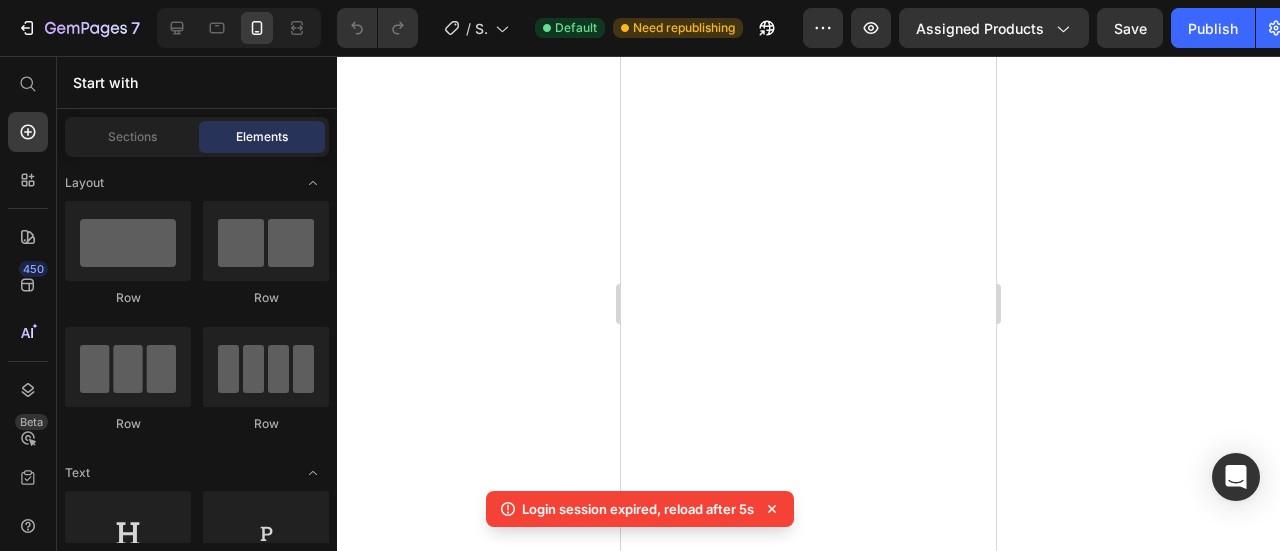 scroll, scrollTop: 0, scrollLeft: 0, axis: both 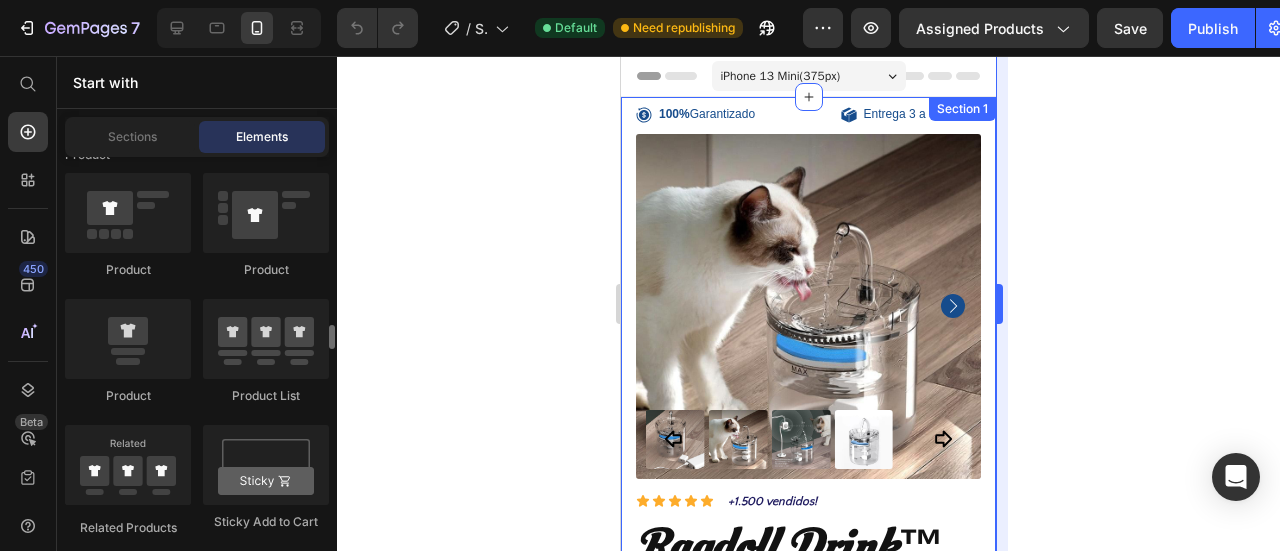 click on "333333 100 % 333333 100 %" 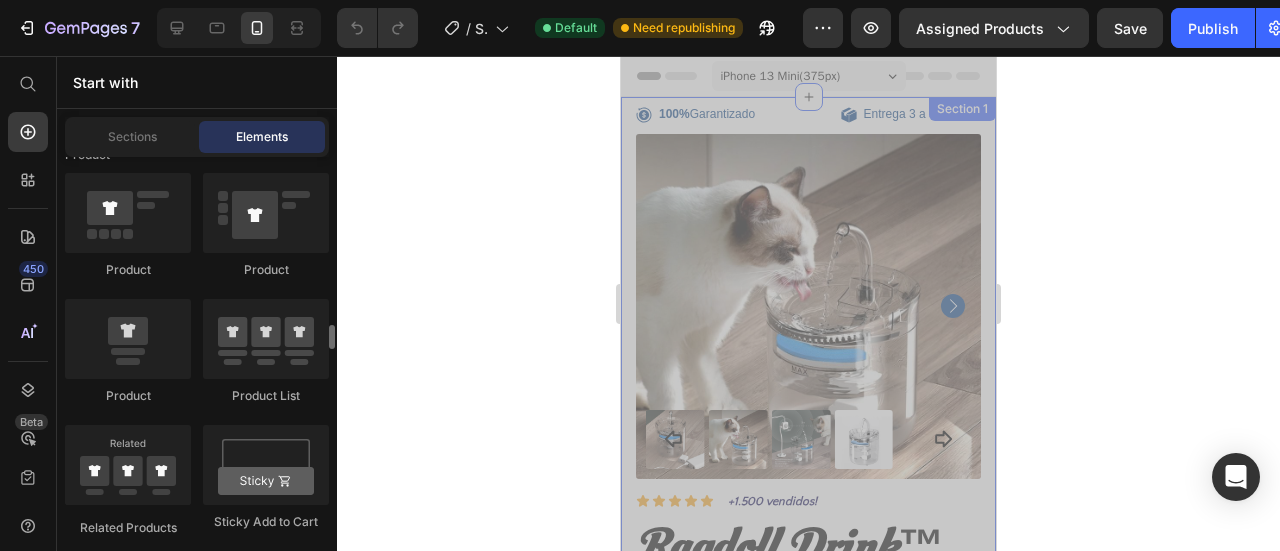 click at bounding box center (808, 306) 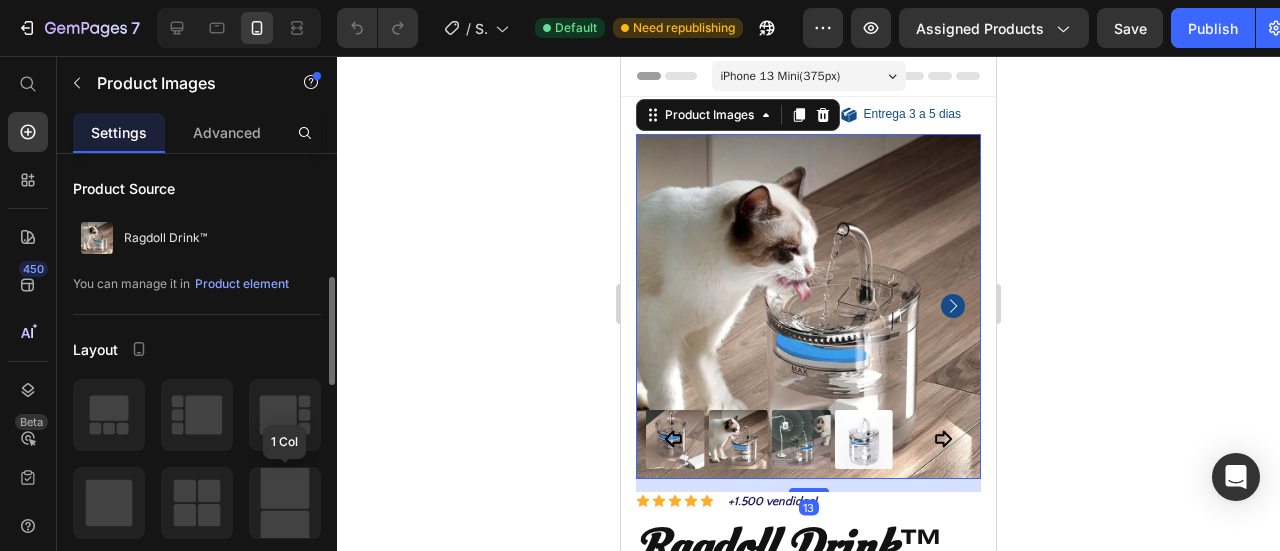 scroll, scrollTop: 200, scrollLeft: 0, axis: vertical 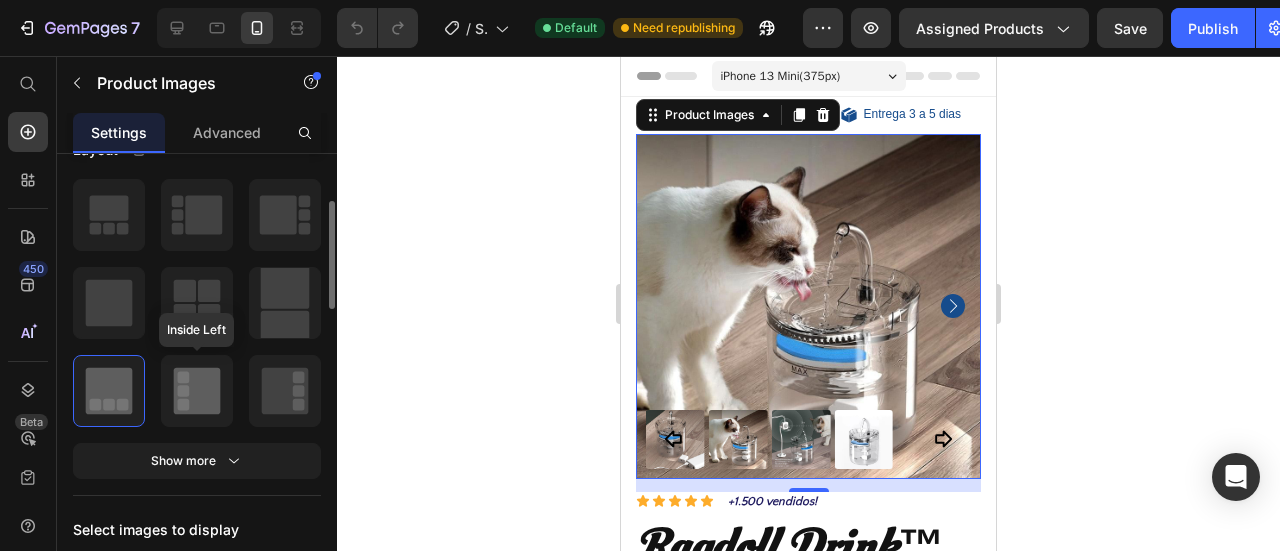 click 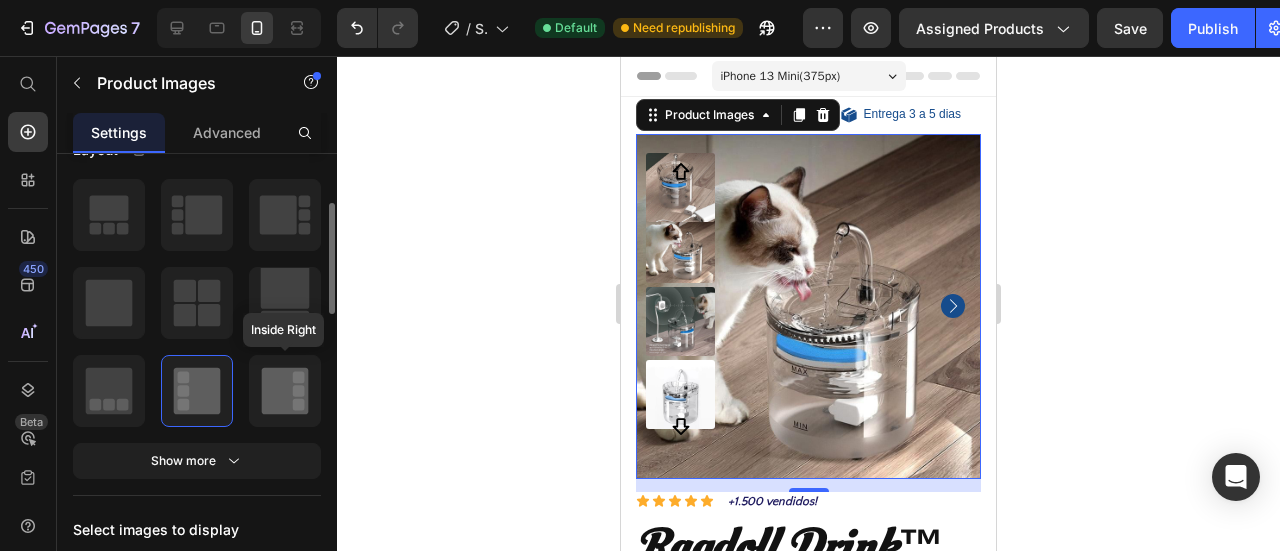 click 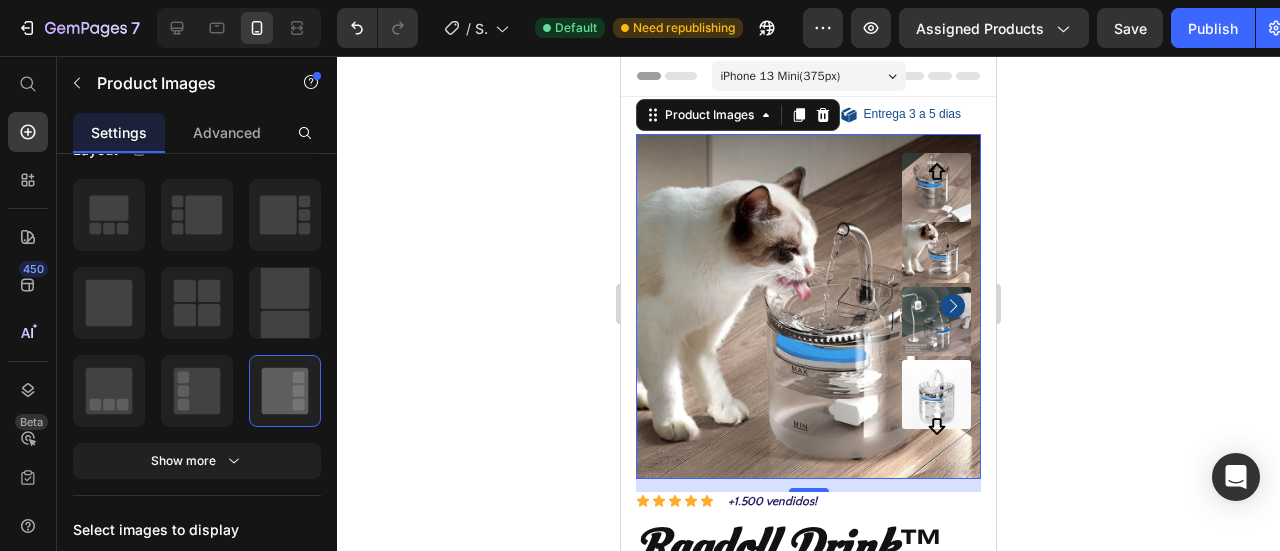click 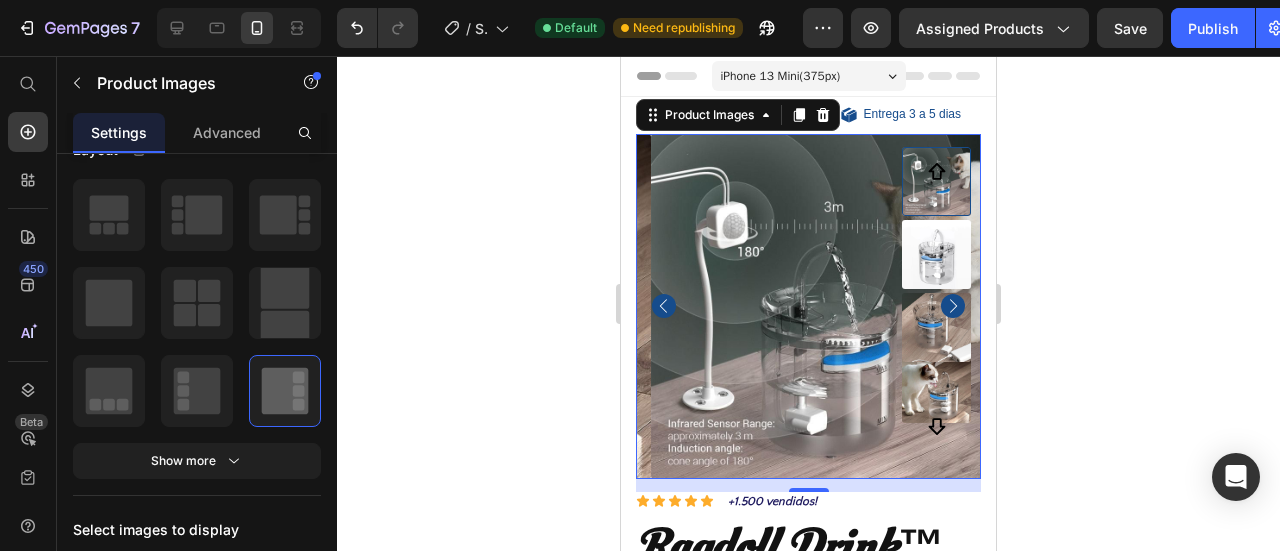 click 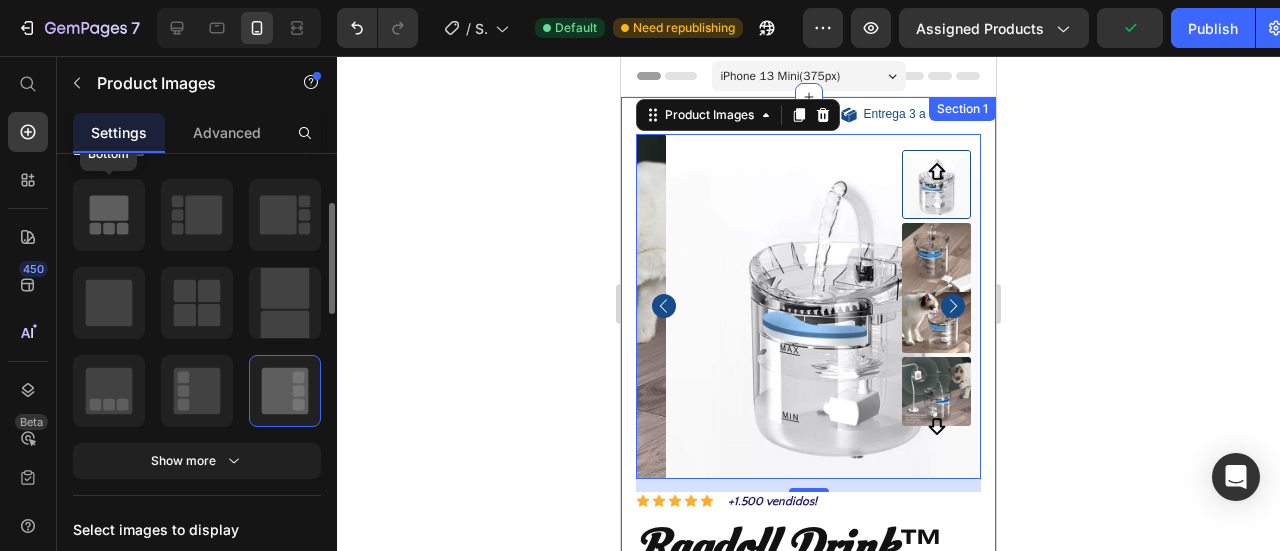 click 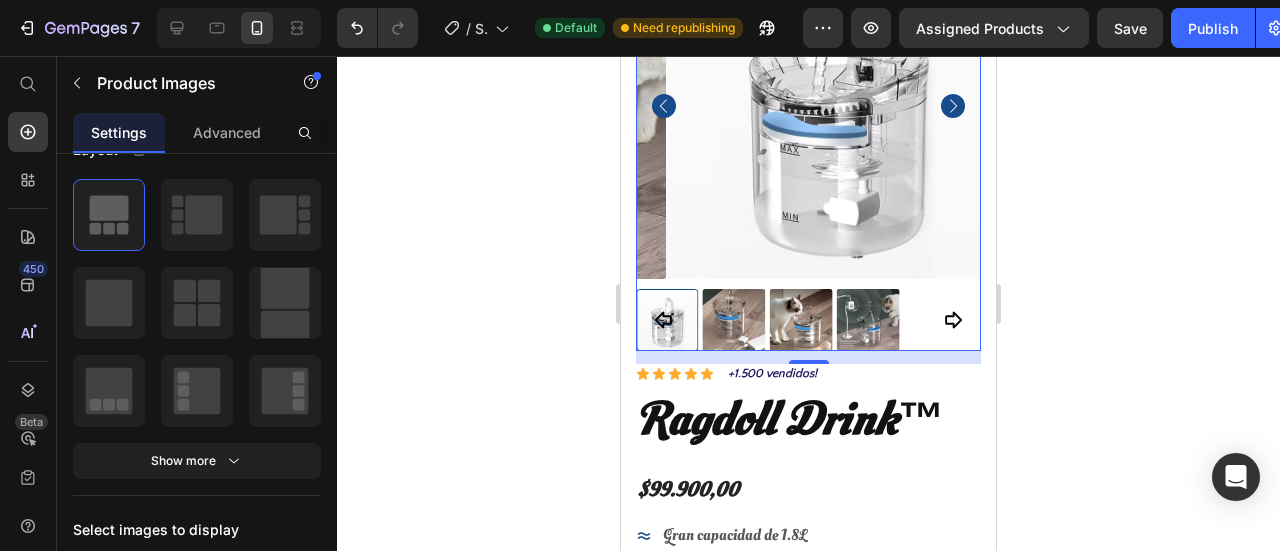 scroll, scrollTop: 300, scrollLeft: 0, axis: vertical 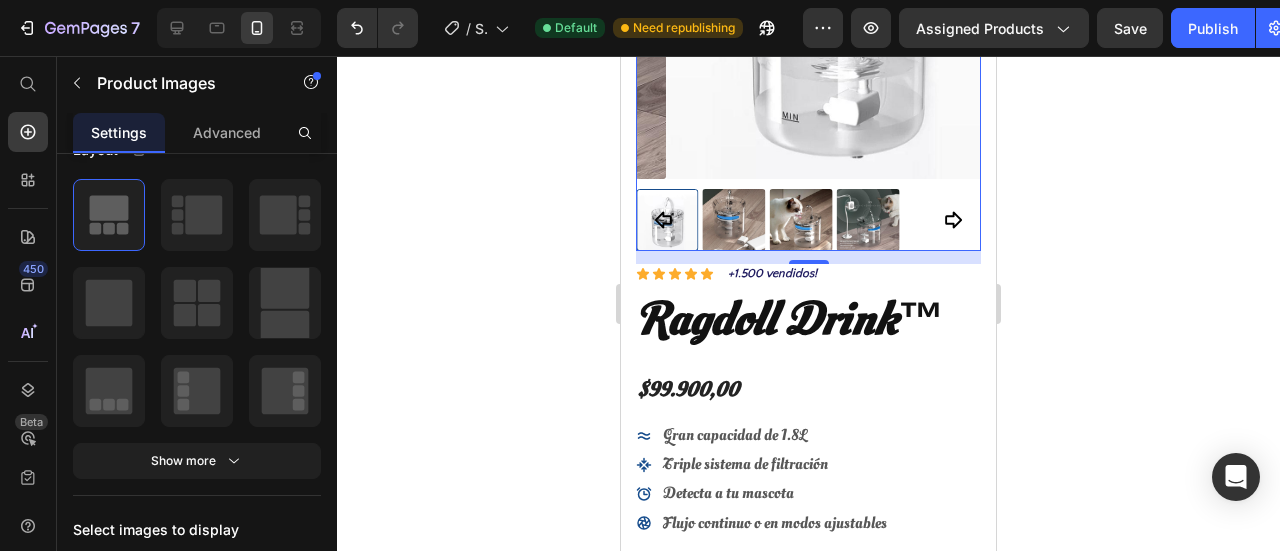 click at bounding box center (667, 220) 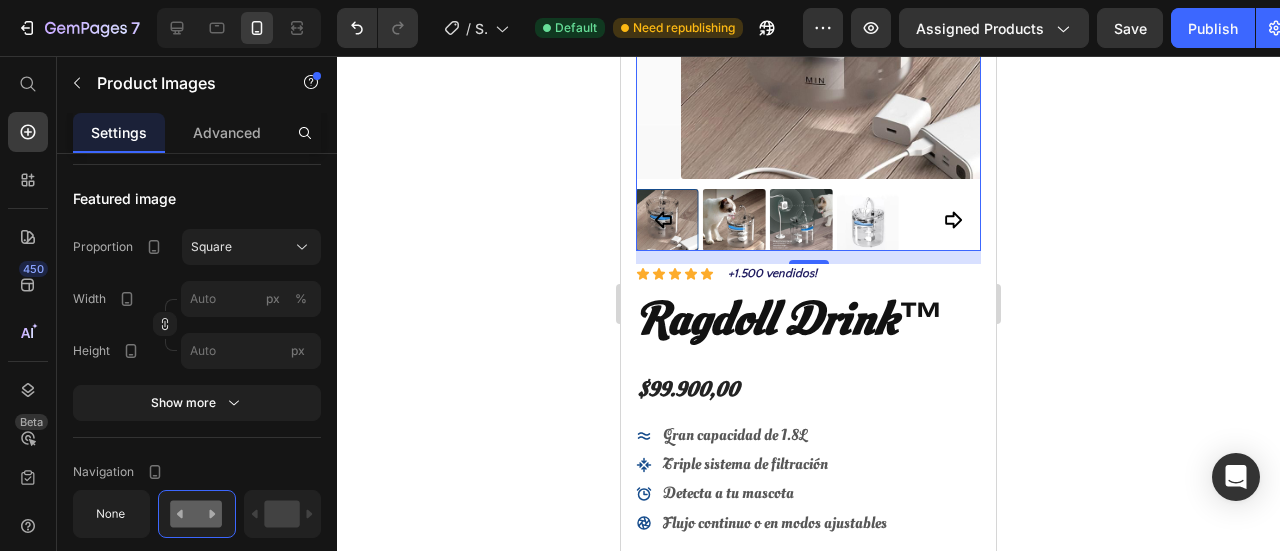 scroll, scrollTop: 900, scrollLeft: 0, axis: vertical 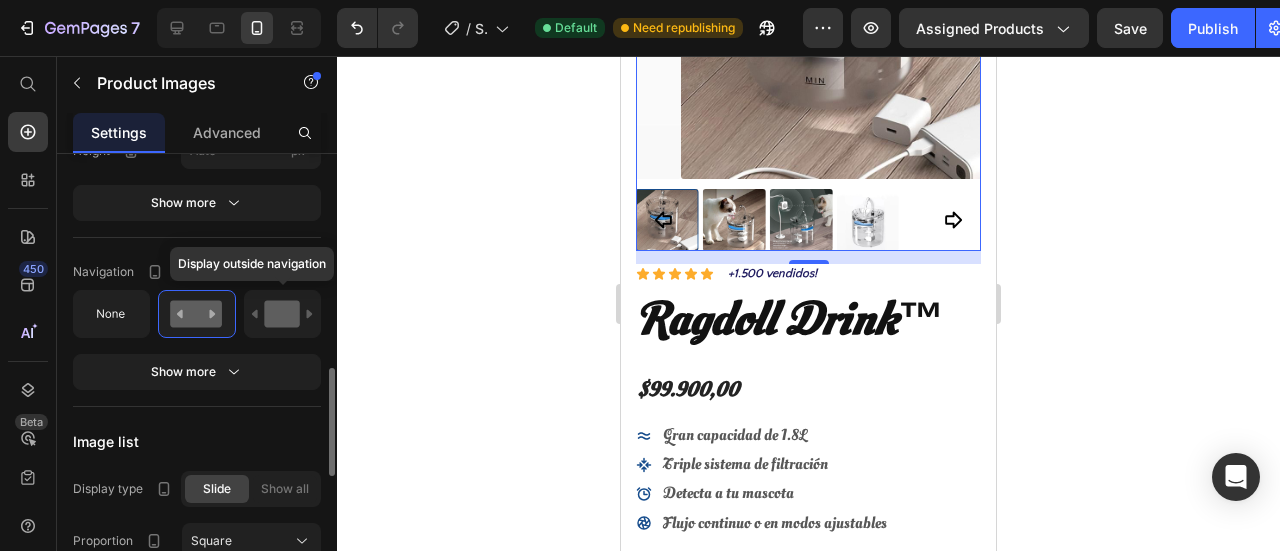 click 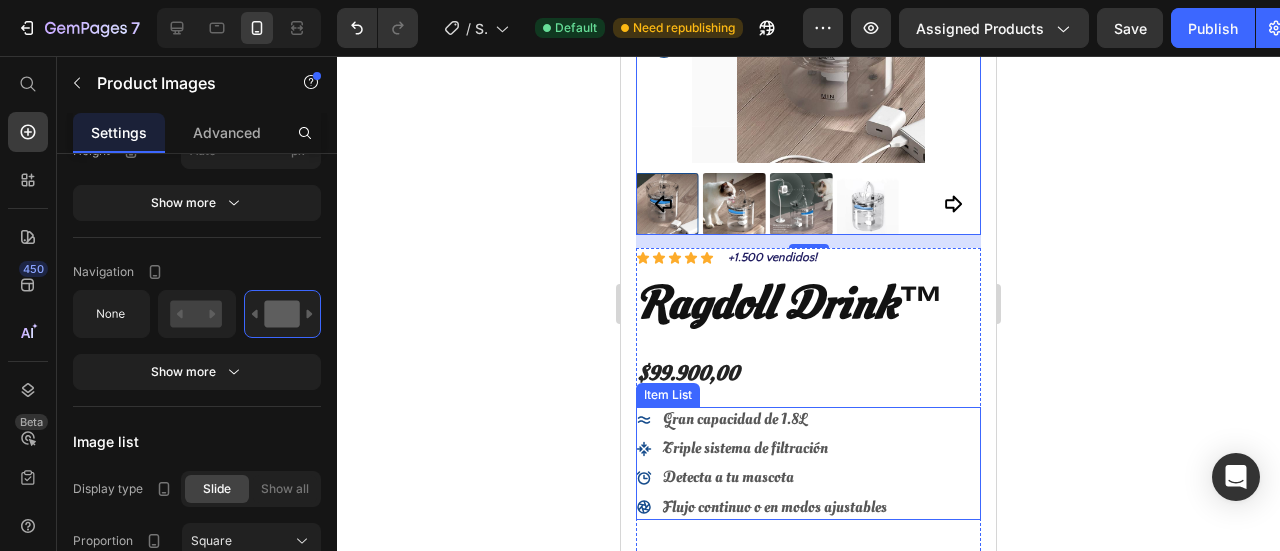 scroll, scrollTop: 100, scrollLeft: 0, axis: vertical 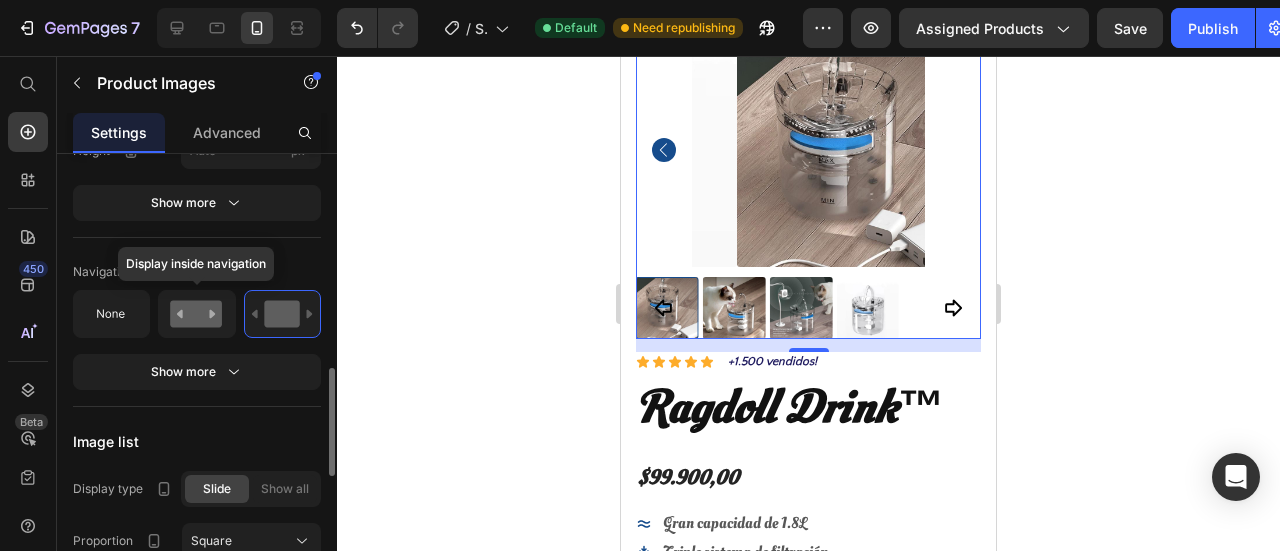 click 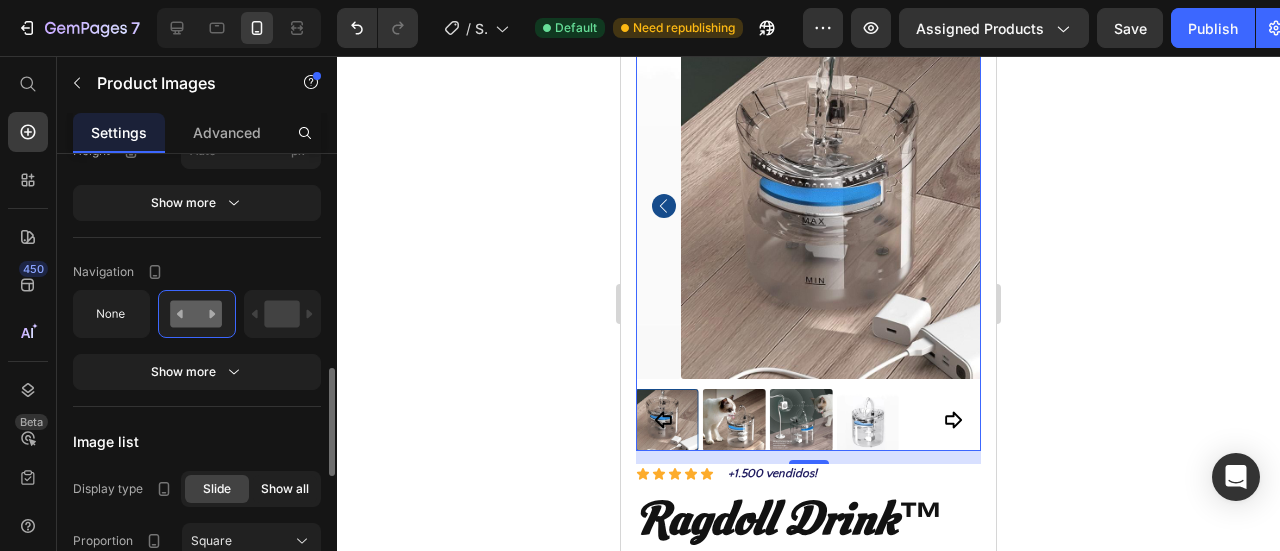 click on "Show all" 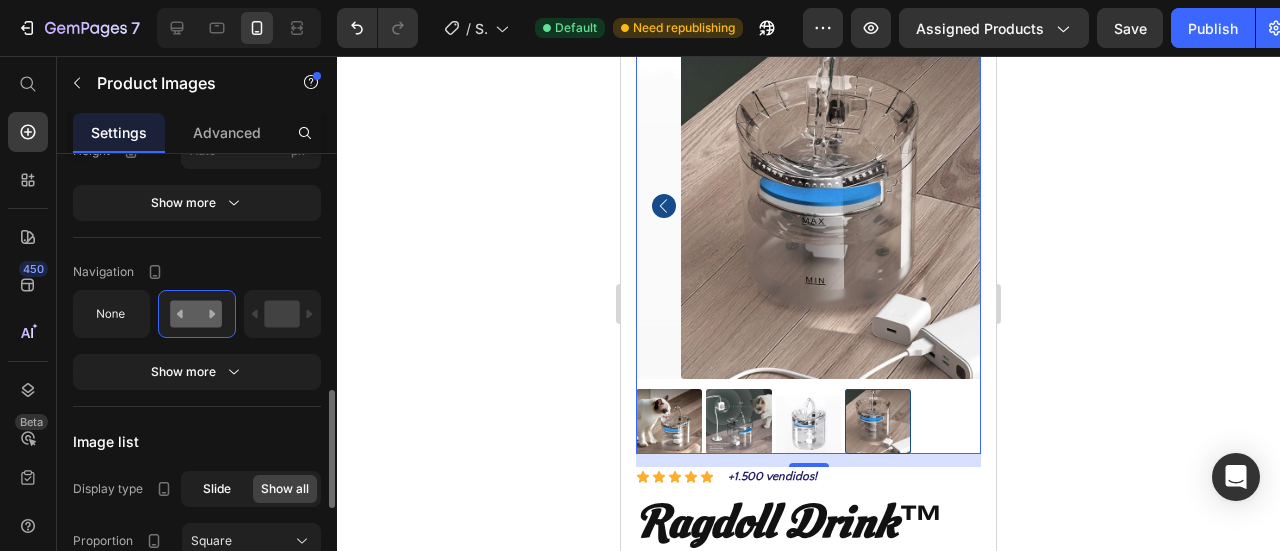 click on "Slide" 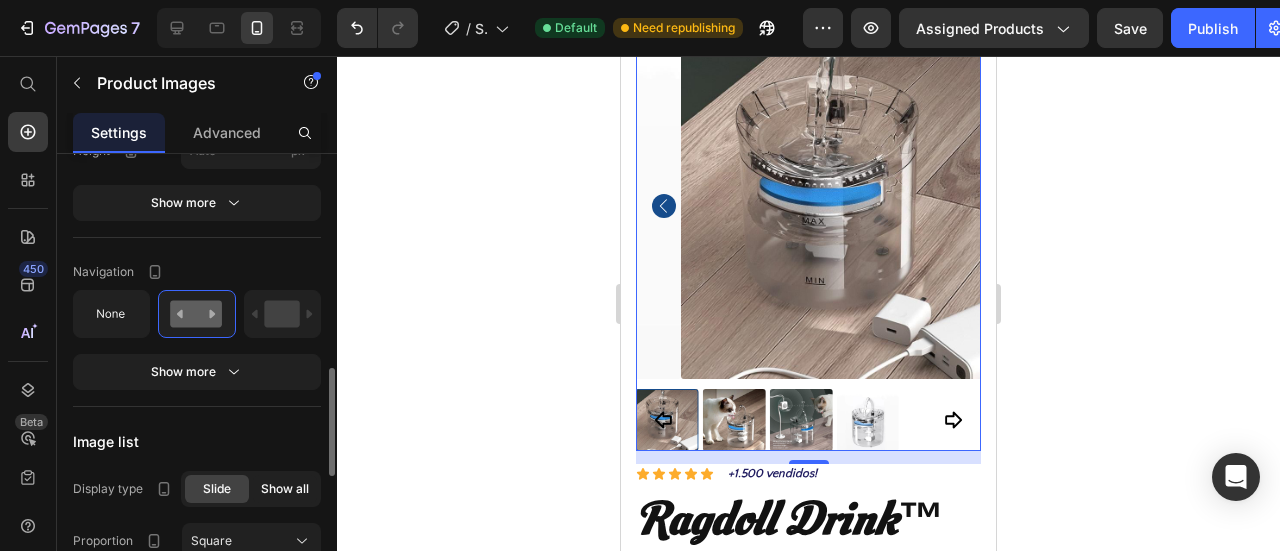 click on "Show all" 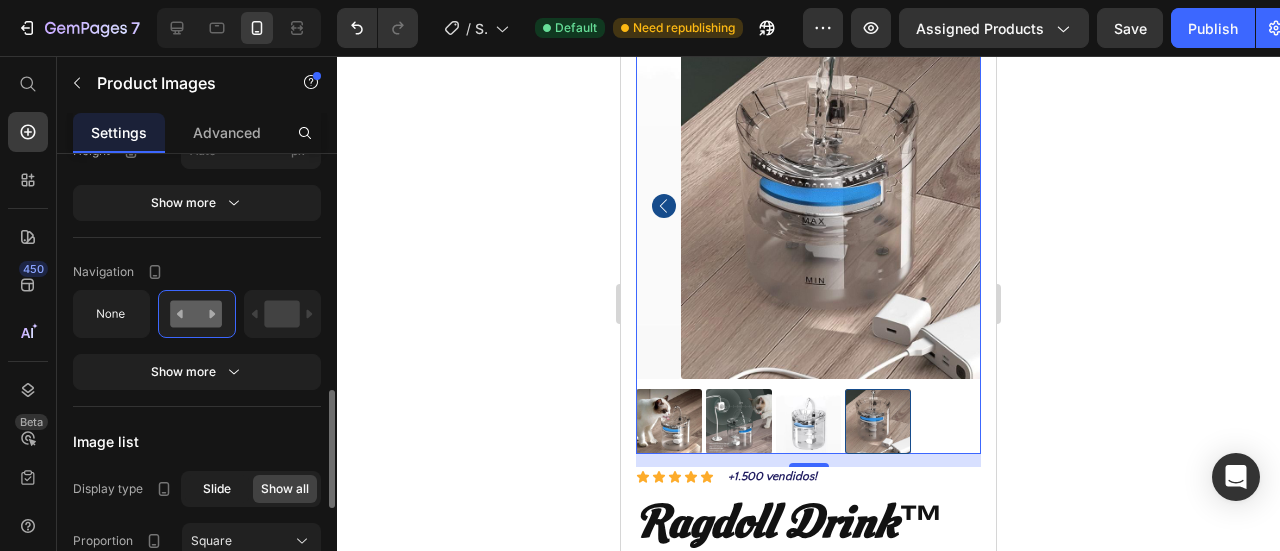click on "Slide" 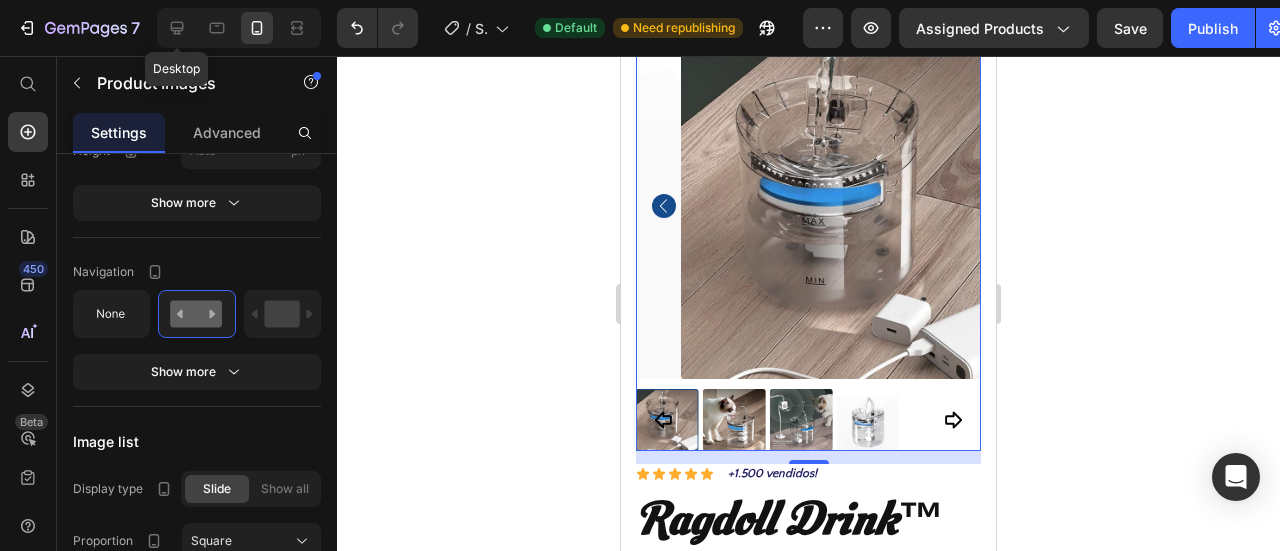 drag, startPoint x: 182, startPoint y: 29, endPoint x: 409, endPoint y: 81, distance: 232.87979 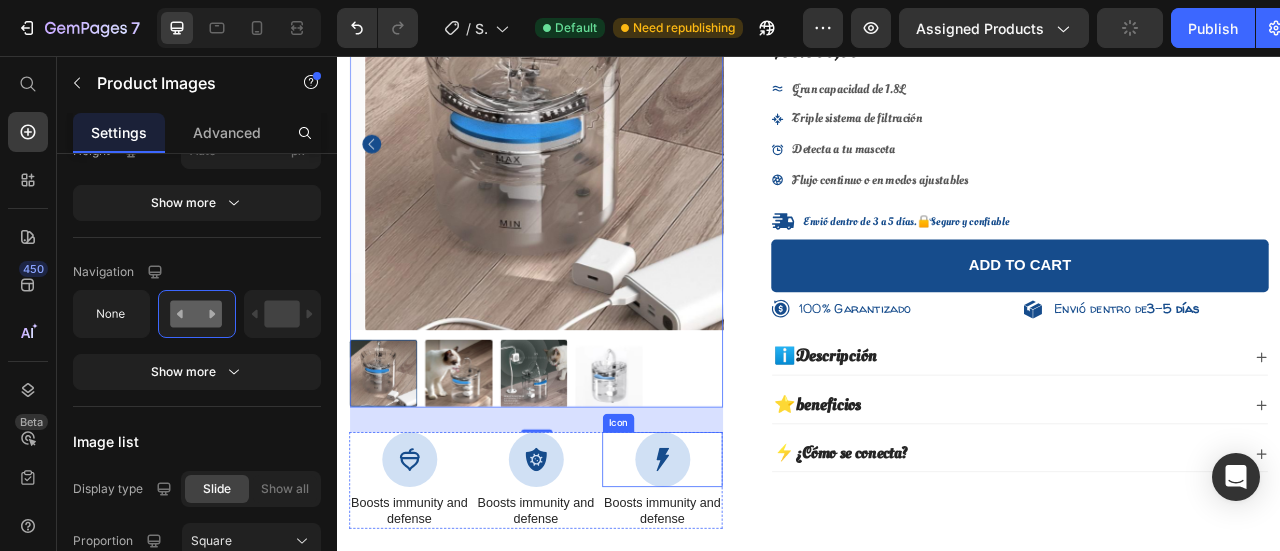 scroll, scrollTop: 250, scrollLeft: 0, axis: vertical 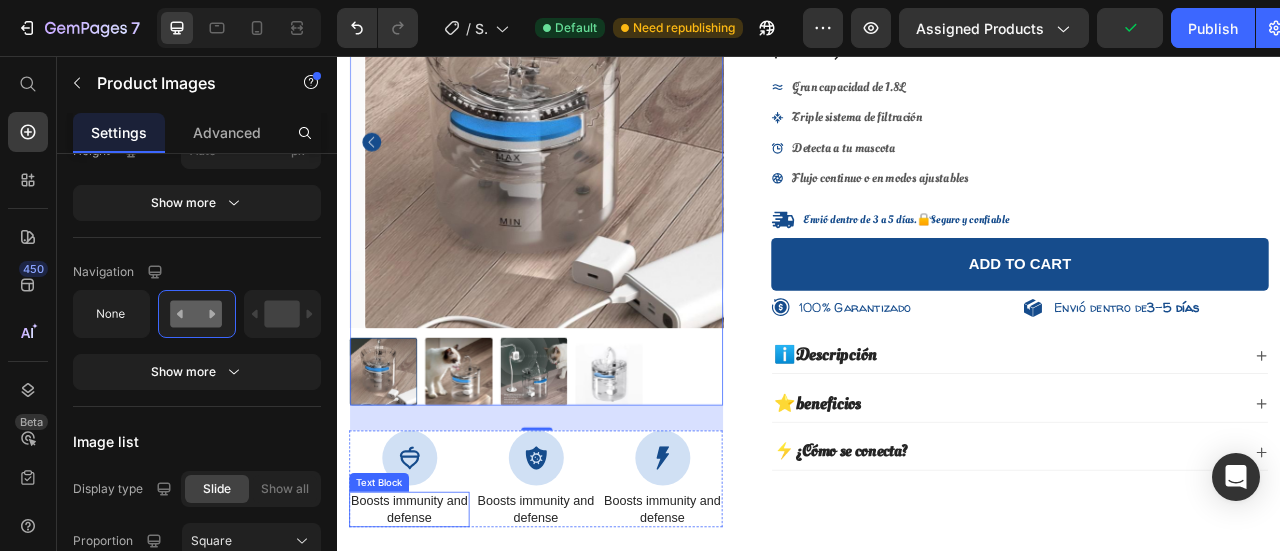 click on "Boosts immunity and defense" at bounding box center [428, 633] 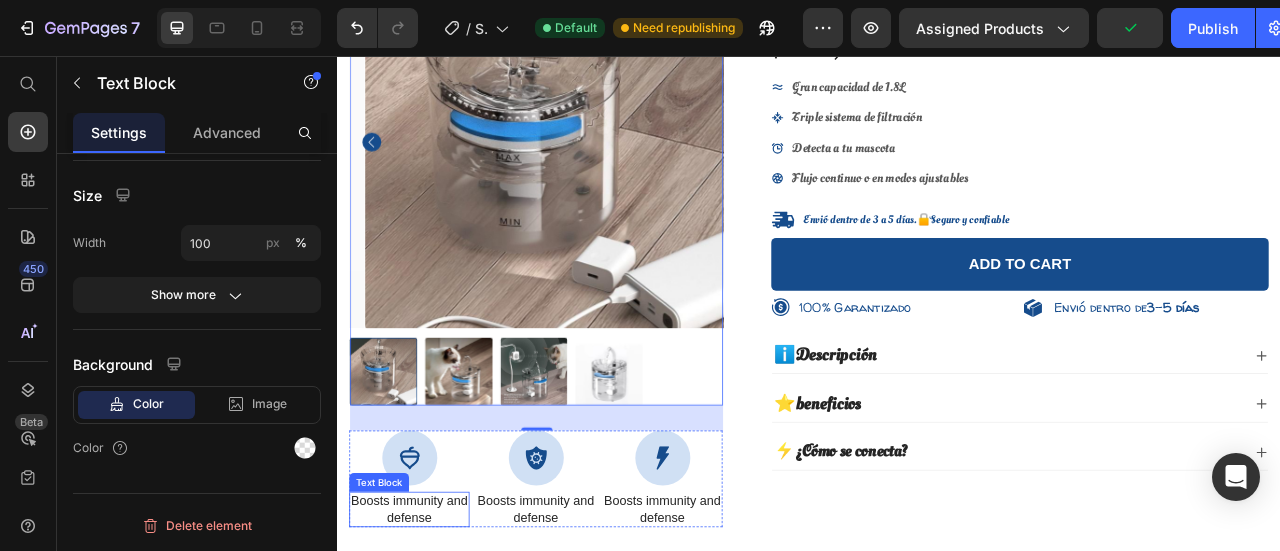 scroll, scrollTop: 0, scrollLeft: 0, axis: both 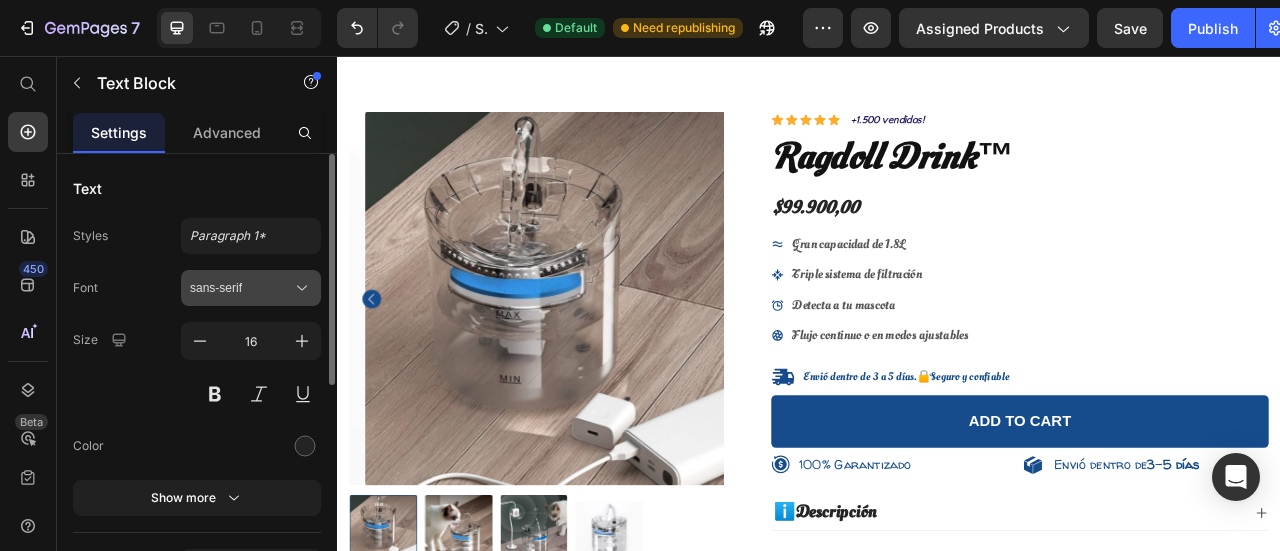 click on "sans-serif" at bounding box center (241, 288) 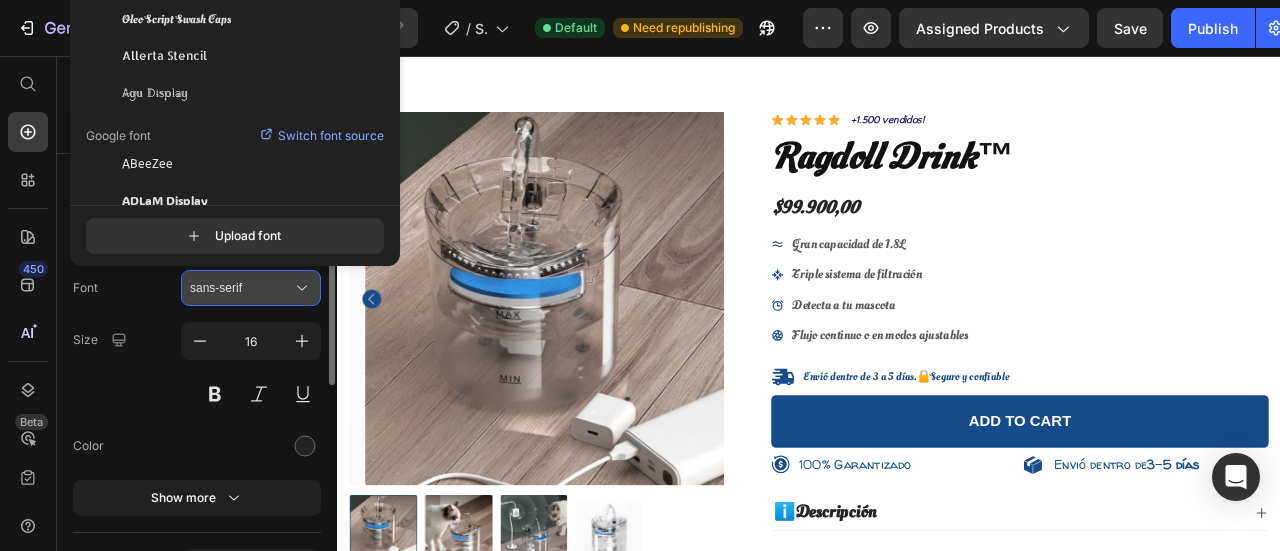 click on "sans-serif" at bounding box center [241, 288] 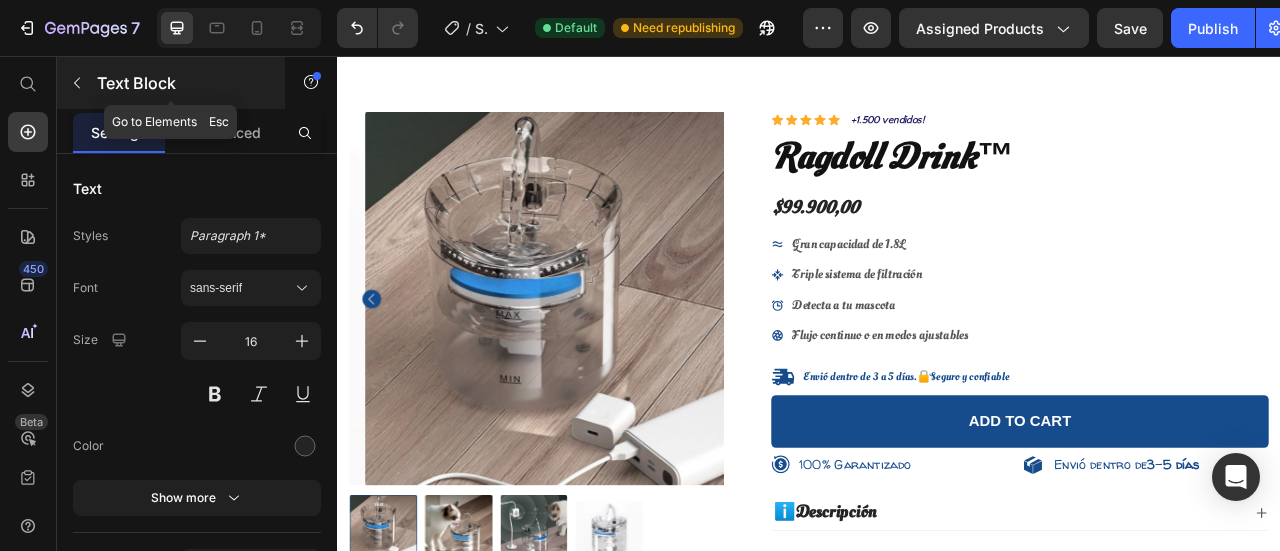click at bounding box center (77, 83) 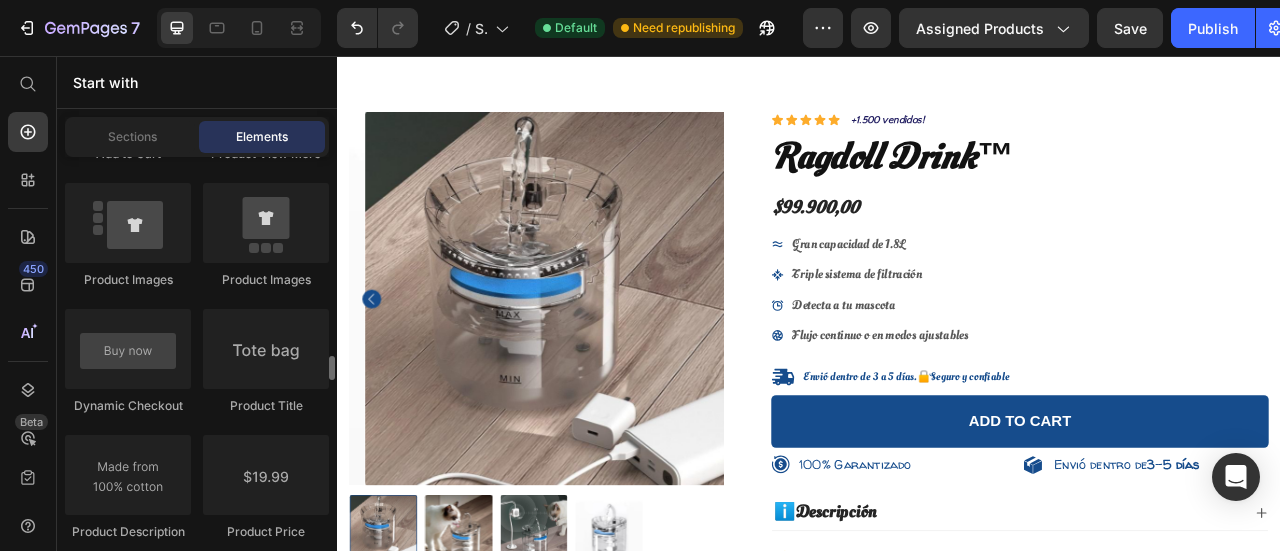 scroll, scrollTop: 3000, scrollLeft: 0, axis: vertical 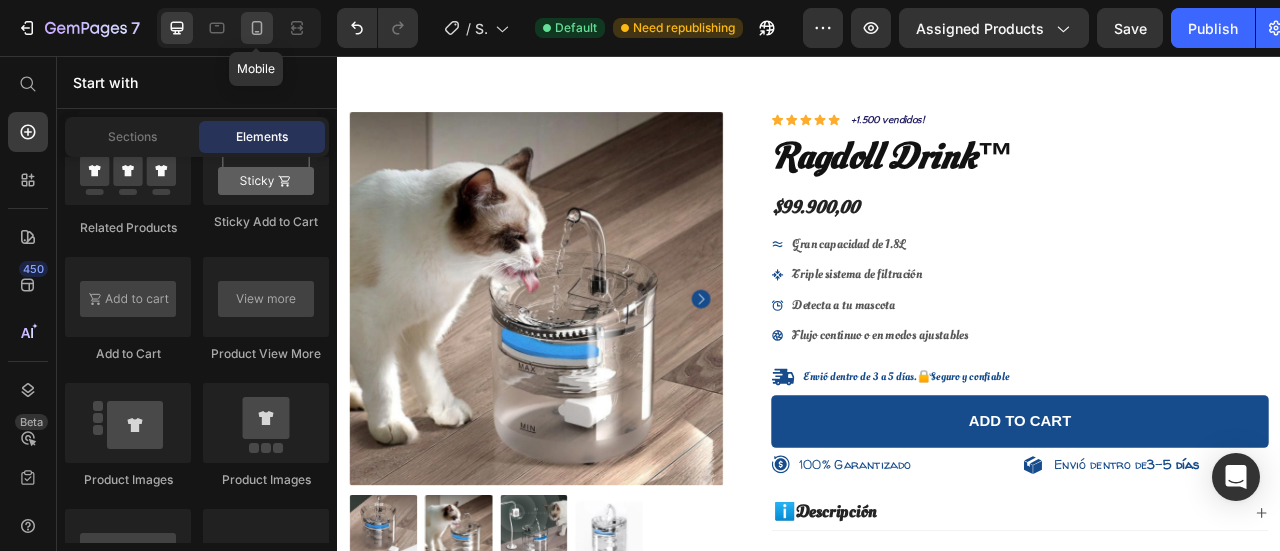 click 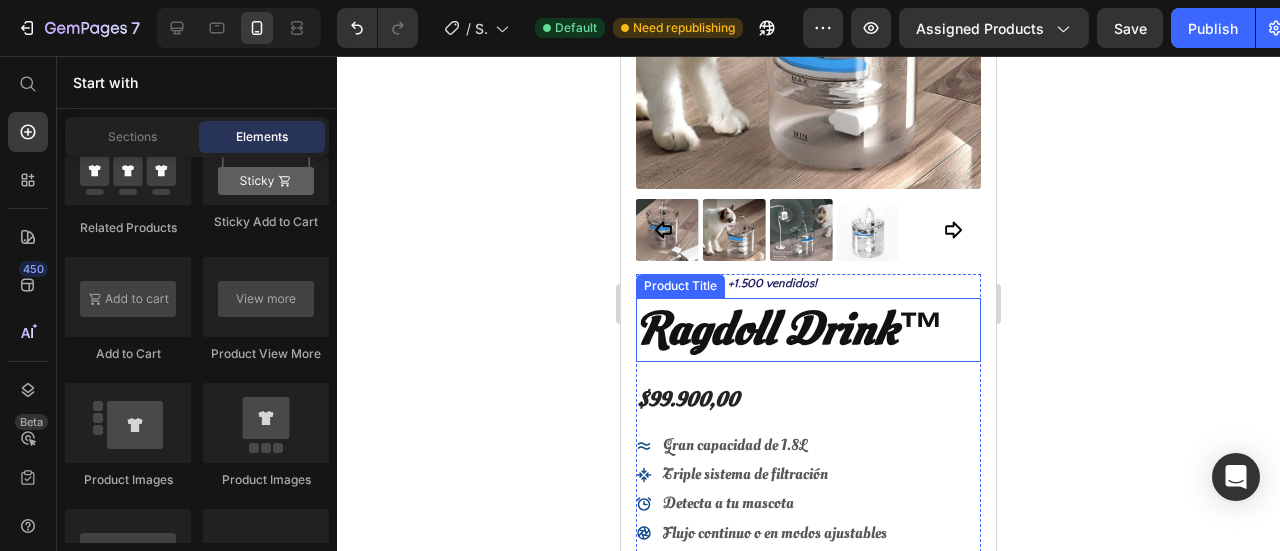 scroll, scrollTop: 350, scrollLeft: 0, axis: vertical 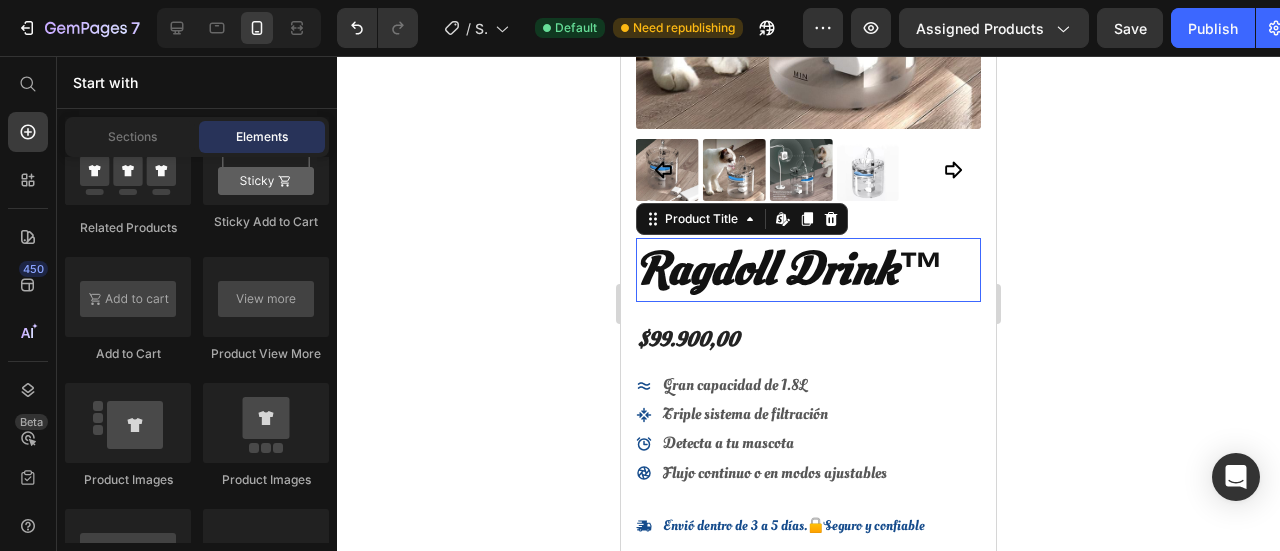 click on "Ragdoll Drink™" at bounding box center [808, 270] 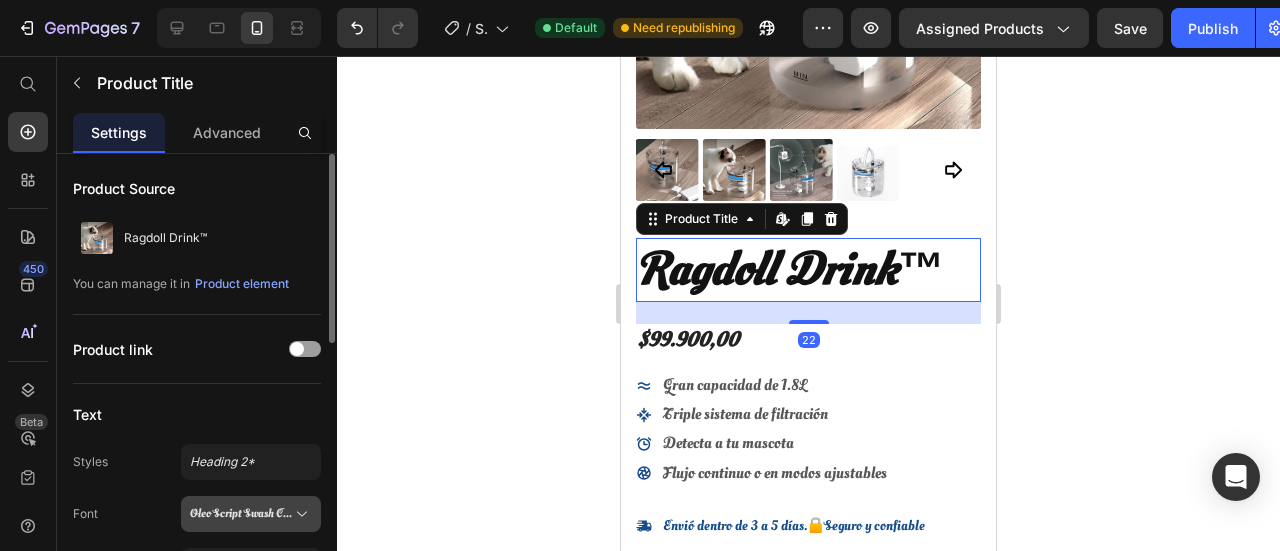 click on "Oleo Script Swash Caps" at bounding box center [241, 514] 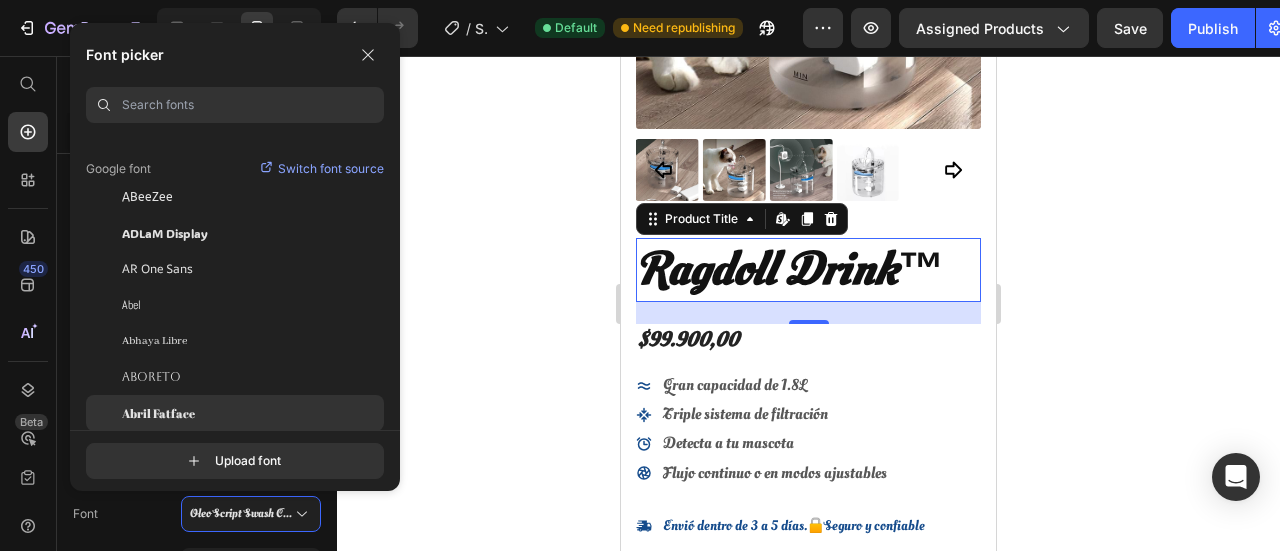 scroll, scrollTop: 400, scrollLeft: 0, axis: vertical 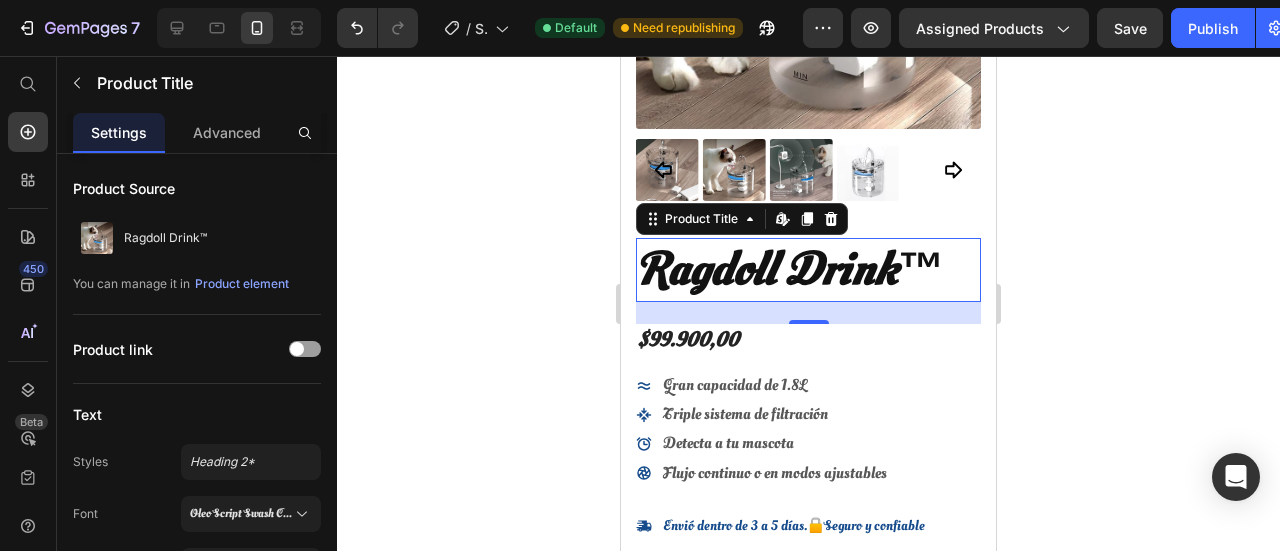 click on "Ragdoll Drink™" at bounding box center (808, 270) 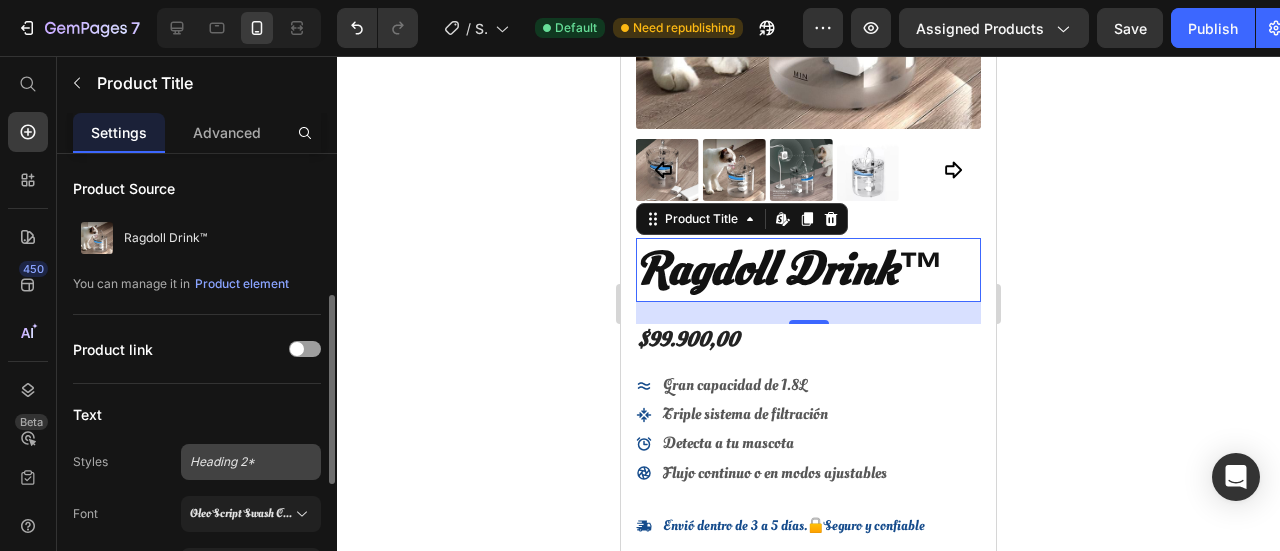 scroll, scrollTop: 100, scrollLeft: 0, axis: vertical 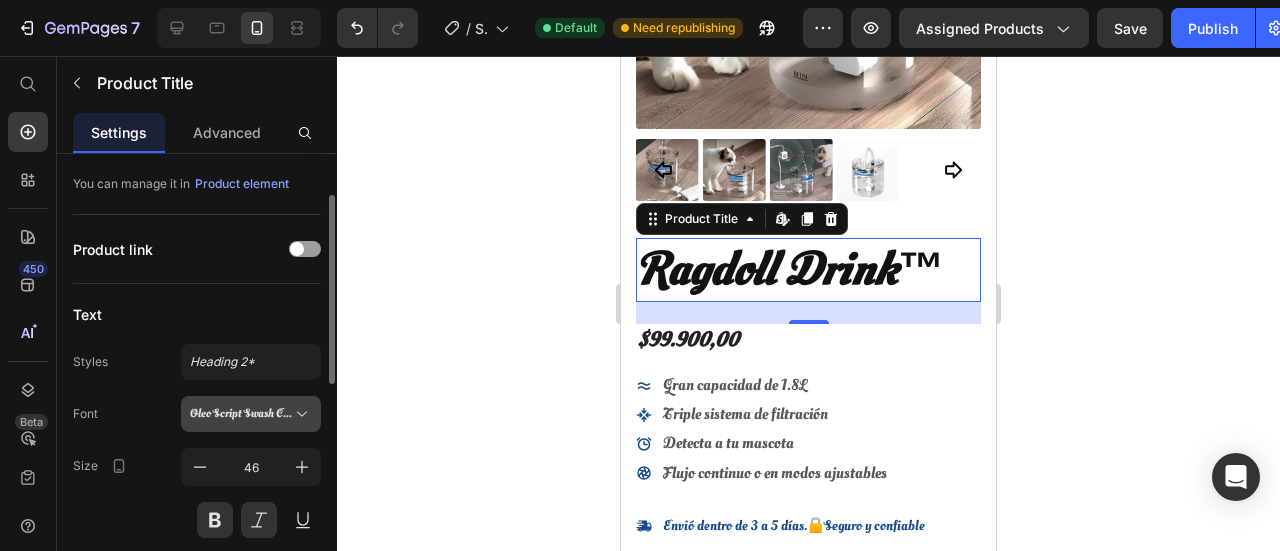 click on "Oleo Script Swash Caps" at bounding box center (241, 414) 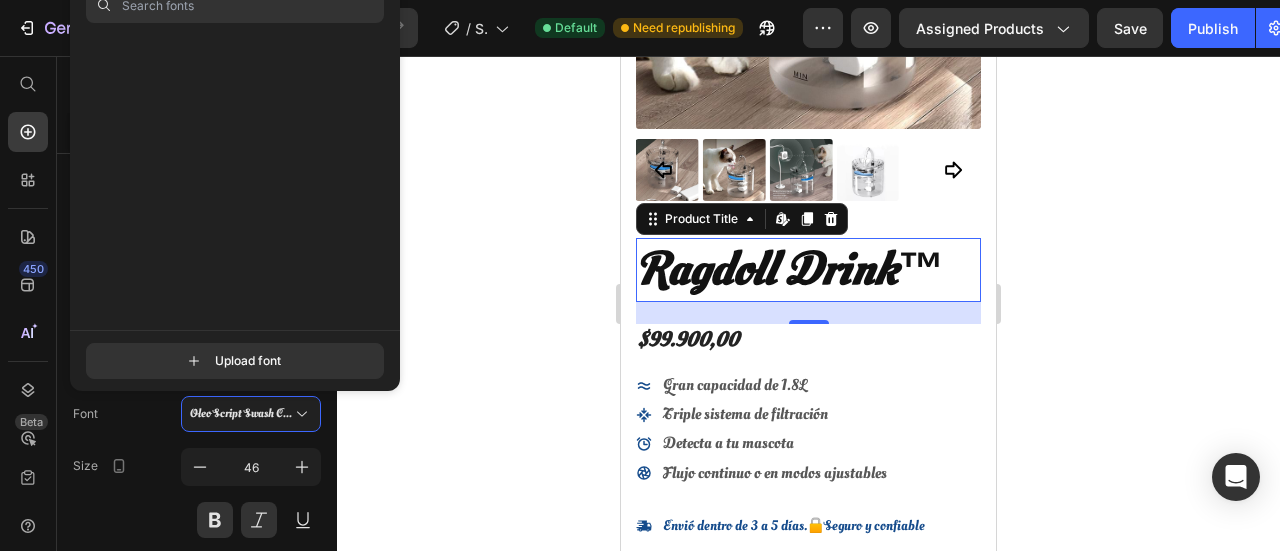 scroll, scrollTop: 56959, scrollLeft: 0, axis: vertical 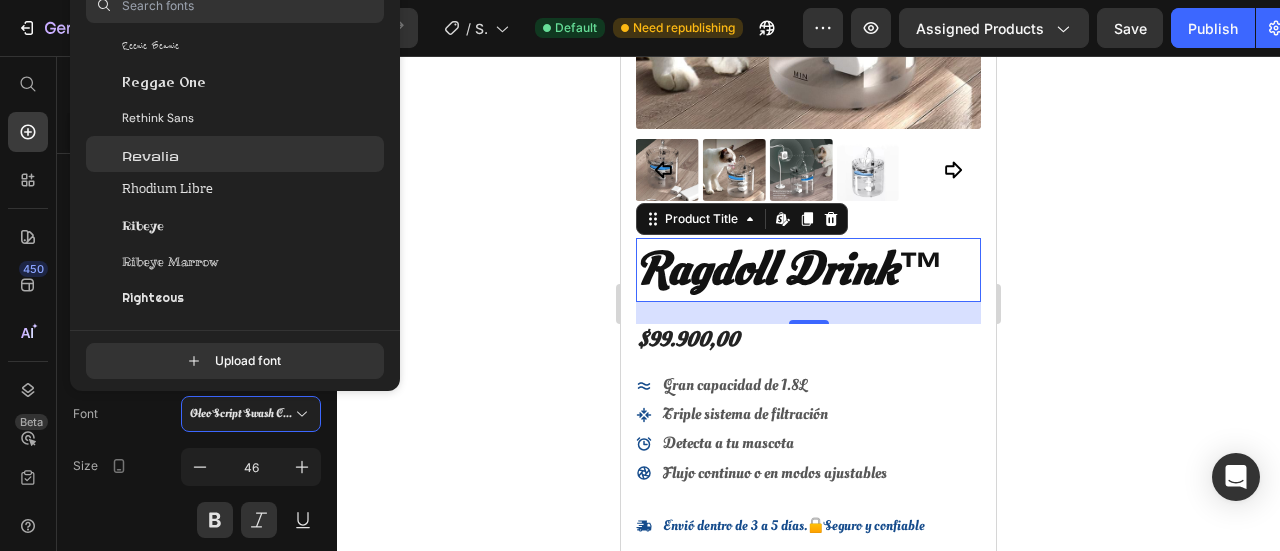 click on "Revalia" 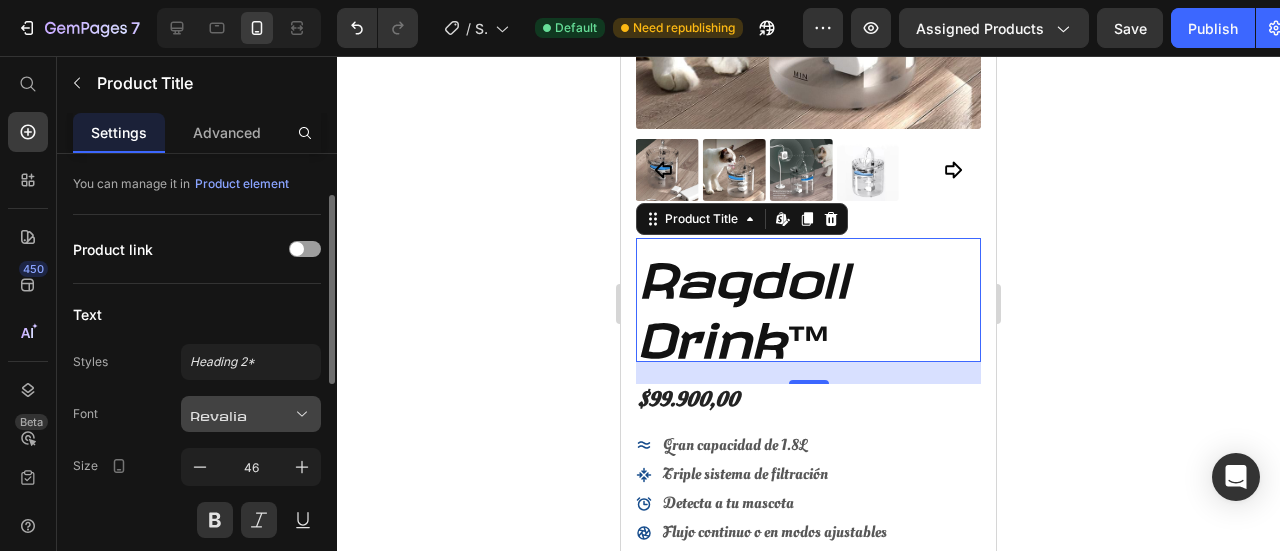 click on "Revalia" at bounding box center [251, 414] 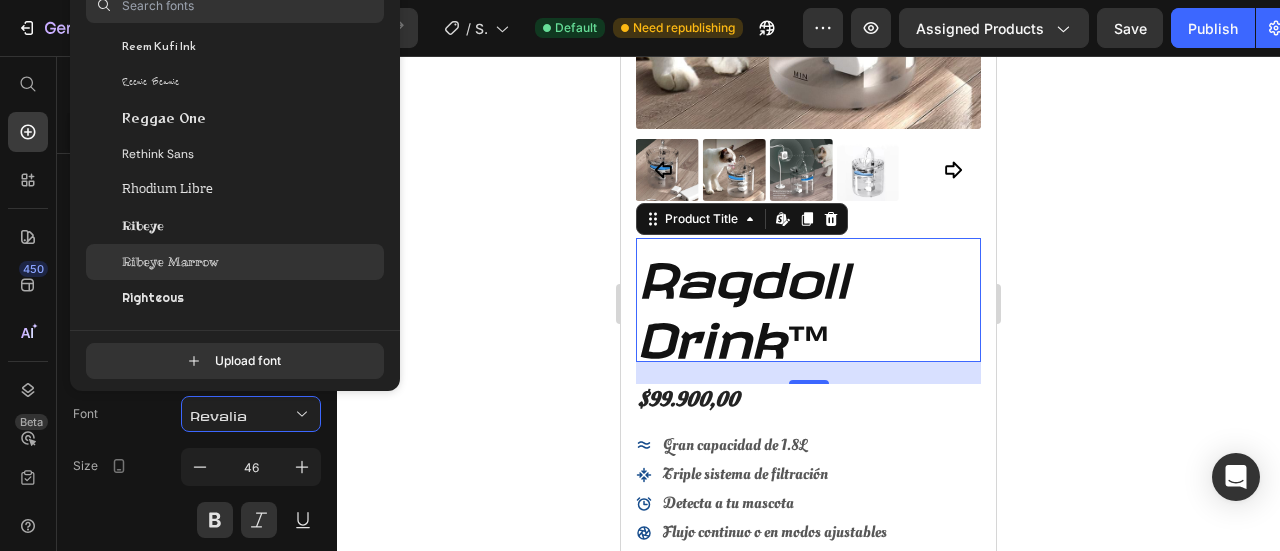 click on "Ribeye Marrow" at bounding box center [170, 262] 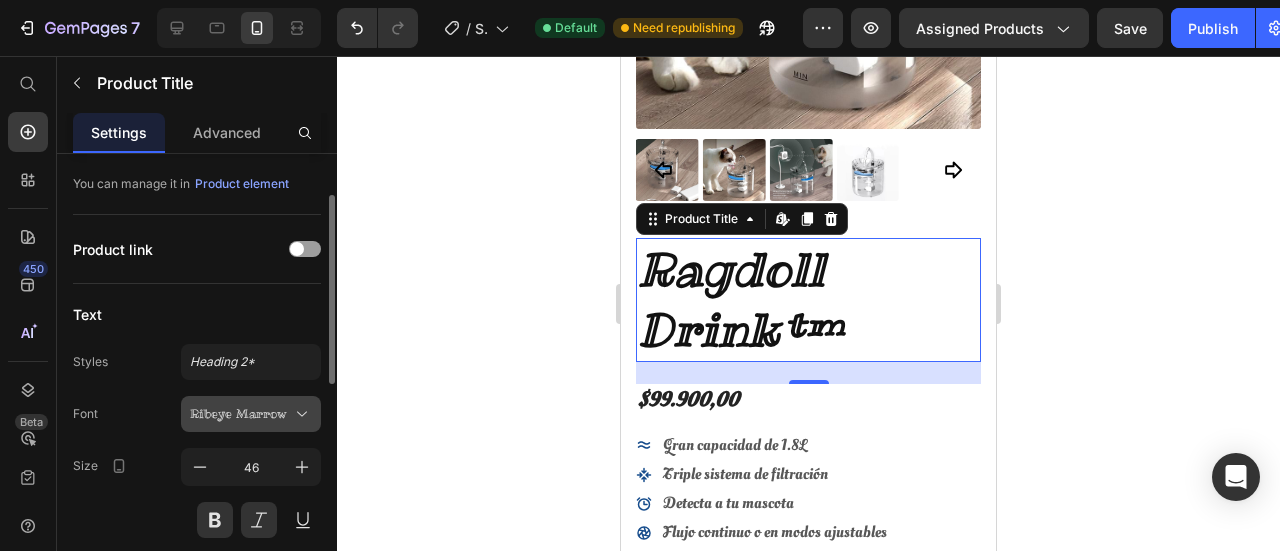 click on "Ribeye Marrow" at bounding box center (241, 414) 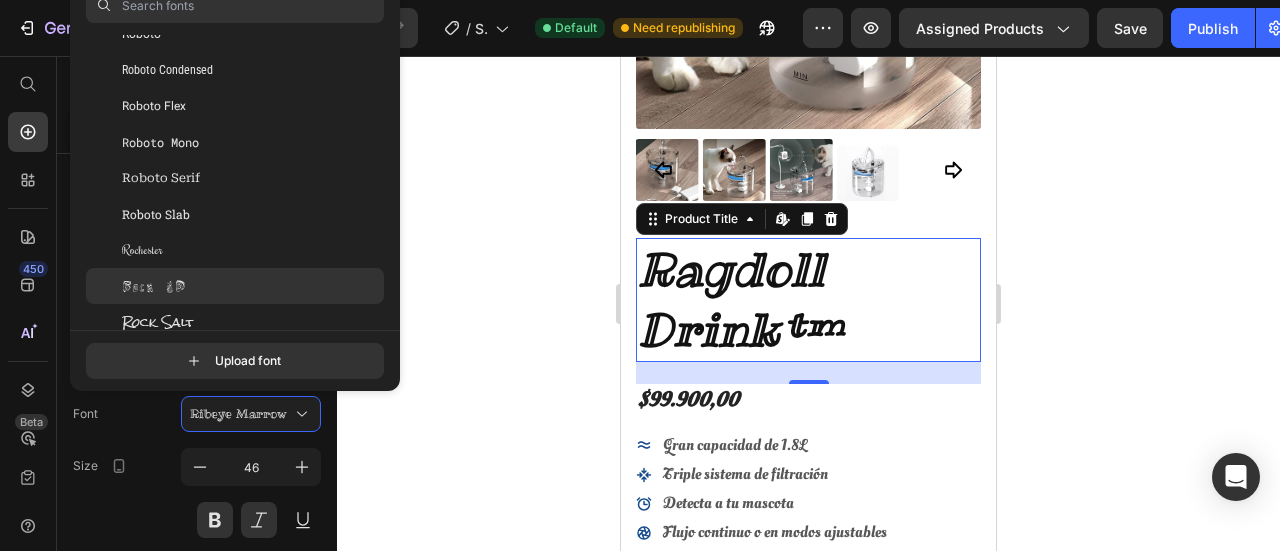 scroll, scrollTop: 53959, scrollLeft: 0, axis: vertical 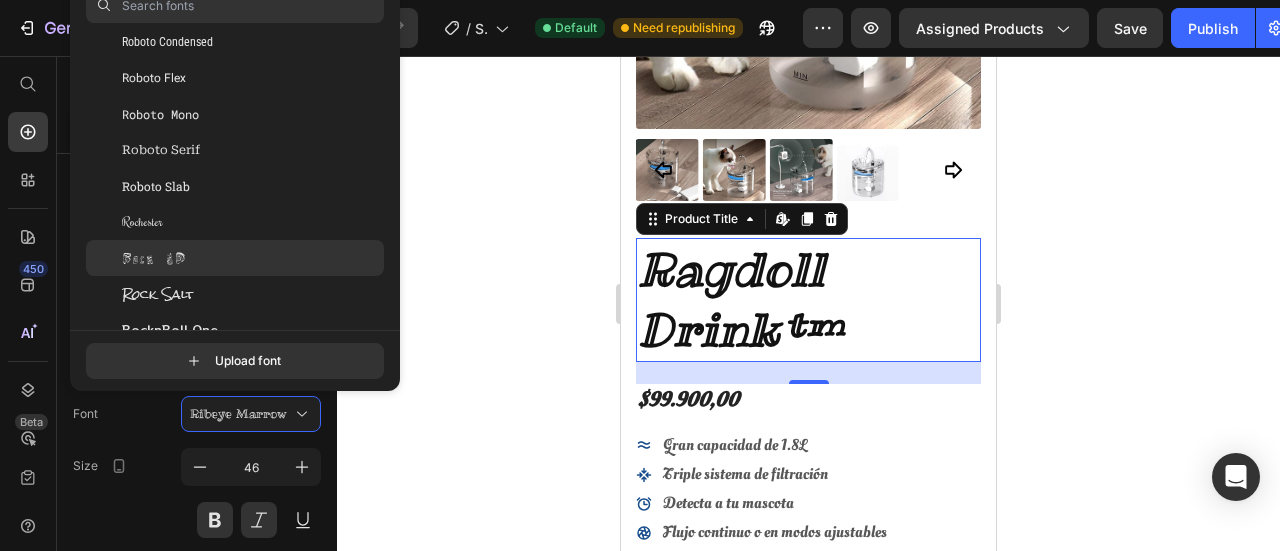 click on "Rock 3D" 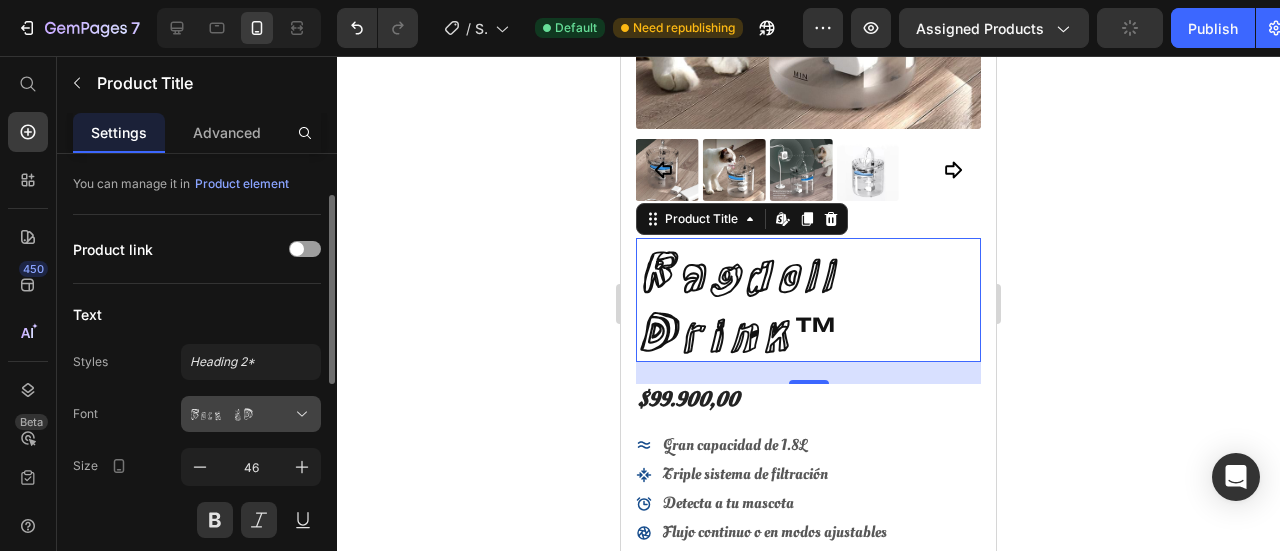 click on "Rock 3D" at bounding box center (251, 414) 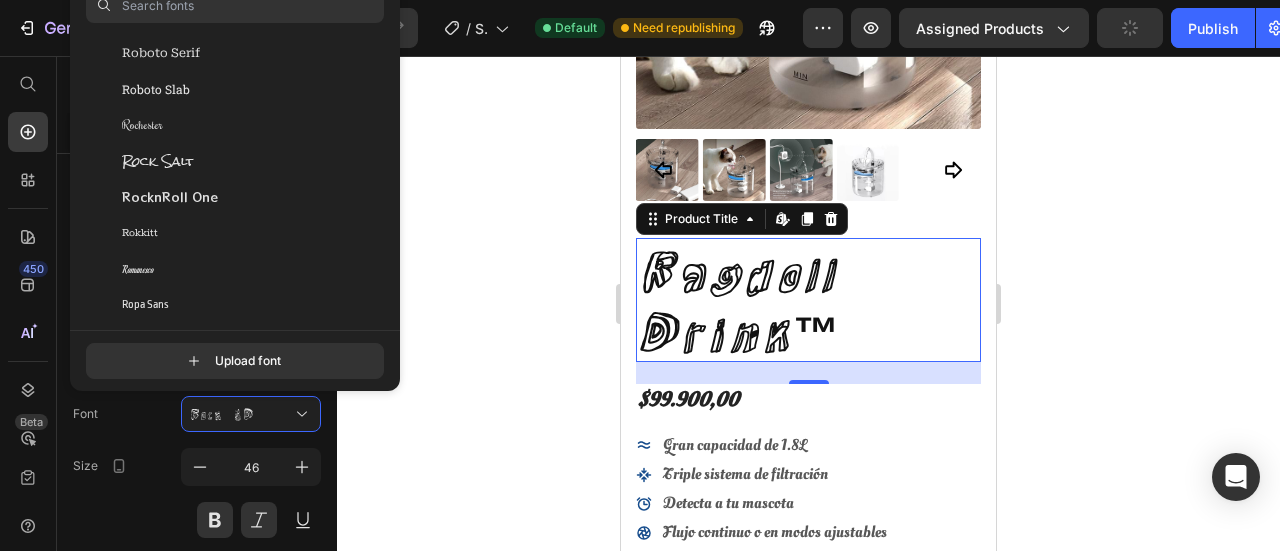 scroll, scrollTop: 54459, scrollLeft: 0, axis: vertical 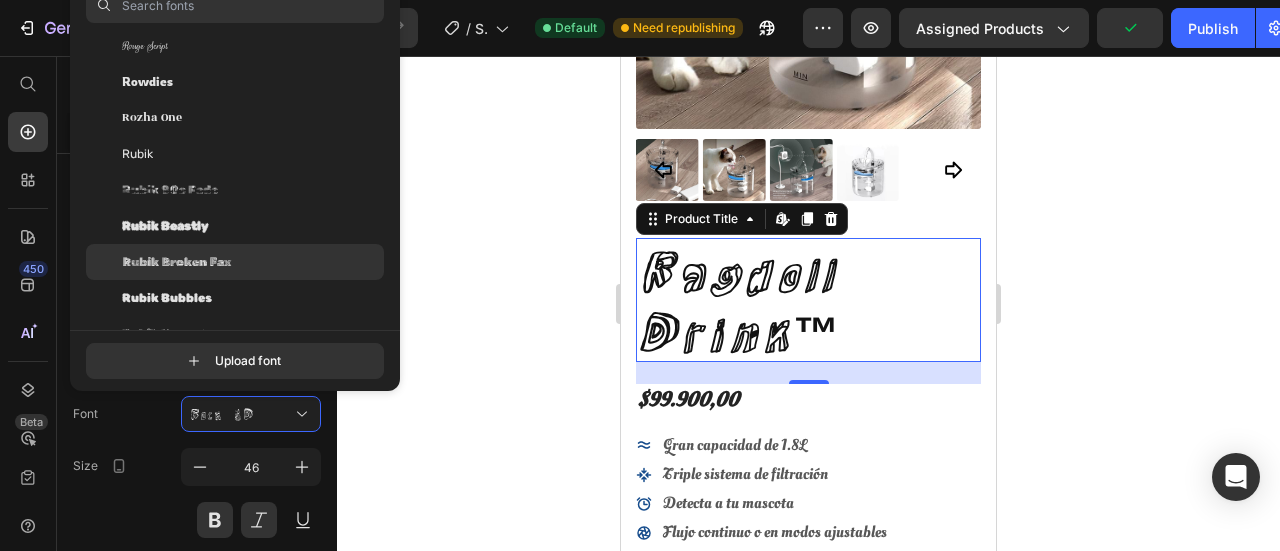click on "Rubik Broken Fax" 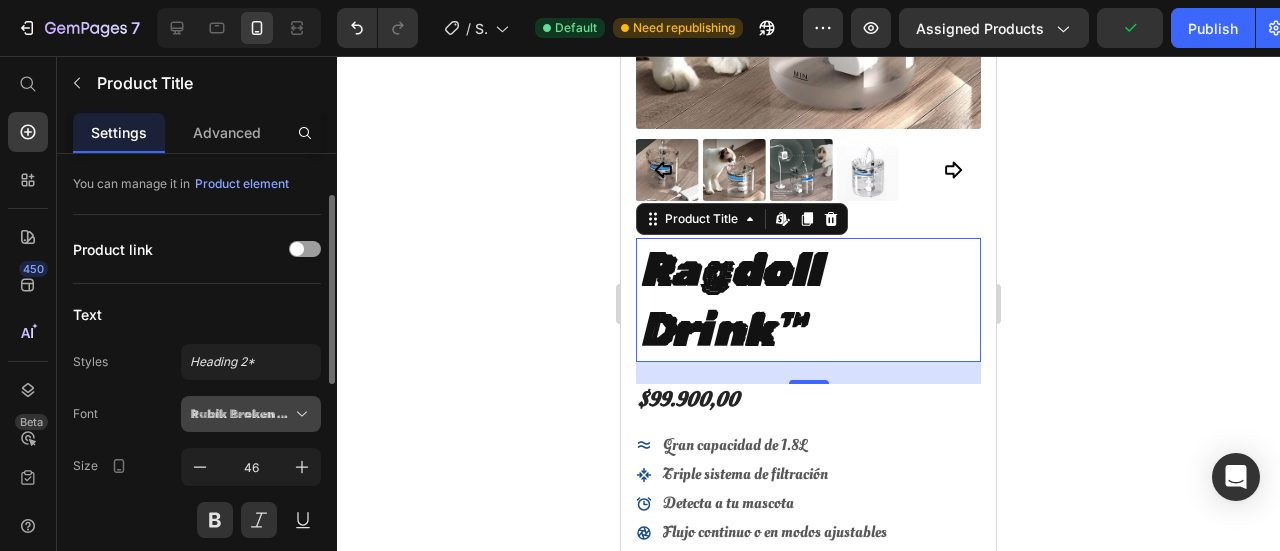 click on "Rubik Broken Fax" at bounding box center [241, 414] 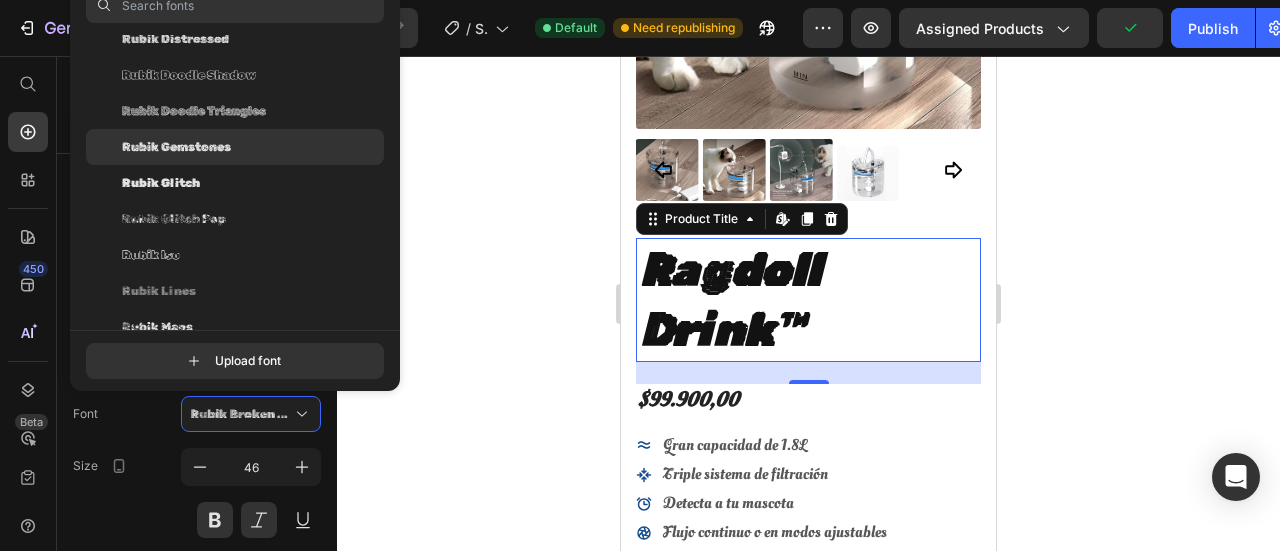 scroll, scrollTop: 55059, scrollLeft: 0, axis: vertical 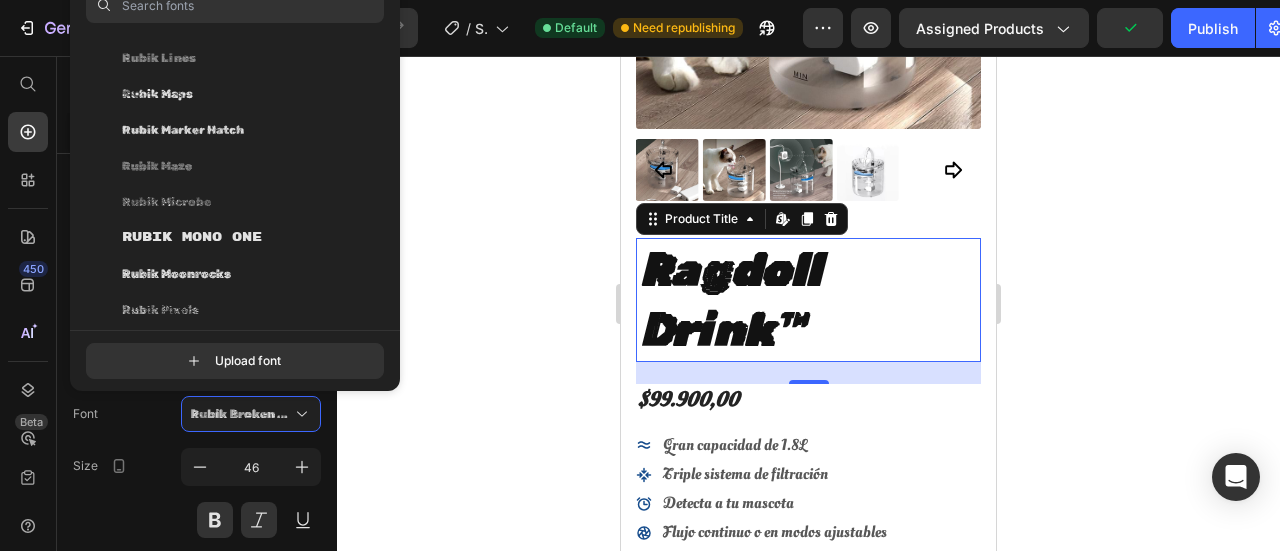 click on "Rubik Mono One" at bounding box center [192, 238] 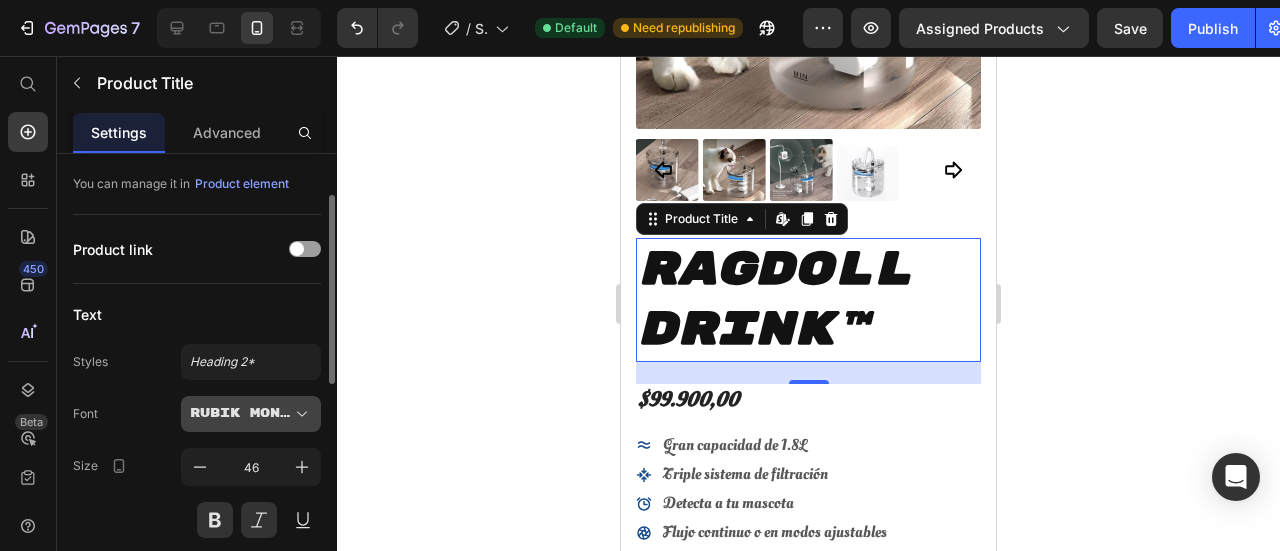 click on "Rubik Mono One" at bounding box center [241, 414] 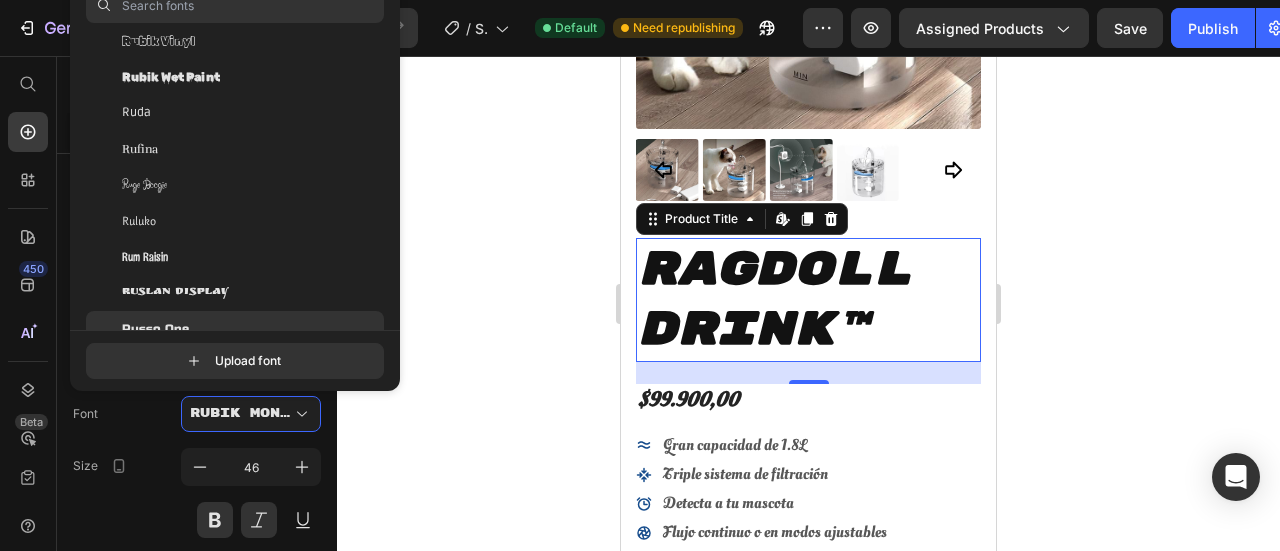 scroll, scrollTop: 55559, scrollLeft: 0, axis: vertical 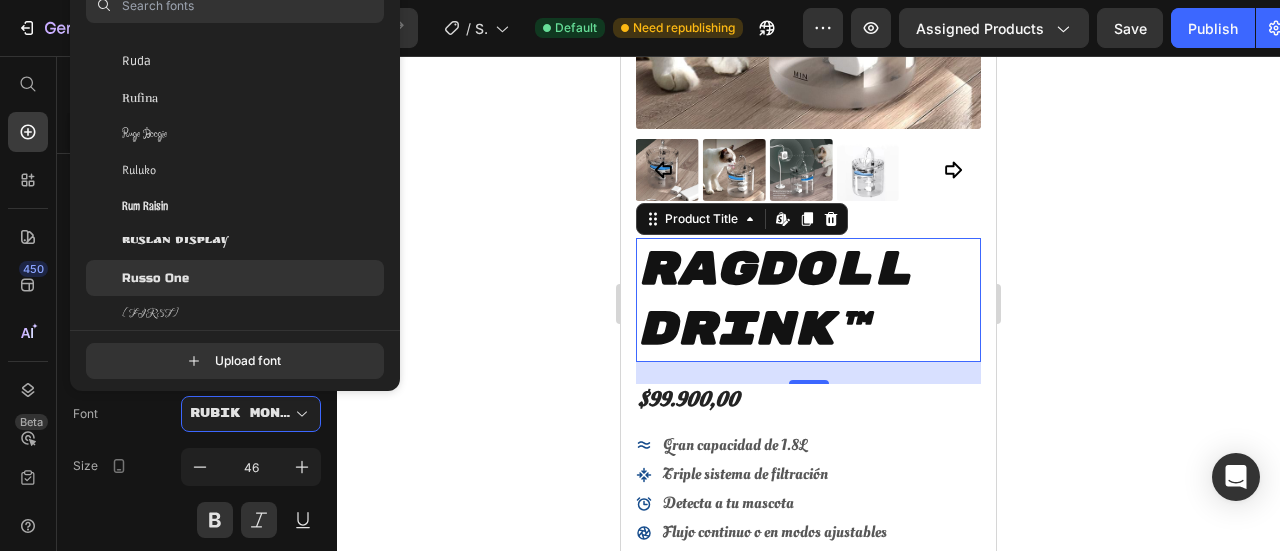 click on "Russo One" 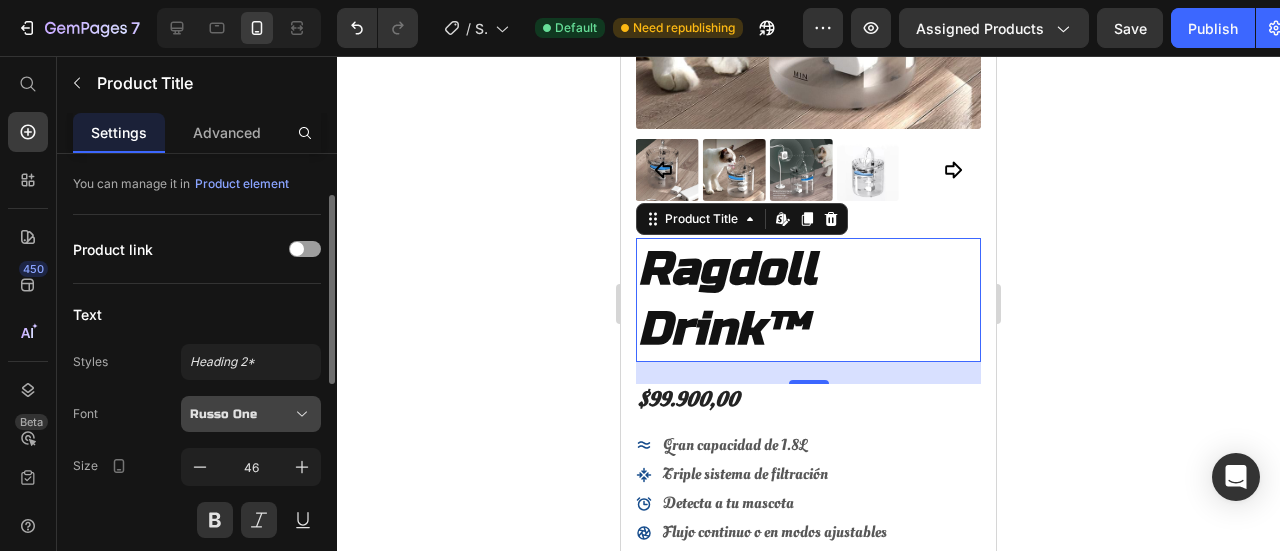 click on "Russo One" at bounding box center [241, 414] 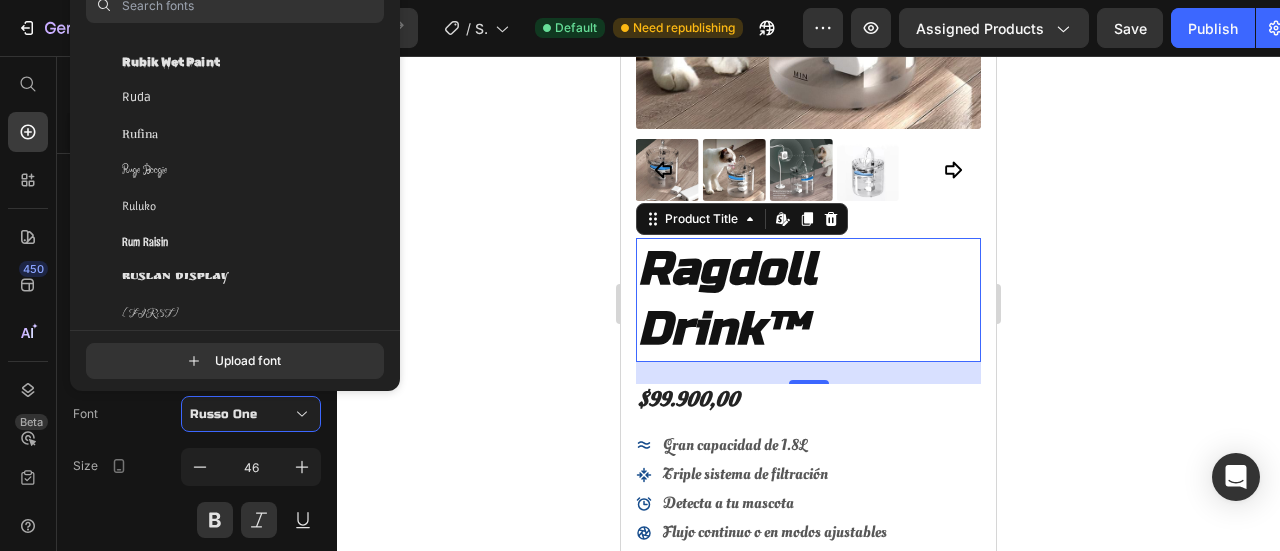 scroll, scrollTop: 56059, scrollLeft: 0, axis: vertical 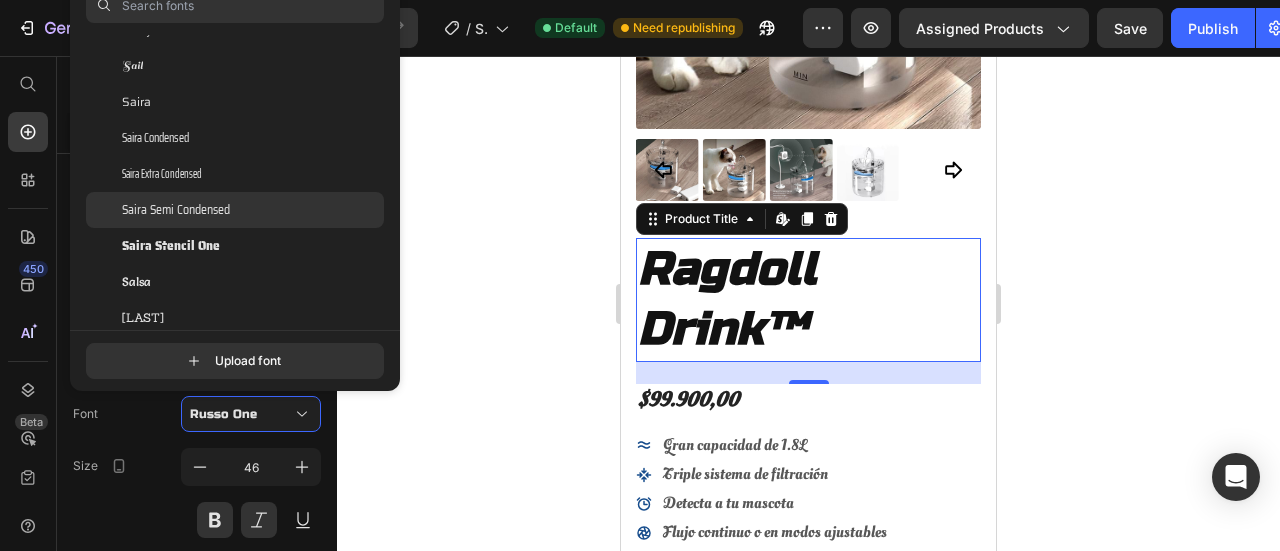 click on "Saira Semi Condensed" 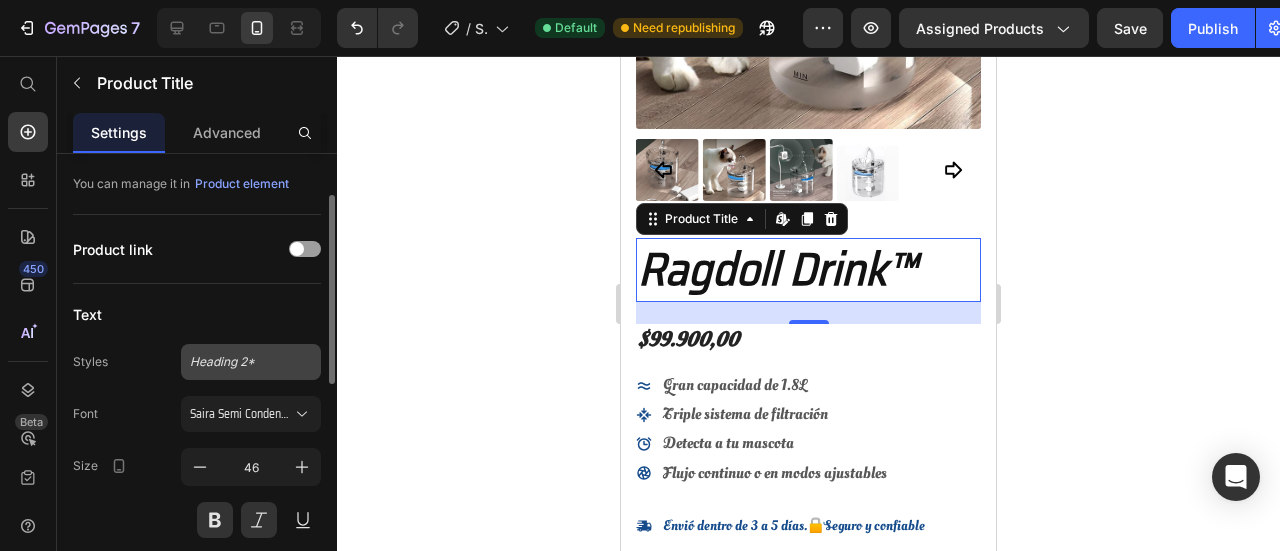 click on "Heading 2*" at bounding box center [239, 362] 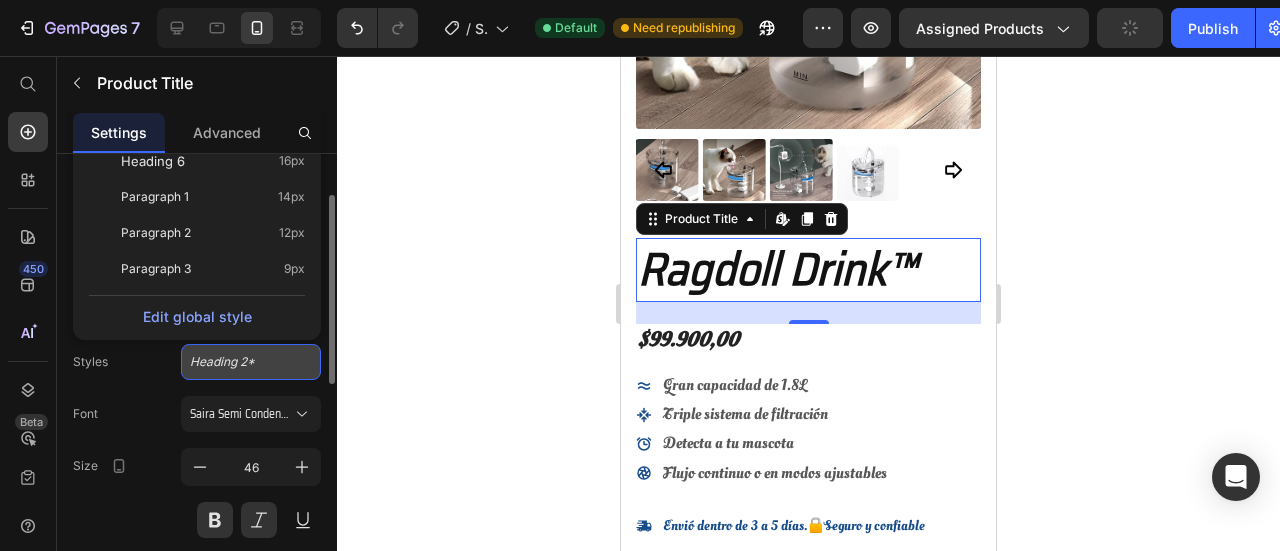 click on "Heading 2*" at bounding box center [239, 362] 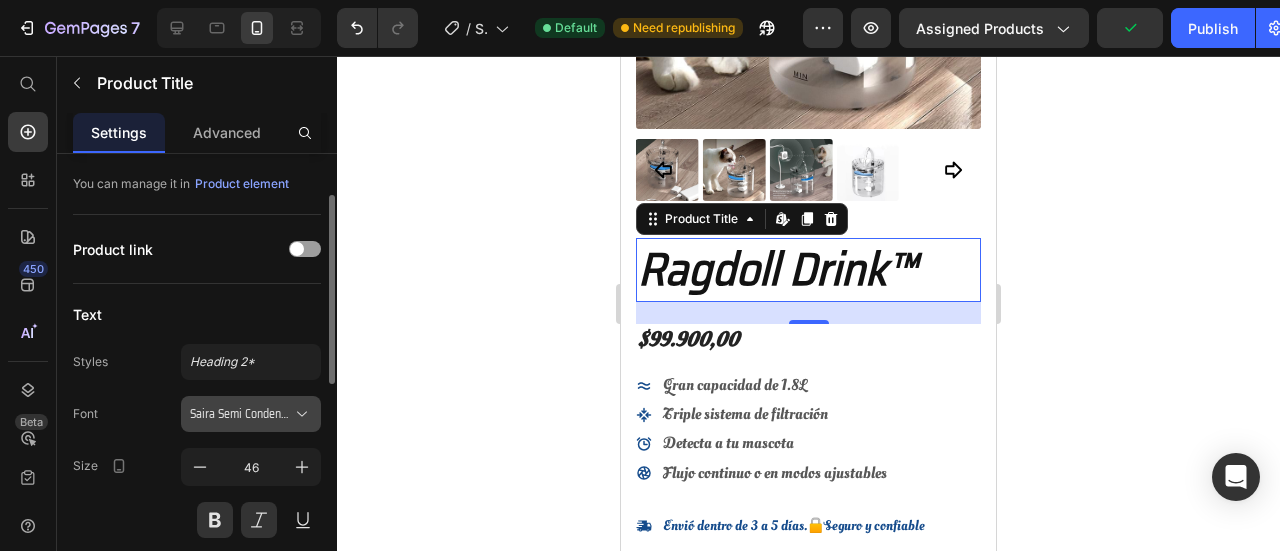 click on "Saira Semi Condensed" at bounding box center [251, 414] 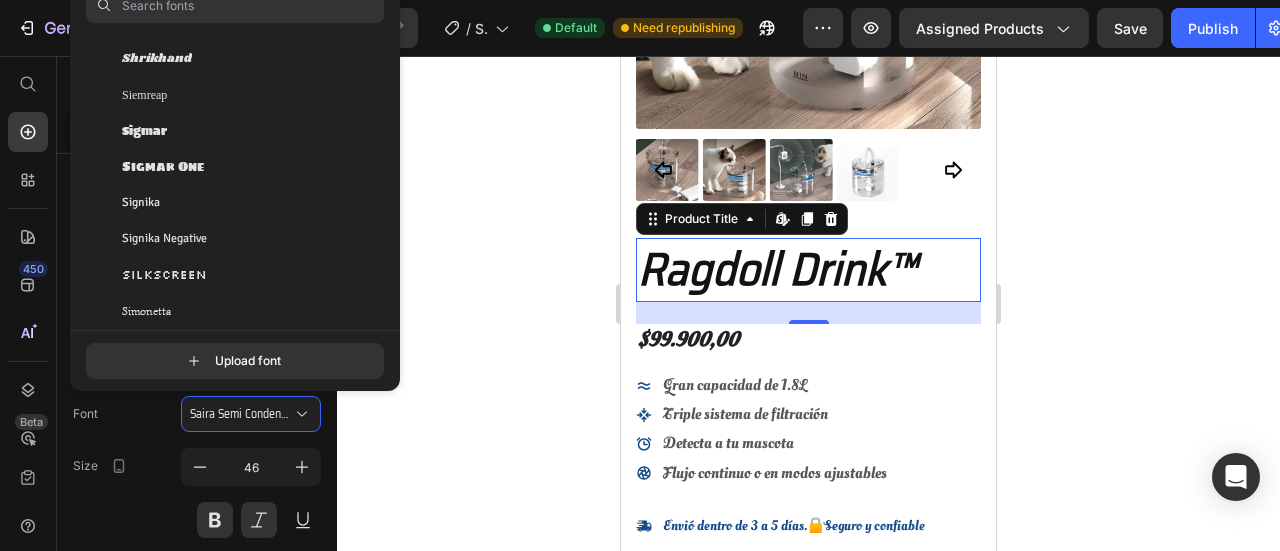 scroll, scrollTop: 58159, scrollLeft: 0, axis: vertical 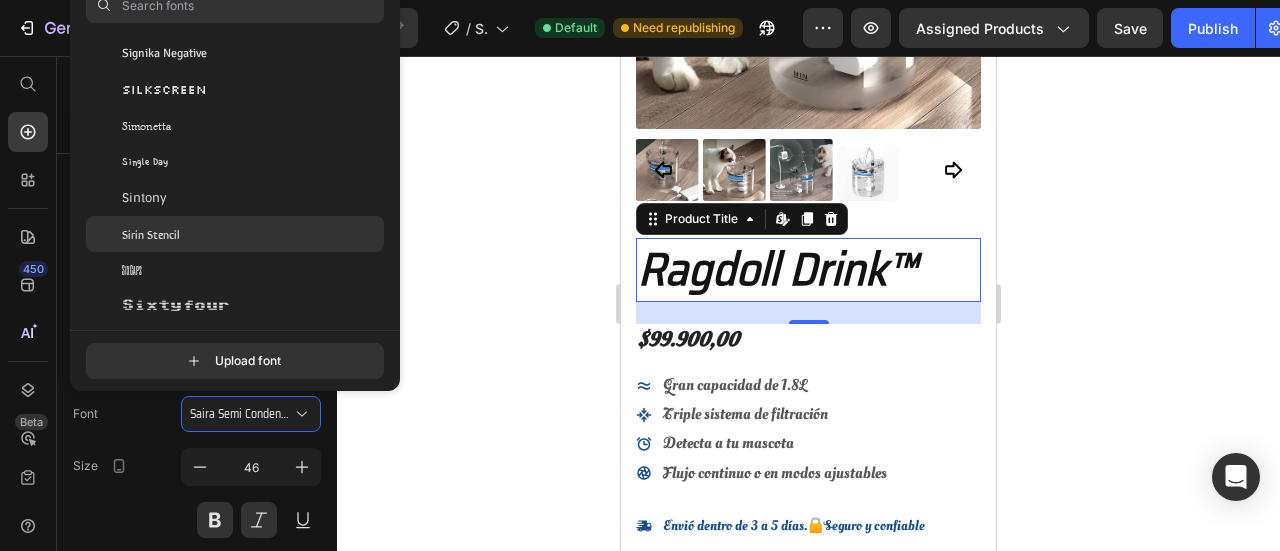 click on "Sirin Stencil" 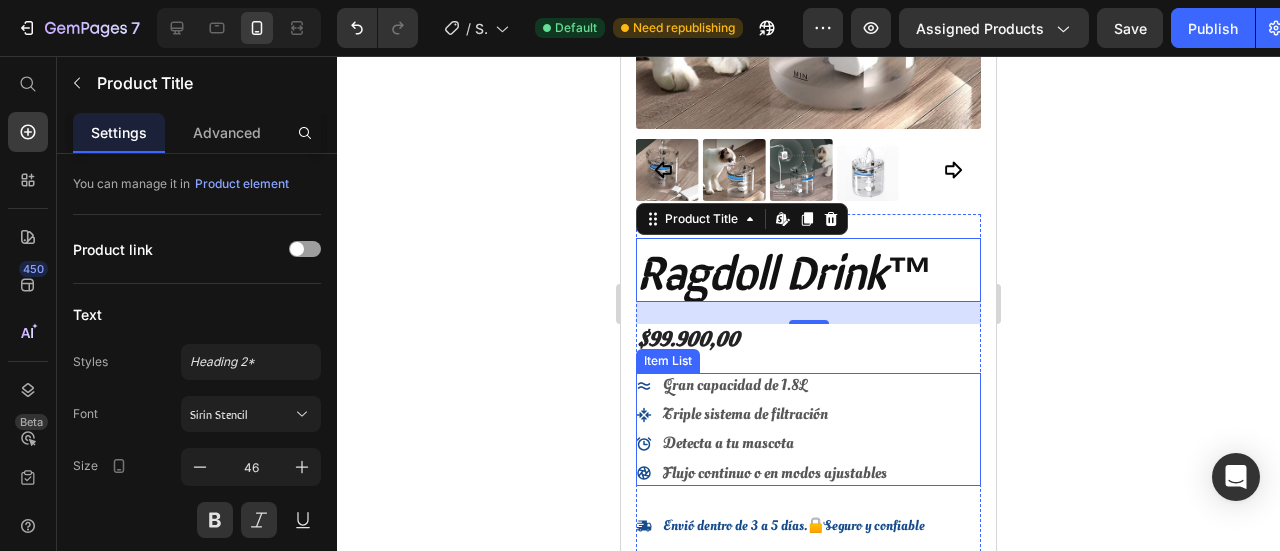 click on "Gran capacidad de 1.8L" at bounding box center (735, 385) 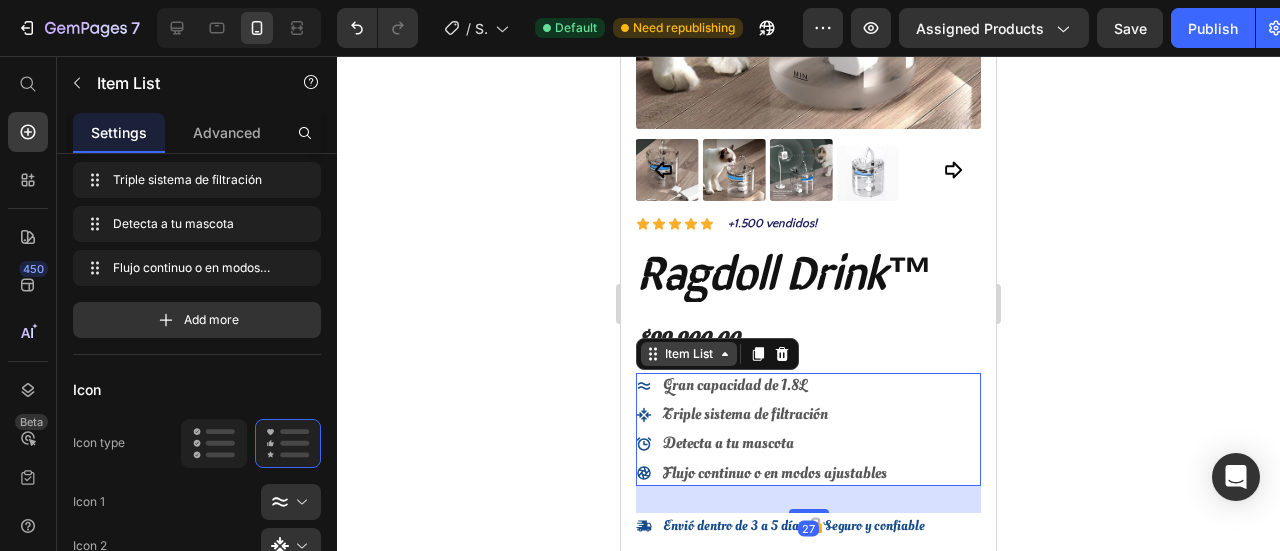 scroll, scrollTop: 0, scrollLeft: 0, axis: both 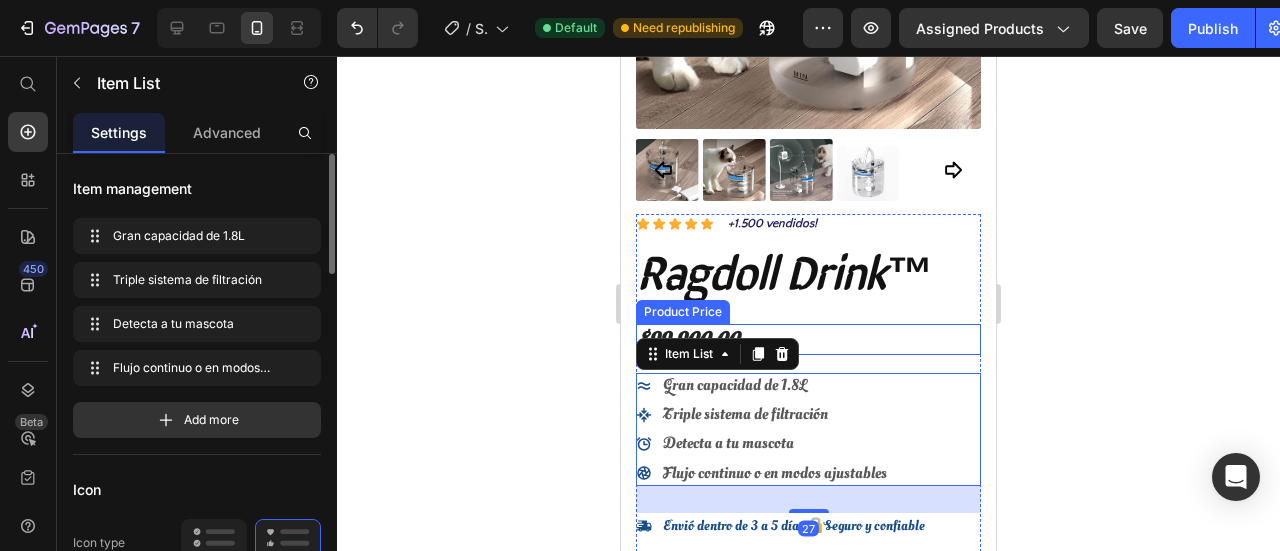 click on "$99.900,00" at bounding box center [808, 339] 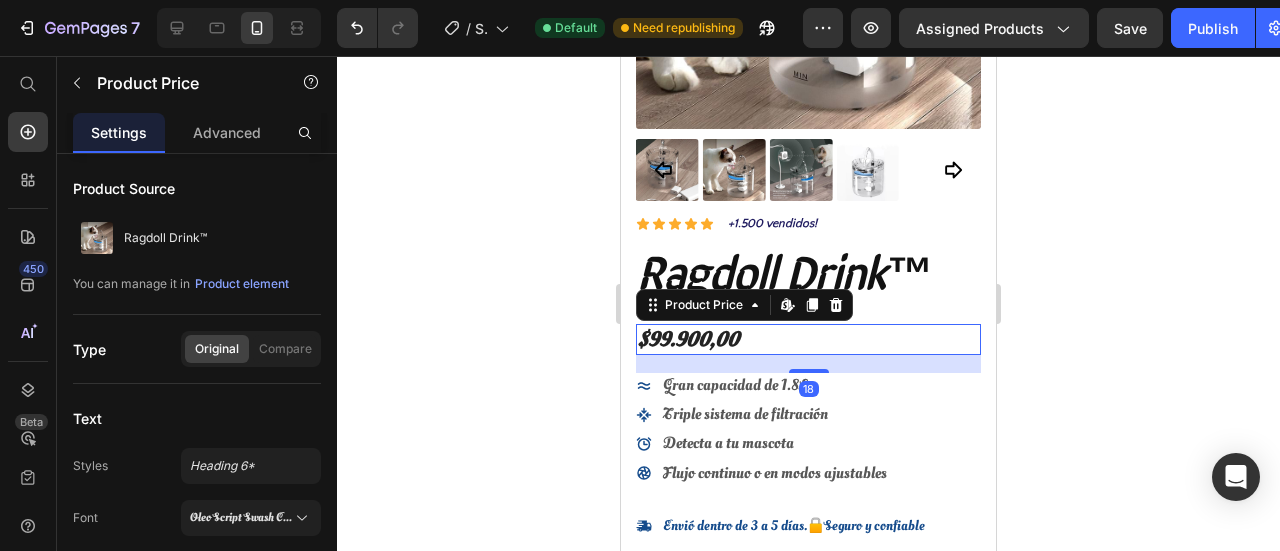 drag, startPoint x: 288, startPoint y: 517, endPoint x: 272, endPoint y: 485, distance: 35.77709 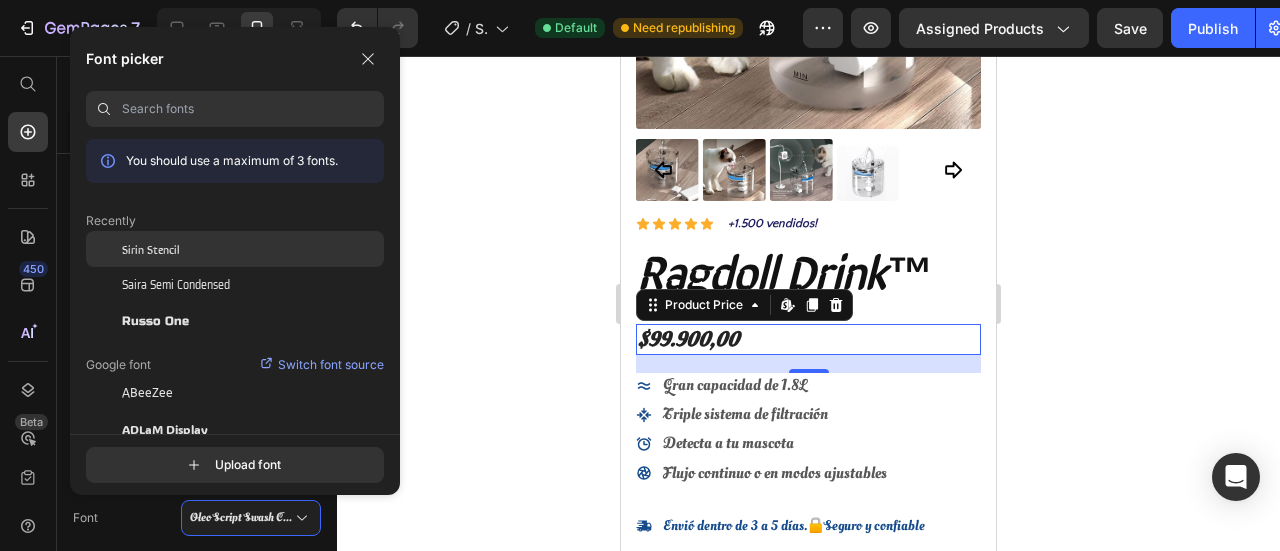 click on "Sirin Stencil" 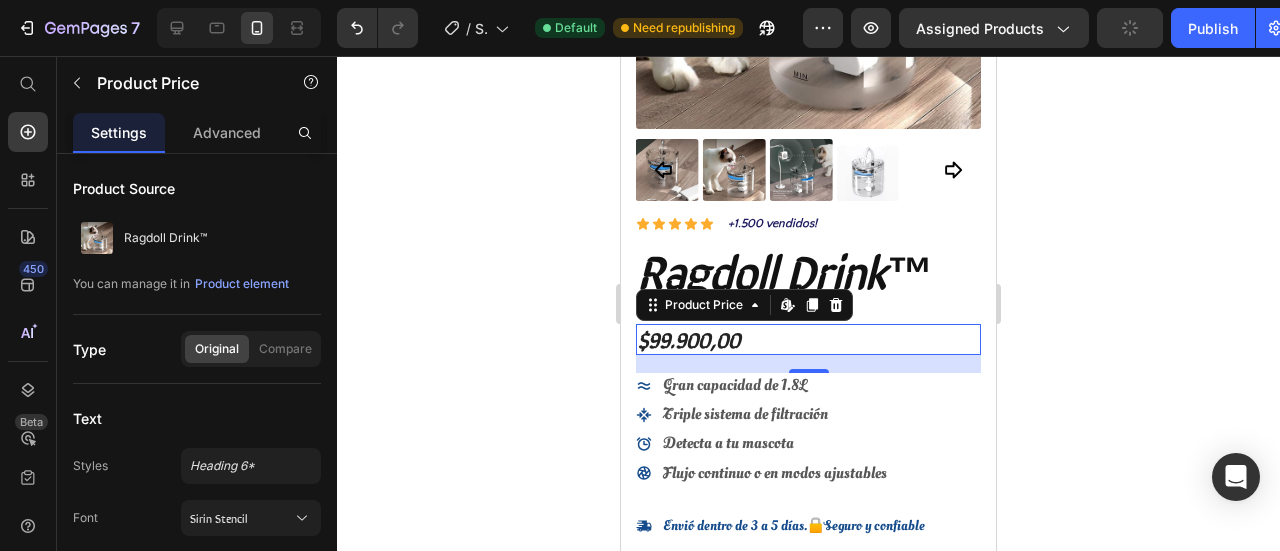 click 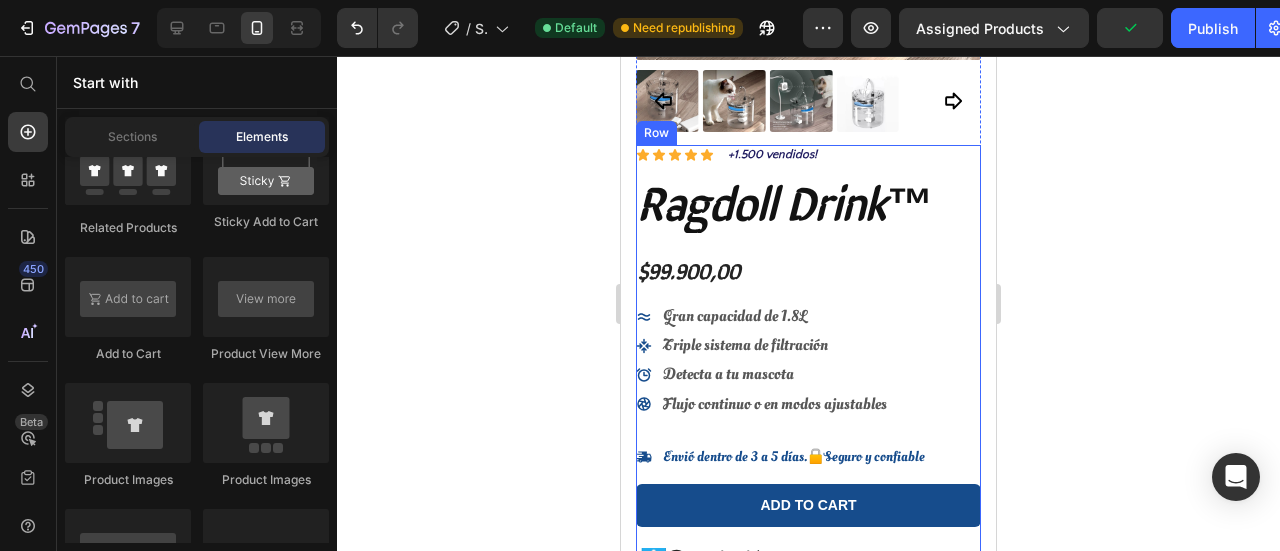 scroll, scrollTop: 450, scrollLeft: 0, axis: vertical 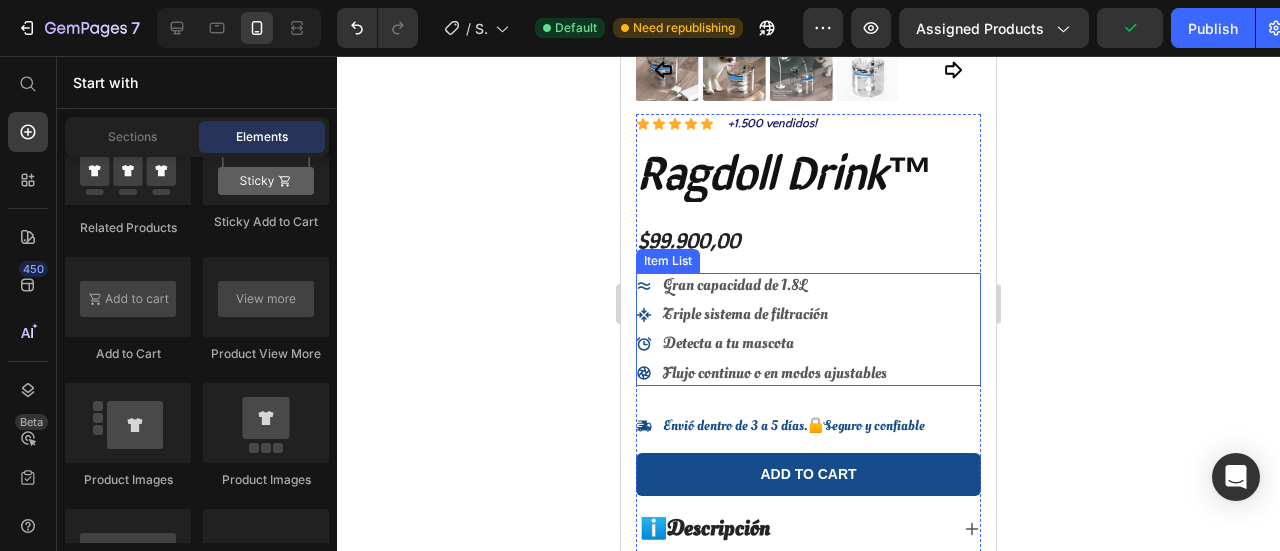 click on "Flujo continuo o en modos ajustables" at bounding box center (775, 373) 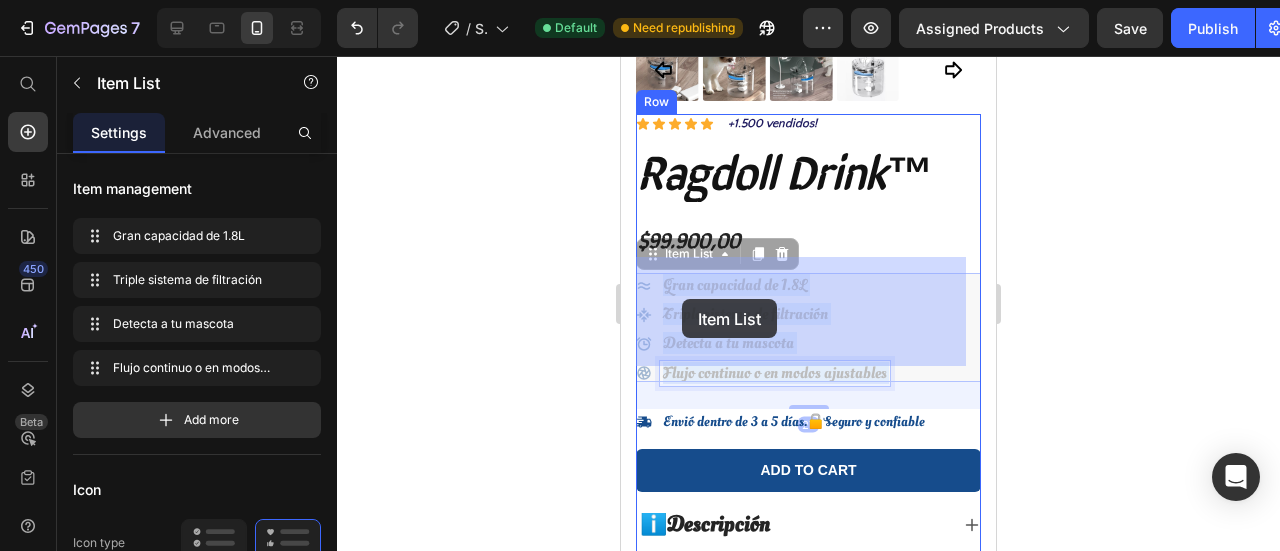 drag, startPoint x: 881, startPoint y: 359, endPoint x: 682, endPoint y: 299, distance: 207.8485 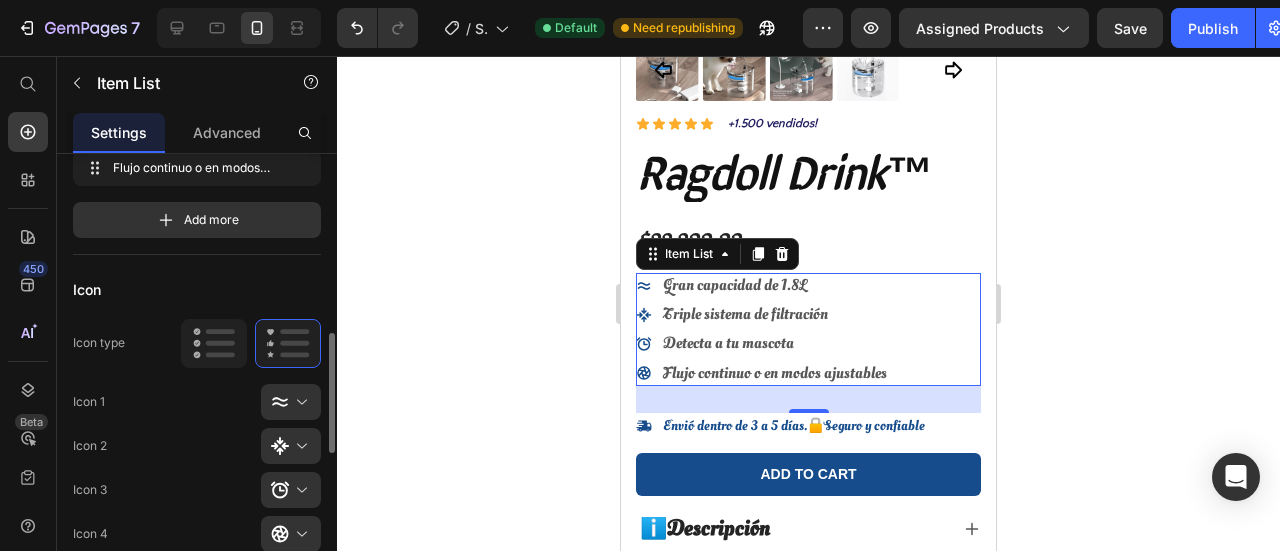 scroll, scrollTop: 600, scrollLeft: 0, axis: vertical 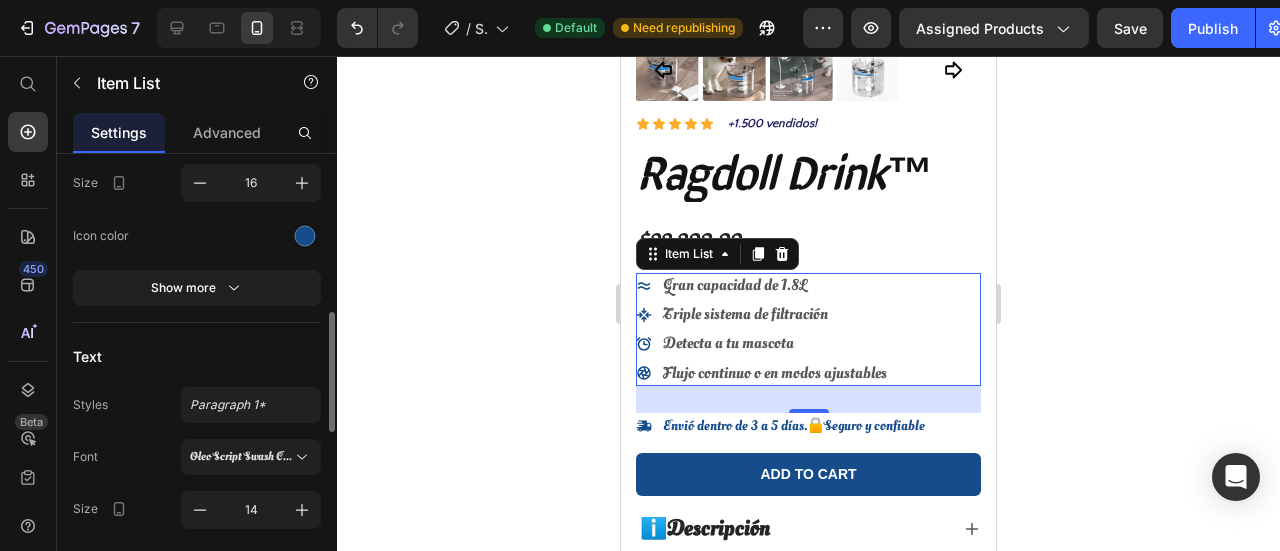 click on "Styles Paragraph 1* Font Oleo Script Swash Caps Size 14 Color Show more" 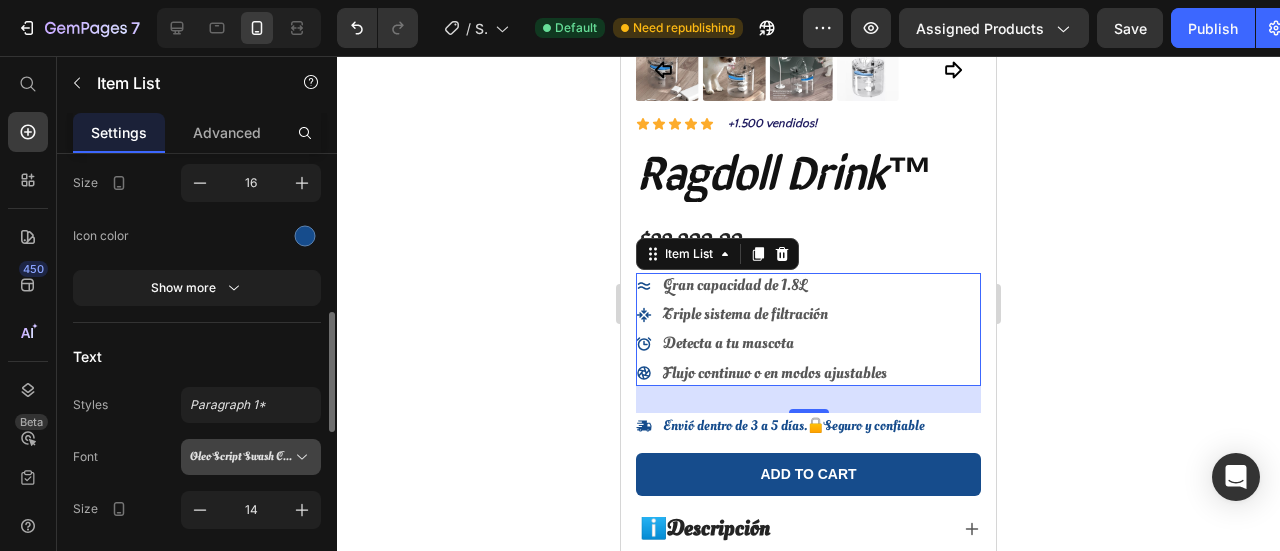 click on "Oleo Script Swash Caps" at bounding box center (251, 457) 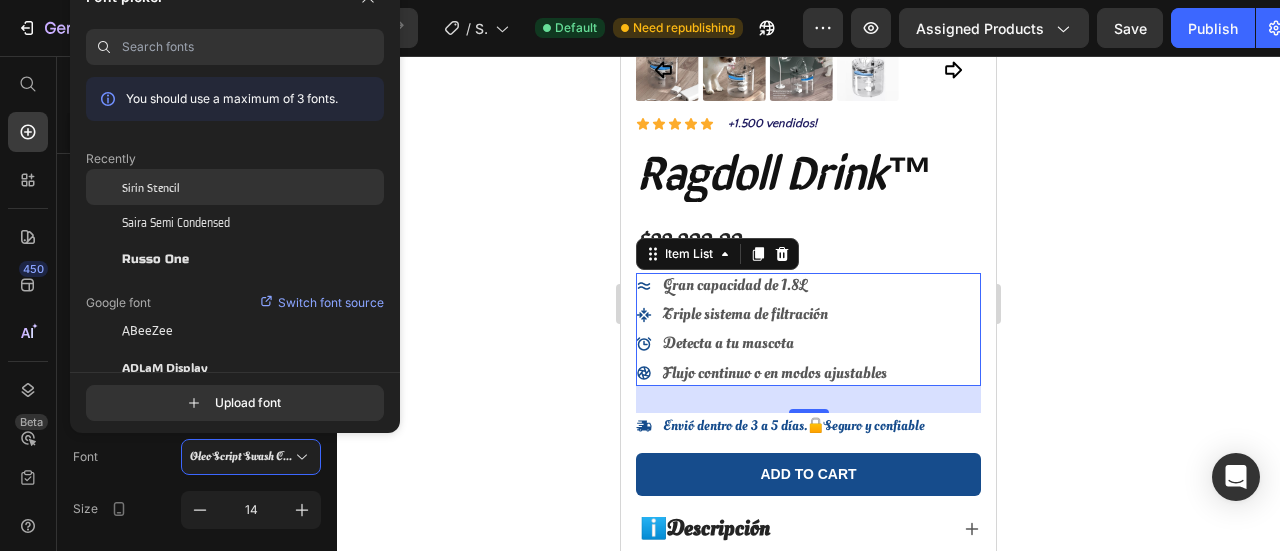 click on "Sirin Stencil" 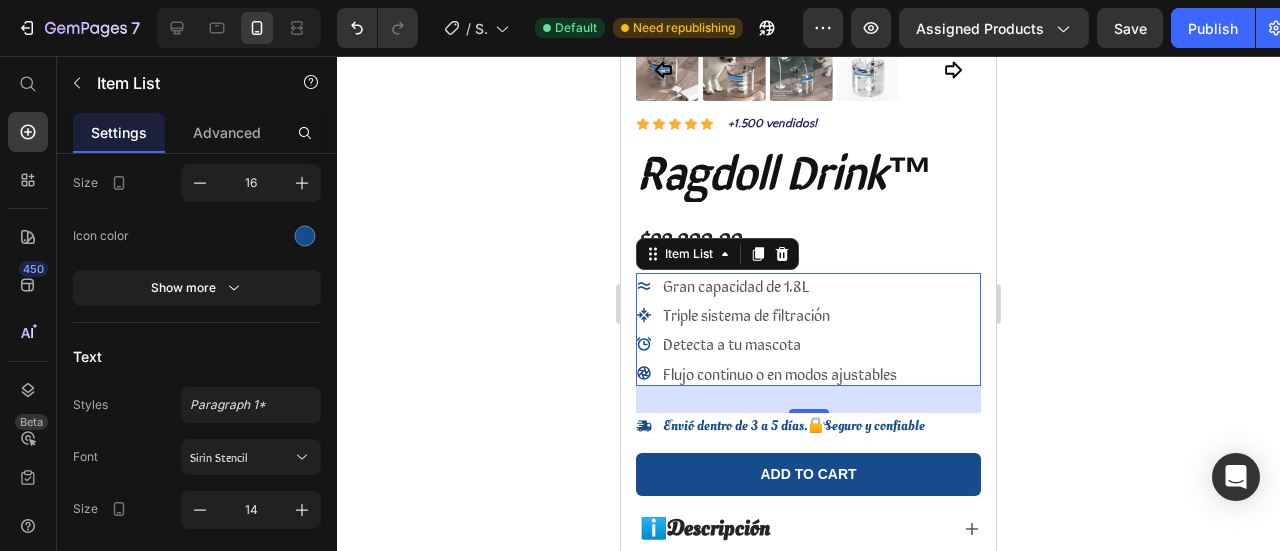 click 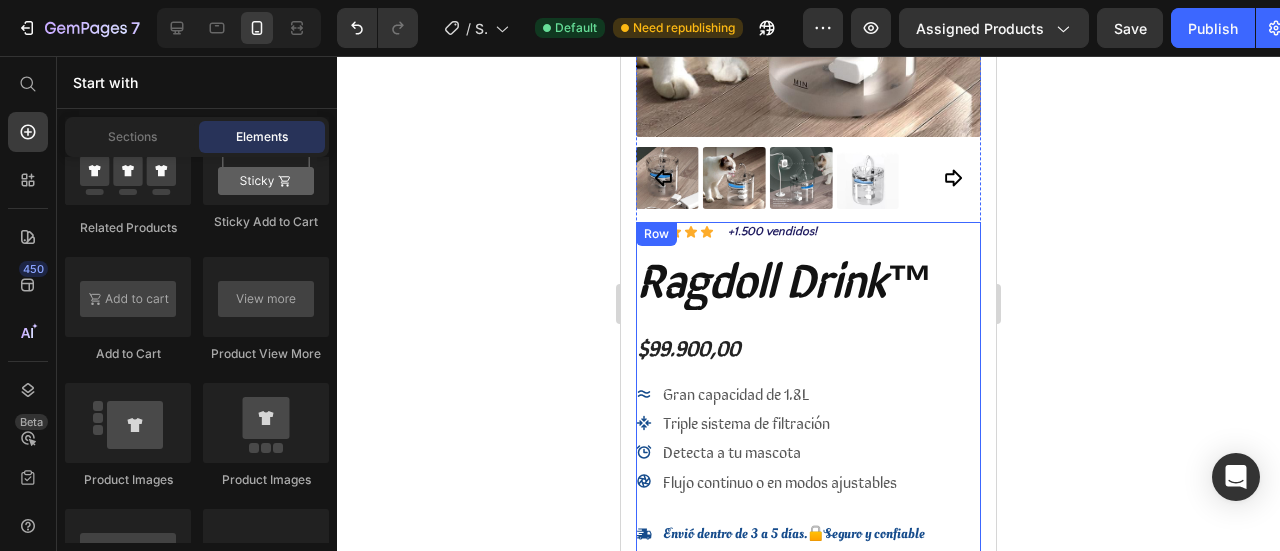 scroll, scrollTop: 450, scrollLeft: 0, axis: vertical 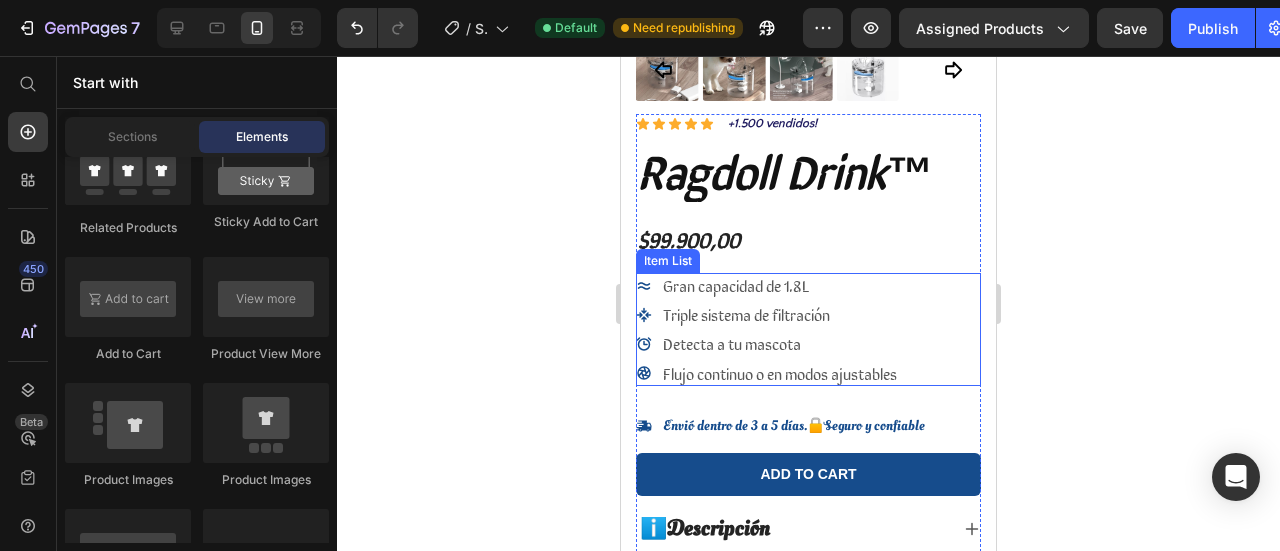 click on "Flujo continuo o en modos ajustables" at bounding box center (780, 373) 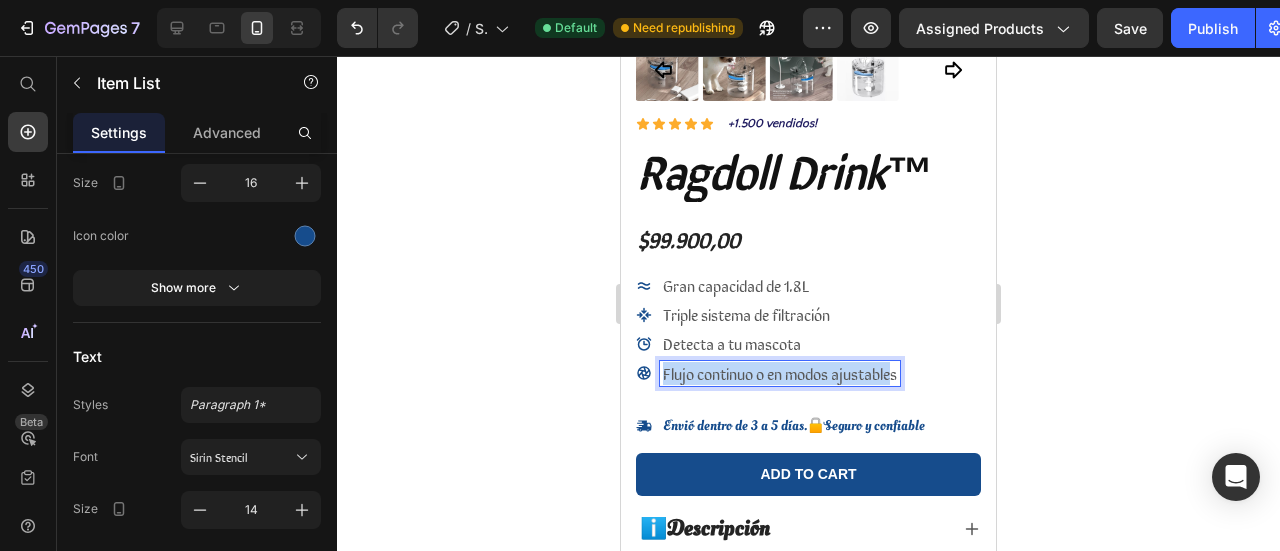 drag, startPoint x: 897, startPoint y: 363, endPoint x: 658, endPoint y: 263, distance: 259.0772 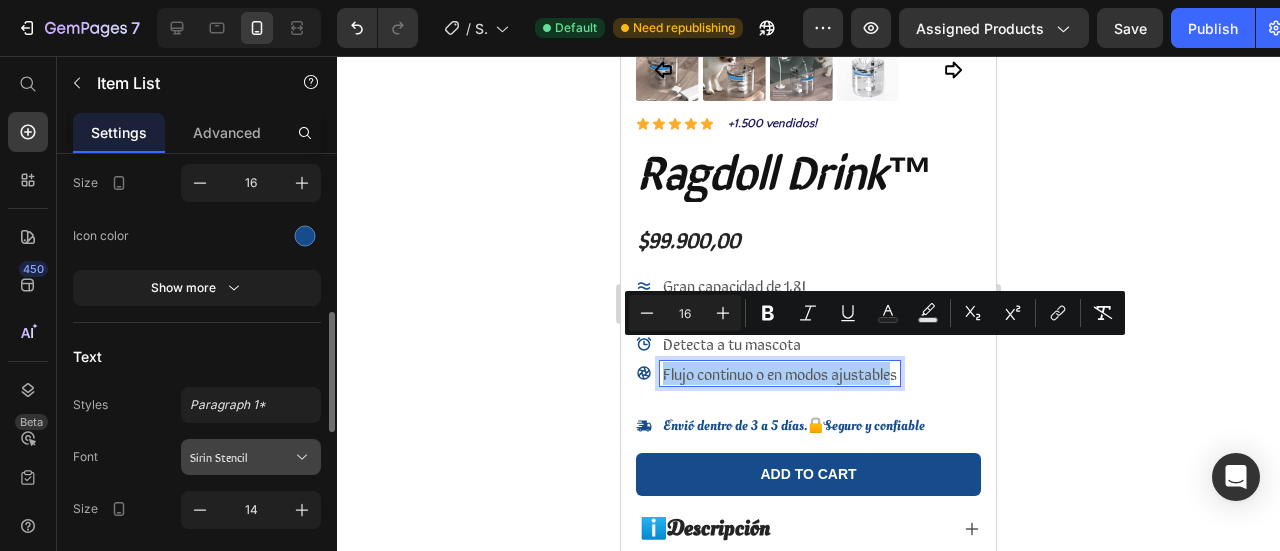 click on "Sirin Stencil" at bounding box center [241, 457] 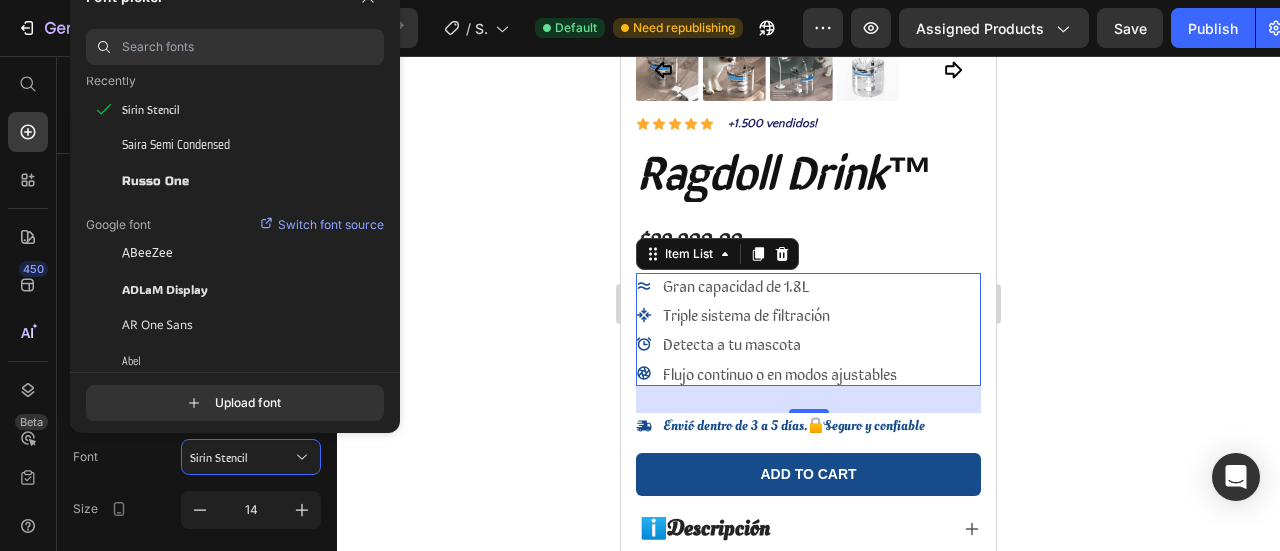 scroll, scrollTop: 200, scrollLeft: 0, axis: vertical 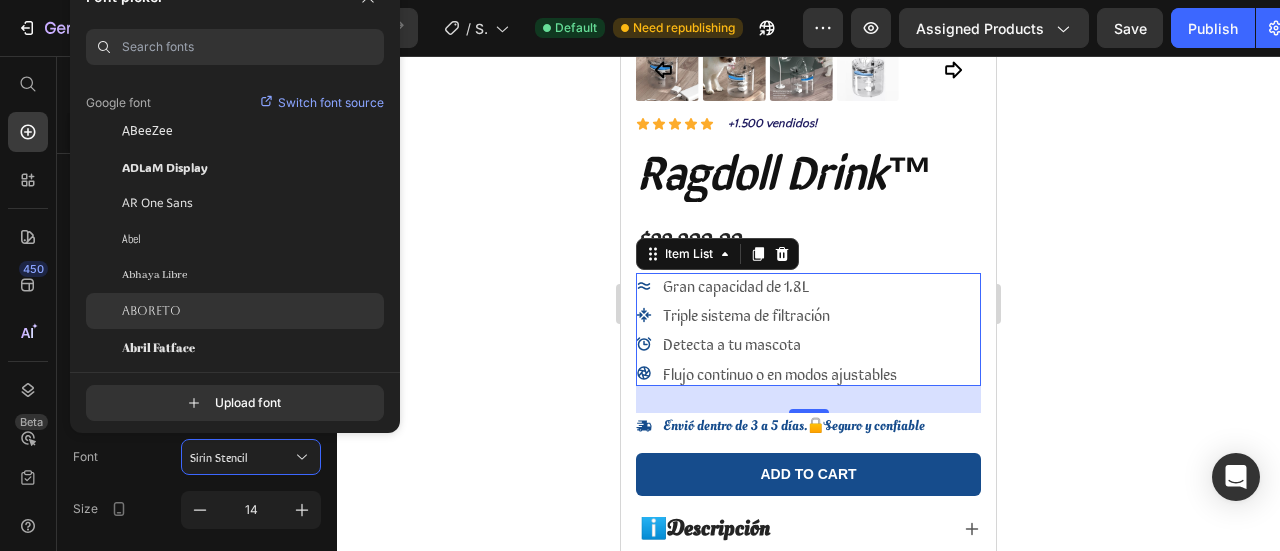 click on "Aboreto" 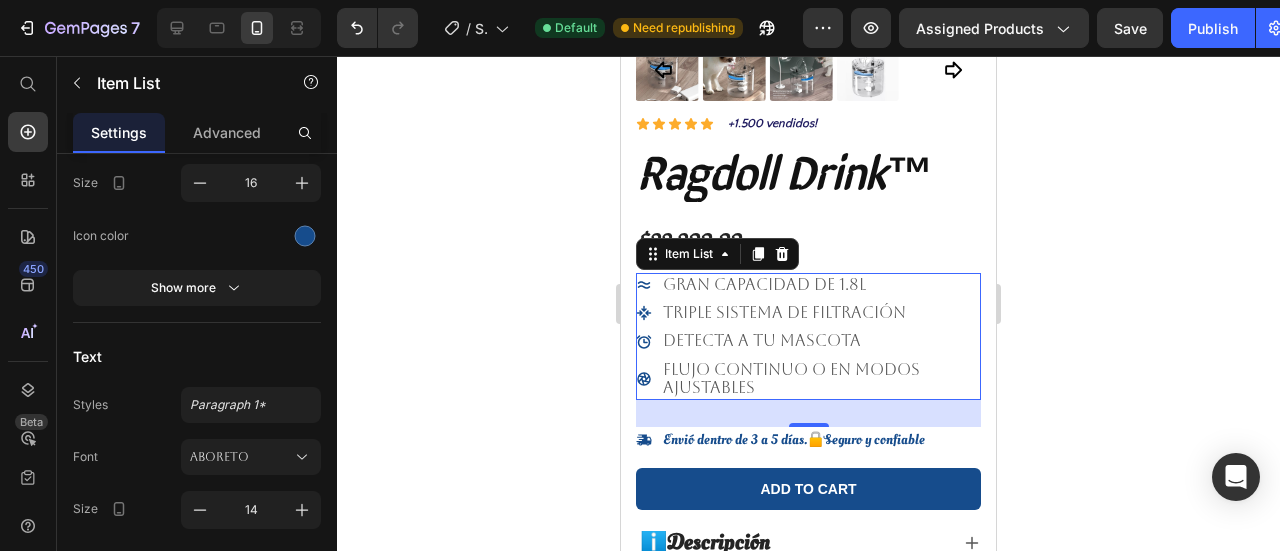 click 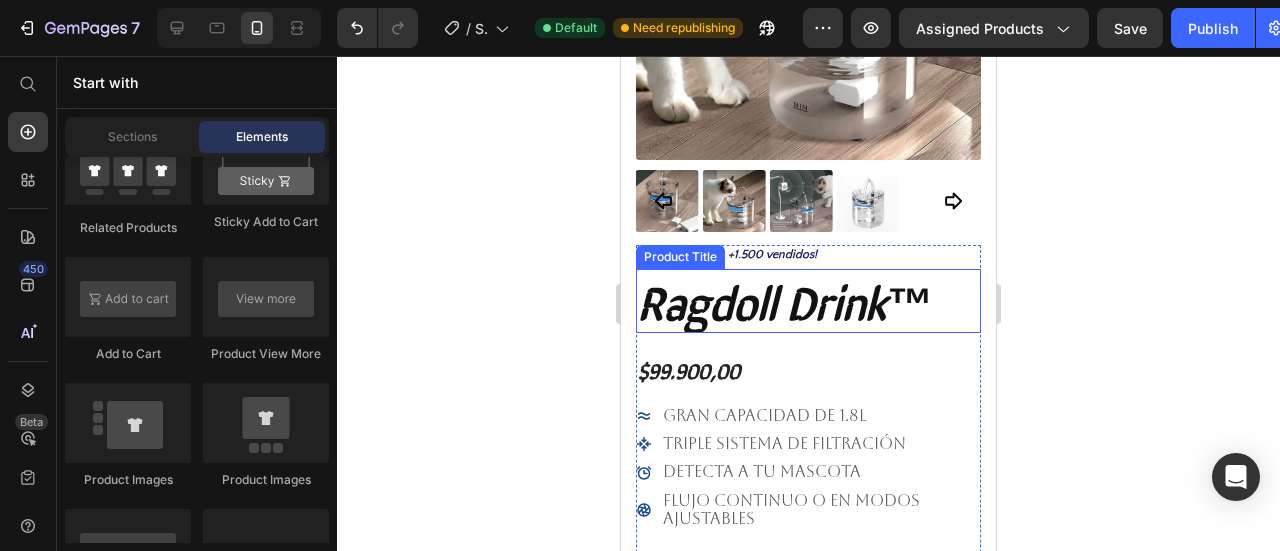 scroll, scrollTop: 350, scrollLeft: 0, axis: vertical 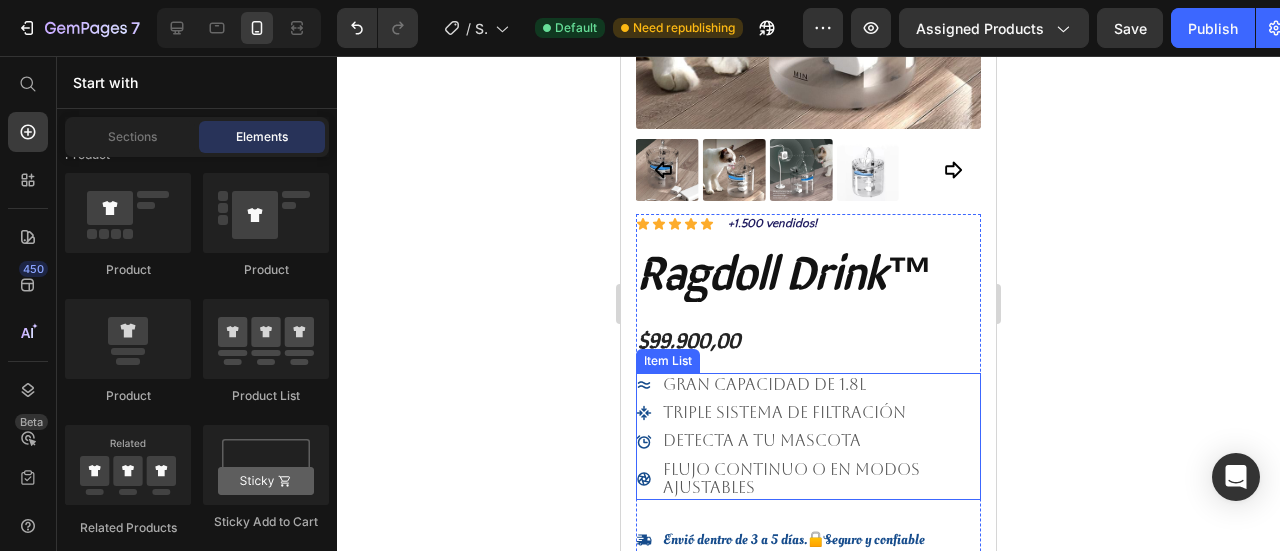 click on "Detecta a tu mascota" at bounding box center [820, 441] 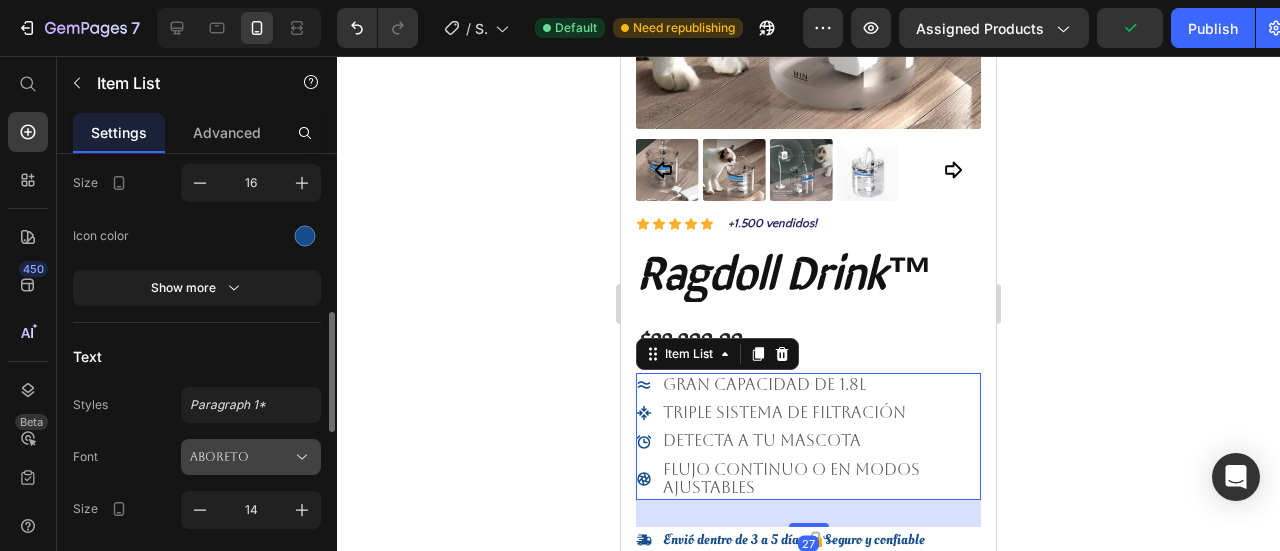 click on "Aboreto" at bounding box center [251, 457] 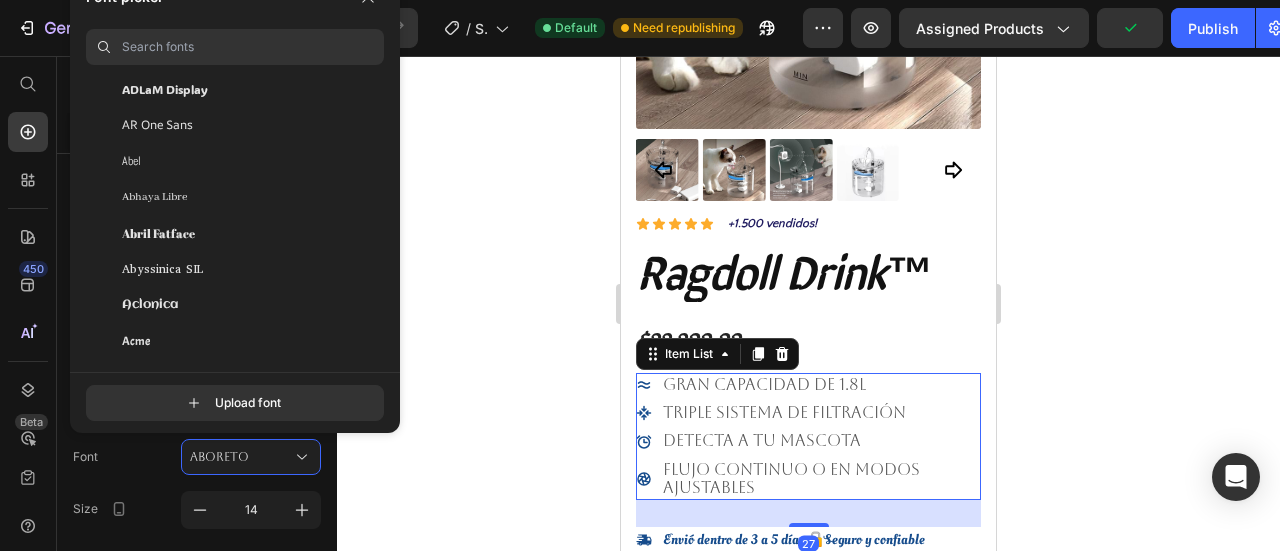 scroll, scrollTop: 400, scrollLeft: 0, axis: vertical 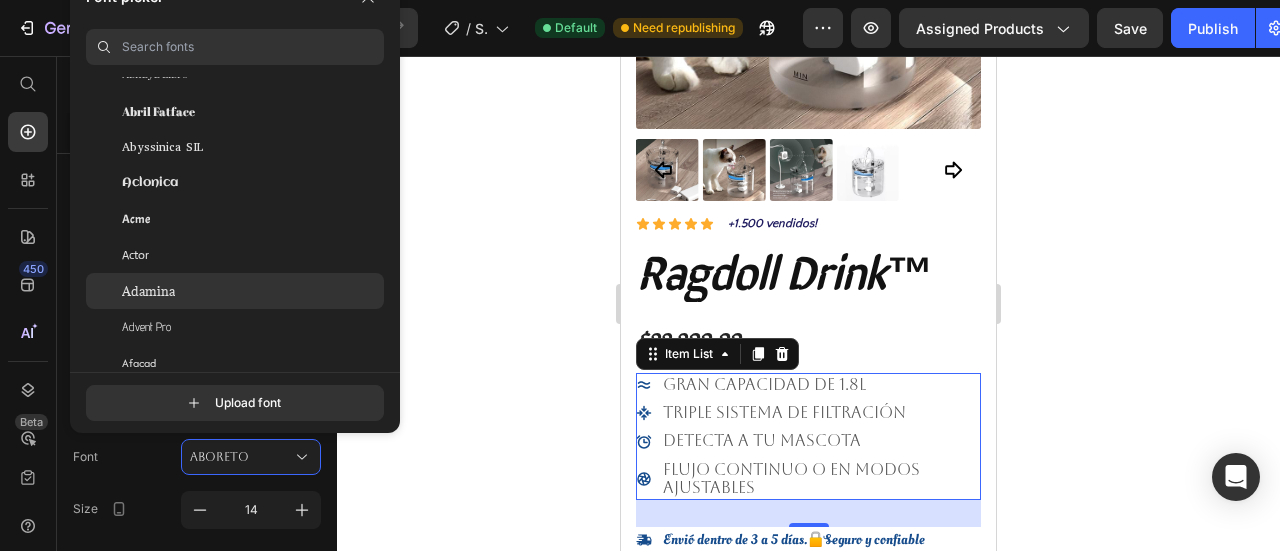 click on "Adamina" 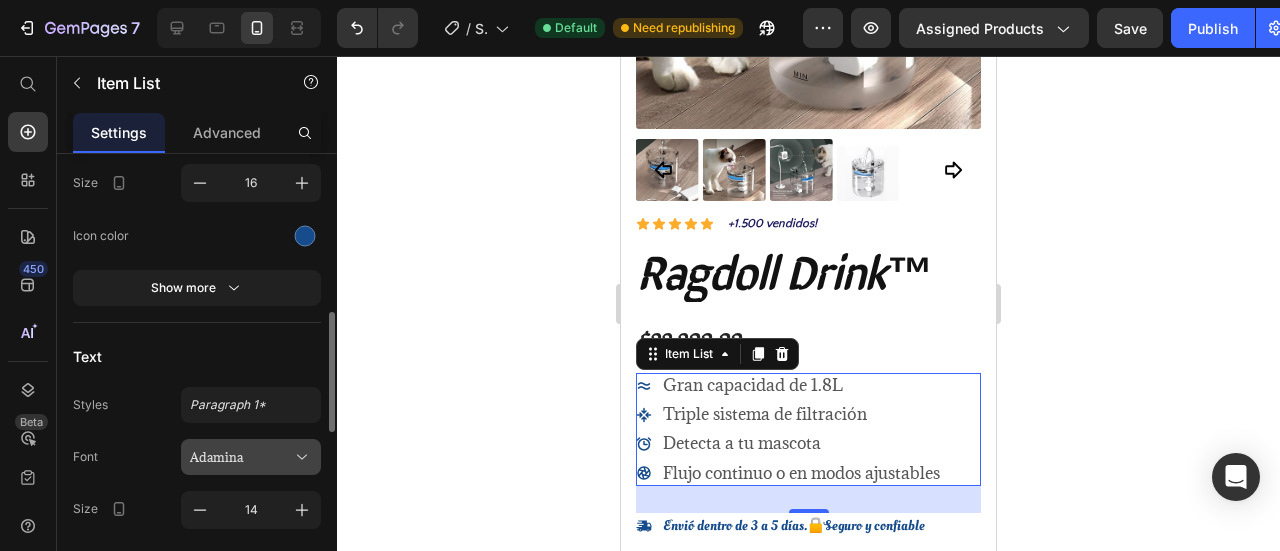 click on "Adamina" at bounding box center (241, 457) 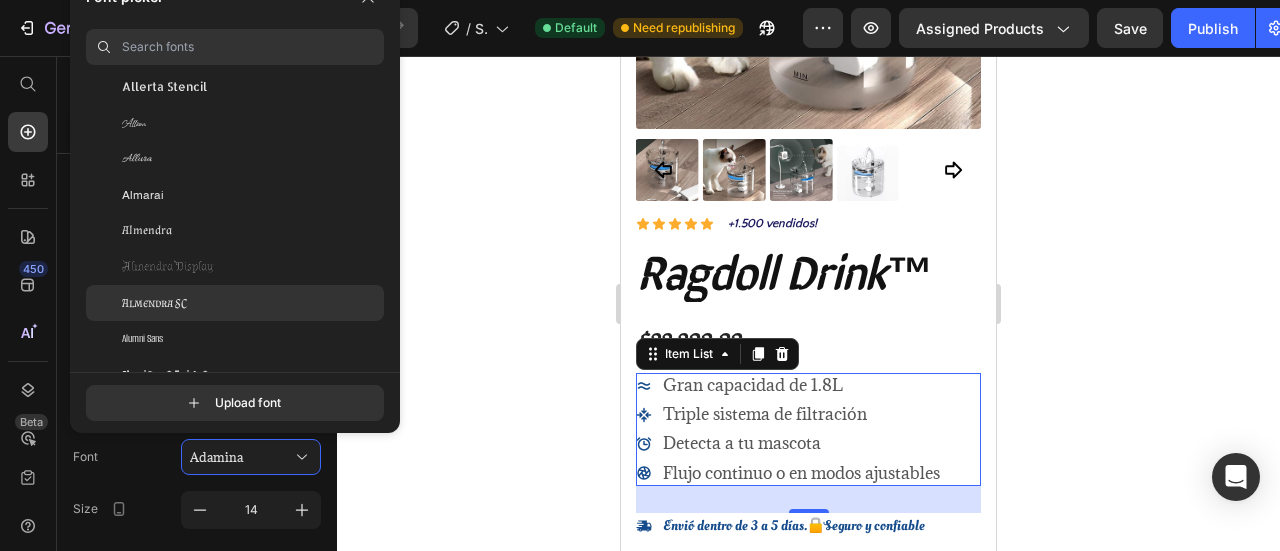 scroll, scrollTop: 1800, scrollLeft: 0, axis: vertical 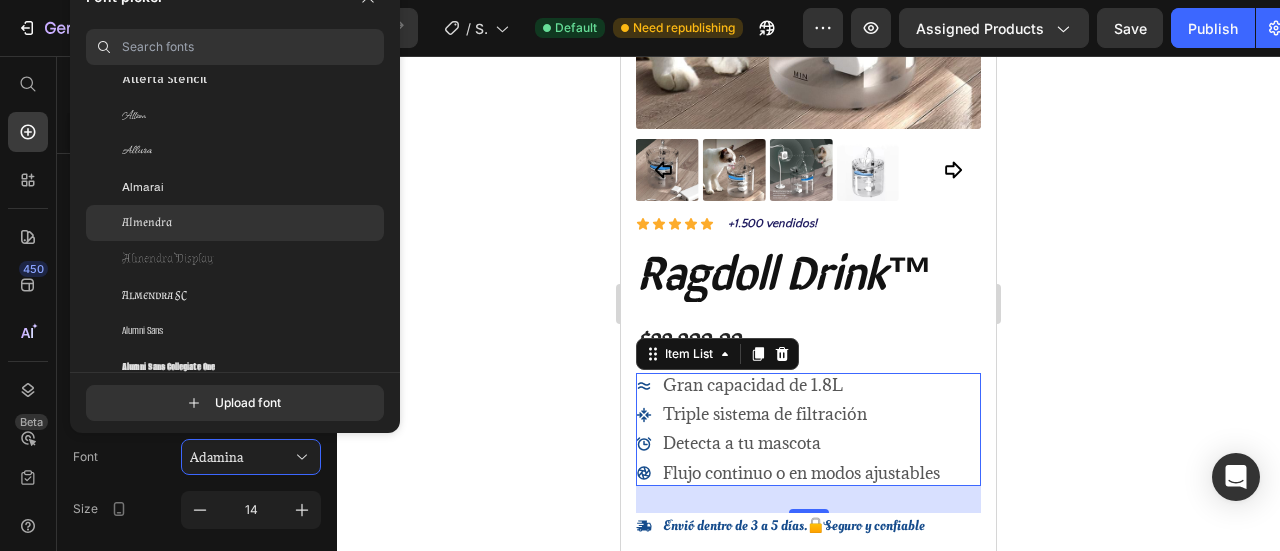 click on "Almendra" 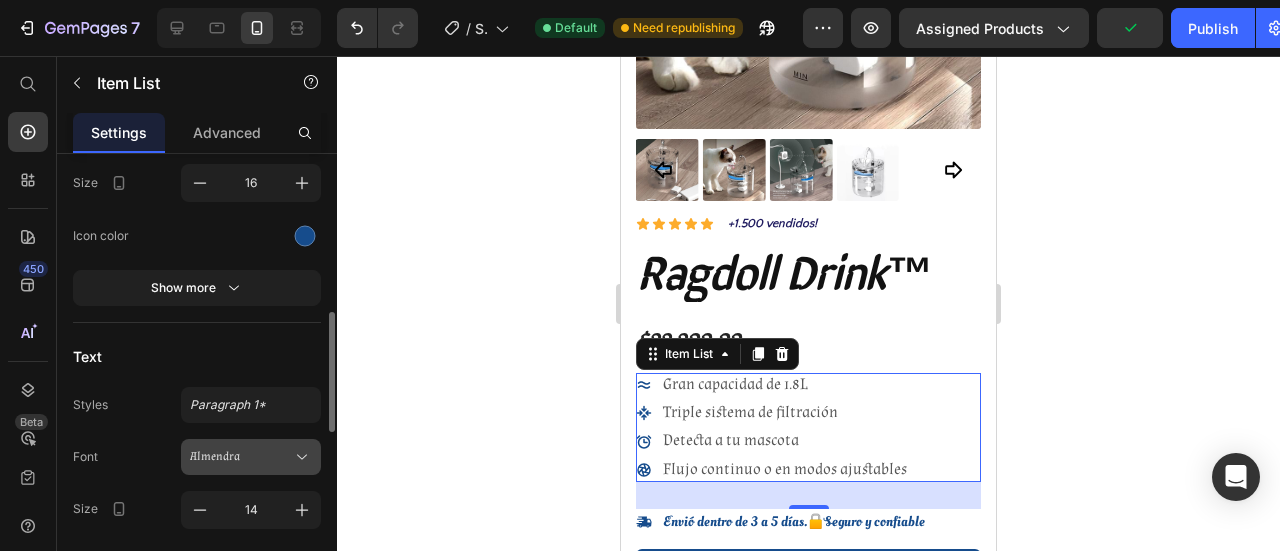 click on "Almendra" at bounding box center [241, 457] 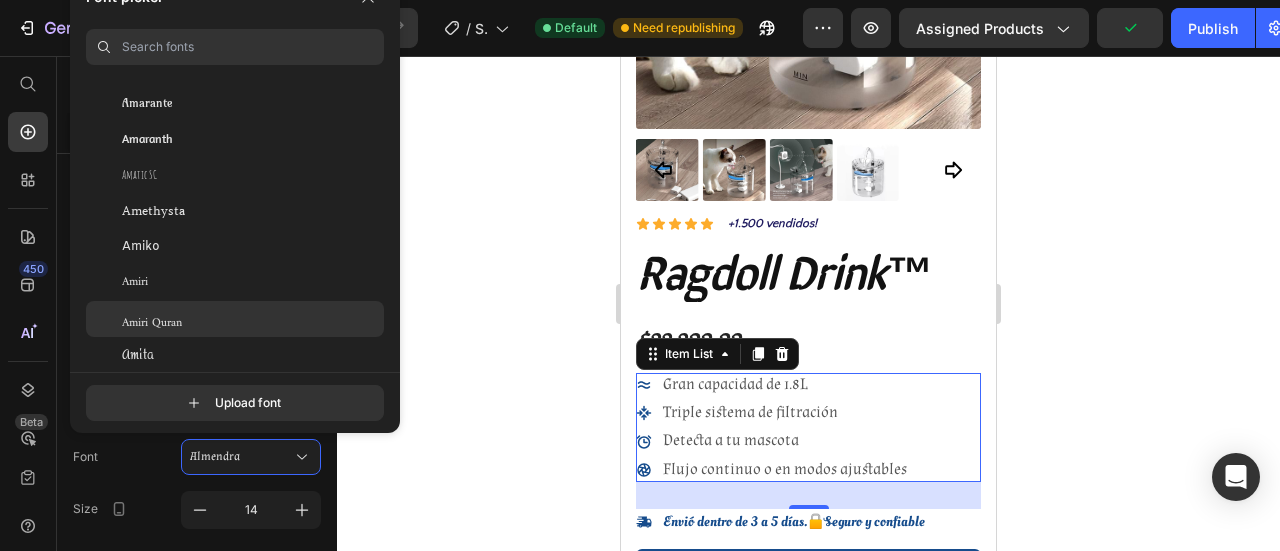 scroll, scrollTop: 2200, scrollLeft: 0, axis: vertical 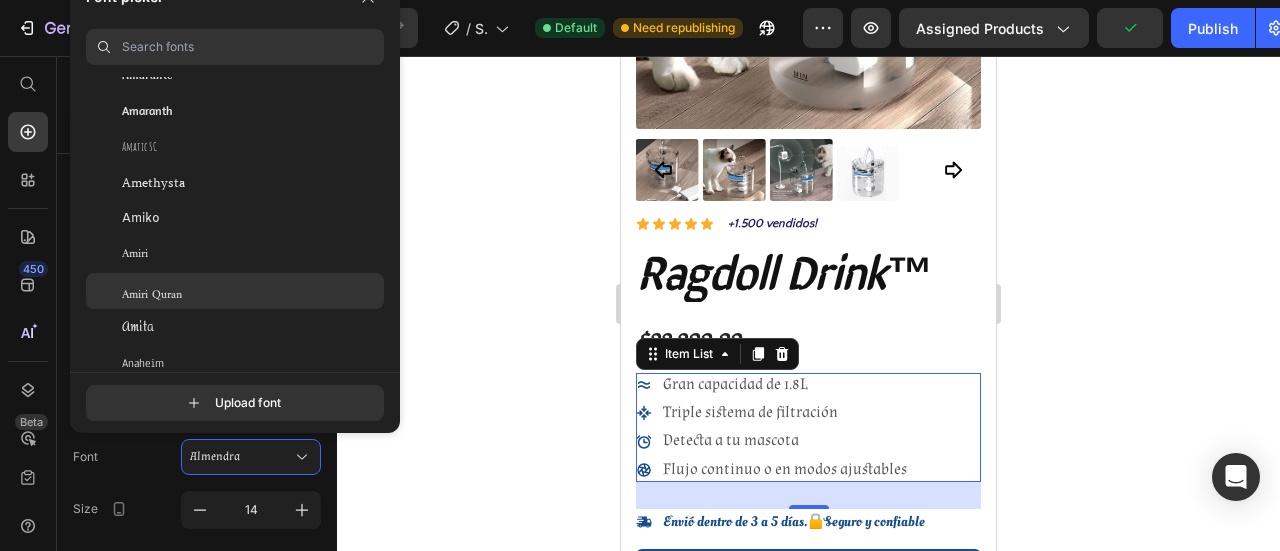 click on "Amiri Quran" 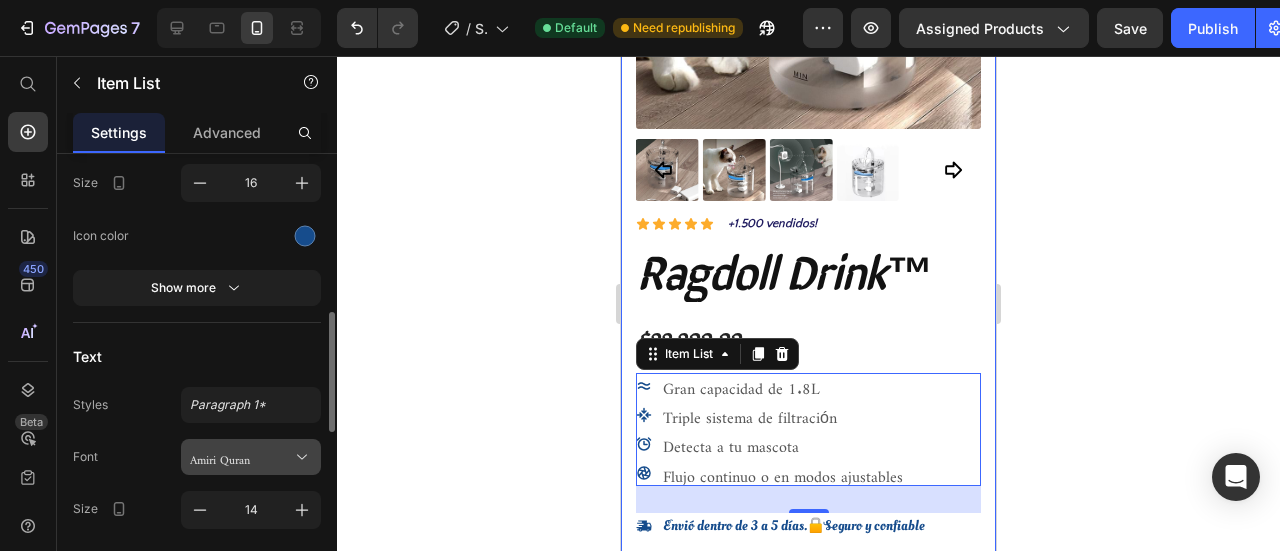 click on "Amiri Quran" at bounding box center (241, 457) 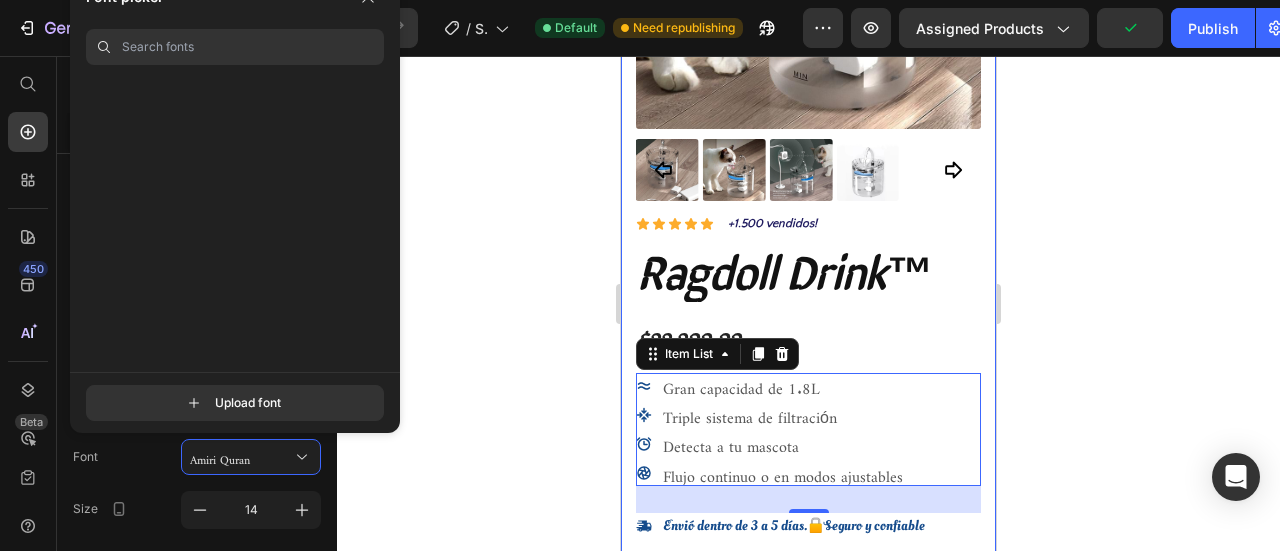 scroll, scrollTop: 0, scrollLeft: 0, axis: both 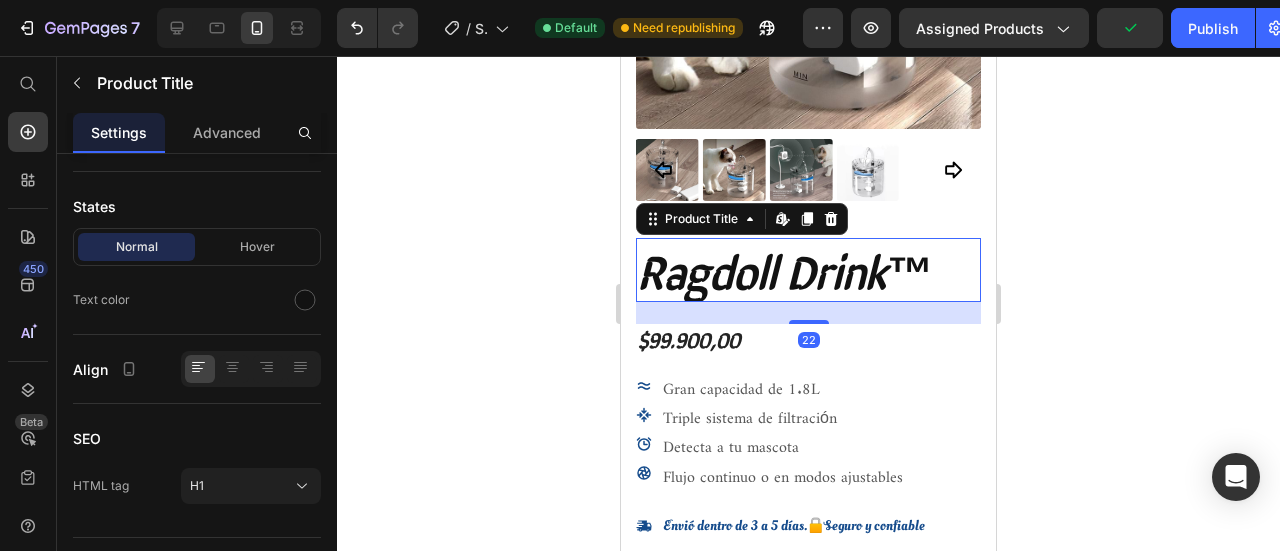click on "Ragdoll Drink™" at bounding box center [808, 270] 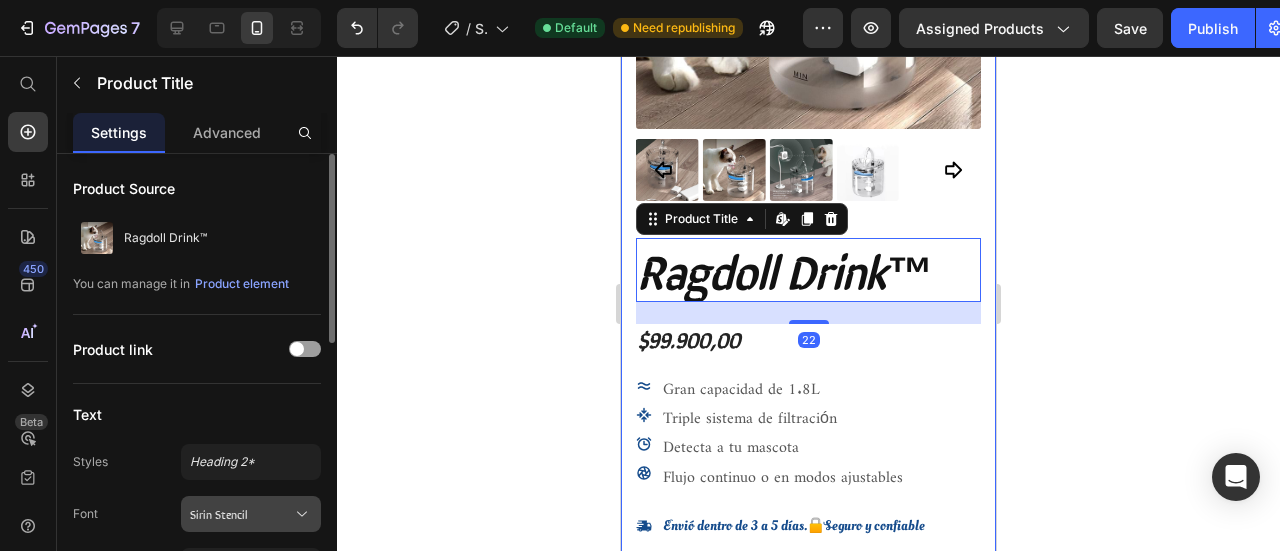 click on "Sirin Stencil" at bounding box center [241, 514] 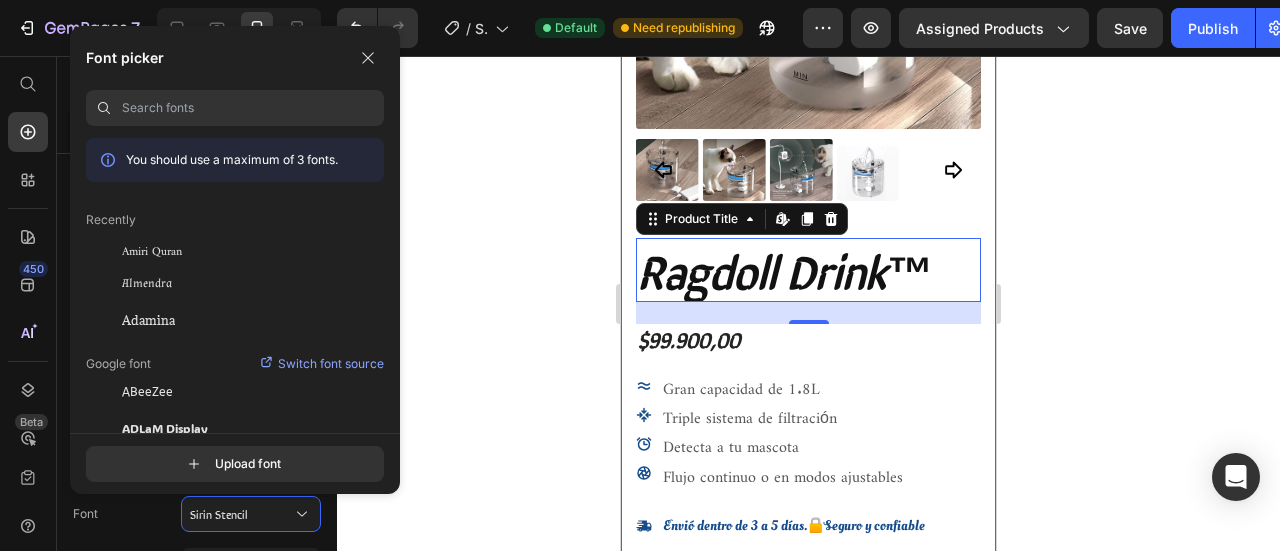 click 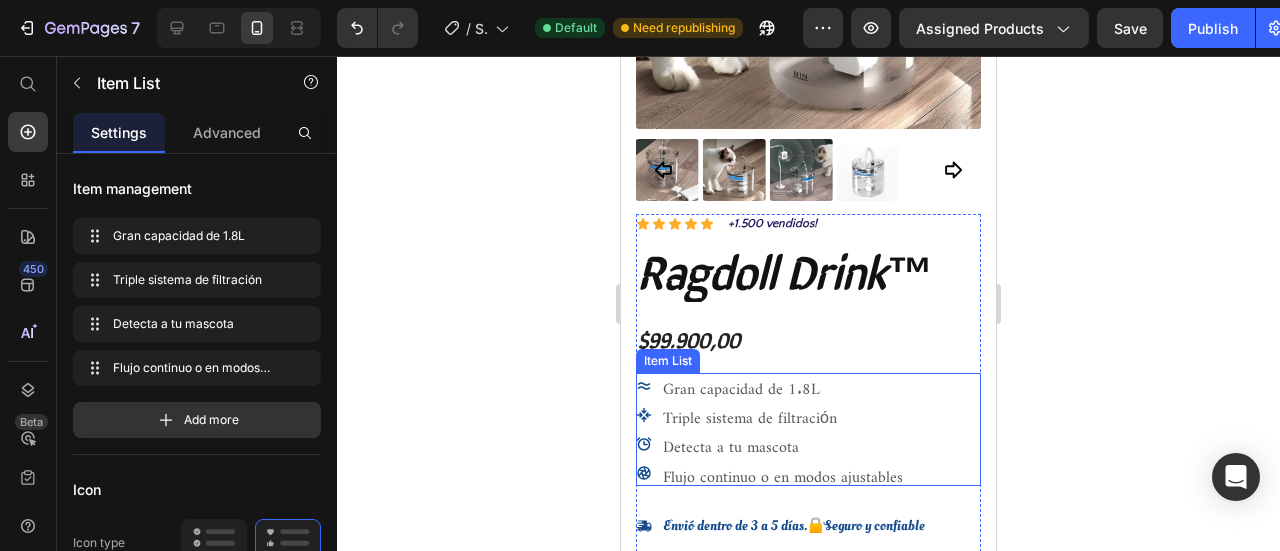 click on "Gran capacidad de 1.8L" at bounding box center (741, 384) 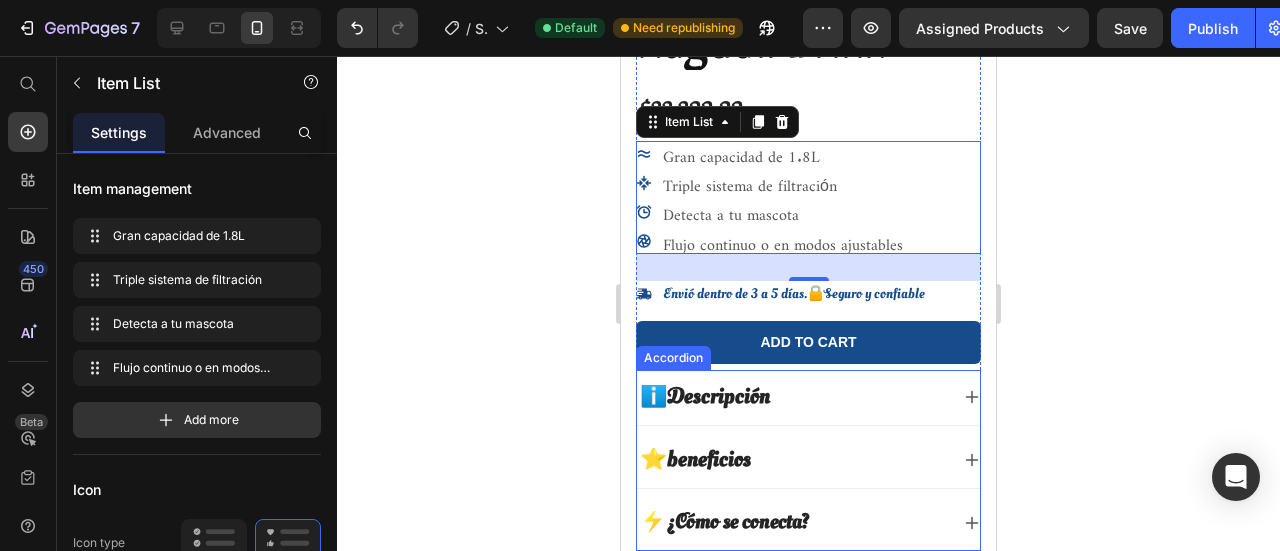scroll, scrollTop: 550, scrollLeft: 0, axis: vertical 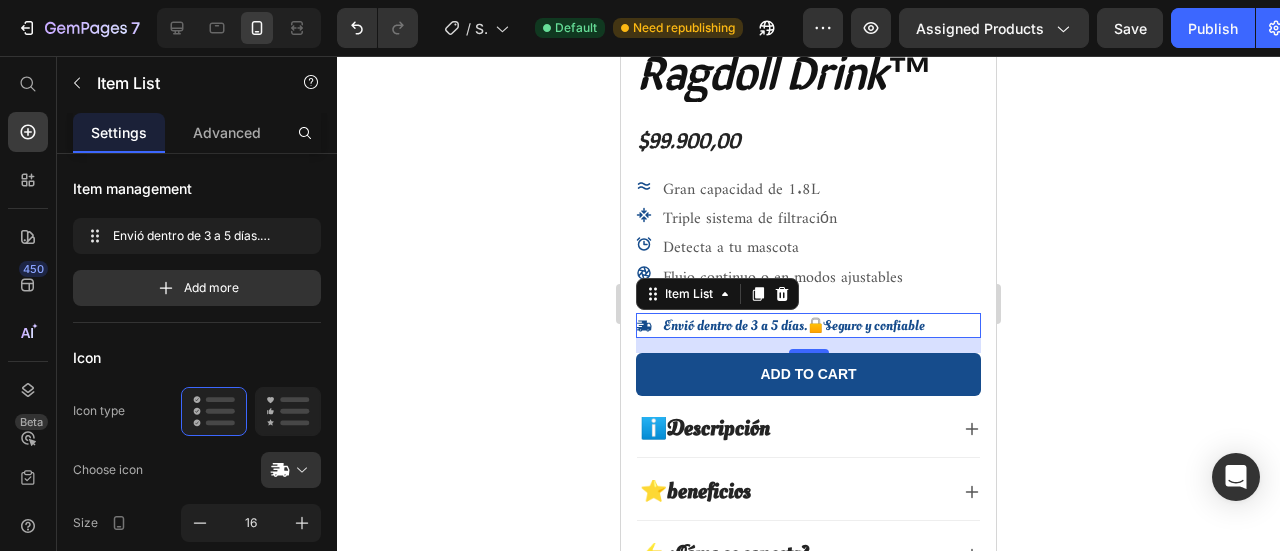 click on "Envió dentro de 3 a 5 días.🔒Seguro y confiable" at bounding box center [794, 325] 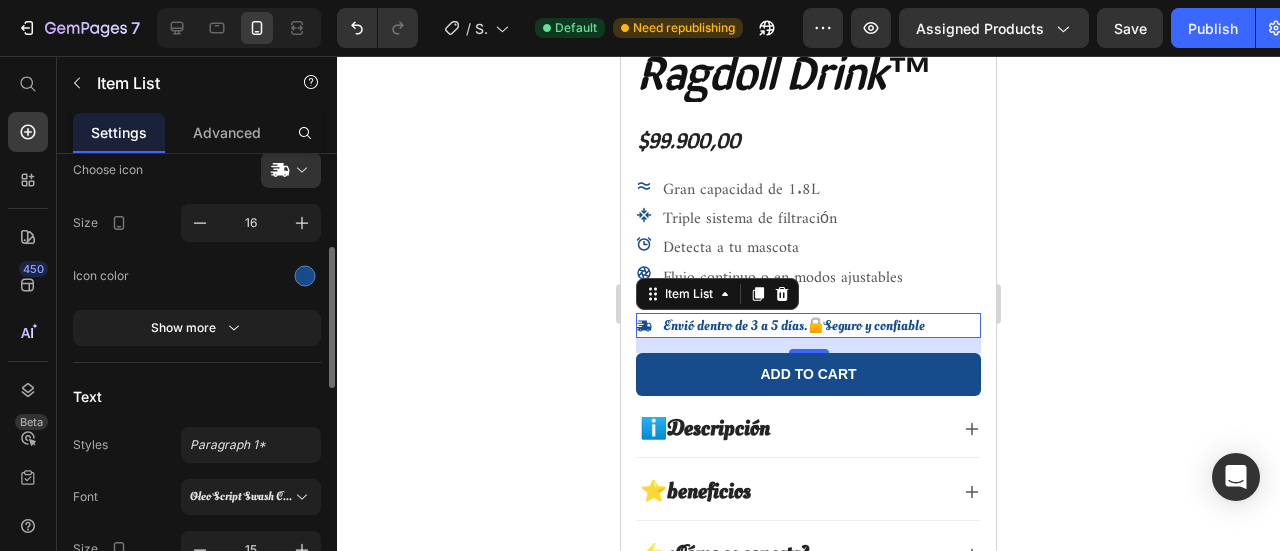 scroll, scrollTop: 400, scrollLeft: 0, axis: vertical 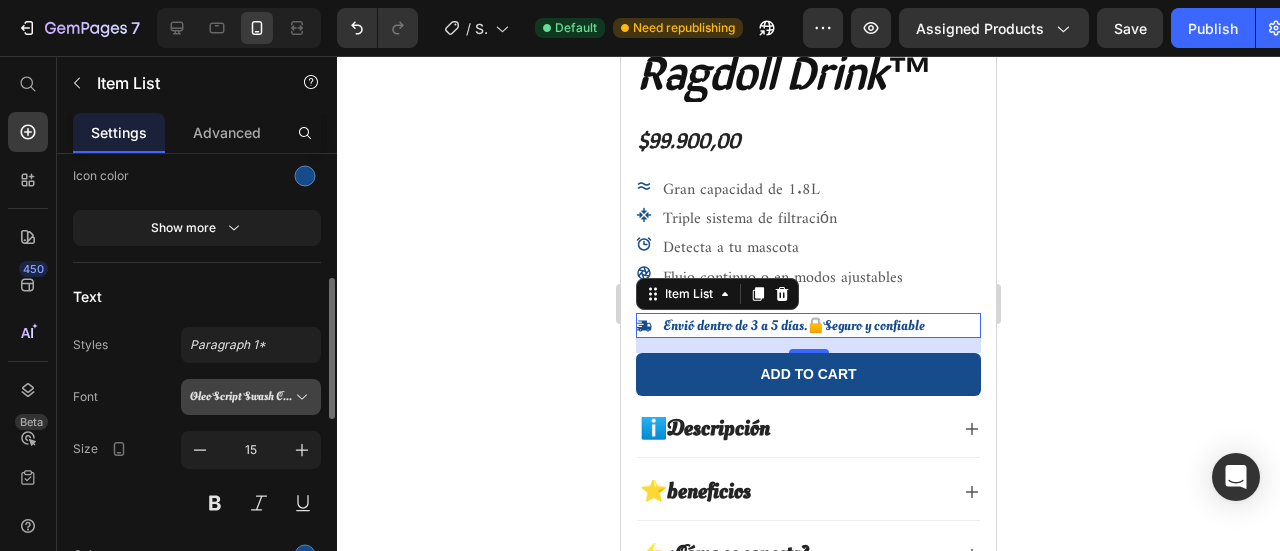 click on "Oleo Script Swash Caps" at bounding box center (241, 397) 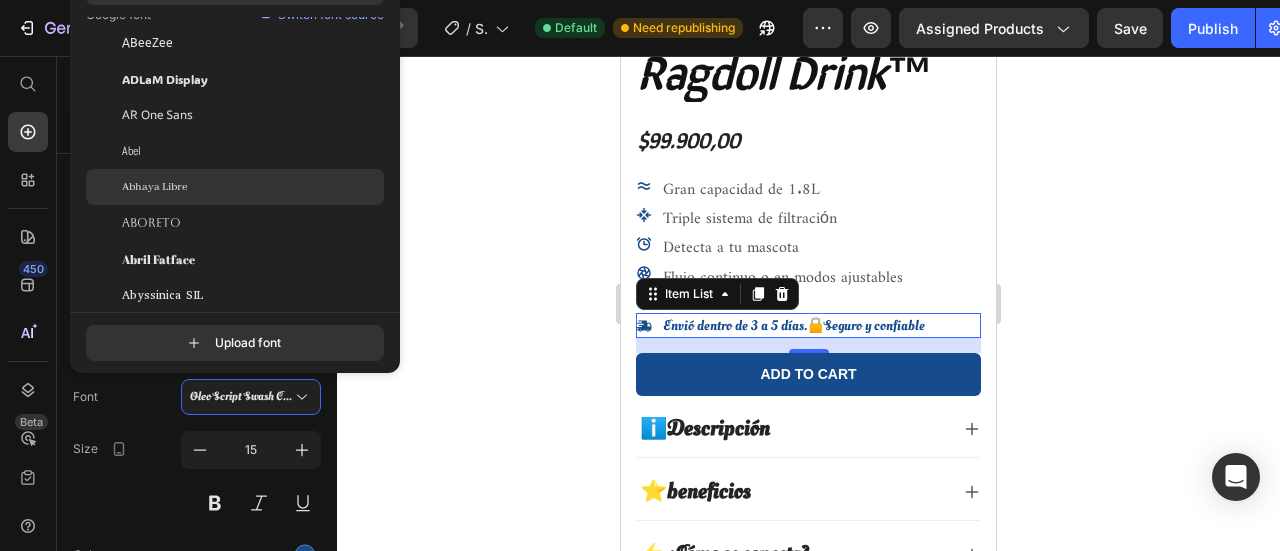 scroll, scrollTop: 200, scrollLeft: 0, axis: vertical 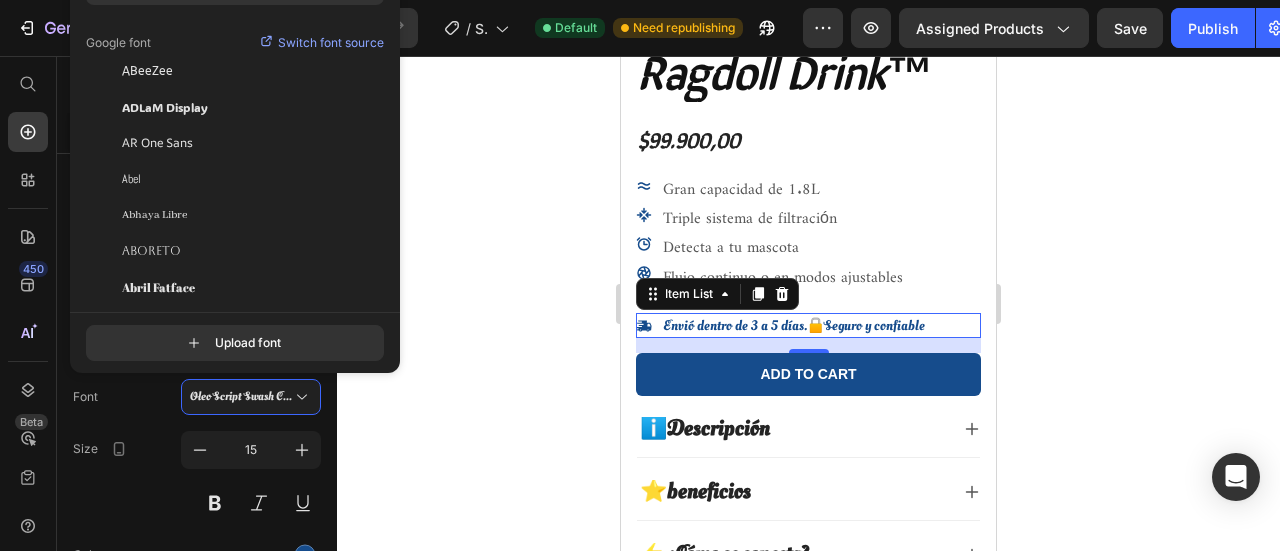 click on "Switch font source" at bounding box center (331, 43) 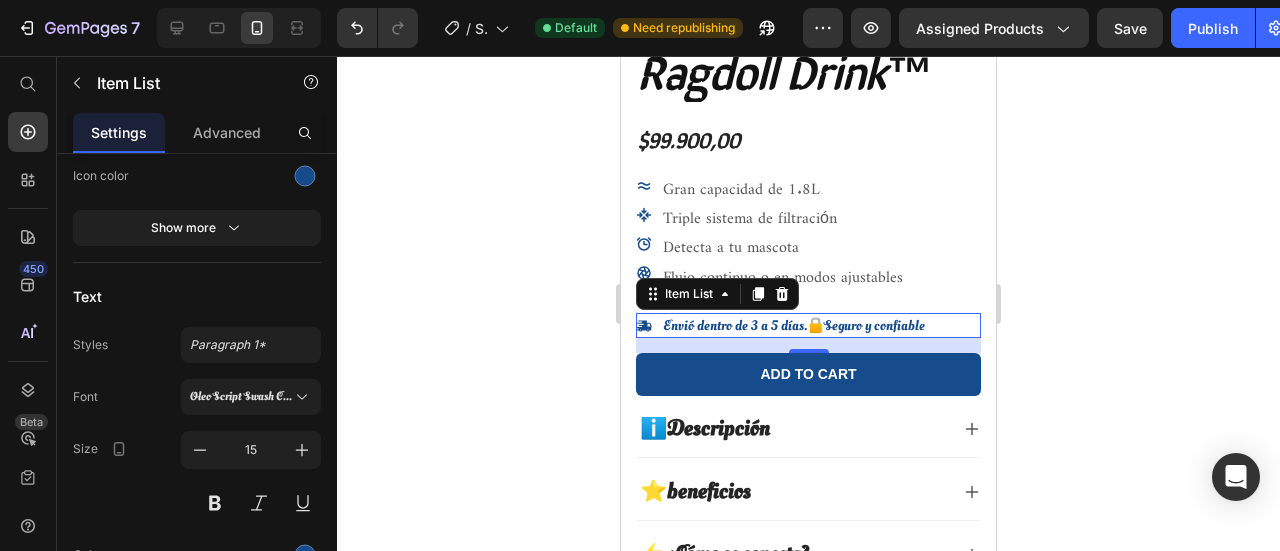 click 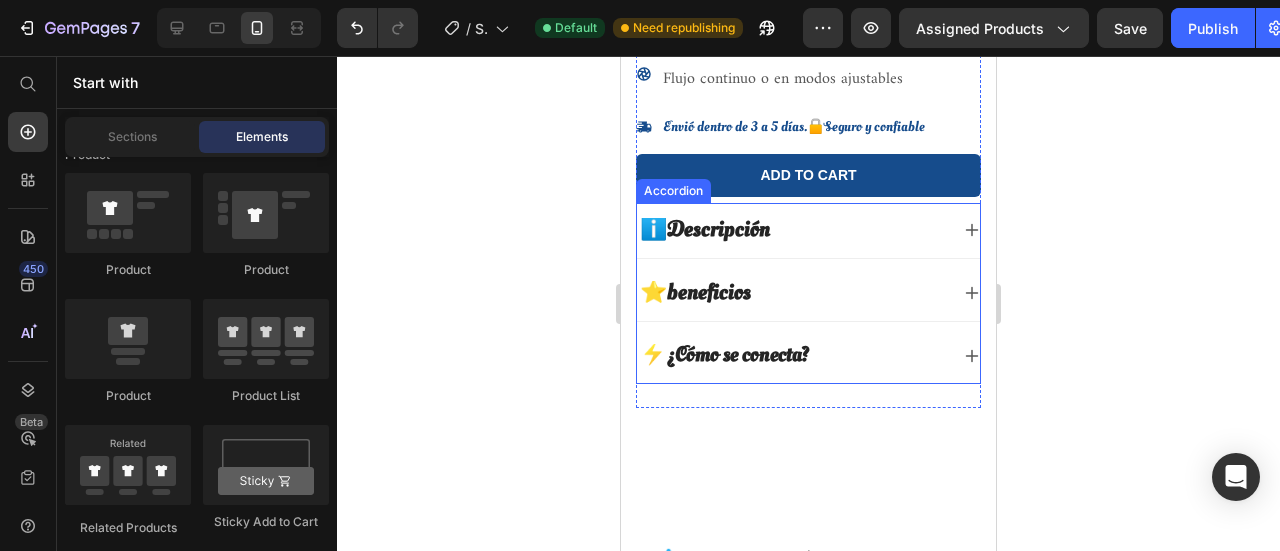 scroll, scrollTop: 750, scrollLeft: 0, axis: vertical 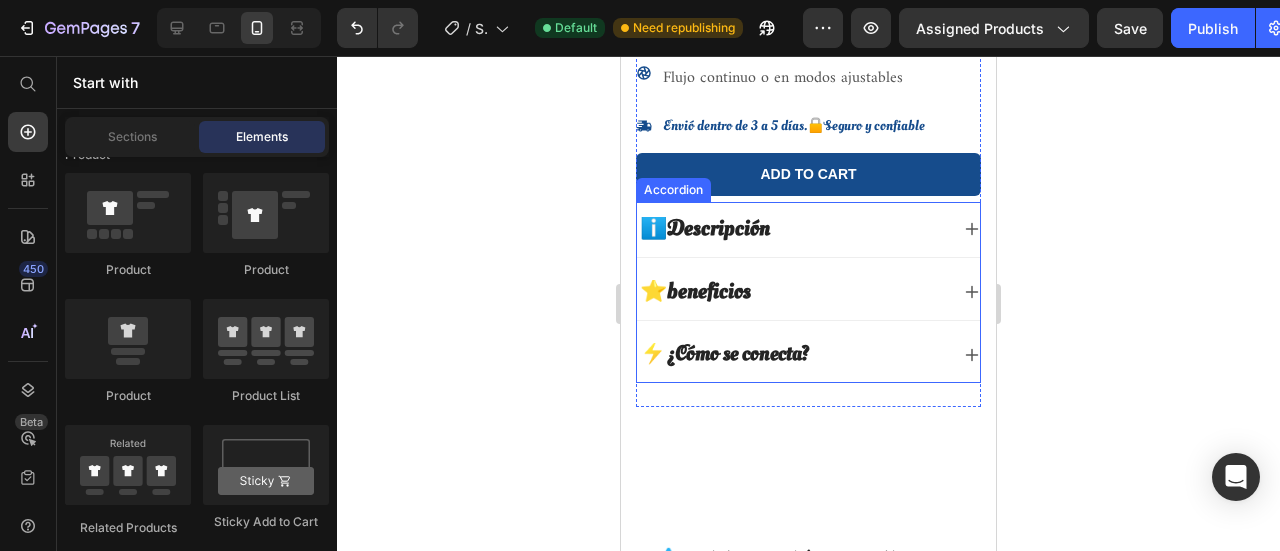 click on "ℹ️Descripción" at bounding box center (705, 228) 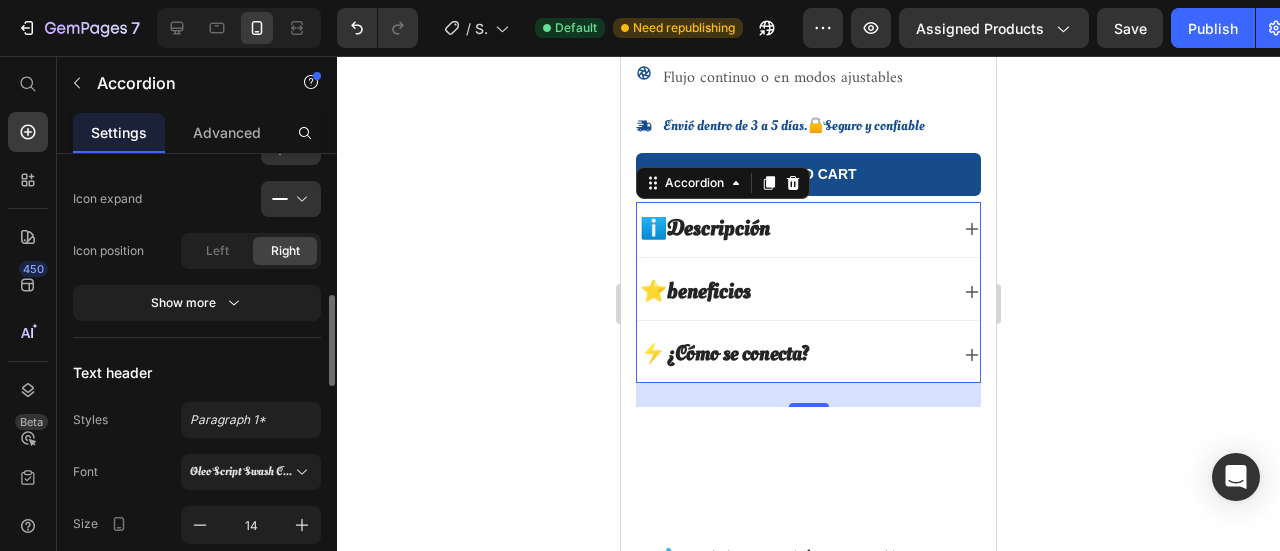 scroll, scrollTop: 800, scrollLeft: 0, axis: vertical 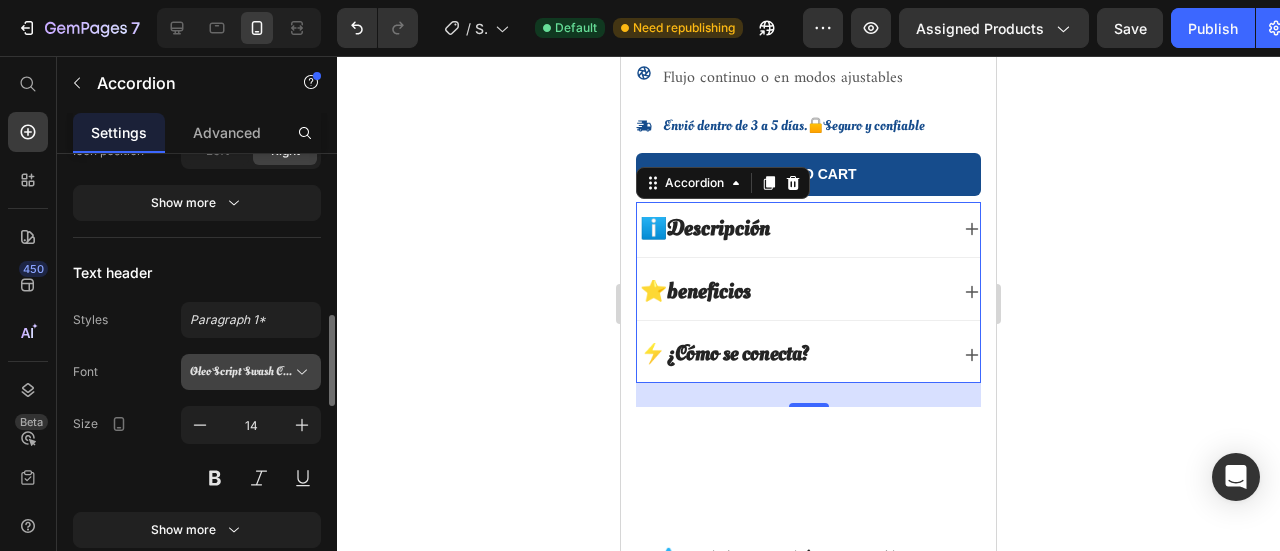 click on "Oleo Script Swash Caps" at bounding box center (241, 372) 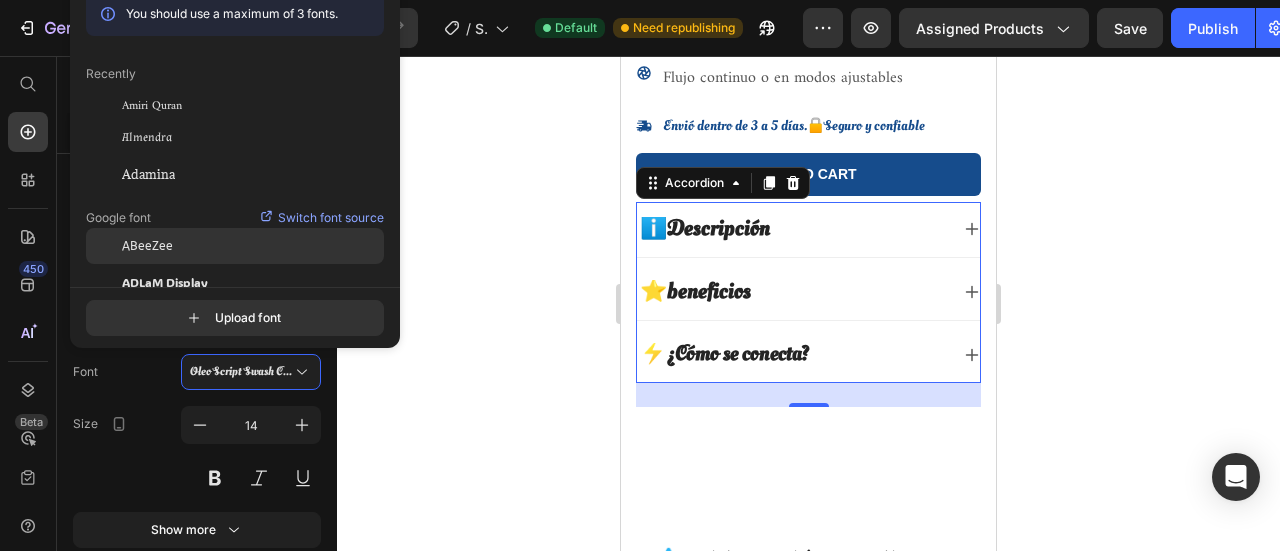click on "ABeeZee" 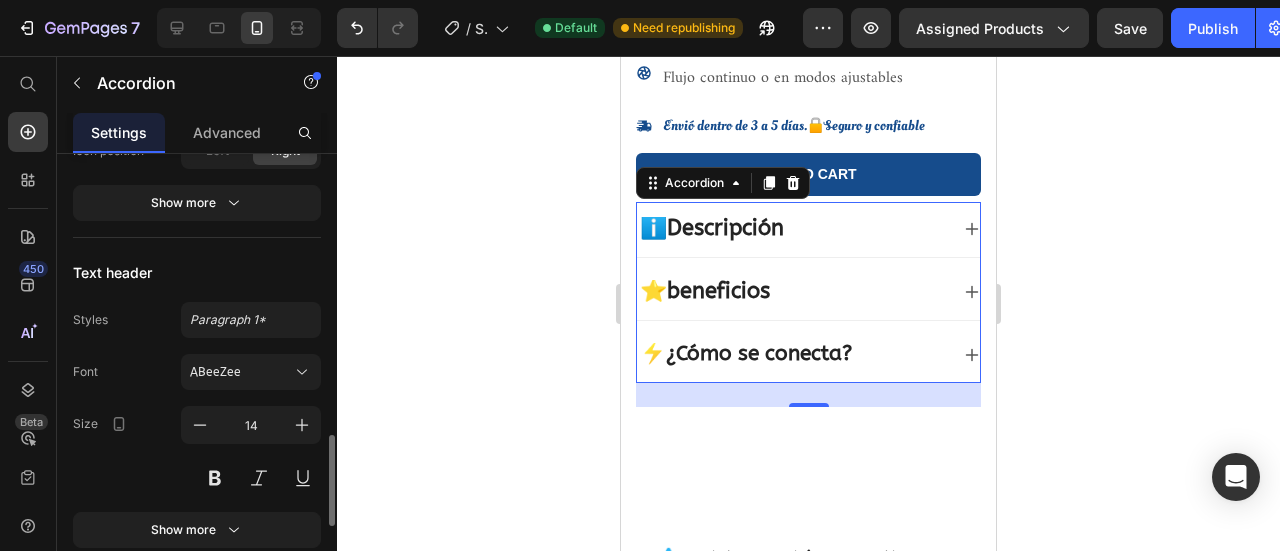 scroll, scrollTop: 900, scrollLeft: 0, axis: vertical 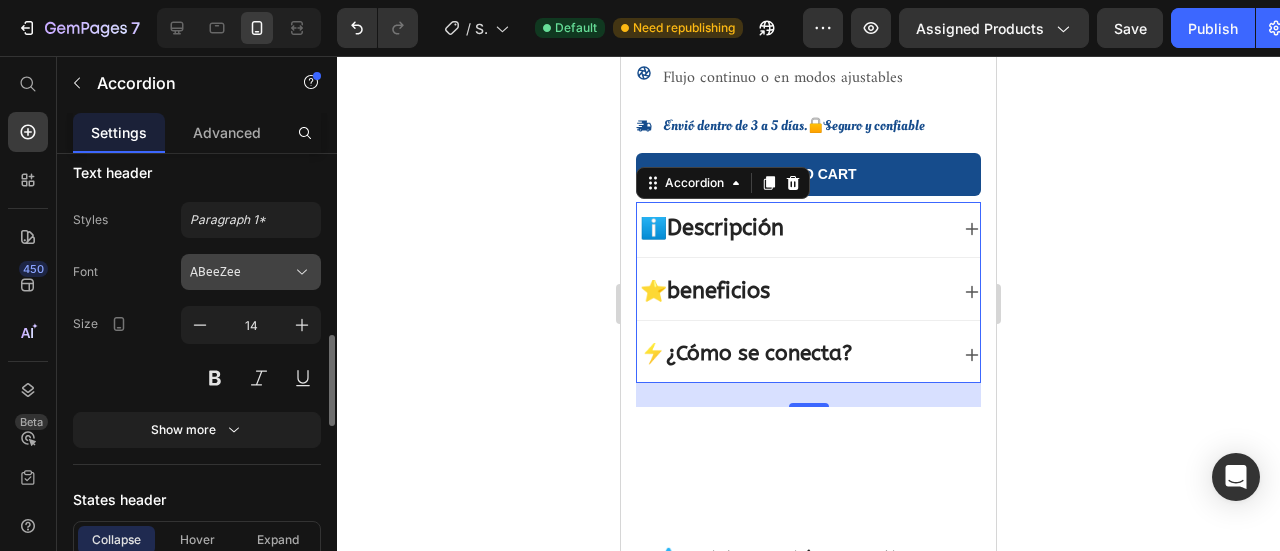 click on "ABeeZee" at bounding box center [241, 272] 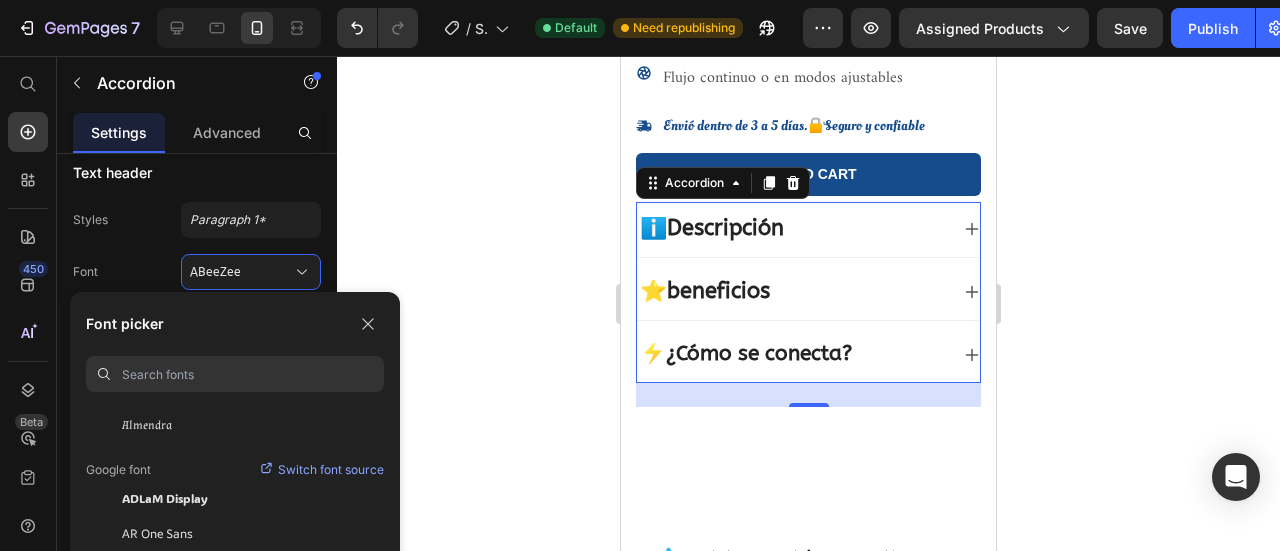 scroll, scrollTop: 300, scrollLeft: 0, axis: vertical 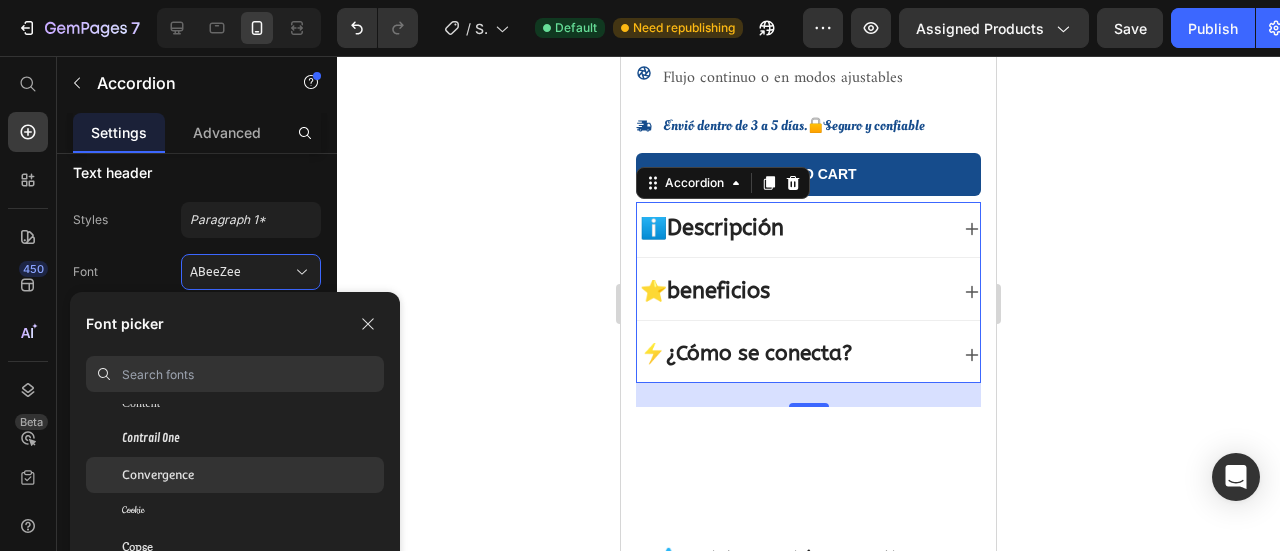 click on "Convergence" 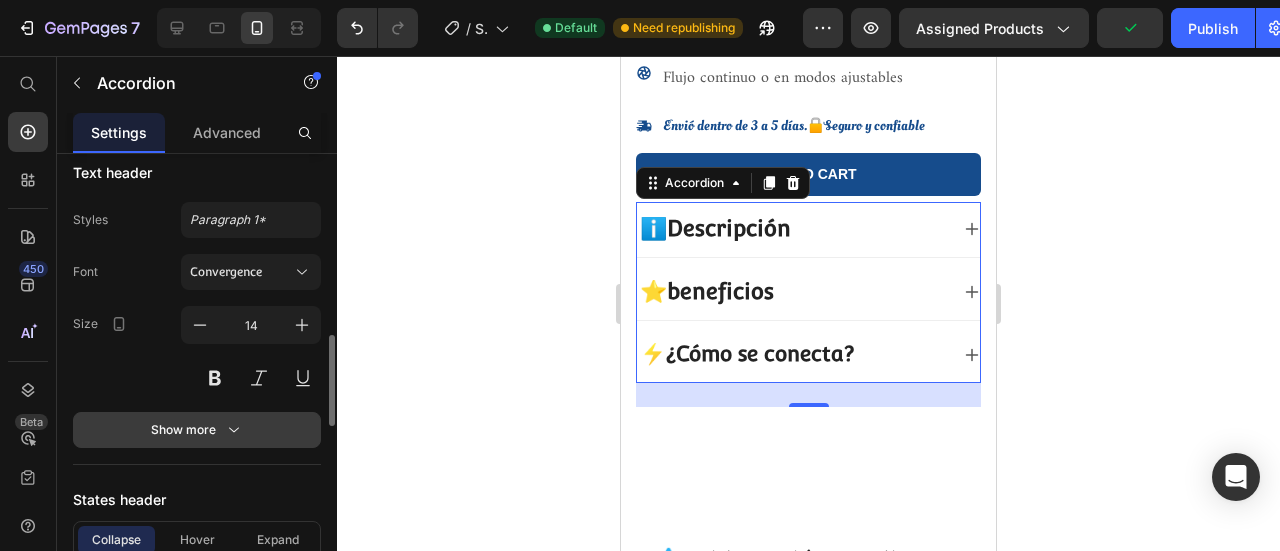 scroll, scrollTop: 1000, scrollLeft: 0, axis: vertical 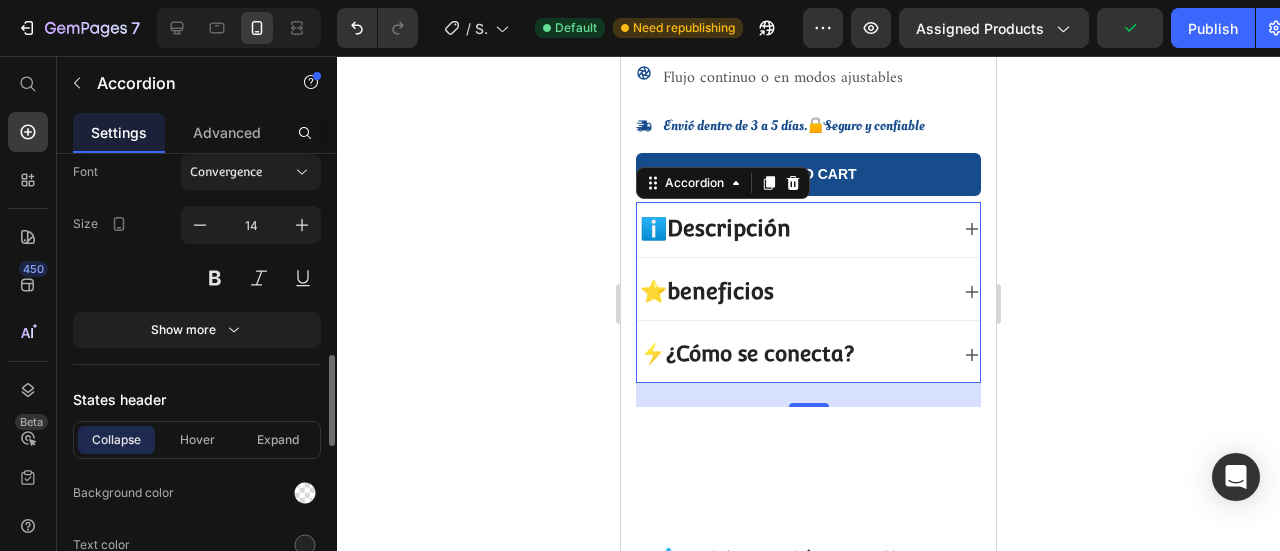 drag, startPoint x: 438, startPoint y: 401, endPoint x: 461, endPoint y: 395, distance: 23.769728 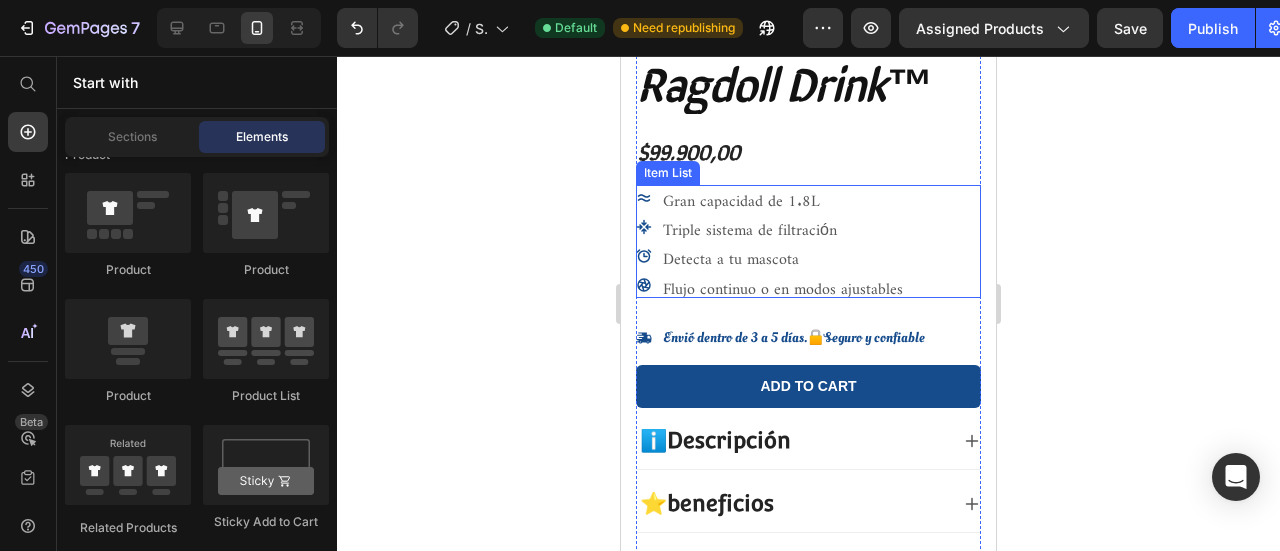 scroll, scrollTop: 650, scrollLeft: 0, axis: vertical 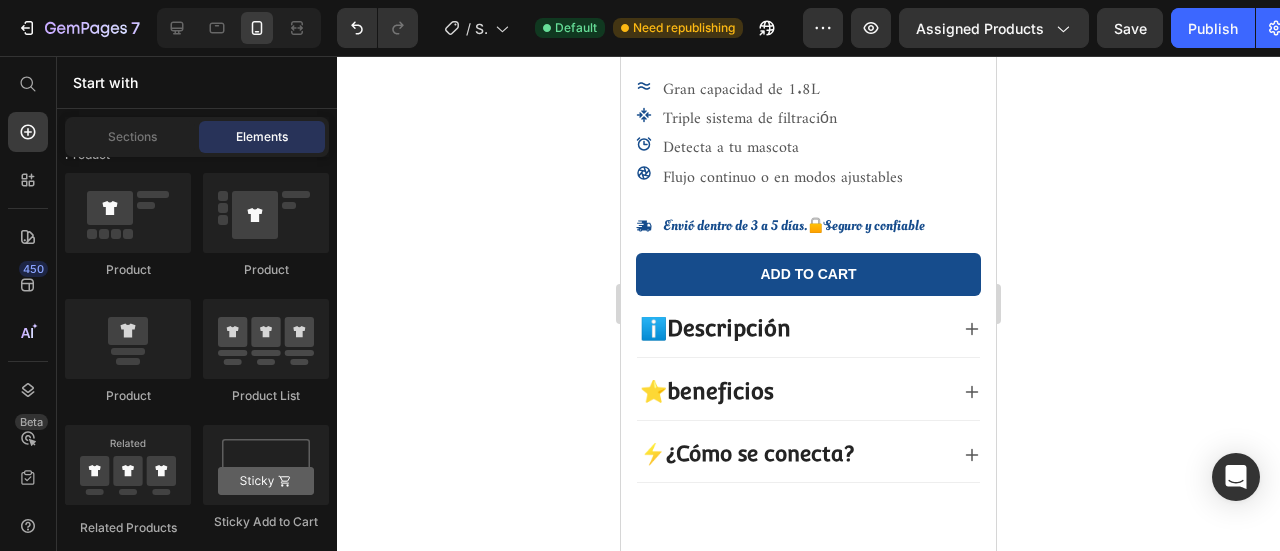 click on "⭐beneficios" at bounding box center [808, 392] 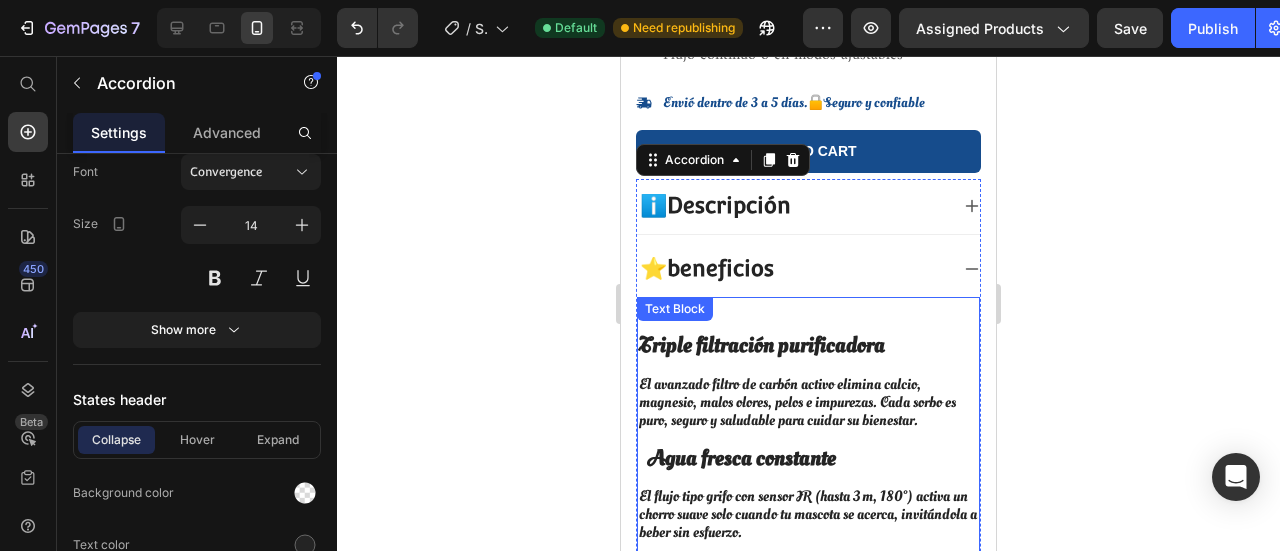 scroll, scrollTop: 750, scrollLeft: 0, axis: vertical 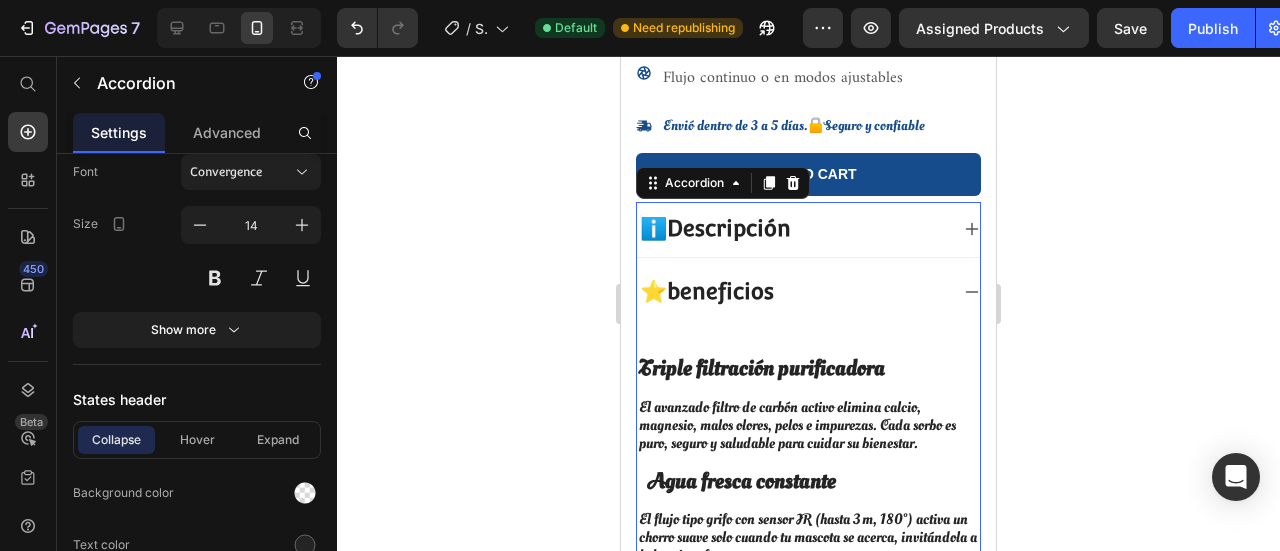 click on "⭐beneficios" at bounding box center (792, 292) 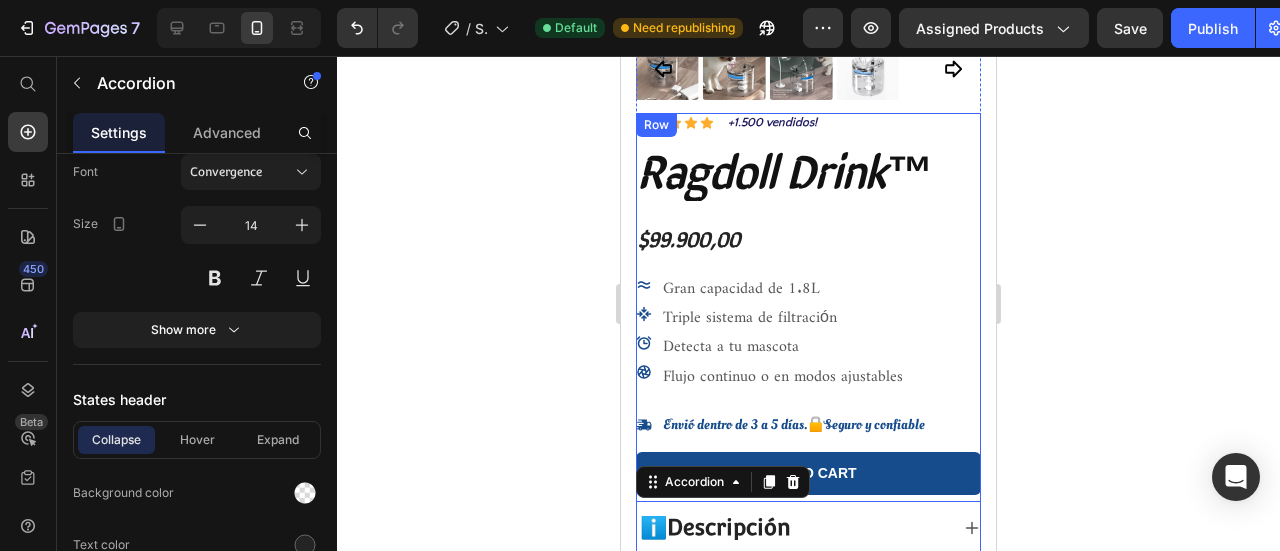 scroll, scrollTop: 450, scrollLeft: 0, axis: vertical 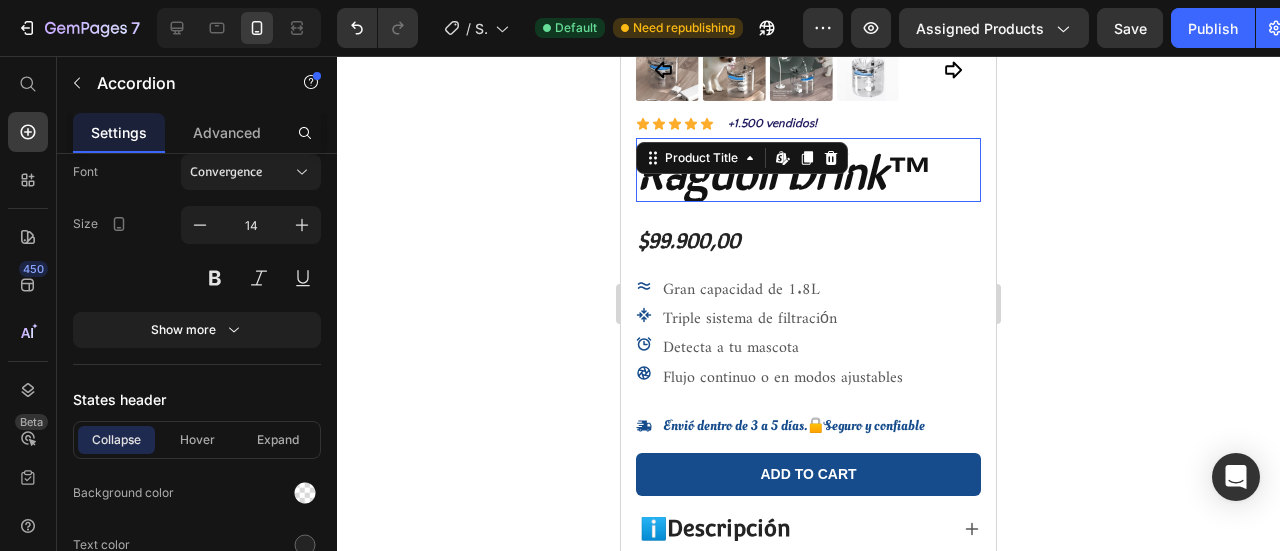 click on "Ragdoll Drink™" at bounding box center [808, 170] 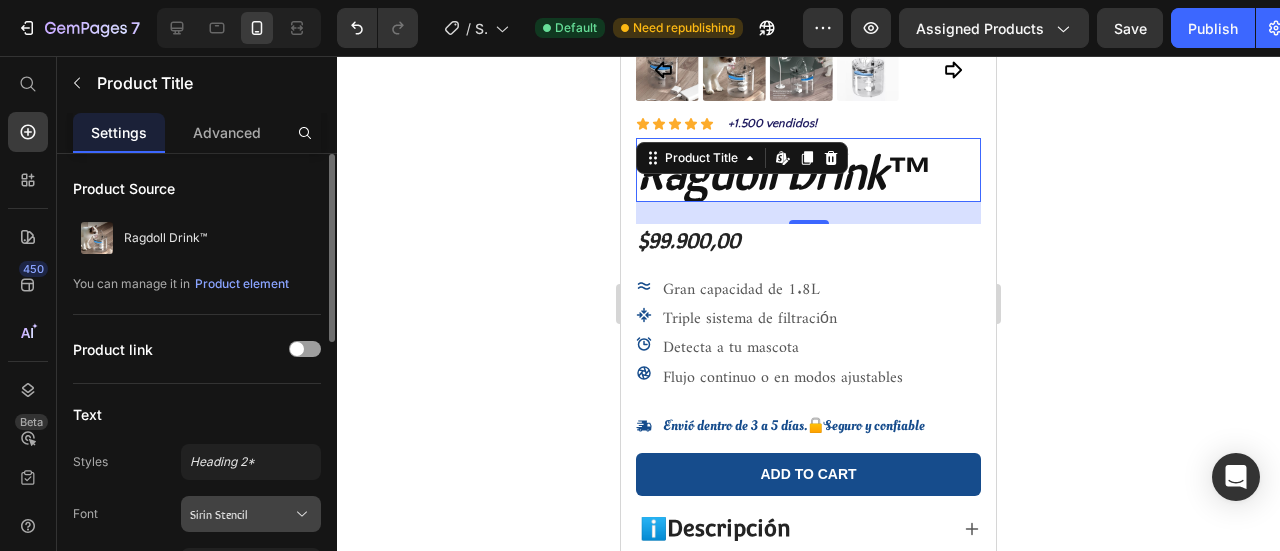 click on "Sirin Stencil" at bounding box center [251, 514] 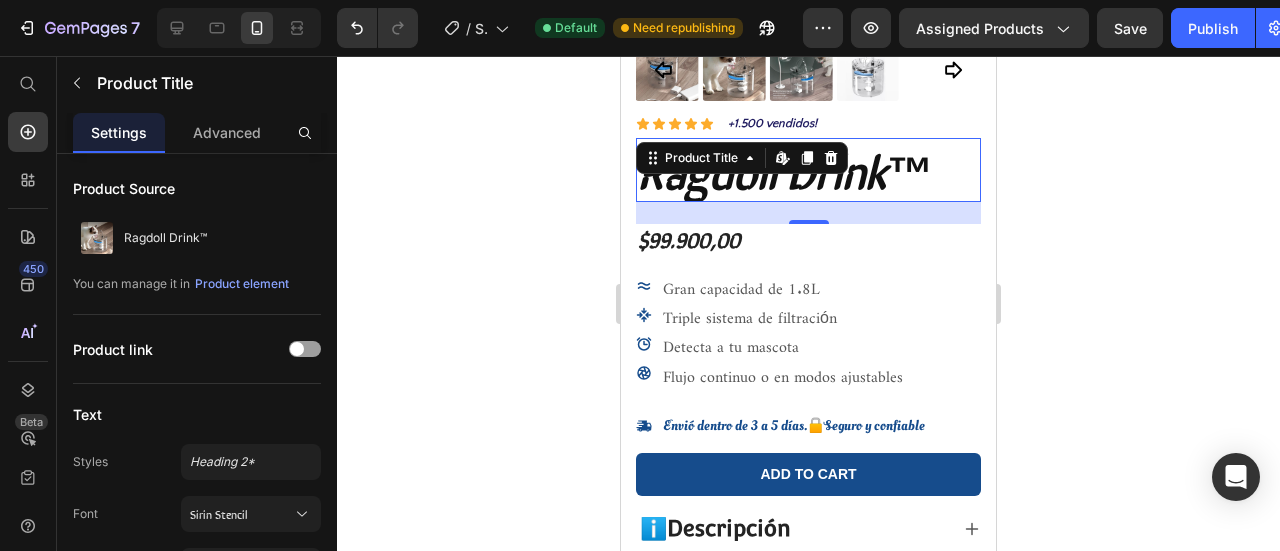drag, startPoint x: 426, startPoint y: 339, endPoint x: 532, endPoint y: 305, distance: 111.31936 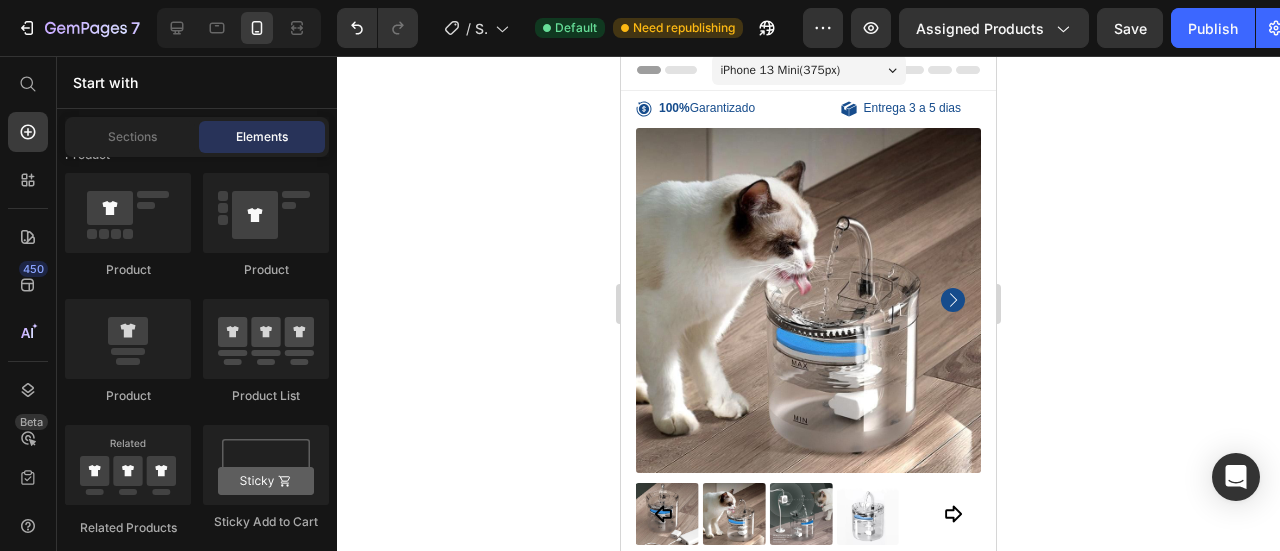 scroll, scrollTop: 0, scrollLeft: 0, axis: both 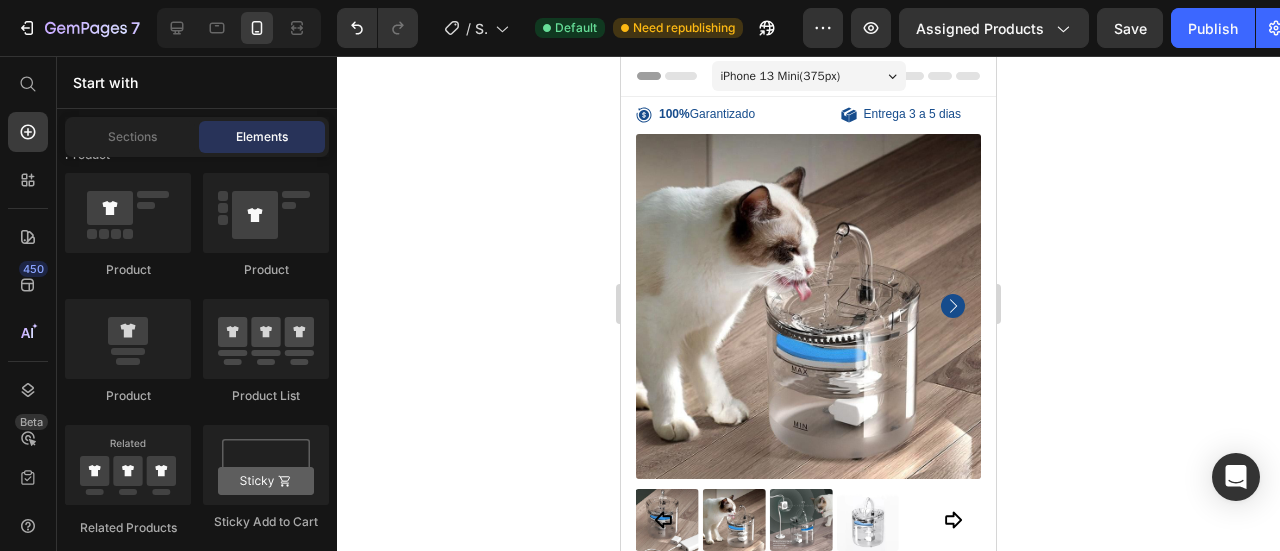 click 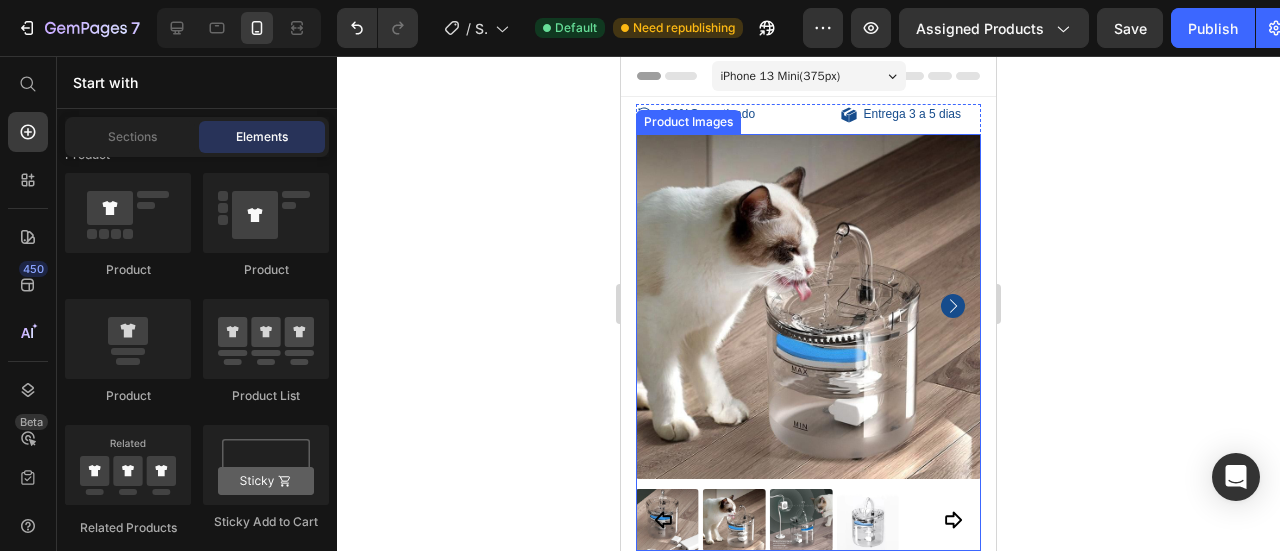scroll, scrollTop: 200, scrollLeft: 0, axis: vertical 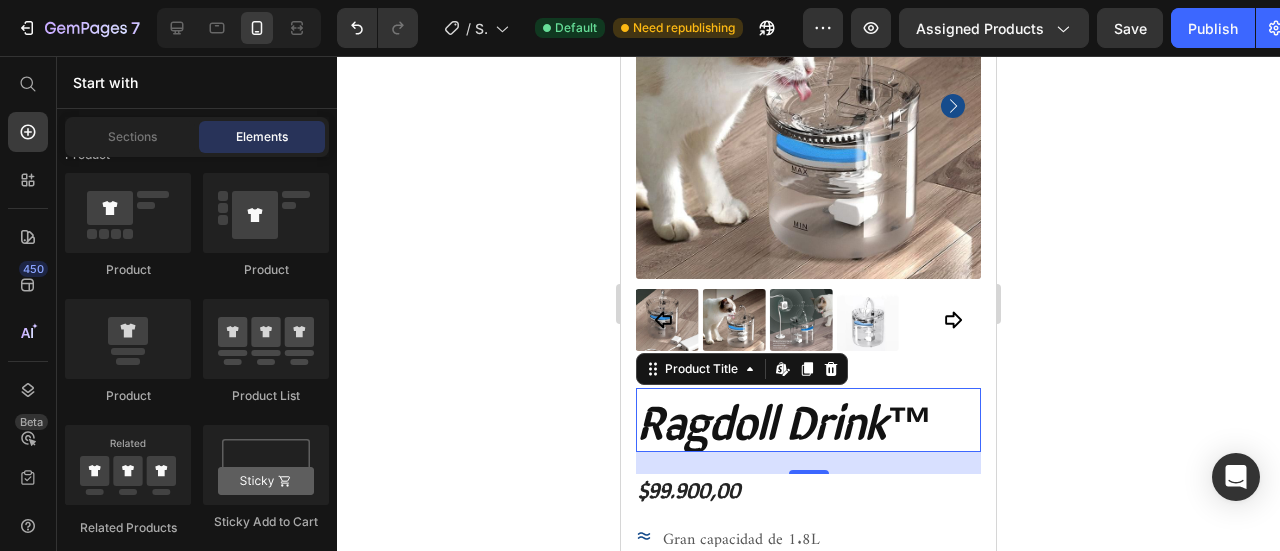 click on "Ragdoll Drink™" at bounding box center [808, 420] 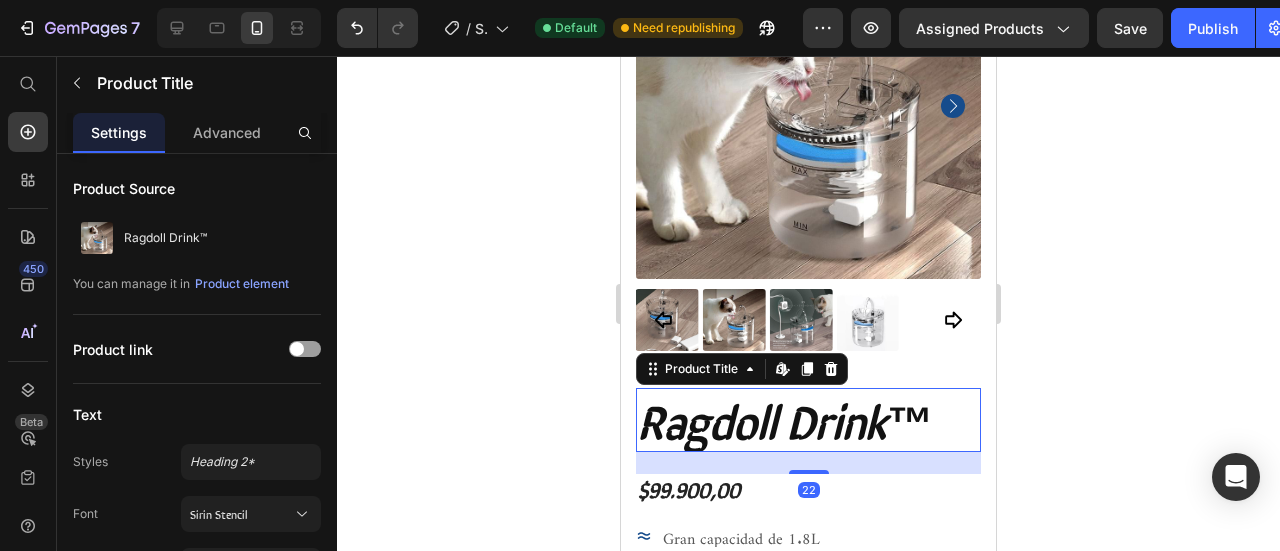 click on "Ragdoll Drink™" at bounding box center [808, 420] 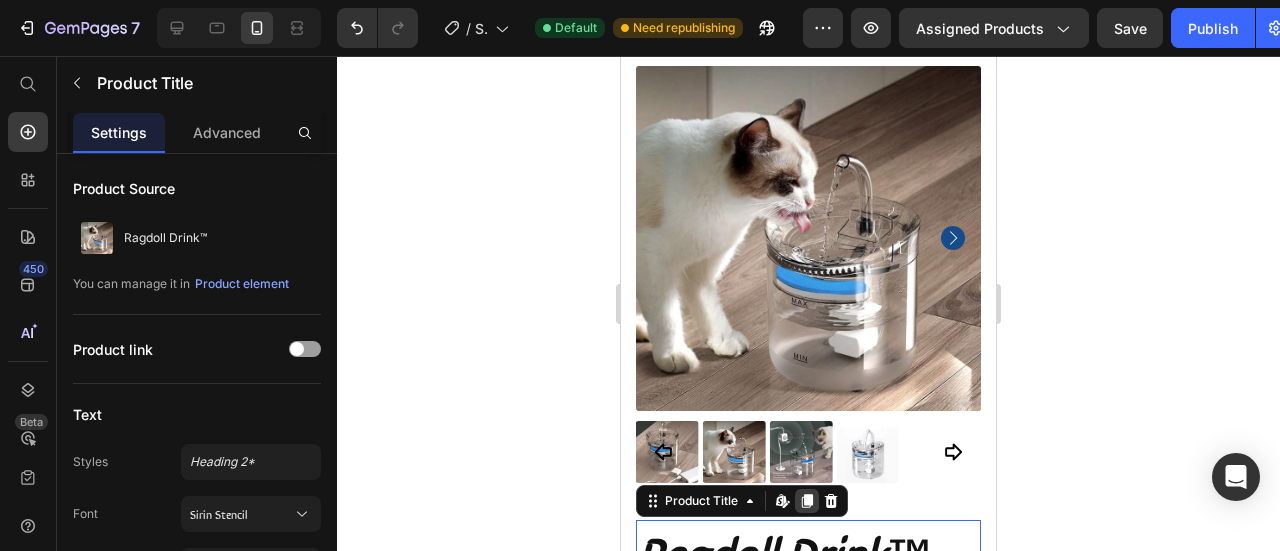 scroll, scrollTop: 100, scrollLeft: 0, axis: vertical 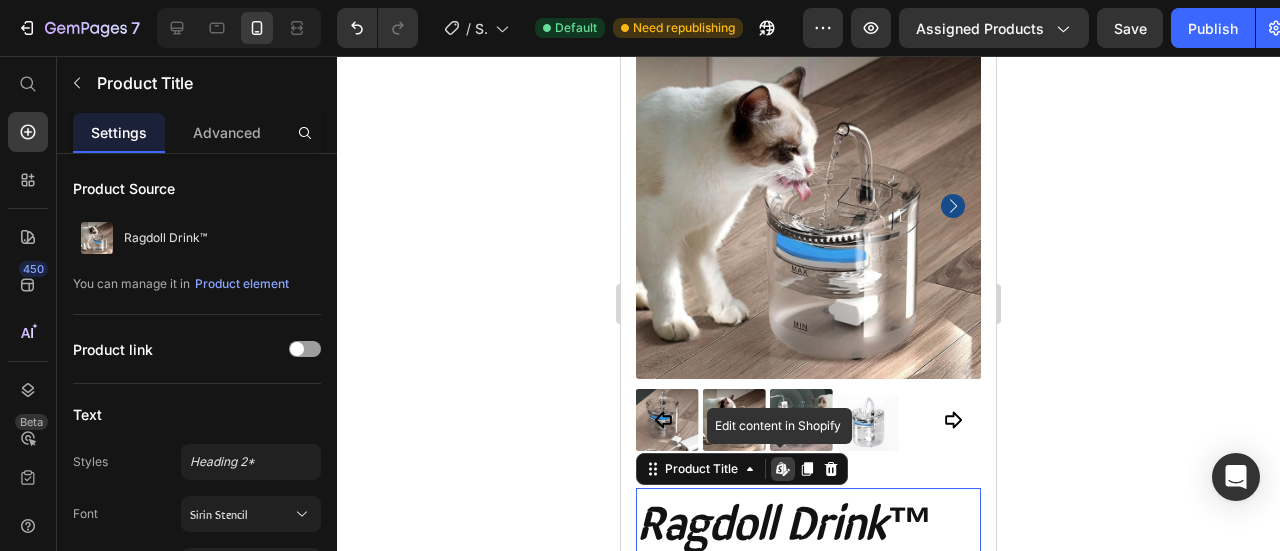 click 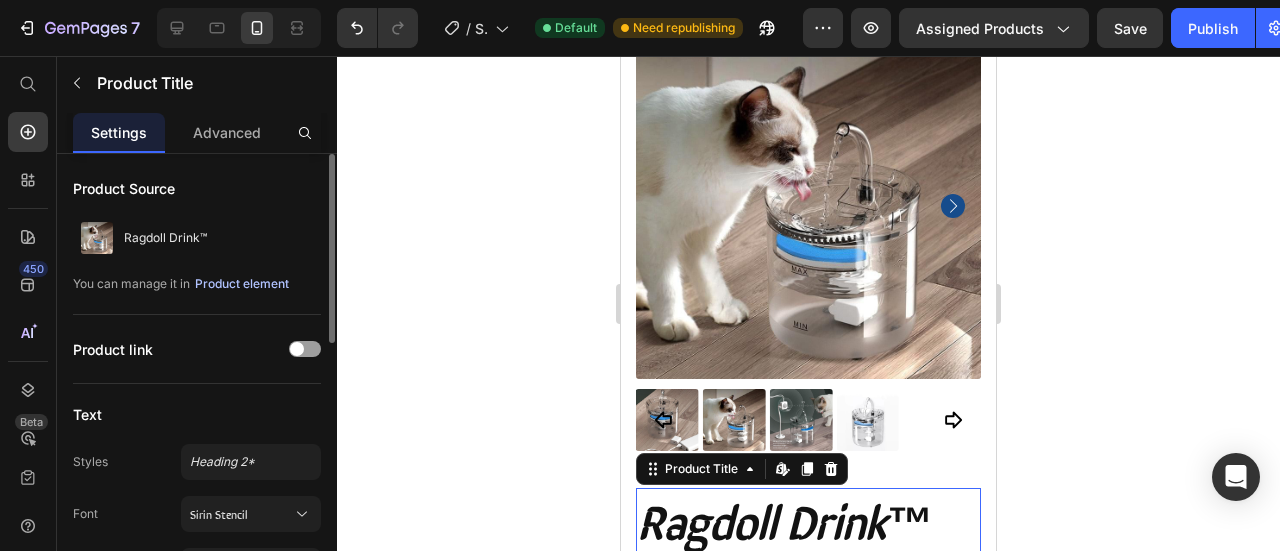 click on "Product element" at bounding box center [242, 284] 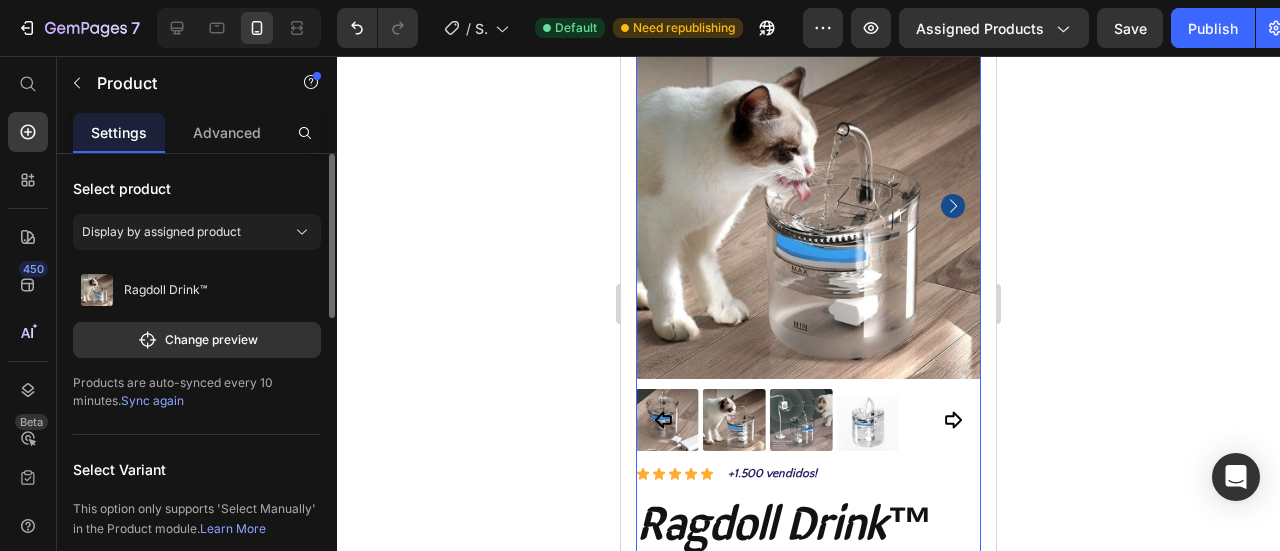 click on "Sync again" at bounding box center [152, 400] 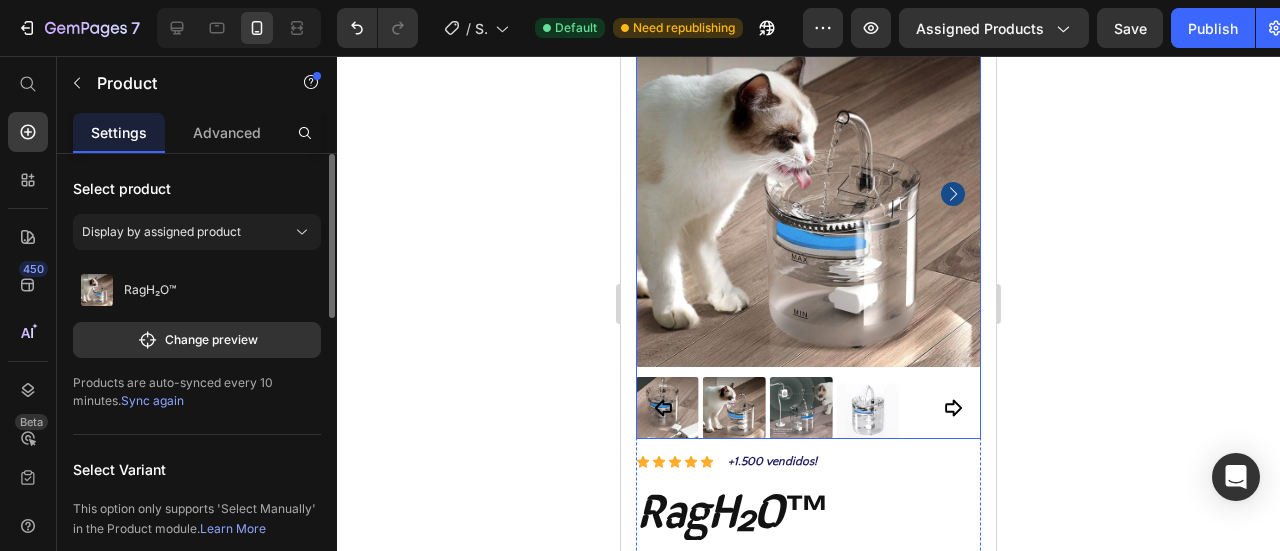 scroll, scrollTop: 300, scrollLeft: 0, axis: vertical 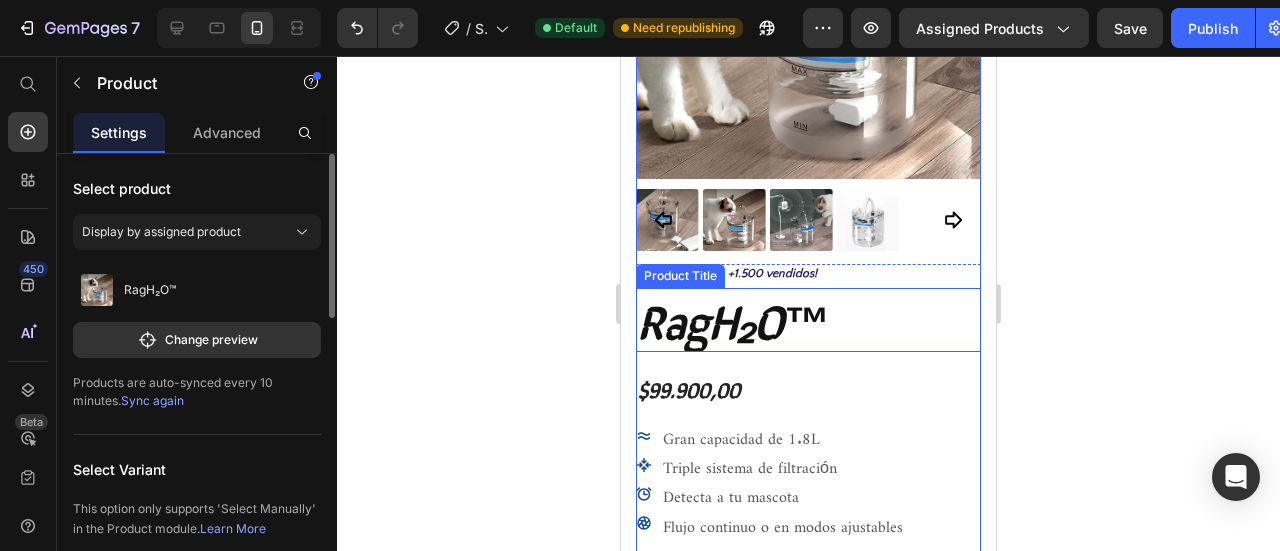 click on "RagH₂O™" at bounding box center (808, 320) 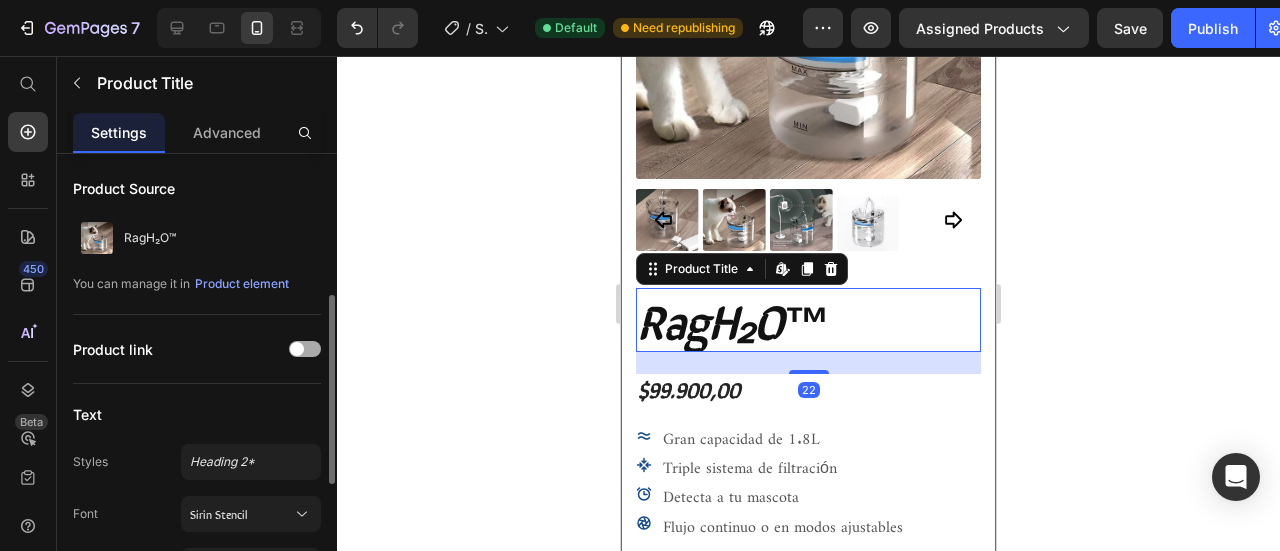scroll, scrollTop: 100, scrollLeft: 0, axis: vertical 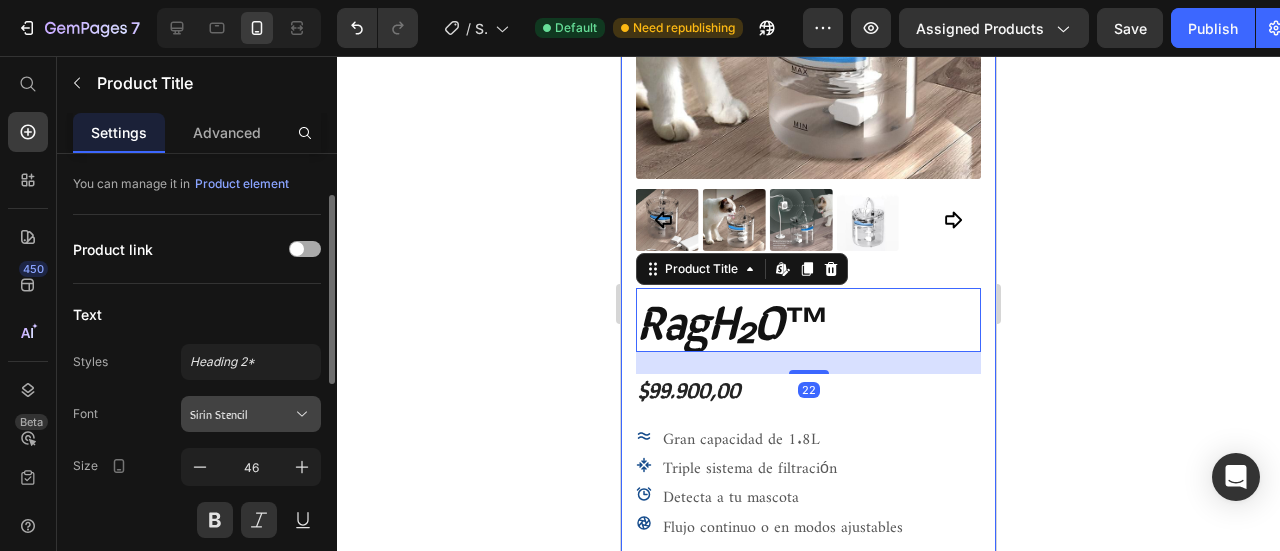 click on "Sirin Stencil" at bounding box center (241, 414) 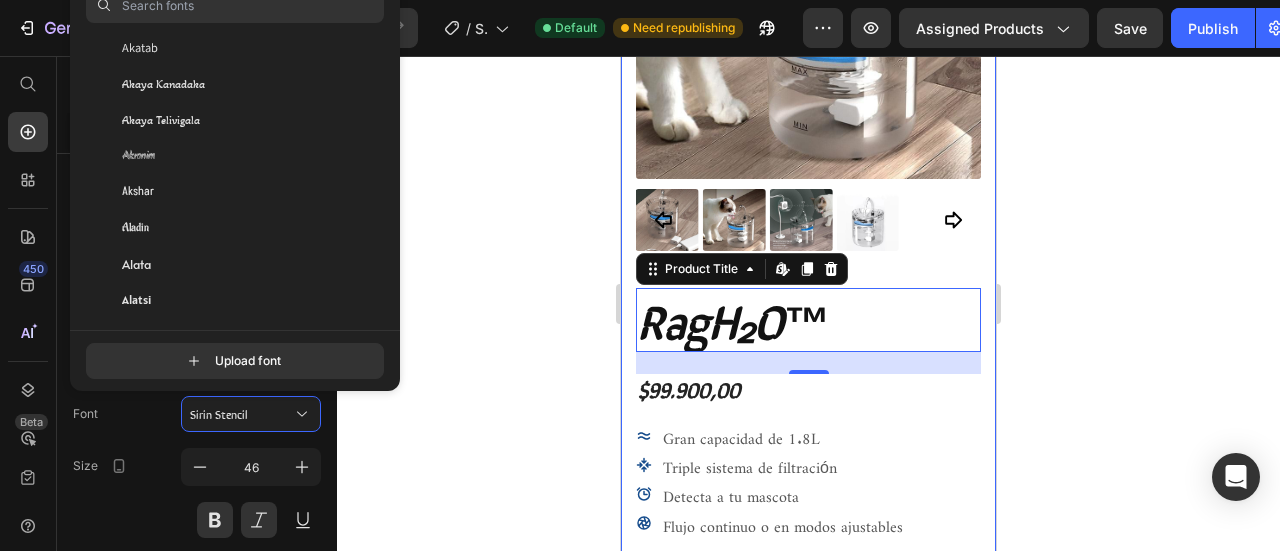 scroll, scrollTop: 1100, scrollLeft: 0, axis: vertical 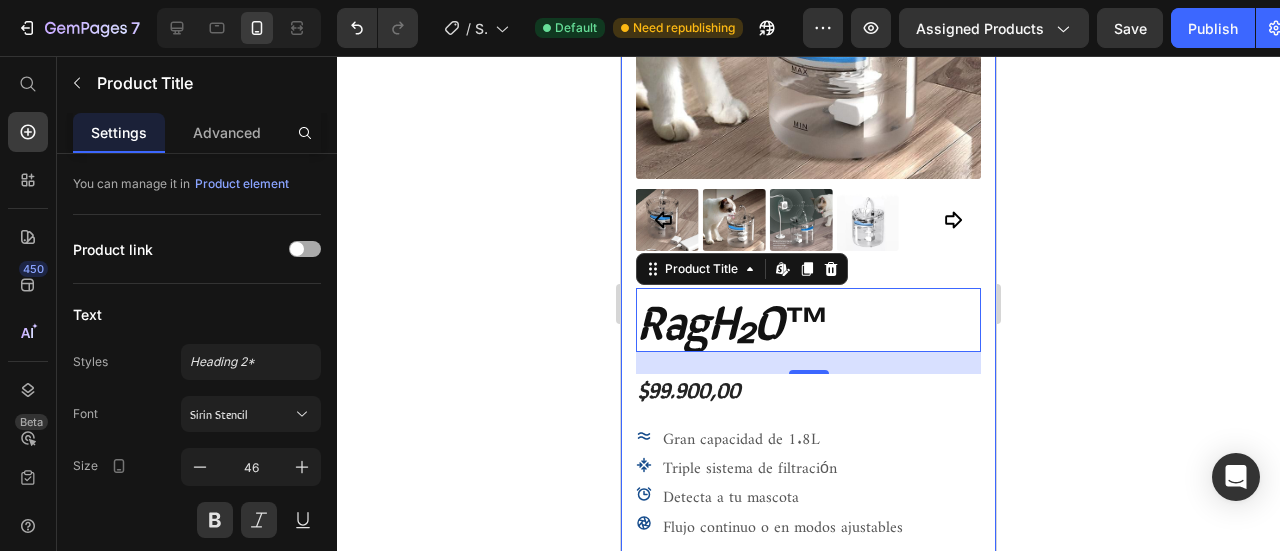 click 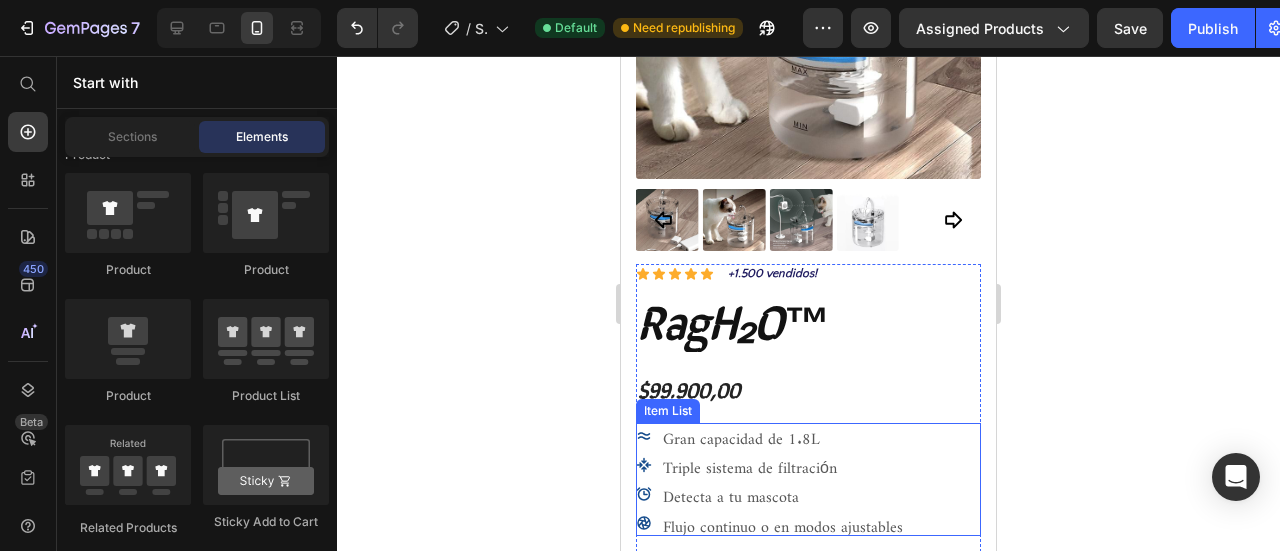 click on "Gran capacidad de 1.8L" at bounding box center (741, 434) 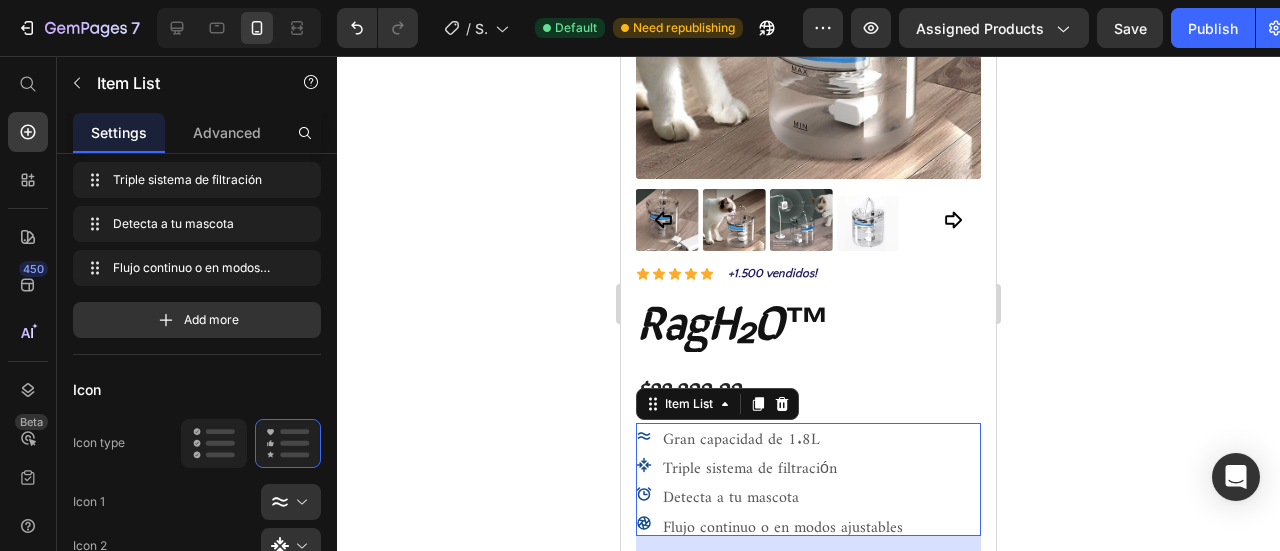 scroll, scrollTop: 0, scrollLeft: 0, axis: both 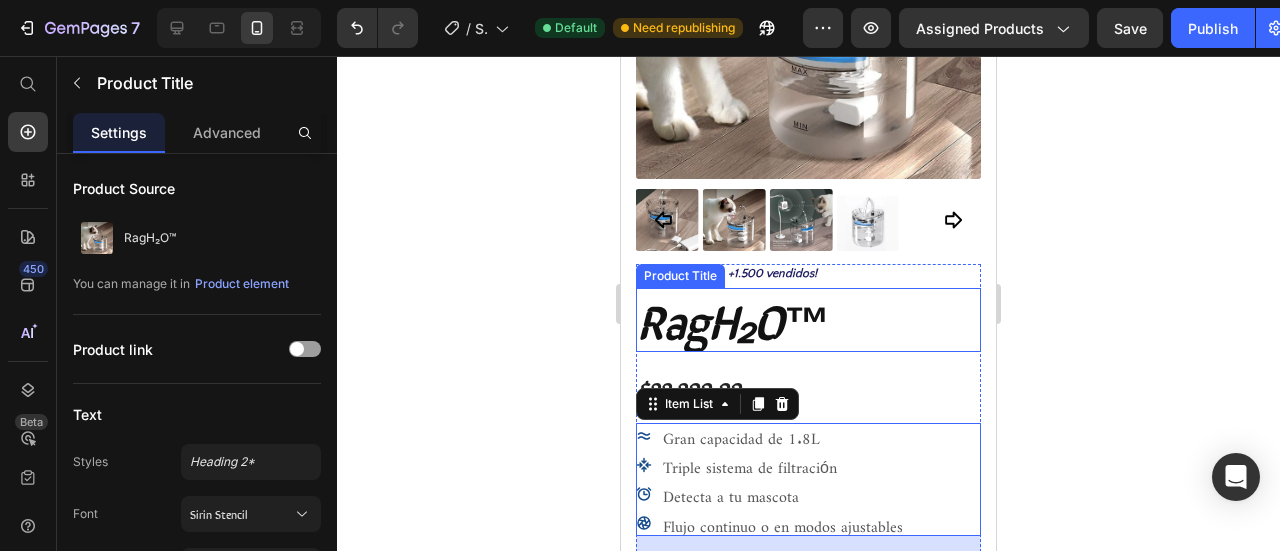 click on "RagH₂O™" at bounding box center [808, 320] 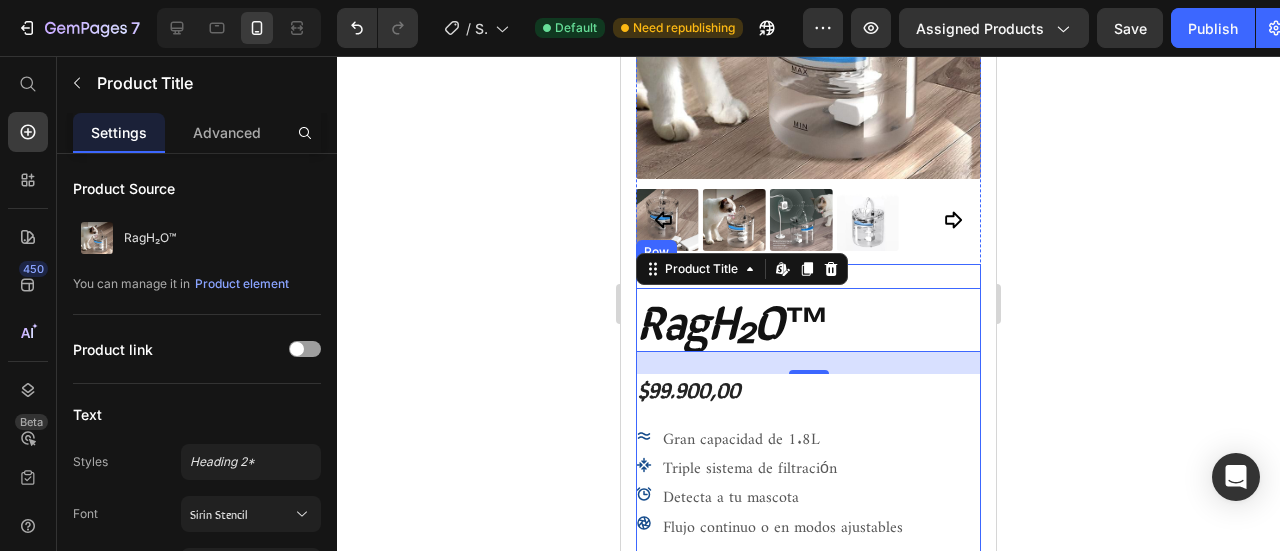 click on "Icon Icon Icon Icon Icon Icon List +1.500 vendidos! Text Block Row RagH₂O™ Product Title   Edit content in Shopify 22 $99.900,00 Product Price
Gran capacidad de 1.8L
Triple sistema de filtración
Detecta a tu mascota
Flujo continuo o en modos ajustables Item List
Envió dentro de 3 a 5 días.🔒Seguro y confiable Item List Add to cart Add to Cart
100% Garantizado Item List
Envió dentro de  3  -  5   días Item List Row
ℹ️Descripción
⭐beneficios
⚡  ¿Cómo se conecta? Accordion" at bounding box center (808, 560) 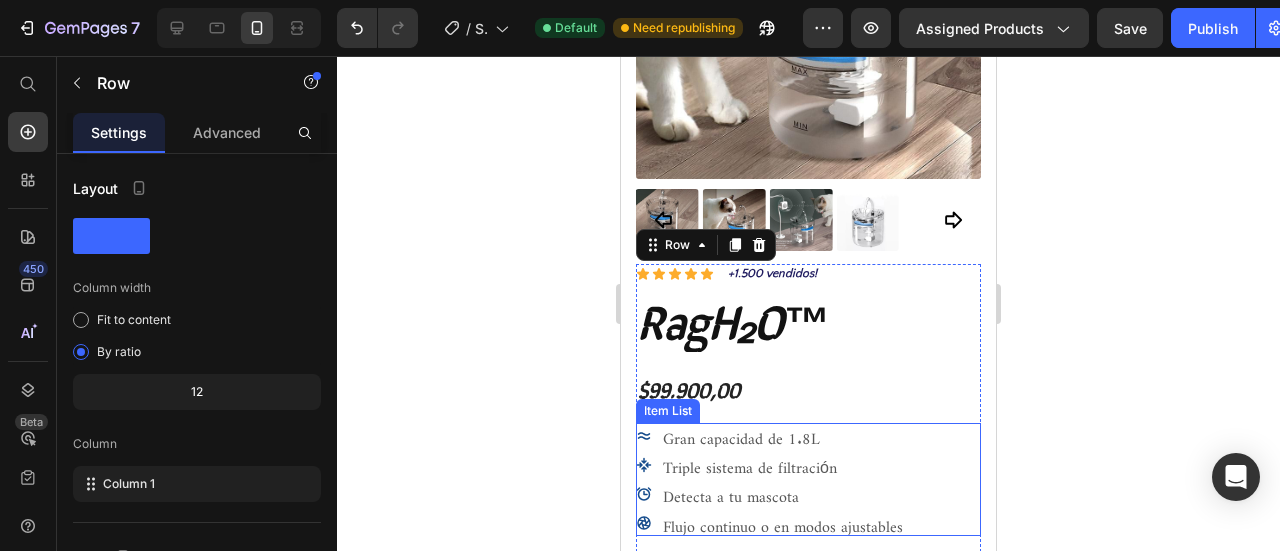 click on "Gran capacidad de 1.8L" at bounding box center [741, 434] 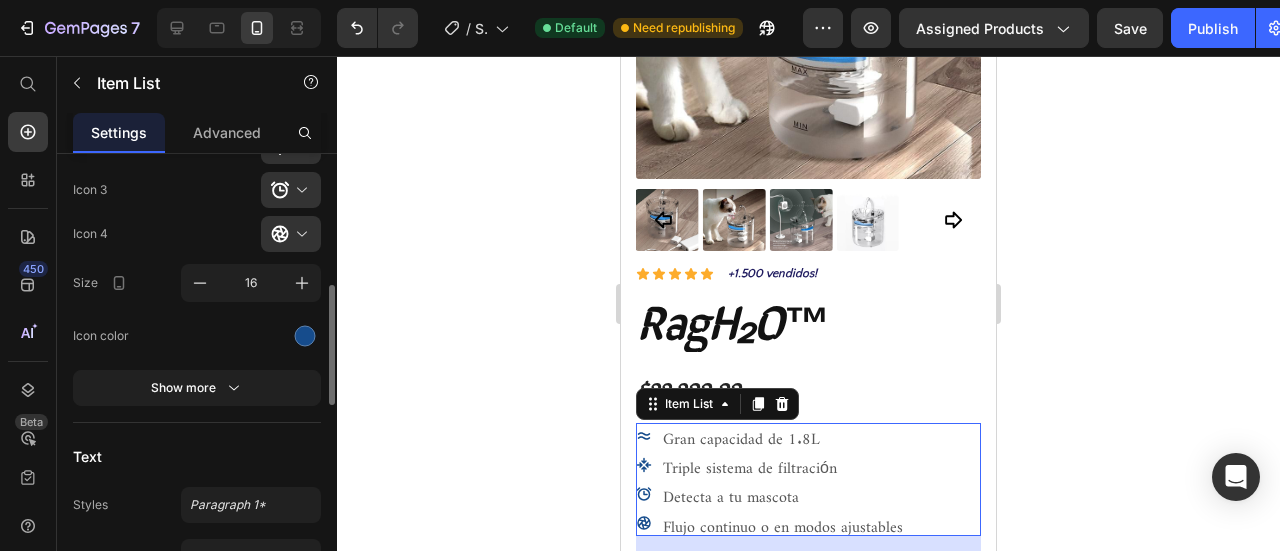 scroll, scrollTop: 600, scrollLeft: 0, axis: vertical 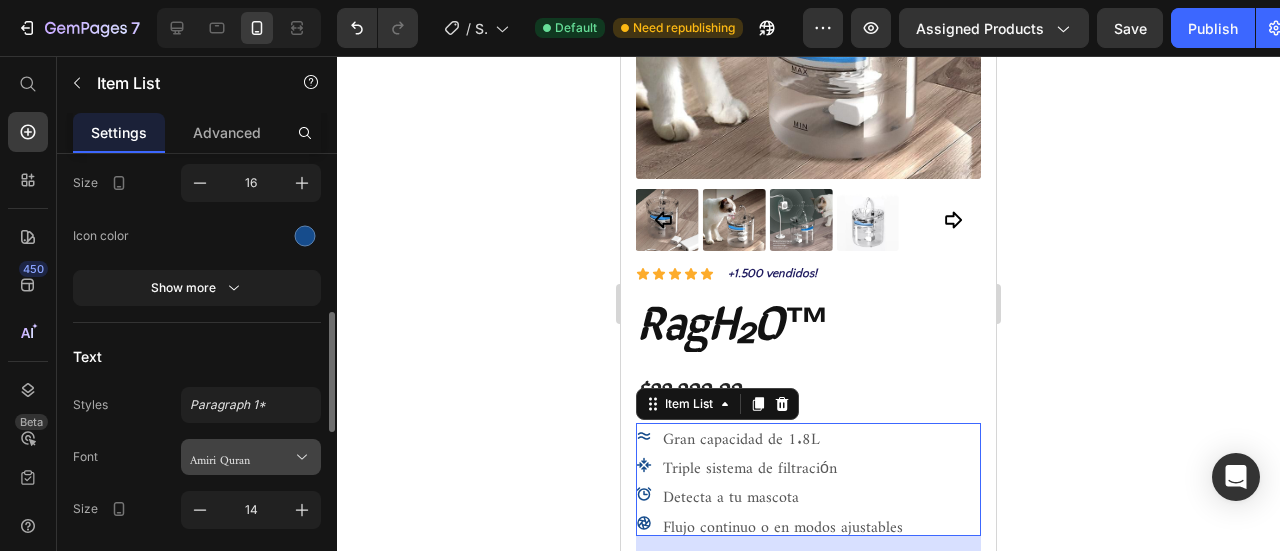click on "Amiri Quran" at bounding box center (241, 457) 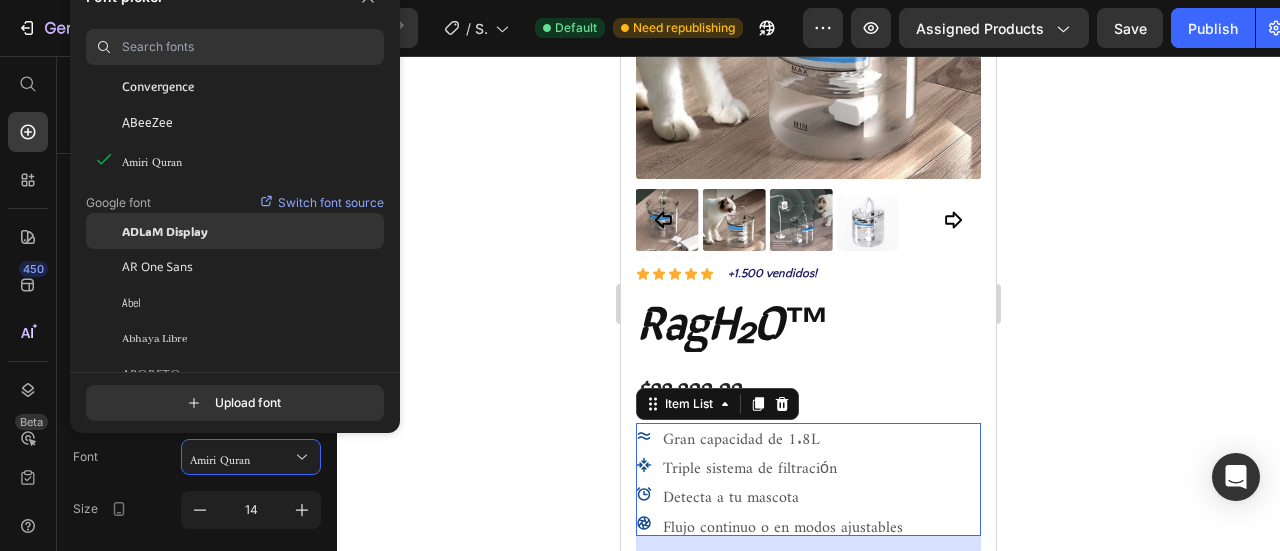 scroll, scrollTop: 0, scrollLeft: 0, axis: both 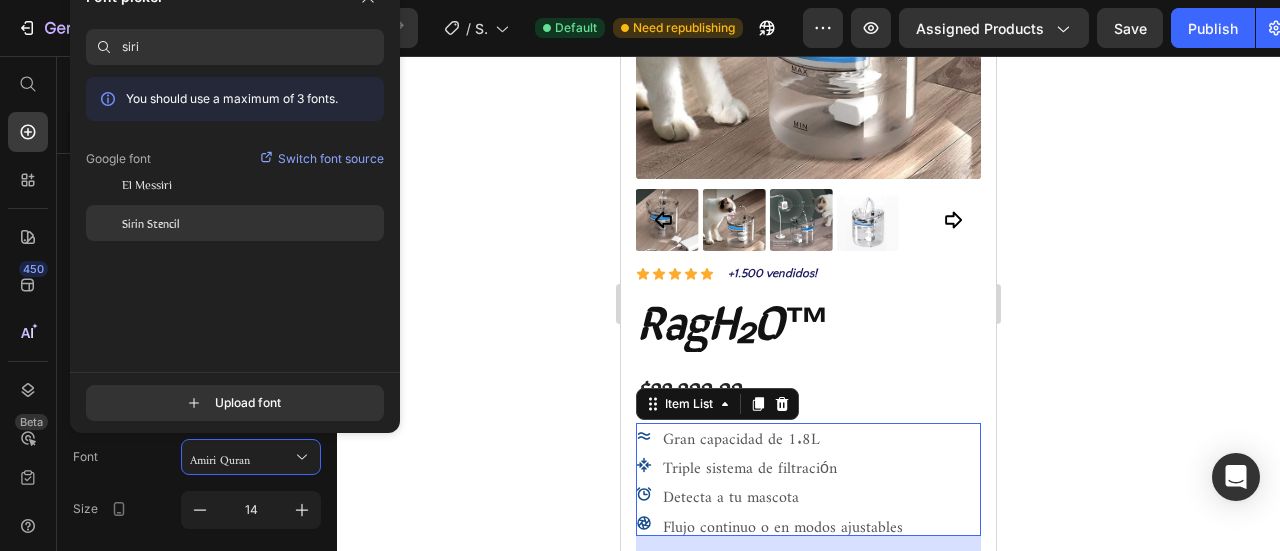 type on "siri" 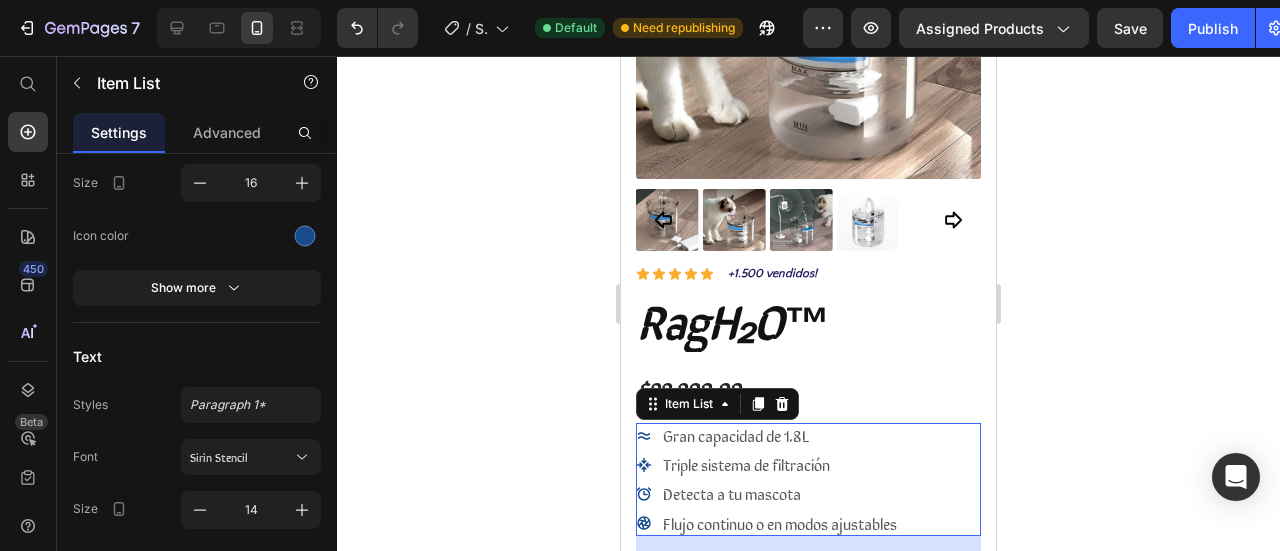 click 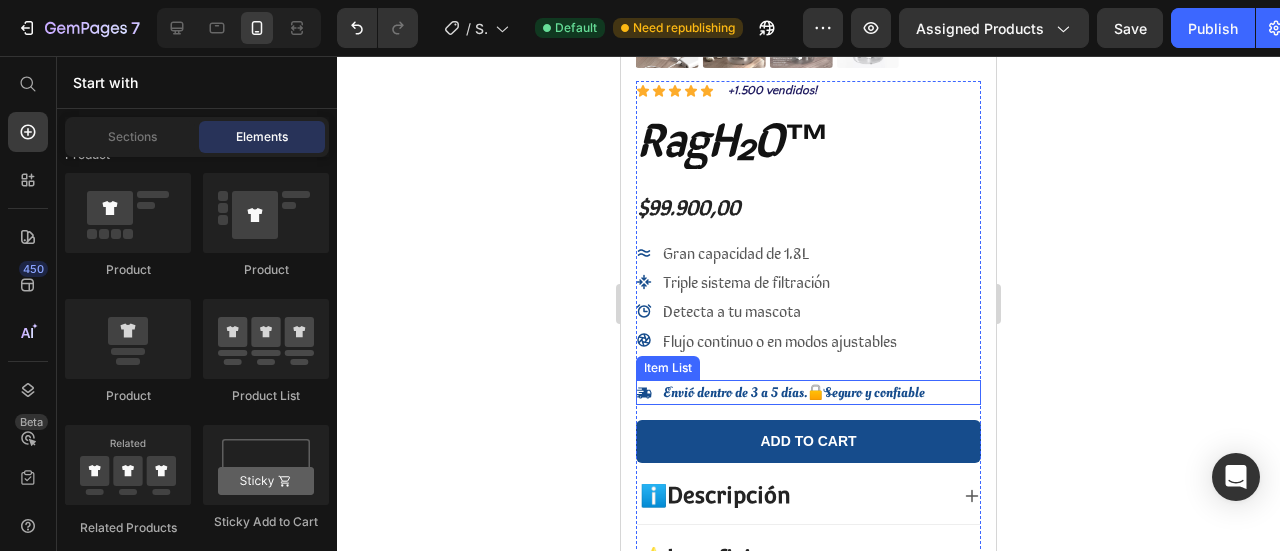scroll, scrollTop: 500, scrollLeft: 0, axis: vertical 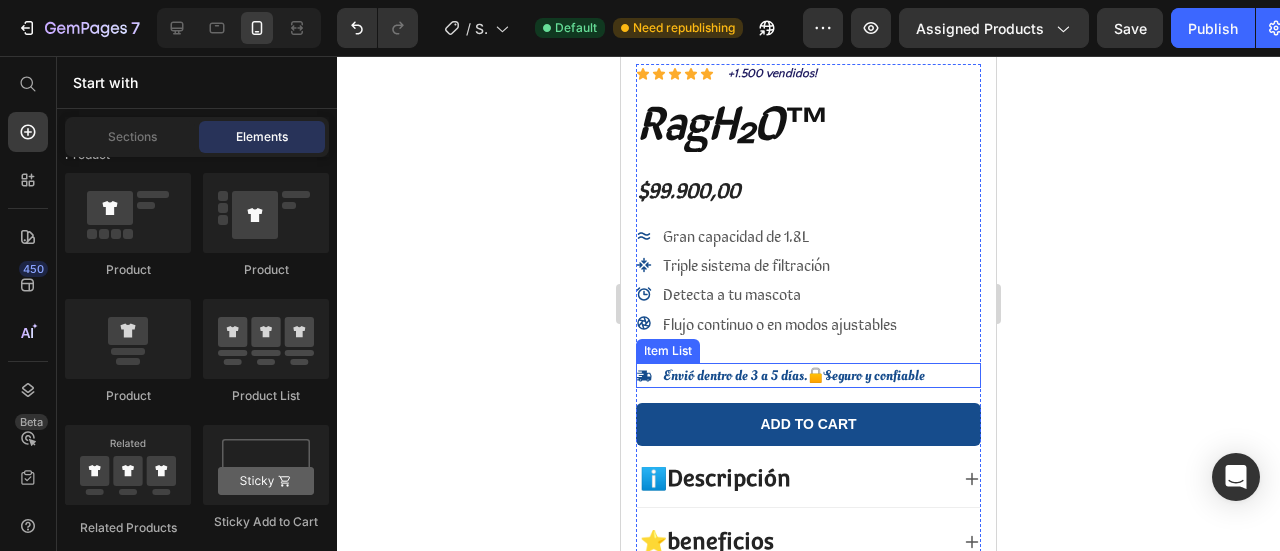 click on "Envió dentro de 3 a 5 días.🔒Seguro y confiable" at bounding box center (794, 375) 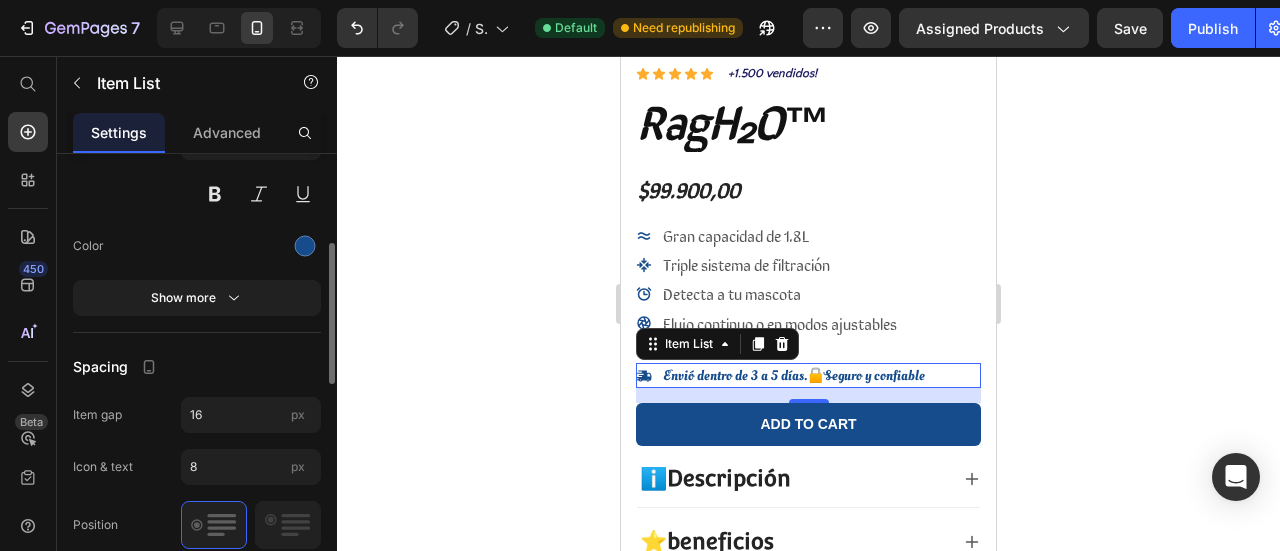 scroll, scrollTop: 609, scrollLeft: 0, axis: vertical 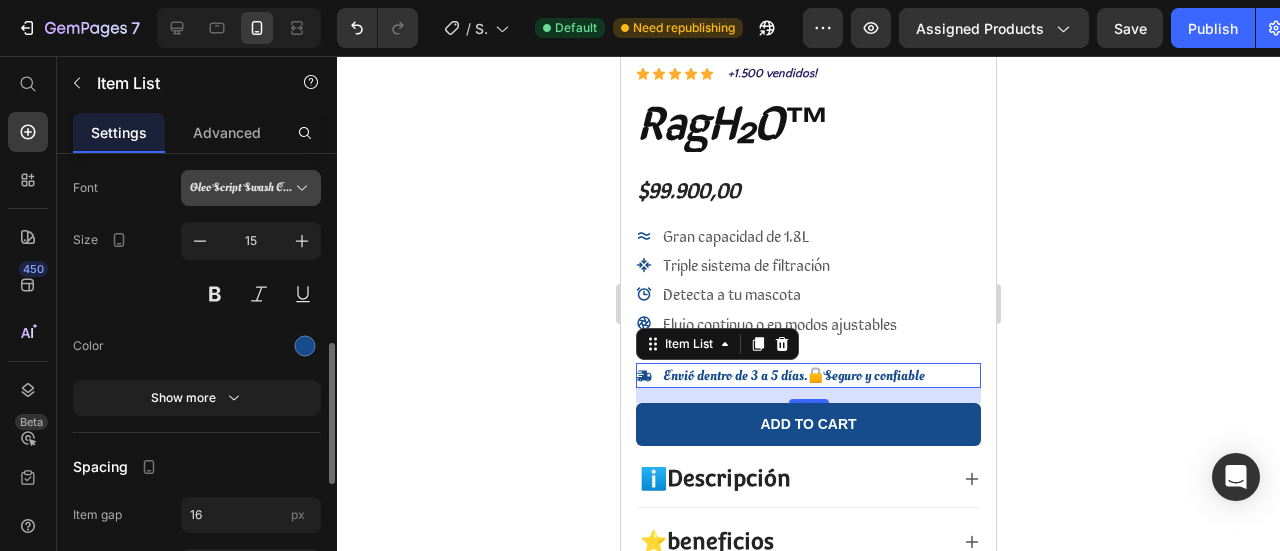 click on "Oleo Script Swash Caps" at bounding box center (241, 188) 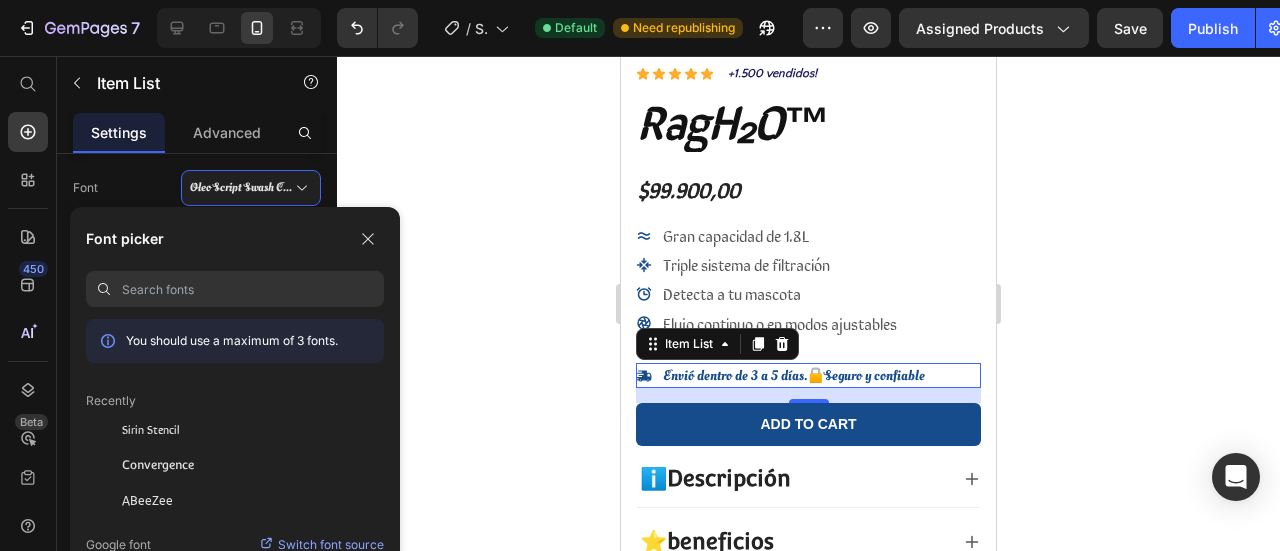 click on "Recently" 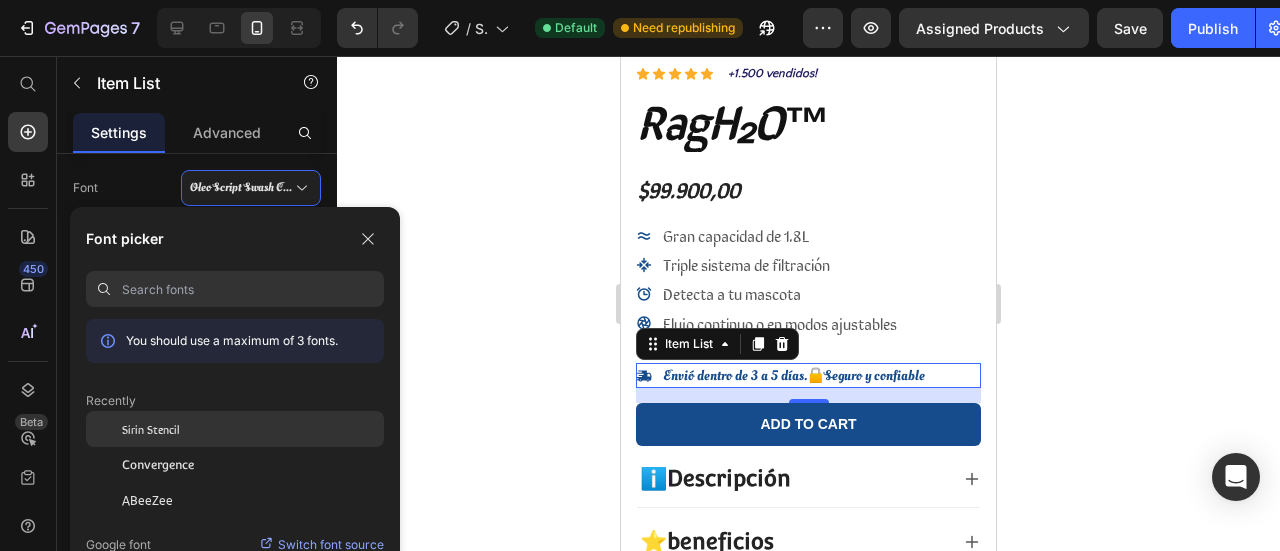 click on "Sirin Stencil" 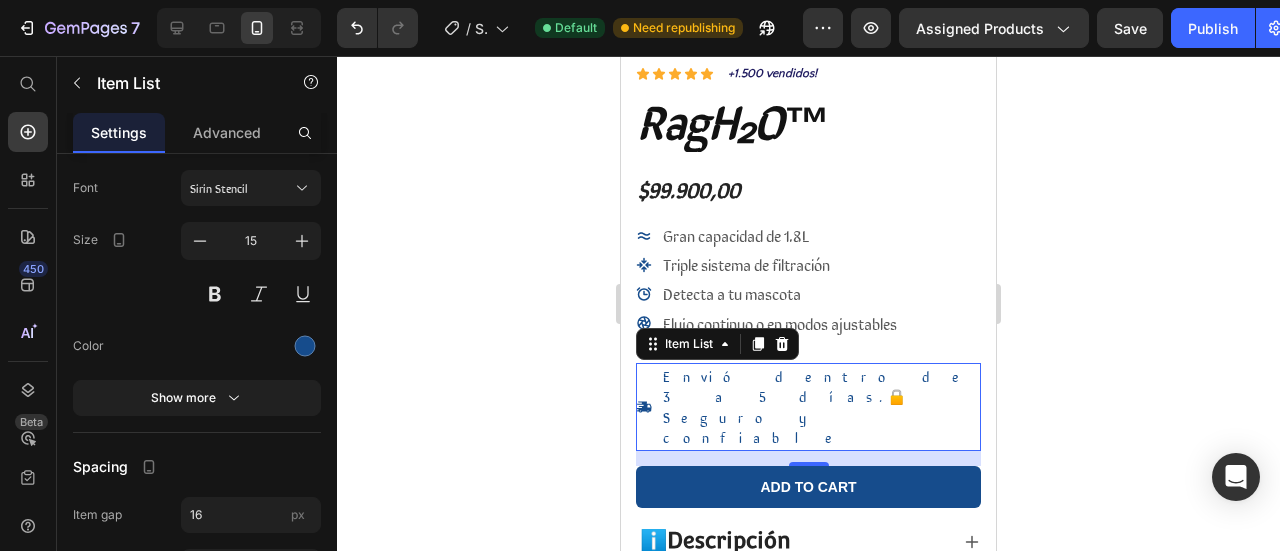 click 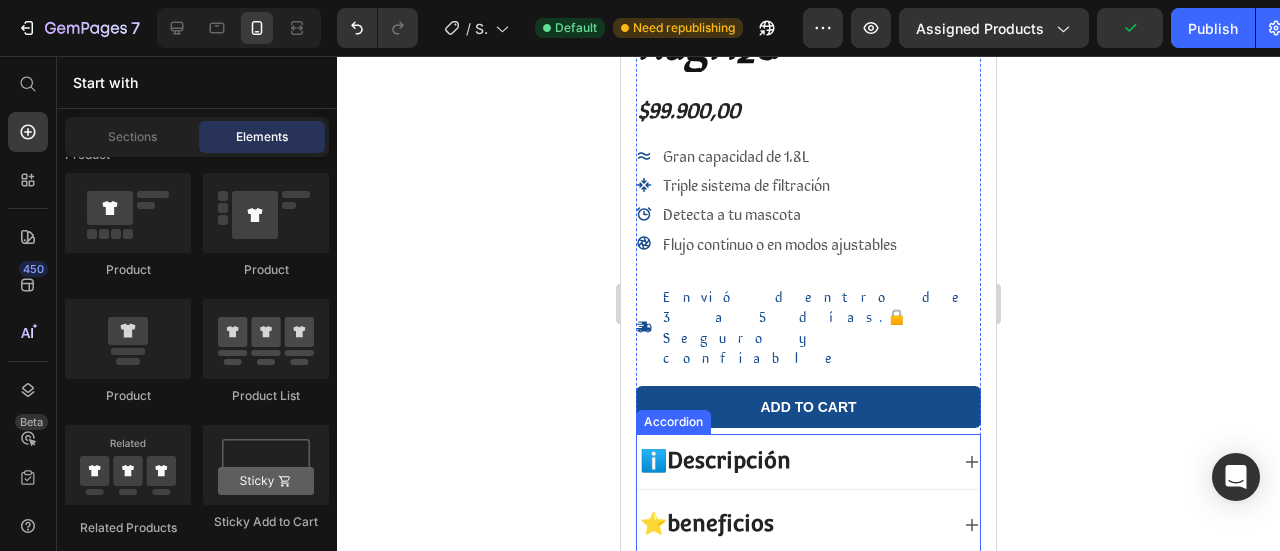 scroll, scrollTop: 600, scrollLeft: 0, axis: vertical 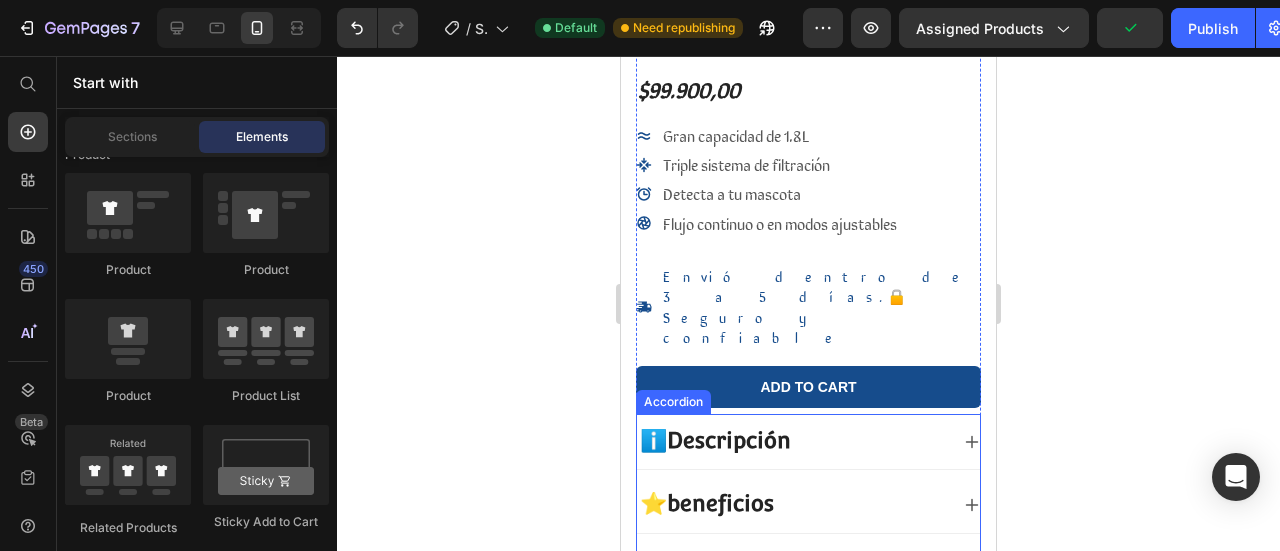 click on "ℹ️Descripción" at bounding box center (715, 440) 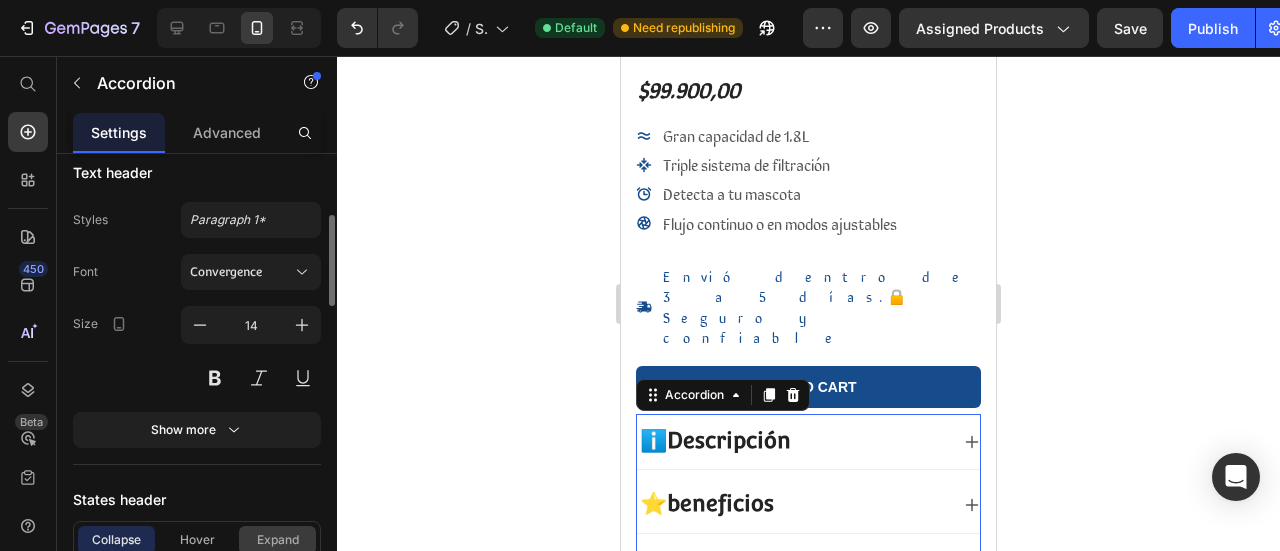 scroll, scrollTop: 800, scrollLeft: 0, axis: vertical 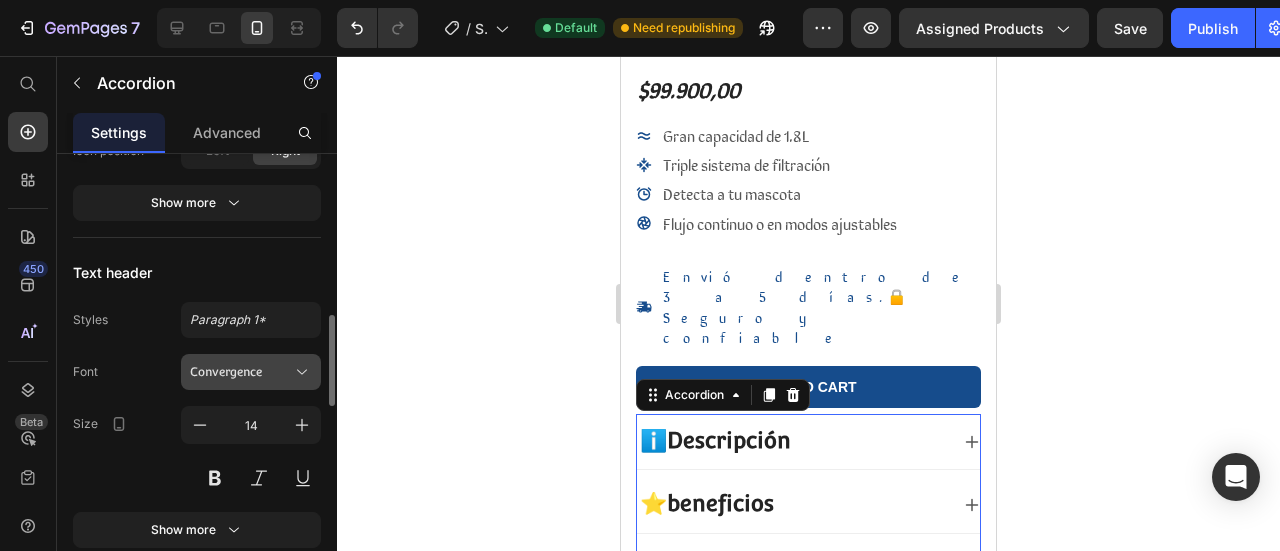 click on "Convergence" at bounding box center [241, 372] 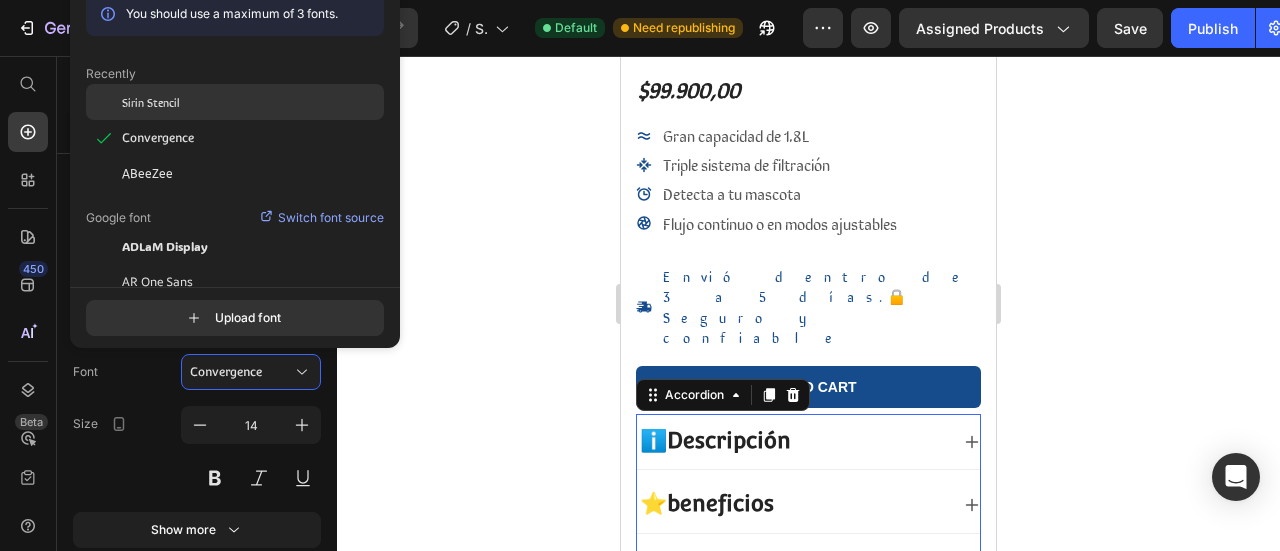 click on "Sirin Stencil" 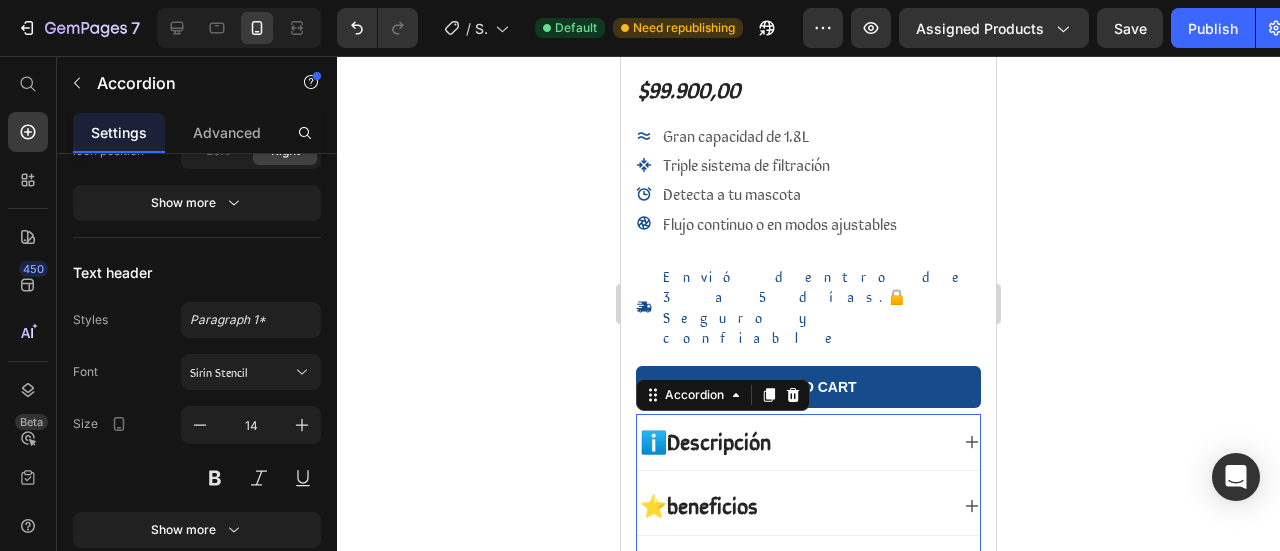 click 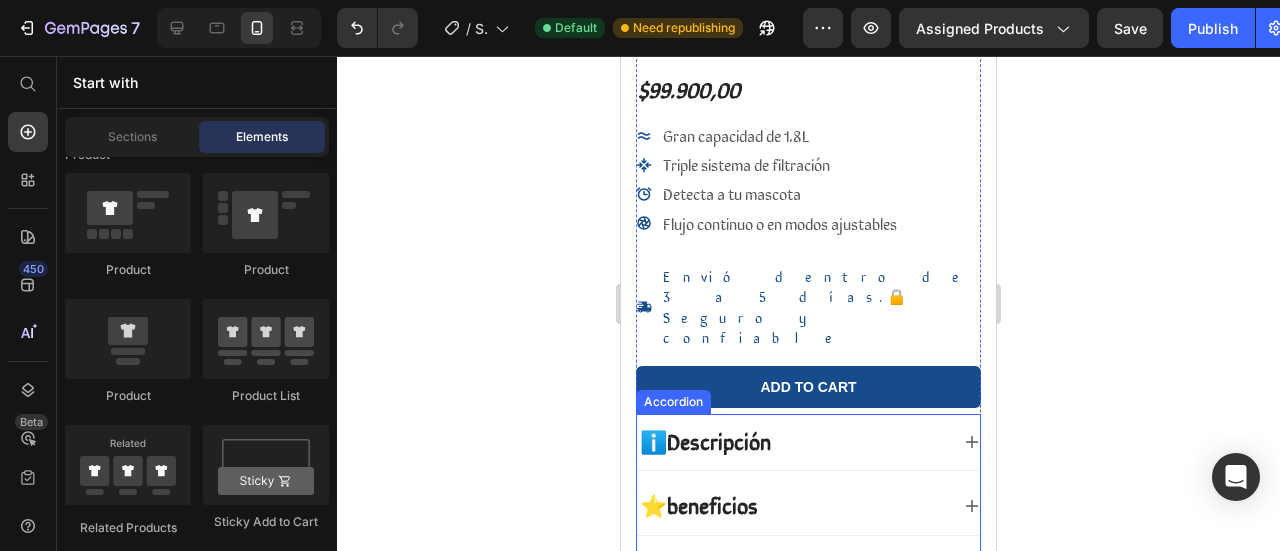 click on "ℹ️Descripción" at bounding box center [792, 442] 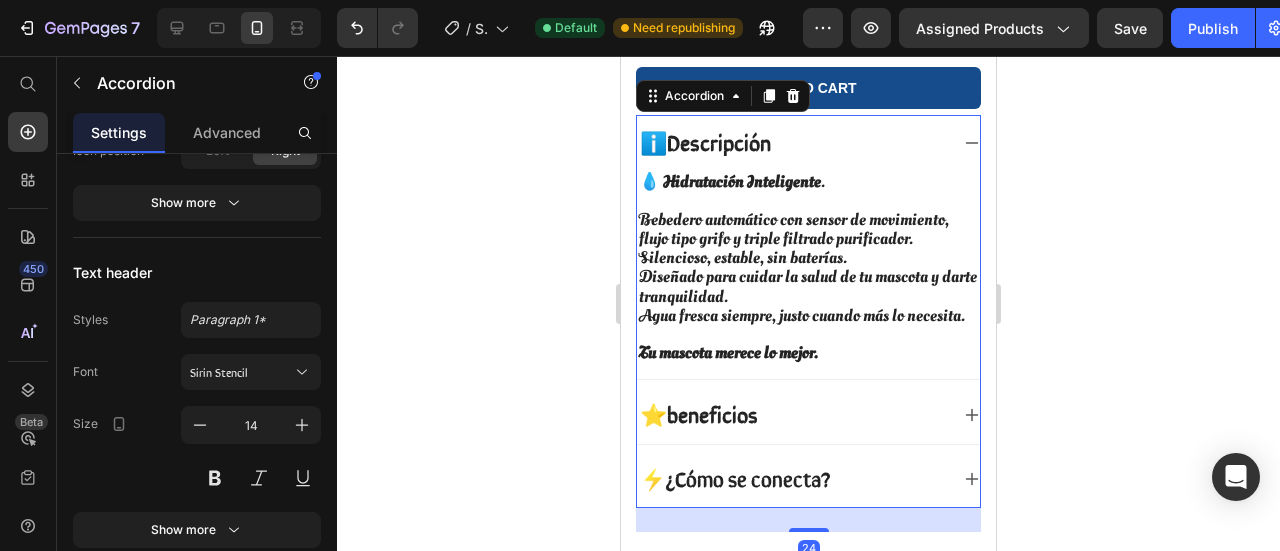 scroll, scrollTop: 900, scrollLeft: 0, axis: vertical 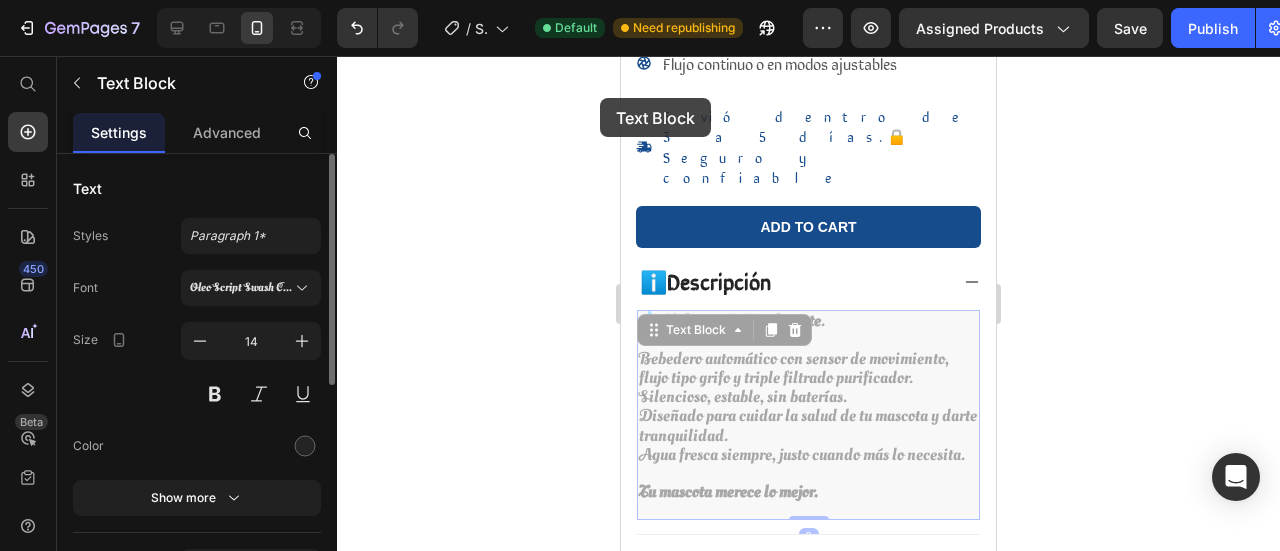 drag, startPoint x: 831, startPoint y: 288, endPoint x: 600, endPoint y: 98, distance: 299.1003 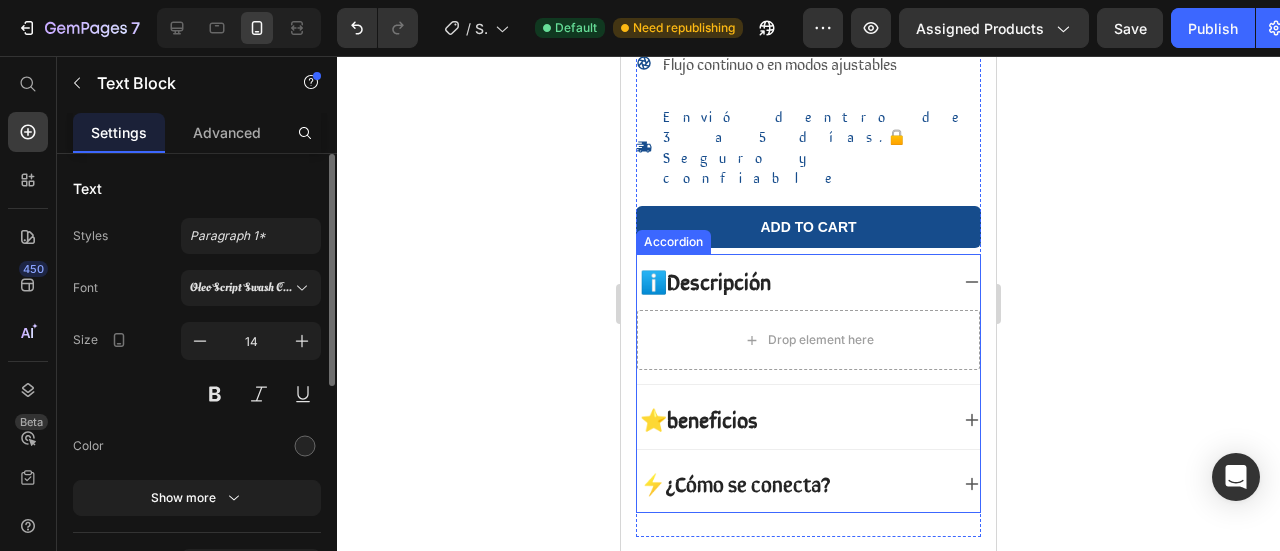 scroll, scrollTop: 740, scrollLeft: 0, axis: vertical 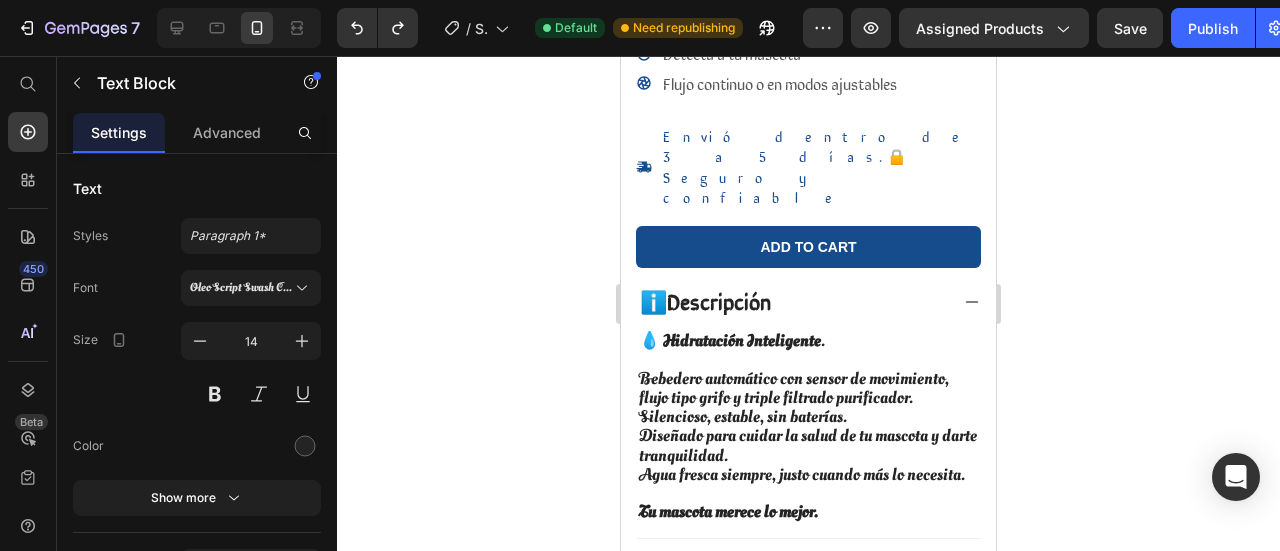 click on "Bebedero automático con sensor de movimiento, flujo tipo grifo y triple filtrado purificador. Silencioso, estable, sin baterías. Diseñado para cuidar la salud de tu mascota y darte tranquilidad. Agua fresca siempre, justo cuando más lo necesita." at bounding box center (808, 427) 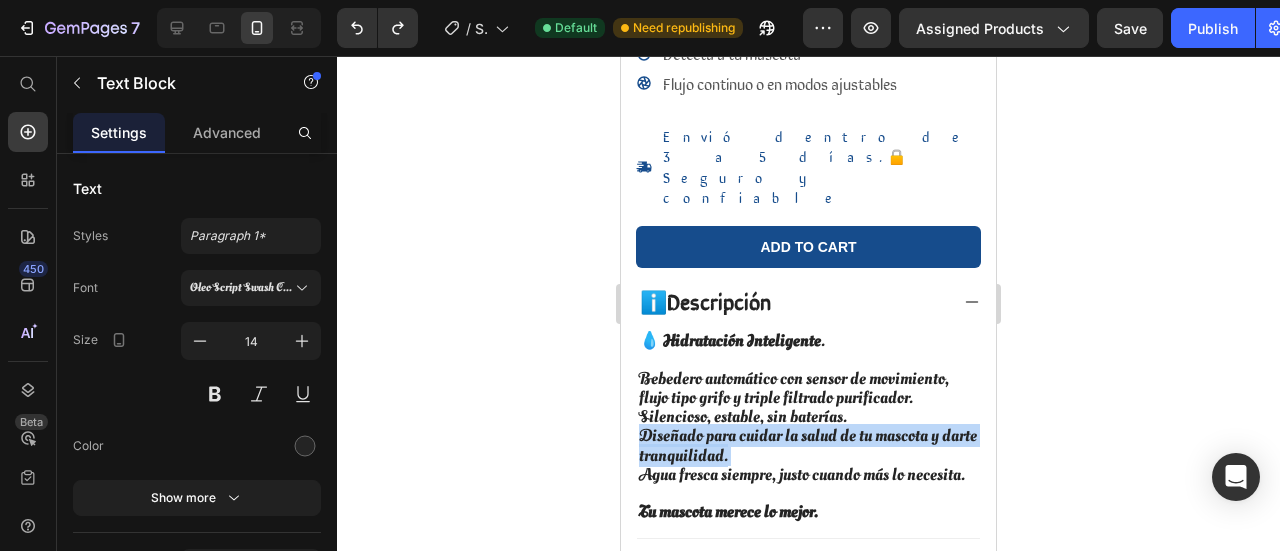 click on "Bebedero automático con sensor de movimiento, flujo tipo grifo y triple filtrado purificador. Silencioso, estable, sin baterías. Diseñado para cuidar la salud de tu mascota y darte tranquilidad. Agua fresca siempre, justo cuando más lo necesita." at bounding box center (808, 427) 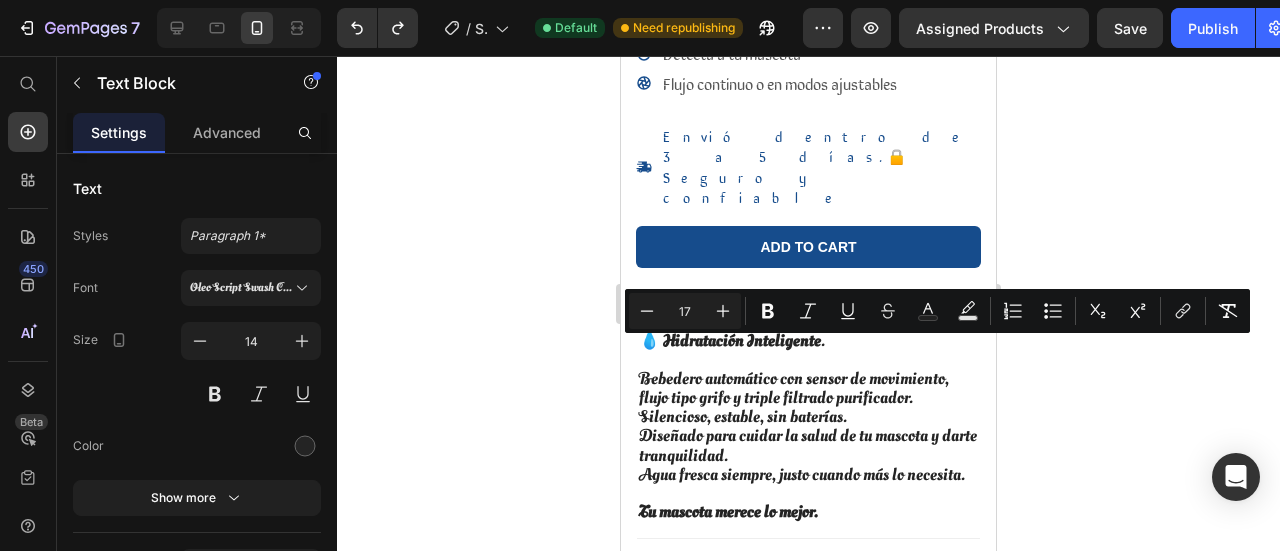click on "Tu mascota merece lo mejor." at bounding box center [728, 511] 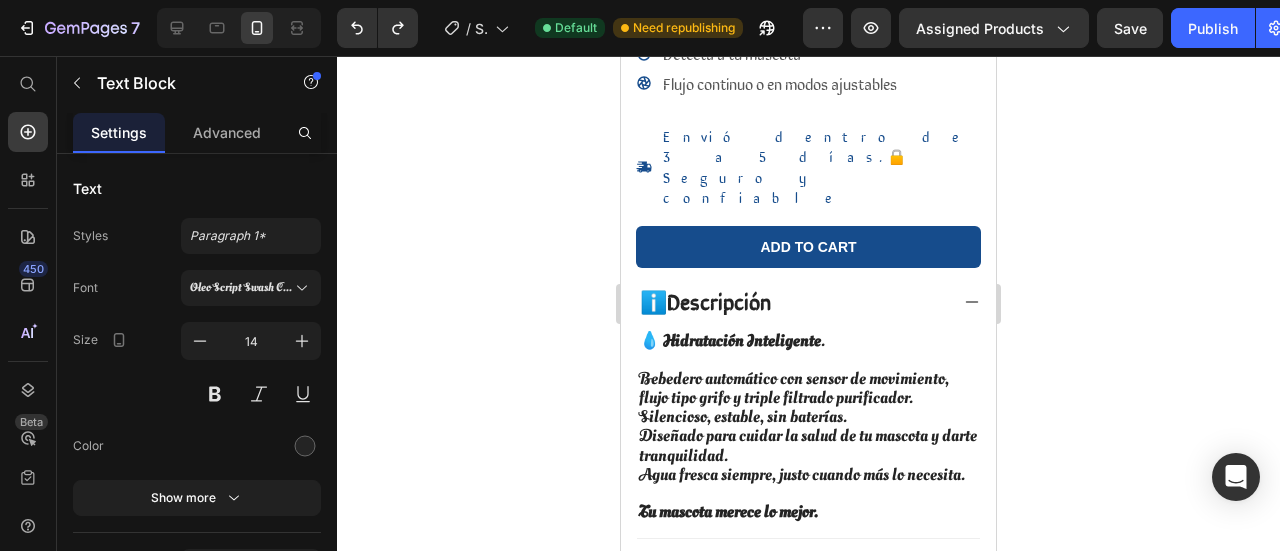click on "Tu mascota merece lo mejor." at bounding box center [808, 512] 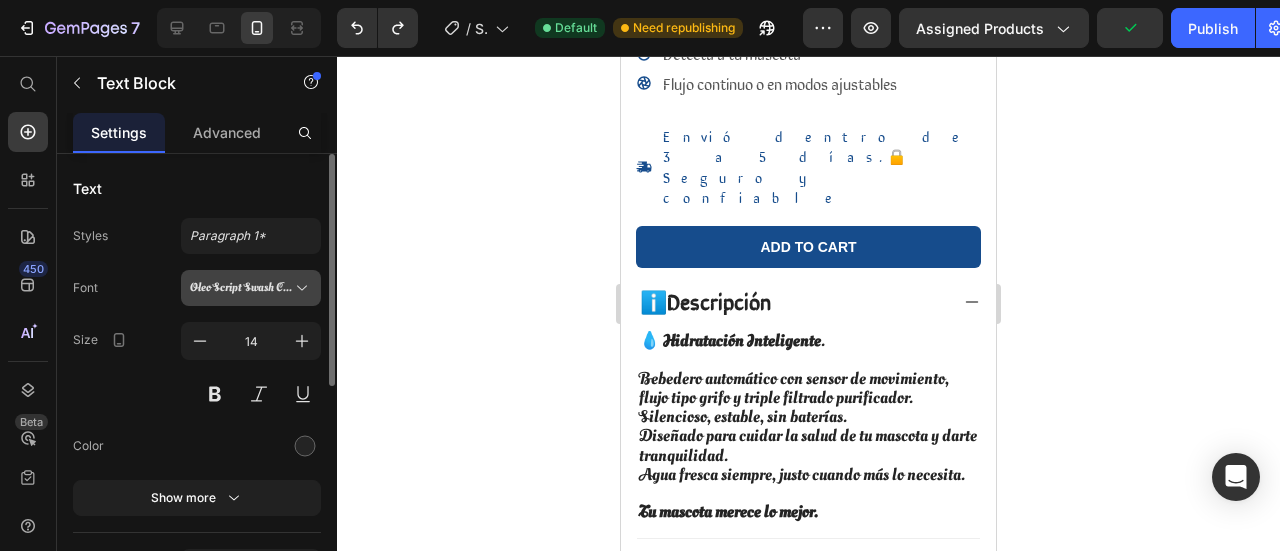 click on "Oleo Script Swash Caps" at bounding box center (251, 288) 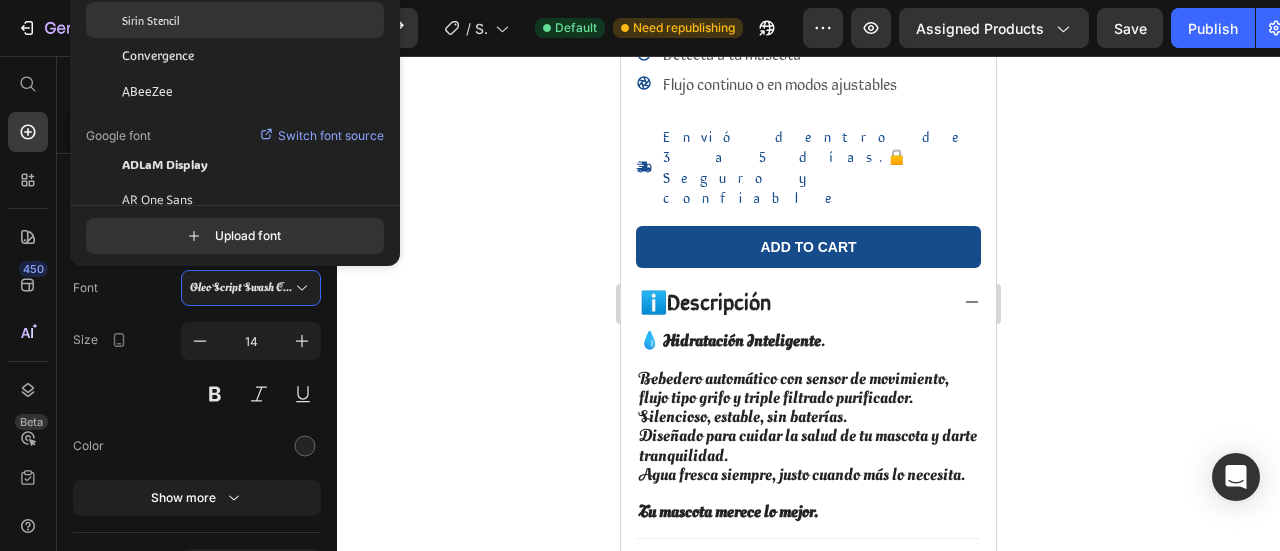 click on "Sirin Stencil" 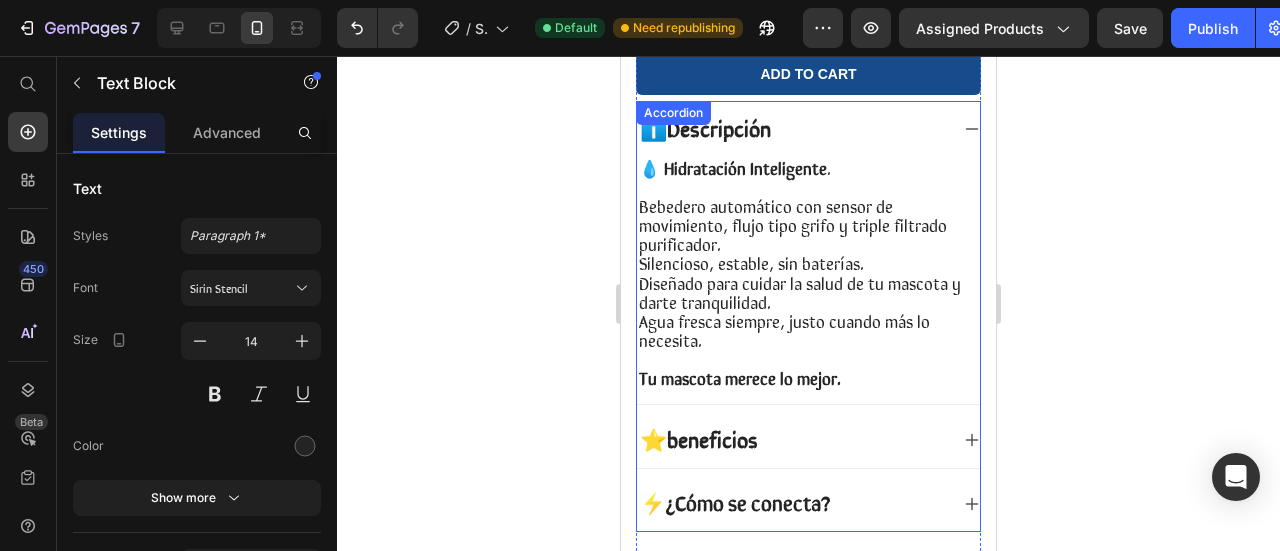 scroll, scrollTop: 940, scrollLeft: 0, axis: vertical 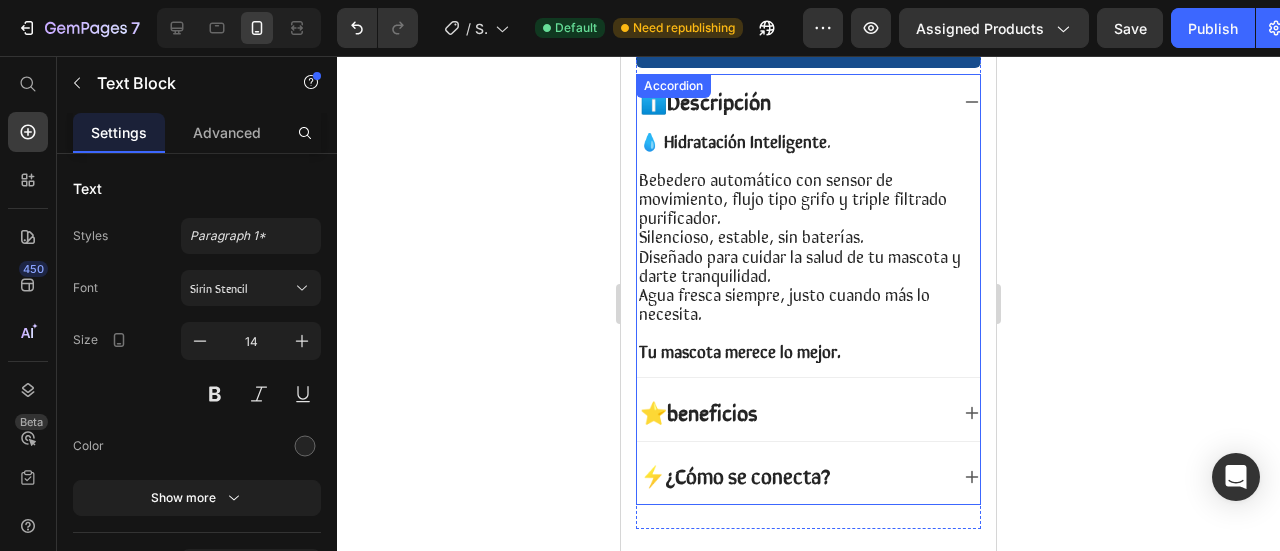 click on "⭐beneficios" at bounding box center [792, 413] 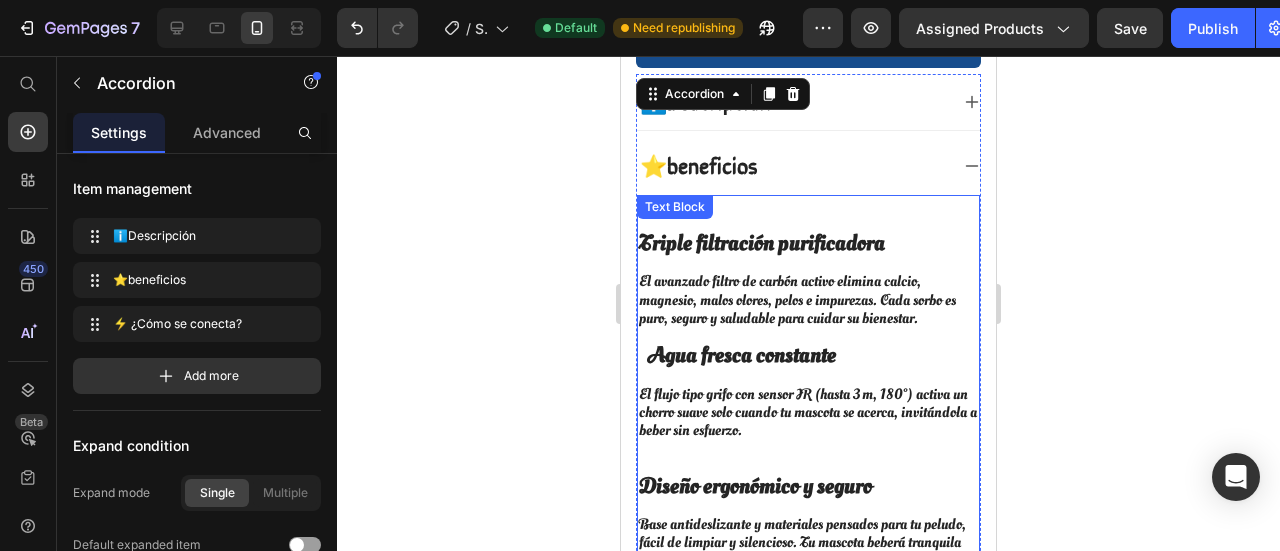 click on "Agua fresca constante" at bounding box center [742, 355] 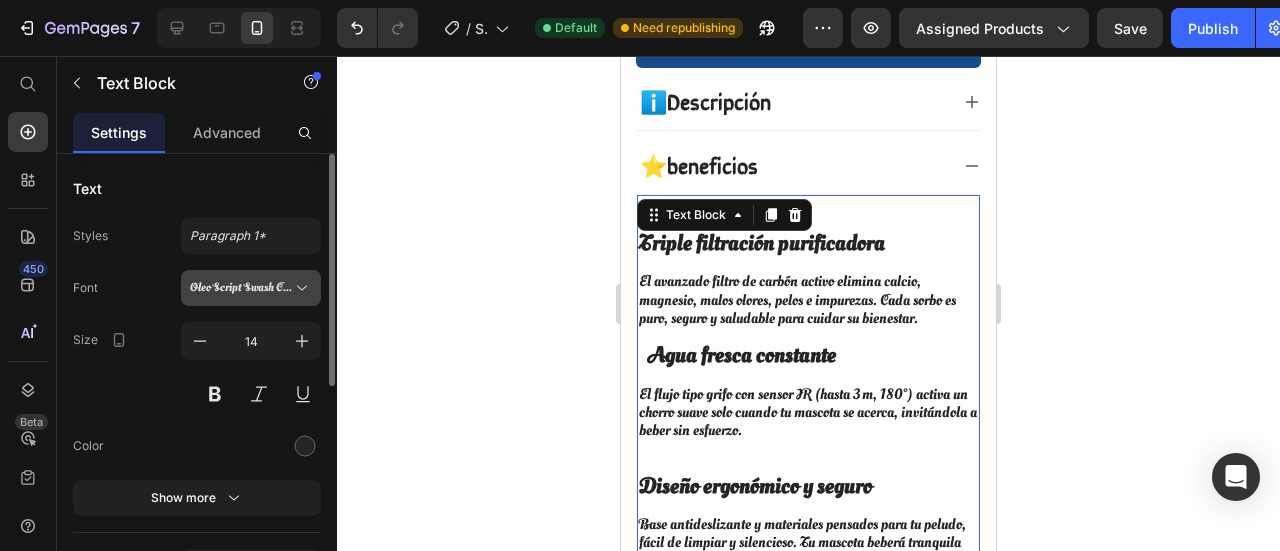 click on "Oleo Script Swash Caps" at bounding box center [251, 288] 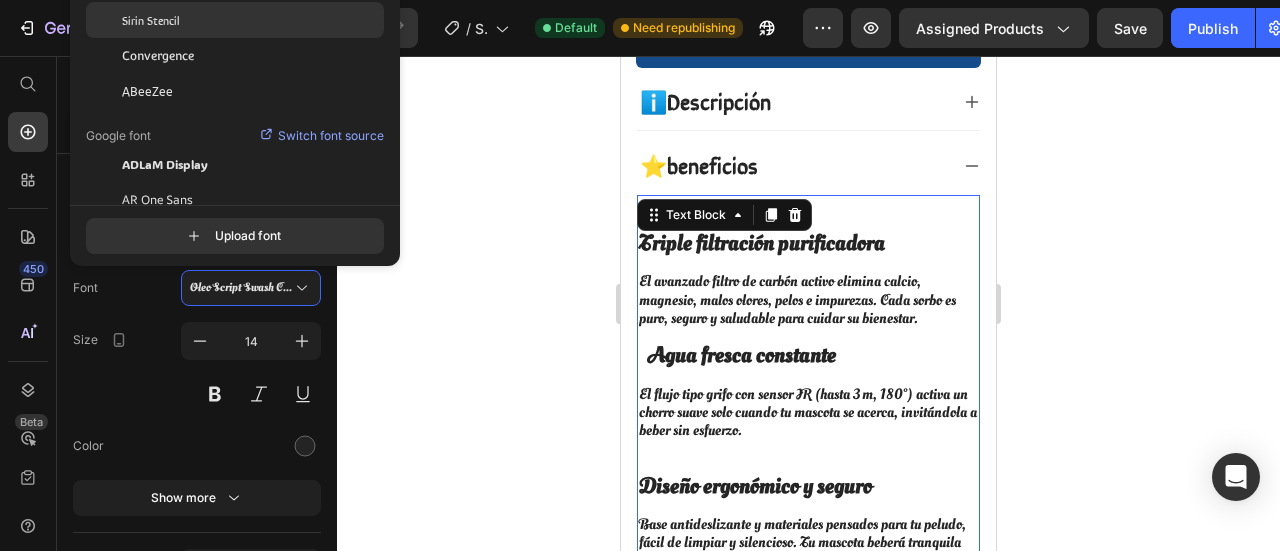 click on "Sirin Stencil" 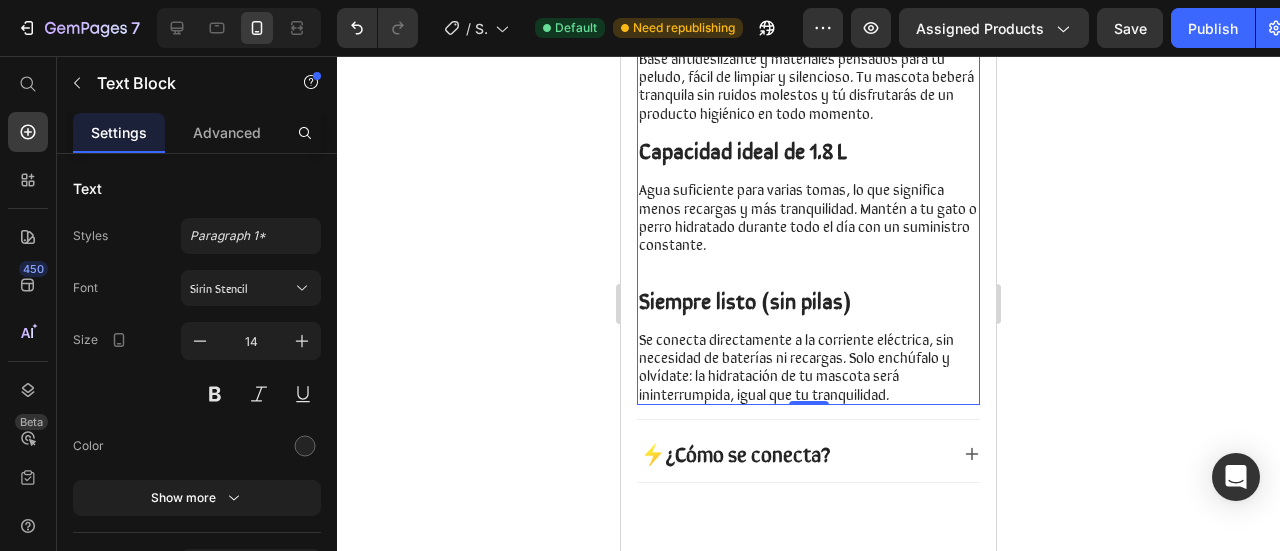 scroll, scrollTop: 1540, scrollLeft: 0, axis: vertical 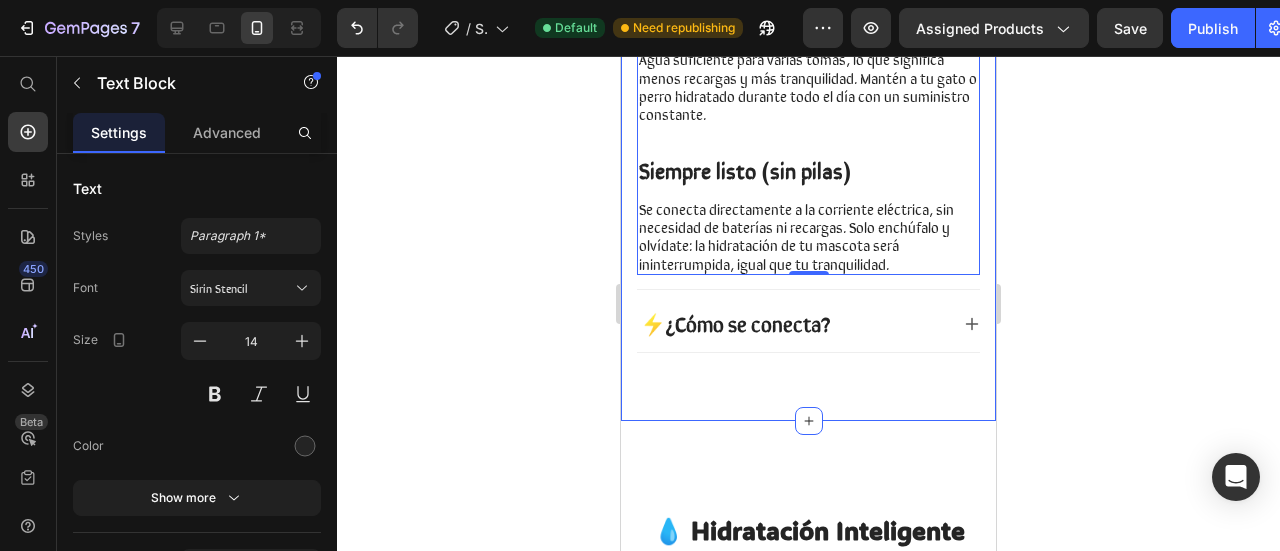 click on "💧 Hidratación Inteligente Heading Row Por que elegir el  RAGDOLL DRINK™ Text Block Image Row Otros Text Block Row
Icon Integra un  sensor  IR con alcance hasta  3 m Text Block Row
Icon Row
Icon Row
Icon Accesorio  para chorro  elevado,  tipo fuente  Text Block Row
Icon Row
Icon Row
Icon Triple filtración  (iónico + carbón + mecánico) Text Block Row
Icon Row
Icon Row
Icon Muy  silencioso  (≈25–30 dB) Text Block Row
Icon Row
Icon Row
Icon Capacidad de  1.8L Text Block Row
Icon Row
Icon Row Section 2" at bounding box center [808, 830] 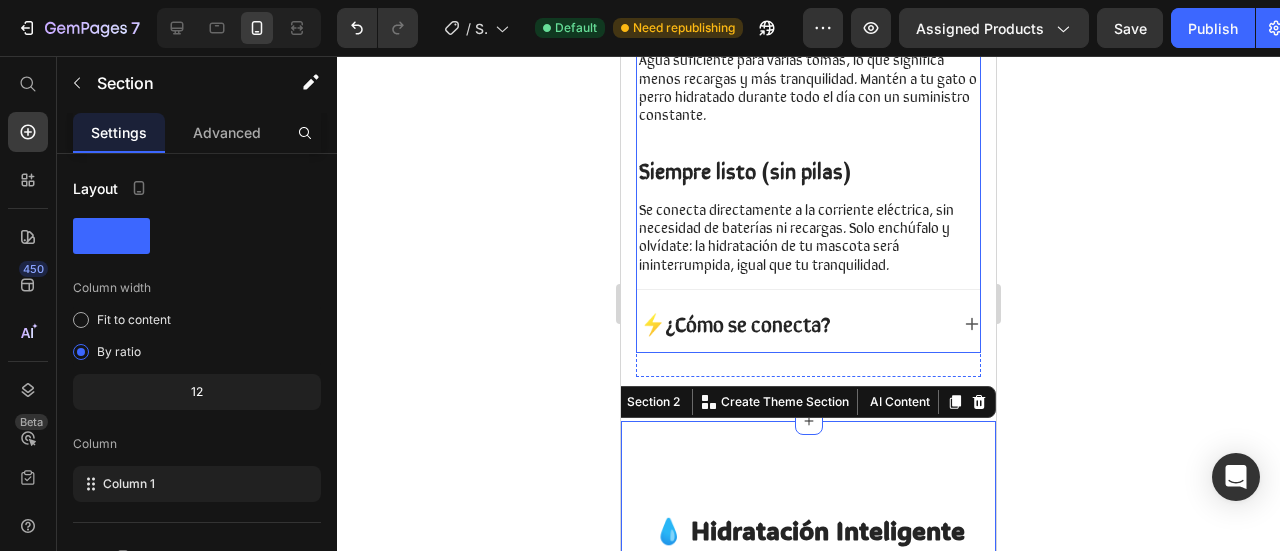 click on "¿Cómo se conecta?" at bounding box center [748, 323] 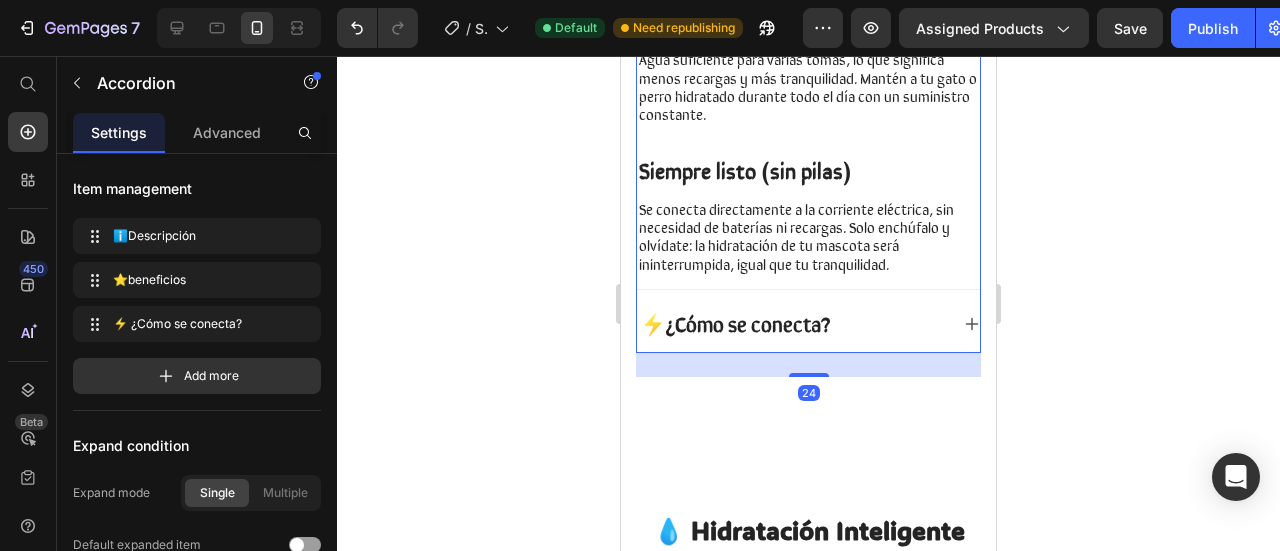 click on "⚡  ¿Cómo se conecta?" at bounding box center (792, 324) 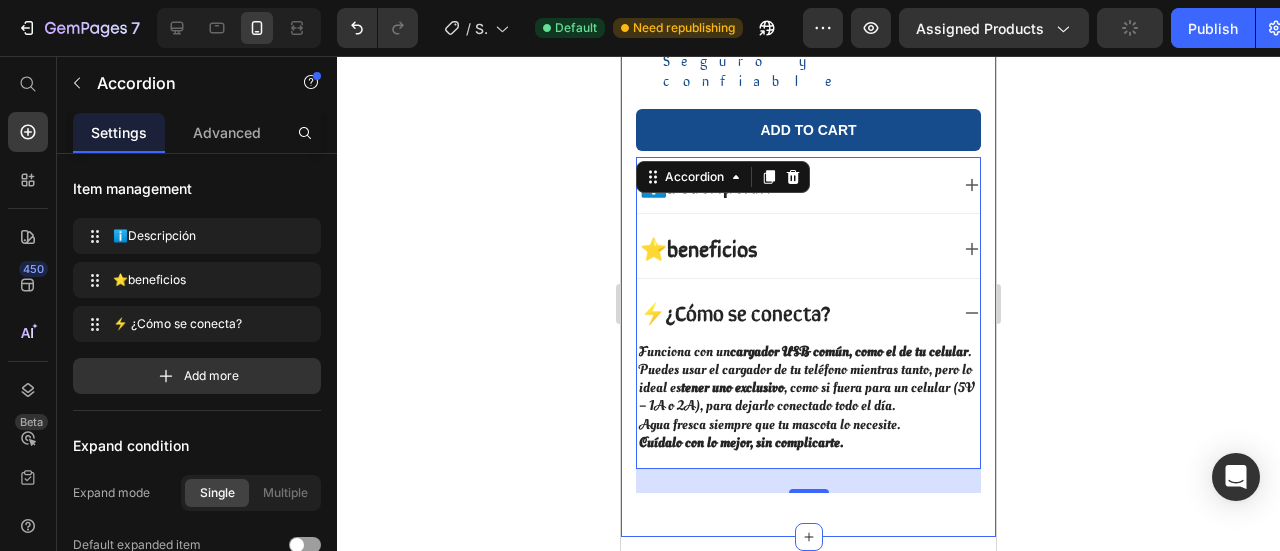 scroll, scrollTop: 839, scrollLeft: 0, axis: vertical 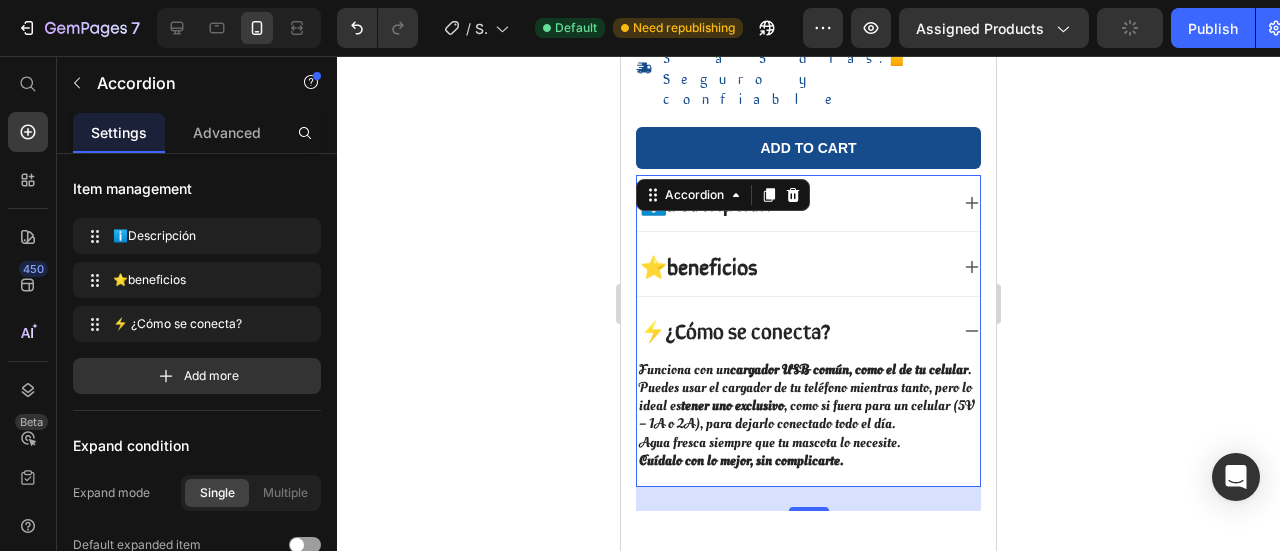 click on "⚡  ¿Cómo se conecta?" at bounding box center (808, 331) 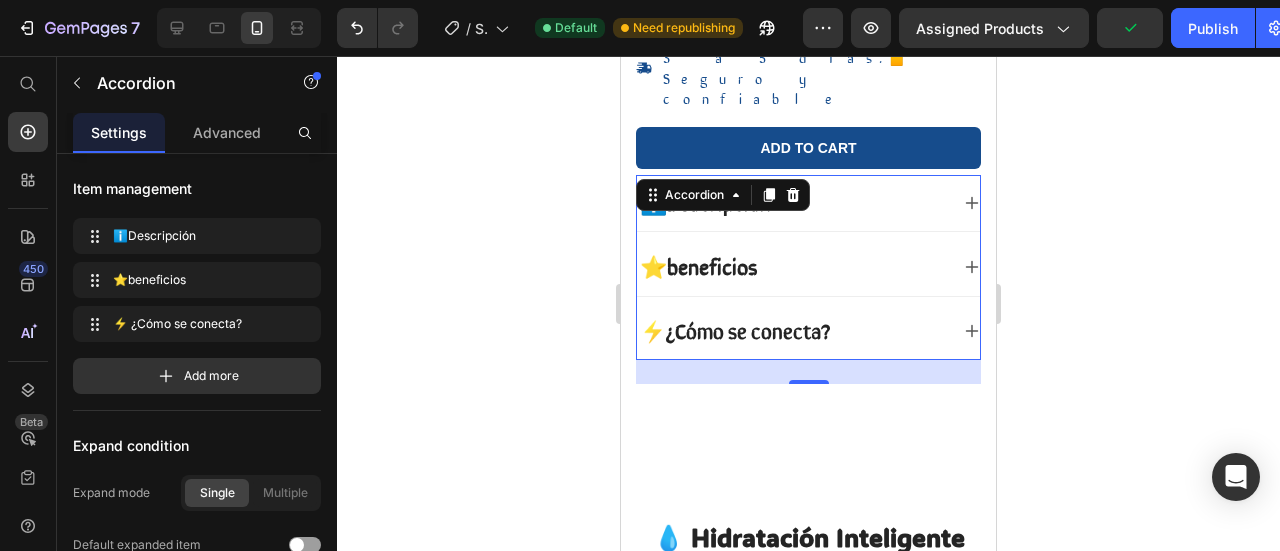 click on "⚡  ¿Cómo se conecta?" at bounding box center (792, 331) 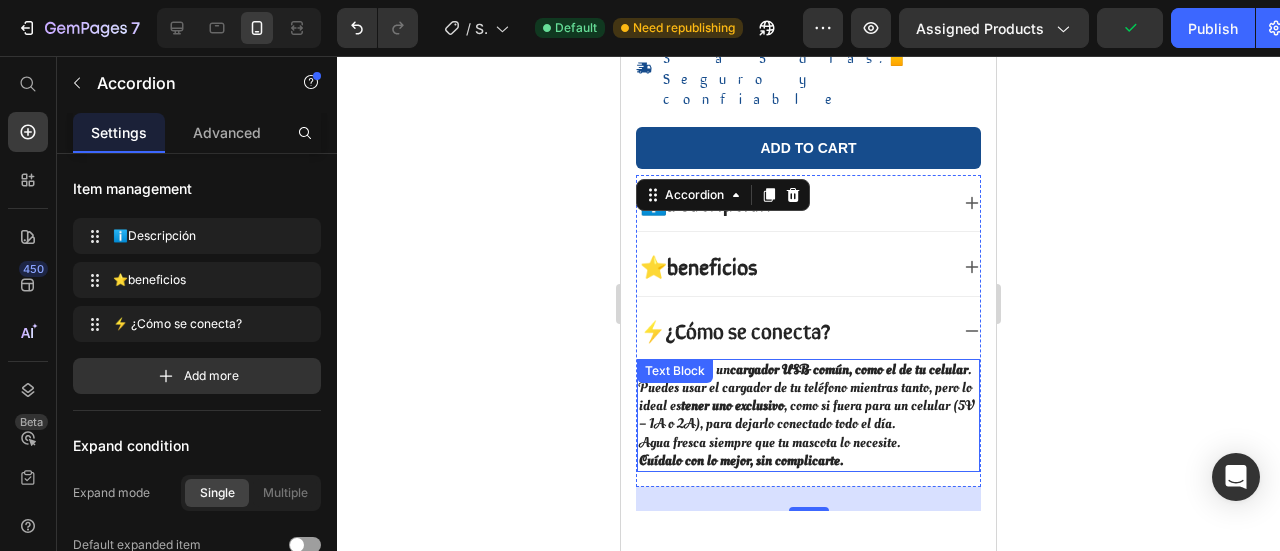 click on "Funciona con un  cargador USB común, como el de tu celular . Puedes usar el cargador de tu teléfono mientras tanto, pero lo ideal es  tener uno exclusivo , como si fuera para un celular (5V – 1A o 2A), para dejarlo conectado todo el día." at bounding box center (808, 397) 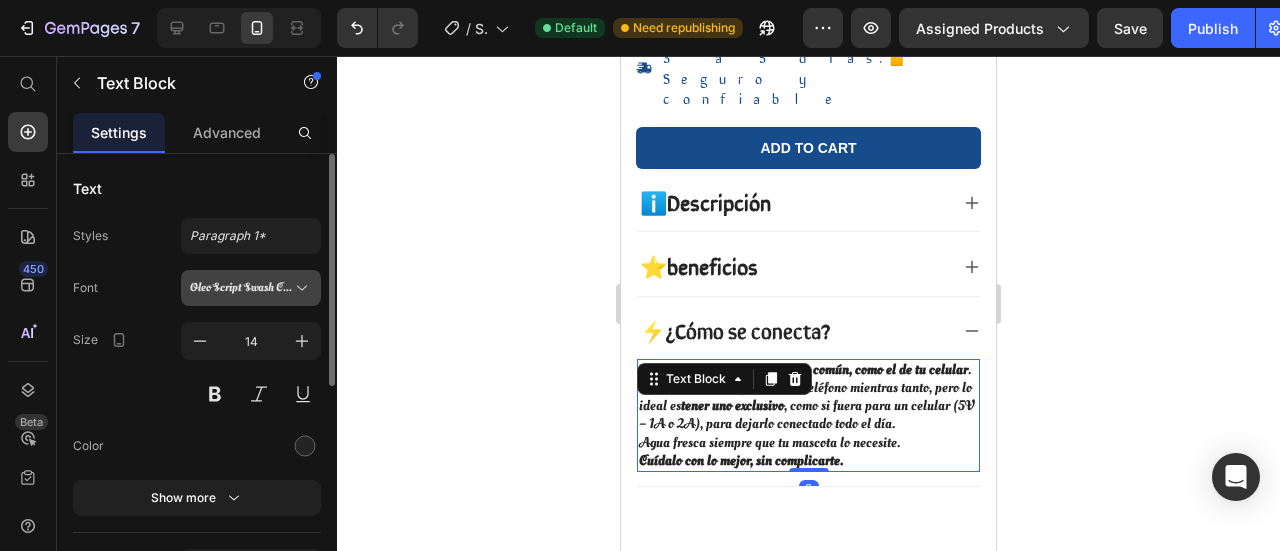 click on "Oleo Script Swash Caps" at bounding box center [251, 288] 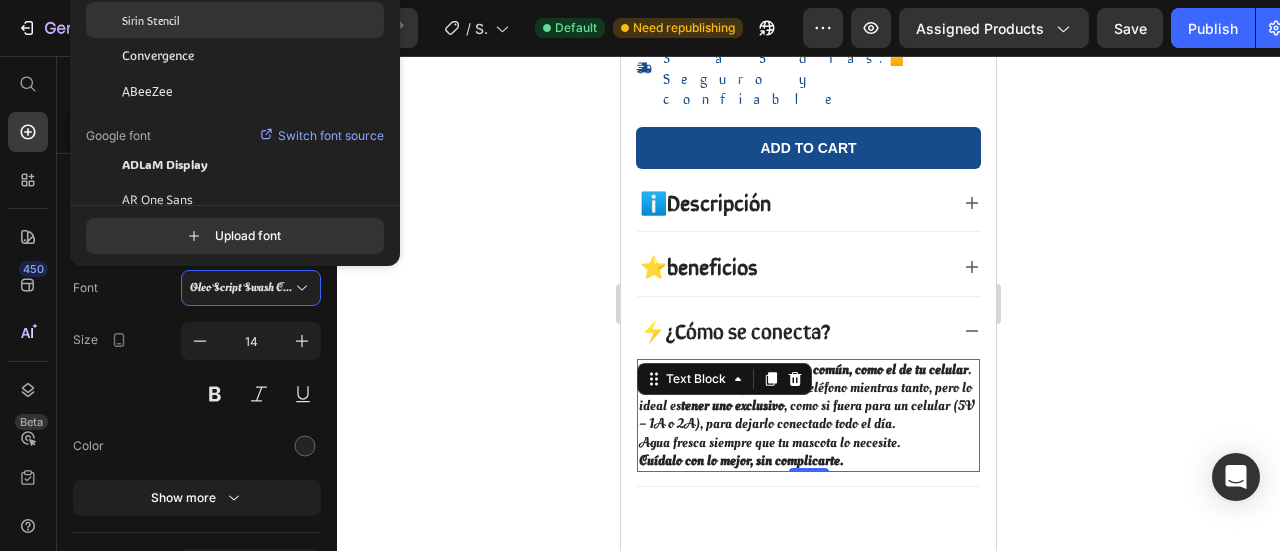 click on "Sirin Stencil" 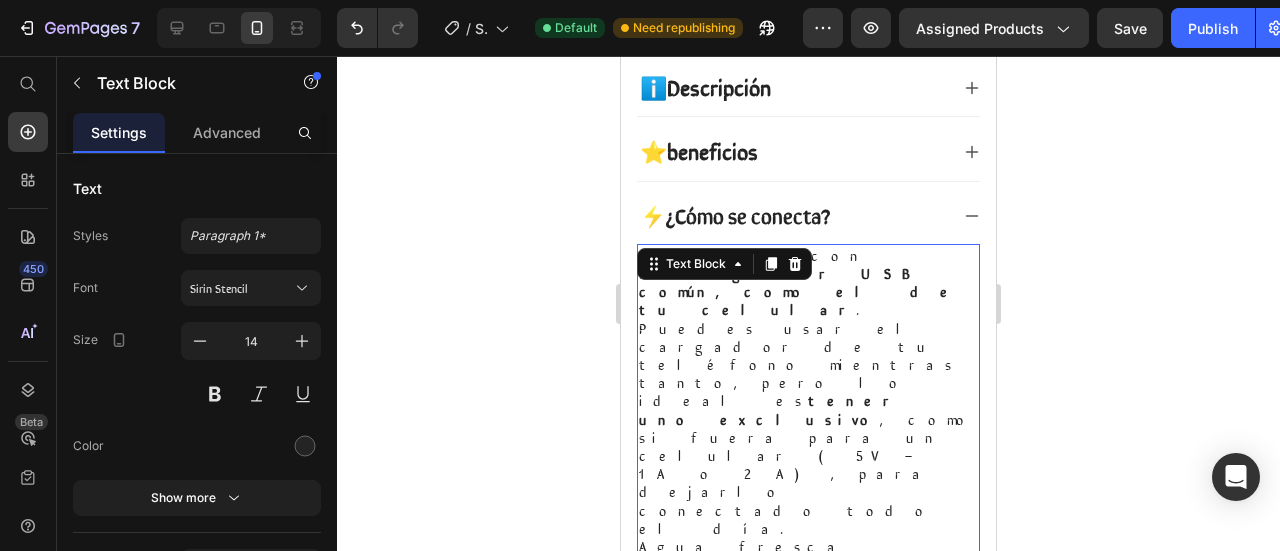 scroll, scrollTop: 1139, scrollLeft: 0, axis: vertical 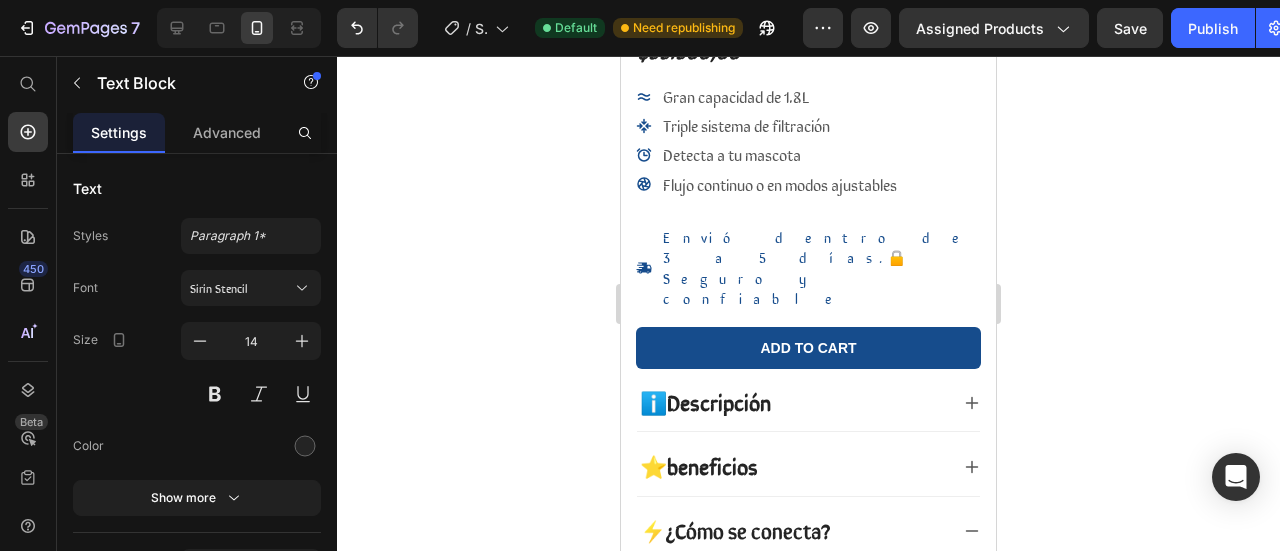 click 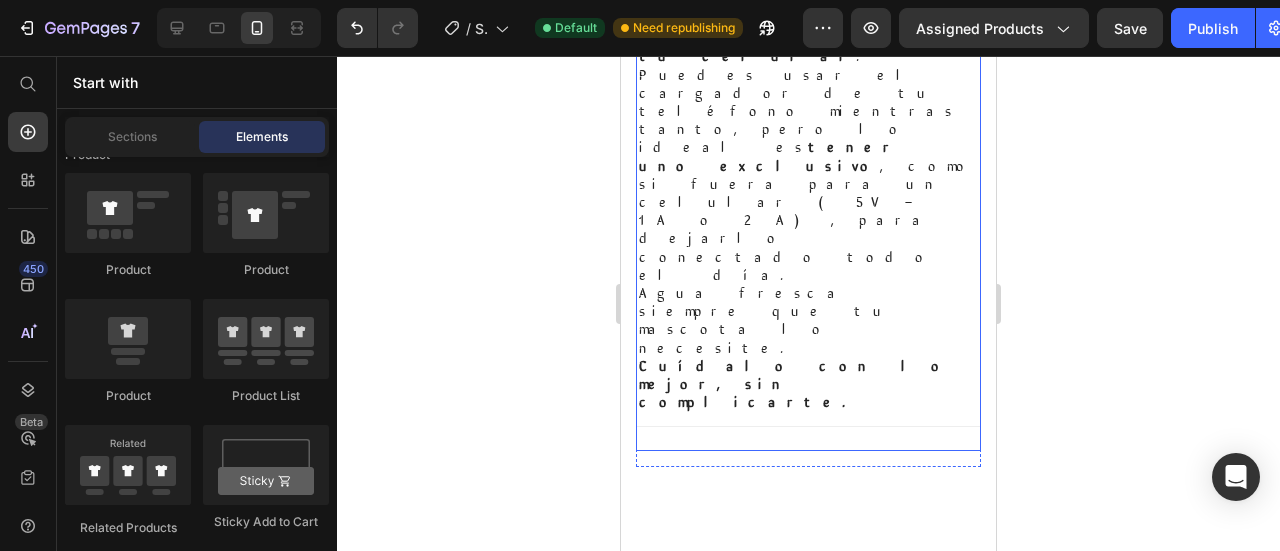 scroll, scrollTop: 1239, scrollLeft: 0, axis: vertical 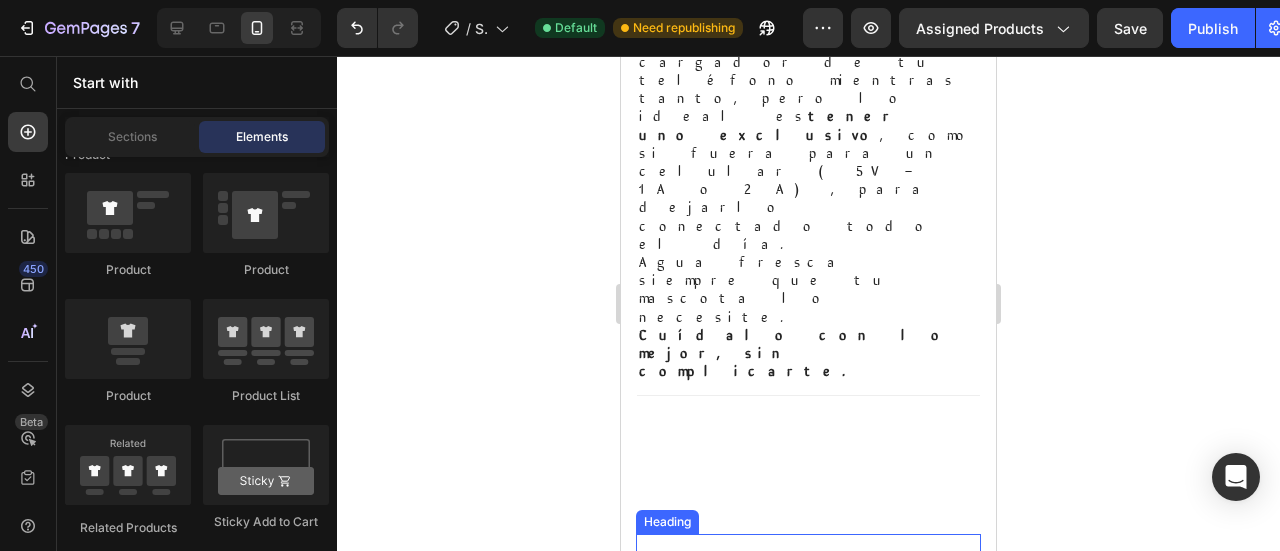 click on "💧 Hidratación Inteligente" at bounding box center (808, 570) 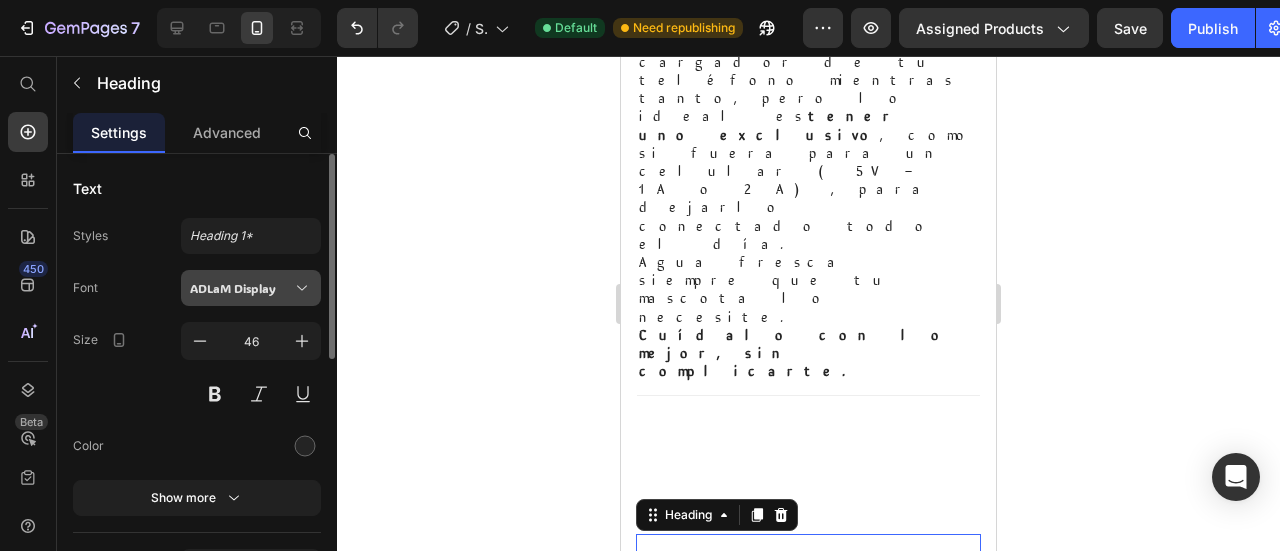 click on "ADLaM Display" at bounding box center [241, 288] 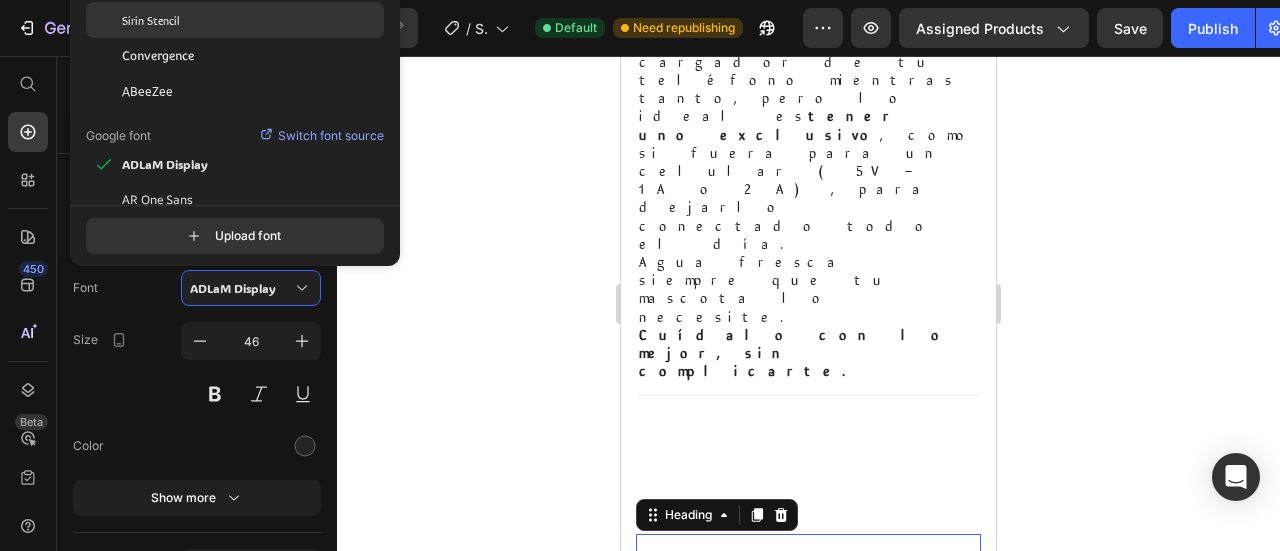 click on "Sirin Stencil" 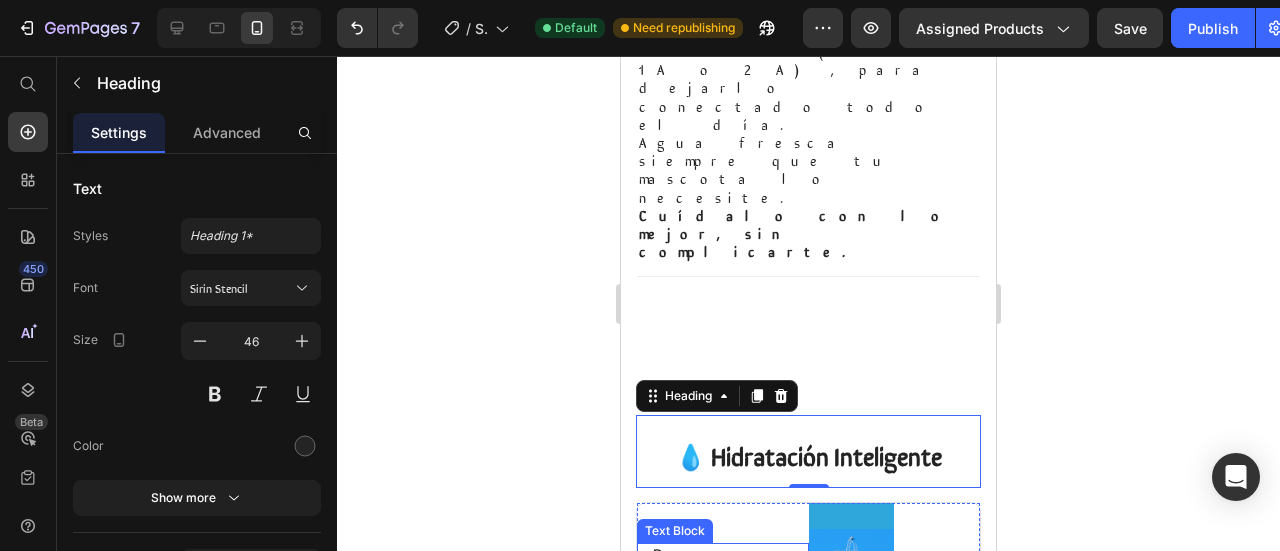 scroll, scrollTop: 1439, scrollLeft: 0, axis: vertical 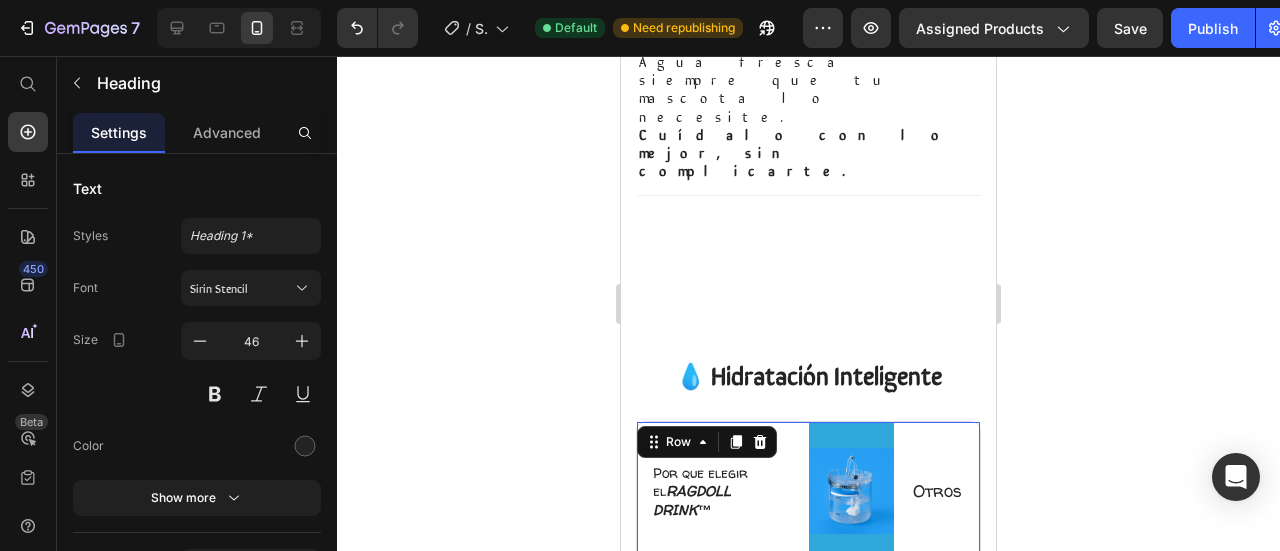 click on "Por que elegir el  RAGDOLL DRINK™ Text Block" at bounding box center (723, 491) 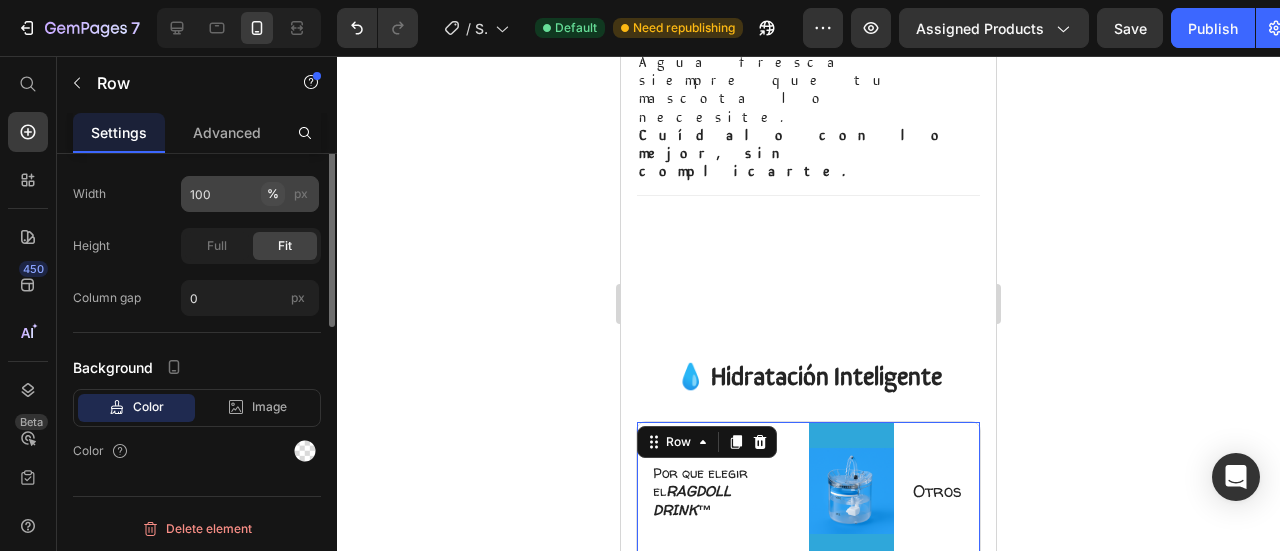 scroll, scrollTop: 460, scrollLeft: 0, axis: vertical 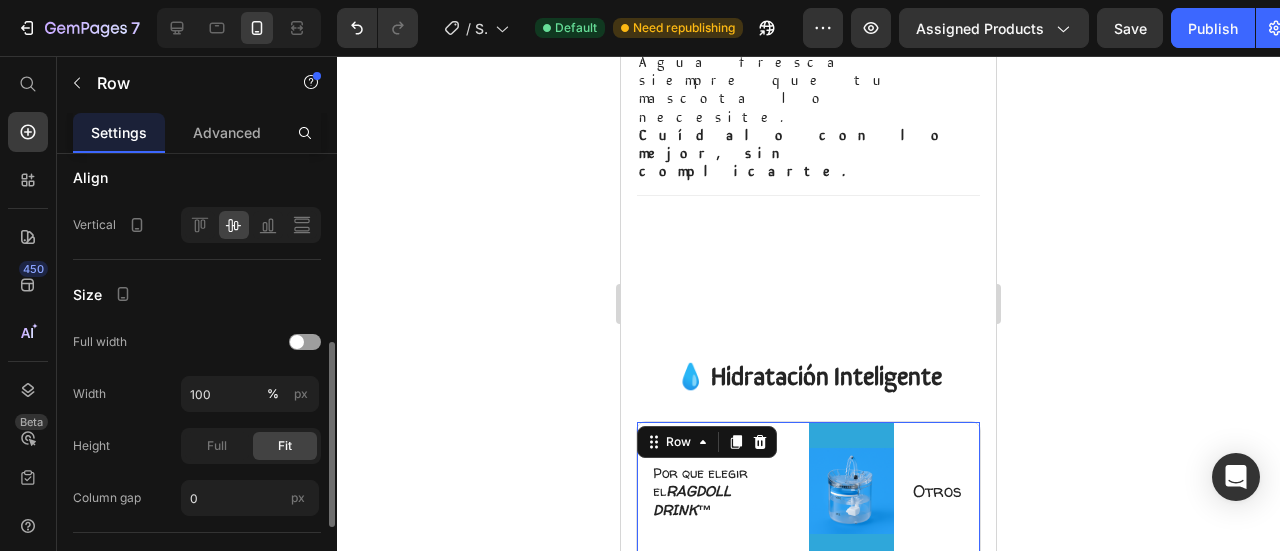 click on "Accesorio" at bounding box center (685, 685) 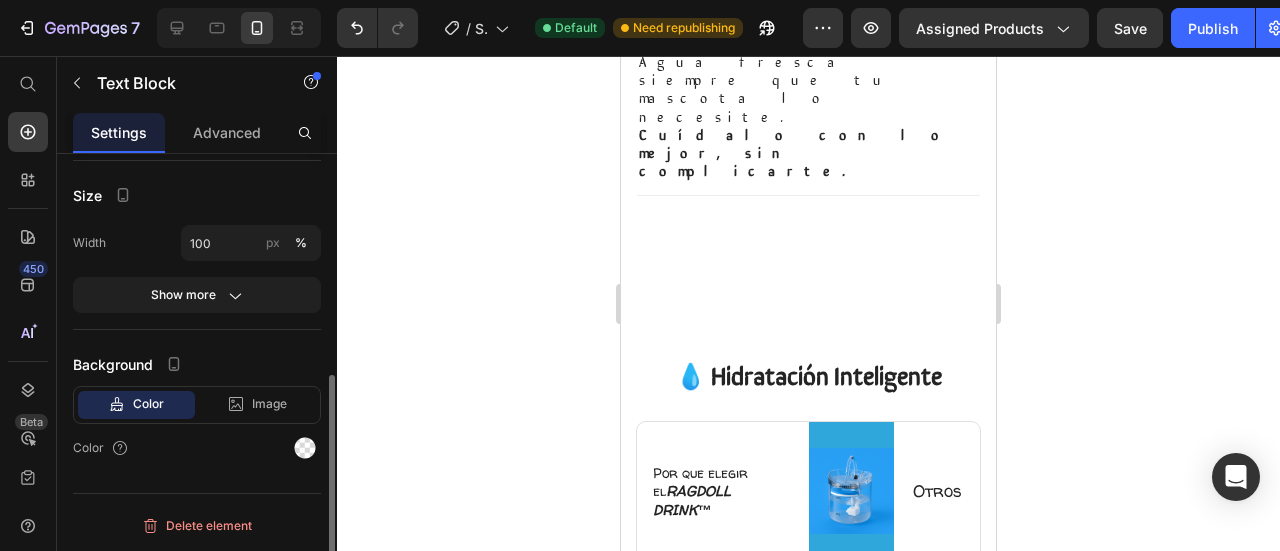 scroll, scrollTop: 0, scrollLeft: 0, axis: both 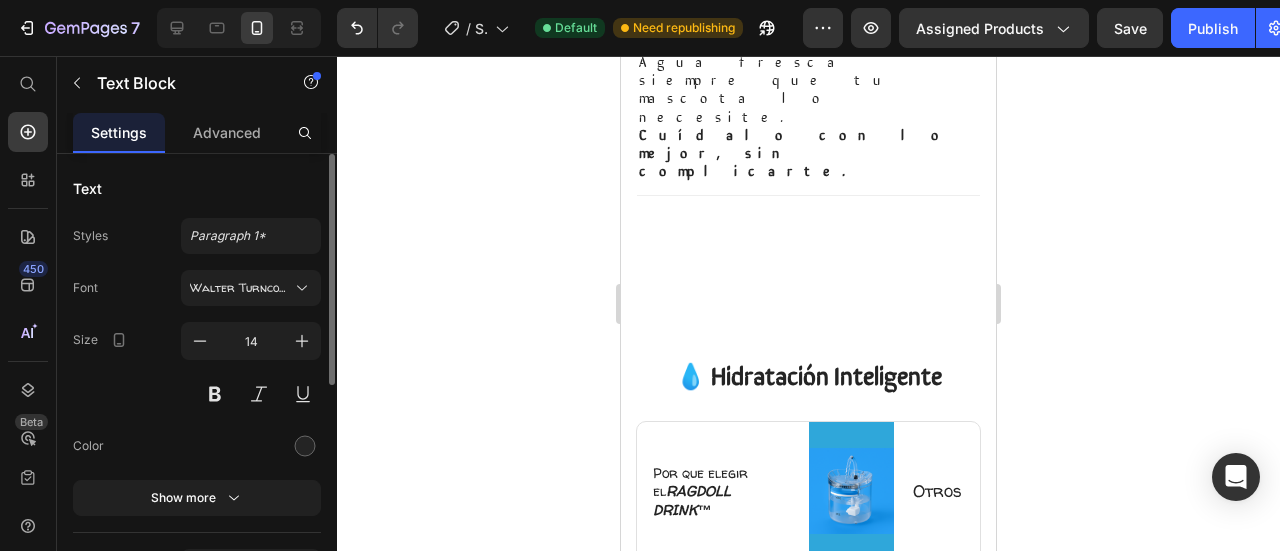 click on "Accesorio" at bounding box center (685, 685) 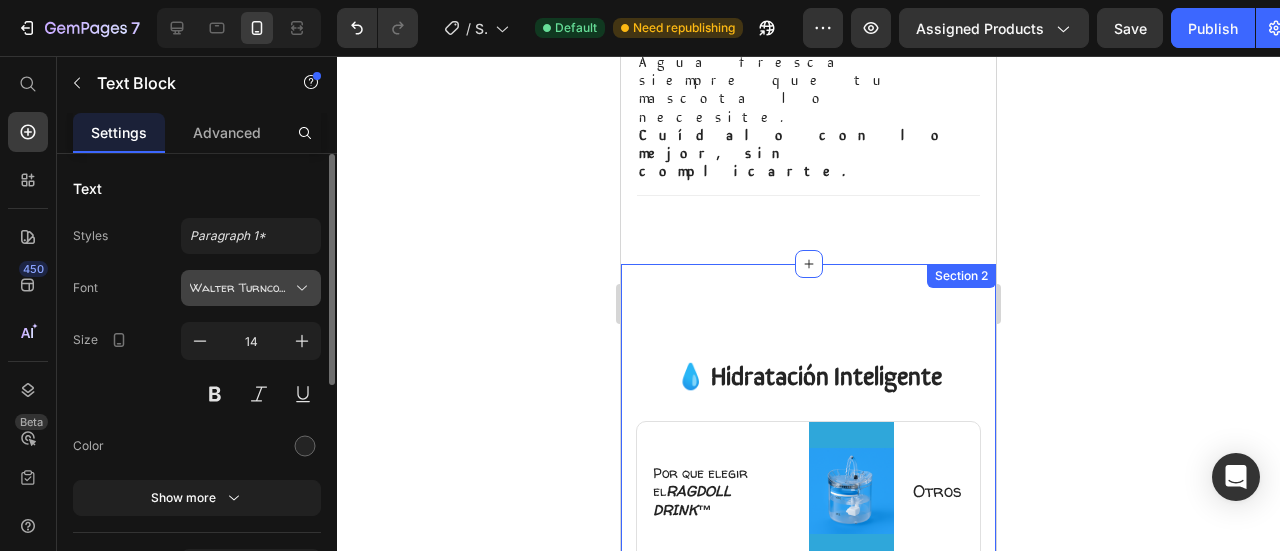 click 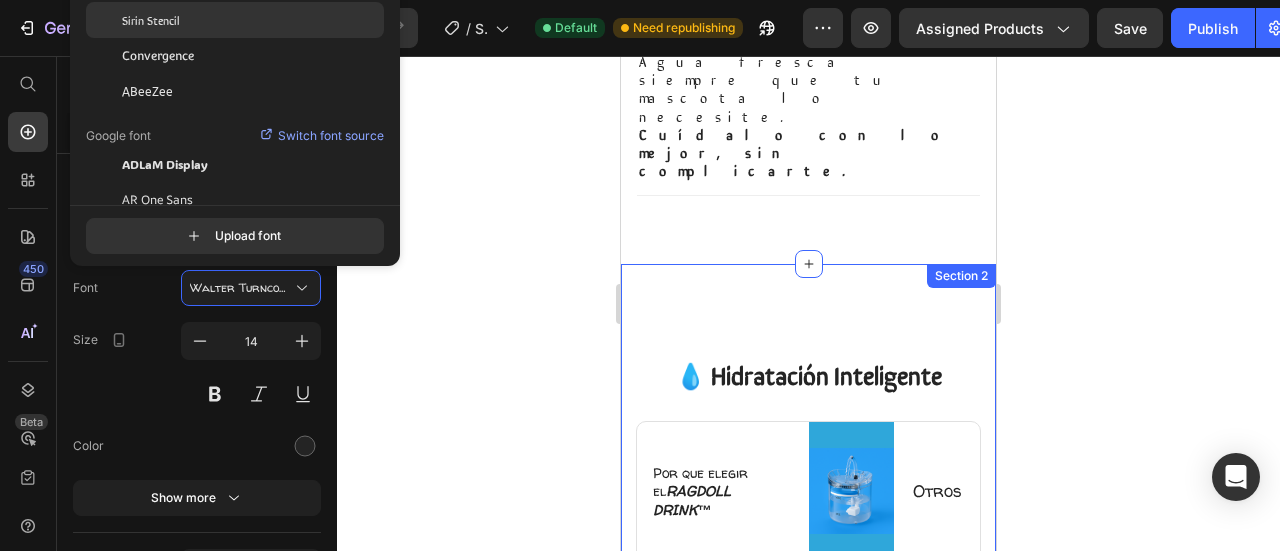 click on "Sirin Stencil" 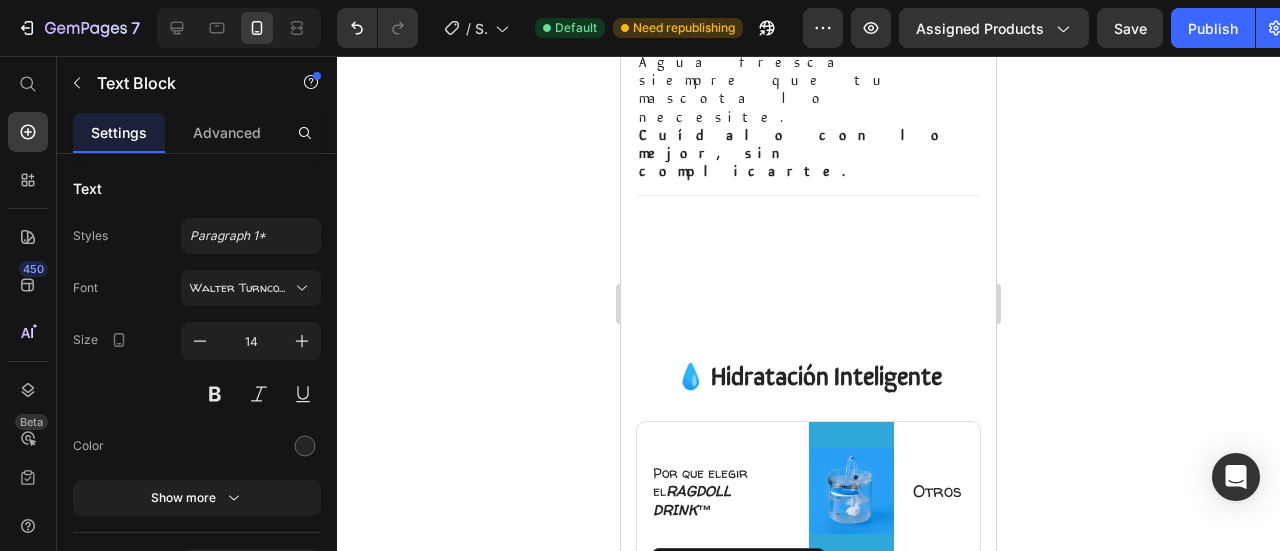 click on "Integra un  sensor  IR con alcance hasta  3 m" at bounding box center (723, 612) 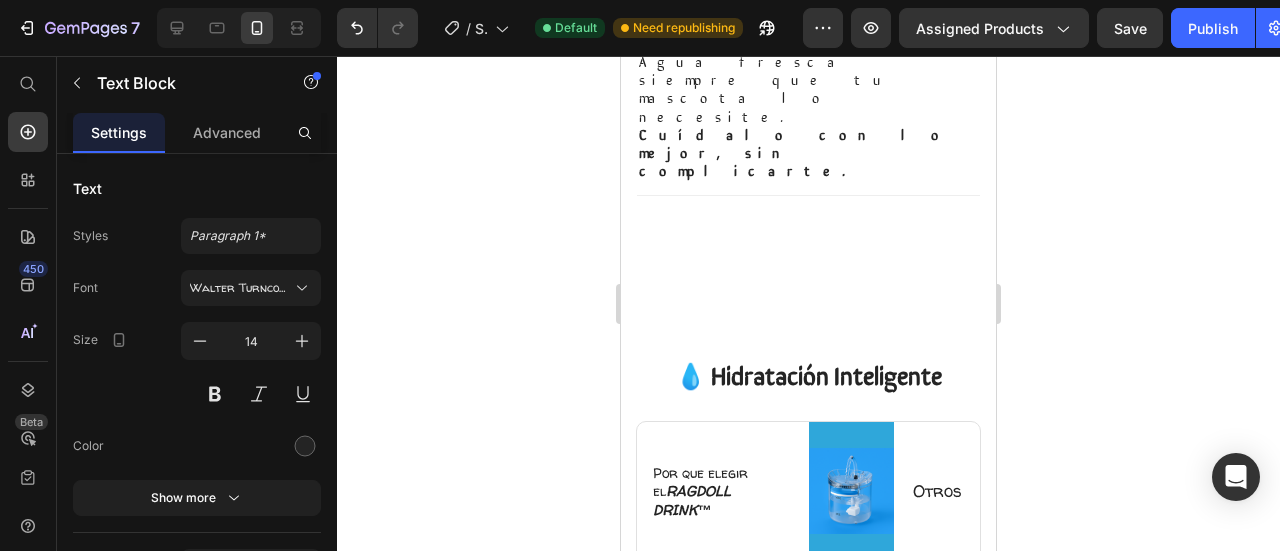 click on "Integra un  sensor  IR con alcance hasta  3 m" at bounding box center [723, 612] 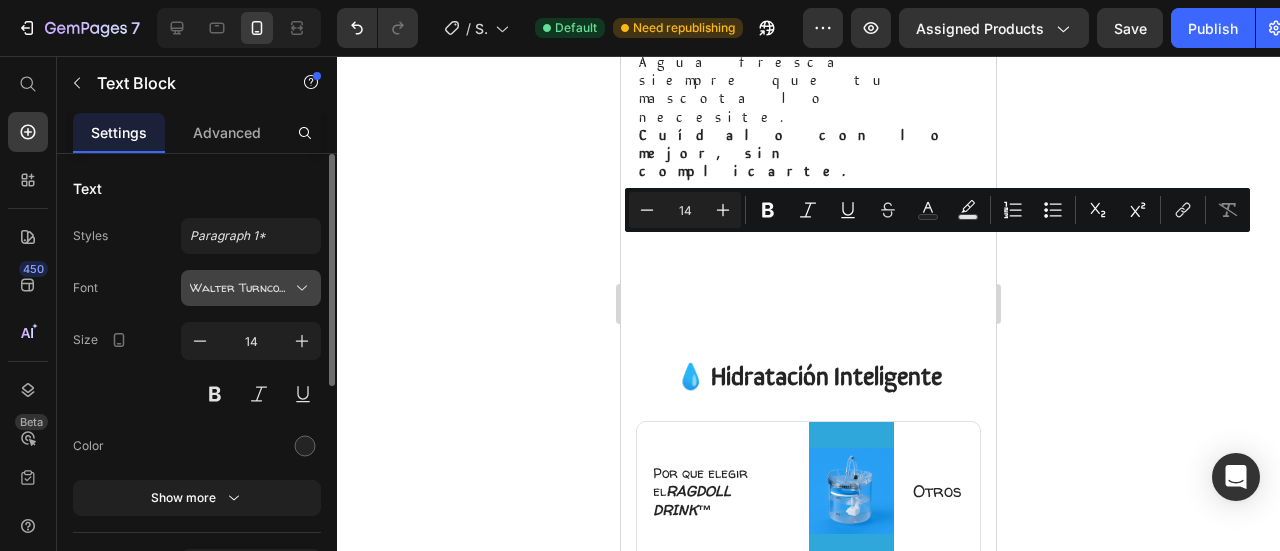 click on "Walter Turncoat" at bounding box center (251, 288) 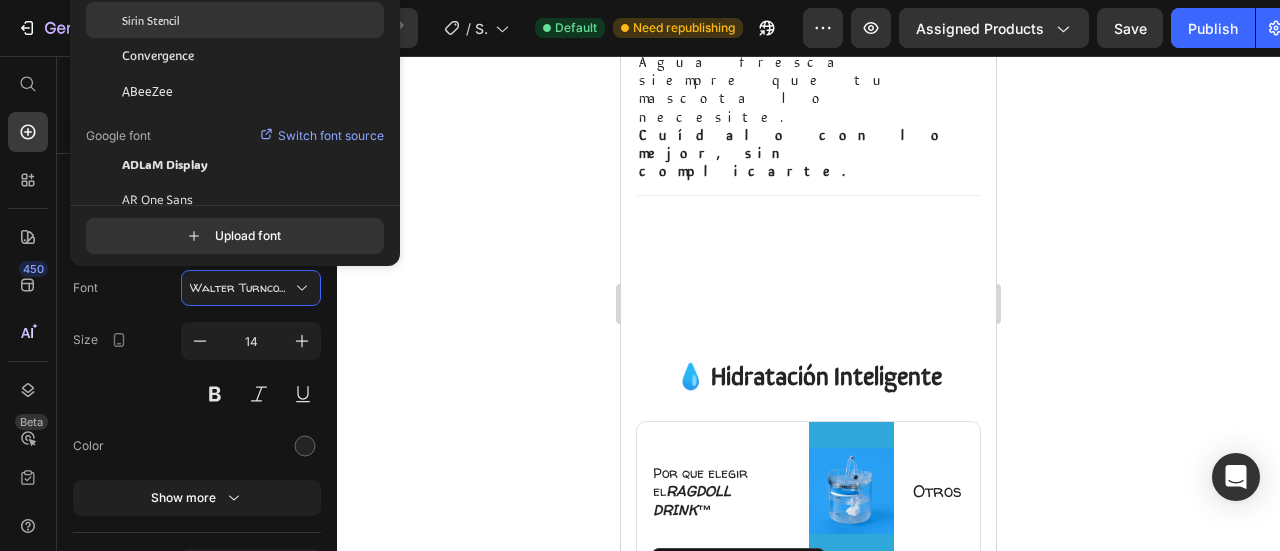click on "Sirin Stencil" 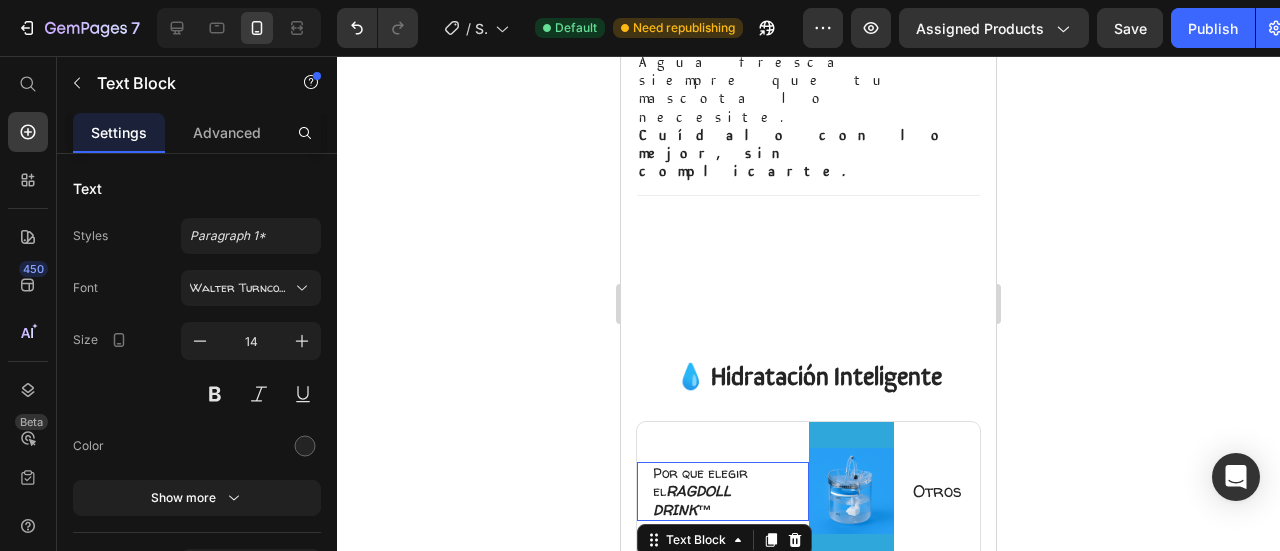 click on "Por que elegir el  RAGDOLL DRINK™" at bounding box center [700, 490] 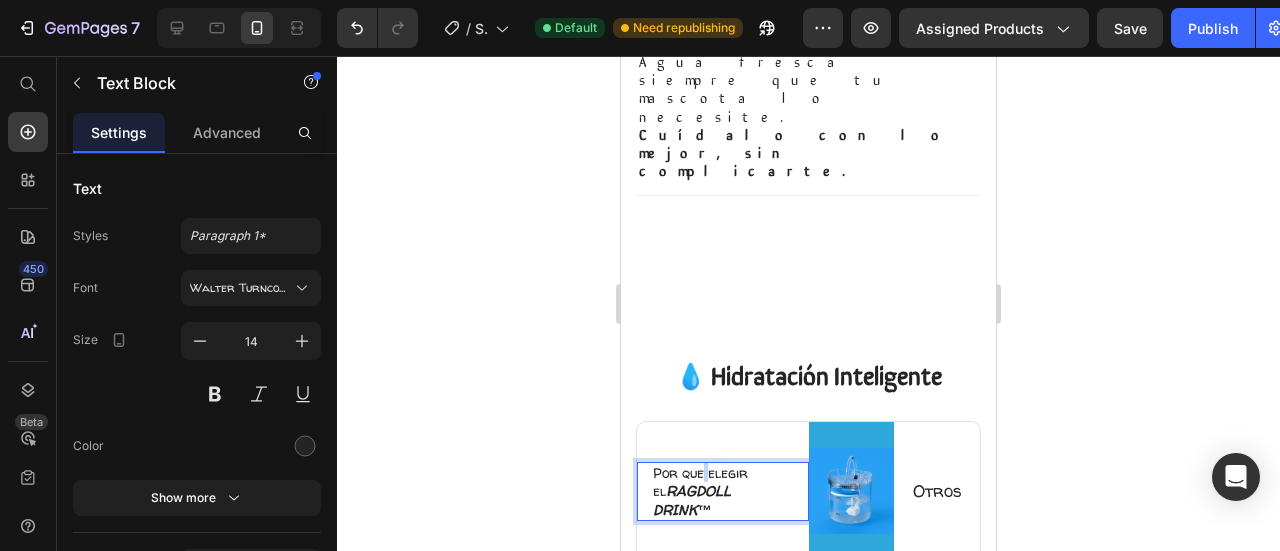 click on "Por que elegir el  RAGDOLL DRINK™" at bounding box center (700, 490) 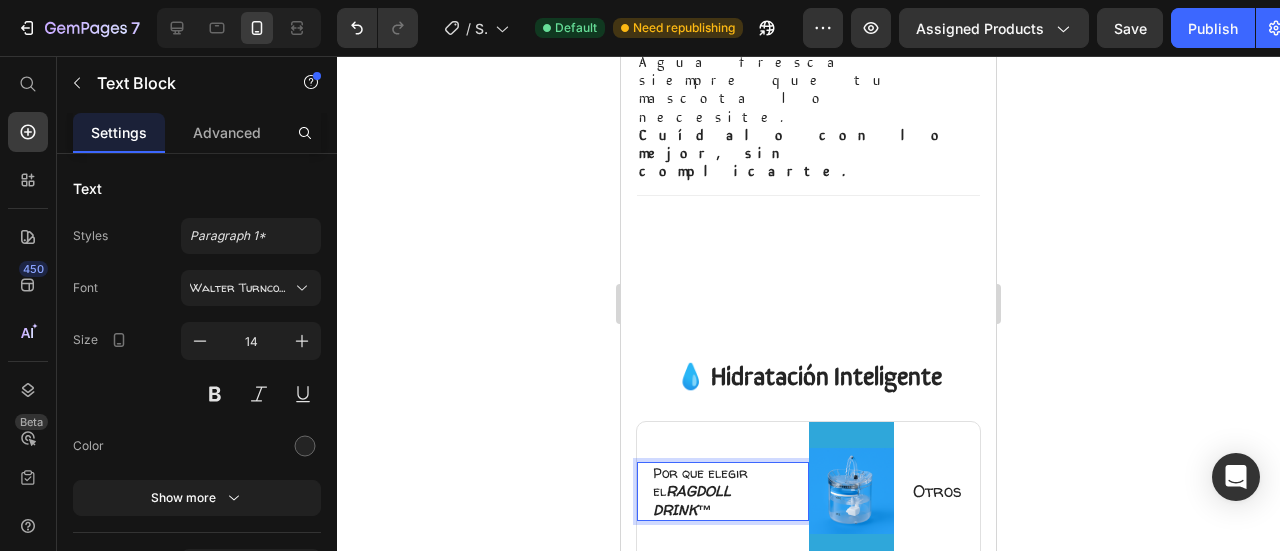 click on "RAGDOLL DRINK™" at bounding box center [692, 499] 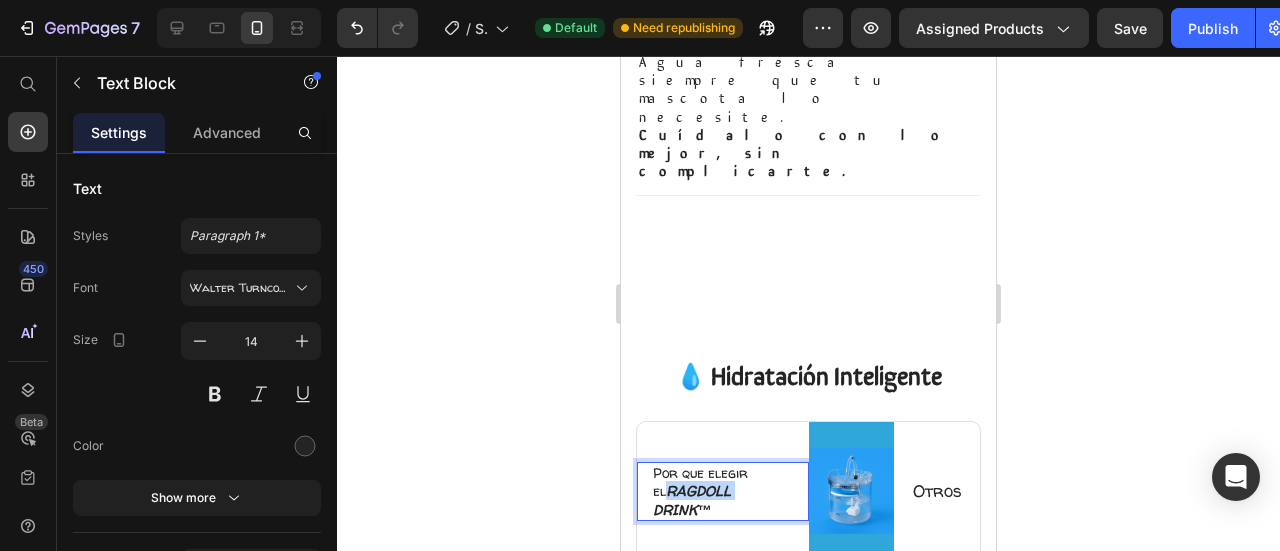 click on "RAGDOLL DRINK™" at bounding box center [692, 499] 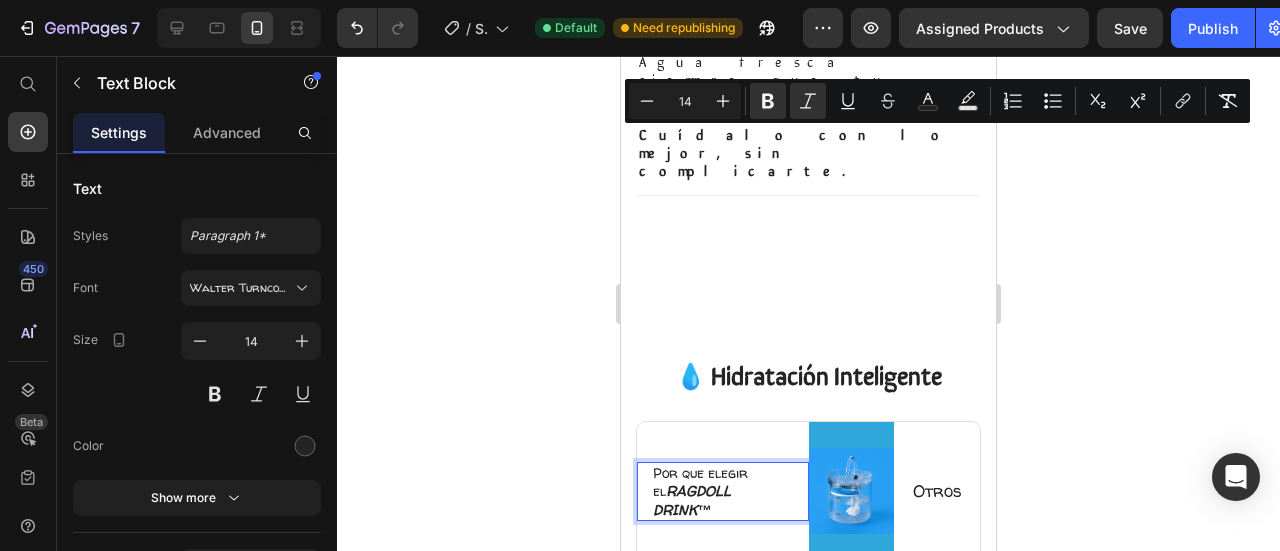 click on "RAGDOLL DRINK™" at bounding box center (692, 499) 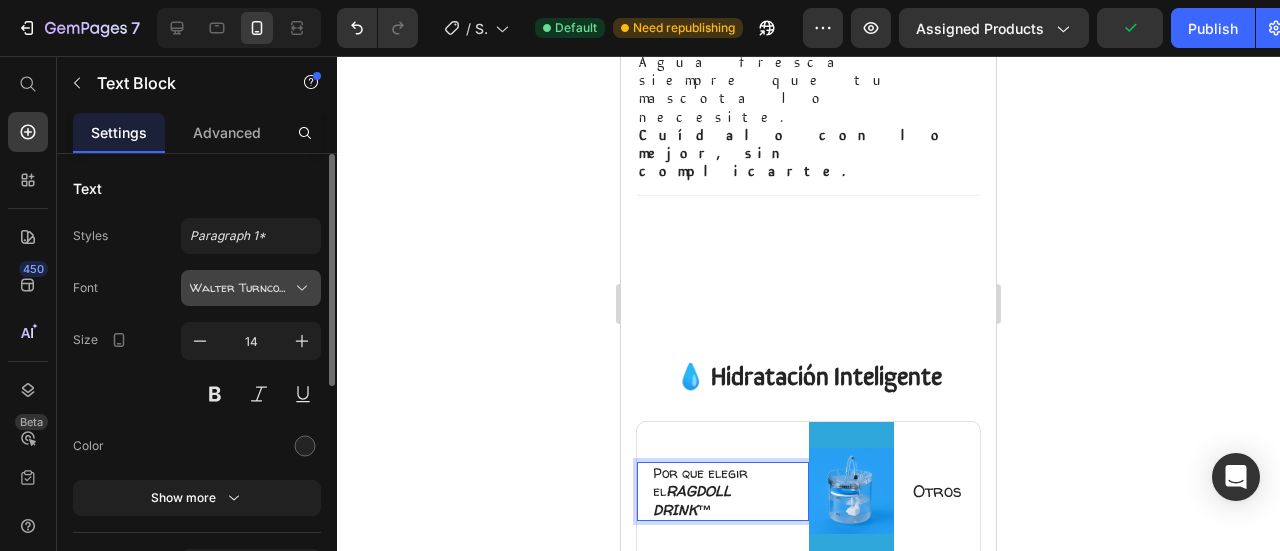 drag, startPoint x: 262, startPoint y: 290, endPoint x: 260, endPoint y: 272, distance: 18.110771 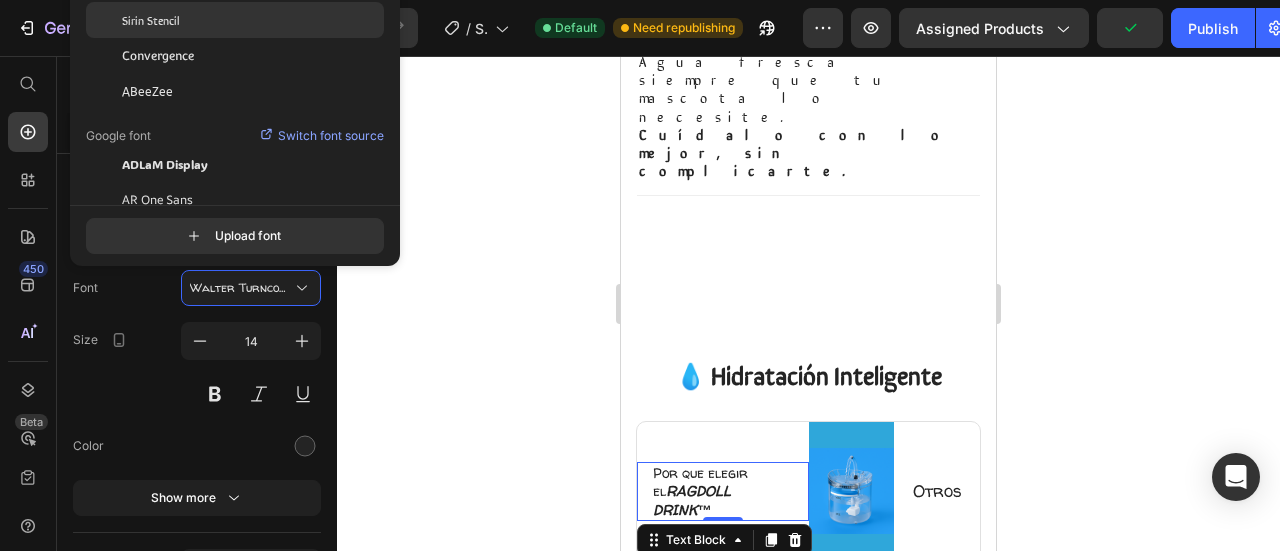 click on "Sirin Stencil" 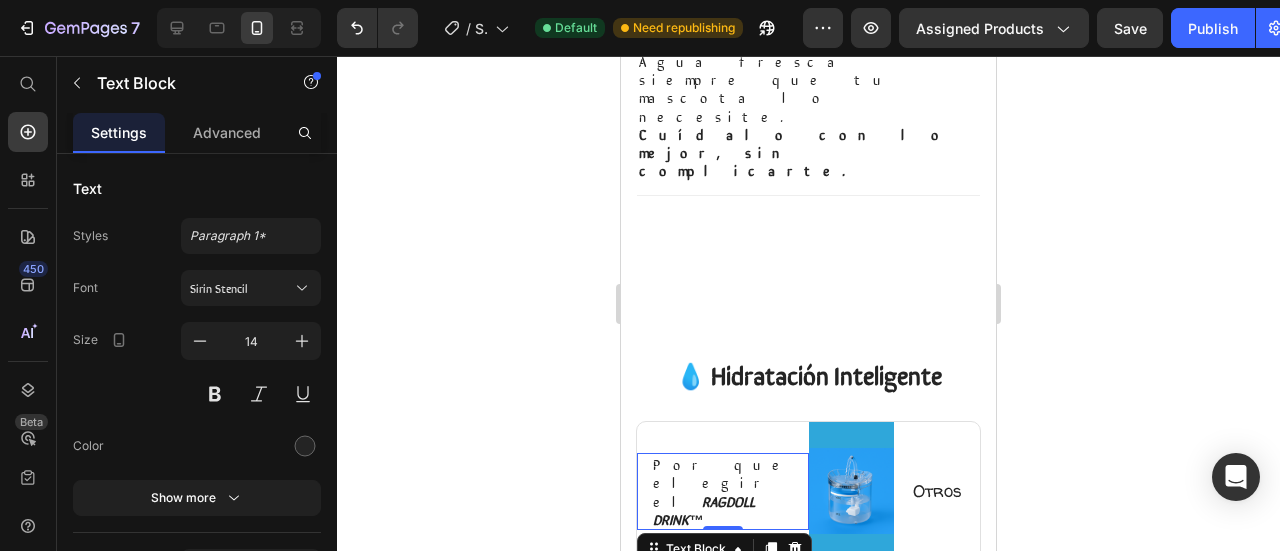 click 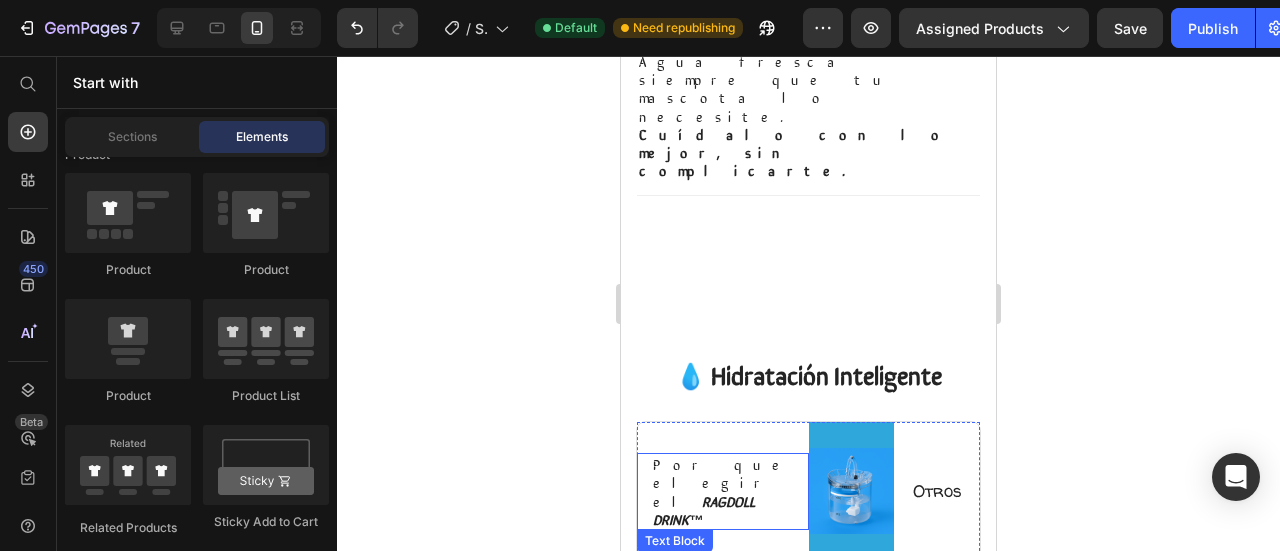click on "RAGDOLL DRINK™" at bounding box center (704, 510) 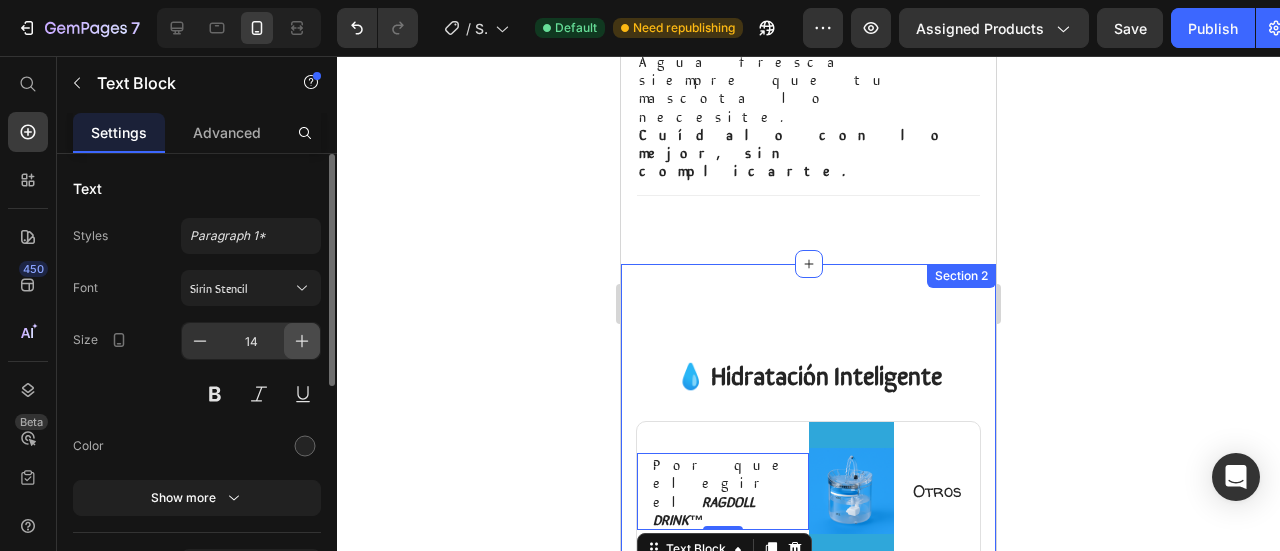 click 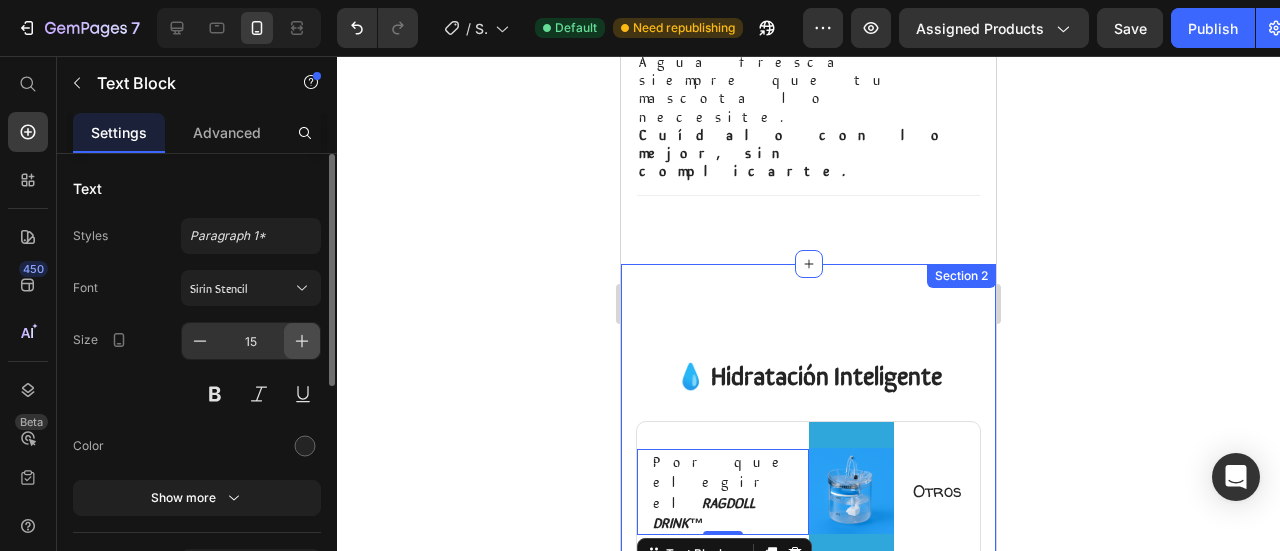 click 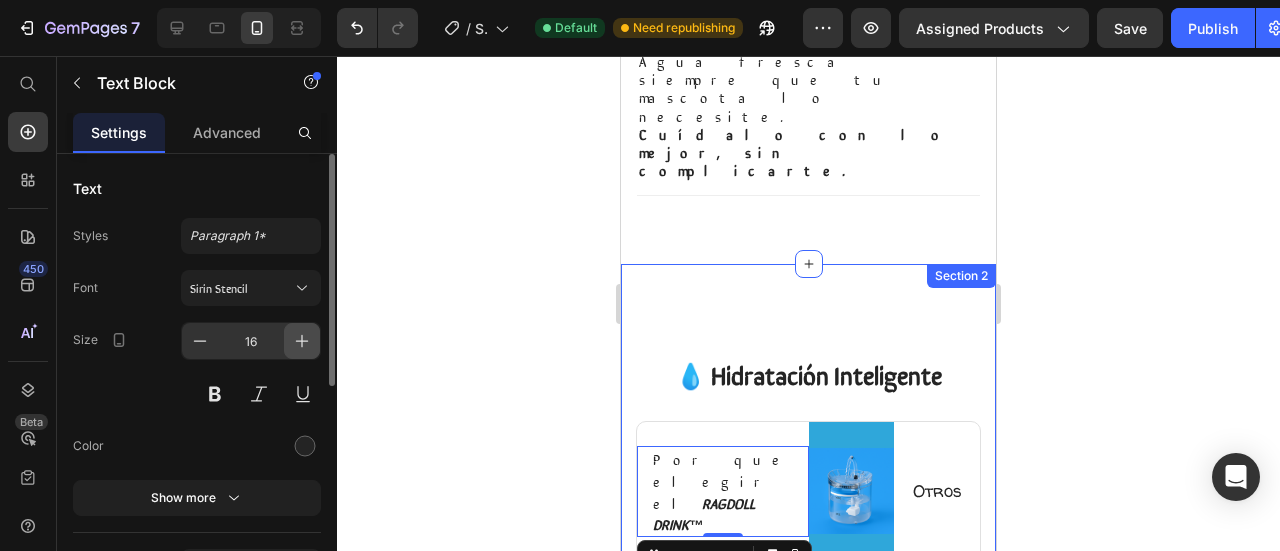 click 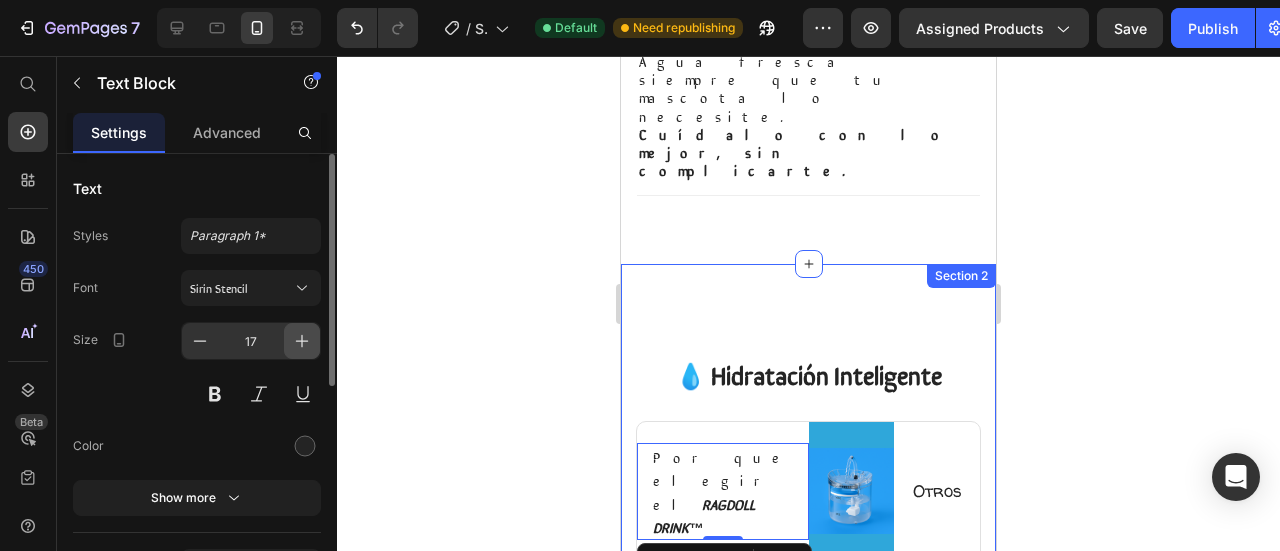 click 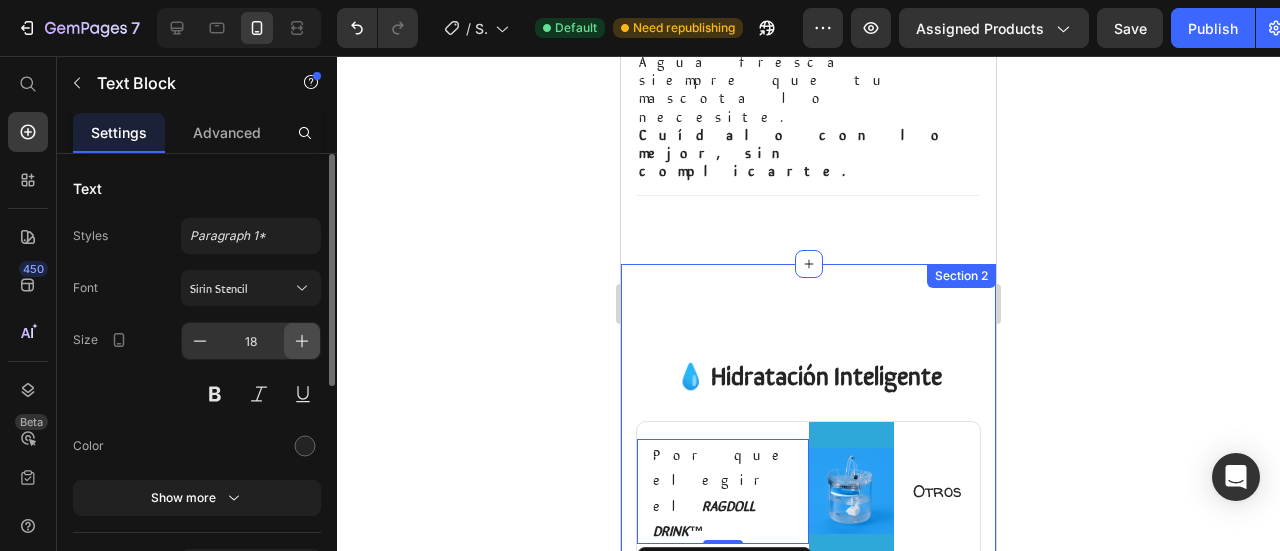 click 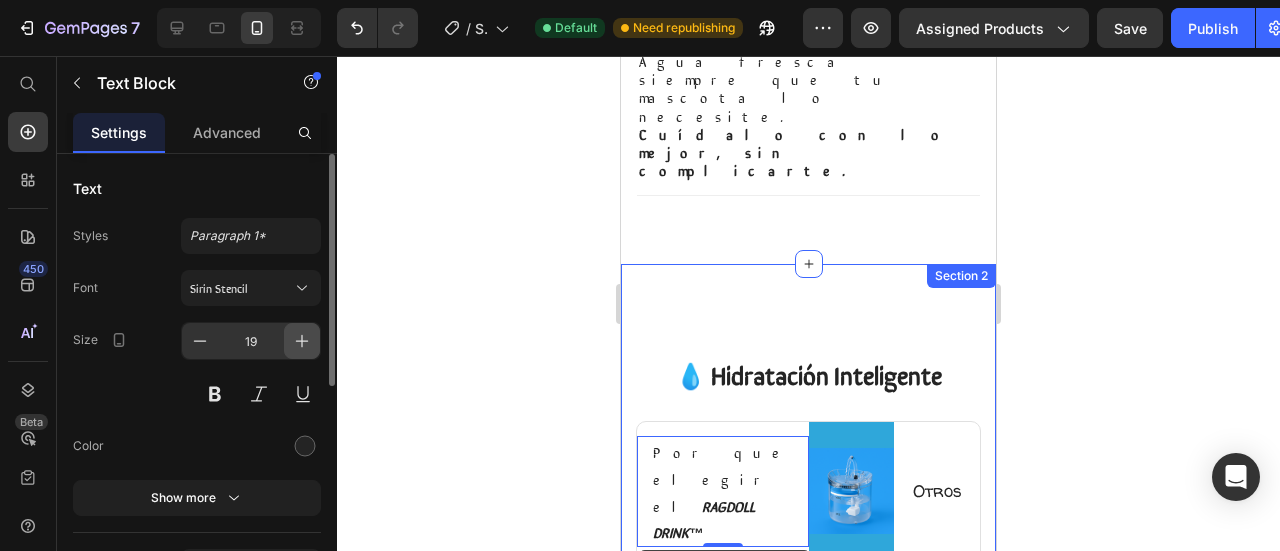 click 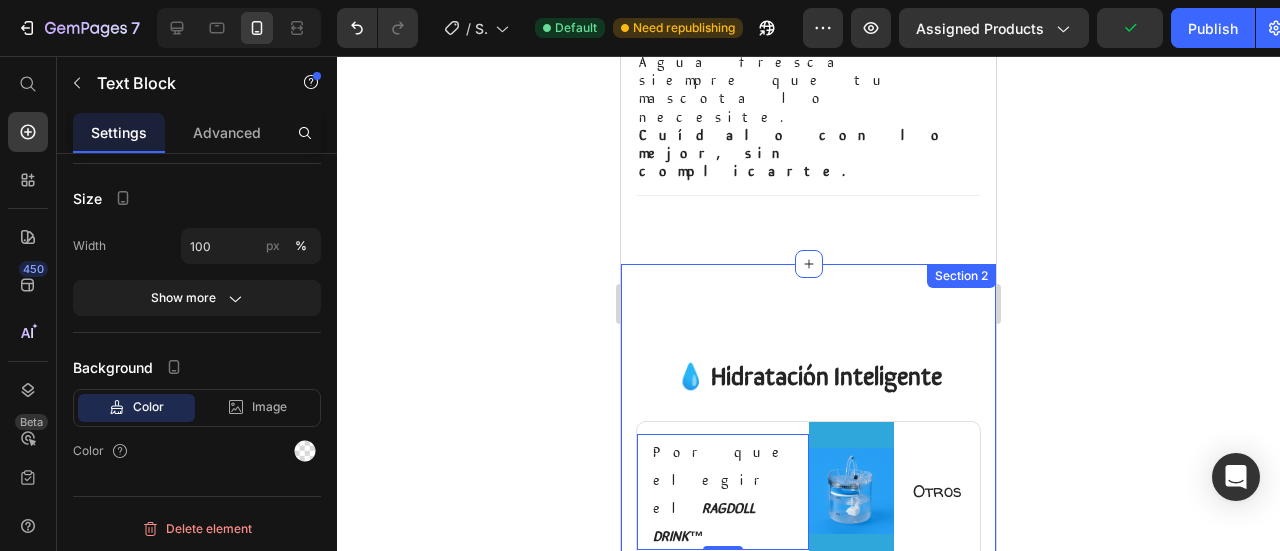 scroll, scrollTop: 438, scrollLeft: 0, axis: vertical 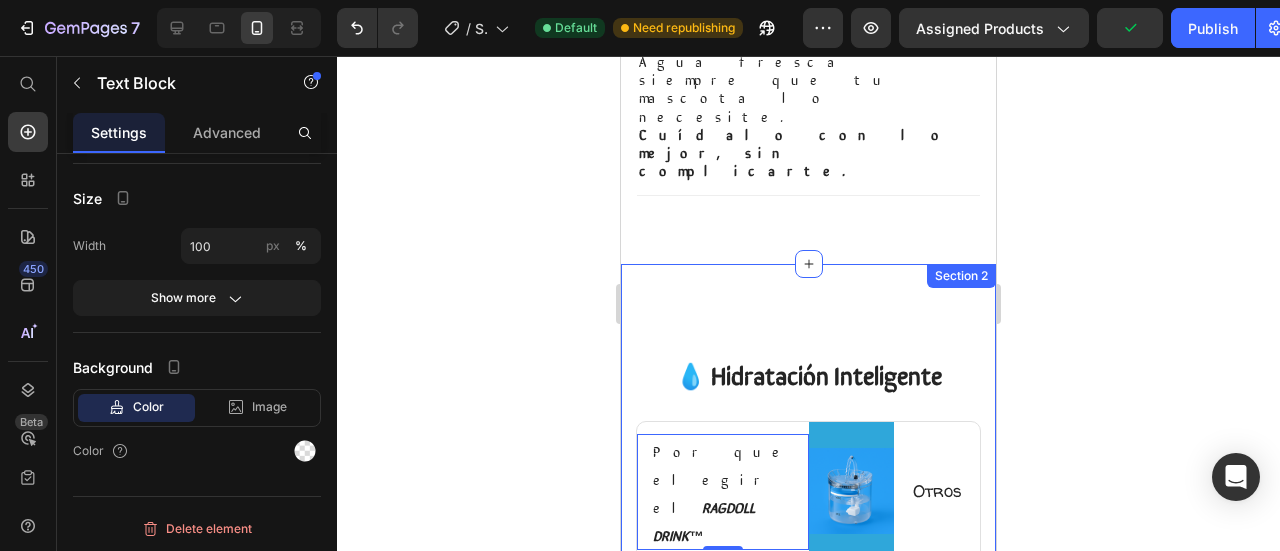 click 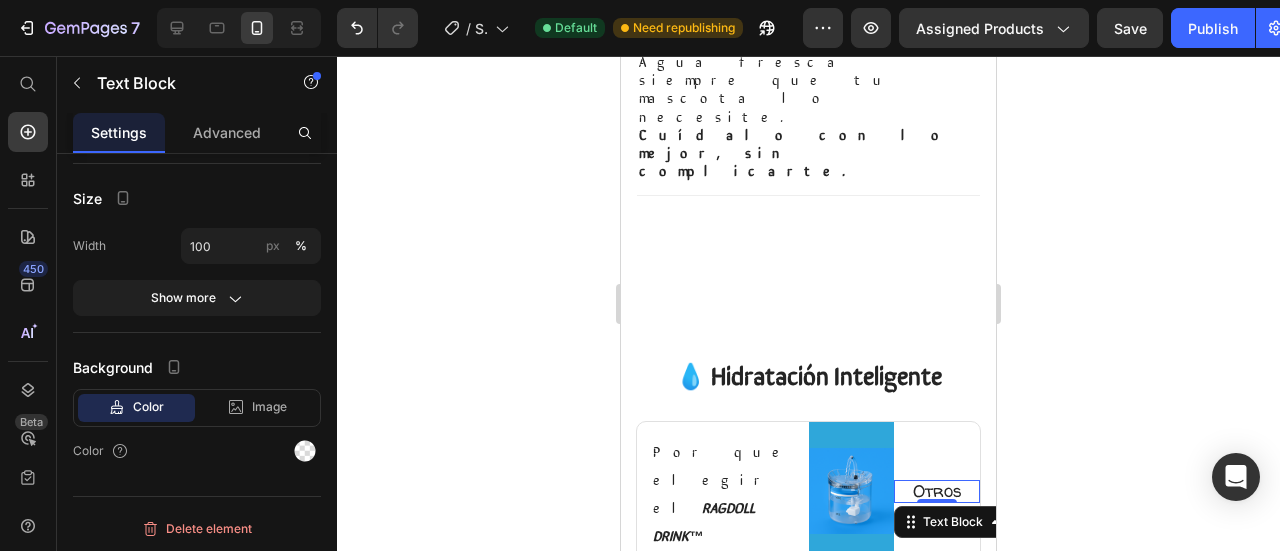 click on "Otros" at bounding box center (937, 491) 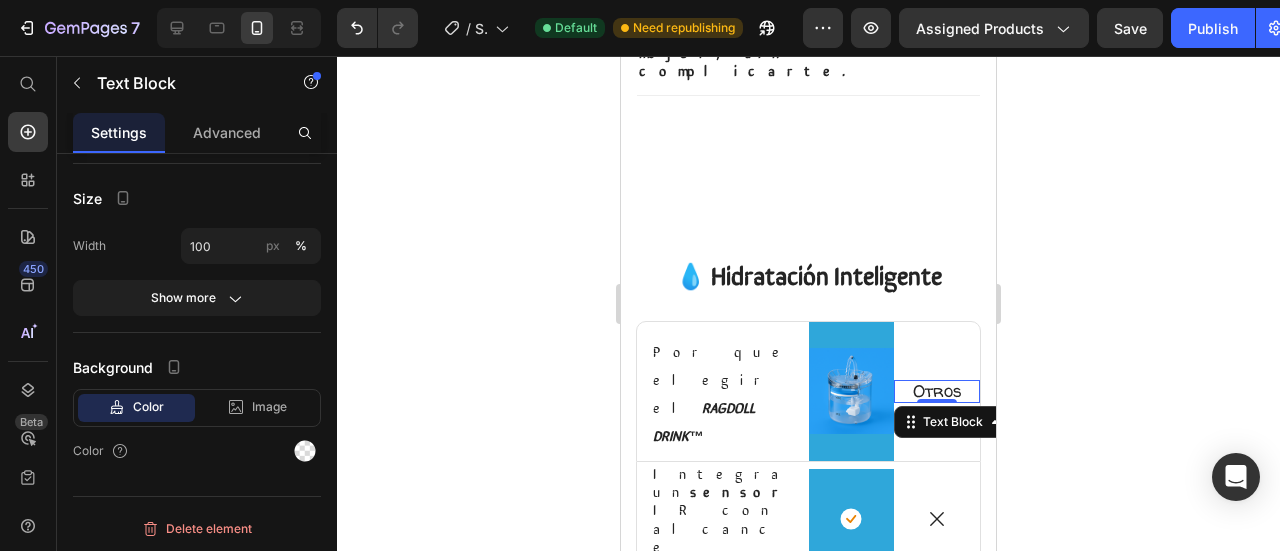 click on "Icon Triple filtración  (iónico + carbón + mecánico) Text Block Row" at bounding box center [723, 731] 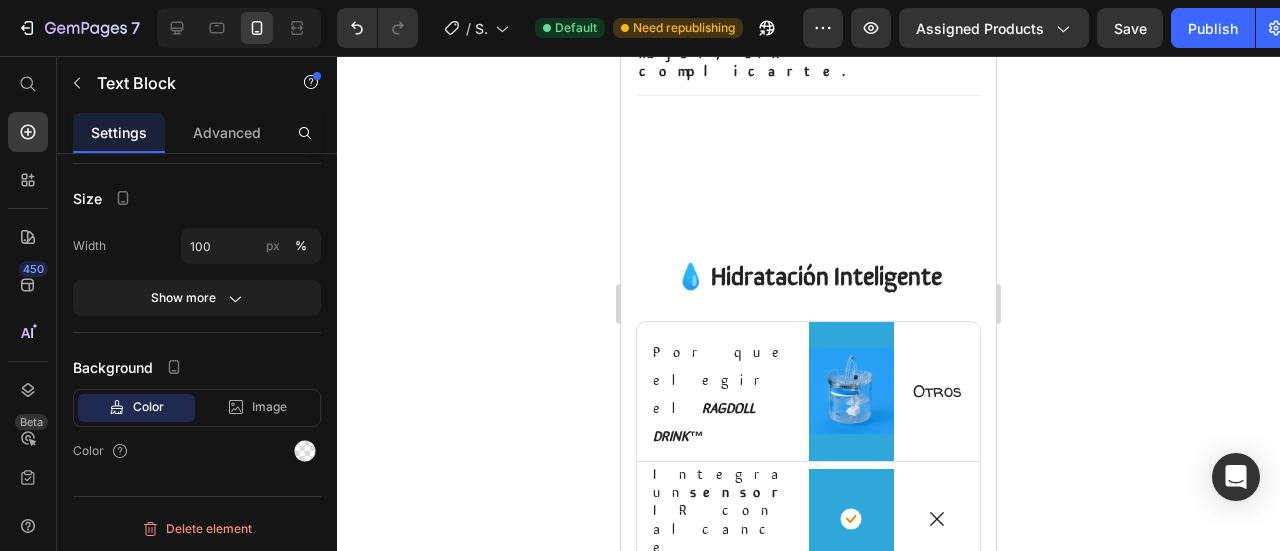 click on "Icon Triple filtración  (iónico + carbón + mecánico) Text Block   0 Row" at bounding box center (723, 731) 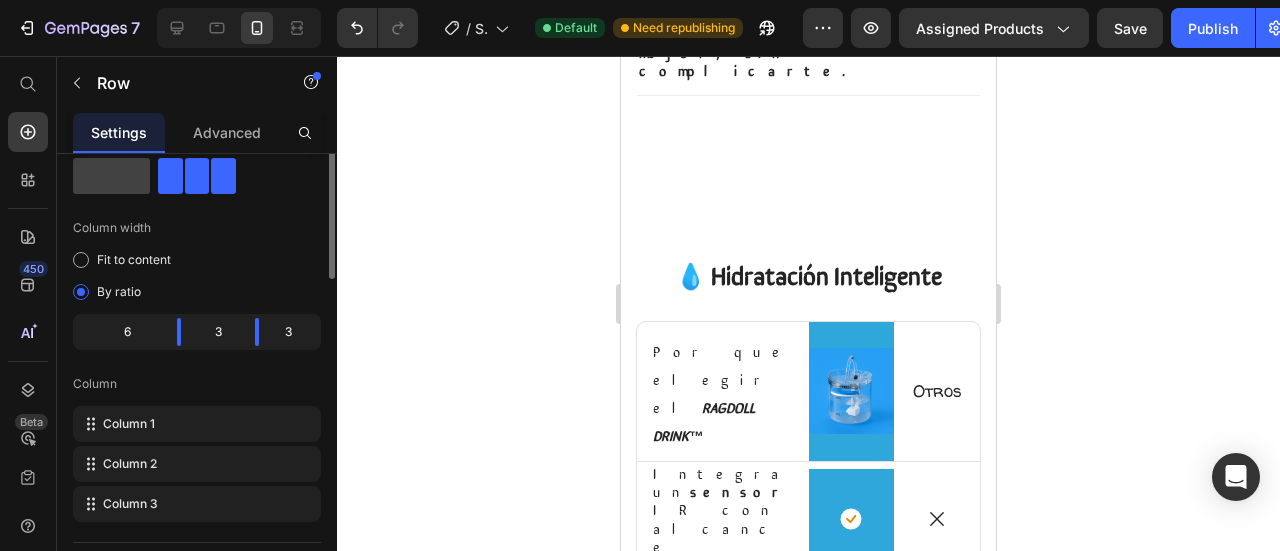 scroll, scrollTop: 0, scrollLeft: 0, axis: both 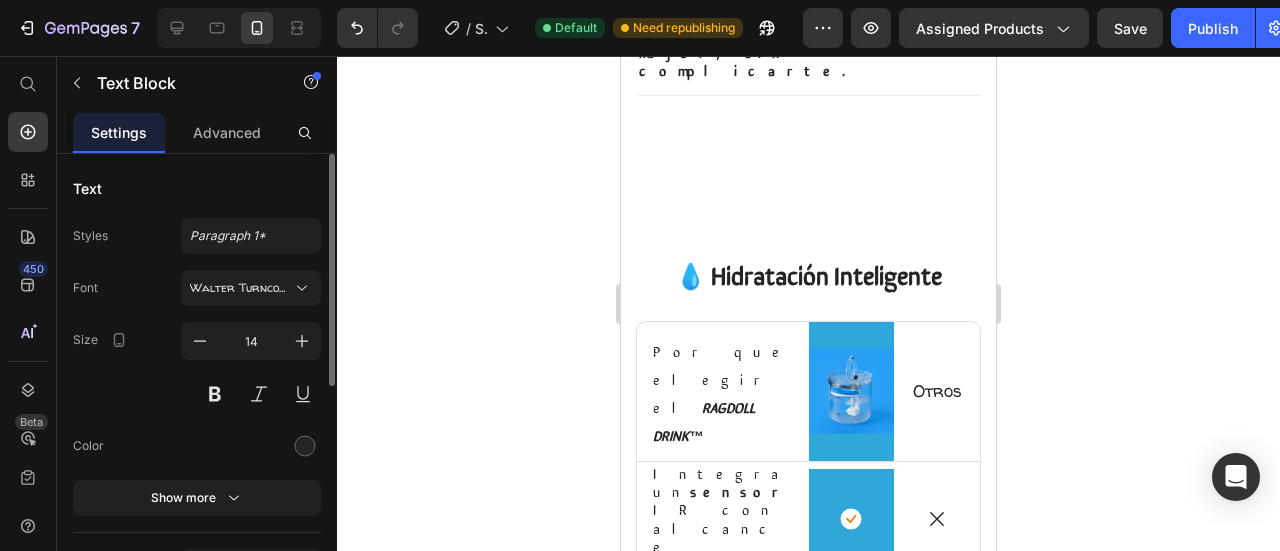 click on "Triple filtración  (iónico + carbón + mecánico)" at bounding box center [723, 731] 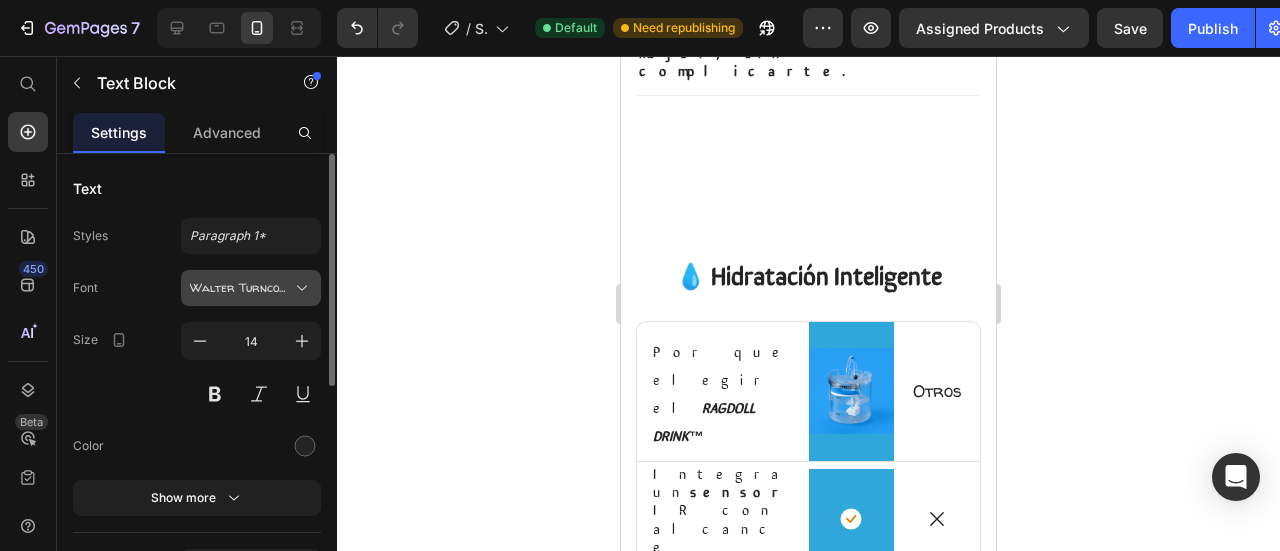 click on "Walter Turncoat" at bounding box center [241, 288] 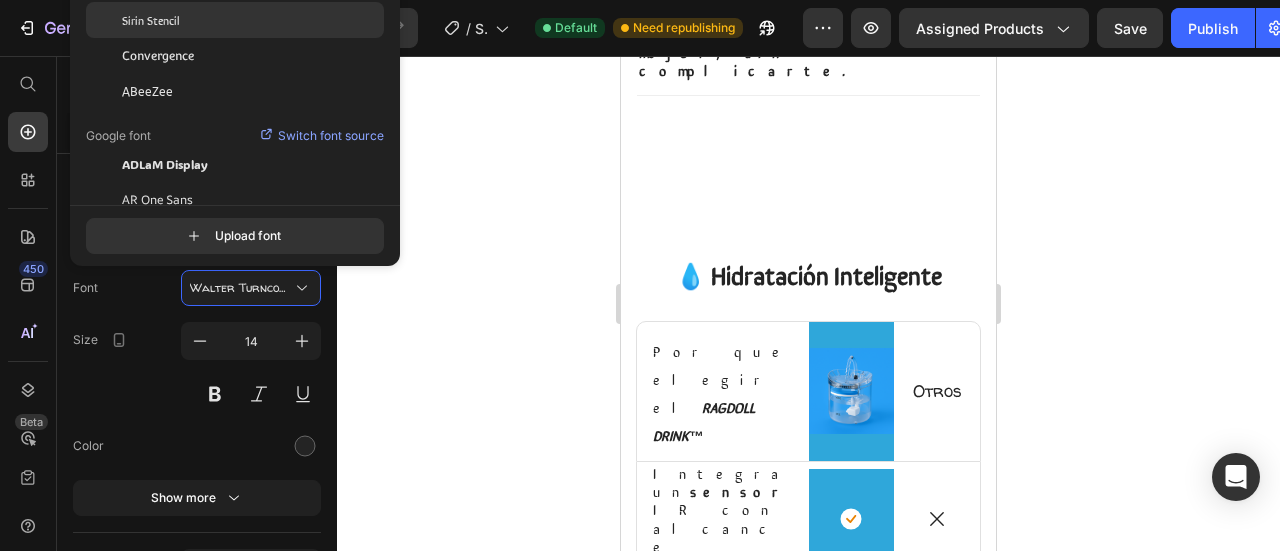click on "Sirin Stencil" 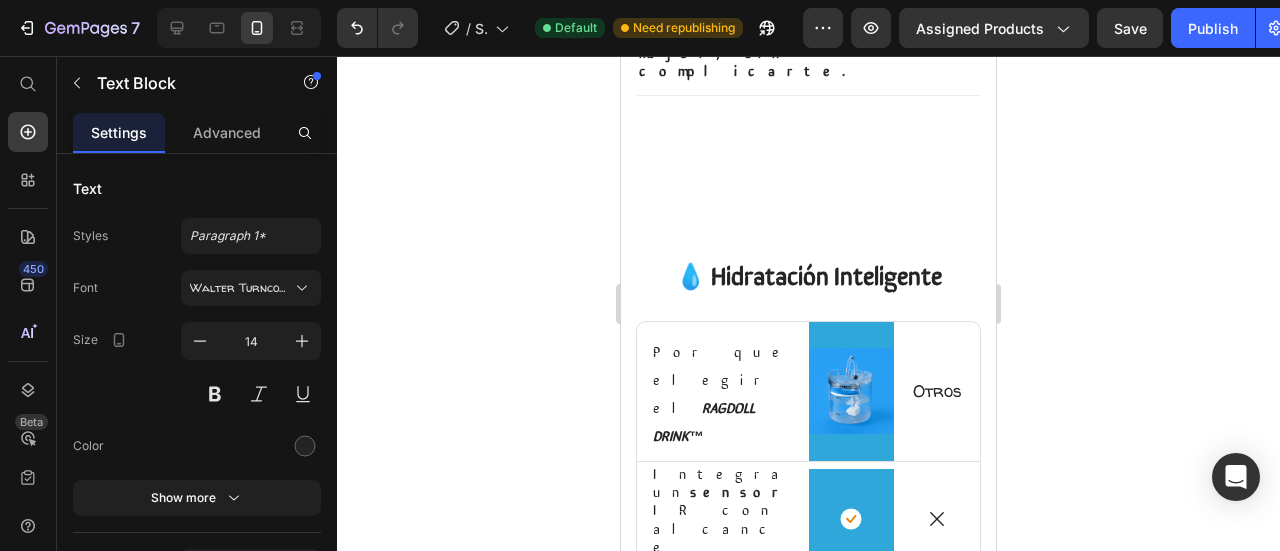 click on "Muy  silencioso  (≈25–30 dB)" at bounding box center (723, 882) 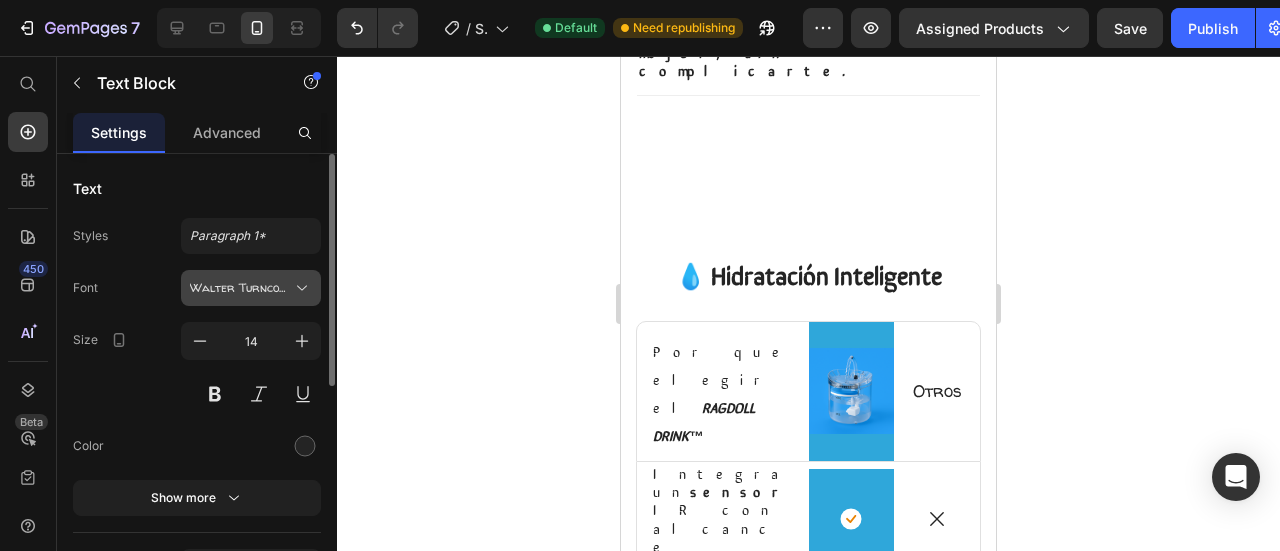 click on "Walter Turncoat" at bounding box center (241, 288) 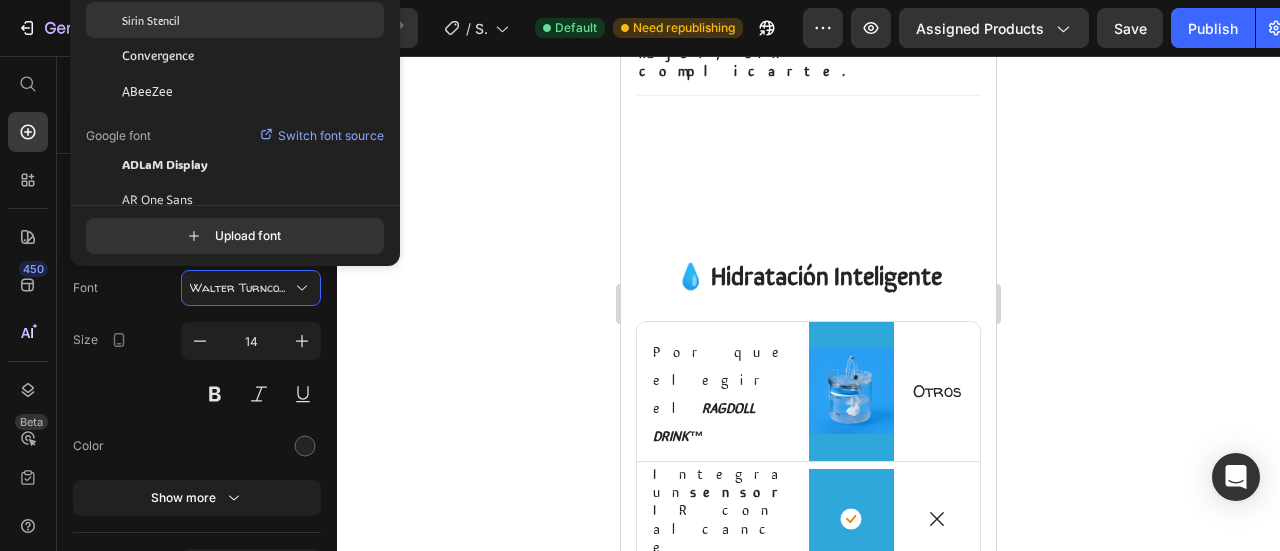 click on "Sirin Stencil" 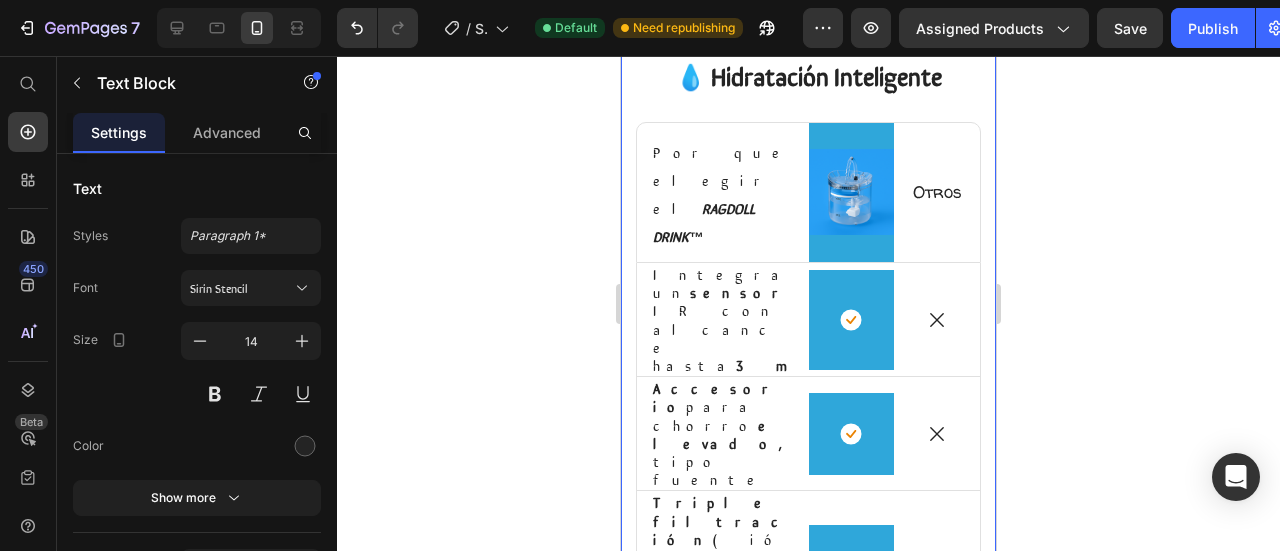 scroll, scrollTop: 1739, scrollLeft: 0, axis: vertical 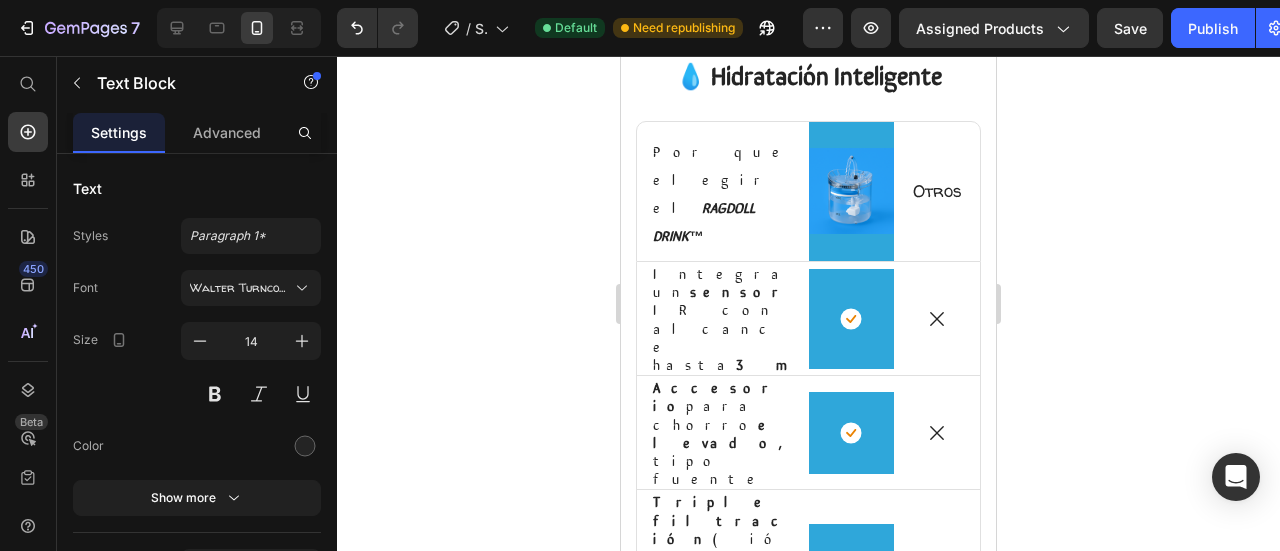 click on "Capacidad de  1.8L" at bounding box center [723, 787] 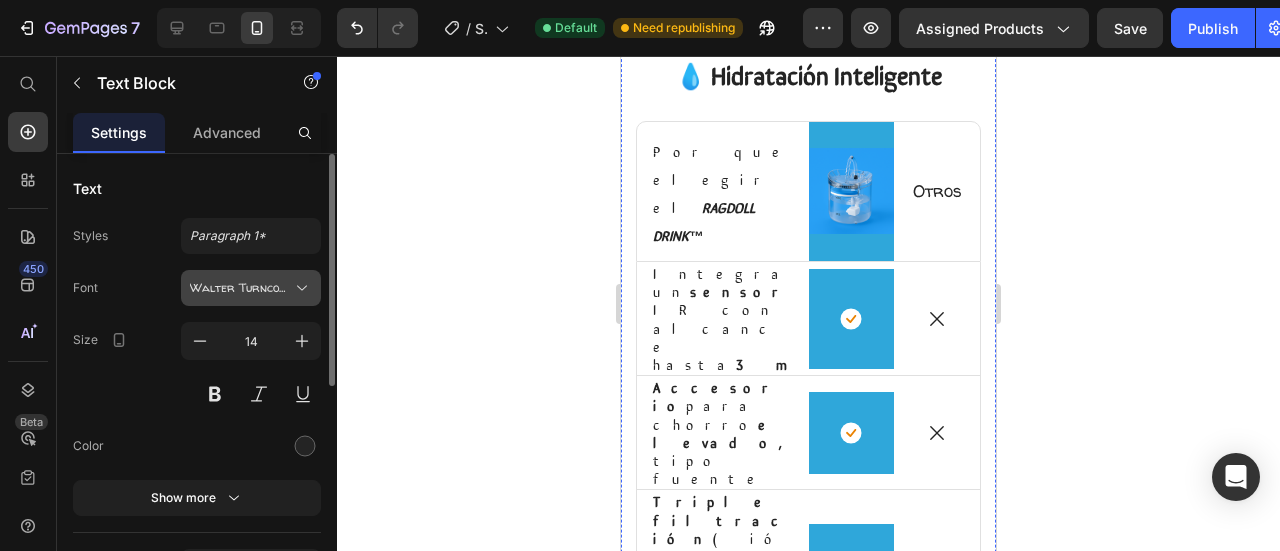 drag, startPoint x: 256, startPoint y: 289, endPoint x: 248, endPoint y: 278, distance: 13.601471 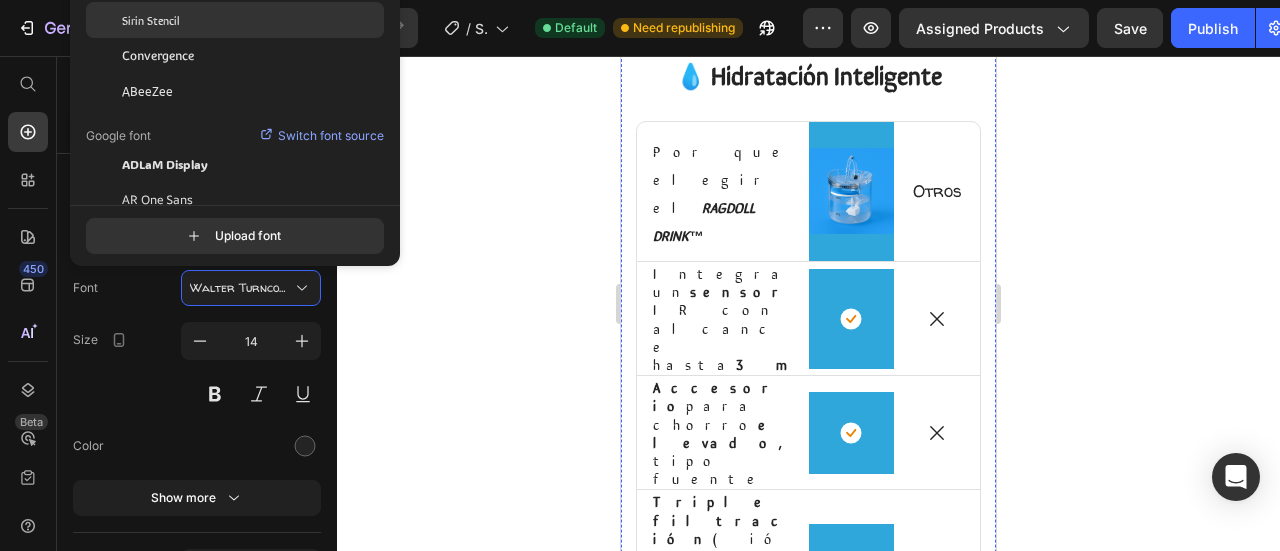 click on "Sirin Stencil" at bounding box center [151, 20] 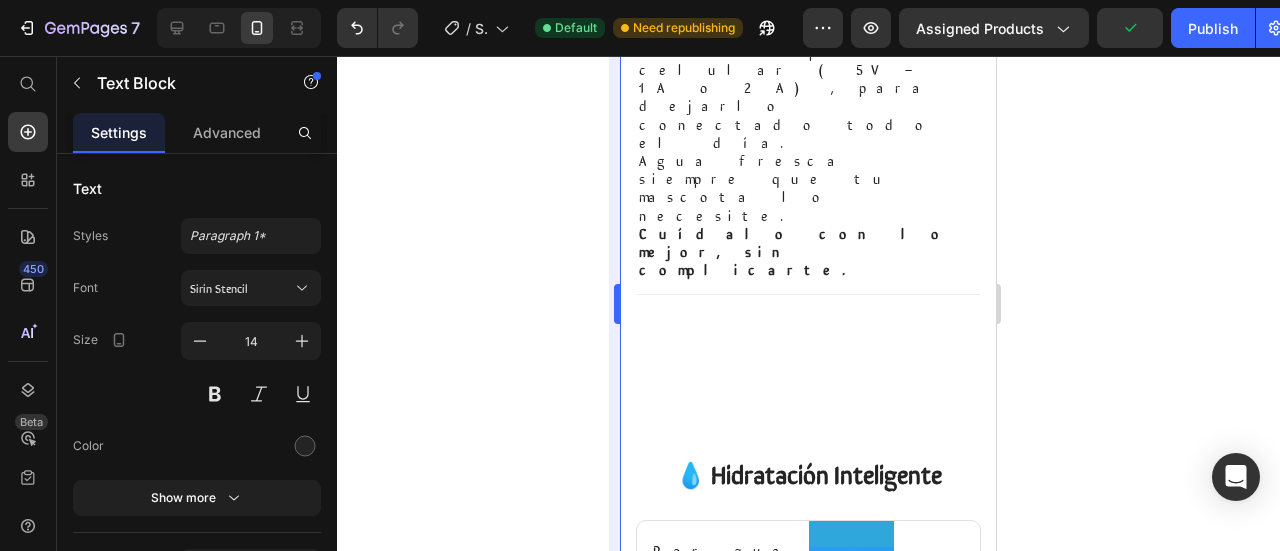 scroll, scrollTop: 1239, scrollLeft: 0, axis: vertical 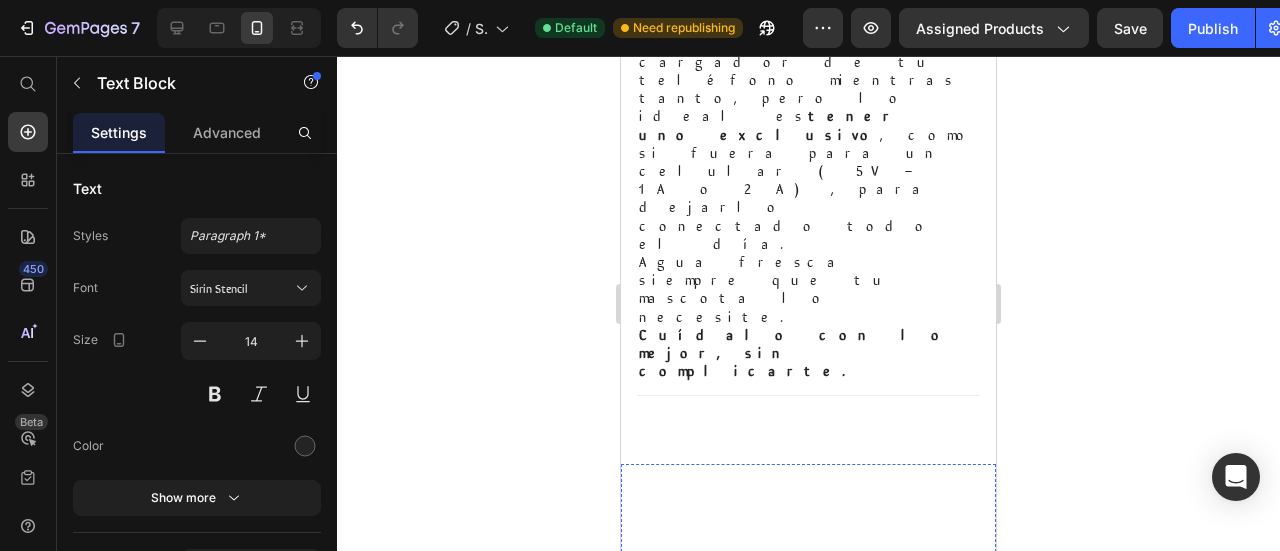 click 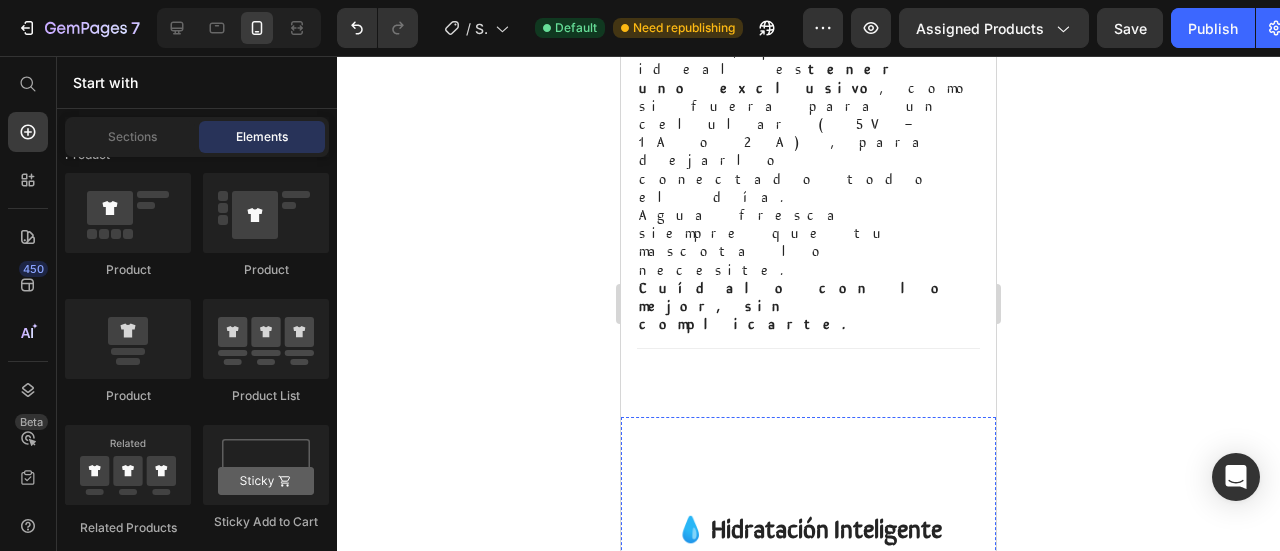 scroll, scrollTop: 1439, scrollLeft: 0, axis: vertical 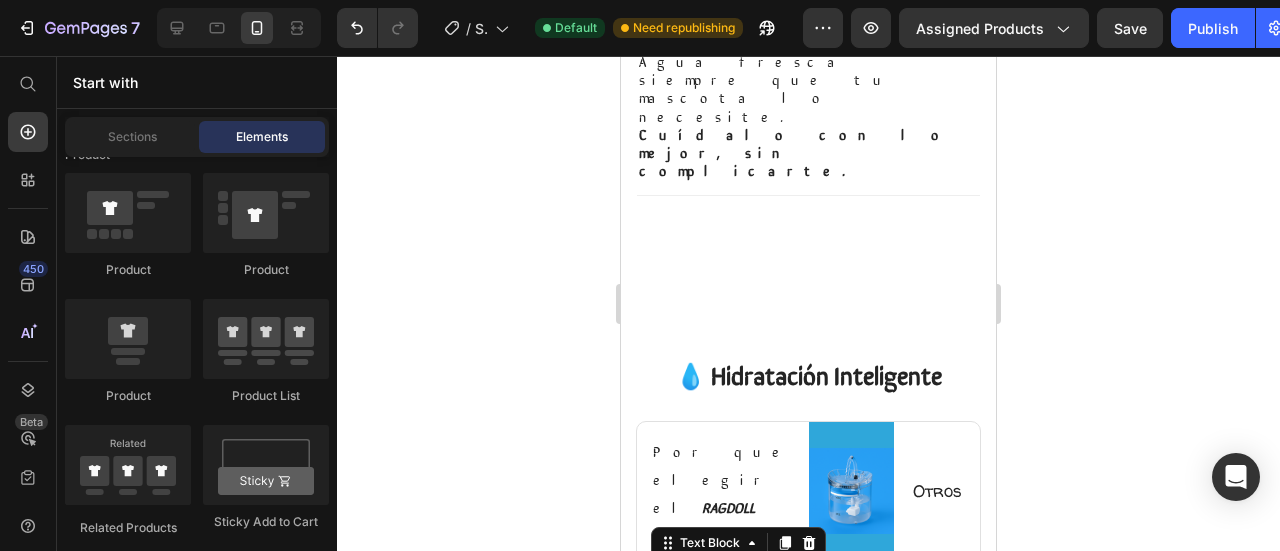 click on "Integra un  sensor  IR con alcance hasta  3 m" at bounding box center (723, 618) 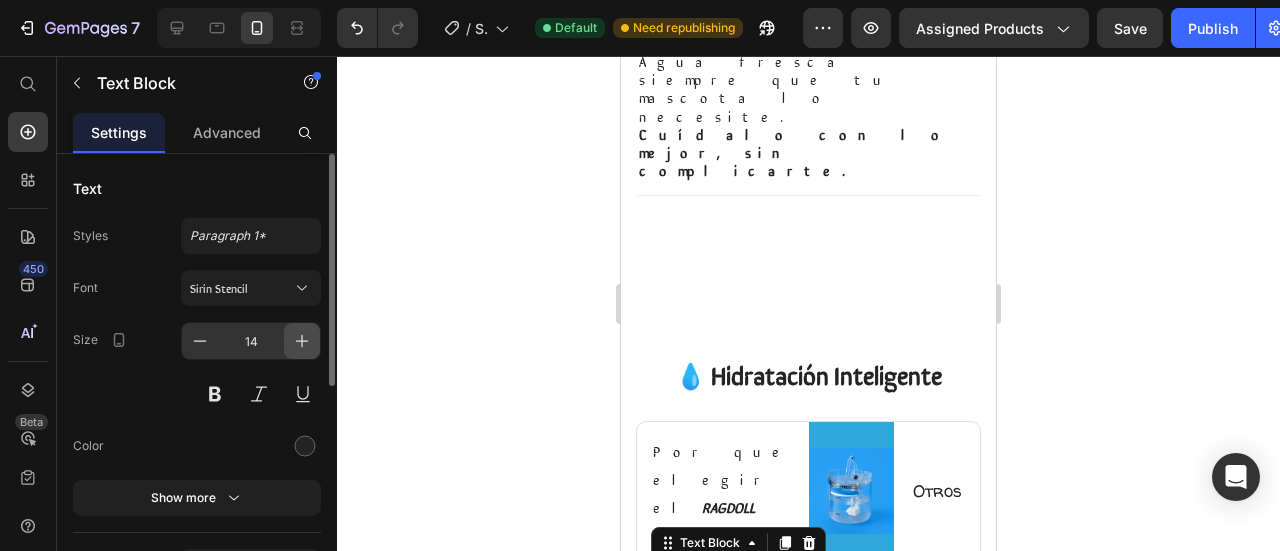 click at bounding box center [302, 341] 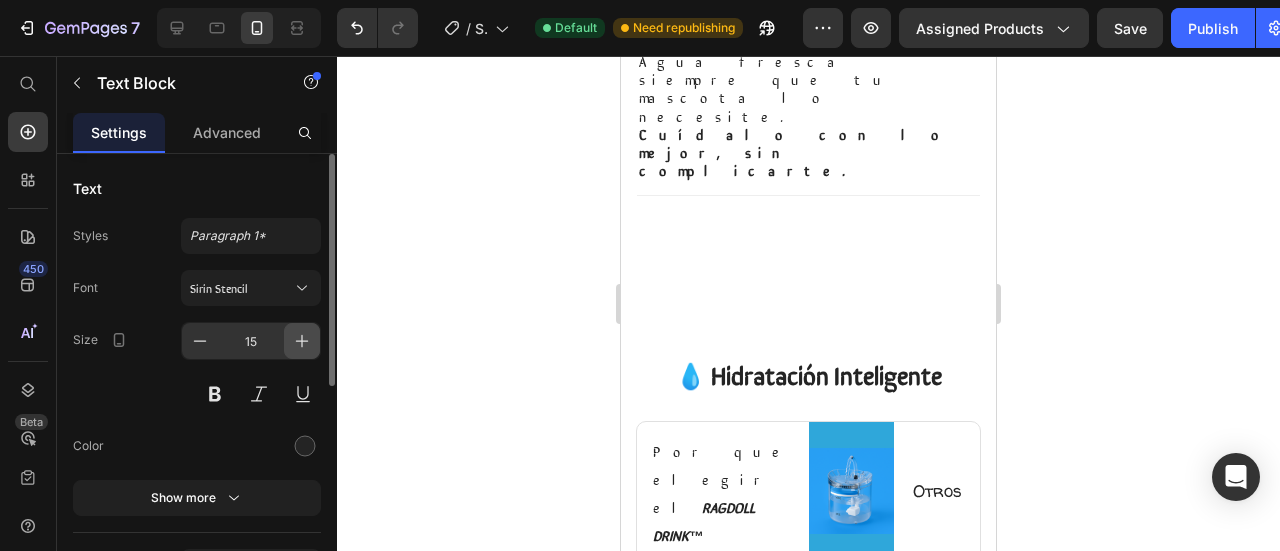 click at bounding box center [302, 341] 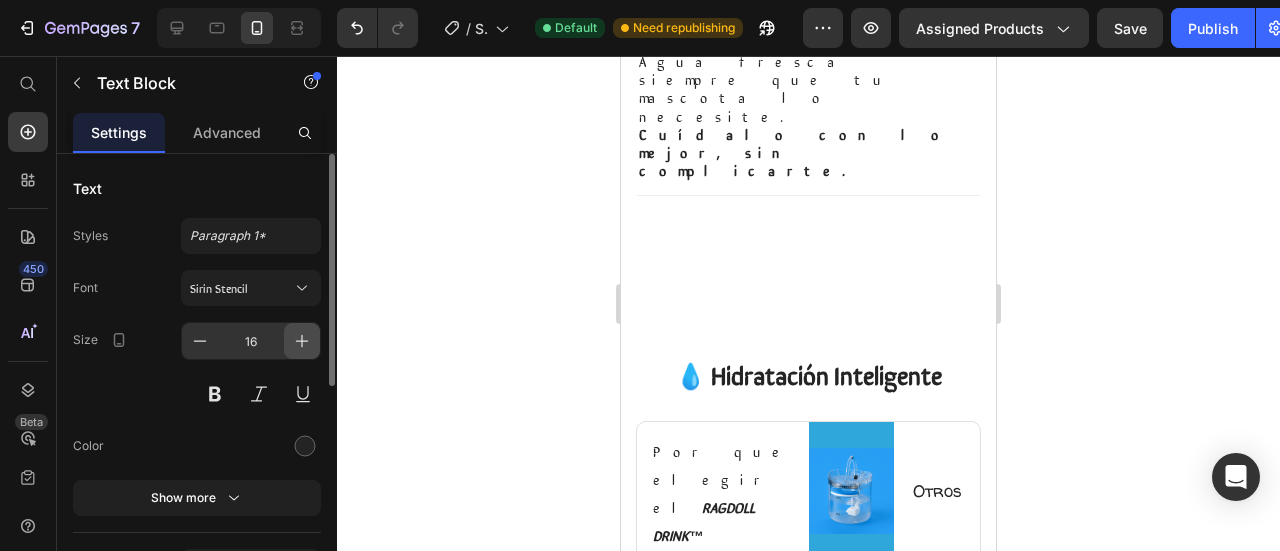 click 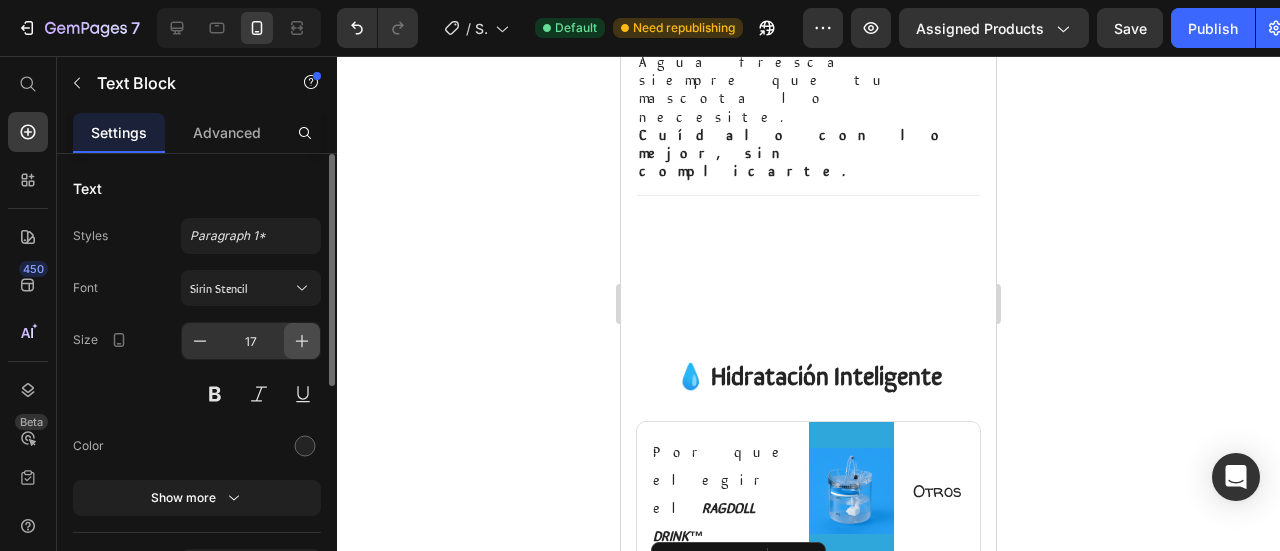 click 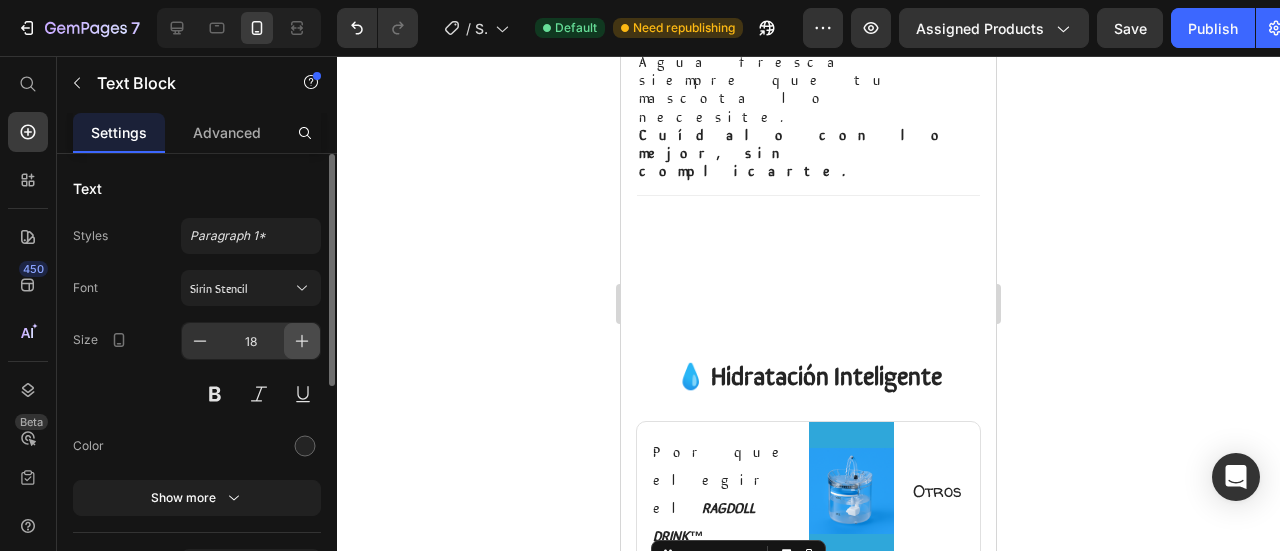 click 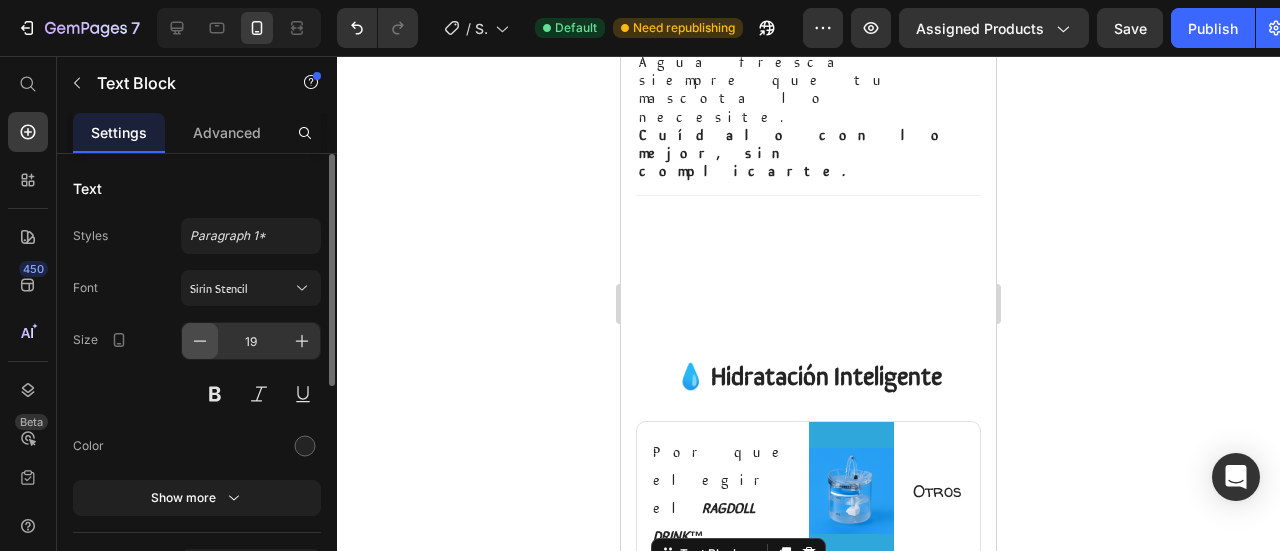click at bounding box center [200, 341] 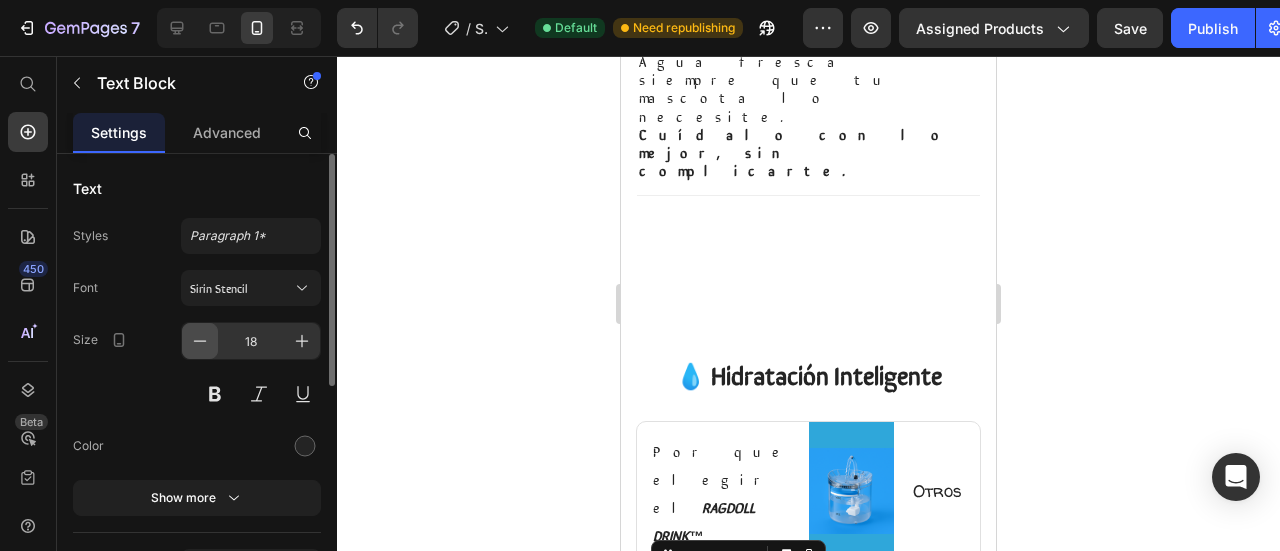 click at bounding box center (200, 341) 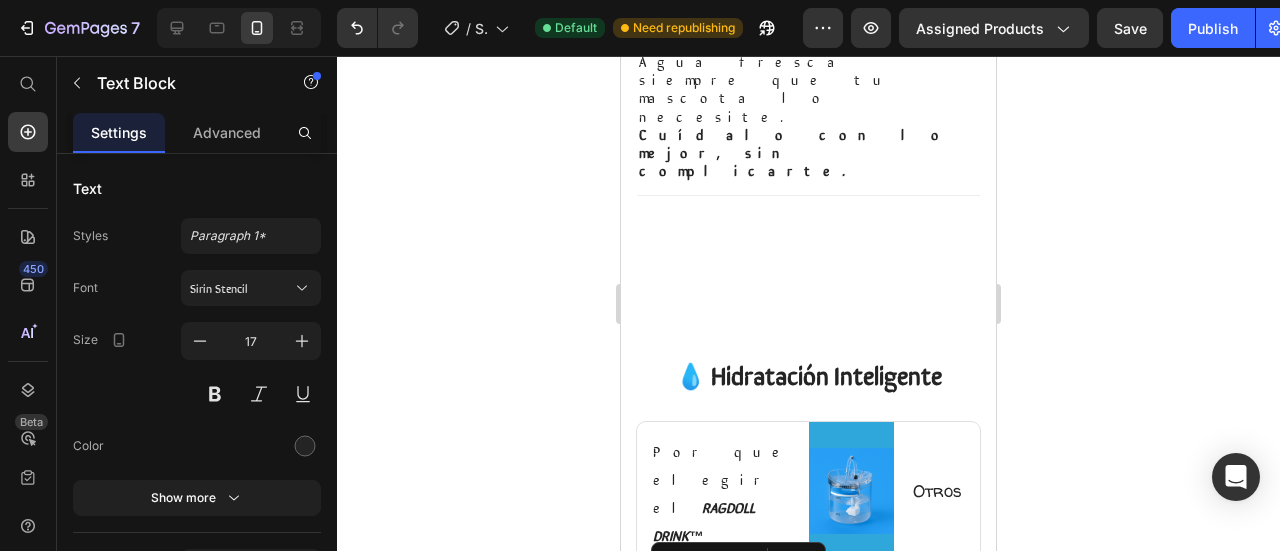 click on "Accesorio  para chorro  elevado,  tipo fuente" at bounding box center [723, 719] 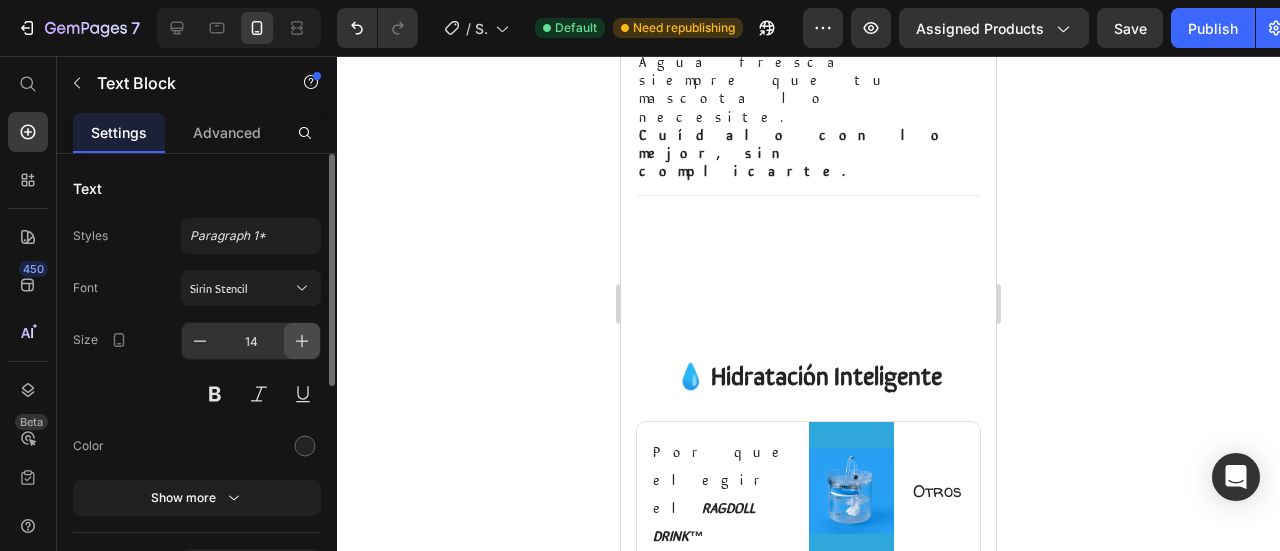 click 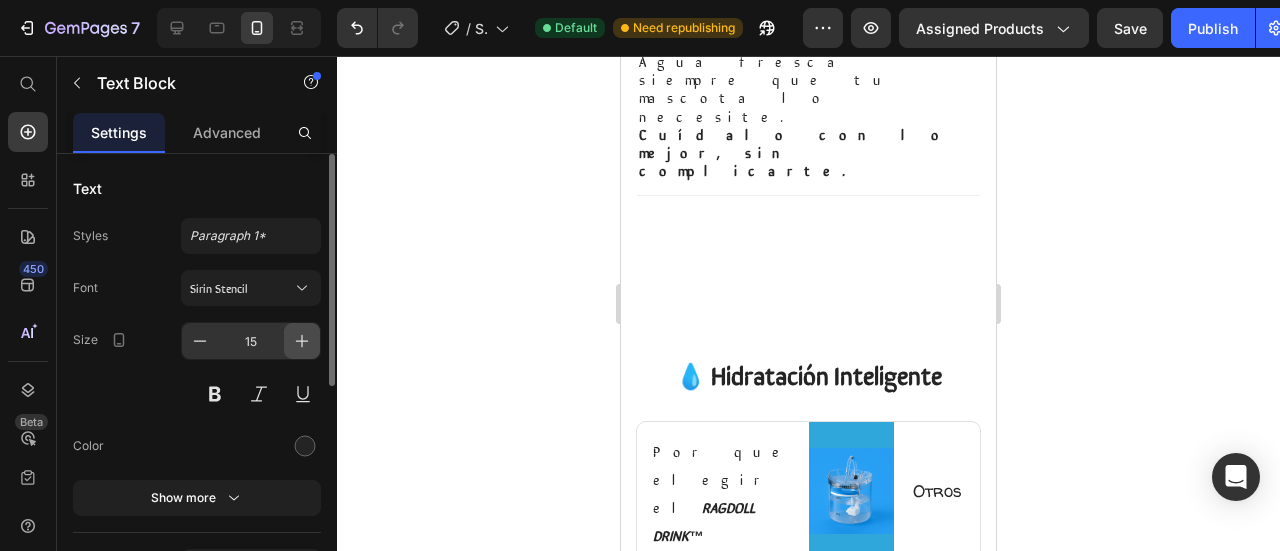 click 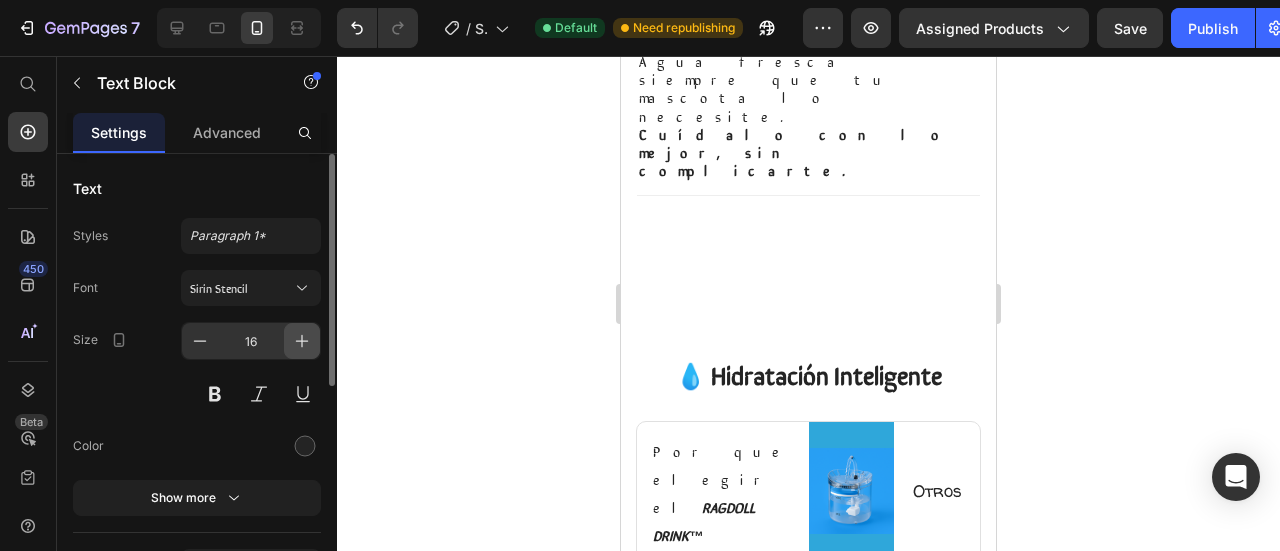 click 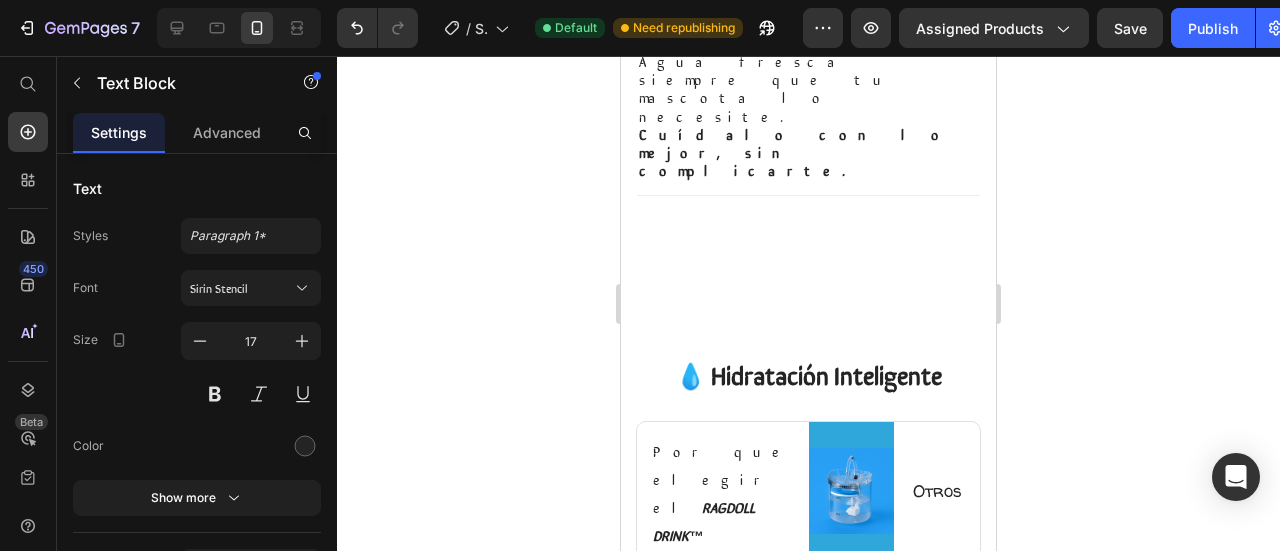 click on "Triple filtración  (iónico + carbón + mecánico)" at bounding box center [723, 821] 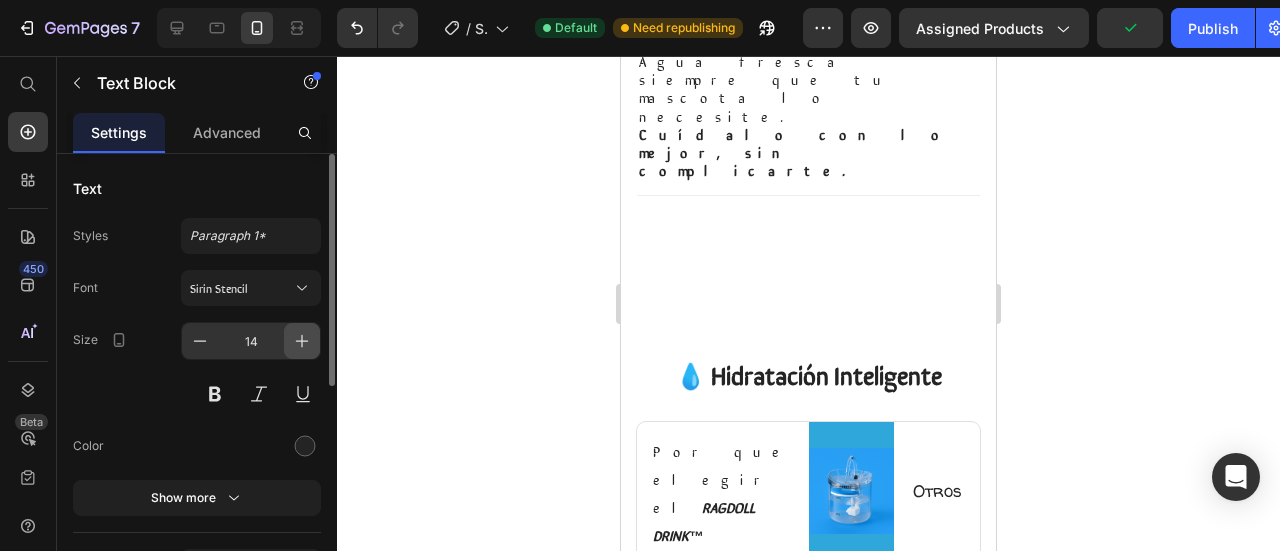 click 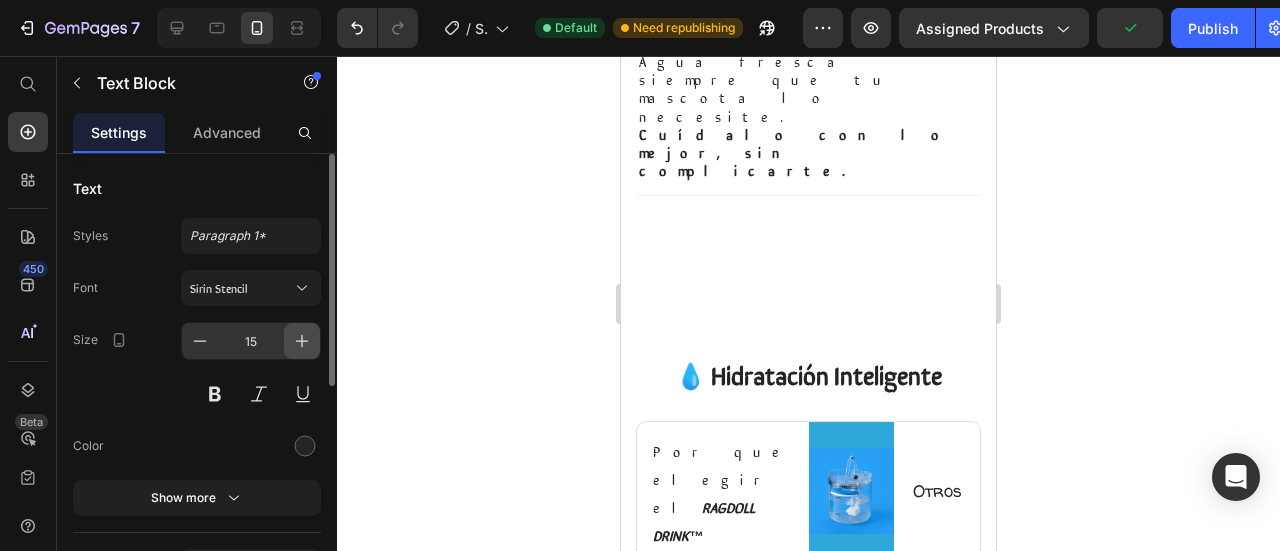 click 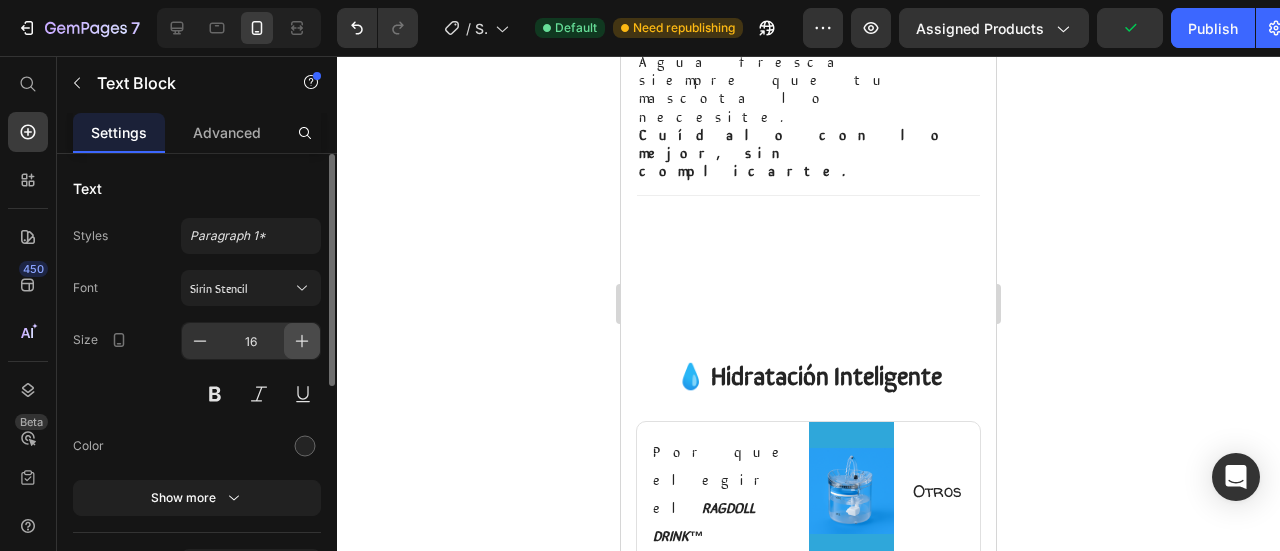 click 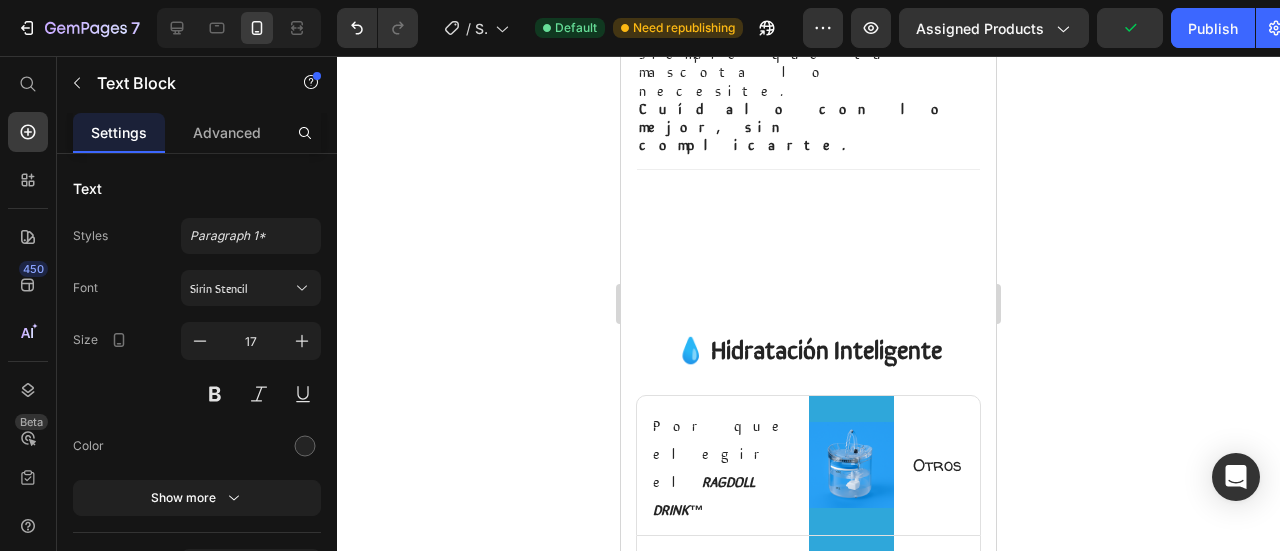 scroll, scrollTop: 1539, scrollLeft: 0, axis: vertical 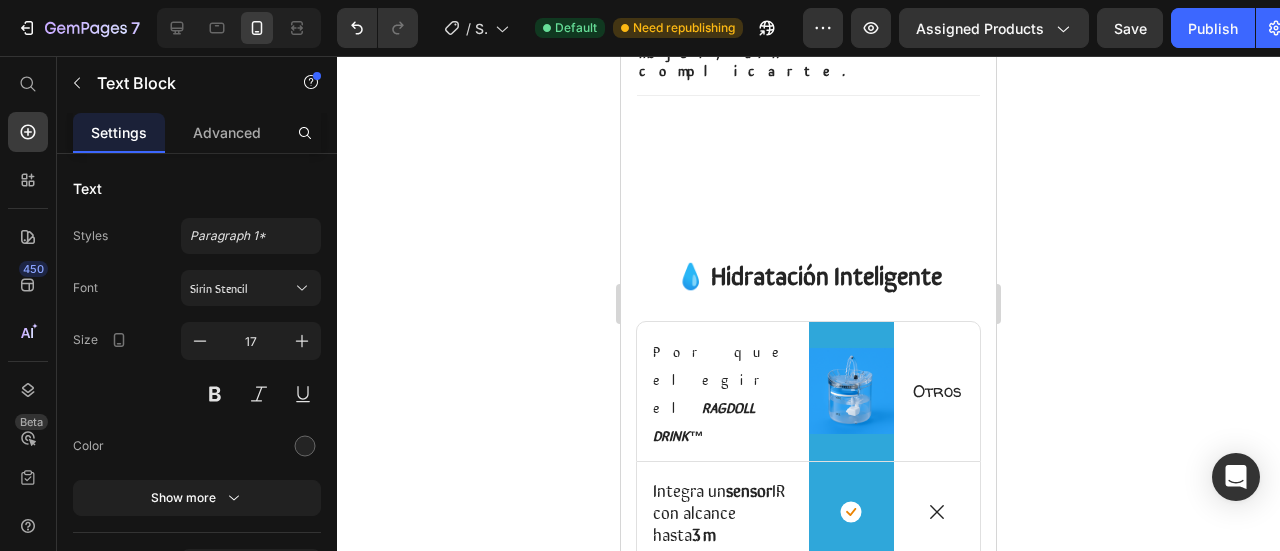 click on "Muy  silencioso  (≈25–30 dB)" at bounding box center [723, 786] 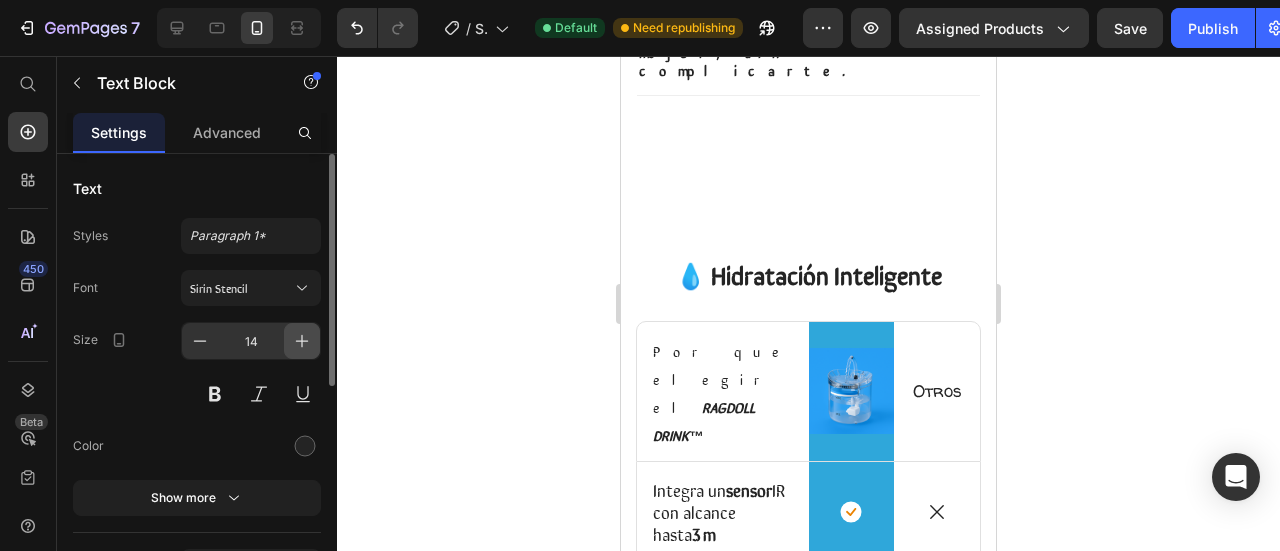 click 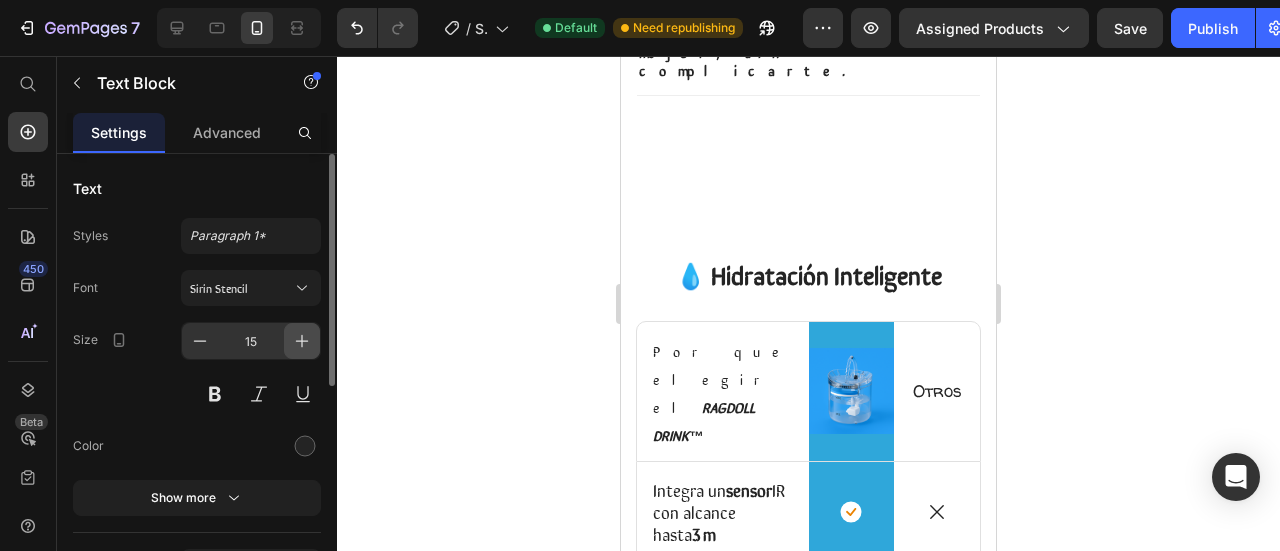 click 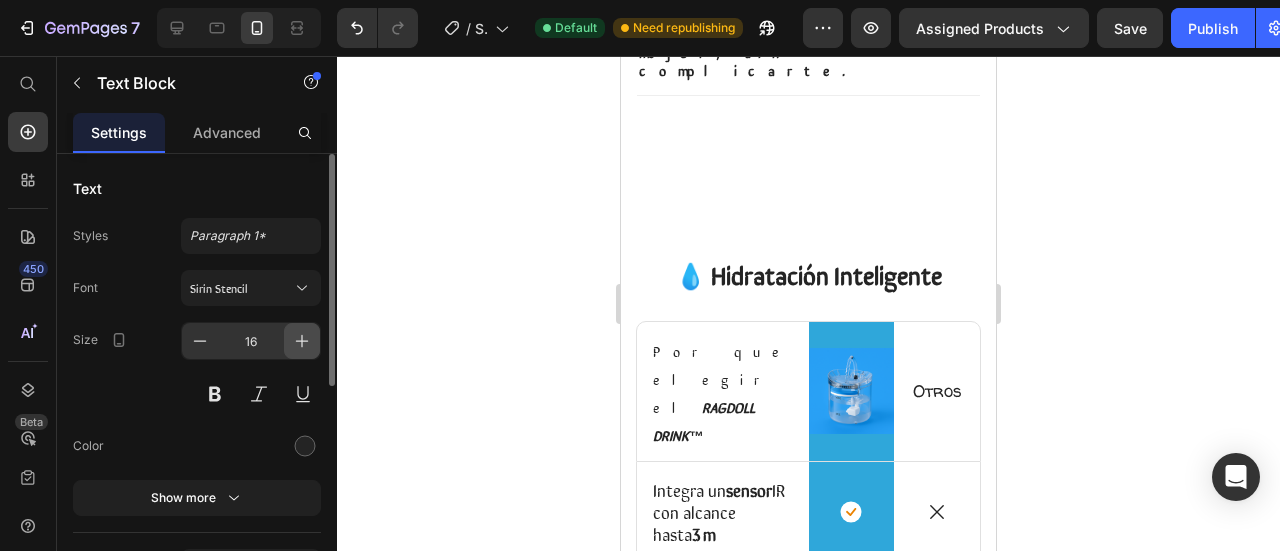 click 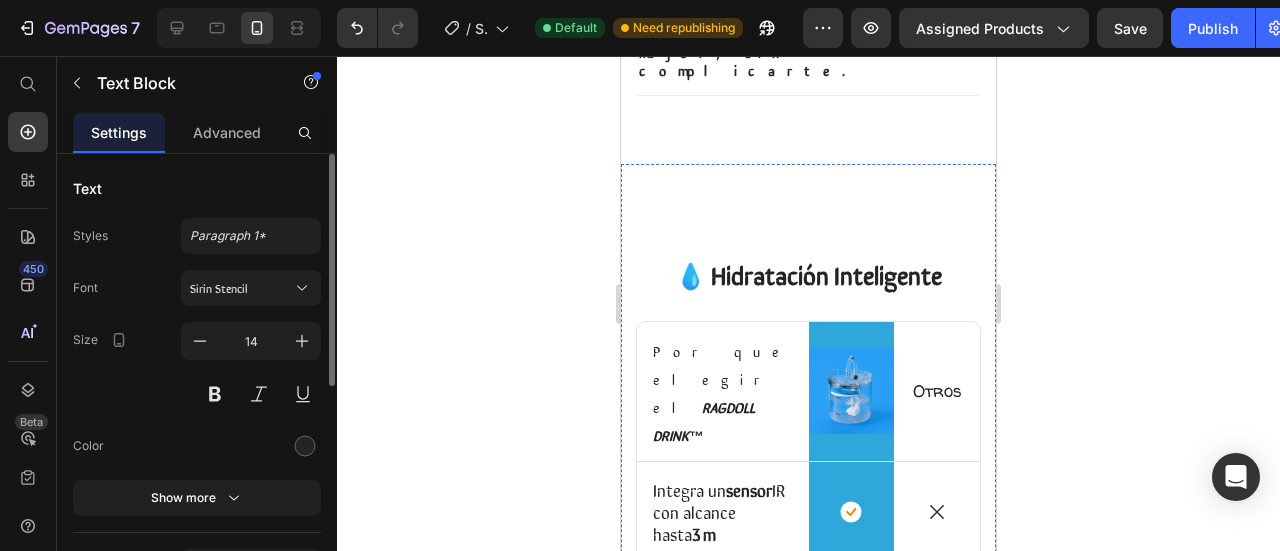 click on "Capacidad de  1.8L Text Block" at bounding box center (723, 872) 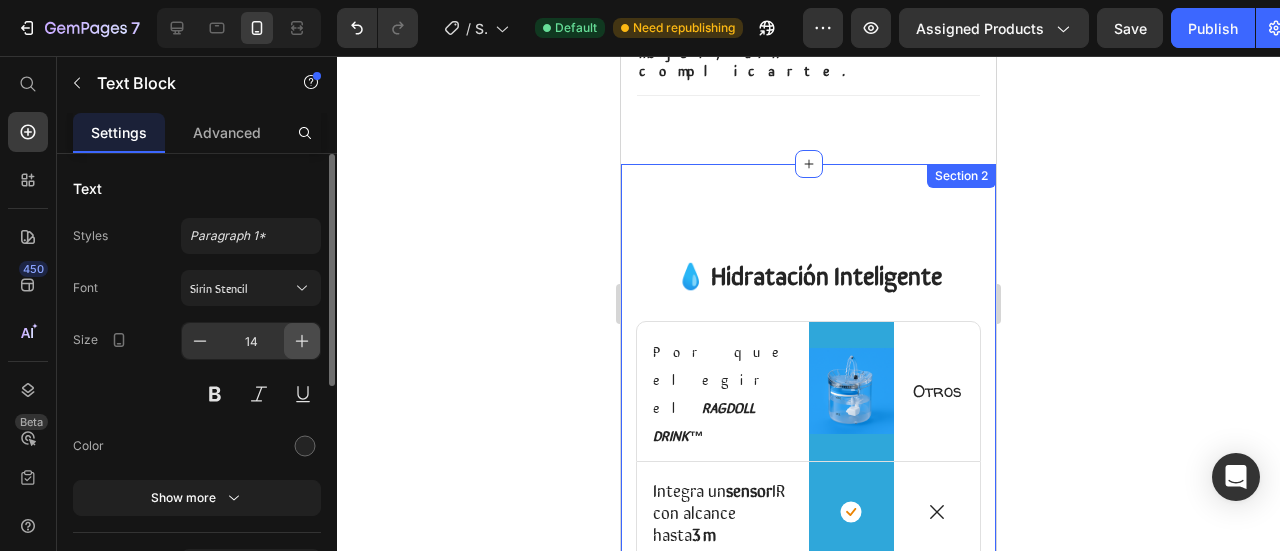 click at bounding box center (302, 341) 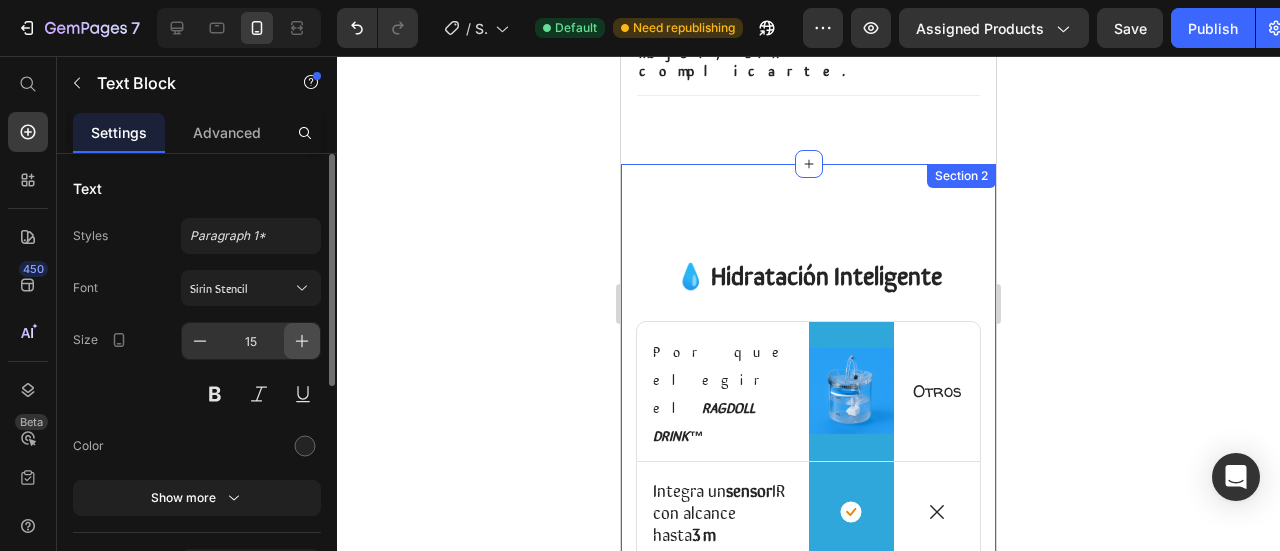 click at bounding box center (302, 341) 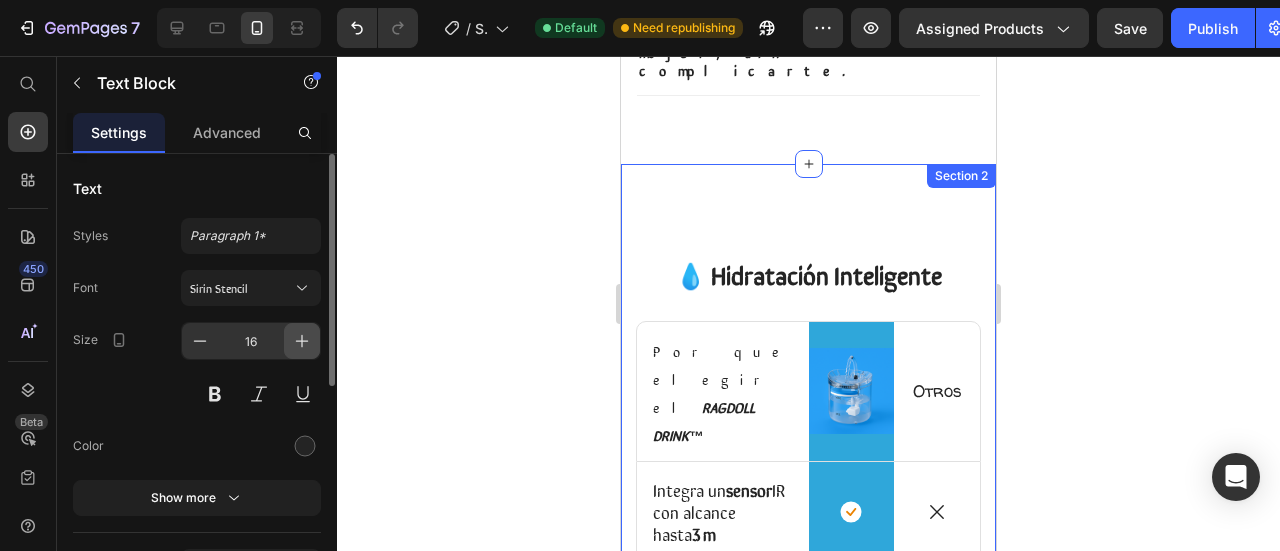 click at bounding box center (302, 341) 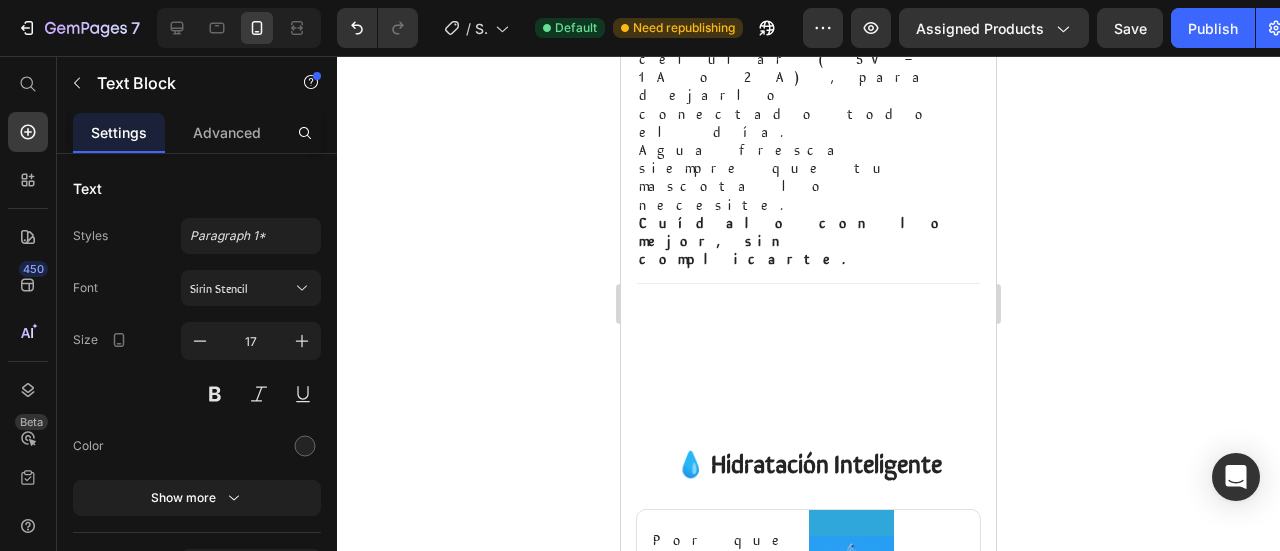 scroll, scrollTop: 1239, scrollLeft: 0, axis: vertical 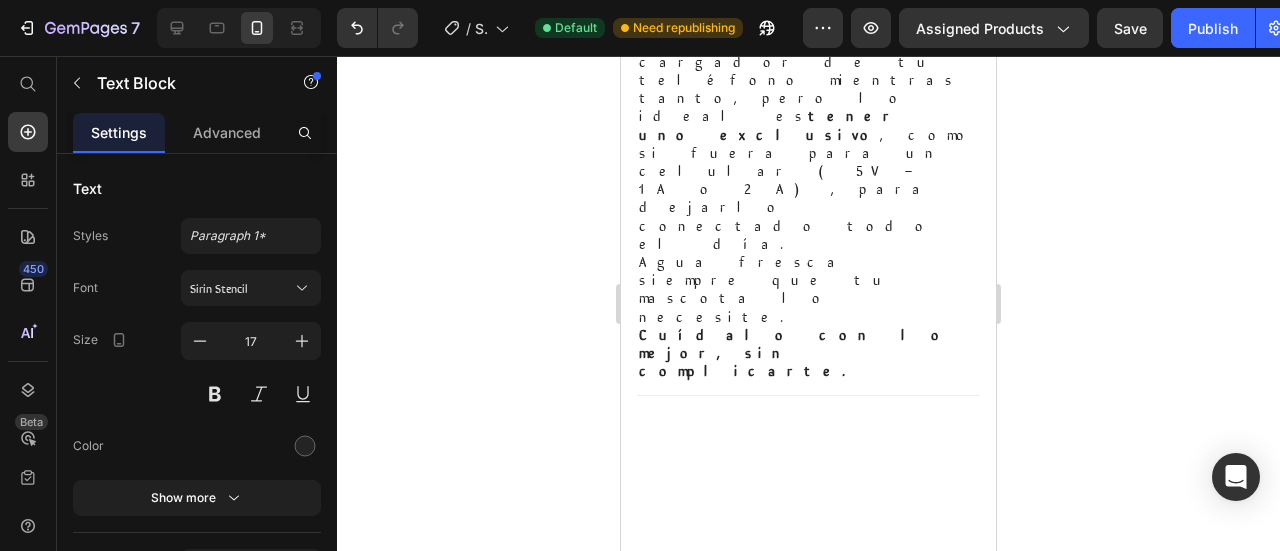 click on "Por que elegir el  RAGDOLL DRINK™ Text Block" at bounding box center [723, 692] 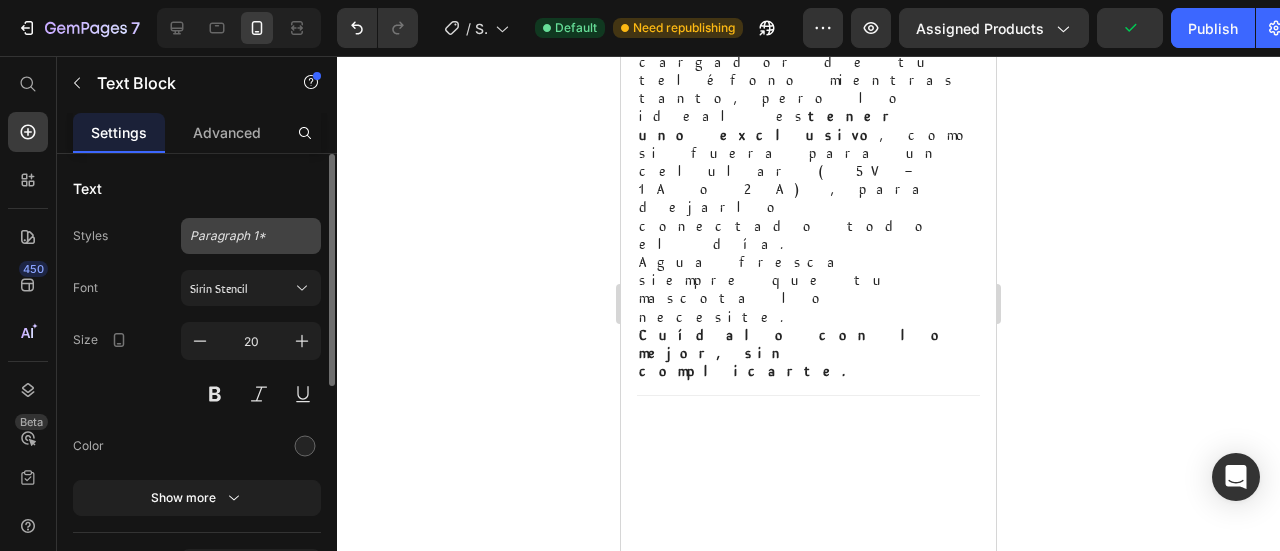click on "Paragraph 1*" 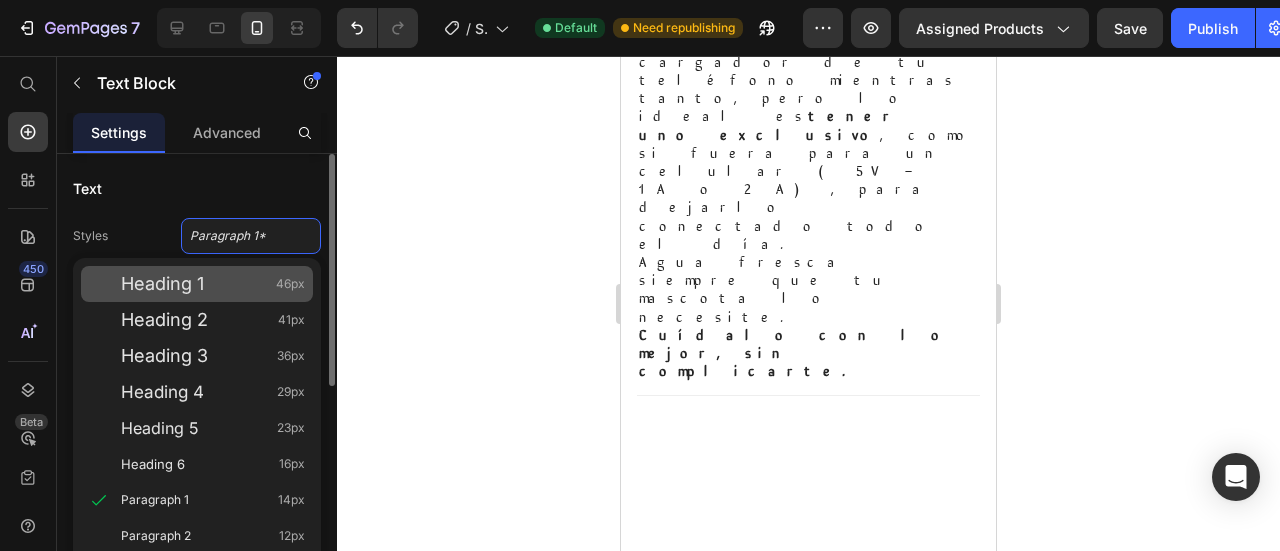 click on "Heading 1 46px" at bounding box center [213, 284] 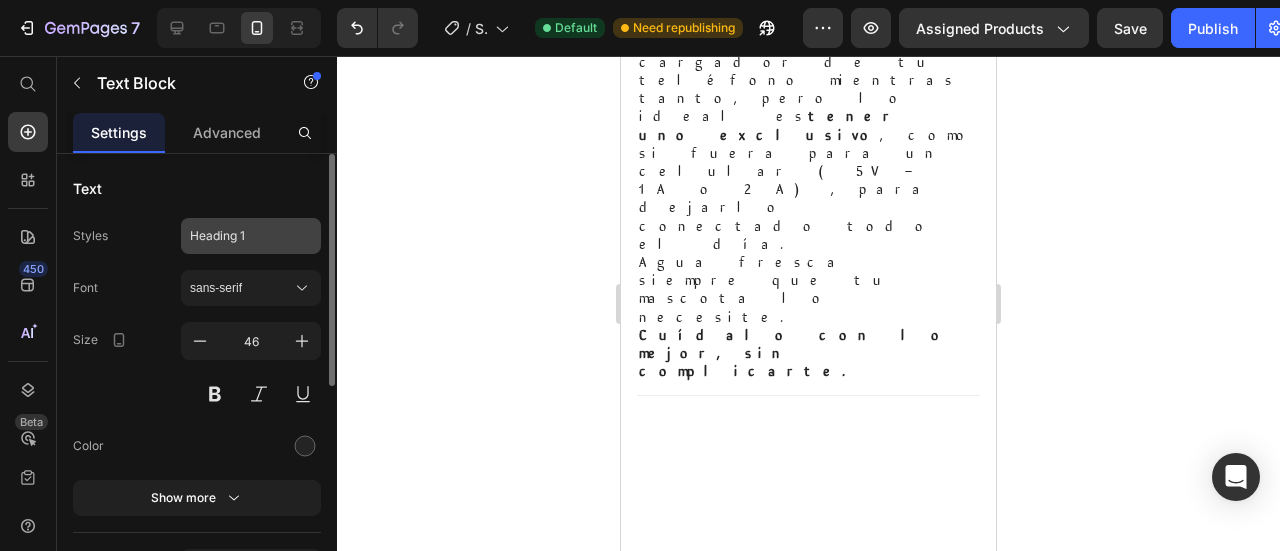 click on "Heading 1" at bounding box center [239, 236] 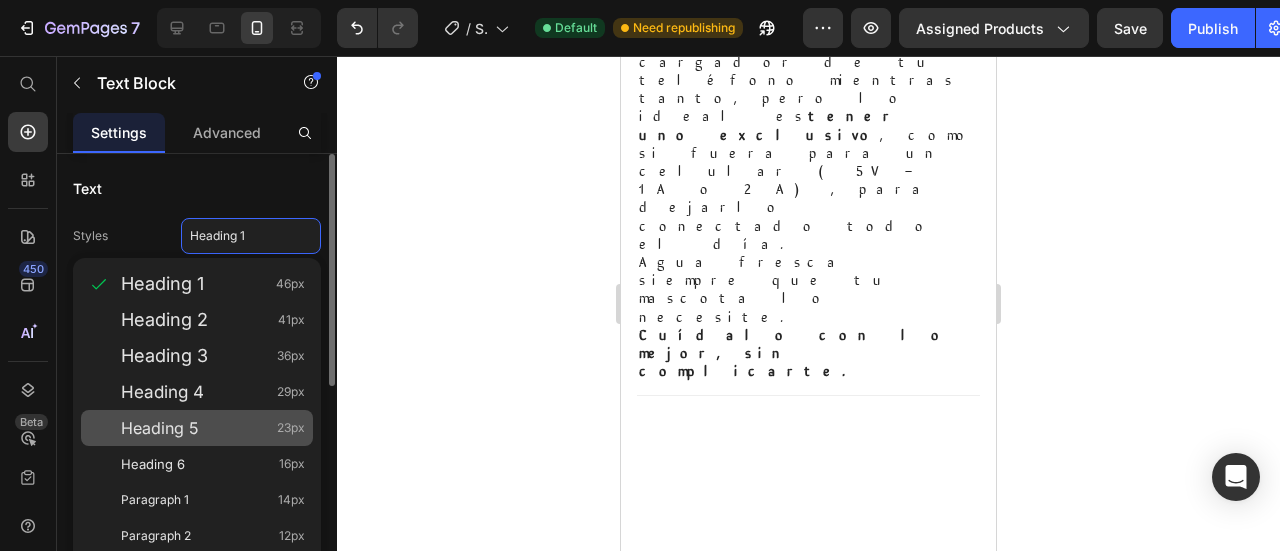 click on "Heading 5 23px" at bounding box center (213, 428) 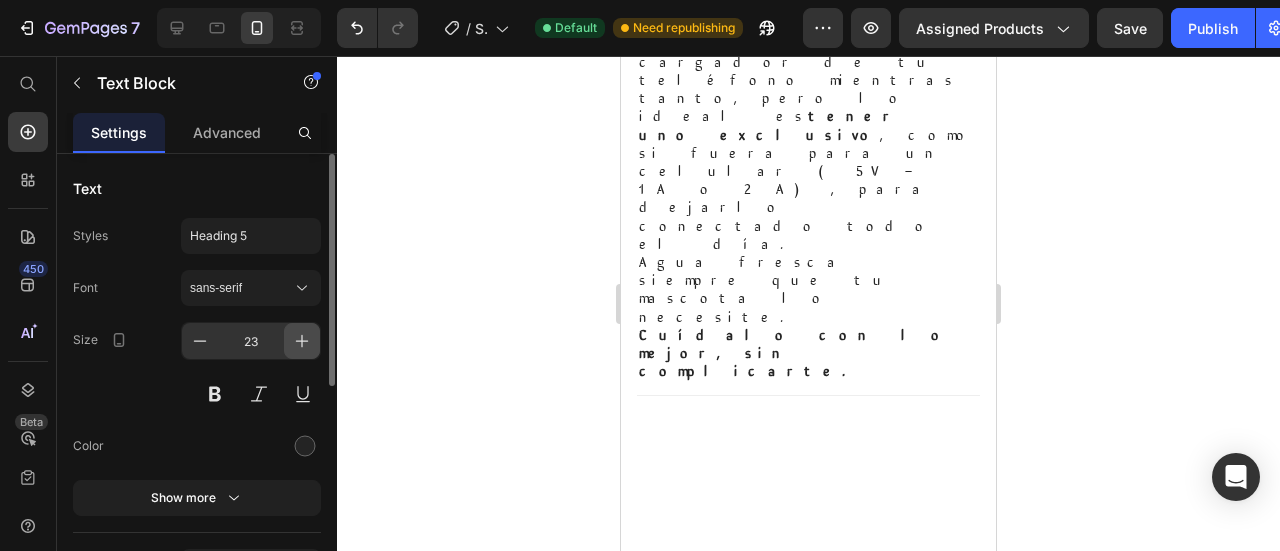 click at bounding box center (302, 341) 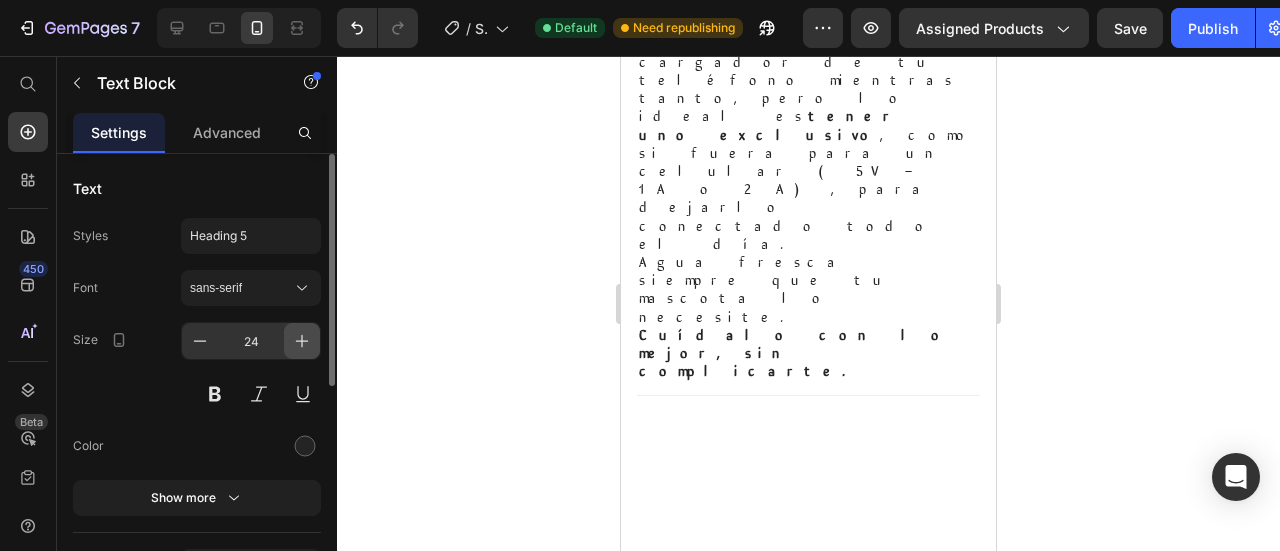 click at bounding box center [302, 341] 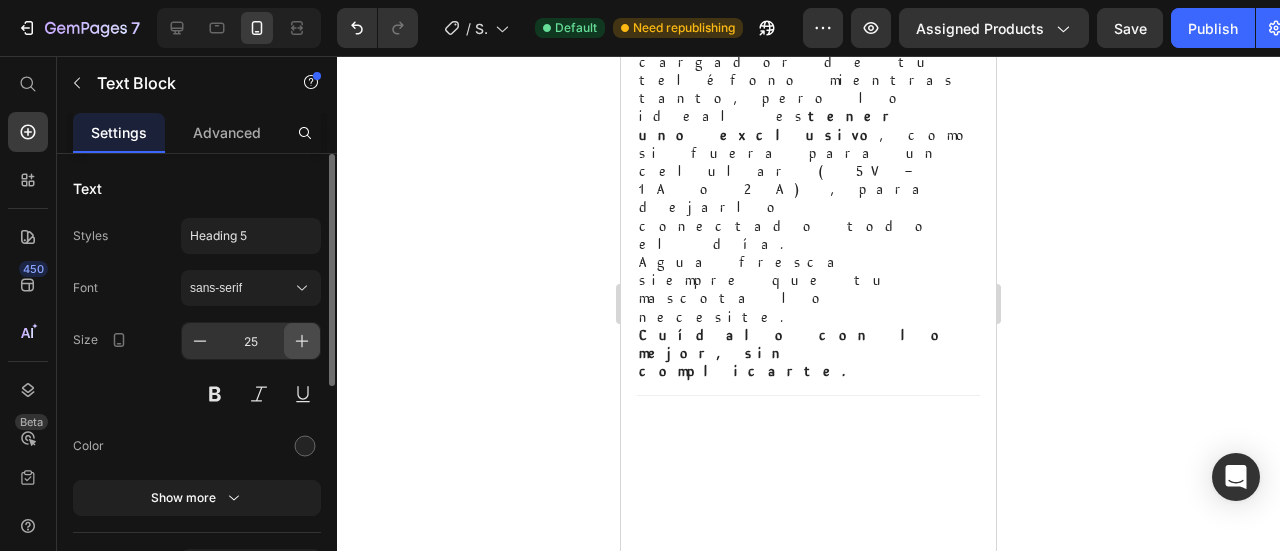 click at bounding box center (302, 341) 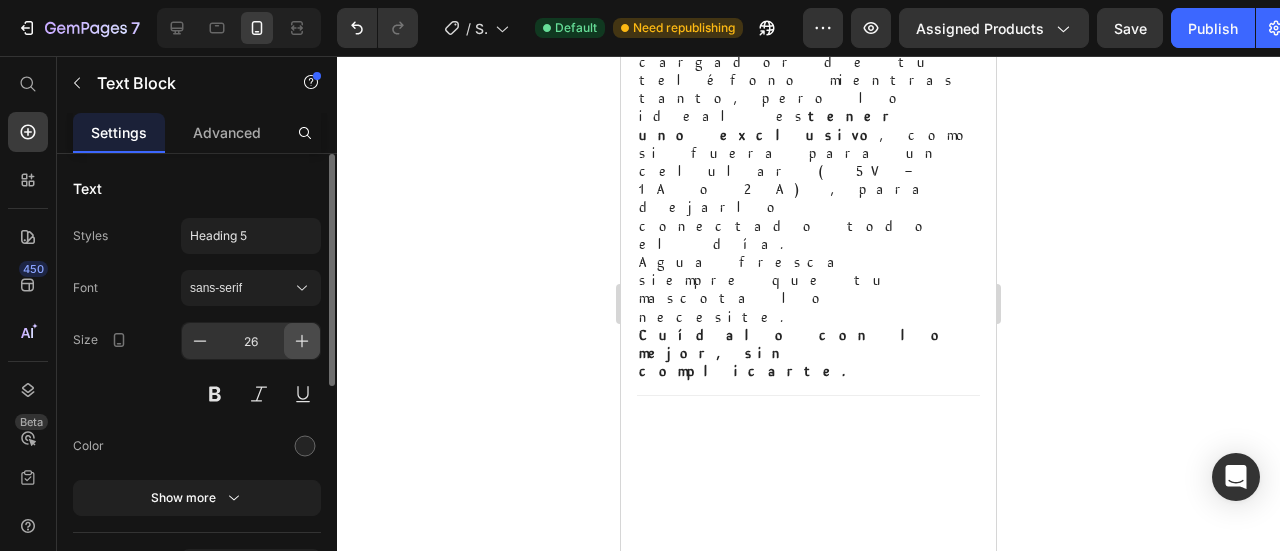 click at bounding box center [302, 341] 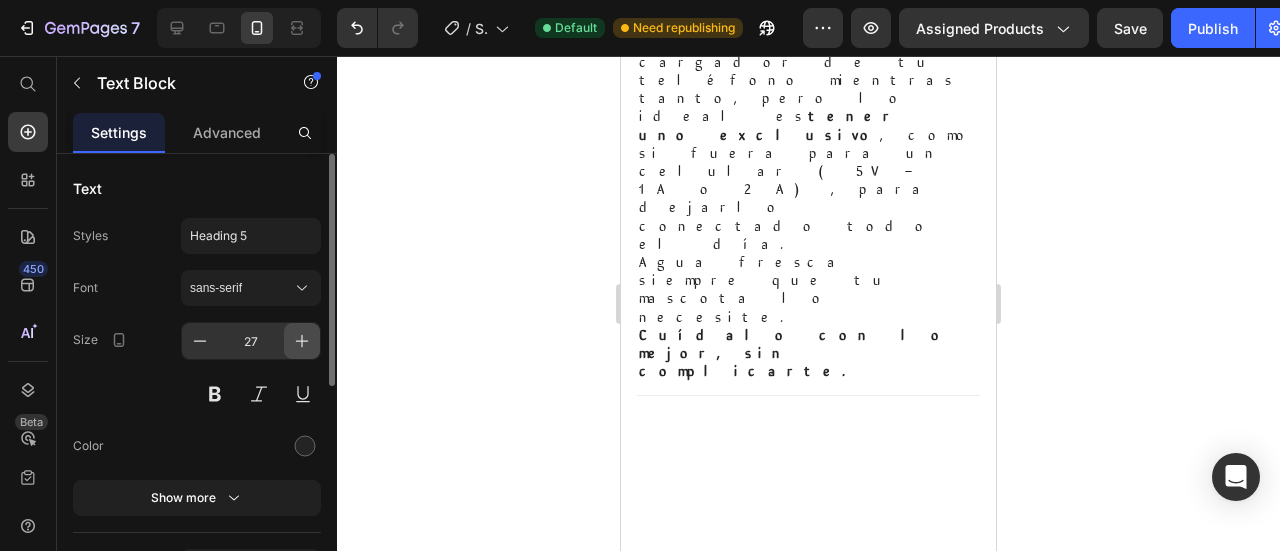 click at bounding box center (302, 341) 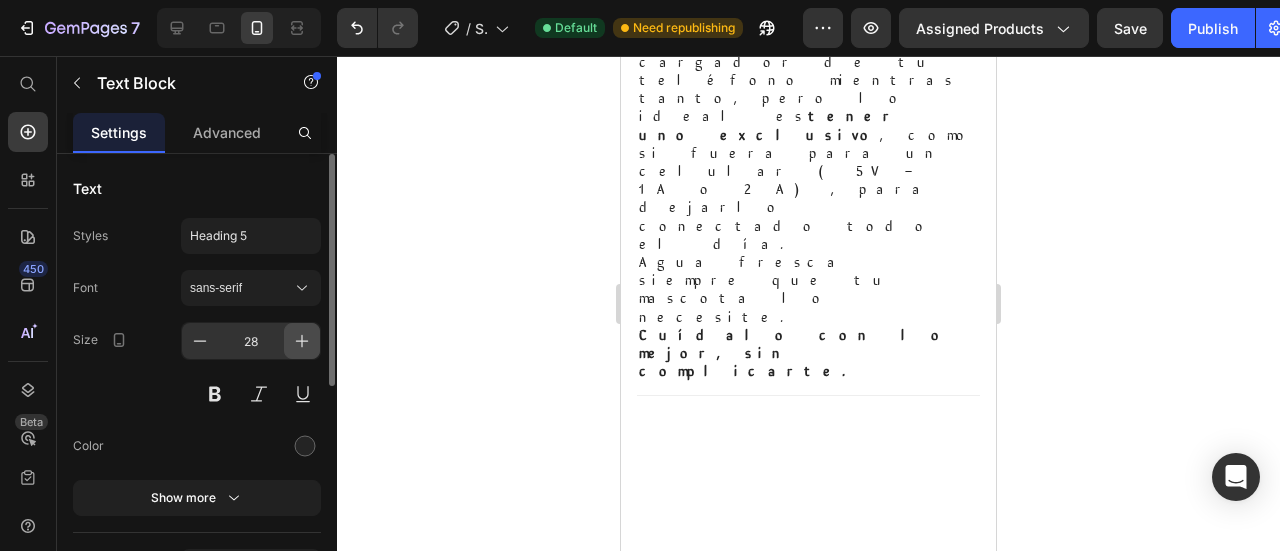 click at bounding box center (302, 341) 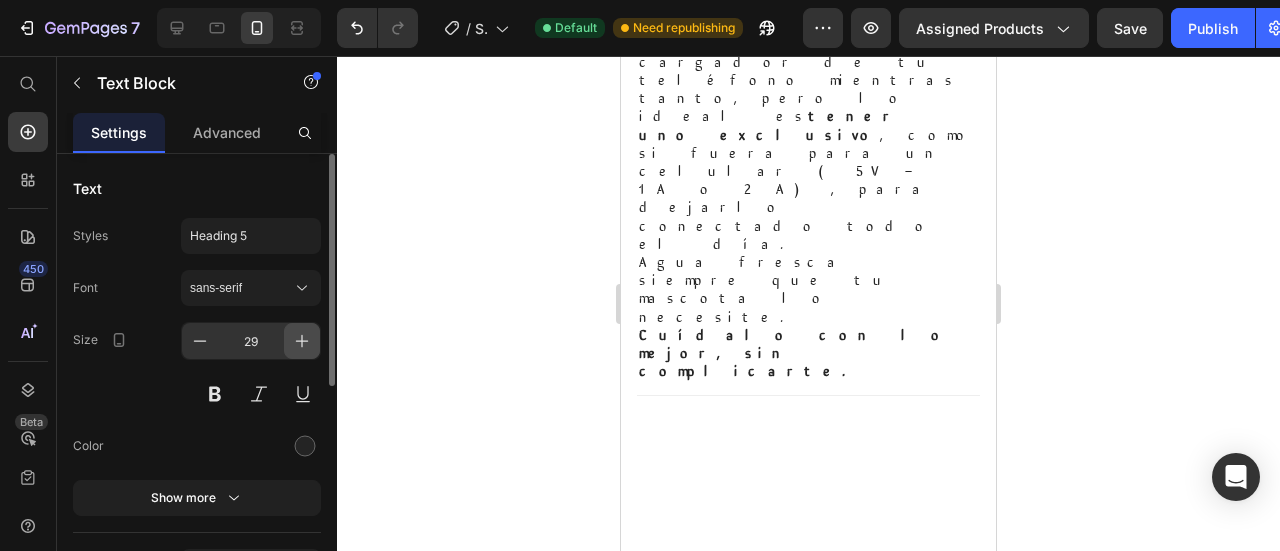 click at bounding box center [302, 341] 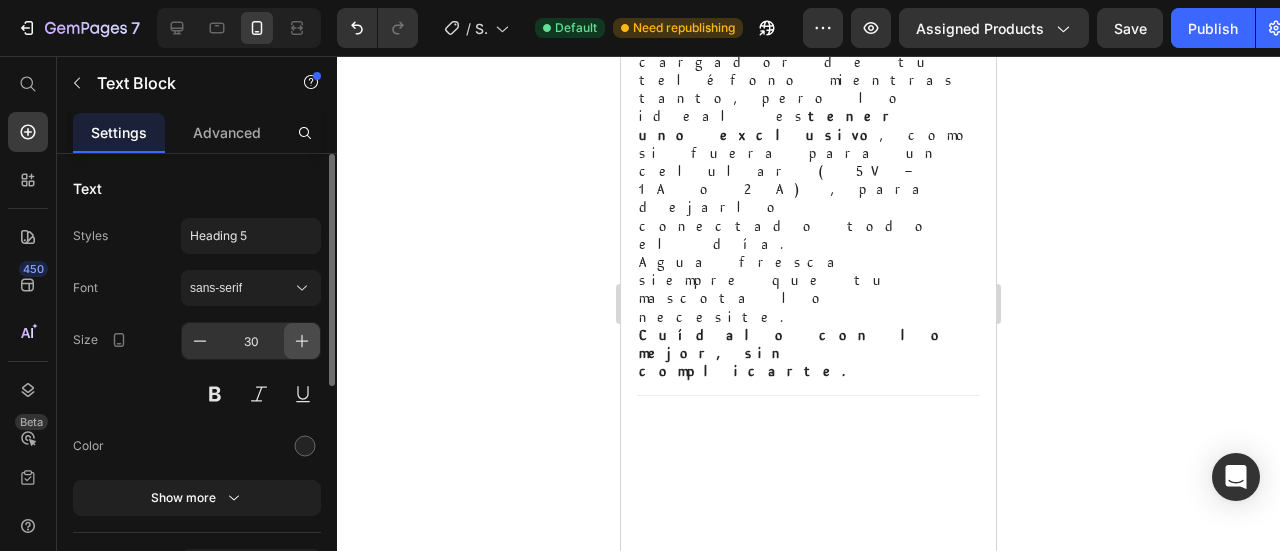 click at bounding box center (302, 341) 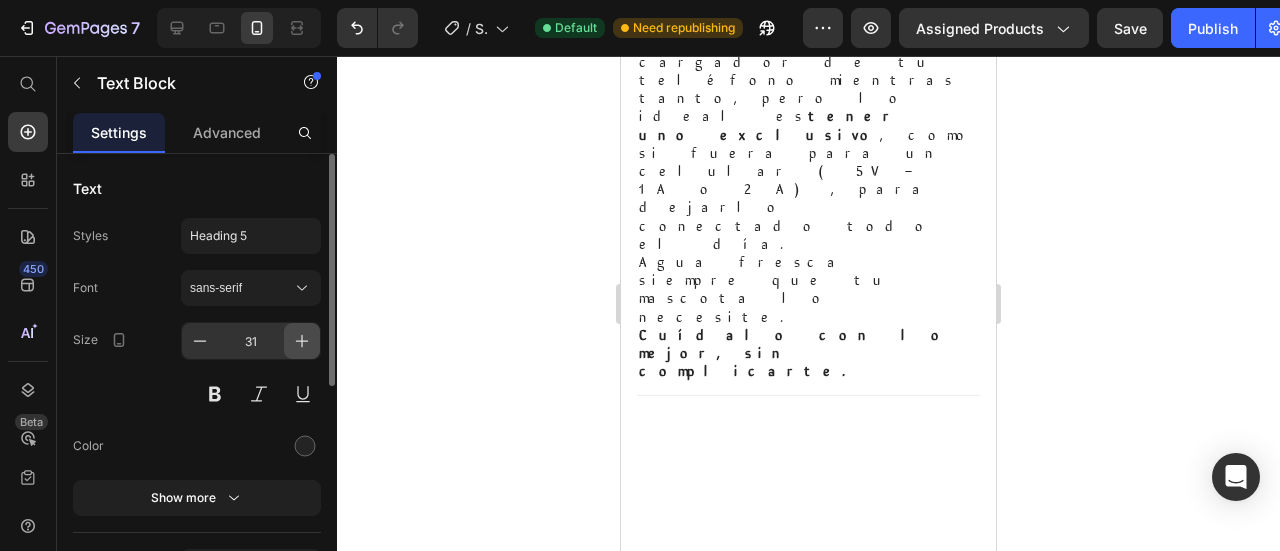 click at bounding box center [302, 341] 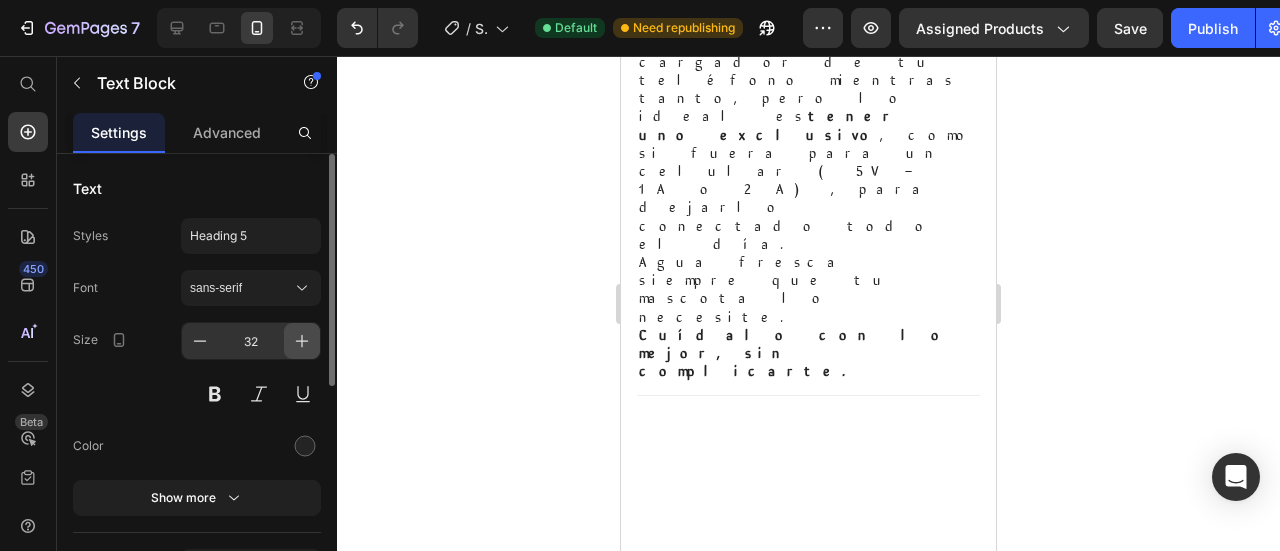 click at bounding box center [302, 341] 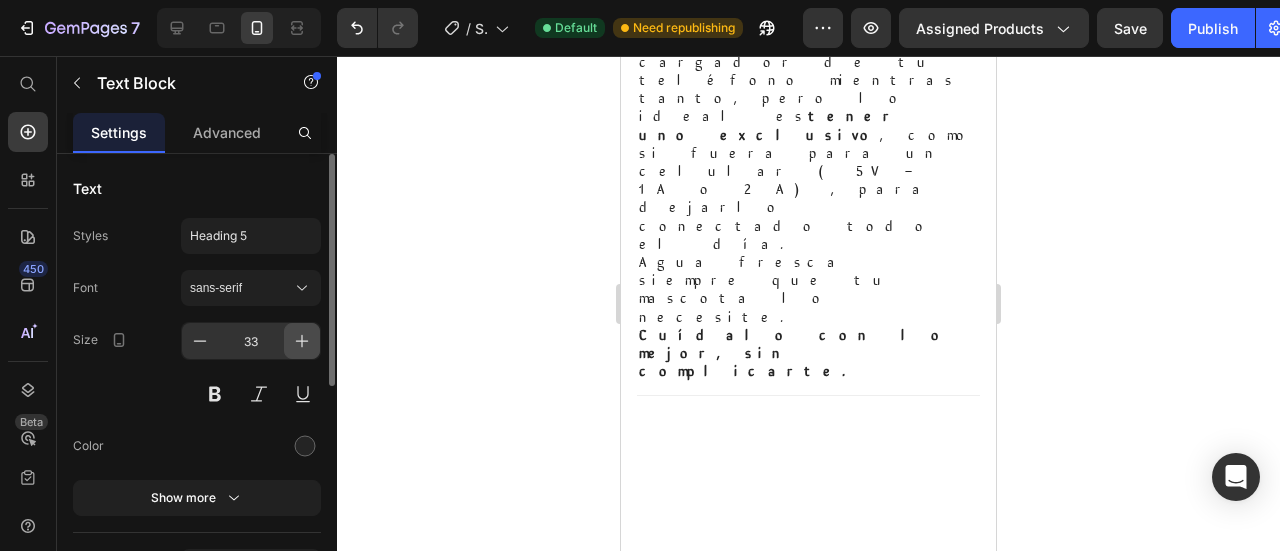click 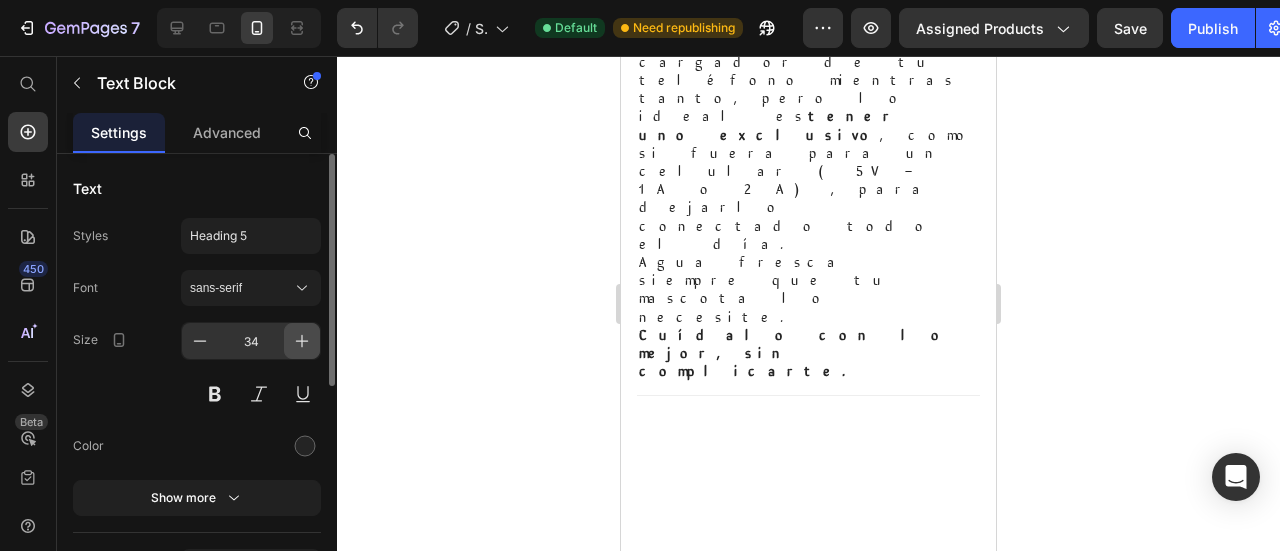 click 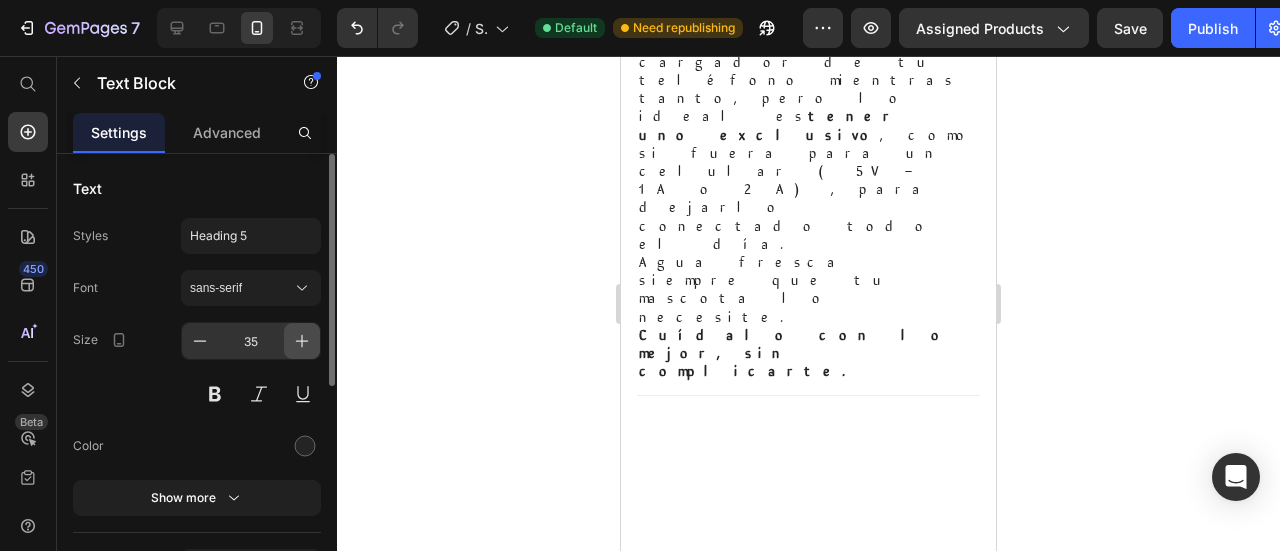 click 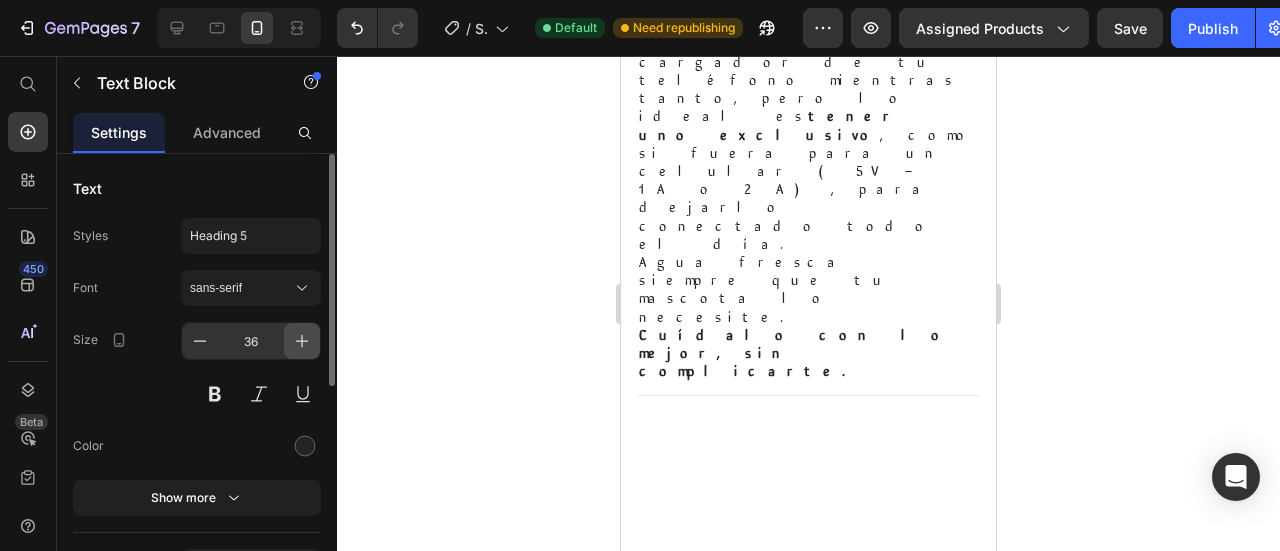 click 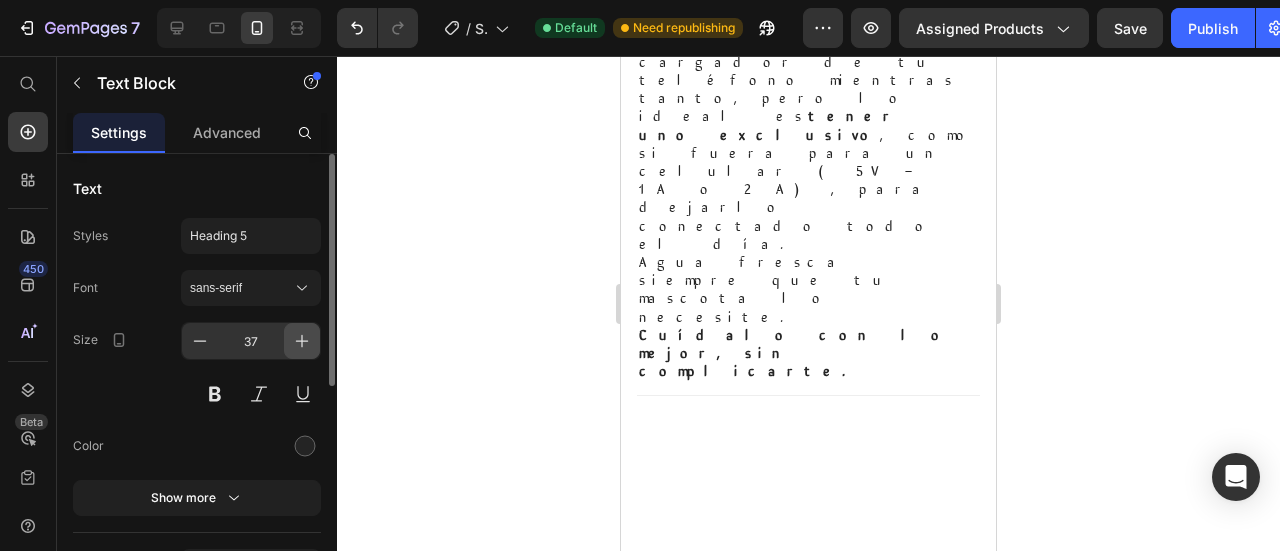 click 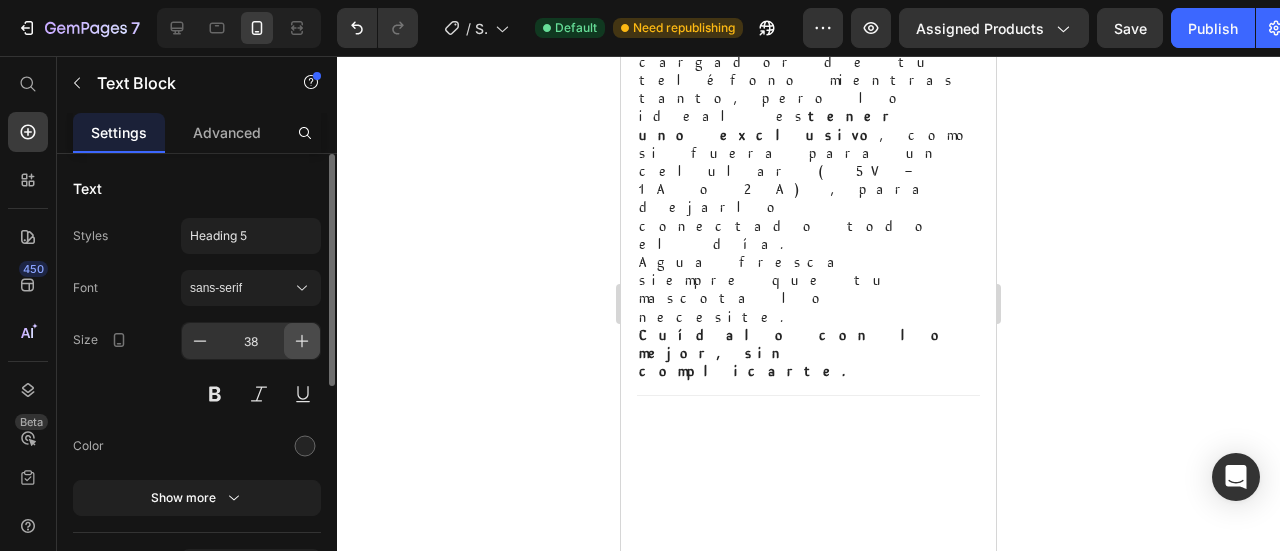 click 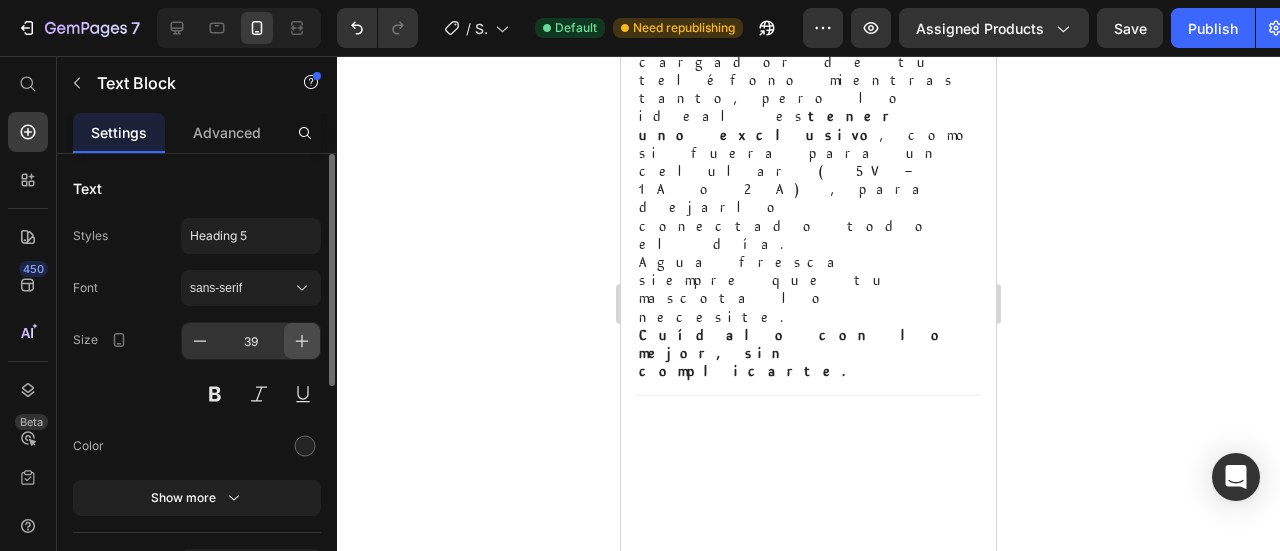 click 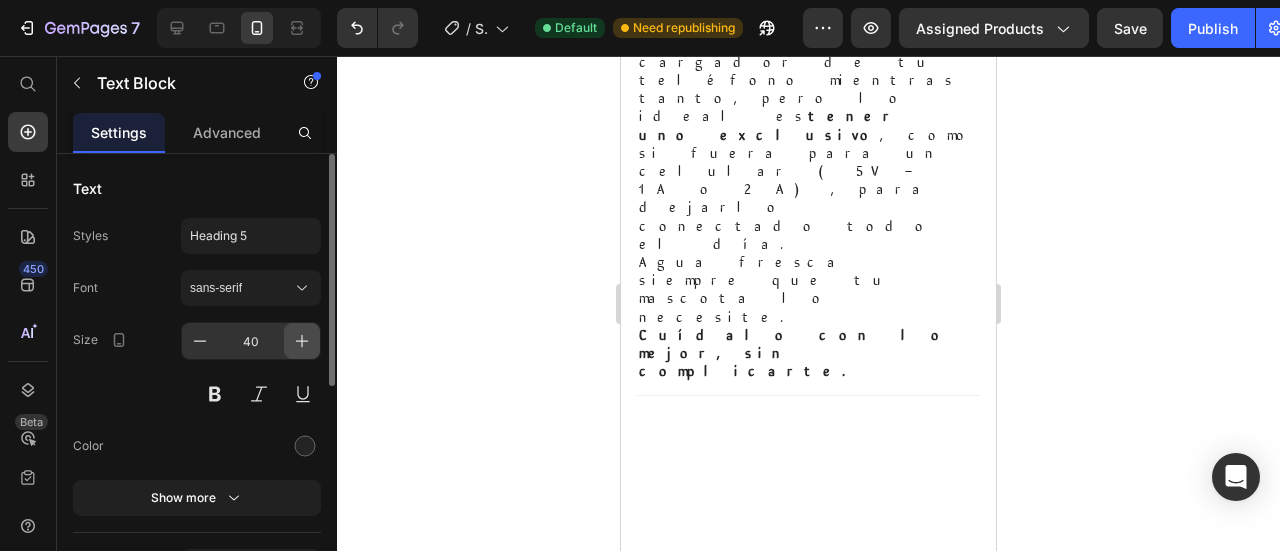 click 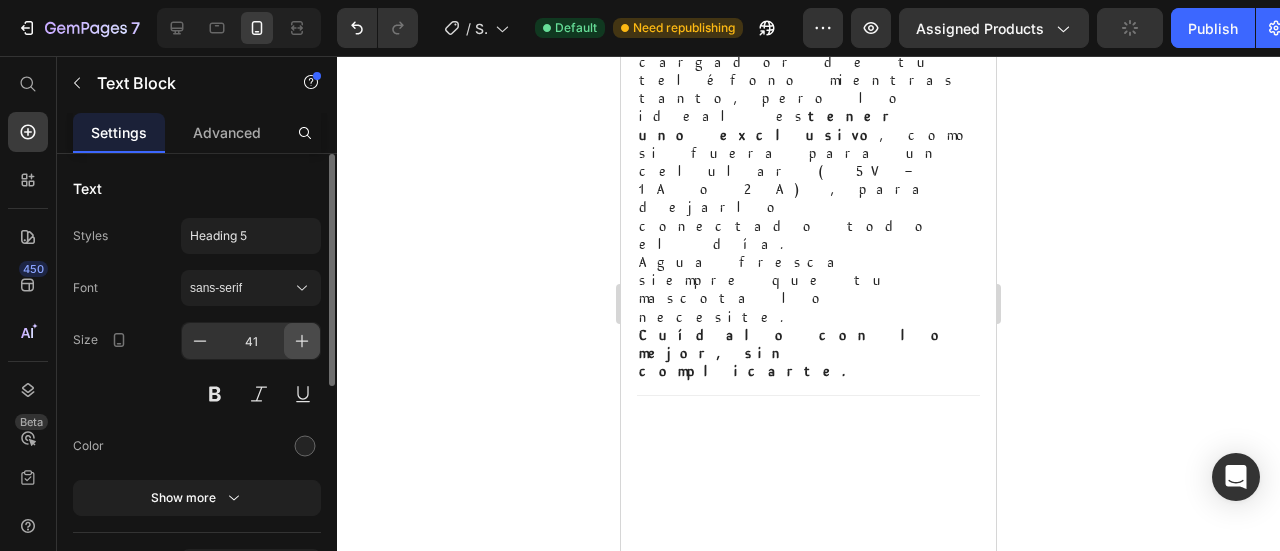 click 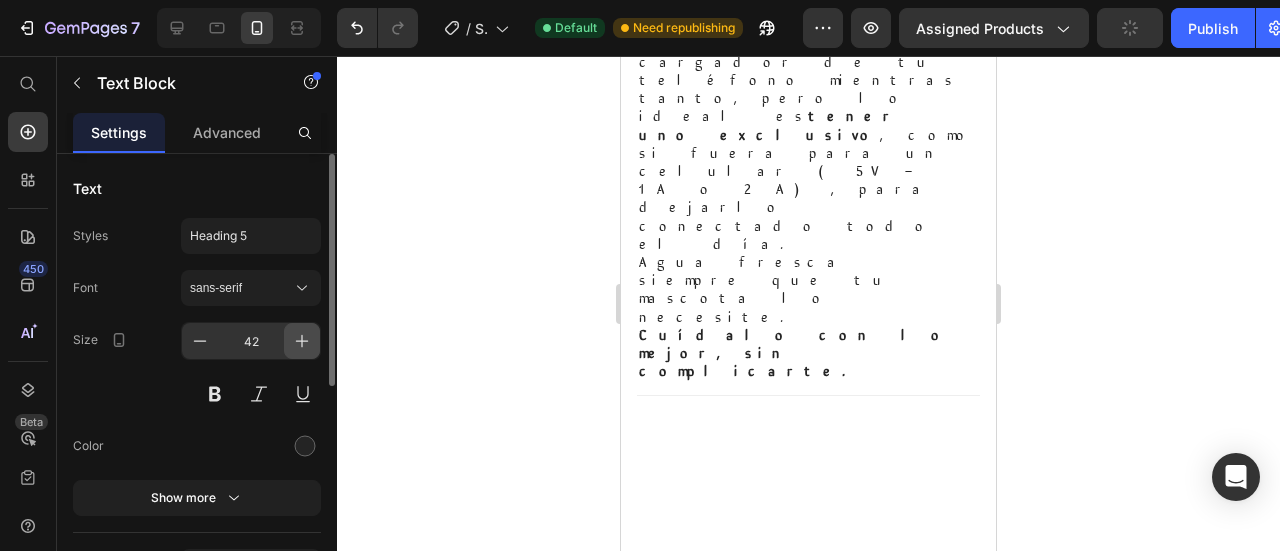 click 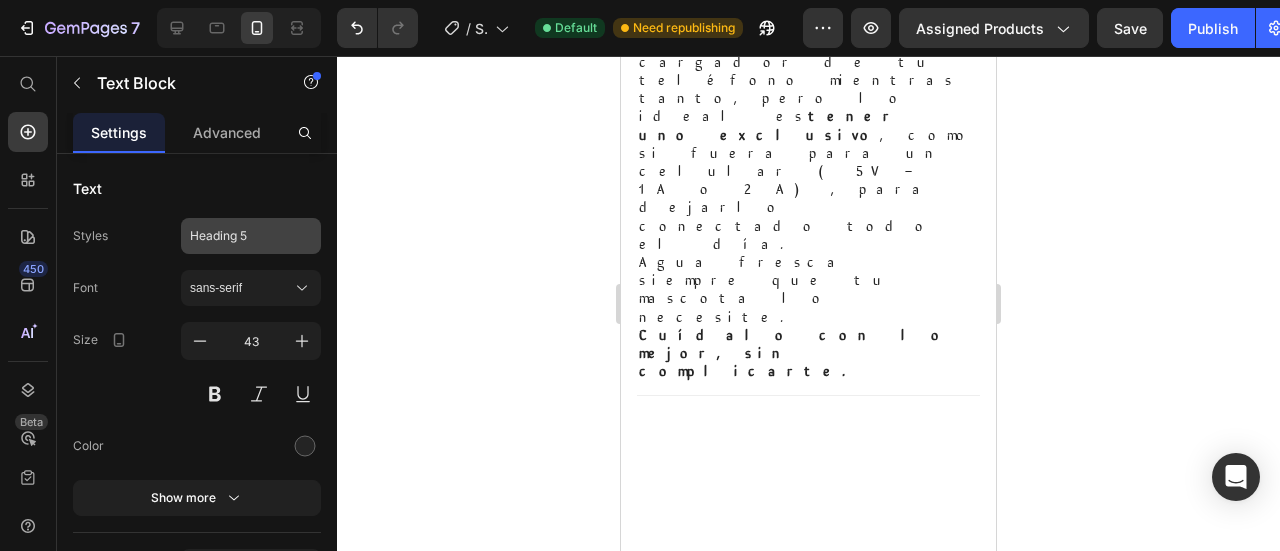 click on "Heading 5" at bounding box center [239, 236] 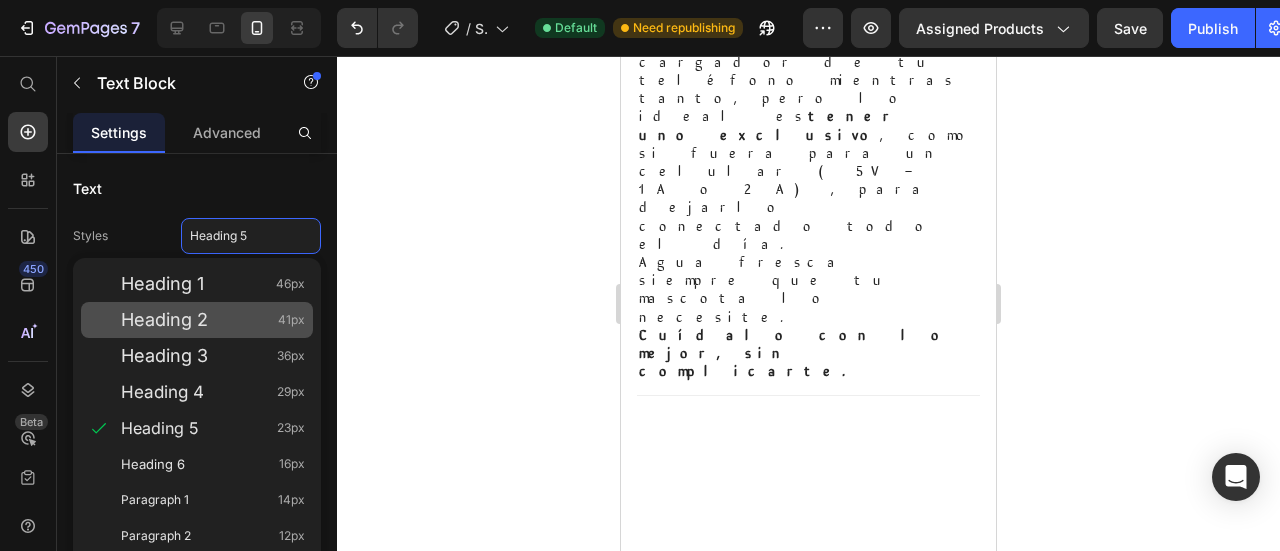 click on "Heading 2 41px" at bounding box center [213, 320] 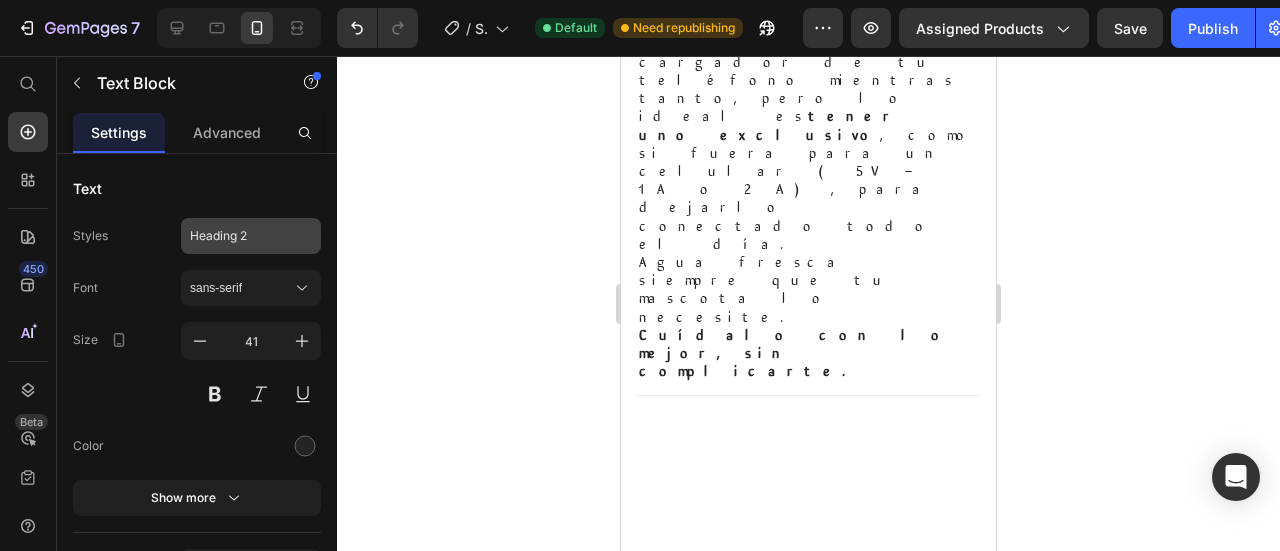click on "Heading 2" at bounding box center (239, 236) 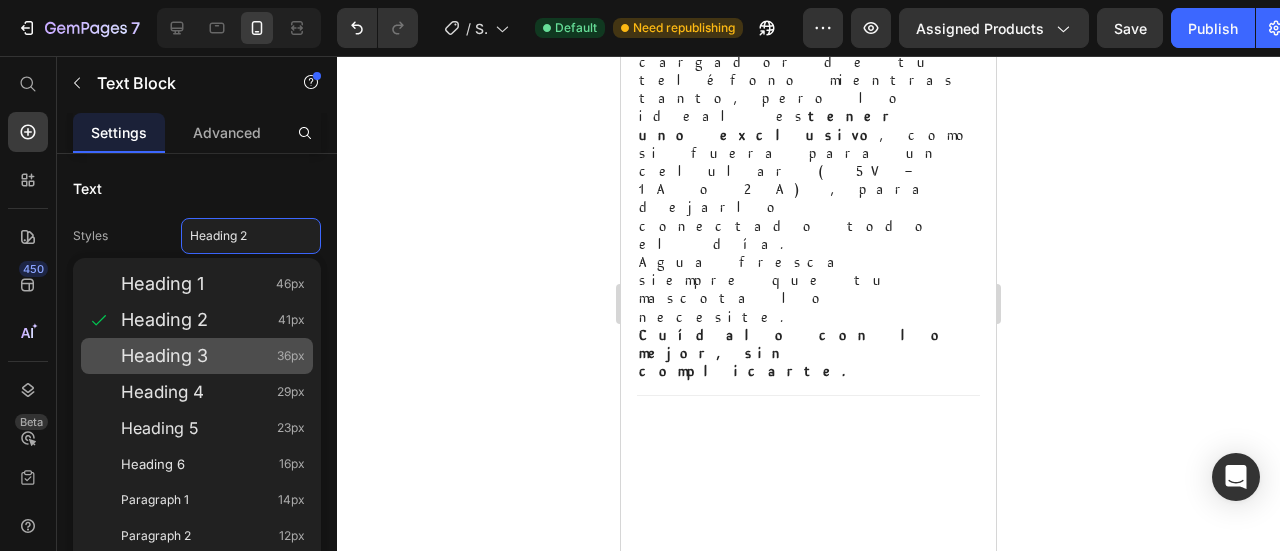 click on "Heading 3 36px" at bounding box center (213, 356) 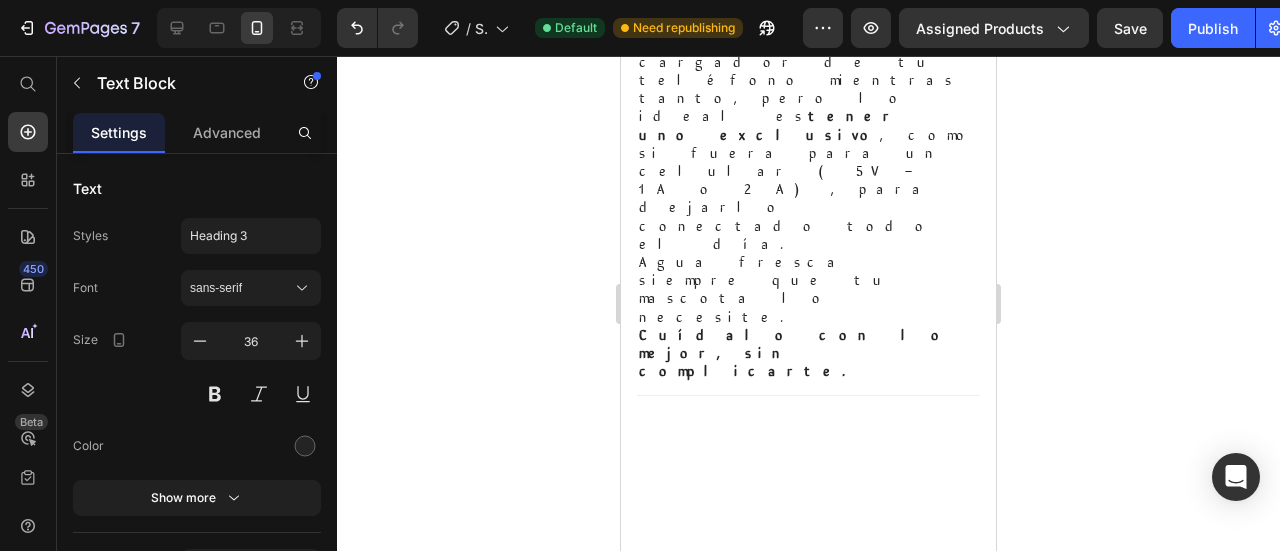 click 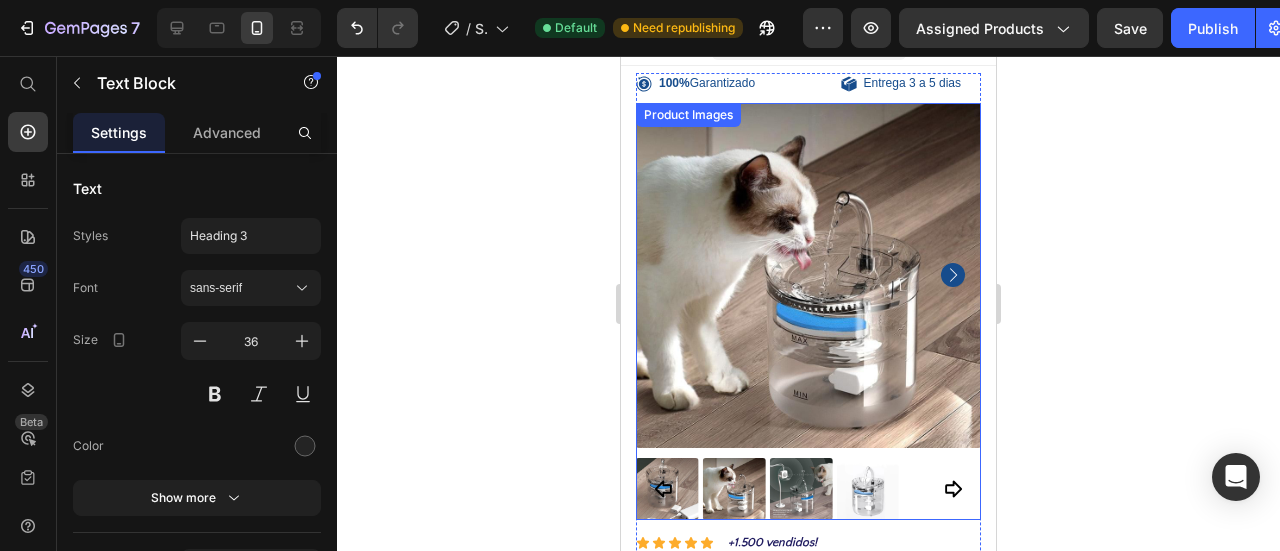 scroll, scrollTop: 0, scrollLeft: 0, axis: both 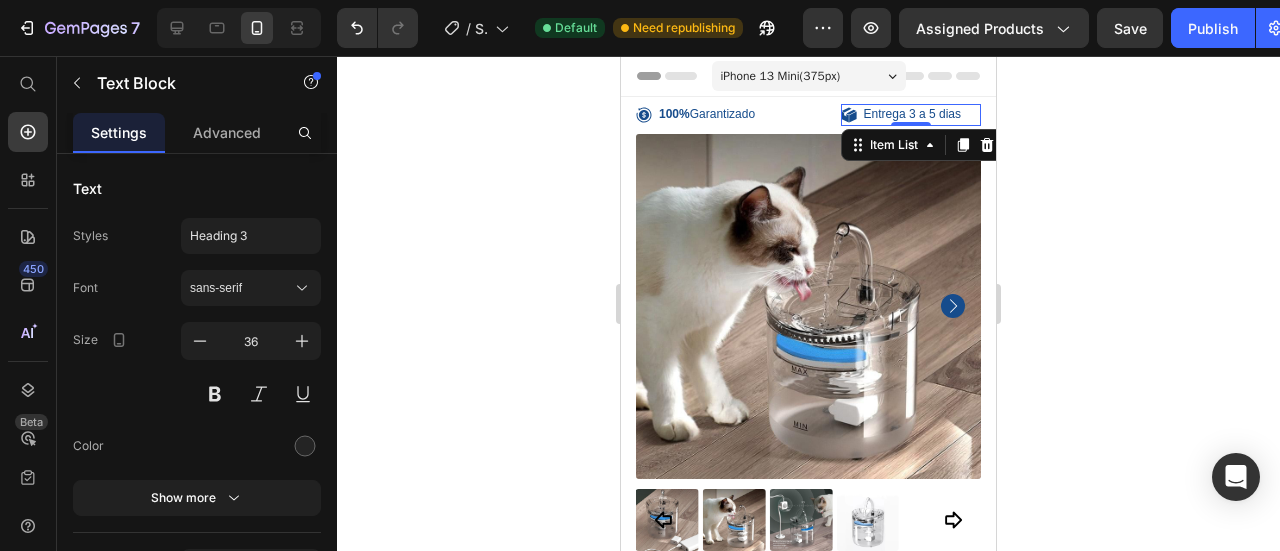 click on "Entrega   3 a 5 dias  Item List   0" at bounding box center (911, 115) 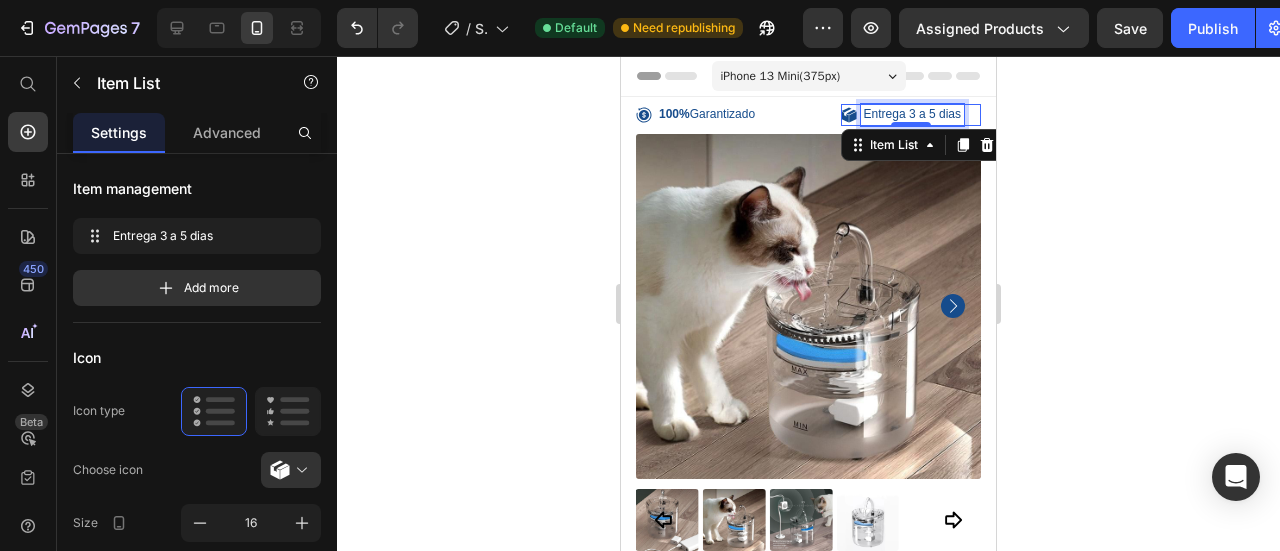 click on "Entrega   3 a 5 dias" at bounding box center [912, 115] 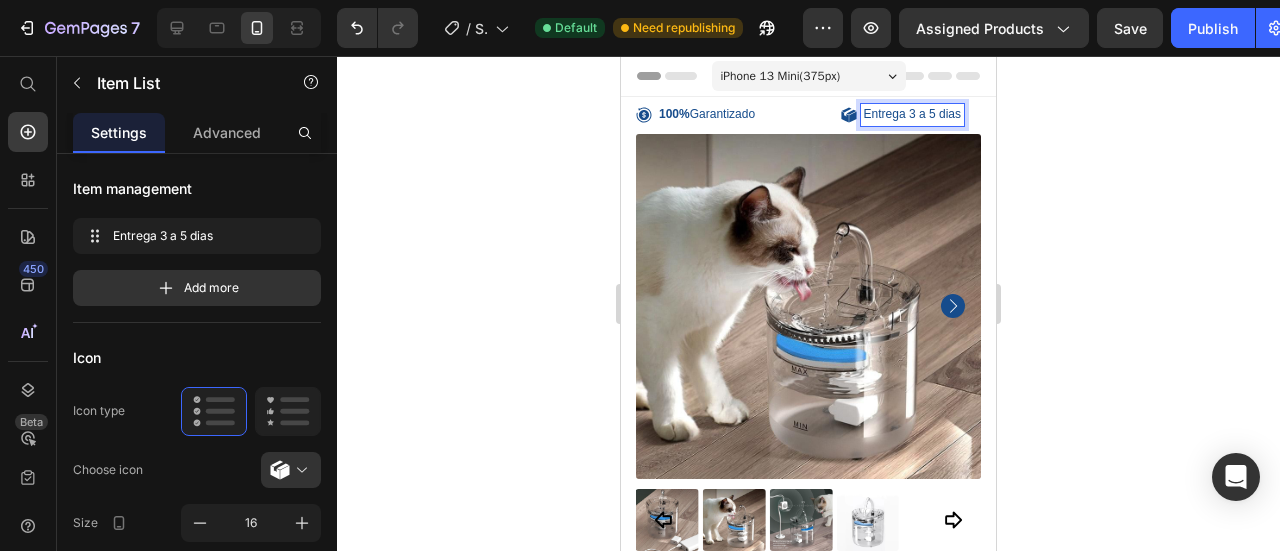 click on "Entrega   3 a 5 dias" at bounding box center (912, 115) 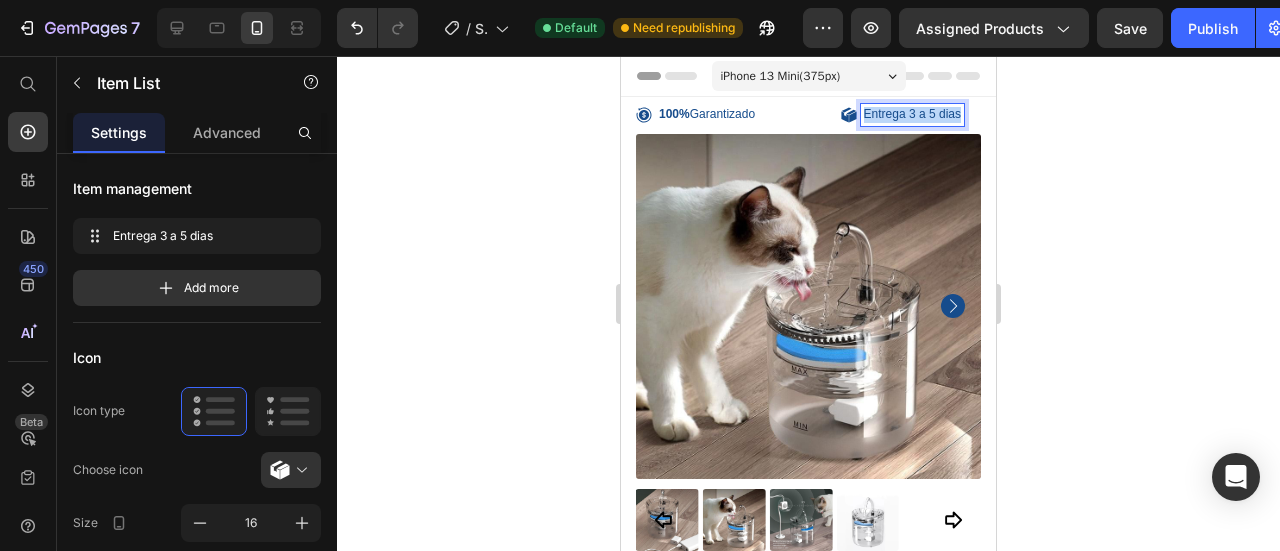 drag, startPoint x: 952, startPoint y: 113, endPoint x: 830, endPoint y: 113, distance: 122 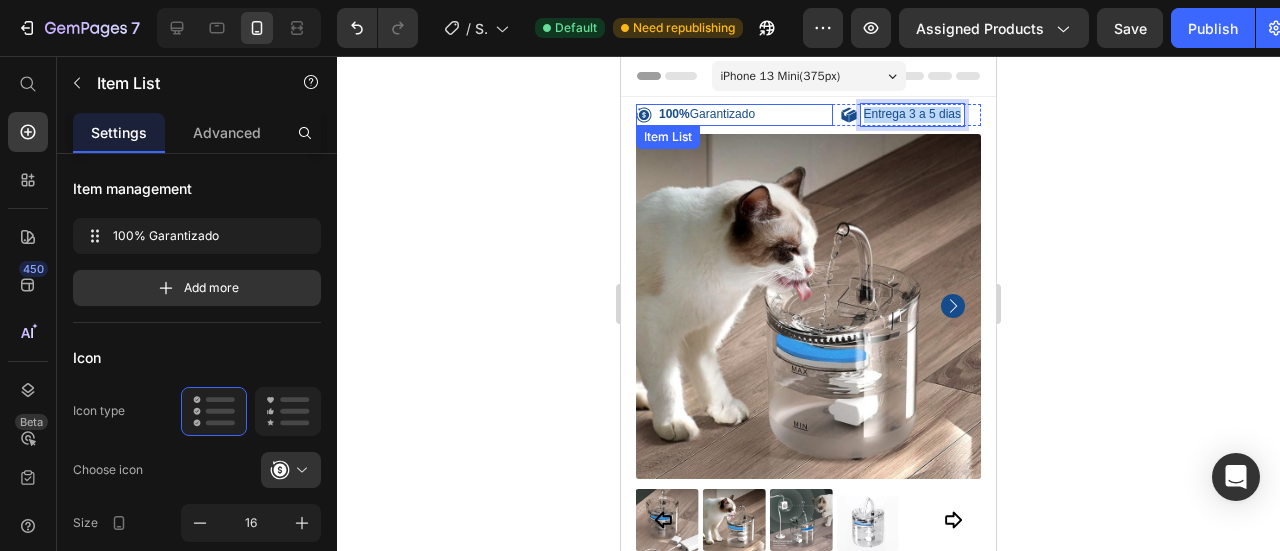 click on "100%  Garantizado" at bounding box center [707, 115] 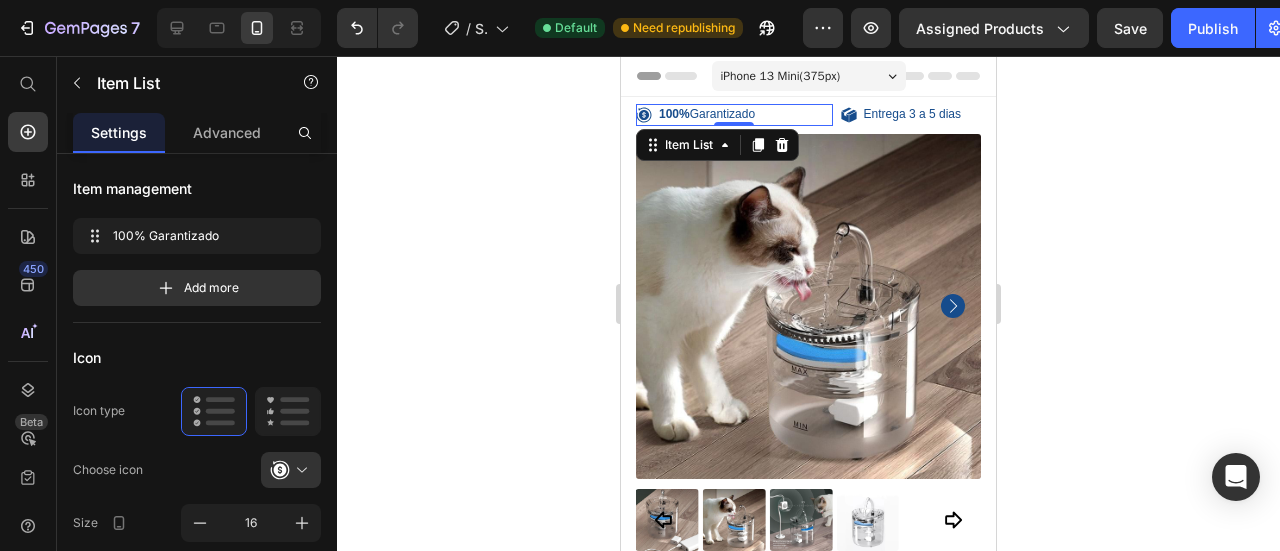 click on "100%  Garantizado" at bounding box center [734, 115] 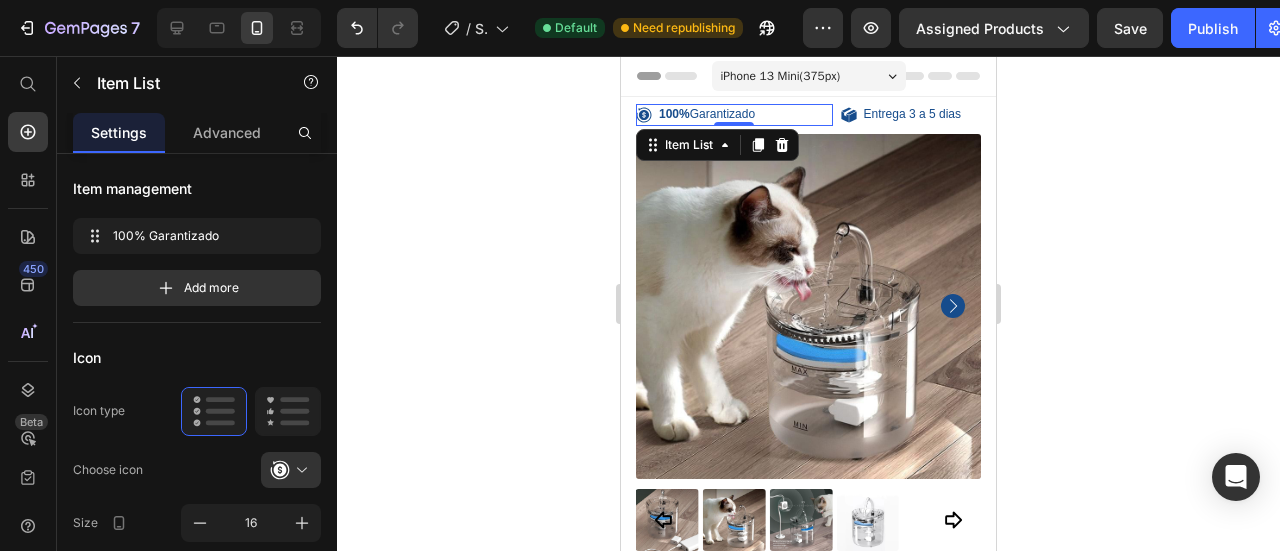 click on "100%  Garantizado" at bounding box center [734, 115] 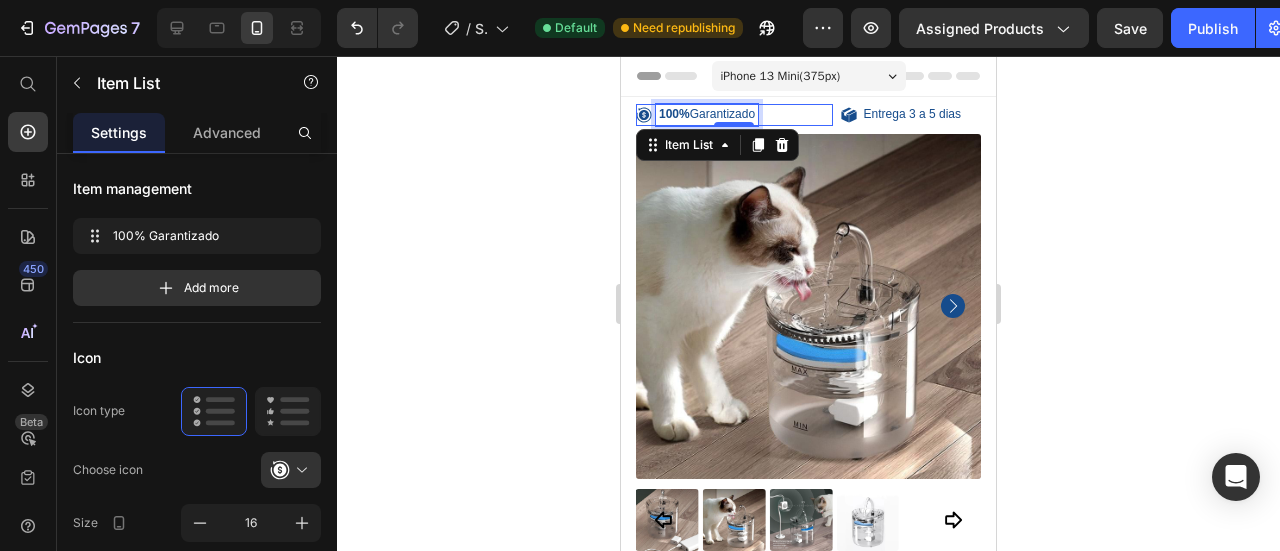 click on "100%  Garantizado" at bounding box center [707, 115] 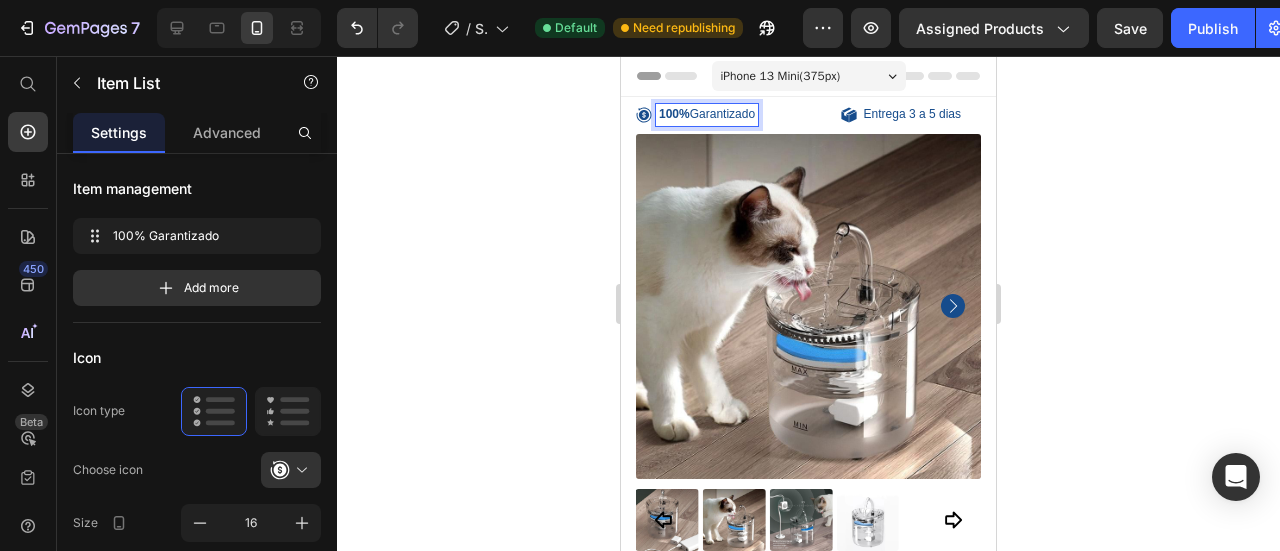 click on "100%  Garantizado" at bounding box center [707, 115] 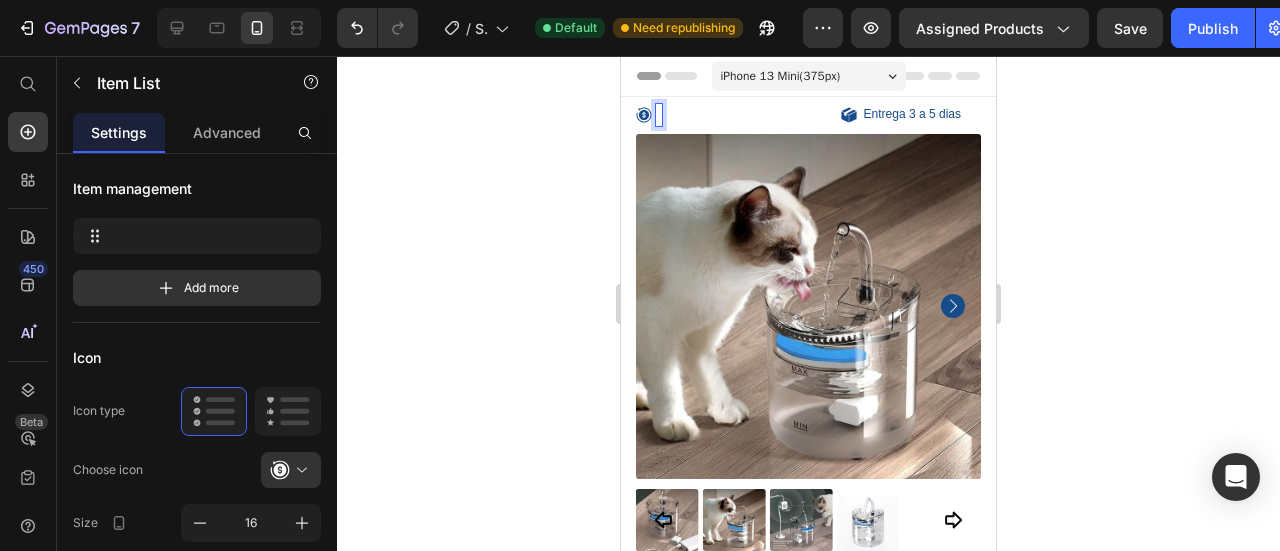 click at bounding box center [649, 115] 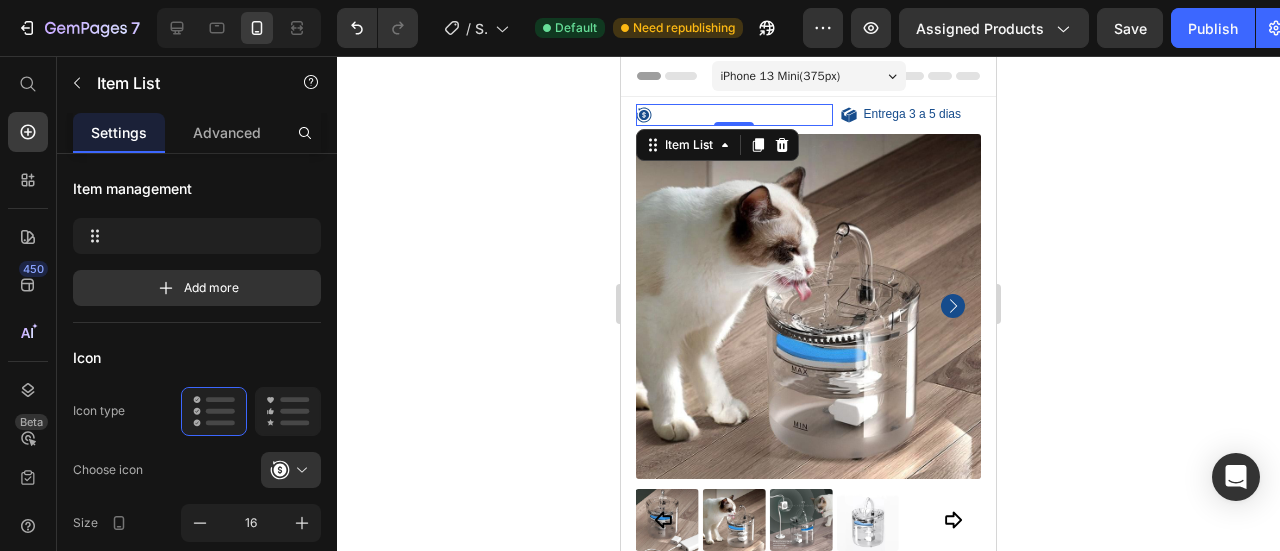 click 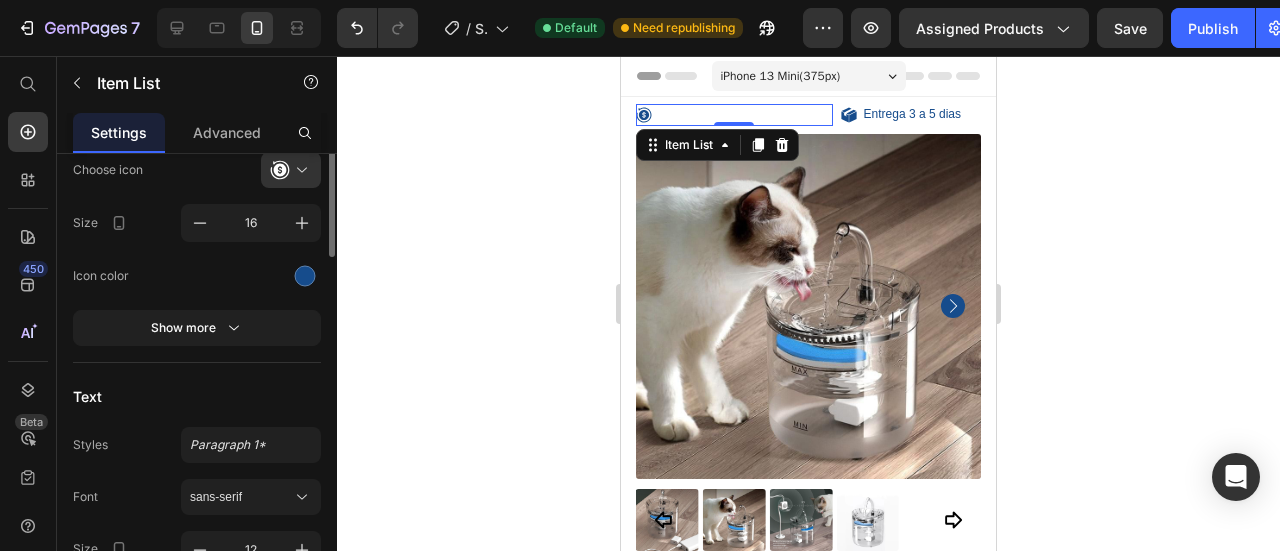 scroll, scrollTop: 100, scrollLeft: 0, axis: vertical 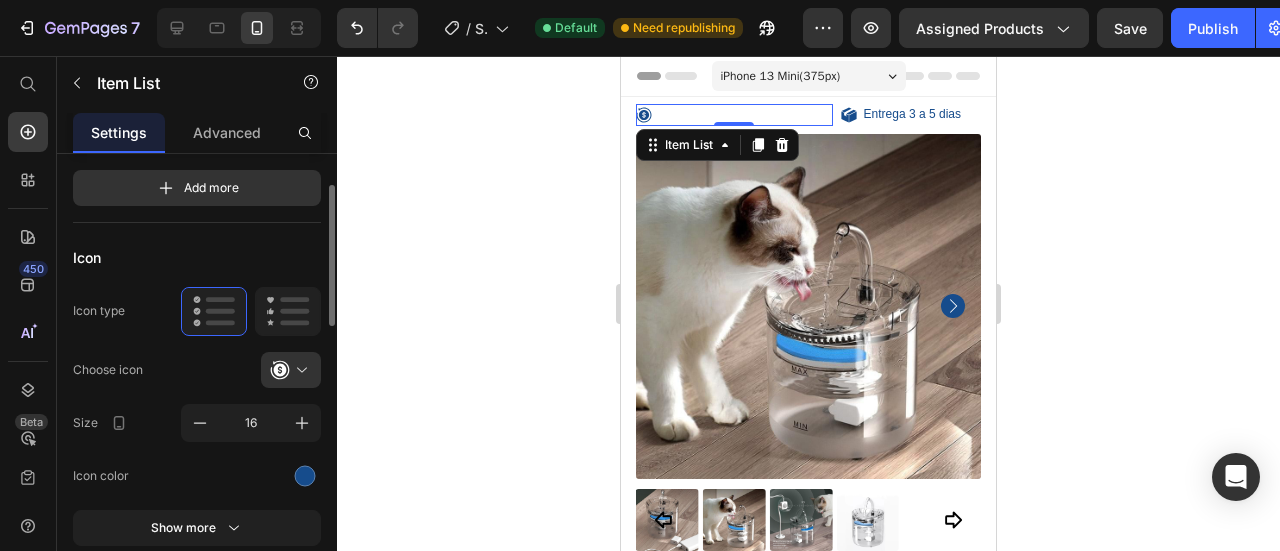 click on "Icon Icon type  Choose icon
Size 16 Icon color Show more" 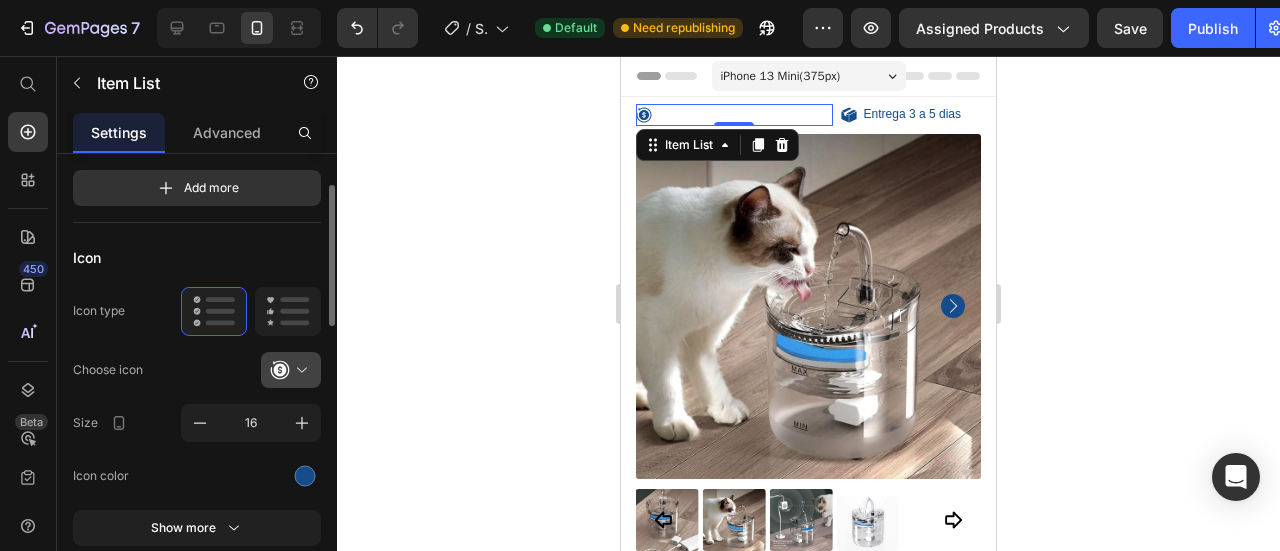 click at bounding box center [299, 370] 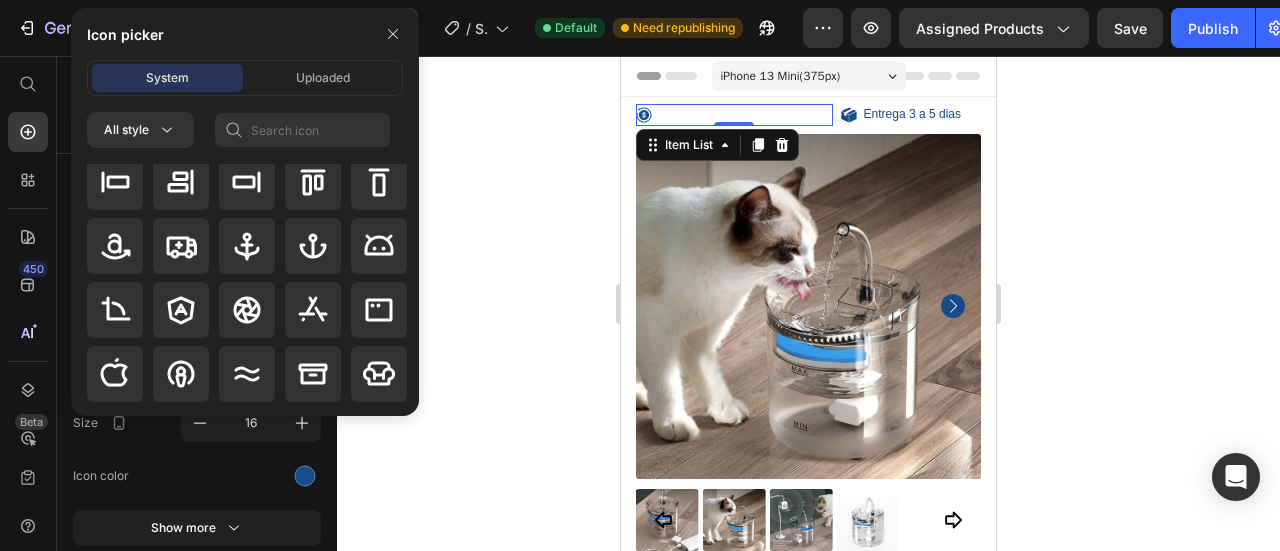 scroll, scrollTop: 228, scrollLeft: 0, axis: vertical 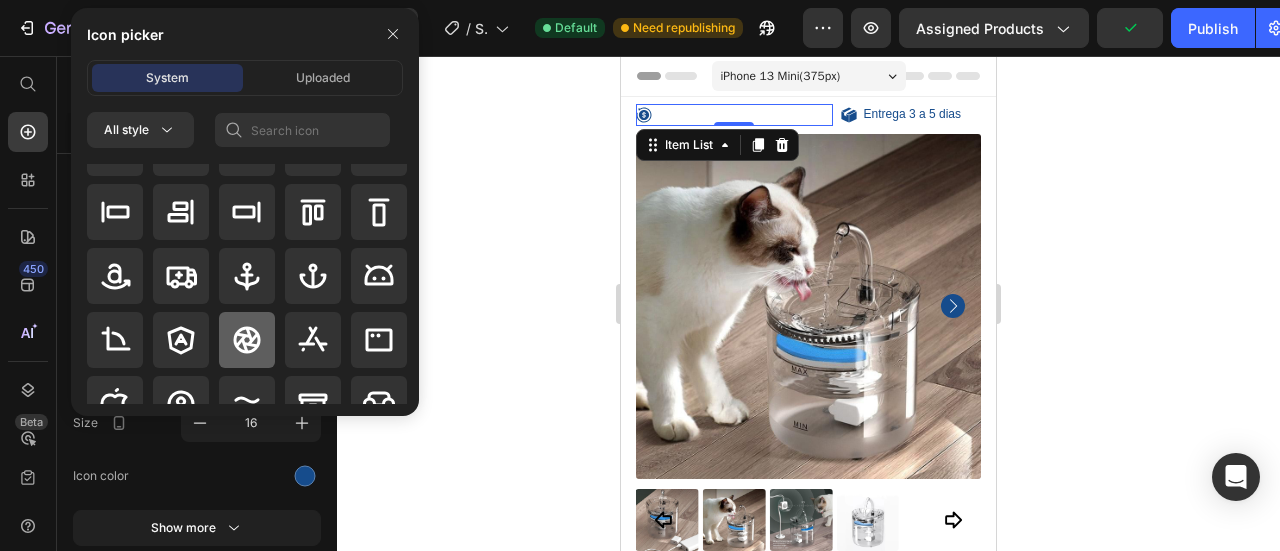 click 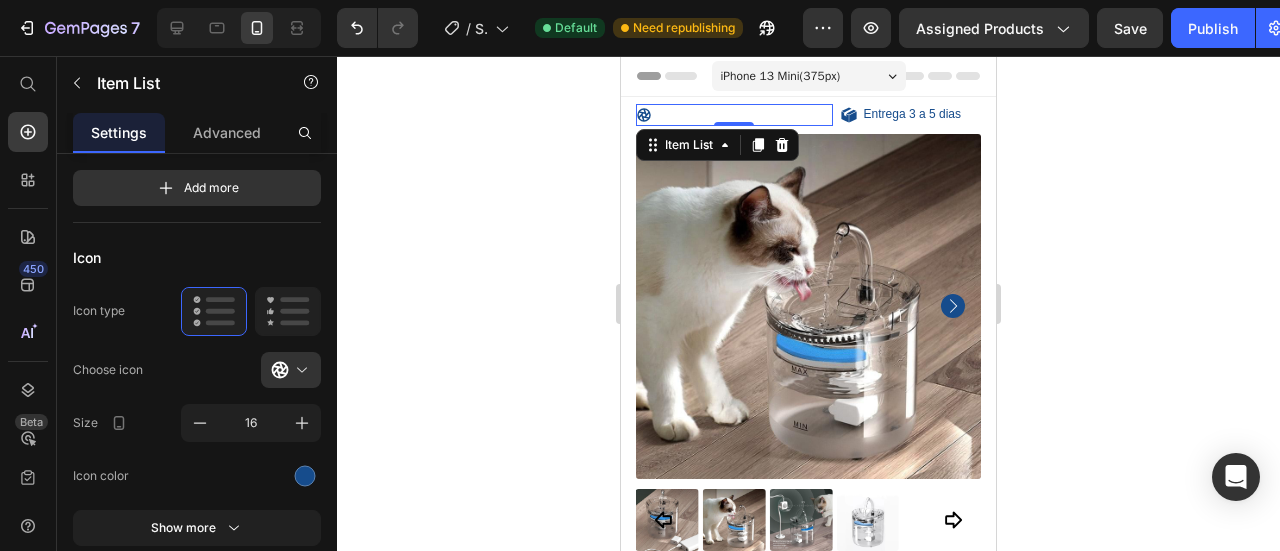 click at bounding box center (734, 115) 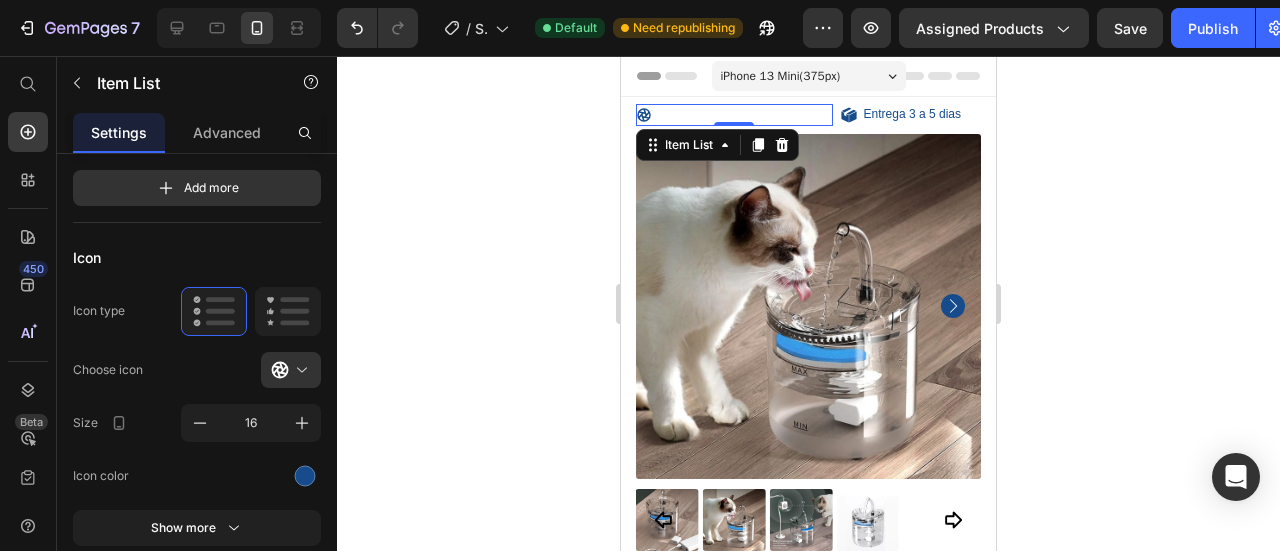 click at bounding box center (734, 115) 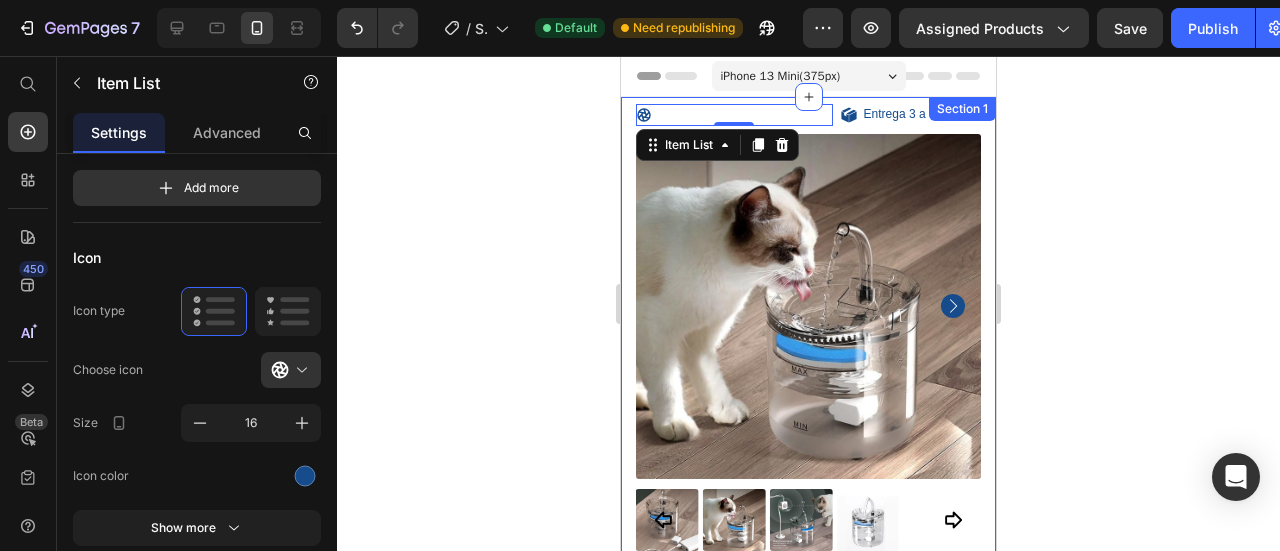 click 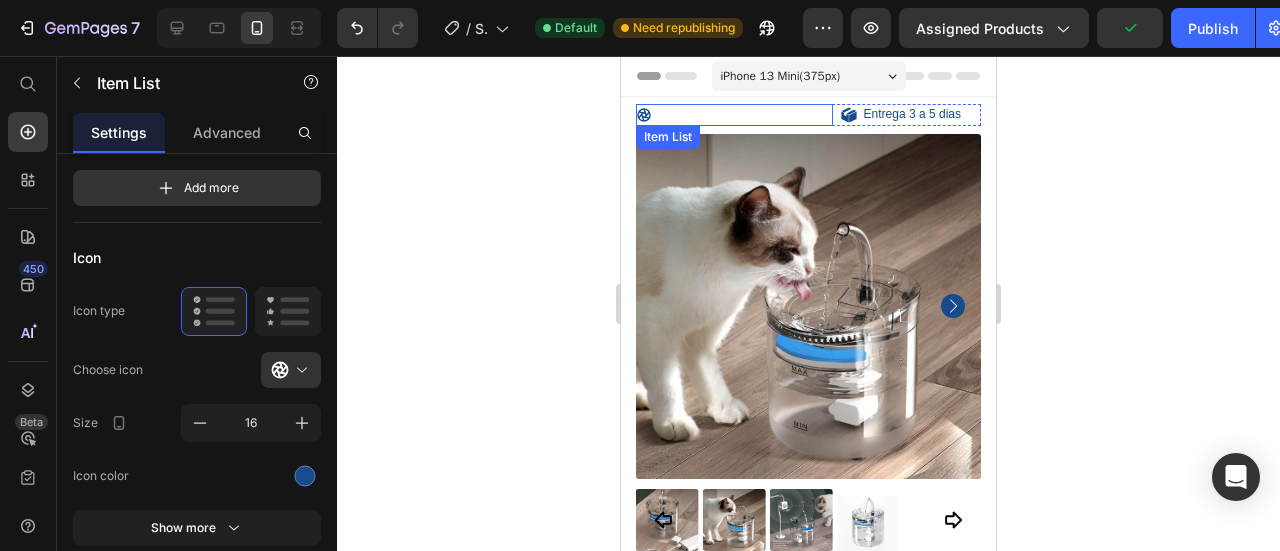 click at bounding box center [734, 115] 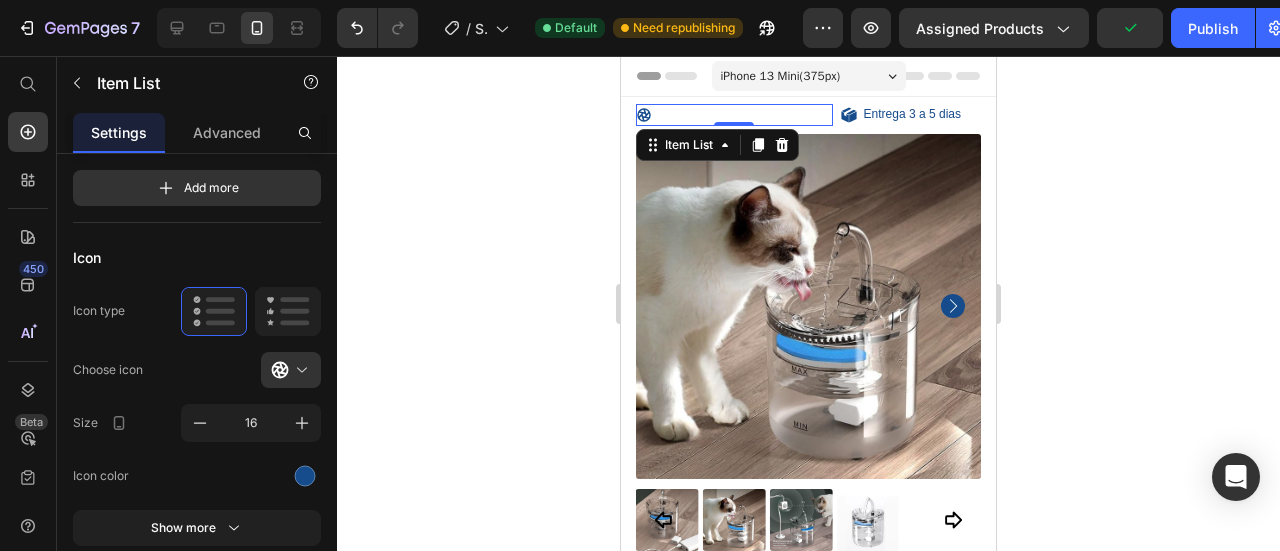 click at bounding box center [734, 115] 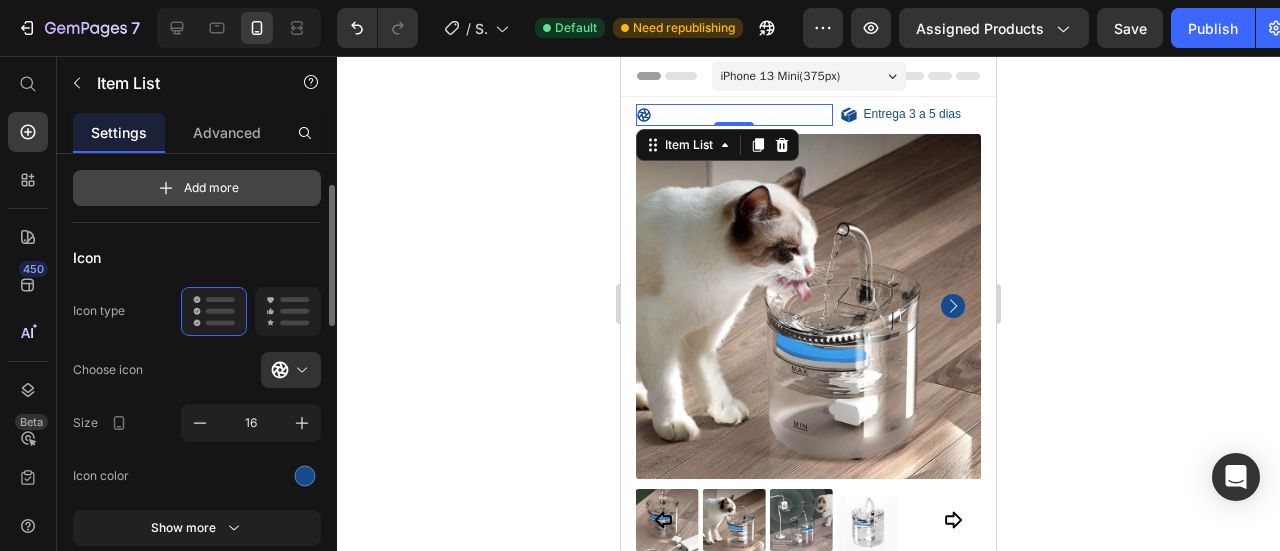 click 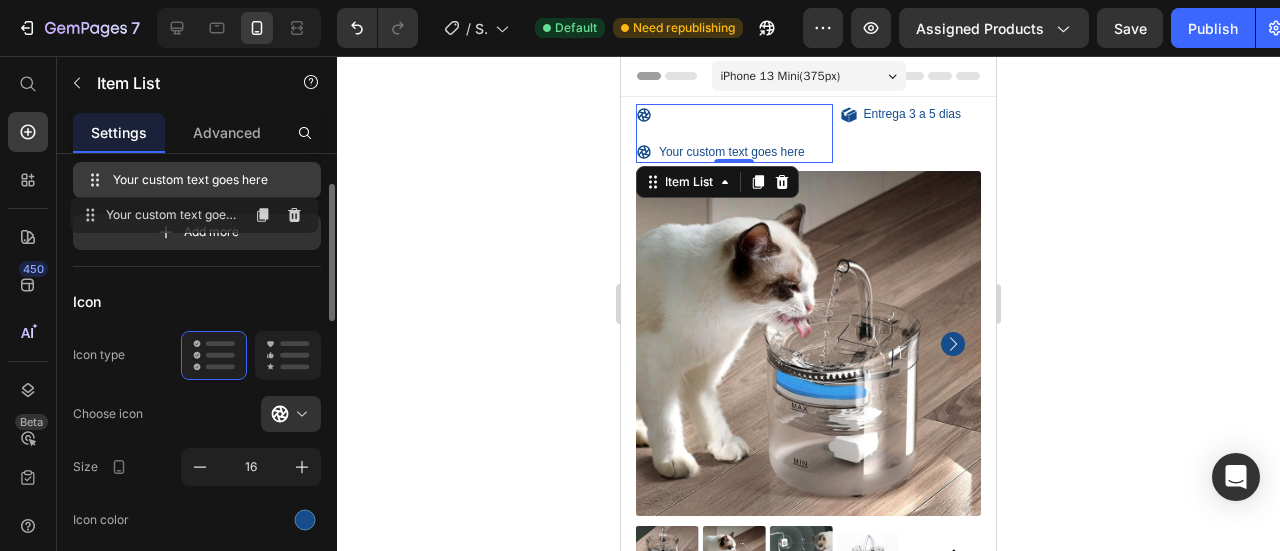 drag, startPoint x: 177, startPoint y: 173, endPoint x: 176, endPoint y: 183, distance: 10.049875 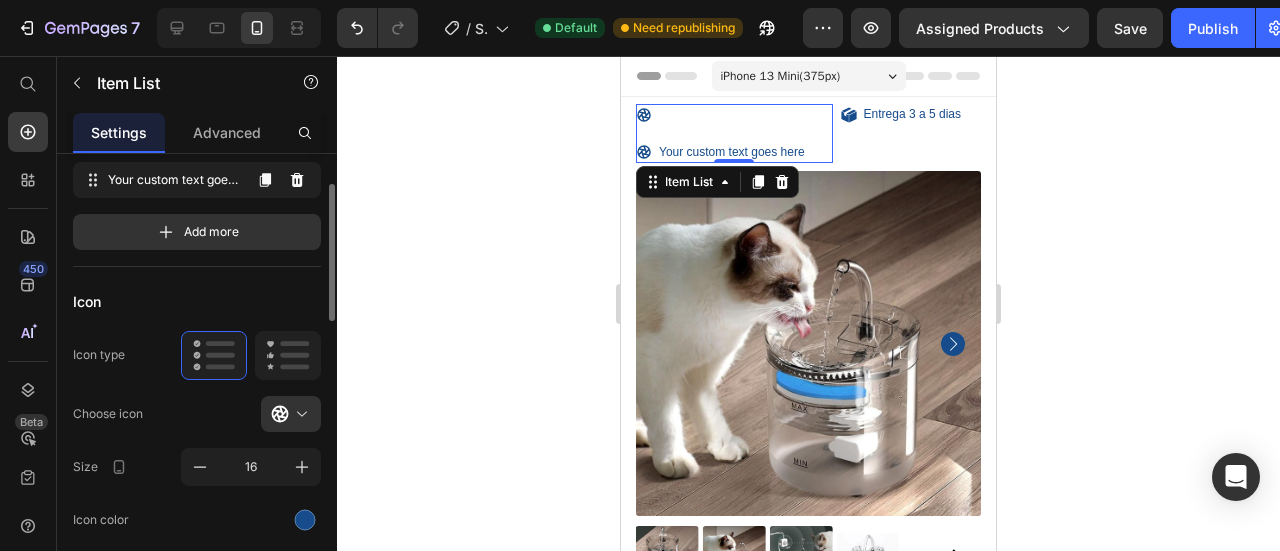 scroll, scrollTop: 0, scrollLeft: 0, axis: both 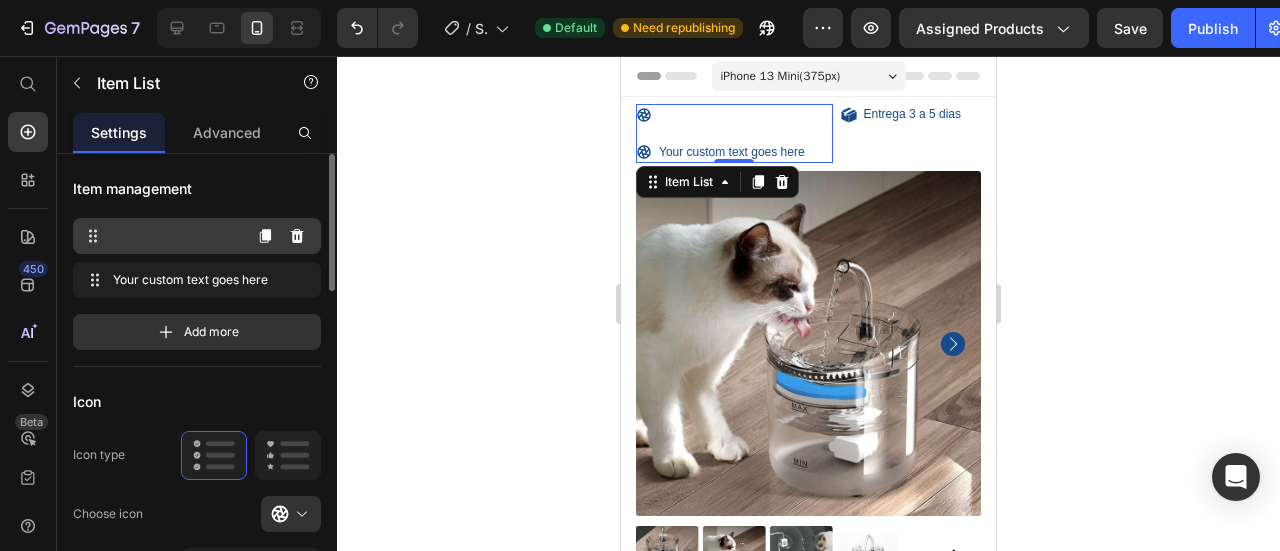 click at bounding box center [161, 236] 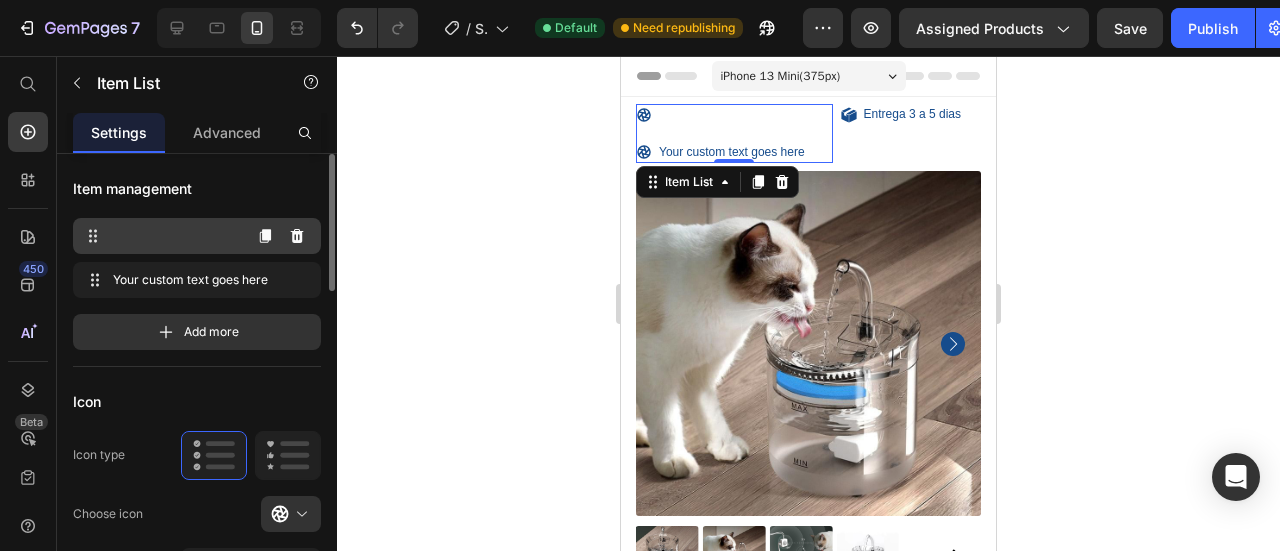 click 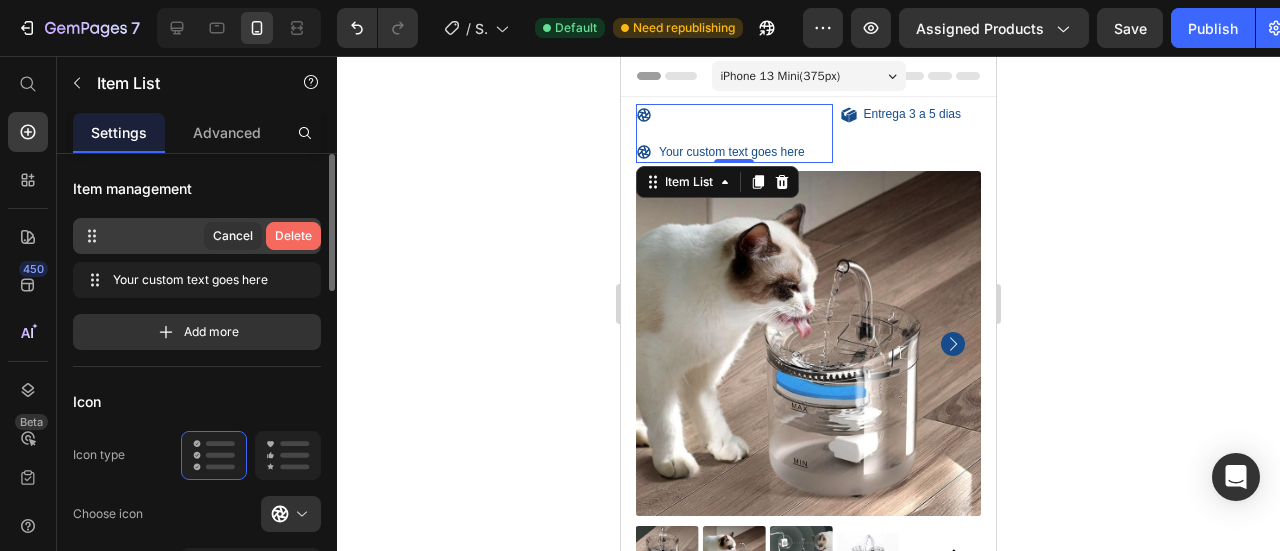 click on "Delete" at bounding box center (293, 236) 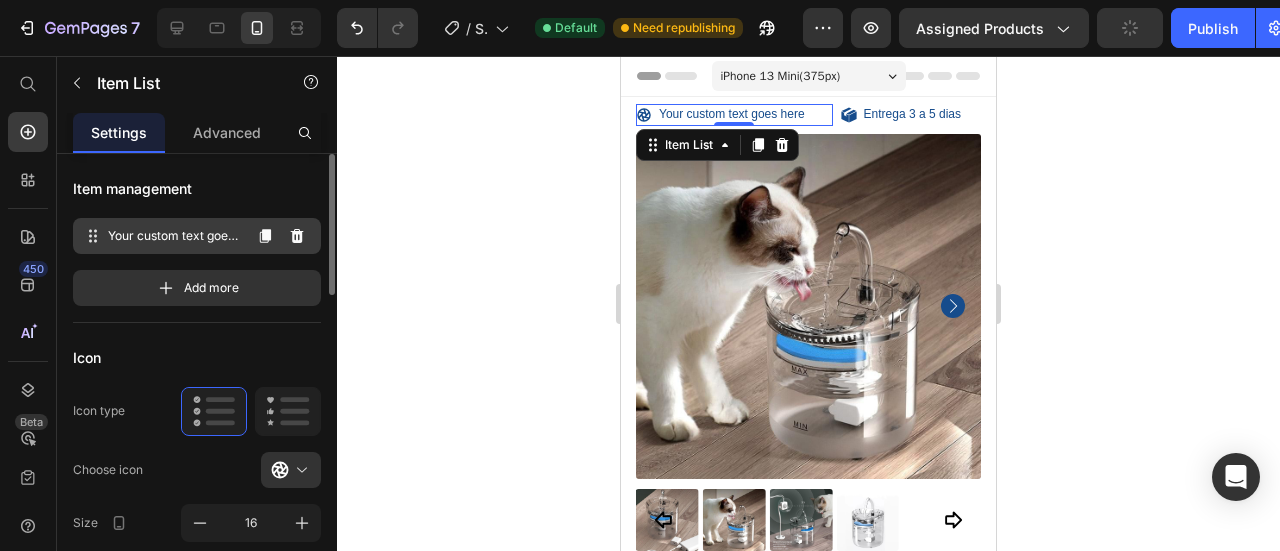 click on "Your custom text goes here  Your custom text goes here" at bounding box center [197, 236] 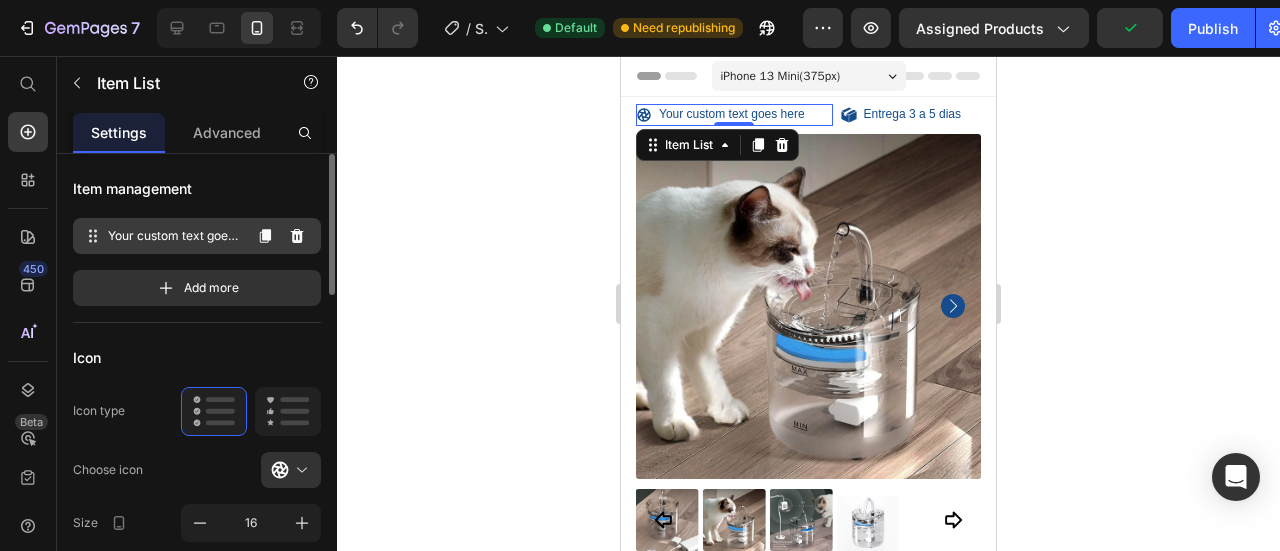 click on "Your custom text goes here" at bounding box center [174, 236] 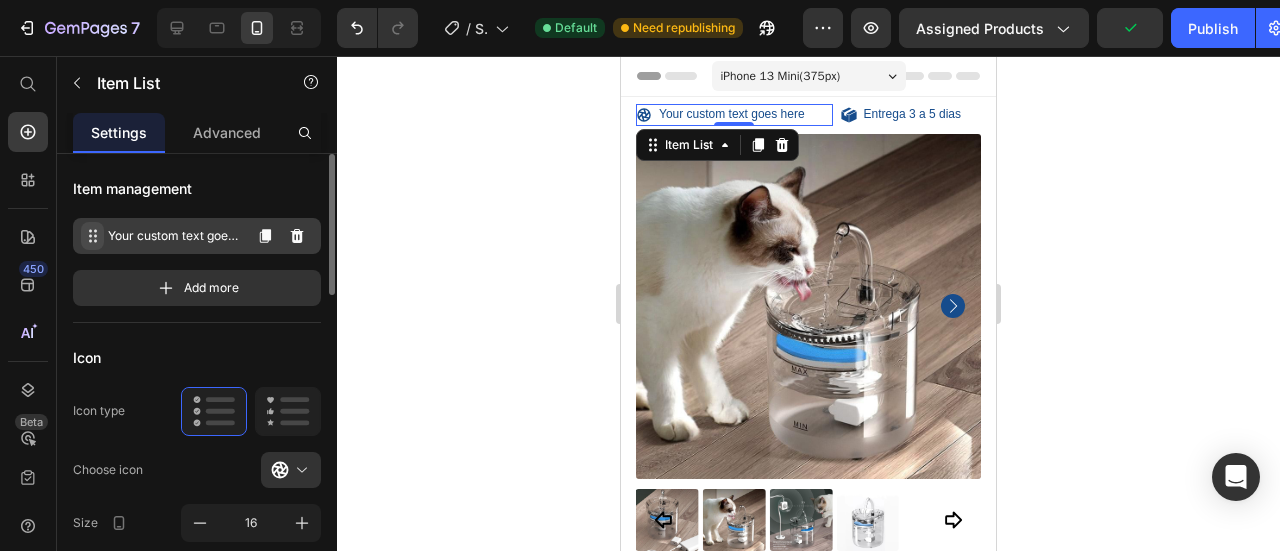 click 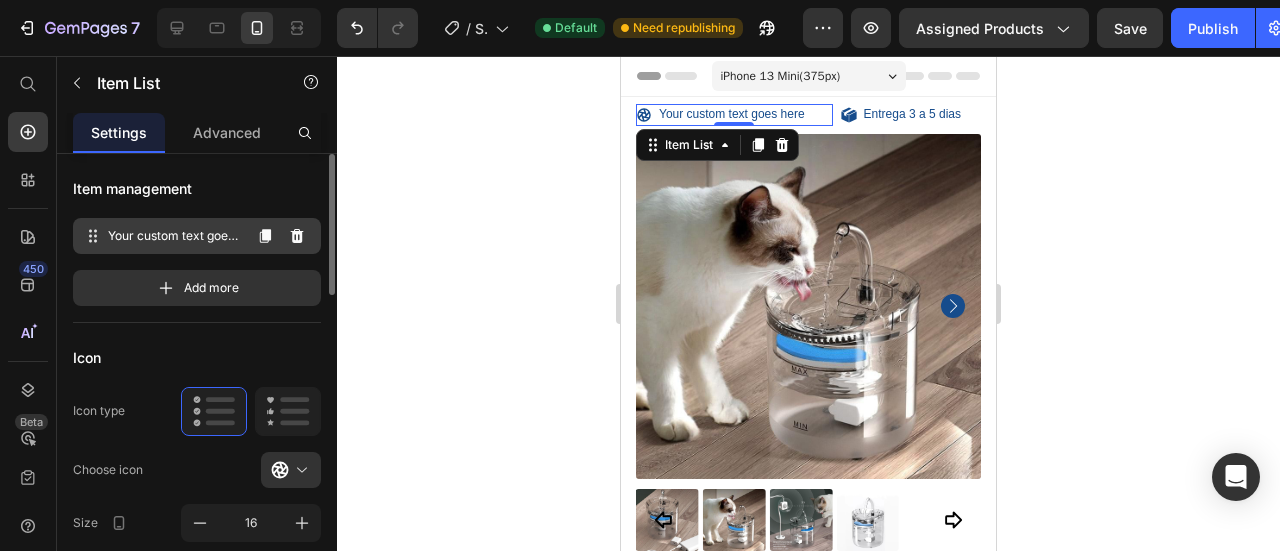 click on "Your custom text goes here" at bounding box center (174, 236) 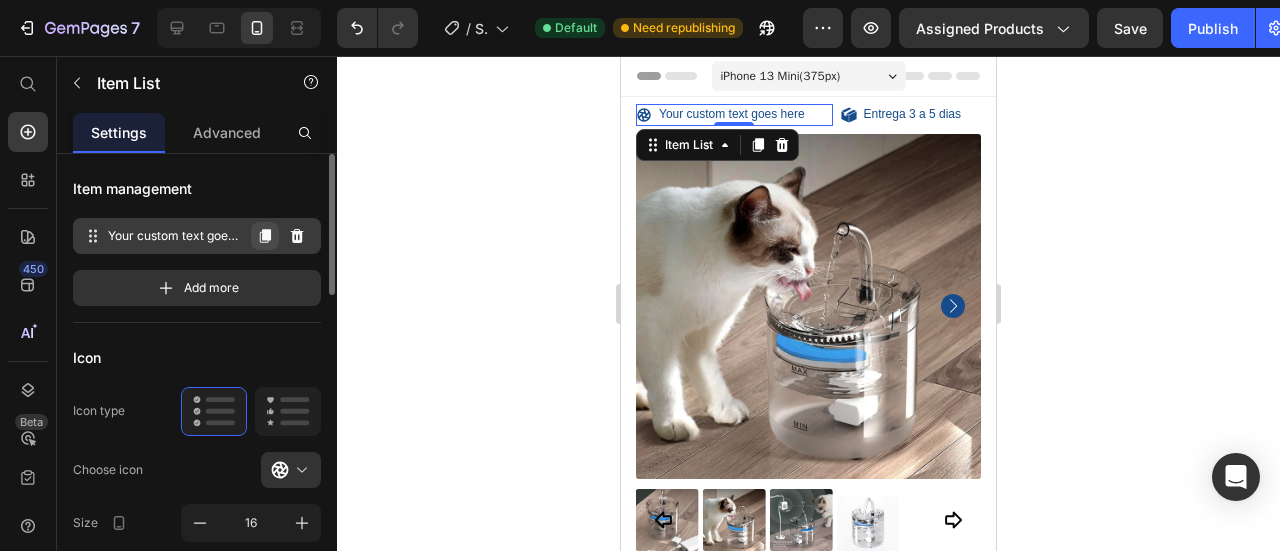 click 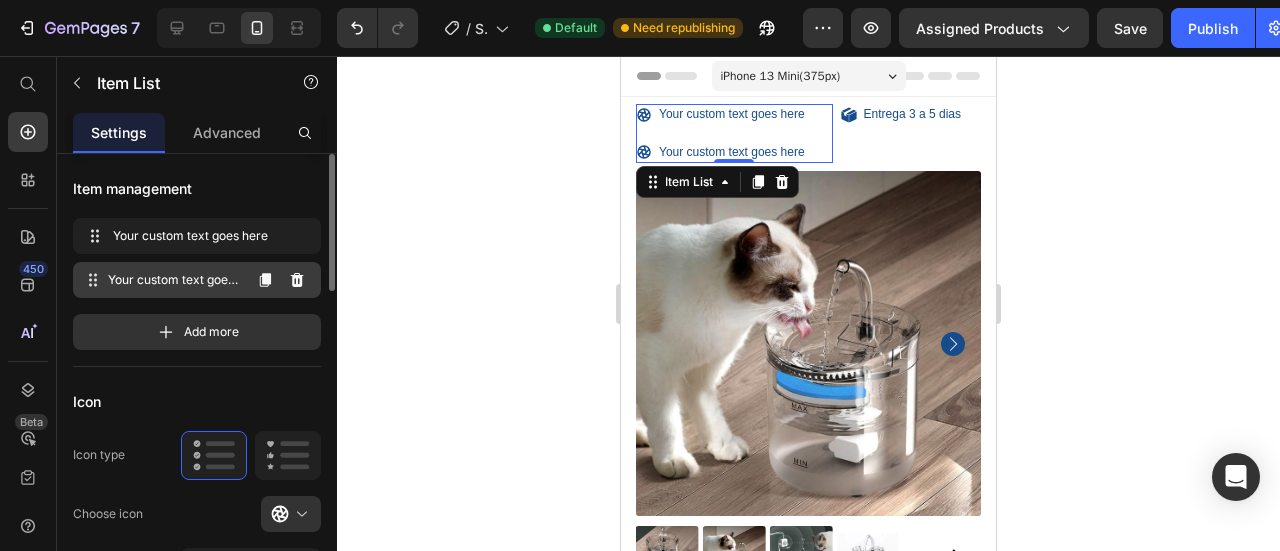 click on "Your custom text goes here" at bounding box center [174, 280] 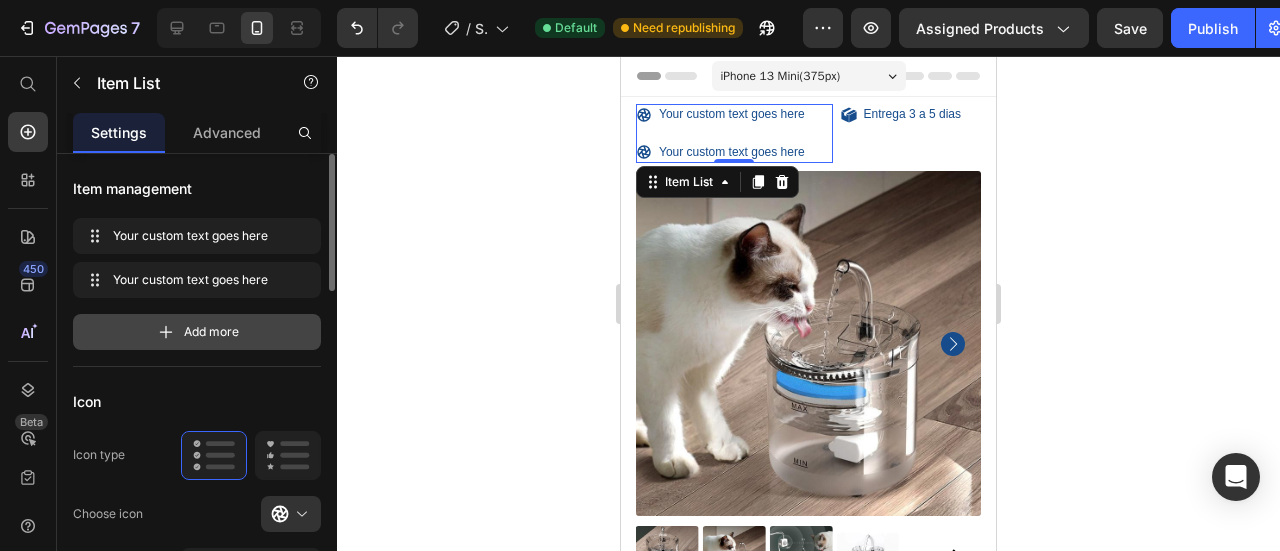click on "Add more" at bounding box center [211, 332] 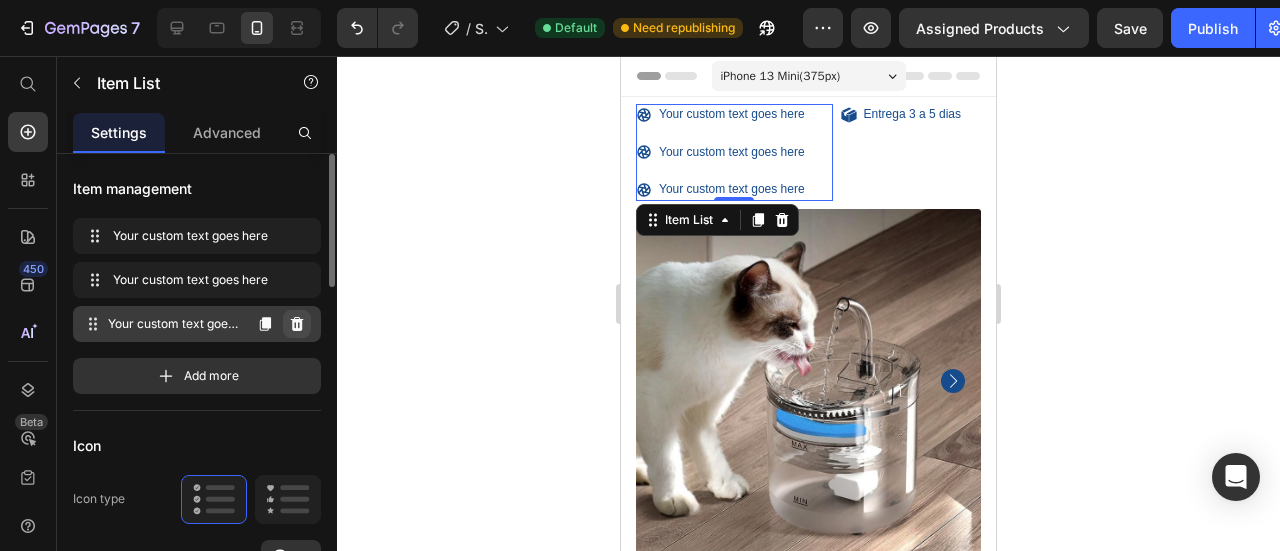 click 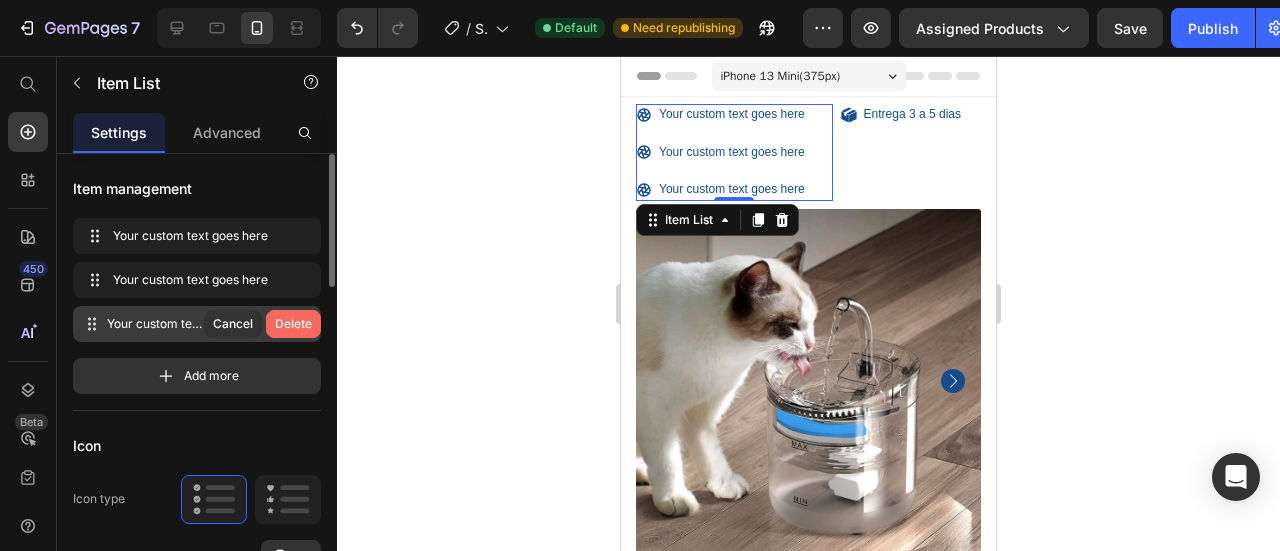 click on "Delete" at bounding box center (293, 324) 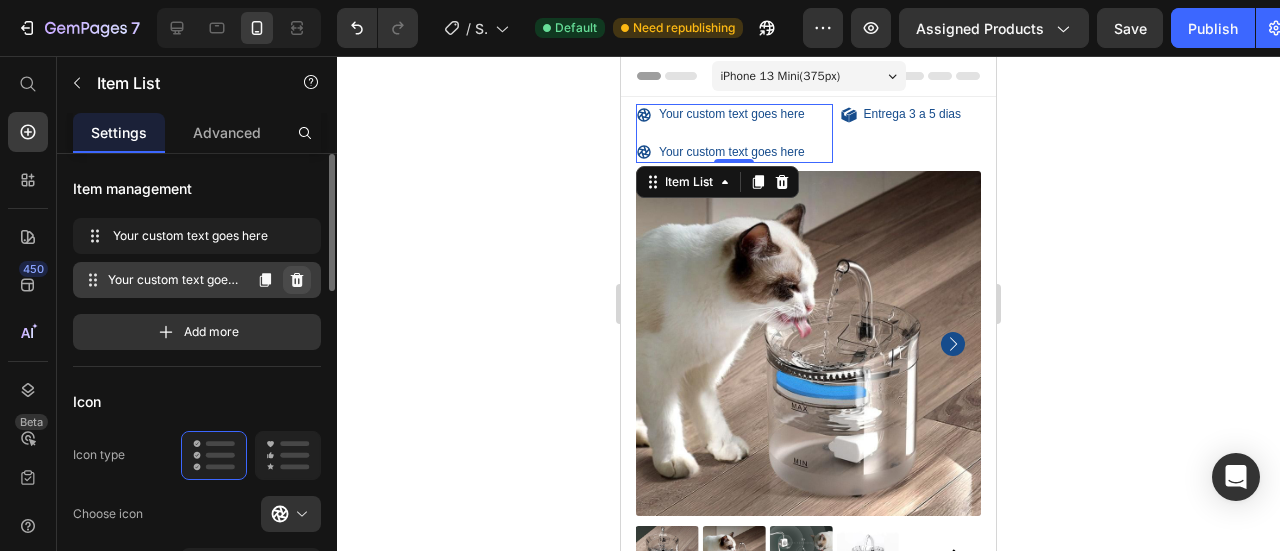 click 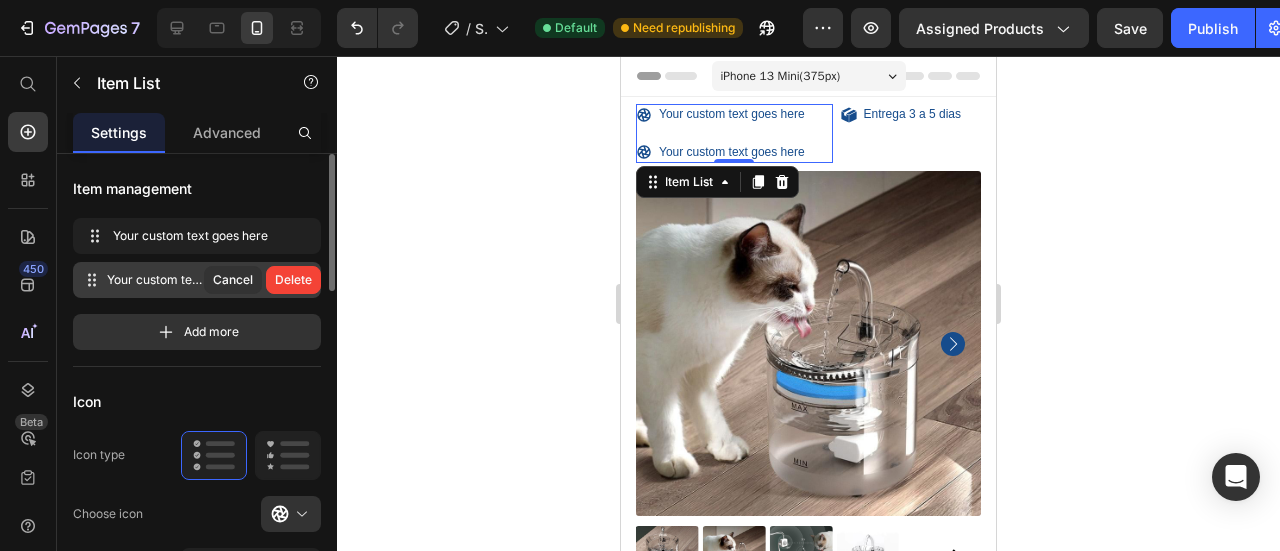 click on "Delete" at bounding box center (293, 280) 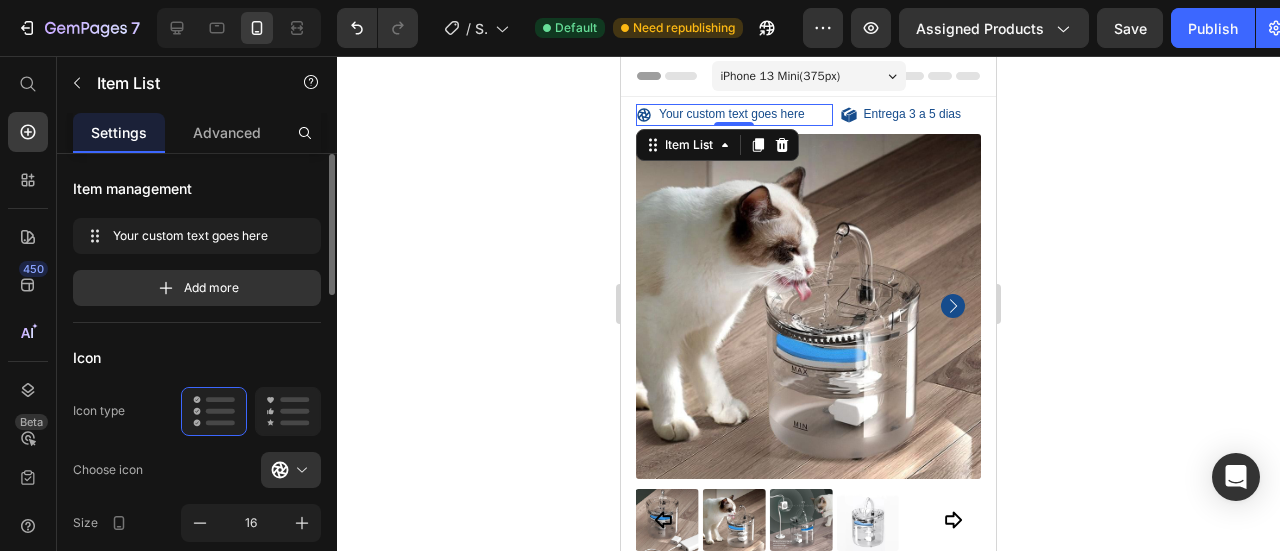 click on "Your custom text goes here" at bounding box center (732, 115) 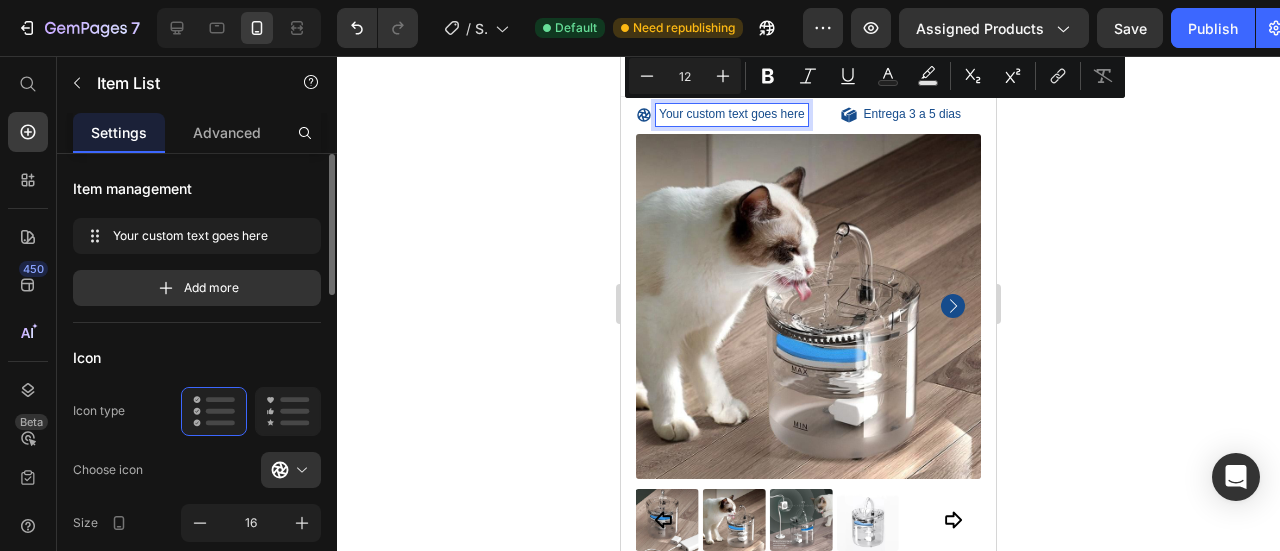 click on "Your custom text goes here" at bounding box center (732, 115) 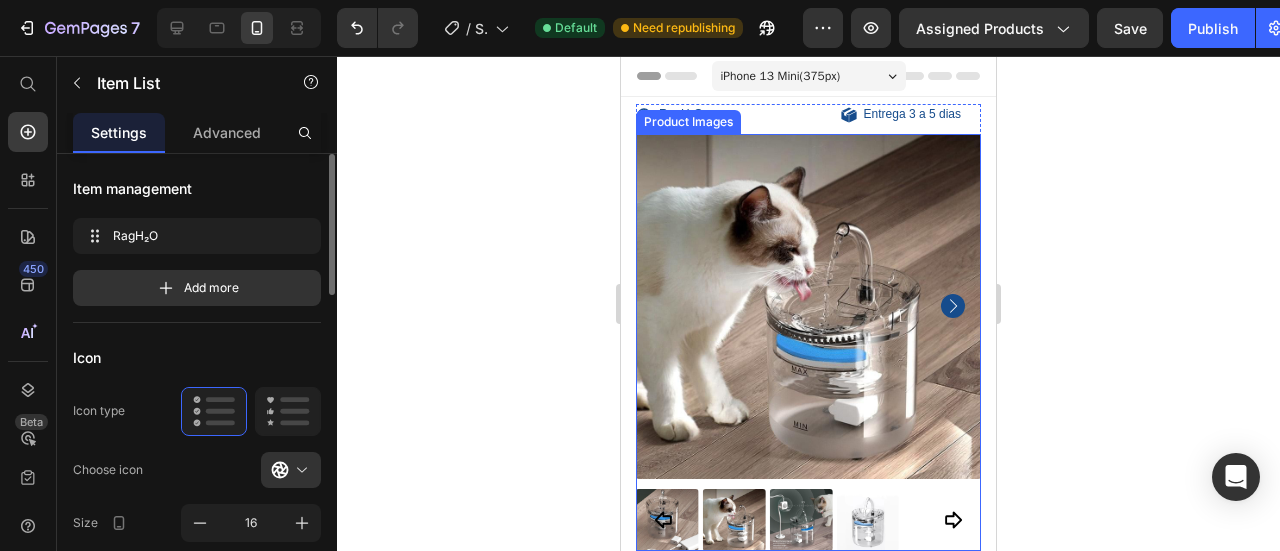 click 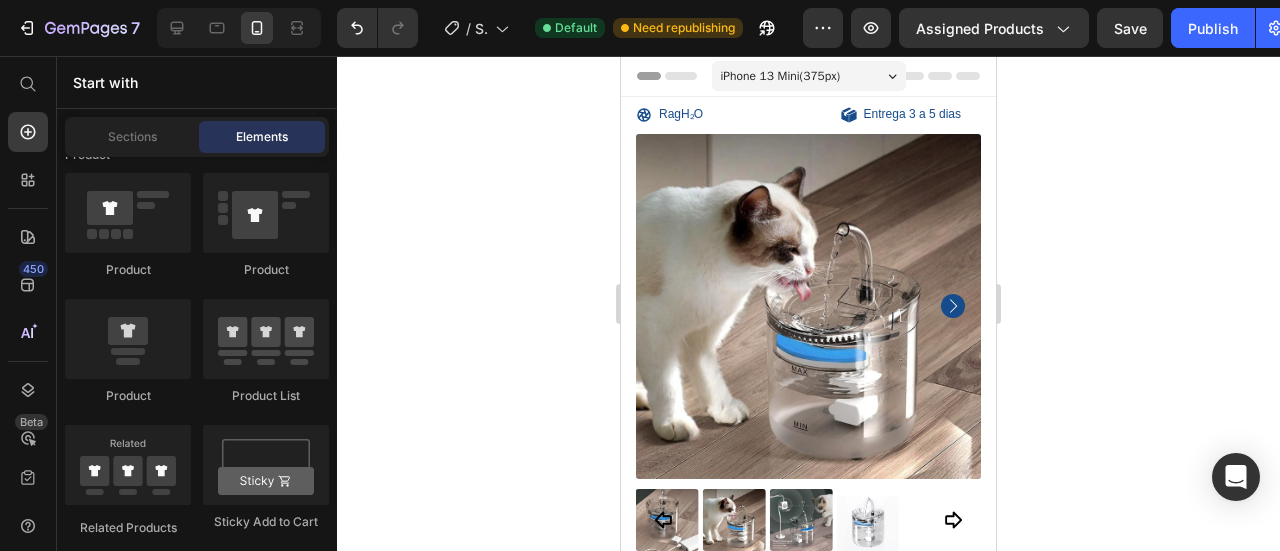 click 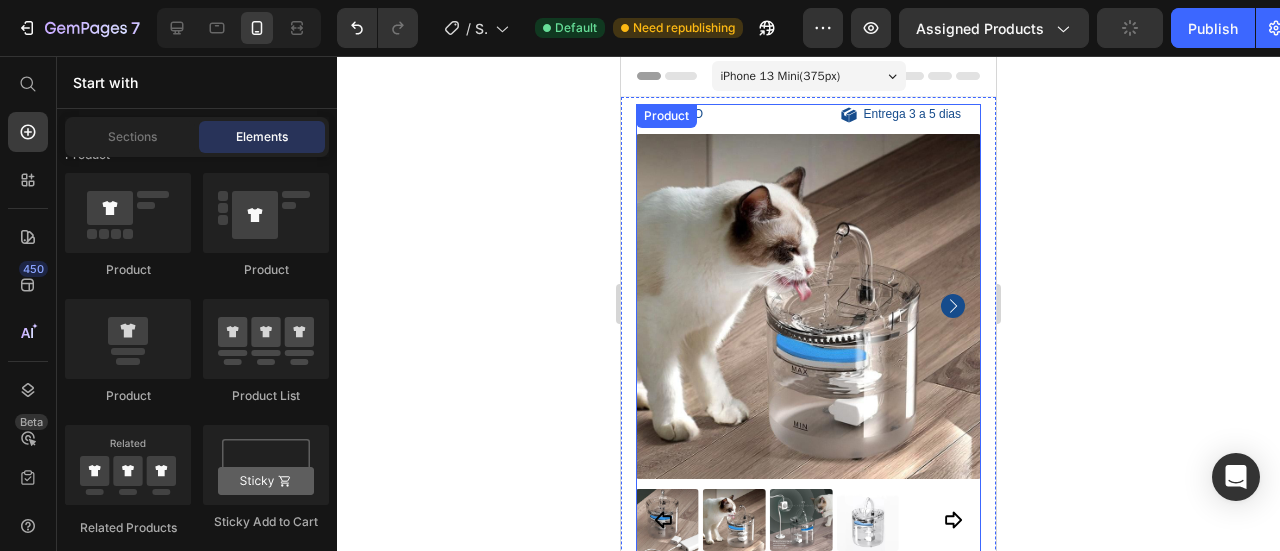 click on "Entrega   3 a 5 dias" at bounding box center (912, 115) 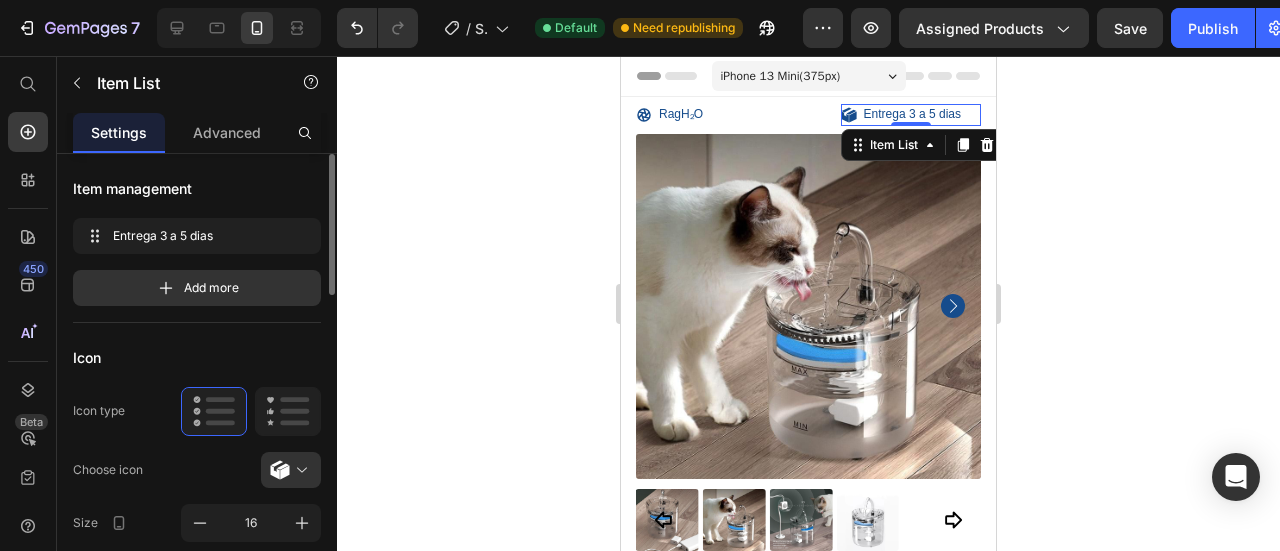 scroll, scrollTop: 100, scrollLeft: 0, axis: vertical 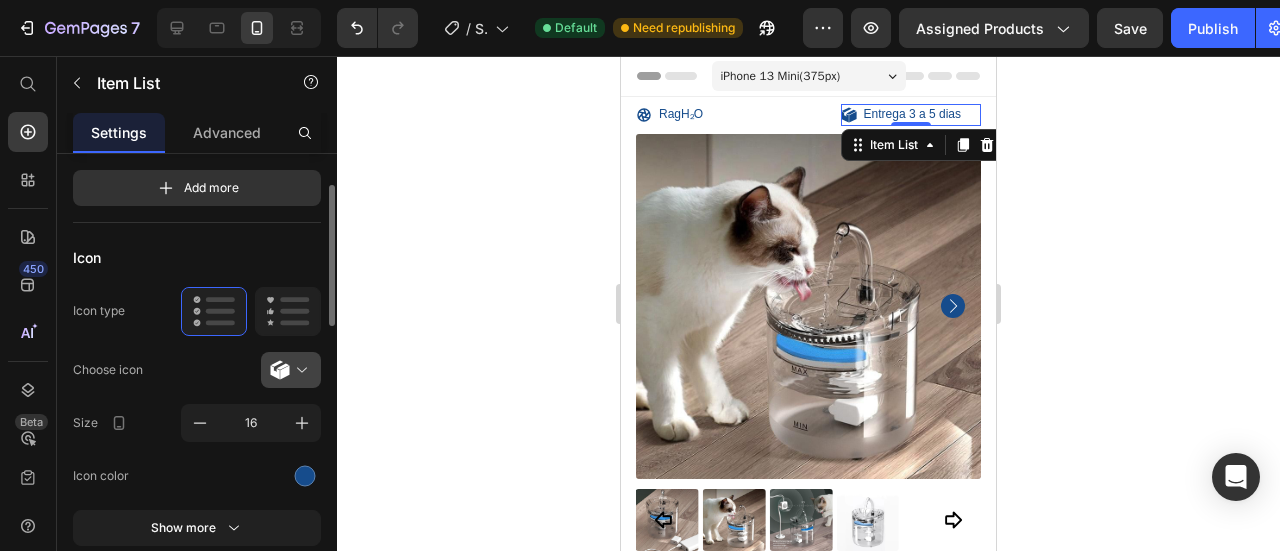 click at bounding box center [299, 370] 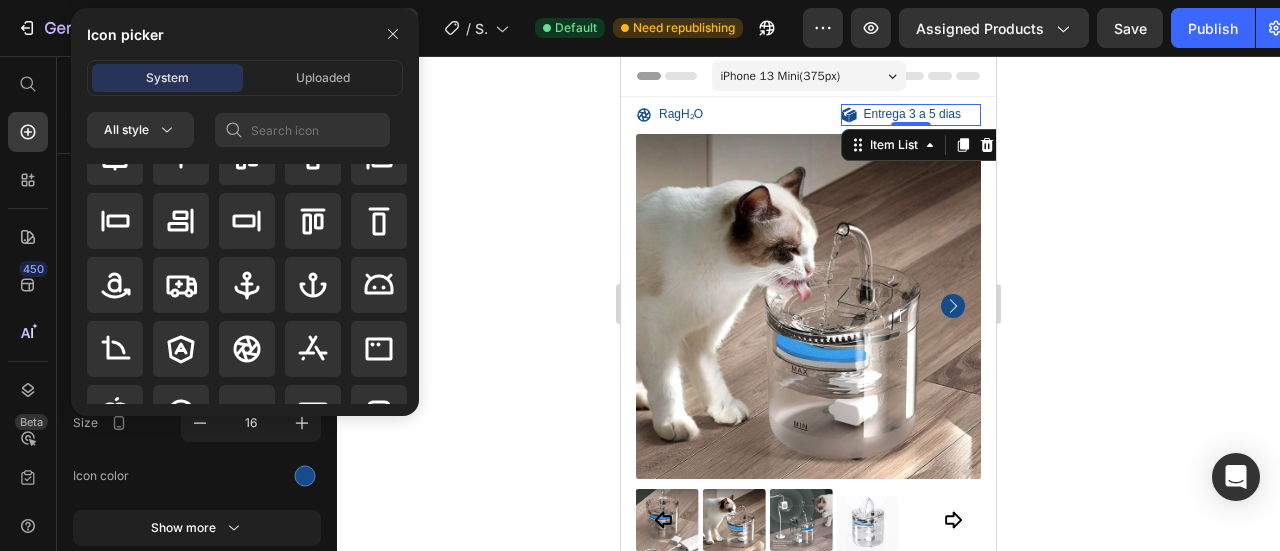 scroll, scrollTop: 200, scrollLeft: 0, axis: vertical 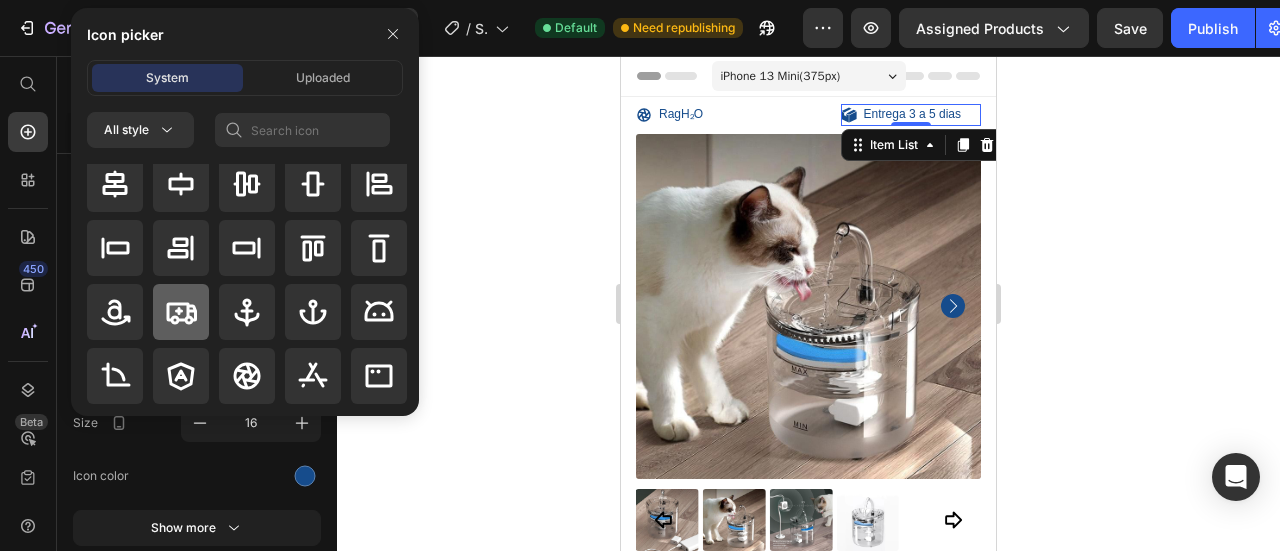 click 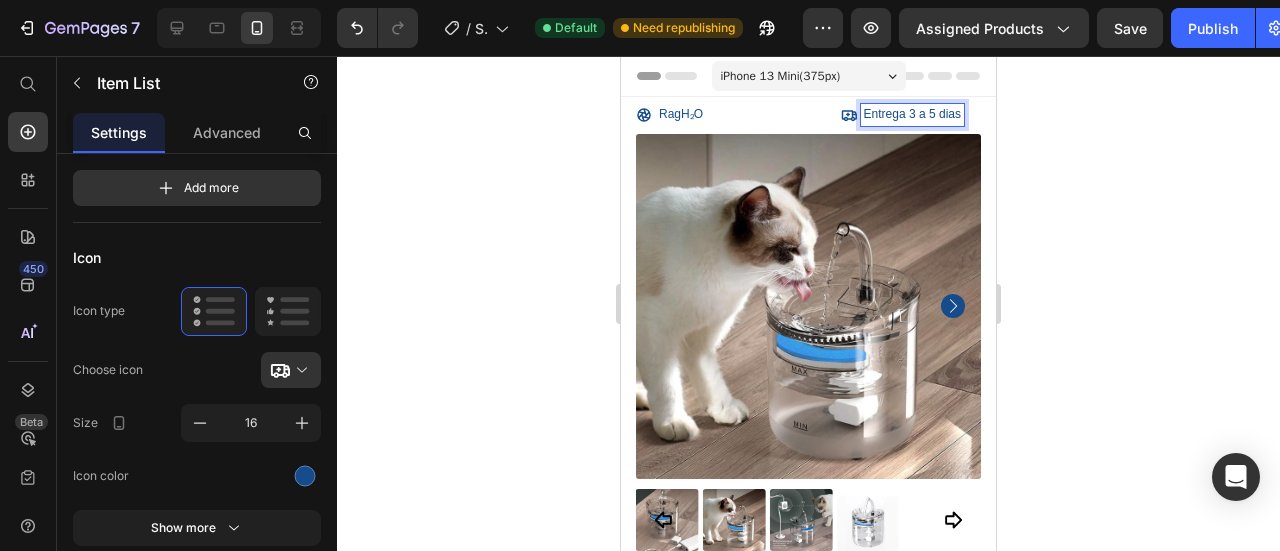 click on "Entrega   3 a 5 dias" at bounding box center (912, 115) 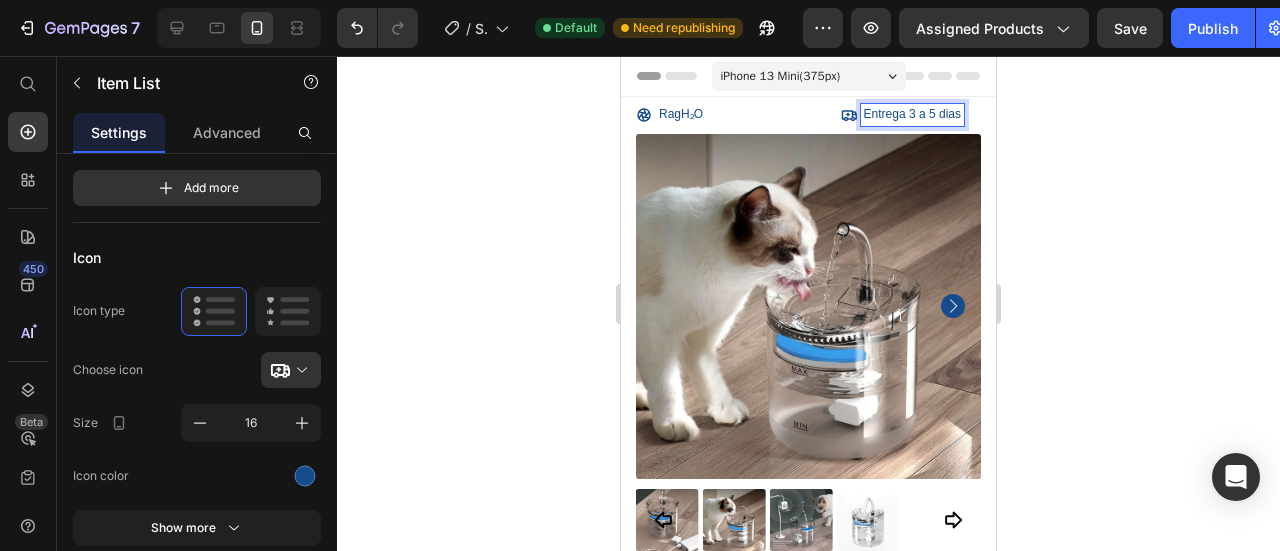drag, startPoint x: 953, startPoint y: 109, endPoint x: 846, endPoint y: 112, distance: 107.042046 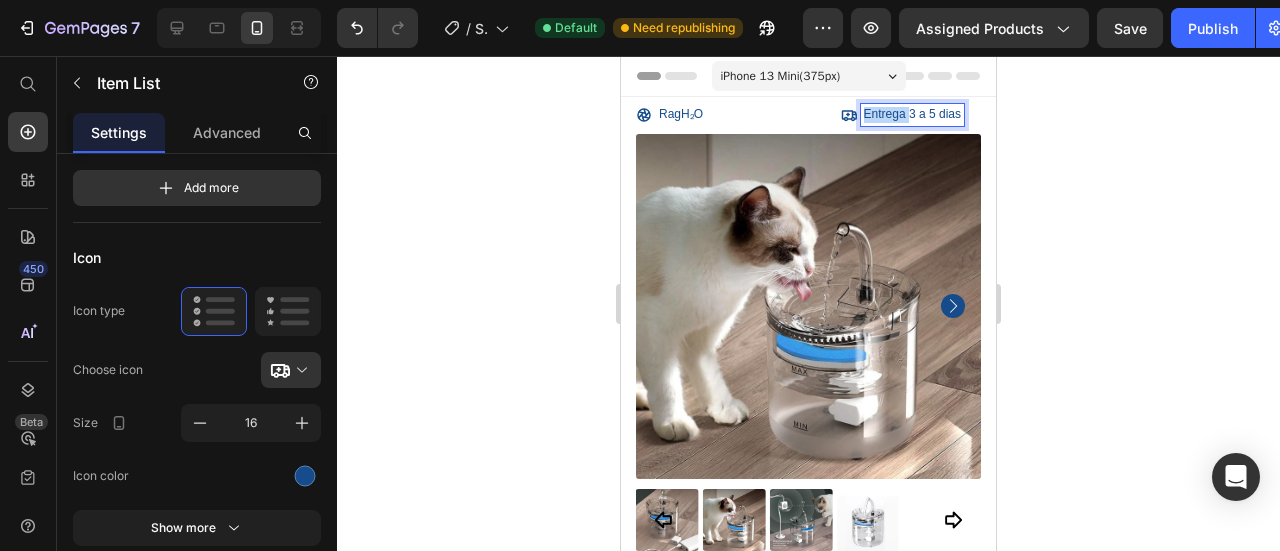 click on "Entrega   3 a 5 dias" at bounding box center (912, 115) 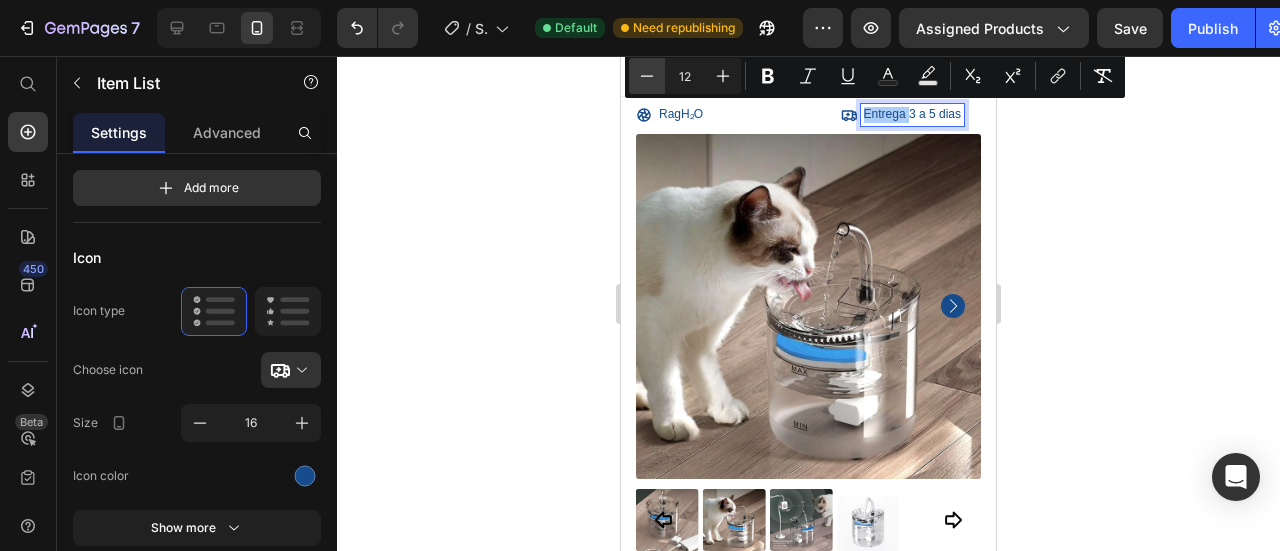 click 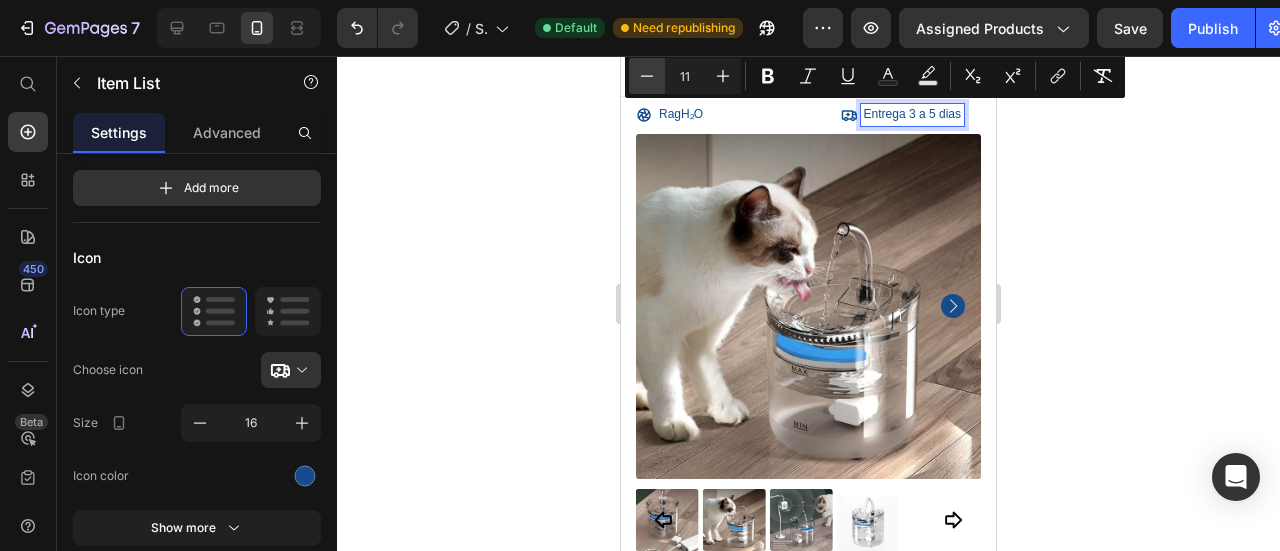 click 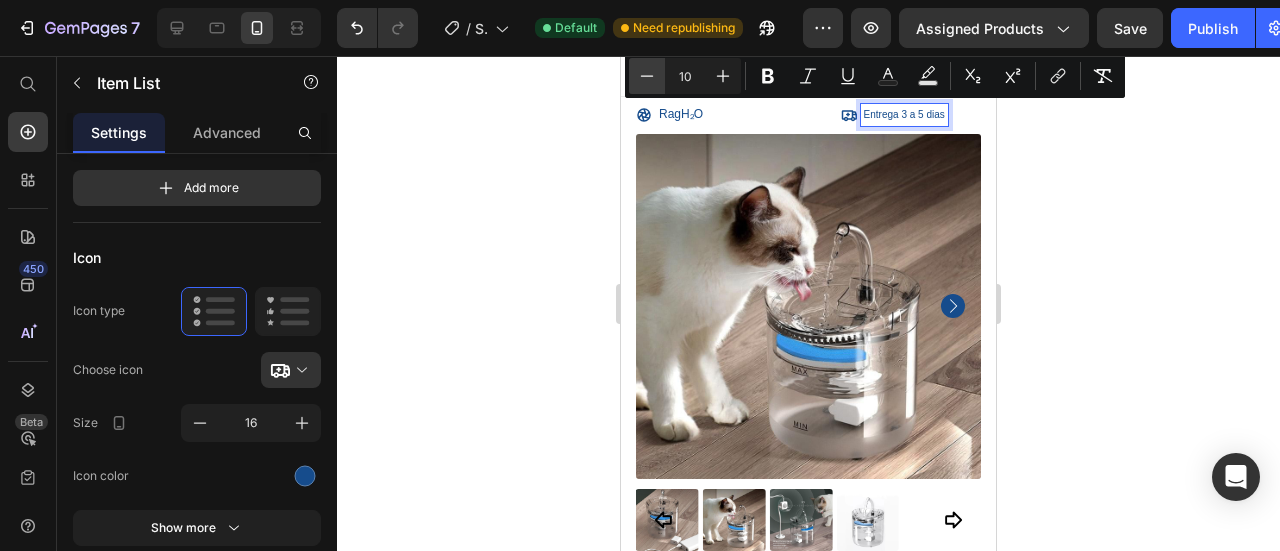 click 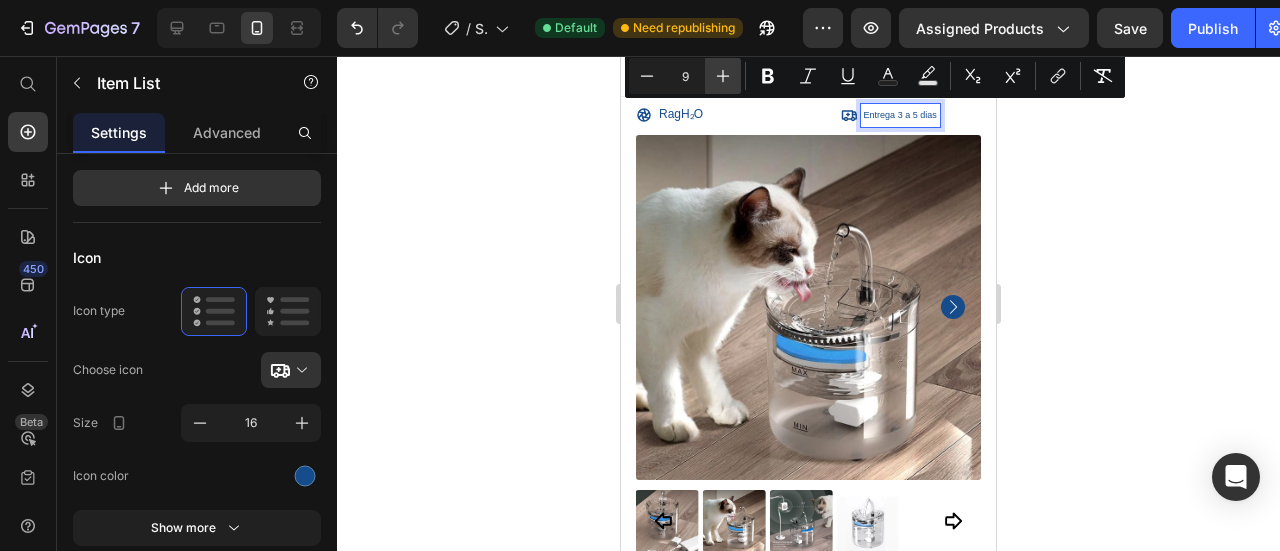 click 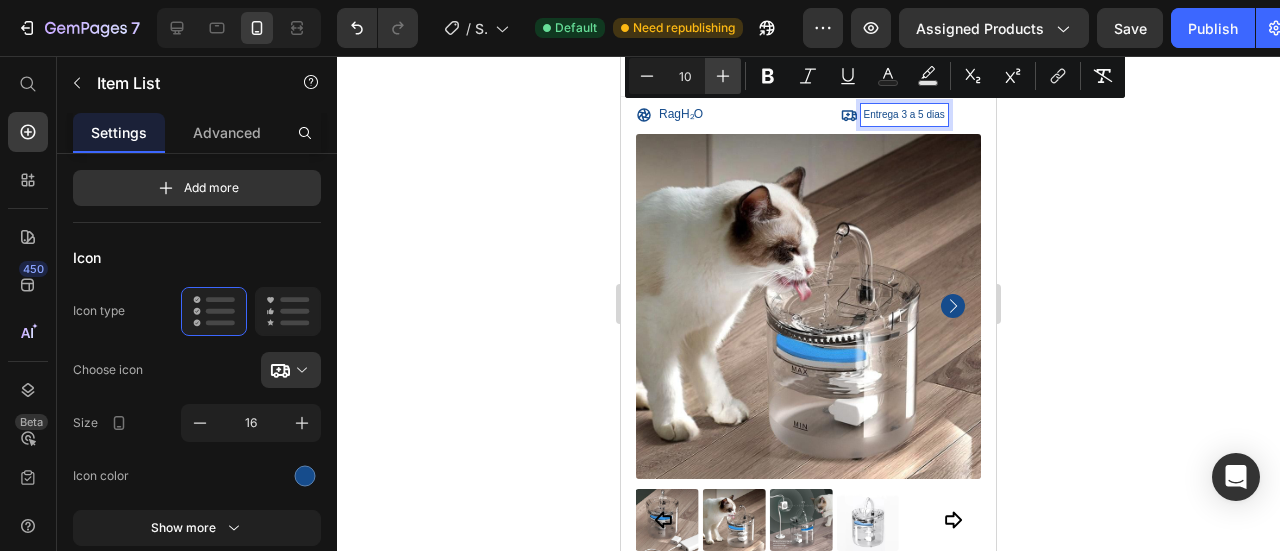 click 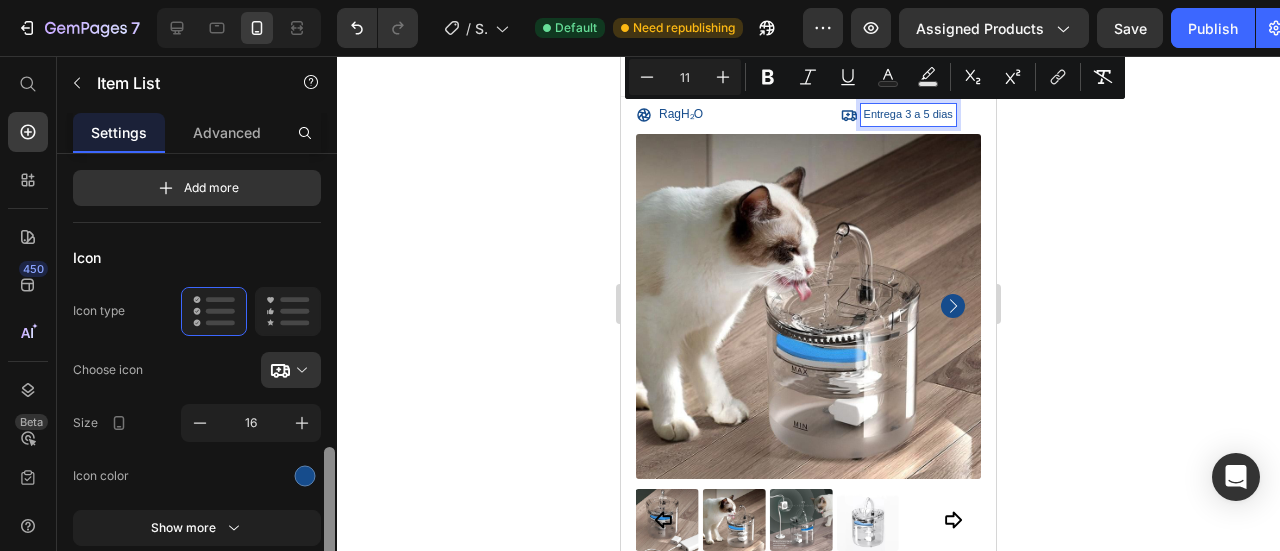 scroll, scrollTop: 300, scrollLeft: 0, axis: vertical 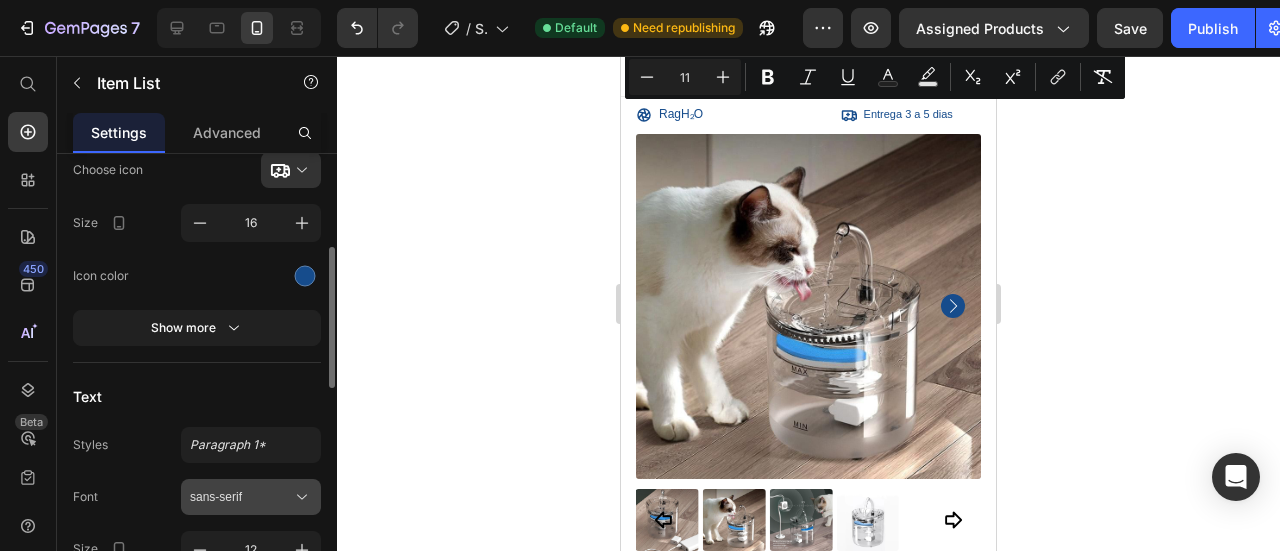drag, startPoint x: 271, startPoint y: 496, endPoint x: 259, endPoint y: 485, distance: 16.27882 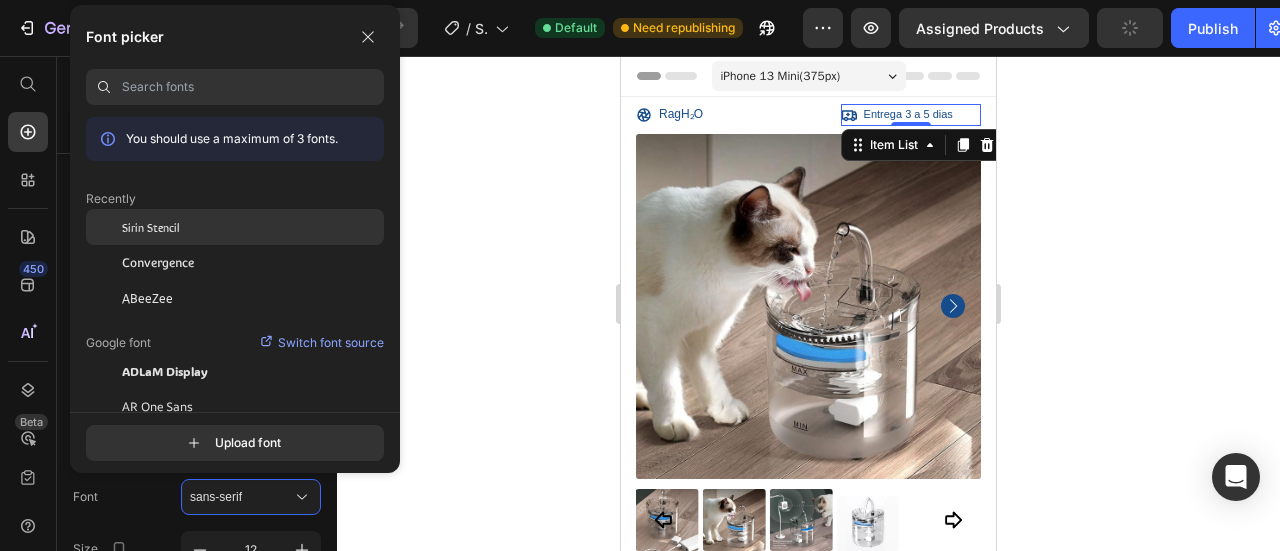 click on "Sirin Stencil" 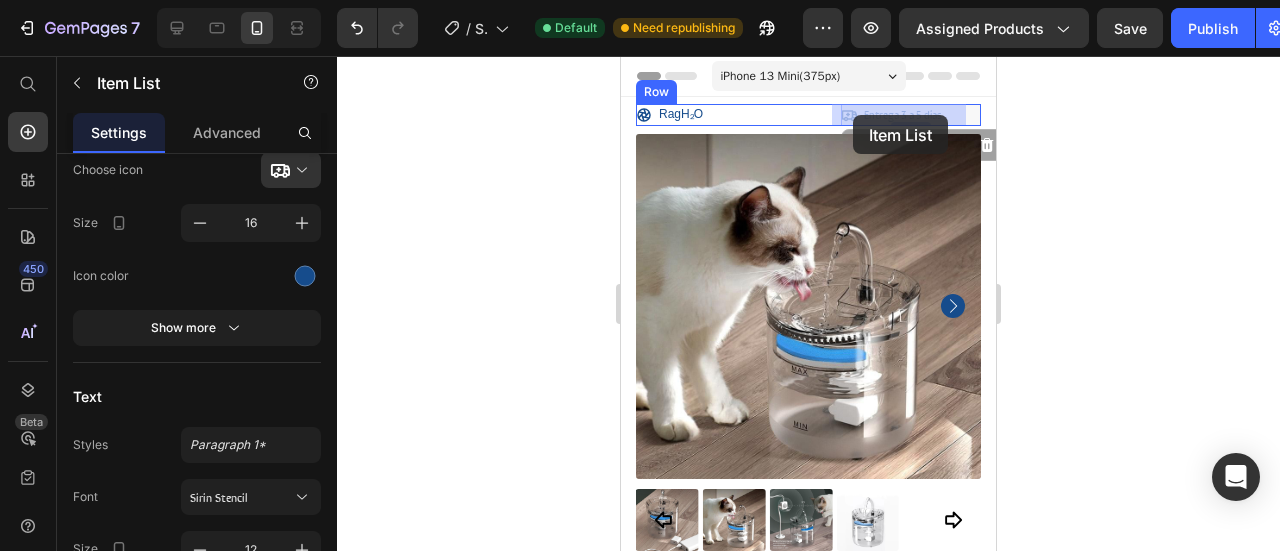 drag, startPoint x: 952, startPoint y: 111, endPoint x: 882, endPoint y: 113, distance: 70.028564 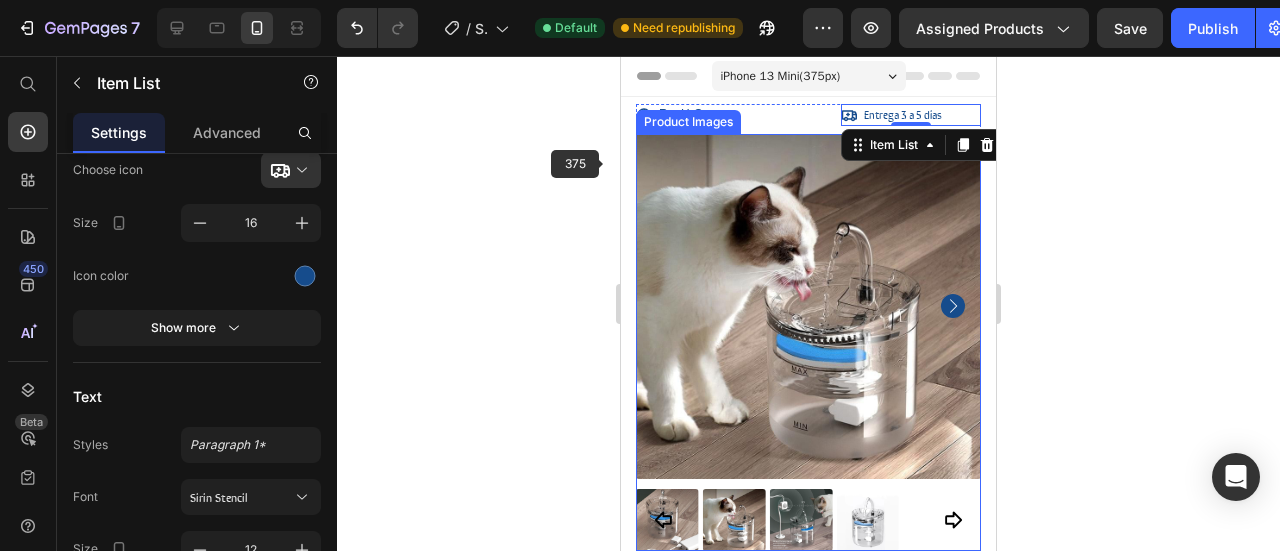 click 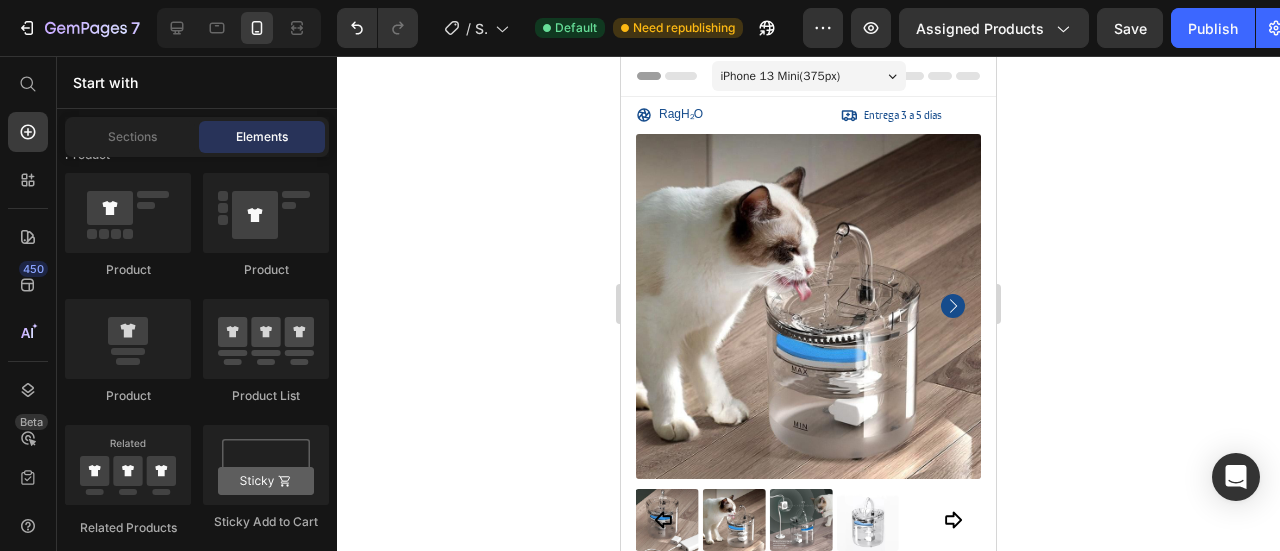 click 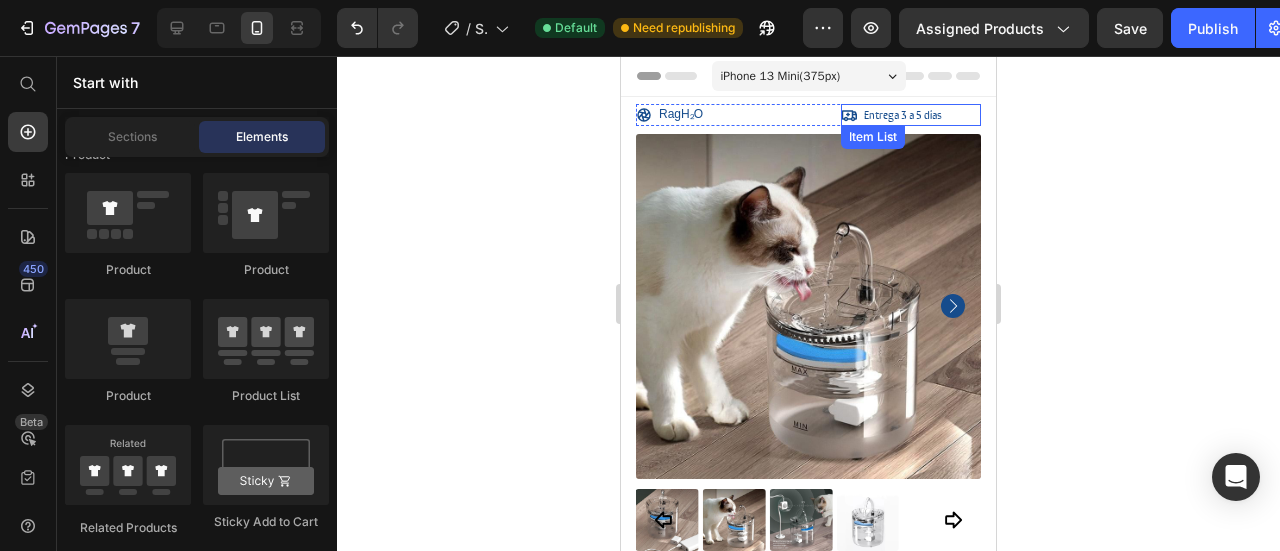 click at bounding box center [900, 114] 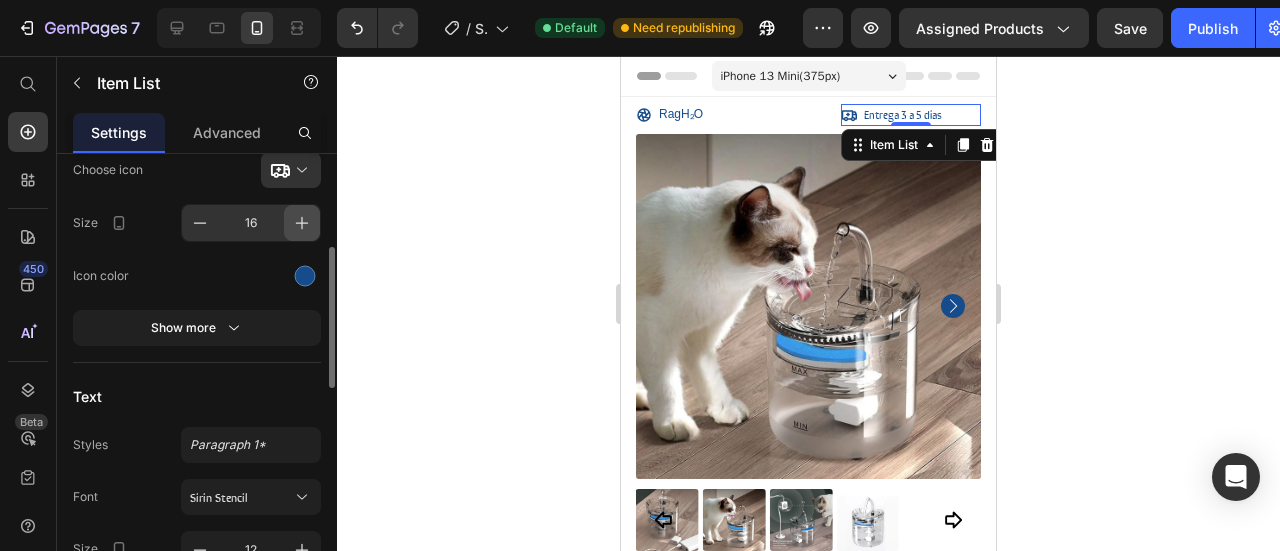 click 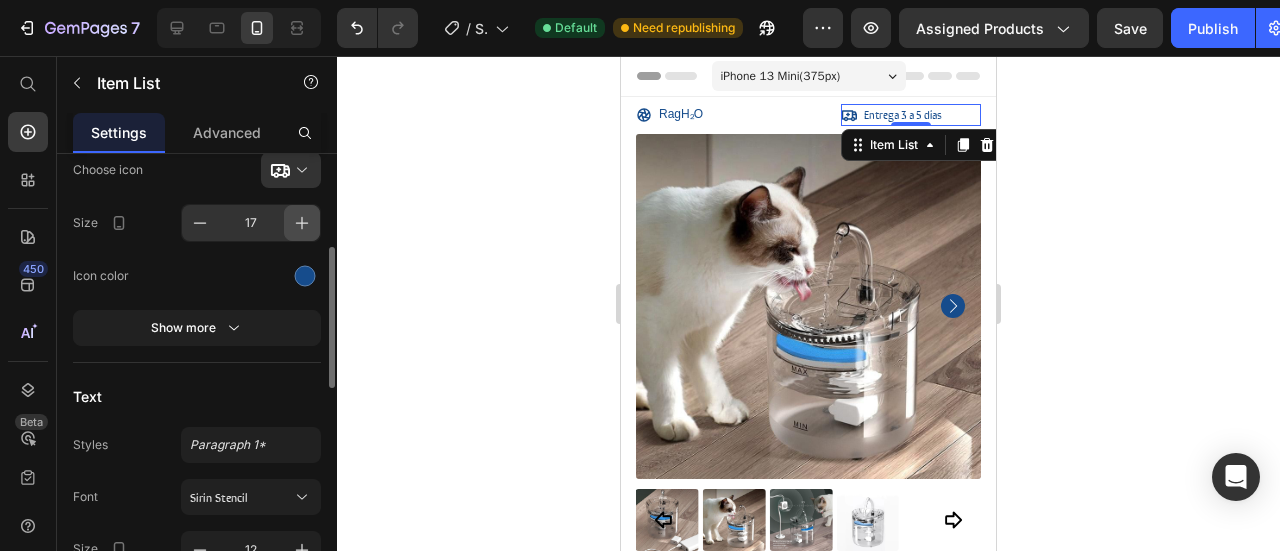click 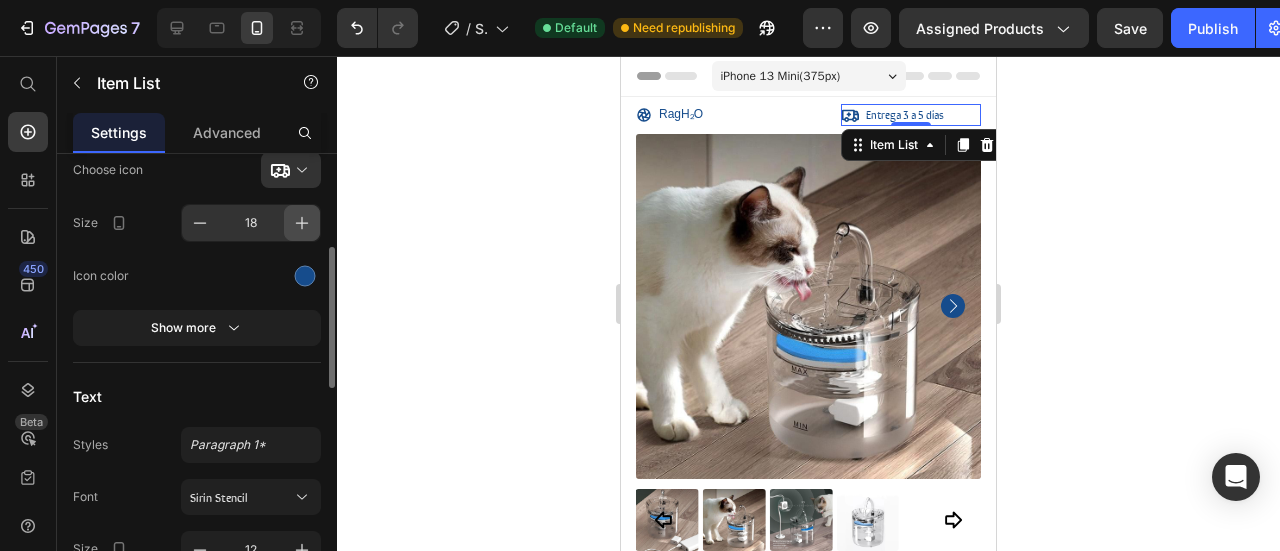 click 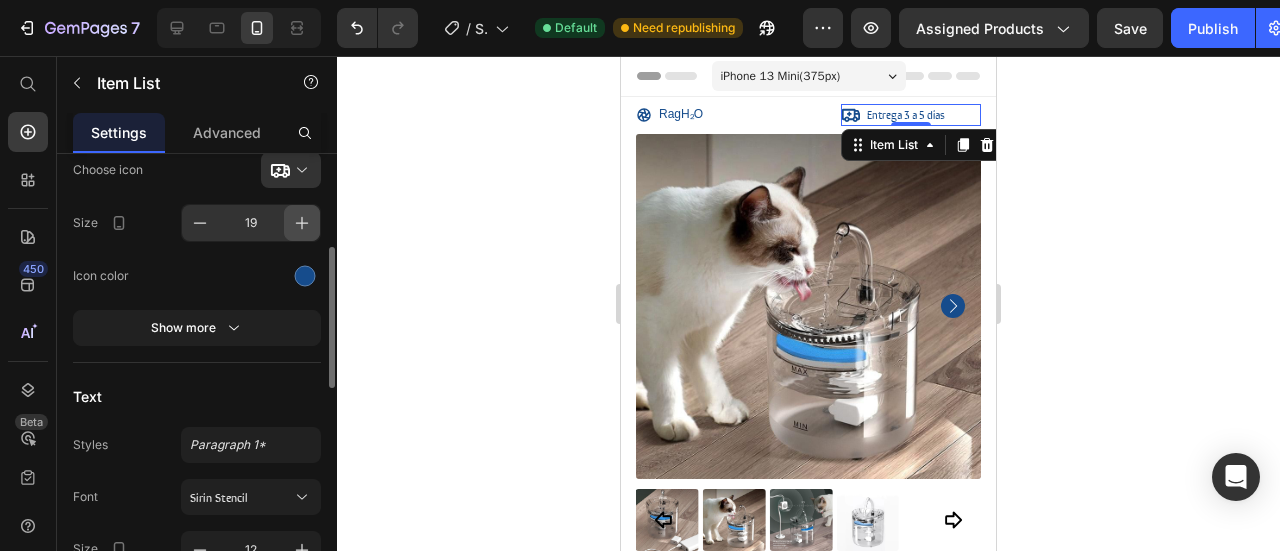 click 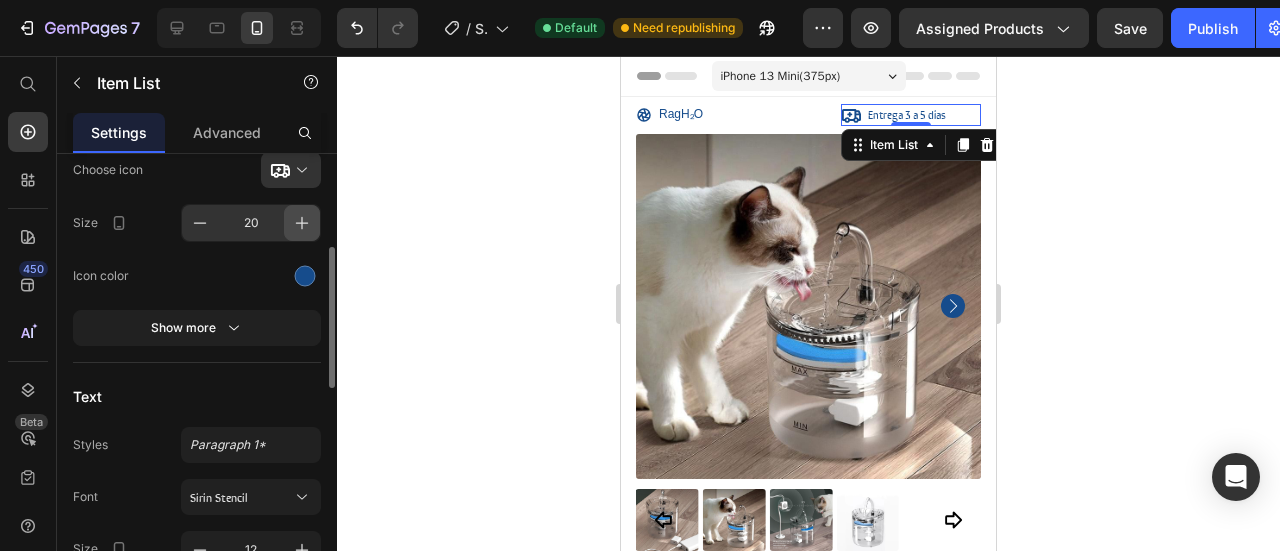 click 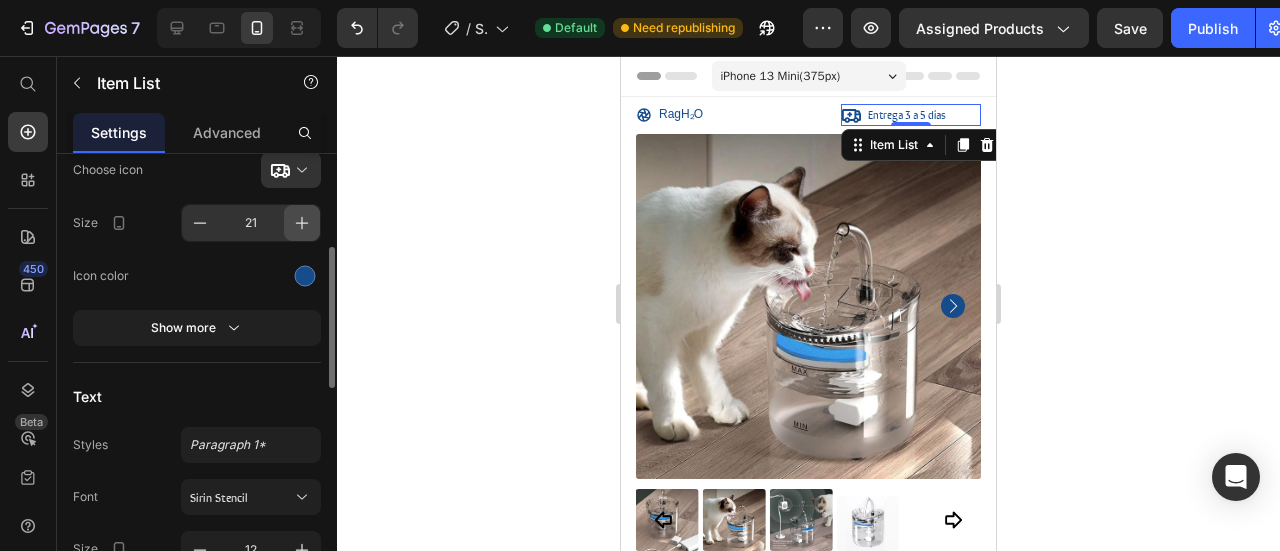 click 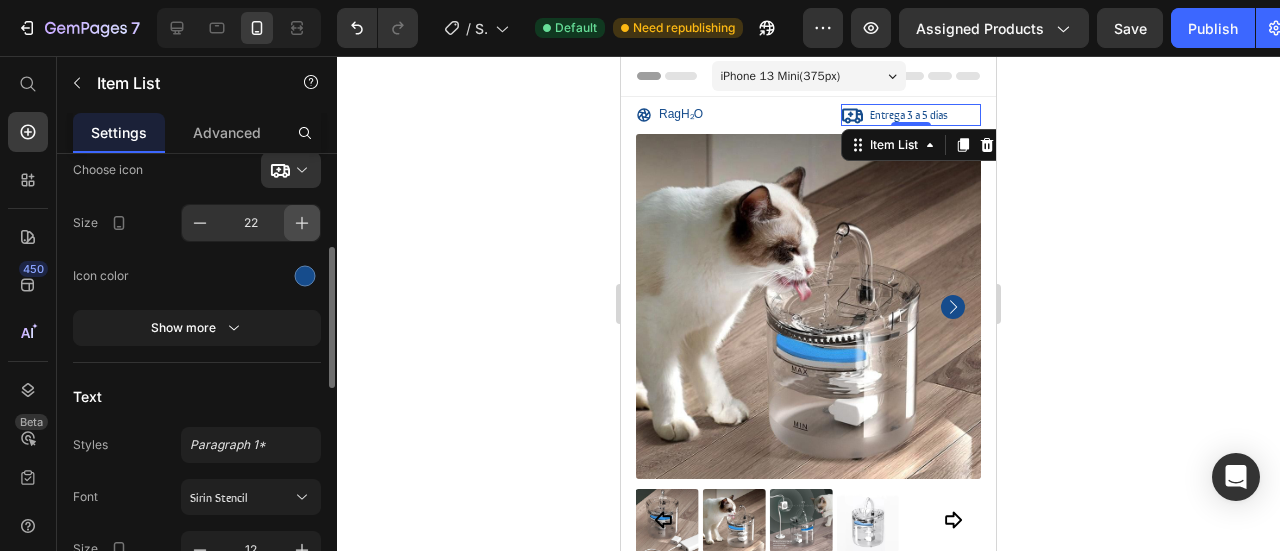 click 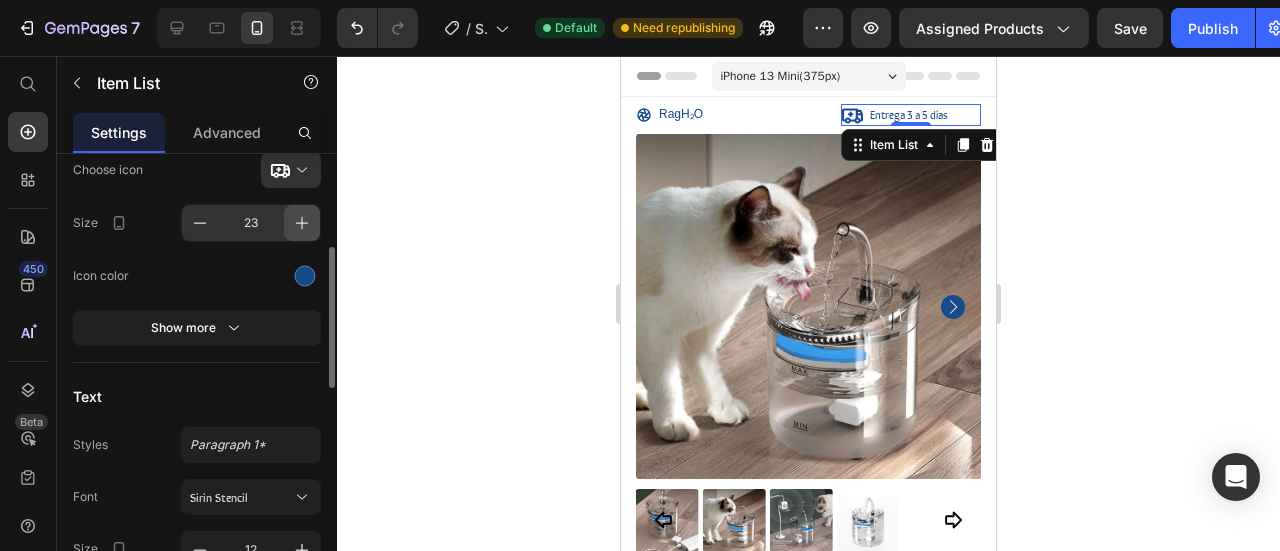 click 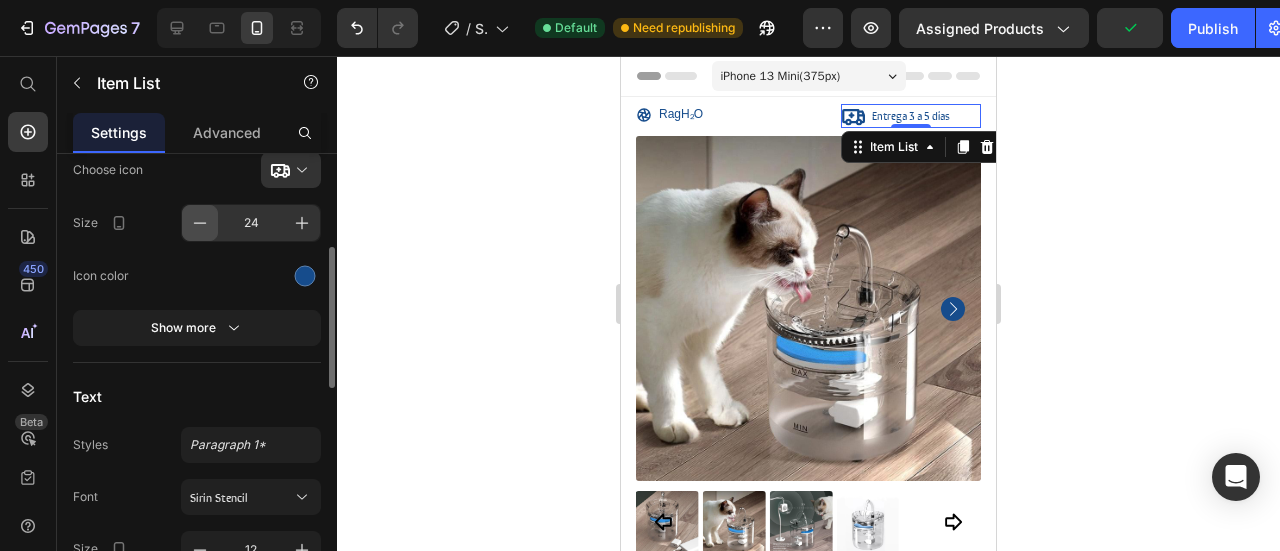 click 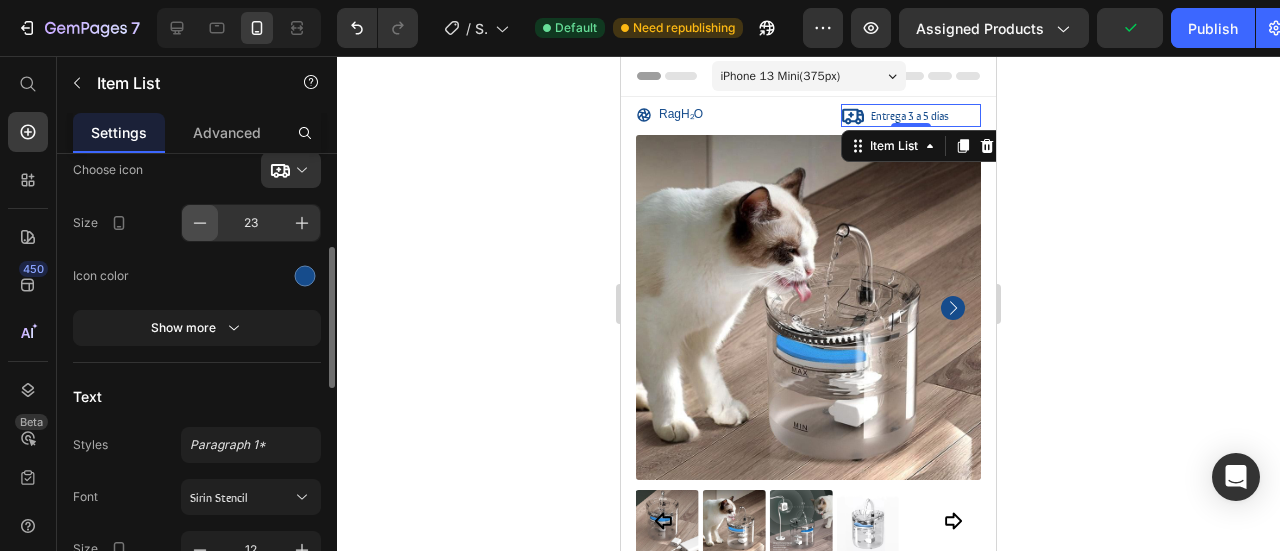 click 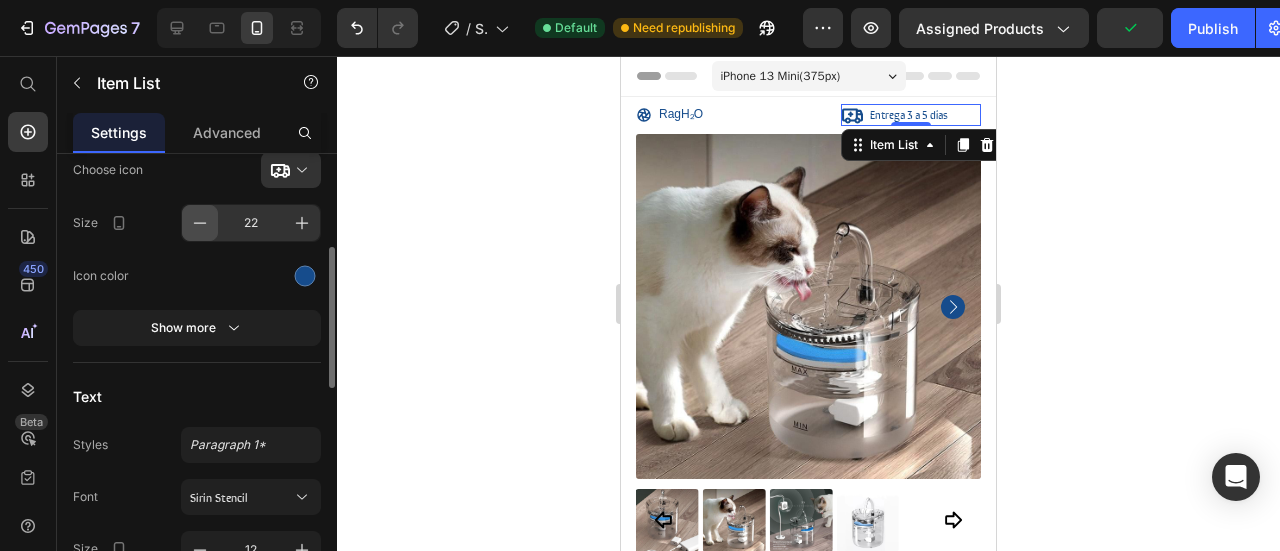 click 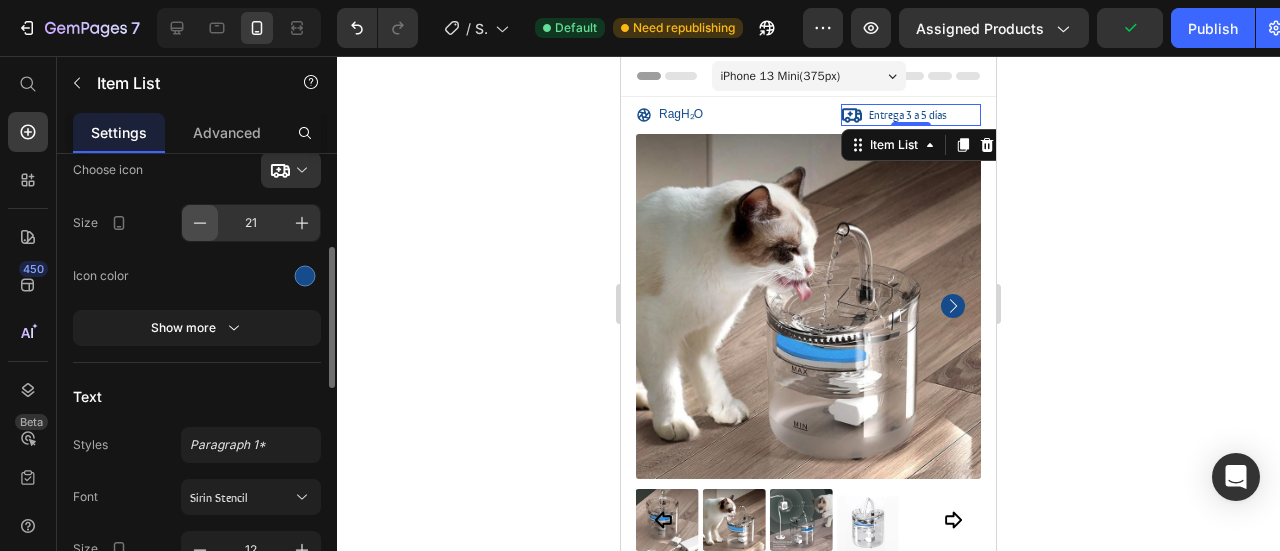 click 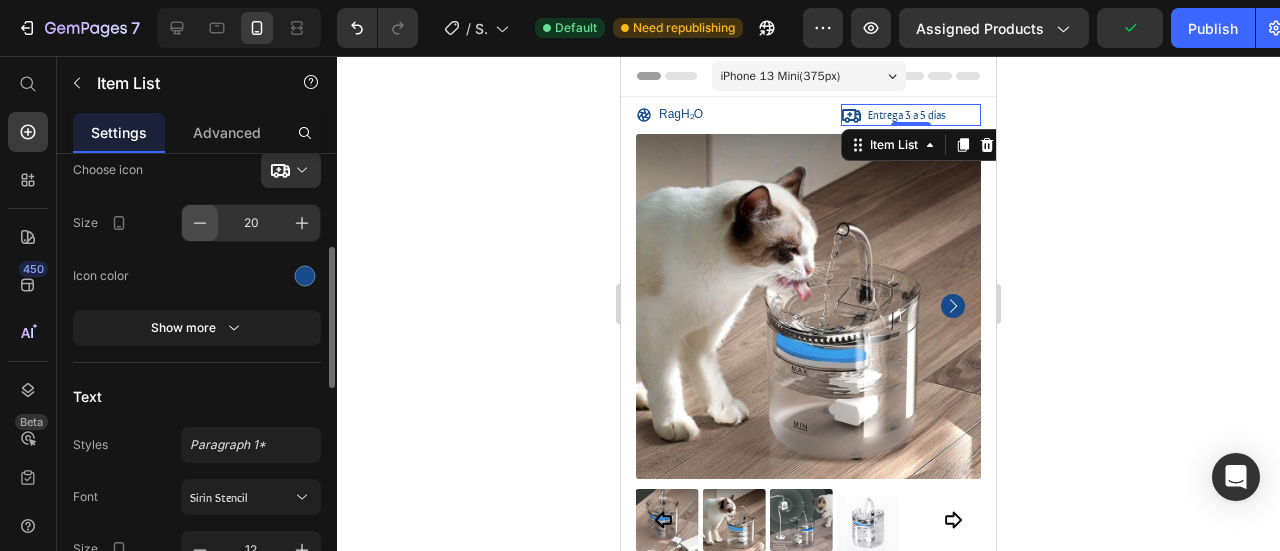 click 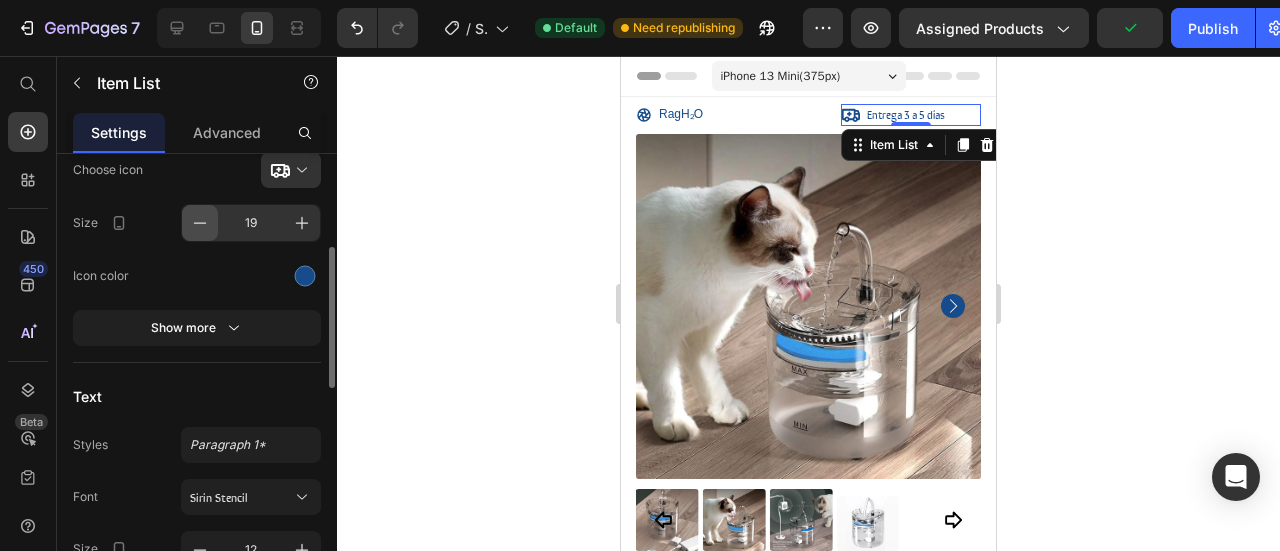 click 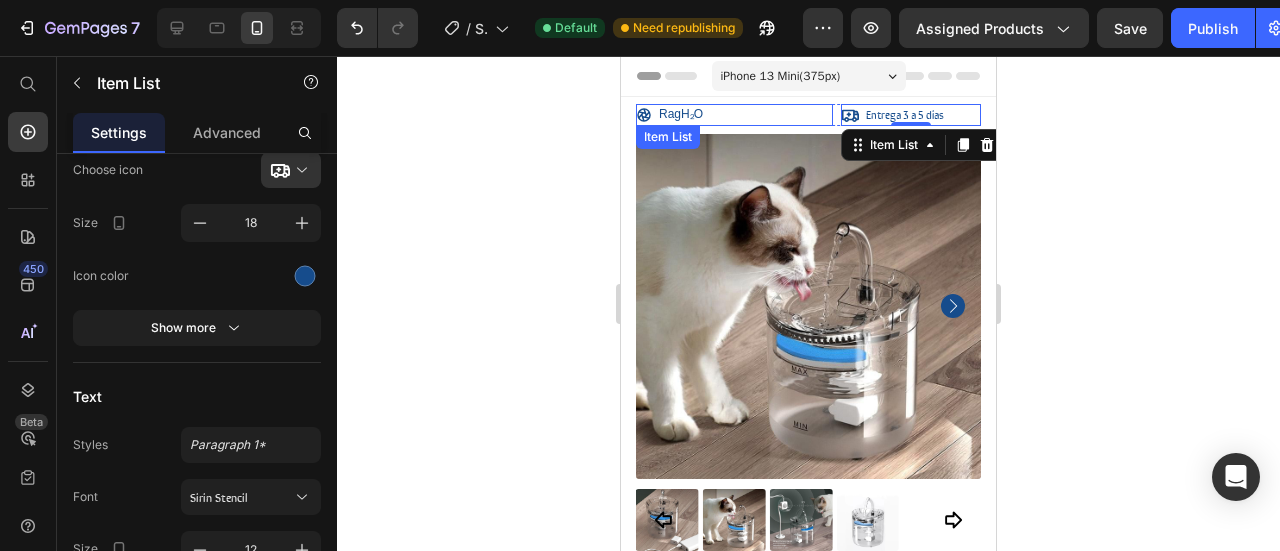 click 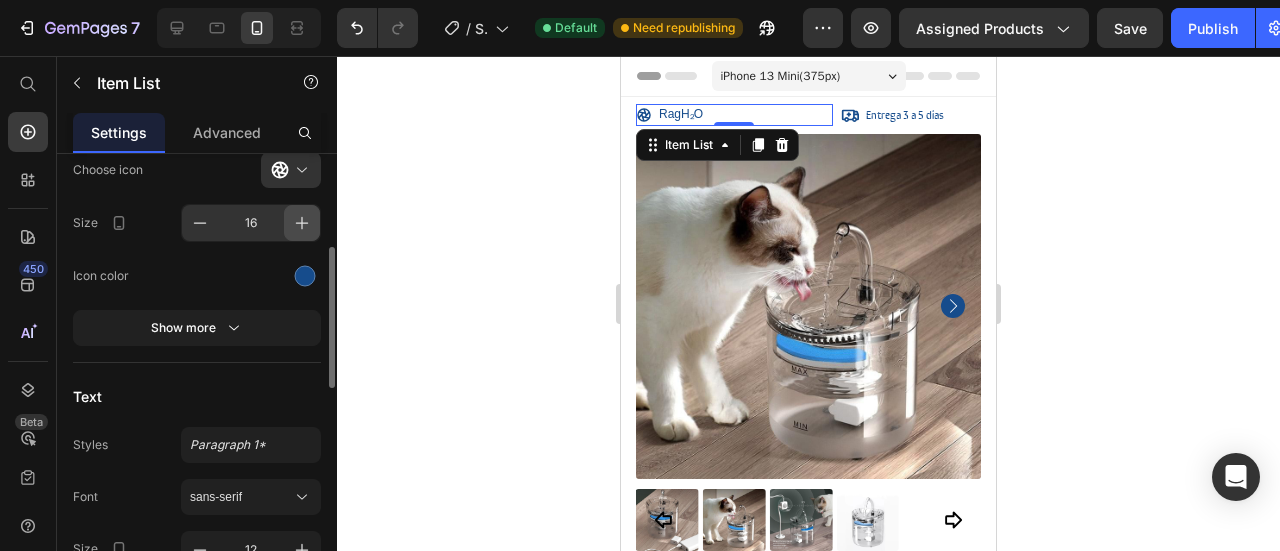 click 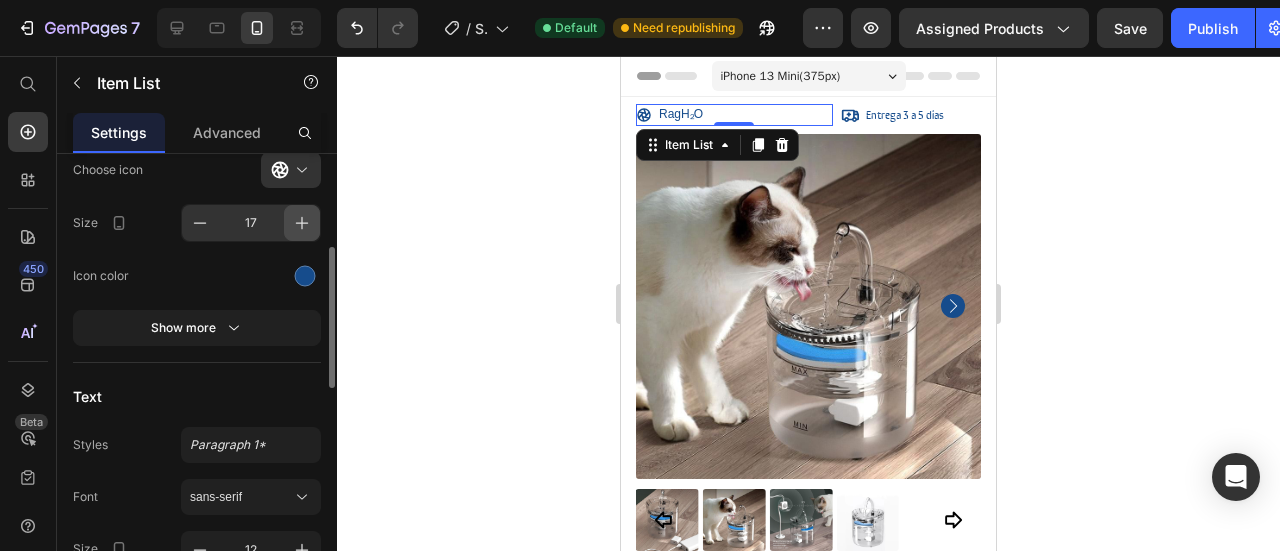 click 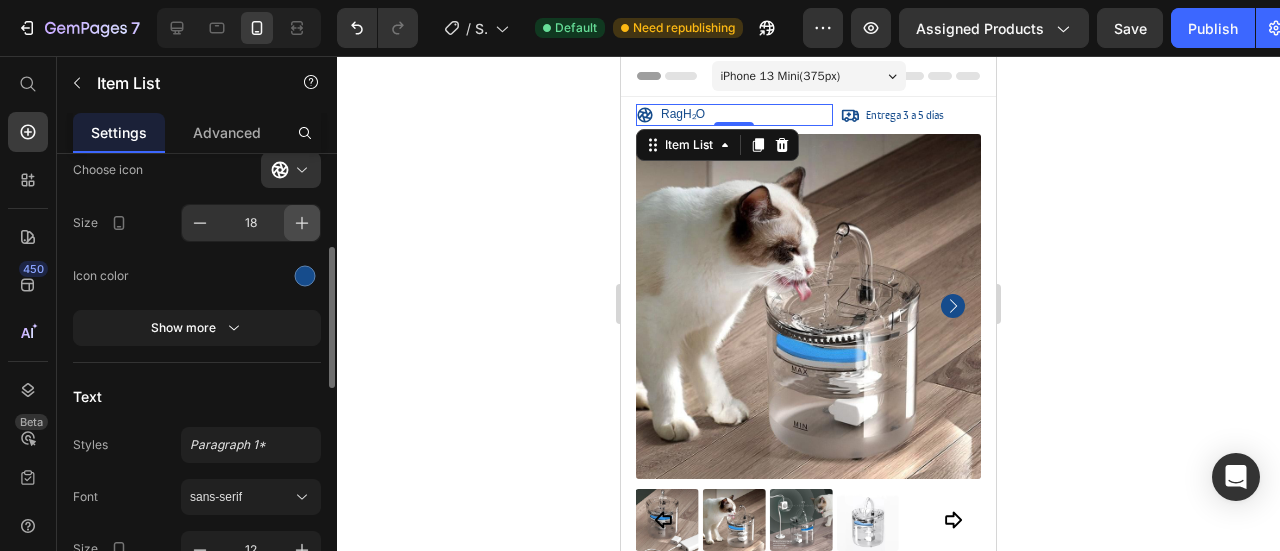 click 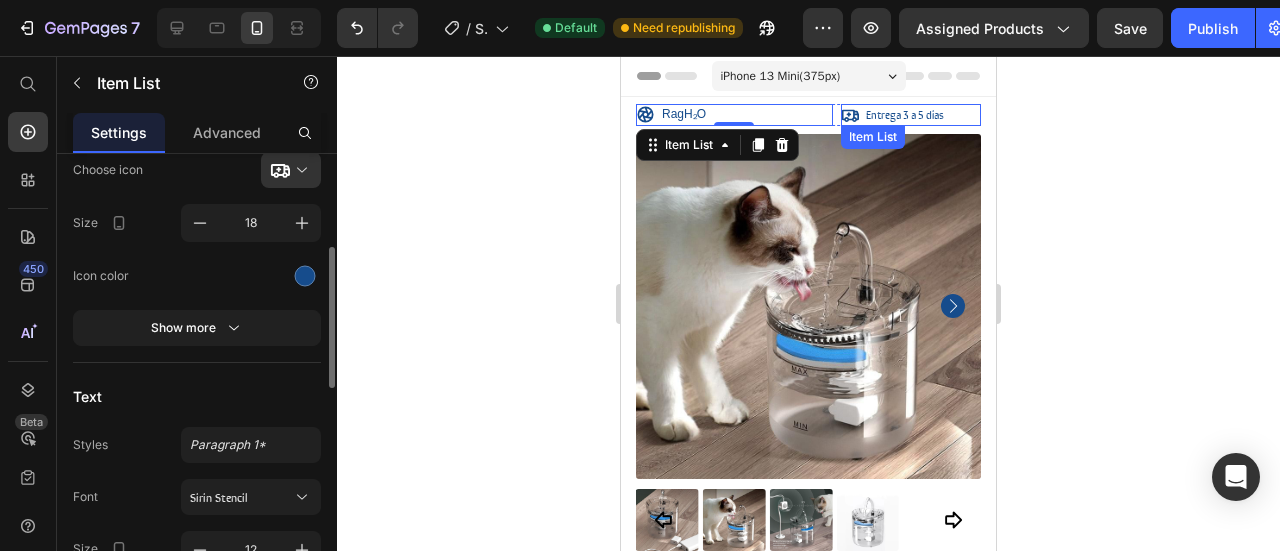 click 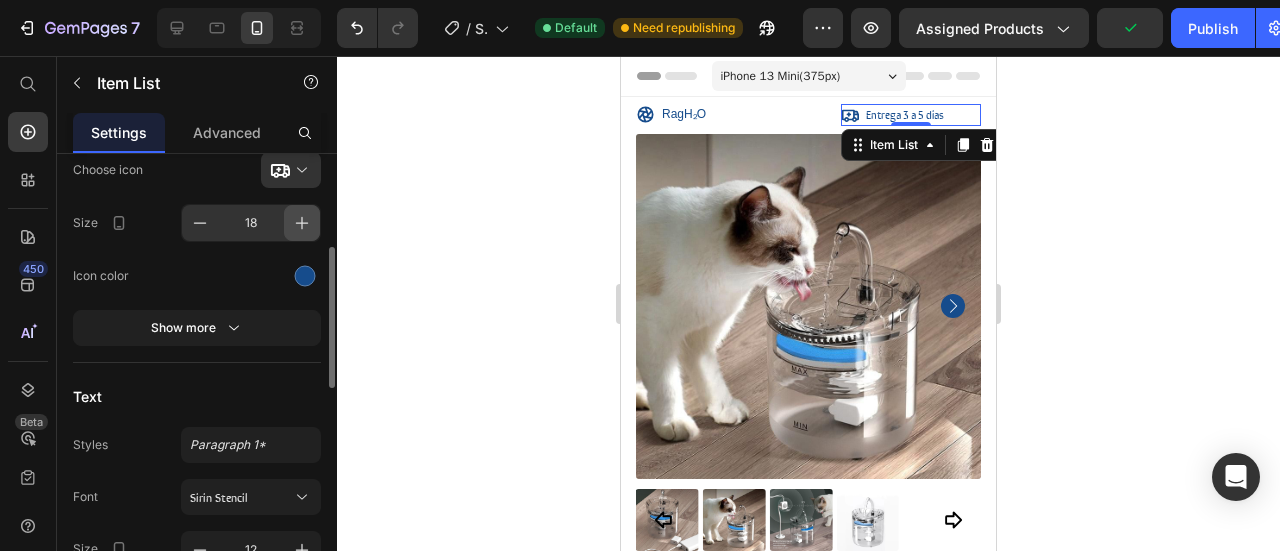 click at bounding box center [302, 223] 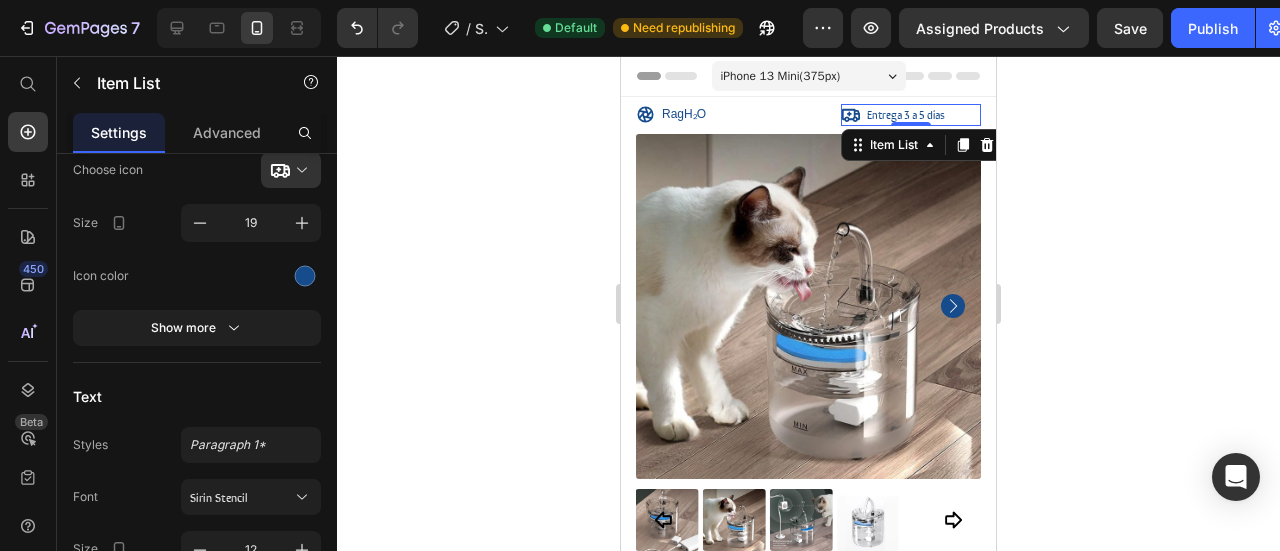 click 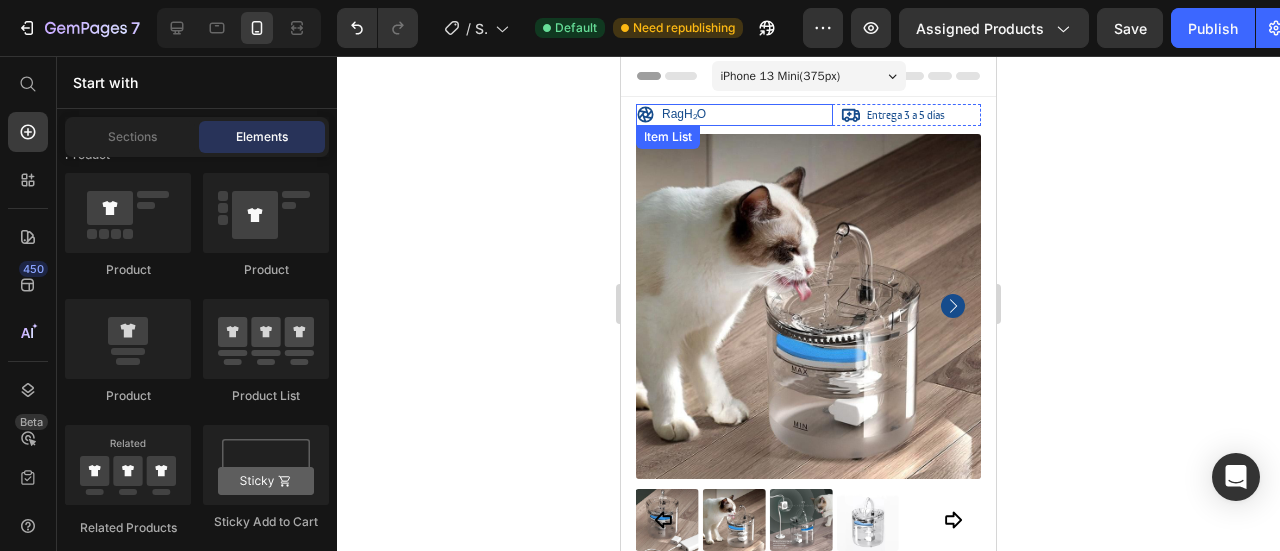 click on "RagH₂O" at bounding box center [684, 115] 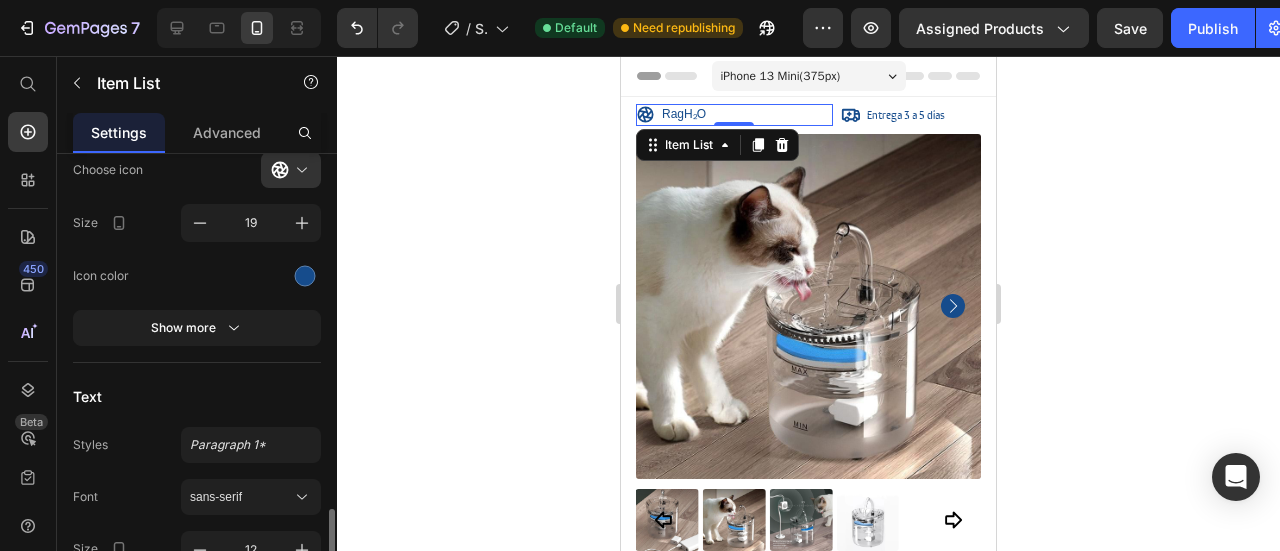scroll, scrollTop: 600, scrollLeft: 0, axis: vertical 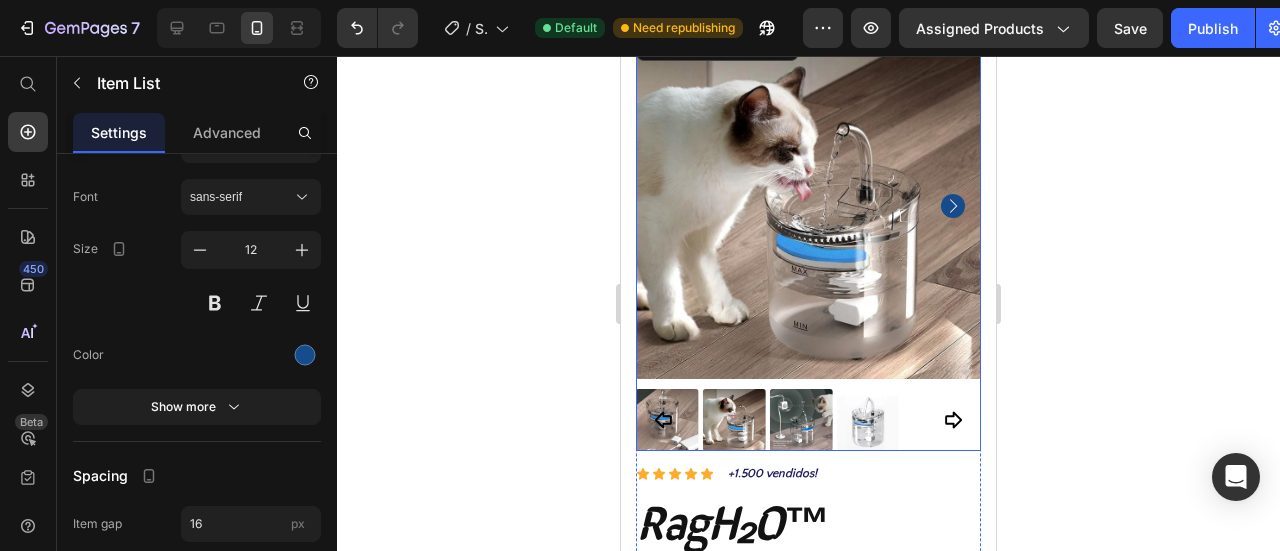 click 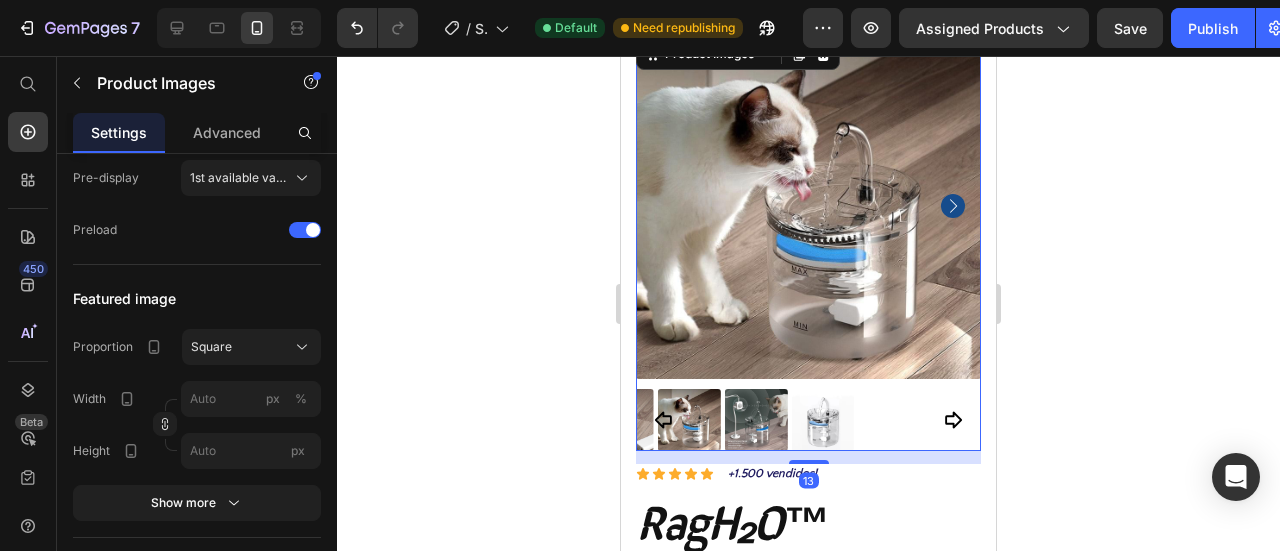scroll, scrollTop: 0, scrollLeft: 0, axis: both 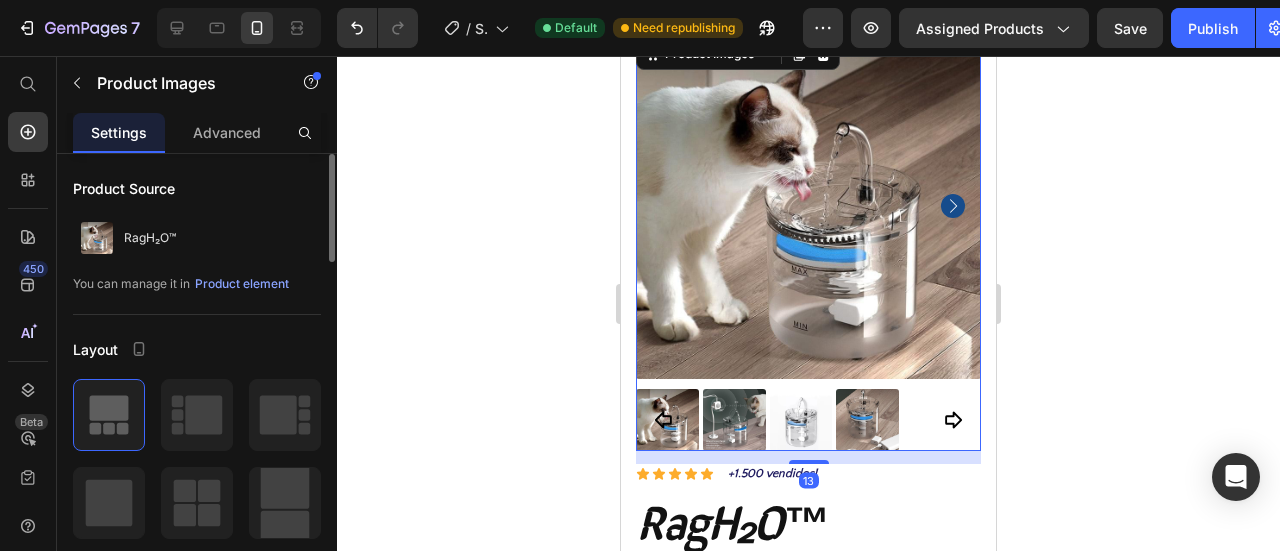 click 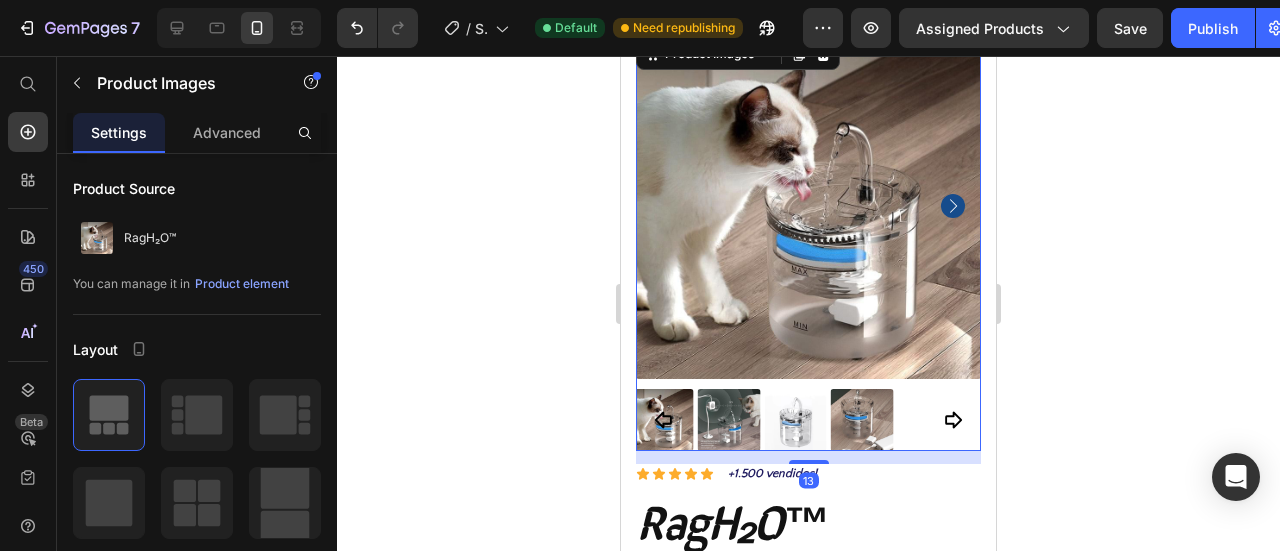 click 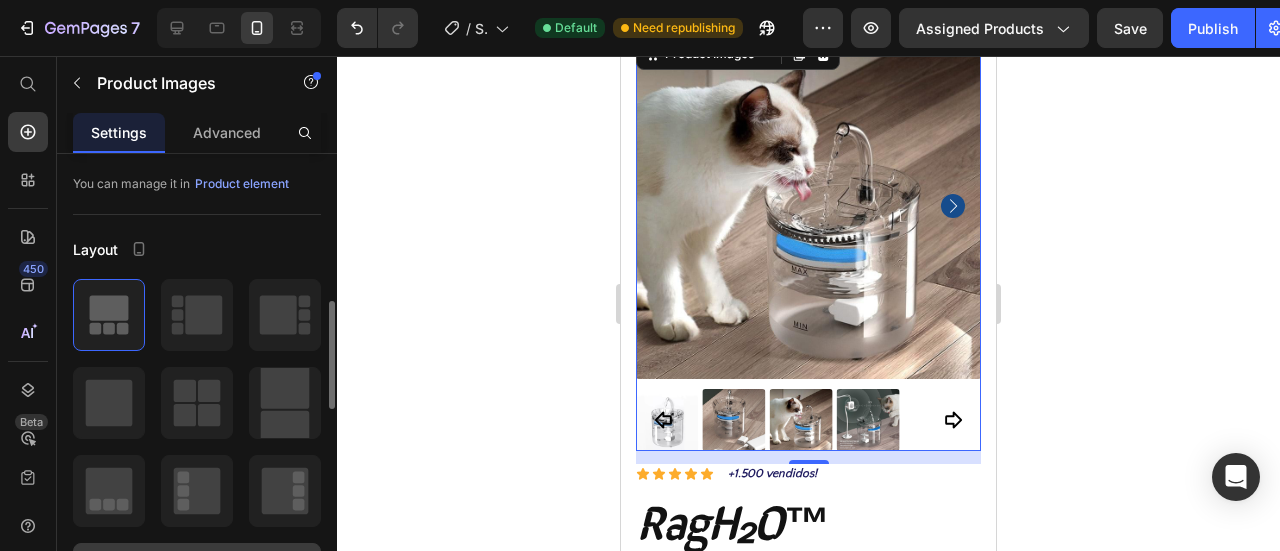 scroll, scrollTop: 200, scrollLeft: 0, axis: vertical 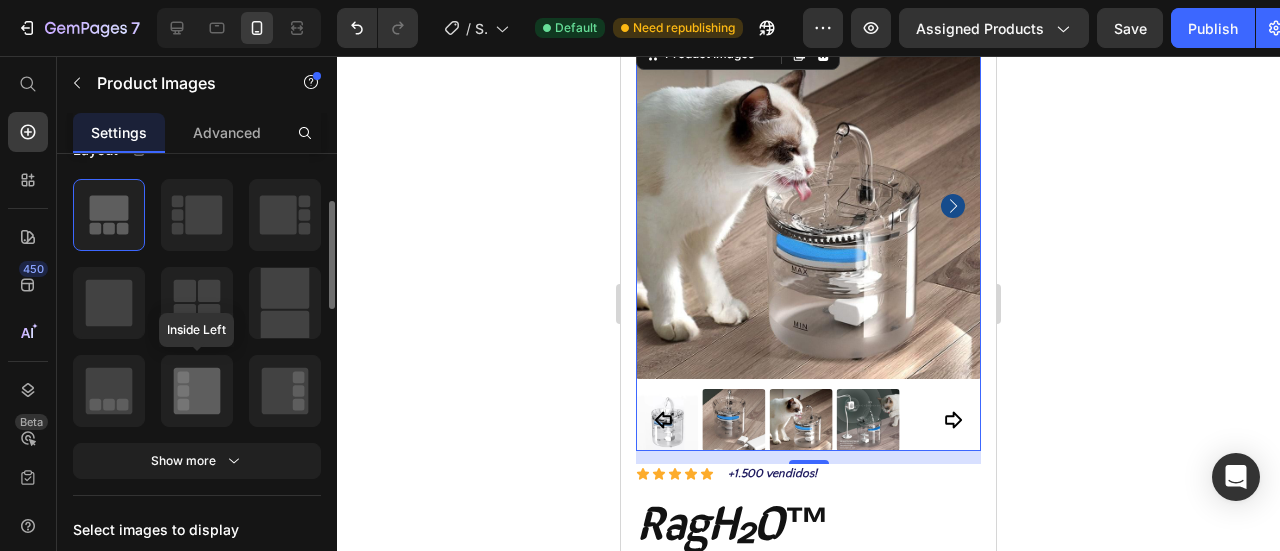 click 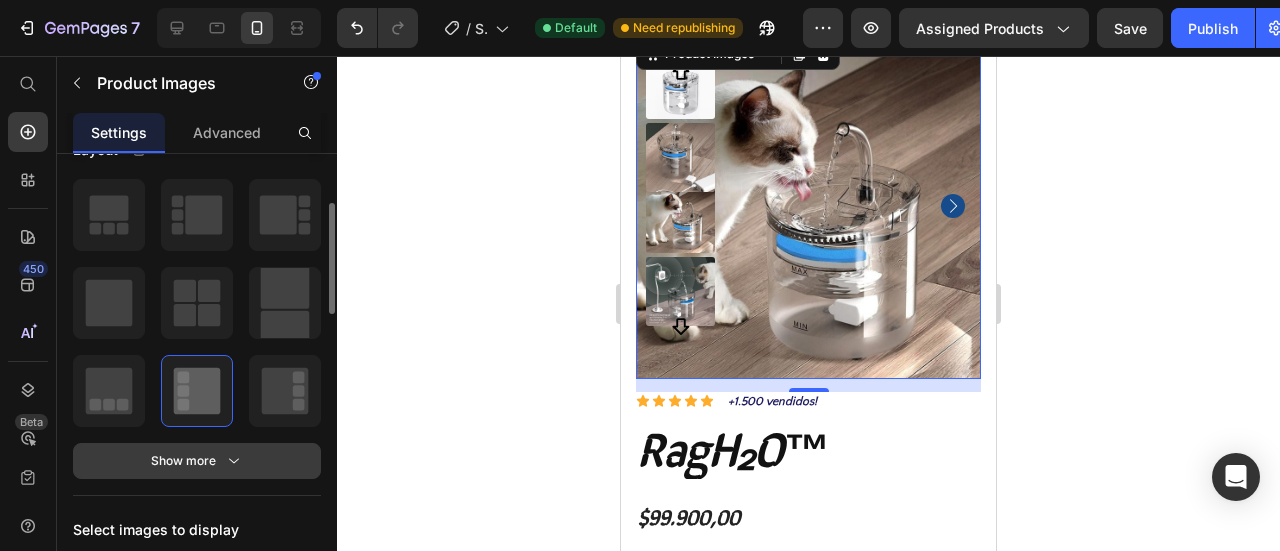 click 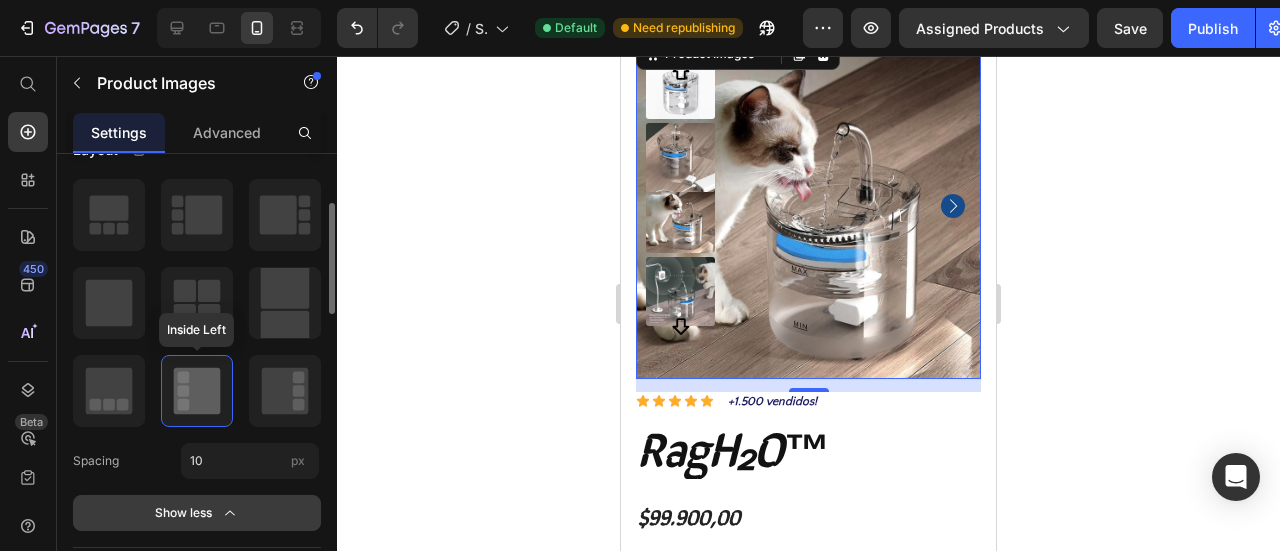 scroll, scrollTop: 300, scrollLeft: 0, axis: vertical 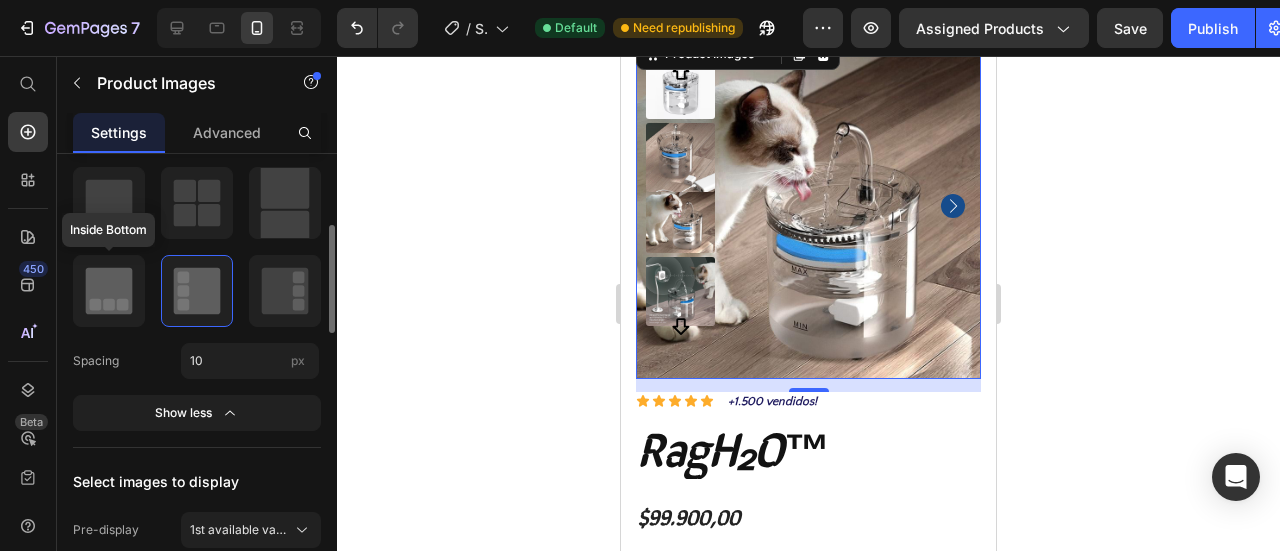 click 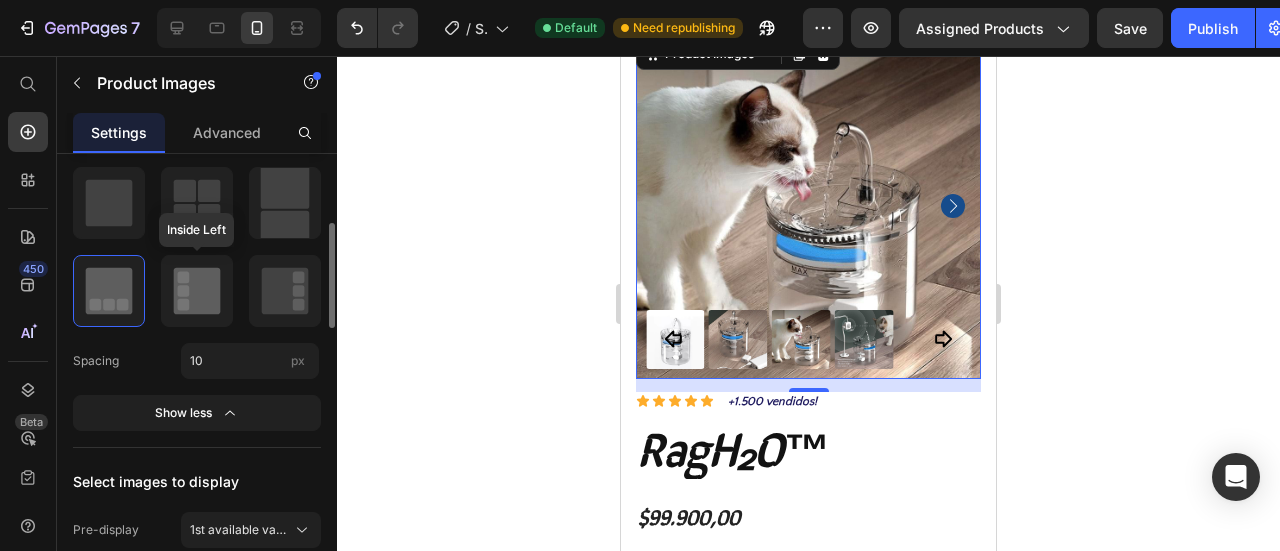 click 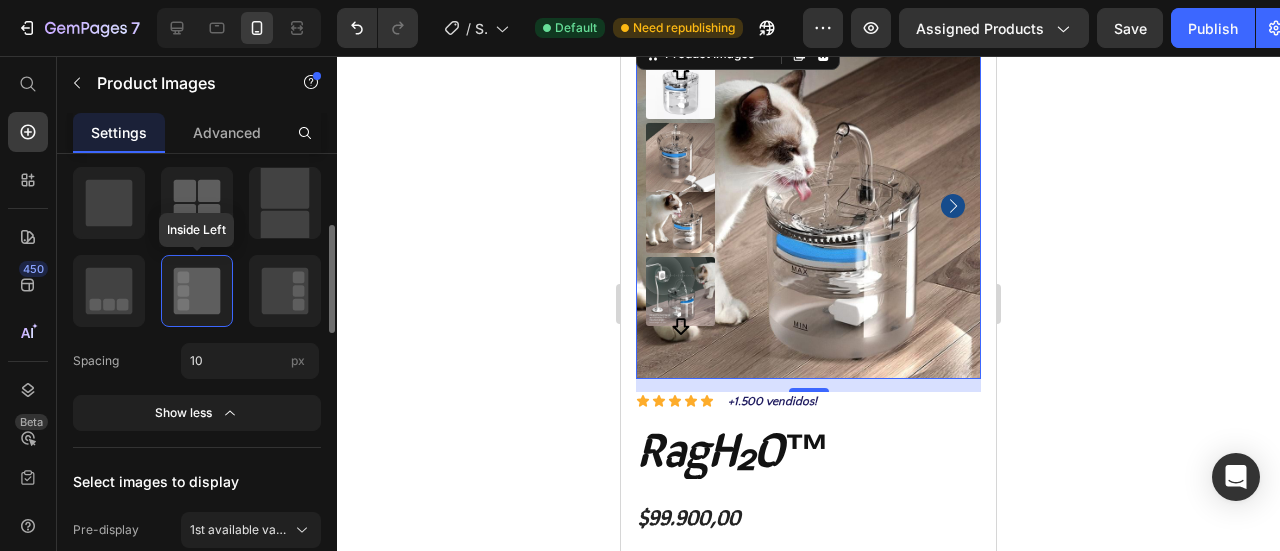 scroll, scrollTop: 200, scrollLeft: 0, axis: vertical 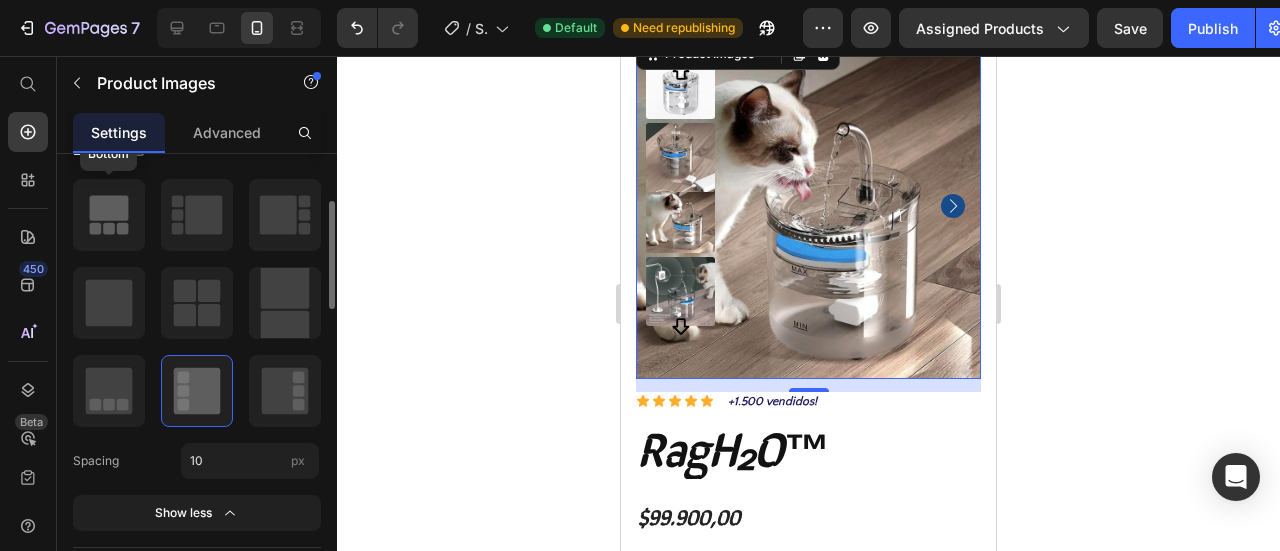 click 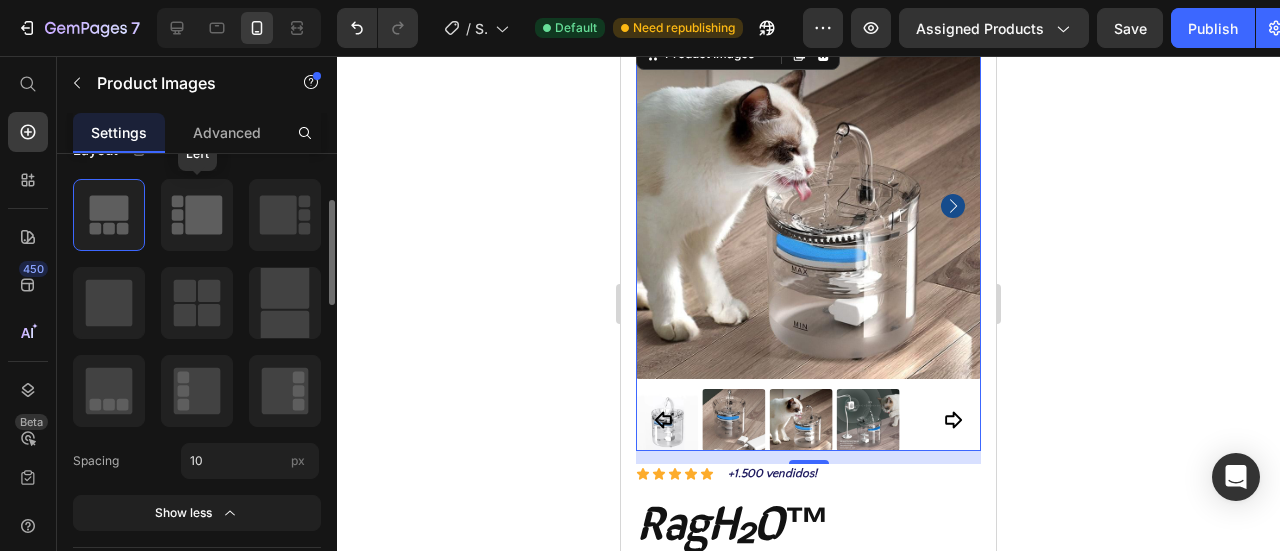 click 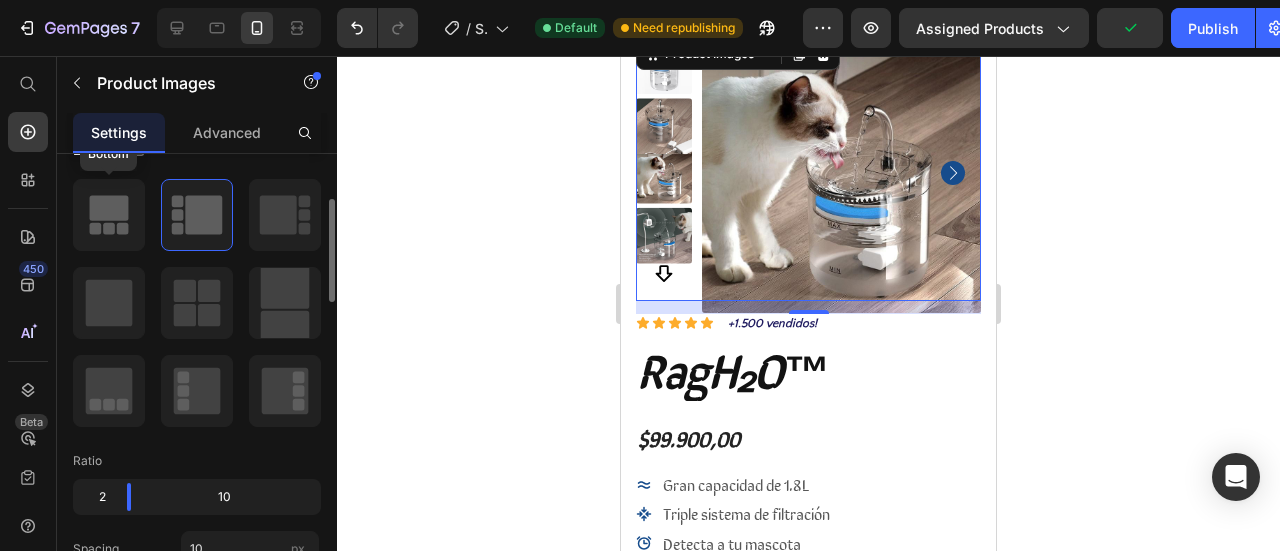 click 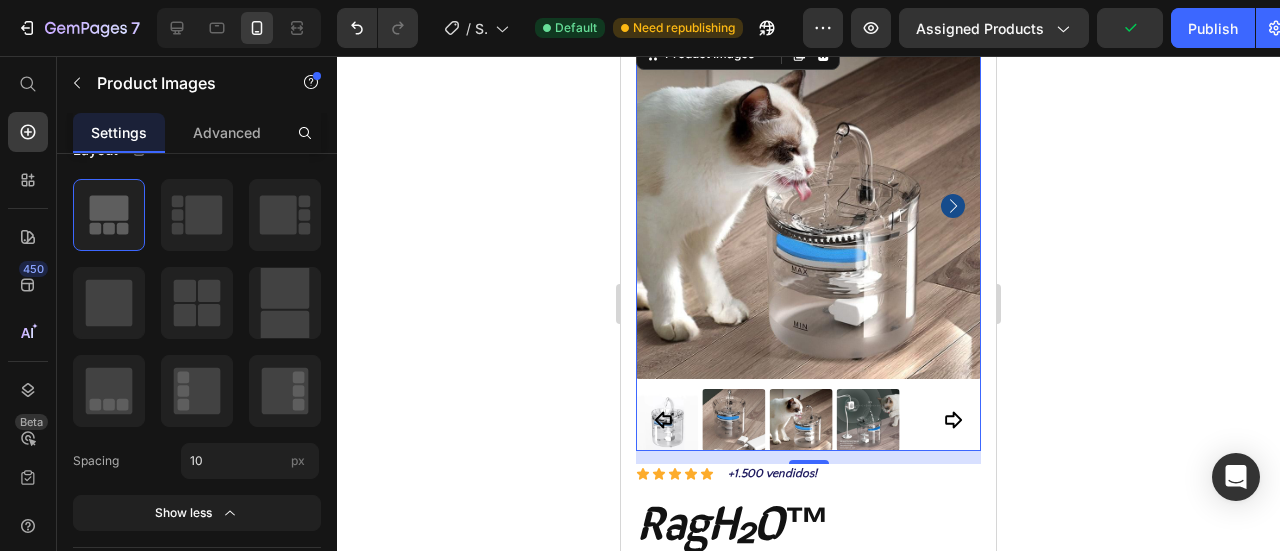 scroll, scrollTop: 0, scrollLeft: 0, axis: both 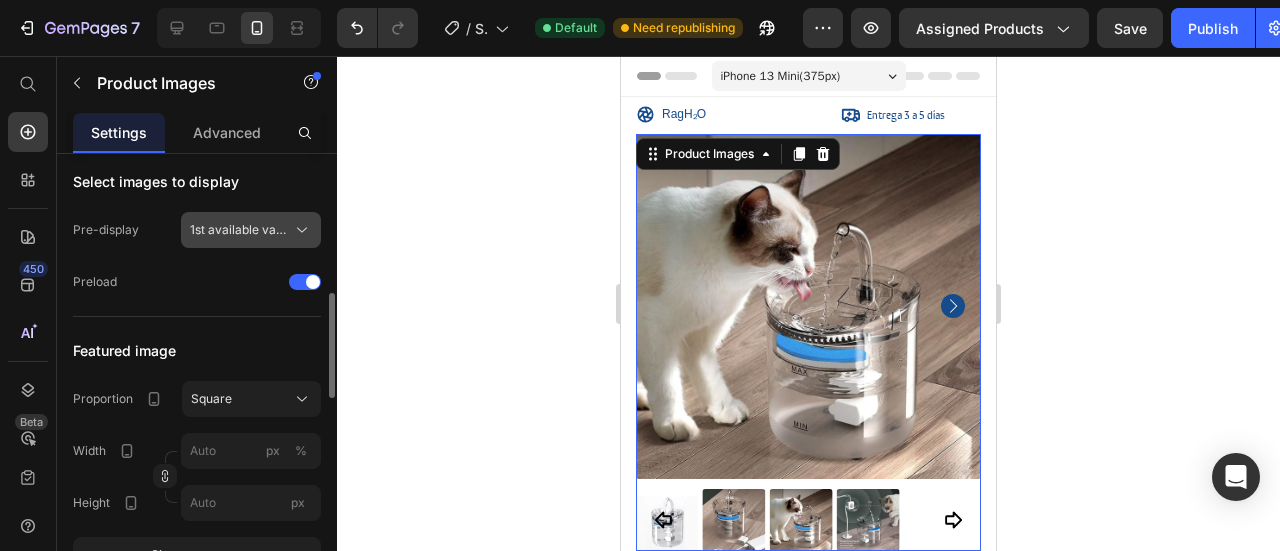 click on "Select images to display Pre-display 1st available variant Preload" 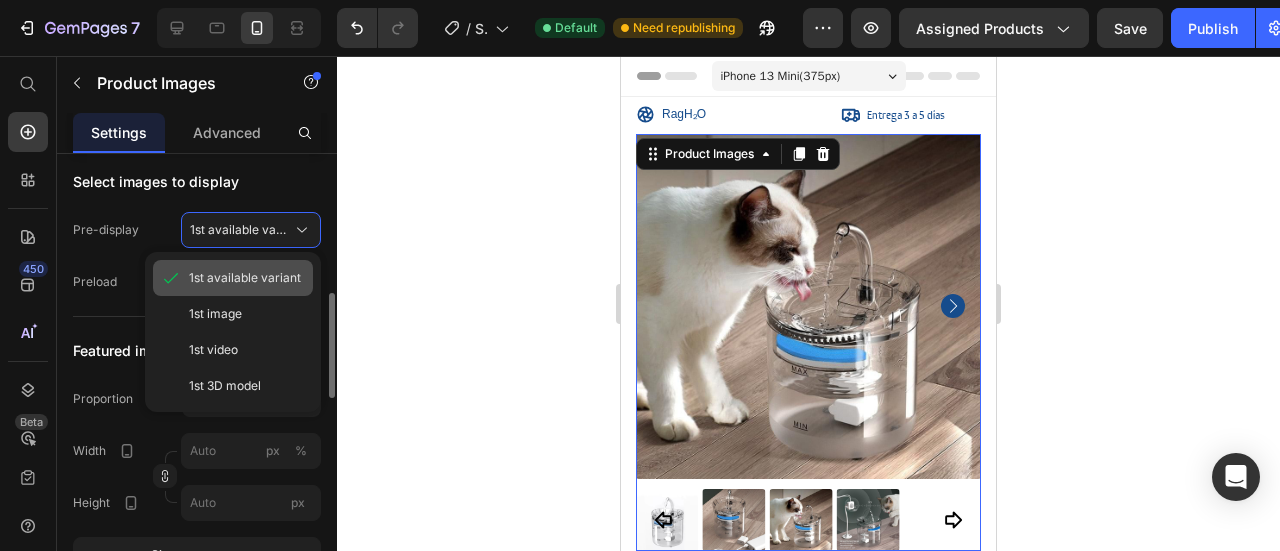 click on "1st available variant" at bounding box center [245, 278] 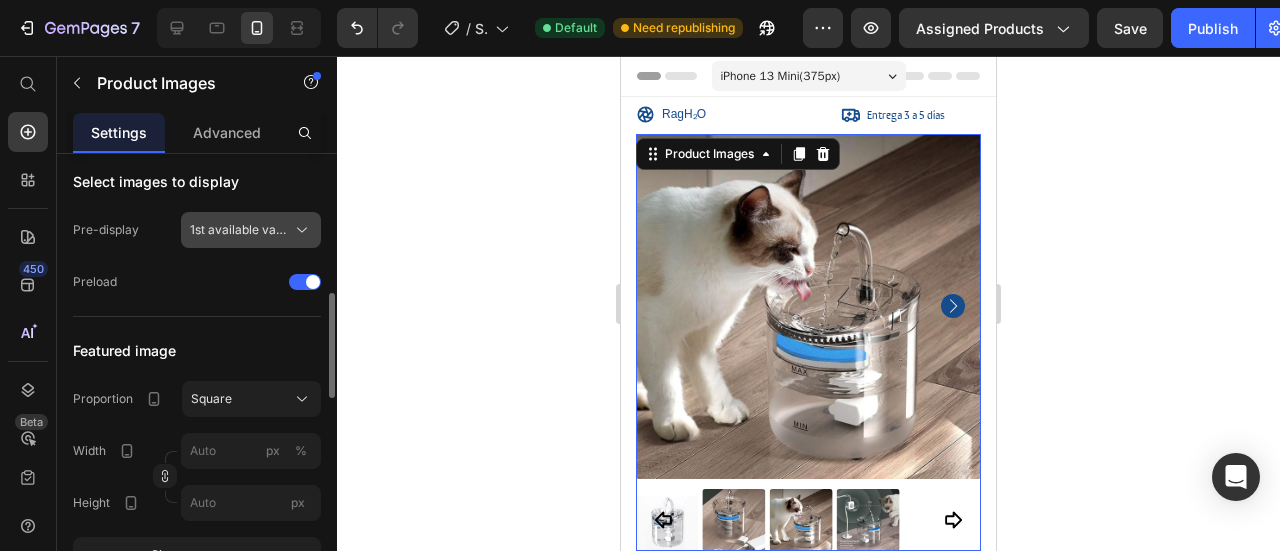 click on "1st available variant" at bounding box center (239, 230) 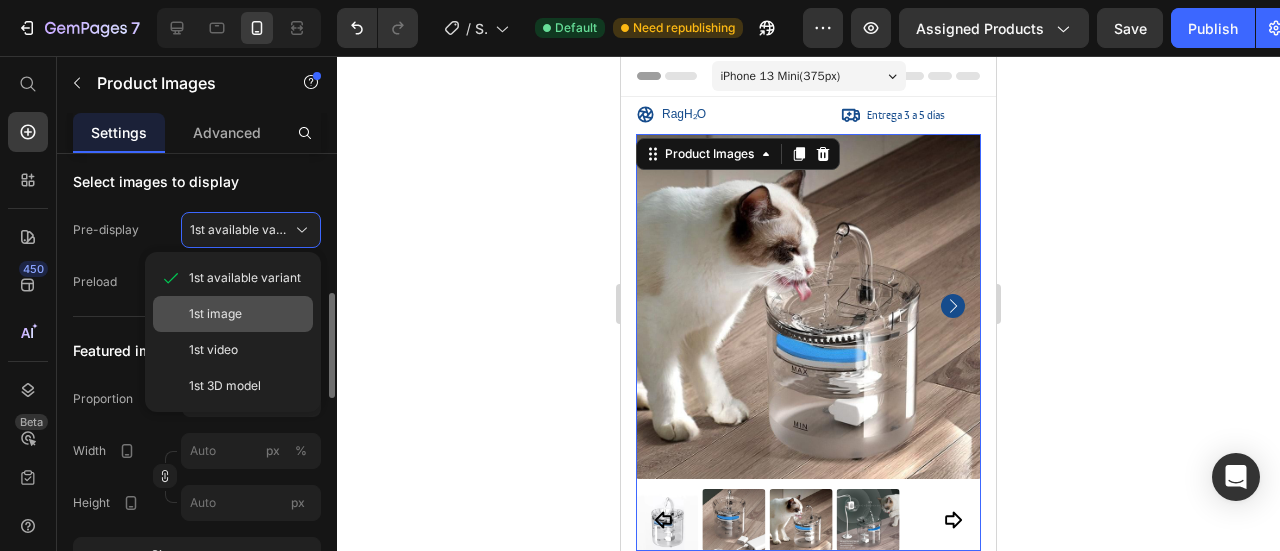 click on "1st image" 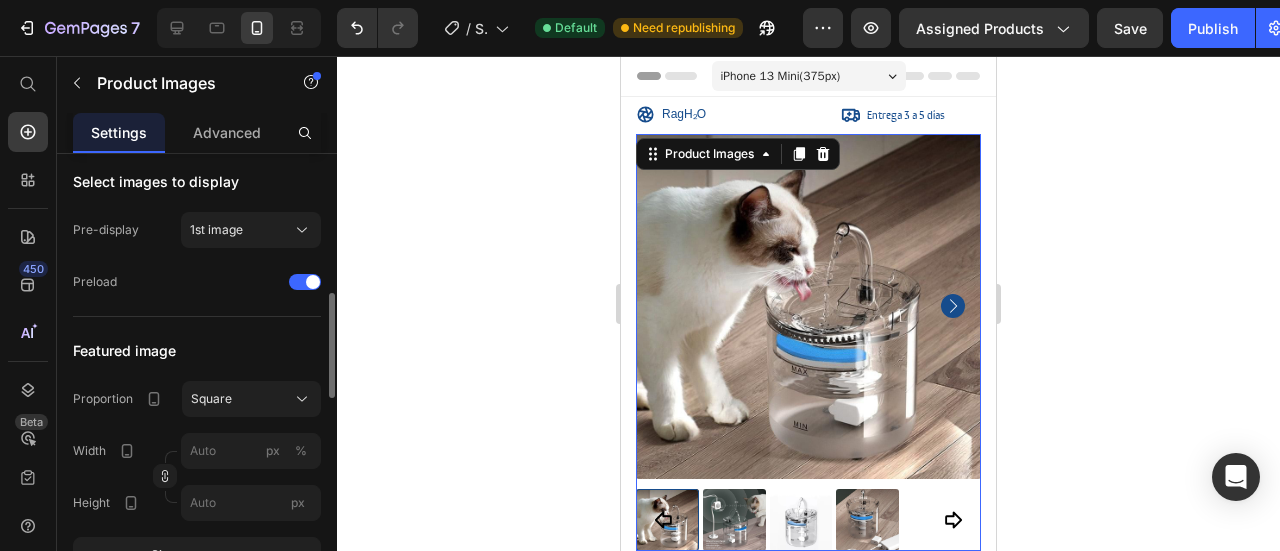 click 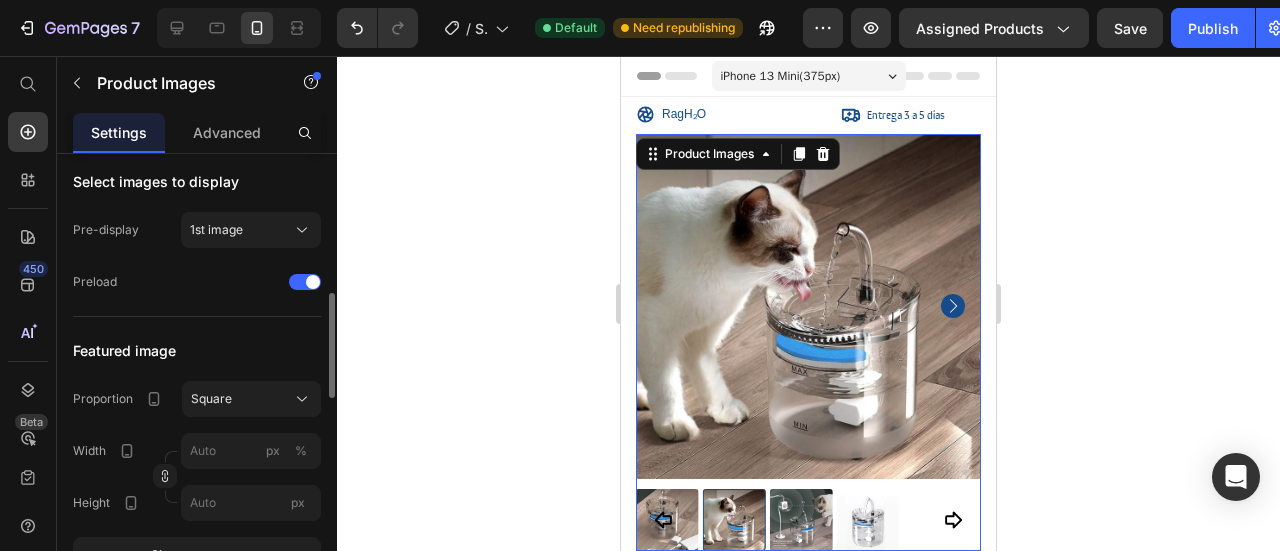 click 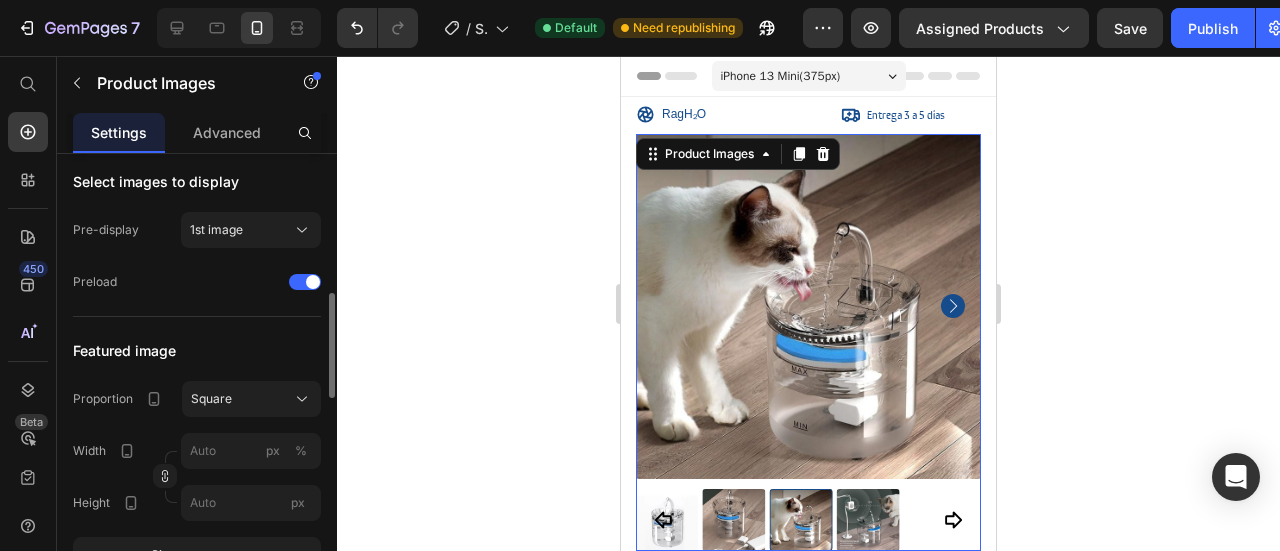 click 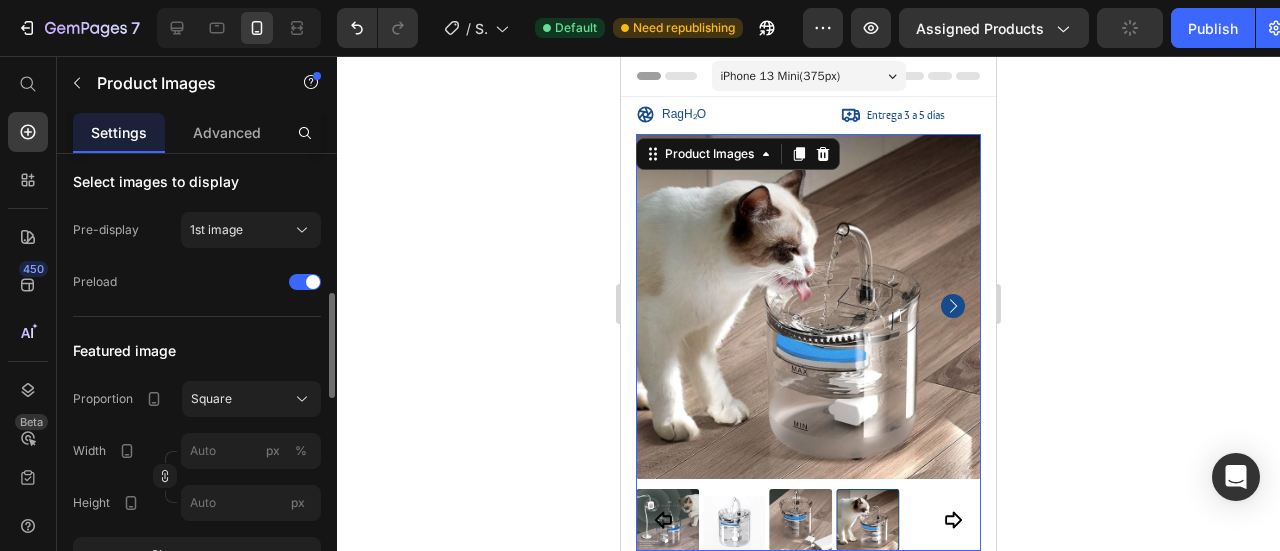 click 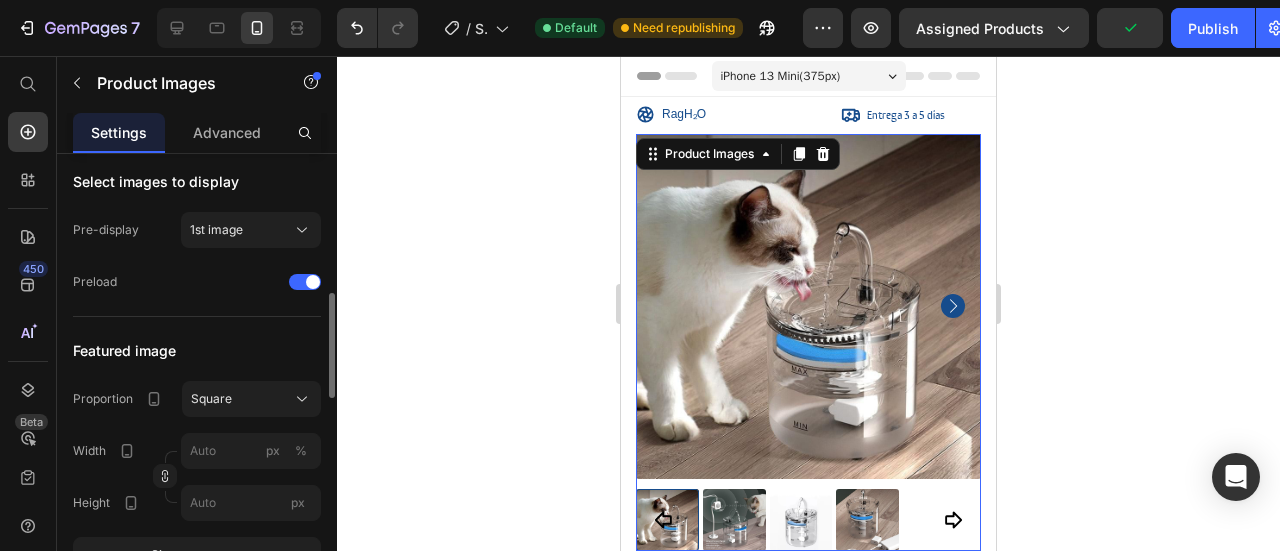 click 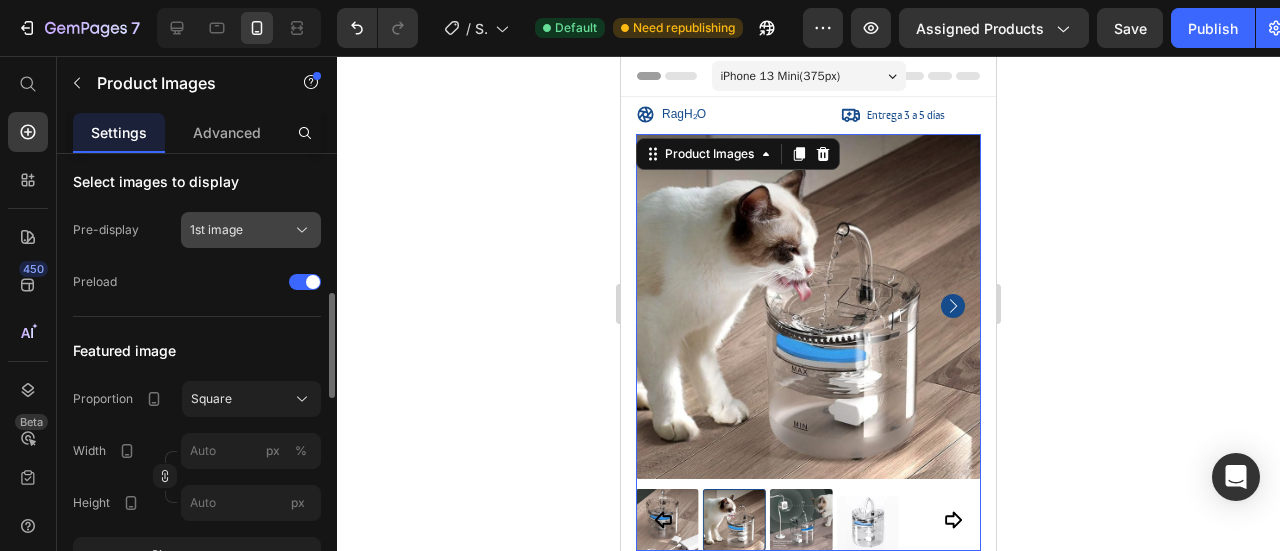 click on "1st image" at bounding box center (251, 230) 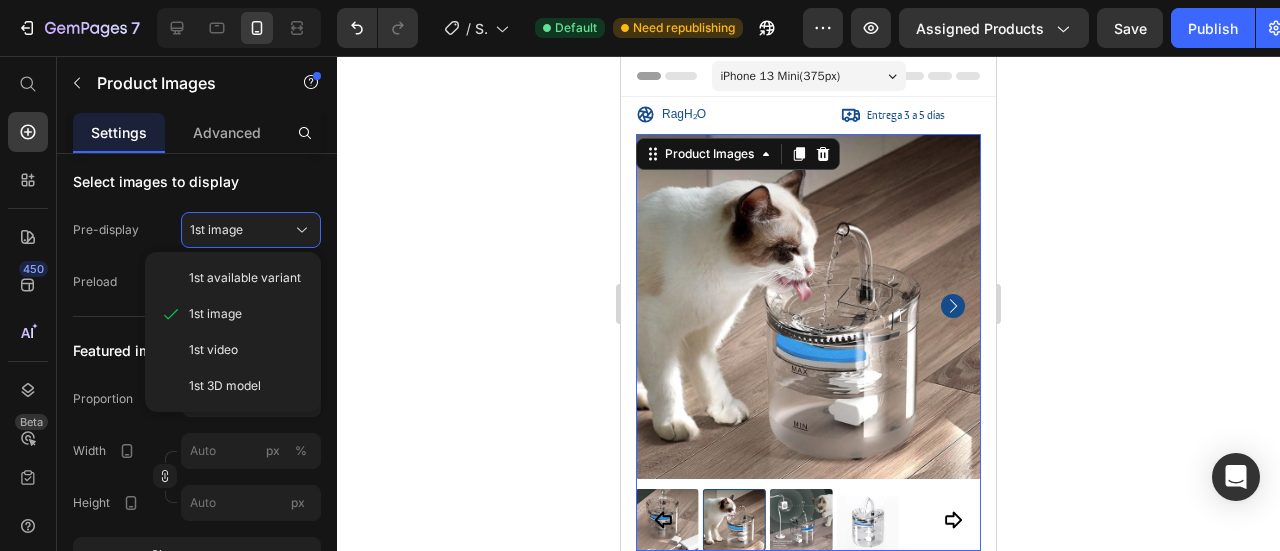 drag, startPoint x: 254, startPoint y: 347, endPoint x: 540, endPoint y: 452, distance: 304.6654 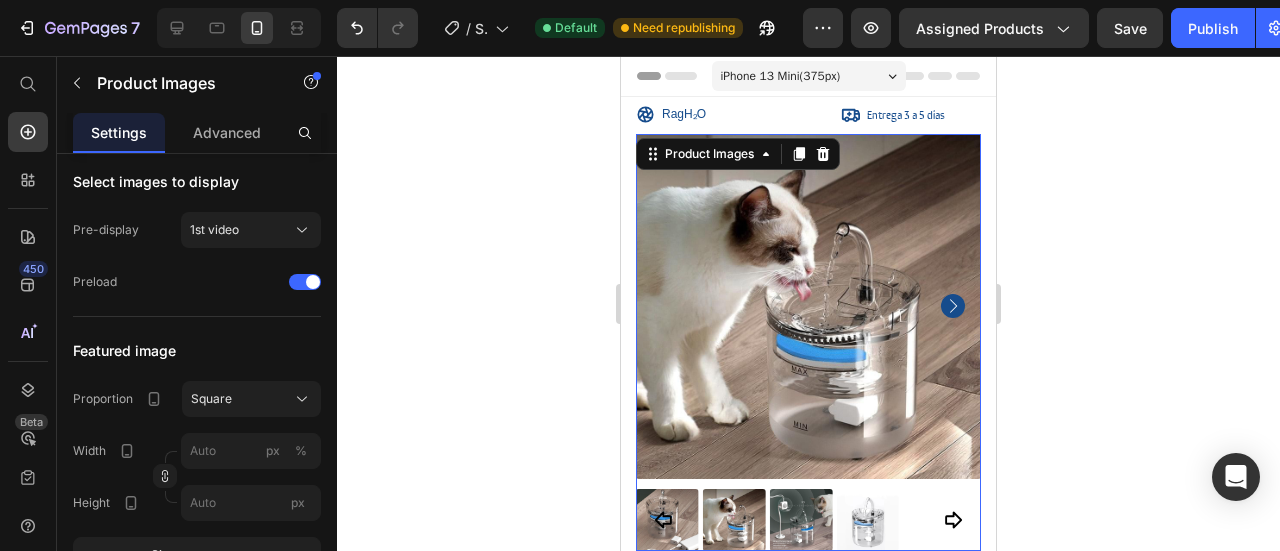 click at bounding box center [667, 520] 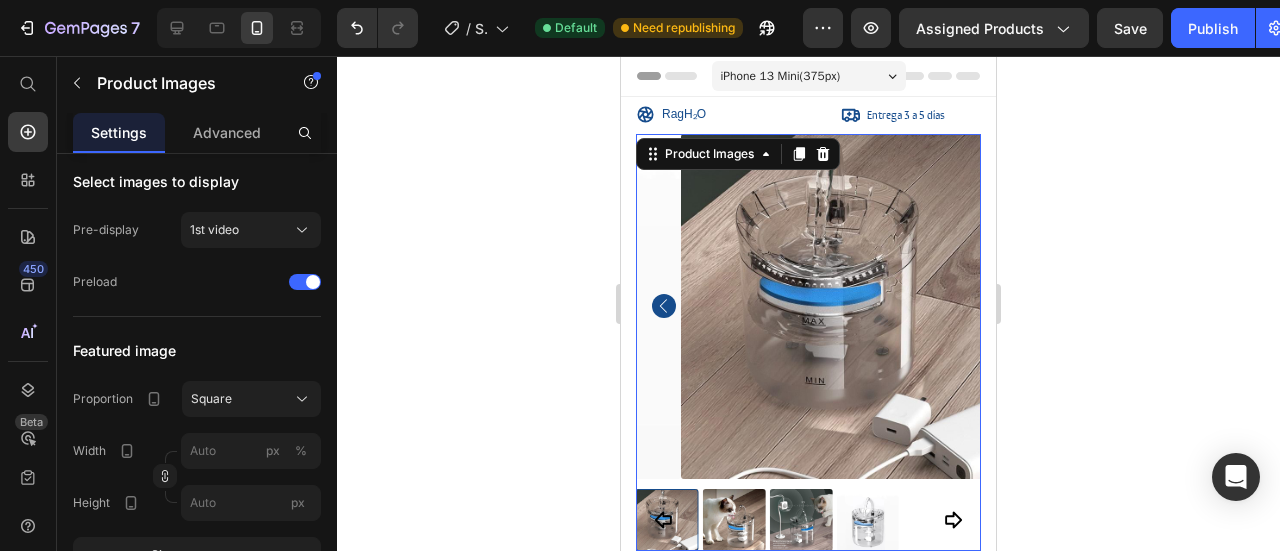 click 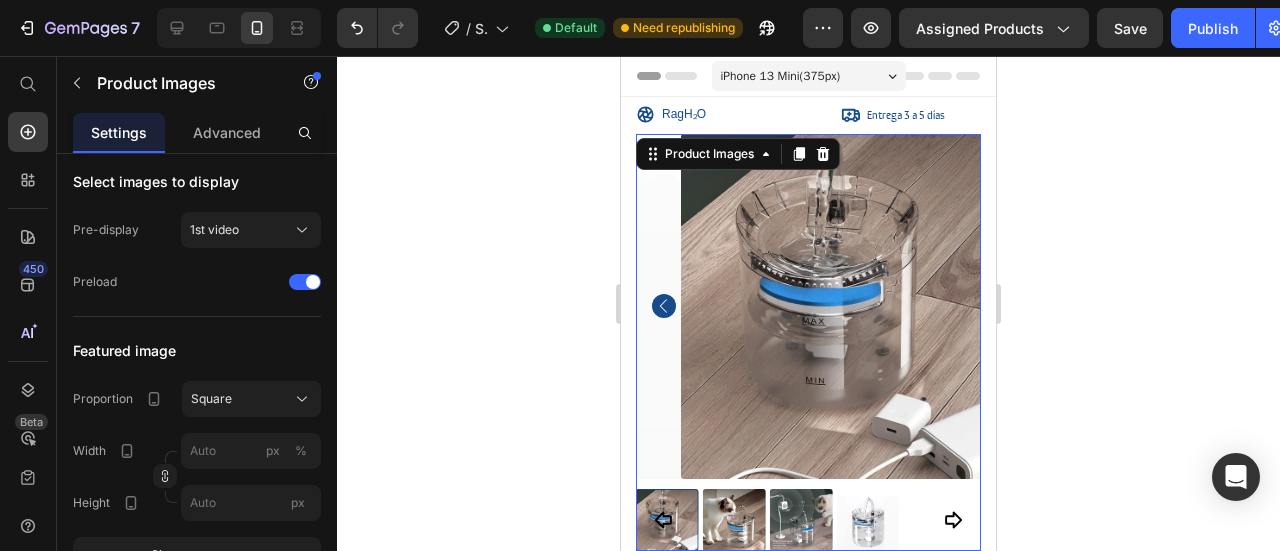 click 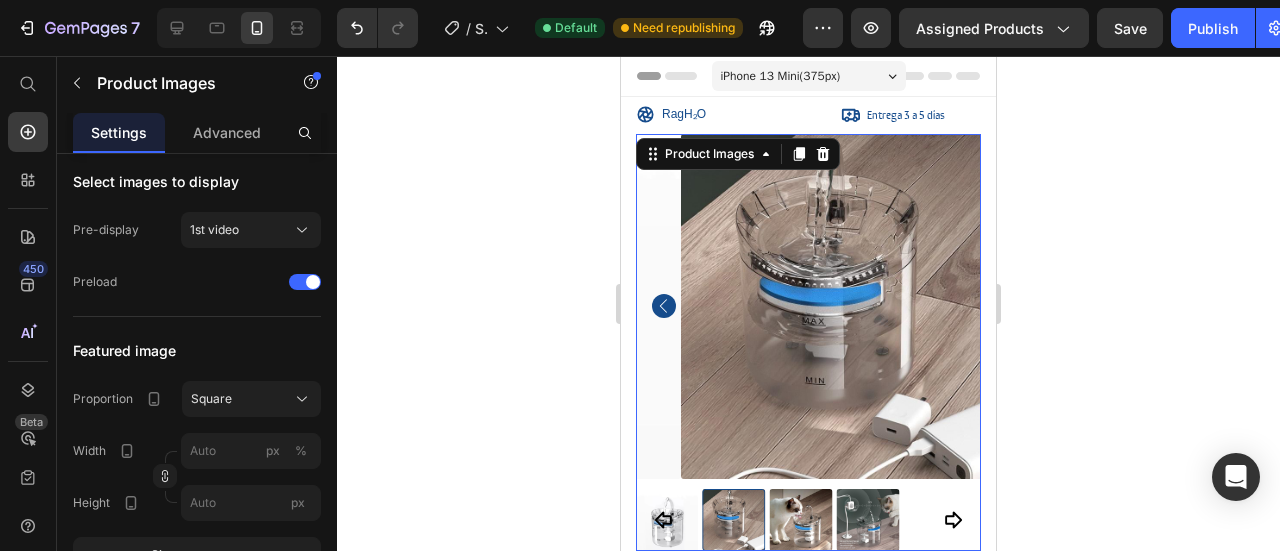 click 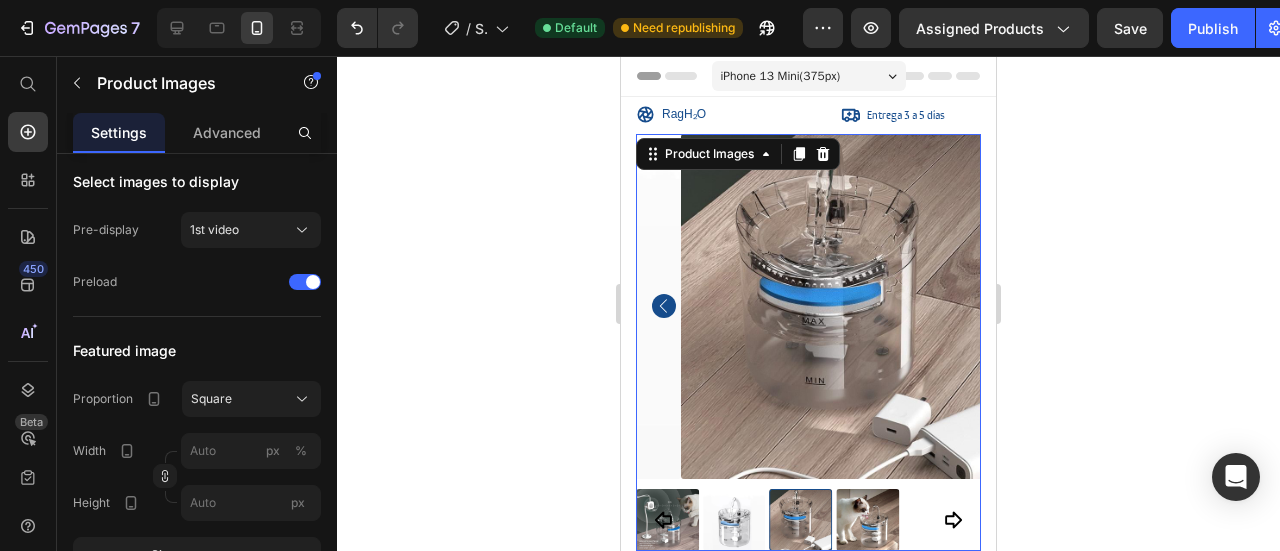 click 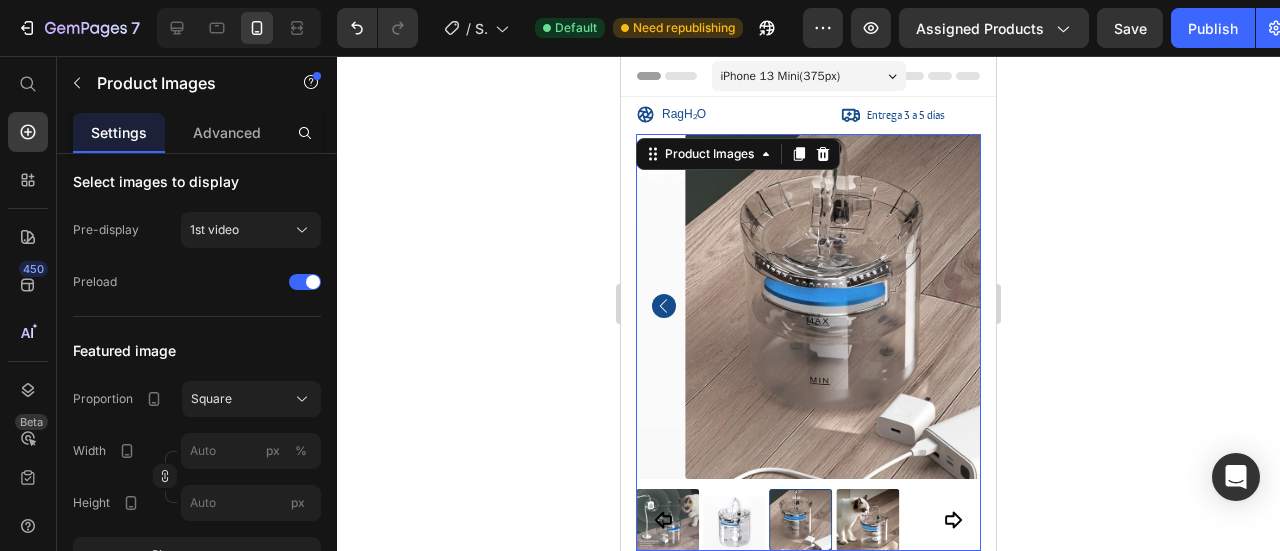 click 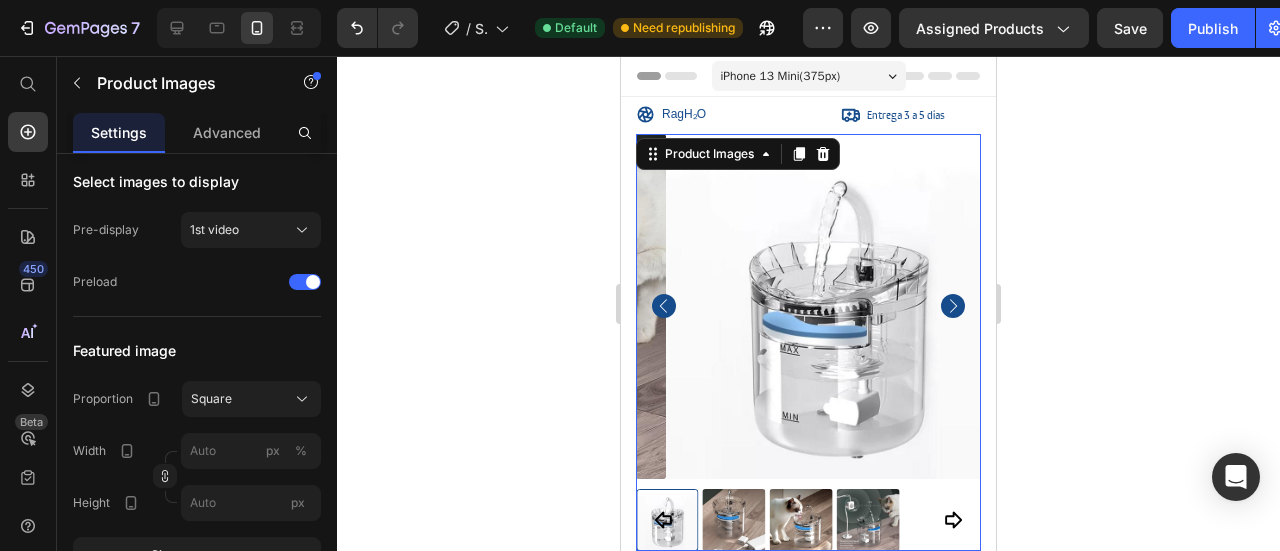 click at bounding box center [953, 306] 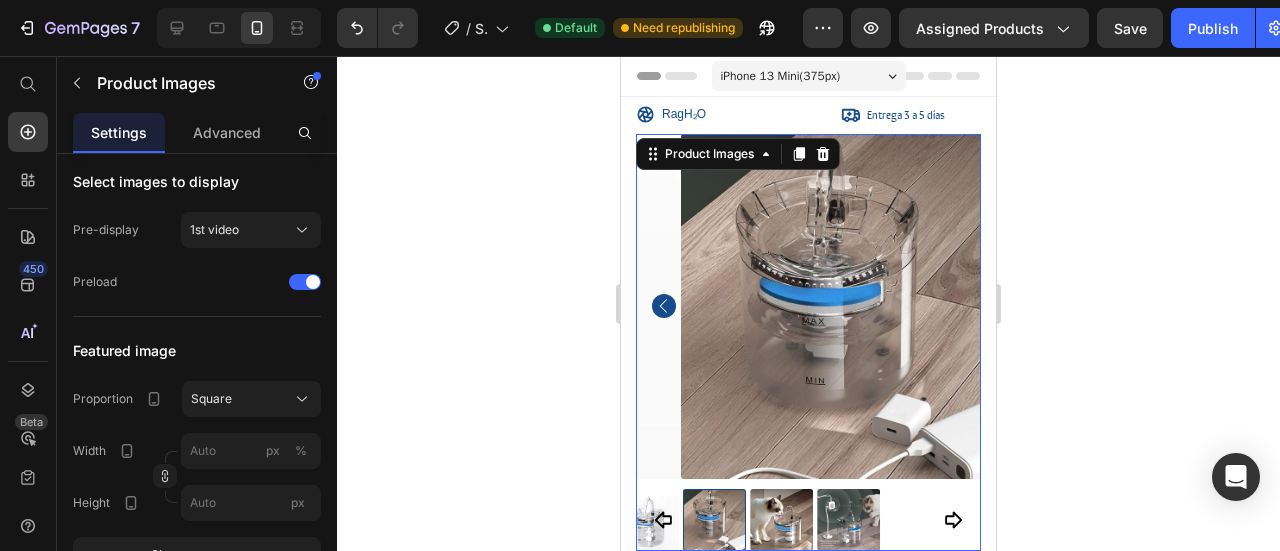 drag, startPoint x: 902, startPoint y: 331, endPoint x: 618, endPoint y: 337, distance: 284.0634 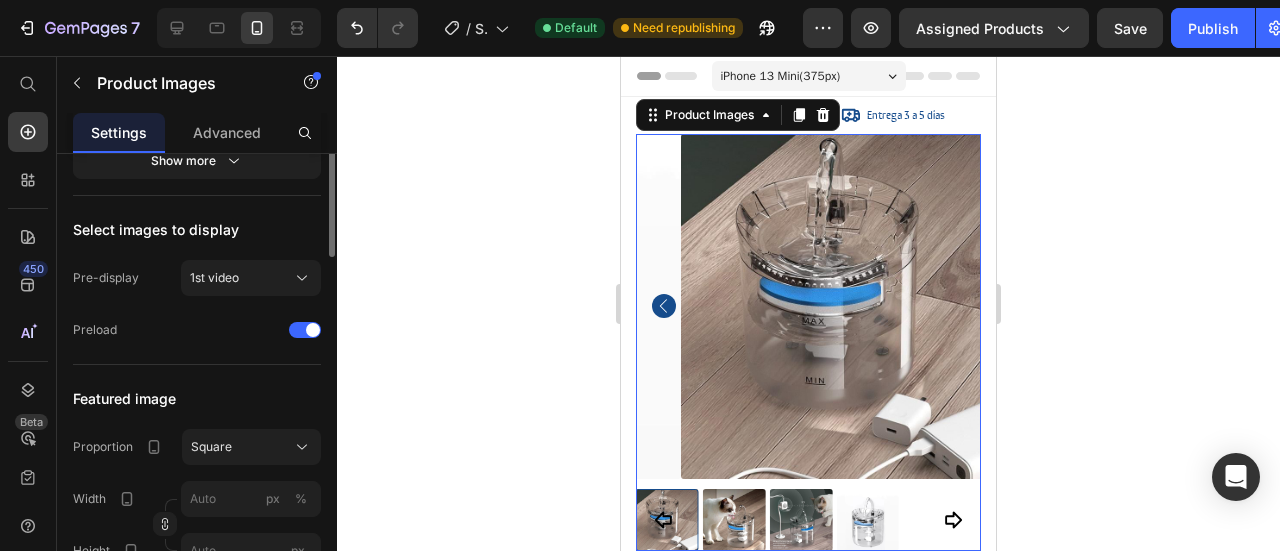 scroll, scrollTop: 400, scrollLeft: 0, axis: vertical 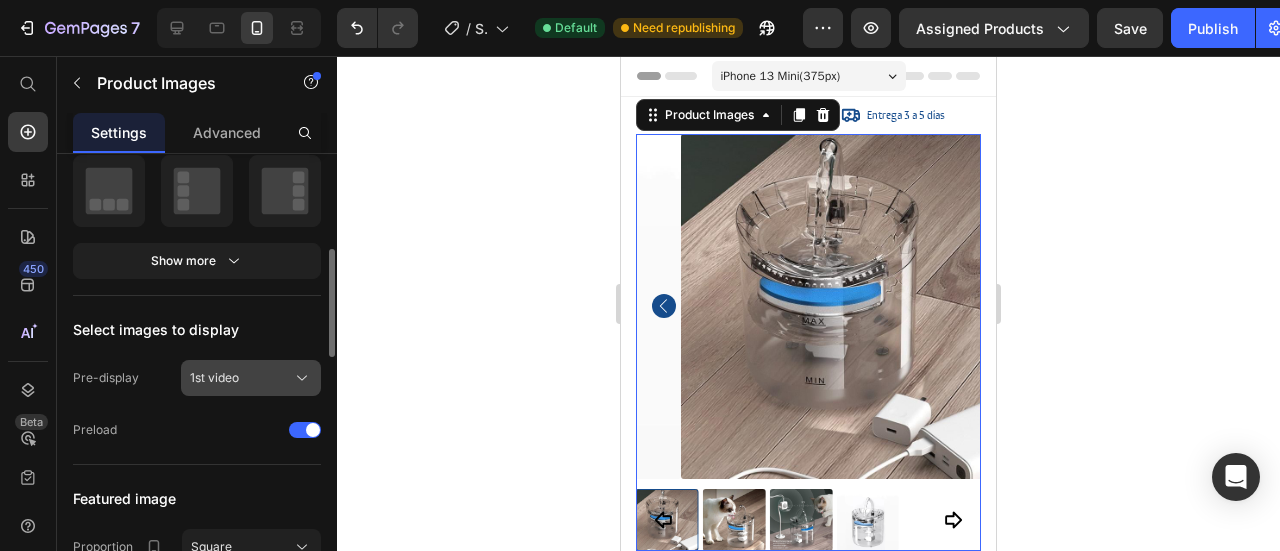 click on "1st video" at bounding box center (214, 378) 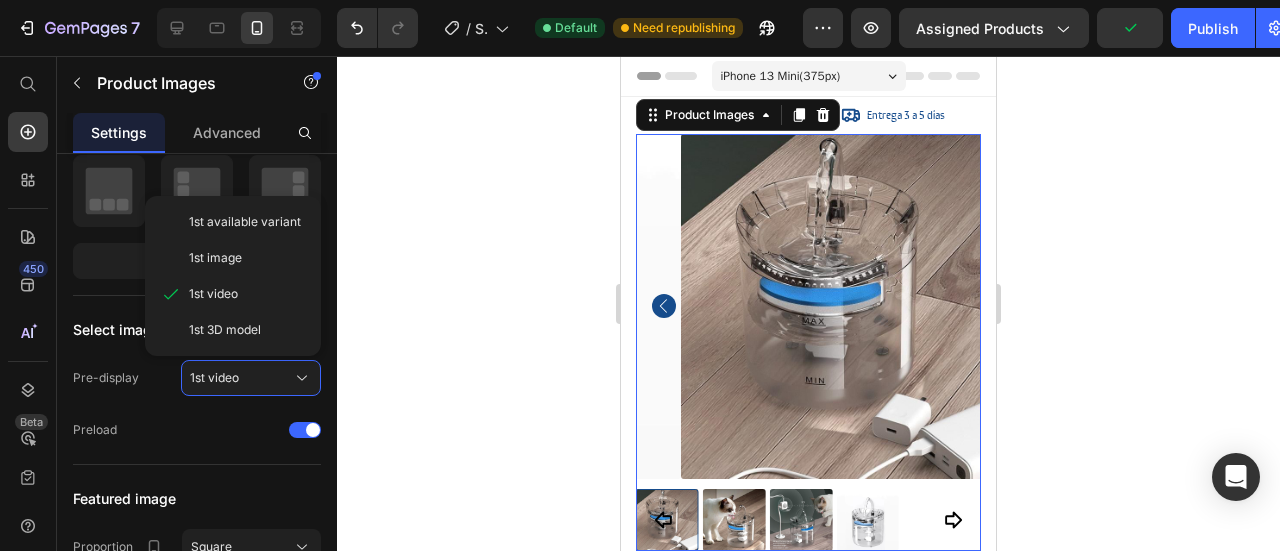click 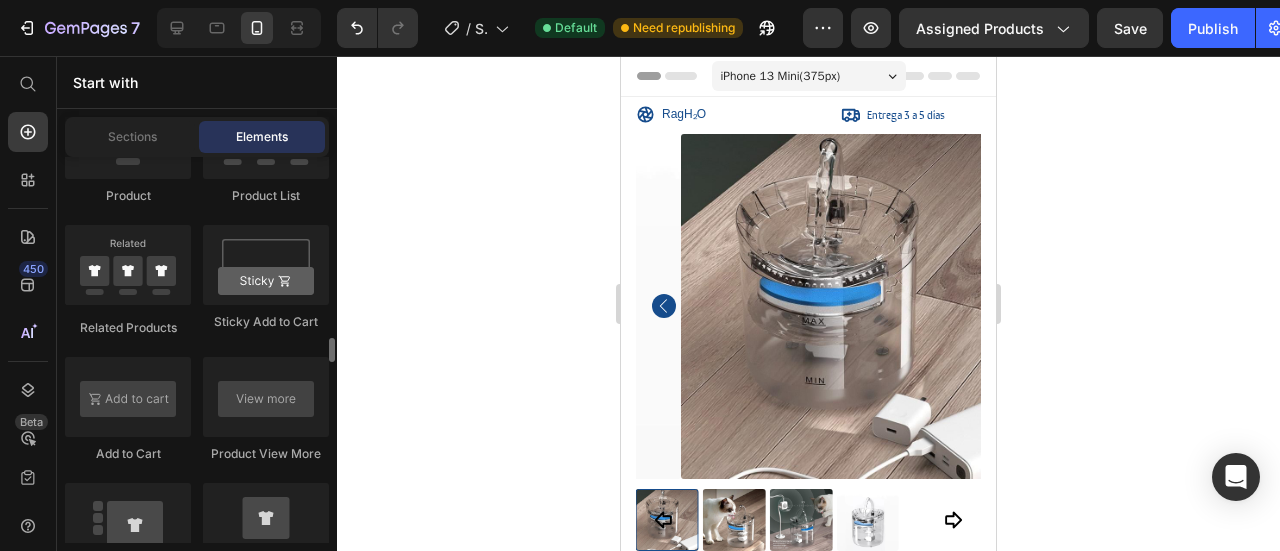 scroll, scrollTop: 3100, scrollLeft: 0, axis: vertical 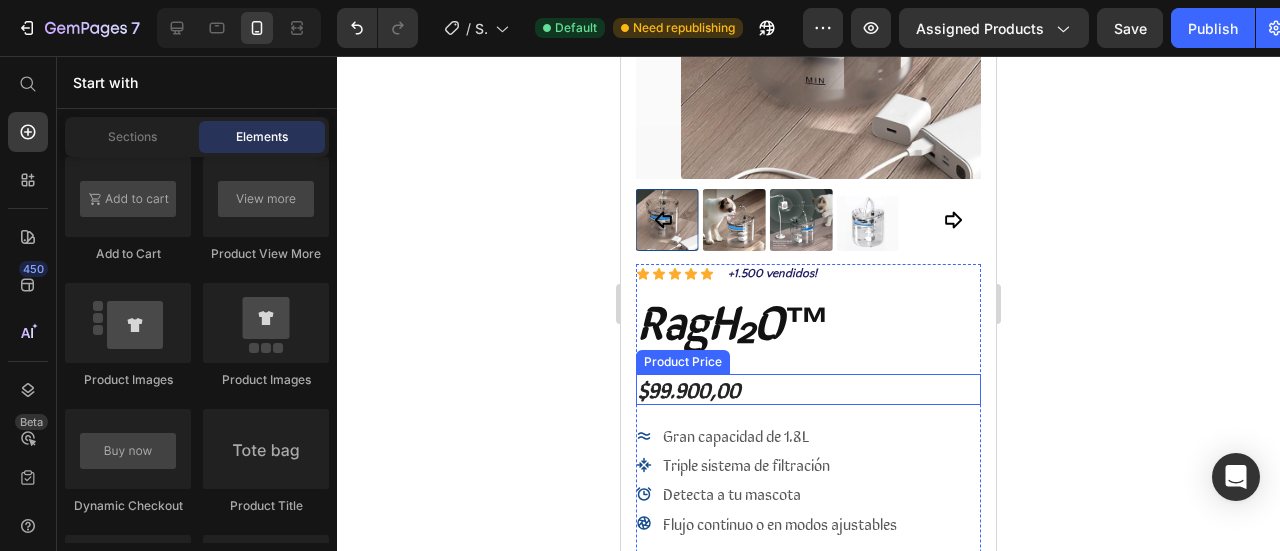 click 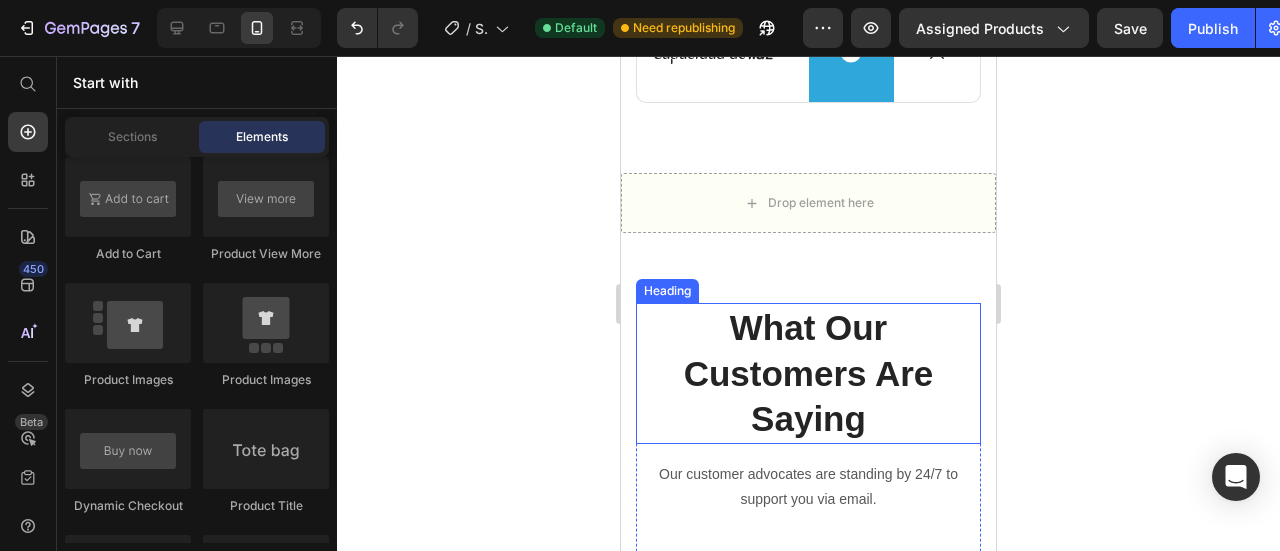 scroll, scrollTop: 2000, scrollLeft: 0, axis: vertical 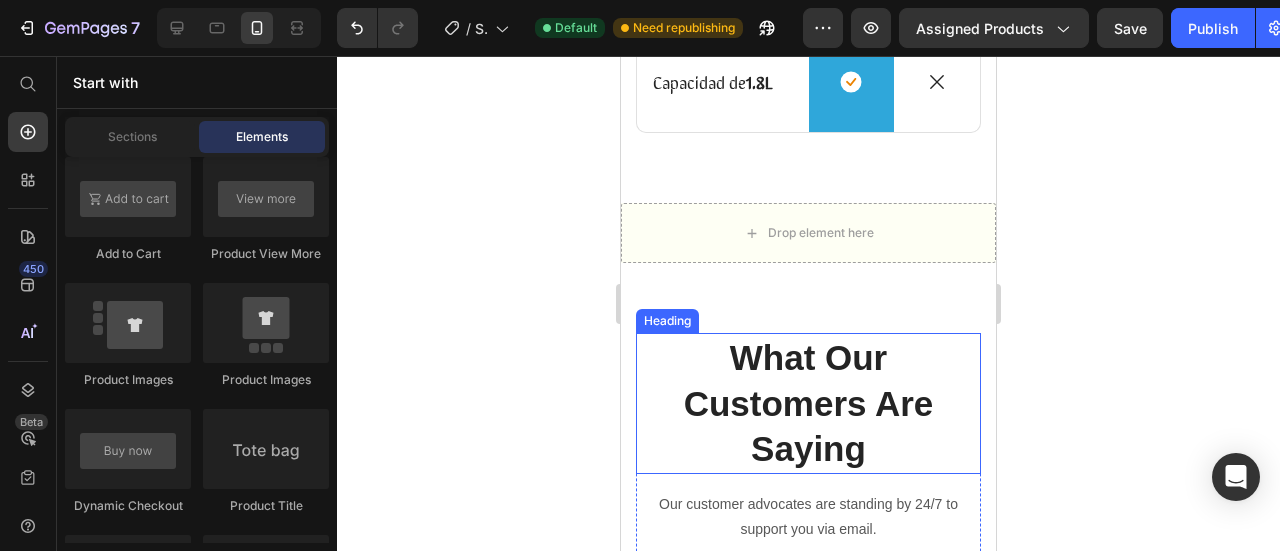 click on "What Our Customers Are Saying" at bounding box center [808, 403] 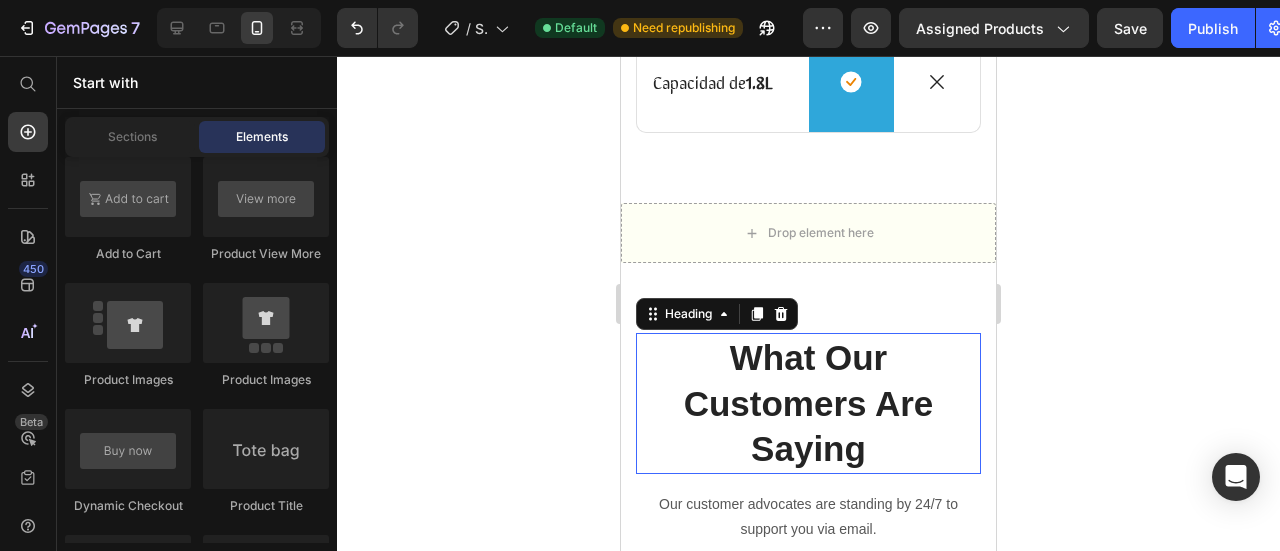 scroll, scrollTop: 0, scrollLeft: 0, axis: both 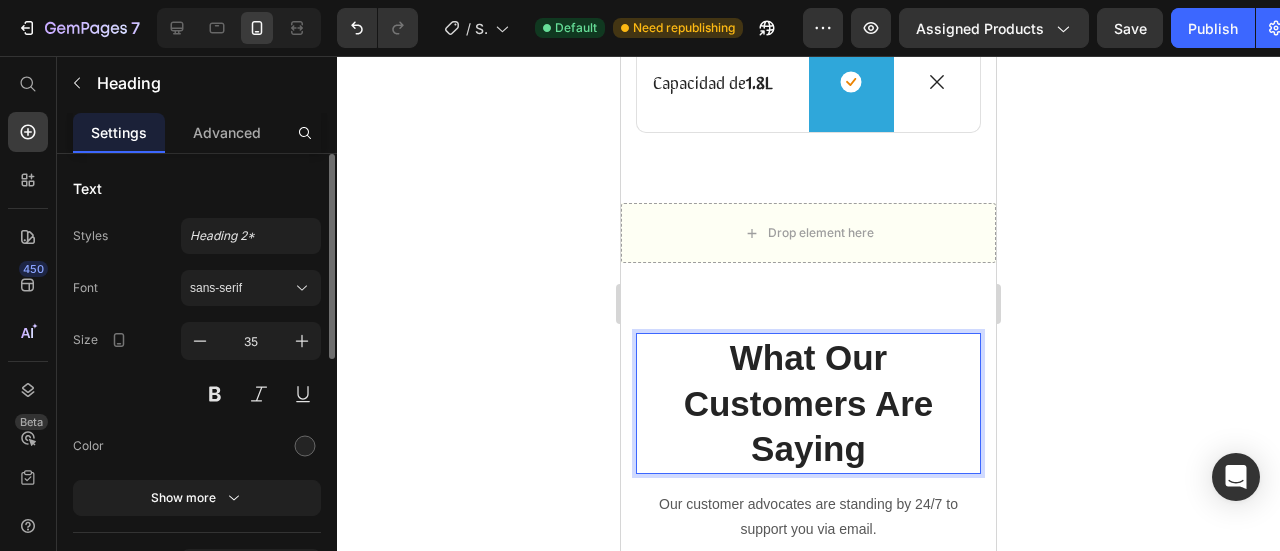 click on "What Our Customers Are Saying" at bounding box center [808, 403] 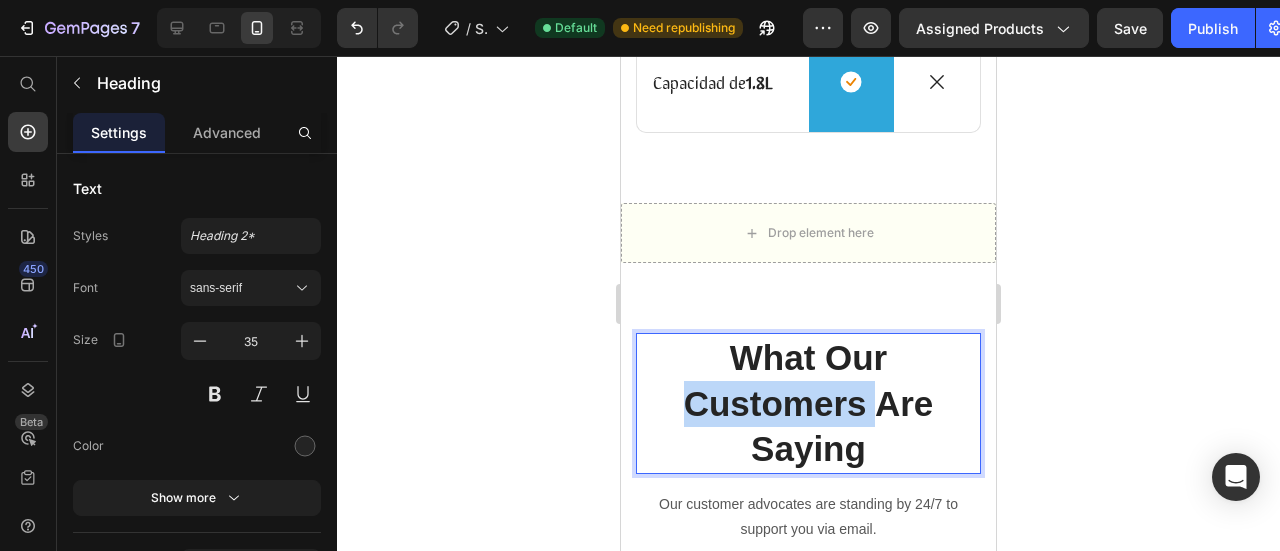 click on "What Our Customers Are Saying" at bounding box center [808, 403] 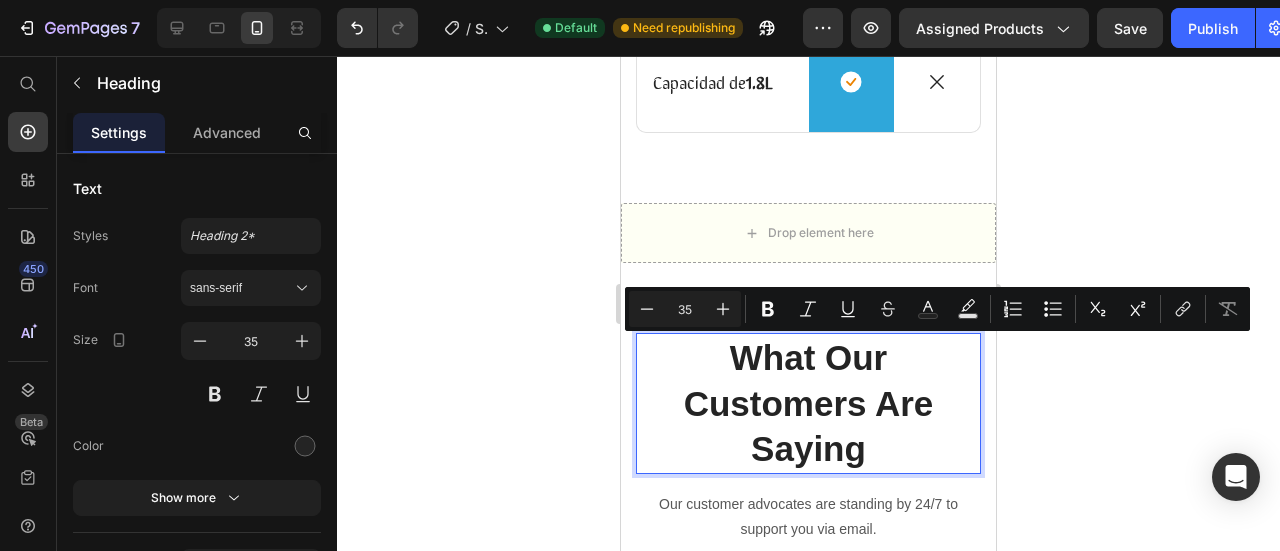 click on "What Our Customers Are Saying" at bounding box center (808, 403) 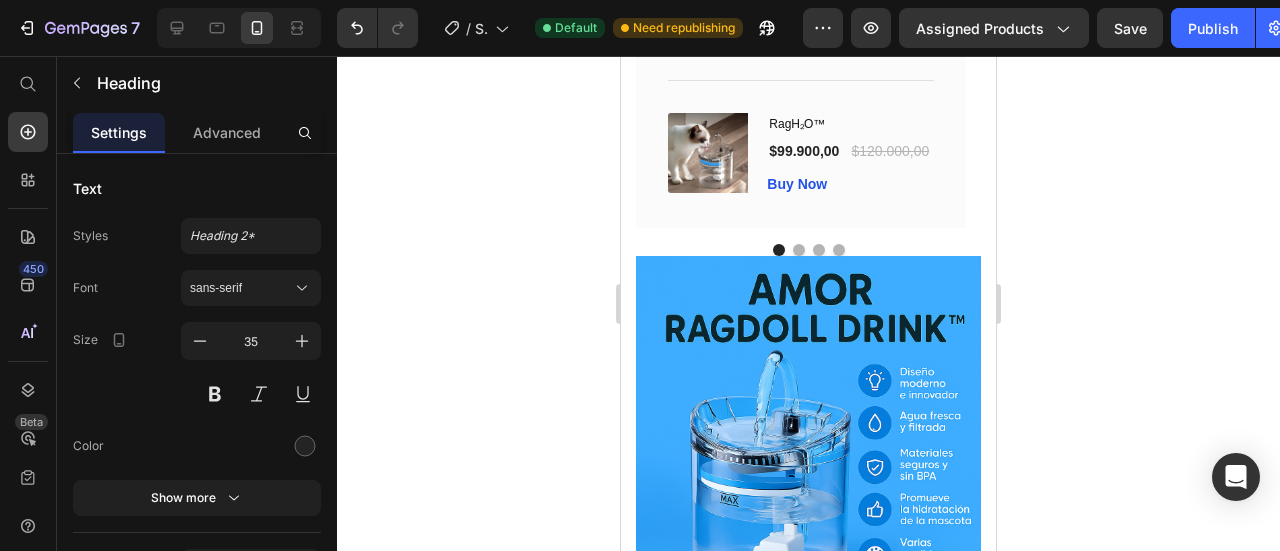 scroll, scrollTop: 2900, scrollLeft: 0, axis: vertical 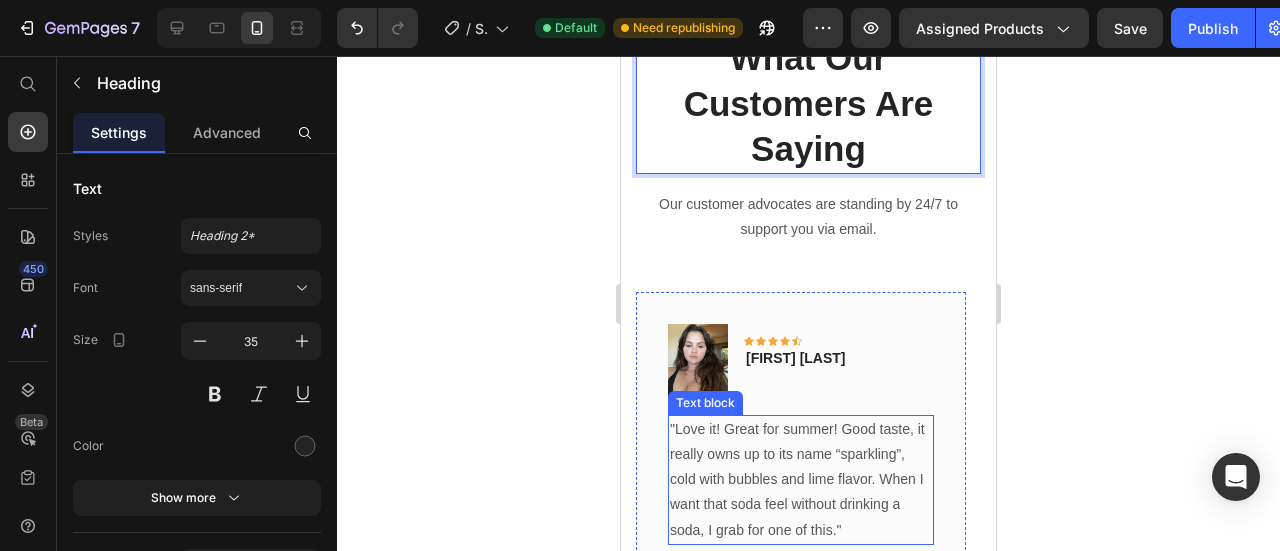 click on ""Love it! Great for summer! Good taste, it really owns up to its name “sparkling”, cold with bubbles and lime flavor. When I want that soda feel without drinking a soda, I grab for one of this."" at bounding box center (801, 480) 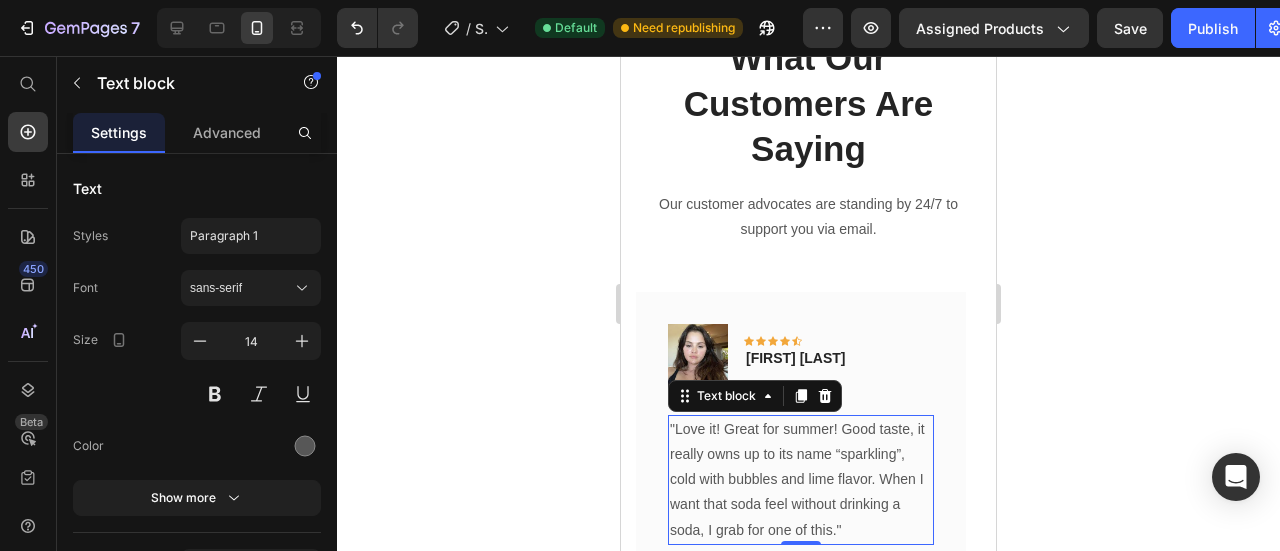 click on ""Love it! Great for summer! Good taste, it really owns up to its name “sparkling”, cold with bubbles and lime flavor. When I want that soda feel without drinking a soda, I grab for one of this."" at bounding box center [801, 480] 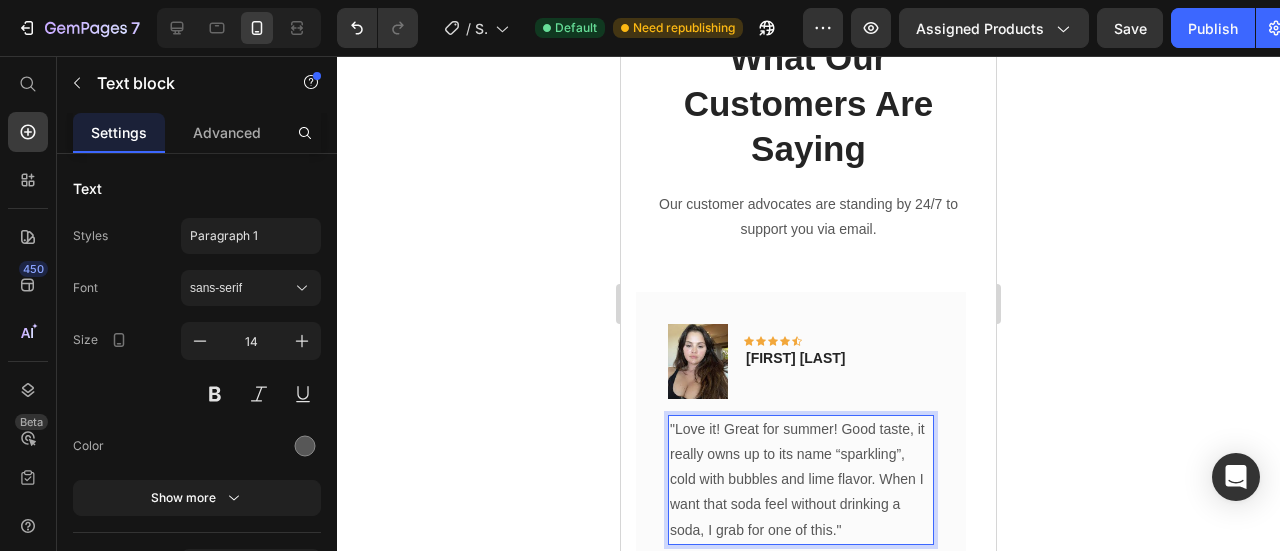 drag, startPoint x: 862, startPoint y: 494, endPoint x: 854, endPoint y: 484, distance: 12.806249 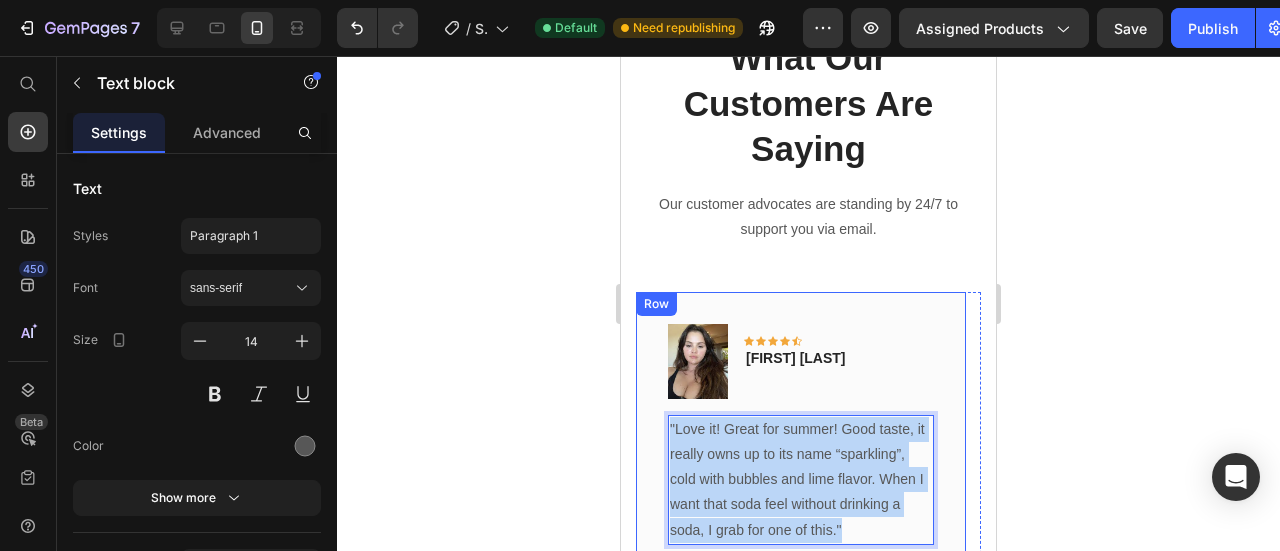 drag, startPoint x: 852, startPoint y: 481, endPoint x: 646, endPoint y: 368, distance: 234.95744 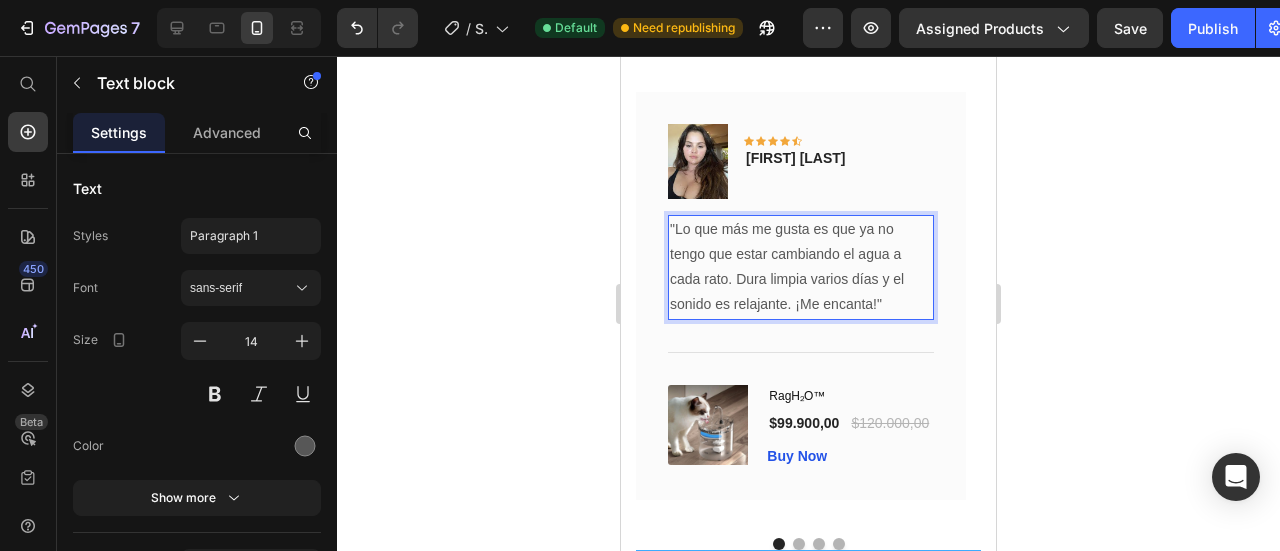 scroll, scrollTop: 2400, scrollLeft: 0, axis: vertical 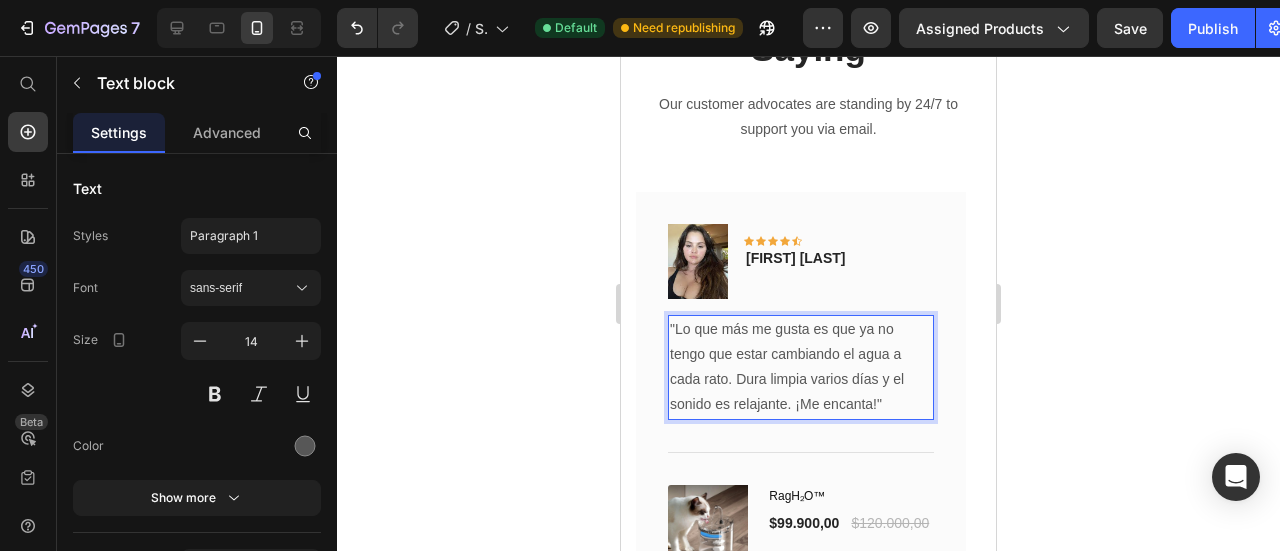 click on ""Lo que más me gusta es que ya no tengo que estar cambiando el agua a cada rato. Dura limpia varios días y el sonido es relajante. ¡Me encanta!"" at bounding box center [801, 367] 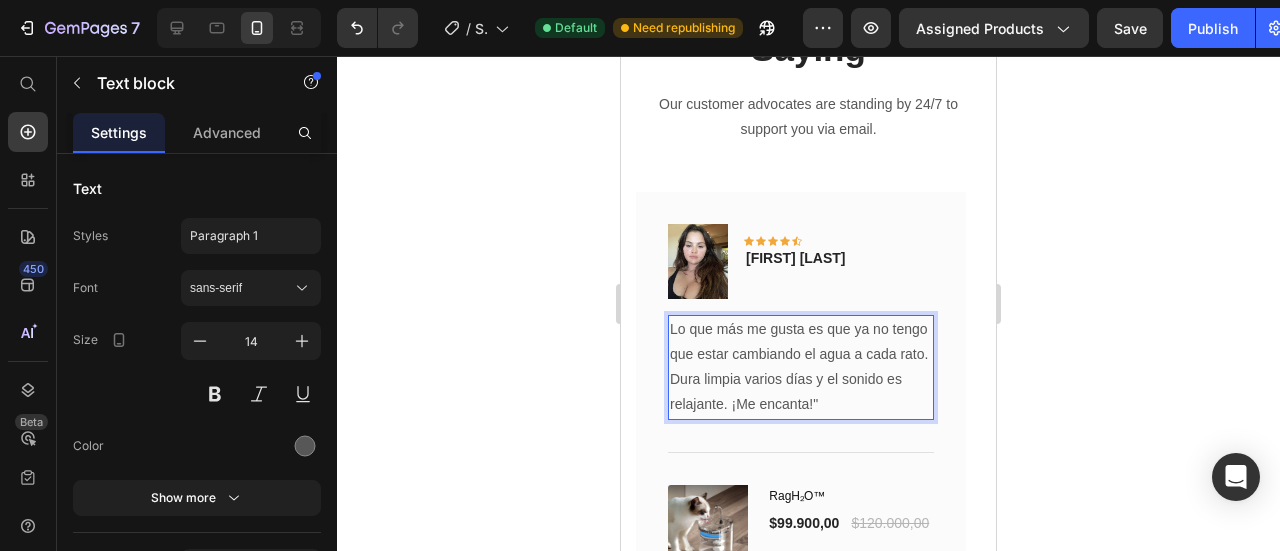 click on "Lo que más me gusta es que ya no tengo que estar cambiando el agua a cada rato. Dura limpia varios días y el sonido es relajante. ¡Me encanta!"" at bounding box center (801, 367) 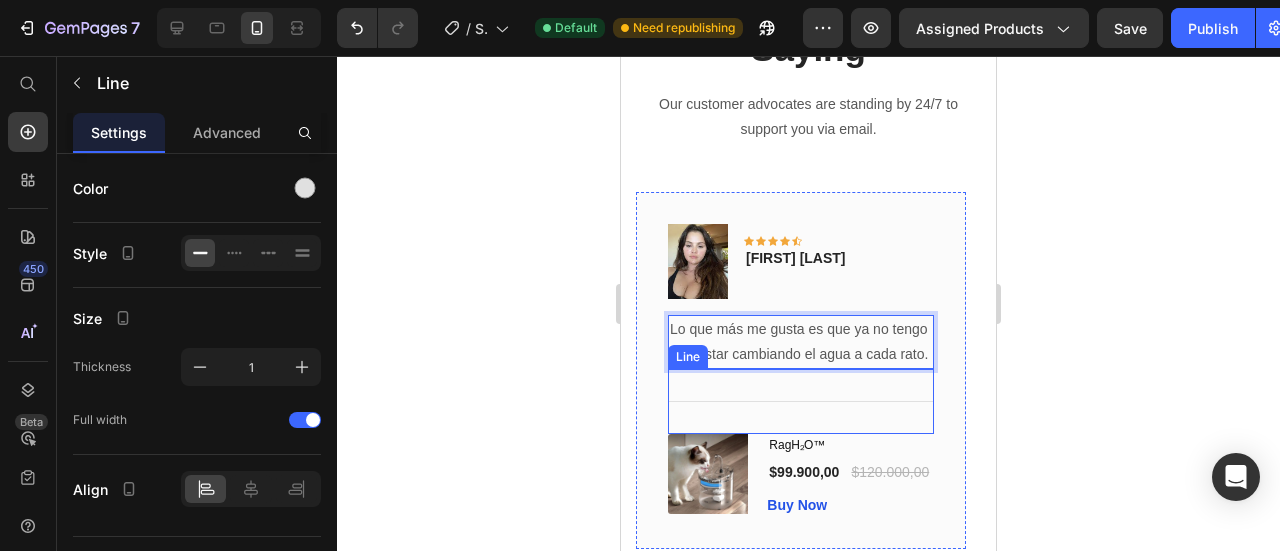 click on "Title Line" at bounding box center [801, 401] 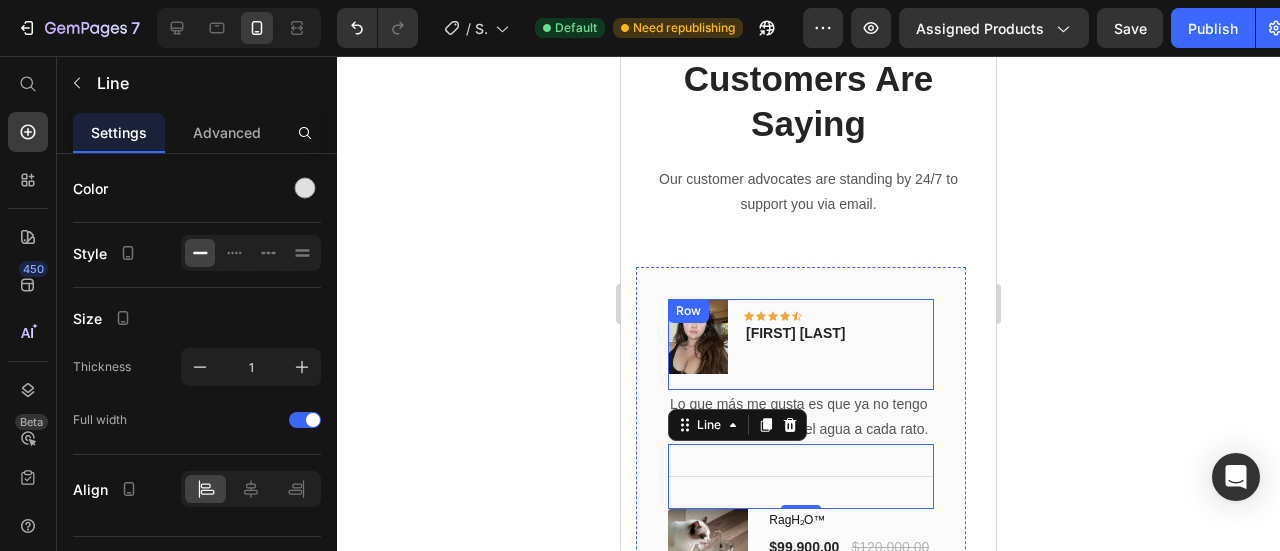 scroll, scrollTop: 2200, scrollLeft: 0, axis: vertical 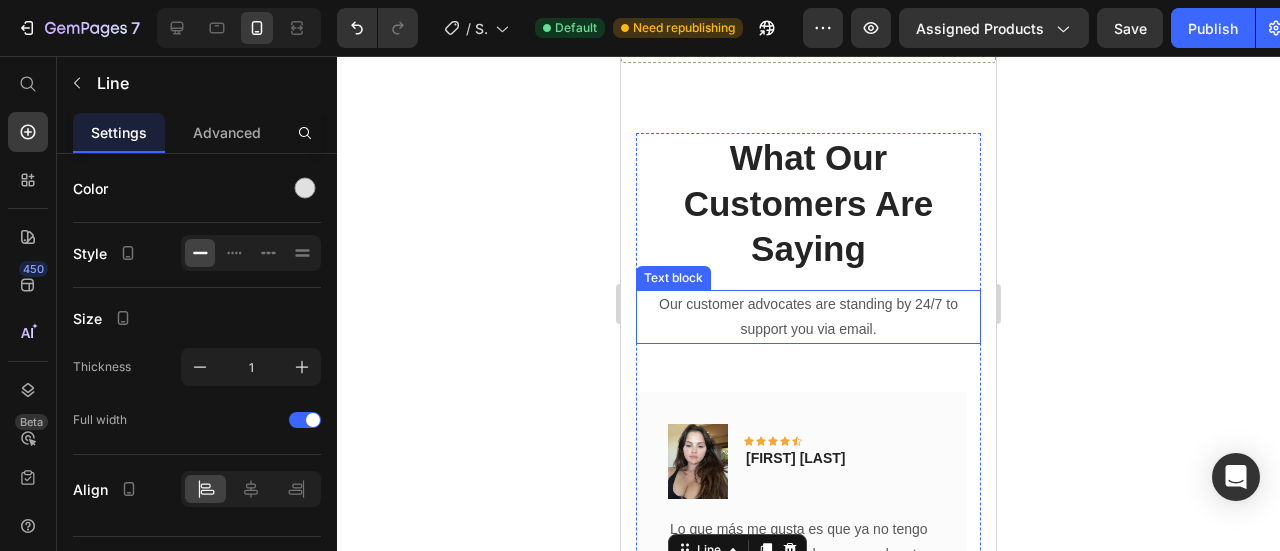 click on "Our customer advocates are standing by 24/7 to support you via email." at bounding box center [808, 317] 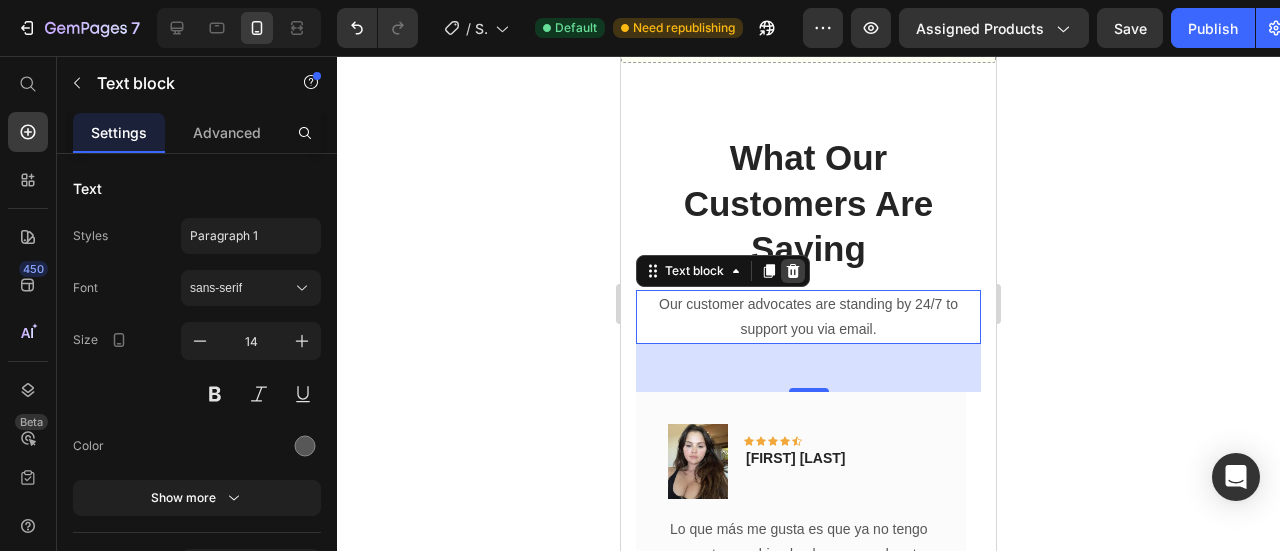 click 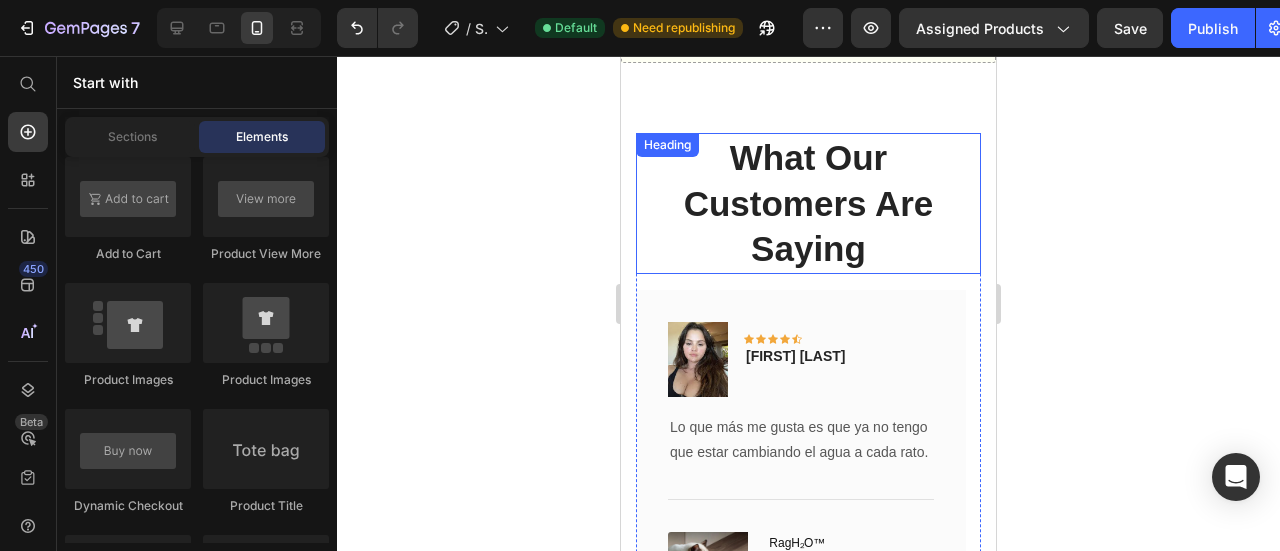 click on "What Our Customers Are Saying" at bounding box center (808, 203) 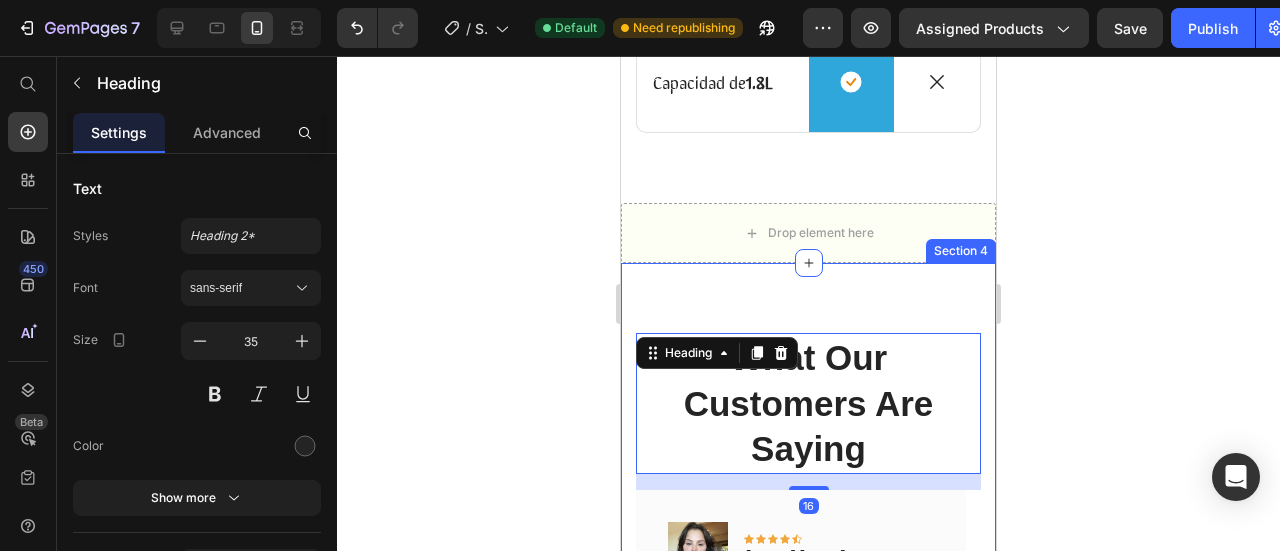 scroll, scrollTop: 2000, scrollLeft: 0, axis: vertical 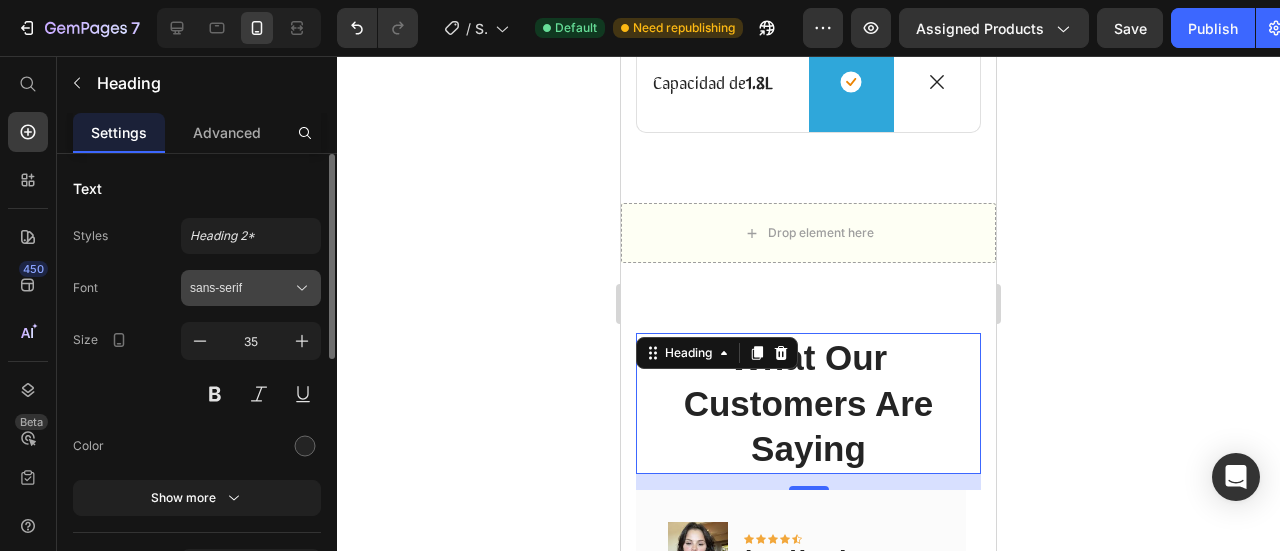 click on "sans-serif" at bounding box center [241, 288] 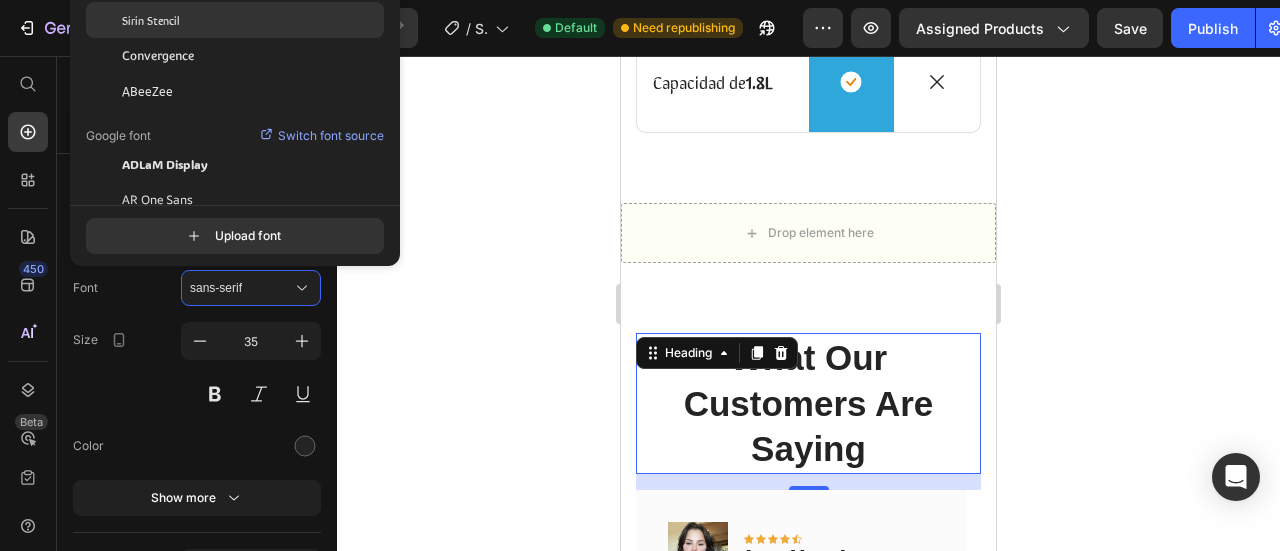 click on "Sirin Stencil" 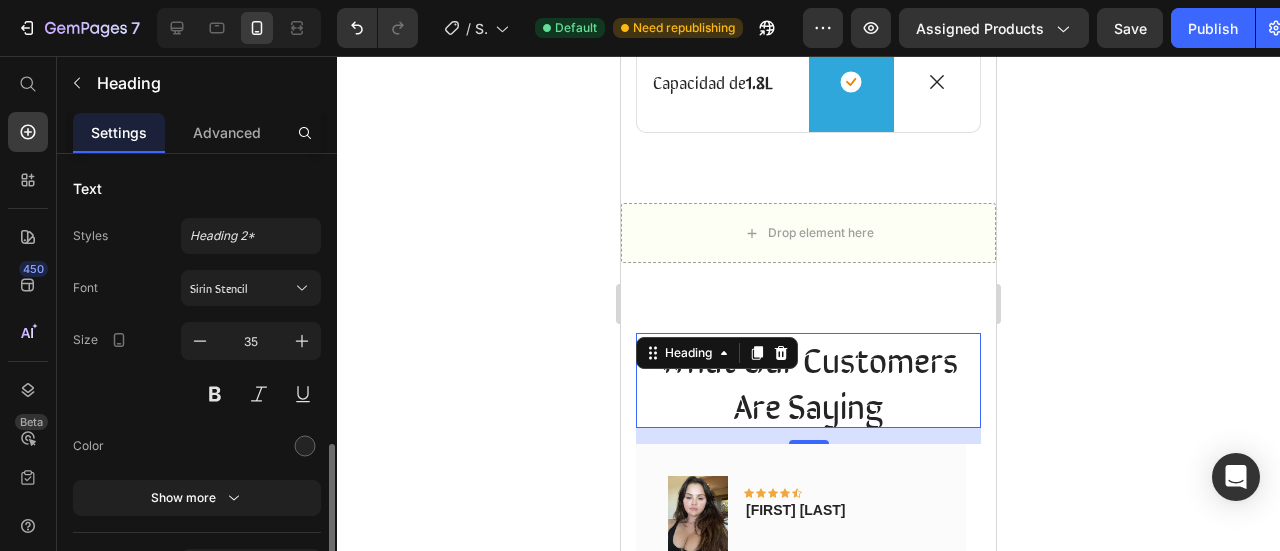 scroll, scrollTop: 200, scrollLeft: 0, axis: vertical 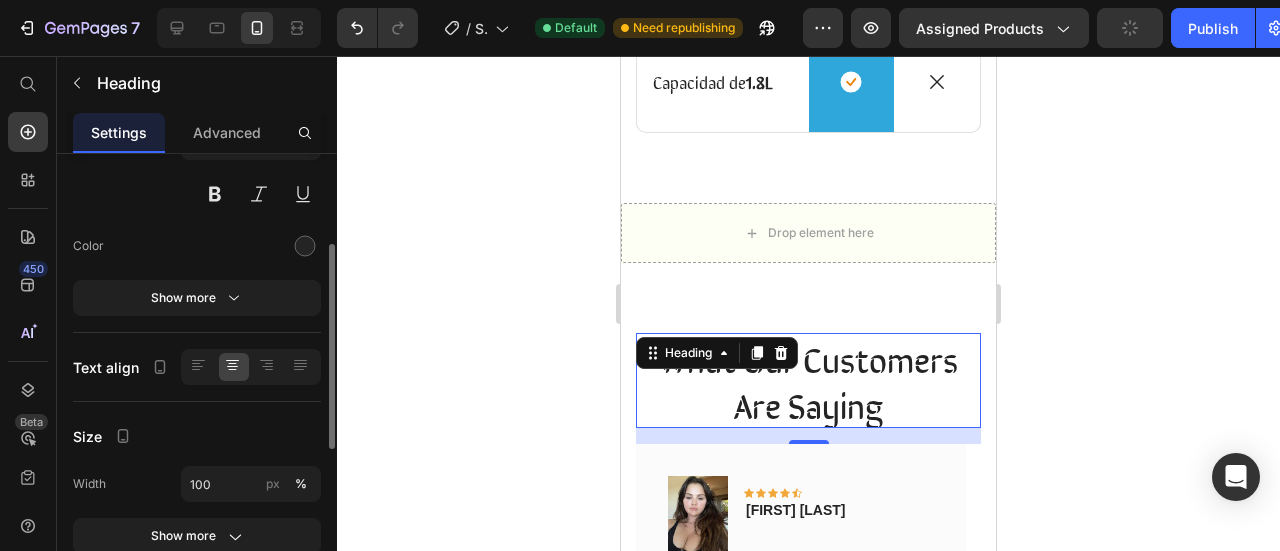 click on "What Our Customers Are Saying" at bounding box center (808, 380) 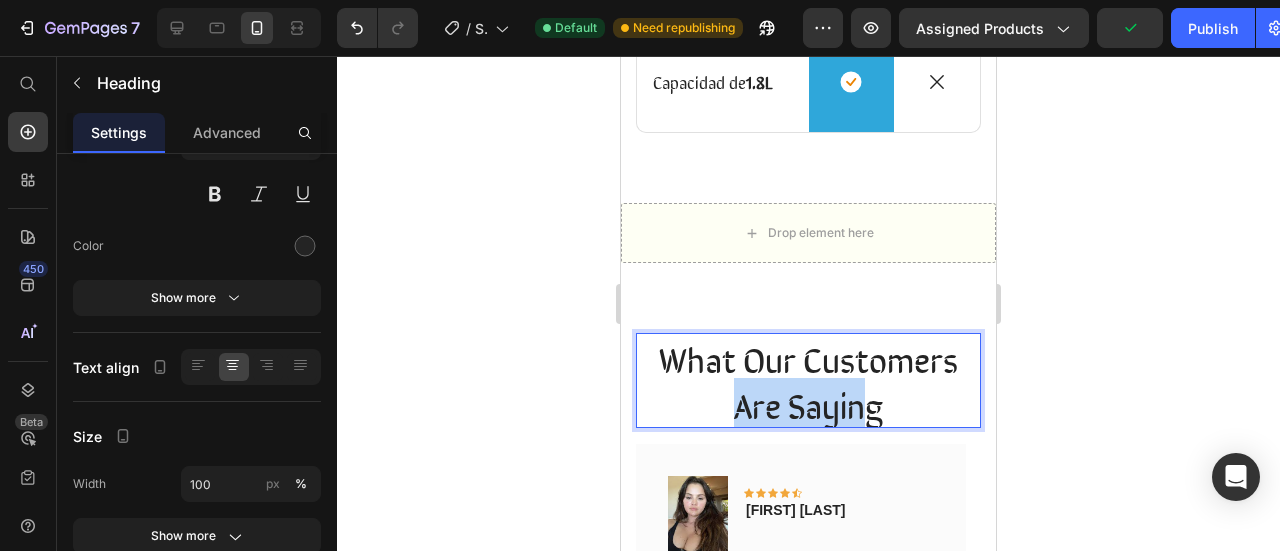 drag, startPoint x: 863, startPoint y: 366, endPoint x: 708, endPoint y: 343, distance: 156.69716 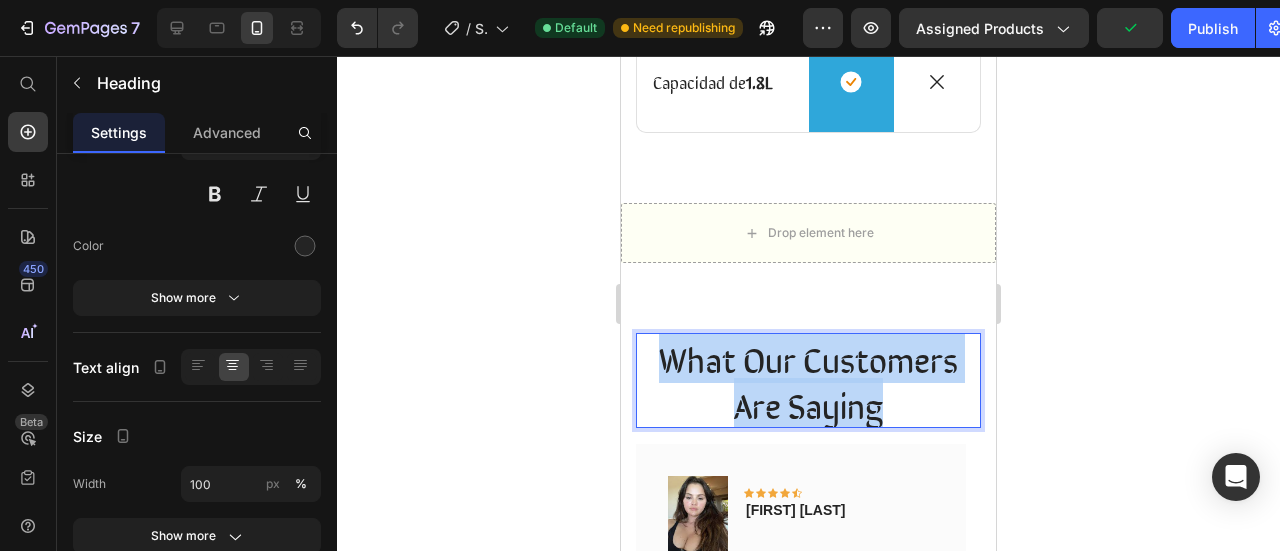drag, startPoint x: 930, startPoint y: 354, endPoint x: 1197, endPoint y: 358, distance: 267.02997 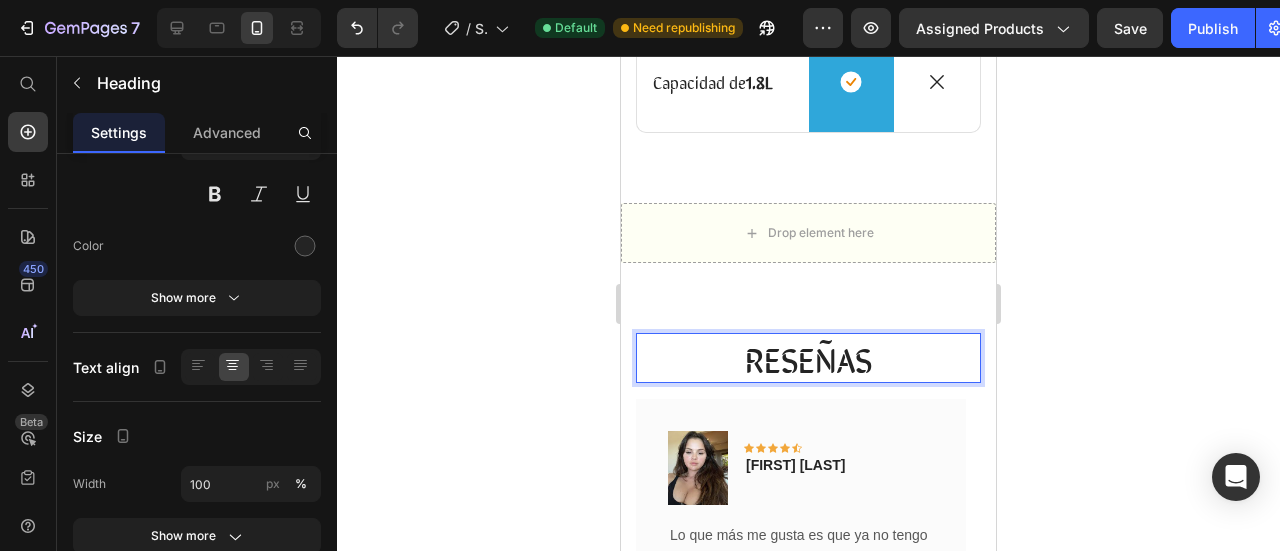 click 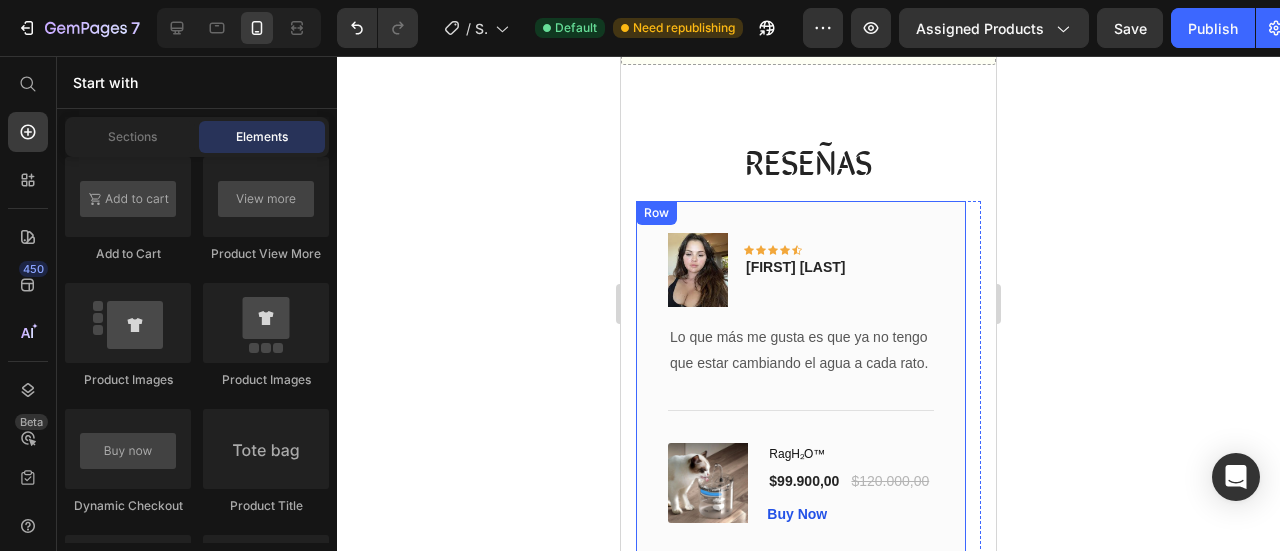 scroll, scrollTop: 2200, scrollLeft: 0, axis: vertical 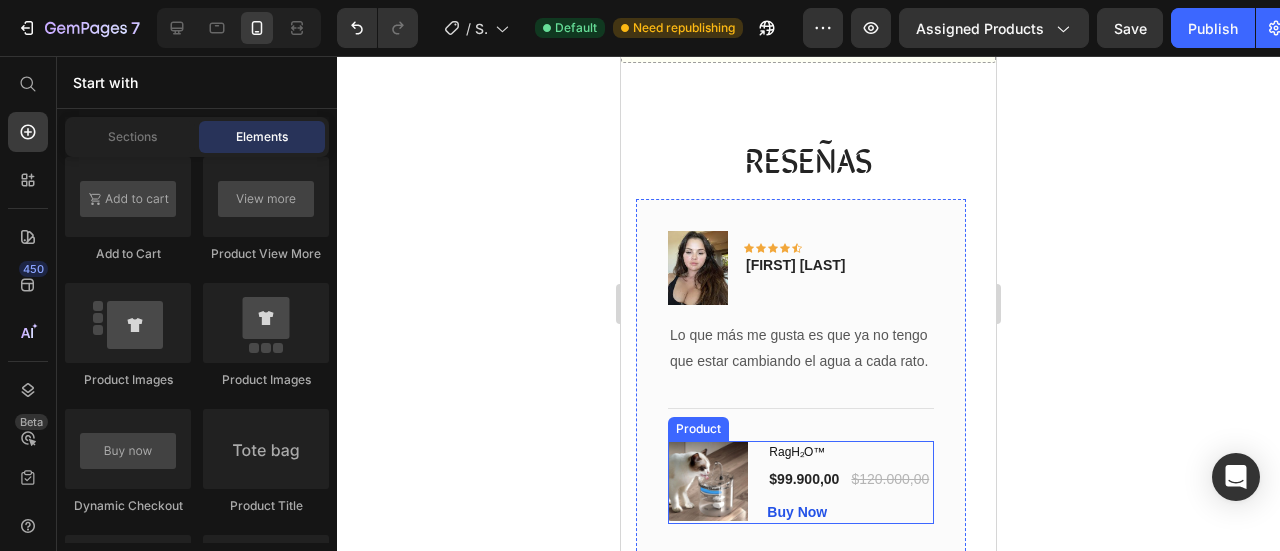 click on "$99.900,00" at bounding box center (804, 479) 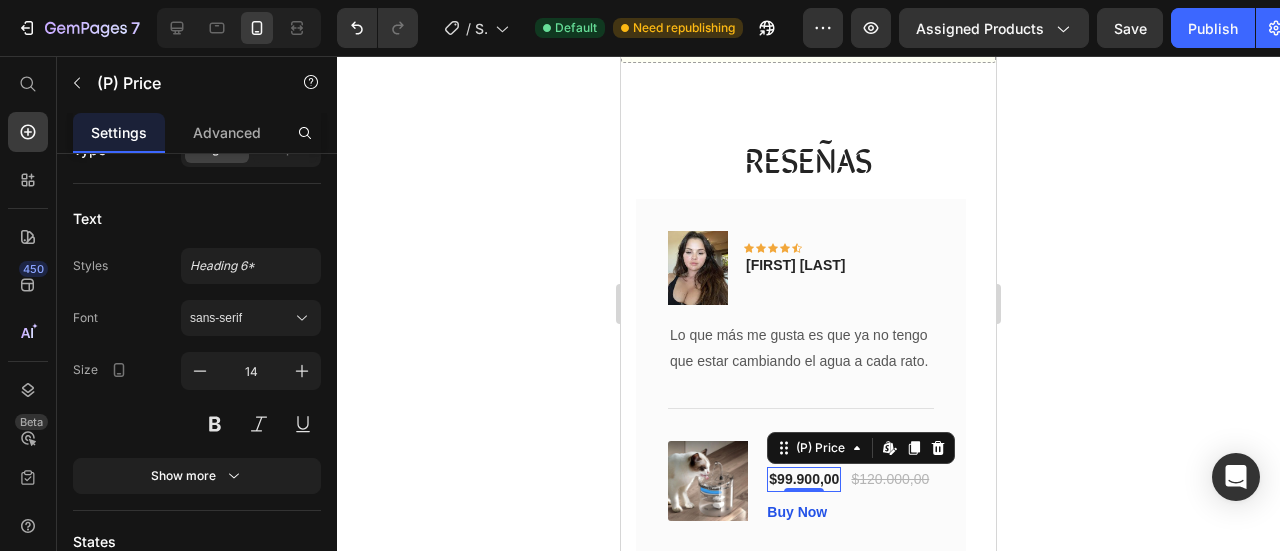 scroll, scrollTop: 0, scrollLeft: 0, axis: both 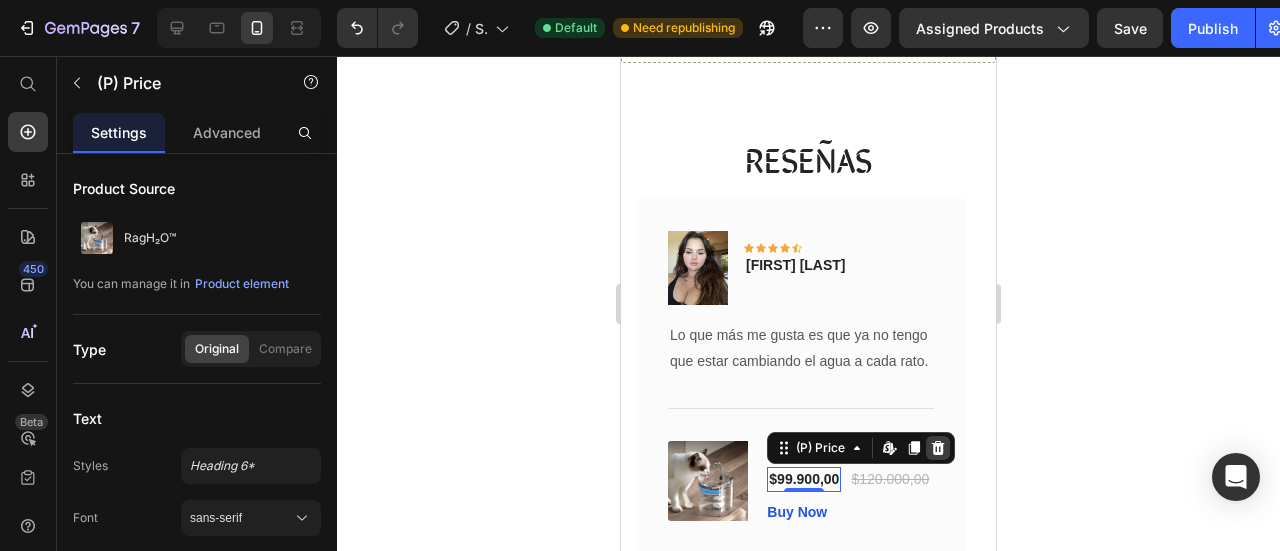 click 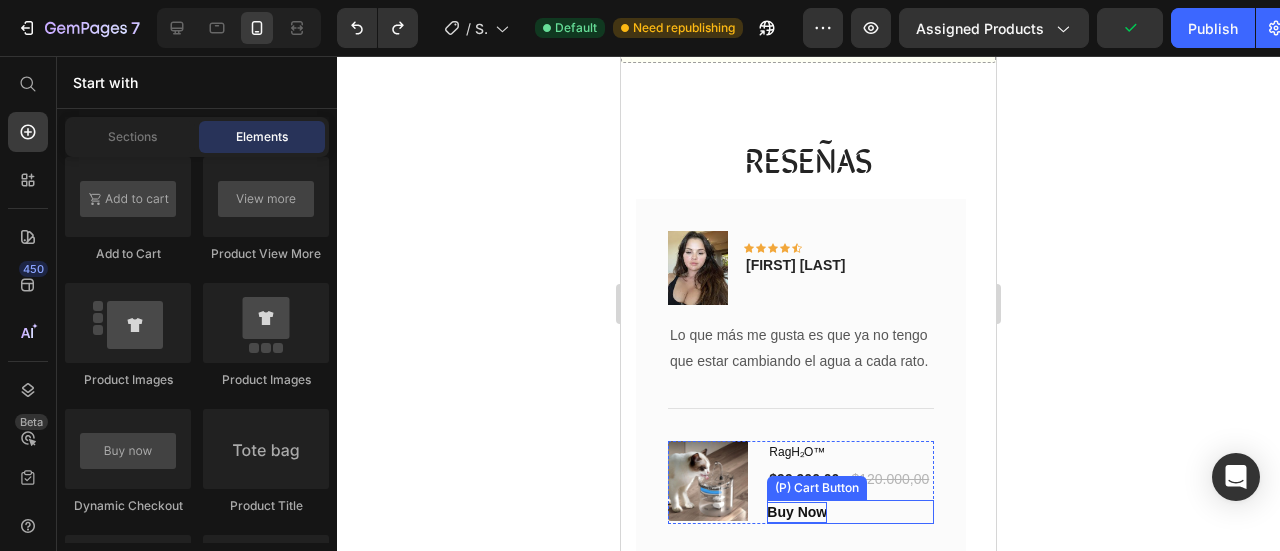 click on "Buy Now" at bounding box center (797, 512) 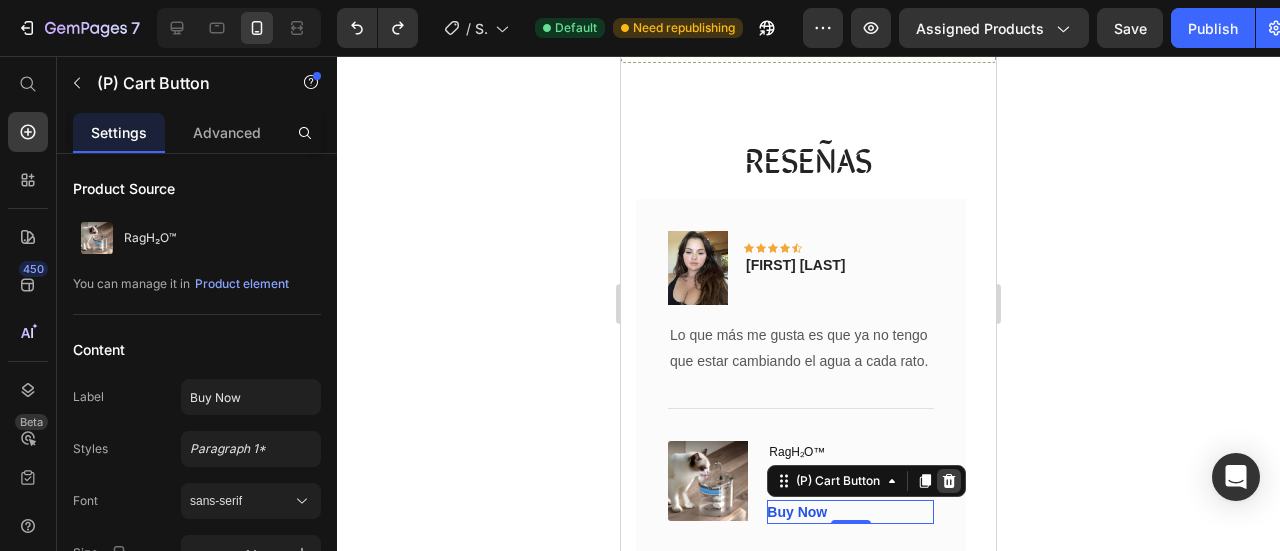 click 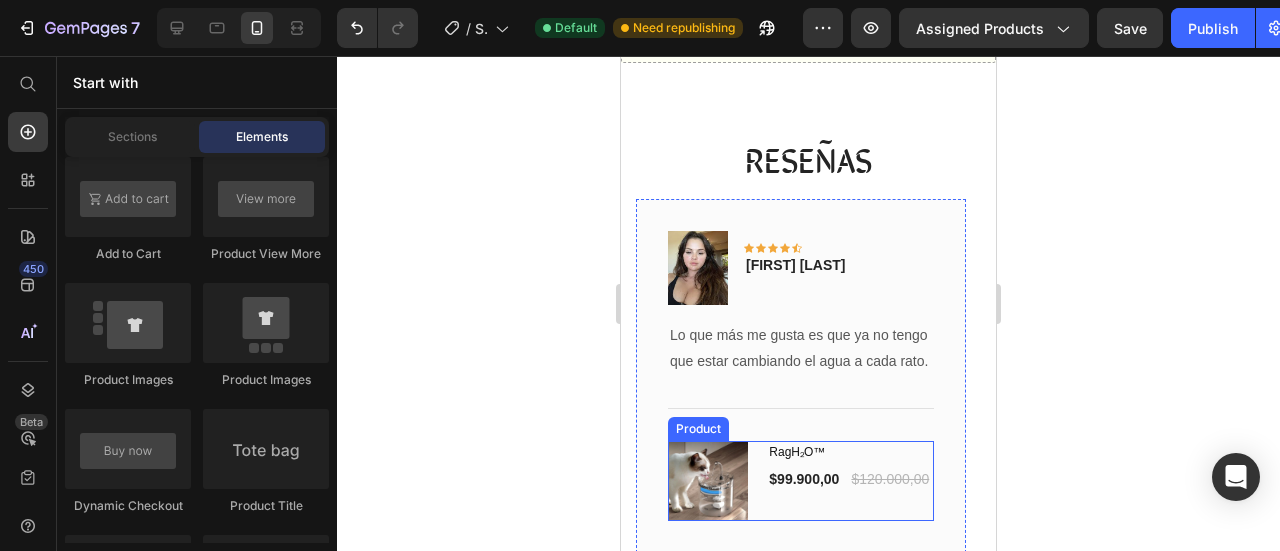 click on "RagH₂O™ (P) Title $99.900,00 (P) Price $120.000,00 (P) Price Row" at bounding box center [850, 481] 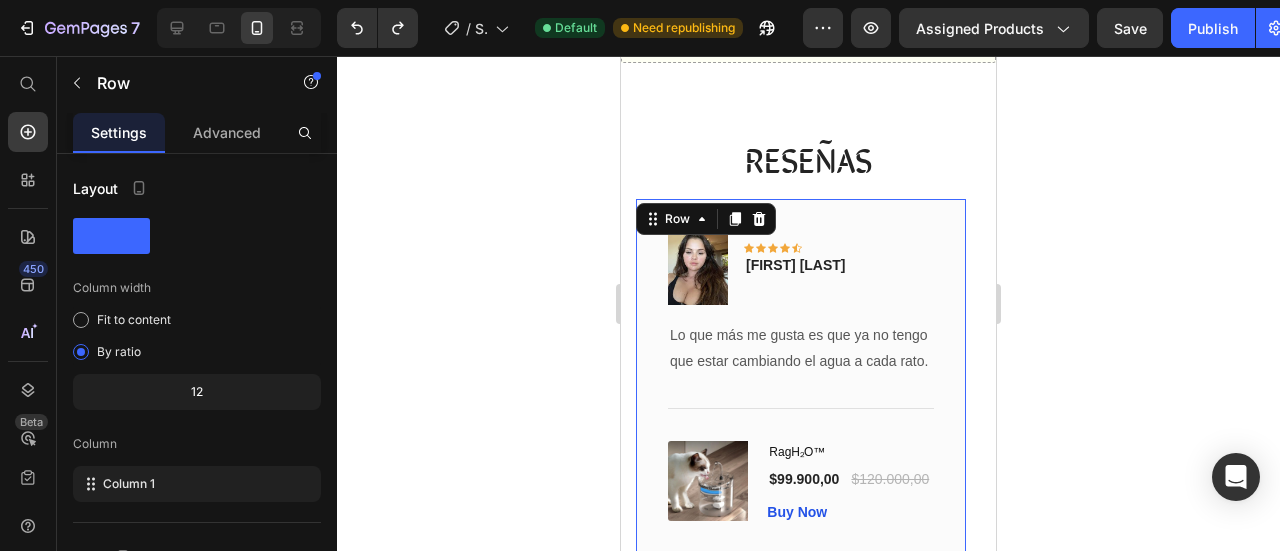click on "Image
Icon
Icon
Icon
Icon
Icon Row Sara Gomez Text block Row Lo que más me gusta es que ya no tengo que estar cambiando el agua a cada rato. Text block                Title Line (P) Images & Gallery RagH₂O™ (P) Title $99.900,00 (P) Price $120.000,00 (P) Price Row Buy Now (P) Cart Button Product Row   0" at bounding box center [801, 377] 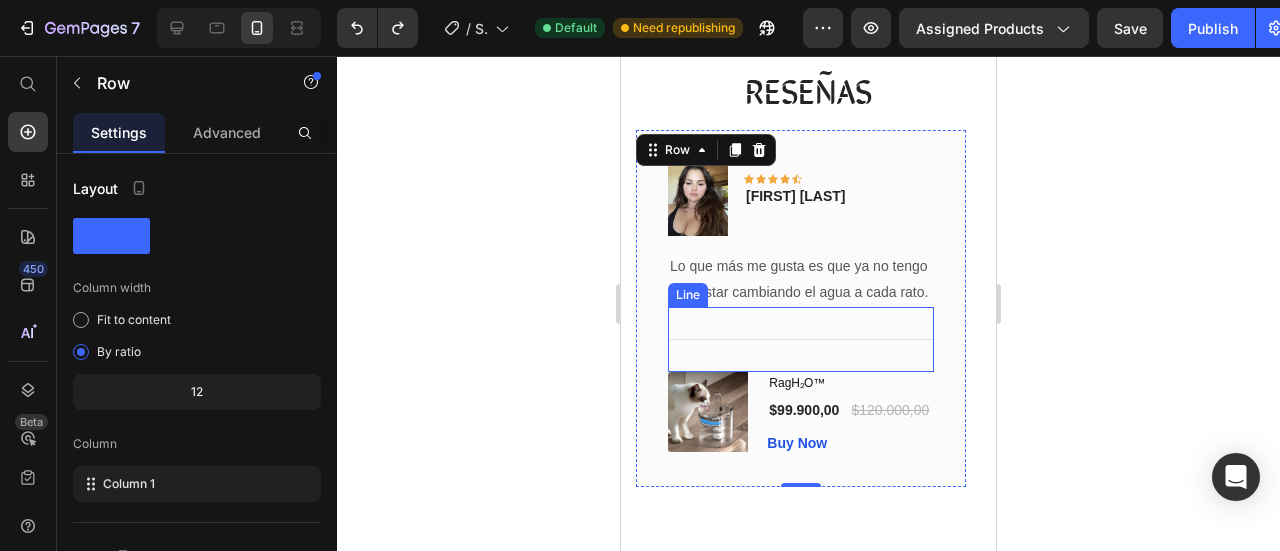 scroll, scrollTop: 2300, scrollLeft: 0, axis: vertical 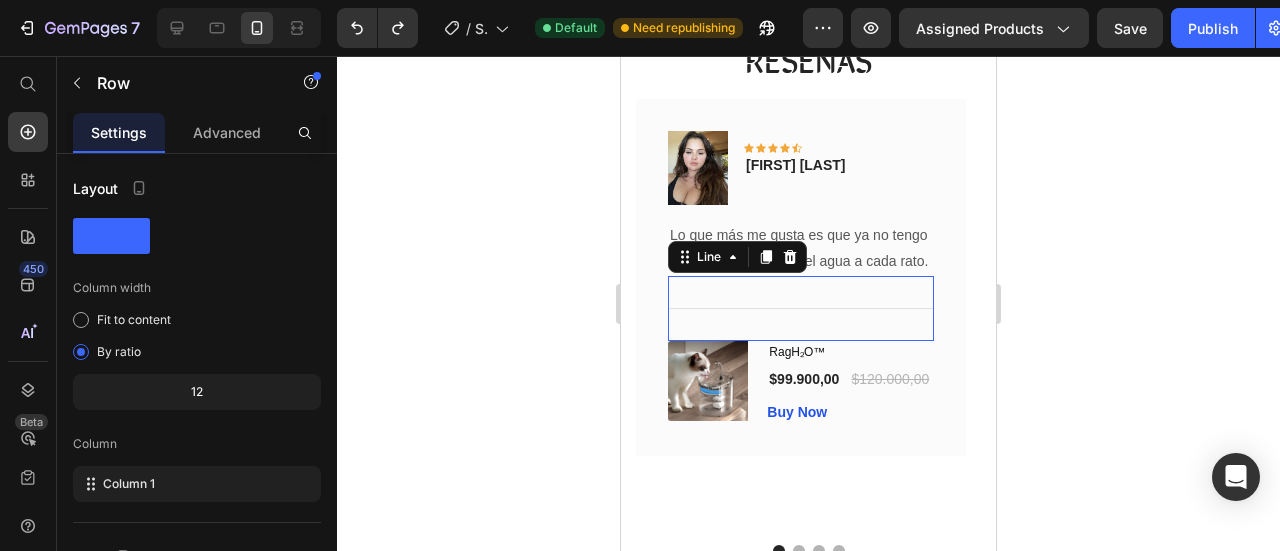 click on "Title Line   0" at bounding box center [801, 308] 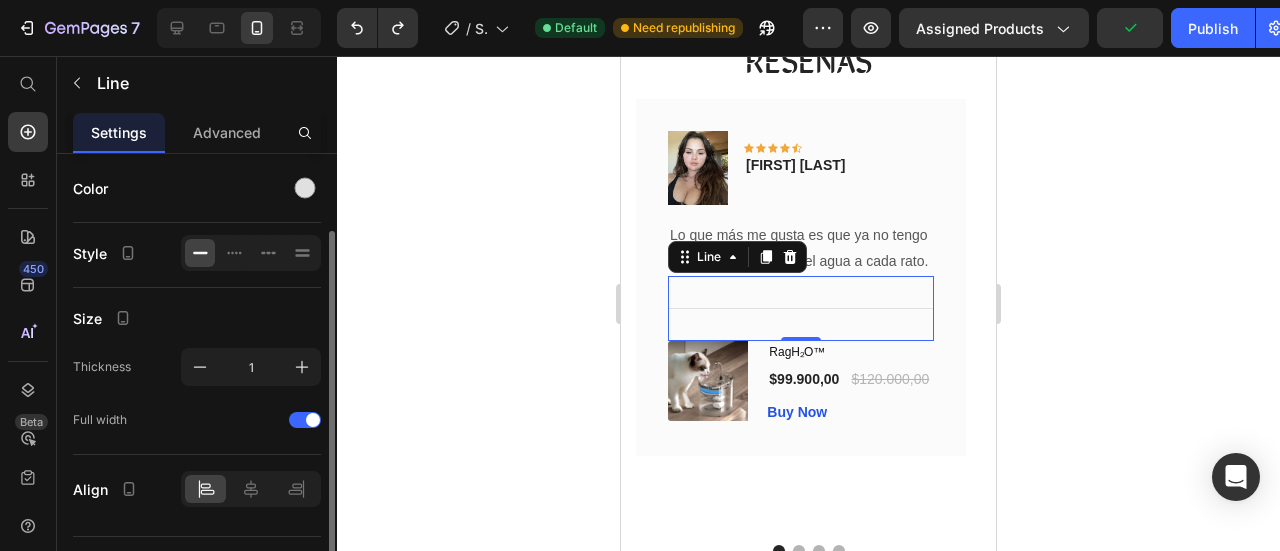 scroll, scrollTop: 40, scrollLeft: 0, axis: vertical 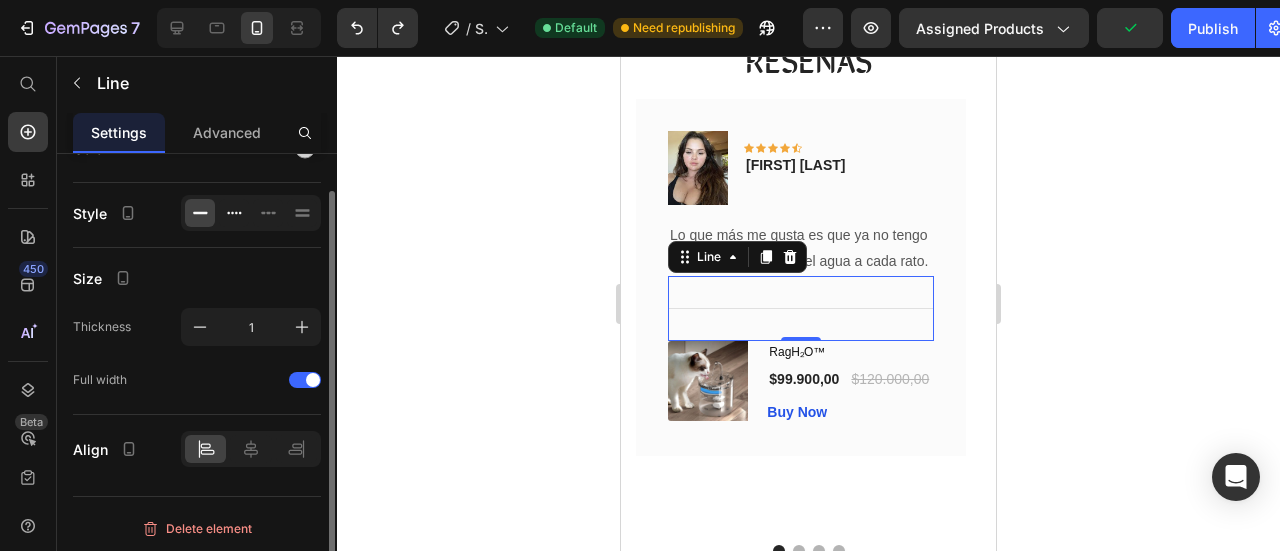 click 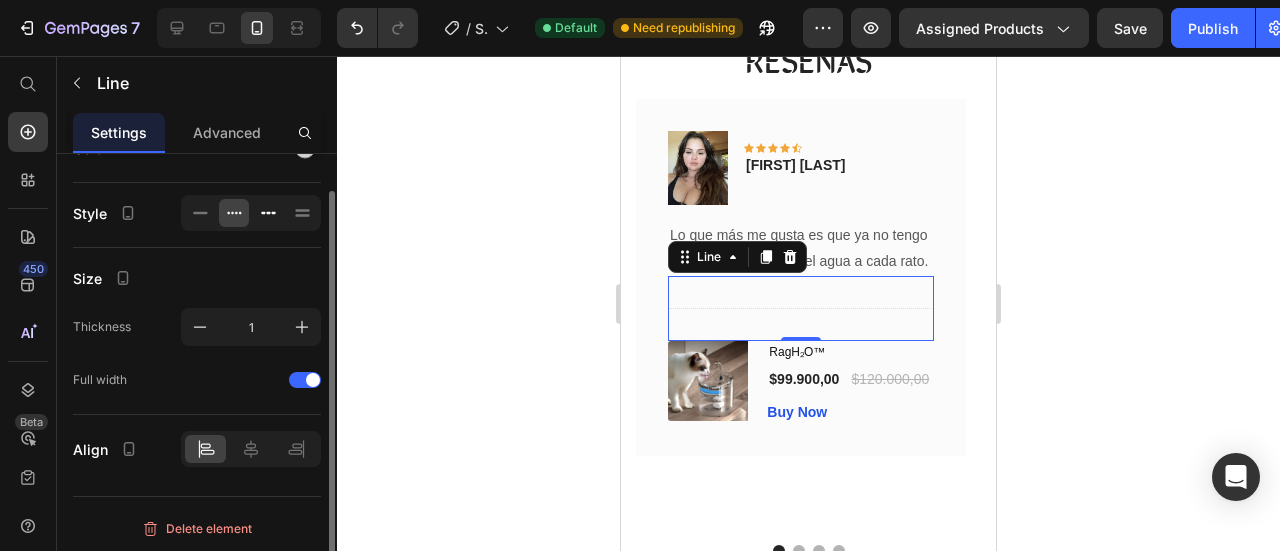 click 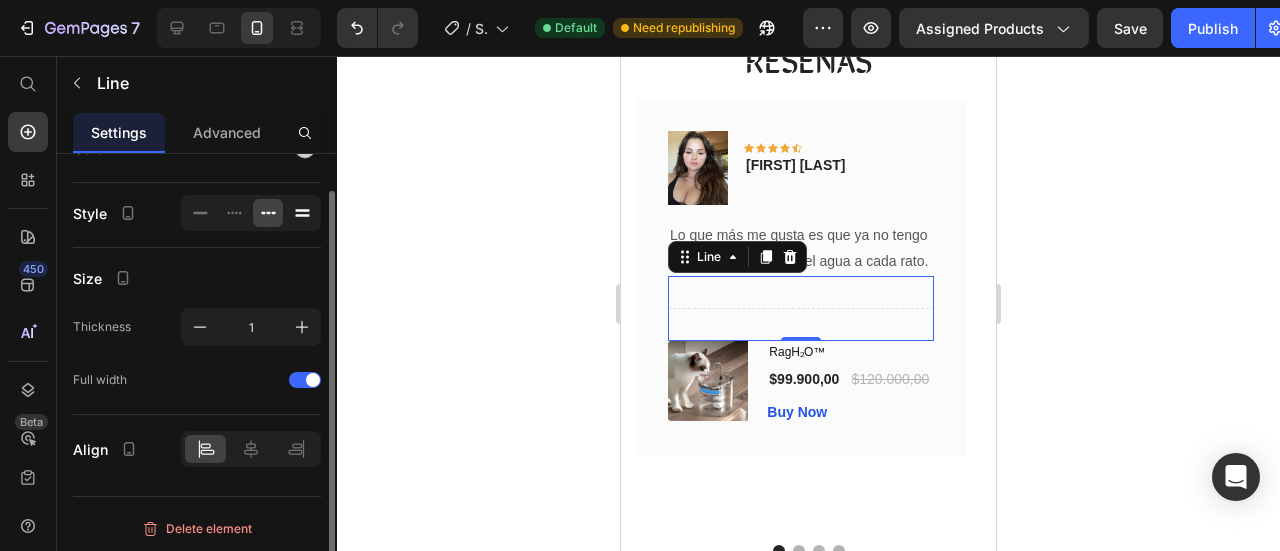 click 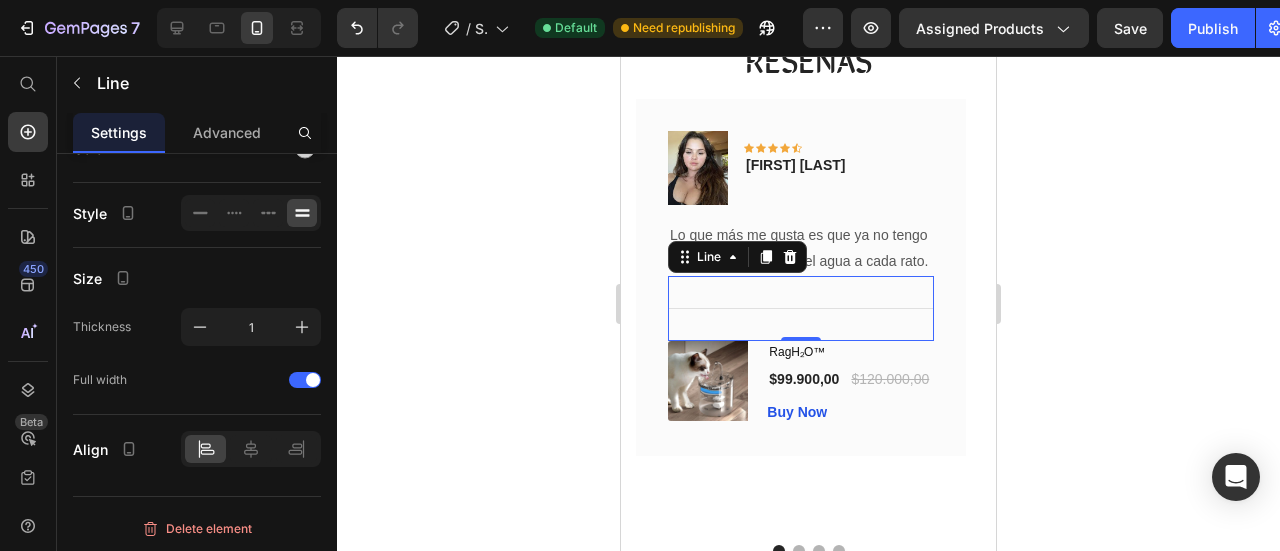 click 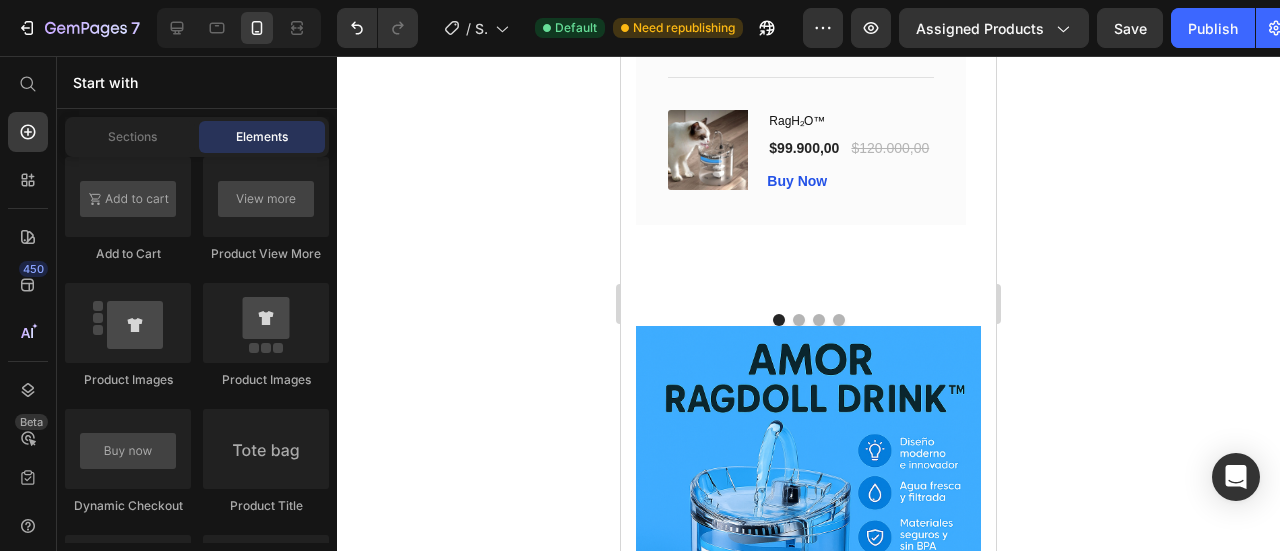 scroll, scrollTop: 2500, scrollLeft: 0, axis: vertical 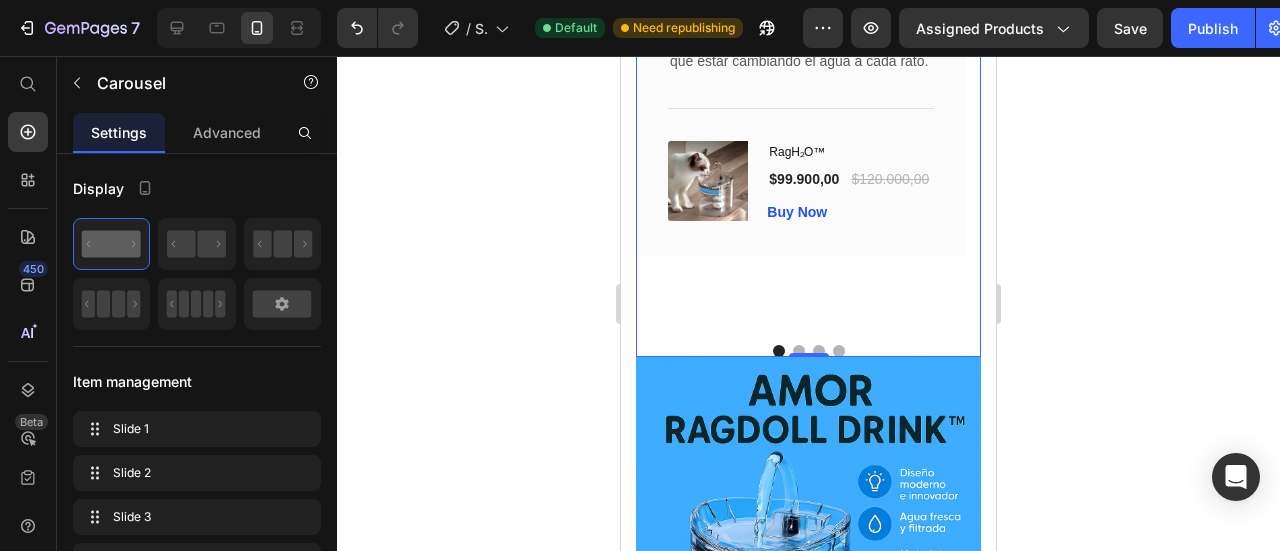 click at bounding box center [799, 351] 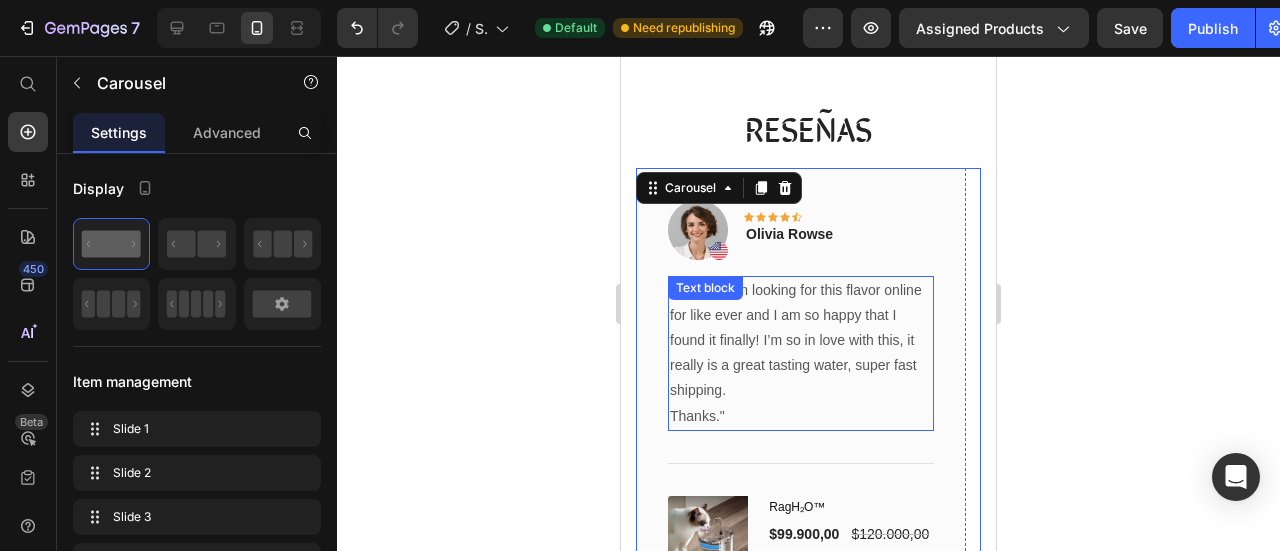 scroll, scrollTop: 2200, scrollLeft: 0, axis: vertical 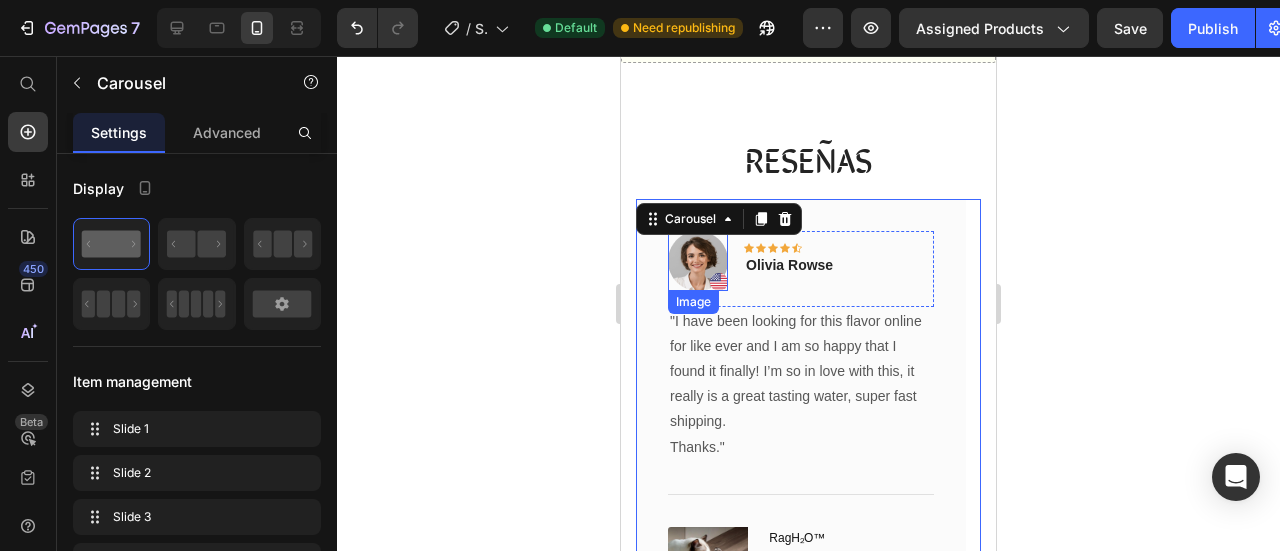 click at bounding box center [698, 261] 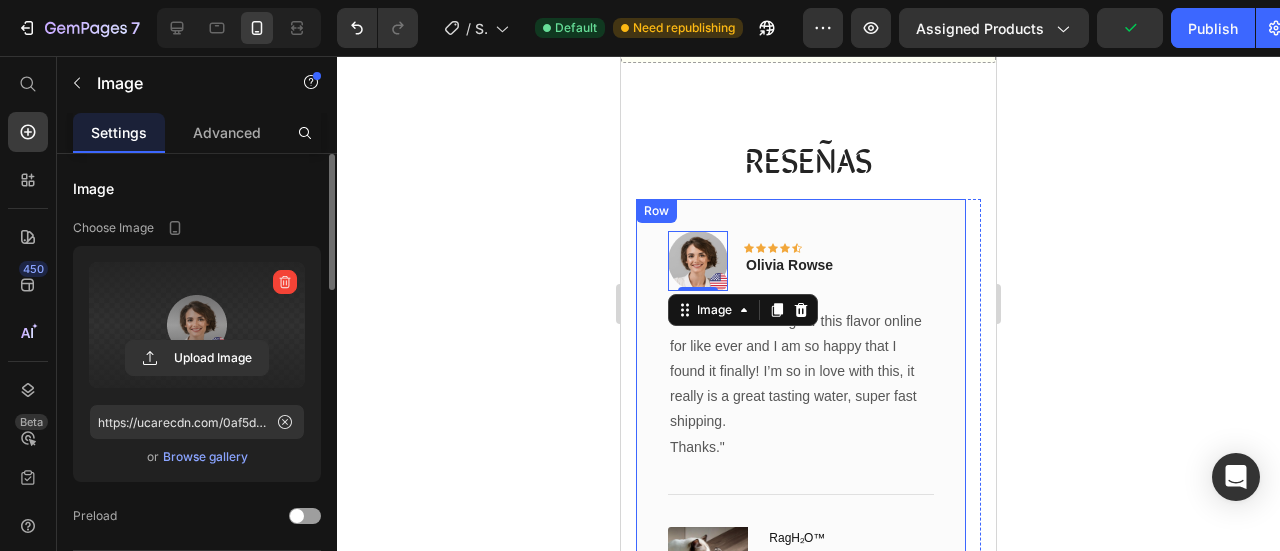 click at bounding box center (197, 325) 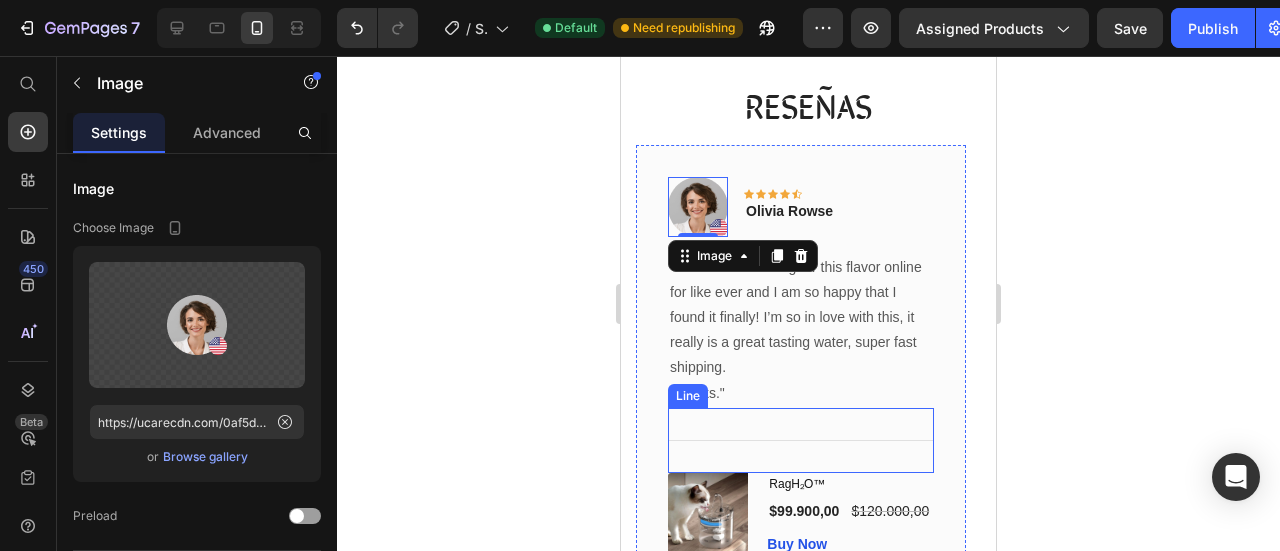 scroll, scrollTop: 2300, scrollLeft: 0, axis: vertical 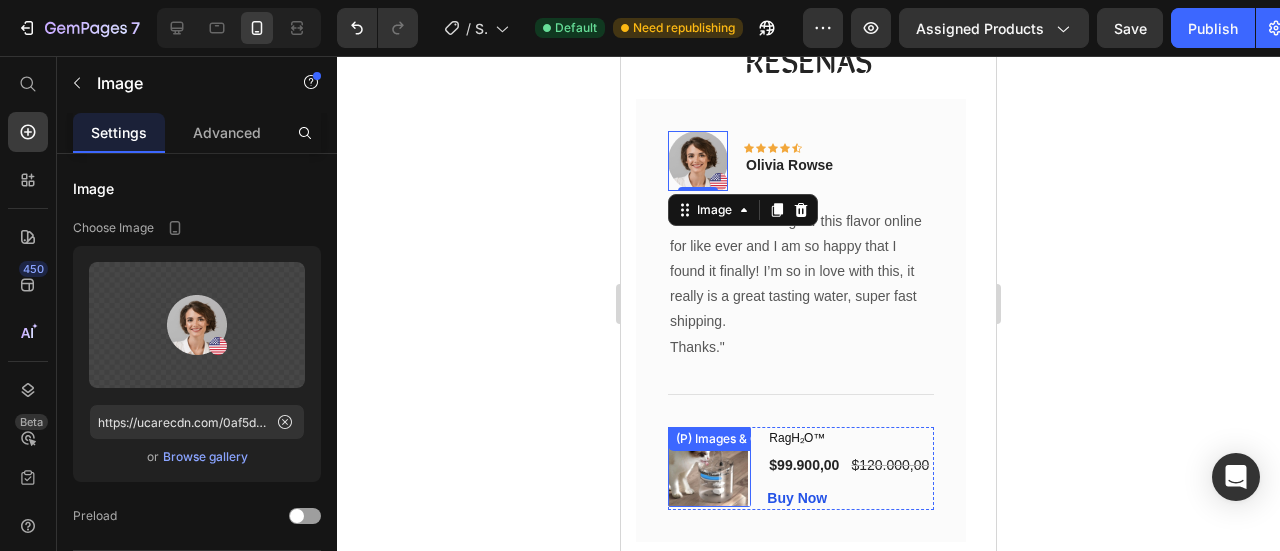click at bounding box center (708, 467) 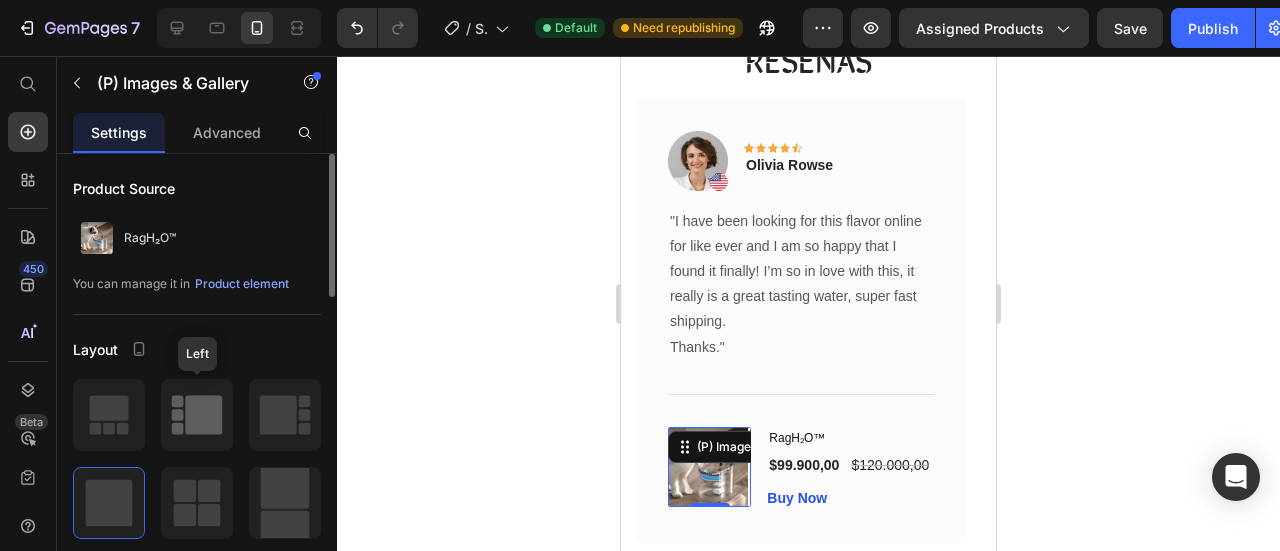 scroll, scrollTop: 200, scrollLeft: 0, axis: vertical 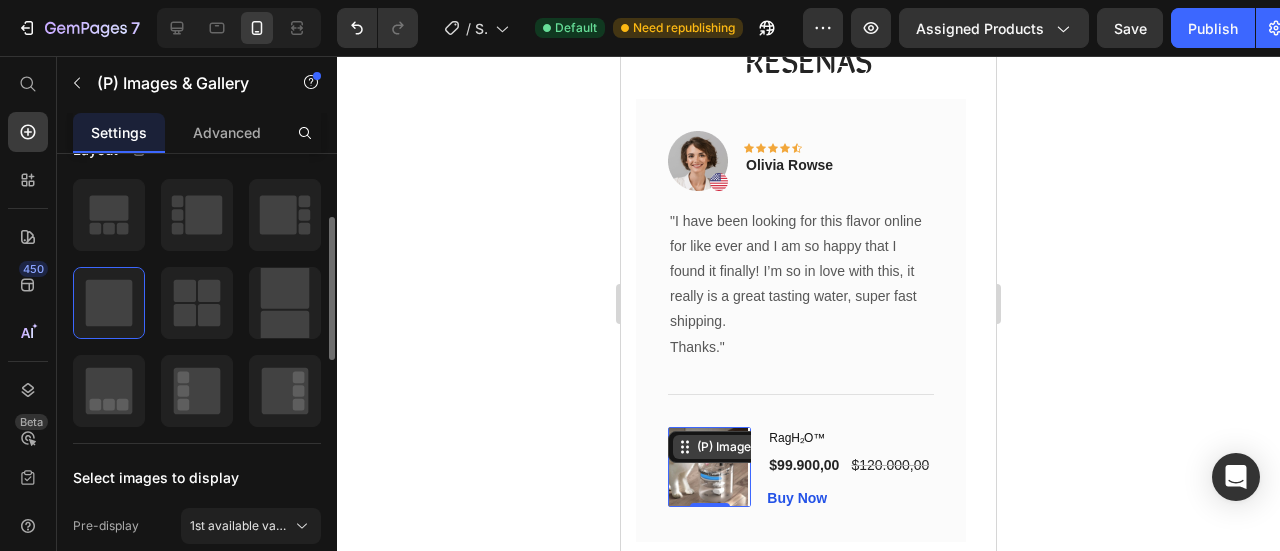 click on "(P) Images & Gallery" at bounding box center (754, 447) 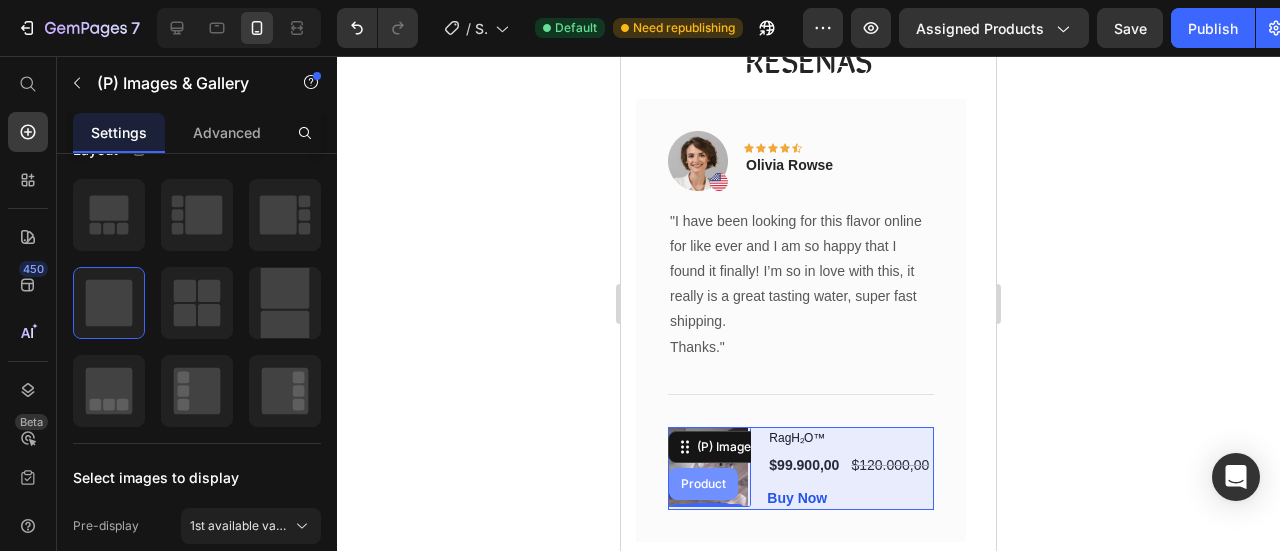 click on "Product" at bounding box center (703, 484) 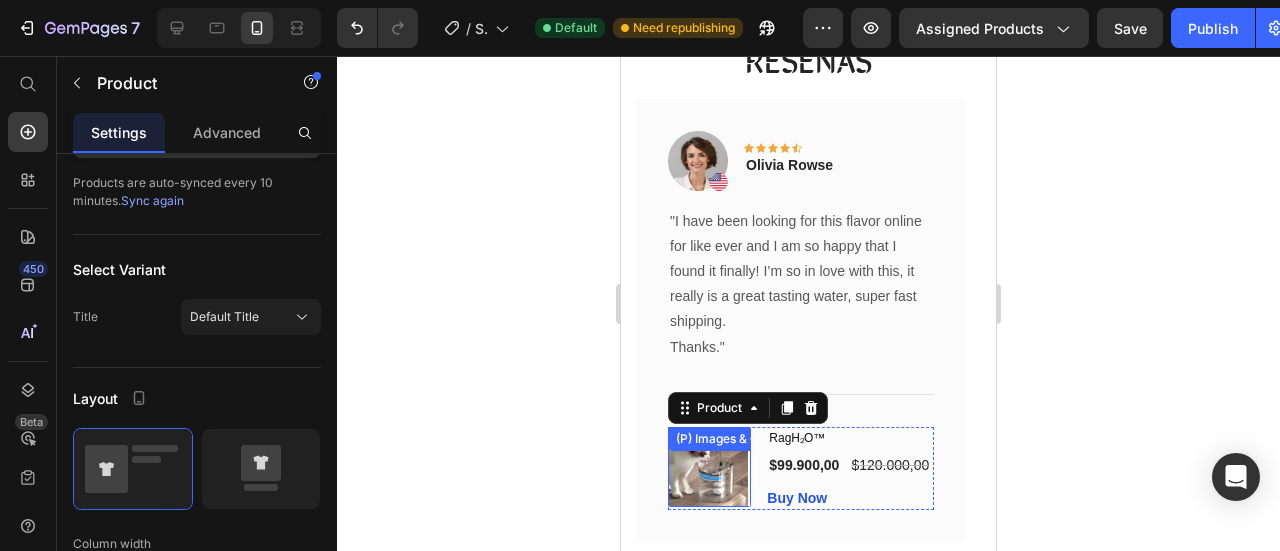 scroll, scrollTop: 0, scrollLeft: 0, axis: both 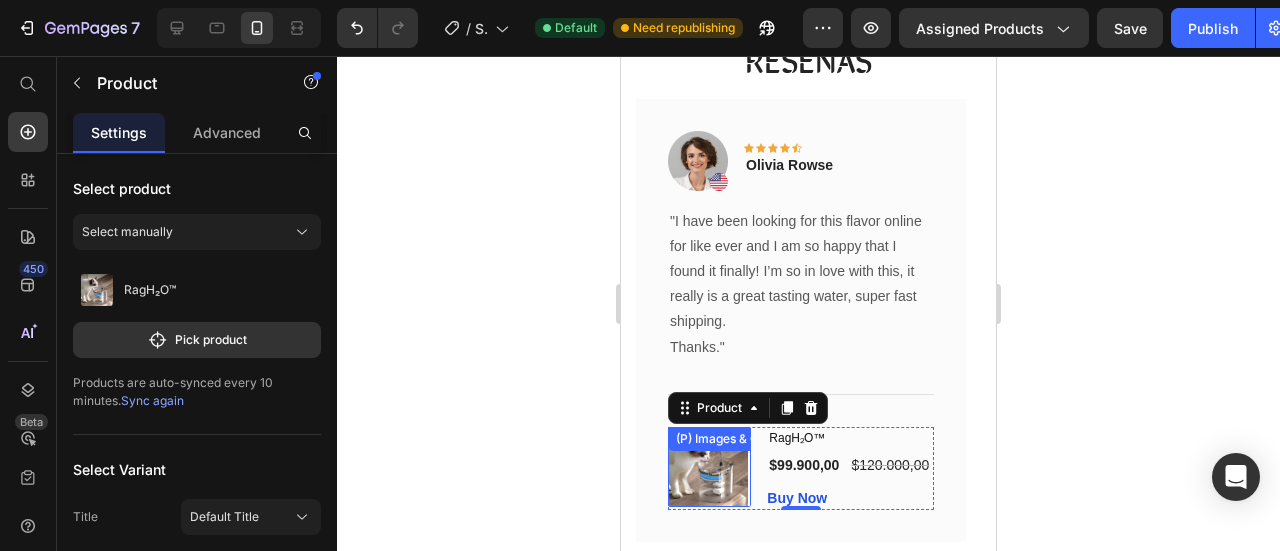 drag, startPoint x: 730, startPoint y: 433, endPoint x: 791, endPoint y: 427, distance: 61.294373 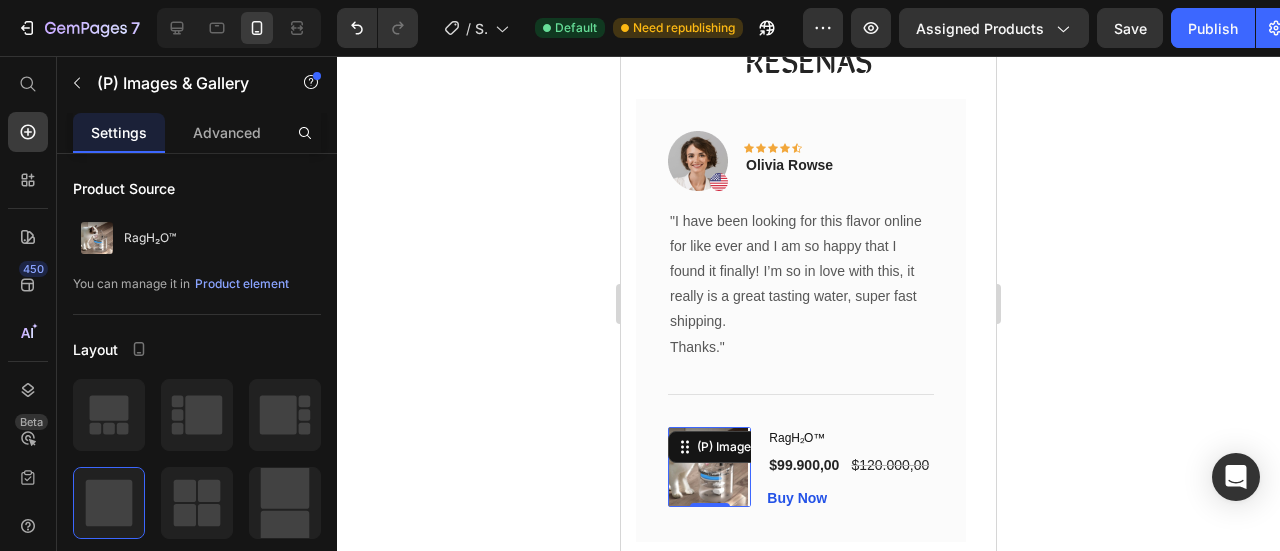 click at bounding box center (708, 467) 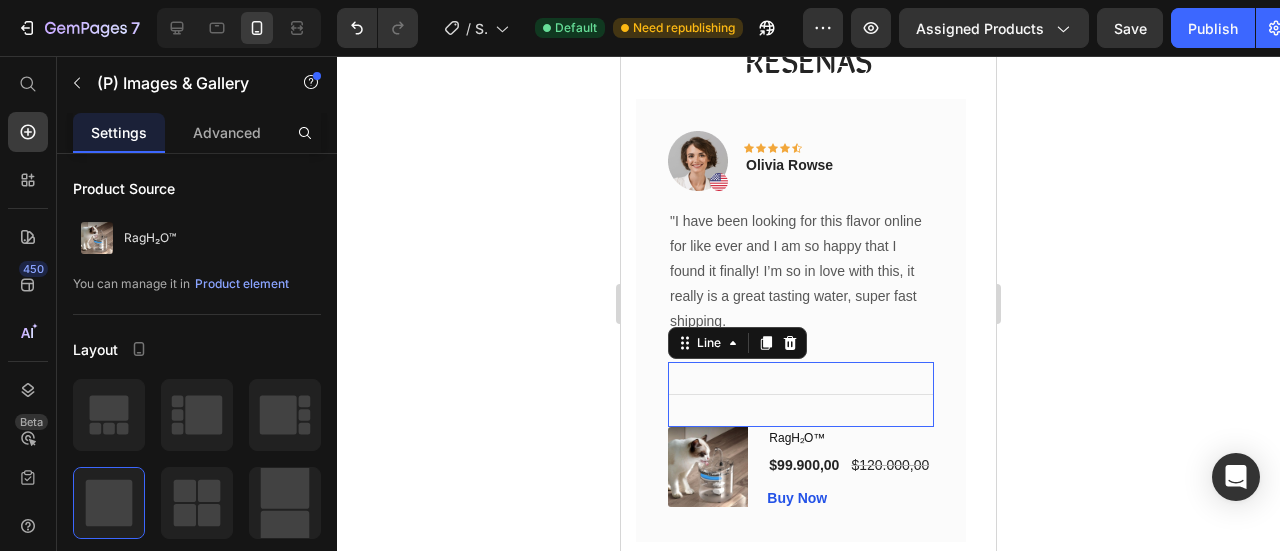 click on "Title Line   0" at bounding box center [801, 394] 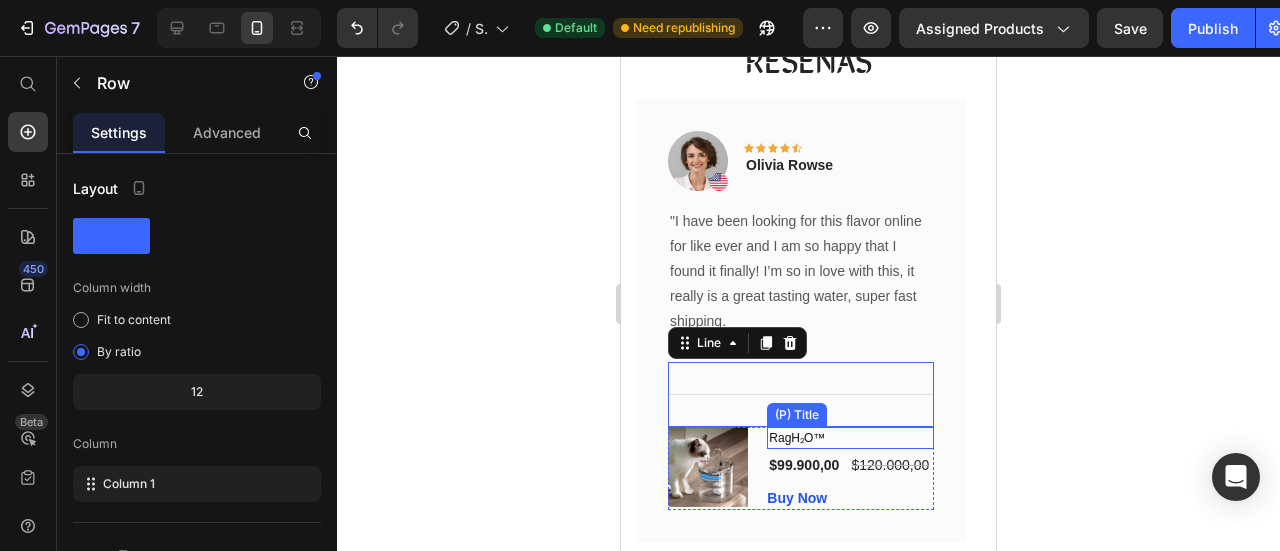 click on "Image
Icon
Icon
Icon
Icon
Icon Row Olivia Rowse Text block Row "I have been looking for this flavor online for like ever and I am so happy that I found it finally! I’m so in love with this, it really is a great tasting water, super fast shipping.  Thanks." Text block                Title Line   0 (P) Images & Gallery RagH₂O™ (P) Title $99.900,00 (P) Price $120.000,00 (P) Price Row Buy Now (P) Cart Button Product Row" at bounding box center (801, 320) 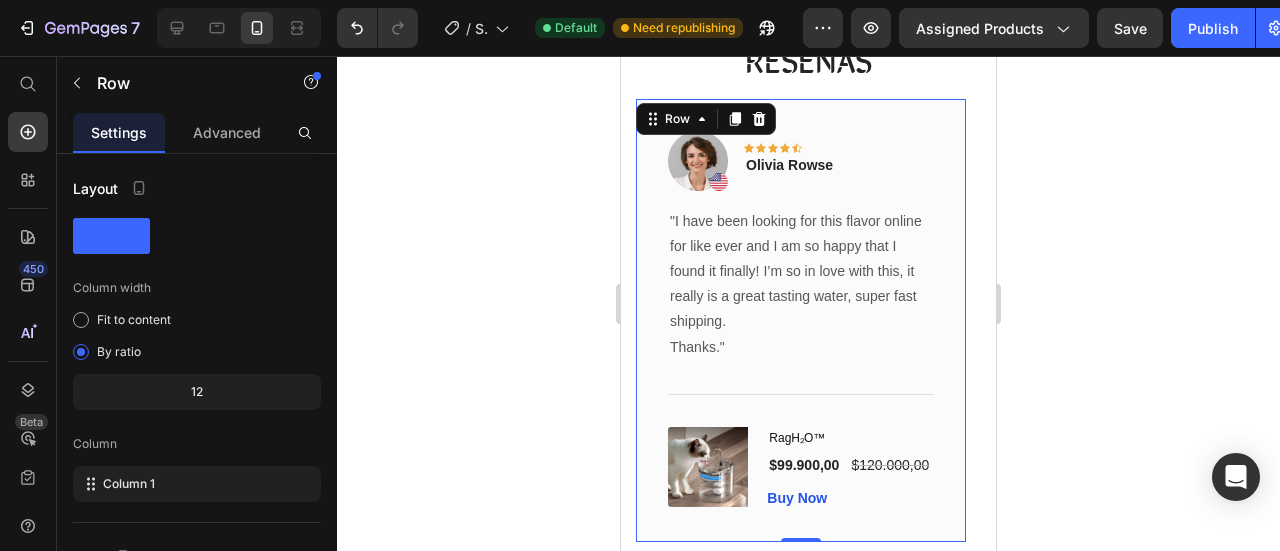 click on "Image
Icon
Icon
Icon
Icon
Icon Row Olivia Rowse Text block Row "I have been looking for this flavor online for like ever and I am so happy that I found it finally! I’m so in love with this, it really is a great tasting water, super fast shipping.  Thanks." Text block                Title Line (P) Images & Gallery RagH₂O™ (P) Title $99.900,00 (P) Price $120.000,00 (P) Price Row Buy Now (P) Cart Button Product Row   0" at bounding box center [801, 320] 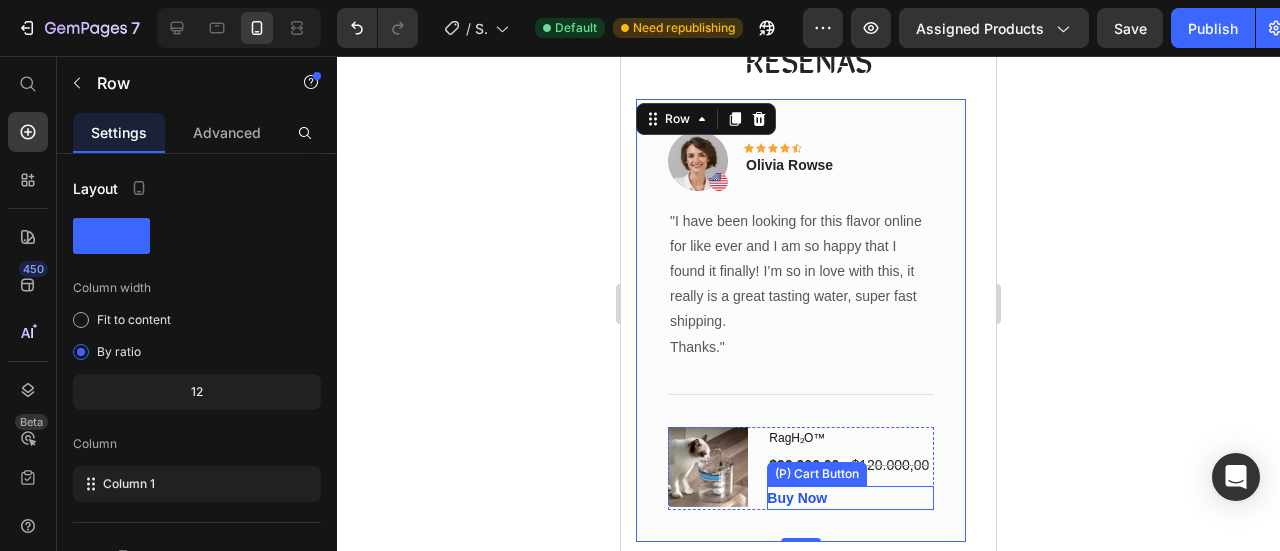 click on "Buy Now (P) Cart Button" at bounding box center [850, 498] 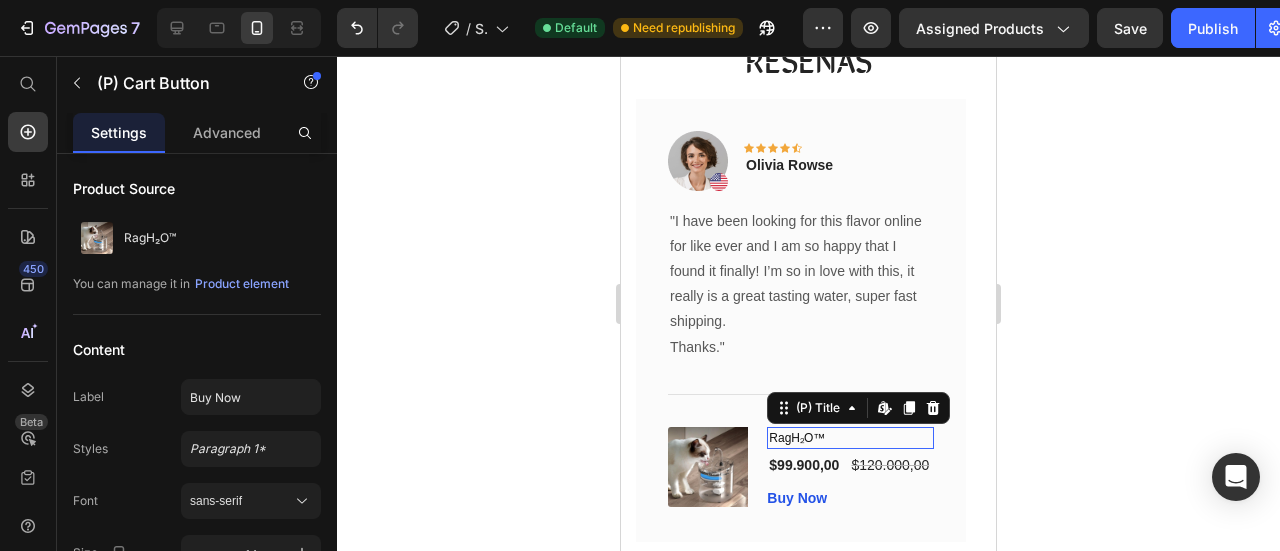 click on "RagH₂O™" at bounding box center (850, 438) 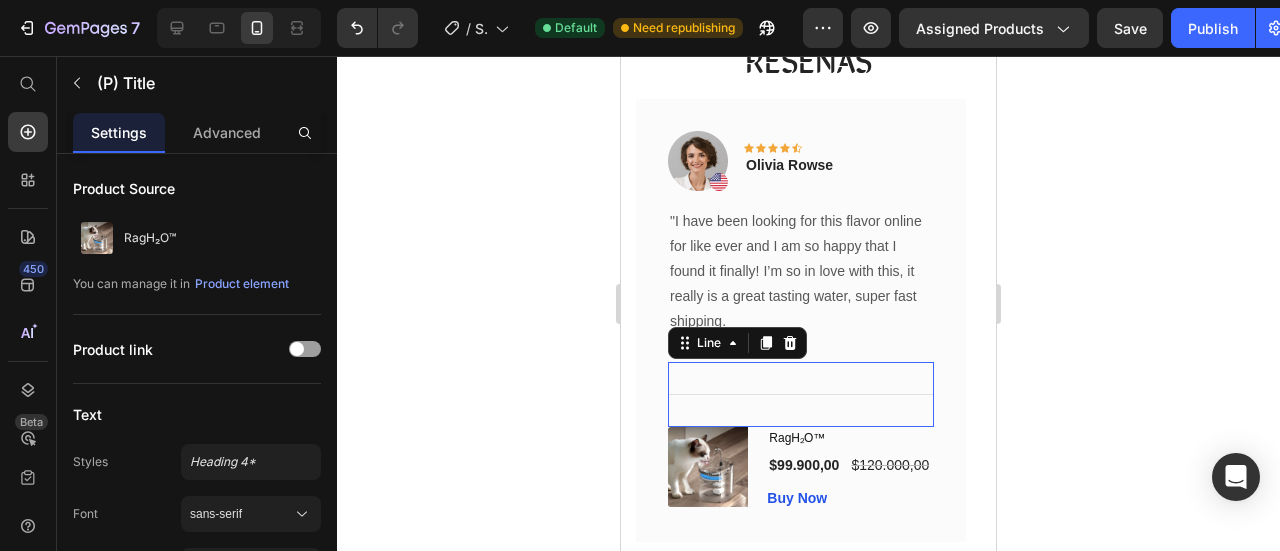 drag, startPoint x: 762, startPoint y: 373, endPoint x: 748, endPoint y: 373, distance: 14 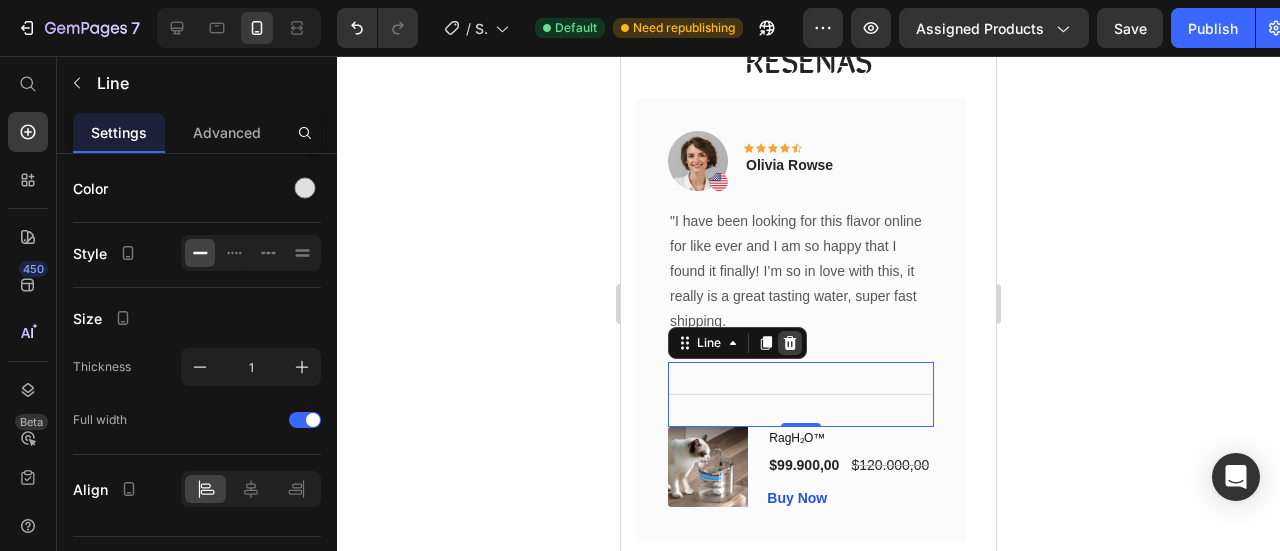 click 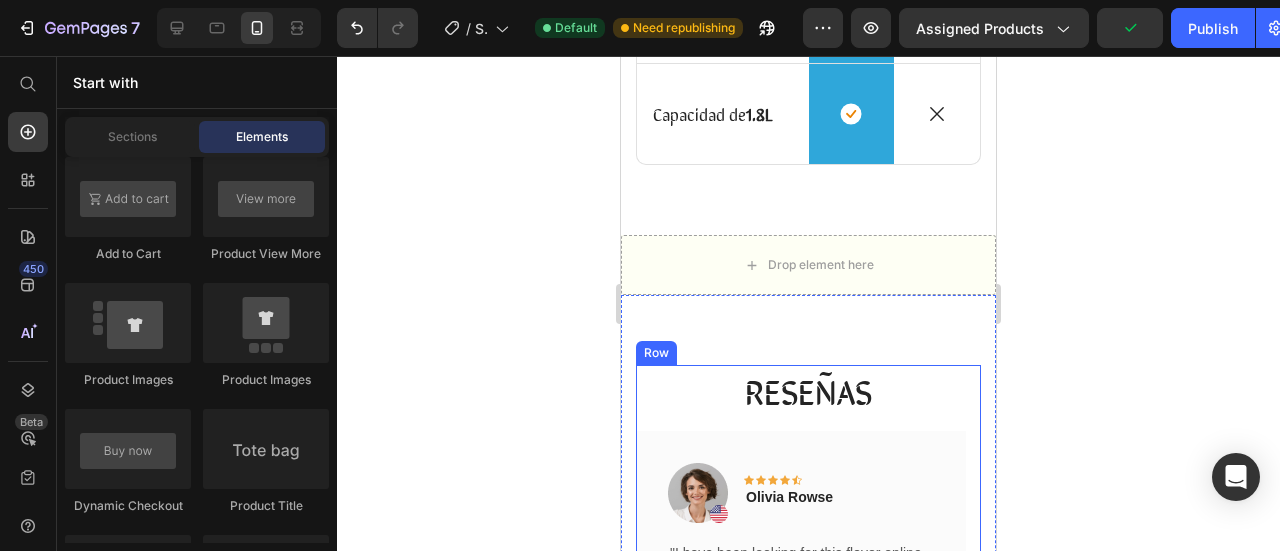 scroll, scrollTop: 2000, scrollLeft: 0, axis: vertical 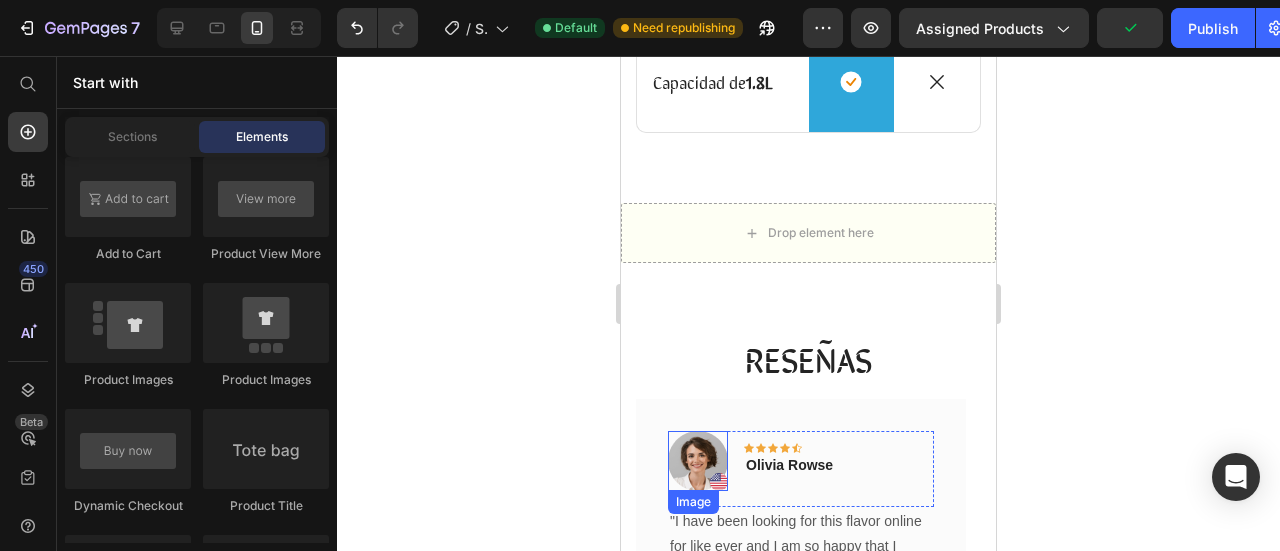click at bounding box center [698, 461] 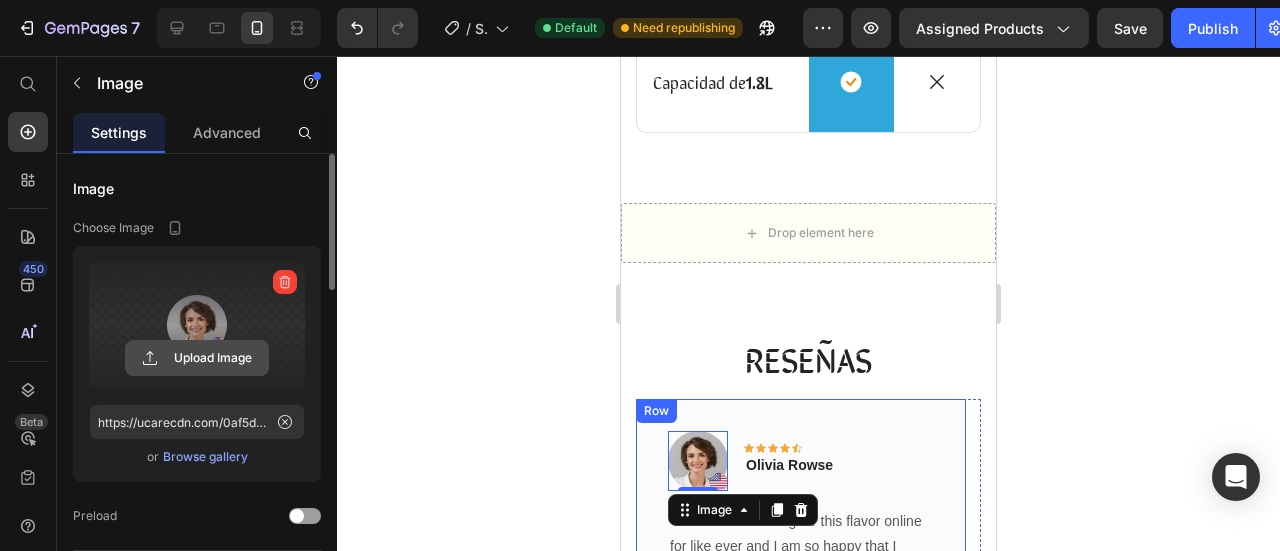 click 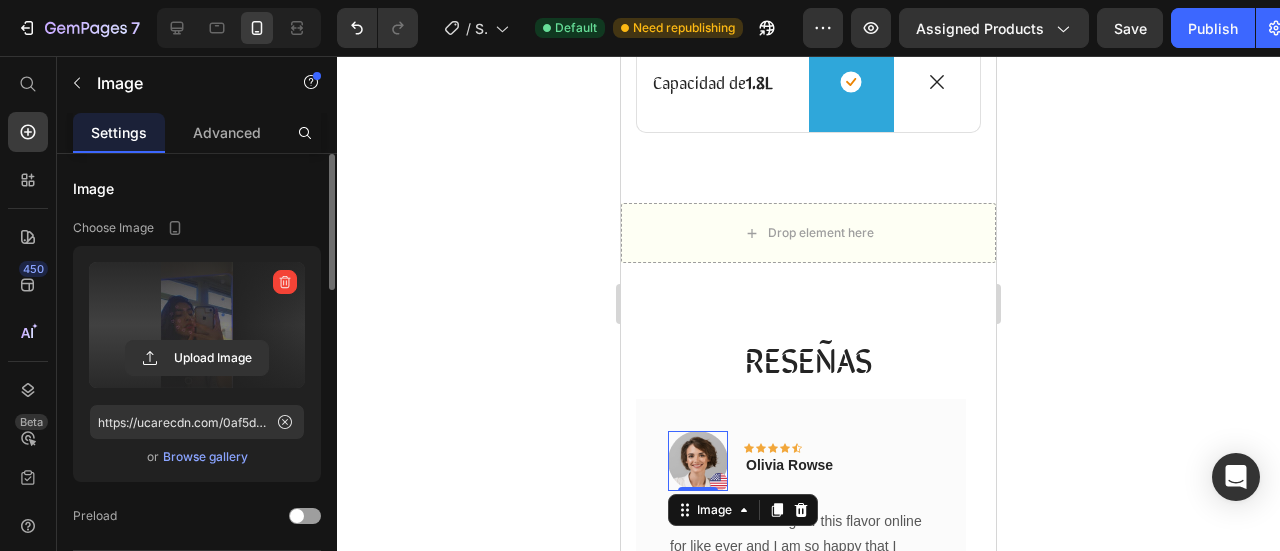 type on "https://cdn.shopify.com/s/files/1/0942/6590/1335/files/gempages_574596721380688671-94677261-42b7-44bc-a663-569953e497c0.jpg" 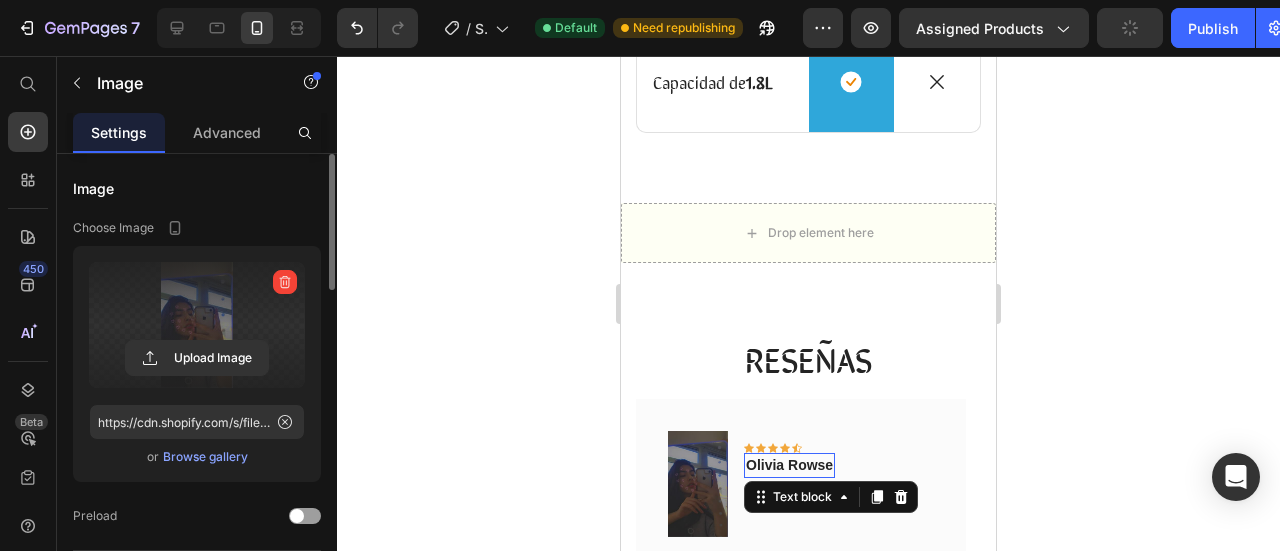 click on "Olivia Rowse" at bounding box center [789, 465] 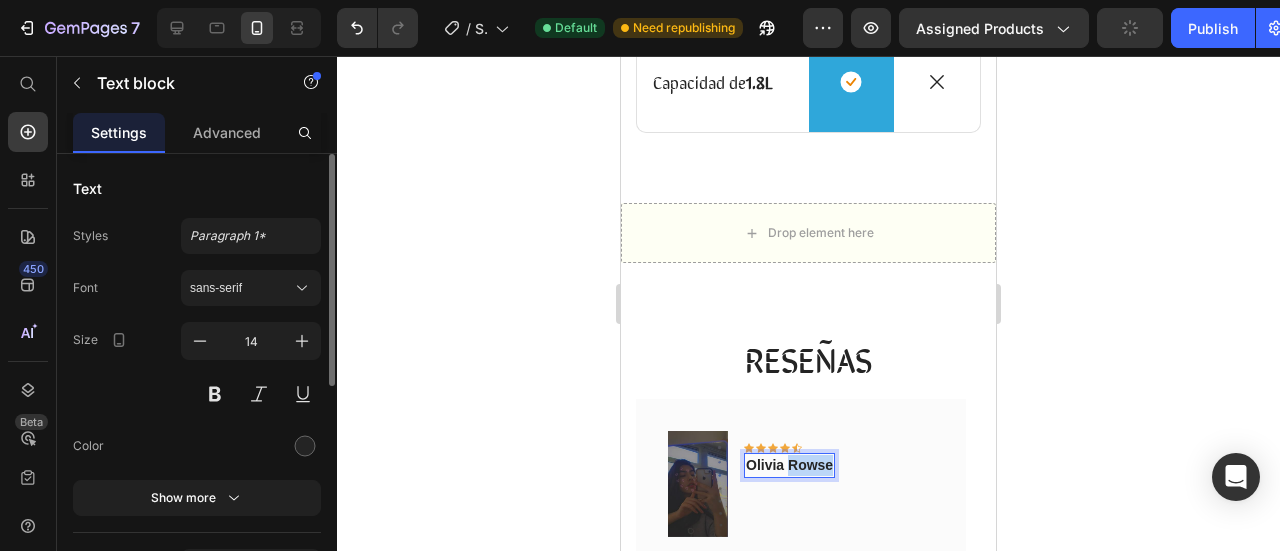 click on "Olivia Rowse" at bounding box center [789, 465] 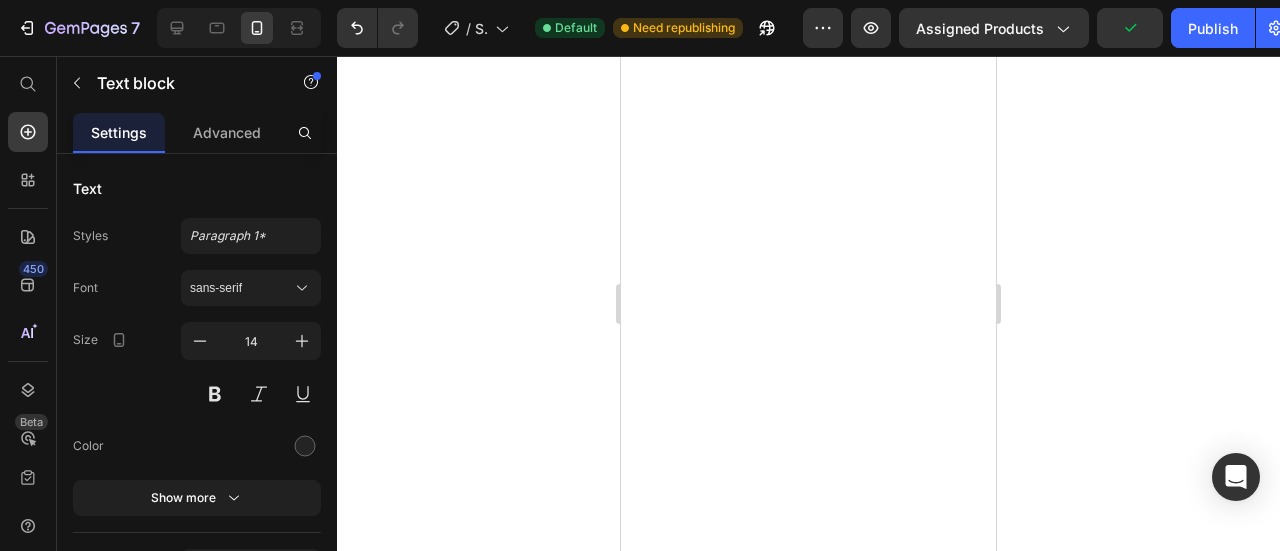 scroll, scrollTop: 0, scrollLeft: 0, axis: both 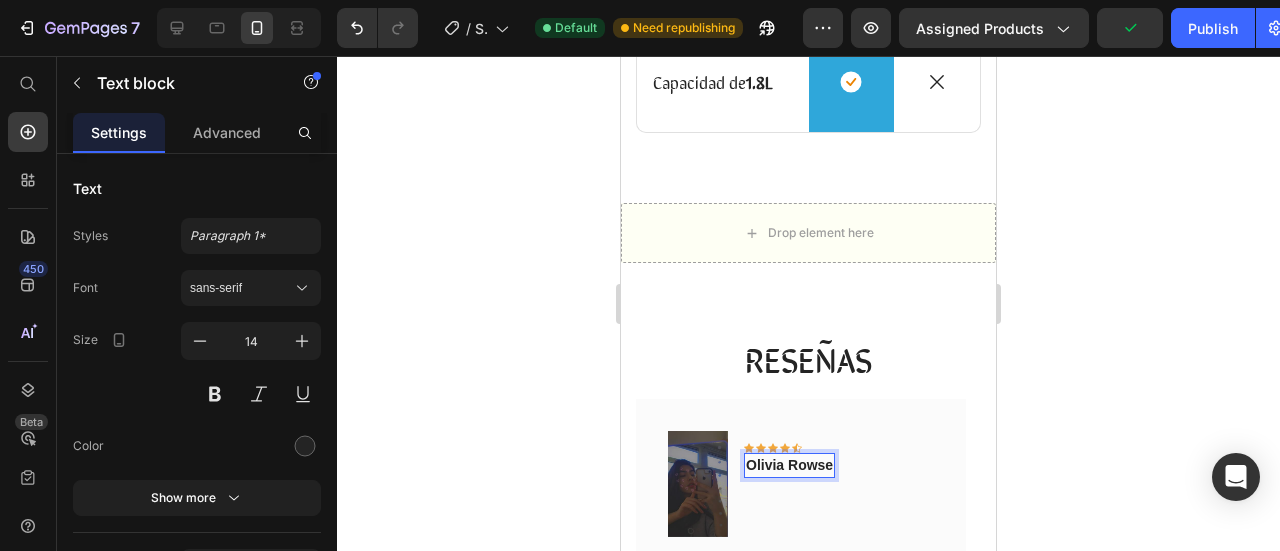 click on "Olivia Rowse" at bounding box center [789, 465] 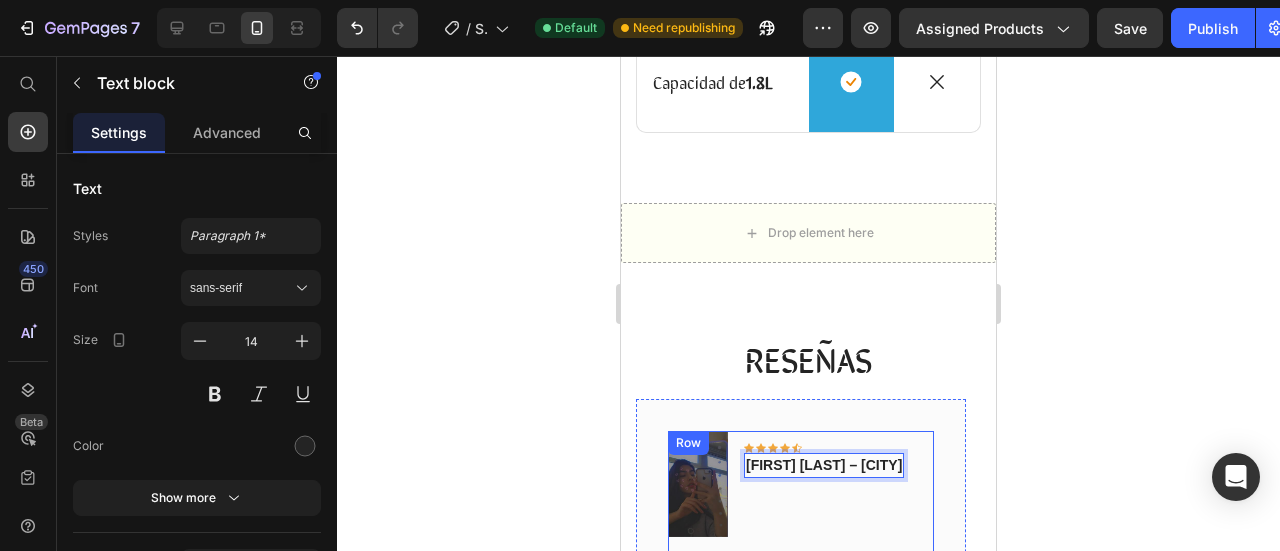 click on "Icon
Icon
Icon
Icon
Icon Row [FIRST] [LAST] – [CITY] Text block   0" at bounding box center (824, 484) 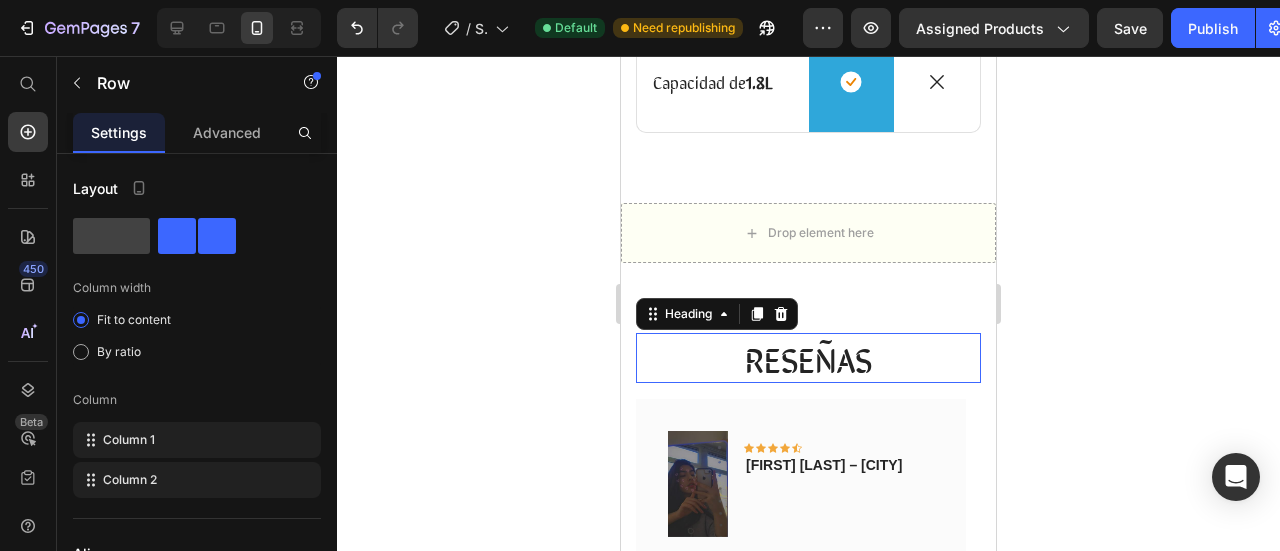 click on "RESEÑAS" at bounding box center [808, 358] 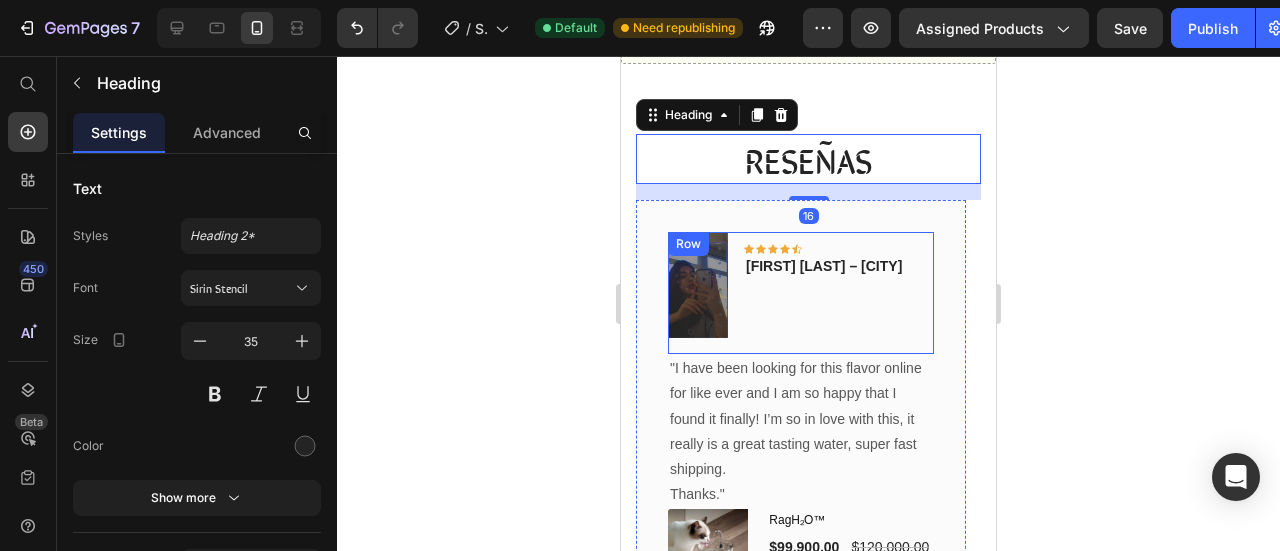 scroll, scrollTop: 2200, scrollLeft: 0, axis: vertical 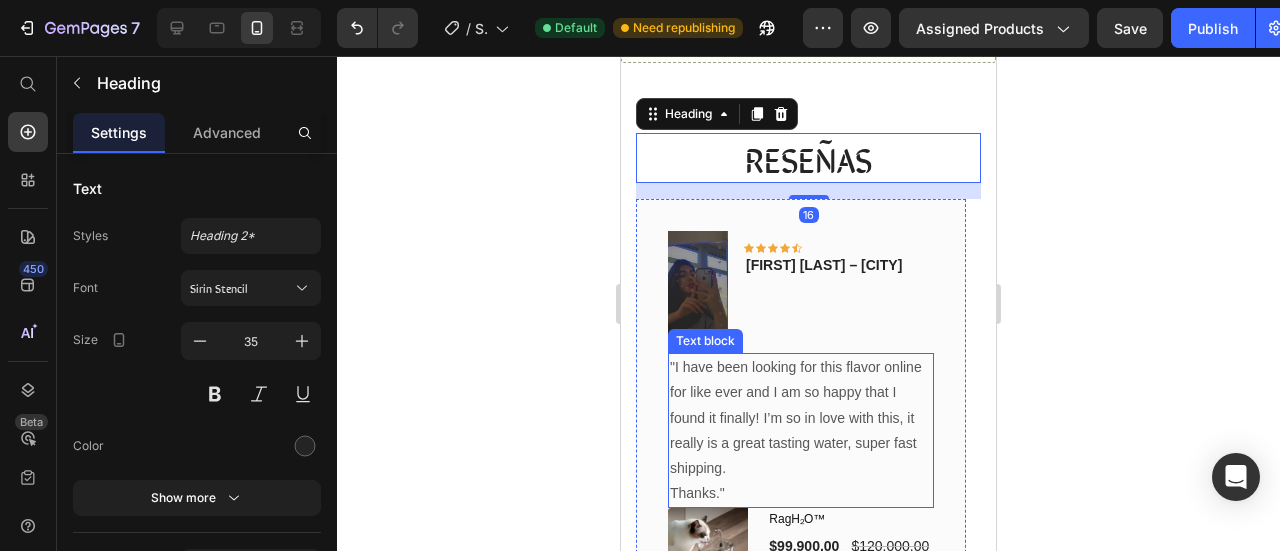 click on ""I have been looking for this flavor online for like ever and I am so happy that I found it finally! I’m so in love with this, it really is a great tasting water, super fast shipping." at bounding box center [801, 418] 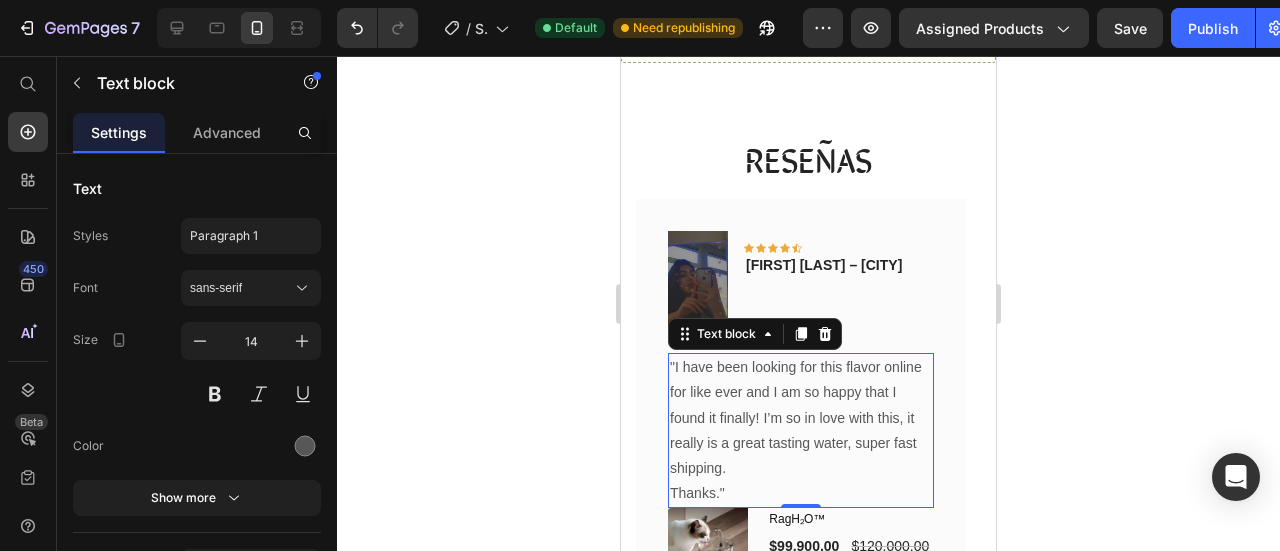 click on ""I have been looking for this flavor online for like ever and I am so happy that I found it finally! I’m so in love with this, it really is a great tasting water, super fast shipping." at bounding box center (801, 418) 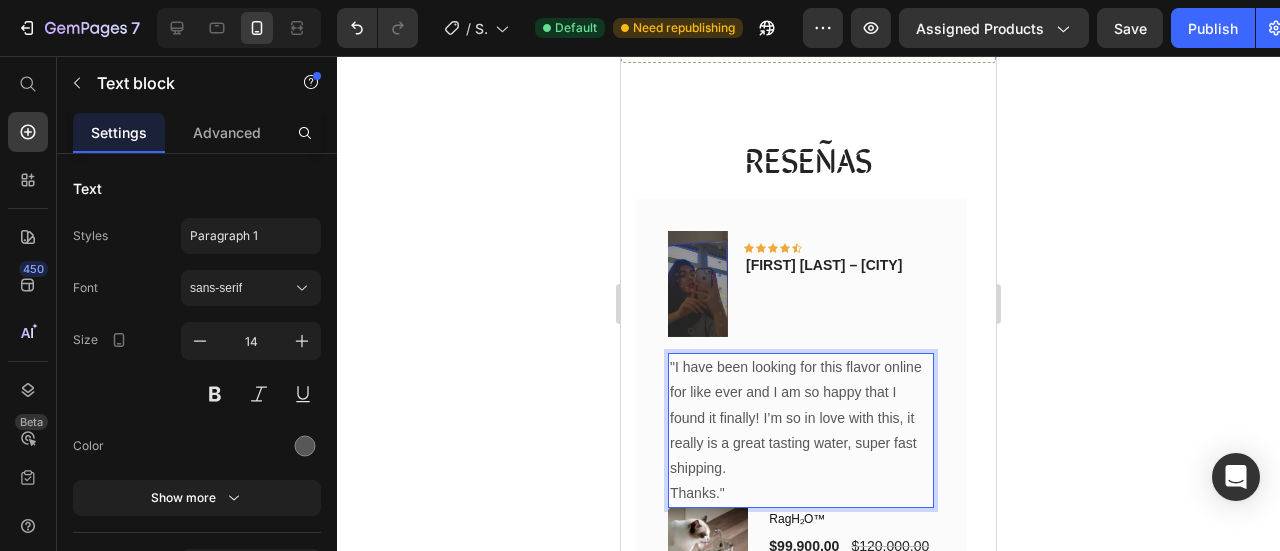 click on ""I have been looking for this flavor online for like ever and I am so happy that I found it finally! I’m so in love with this, it really is a great tasting water, super fast shipping." at bounding box center (801, 418) 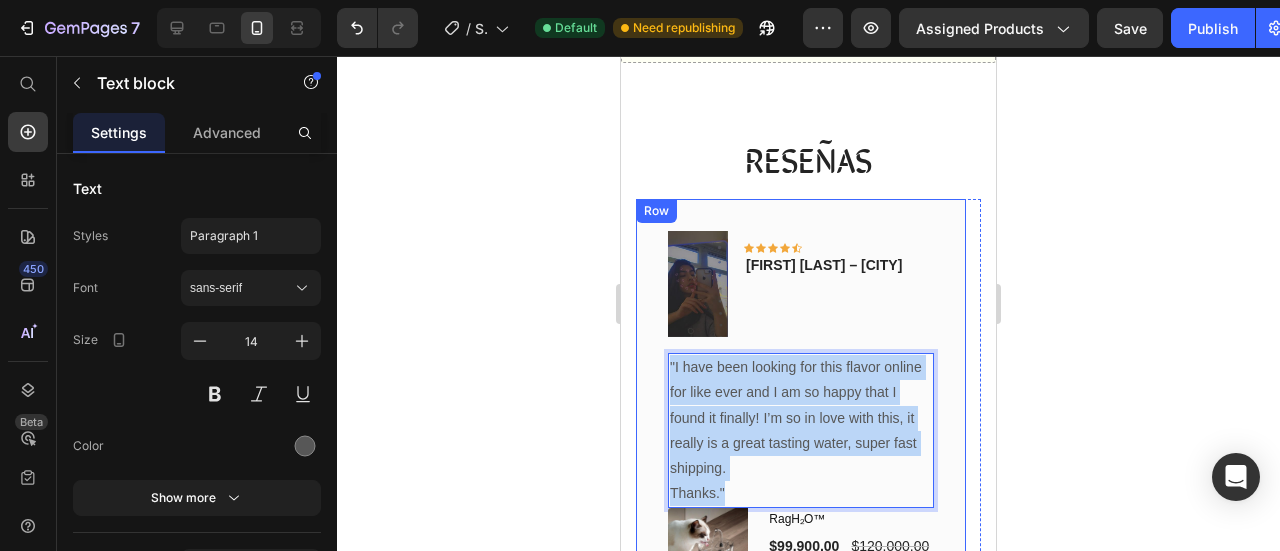 drag, startPoint x: 738, startPoint y: 453, endPoint x: 658, endPoint y: 294, distance: 177.99158 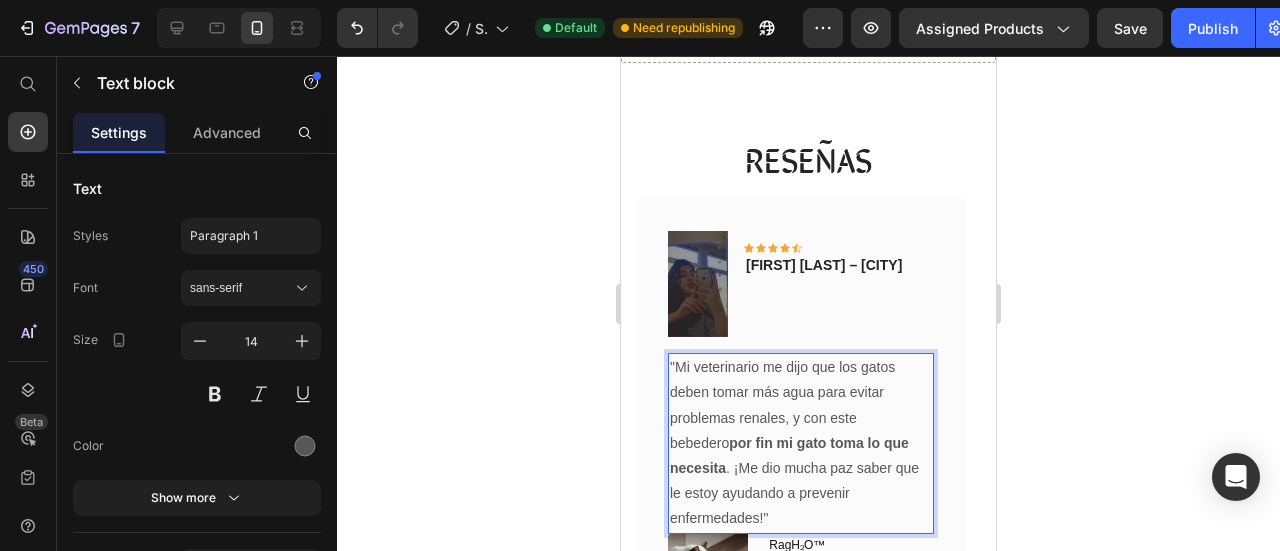 click on "por fin mi gato toma lo que necesita" at bounding box center [789, 455] 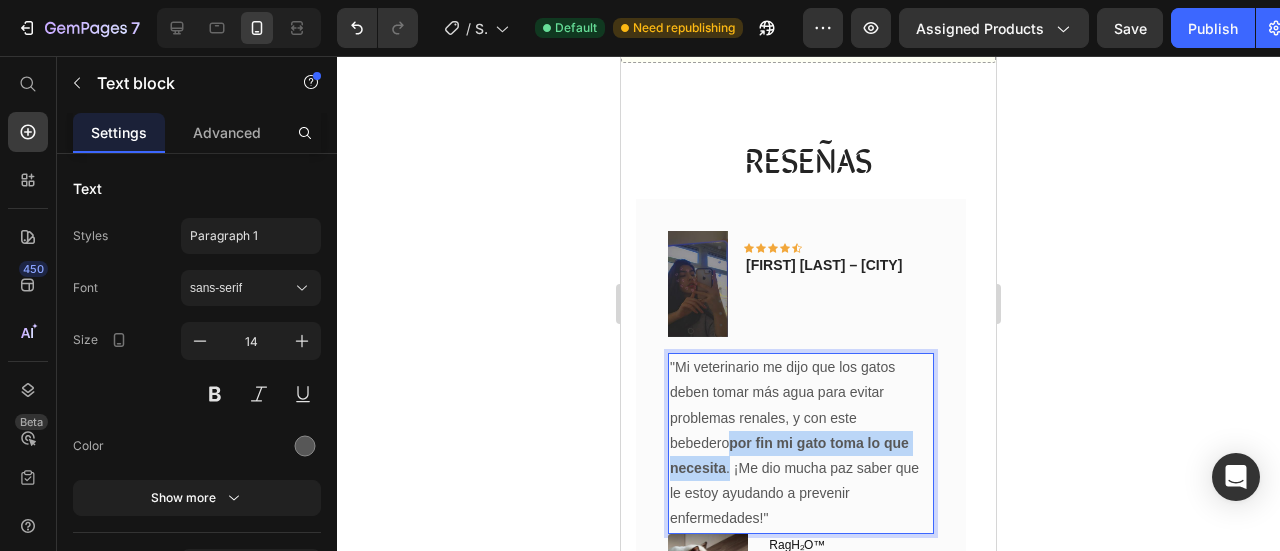 drag, startPoint x: 918, startPoint y: 397, endPoint x: 626, endPoint y: 407, distance: 292.17117 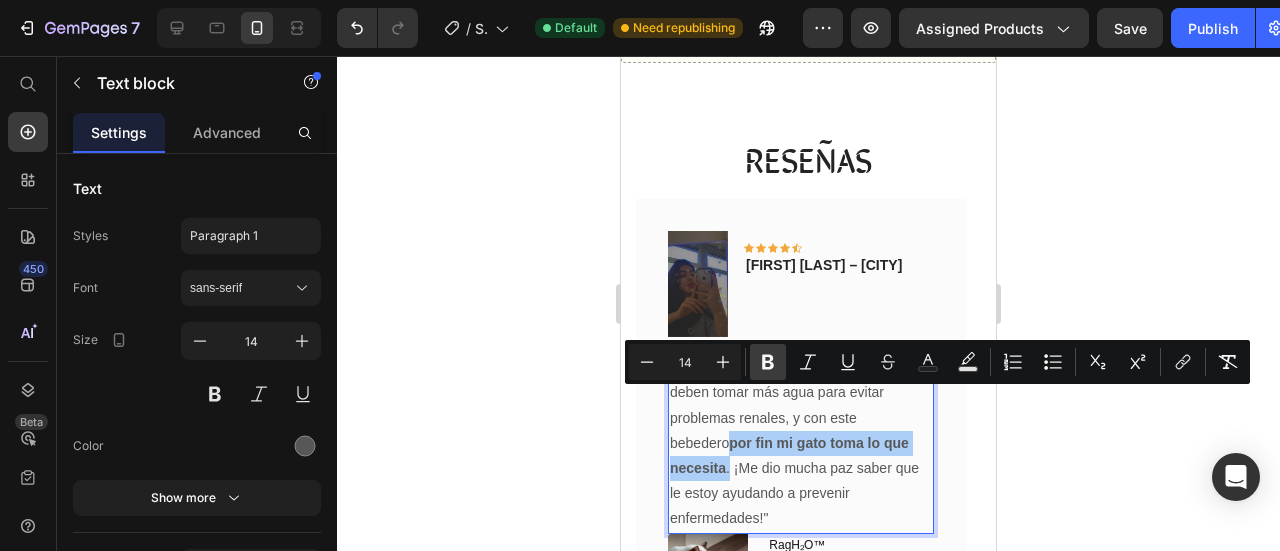 click 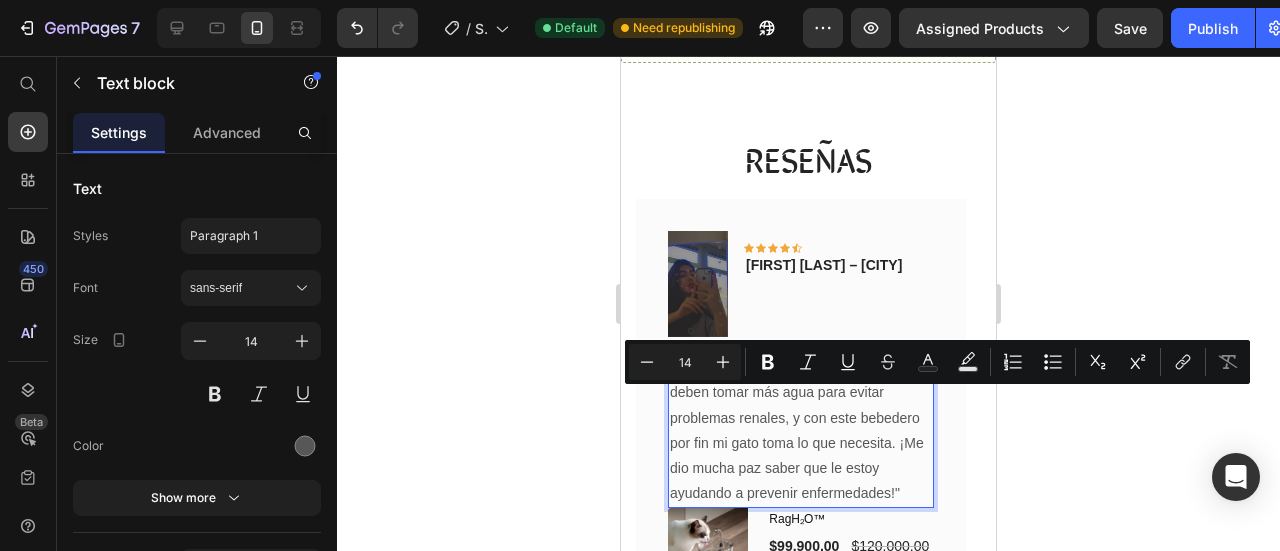 click on ""Mi veterinario me dijo que los gatos deben tomar más agua para evitar problemas renales, y con este bebedero por fin mi gato toma lo que necesita. ¡Me dio mucha paz saber que le estoy ayudando a prevenir enfermedades!"" at bounding box center [801, 430] 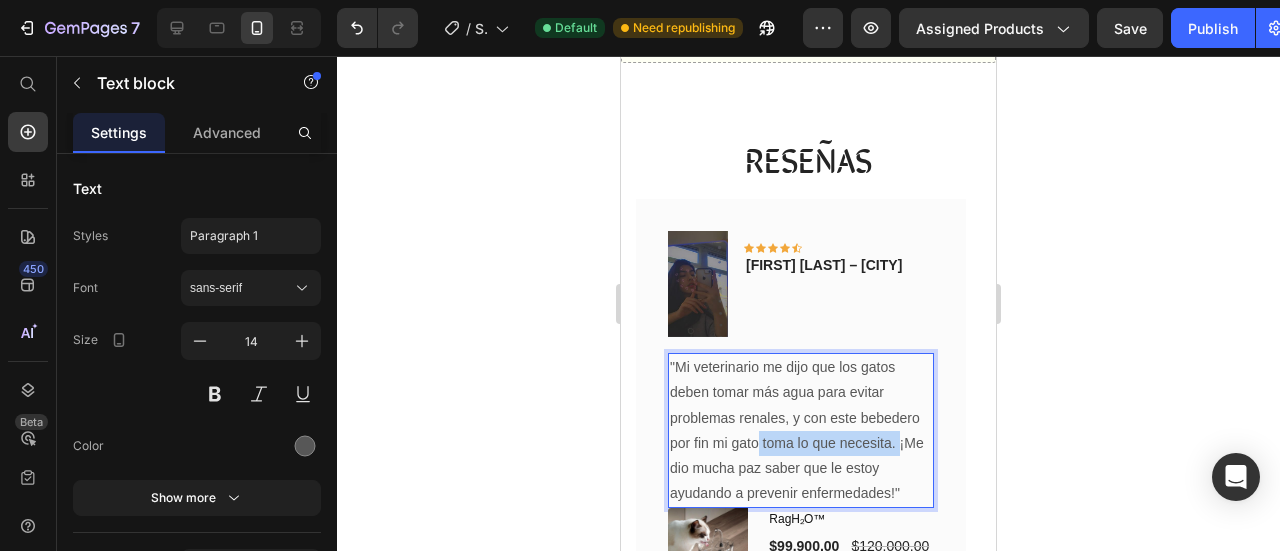 drag, startPoint x: 899, startPoint y: 403, endPoint x: 760, endPoint y: 403, distance: 139 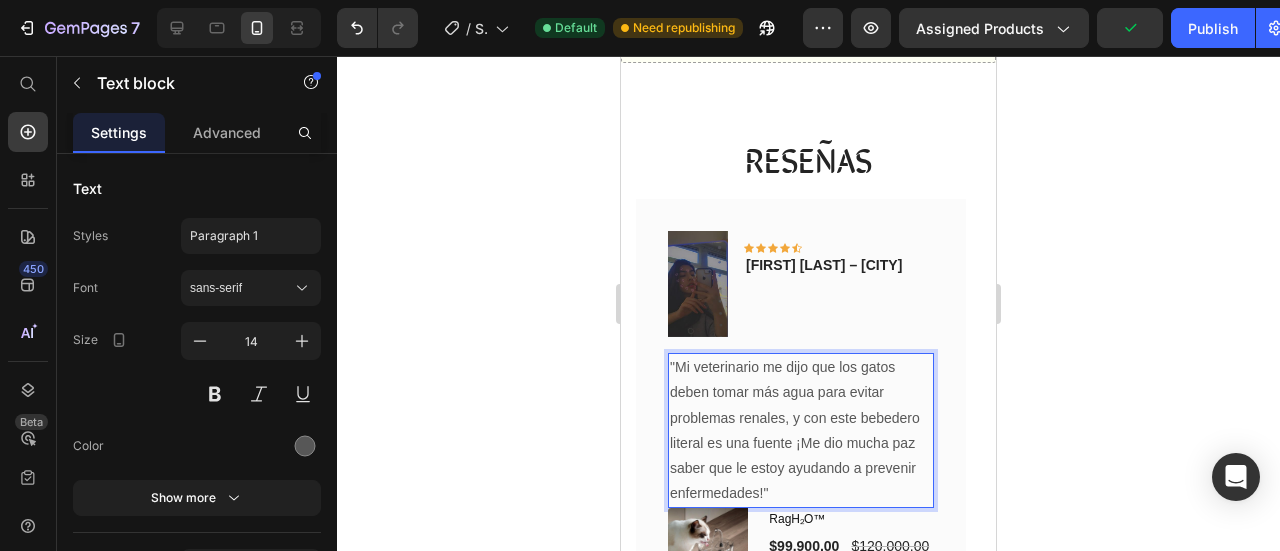 drag, startPoint x: 812, startPoint y: 429, endPoint x: 871, endPoint y: 423, distance: 59.3043 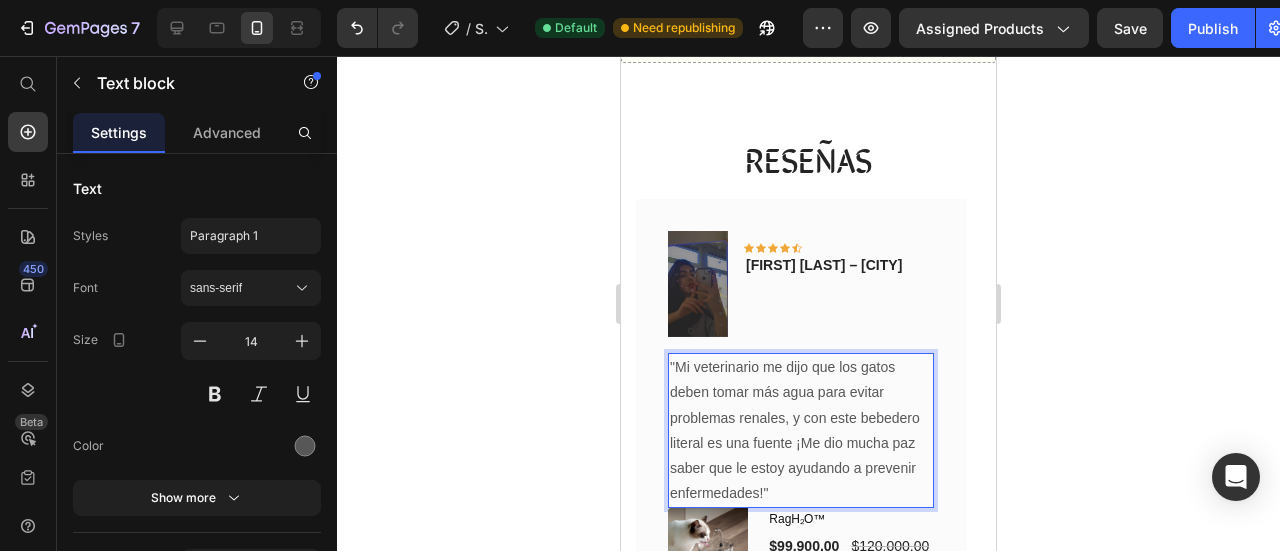 click on ""Mi veterinario me dijo que los gatos deben tomar más agua para evitar problemas renales, y con este bebedero literal es una fuente ¡Me dio mucha paz saber que le estoy ayudando a prevenir enfermedades!"" at bounding box center (801, 430) 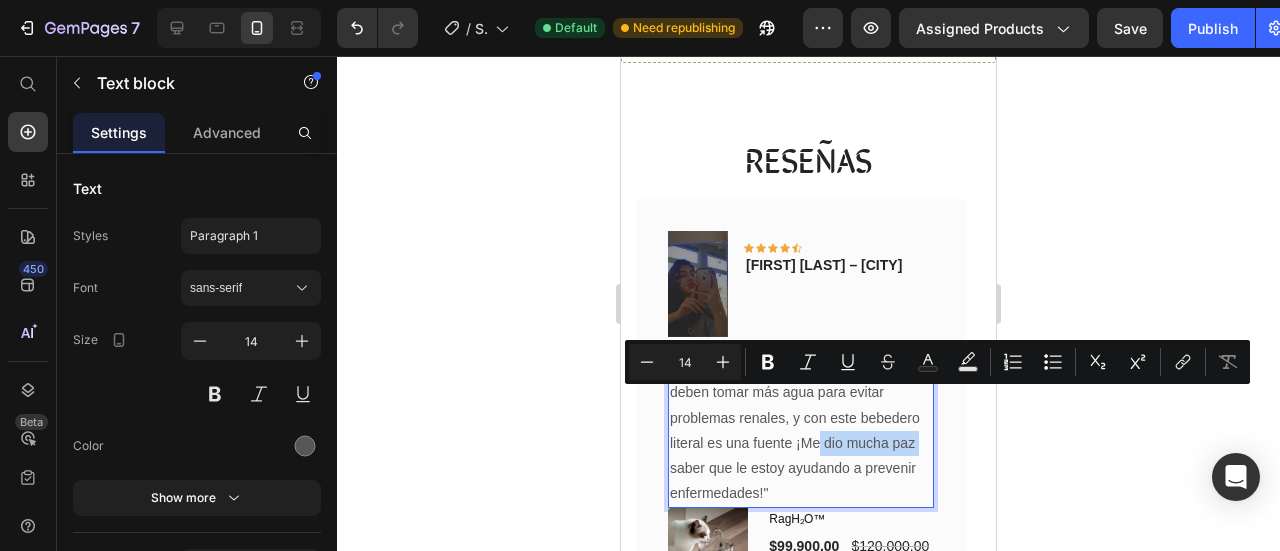 drag, startPoint x: 916, startPoint y: 404, endPoint x: 822, endPoint y: 407, distance: 94.04786 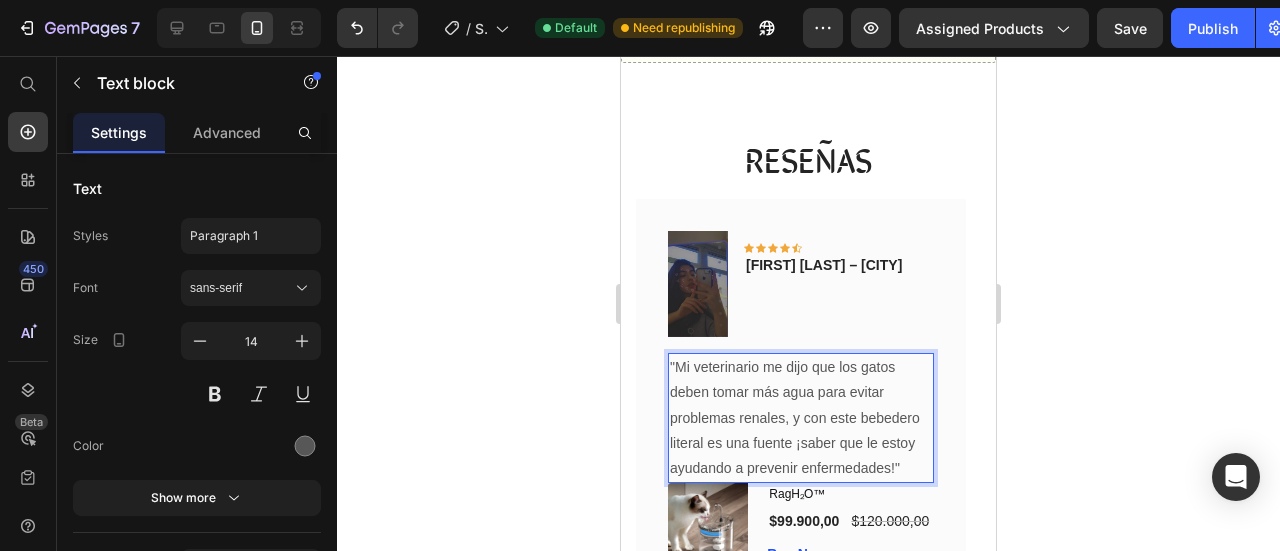 click on ""Mi veterinario me dijo que los gatos deben tomar más agua para evitar problemas renales, y con este bebedero literal es una fuente ¡saber que le estoy ayudando a prevenir enfermedades!"" at bounding box center [801, 418] 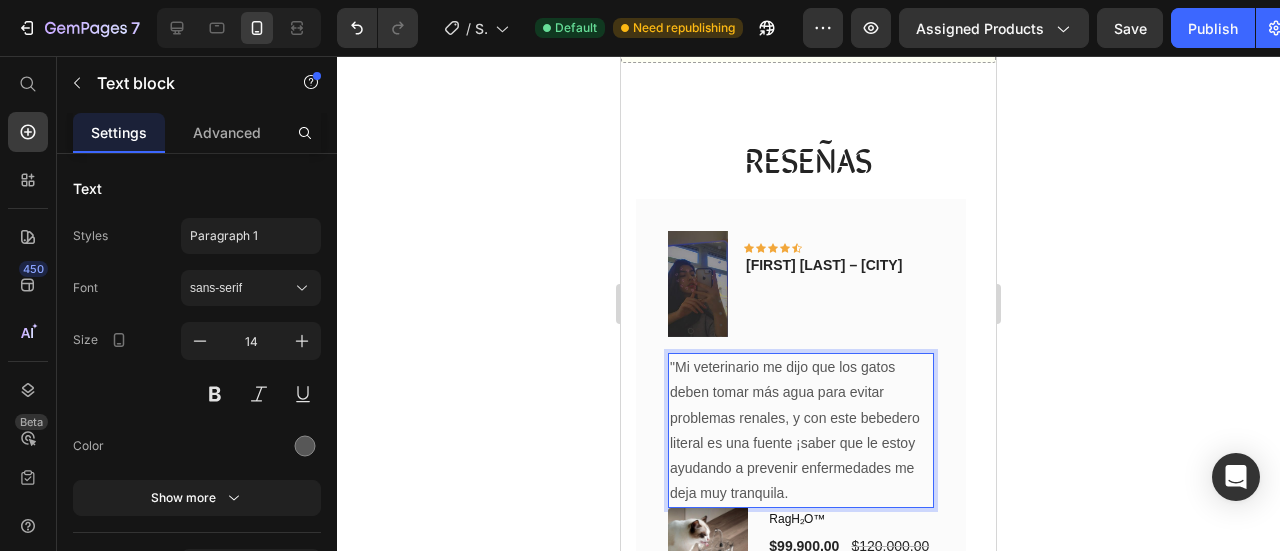 click on ""Mi veterinario me dijo que los gatos deben tomar más agua para evitar problemas renales, y con este bebedero literal es una fuente ¡saber que le estoy ayudando a prevenir enfermedades me deja muy tranquila." at bounding box center [801, 430] 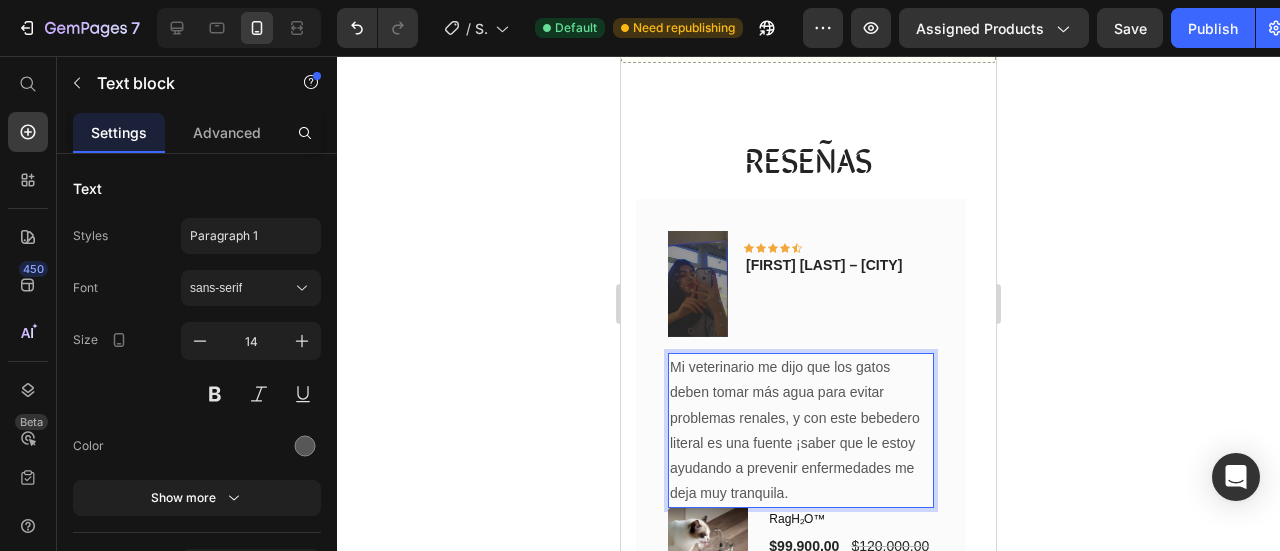 click on "Mi veterinario me dijo que los gatos deben tomar más agua para evitar problemas renales, y con este bebedero literal es una fuente ¡saber que le estoy ayudando a prevenir enfermedades me deja muy tranquila." at bounding box center [801, 430] 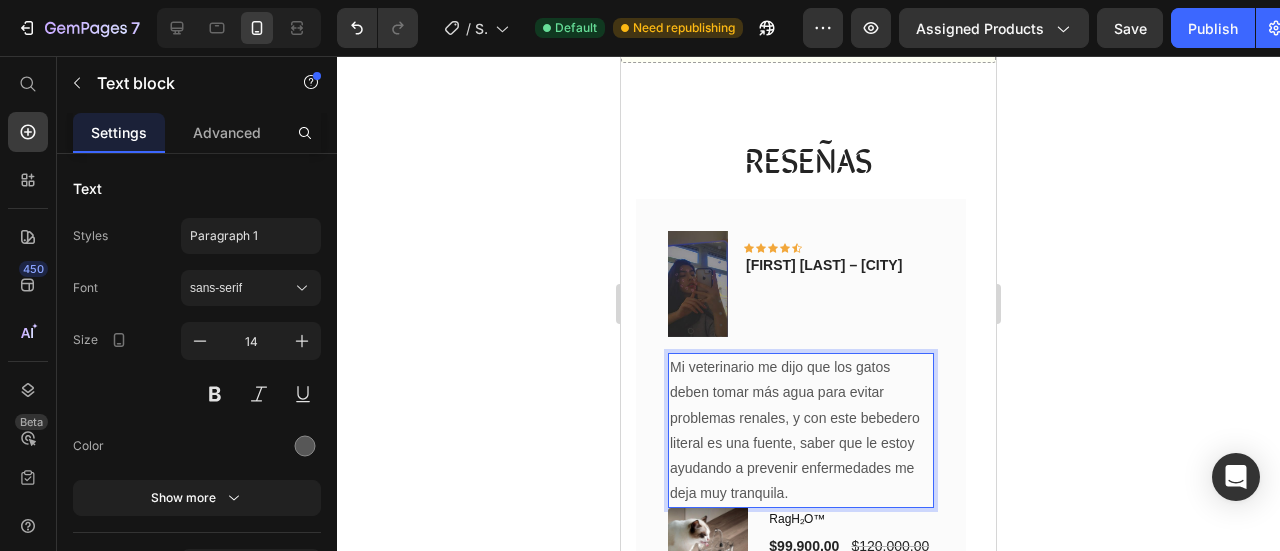 click on "Mi veterinario me dijo que los gatos deben tomar más agua para evitar problemas renales, y con este bebedero literal es una fuente, saber que le estoy ayudando a prevenir enfermedades me deja muy tranquila." at bounding box center (801, 430) 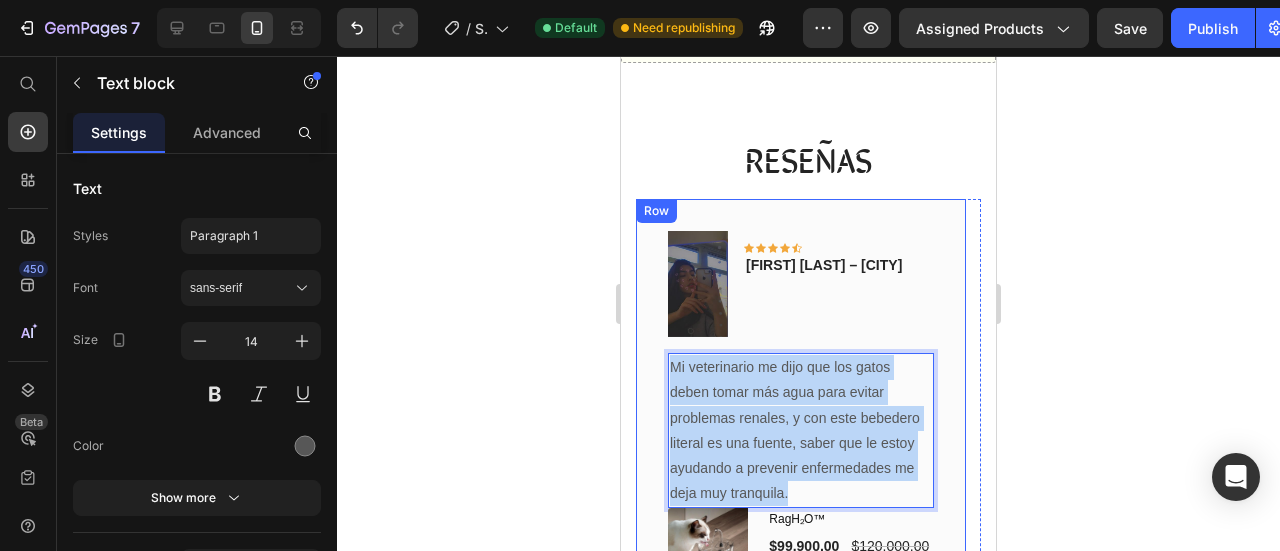 drag, startPoint x: 806, startPoint y: 462, endPoint x: 660, endPoint y: 315, distance: 207.18349 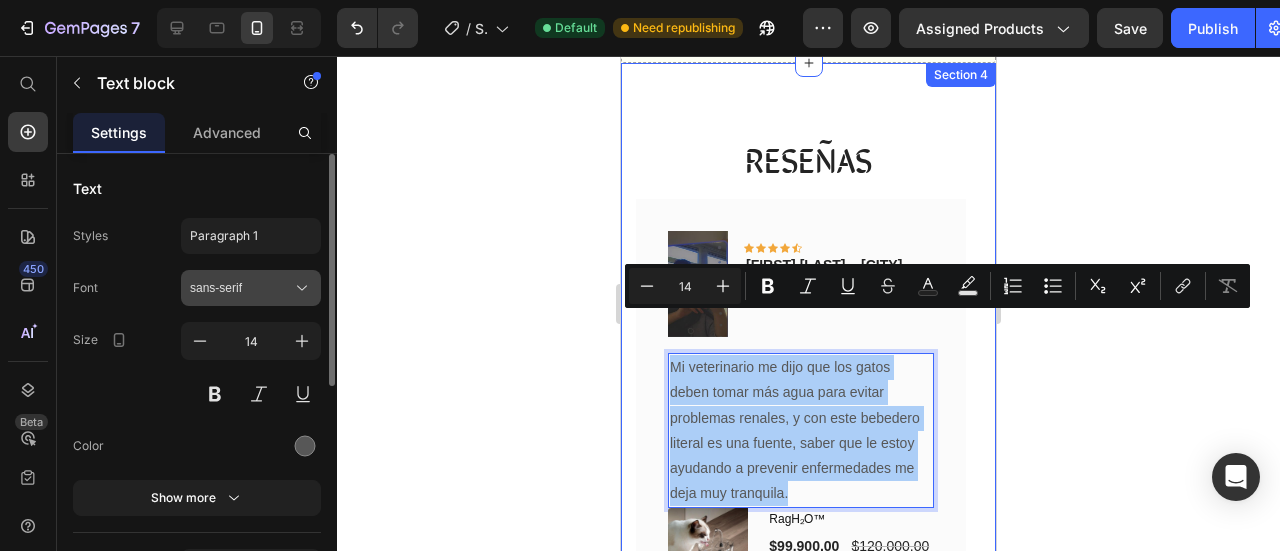 click on "sans-serif" at bounding box center (251, 288) 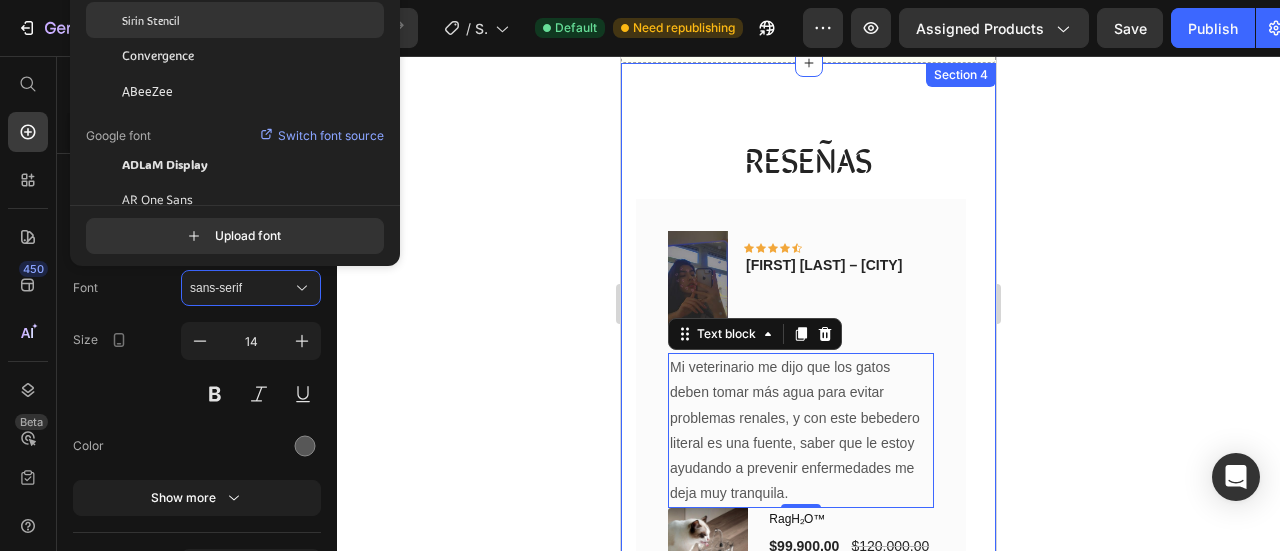 click on "Sirin Stencil" 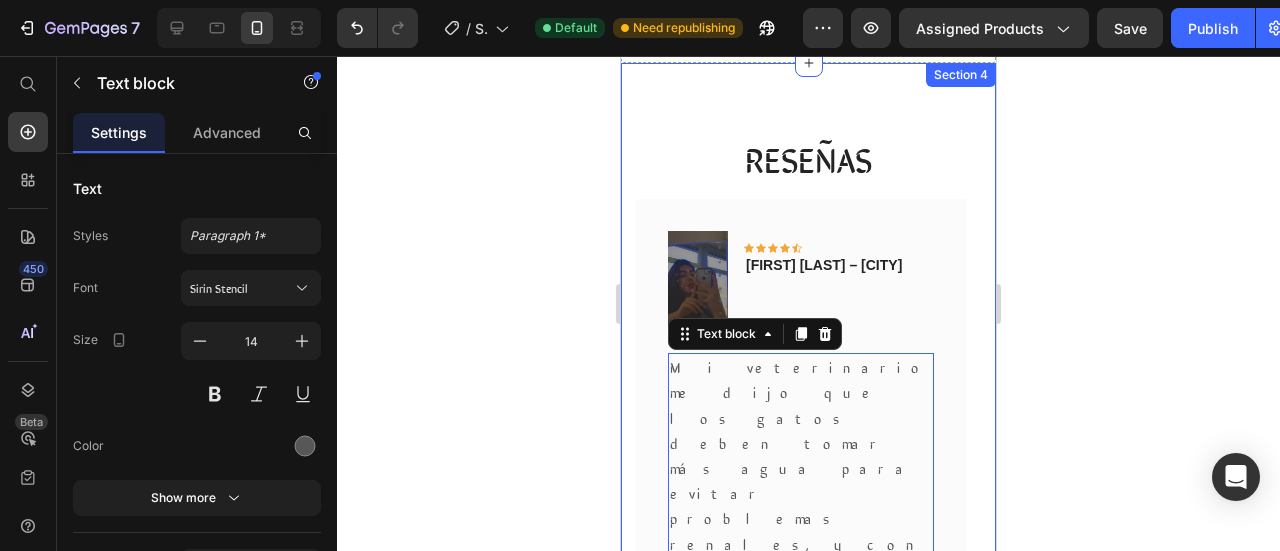 click 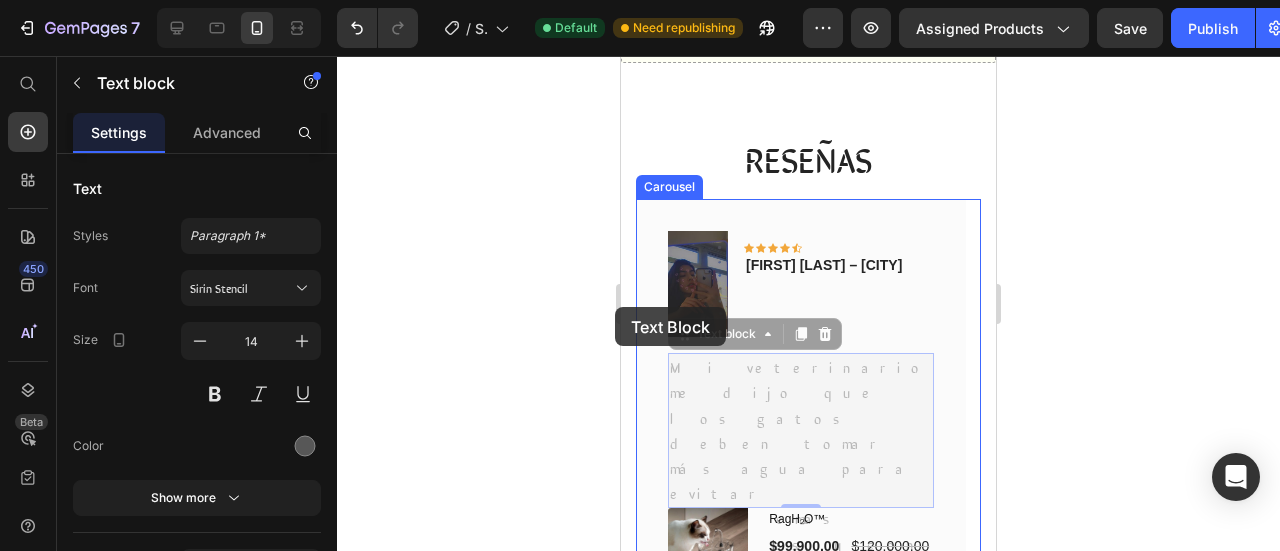 drag, startPoint x: 728, startPoint y: 425, endPoint x: 746, endPoint y: 382, distance: 46.615448 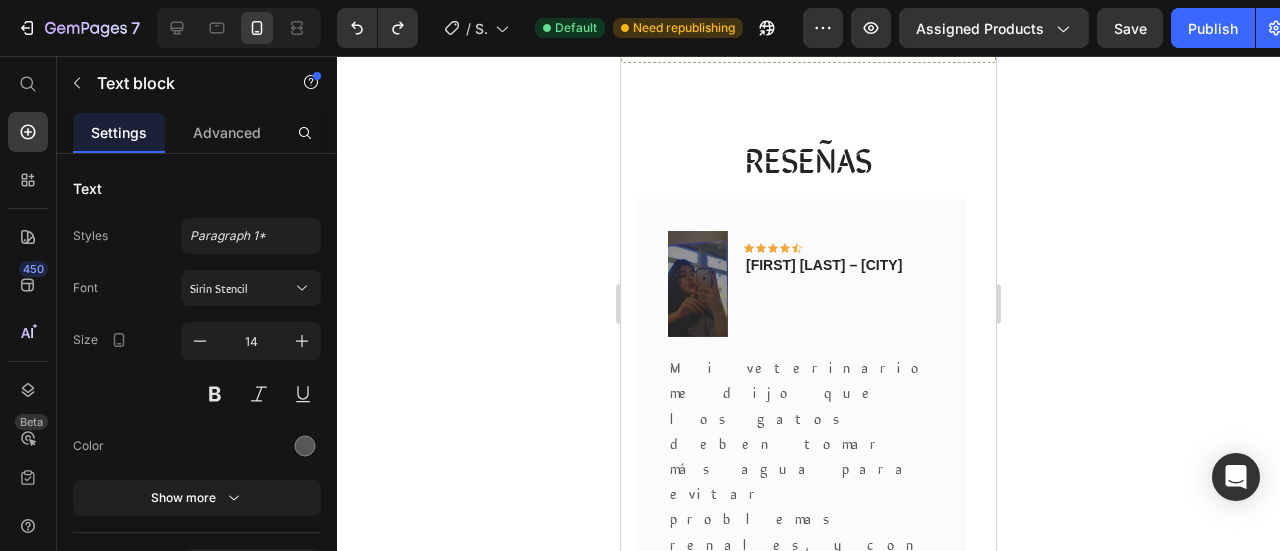 click on "Mi veterinario me dijo que los gatos deben tomar más agua para evitar problemas renales, y con este bebedero literal es una fuente, saber que le estoy ayudando a prevenir enfermedades me deja muy tranquila." at bounding box center (801, 594) 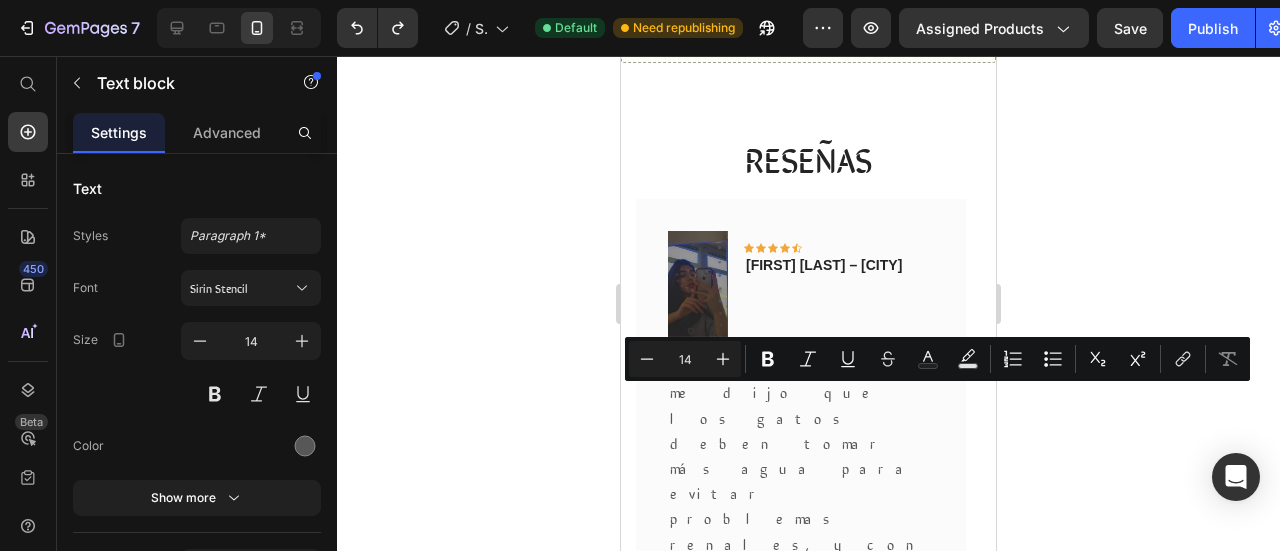 click on "Mi veterinario me dijo que los gatos deben tomar más agua para evitar problemas renales, y con este bebedero literal es una fuente, saber que le estoy ayudando a prevenir enfermedades me deja muy tranquila." at bounding box center [801, 594] 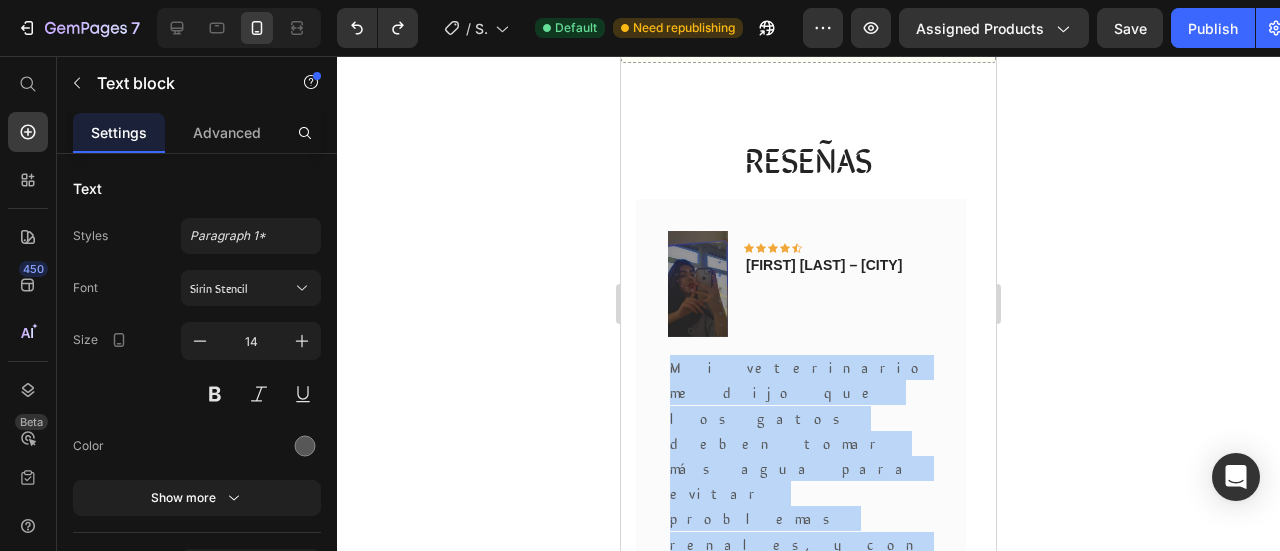drag, startPoint x: 740, startPoint y: 455, endPoint x: 671, endPoint y: 318, distance: 153.39491 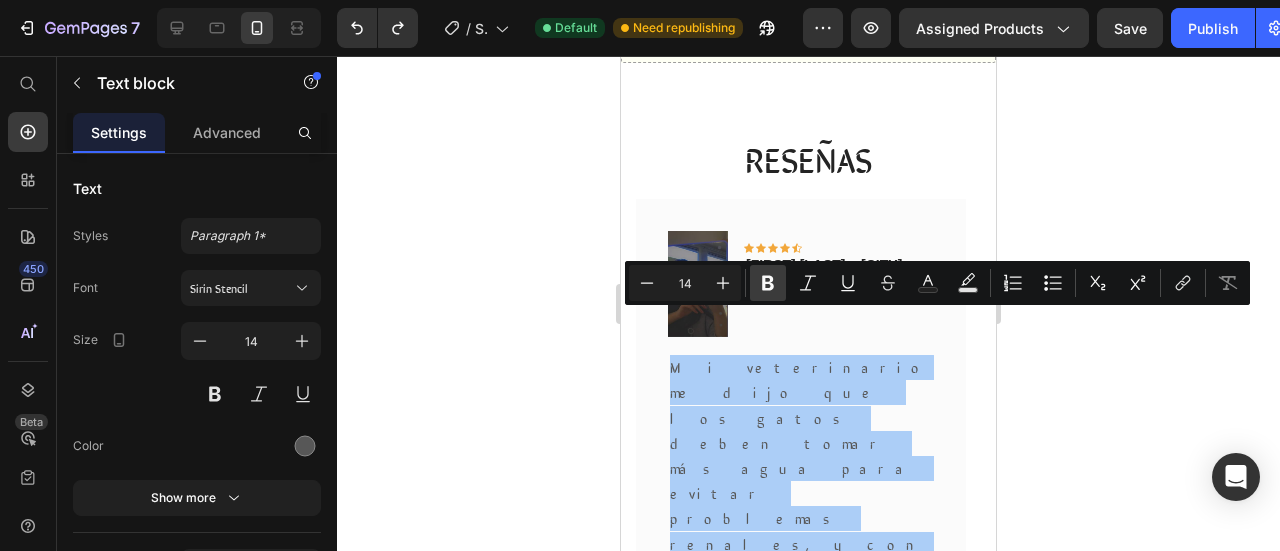 click on "Bold" at bounding box center [768, 283] 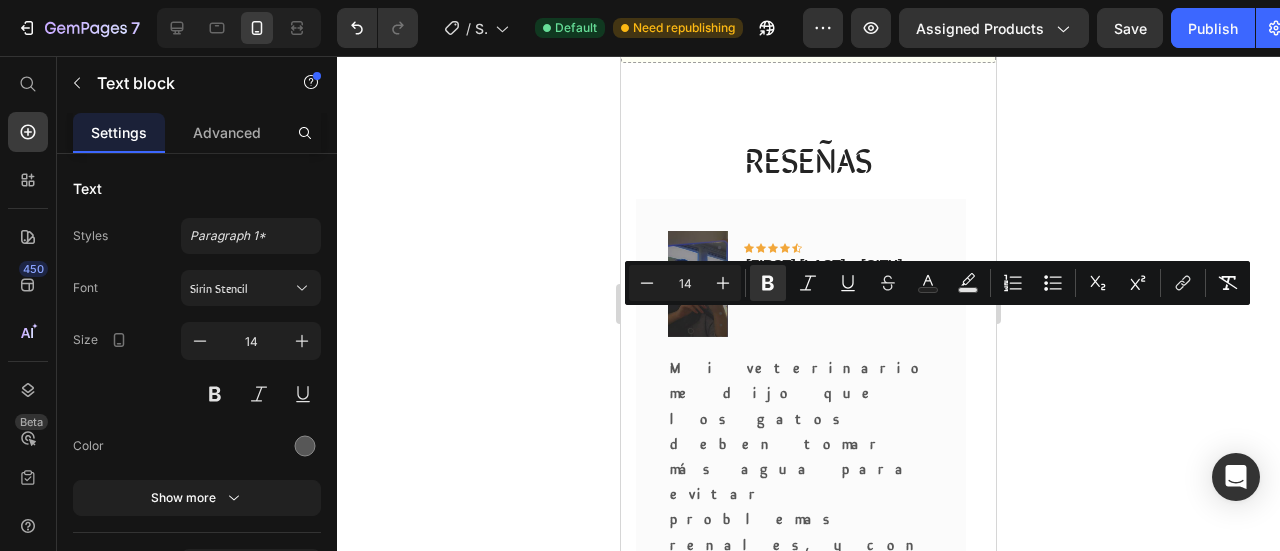 click 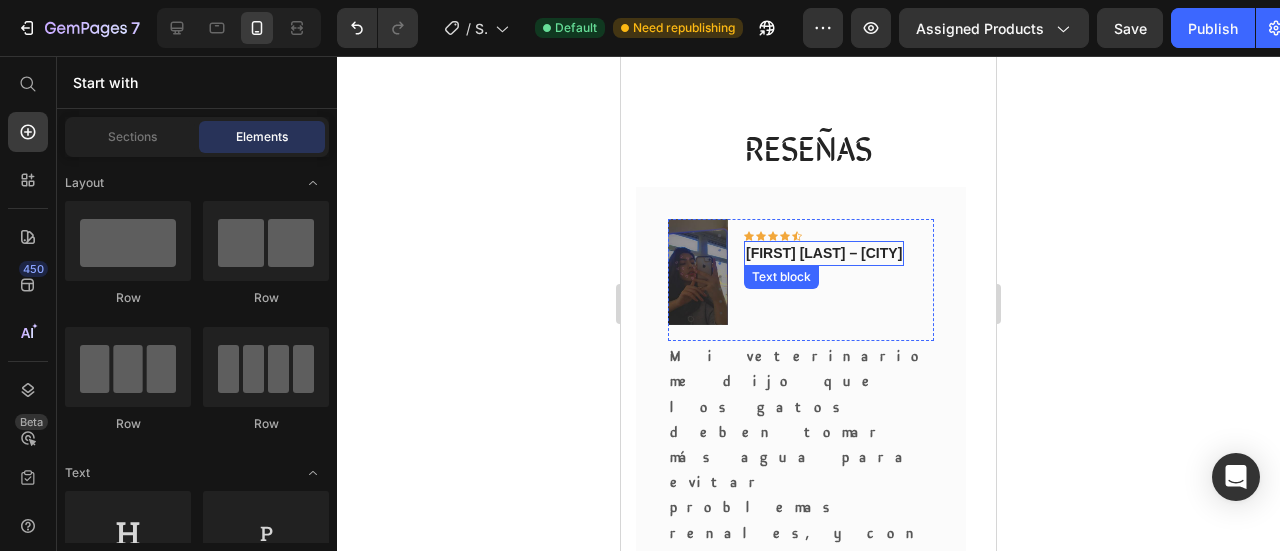 scroll, scrollTop: 2300, scrollLeft: 0, axis: vertical 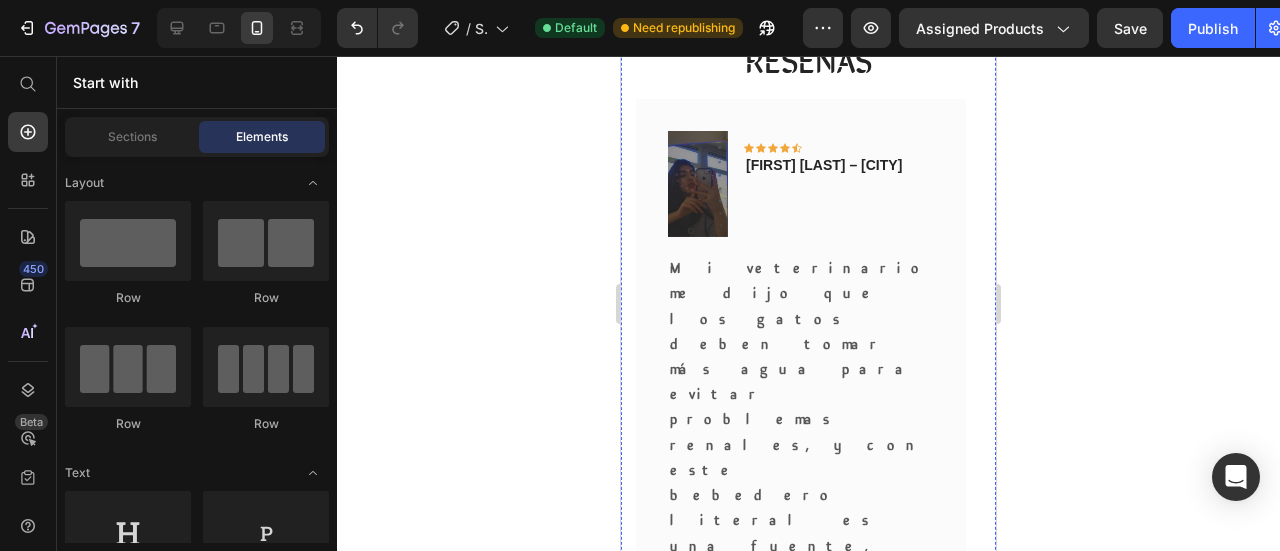 click at bounding box center [779, 873] 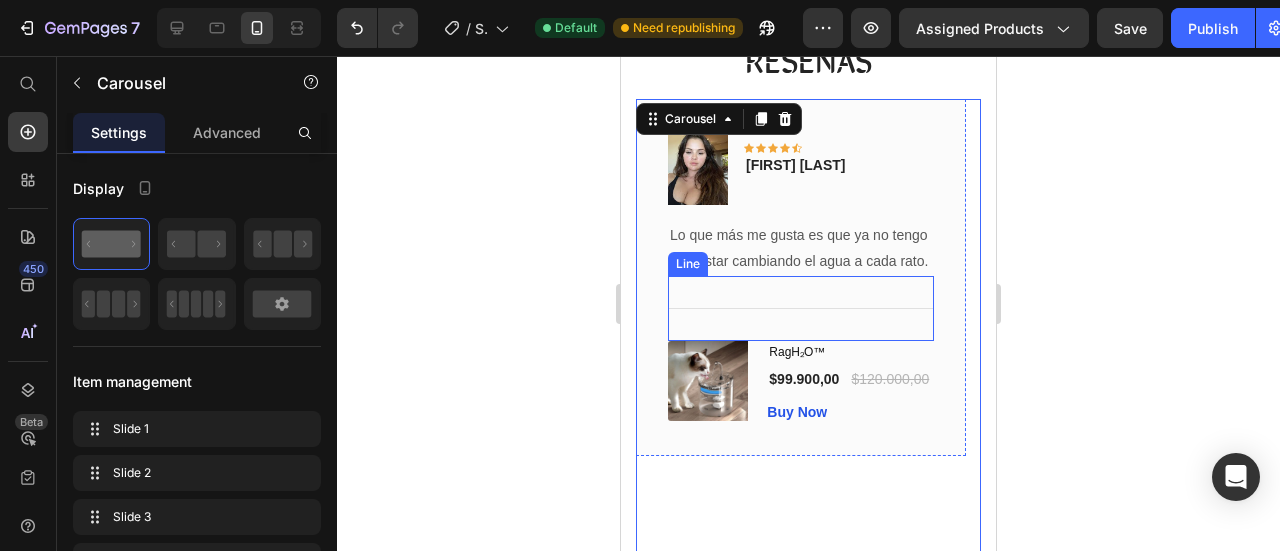 click on "Title Line" at bounding box center [801, 308] 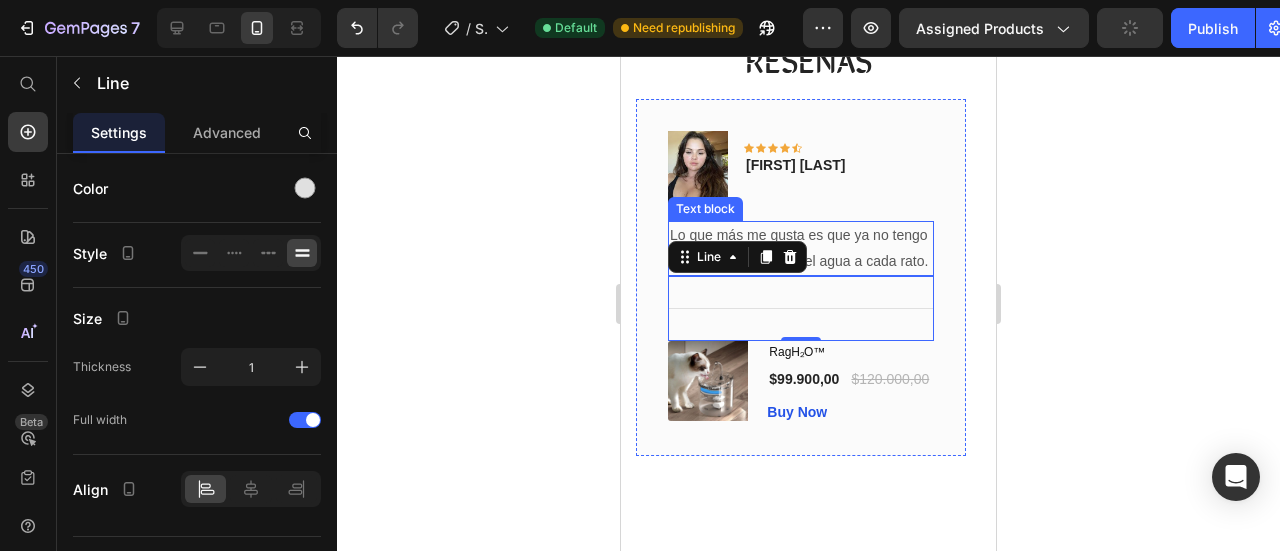 click on "Lo que más me gusta es que ya no tengo que estar cambiando el agua a cada rato." at bounding box center [801, 248] 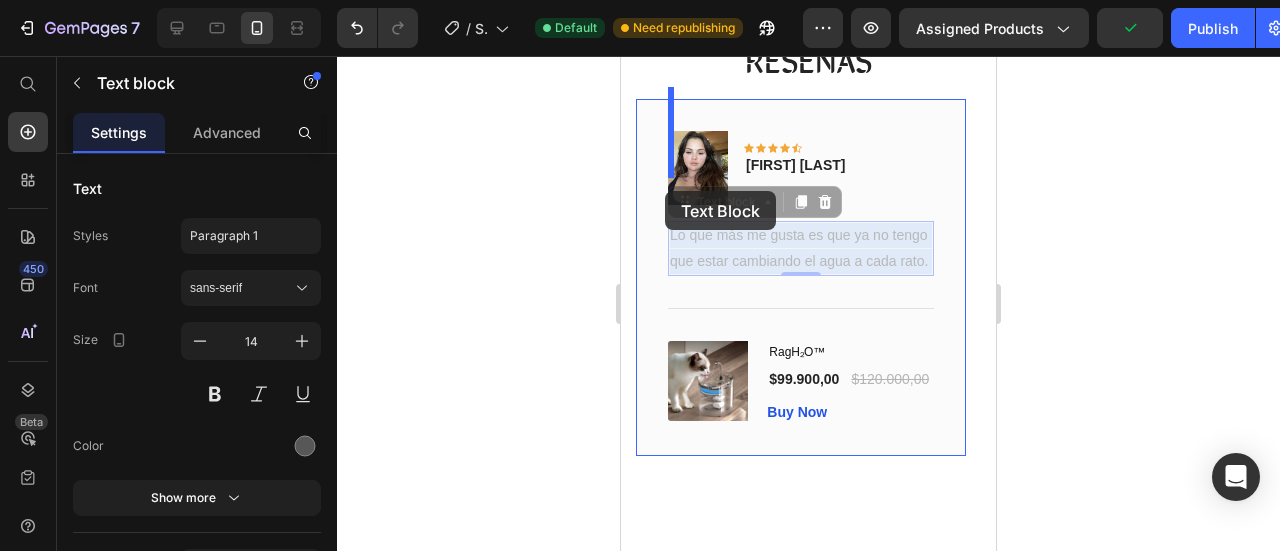 drag, startPoint x: 930, startPoint y: 218, endPoint x: 662, endPoint y: 181, distance: 270.54205 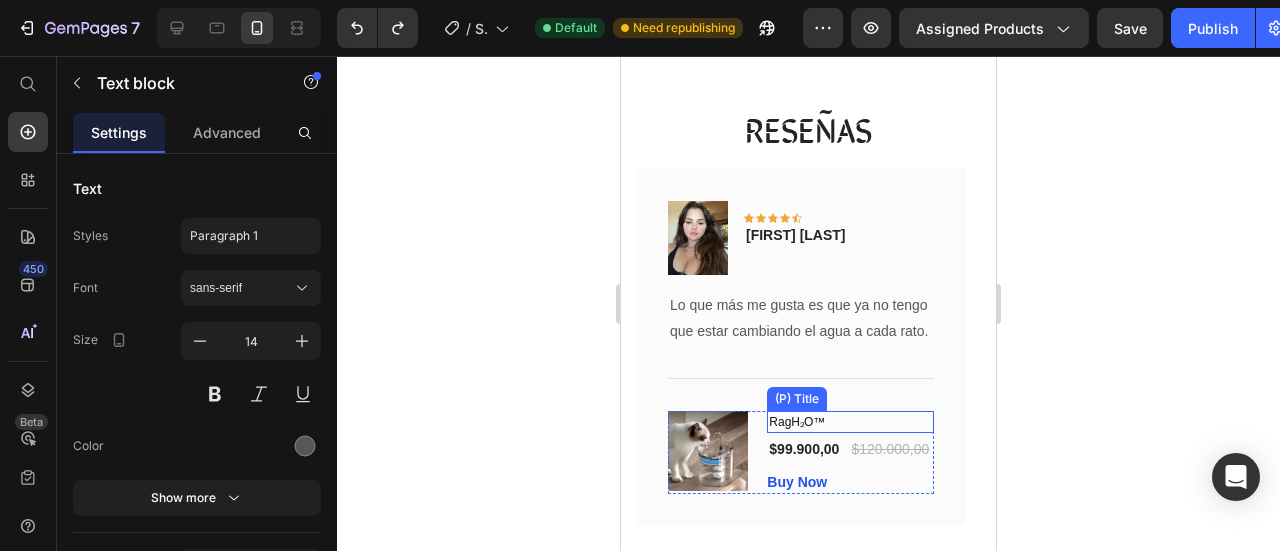 scroll, scrollTop: 2200, scrollLeft: 0, axis: vertical 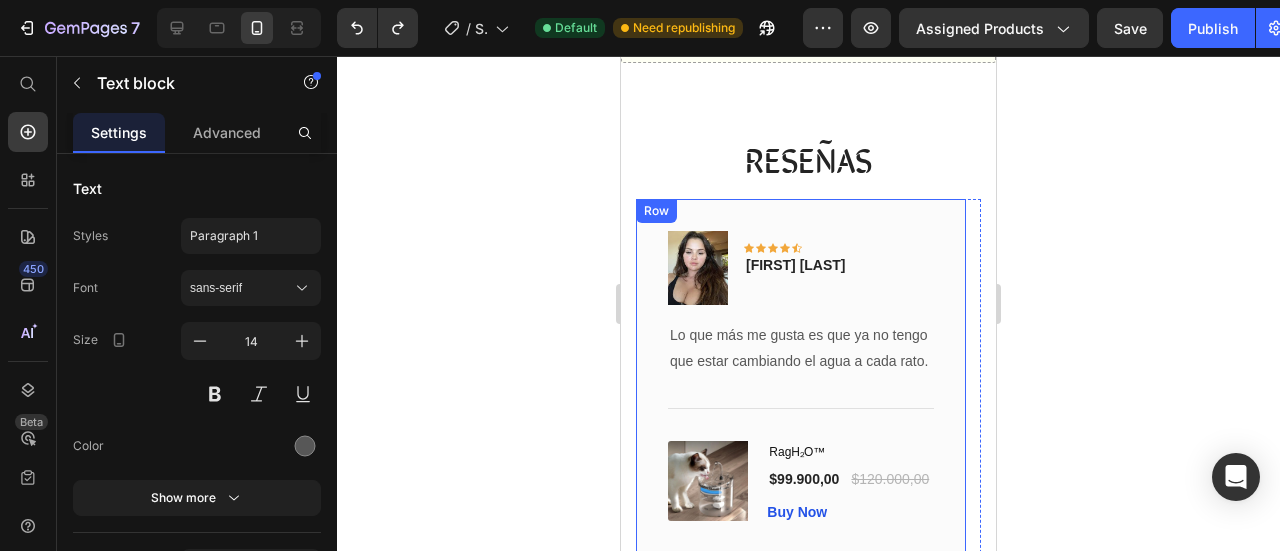 click on "Lo que más me gusta es que ya no tengo que estar cambiando el agua a cada rato." at bounding box center [801, 348] 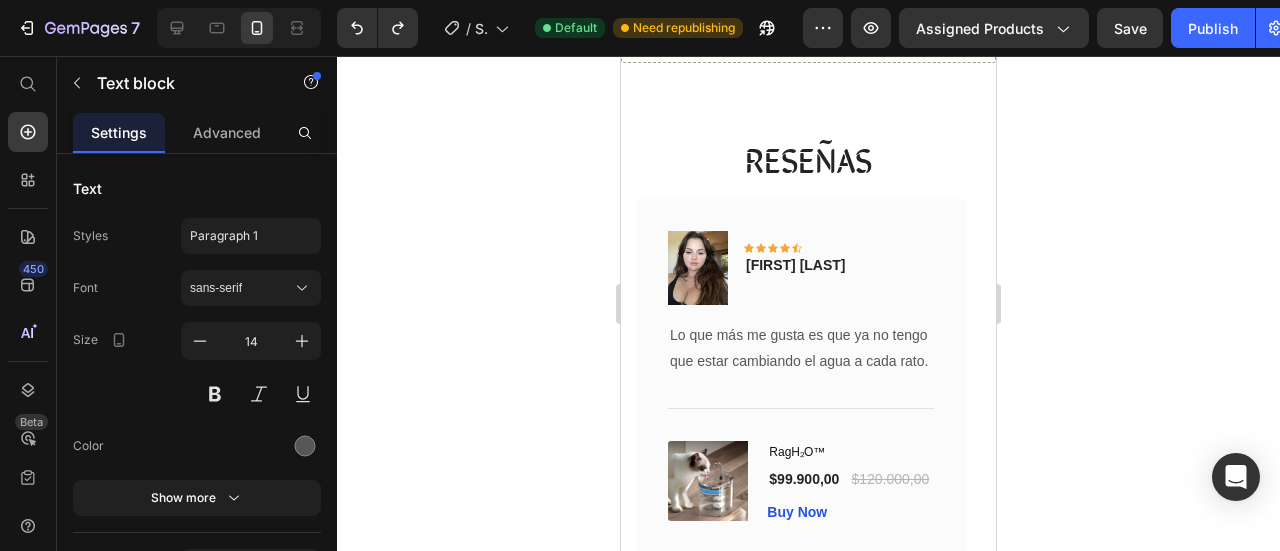 drag, startPoint x: 750, startPoint y: 296, endPoint x: 796, endPoint y: 301, distance: 46.270943 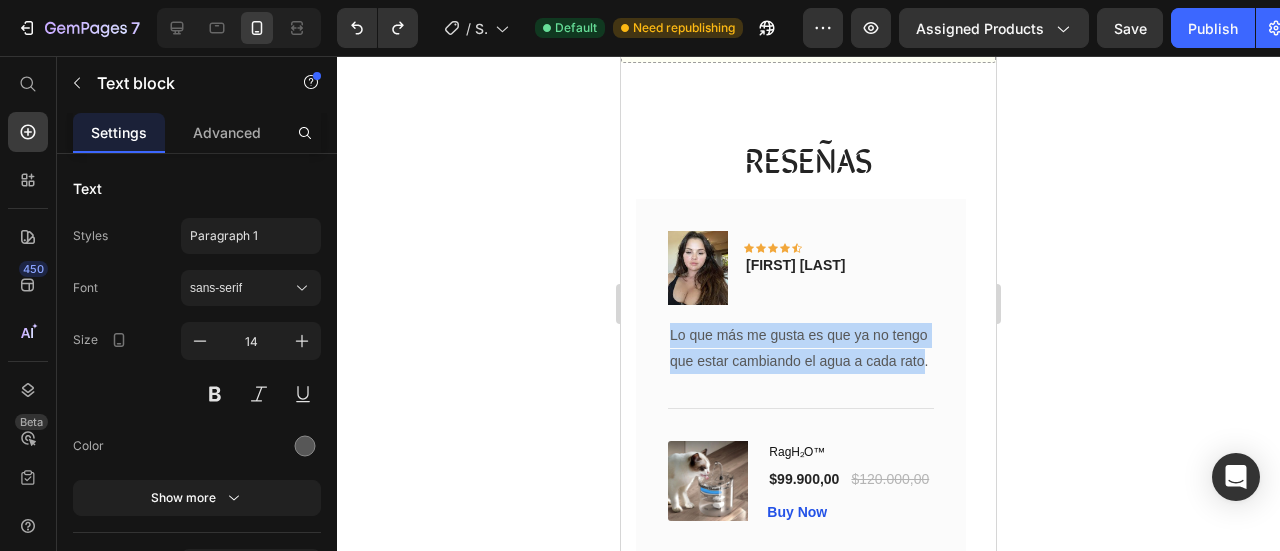 drag, startPoint x: 925, startPoint y: 317, endPoint x: 667, endPoint y: 295, distance: 258.93628 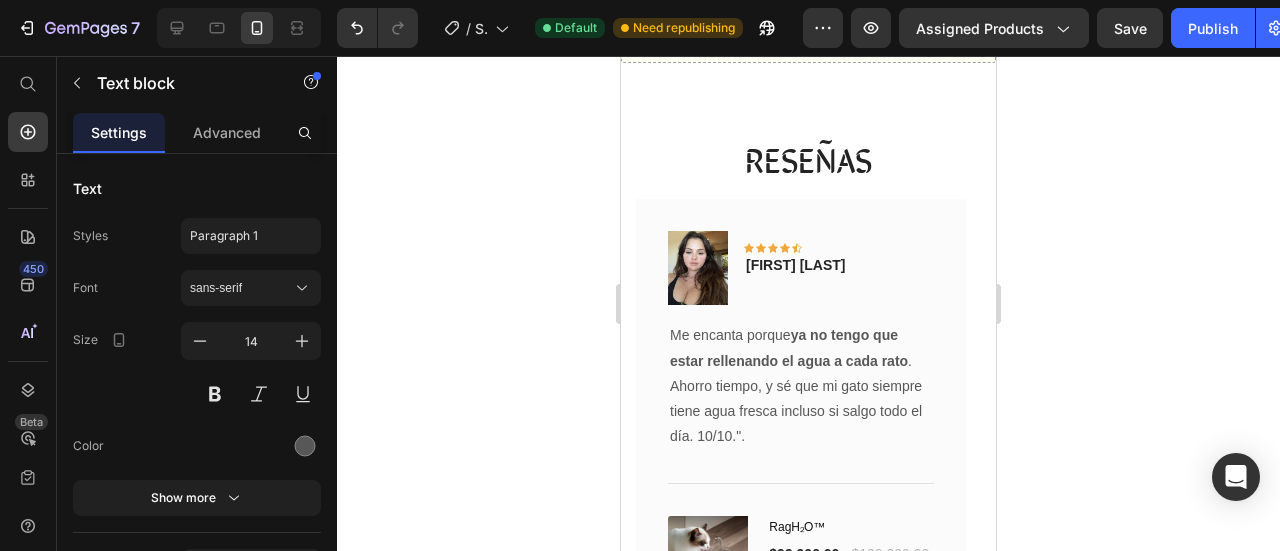 click on "ya no tengo que estar rellenando el agua a cada rato" at bounding box center [789, 347] 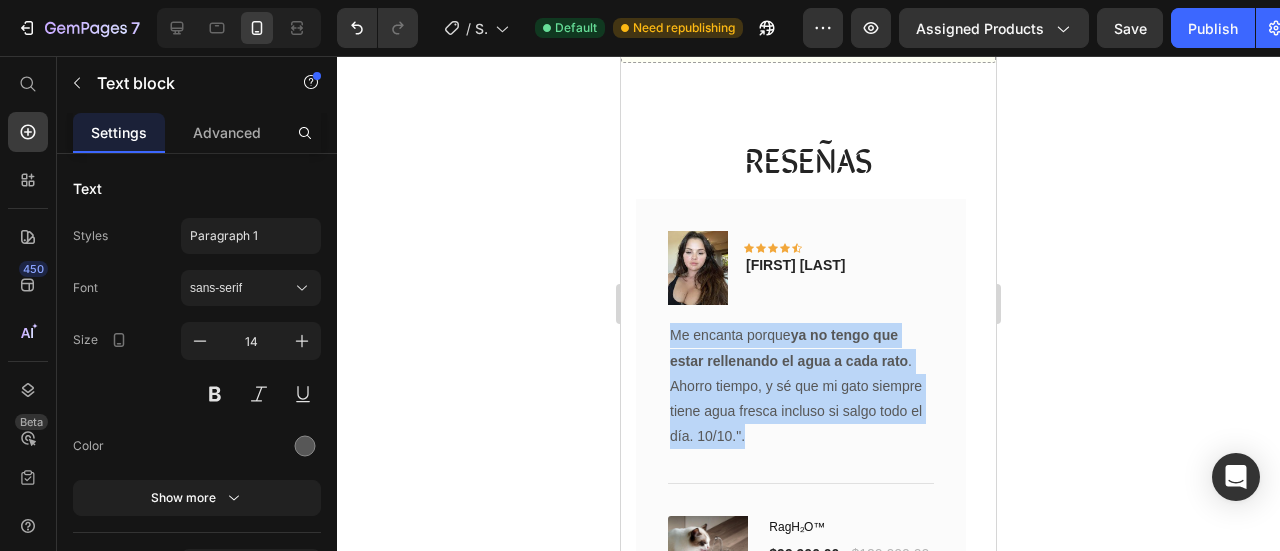 drag, startPoint x: 770, startPoint y: 393, endPoint x: 669, endPoint y: 293, distance: 142.13022 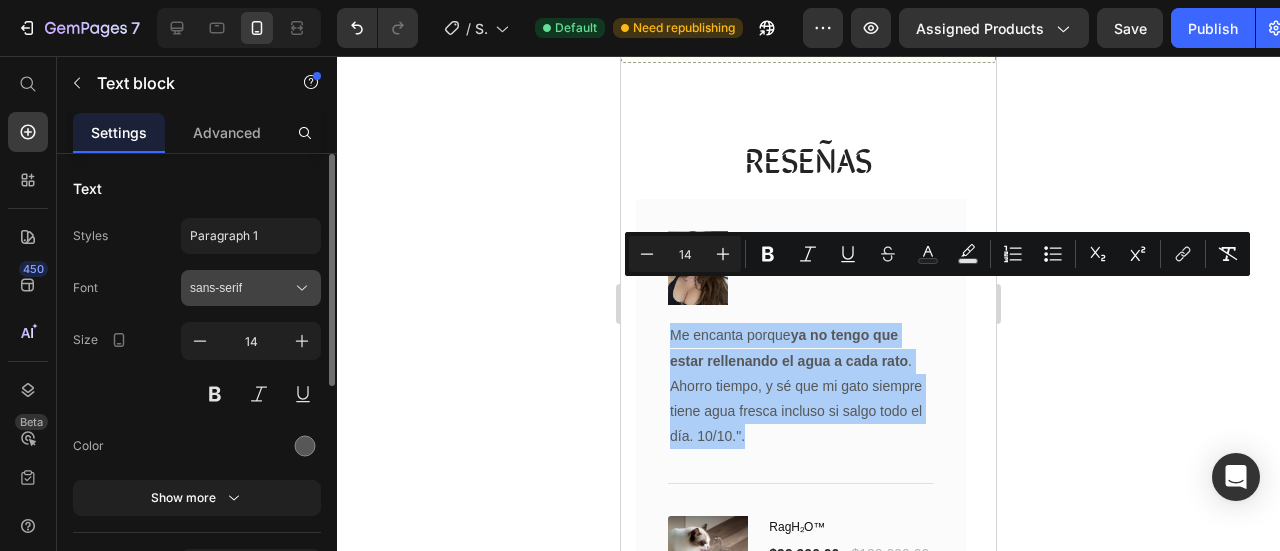 click on "sans-serif" at bounding box center [251, 288] 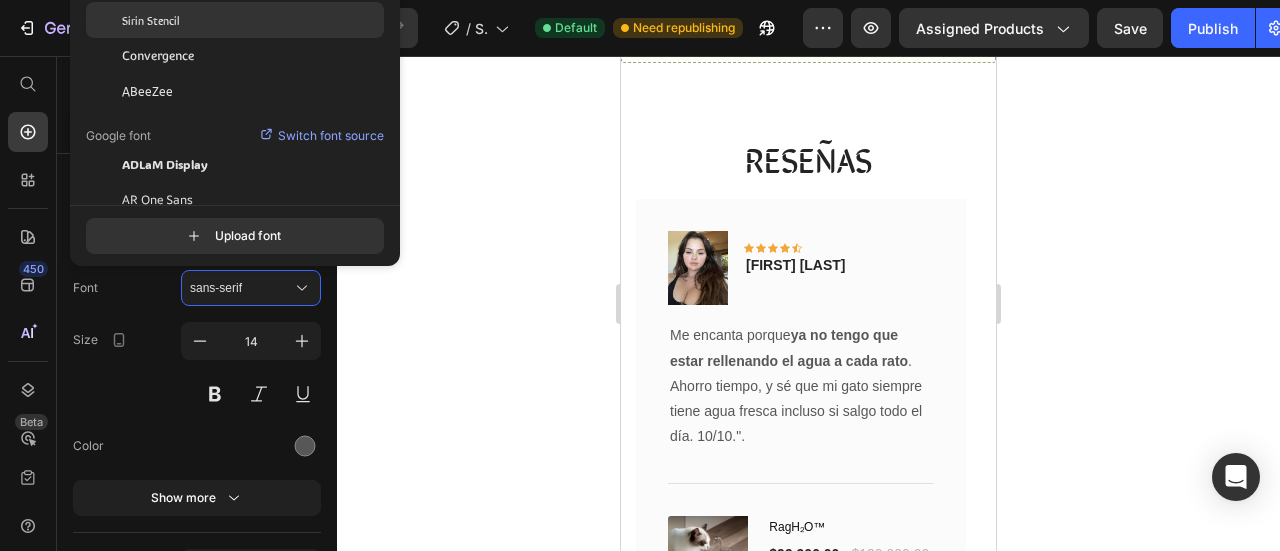 drag, startPoint x: 195, startPoint y: 26, endPoint x: 253, endPoint y: 30, distance: 58.137768 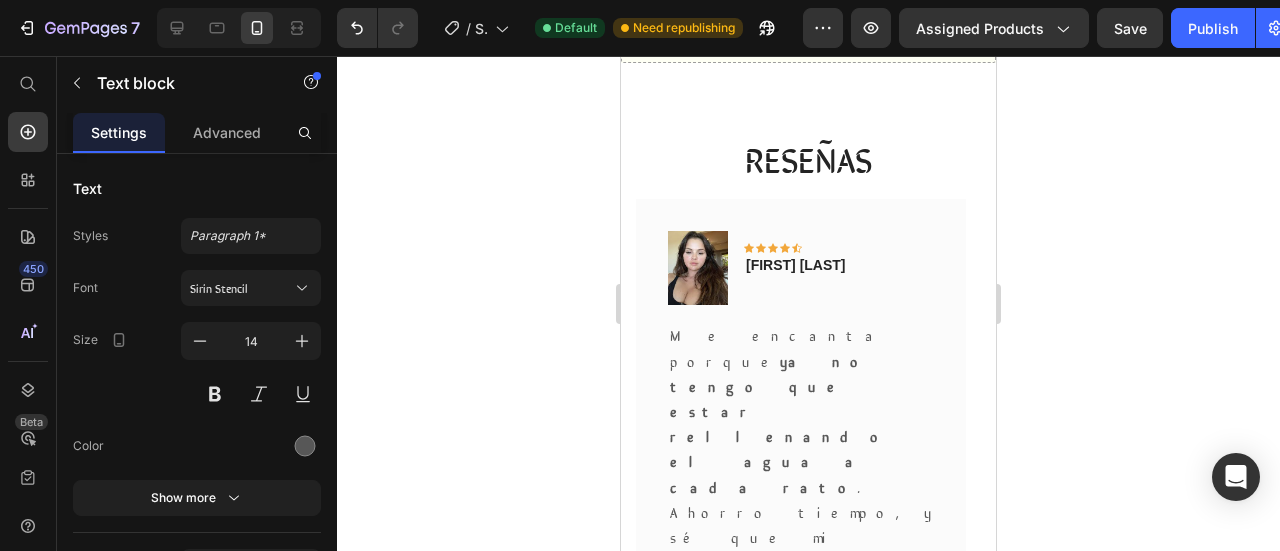 drag, startPoint x: 764, startPoint y: 330, endPoint x: 848, endPoint y: 345, distance: 85.32877 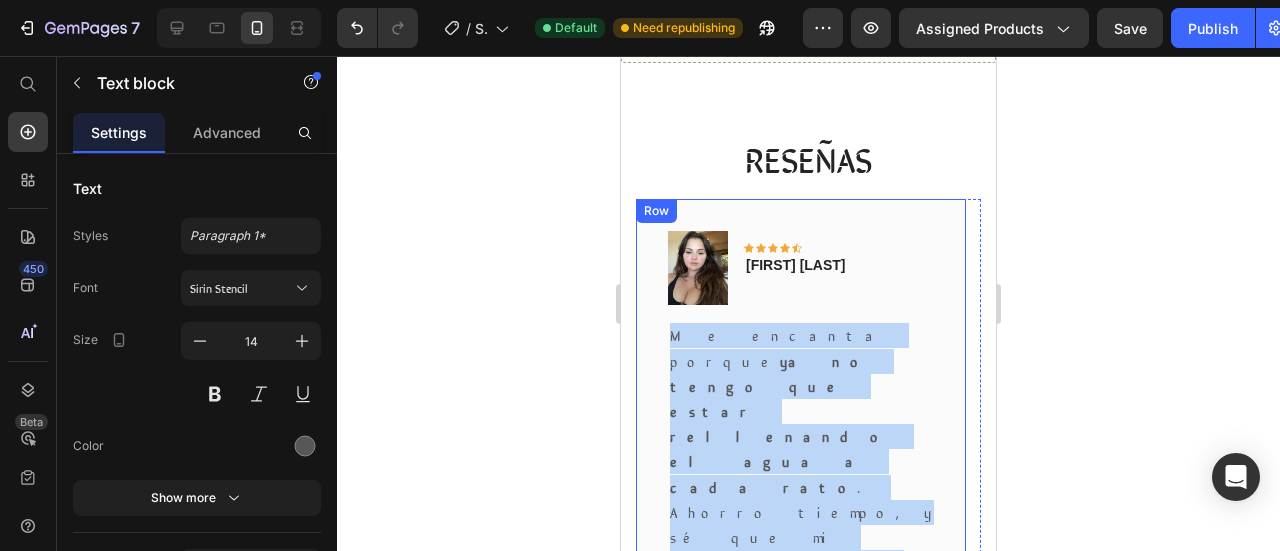 drag, startPoint x: 886, startPoint y: 362, endPoint x: 654, endPoint y: 281, distance: 245.7336 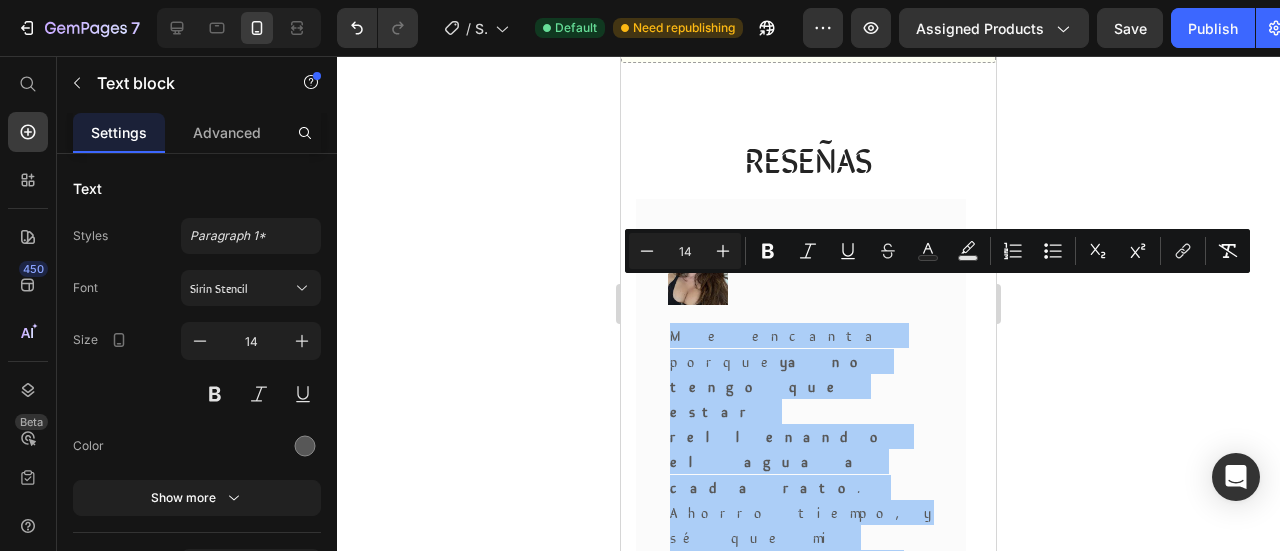 click on "Minus 14 Plus Bold Italic Underline       Strikethrough
Text Color
Text Background Color Numbered List Bulleted List Subscript Superscript       link Remove Format" at bounding box center [937, 251] 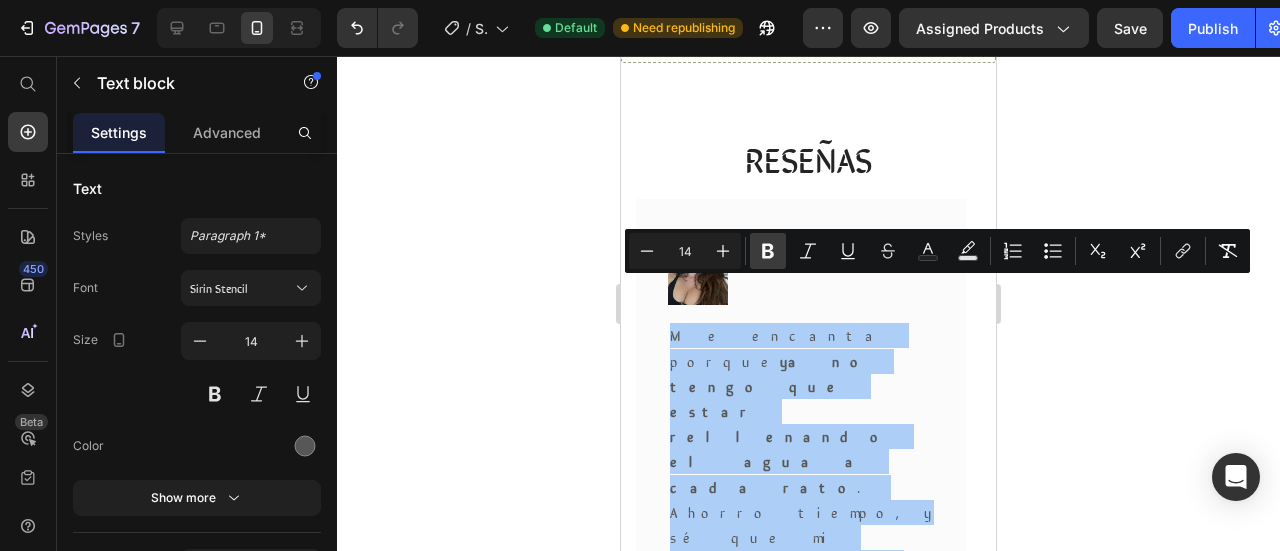 click 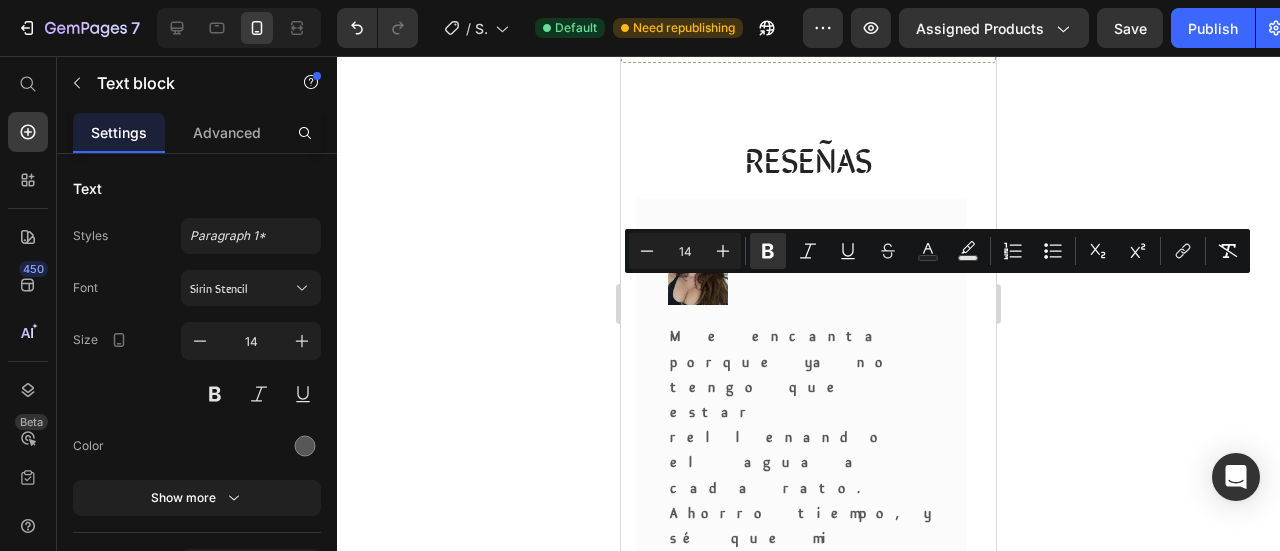 click on "Image
Icon
Icon
Icon
Icon
Icon Row Sara Gomez Text block Row Me encanta porque ya no tengo que estar rellenando el agua a cada rato. Ahorro tiempo, y sé que mi gato siempre tiene agua fresca incluso si salgo todo el día. 10/10.". Text block                Title Line (P) Images & Gallery RagH₂O™ (P) Title $99.900,00 (P) Price $120.000,00 (P) Price Row Buy Now (P) Cart Button Product Row" at bounding box center (801, 554) 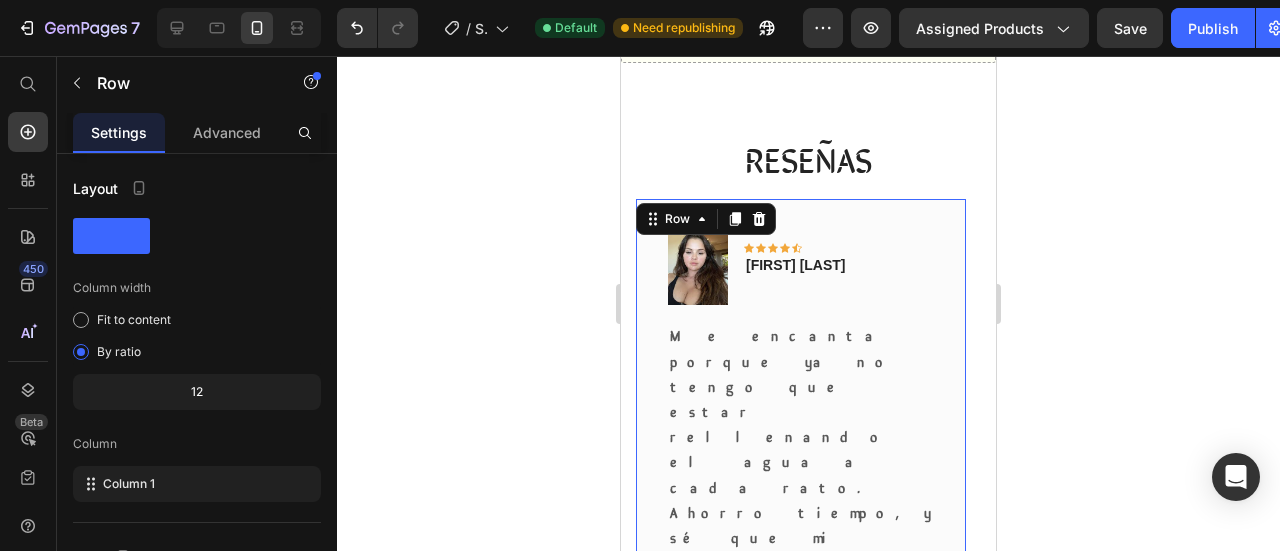click 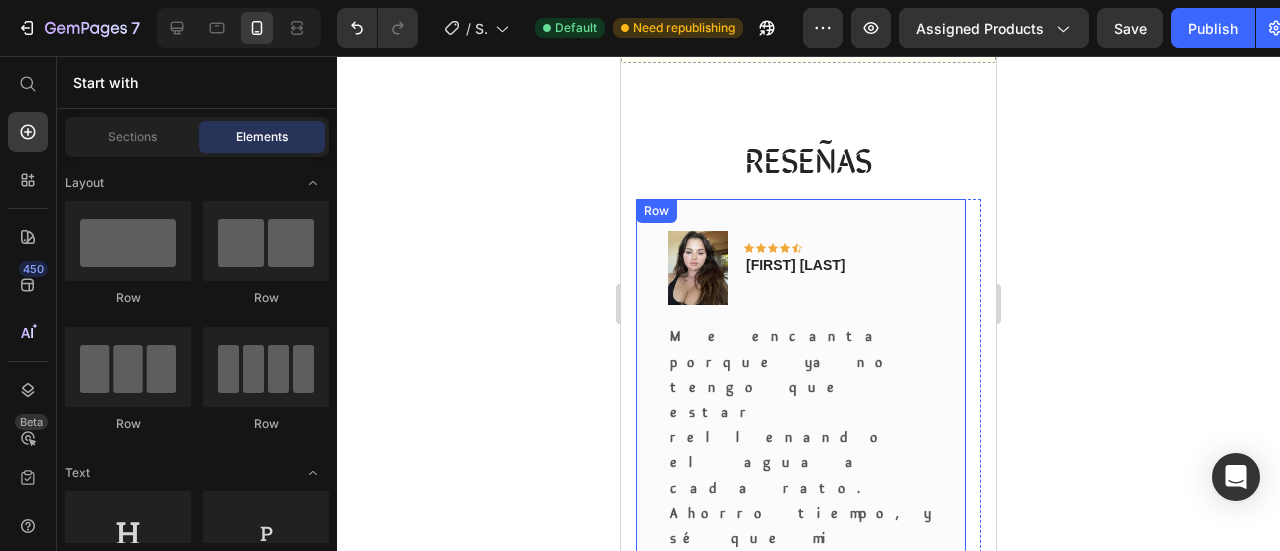 click 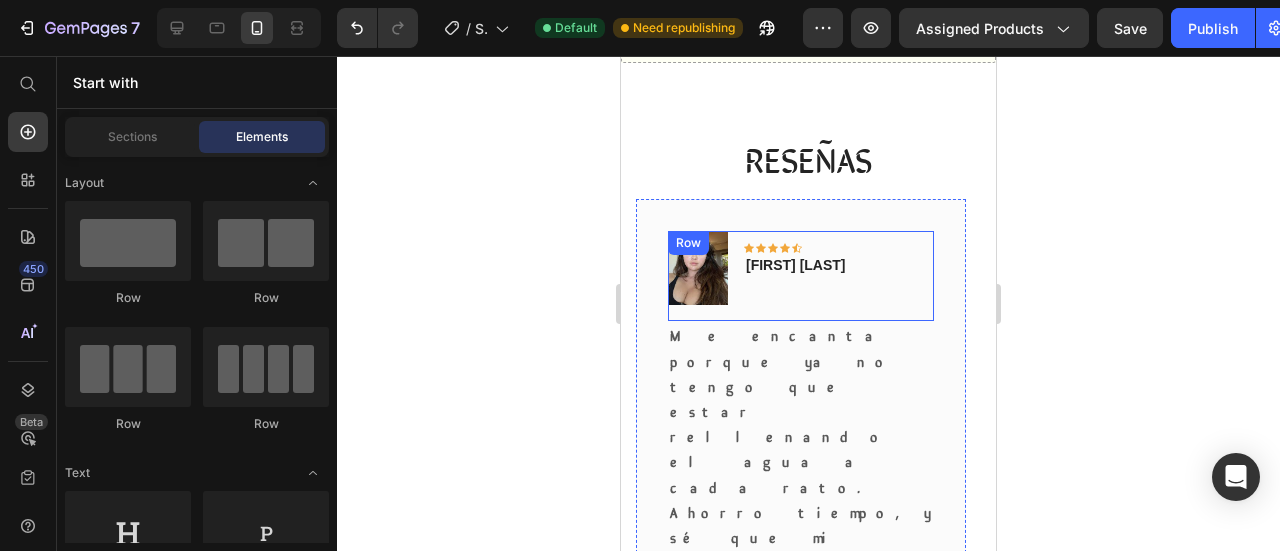 drag, startPoint x: 758, startPoint y: 245, endPoint x: 778, endPoint y: 238, distance: 21.189621 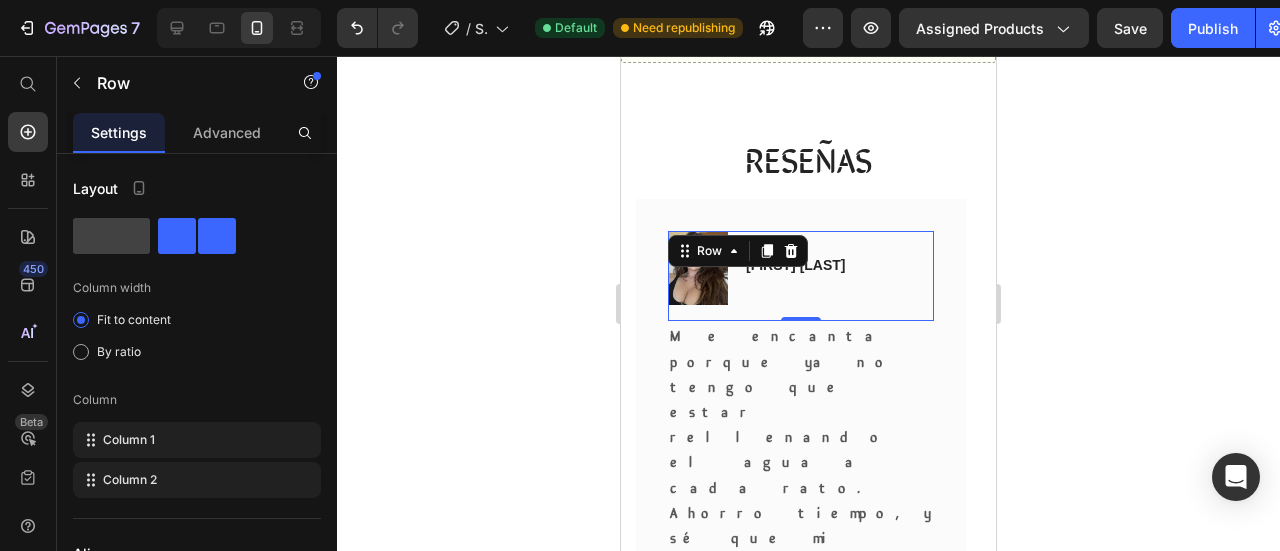 click on "[FIRST] [LAST]" at bounding box center [796, 265] 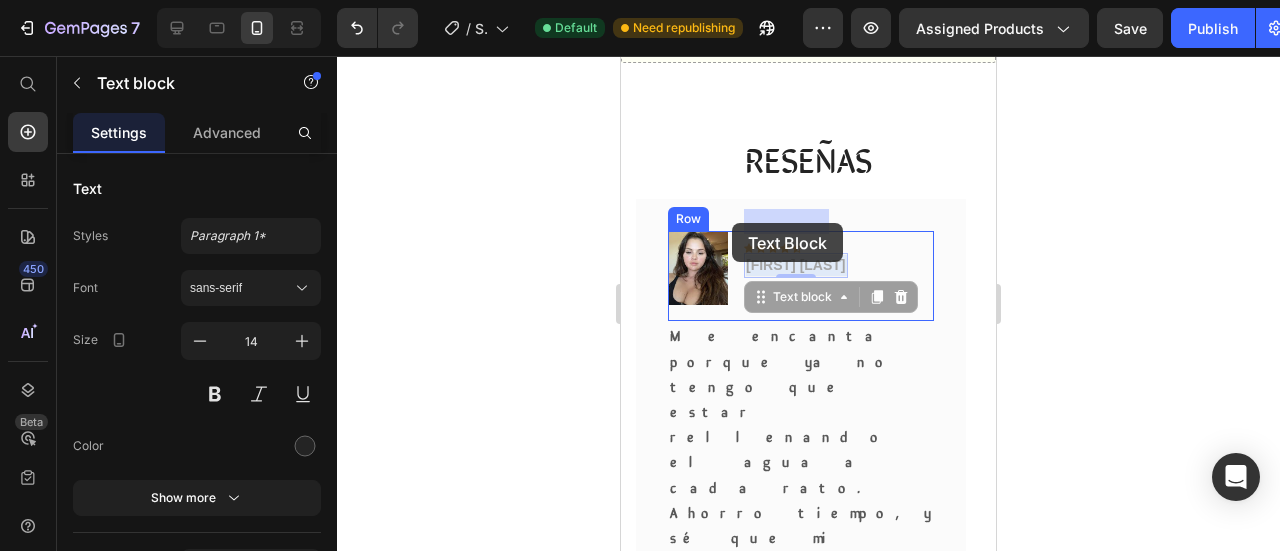 drag, startPoint x: 824, startPoint y: 224, endPoint x: 732, endPoint y: 223, distance: 92.00543 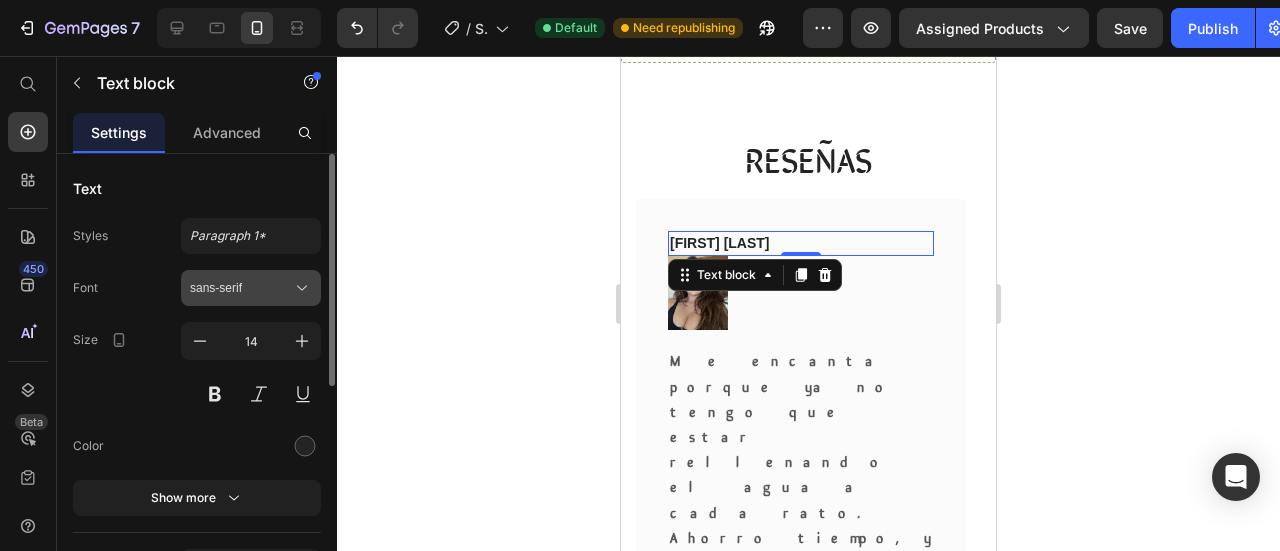 click on "sans-serif" at bounding box center [241, 288] 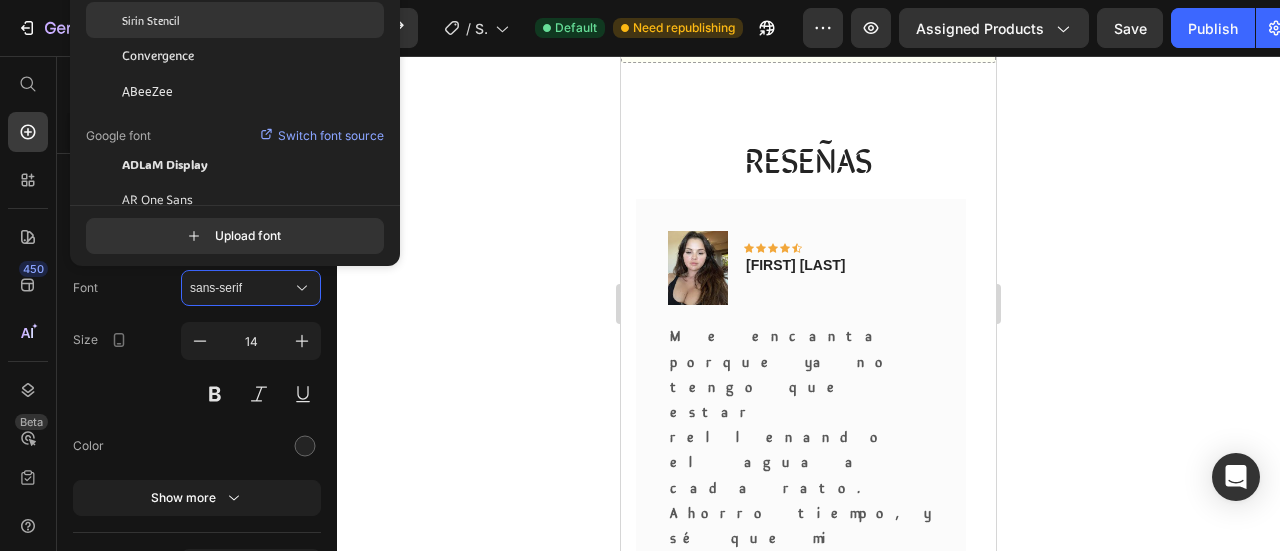 drag, startPoint x: 202, startPoint y: 29, endPoint x: 333, endPoint y: 83, distance: 141.69333 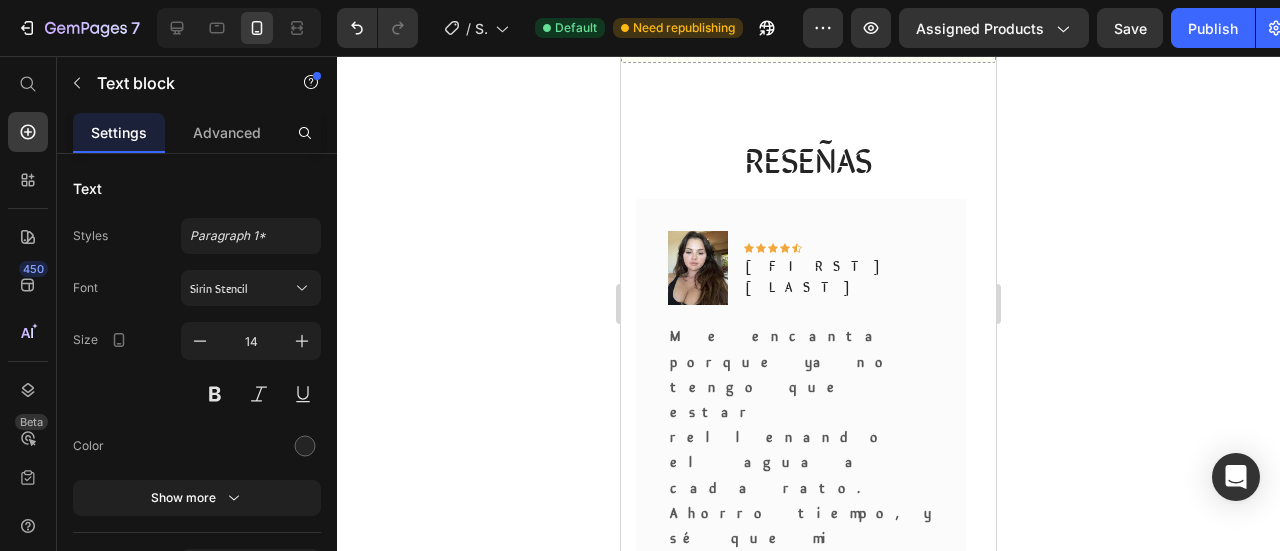 click 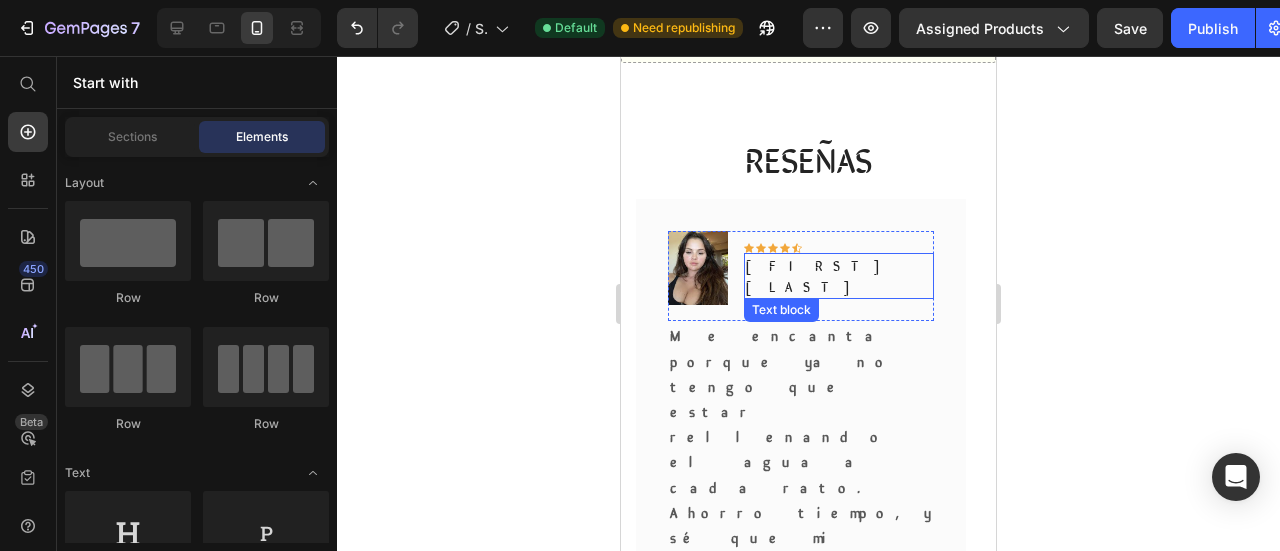 click on "Sara Gomez" at bounding box center [839, 276] 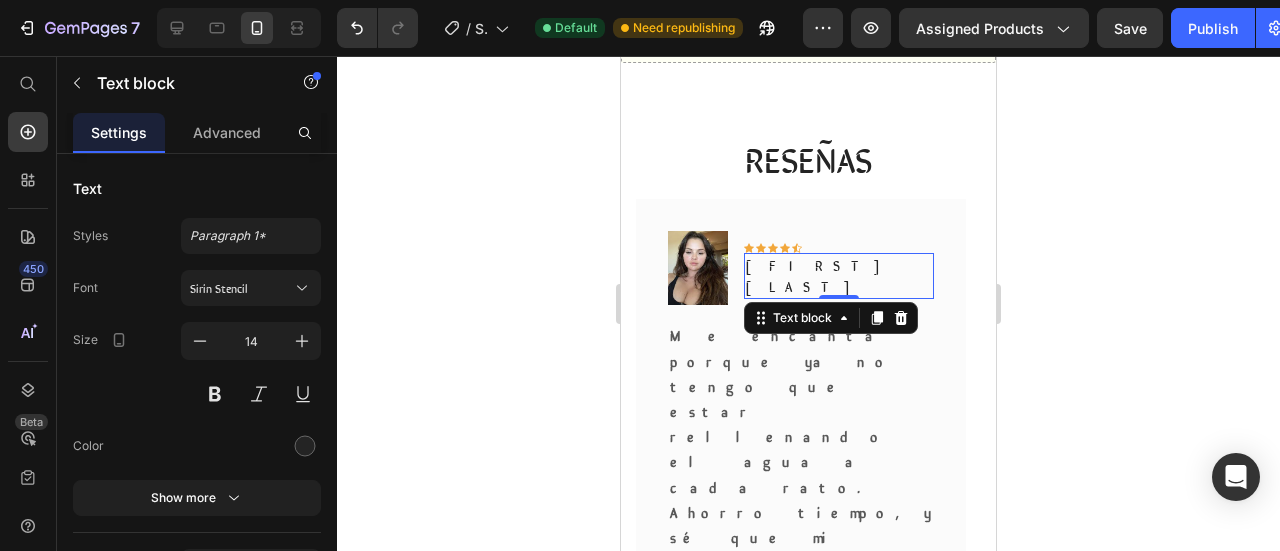 click on "0" at bounding box center [839, 299] 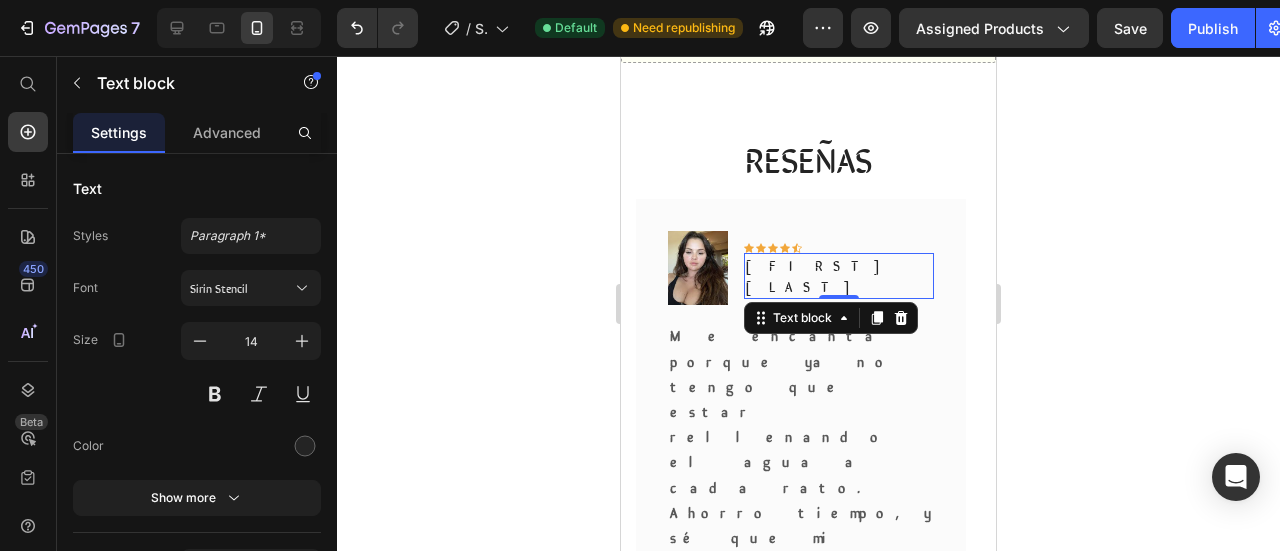 click on "Sara Gomez" at bounding box center [839, 276] 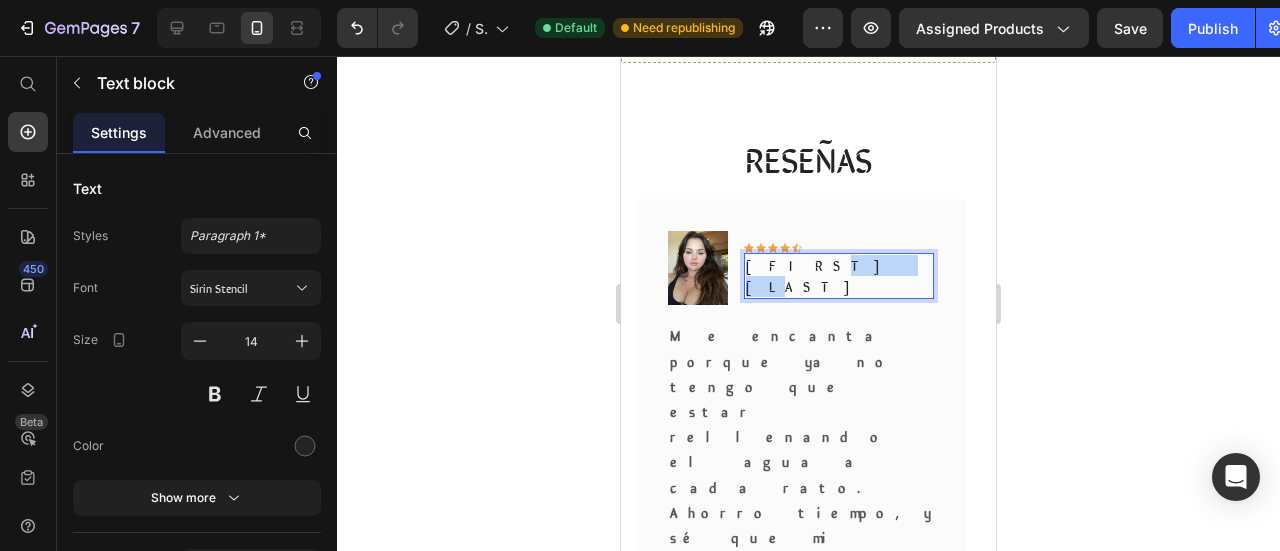 click on "Sara Gomez" at bounding box center (839, 276) 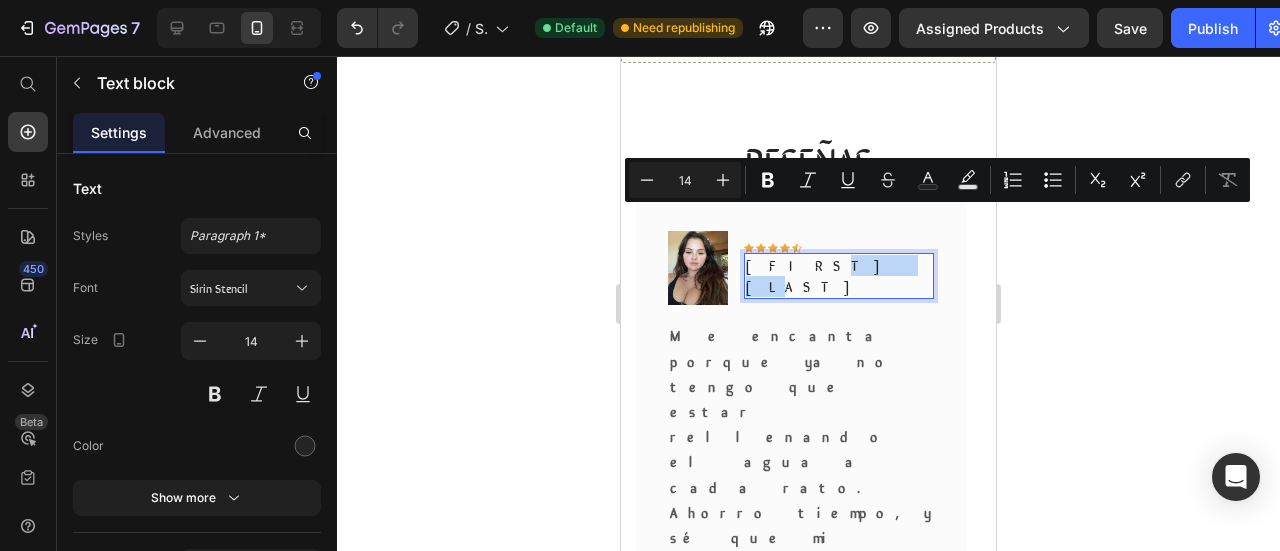 click on "Sara Gomez" at bounding box center (839, 276) 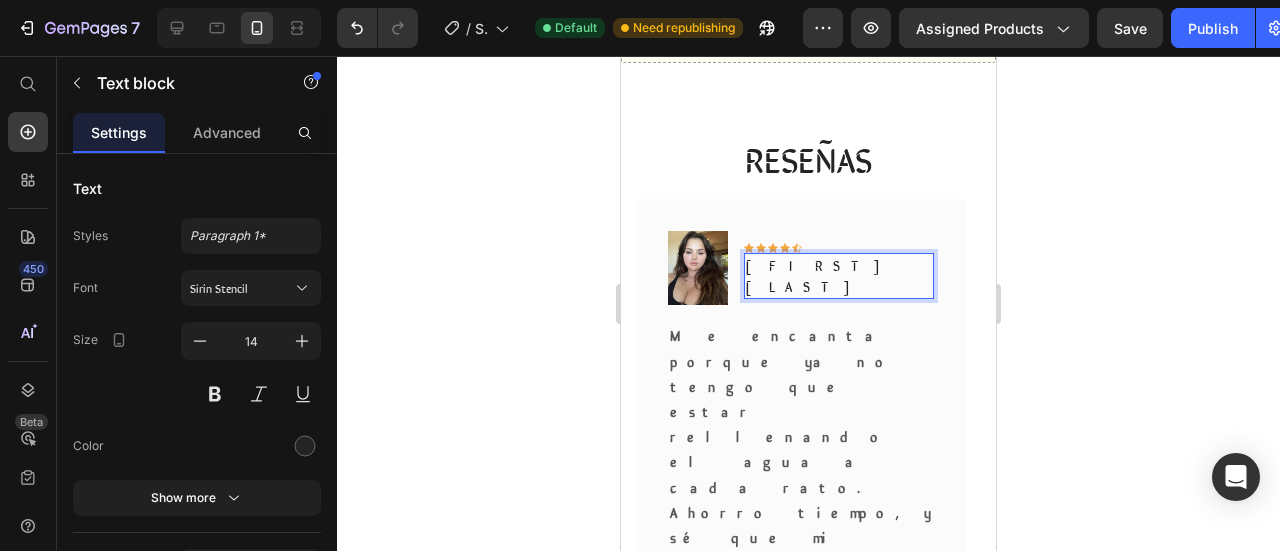 click on "Sara Gomez" at bounding box center (839, 276) 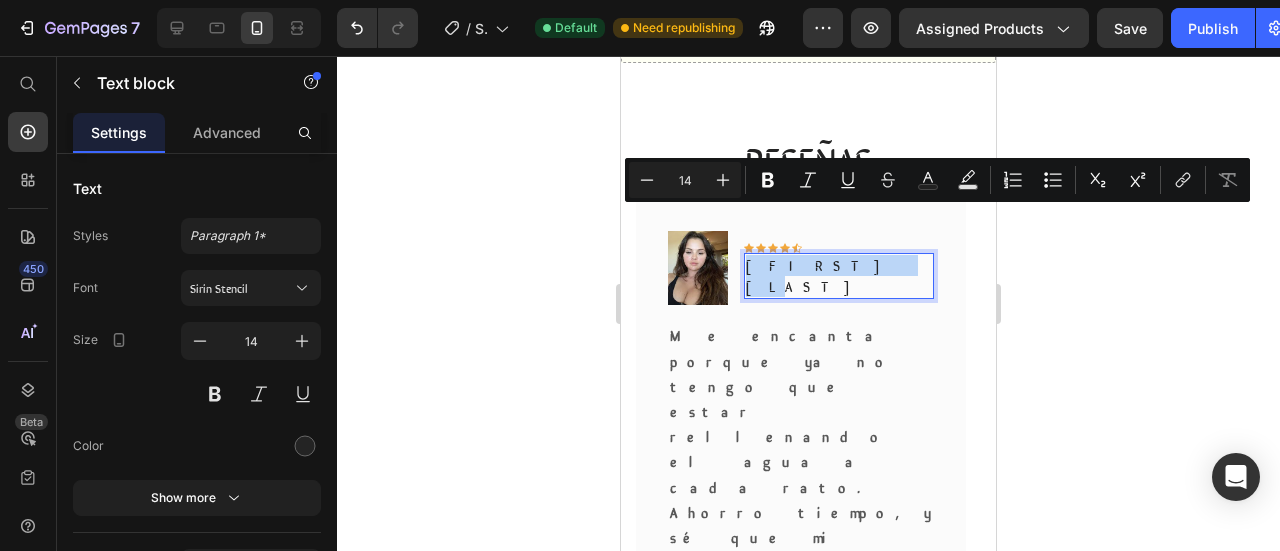 drag, startPoint x: 812, startPoint y: 220, endPoint x: 746, endPoint y: 219, distance: 66.007576 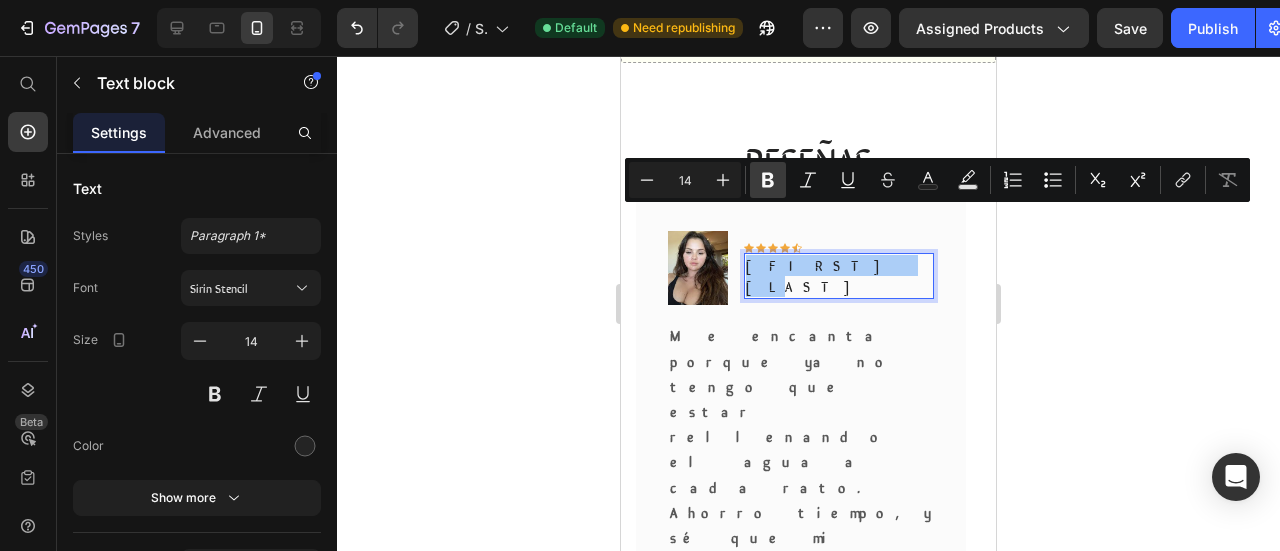 click 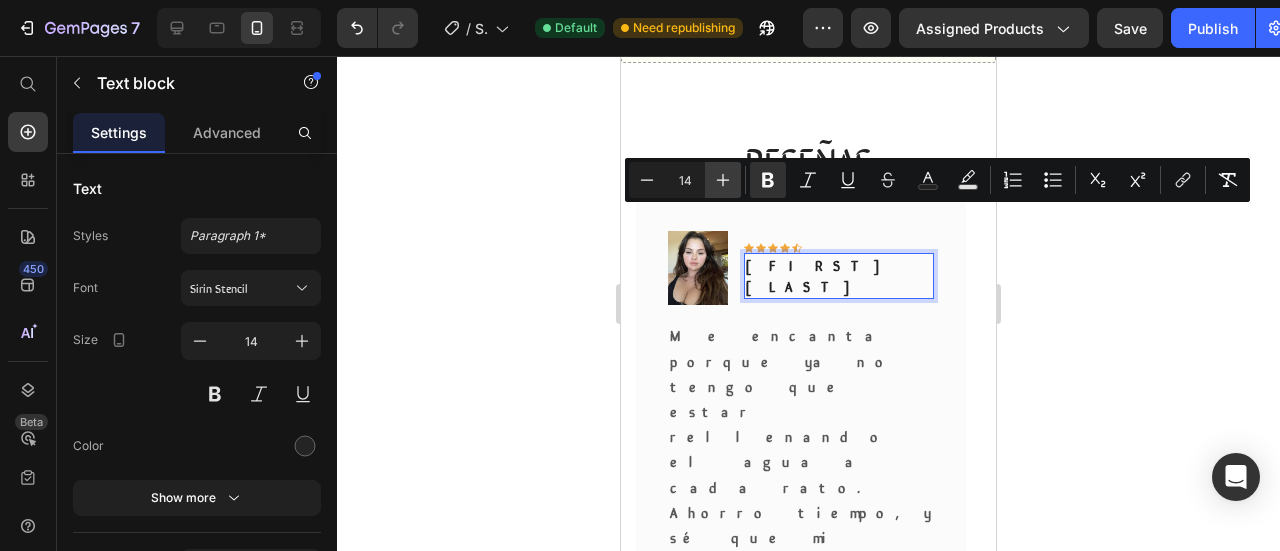 click 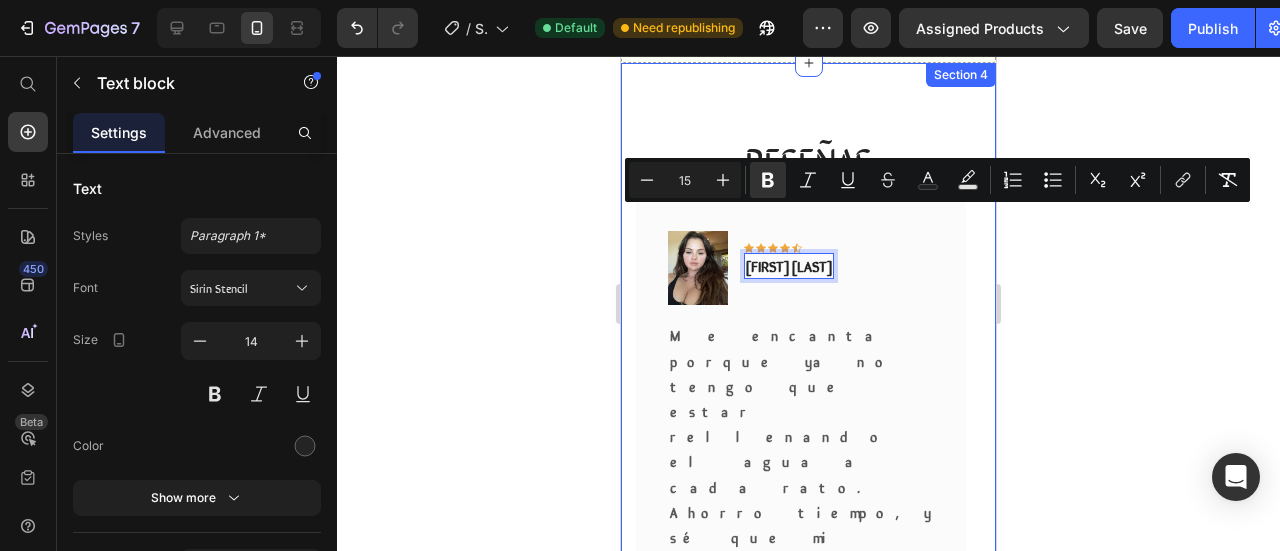 click 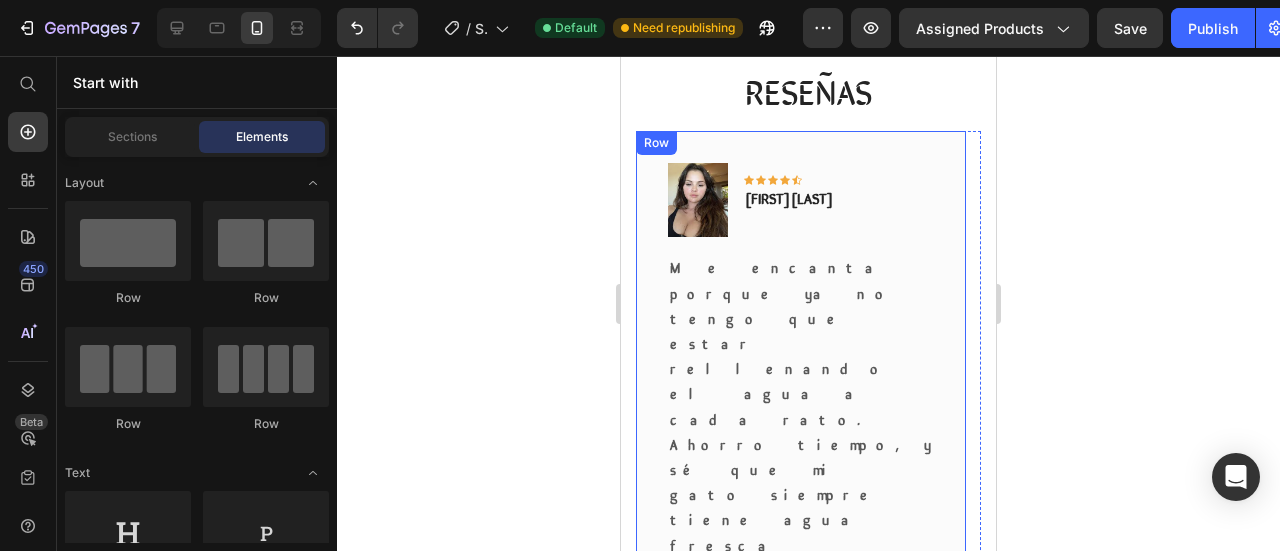 scroll, scrollTop: 2300, scrollLeft: 0, axis: vertical 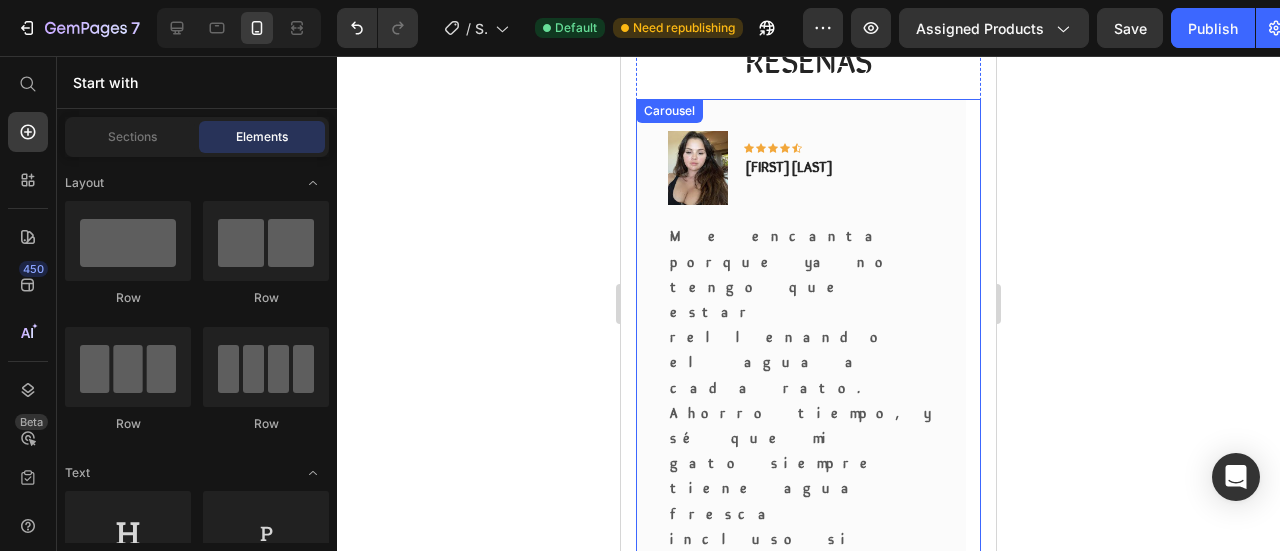 click at bounding box center (799, 873) 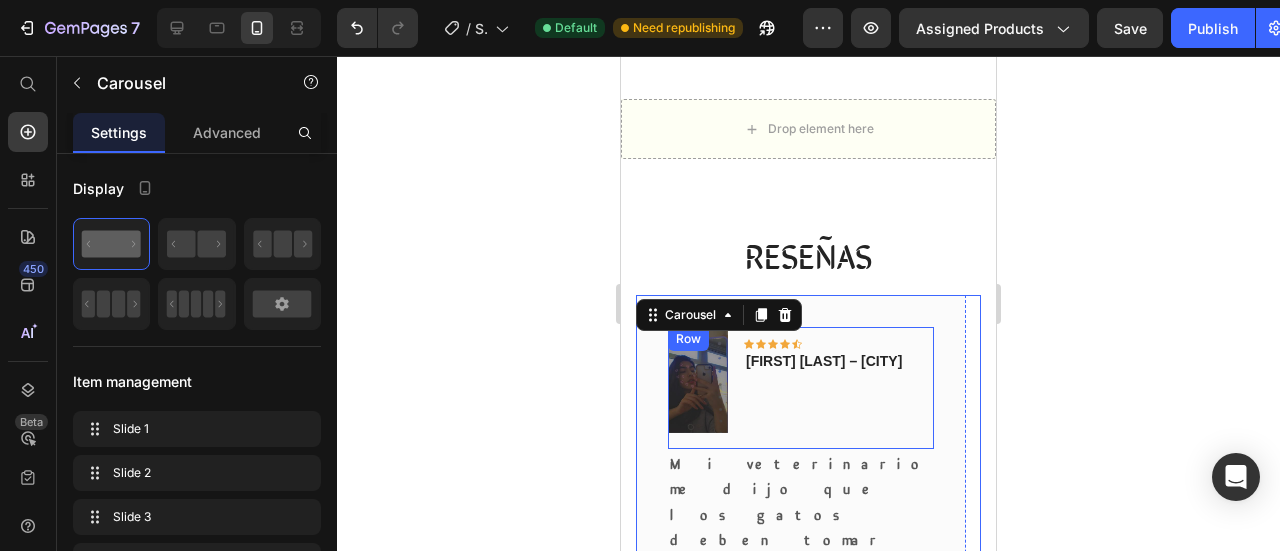 scroll, scrollTop: 2100, scrollLeft: 0, axis: vertical 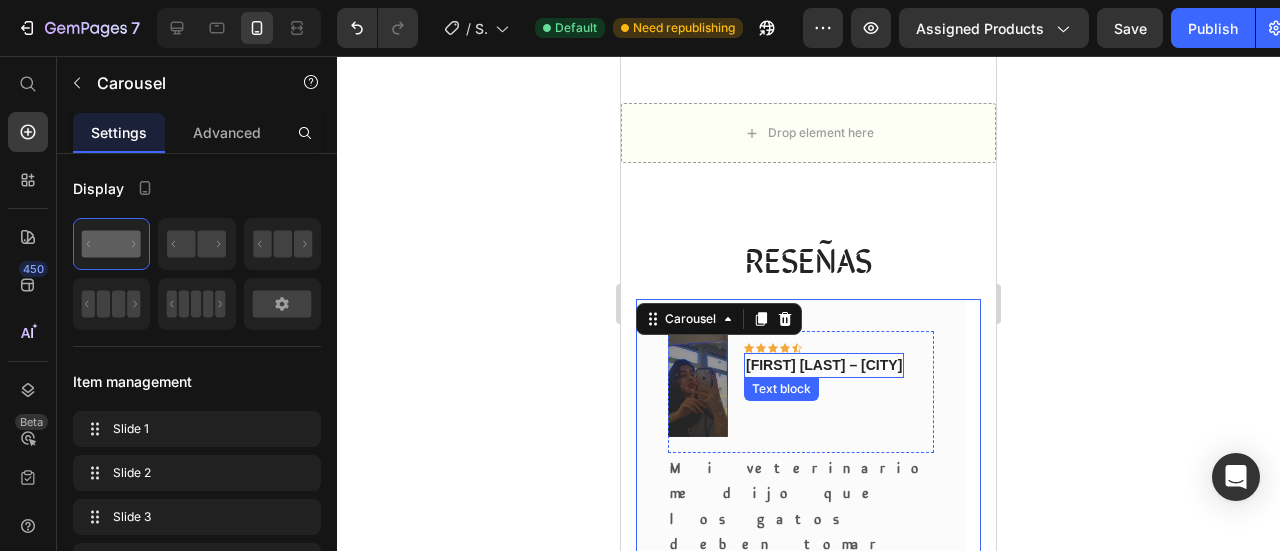 click on "Sofía L. – Bucaramanga" at bounding box center [824, 365] 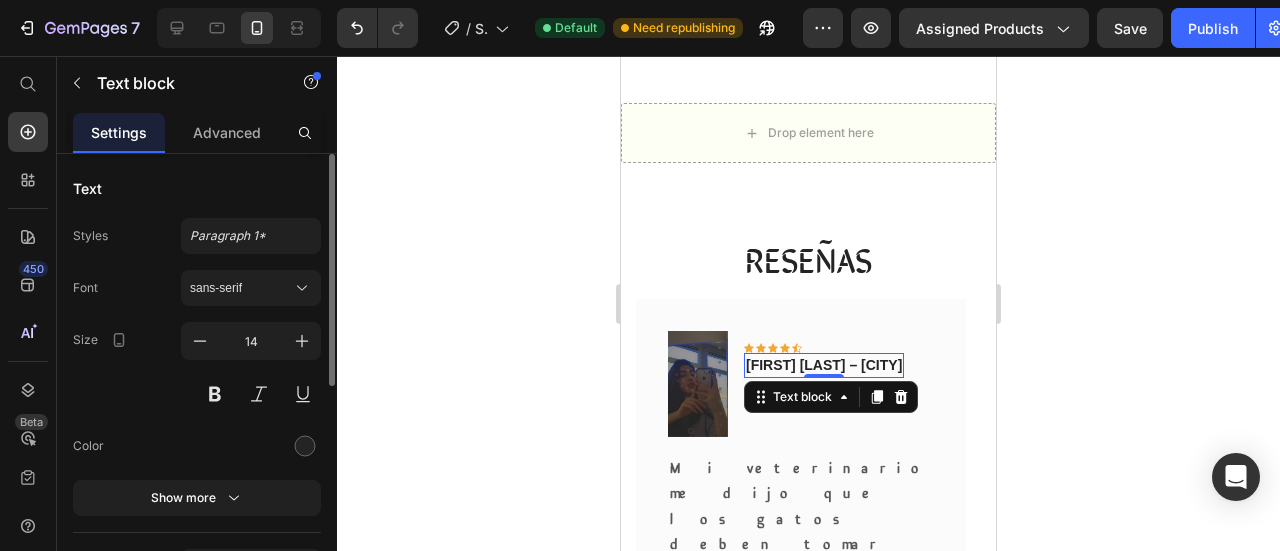drag, startPoint x: 255, startPoint y: 283, endPoint x: 242, endPoint y: 267, distance: 20.615528 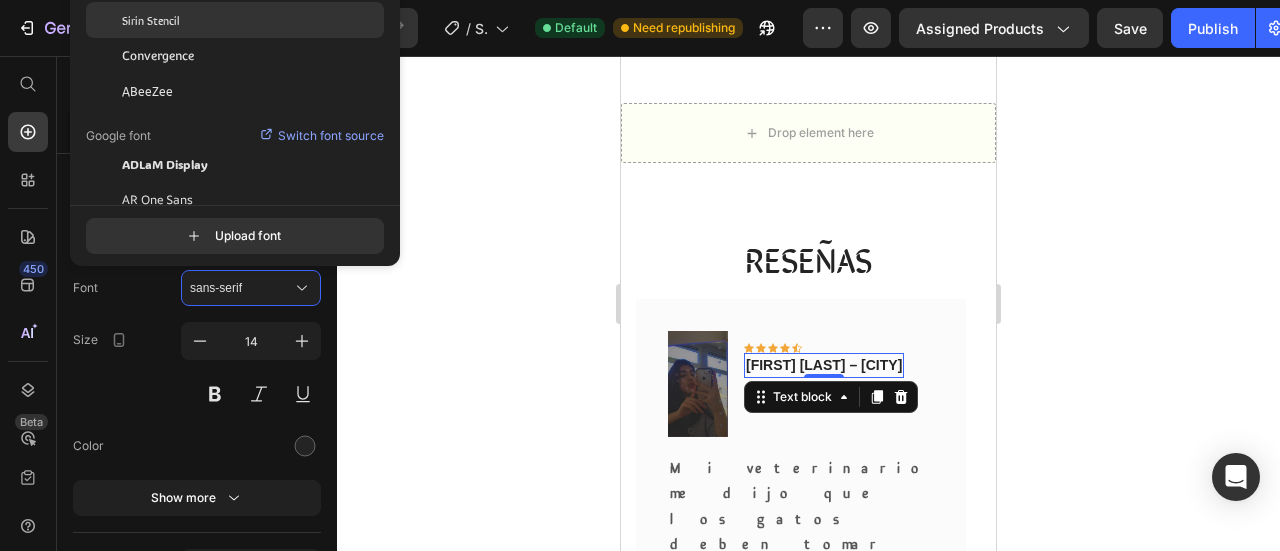 drag, startPoint x: 202, startPoint y: 15, endPoint x: 210, endPoint y: 23, distance: 11.313708 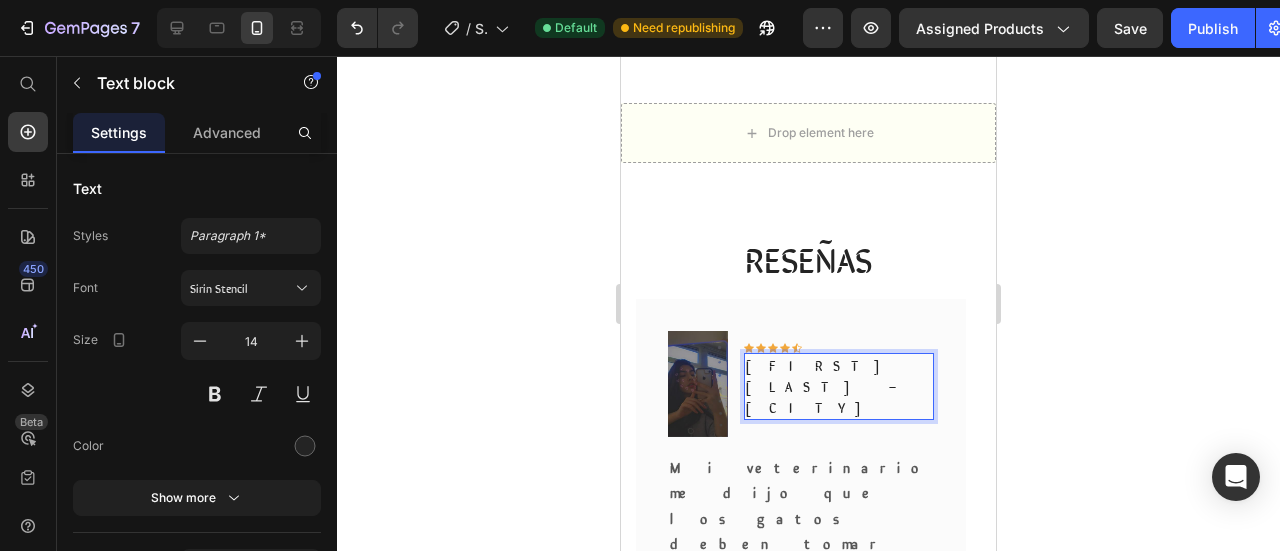 click on "Sofía L. – Bucaramanga" at bounding box center [839, 386] 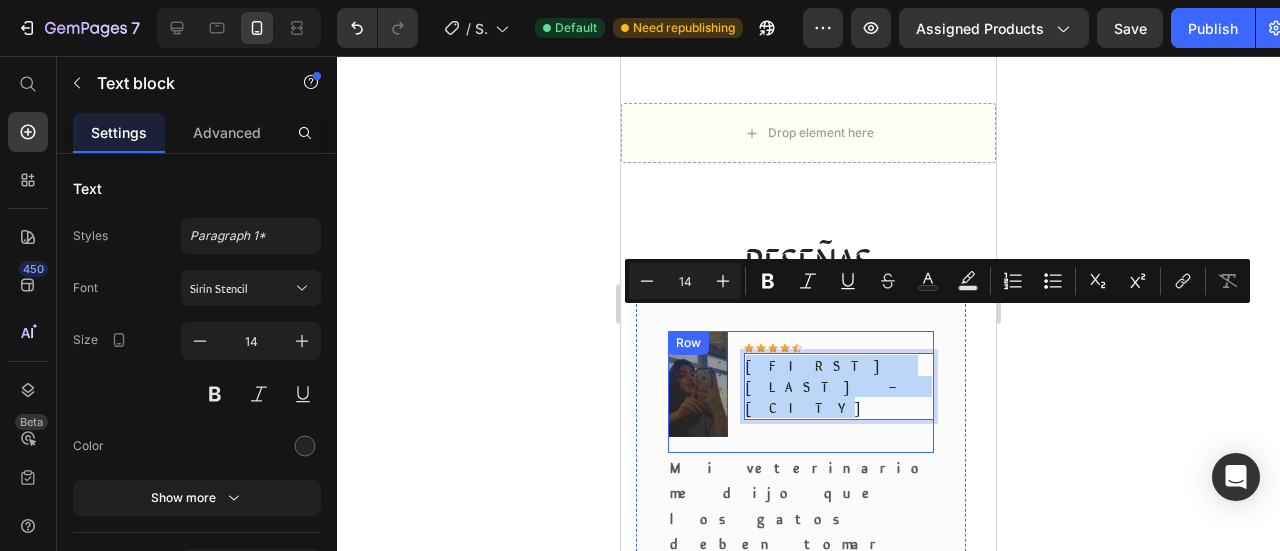 drag, startPoint x: 882, startPoint y: 322, endPoint x: 730, endPoint y: 317, distance: 152.08221 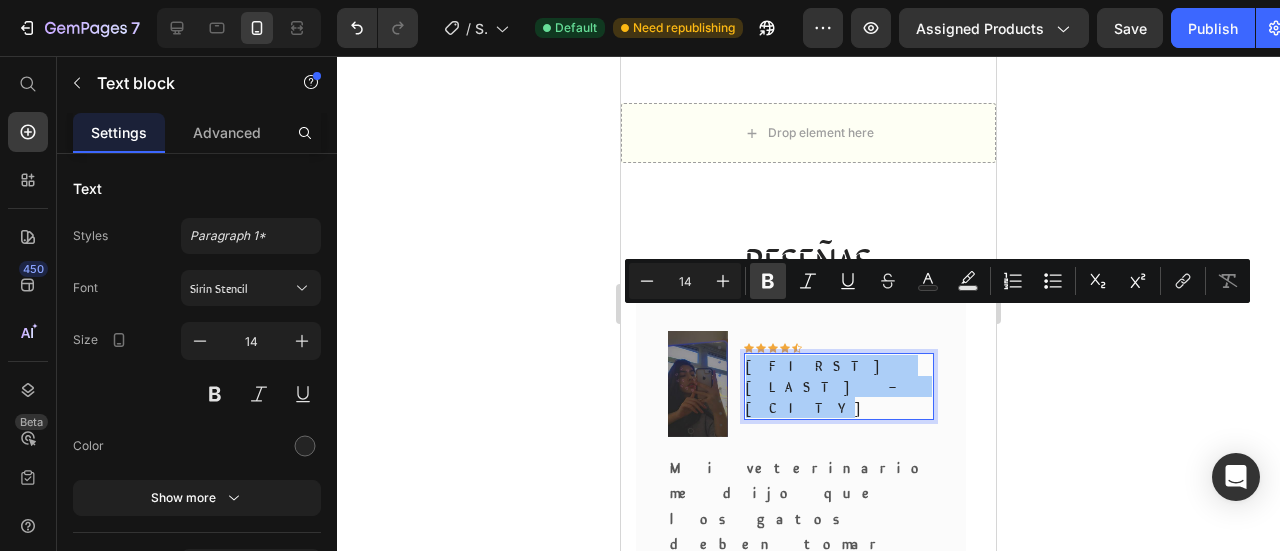 click on "Bold" at bounding box center (768, 281) 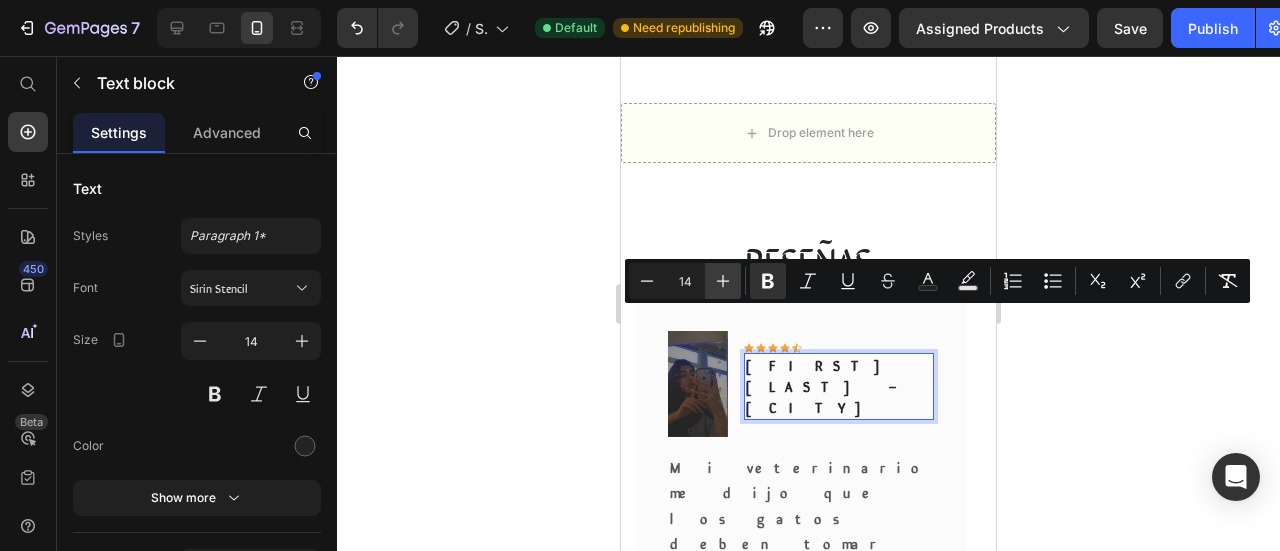 click on "Plus" at bounding box center [723, 281] 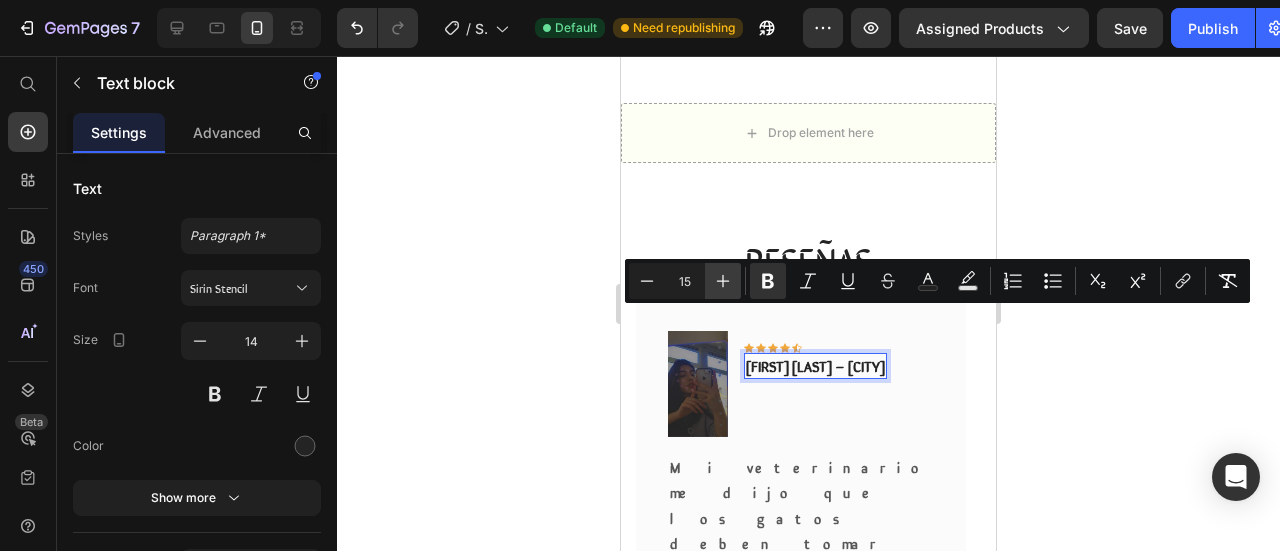 click on "Plus" at bounding box center (723, 281) 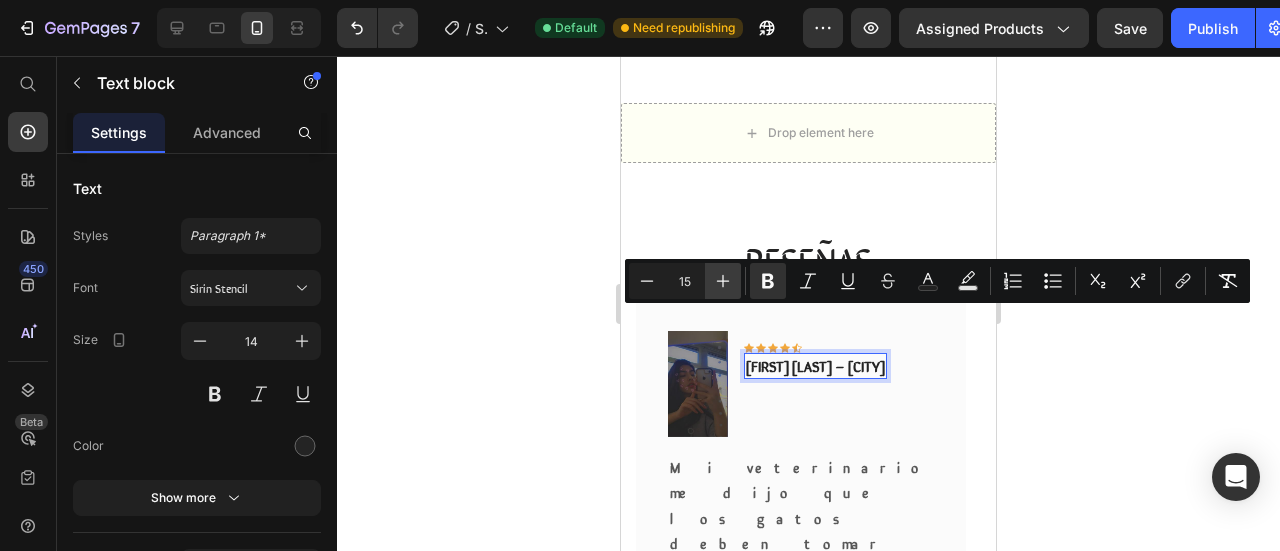 type on "16" 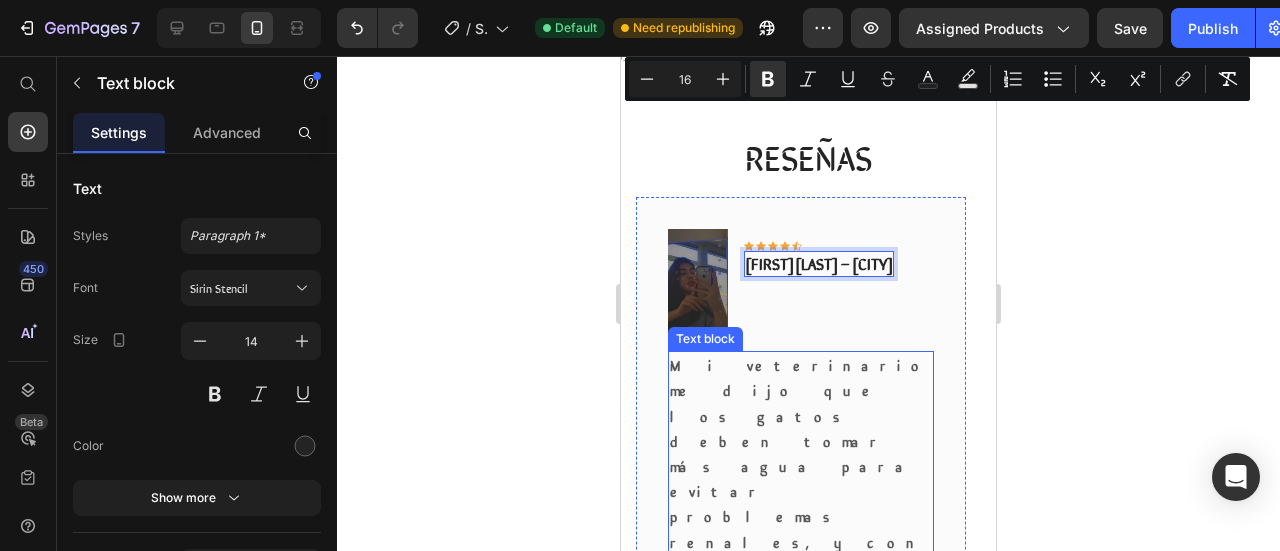 scroll, scrollTop: 2300, scrollLeft: 0, axis: vertical 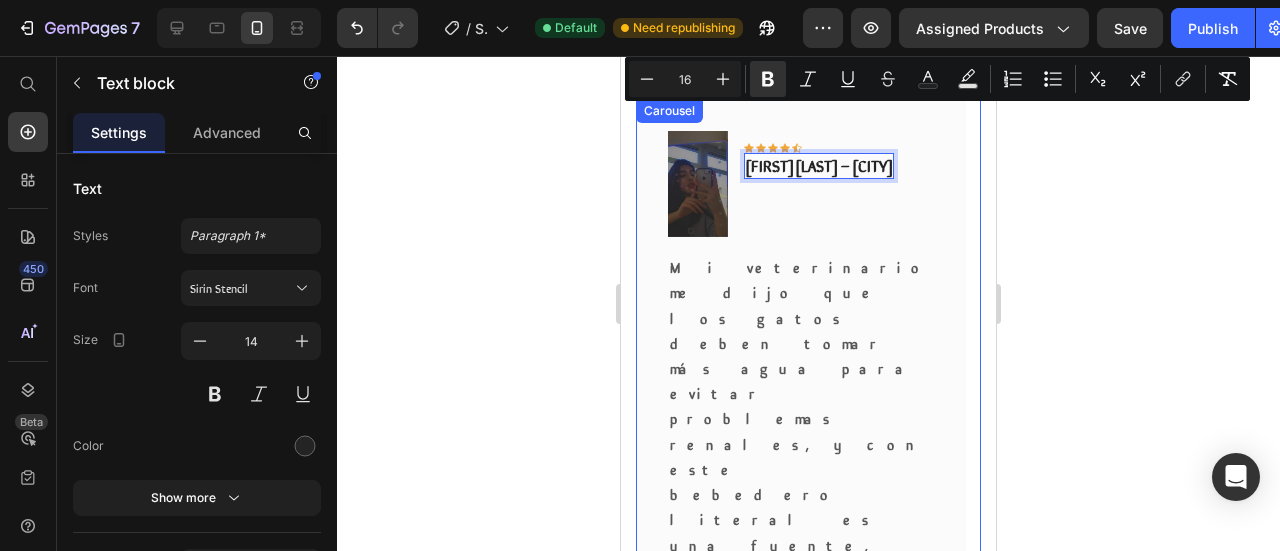 click at bounding box center [779, 873] 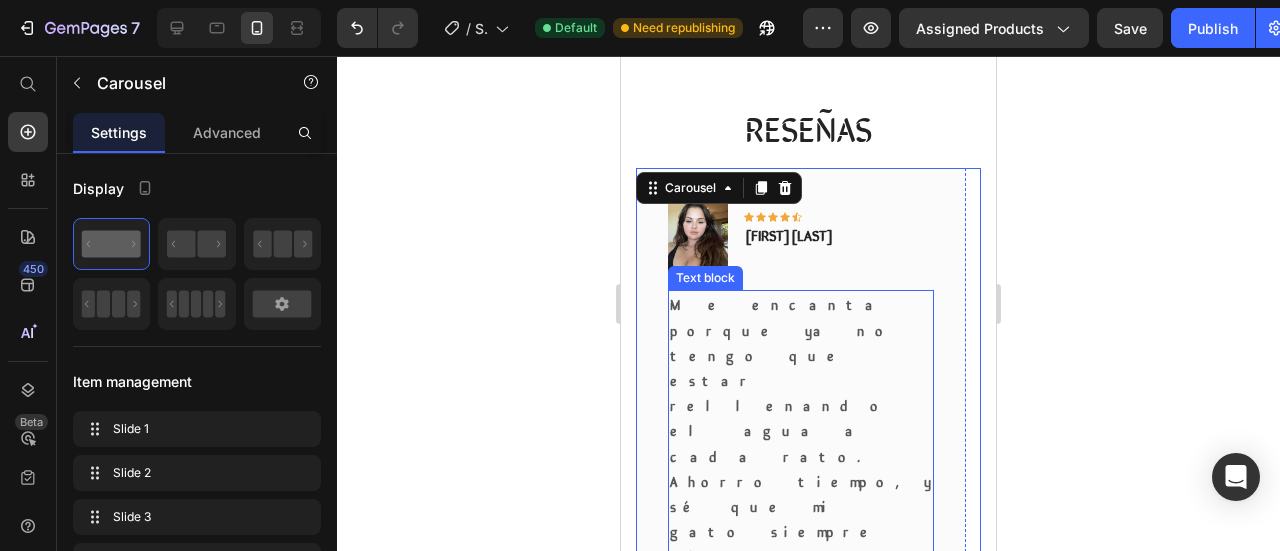 scroll, scrollTop: 2200, scrollLeft: 0, axis: vertical 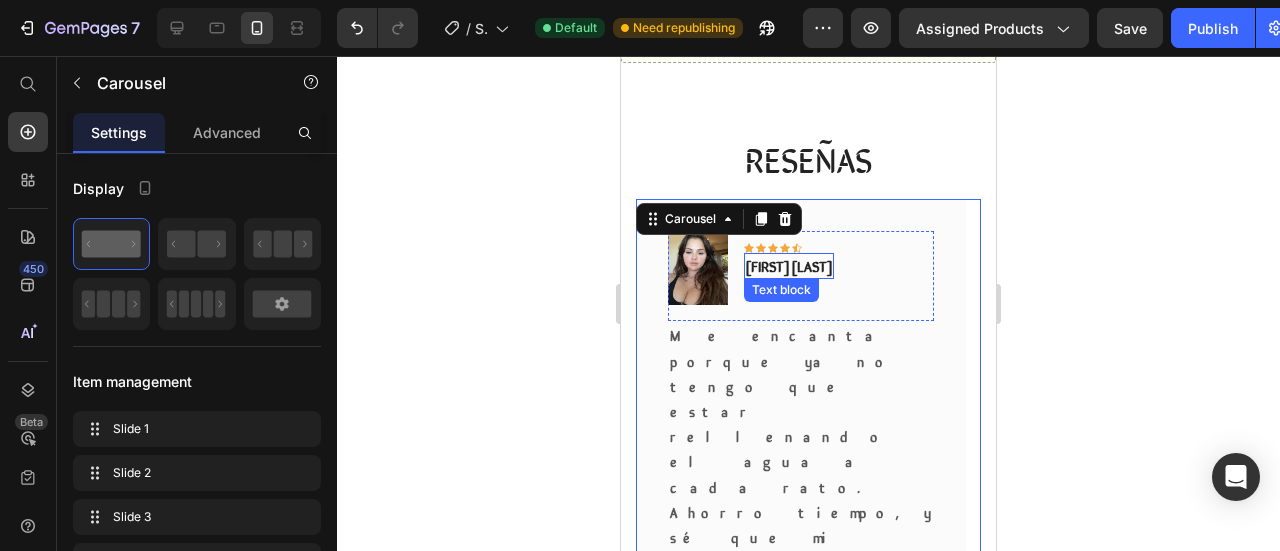click on "[FIRST] [LAST]" at bounding box center (789, 265) 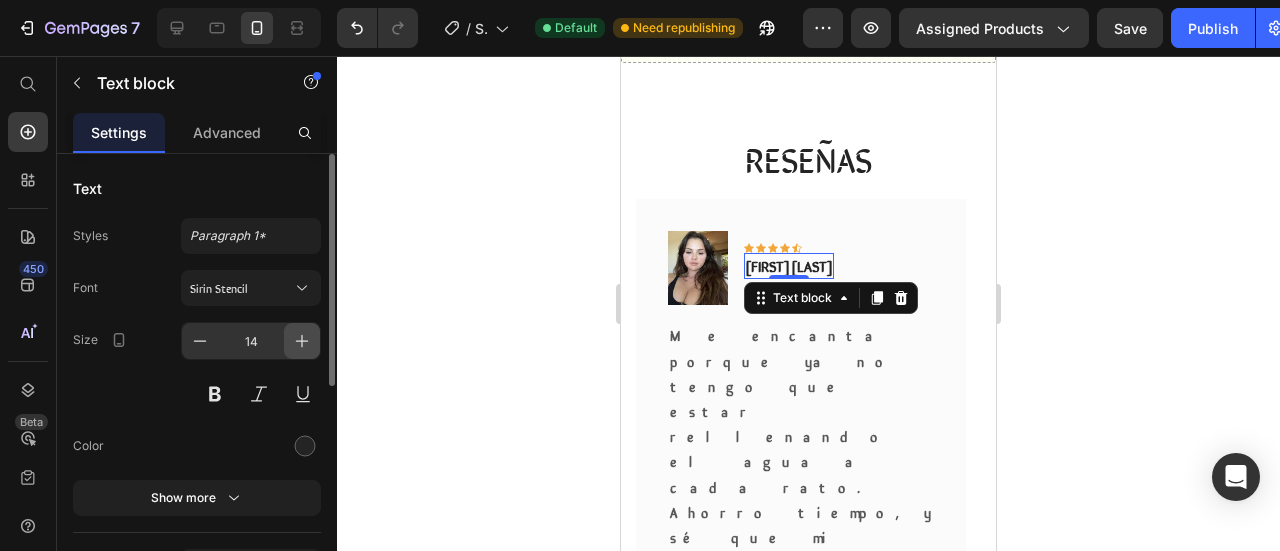 click 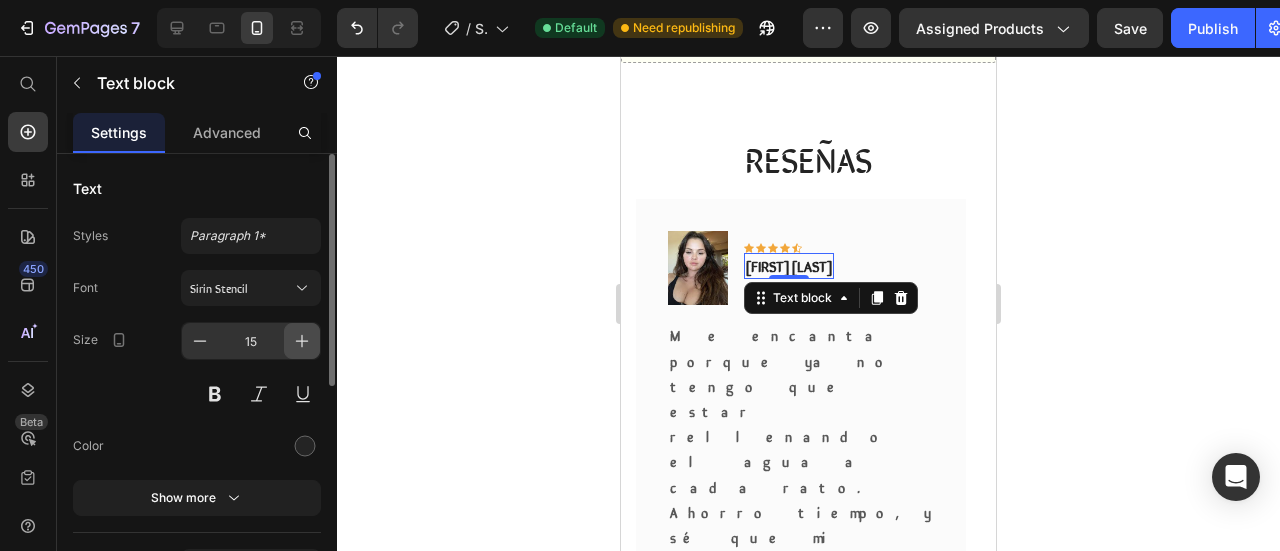 click 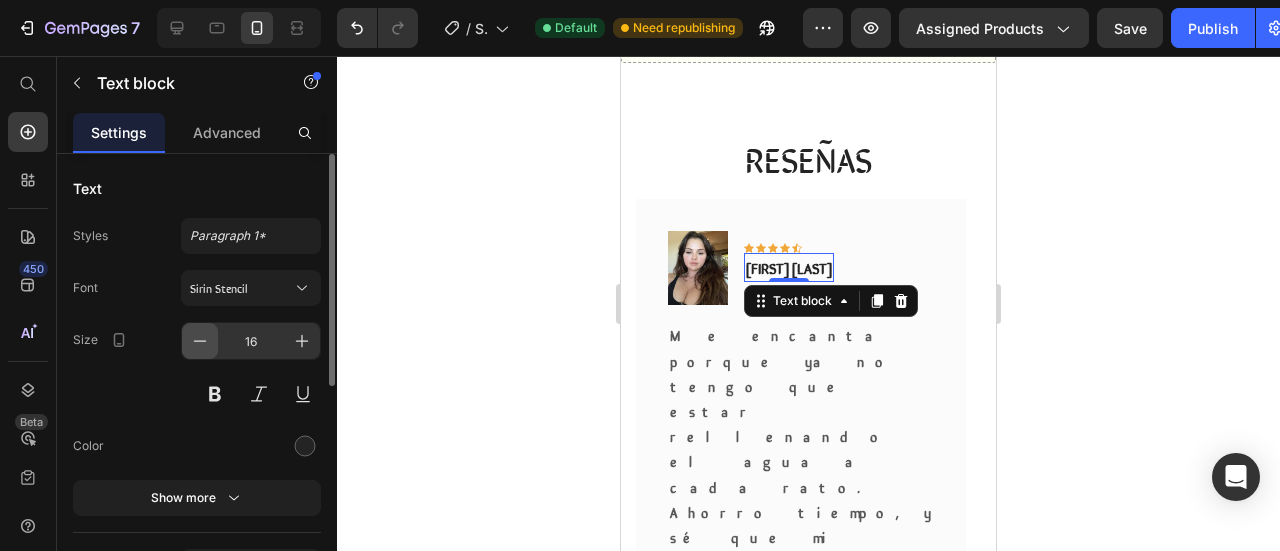 click 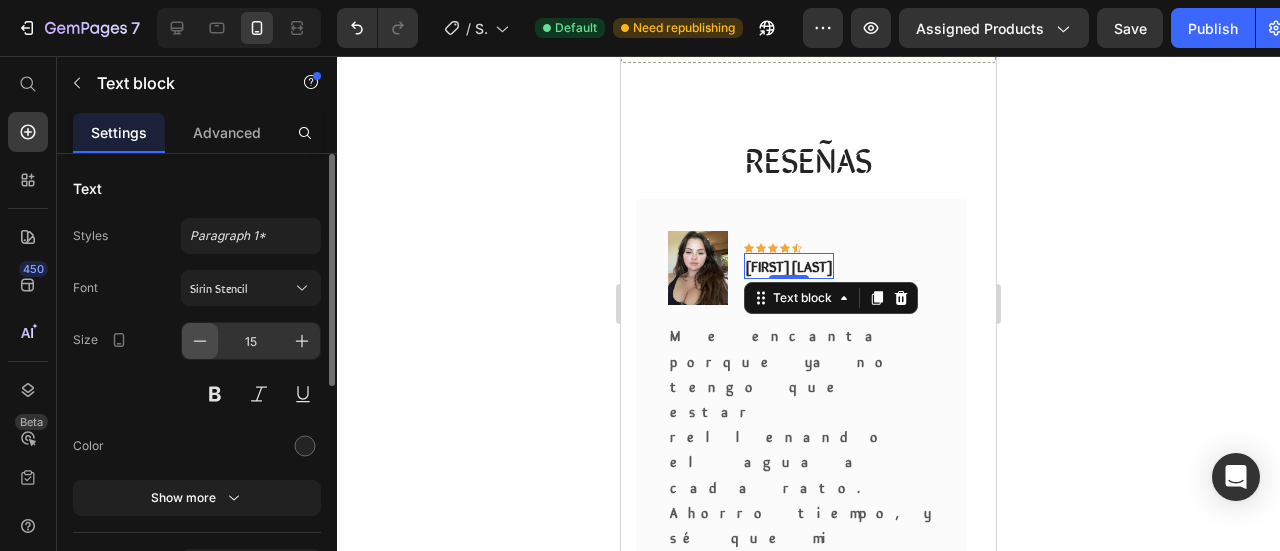 click 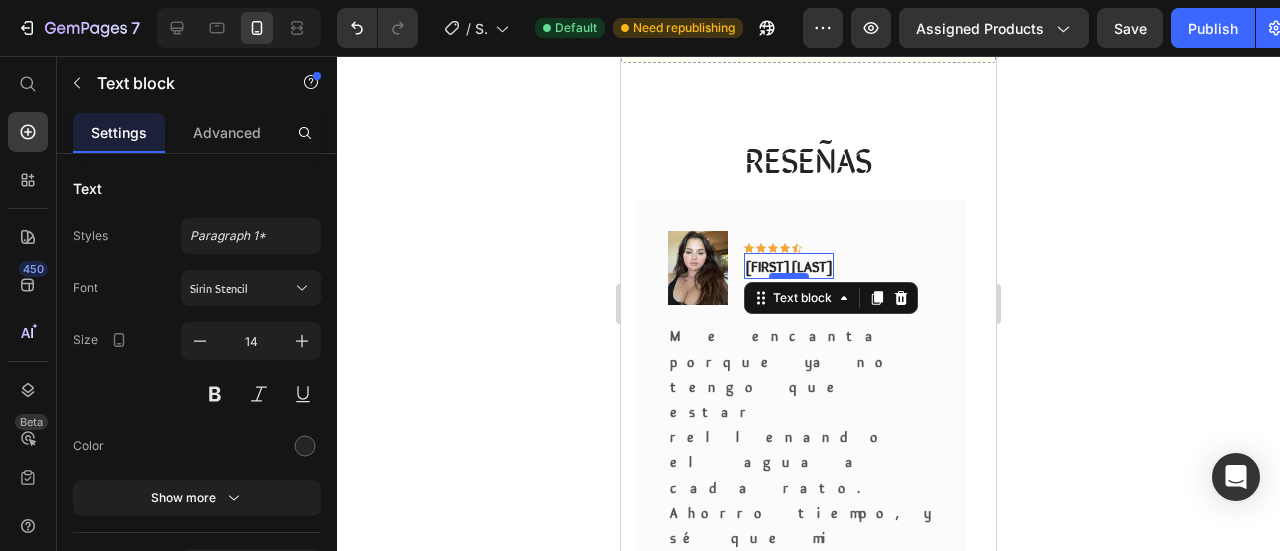 click at bounding box center (789, 276) 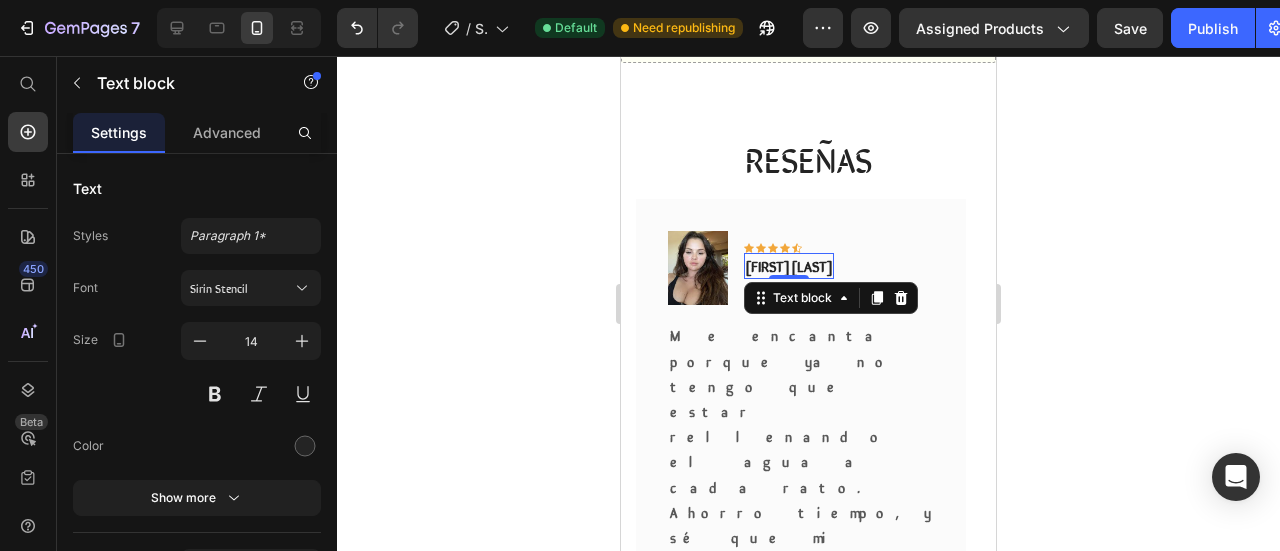 drag, startPoint x: 791, startPoint y: 223, endPoint x: 772, endPoint y: 222, distance: 19.026299 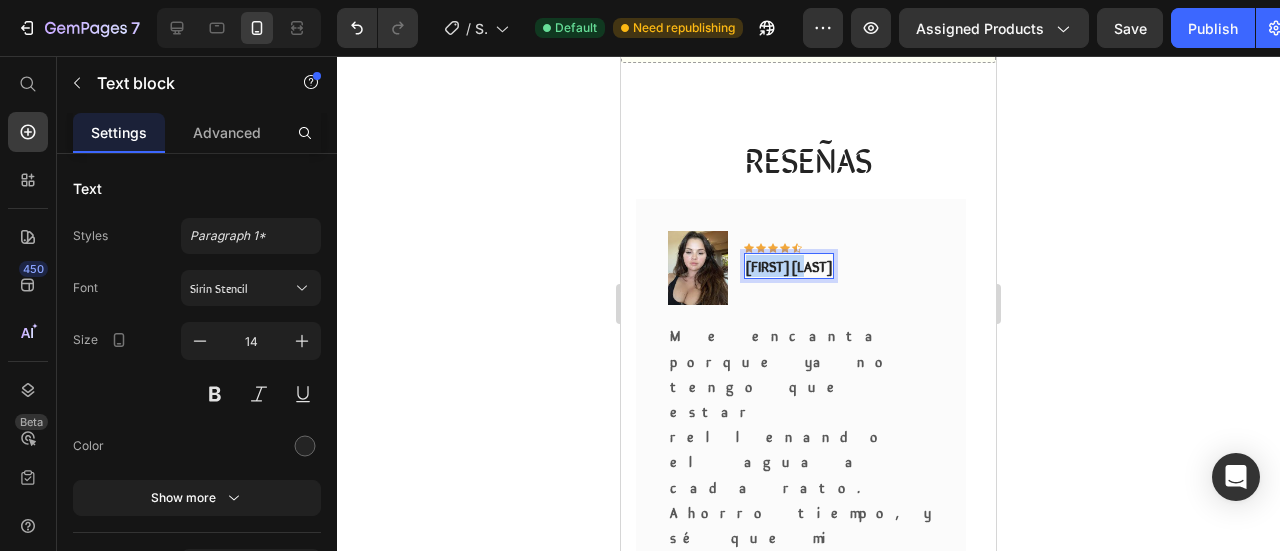 drag, startPoint x: 746, startPoint y: 224, endPoint x: 818, endPoint y: 220, distance: 72.11102 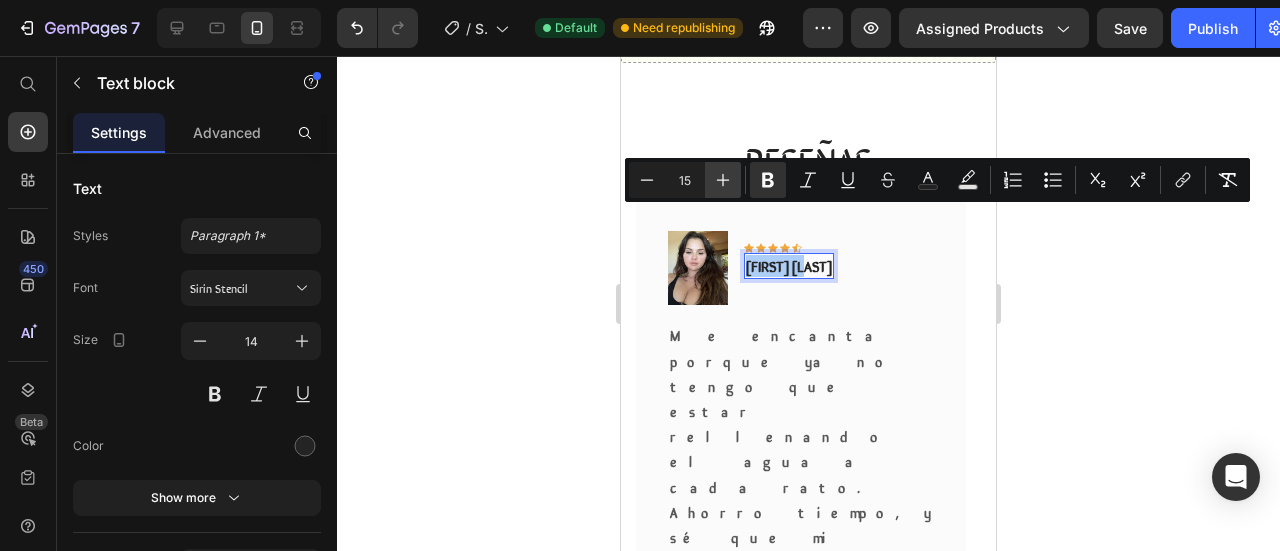 click 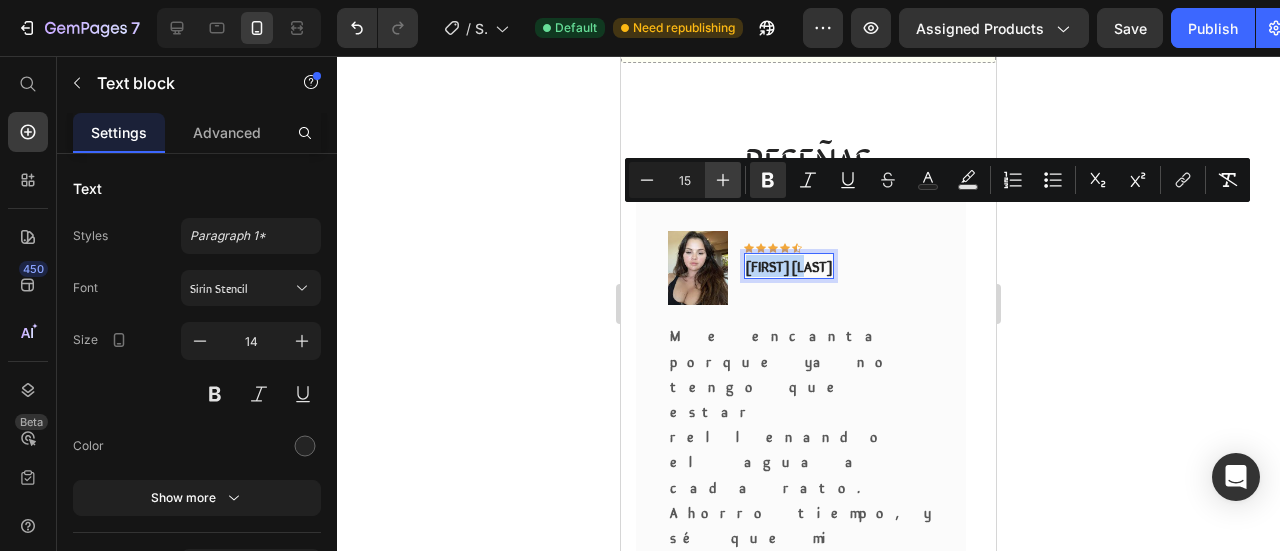 type on "16" 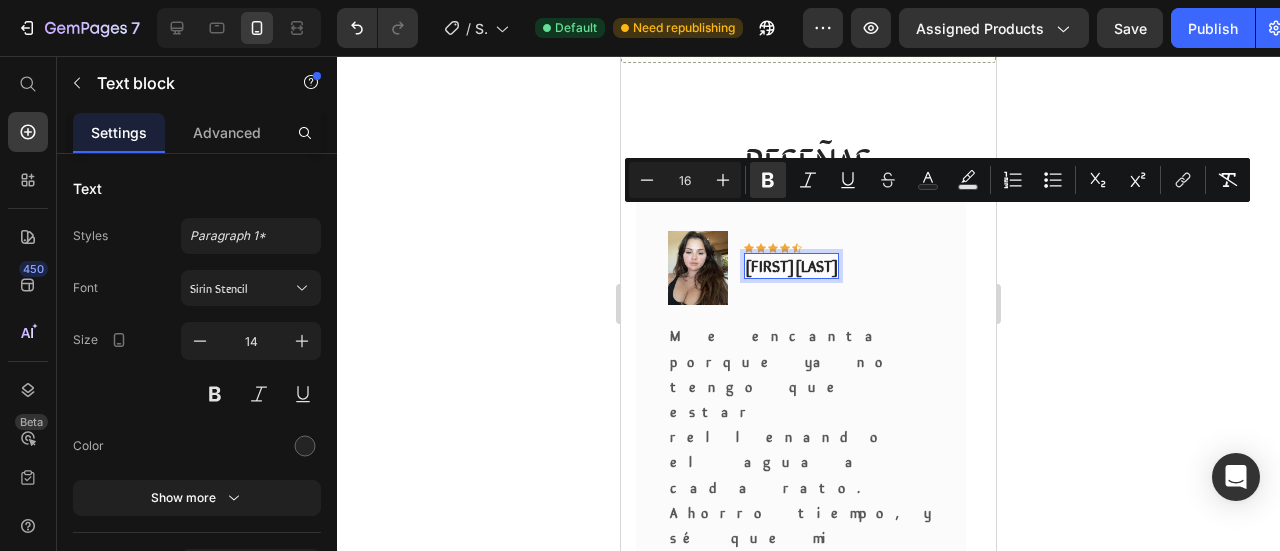 click 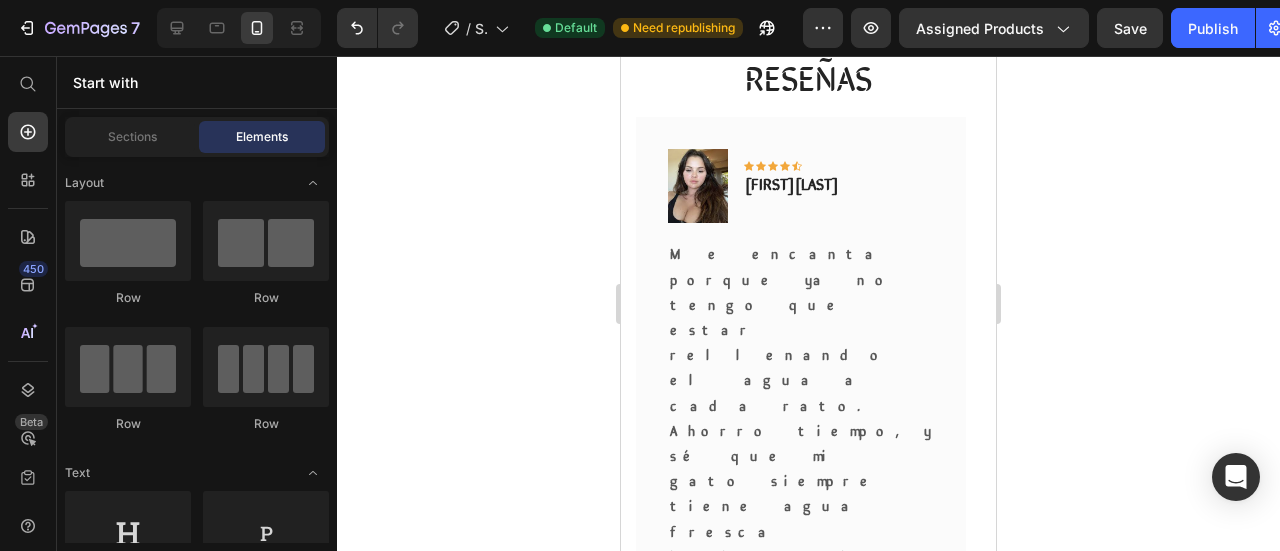scroll, scrollTop: 2300, scrollLeft: 0, axis: vertical 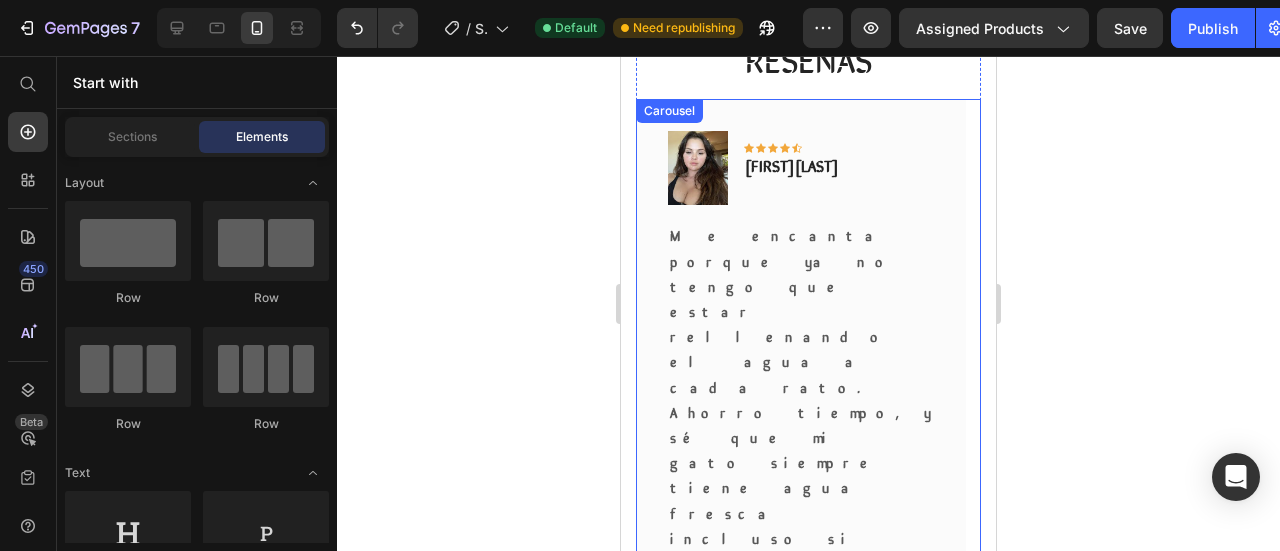 click at bounding box center [799, 873] 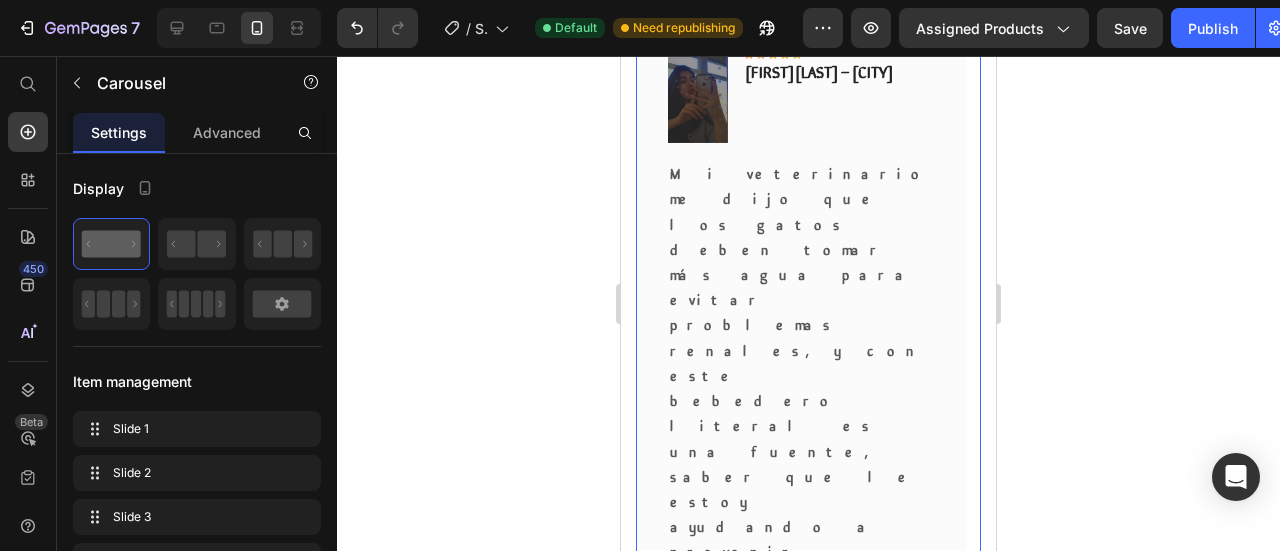 scroll, scrollTop: 2400, scrollLeft: 0, axis: vertical 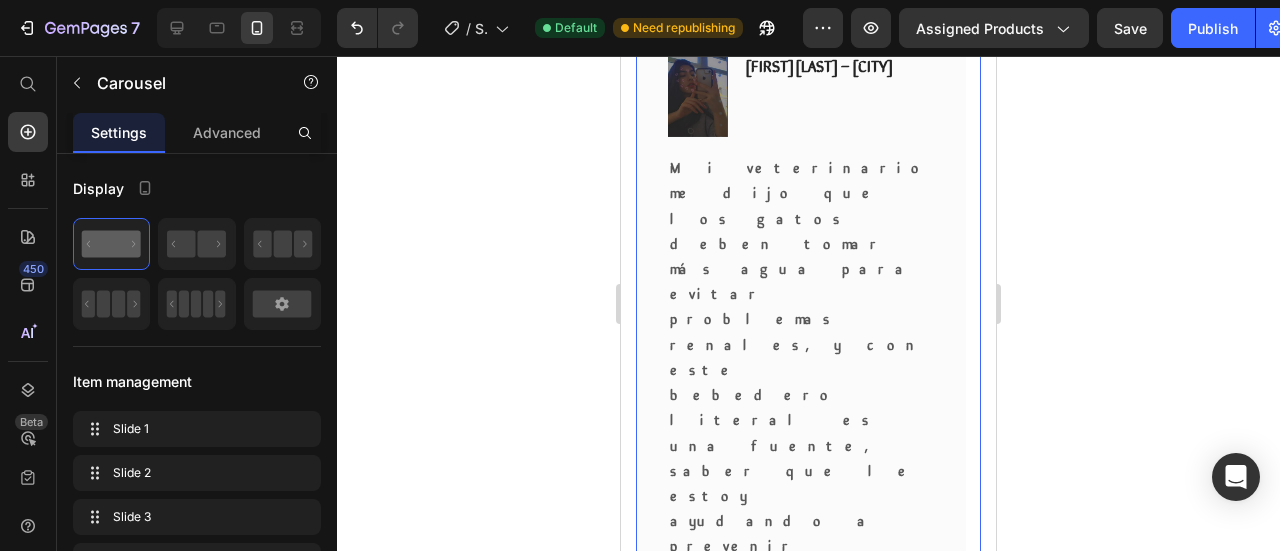 click at bounding box center (819, 773) 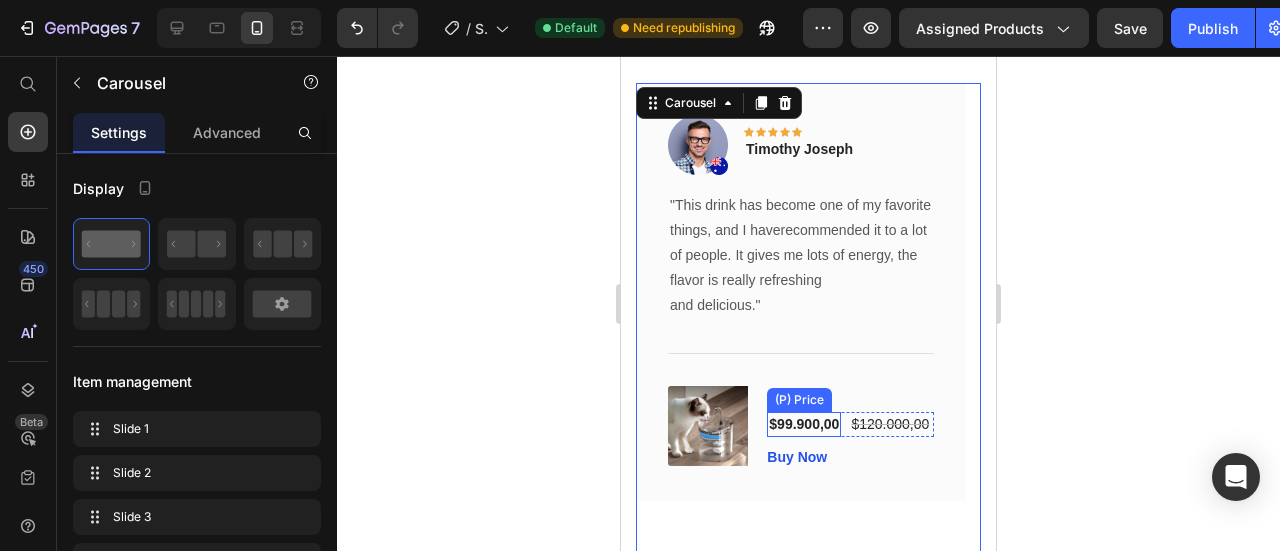 scroll, scrollTop: 2200, scrollLeft: 0, axis: vertical 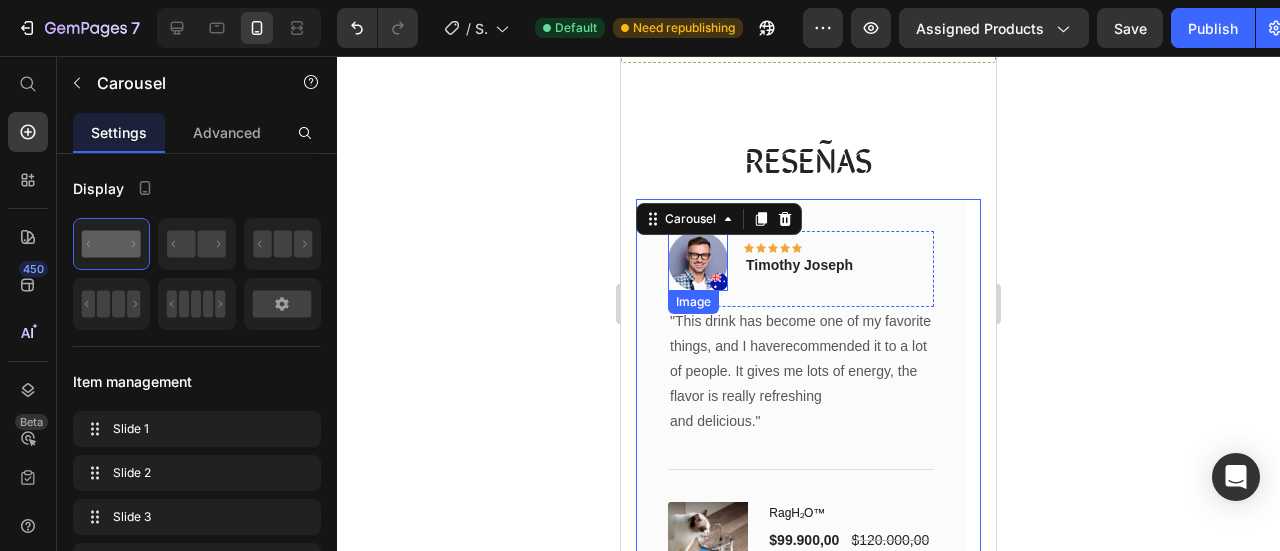 click on "Image" at bounding box center (693, 302) 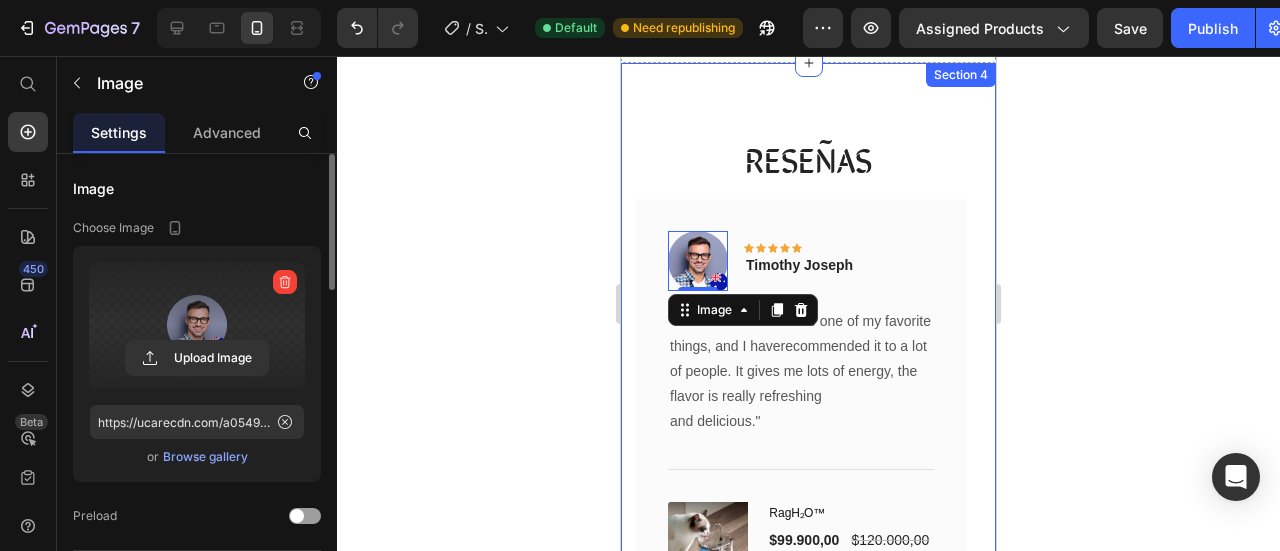 click at bounding box center [197, 325] 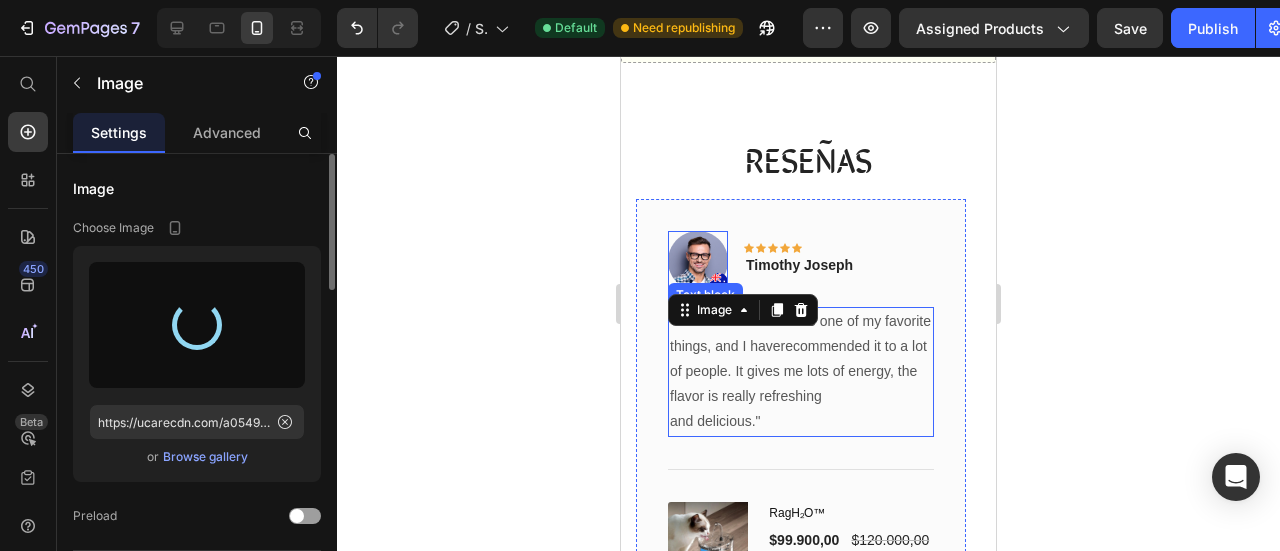 type on "https://cdn.shopify.com/s/files/1/0942/6590/1335/files/gempages_574596721380688671-faefd14a-9df6-4ade-841e-26df3bf39b93.jpg" 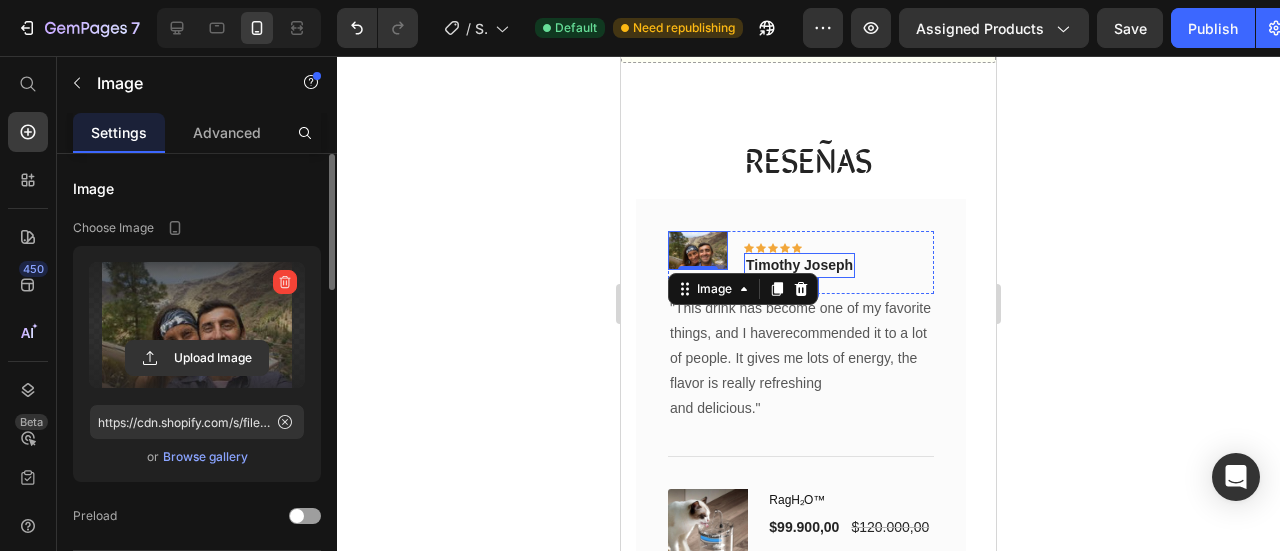 click on "Timothy Joseph" at bounding box center [799, 265] 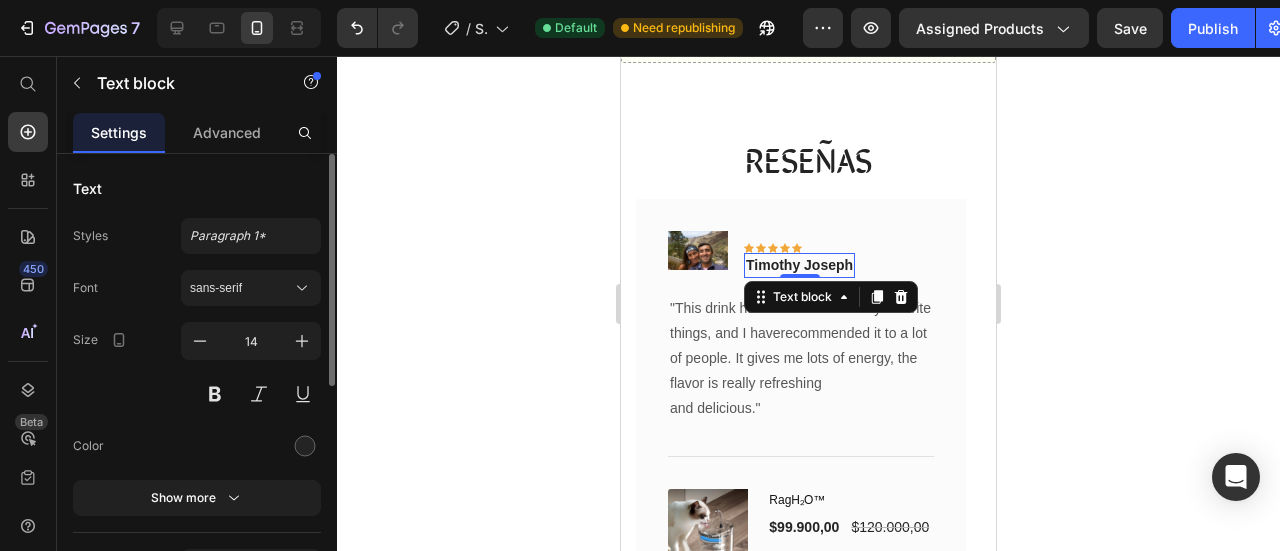 click on "Timothy Joseph" at bounding box center [799, 265] 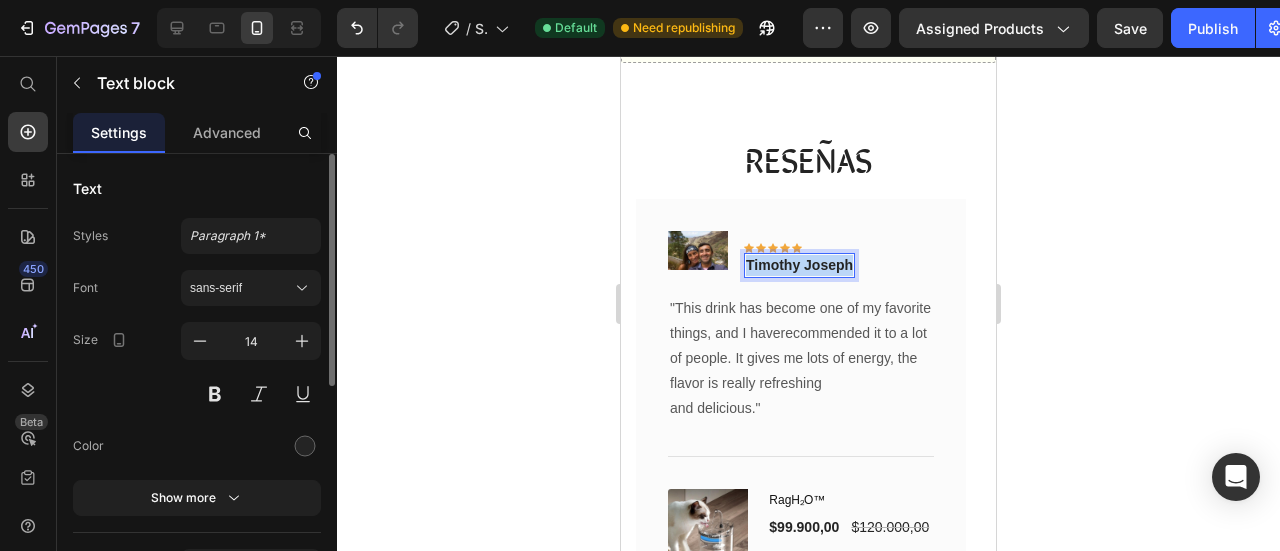drag, startPoint x: 850, startPoint y: 219, endPoint x: 744, endPoint y: 218, distance: 106.004715 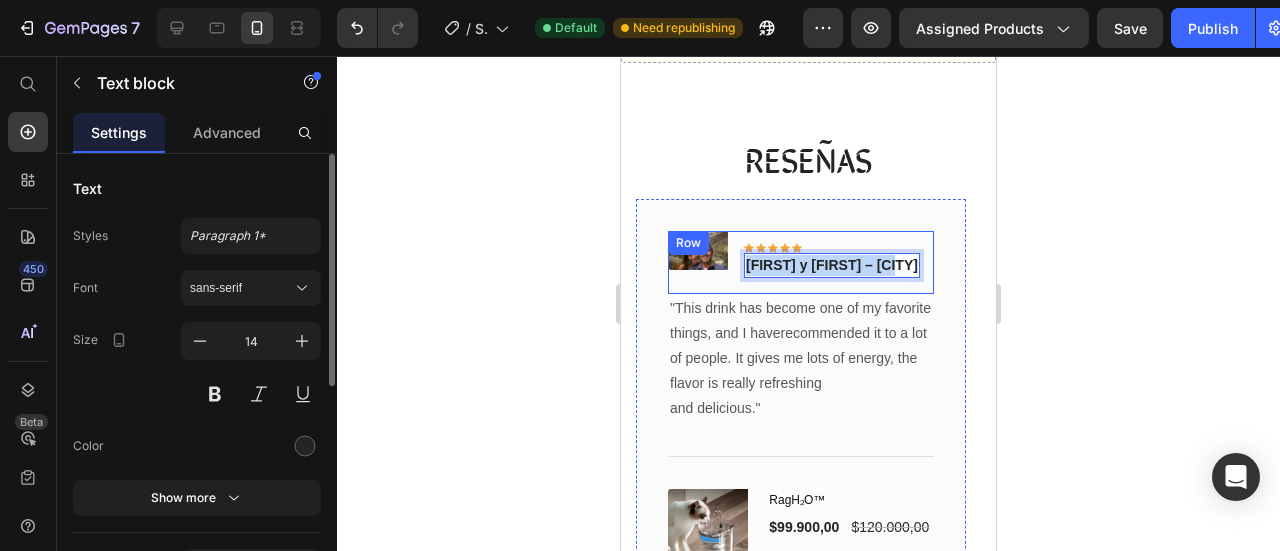 drag, startPoint x: 748, startPoint y: 223, endPoint x: 929, endPoint y: 223, distance: 181 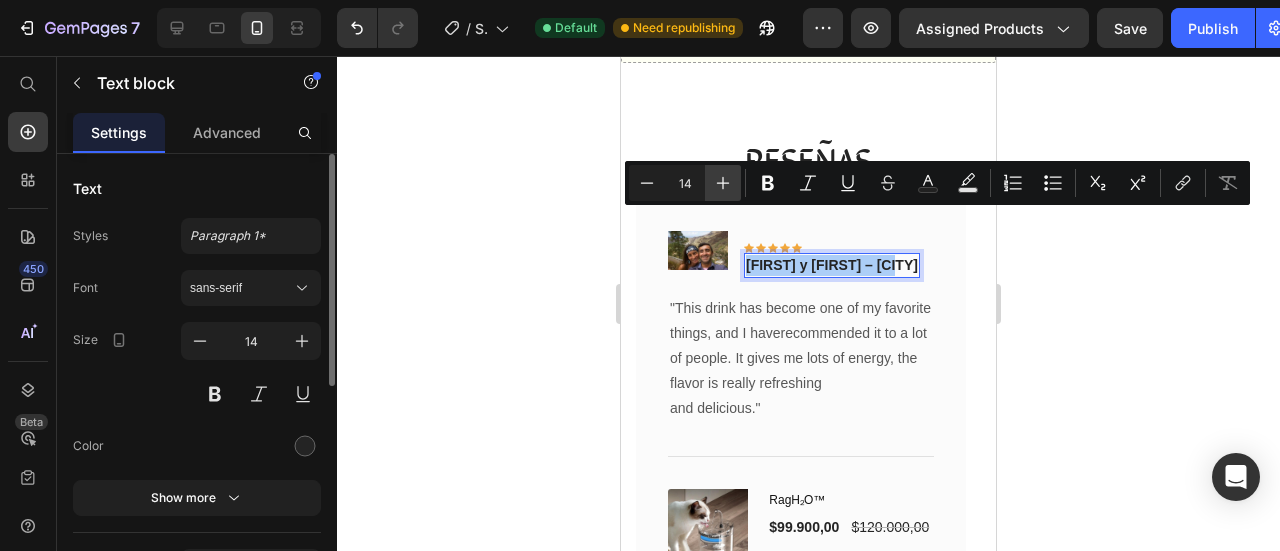 click 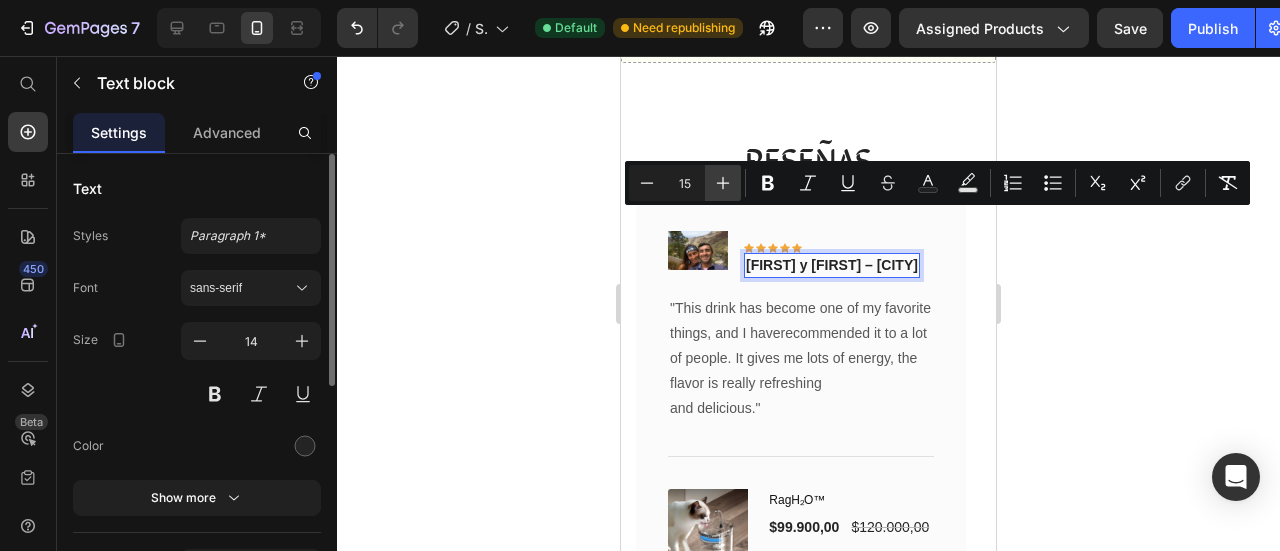click 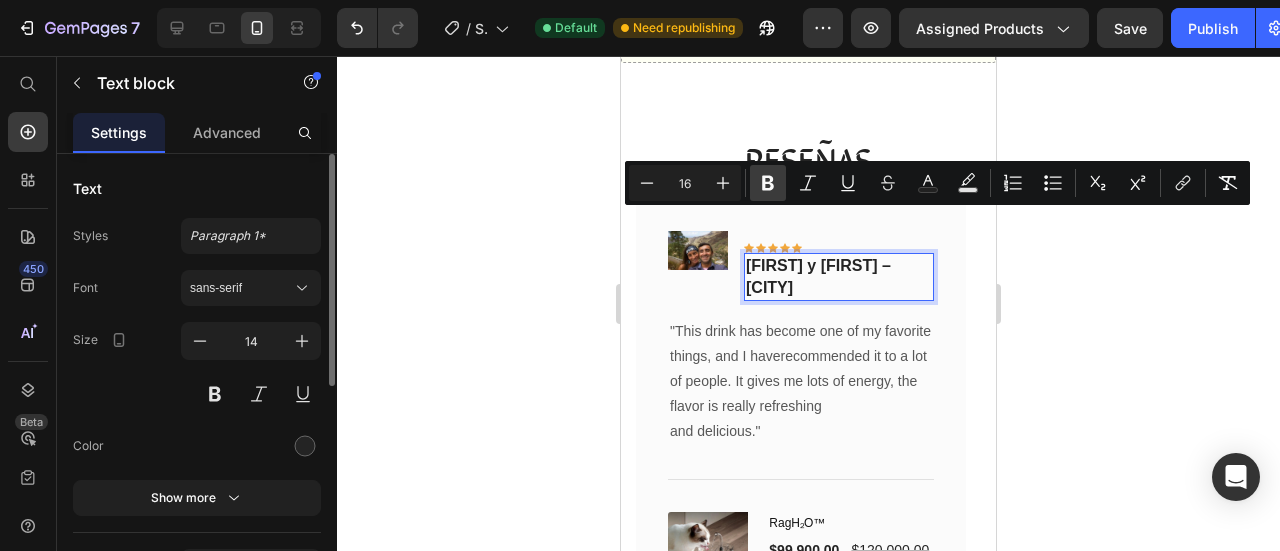 click 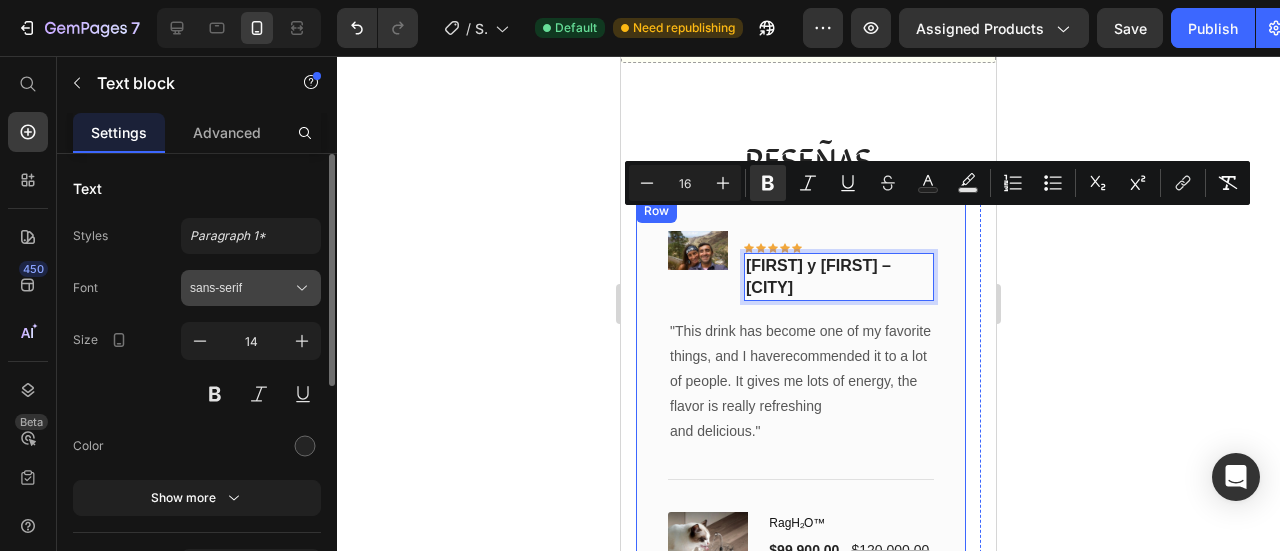 click on "sans-serif" at bounding box center [251, 288] 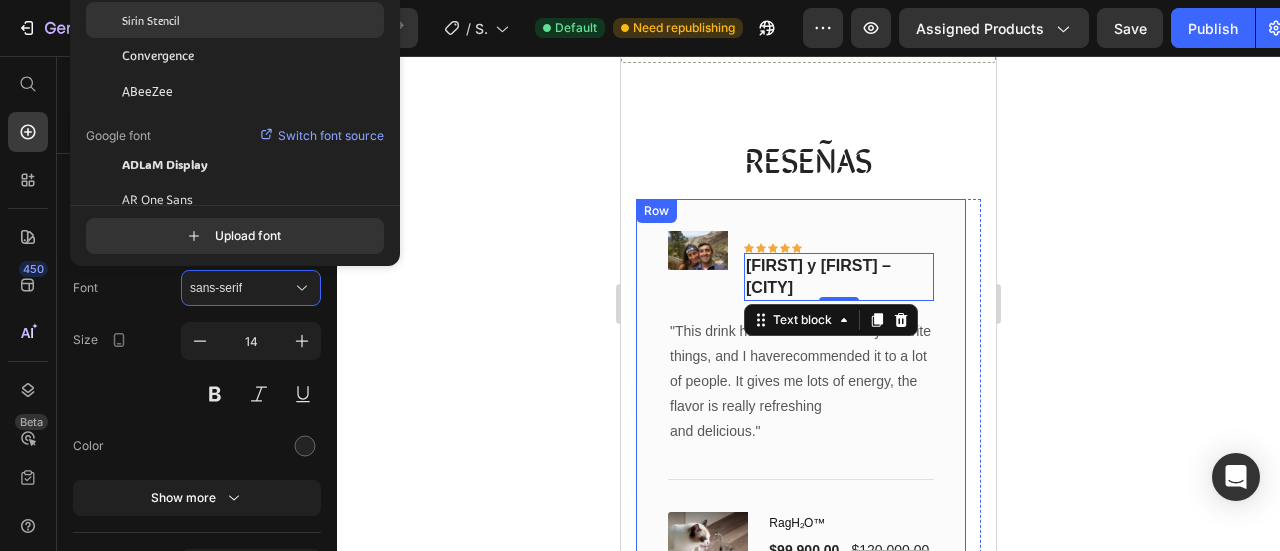 click on "Sirin Stencil" 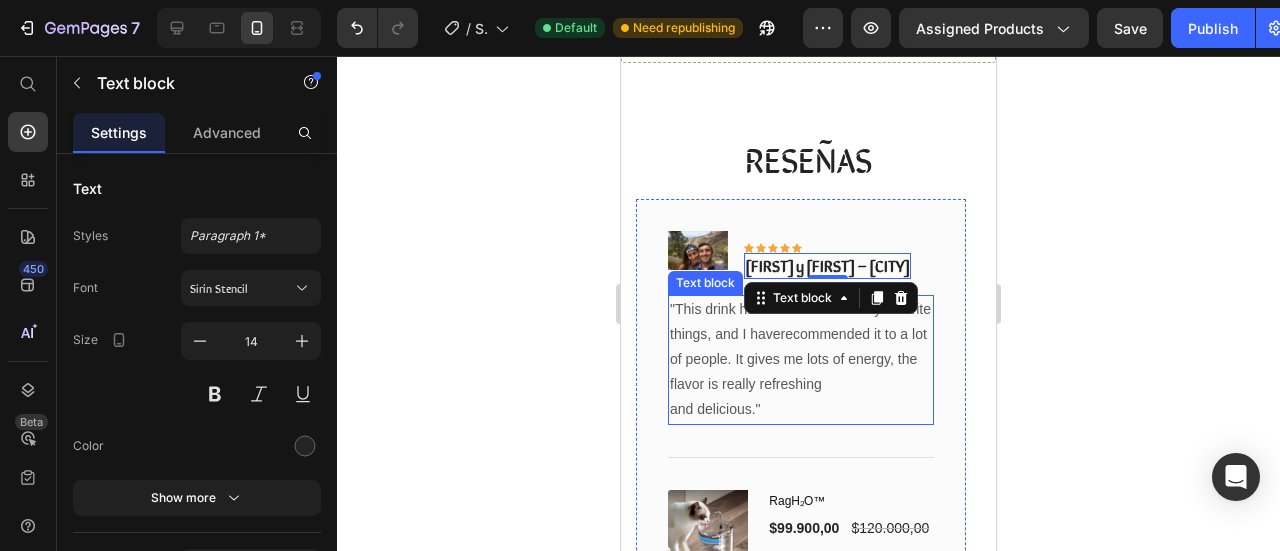 click on ""This drink has become one of my favorite things, and I haverecommended it to a lot of people. It gives me lots of energy, the flavor is really refreshing  and delicious."" at bounding box center (801, 360) 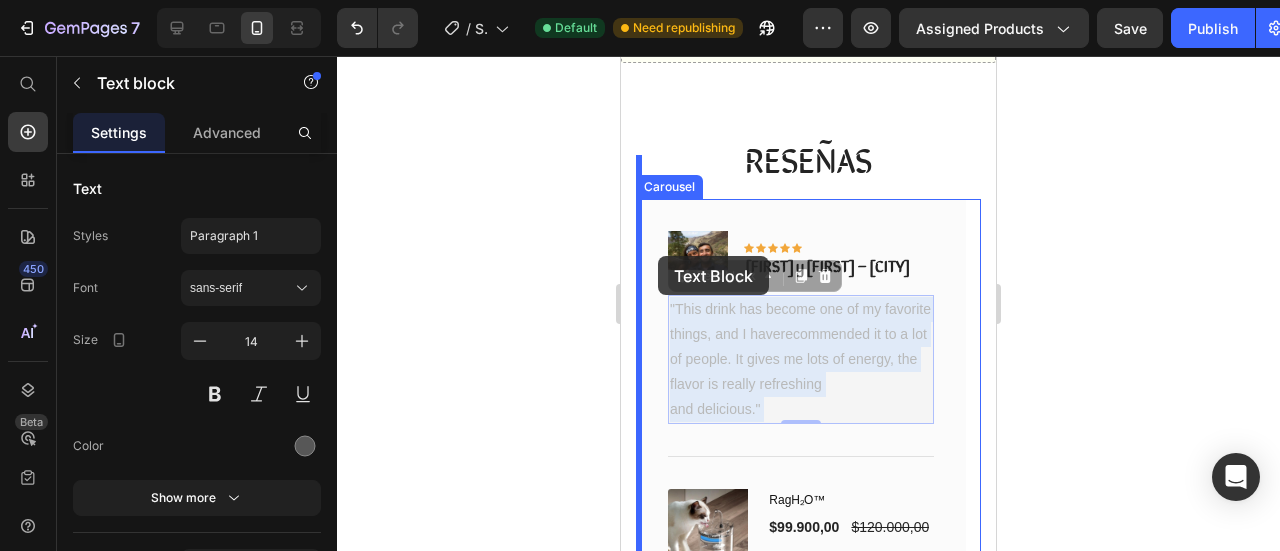 drag, startPoint x: 765, startPoint y: 369, endPoint x: 660, endPoint y: 255, distance: 154.98709 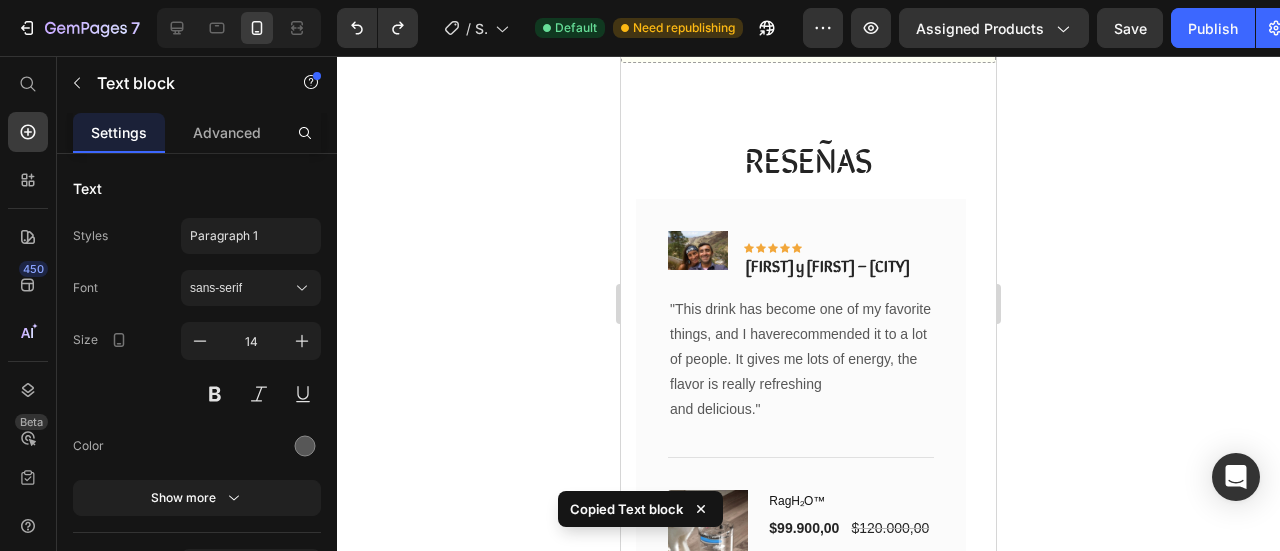 click on ""This drink has become one of my favorite things, and I haverecommended it to a lot of people. It gives me lots of energy, the flavor is really refreshing  and delicious."" at bounding box center (801, 360) 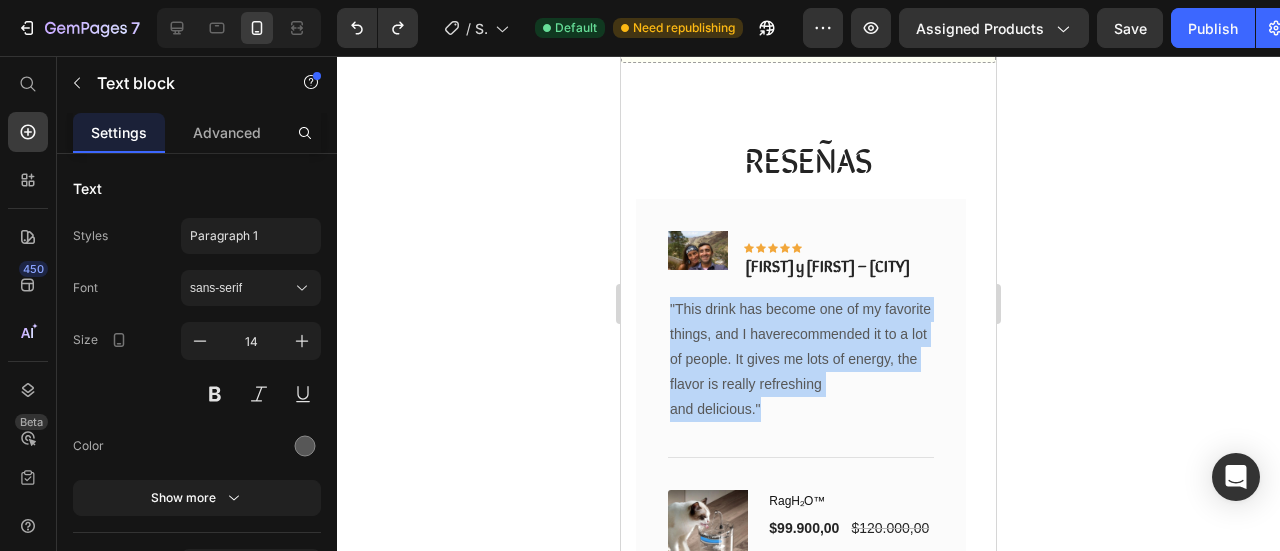 drag, startPoint x: 767, startPoint y: 373, endPoint x: 669, endPoint y: 266, distance: 145.09653 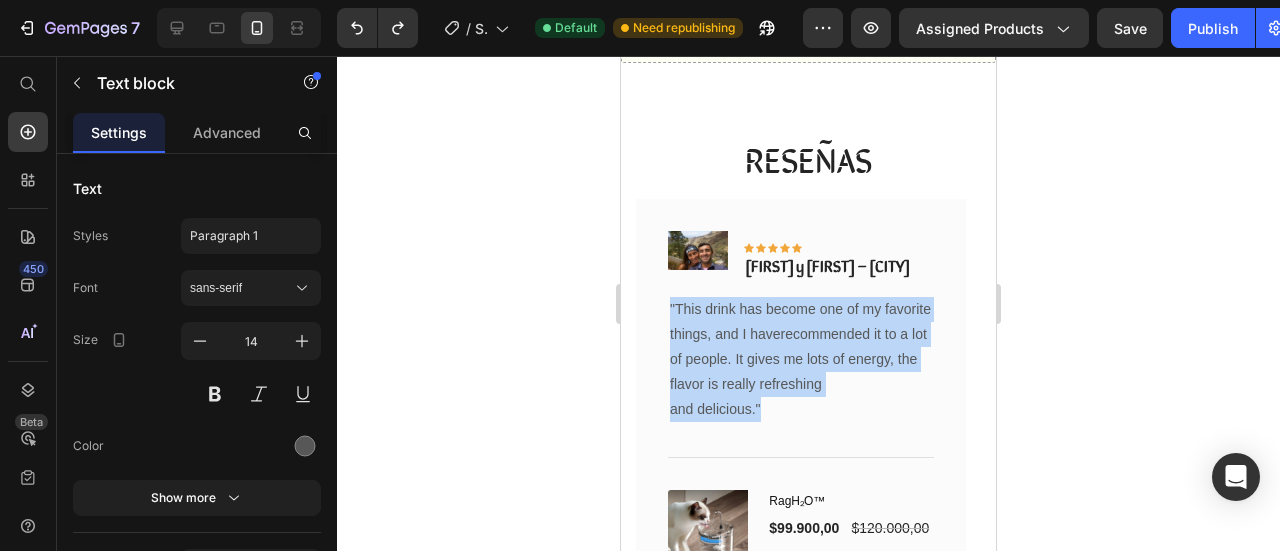 click on ""This drink has become one of my favorite things, and I haverecommended it to a lot of people. It gives me lots of energy, the flavor is really refreshing  and delicious."" at bounding box center [801, 360] 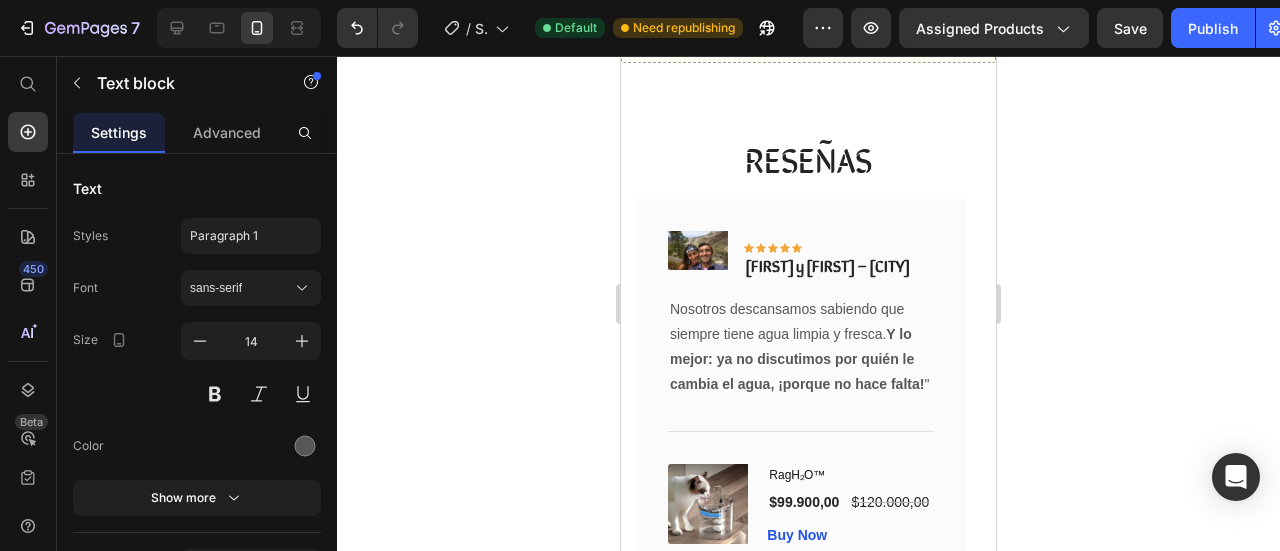 drag, startPoint x: 857, startPoint y: 351, endPoint x: 890, endPoint y: 349, distance: 33.06055 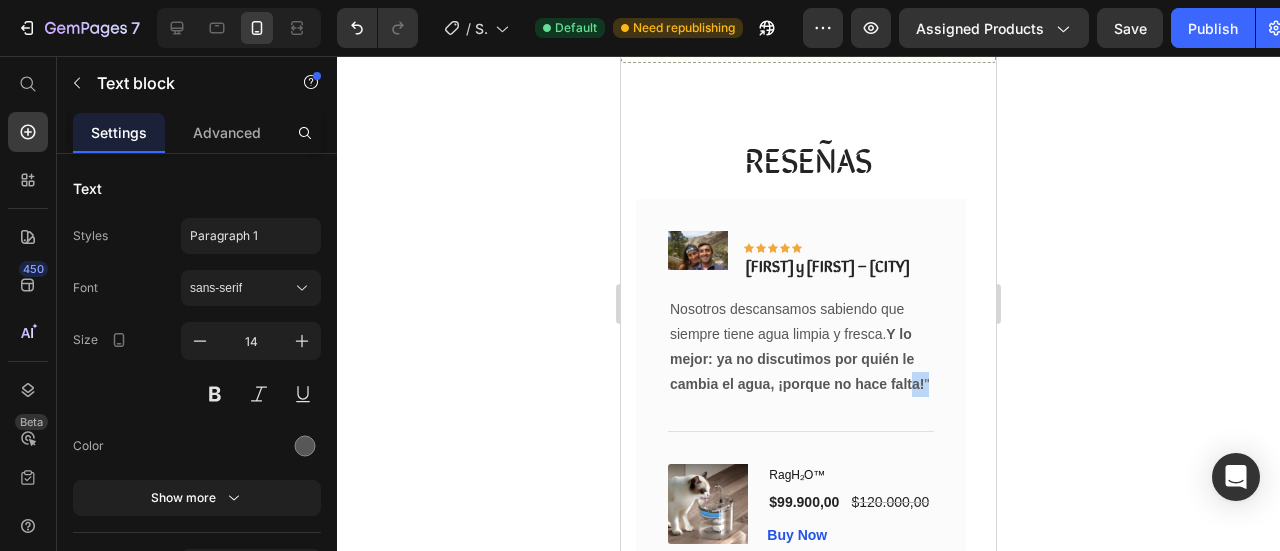 drag, startPoint x: 928, startPoint y: 343, endPoint x: 907, endPoint y: 344, distance: 21.023796 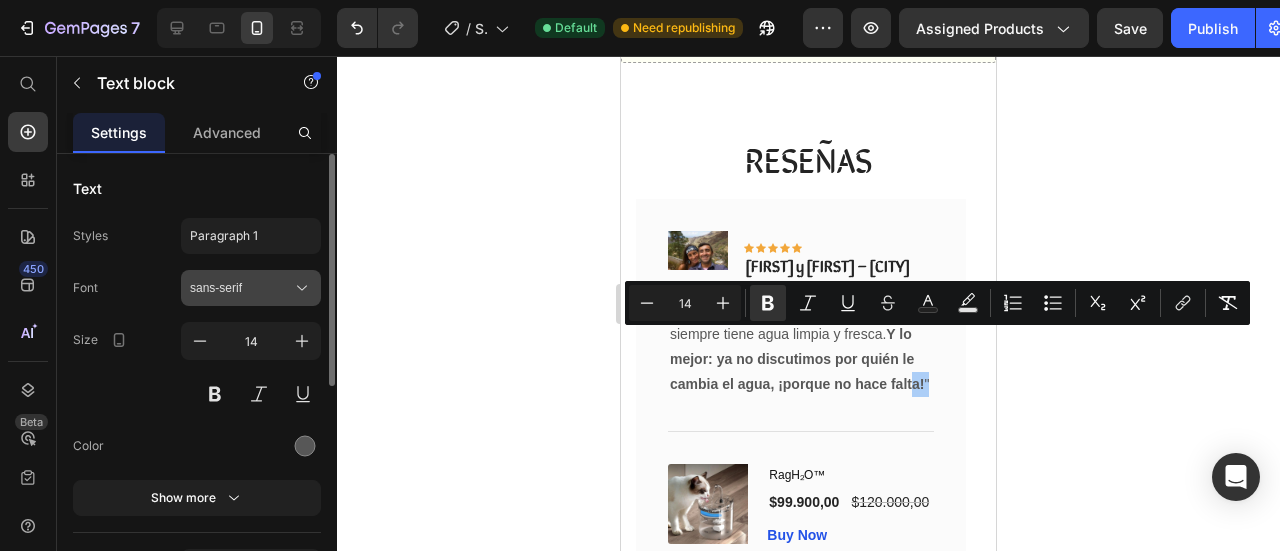 click on "sans-serif" at bounding box center (241, 288) 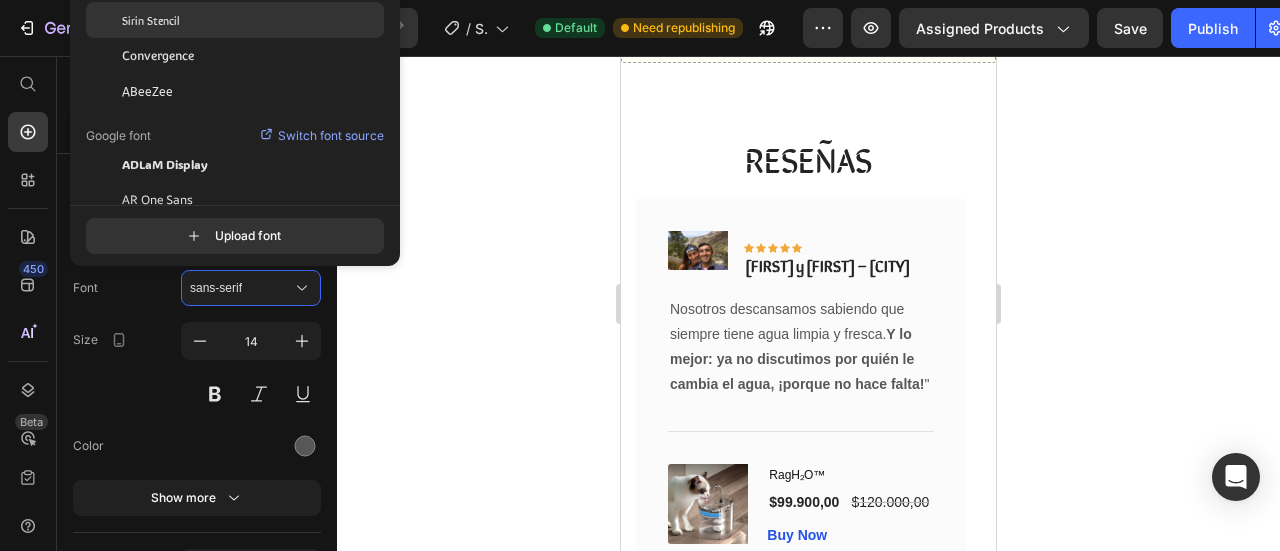 click on "Sirin Stencil" 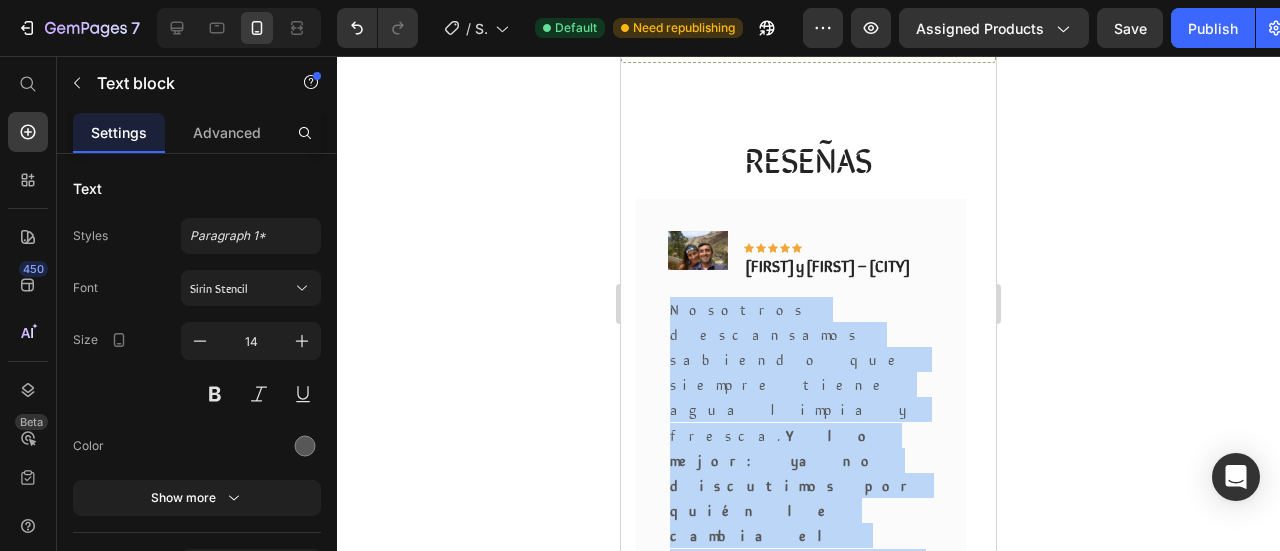 drag, startPoint x: 800, startPoint y: 336, endPoint x: 652, endPoint y: 252, distance: 170.17638 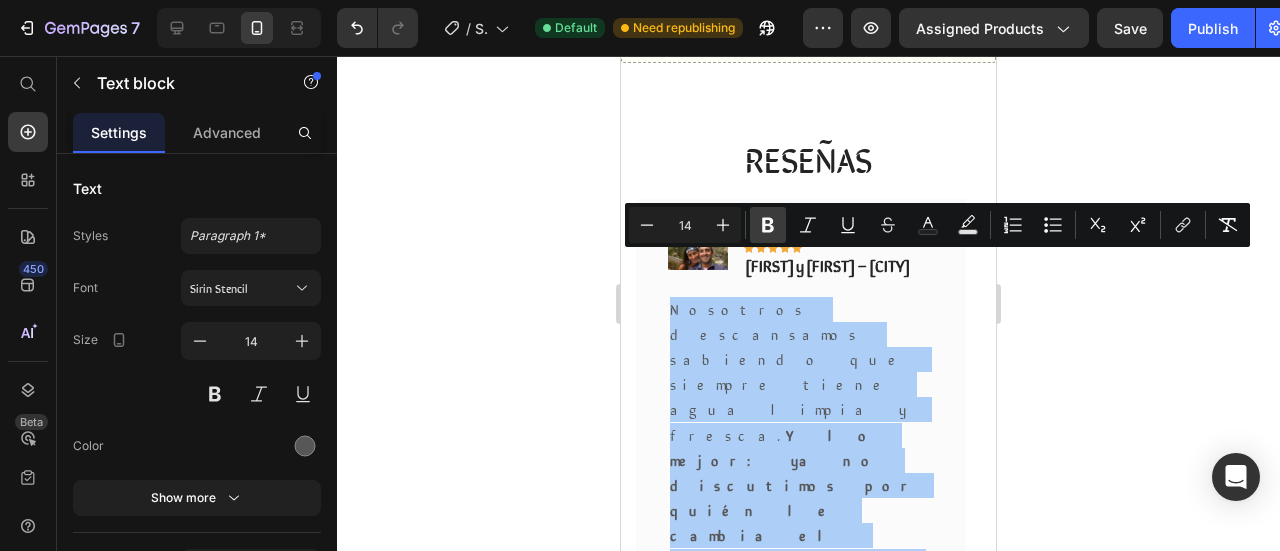 click 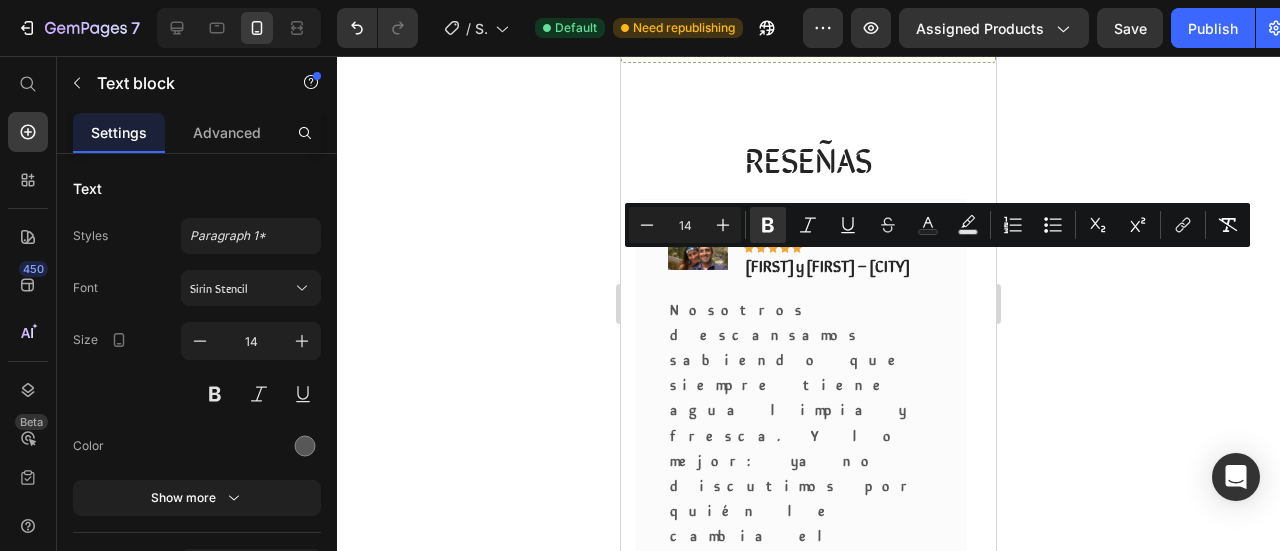 click on "Title Line" at bounding box center [801, 658] 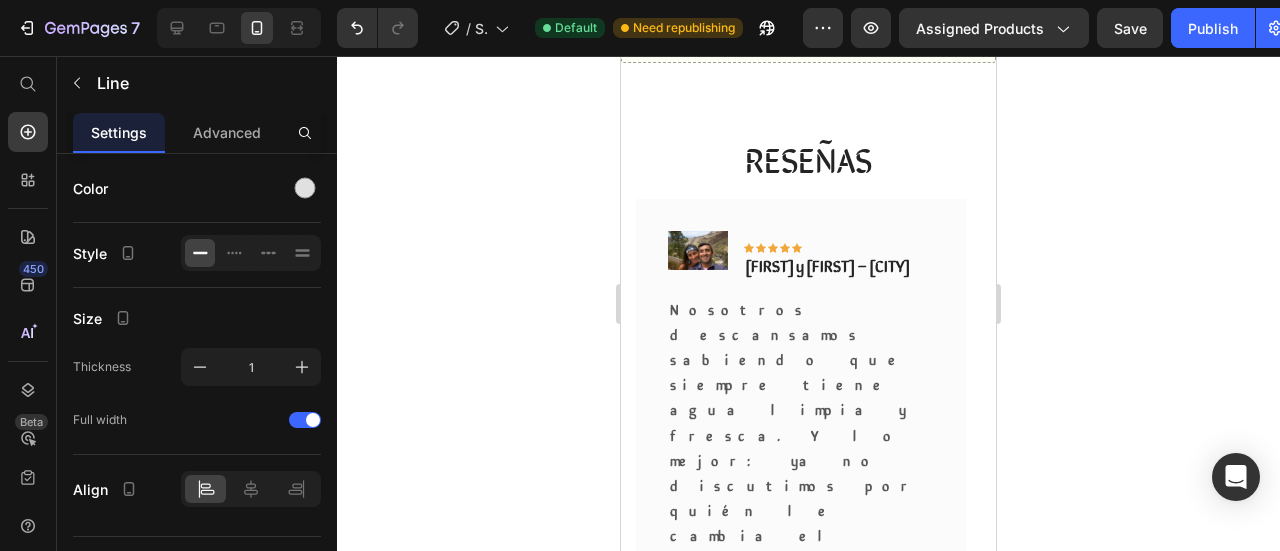 click 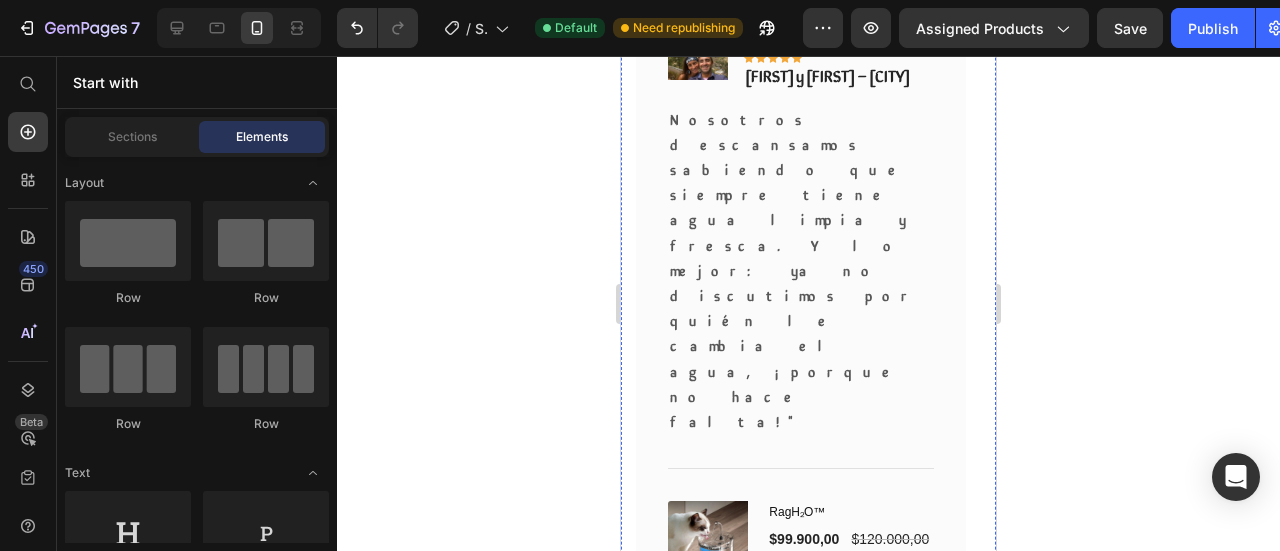 scroll, scrollTop: 2400, scrollLeft: 0, axis: vertical 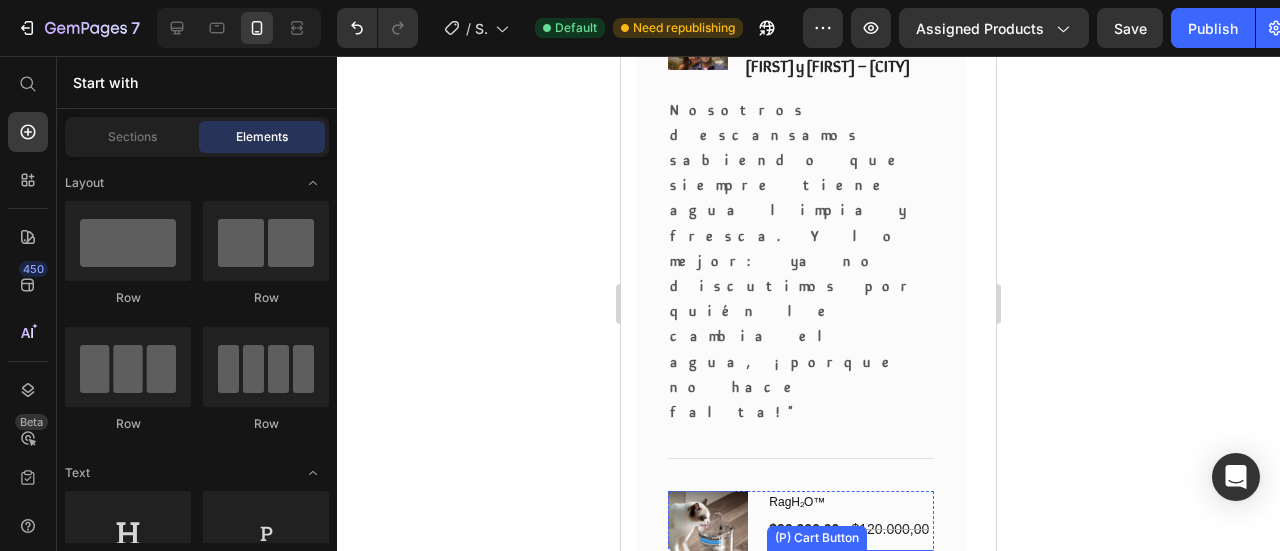 click on "Buy Now" at bounding box center (797, 562) 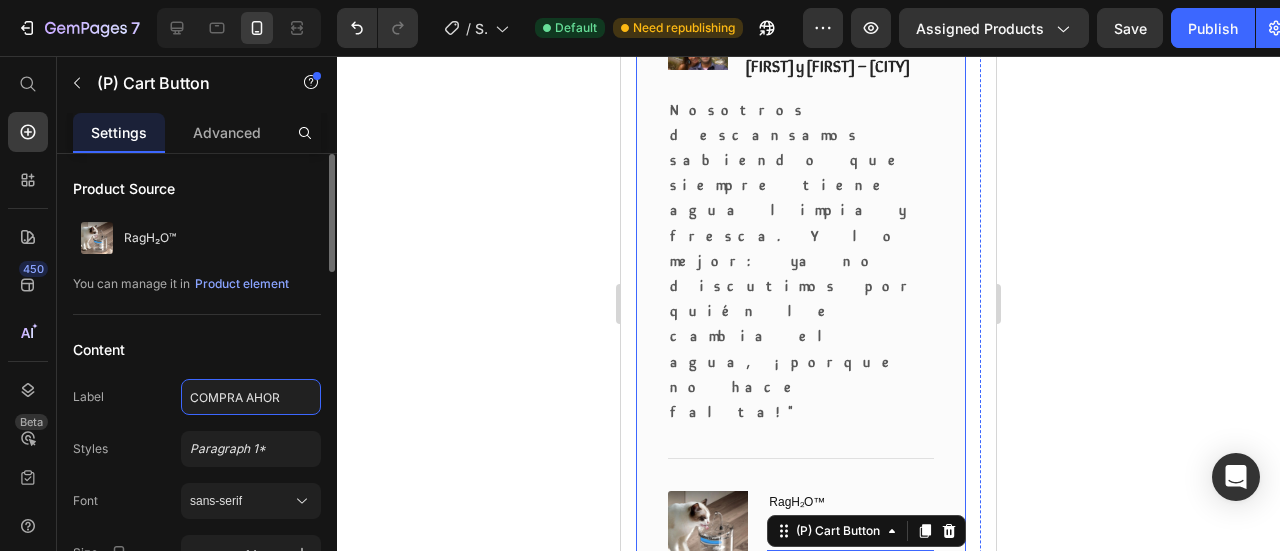 type on "COMPRA AHORA" 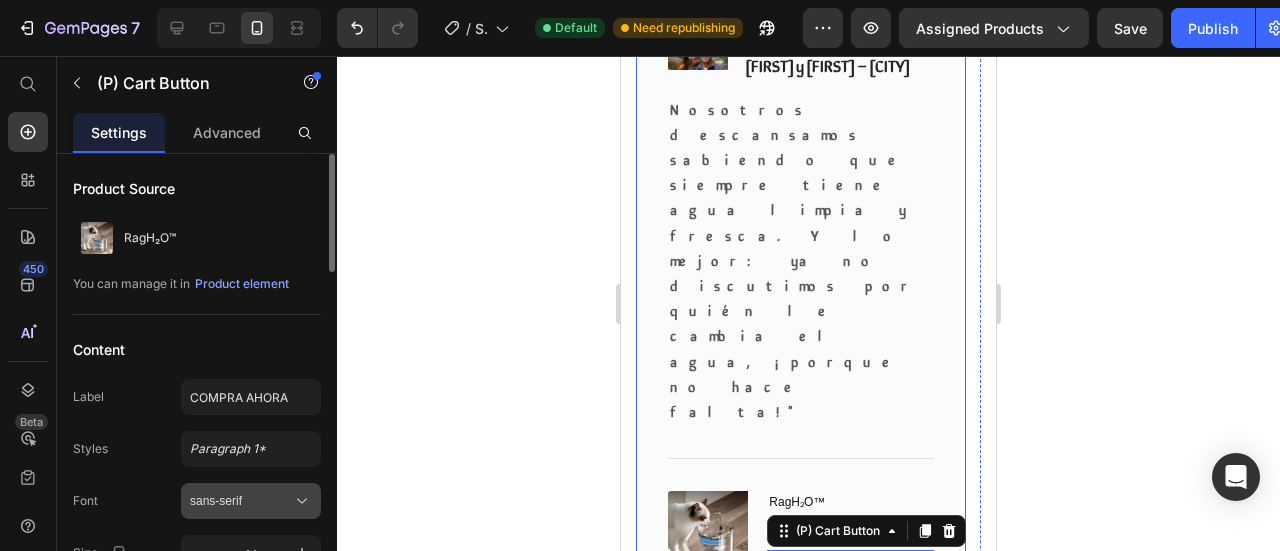 click on "sans-serif" at bounding box center [241, 501] 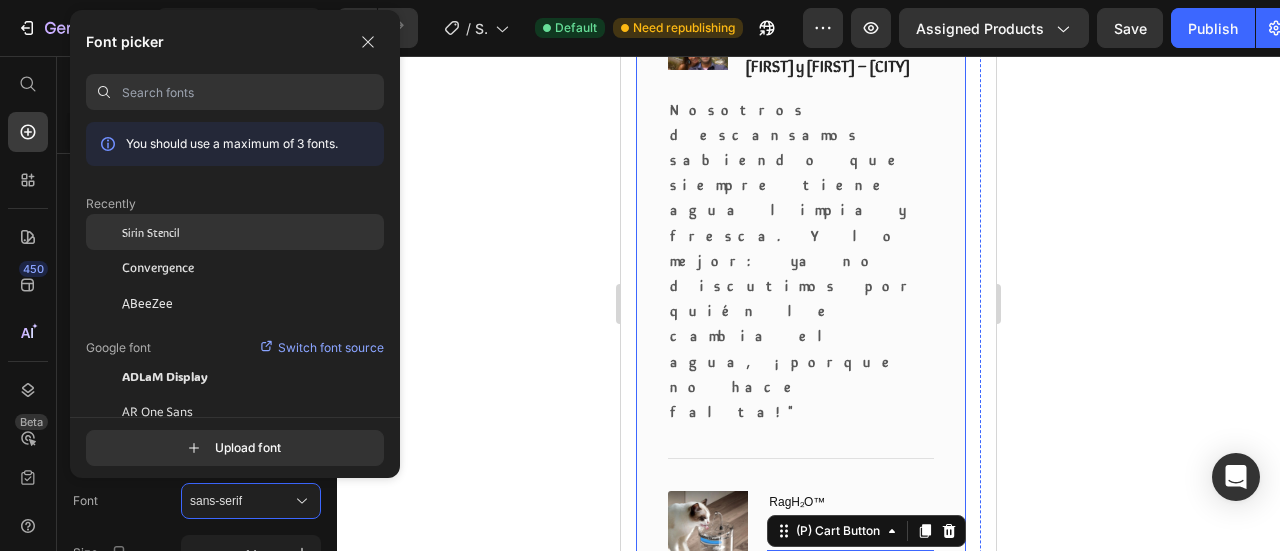 click on "Sirin Stencil" 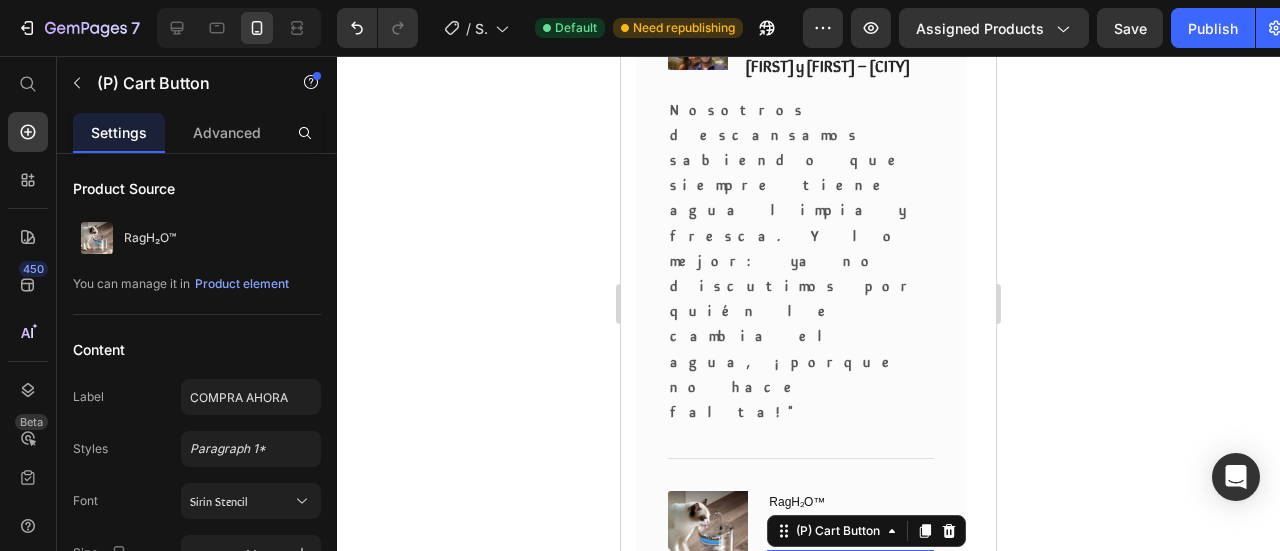 click on "COMPRA AHORA (P) Cart Button   0" at bounding box center (850, 571) 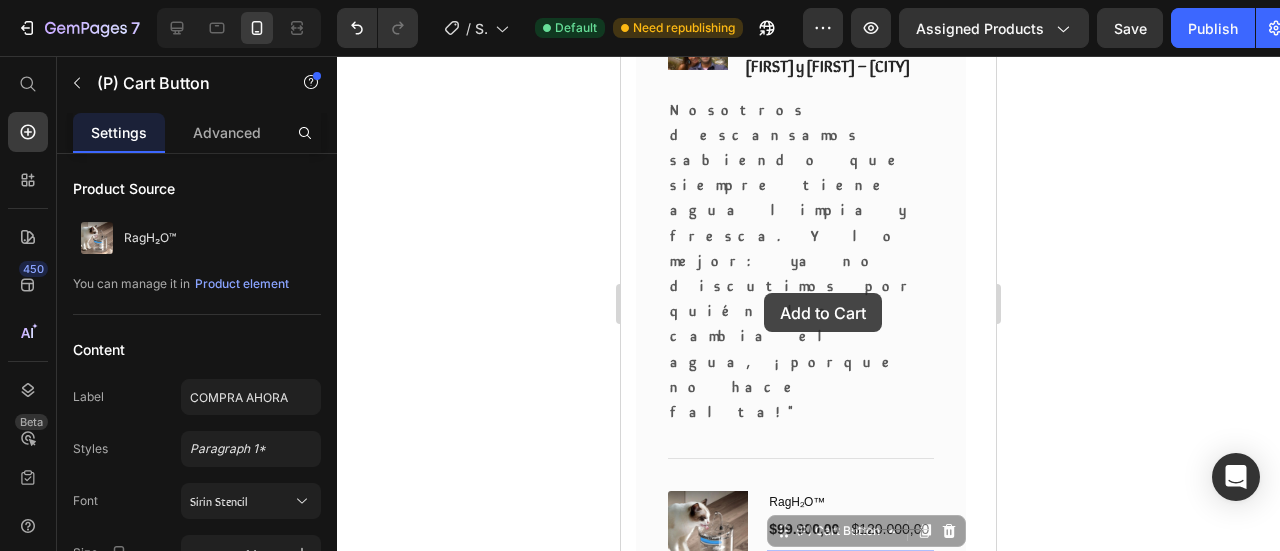 drag, startPoint x: 864, startPoint y: 293, endPoint x: 764, endPoint y: 293, distance: 100 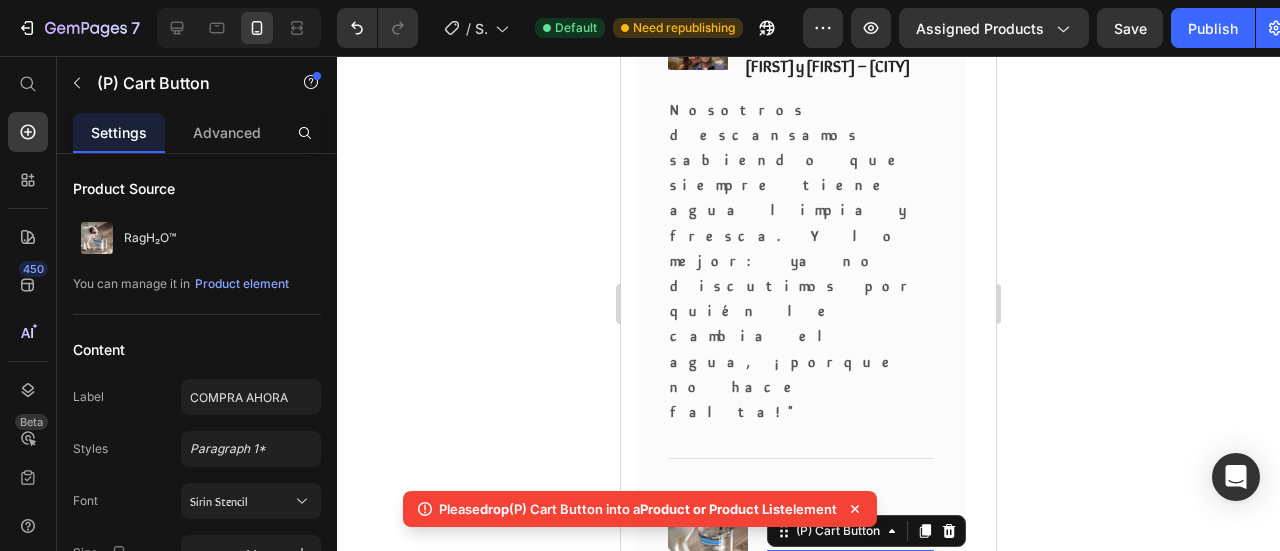 click on "COMPRA AHORA" at bounding box center [850, 572] 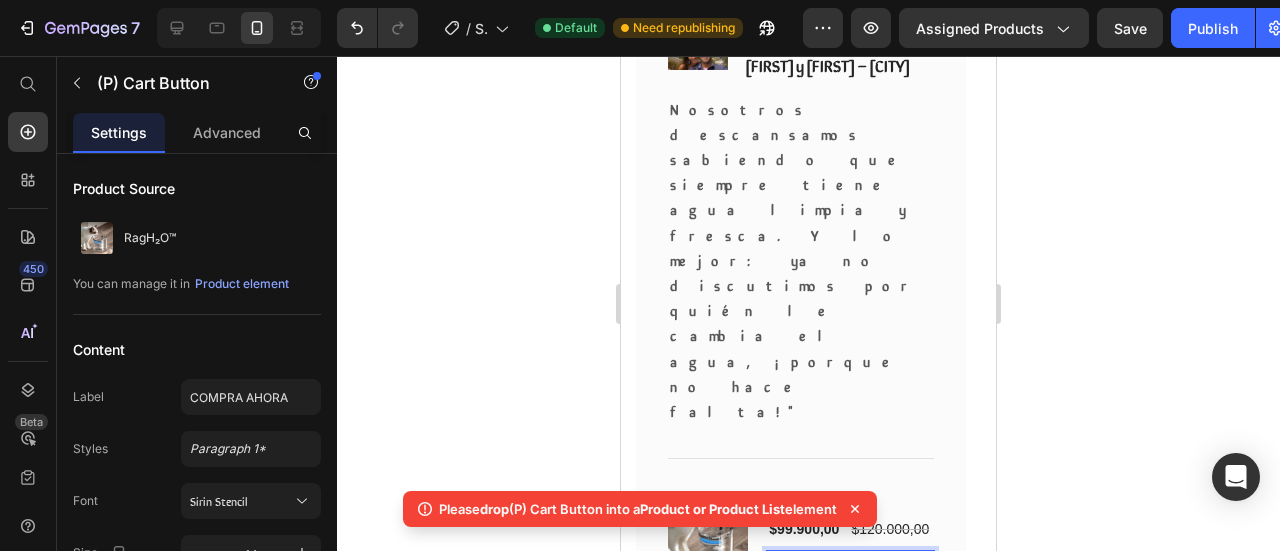 click on "COMPRA AHORA" at bounding box center [850, 572] 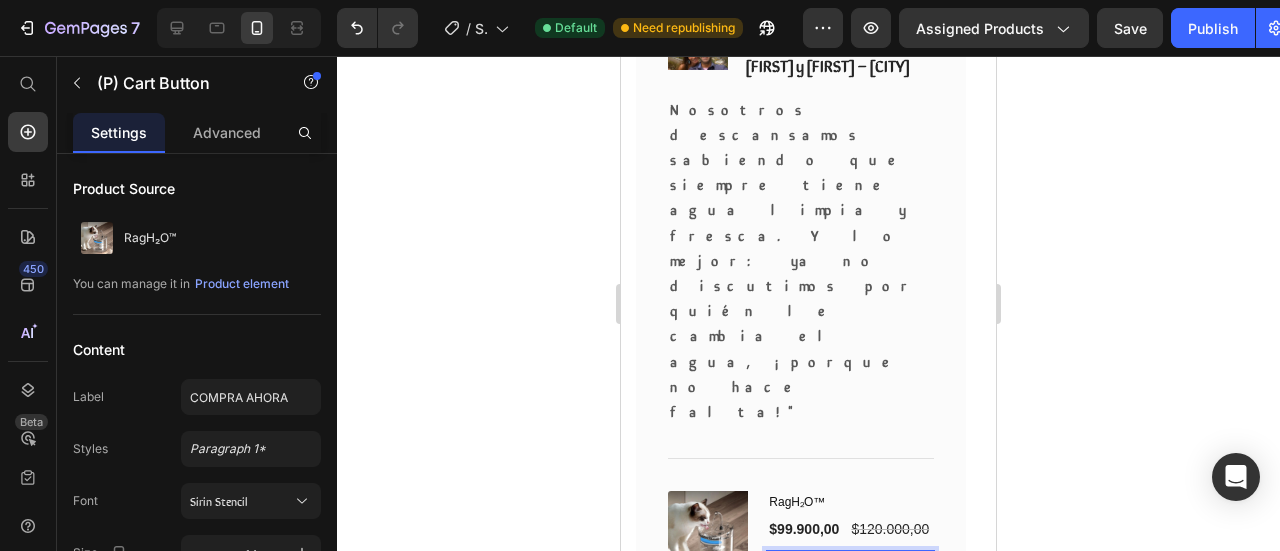 click on "COMPRA AHORA" at bounding box center [850, 572] 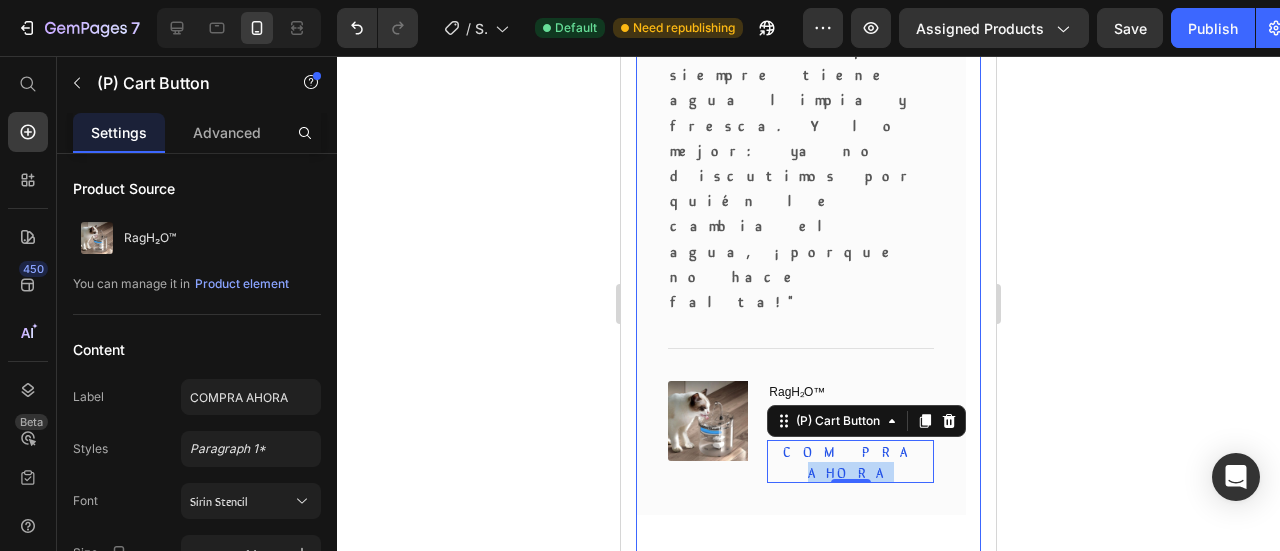scroll, scrollTop: 2410, scrollLeft: 0, axis: vertical 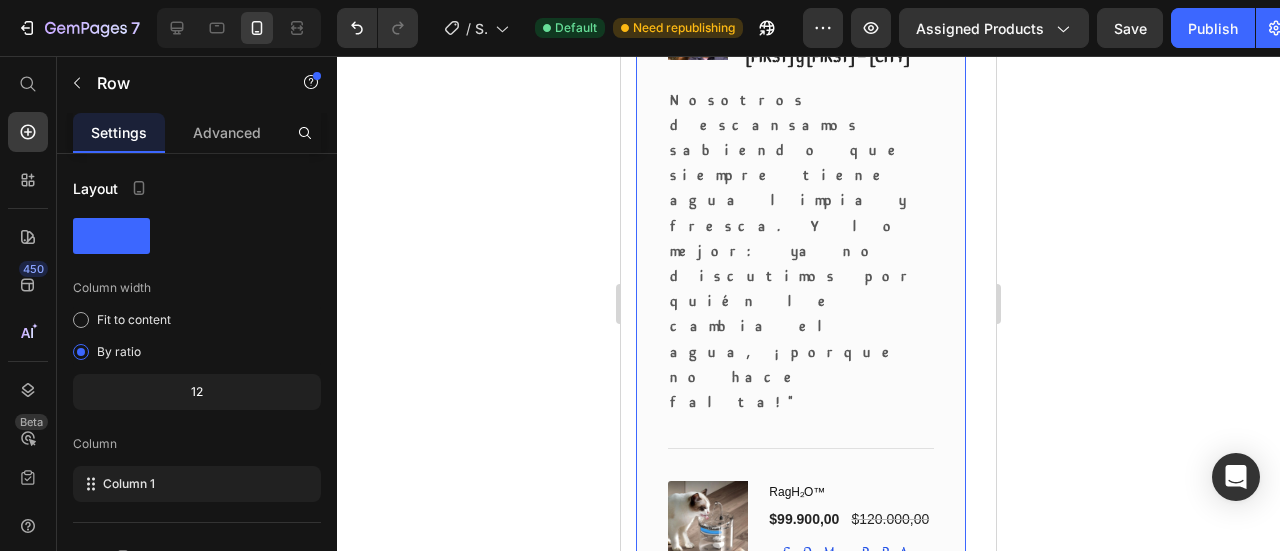 click on "Image
Icon
Icon
Icon
Icon
Icon Row Laura y Andrés – Bogotá Text block Row Nosotros descansamos sabiendo que siempre tiene agua limpia y fresca. Y lo mejor: ya no discutimos por quién le cambia el agua, ¡porque no hace falta!" Text block                Title Line (P) Images & Gallery RagH₂O™ (P) Title $99.900,00 (P) Price $120.000,00 (P) Price Row COMPRA AHORA (P) Cart Button Product Row   0" at bounding box center (801, 302) 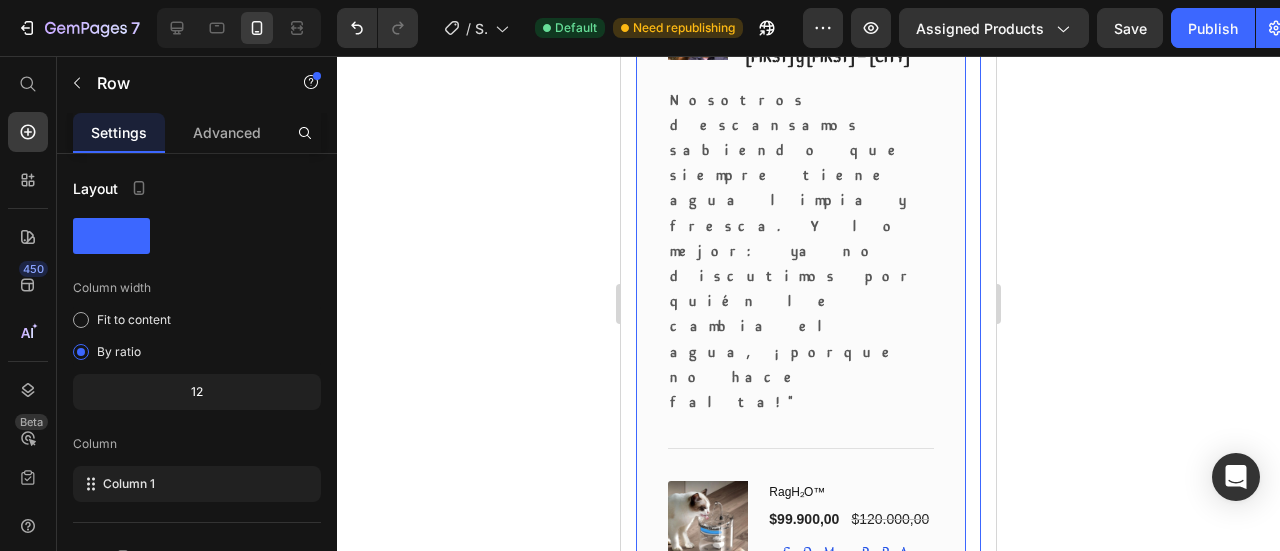 click at bounding box center [799, 763] 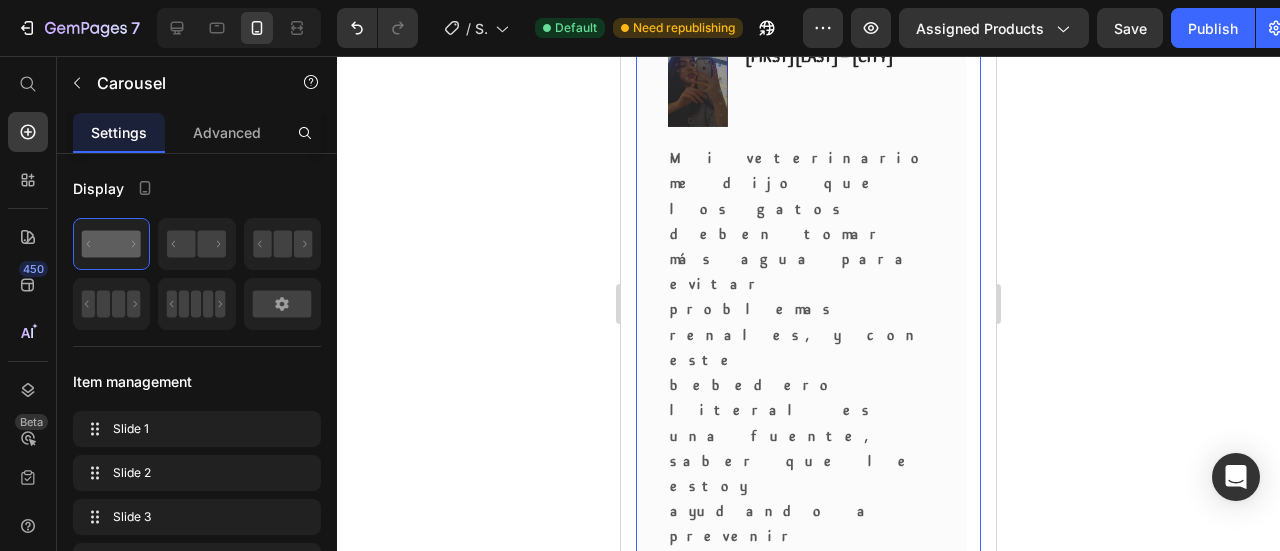 click on "RagH₂O™" at bounding box center (850, 637) 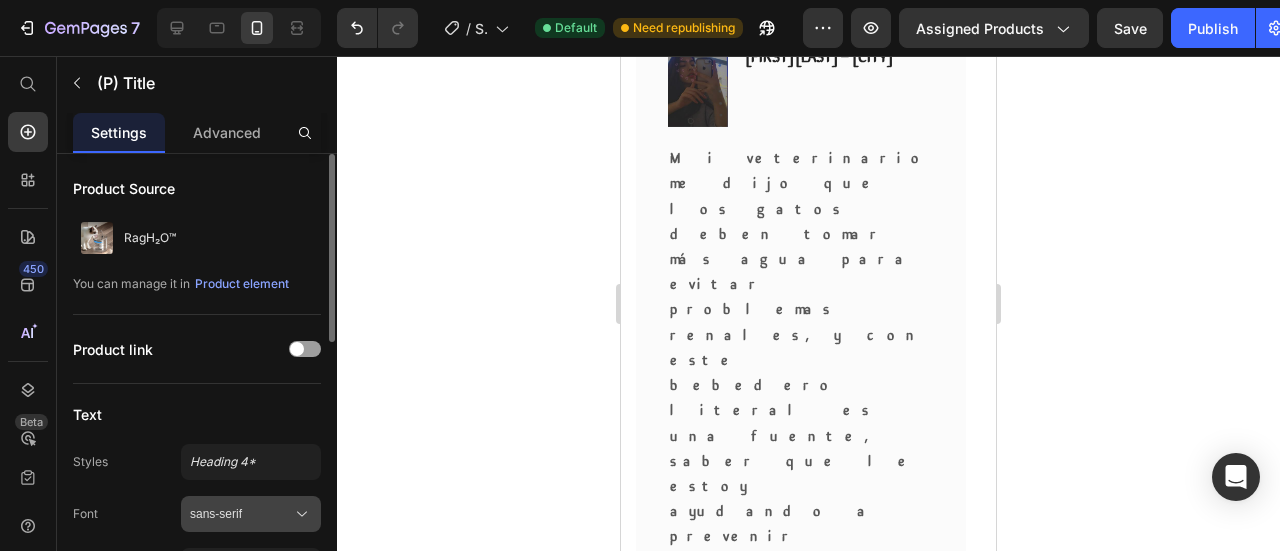 drag, startPoint x: 258, startPoint y: 505, endPoint x: 238, endPoint y: 417, distance: 90.24411 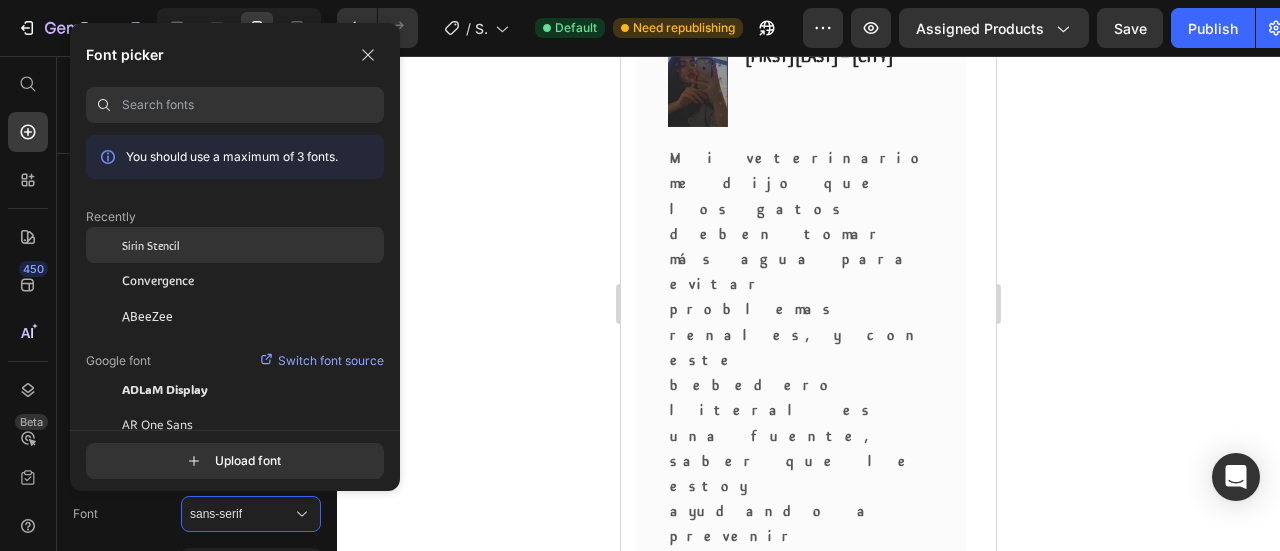drag, startPoint x: 231, startPoint y: 239, endPoint x: 374, endPoint y: 236, distance: 143.03146 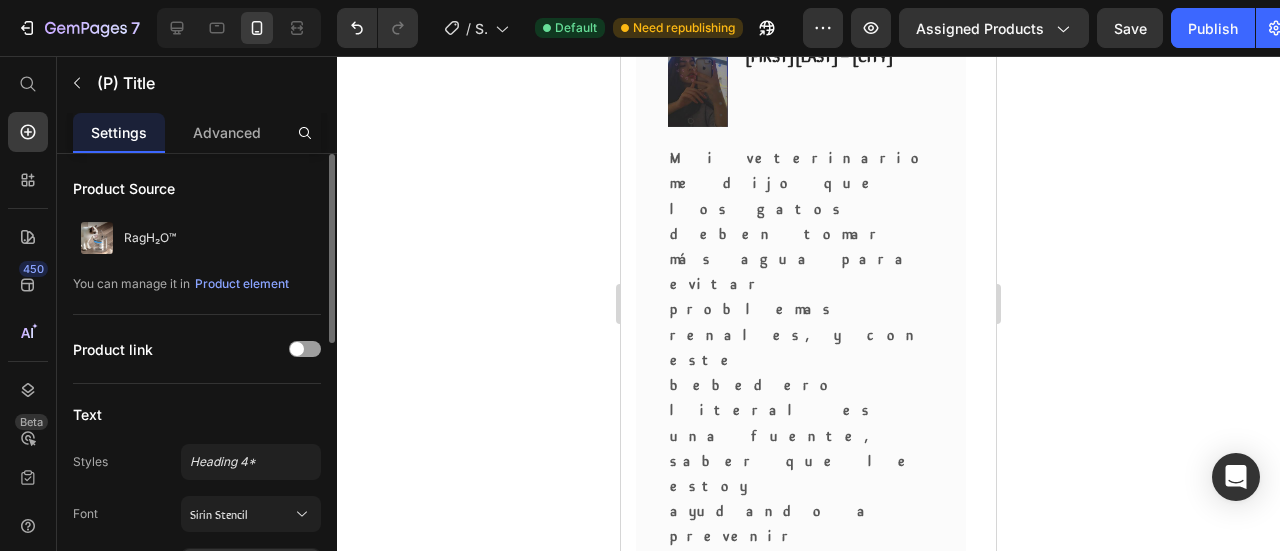 scroll, scrollTop: 200, scrollLeft: 0, axis: vertical 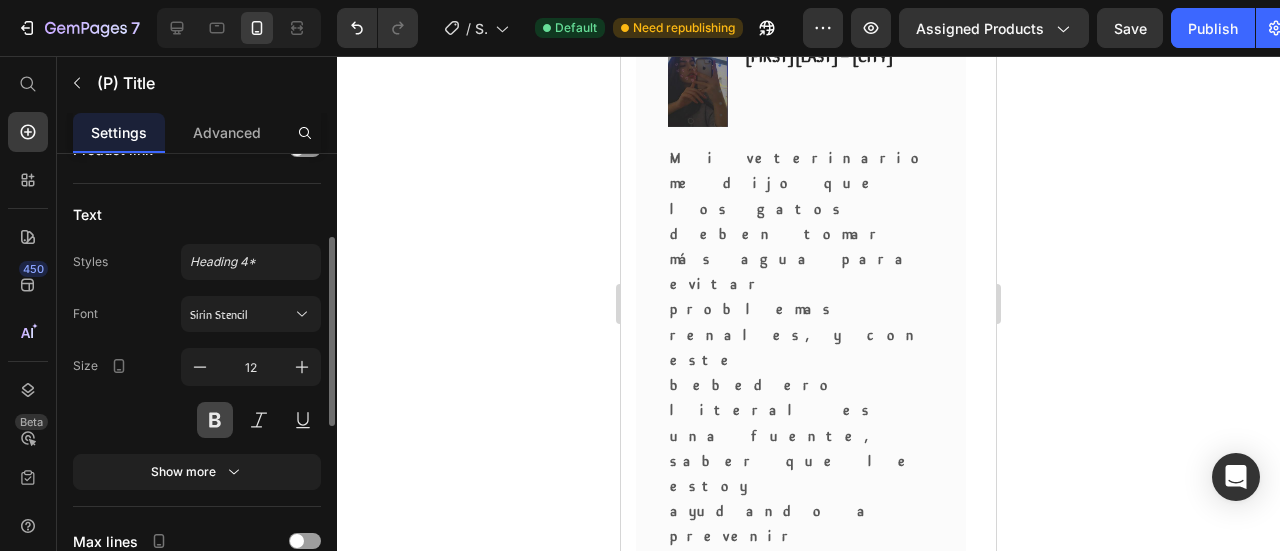 click at bounding box center [215, 420] 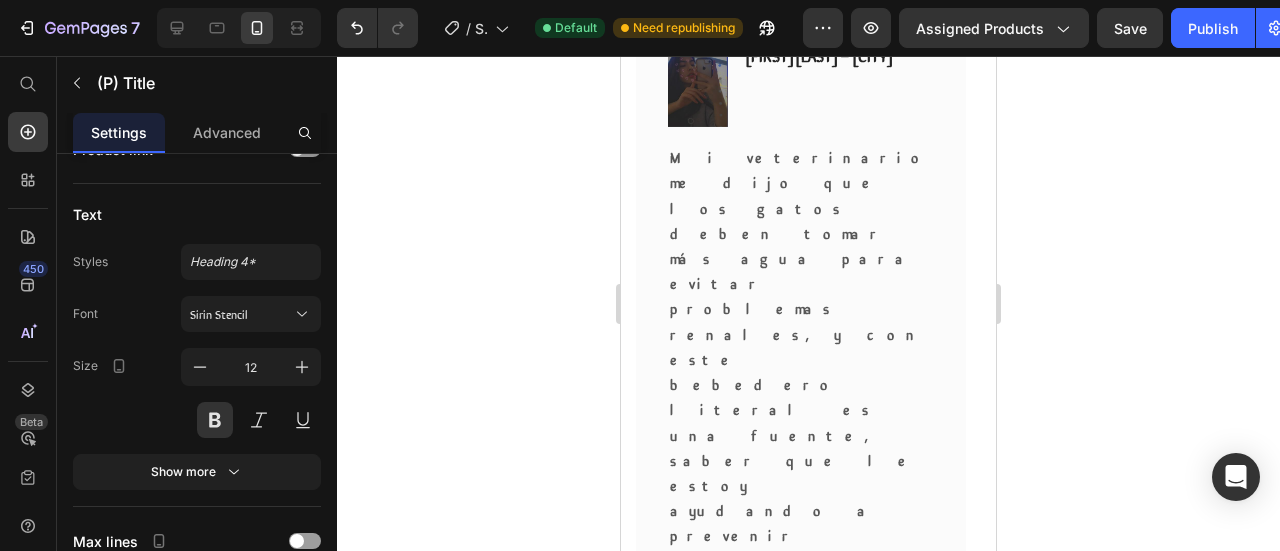 click on "Buy Now" at bounding box center (797, 697) 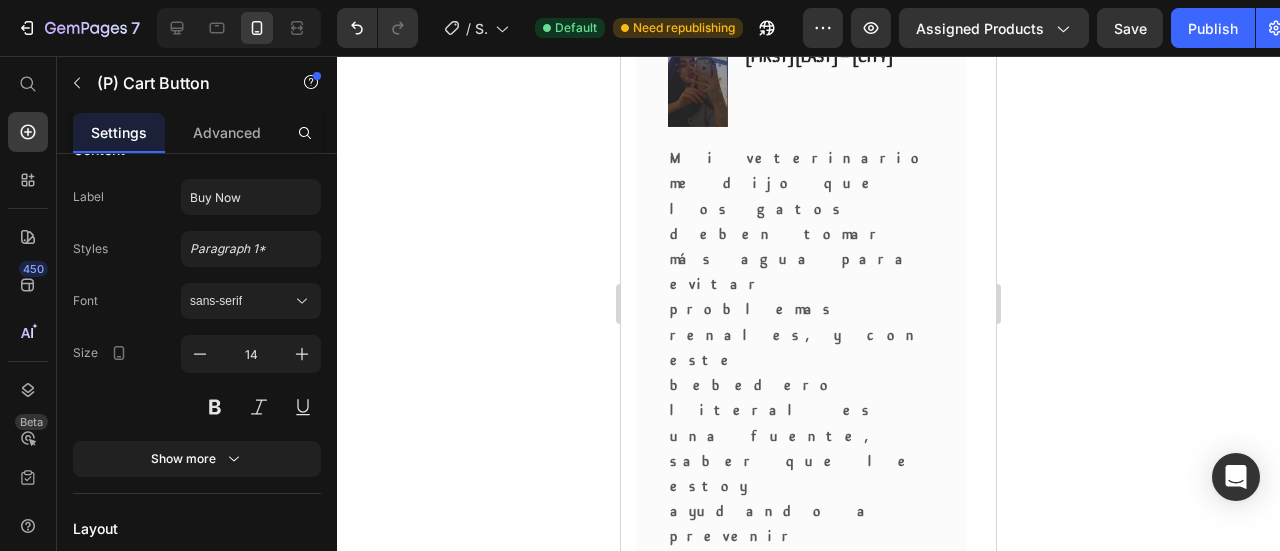 scroll, scrollTop: 0, scrollLeft: 0, axis: both 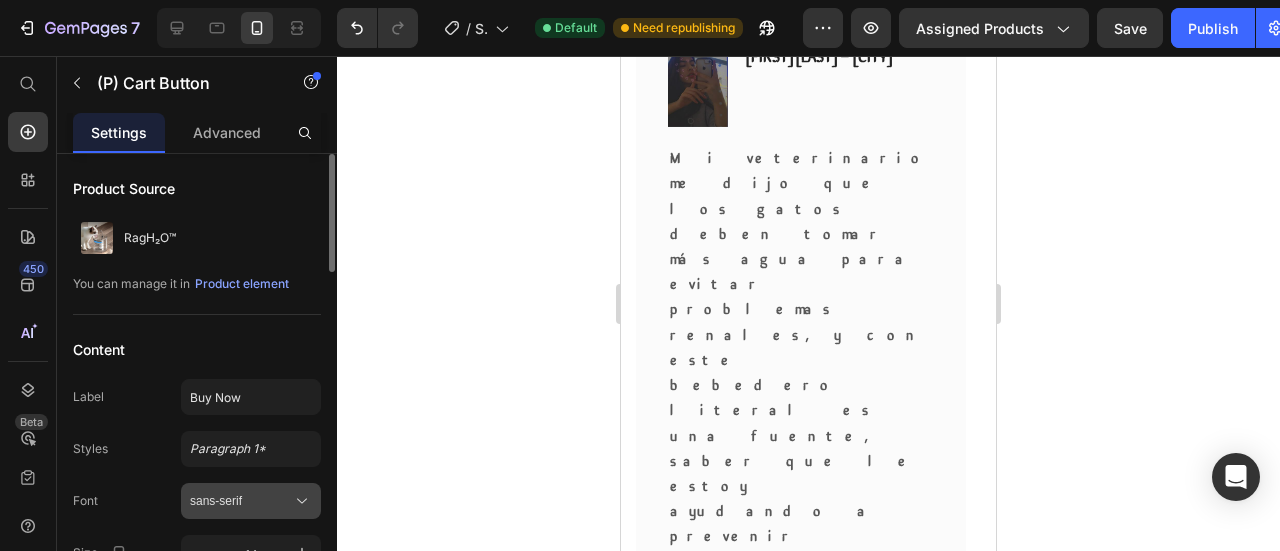 click on "sans-serif" at bounding box center (241, 501) 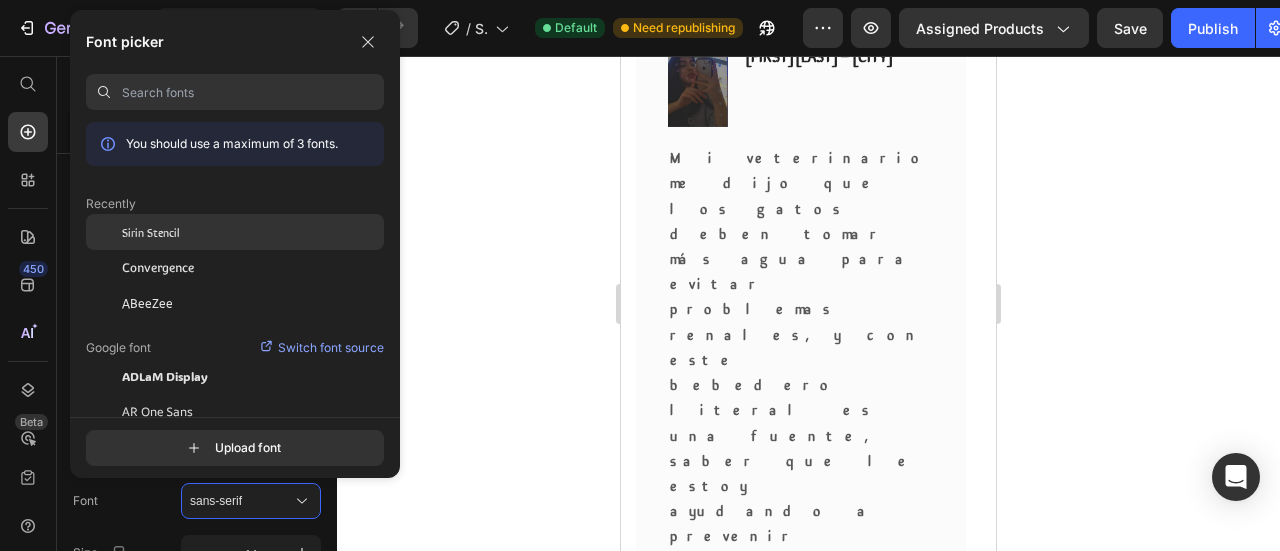 drag, startPoint x: 197, startPoint y: 222, endPoint x: 275, endPoint y: 221, distance: 78.00641 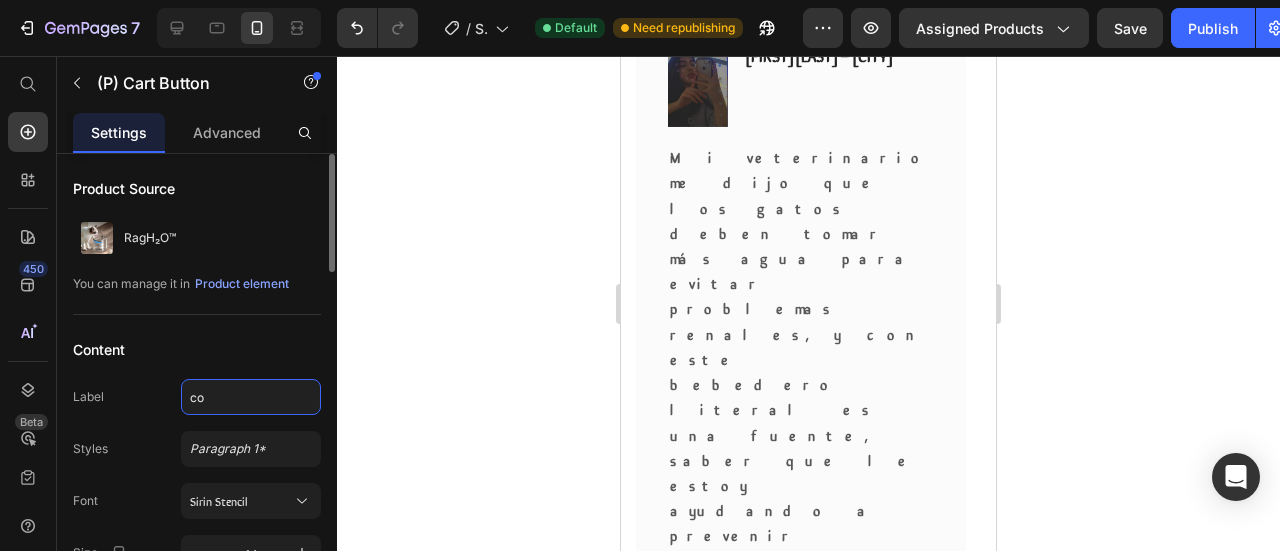 type on "c" 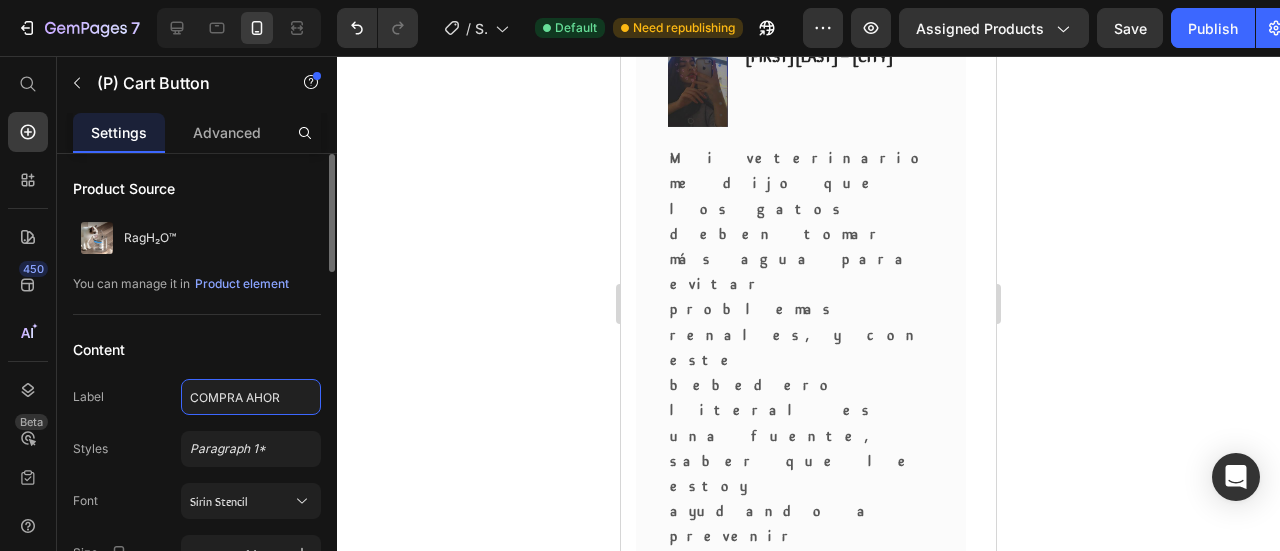 type on "COMPRA AHORA" 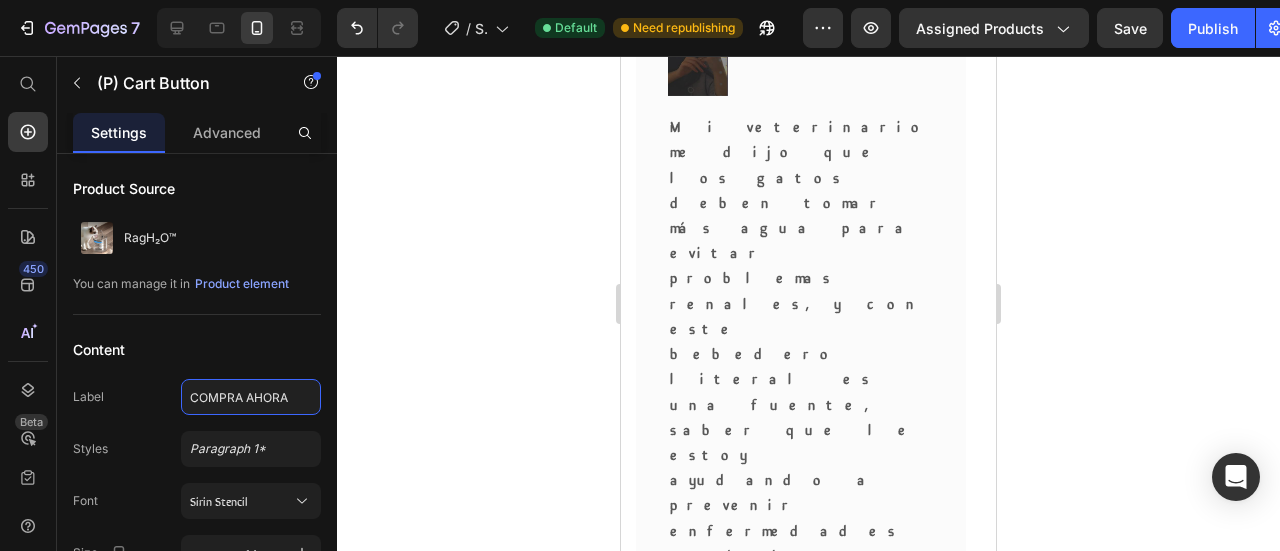 scroll, scrollTop: 2410, scrollLeft: 0, axis: vertical 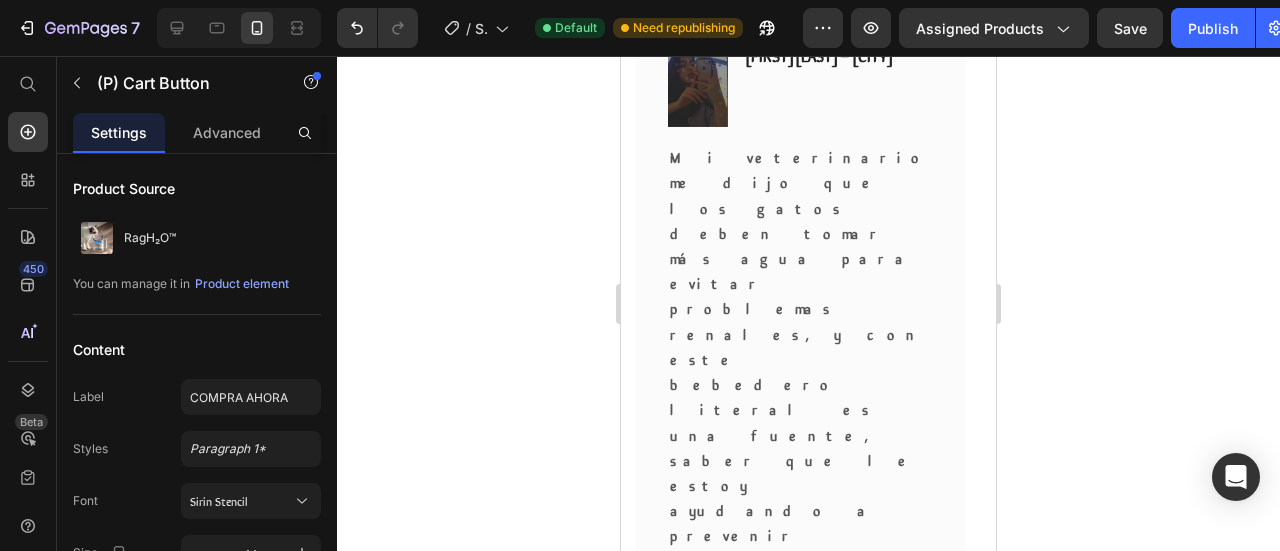 click 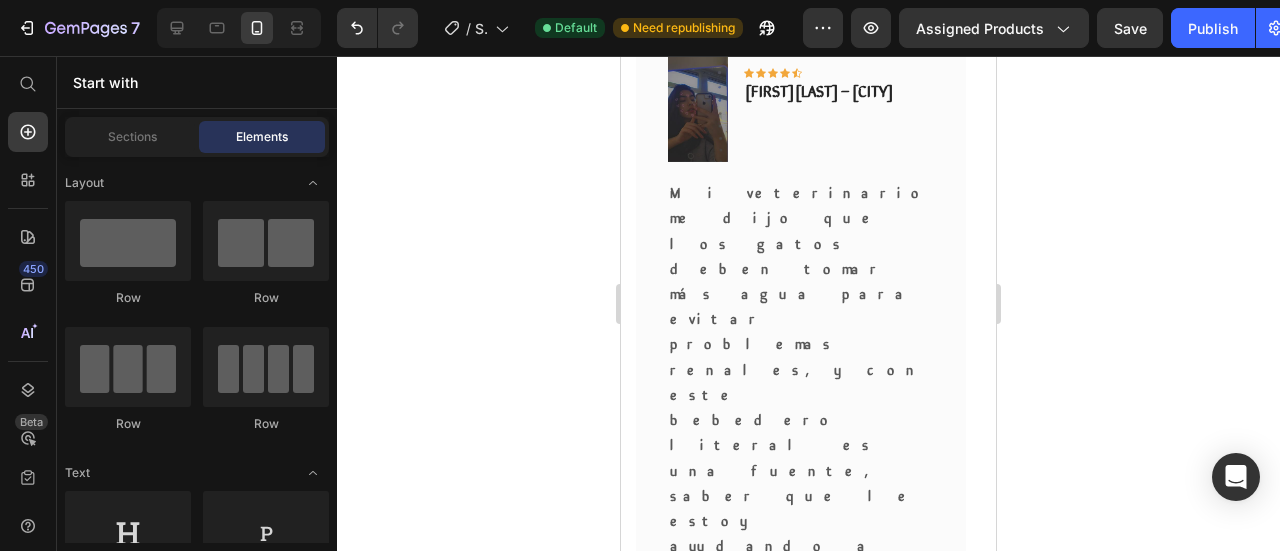 scroll, scrollTop: 2410, scrollLeft: 0, axis: vertical 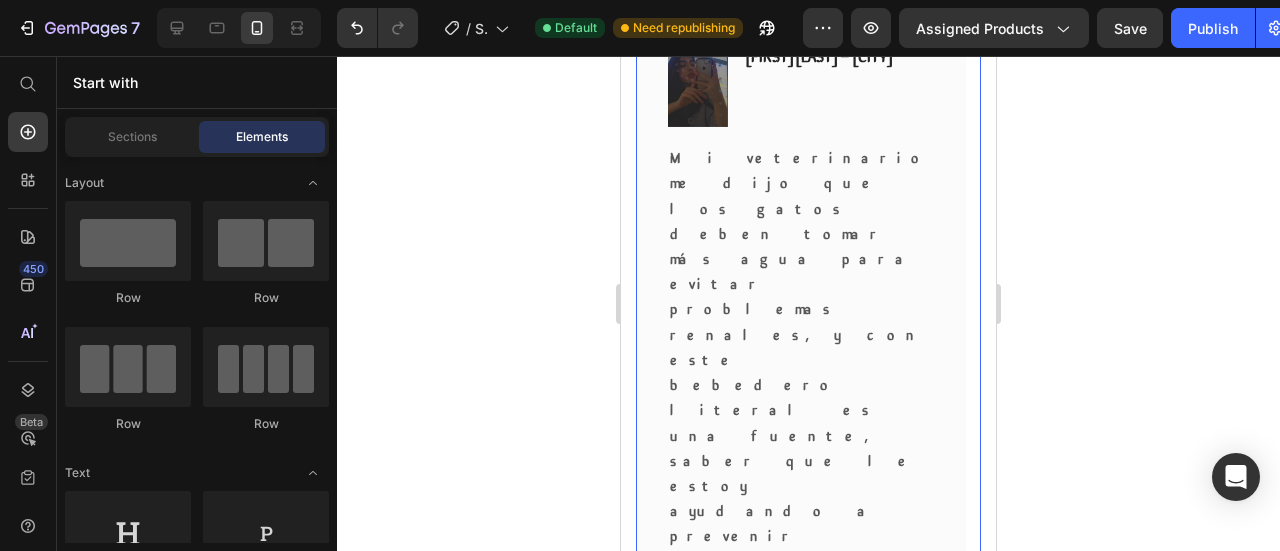 click at bounding box center (779, 782) 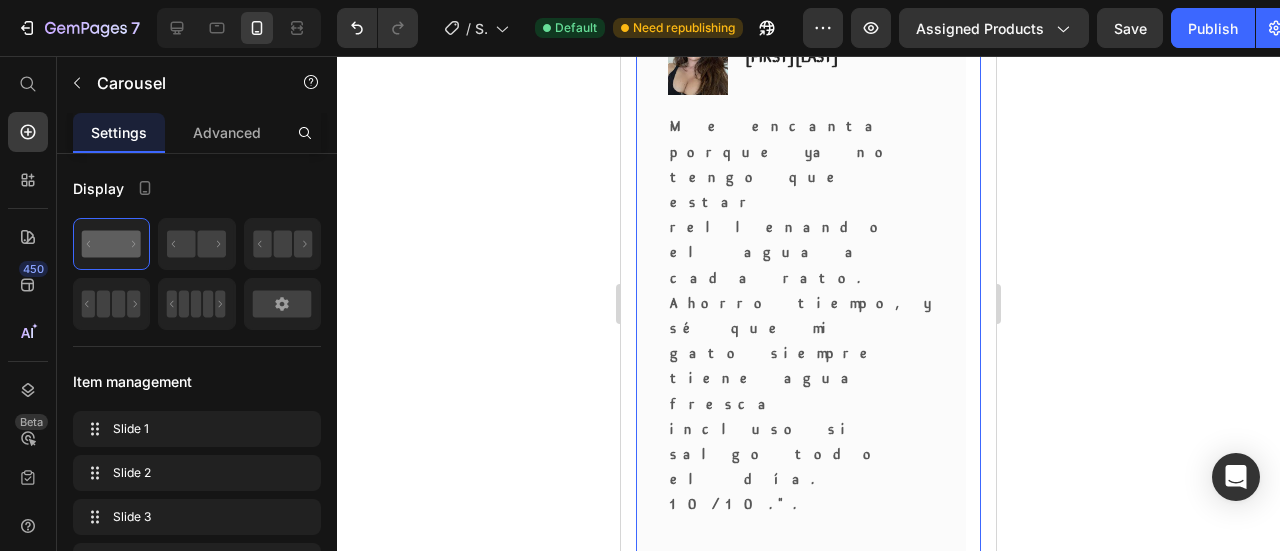 click on "(P) Price" at bounding box center [799, 598] 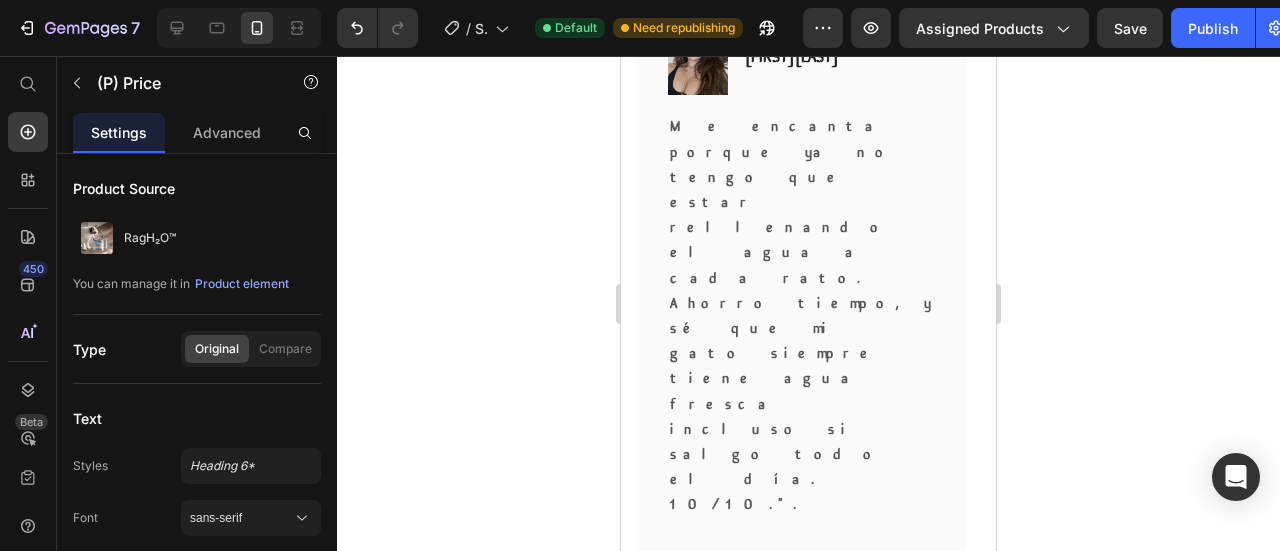 drag, startPoint x: 489, startPoint y: 428, endPoint x: 549, endPoint y: 415, distance: 61.39218 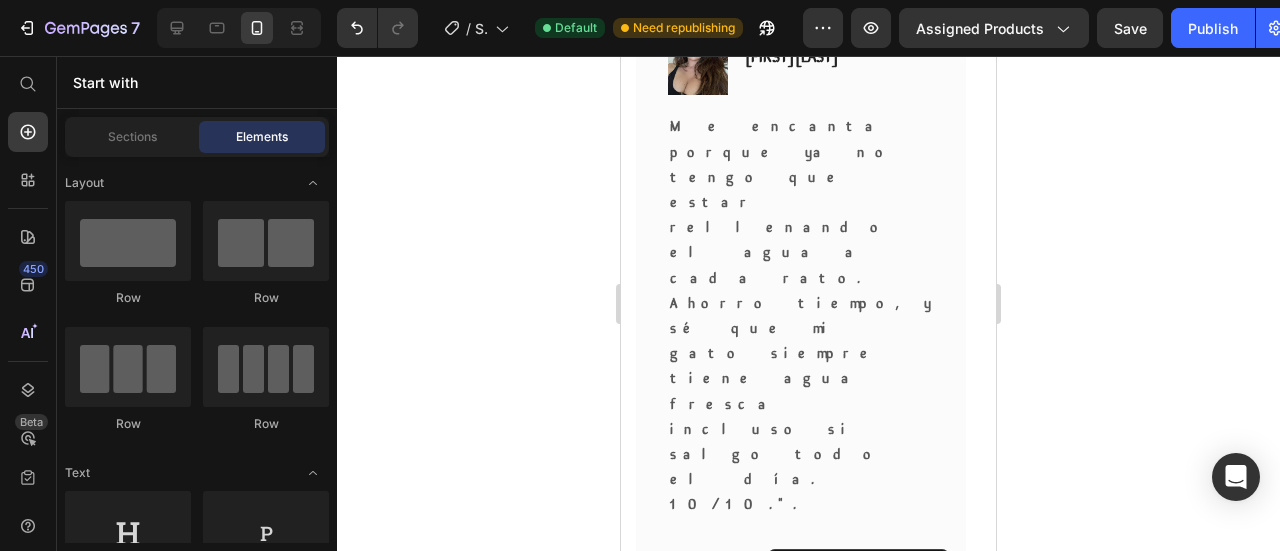 click on "RagH₂O™" at bounding box center [850, 595] 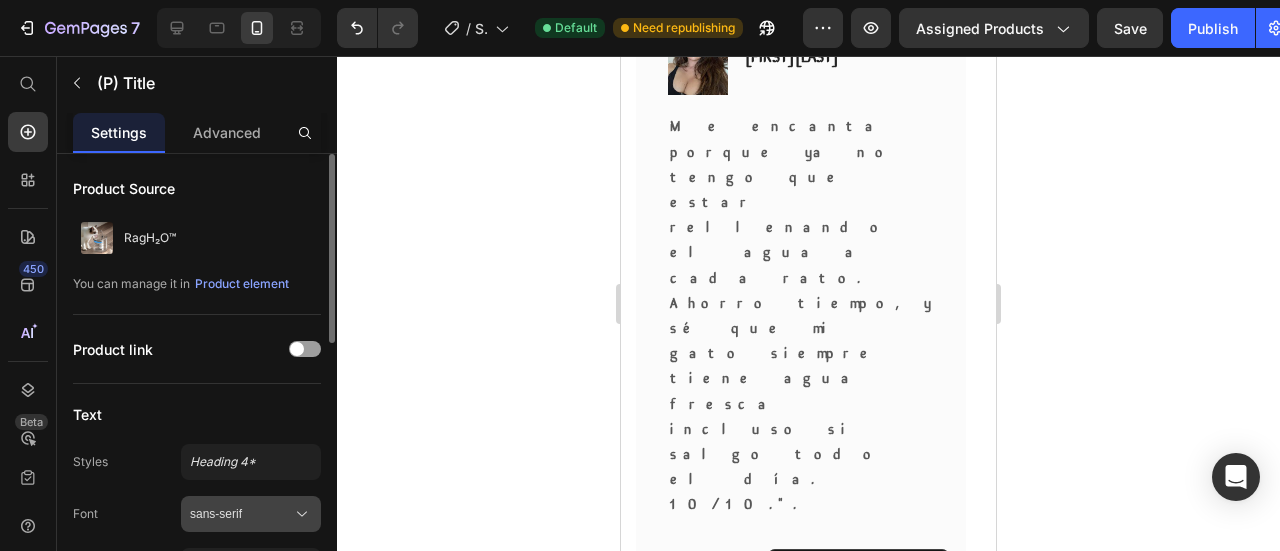 drag, startPoint x: 252, startPoint y: 507, endPoint x: 240, endPoint y: 451, distance: 57.271286 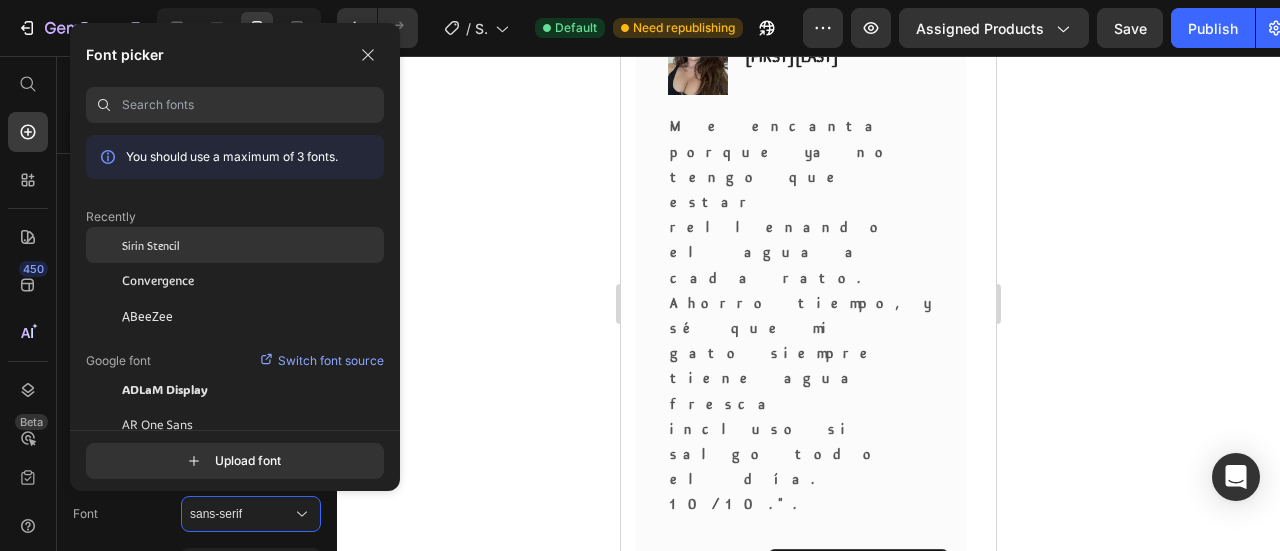click on "Sirin Stencil" at bounding box center (151, 245) 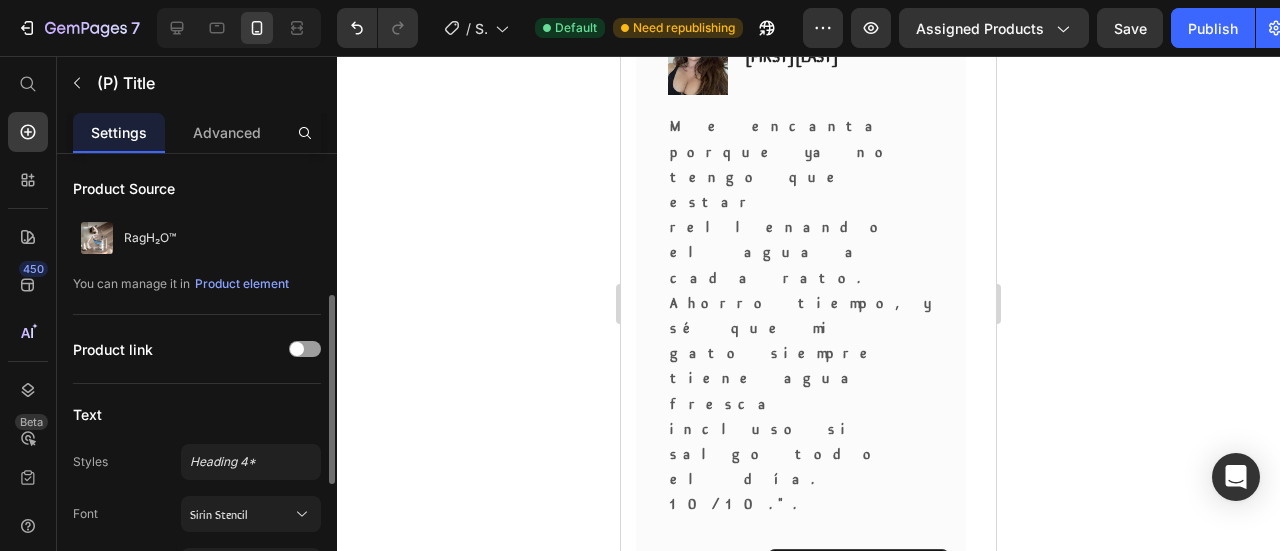 scroll, scrollTop: 200, scrollLeft: 0, axis: vertical 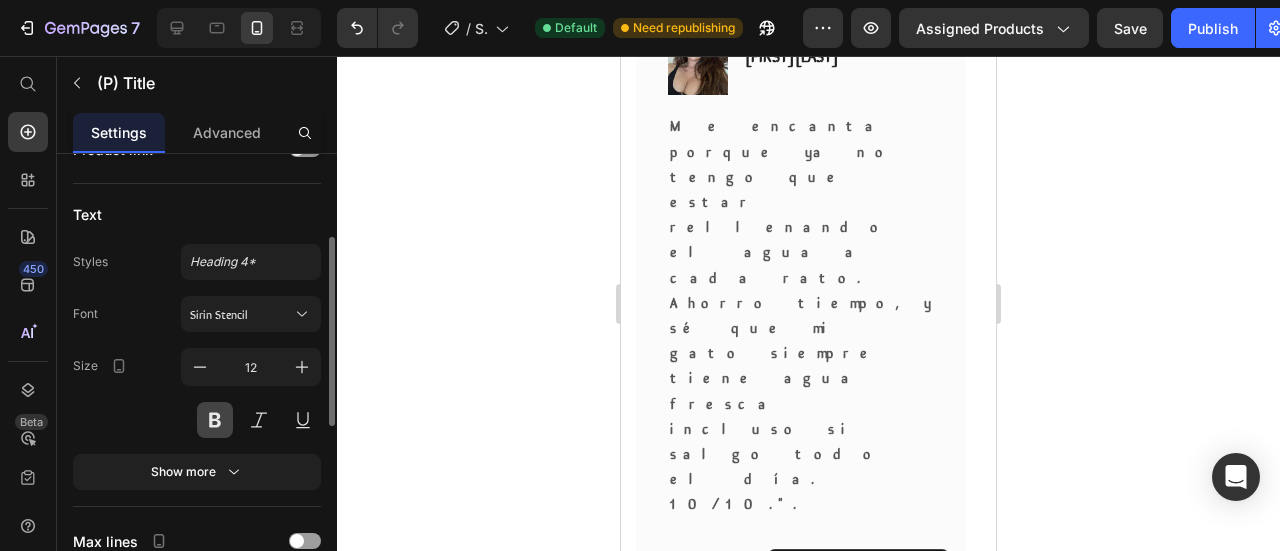 drag, startPoint x: 208, startPoint y: 419, endPoint x: 227, endPoint y: 418, distance: 19.026299 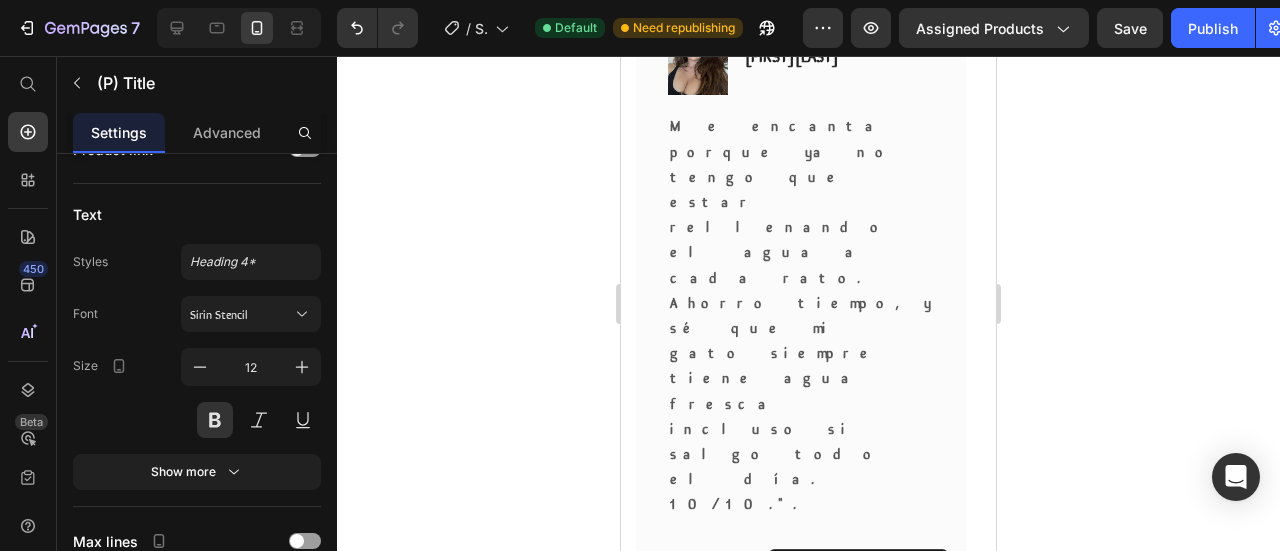 click on "Buy Now" at bounding box center (797, 655) 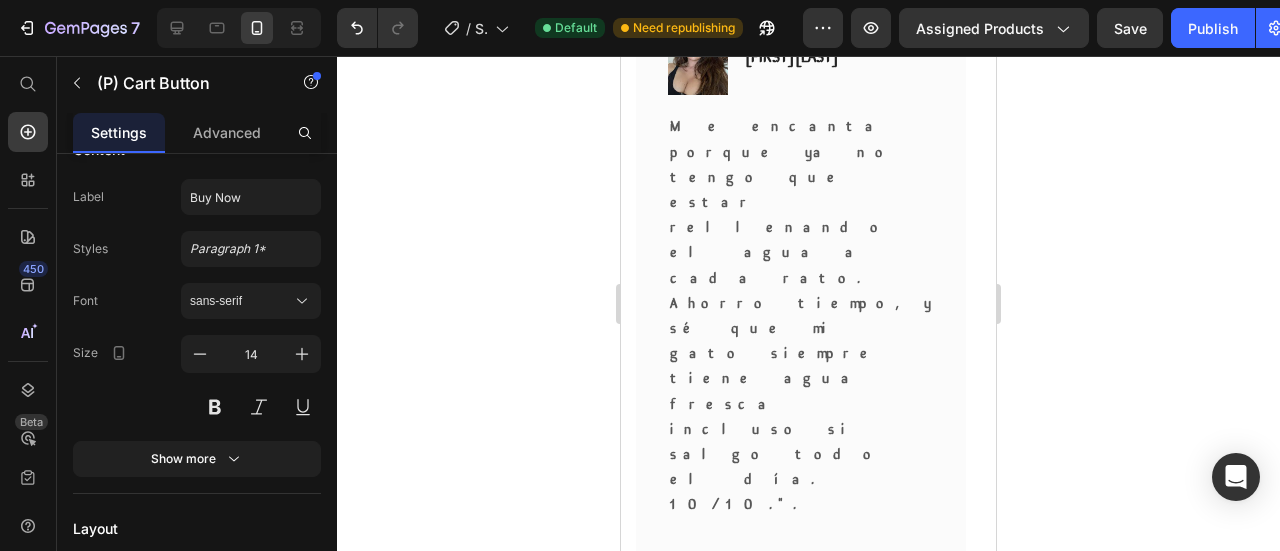 scroll, scrollTop: 0, scrollLeft: 0, axis: both 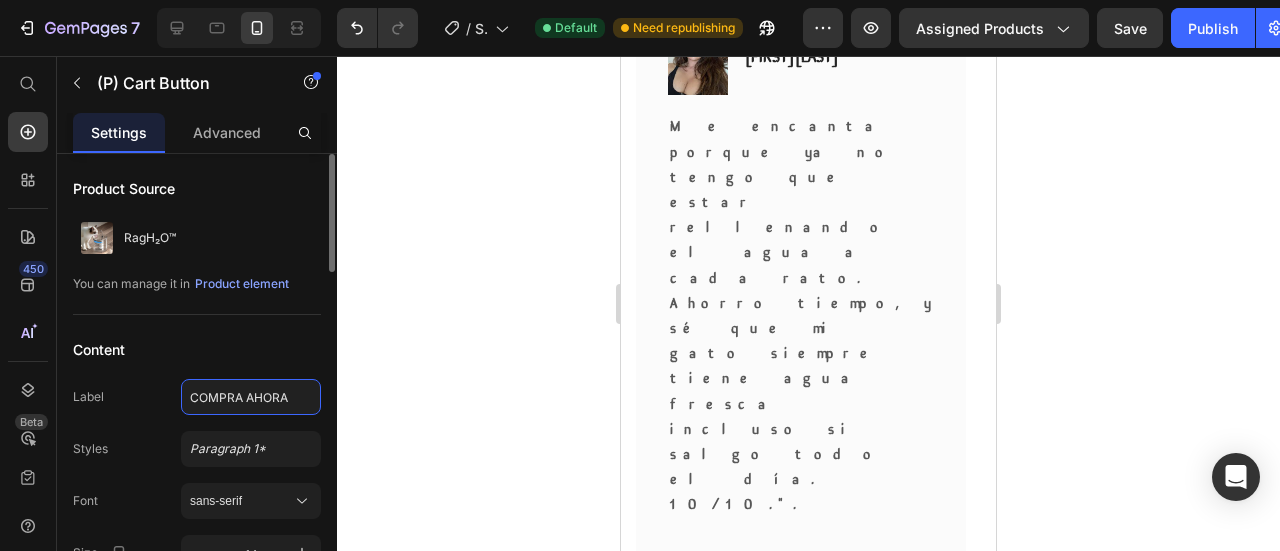 type on "COMPRA AHORA" 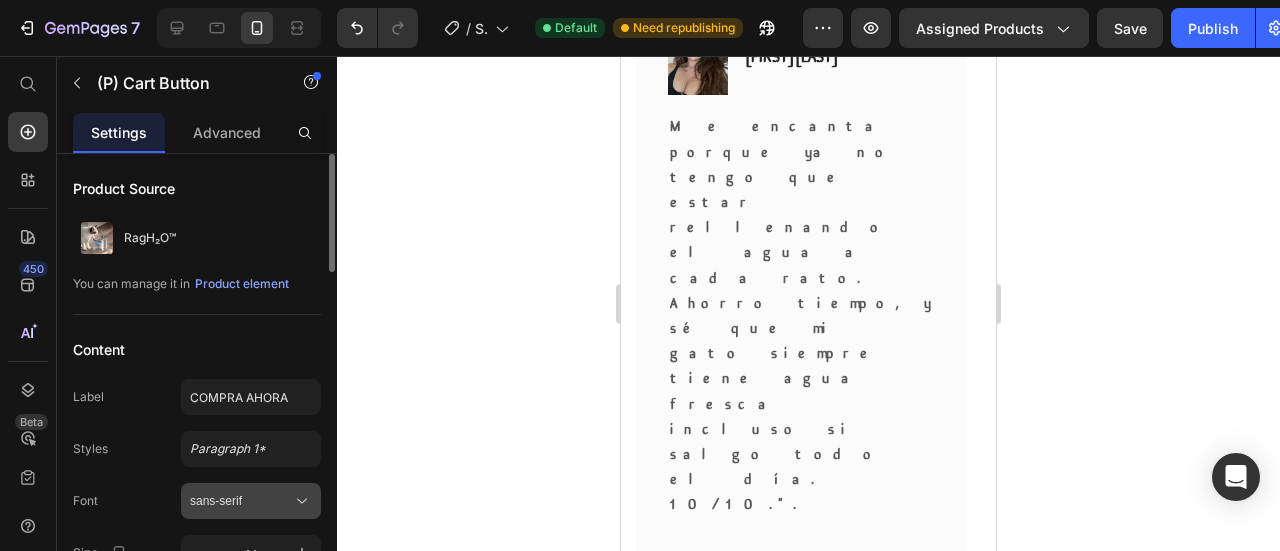 click on "sans-serif" at bounding box center (241, 501) 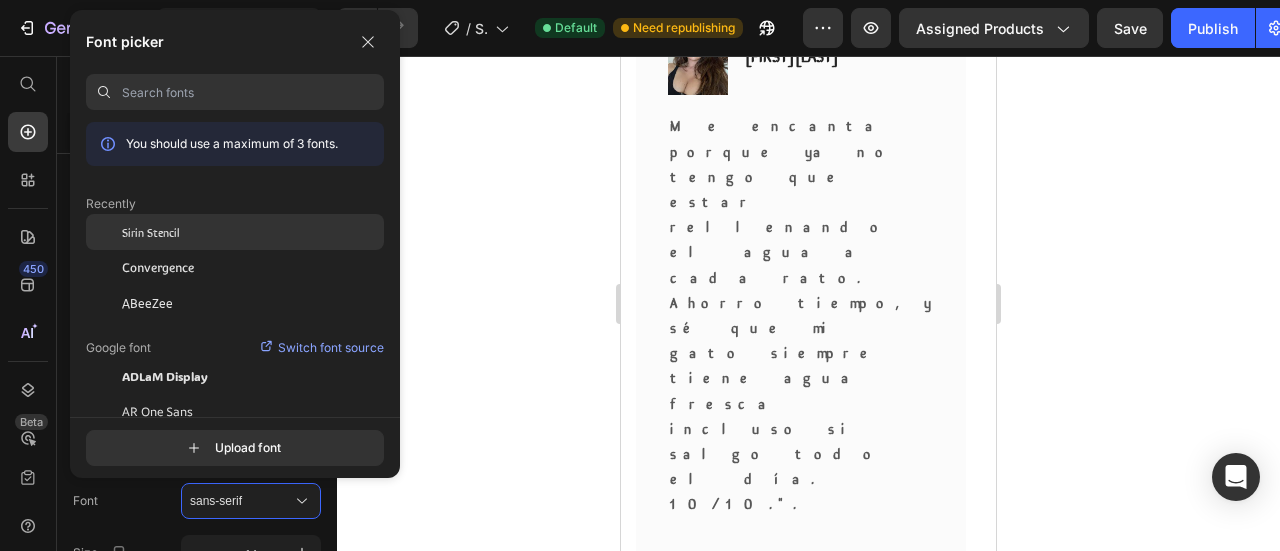 drag, startPoint x: 172, startPoint y: 227, endPoint x: 286, endPoint y: 221, distance: 114.15778 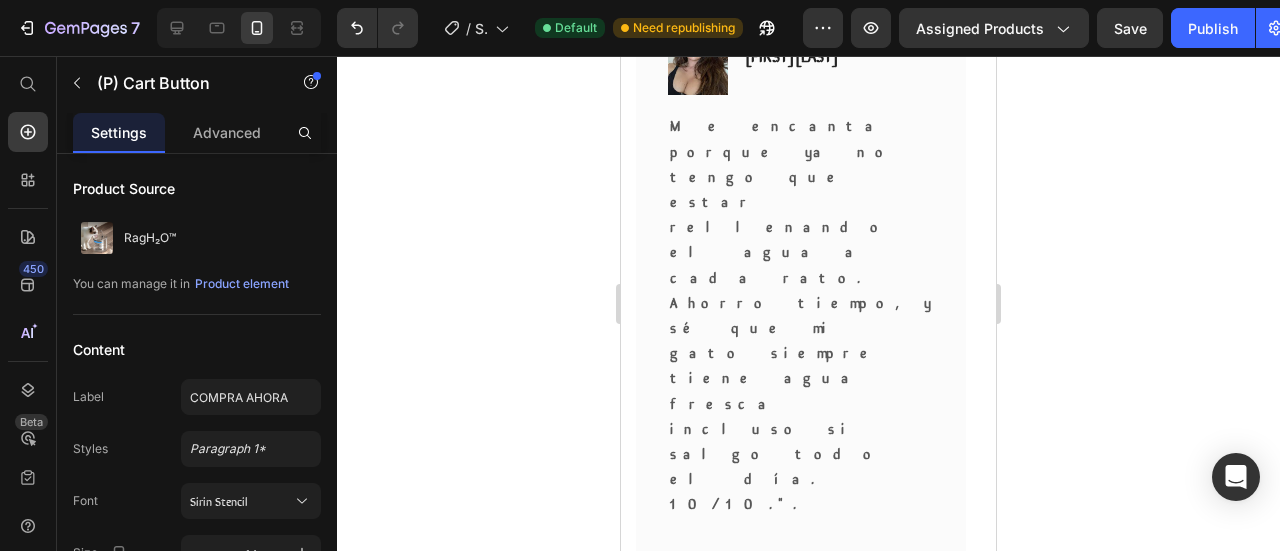 click 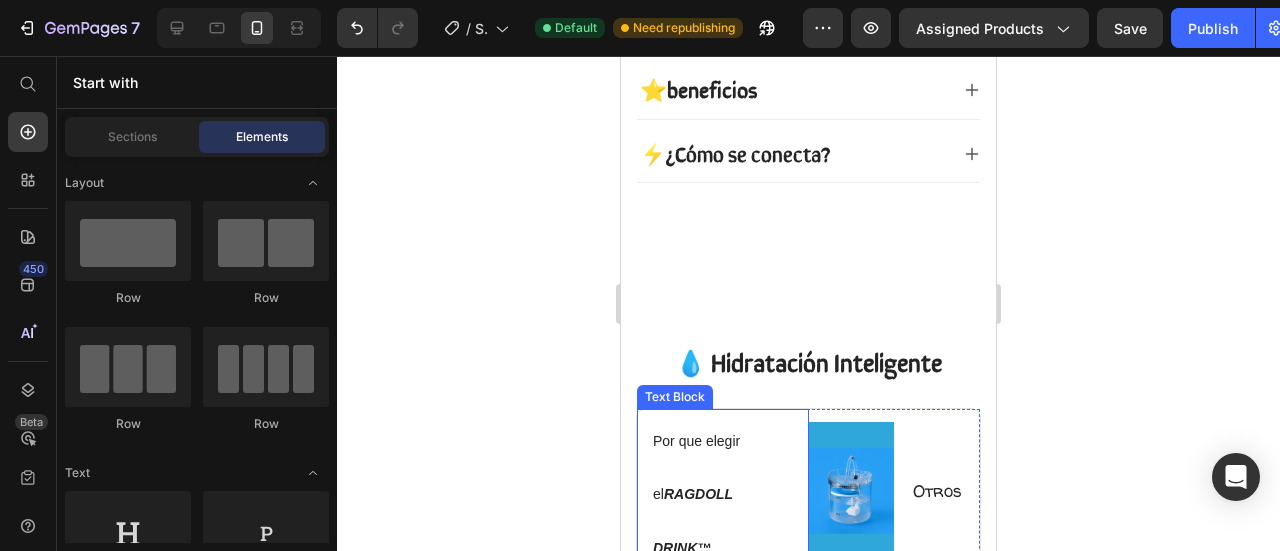 scroll, scrollTop: 1047, scrollLeft: 0, axis: vertical 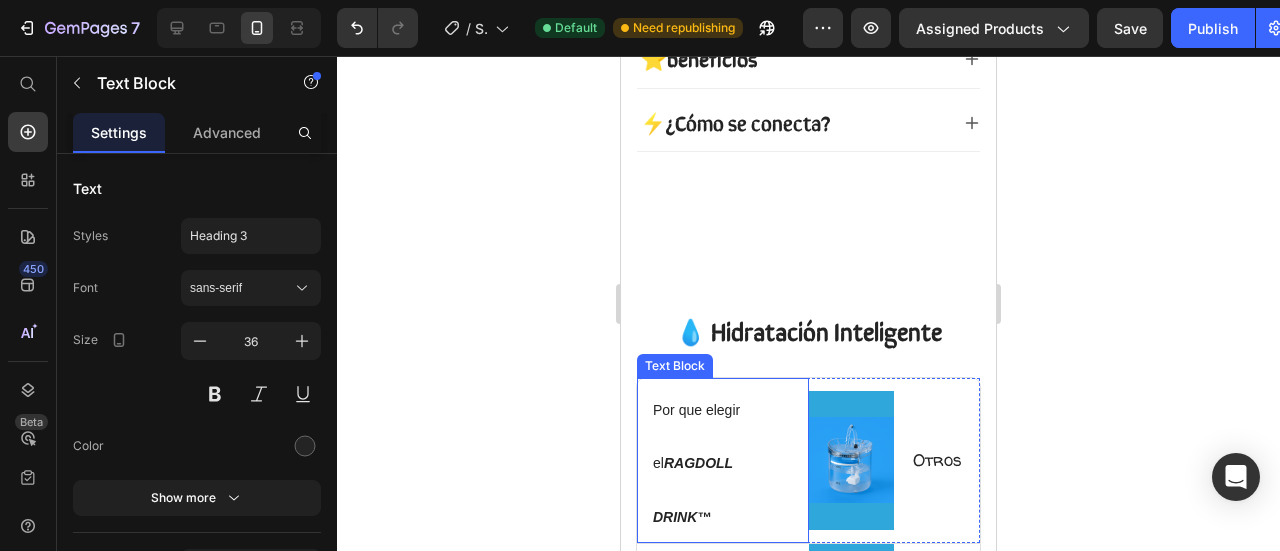 click on "Por que elegir el  RAGDOLL DRINK™" at bounding box center [696, 464] 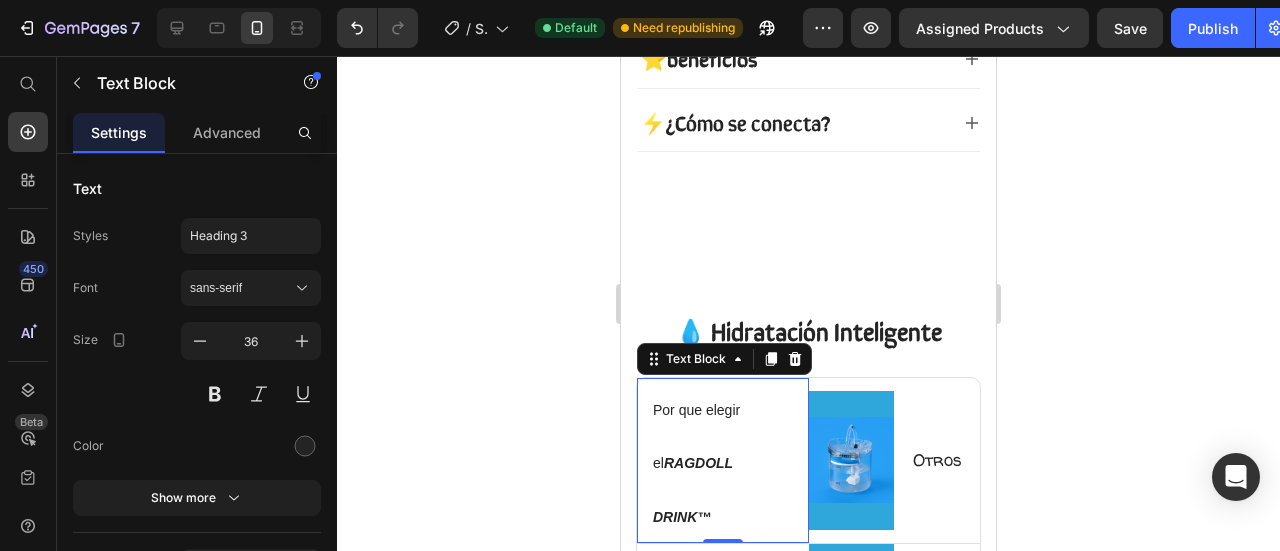 drag, startPoint x: 230, startPoint y: 289, endPoint x: 229, endPoint y: 226, distance: 63.007935 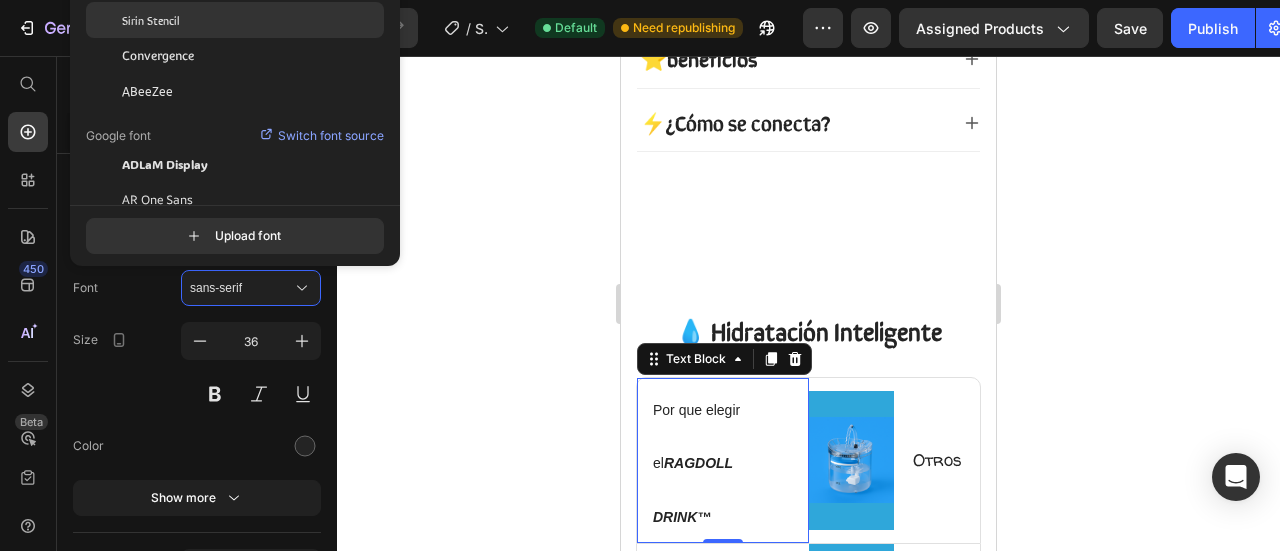 click on "Sirin Stencil" 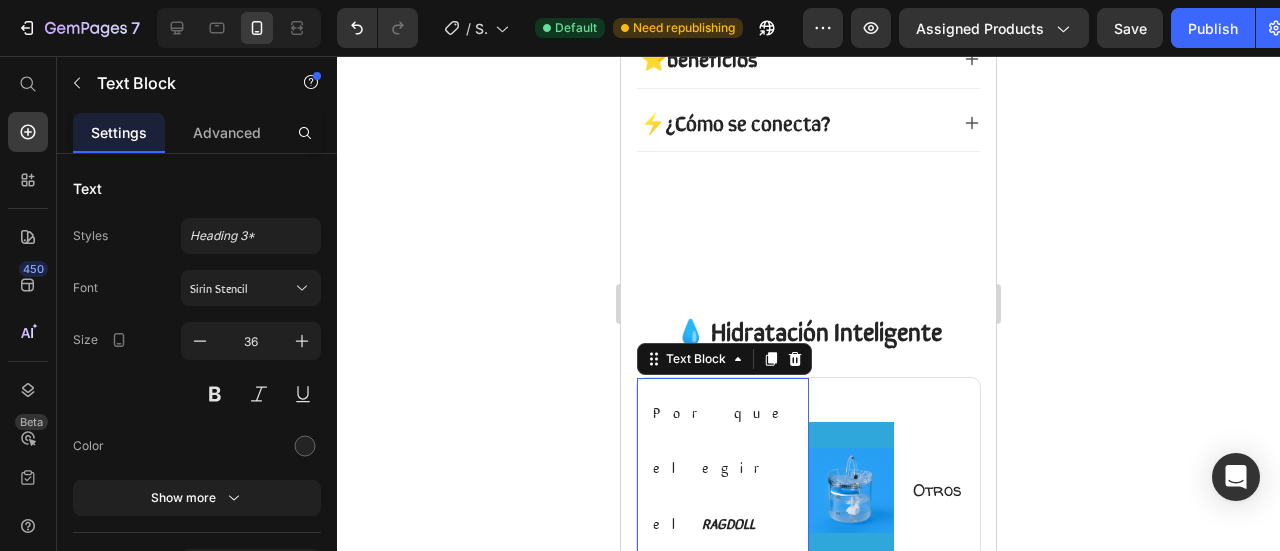 click on "Por que elegir el  RAGDOLL DRINK™" at bounding box center (723, 491) 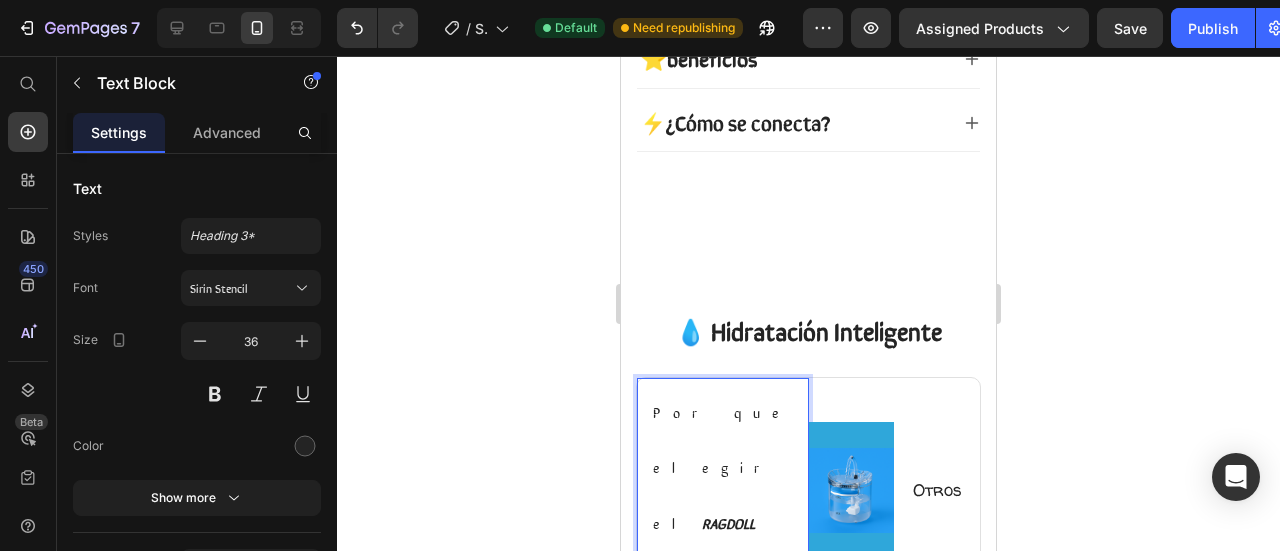 click on "RAGDOLL DRINK™" at bounding box center [704, 551] 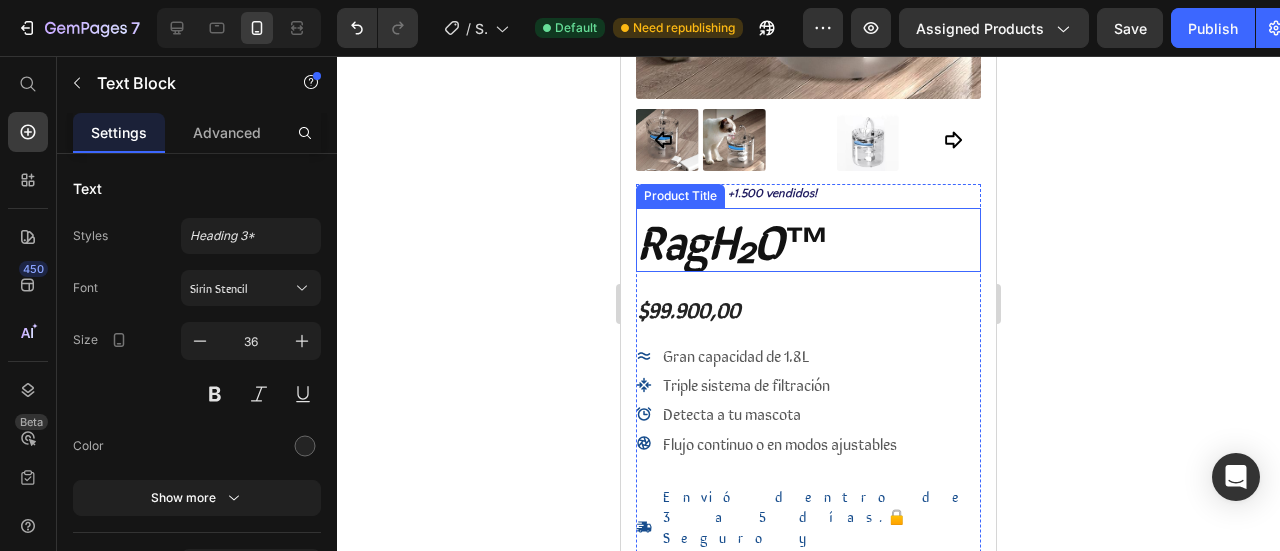 scroll, scrollTop: 400, scrollLeft: 0, axis: vertical 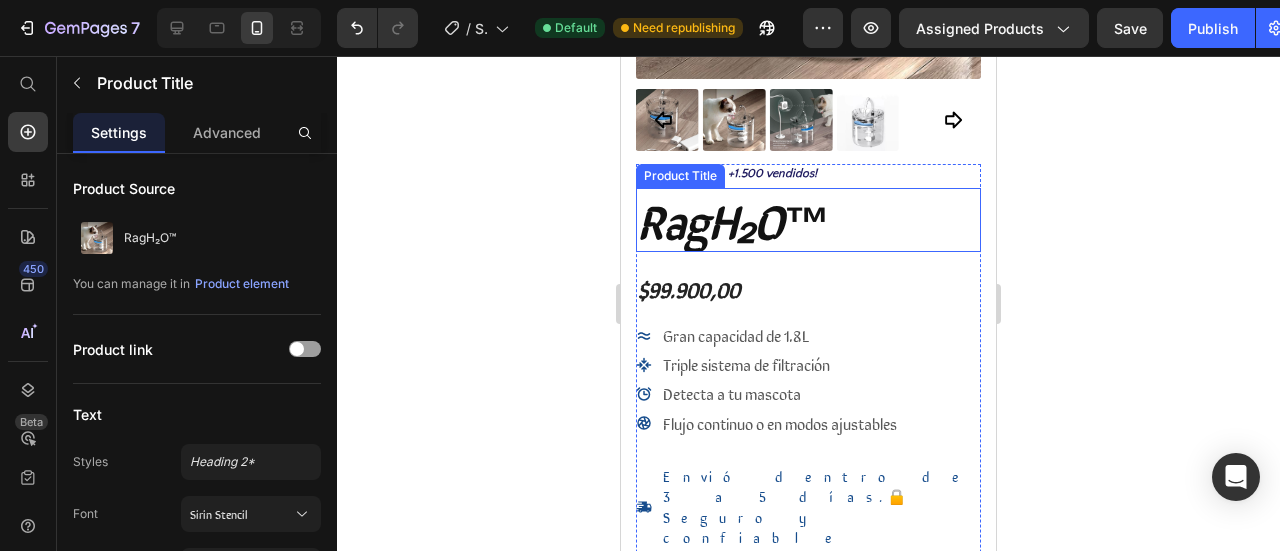 click on "RagH₂O™" at bounding box center (808, 220) 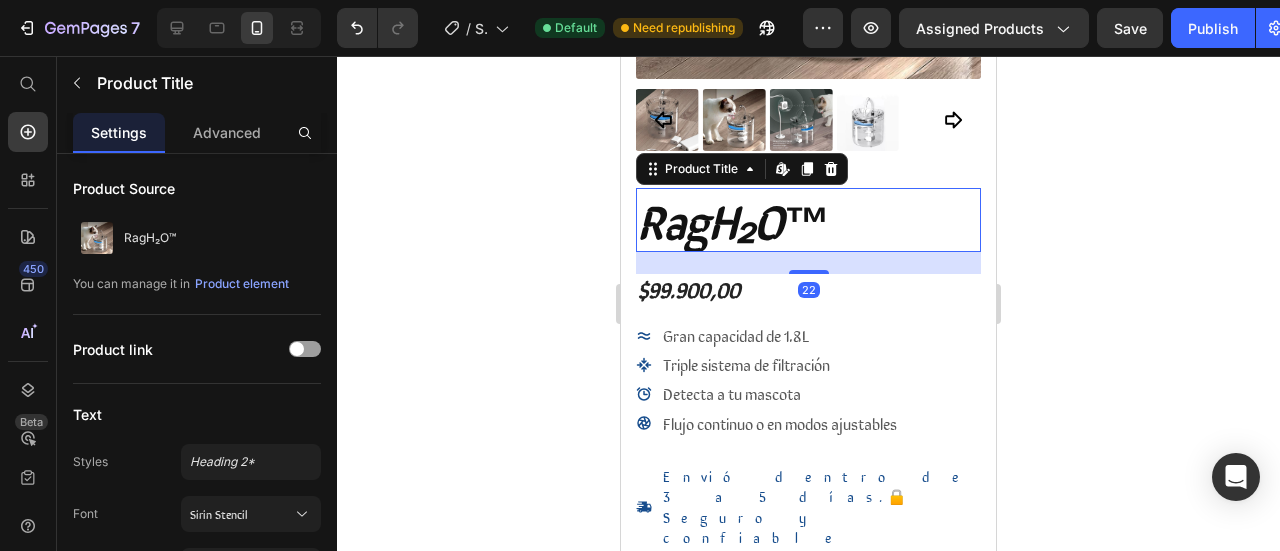 drag, startPoint x: 738, startPoint y: 207, endPoint x: 756, endPoint y: 211, distance: 18.439089 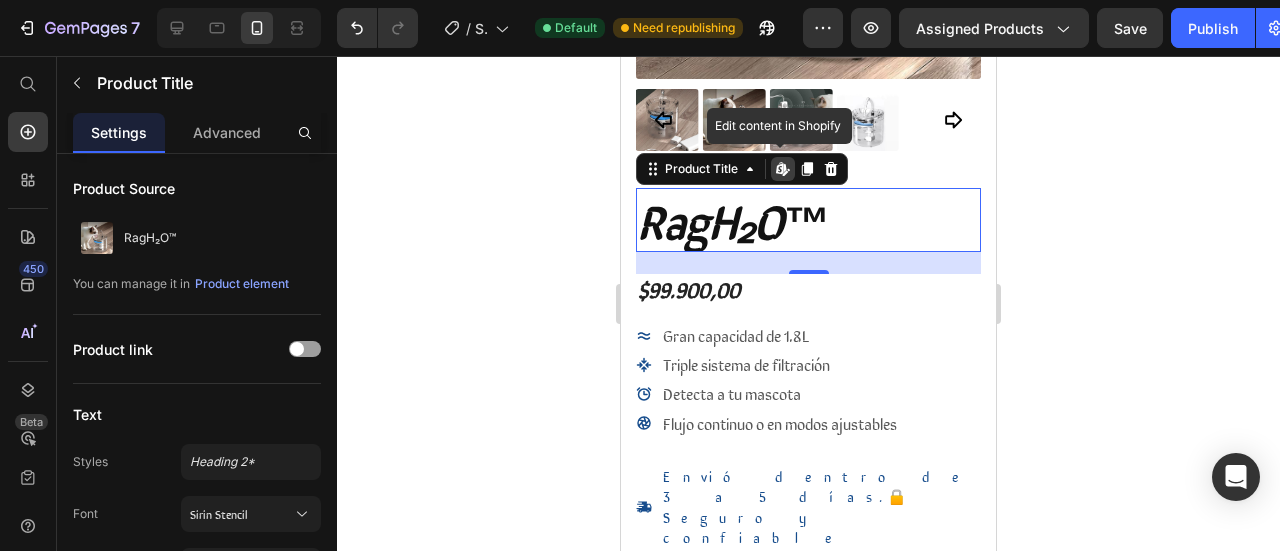 click on "RagH₂O™" at bounding box center (808, 220) 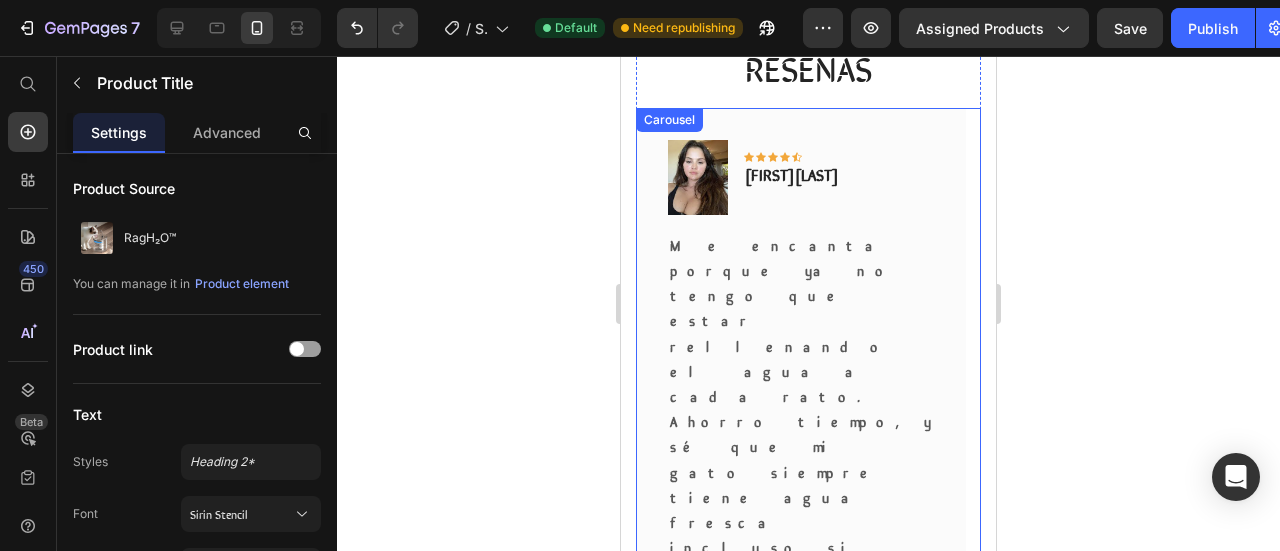 scroll, scrollTop: 2100, scrollLeft: 0, axis: vertical 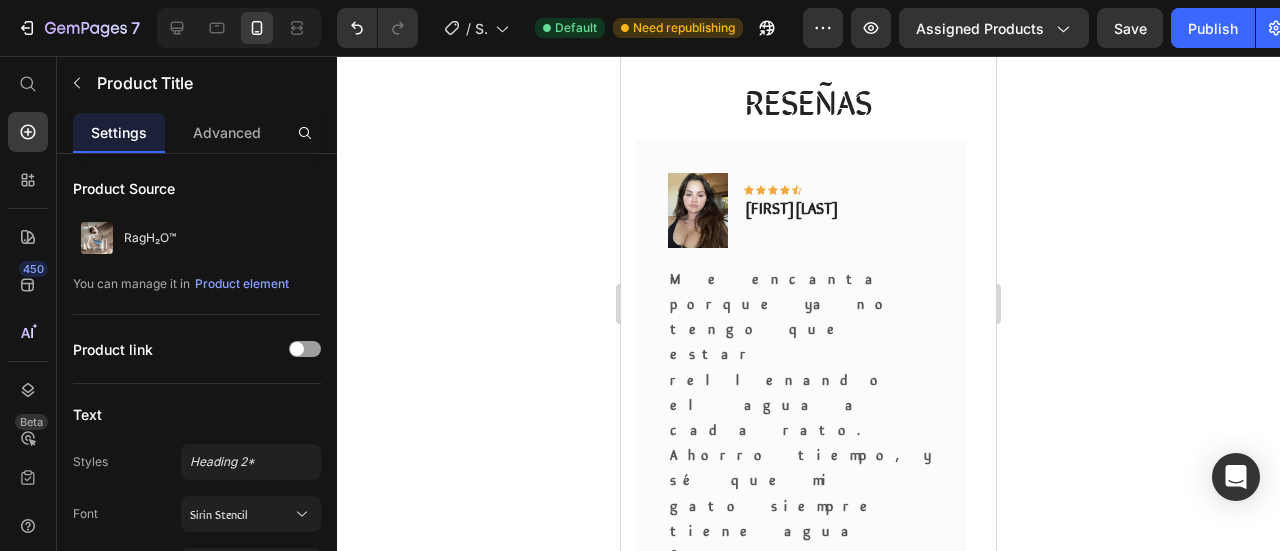 click on "(P) Price" at bounding box center [799, 750] 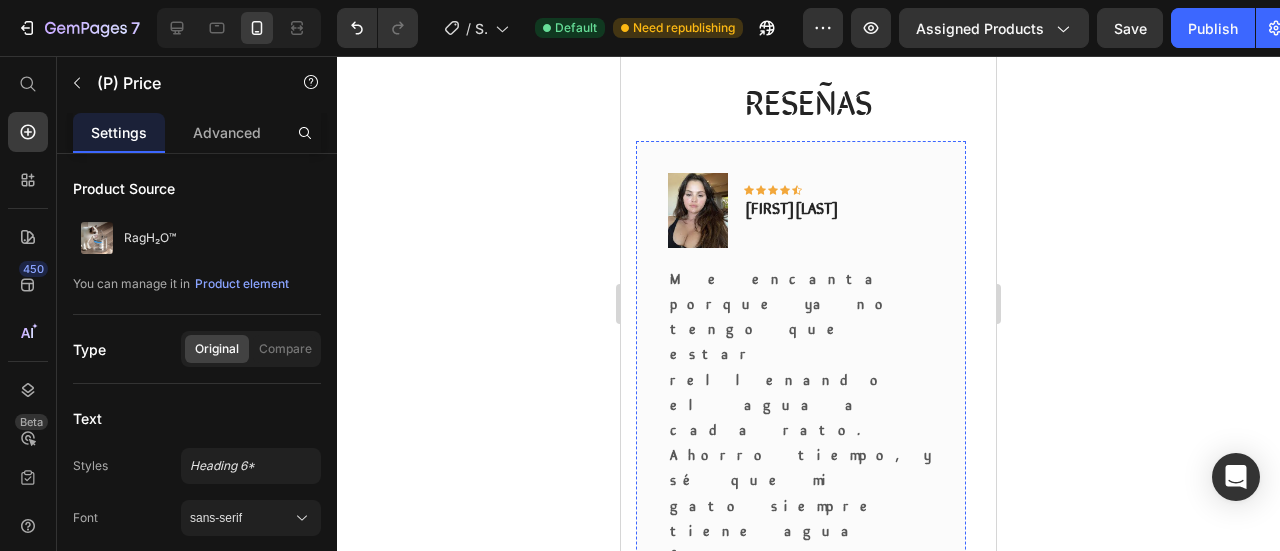 click on "Title Line" at bounding box center [801, 703] 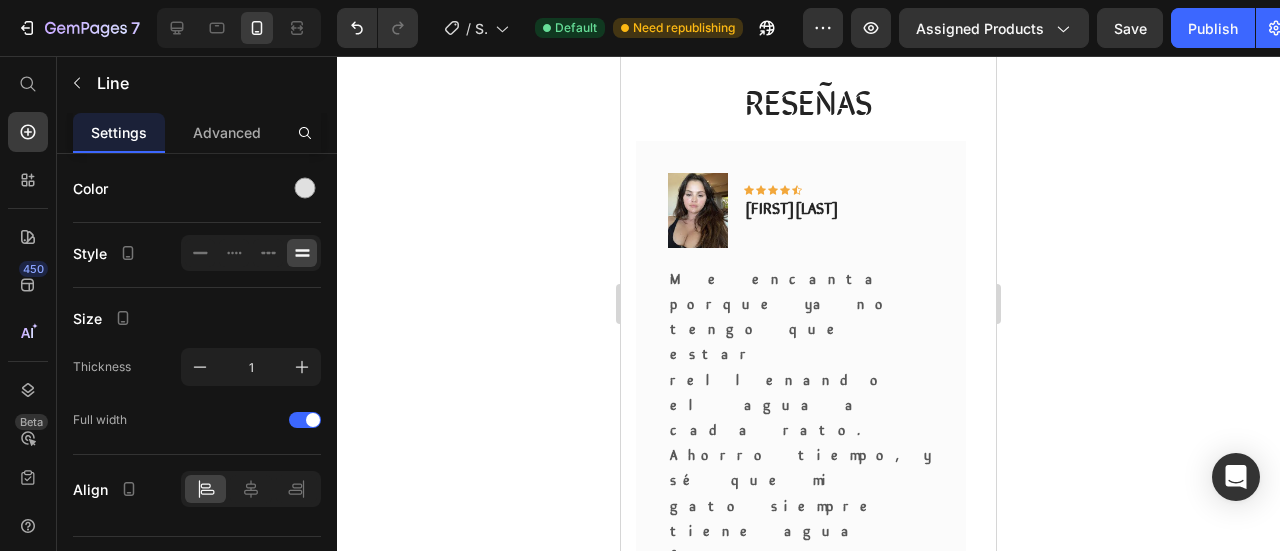 click on "RagH₂O™" at bounding box center (850, 747) 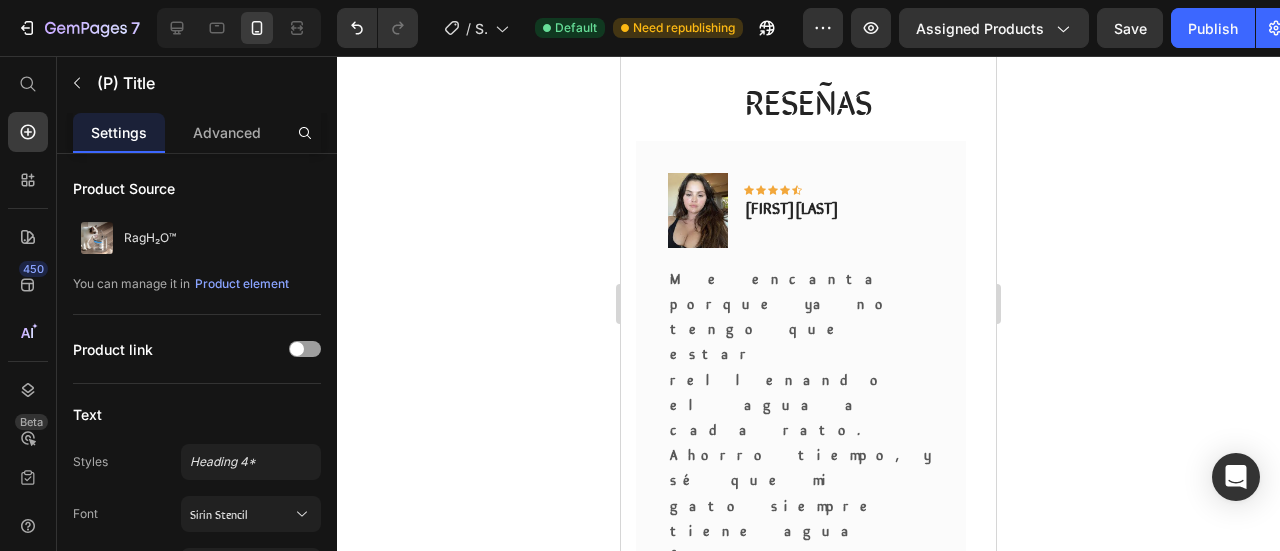 click on "RagH₂O™" at bounding box center [850, 747] 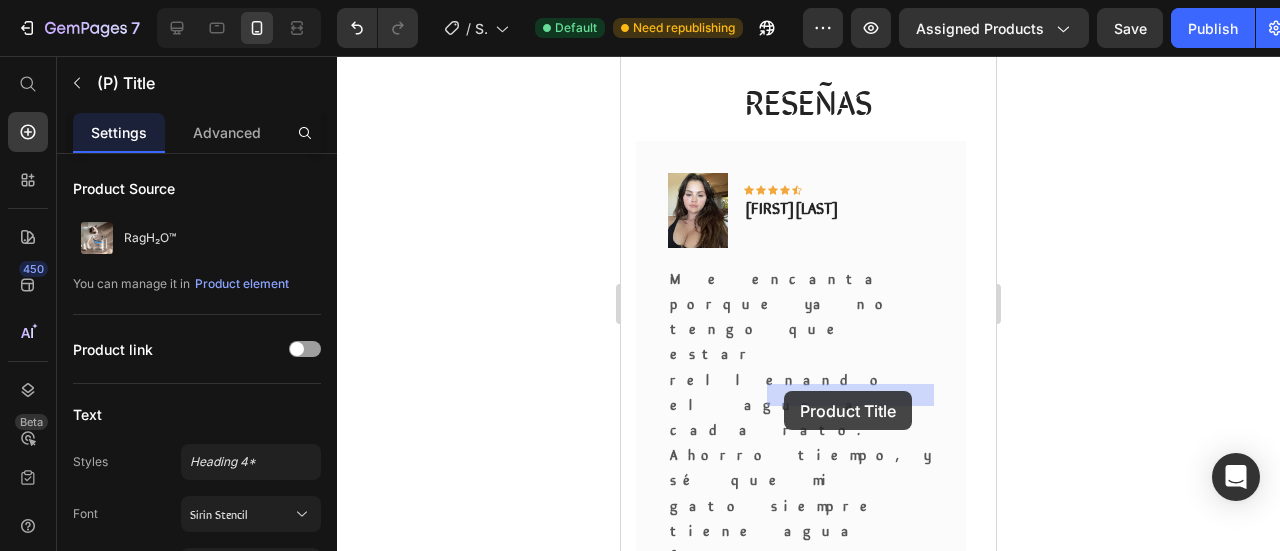 drag, startPoint x: 805, startPoint y: 393, endPoint x: 780, endPoint y: 394, distance: 25.019993 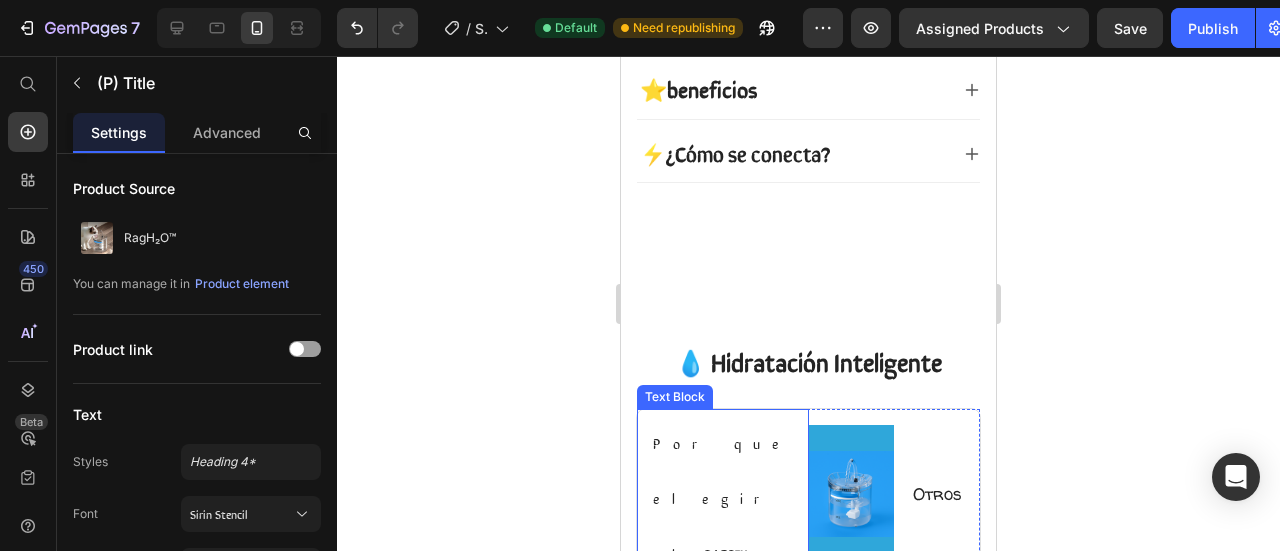 scroll, scrollTop: 1146, scrollLeft: 0, axis: vertical 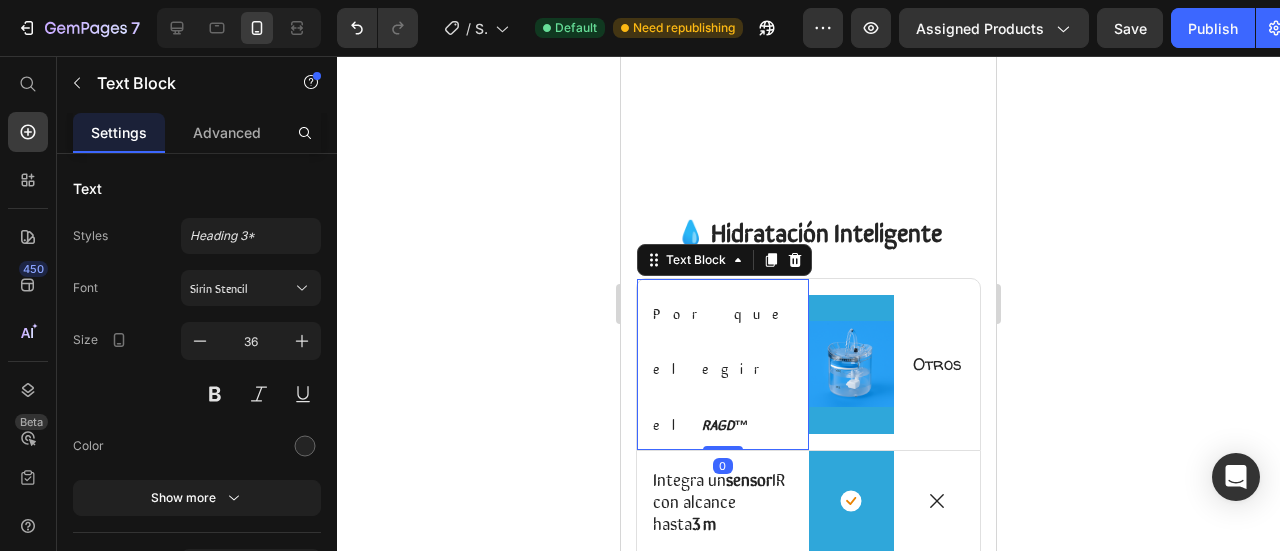 click on "RAGD™" at bounding box center [725, 424] 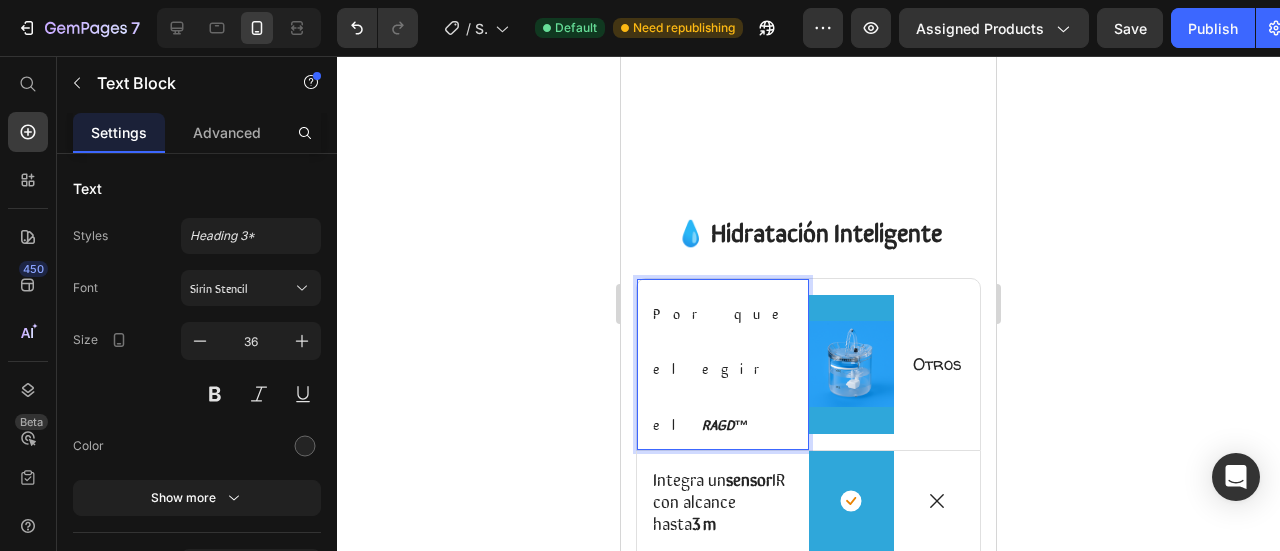 drag, startPoint x: 722, startPoint y: 288, endPoint x: 681, endPoint y: 297, distance: 41.976185 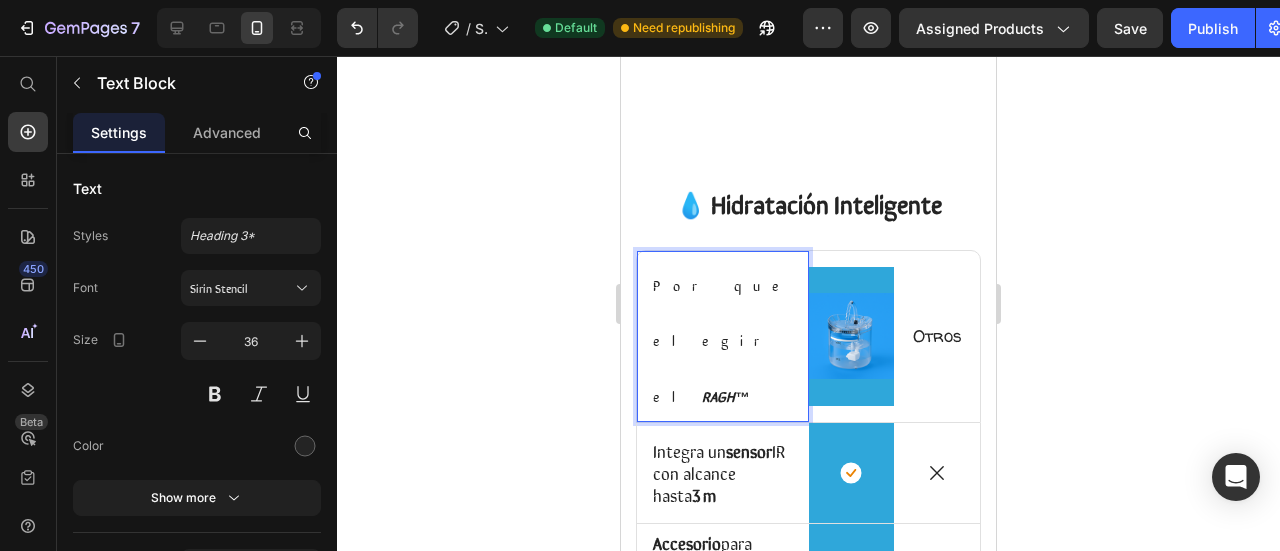 scroll, scrollTop: 1146, scrollLeft: 0, axis: vertical 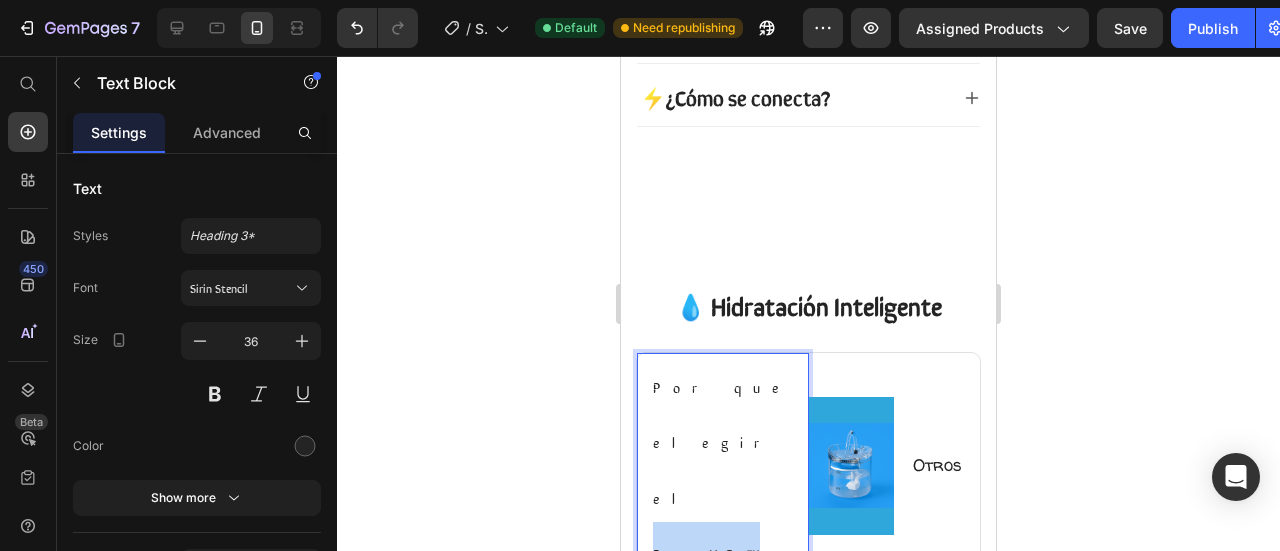 drag, startPoint x: 699, startPoint y: 367, endPoint x: 646, endPoint y: 366, distance: 53.009434 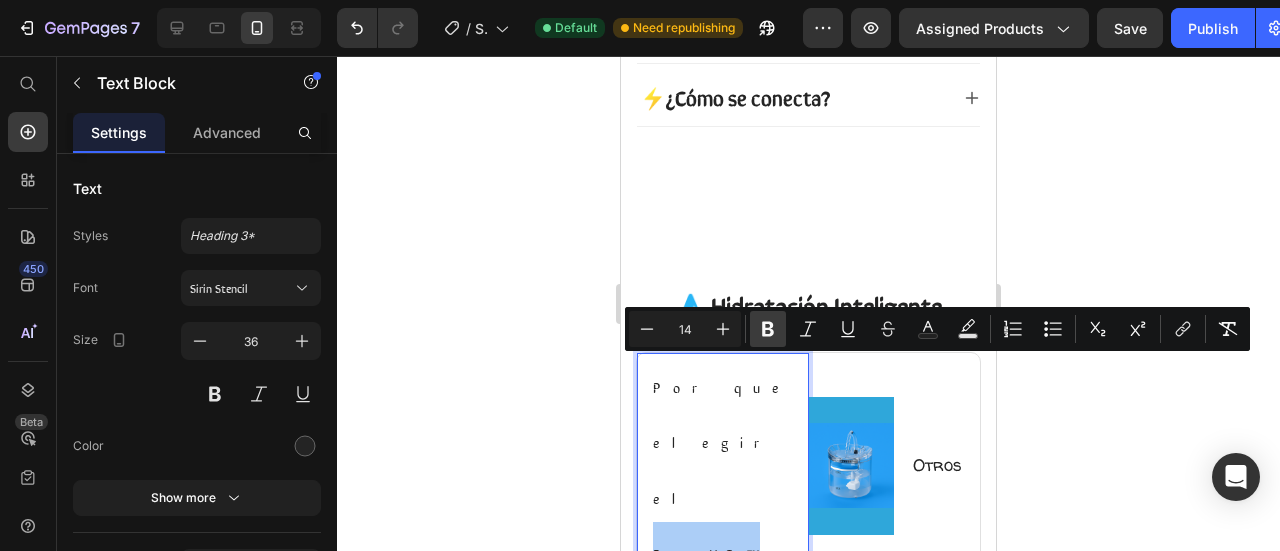 click 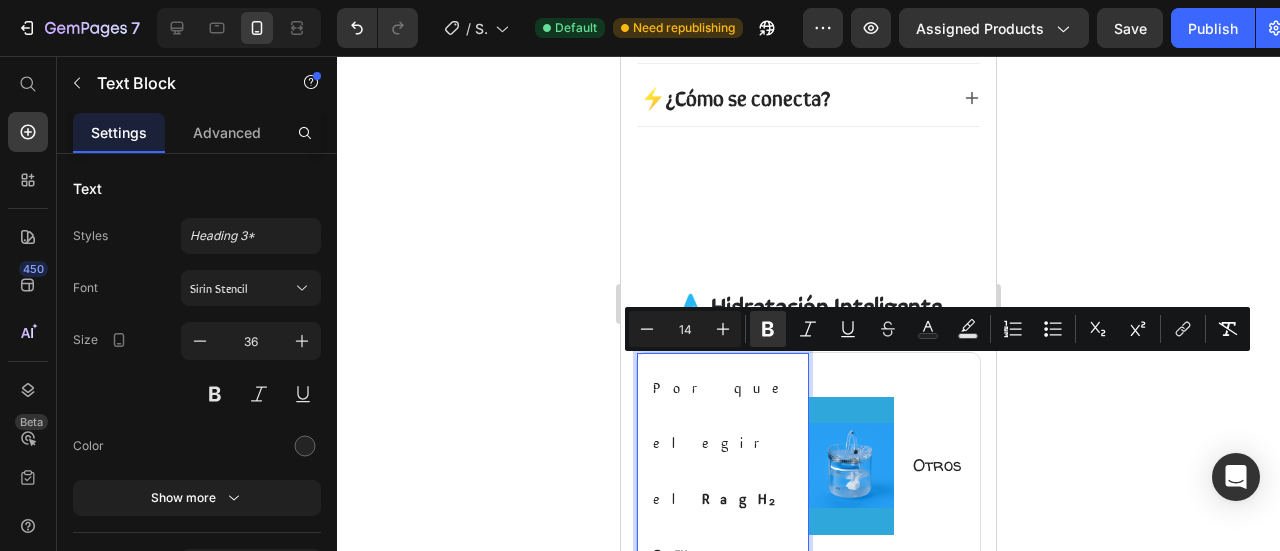 click 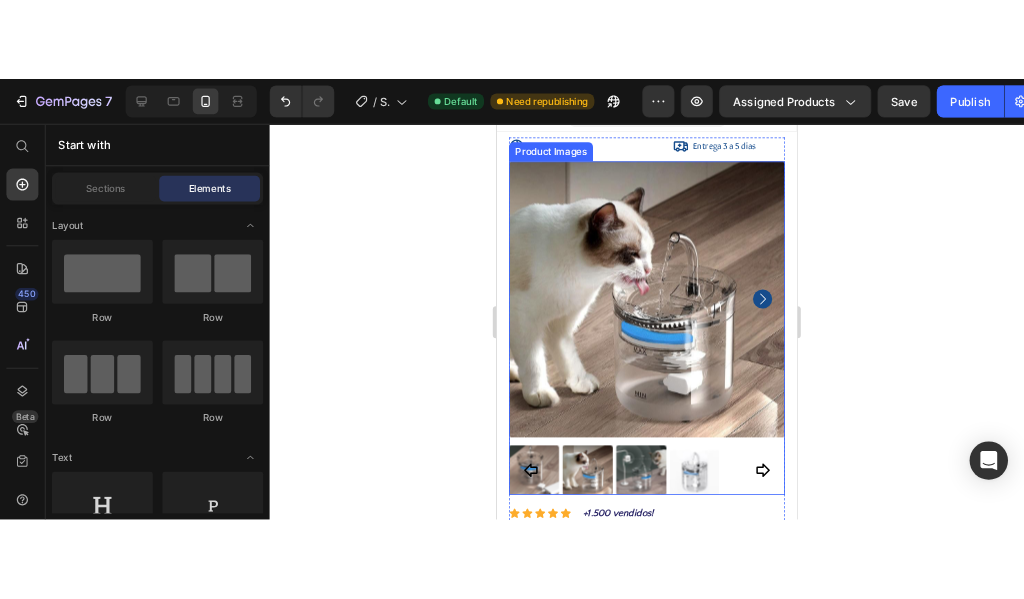 scroll, scrollTop: 0, scrollLeft: 0, axis: both 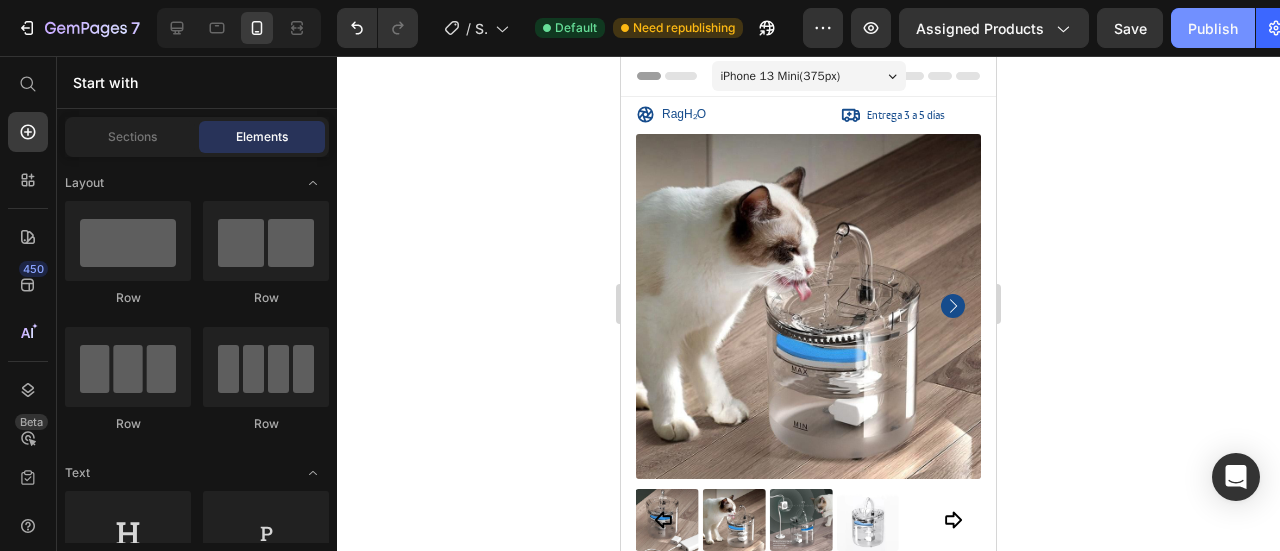 click on "Publish" at bounding box center (1213, 28) 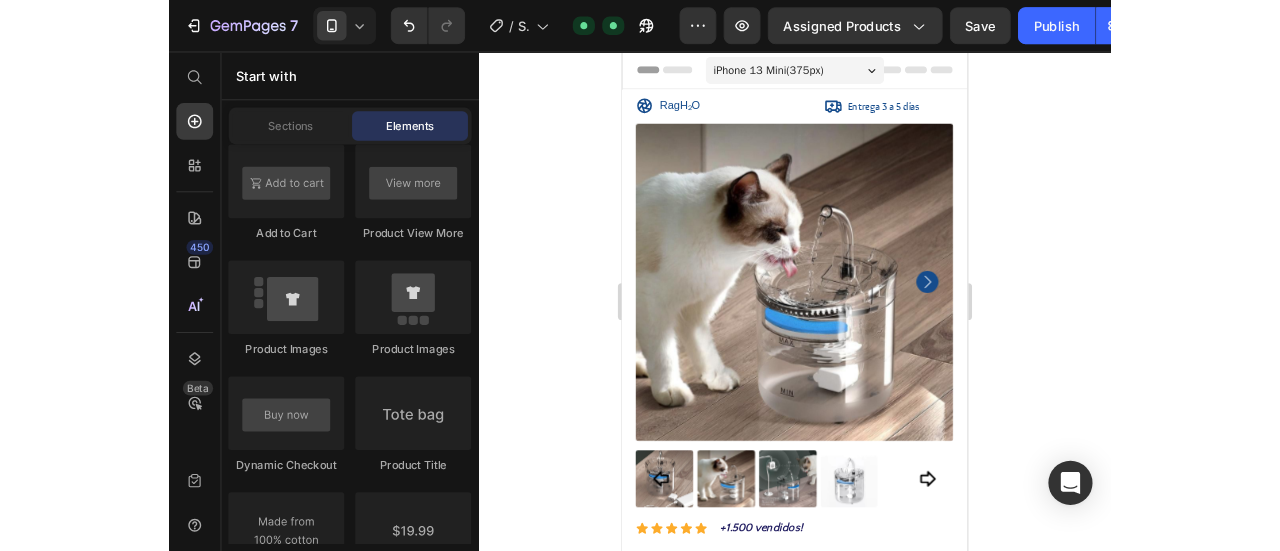scroll, scrollTop: 3100, scrollLeft: 0, axis: vertical 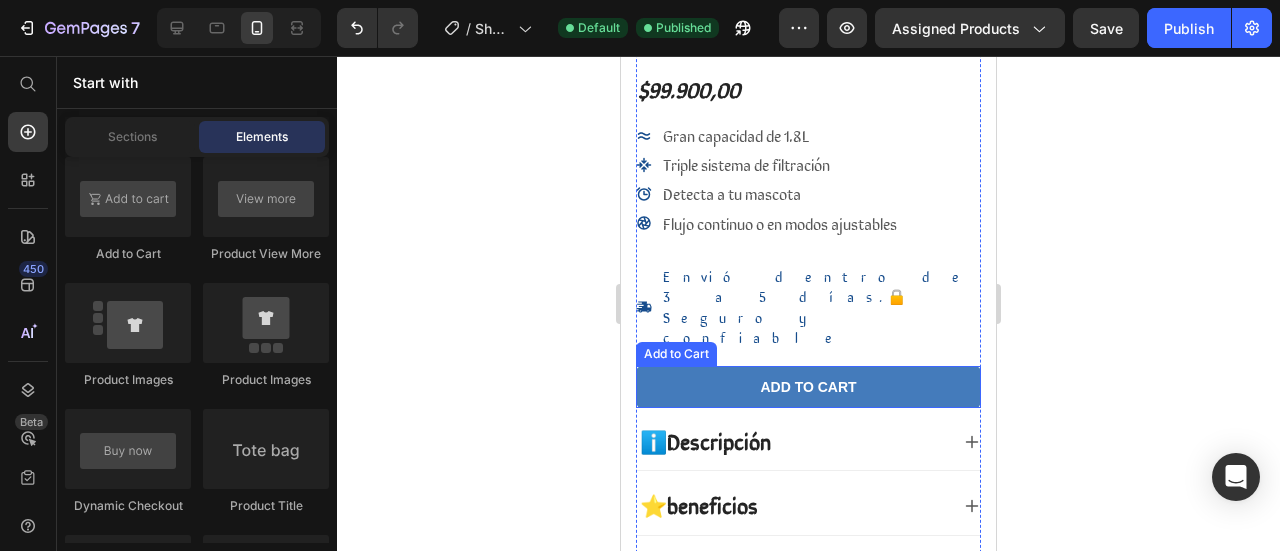 click on "Add to cart" at bounding box center [808, 387] 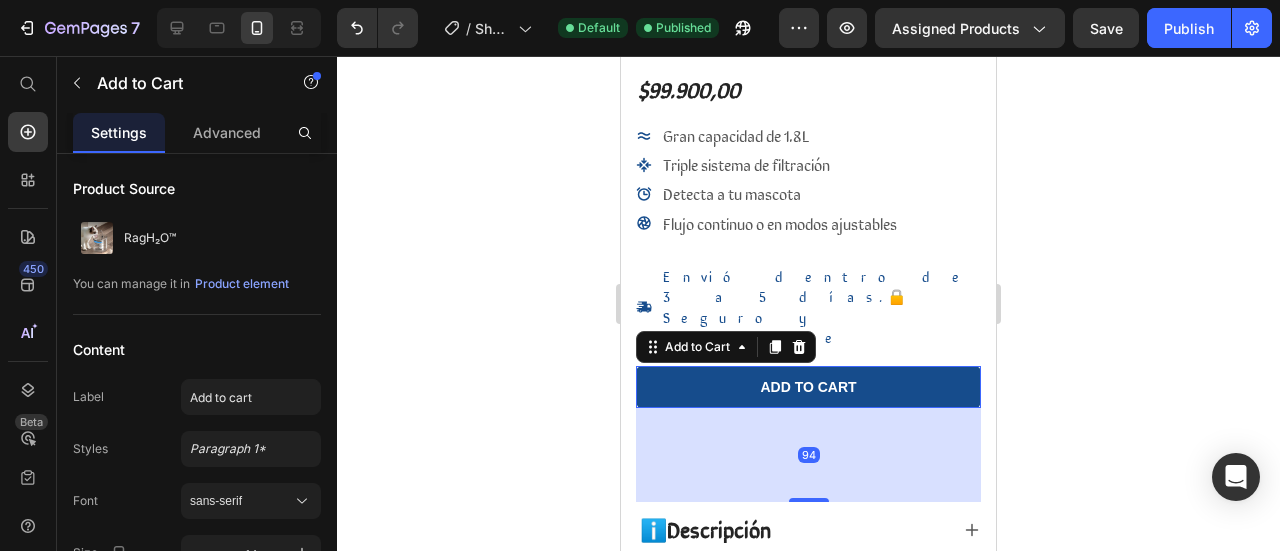 drag, startPoint x: 796, startPoint y: 333, endPoint x: 790, endPoint y: 421, distance: 88.20431 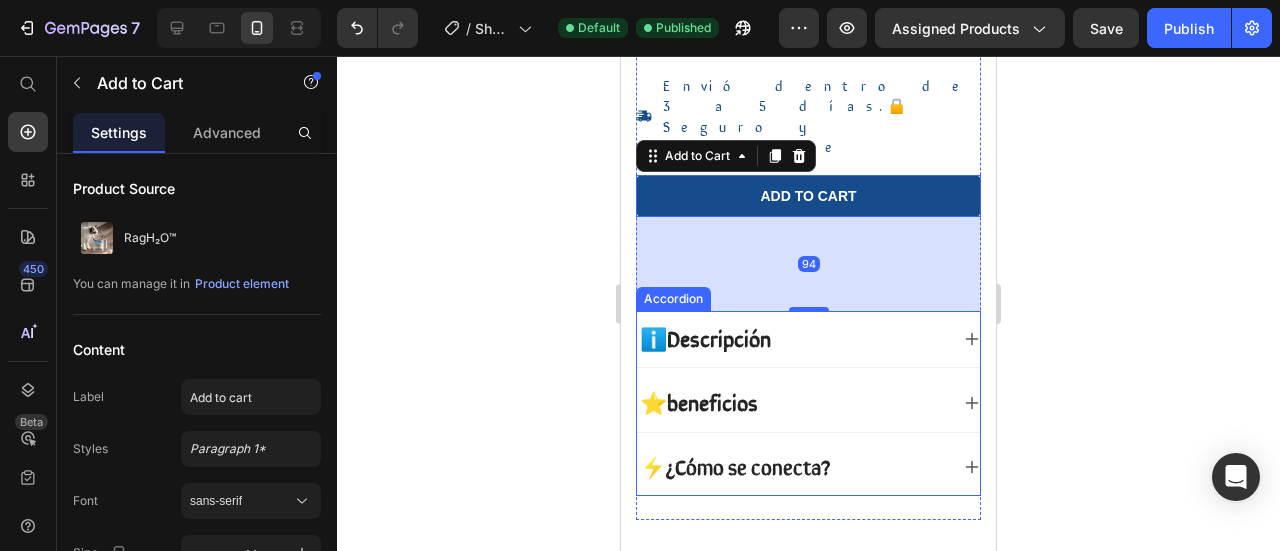 scroll, scrollTop: 800, scrollLeft: 0, axis: vertical 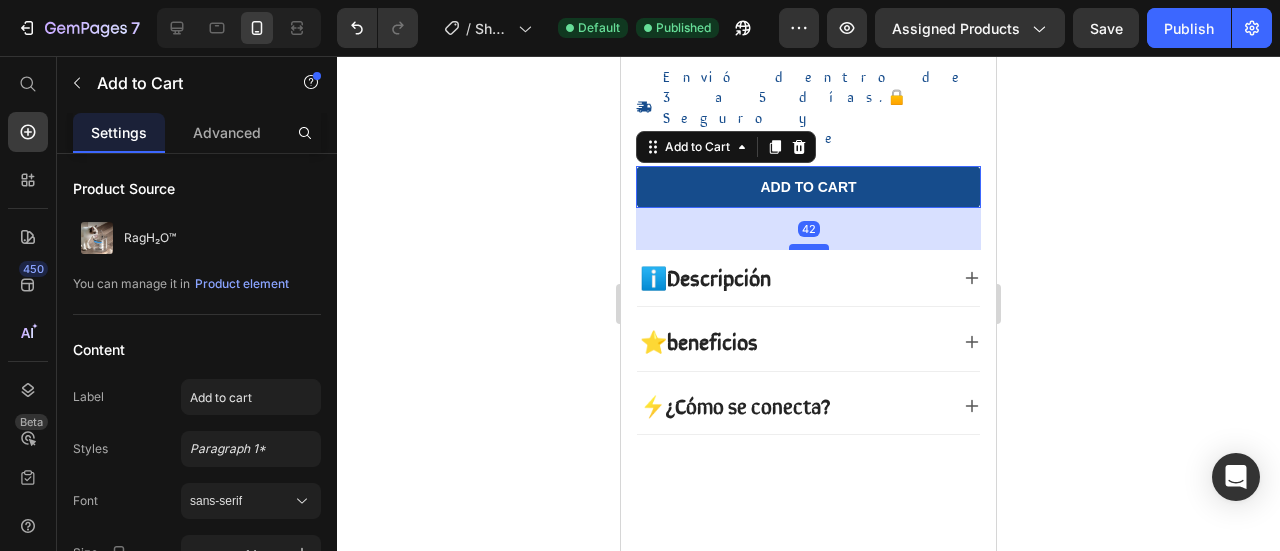 drag, startPoint x: 806, startPoint y: 220, endPoint x: 807, endPoint y: 168, distance: 52.009613 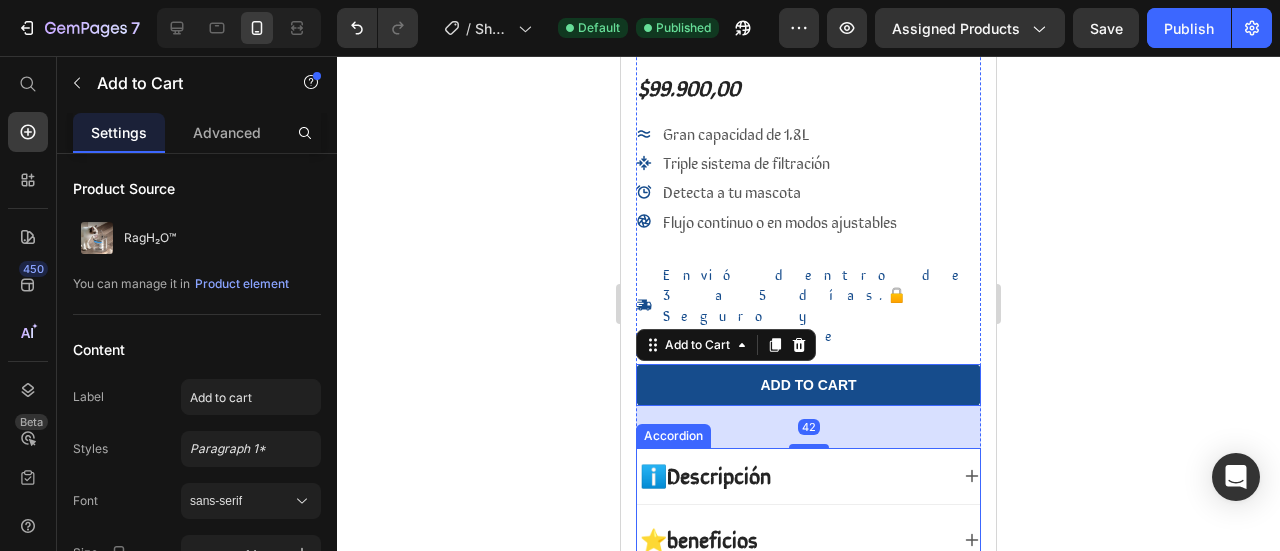 scroll, scrollTop: 600, scrollLeft: 0, axis: vertical 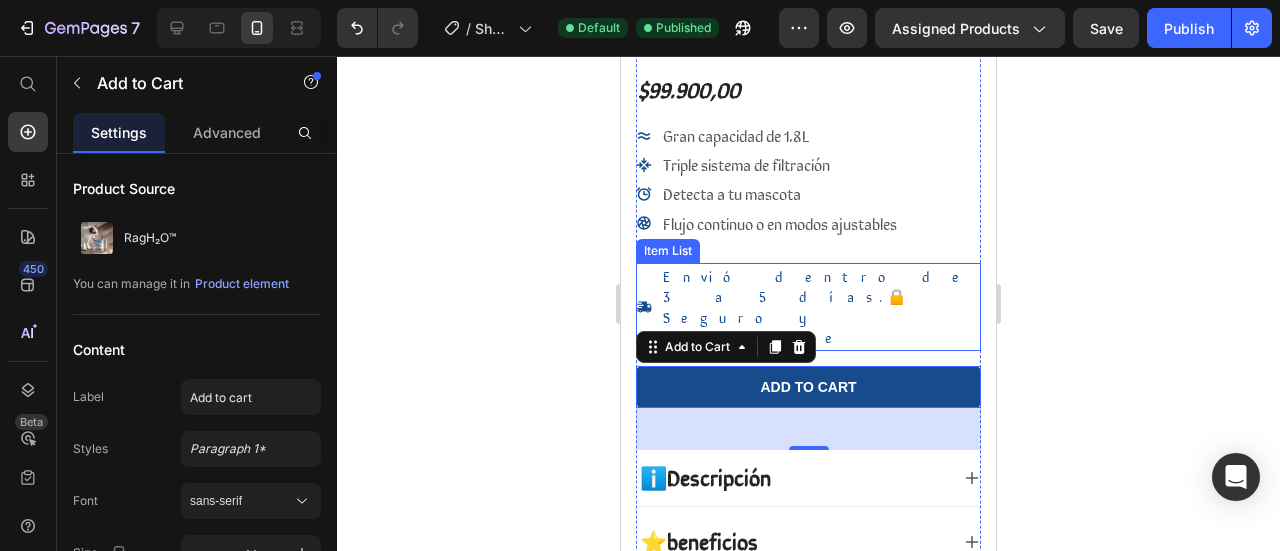 click on "Envió dentro de 3 a 5 días.🔒Seguro y confiable" at bounding box center (817, 307) 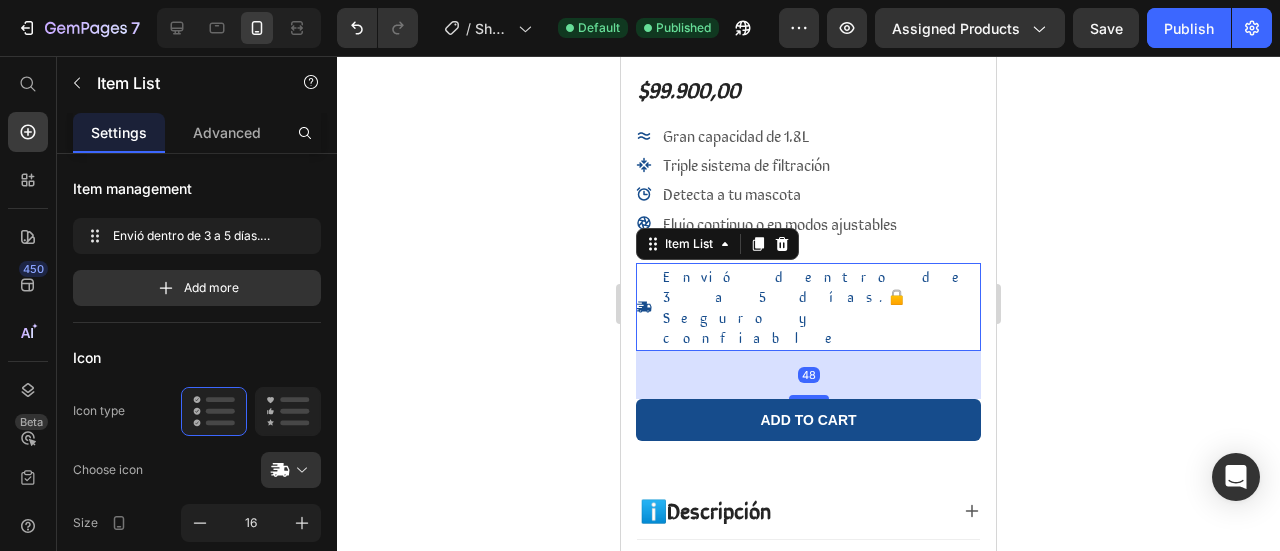 drag, startPoint x: 808, startPoint y: 284, endPoint x: 900, endPoint y: 253, distance: 97.082436 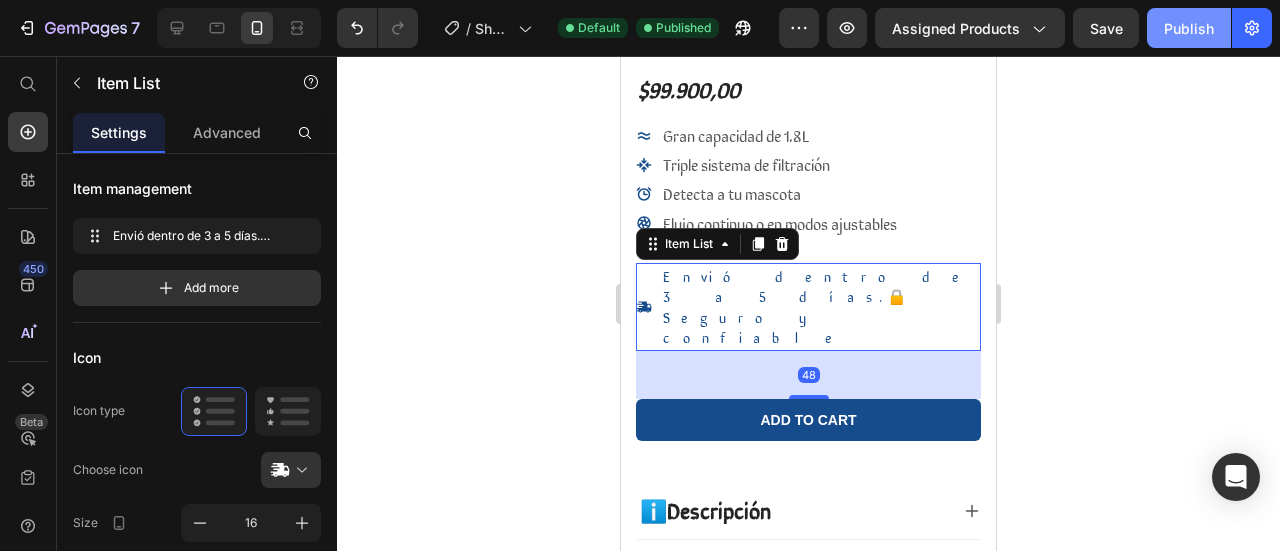 click on "Publish" at bounding box center (1189, 28) 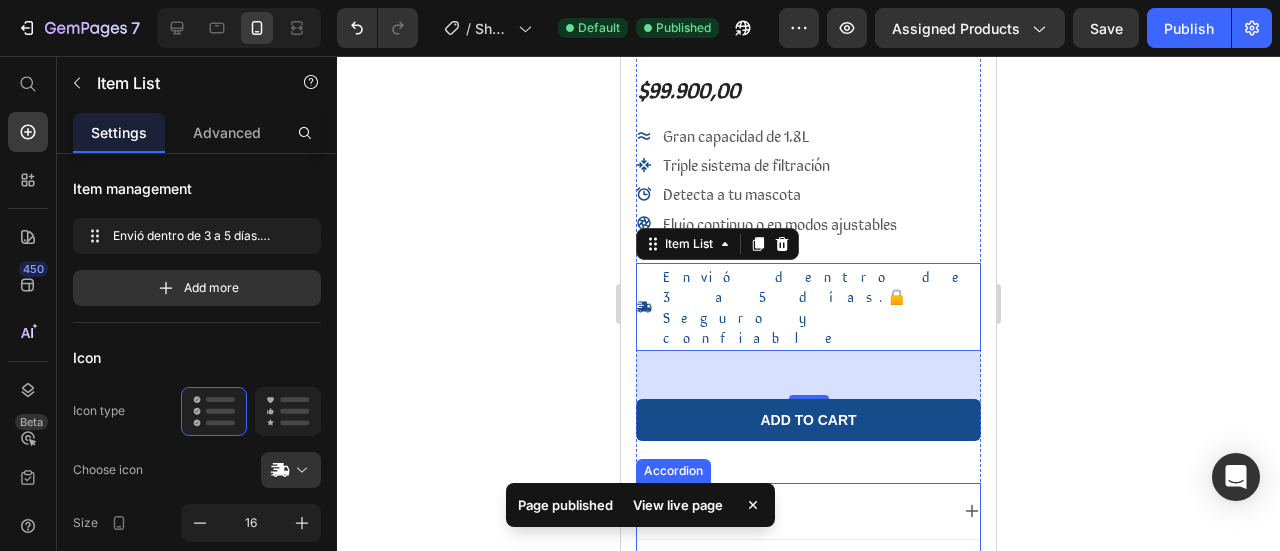 click on "⭐beneficios" at bounding box center (808, 575) 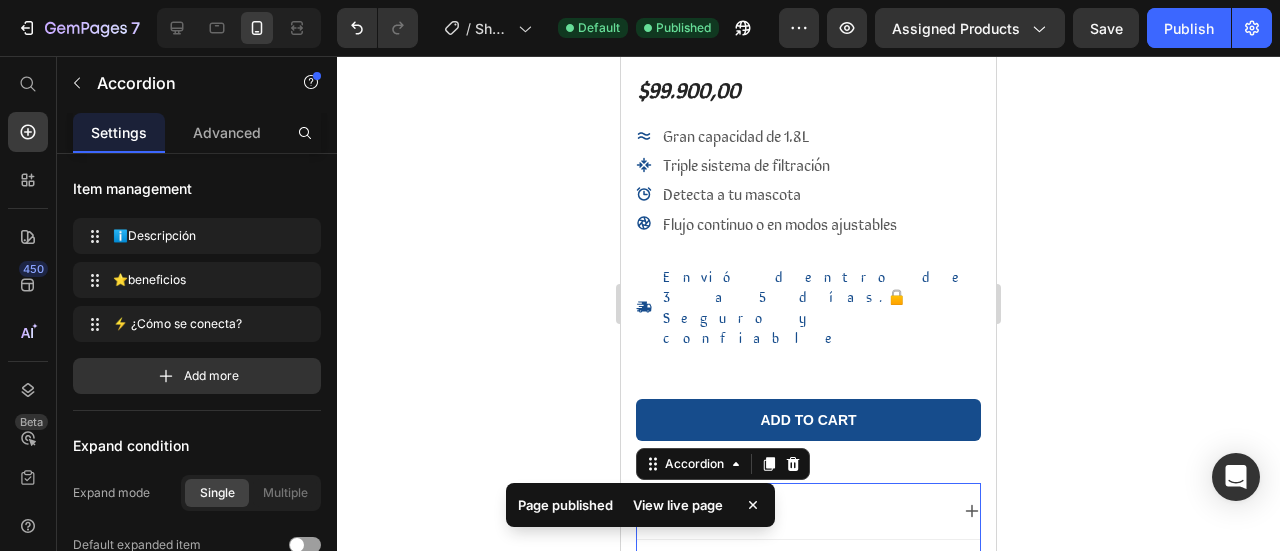 click 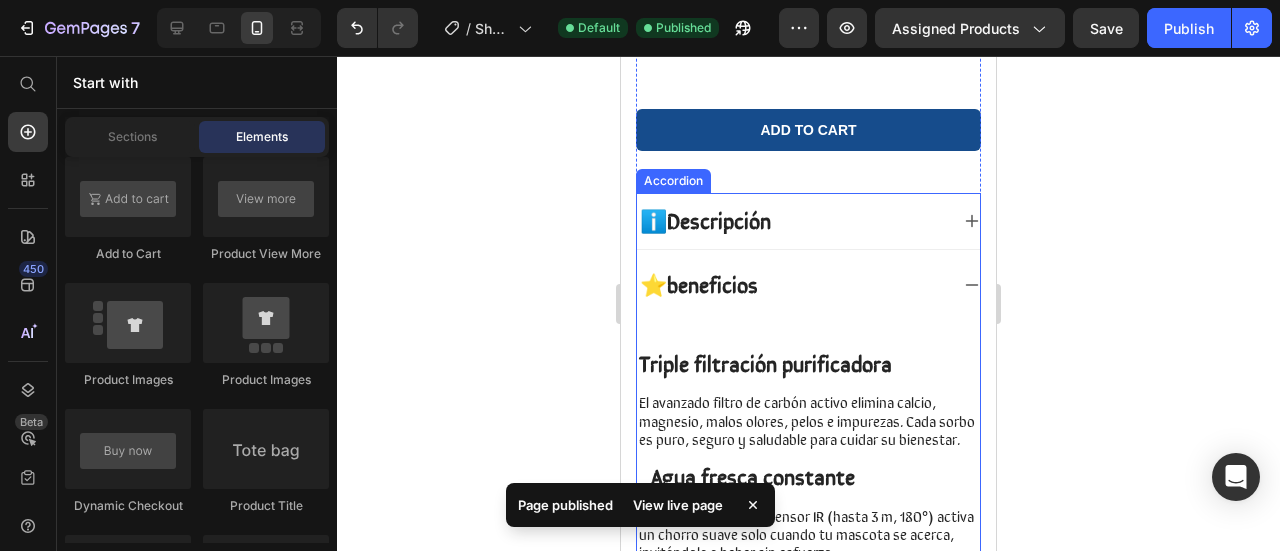 scroll, scrollTop: 900, scrollLeft: 0, axis: vertical 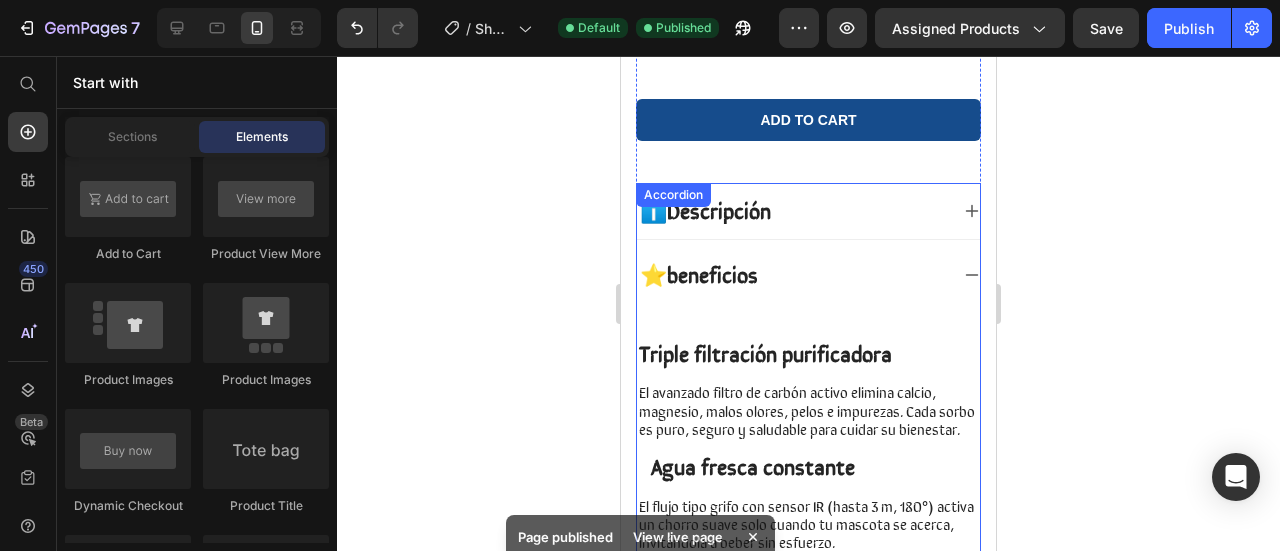 click on "⭐beneficios" at bounding box center (699, 273) 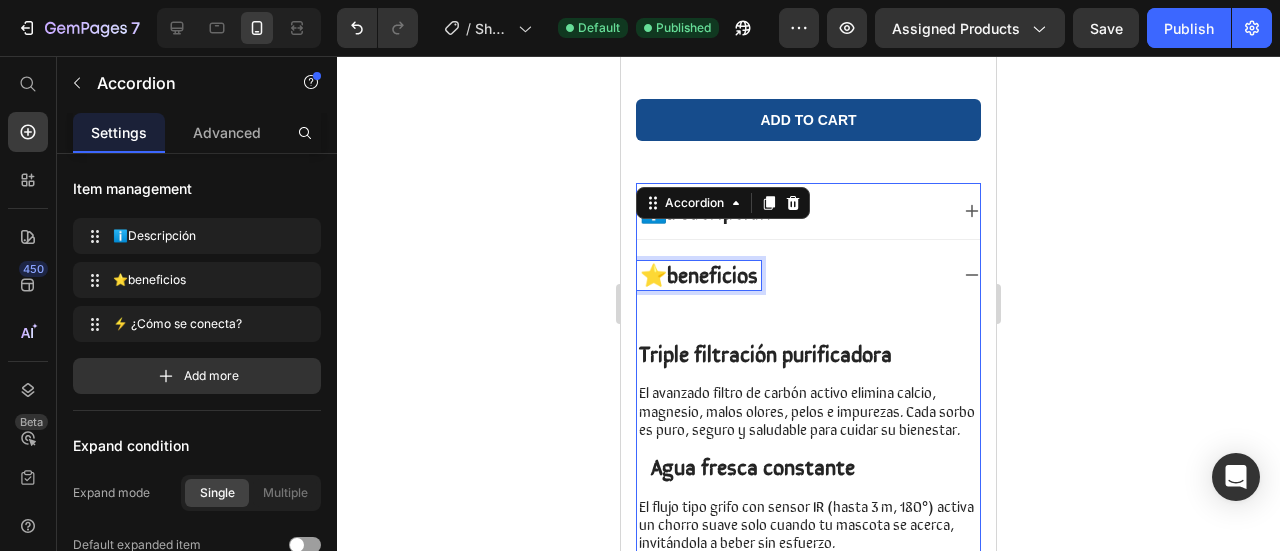 click on "⭐beneficios" at bounding box center (699, 273) 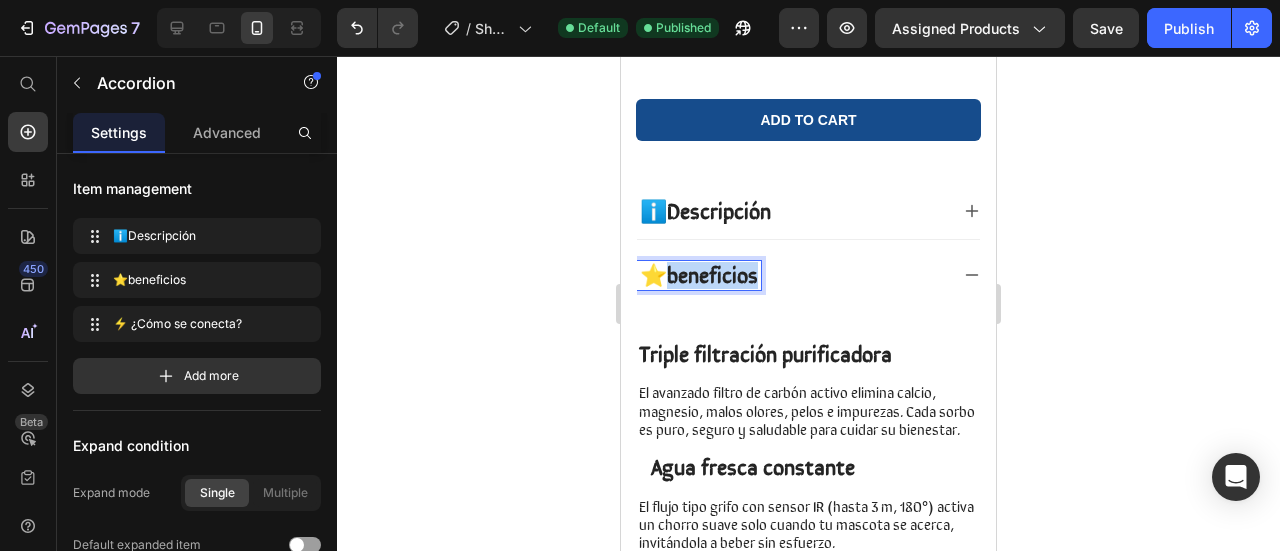 click on "⭐beneficios" at bounding box center [699, 273] 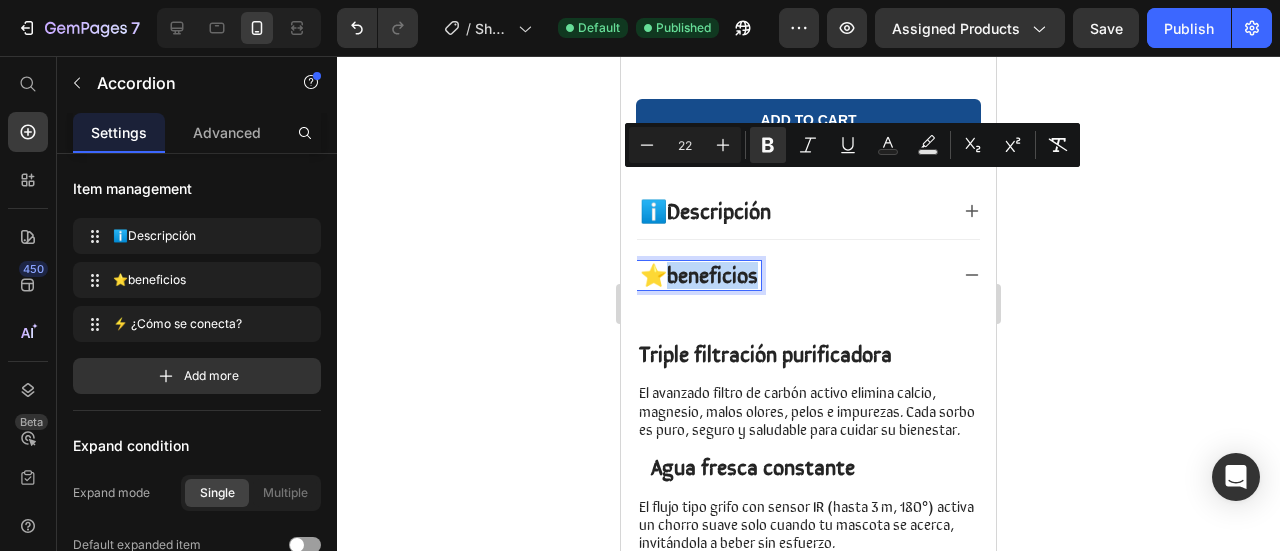 click on "⭐beneficios" at bounding box center [699, 273] 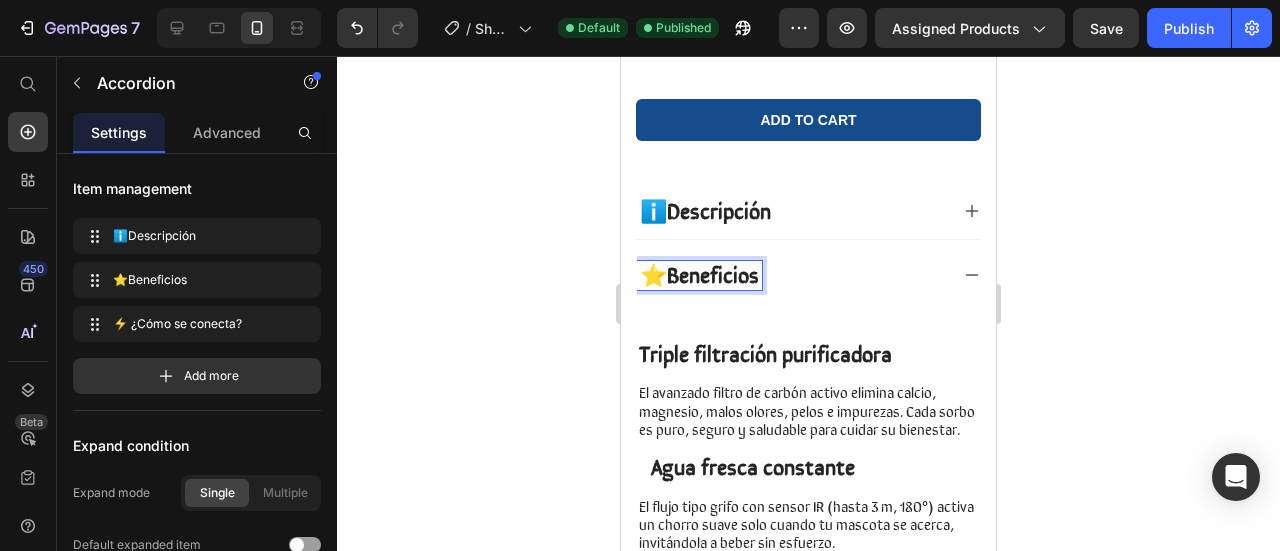 click 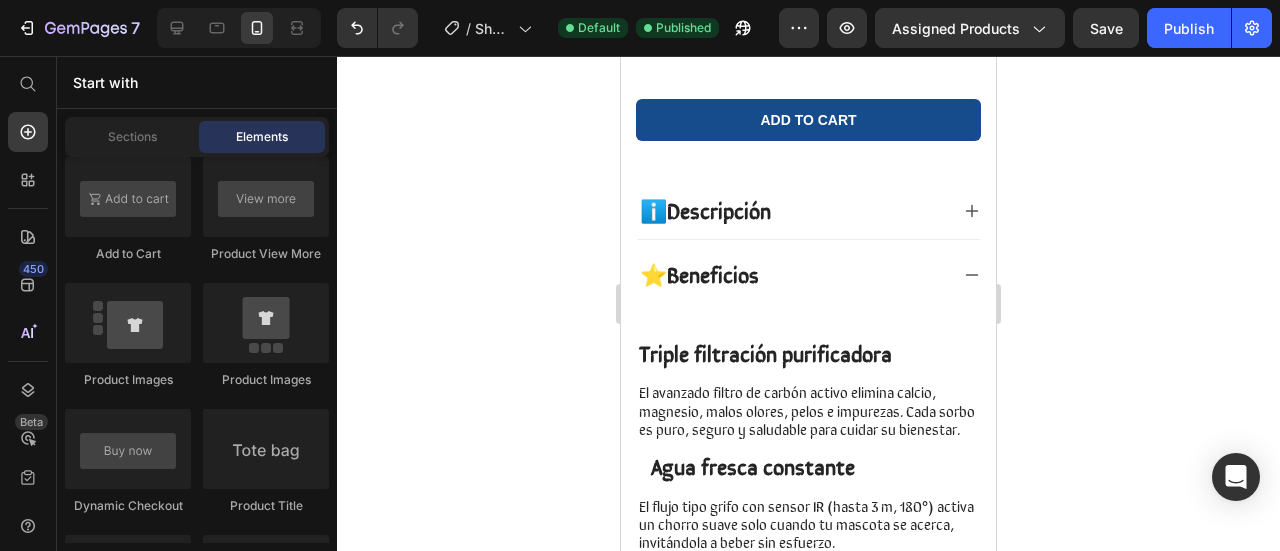 click 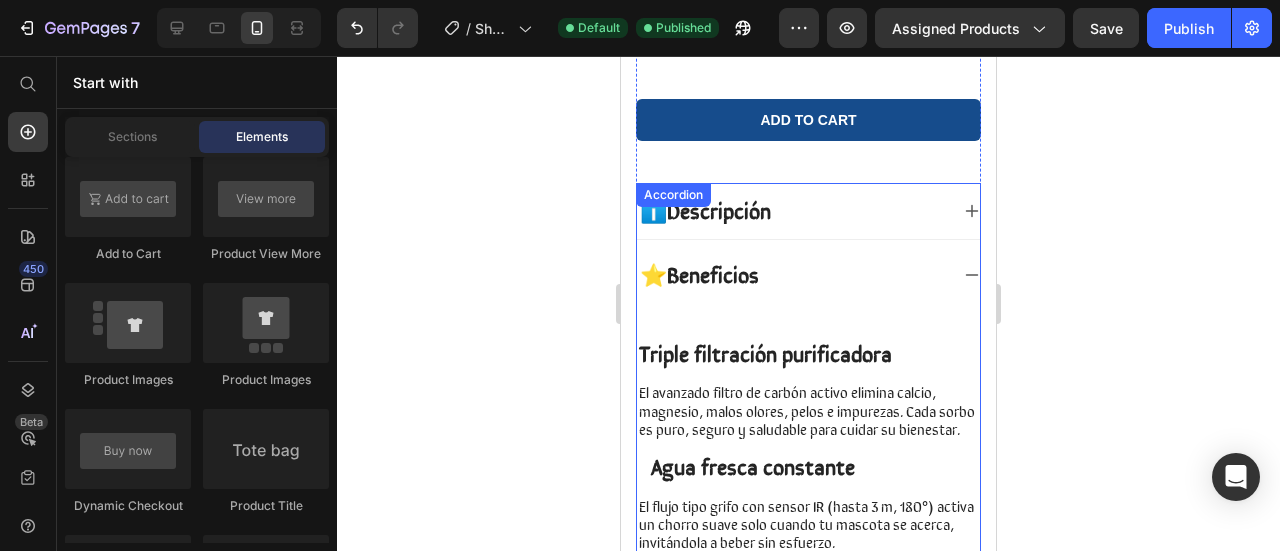 click on "⭐Beneficios" at bounding box center (699, 273) 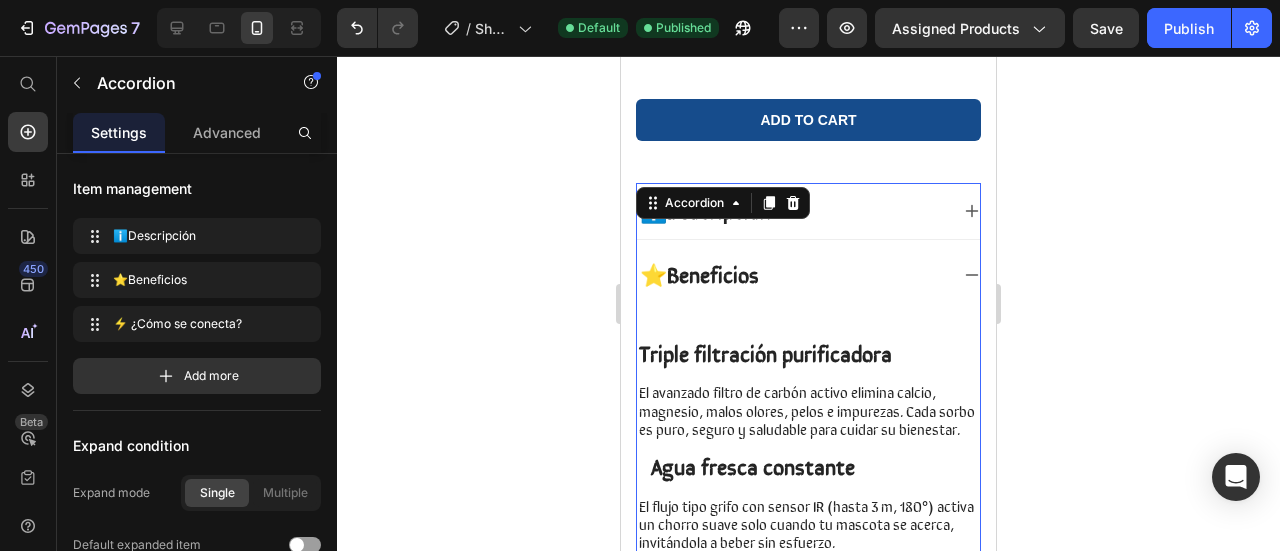 drag, startPoint x: 822, startPoint y: 181, endPoint x: 840, endPoint y: 187, distance: 18.973665 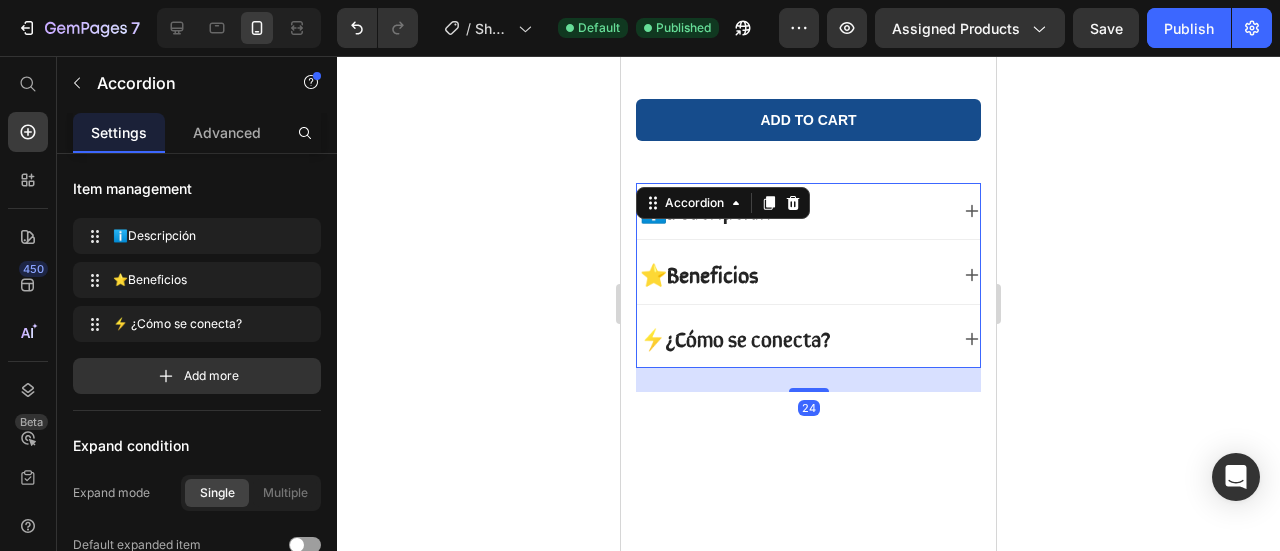 click 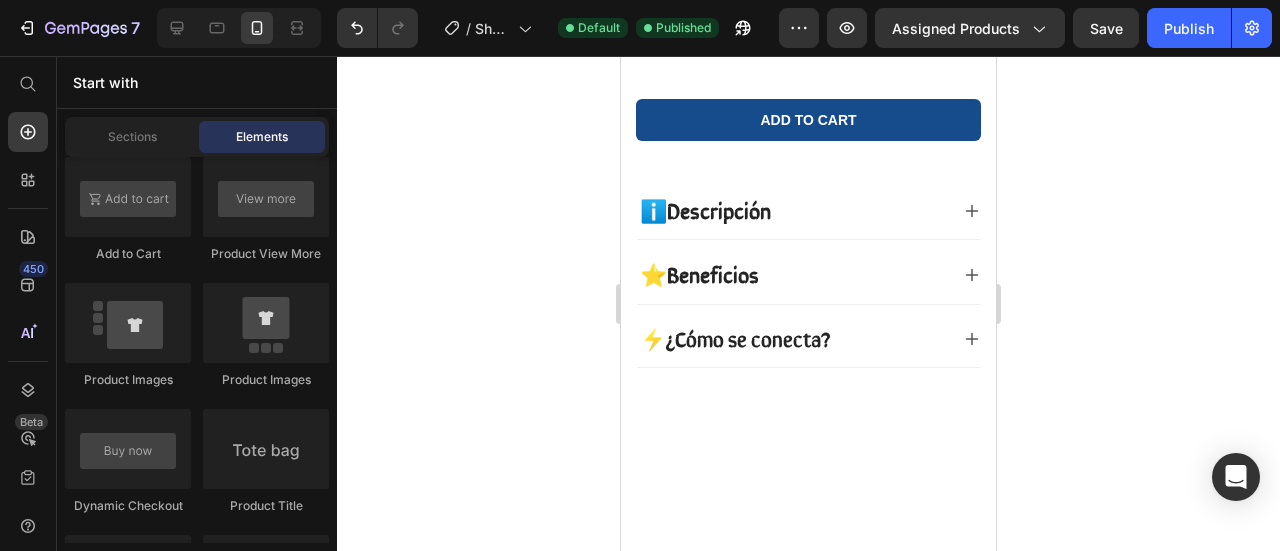 click 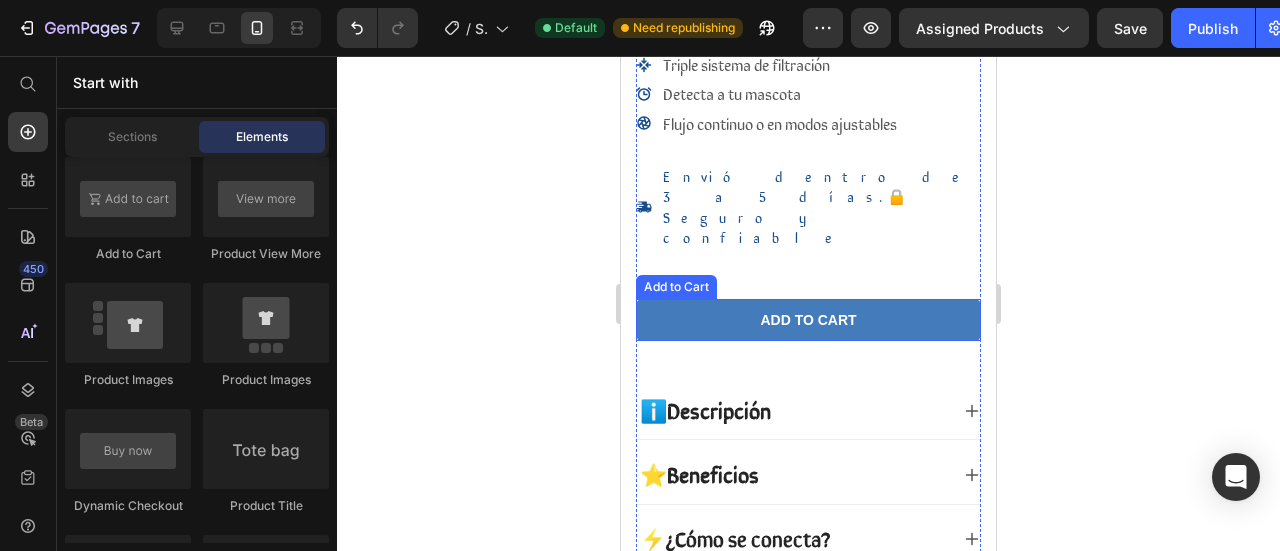 scroll, scrollTop: 500, scrollLeft: 0, axis: vertical 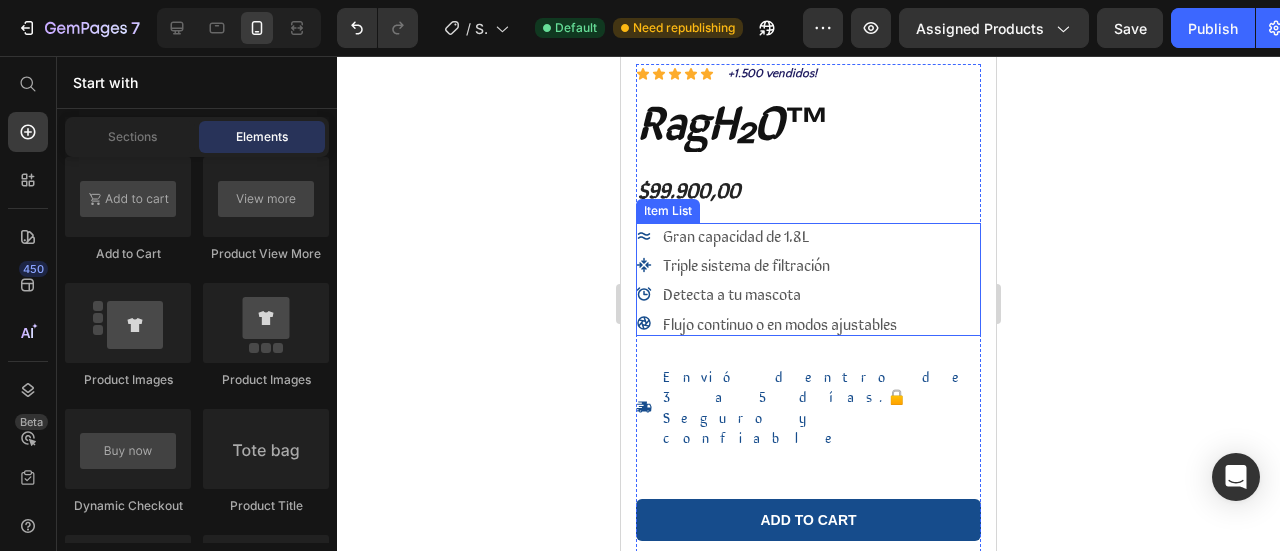 click on "Detecta a tu mascota" at bounding box center (732, 293) 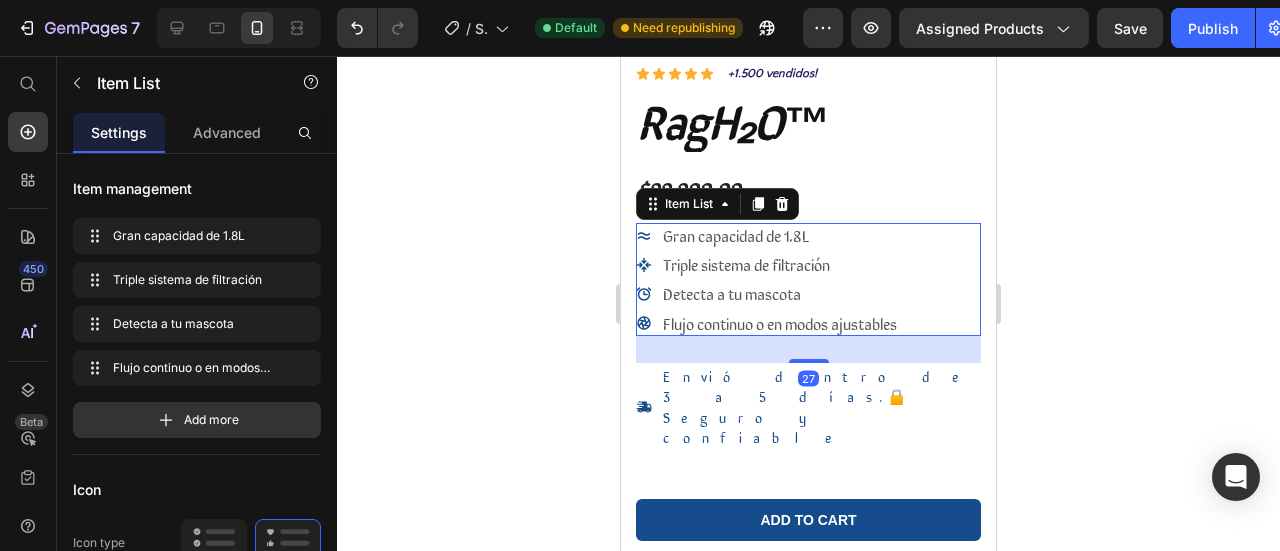 click on "Gran capacidad de 1.8L" at bounding box center (736, 235) 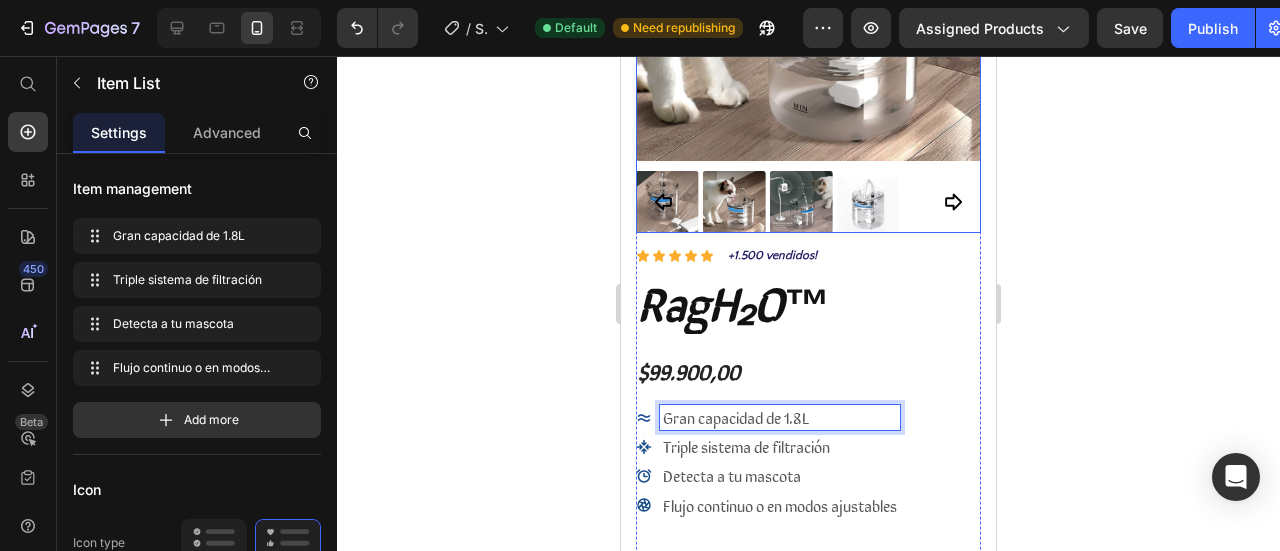 scroll, scrollTop: 300, scrollLeft: 0, axis: vertical 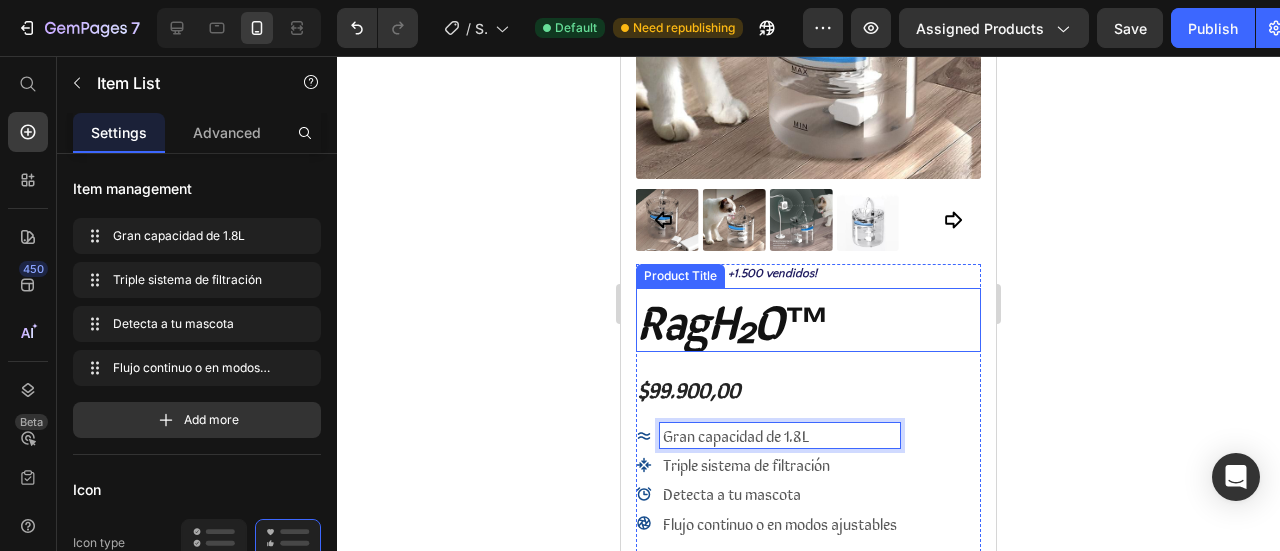 click on "RagH₂O™" at bounding box center [808, 320] 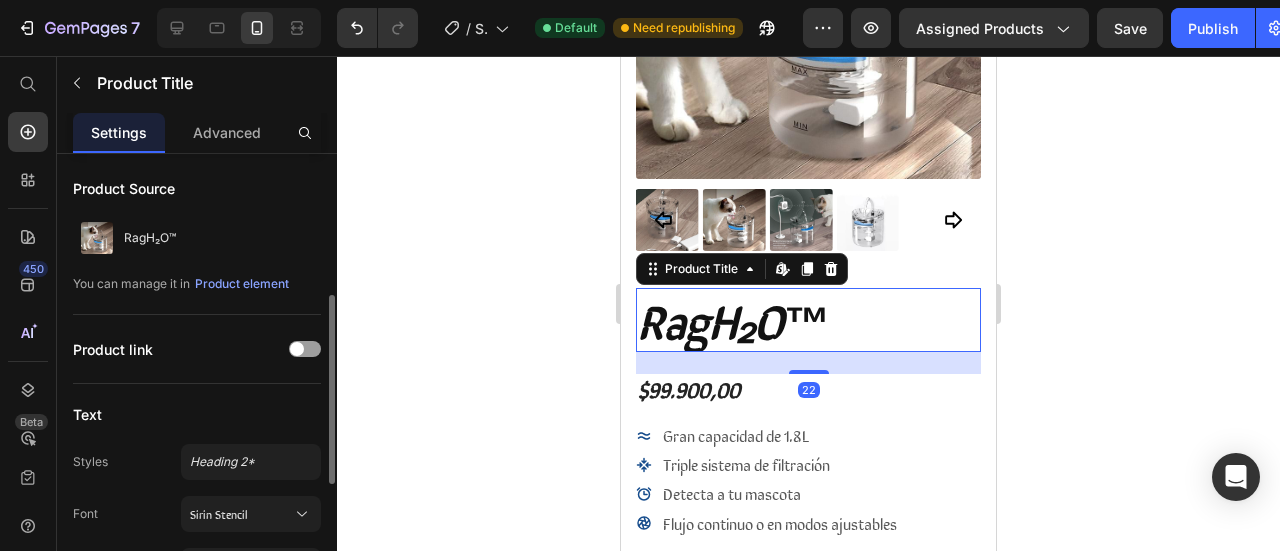 scroll, scrollTop: 100, scrollLeft: 0, axis: vertical 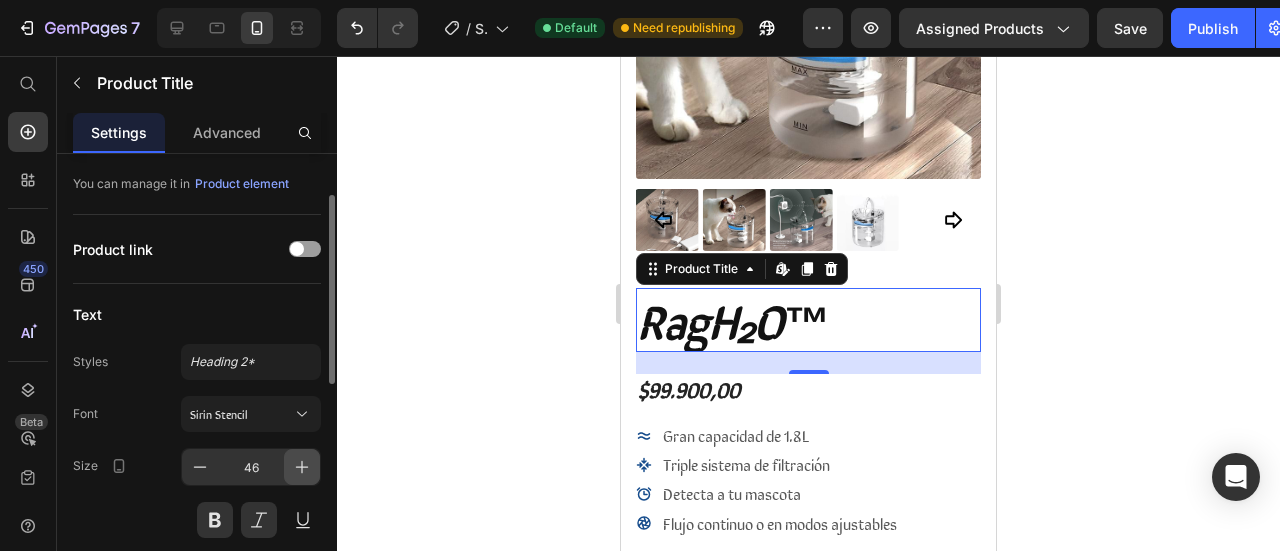 click 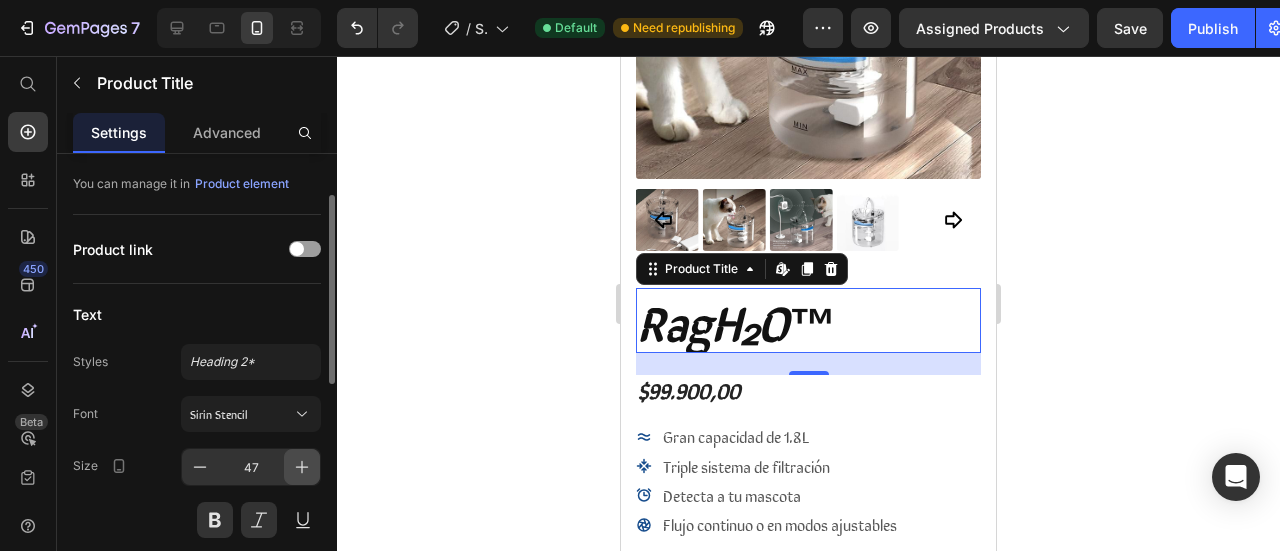 click 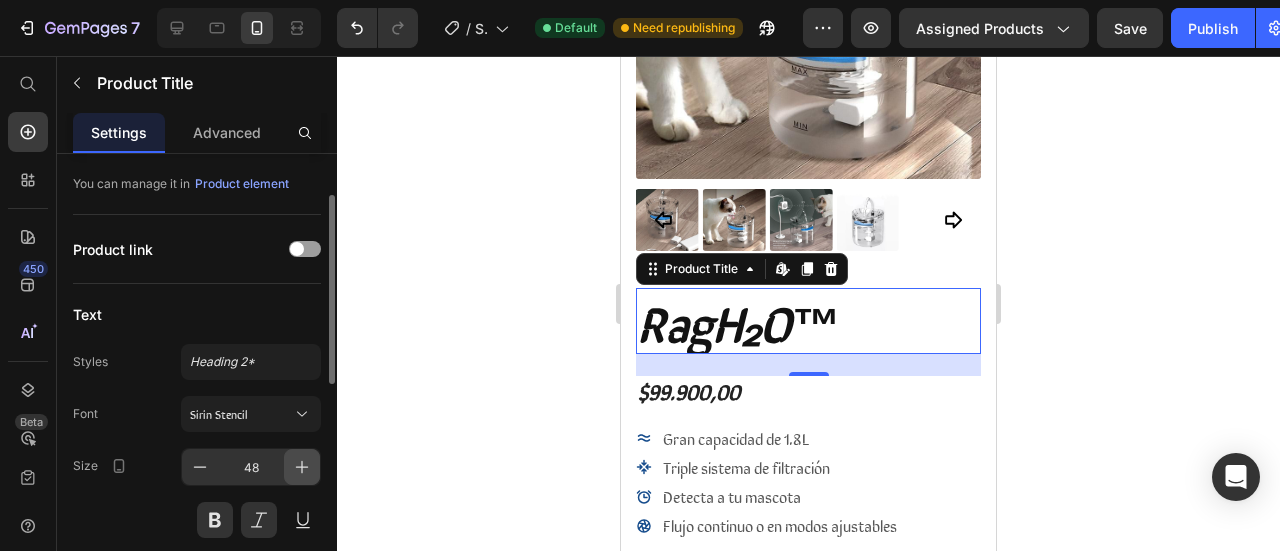 click 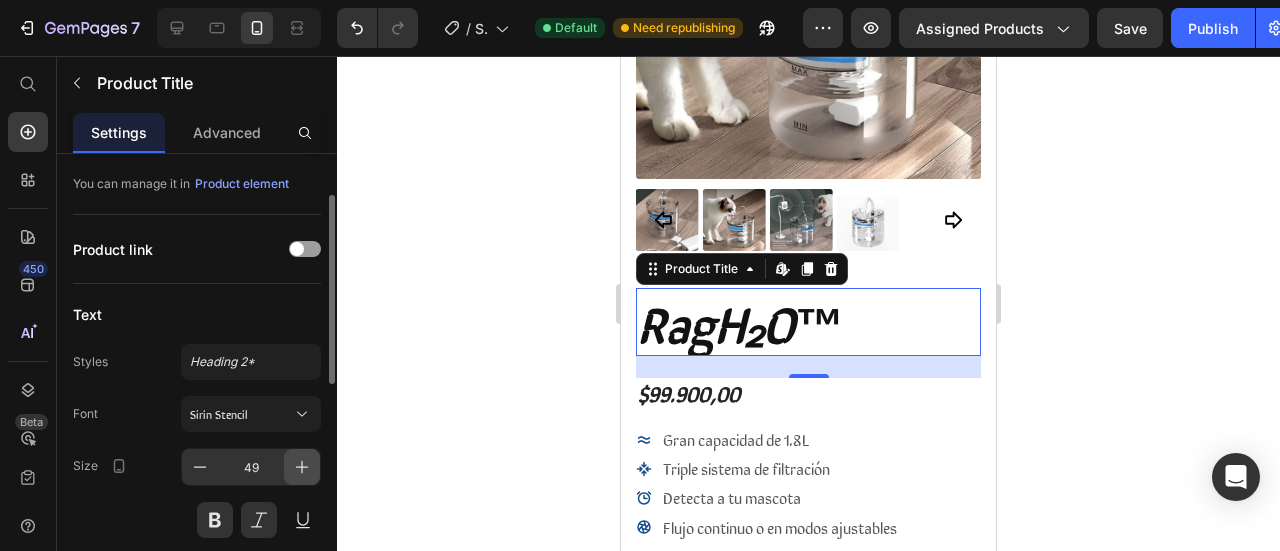 click 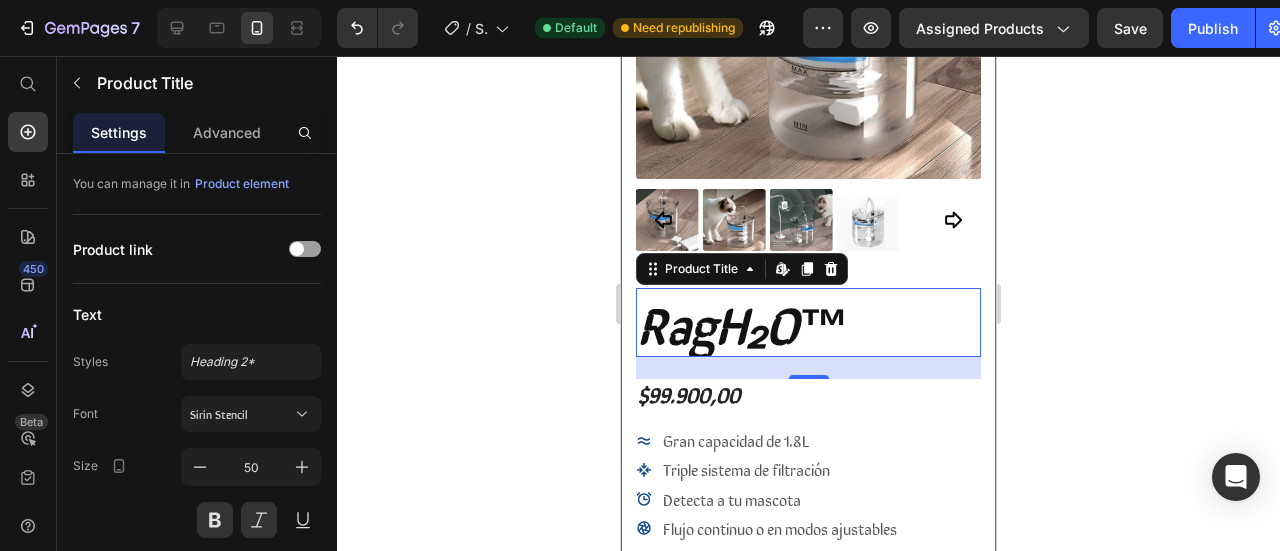 click 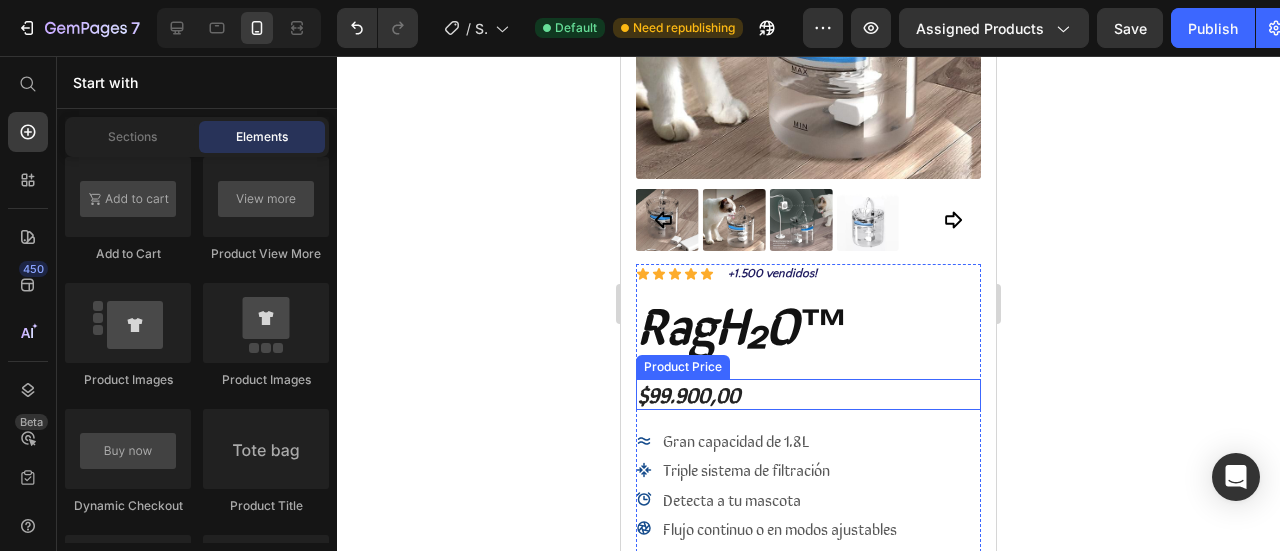 click on "$99.900,00" at bounding box center (808, 394) 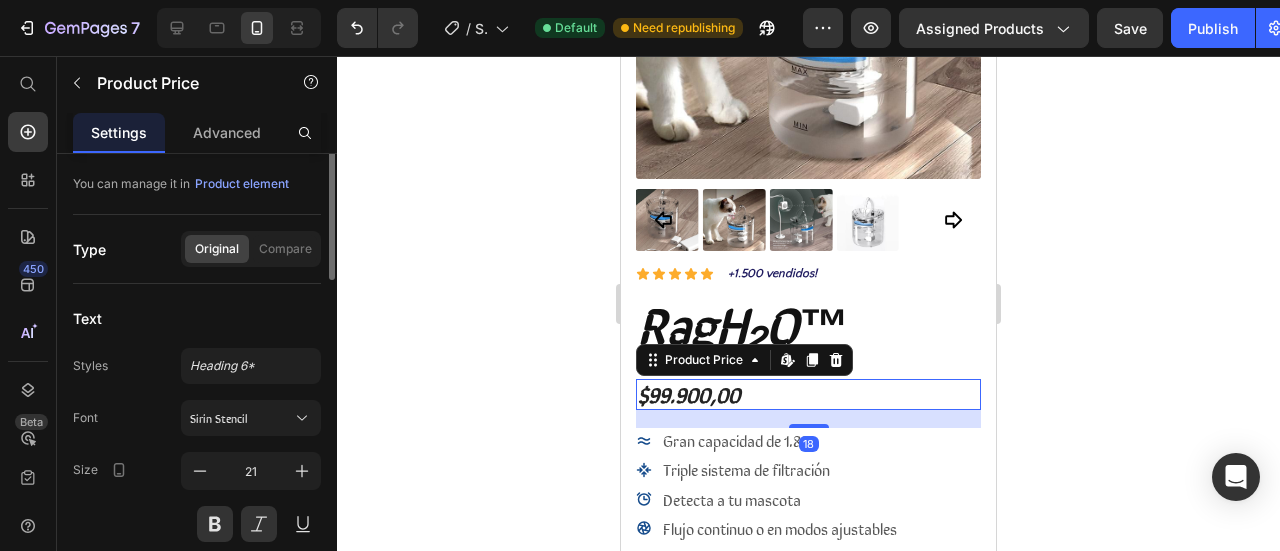 scroll, scrollTop: 0, scrollLeft: 0, axis: both 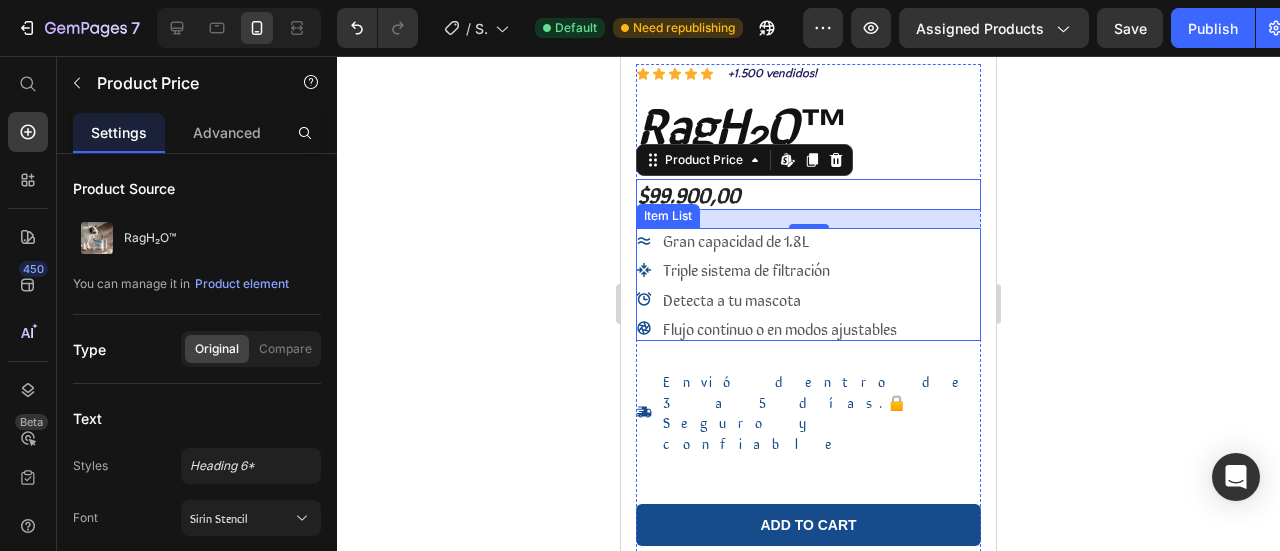 click on "Triple sistema de filtración" at bounding box center [746, 269] 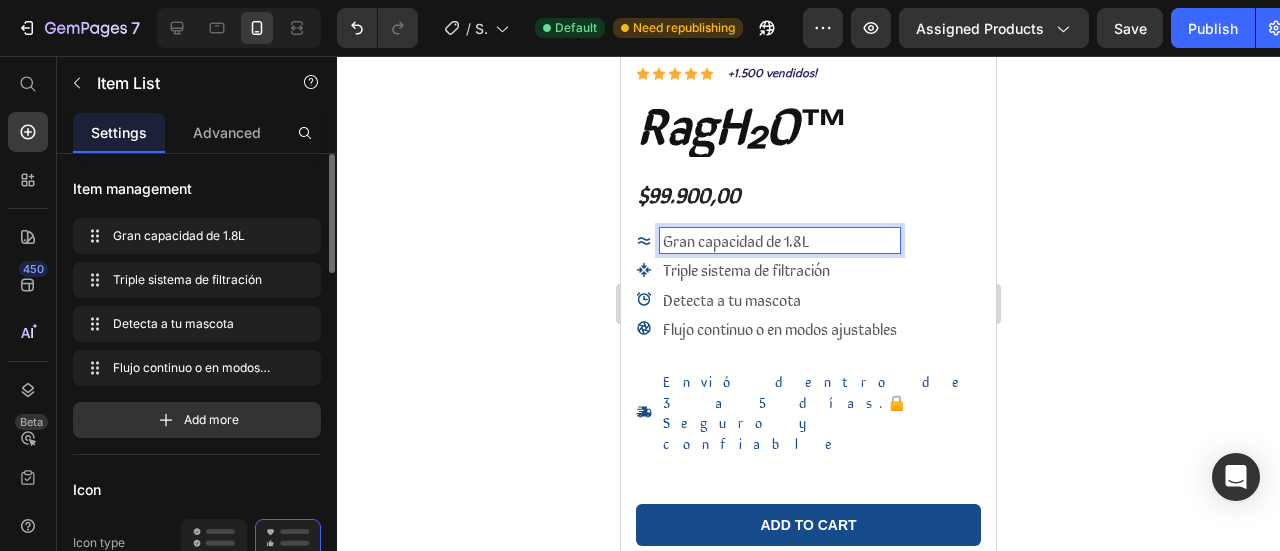 scroll, scrollTop: 300, scrollLeft: 0, axis: vertical 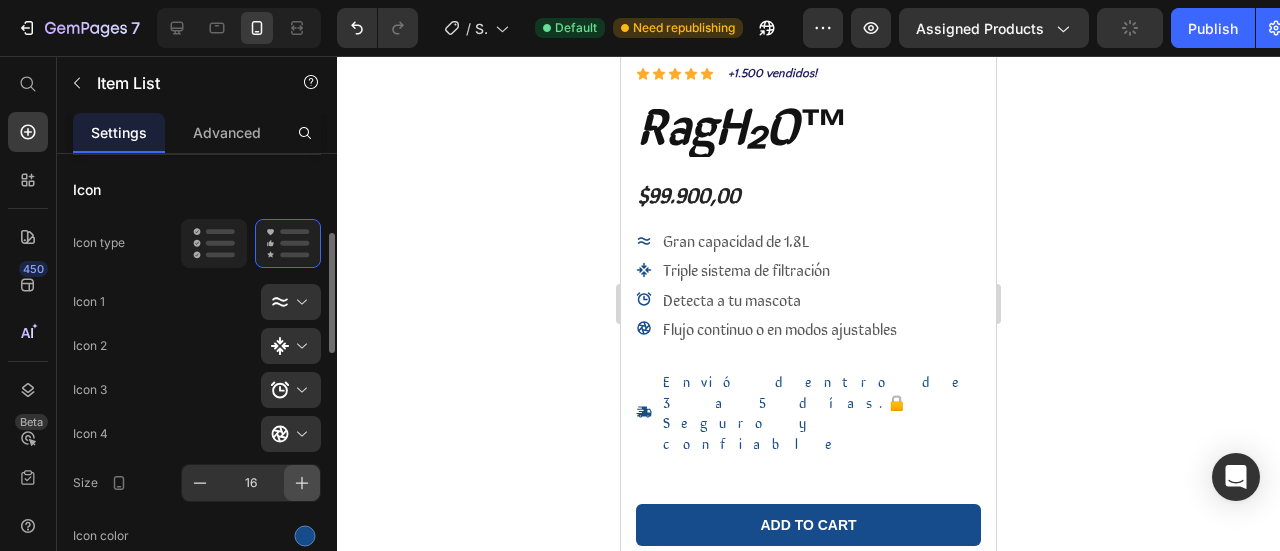 click at bounding box center [302, 483] 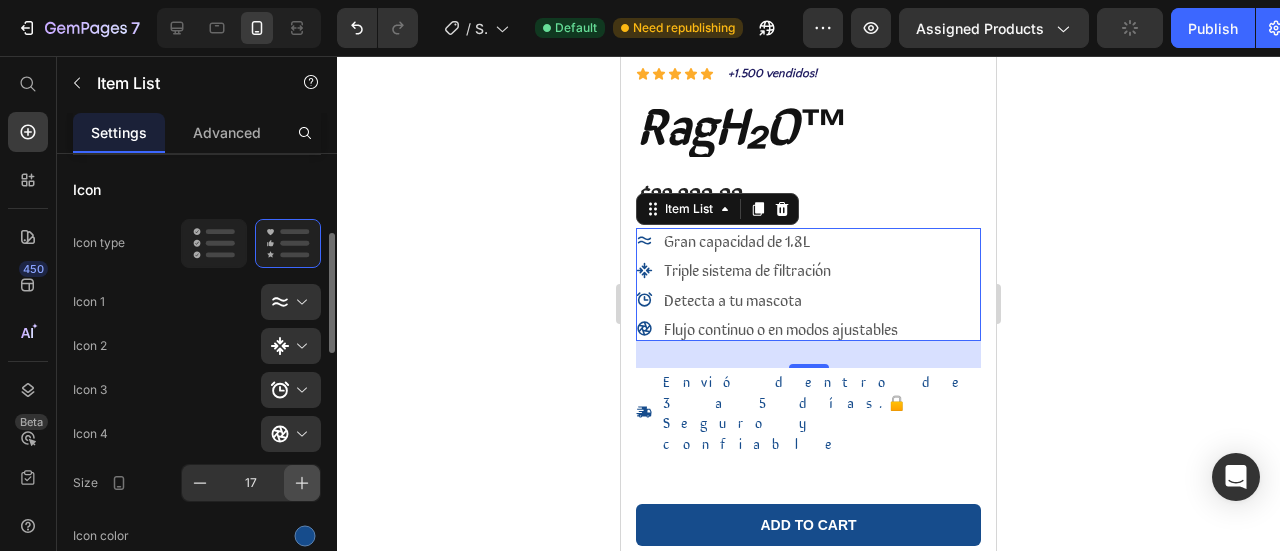 click at bounding box center (302, 483) 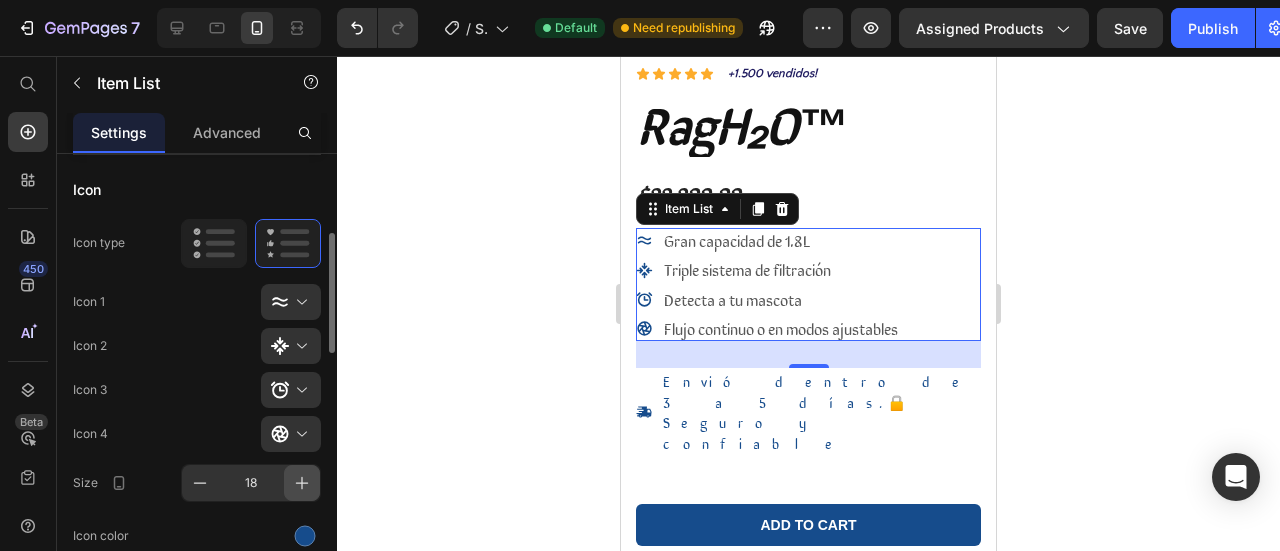 click at bounding box center (302, 483) 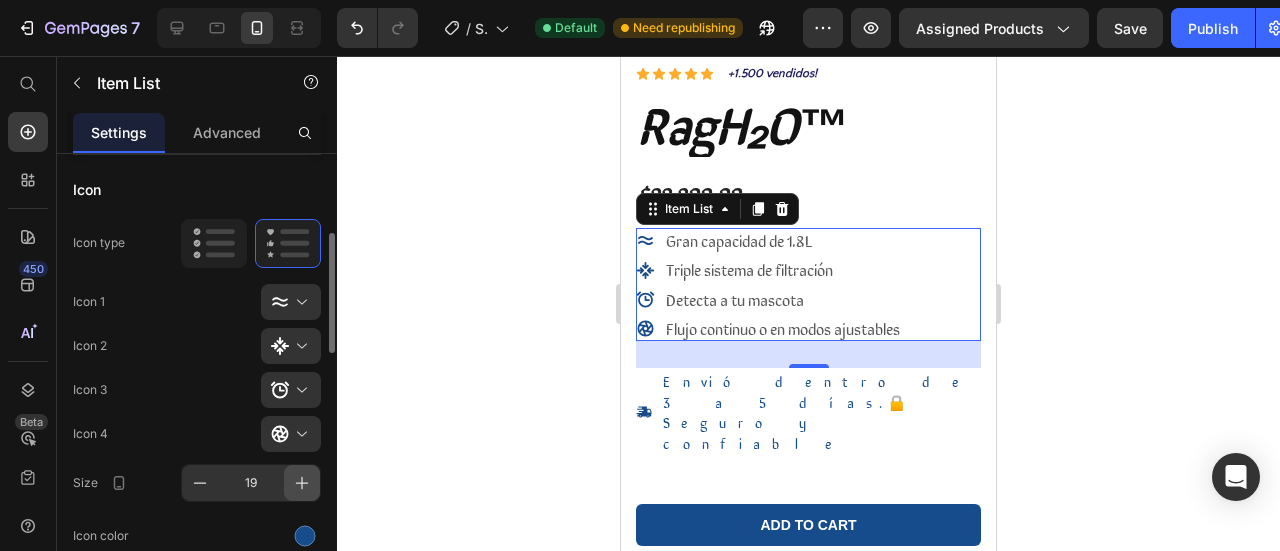 click at bounding box center (302, 483) 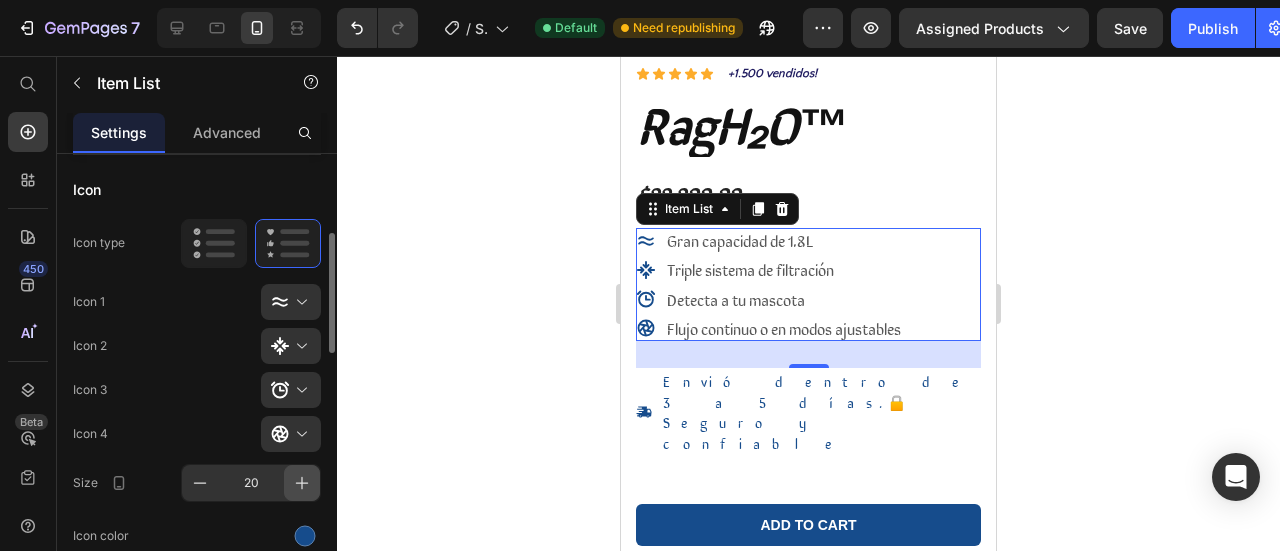 click at bounding box center (302, 483) 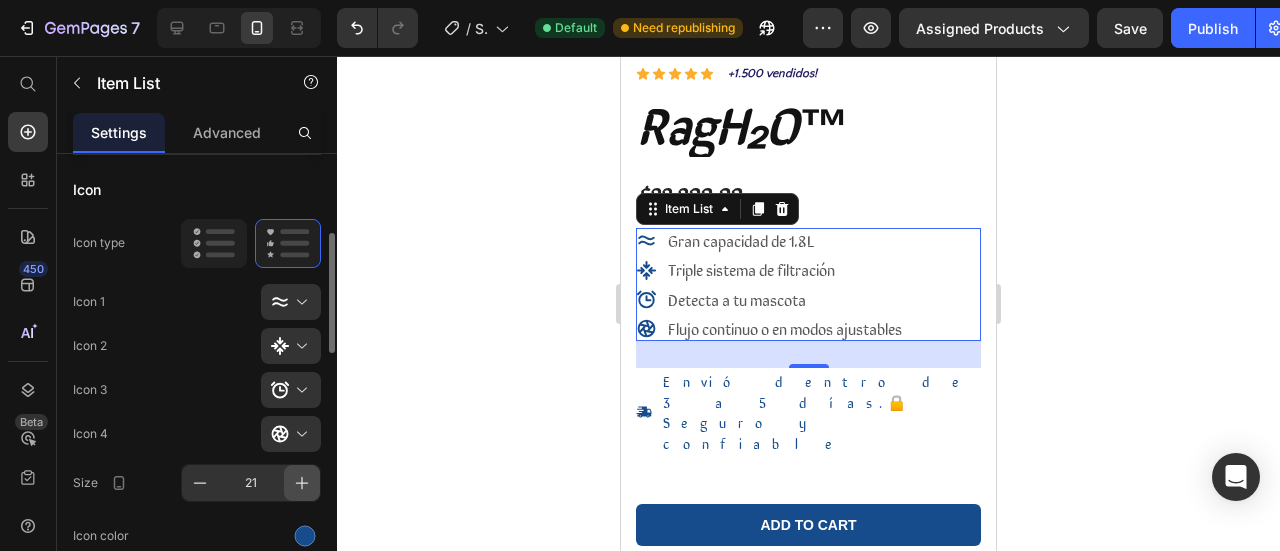 click at bounding box center [302, 483] 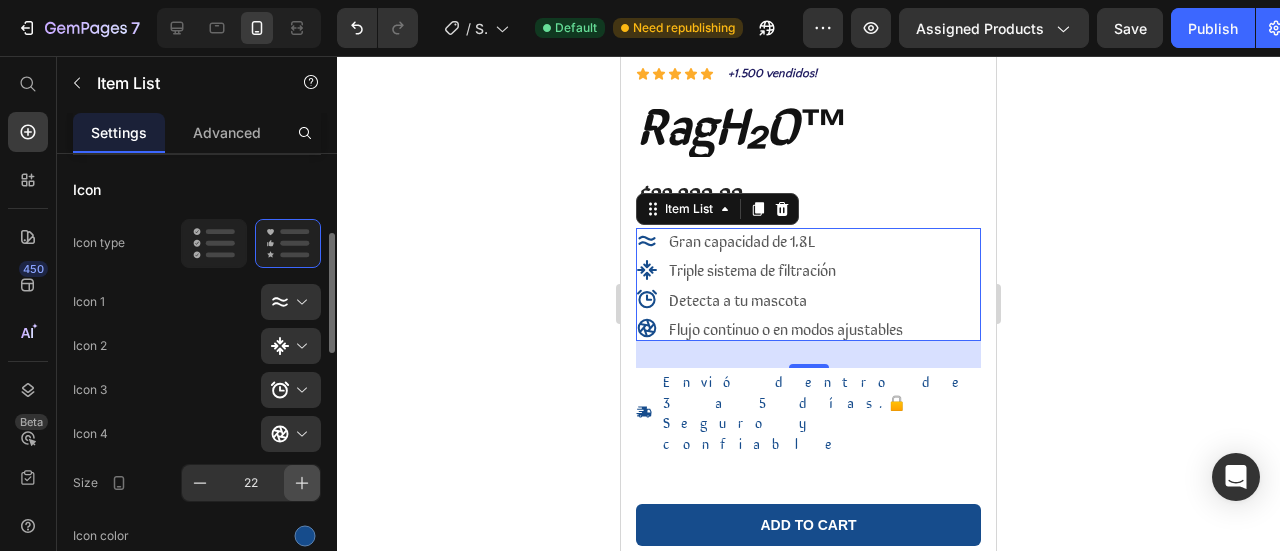 click 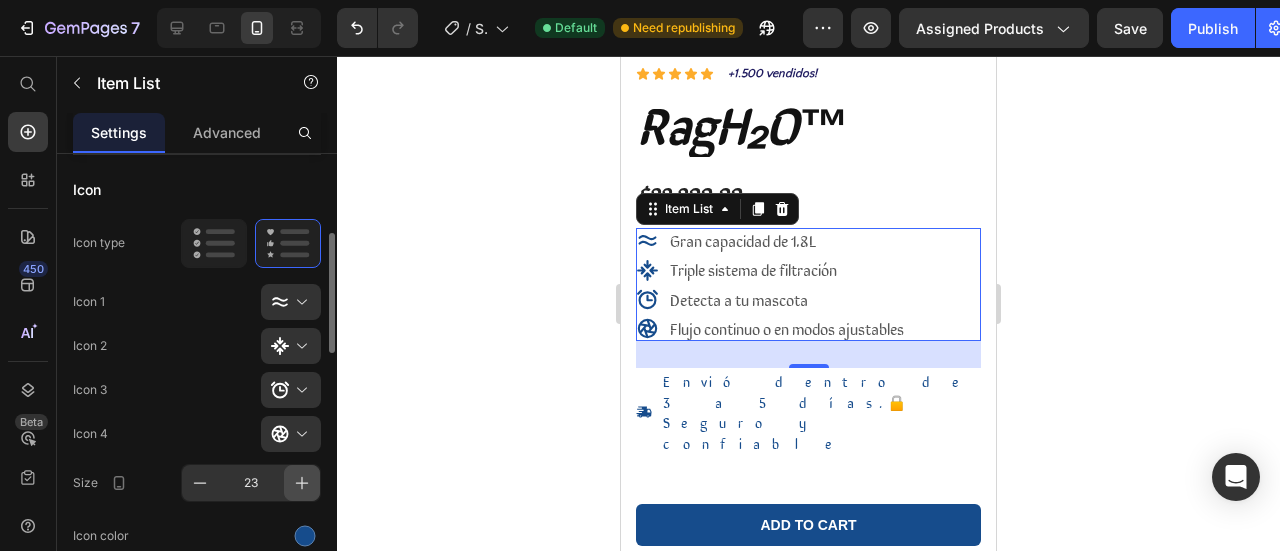 click 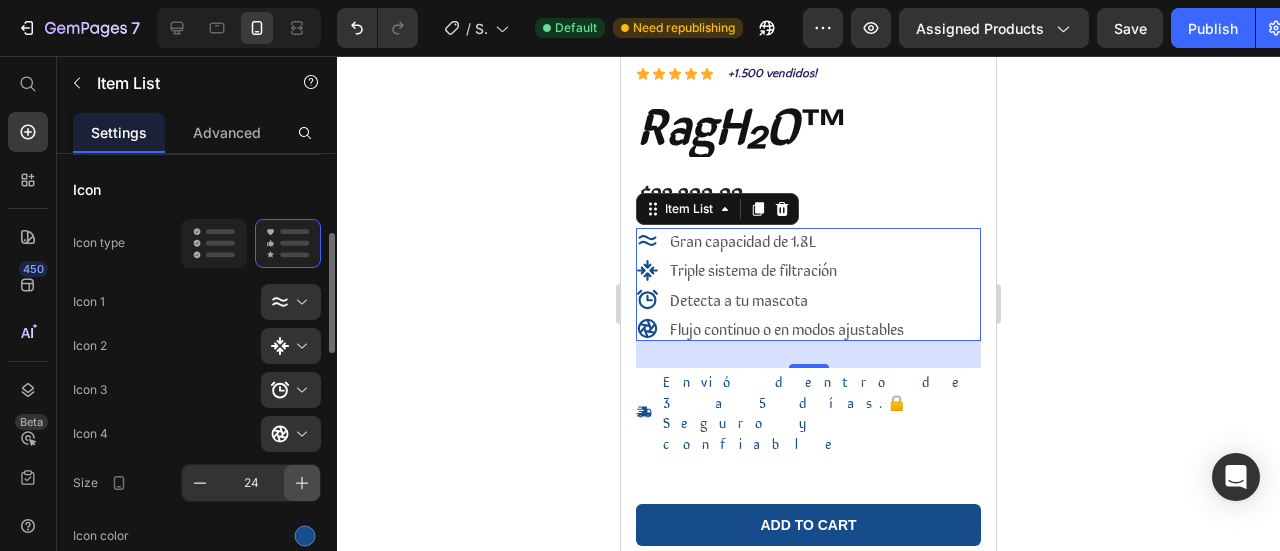 click 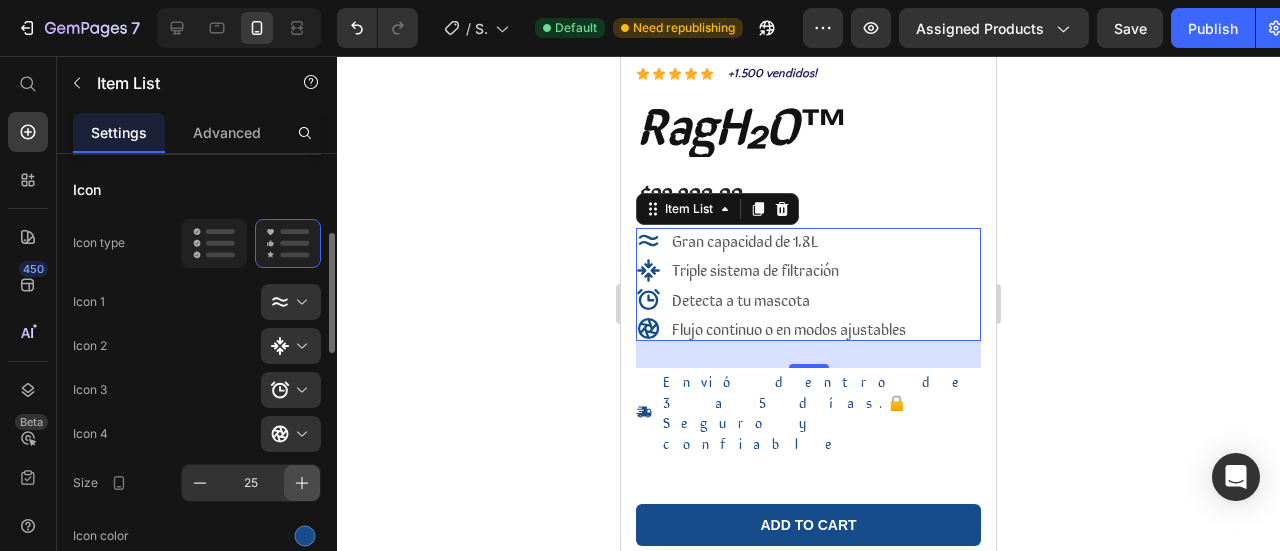 click 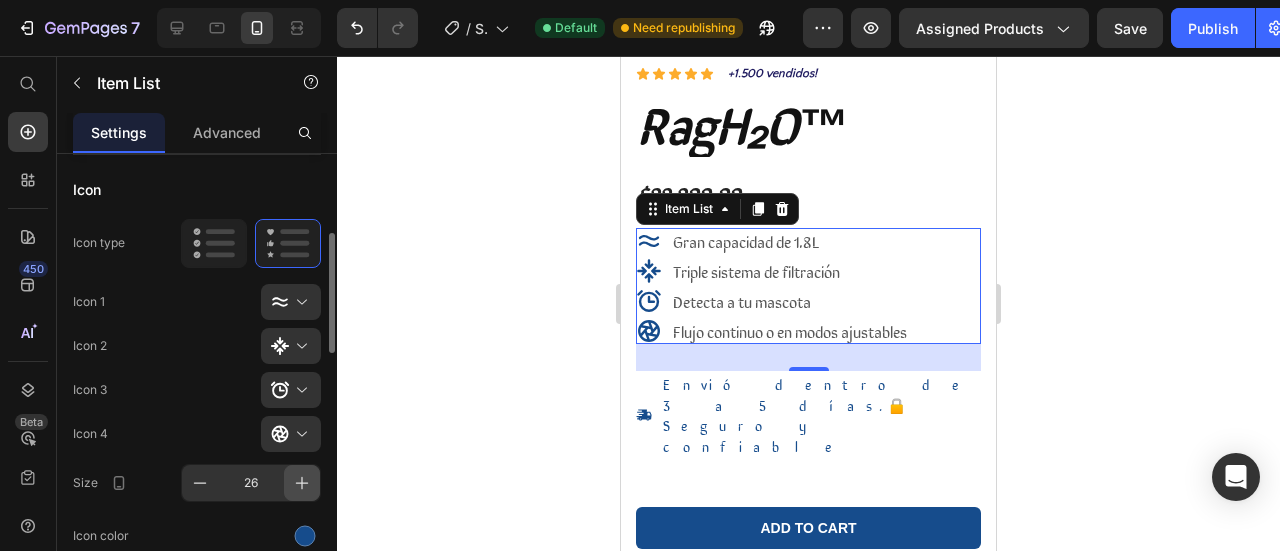 click 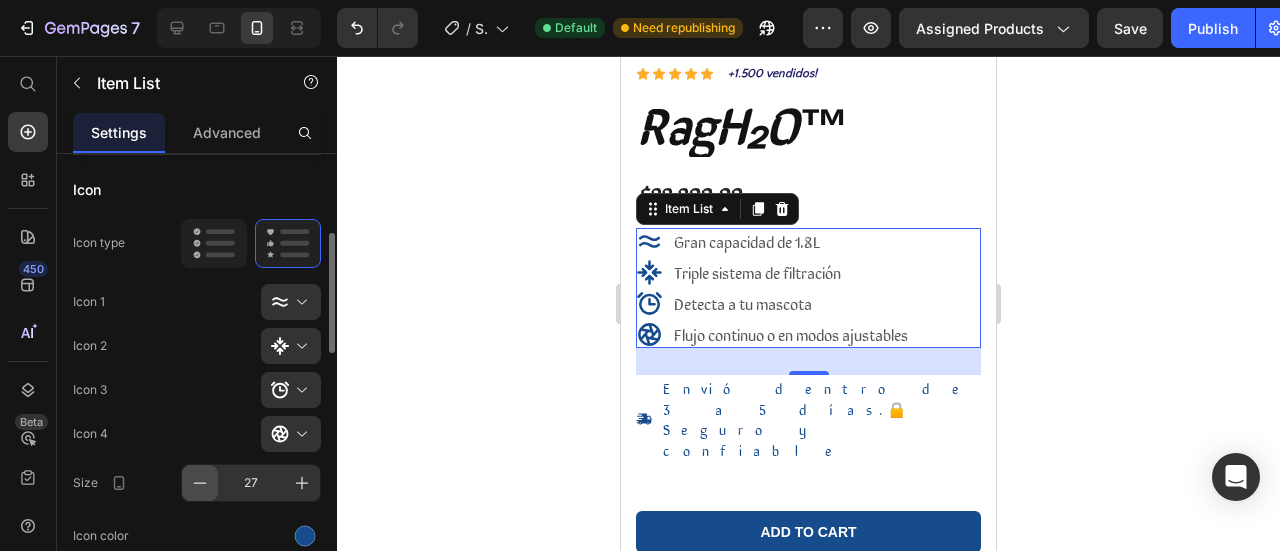 click 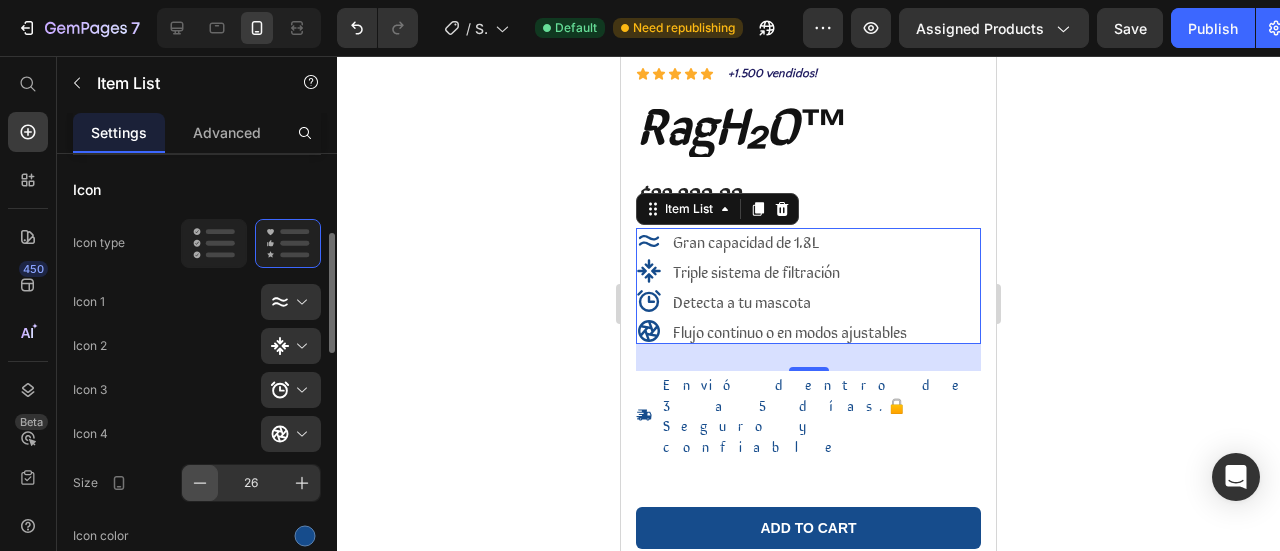 click 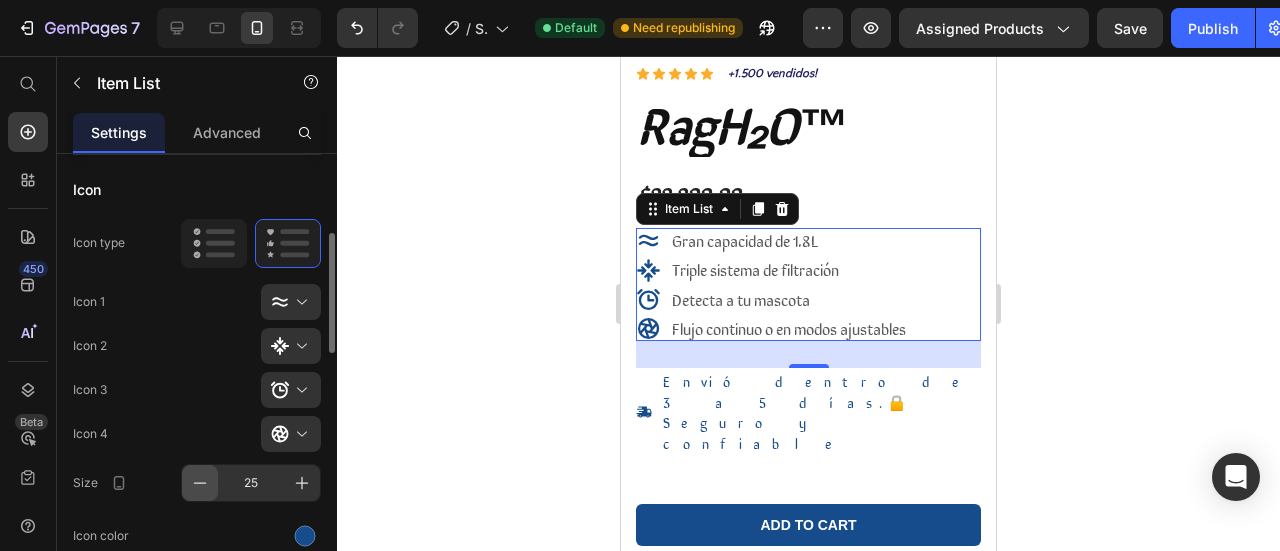 click 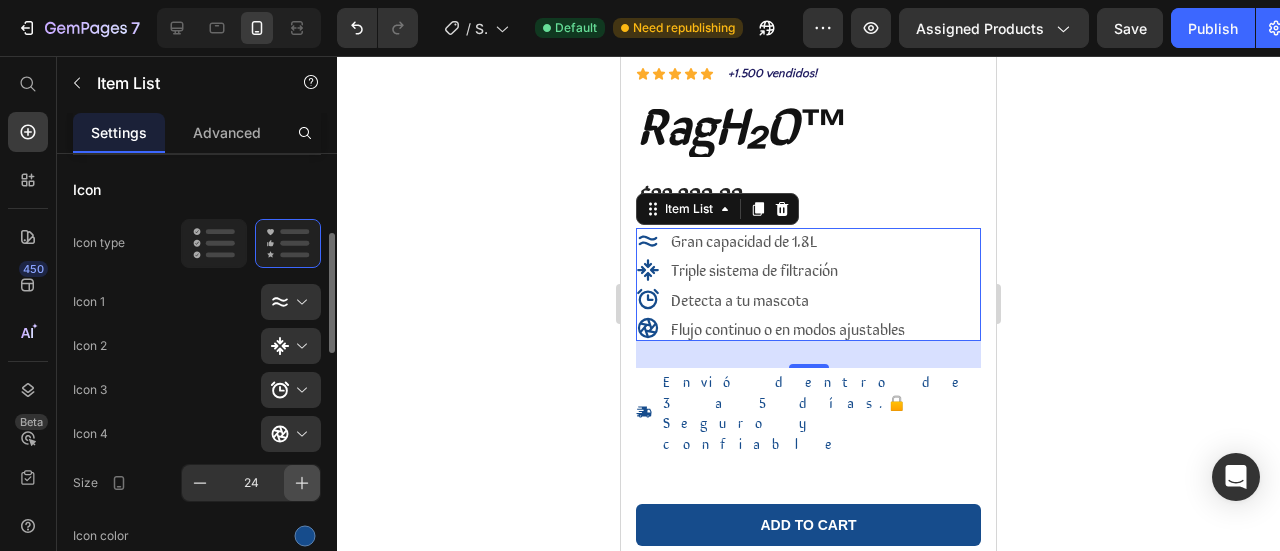 click 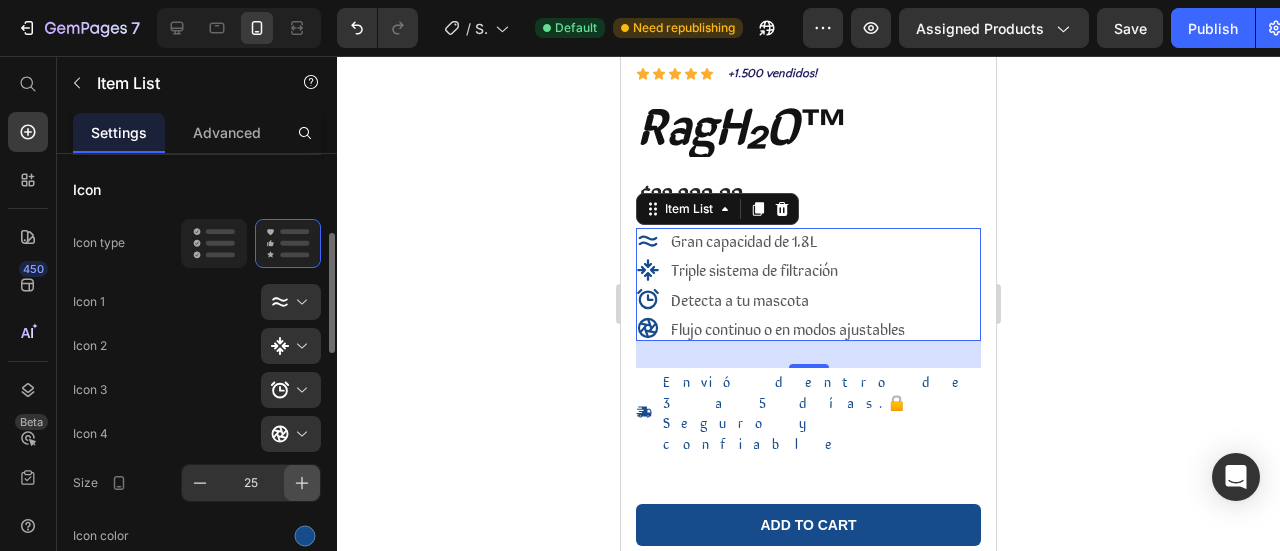 click 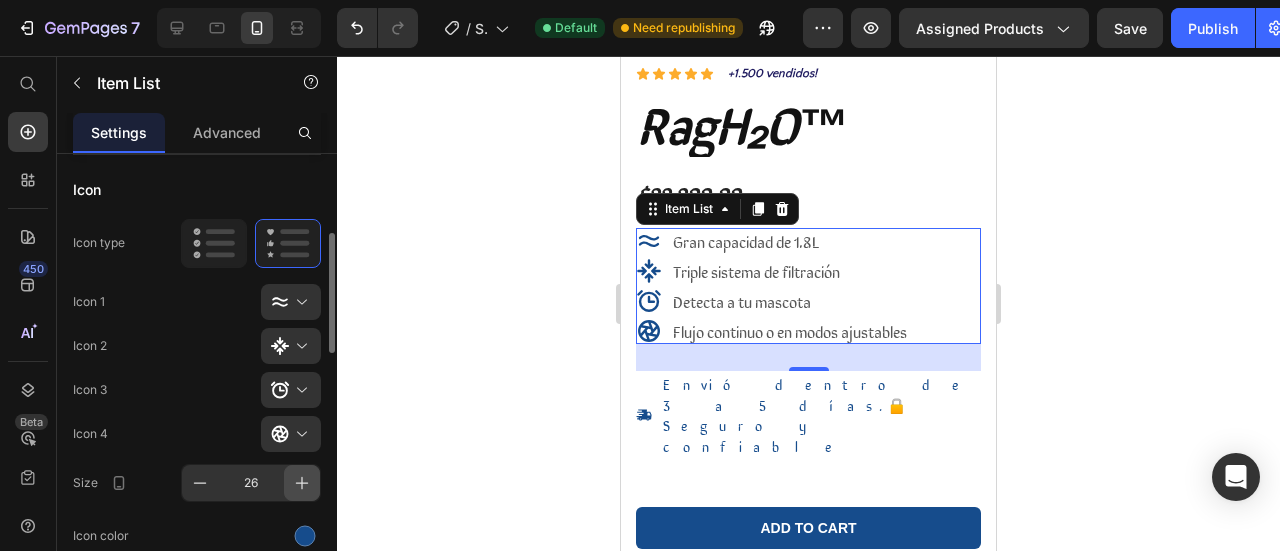 click 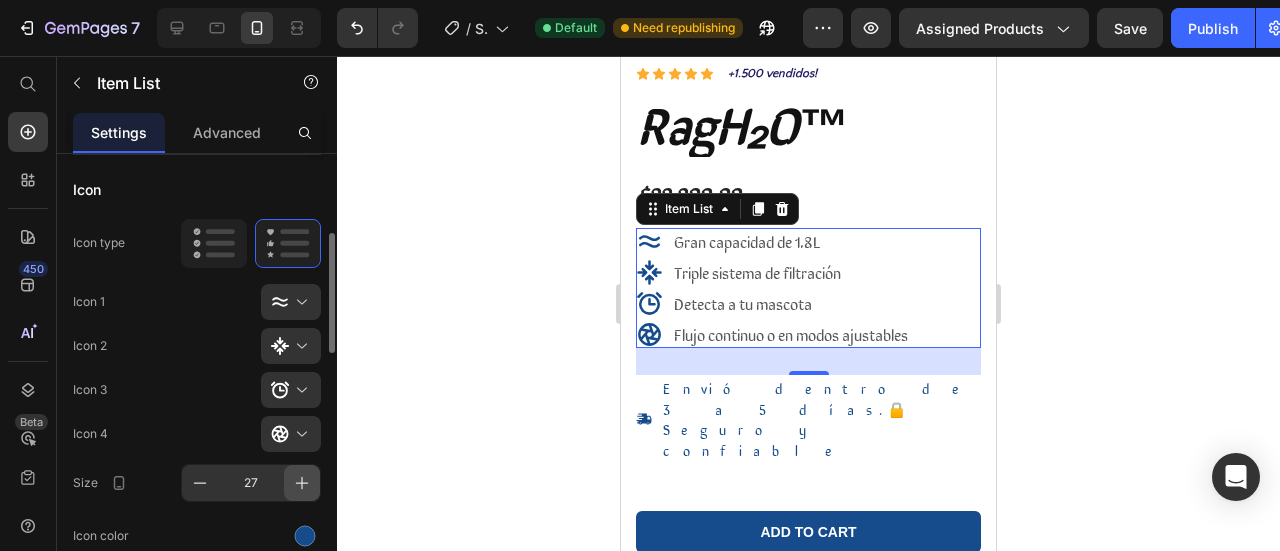 click 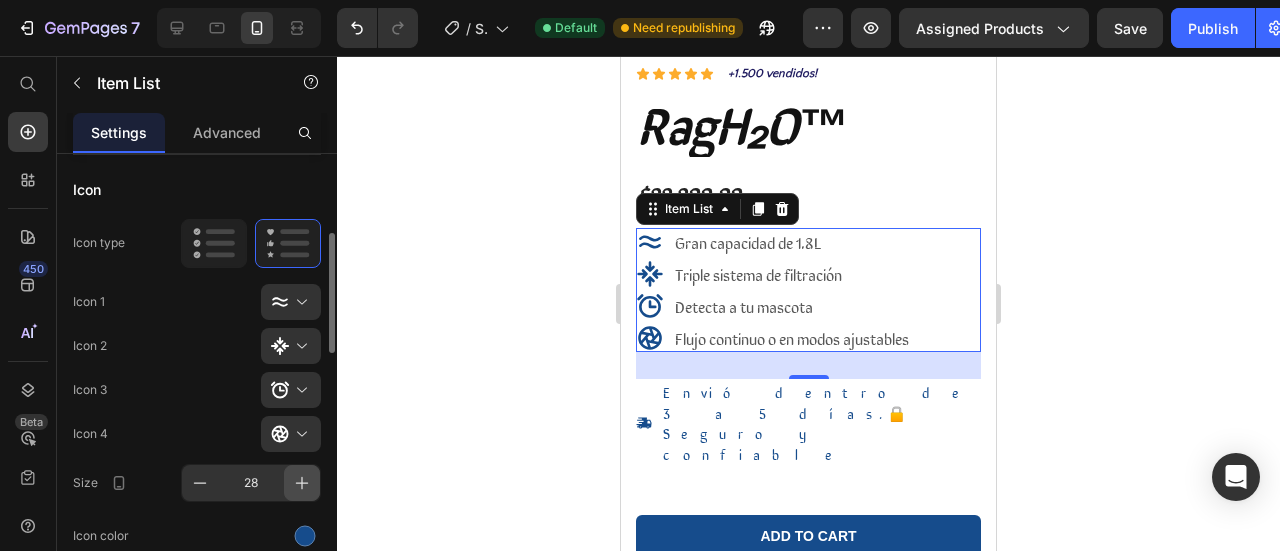 click 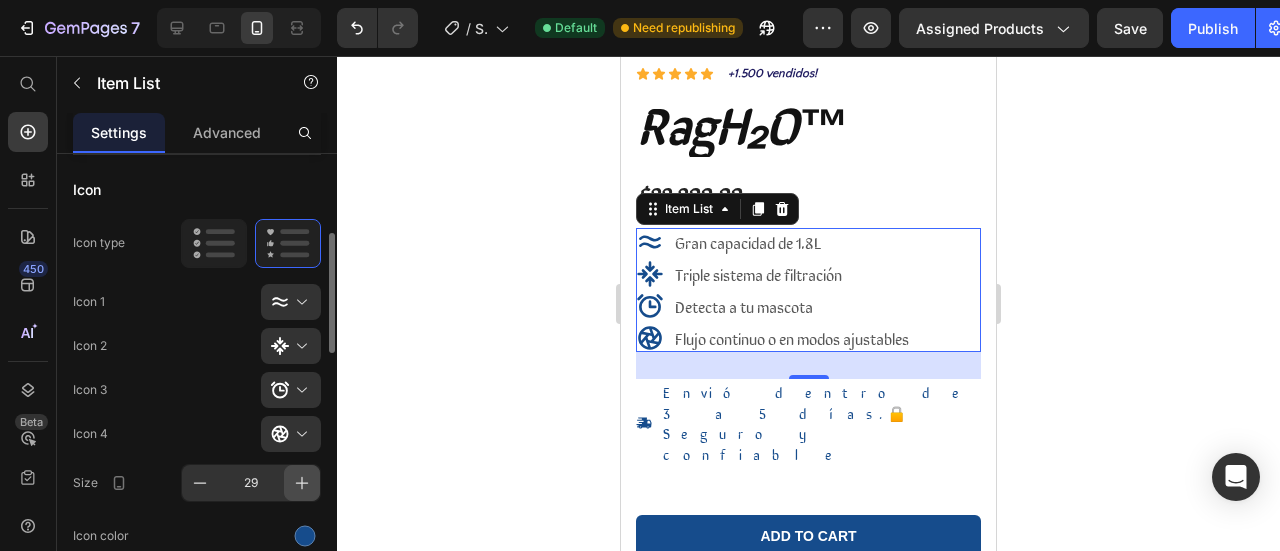 click 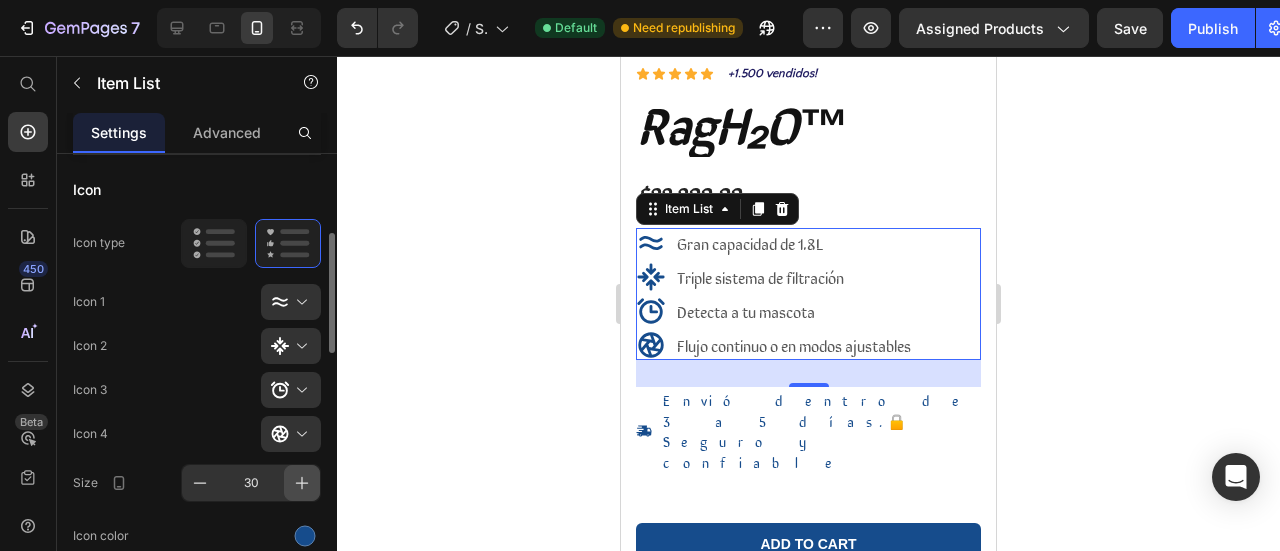 click 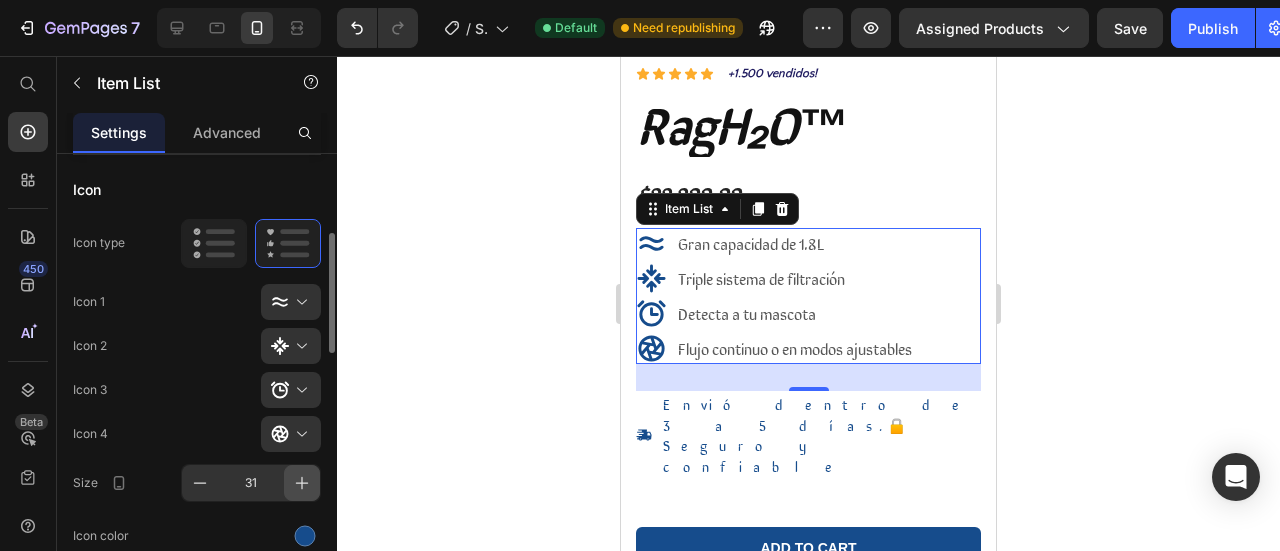 click 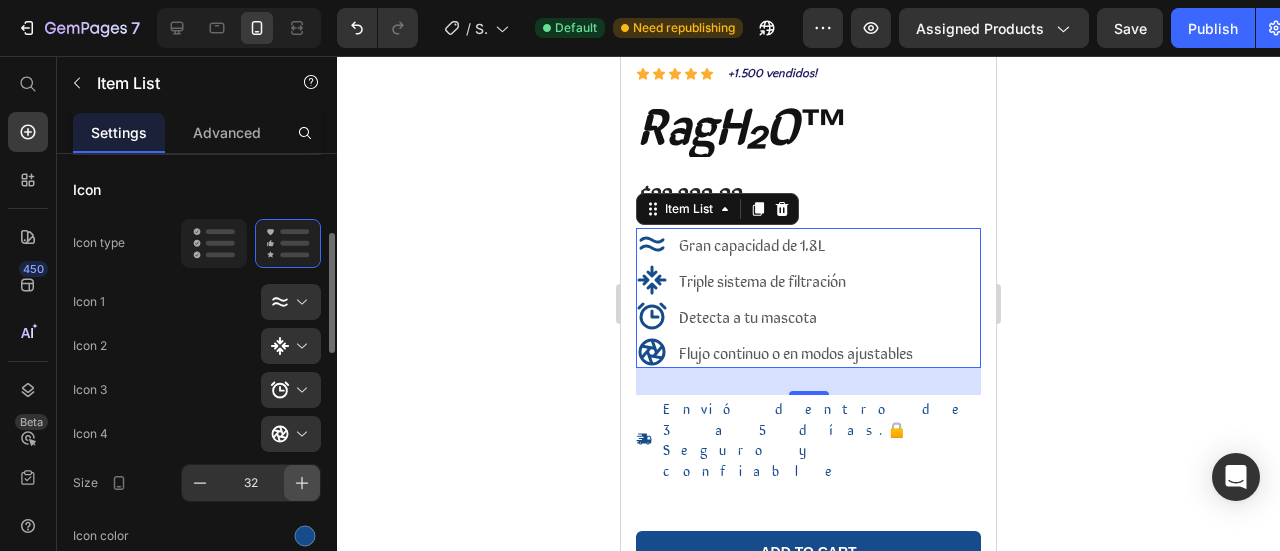 click 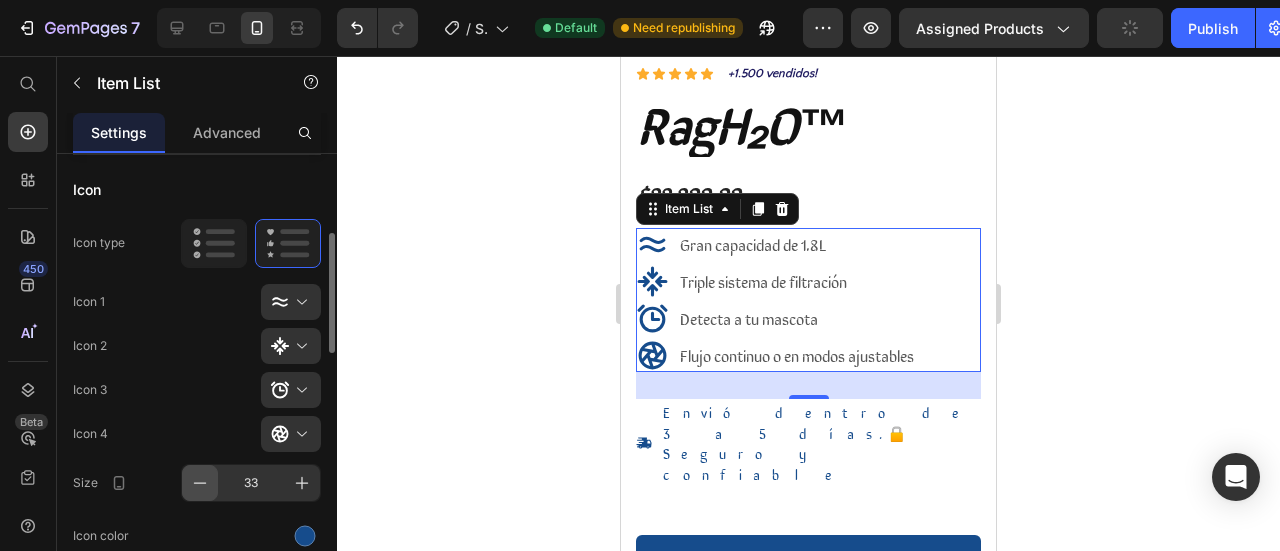 click 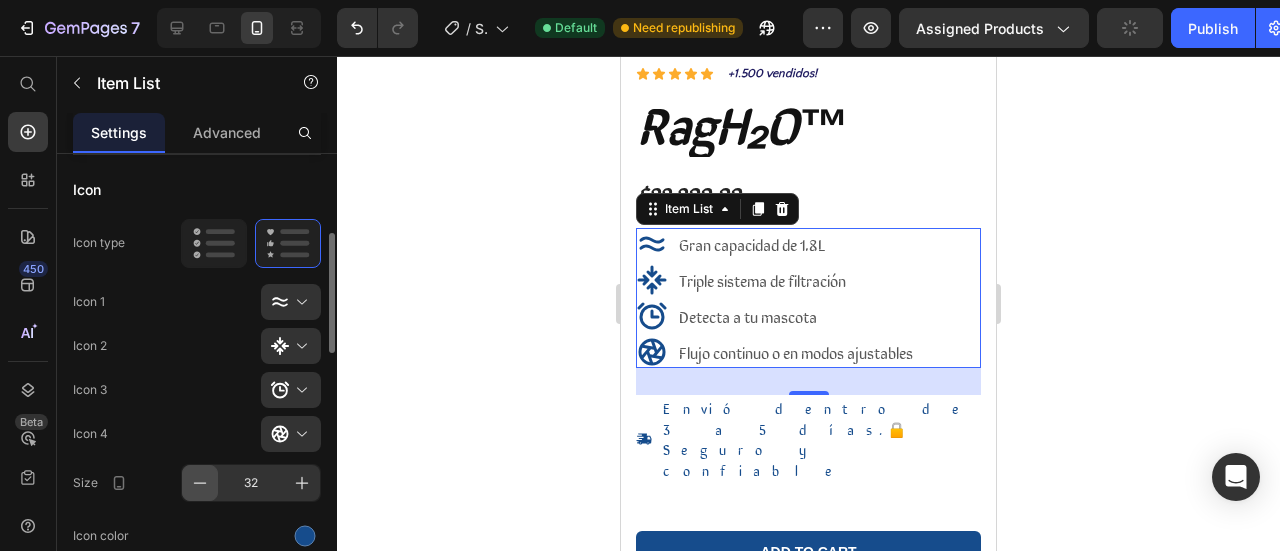 click 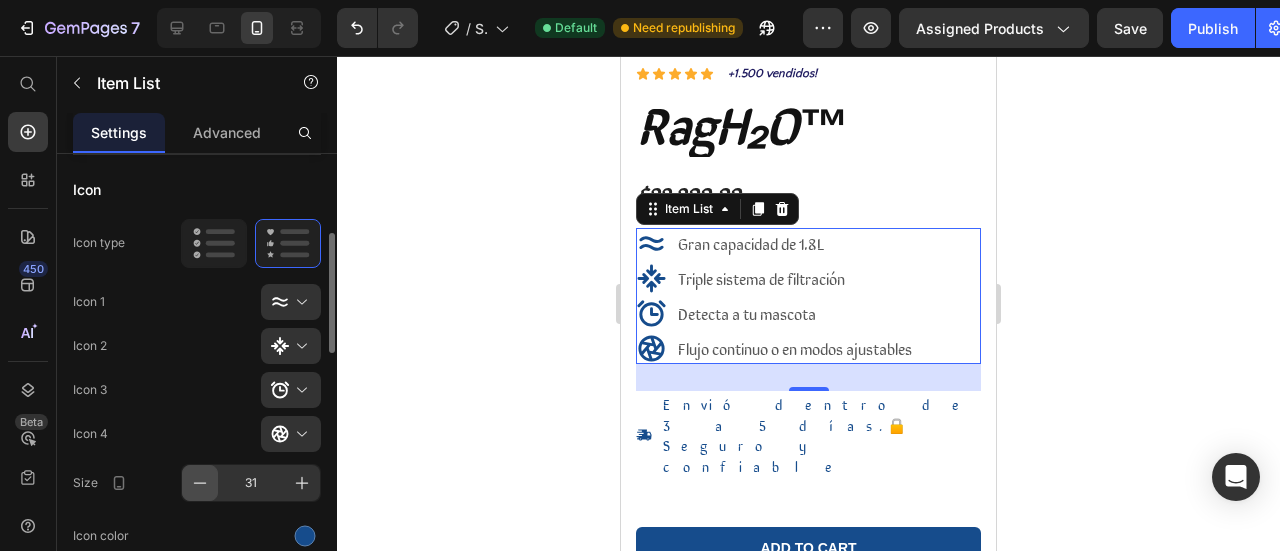 click 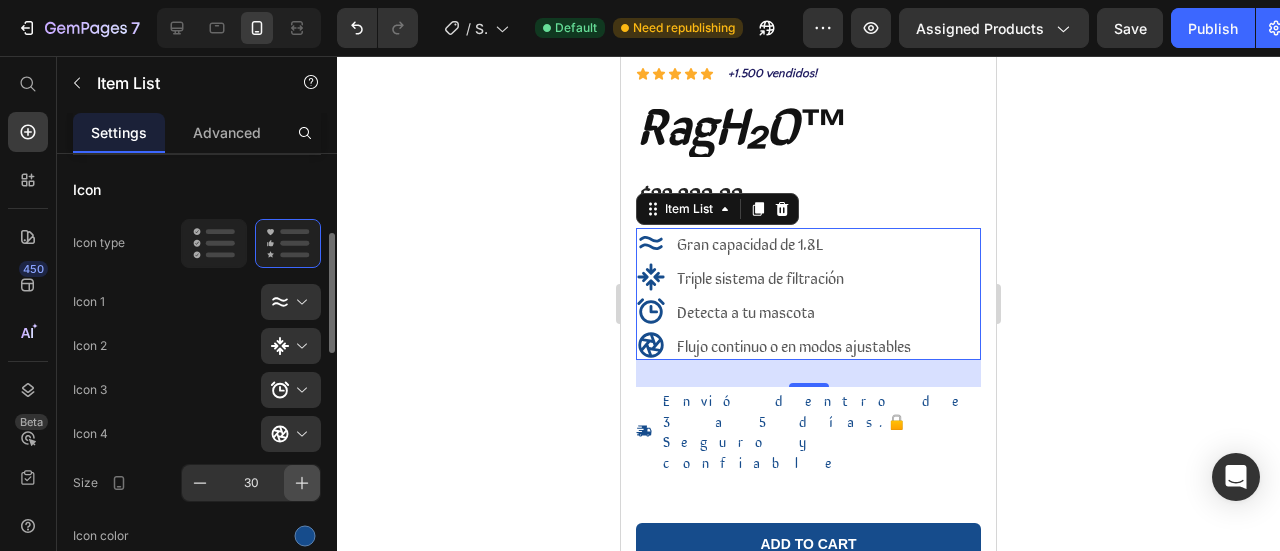 click 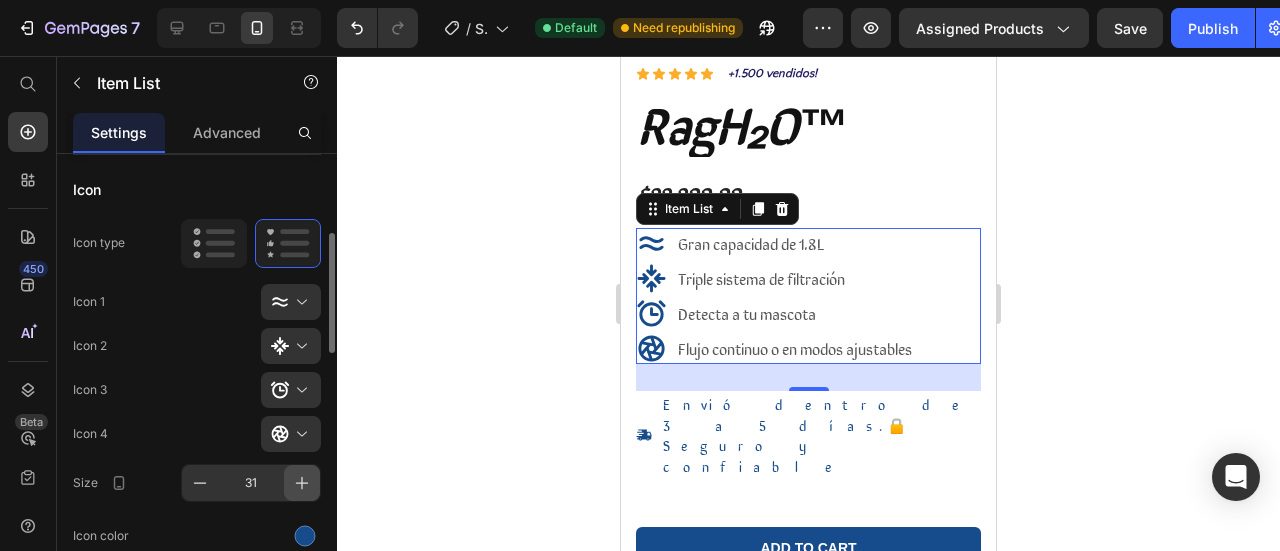click 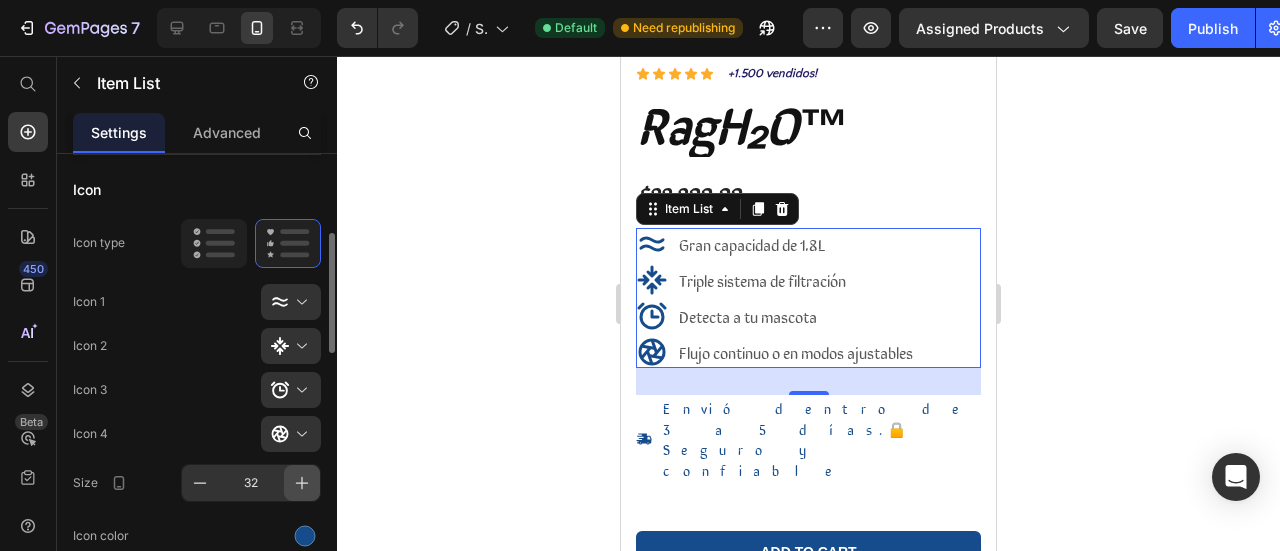 click 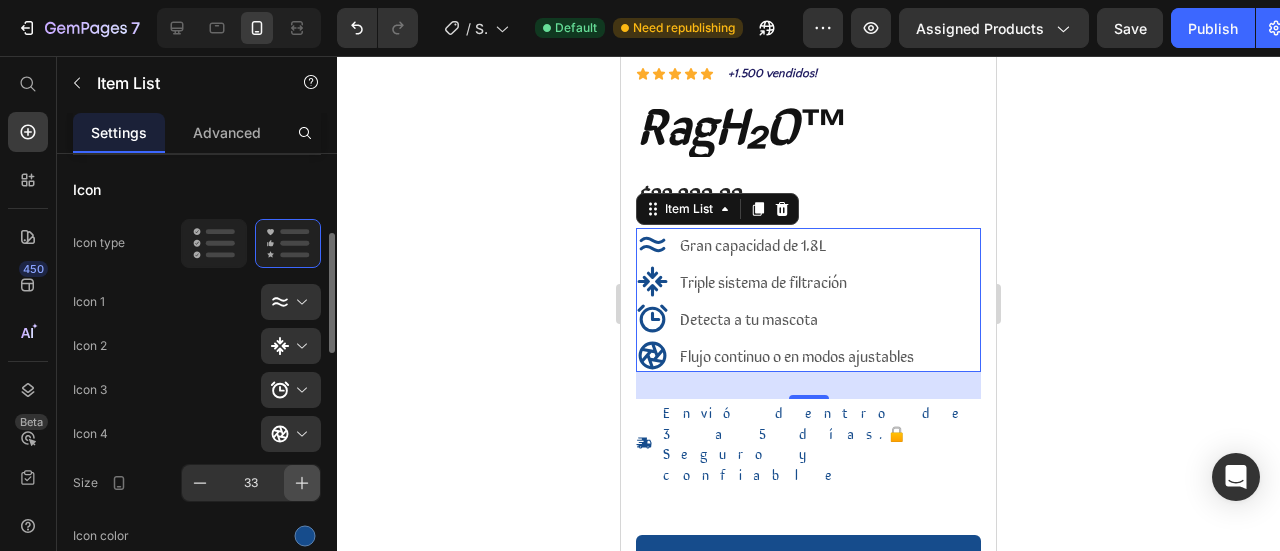 click 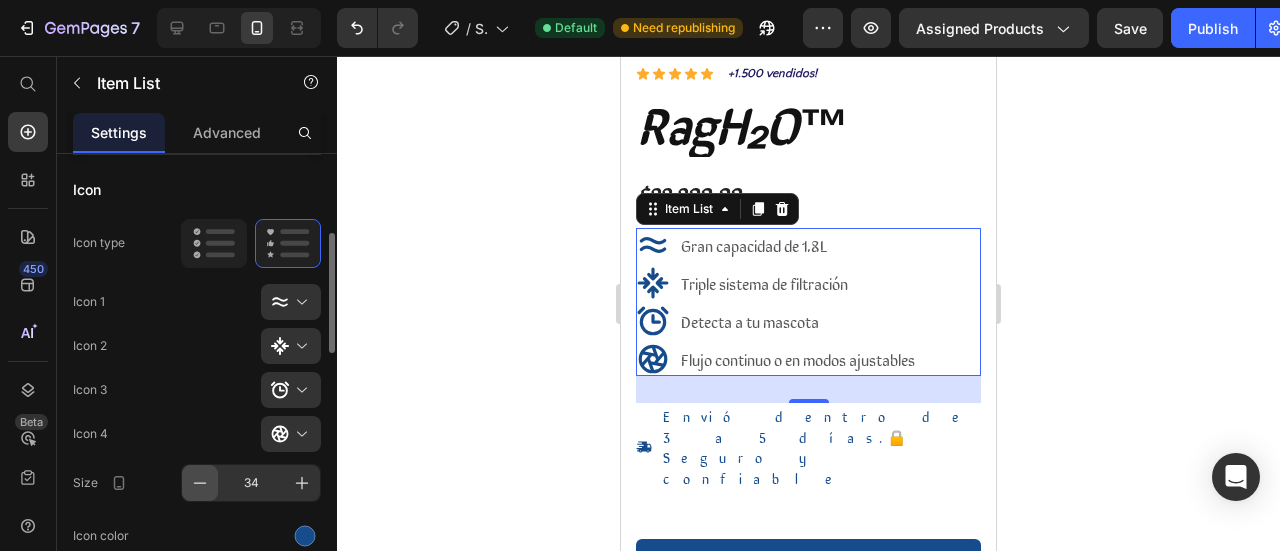 click 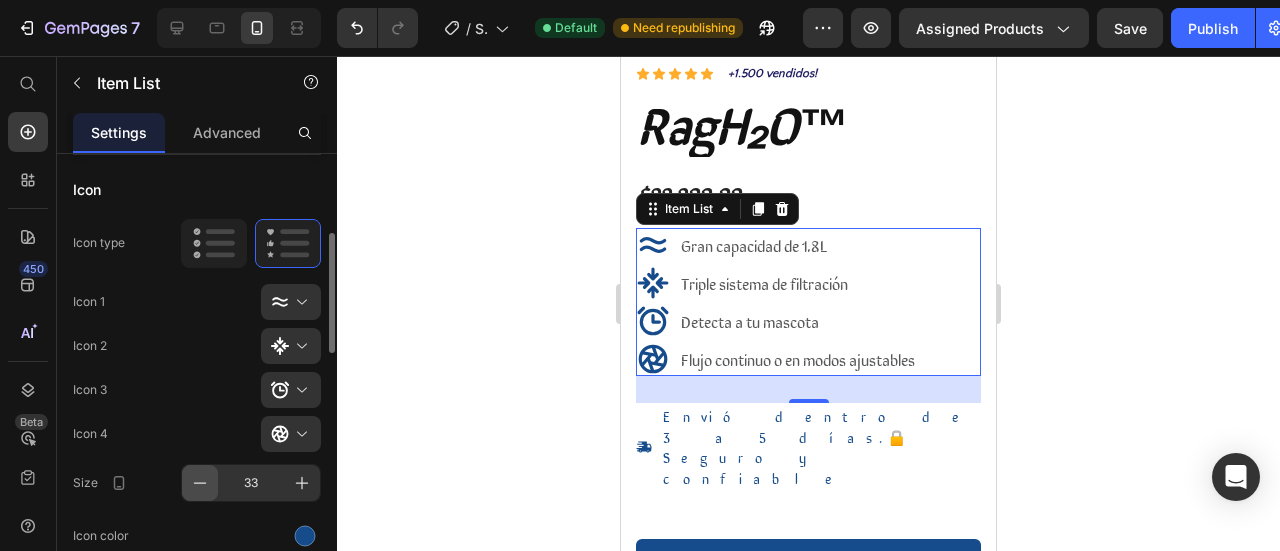click 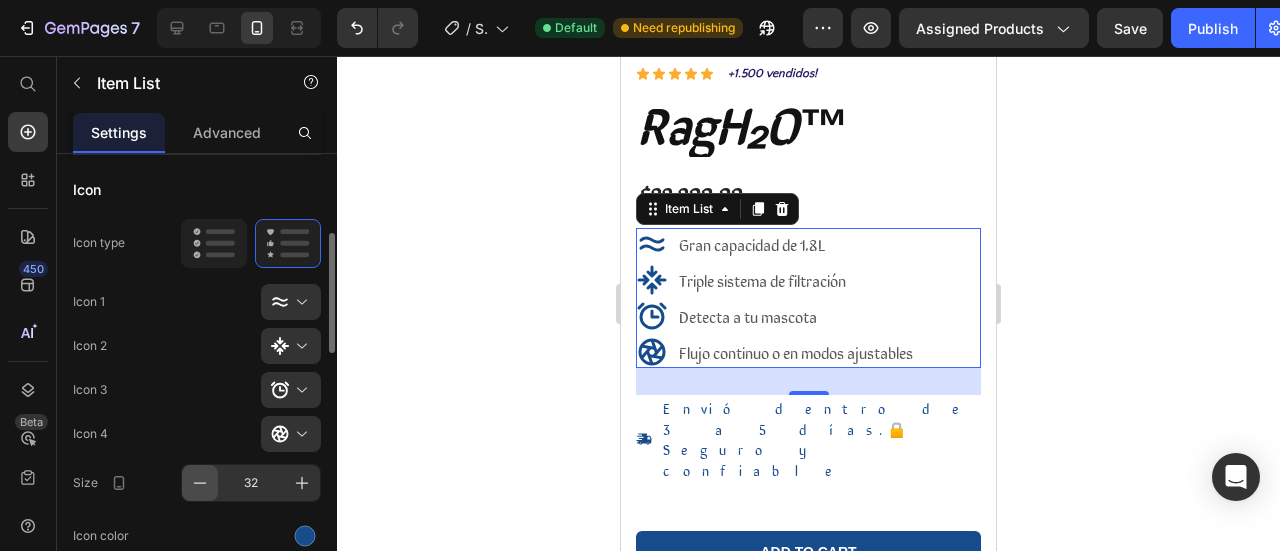click 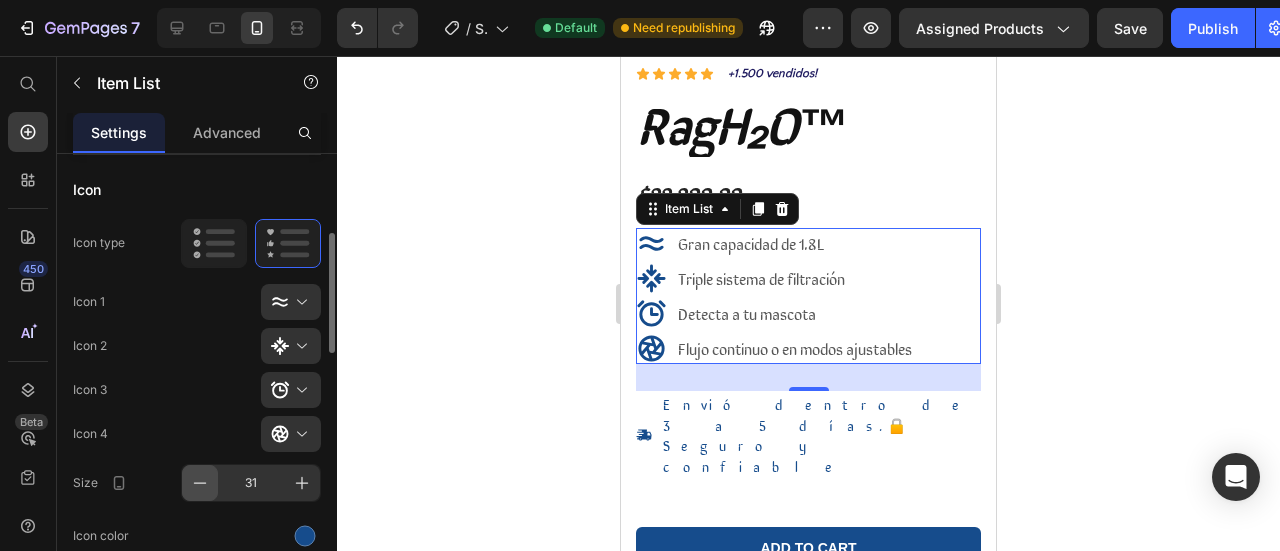 click 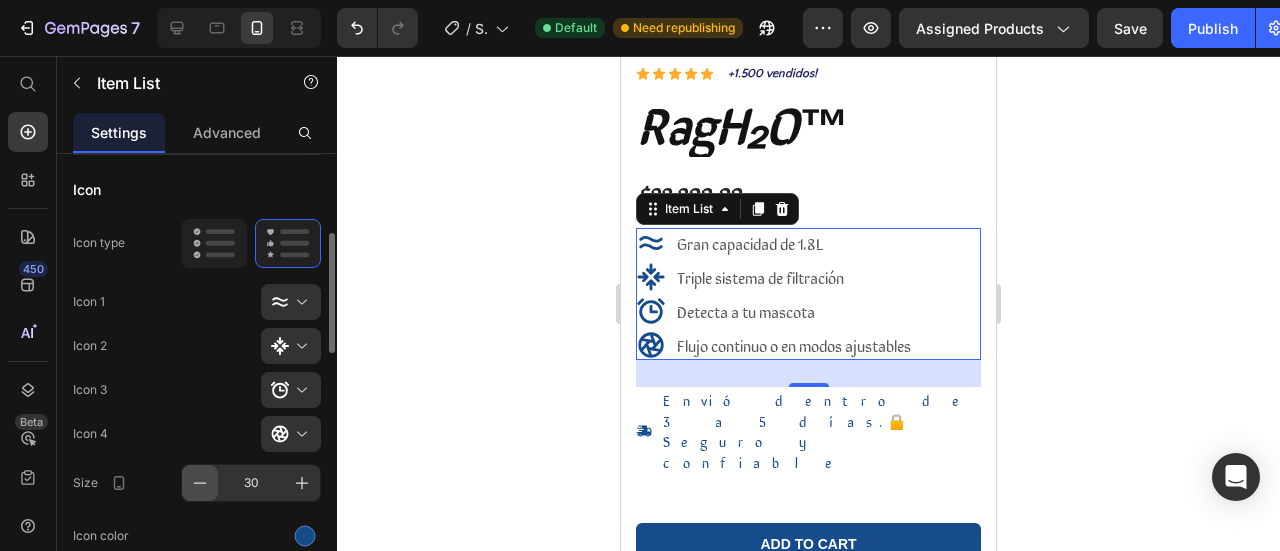 click 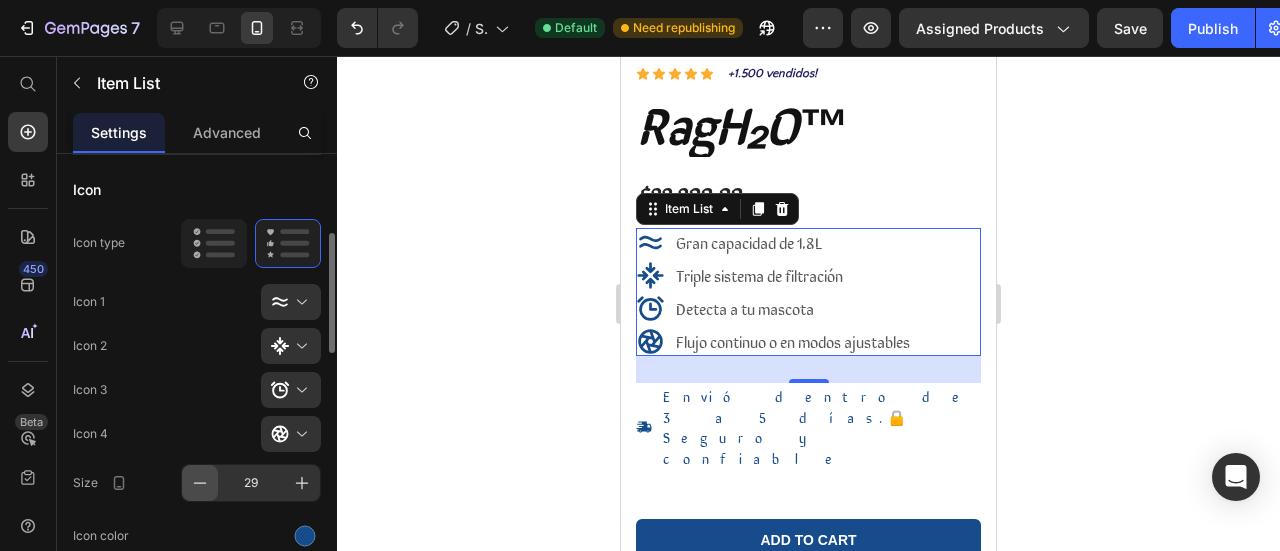 click 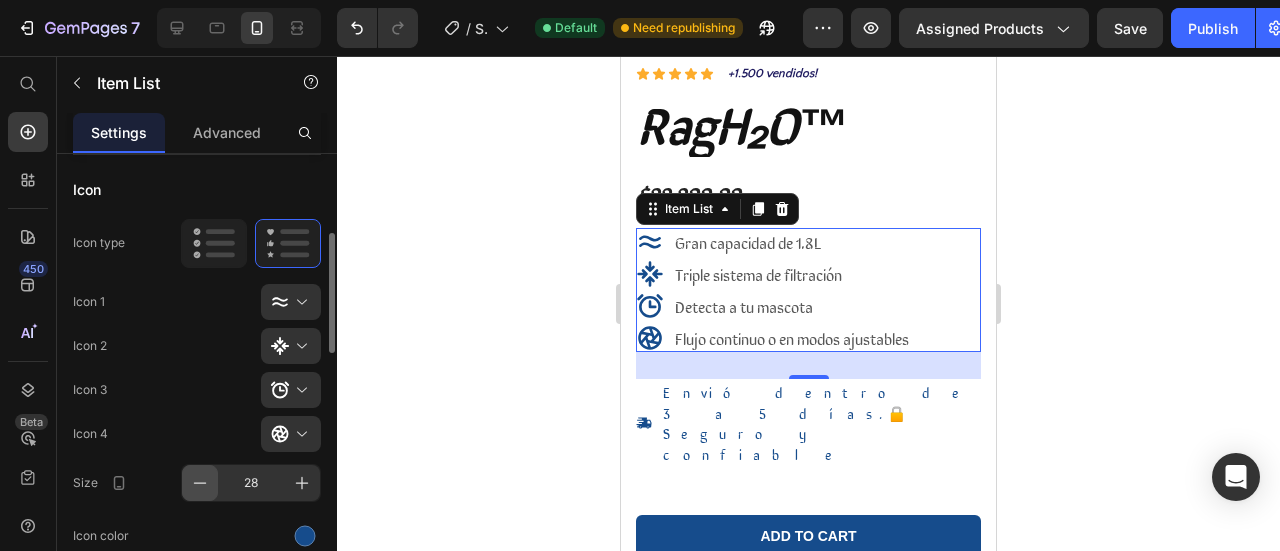 click 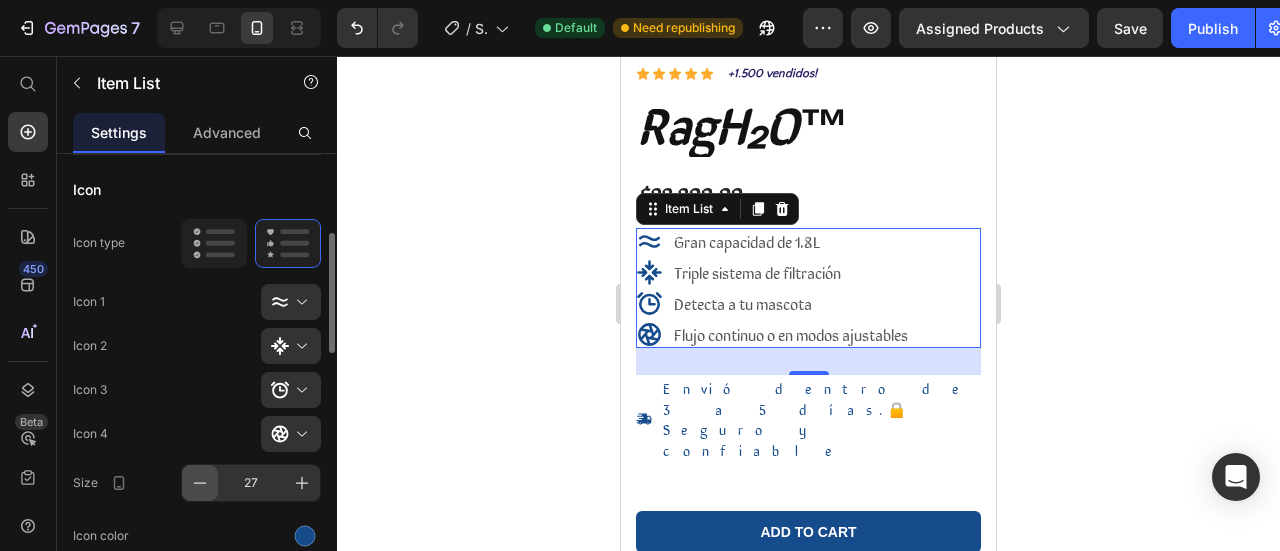 click 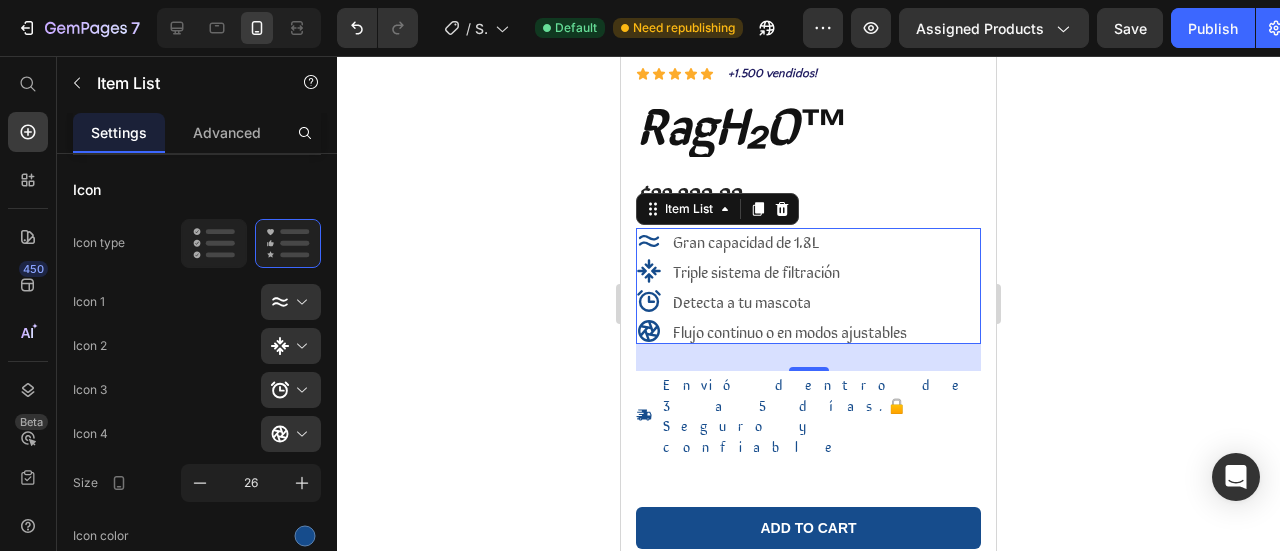 click on "Gran capacidad de 1.8L
Triple sistema de filtración
Detecta a tu mascota
Flujo continuo o en modos ajustables" at bounding box center (773, 286) 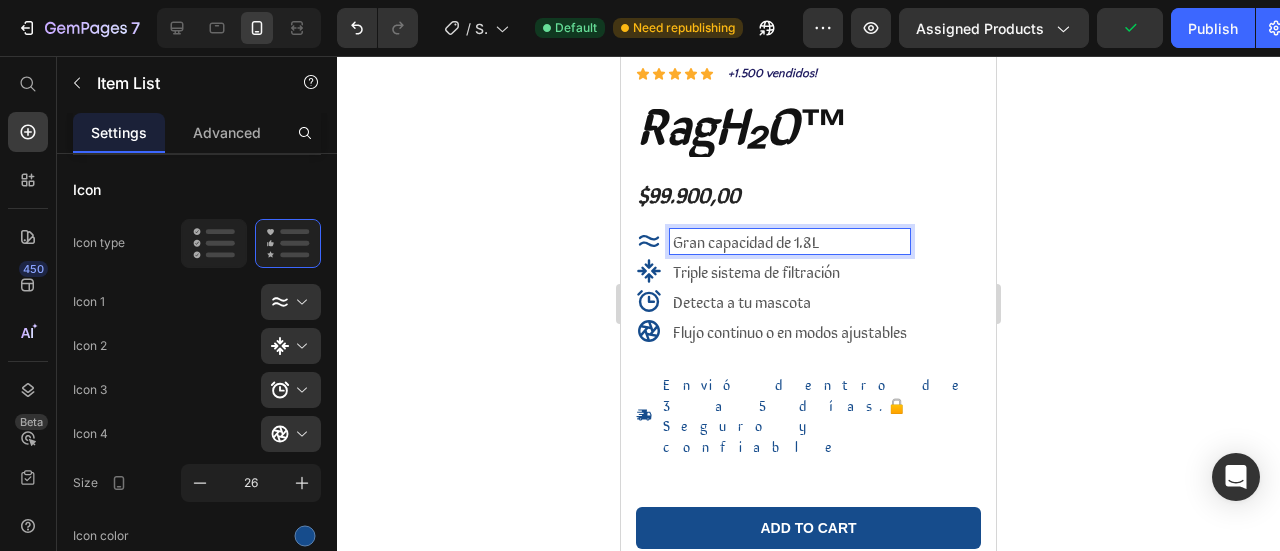 click on "Gran capacidad de 1.8L" at bounding box center (746, 241) 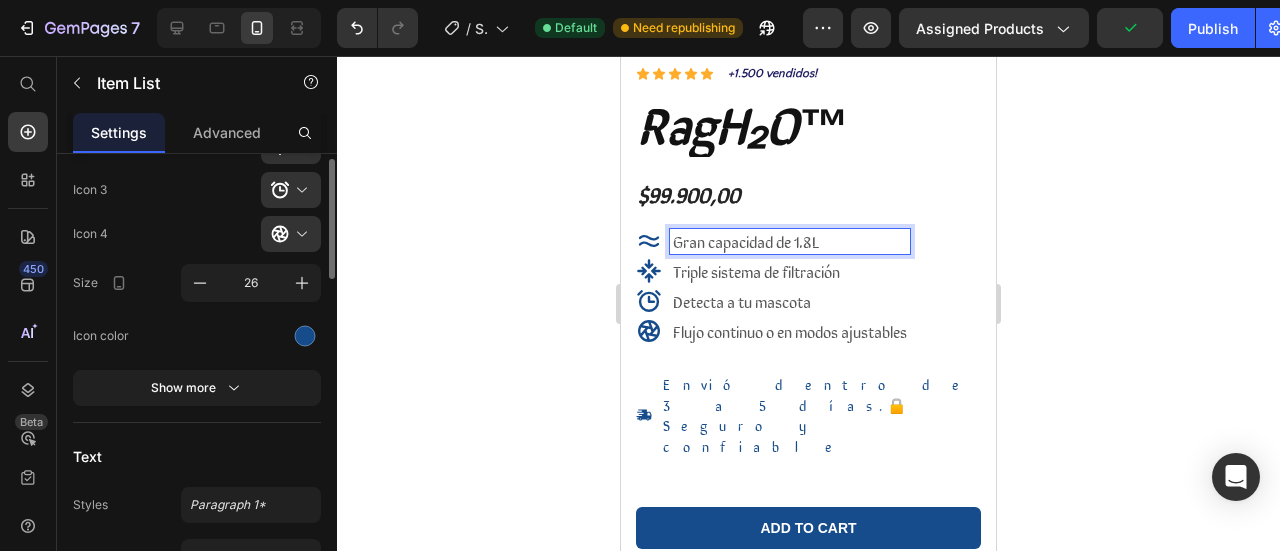 scroll, scrollTop: 400, scrollLeft: 0, axis: vertical 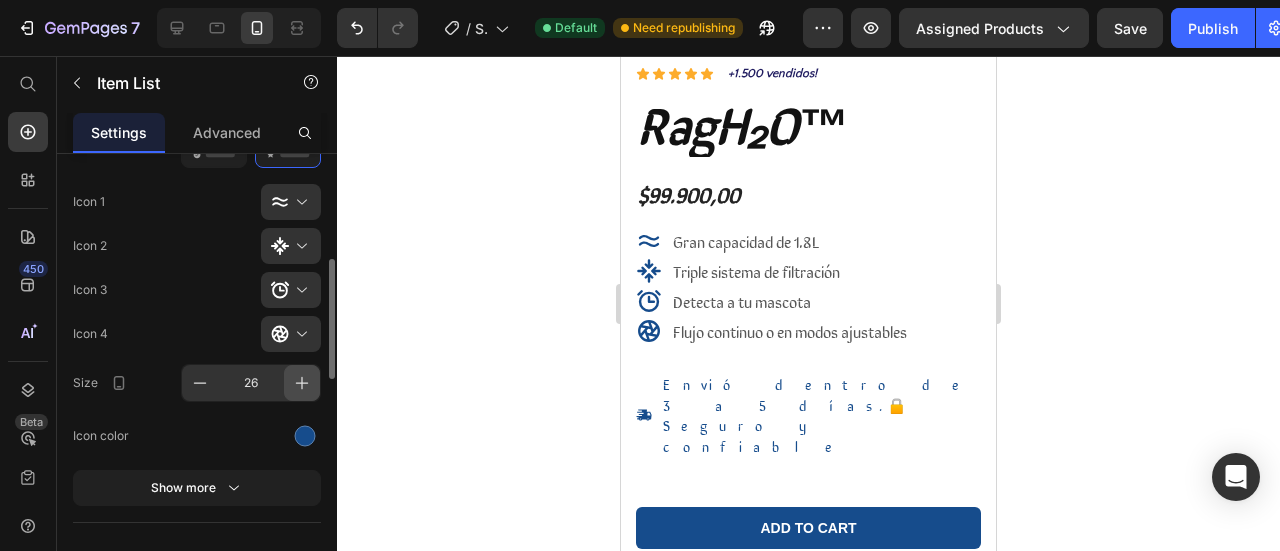 click 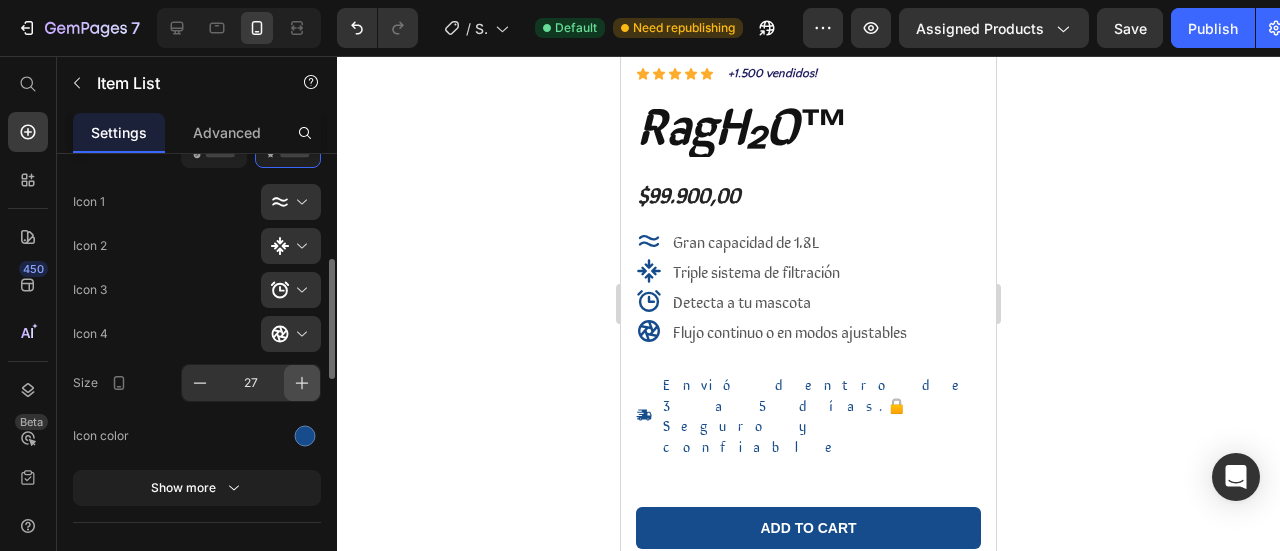click 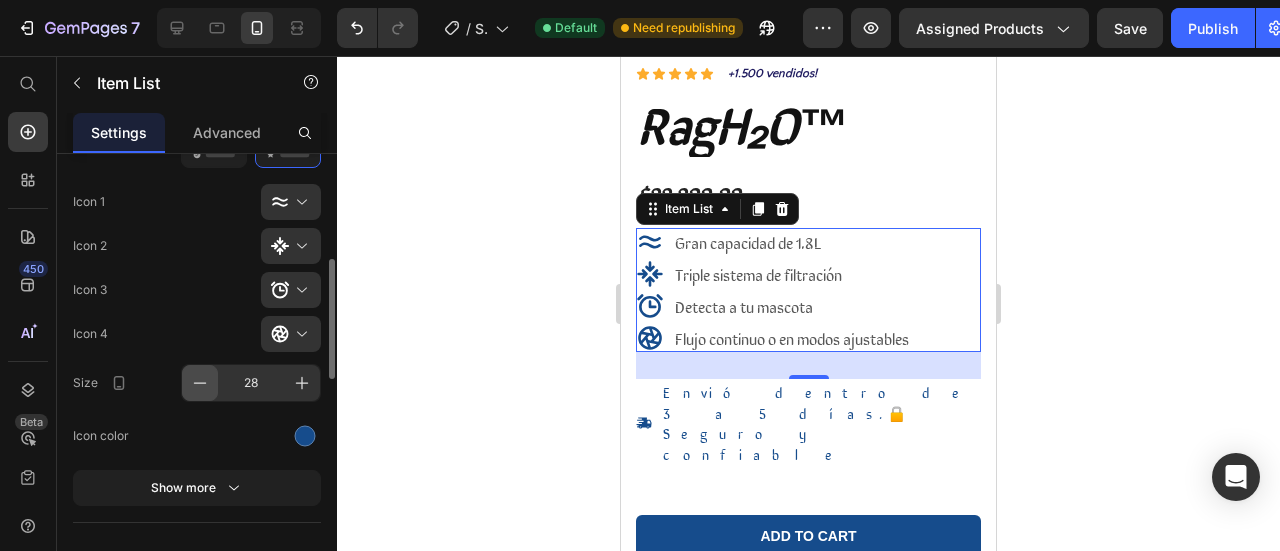 click 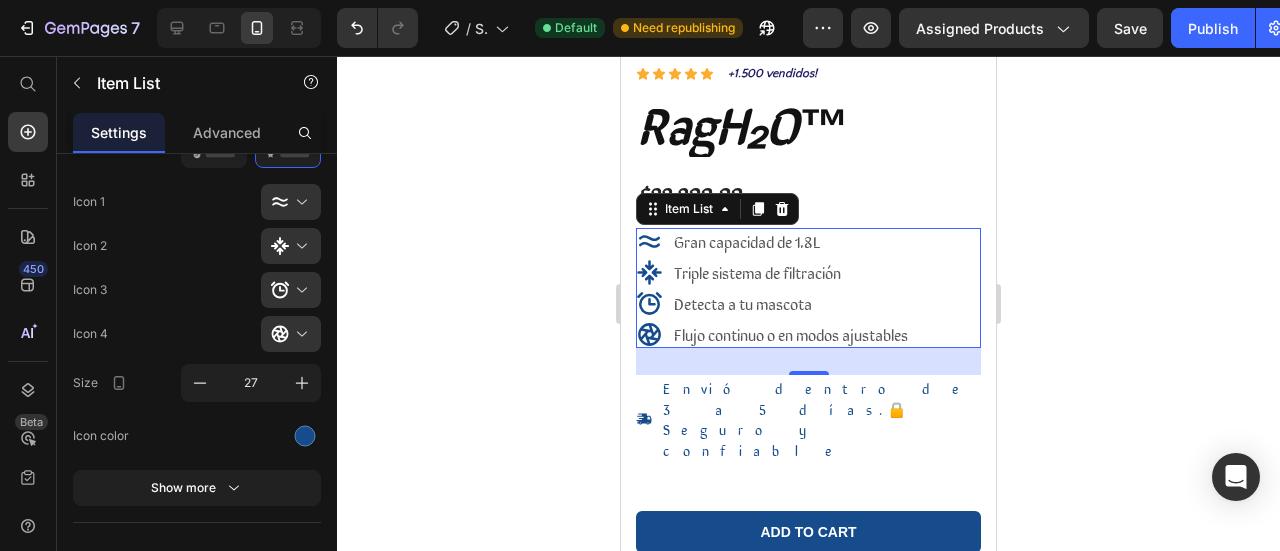 click 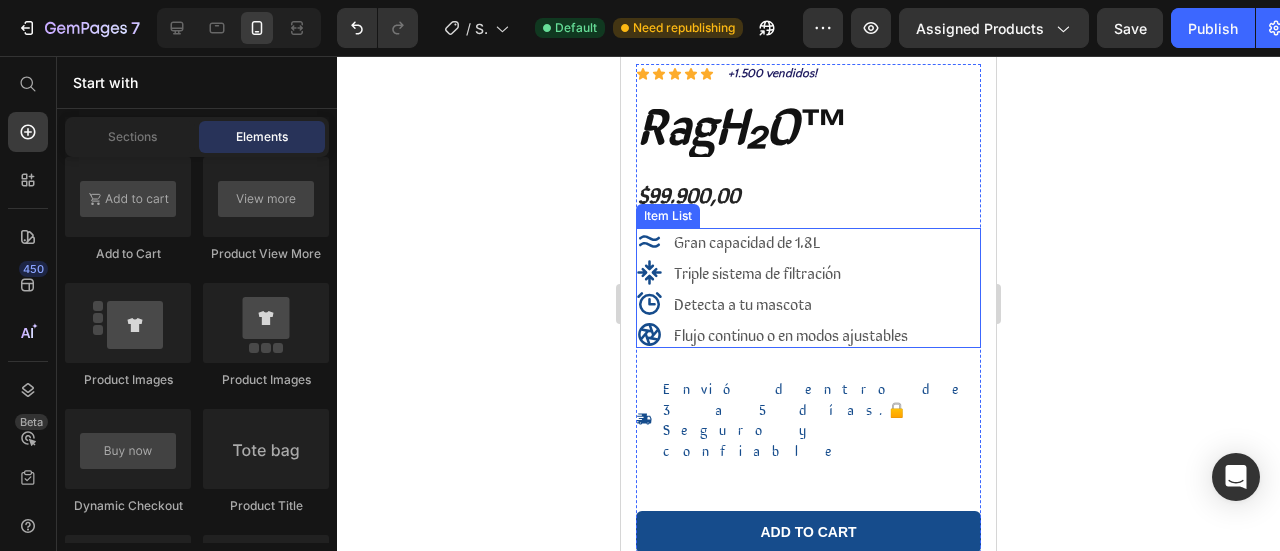 click on "Gran capacidad de 1.8L" at bounding box center (747, 241) 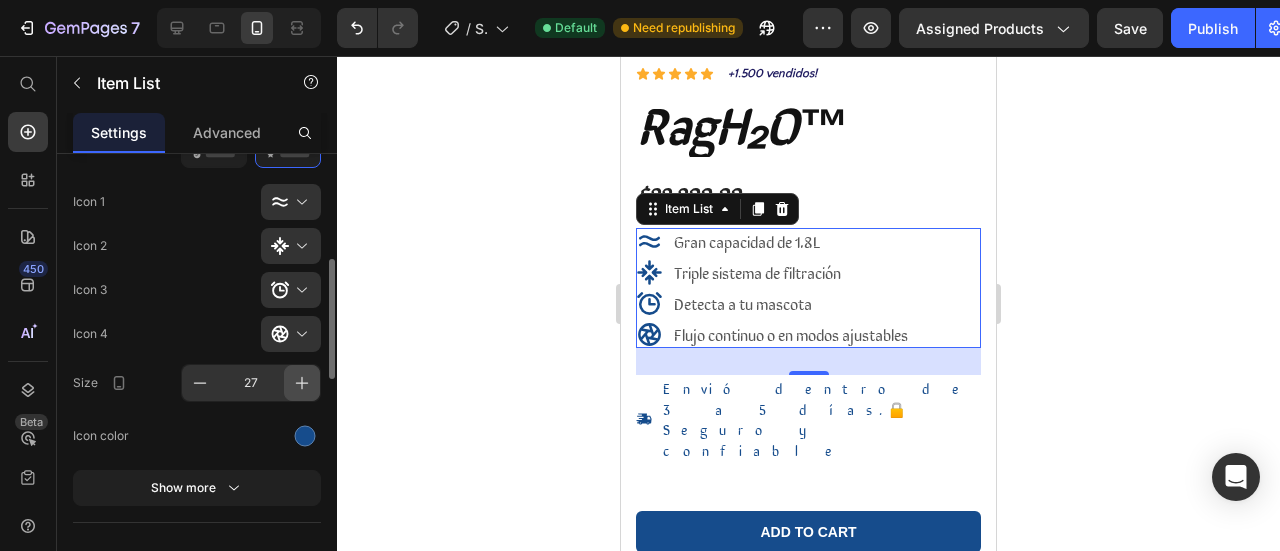 click 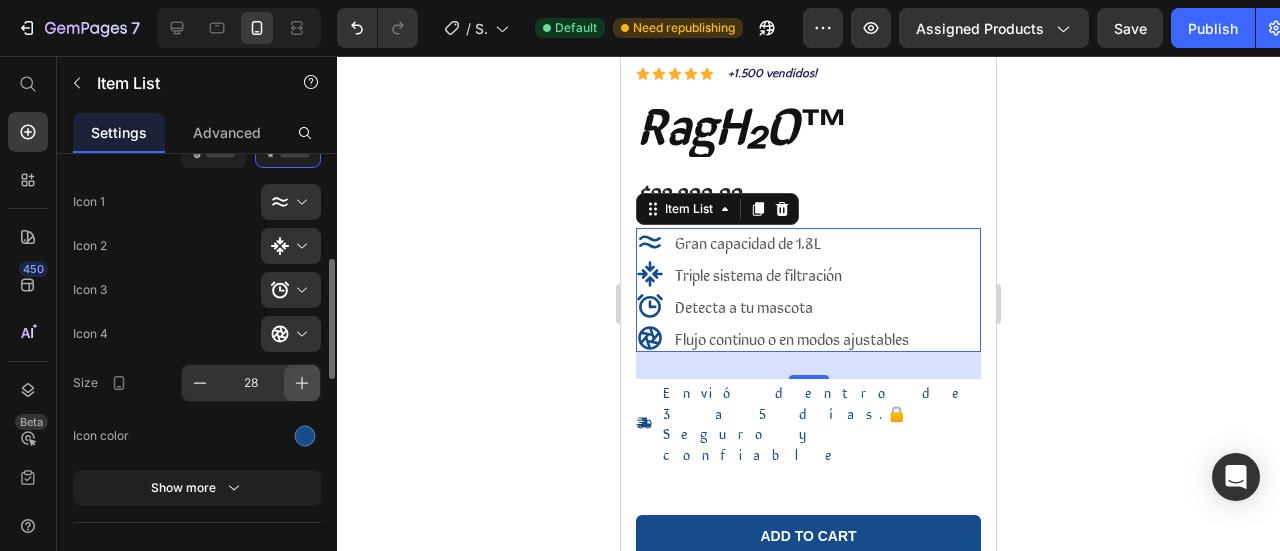 click 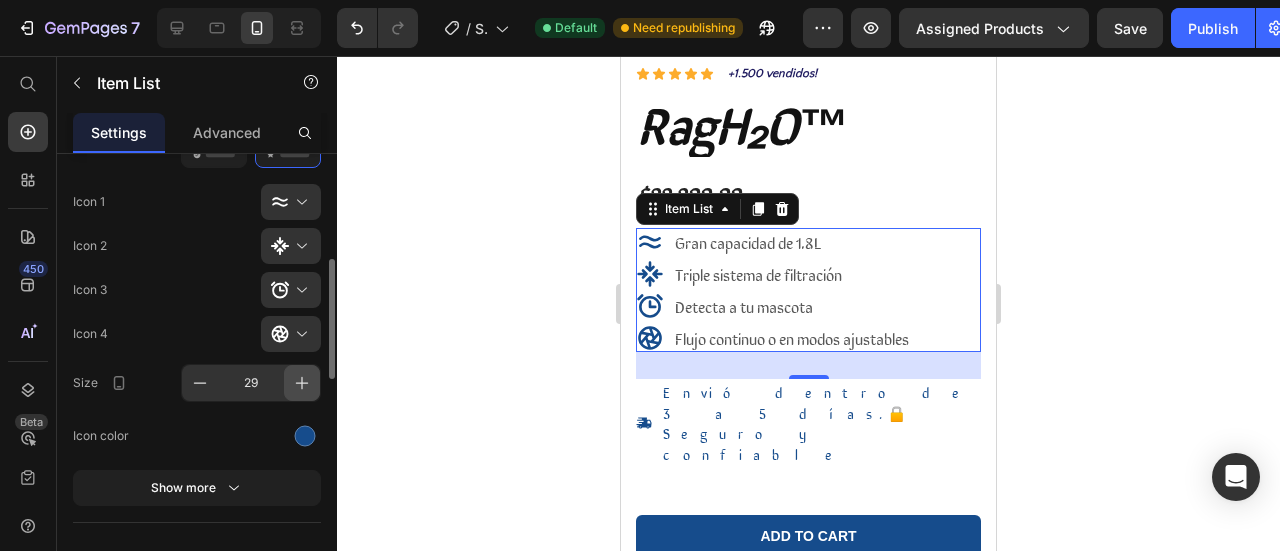 click 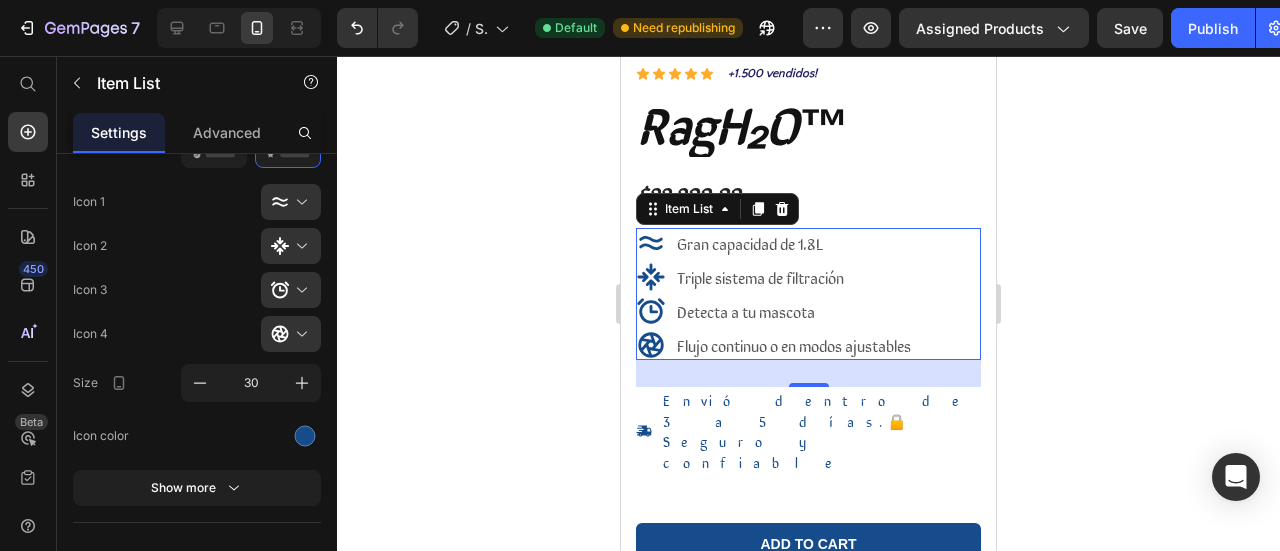 click 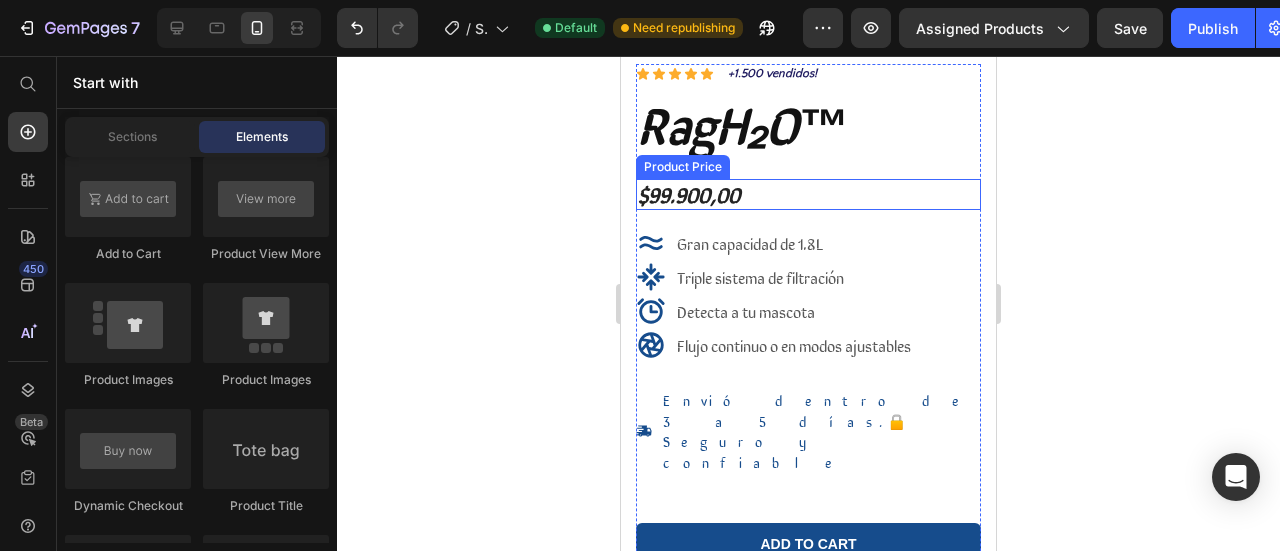 scroll, scrollTop: 200, scrollLeft: 0, axis: vertical 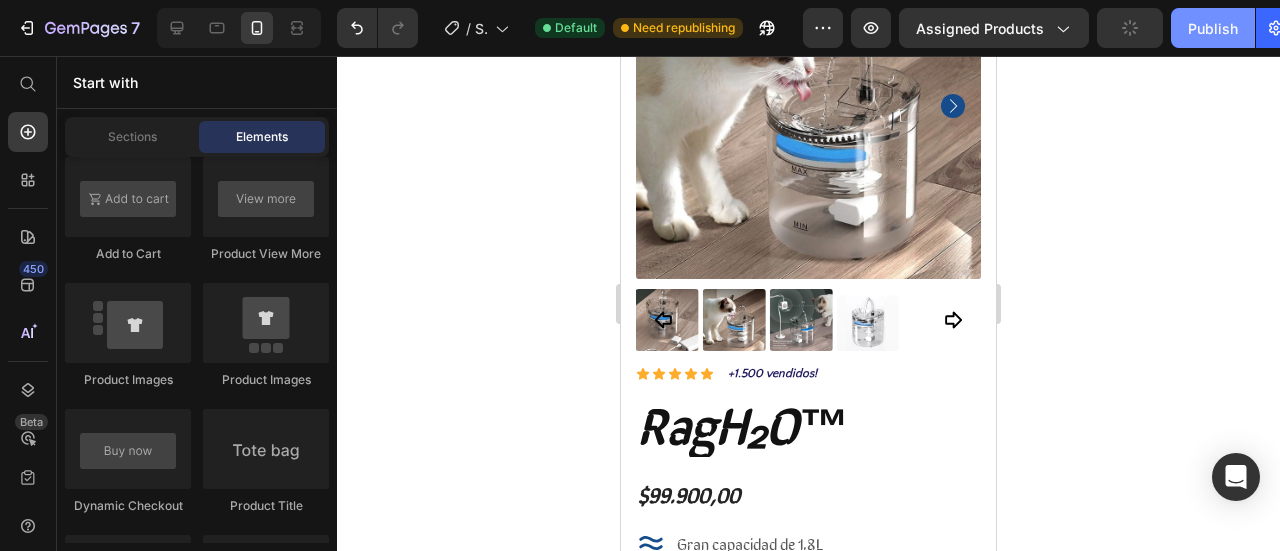 click on "Publish" at bounding box center (1213, 28) 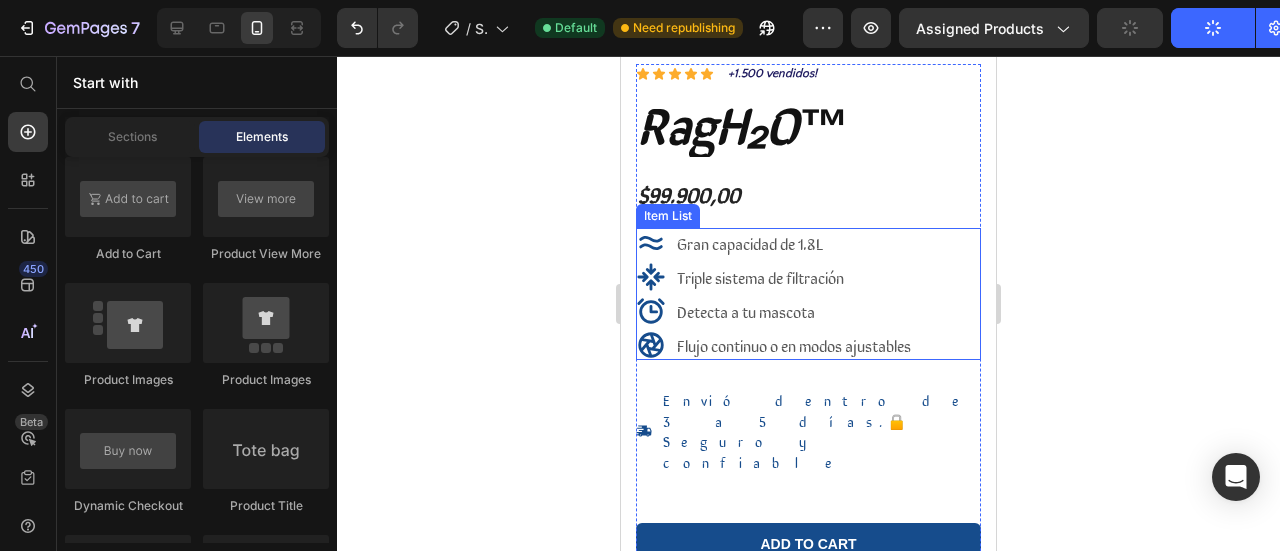 scroll, scrollTop: 600, scrollLeft: 0, axis: vertical 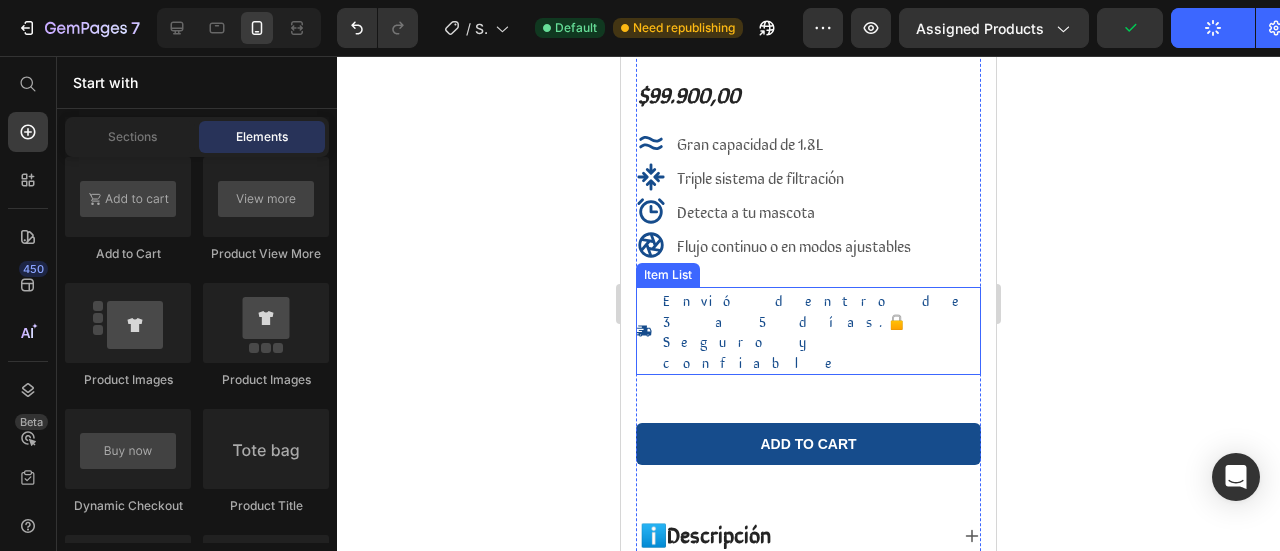 click on "Envió dentro de 3 a 5 días.🔒Seguro y confiable" at bounding box center [817, 331] 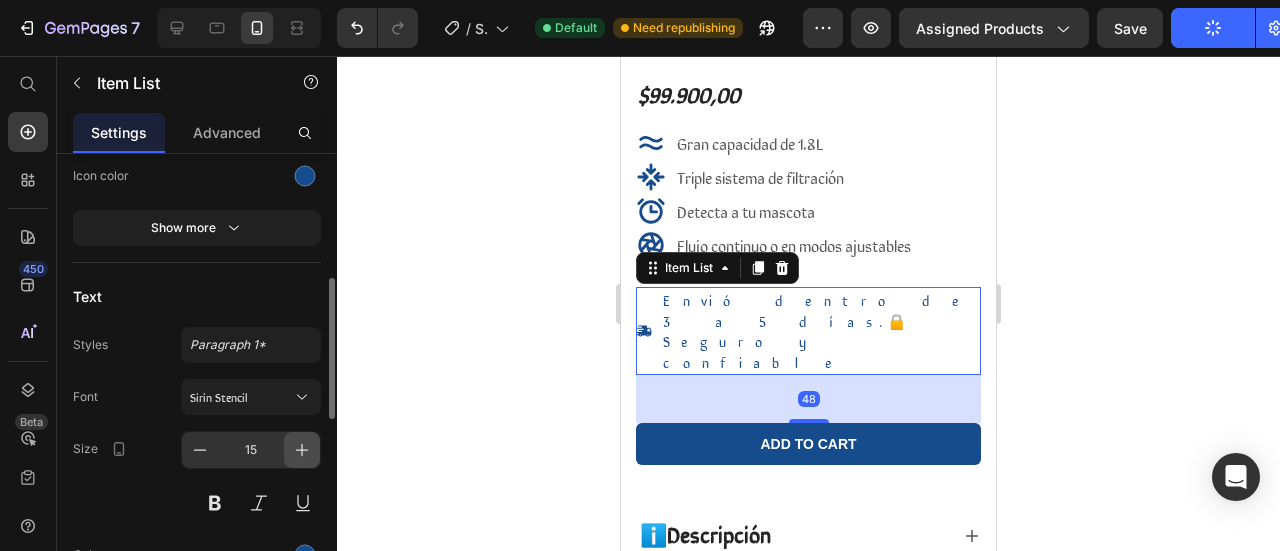 click 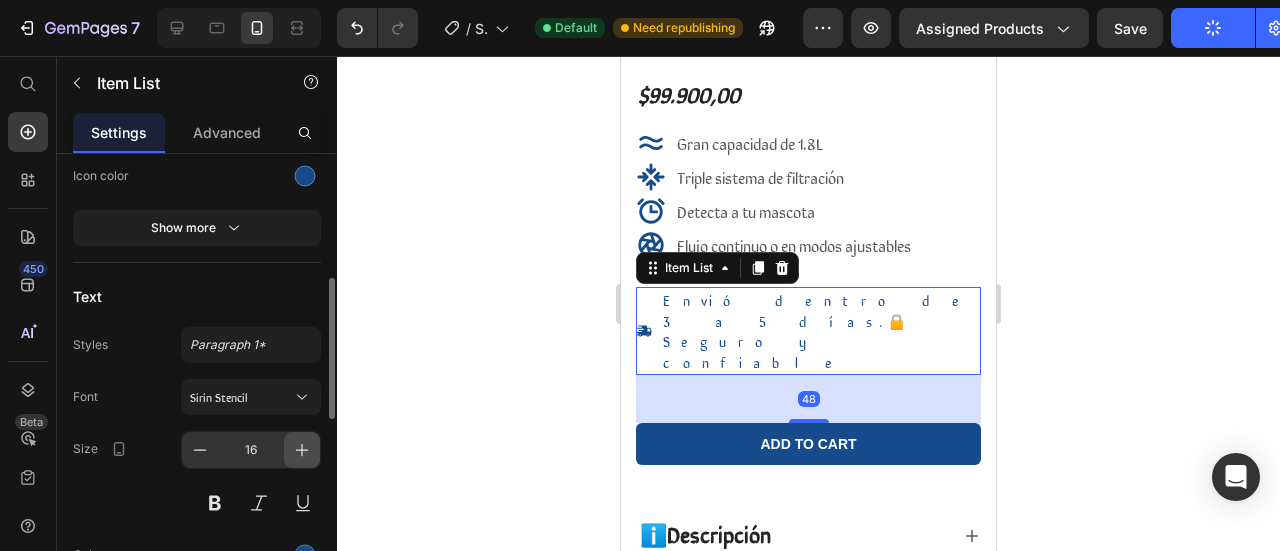 click 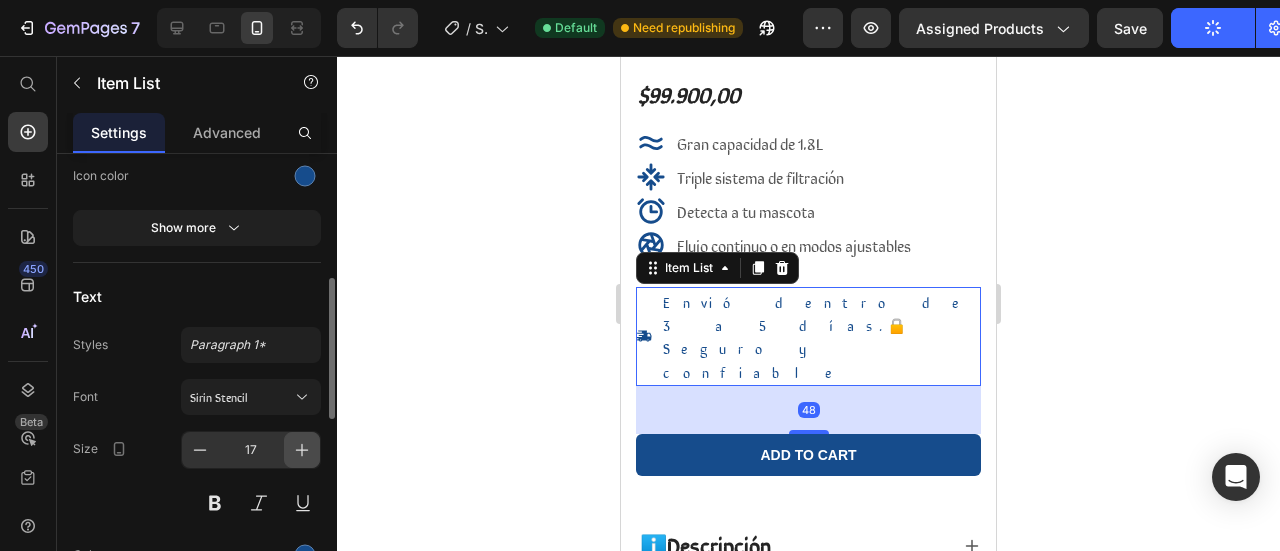 click 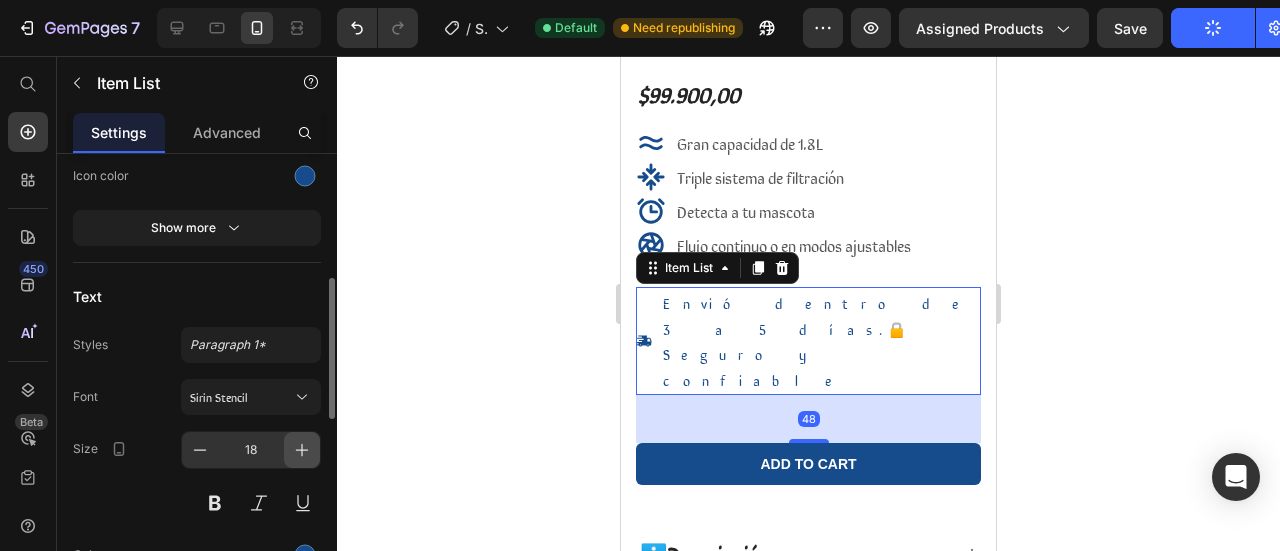 click 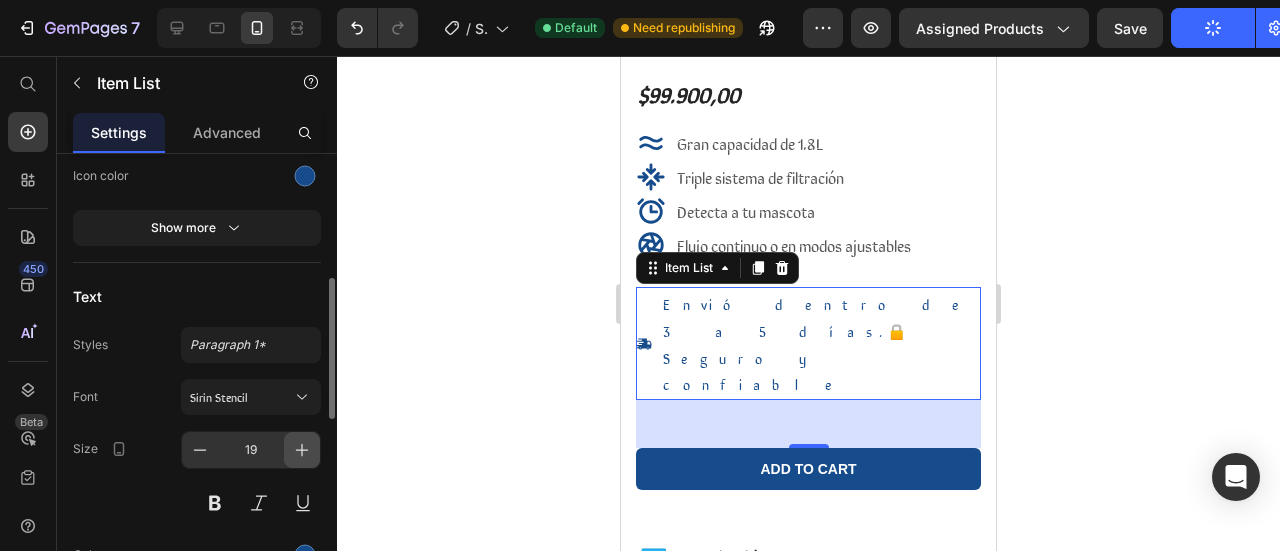 click 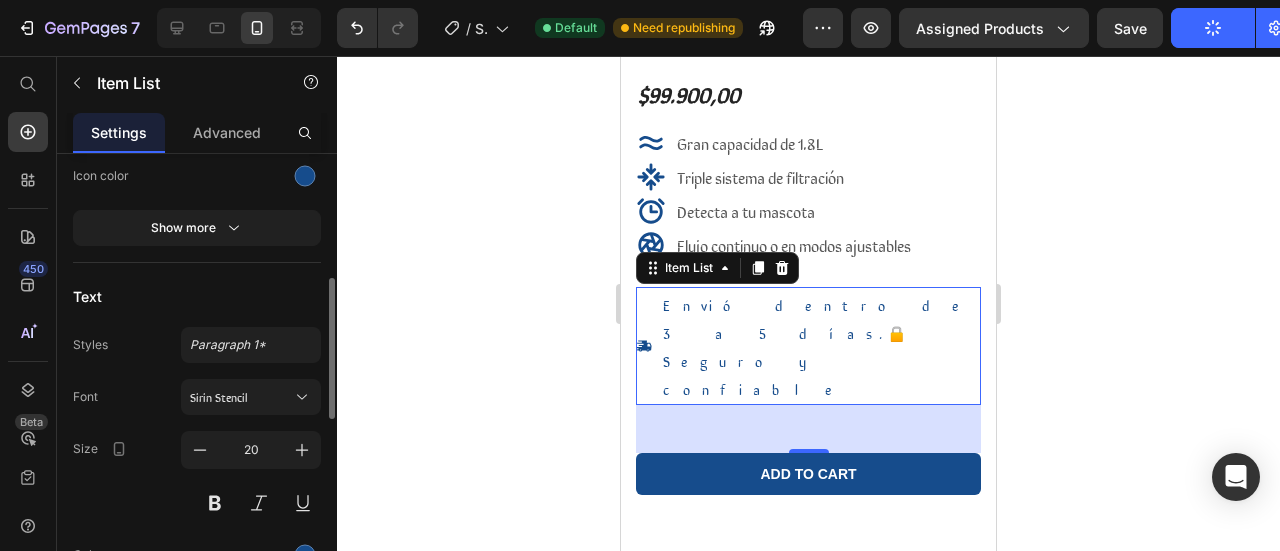 click on "Size 20" at bounding box center [197, 476] 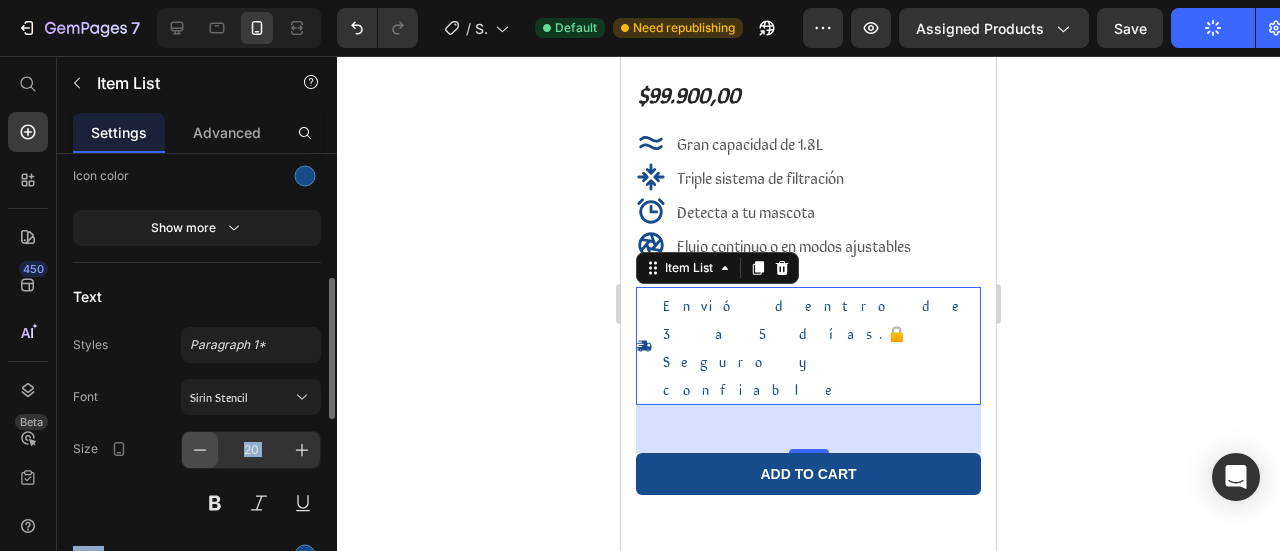 click on "Size 20" at bounding box center [197, 476] 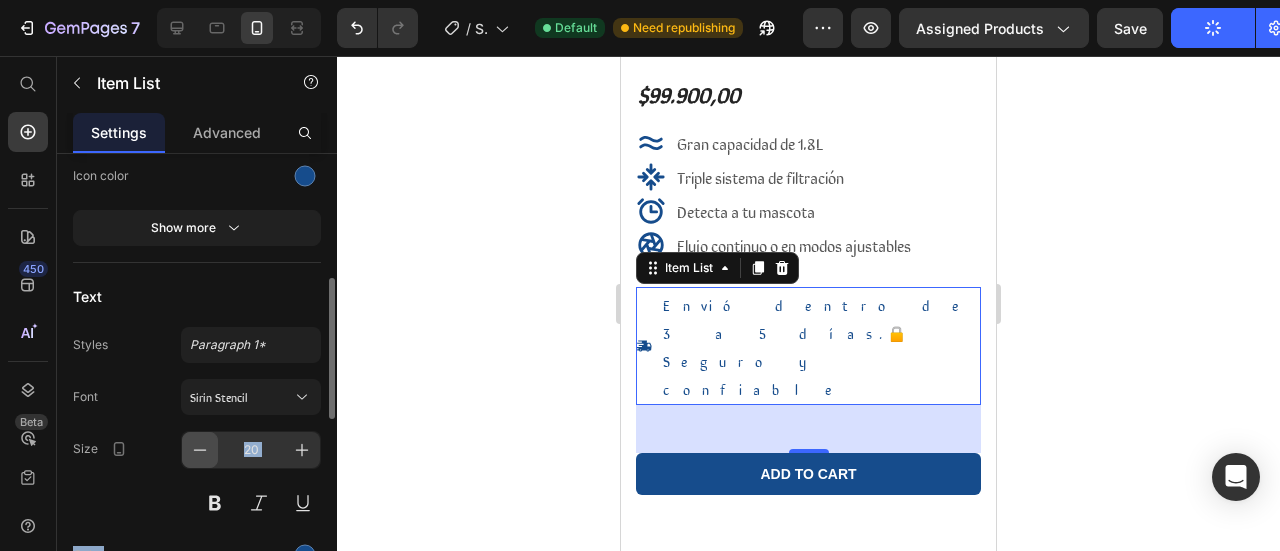 click at bounding box center [200, 450] 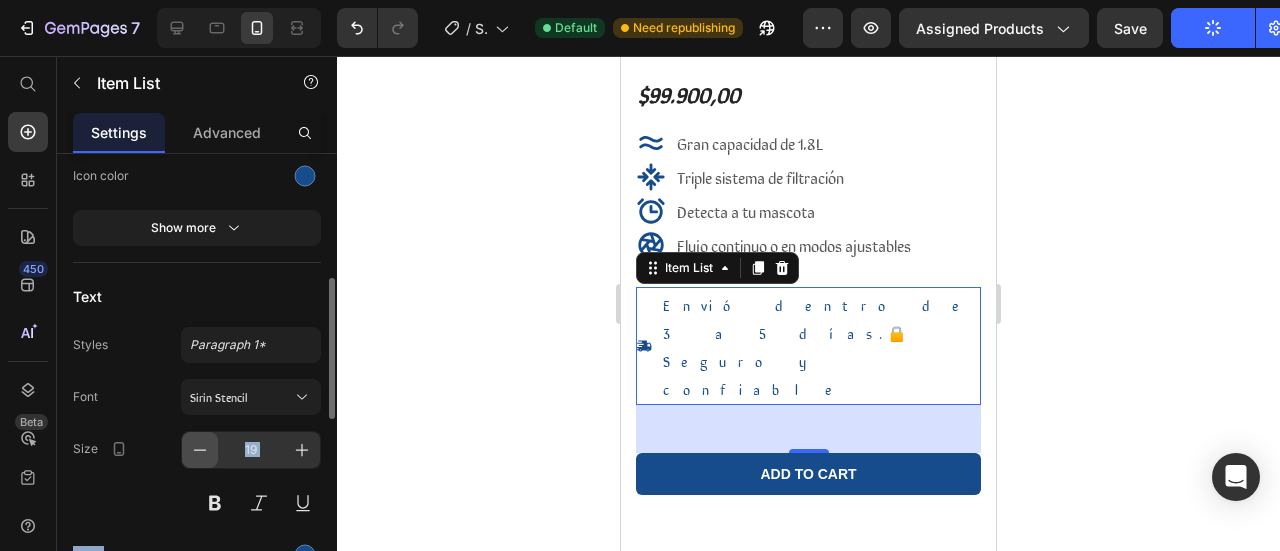 click at bounding box center [200, 450] 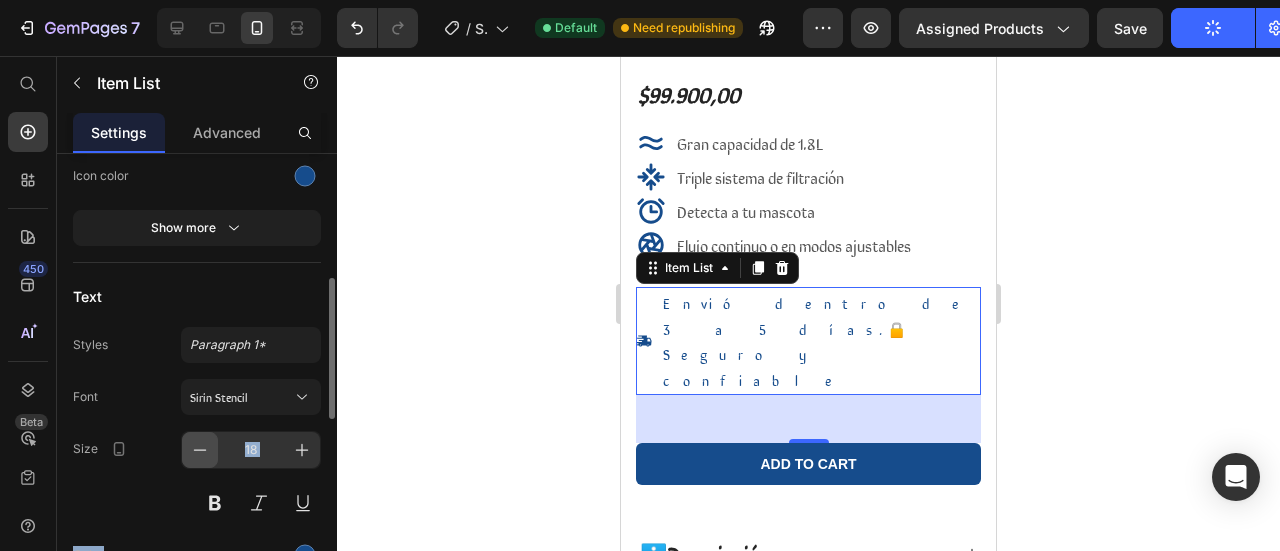 click at bounding box center (200, 450) 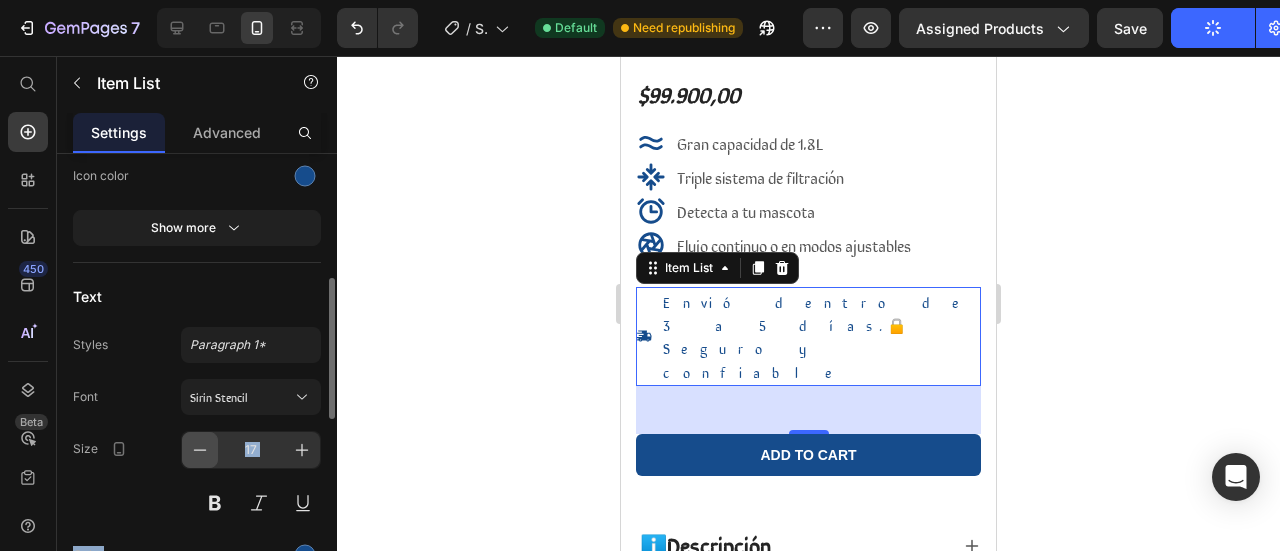 click at bounding box center (200, 450) 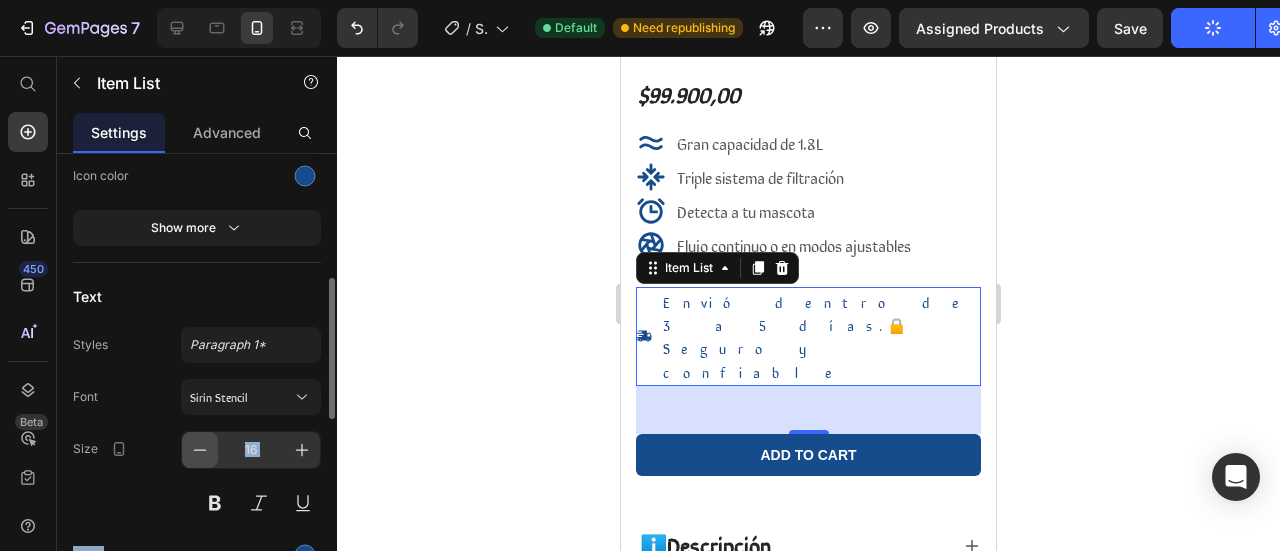 click at bounding box center (200, 450) 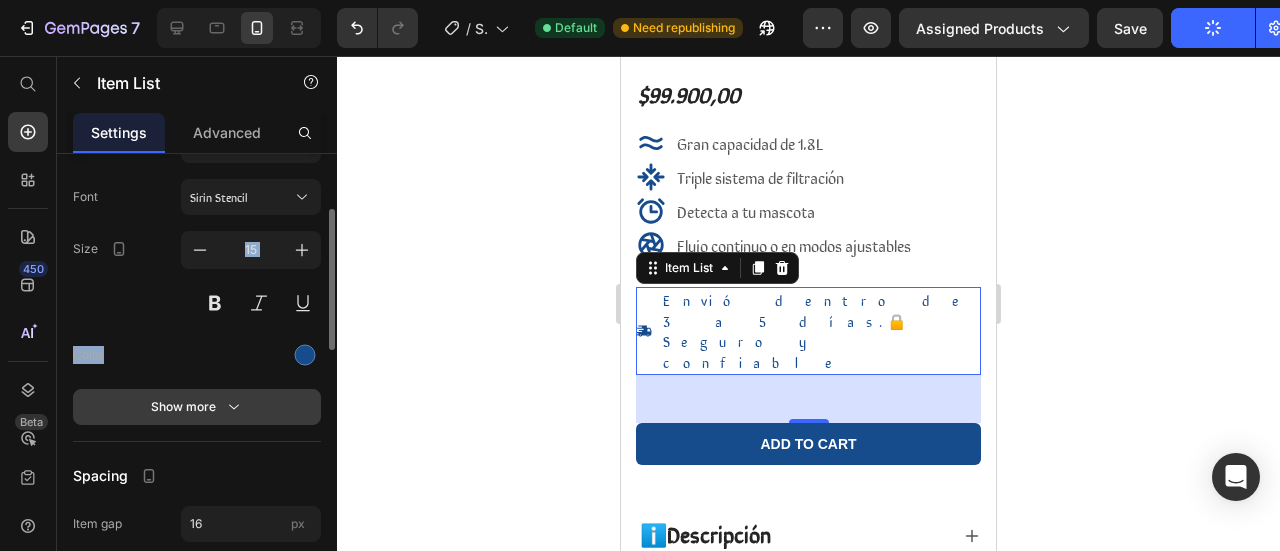 scroll, scrollTop: 400, scrollLeft: 0, axis: vertical 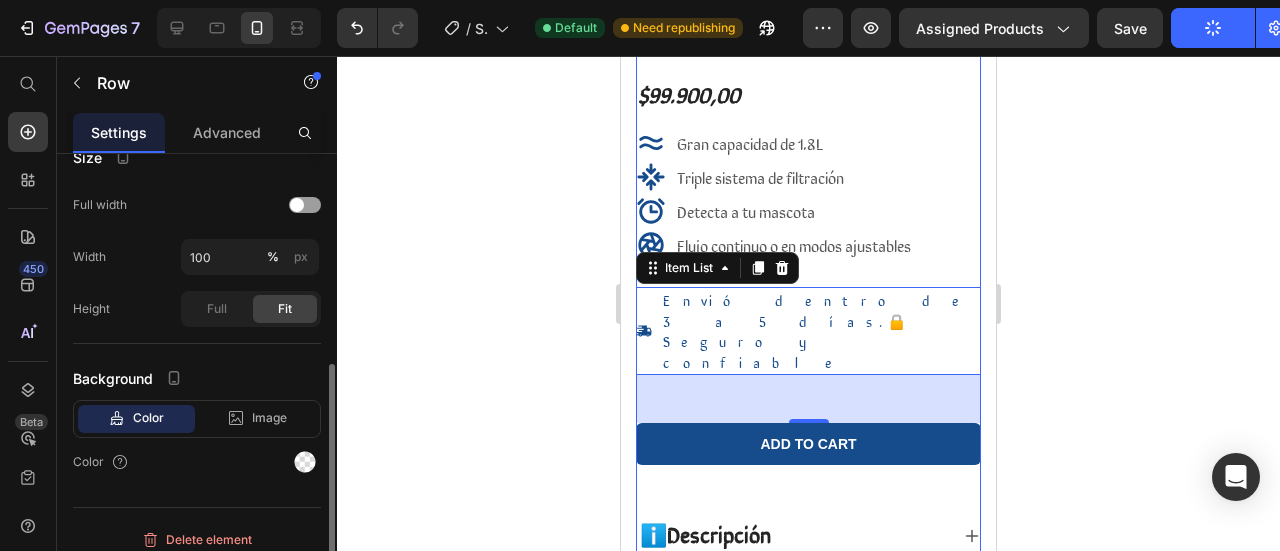 click on "Icon Icon Icon Icon Icon Icon List +1.500 vendidos! Text Block Row RagH₂O™ Product Title $99.900,00 Product Price
Gran capacidad de 1.8L
Triple sistema de filtración
Detecta a tu mascota
Flujo continuo o en modos ajustables Item List
Envió dentro de 3 a 5 días.🔒Seguro y confiable Item List   48 Add to cart Add to Cart
100% Garantizado Item List
Envió dentro de  3  -  5   días Item List Row
ℹ️Descripción
⭐Beneficios
⚡  ¿Cómo se conecta? Accordion" at bounding box center [808, 340] 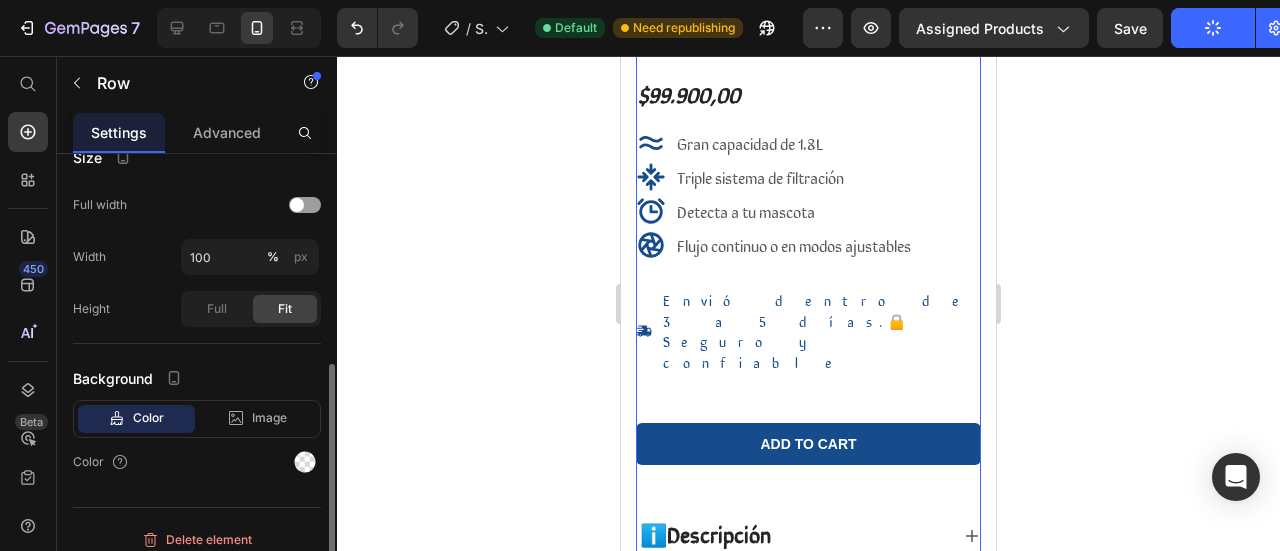 scroll, scrollTop: 0, scrollLeft: 0, axis: both 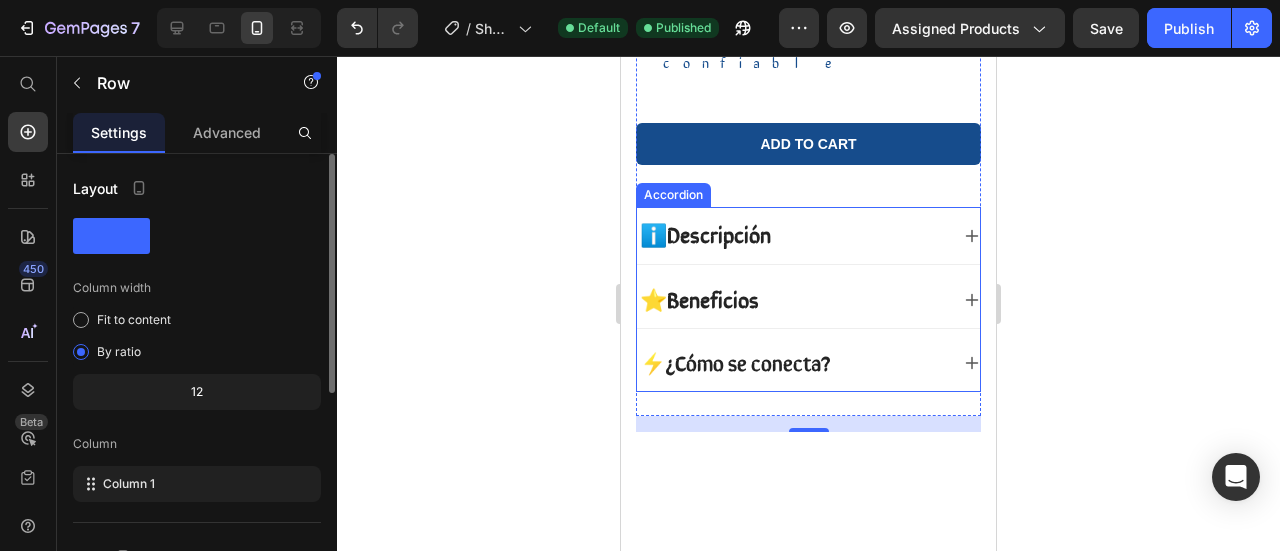 click on "¿Cómo se conecta?" at bounding box center [748, 362] 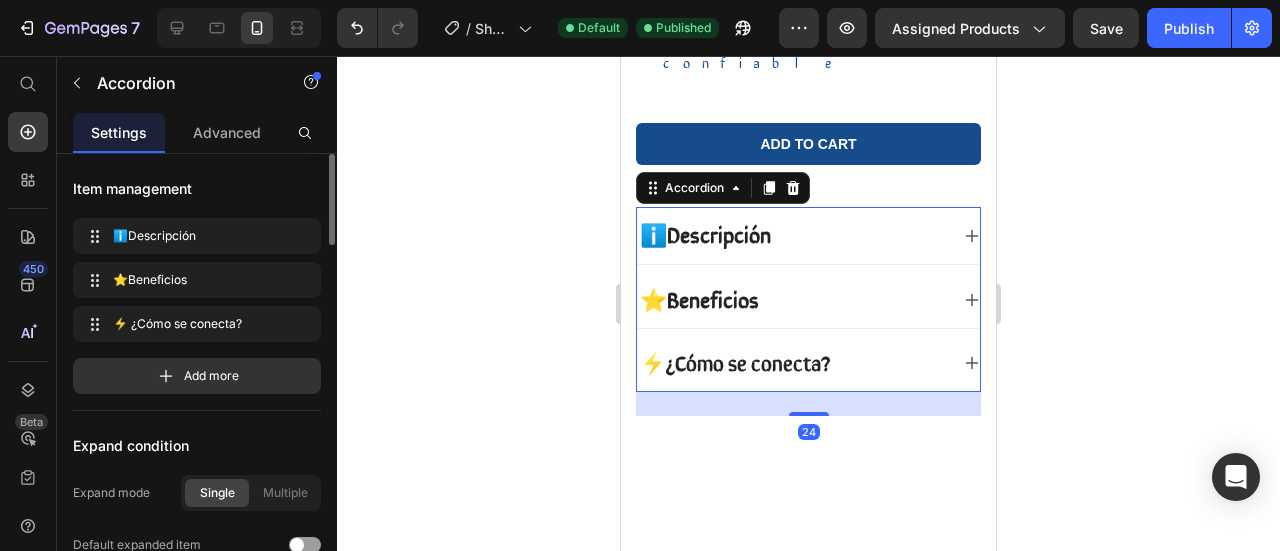 click on "⚡  ¿Cómo se conecta?" at bounding box center [792, 363] 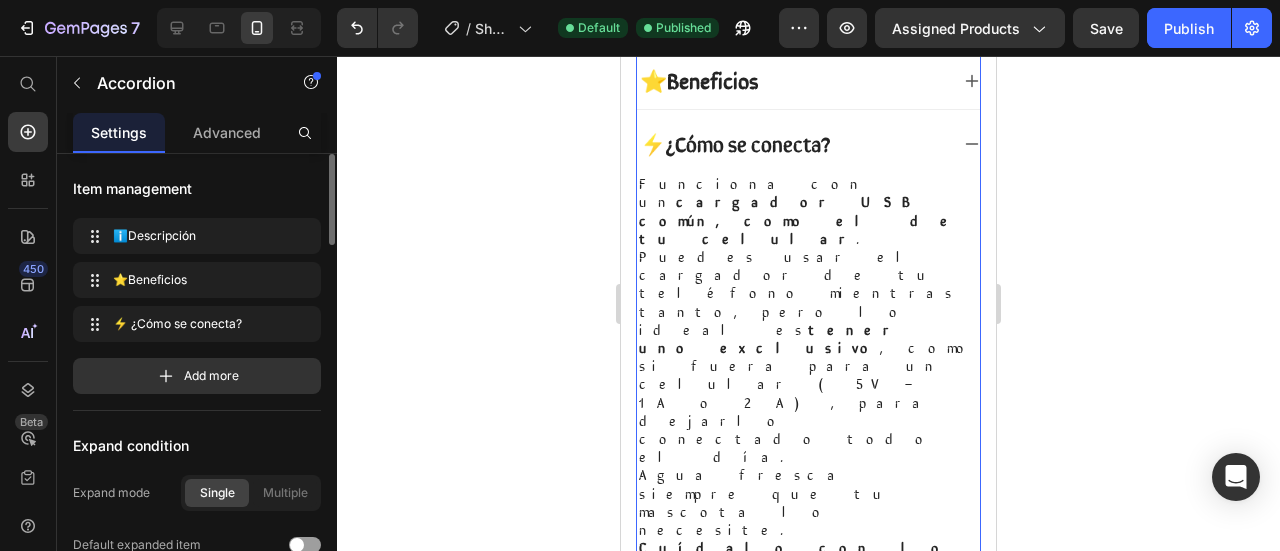 scroll, scrollTop: 1000, scrollLeft: 0, axis: vertical 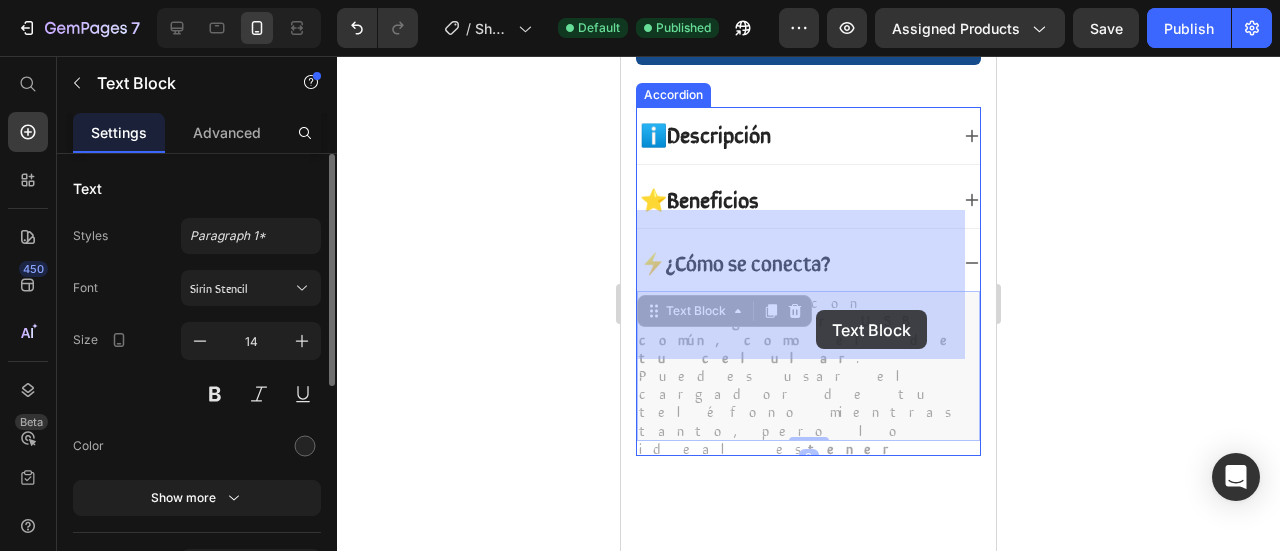 drag, startPoint x: 864, startPoint y: 341, endPoint x: 814, endPoint y: 307, distance: 60.464867 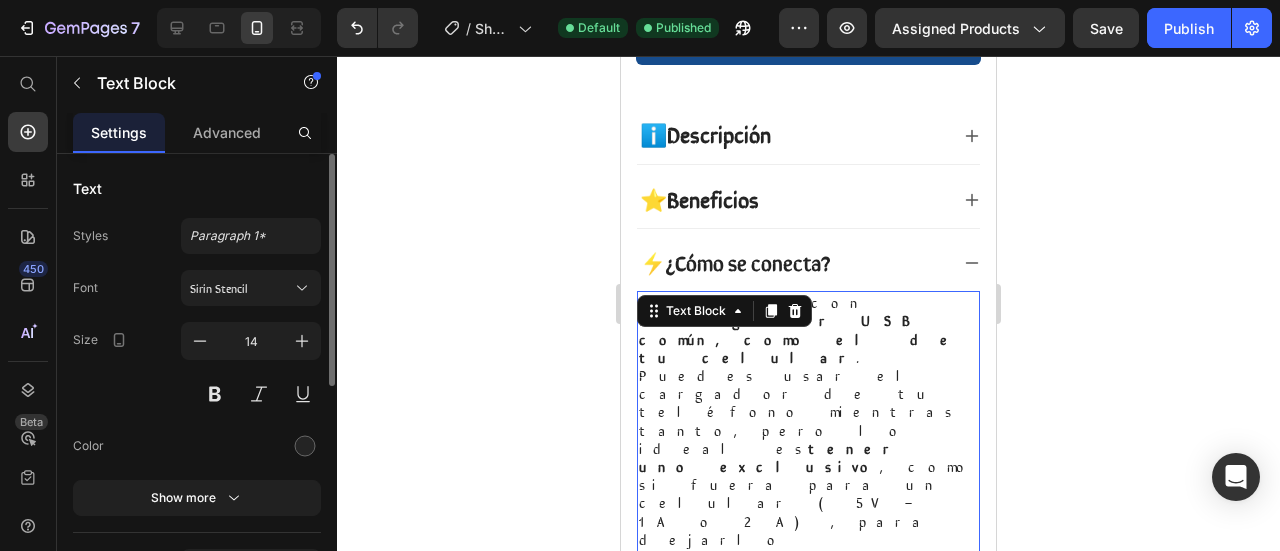 click on "Agua fresca siempre que tu mascota lo necesite. Cuídalo con lo mejor, sin complicarte." at bounding box center [808, 647] 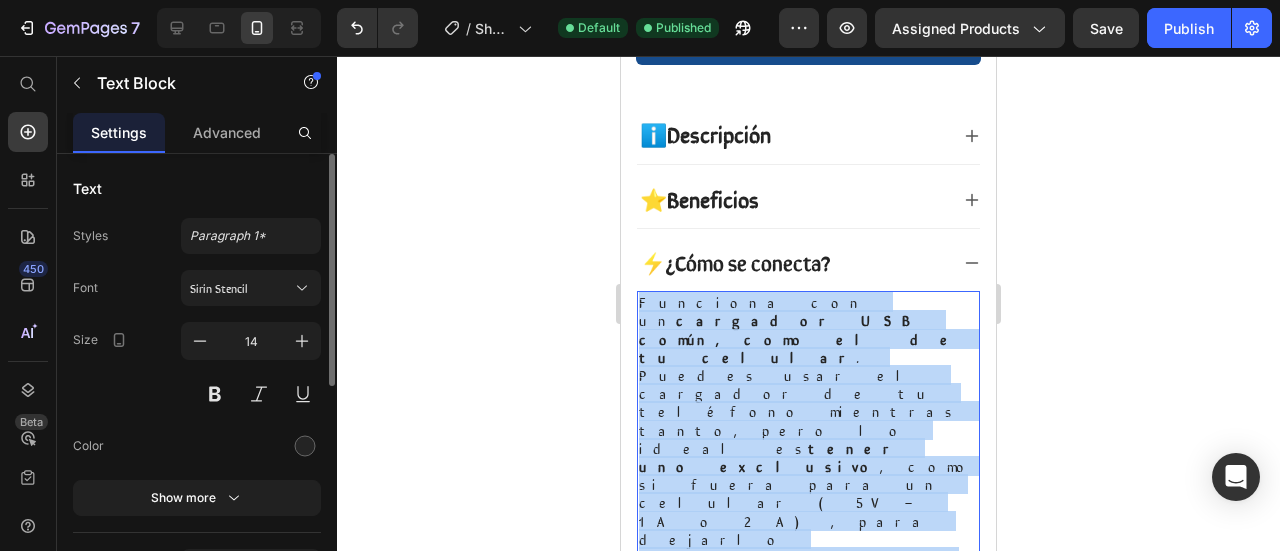 drag, startPoint x: 854, startPoint y: 353, endPoint x: 639, endPoint y: 219, distance: 253.33969 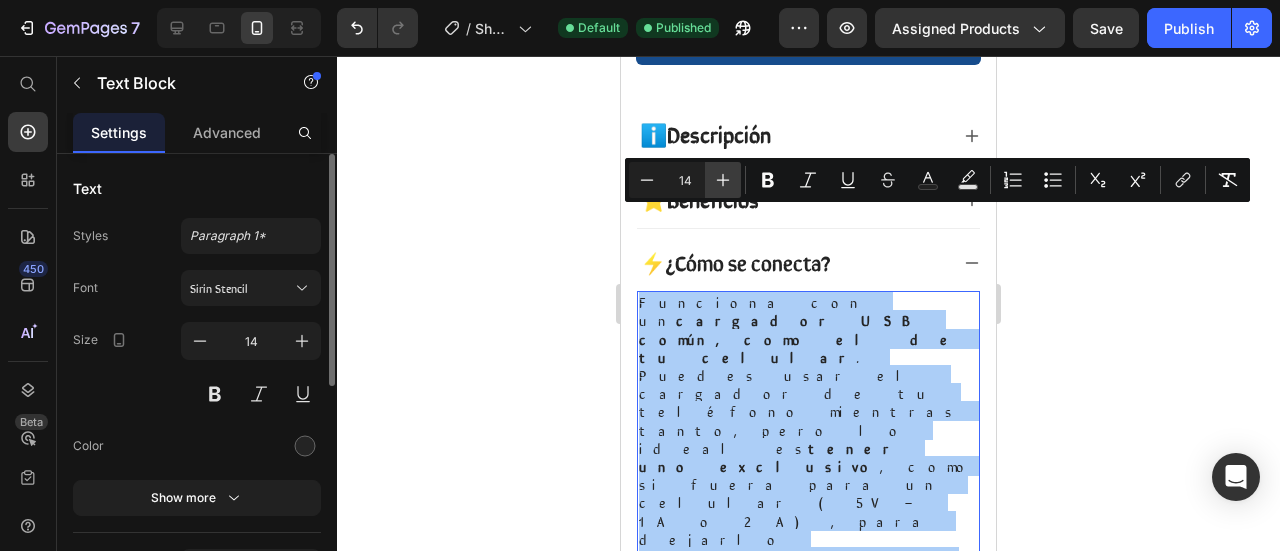 click on "Plus" at bounding box center (723, 180) 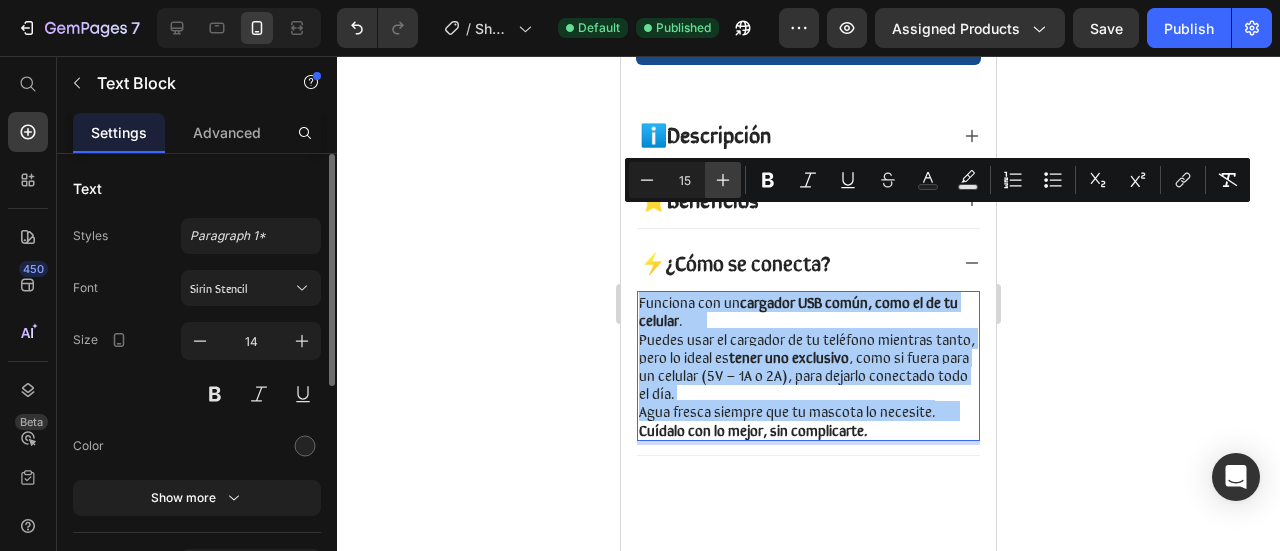 click on "Plus" at bounding box center [723, 180] 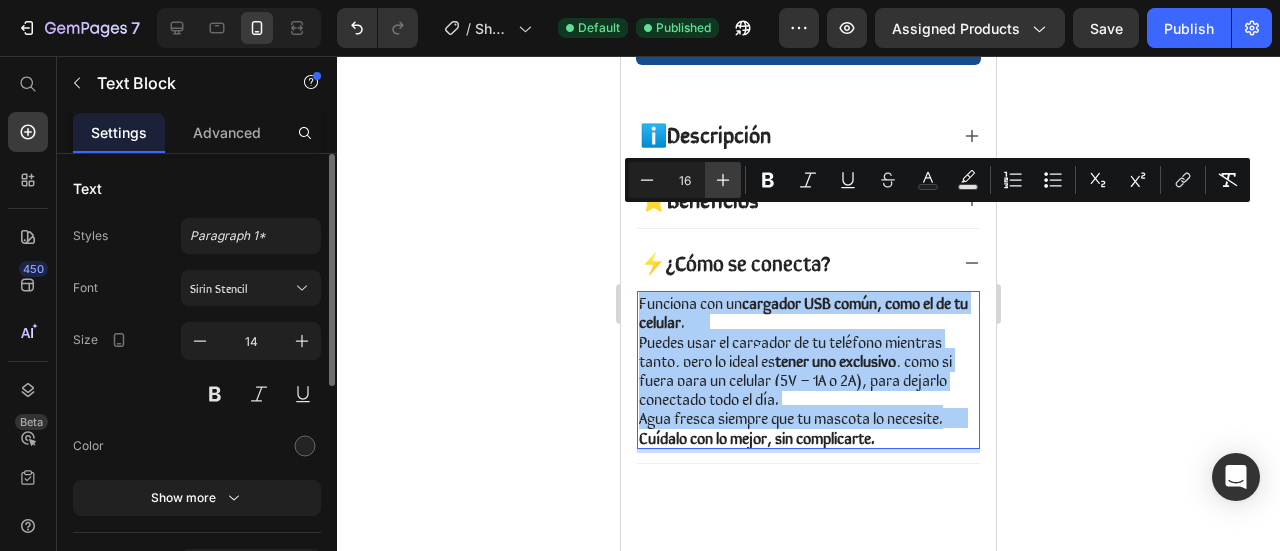 click on "Plus" at bounding box center (723, 180) 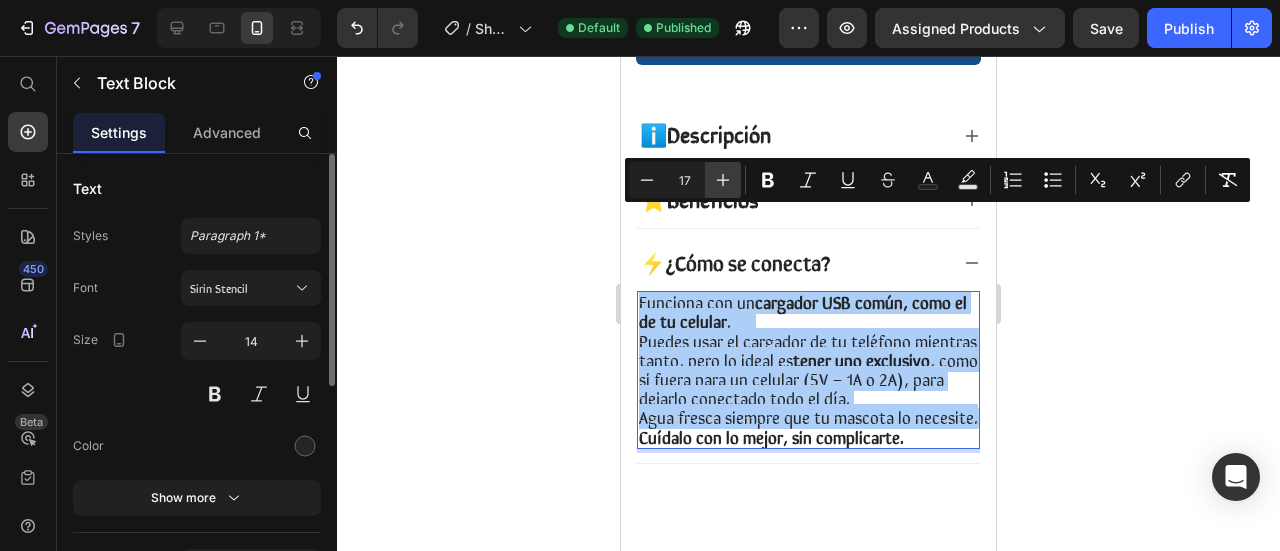 click on "Plus" at bounding box center (723, 180) 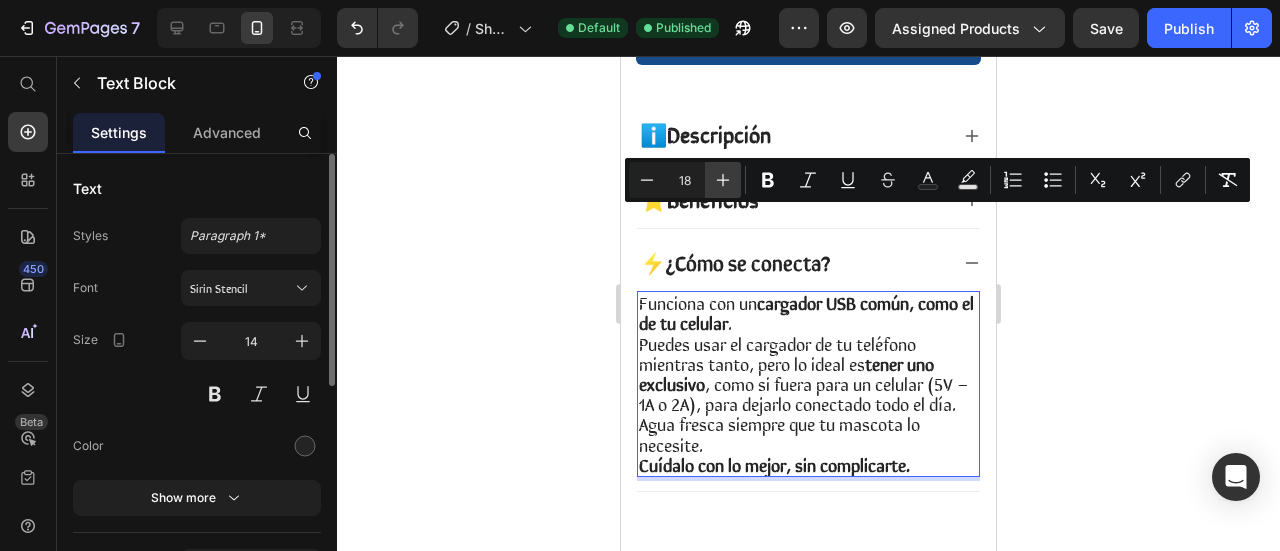 click on "Plus" at bounding box center (723, 180) 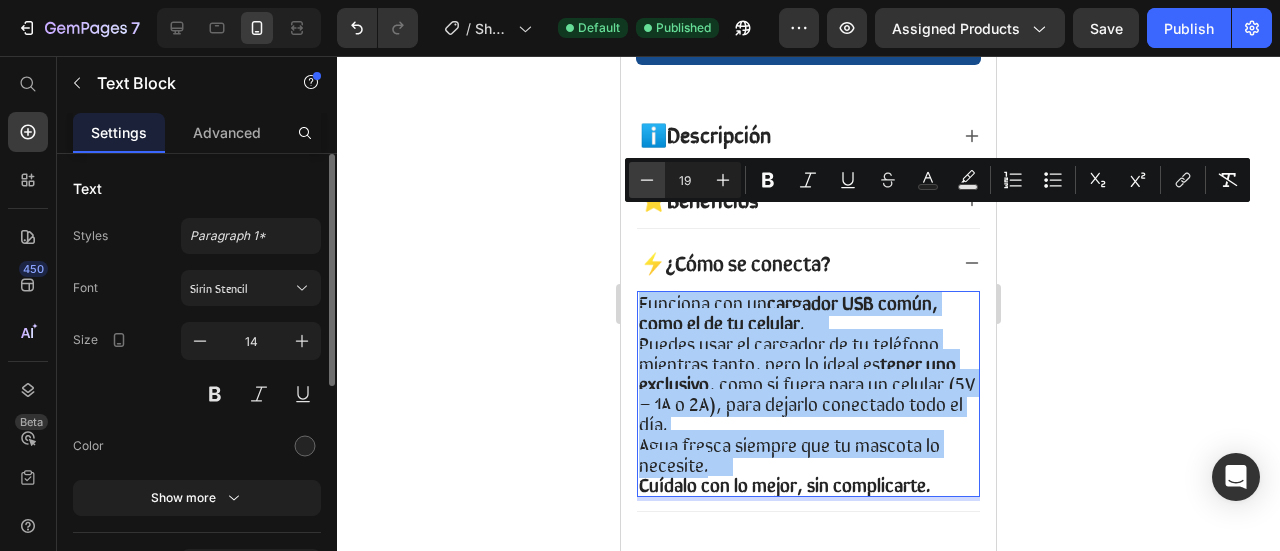 click 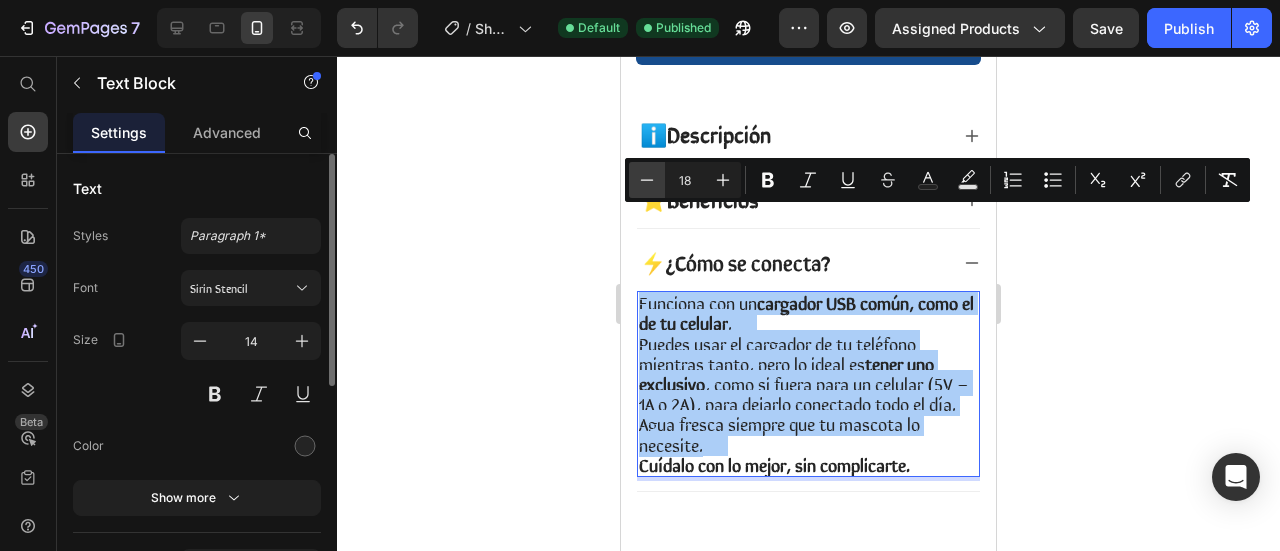 click 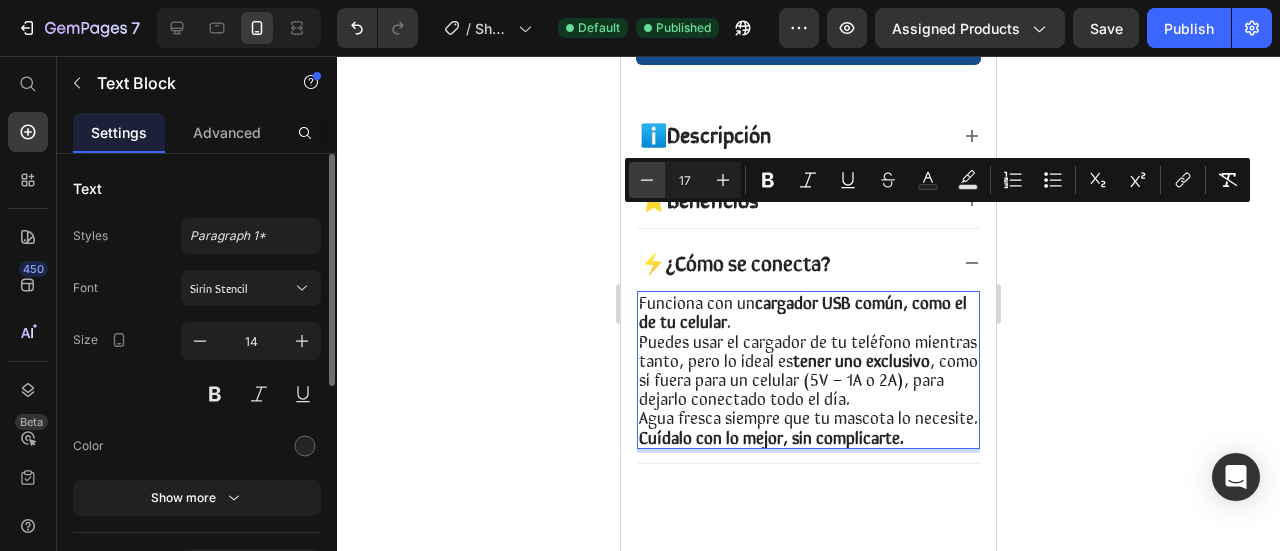 click 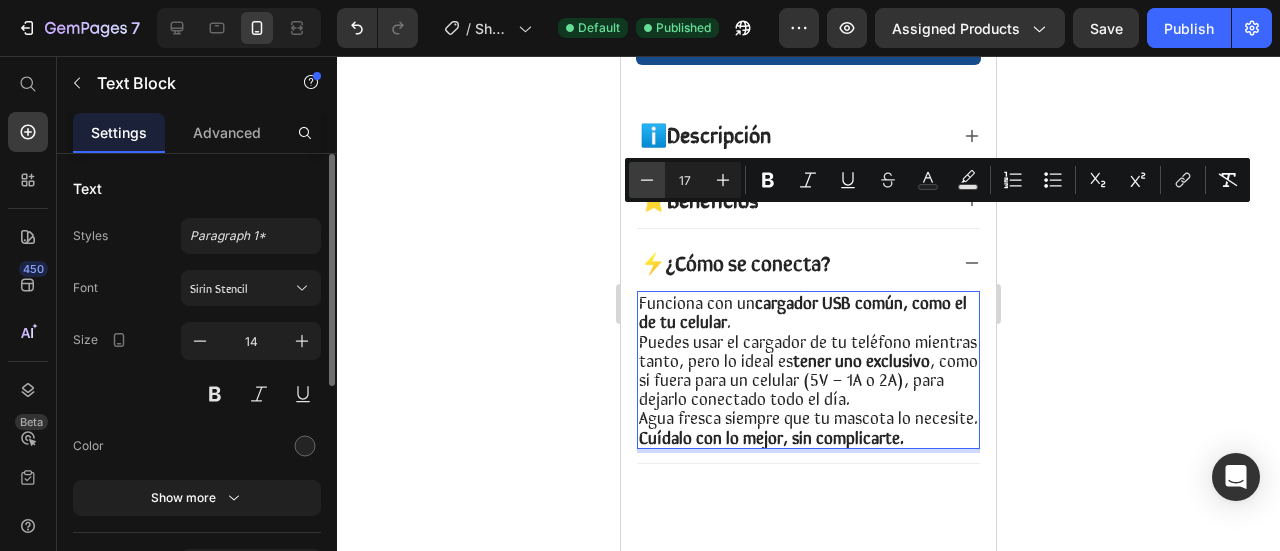 type on "16" 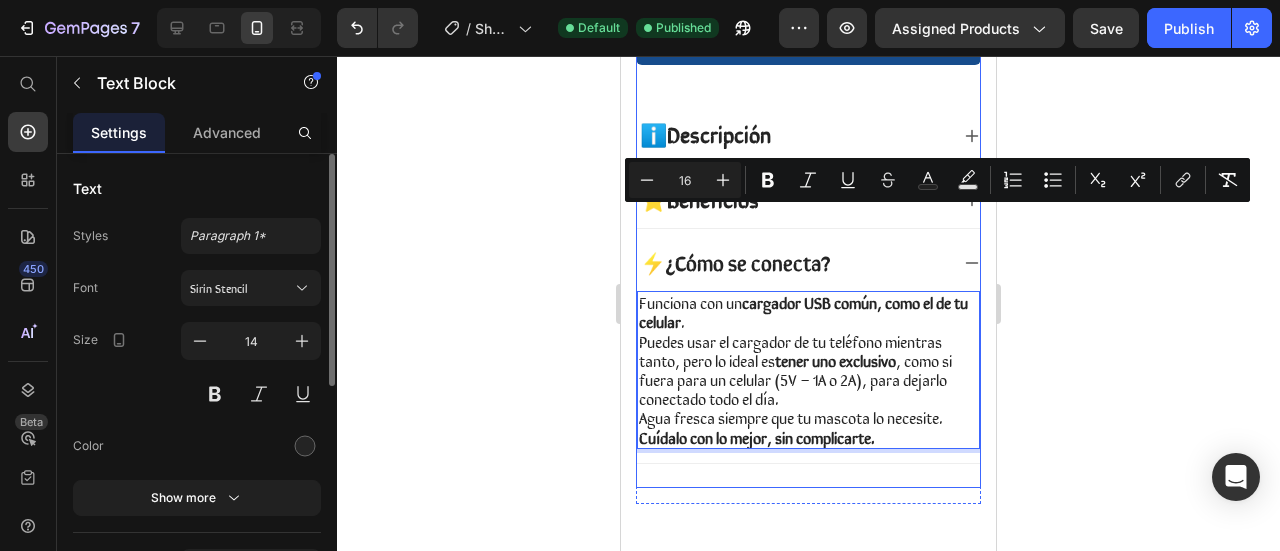 click on "RagH₂O Item List
Entrega   3 a 5 dias  Item List Row
Product Images
Icon Boosts immunity and defense Text Block
Icon Boosts immunity and defense Text Block
Icon Boosts immunity and defense Text Block Row Icon Icon Icon Icon Icon Icon List Briana M. Text Block Row Verified Buyer Item List Row “At vero eos et accusamus et iusto odio dignissimos ducimus qui blanditiis praesentium voluptatum” Text Block Row Icon Icon Icon Icon Icon Icon List +1.500 vendidos! Text Block Row RagH₂O™ Product Title $99.900,00 Product Price
Gran capacidad de 1.8L
Triple sistema de filtración
Detecta a tu mascota
Flujo continuo o en modos ajustables Item List
Envió dentro de 3 a 5 días.🔒Seguro y confiable Item List Add to cart Add to Cart
100% Garantizado Item List" at bounding box center (808, -189) 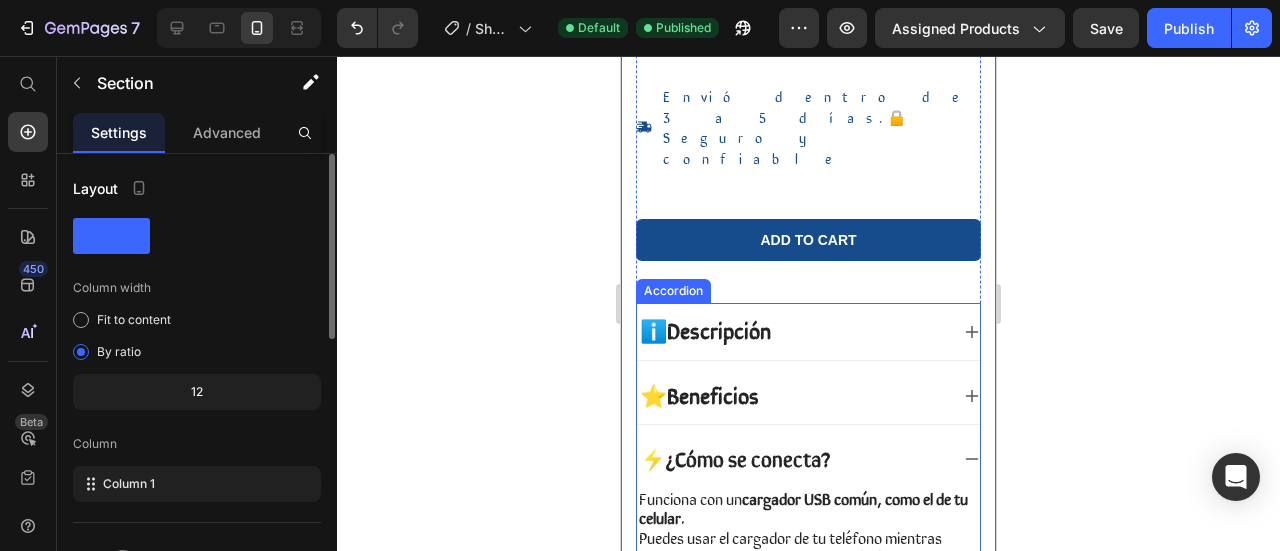 scroll, scrollTop: 800, scrollLeft: 0, axis: vertical 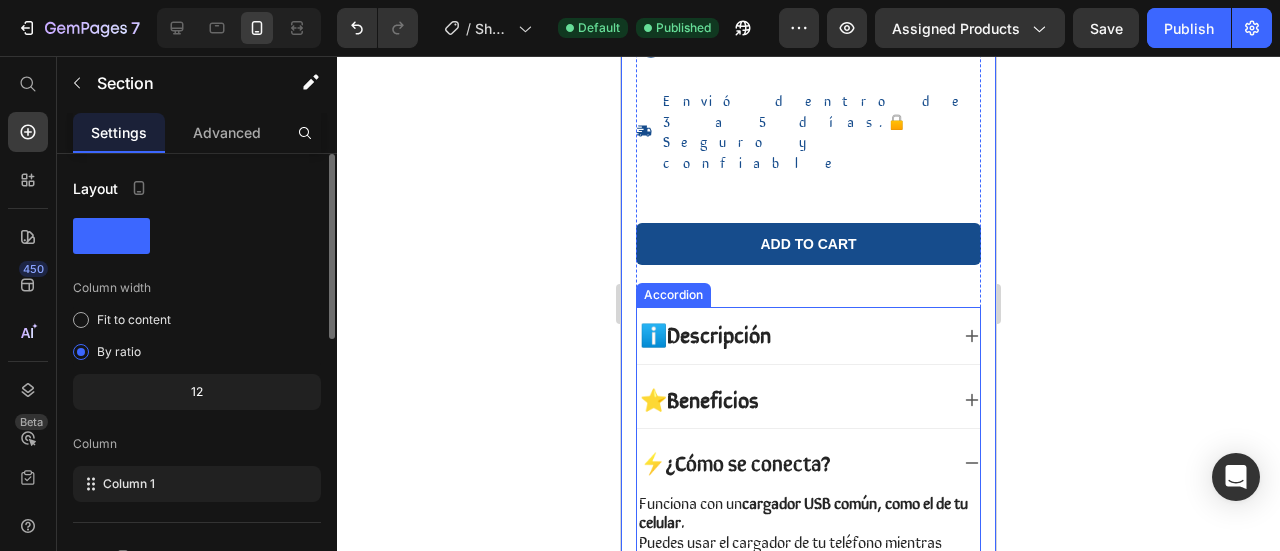 click on "⭐Beneficios" at bounding box center [792, 400] 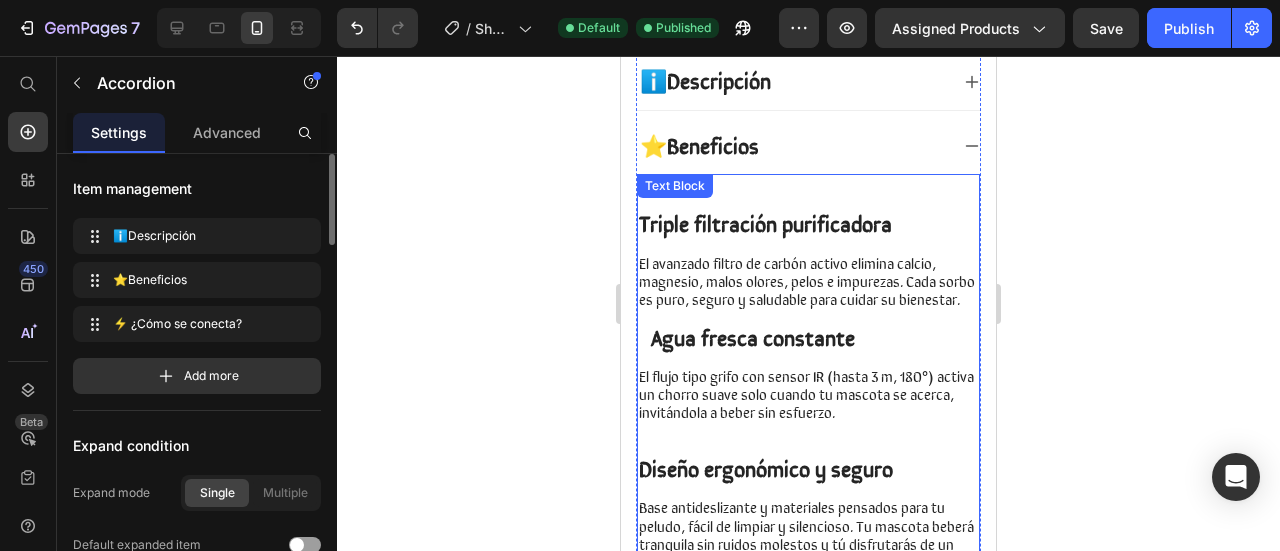 scroll, scrollTop: 1100, scrollLeft: 0, axis: vertical 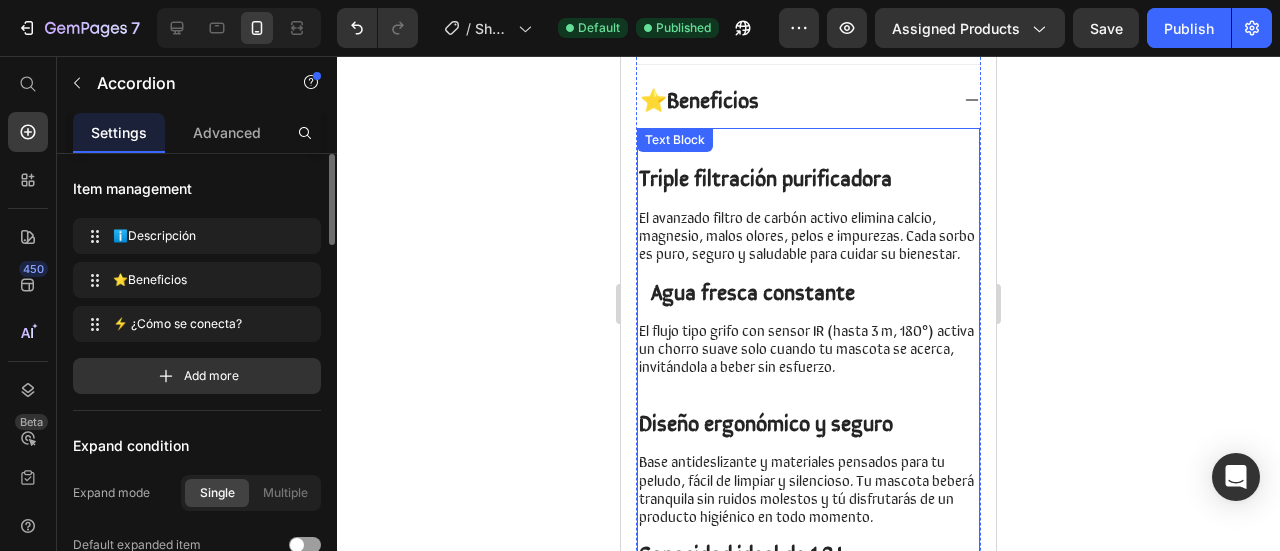 click at bounding box center [808, 385] 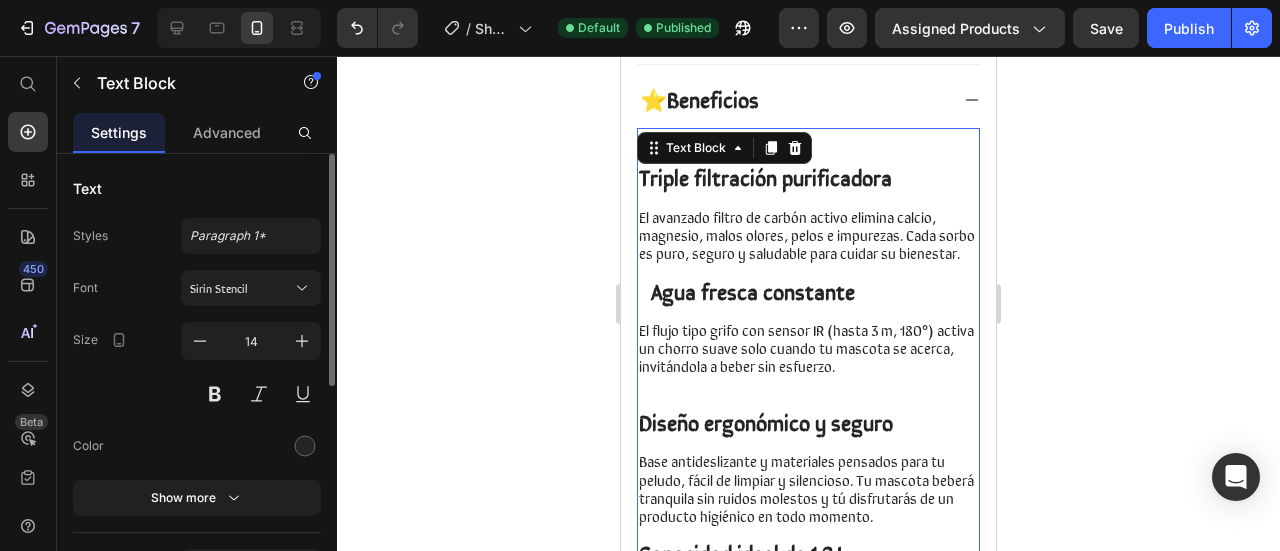 click on "El flujo tipo grifo con sensor IR (hasta 3 m, 180°) activa un chorro suave solo cuando tu mascota se acerca, invitándola a beber sin esfuerzo." at bounding box center (806, 347) 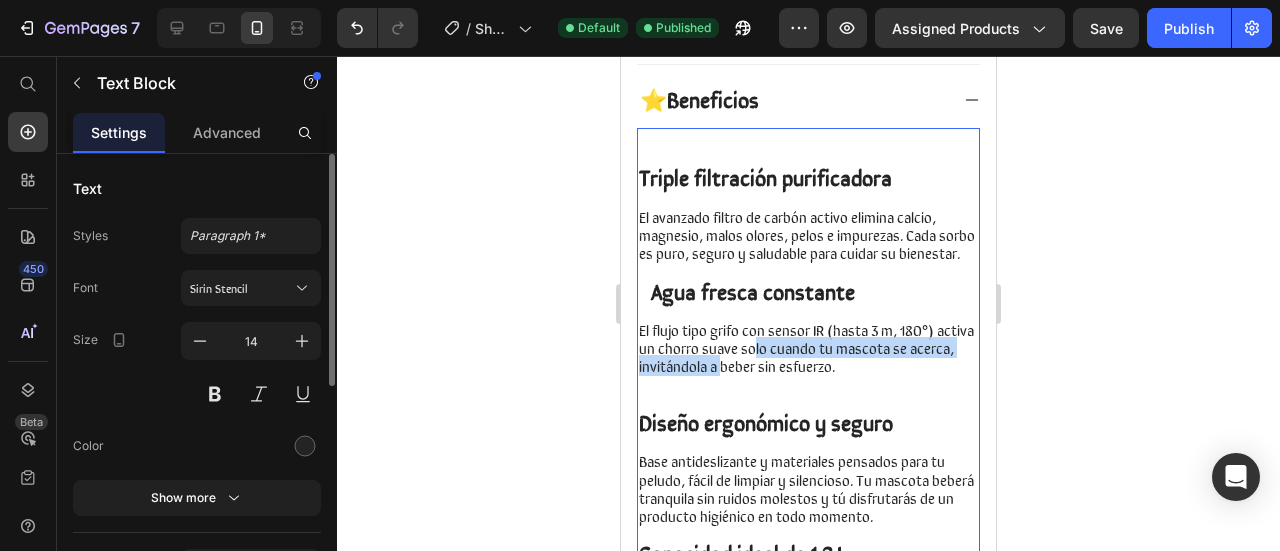 drag, startPoint x: 767, startPoint y: 302, endPoint x: 796, endPoint y: 297, distance: 29.427877 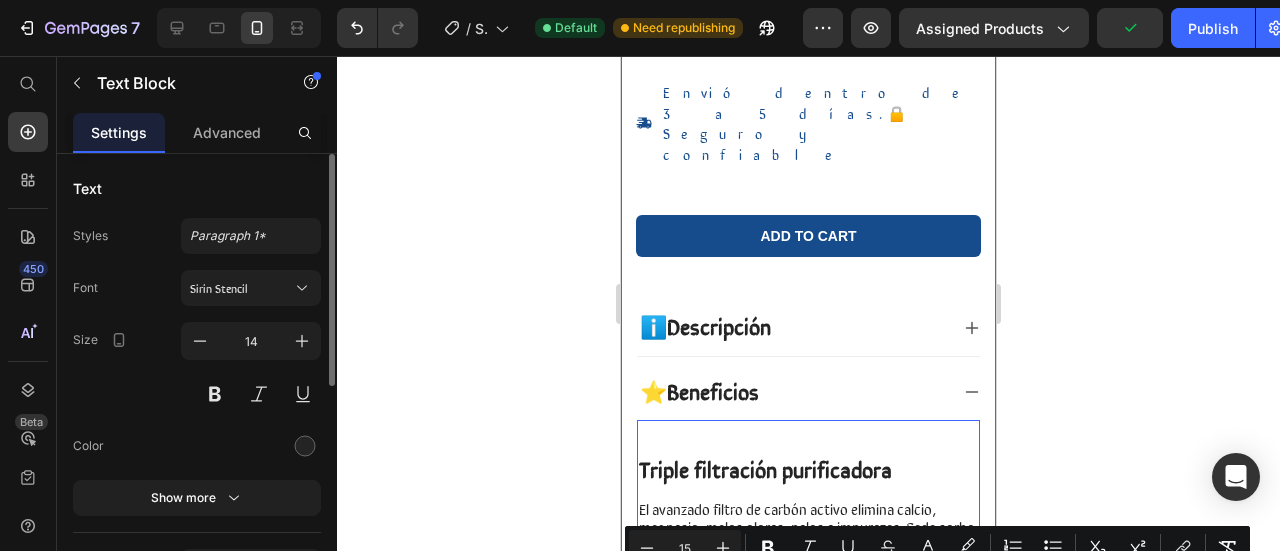 scroll, scrollTop: 800, scrollLeft: 0, axis: vertical 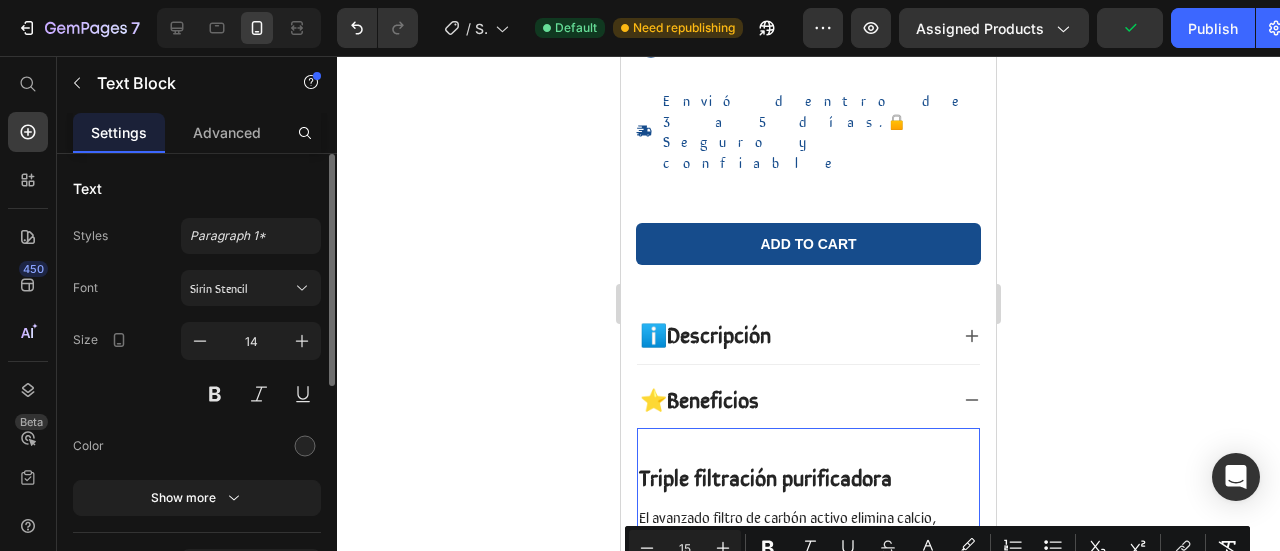 click 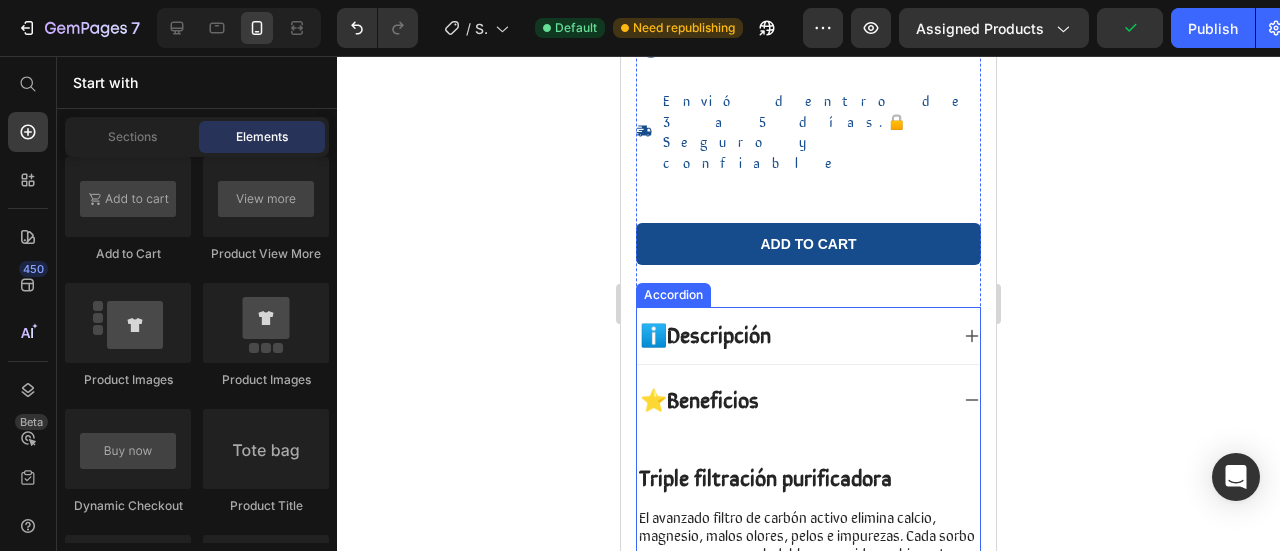 click on "ℹ️Descripción" at bounding box center (808, 335) 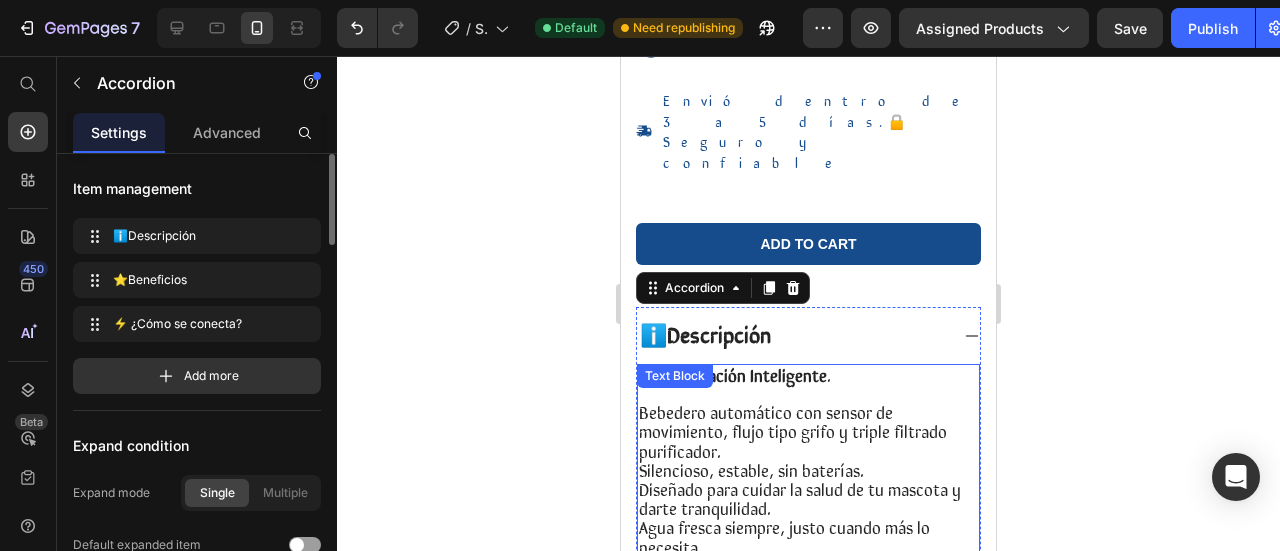 click on "Agua fresca siempre, justo cuando más lo necesita." at bounding box center [784, 536] 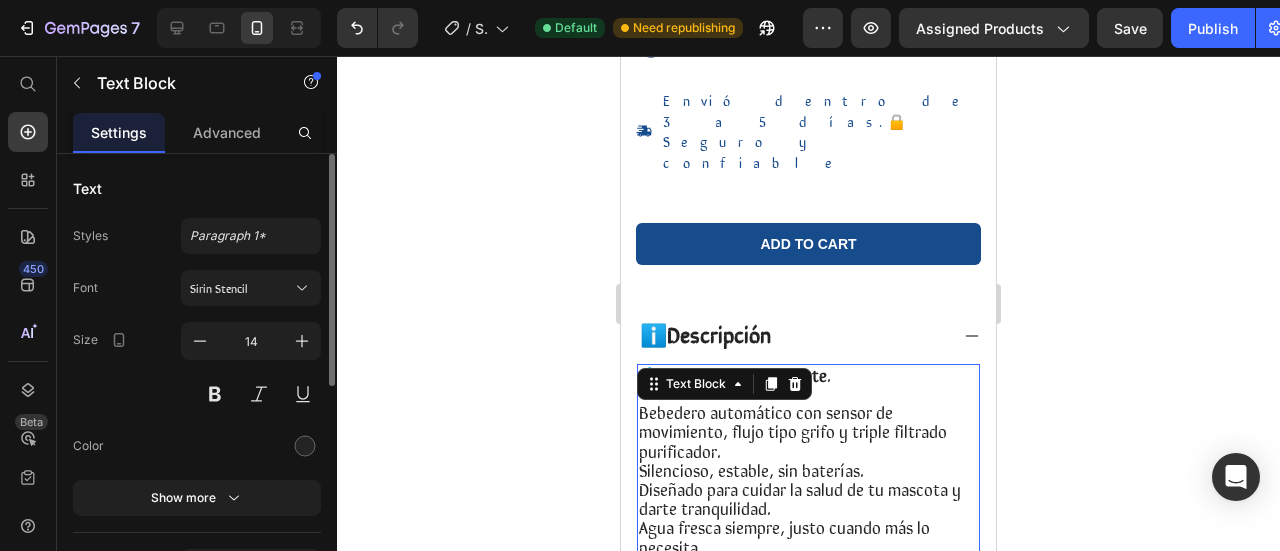 click at bounding box center [808, 566] 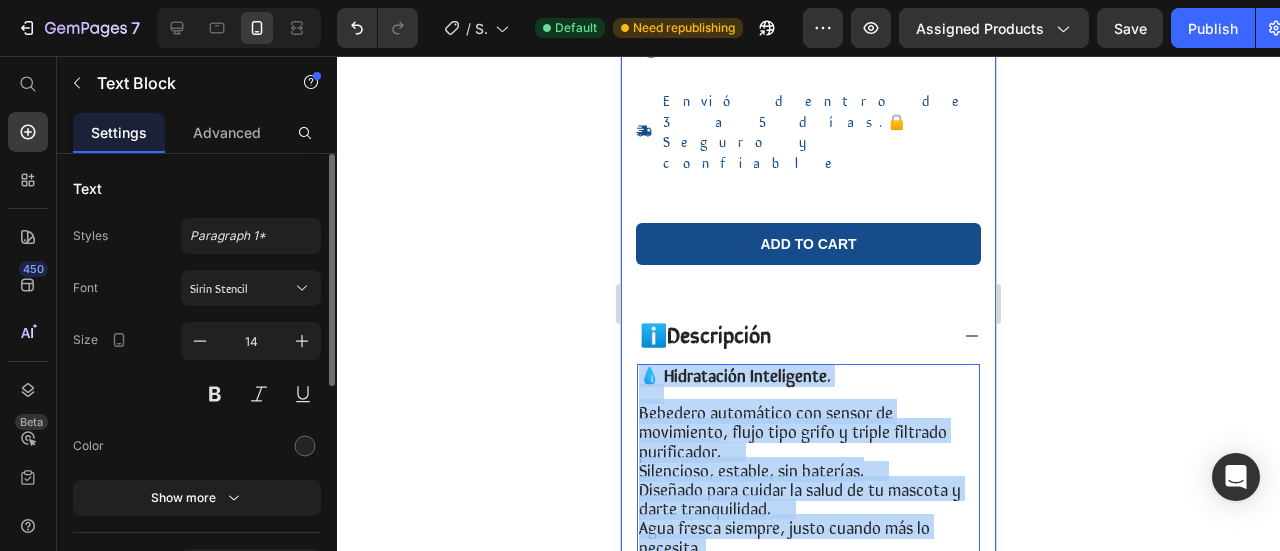 drag, startPoint x: 839, startPoint y: 507, endPoint x: 630, endPoint y: 271, distance: 315.24118 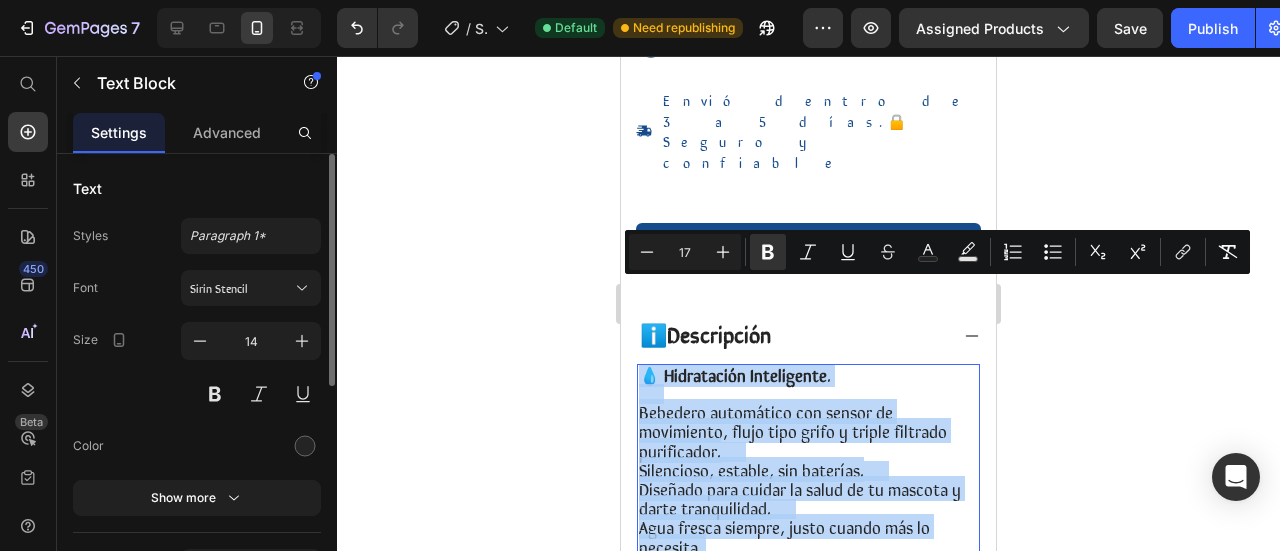click on "Bebedero automático con sensor de movimiento, flujo tipo grifo y triple filtrado purificador." at bounding box center (793, 430) 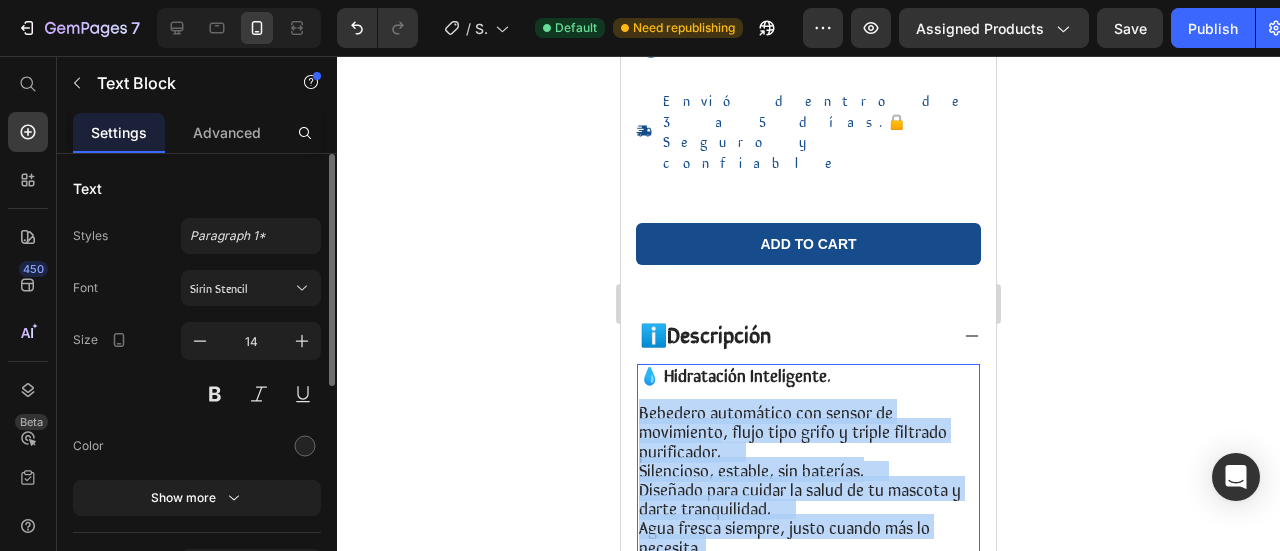 drag, startPoint x: 643, startPoint y: 332, endPoint x: 862, endPoint y: 511, distance: 282.84625 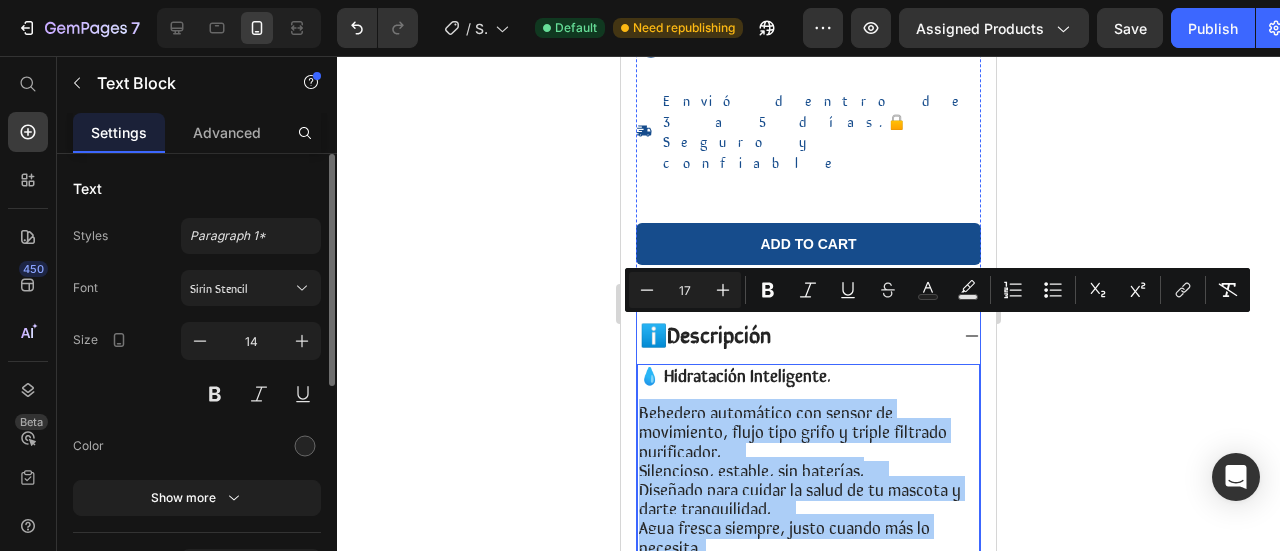 drag, startPoint x: 1046, startPoint y: 395, endPoint x: 1030, endPoint y: 397, distance: 16.124516 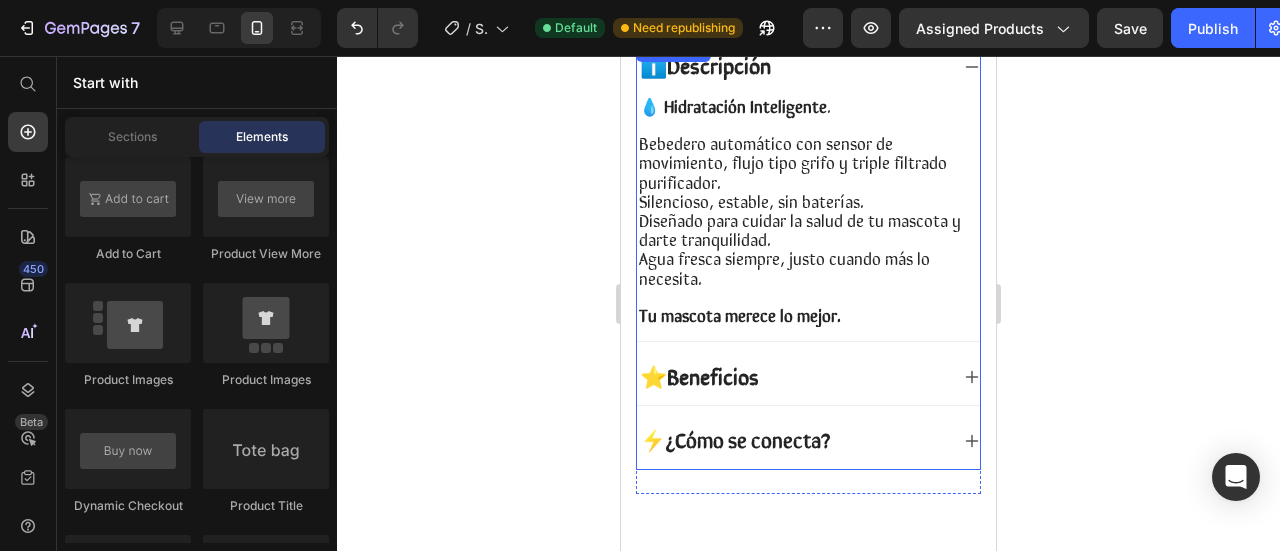 scroll, scrollTop: 1100, scrollLeft: 0, axis: vertical 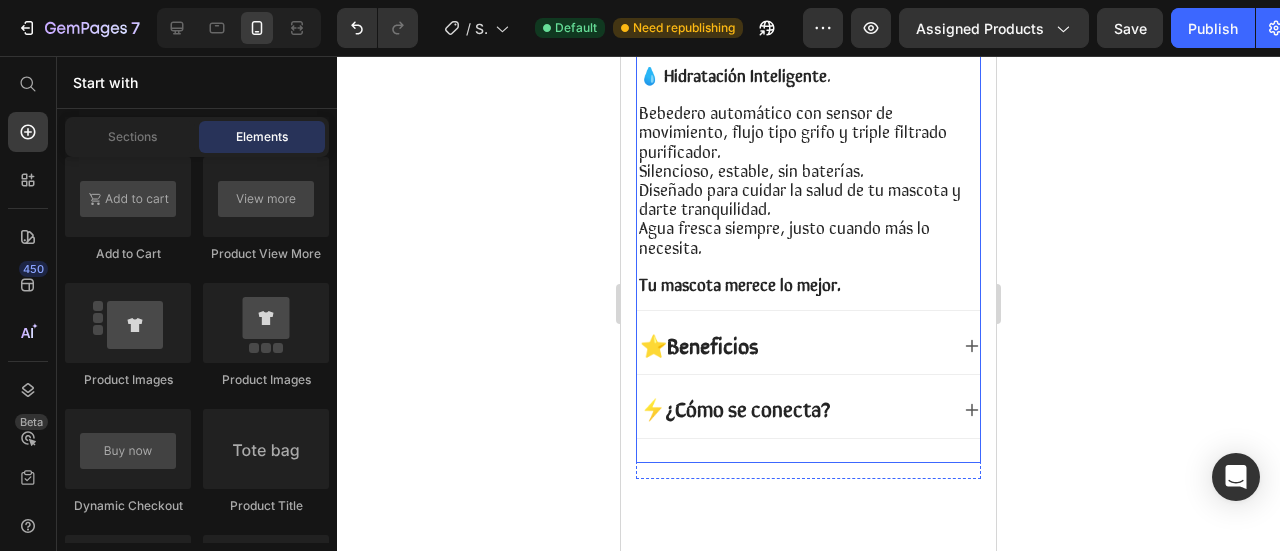 click on "⚡  ¿Cómo se conecta?" at bounding box center (735, 409) 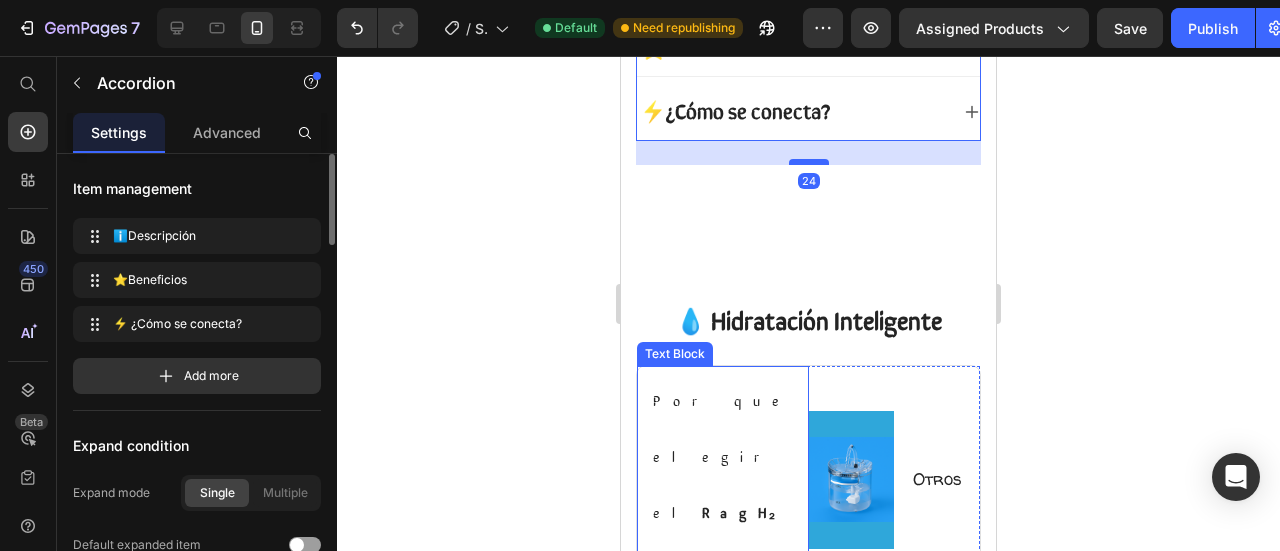 scroll, scrollTop: 1100, scrollLeft: 0, axis: vertical 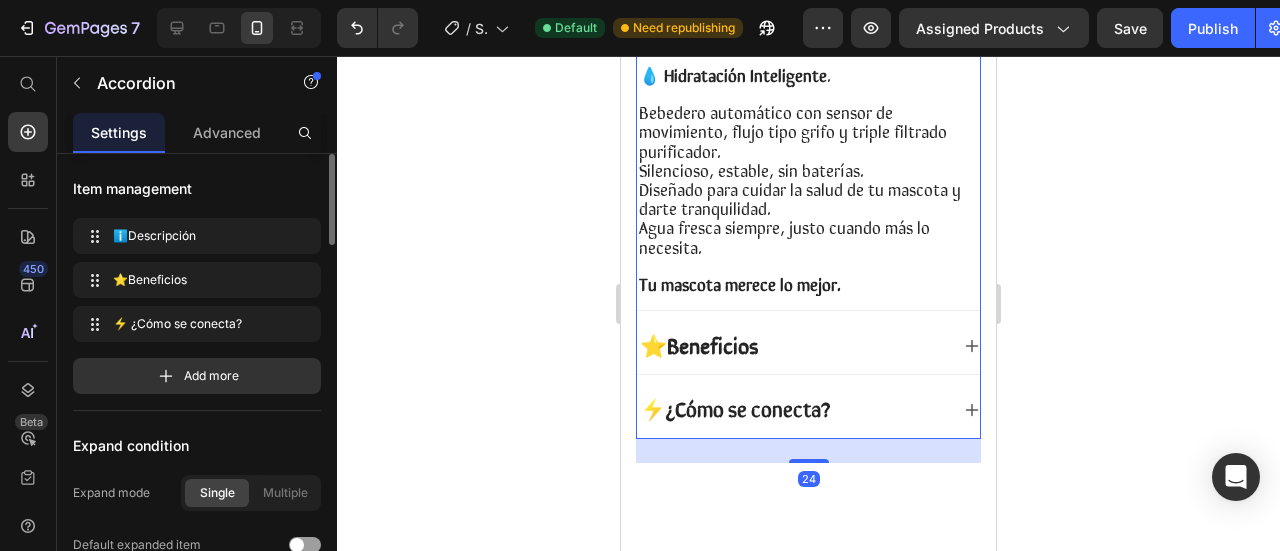 click on "⚡  ¿Cómo se conecta?" at bounding box center [792, 409] 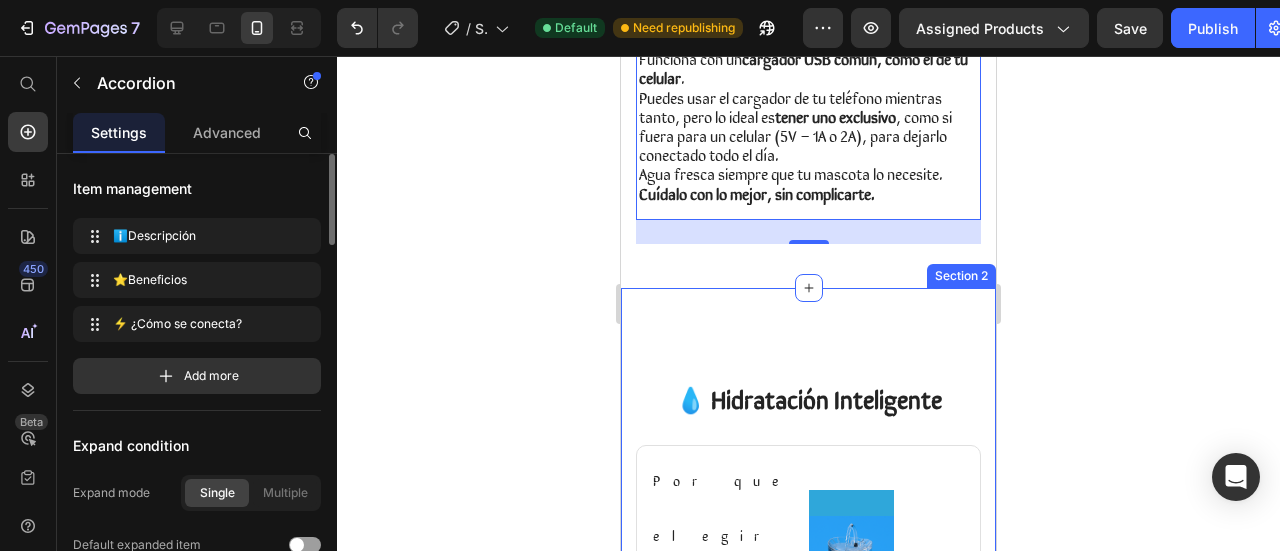 scroll, scrollTop: 1044, scrollLeft: 0, axis: vertical 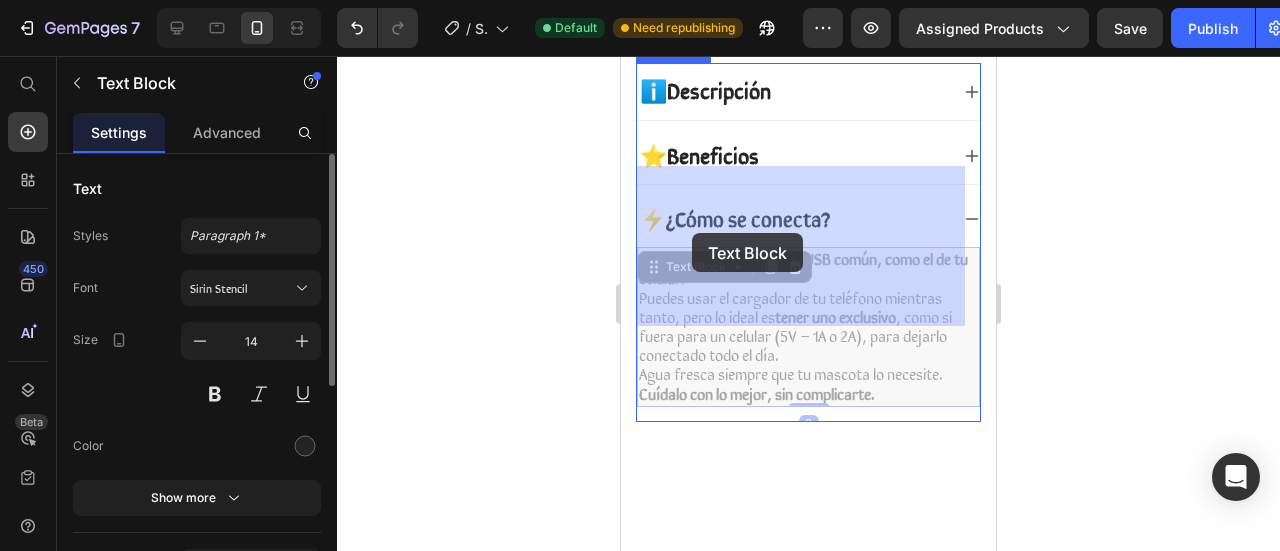 drag, startPoint x: 882, startPoint y: 314, endPoint x: 786, endPoint y: 279, distance: 102.18121 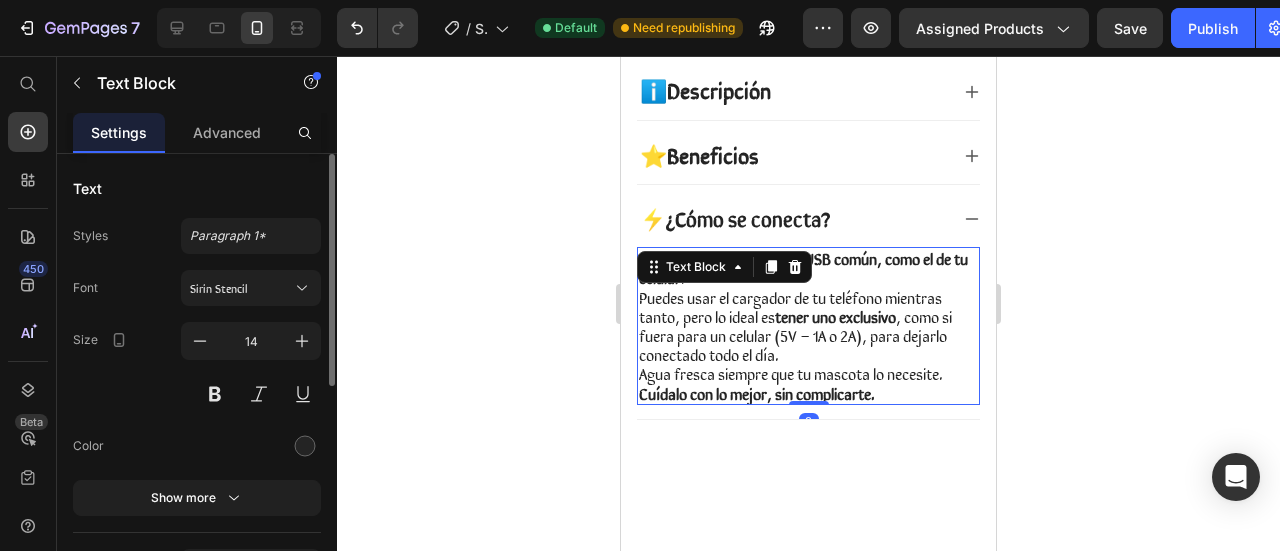 click on "Puedes usar el cargador de tu teléfono mientras tanto, pero lo ideal es  tener uno exclusivo , como si fuera para un celular (5V – 1A o 2A), para dejarlo conectado todo el día." at bounding box center (795, 326) 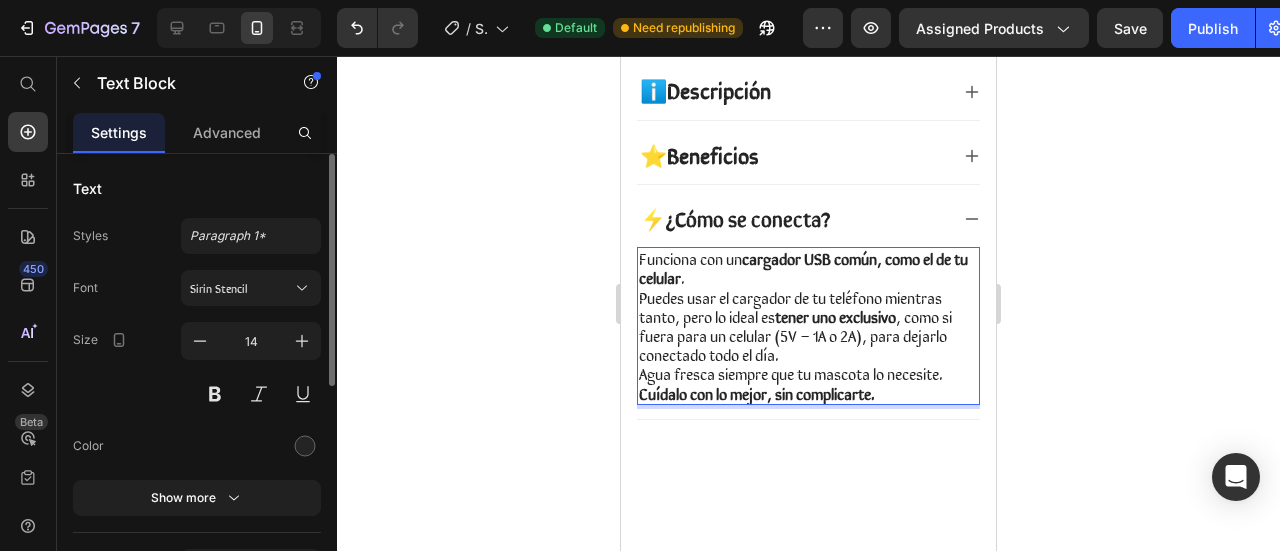 click on "Puedes usar el cargador de tu teléfono mientras tanto, pero lo ideal es  tener uno exclusivo , como si fuera para un celular (5V – 1A o 2A), para dejarlo conectado todo el día." at bounding box center [795, 326] 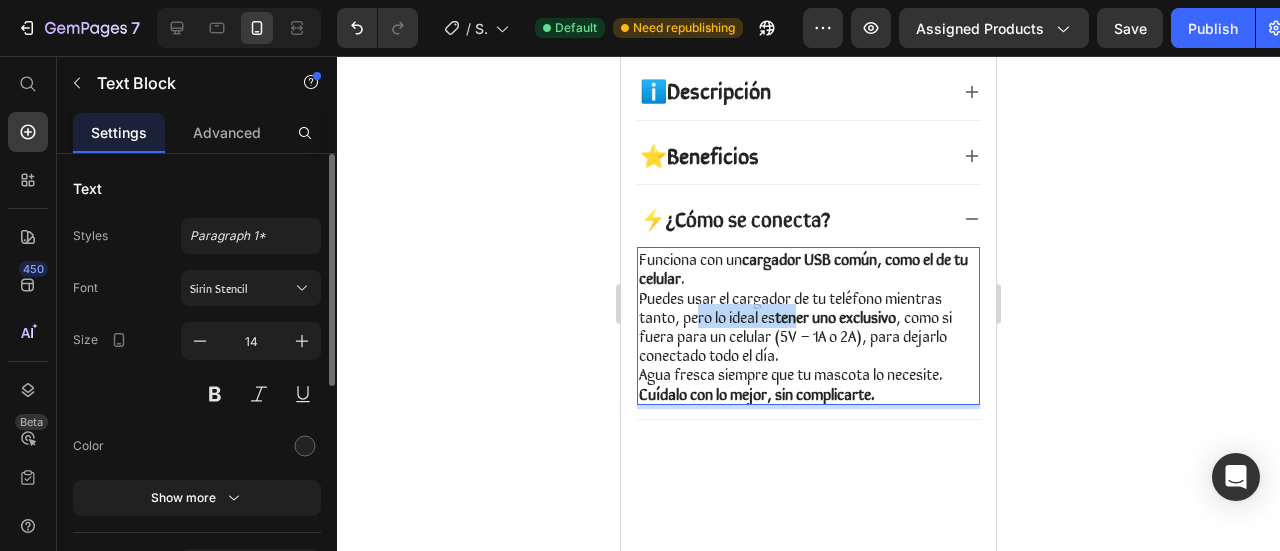 drag, startPoint x: 700, startPoint y: 229, endPoint x: 806, endPoint y: 233, distance: 106.07545 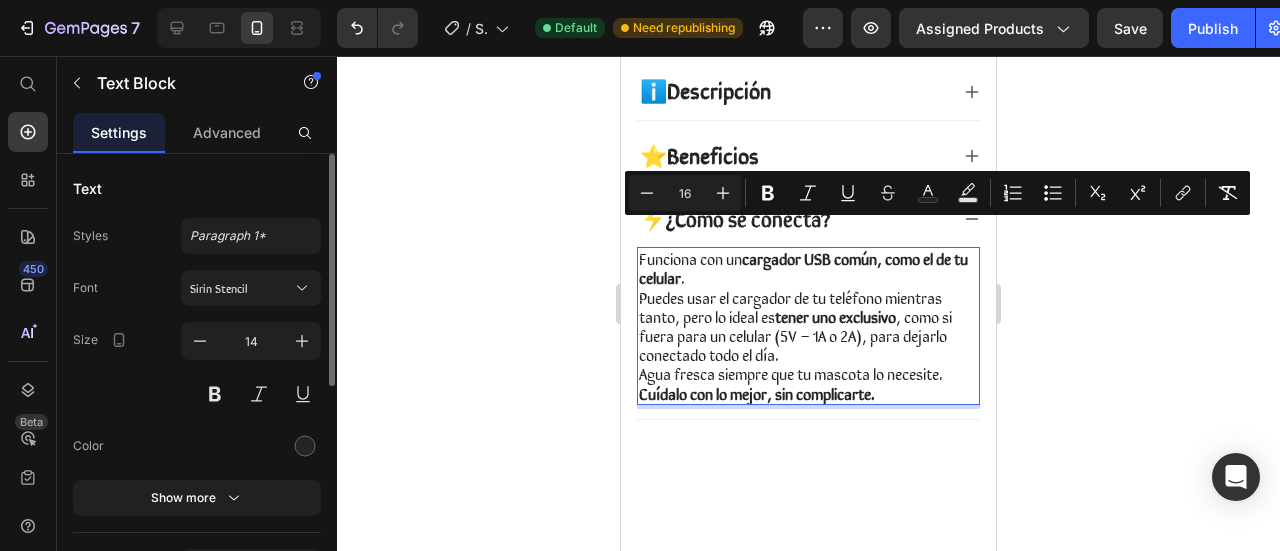 click on "Puedes usar el cargador de tu teléfono mientras tanto, pero lo ideal es  tener uno exclusivo , como si fuera para un celular (5V – 1A o 2A), para dejarlo conectado todo el día." at bounding box center [795, 326] 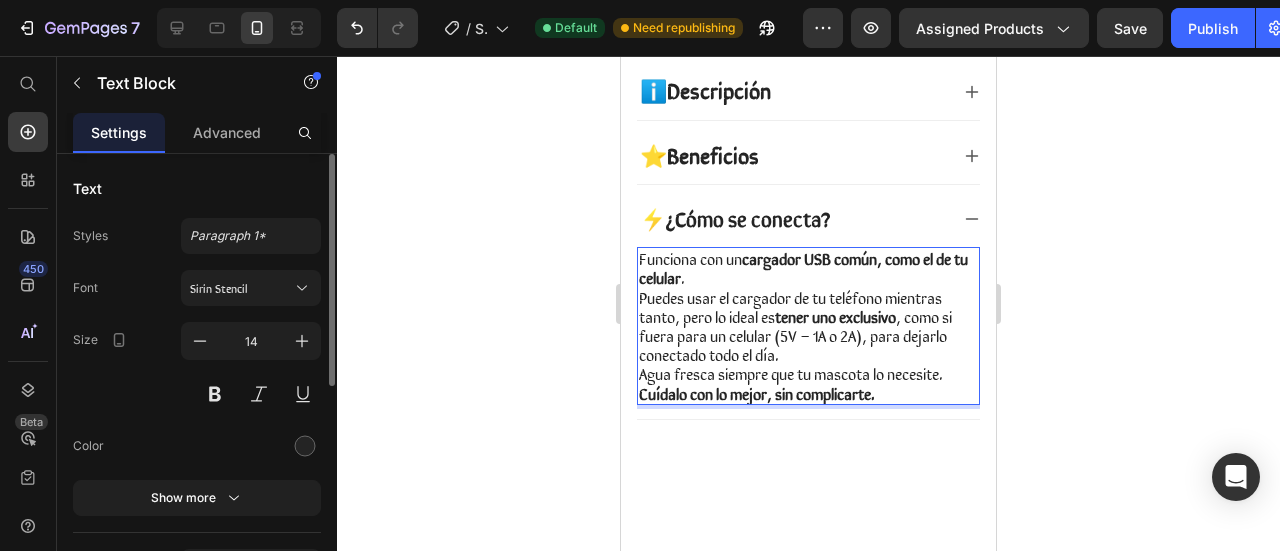 drag, startPoint x: 642, startPoint y: 179, endPoint x: 894, endPoint y: 315, distance: 286.3564 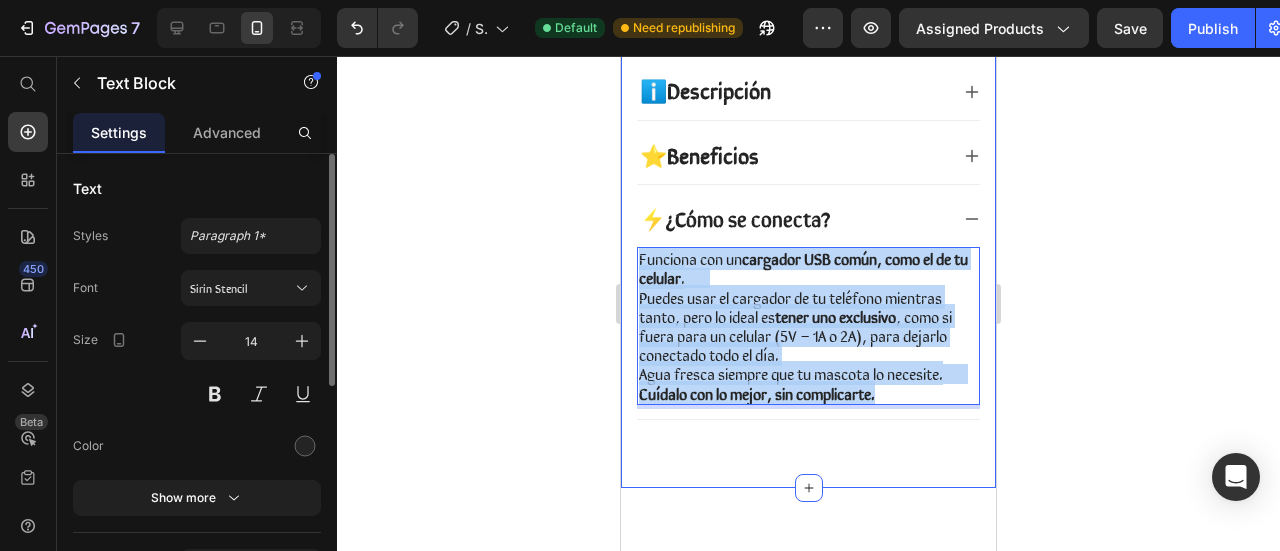 drag, startPoint x: 896, startPoint y: 319, endPoint x: 632, endPoint y: 173, distance: 301.68195 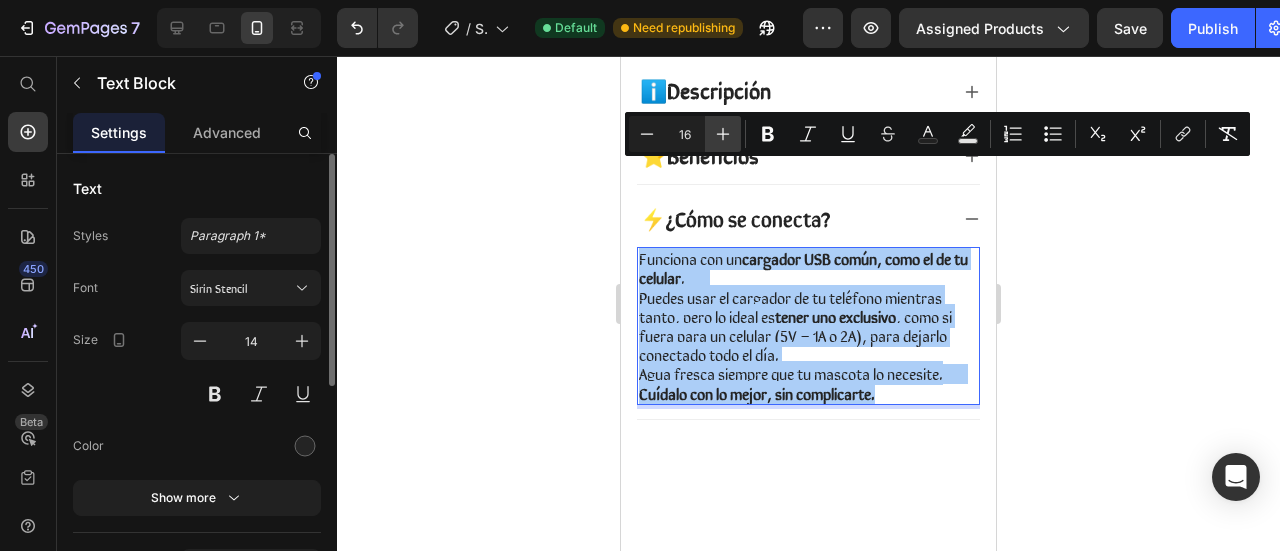 click 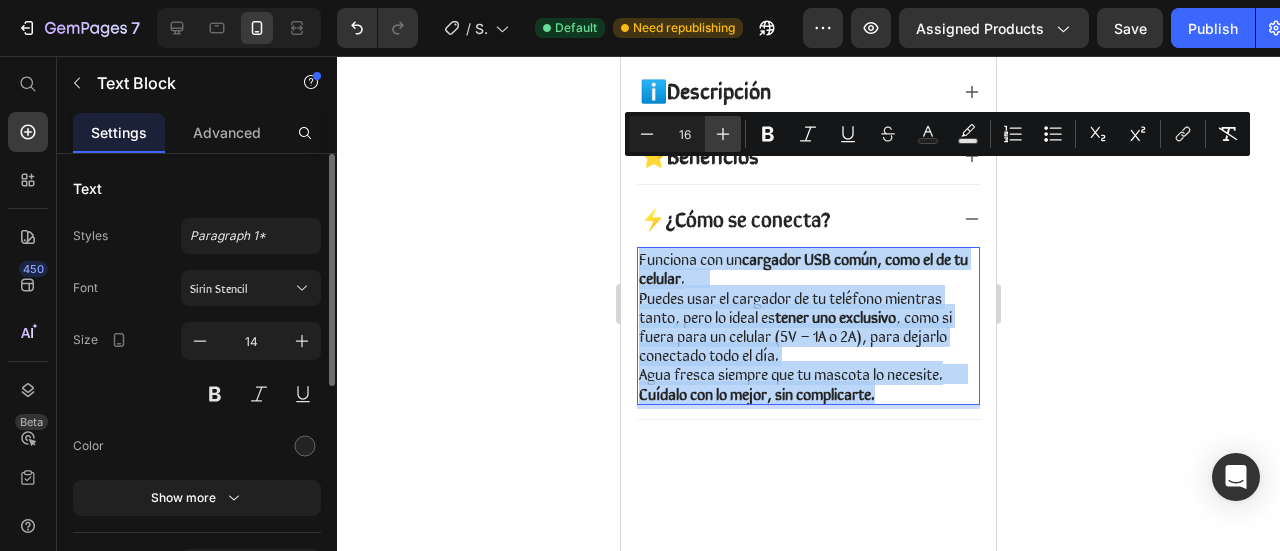 type on "17" 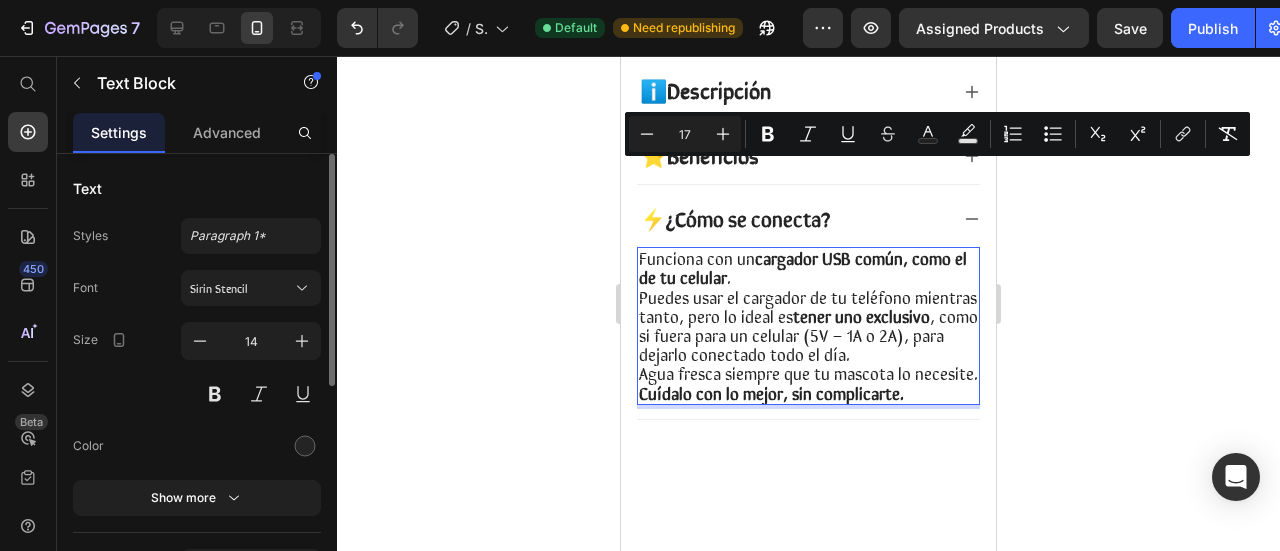 click 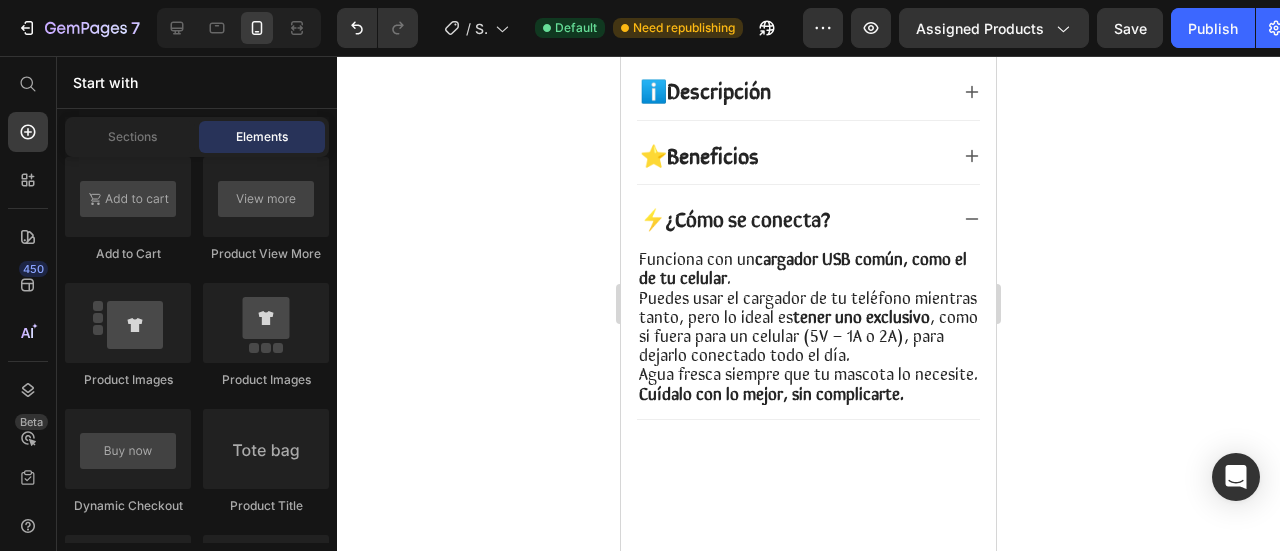 click 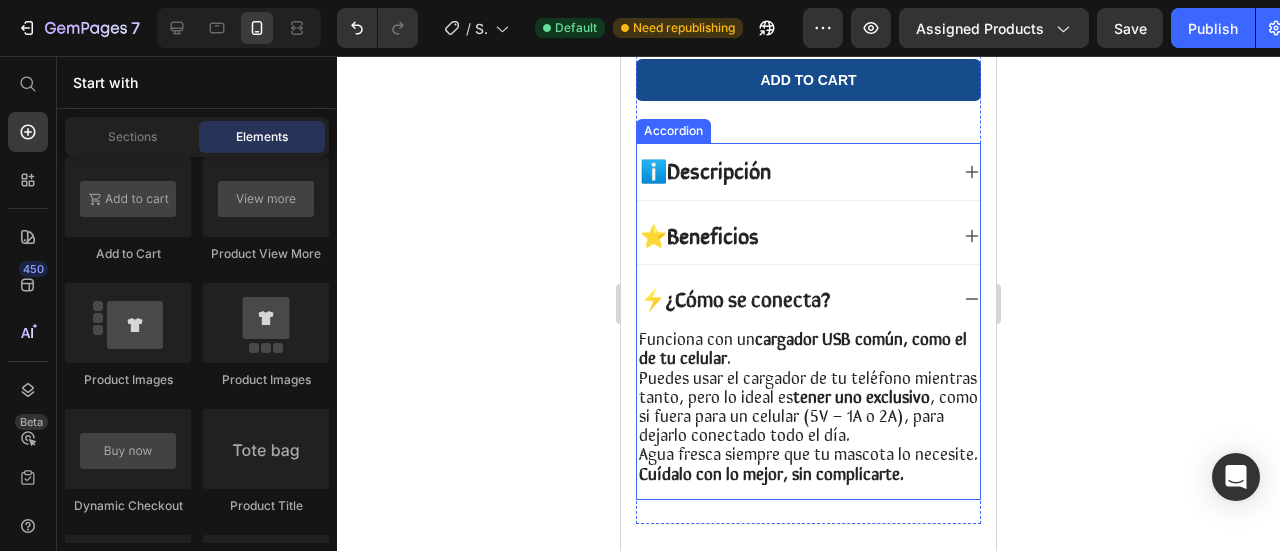 scroll, scrollTop: 844, scrollLeft: 0, axis: vertical 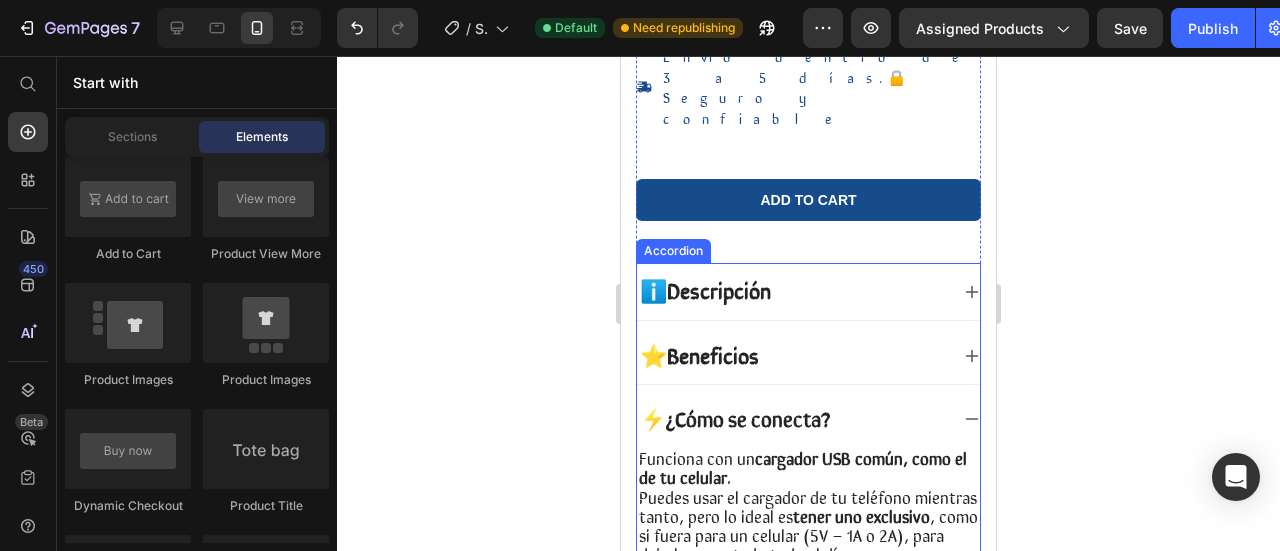 click on "⚡  ¿Cómo se conecta?" at bounding box center (792, 419) 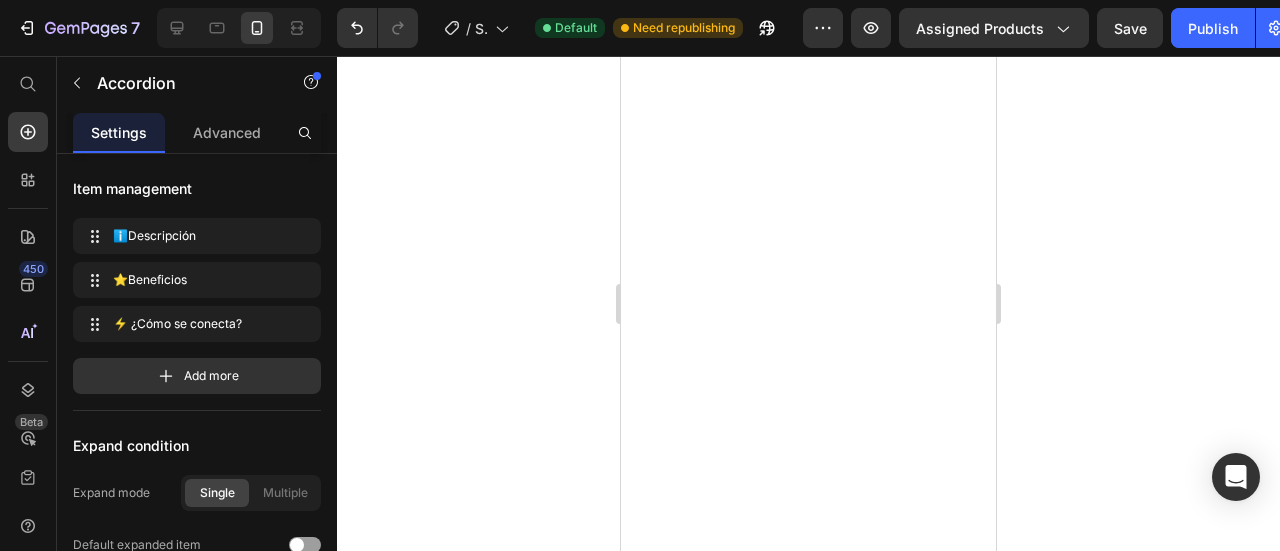 scroll, scrollTop: 0, scrollLeft: 0, axis: both 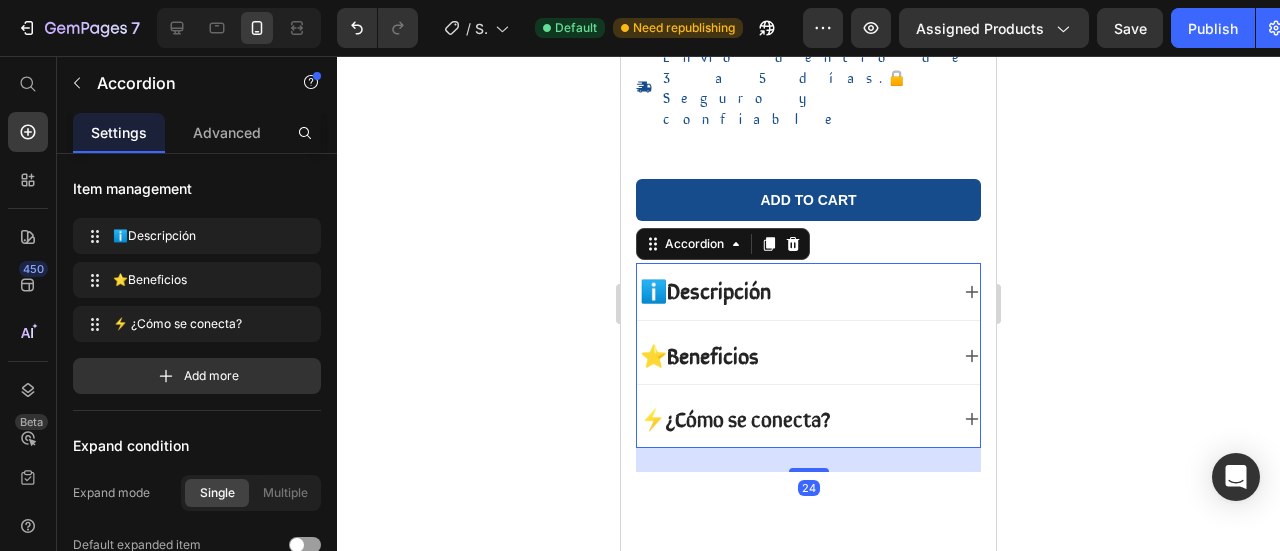 click on "⭐Beneficios" at bounding box center (792, 356) 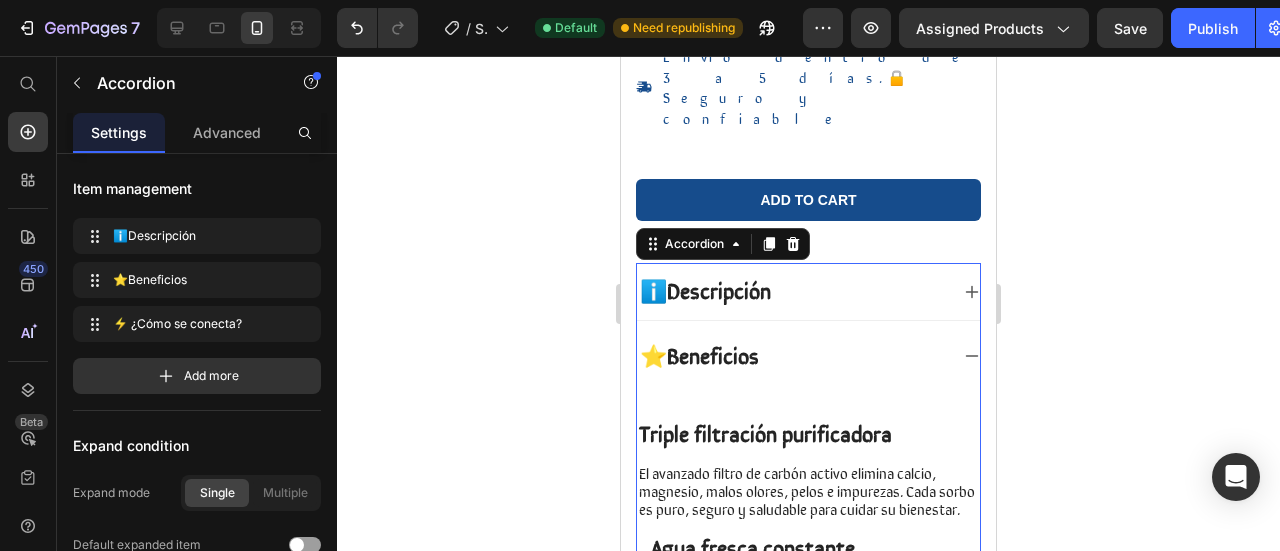 scroll, scrollTop: 1044, scrollLeft: 0, axis: vertical 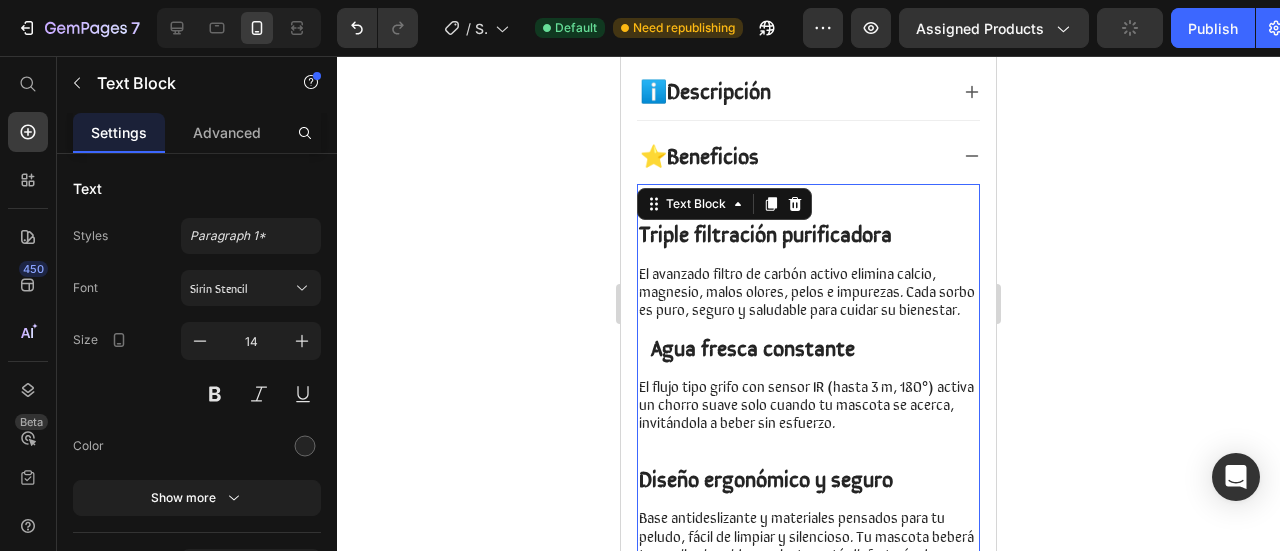 drag, startPoint x: 727, startPoint y: 219, endPoint x: 689, endPoint y: 206, distance: 40.16217 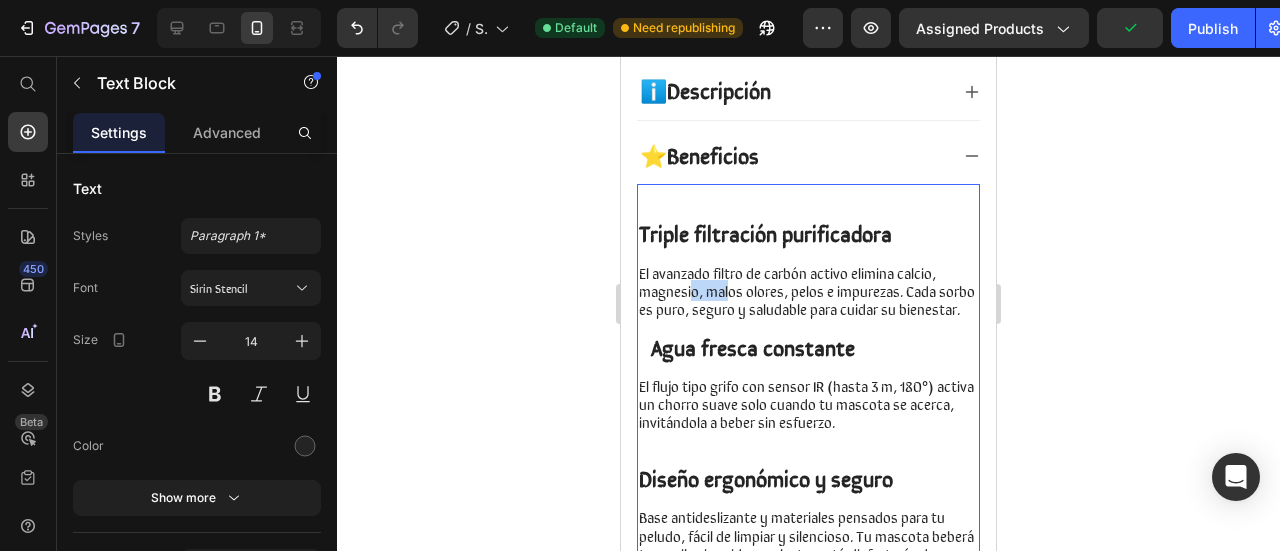 drag, startPoint x: 726, startPoint y: 211, endPoint x: 754, endPoint y: 213, distance: 28.071337 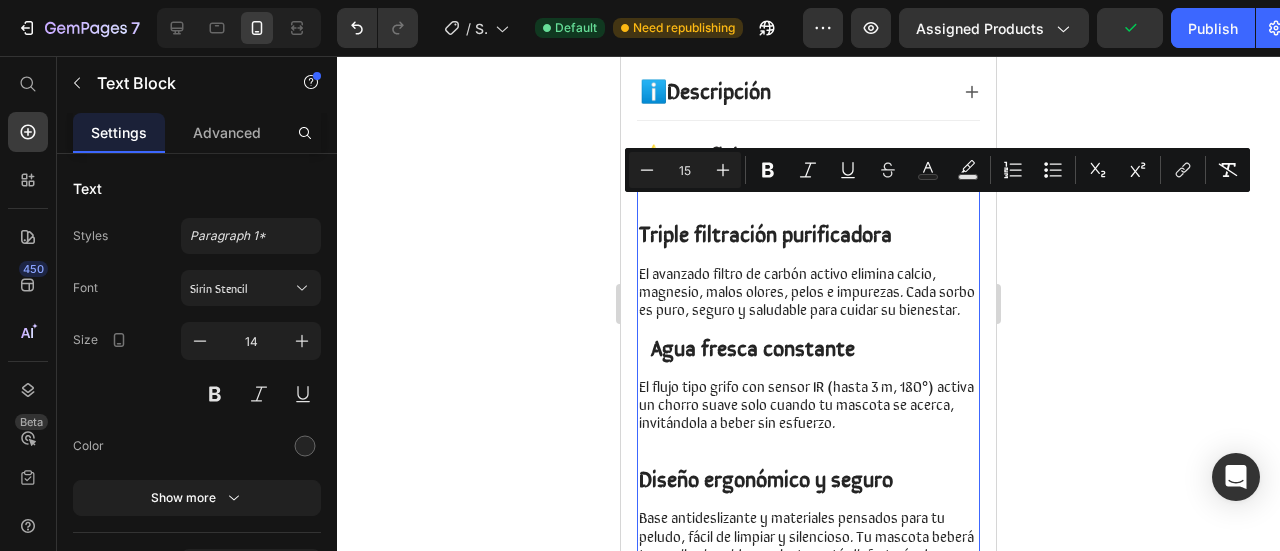 click on "El avanzado filtro de carbón activo elimina calcio, magnesio, malos olores, pelos e impurezas. Cada sorbo es puro, seguro y saludable para cuidar su bienestar." at bounding box center [808, 291] 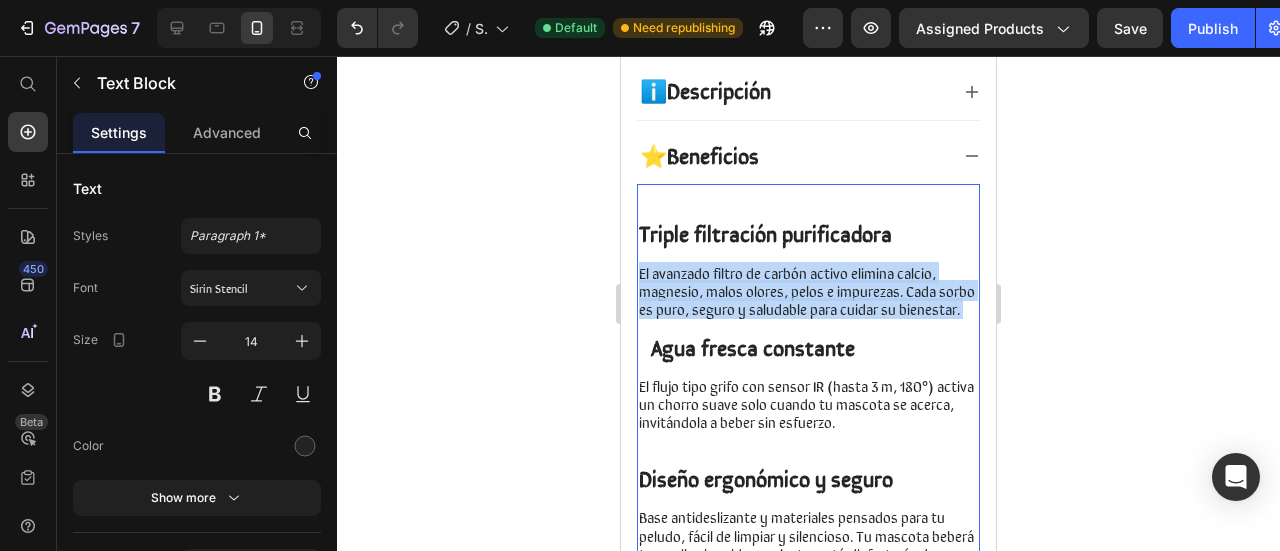 drag, startPoint x: 640, startPoint y: 190, endPoint x: 710, endPoint y: 255, distance: 95.524864 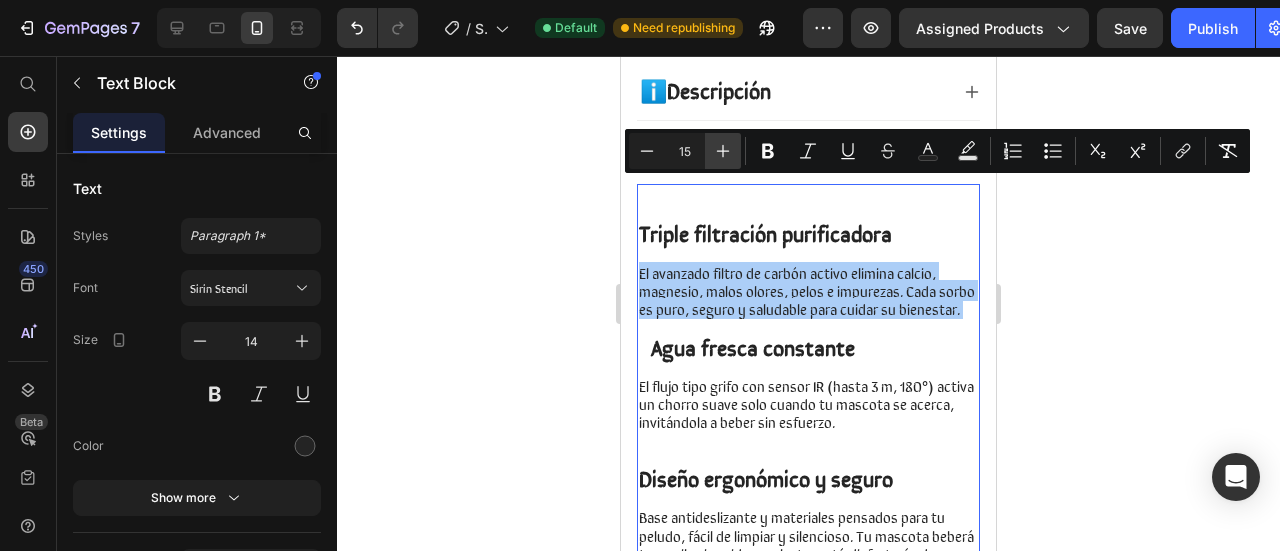click on "Plus" at bounding box center (723, 151) 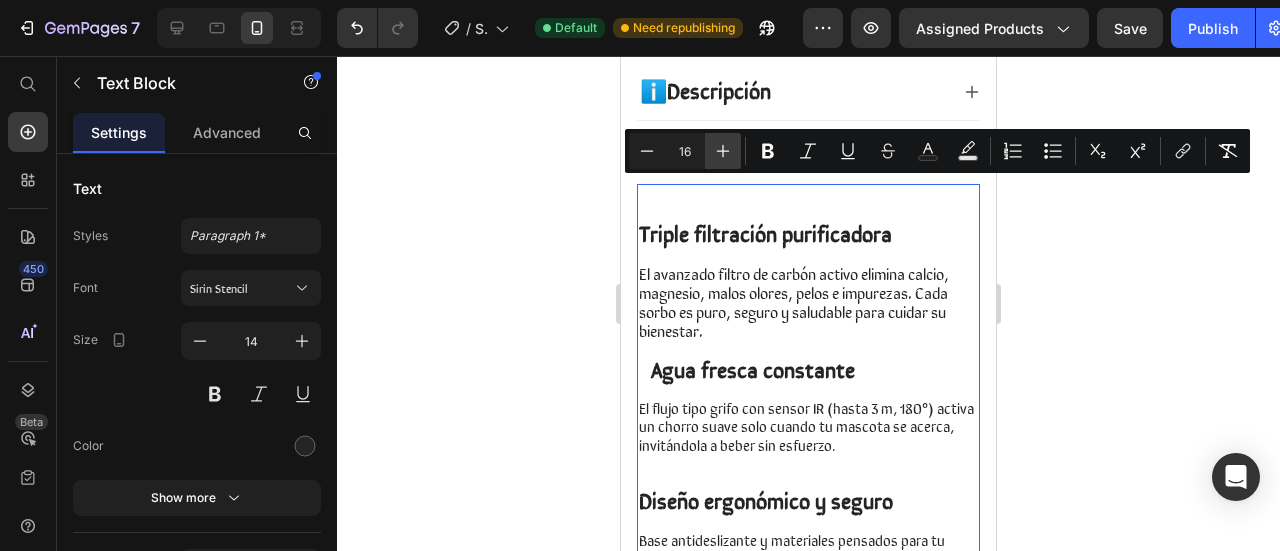 click on "Plus" at bounding box center [723, 151] 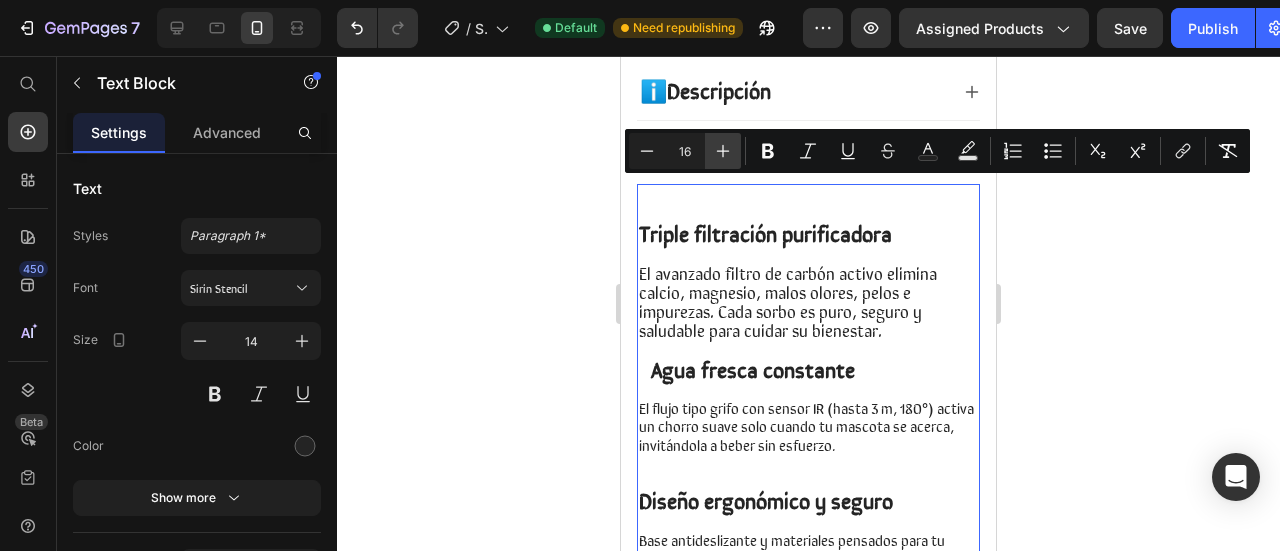type on "17" 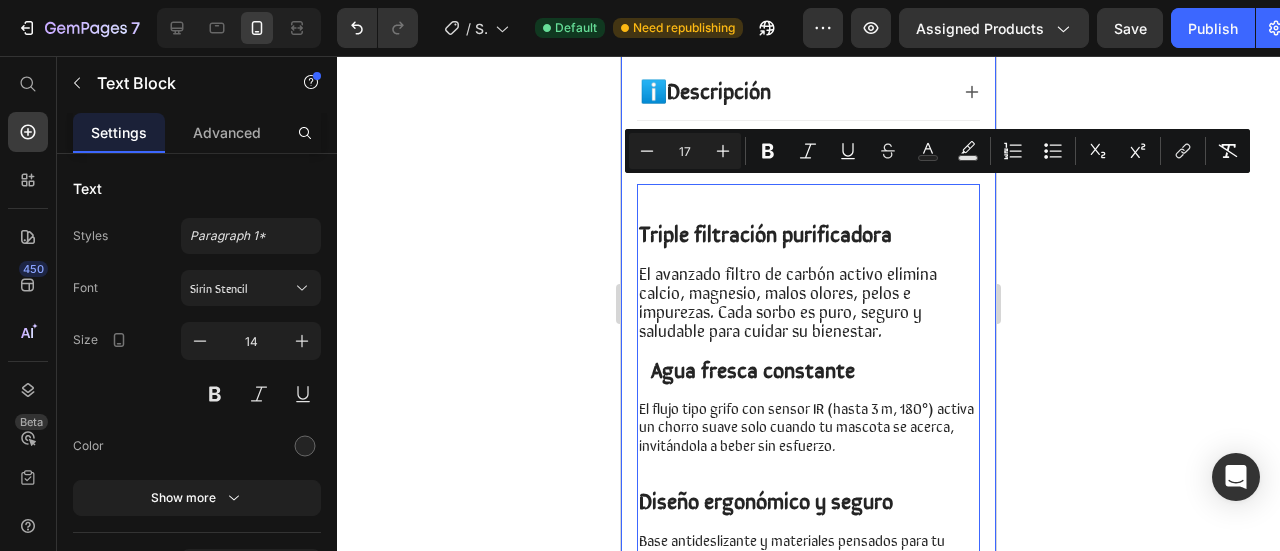 click 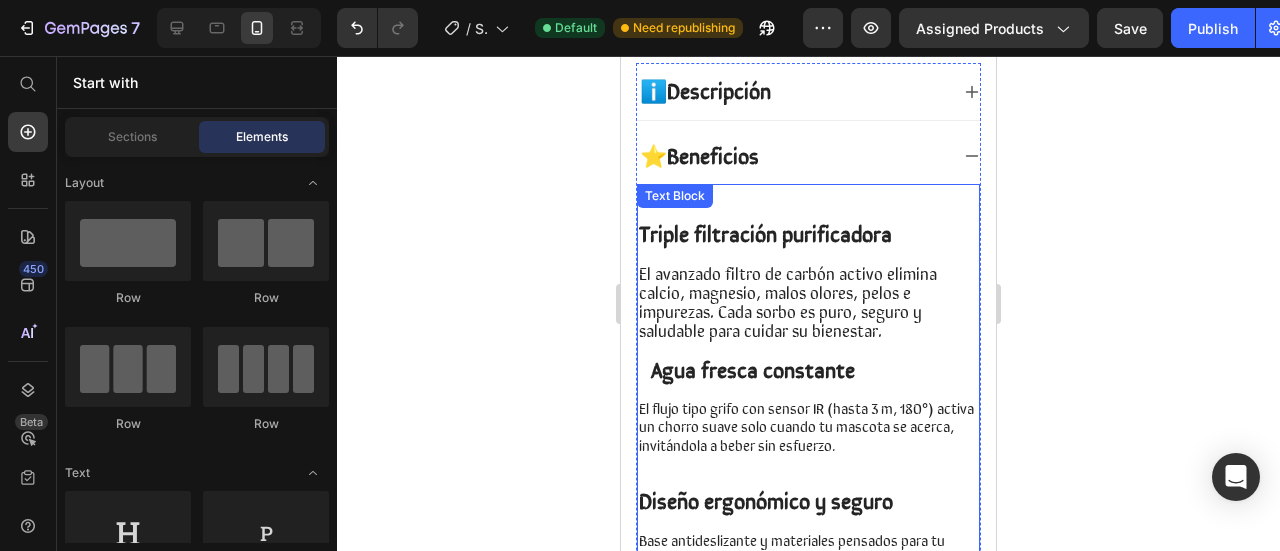 click on "El flujo tipo grifo con sensor IR (hasta 3 m, 180°) activa un chorro suave solo cuando tu mascota se acerca, invitándola a beber sin esfuerzo." at bounding box center (806, 425) 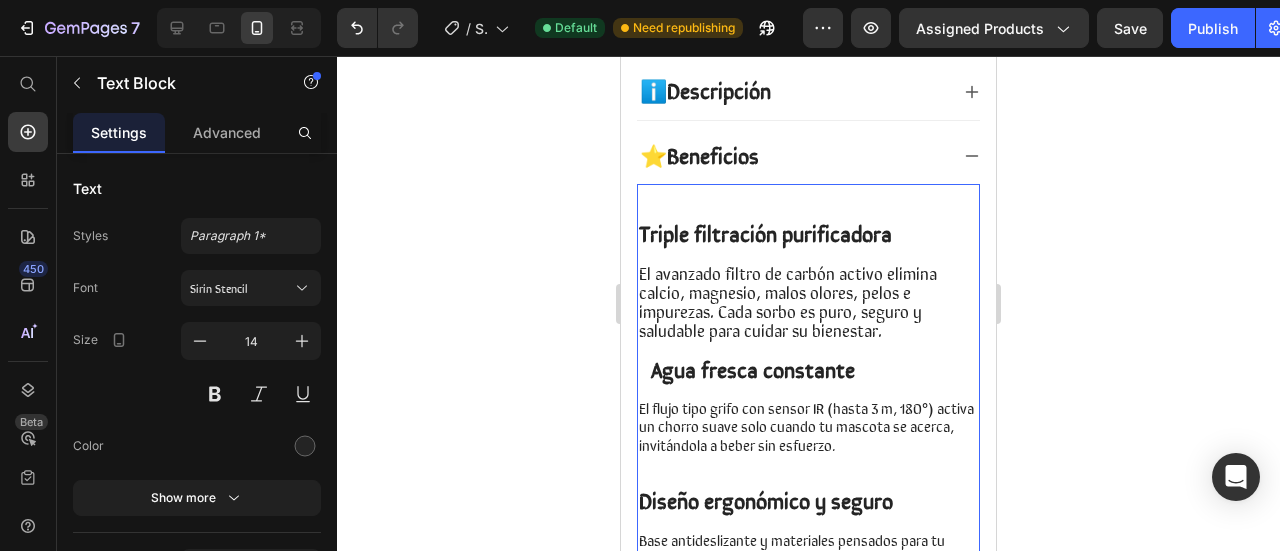 click on "El flujo tipo grifo con sensor IR (hasta 3 m, 180°) activa un chorro suave solo cuando tu mascota se acerca, invitándola a beber sin esfuerzo." at bounding box center (806, 425) 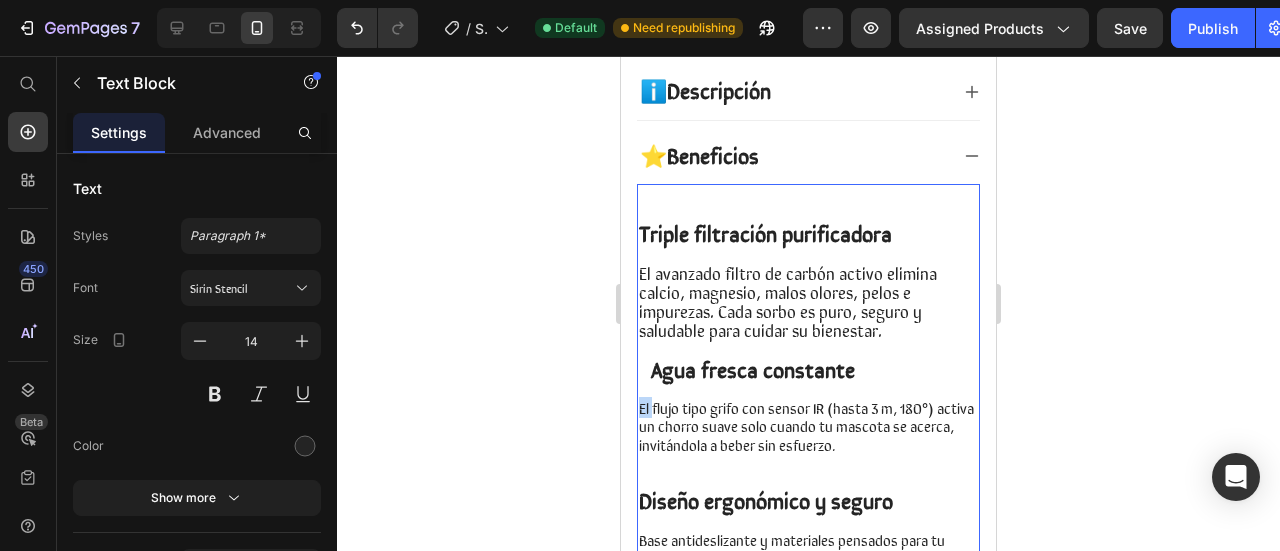 click on "El flujo tipo grifo con sensor IR (hasta 3 m, 180°) activa un chorro suave solo cuando tu mascota se acerca, invitándola a beber sin esfuerzo." at bounding box center [806, 425] 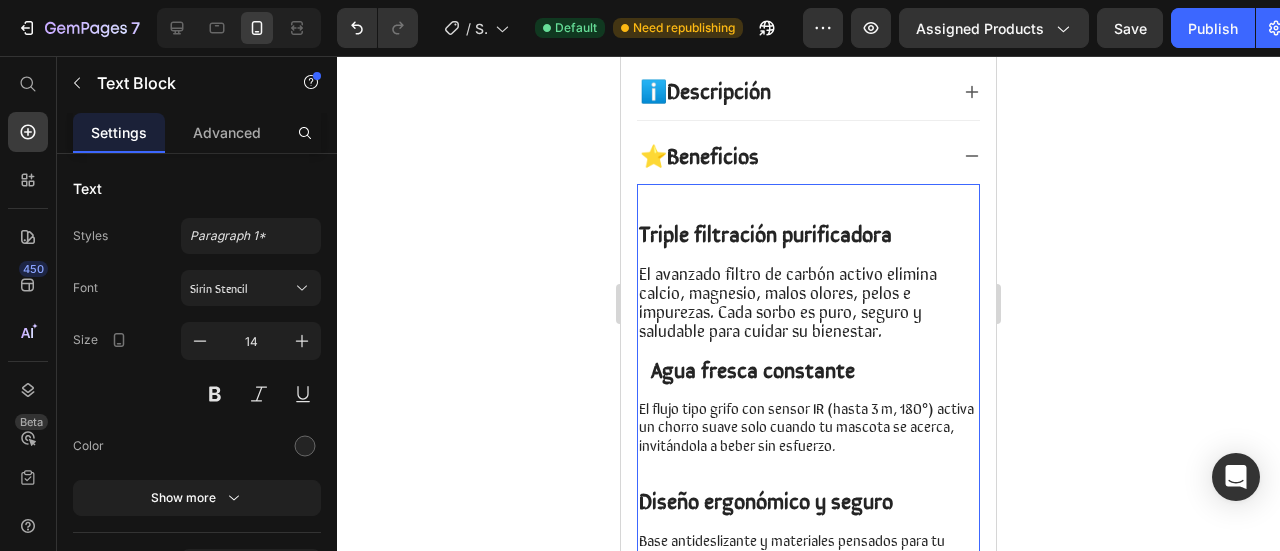 drag, startPoint x: 640, startPoint y: 329, endPoint x: 708, endPoint y: 335, distance: 68.26419 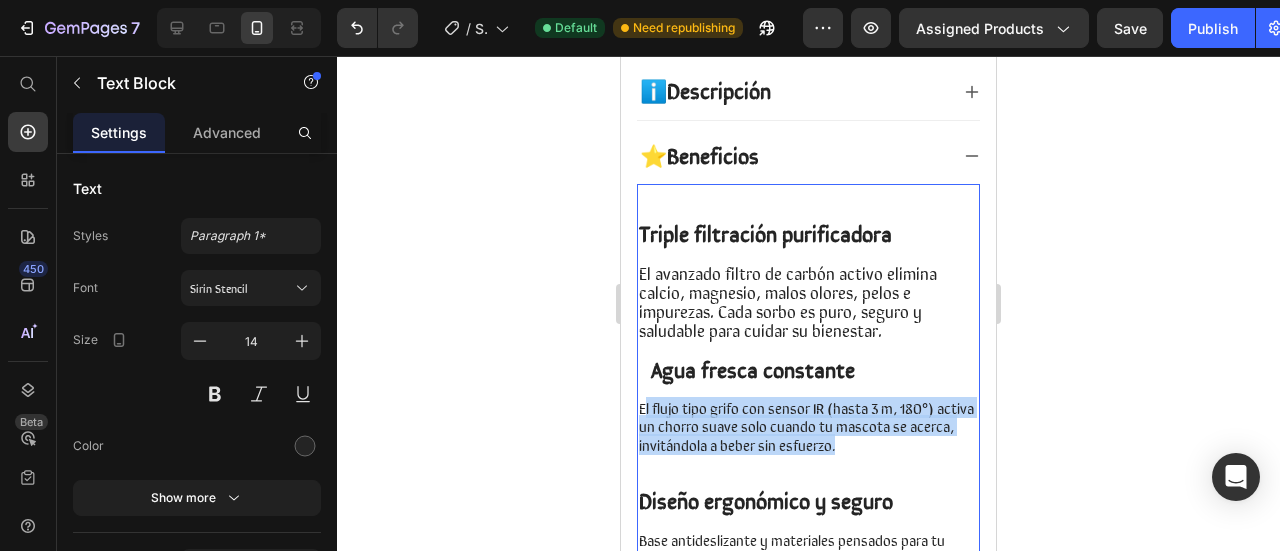 drag, startPoint x: 897, startPoint y: 375, endPoint x: 642, endPoint y: 329, distance: 259.1158 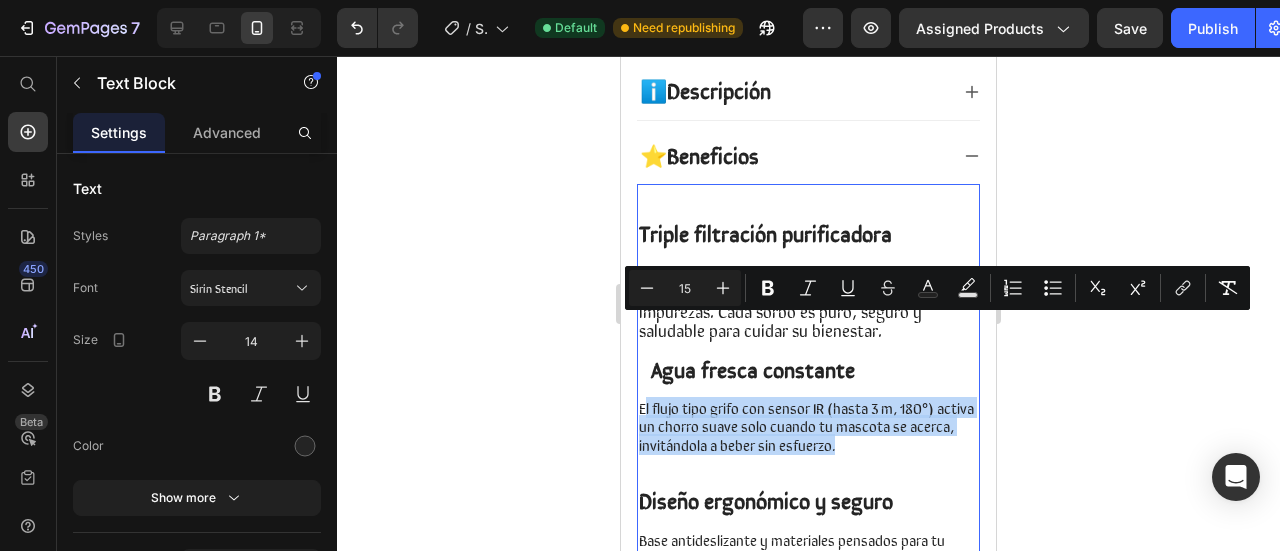 click on "El flujo tipo grifo con sensor IR (hasta 3 m, 180°) activa un chorro suave solo cuando tu mascota se acerca, invitándola a beber sin esfuerzo." at bounding box center (806, 425) 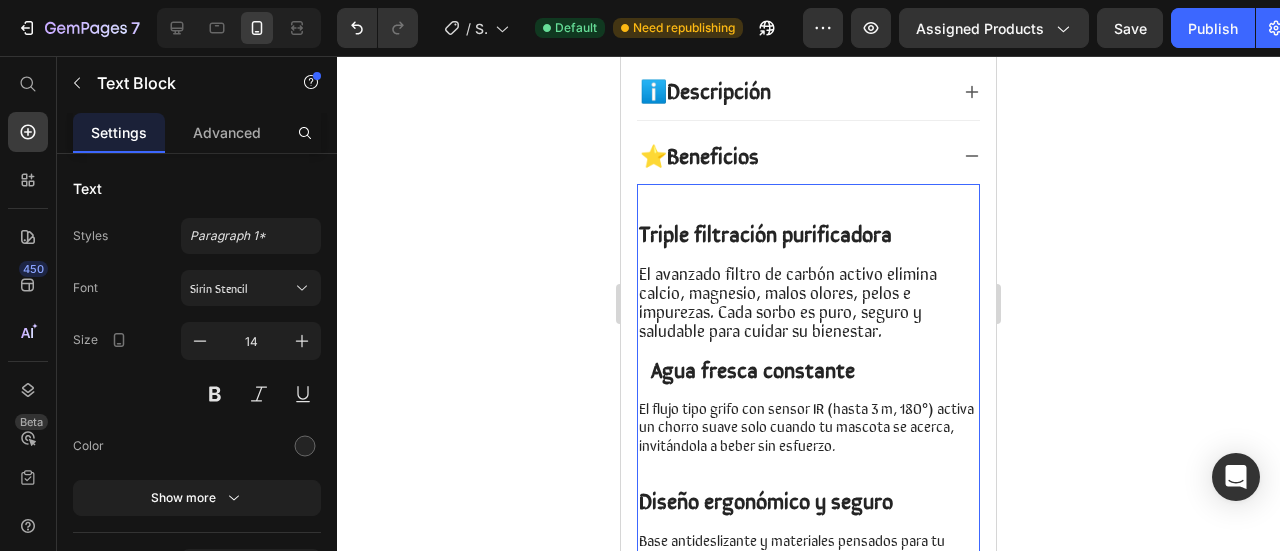 click on "El flujo tipo grifo con sensor IR (hasta 3 m, 180°) activa un chorro suave solo cuando tu mascota se acerca, invitándola a beber sin esfuerzo." at bounding box center [806, 425] 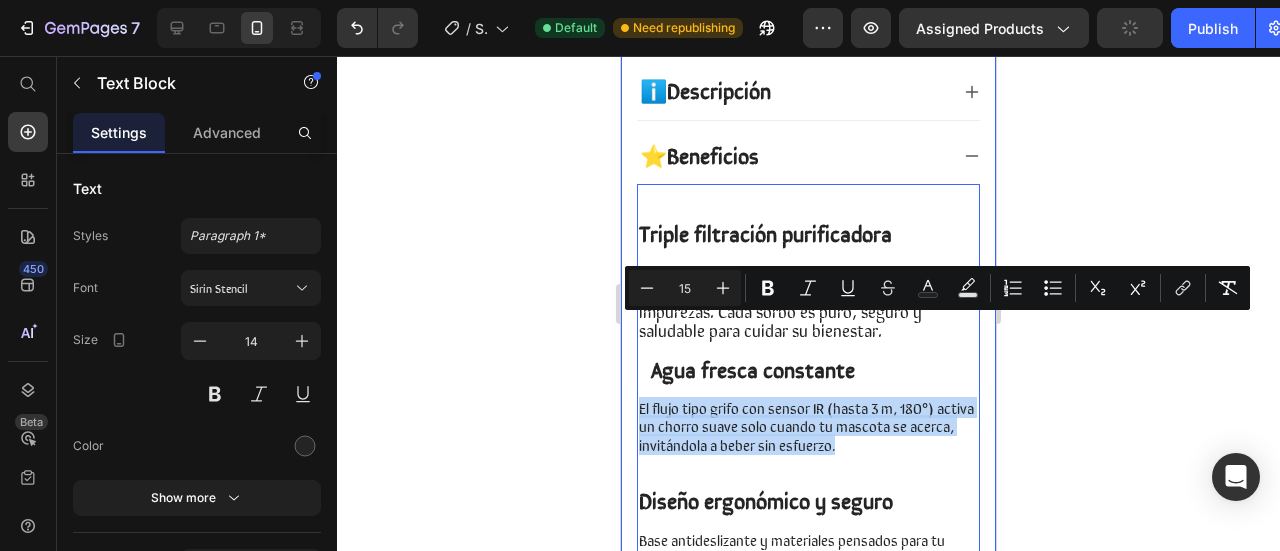 drag, startPoint x: 882, startPoint y: 368, endPoint x: 634, endPoint y: 326, distance: 251.53131 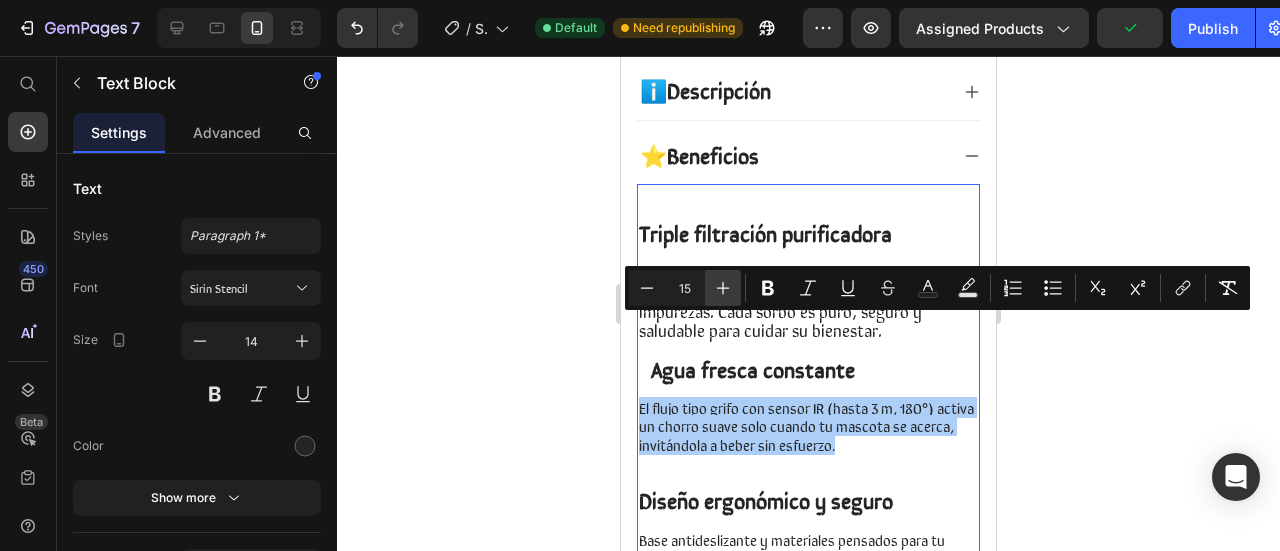 click 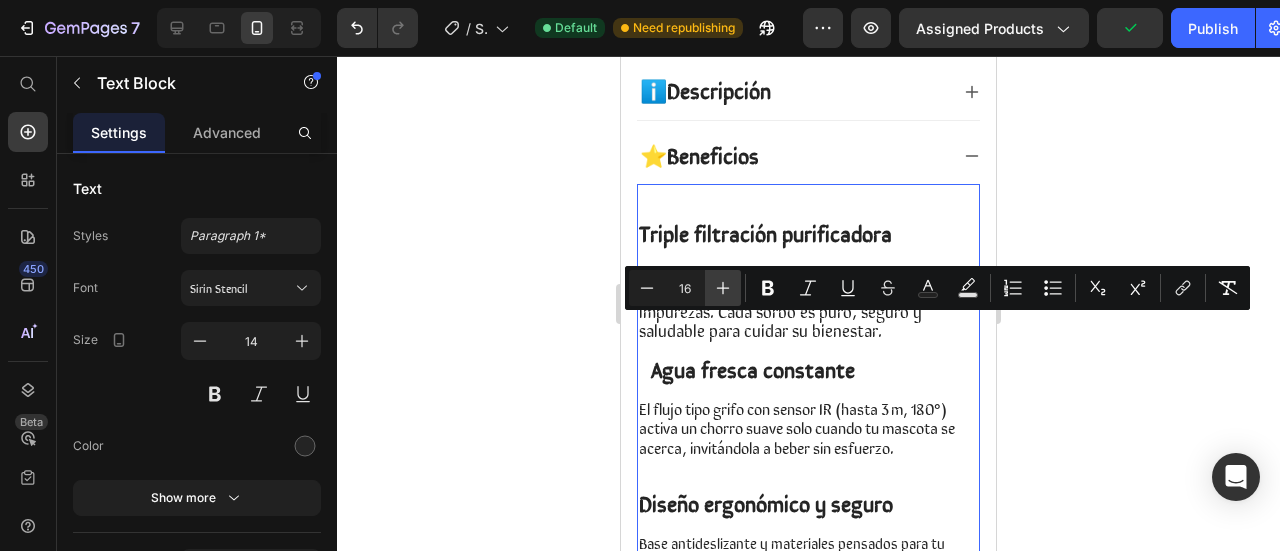 click 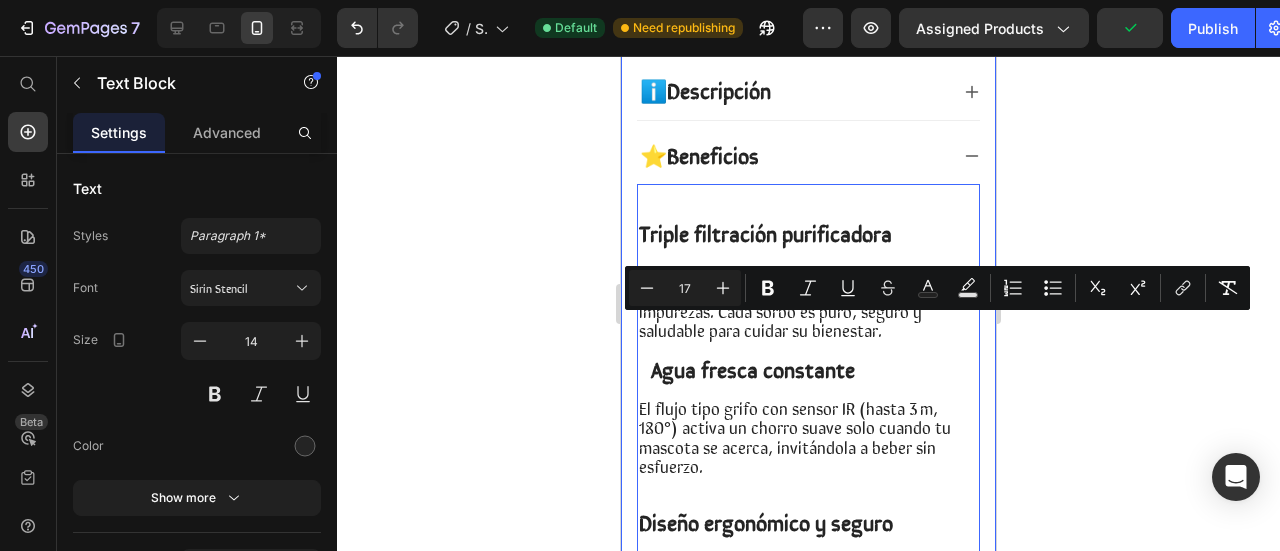 drag, startPoint x: 591, startPoint y: 313, endPoint x: 592, endPoint y: 337, distance: 24.020824 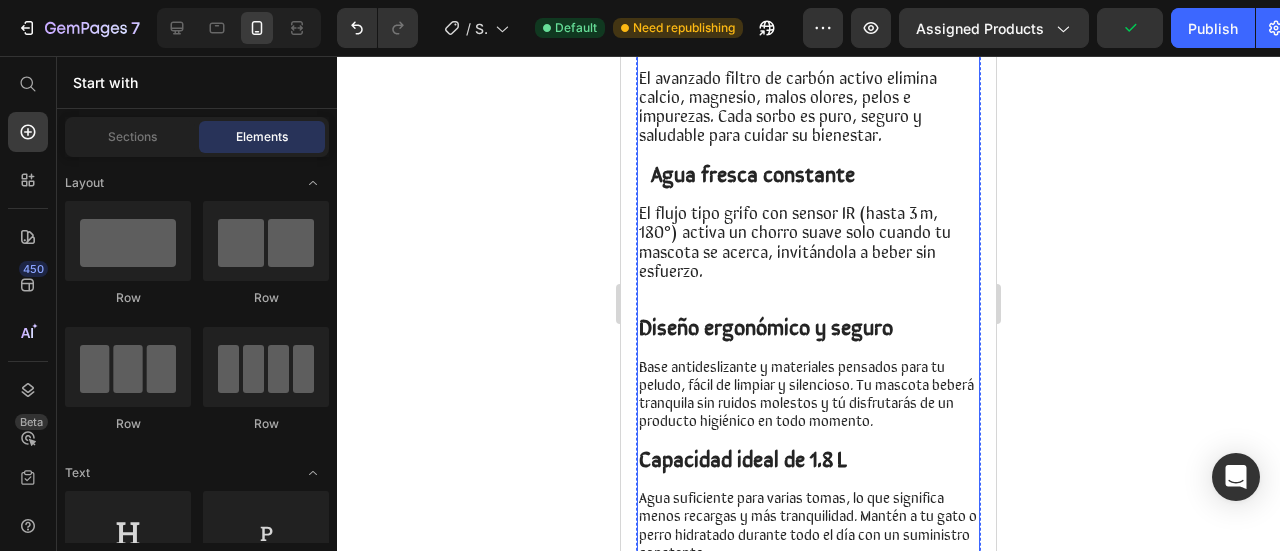 scroll, scrollTop: 1244, scrollLeft: 0, axis: vertical 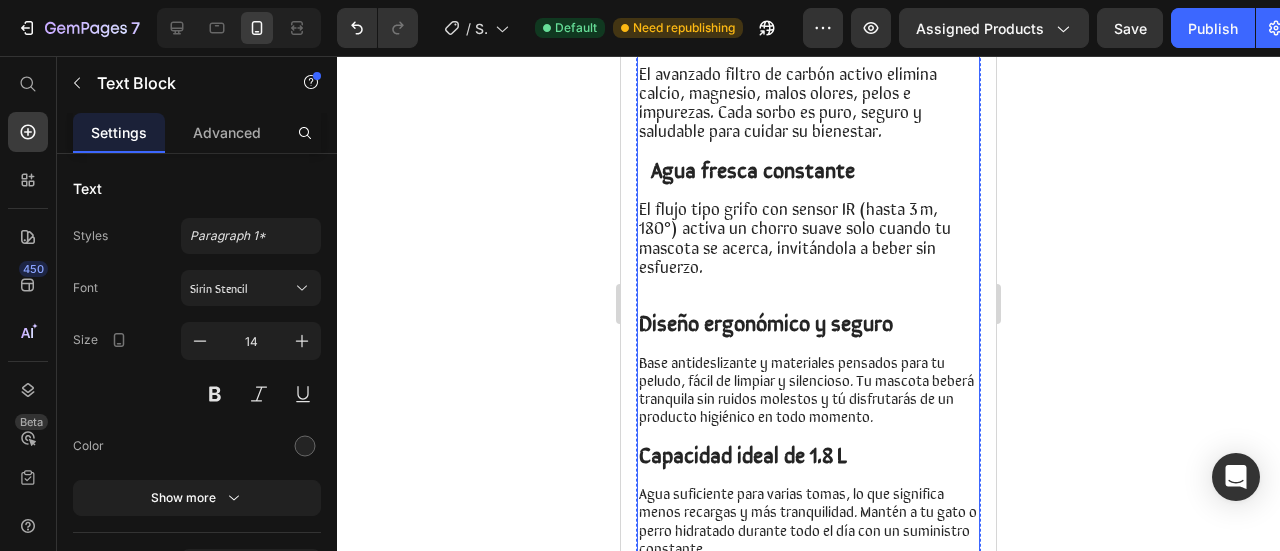 click on "Base antideslizante y materiales pensados para tu peludo, fácil de limpiar y silencioso. Tu mascota beberá tranquila sin ruidos molestos y tú disfrutarás de un producto higiénico en todo momento." at bounding box center (806, 389) 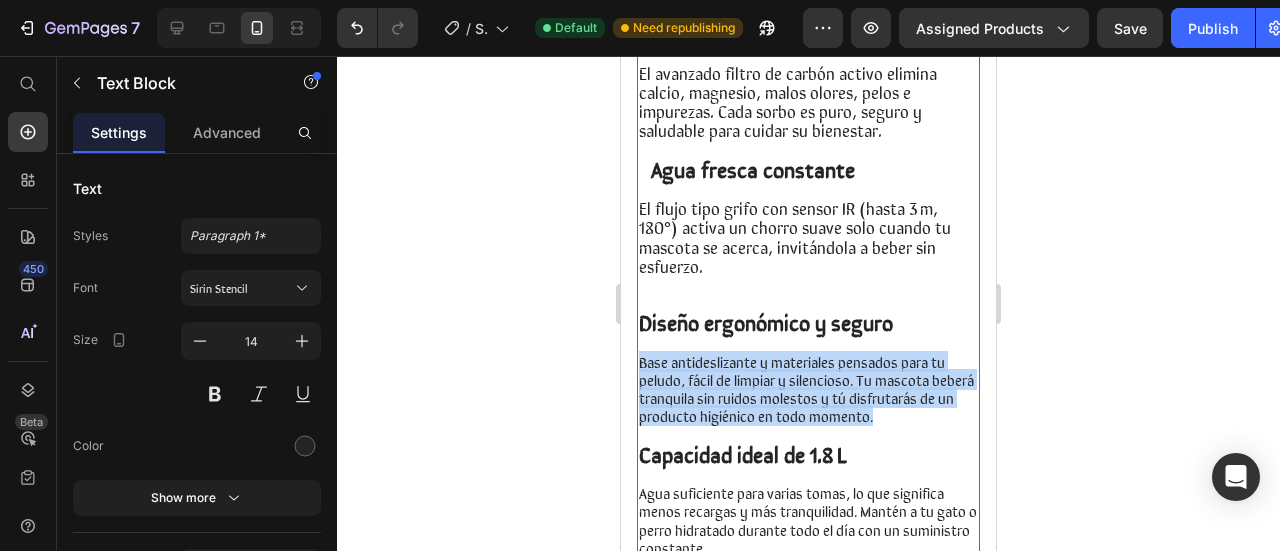 drag, startPoint x: 906, startPoint y: 341, endPoint x: 1241, endPoint y: 335, distance: 335.05374 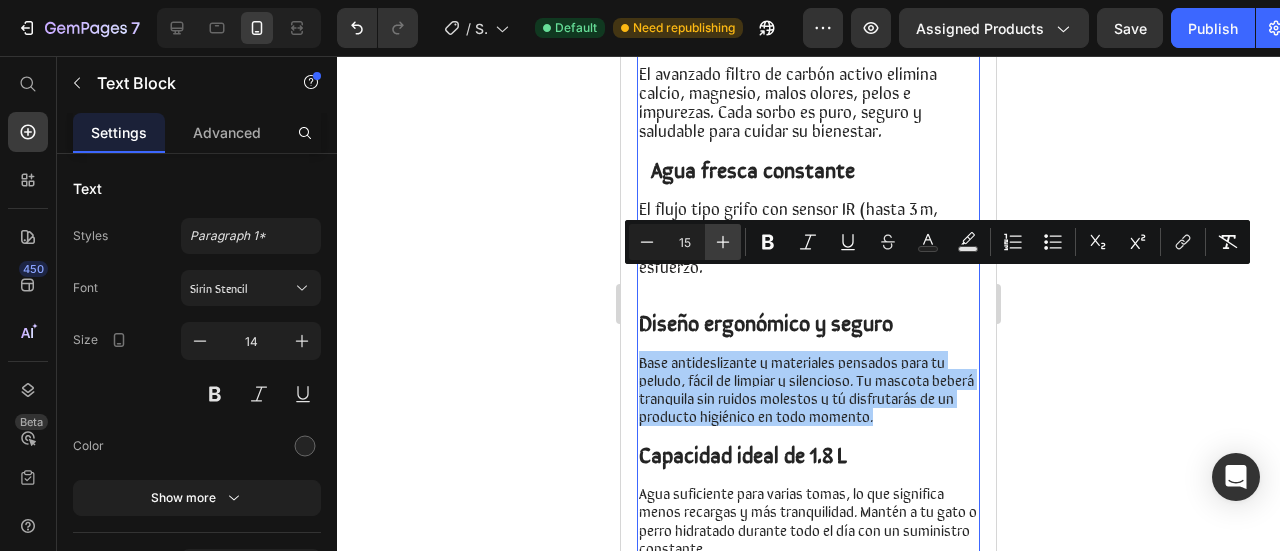 click 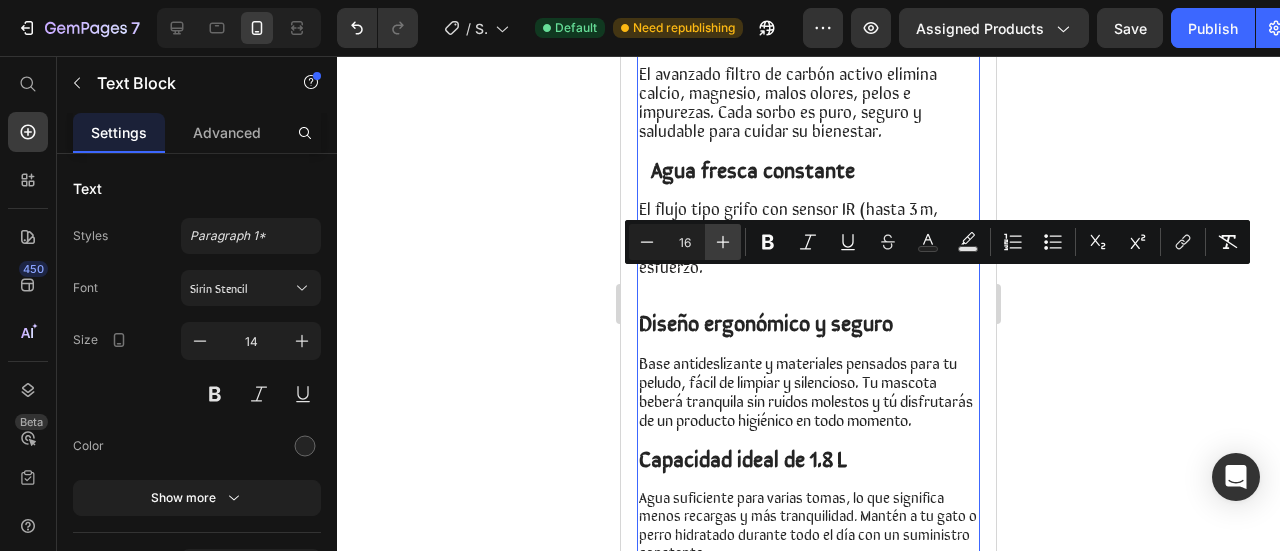click 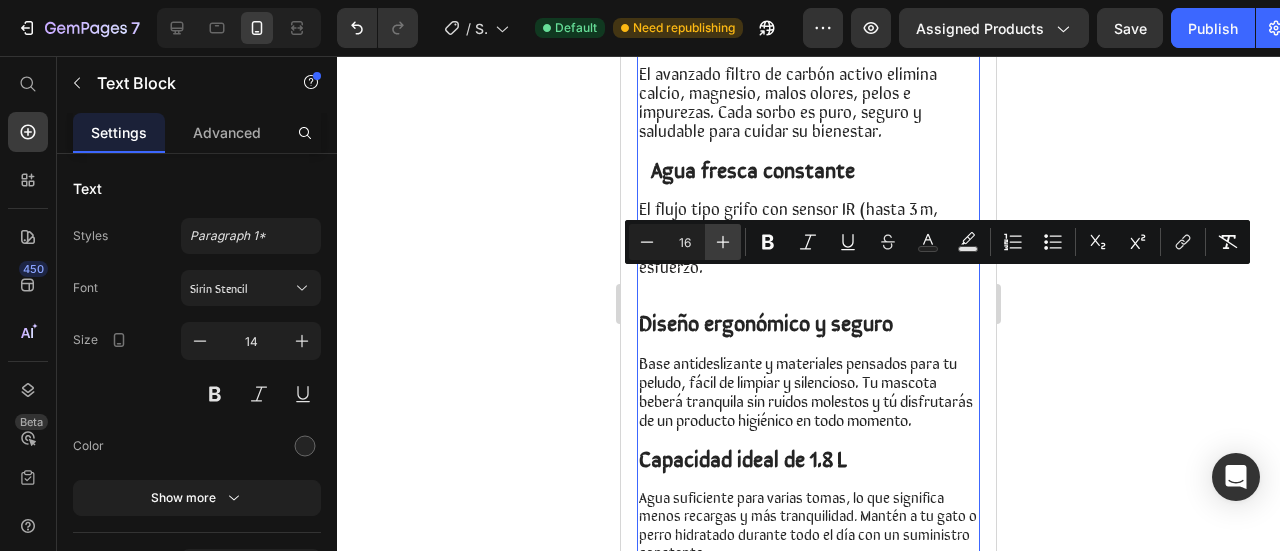 type on "17" 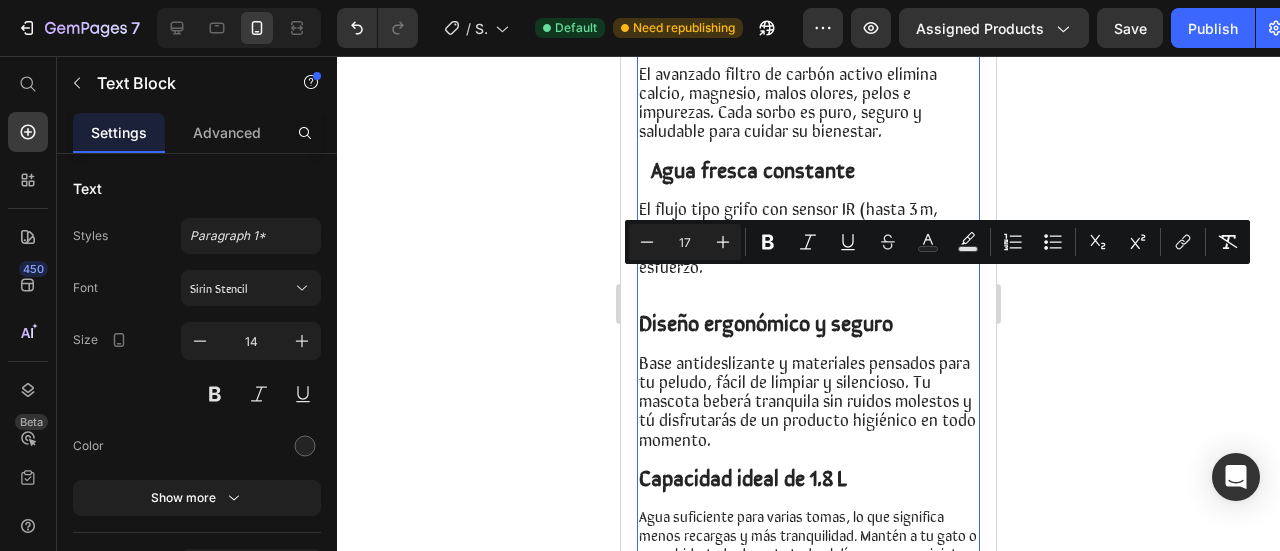 click on "Base antideslizante y materiales pensados para tu peludo, fácil de limpiar y silencioso. Tu mascota beberá tranquila sin ruidos molestos y tú disfrutarás de un producto higiénico en todo momento." at bounding box center [807, 400] 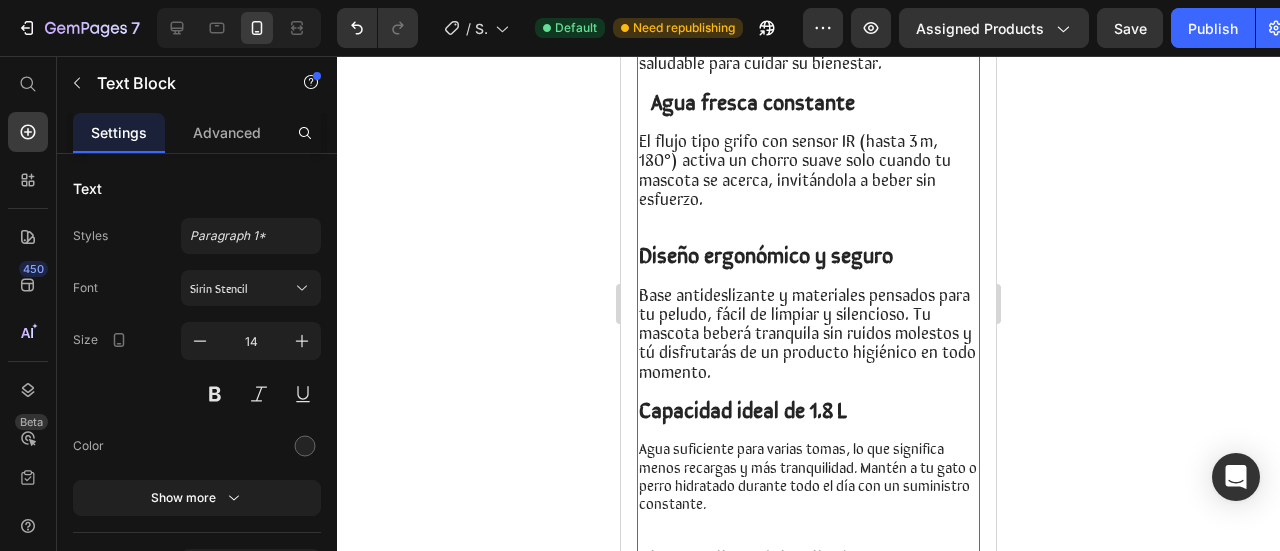 scroll, scrollTop: 1344, scrollLeft: 0, axis: vertical 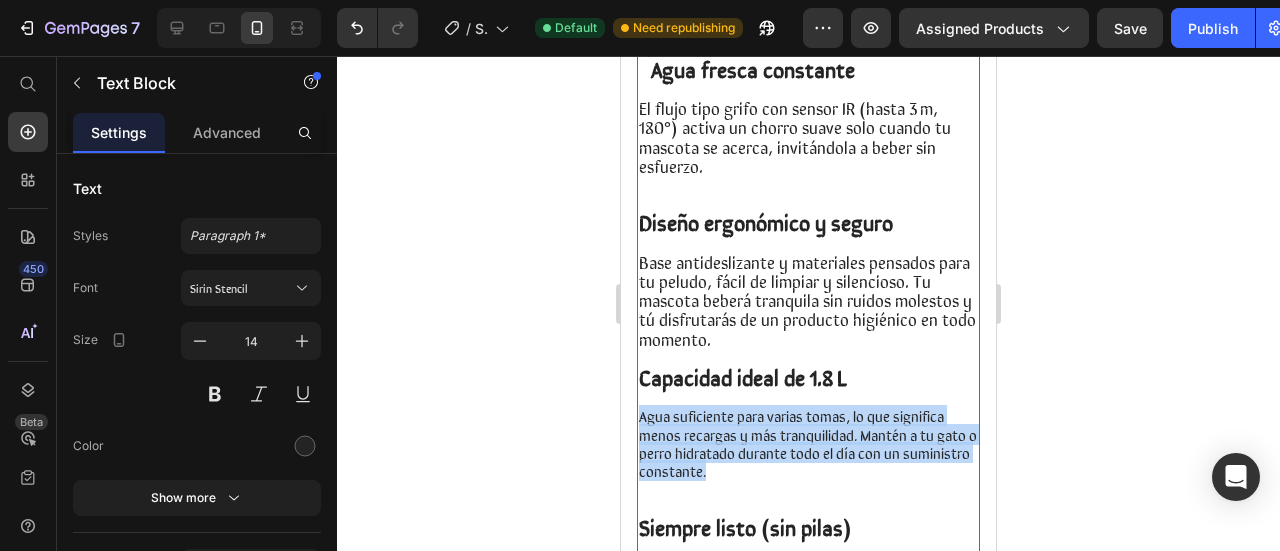 drag, startPoint x: 789, startPoint y: 400, endPoint x: 636, endPoint y: 339, distance: 164.71187 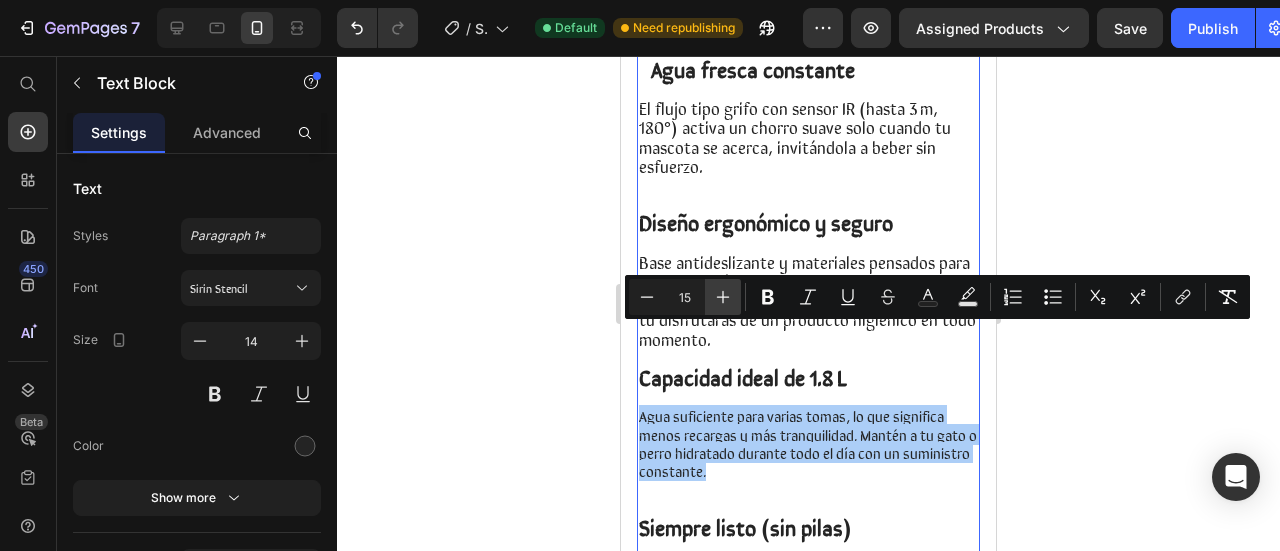 click on "Plus" at bounding box center [723, 297] 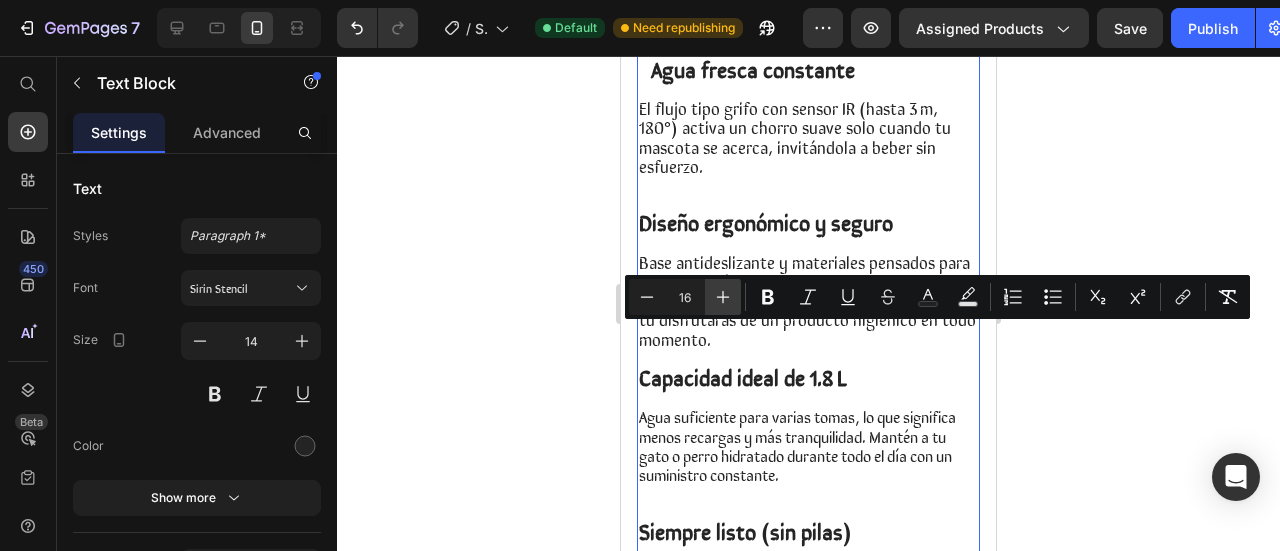 click on "Plus" at bounding box center (723, 297) 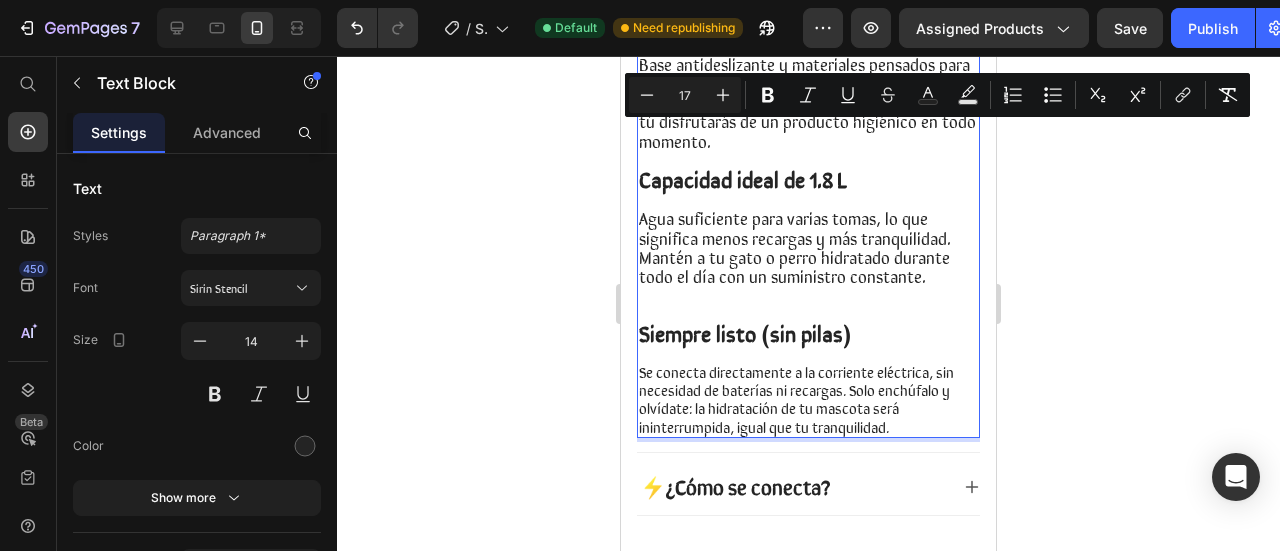 scroll, scrollTop: 1544, scrollLeft: 0, axis: vertical 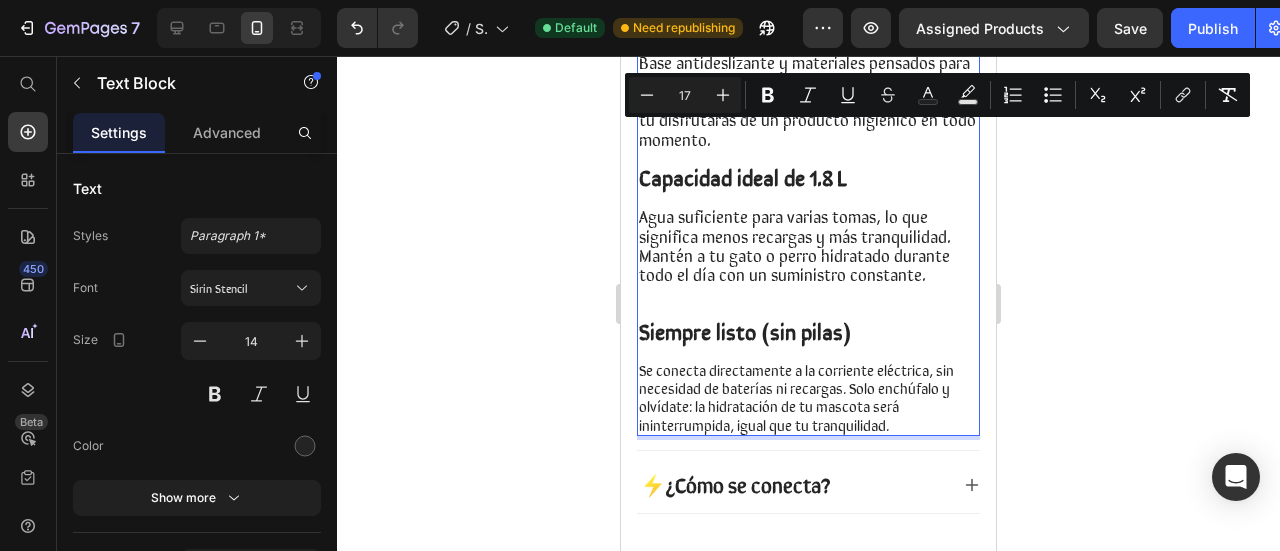 type on "15" 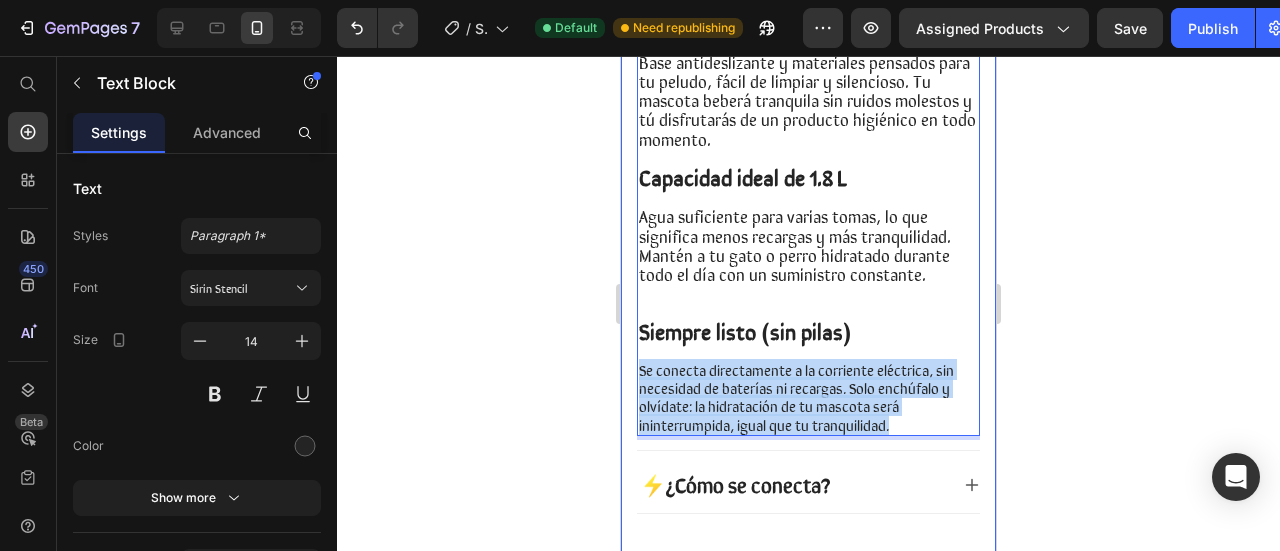 drag, startPoint x: 887, startPoint y: 351, endPoint x: 620, endPoint y: 299, distance: 272.01654 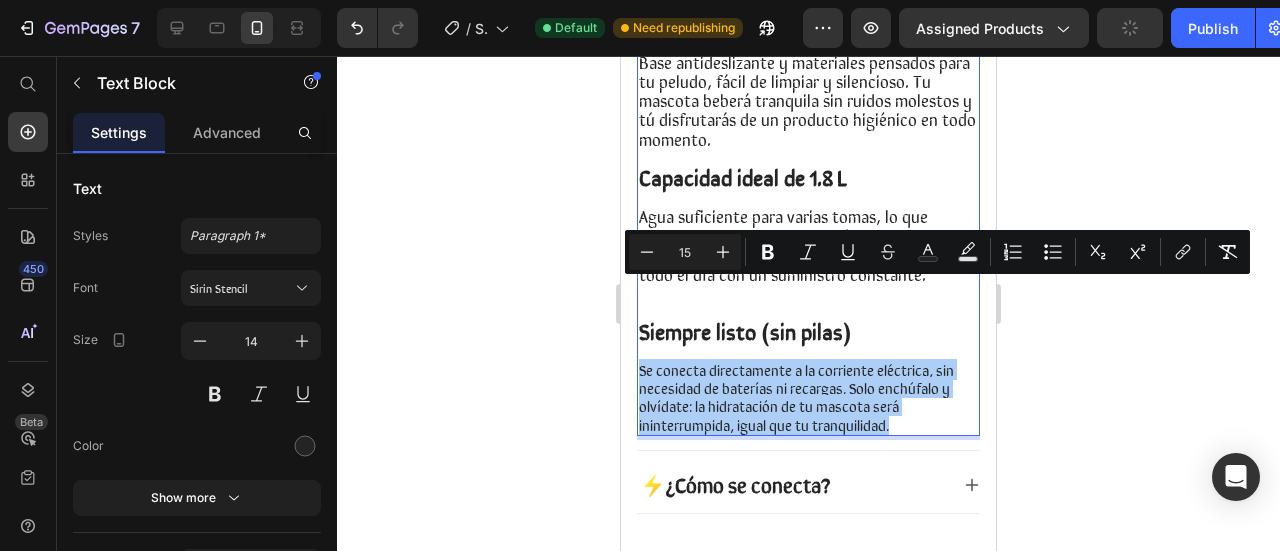 click on "Plus" at bounding box center [723, 252] 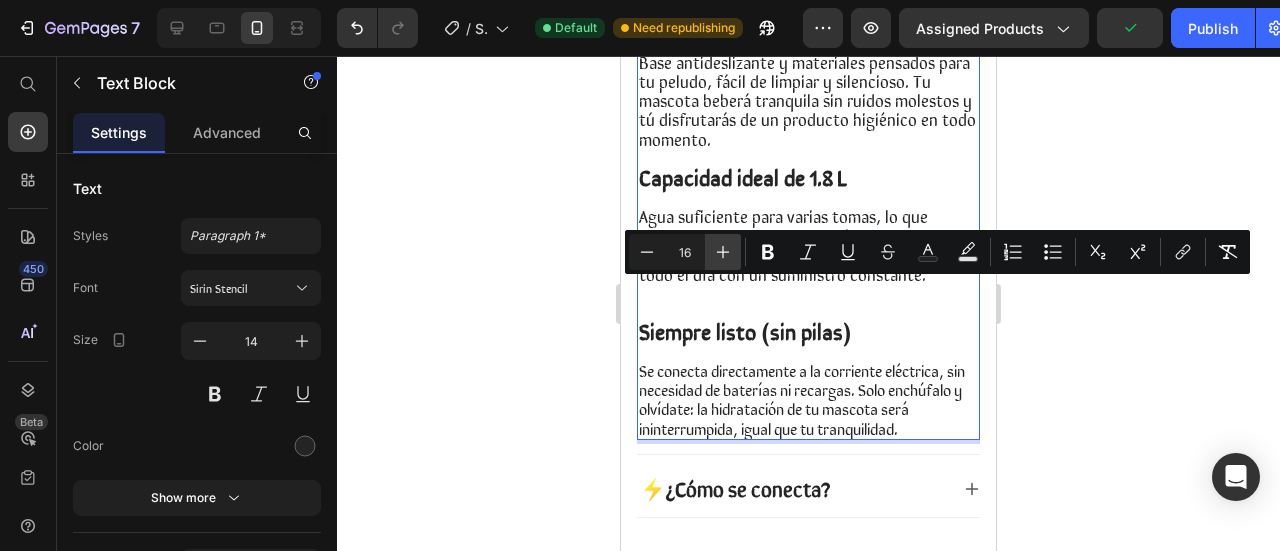 click on "Plus" at bounding box center (723, 252) 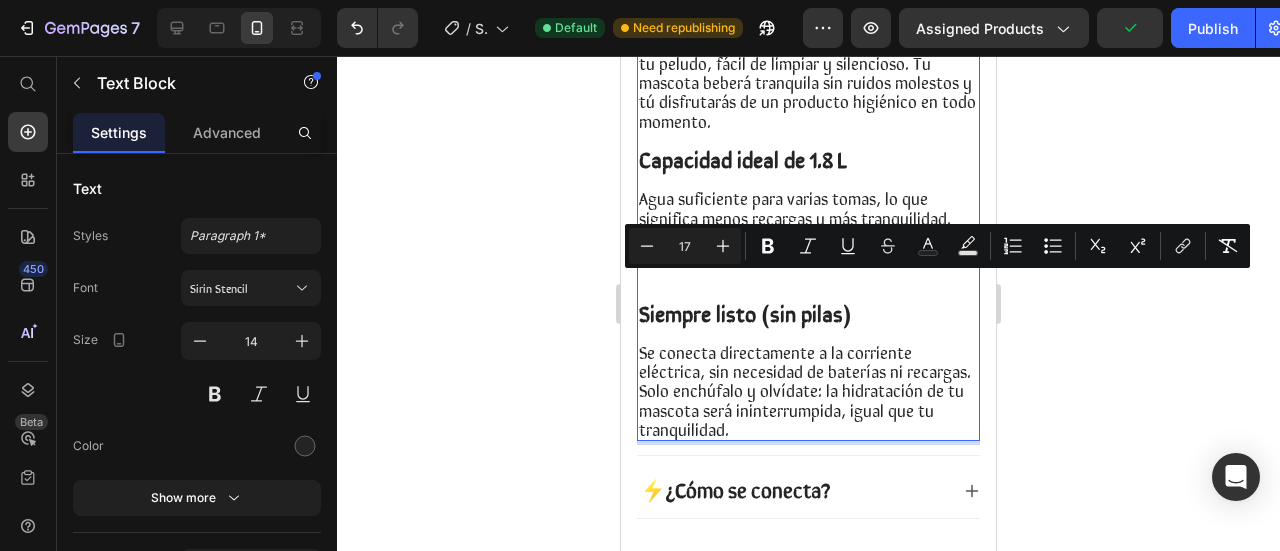 scroll, scrollTop: 1544, scrollLeft: 0, axis: vertical 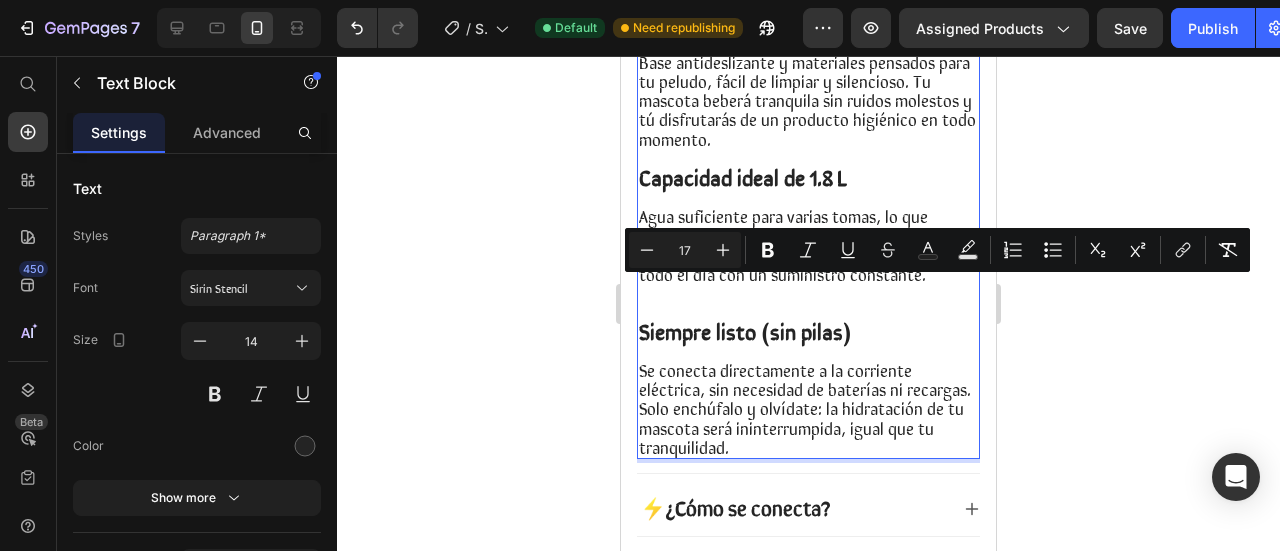 click 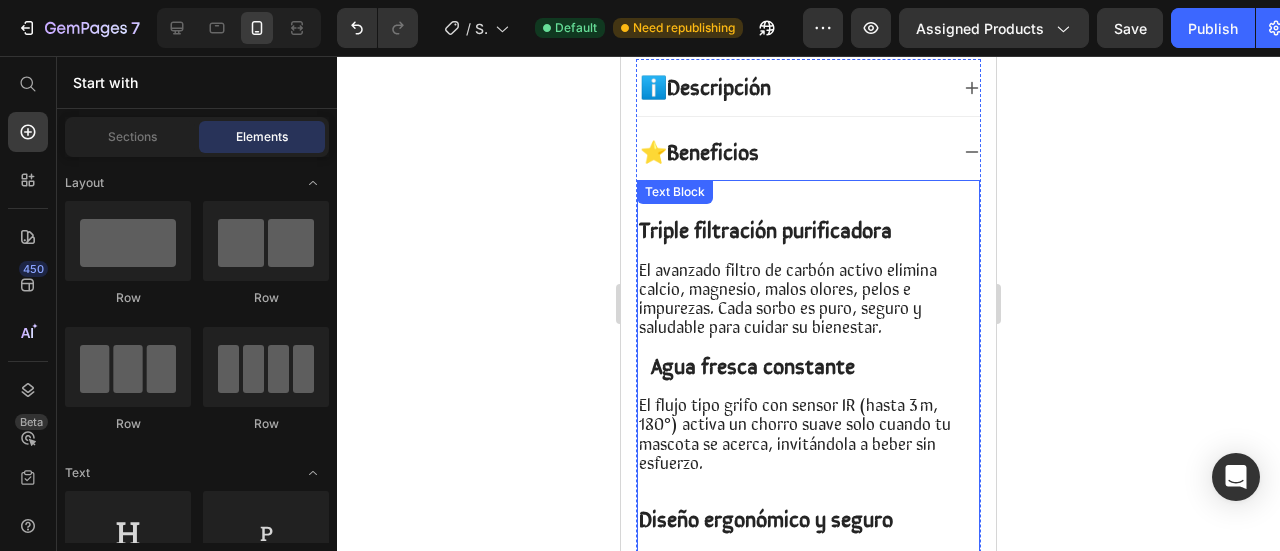 scroll, scrollTop: 944, scrollLeft: 0, axis: vertical 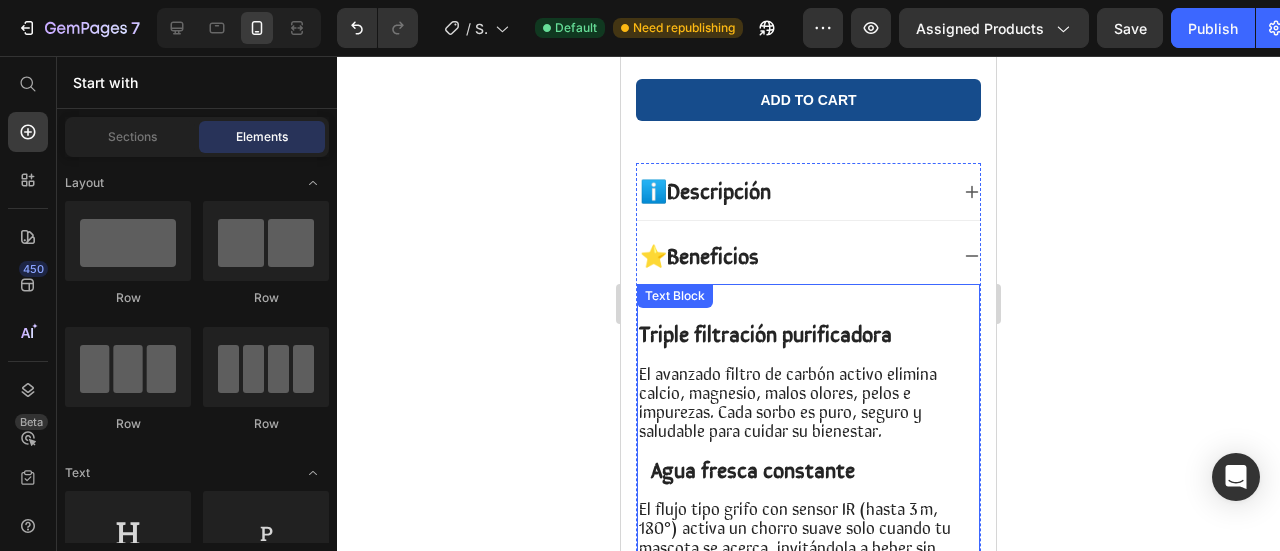 click on "Triple filtración purificadora" at bounding box center (765, 332) 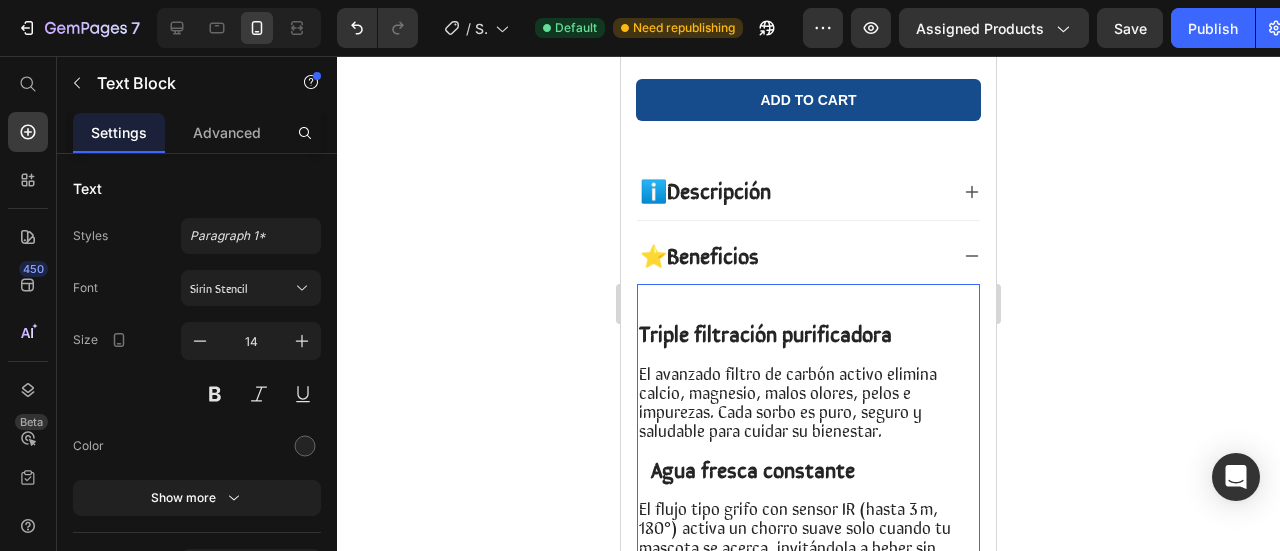 click on "Triple filtración purificadora" at bounding box center (765, 332) 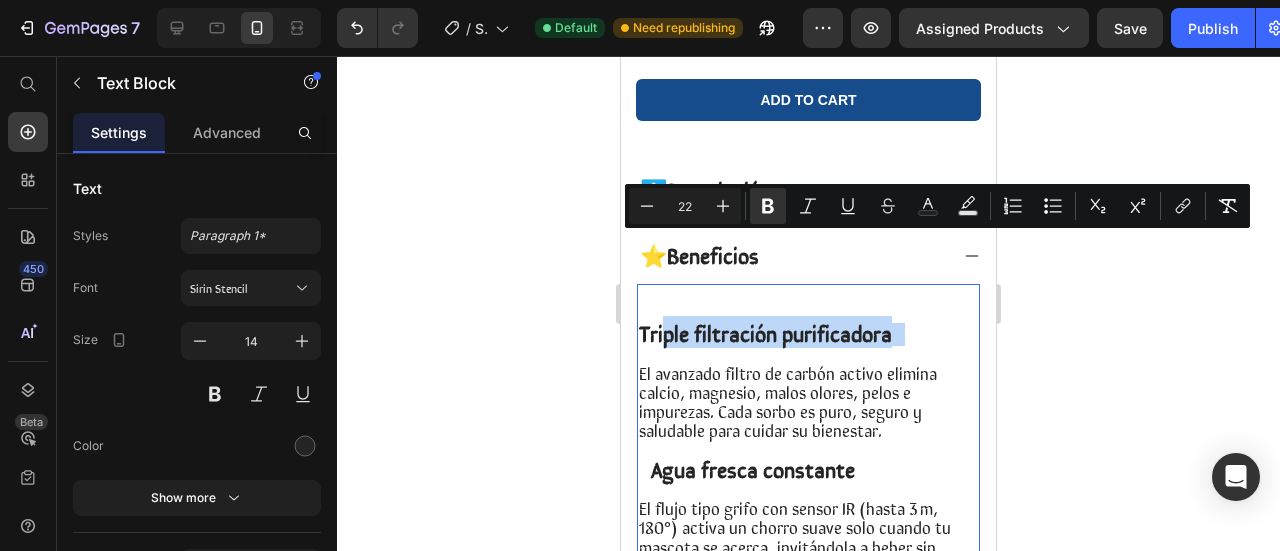 drag, startPoint x: 903, startPoint y: 257, endPoint x: 662, endPoint y: 257, distance: 241 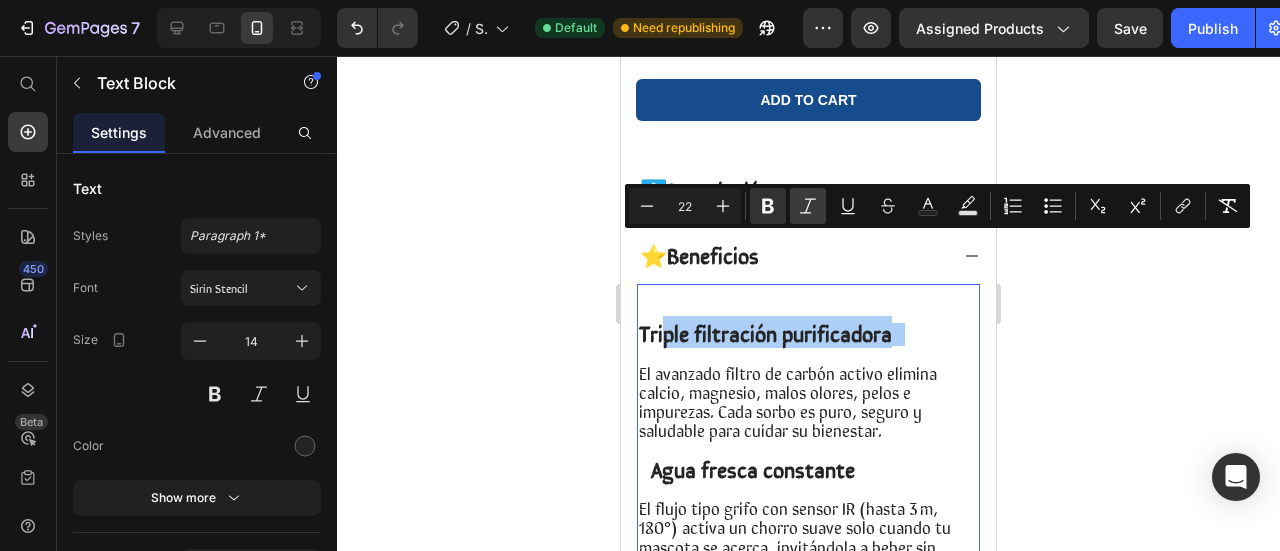 click 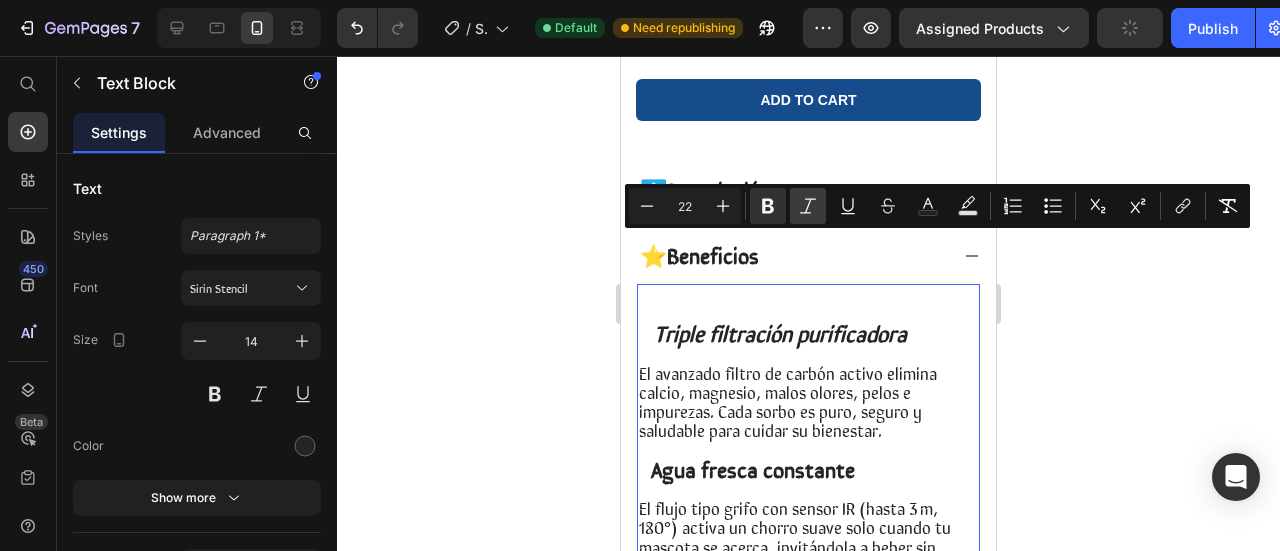click 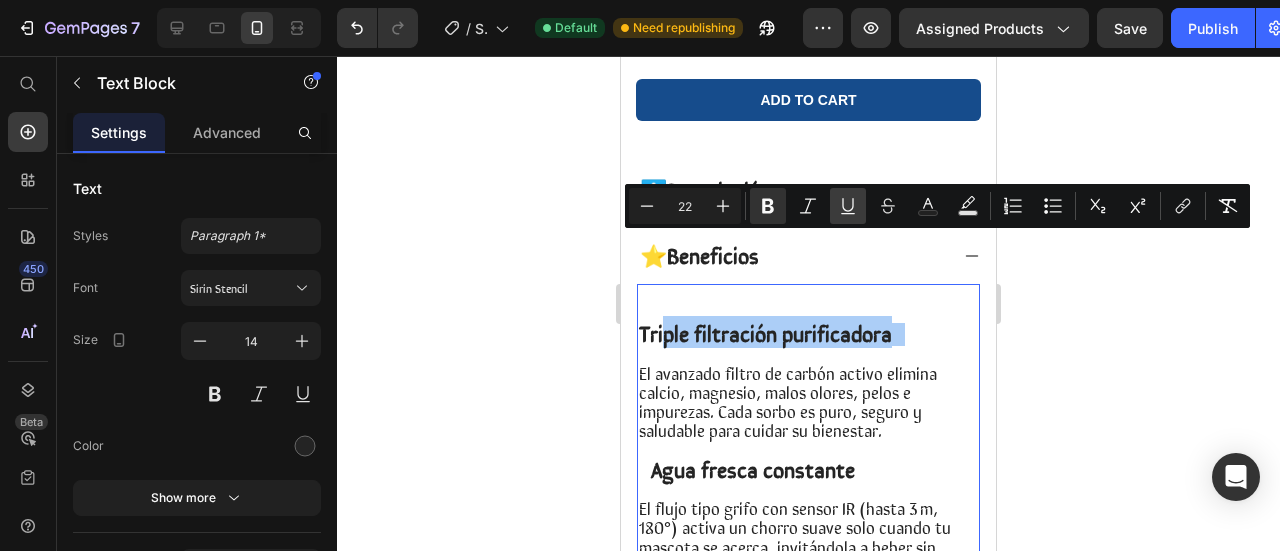 click 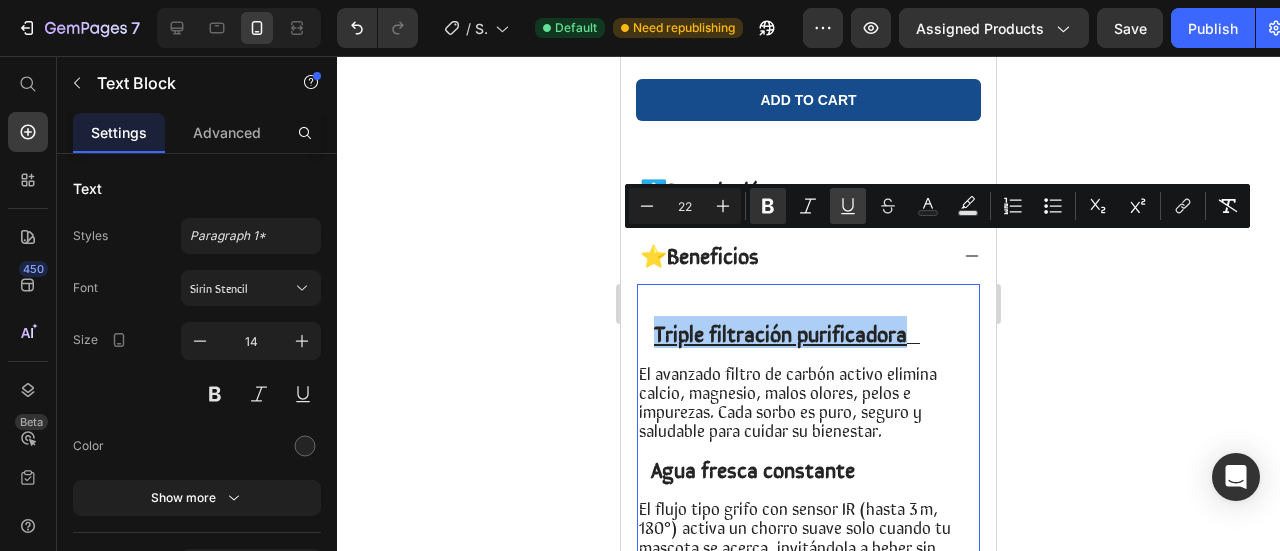 click 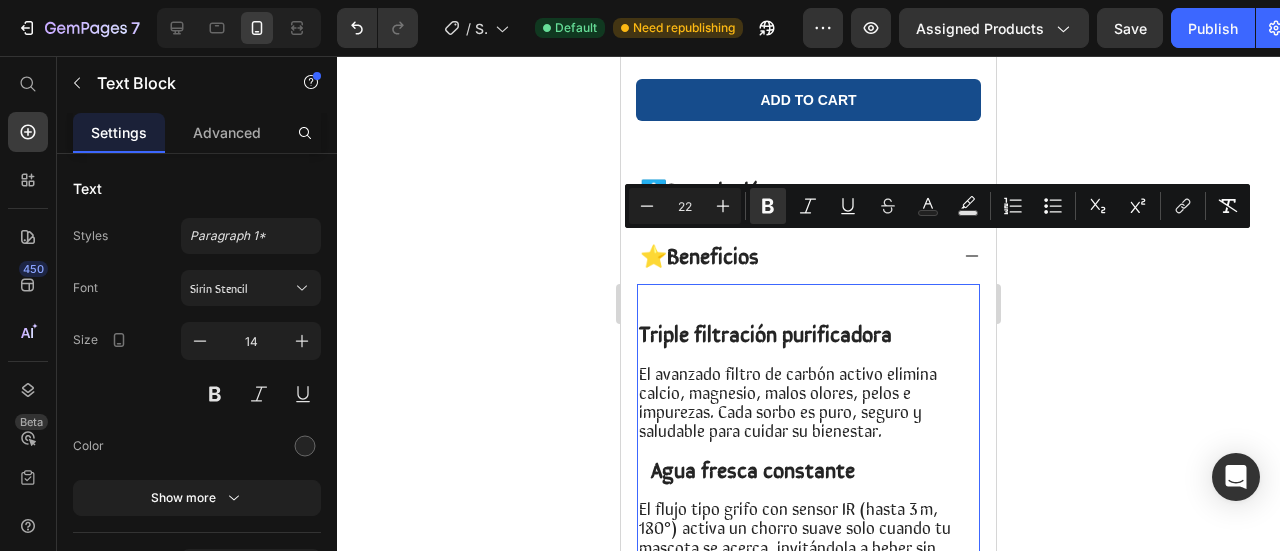 click on "Agua fresca constante" at bounding box center (753, 468) 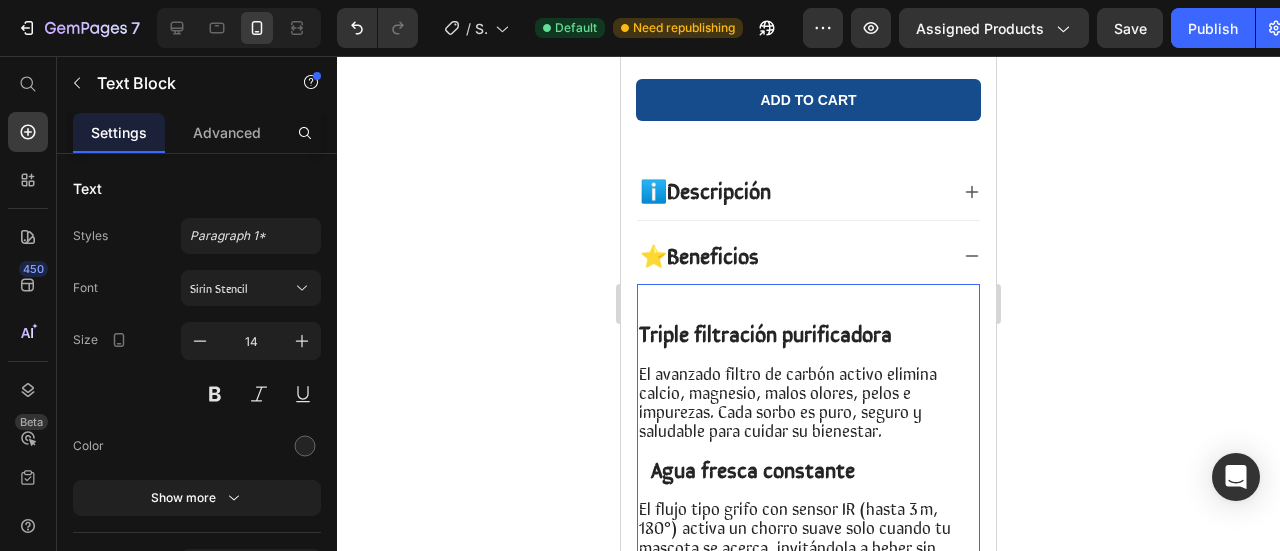 drag, startPoint x: 888, startPoint y: 389, endPoint x: 650, endPoint y: 389, distance: 238 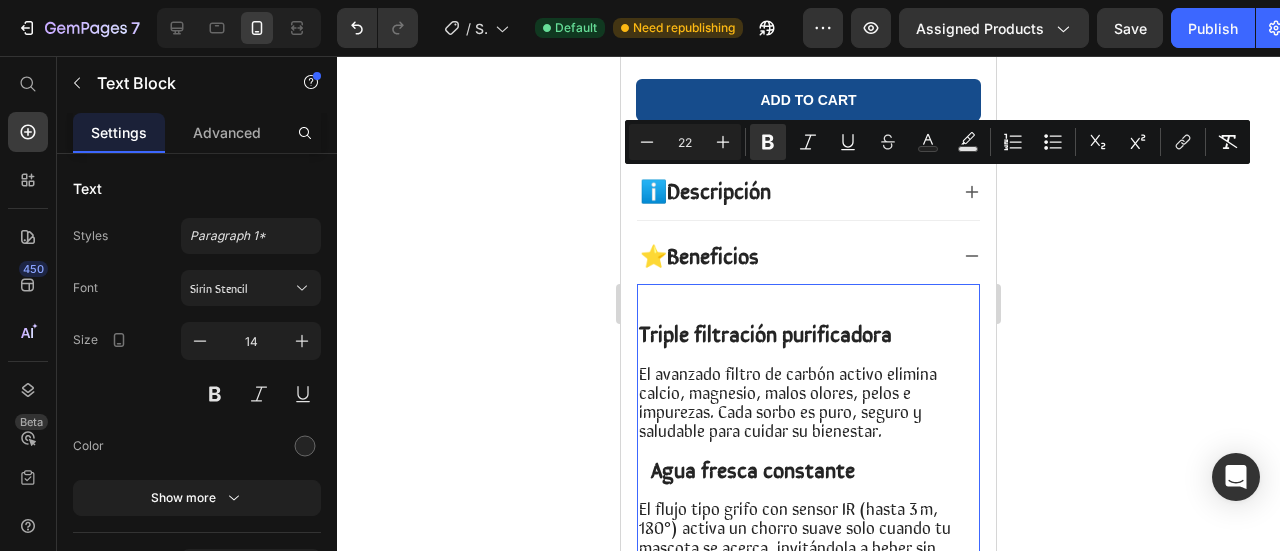 scroll, scrollTop: 1144, scrollLeft: 0, axis: vertical 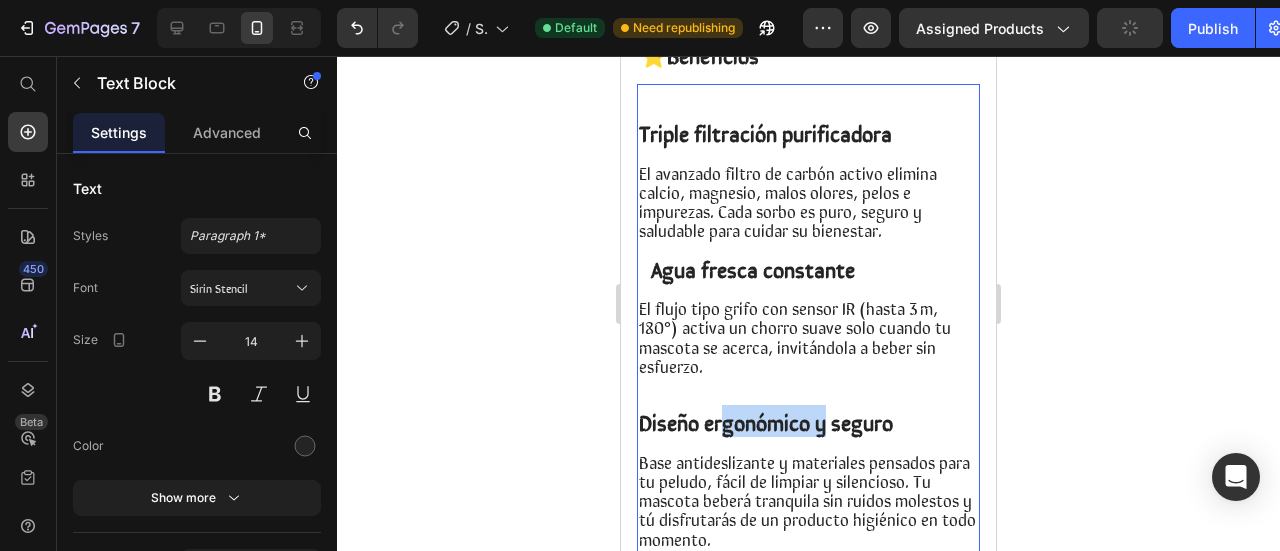 drag, startPoint x: 695, startPoint y: 343, endPoint x: 826, endPoint y: 344, distance: 131.00381 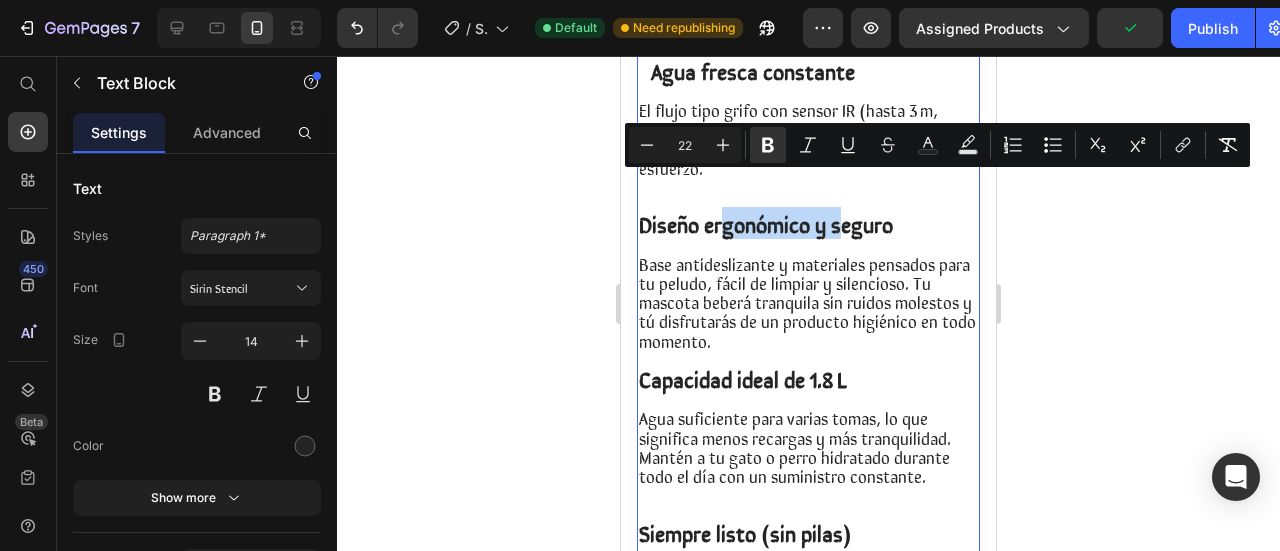 scroll, scrollTop: 1344, scrollLeft: 0, axis: vertical 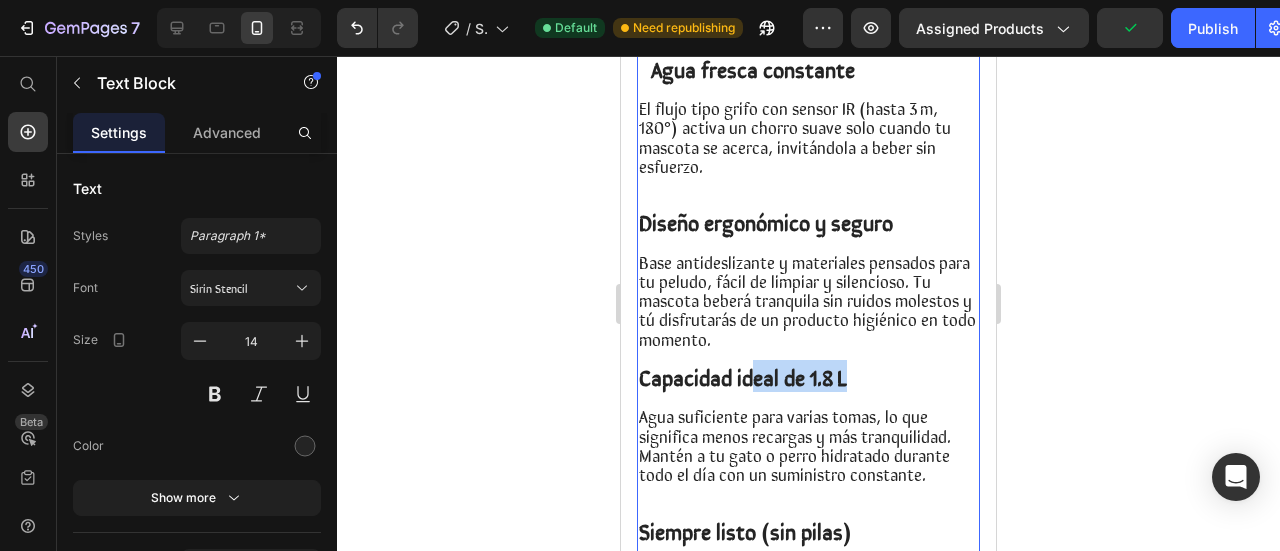 drag, startPoint x: 712, startPoint y: 303, endPoint x: 820, endPoint y: 299, distance: 108.07405 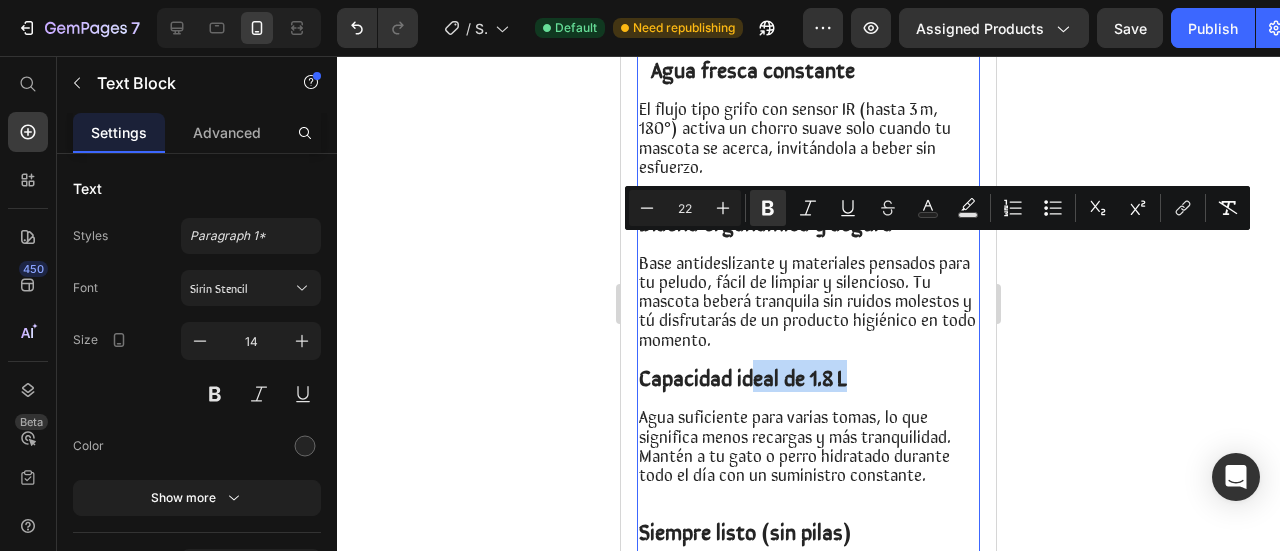 scroll, scrollTop: 1544, scrollLeft: 0, axis: vertical 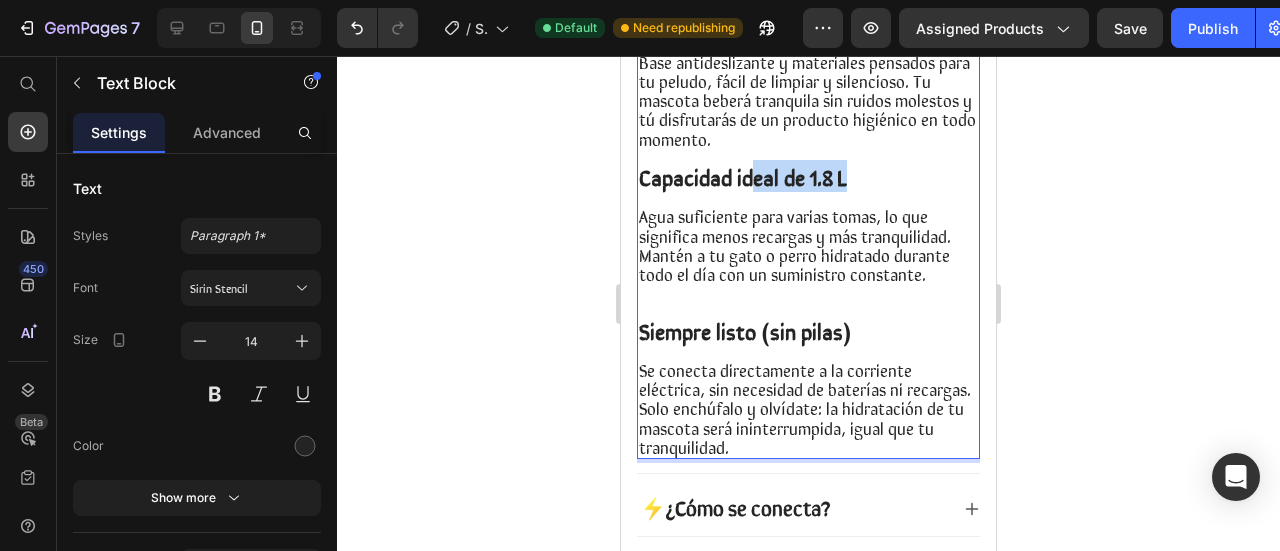 drag, startPoint x: 720, startPoint y: 242, endPoint x: 826, endPoint y: 258, distance: 107.200745 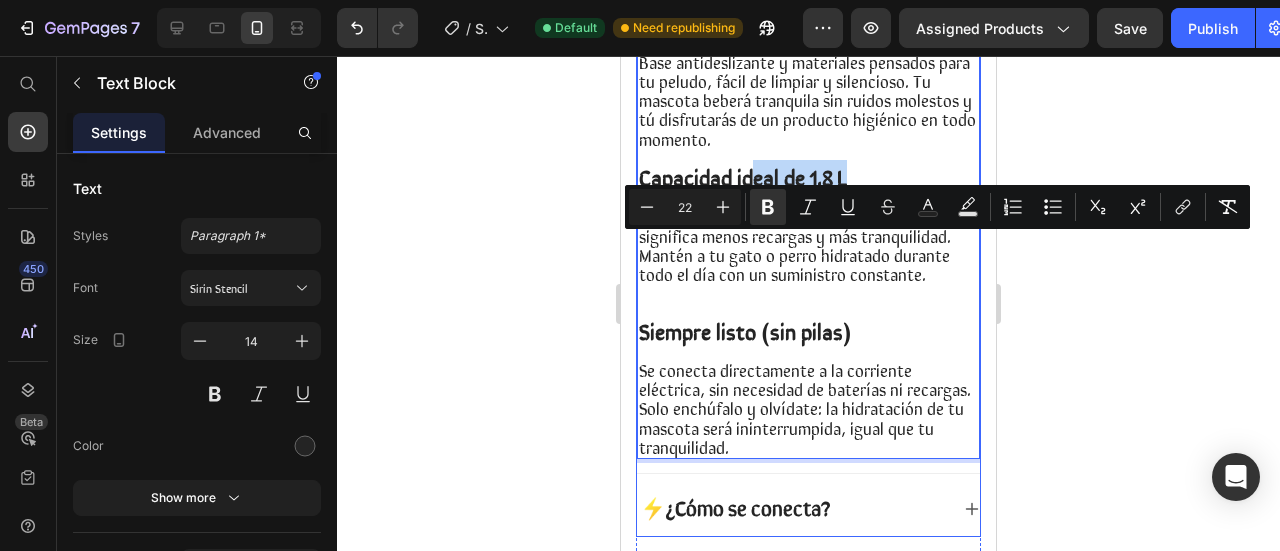 click on "¿Cómo se conecta?" at bounding box center (748, 507) 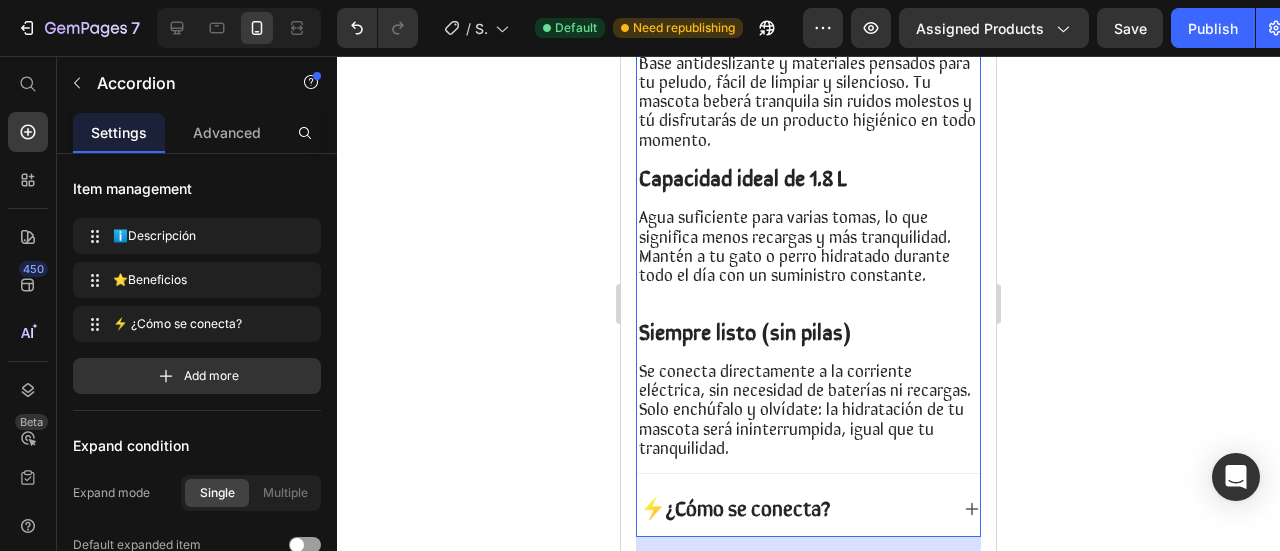 click on "⚡  ¿Cómo se conecta?" at bounding box center [792, 508] 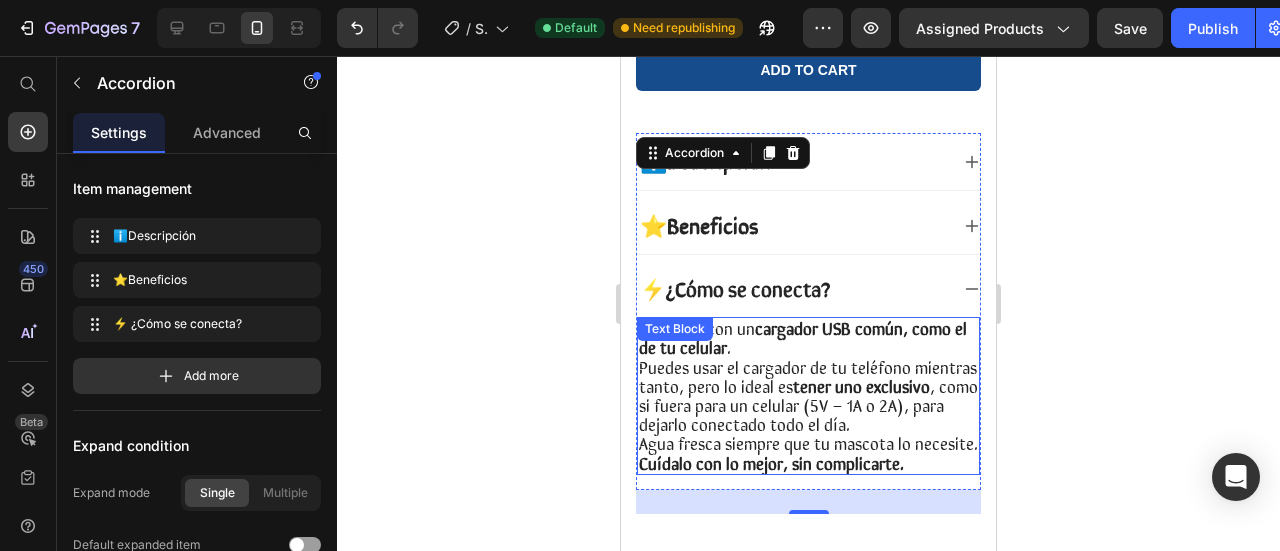 scroll, scrollTop: 943, scrollLeft: 0, axis: vertical 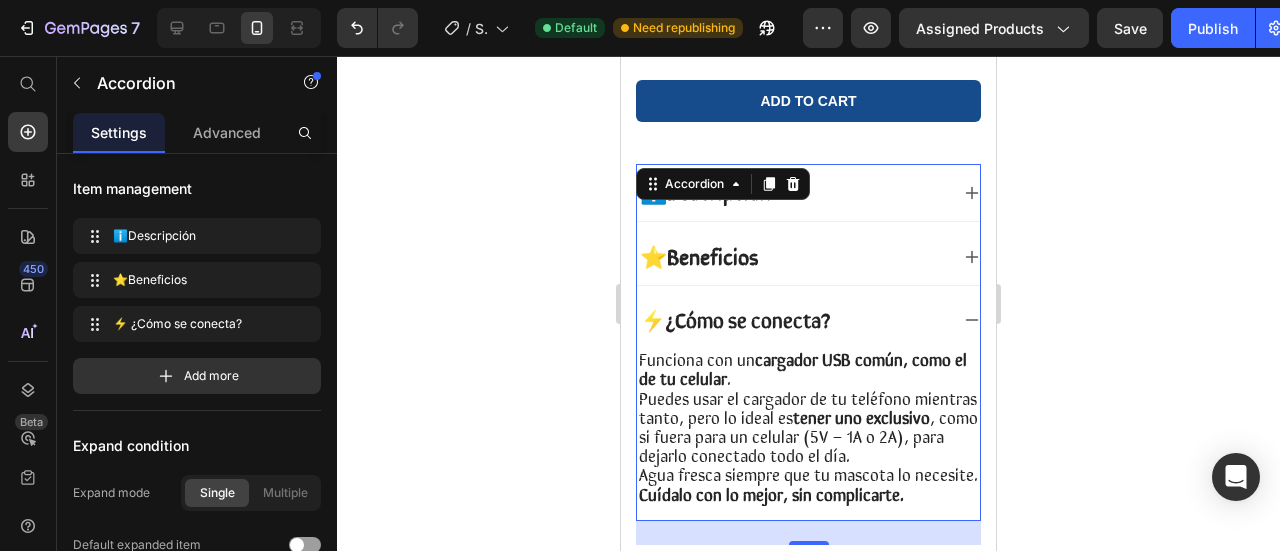 click on "⚡  ¿Cómo se conecta?" at bounding box center [792, 320] 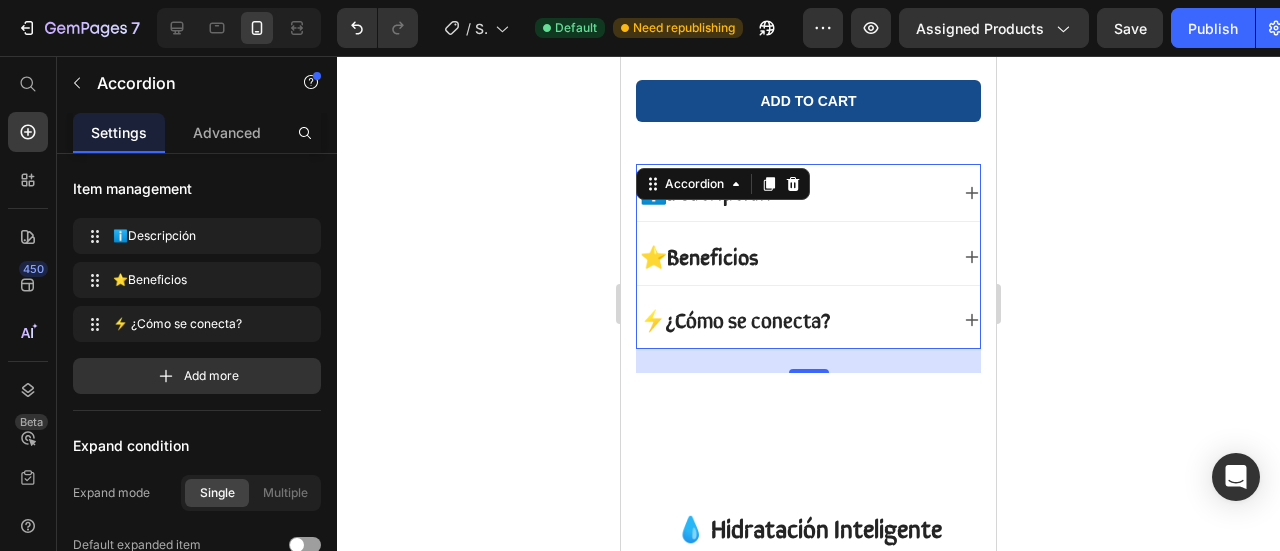 click on "⚡  ¿Cómo se conecta?" at bounding box center (792, 320) 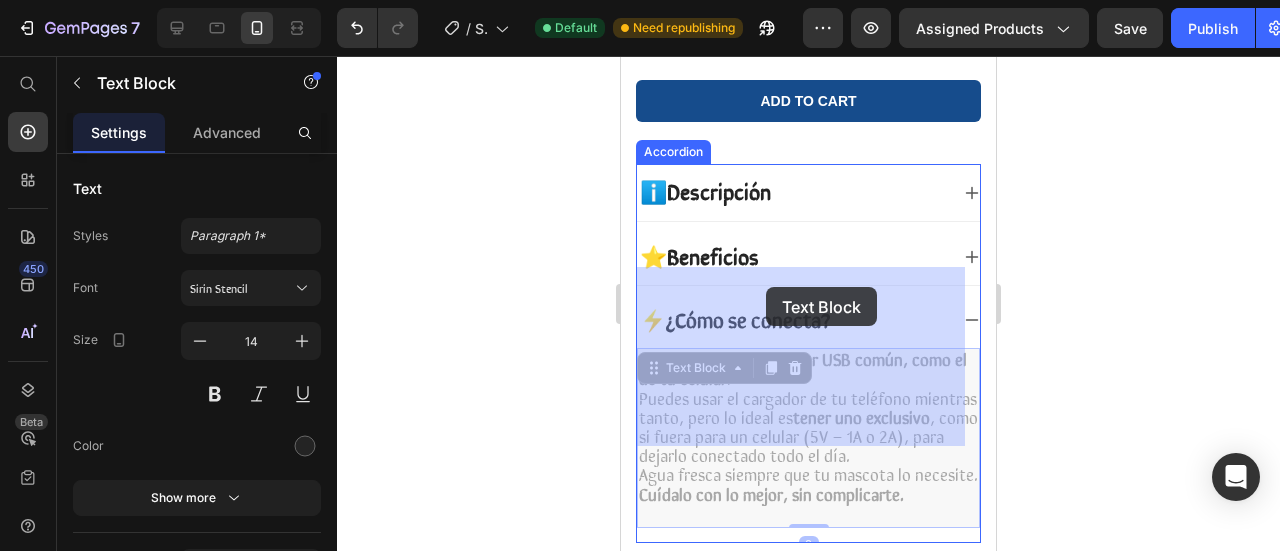 drag, startPoint x: 758, startPoint y: 277, endPoint x: 766, endPoint y: 291, distance: 16.124516 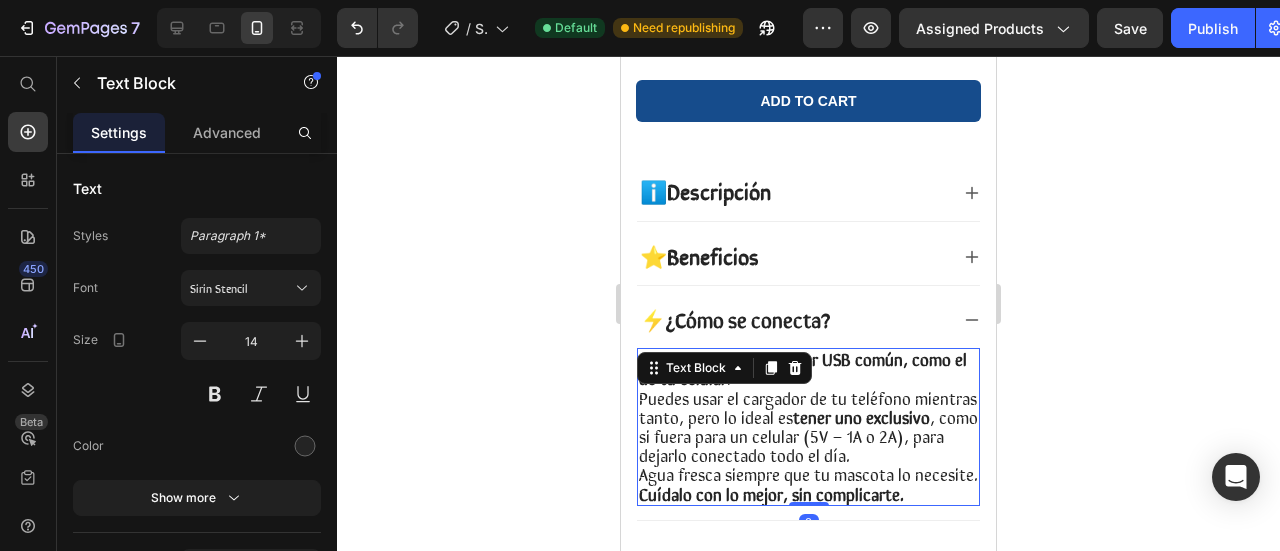 click on "Funciona con un  cargador USB común, como el de tu celular . Puedes usar el cargador de tu teléfono mientras tanto, pero lo ideal es  tener uno exclusivo , como si fuera para un celular (5V – 1A o 2A), para dejarlo conectado todo el día." at bounding box center (808, 407) 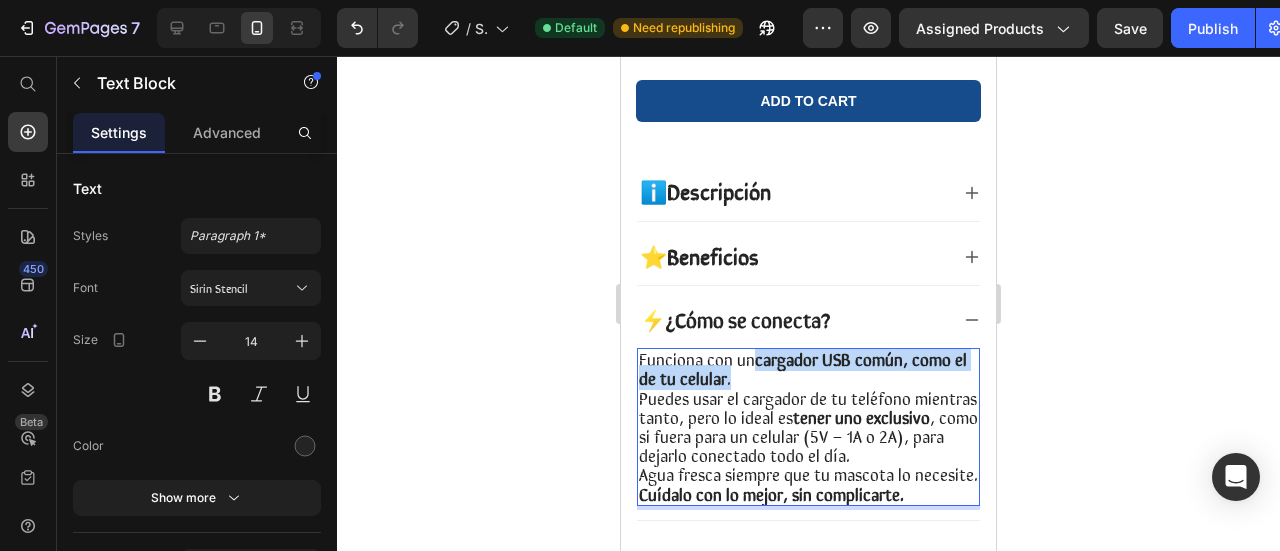 drag, startPoint x: 738, startPoint y: 302, endPoint x: 753, endPoint y: 277, distance: 29.15476 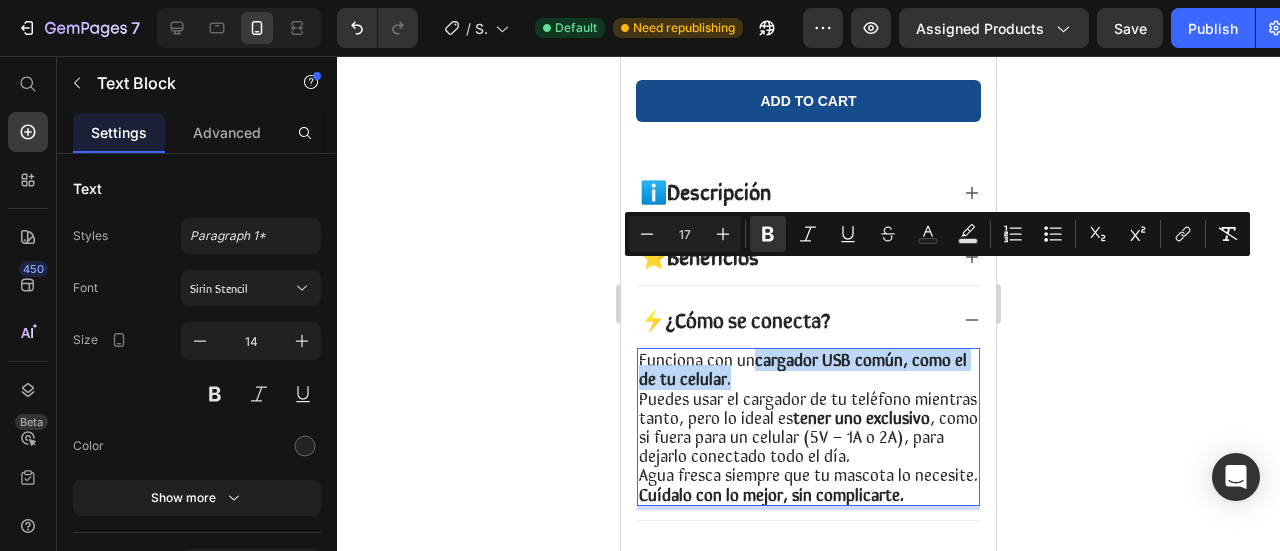 copy on "cargador USB común, como el de tu celular ." 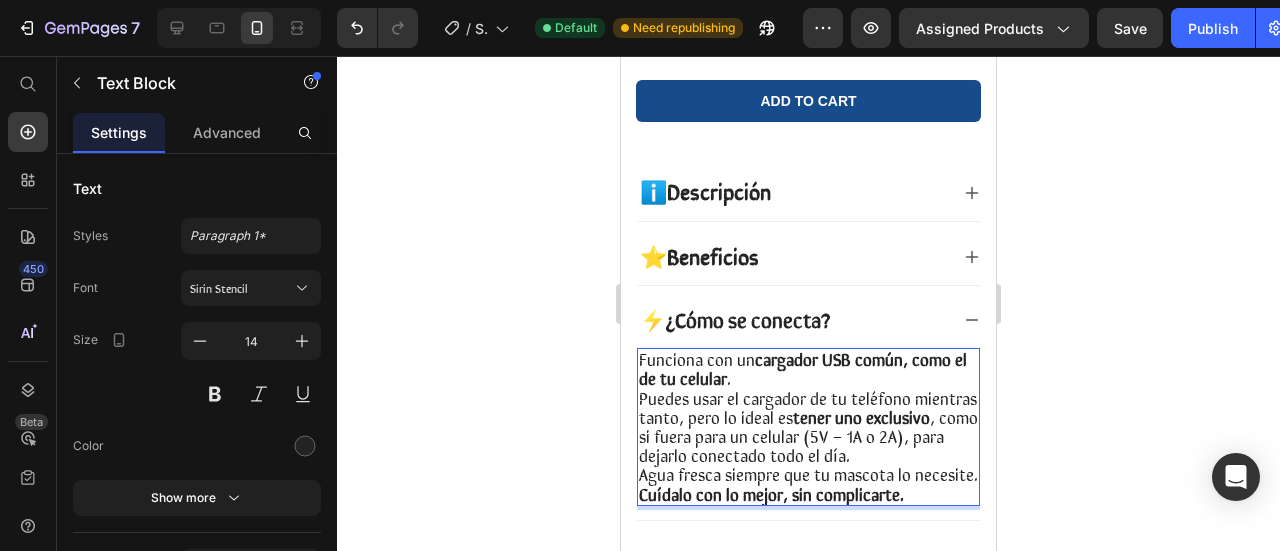 click on "Funciona con un  cargador USB común, como el de tu celular ." at bounding box center [803, 368] 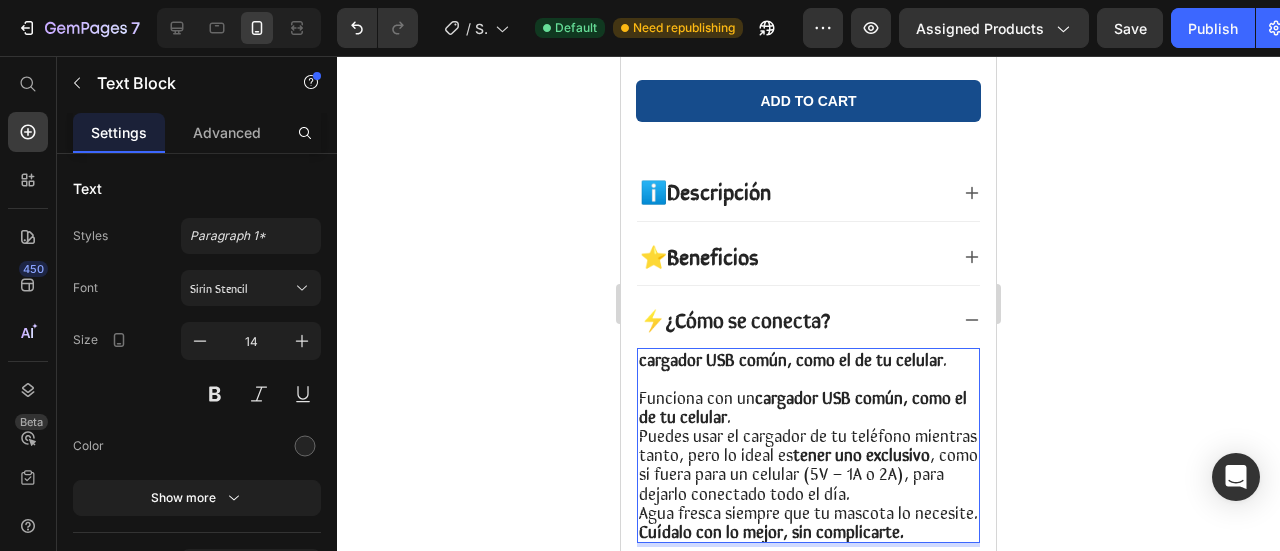 drag, startPoint x: 866, startPoint y: 295, endPoint x: 921, endPoint y: 293, distance: 55.03635 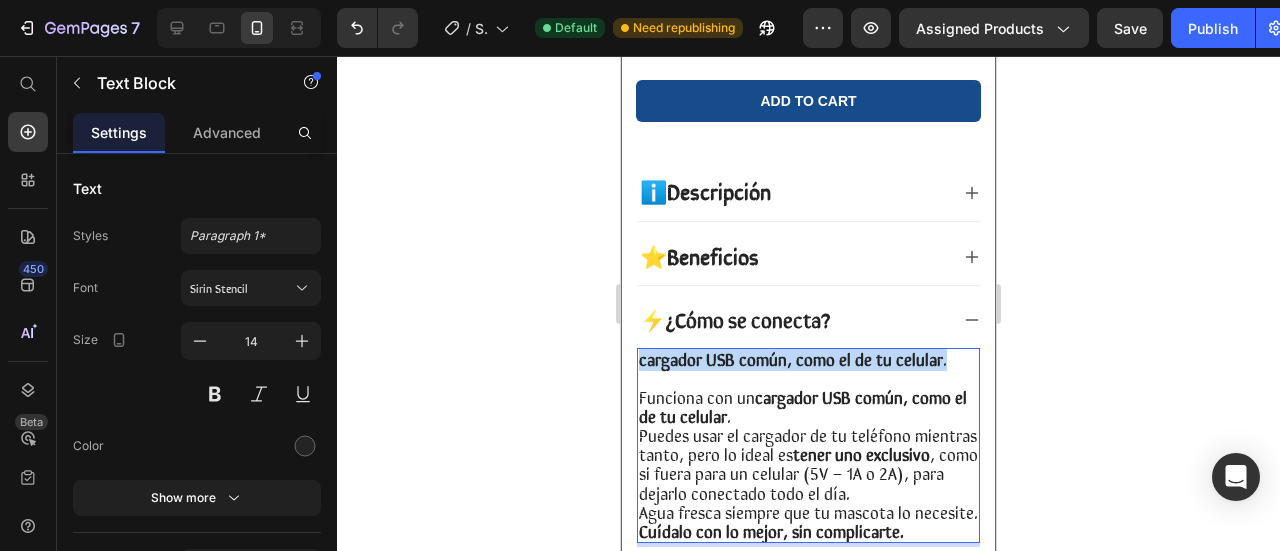 drag, startPoint x: 935, startPoint y: 284, endPoint x: 635, endPoint y: 280, distance: 300.02667 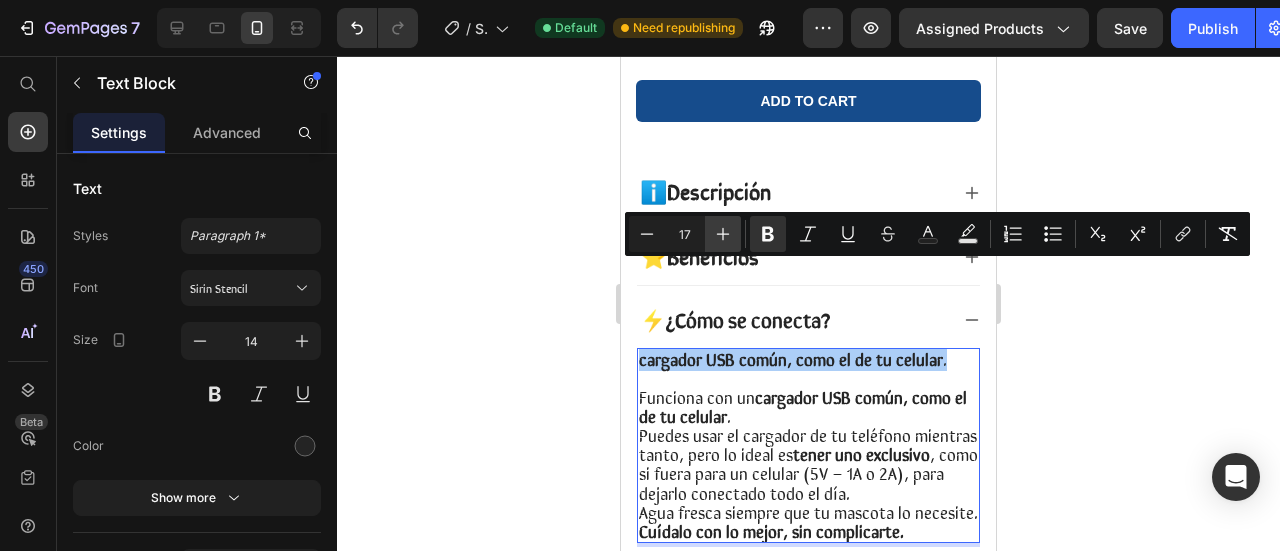 click 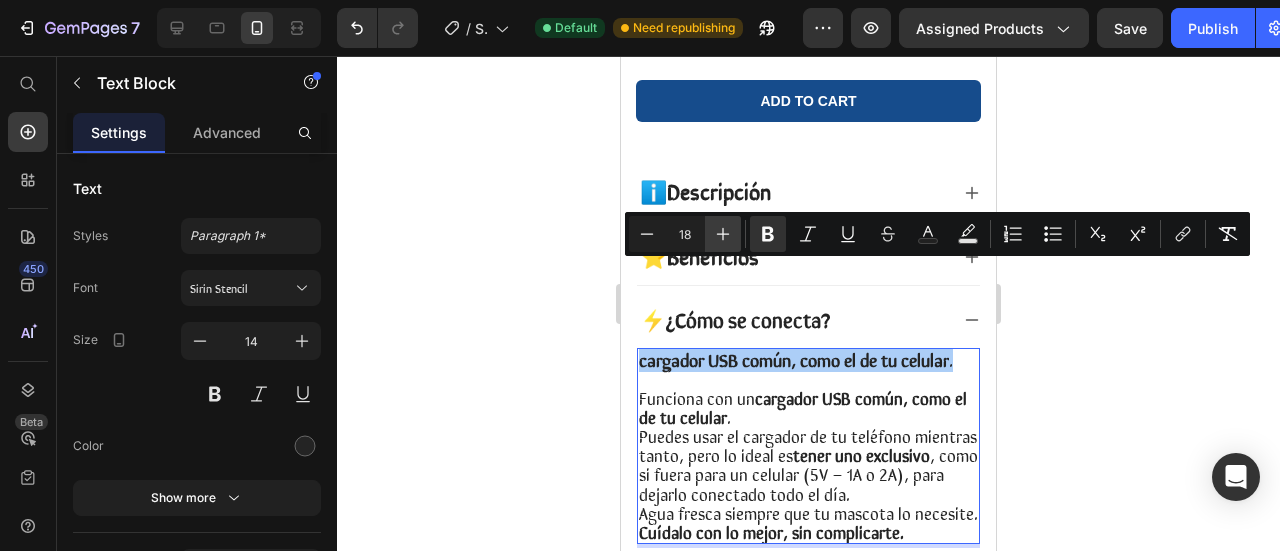 click 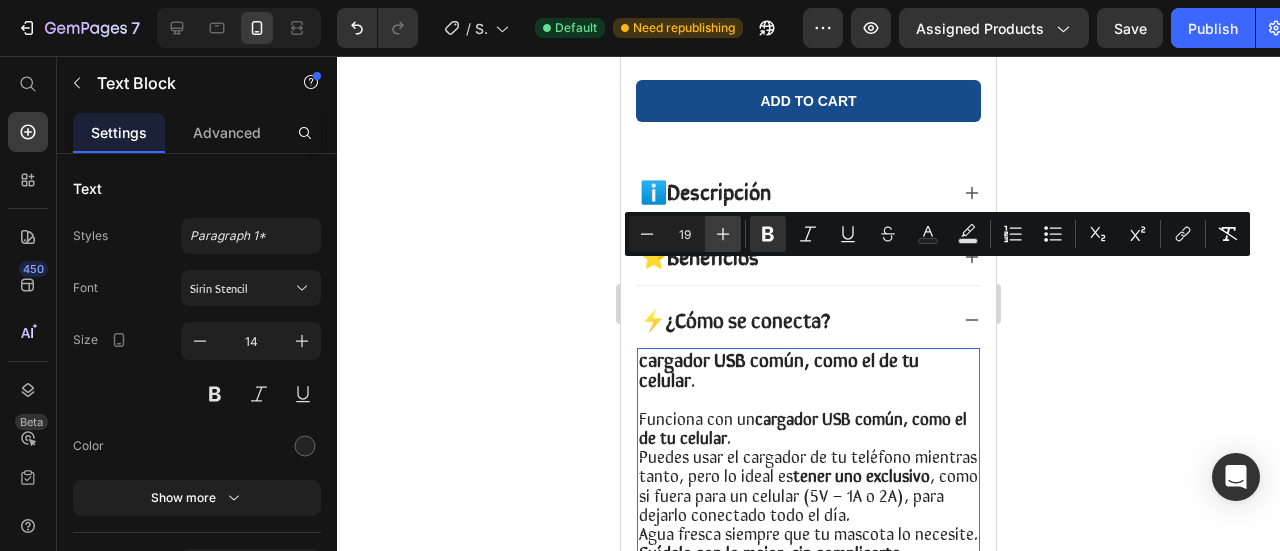click 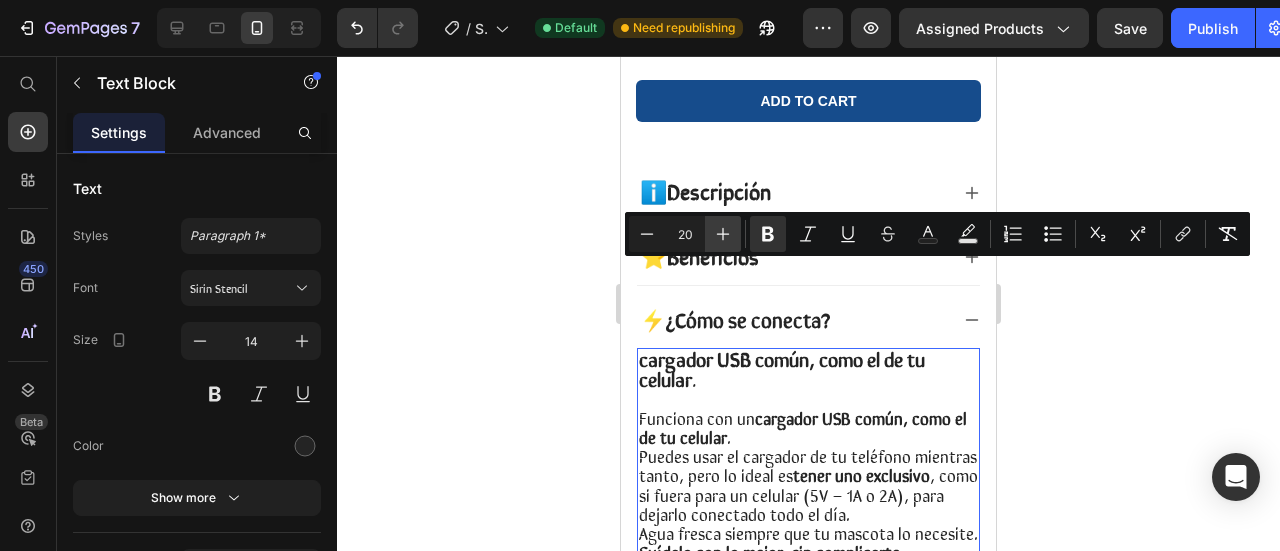 click 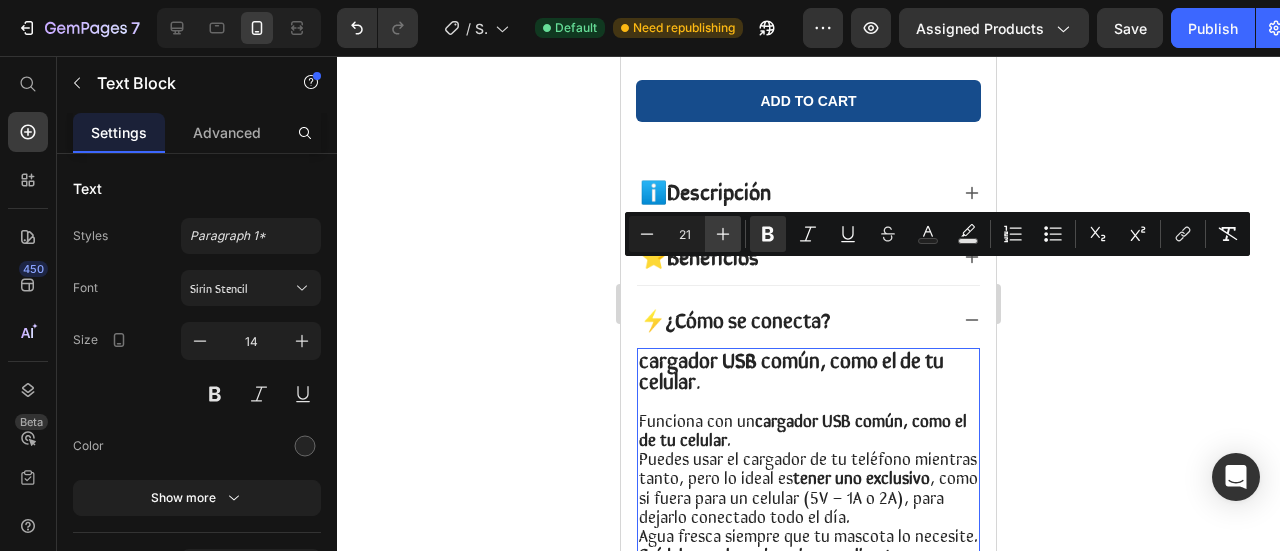 click 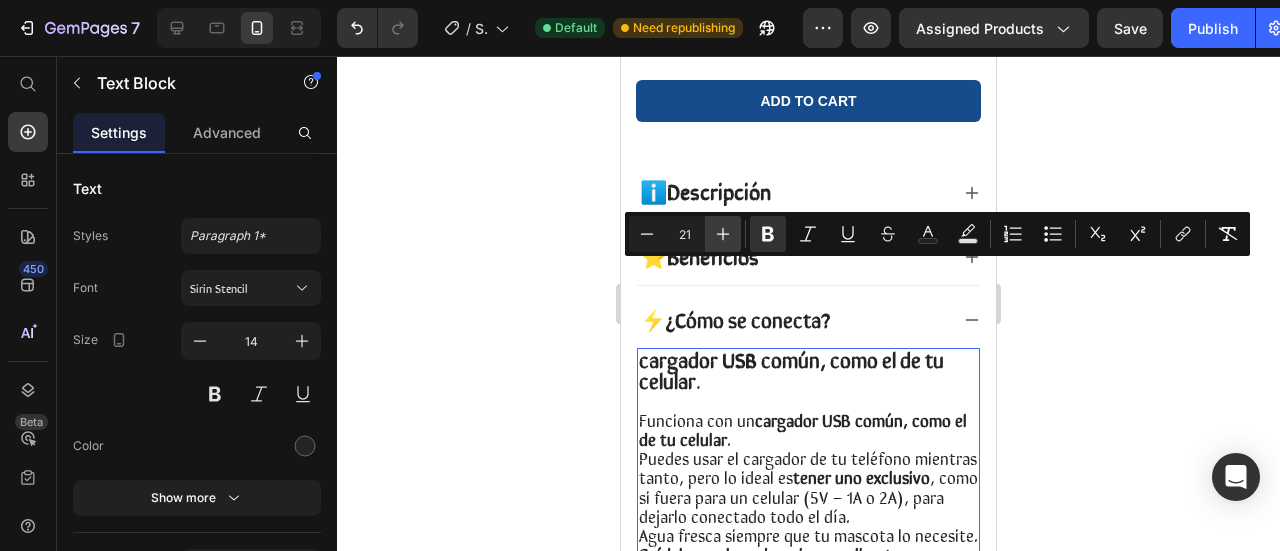 type on "22" 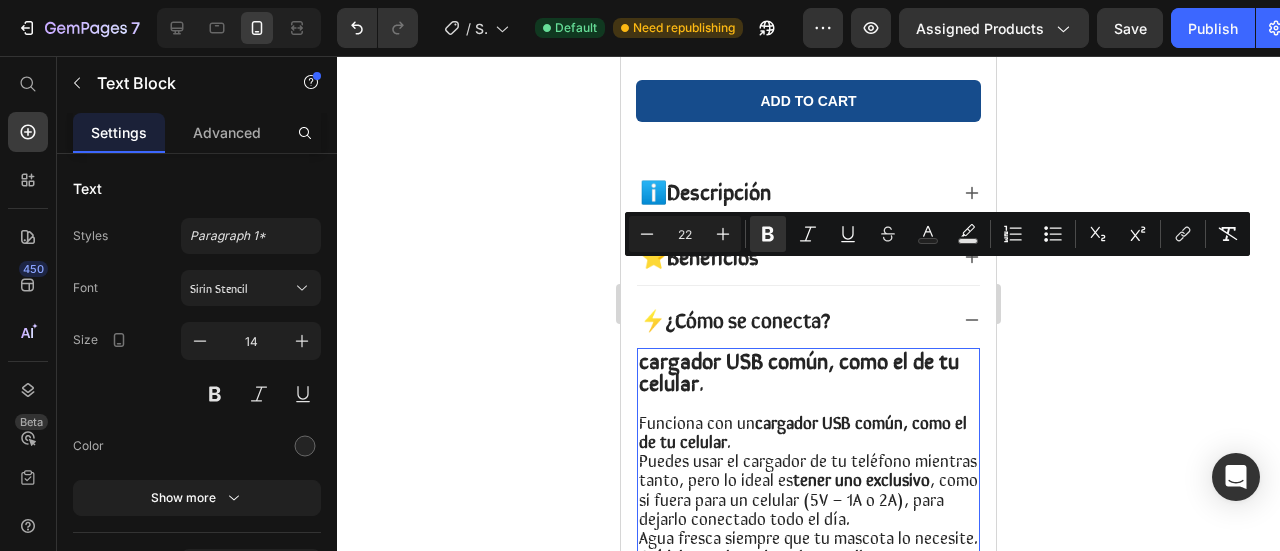click 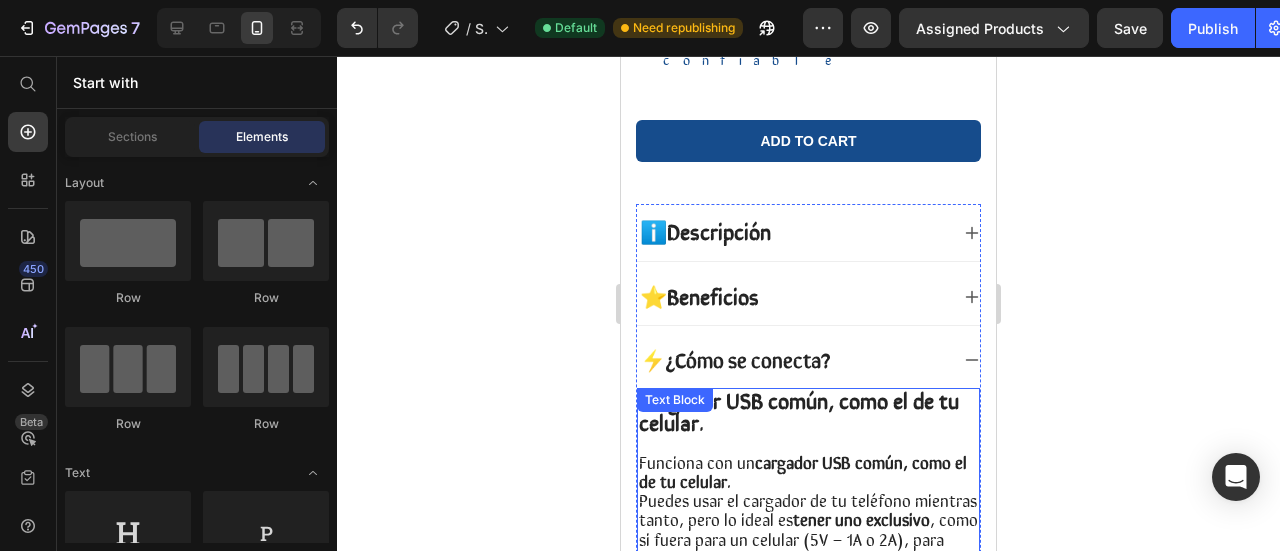 scroll, scrollTop: 843, scrollLeft: 0, axis: vertical 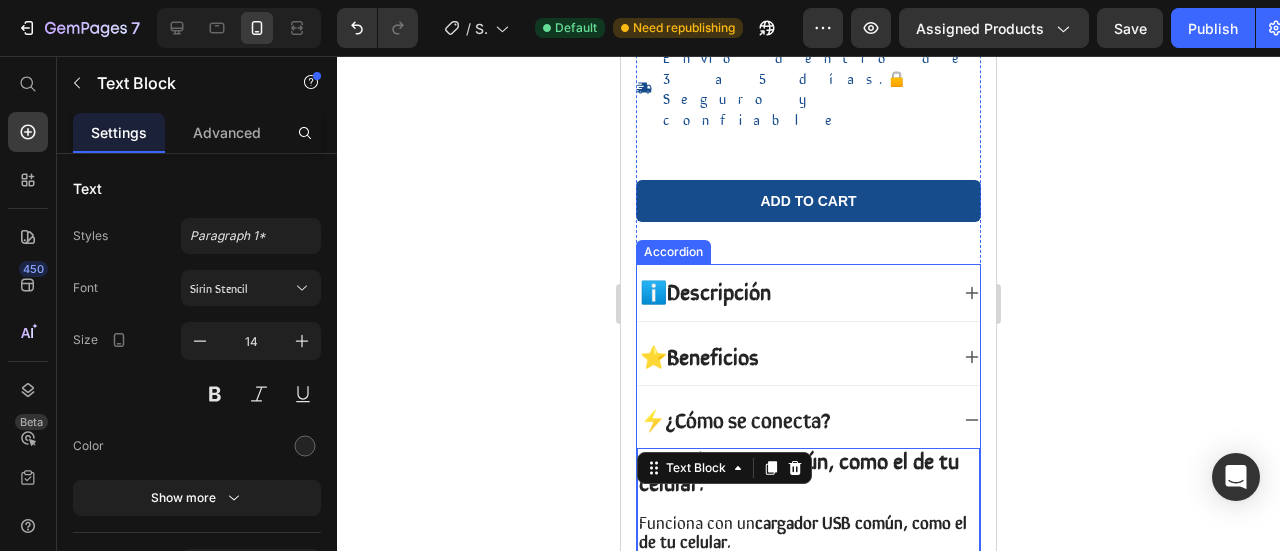 click on "⚡  ¿Cómo se conecta?" at bounding box center (808, 420) 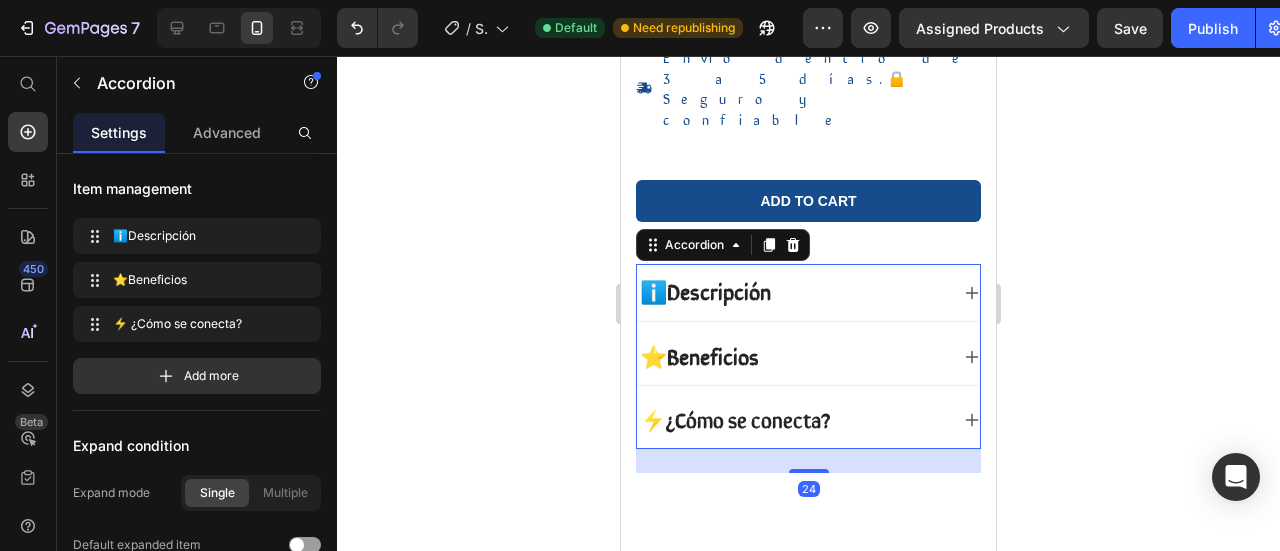 click on "⚡  ¿Cómo se conecta?" at bounding box center [792, 420] 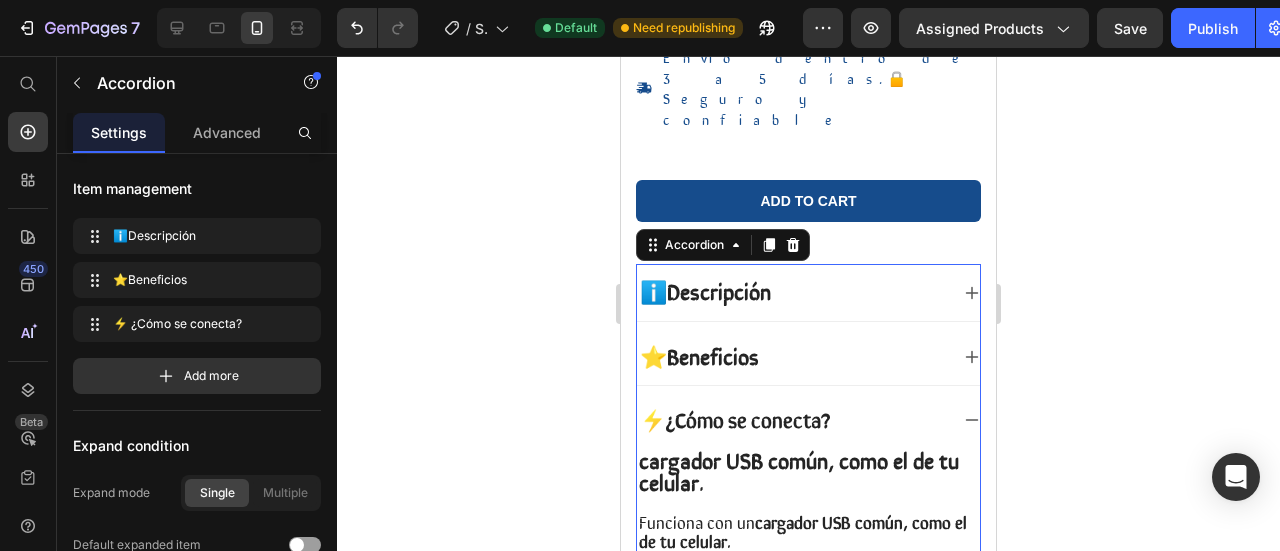click on "⚡  ¿Cómo se conecta?" at bounding box center (792, 420) 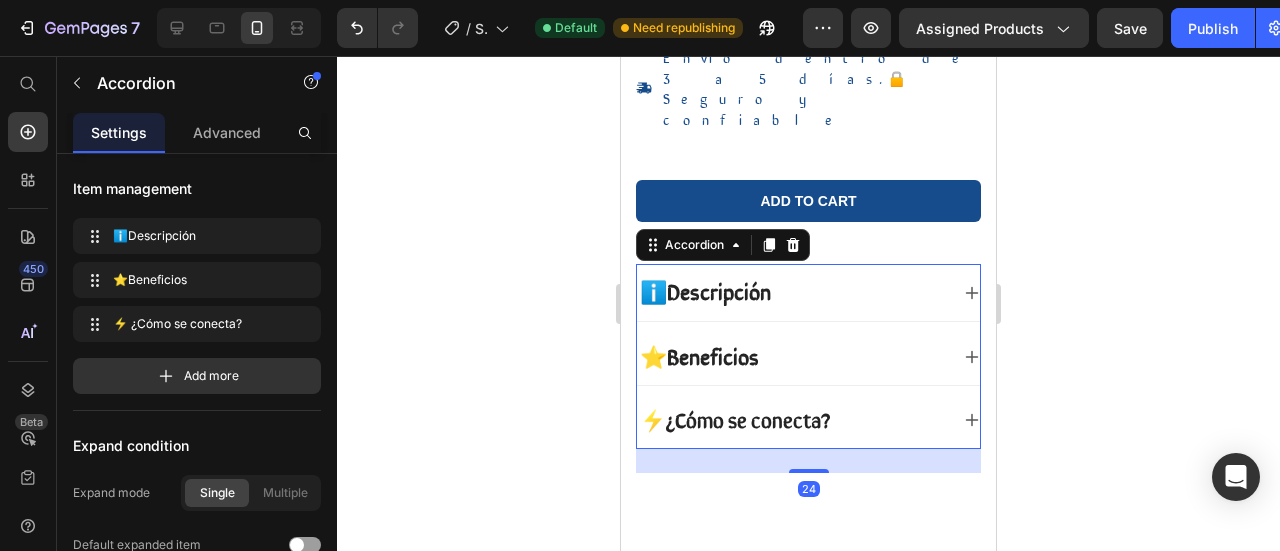 click on "⭐Beneficios" at bounding box center [792, 357] 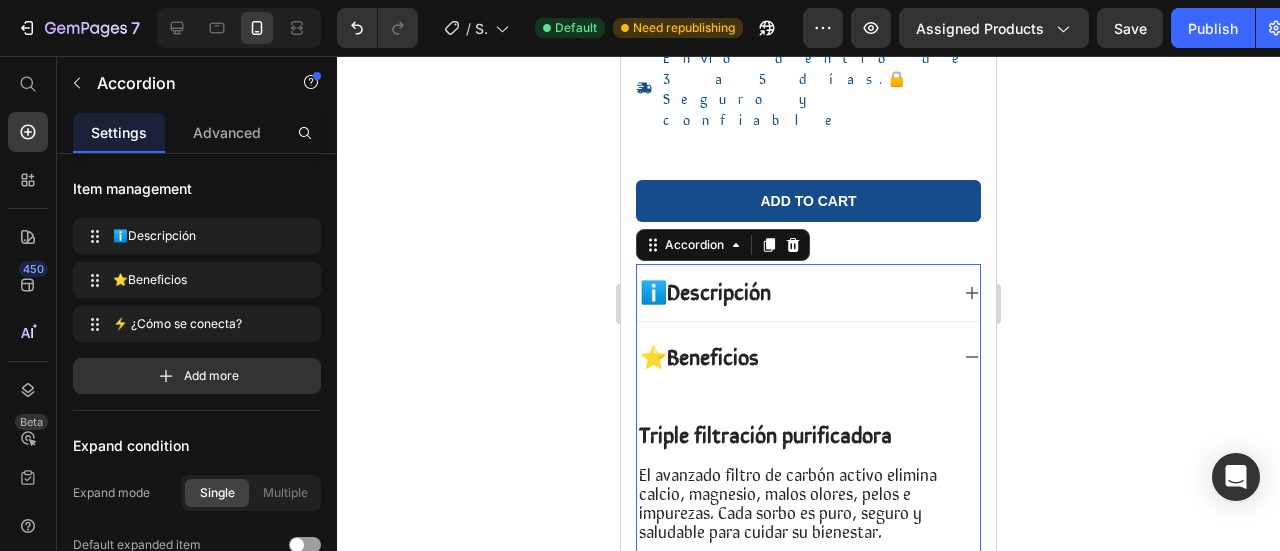 click on "⭐Beneficios" at bounding box center (792, 357) 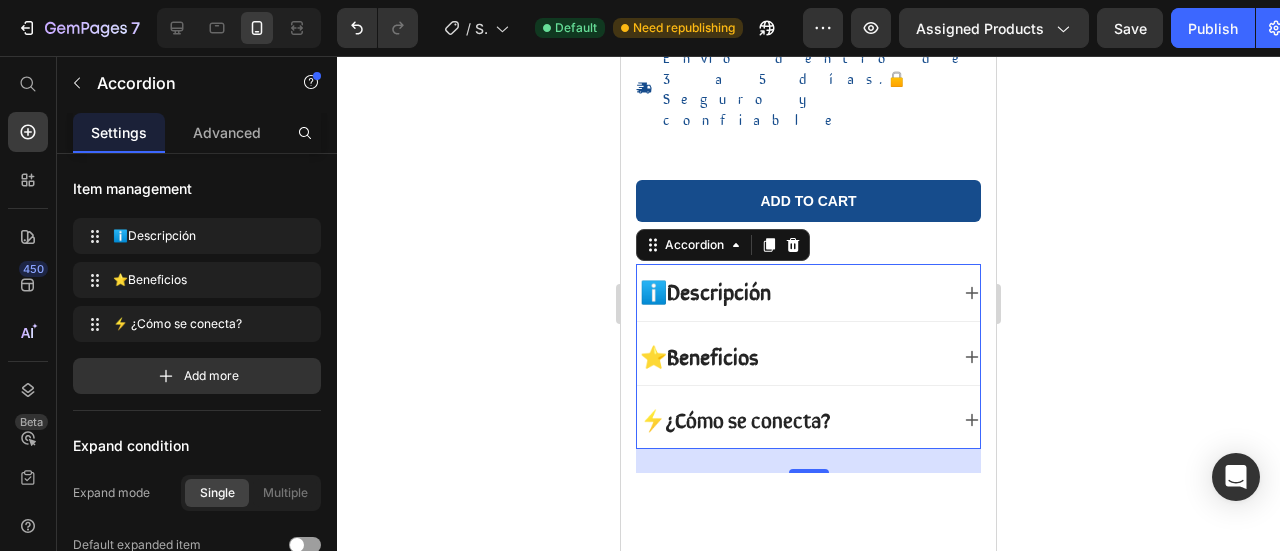 click on "ℹ️Descripción" at bounding box center [808, 292] 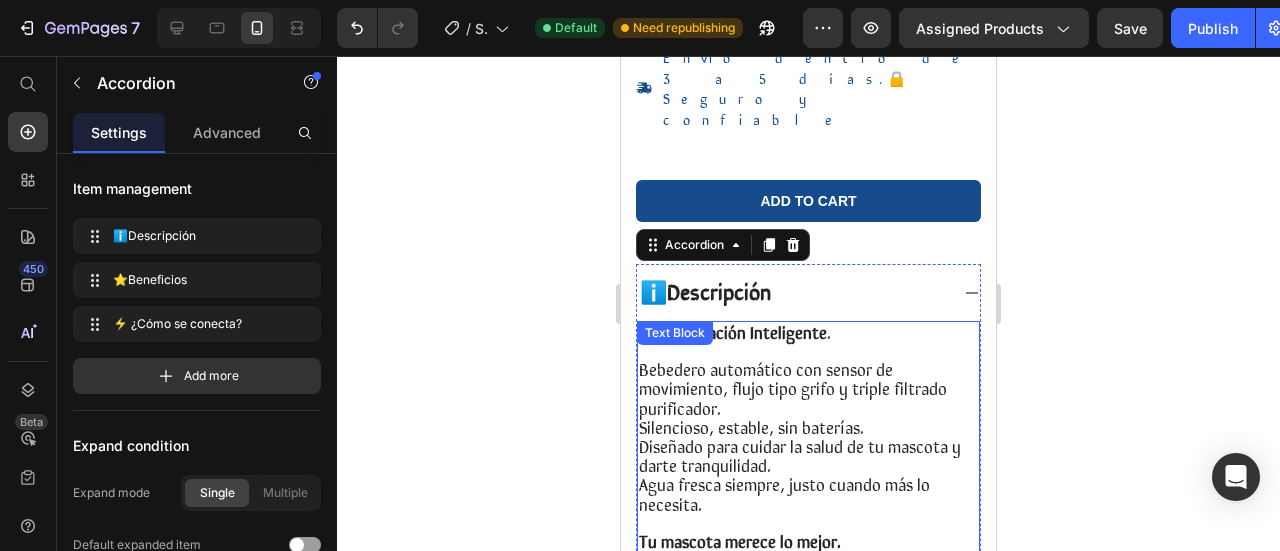 click on "💧 Hidratación Inteligente" at bounding box center (733, 331) 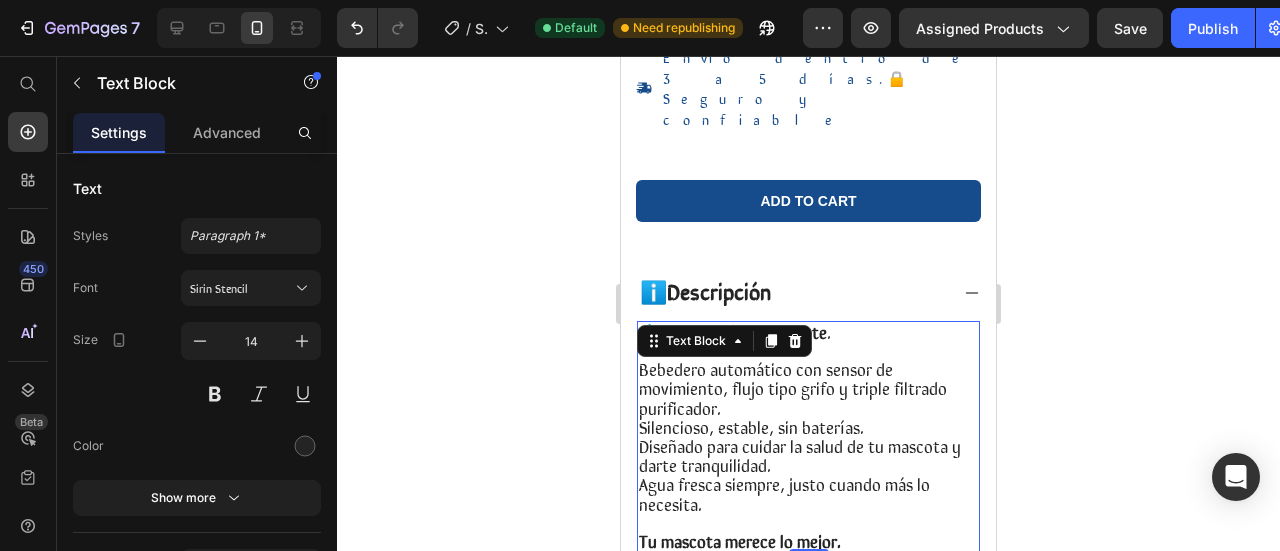 click on "💧 Hidratación Inteligente ." at bounding box center [735, 331] 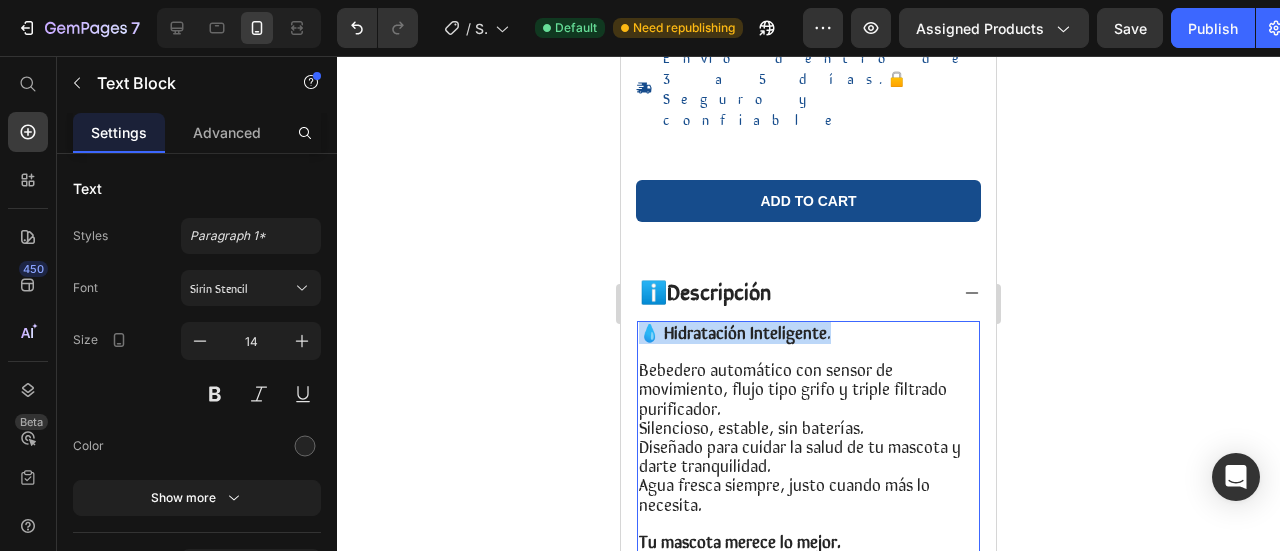 drag, startPoint x: 828, startPoint y: 255, endPoint x: 642, endPoint y: 252, distance: 186.02419 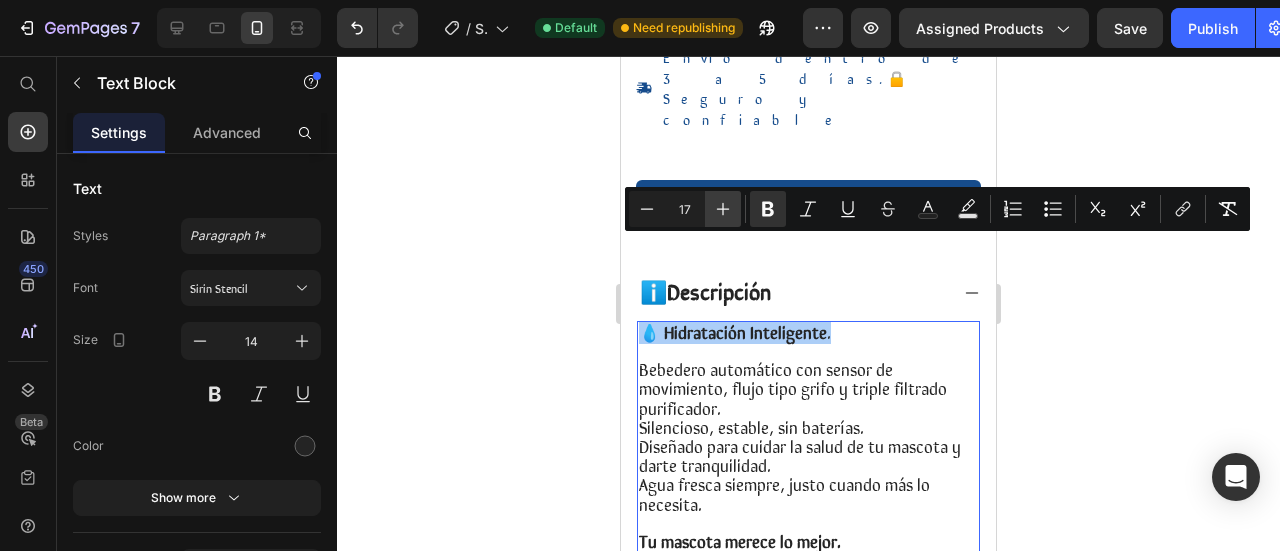 click 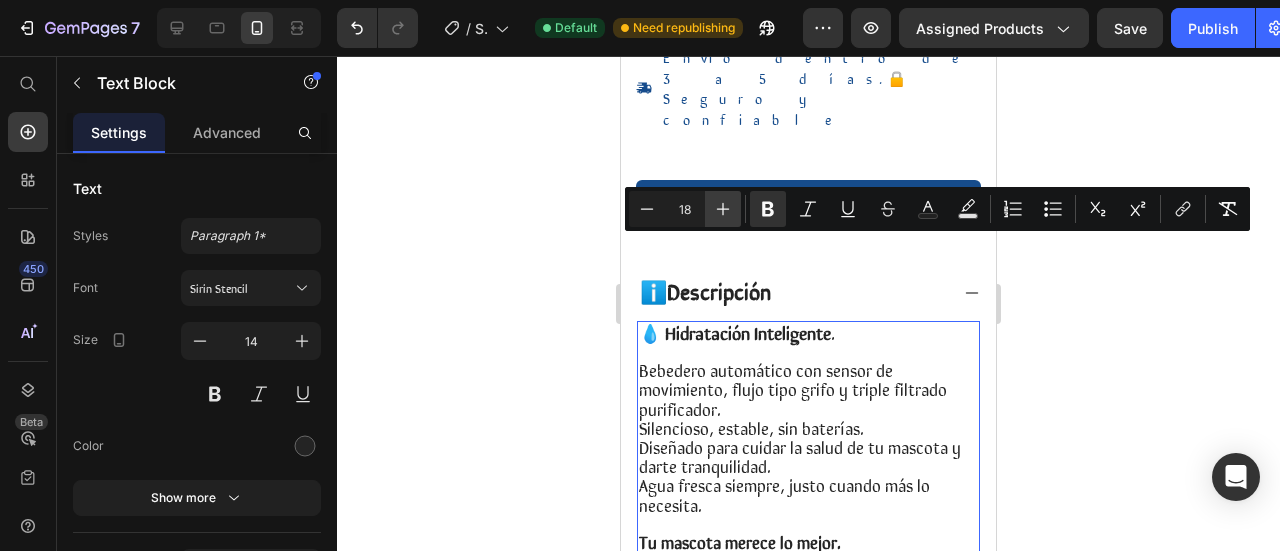 click 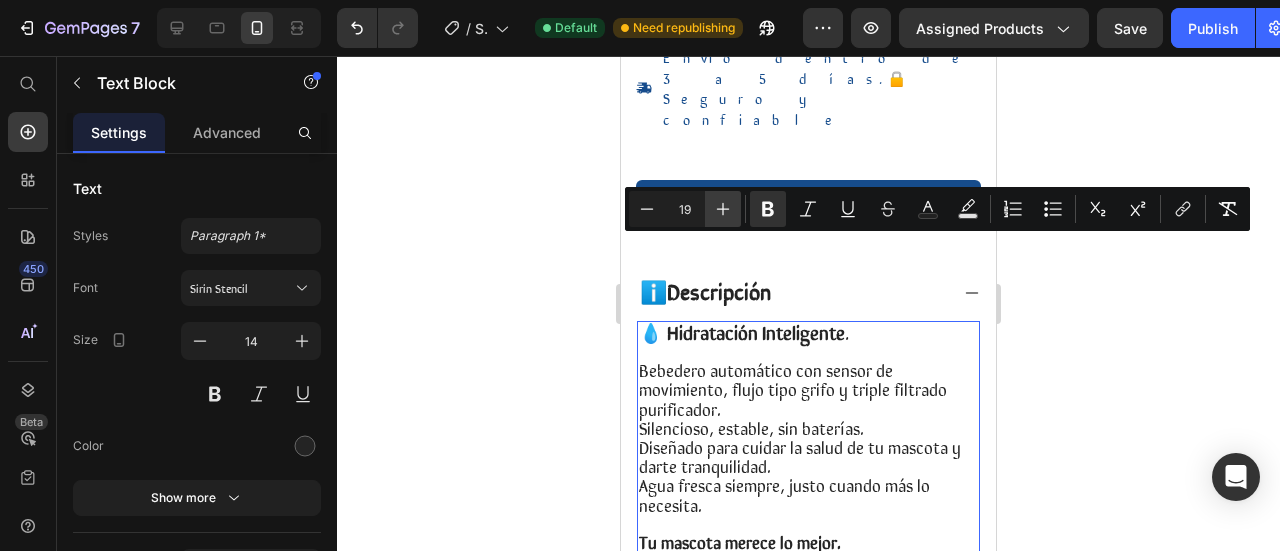 click 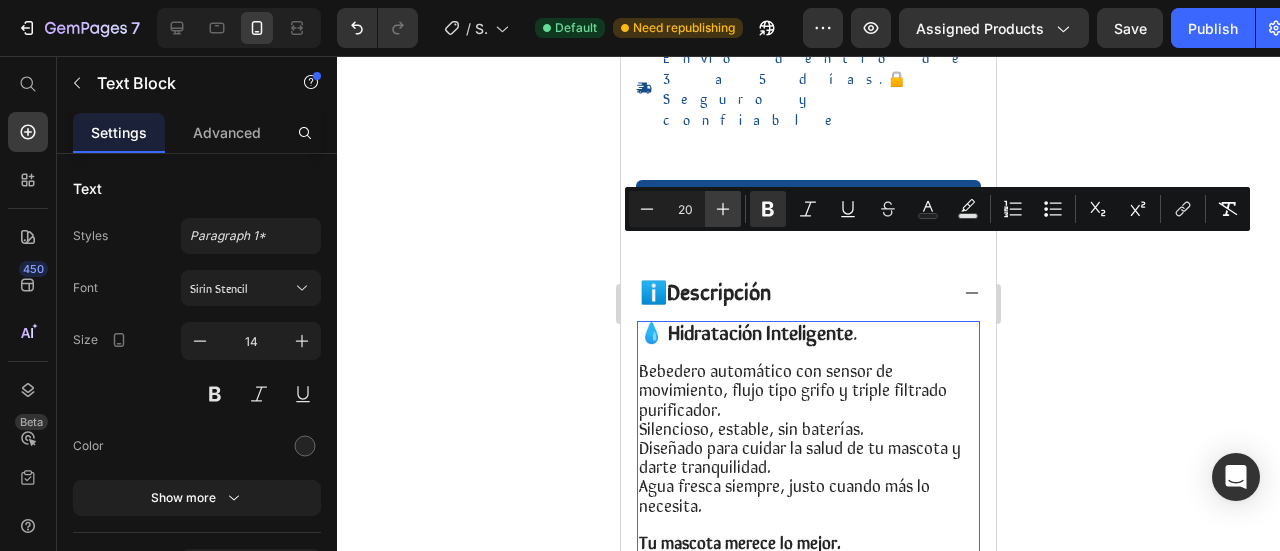click 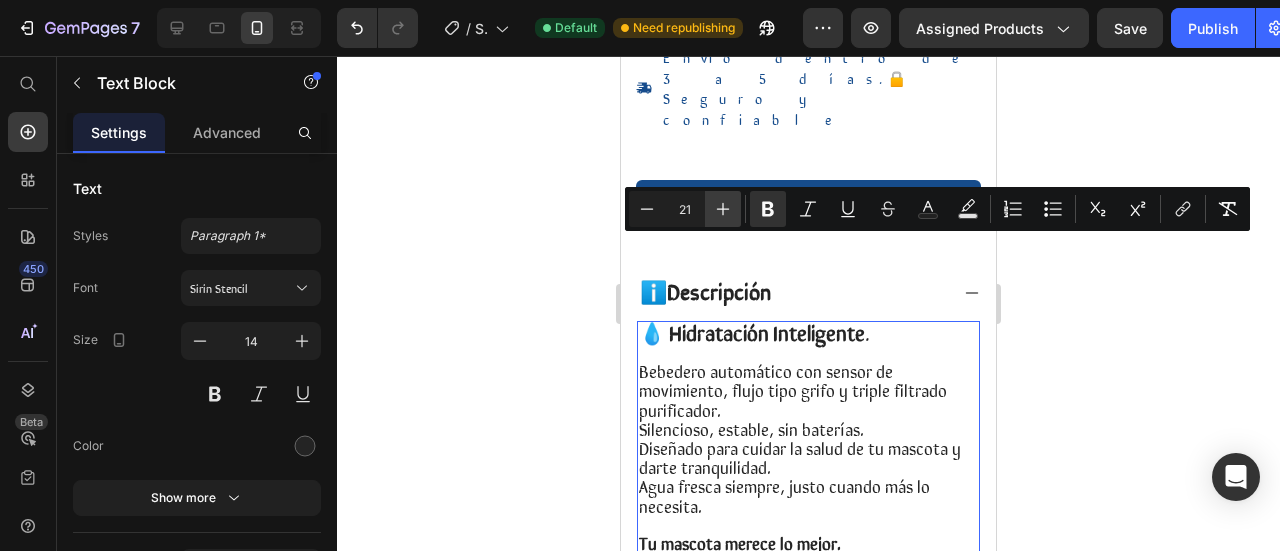 click 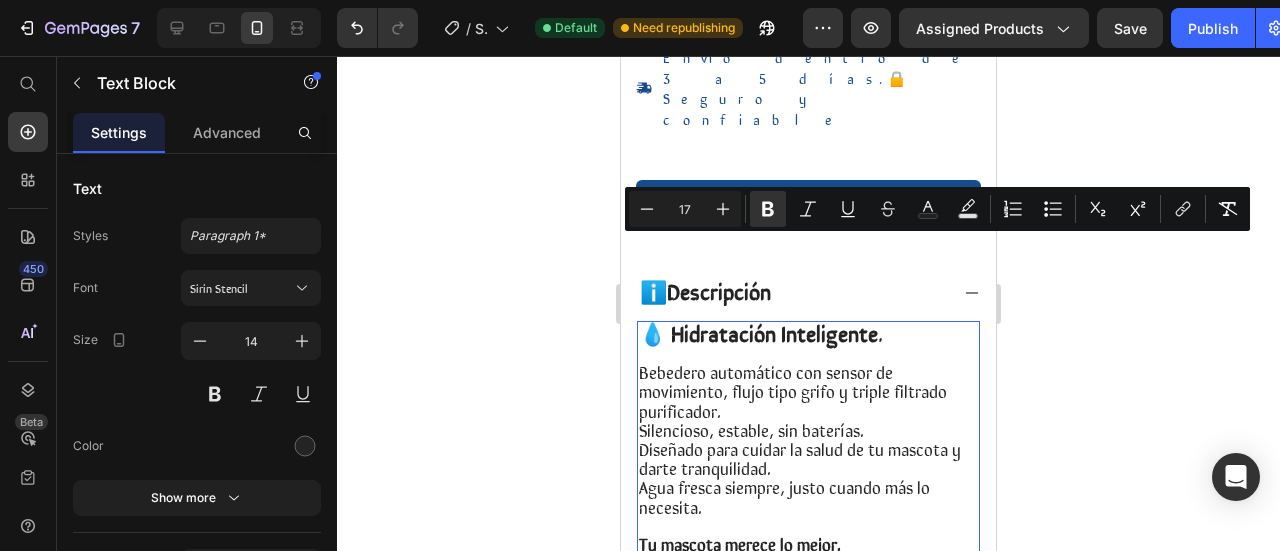 click on "Bebedero automático con sensor de movimiento, flujo tipo grifo y triple filtrado purificador." at bounding box center [793, 390] 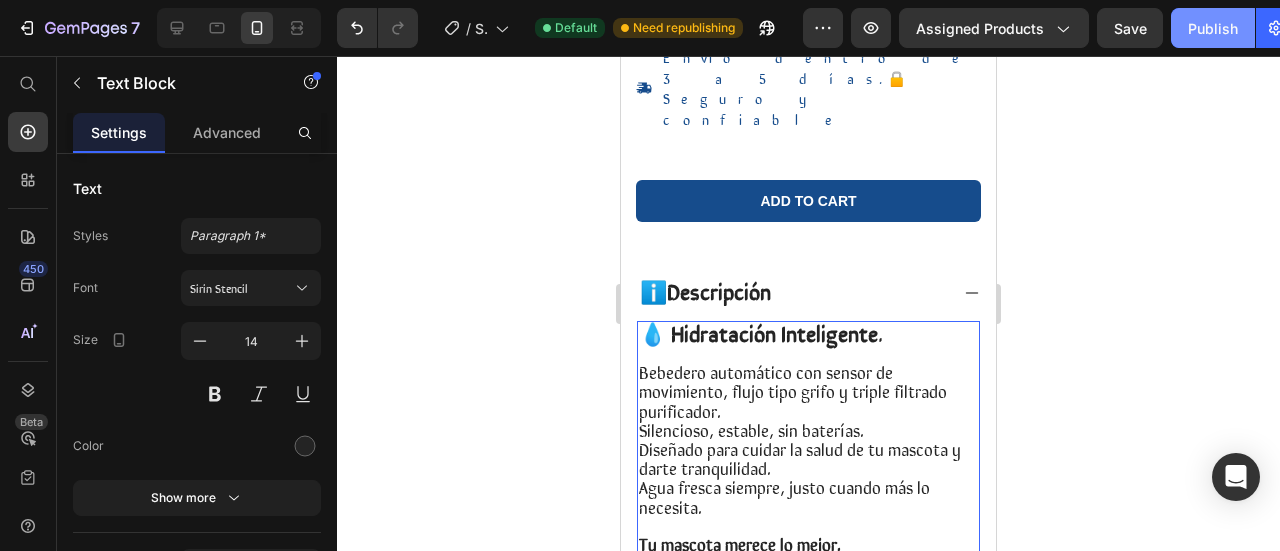 click on "Publish" at bounding box center [1213, 28] 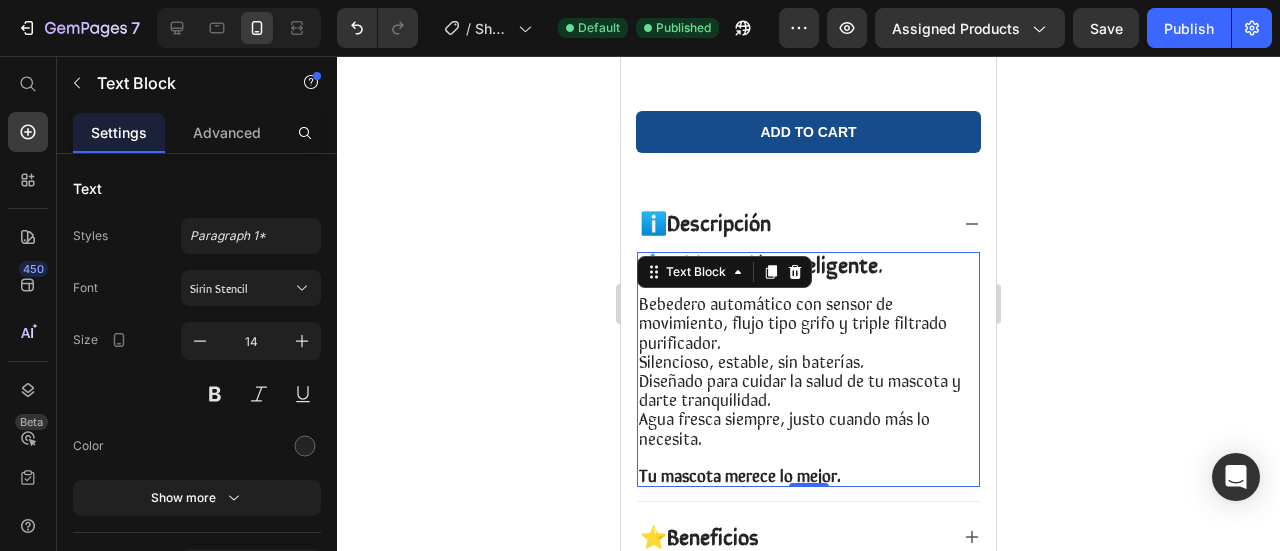 scroll, scrollTop: 943, scrollLeft: 0, axis: vertical 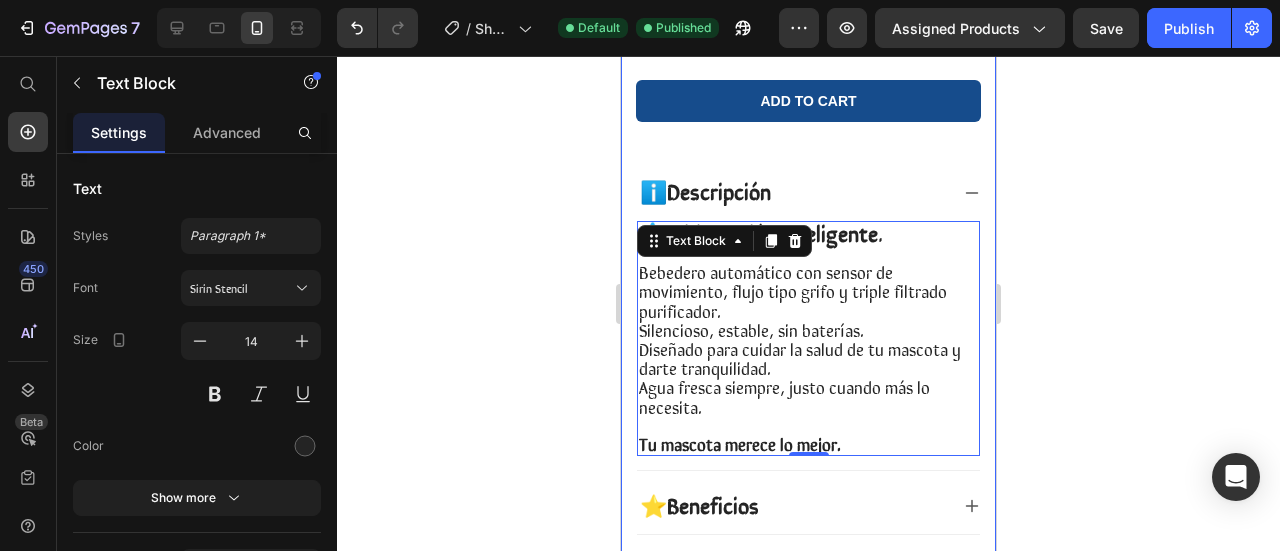 click 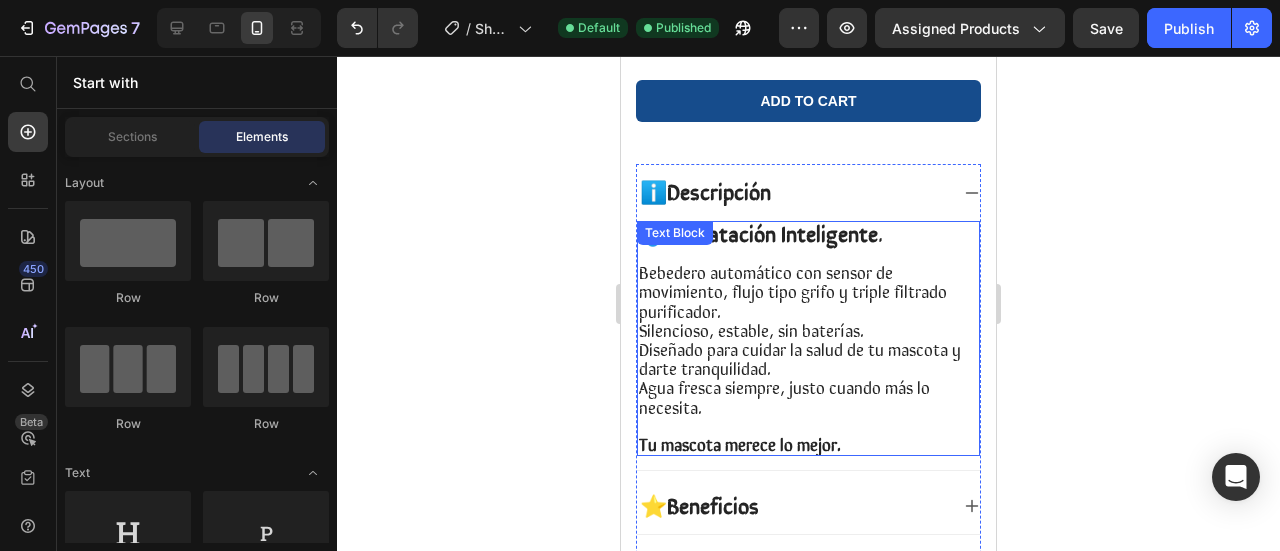 click on "Bebedero automático con sensor de movimiento, flujo tipo grifo y triple filtrado purificador. Silencioso, estable, sin baterías. Diseñado para cuidar la salud de tu mascota y darte tranquilidad. Agua fresca siempre, justo cuando más lo necesita." at bounding box center [808, 340] 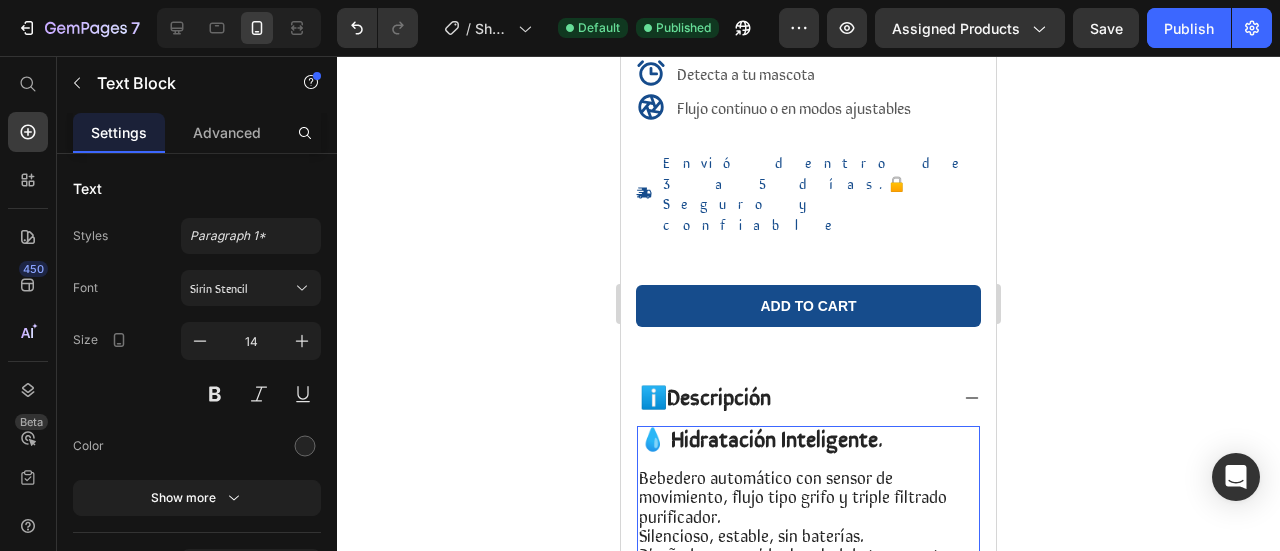 scroll, scrollTop: 643, scrollLeft: 0, axis: vertical 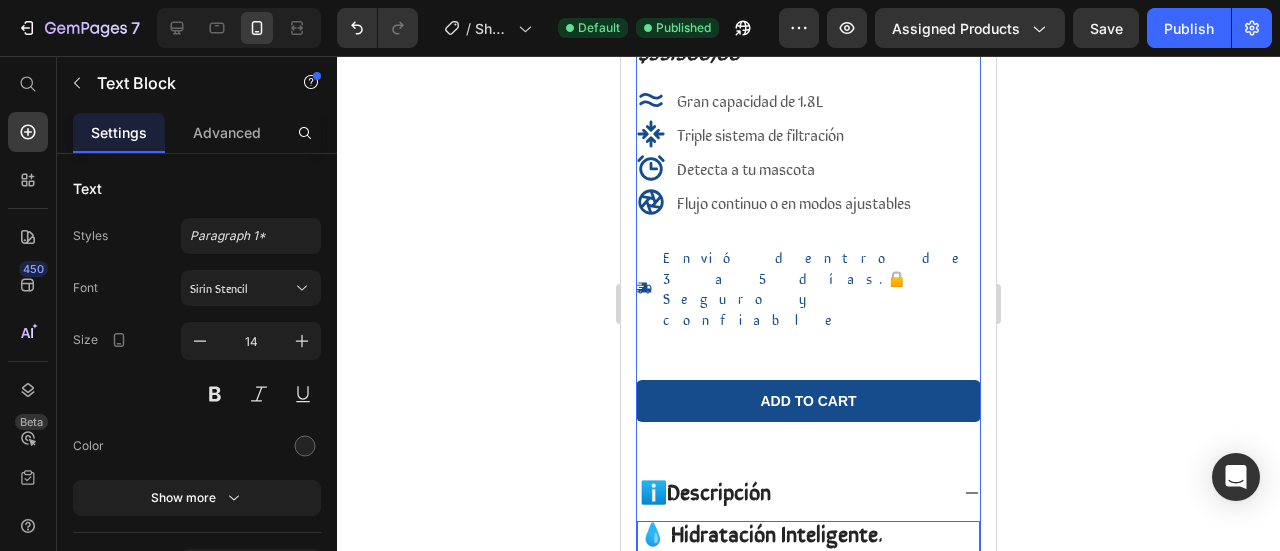 click on "ℹ️Descripción" at bounding box center [808, 492] 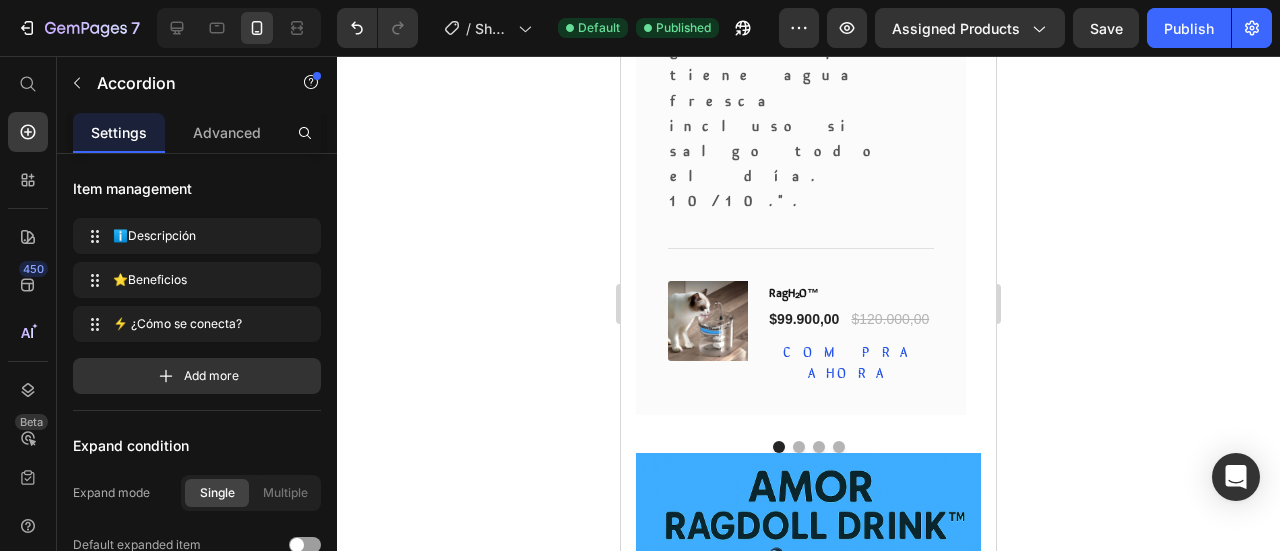scroll, scrollTop: 2542, scrollLeft: 0, axis: vertical 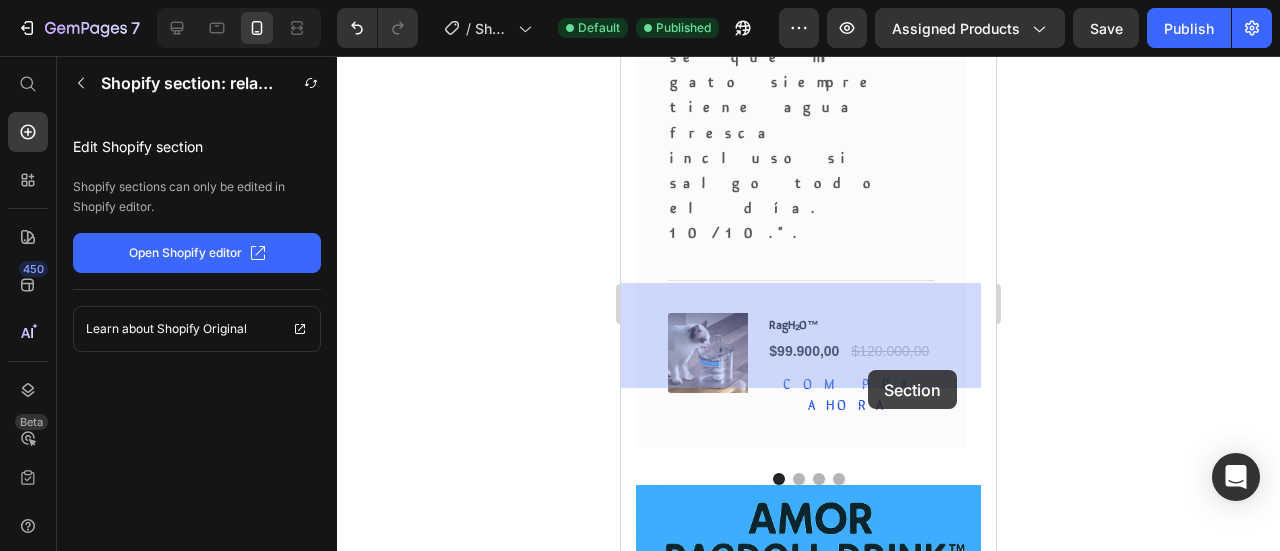 drag, startPoint x: 863, startPoint y: 269, endPoint x: 869, endPoint y: 370, distance: 101.17806 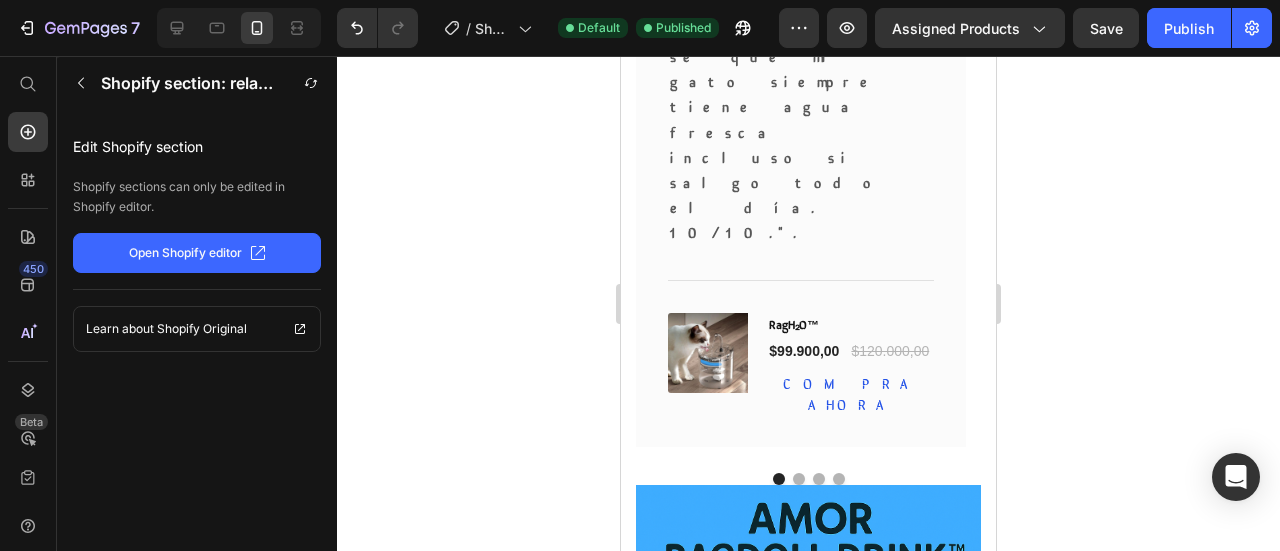 click 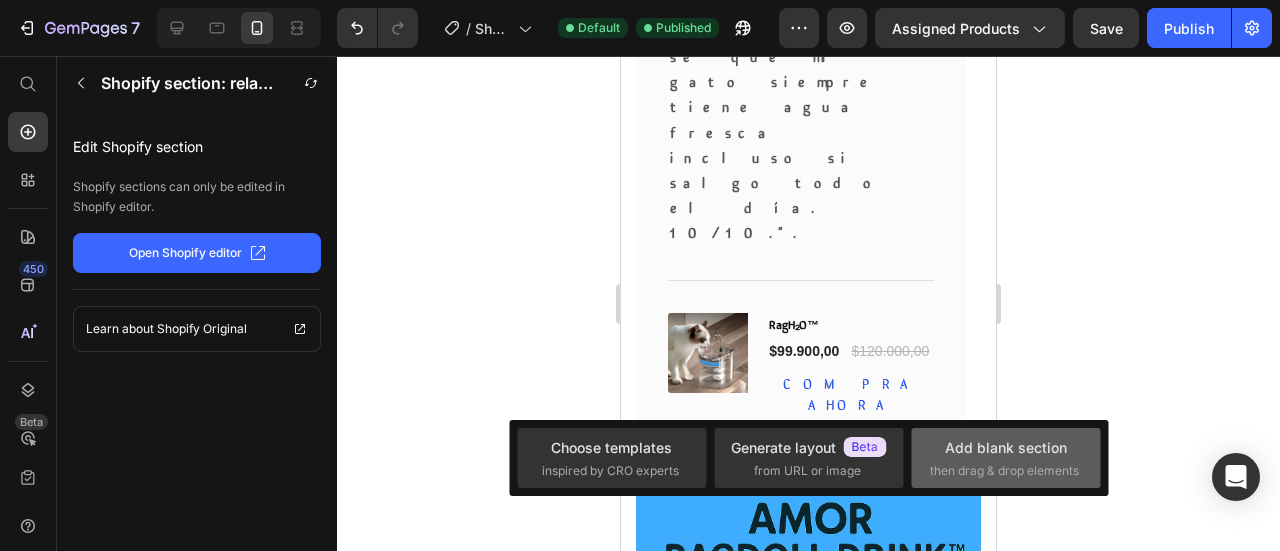 click on "Add blank section" at bounding box center [1006, 447] 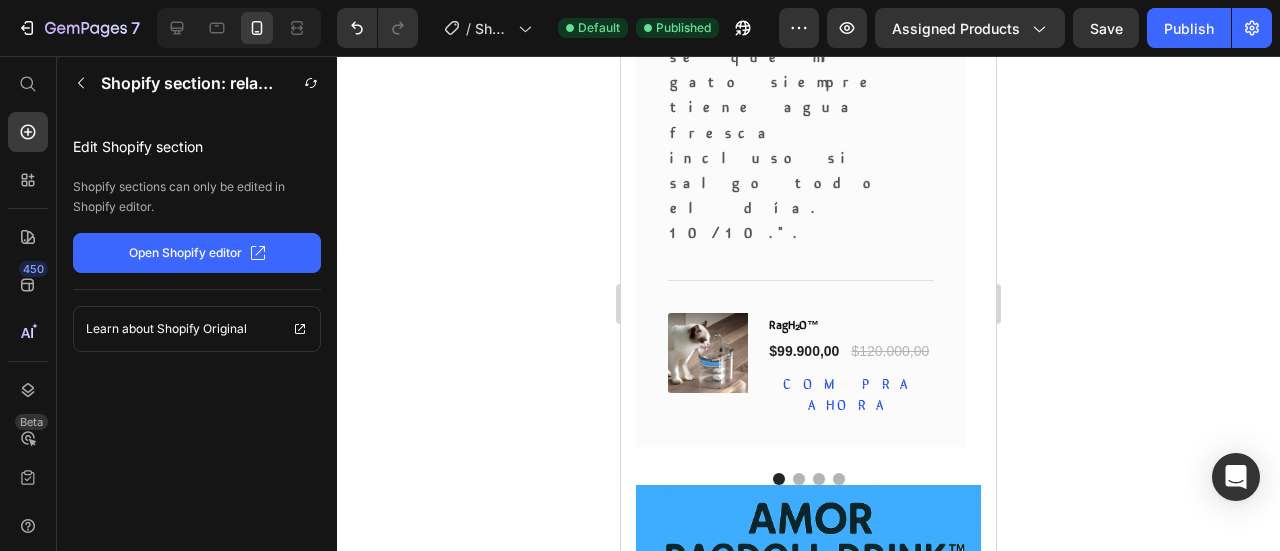 click 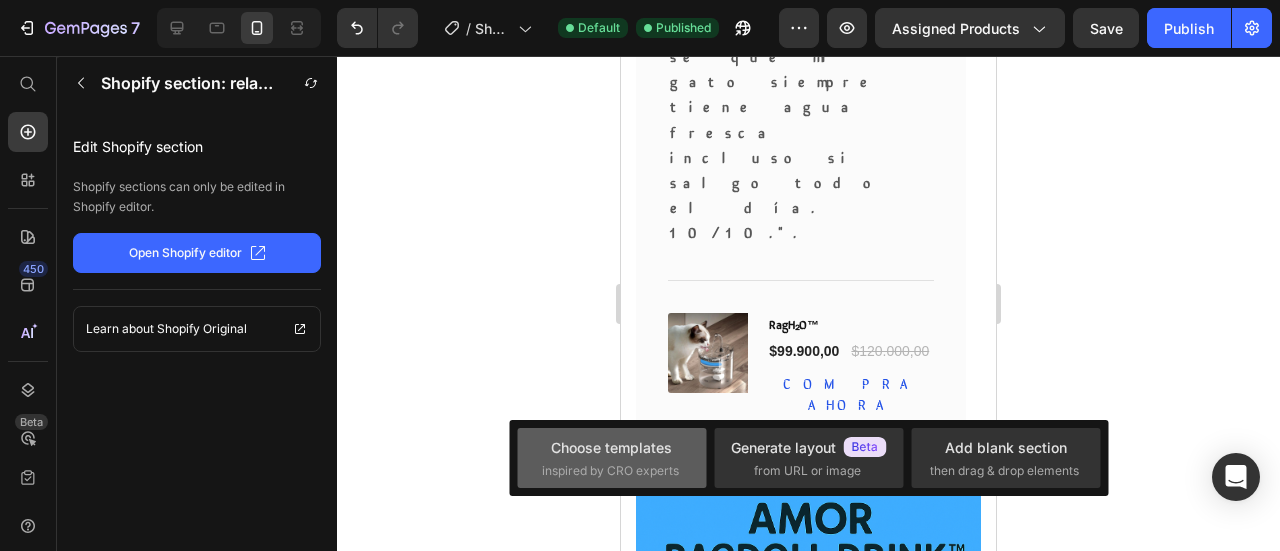 click on "inspired by CRO experts" at bounding box center (610, 471) 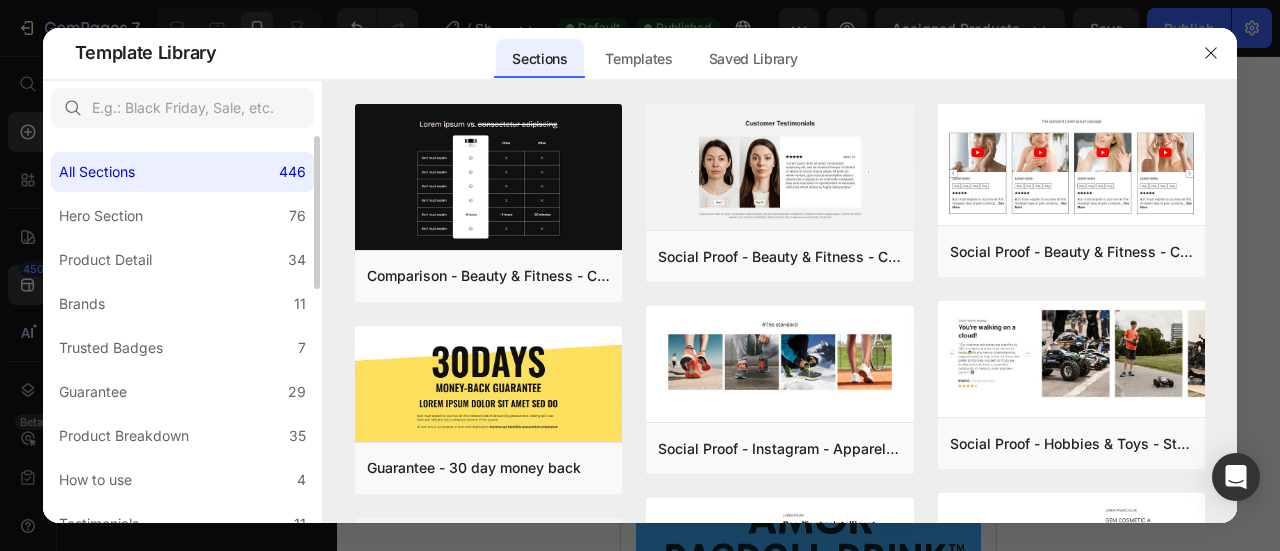scroll, scrollTop: 400, scrollLeft: 0, axis: vertical 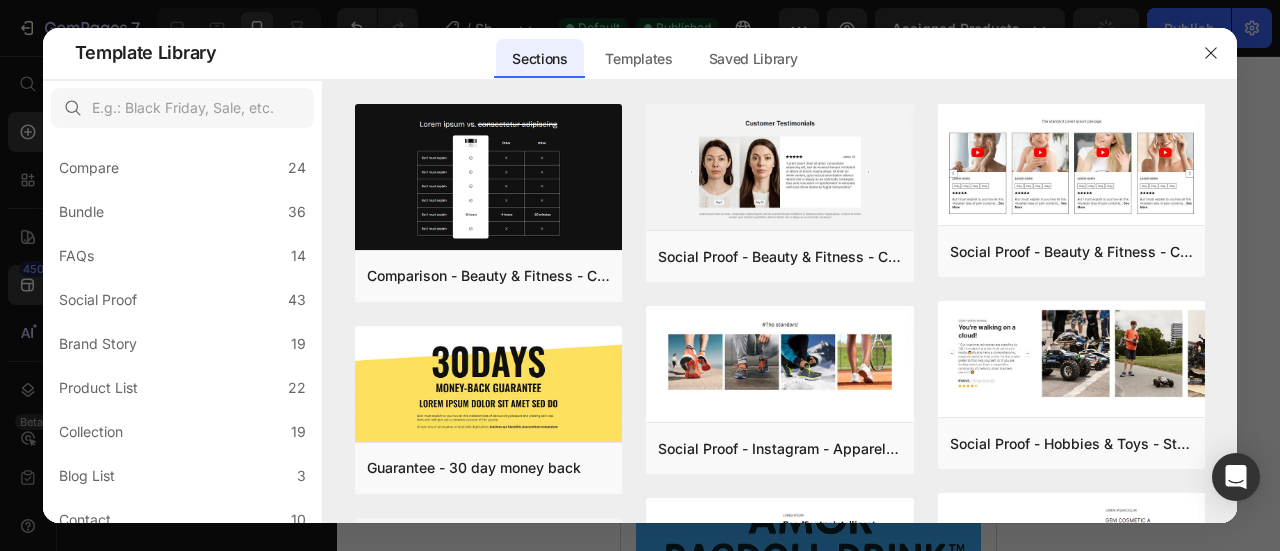 click at bounding box center (1211, 53) 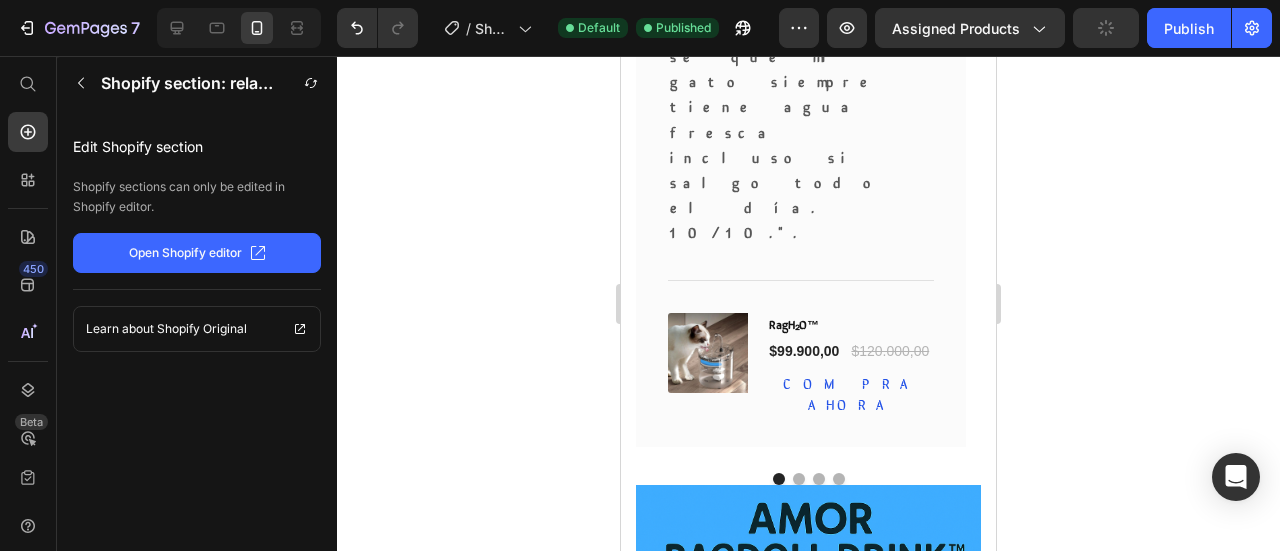click on "Drop element here Section 6" at bounding box center (808, 1068) 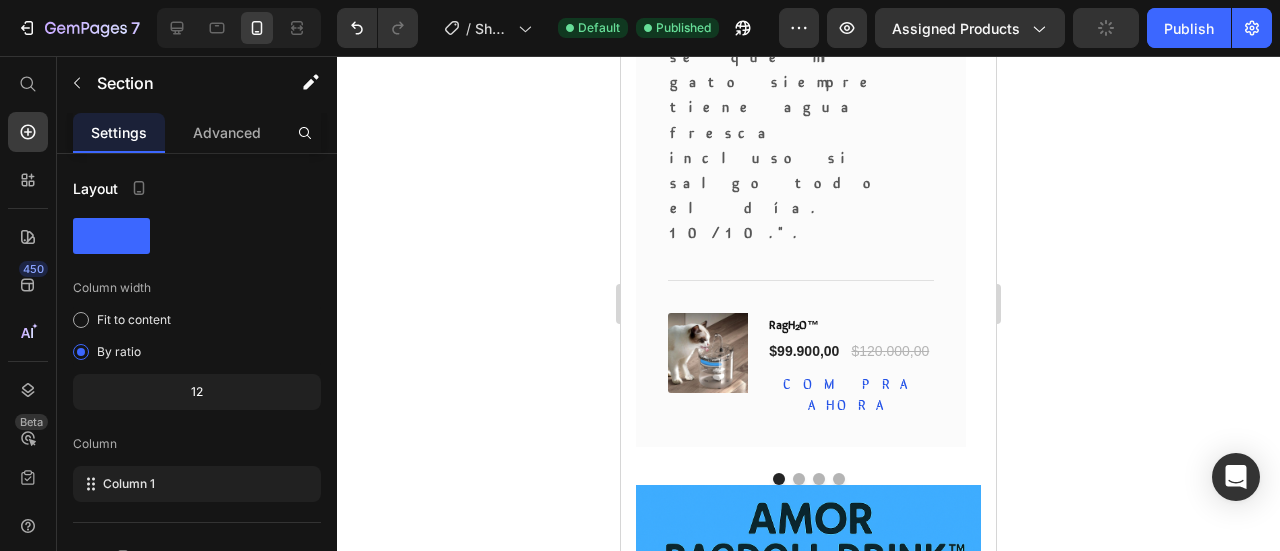 click on "Drop element here Section 6   You can create reusable sections Create Theme Section AI Content Write with GemAI What would you like to describe here? Tone and Voice Persuasive Product RagH₂O™ Show more Generate" at bounding box center (808, 1068) 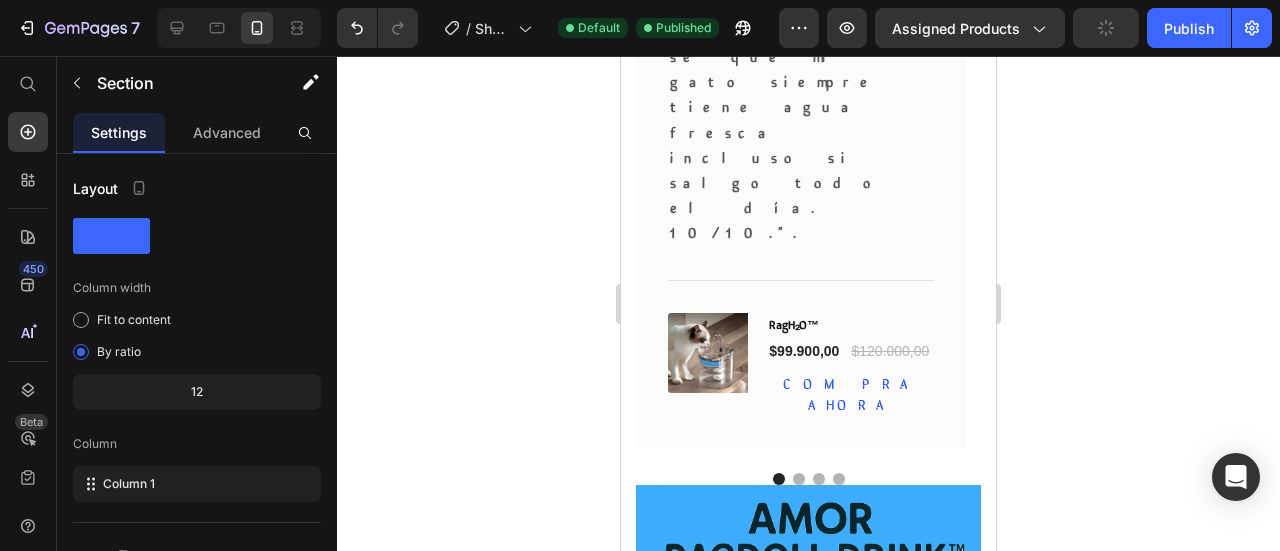 click 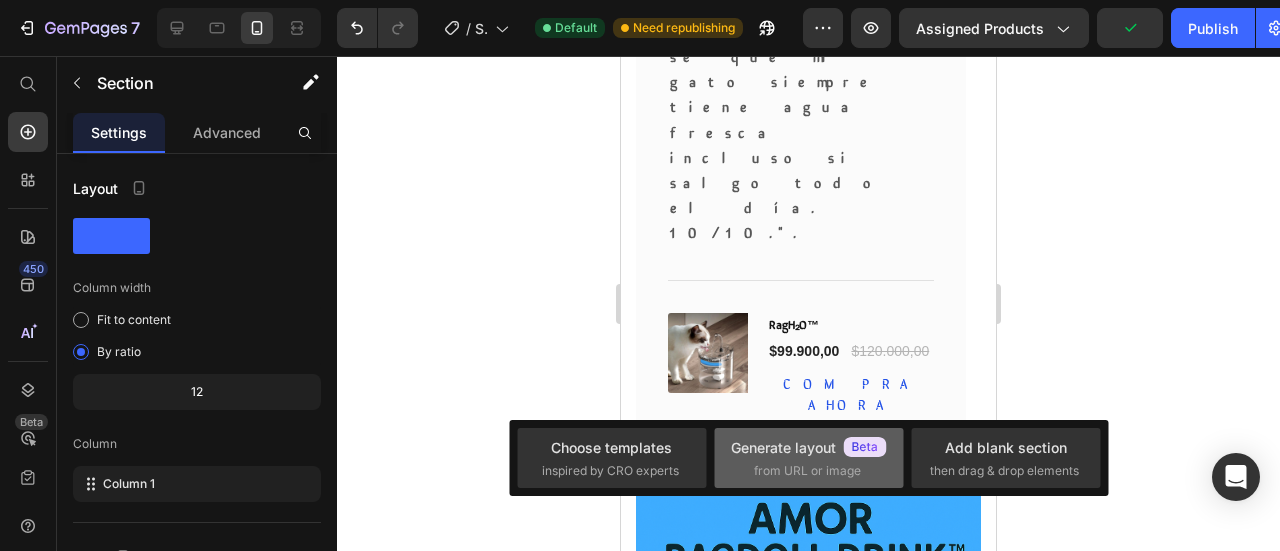 click 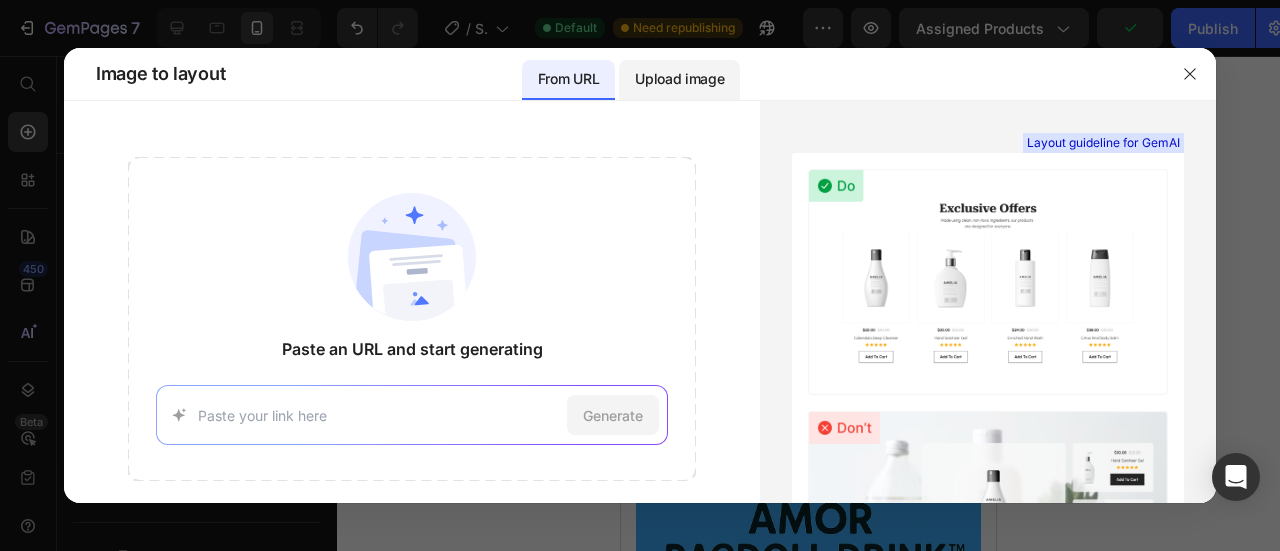 click on "Upload image" at bounding box center [679, 79] 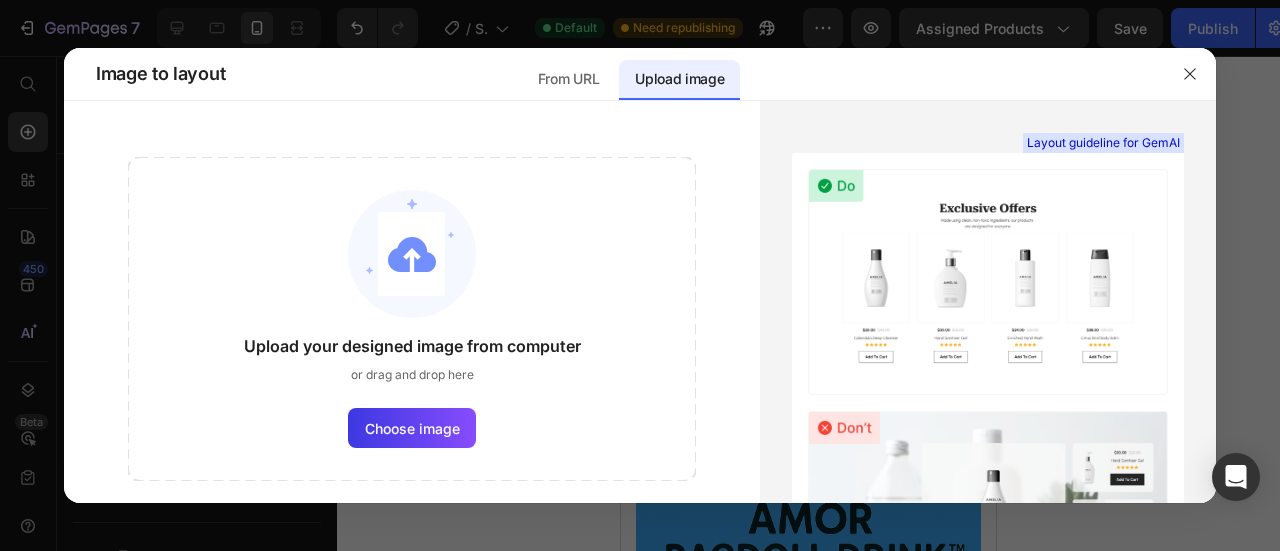 click 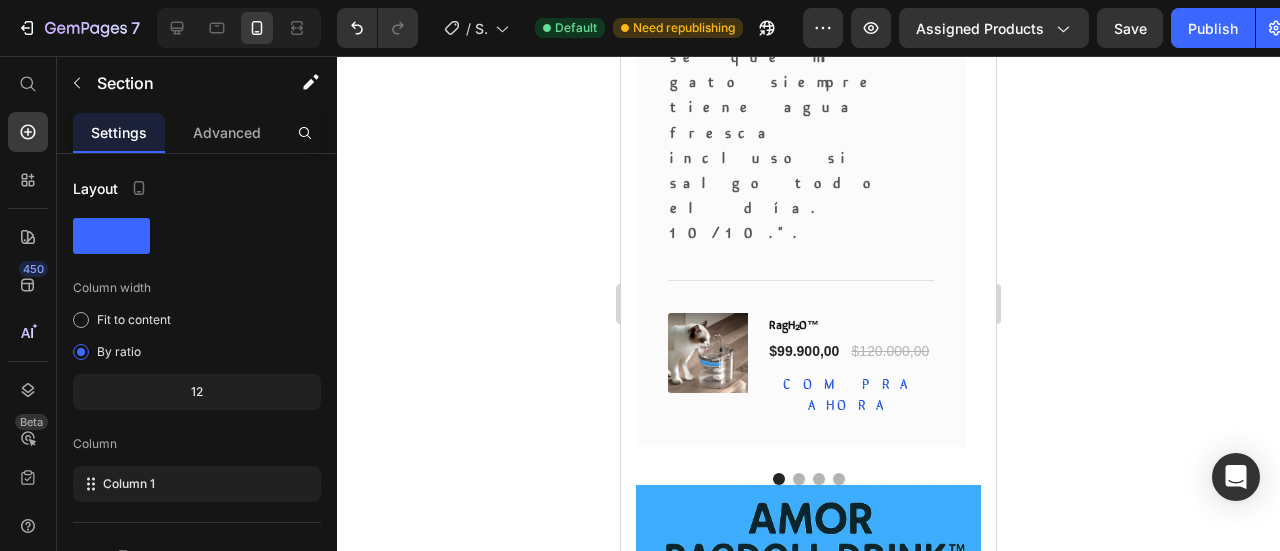 click at bounding box center (809, 1006) 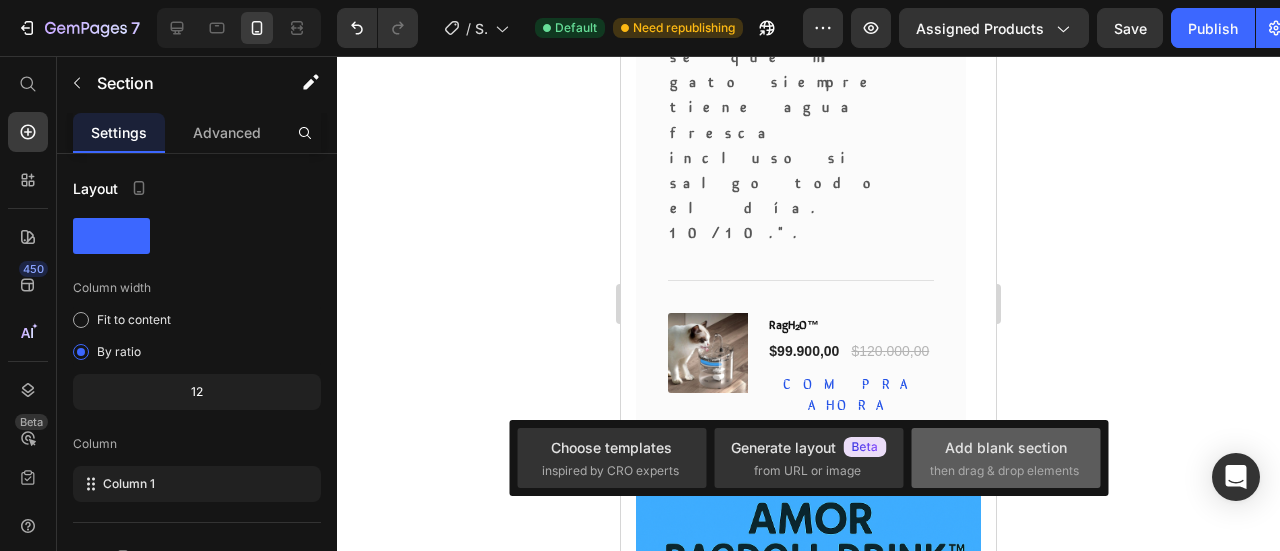 click on "Add blank section" at bounding box center (1006, 447) 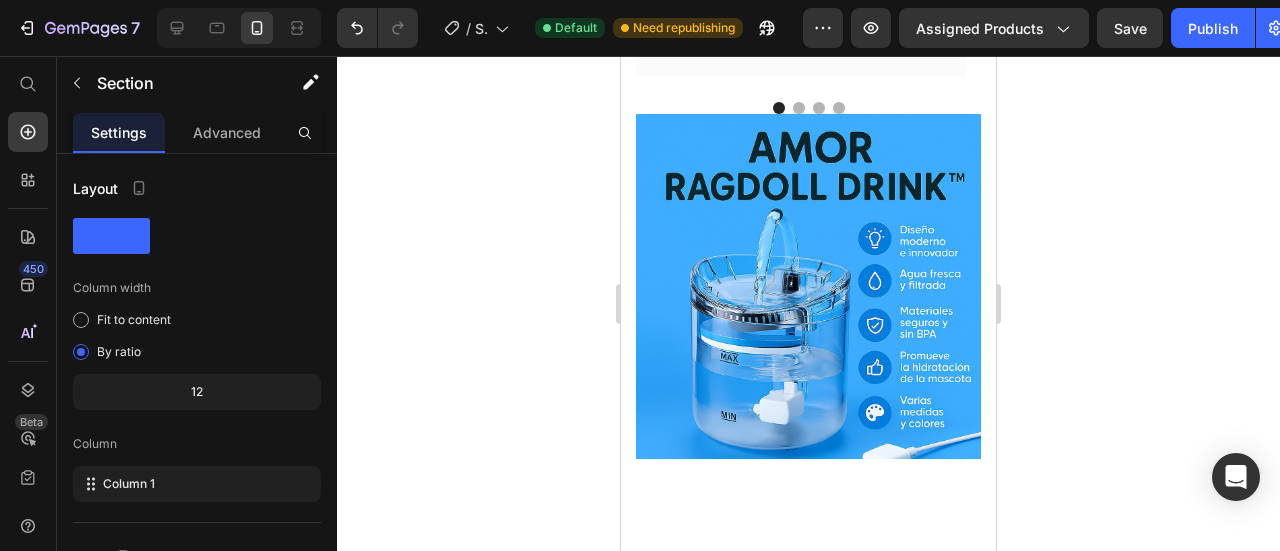 scroll, scrollTop: 2990, scrollLeft: 0, axis: vertical 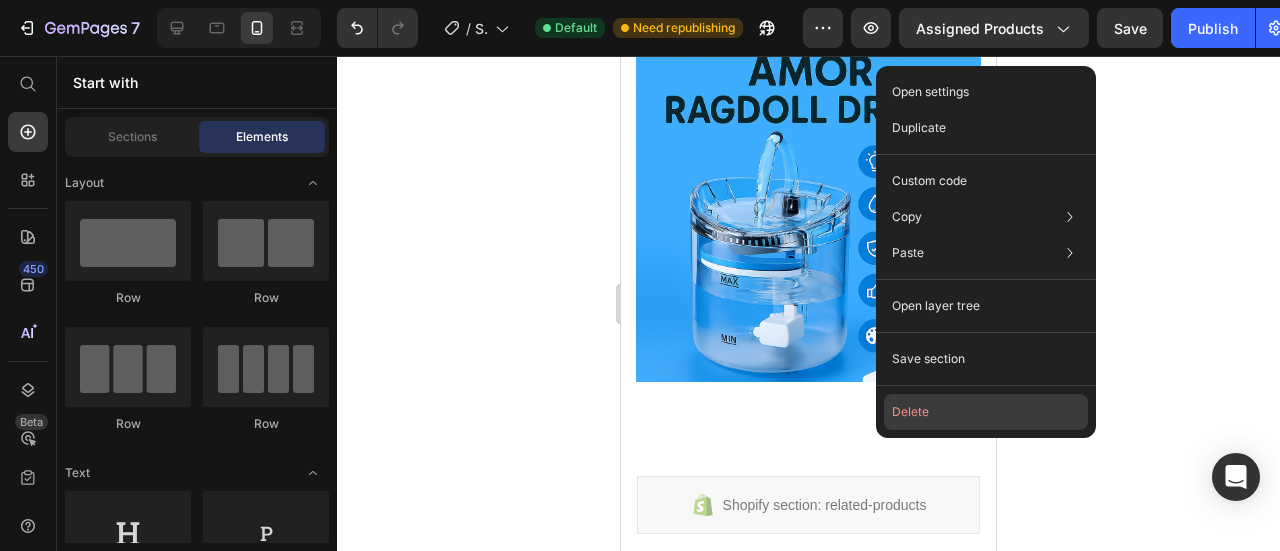 click on "Delete" 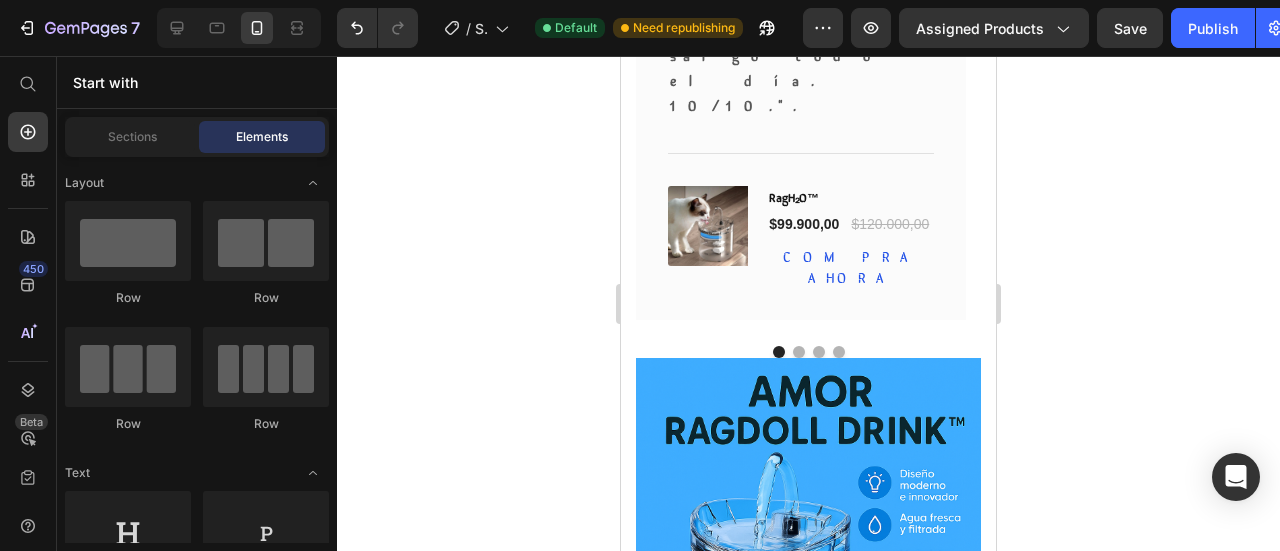 scroll, scrollTop: 2666, scrollLeft: 0, axis: vertical 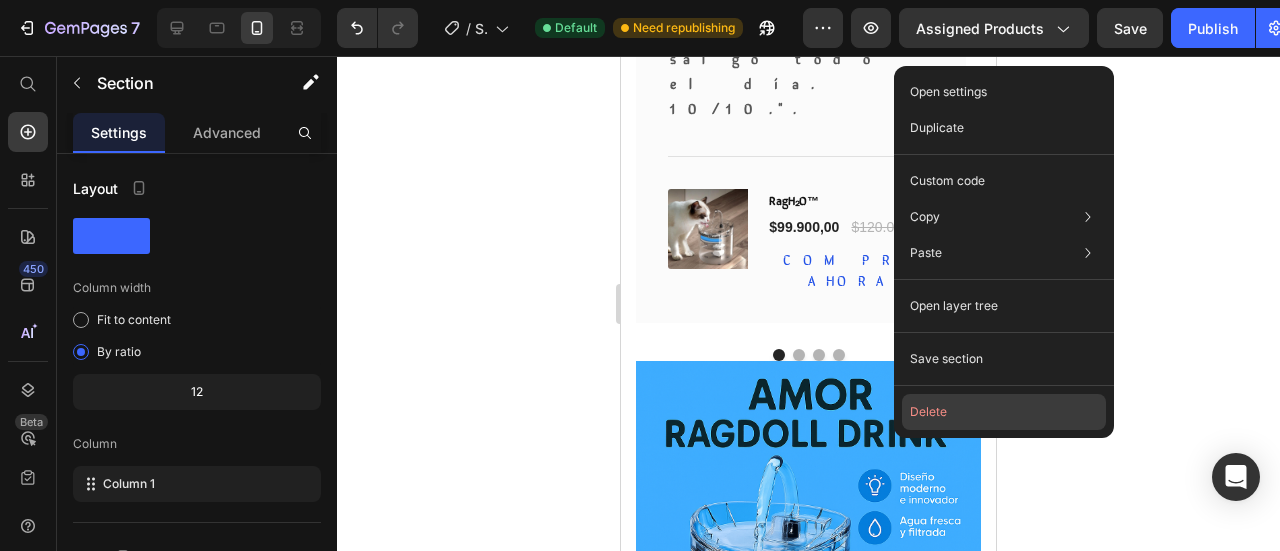 click on "Delete" 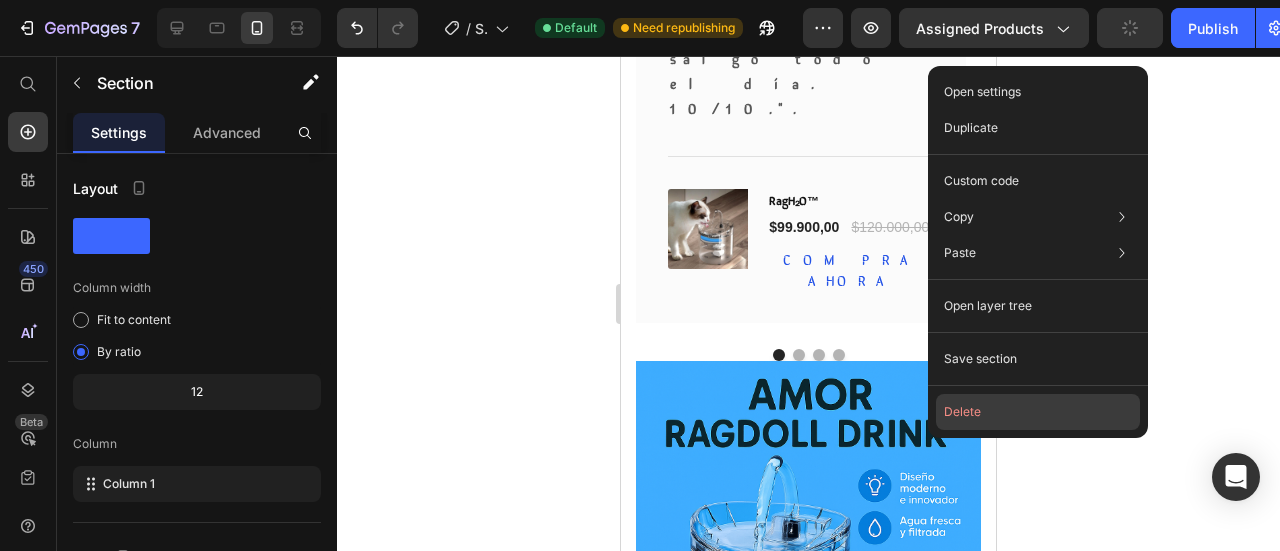 click on "Delete" 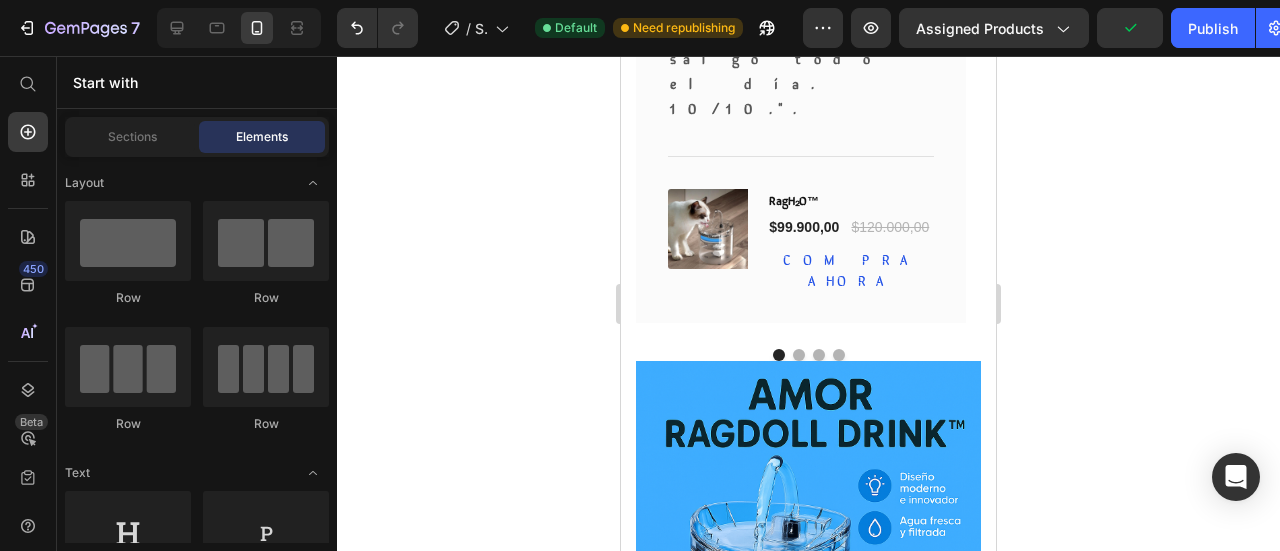 scroll, scrollTop: 2618, scrollLeft: 0, axis: vertical 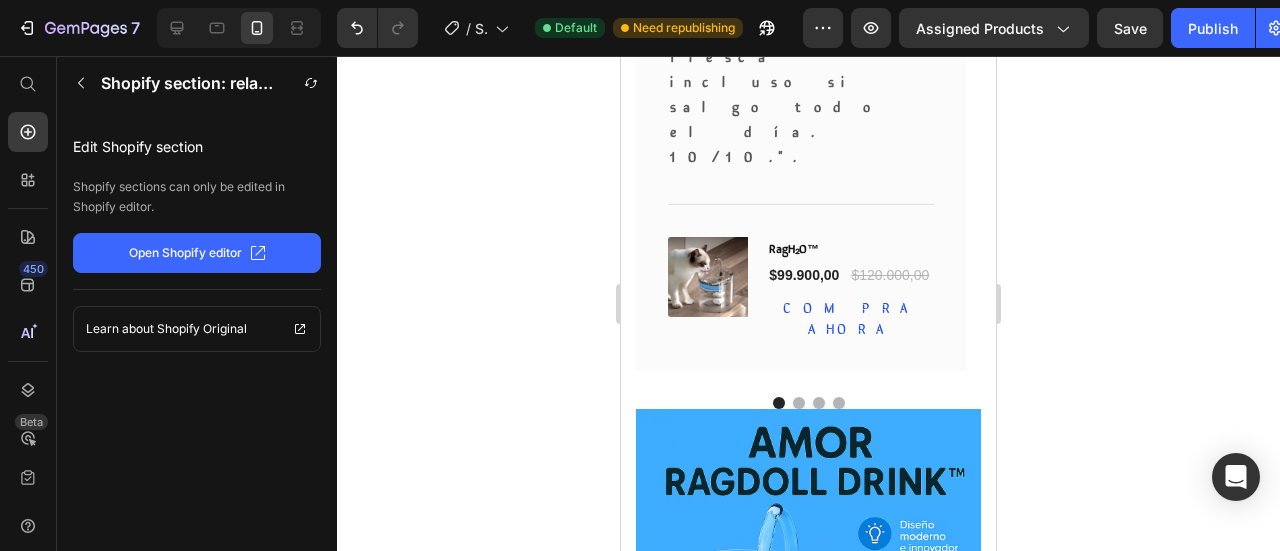 drag, startPoint x: 544, startPoint y: 262, endPoint x: 41, endPoint y: 183, distance: 509.166 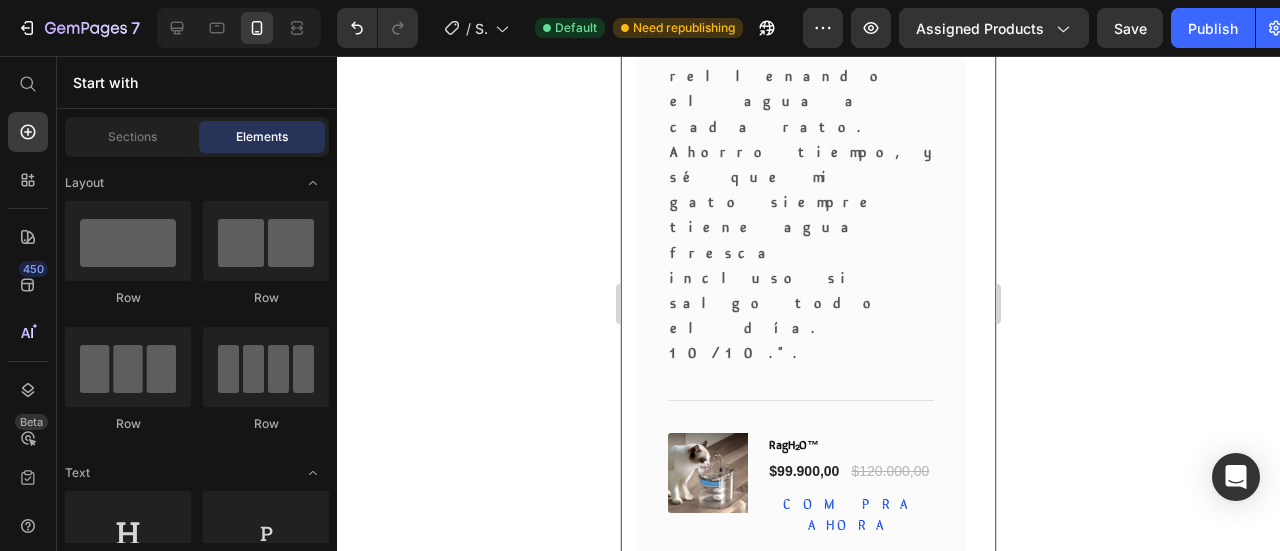scroll, scrollTop: 2518, scrollLeft: 0, axis: vertical 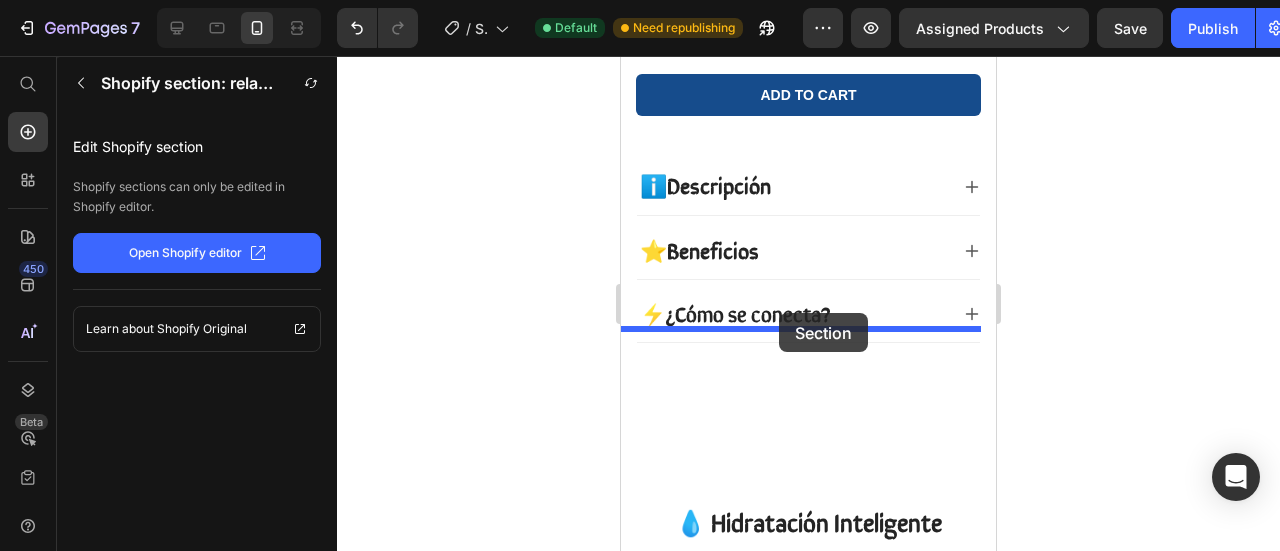 drag, startPoint x: 836, startPoint y: 279, endPoint x: 779, endPoint y: 313, distance: 66.37017 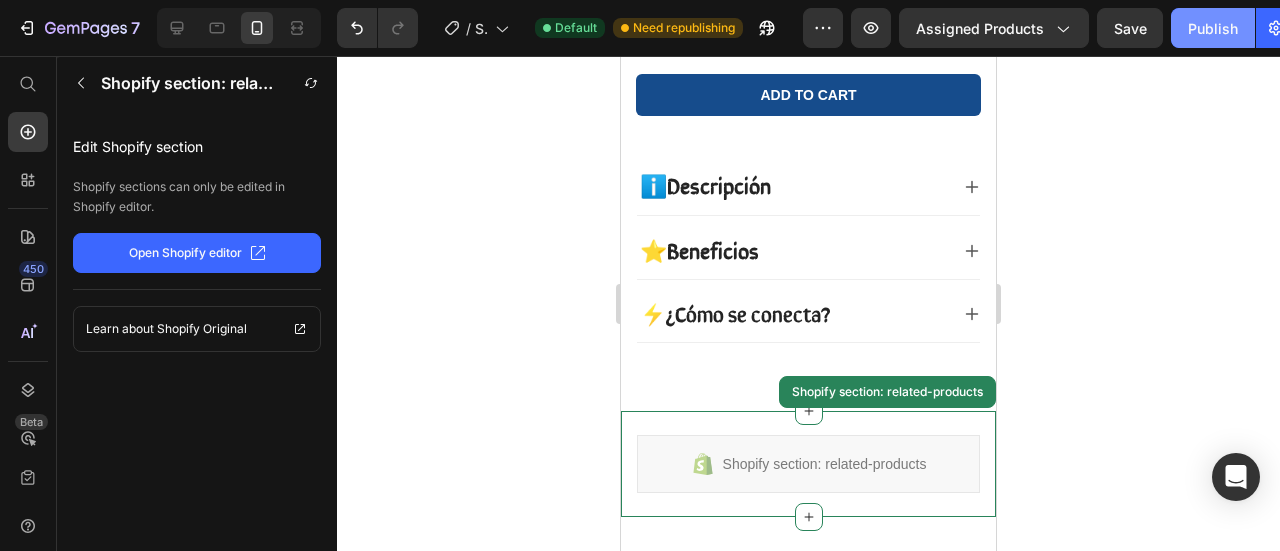 click on "Publish" 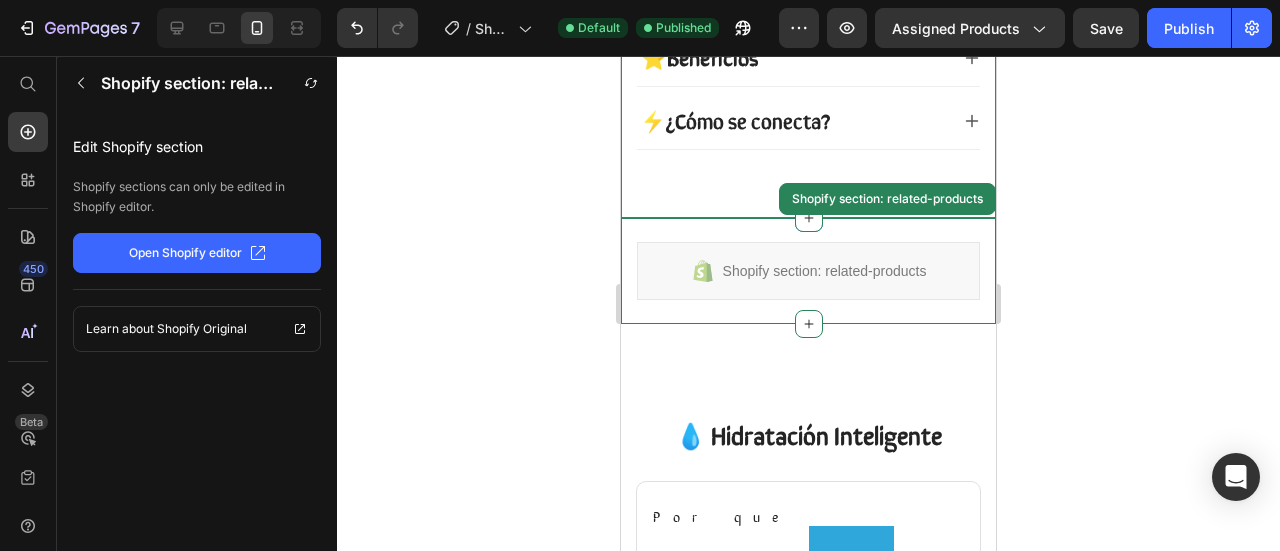scroll, scrollTop: 1149, scrollLeft: 0, axis: vertical 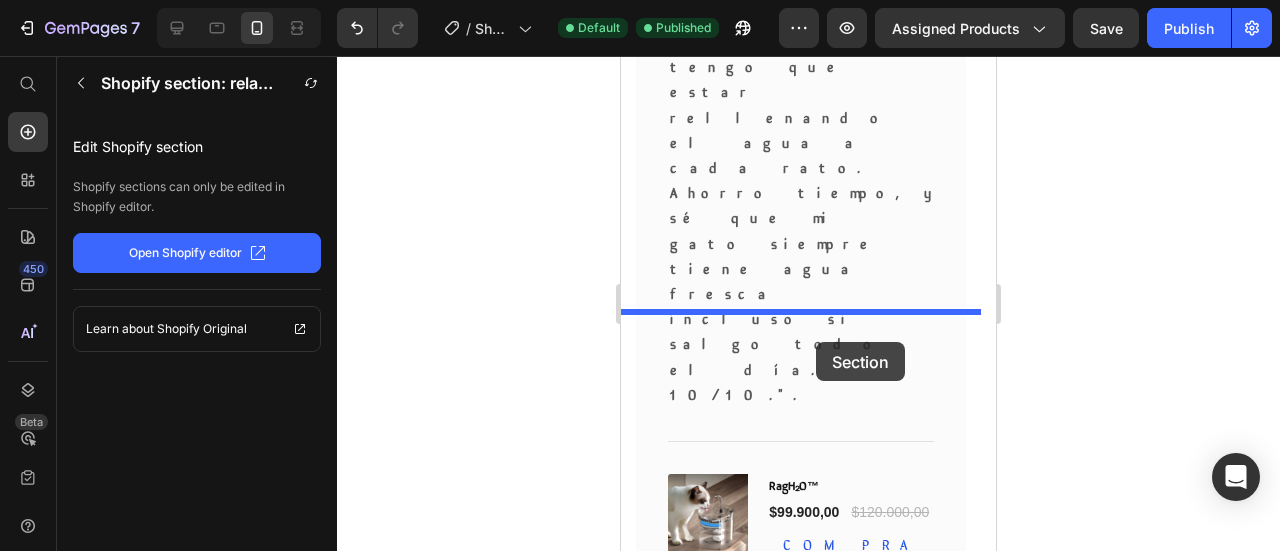 drag, startPoint x: 891, startPoint y: 111, endPoint x: 812, endPoint y: 319, distance: 222.4972 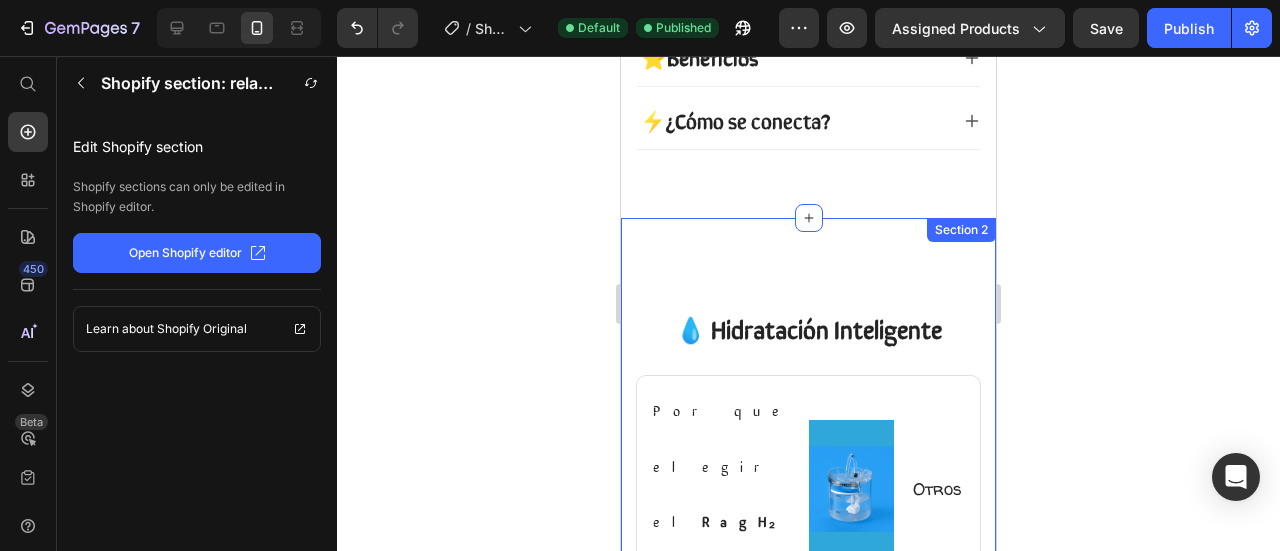 scroll, scrollTop: 1112, scrollLeft: 0, axis: vertical 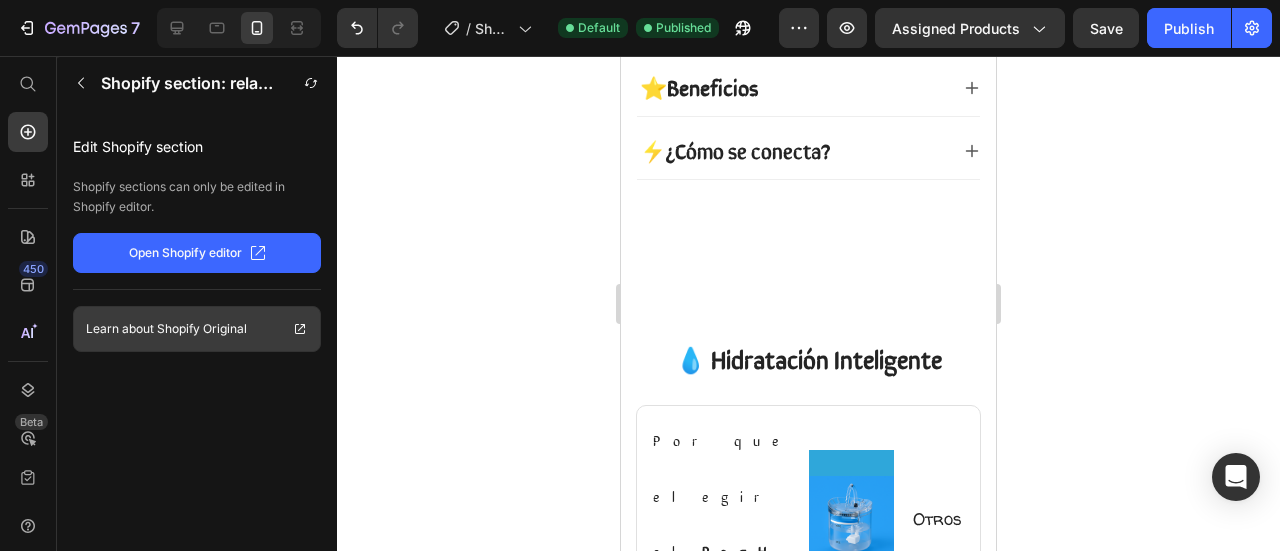 click on "Shopify Original" at bounding box center (202, 329) 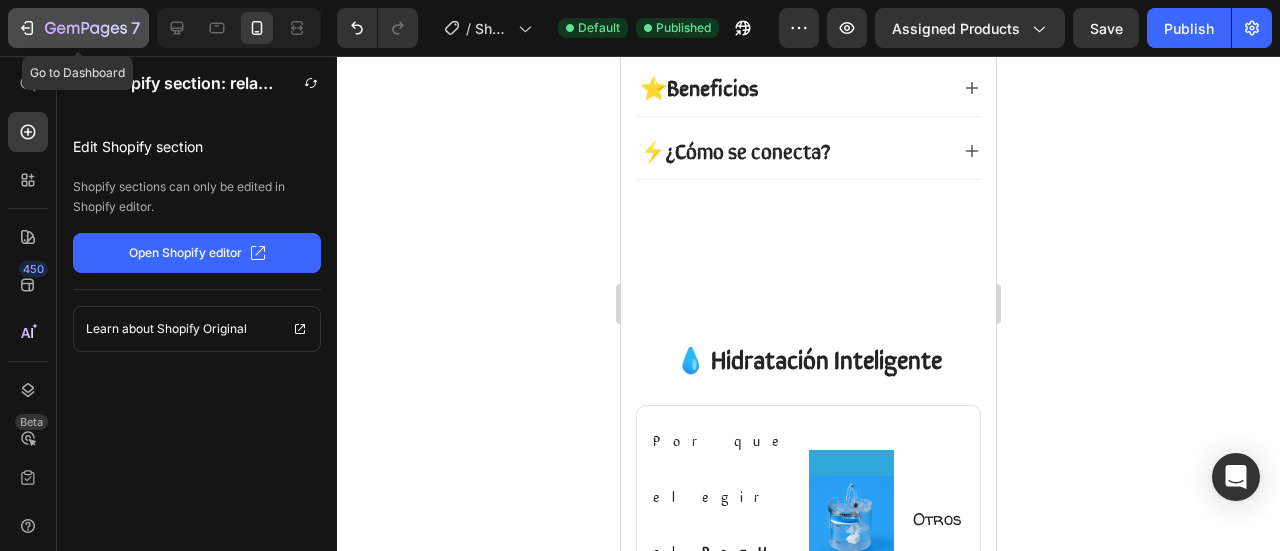 click on "7" at bounding box center (78, 28) 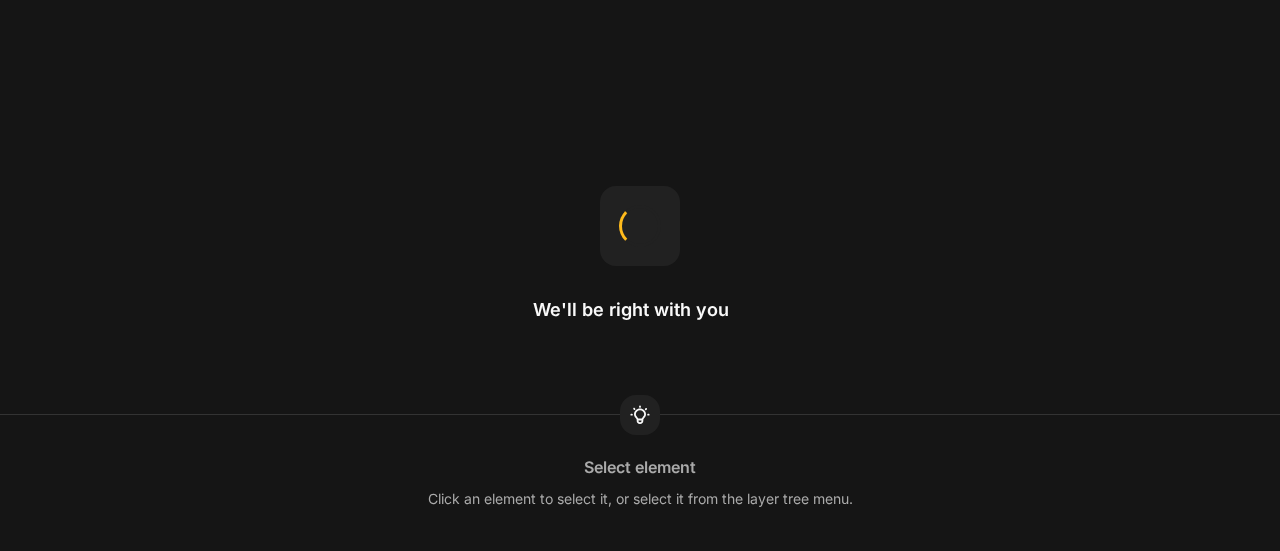 scroll, scrollTop: 0, scrollLeft: 0, axis: both 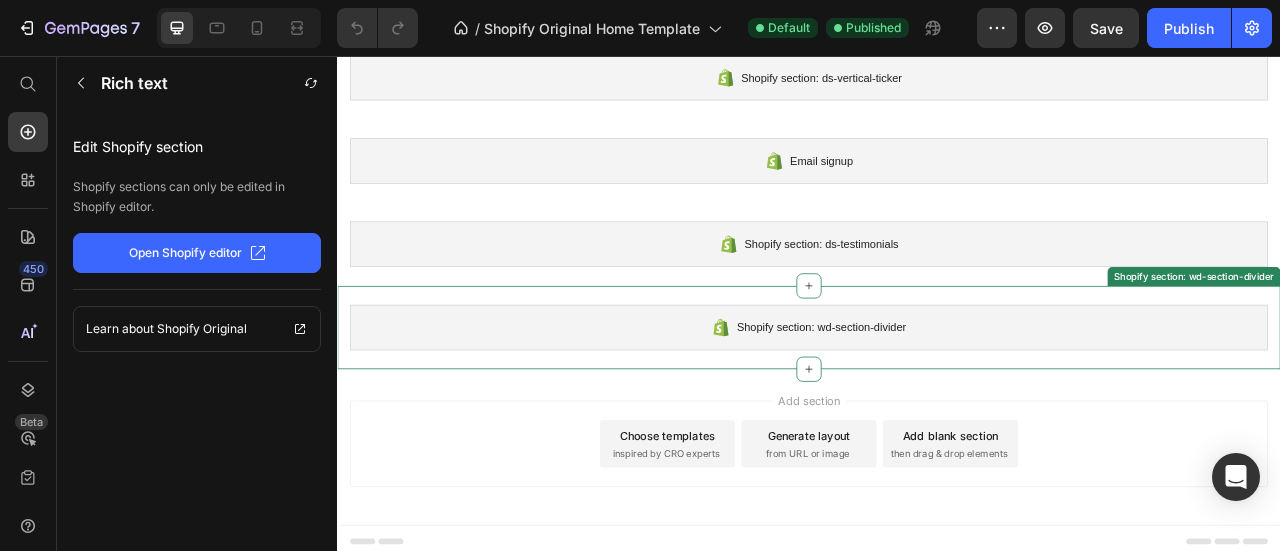 click on "Shopify section: wd-section-divider" at bounding box center (953, 401) 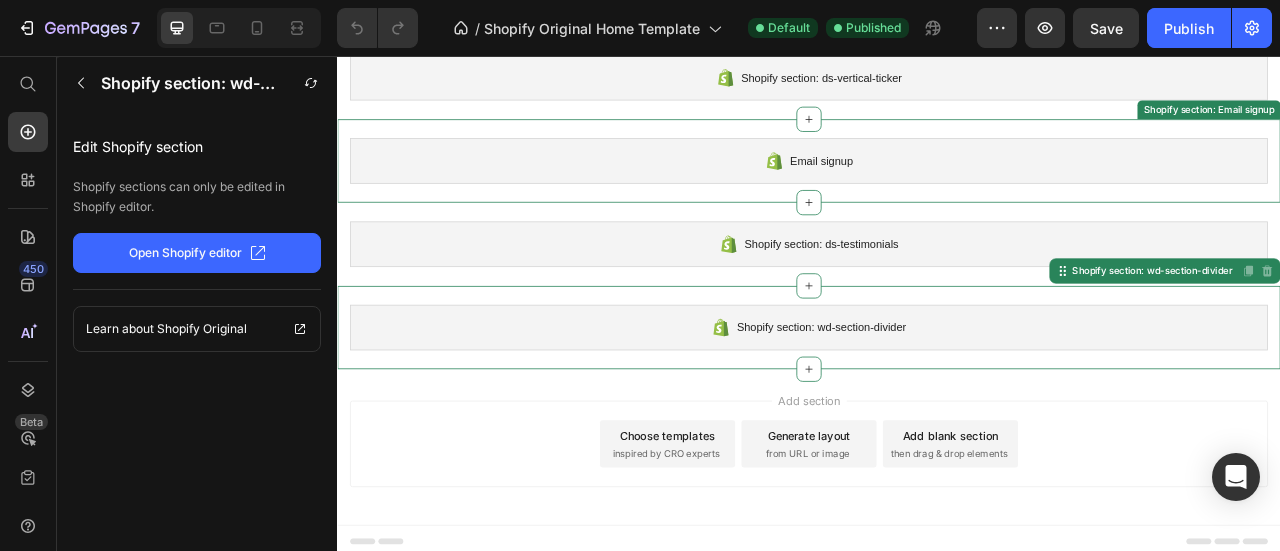 click on "Email signup Shopify section: Email signup" at bounding box center [937, 189] 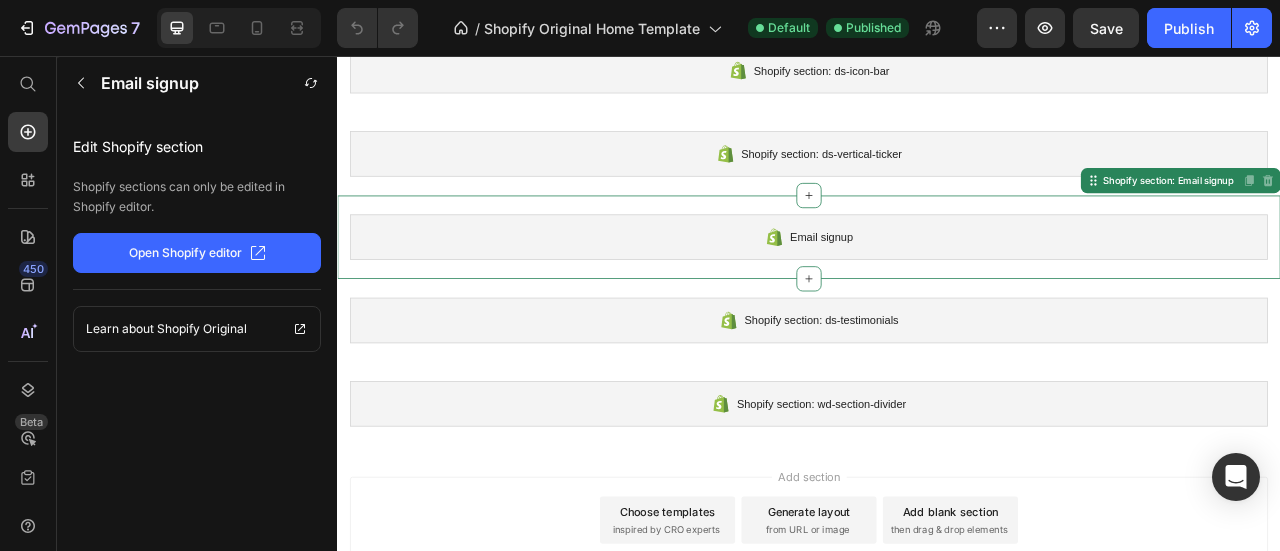 scroll, scrollTop: 397, scrollLeft: 0, axis: vertical 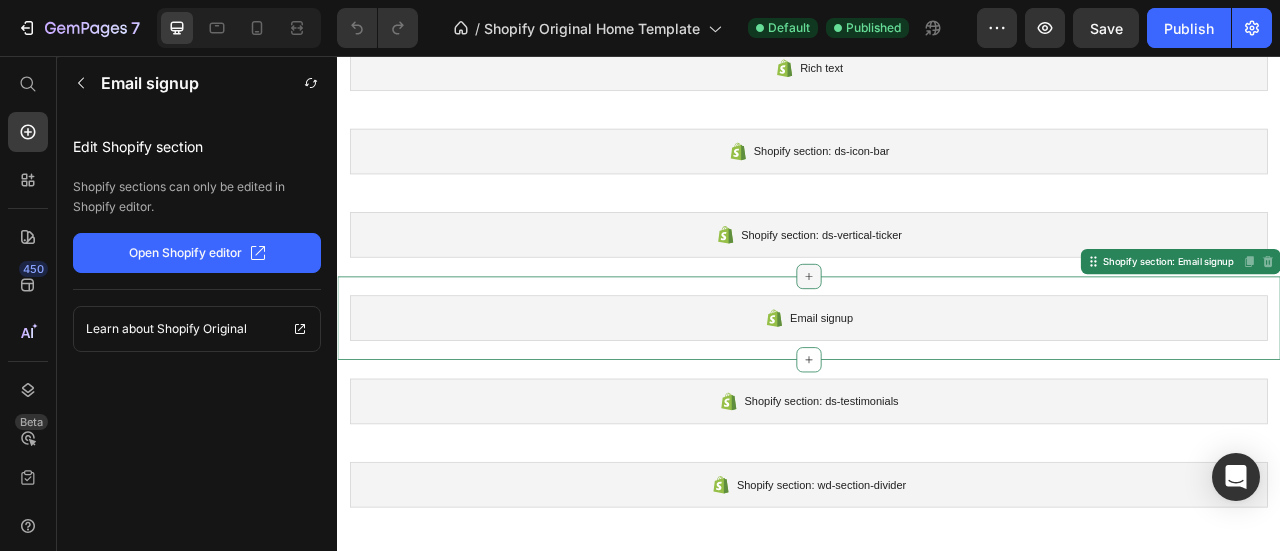 click 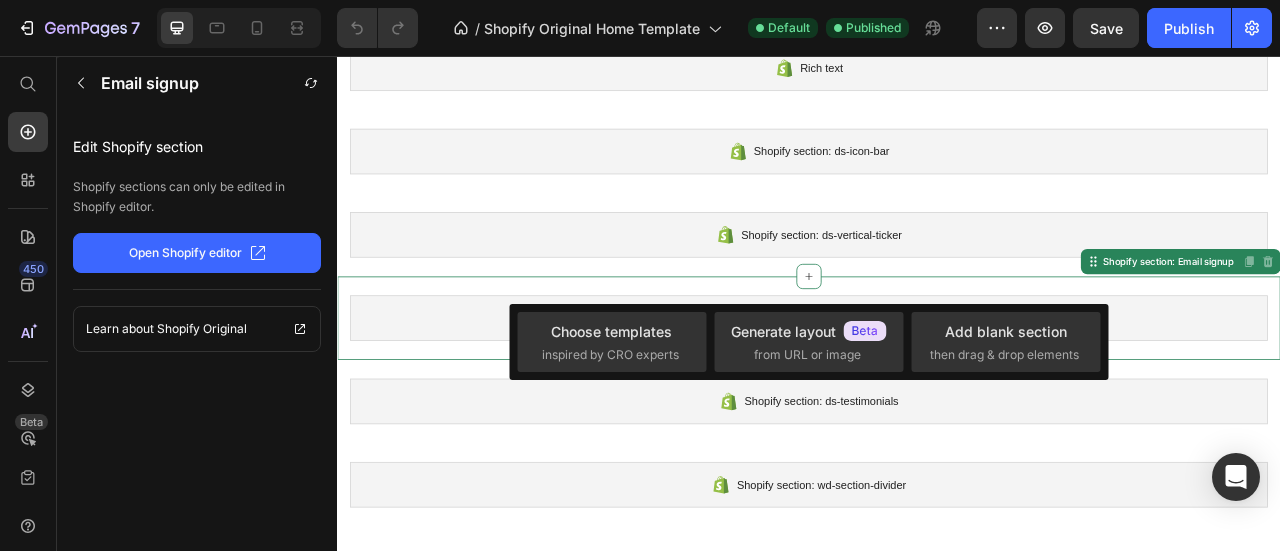 click on "Shopify section: Email signup   Disabled. Please edit in Shopify Editor Disabled. Please edit in Shopify Editor" at bounding box center [1410, 317] 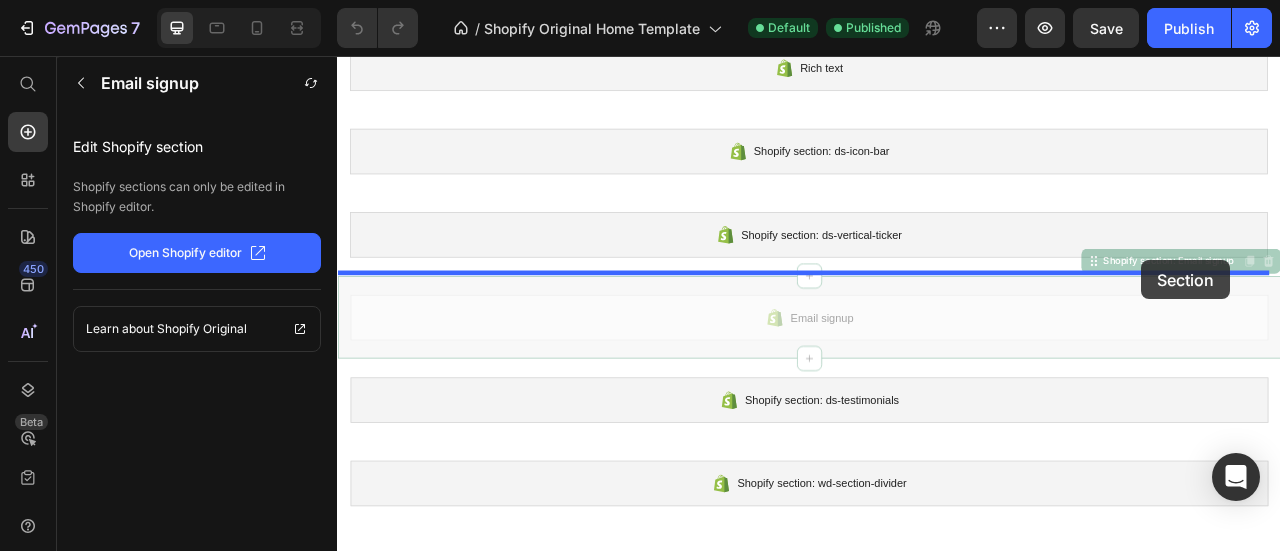 click on "Shopify section: ds-slideshow Shopify section: ds-slideshow Multirow Shopify section: Multirow Shopify section: wd-section-divider Shopify section: wd-section-divider Rich text Shopify section: Rich text Shopify section: ds-icon-bar Shopify section: ds-icon-bar Shopify section: ds-vertical-ticker Shopify section: ds-vertical-ticker Email signup Shopify section: Email signup   Disabled. Please edit in Shopify Editor Disabled. Please edit in Shopify Editor Email signup Shopify section: Email signup   Disabled. Please edit in Shopify Editor Disabled. Please edit in Shopify Editor Shopify section: ds-testimonials Shopify section: ds-testimonials Shopify section: wd-section-divider Shopify section: wd-section-divider Root Start with Sections from sidebar Add sections Add elements Start with Generating from URL or image Add section Choose templates inspired by CRO experts Generate layout from URL or image Add blank section then drag & drop elements" at bounding box center [937, 276] 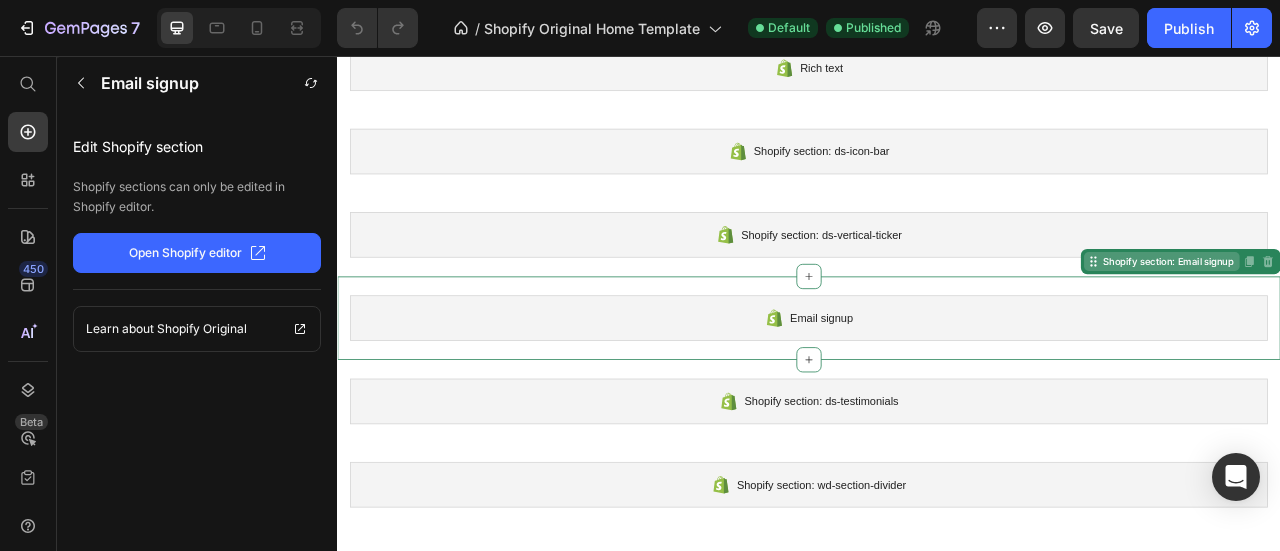 click on "Shopify section: Email signup" at bounding box center (1394, 317) 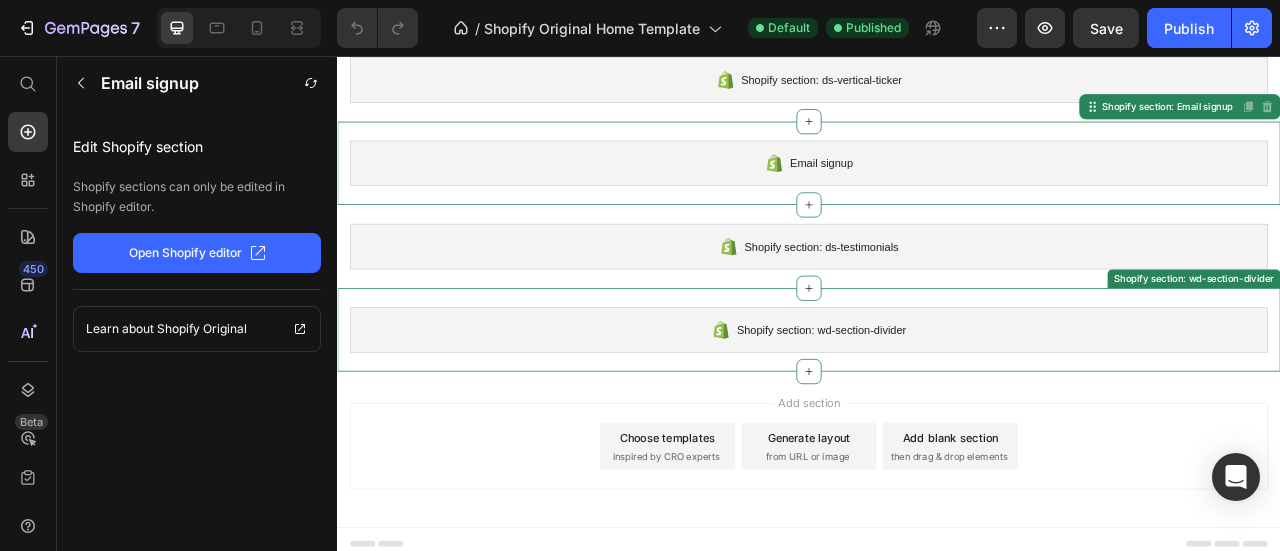scroll, scrollTop: 597, scrollLeft: 0, axis: vertical 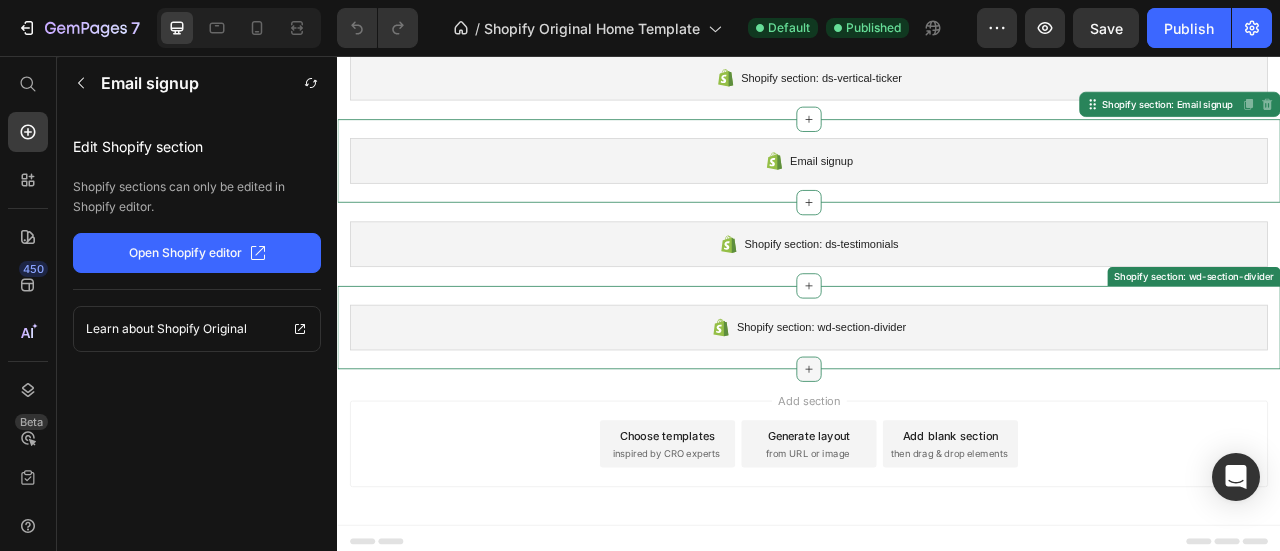 click at bounding box center (937, 454) 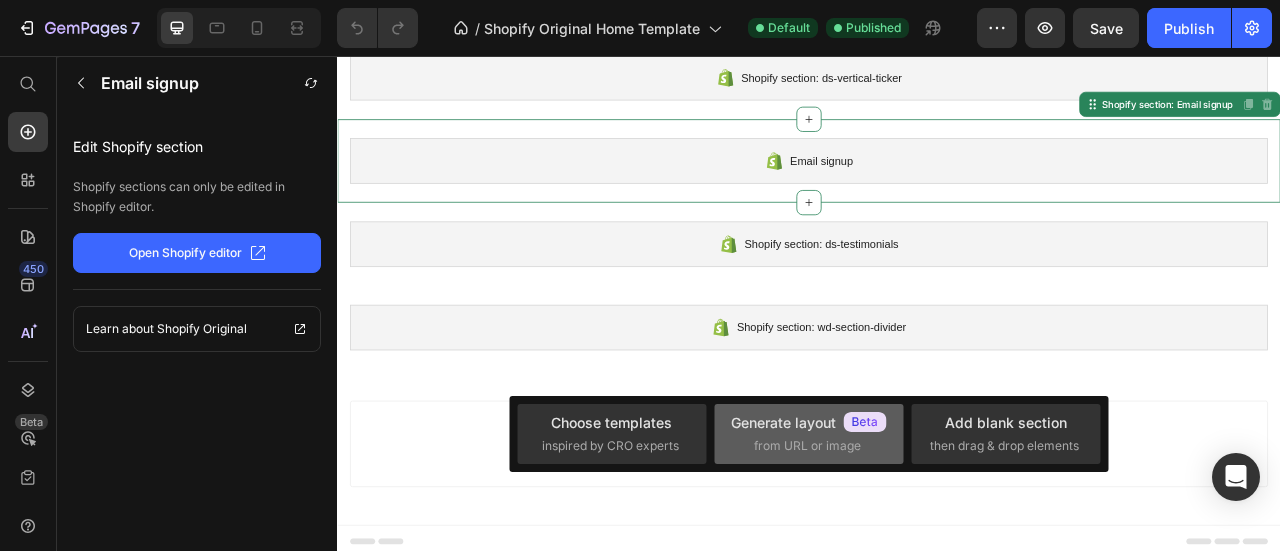 click on "Generate layout  from URL or image" at bounding box center (809, 433) 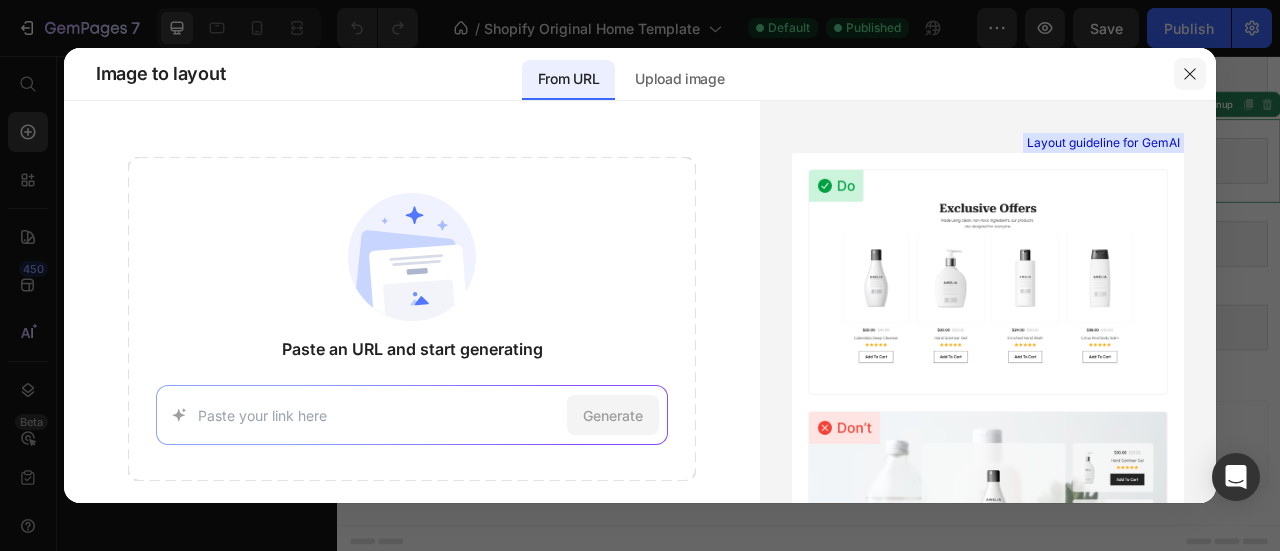 click at bounding box center (1190, 74) 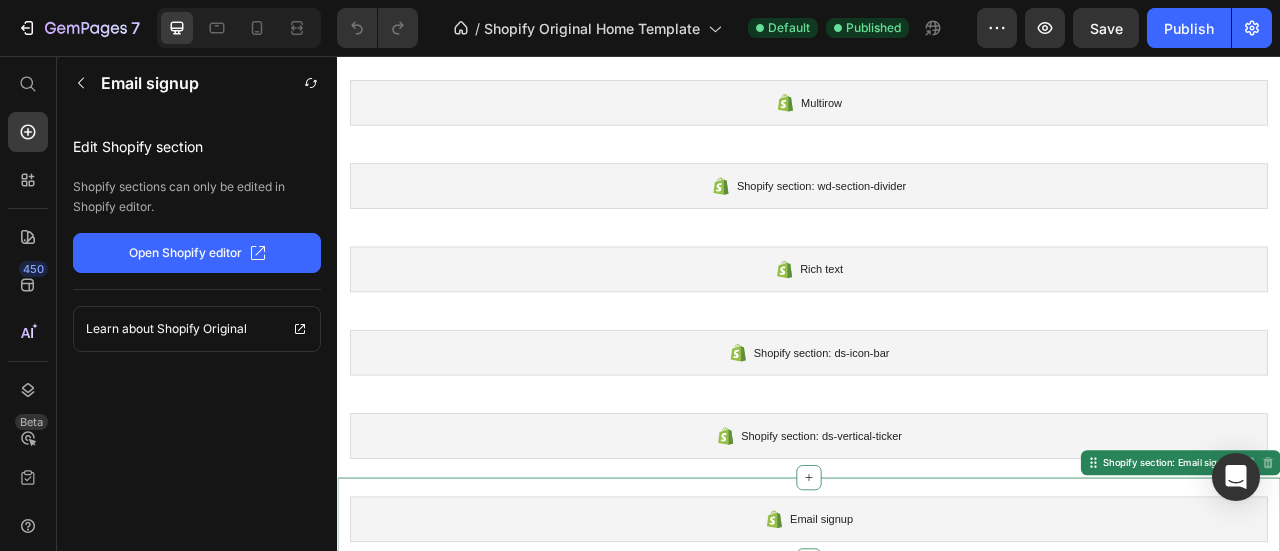 scroll, scrollTop: 0, scrollLeft: 0, axis: both 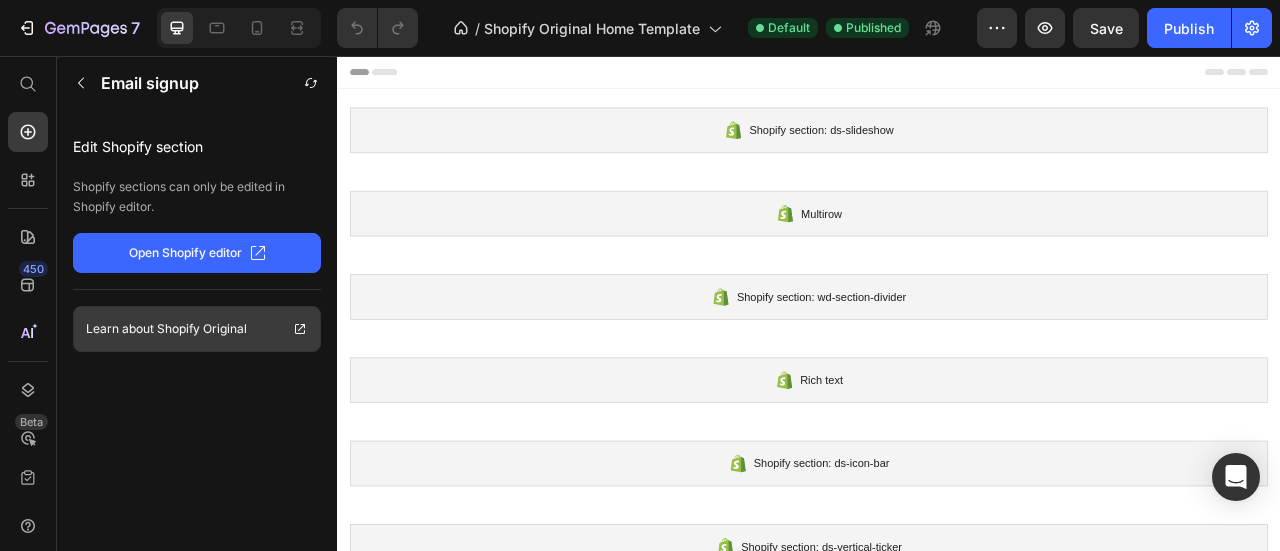 click on "Shopify Original" at bounding box center (202, 329) 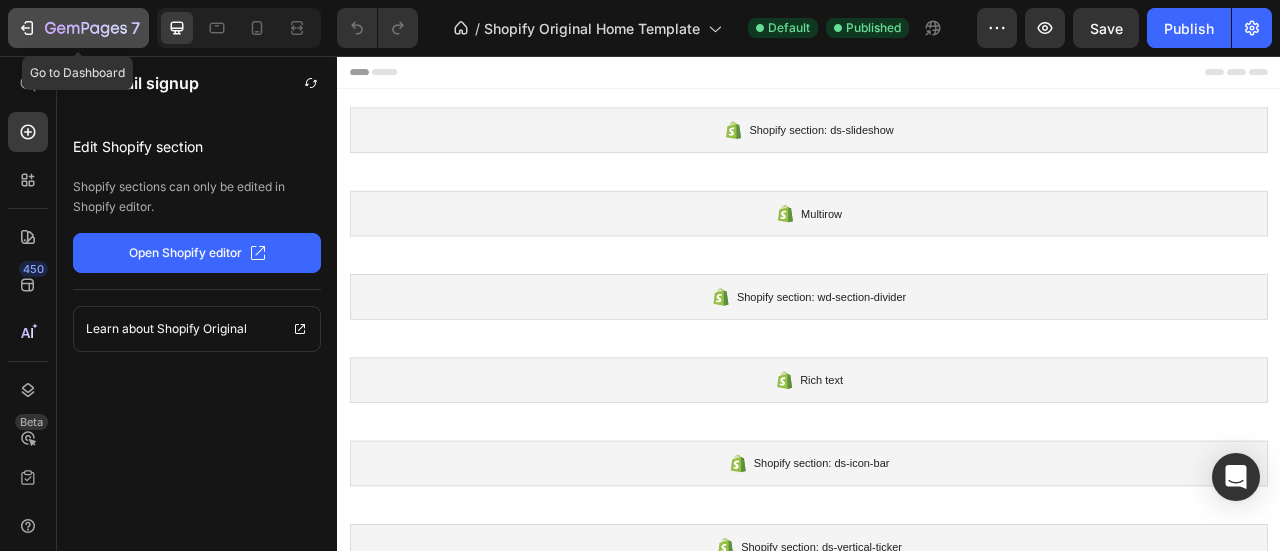 click on "7" 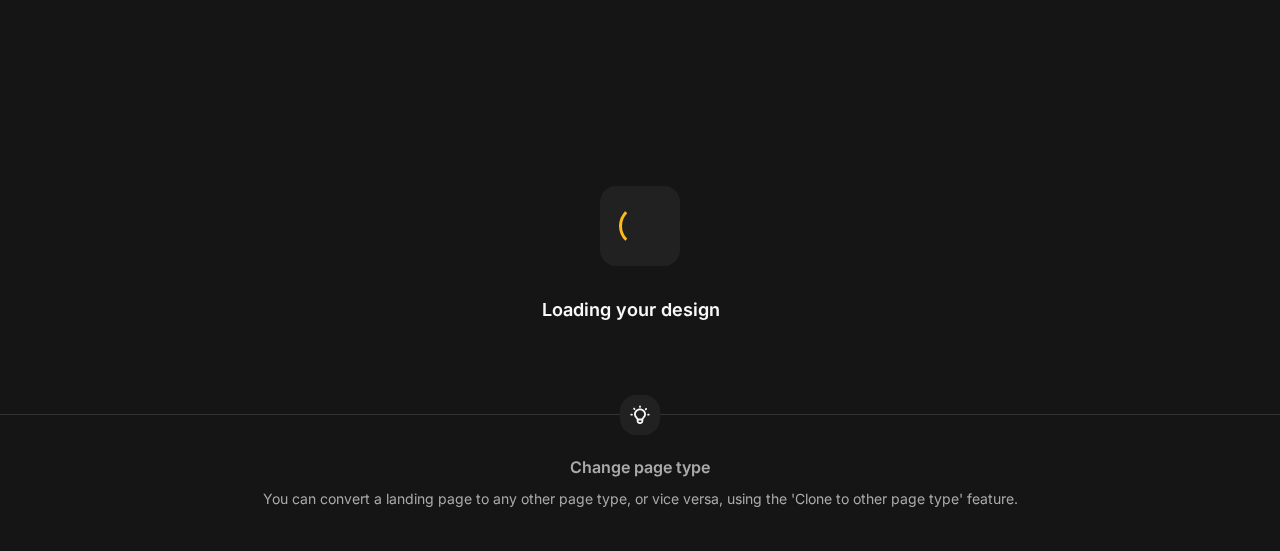 scroll, scrollTop: 0, scrollLeft: 0, axis: both 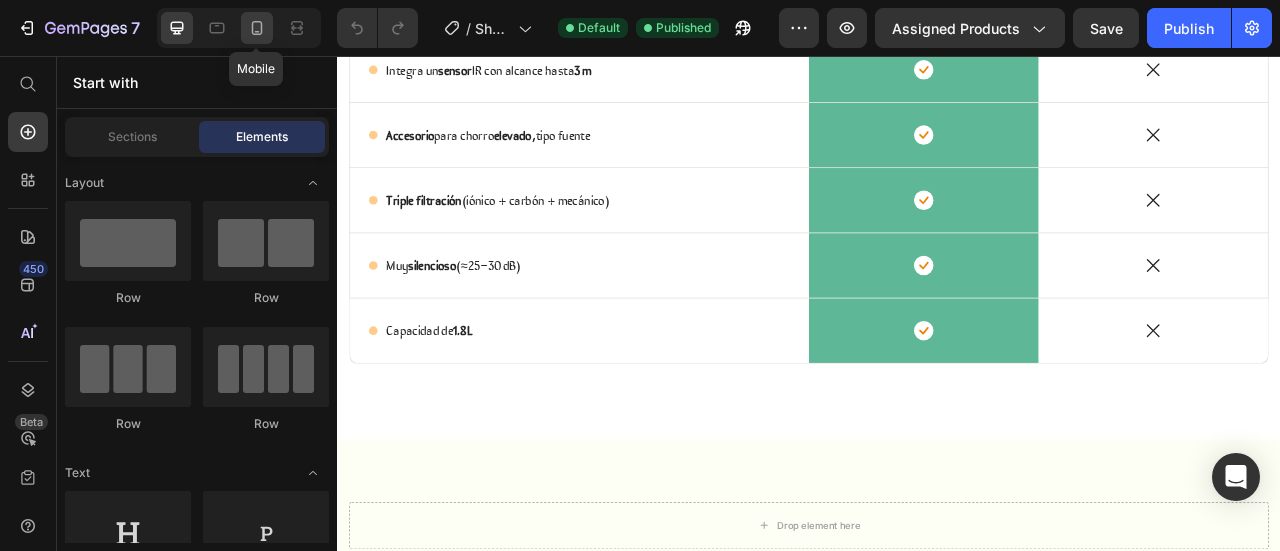 drag, startPoint x: 266, startPoint y: 21, endPoint x: 249, endPoint y: 21, distance: 17 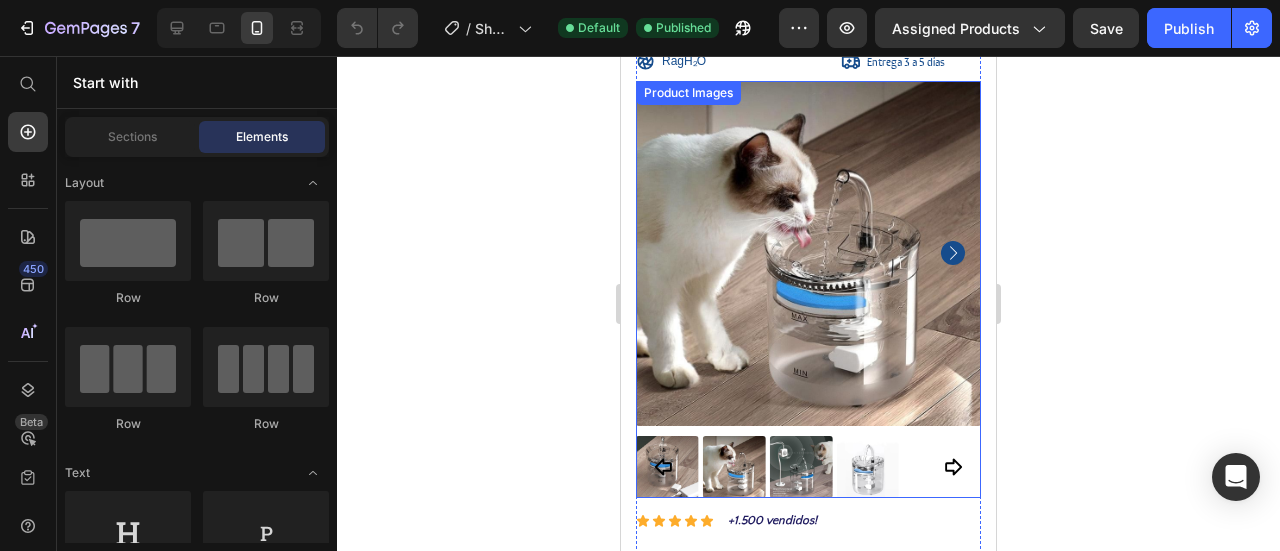 scroll, scrollTop: 0, scrollLeft: 0, axis: both 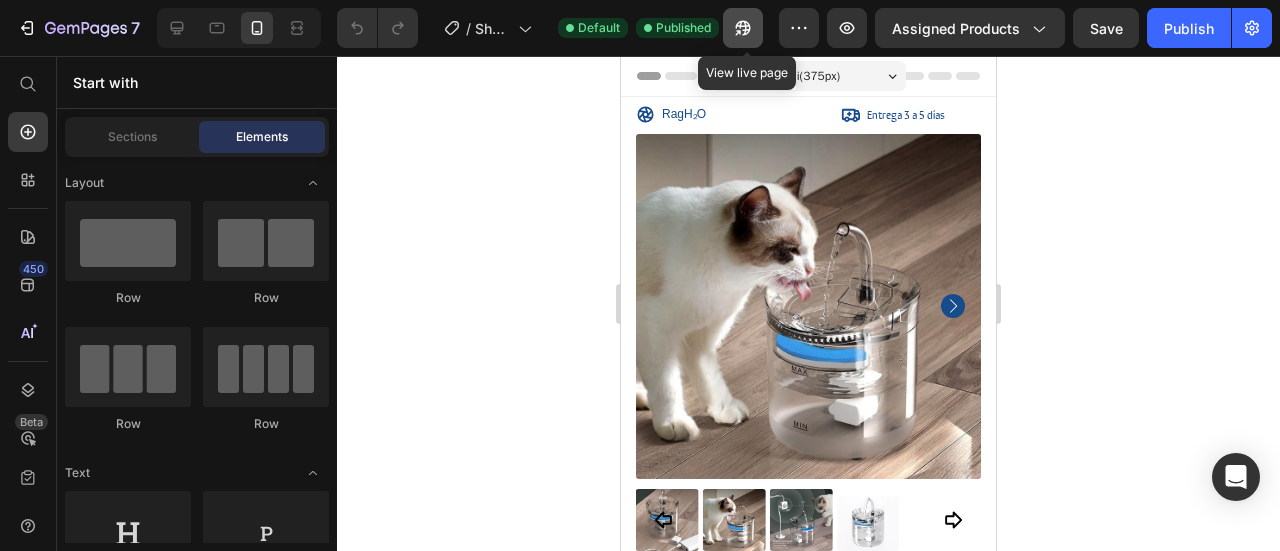 click 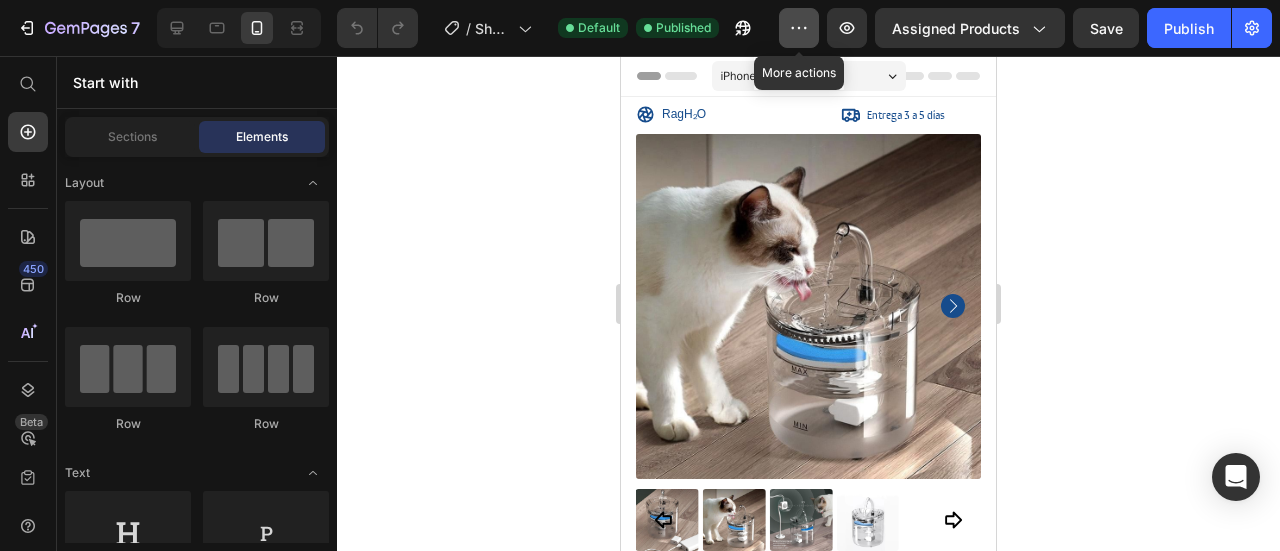 click 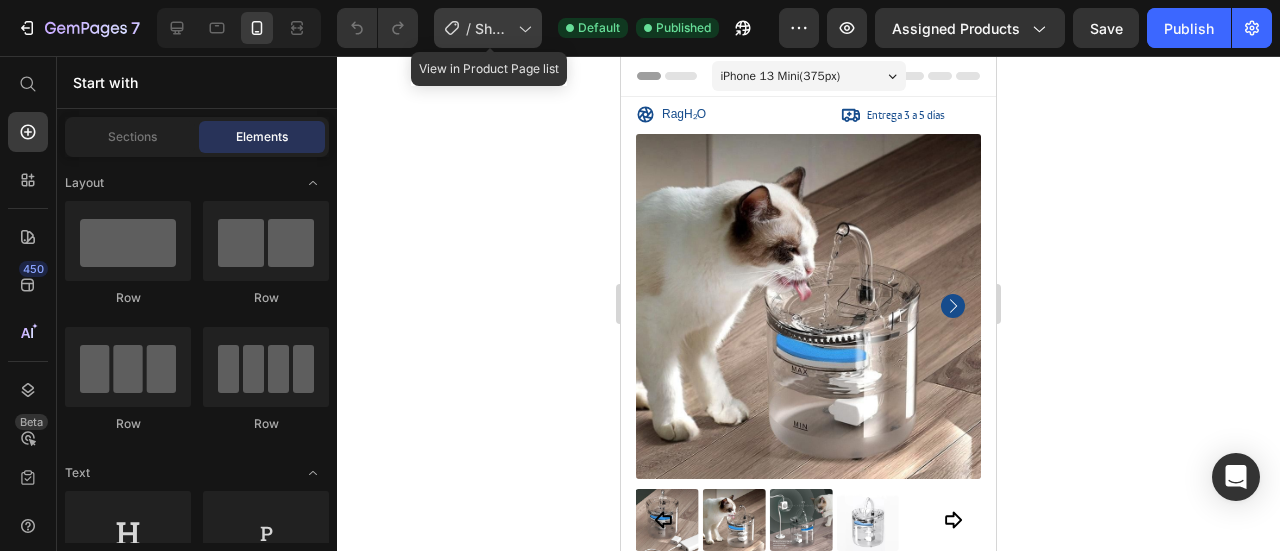 click on "Shopify Original Product Template" at bounding box center [492, 28] 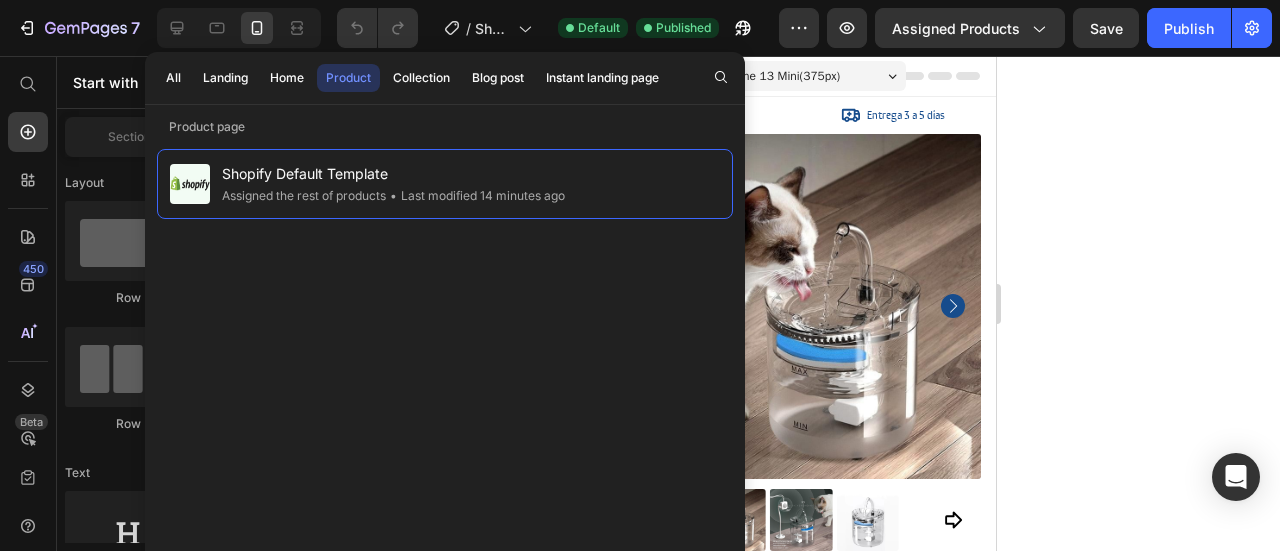drag, startPoint x: 388, startPoint y: 175, endPoint x: 322, endPoint y: 293, distance: 135.20355 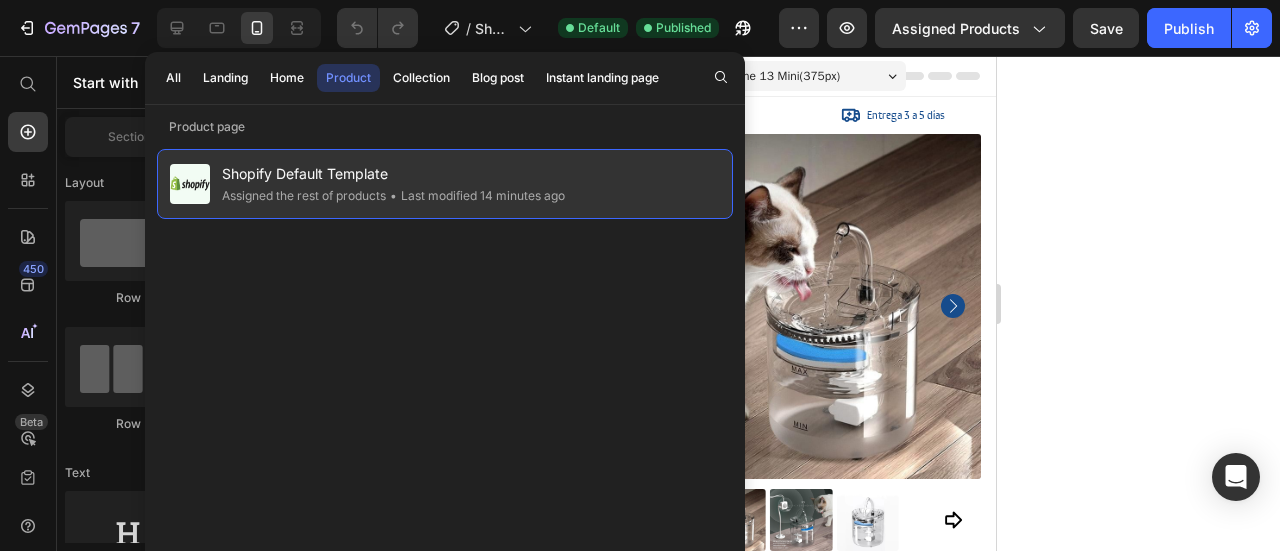 click on "Shopify Default Template" at bounding box center [393, 174] 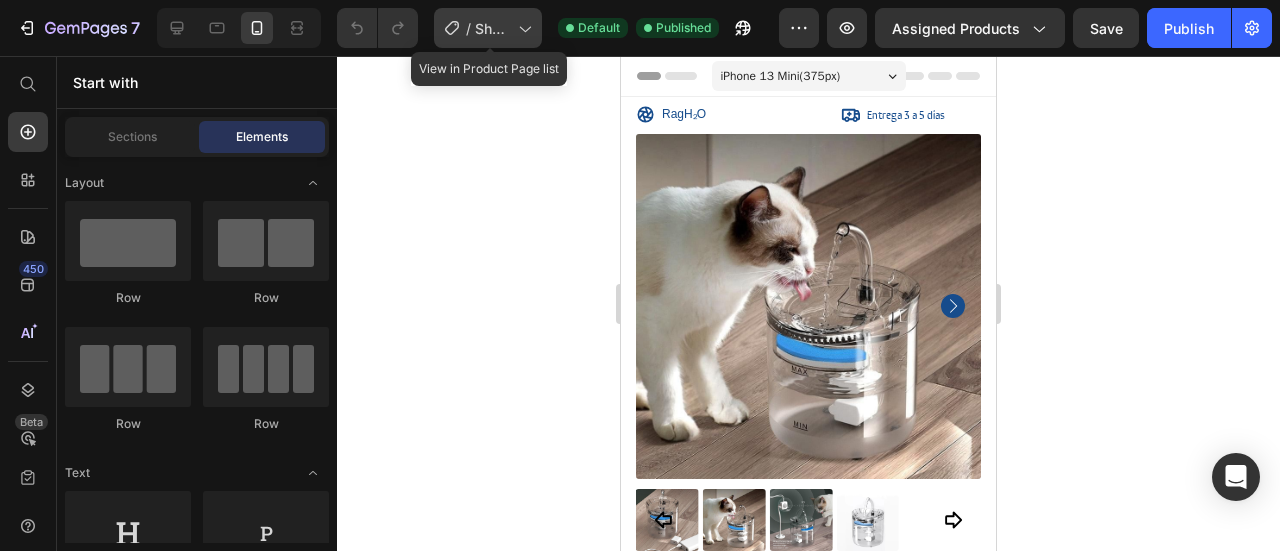 click on "Shopify Original Product Template" at bounding box center [492, 28] 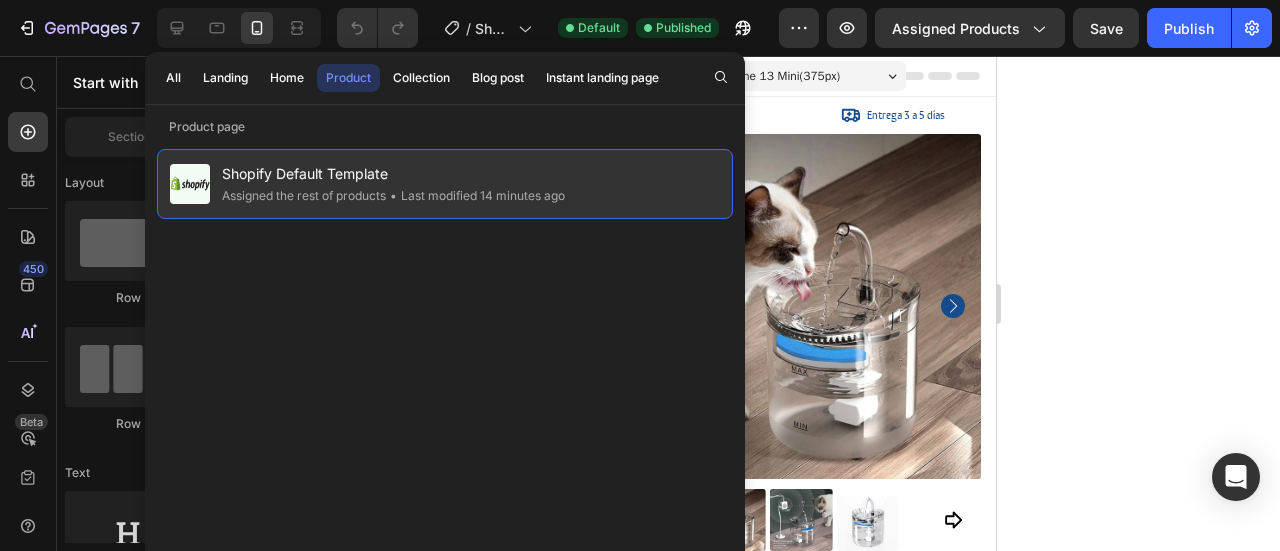 click on "Shopify Default Template" at bounding box center [393, 174] 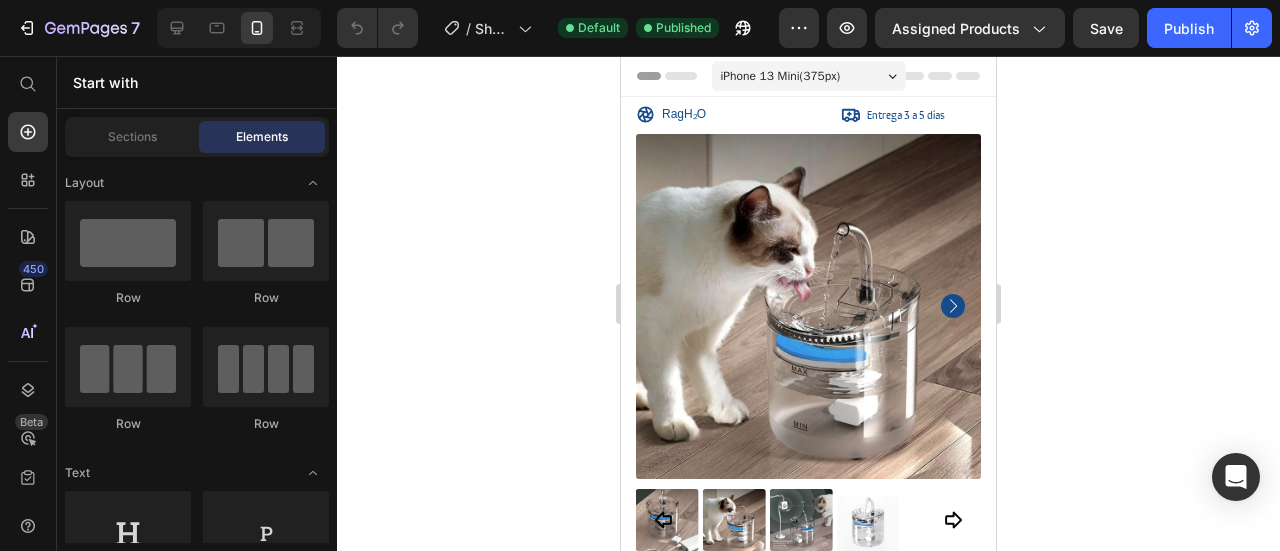 click on "450 Beta" at bounding box center (28, 303) 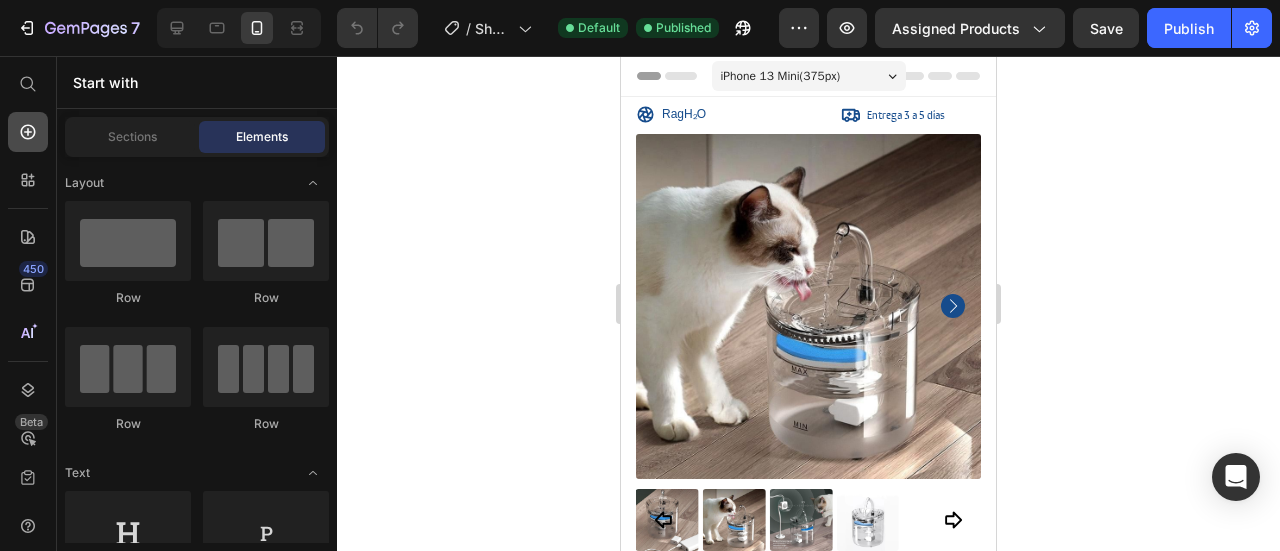 click 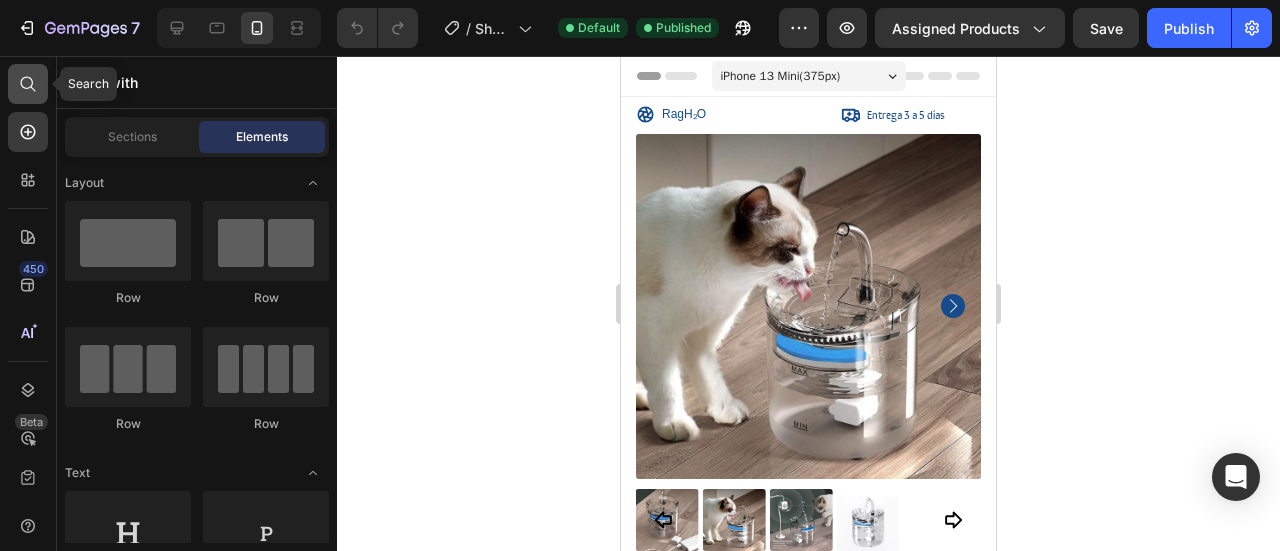 click 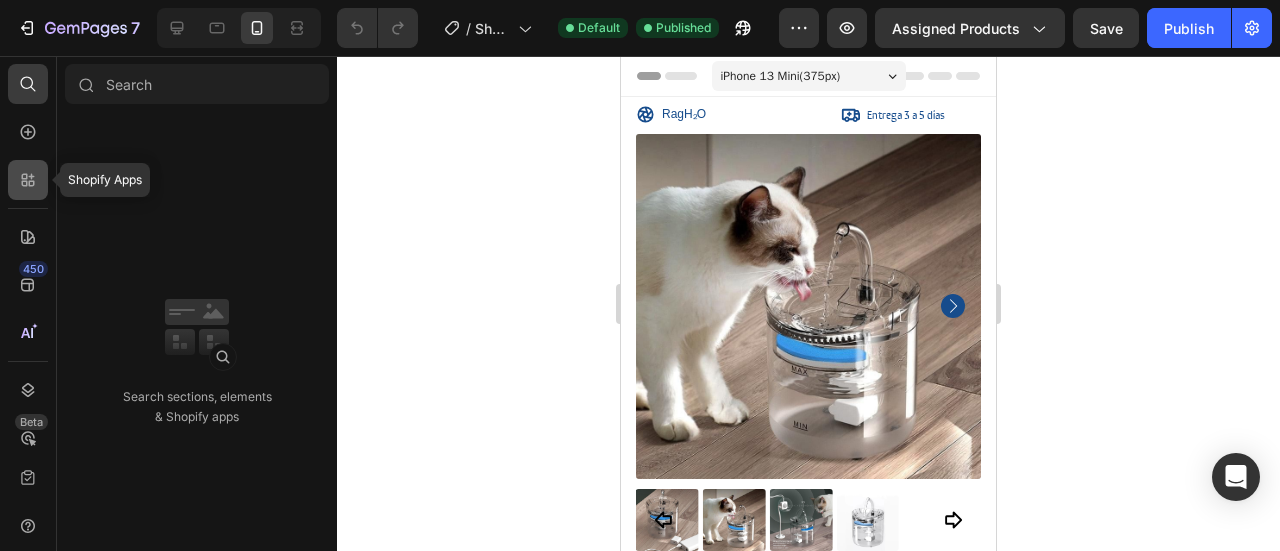 click 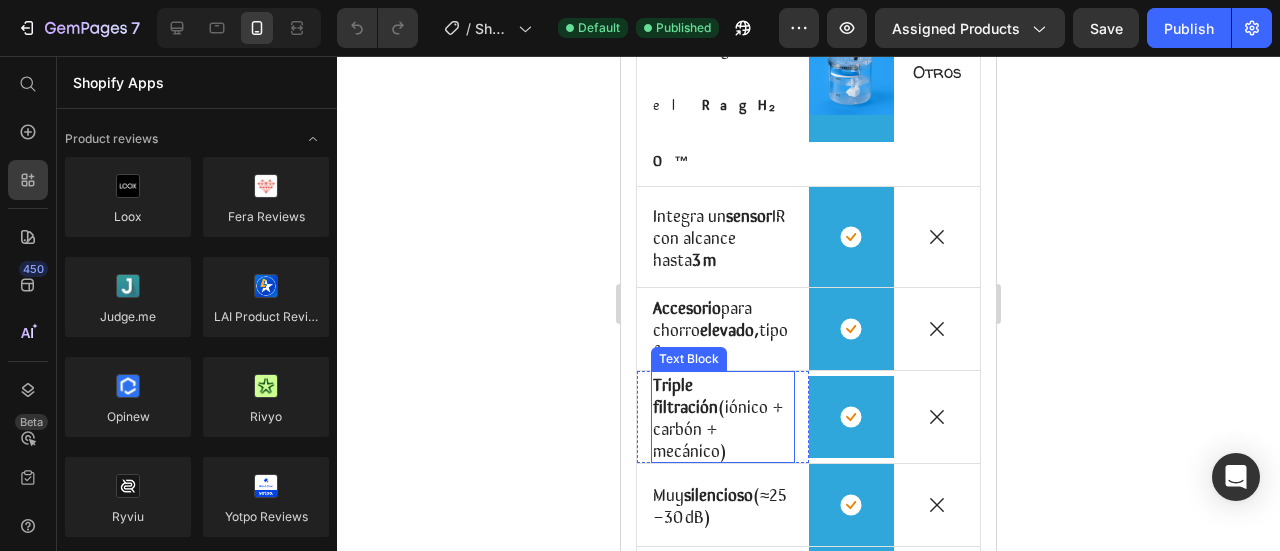 scroll, scrollTop: 1600, scrollLeft: 0, axis: vertical 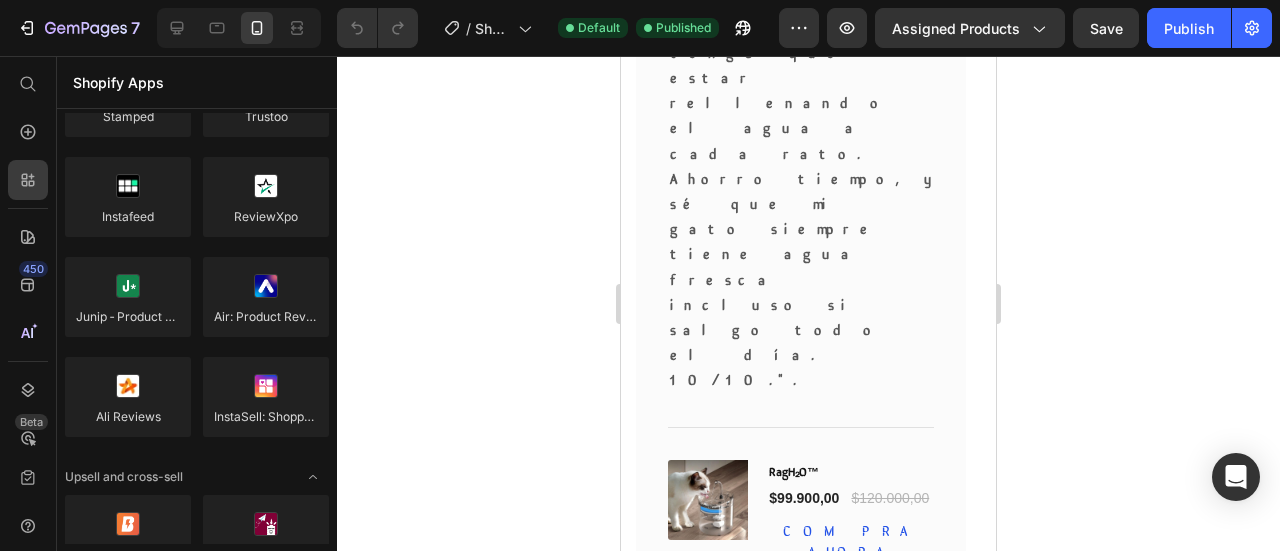 click at bounding box center [809, 1047] 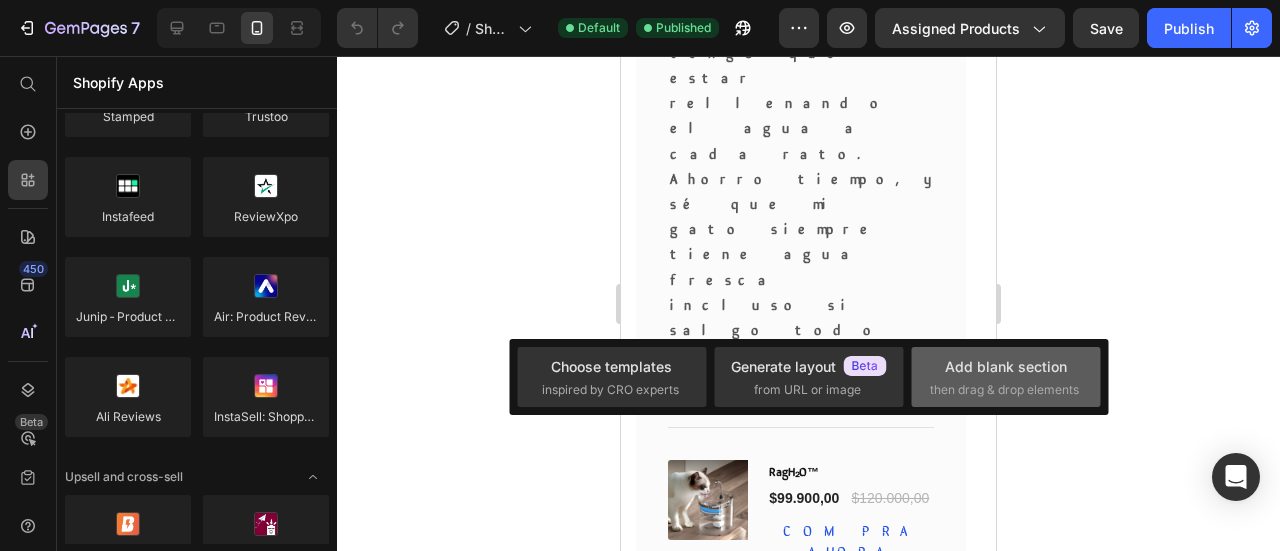 click on "Add blank section  then drag & drop elements" at bounding box center [1006, 377] 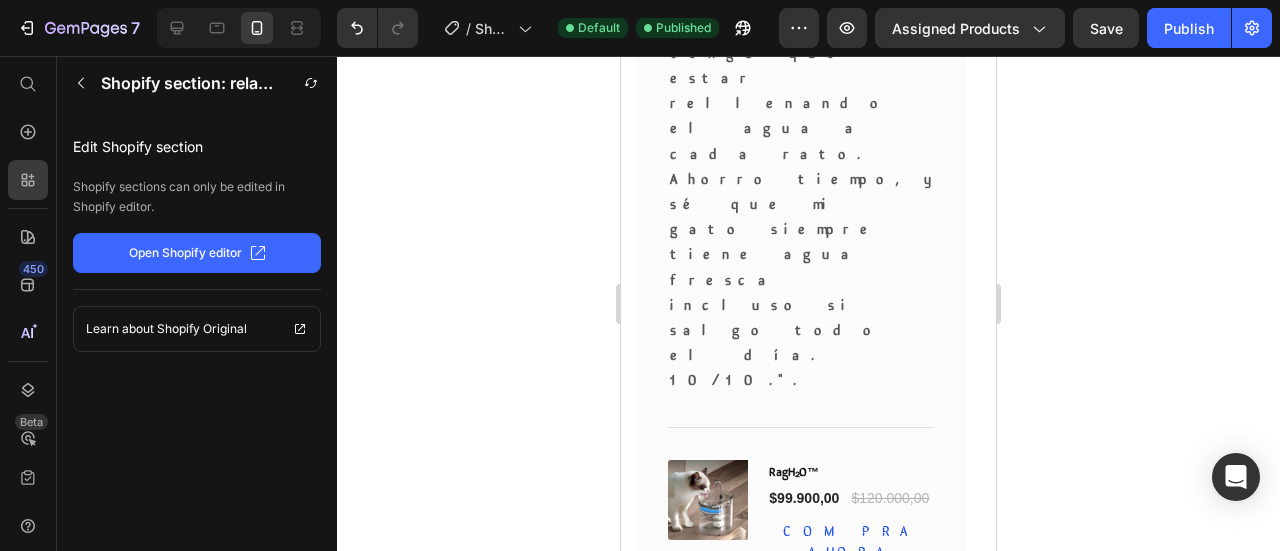 click on "💧 Hidratación Inteligente Heading Row Por que elegir el  RagH₂O ™ Text Block Image Row Otros Text Block Row
Icon Integra un  sensor  IR con alcance hasta  3 m Text Block Row
Icon Row
Icon Row
Icon Accesorio  para chorro  elevado,  tipo fuente  Text Block Row
Icon Row
Icon Row
Icon Triple filtración  (iónico + carbón + mecánico) Text Block Row
Icon Row
Icon Row
Icon Muy  silencioso  (≈25–30 dB) Text Block Row
Icon Row
Icon Row
Icon Capacidad de  1.8L Text Block Row
Icon Row
Icon Row Section 2
Drop element here Section 3 RESEÑAS Heading Image
Icon
Icon
Icon
Icon
Icon Row [FIRST] [LAST] Text block Row Me encanta porque ya no tengo que estar rellenando el agua a cada rato. Ahorro tiempo, y sé que mi gato siempre tiene agua fresca incluso si salgo todo el día. 10/10." at bounding box center [808, -563] 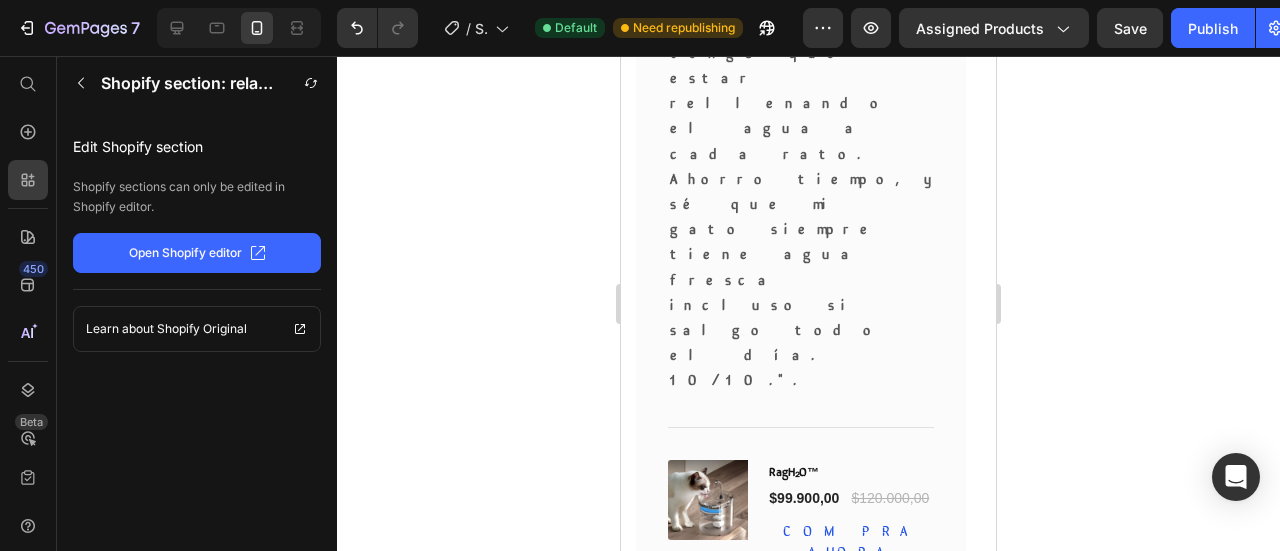 type 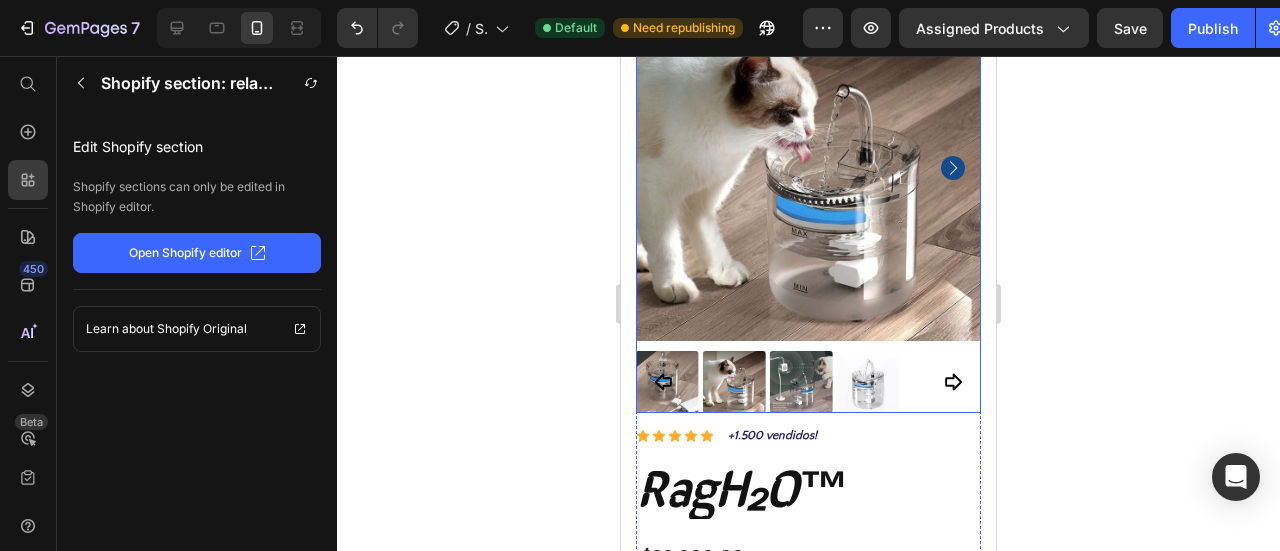 scroll, scrollTop: 300, scrollLeft: 0, axis: vertical 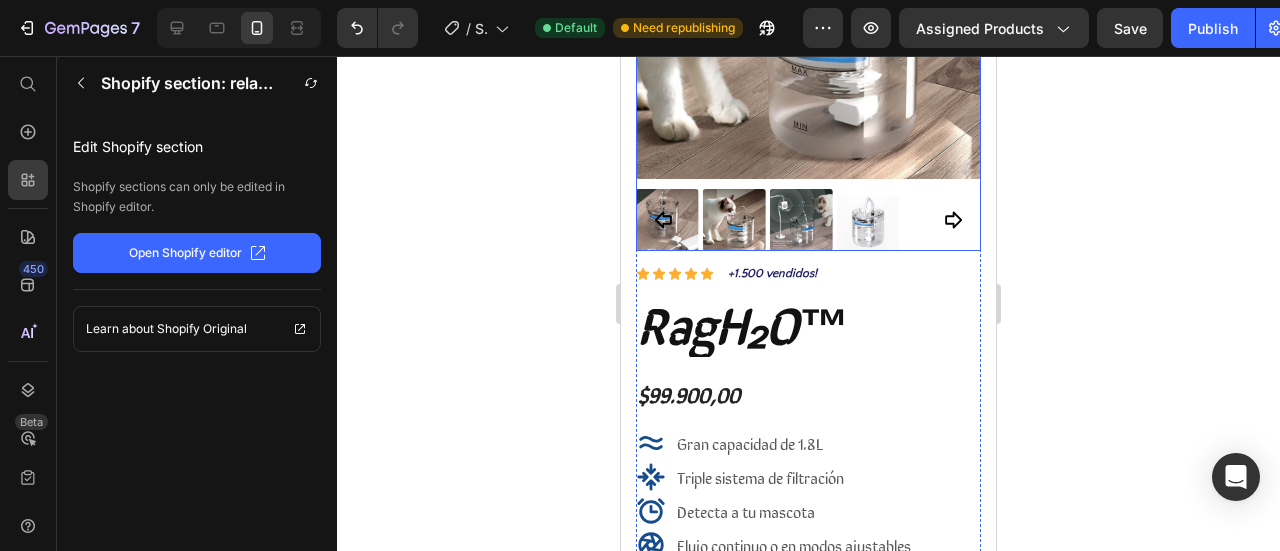 click at bounding box center (808, 6) 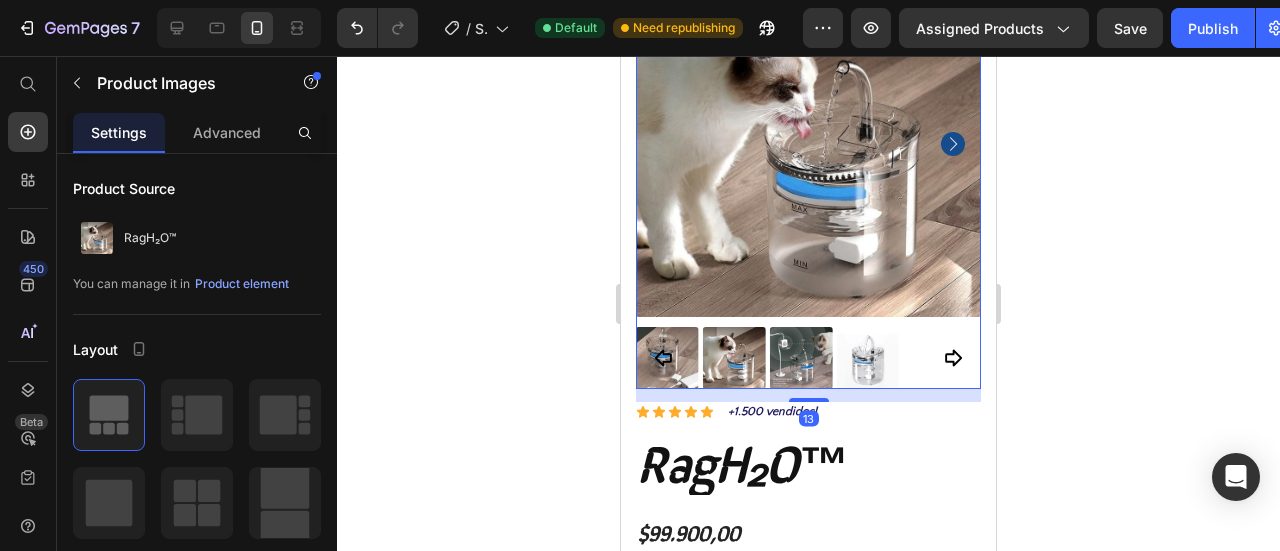 scroll, scrollTop: 0, scrollLeft: 0, axis: both 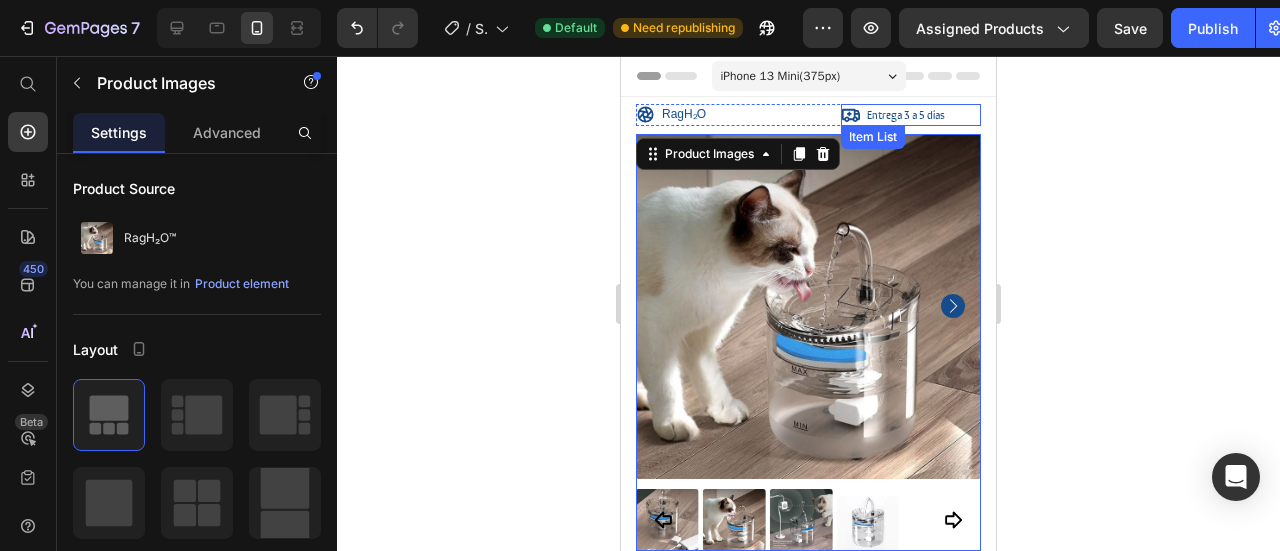 click on "Entrega   3 a 5 dias" at bounding box center (911, 115) 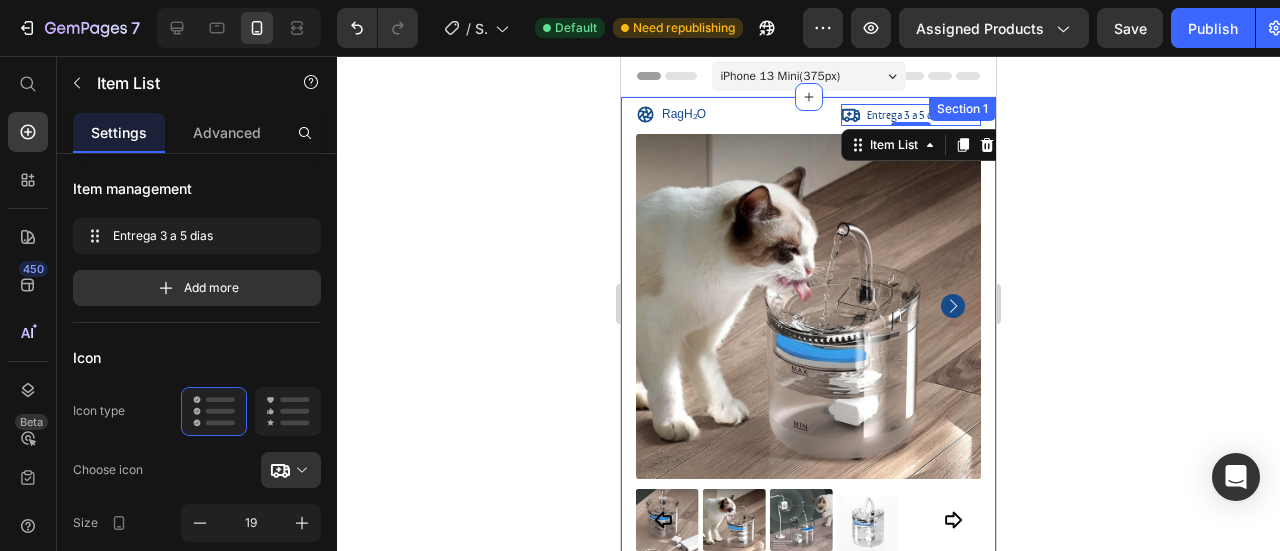 click on "Section 1" at bounding box center [962, 109] 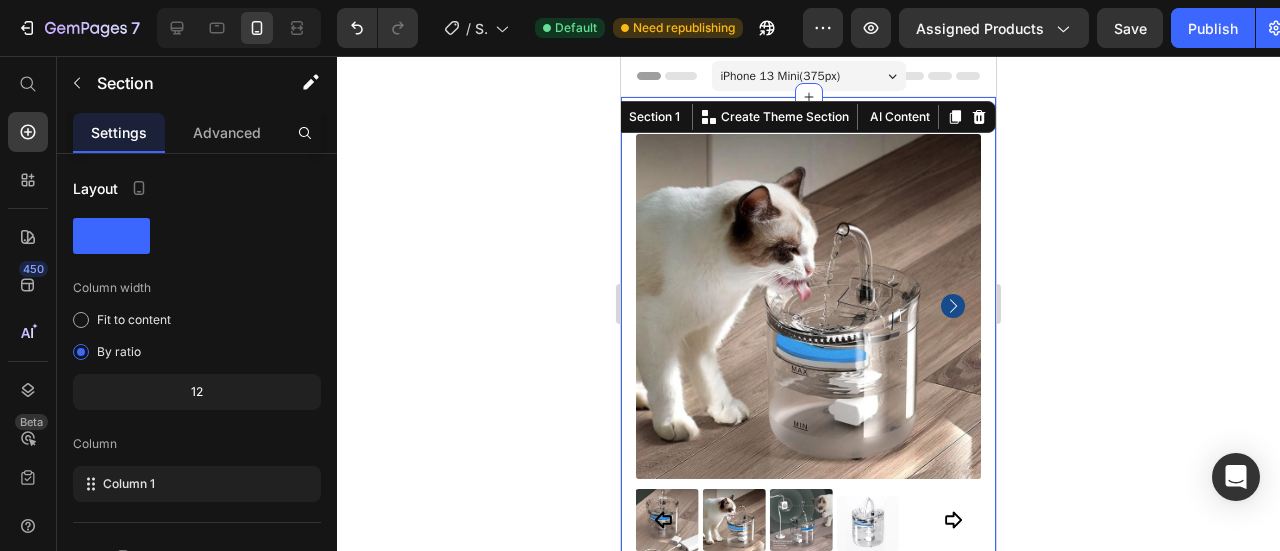 click on "RagH₂O Item List
Entrega   3 a 5 dias  Item List Row
Product Images
Icon Boosts immunity and defense Text Block
Icon Boosts immunity and defense Text Block
Icon Boosts immunity and defense Text Block Row Icon Icon Icon Icon Icon Icon List [FIRST] [LAST] Text Block Row Verified Buyer Item List Row “At vero eos et accusamus et iusto odio dignissimos ducimus qui blanditiis praesentium voluptatum” Text Block Row Icon Icon Icon Icon Icon Icon List +1.500 vendidos! Text Block Row RagH₂O™ Product Title $99.900,00 Product Price
Gran capacidad de 1.8L
Triple sistema de filtración
Detecta a tu mascota
Flujo continuo o en modos ajustables Item List
Envió dentro de 3 a 5 días.🔒Seguro y confiable Item List Add to cart Add to Cart
100% Garantizado Item List" at bounding box center [808, 728] 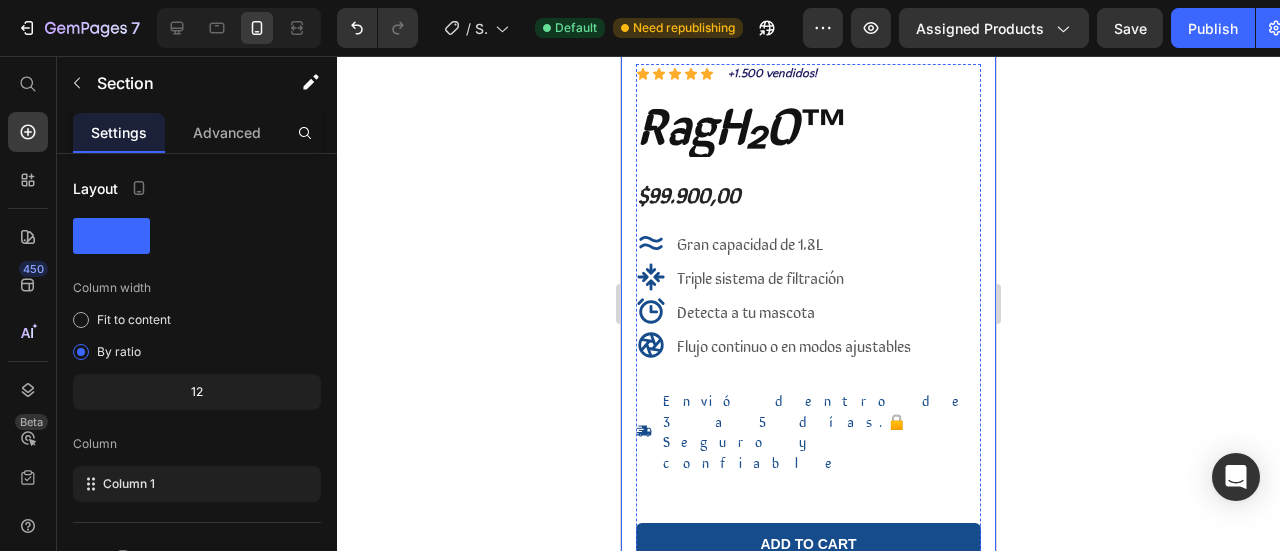 scroll, scrollTop: 1000, scrollLeft: 0, axis: vertical 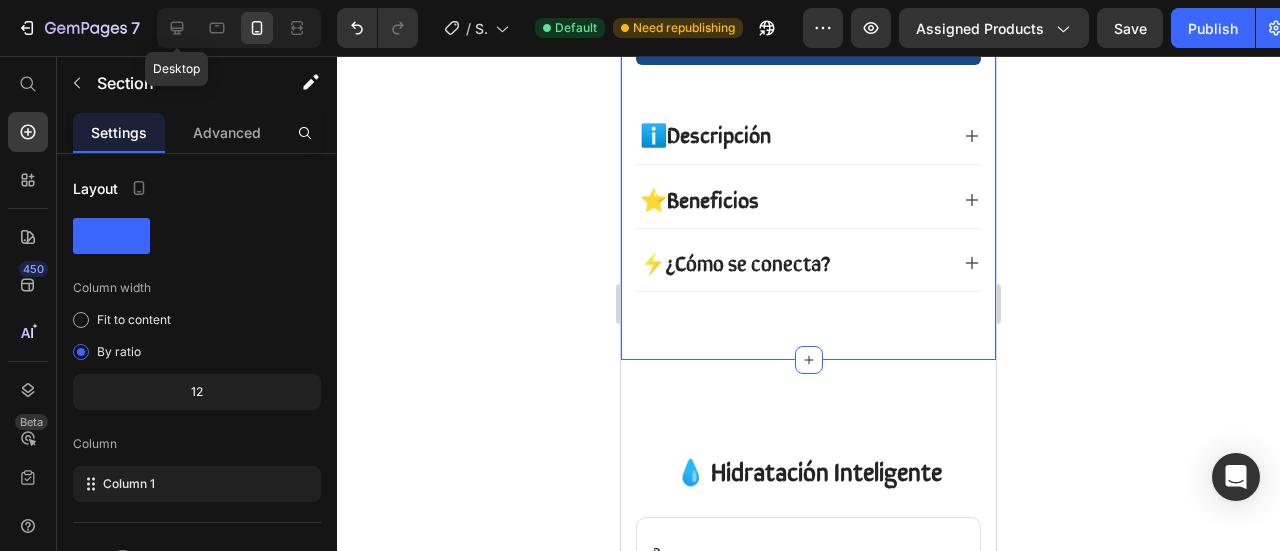 drag, startPoint x: 170, startPoint y: 25, endPoint x: 241, endPoint y: 40, distance: 72.56721 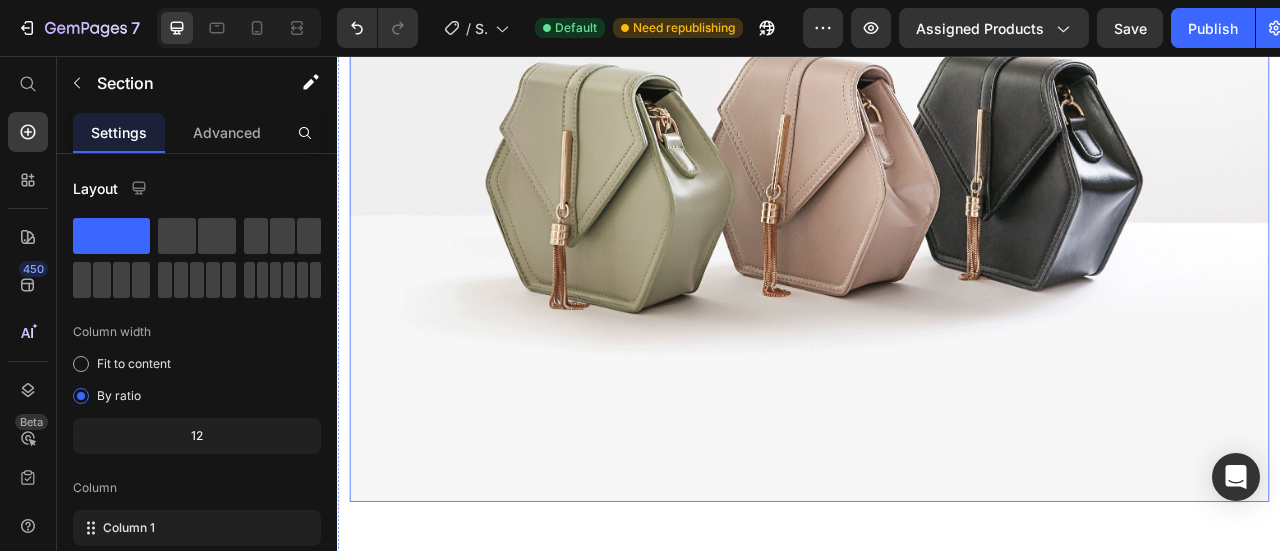 click at bounding box center [937, 185] 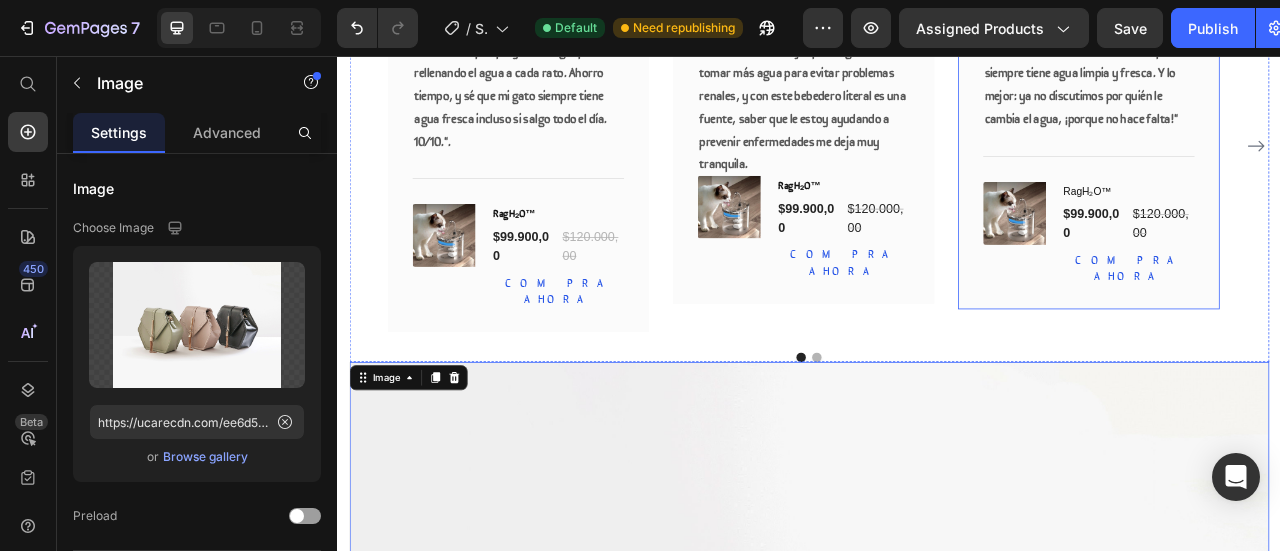 scroll, scrollTop: 2320, scrollLeft: 0, axis: vertical 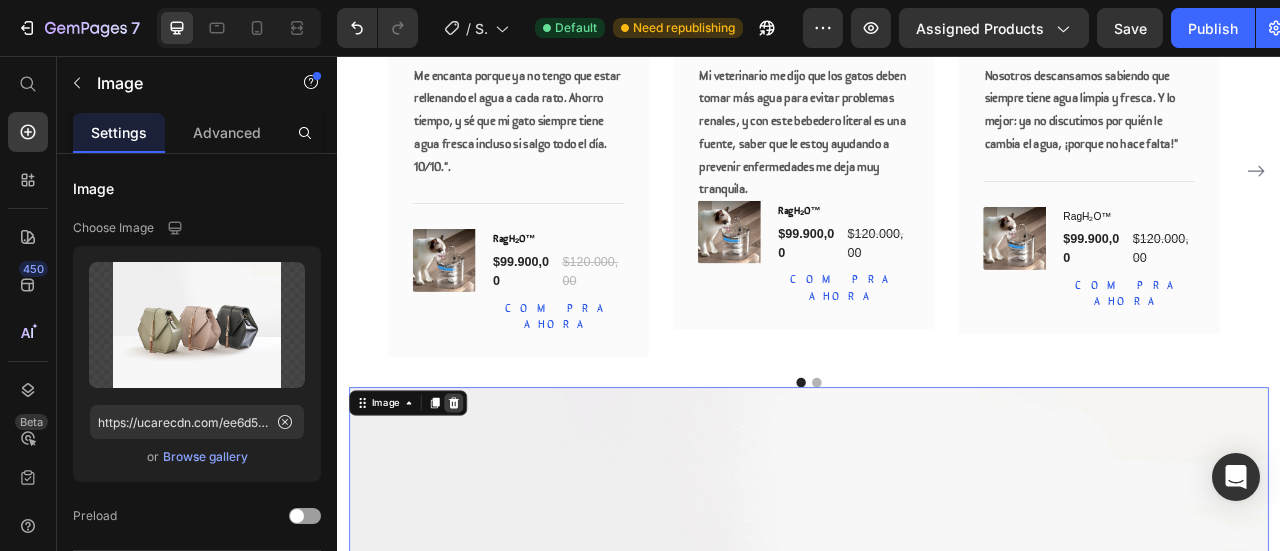 click 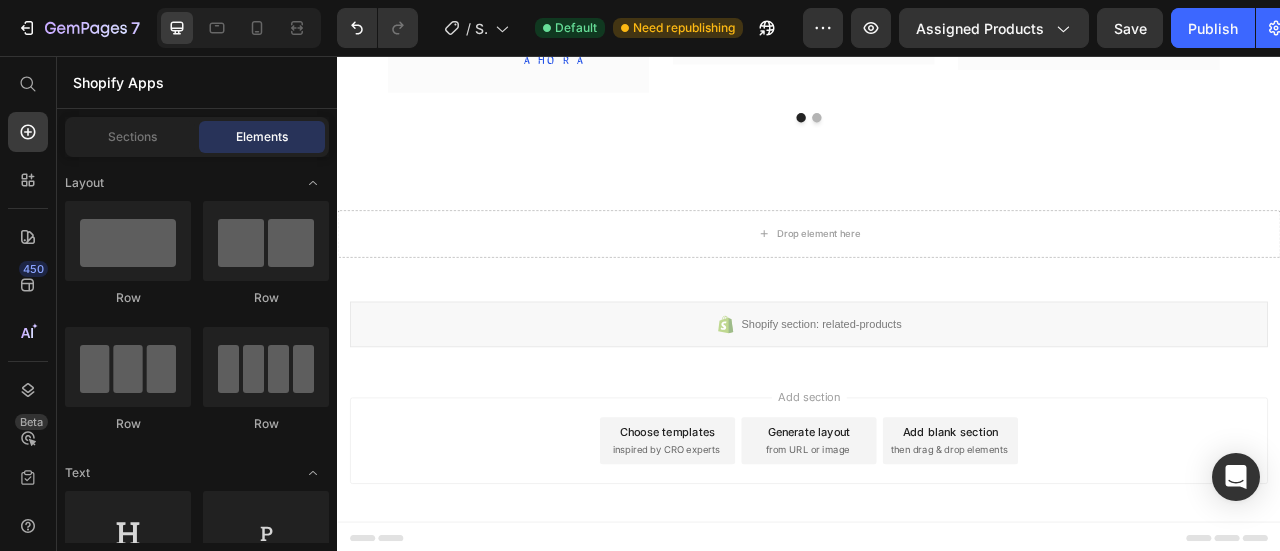 scroll, scrollTop: 2655, scrollLeft: 0, axis: vertical 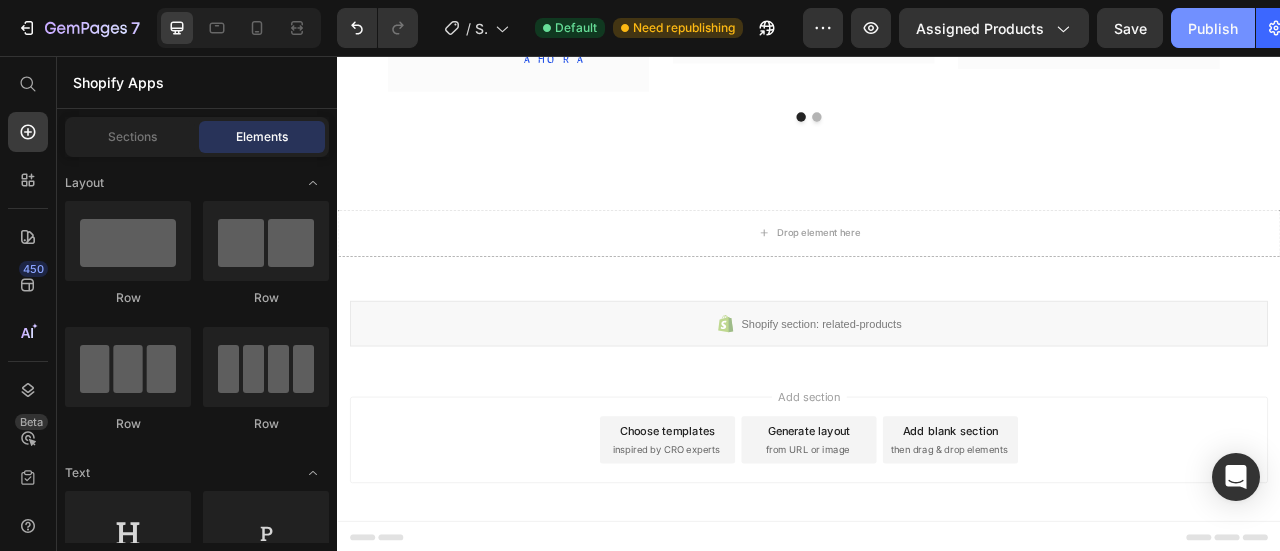click on "Publish" at bounding box center (1213, 28) 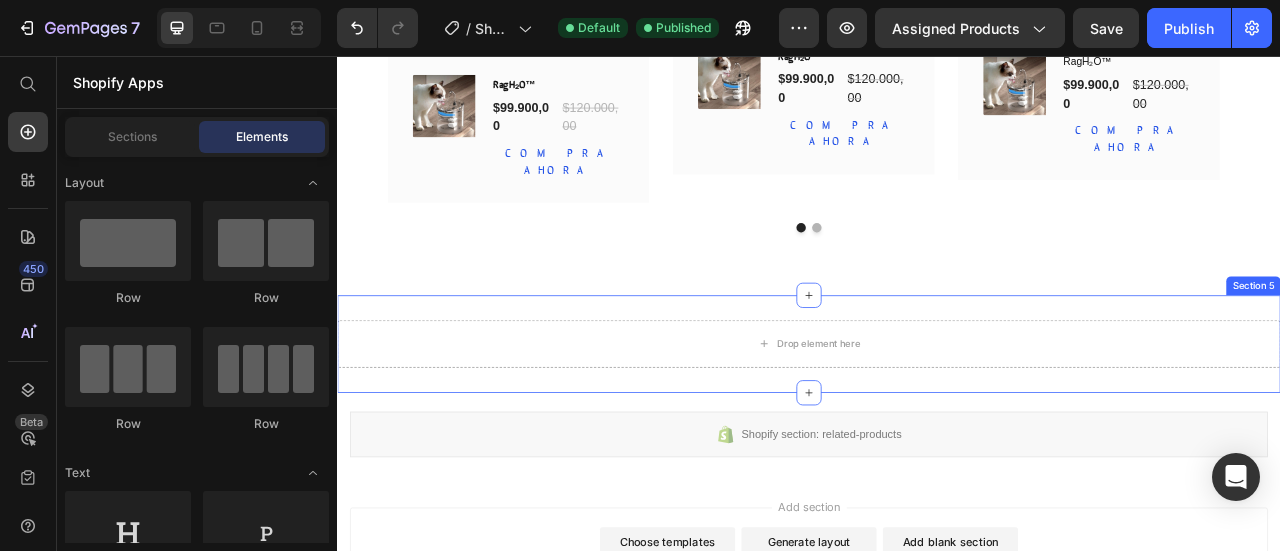 scroll, scrollTop: 2655, scrollLeft: 0, axis: vertical 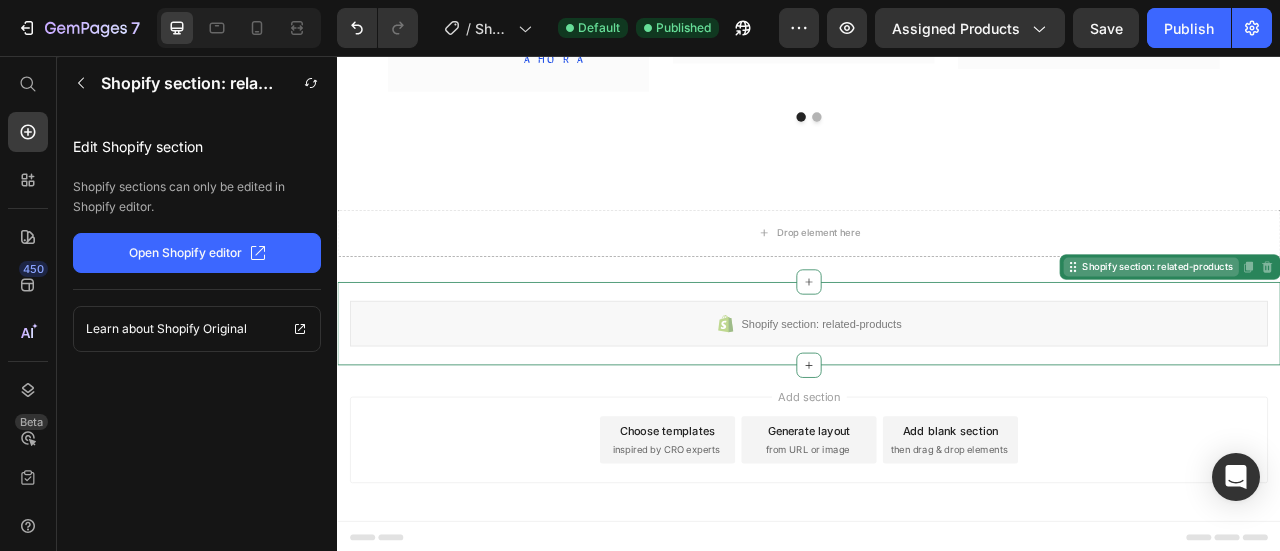 click on "Shopify section: related-products   Disabled. Please edit in Shopify Editor Disabled. Please edit in Shopify Editor" at bounding box center (1396, 324) 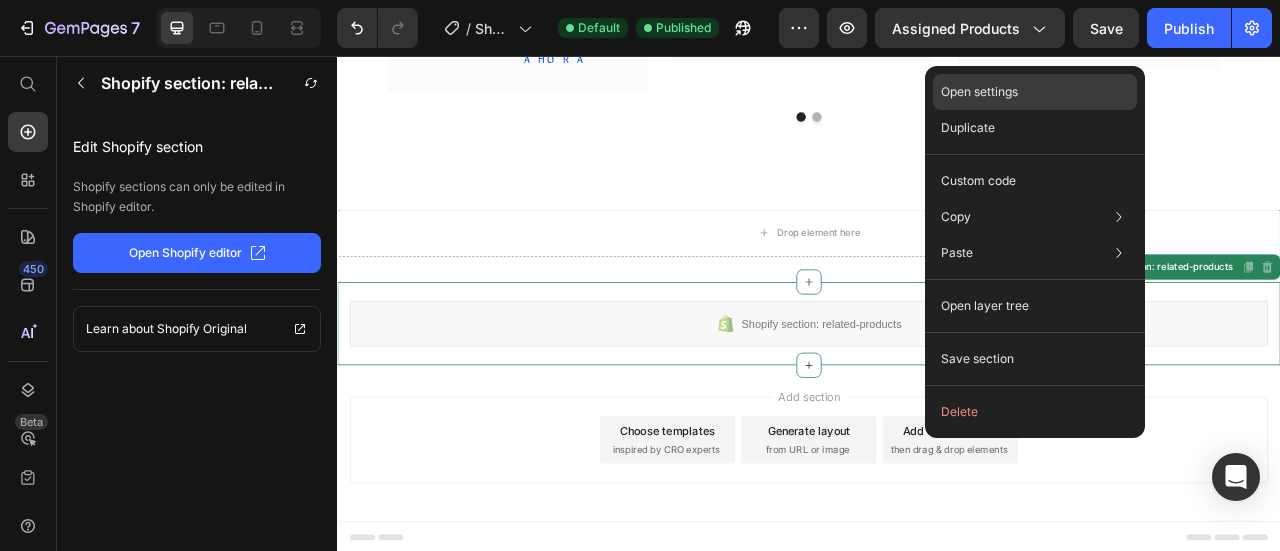 click on "Open settings" at bounding box center (979, 92) 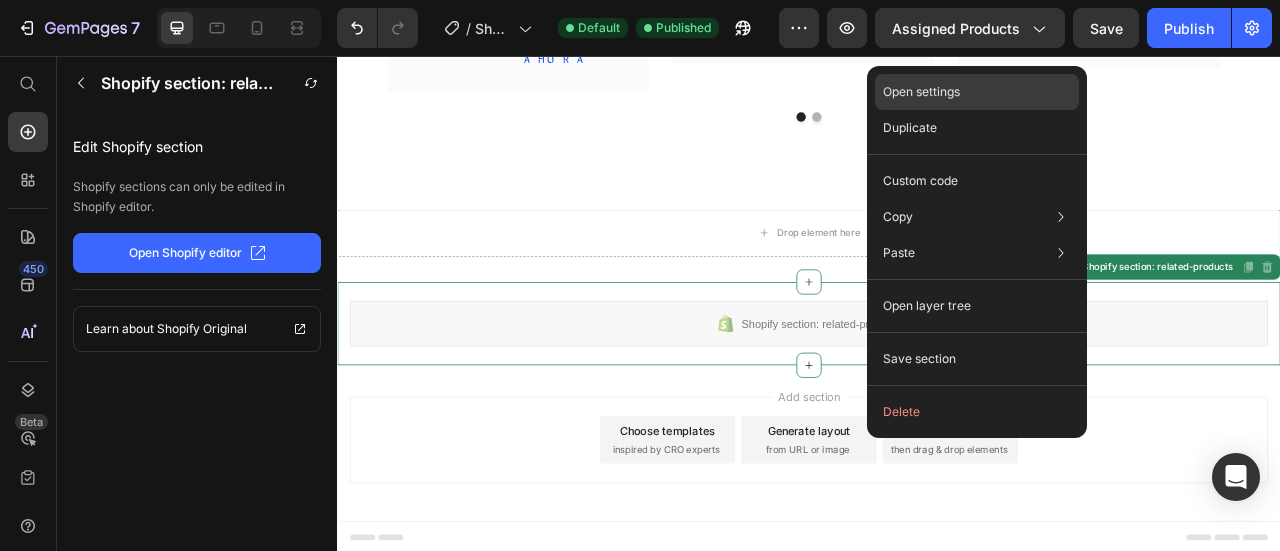 click on "Open settings" 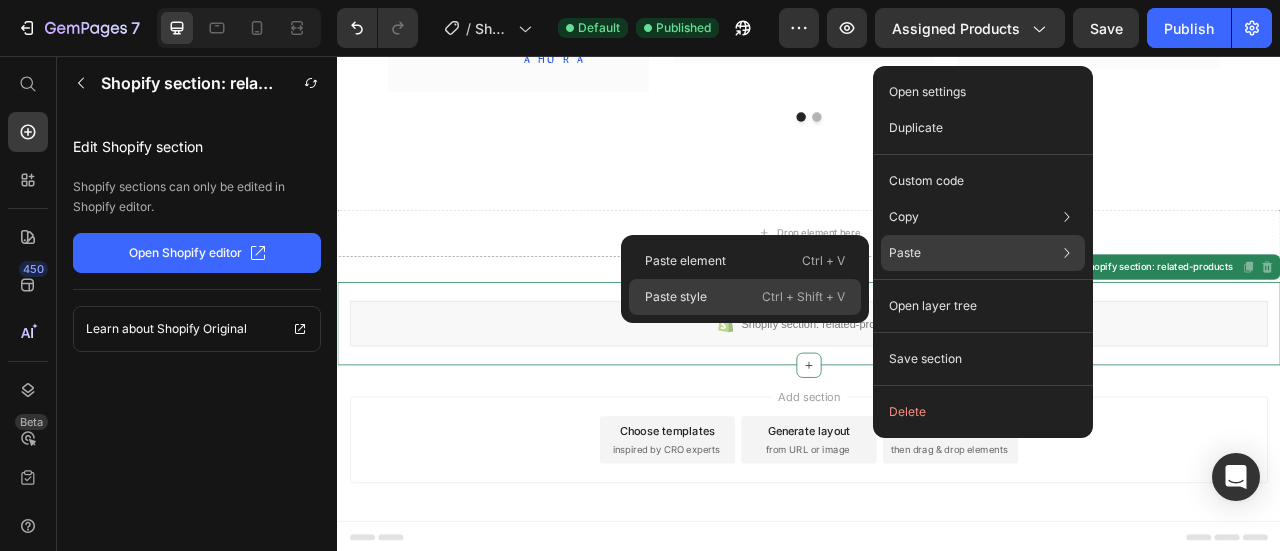 click on "Ctrl + Shift + V" at bounding box center (803, 297) 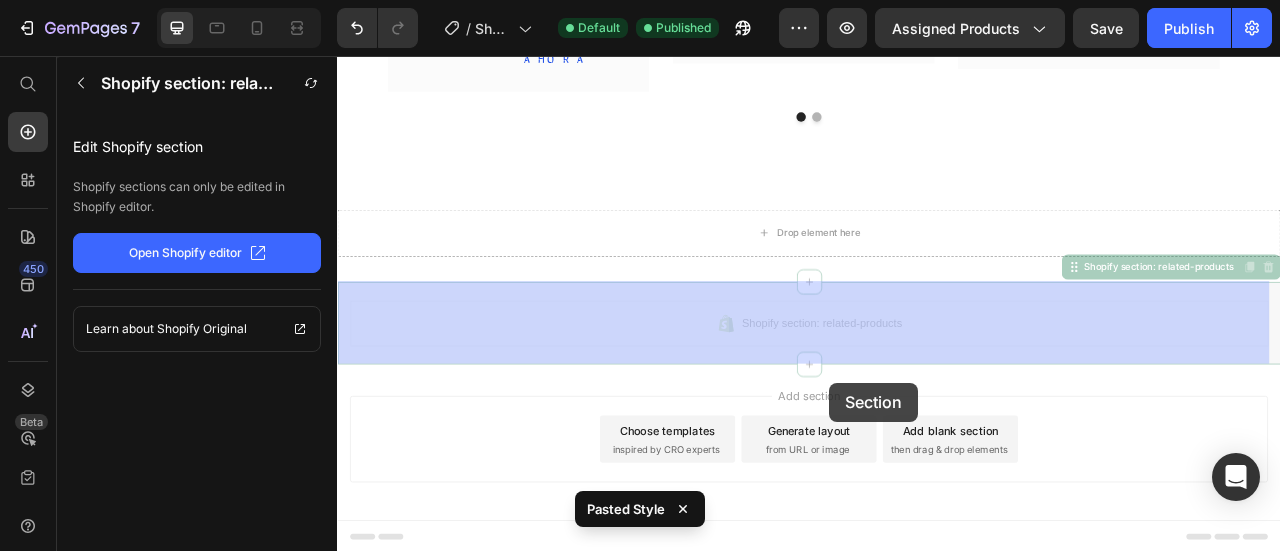 drag, startPoint x: 1296, startPoint y: 315, endPoint x: 987, endPoint y: 467, distance: 344.36172 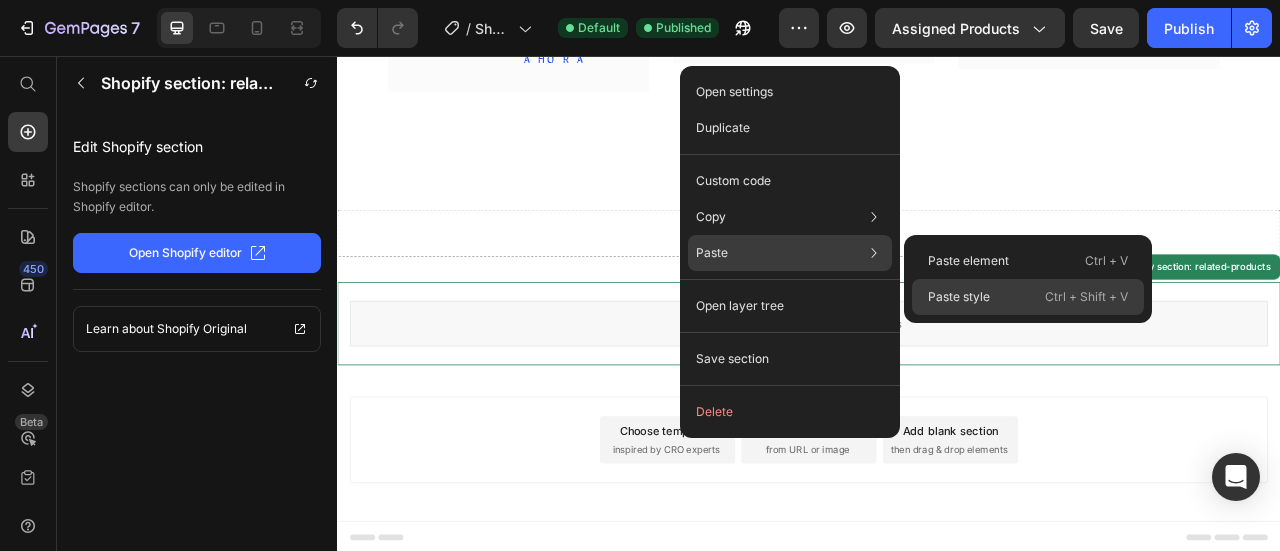 click on "Paste style  Ctrl + Shift + V" 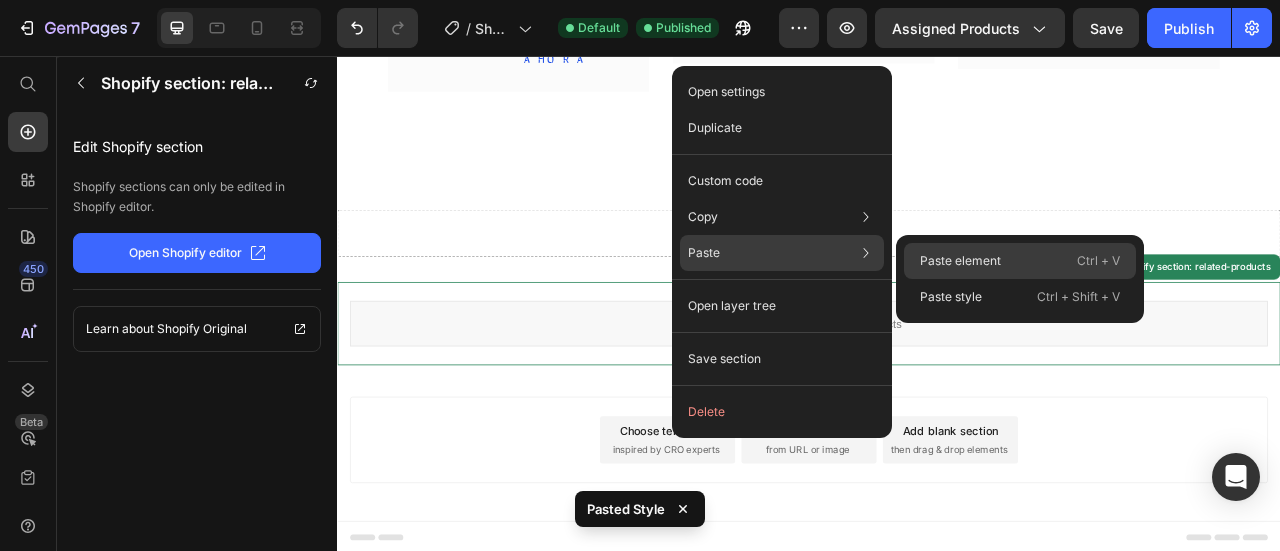 click on "Paste element  Ctrl + V" 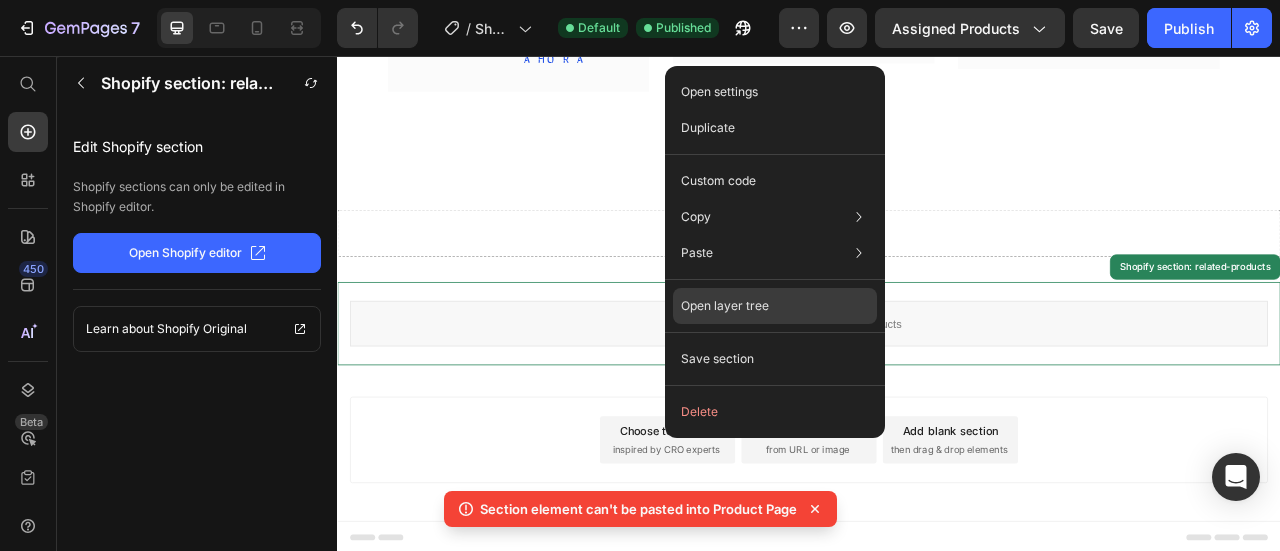 click on "Open layer tree" 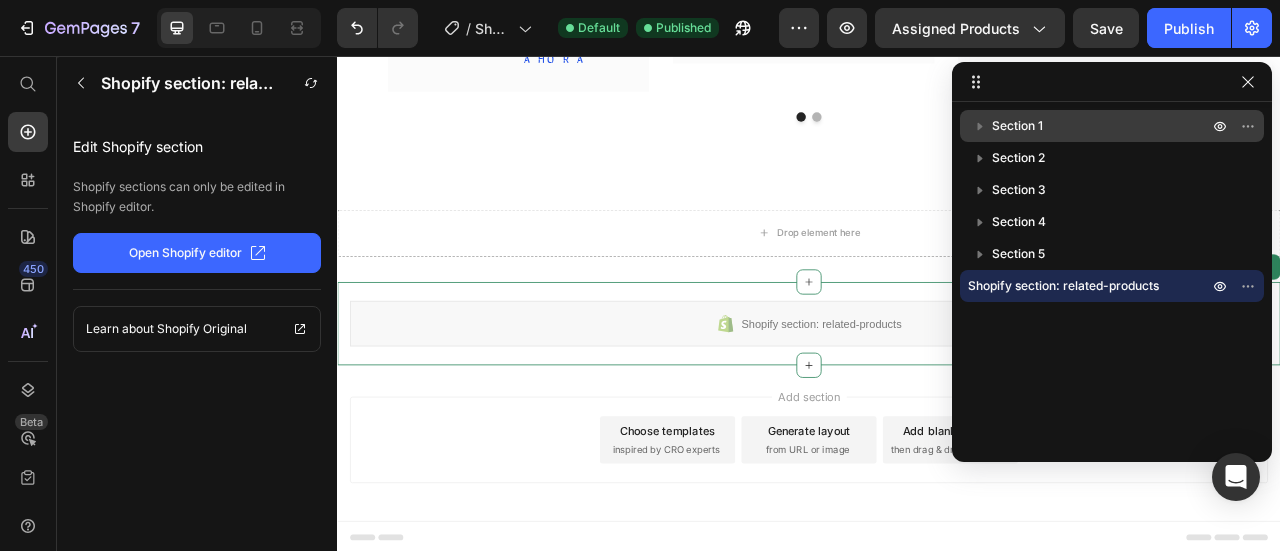 click on "Section 1" at bounding box center [1102, 126] 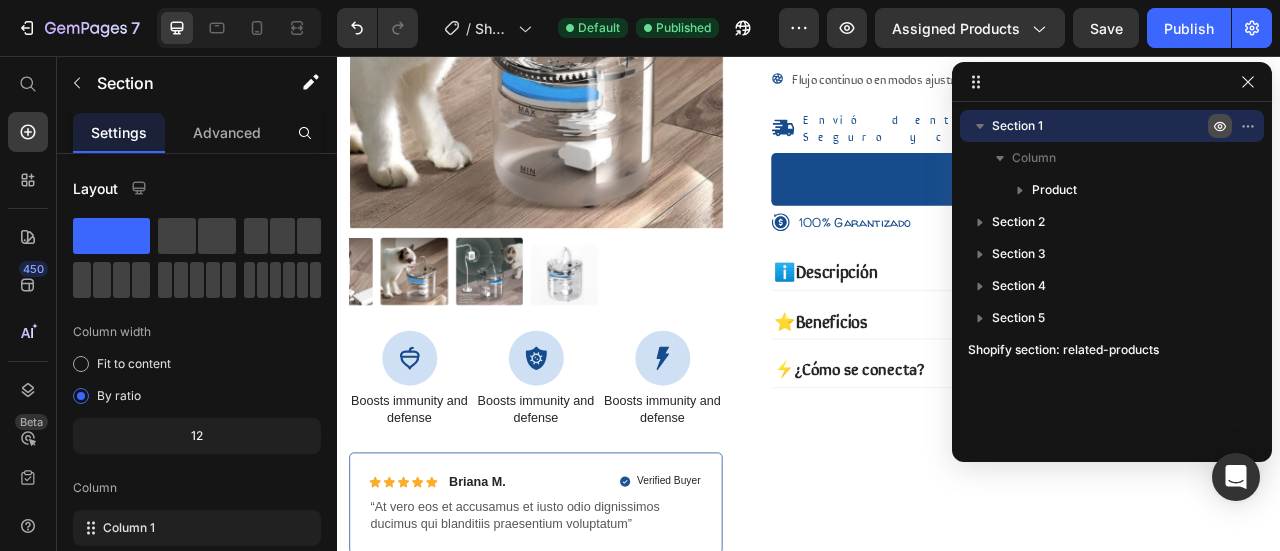 scroll, scrollTop: 0, scrollLeft: 0, axis: both 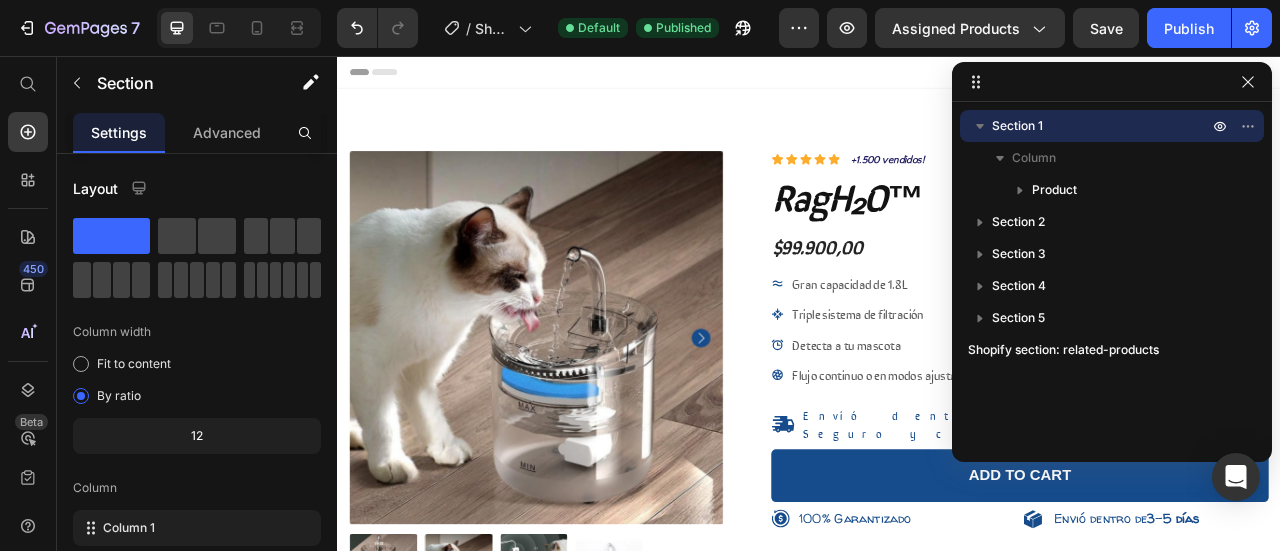 click on "Section 1" at bounding box center (1102, 126) 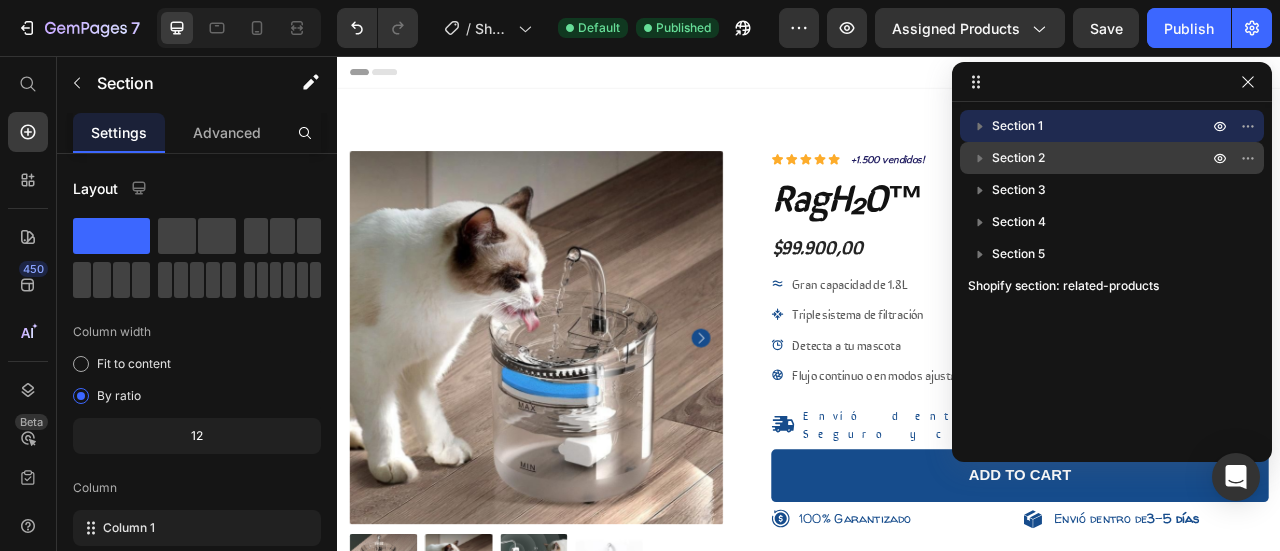click on "Section 2" at bounding box center (1102, 158) 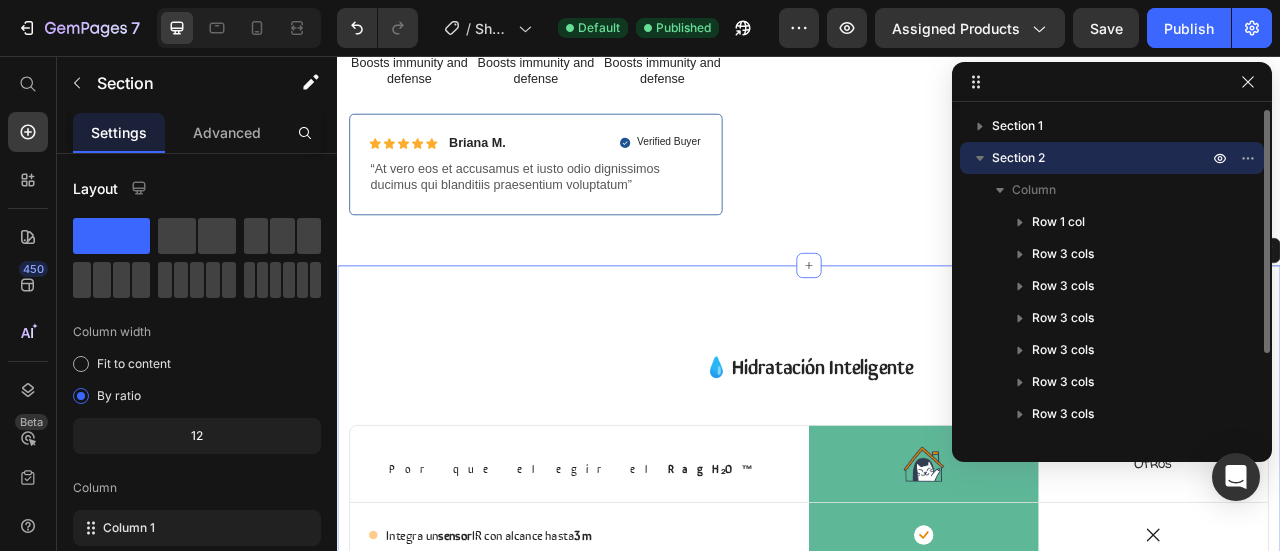 scroll, scrollTop: 996, scrollLeft: 0, axis: vertical 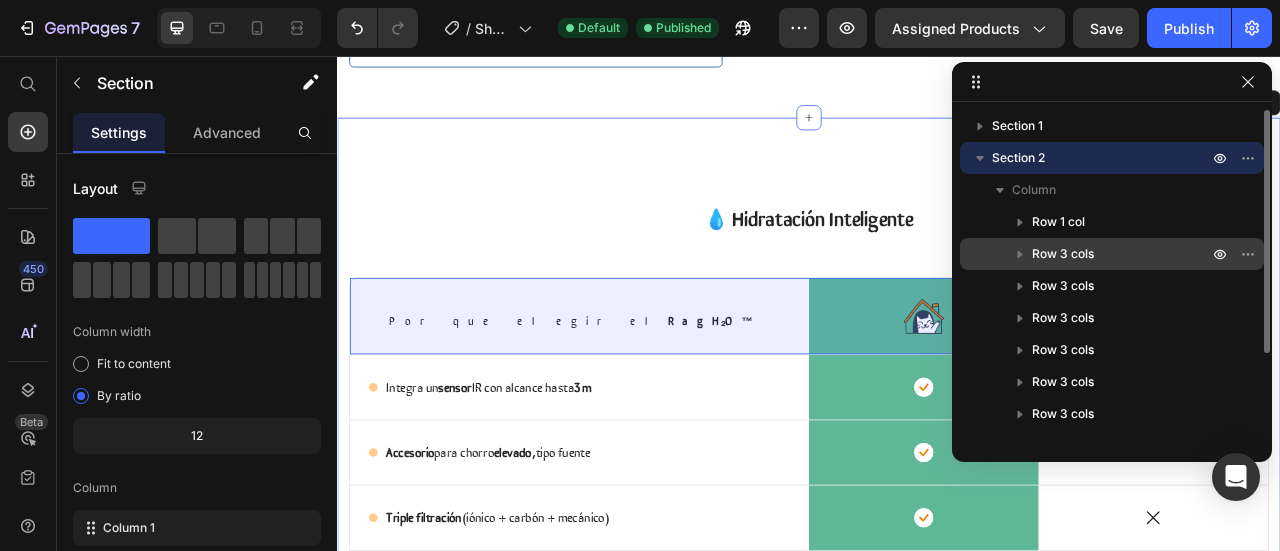 click on "Row 3 cols" at bounding box center (1063, 254) 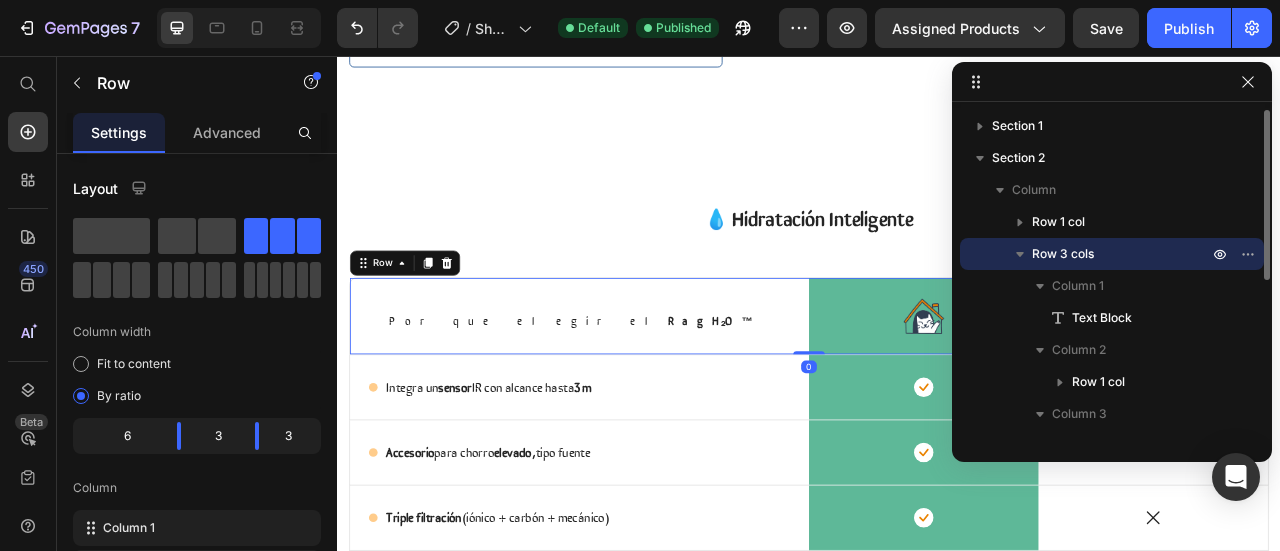 click on "Row 3 cols" at bounding box center (1063, 254) 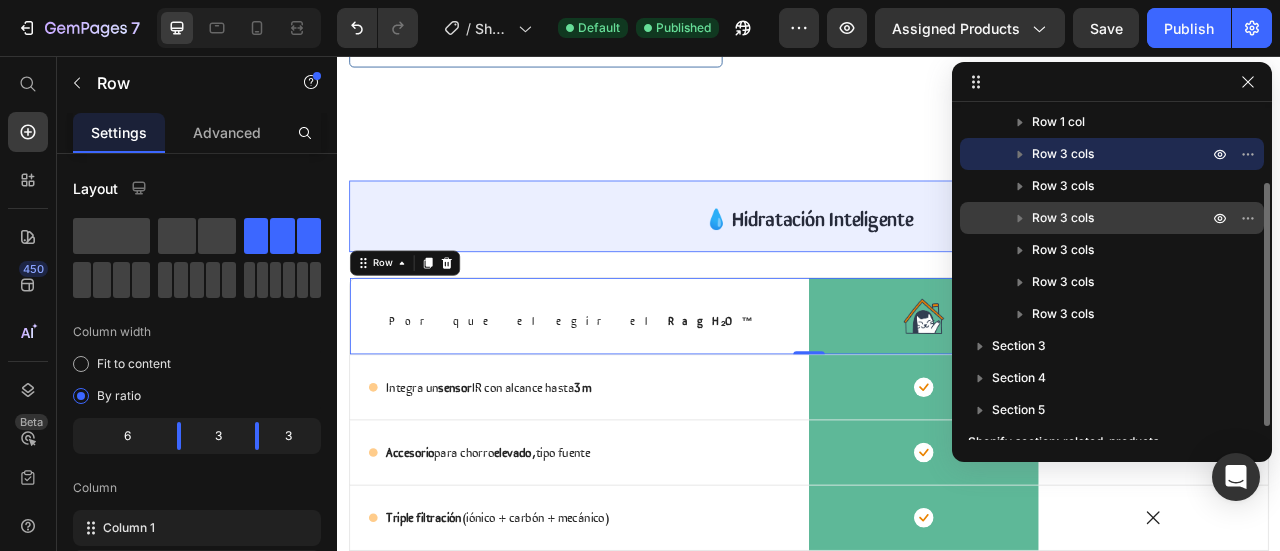 scroll, scrollTop: 0, scrollLeft: 0, axis: both 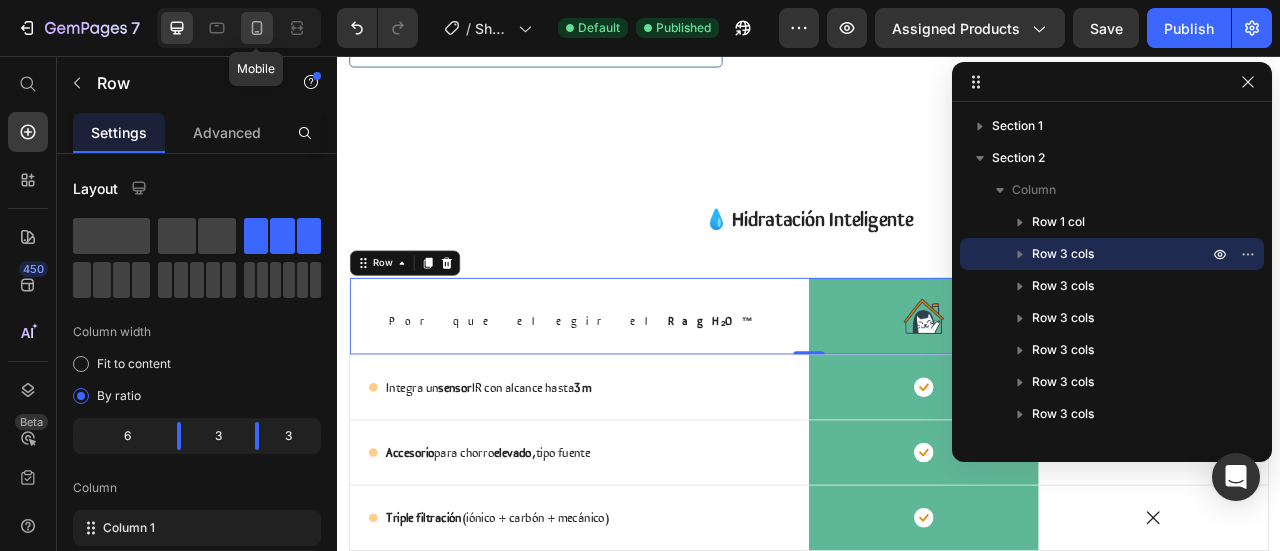 click 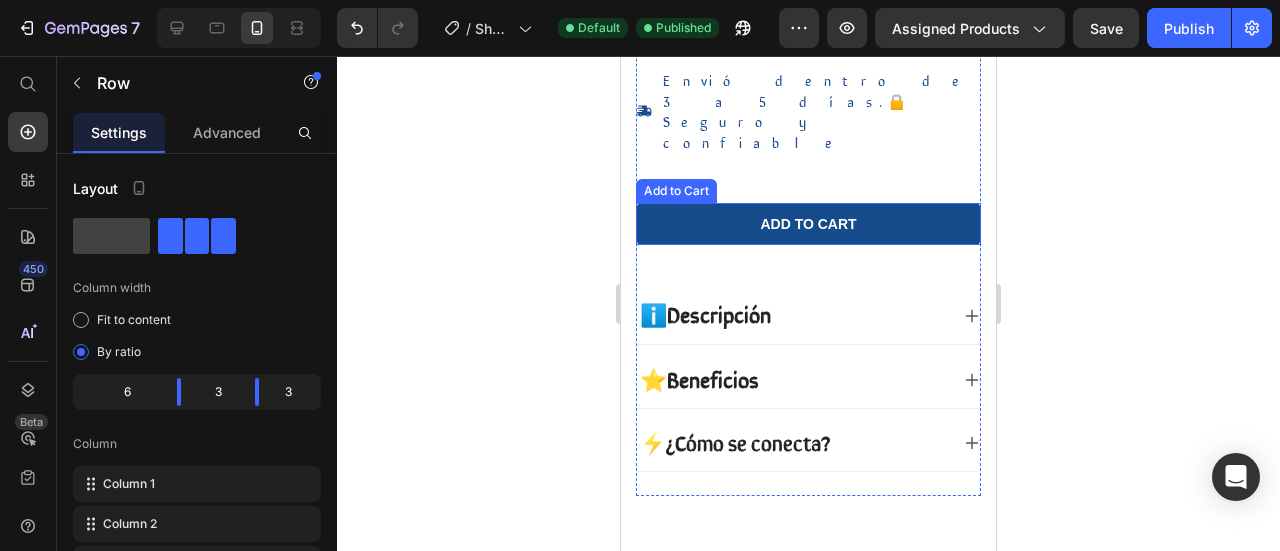 scroll, scrollTop: 900, scrollLeft: 0, axis: vertical 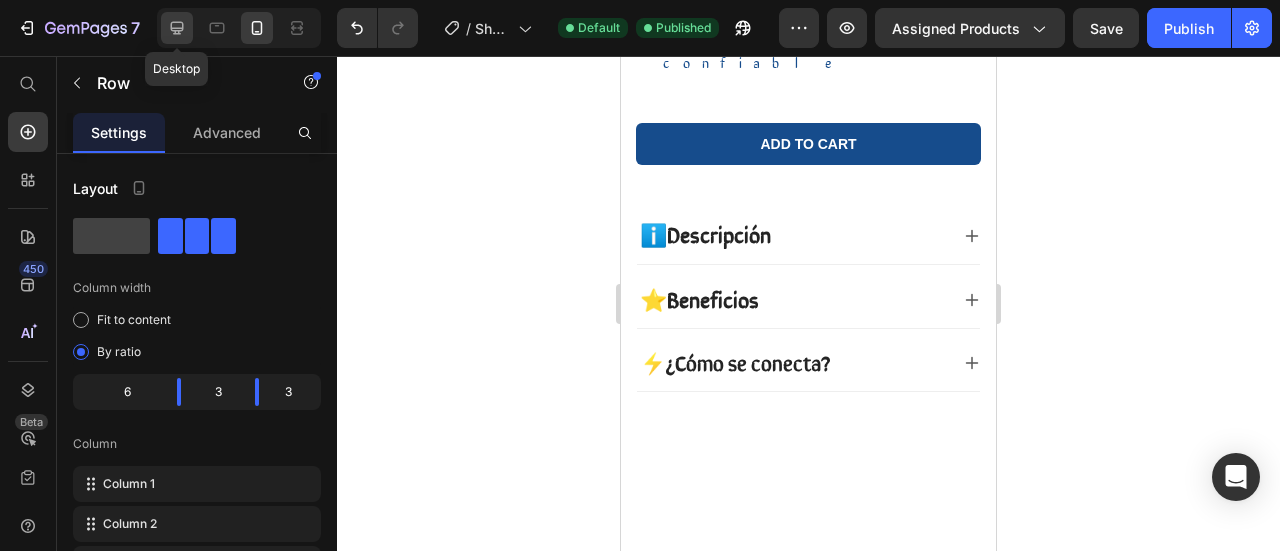 click 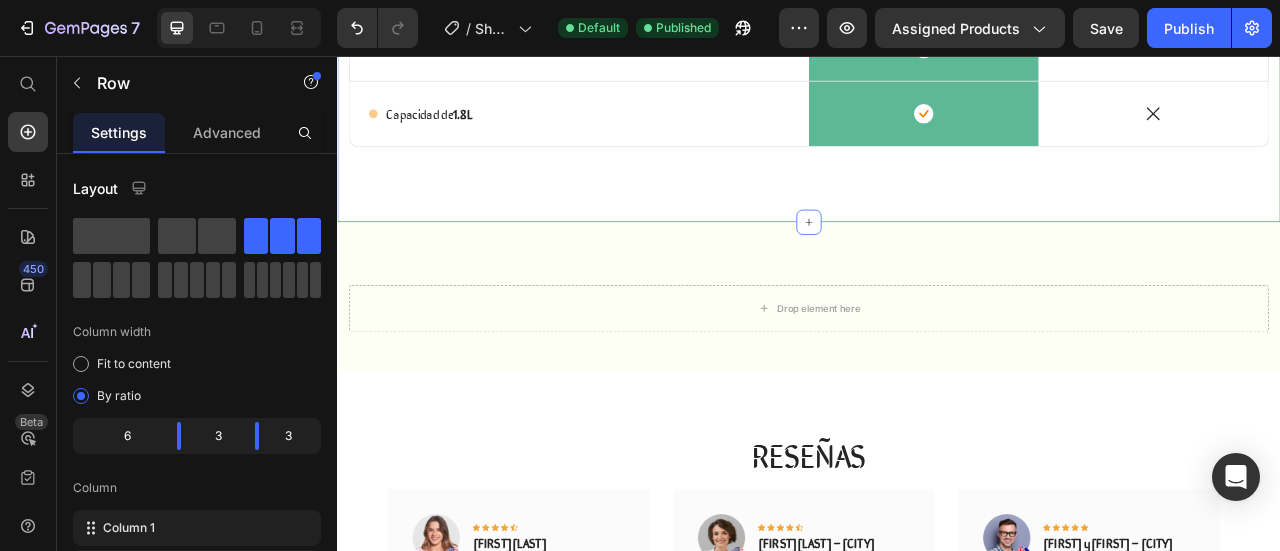 scroll, scrollTop: 1499, scrollLeft: 0, axis: vertical 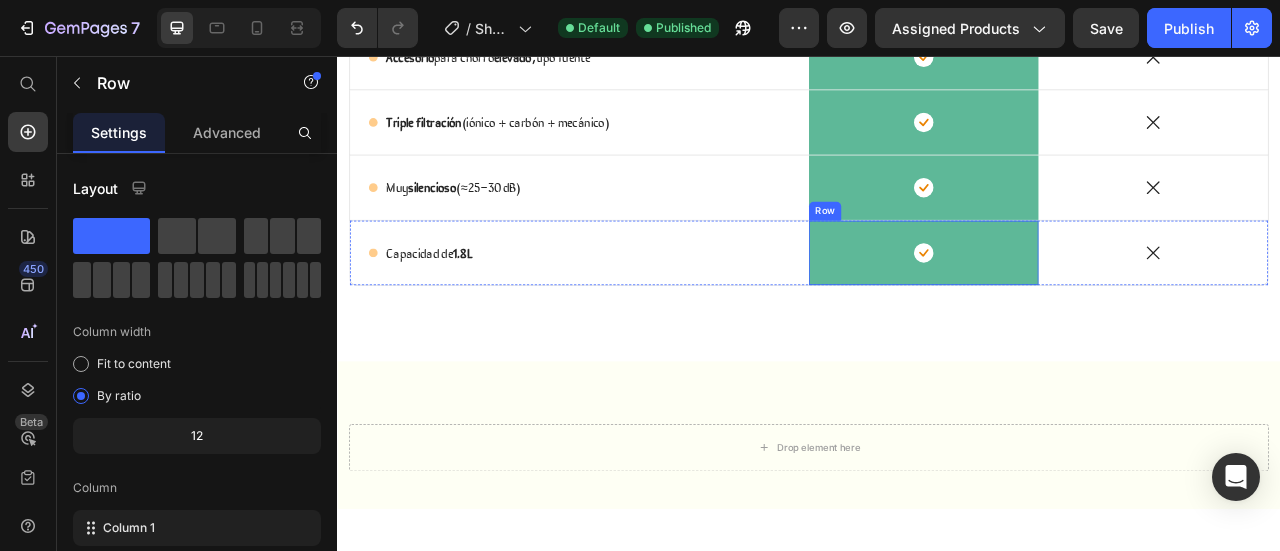 click on "Icon Row" at bounding box center (1083, 306) 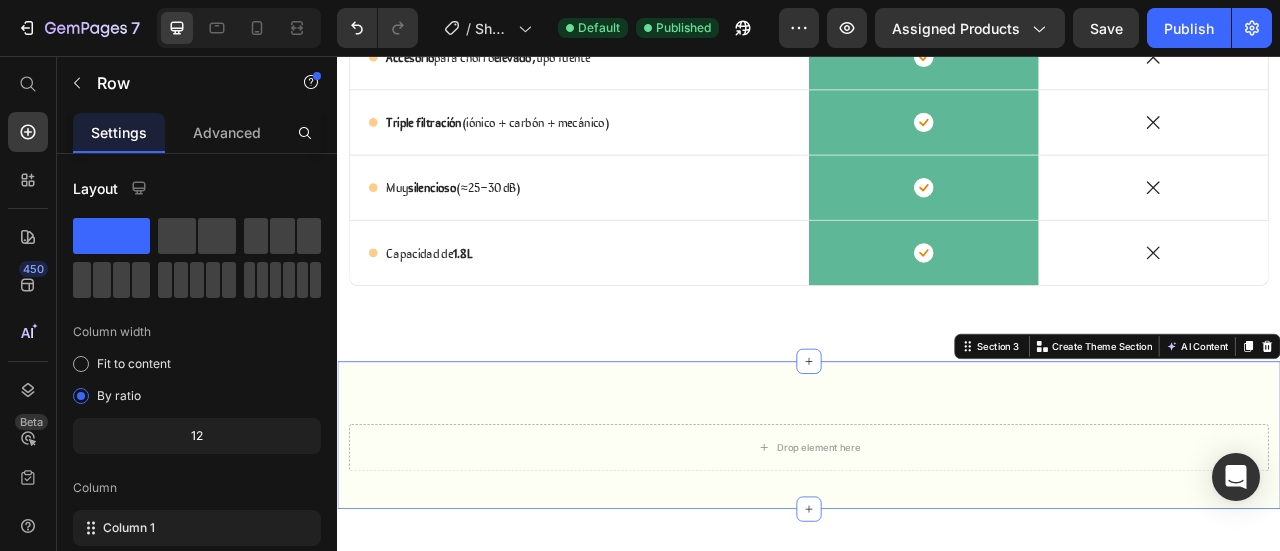 click on "Drop element here Section 3   You can create reusable sections Create Theme Section AI Content Write with GemAI What would you like to describe here? Tone and Voice Persuasive Product RagH₂O™ Show more Generate" at bounding box center (937, 538) 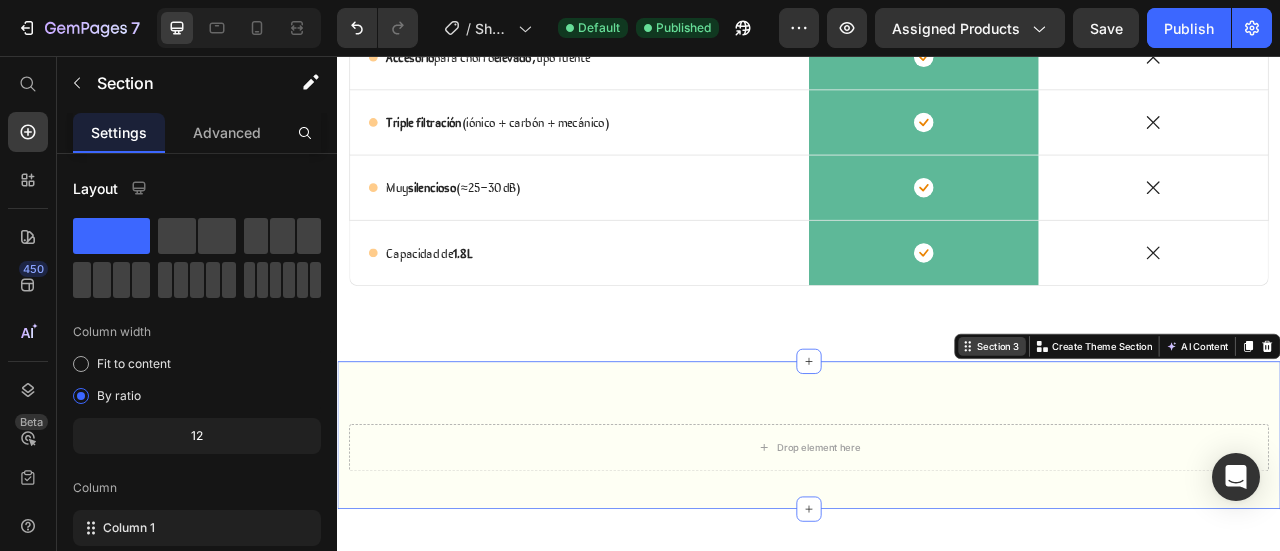 click on "Section 3" at bounding box center (1178, 425) 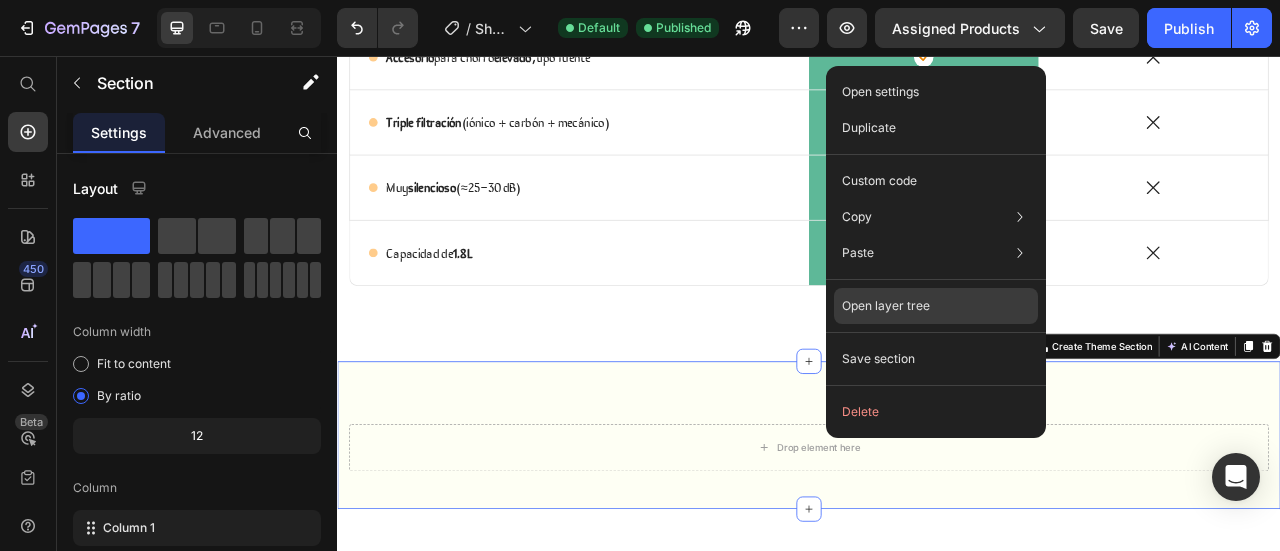 click on "Open layer tree" 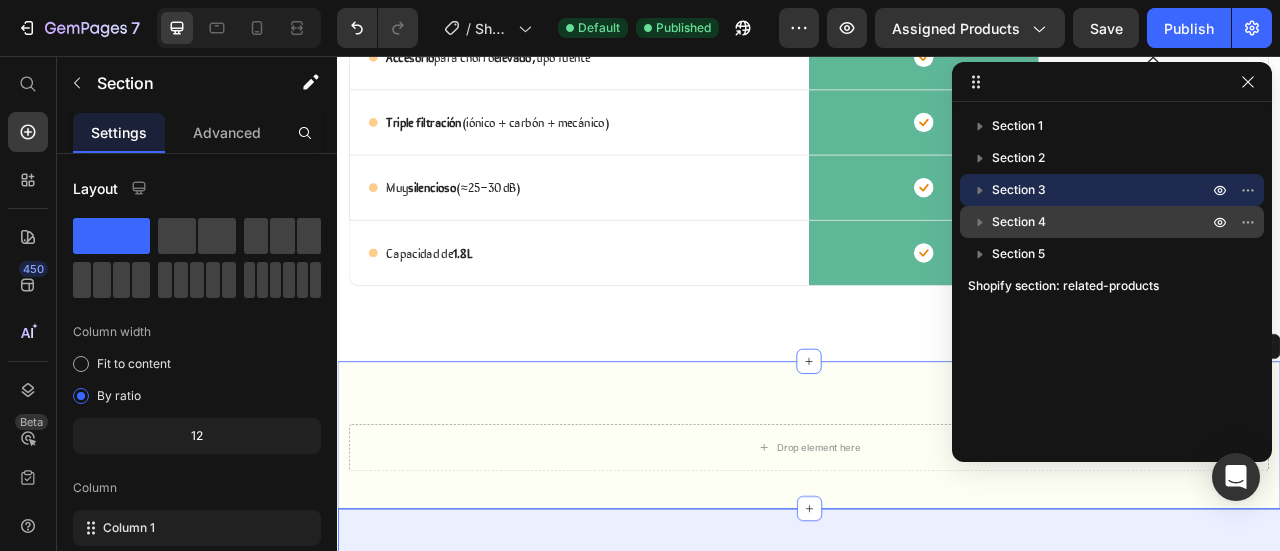 click on "Section 4" at bounding box center [1102, 222] 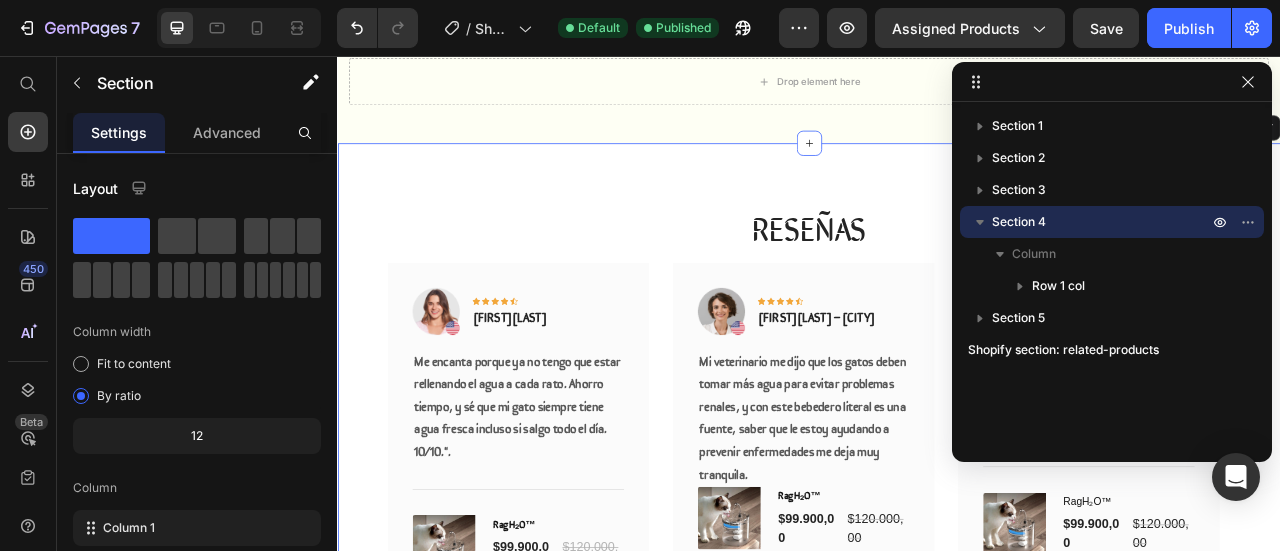 scroll, scrollTop: 1994, scrollLeft: 0, axis: vertical 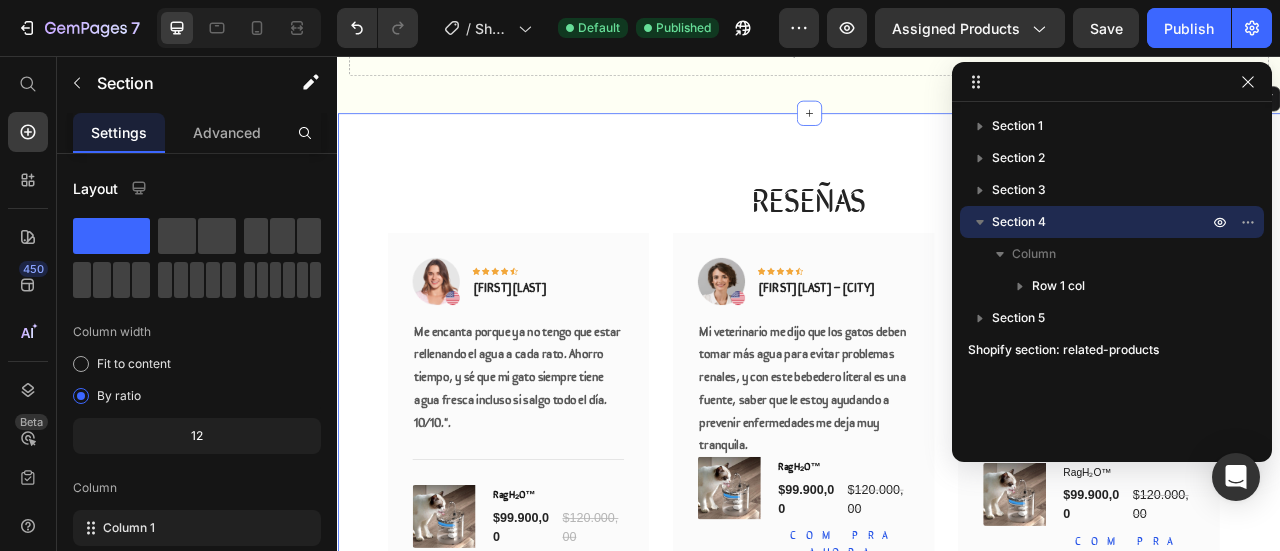 click on "Section 4" at bounding box center (1102, 222) 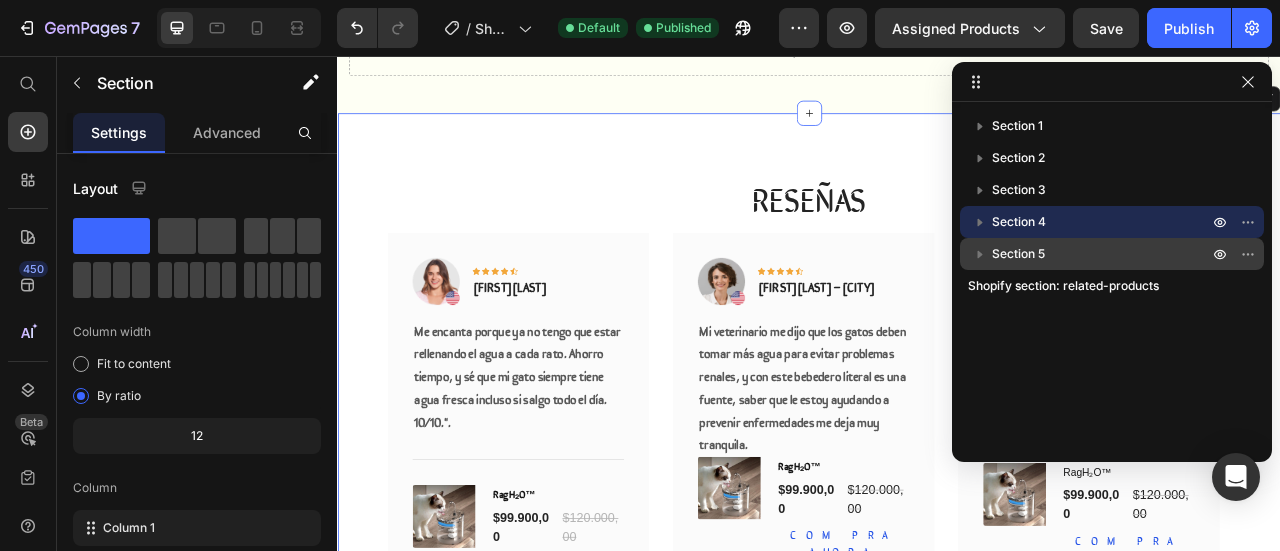 click on "Section 5" at bounding box center [1102, 254] 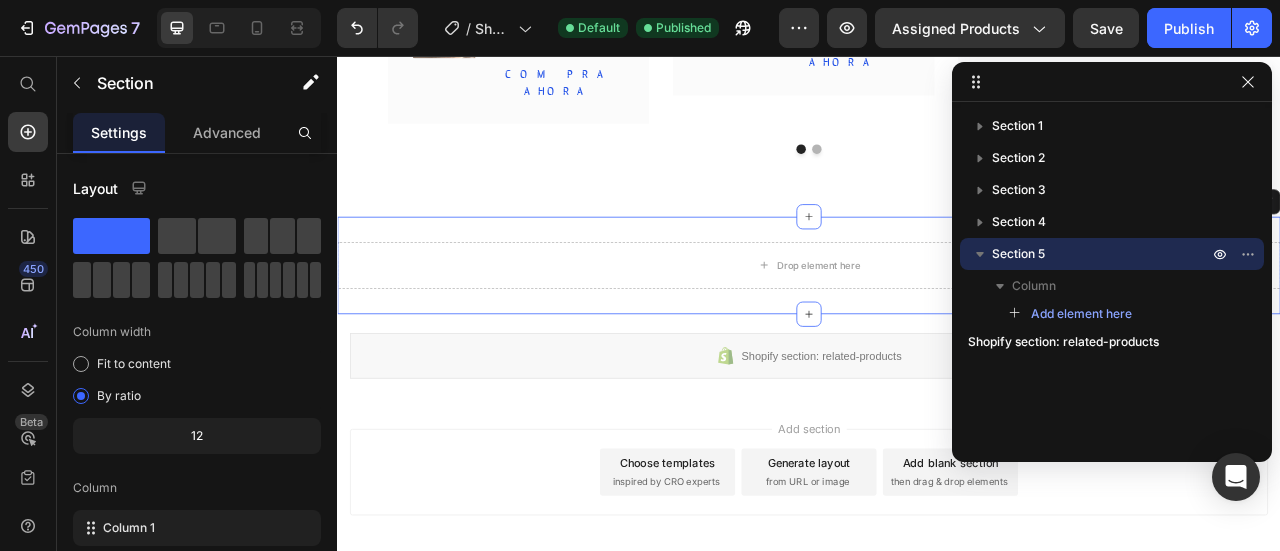 scroll, scrollTop: 2655, scrollLeft: 0, axis: vertical 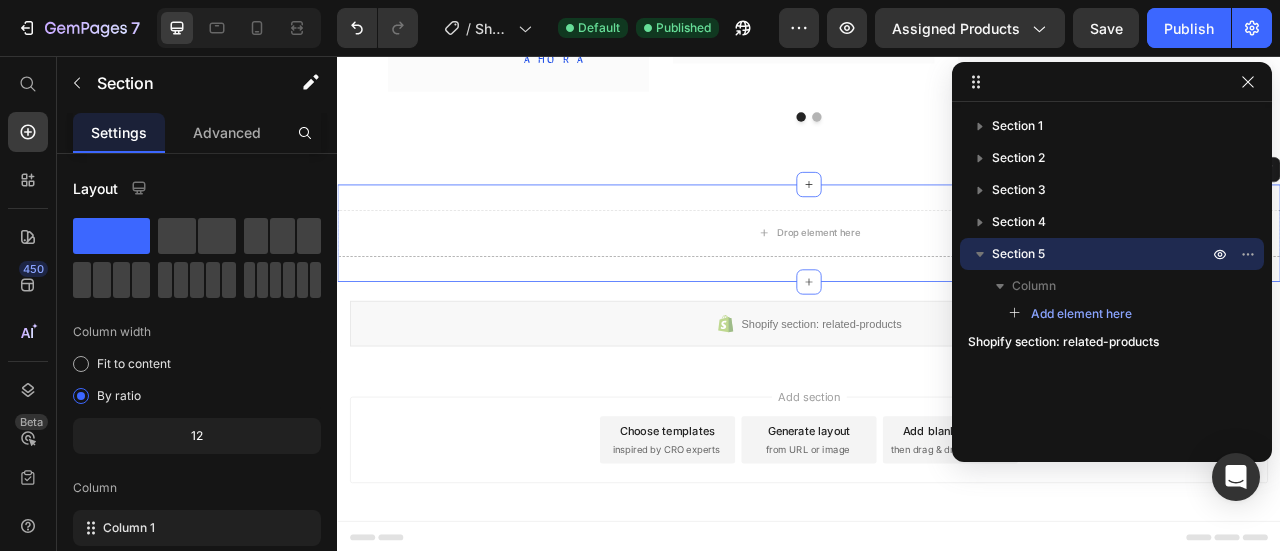 click on "Section 5" at bounding box center (1102, 254) 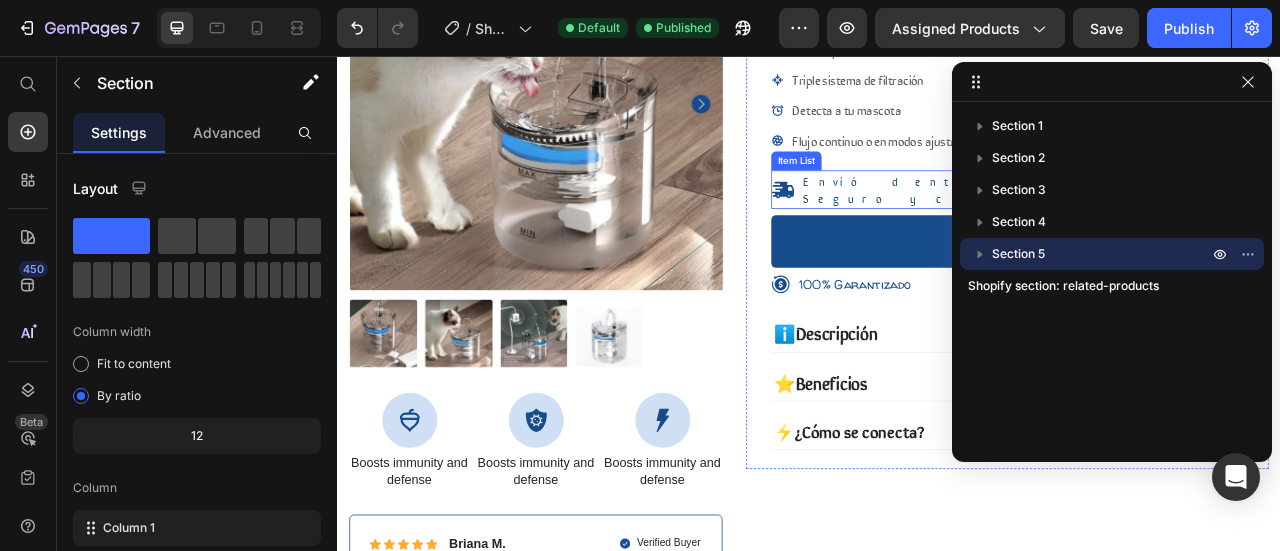 scroll, scrollTop: 300, scrollLeft: 0, axis: vertical 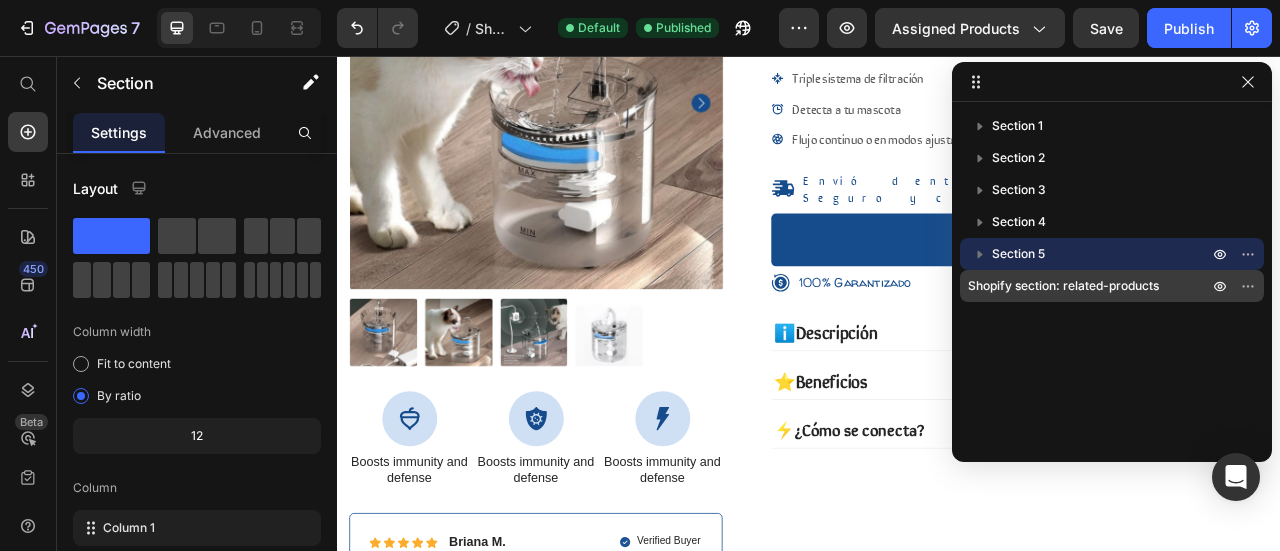 click on "Shopify section: related-products" at bounding box center (1063, 286) 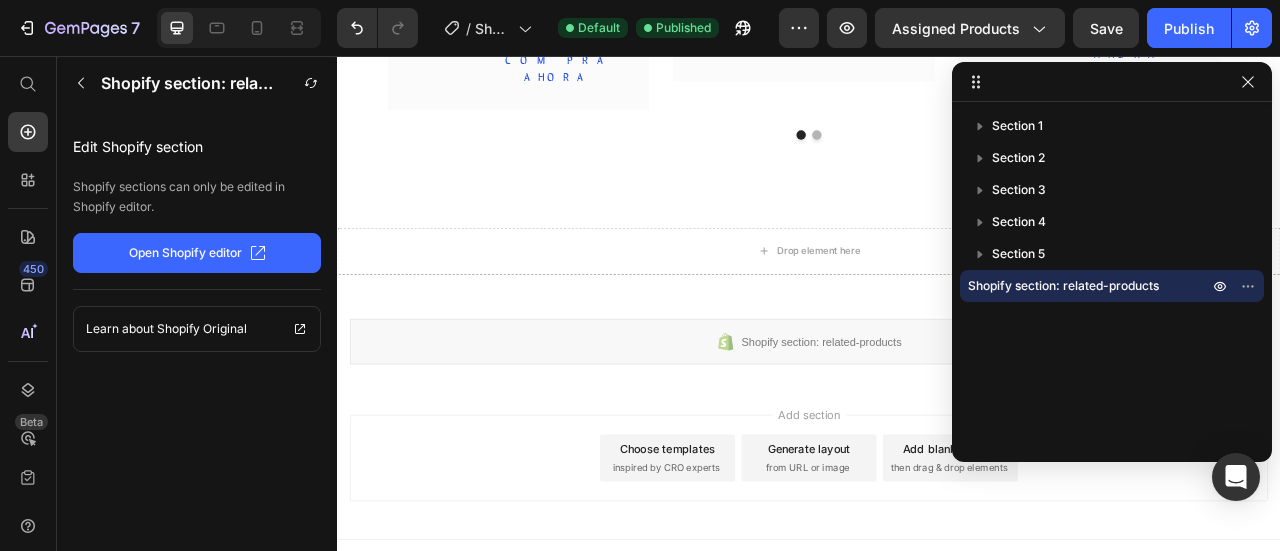 scroll, scrollTop: 2655, scrollLeft: 0, axis: vertical 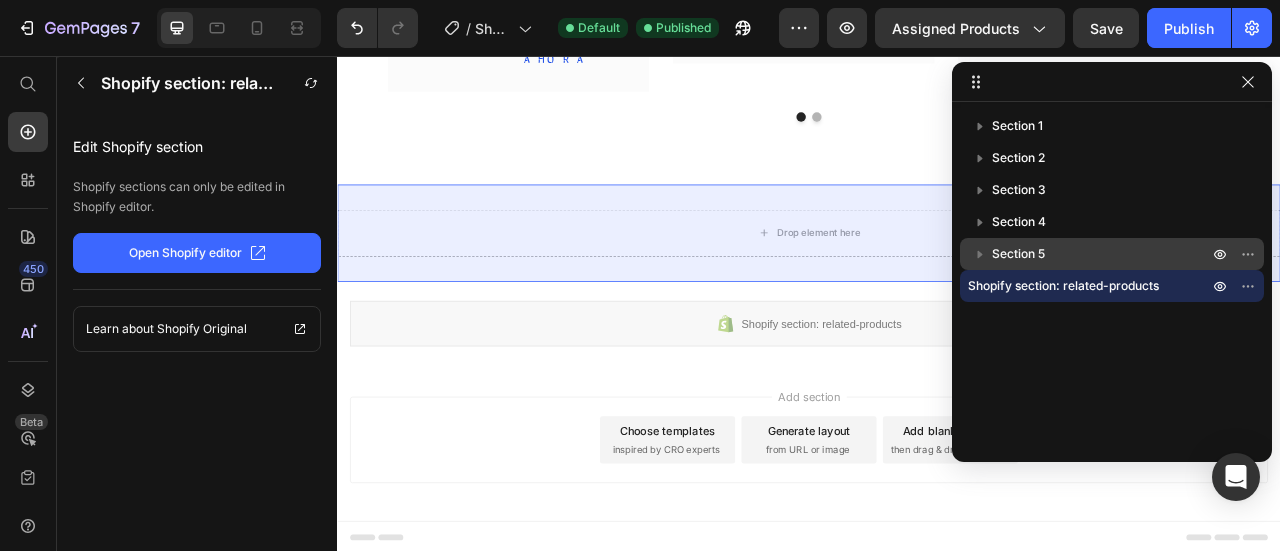click on "Section 5" at bounding box center (1018, 254) 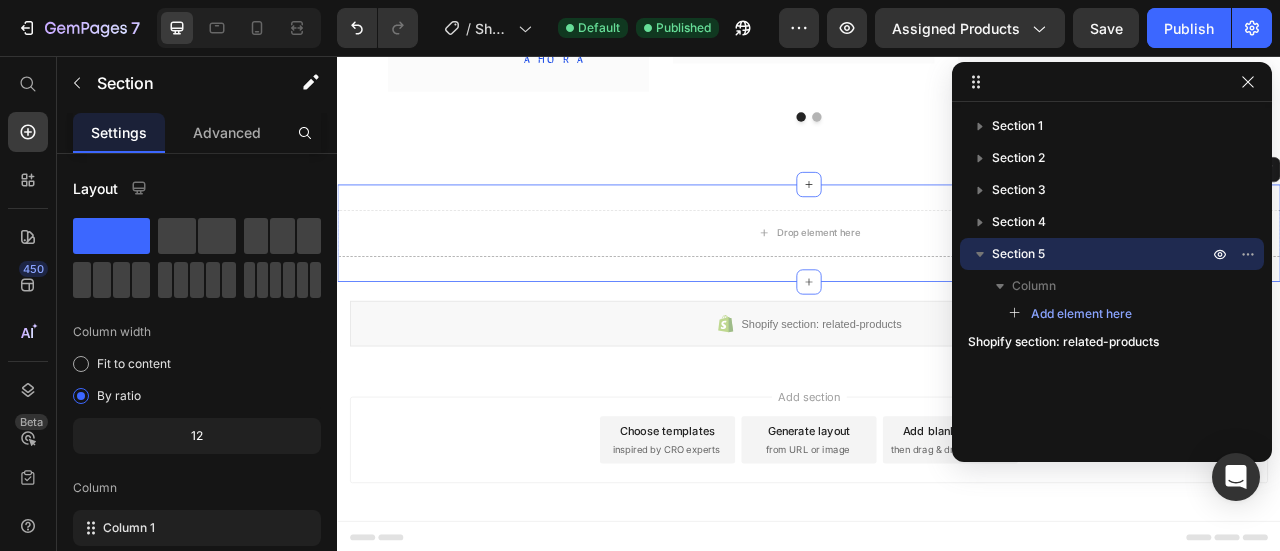 click on "Section 5" at bounding box center [1018, 254] 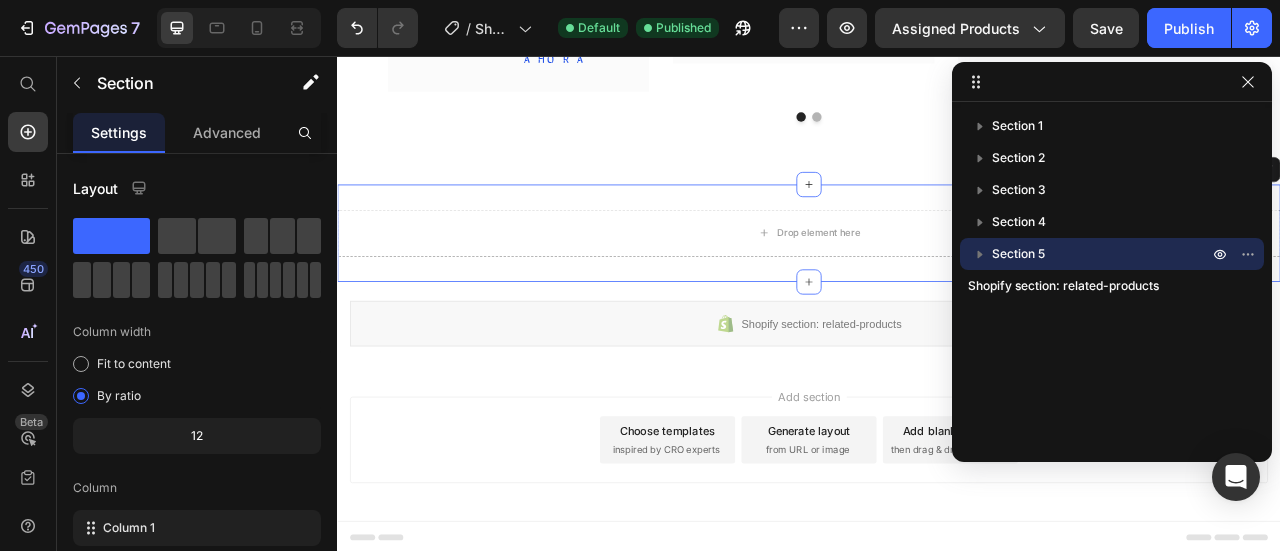 click on "Section 1 Section 2 Section 3 Section 4 Section 5 Shopify section: related-products" at bounding box center [1112, 275] 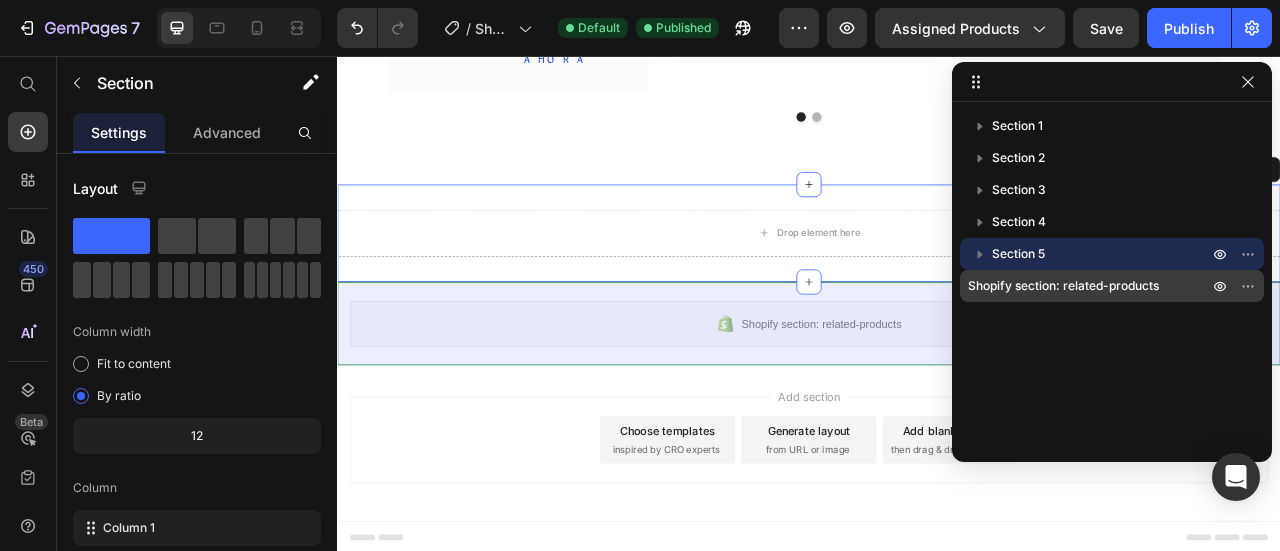 click on "Shopify section: related-products" at bounding box center (1078, 286) 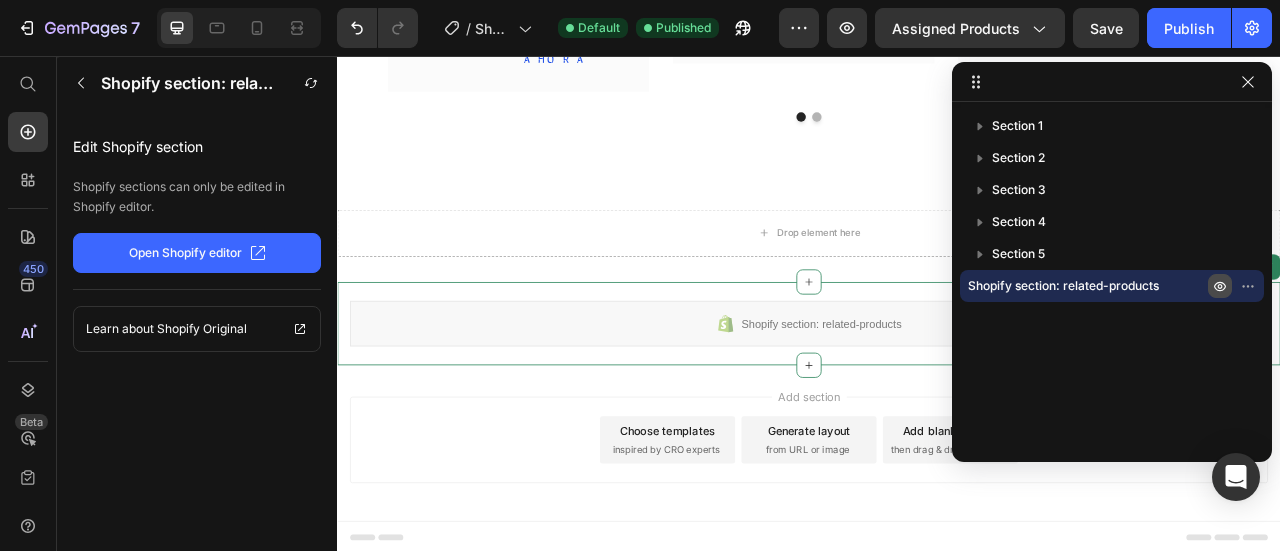 click 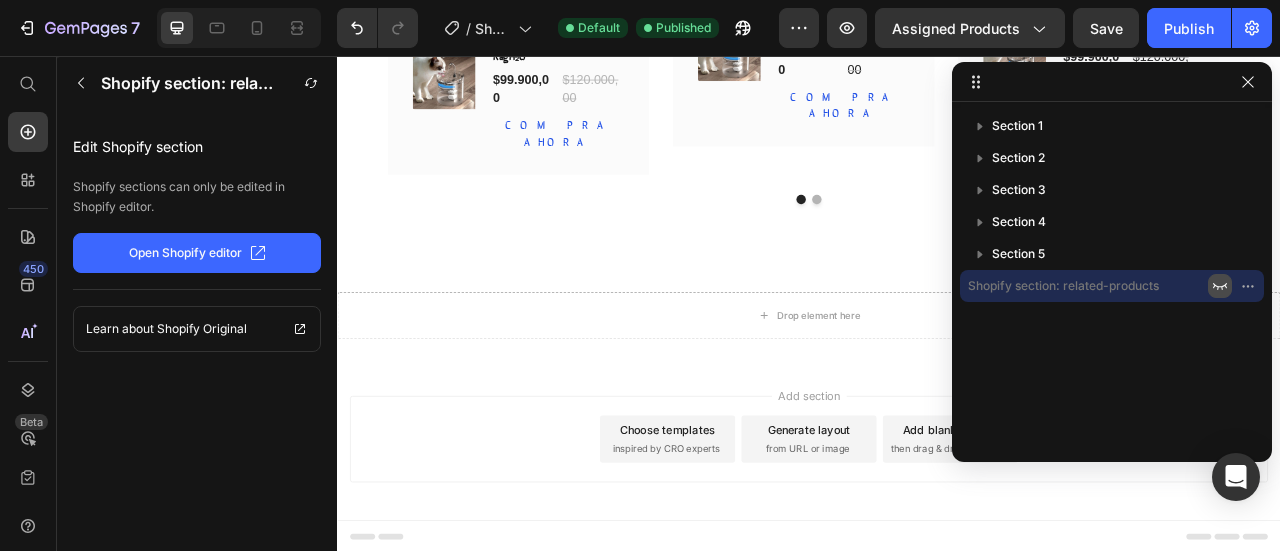 click 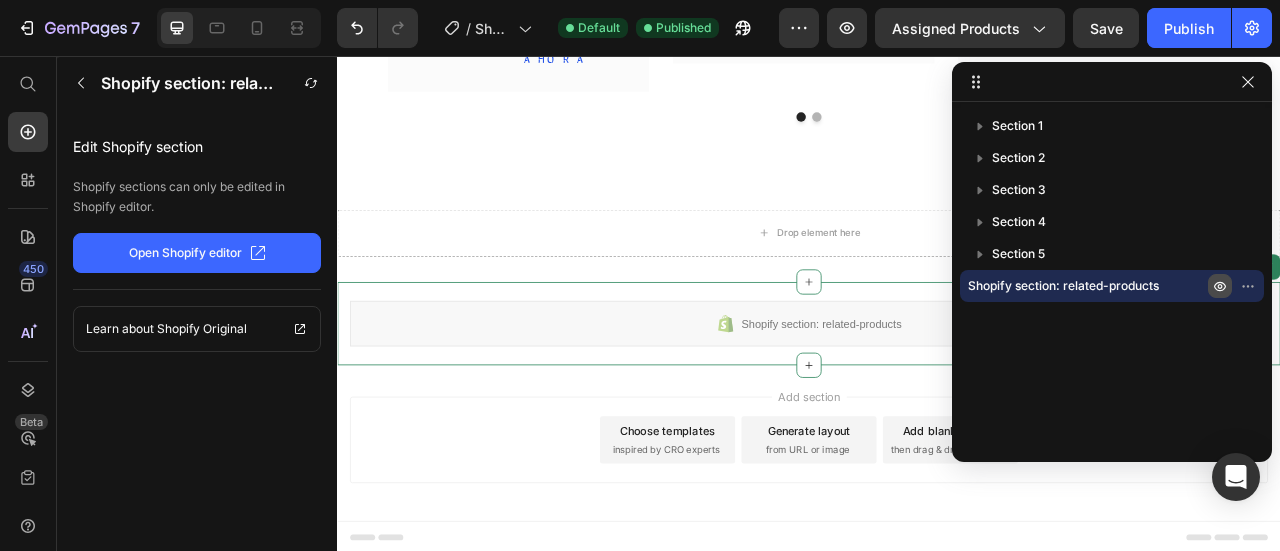 click 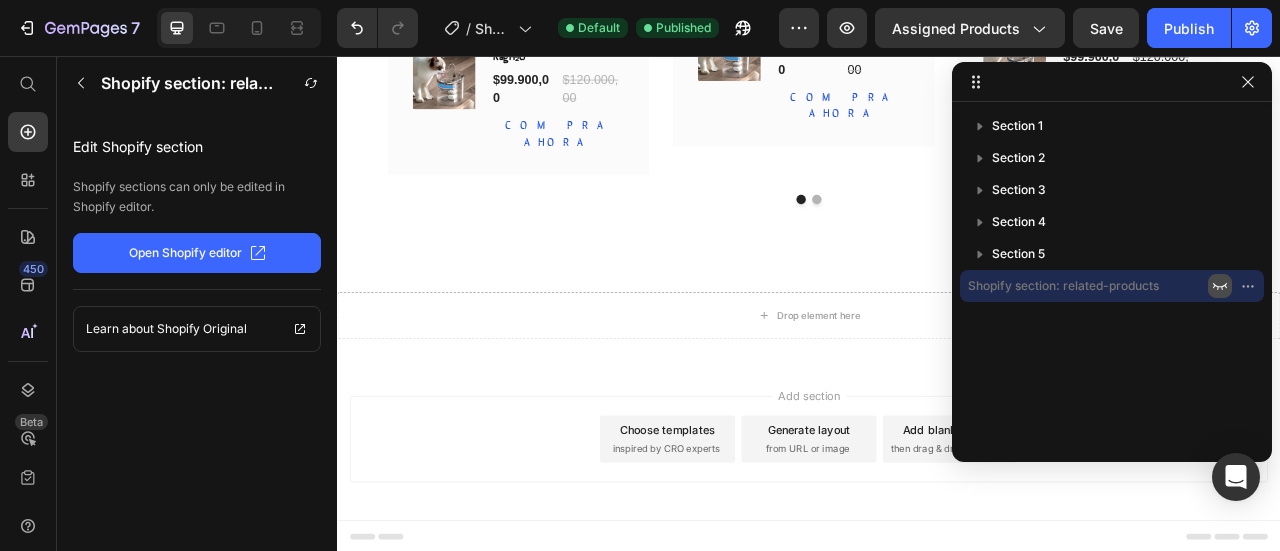 click 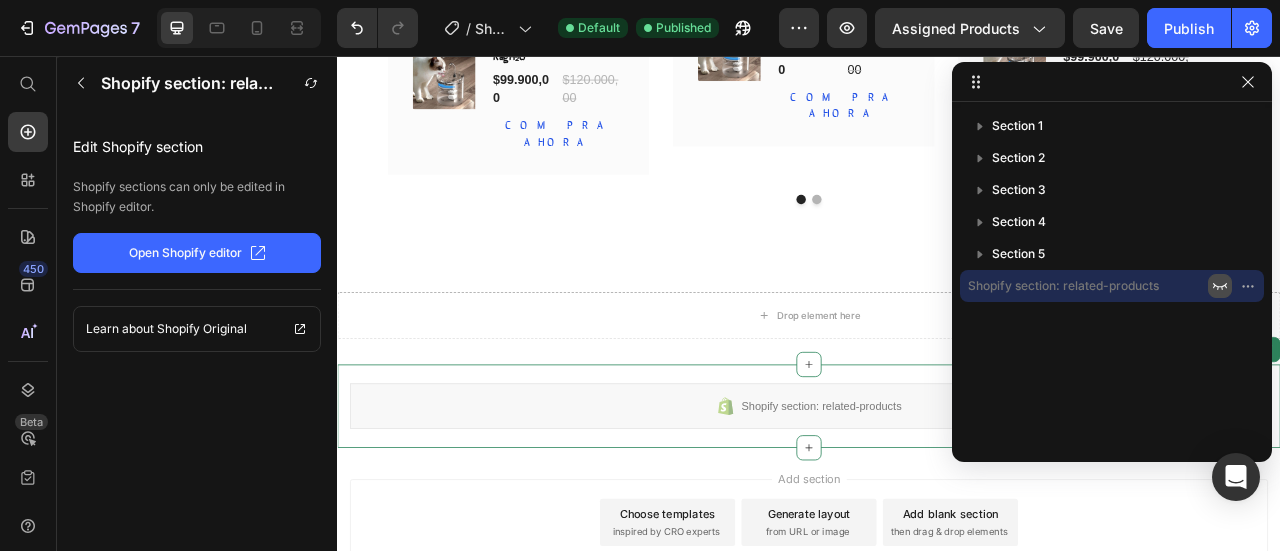 scroll, scrollTop: 2655, scrollLeft: 0, axis: vertical 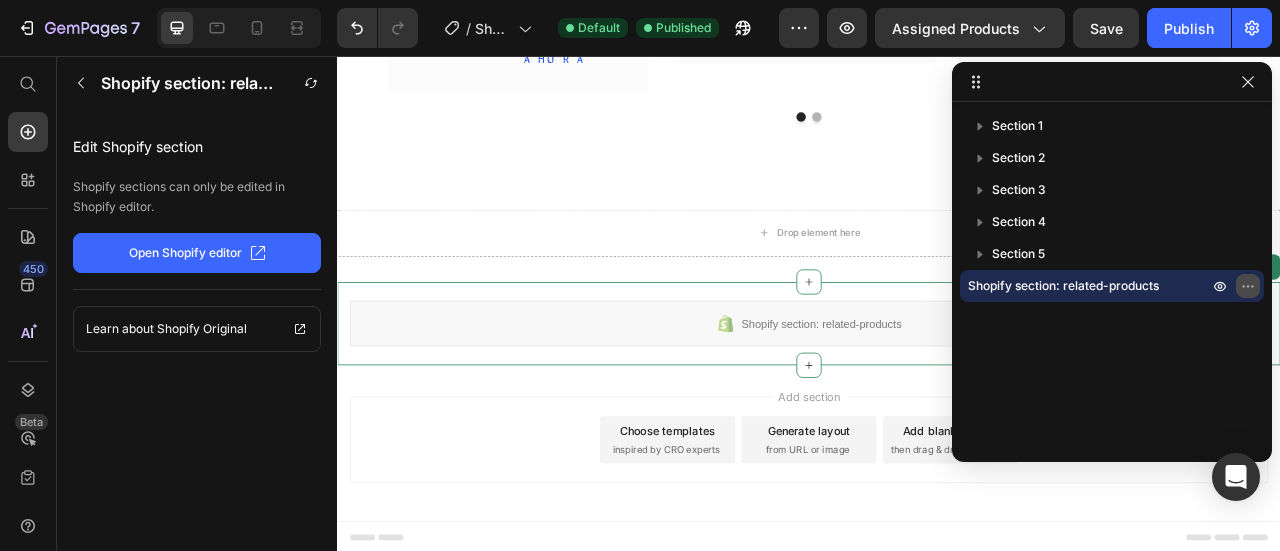 click 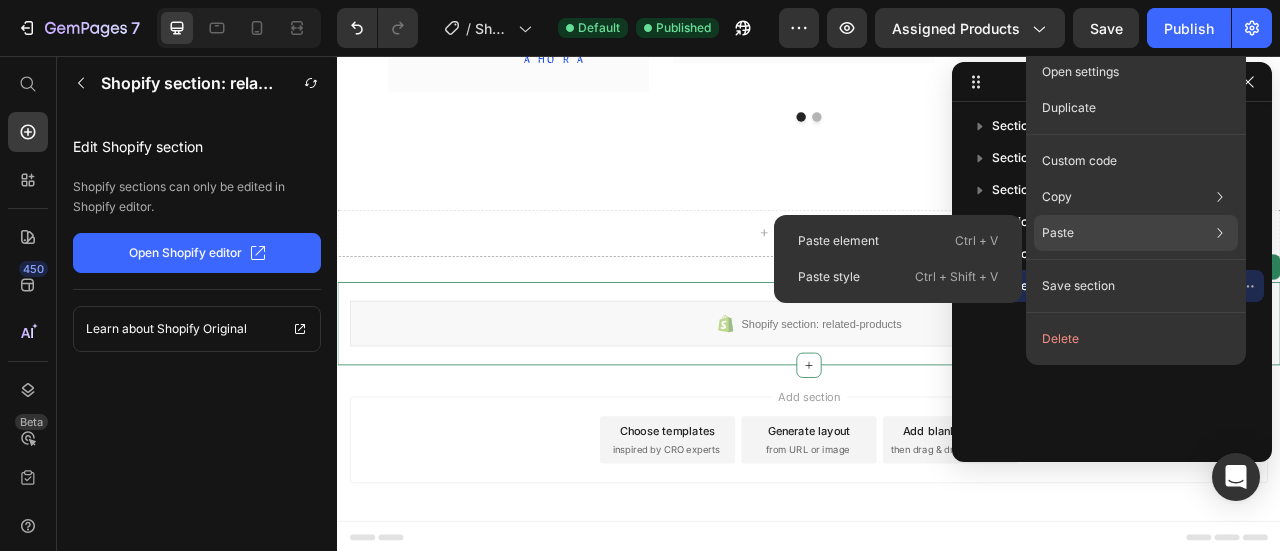 click on "Paste" at bounding box center (1058, 233) 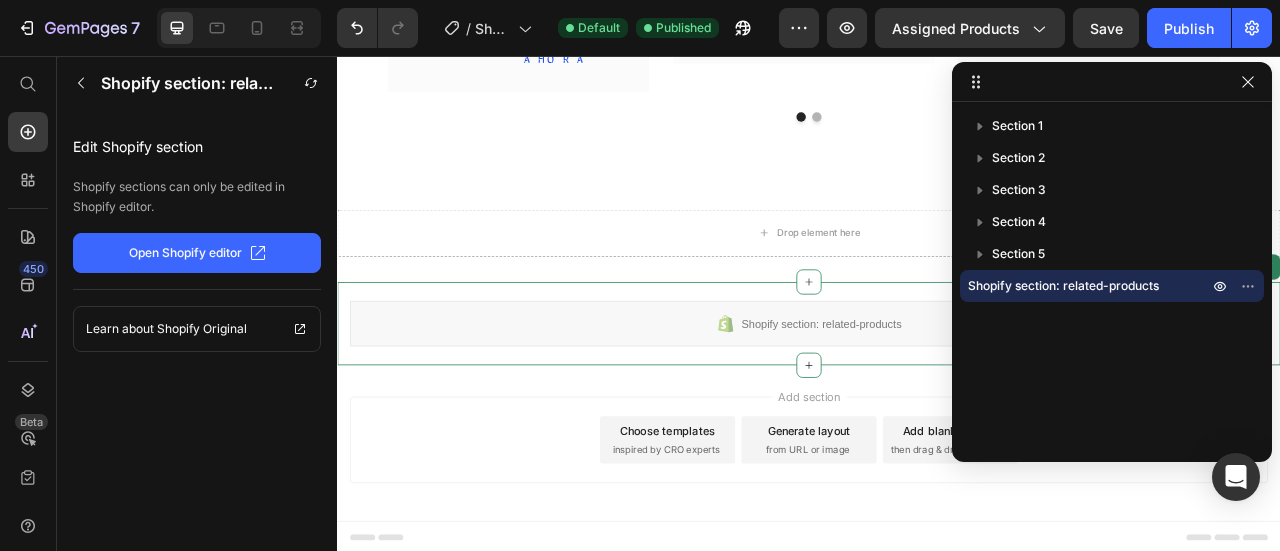 drag, startPoint x: 996, startPoint y: 362, endPoint x: 1044, endPoint y: 340, distance: 52.801514 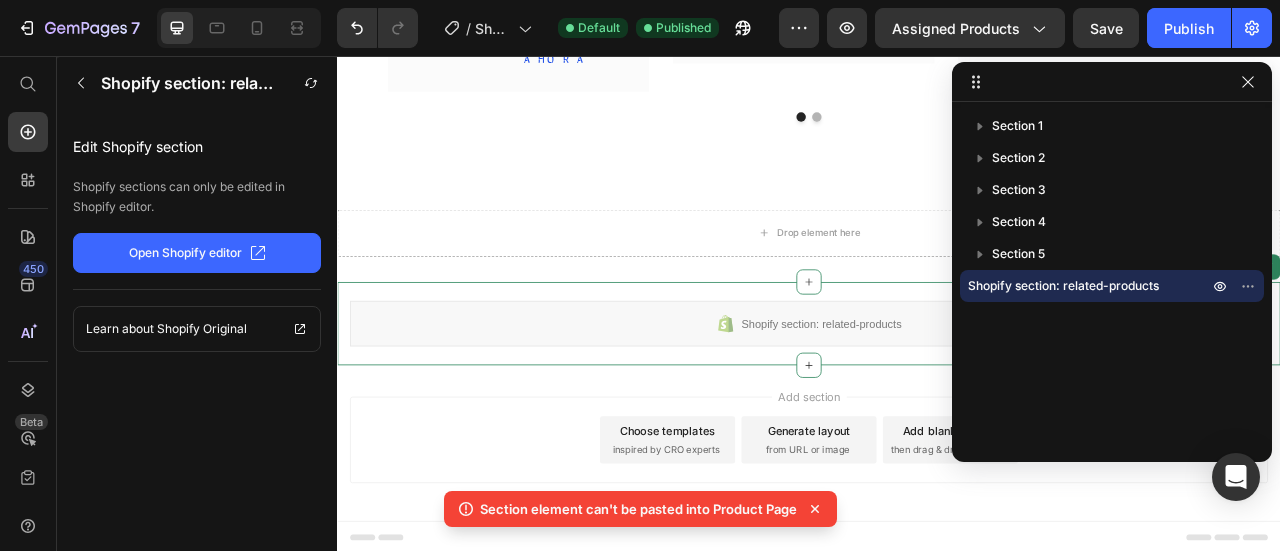 click on "Section 1 Section 2 Section 3 Section 4 Section 5 Shopify section: related-products" at bounding box center (1112, 275) 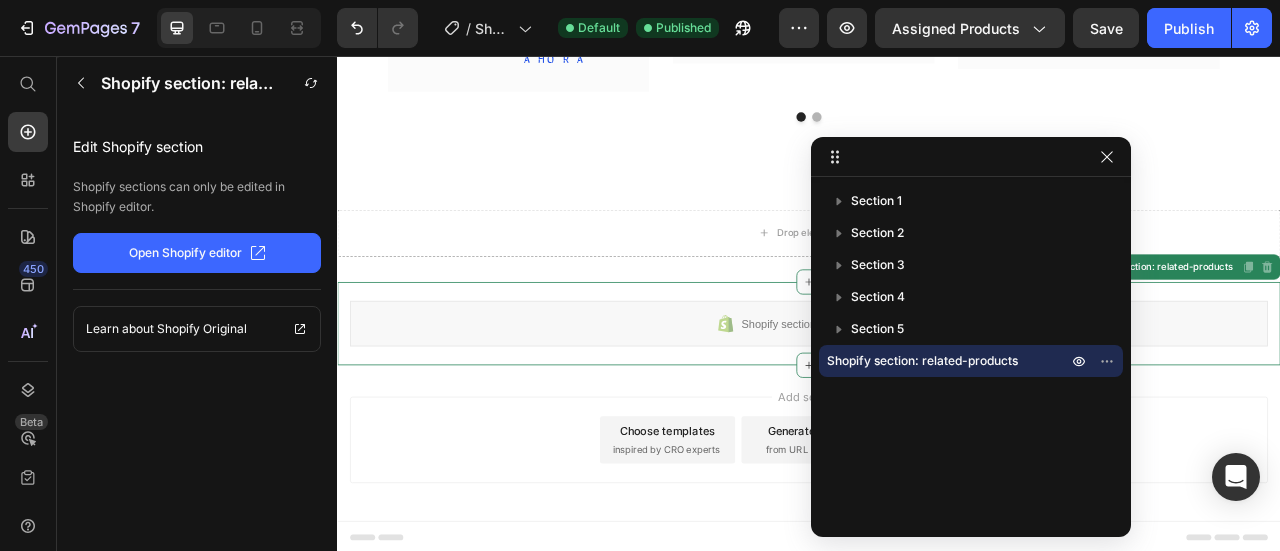 drag, startPoint x: 980, startPoint y: 89, endPoint x: 839, endPoint y: 158, distance: 156.9777 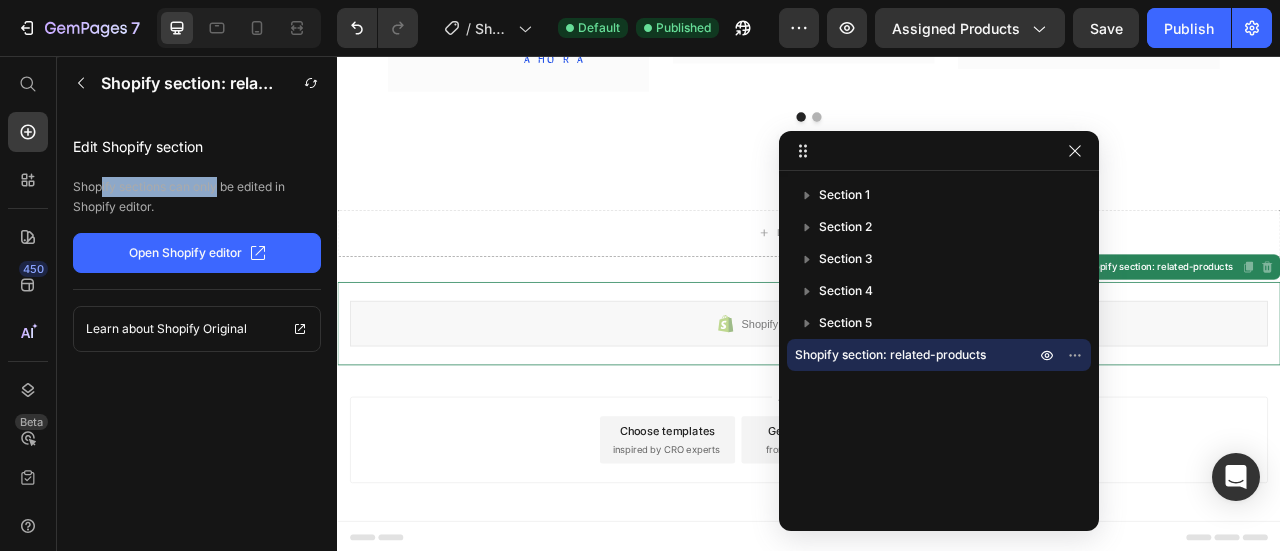 drag, startPoint x: 212, startPoint y: 195, endPoint x: 108, endPoint y: 201, distance: 104.172935 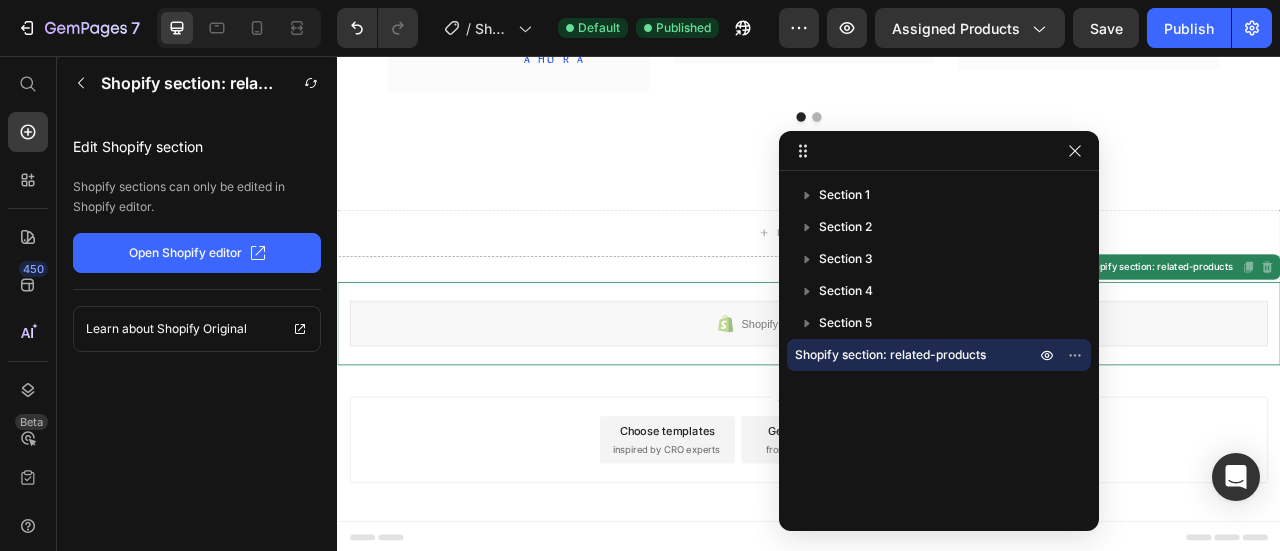 click on "Shopify sections can only be edited in Shopify editor." at bounding box center [197, 197] 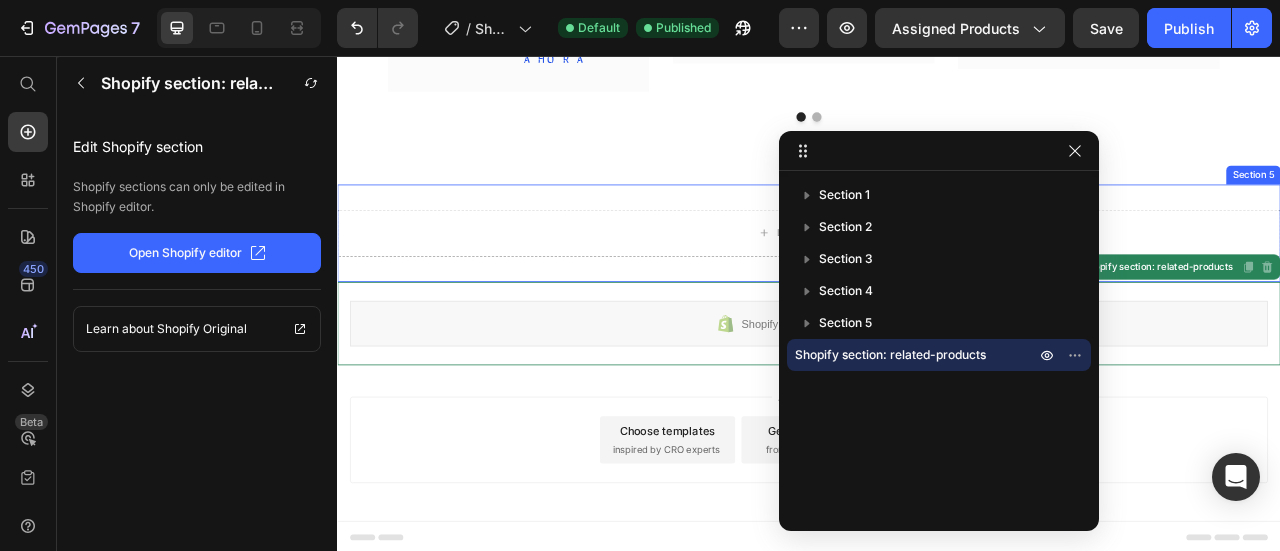 drag, startPoint x: 696, startPoint y: 204, endPoint x: 877, endPoint y: 165, distance: 185.15399 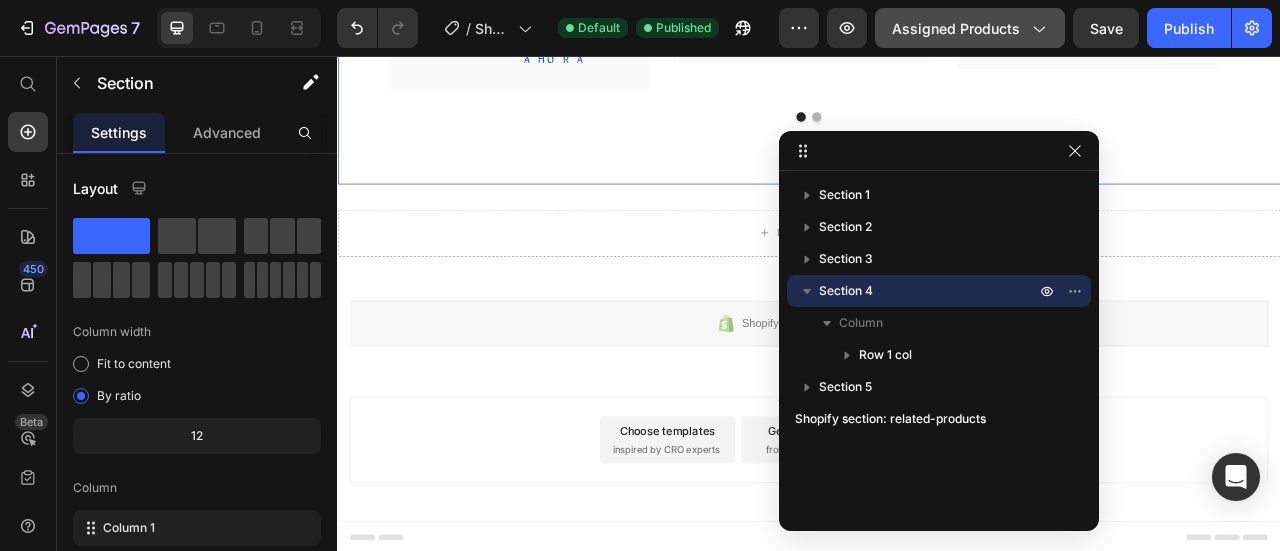 click on "Assigned Products" 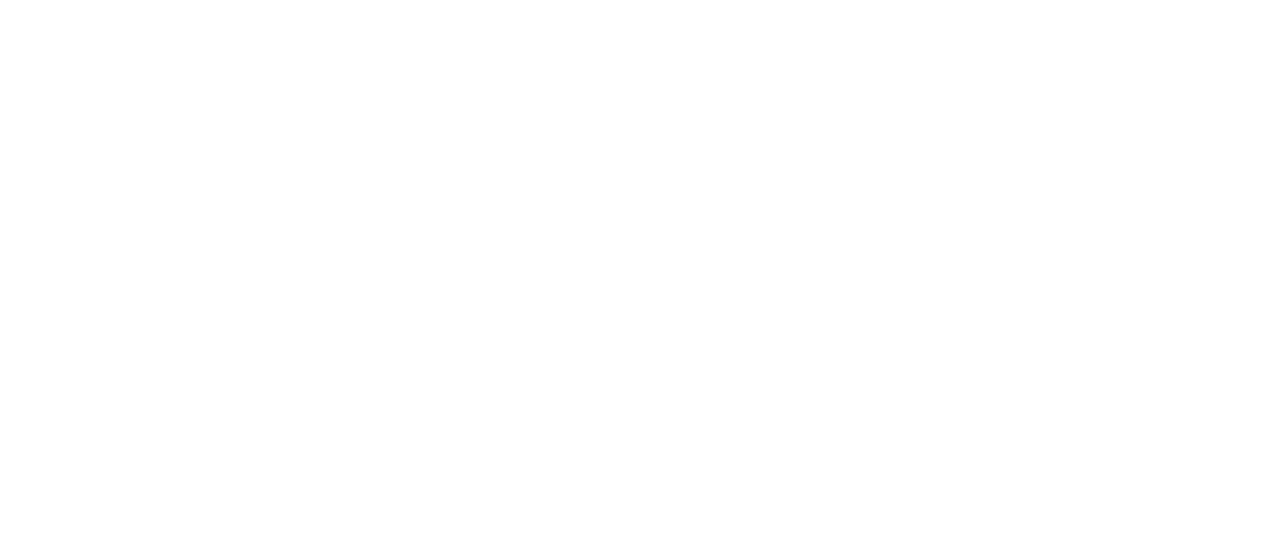 scroll, scrollTop: 0, scrollLeft: 0, axis: both 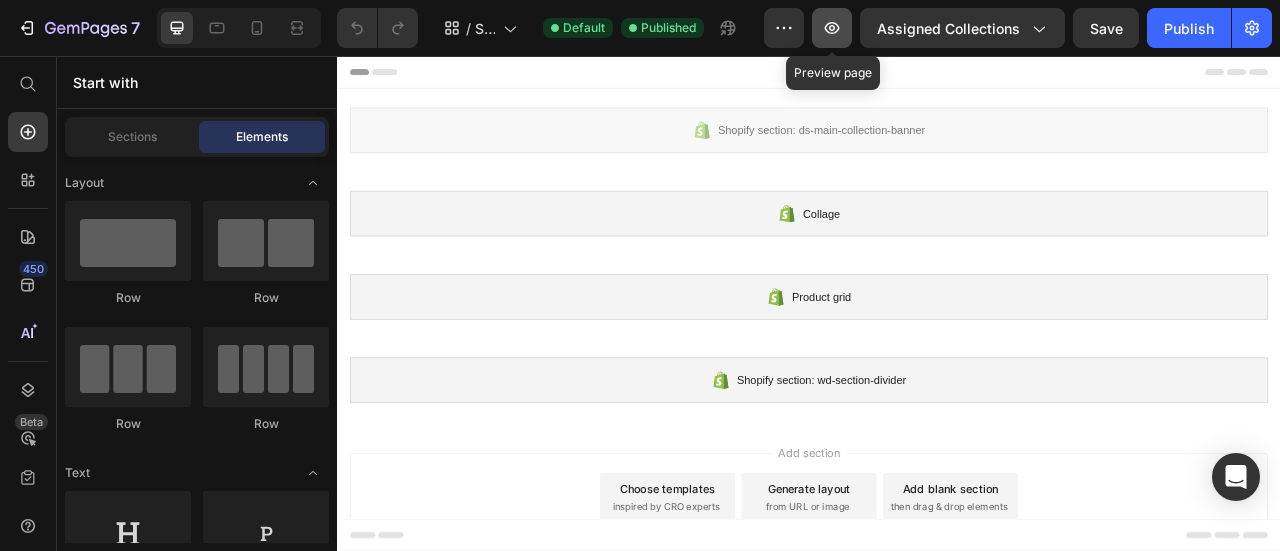 click 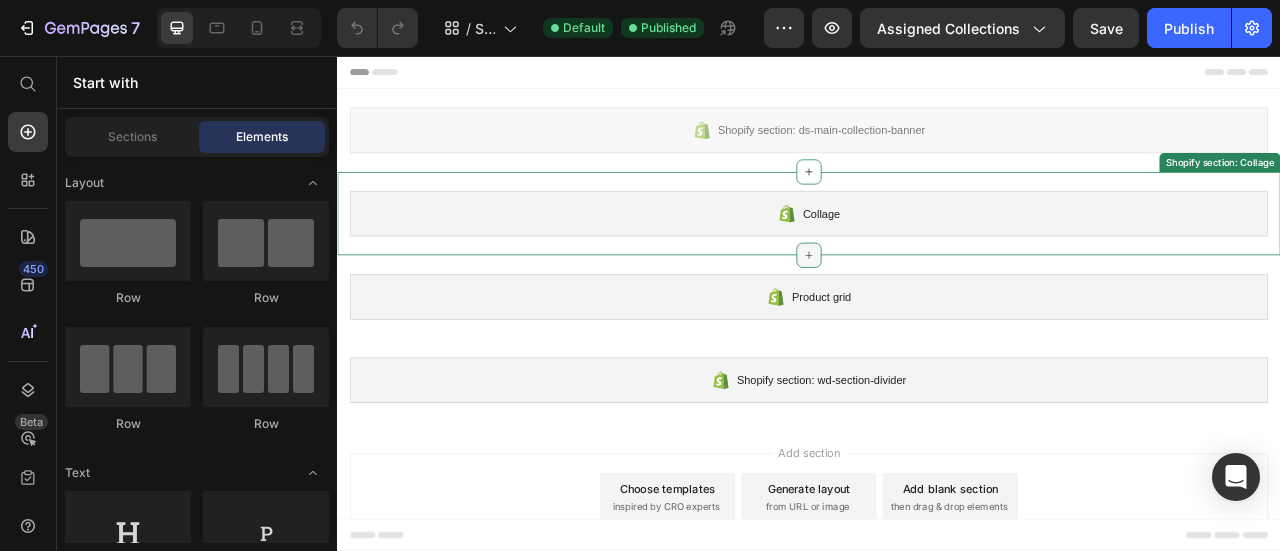 click 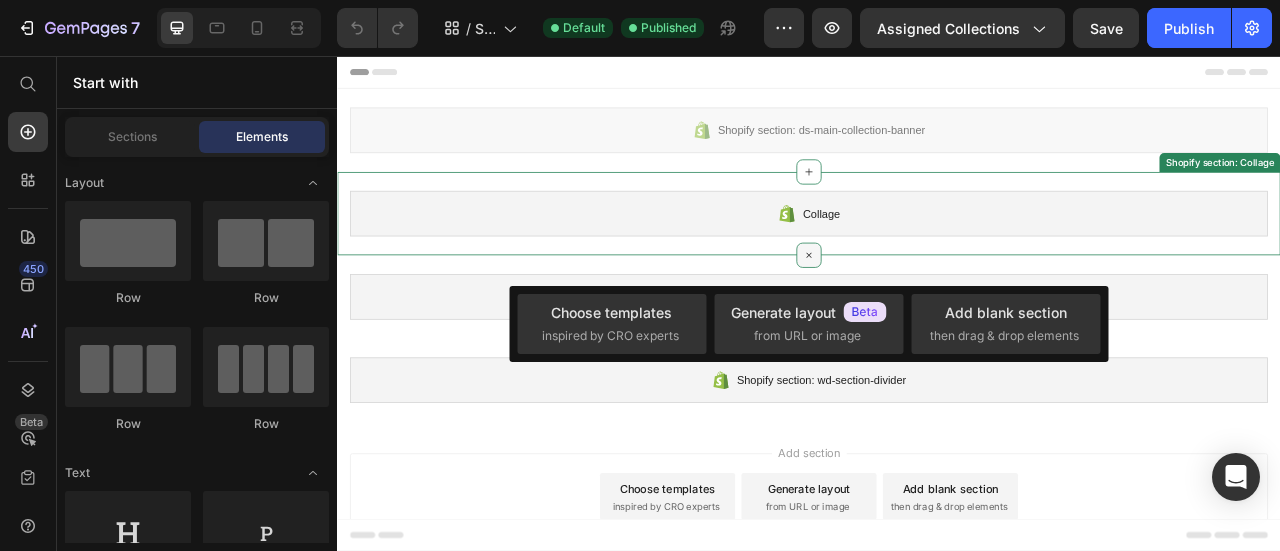 click 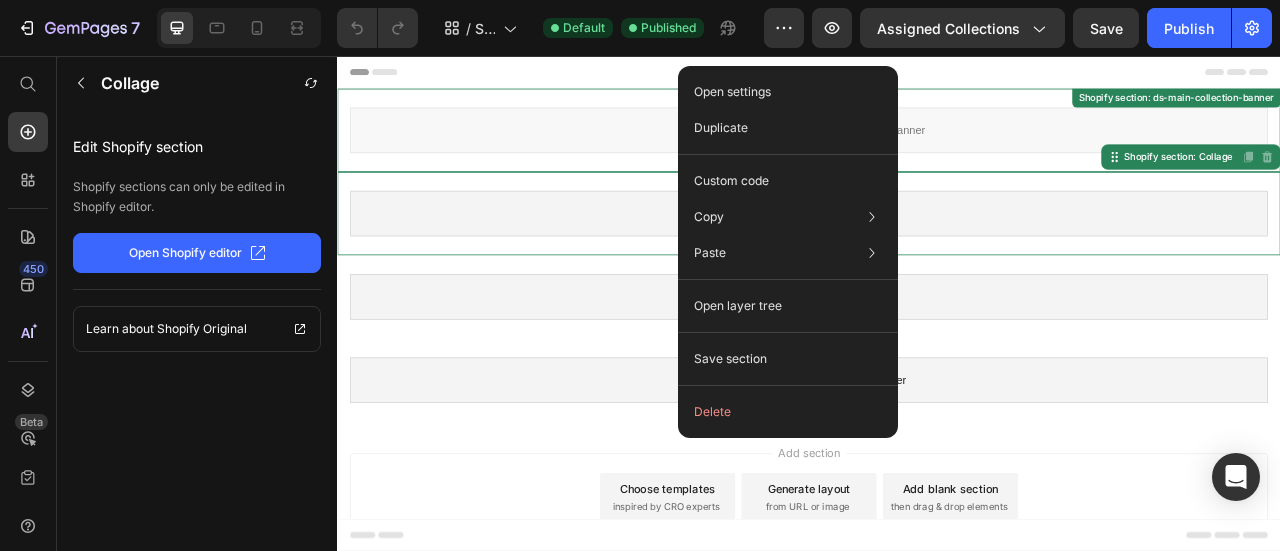 click on "Shopify section: ds-main-collection-banner" at bounding box center [937, 150] 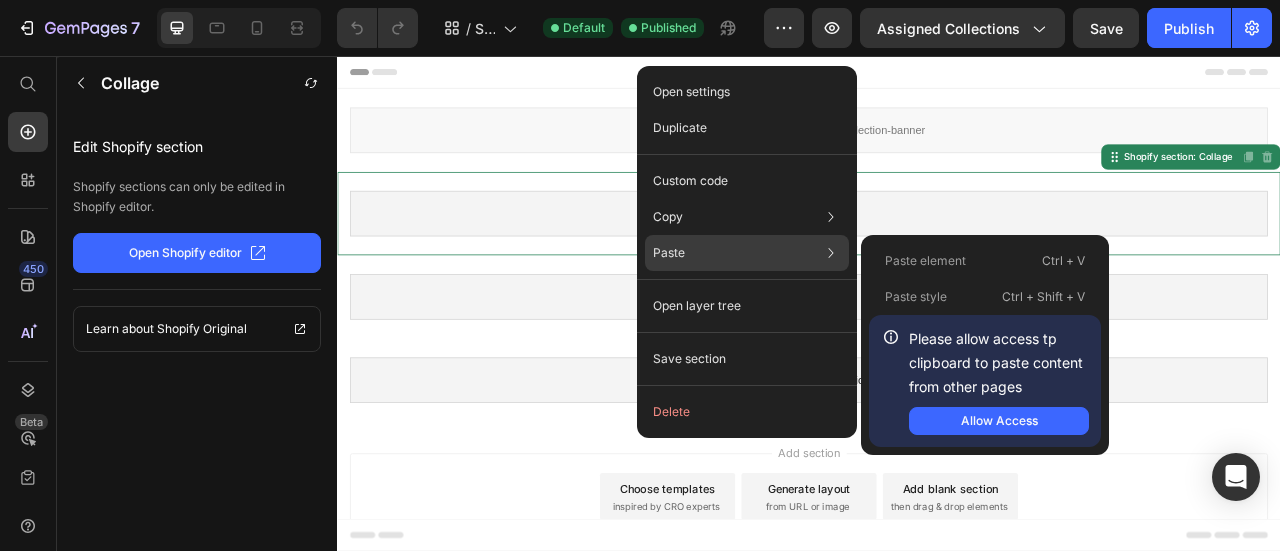 click on "Paste Paste element  Ctrl + V Paste style  Ctrl + Shift + V  Please allow access tp clipboard to paste content from other pages  Allow Access" 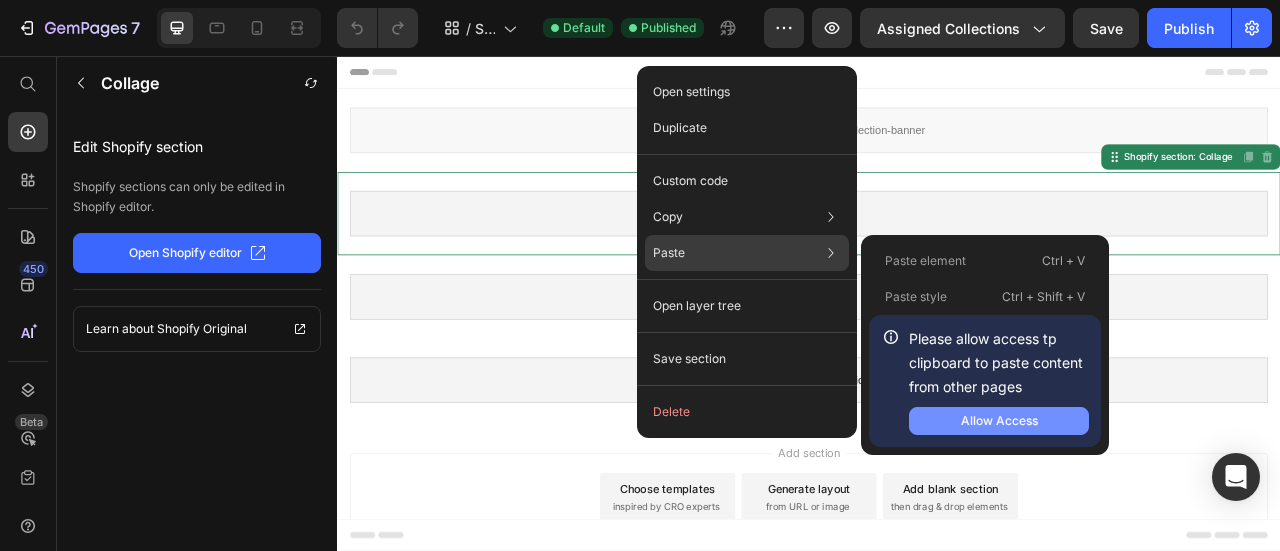 click on "Allow Access" at bounding box center [999, 421] 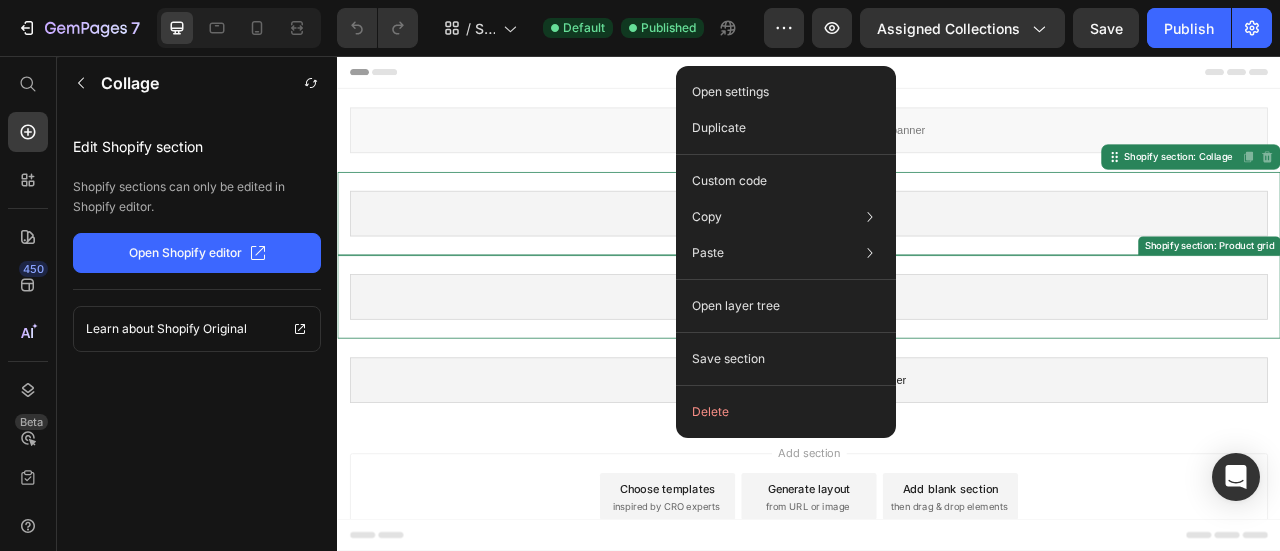 click on "Product grid Shopify section: Product grid" at bounding box center (937, 362) 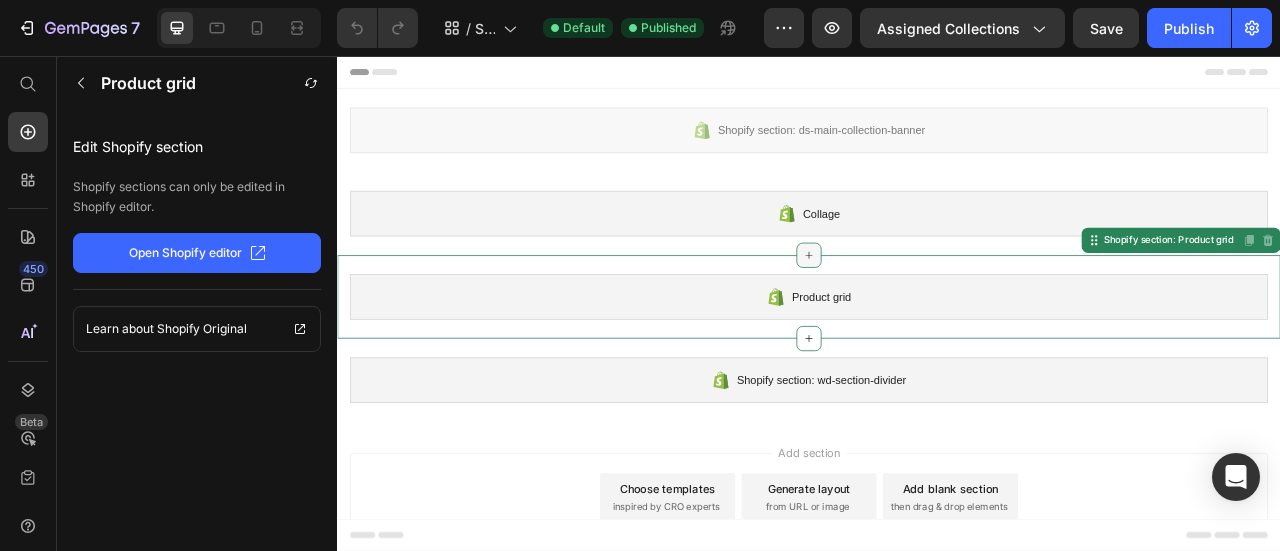 click 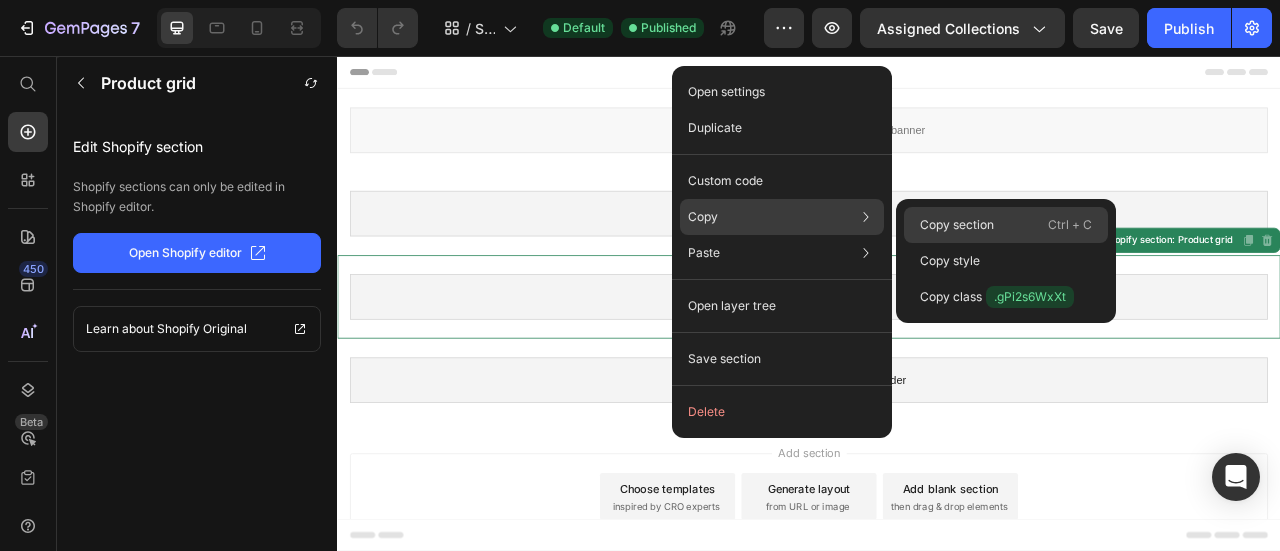 click on "Copy section" at bounding box center [957, 225] 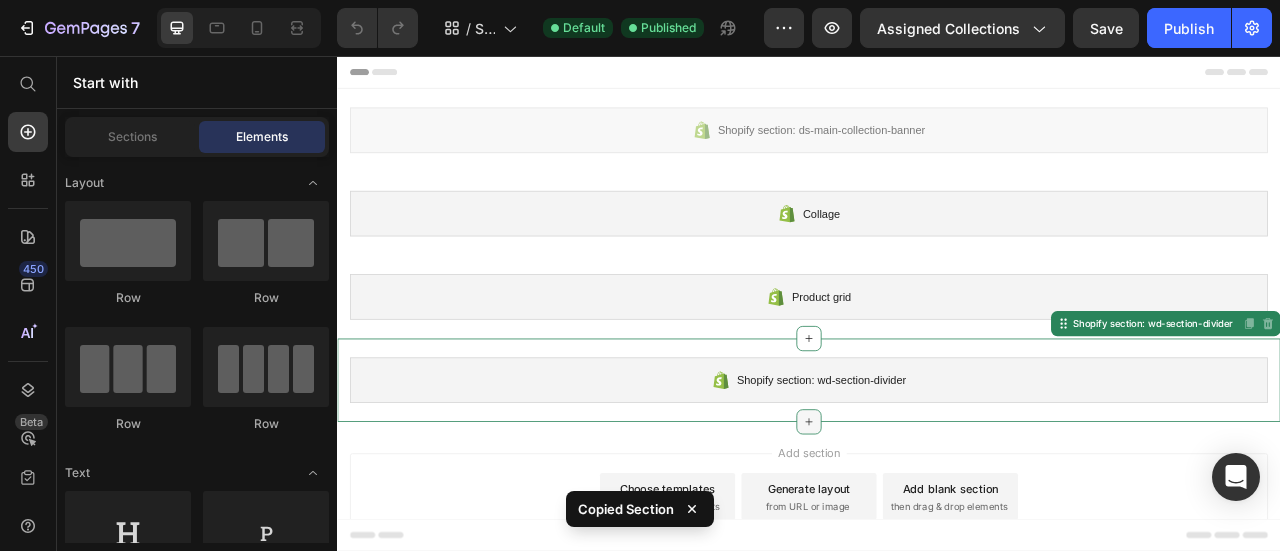 drag, startPoint x: 946, startPoint y: 528, endPoint x: 936, endPoint y: 503, distance: 26.925823 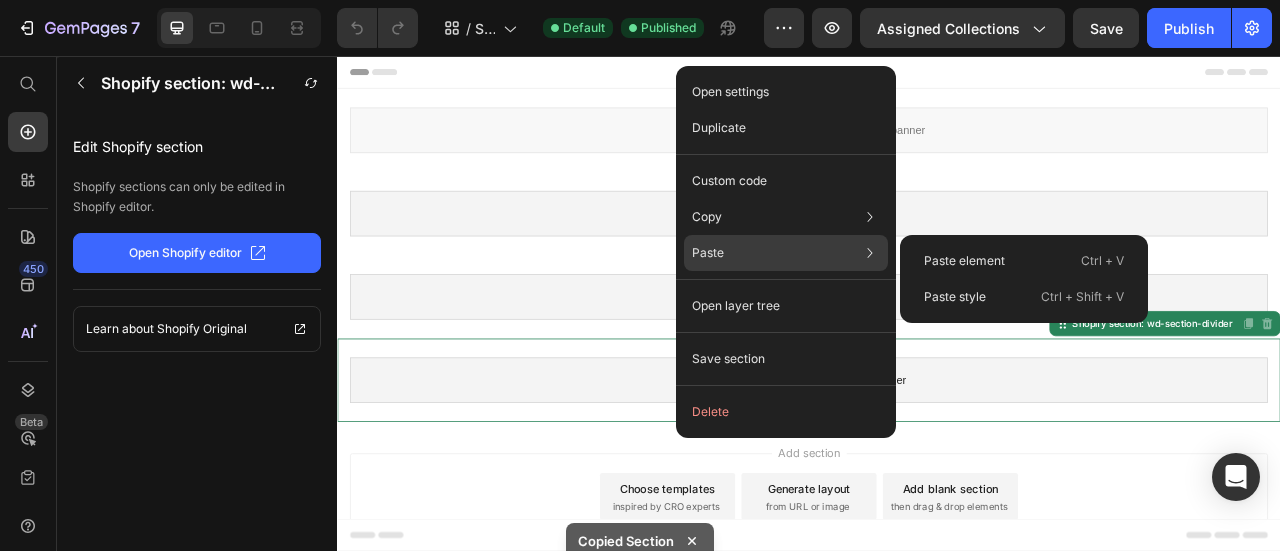 click on "Paste Paste element  Ctrl + V Paste style  Ctrl + Shift + V" 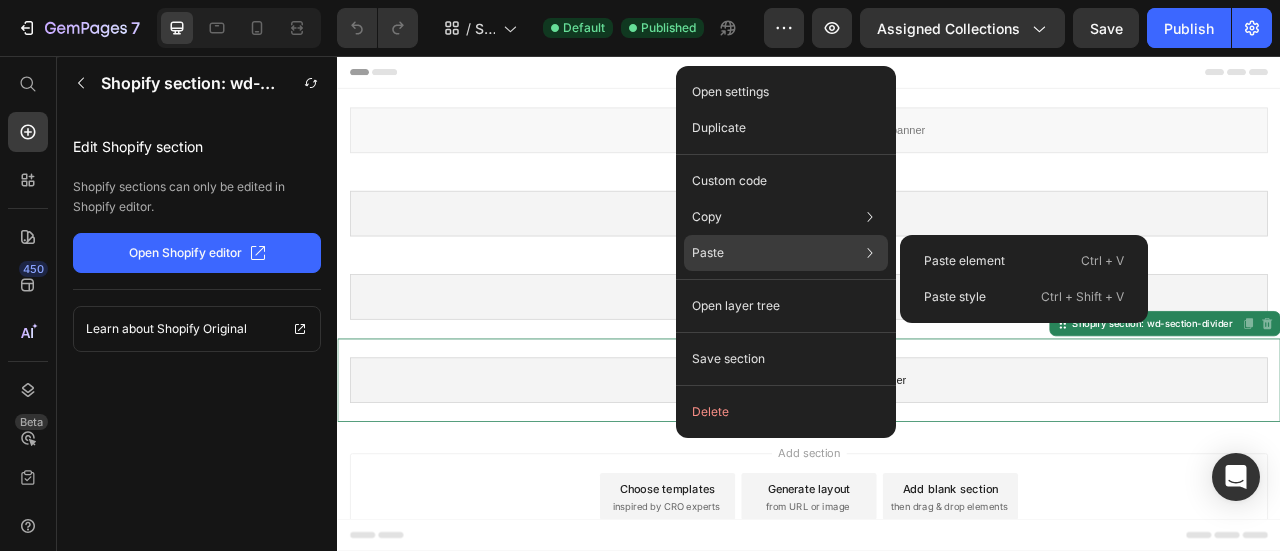 click on "Paste Paste element  Ctrl + V Paste style  Ctrl + Shift + V" 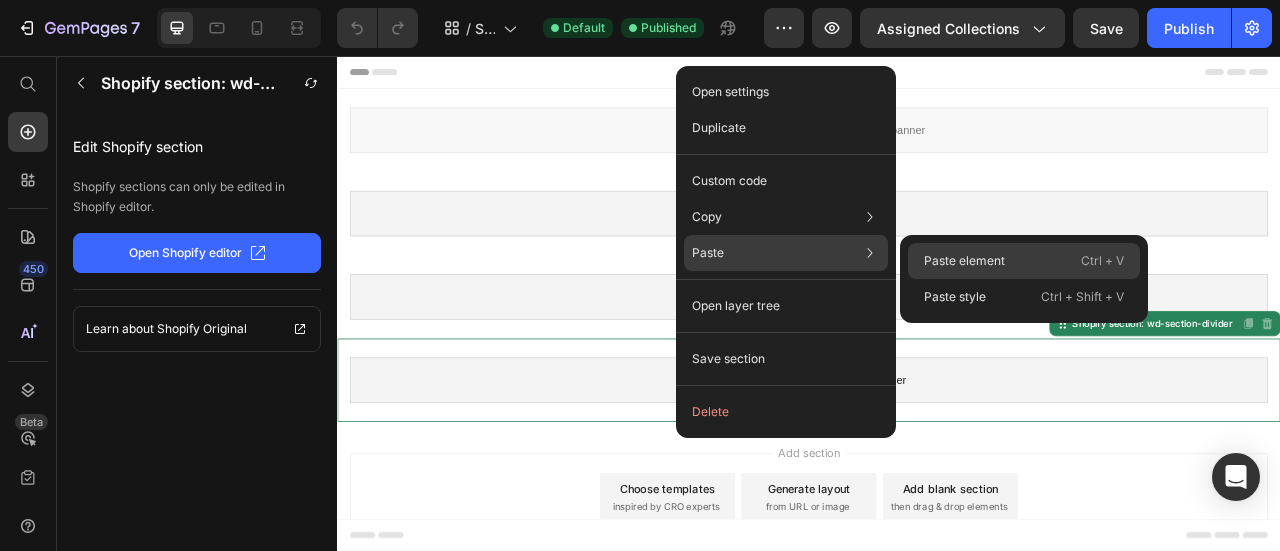 click on "Paste element" at bounding box center [964, 261] 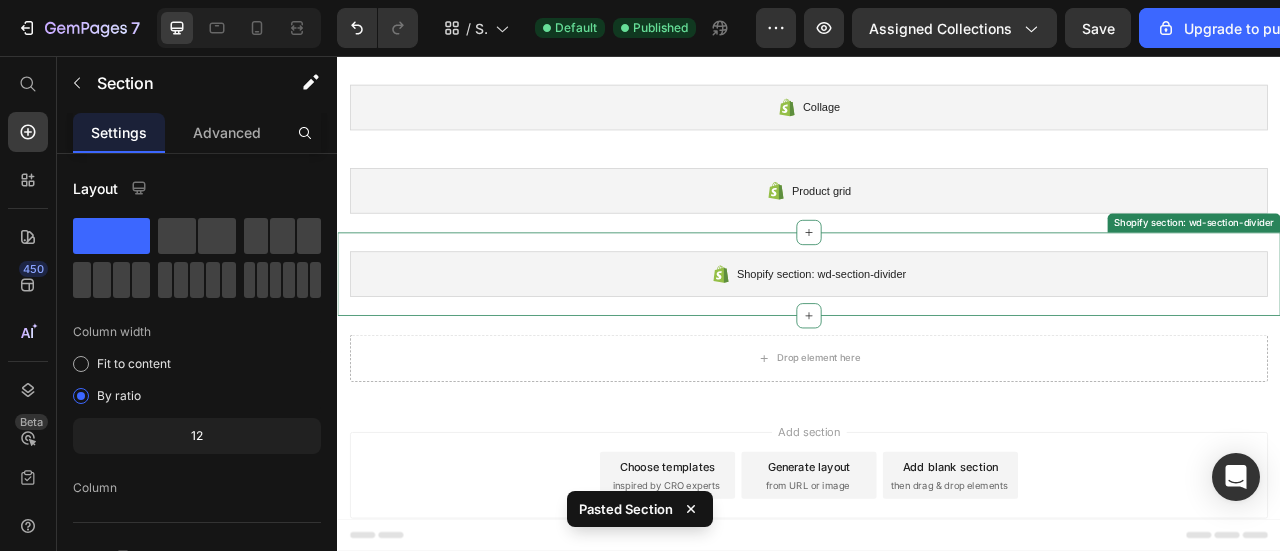 scroll, scrollTop: 137, scrollLeft: 0, axis: vertical 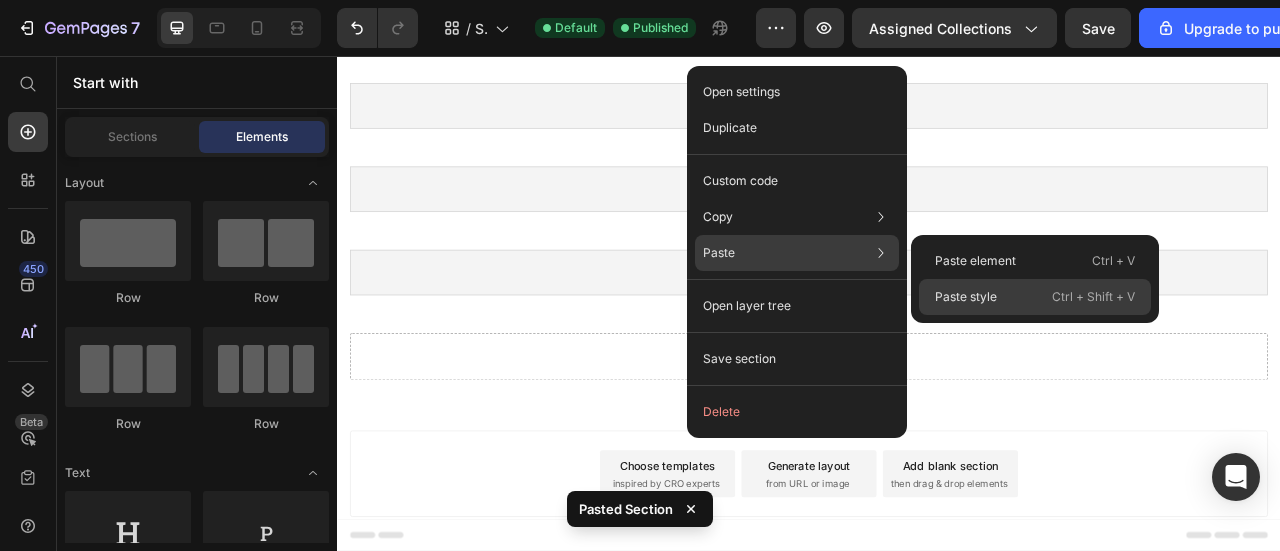 click on "Paste style" at bounding box center (966, 297) 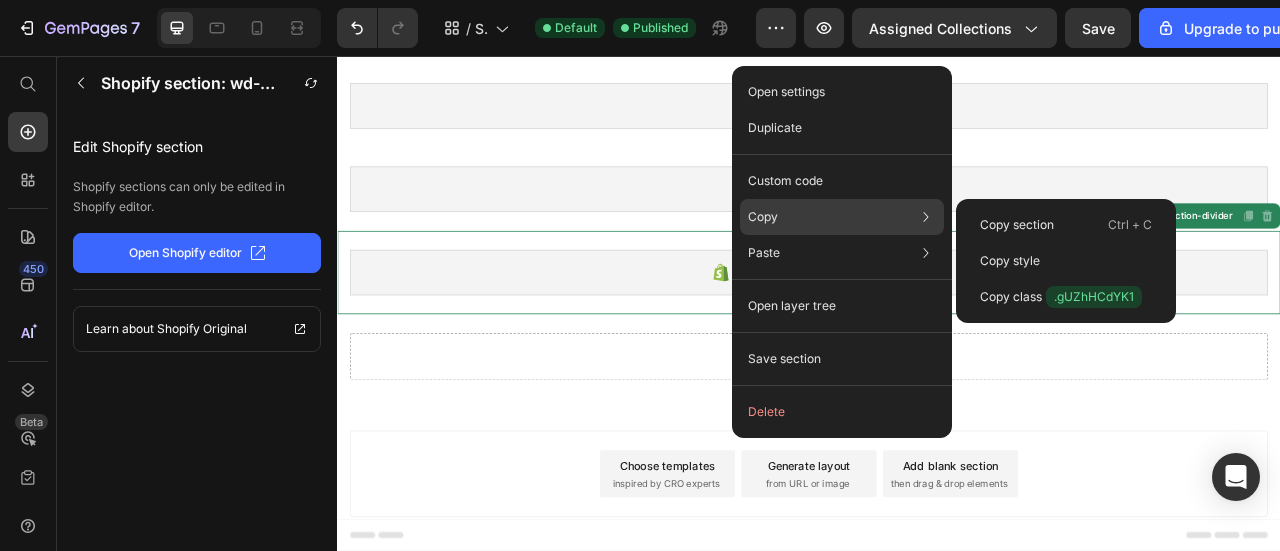 click on "Copy Copy section  Ctrl + C Copy style  Copy class  .gUZhHCdYK1" 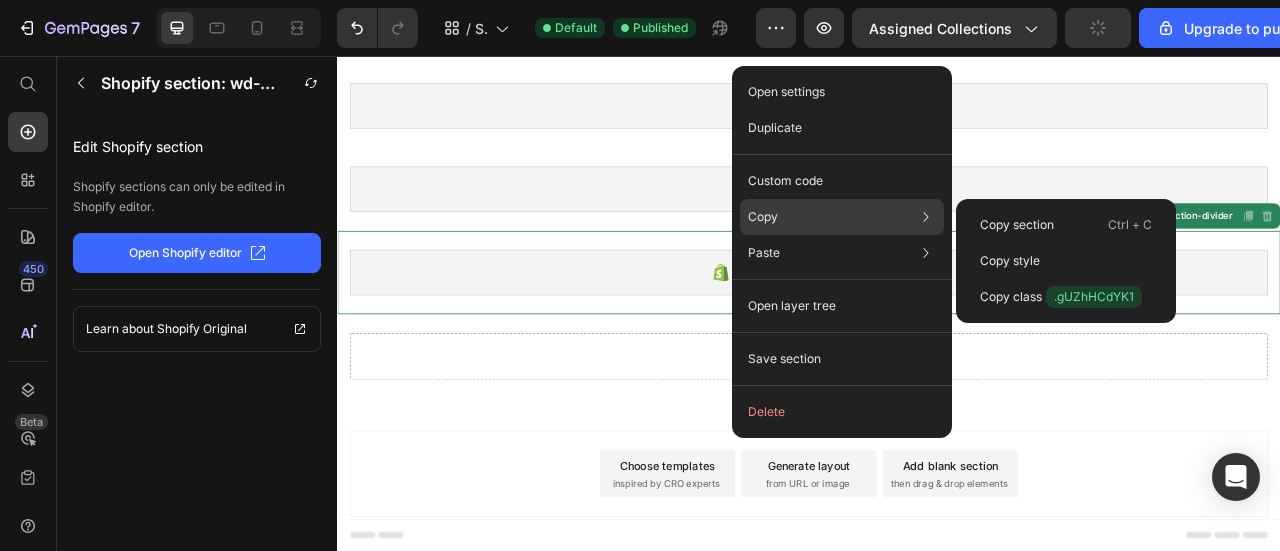 click on "Copy Copy section  Ctrl + C Copy style  Copy class  .gUZhHCdYK1" 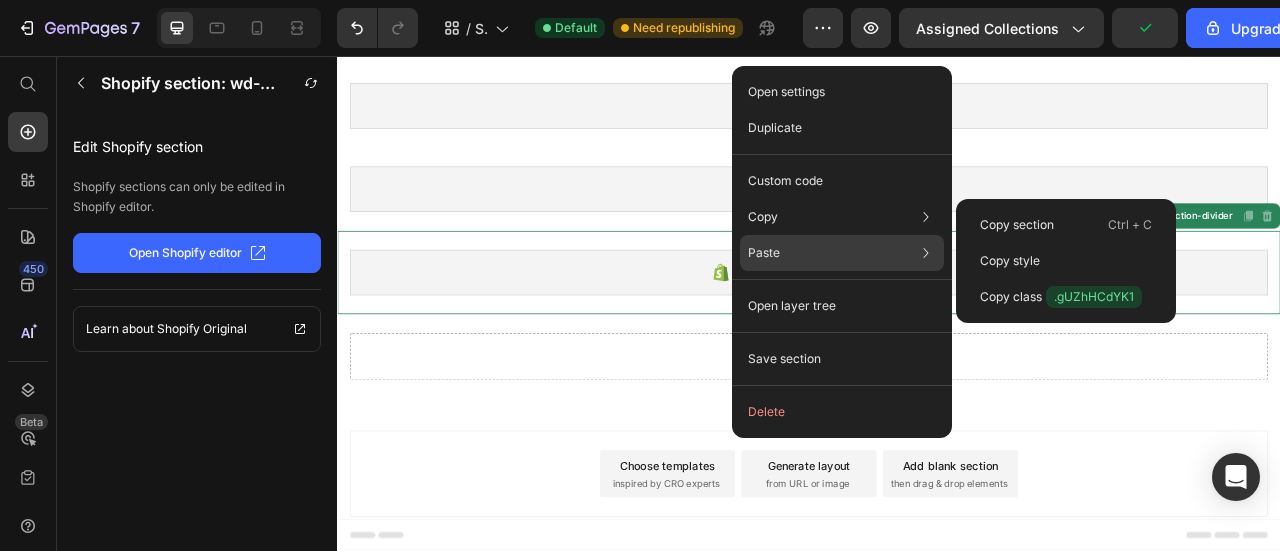 click on "Open settings Duplicate Custom code Copy Copy section  Ctrl + C Copy style  Copy class  .gUZhHCdYK1 Paste Paste element  Ctrl + V Paste style  Ctrl + Shift + V Open layer tree Save section  Delete" at bounding box center [842, 252] 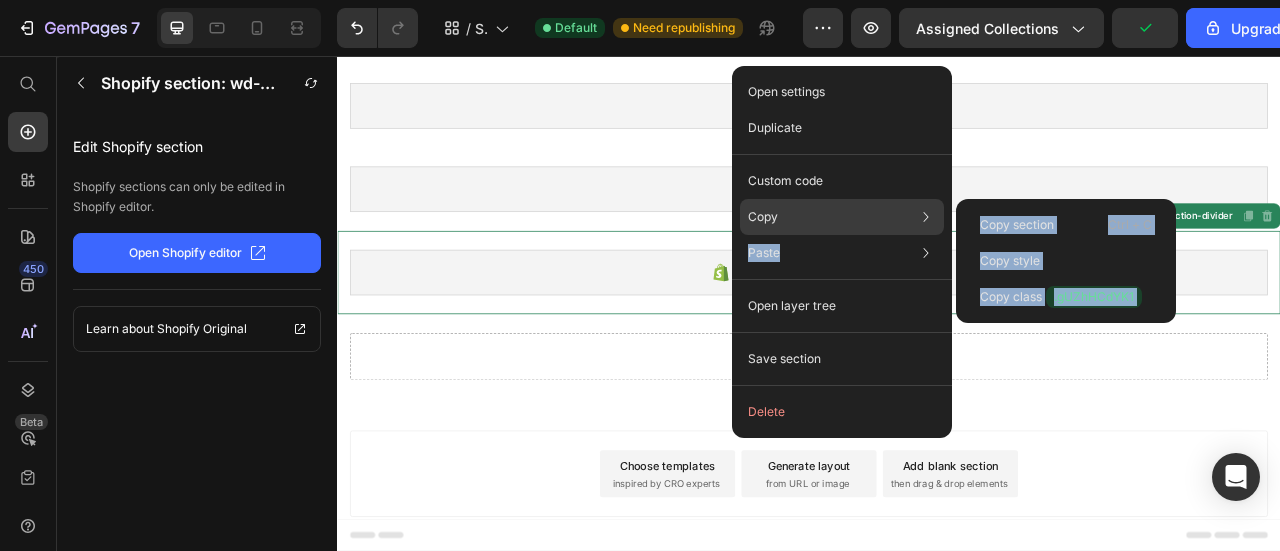 click on "Copy Copy section  Ctrl + C Copy style  Copy class  .gUZhHCdYK1" 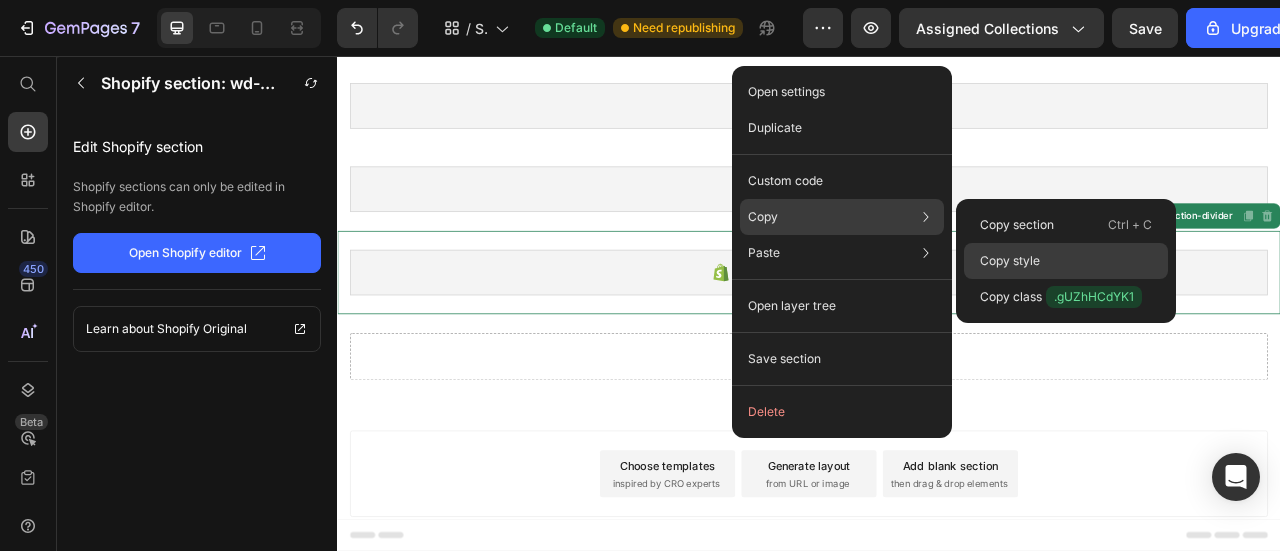 click on "Copy style" at bounding box center (1010, 261) 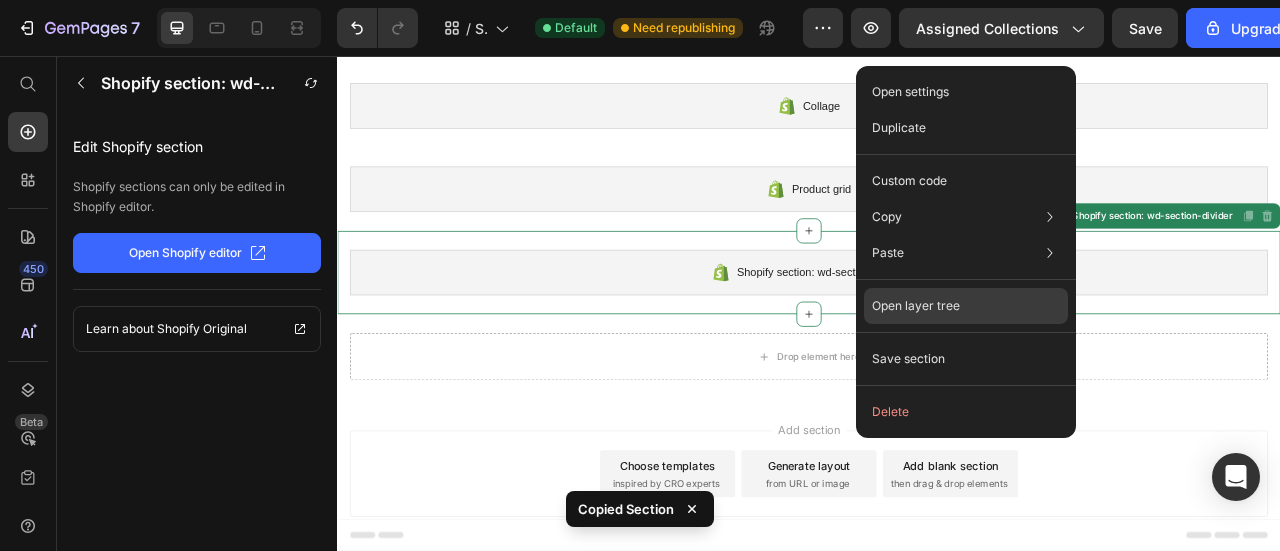 drag, startPoint x: 995, startPoint y: 319, endPoint x: 1005, endPoint y: 323, distance: 10.770329 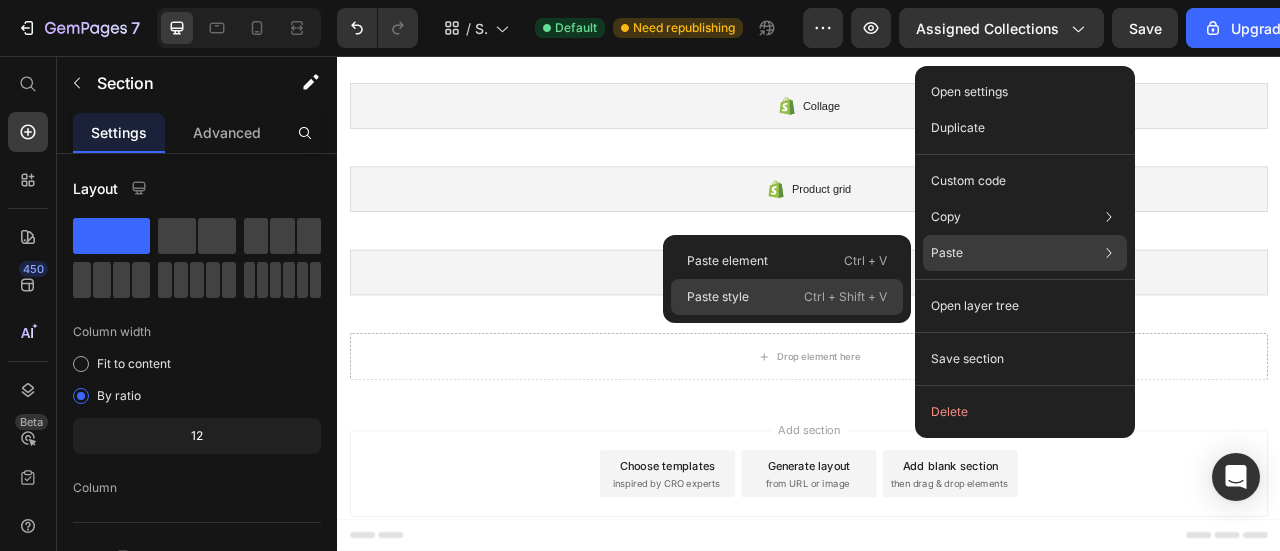 click on "Paste style  Ctrl + Shift + V" 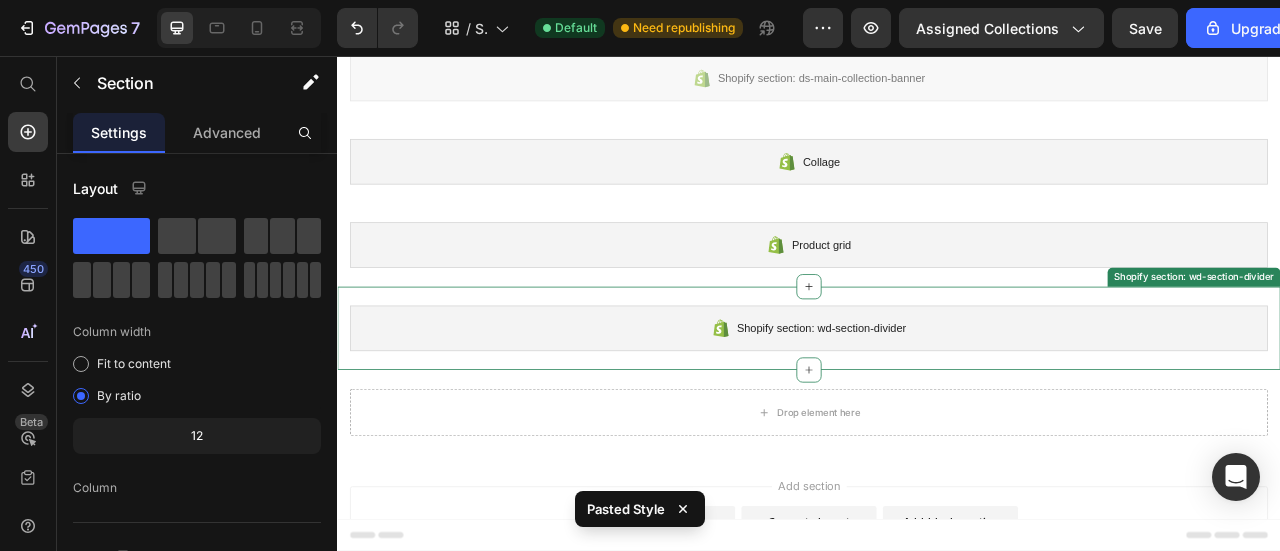 scroll, scrollTop: 0, scrollLeft: 0, axis: both 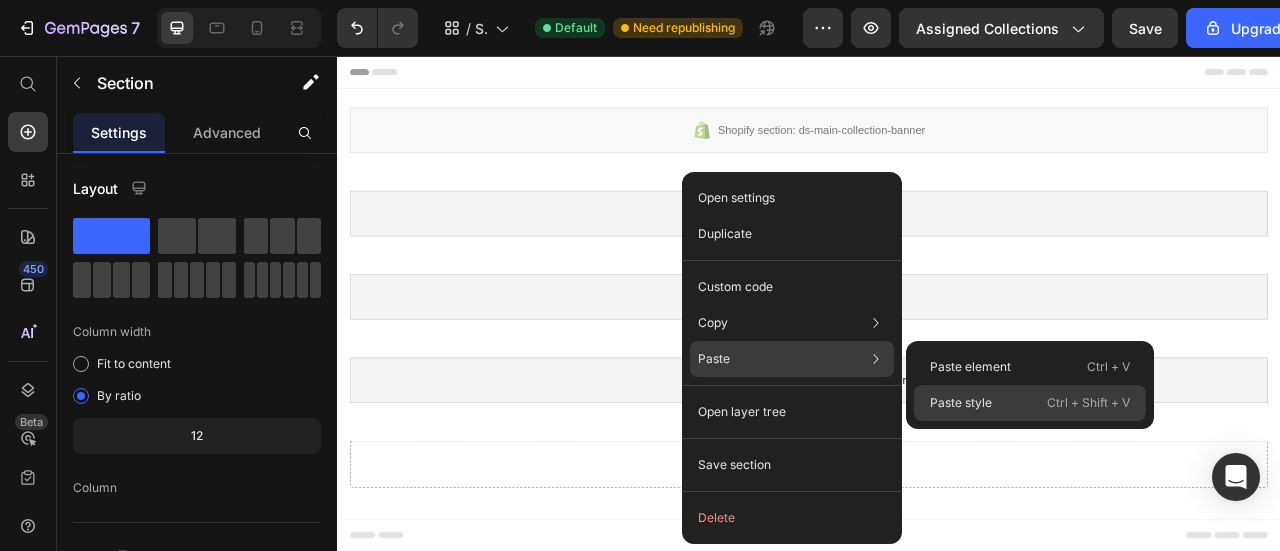 click on "Paste style  Ctrl + Shift + V" 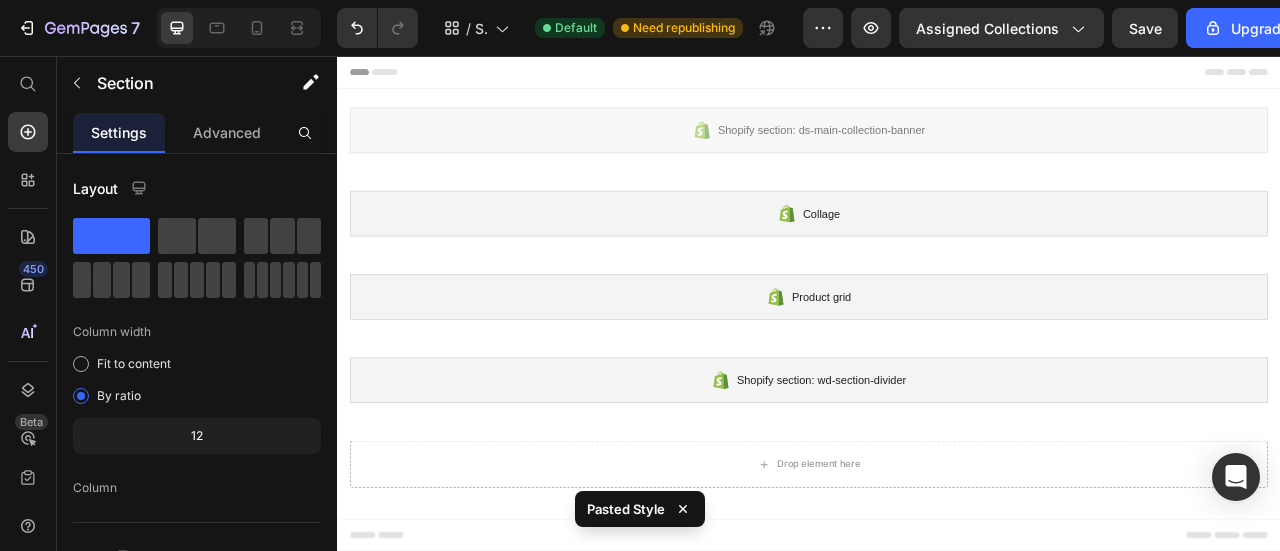 click 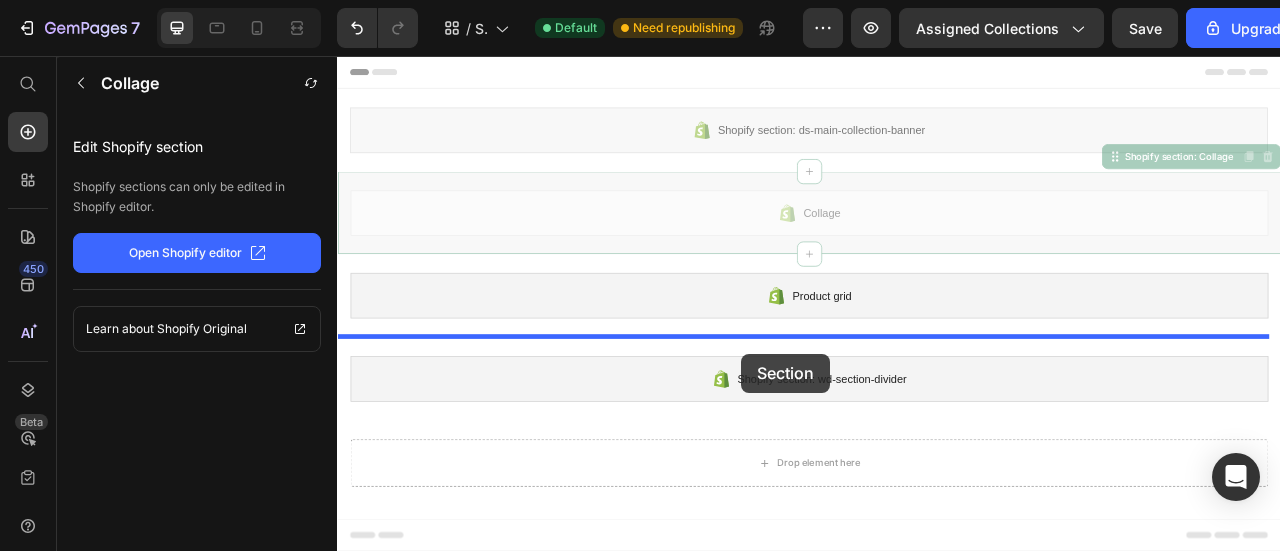 drag, startPoint x: 916, startPoint y: 259, endPoint x: 868, endPoint y: 418, distance: 166.08733 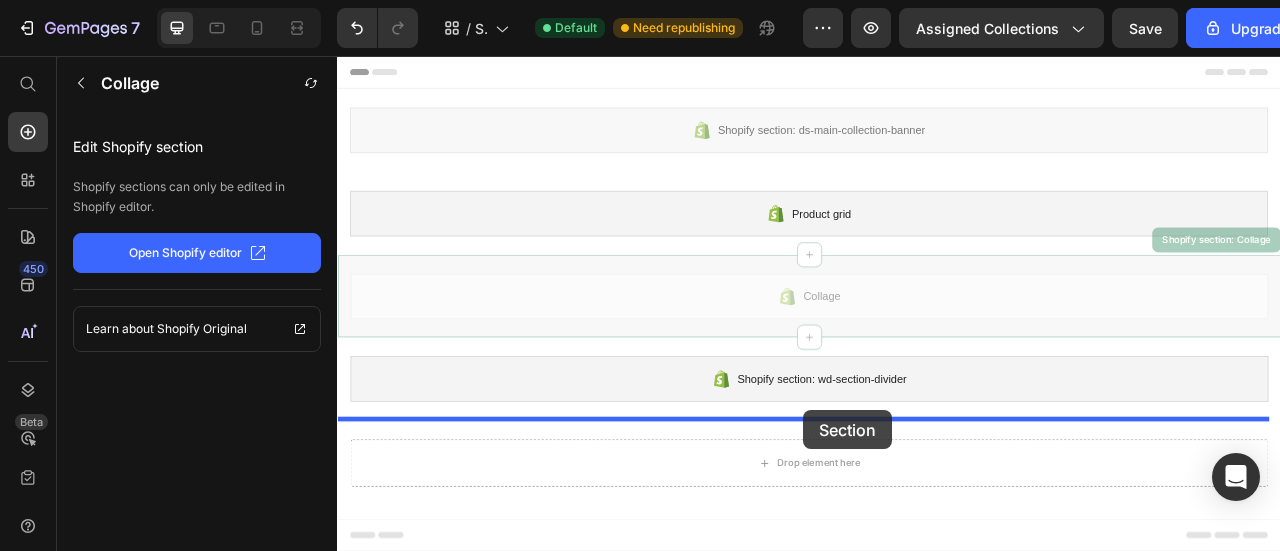 drag, startPoint x: 923, startPoint y: 387, endPoint x: 930, endPoint y: 507, distance: 120.203995 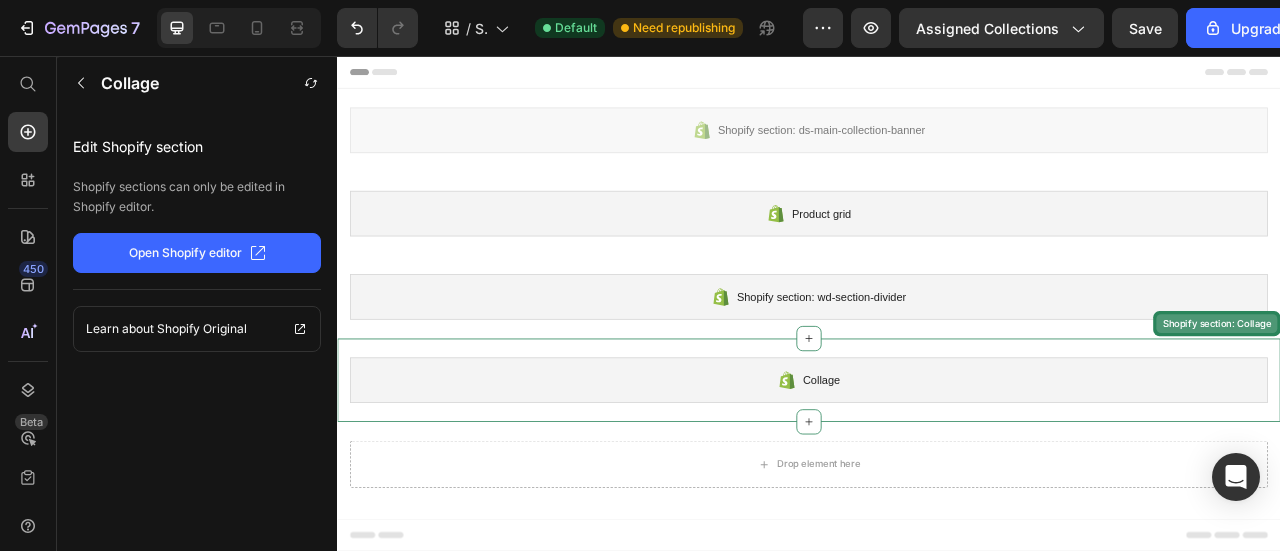 click on "Shopify section: Collage" at bounding box center [1456, 396] 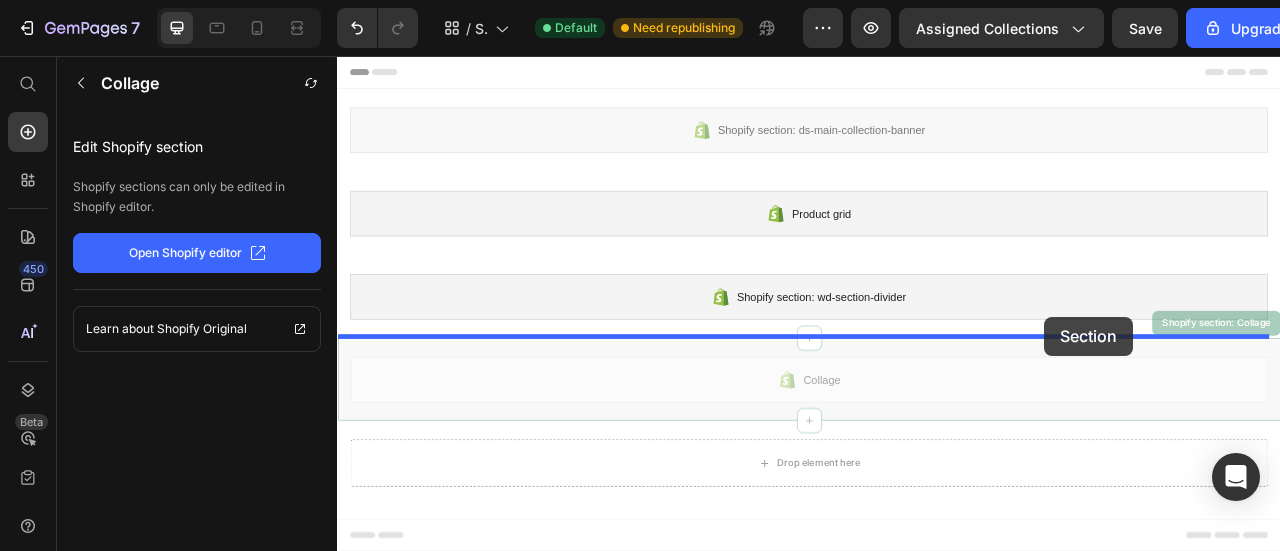 drag, startPoint x: 1414, startPoint y: 383, endPoint x: 1233, endPoint y: 388, distance: 181.06905 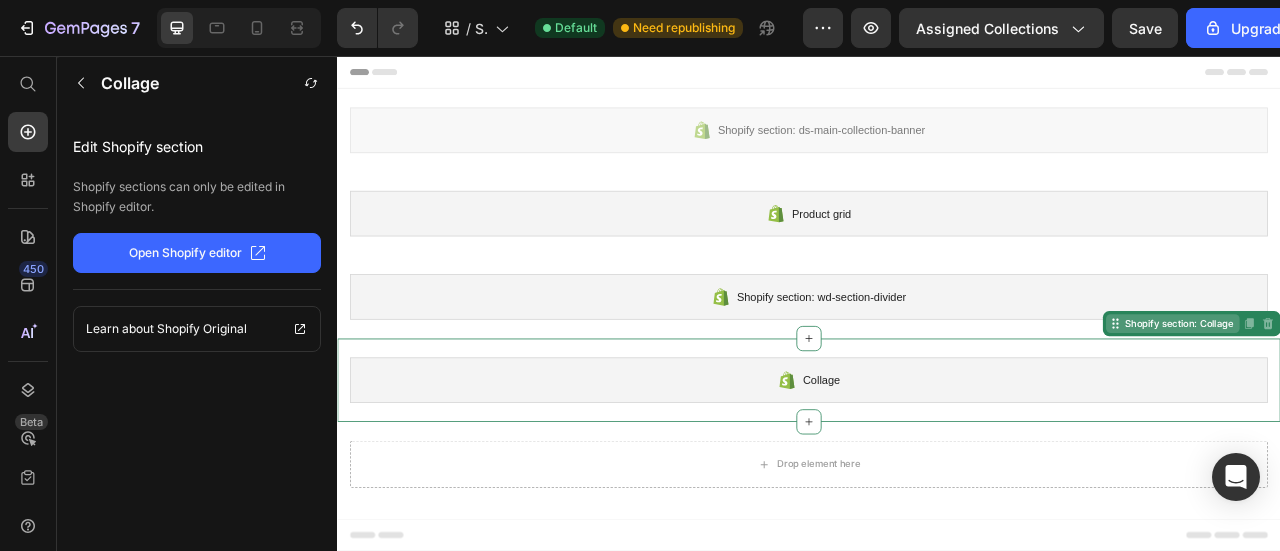 click on "Shopify section: Collage" at bounding box center (1408, 396) 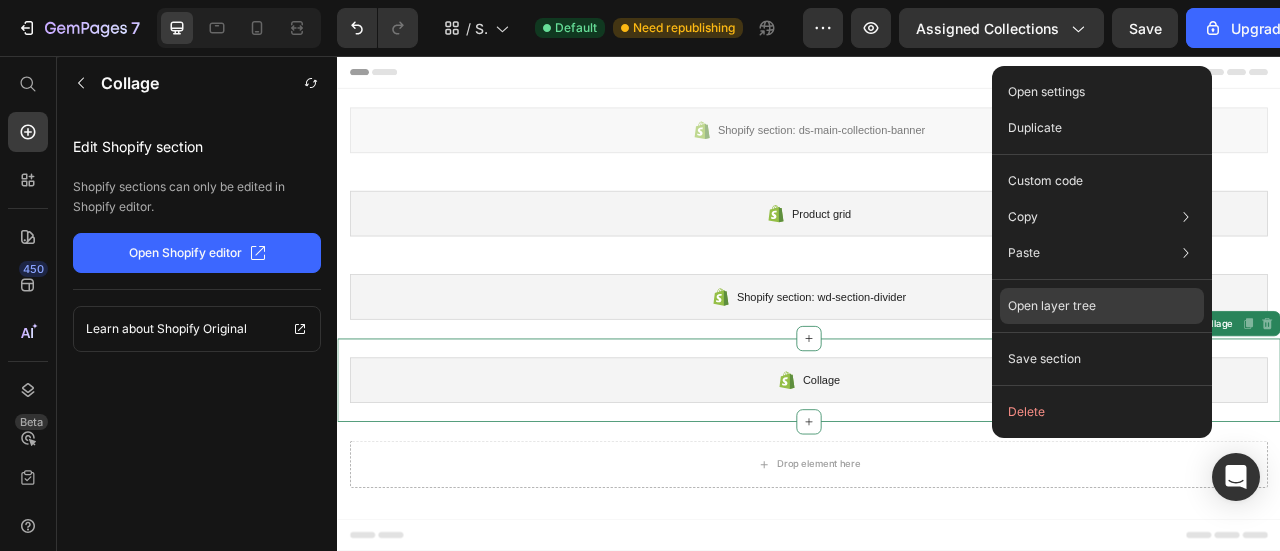 click on "Open layer tree" at bounding box center [1052, 306] 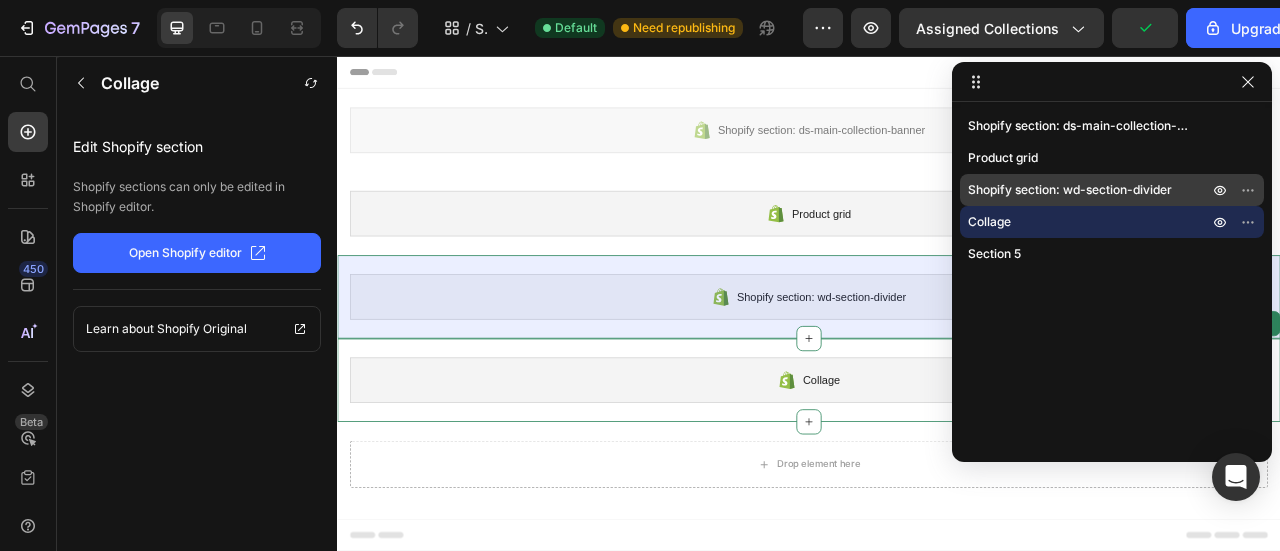 click on "Shopify section: wd-section-divider" at bounding box center (1070, 190) 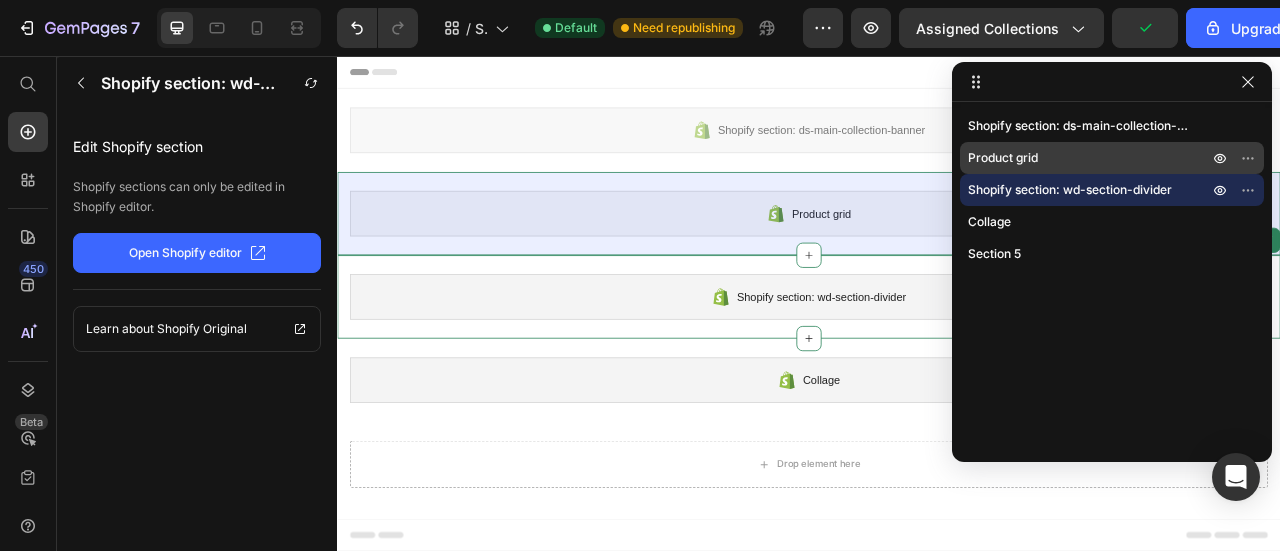 click on "Product grid" at bounding box center [1003, 158] 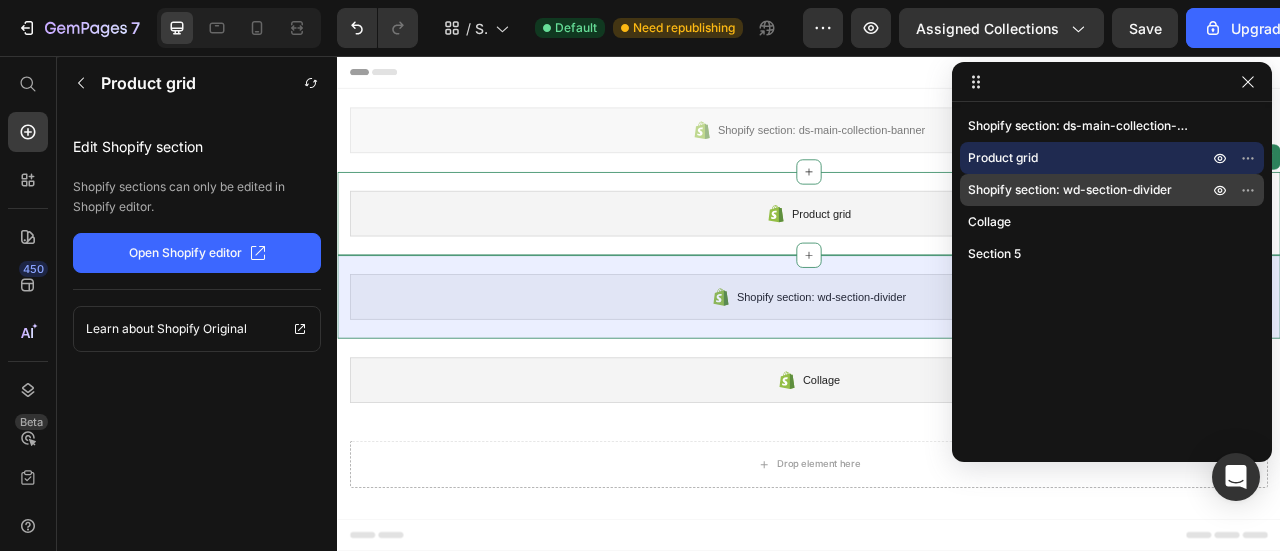 click on "Shopify section: wd-section-divider" at bounding box center (1070, 190) 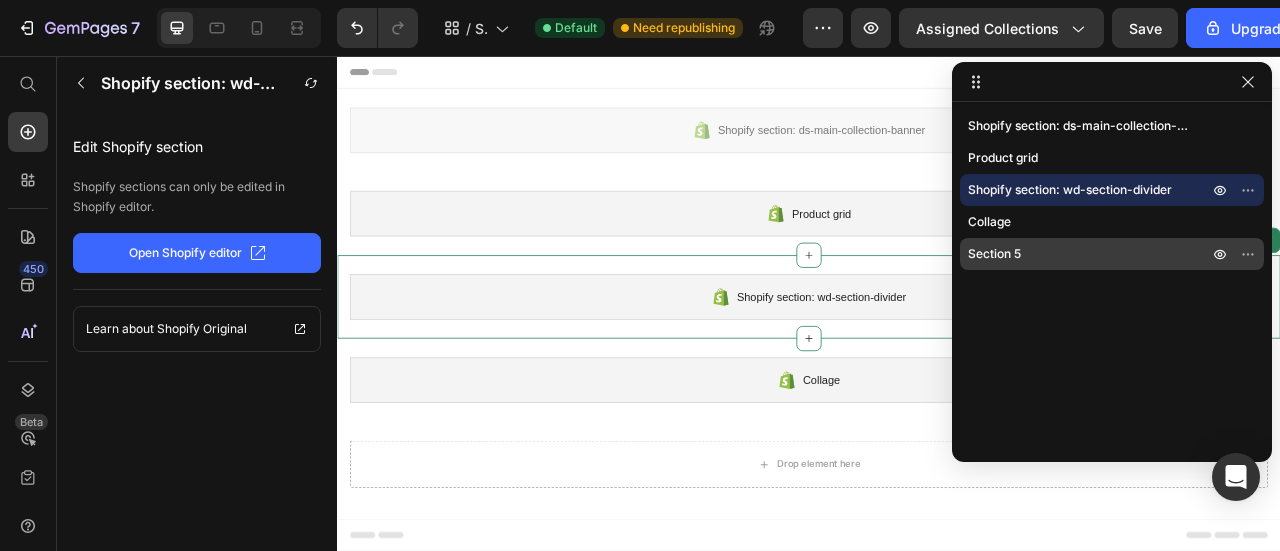 click on "Section 5" at bounding box center (1112, 254) 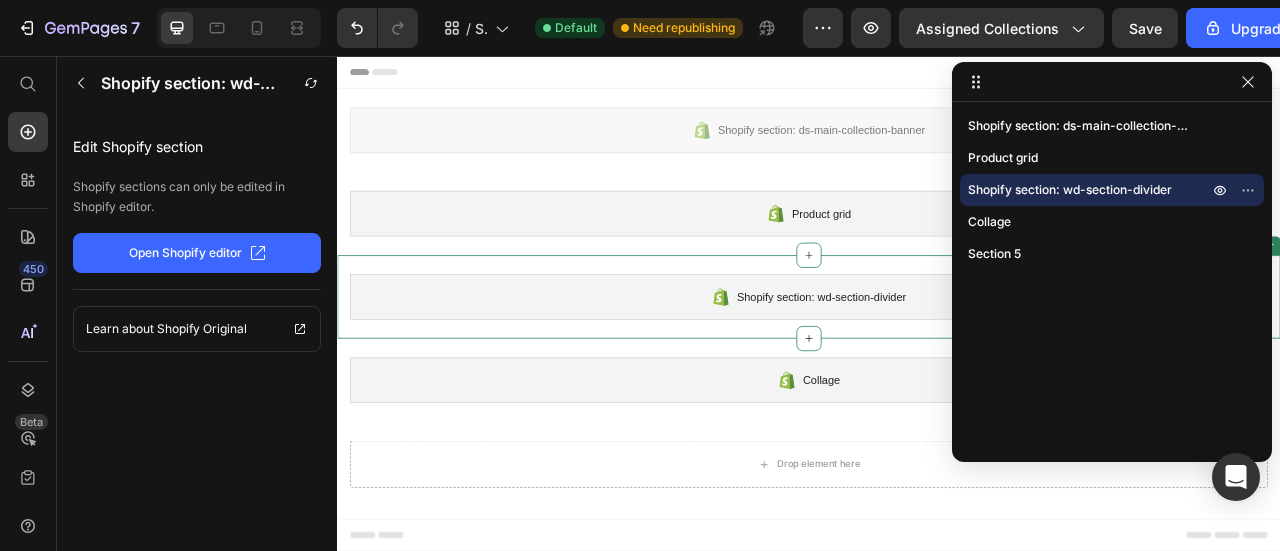 click on "Shopify section: wd-section-divider Shopify section: wd-section-divider" at bounding box center [937, 362] 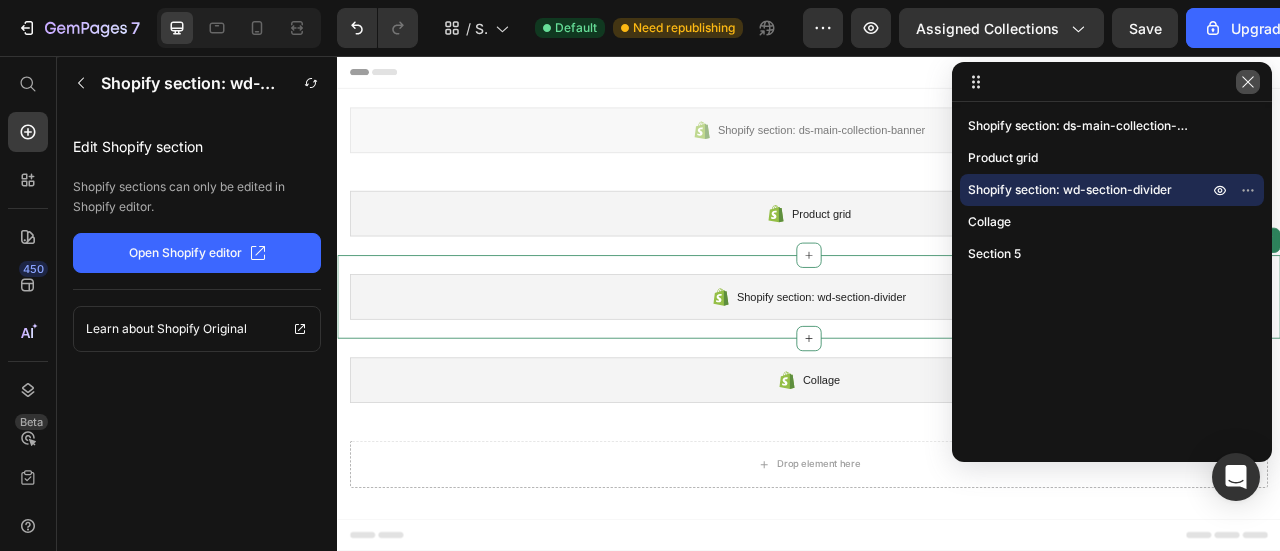 drag, startPoint x: 1240, startPoint y: 78, endPoint x: 1150, endPoint y: 29, distance: 102.47439 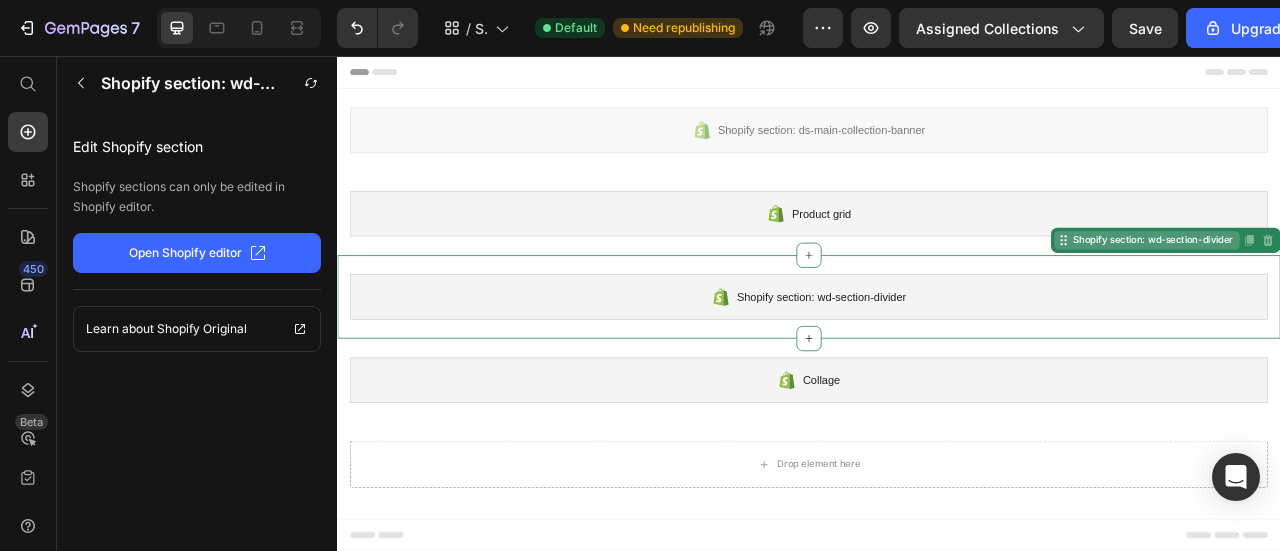 click on "Shopify section: wd-section-divider" at bounding box center (1375, 290) 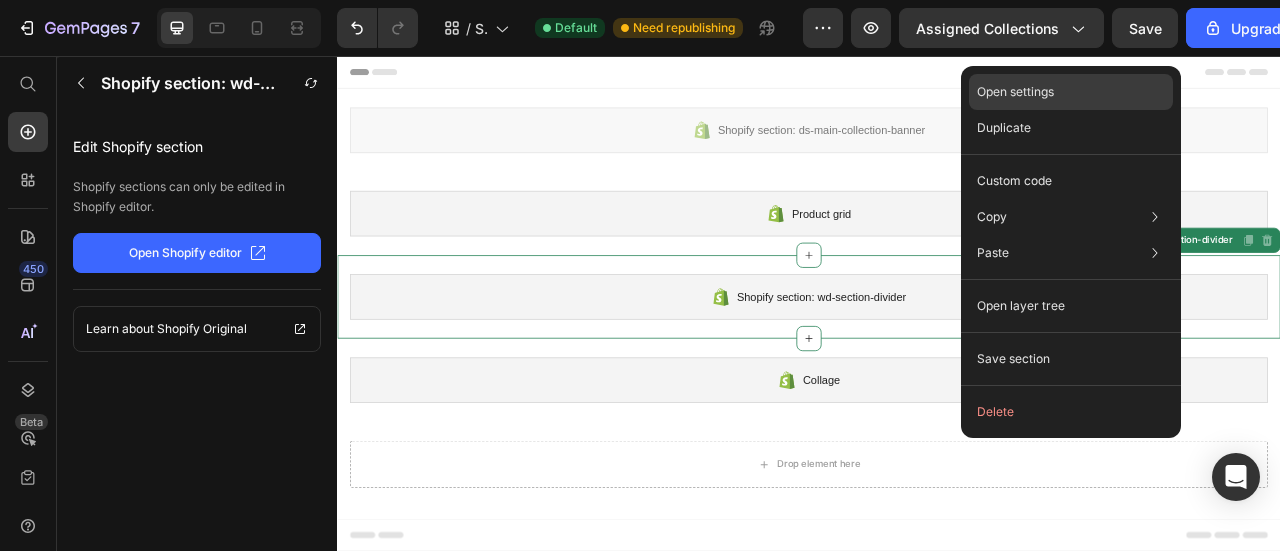 click on "Open settings" 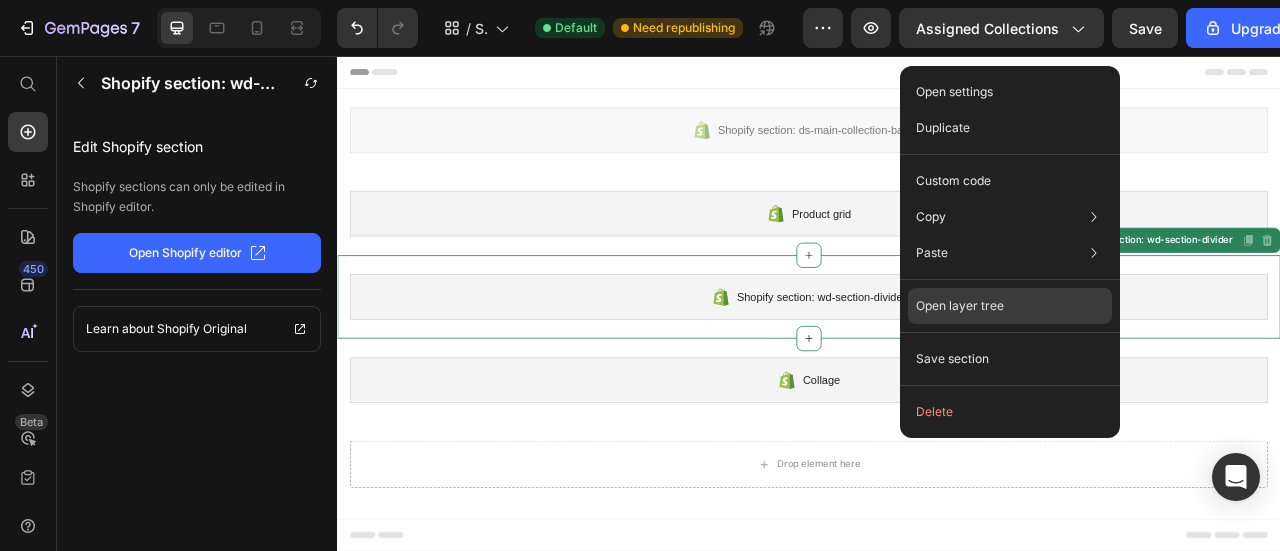 click on "Open layer tree" 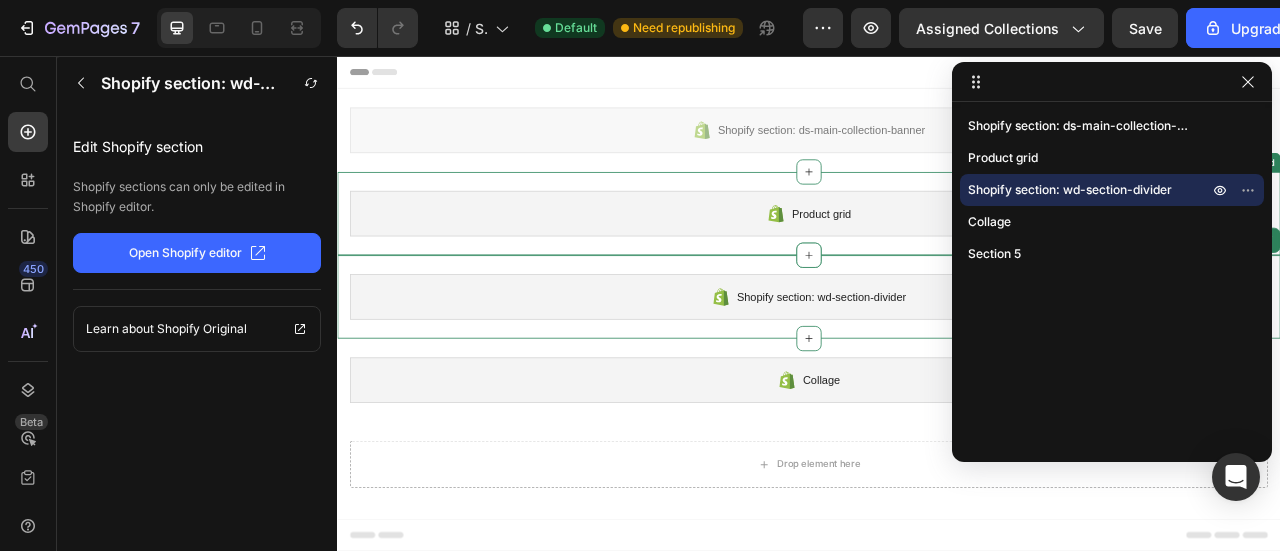 click on "Product grid Shopify section: Product grid" at bounding box center (937, 256) 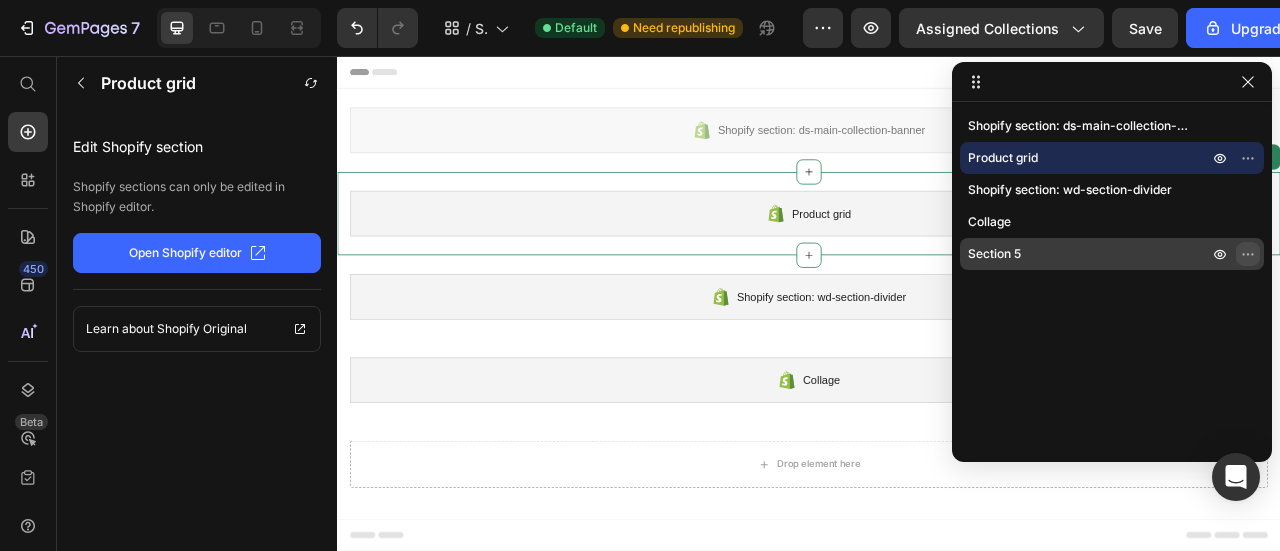 click 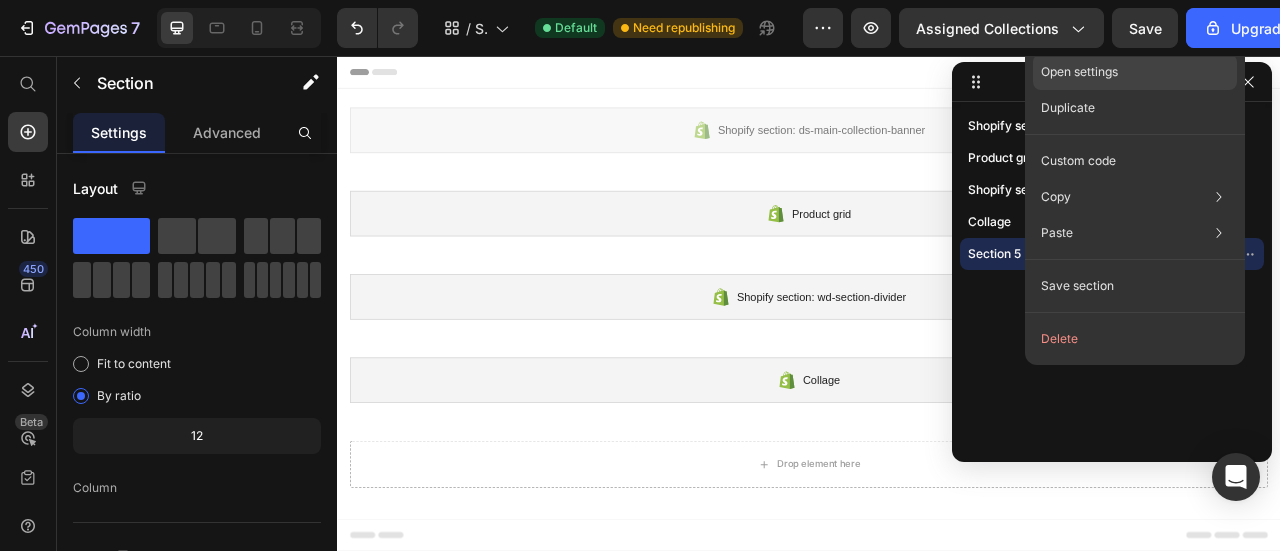 click on "Open settings" at bounding box center [1079, 72] 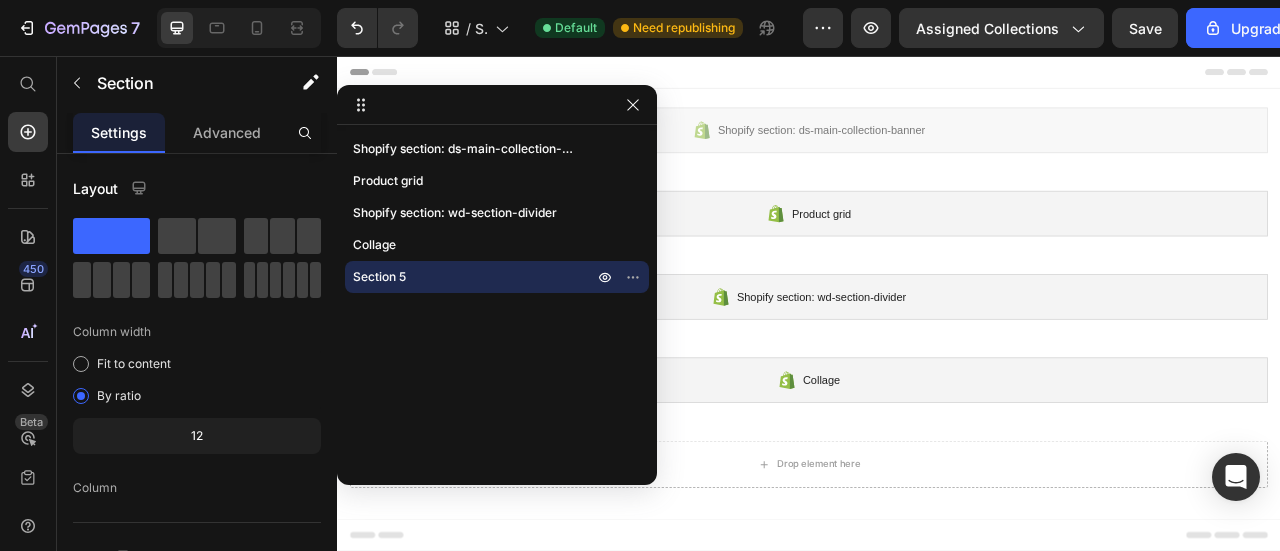 drag, startPoint x: 976, startPoint y: 81, endPoint x: 338, endPoint y: 104, distance: 638.4144 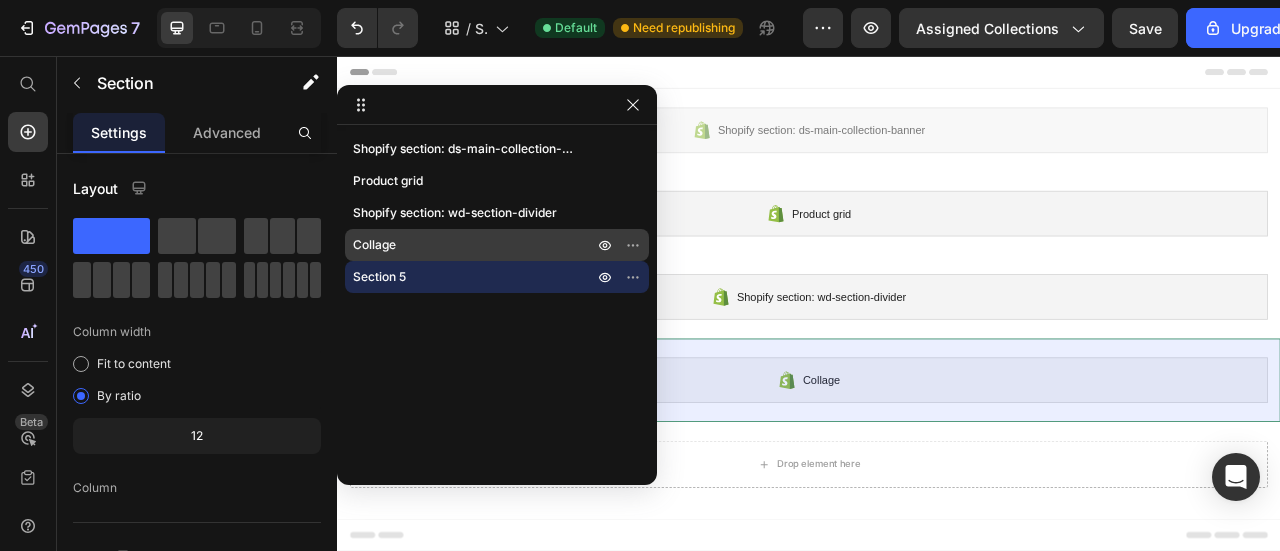 click on "Collage" at bounding box center (497, 245) 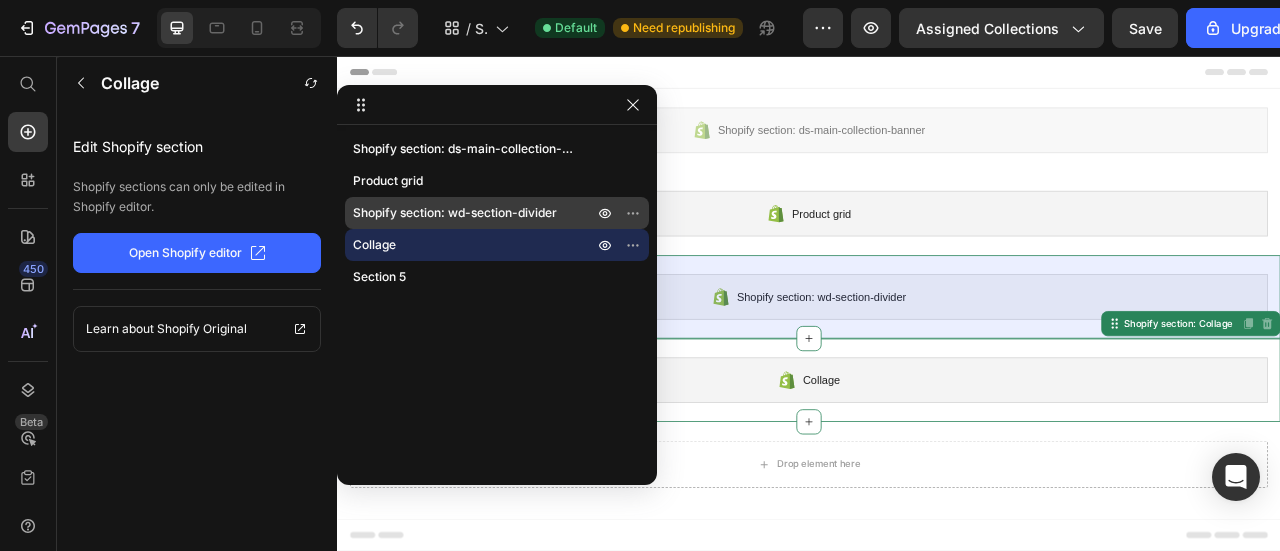 click on "Shopify section: wd-section-divider" at bounding box center (455, 213) 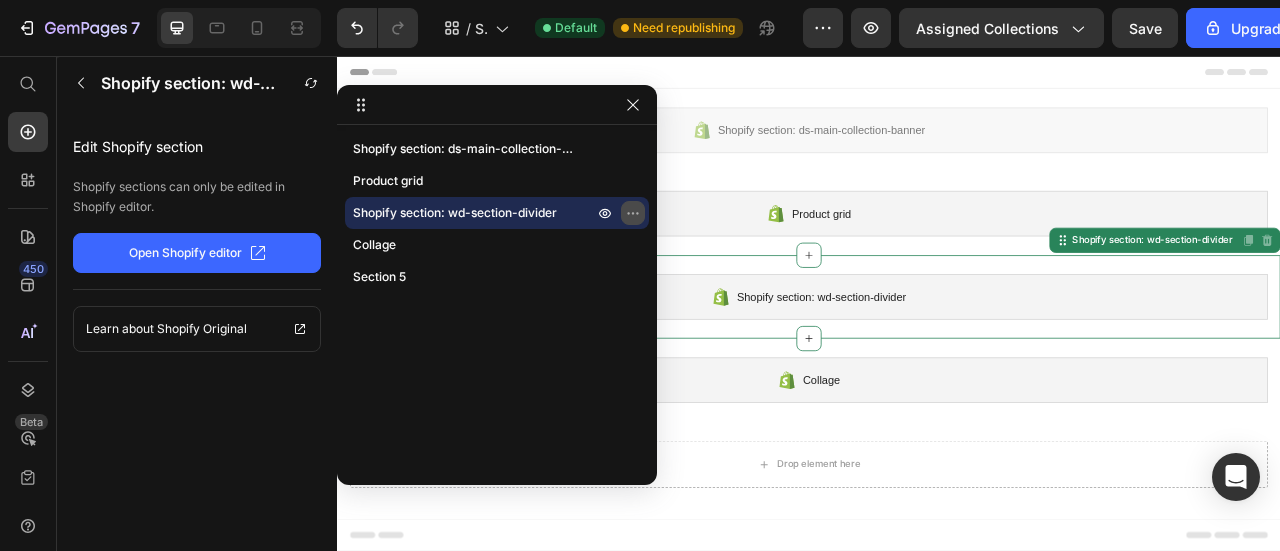 click at bounding box center [633, 213] 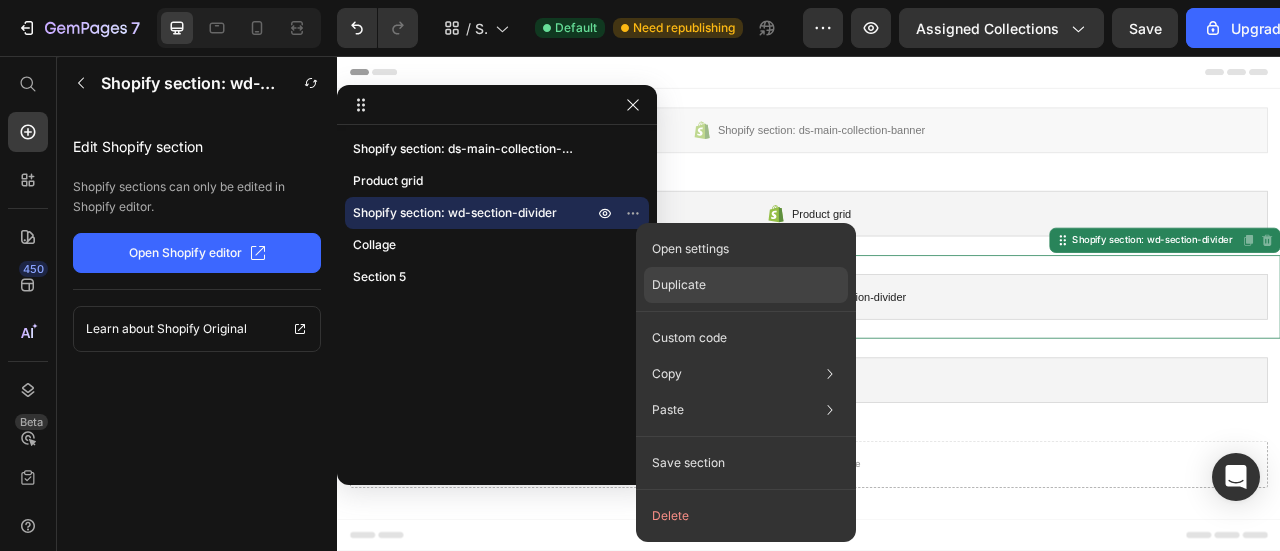 click on "Duplicate" 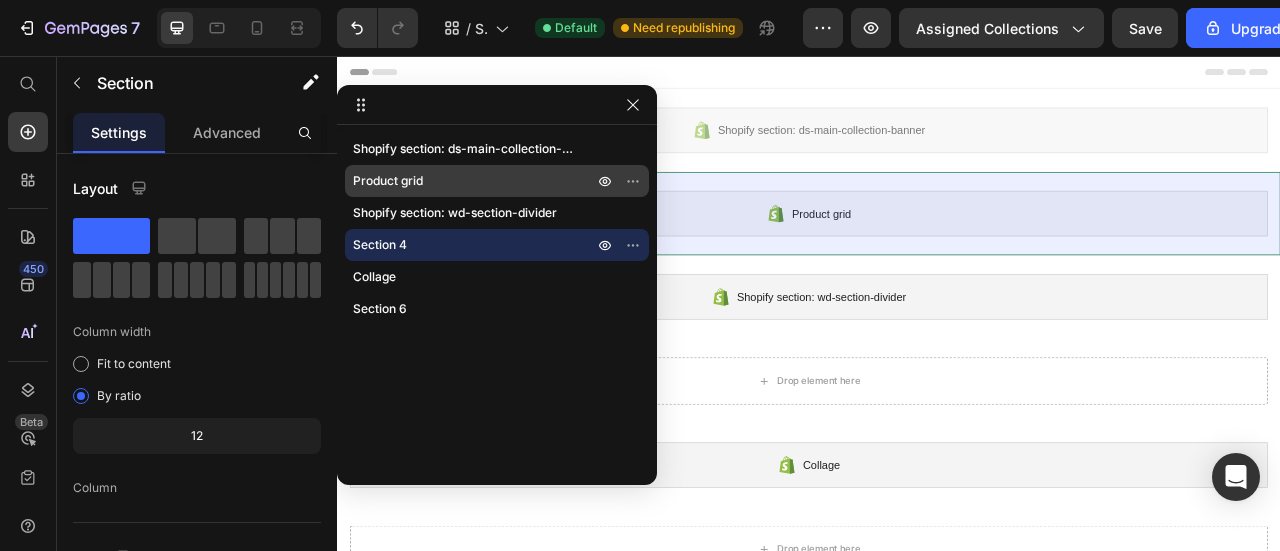 click on "Product grid" at bounding box center [463, 181] 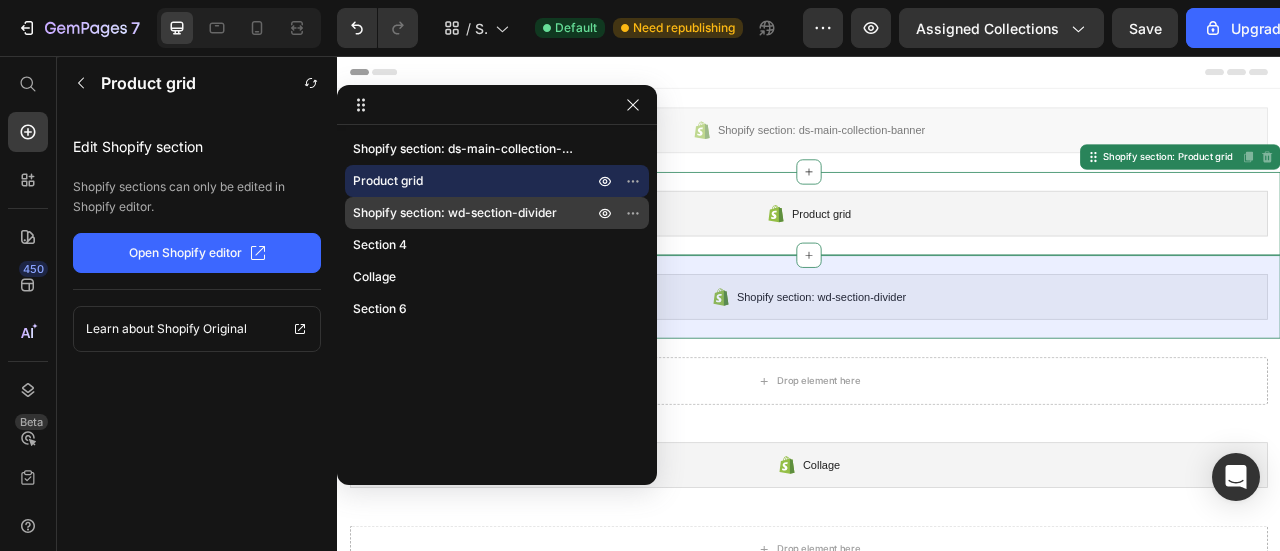 click on "Shopify section: wd-section-divider" at bounding box center (455, 213) 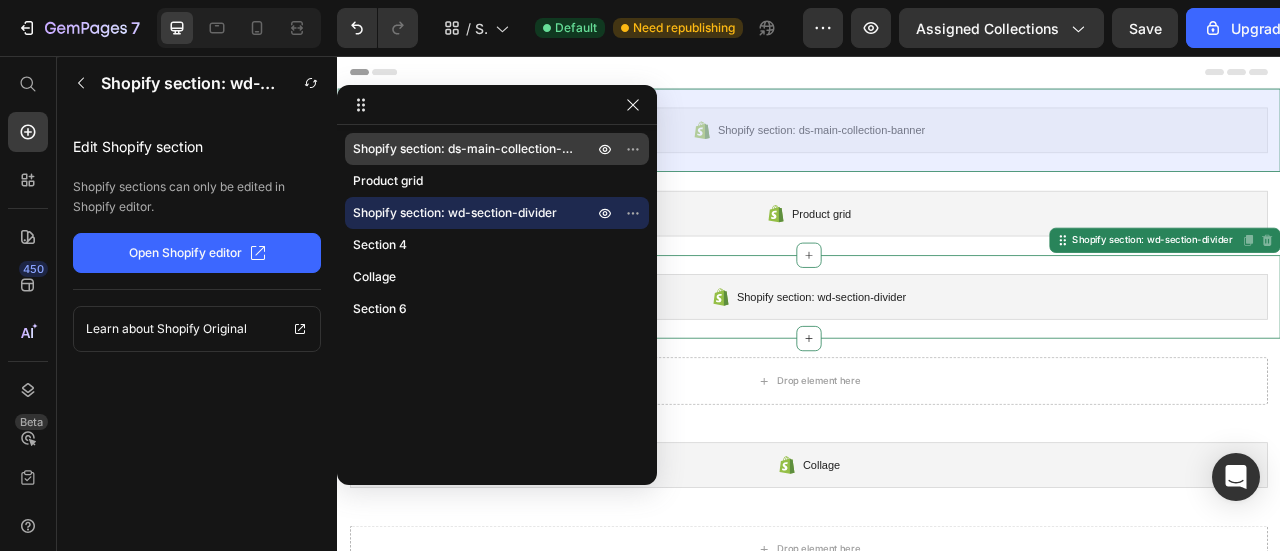 click on "Shopify section: ds-main-collection-banner" at bounding box center [463, 149] 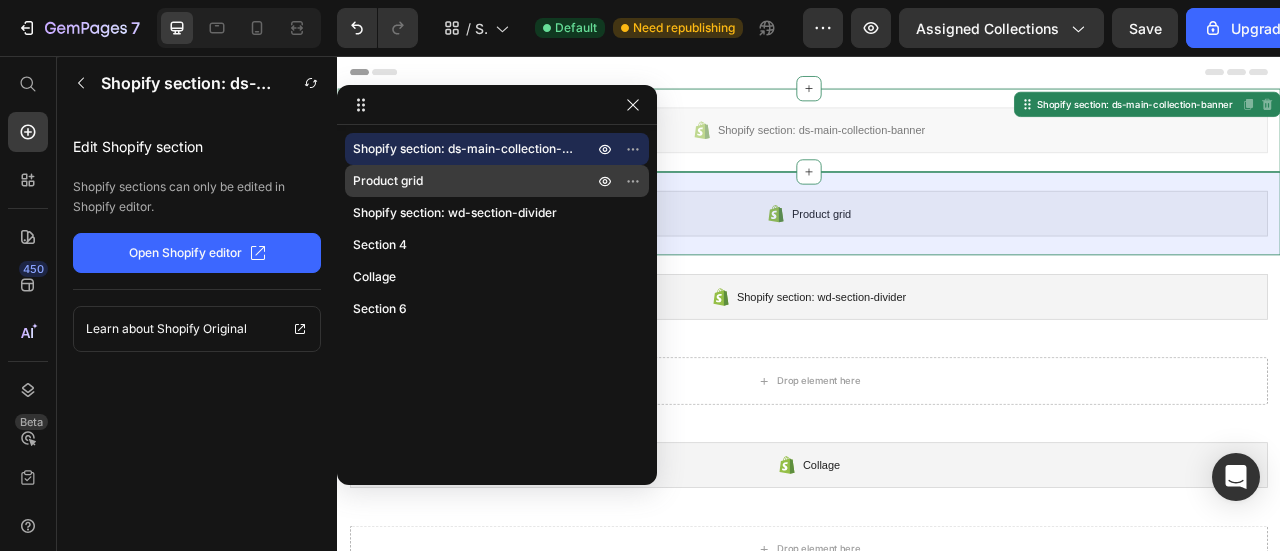 drag, startPoint x: 498, startPoint y: 173, endPoint x: 560, endPoint y: 174, distance: 62.008064 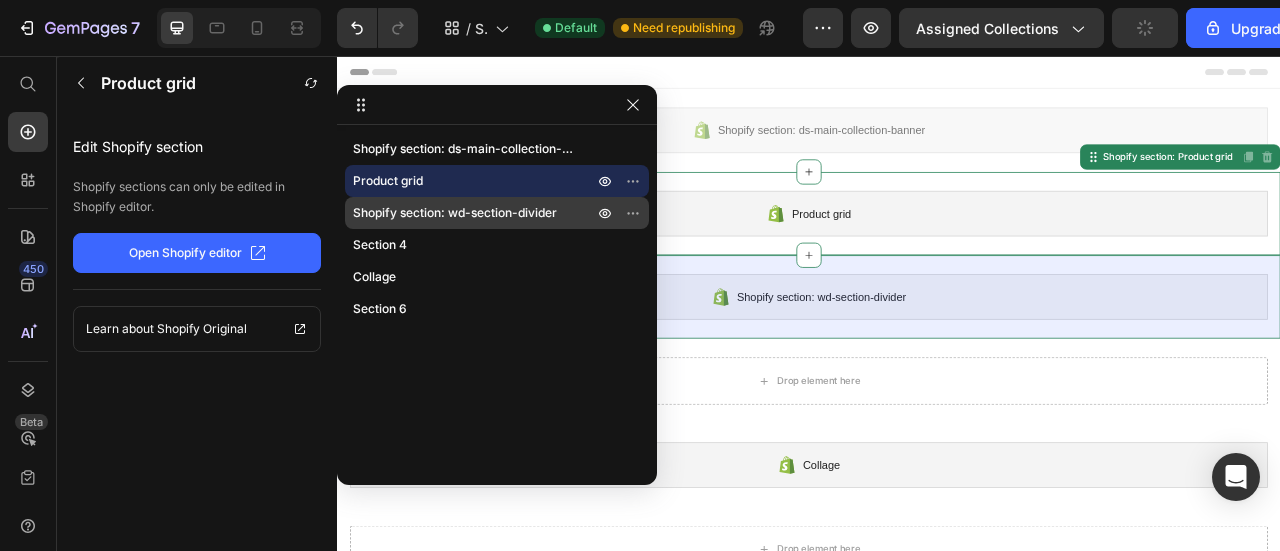 click on "Shopify section: wd-section-divider" at bounding box center [497, 213] 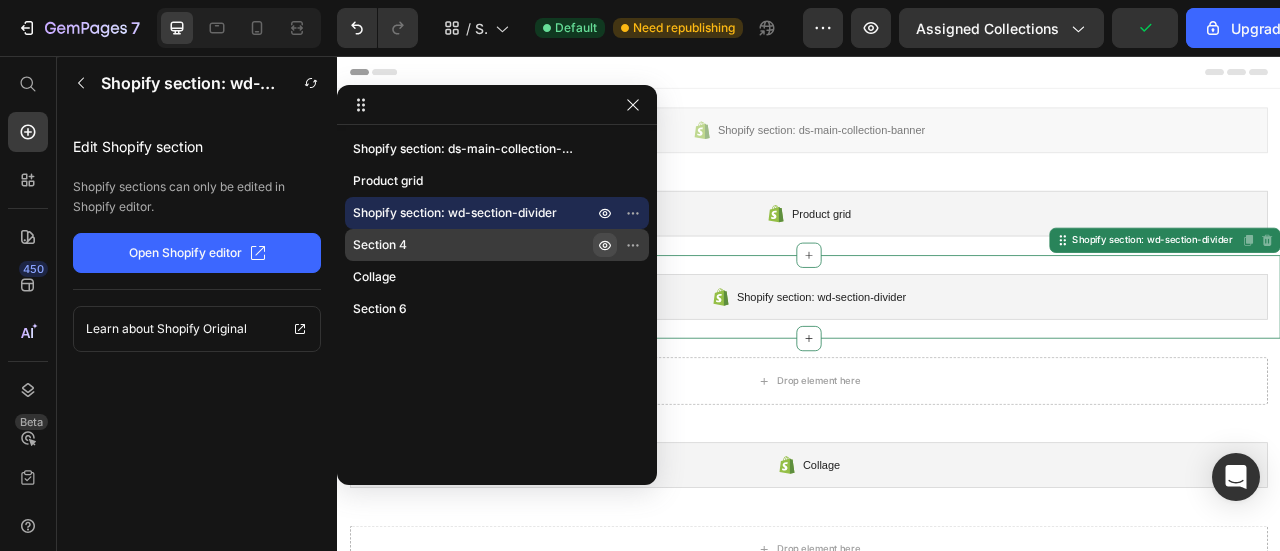 click at bounding box center [605, 245] 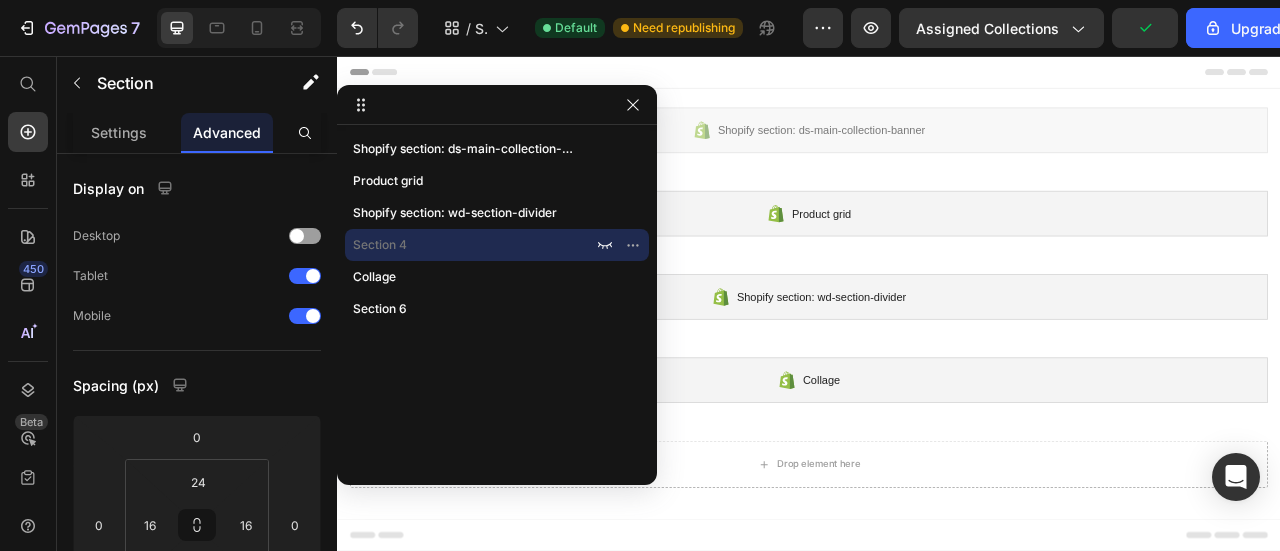 click on "Section 4" at bounding box center (463, 245) 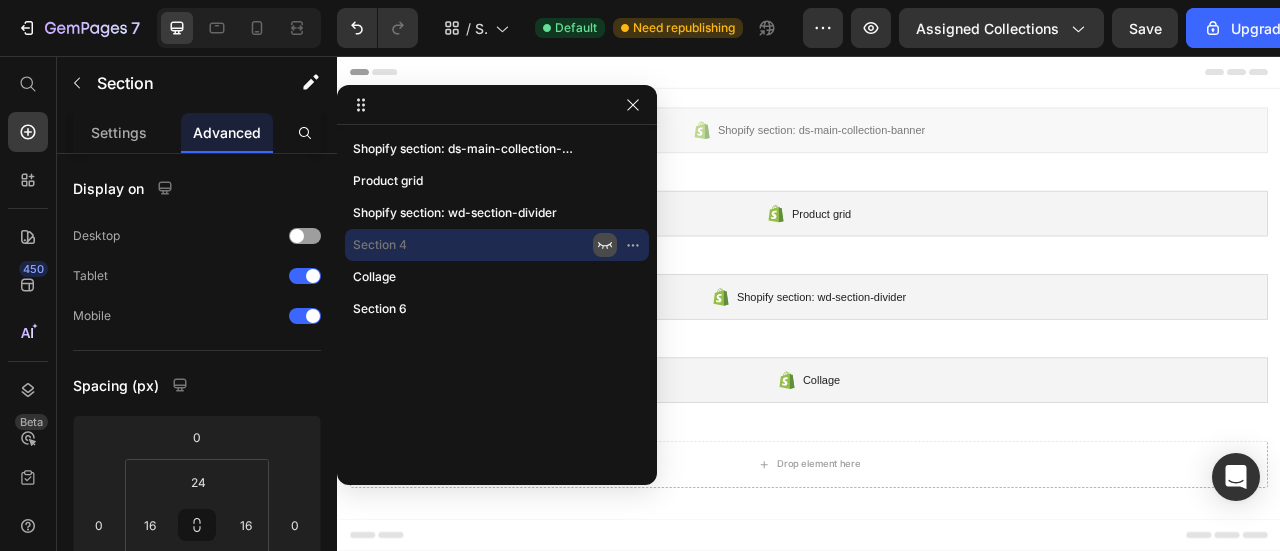 click 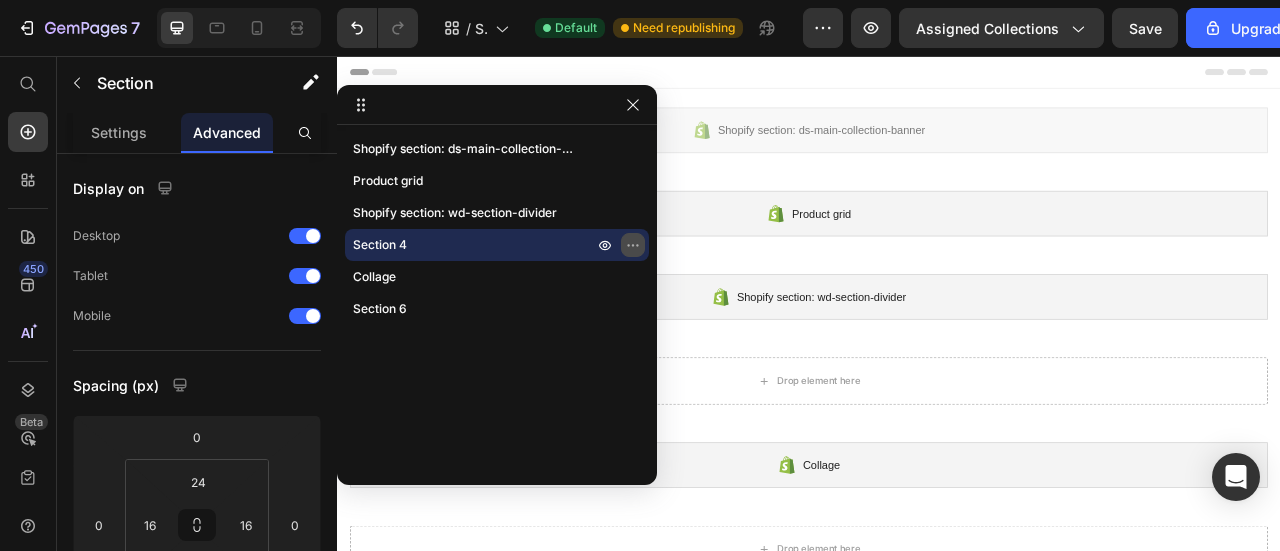 click 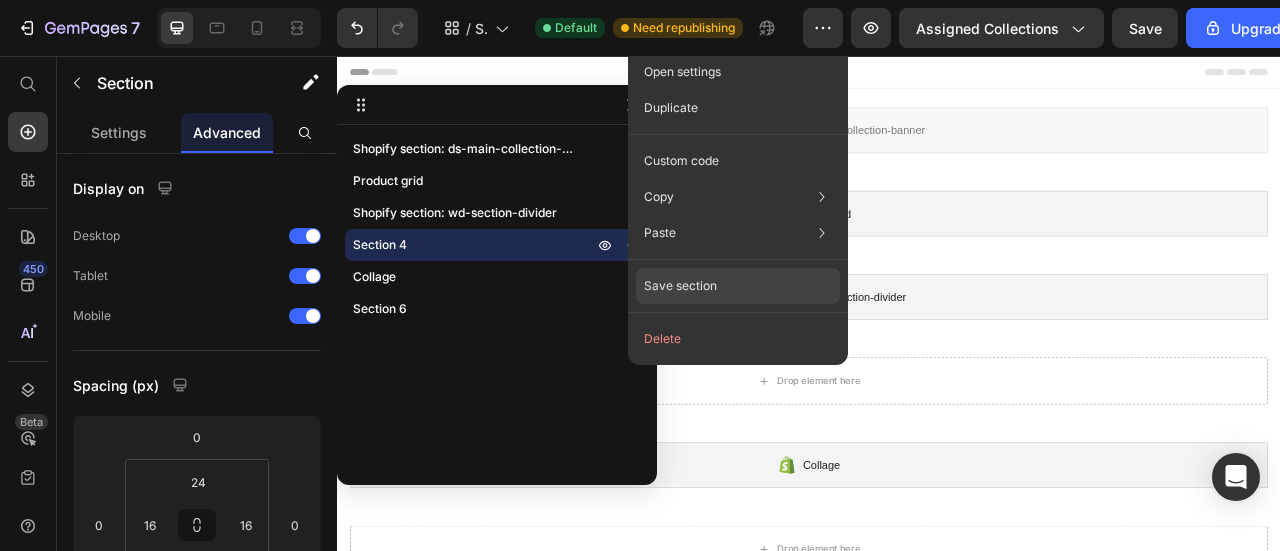 click on "Save section" at bounding box center [680, 286] 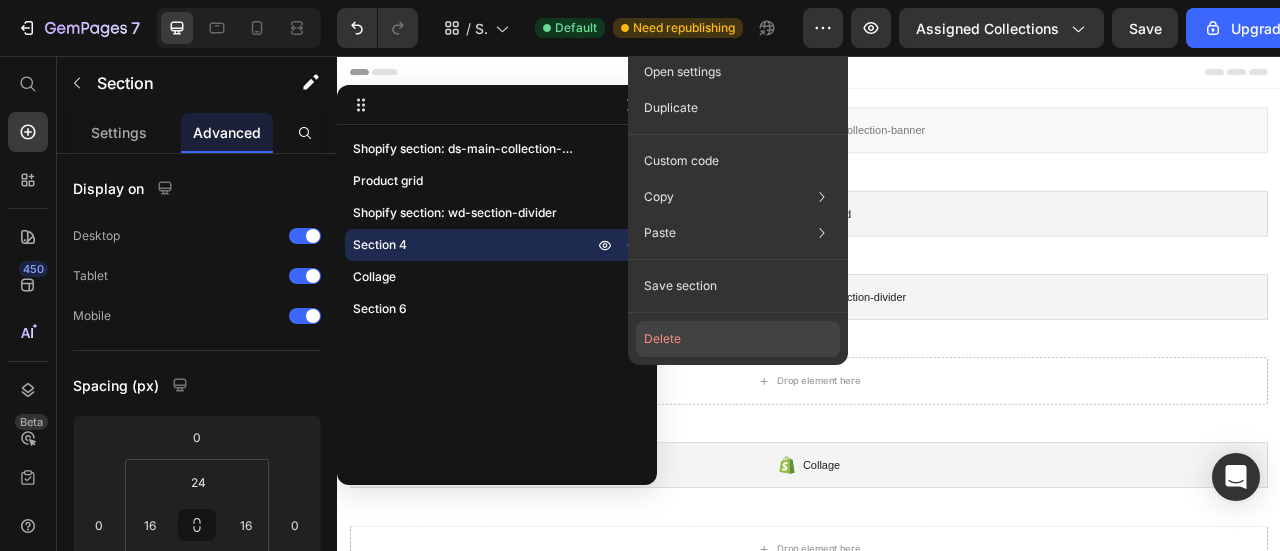 click on "Delete" 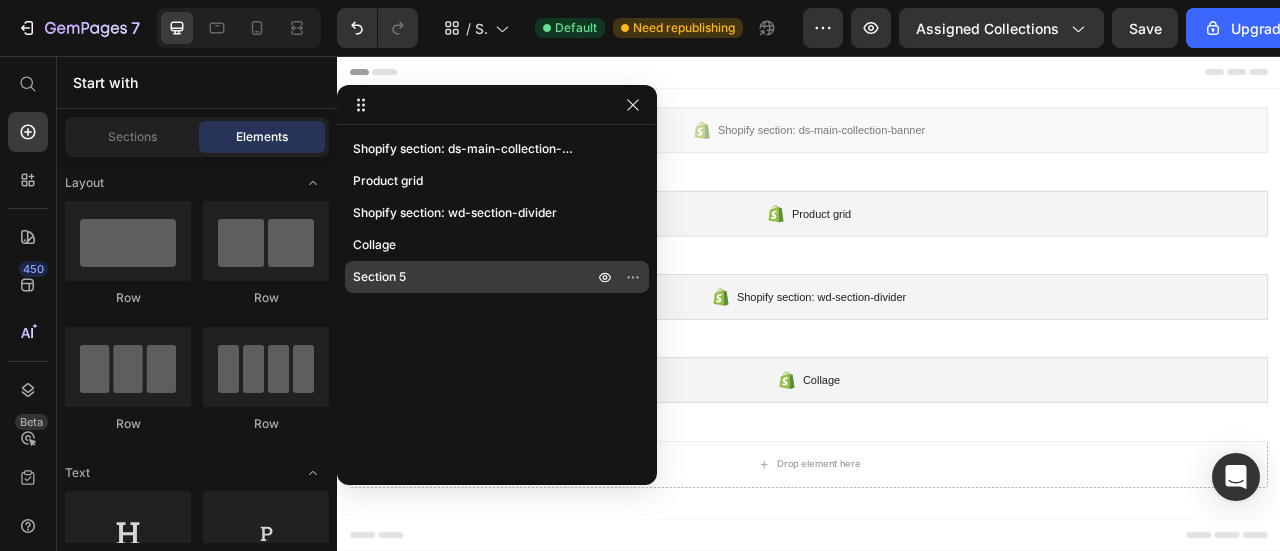 click on "Section 5" at bounding box center [497, 277] 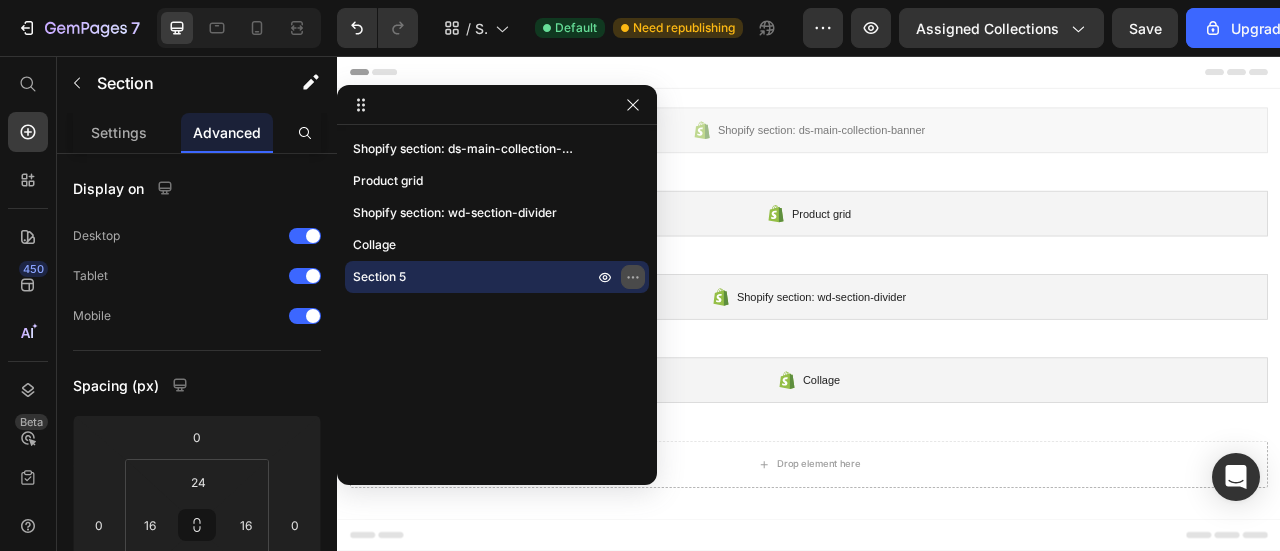 click 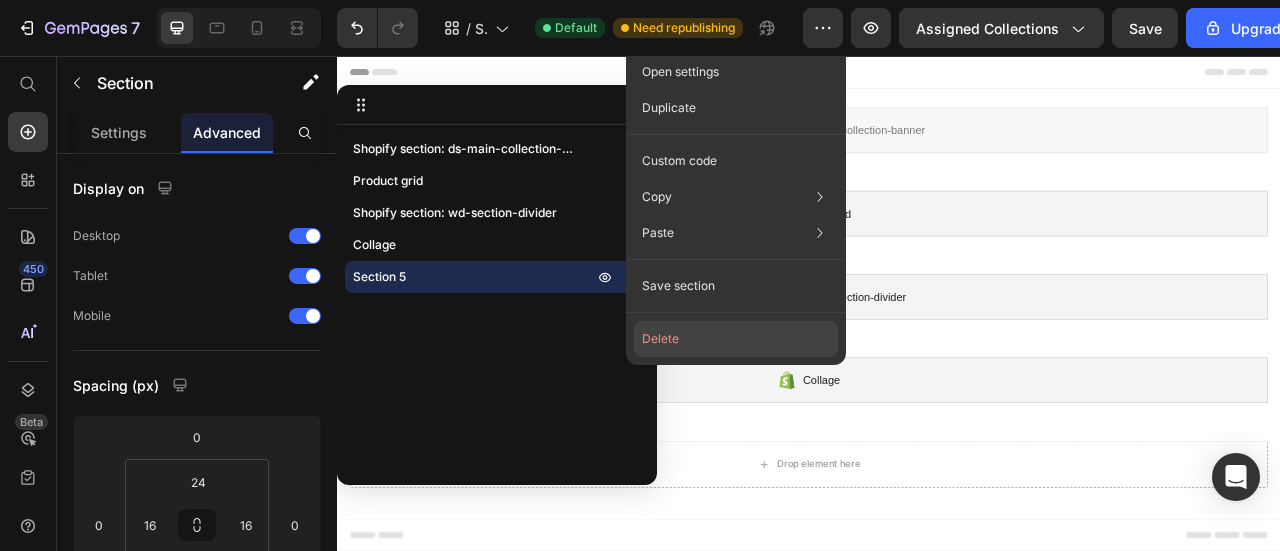 click on "Delete" 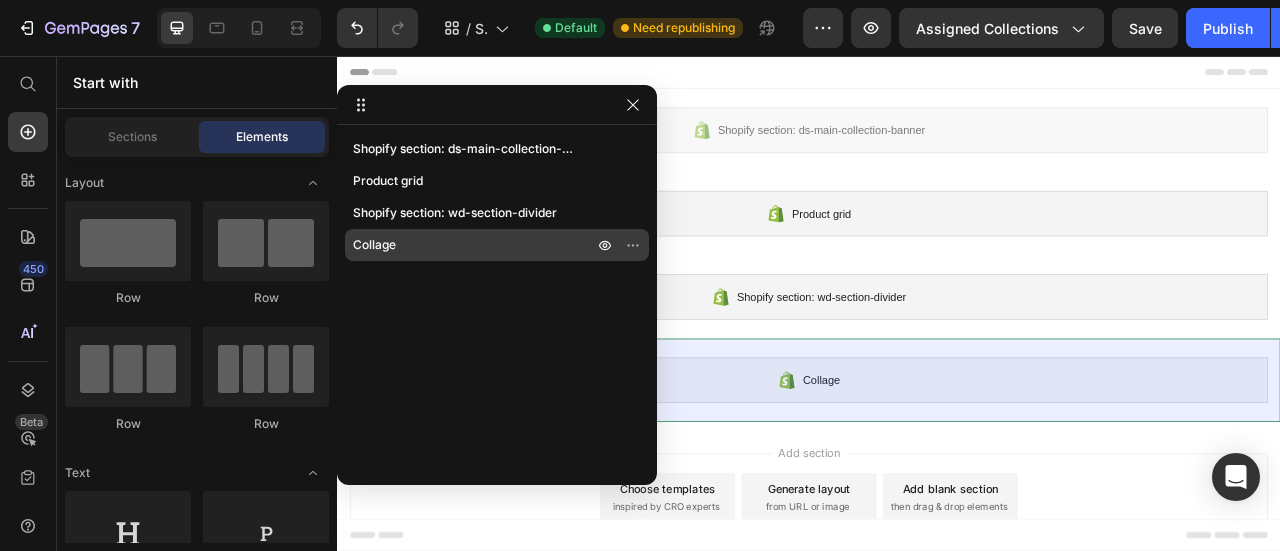 click on "Collage" at bounding box center (463, 245) 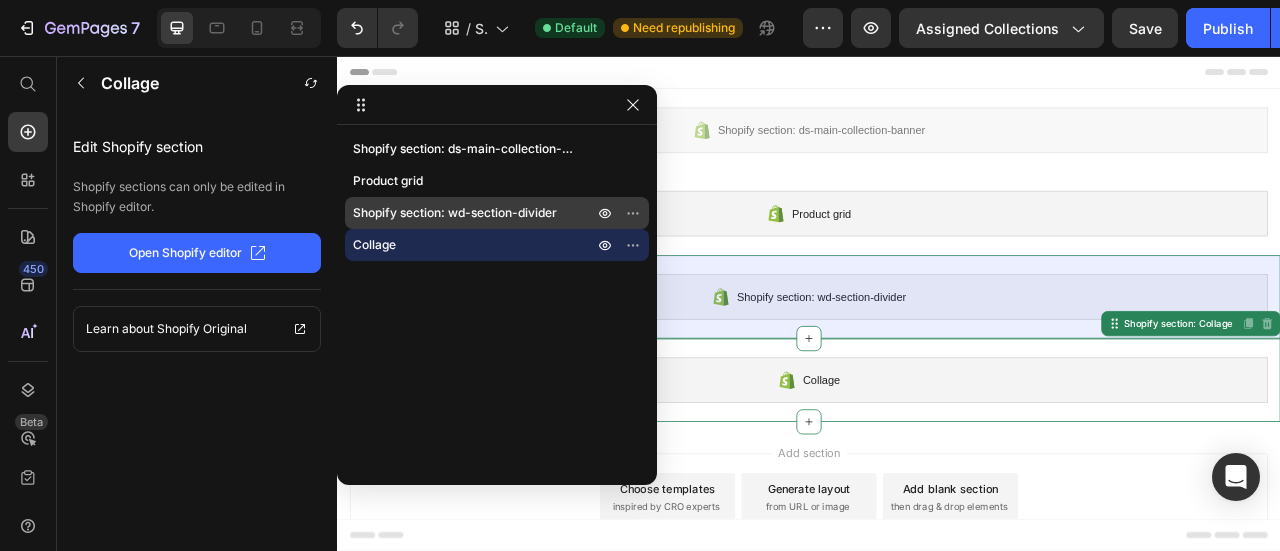 click on "Shopify section: wd-section-divider" at bounding box center (497, 213) 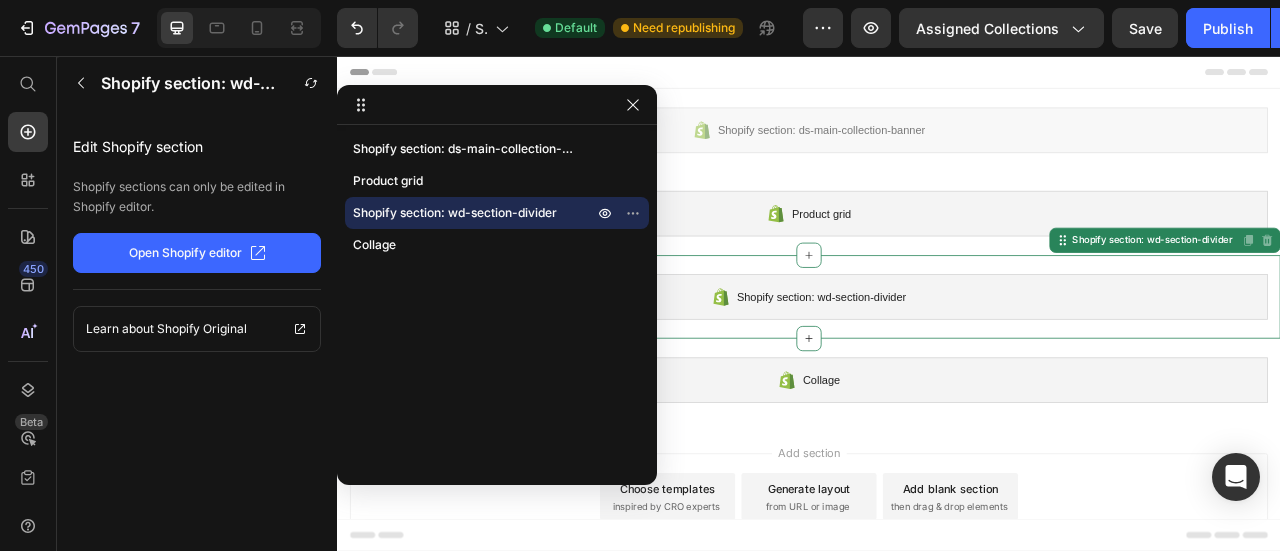 click on "Shopify section: wd-section-divider" at bounding box center [497, 213] 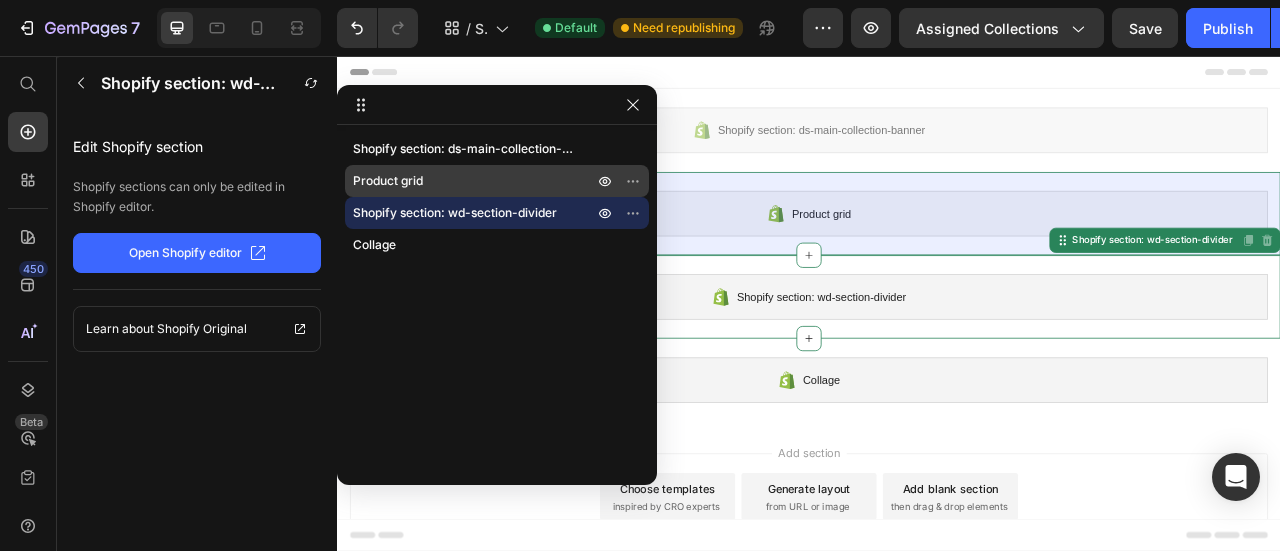 click on "Product grid" at bounding box center [463, 181] 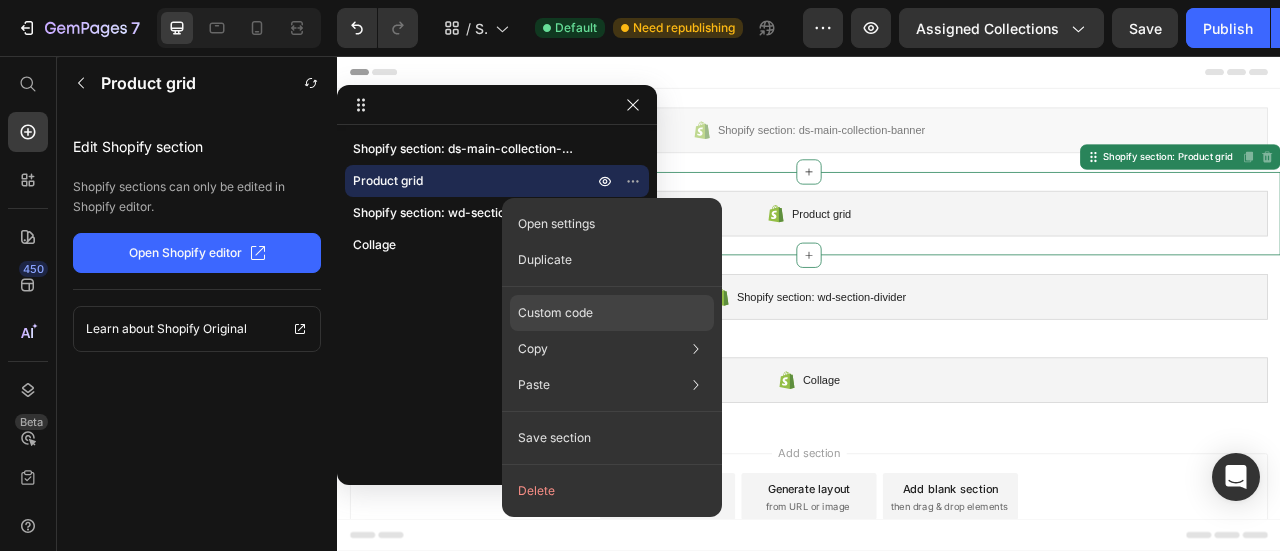 click on "Custom code" at bounding box center (555, 313) 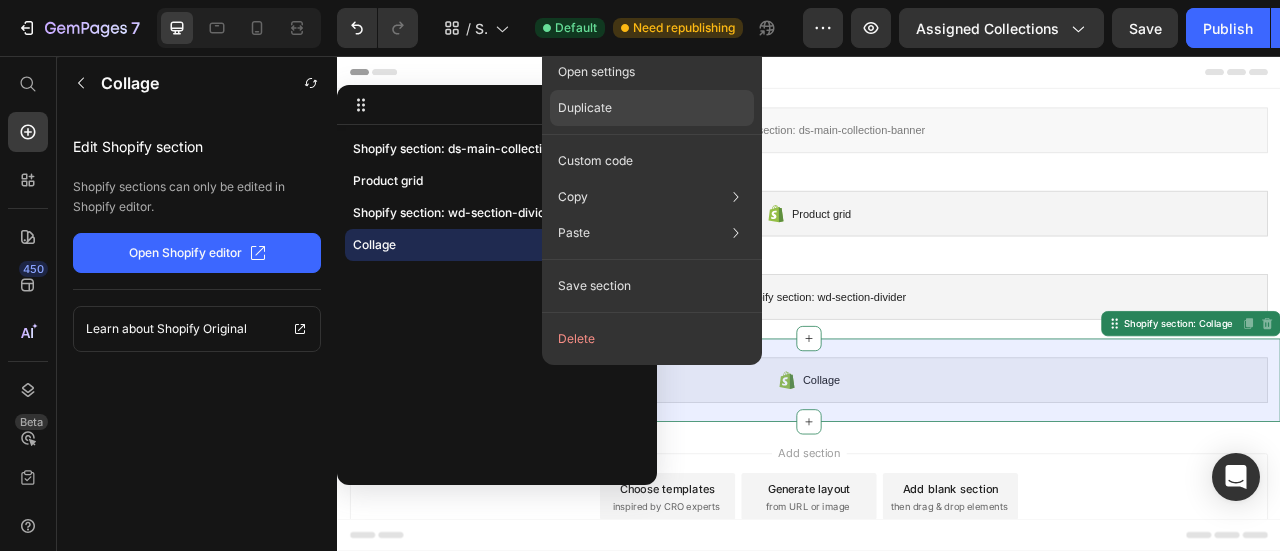 click on "Duplicate" 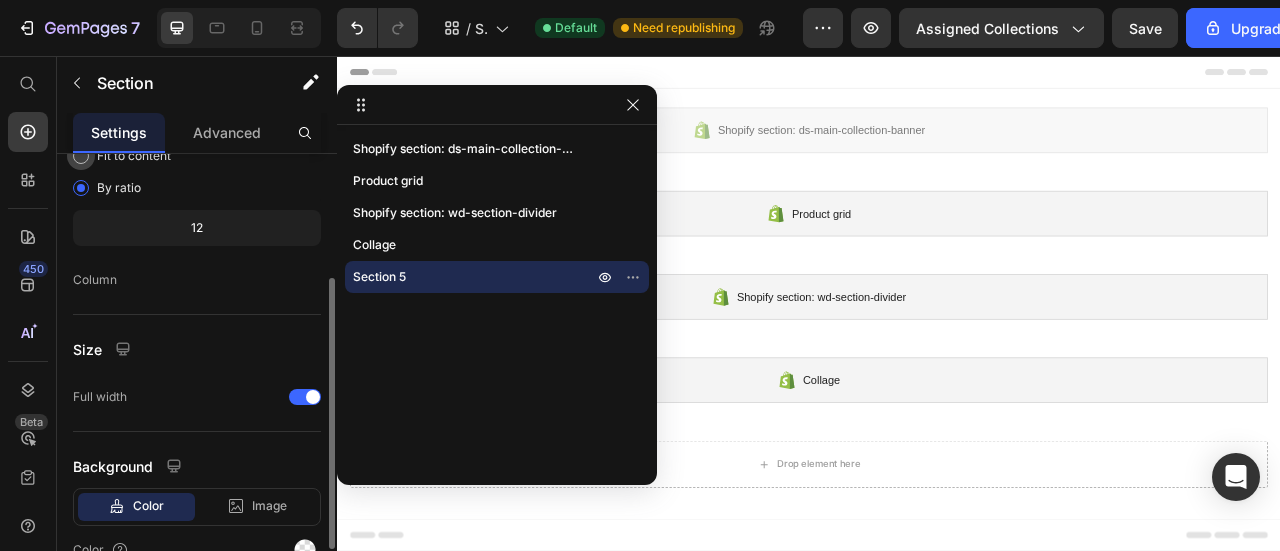 scroll, scrollTop: 8, scrollLeft: 0, axis: vertical 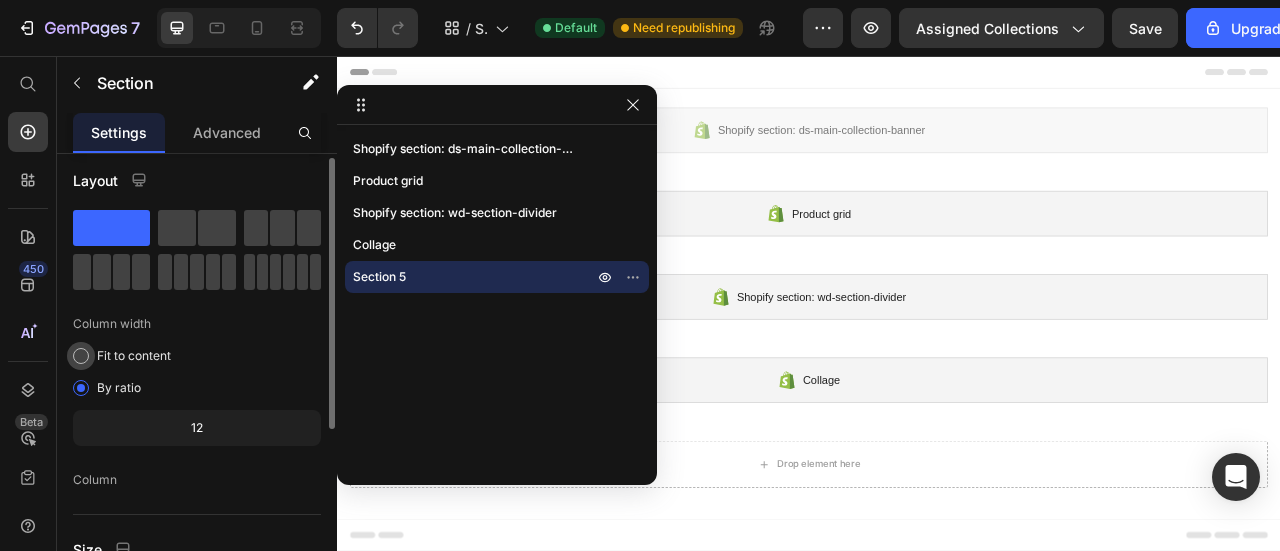 click on "Fit to content" 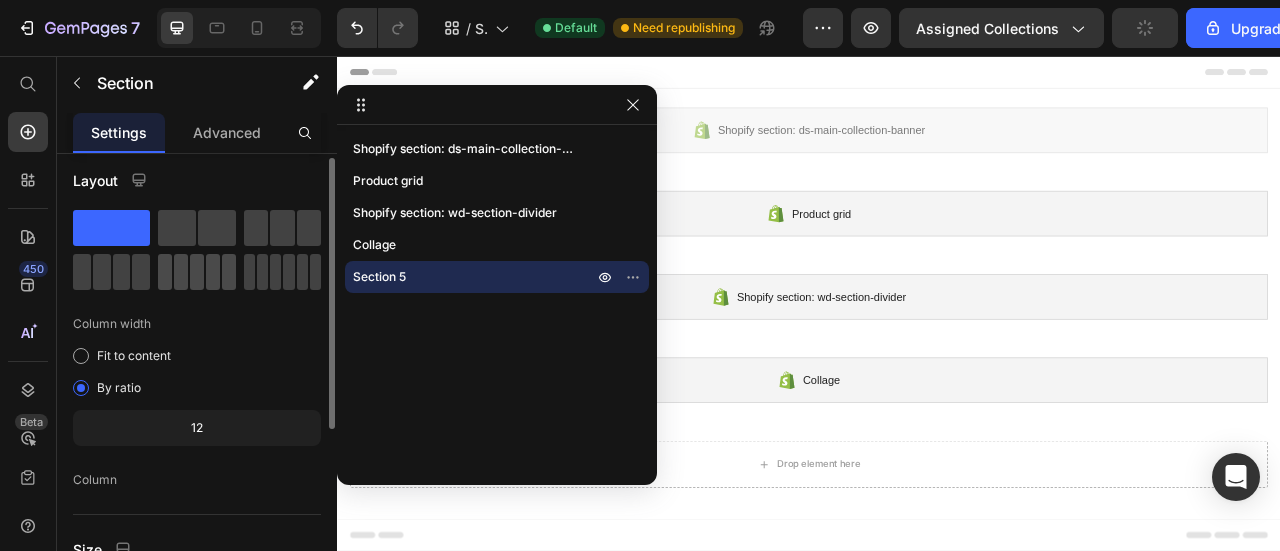 click 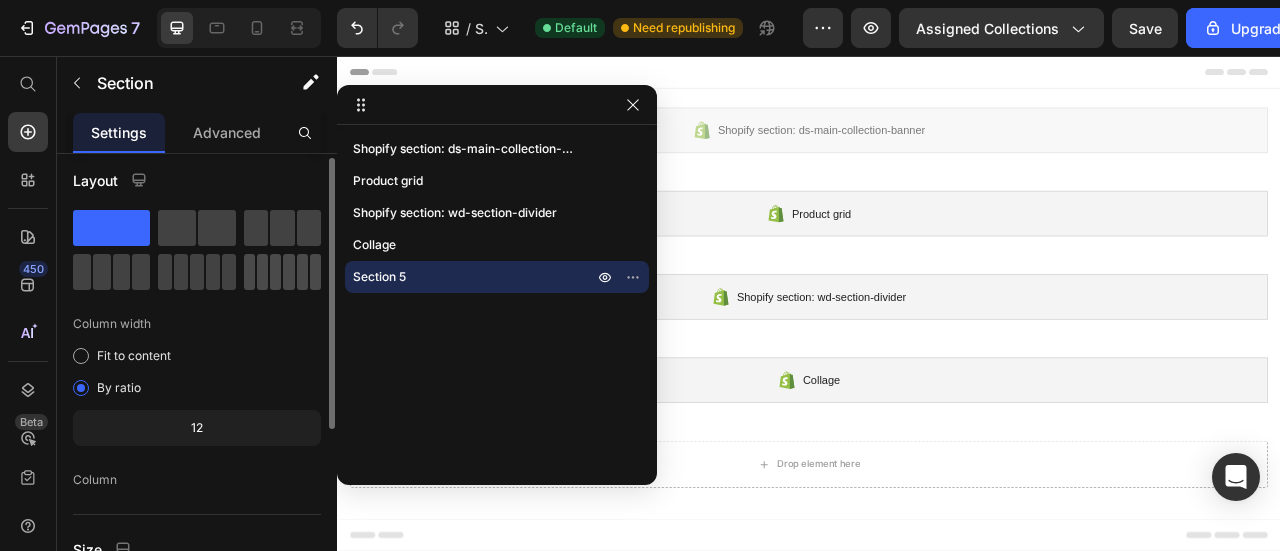 click 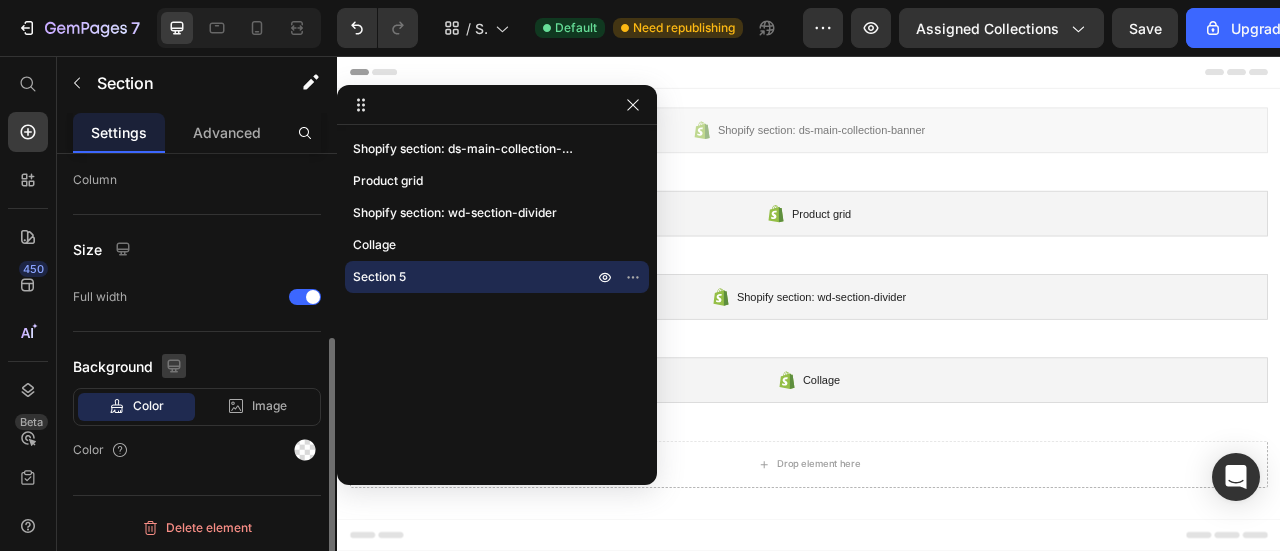 scroll, scrollTop: 308, scrollLeft: 0, axis: vertical 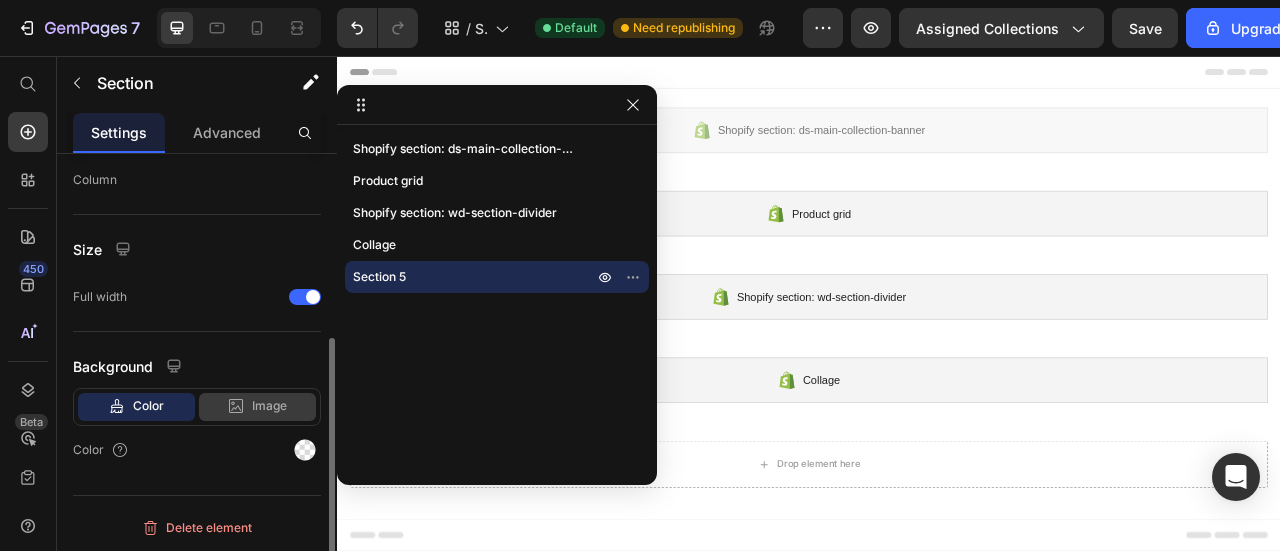 click on "Image" at bounding box center [269, 406] 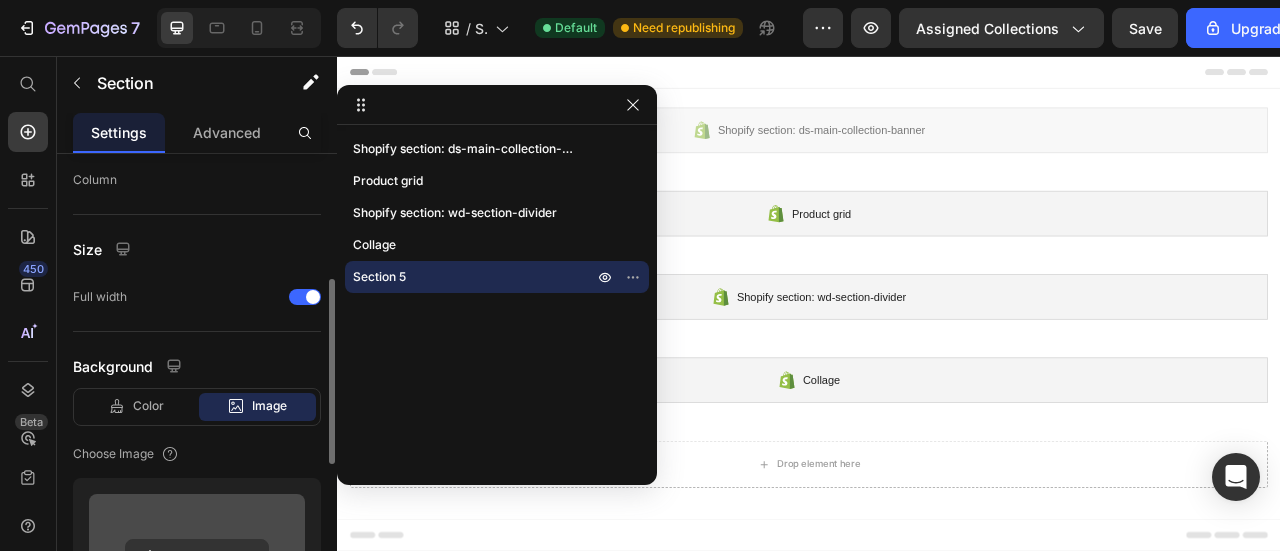 scroll, scrollTop: 608, scrollLeft: 0, axis: vertical 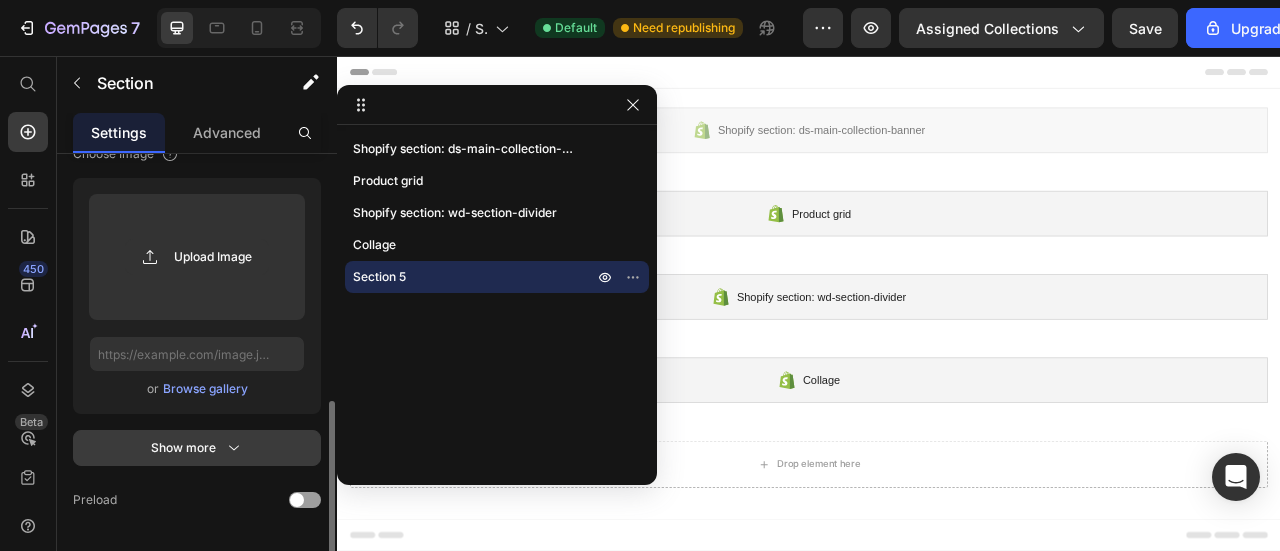 click on "Show more" at bounding box center (197, 448) 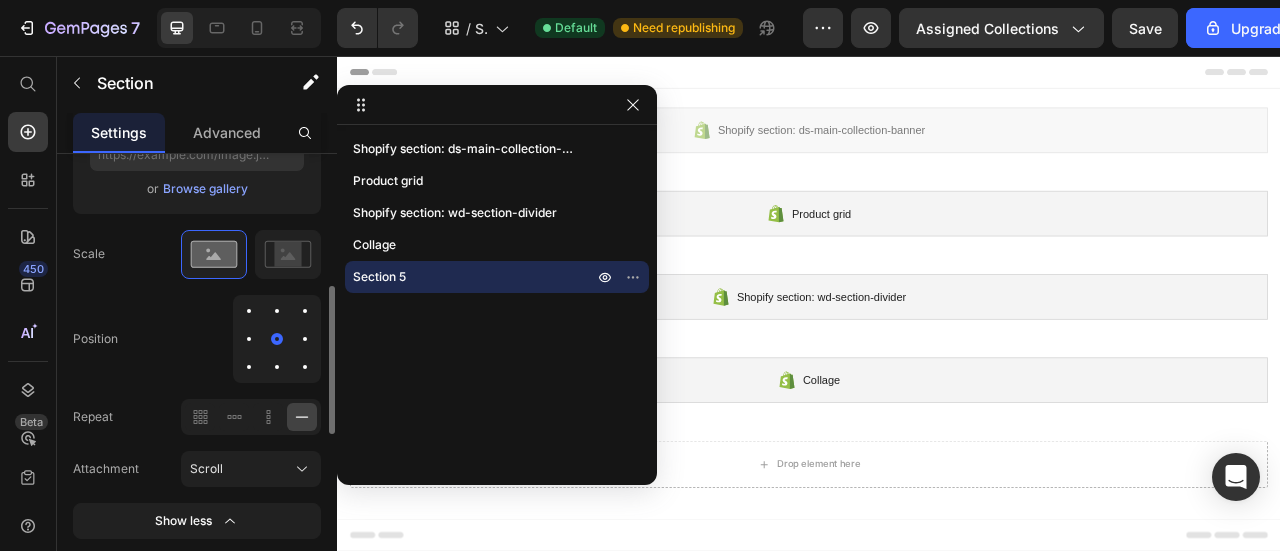 scroll, scrollTop: 908, scrollLeft: 0, axis: vertical 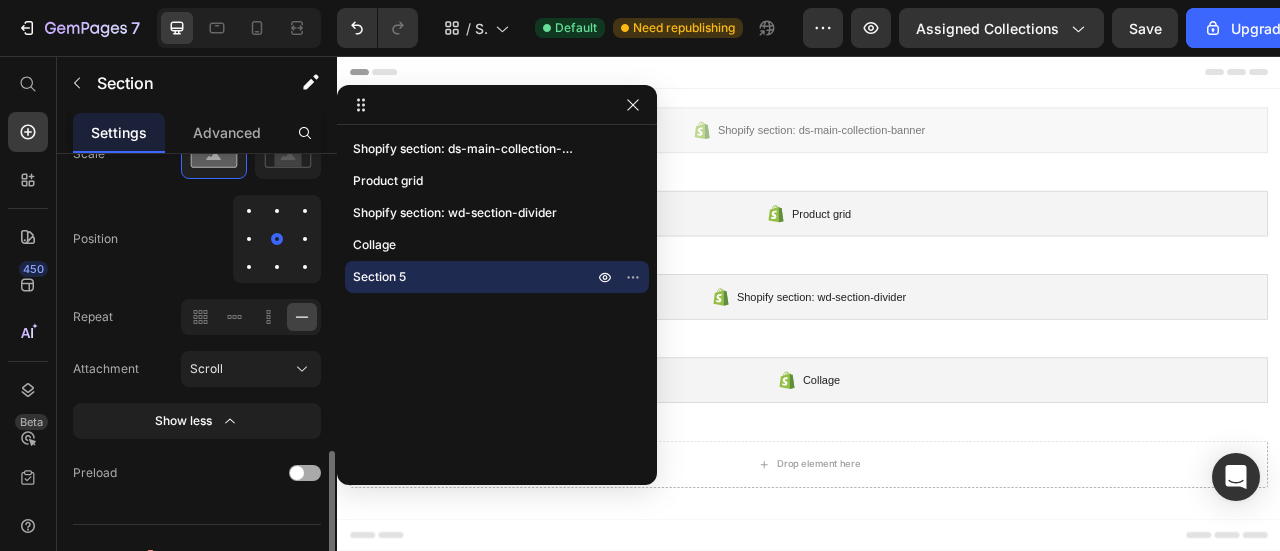 click at bounding box center [297, 473] 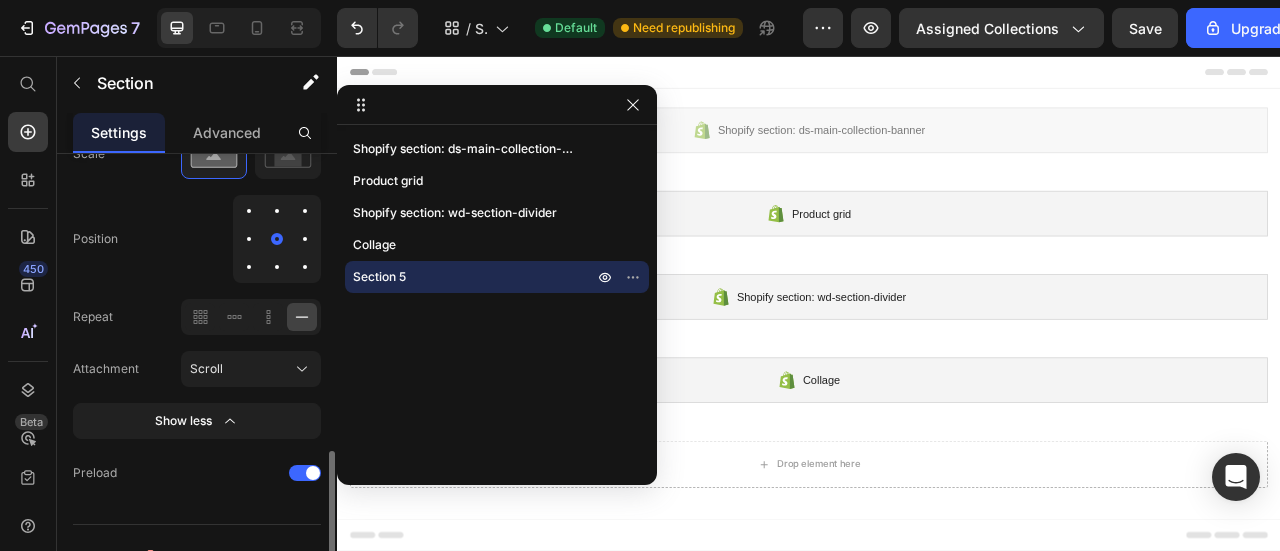 scroll, scrollTop: 936, scrollLeft: 0, axis: vertical 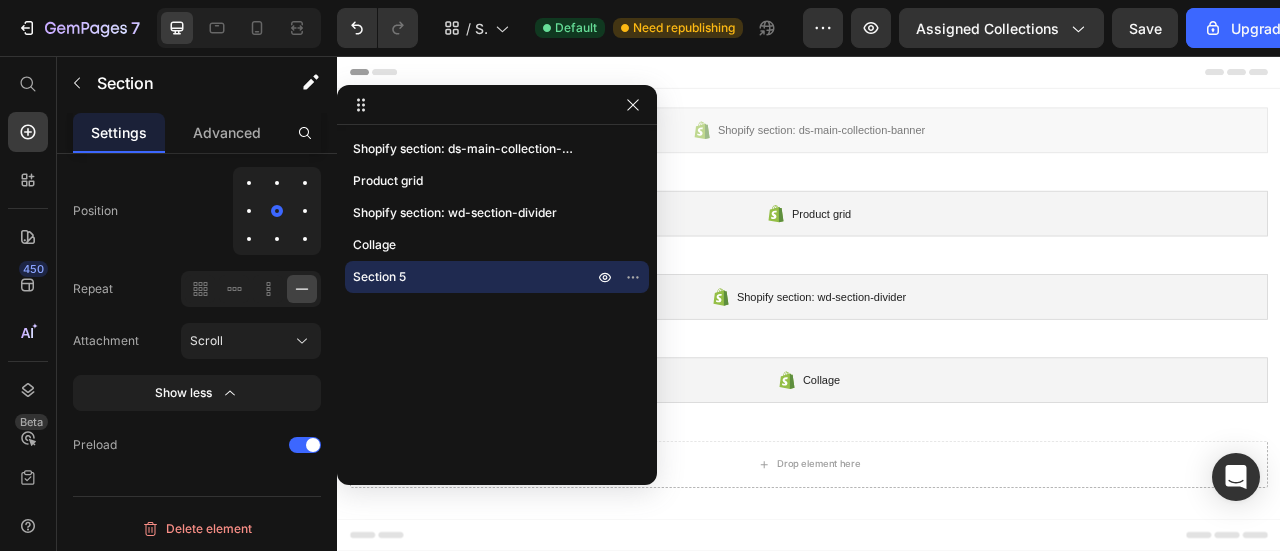 drag, startPoint x: 234, startPoint y: 529, endPoint x: 243, endPoint y: 513, distance: 18.35756 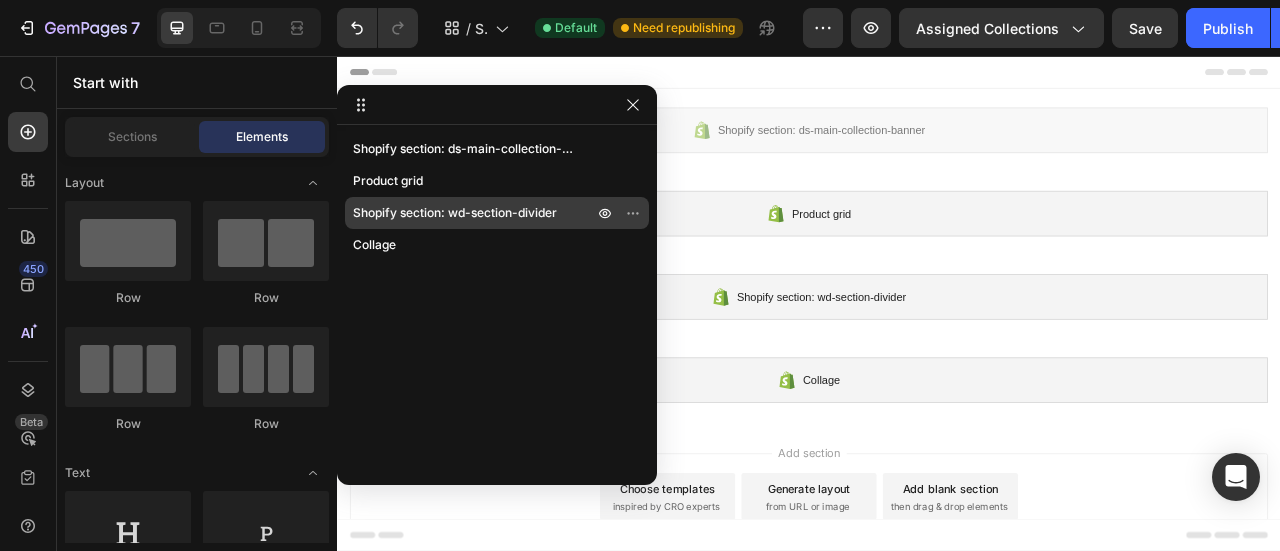 drag, startPoint x: 495, startPoint y: 183, endPoint x: 402, endPoint y: 222, distance: 100.84642 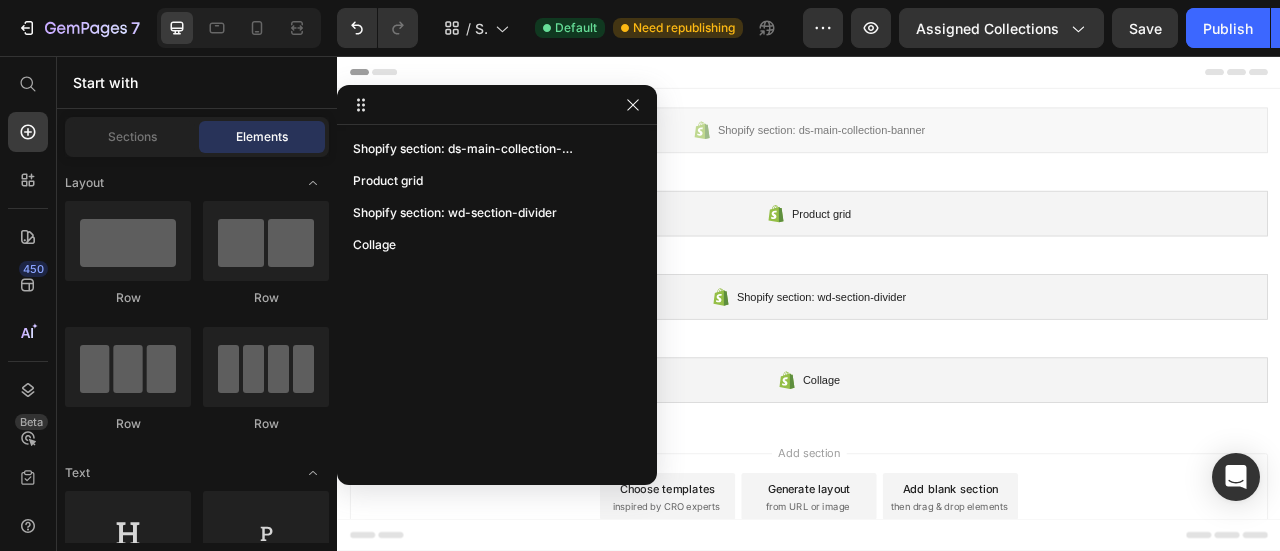 drag, startPoint x: 370, startPoint y: 202, endPoint x: 554, endPoint y: 306, distance: 211.35751 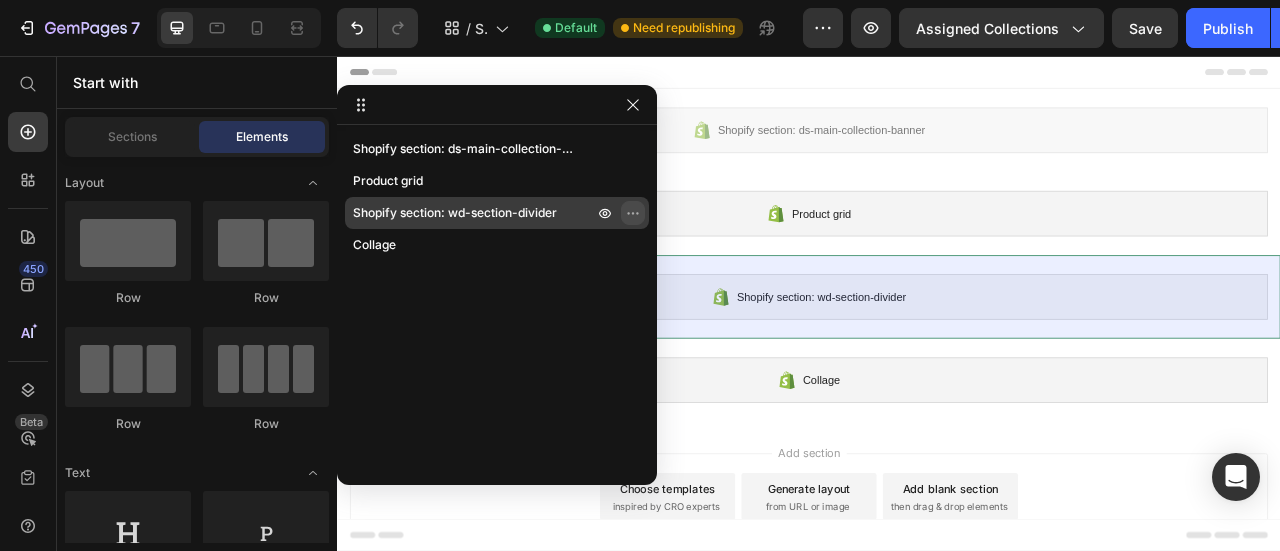 click 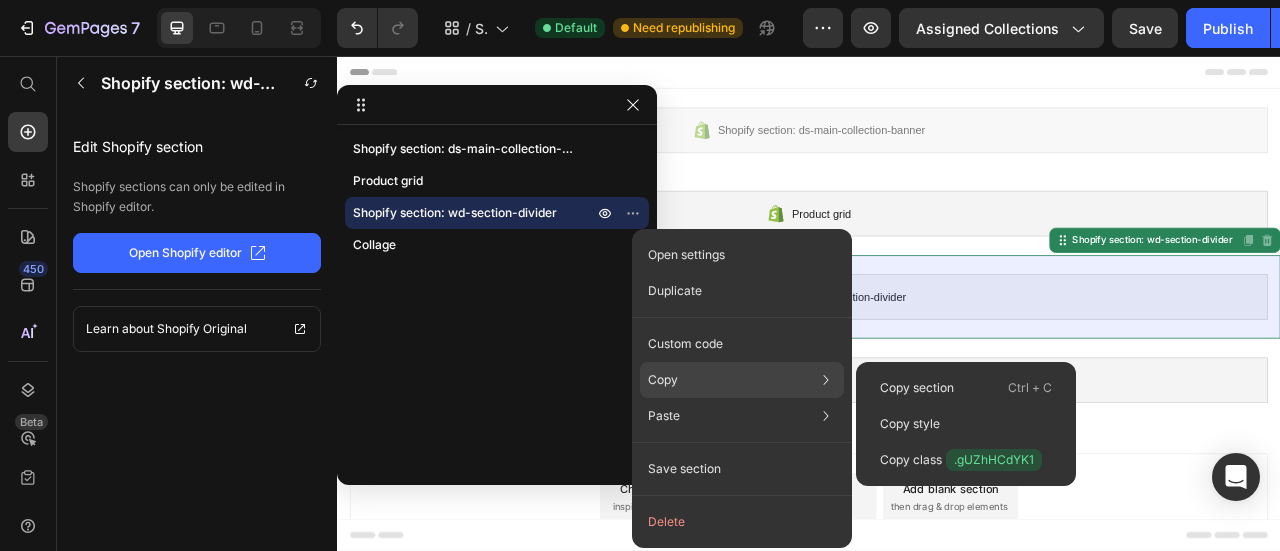 click on "Copy" at bounding box center (663, 380) 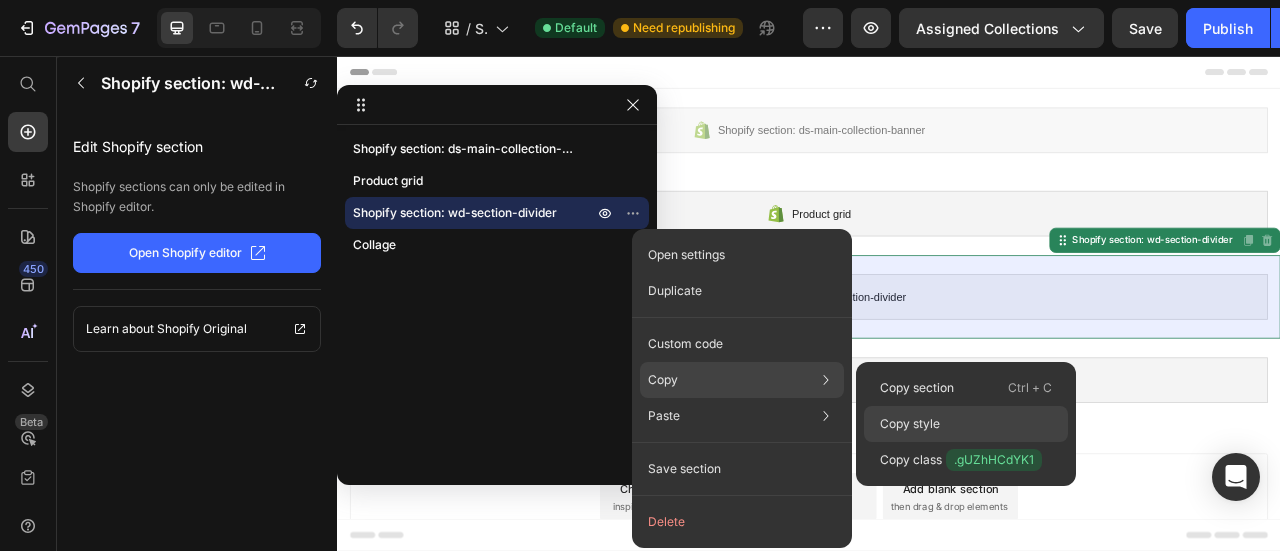 click on "Copy style" at bounding box center (910, 424) 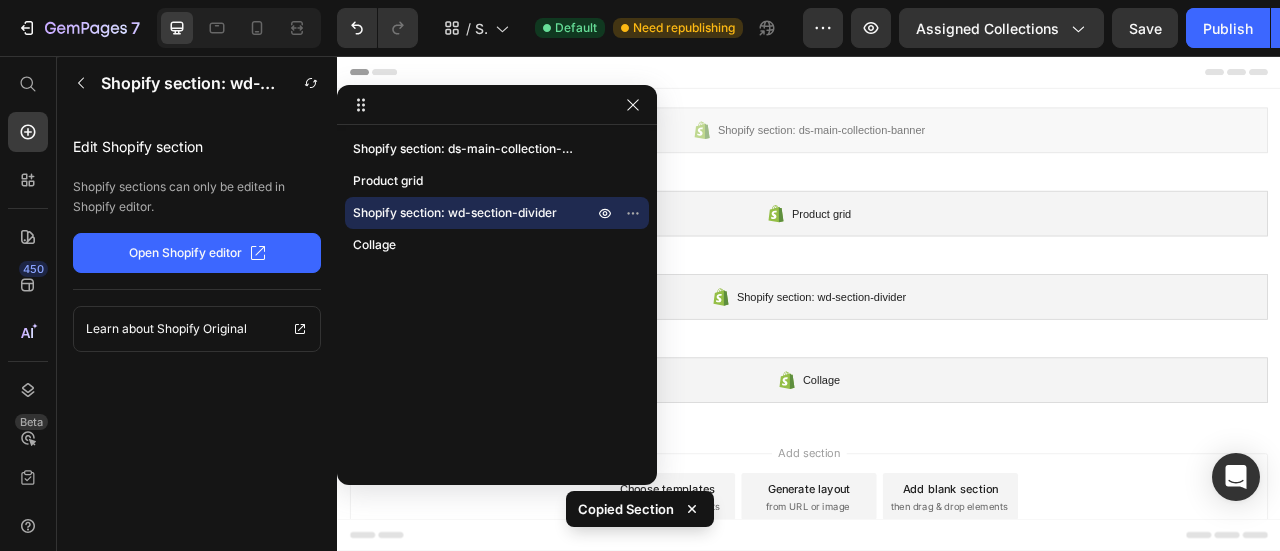 click at bounding box center [937, 76] 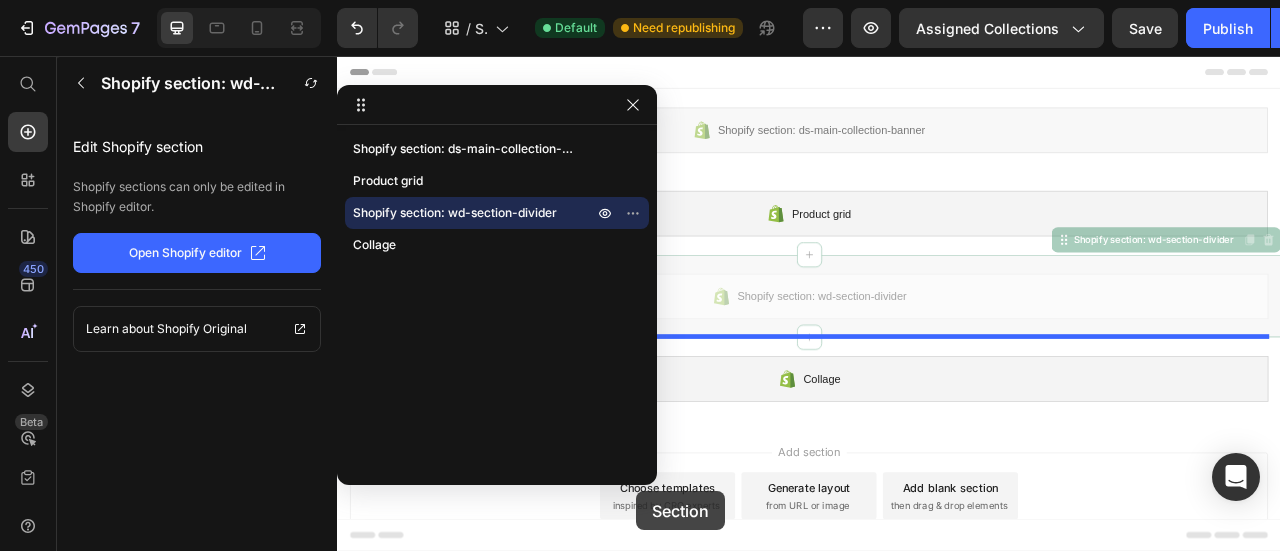 scroll, scrollTop: 29, scrollLeft: 0, axis: vertical 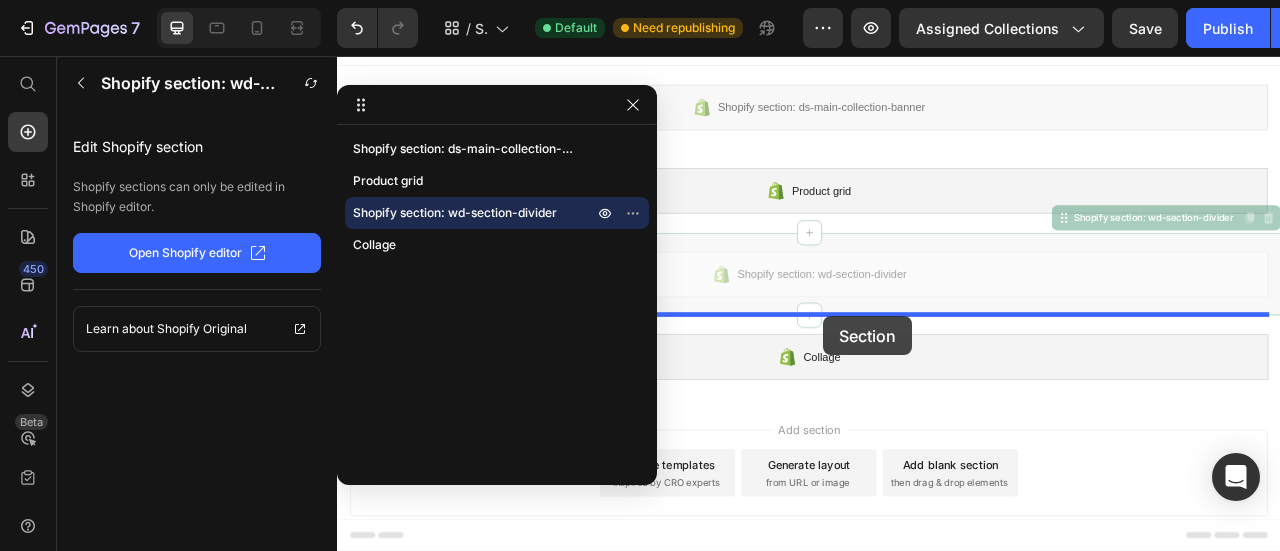 drag, startPoint x: 837, startPoint y: 324, endPoint x: 955, endPoint y: 384, distance: 132.37825 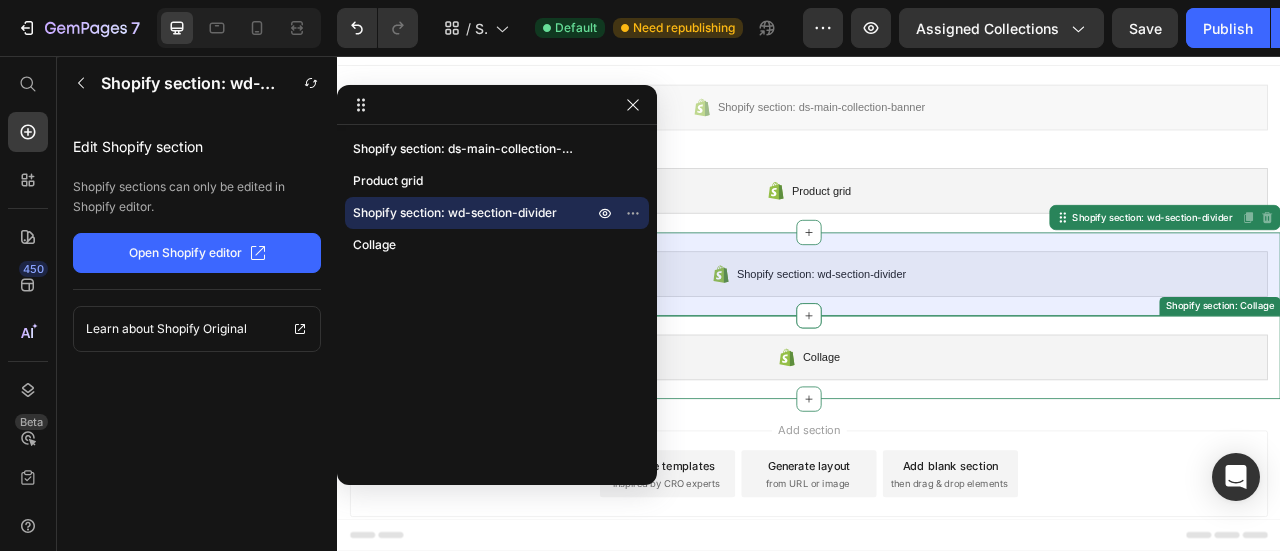 scroll, scrollTop: 0, scrollLeft: 0, axis: both 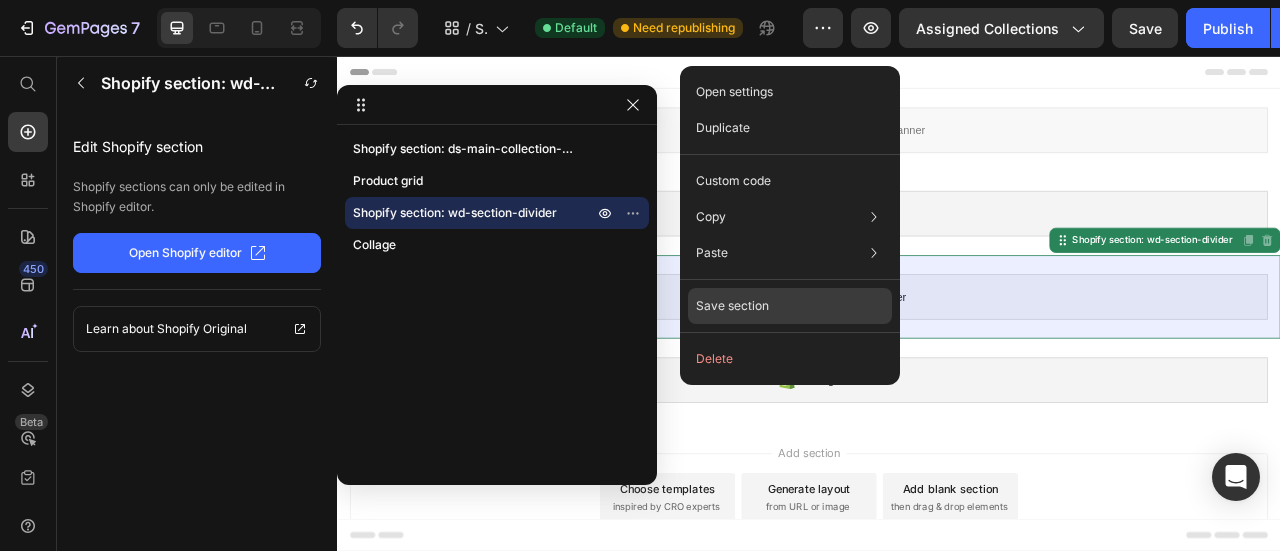 click on "Save section" 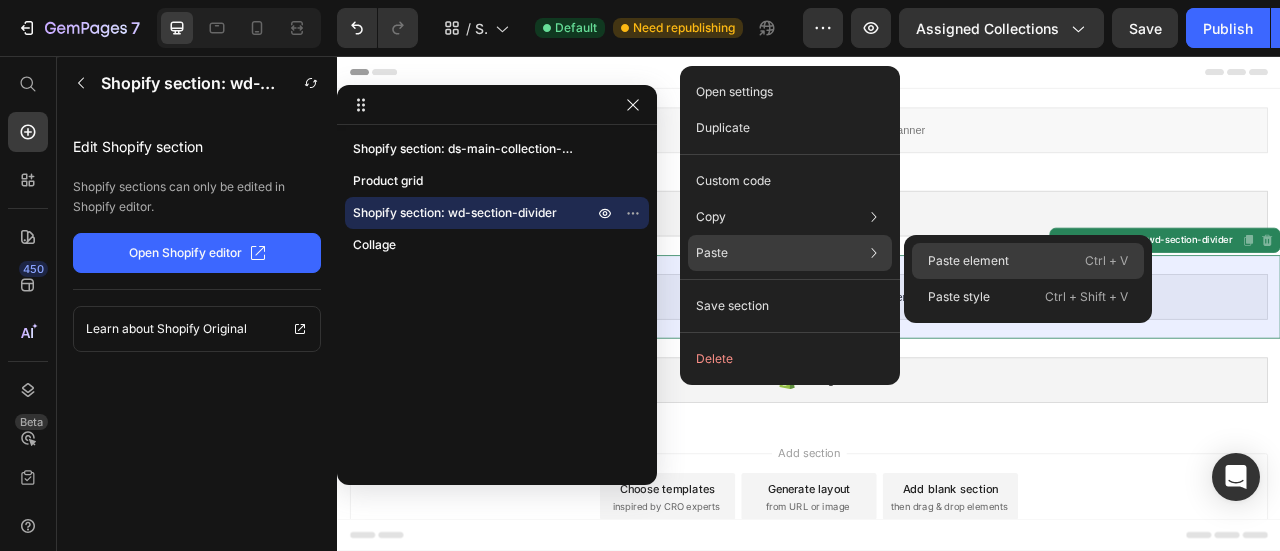 drag, startPoint x: 960, startPoint y: 259, endPoint x: 787, endPoint y: 260, distance: 173.00288 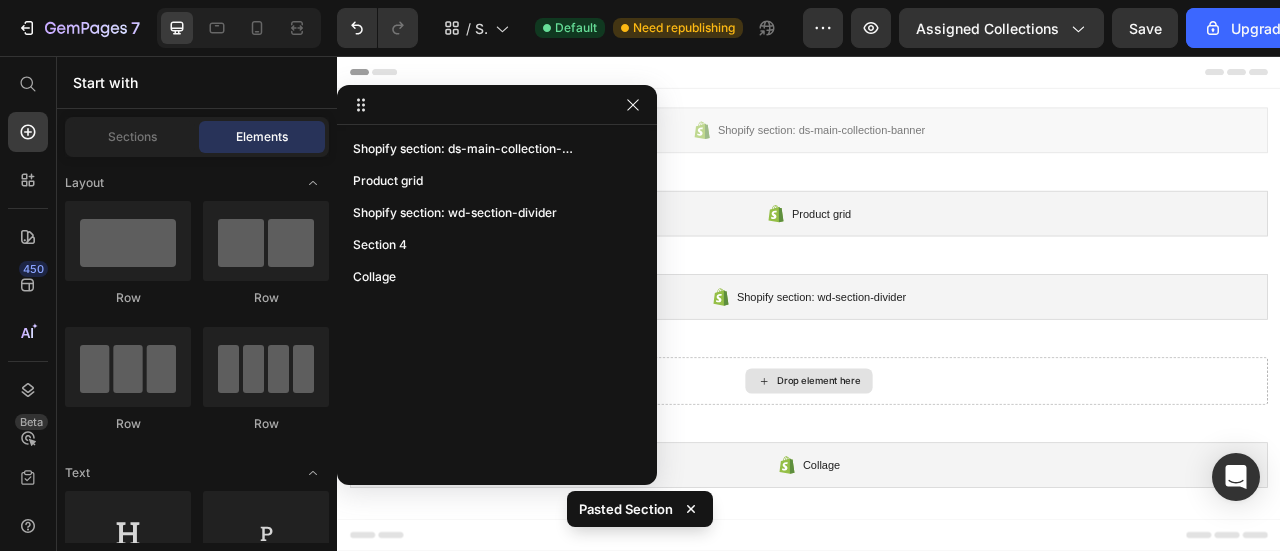 click on "Drop element here" at bounding box center (949, 469) 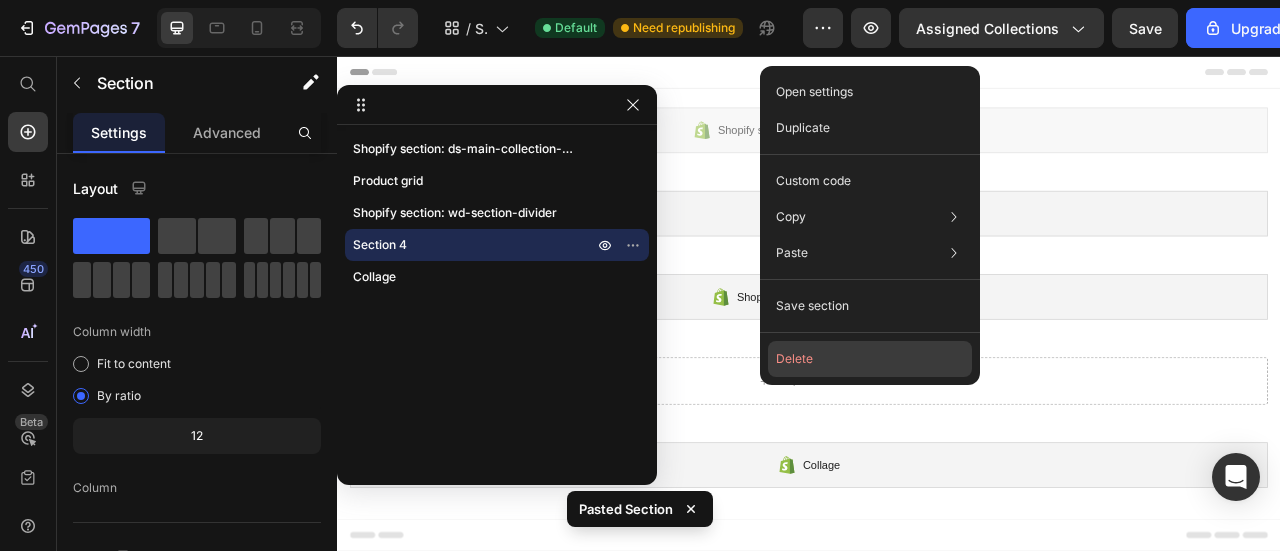 click on "Delete" 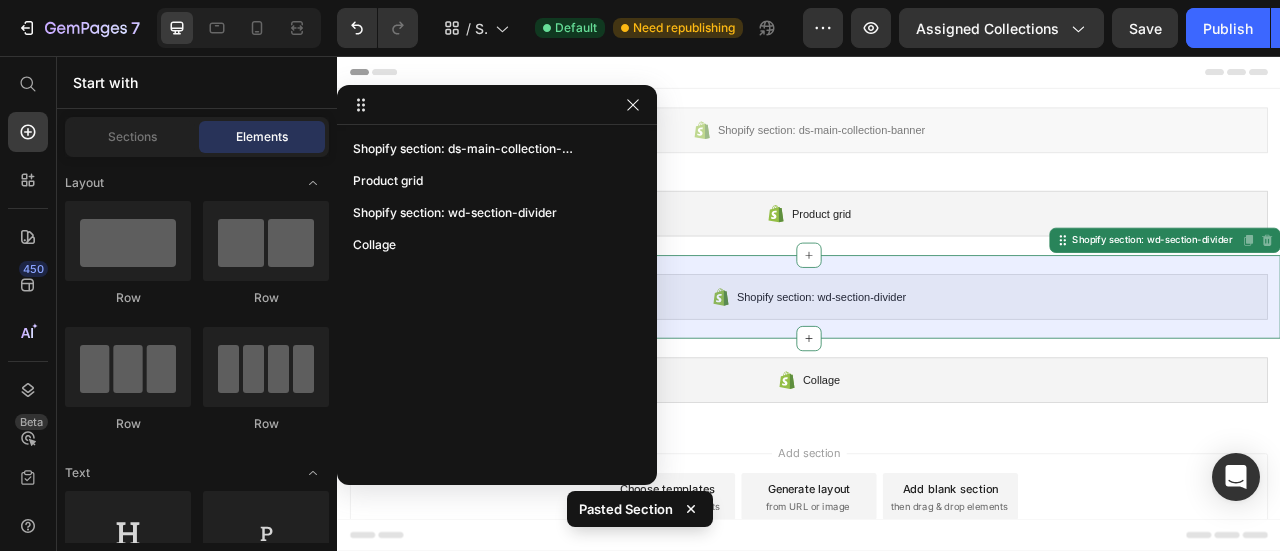 click on "Shopify section: wd-section-divider" at bounding box center (953, 362) 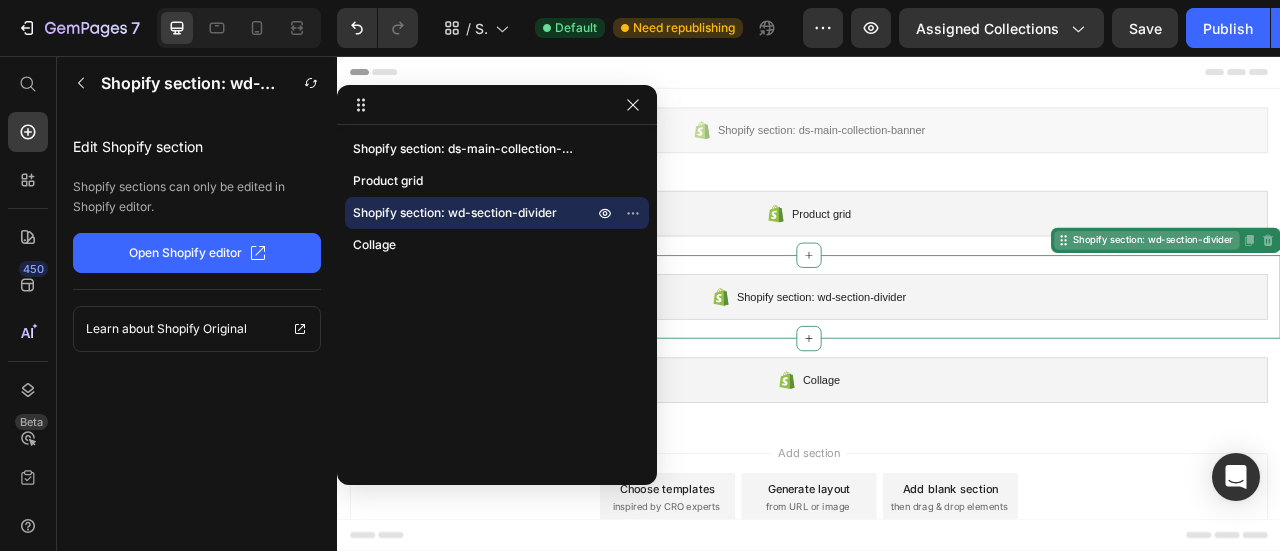 click on "Shopify section: wd-section-divider" at bounding box center (1367, 290) 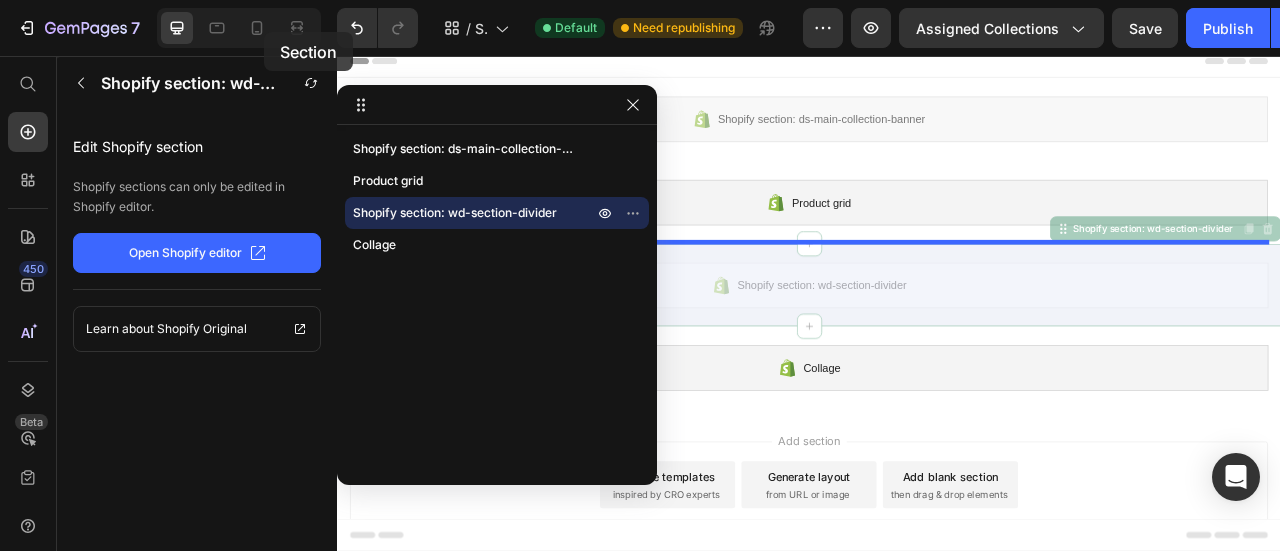 scroll, scrollTop: 0, scrollLeft: 0, axis: both 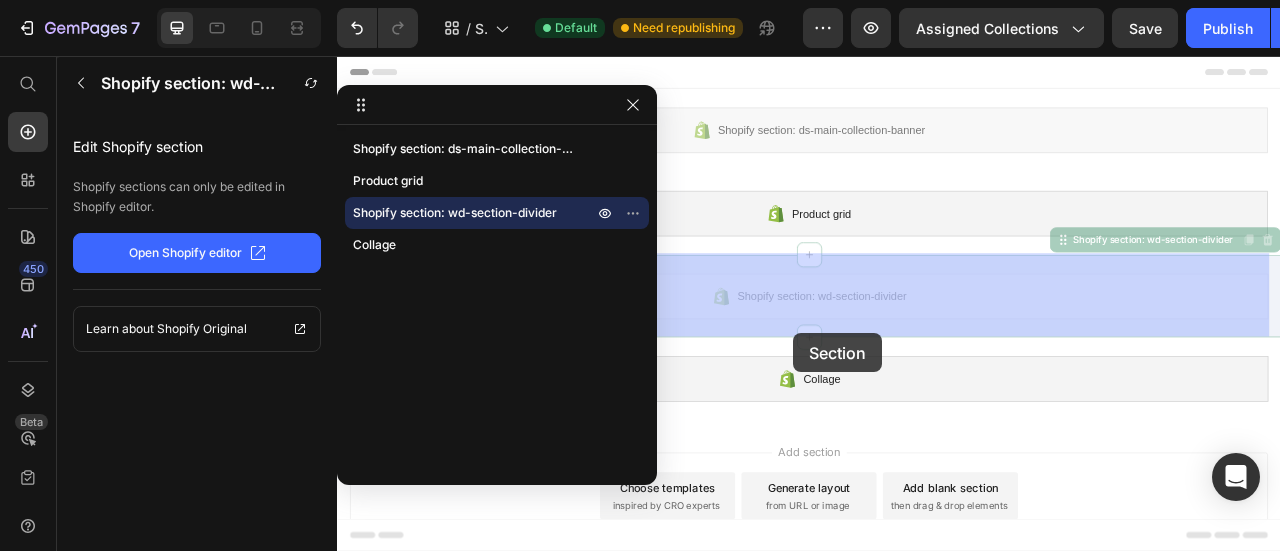 drag, startPoint x: 1329, startPoint y: 291, endPoint x: 910, endPoint y: 333, distance: 421.09976 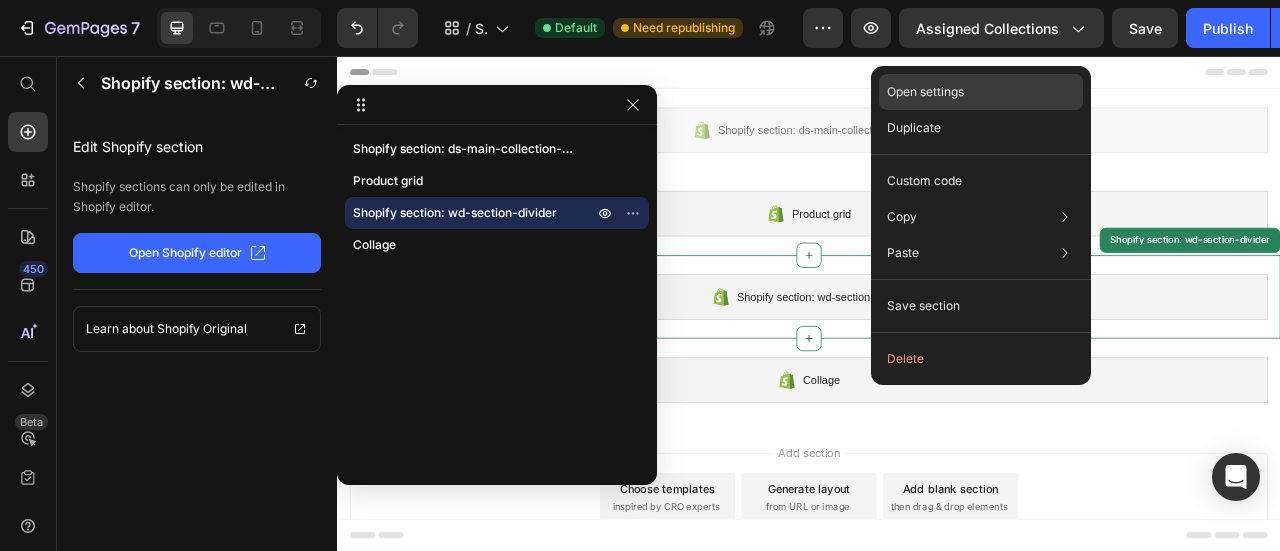 click on "Open settings" at bounding box center [925, 92] 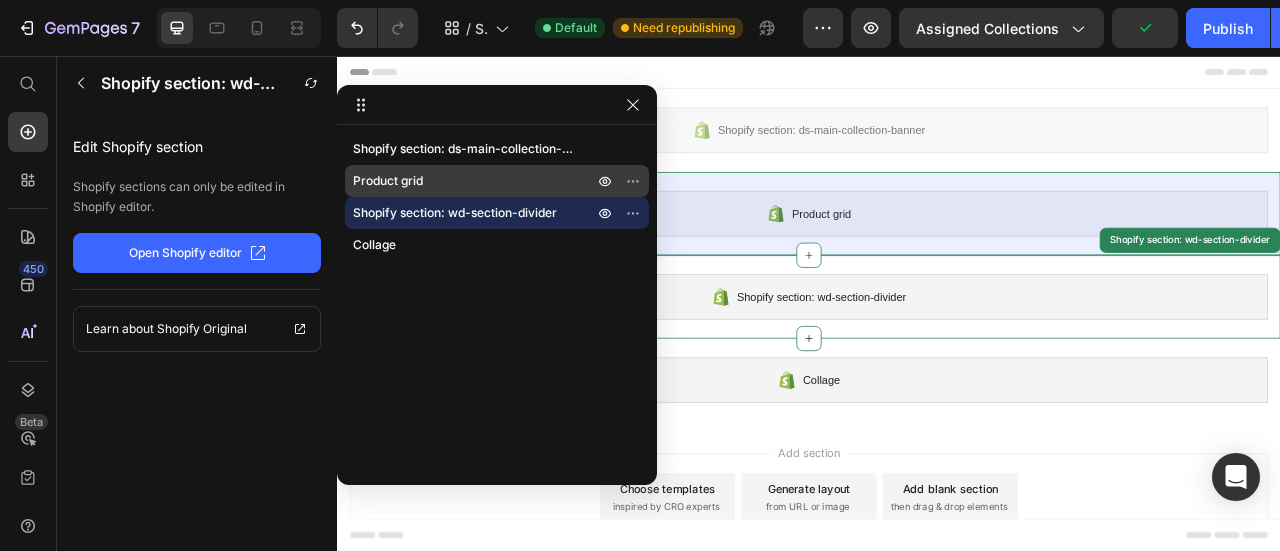 click on "Product grid" at bounding box center [463, 181] 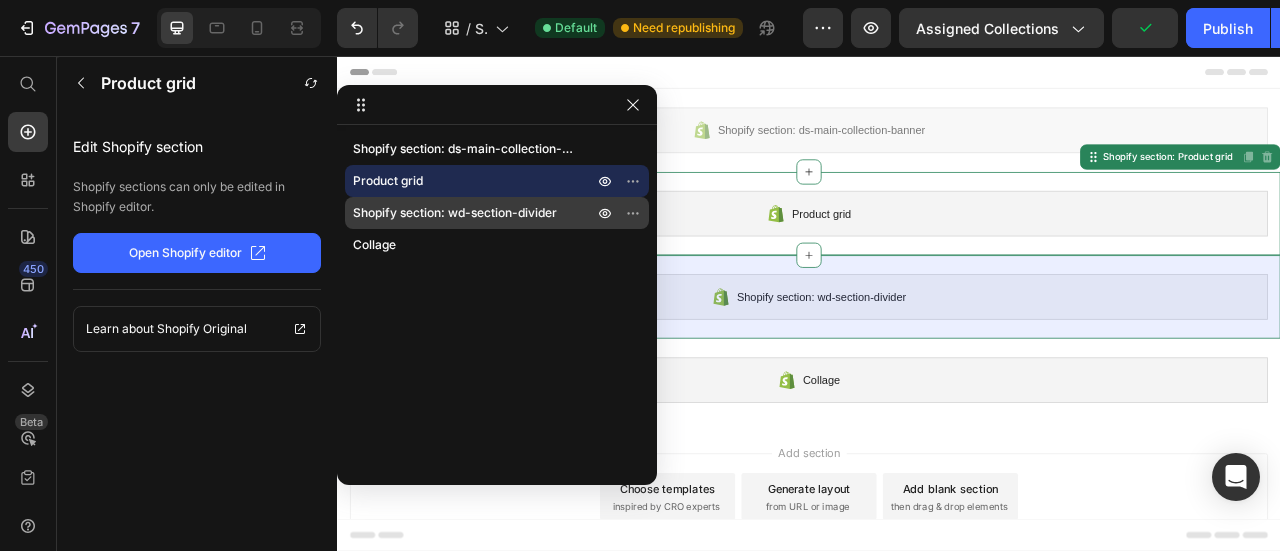 click on "Shopify section: wd-section-divider" at bounding box center [497, 213] 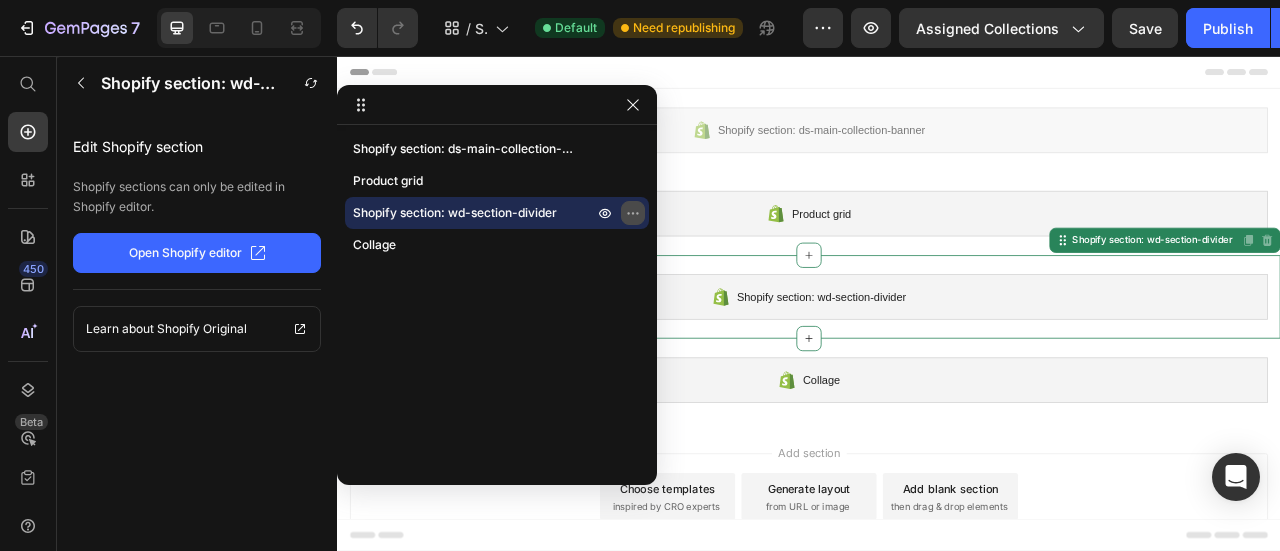 click 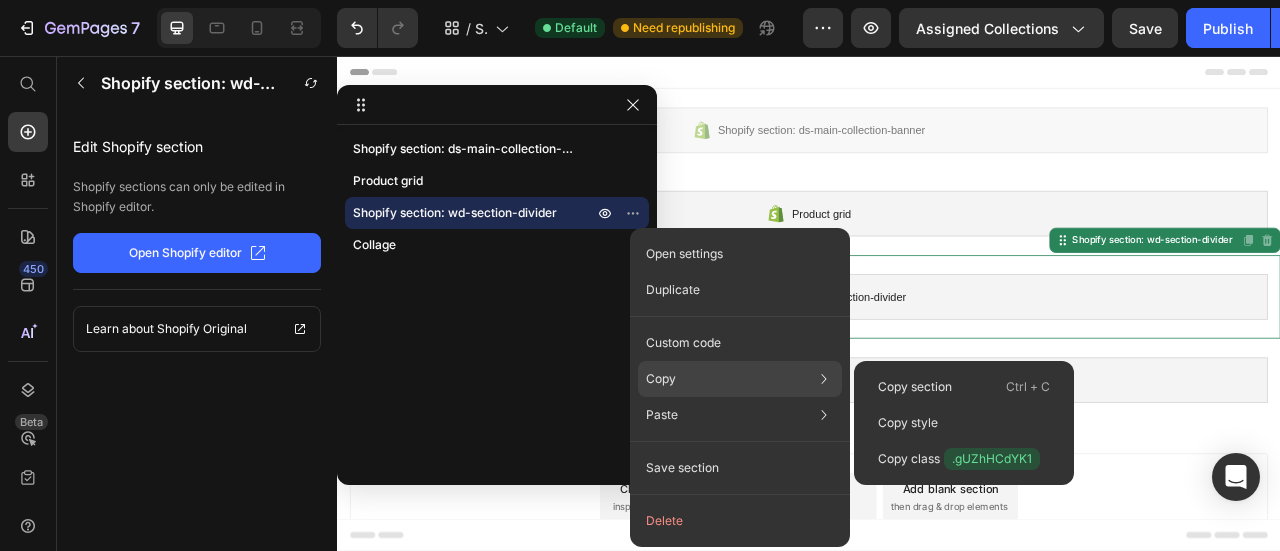 click on "Copy Copy section  Ctrl + C Copy style  Copy class  .gUZhHCdYK1" 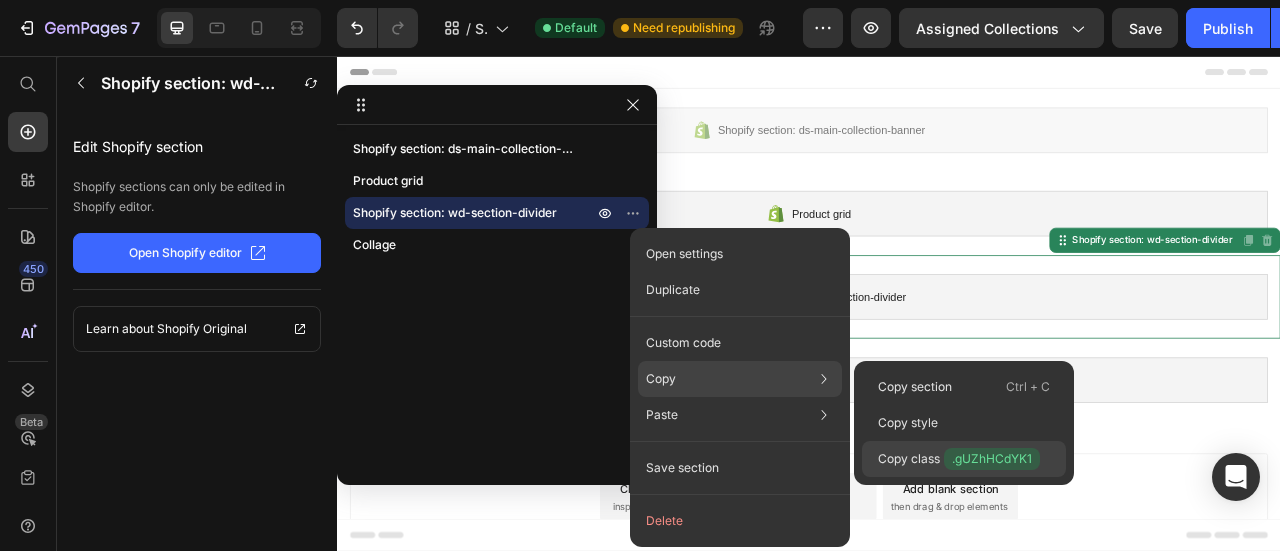 drag, startPoint x: 924, startPoint y: 453, endPoint x: 747, endPoint y: 505, distance: 184.48035 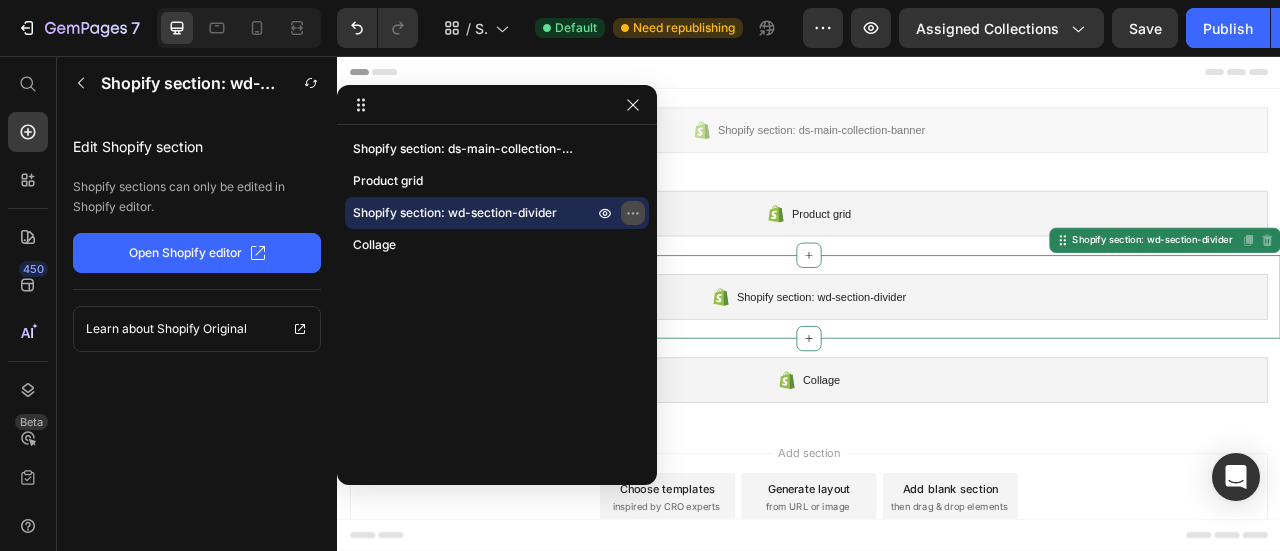 click 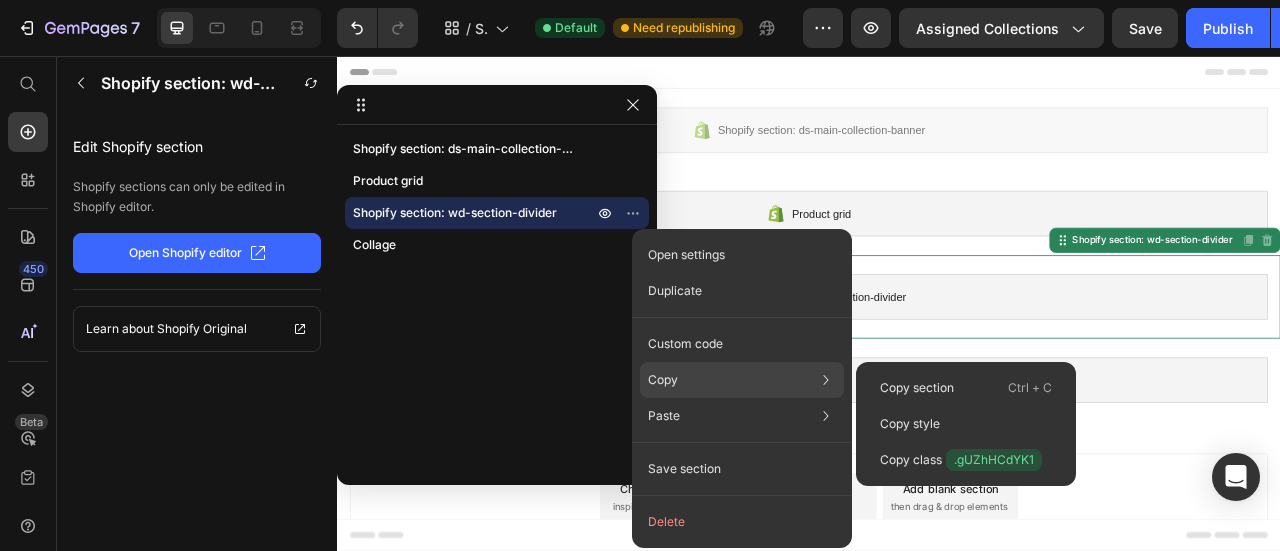 click on "Copy Copy section  Ctrl + C Copy style  Copy class  .gUZhHCdYK1" 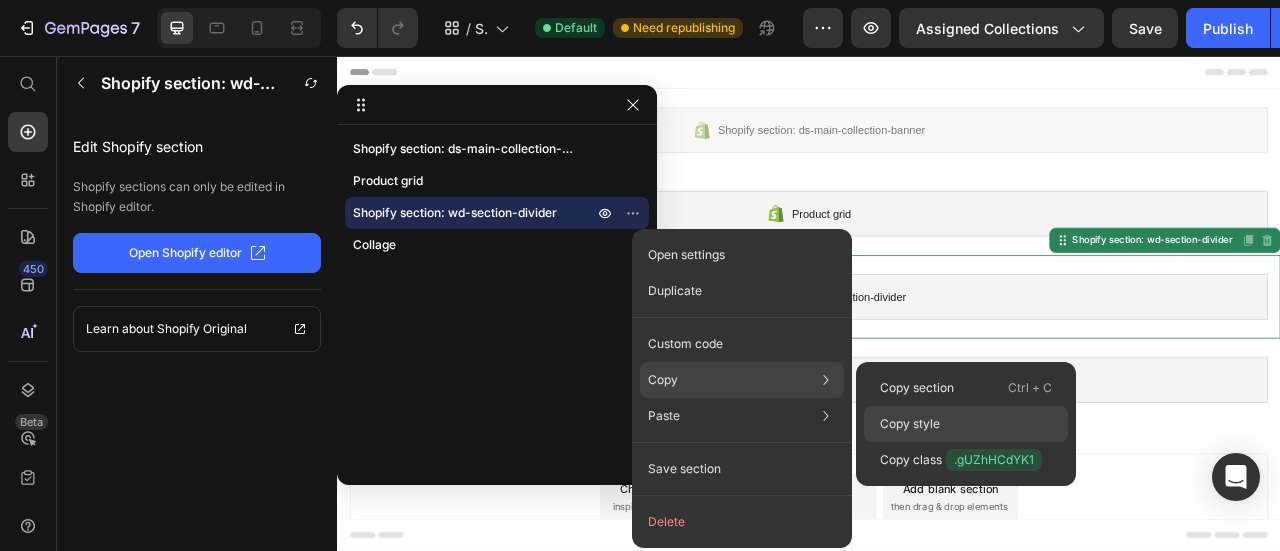 click on "Copy style" 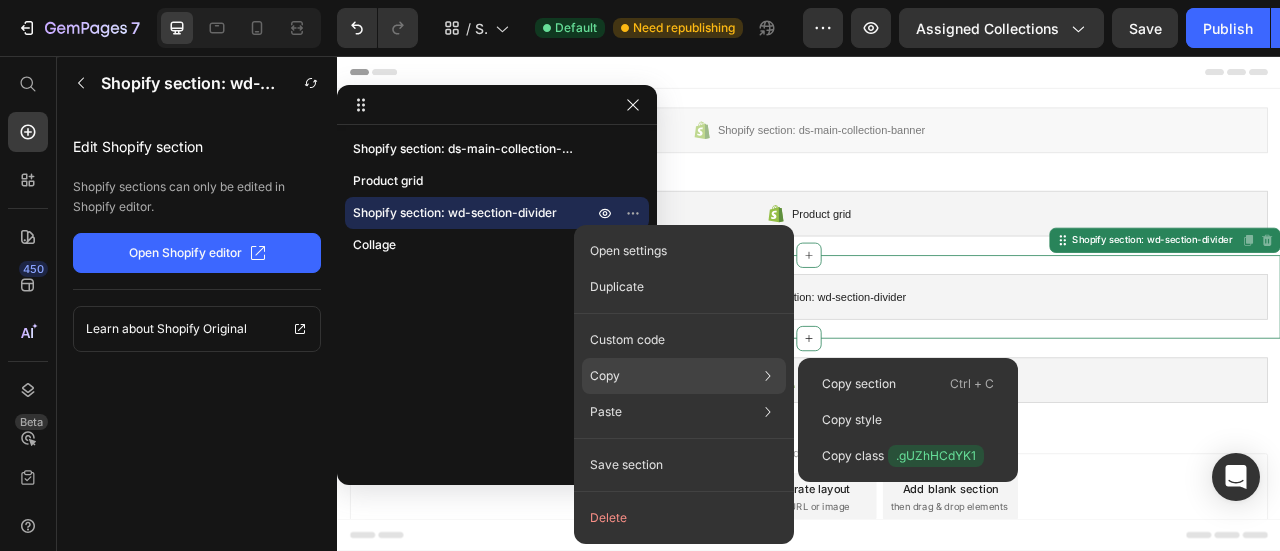 click on "Copy Copy section  Ctrl + C Copy style  Copy class  .gUZhHCdYK1" 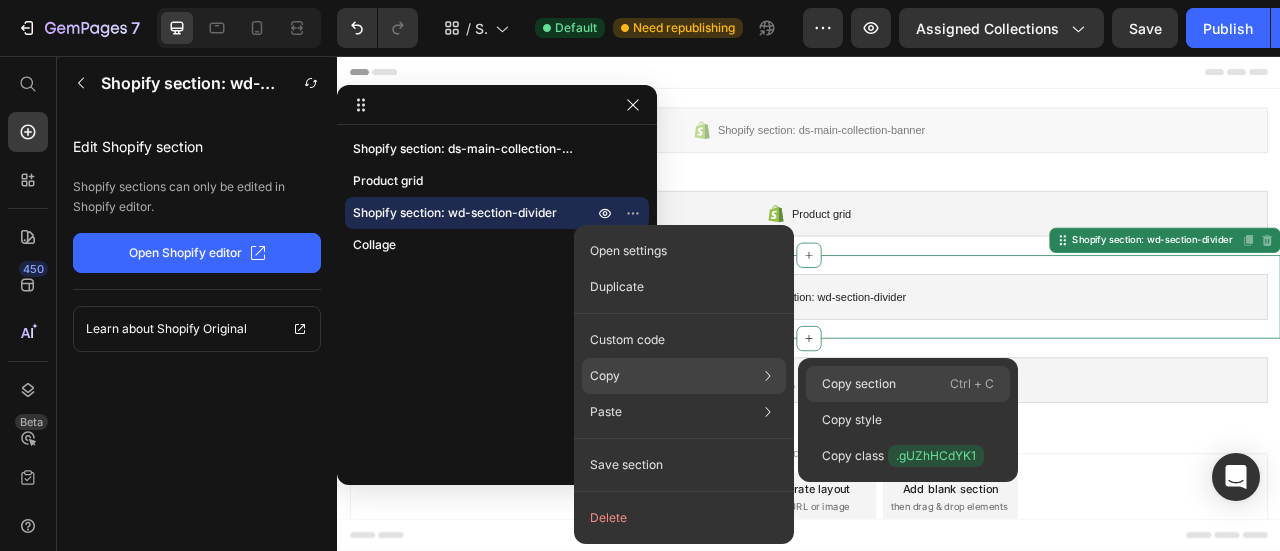 click on "Copy section" at bounding box center (859, 384) 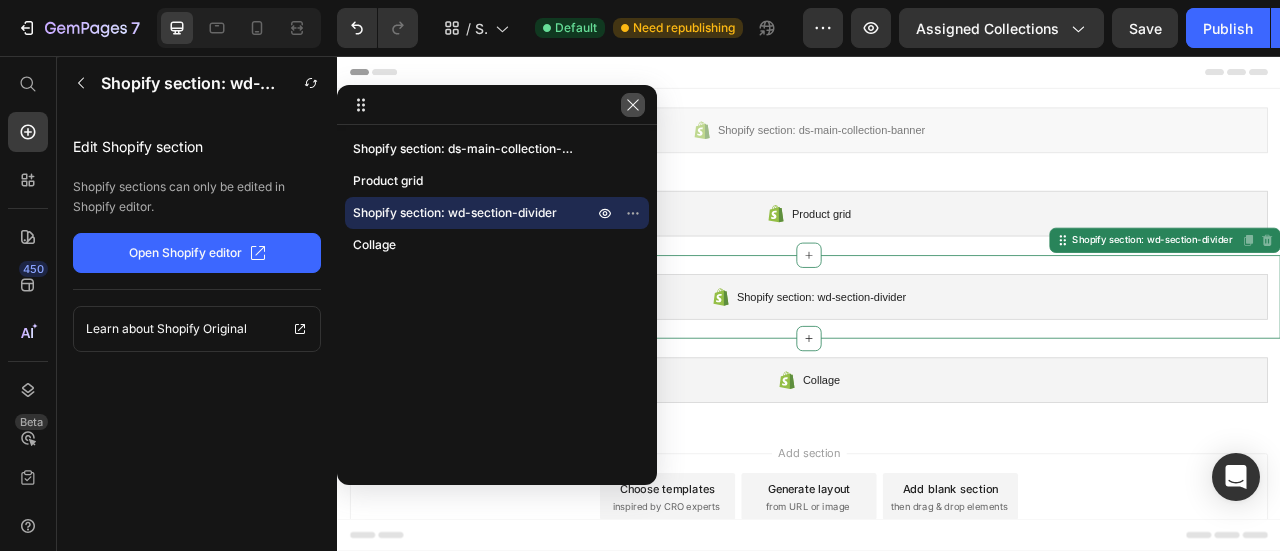 drag, startPoint x: 635, startPoint y: 98, endPoint x: 375, endPoint y: 52, distance: 264.03787 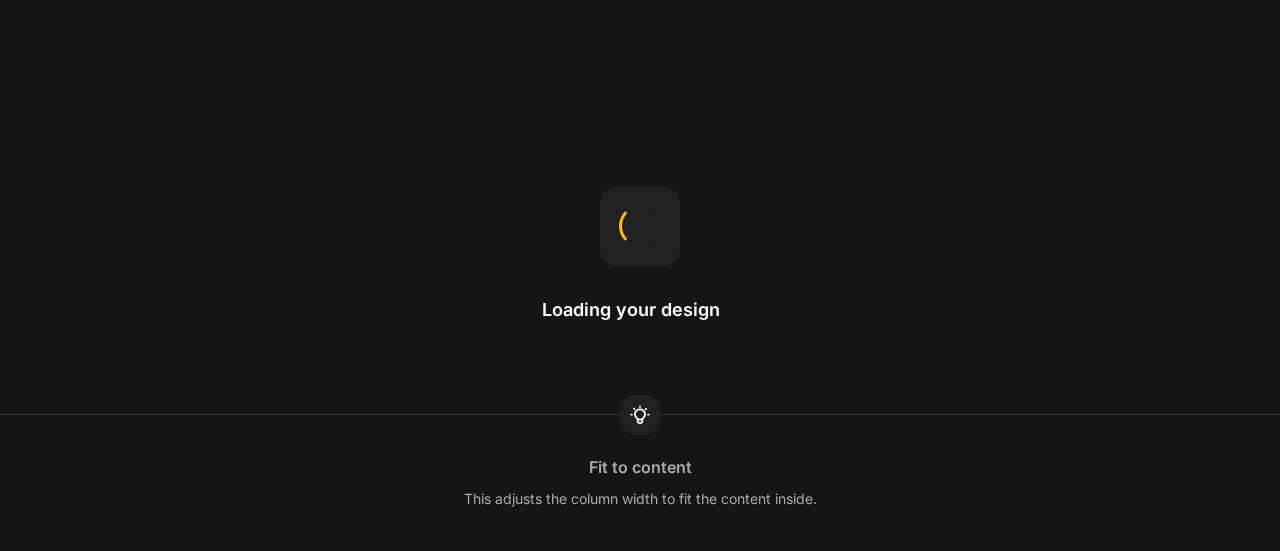 scroll, scrollTop: 0, scrollLeft: 0, axis: both 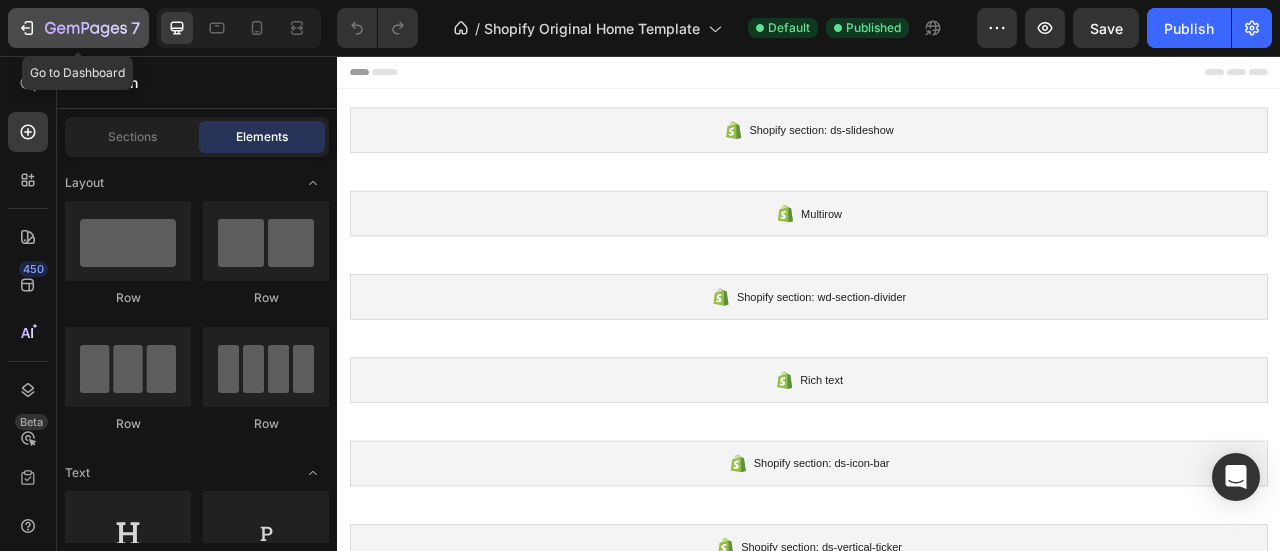 click 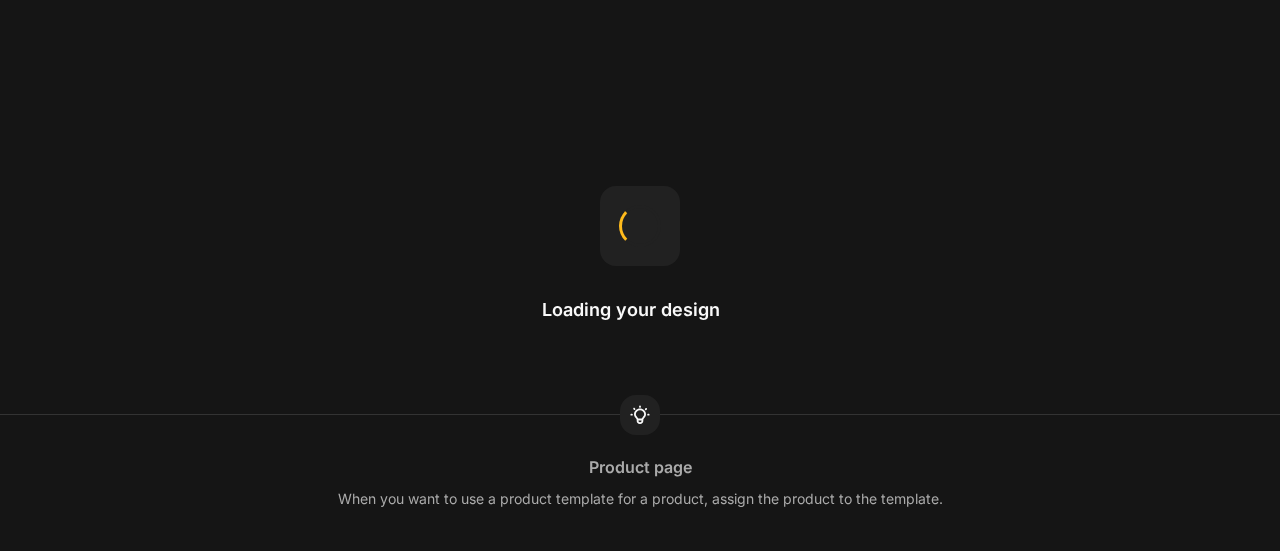 scroll, scrollTop: 0, scrollLeft: 0, axis: both 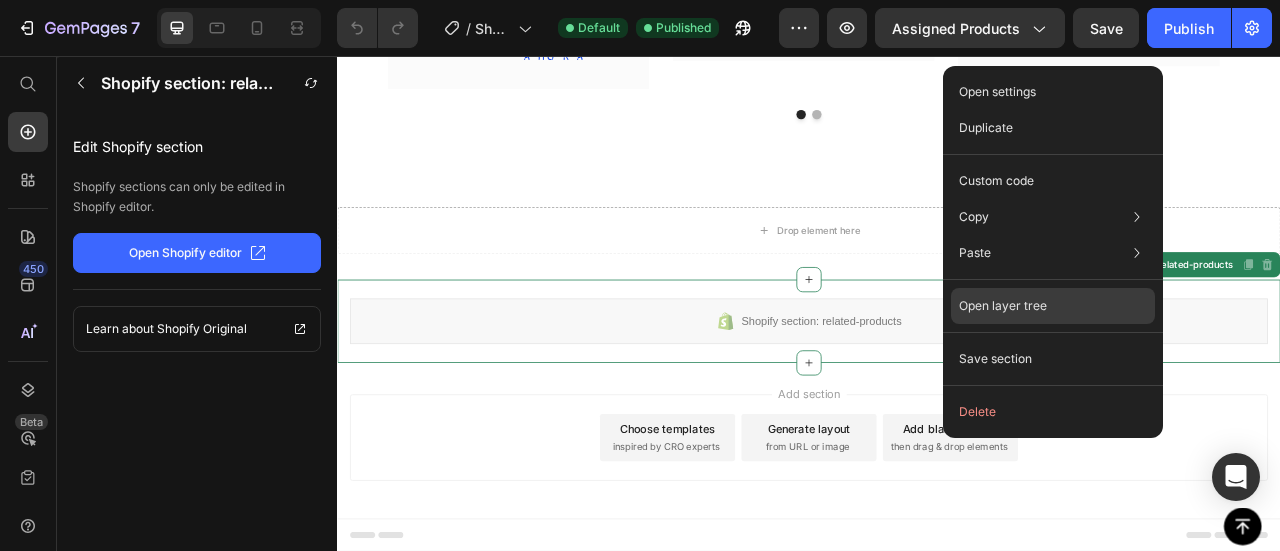 click on "Open layer tree" at bounding box center (1003, 306) 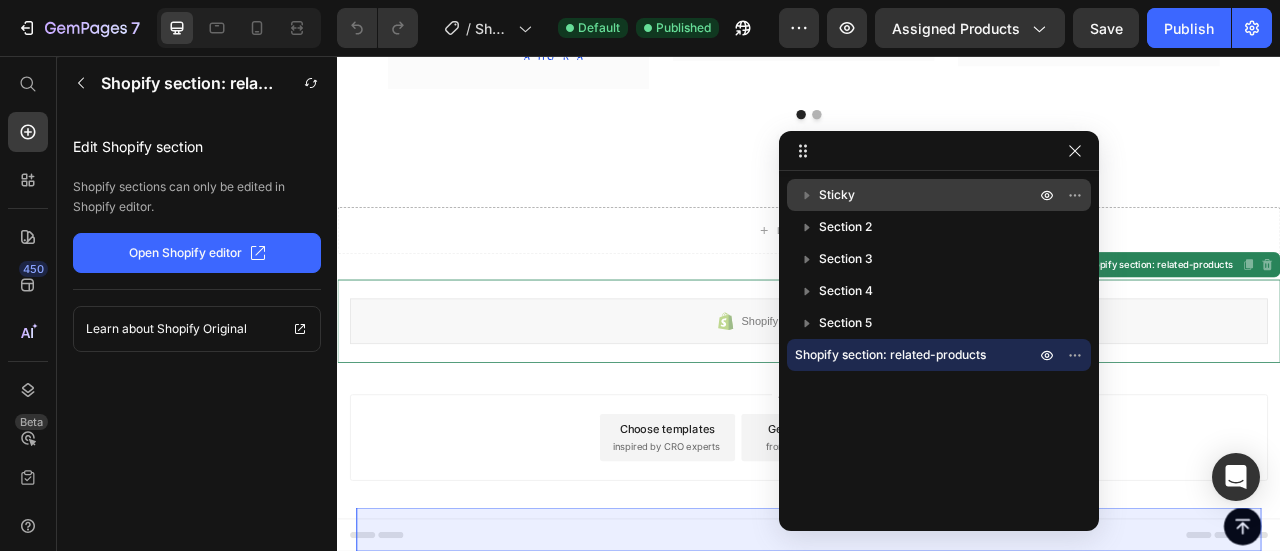 click on "Sticky" at bounding box center (929, 195) 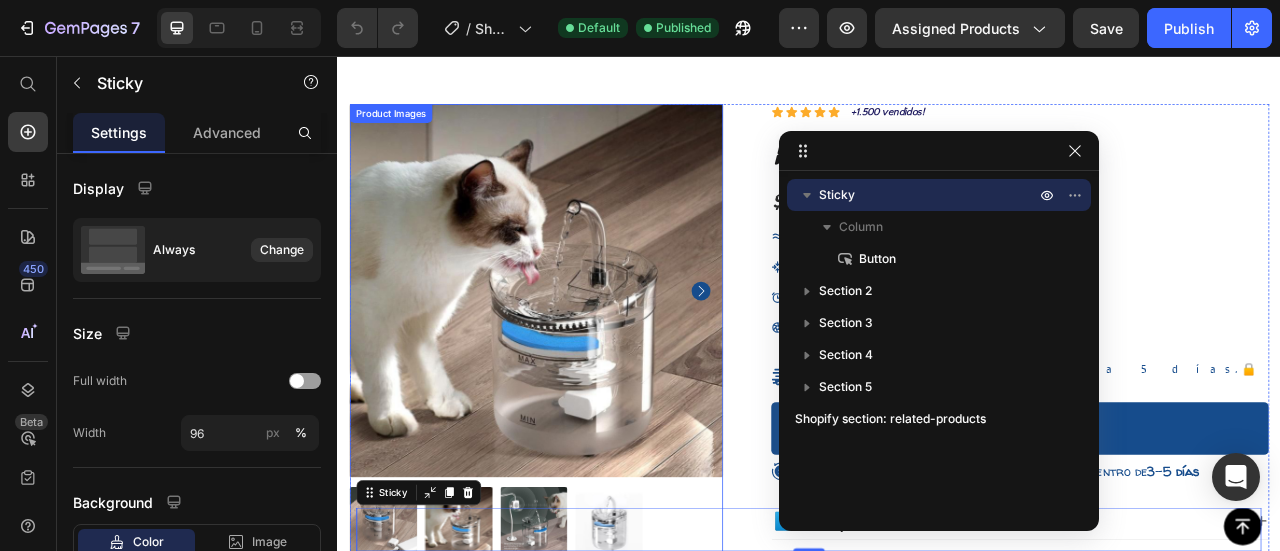 scroll, scrollTop: 0, scrollLeft: 0, axis: both 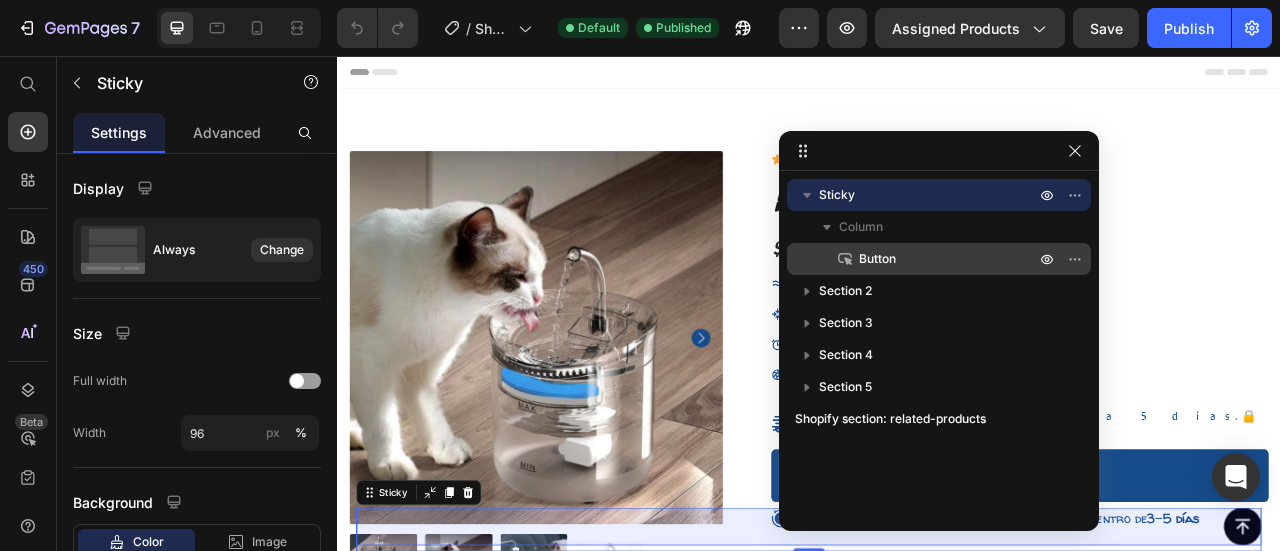 click on "Button" at bounding box center [925, 259] 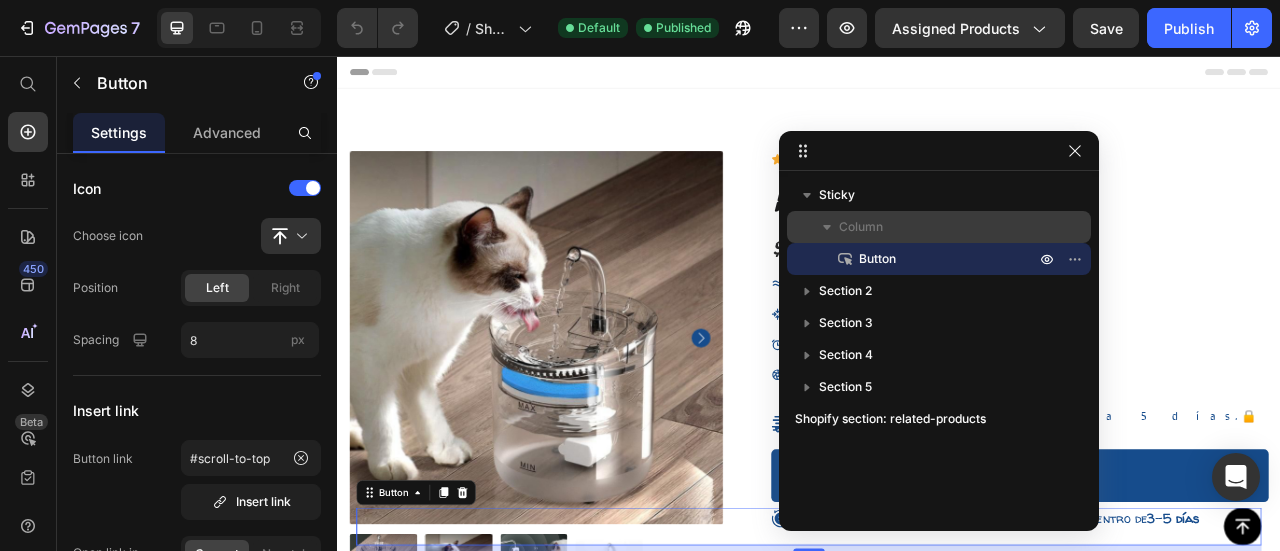 click on "Column" at bounding box center [939, 227] 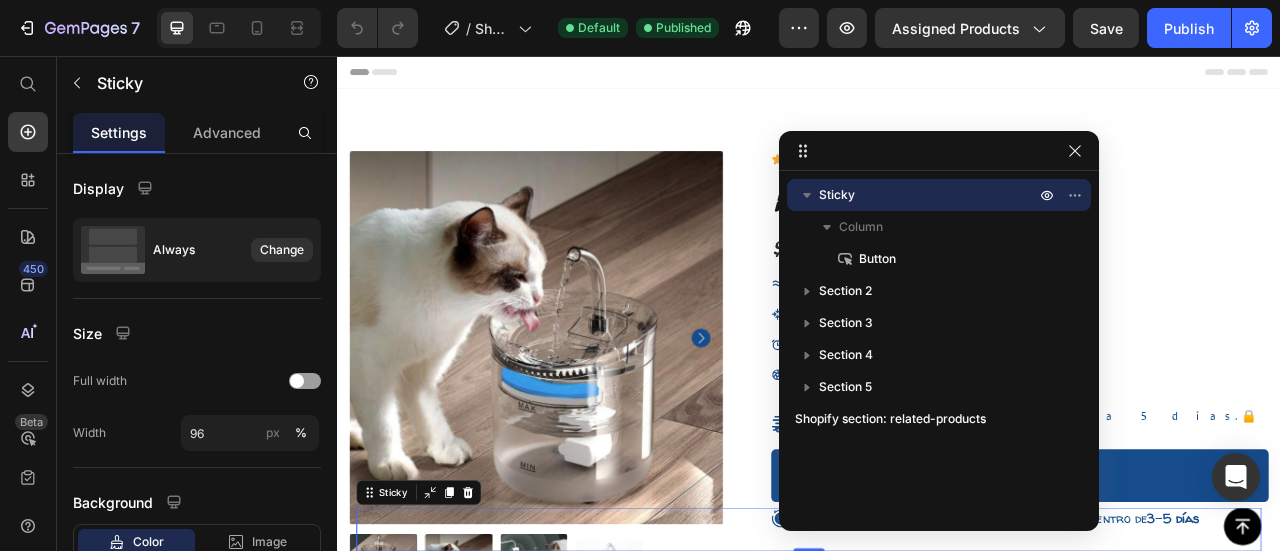 click on "Sticky" at bounding box center (929, 195) 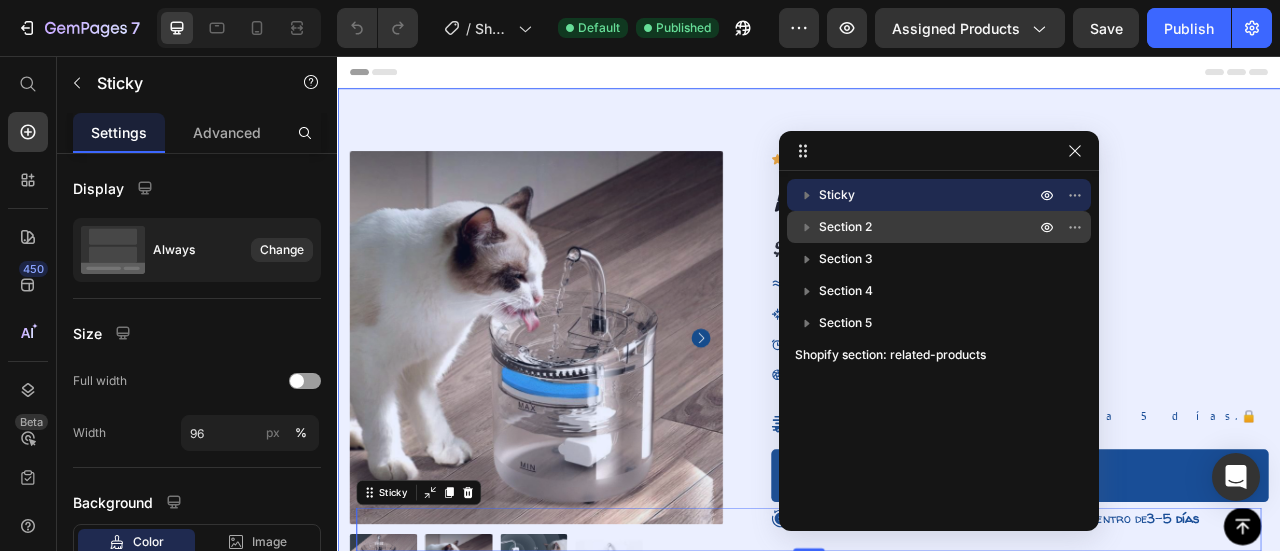 click on "Section 2" at bounding box center (929, 227) 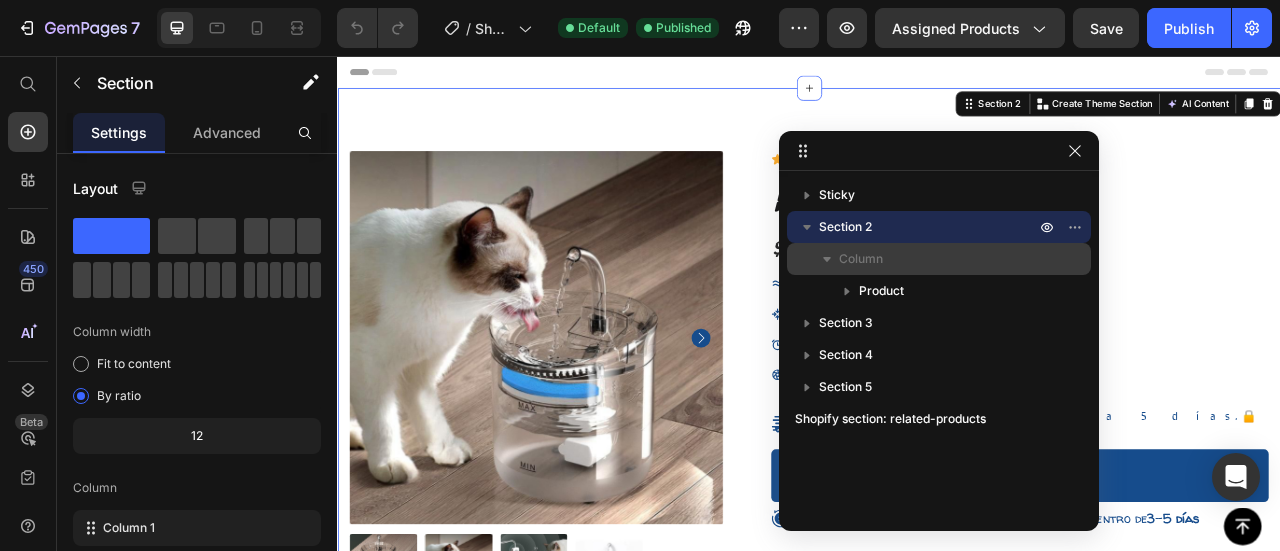 click on "Column" at bounding box center (939, 259) 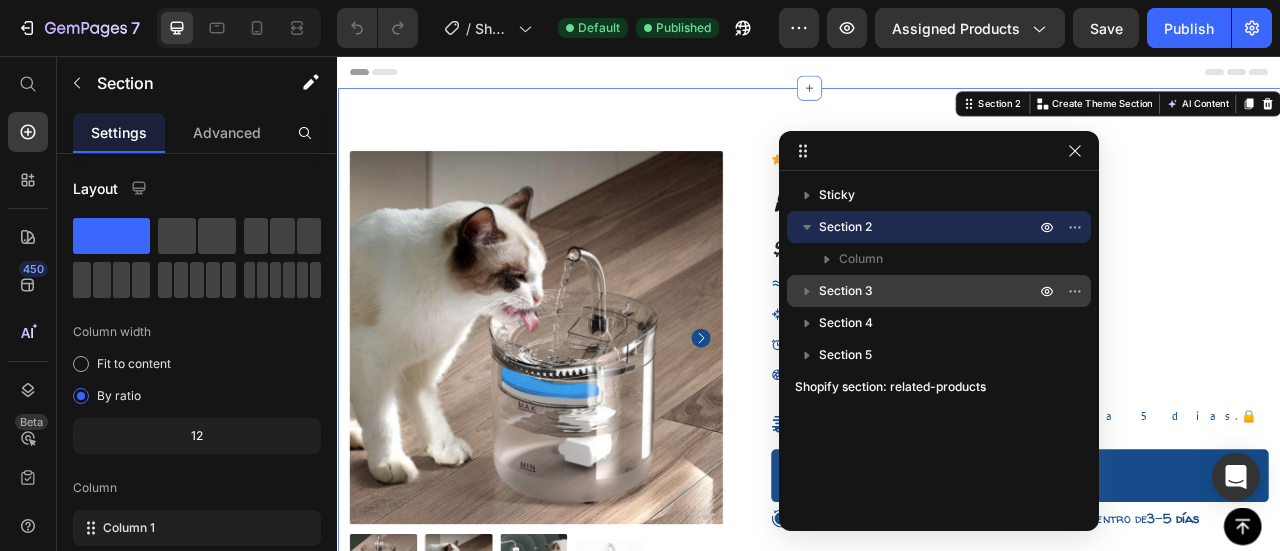 click on "Section 3" at bounding box center [929, 291] 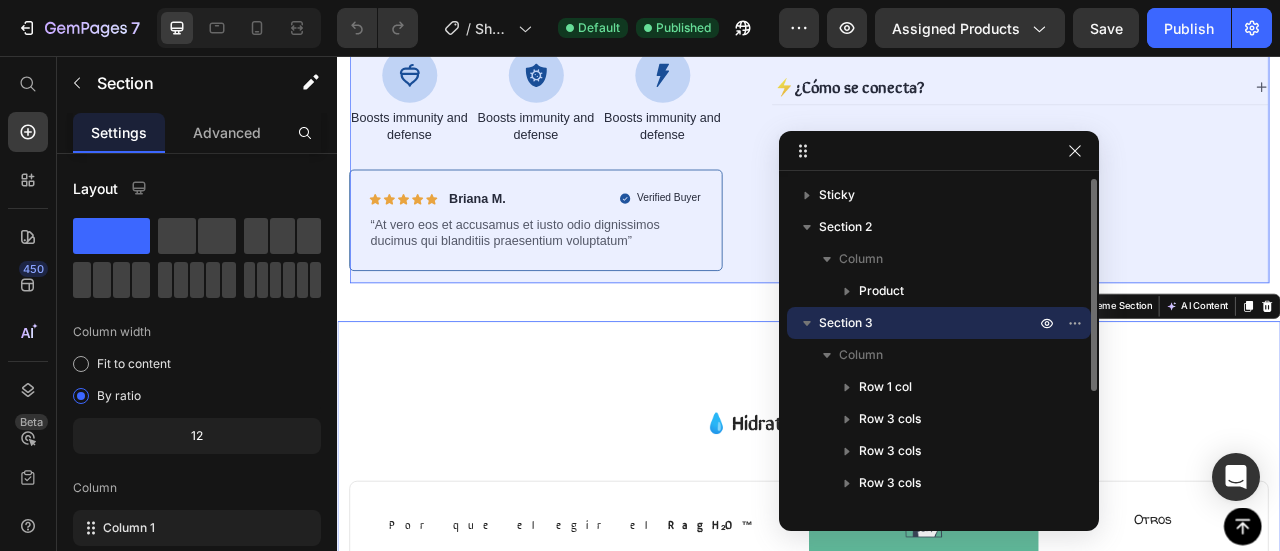 scroll, scrollTop: 996, scrollLeft: 0, axis: vertical 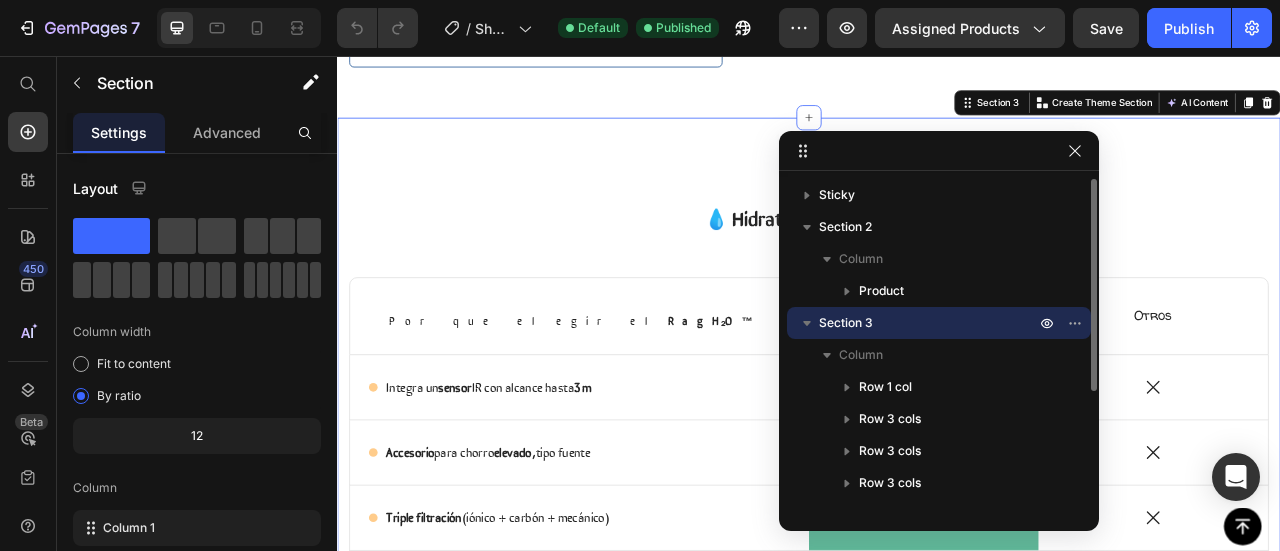 click on "Section 3" at bounding box center [929, 323] 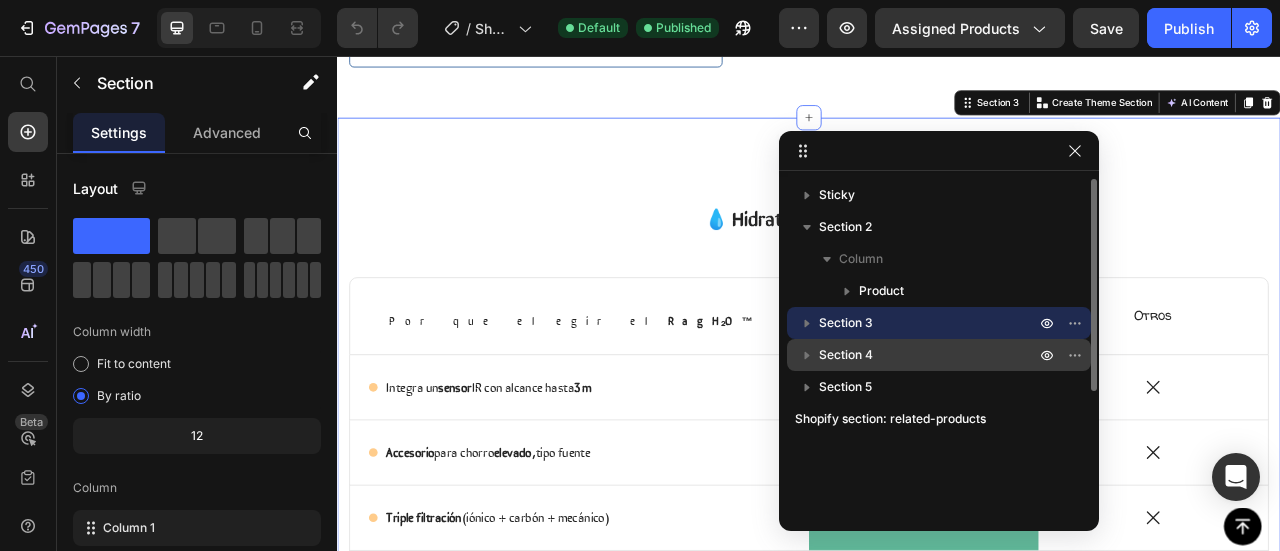 click on "Section 4" at bounding box center [939, 355] 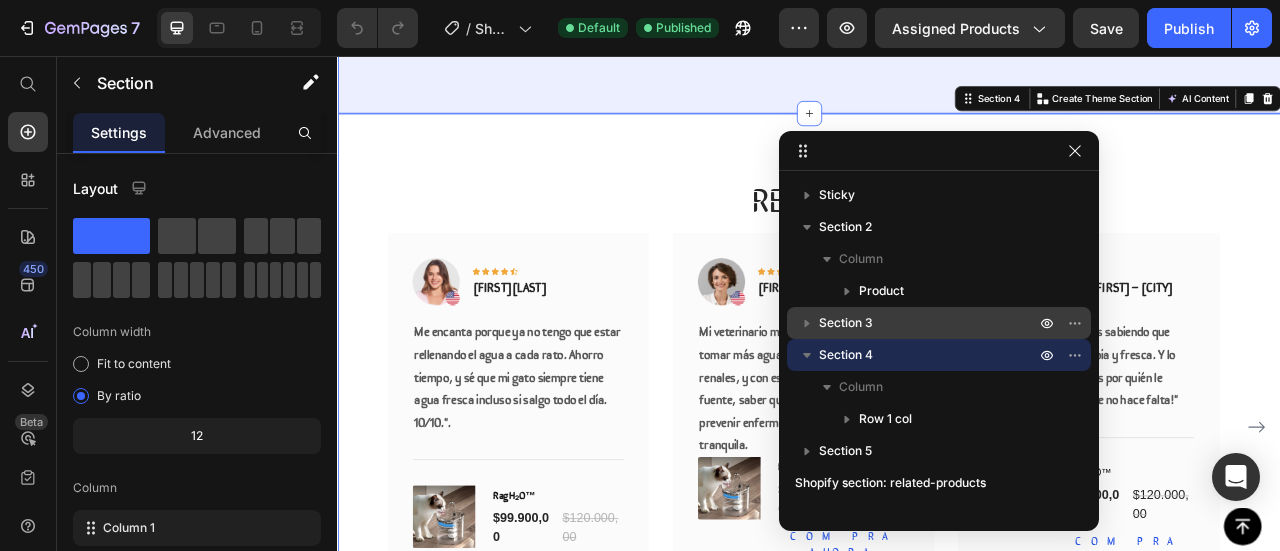 click on "Section 3" at bounding box center [929, 323] 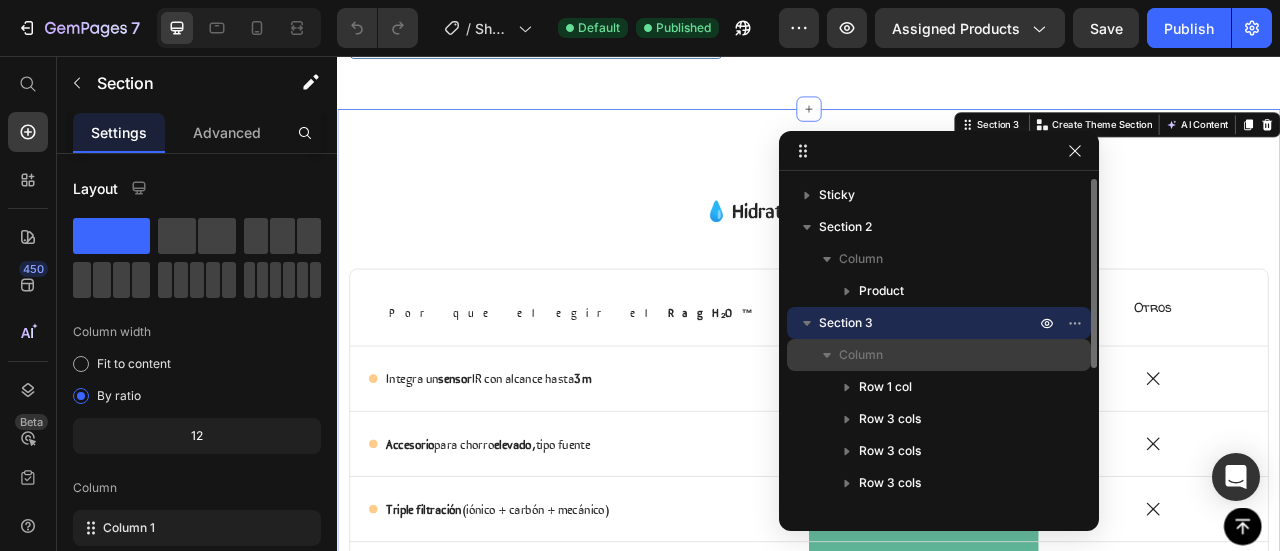 scroll, scrollTop: 996, scrollLeft: 0, axis: vertical 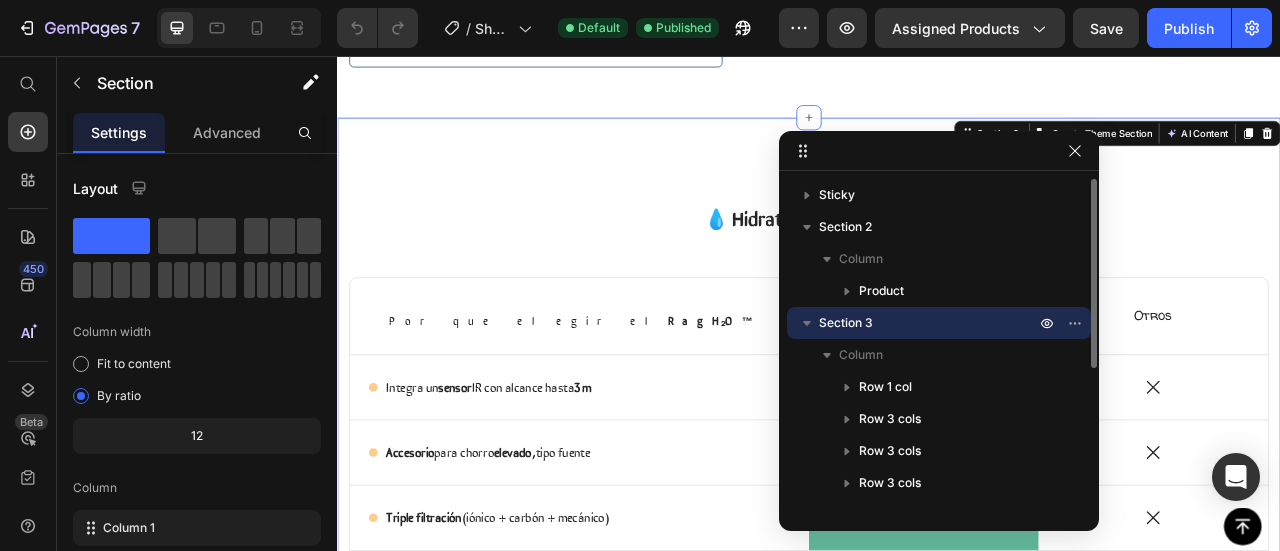 click on "Section 3" at bounding box center (929, 323) 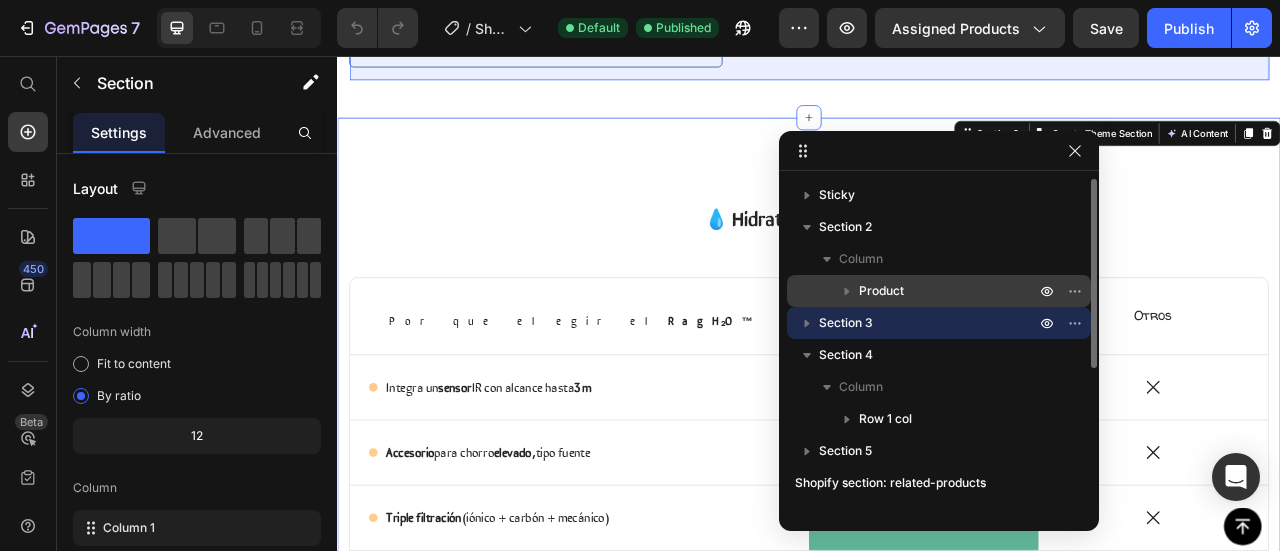 click on "Product" at bounding box center (949, 291) 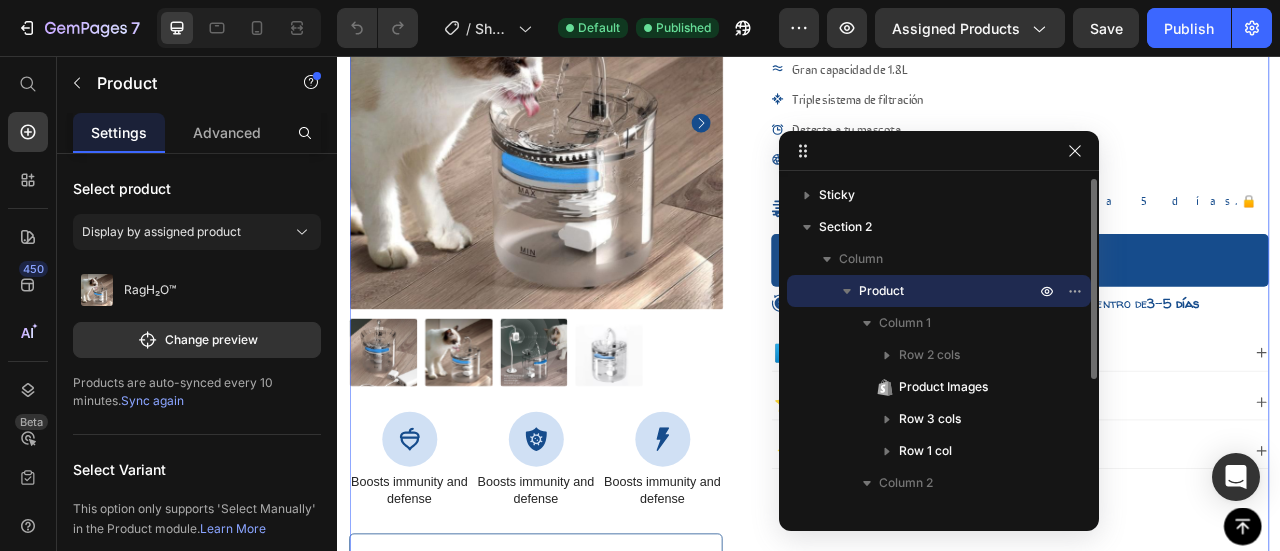scroll, scrollTop: 50, scrollLeft: 0, axis: vertical 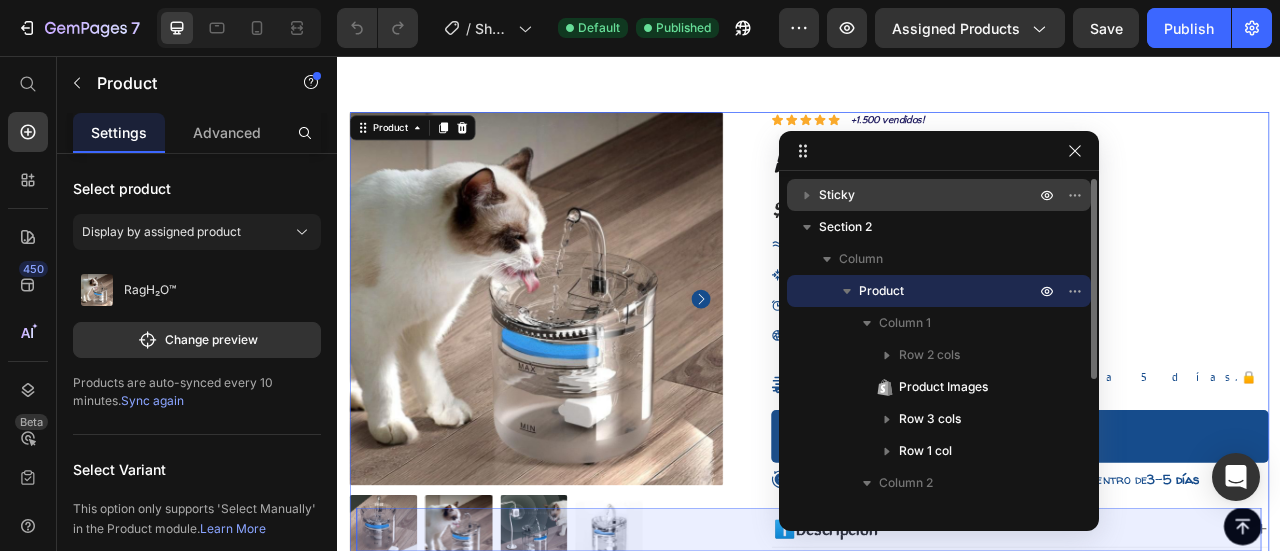 click on "Sticky" at bounding box center [929, 195] 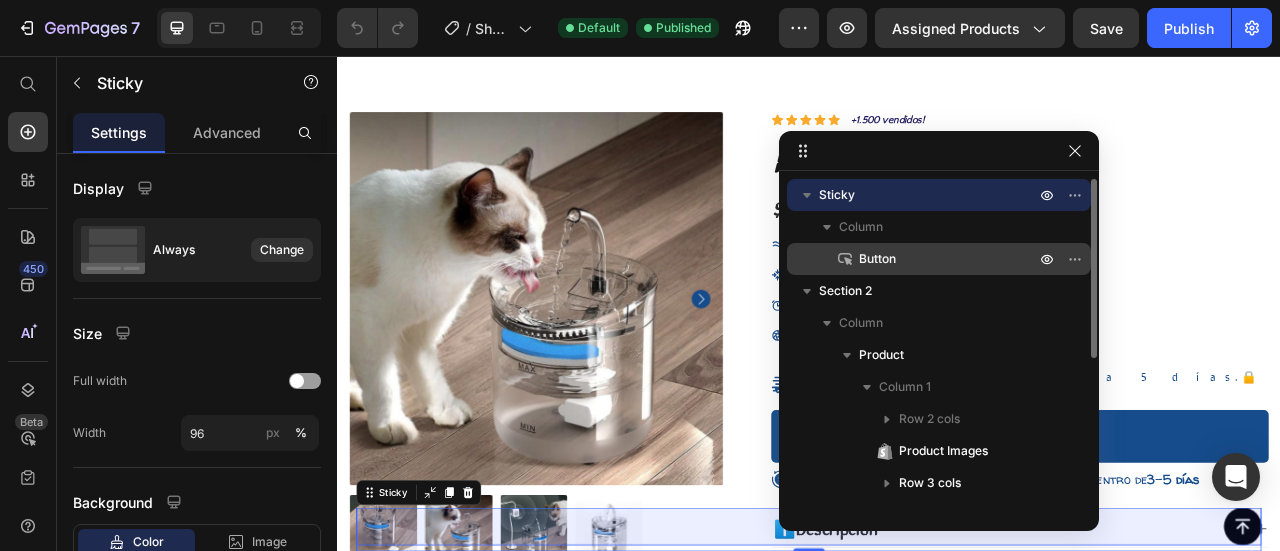 click on "Button" at bounding box center (925, 259) 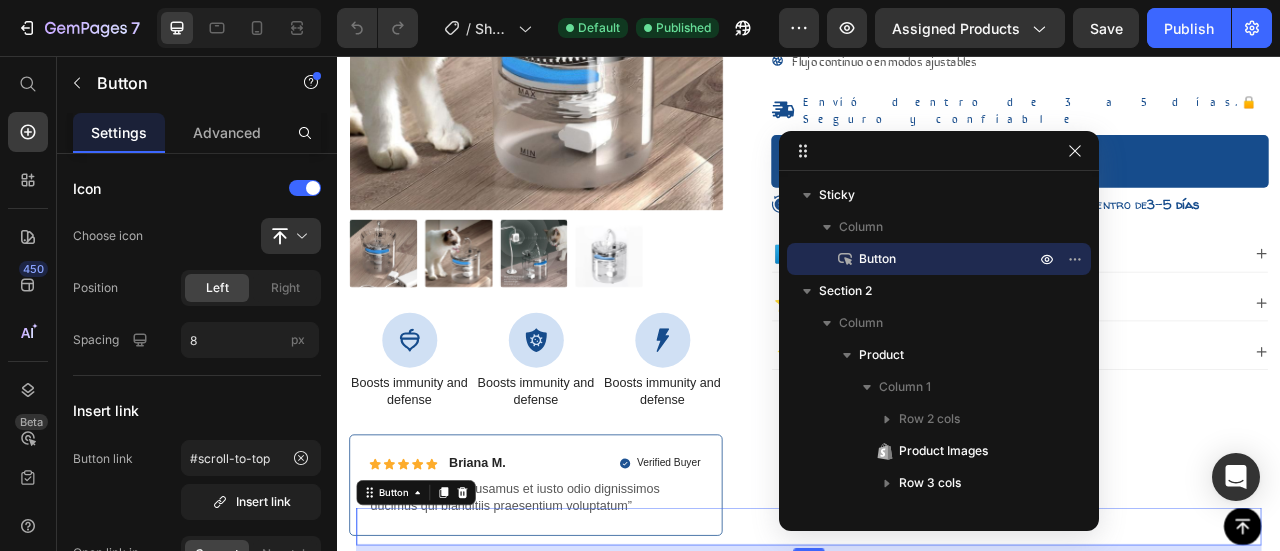 scroll, scrollTop: 250, scrollLeft: 0, axis: vertical 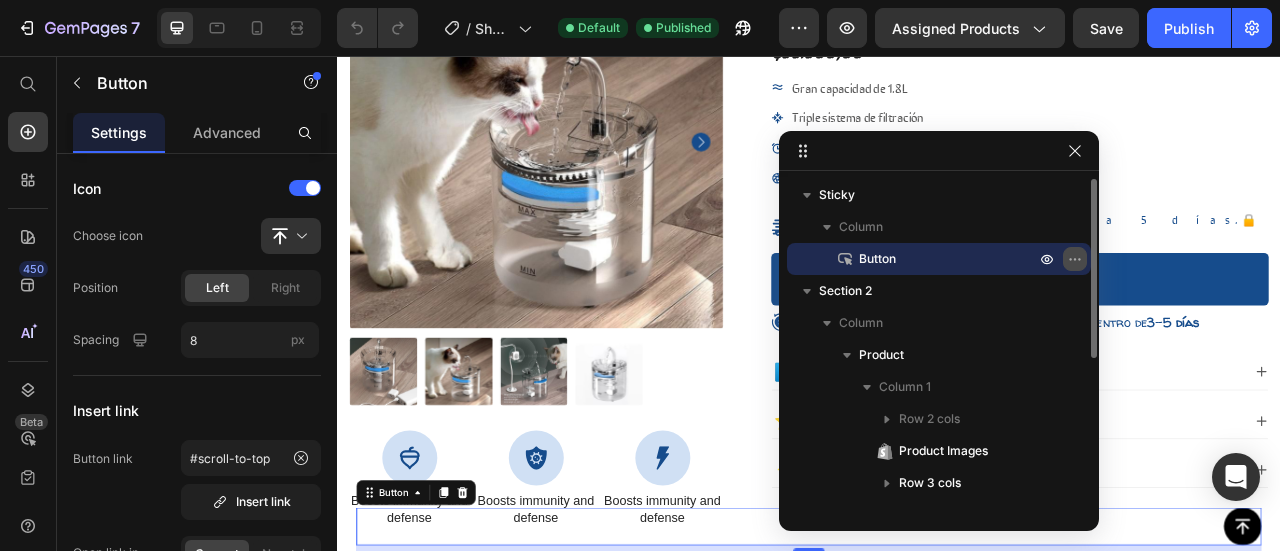 click 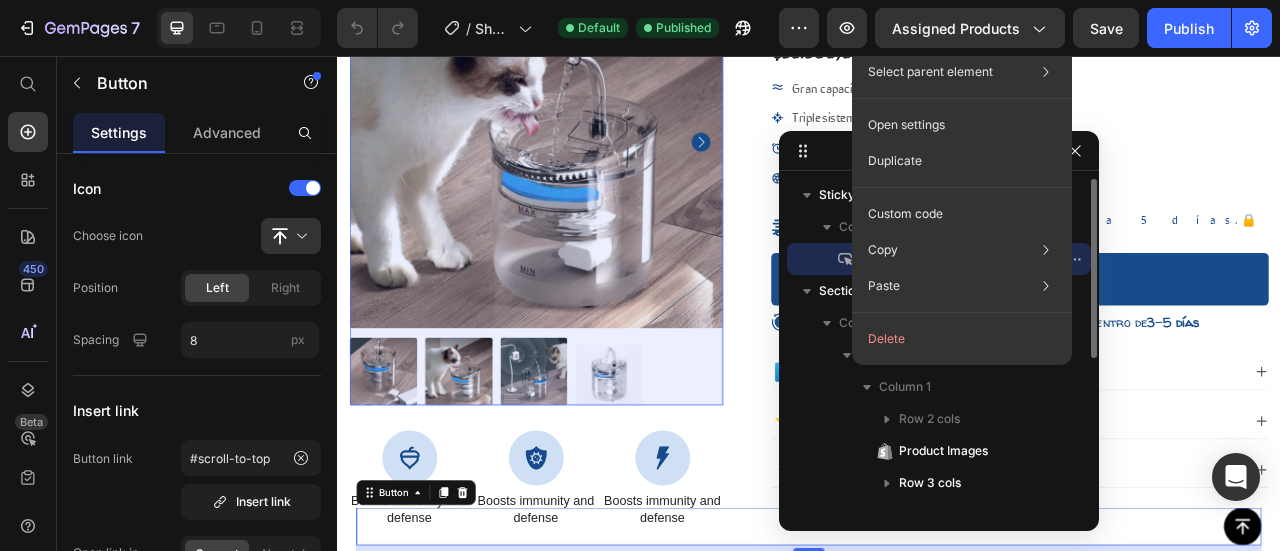 scroll, scrollTop: 278, scrollLeft: 0, axis: vertical 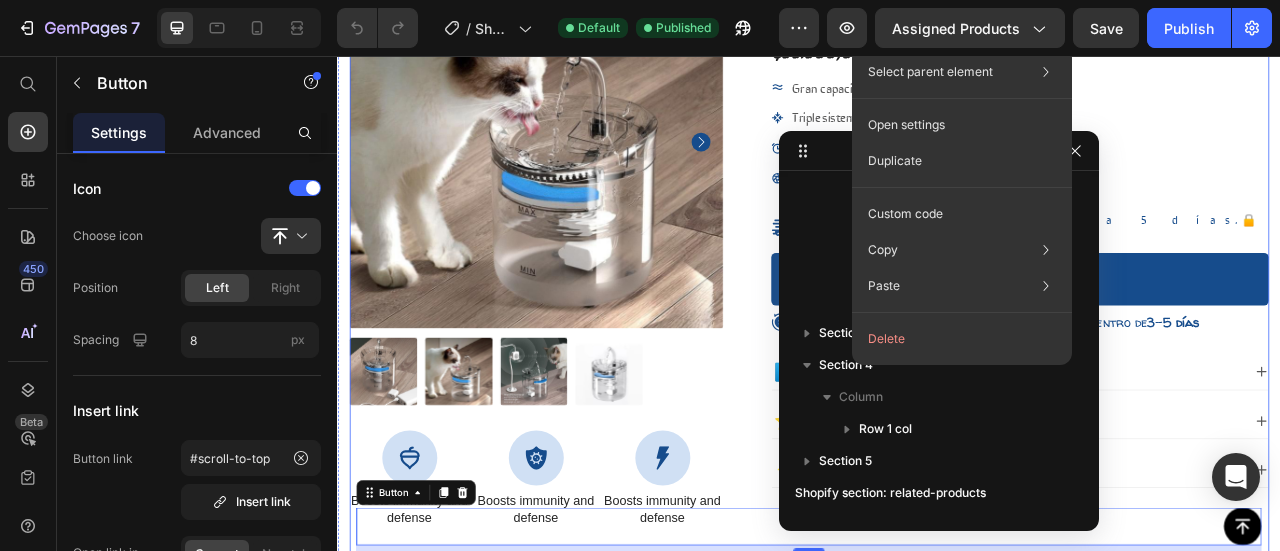 click on "RagH₂O Item List
Entrega   3 a 5 dias  Item List Row
Product Images
Icon Boosts immunity and defense Text Block
Icon Boosts immunity and defense Text Block
Icon Boosts immunity and defense Text Block Row Icon Icon Icon Icon Icon Icon List [FIRST] [LAST]. Text Block Row Verified Buyer Item List Row “At vero eos et accusamus et iusto odio dignissimos ducimus qui blanditiis praesentium voluptatum” Text Block Row Icon Icon Icon Icon Icon Icon List +1.500 vendidos! Text Block Row RagH₂O™ Product Title $99.900,00 Product Price
Gran capacidad de 1.8L
Triple sistema de filtración
Detecta a tu mascota
Flujo continuo o en modos ajustables Item List
Envió dentro de 3 a 5 días.🔒Seguro y confiable Item List Add to cart Add to Cart
100% Garantizado Item List
Envió dentro de  3  -  5" at bounding box center [937, 379] 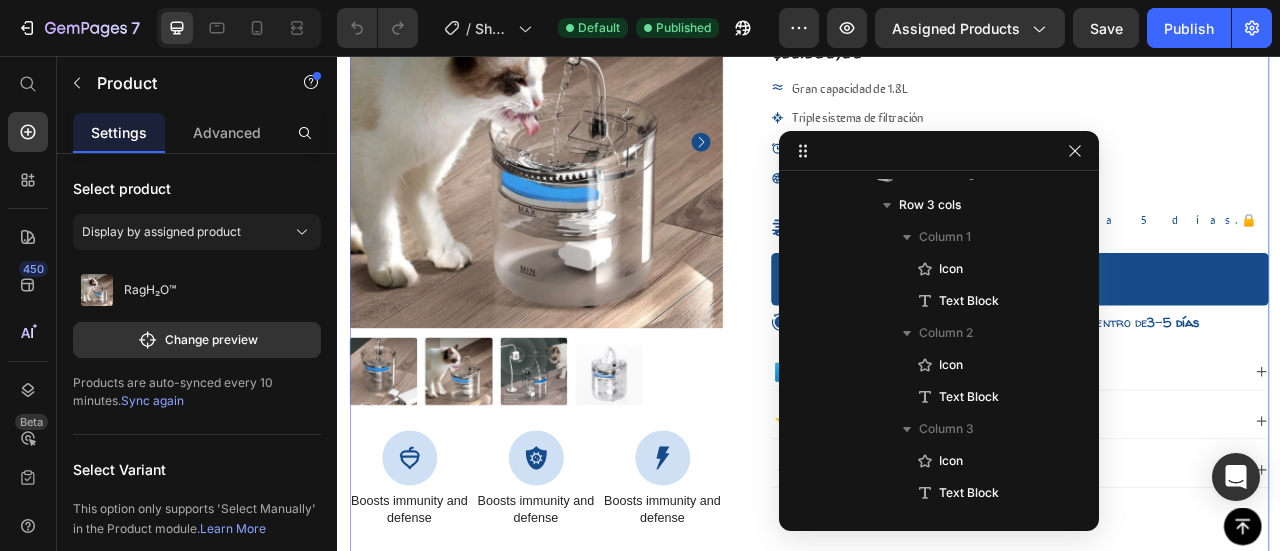 scroll, scrollTop: 26, scrollLeft: 0, axis: vertical 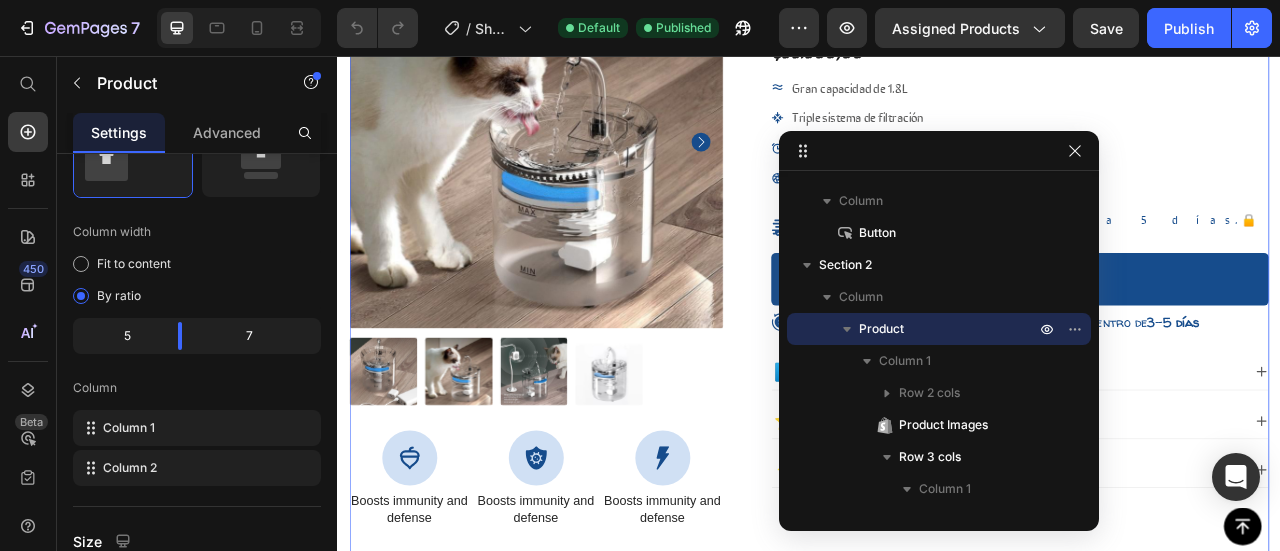 click on "Settings Advanced" at bounding box center (197, 133) 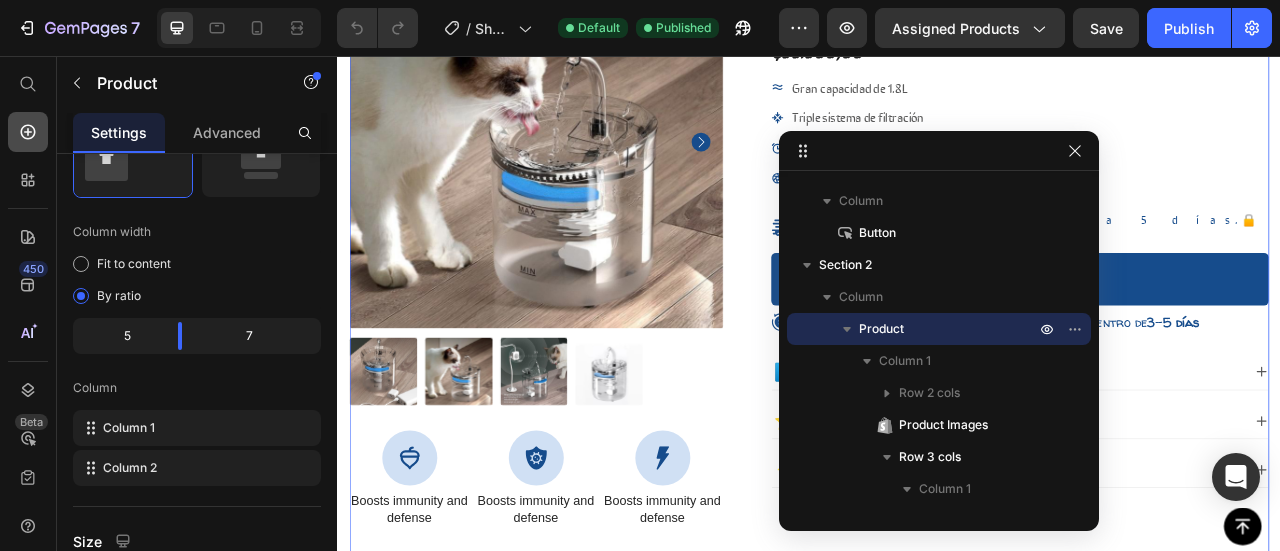 scroll, scrollTop: 0, scrollLeft: 0, axis: both 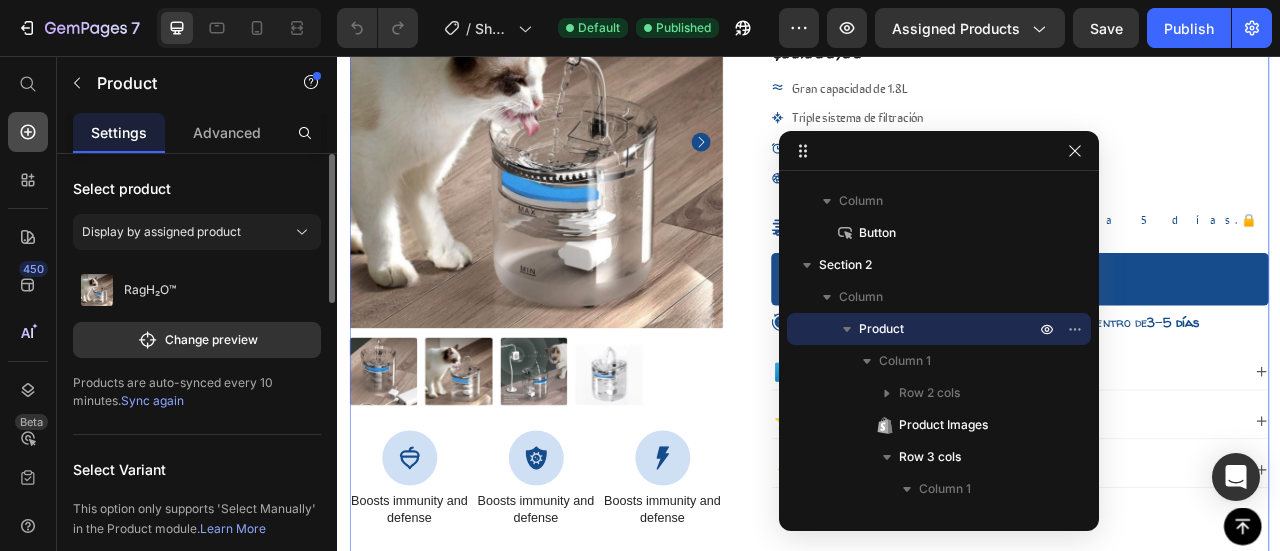 click 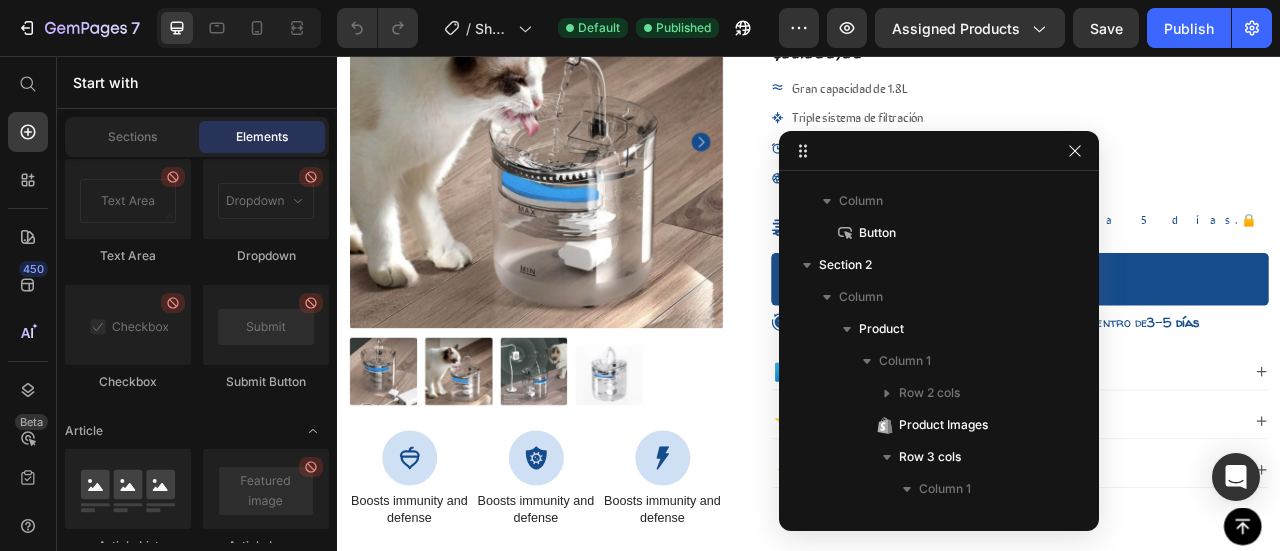 scroll, scrollTop: 5799, scrollLeft: 0, axis: vertical 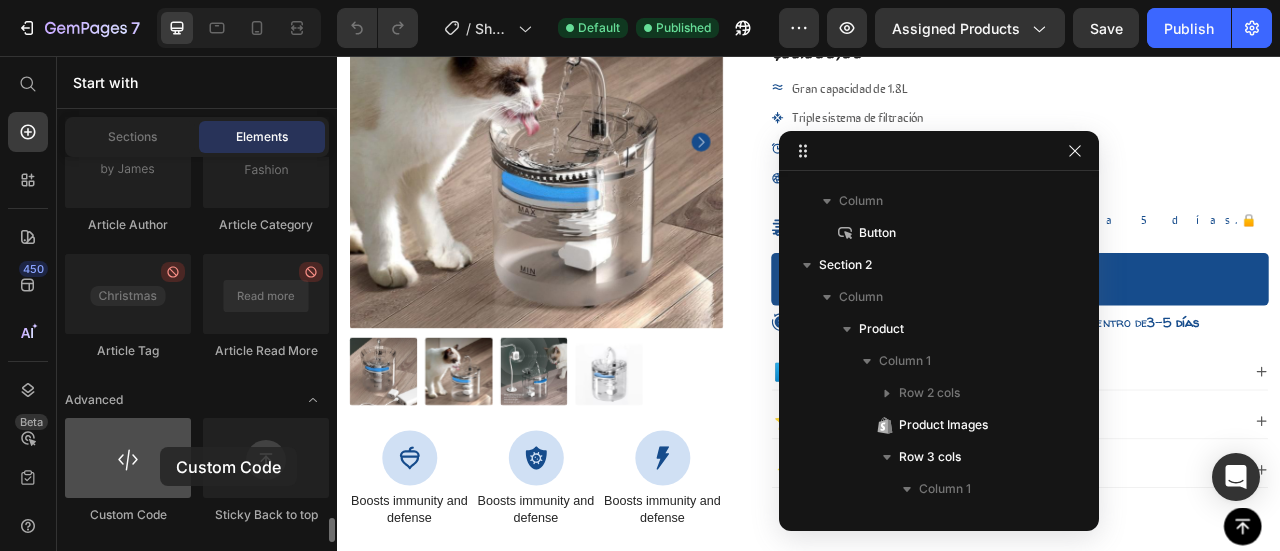 click at bounding box center (128, 458) 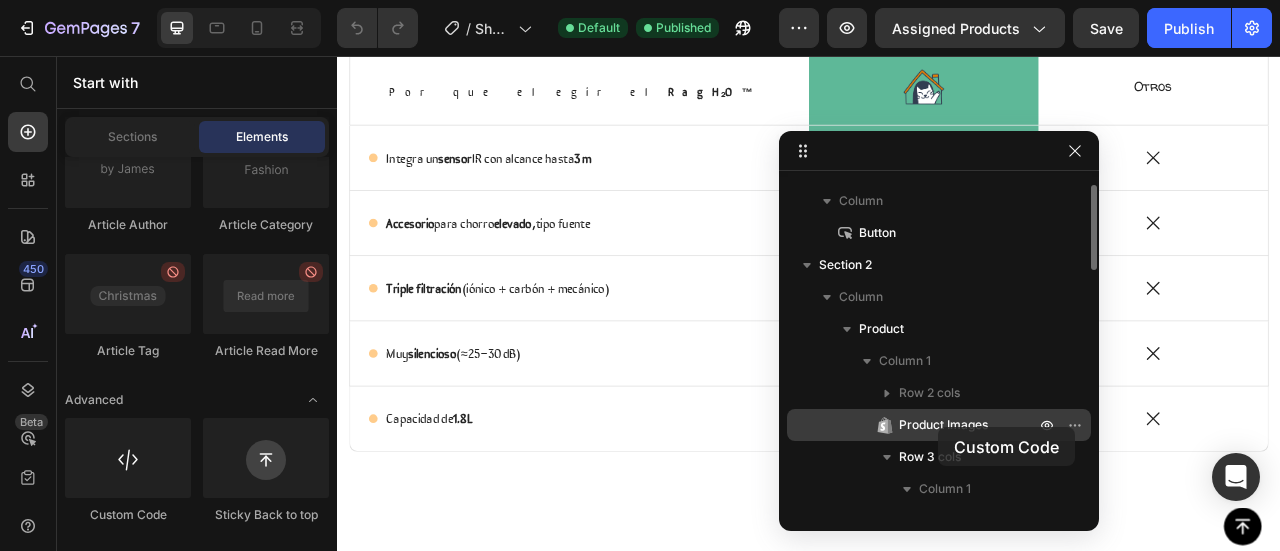 scroll, scrollTop: 1297, scrollLeft: 0, axis: vertical 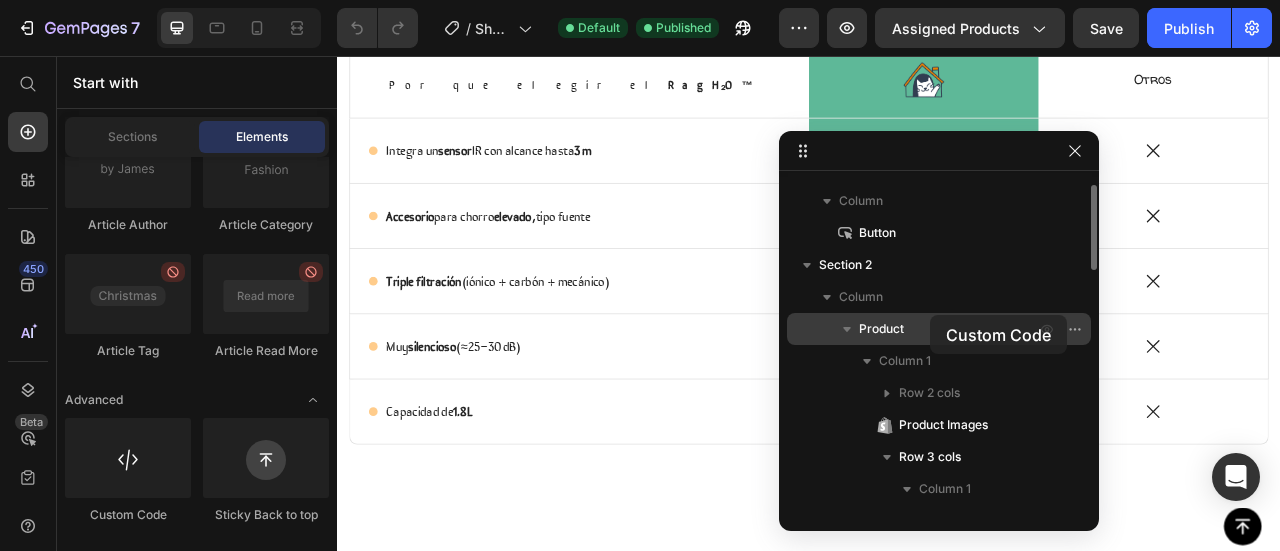 drag, startPoint x: 142, startPoint y: 461, endPoint x: 930, endPoint y: 315, distance: 801.41125 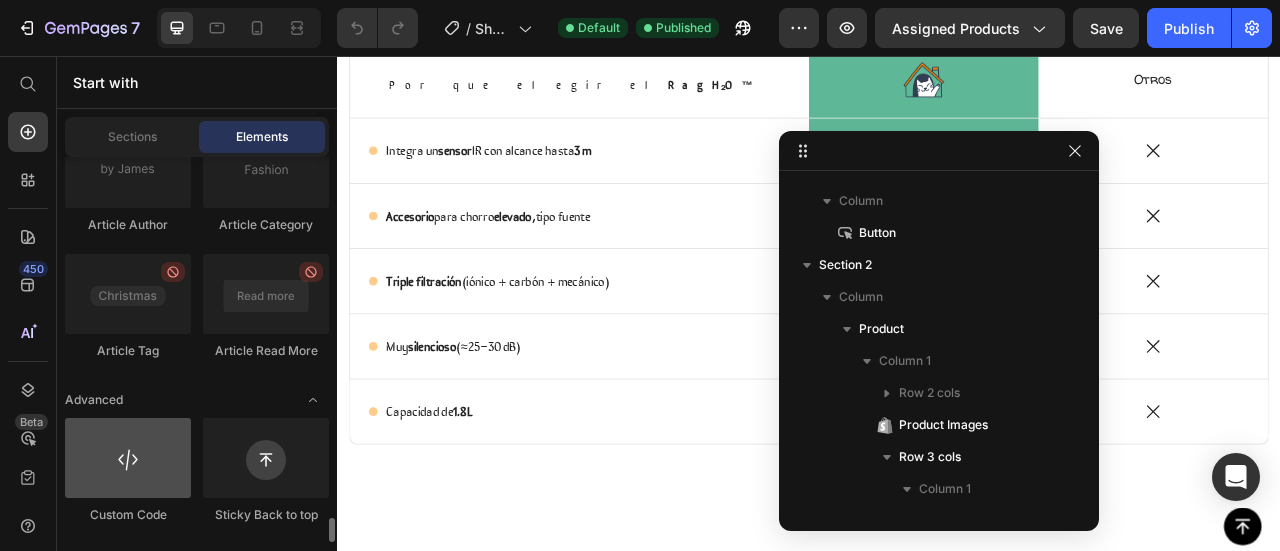 click at bounding box center [128, 458] 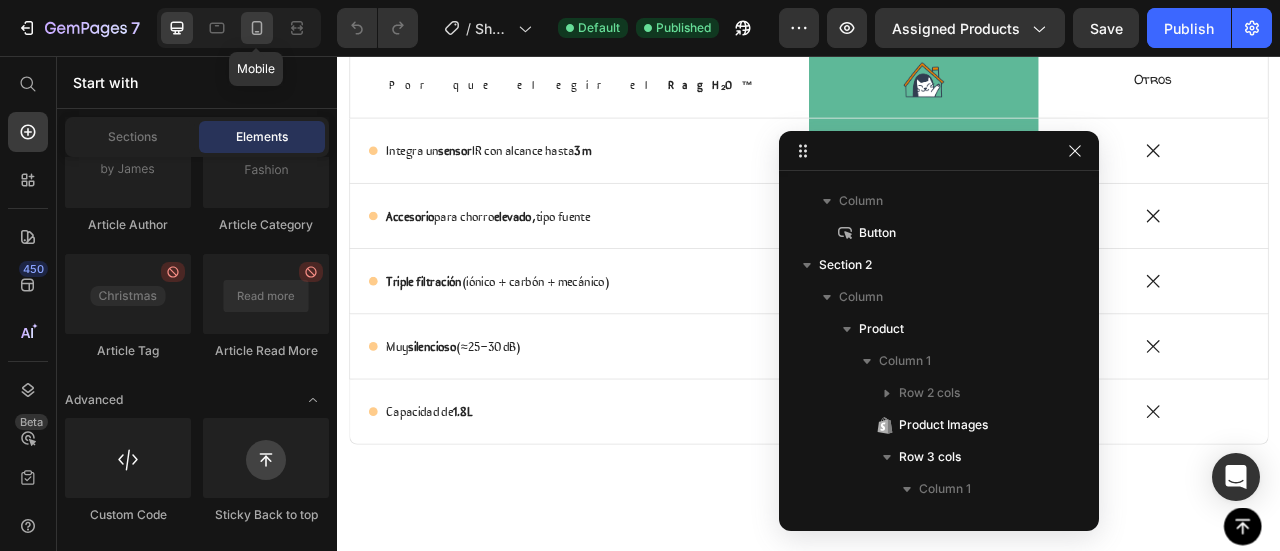 drag, startPoint x: 255, startPoint y: 27, endPoint x: 271, endPoint y: 29, distance: 16.124516 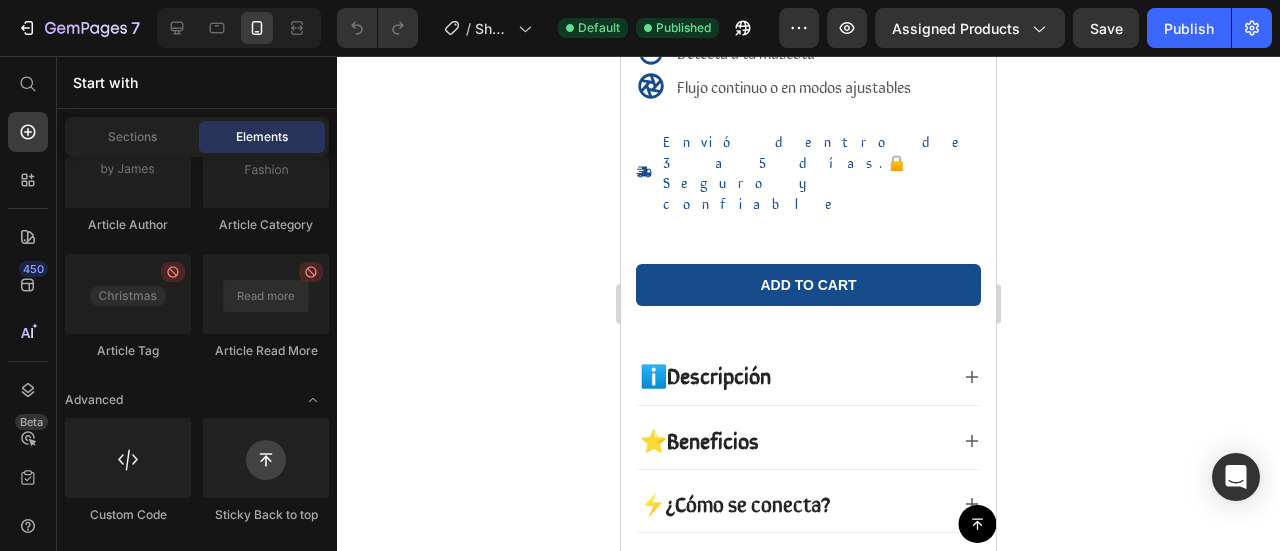scroll, scrollTop: 862, scrollLeft: 0, axis: vertical 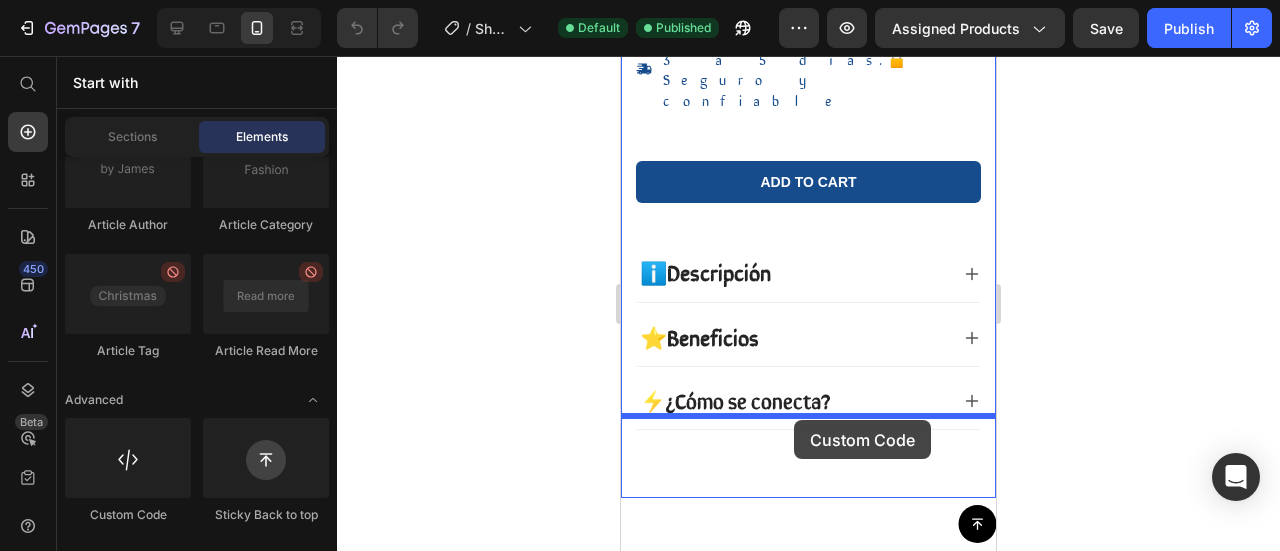 drag, startPoint x: 874, startPoint y: 514, endPoint x: 794, endPoint y: 420, distance: 123.4342 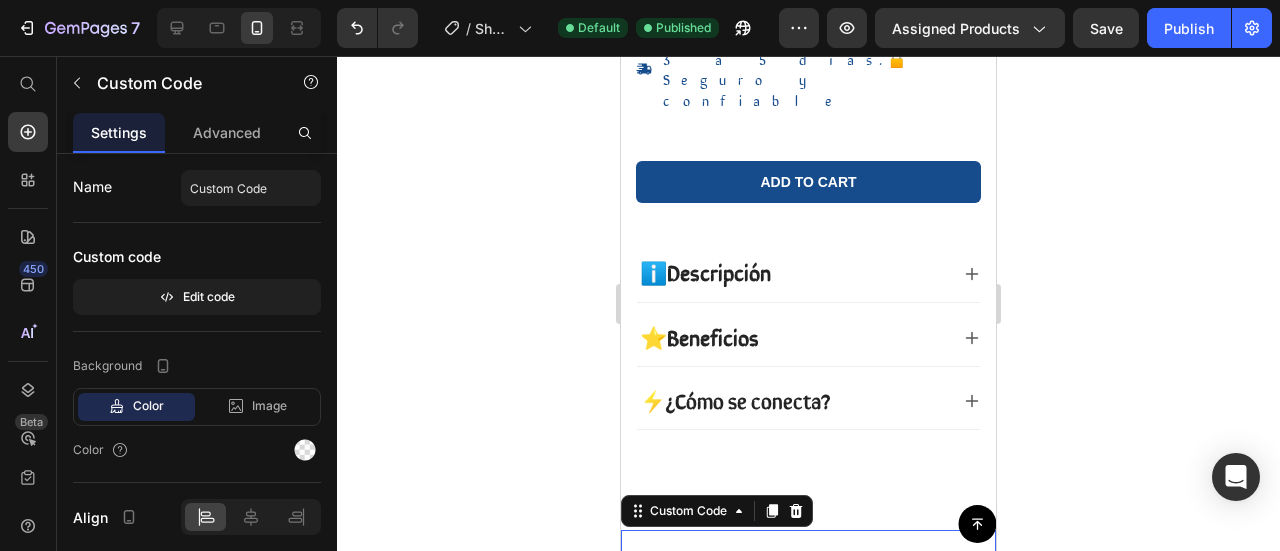 click on "Custom Code" at bounding box center (808, 558) 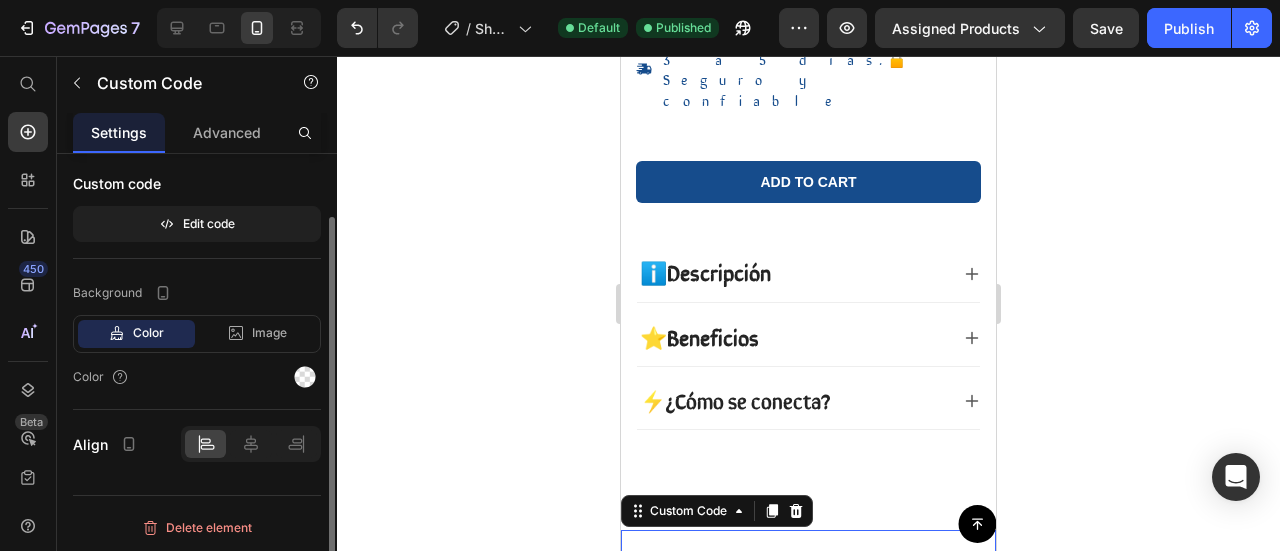 scroll, scrollTop: 0, scrollLeft: 0, axis: both 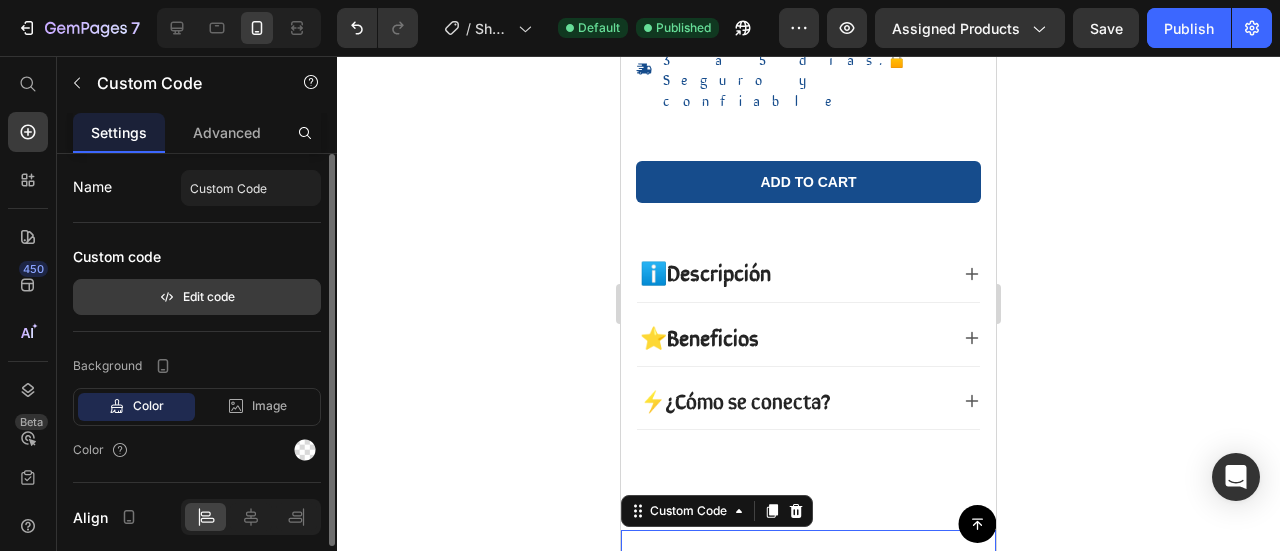 click on "Edit code" at bounding box center [197, 297] 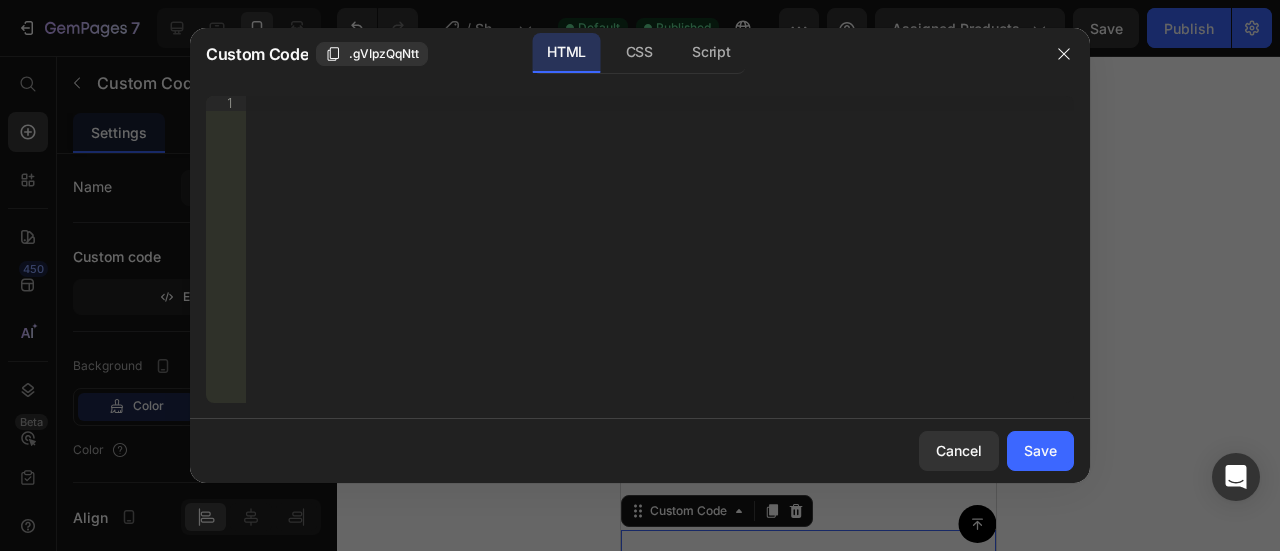 type 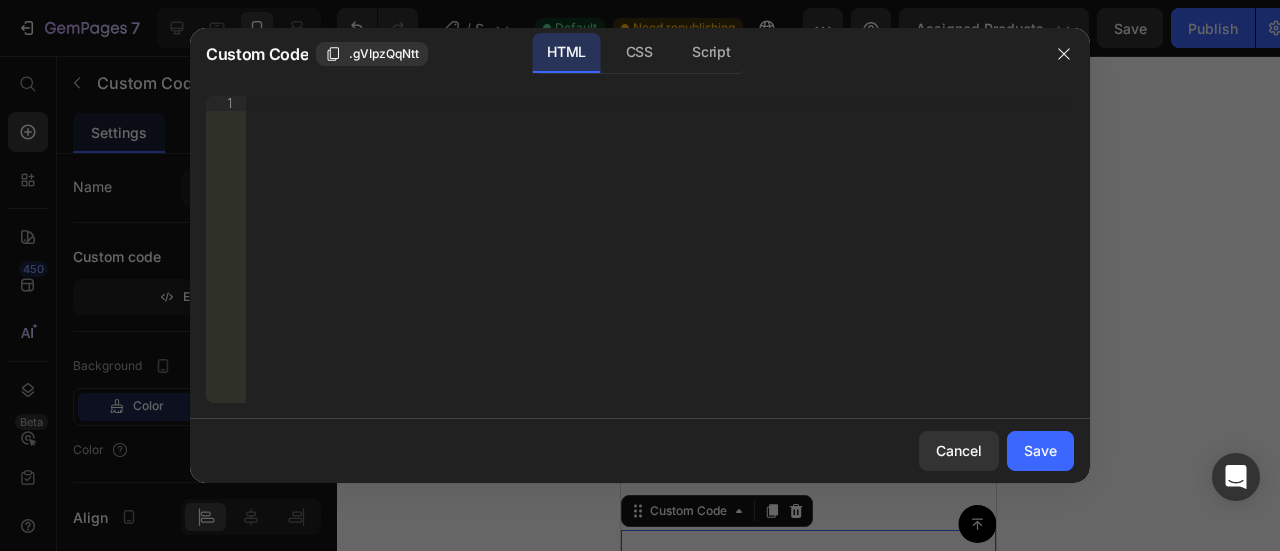 type 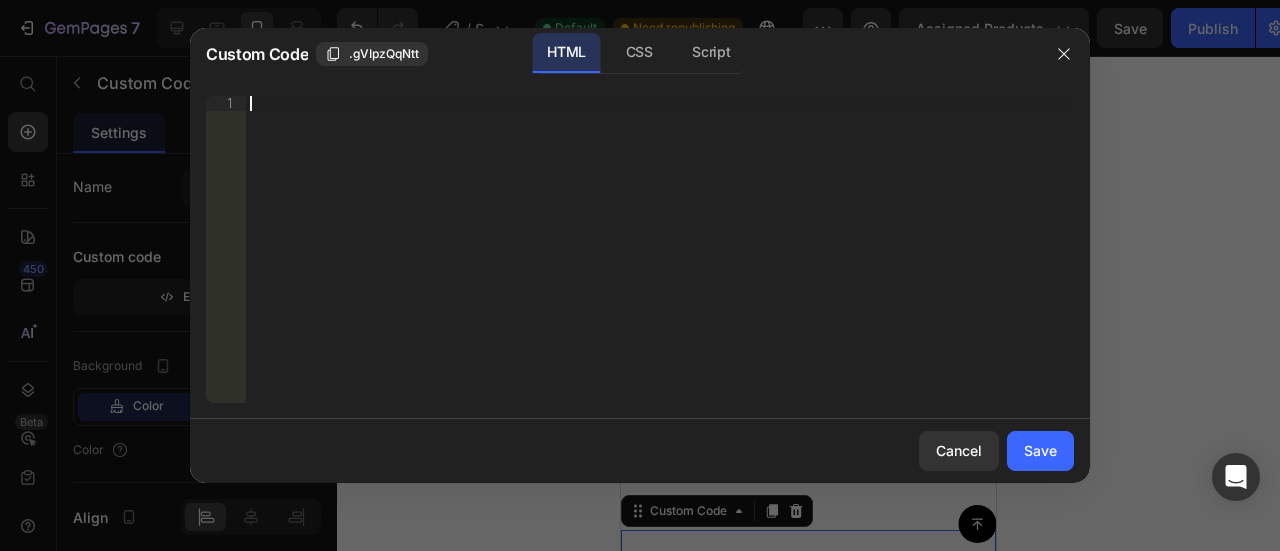 click on "Insert the 3rd-party installation code, HTML code, or Liquid code to display custom content." at bounding box center (660, 264) 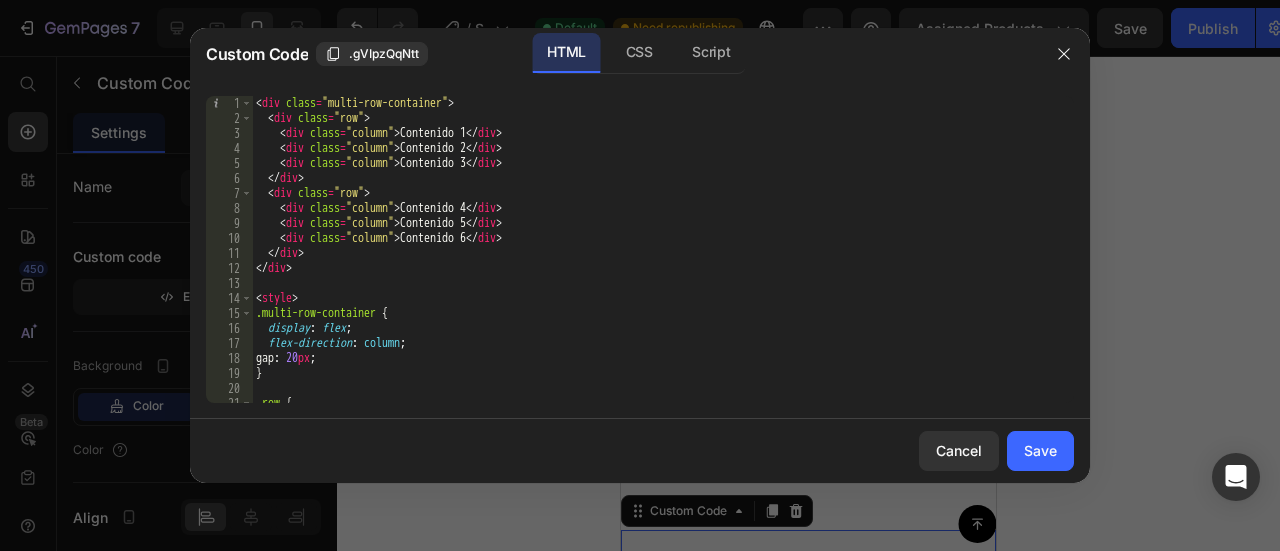 scroll, scrollTop: 0, scrollLeft: 0, axis: both 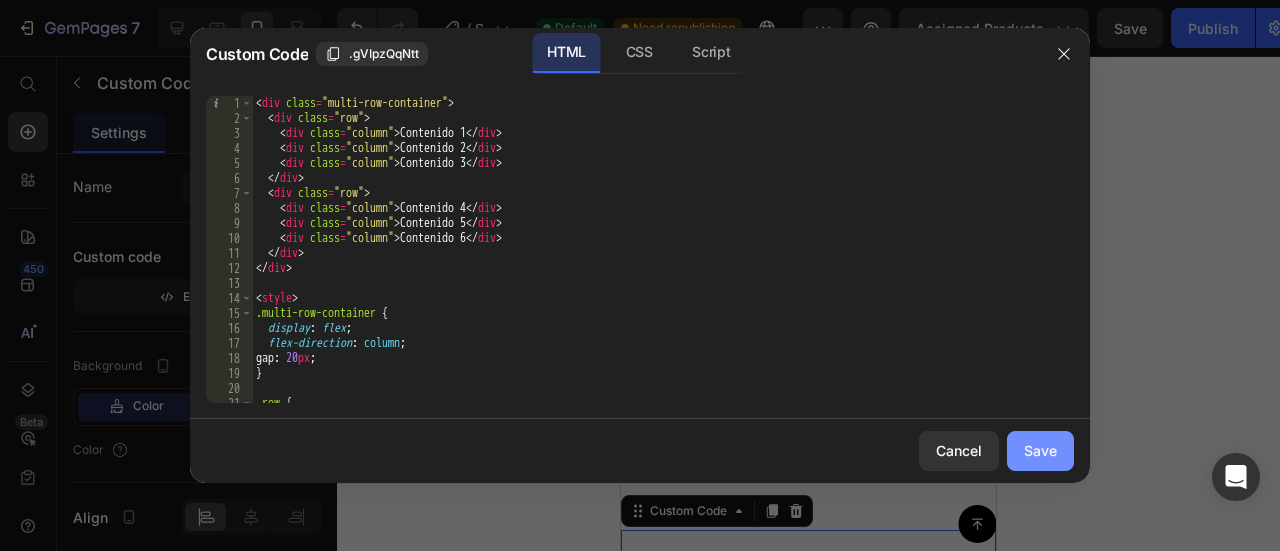 click on "Save" at bounding box center [1040, 450] 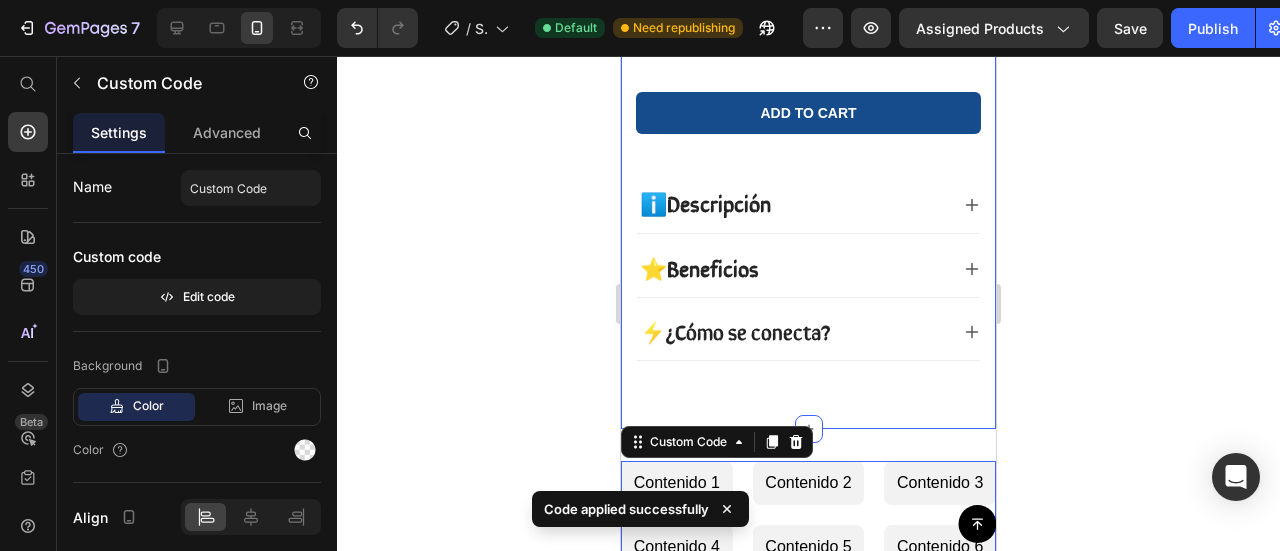 scroll, scrollTop: 962, scrollLeft: 0, axis: vertical 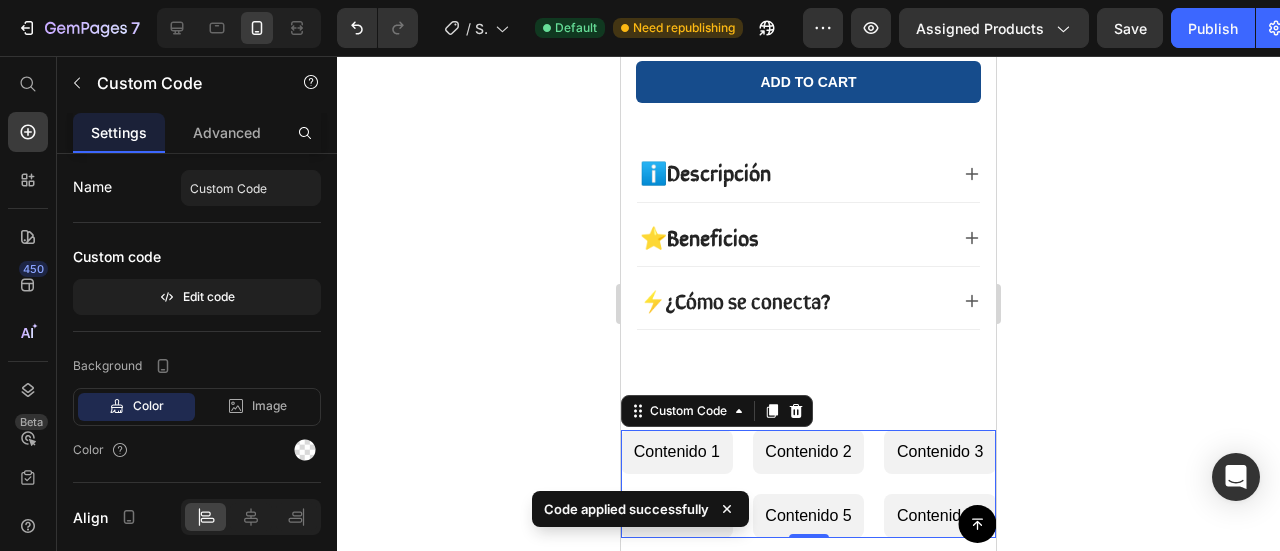 click on "Contenido 1" at bounding box center [677, 452] 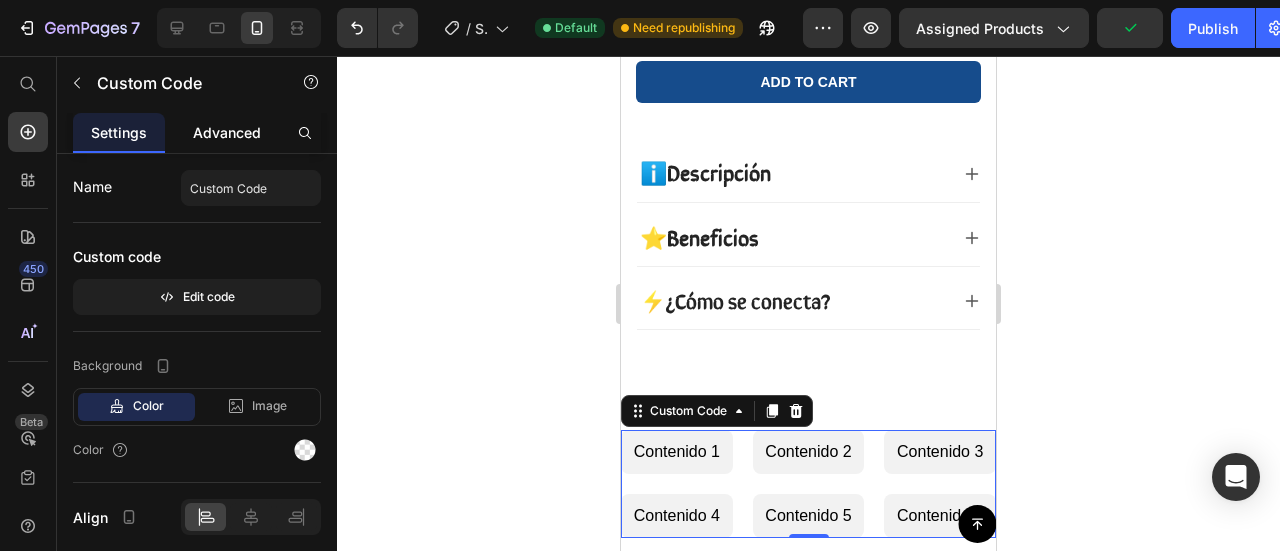 click on "Advanced" at bounding box center (227, 132) 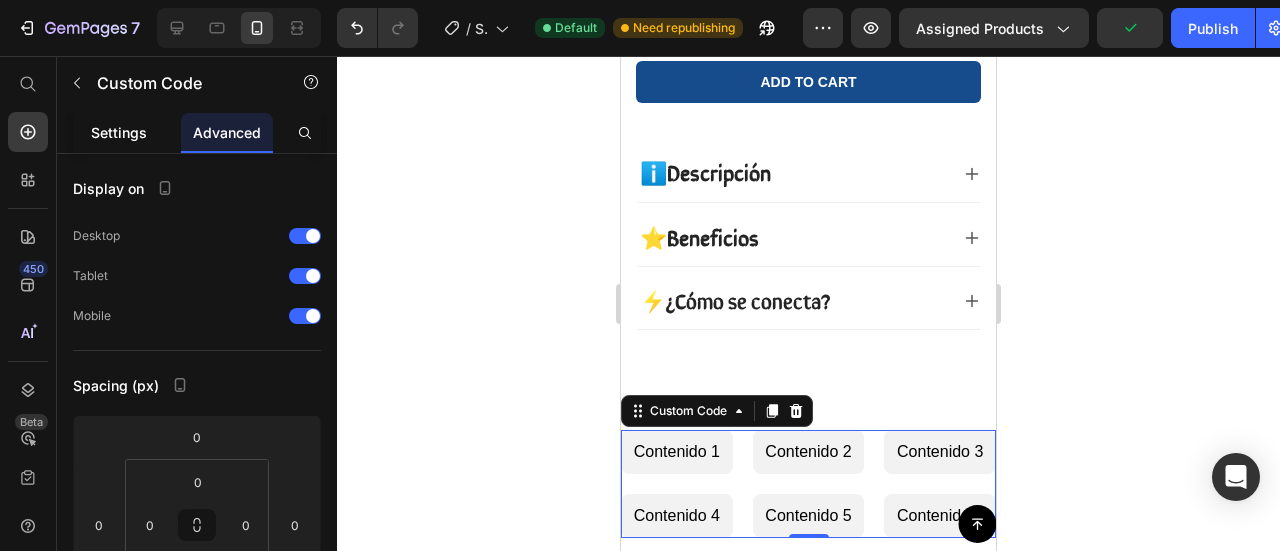 click on "Settings" at bounding box center [119, 132] 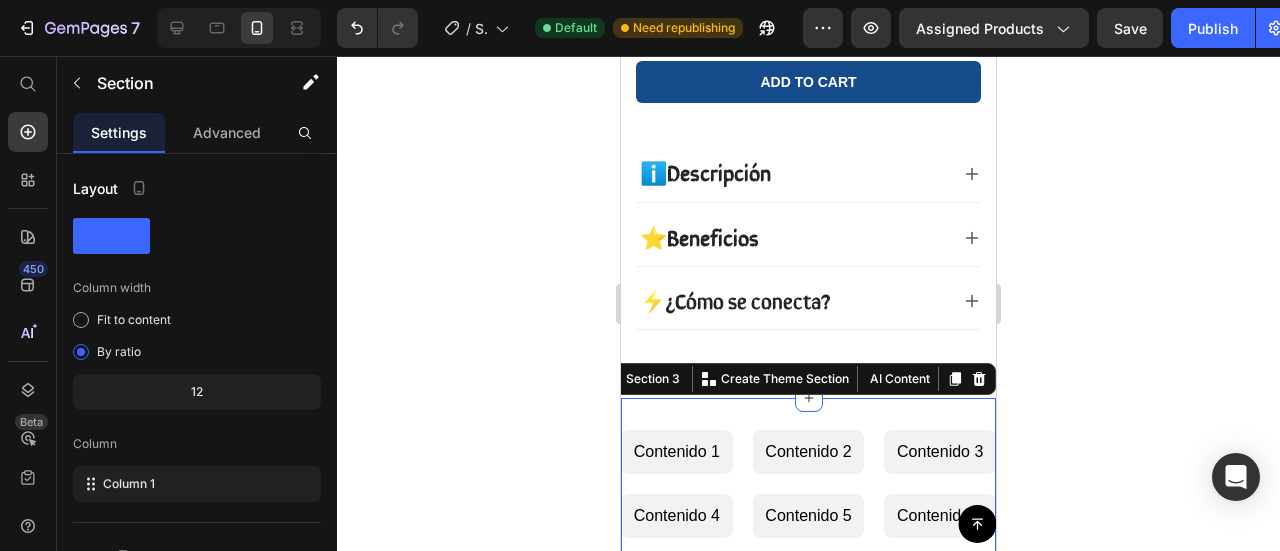 click on "Contenido 1
Contenido 2
Contenido 3
Contenido 4
Contenido 5
Contenido 6
Custom Code Section 3   You can create reusable sections Create Theme Section AI Content Write with GemAI What would you like to describe here? Tone and Voice Persuasive Product Show more Generate" at bounding box center (808, 484) 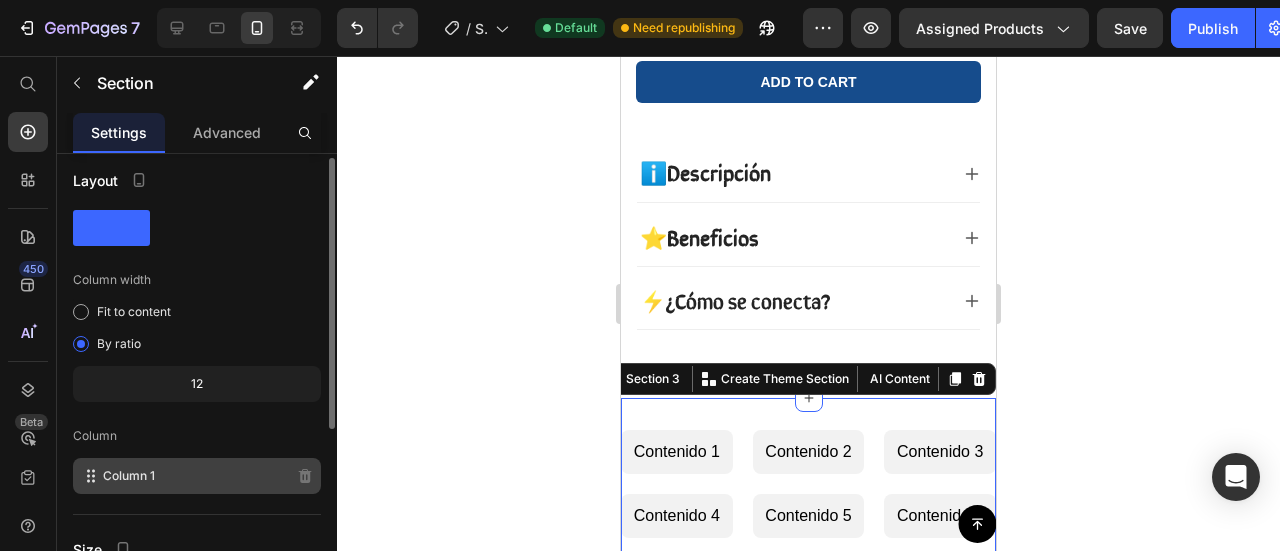 scroll, scrollTop: 108, scrollLeft: 0, axis: vertical 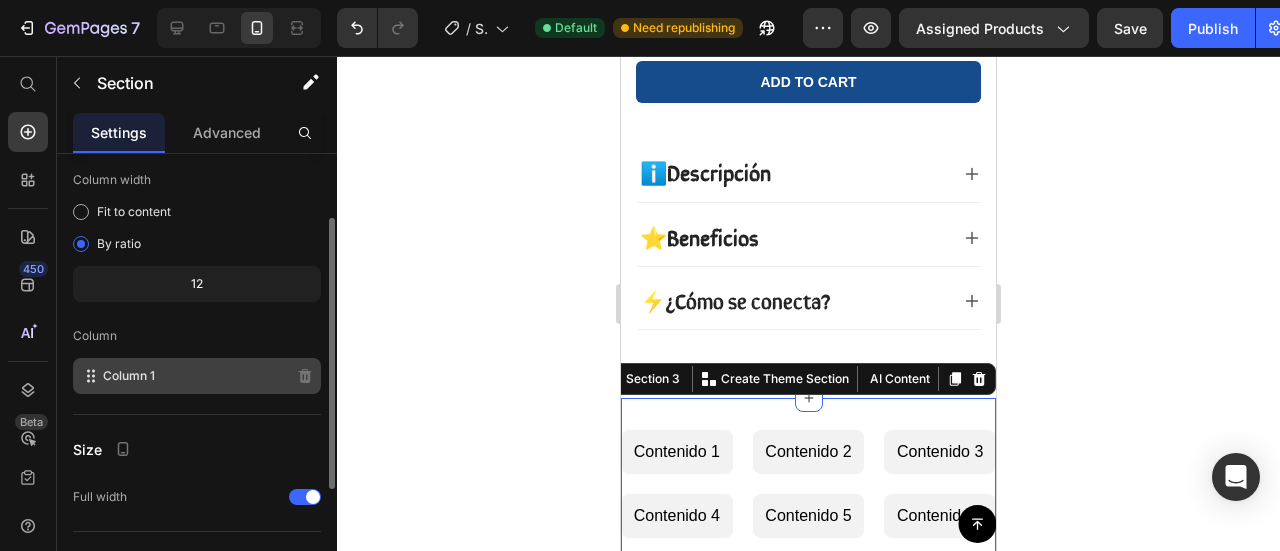 click on "Column 1" 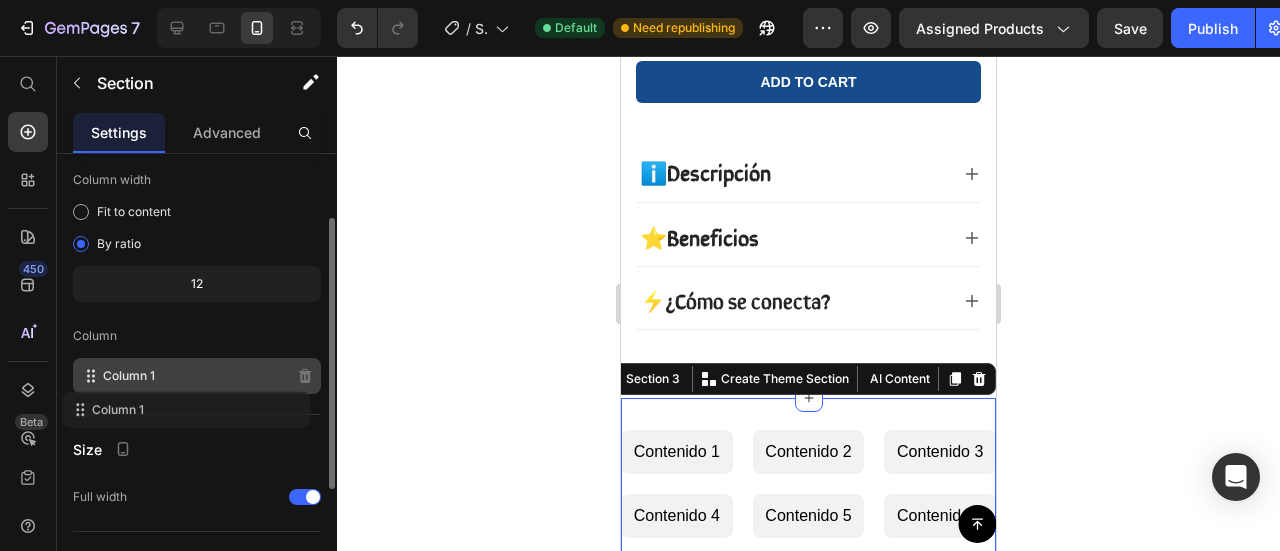 click on "Column 1" 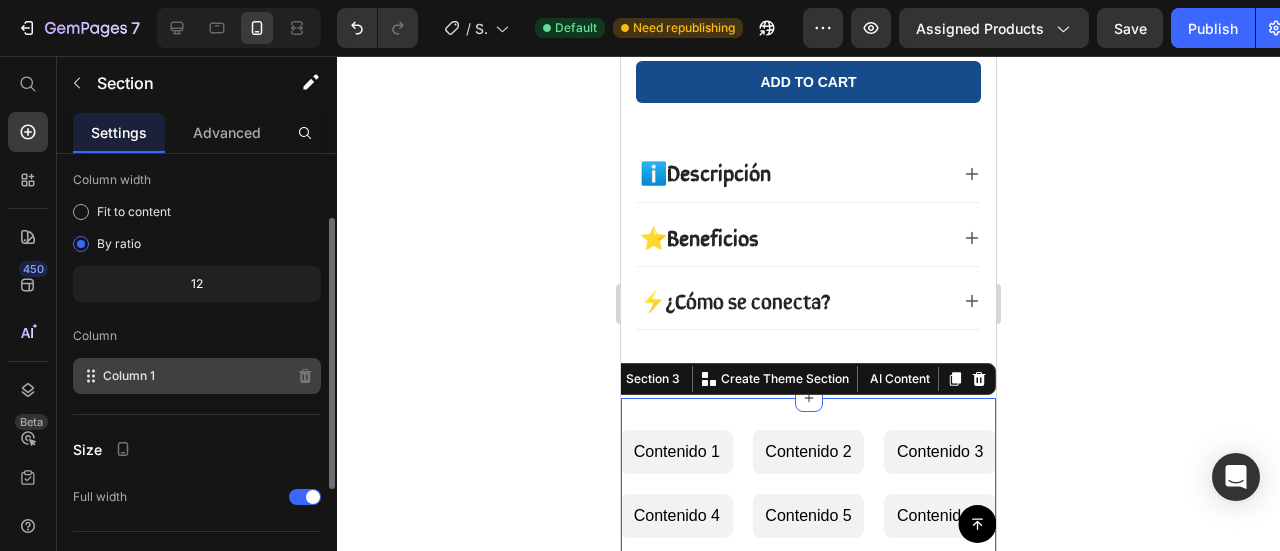 click on "Column 1" 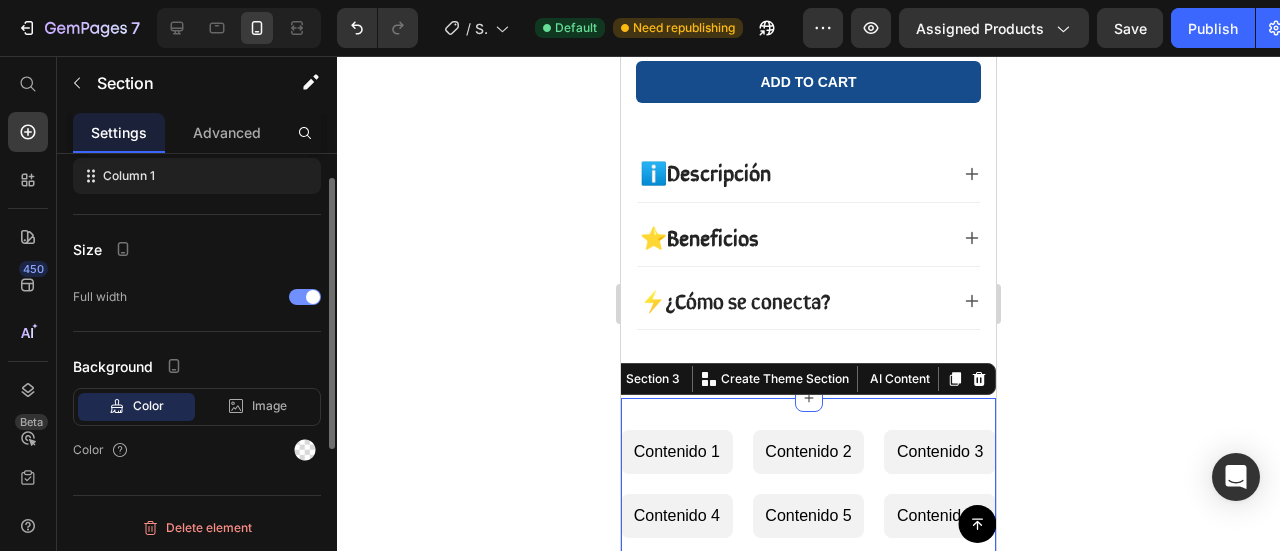 scroll, scrollTop: 108, scrollLeft: 0, axis: vertical 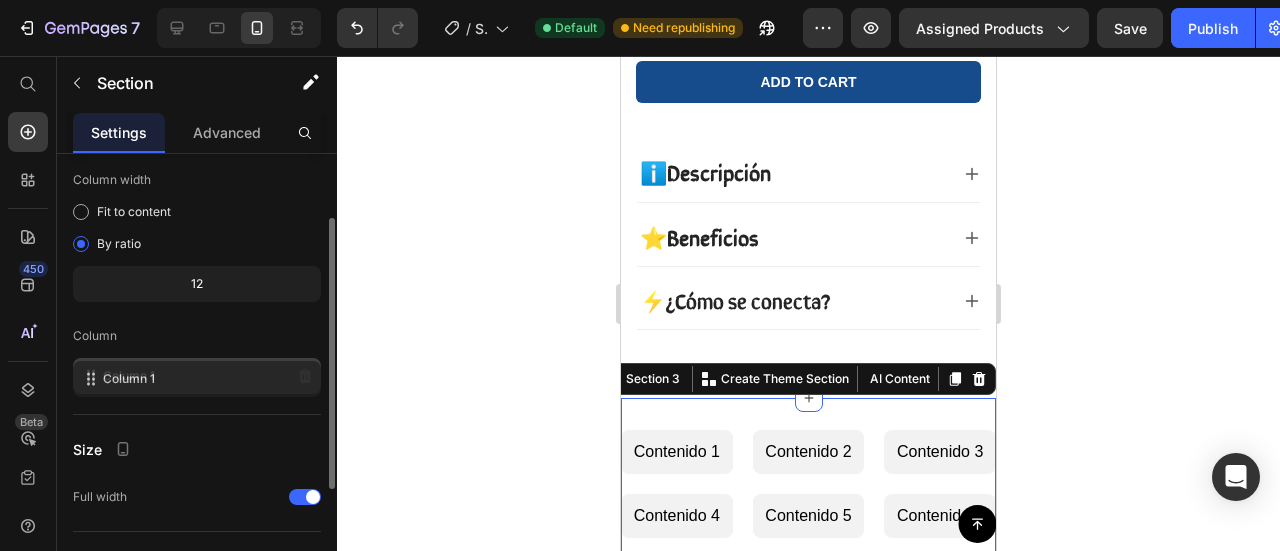 drag, startPoint x: 168, startPoint y: 383, endPoint x: 122, endPoint y: 373, distance: 47.07441 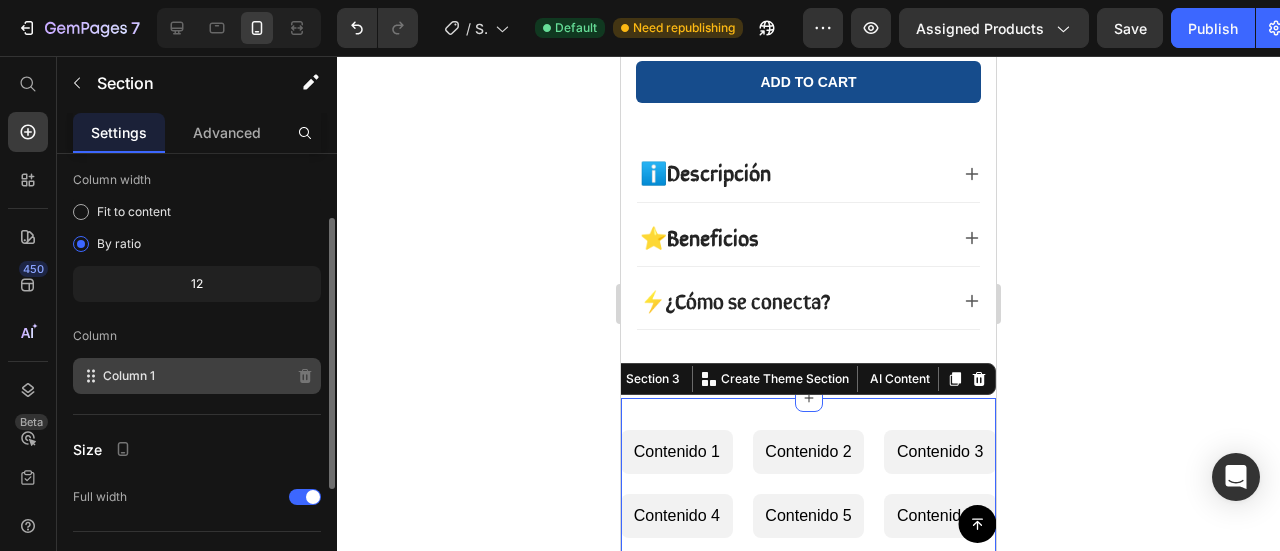 click on "Column 1" at bounding box center [129, 376] 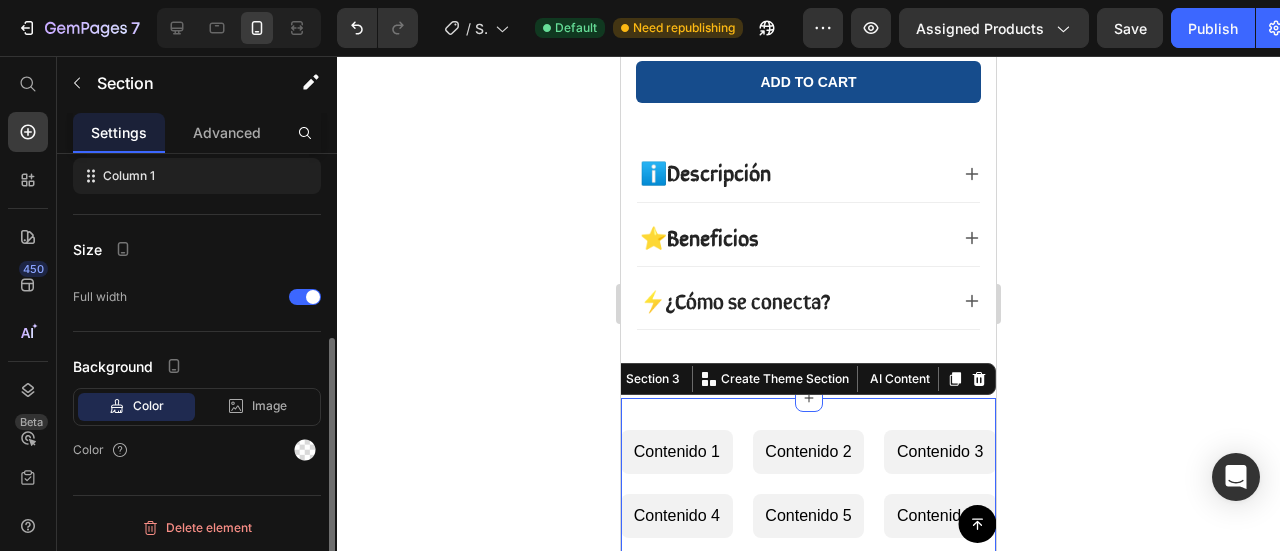 scroll, scrollTop: 308, scrollLeft: 0, axis: vertical 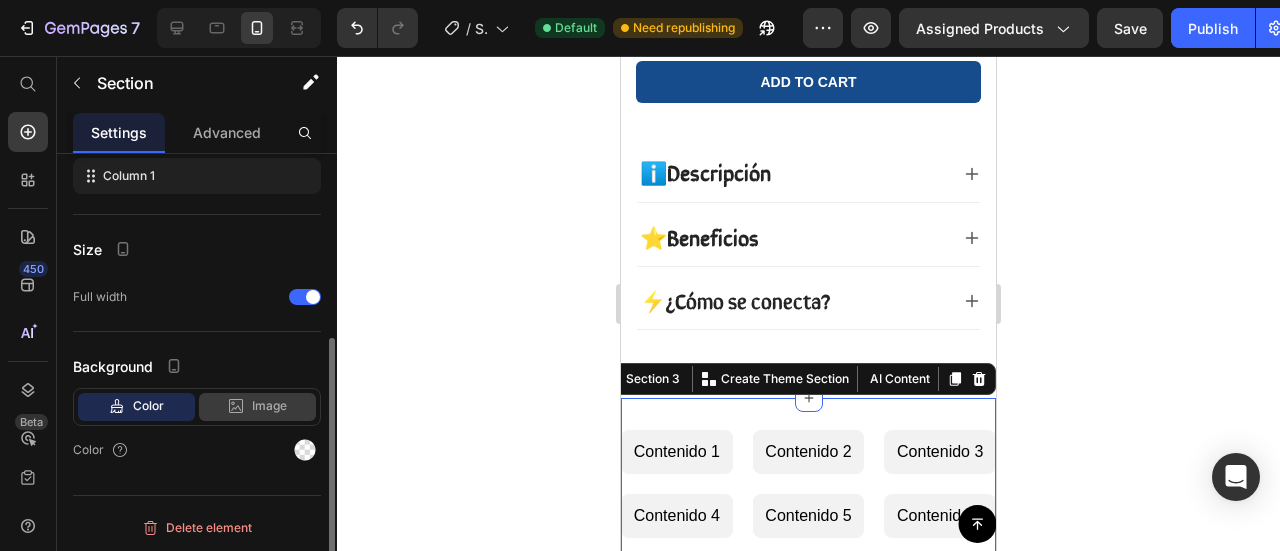 click on "Image" 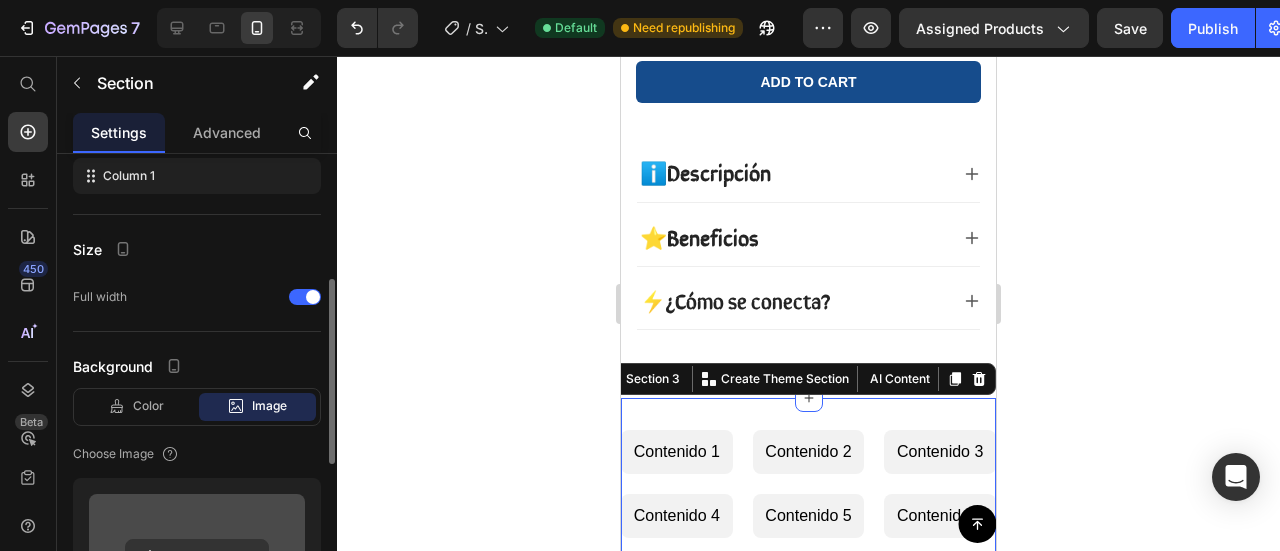 scroll, scrollTop: 508, scrollLeft: 0, axis: vertical 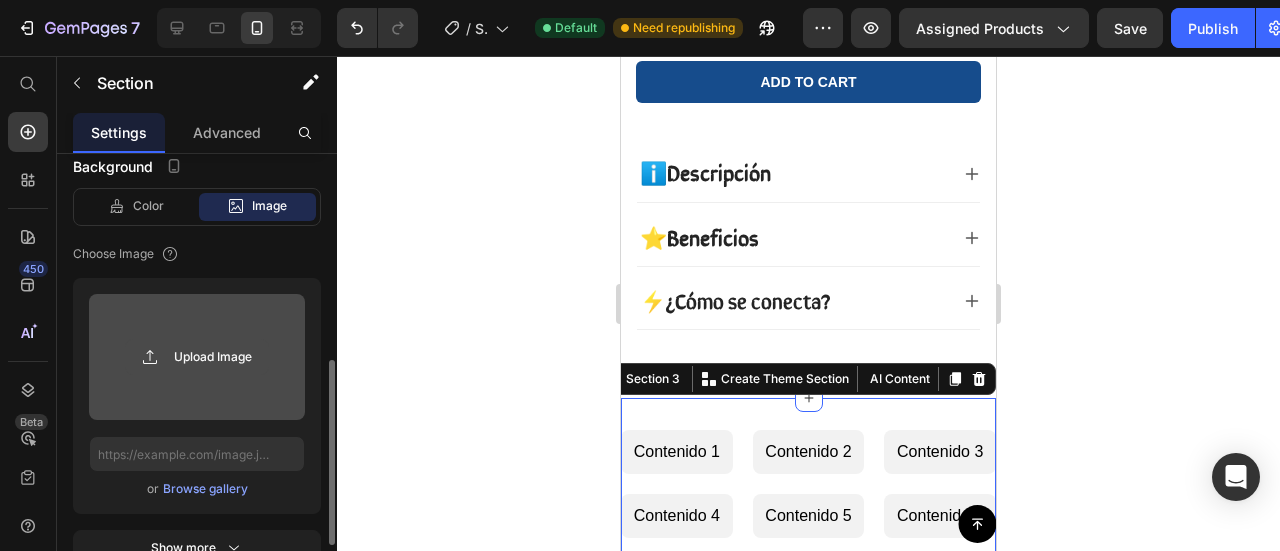 click 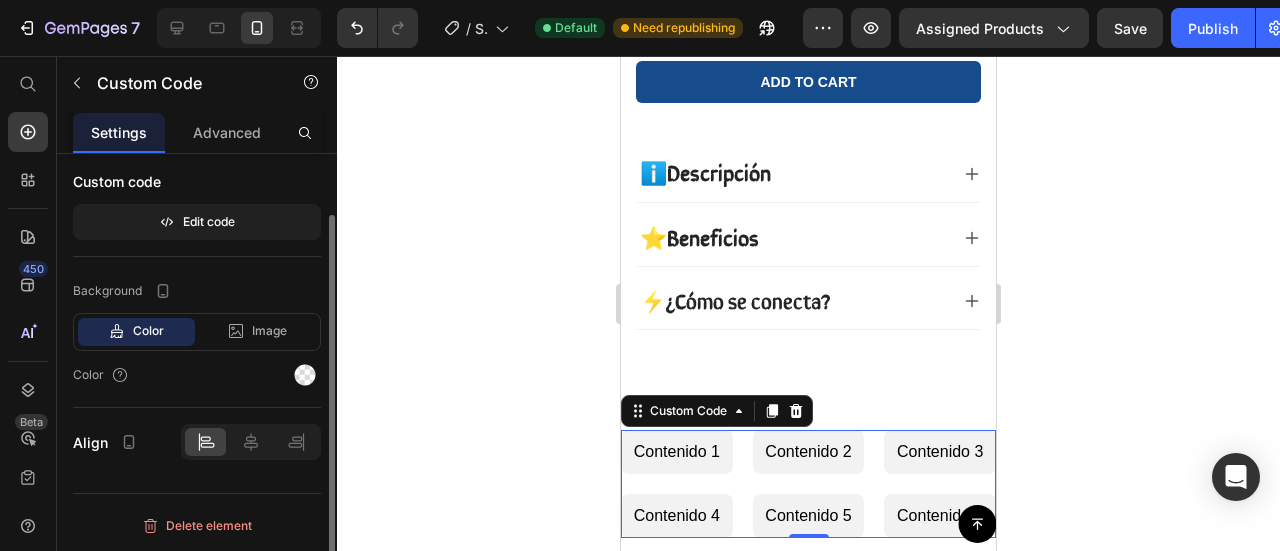 click on "Contenido 1" at bounding box center (677, 452) 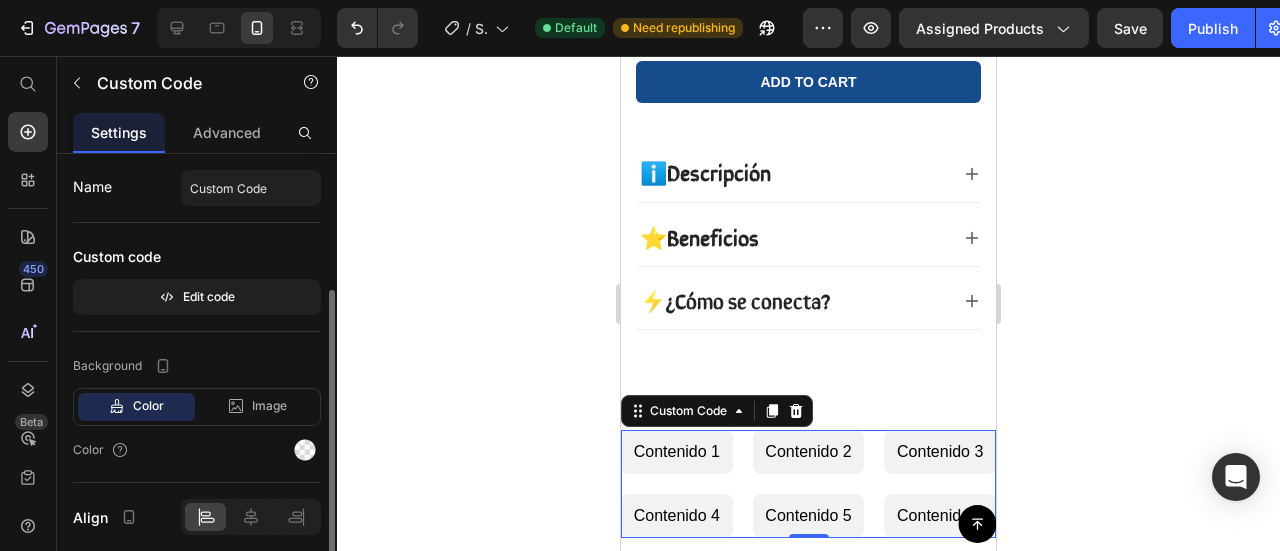 scroll, scrollTop: 73, scrollLeft: 0, axis: vertical 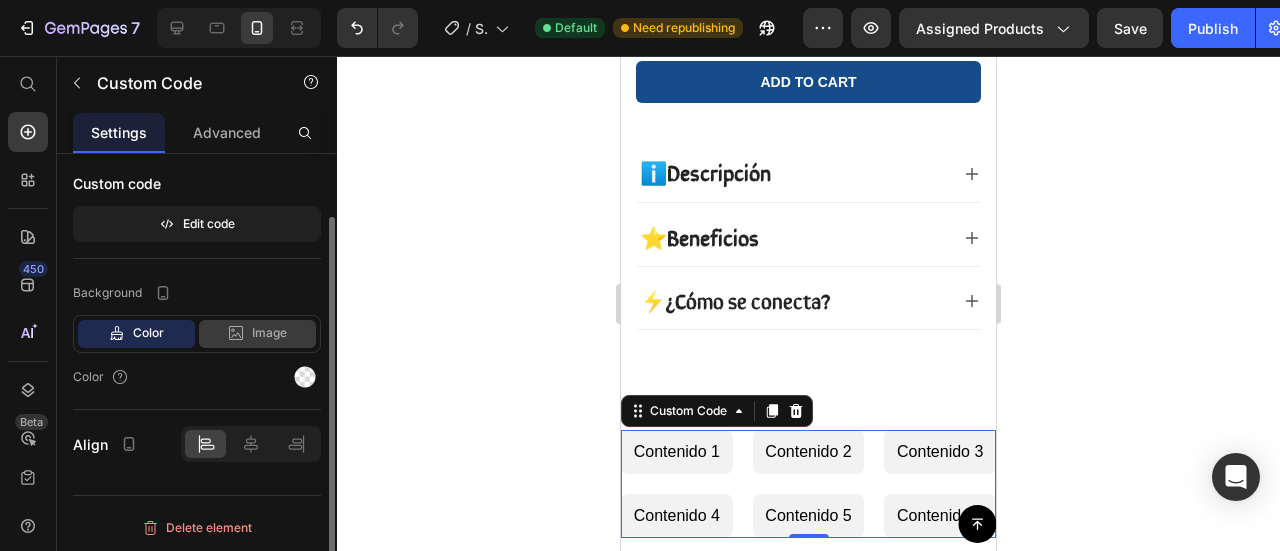 click on "Image" at bounding box center [269, 333] 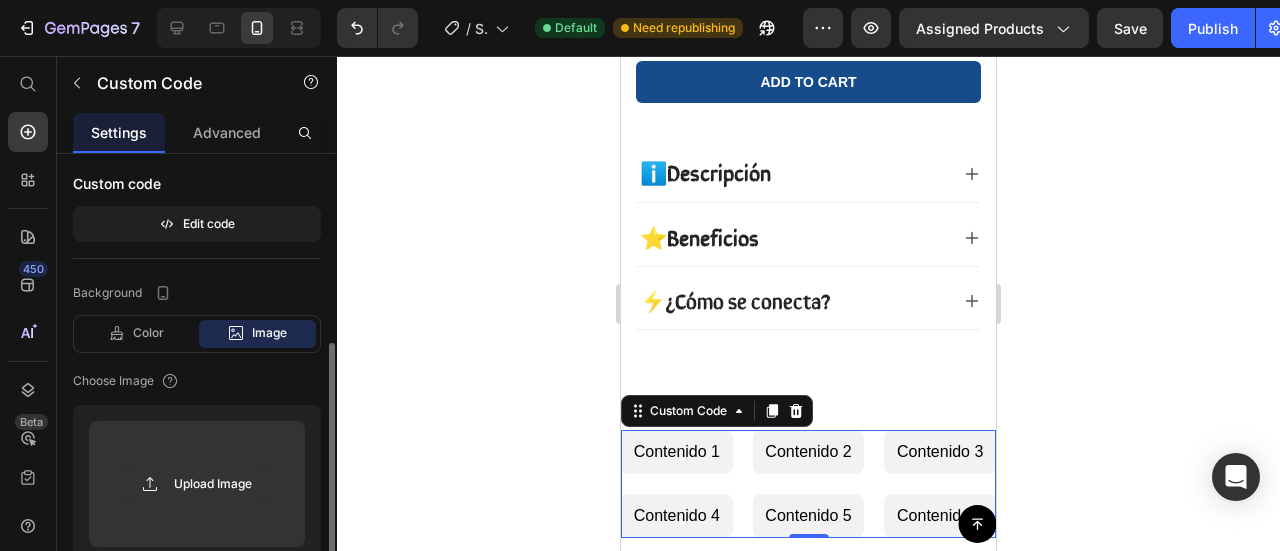 scroll, scrollTop: 273, scrollLeft: 0, axis: vertical 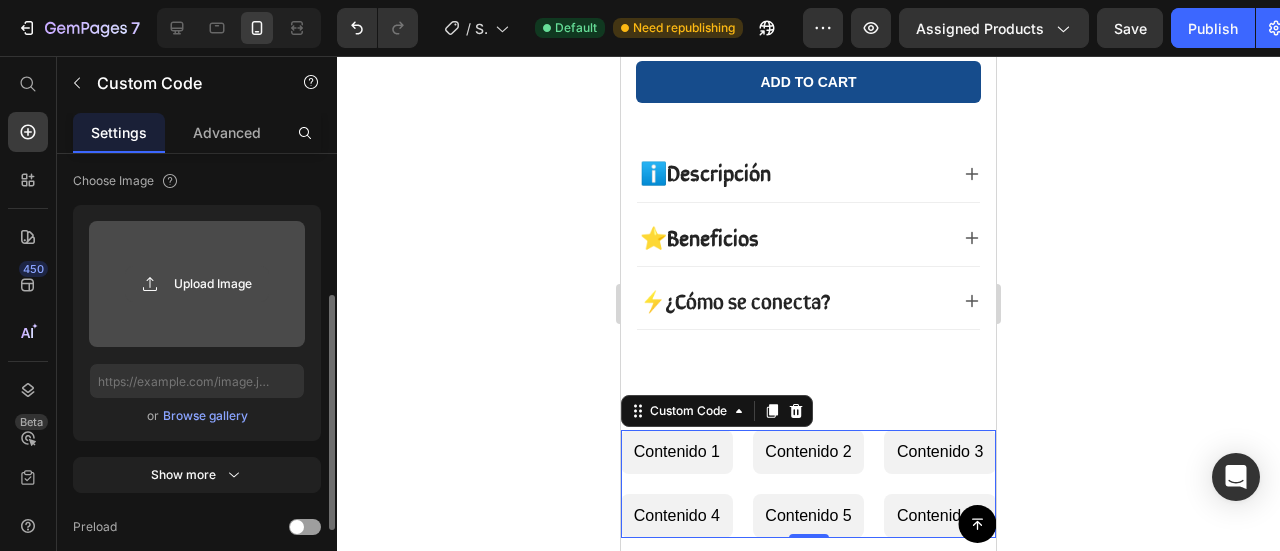click 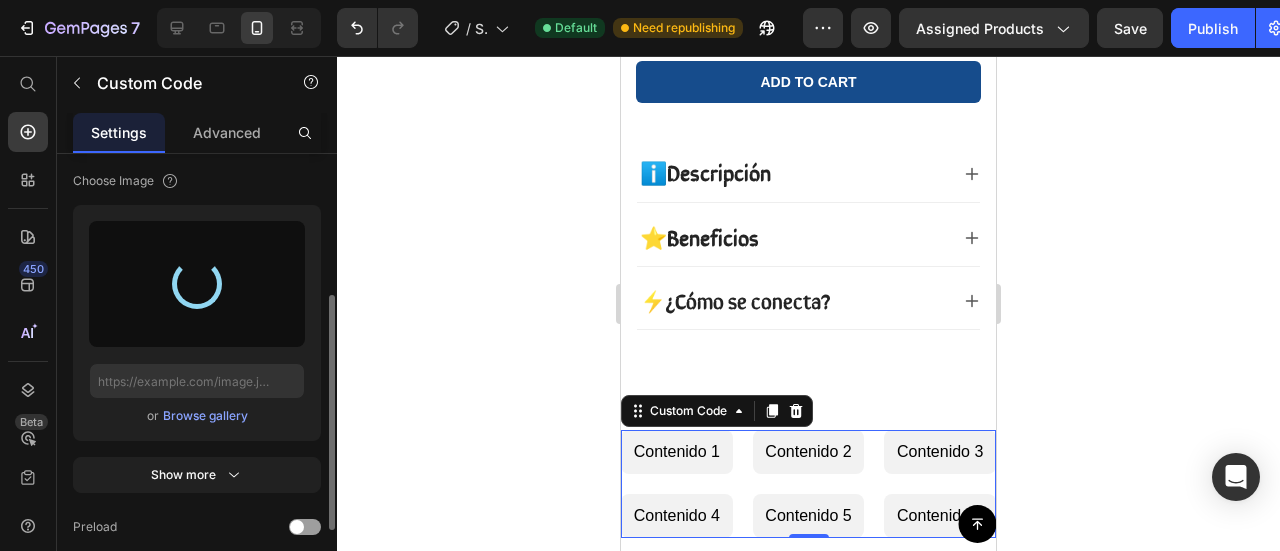 type on "https://cdn.shopify.com/s/files/1/0942/6590/1335/files/gempages_574596721380688671-47b20523-478f-4191-a949-de55f0fe64e9.jpg" 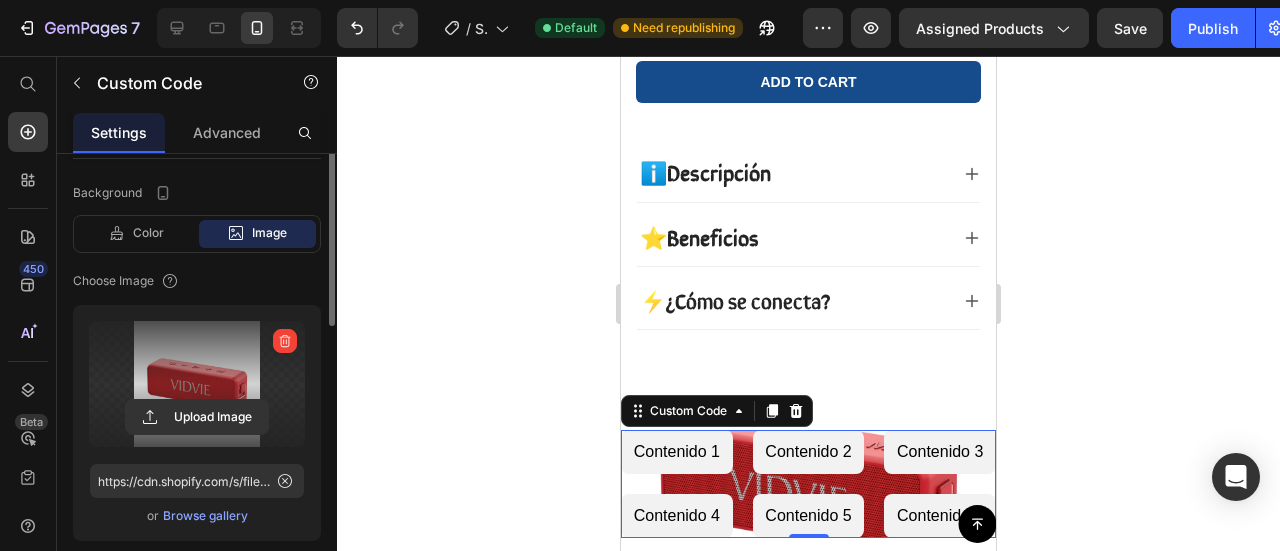 scroll, scrollTop: 0, scrollLeft: 0, axis: both 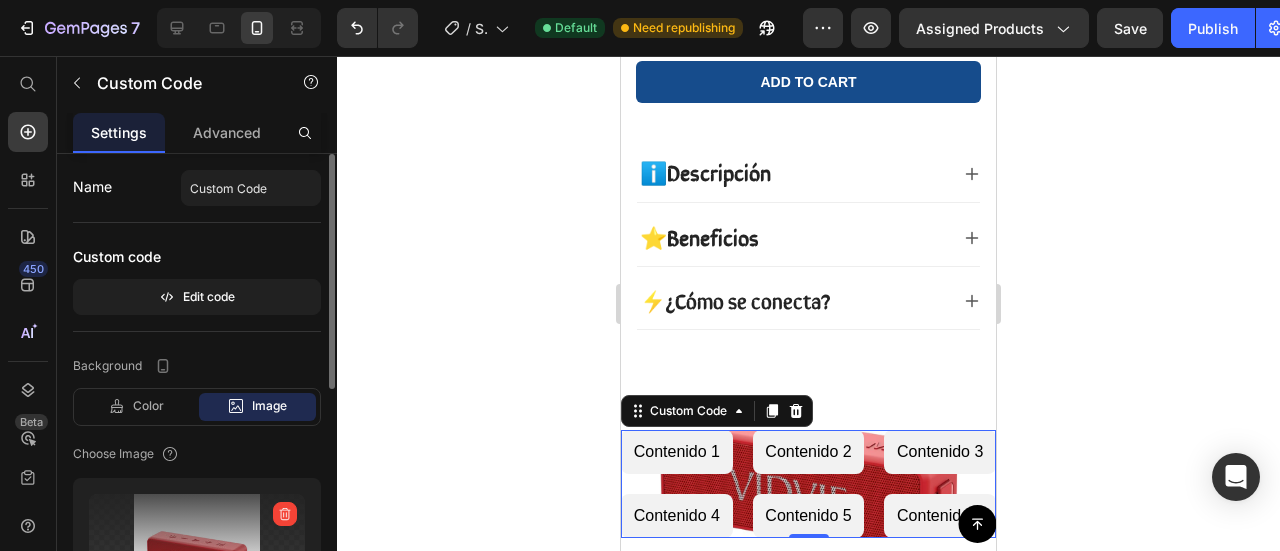 click on "Contenido 1" at bounding box center [677, 452] 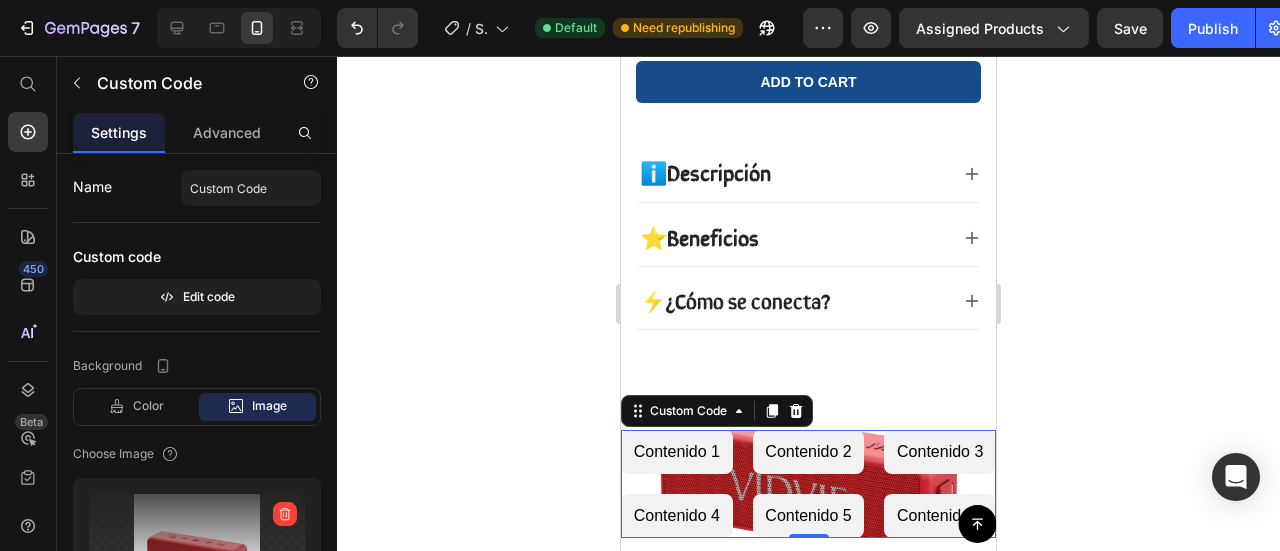 click on "Contenido 1" at bounding box center (677, 452) 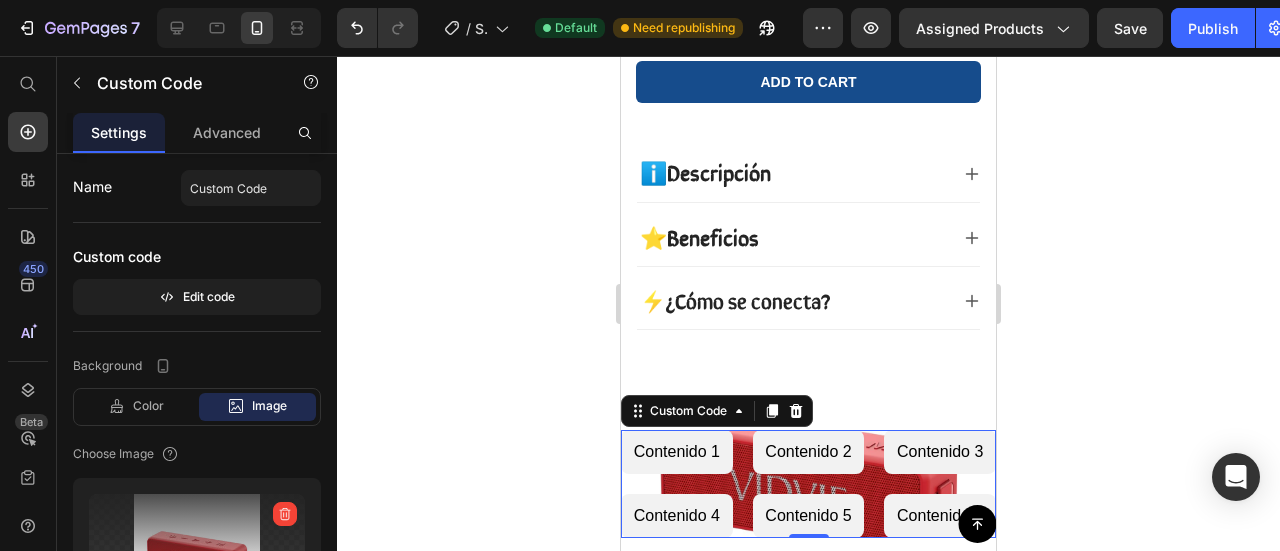 click on "Contenido 1" at bounding box center [677, 452] 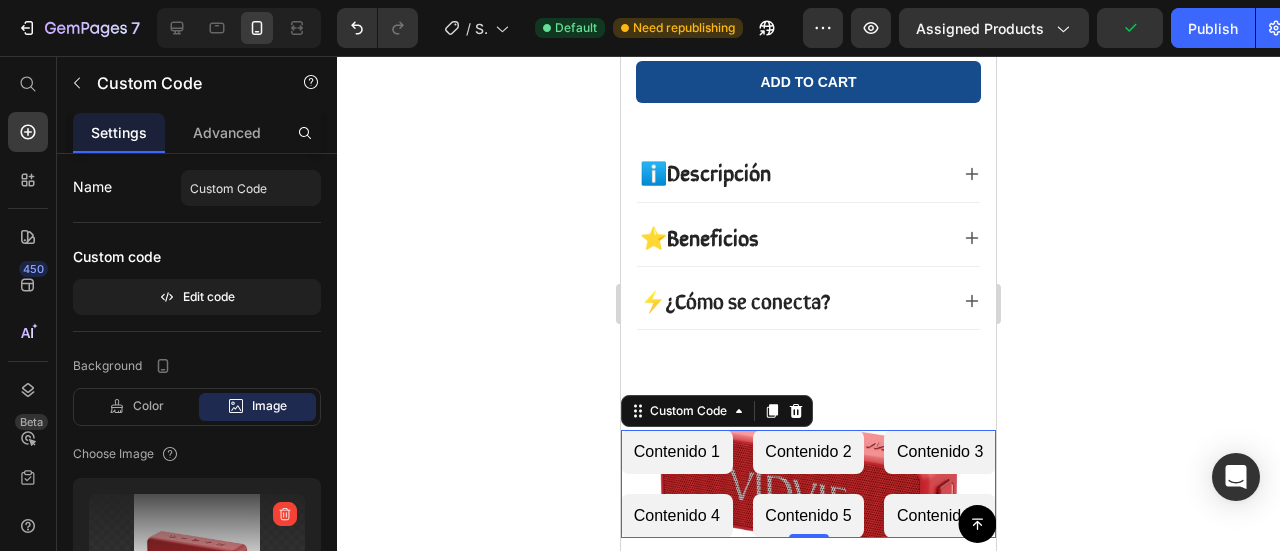 click 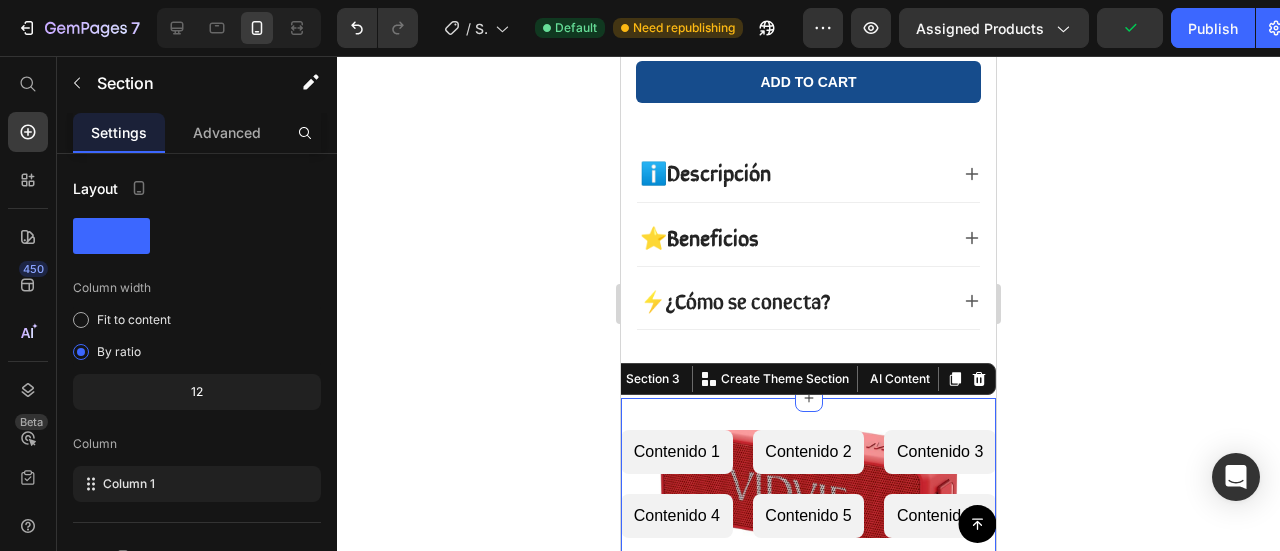 click on "Contenido 1
Contenido 2
Contenido 3
Contenido 4
Contenido 5
Contenido 6
Custom Code Section 3   You can create reusable sections Create Theme Section AI Content Write with GemAI What would you like to describe here? Tone and Voice Persuasive Product Show more Generate" at bounding box center [808, 484] 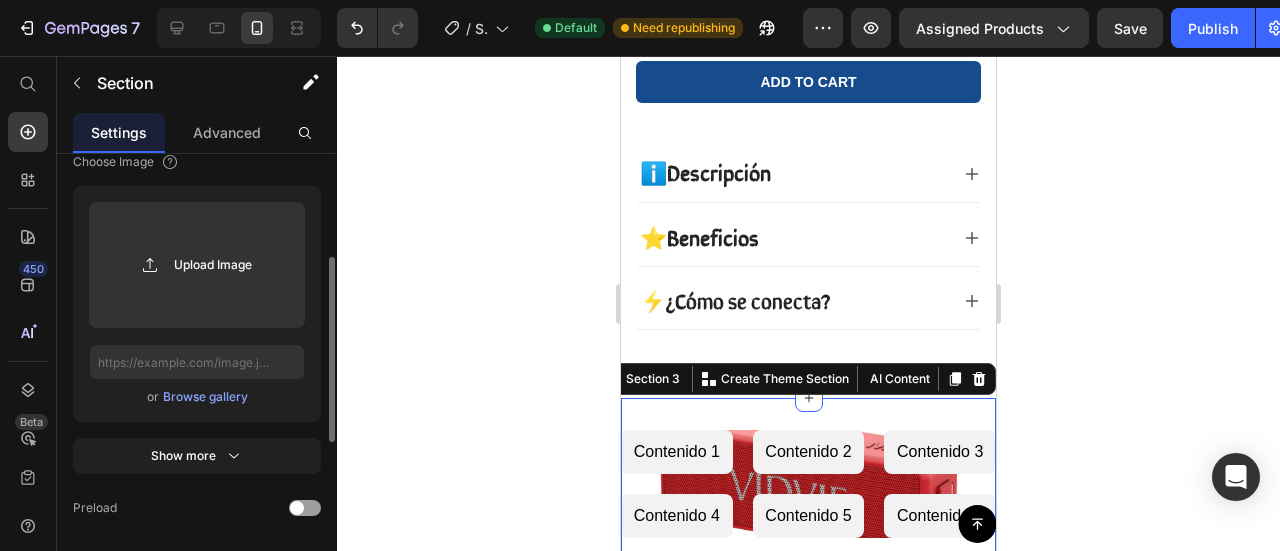 scroll, scrollTop: 400, scrollLeft: 0, axis: vertical 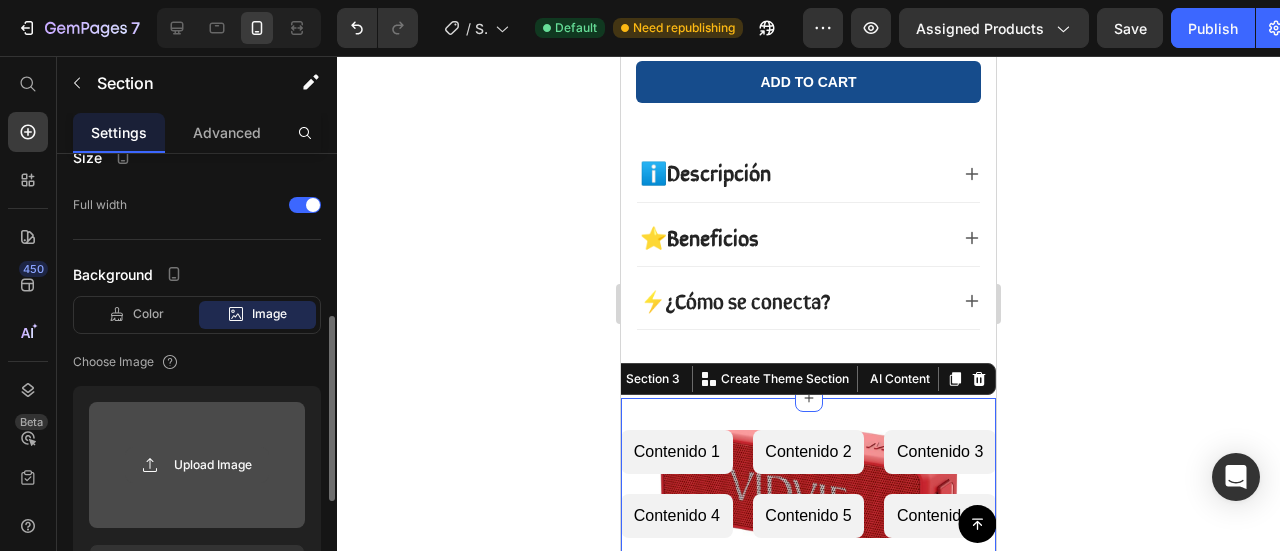 click 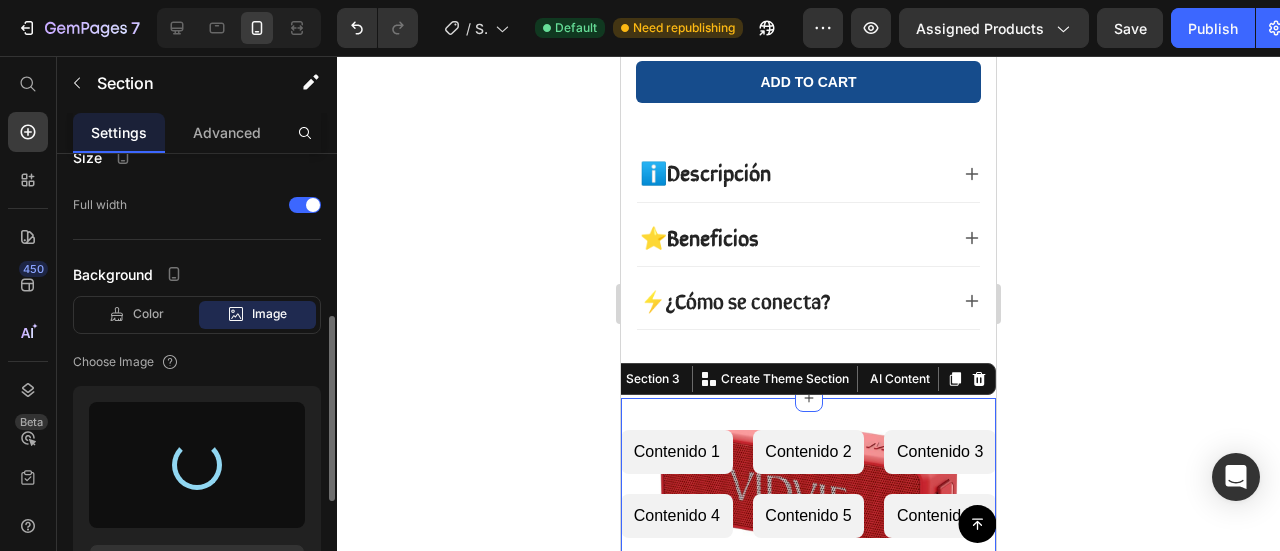 type on "https://cdn.shopify.com/s/files/1/0942/6590/1335/files/gempages_574596721380688671-21e45fa9-cb46-4173-be6a-24f89fe57a78.jpg" 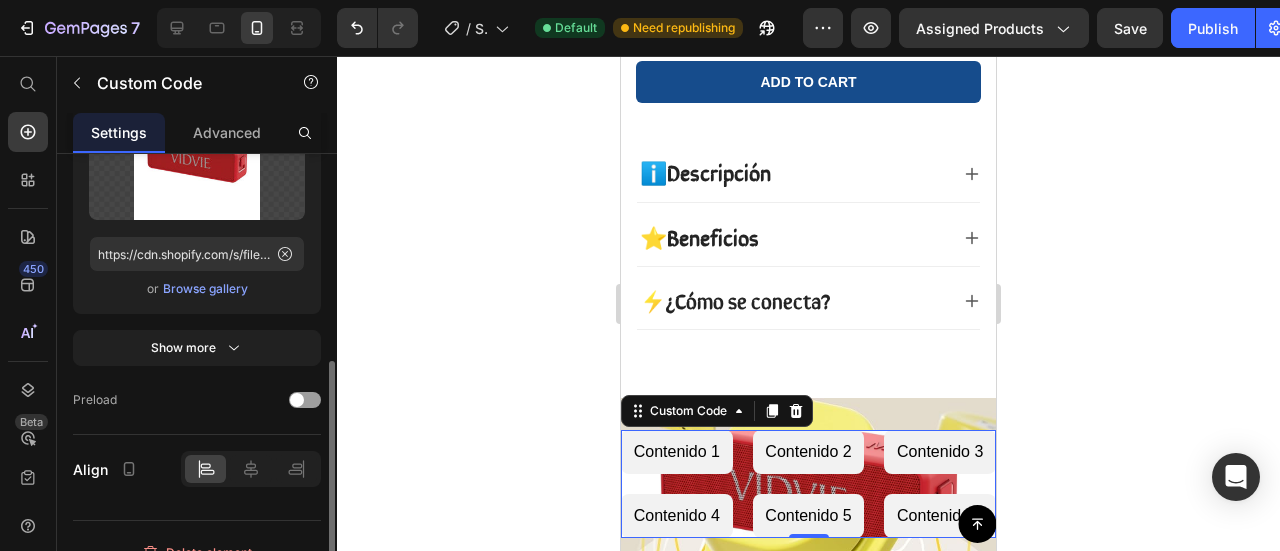 click on "Contenido 1" at bounding box center [677, 452] 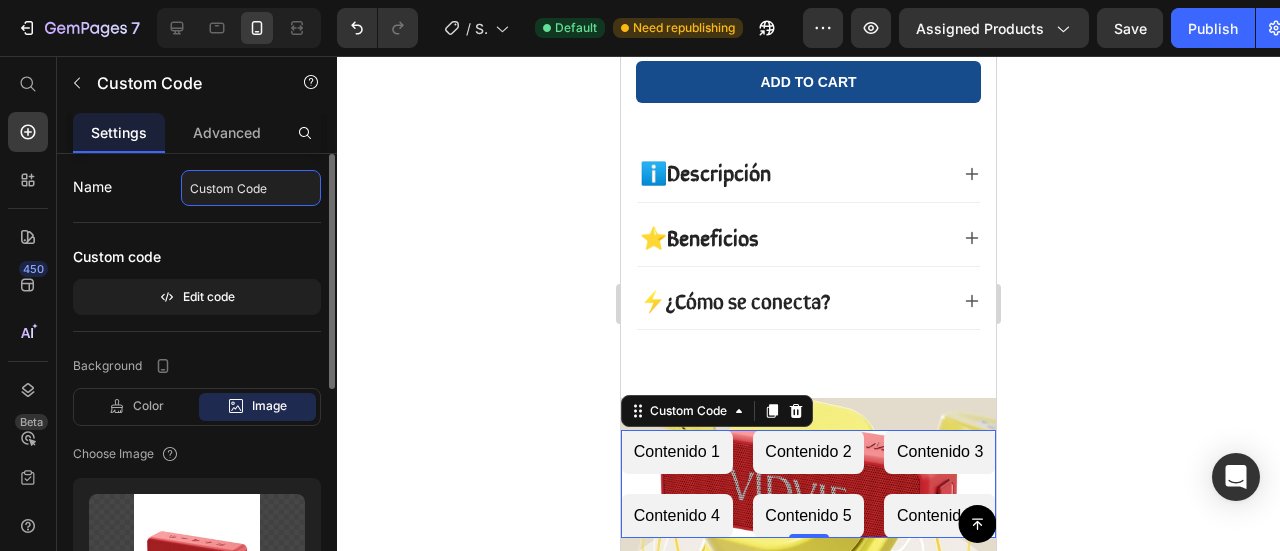 click on "Custom Code" 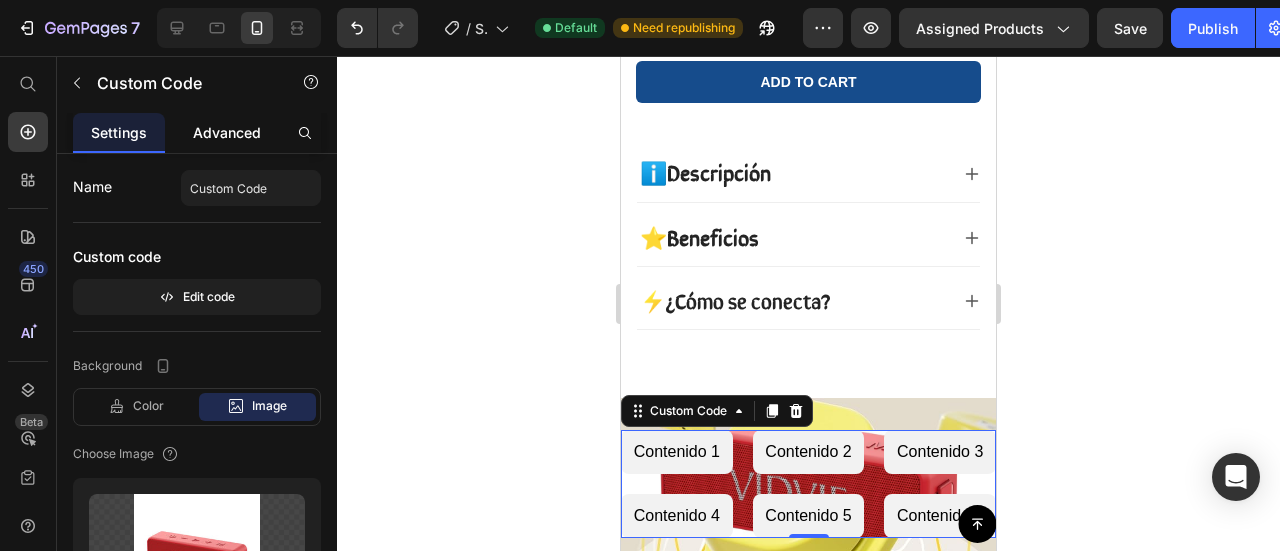 click on "Advanced" at bounding box center [227, 132] 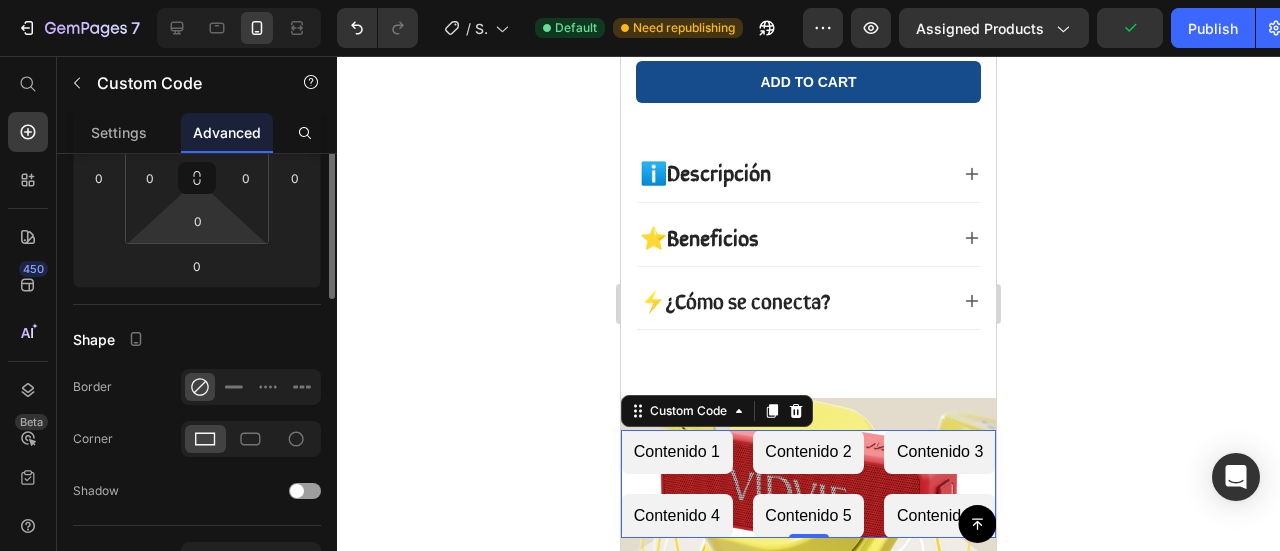 scroll, scrollTop: 247, scrollLeft: 0, axis: vertical 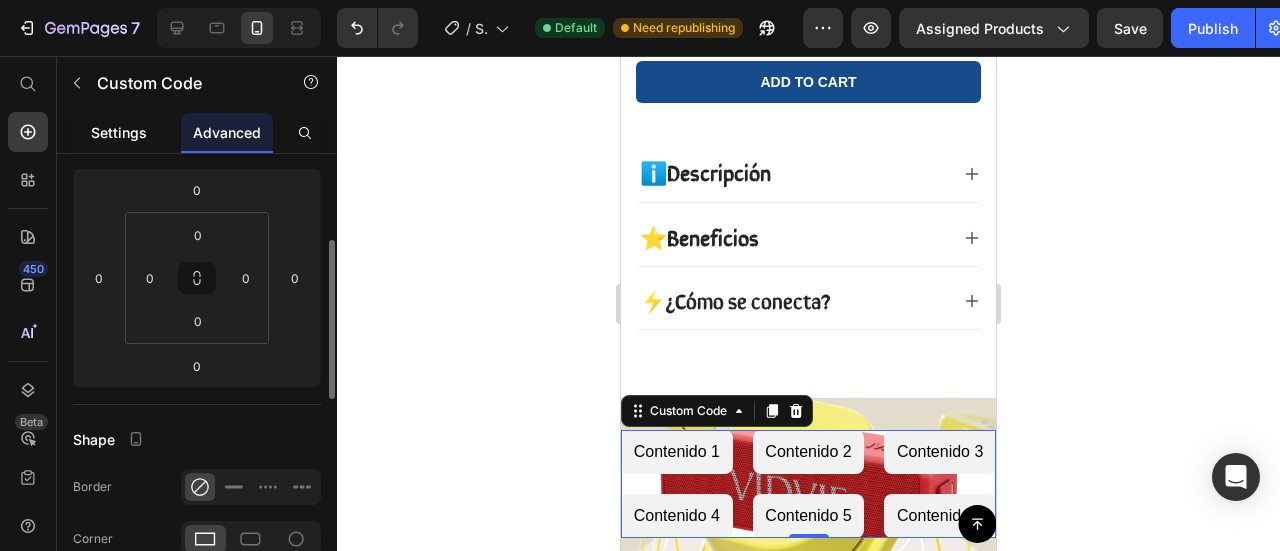click on "Settings" at bounding box center [119, 132] 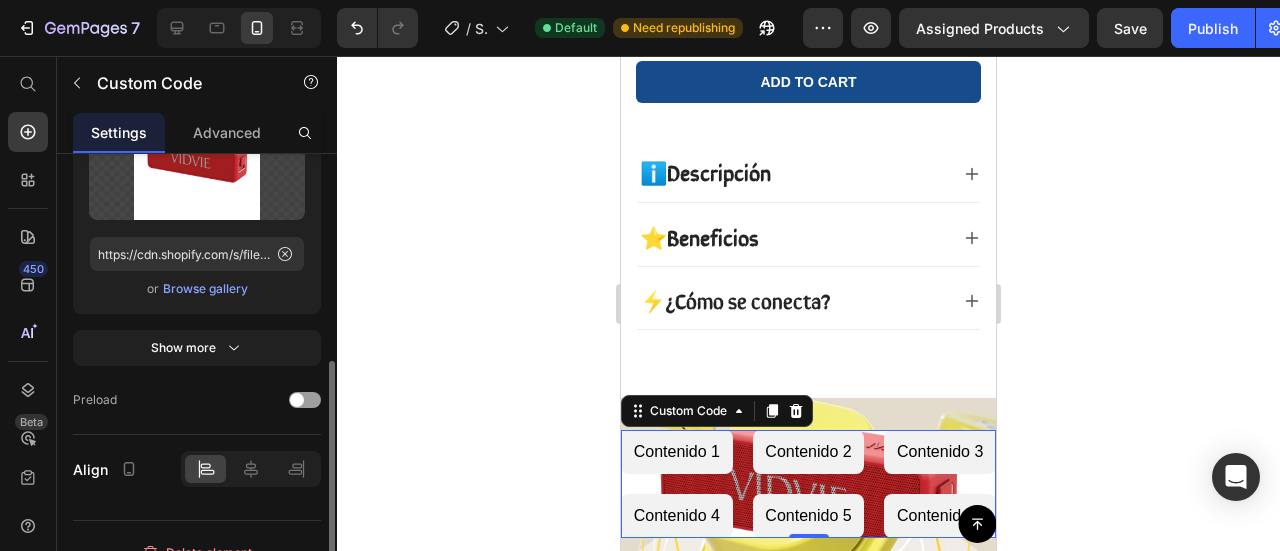scroll, scrollTop: 425, scrollLeft: 0, axis: vertical 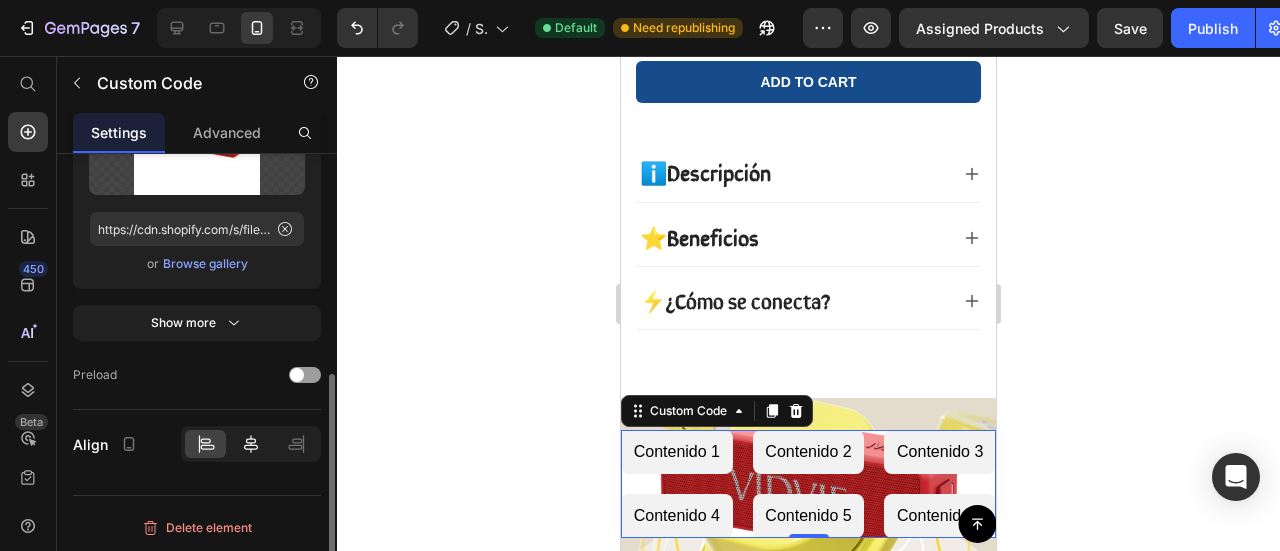 click 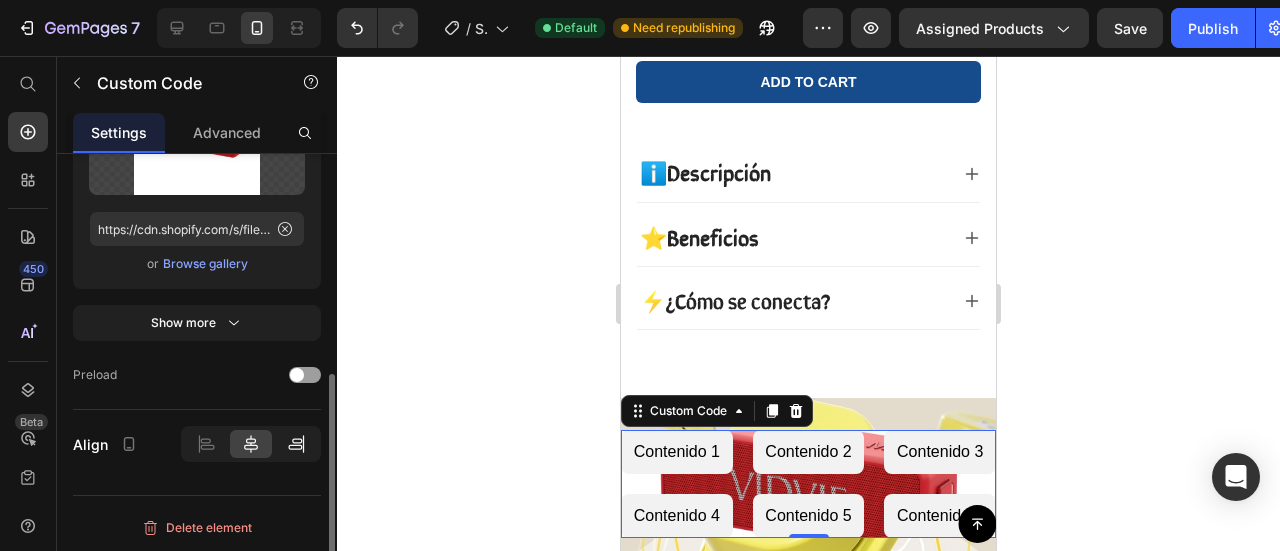click 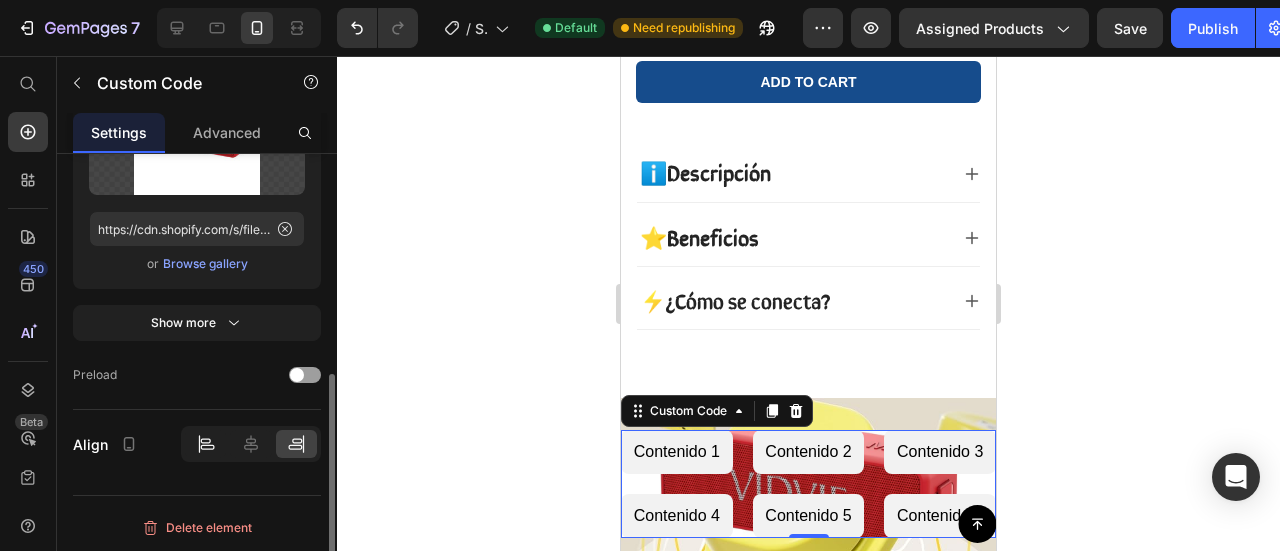 click 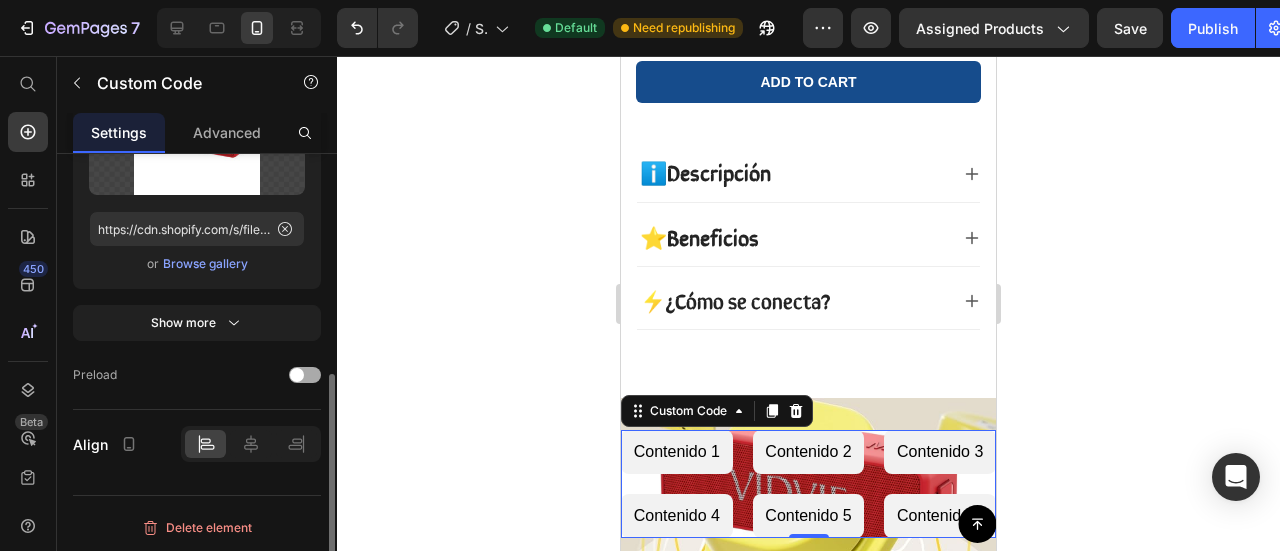click at bounding box center [297, 375] 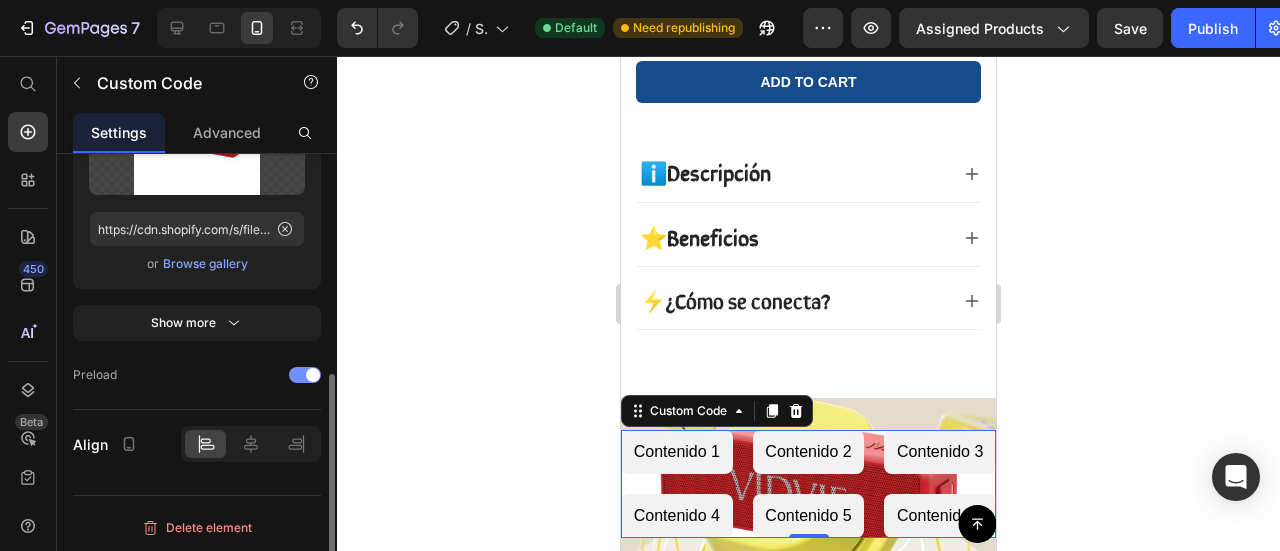 click at bounding box center (305, 375) 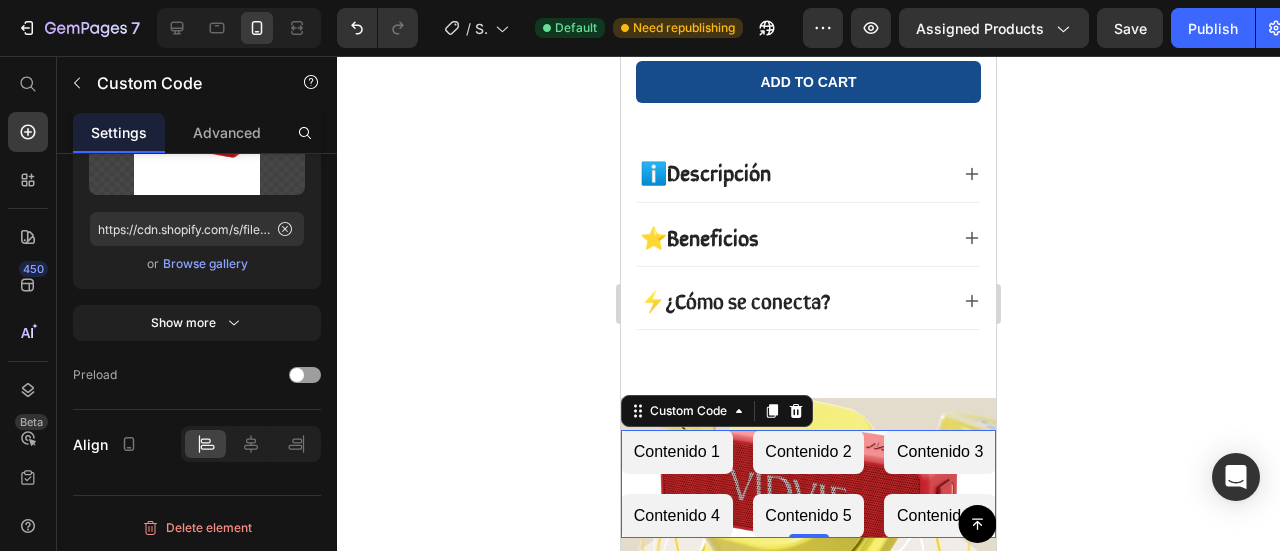 drag, startPoint x: 698, startPoint y: 349, endPoint x: 732, endPoint y: 364, distance: 37.161808 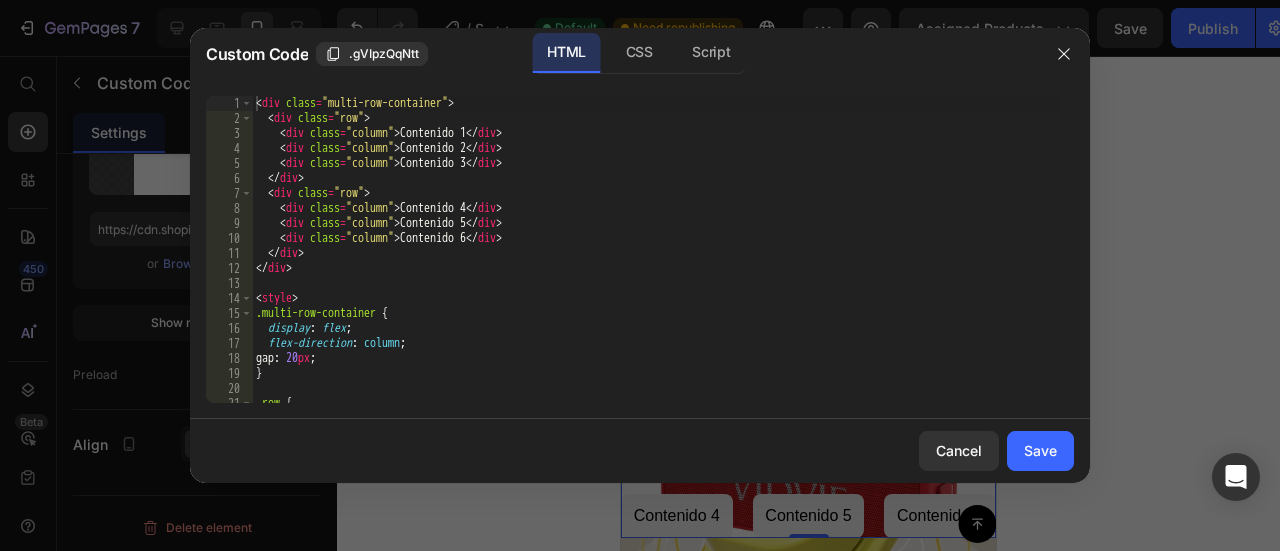 click on "< div   class = "multi-row-container" >    < div   class = "row" >      < div   class = "column" > Contenido 1 </ div >      < div   class = "column" > Contenido 2 </ div >      < div   class = "column" > Contenido 3 </ div >    </ div >    < div   class = "row" >      < div   class = "column" > Contenido 4 </ div >      < div   class = "column" > Contenido 5 </ div >      < div   class = "column" > Contenido 6 </ div >    </ div > </ div > < style > .multi-row-container   {    display :   flex ;    flex-direction :   column ;   gap :   20 px ; } .row   {    display :   flex ;" at bounding box center (655, 264) 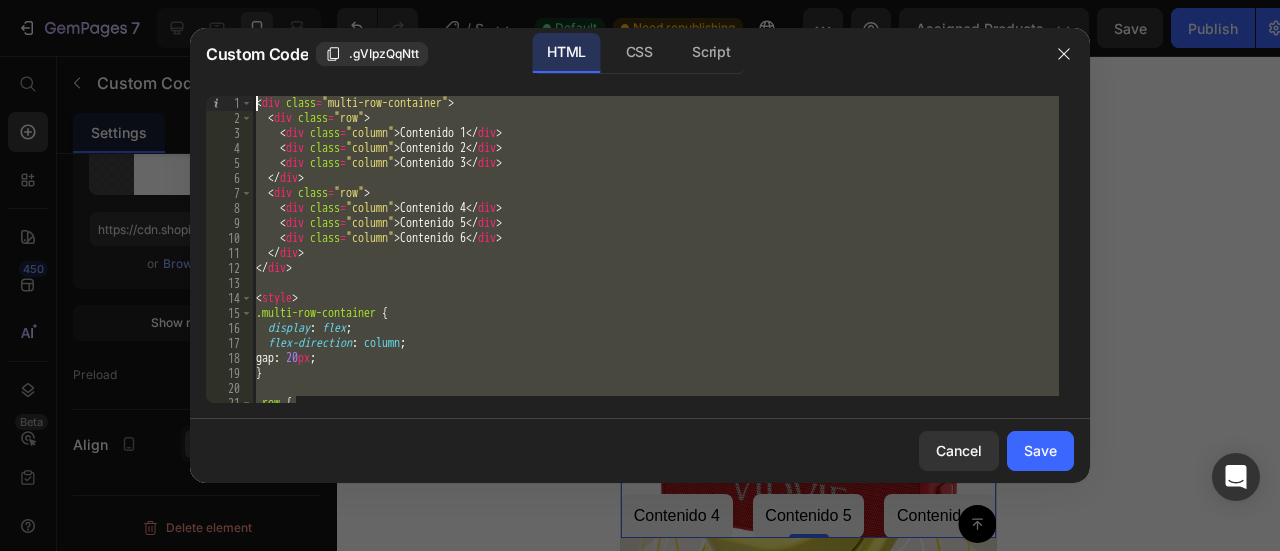 scroll, scrollTop: 0, scrollLeft: 0, axis: both 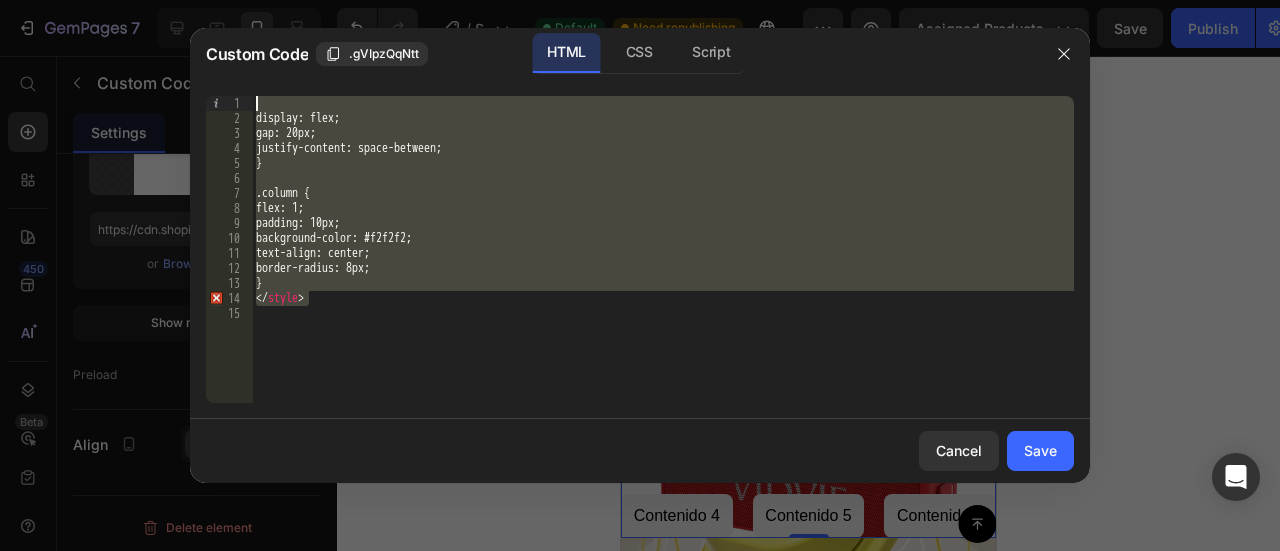 drag, startPoint x: 359, startPoint y: 293, endPoint x: 228, endPoint y: -10, distance: 330.10605 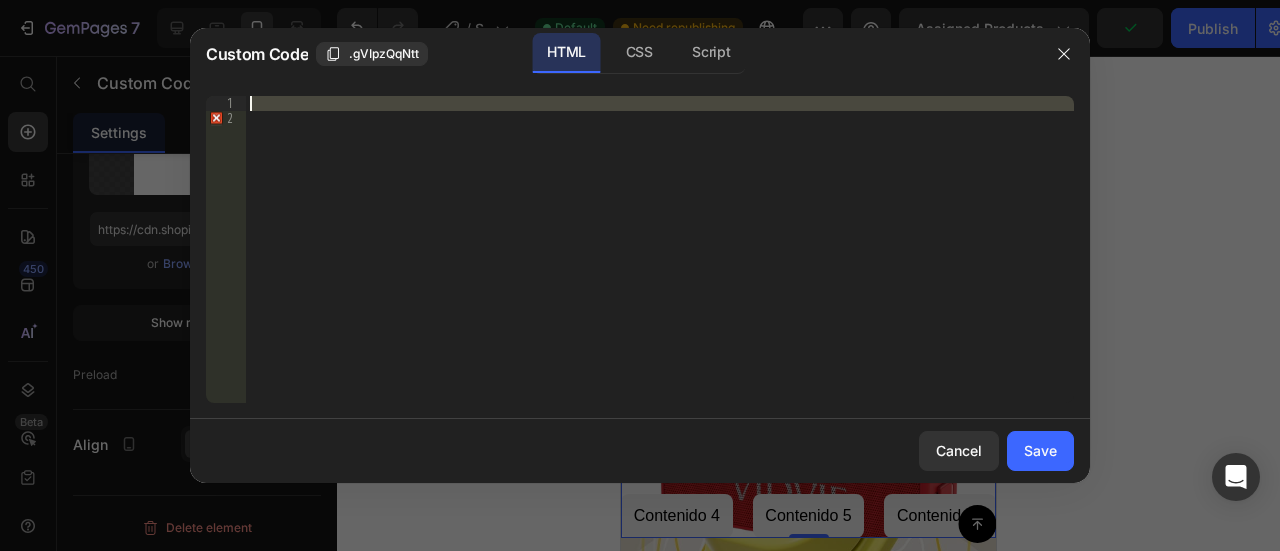 drag, startPoint x: 278, startPoint y: 121, endPoint x: 230, endPoint y: 62, distance: 76.05919 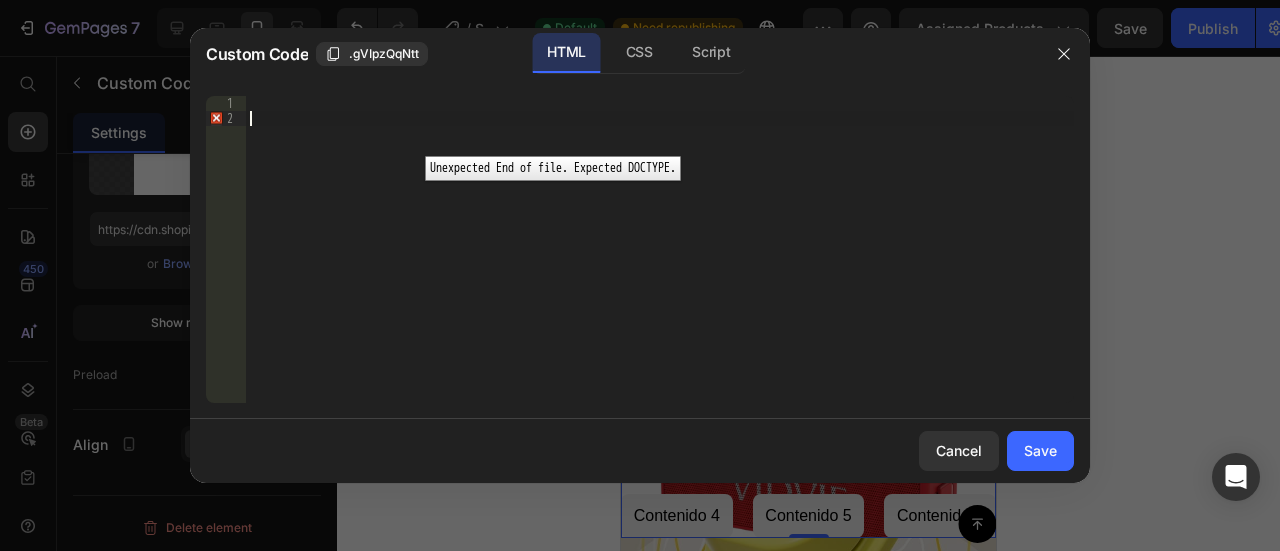 drag, startPoint x: 220, startPoint y: 113, endPoint x: 320, endPoint y: 143, distance: 104.40307 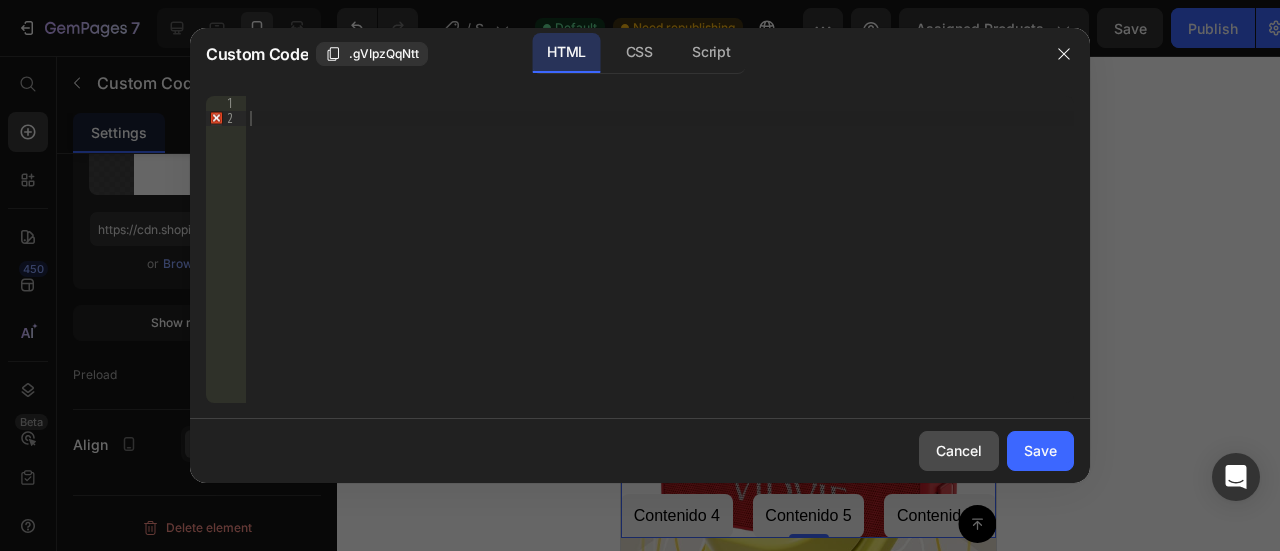 drag, startPoint x: 984, startPoint y: 445, endPoint x: 369, endPoint y: 388, distance: 617.6358 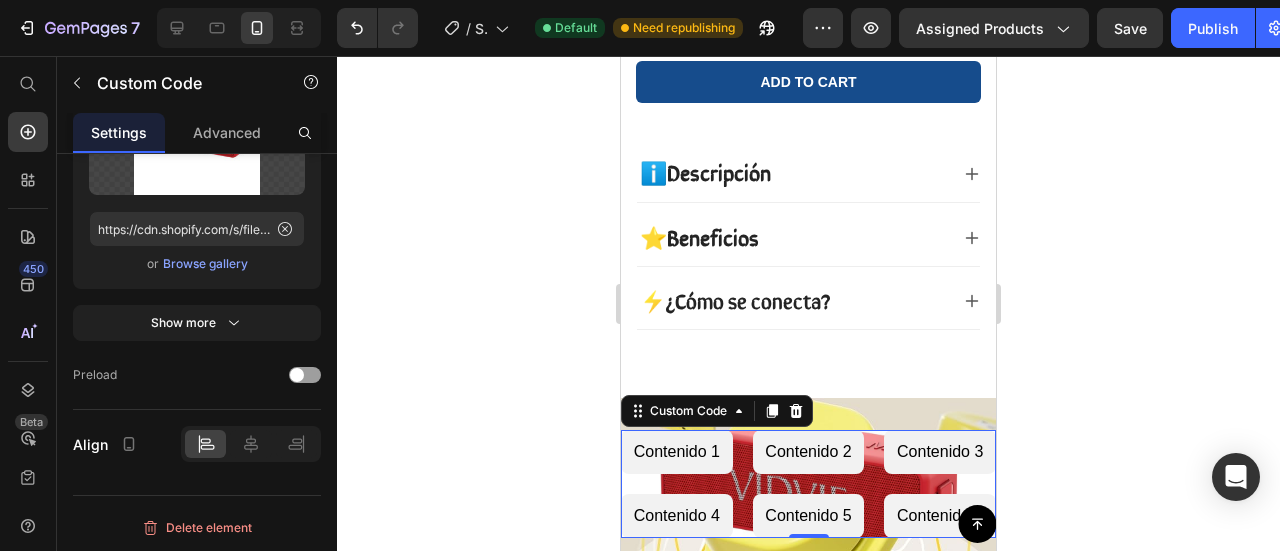 click 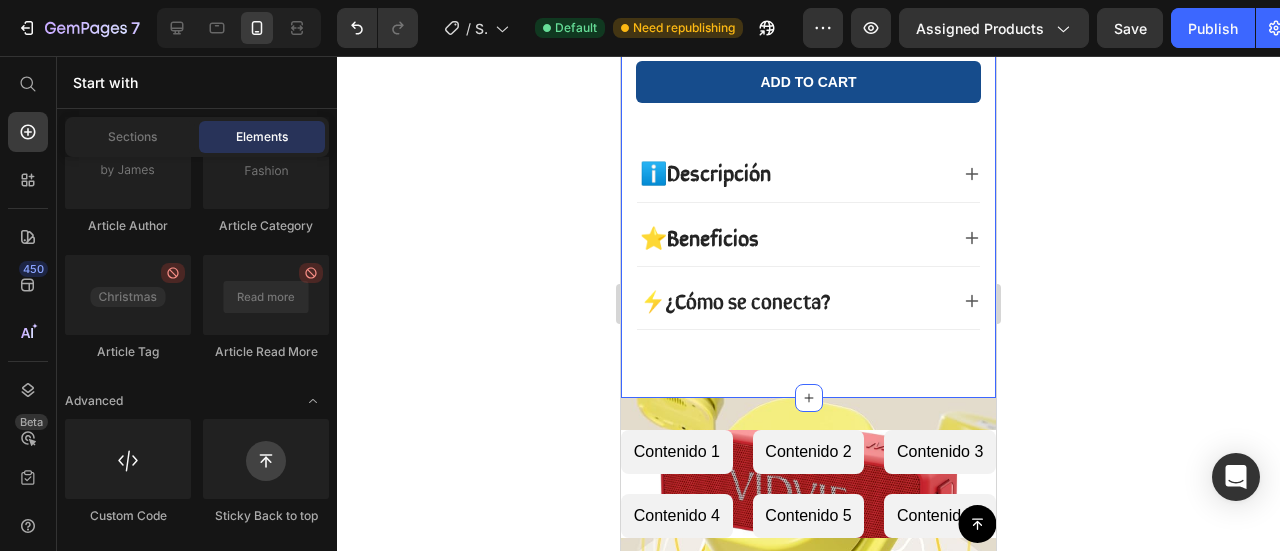 click on "RagH₂O Item List
Entrega   3 a 5 dias  Item List Row
Product Images
Icon Boosts immunity and defense Text Block
Icon Boosts immunity and defense Text Block
Icon Boosts immunity and defense Text Block Row Icon Icon Icon Icon Icon Icon List [FIRST] [LAST] Text Block Row Verified Buyer Item List Row “At vero eos et accusamus et iusto odio dignissimos ducimus qui blanditiis praesentium voluptatum” Text Block Row Icon Icon Icon Icon Icon Icon List +1.500 vendidos! Text Block Row RagH₂O™ Product Title $99.900,00 Product Price
Gran capacidad de 1.8L
Triple sistema de filtración
Detecta a tu mascota
Flujo continuo o en modos ajustables Item List
Envió dentro de 3 a 5 días.🔒Seguro y confiable Item List Add to cart Add to Cart
100% Garantizado Item List" at bounding box center [808, -237] 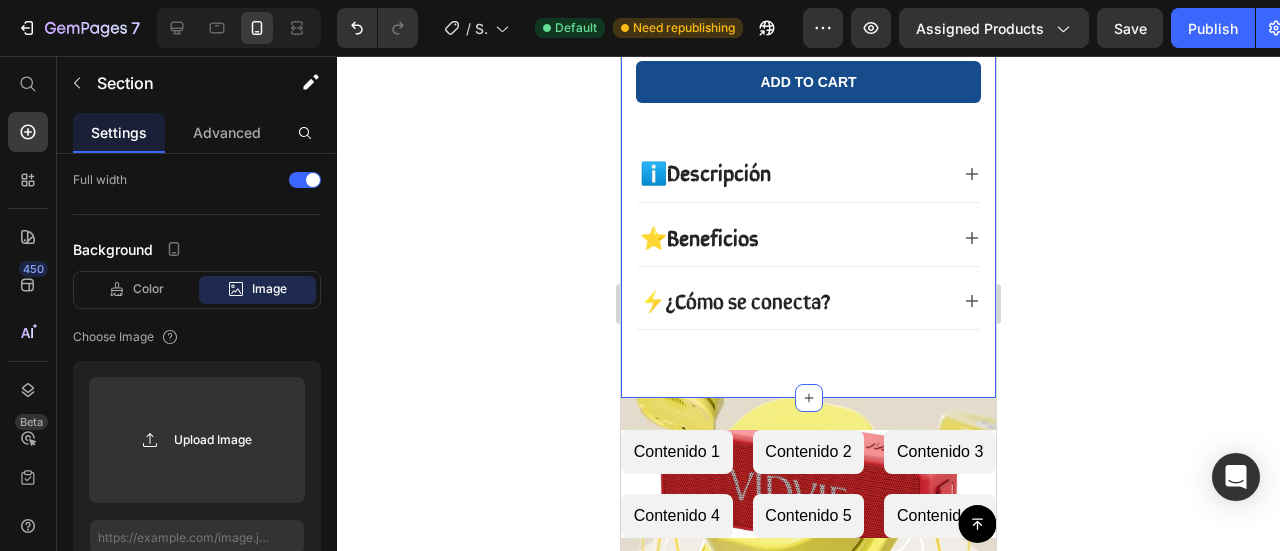 scroll, scrollTop: 0, scrollLeft: 0, axis: both 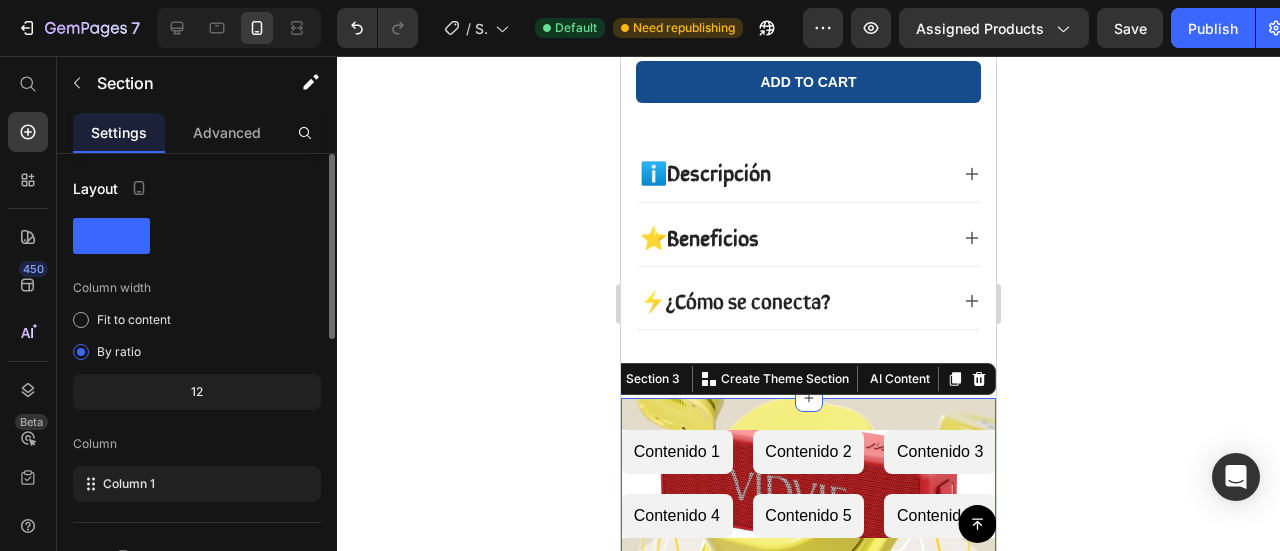 click on "Contenido 1
Contenido 2
Contenido 3
Contenido 4
Contenido 5
Contenido 6
Custom Code Section 3   You can create reusable sections Create Theme Section AI Content Write with GemAI What would you like to describe here? Tone and Voice Persuasive Product RagH₂O™ Show more Generate" at bounding box center [808, 484] 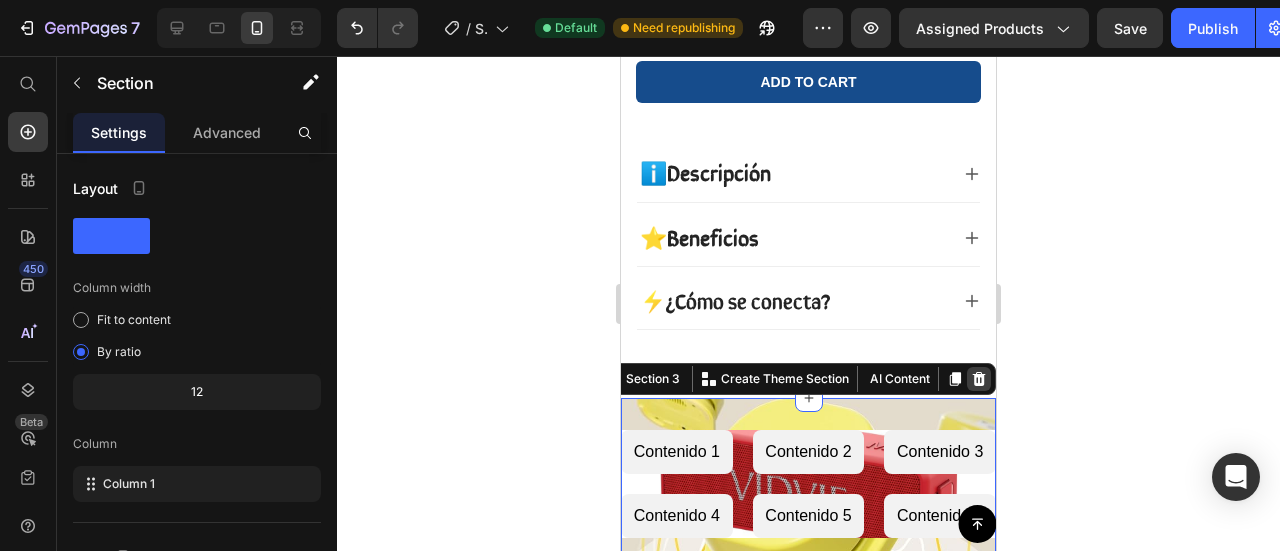 click 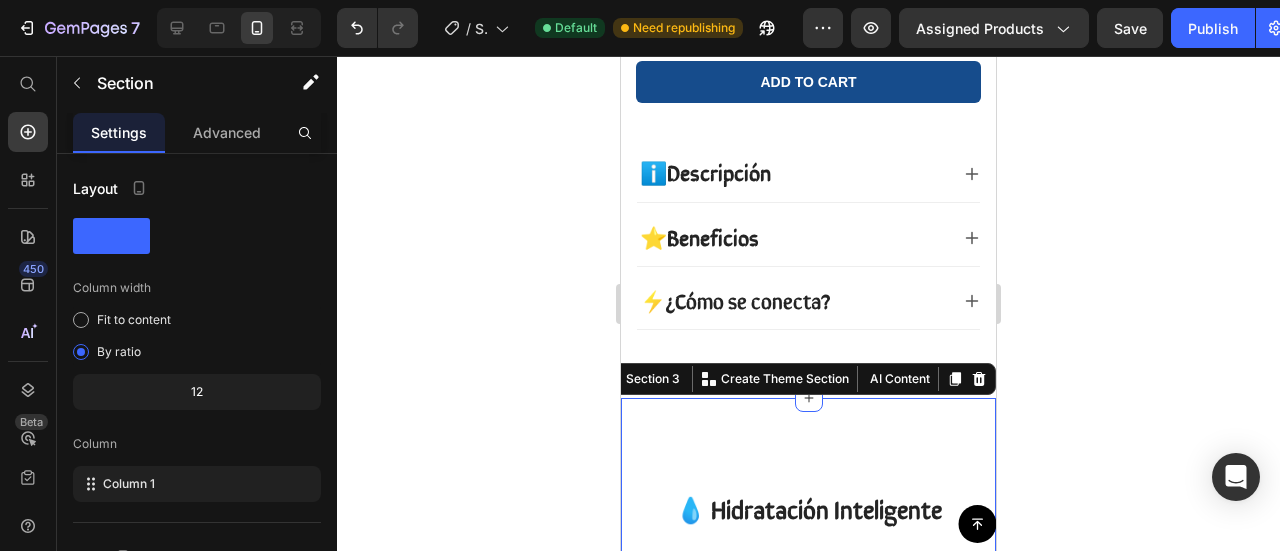click on "💧 Hidratación Inteligente Heading Row Por que elegir el  RagH₂O ™ Text Block Image Row Otros Text Block Row
Icon Integra un  sensor  IR con alcance hasta  3 m Text Block Row
Icon Row
Icon Row
Icon Accesorio  para chorro  elevado,  tipo fuente  Text Block Row
Icon Row
Icon Row
Icon Triple filtración  (iónico + carbón + mecánico) Text Block Row
Icon Row
Icon Row
Icon Muy  silencioso  (≈25–30 dB) Text Block Row
Icon Row
Icon Row
Icon Capacidad de  1.8L Text Block Row
Icon Row
Icon Row Section 3   You can create reusable sections Create Theme Section AI Content Write with GemAI What would you like to describe here? Tone and Voice Persuasive Product Show more Generate" at bounding box center [808, 856] 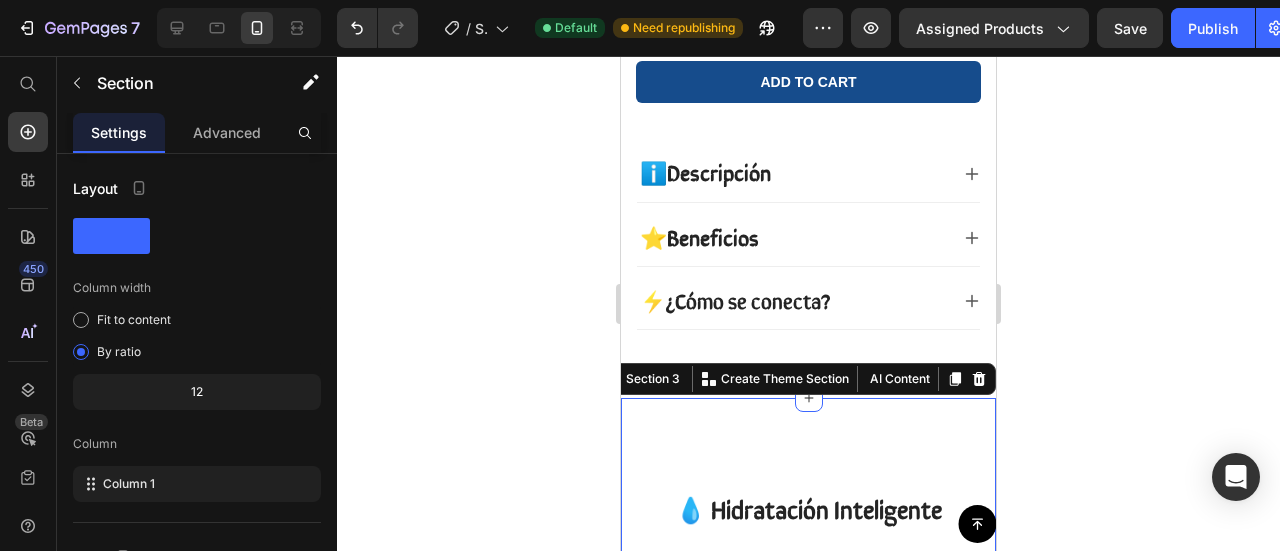click 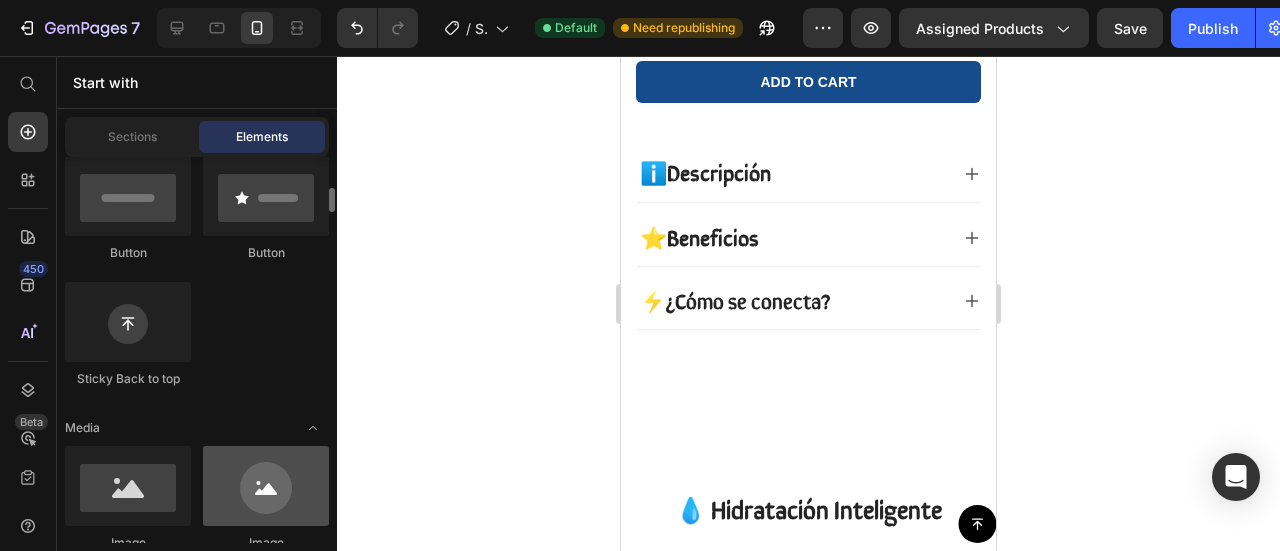 scroll, scrollTop: 599, scrollLeft: 0, axis: vertical 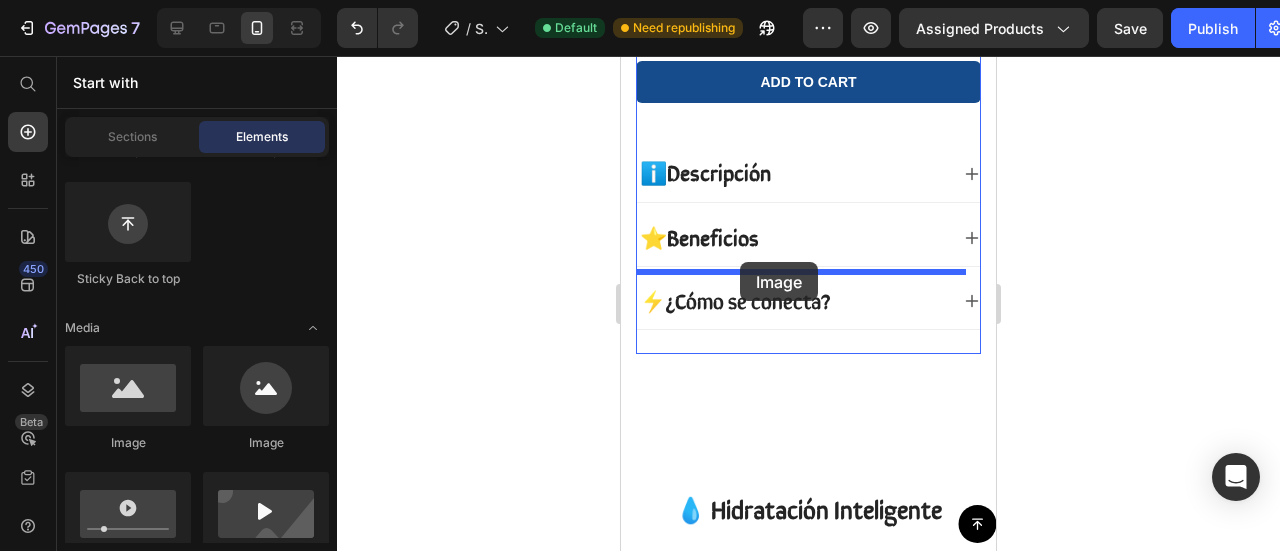 drag, startPoint x: 777, startPoint y: 447, endPoint x: 740, endPoint y: 262, distance: 188.66373 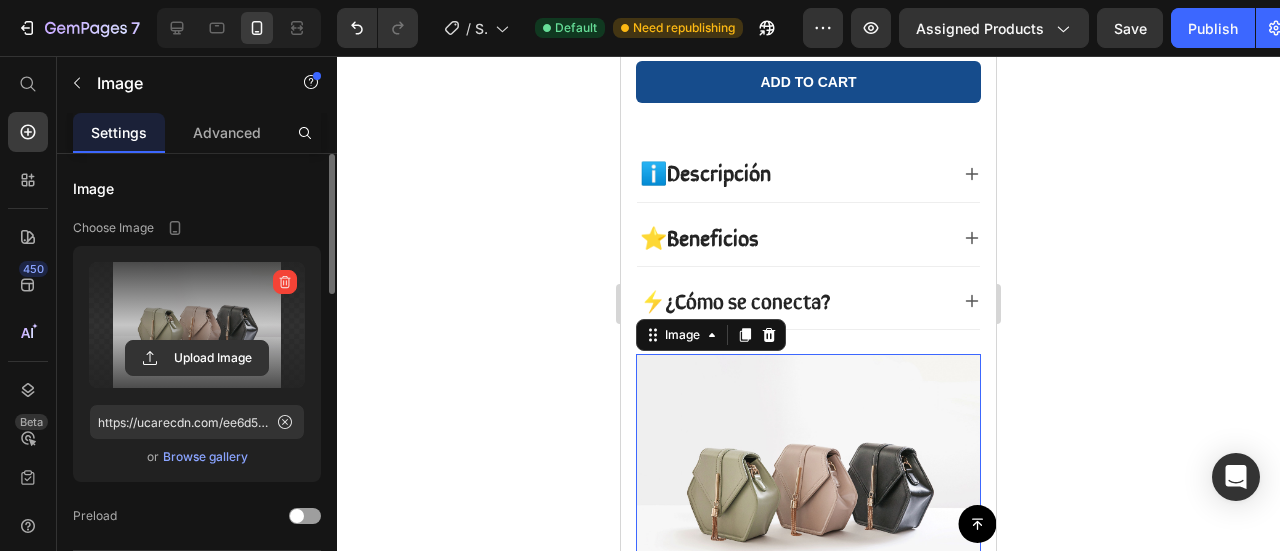 click at bounding box center [197, 325] 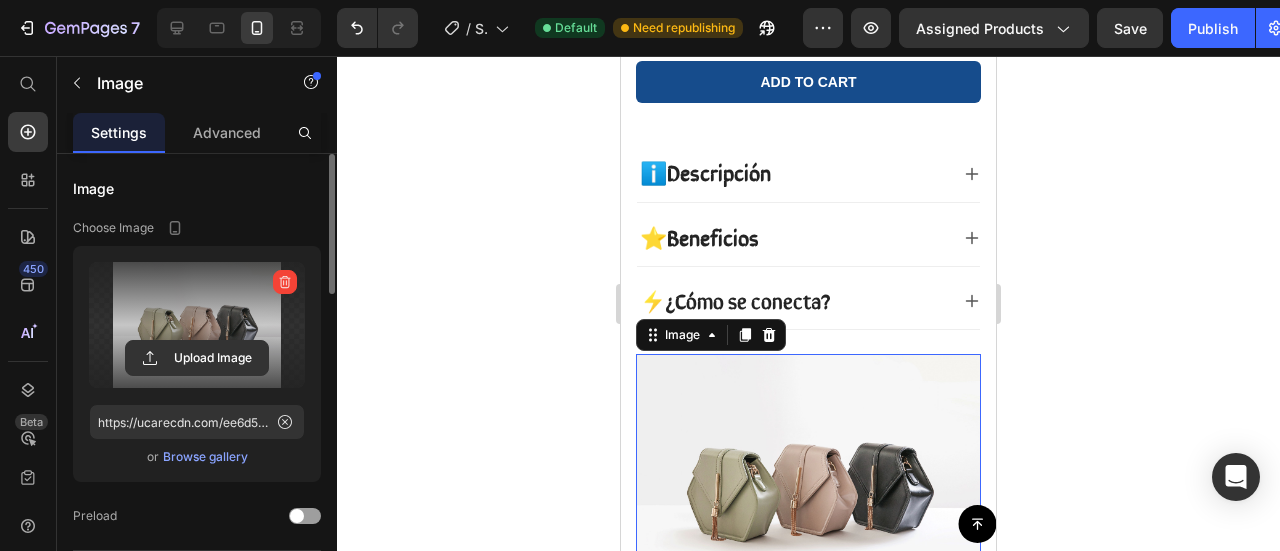 click 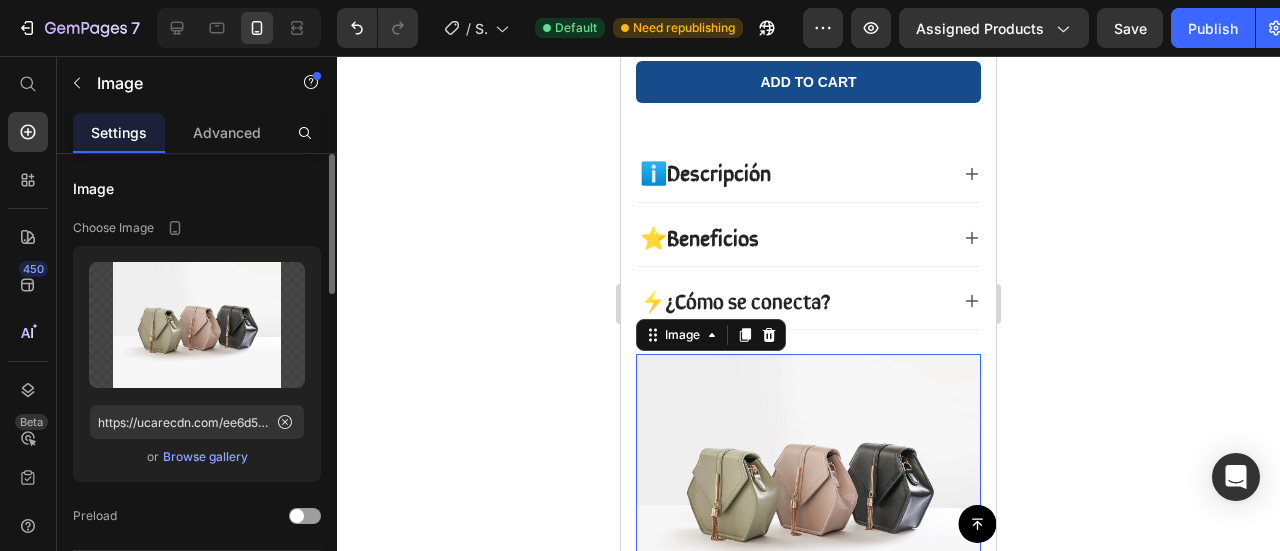 click on "Upload Image https://ucarecdn.com/ee6d5074-1640-4cc7-8933-47c8589c3dee/-/format/auto/  or   Browse gallery" 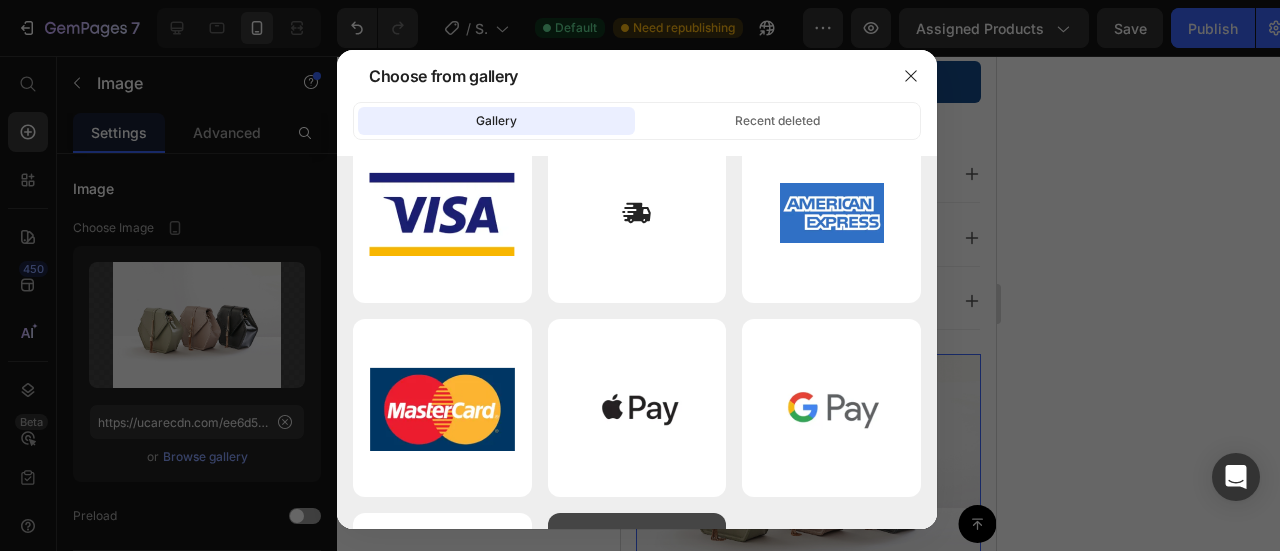 scroll, scrollTop: 1966, scrollLeft: 0, axis: vertical 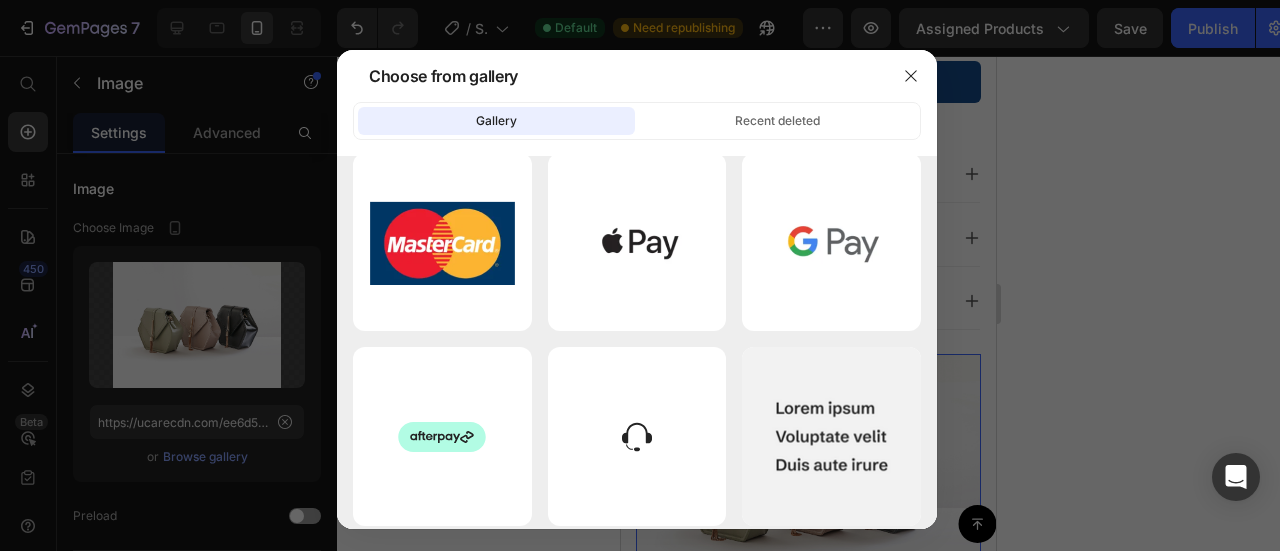 click at bounding box center [640, 275] 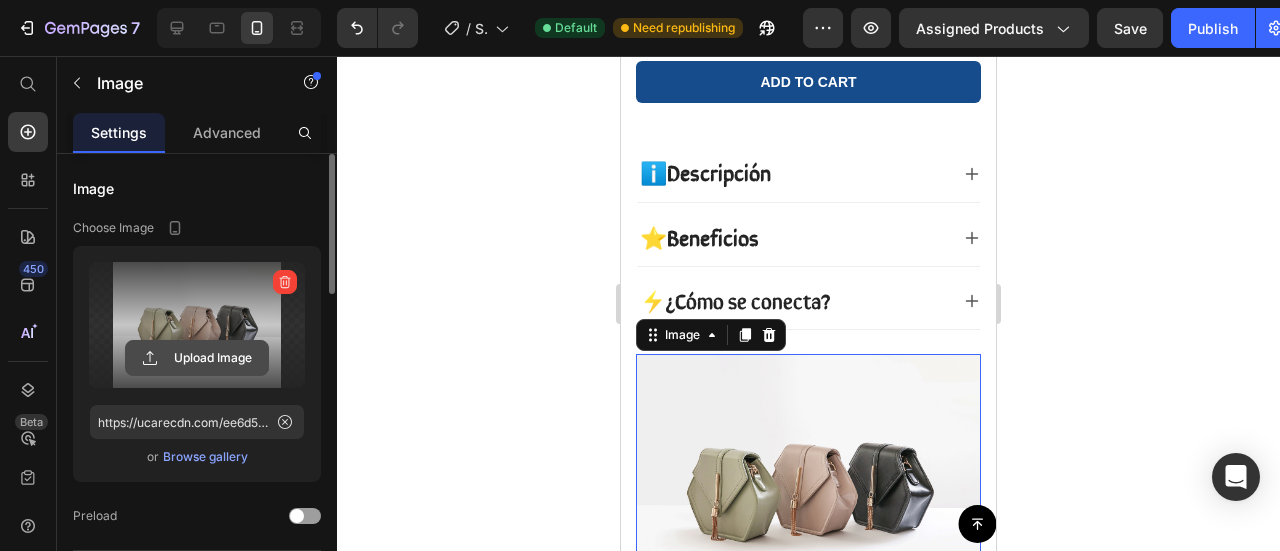 click 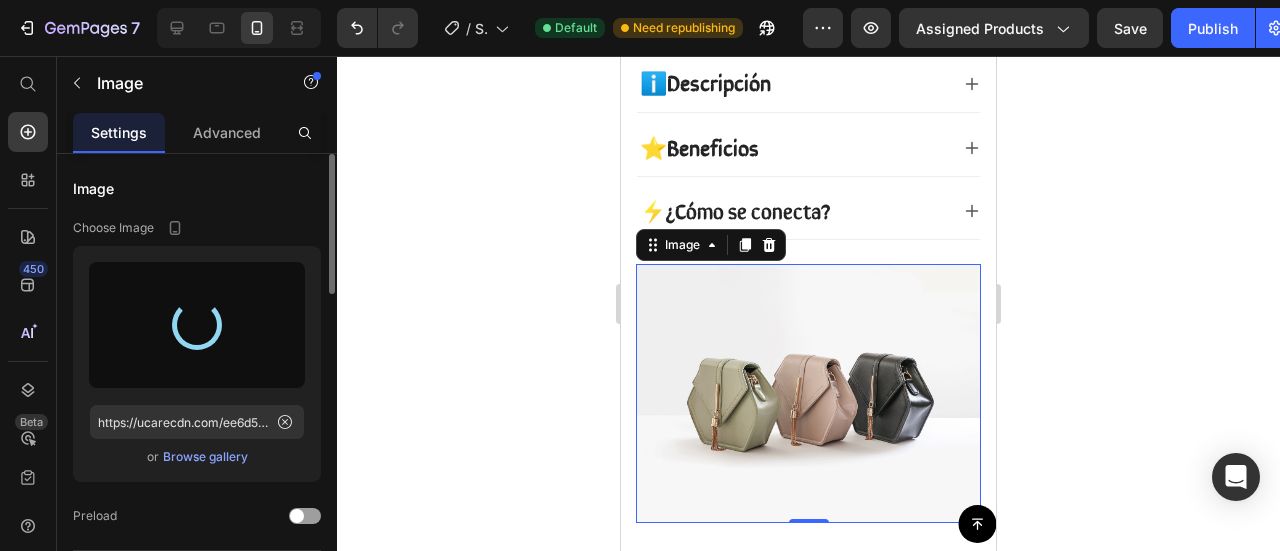 scroll, scrollTop: 1162, scrollLeft: 0, axis: vertical 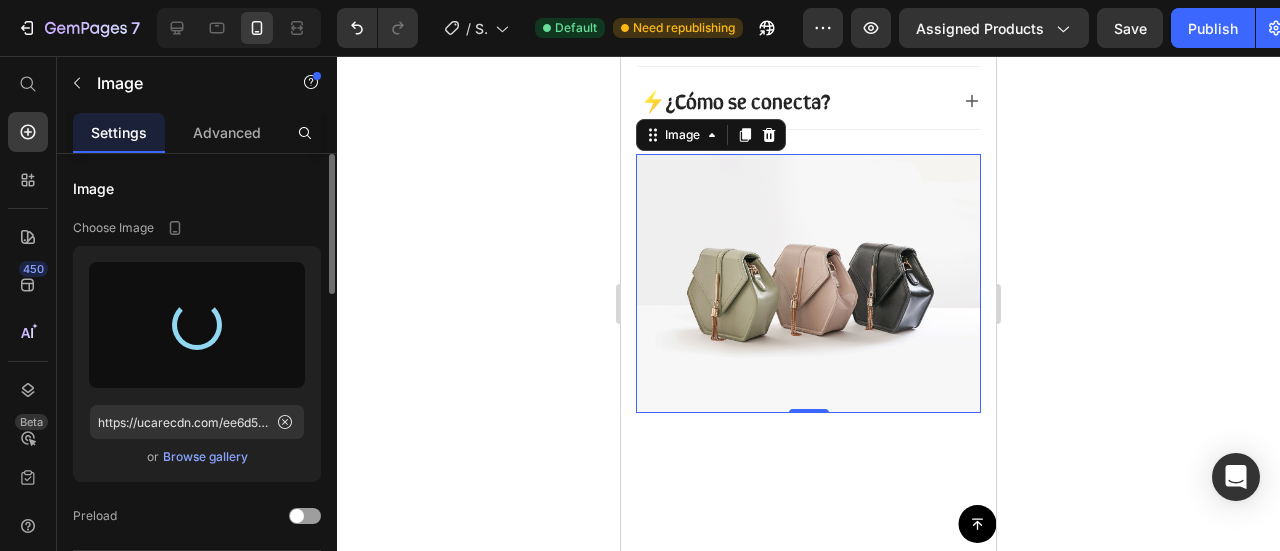 type on "https://cdn.shopify.com/s/files/1/0942/6590/1335/files/gempages_574596721380688671-91153eb4-cf9c-436c-aeb0-025642278f7f.gif" 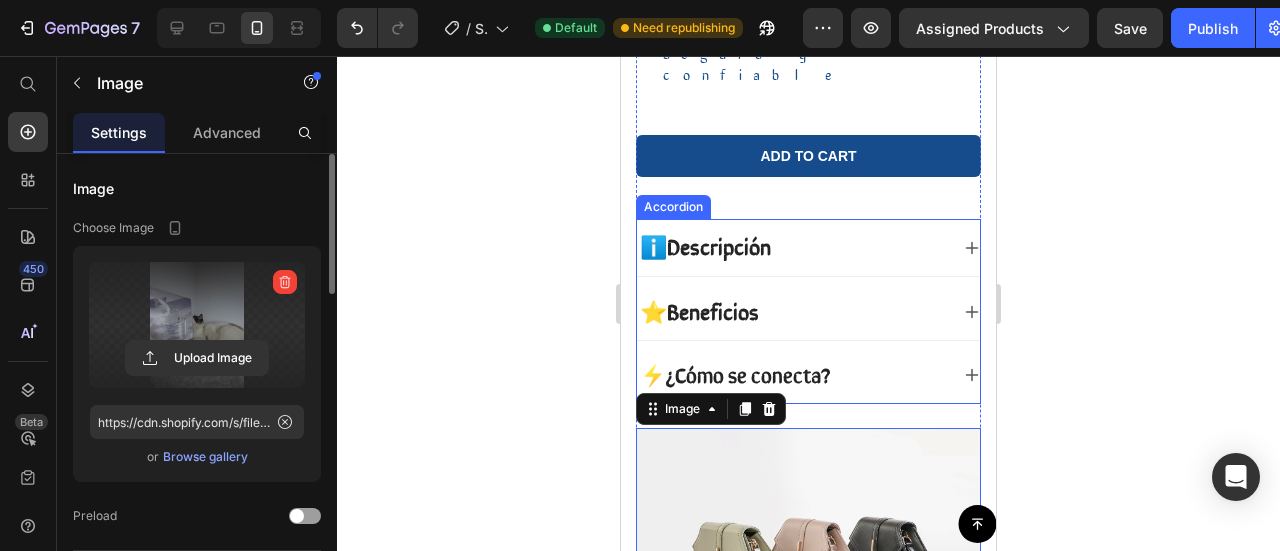 scroll, scrollTop: 1062, scrollLeft: 0, axis: vertical 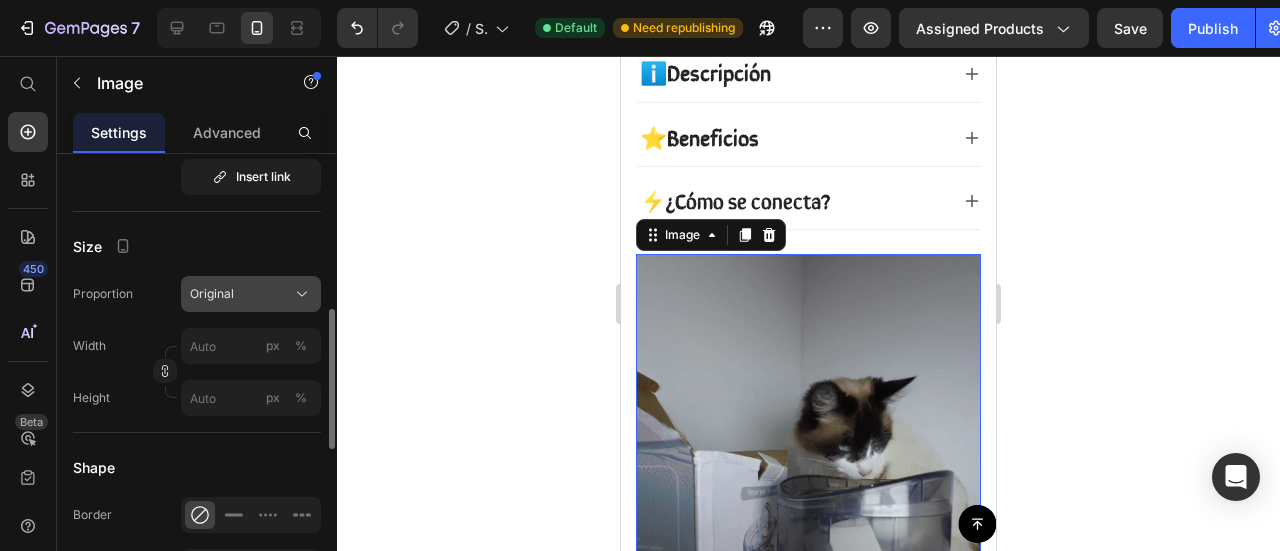 click on "Original" at bounding box center (212, 294) 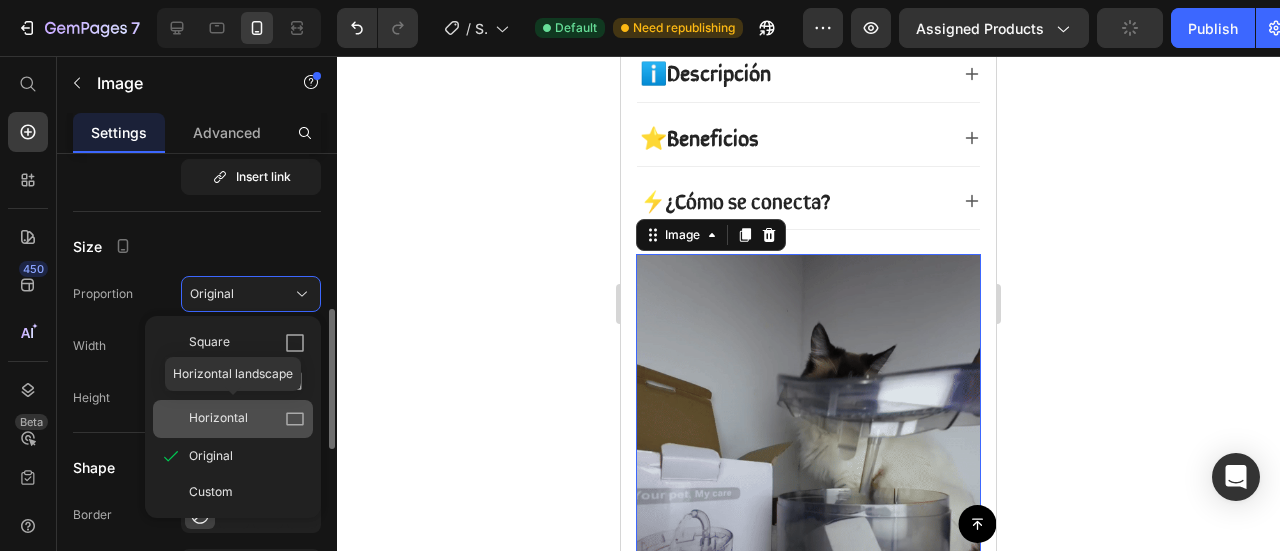 scroll, scrollTop: 600, scrollLeft: 0, axis: vertical 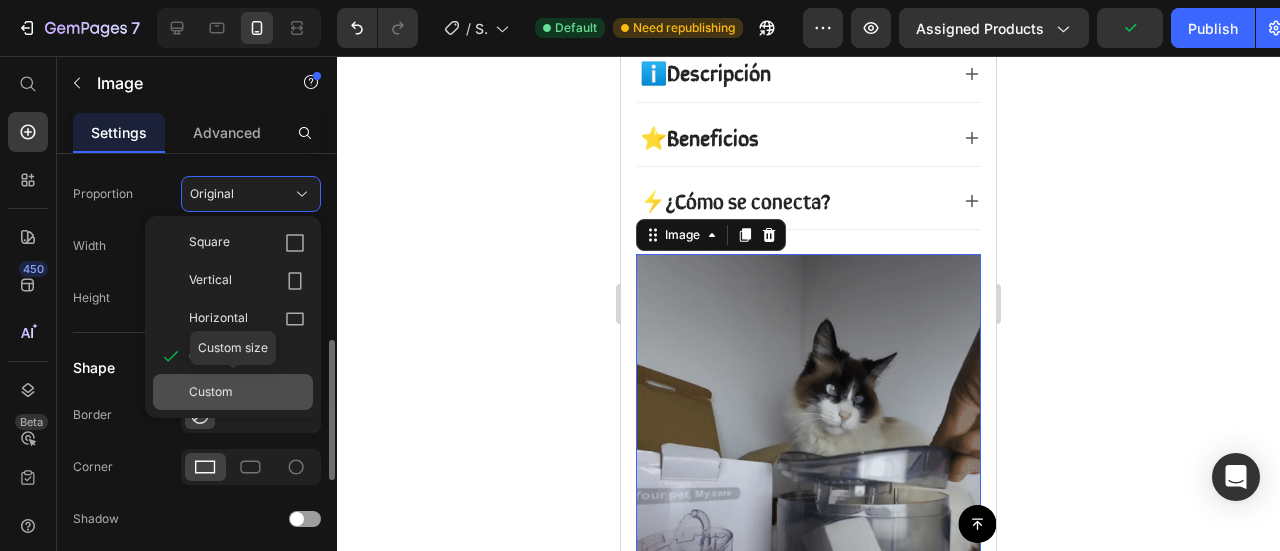 click on "Custom" at bounding box center [247, 392] 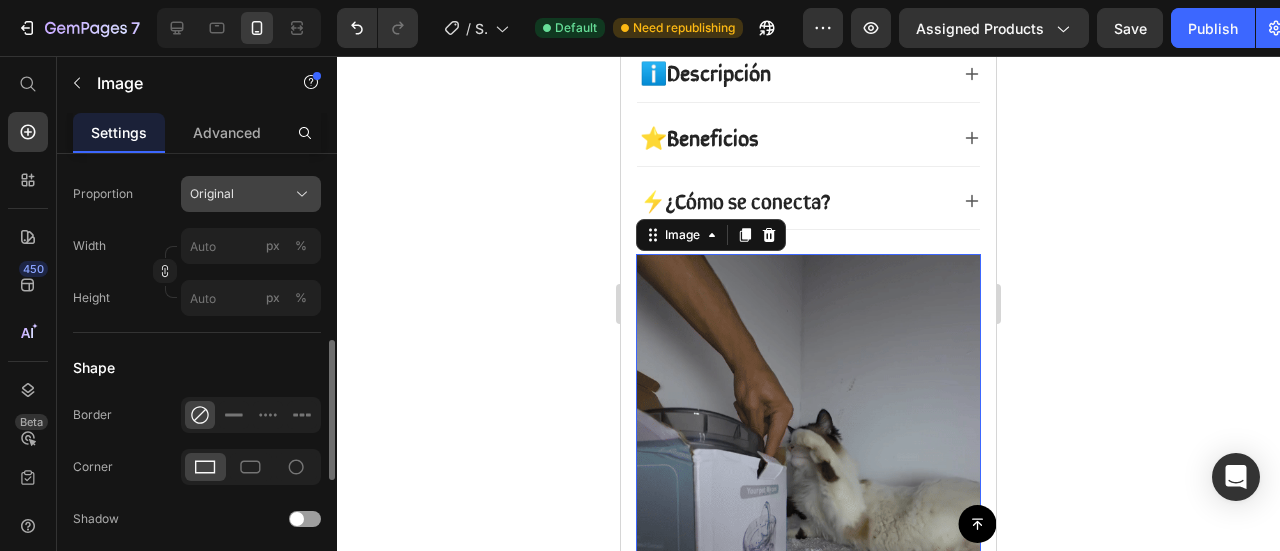 click on "Original" at bounding box center (251, 194) 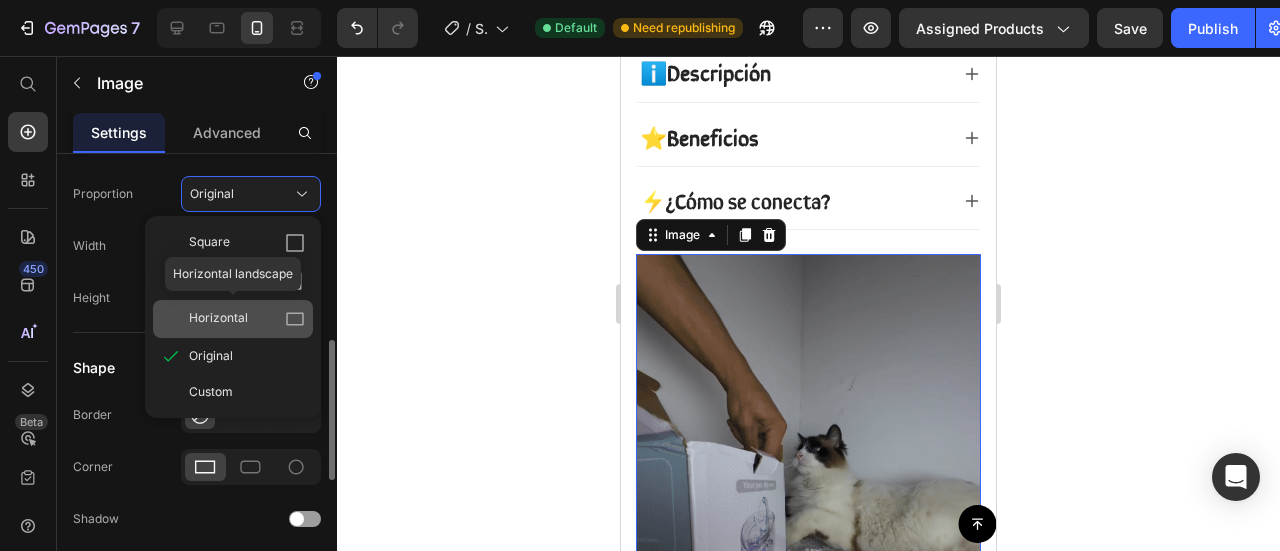 click on "Horizontal" at bounding box center [247, 319] 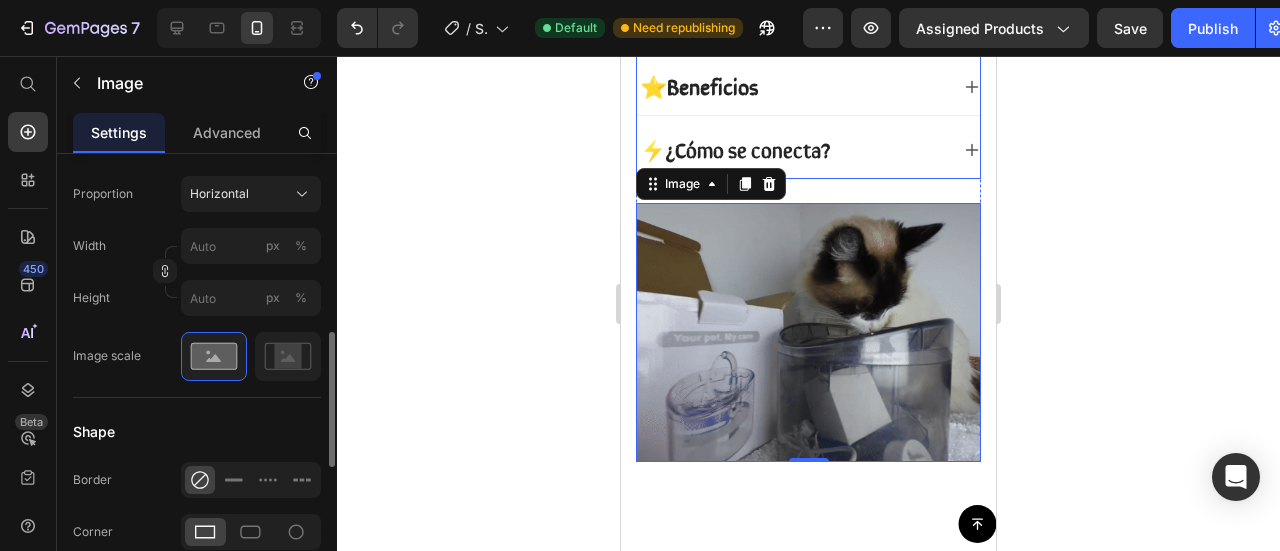 scroll, scrollTop: 1162, scrollLeft: 0, axis: vertical 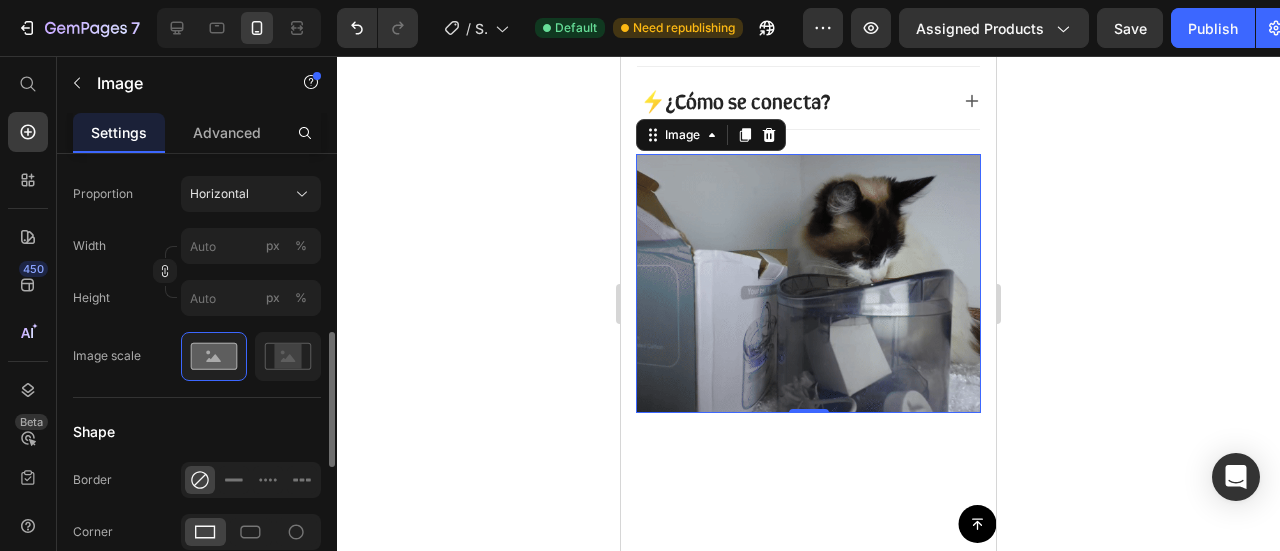 click 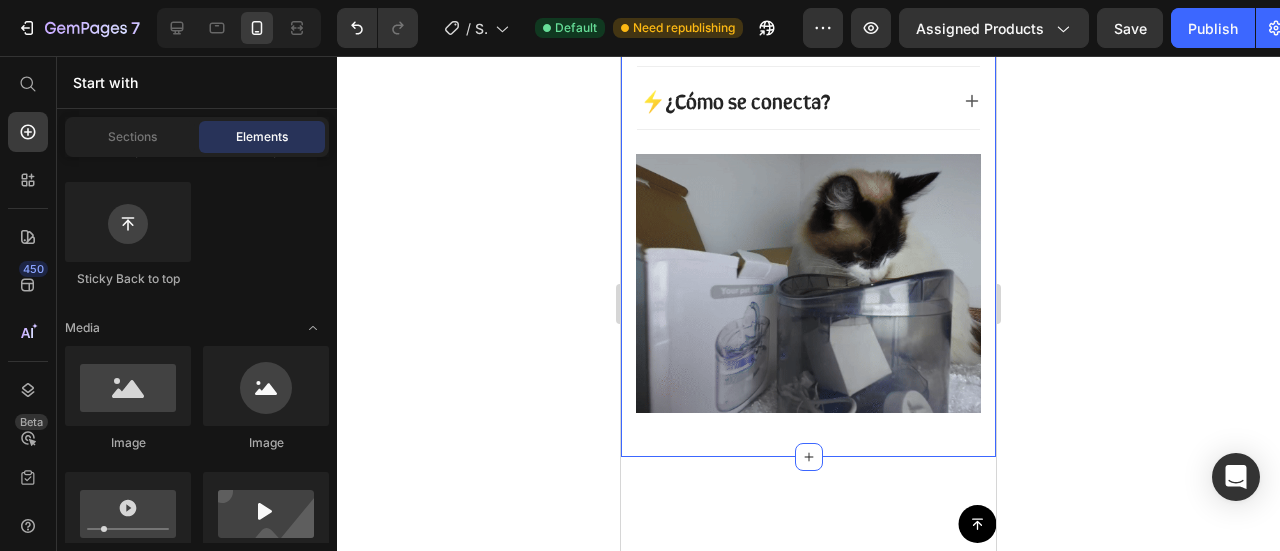 click on "💧 Hidratación Inteligente Heading Row Por que elegir el  RagH₂O ™ Text Block Image Row Otros Text Block Row
Icon Integra un  sensor  IR con alcance hasta  3 m Text Block Row
Icon Row
Icon Row
Icon Accesorio  para chorro  elevado,  tipo fuente  Text Block Row
Icon Row
Icon Row
Icon Triple filtración  (iónico + carbón + mecánico) Text Block Row
Icon Row
Icon Row
Icon Muy  silencioso  (≈25–30 dB) Text Block Row
Icon Row
Icon Row
Icon Capacidad de  1.8L Text Block Row
Icon Row
Icon Row Section 3" at bounding box center [808, 915] 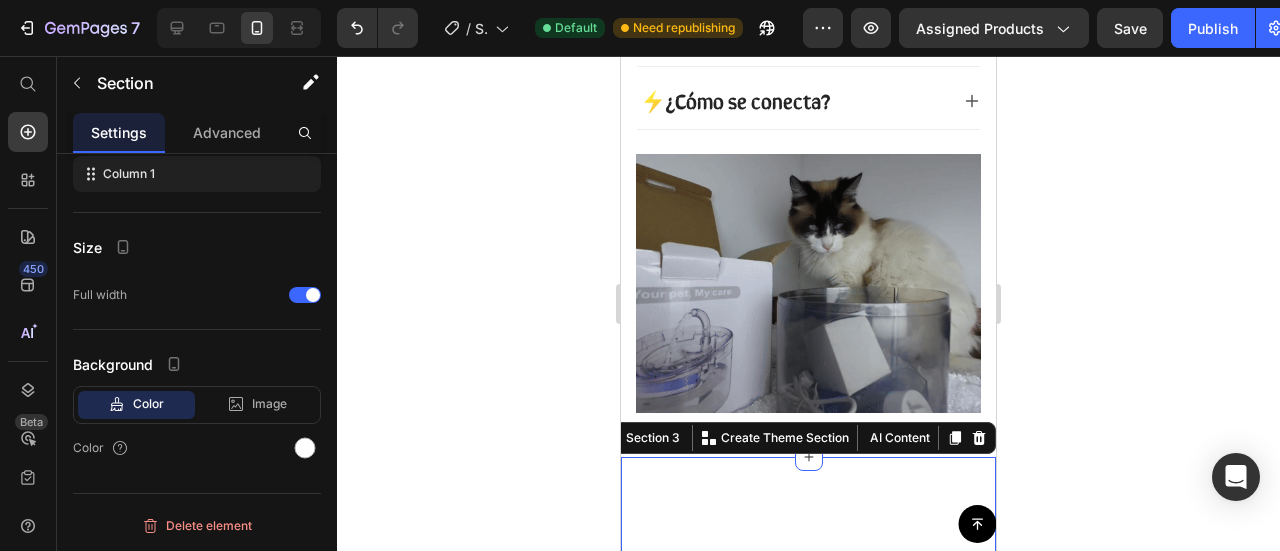 scroll, scrollTop: 0, scrollLeft: 0, axis: both 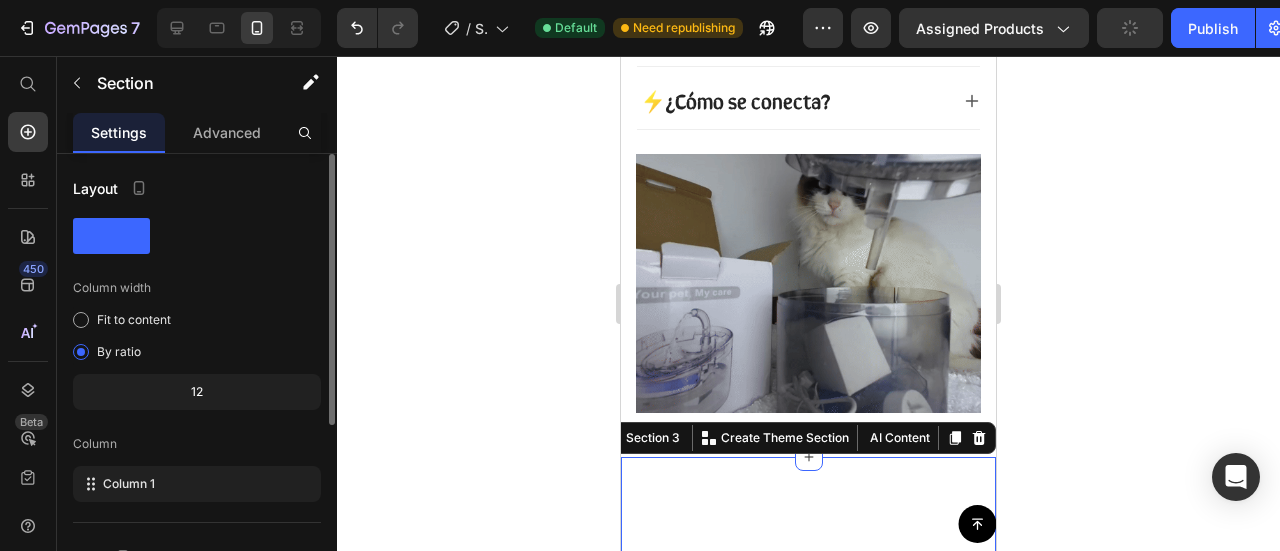 click 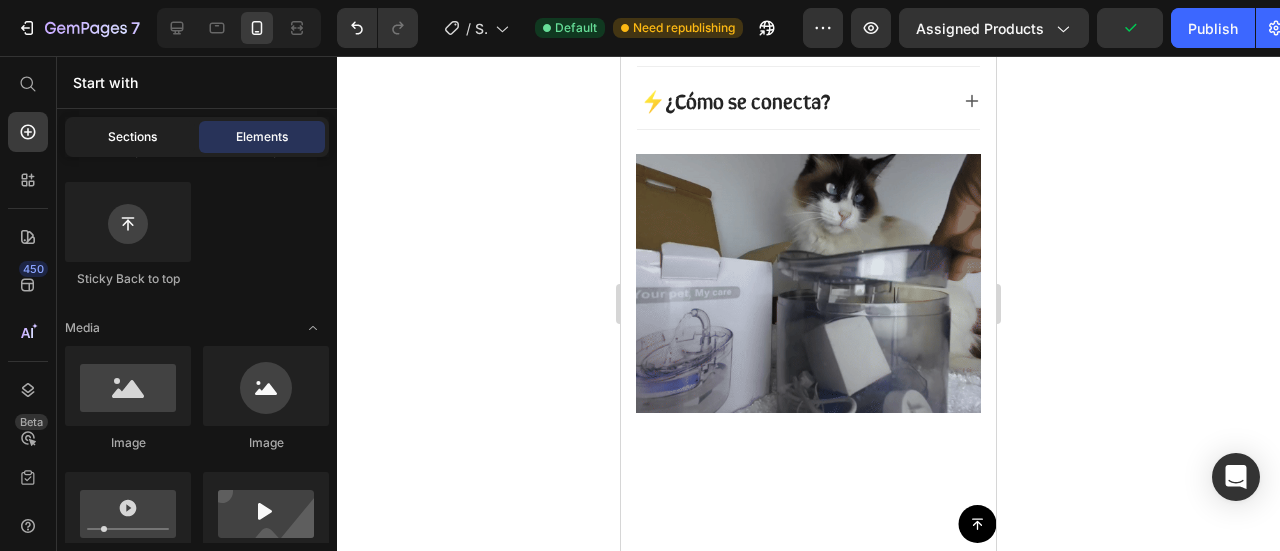 click on "Sections" 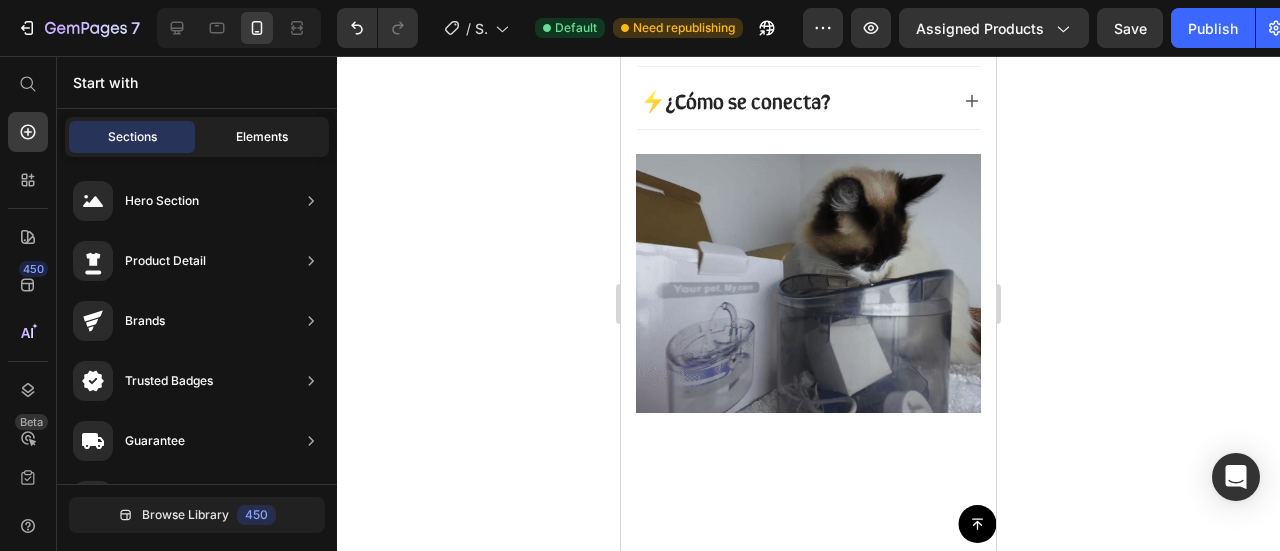 click on "Elements" at bounding box center (262, 137) 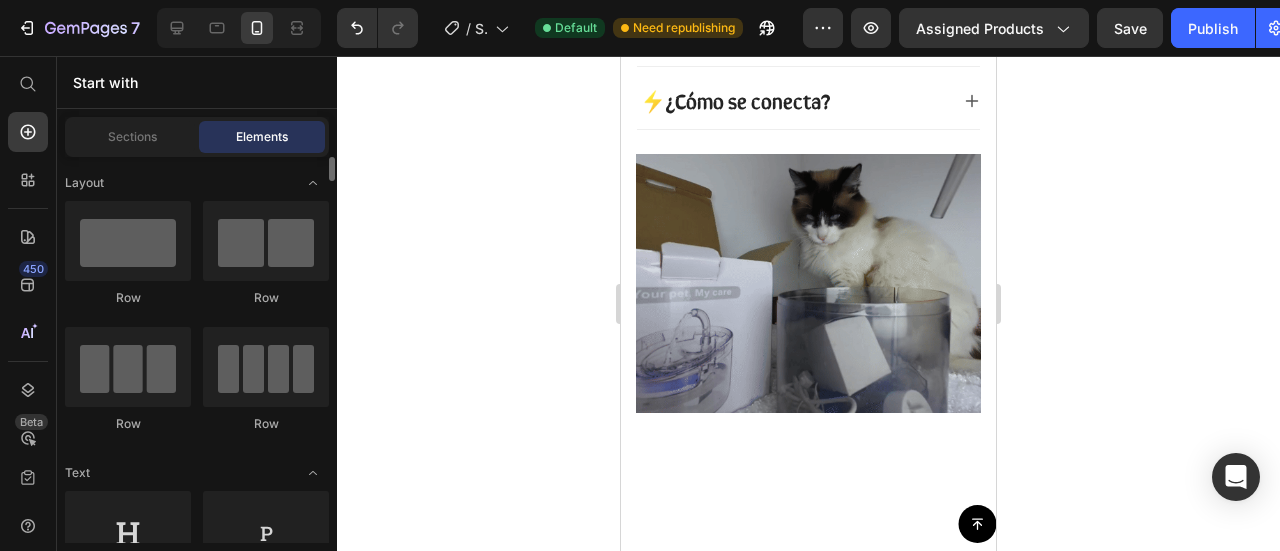 scroll, scrollTop: 200, scrollLeft: 0, axis: vertical 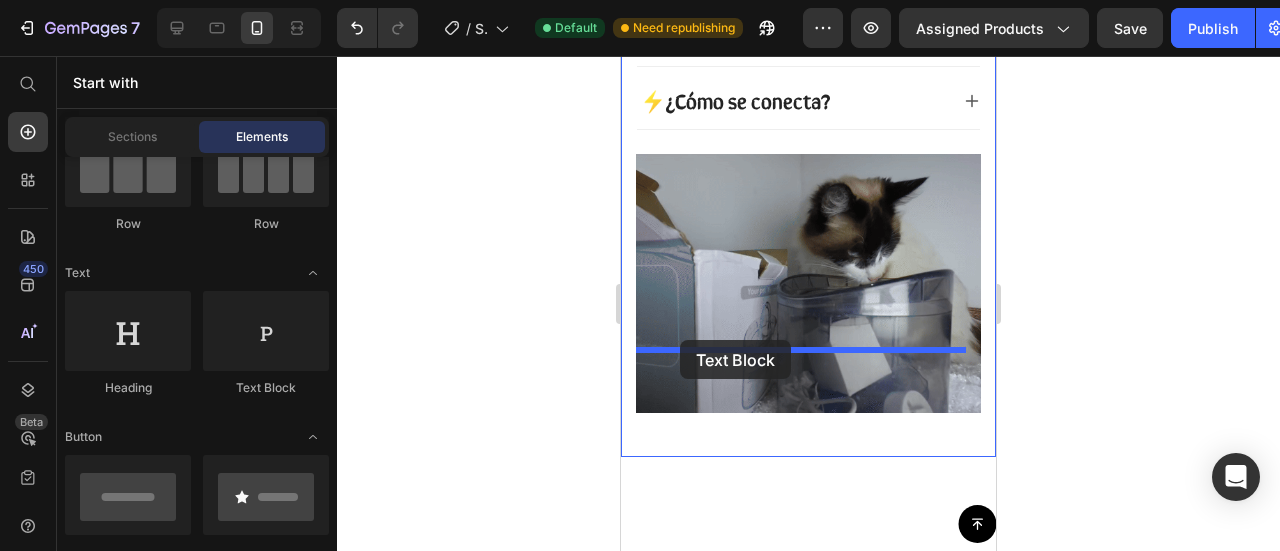 drag, startPoint x: 957, startPoint y: 401, endPoint x: 680, endPoint y: 340, distance: 283.6371 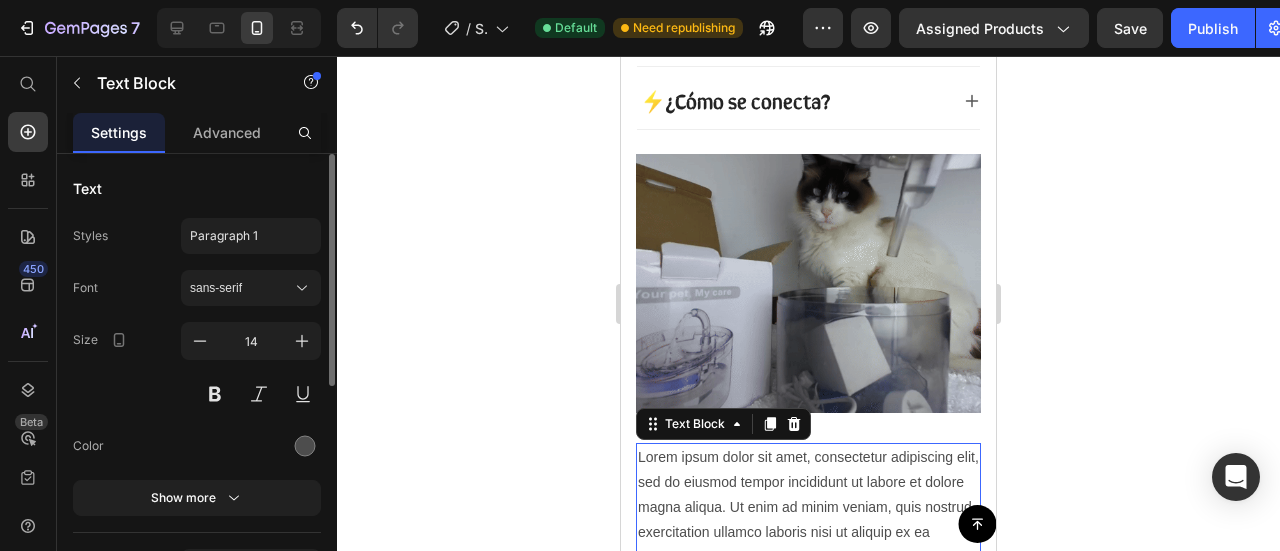 click on "Lorem ipsum dolor sit amet, consectetur adipiscing elit, sed do eiusmod tempor incididunt ut labore et dolore magna aliqua. Ut enim ad minim veniam, quis nostrud exercitation ullamco laboris nisi ut aliquip ex ea commodo consequat." at bounding box center (808, 508) 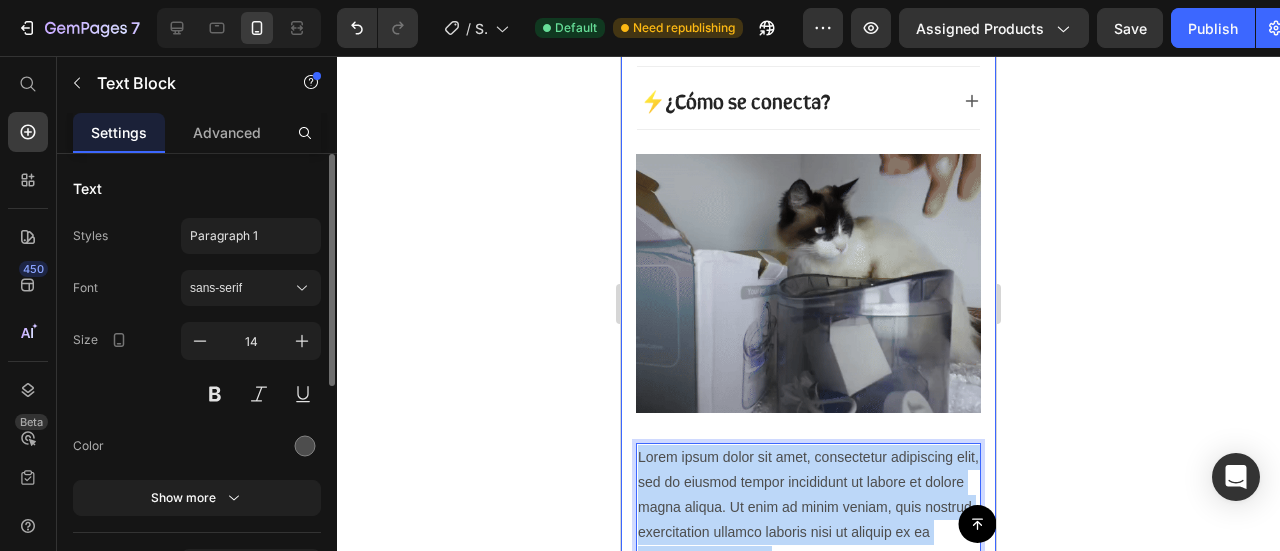 drag, startPoint x: 865, startPoint y: 462, endPoint x: 631, endPoint y: 359, distance: 255.6658 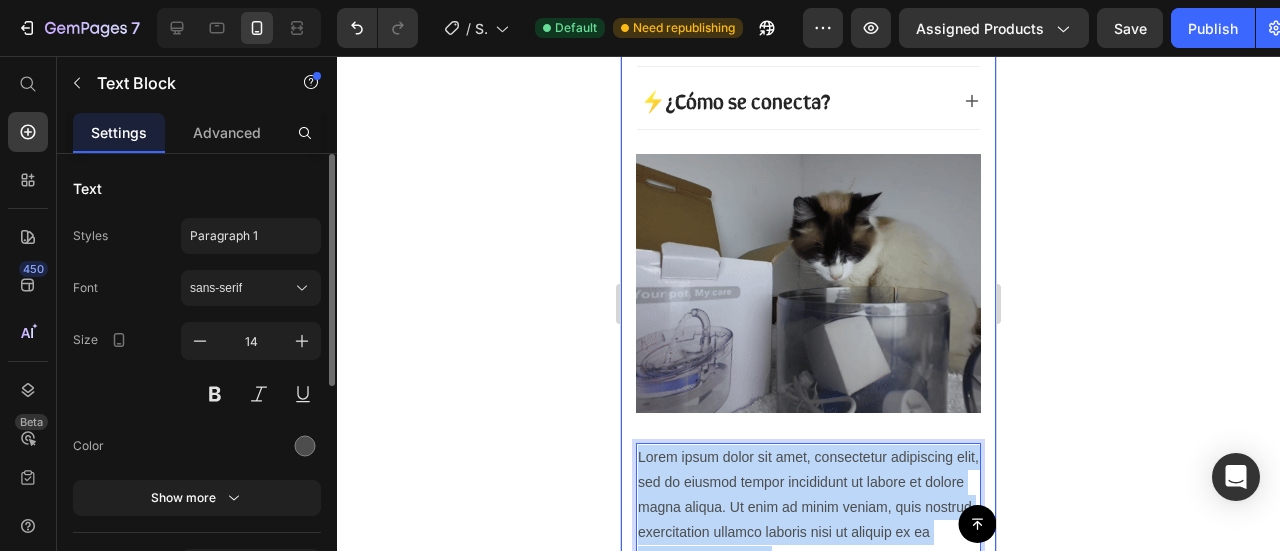 click on "RagH₂O Item List
Entrega   3 a 5 dias  Item List Row
Product Images
Icon Boosts immunity and defense Text Block
Icon Boosts immunity and defense Text Block
Icon Boosts immunity and defense Text Block Row Icon Icon Icon Icon Icon Icon List [FIRST] [LAST] Text Block Row Verified Buyer Item List Row “At vero eos et accusamus et iusto odio dignissimos ducimus qui blanditiis praesentium voluptatum” Text Block Row Icon Icon Icon Icon Icon Icon List +1.500 vendidos! Text Block Row RagH₂O™ Product Title $99.900,00 Product Price
Gran capacidad de 1.8L
Triple sistema de filtración
Detecta a tu mascota
Flujo continuo o en modos ajustables Item List
Envió dentro de 3 a 5 días.🔒Seguro y confiable Item List Add to cart Add to Cart
100% Garantizado Item List" at bounding box center [808, -239] 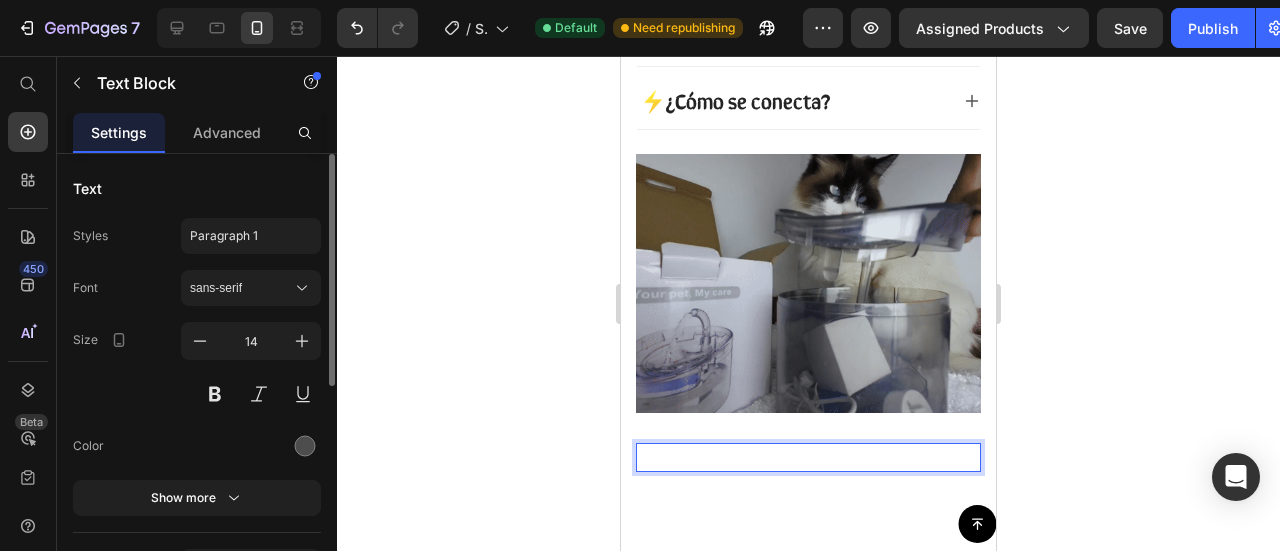 click at bounding box center [808, 457] 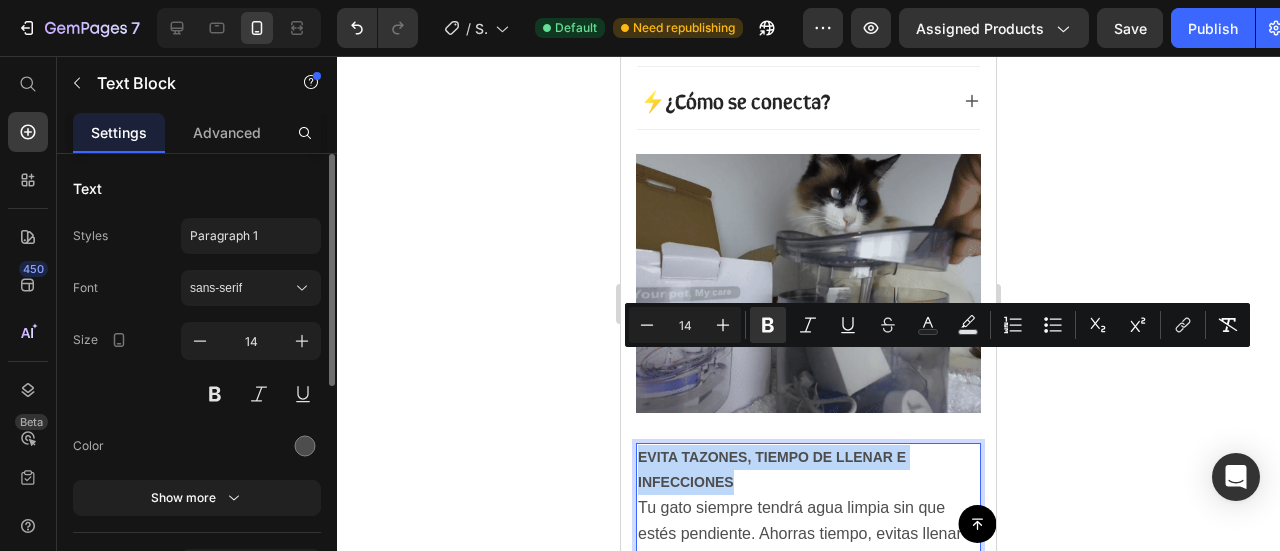 drag, startPoint x: 715, startPoint y: 385, endPoint x: 638, endPoint y: 358, distance: 81.596565 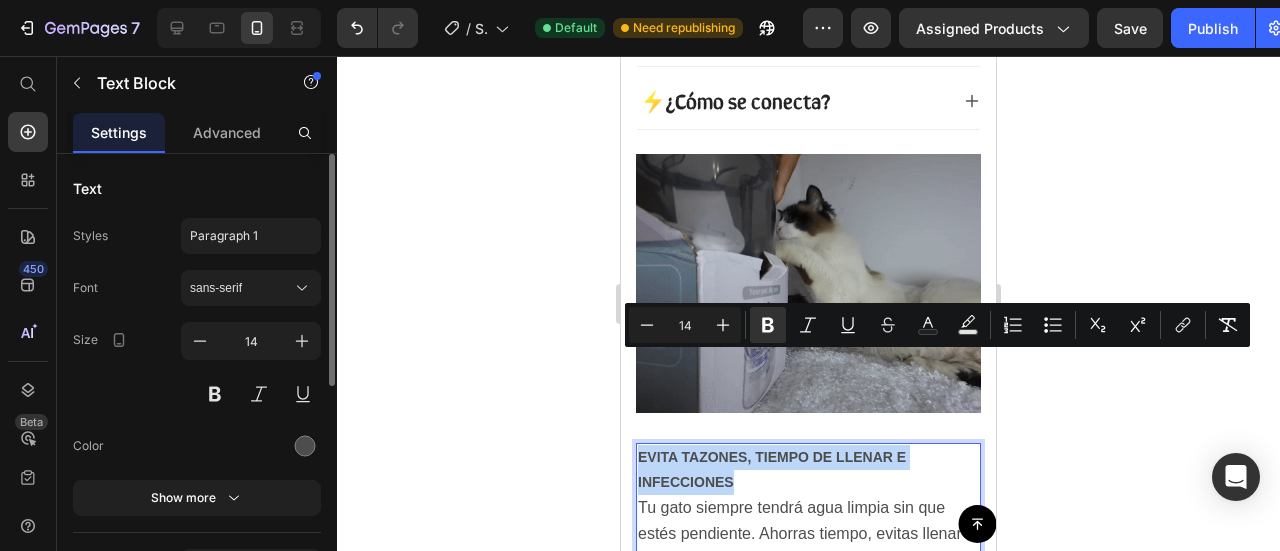 click on "EVITA TAZONES, TIEMPO DE LLENAR E INFECCIONES" at bounding box center (808, 470) 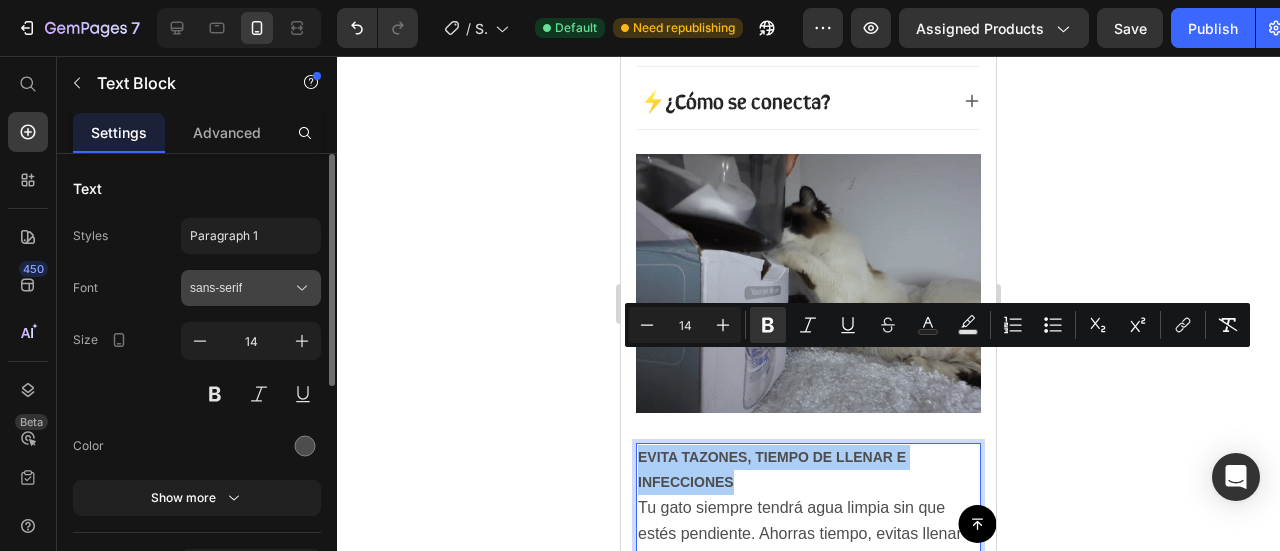 drag, startPoint x: 226, startPoint y: 283, endPoint x: 240, endPoint y: 273, distance: 17.20465 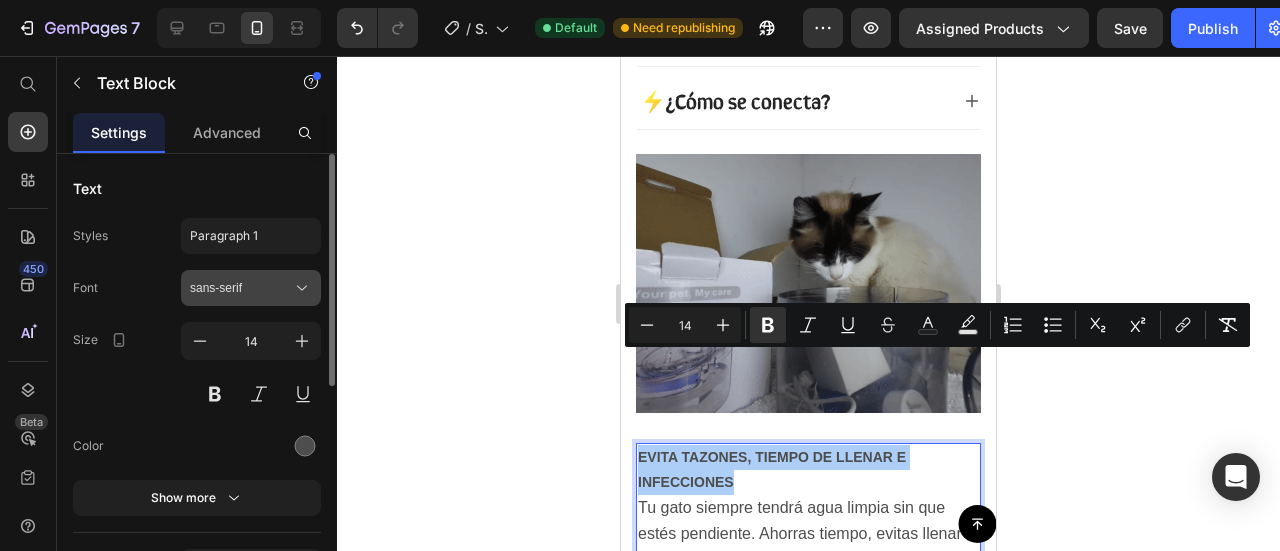 click on "sans-serif" at bounding box center (241, 288) 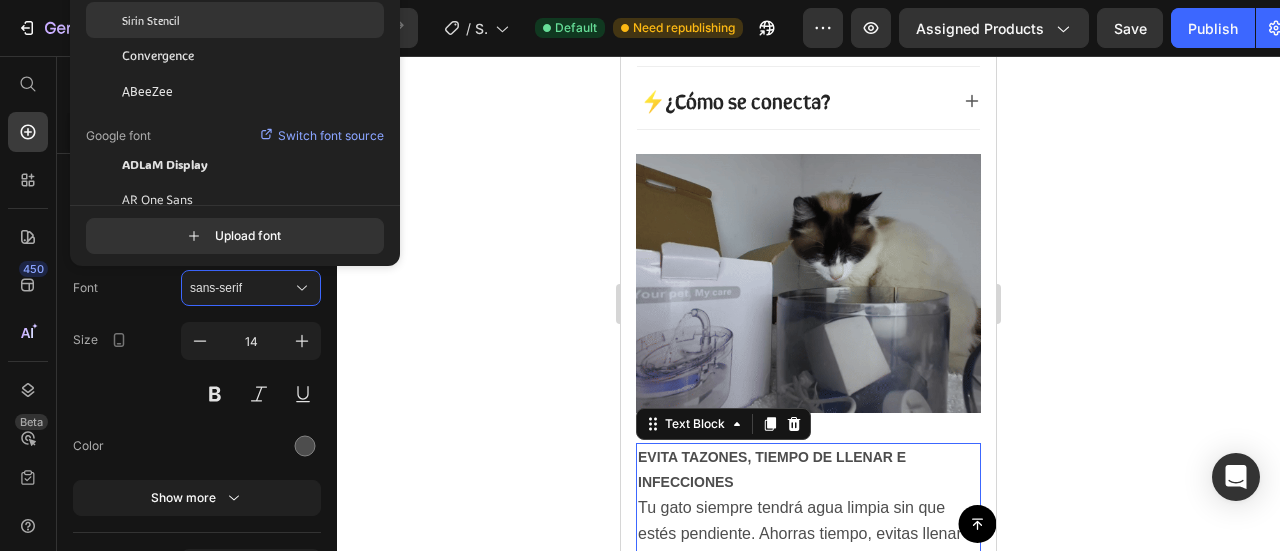 drag, startPoint x: 161, startPoint y: 15, endPoint x: 168, endPoint y: 31, distance: 17.464249 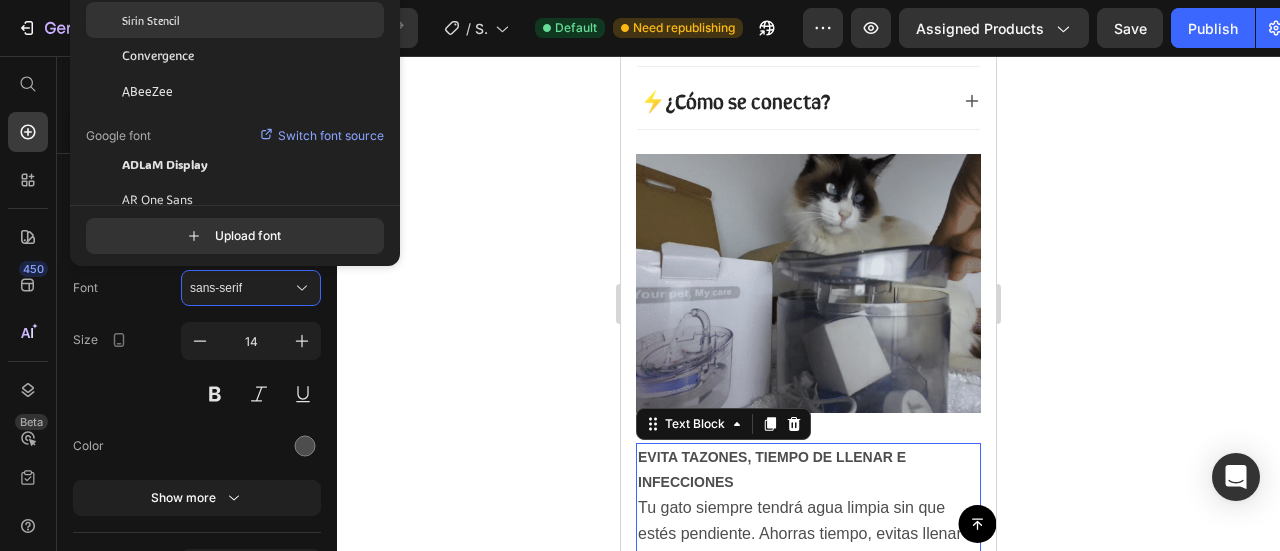 click on "Sirin Stencil" at bounding box center (151, 20) 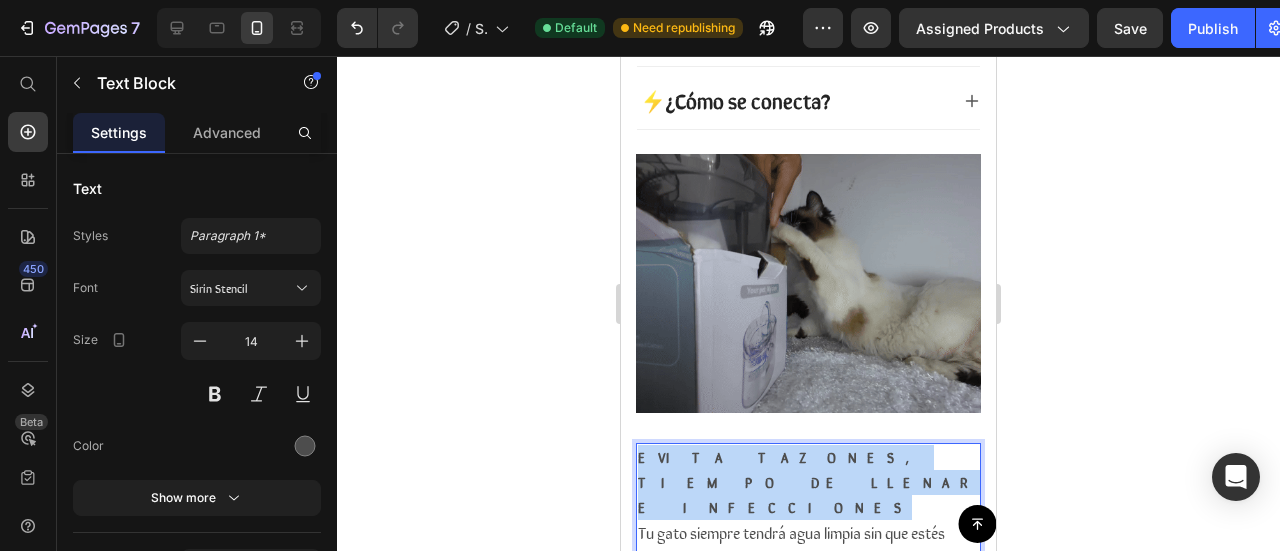 drag, startPoint x: 934, startPoint y: 364, endPoint x: 637, endPoint y: 365, distance: 297.00168 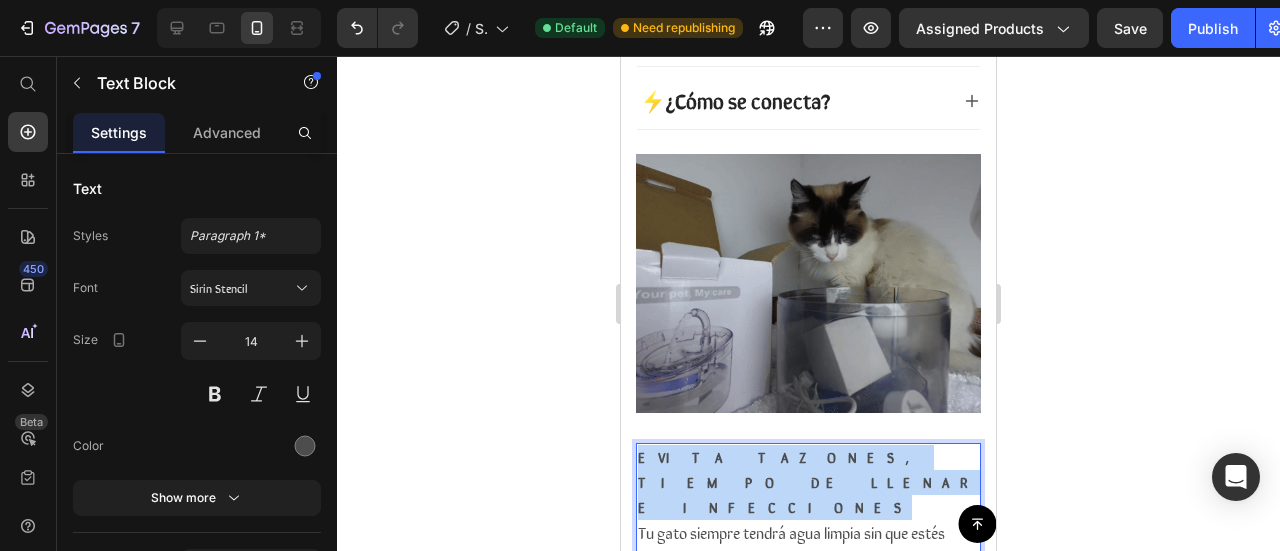 click on "EVITA TAZONES, TIEMPO DE LLENAR E INFECCIONES Tu gato siempre tendrá agua limpia sin que estés pendiente. Ahorras tiempo, evitas llenar el plato a cada rato y previenes enfermedades por agua sucia o estancada." at bounding box center (808, 560) 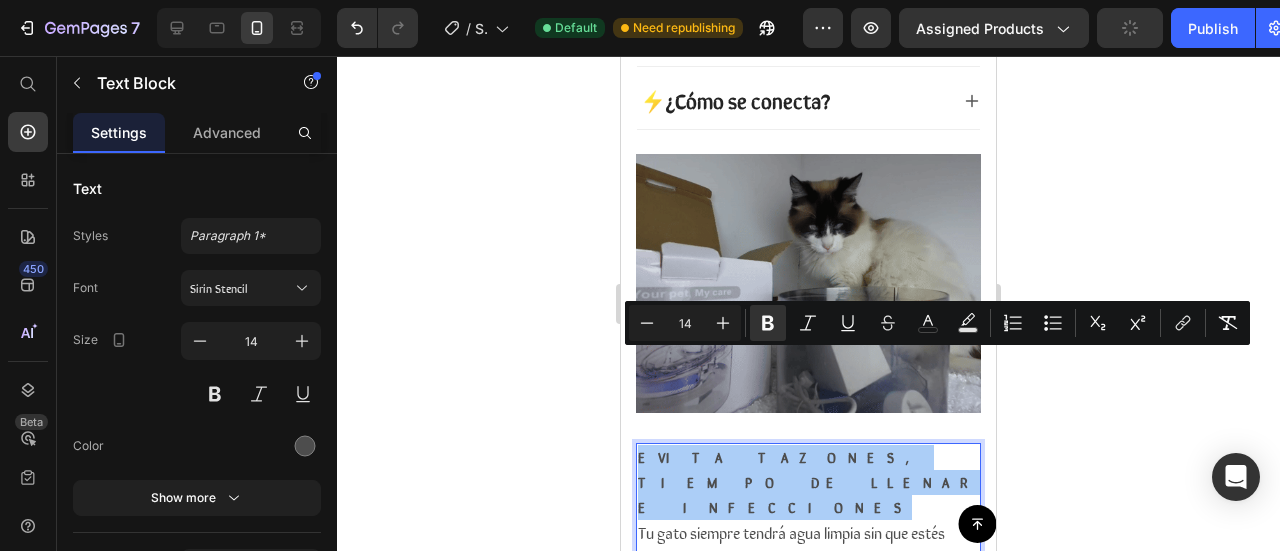click 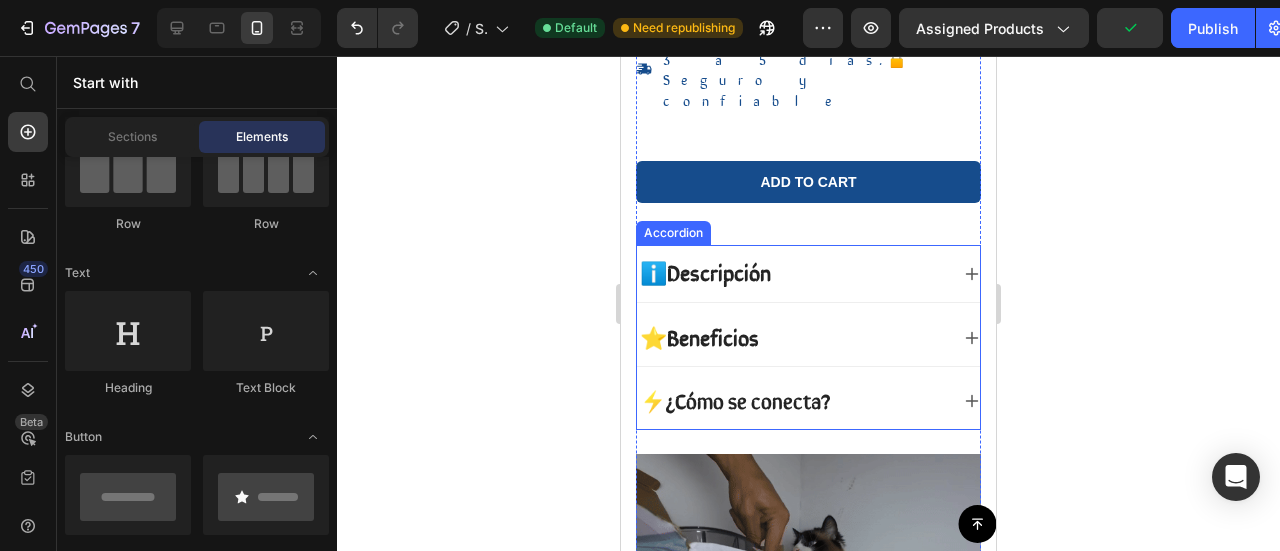 scroll, scrollTop: 662, scrollLeft: 0, axis: vertical 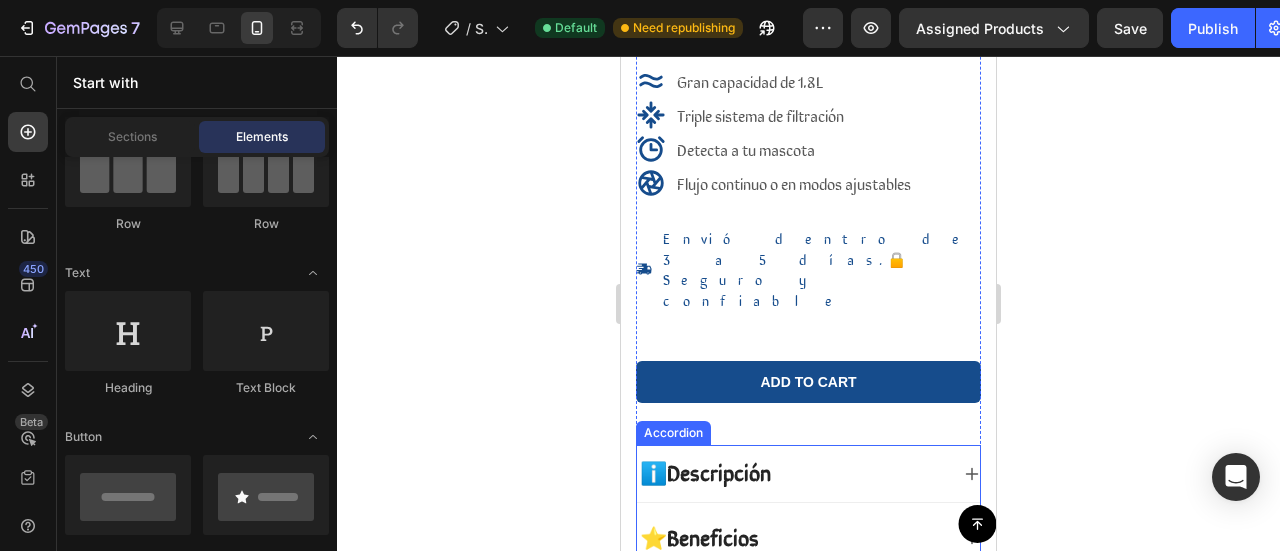 click on "ℹ️Descripción" at bounding box center [705, 471] 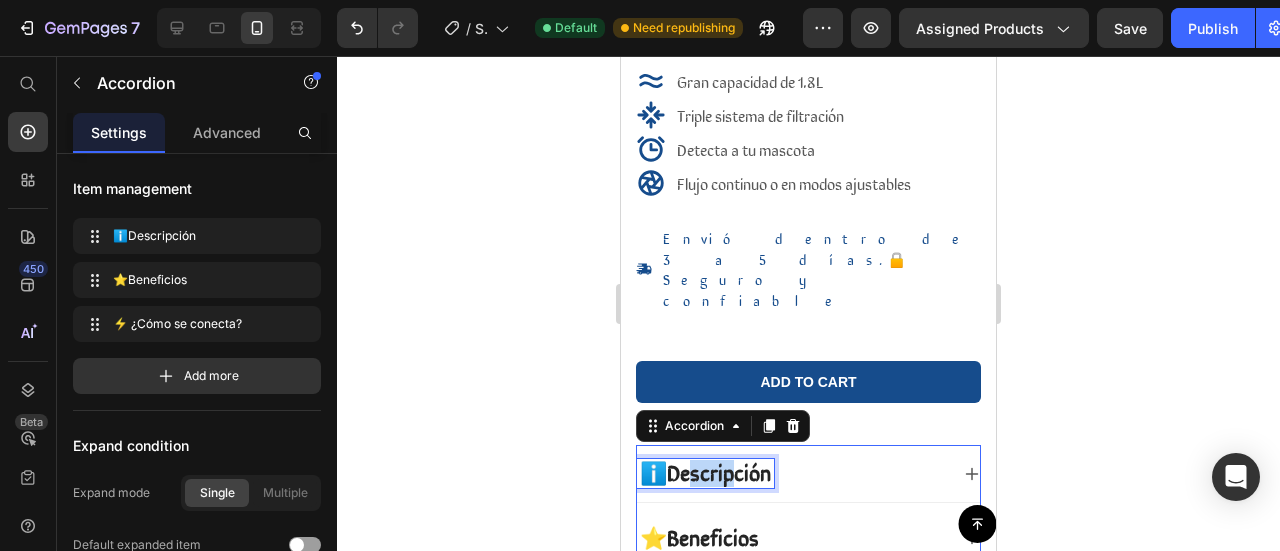 drag, startPoint x: 693, startPoint y: 388, endPoint x: 742, endPoint y: 393, distance: 49.25444 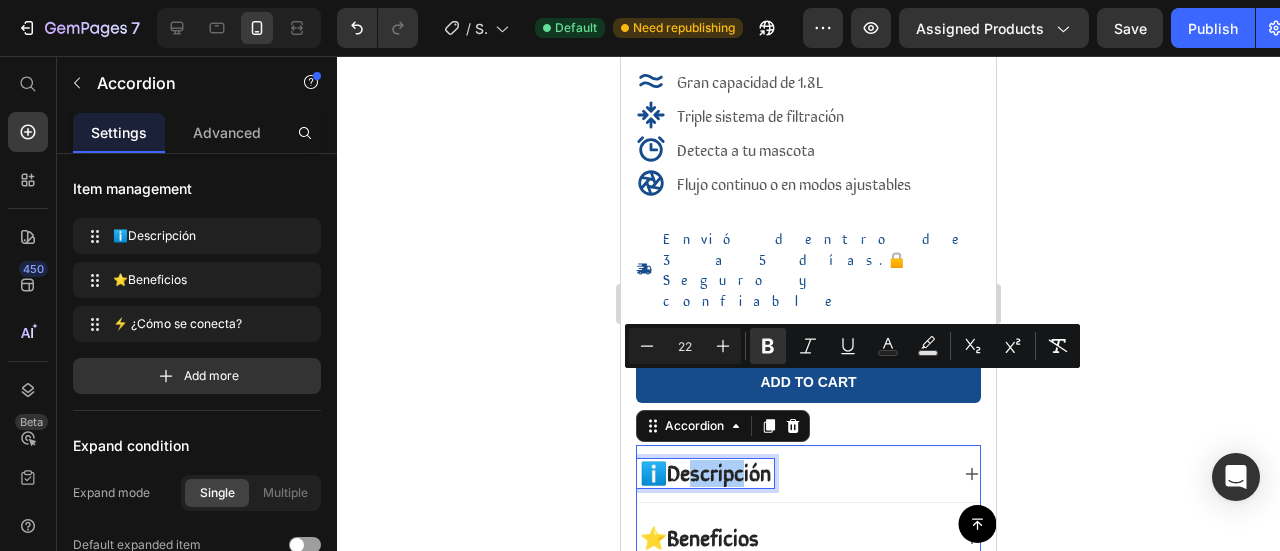 click 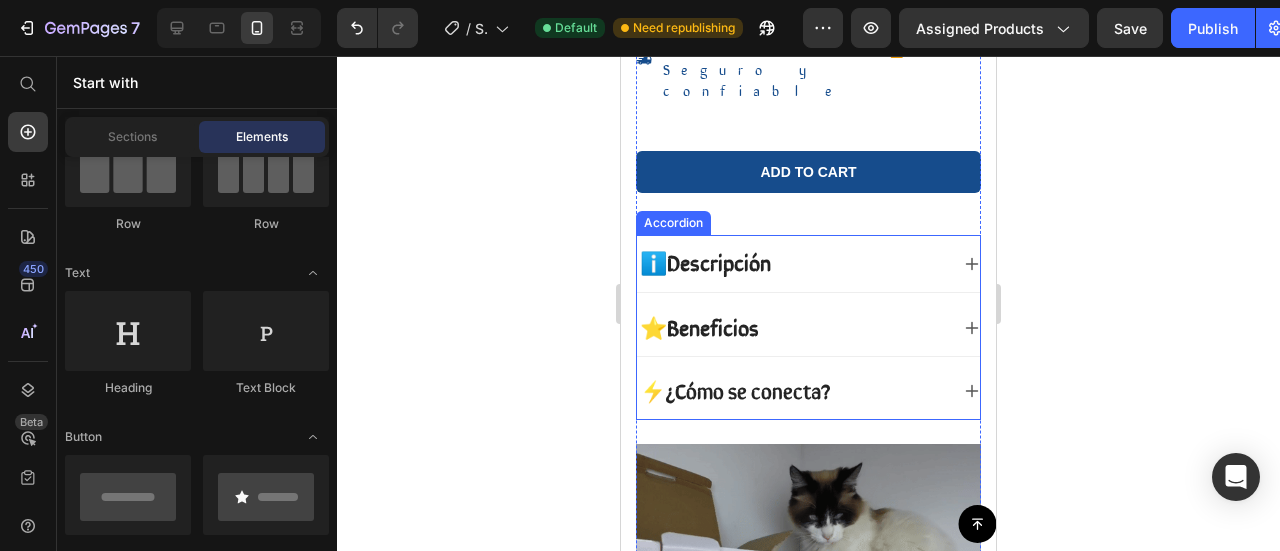 scroll, scrollTop: 1262, scrollLeft: 0, axis: vertical 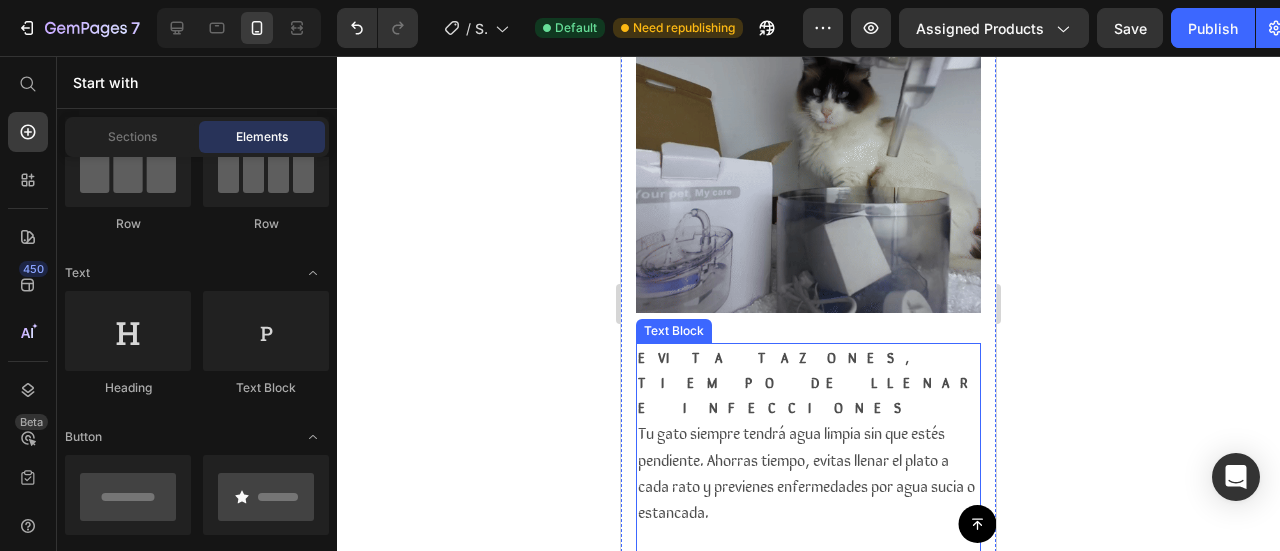 click on "EVITA TAZONES, TIEMPO DE LLENAR E INFECCIONES" at bounding box center (808, 382) 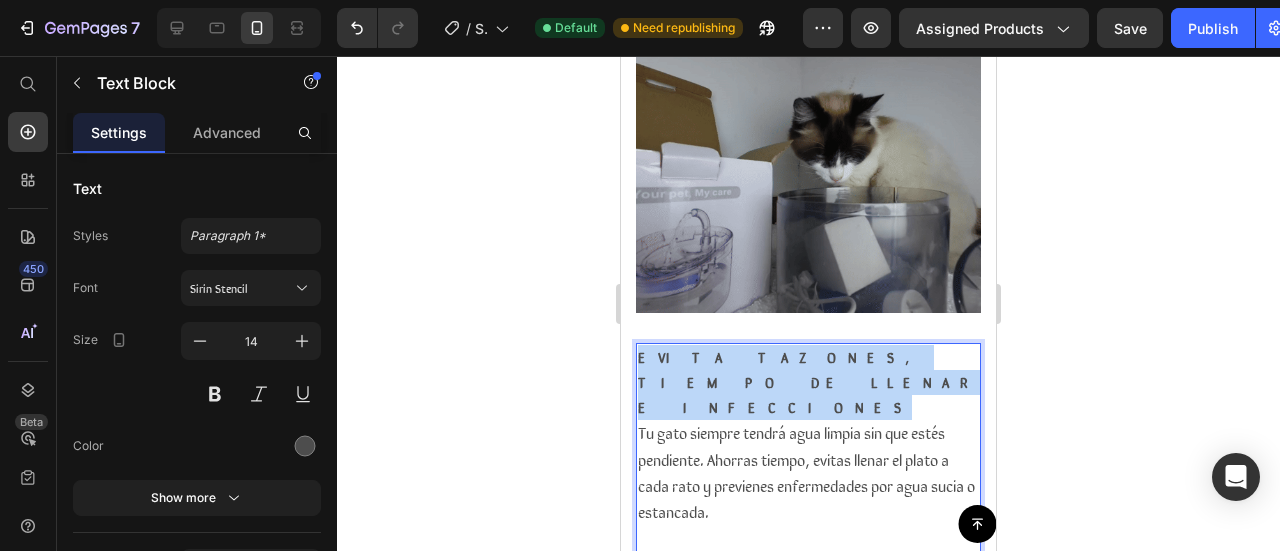 drag, startPoint x: 927, startPoint y: 265, endPoint x: 635, endPoint y: 260, distance: 292.04282 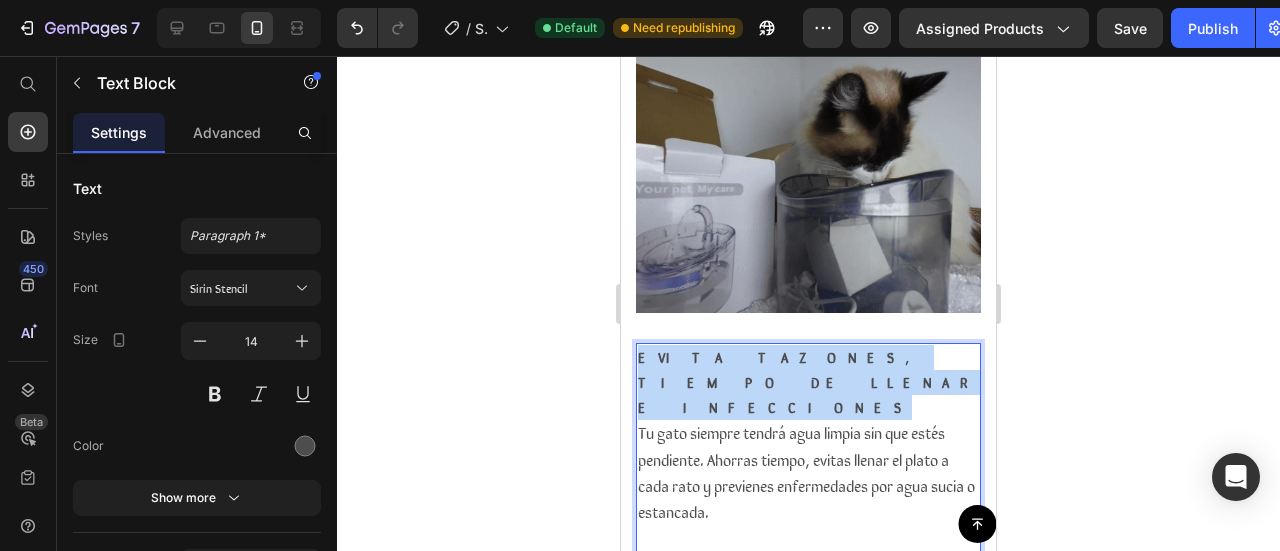 click on "RagH₂O Item List
Entrega   3 a 5 dias  Item List Row
Product Images
Icon Boosts immunity and defense Text Block
Icon Boosts immunity and defense Text Block
Icon Boosts immunity and defense Text Block Row Icon Icon Icon Icon Icon Icon List [FIRST] [LAST] Text Block Row Verified Buyer Item List Row “At vero eos et accusamus et iusto odio dignissimos ducimus qui blanditiis praesentium voluptatum” Text Block Row Icon Icon Icon Icon Icon Icon List +1.500 vendidos! Text Block Row RagH₂O™ Product Title $99.900,00 Product Price
Gran capacidad de 1.8L
Triple sistema de filtración
Detecta a tu mascota
Flujo continuo o en modos ajustables Item List
Envió dentro de 3 a 5 días.🔒Seguro y confiable Item List Add to cart Add to Cart
100% Garantizado Item List" at bounding box center (808, -274) 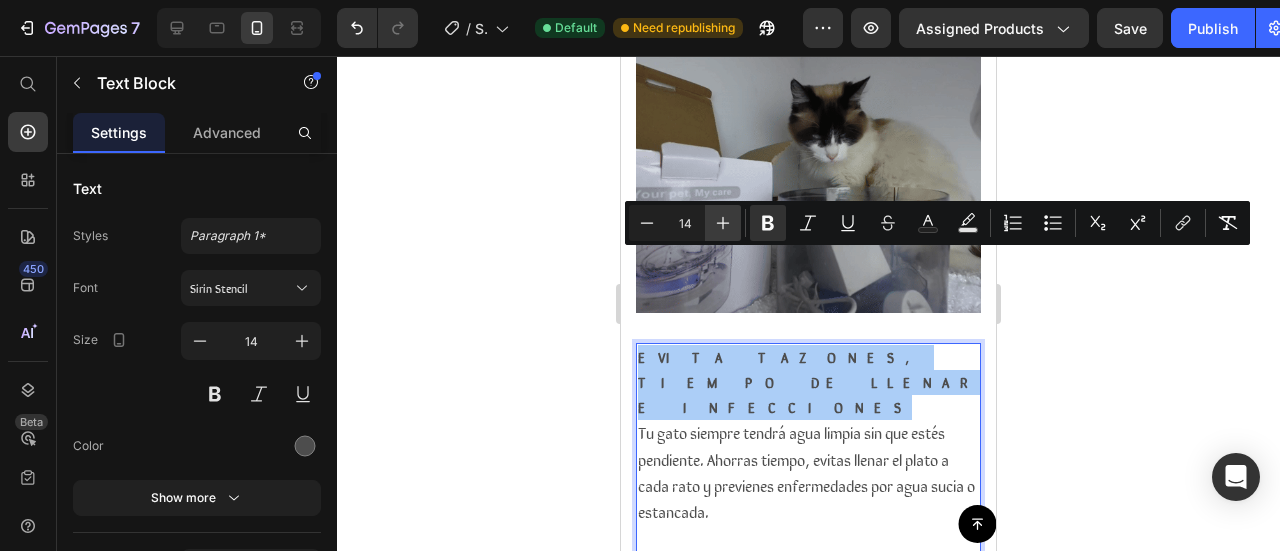 click on "Plus" at bounding box center (723, 223) 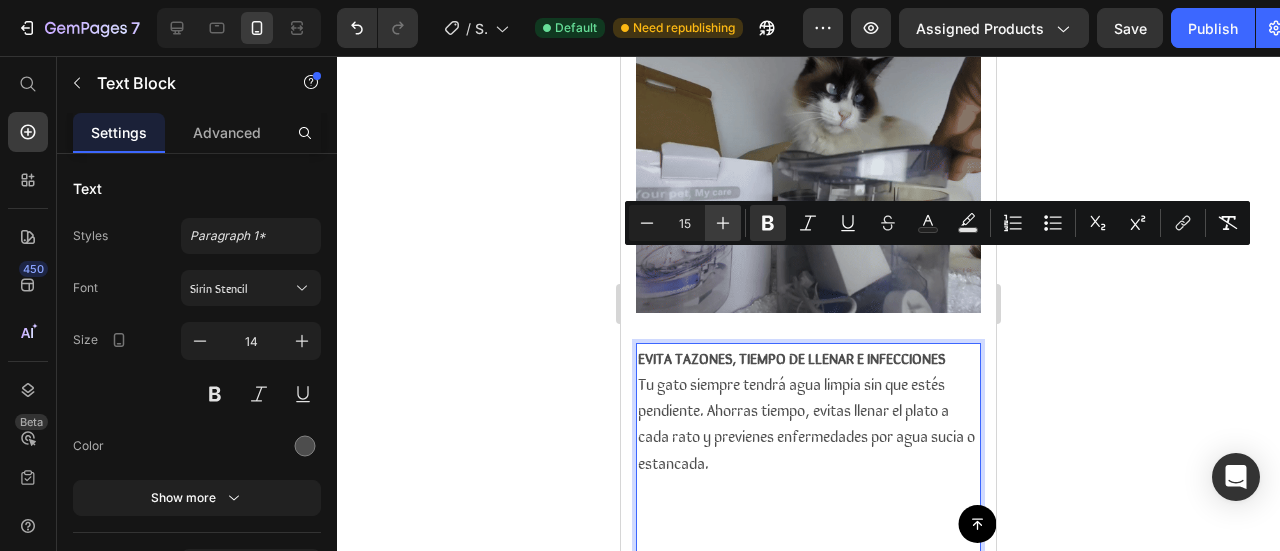 click on "Plus" at bounding box center (723, 223) 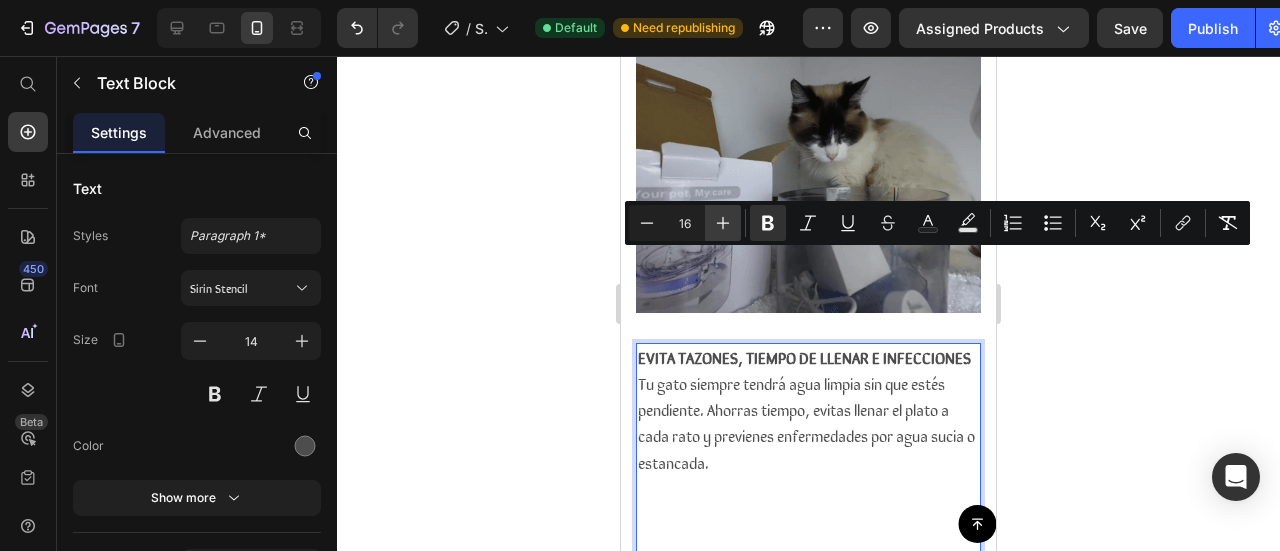 click on "Plus" at bounding box center [723, 223] 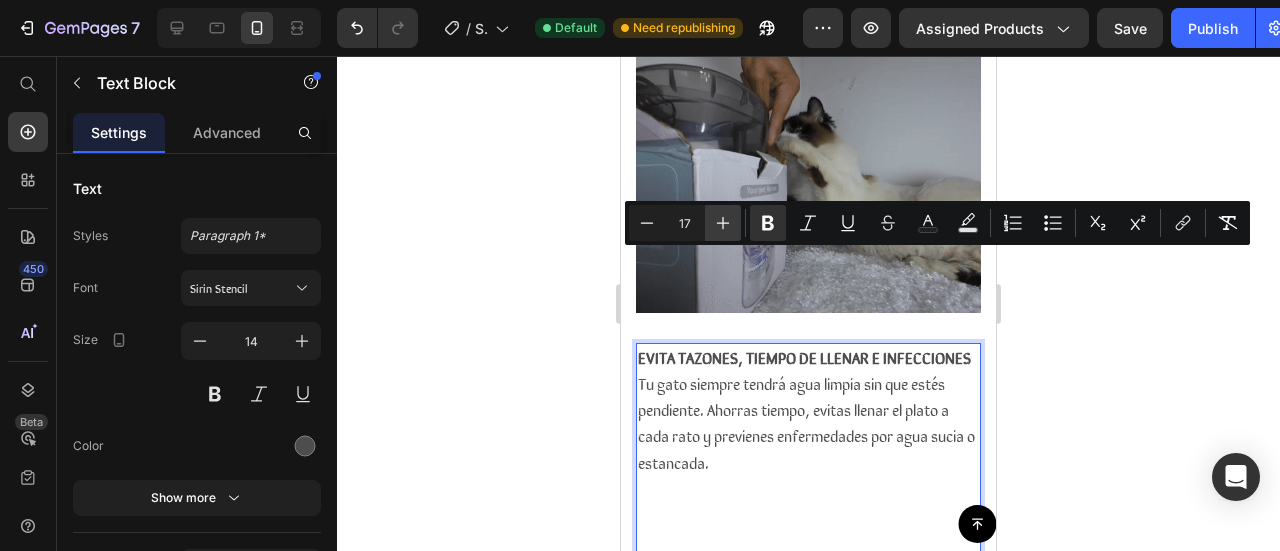 click on "Plus" at bounding box center (723, 223) 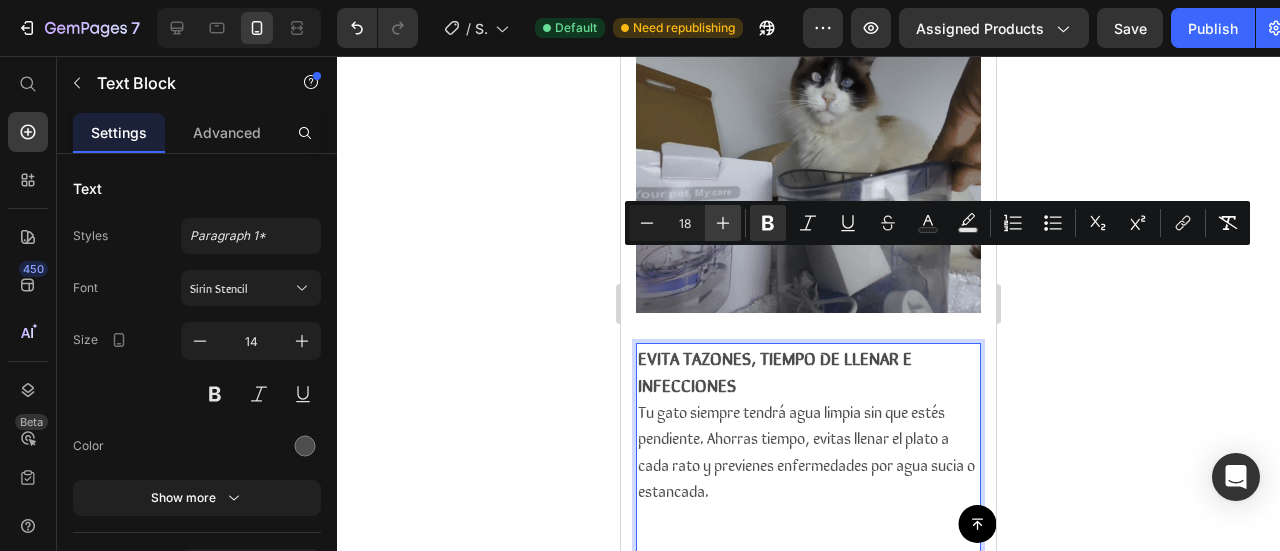 click on "Plus" at bounding box center (723, 223) 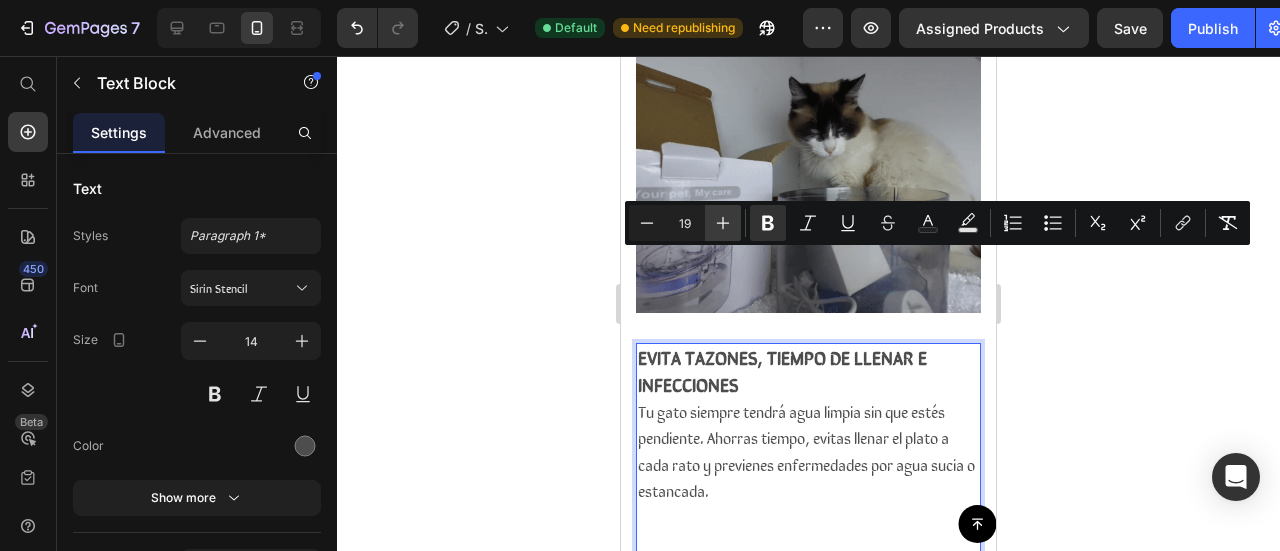click on "Plus" at bounding box center (723, 223) 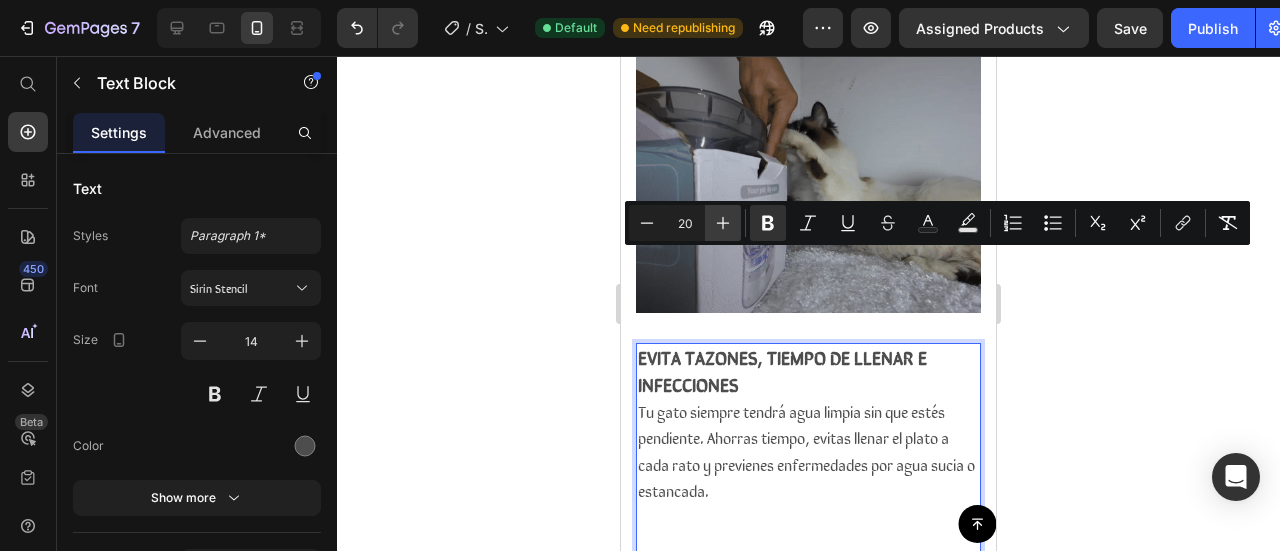 click on "Plus" at bounding box center (723, 223) 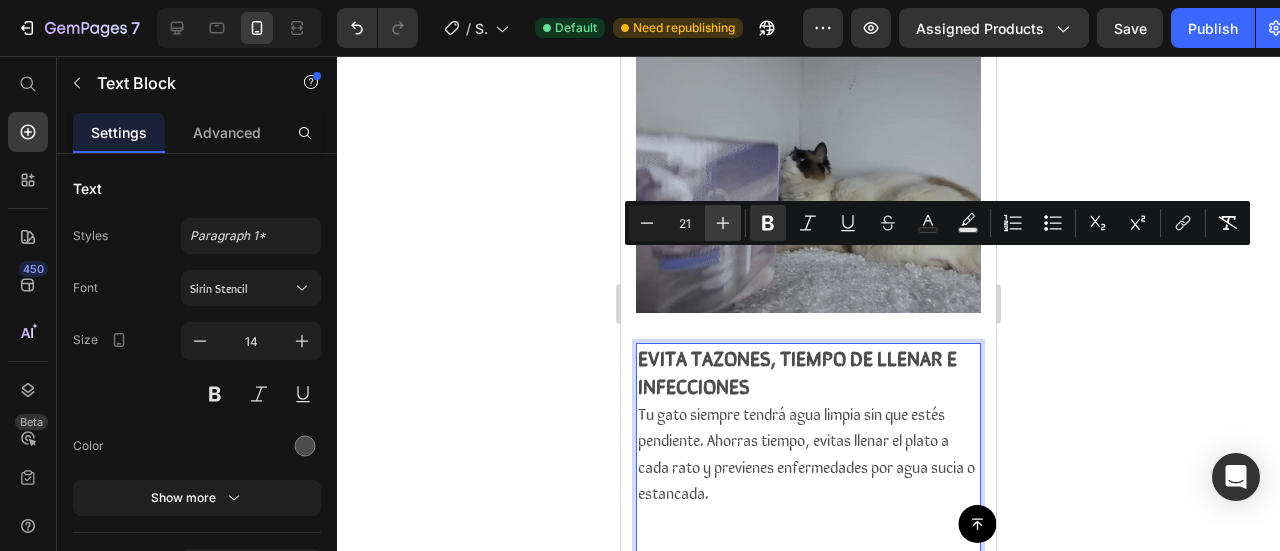 click on "Plus" at bounding box center (723, 223) 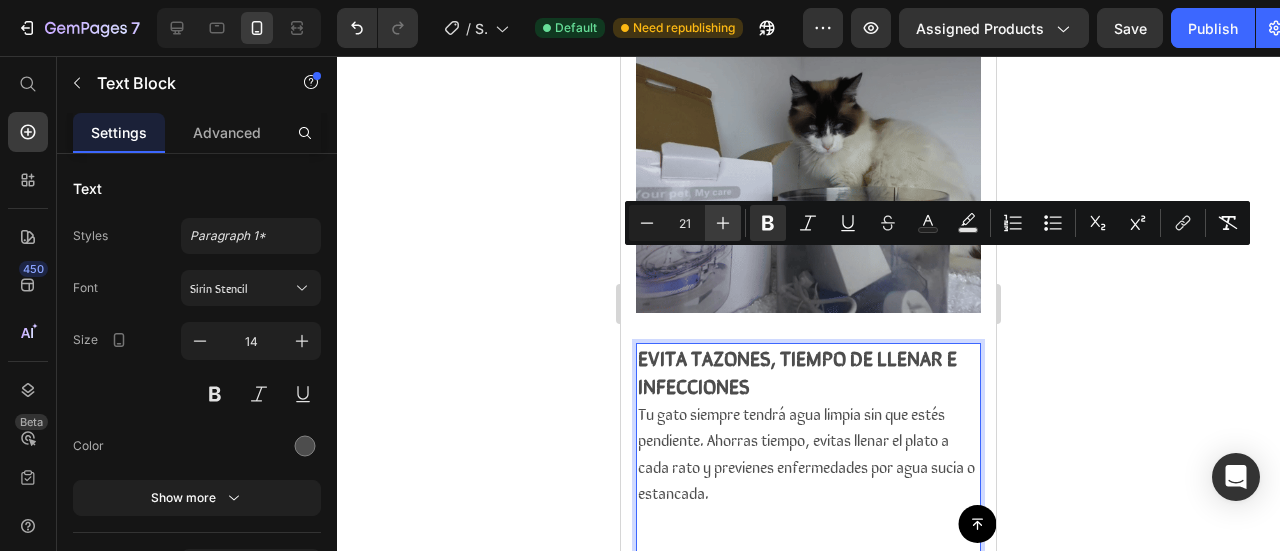 type on "22" 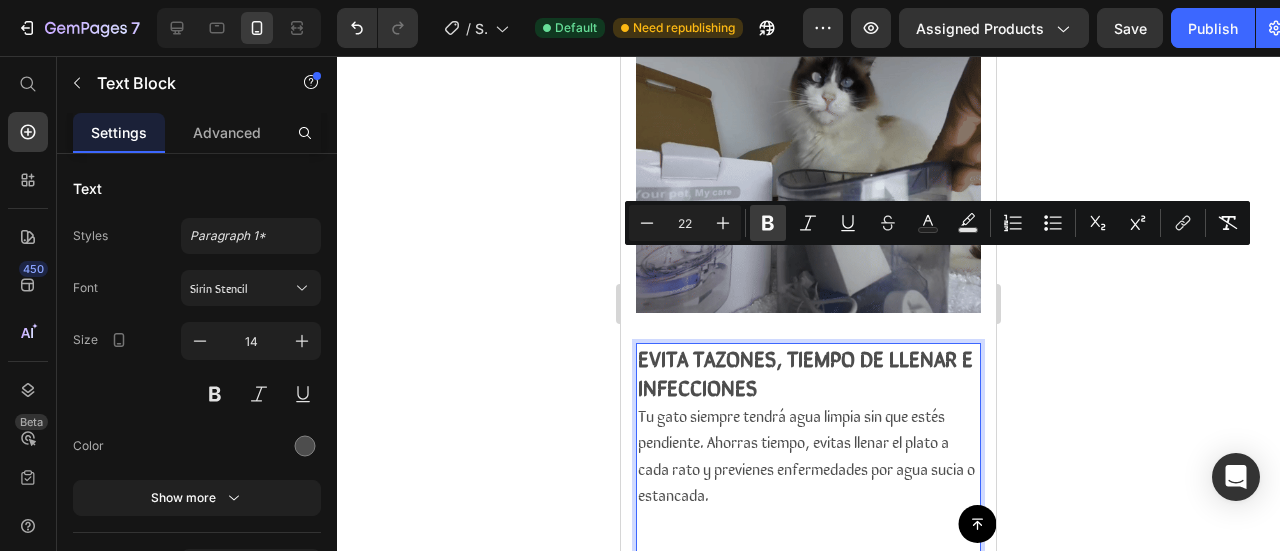 click 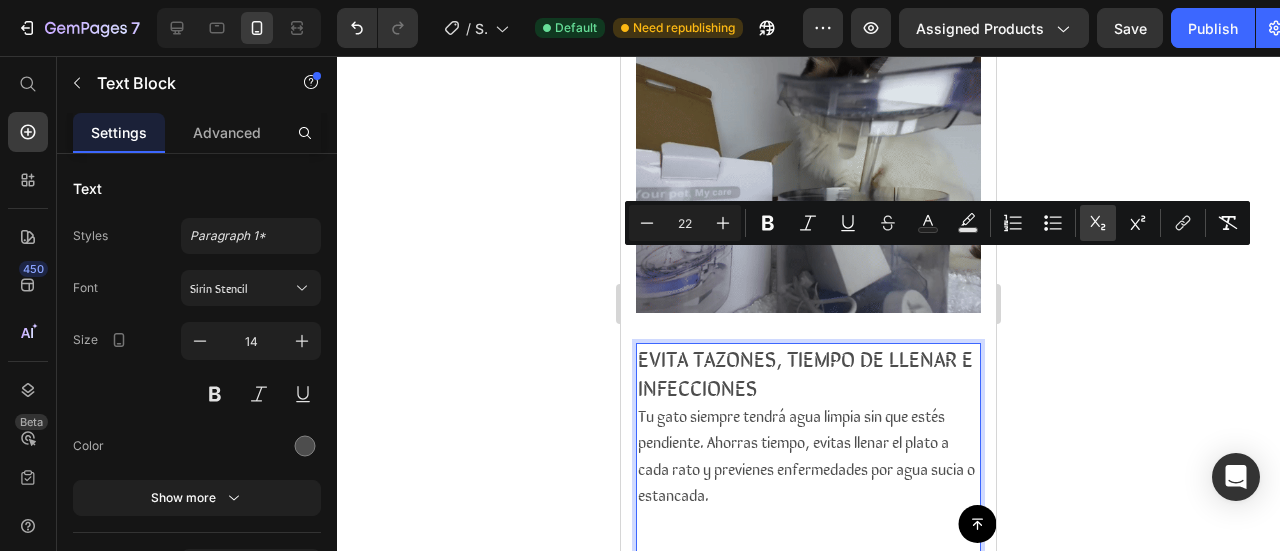 click 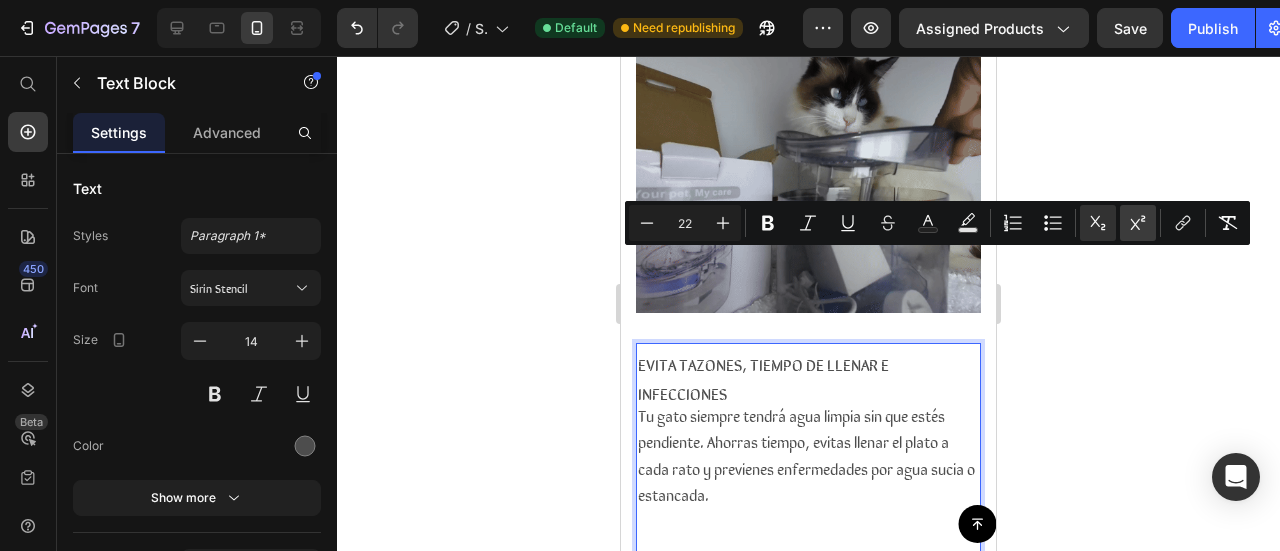 click on "Superscript" at bounding box center (1138, 223) 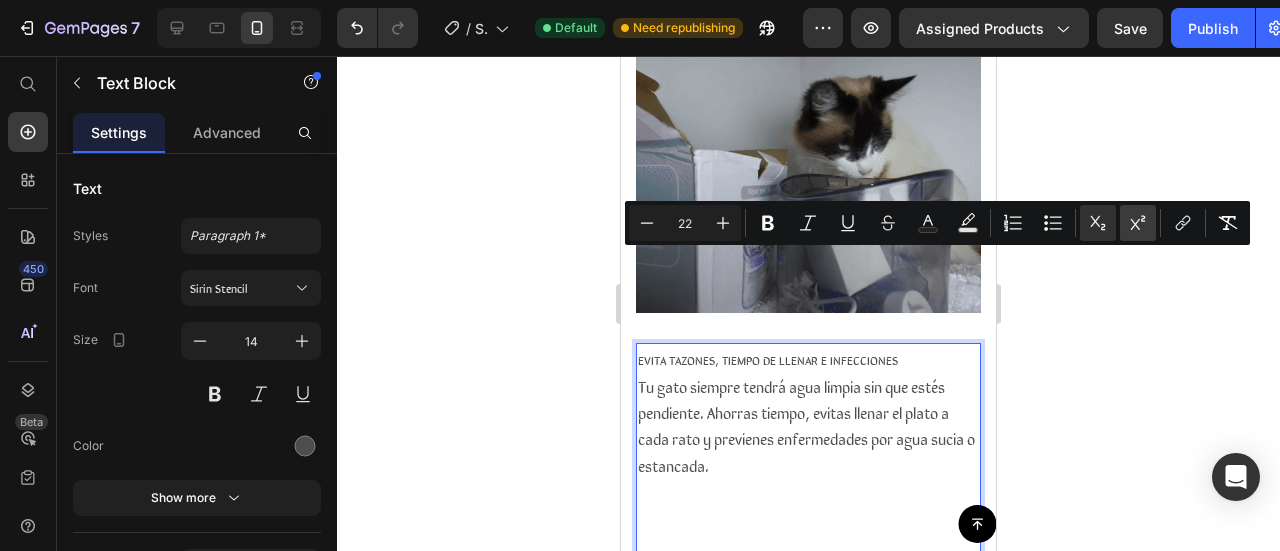 click on "Superscript" at bounding box center [1138, 223] 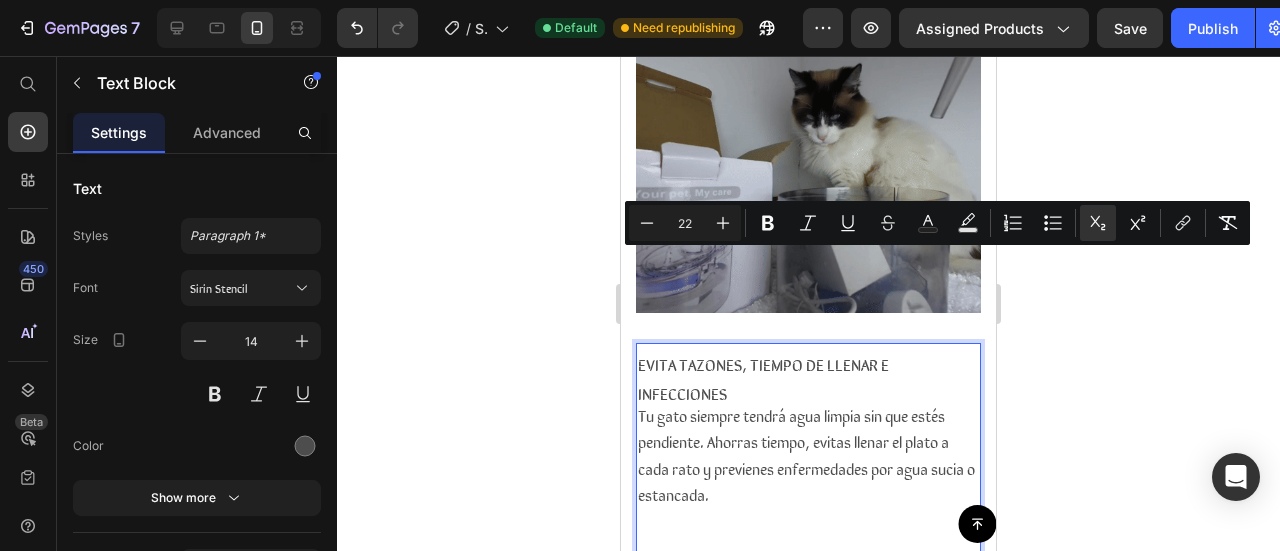 click on "Minus 22 Plus Bold Italic Underline       Strikethrough
Text Color
Text Background Color Numbered List Bulleted List Subscript Superscript       link Remove Format" at bounding box center (937, 223) 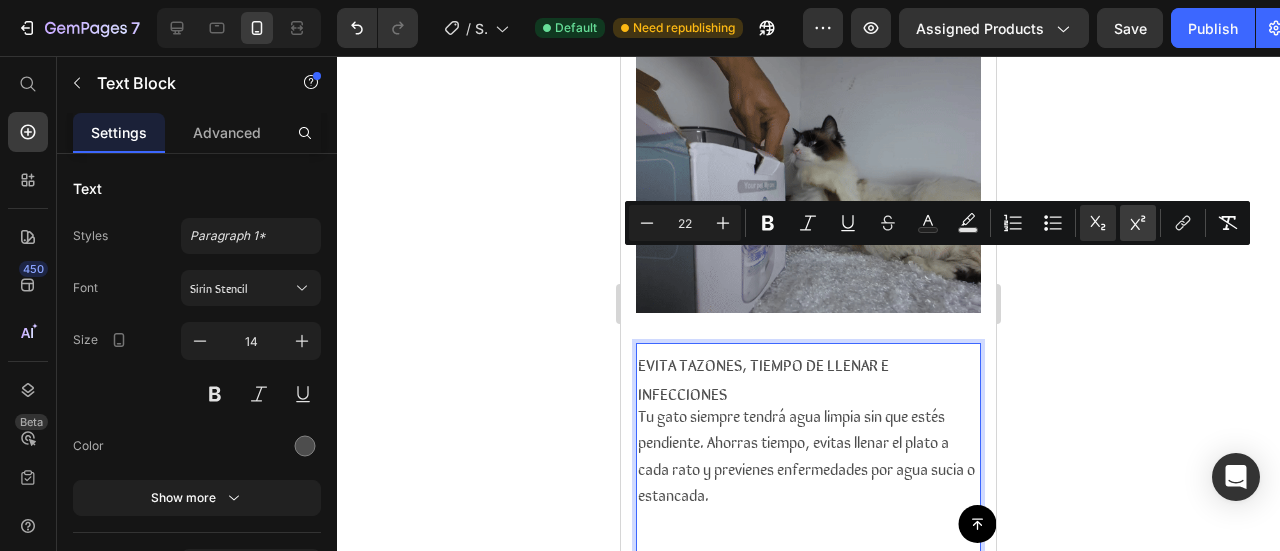 click on "Superscript" at bounding box center (1138, 223) 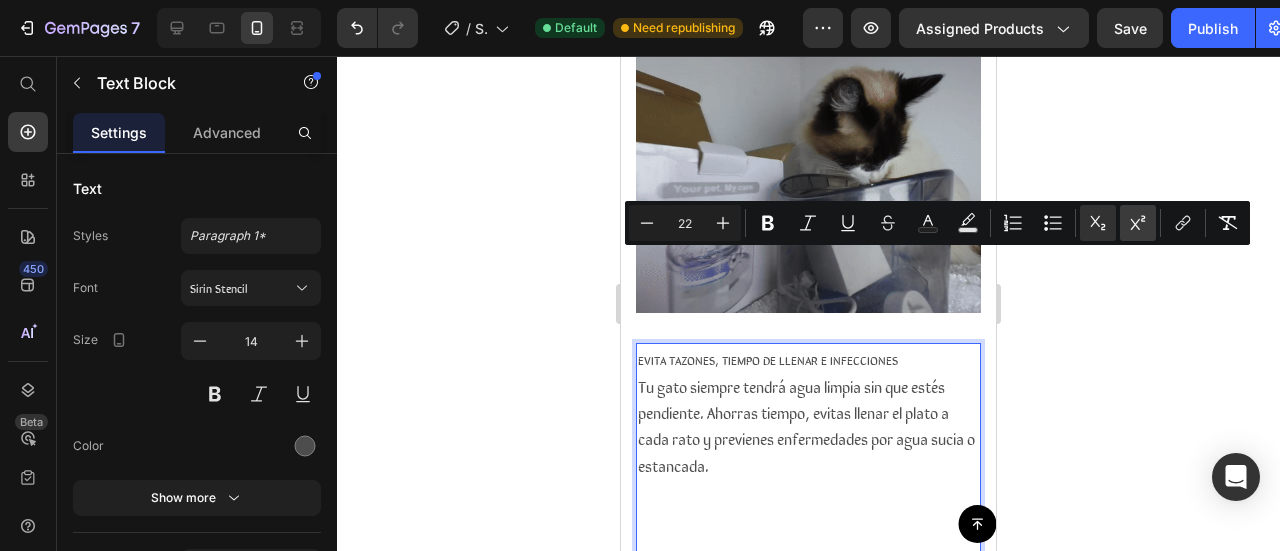 click on "Superscript" at bounding box center [1138, 223] 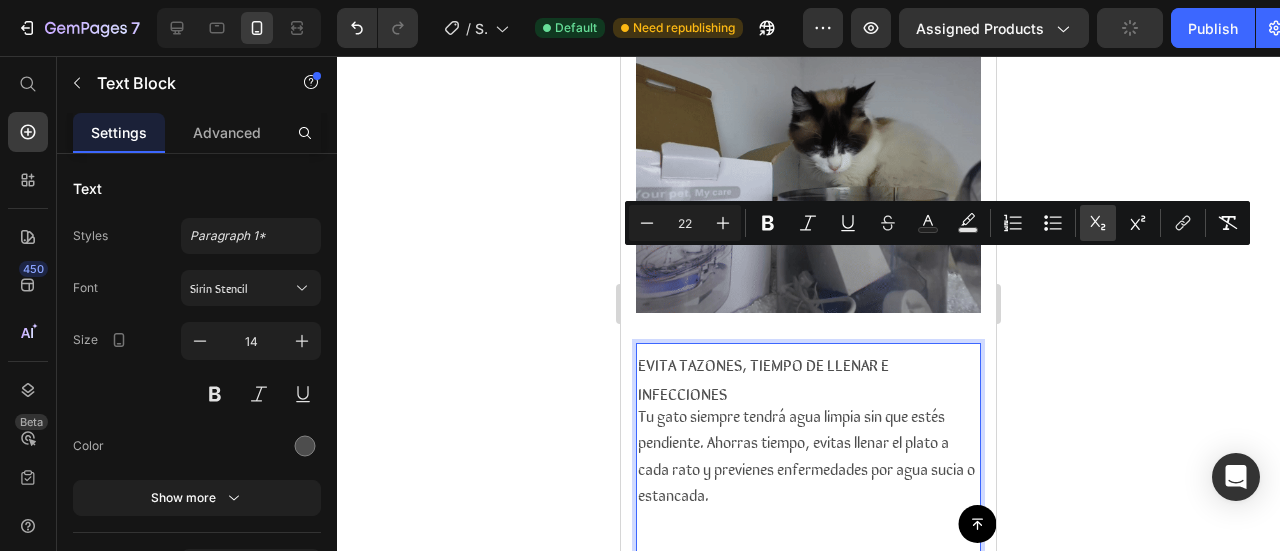 click 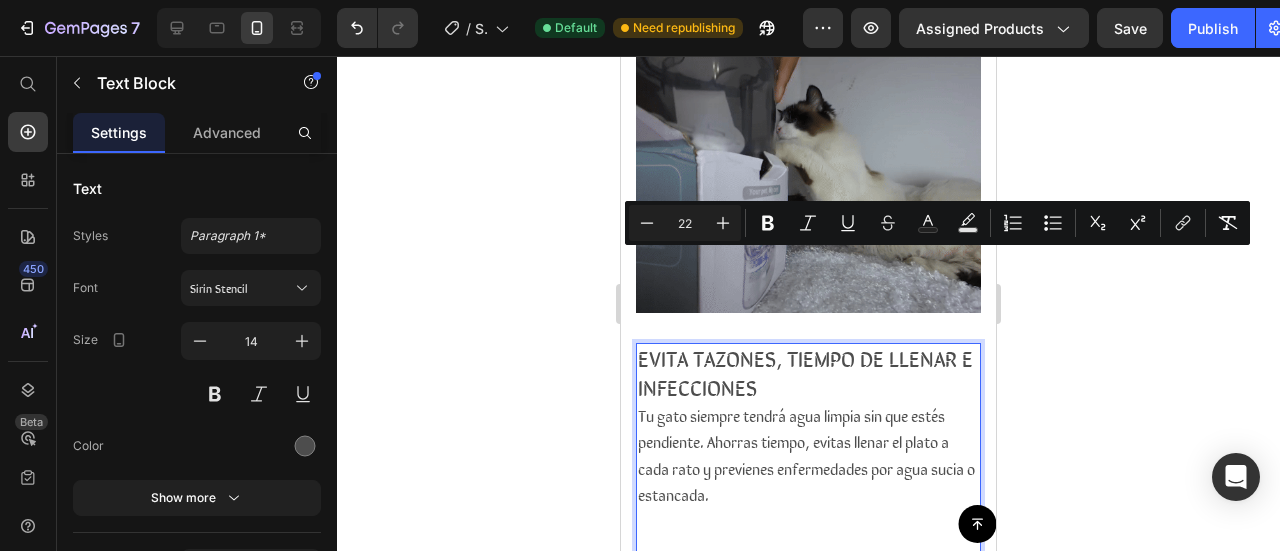 click on "EVITA TAZONES, TIEMPO DE LLENAR E INFECCIONES" at bounding box center (808, 374) 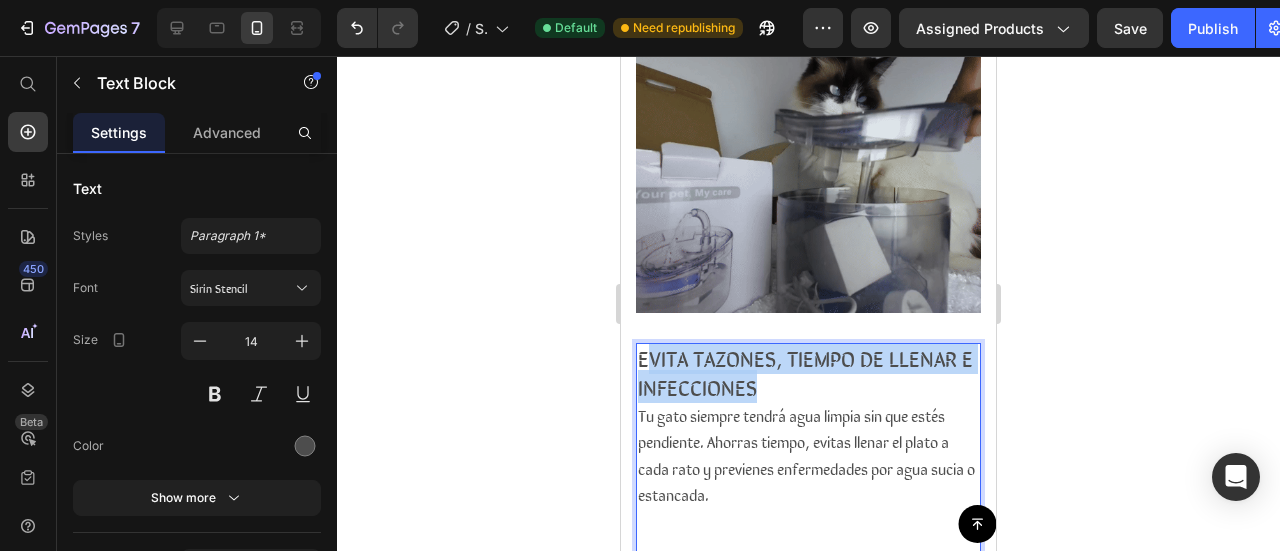 drag, startPoint x: 786, startPoint y: 302, endPoint x: 650, endPoint y: 265, distance: 140.94325 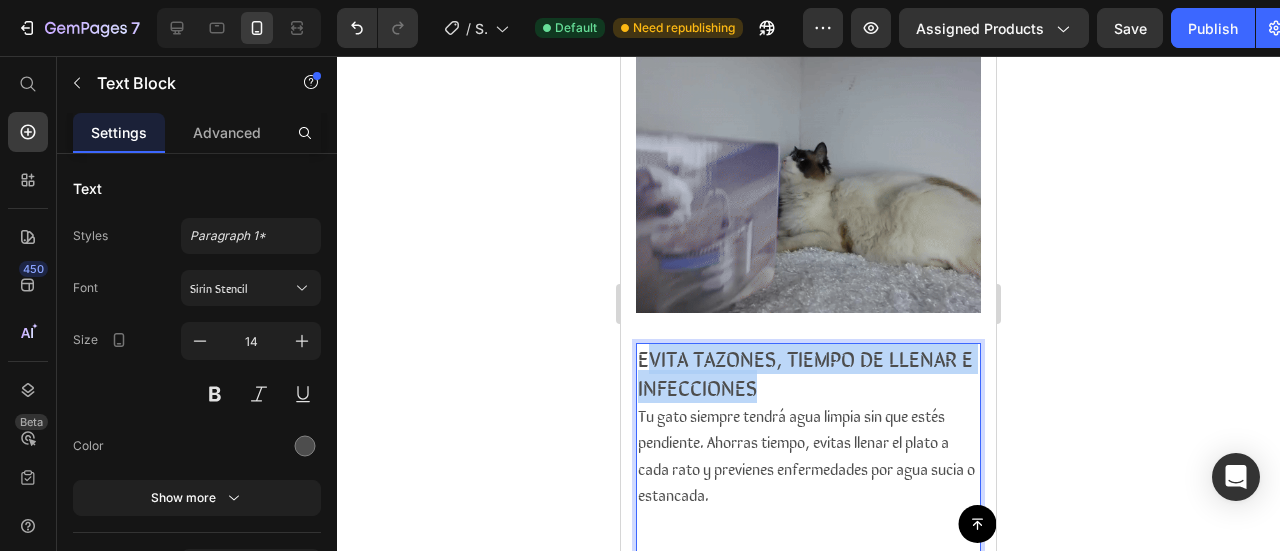 click on "EVITA TAZONES, TIEMPO DE LLENAR E INFECCIONES" at bounding box center (808, 374) 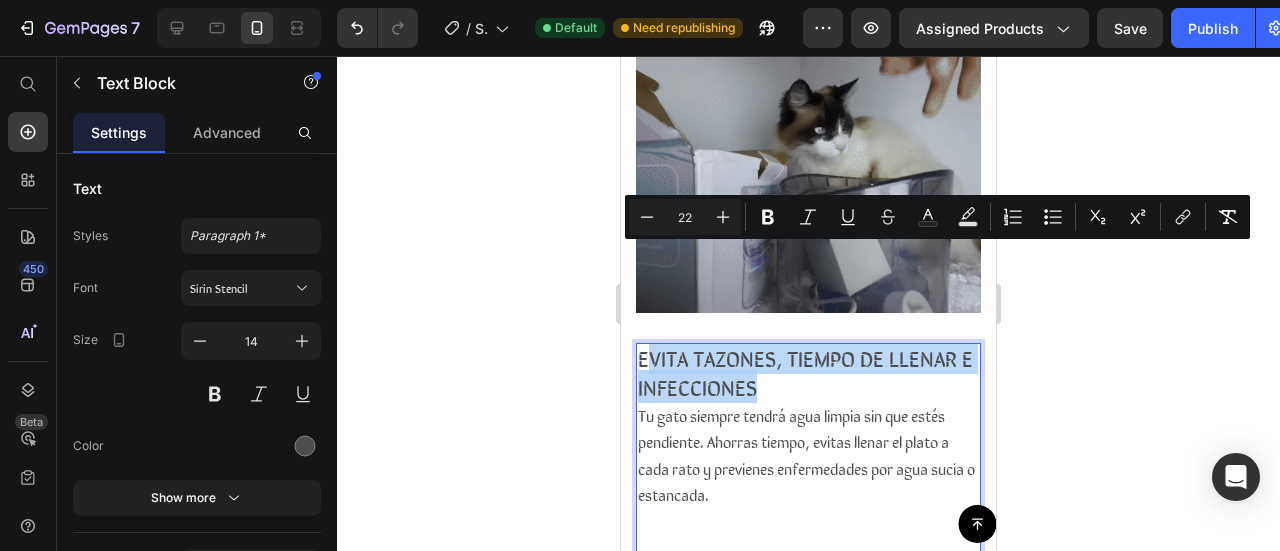 click on "EVITA TAZONES, TIEMPO DE LLENAR E INFECCIONES" at bounding box center [805, 371] 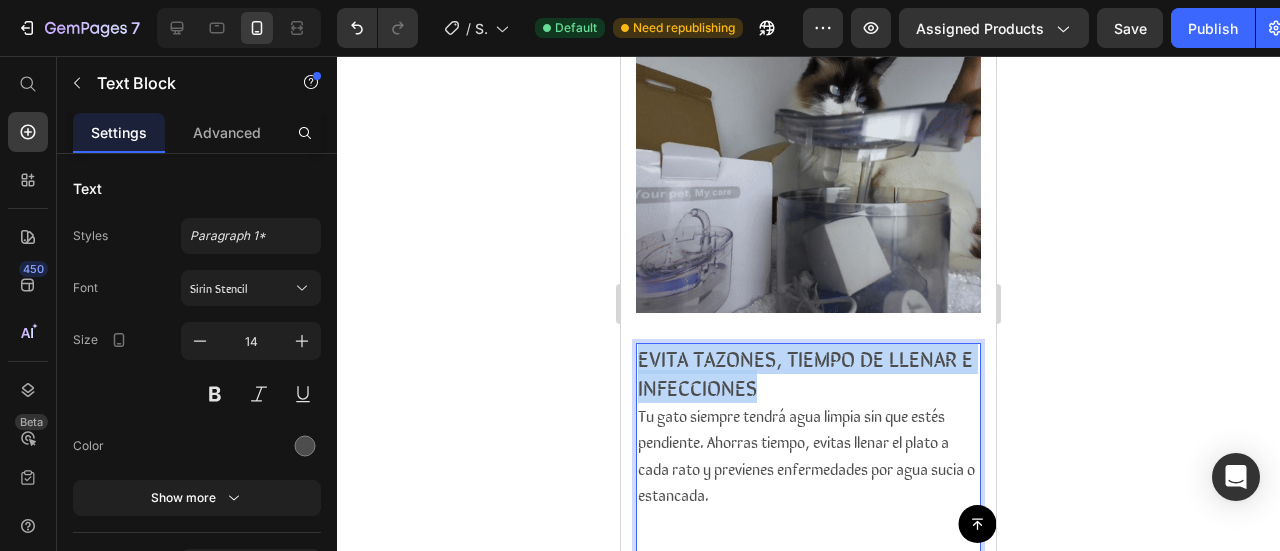 drag, startPoint x: 781, startPoint y: 293, endPoint x: 640, endPoint y: 264, distance: 143.95139 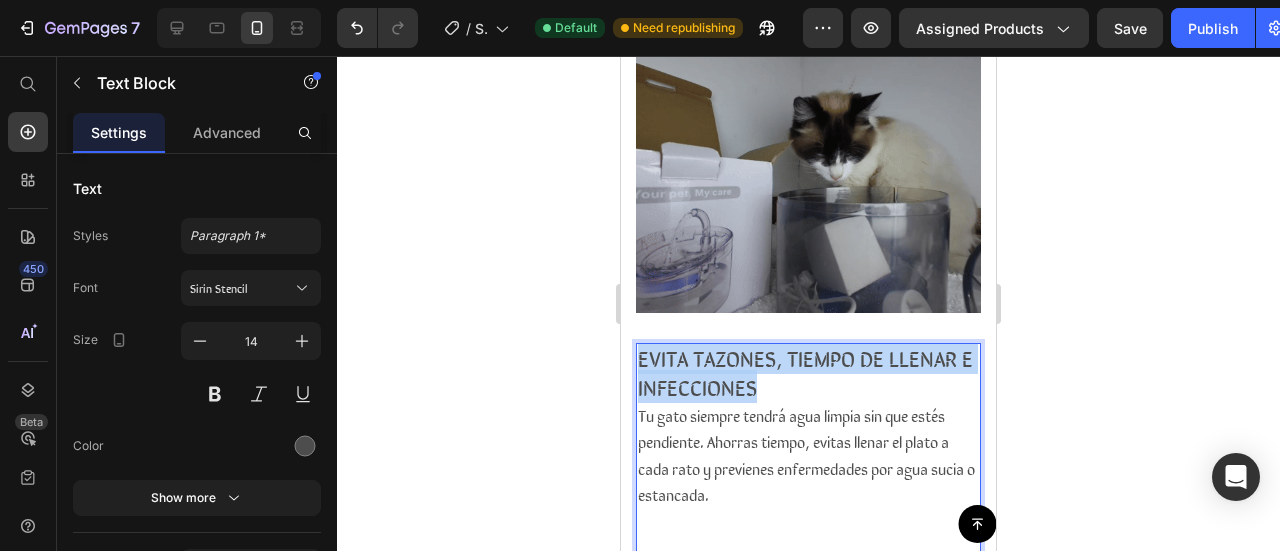 click on "EVITA TAZONES, TIEMPO DE LLENAR E INFECCIONES" at bounding box center (808, 374) 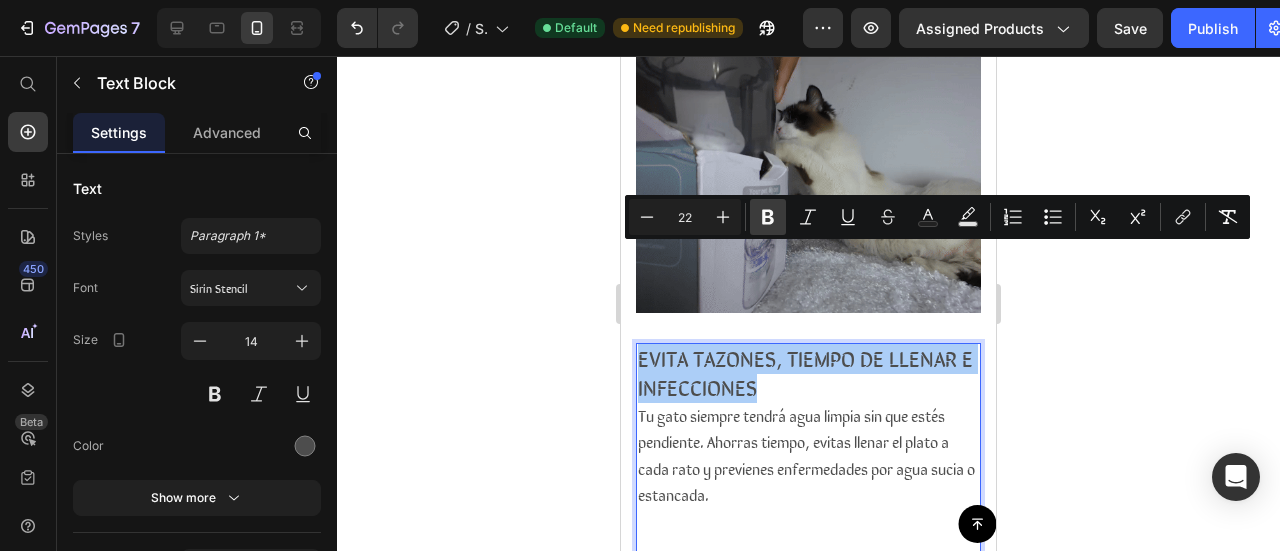 click 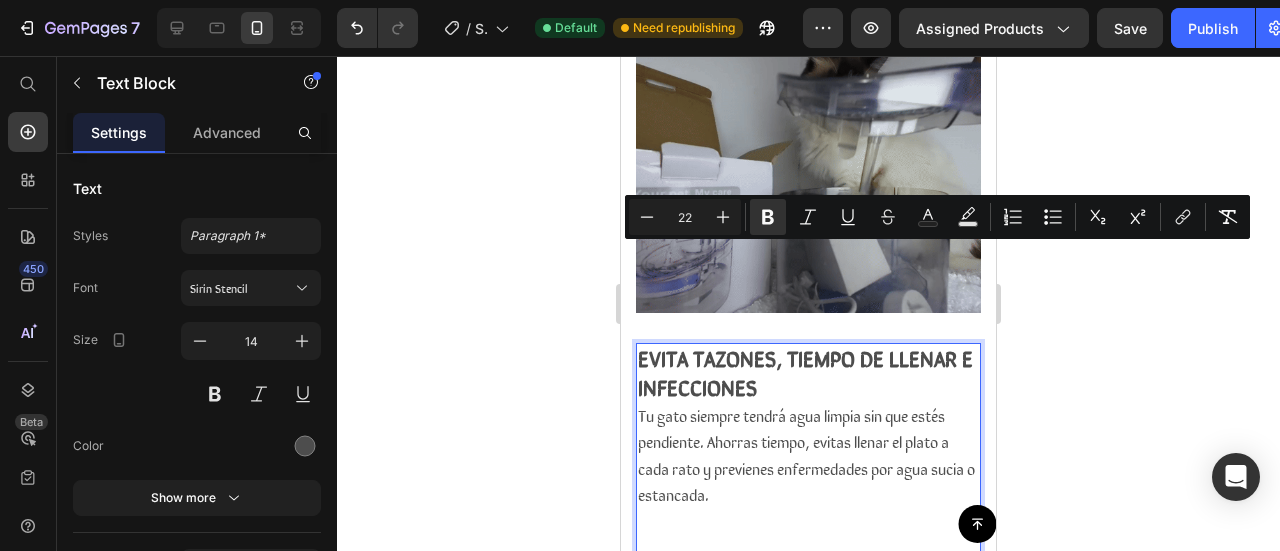 click on "EVITA TAZONES, TIEMPO DE LLENAR E INFECCIONES" at bounding box center (808, 374) 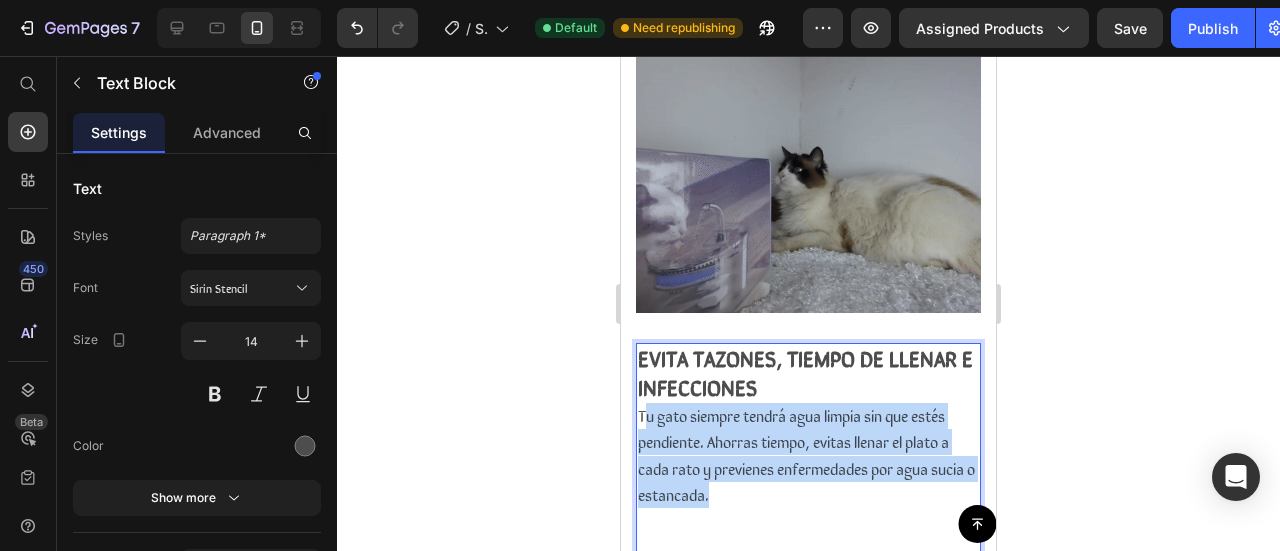 drag, startPoint x: 774, startPoint y: 407, endPoint x: 646, endPoint y: 319, distance: 155.33191 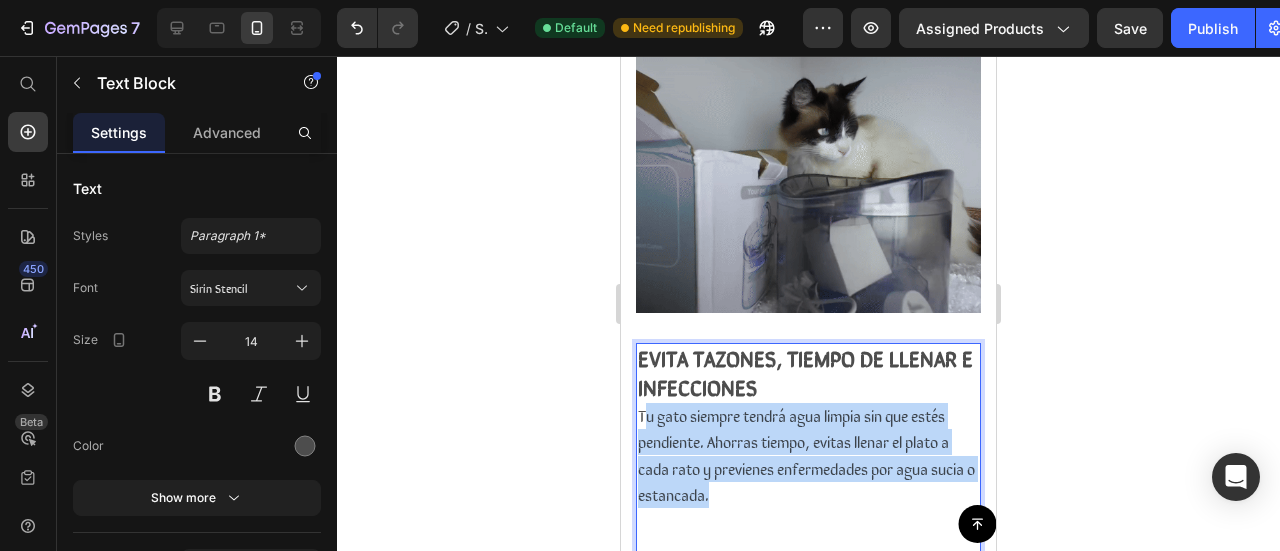 click on "Tu gato siempre tendrá agua limpia sin que estés pendiente. Ahorras tiempo, evitas llenar el plato a cada rato y previenes enfermedades por agua sucia o estancada." at bounding box center [808, 493] 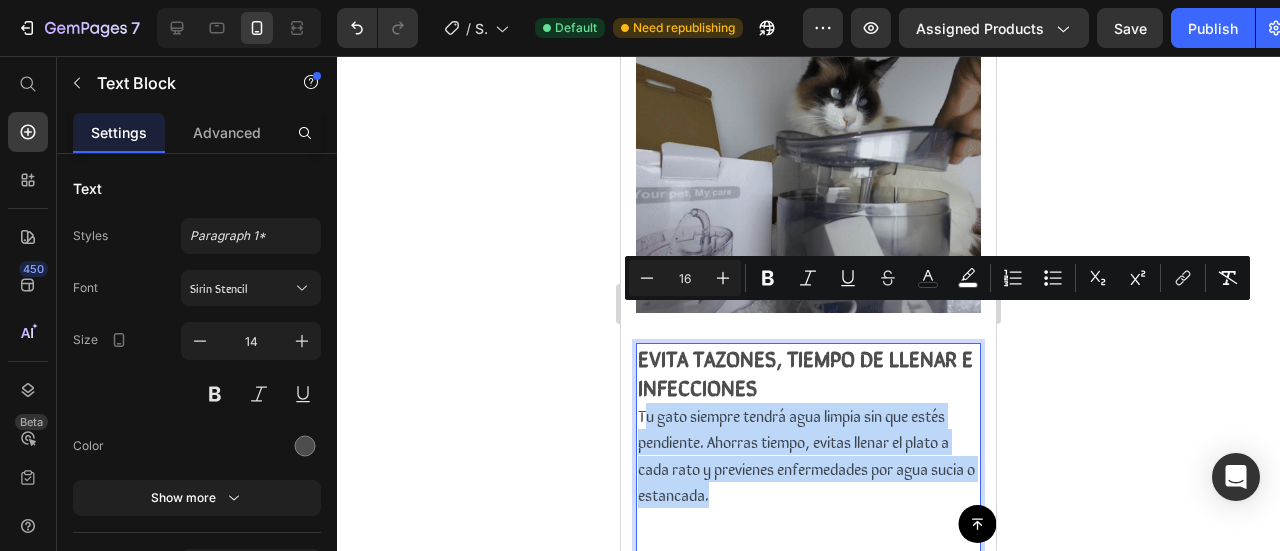 click on "Tu gato siempre tendrá agua limpia sin que estés pendiente. Ahorras tiempo, evitas llenar el plato a cada rato y previenes enfermedades por agua sucia o estancada." at bounding box center (806, 454) 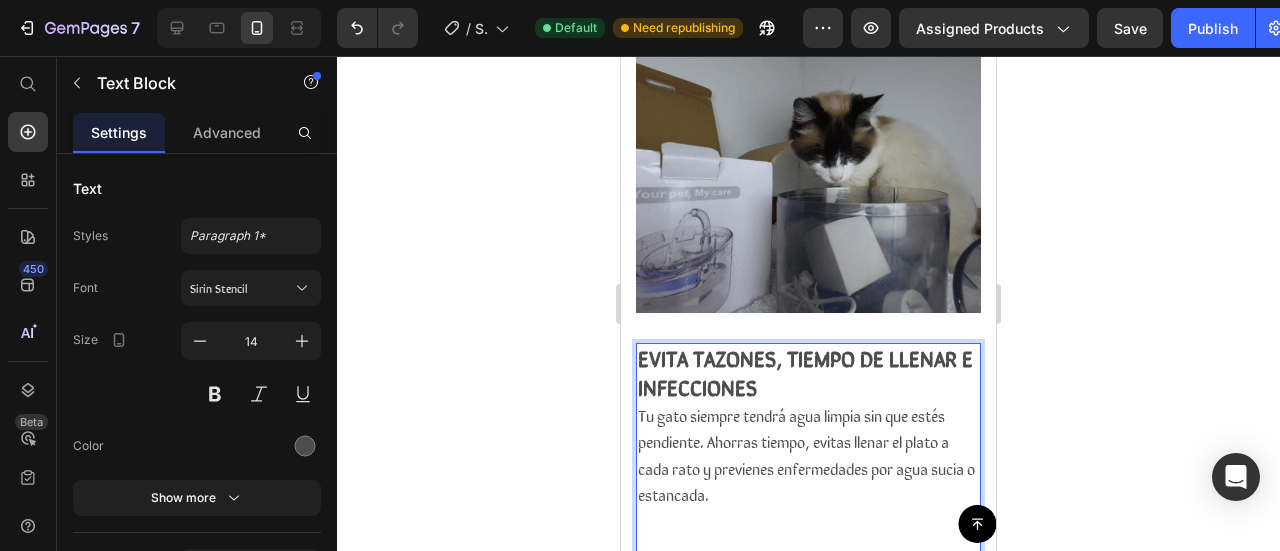 drag, startPoint x: 643, startPoint y: 320, endPoint x: 670, endPoint y: 341, distance: 34.20526 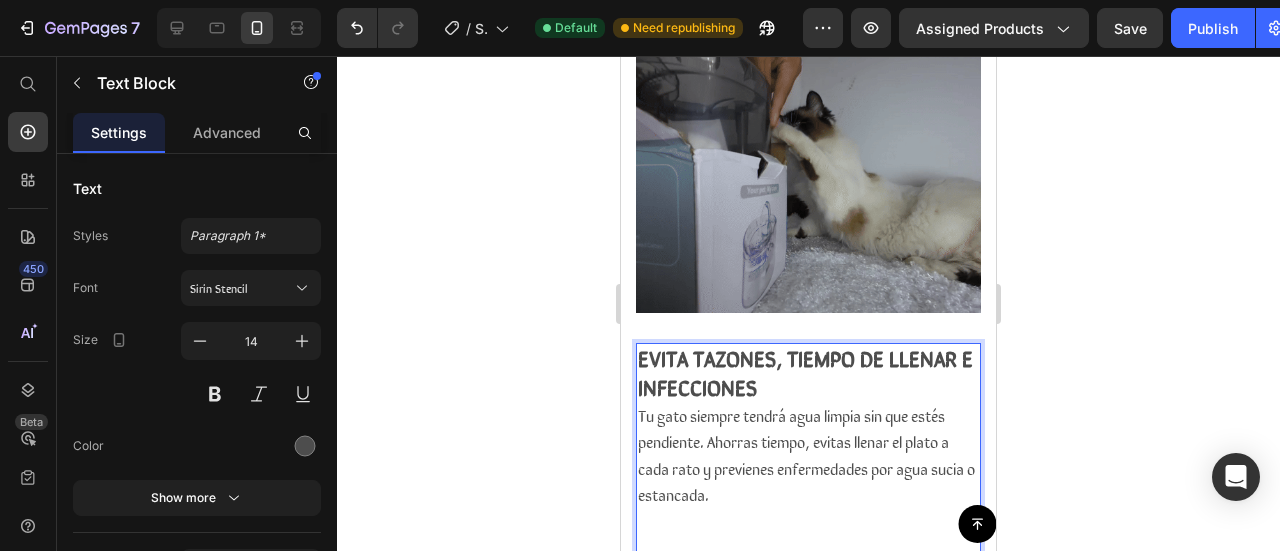 click on "Tu gato siempre tendrá agua limpia sin que estés pendiente. Ahorras tiempo, evitas llenar el plato a cada rato y previenes enfermedades por agua sucia o estancada." at bounding box center [806, 454] 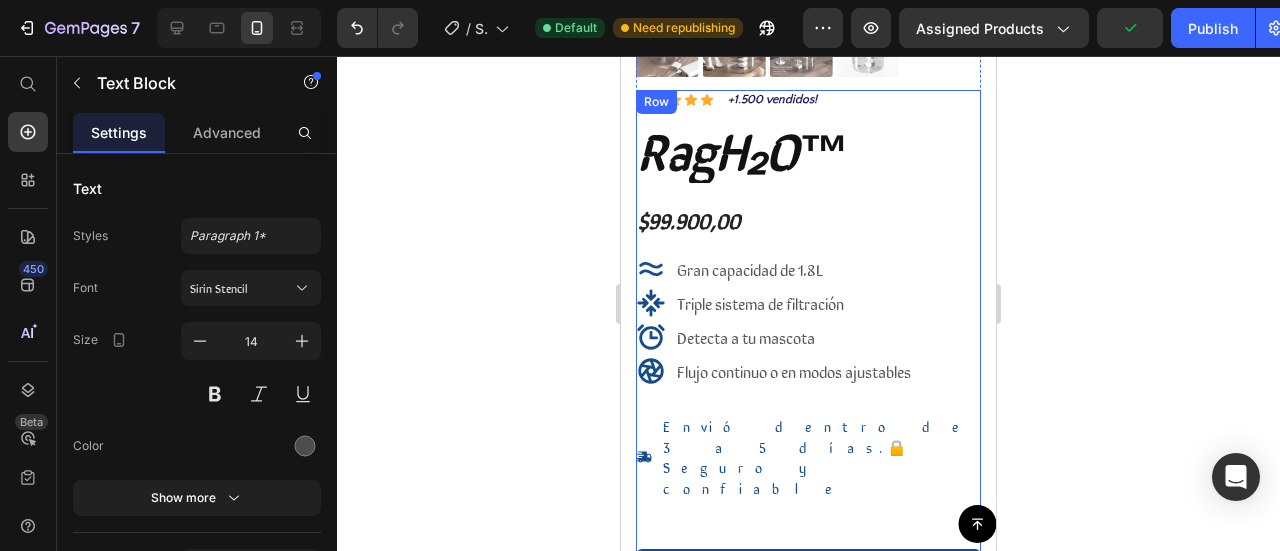 scroll, scrollTop: 462, scrollLeft: 0, axis: vertical 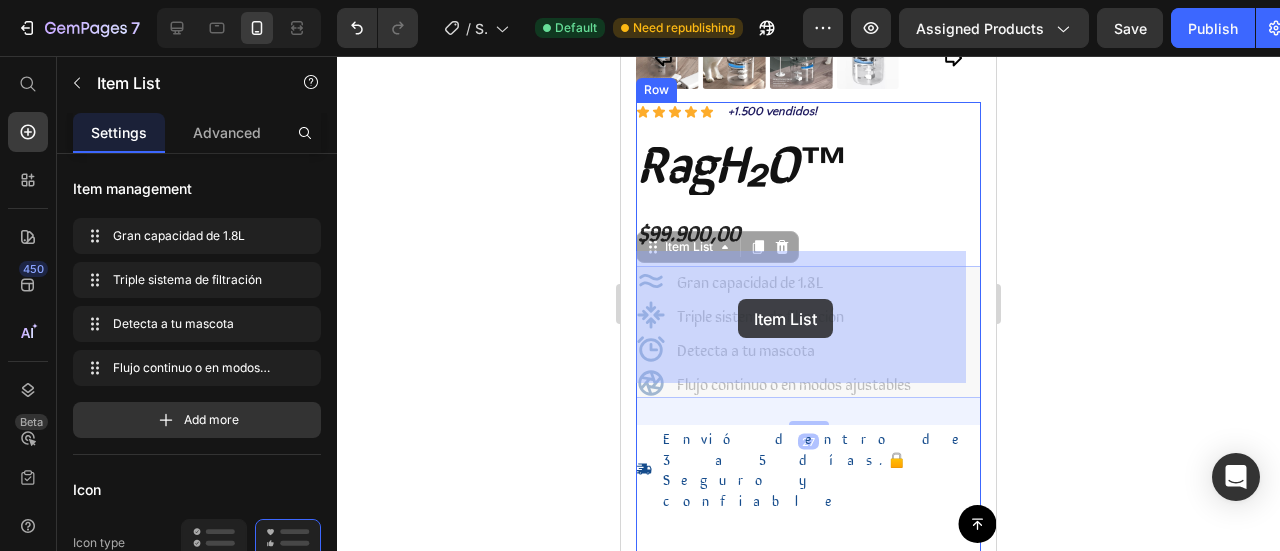 drag, startPoint x: 709, startPoint y: 299, endPoint x: 742, endPoint y: 299, distance: 33 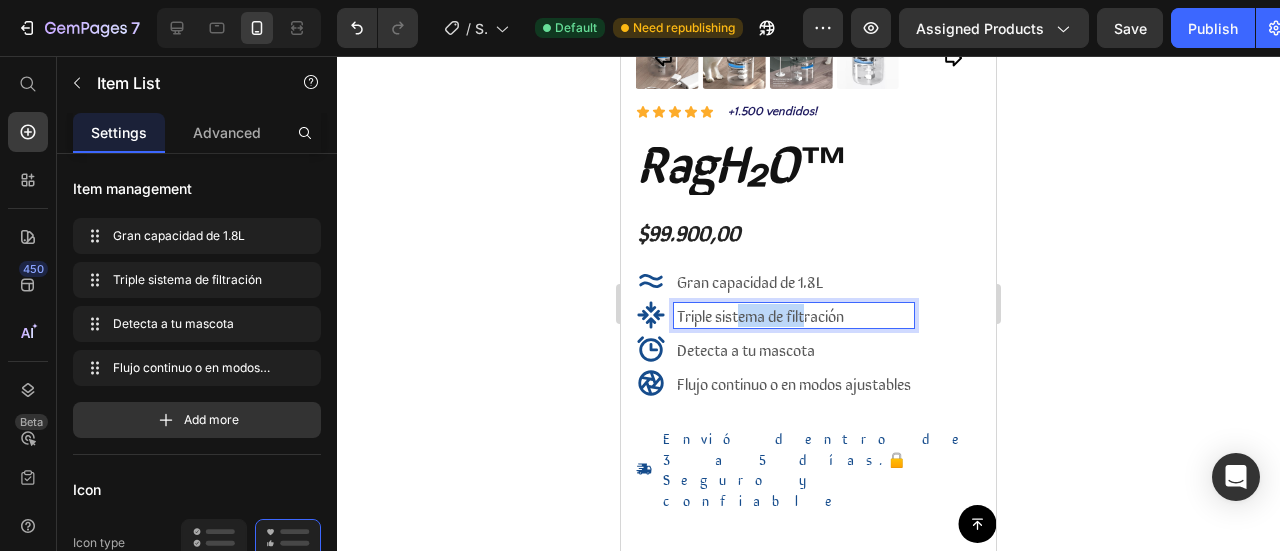 drag, startPoint x: 740, startPoint y: 300, endPoint x: 808, endPoint y: 300, distance: 68 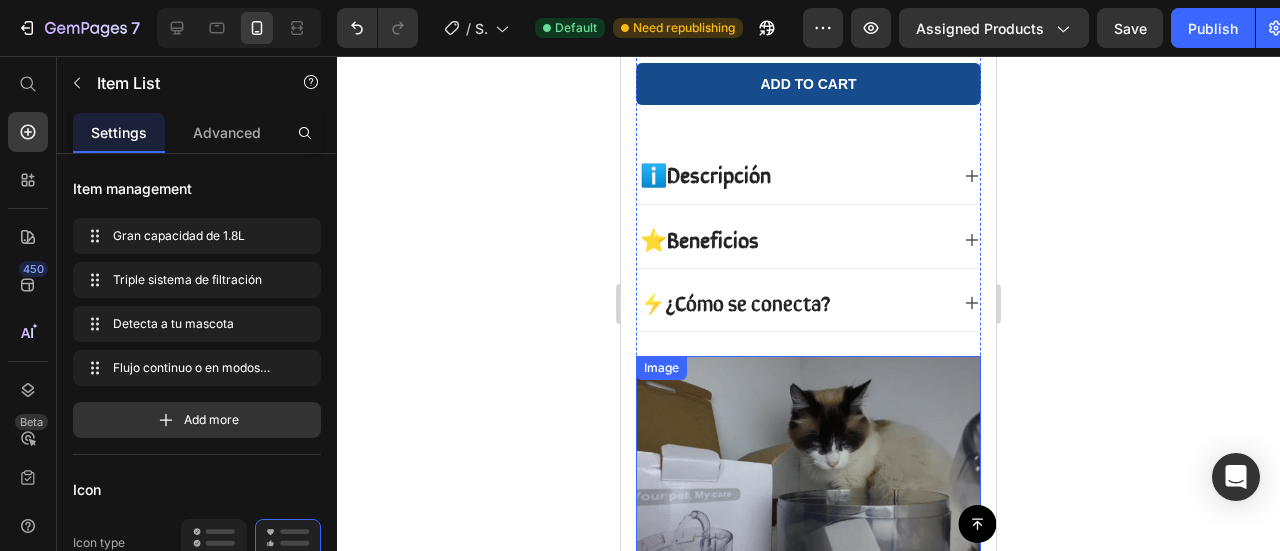 scroll, scrollTop: 862, scrollLeft: 0, axis: vertical 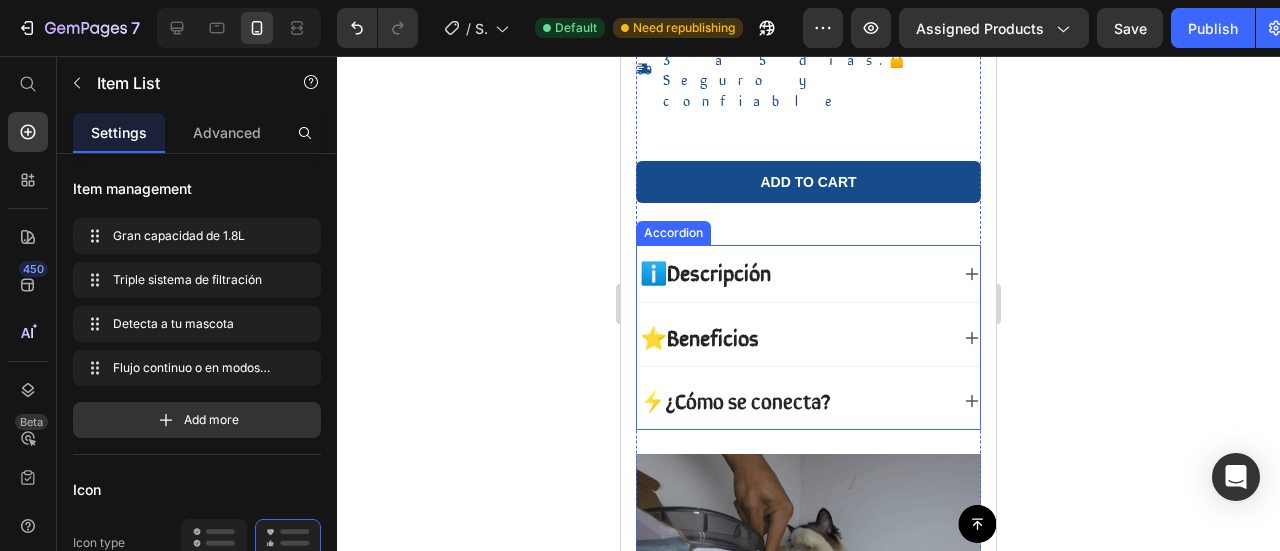 click on "⭐Beneficios" at bounding box center (699, 336) 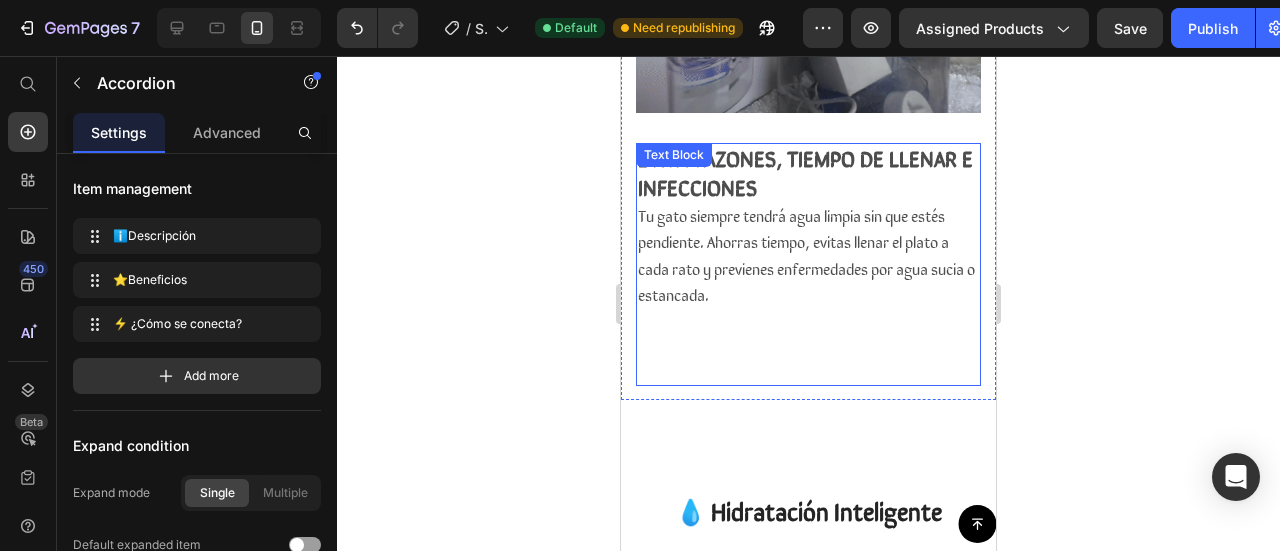 click on "Tu gato siempre tendrá agua limpia sin que estés pendiente. Ahorras tiempo, evitas llenar el plato a cada rato y previenes enfermedades por agua sucia o estancada." at bounding box center (808, 293) 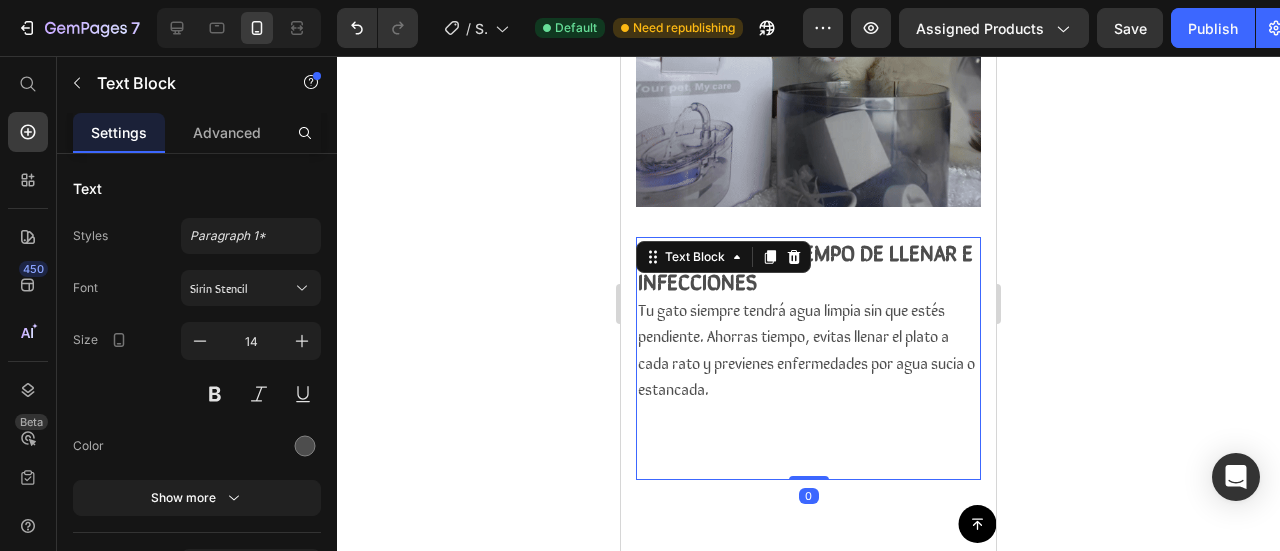 scroll, scrollTop: 1262, scrollLeft: 0, axis: vertical 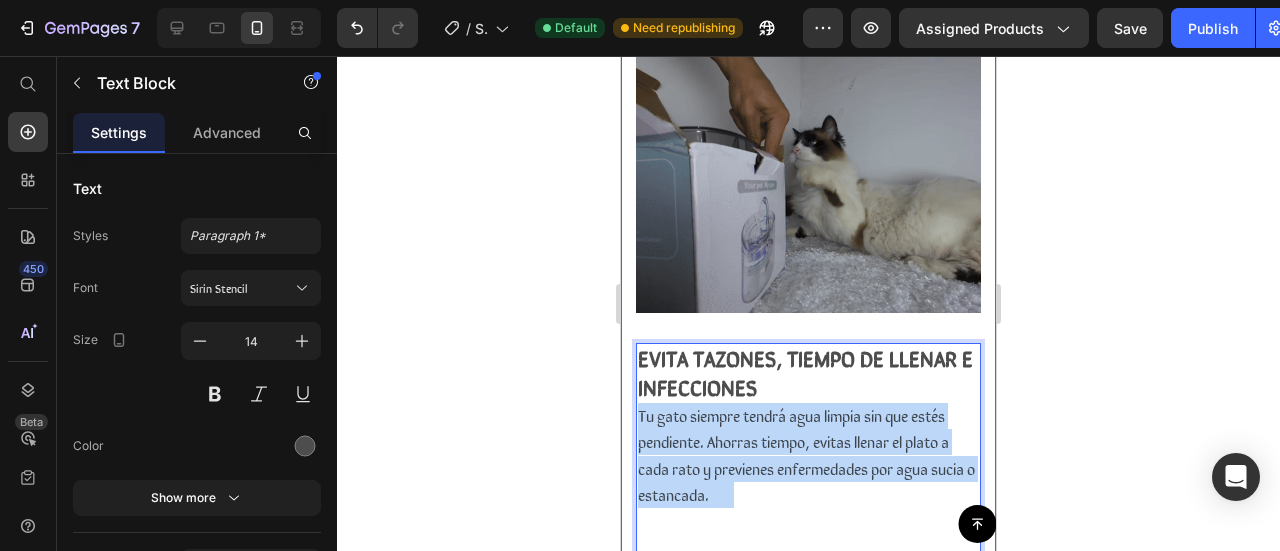 drag, startPoint x: 758, startPoint y: 403, endPoint x: 637, endPoint y: 321, distance: 146.16771 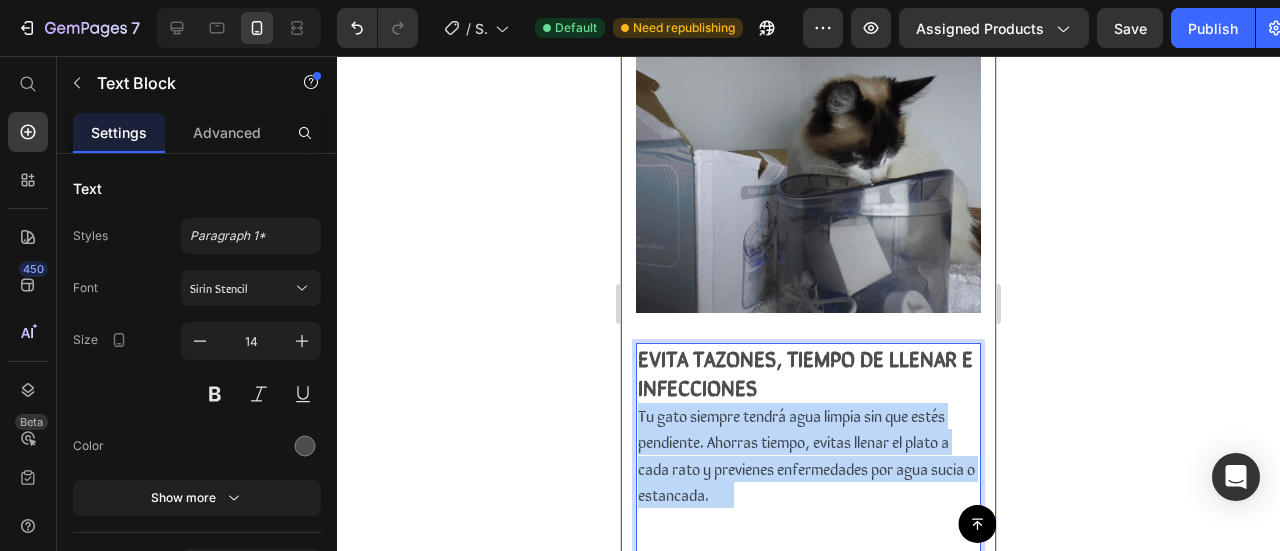 click on "EVITA TAZONES, TIEMPO DE LLENAR E INFECCIONES Tu gato siempre tendrá agua limpia sin que estés pendiente. Ahorras tiempo, evitas llenar el plato a cada rato y previenes enfermedades por agua sucia o estancada." at bounding box center [808, 477] 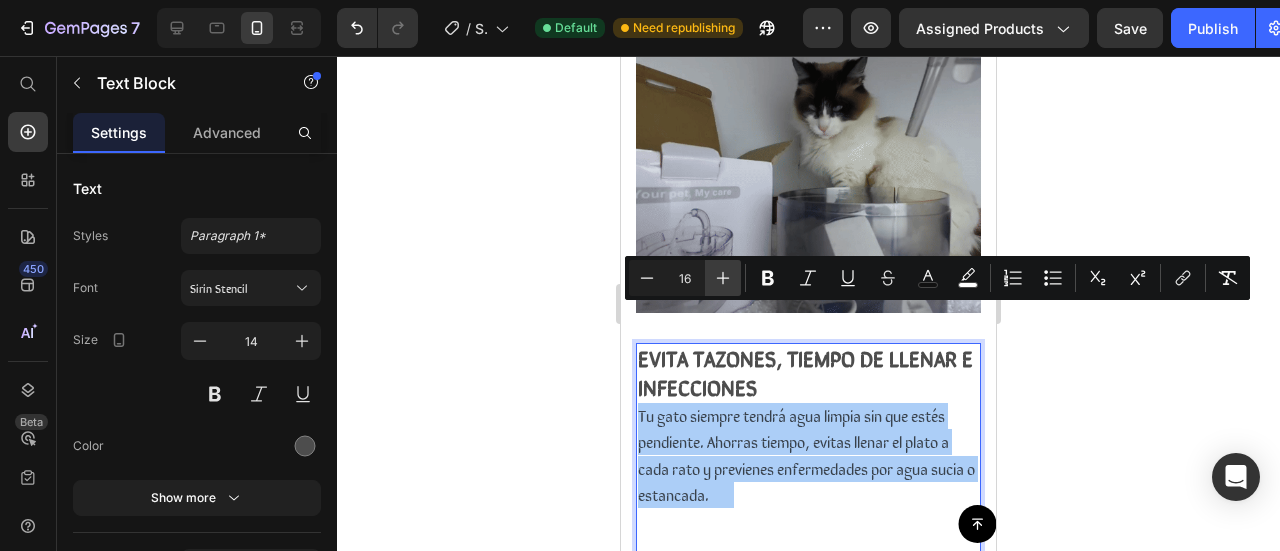 click 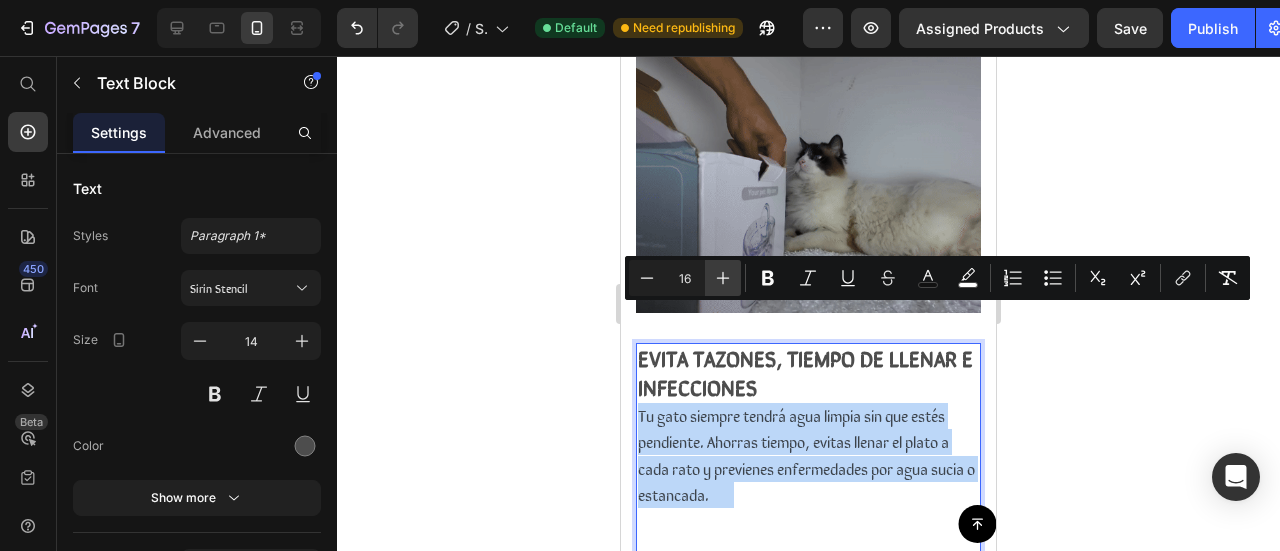 type on "17" 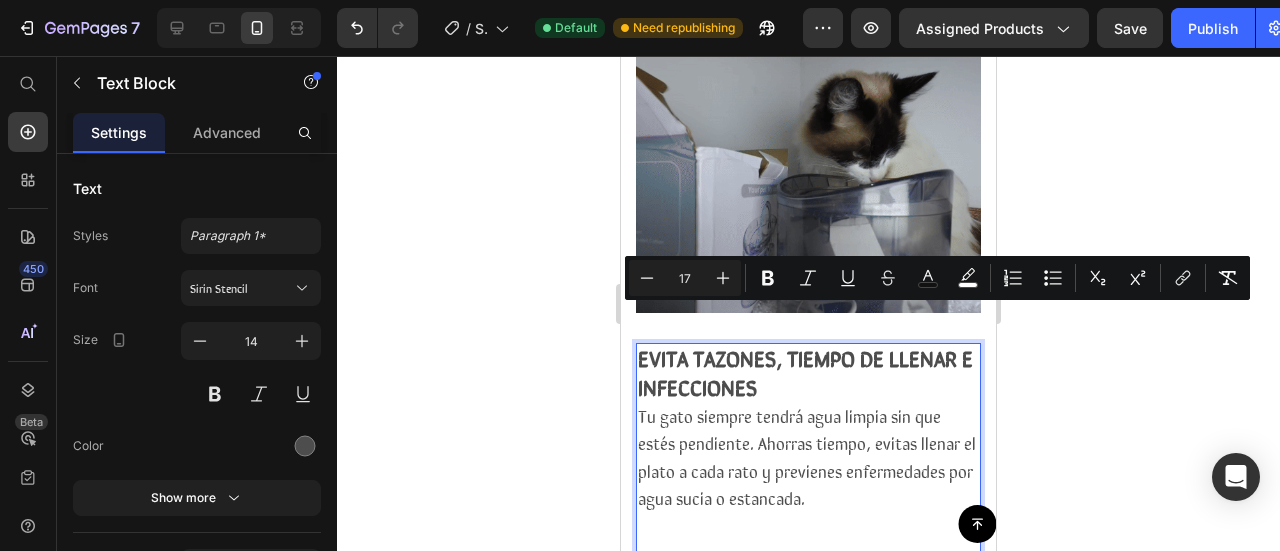 click 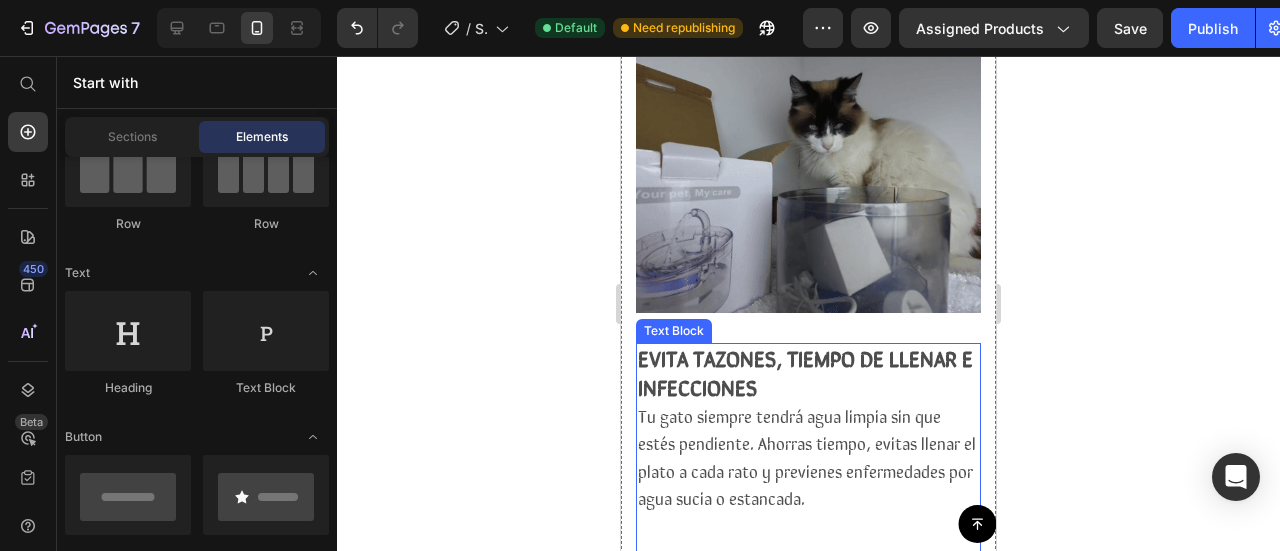 click on "EVITA TAZONES, TIEMPO DE LLENAR E INFECCIONES" at bounding box center [808, 374] 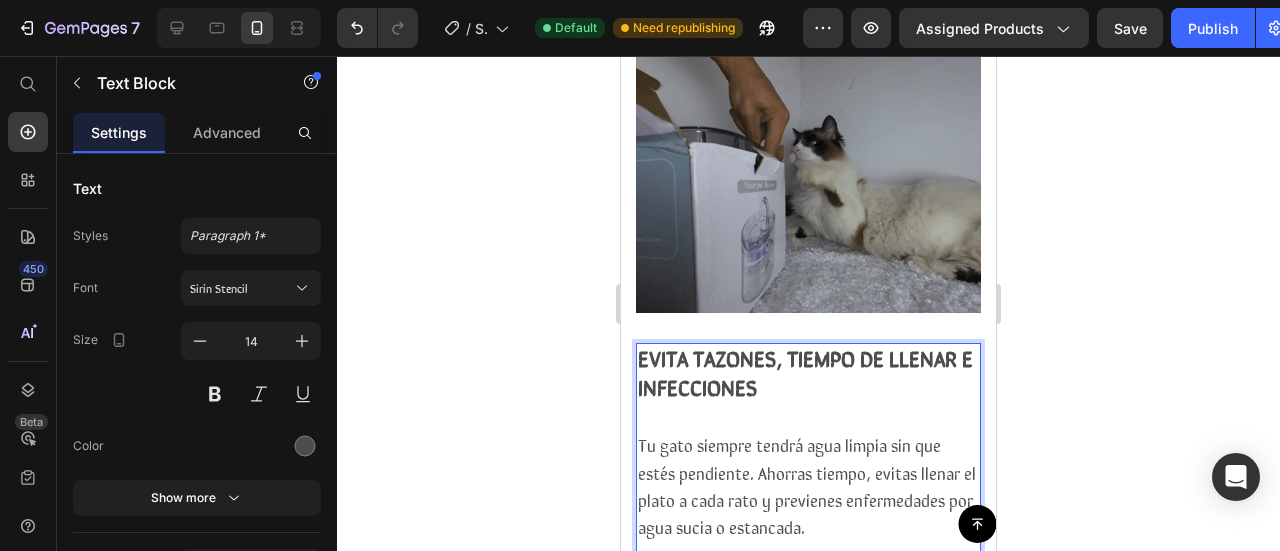 click 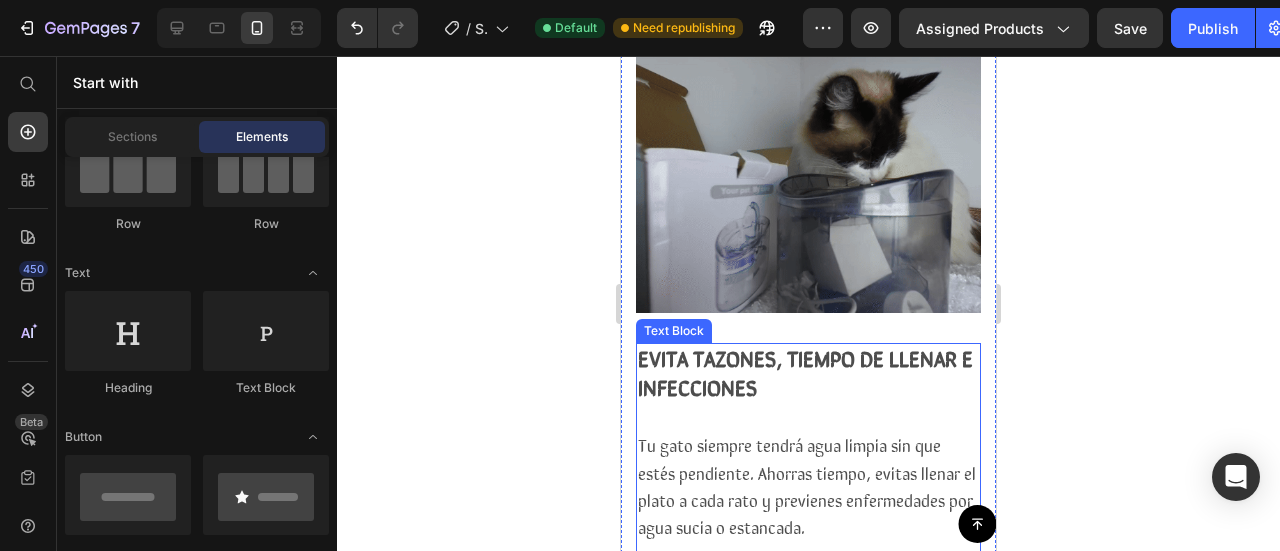 click on "Tu gato siempre tendrá agua limpia sin que estés pendiente. Ahorras tiempo, evitas llenar el plato a cada rato y previenes enfermedades por agua sucia o estancada." at bounding box center [808, 549] 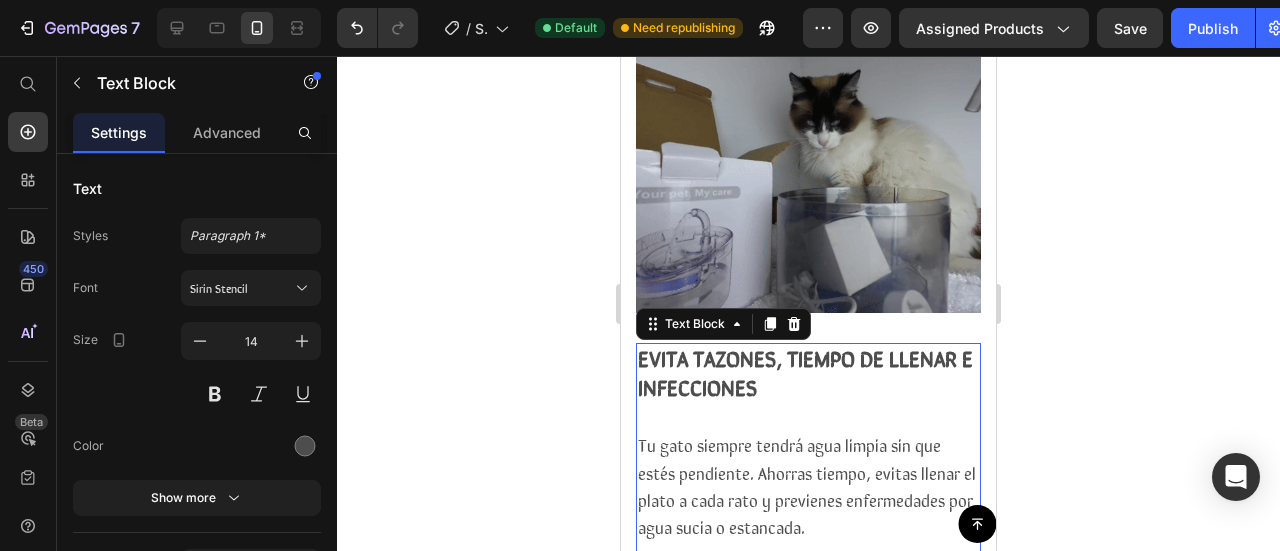 scroll, scrollTop: 1462, scrollLeft: 0, axis: vertical 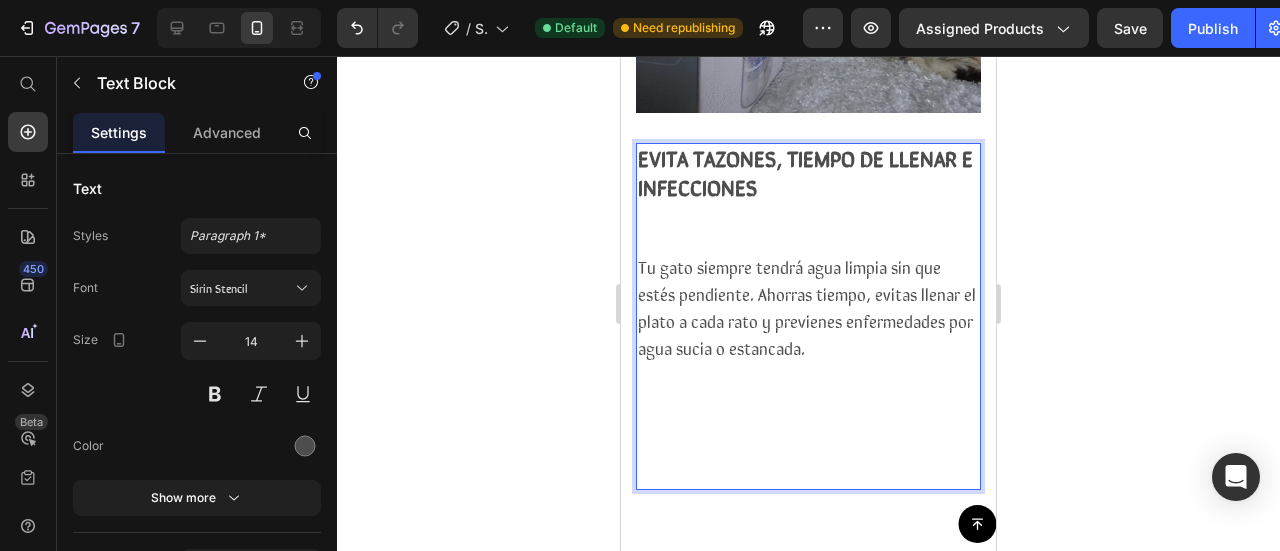 click on "Tu gato siempre tendrá agua limpia sin que estés pendiente. Ahorras tiempo, evitas llenar el plato a cada rato y previenes enfermedades por agua sucia o estancada. ⁠⁠⁠⁠⁠⁠⁠" at bounding box center (808, 371) 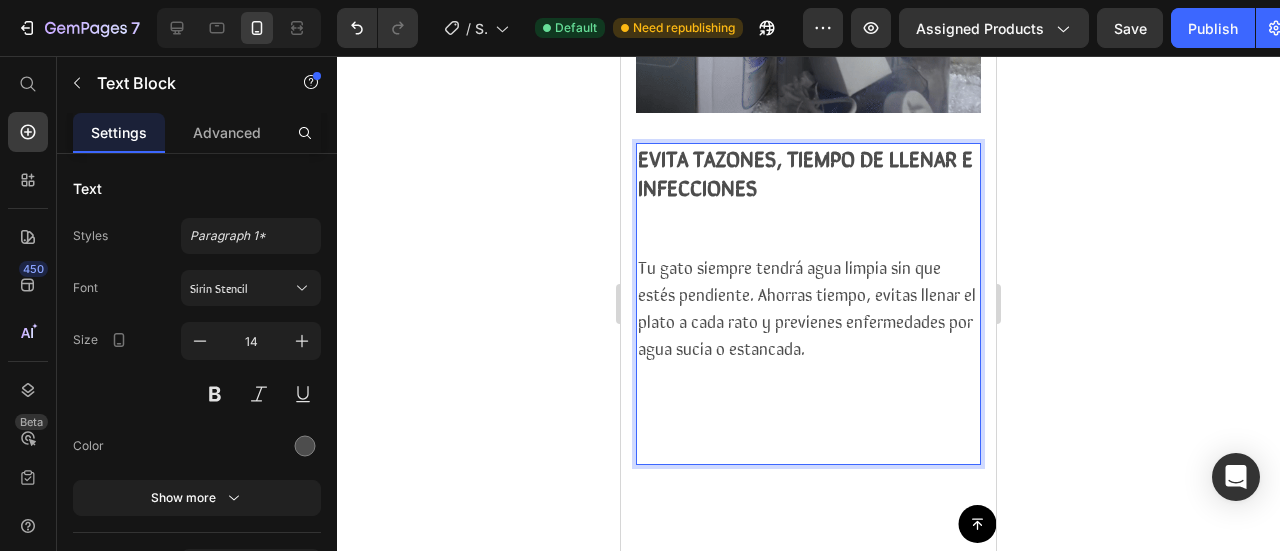 click on "Tu gato siempre tendrá agua limpia sin que estés pendiente. Ahorras tiempo, evitas llenar el plato a cada rato y previenes enfermedades por agua sucia o estancada. ⁠⁠⁠⁠⁠⁠⁠" at bounding box center [808, 359] 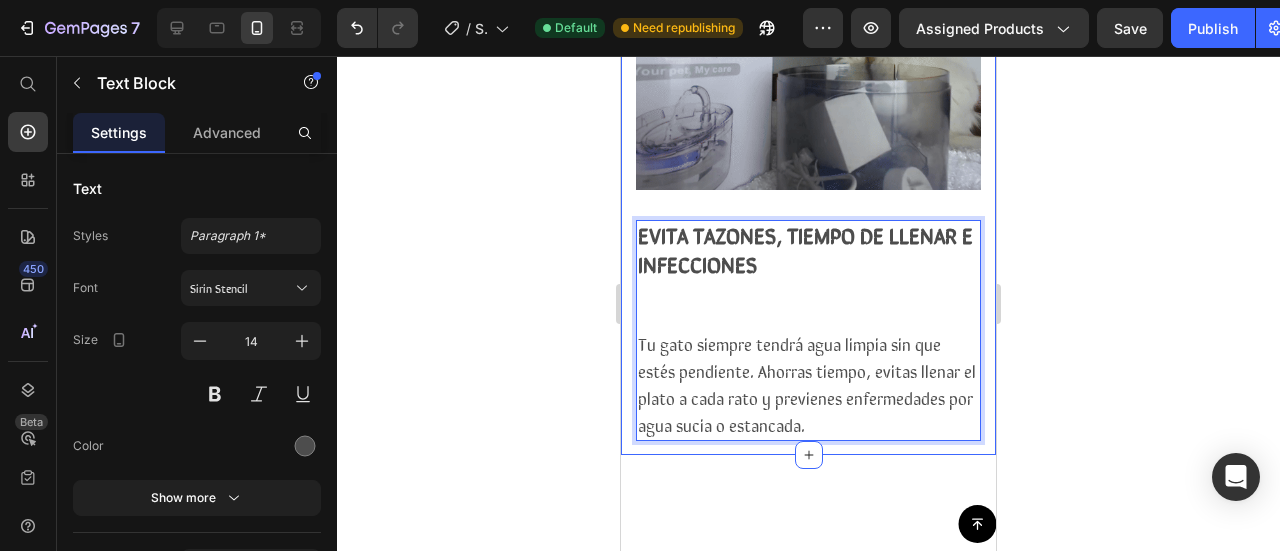 scroll, scrollTop: 1262, scrollLeft: 0, axis: vertical 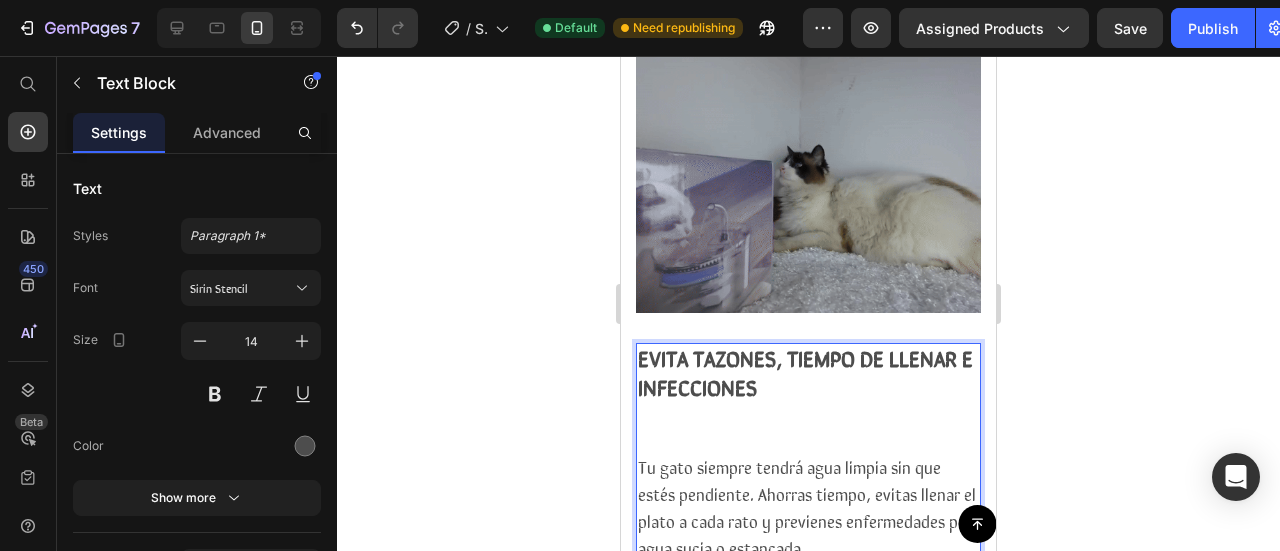 click at bounding box center (808, 428) 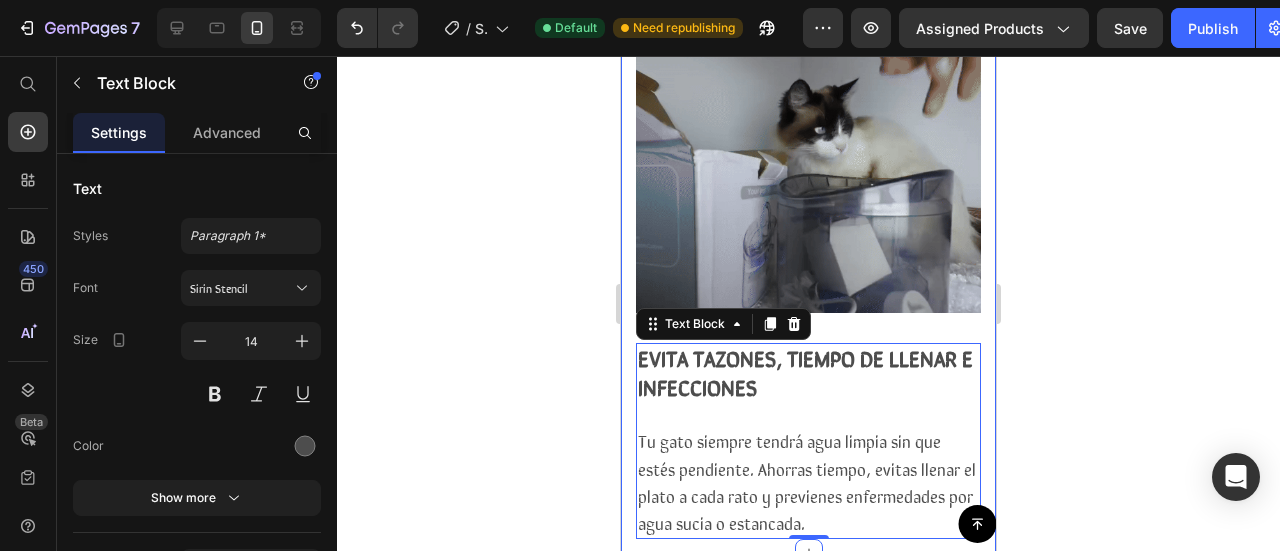 click 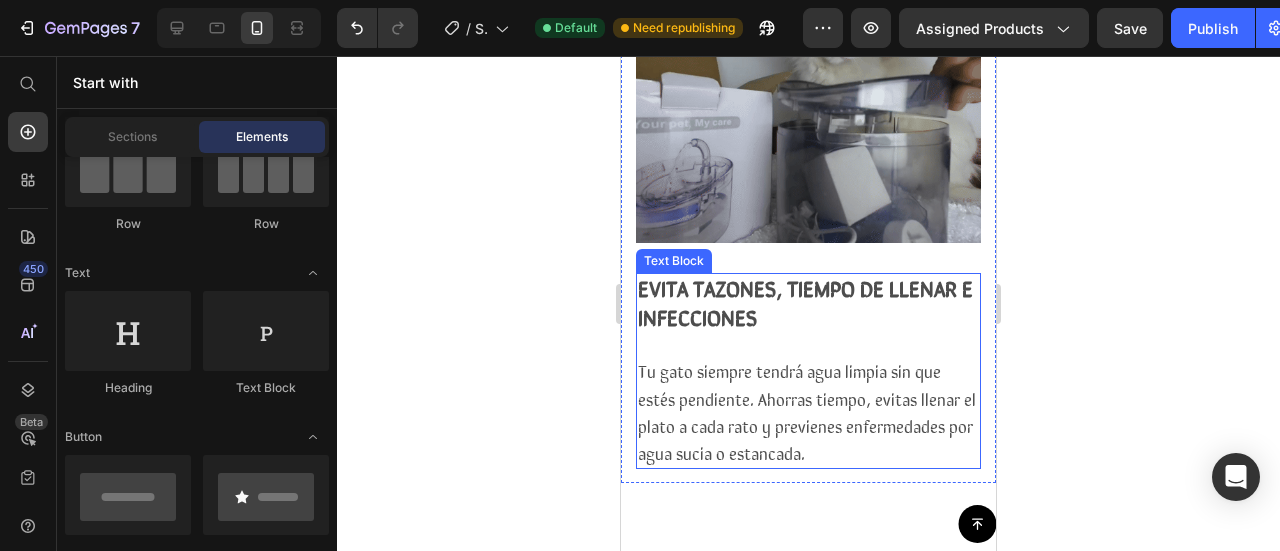 scroll, scrollTop: 1362, scrollLeft: 0, axis: vertical 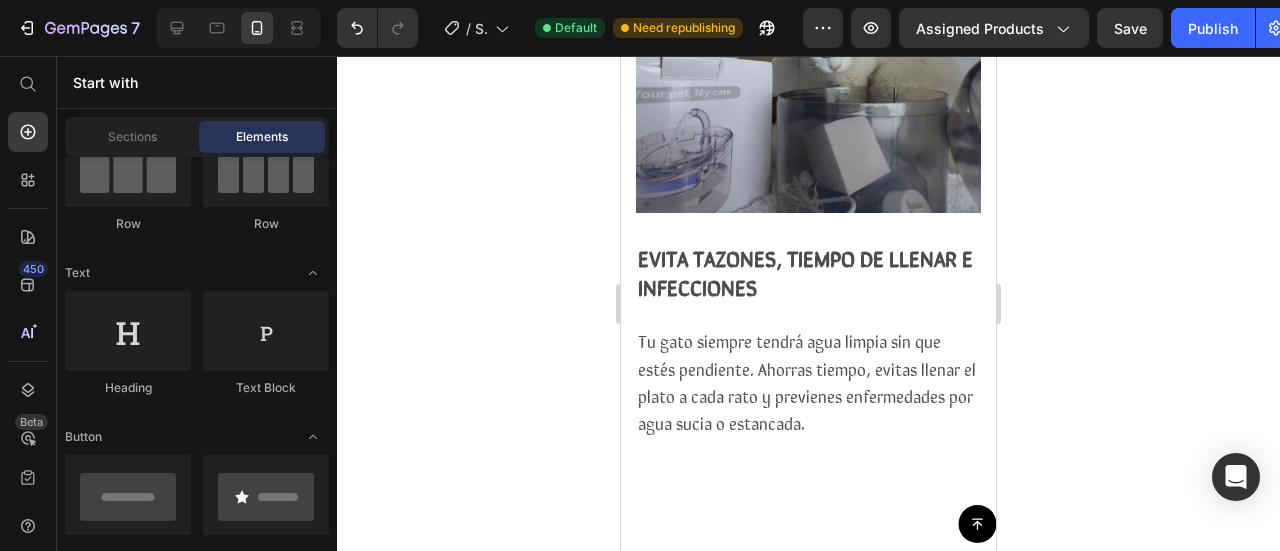 drag, startPoint x: 1122, startPoint y: 331, endPoint x: 1106, endPoint y: 335, distance: 16.492422 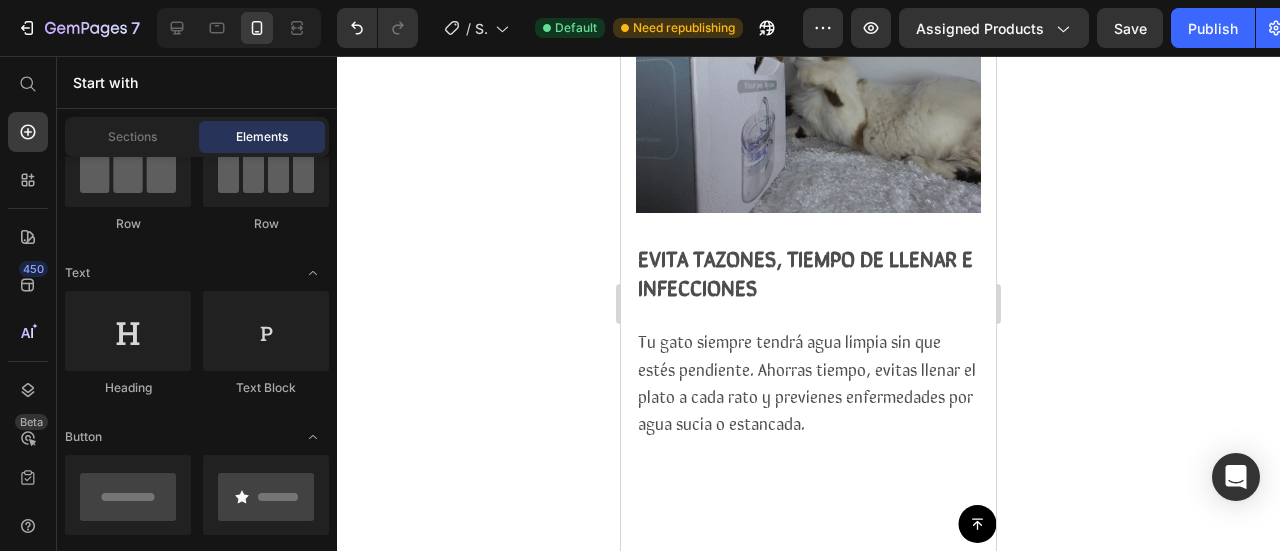 click 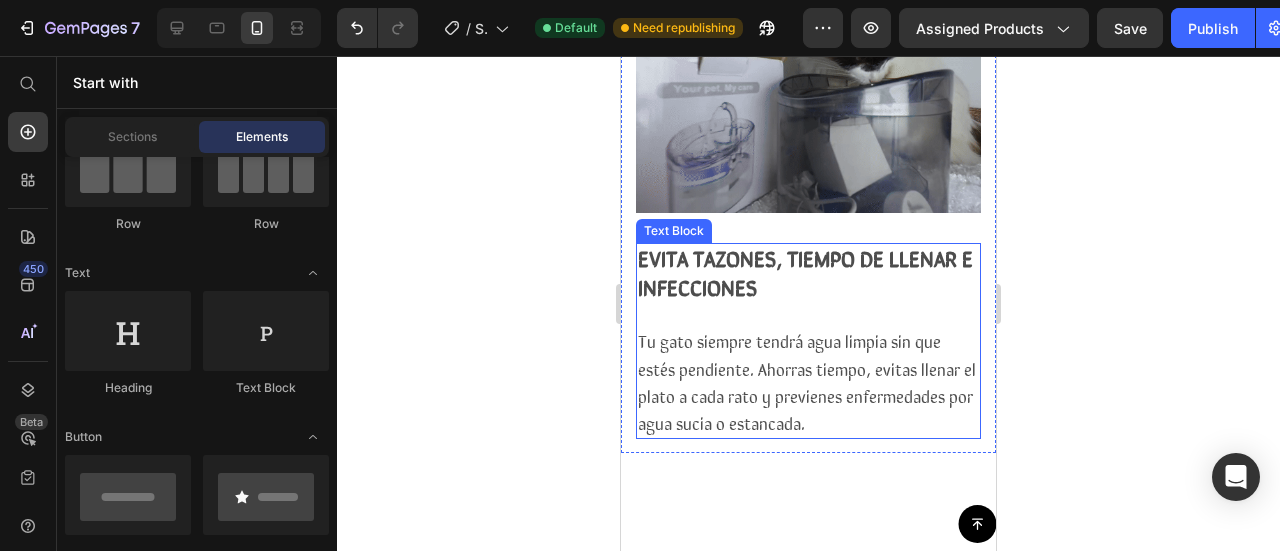 scroll, scrollTop: 0, scrollLeft: 0, axis: both 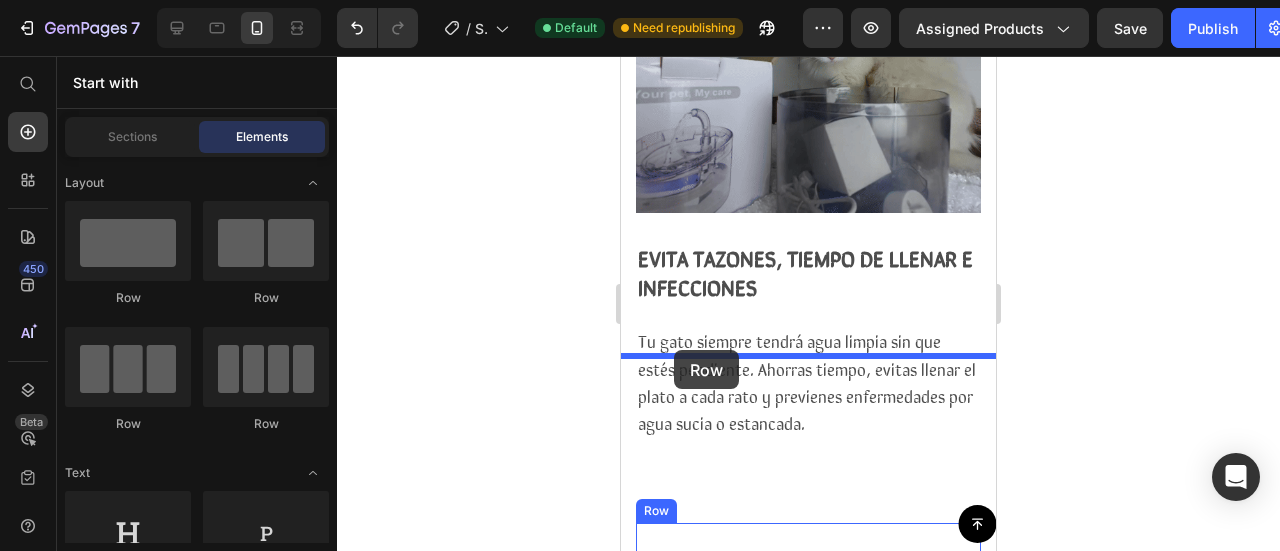 drag, startPoint x: 753, startPoint y: 315, endPoint x: 674, endPoint y: 350, distance: 86.40602 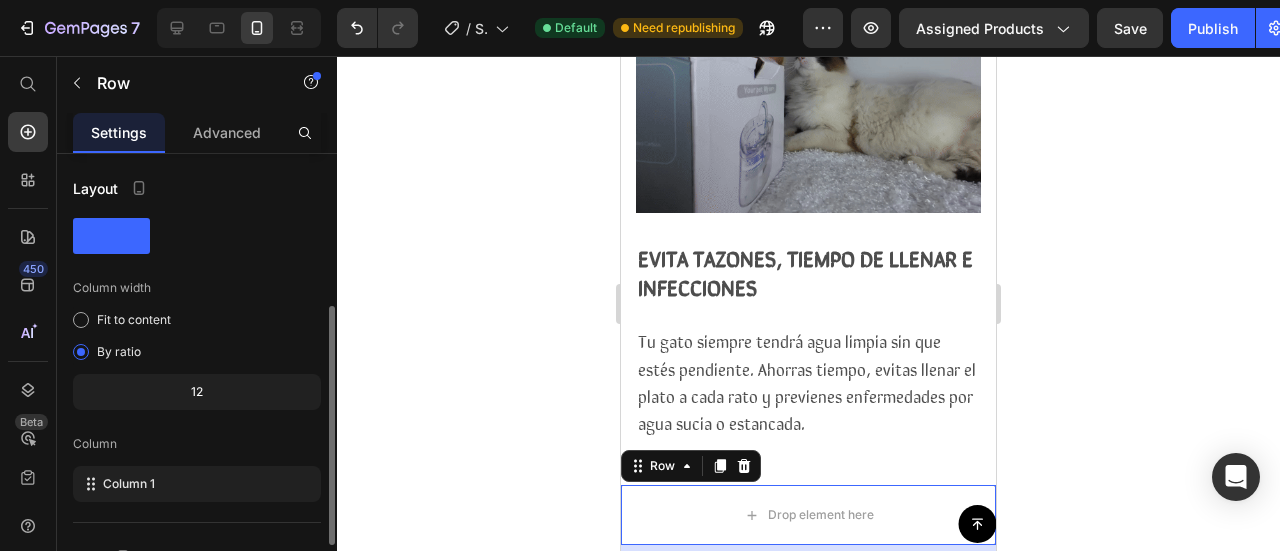 scroll, scrollTop: 200, scrollLeft: 0, axis: vertical 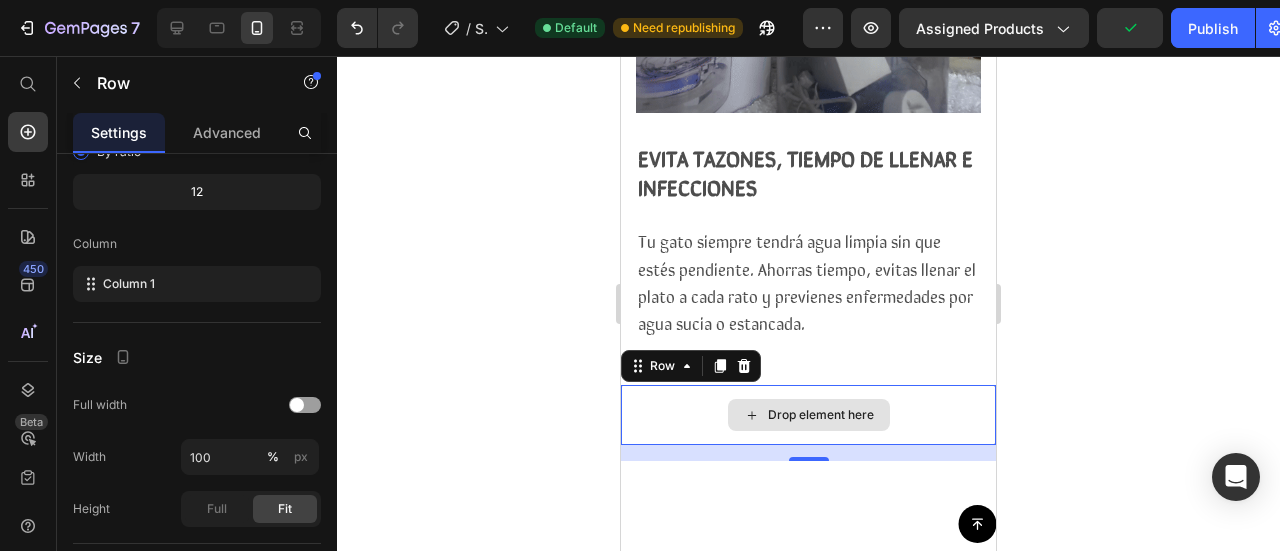 click on "Drop element here" at bounding box center (808, 415) 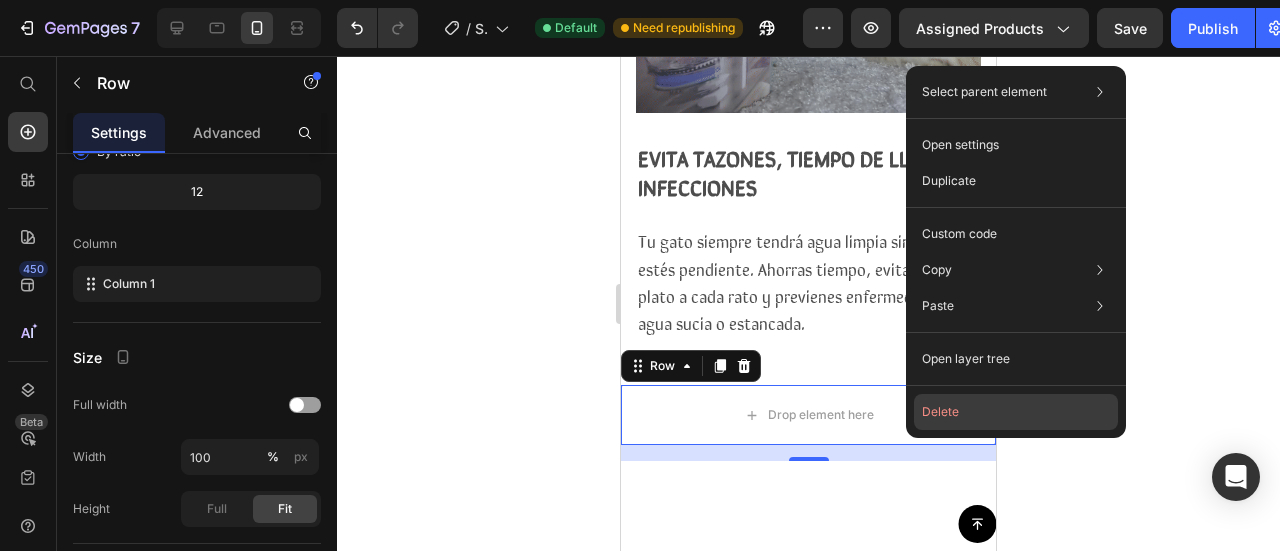 click on "Delete" 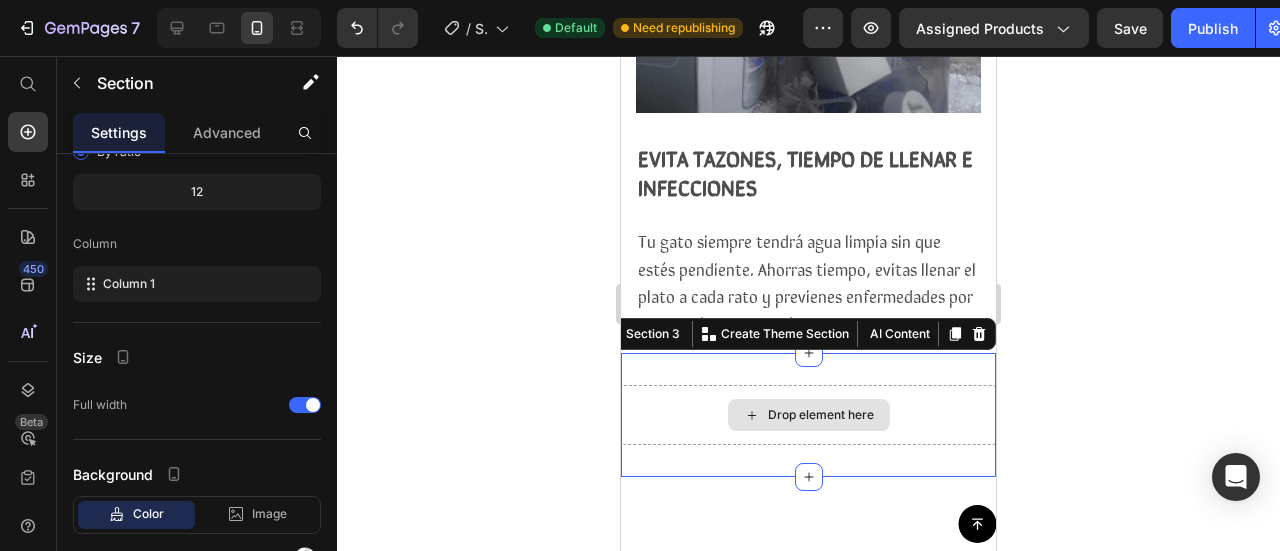scroll, scrollTop: 0, scrollLeft: 0, axis: both 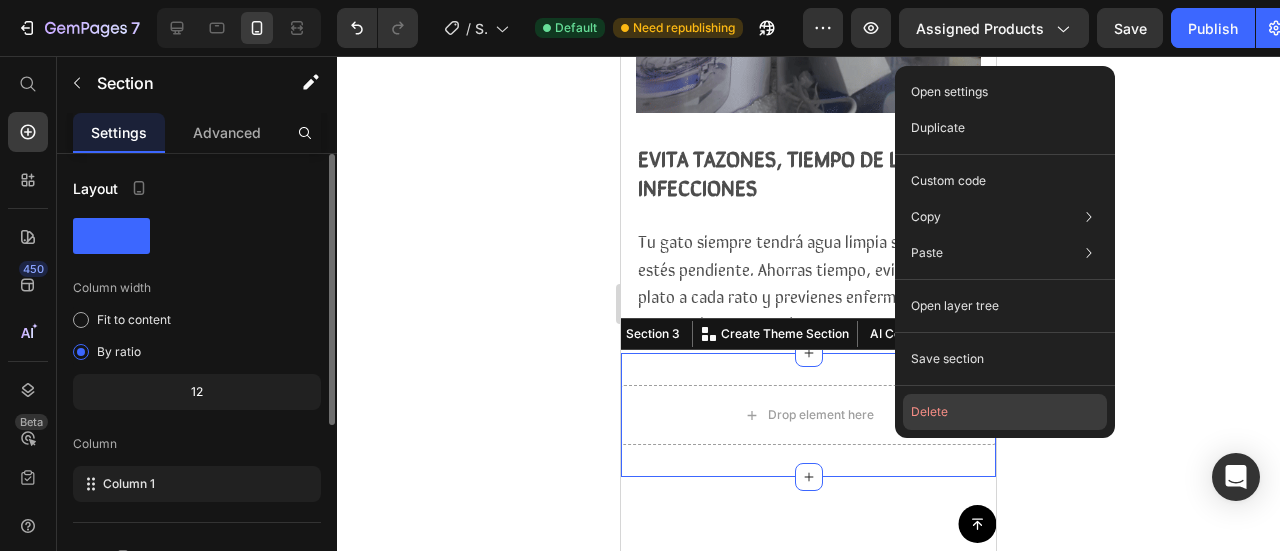 click on "Delete" 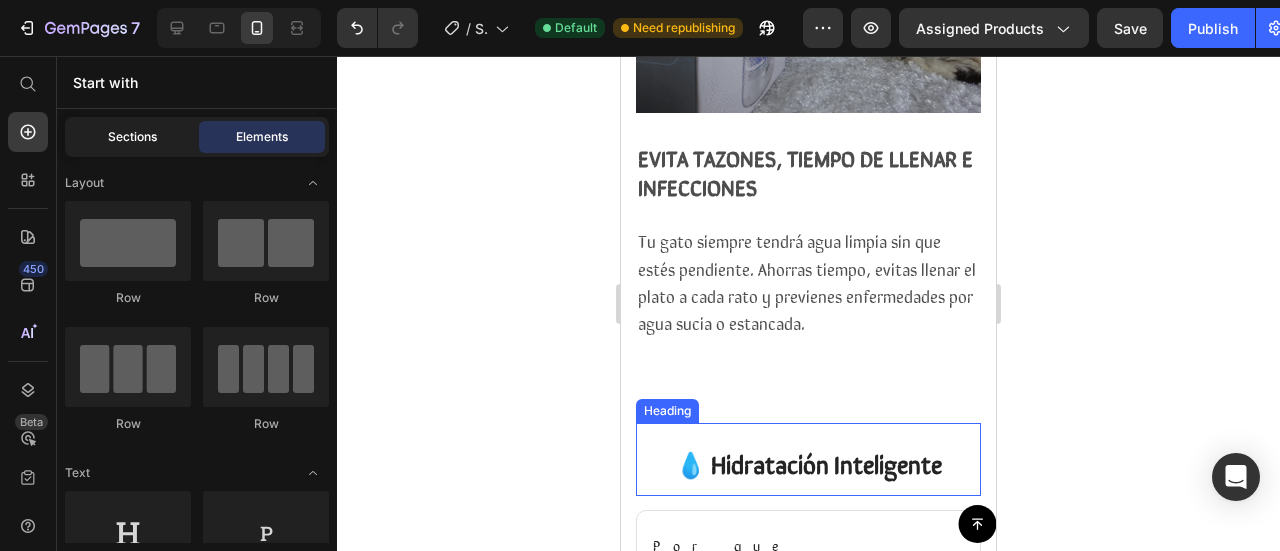 click on "Sections" at bounding box center (132, 137) 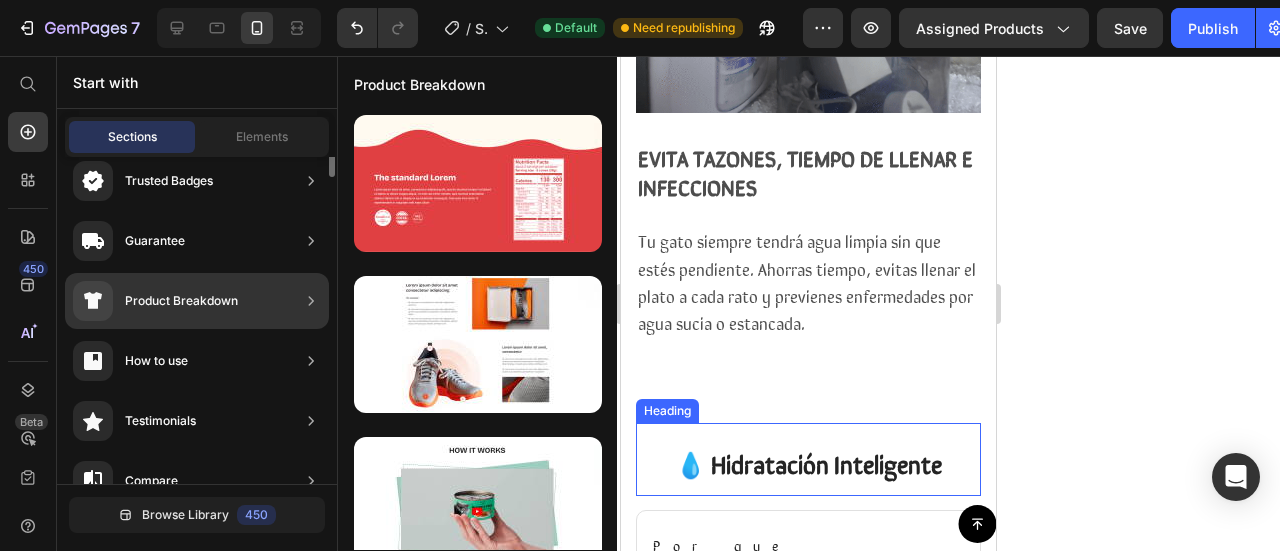 scroll, scrollTop: 0, scrollLeft: 0, axis: both 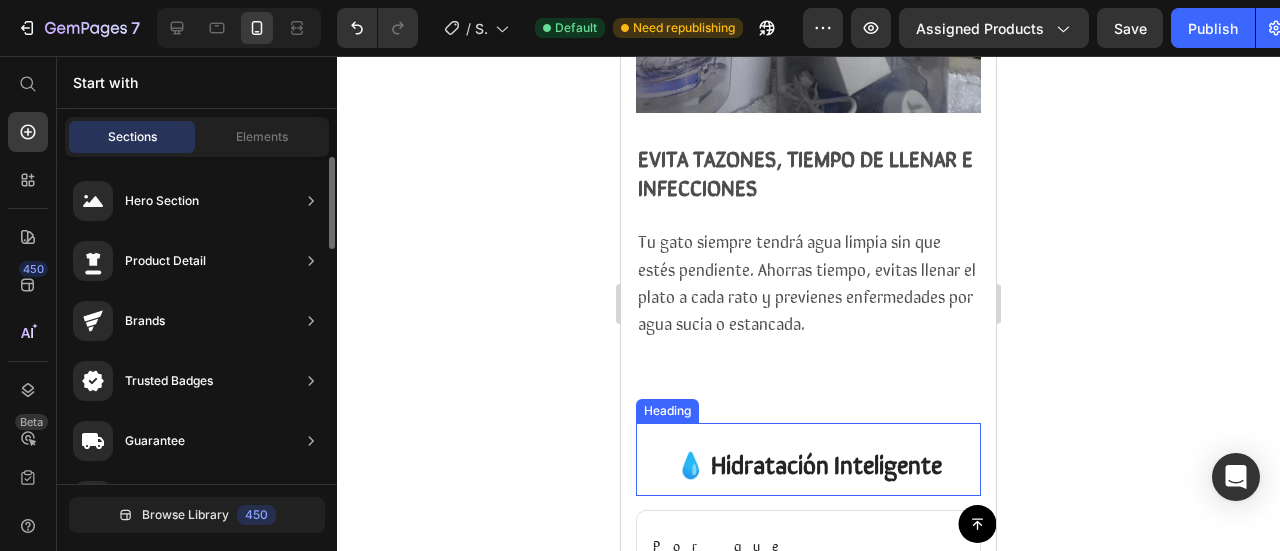 drag, startPoint x: 230, startPoint y: 139, endPoint x: 233, endPoint y: 155, distance: 16.27882 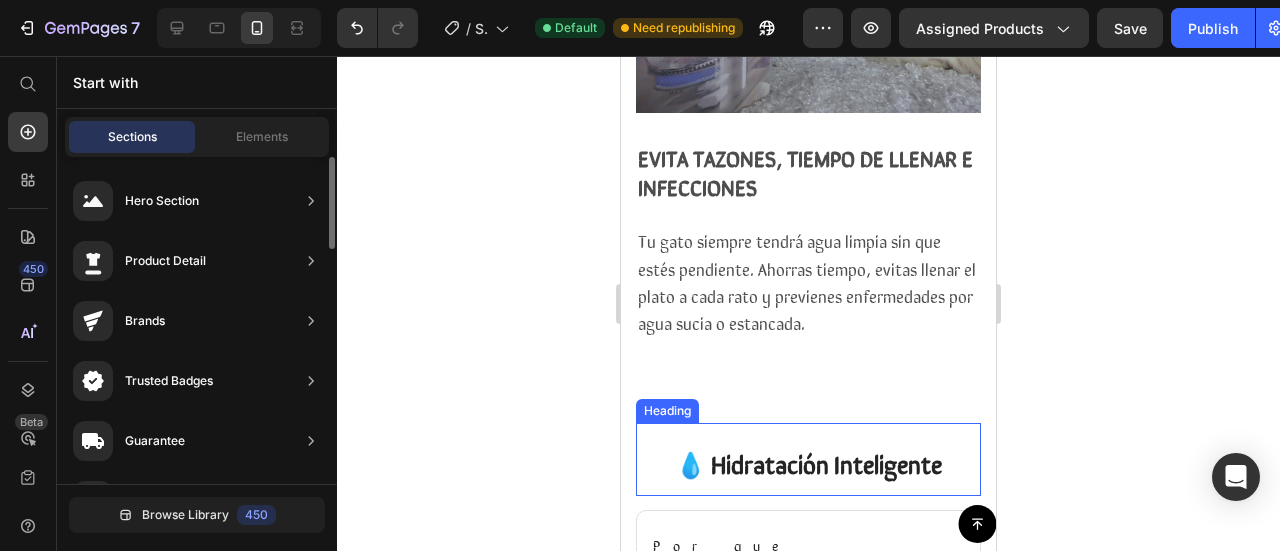 click on "Elements" 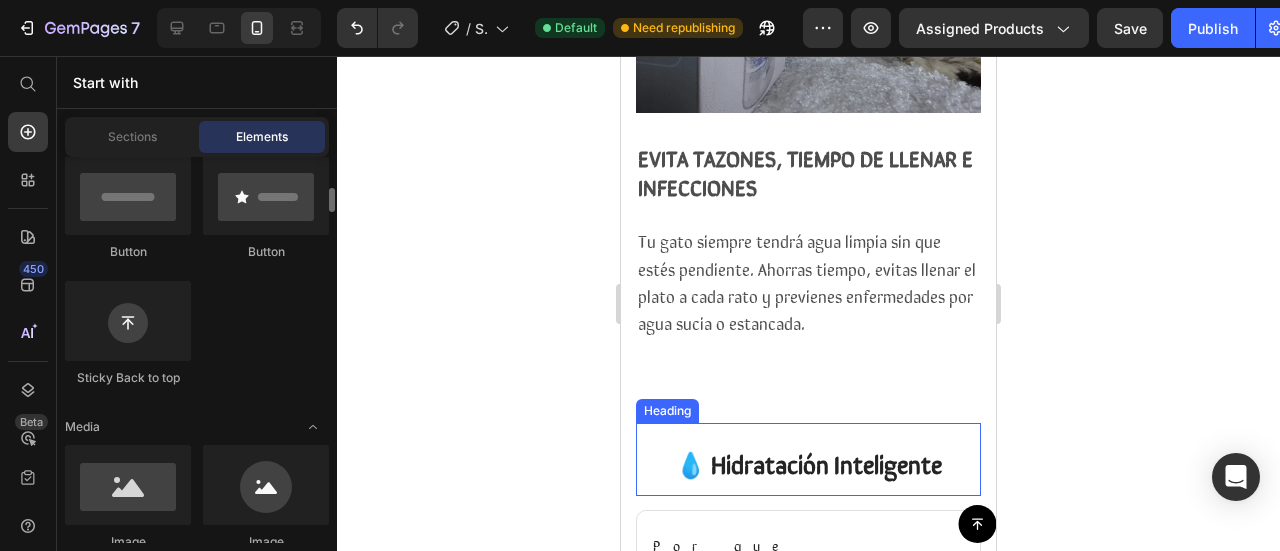 scroll, scrollTop: 600, scrollLeft: 0, axis: vertical 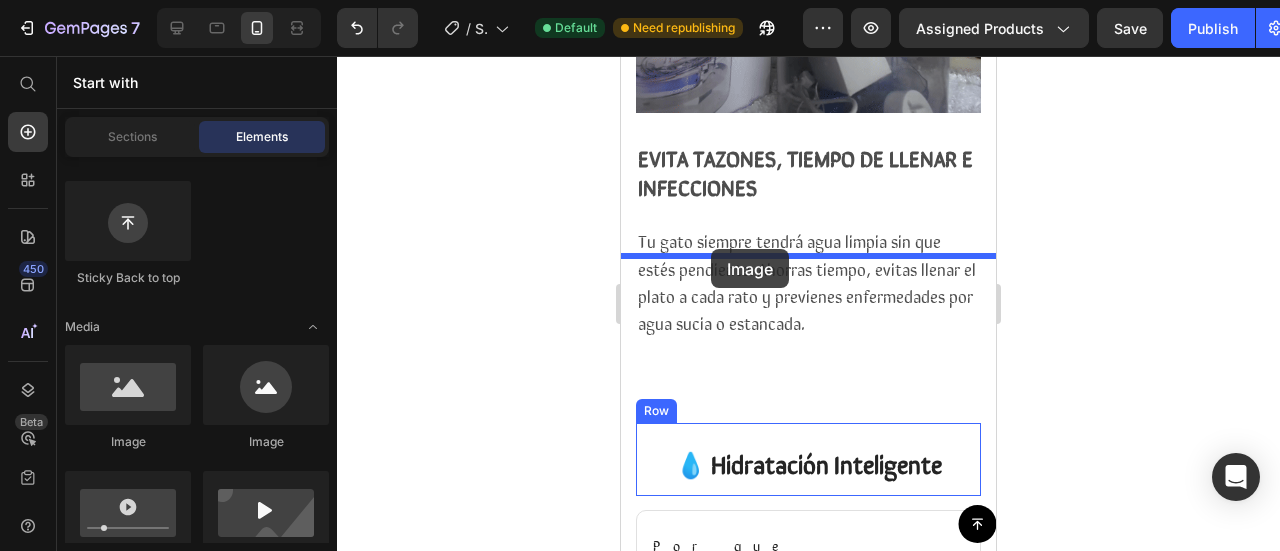 drag, startPoint x: 865, startPoint y: 427, endPoint x: 711, endPoint y: 249, distance: 235.37204 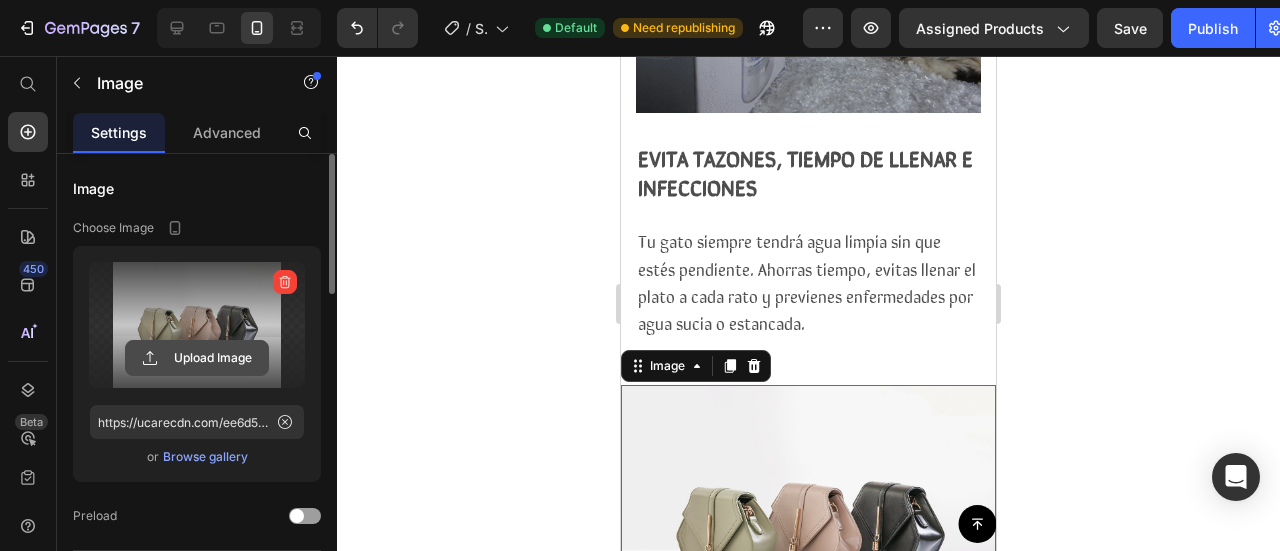 click 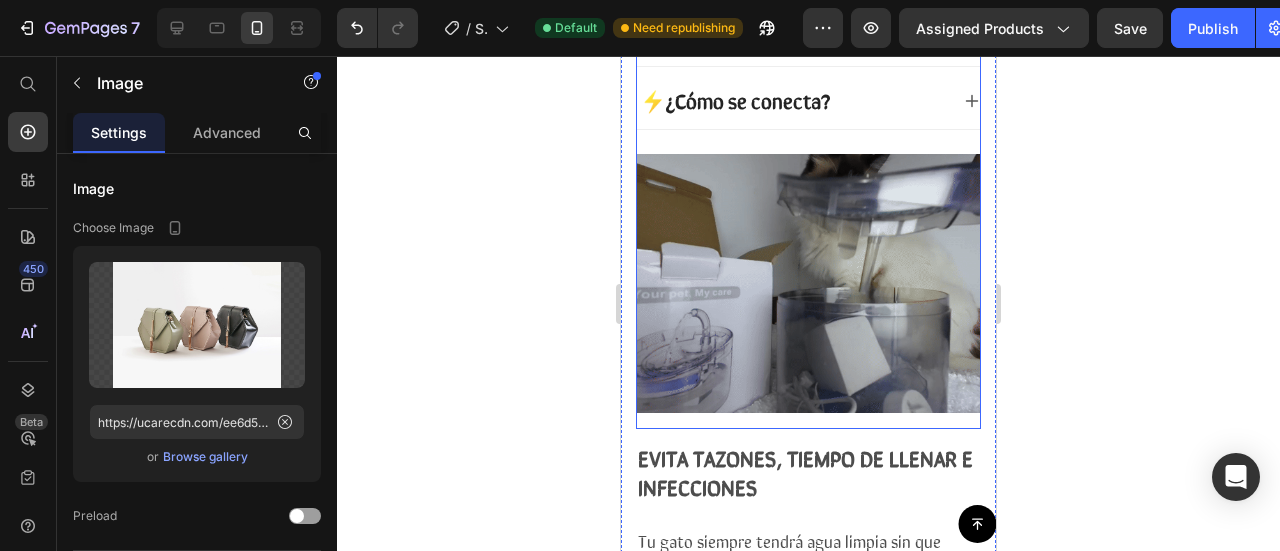 scroll, scrollTop: 1062, scrollLeft: 0, axis: vertical 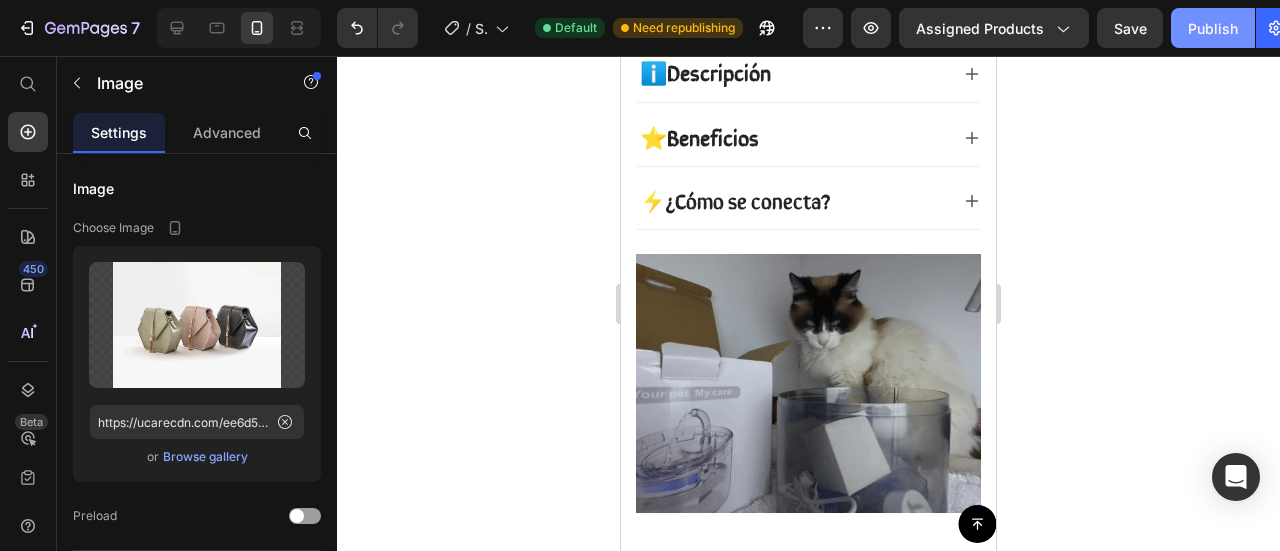 click on "Publish" at bounding box center (1213, 28) 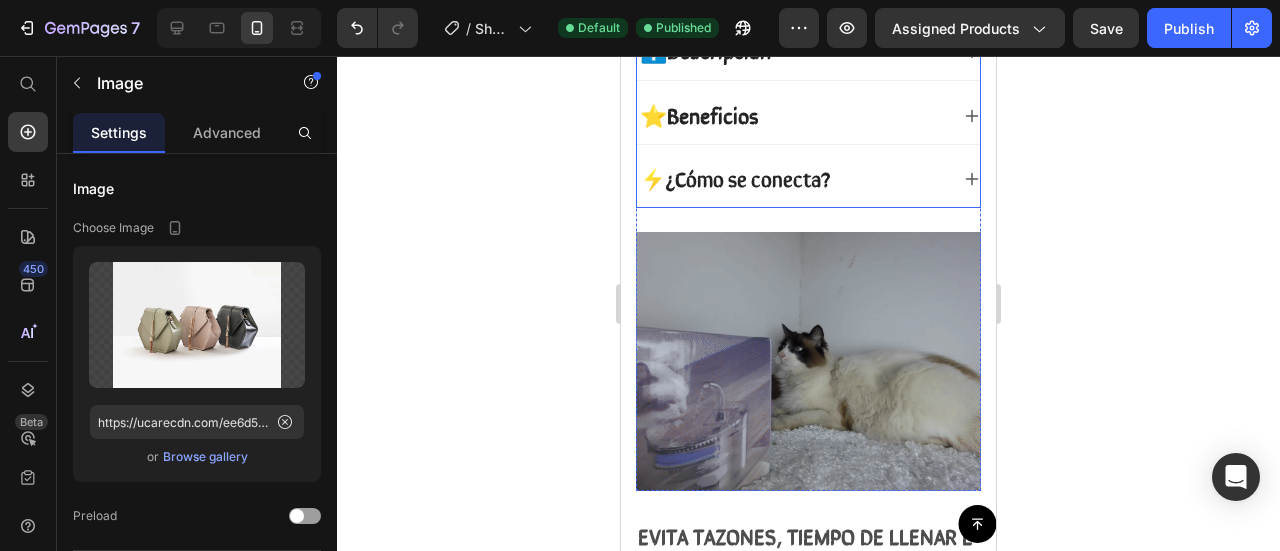 scroll, scrollTop: 762, scrollLeft: 0, axis: vertical 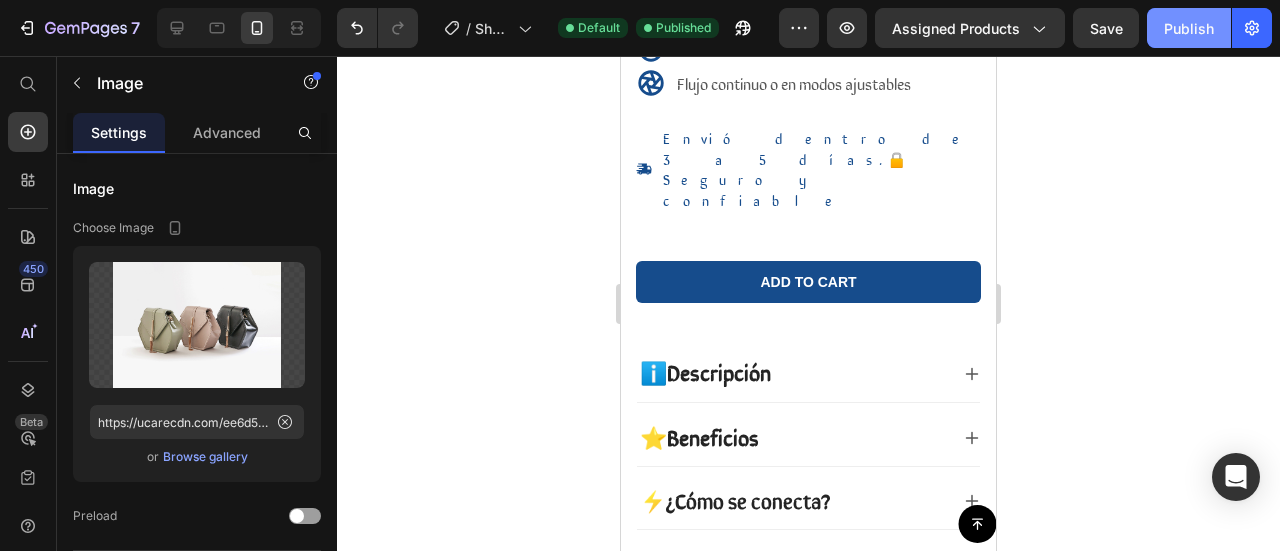 click on "Publish" 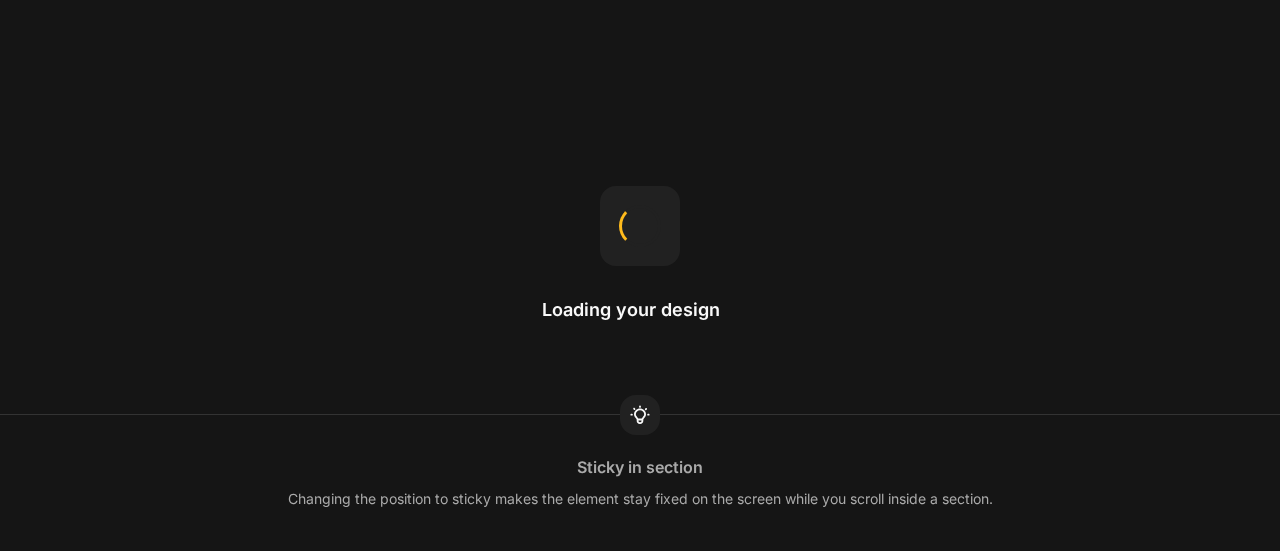 scroll, scrollTop: 0, scrollLeft: 0, axis: both 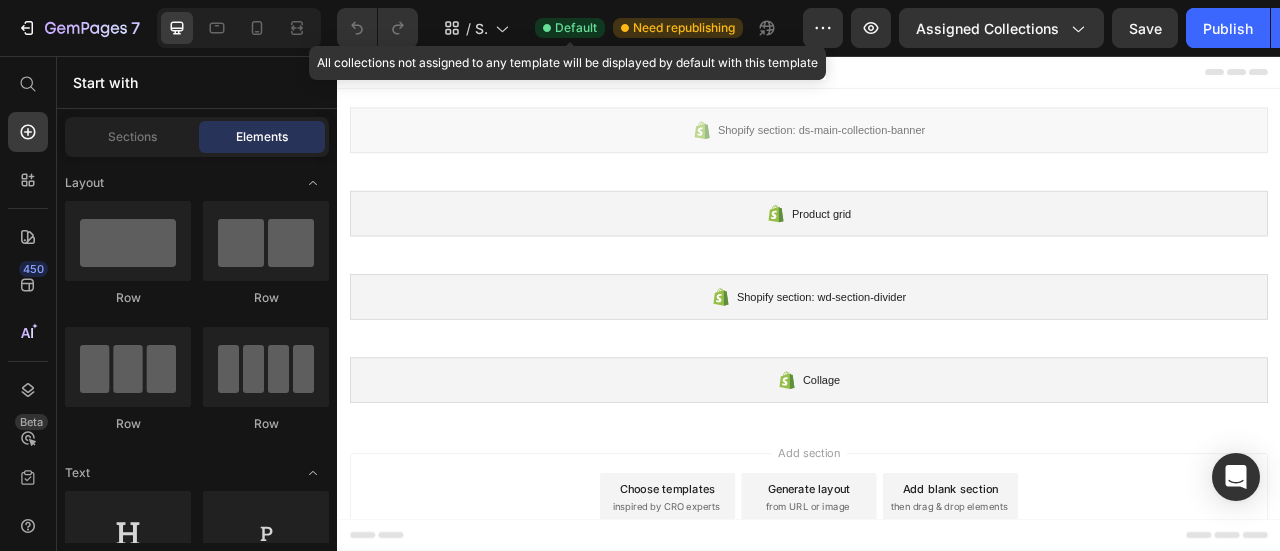 click on "Default" at bounding box center [576, 28] 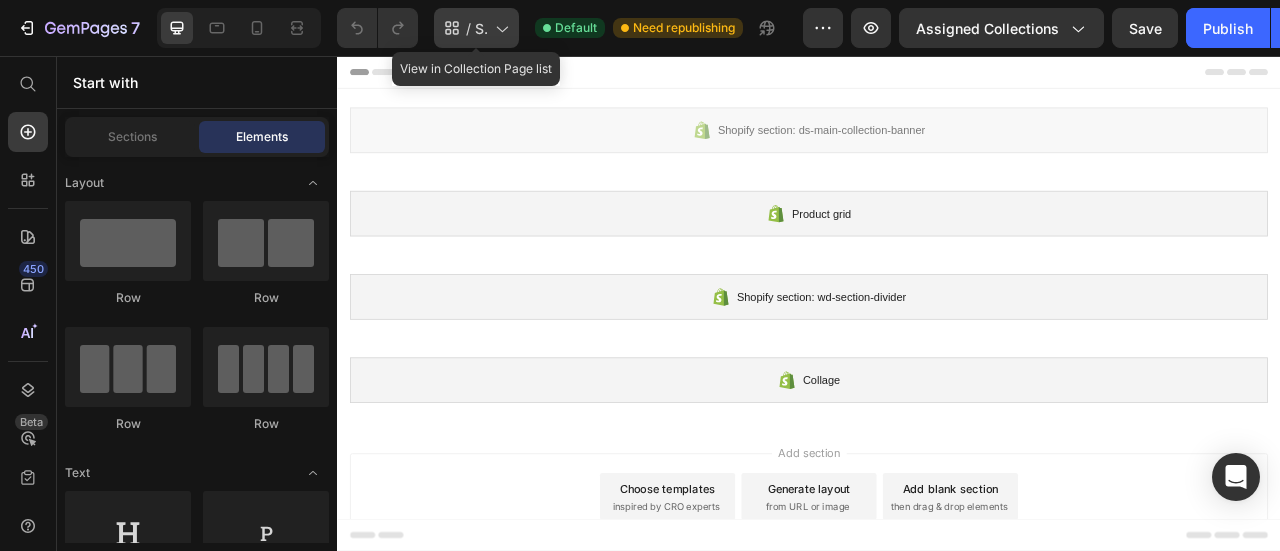 click on "/  Shopify Original Collection Template" 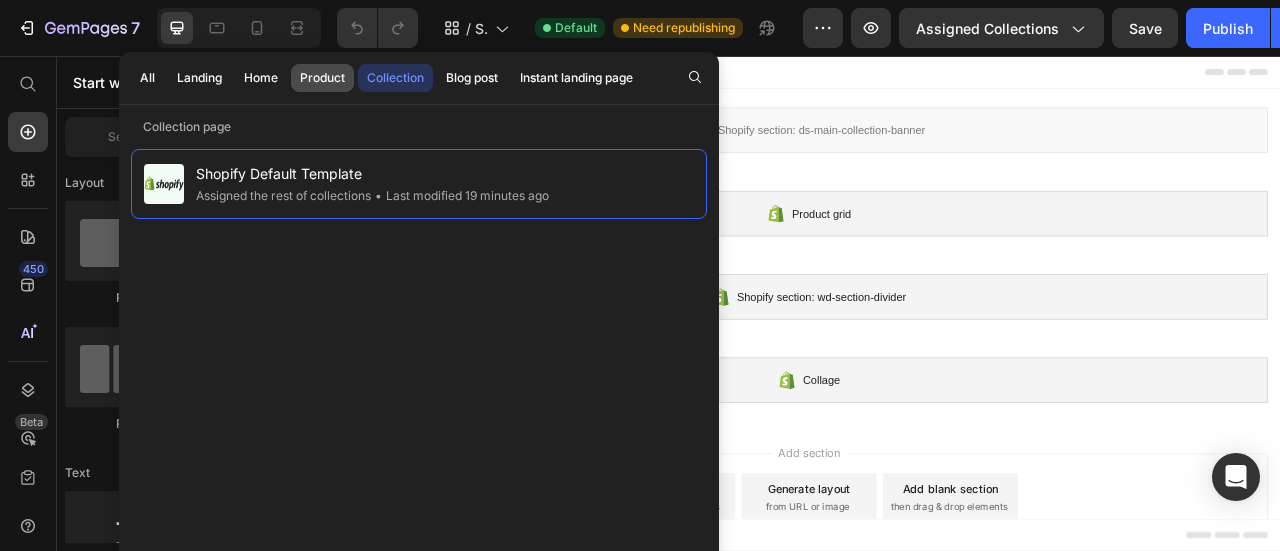 click on "Product" at bounding box center [322, 78] 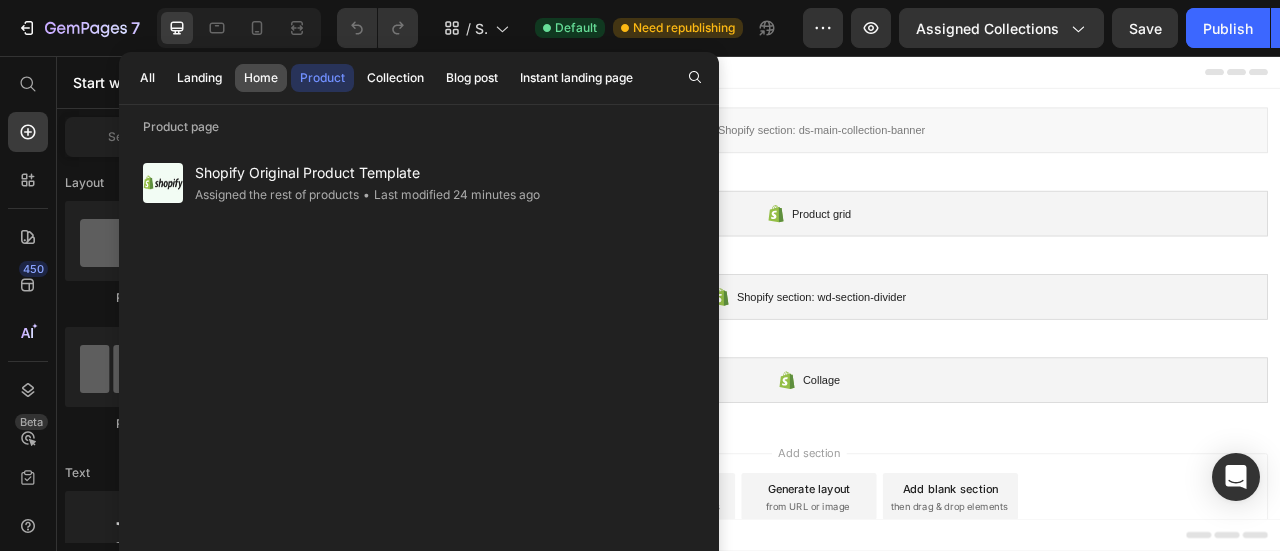 click on "Home" at bounding box center [261, 78] 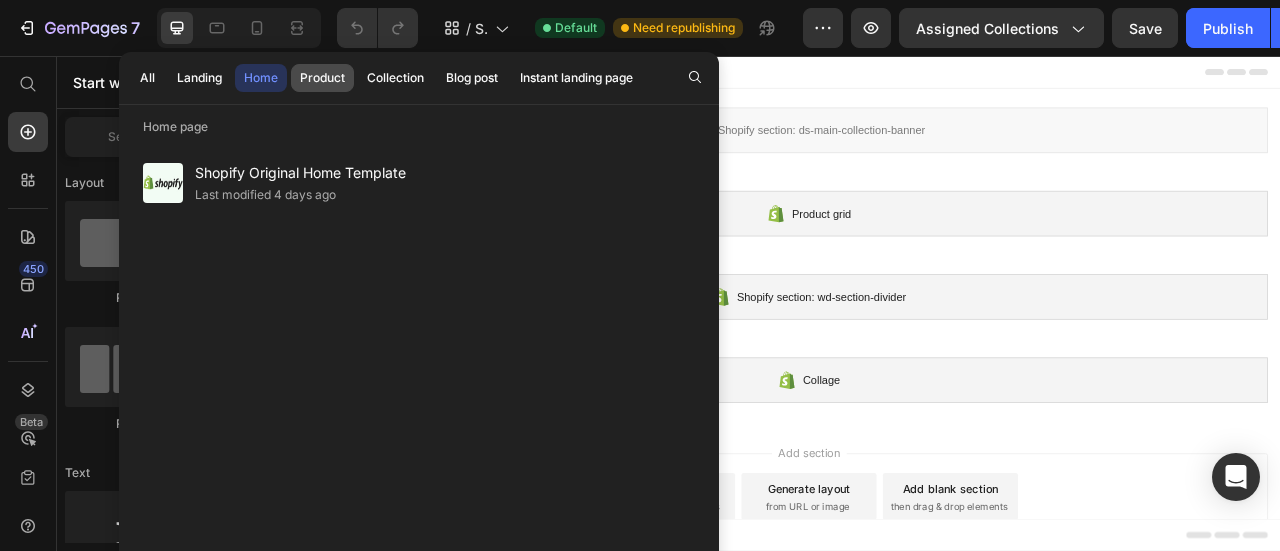 click on "Product" at bounding box center [322, 78] 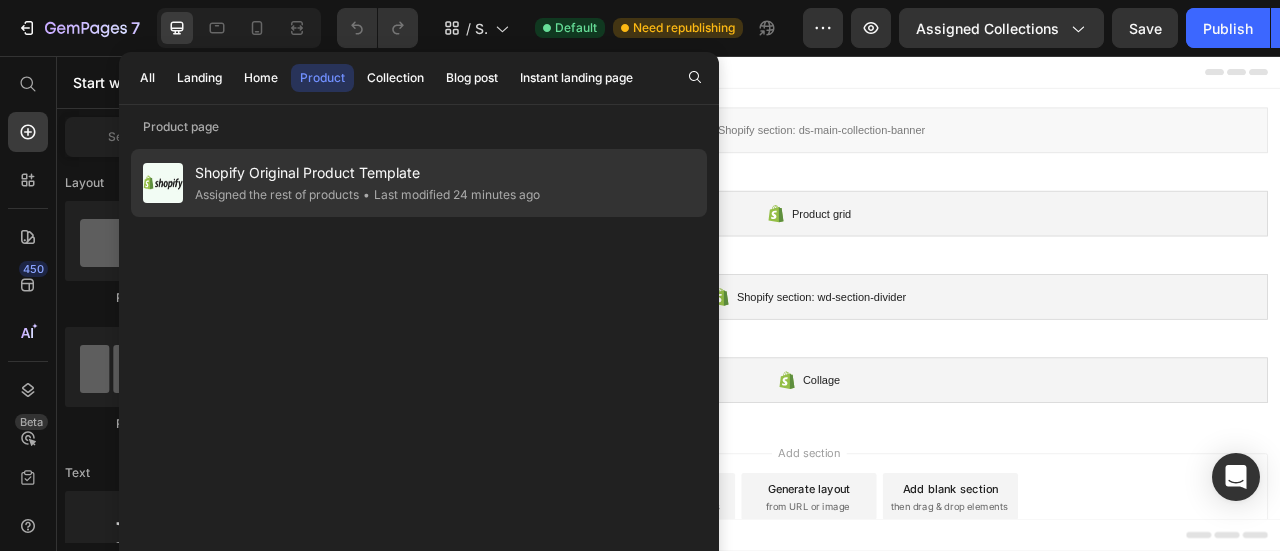 click on "Shopify Original Product Template" at bounding box center (367, 173) 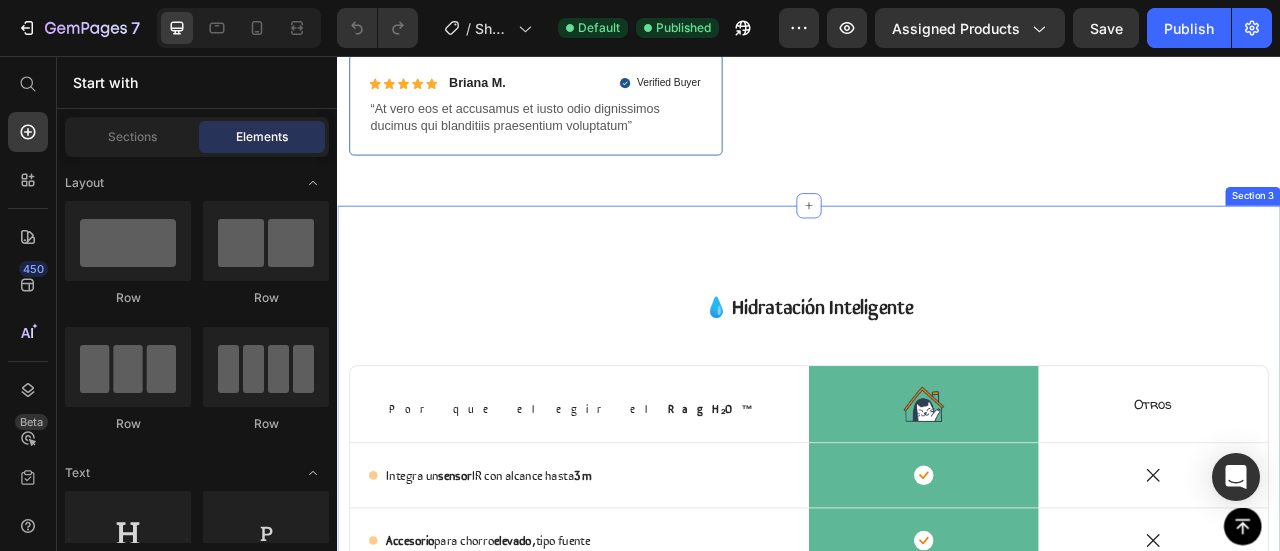 scroll, scrollTop: 767, scrollLeft: 0, axis: vertical 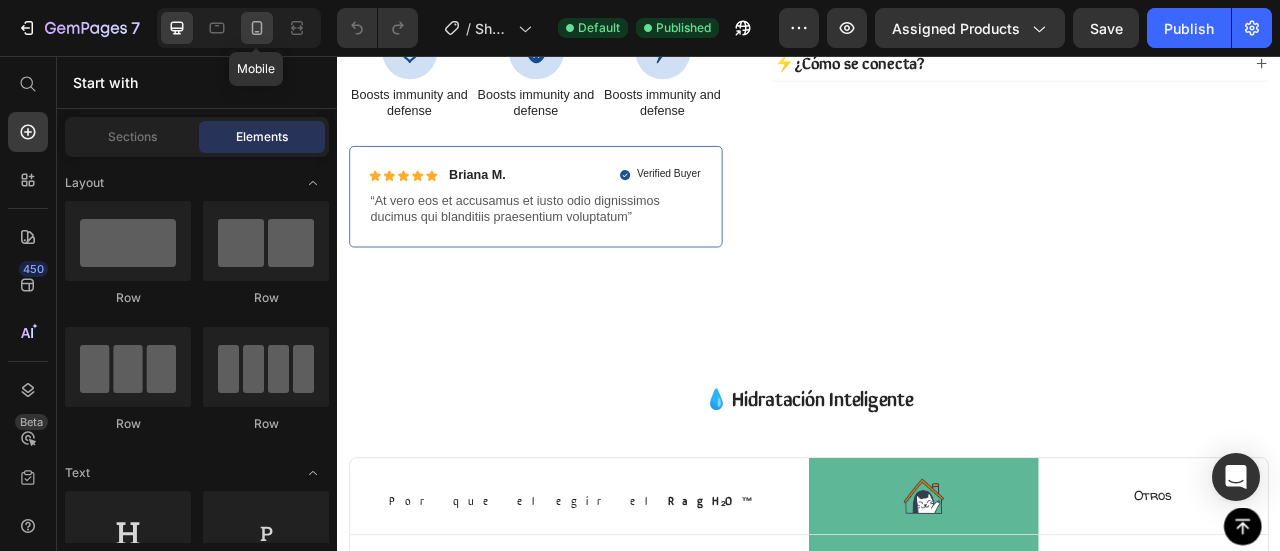 click 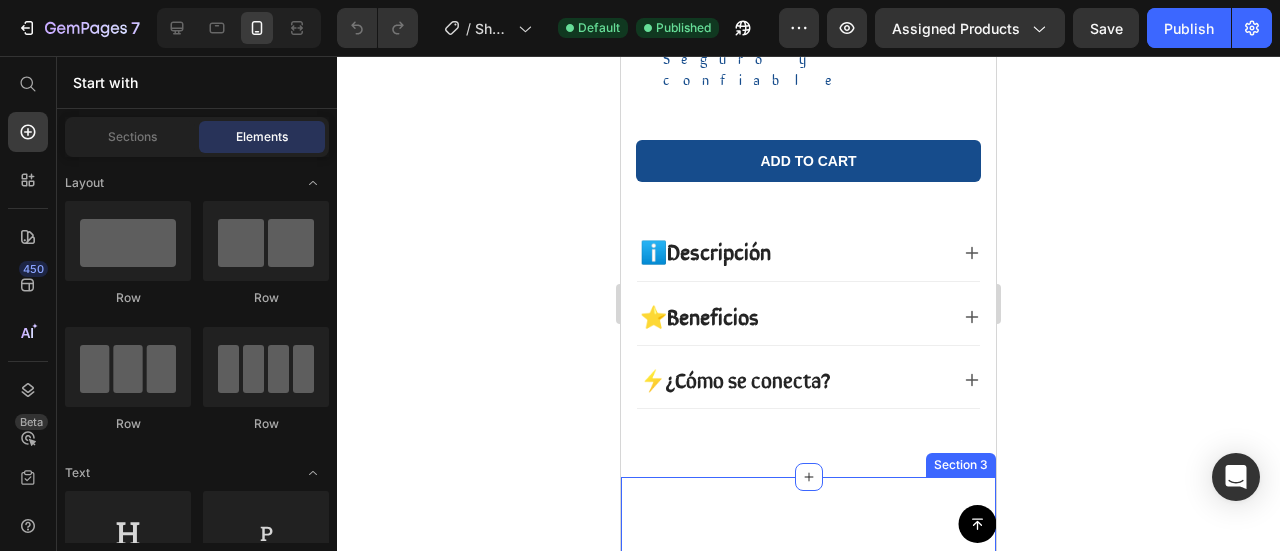 scroll, scrollTop: 944, scrollLeft: 0, axis: vertical 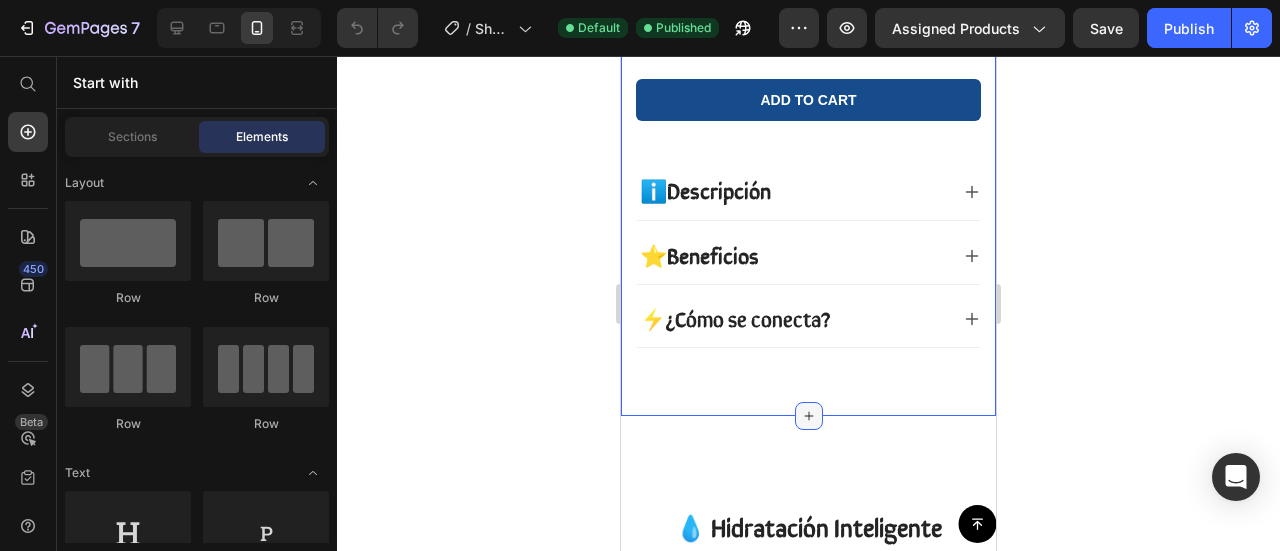 click 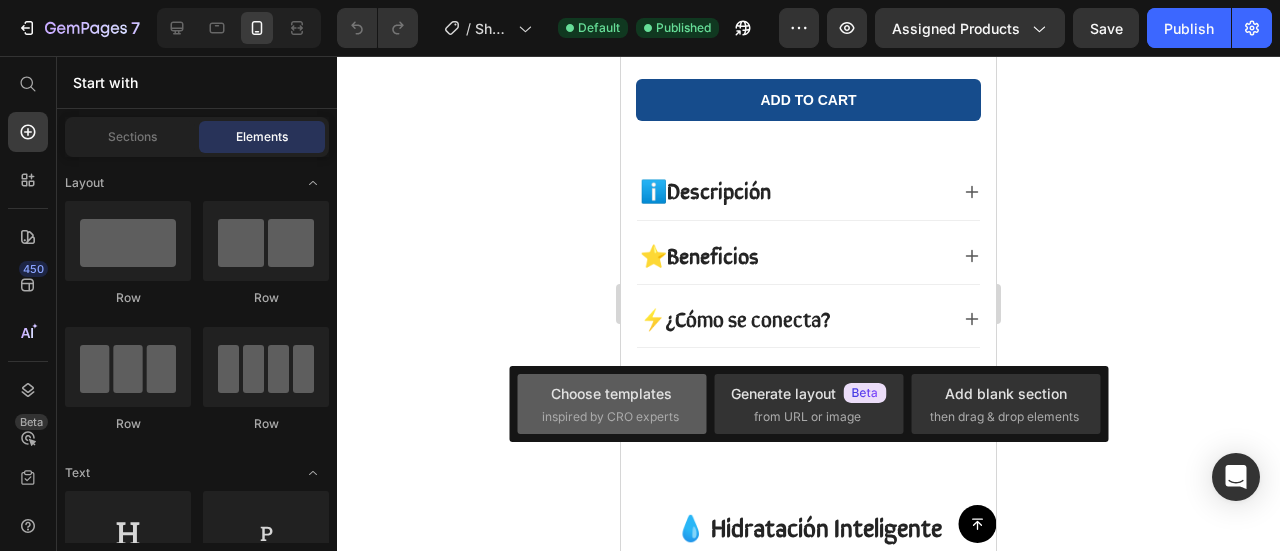 click on "Choose templates" at bounding box center (611, 393) 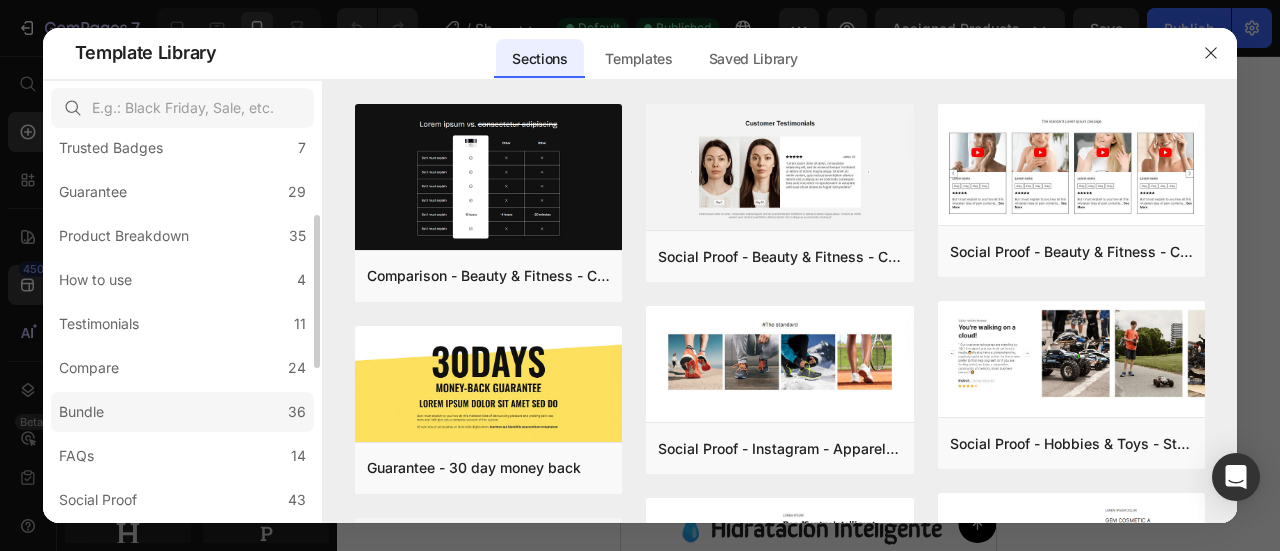 scroll, scrollTop: 300, scrollLeft: 0, axis: vertical 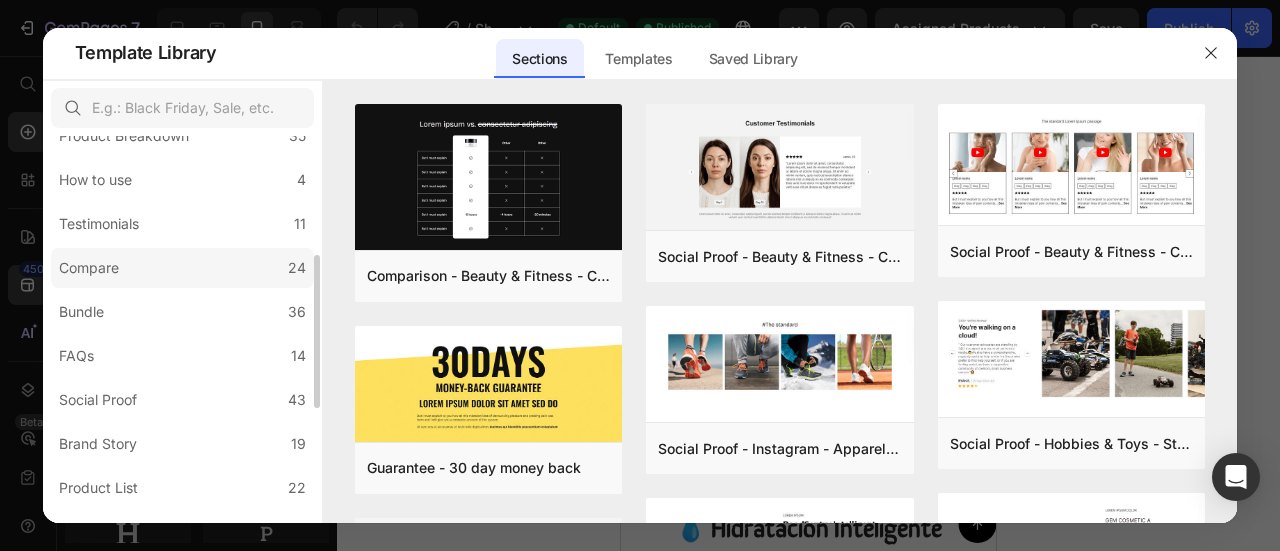 click on "Compare 24" 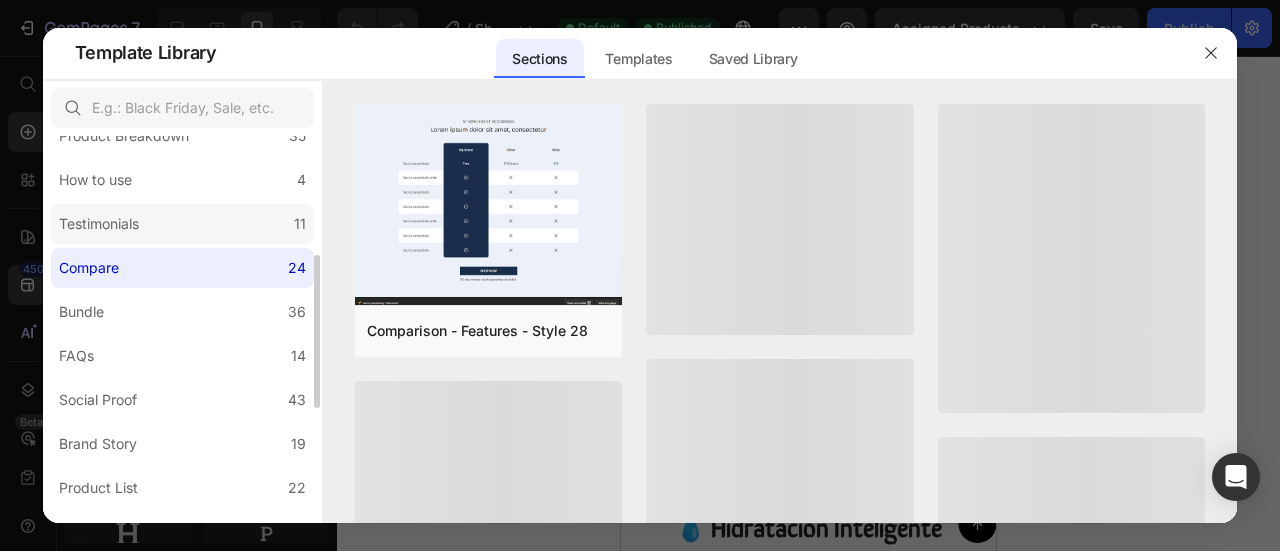 click on "Testimonials 11" 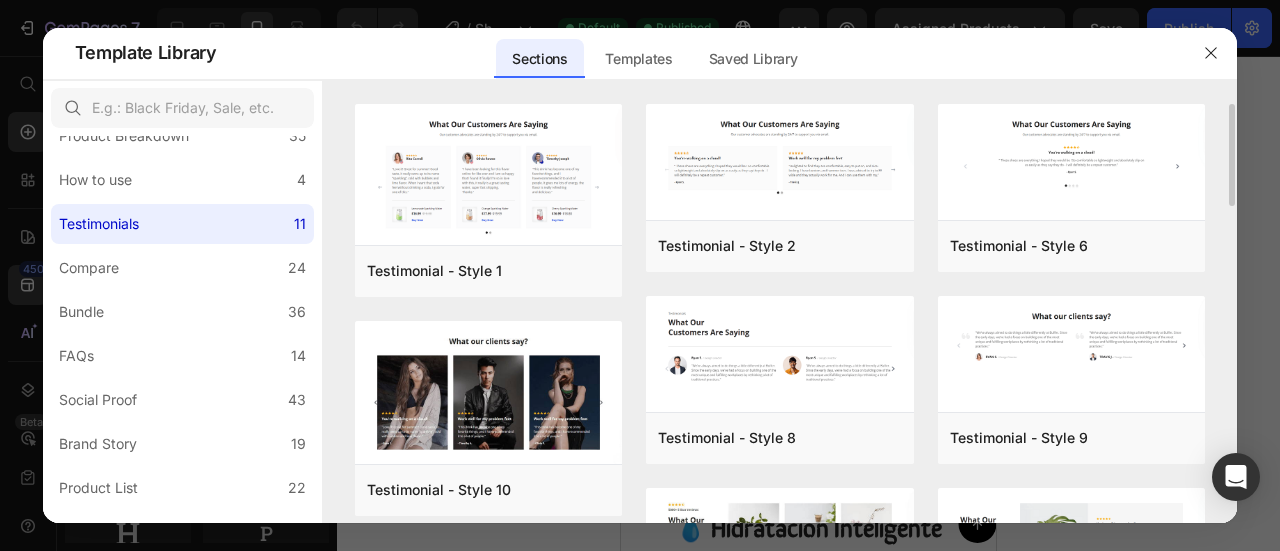 scroll, scrollTop: 300, scrollLeft: 0, axis: vertical 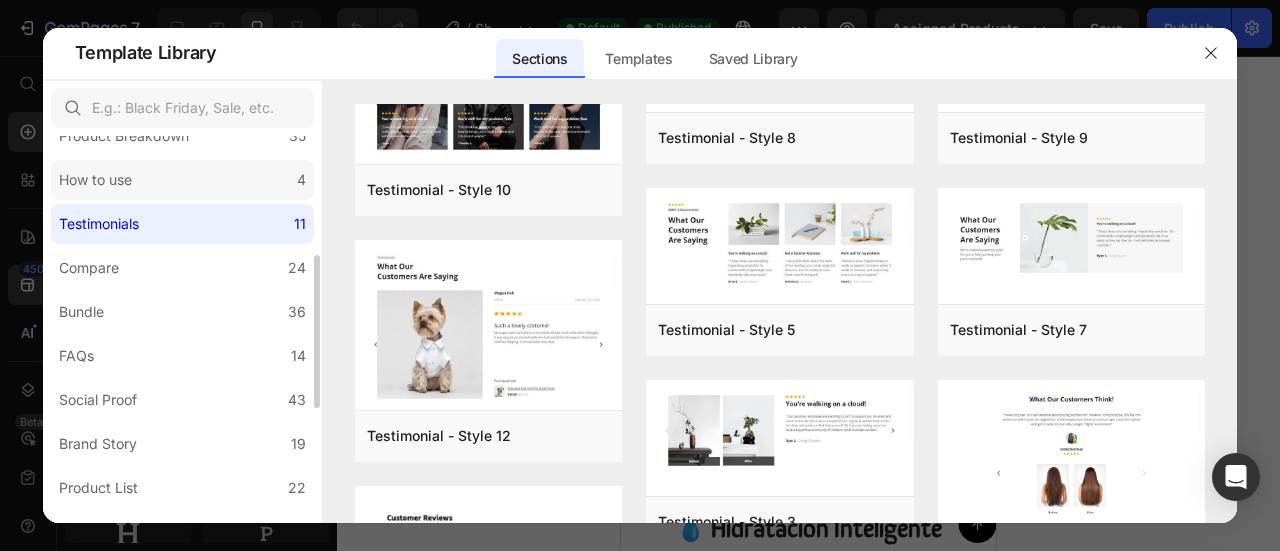 click on "How to use 4" 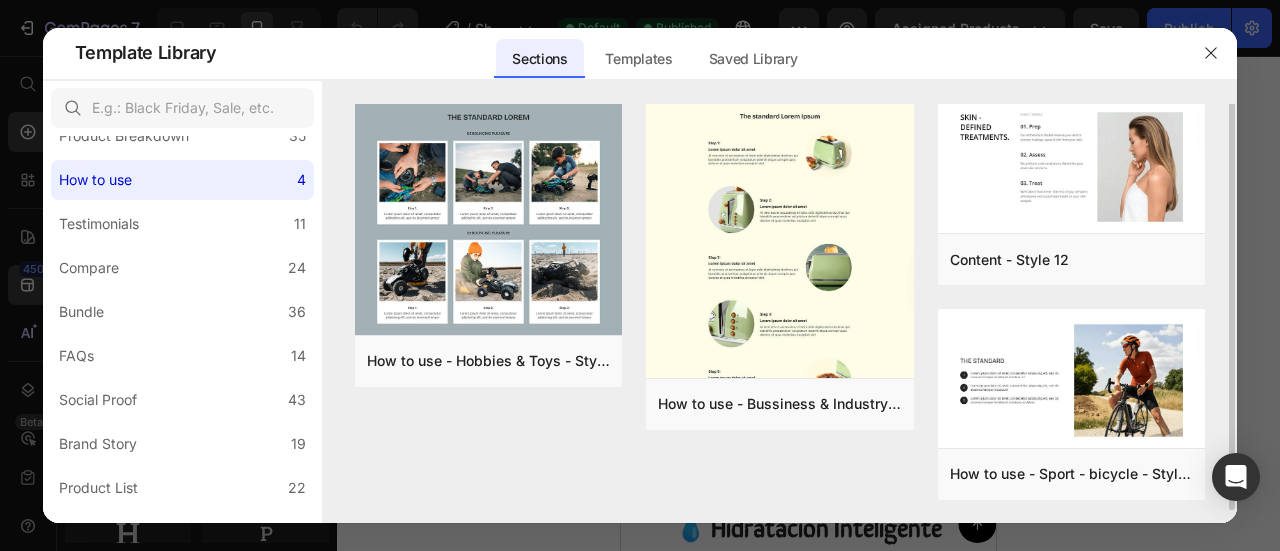 scroll, scrollTop: 0, scrollLeft: 0, axis: both 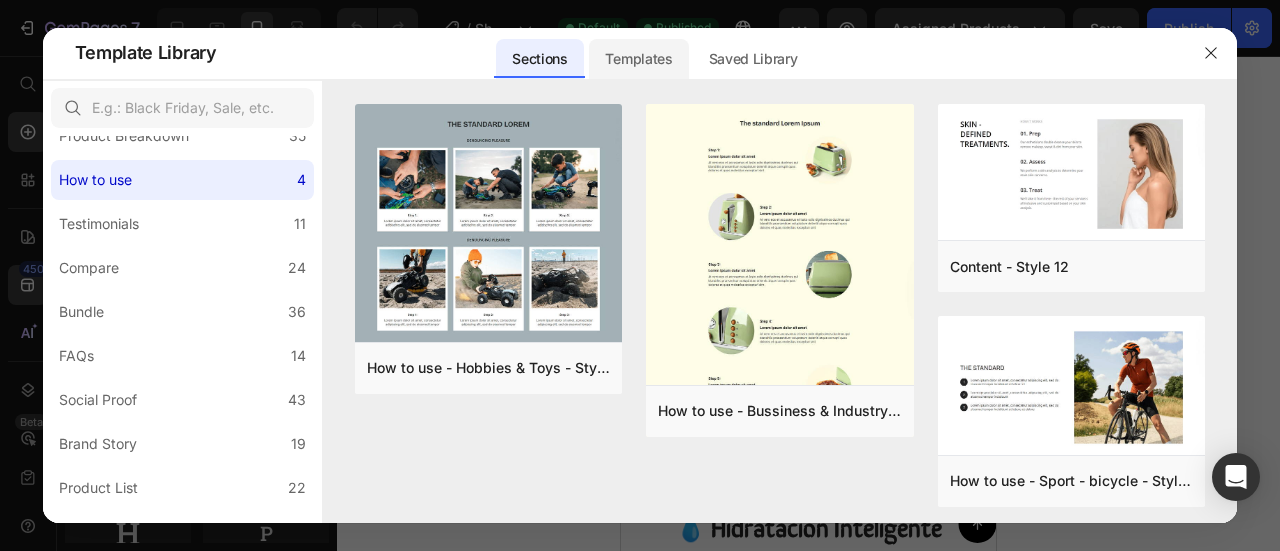 click on "Templates" 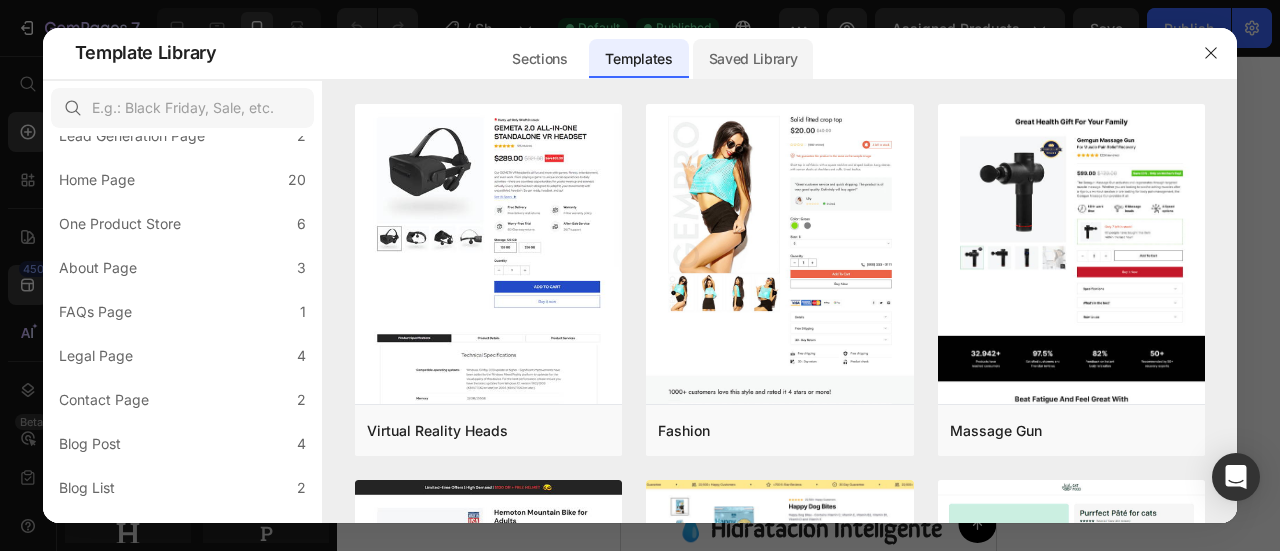click on "Saved Library" 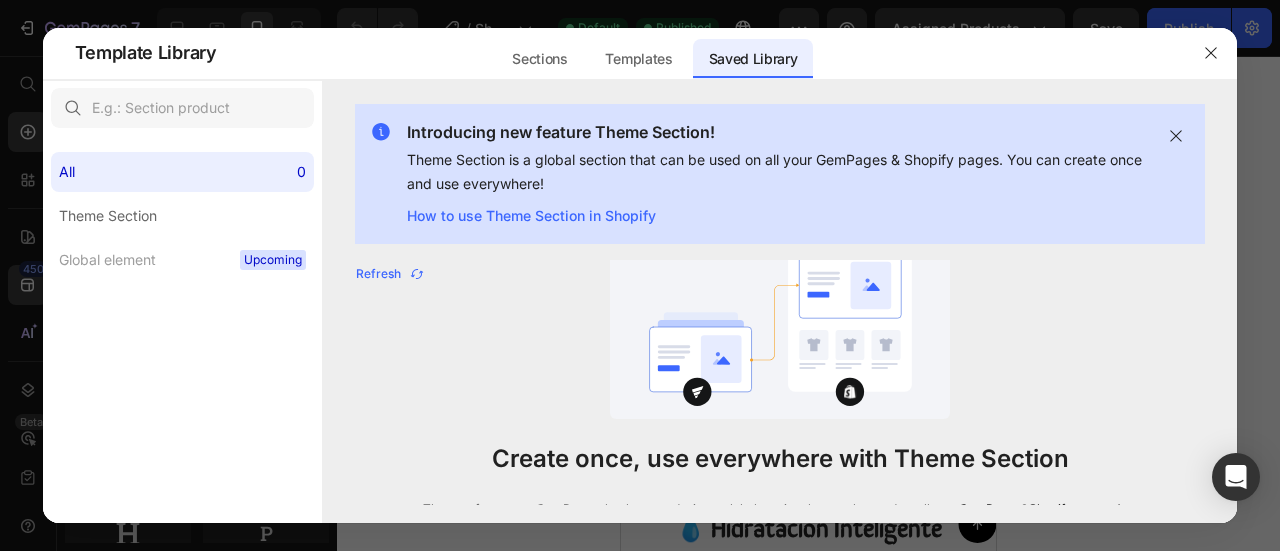 scroll, scrollTop: 0, scrollLeft: 0, axis: both 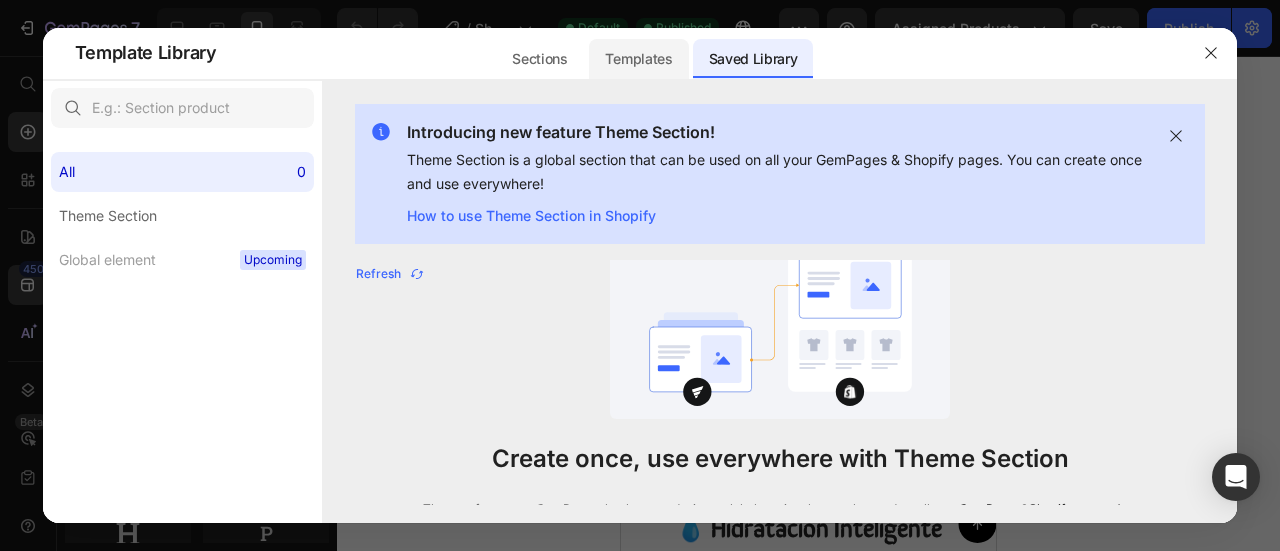 drag, startPoint x: 680, startPoint y: 55, endPoint x: 654, endPoint y: 55, distance: 26 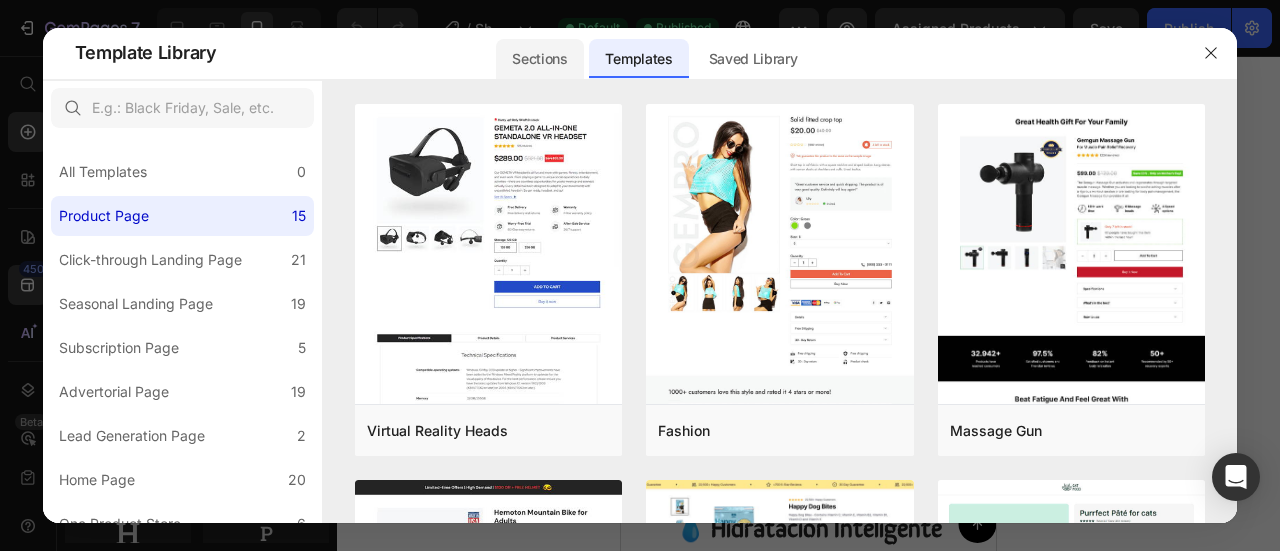 click on "Sections" 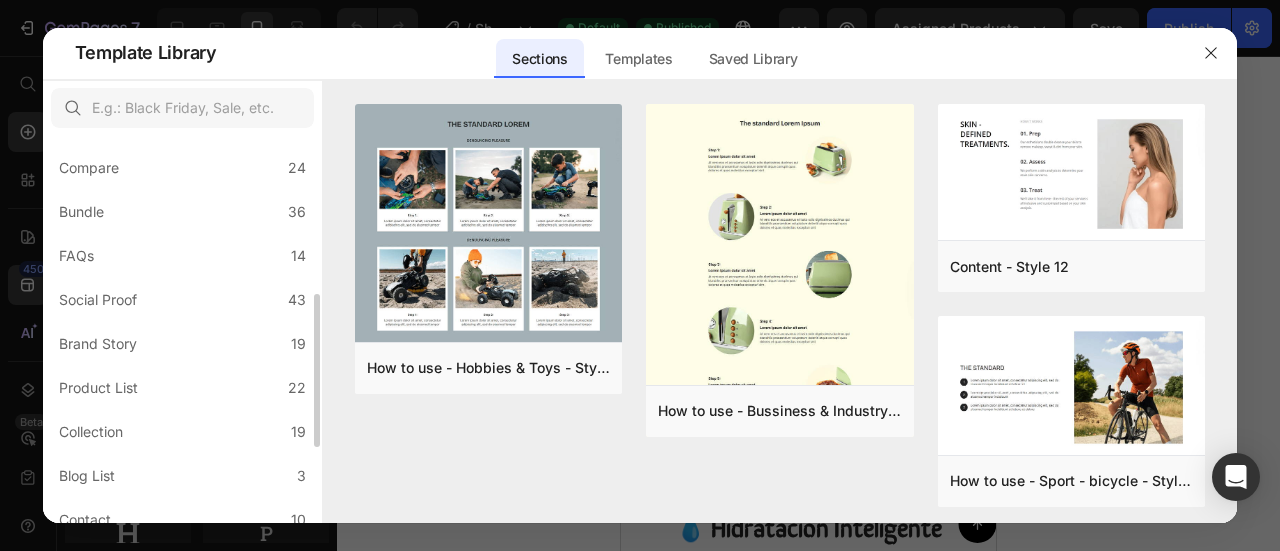scroll, scrollTop: 592, scrollLeft: 0, axis: vertical 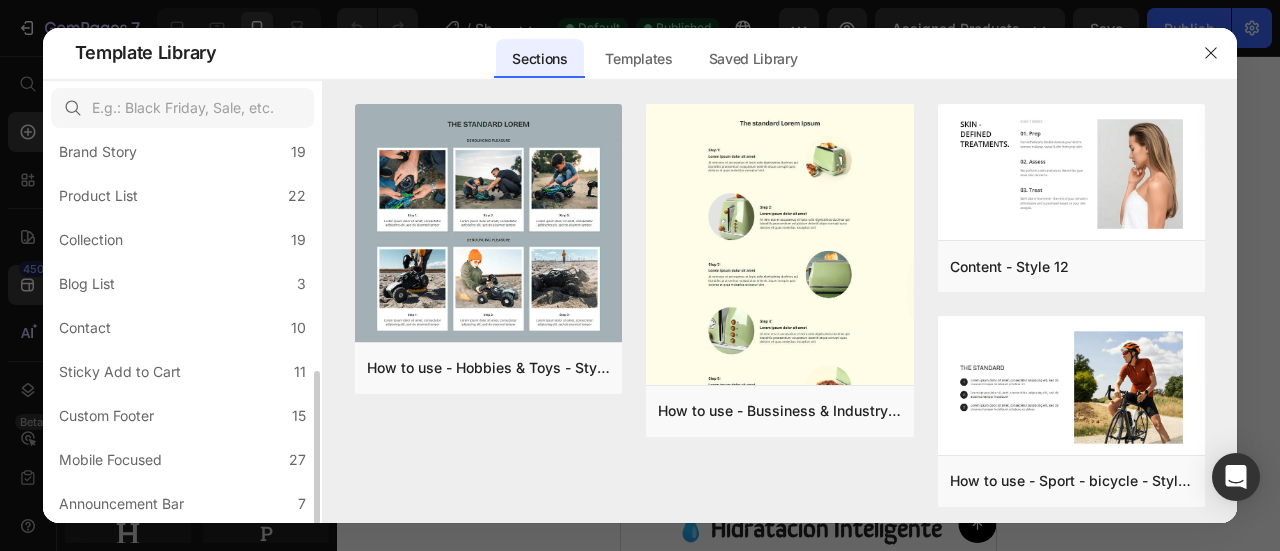 click on "All Sections 0 Hero Section 76 Product Detail 34 Brands 11 Trusted Badges 7 Guarantee 29 Product Breakdown 35 How to use 4 Testimonials 11 Compare 24 Bundle 36 FAQs 14 Social Proof 43 Brand Story 19 Product List 22 Collection 19 Blog List 3 Contact 10 Sticky Add to Cart 11 Custom Footer 15 Mobile Focused 27 Announcement Bar 7" at bounding box center [182, 34] 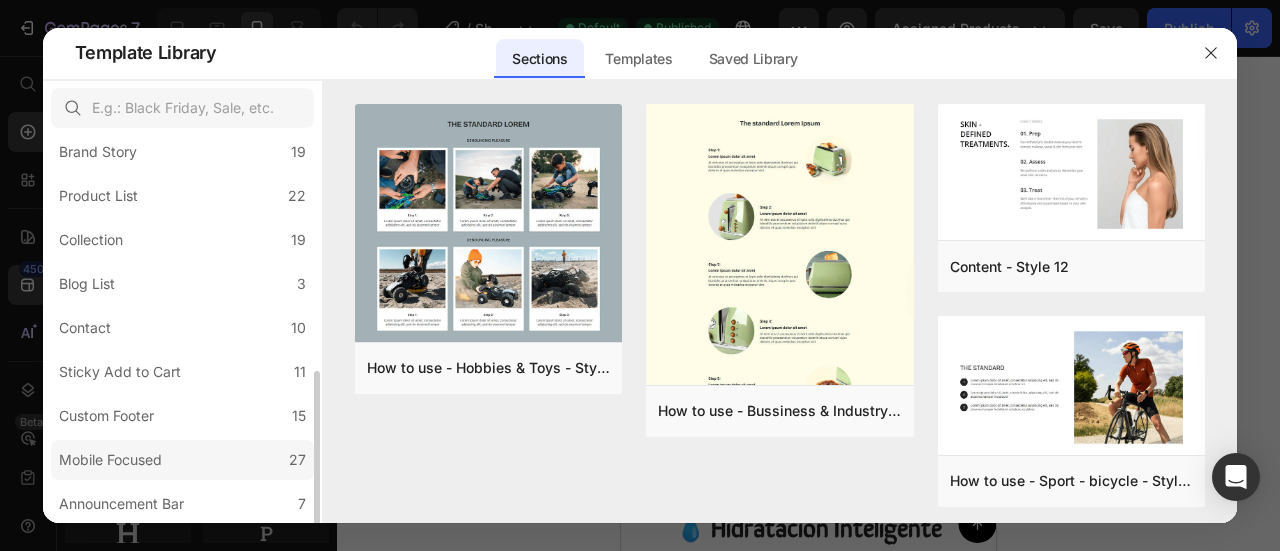 click on "Mobile Focused 27" 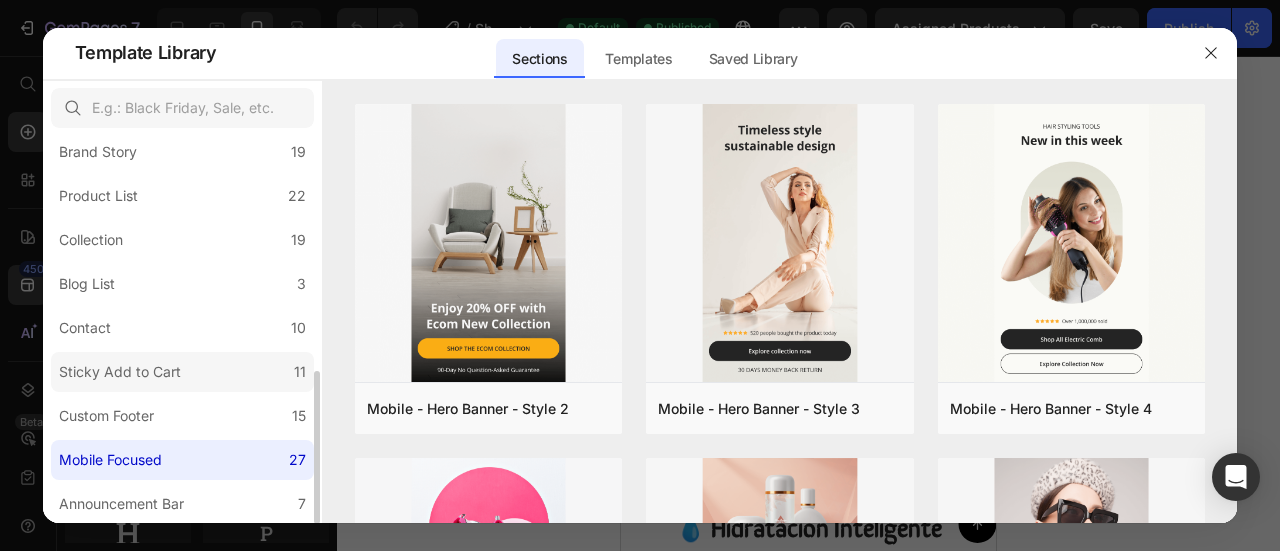 click on "Sticky Add to Cart" at bounding box center (120, 372) 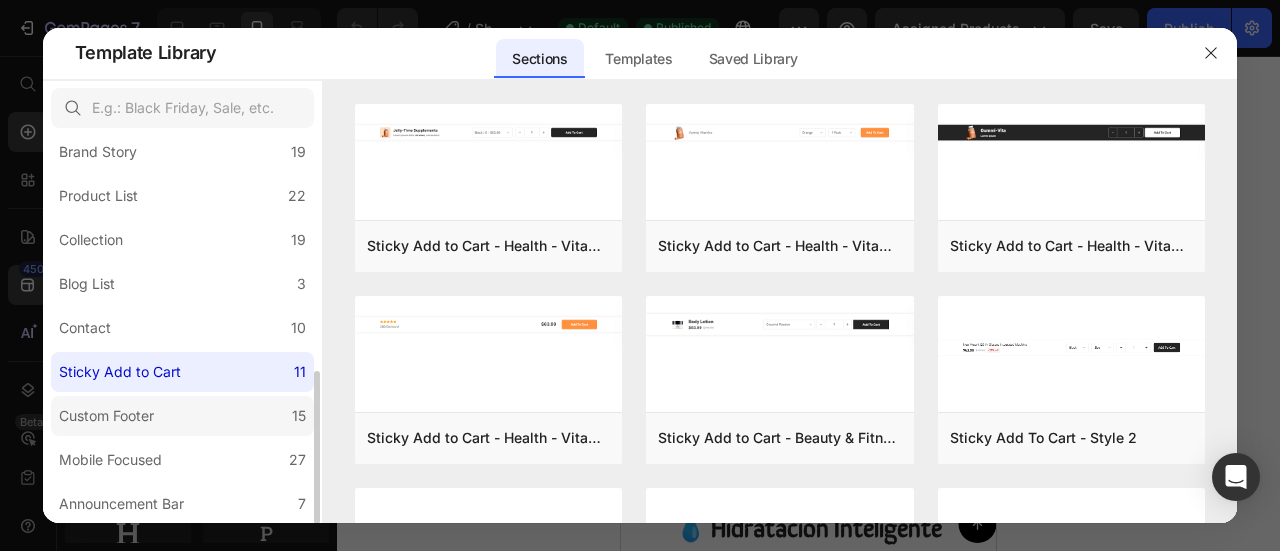 click on "Custom Footer 15" 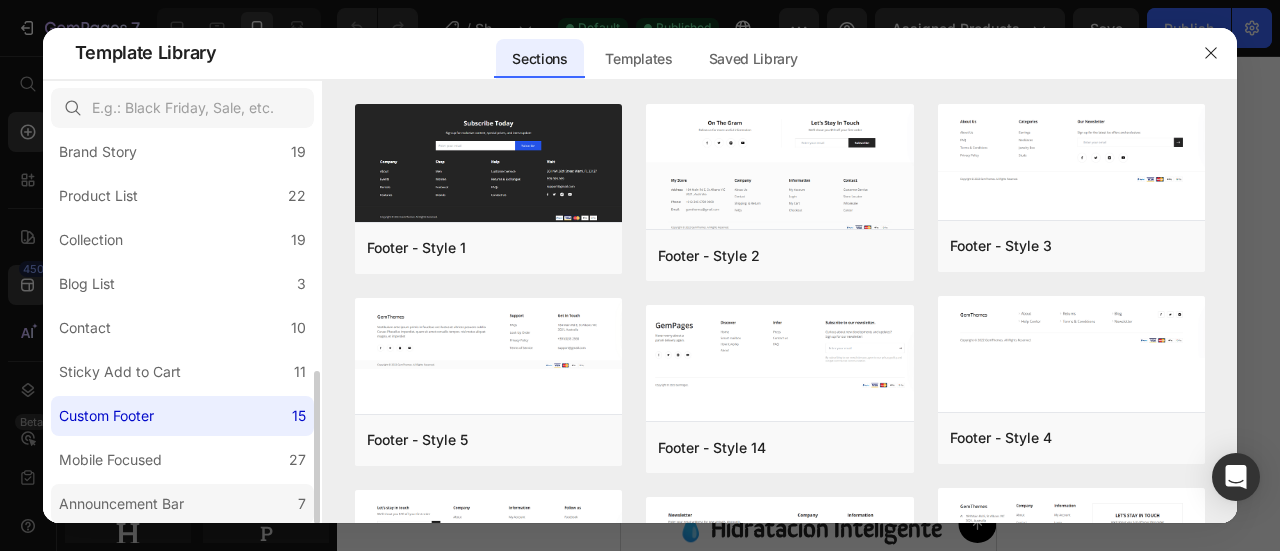 click on "Announcement Bar" at bounding box center [125, 504] 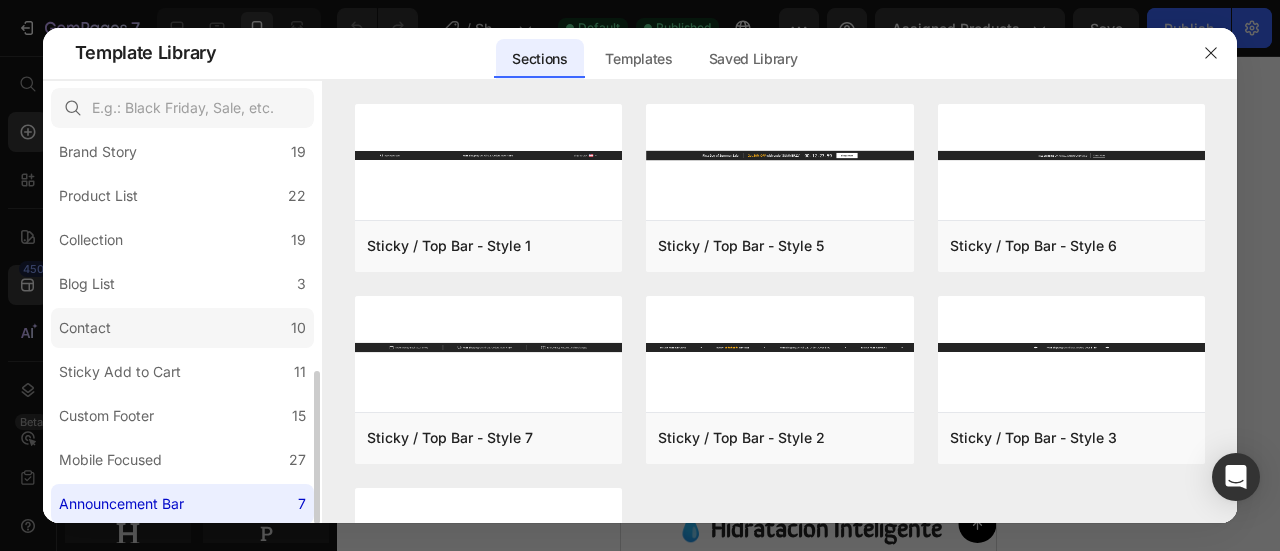 click on "Contact 10" 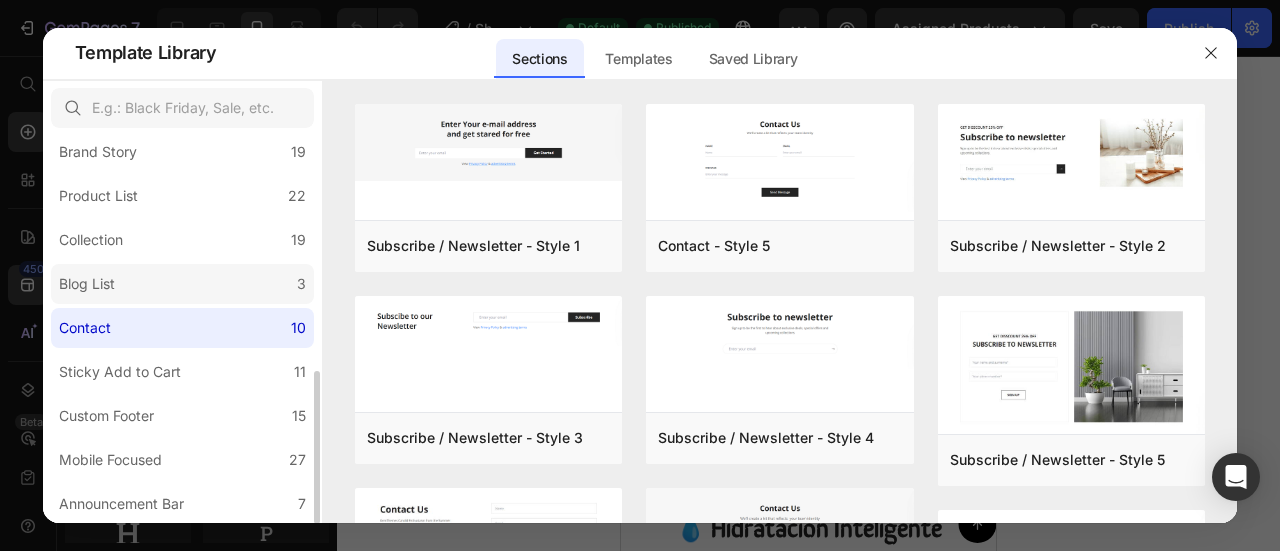 click on "Blog List 3" 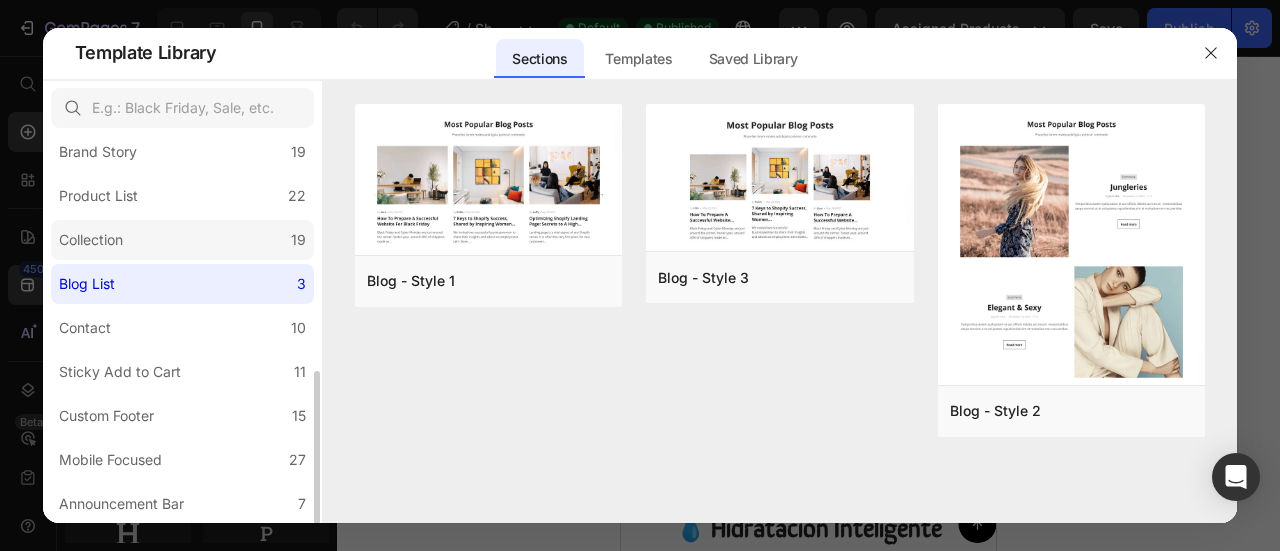 click on "Collection 19" 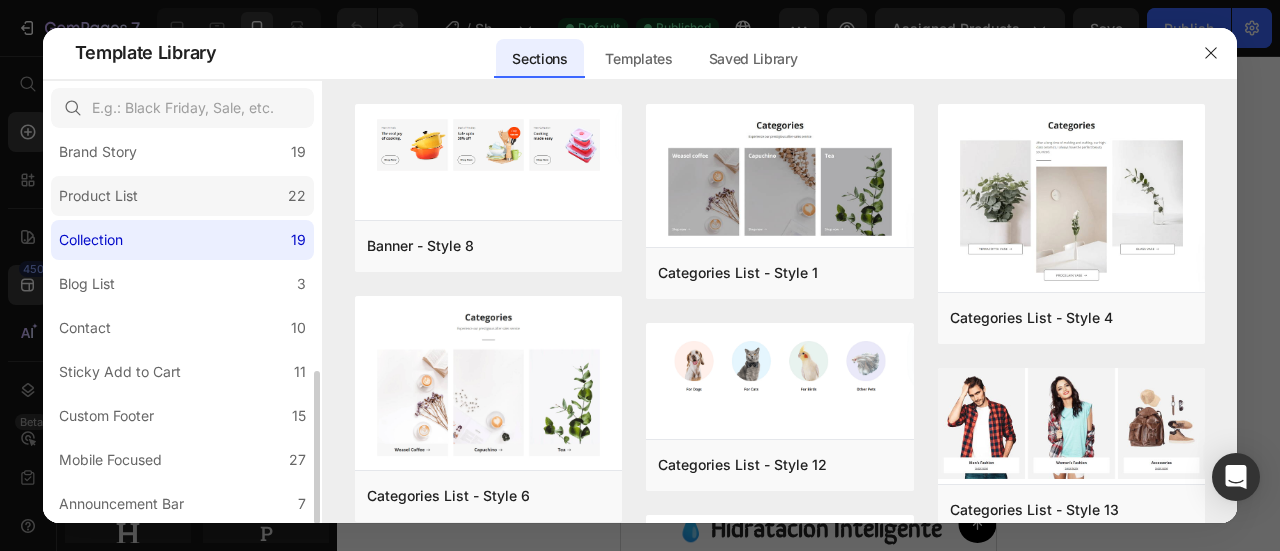 click on "Product List 22" 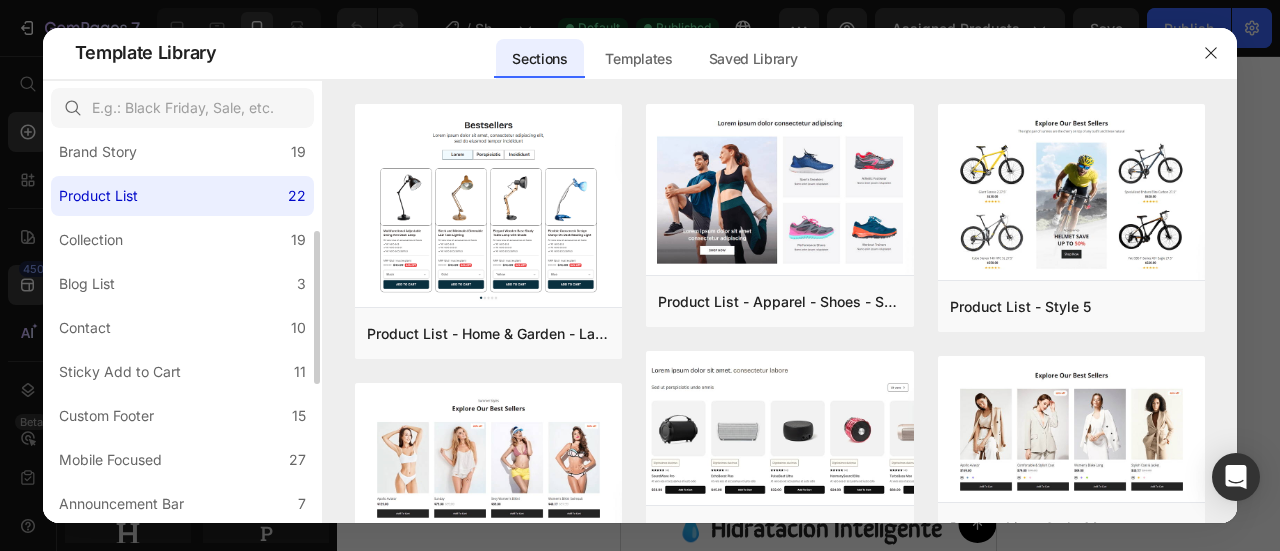 scroll, scrollTop: 392, scrollLeft: 0, axis: vertical 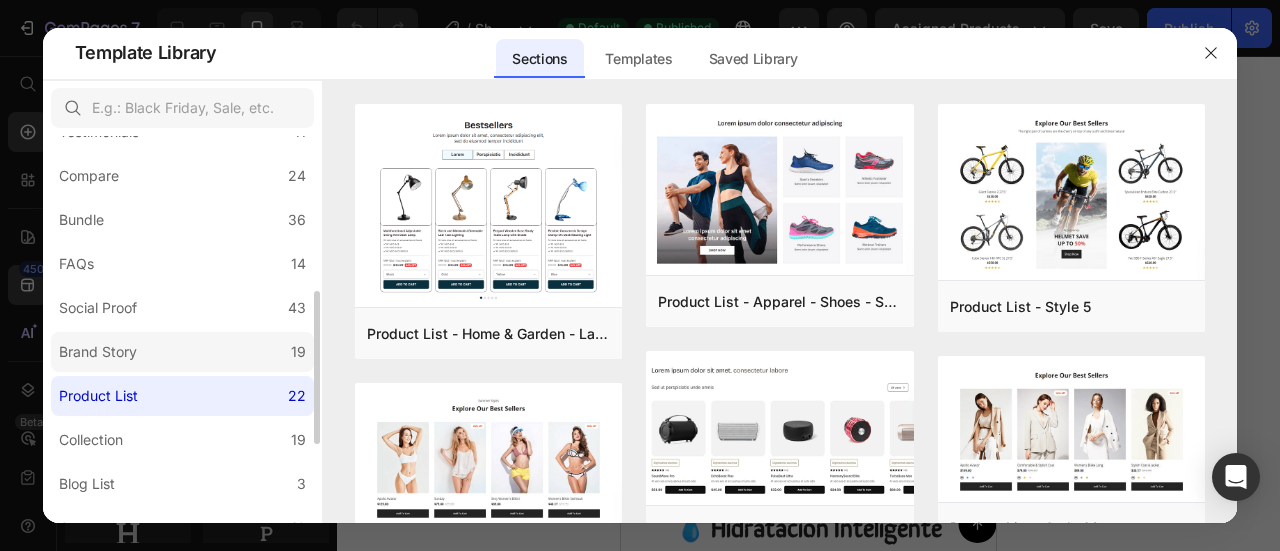 click on "Brand Story 19" 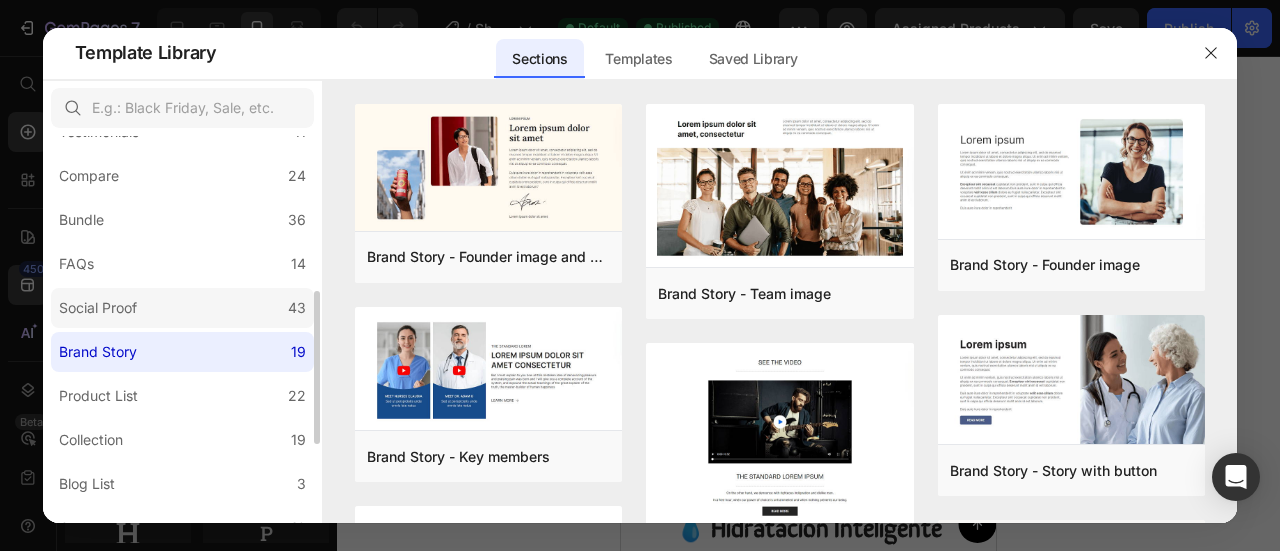 click on "Social Proof 43" 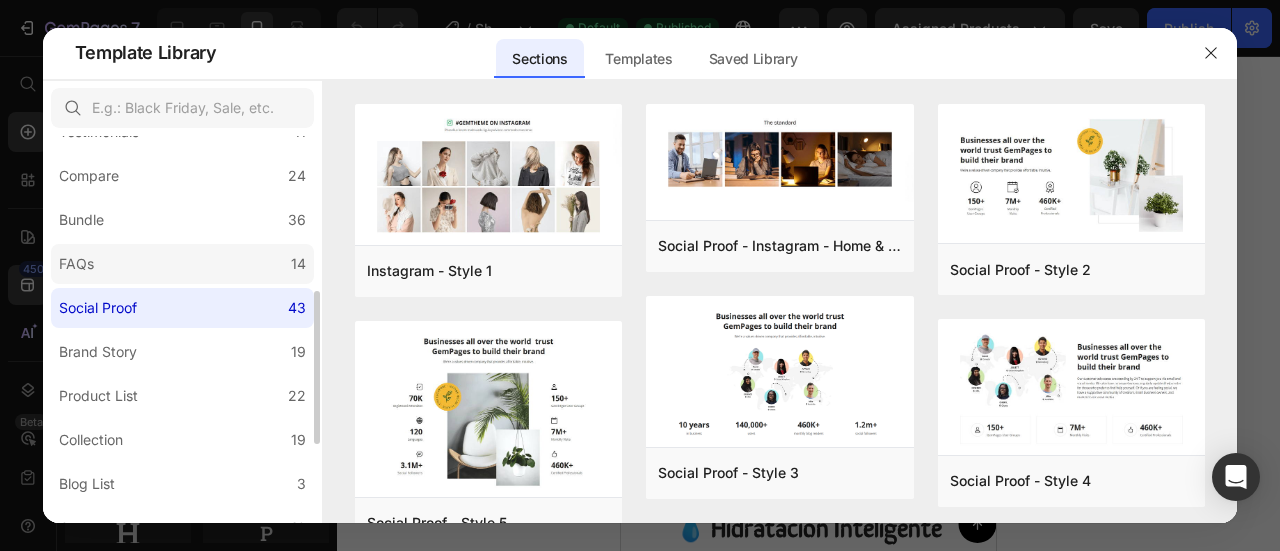 click on "FAQs 14" 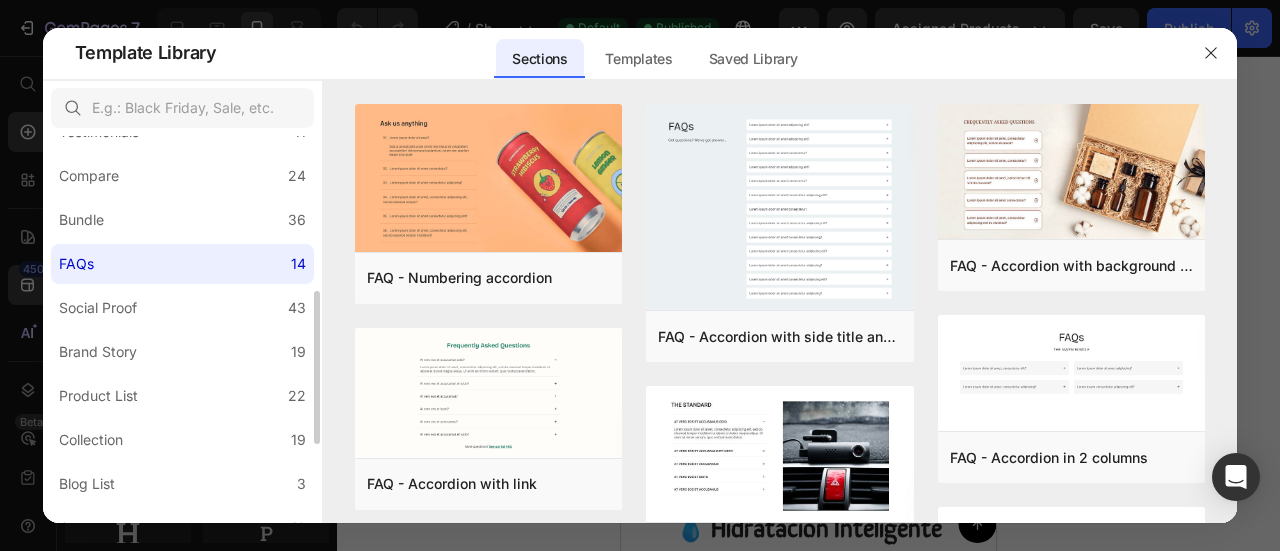 click on "FAQs 14" 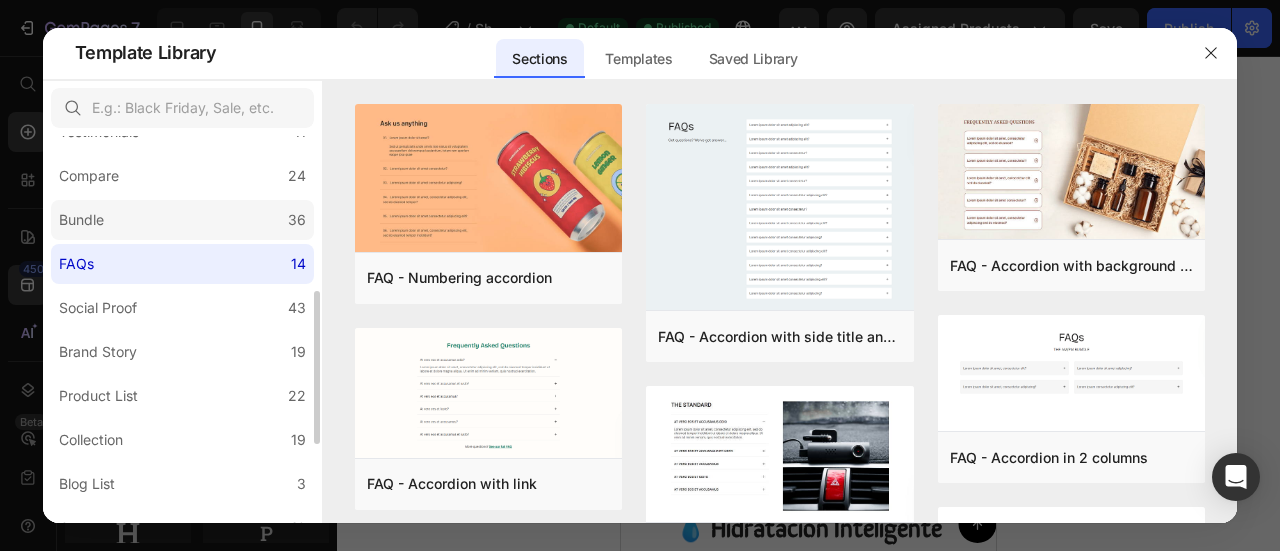click on "Bundle 36" 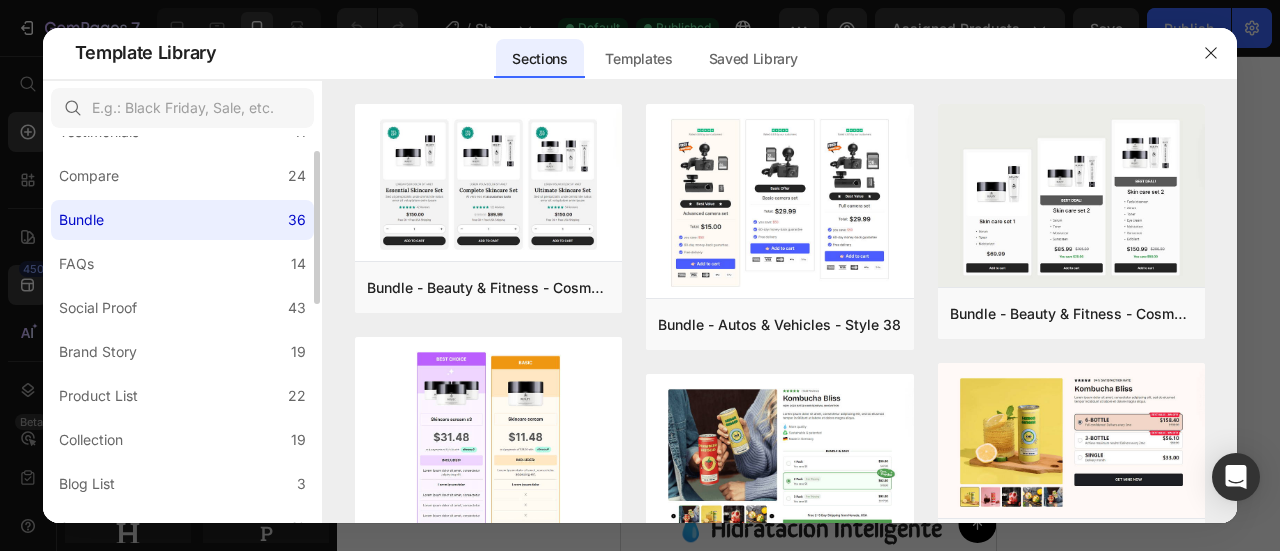 scroll, scrollTop: 192, scrollLeft: 0, axis: vertical 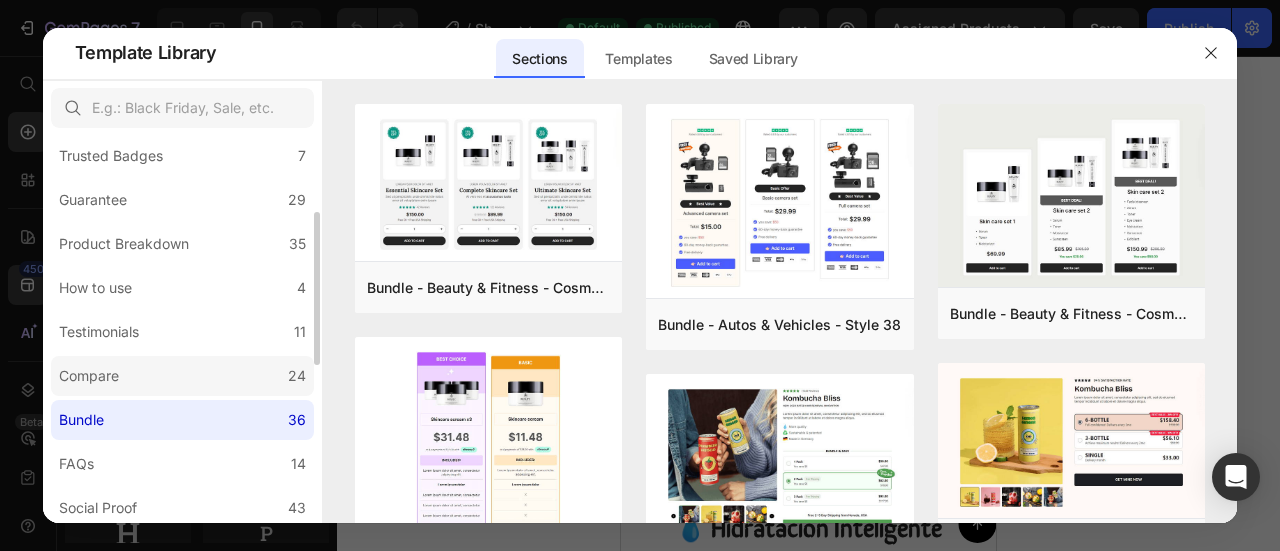 click on "Compare 24" 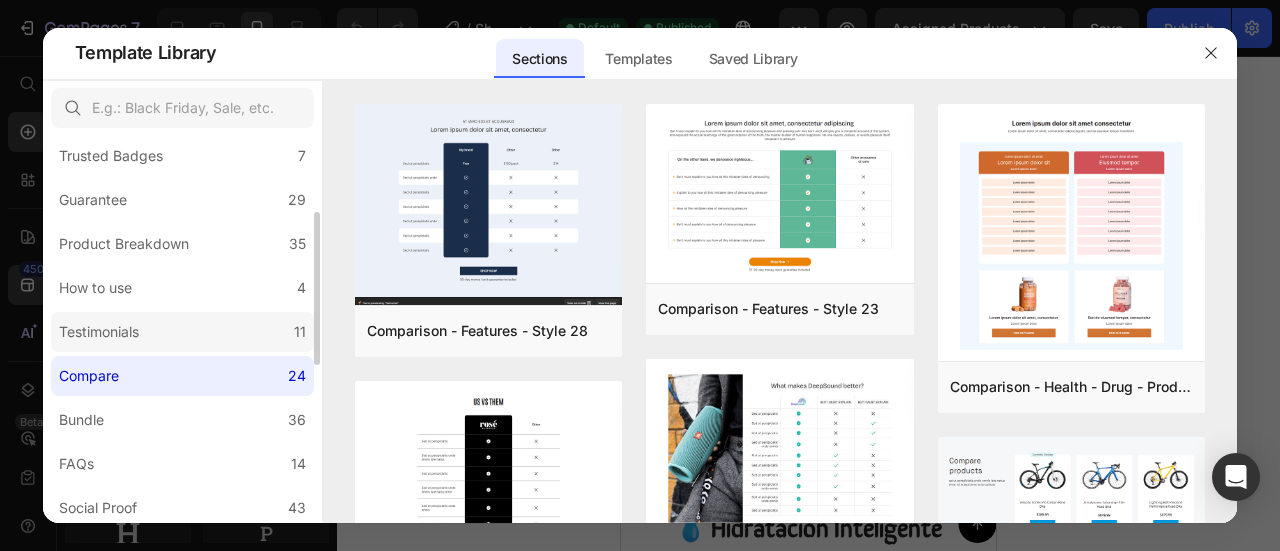 click on "Testimonials 11" 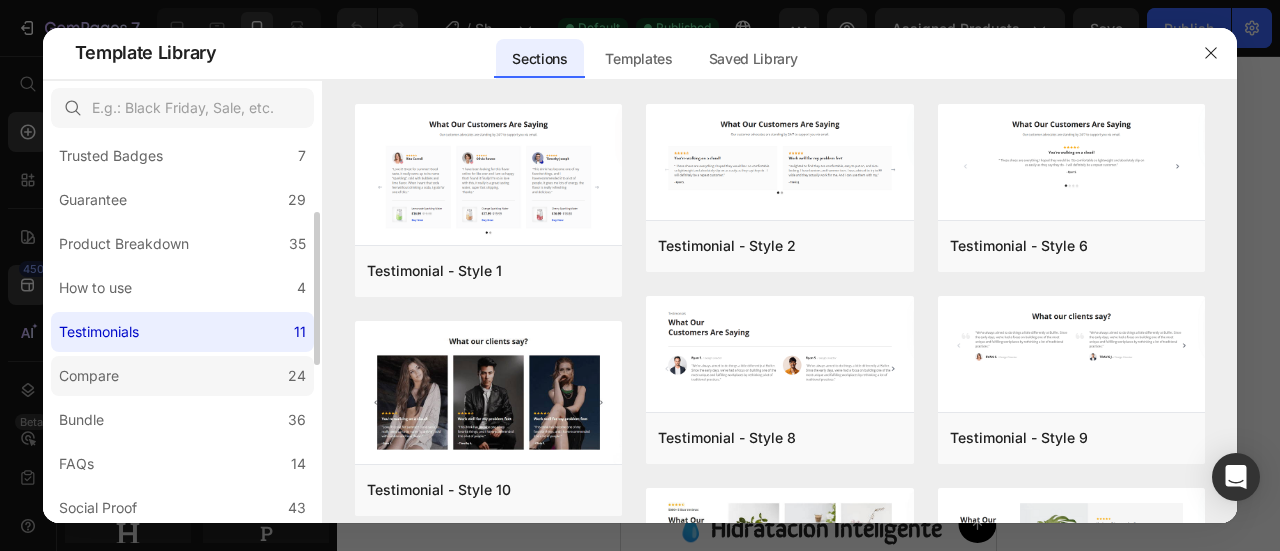 click on "Compare 24" 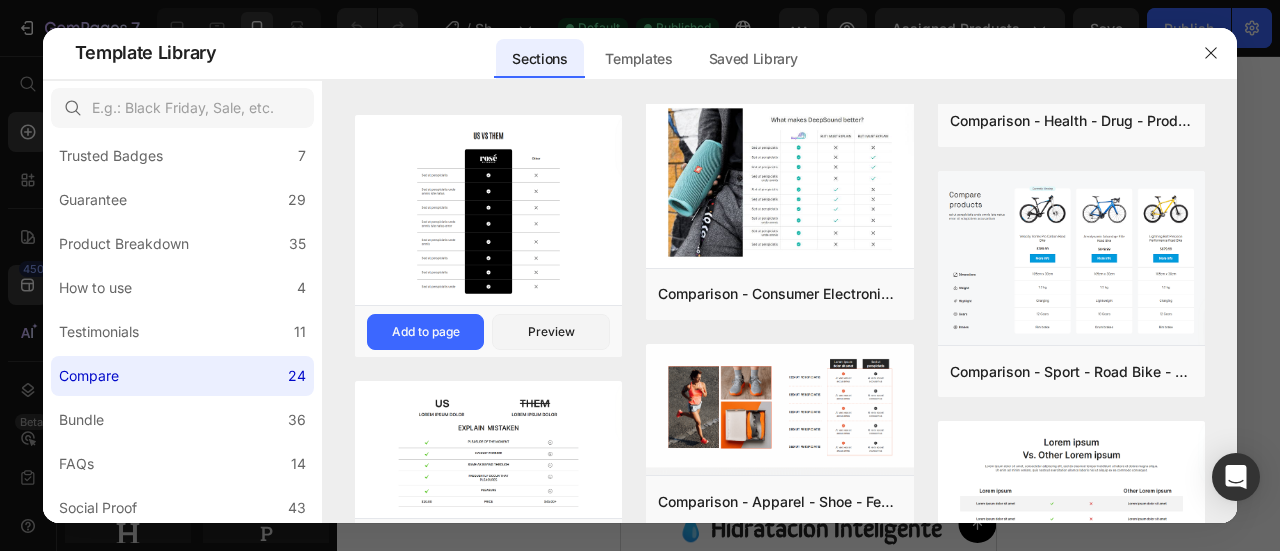 scroll, scrollTop: 0, scrollLeft: 0, axis: both 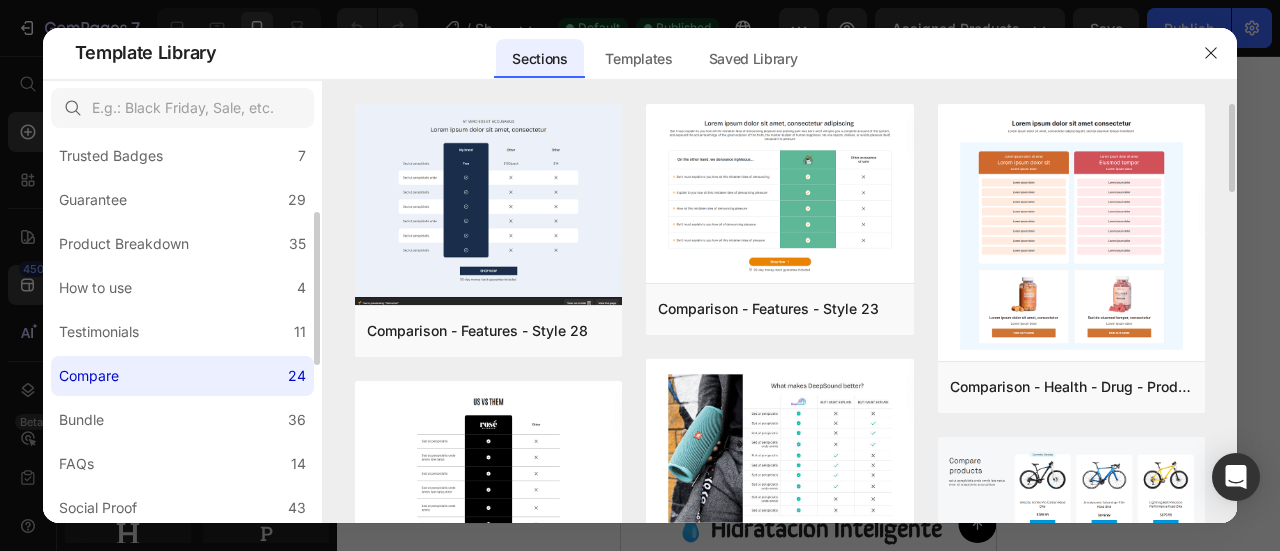 click on "All Sections 0 Hero Section 76 Product Detail 34 Brands 11 Trusted Badges 7 Guarantee 29 Product Breakdown 35 How to use 4 Testimonials 11 Compare 24 Bundle 36 FAQs 14 Social Proof 43 Brand Story 19 Product List 22 Collection 19 Blog List 3 Contact 10 Sticky Add to Cart 11 Custom Footer 15 Mobile Focused 27 Announcement Bar 7" at bounding box center (182, 434) 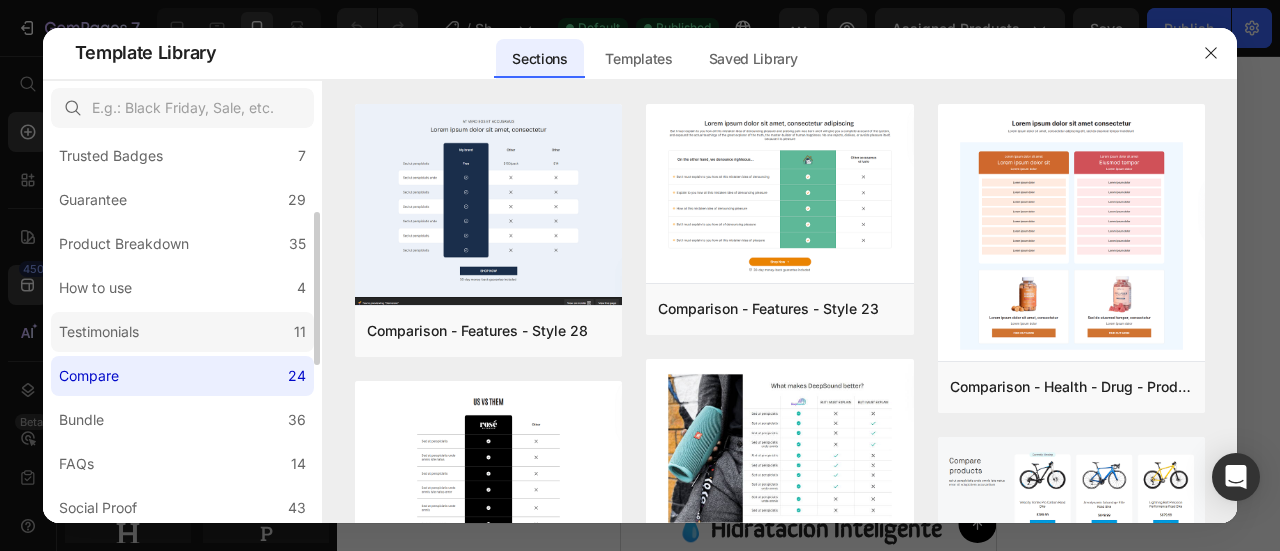 click on "Testimonials 11" 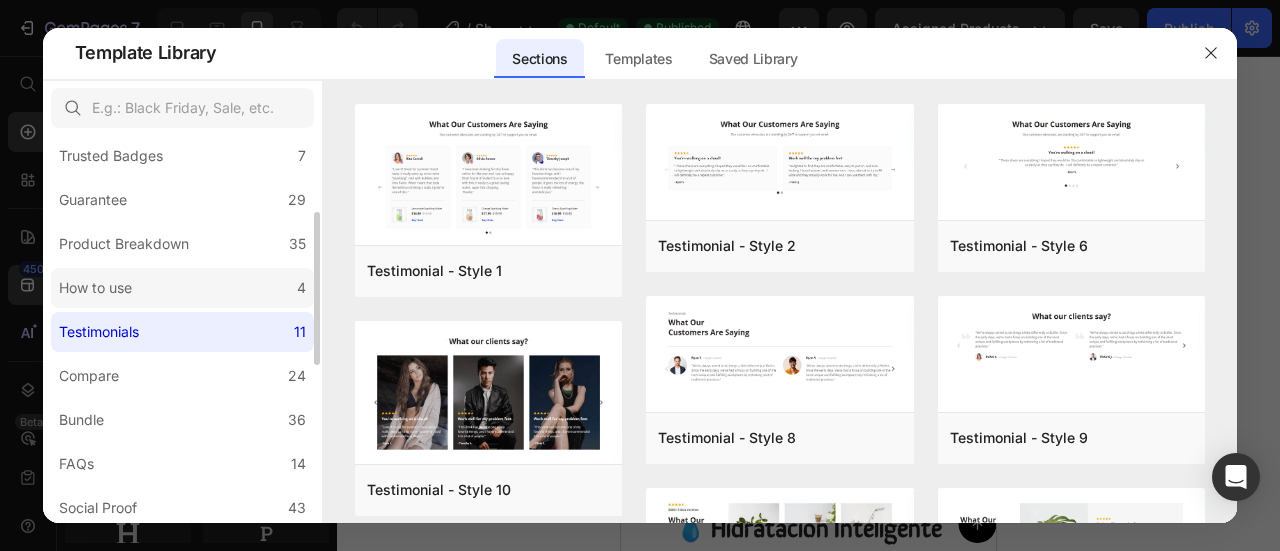 click on "How to use 4" 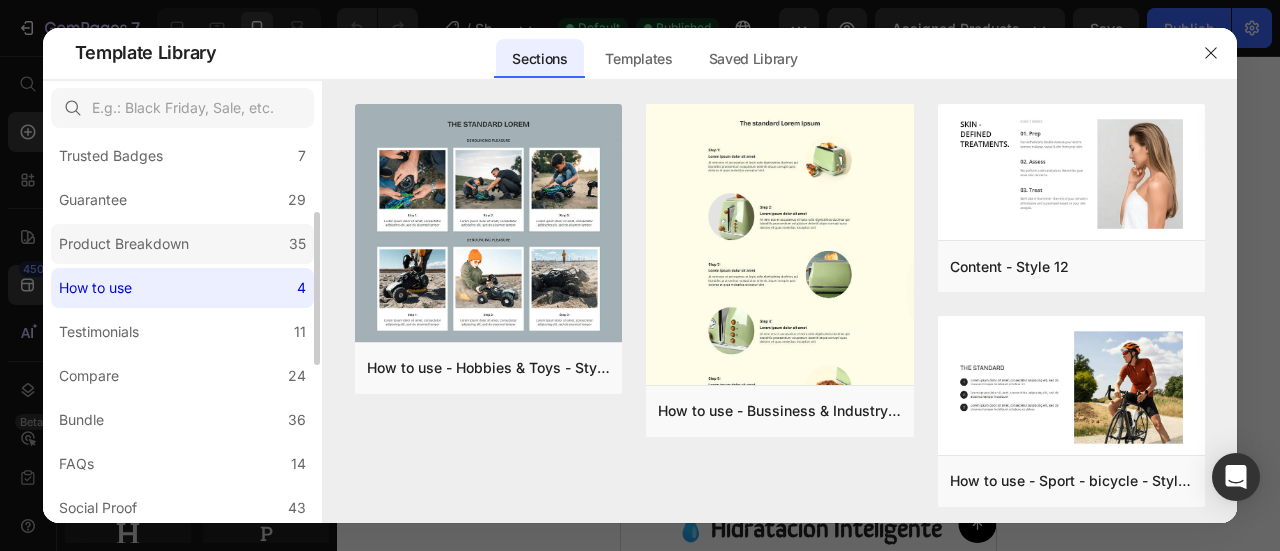 click on "Product Breakdown 35" 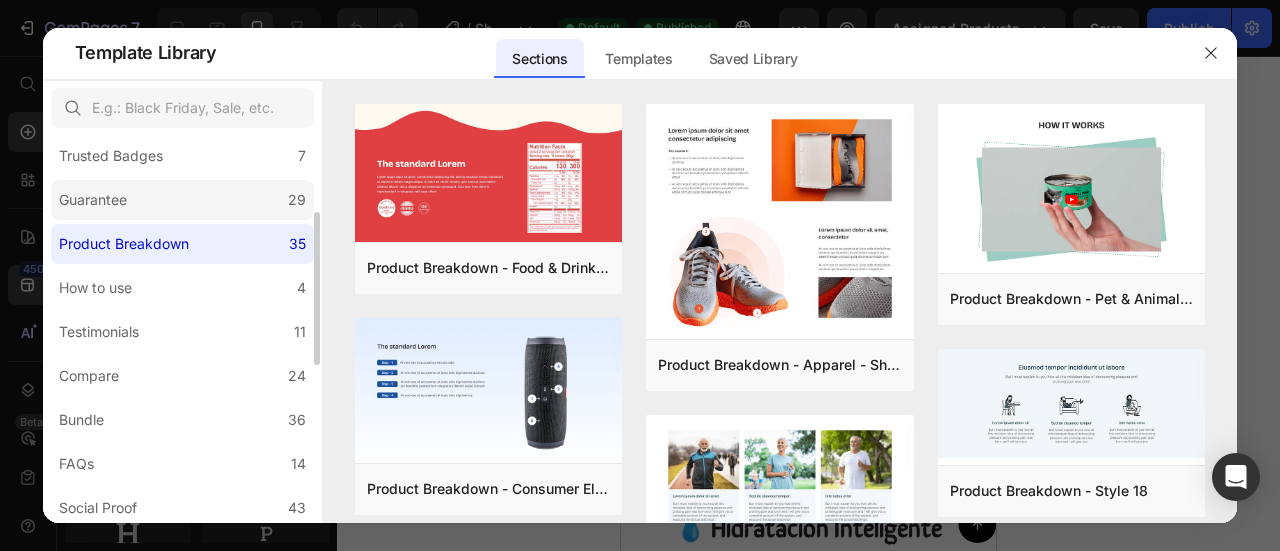 click on "Guarantee 29" 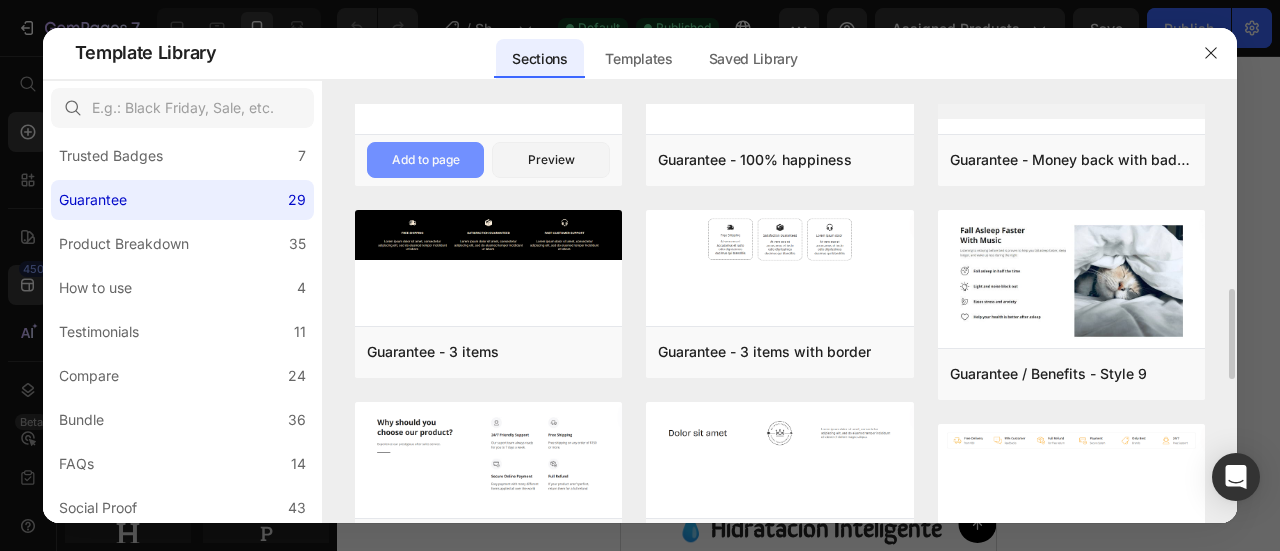 scroll, scrollTop: 754, scrollLeft: 0, axis: vertical 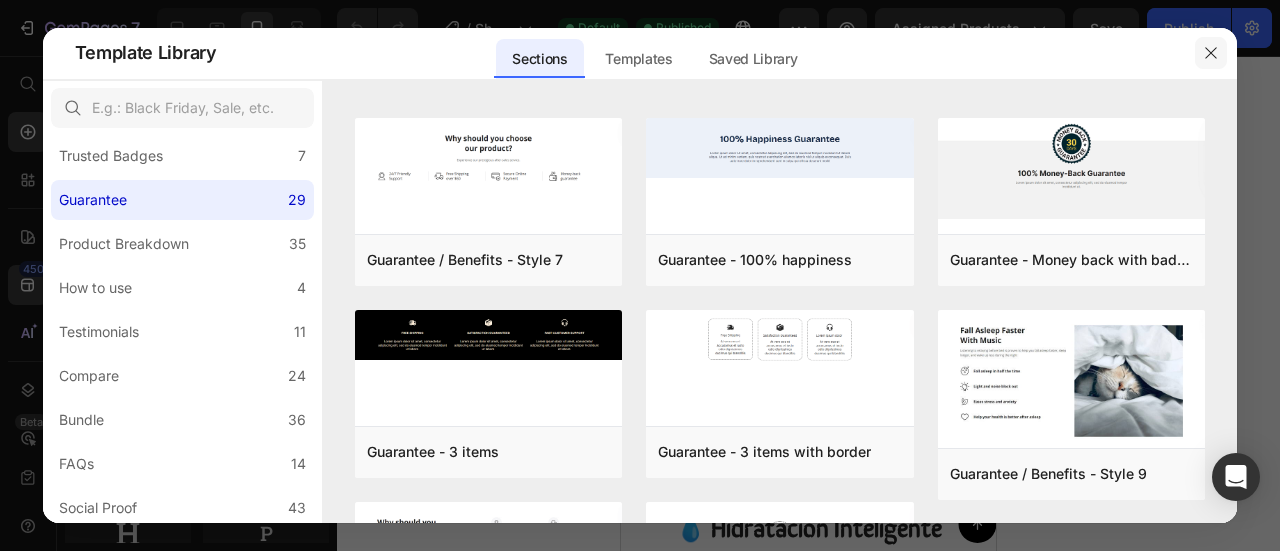 click at bounding box center (1211, 53) 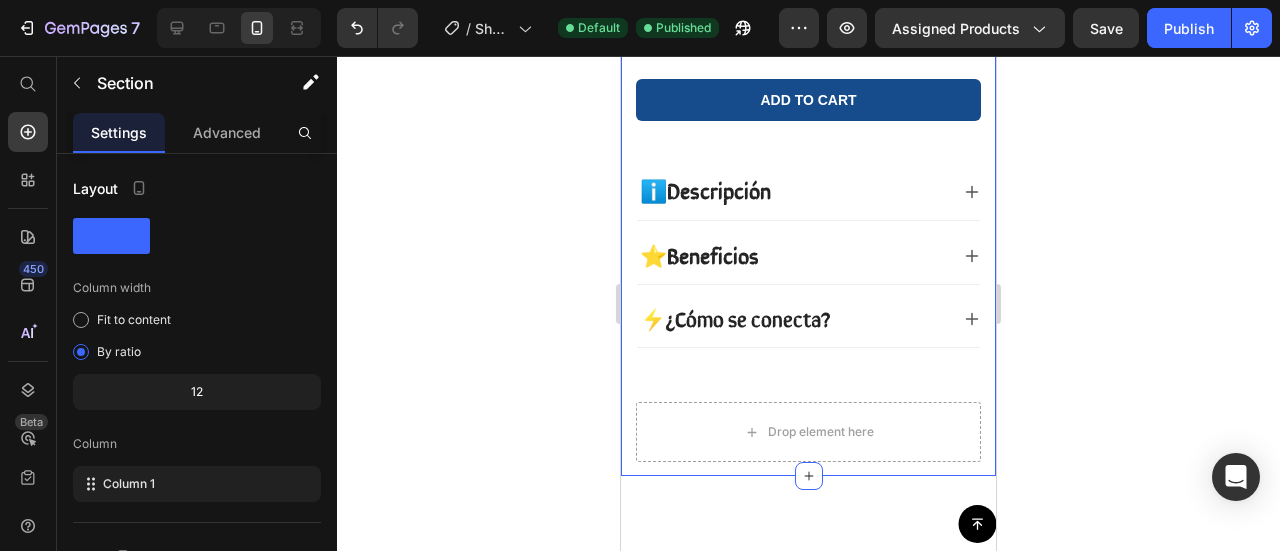 click on "RagH₂O Item List
Entrega   3 a 5 dias  Item List Row
Product Images
Icon Boosts immunity and defense Text Block
Icon Boosts immunity and defense Text Block
Icon Boosts immunity and defense Text Block Row Icon Icon Icon Icon Icon Icon List [FIRST] [LAST] Text Block Row Verified Buyer Item List Row “At vero eos et accusamus et iusto odio dignissimos ducimus qui blanditiis praesentium voluptatum” Text Block Row Icon Icon Icon Icon Icon Icon List +1.500 vendidos! Text Block Row RagH₂O™ Product Title $99.900,00 Product Price
Gran capacidad de 1.8L
Triple sistema de filtración
Detecta a tu mascota
Flujo continuo o en modos ajustables Item List
Envió dentro de 3 a 5 días.🔒Seguro y confiable Item List Add to cart Add to Cart
100% Garantizado Item List" at bounding box center (808, -186) 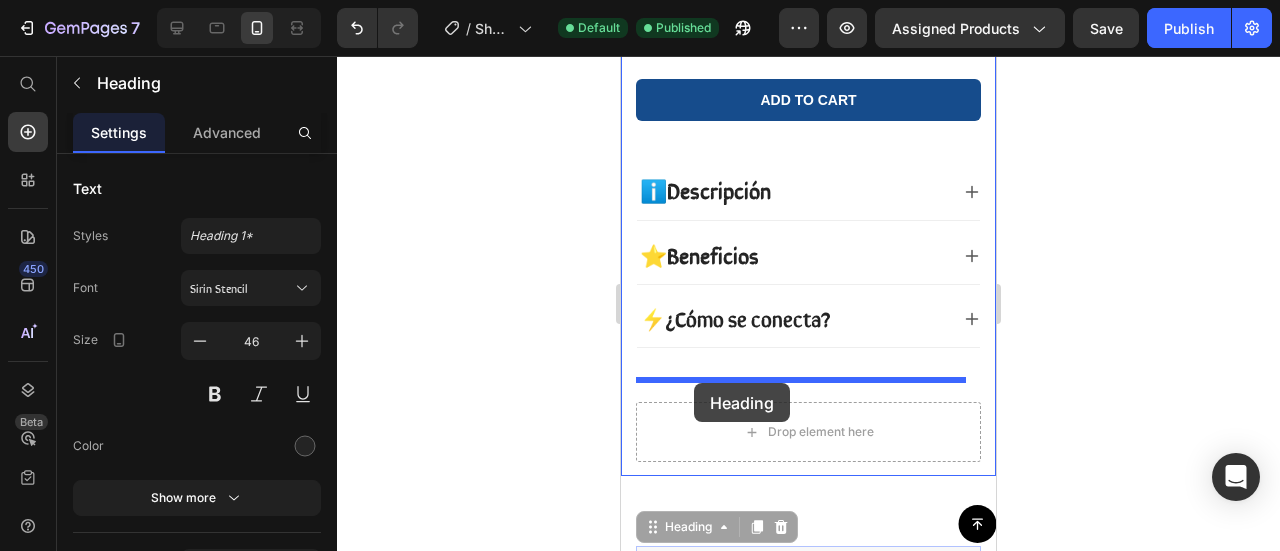 drag, startPoint x: 738, startPoint y: 473, endPoint x: 694, endPoint y: 383, distance: 100.17984 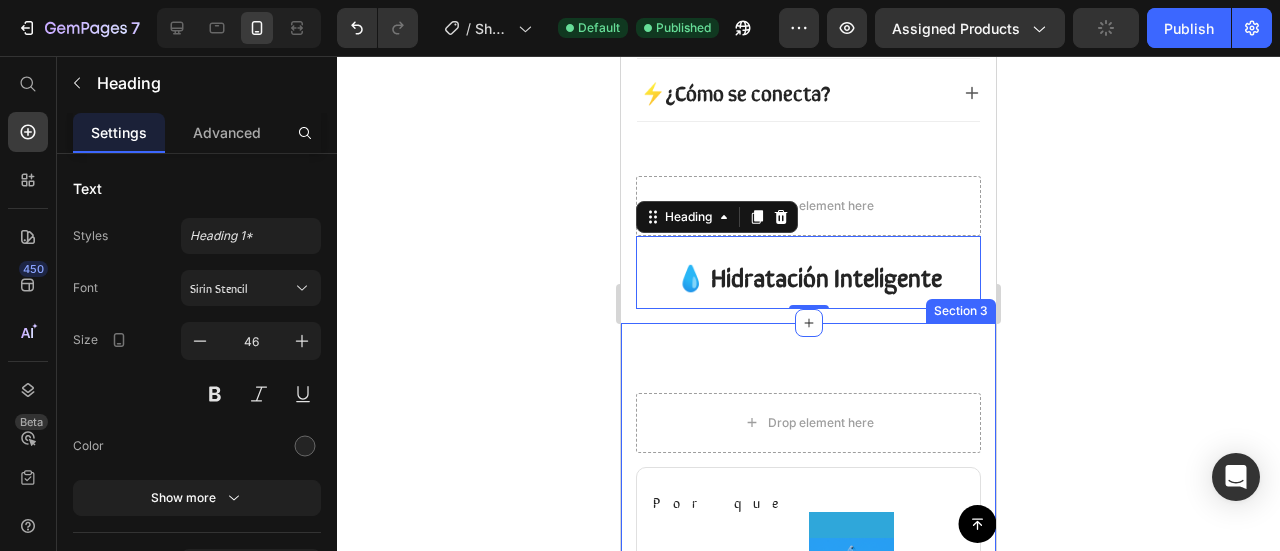 scroll, scrollTop: 1244, scrollLeft: 0, axis: vertical 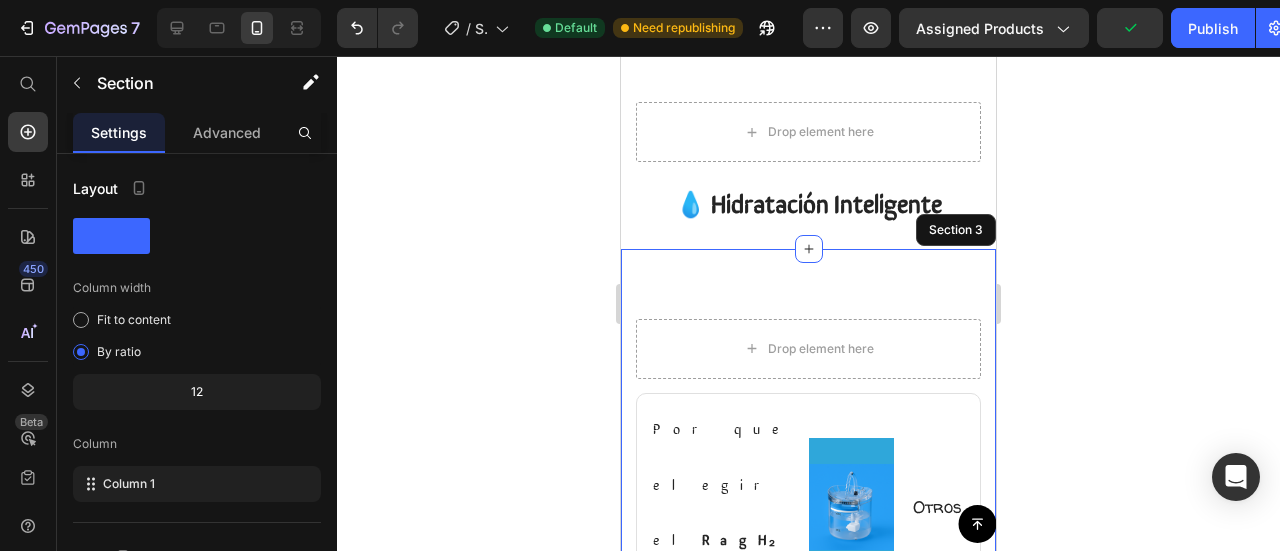 click on "Drop element here Row Por que elegir el  RagH₂O ™ Text Block Image Row Otros Text Block Row
Icon Integra un  sensor  IR con alcance hasta  3 m Text Block Row
Icon Row
Icon Row
Icon Accesorio  para chorro  elevado,  tipo fuente  Text Block Row
Icon Row
Icon Row
Icon Triple filtración  (iónico + carbón + mecánico) Text Block Row
Icon Row
Icon Row
Icon Muy  silencioso  (≈25–30 dB) Text Block Row
Icon Row
Icon Row
Icon Capacidad de  1.8L Text Block Row
Icon Row
Icon Row Section 3" at bounding box center [808, 701] 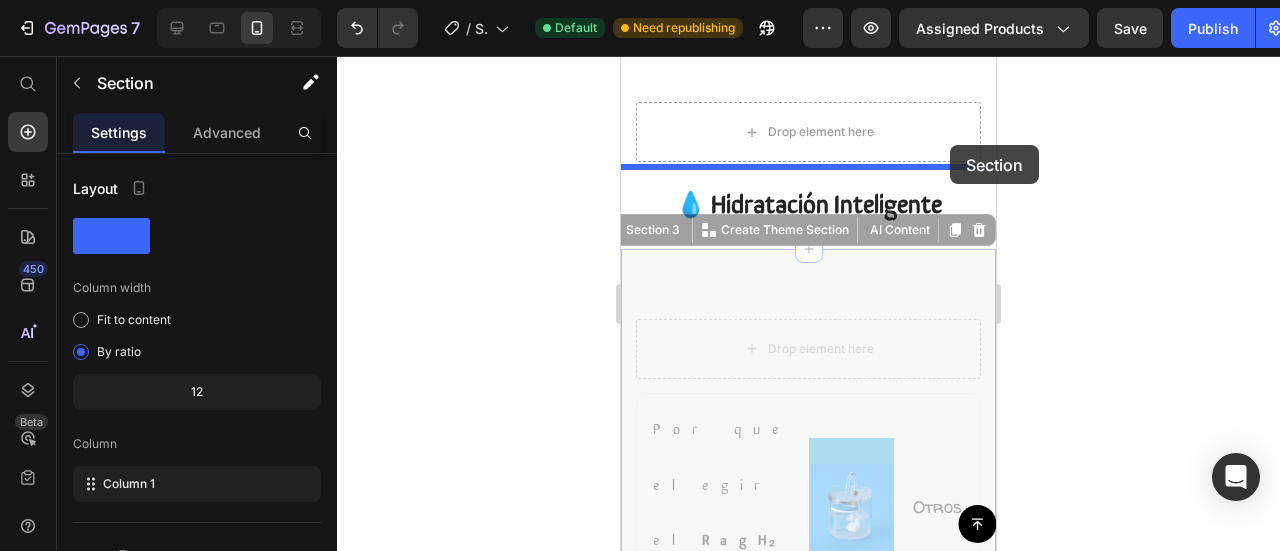 drag, startPoint x: 971, startPoint y: 309, endPoint x: 950, endPoint y: 145, distance: 165.33905 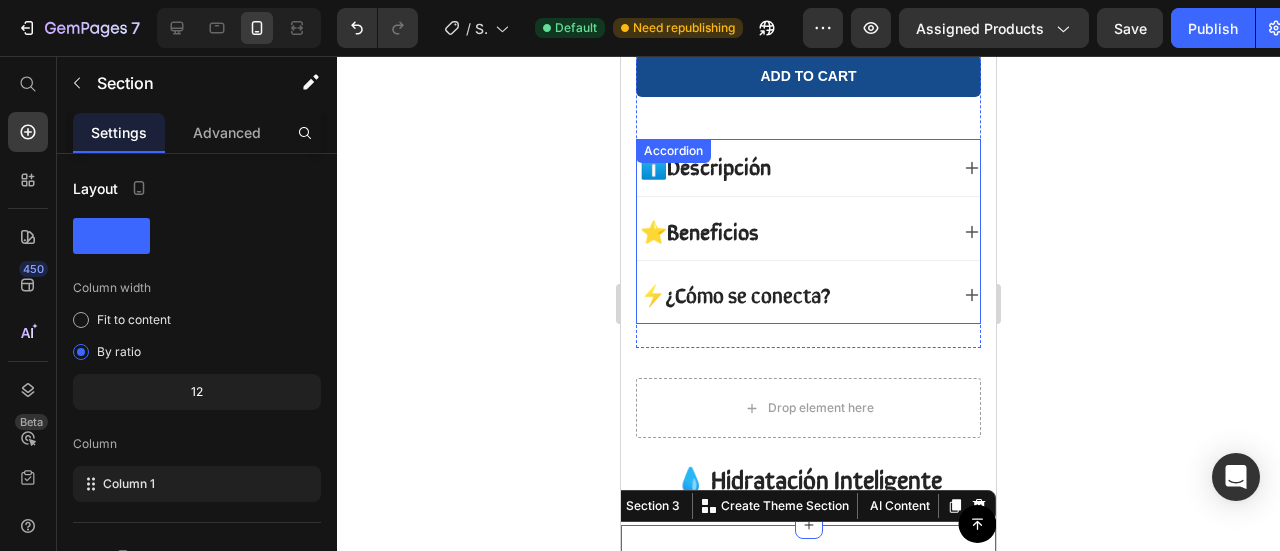 scroll, scrollTop: 944, scrollLeft: 0, axis: vertical 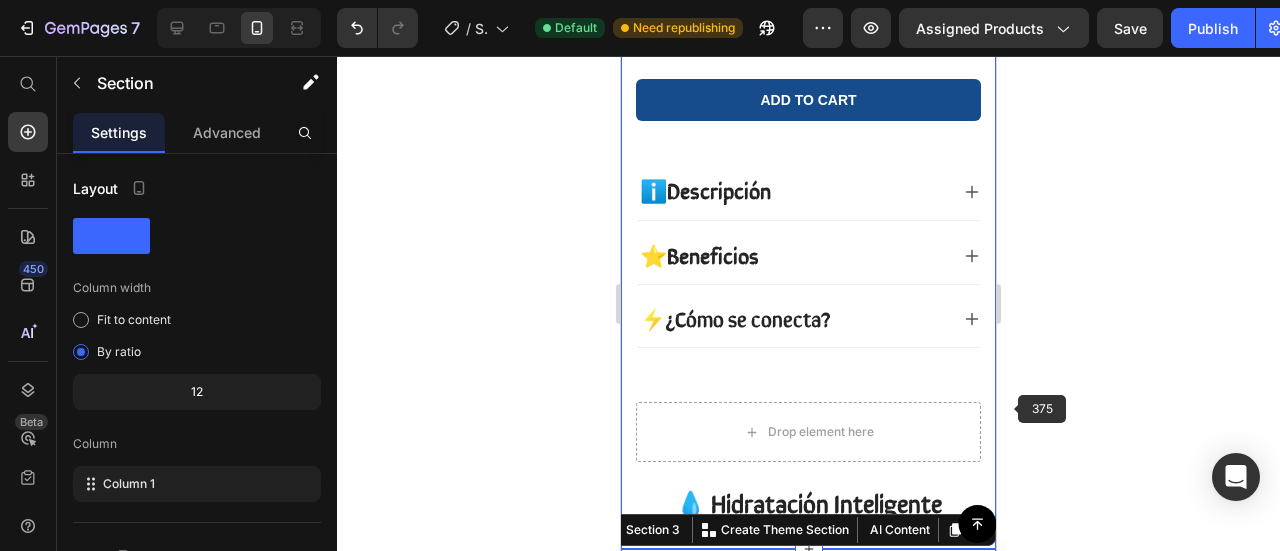 click on "💧 Hidratación Inteligente" at bounding box center (808, 502) 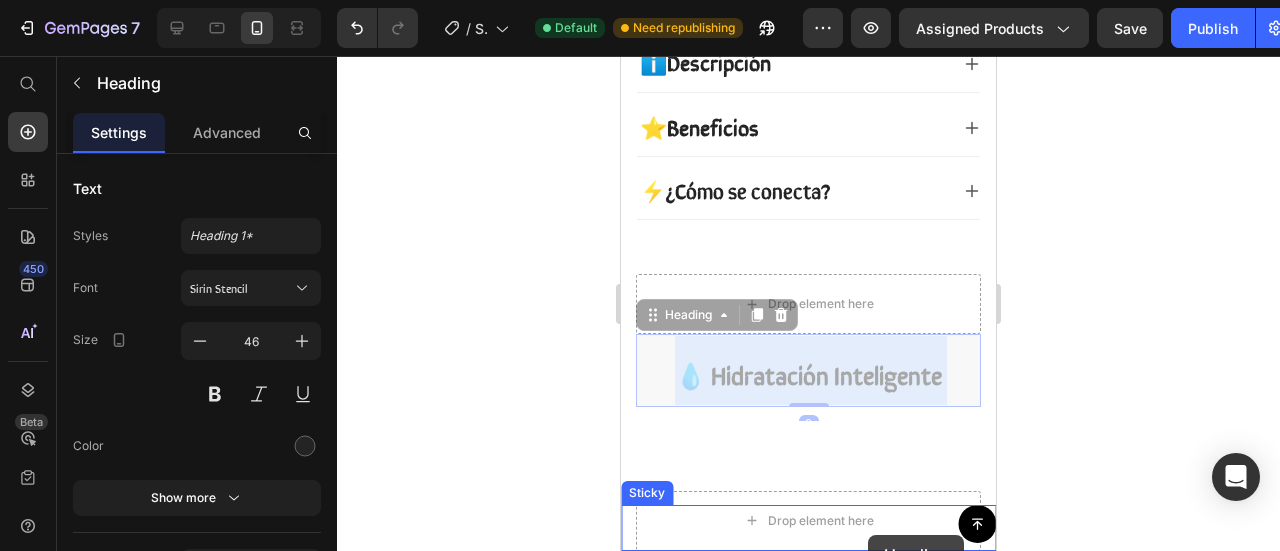 drag, startPoint x: 868, startPoint y: 394, endPoint x: 868, endPoint y: 535, distance: 141 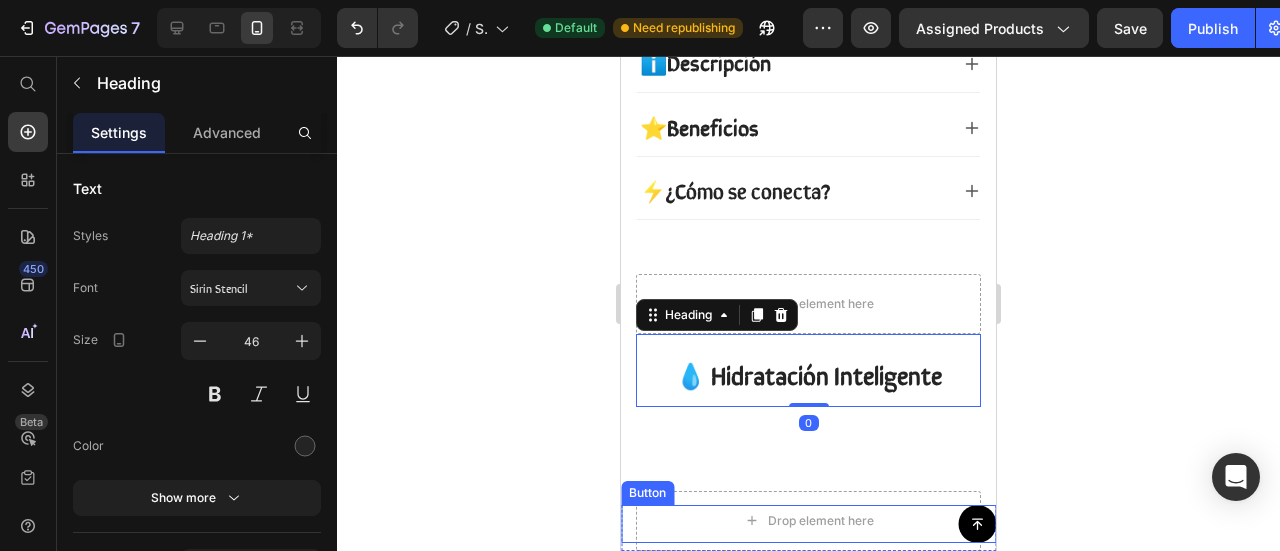 scroll, scrollTop: 1152, scrollLeft: 0, axis: vertical 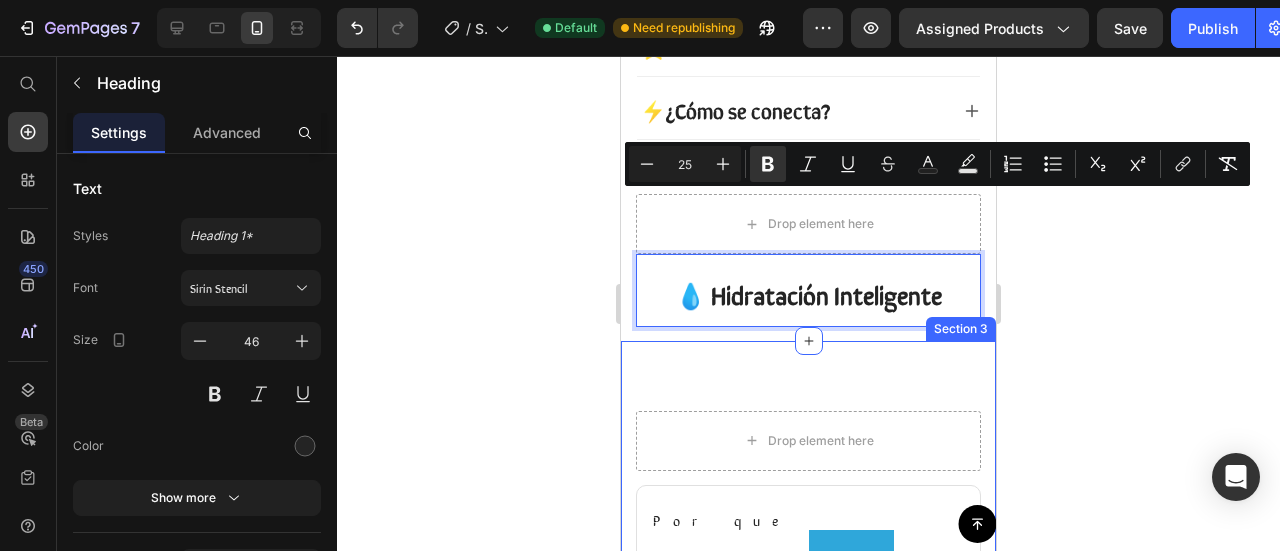 drag, startPoint x: 874, startPoint y: 186, endPoint x: 874, endPoint y: 299, distance: 113 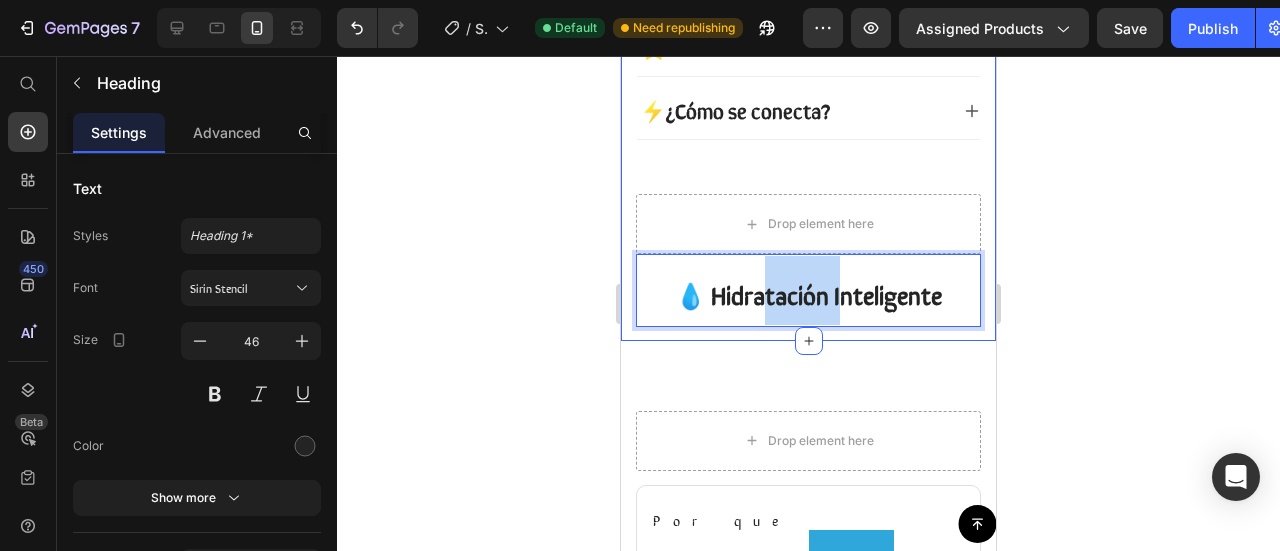 drag, startPoint x: 837, startPoint y: 179, endPoint x: 757, endPoint y: 257, distance: 111.73182 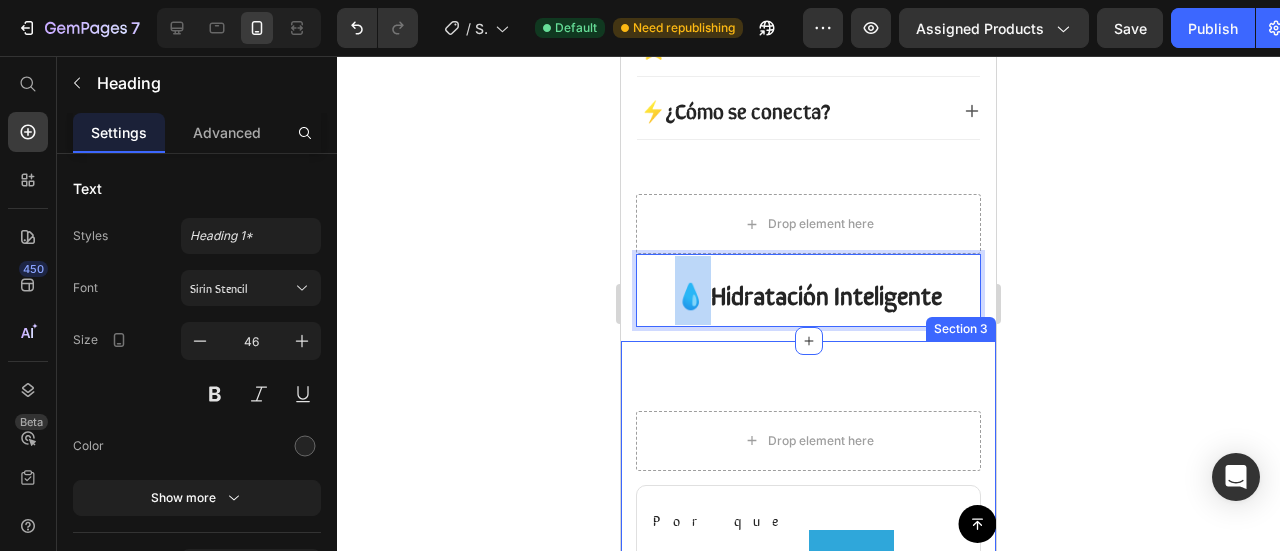 drag, startPoint x: 658, startPoint y: 201, endPoint x: 710, endPoint y: 295, distance: 107.42439 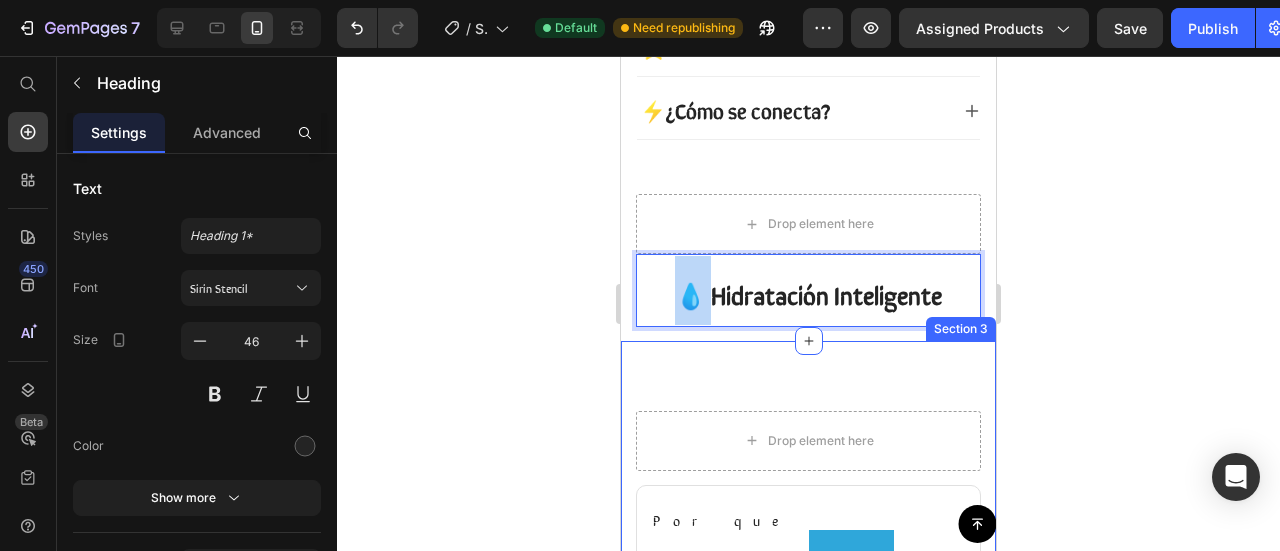 click on "Button Sticky
RagH₂O Item List
Entrega   3 a 5 dias  Item List Row
Product Images
Icon Boosts immunity and defense Text Block
Icon Boosts immunity and defense Text Block
Icon Boosts immunity and defense Text Block Row Icon Icon Icon Icon Icon Icon List Briana M. Text Block Row Verified Buyer Item List Row “At vero eos et accusamus et iusto odio dignissimos ducimus qui blanditiis praesentium voluptatum” Text Block Row Icon Icon Icon Icon Icon Icon List +1.500 vendidos! Text Block Row RagH₂O™ Product Title $99.900,00 Product Price
Gran capacidad de 1.8L
Triple sistema de filtración
Detecta a tu mascota
Flujo continuo o en modos ajustables Item List
Envió dentro de 3 a 5 días.🔒Seguro y confiable Item List Add to cart Add to Cart
100% Garantizado" at bounding box center [808, 530] 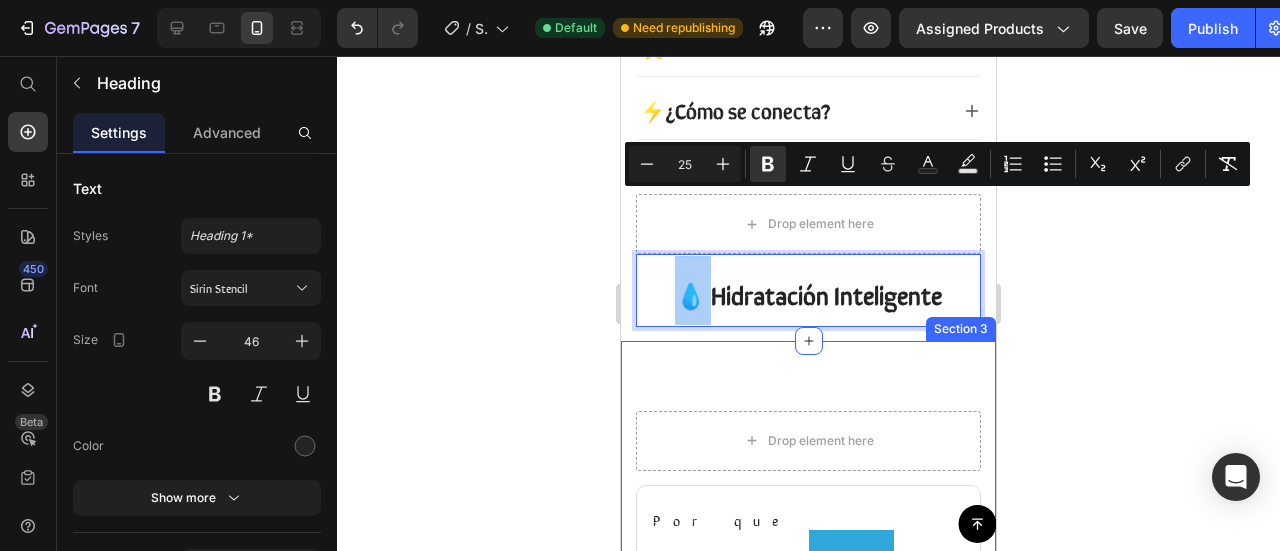 click 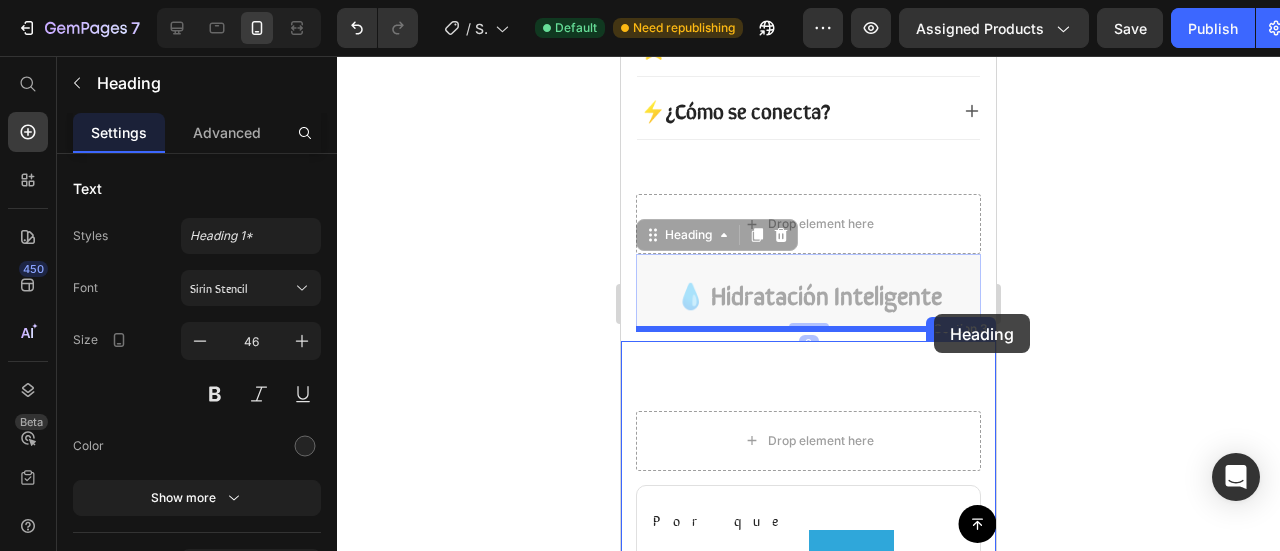 drag, startPoint x: 952, startPoint y: 199, endPoint x: 934, endPoint y: 314, distance: 116.40017 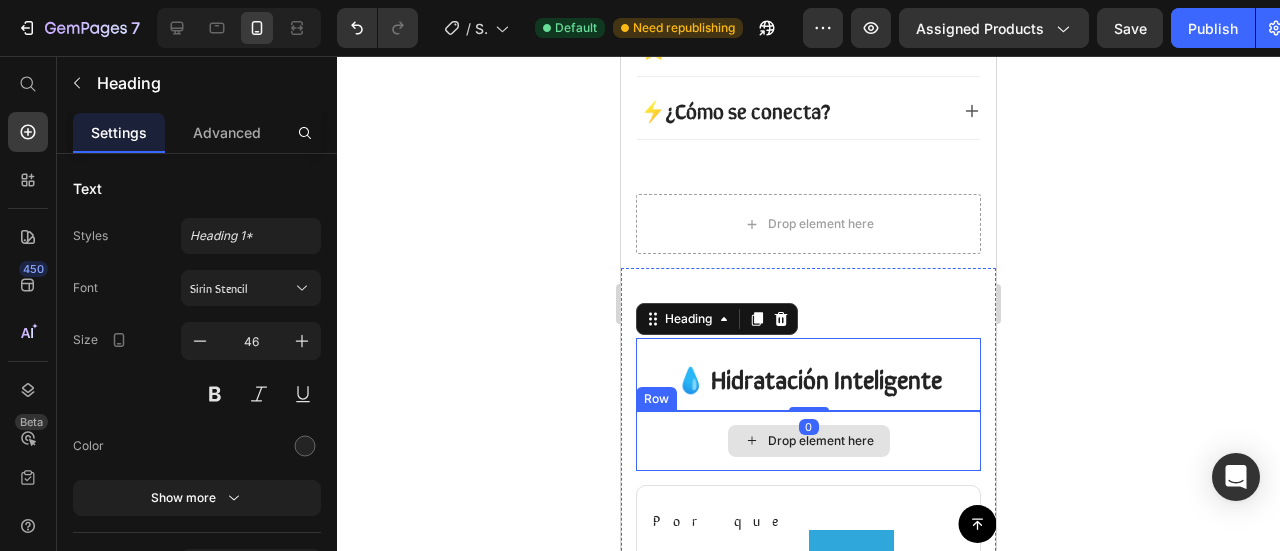 click on "Drop element here" at bounding box center [808, 441] 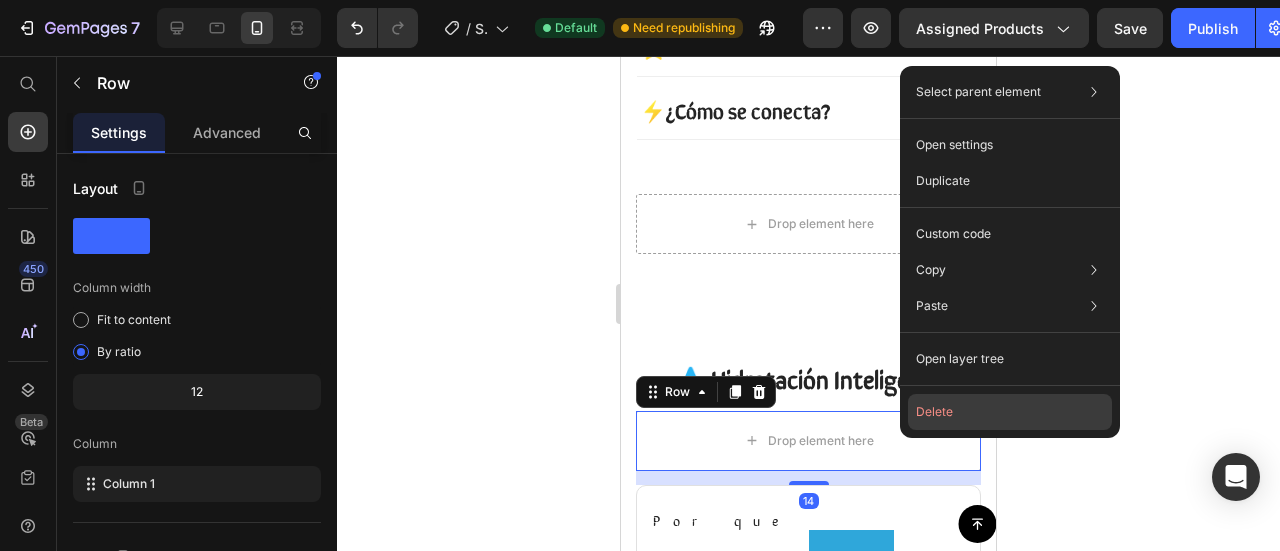 drag, startPoint x: 937, startPoint y: 403, endPoint x: 318, endPoint y: 346, distance: 621.61884 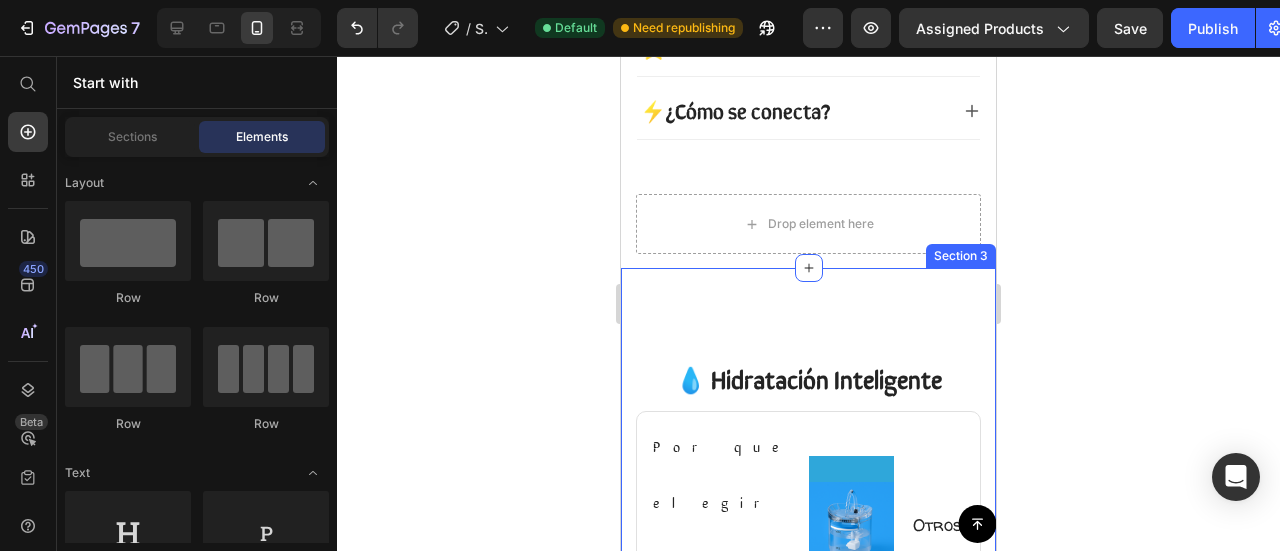 click 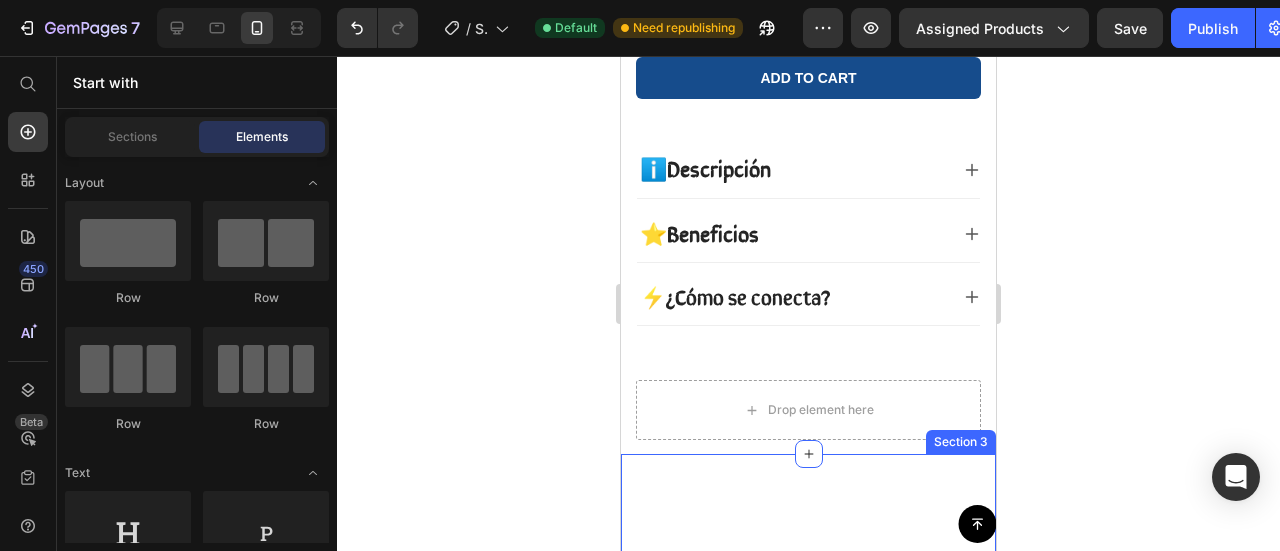 scroll, scrollTop: 1052, scrollLeft: 0, axis: vertical 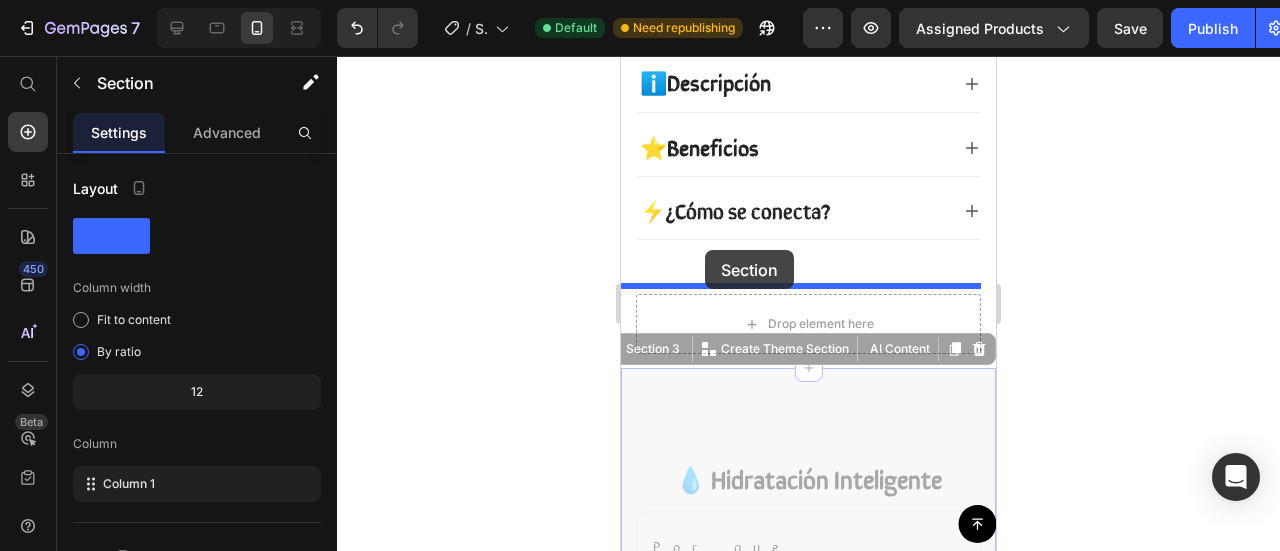 drag, startPoint x: 843, startPoint y: 327, endPoint x: 716, endPoint y: 271, distance: 138.79842 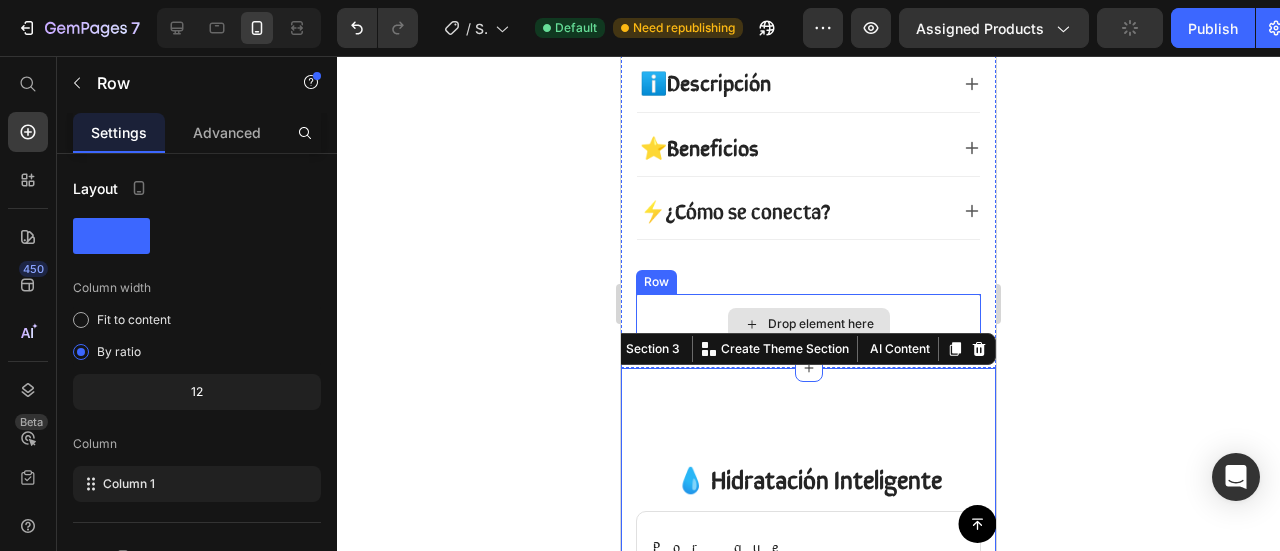 click on "Drop element here" at bounding box center (808, 324) 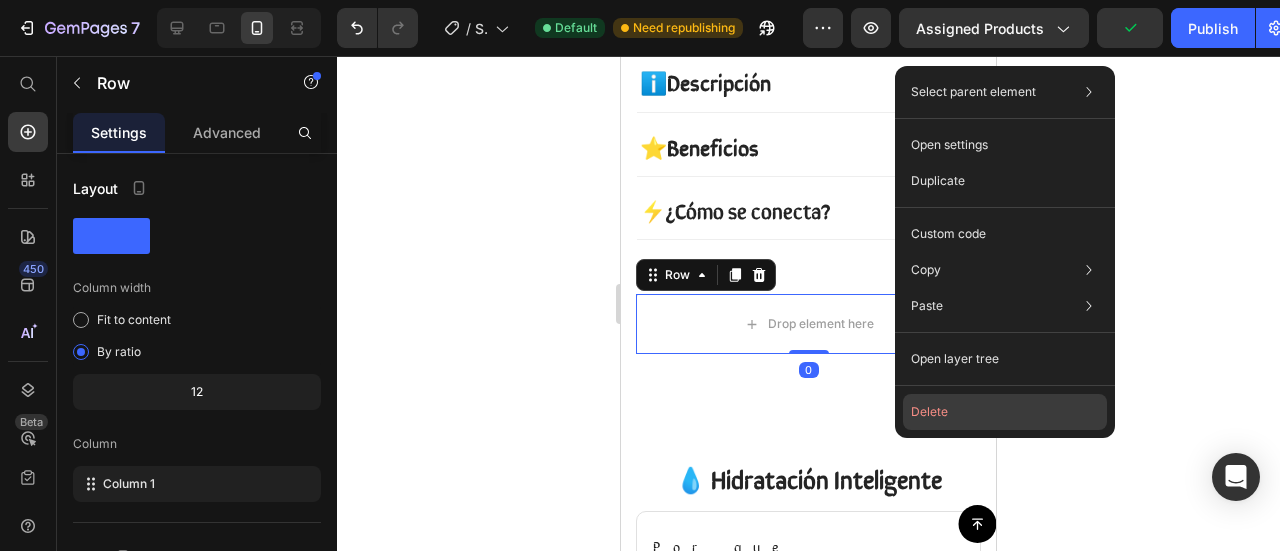 click on "Delete" 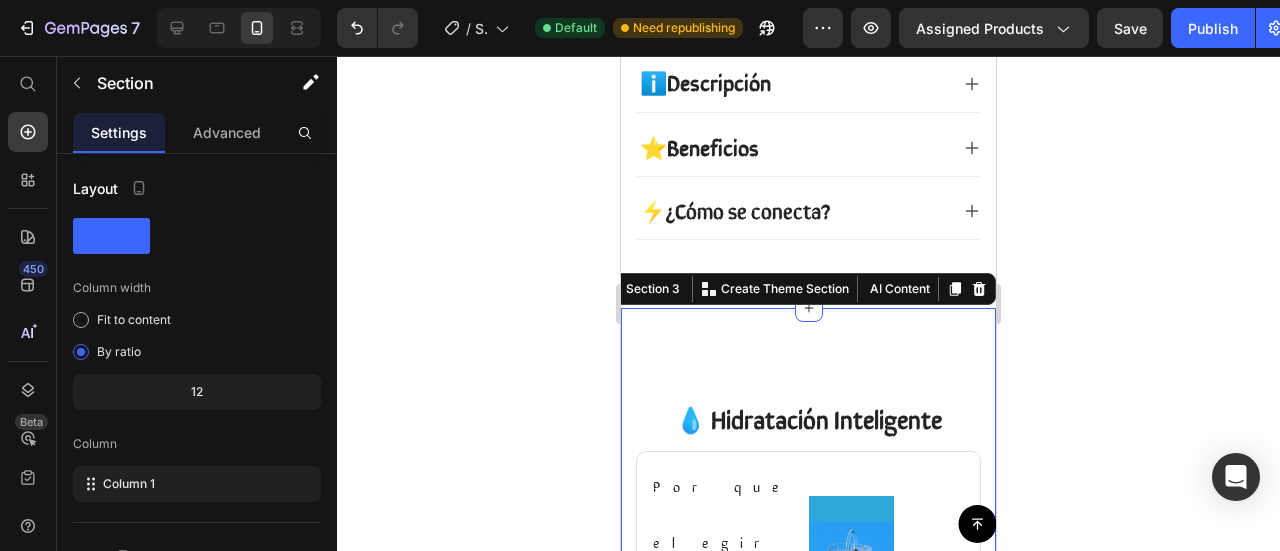 click on "💧 Hidratación Inteligente Heading Por que elegir el  RagH₂O ™ Text Block Image Row Otros Text Block Row
Icon Integra un  sensor  IR con alcance hasta  3 m Text Block Row
Icon Row
Icon Row
Icon Accesorio  para chorro  elevado,  tipo fuente  Text Block Row
Icon Row
Icon Row
Icon Triple filtración  (iónico + carbón + mecánico) Text Block Row
Icon Row
Icon Row
Icon Muy  silencioso  (≈25–30 dB) Text Block Row
Icon Row
Icon Row
Icon Capacidad de  1.8L Text Block Row
Icon Row
Icon Row Section 3   You can create reusable sections Create Theme Section AI Content Write with GemAI What would you like to describe here? Tone and Voice Persuasive Product RagH₂O™ Show more Generate" at bounding box center (808, 759) 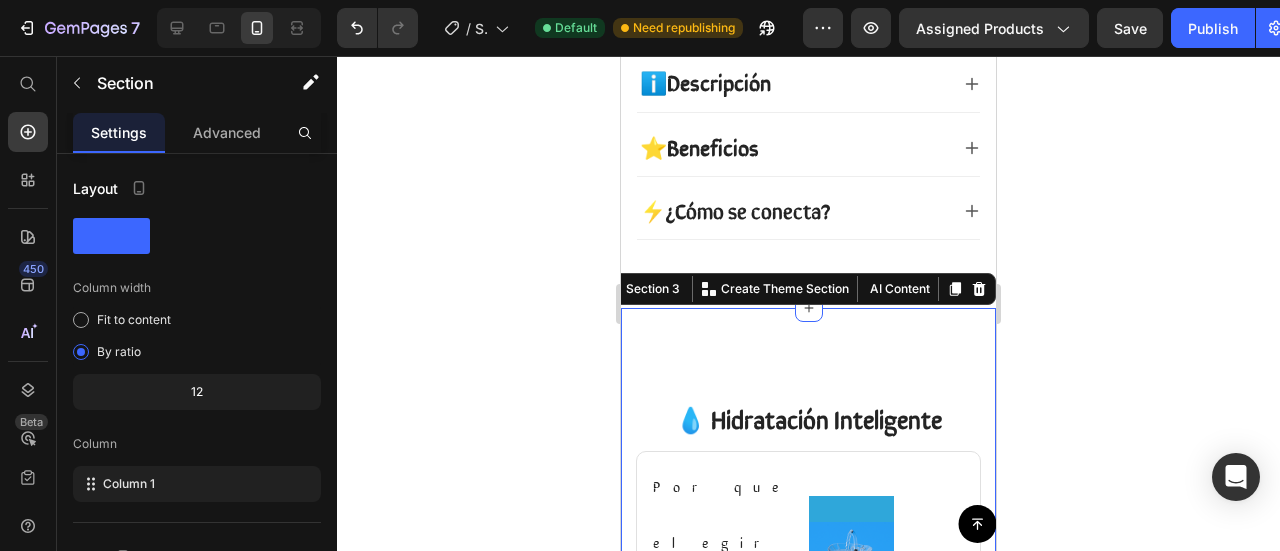 click on "💧 Hidratación Inteligente Heading Por que elegir el  RagH₂O ™ Text Block Image Row Otros Text Block Row
Icon Integra un  sensor  IR con alcance hasta  3 m Text Block Row
Icon Row
Icon Row
Icon Accesorio  para chorro  elevado,  tipo fuente  Text Block Row
Icon Row
Icon Row
Icon Triple filtración  (iónico + carbón + mecánico) Text Block Row
Icon Row
Icon Row
Icon Muy  silencioso  (≈25–30 dB) Text Block Row
Icon Row
Icon Row
Icon Capacidad de  1.8L Text Block Row
Icon Row
Icon Row Section 3   You can create reusable sections Create Theme Section AI Content Write with GemAI What would you like to describe here? Tone and Voice Persuasive Product RagH₂O™ Show more Generate" at bounding box center [808, 759] 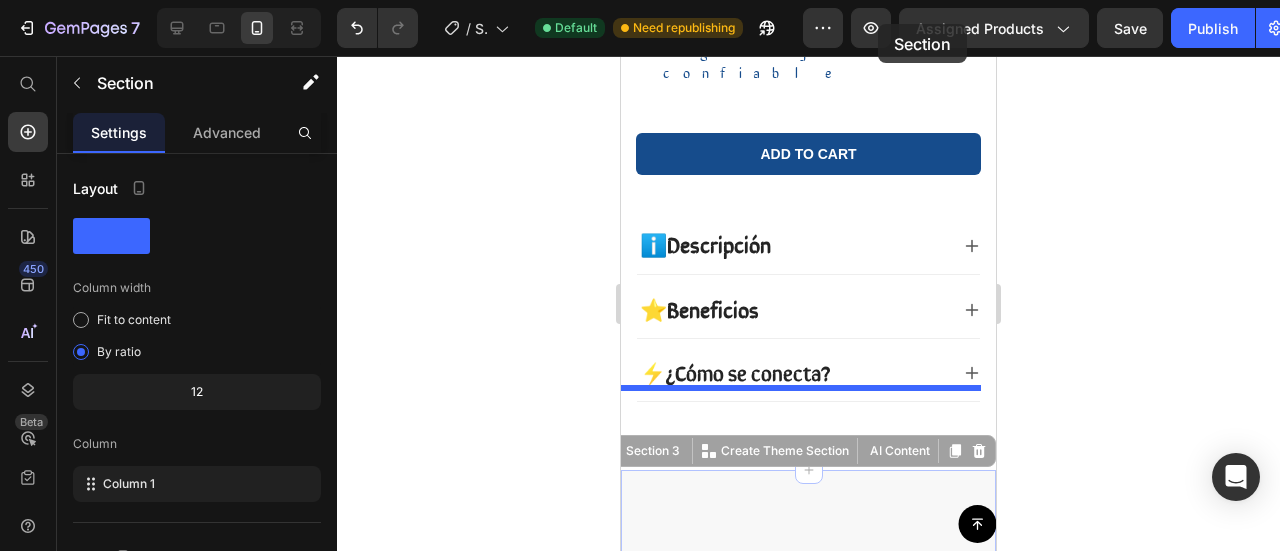 scroll, scrollTop: 721, scrollLeft: 0, axis: vertical 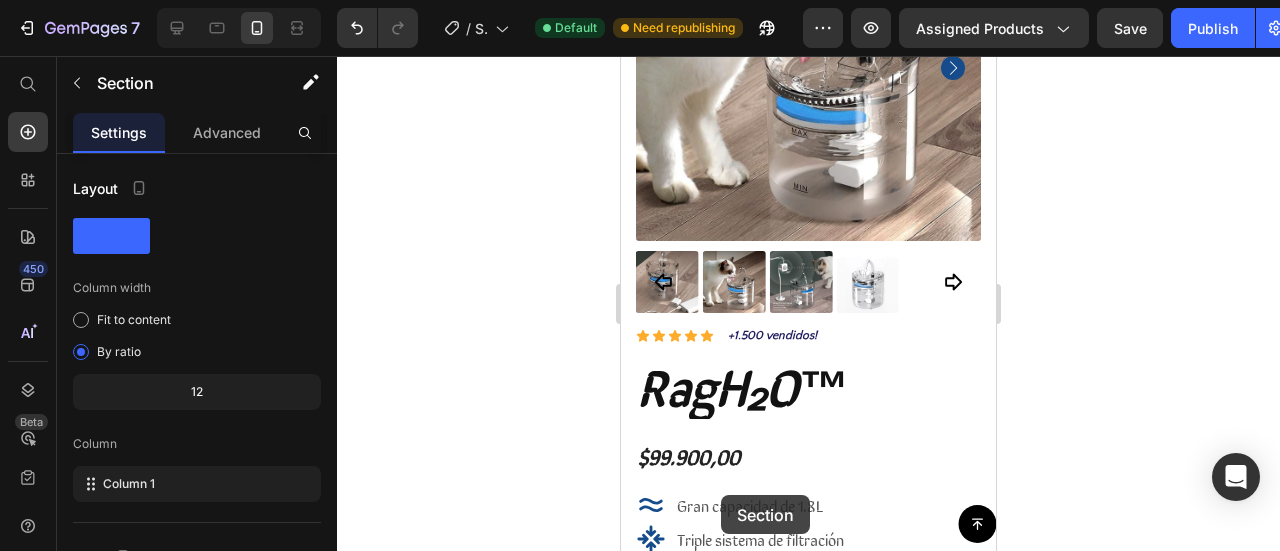drag, startPoint x: 905, startPoint y: 233, endPoint x: 714, endPoint y: 495, distance: 324.22986 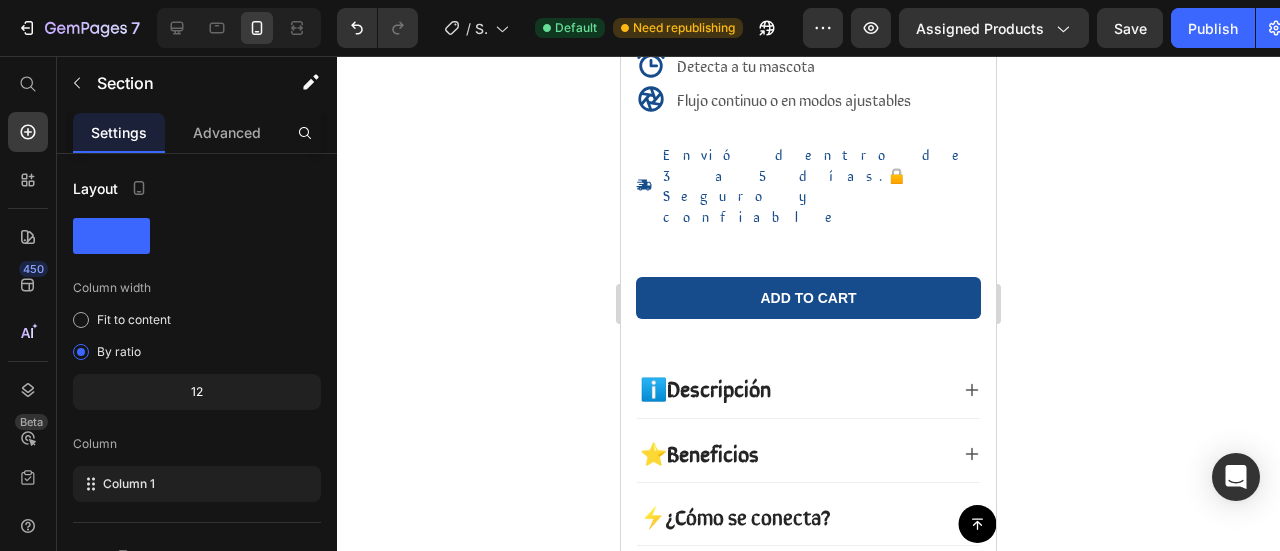 click 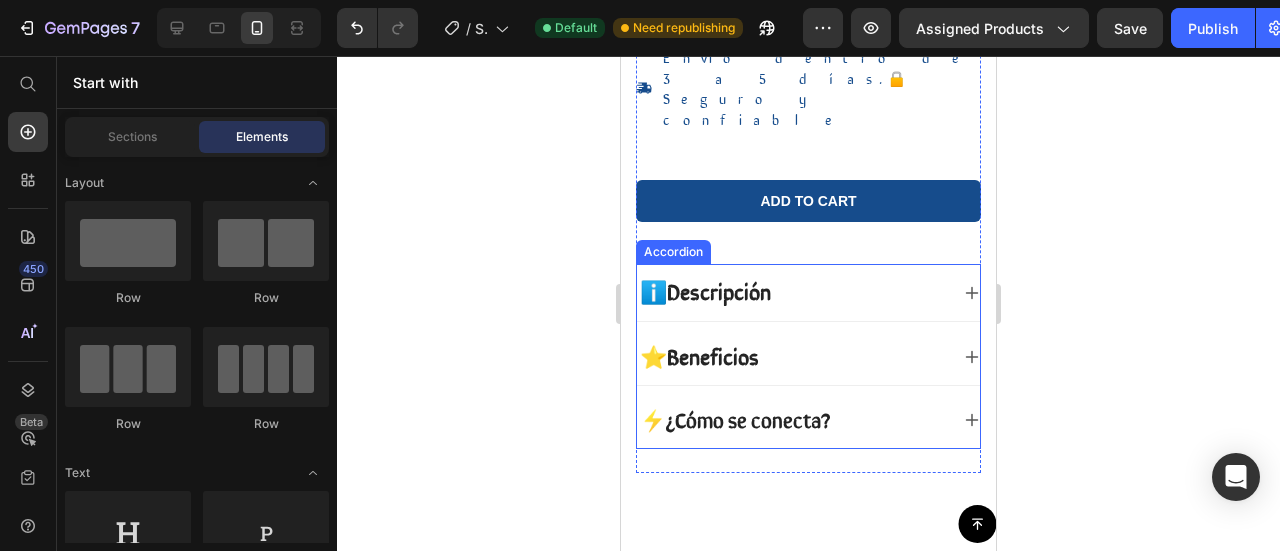 scroll, scrollTop: 946, scrollLeft: 0, axis: vertical 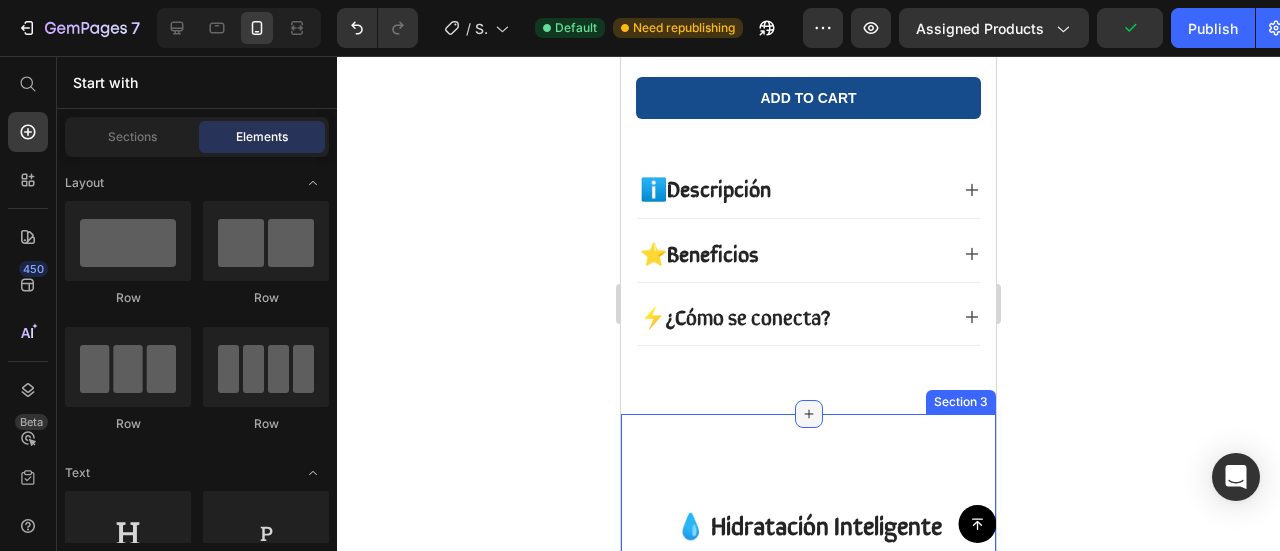 click 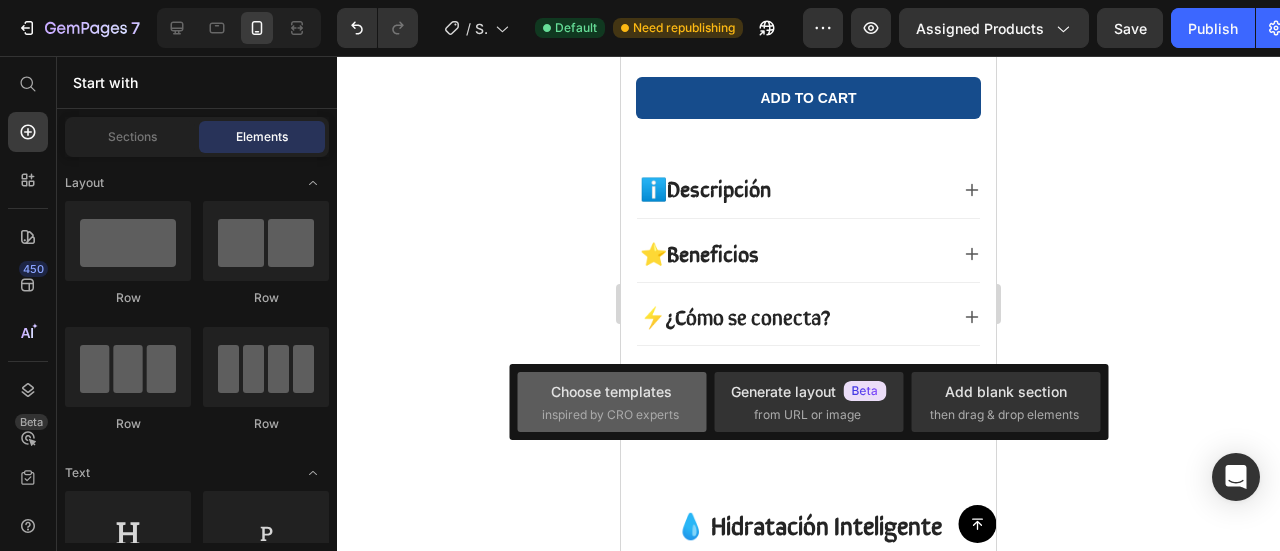click on "Choose templates  inspired by CRO experts" at bounding box center (612, 402) 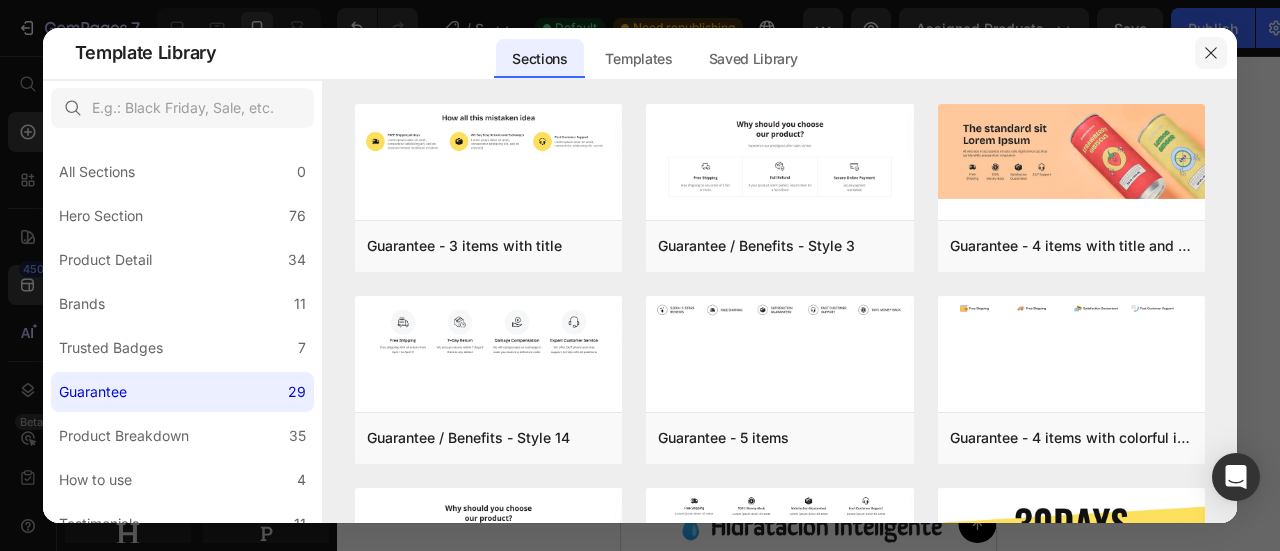 click at bounding box center [1211, 53] 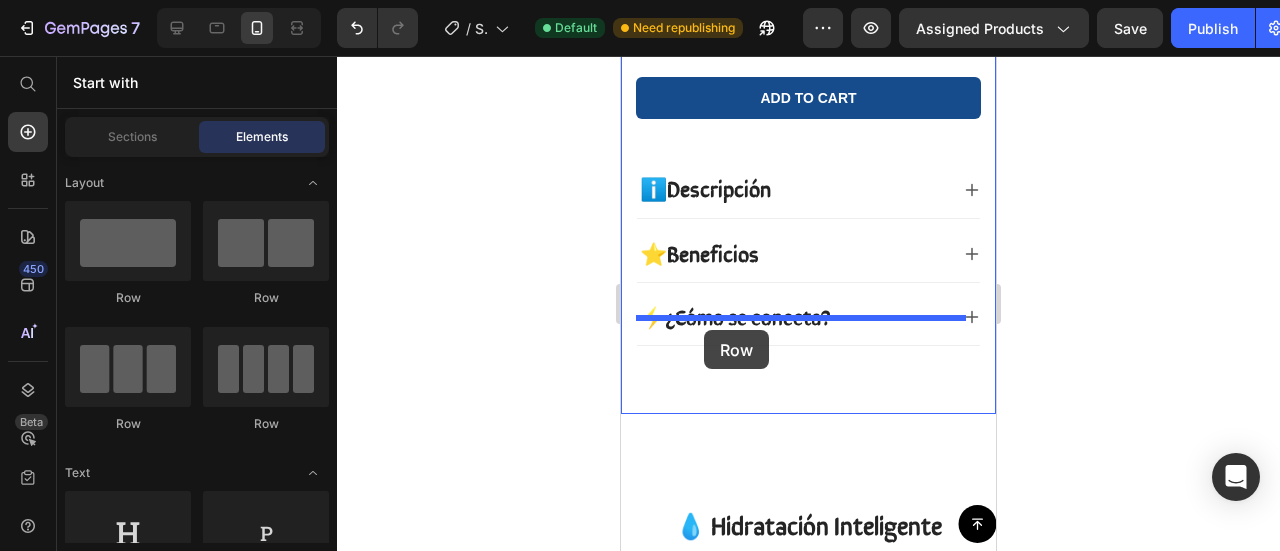 drag, startPoint x: 779, startPoint y: 317, endPoint x: 704, endPoint y: 330, distance: 76.11833 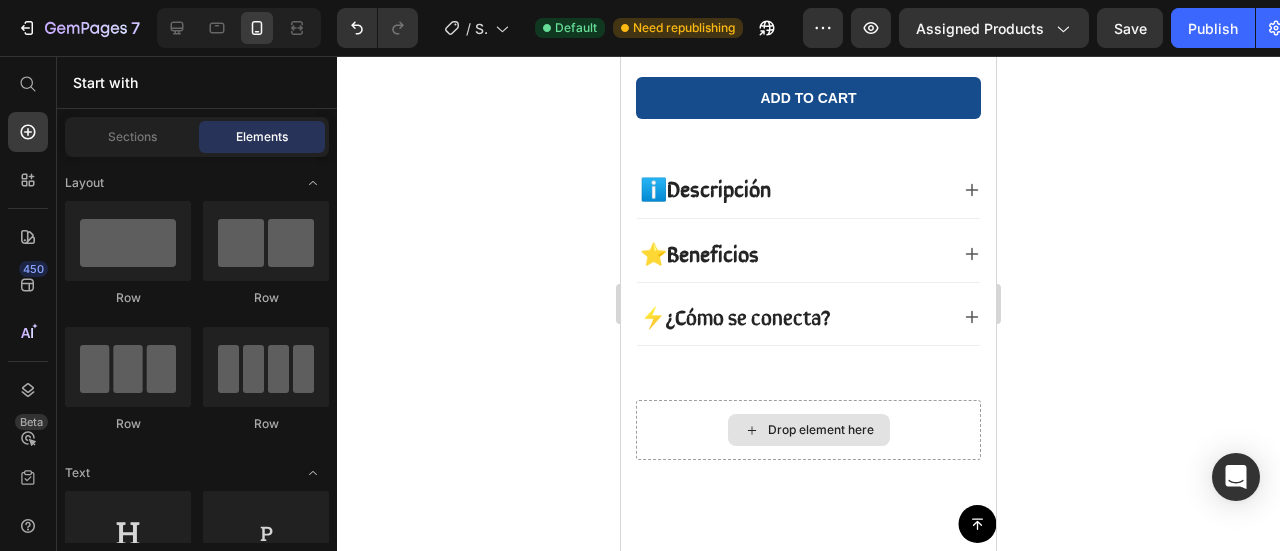 click on "Drop element here" at bounding box center (821, 430) 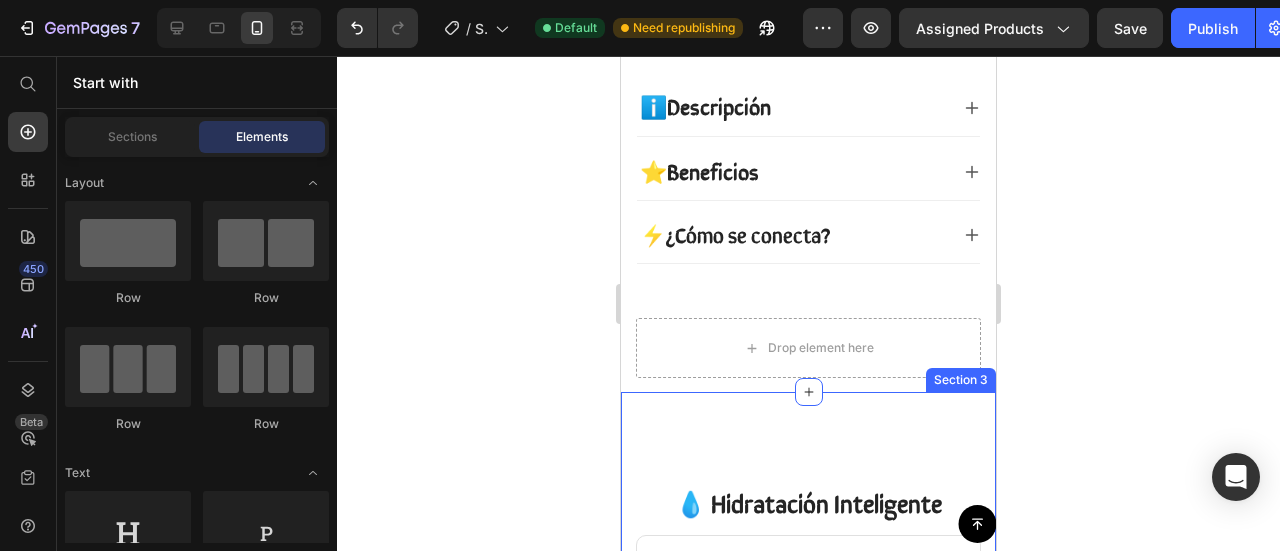 scroll, scrollTop: 1046, scrollLeft: 0, axis: vertical 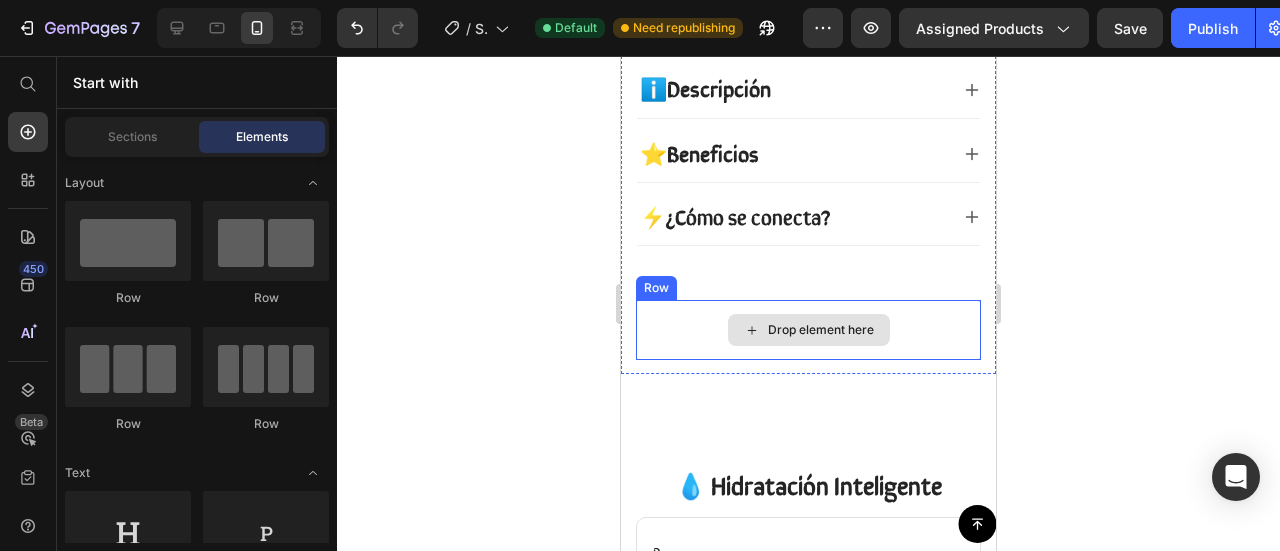click on "Drop element here" at bounding box center (821, 330) 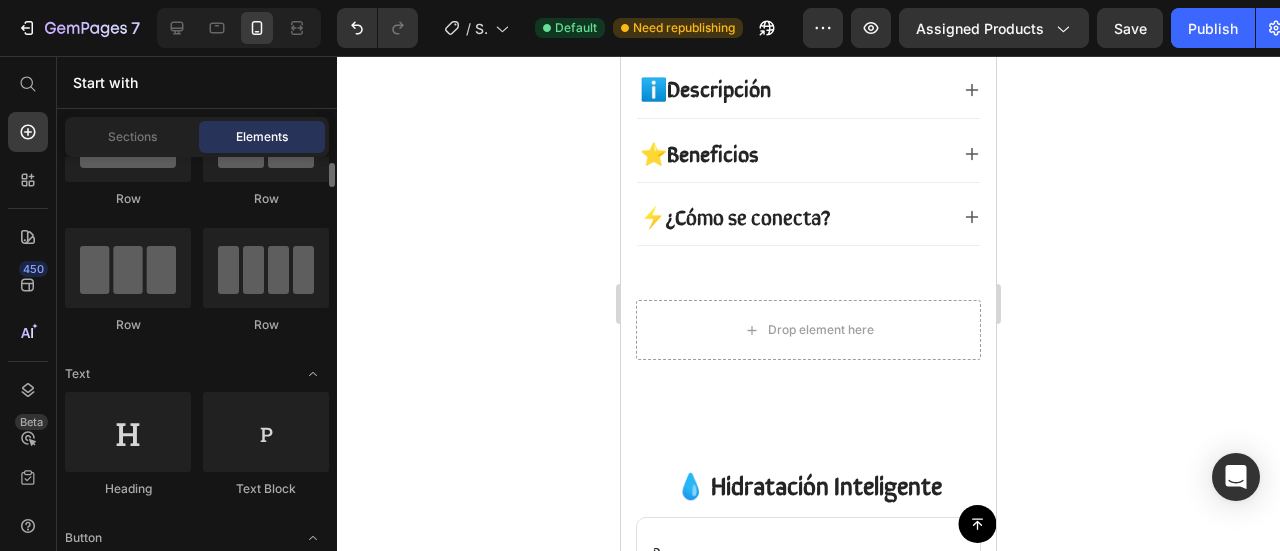 scroll, scrollTop: 0, scrollLeft: 0, axis: both 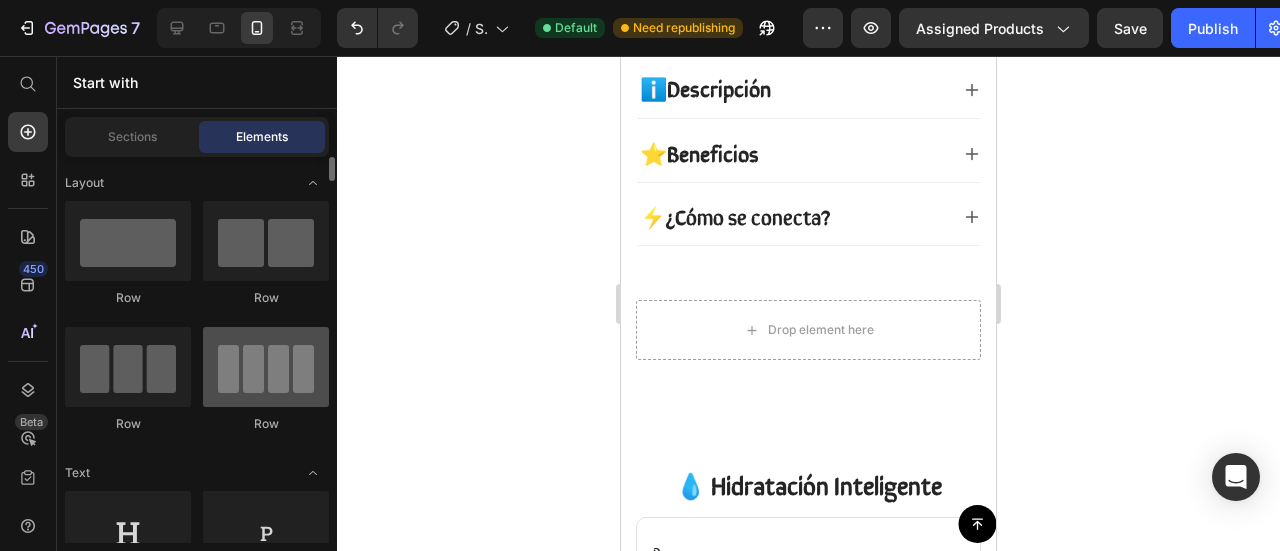 click at bounding box center [266, 367] 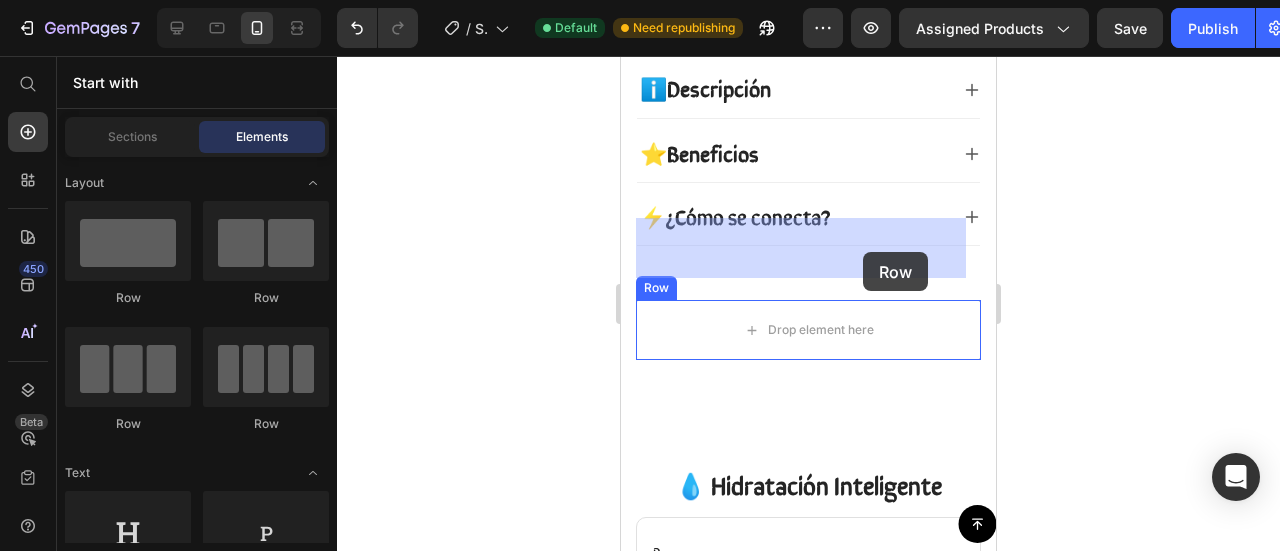 drag, startPoint x: 898, startPoint y: 442, endPoint x: 855, endPoint y: 245, distance: 201.63829 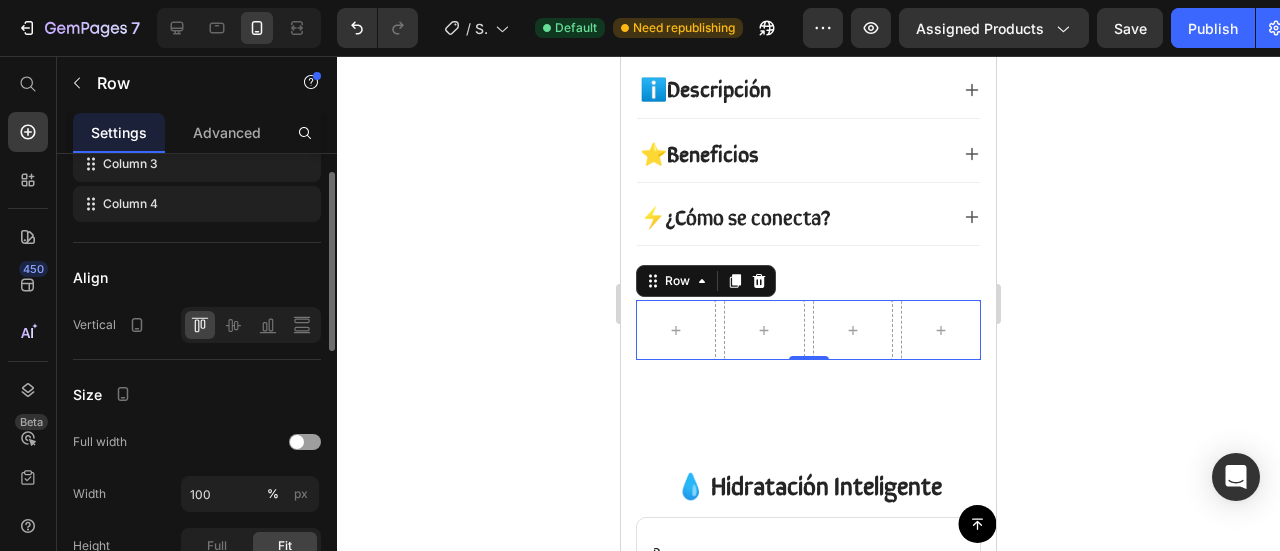 scroll, scrollTop: 200, scrollLeft: 0, axis: vertical 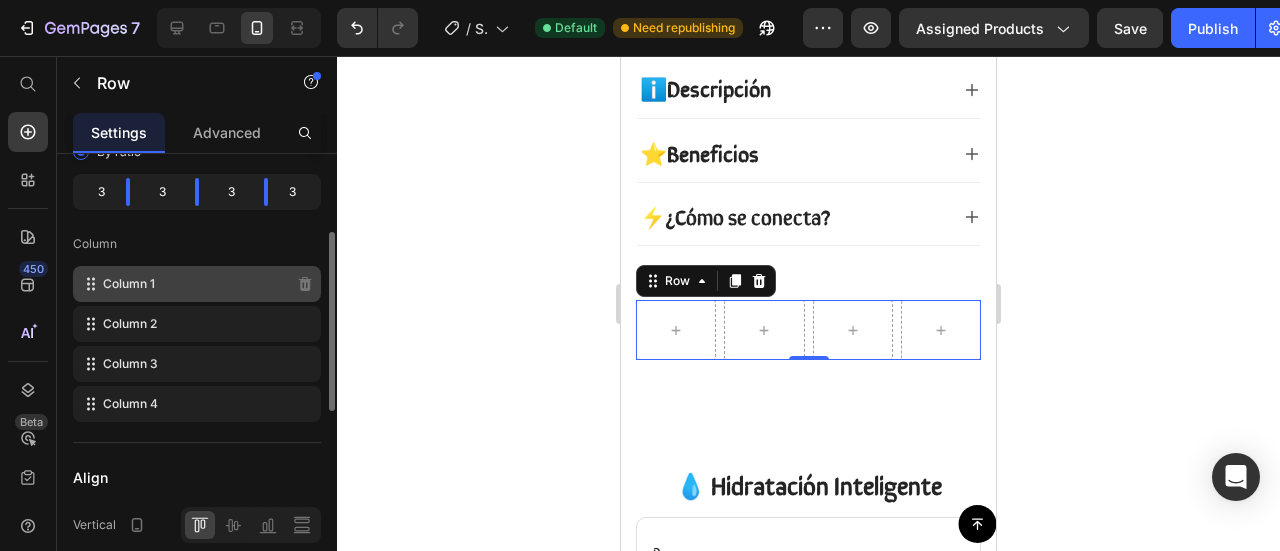 click on "Column 1" 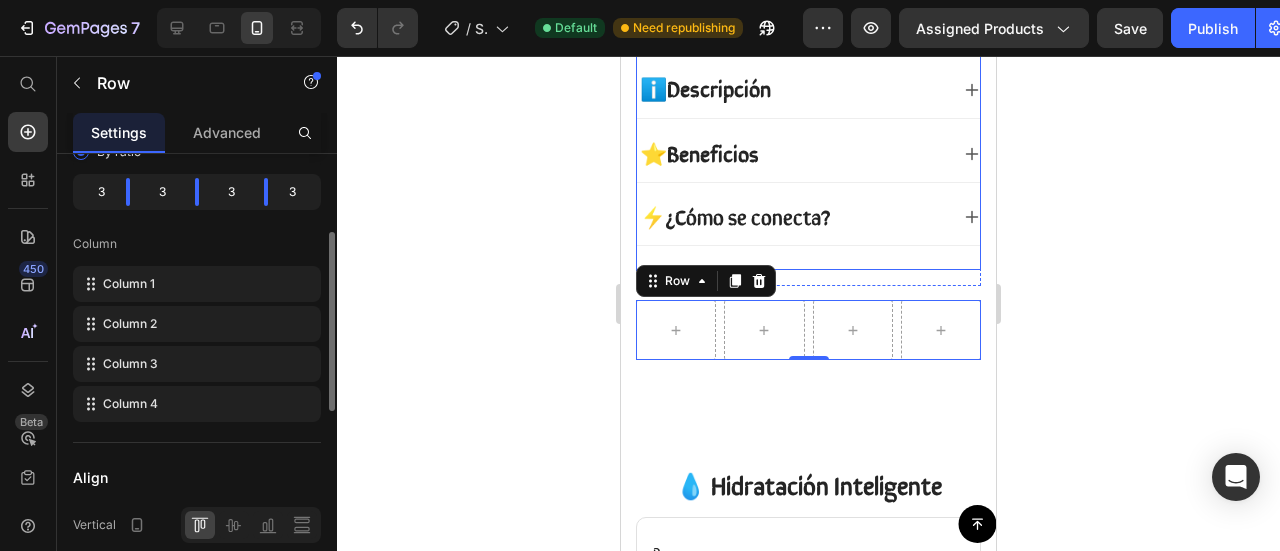 scroll, scrollTop: 0, scrollLeft: 0, axis: both 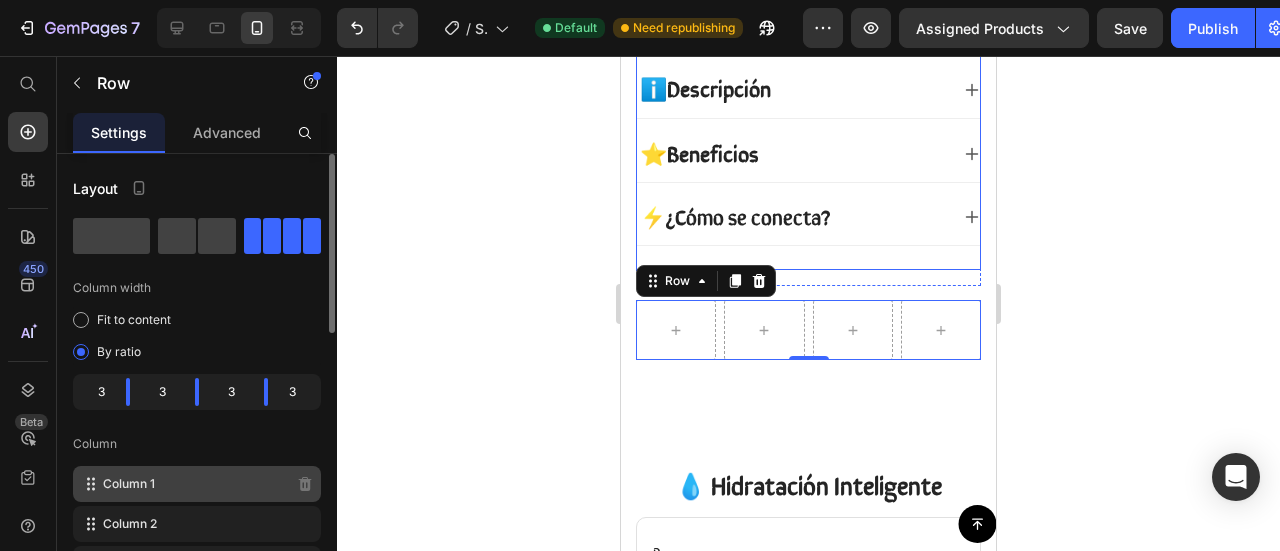 click on "Column 1" 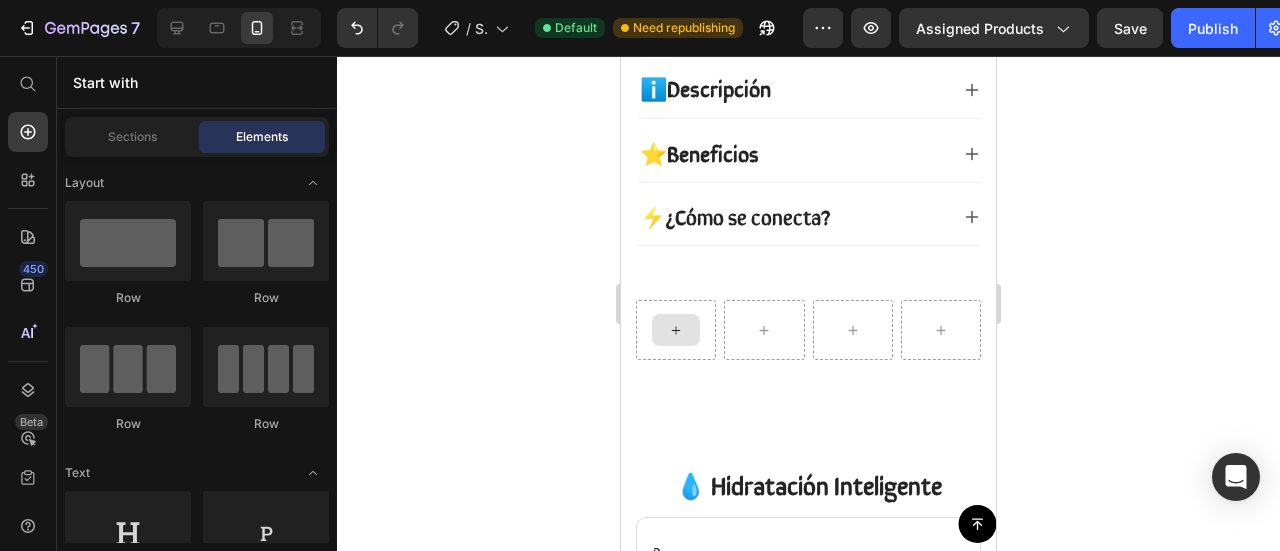 click 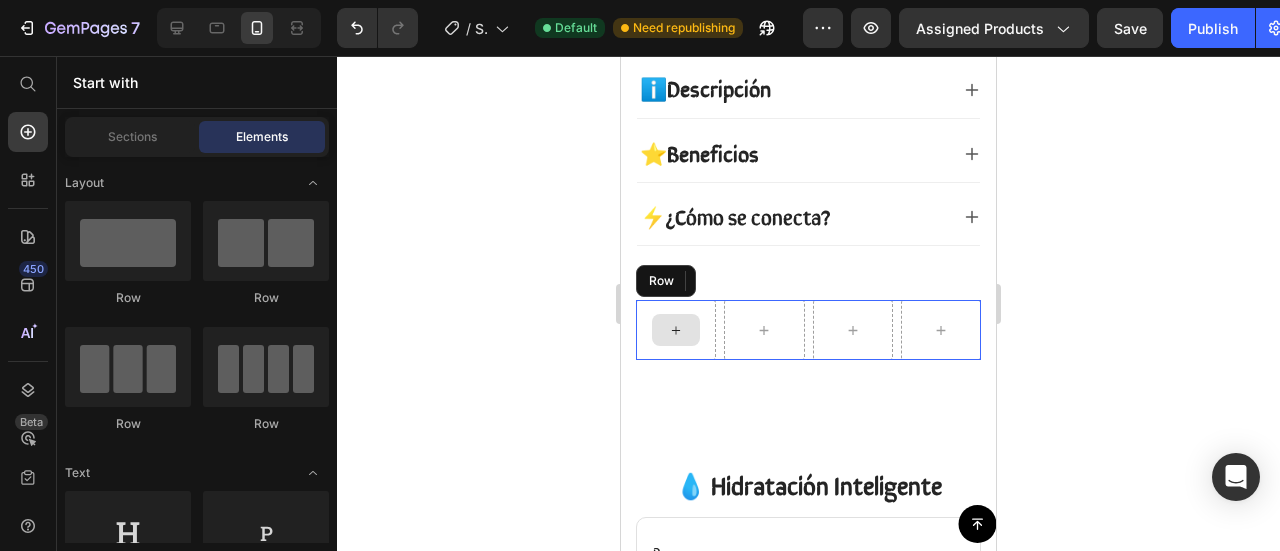 click at bounding box center (676, 330) 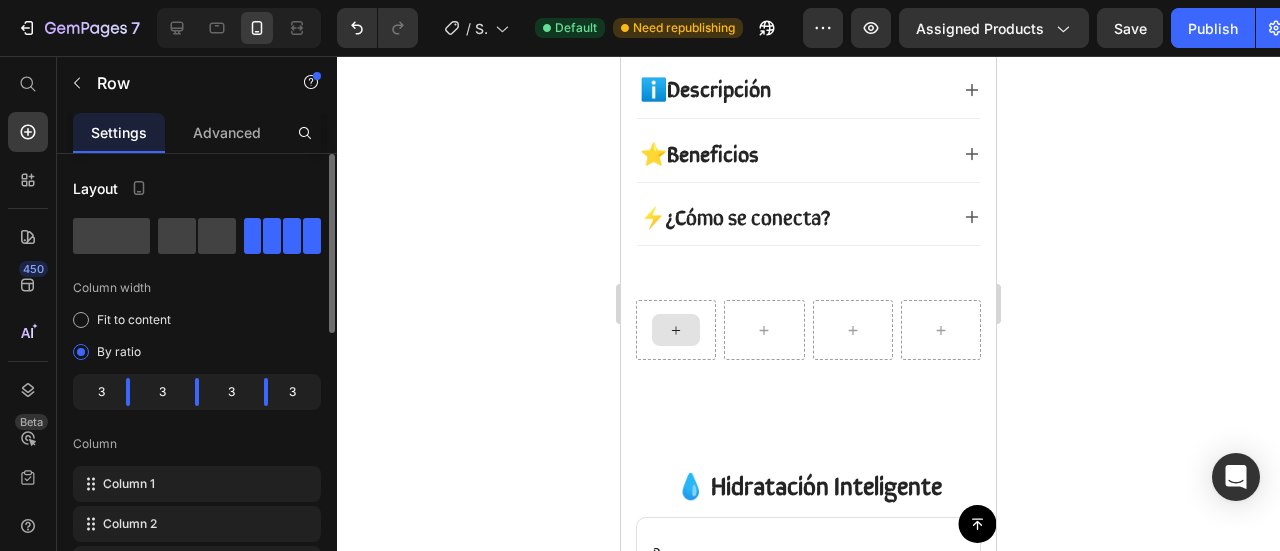 click at bounding box center [676, 330] 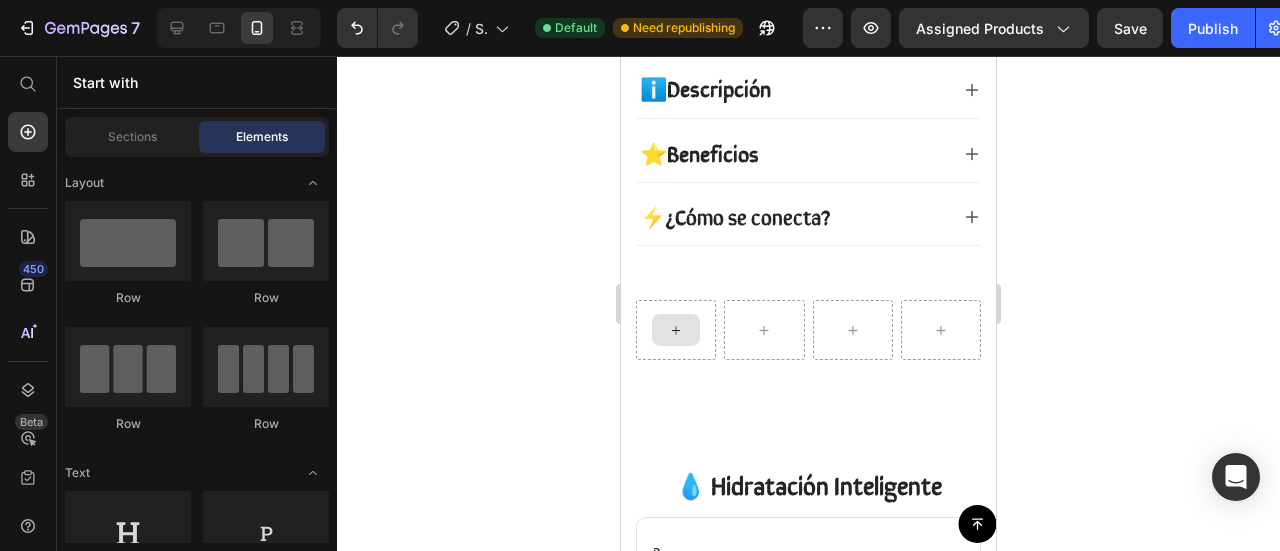 click at bounding box center [676, 330] 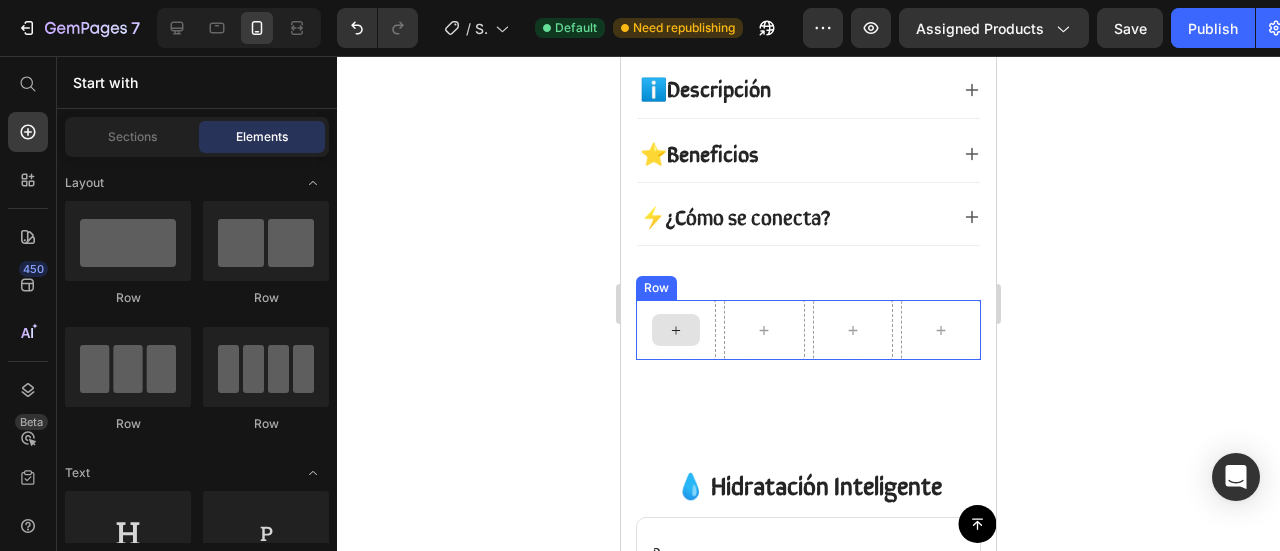 click at bounding box center (676, 330) 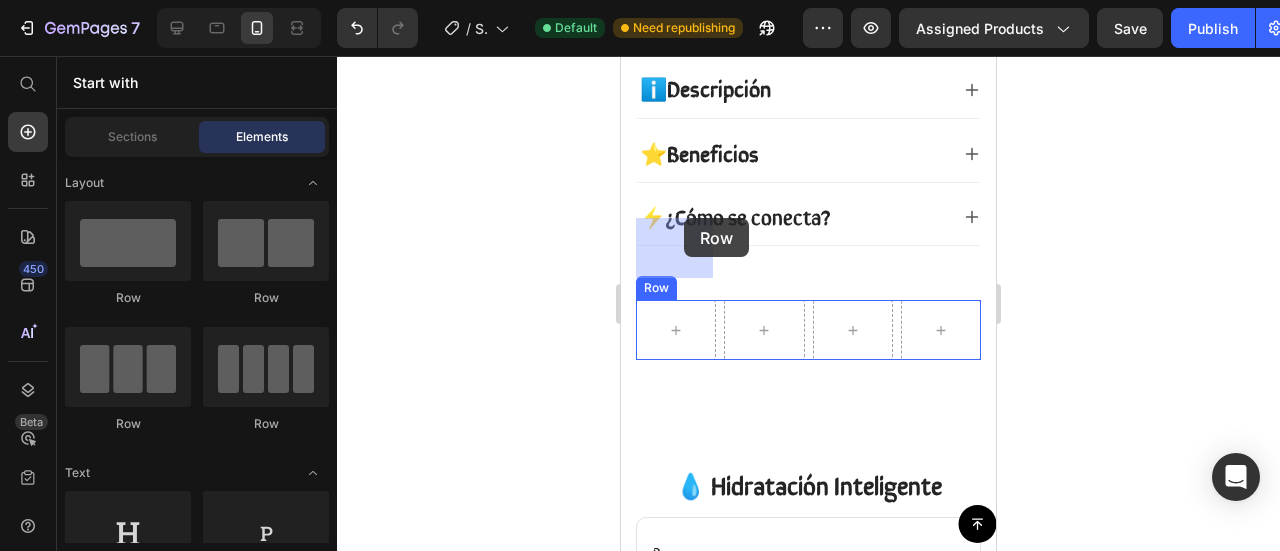 drag, startPoint x: 755, startPoint y: 315, endPoint x: 685, endPoint y: 221, distance: 117.20068 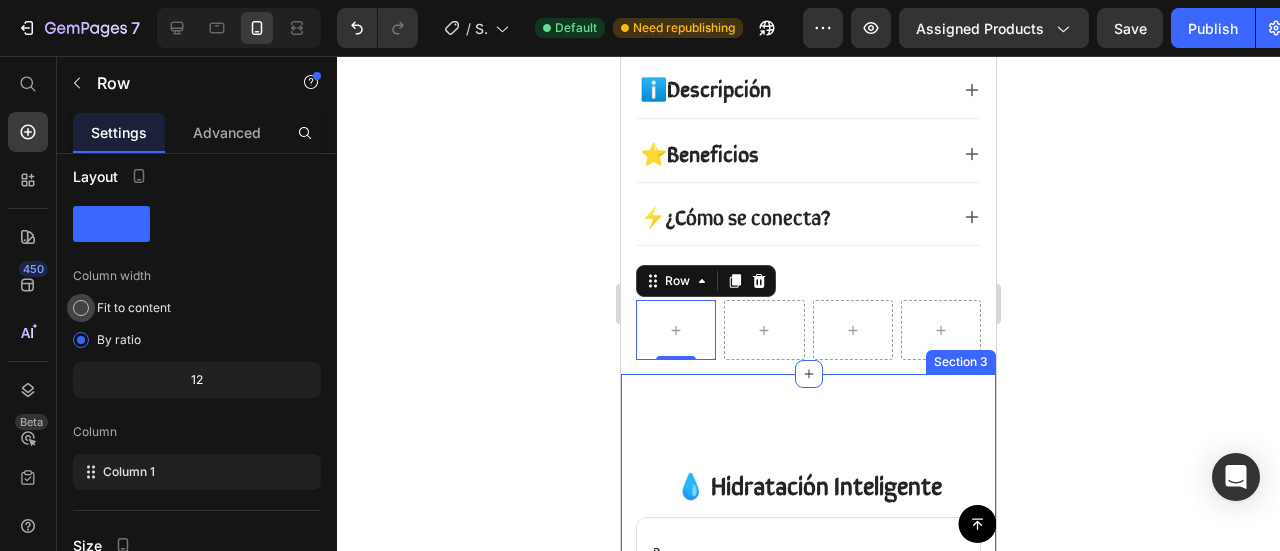 scroll, scrollTop: 0, scrollLeft: 0, axis: both 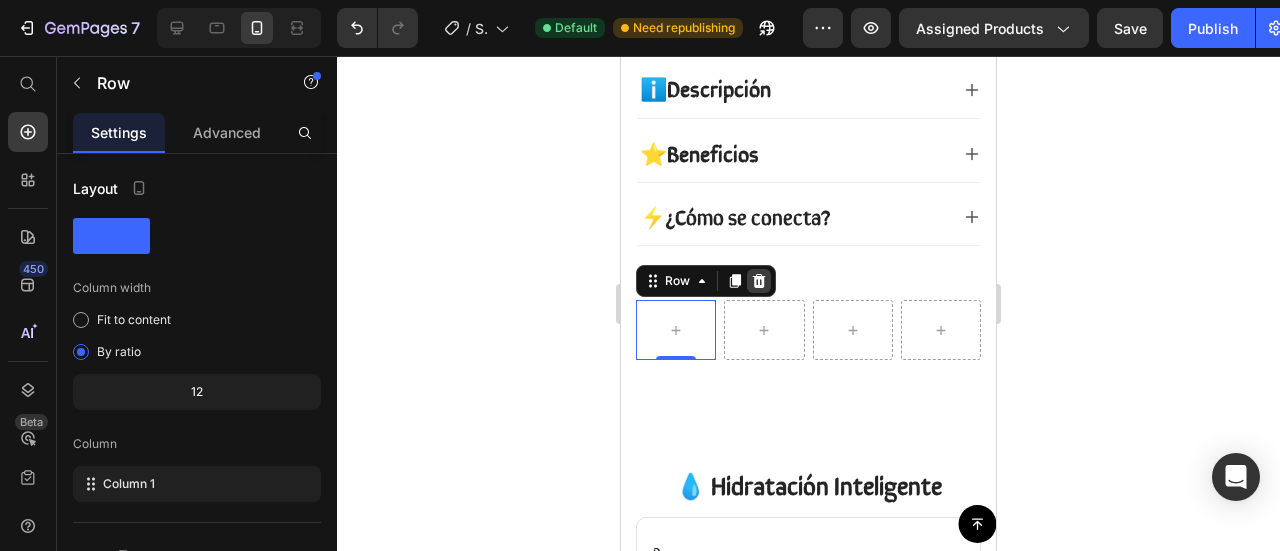 click 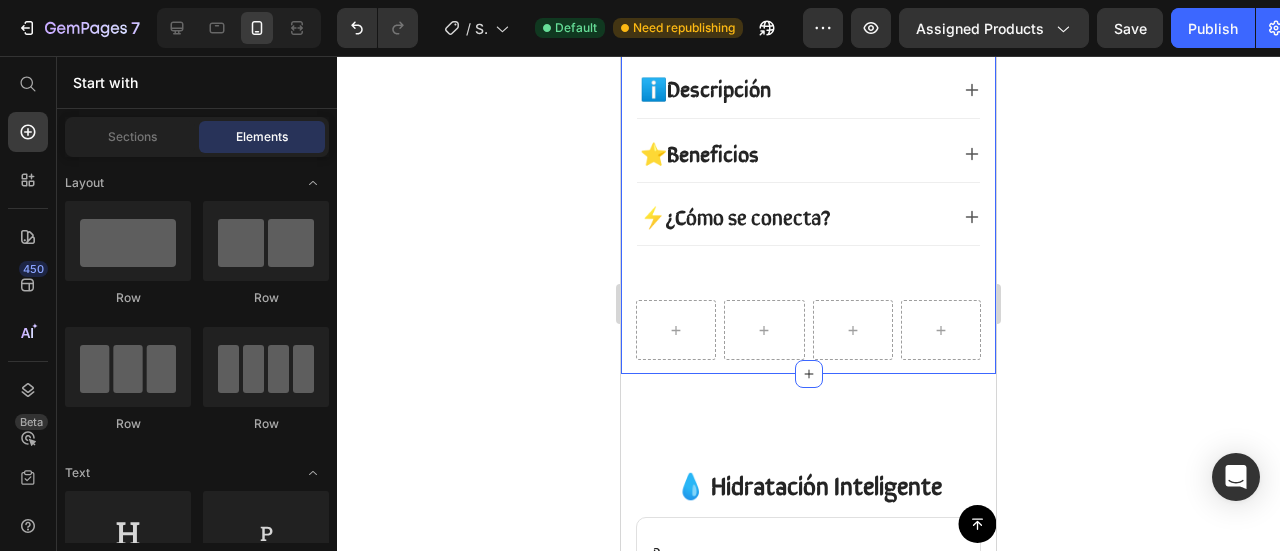 click on "RagH₂O Item List
Entrega   3 a 5 dias  Item List Row
Product Images
Icon Boosts immunity and defense Text Block
Icon Boosts immunity and defense Text Block
Icon Boosts immunity and defense Text Block Row Icon Icon Icon Icon Icon Icon List Briana M. Text Block Row Verified Buyer Item List Row “At vero eos et accusamus et iusto odio dignissimos ducimus qui blanditiis praesentium voluptatum” Text Block Row Icon Icon Icon Icon Icon Icon List +1.500 vendidos! Text Block Row RagH₂O™ Product Title $99.900,00 Product Price
Gran capacidad de 1.8L
Triple sistema de filtración
Detecta a tu mascota
Flujo continuo o en modos ajustables Item List
Envió dentro de 3 a 5 días.🔒Seguro y confiable Item List Add to cart Add to Cart
100% Garantizado Item List" at bounding box center [808, -291] 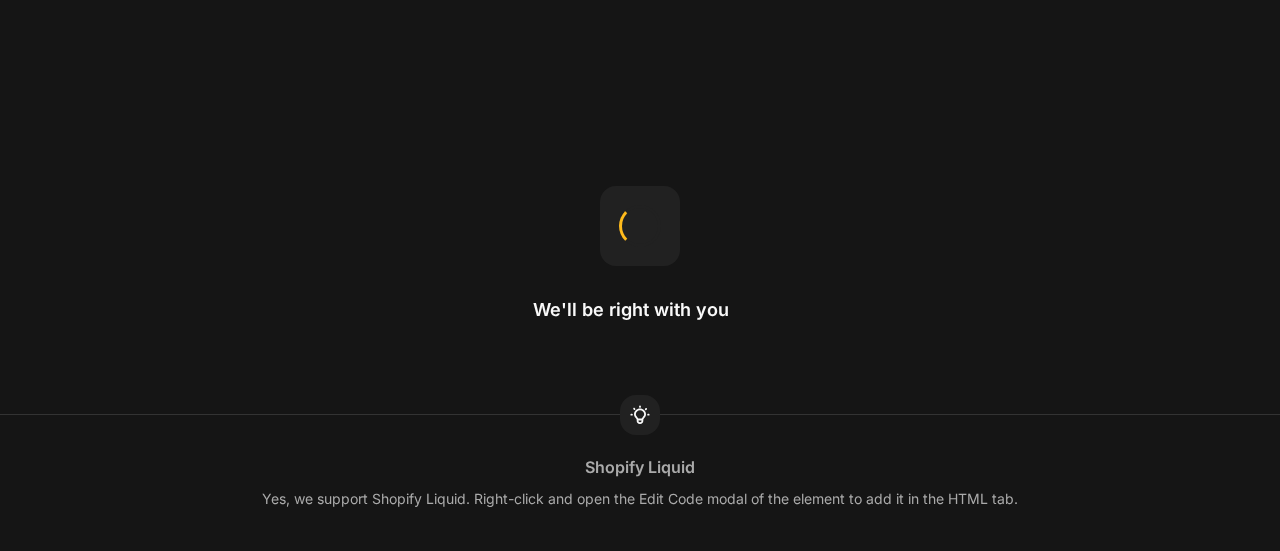scroll, scrollTop: 0, scrollLeft: 0, axis: both 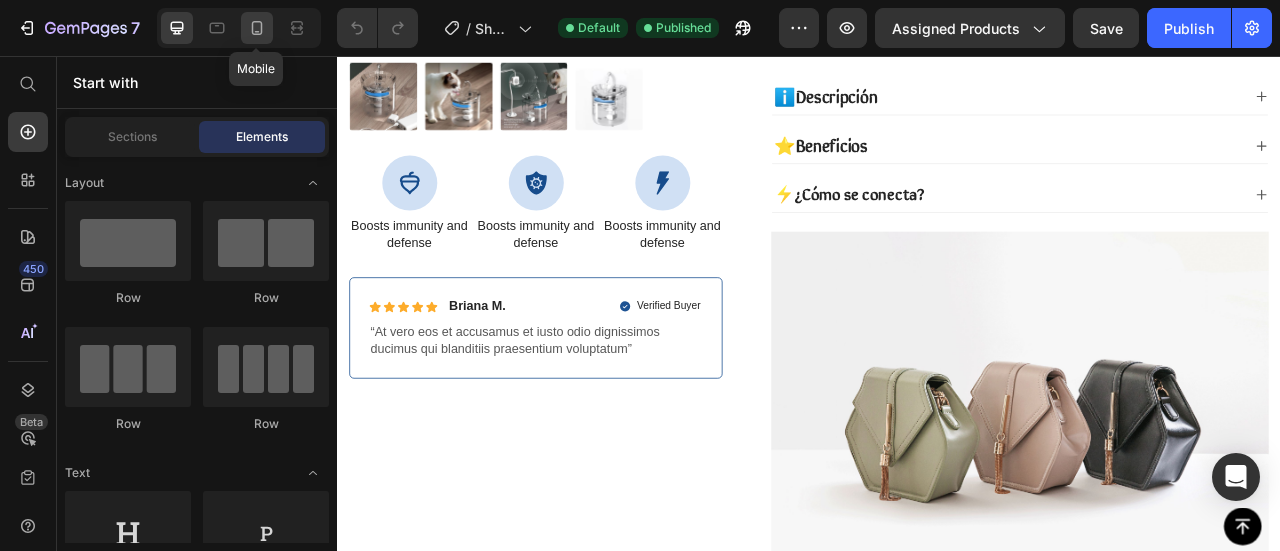 click 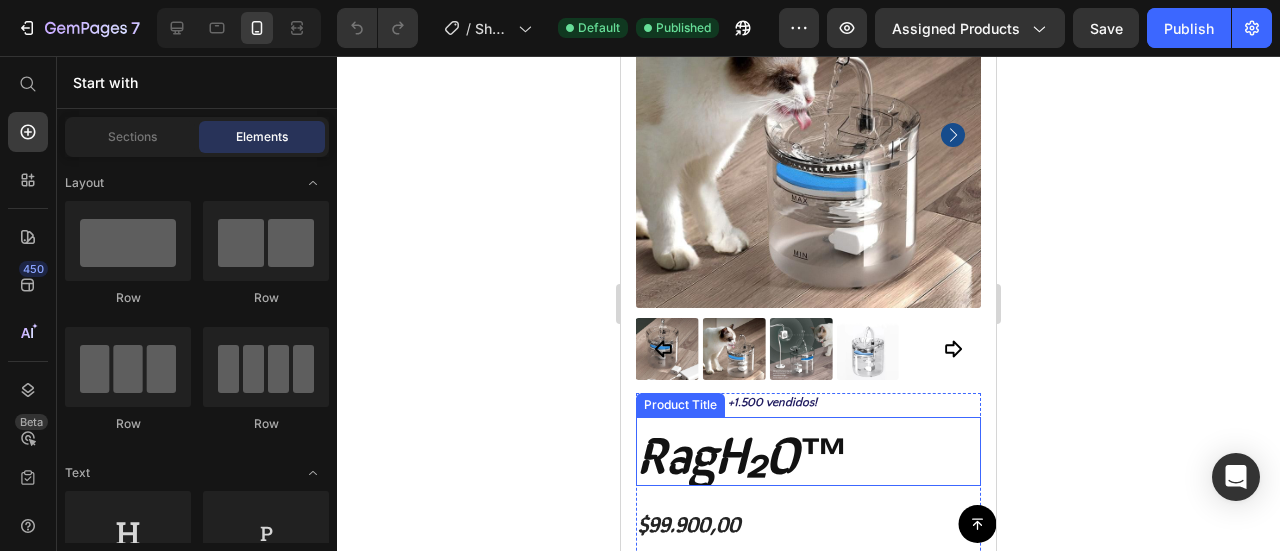 scroll, scrollTop: 202, scrollLeft: 0, axis: vertical 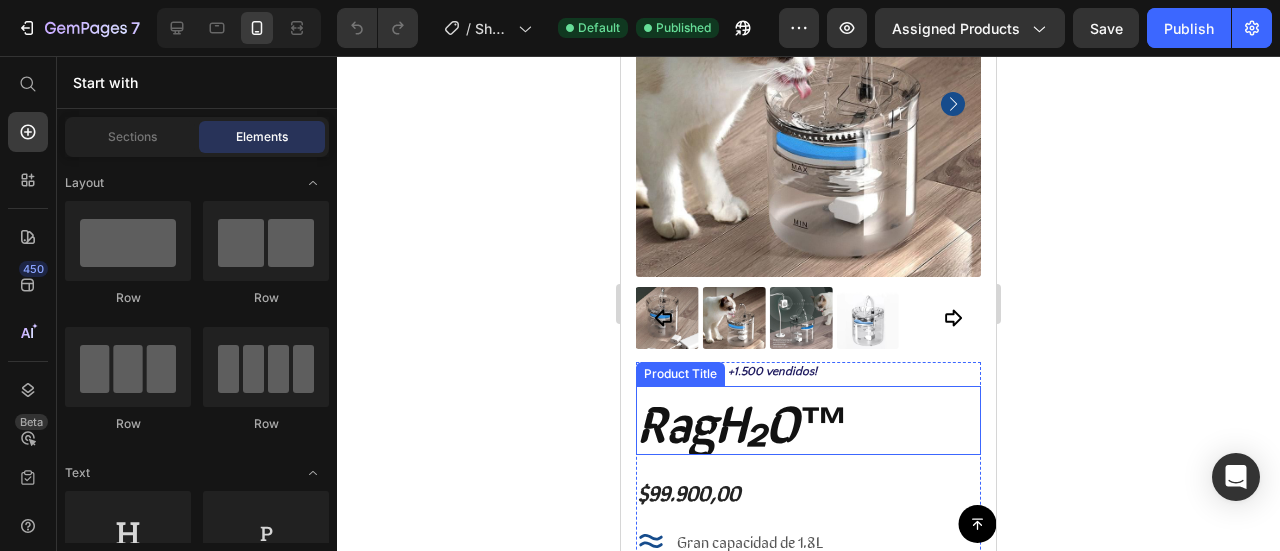 click on "RagH₂O™" at bounding box center (808, 420) 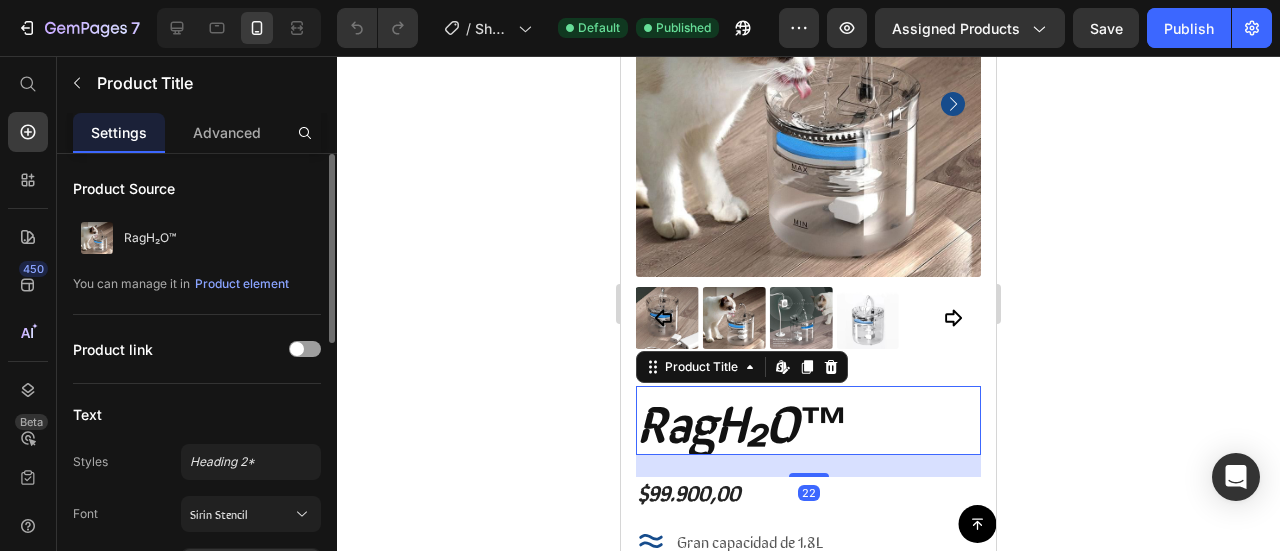 scroll, scrollTop: 200, scrollLeft: 0, axis: vertical 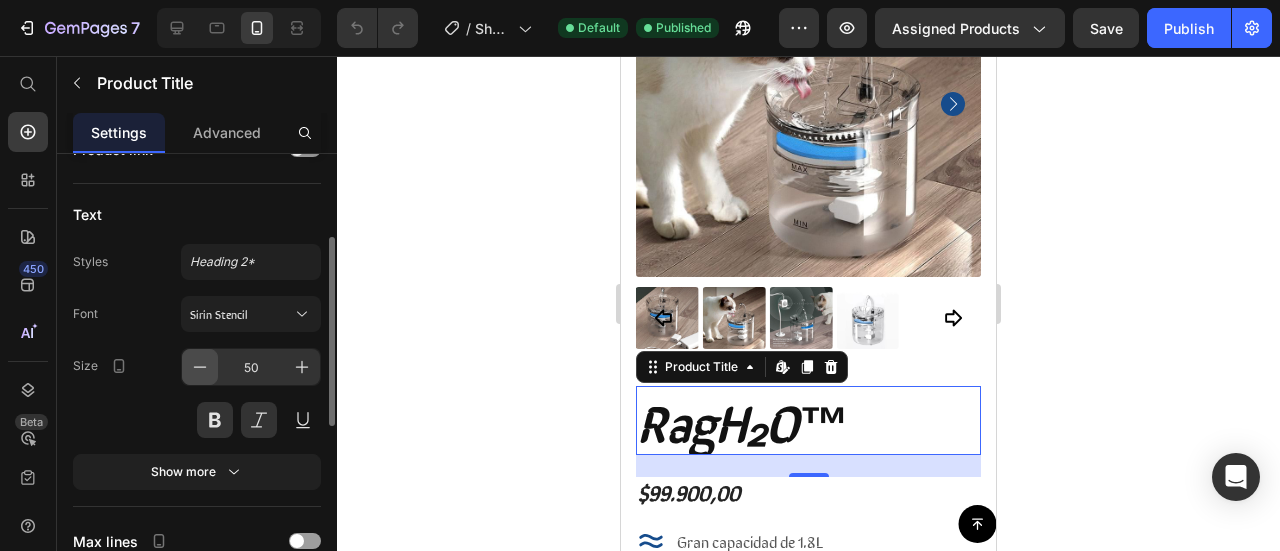click 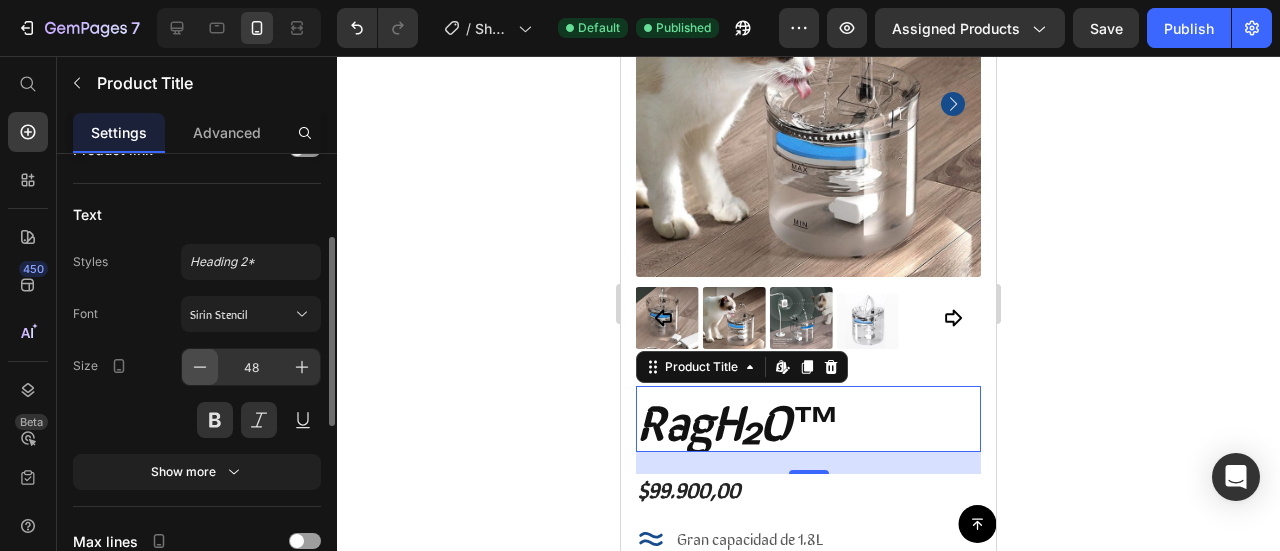 click 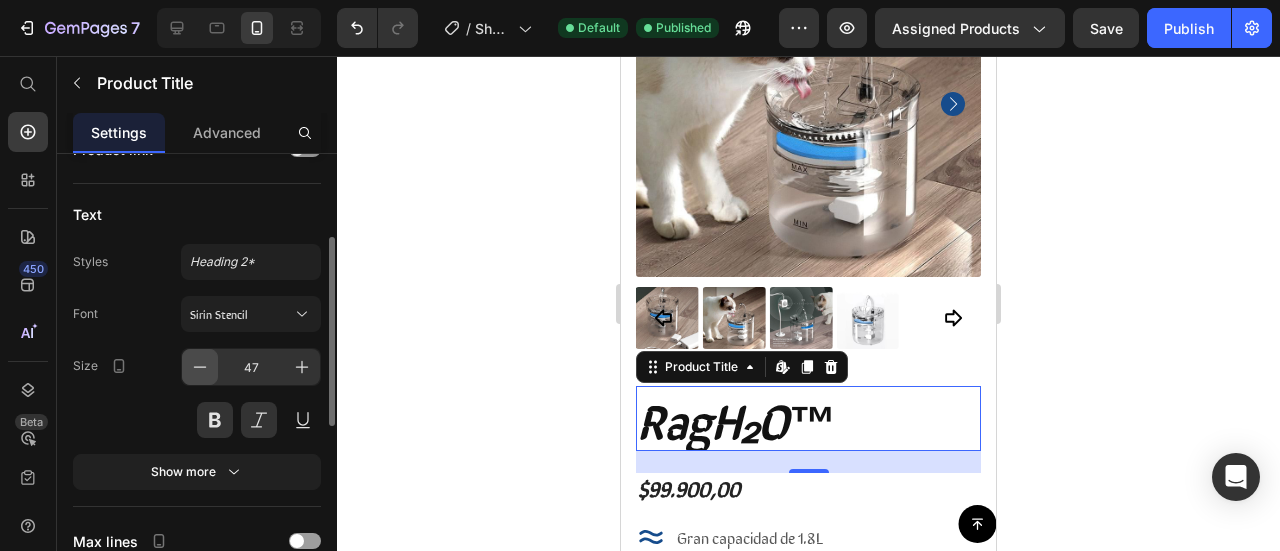 click 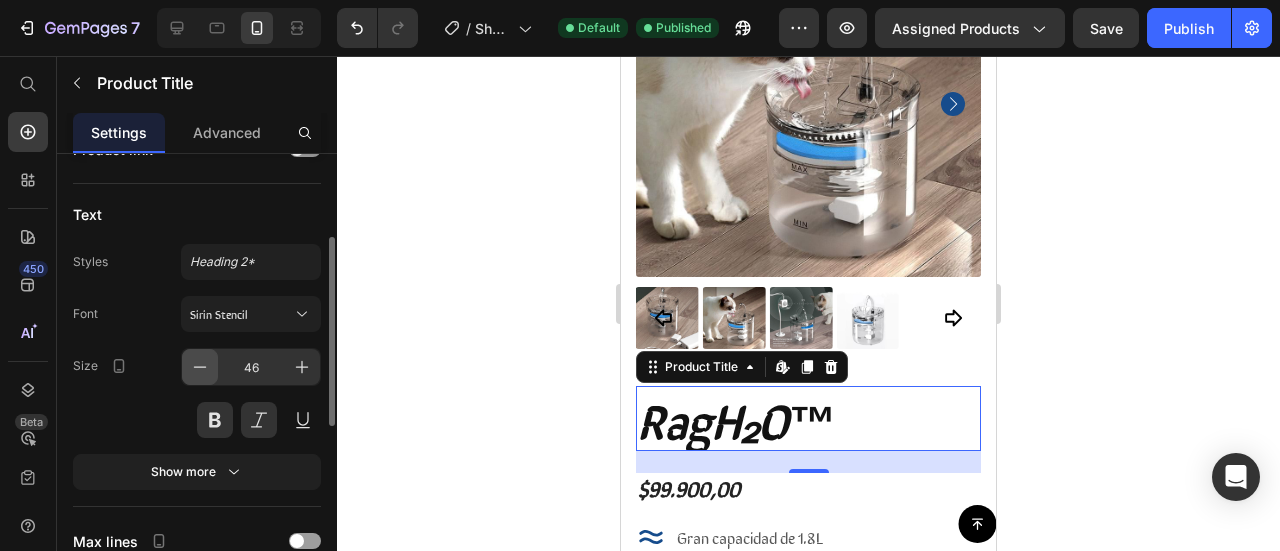 click 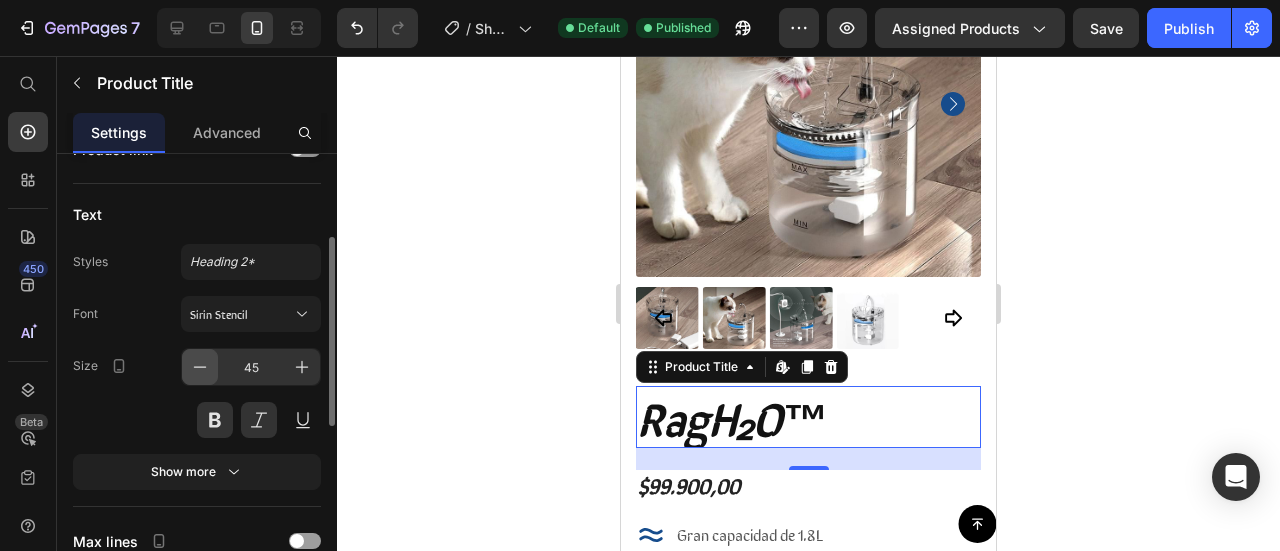 click 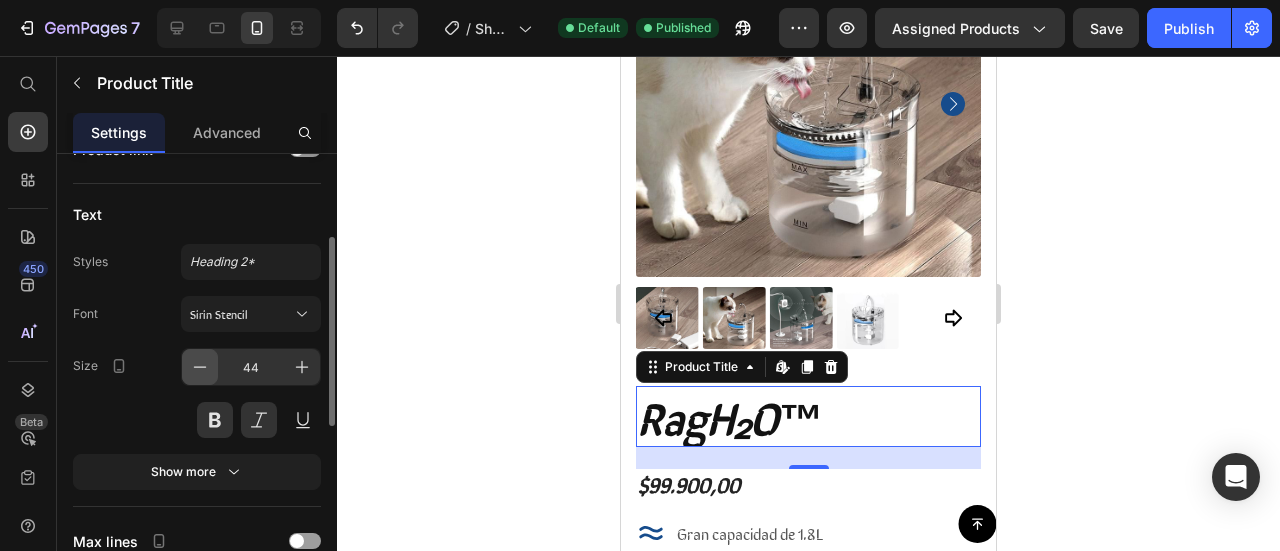 click 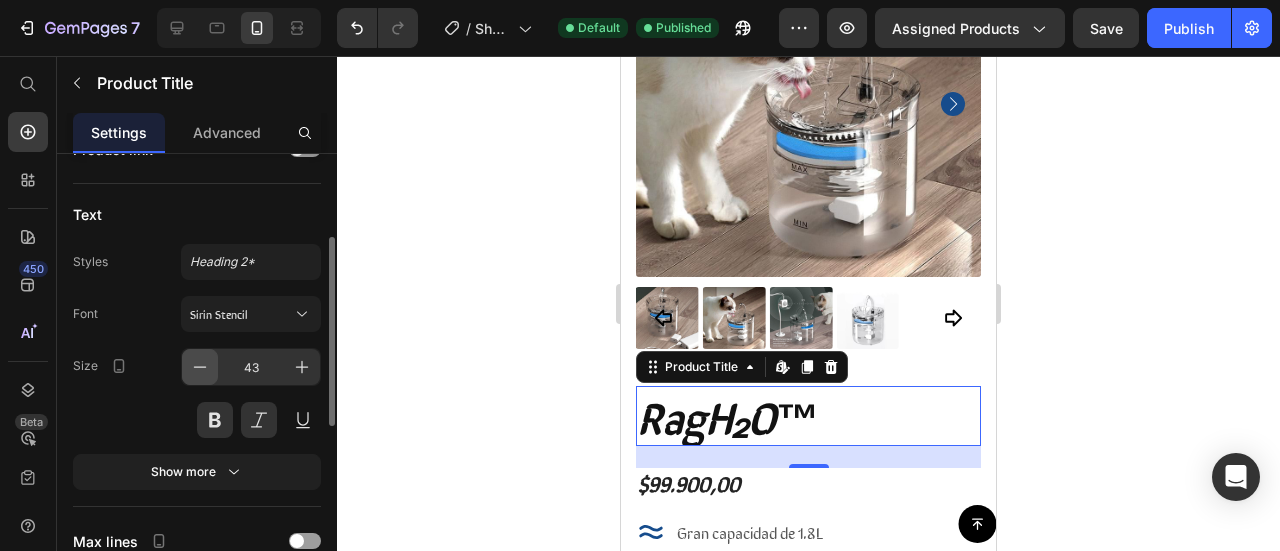 click 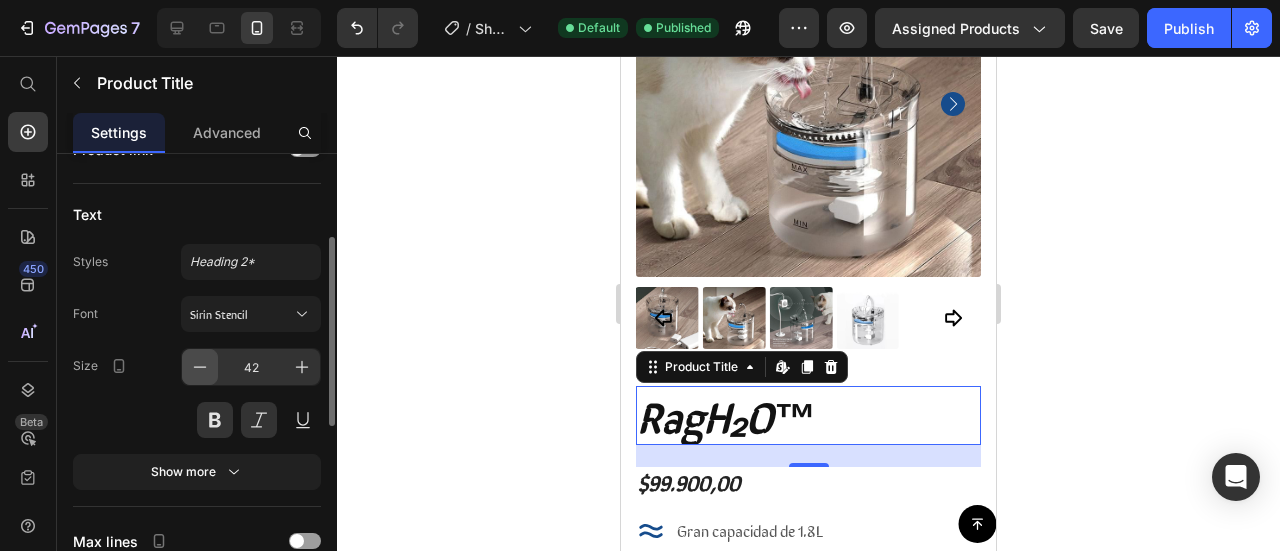 click 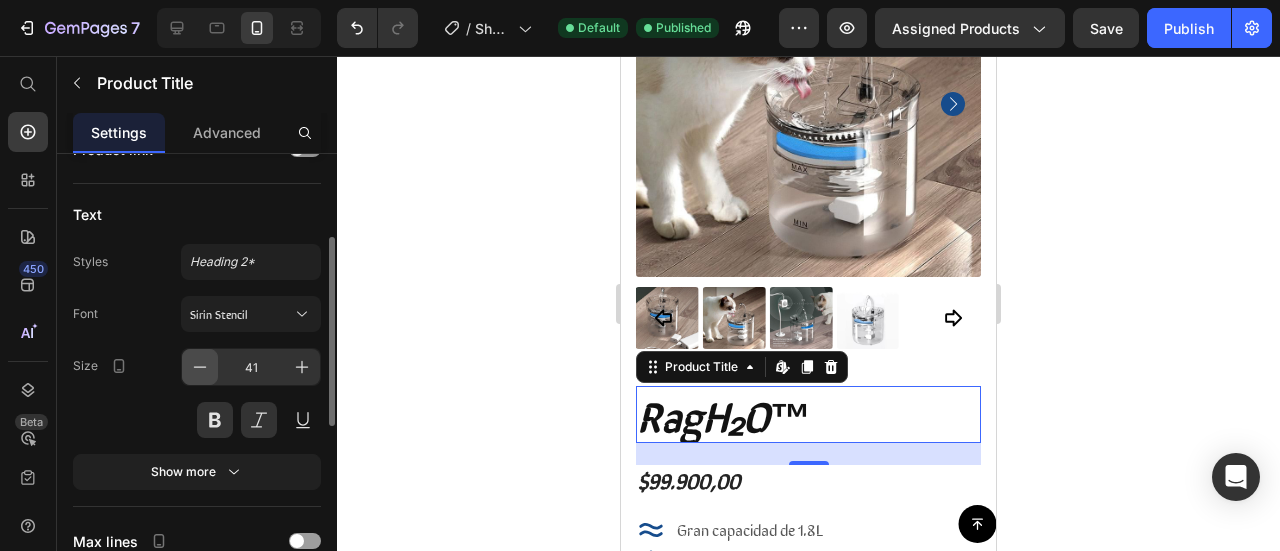 click 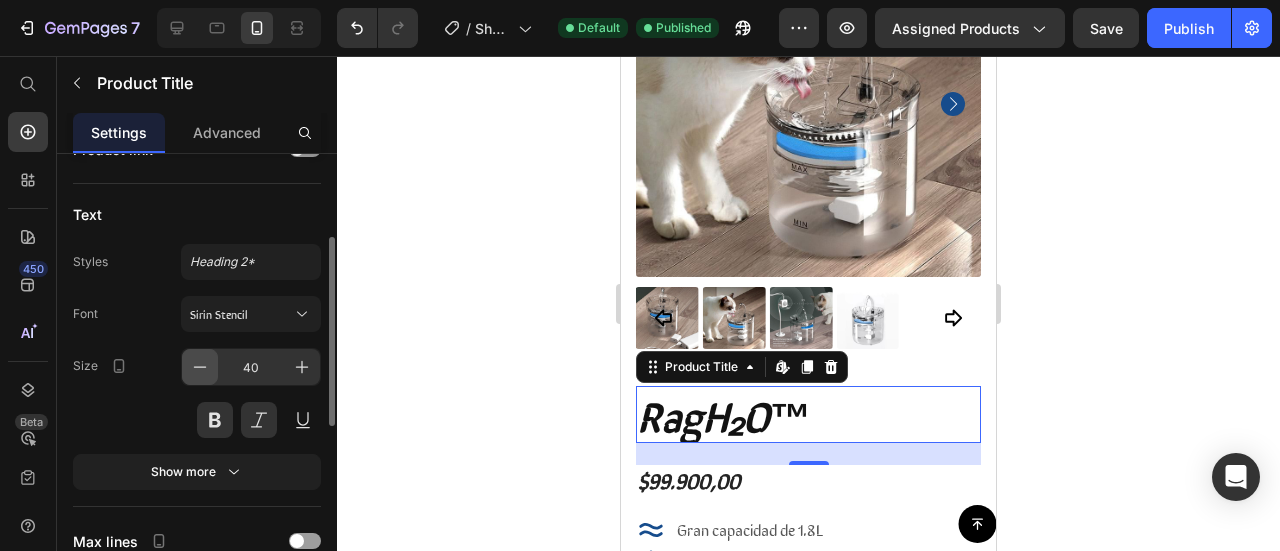 click 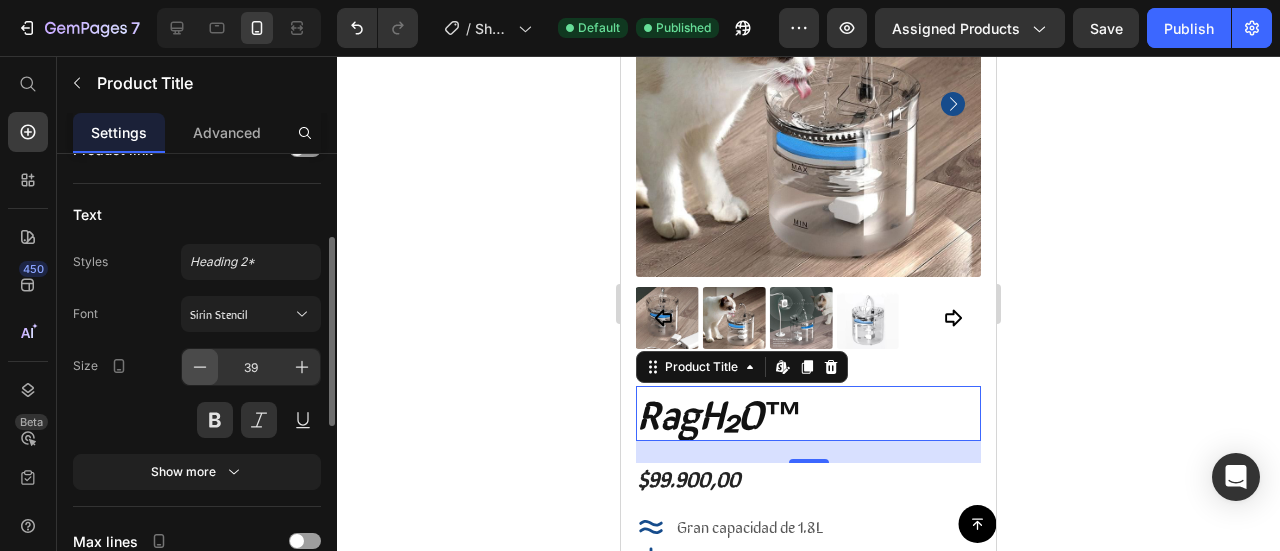click 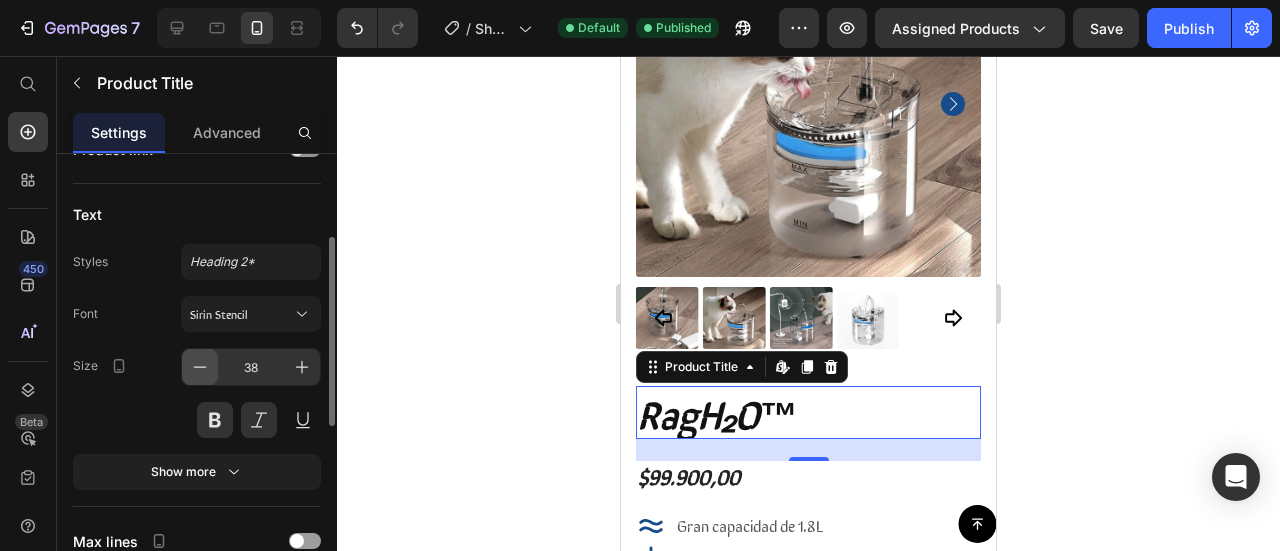 click 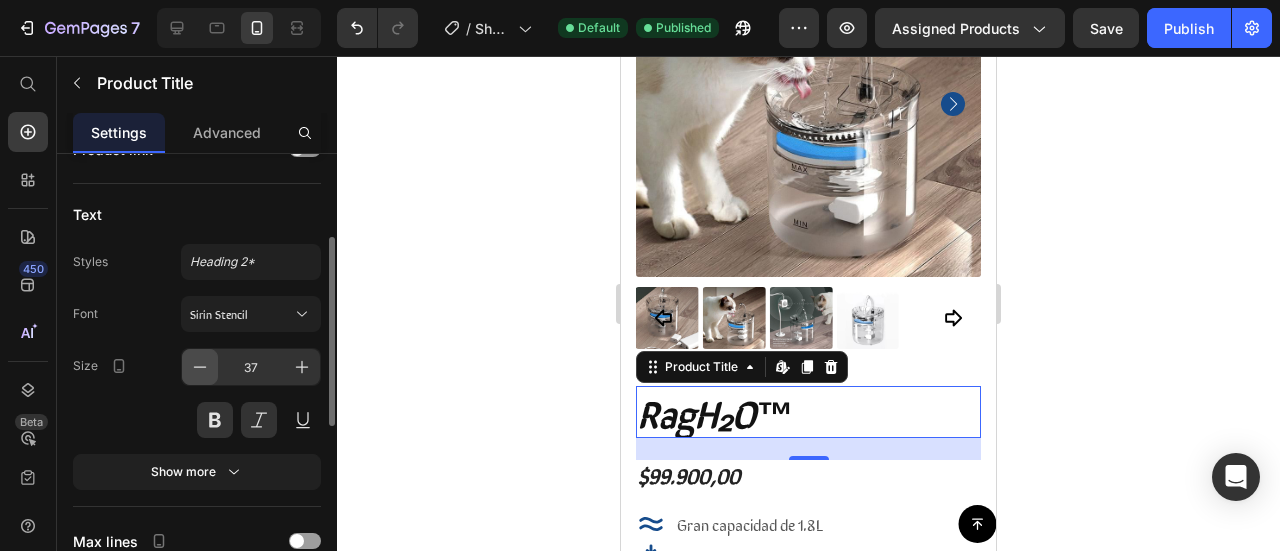 click 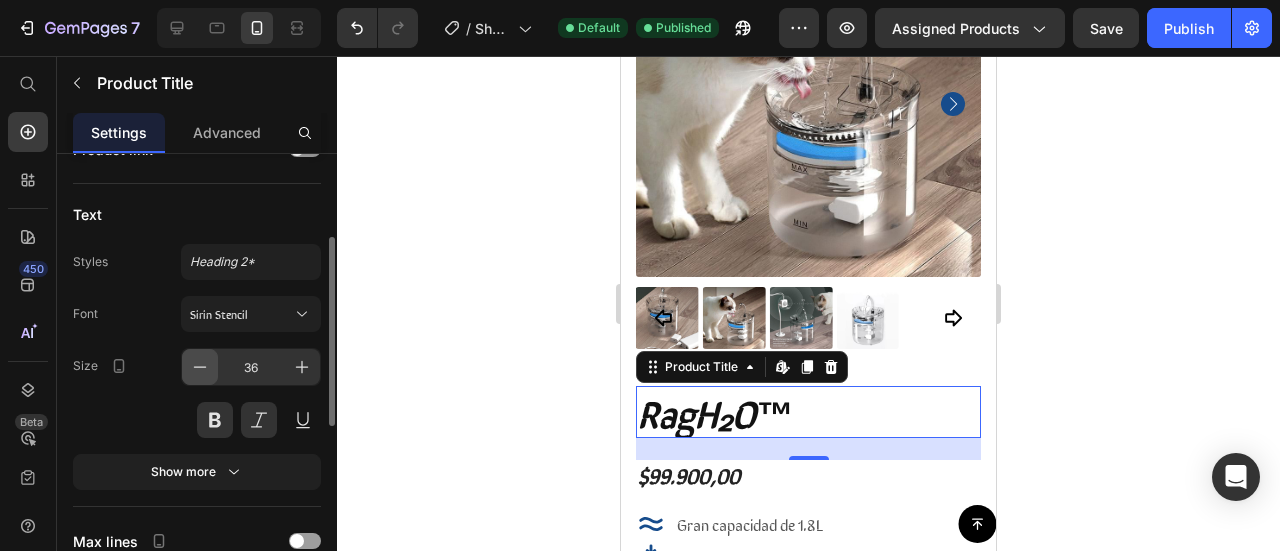 click 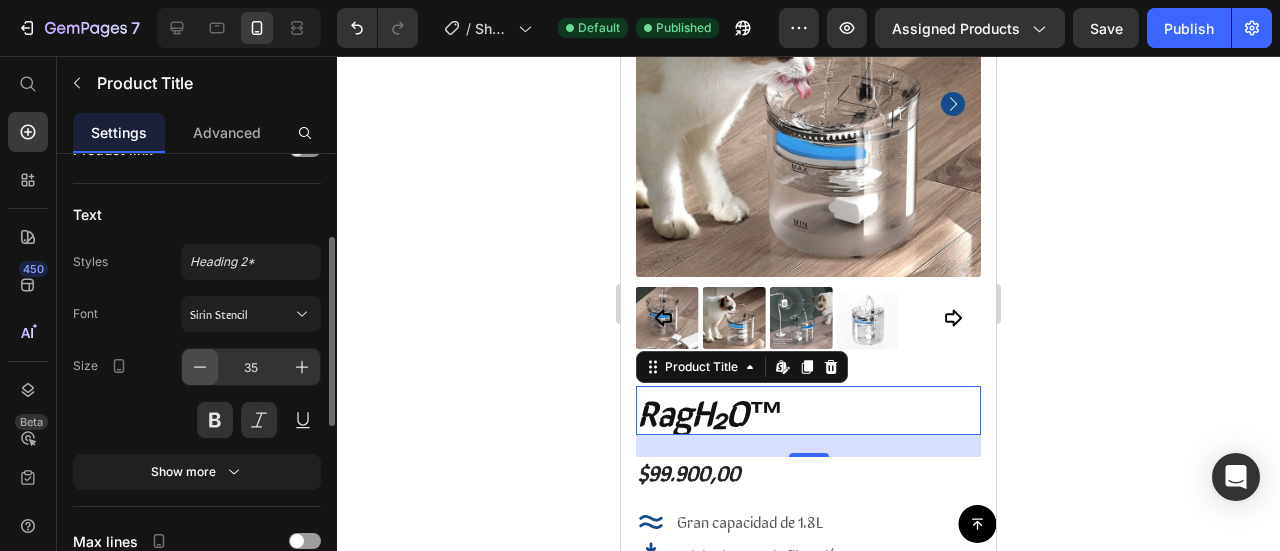 click 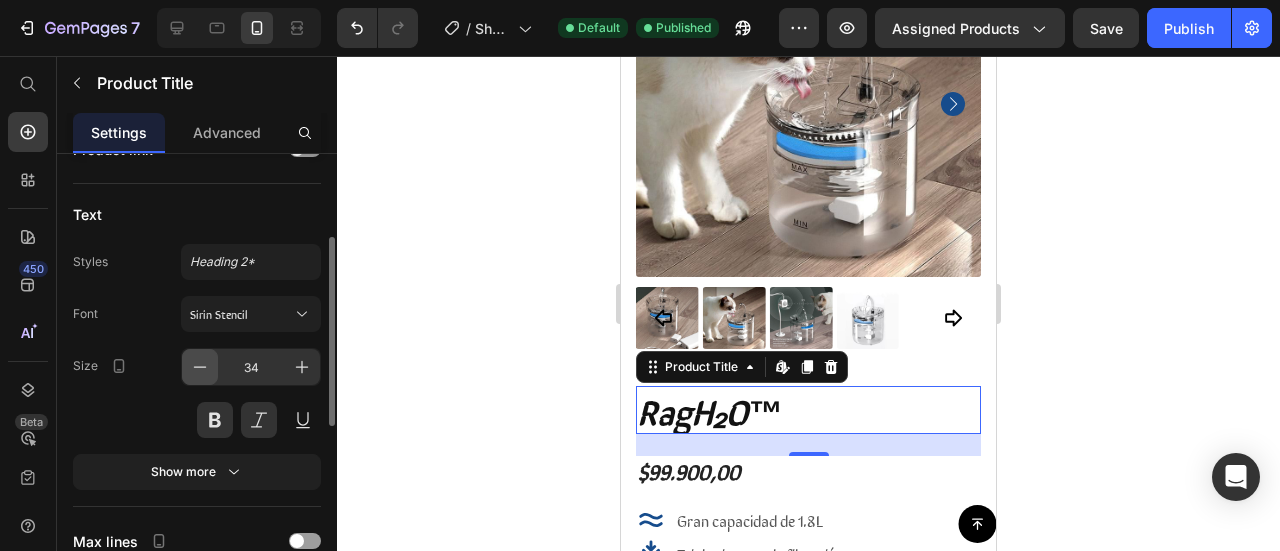 click 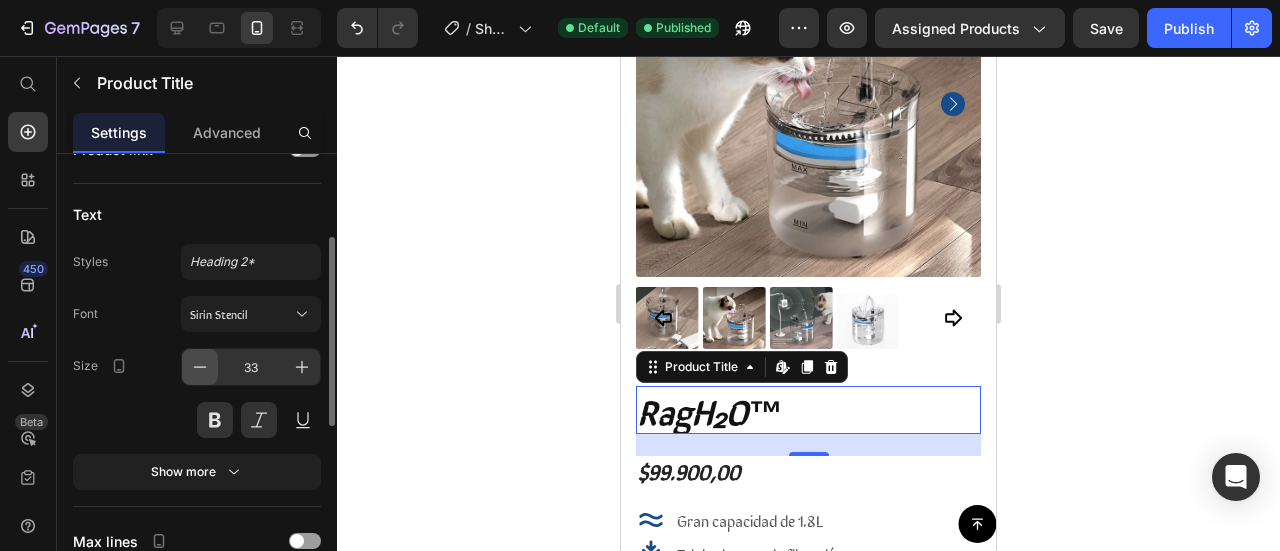 click 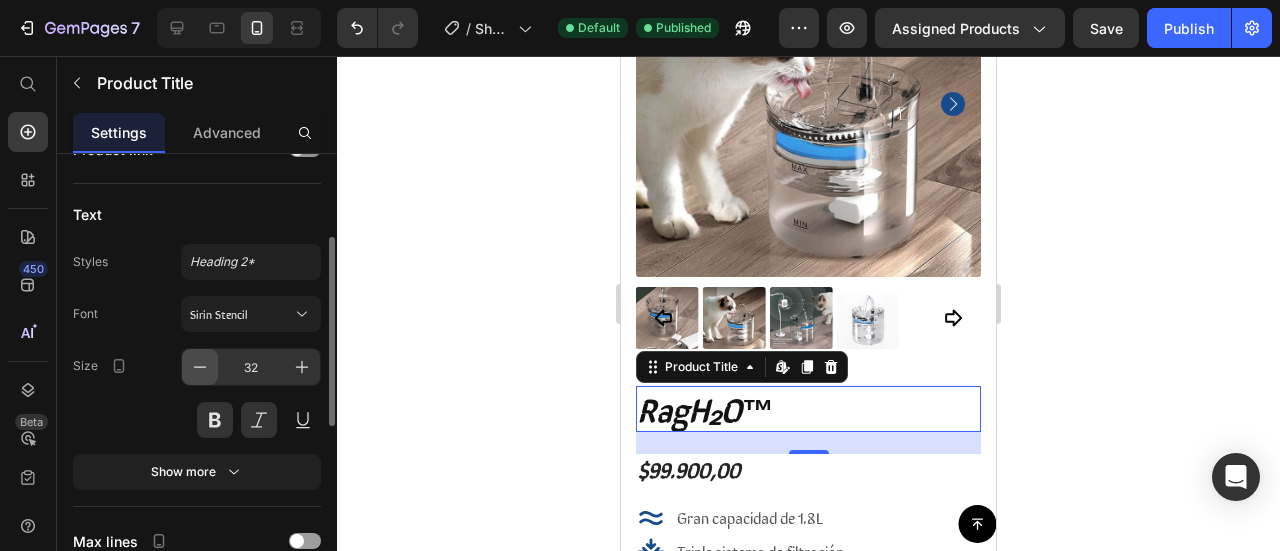 click 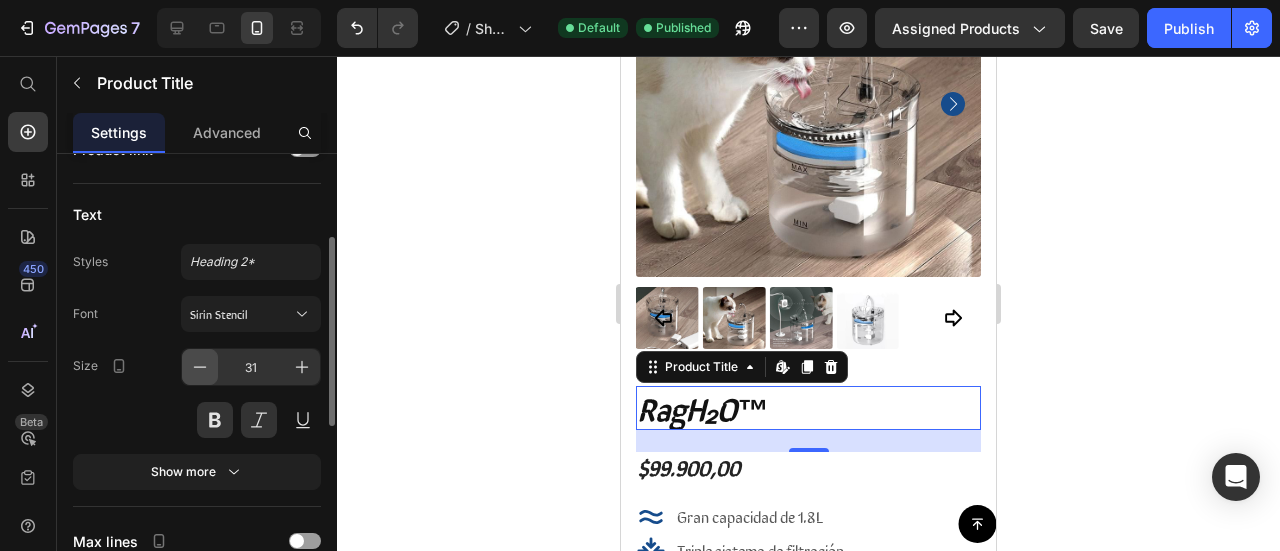 click 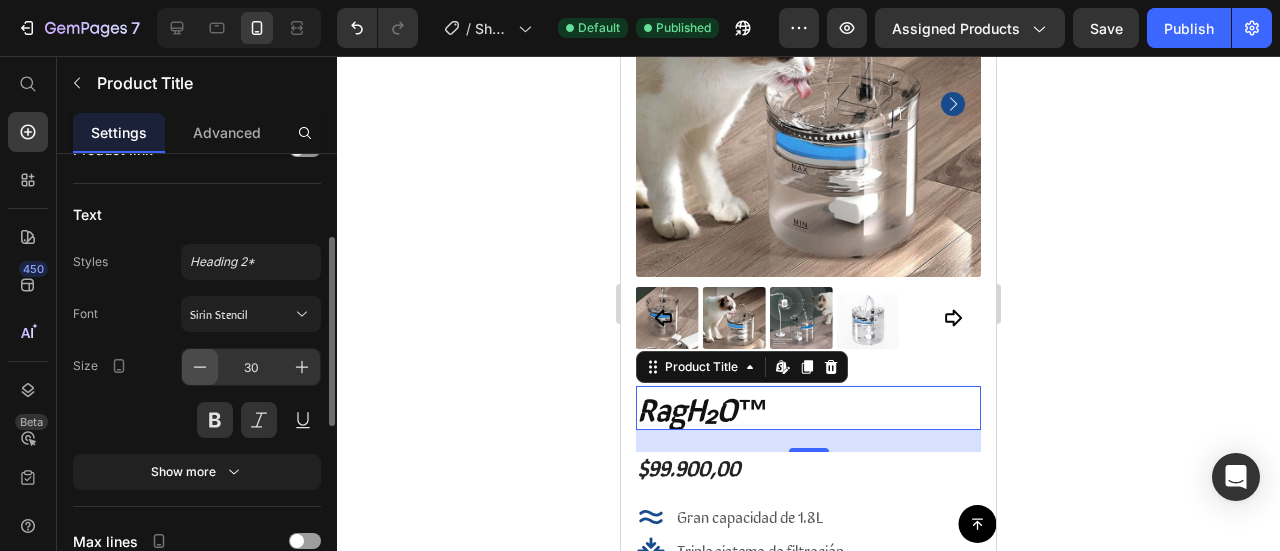 click 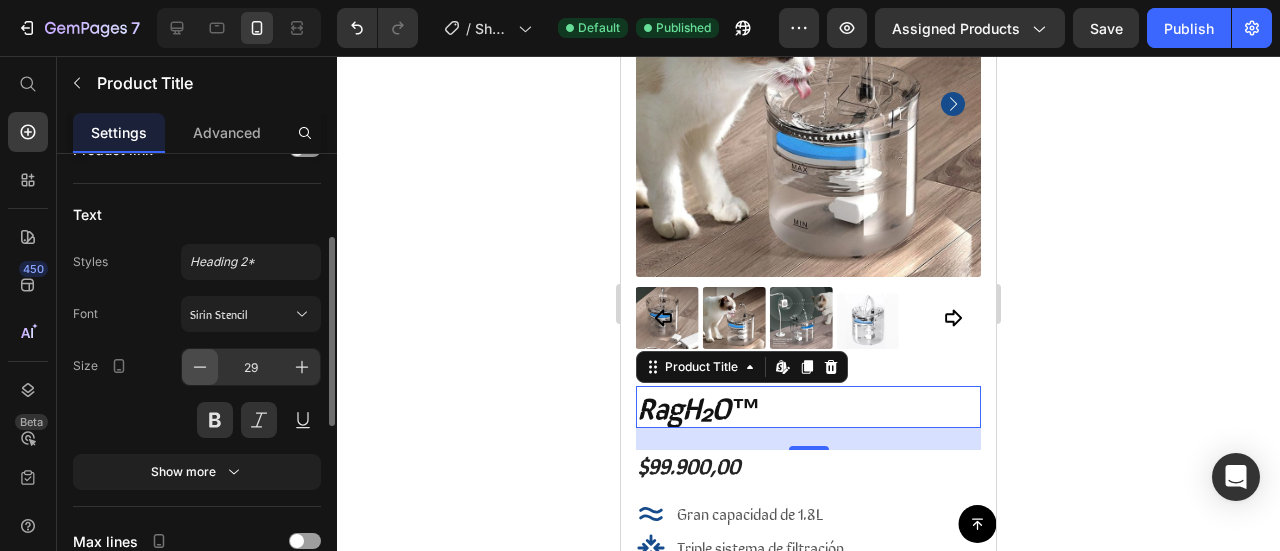 click 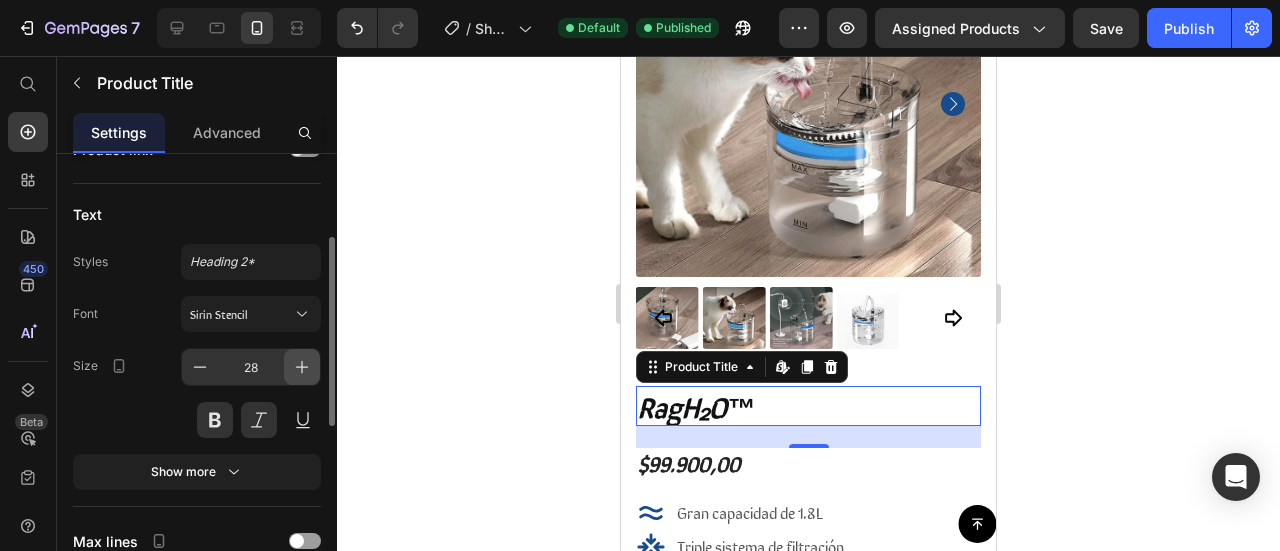 click 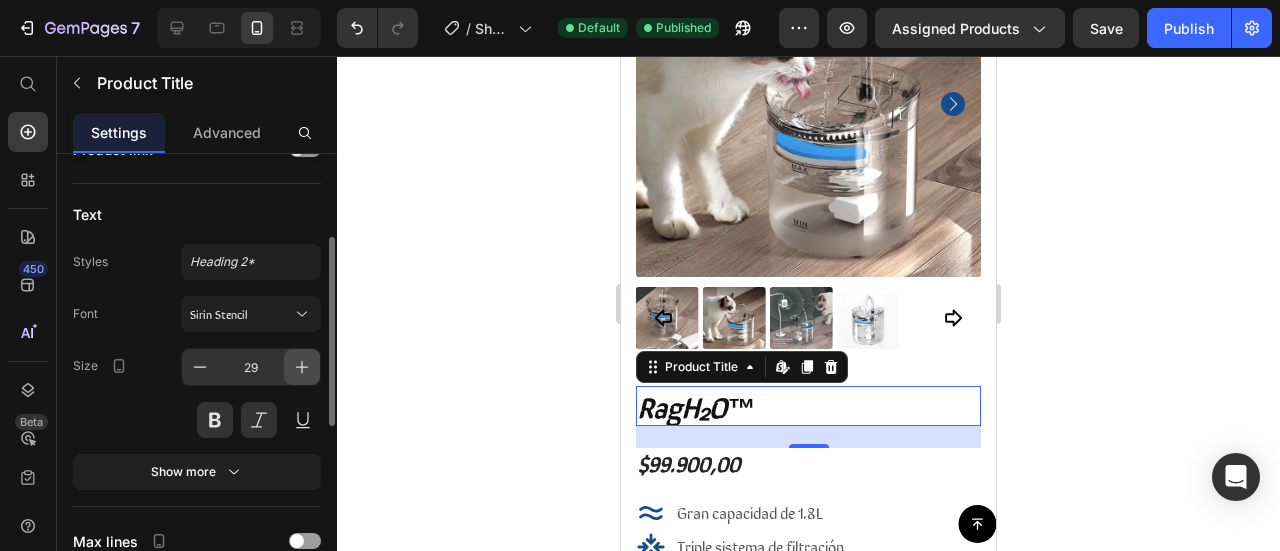 click 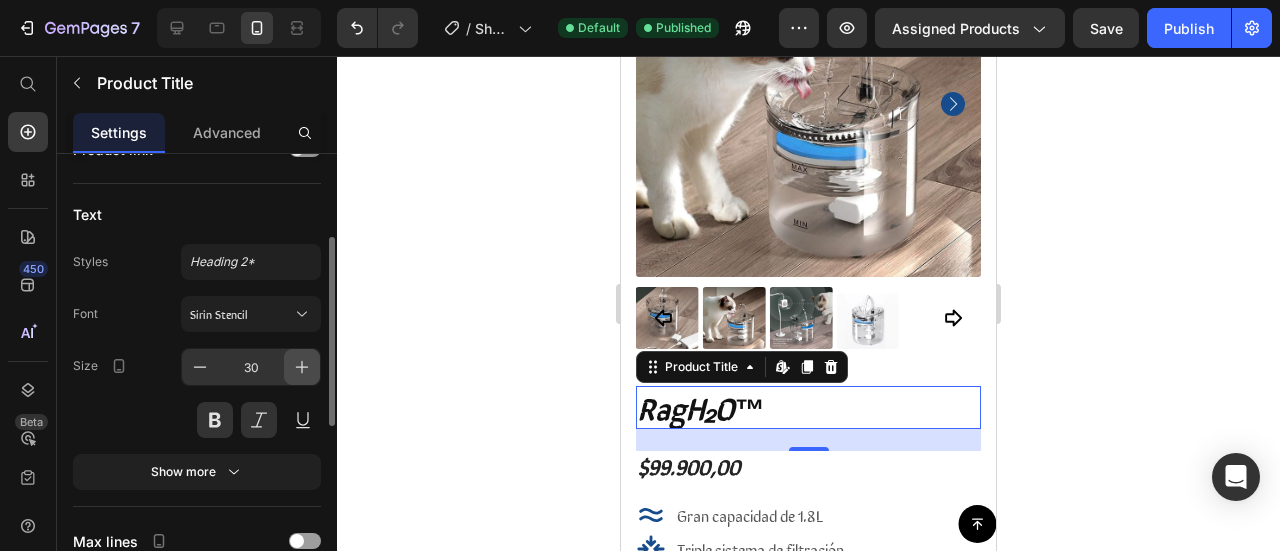 click 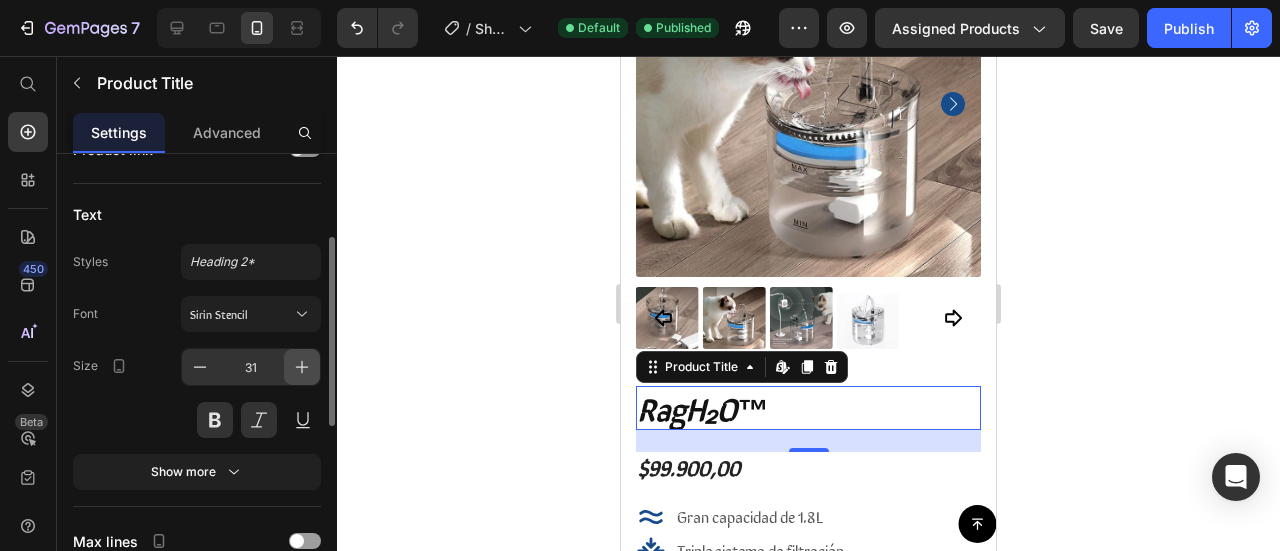 click 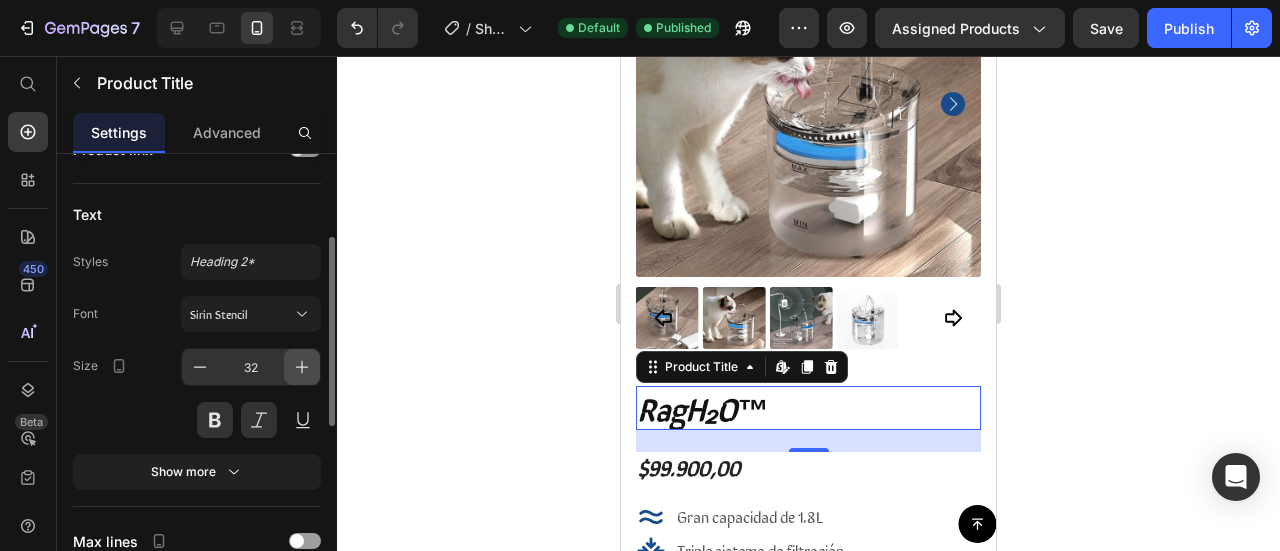 click 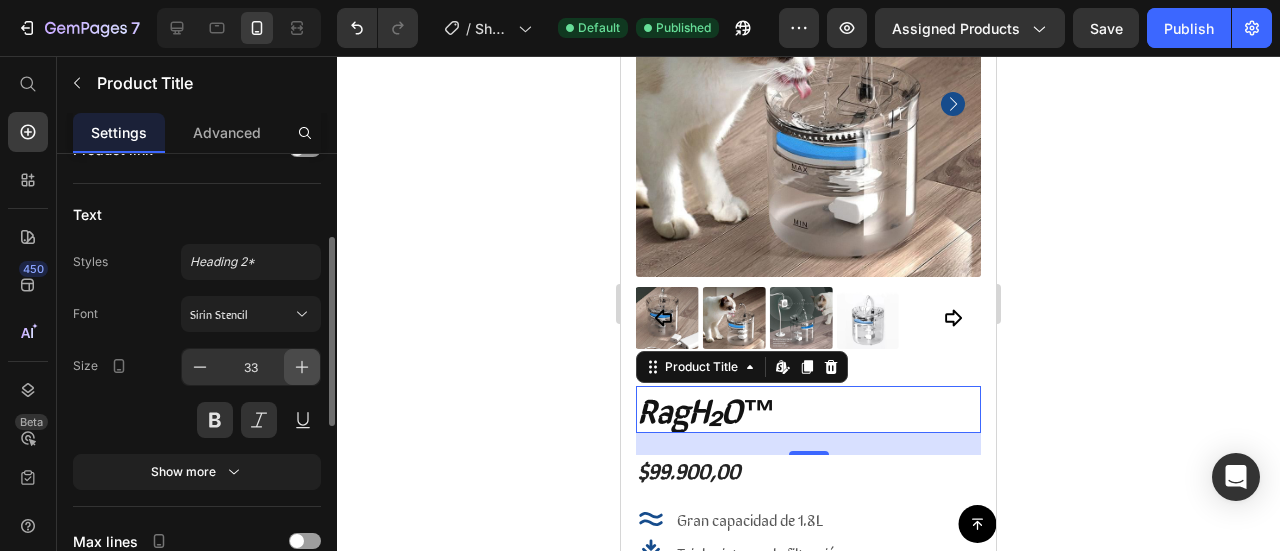 click 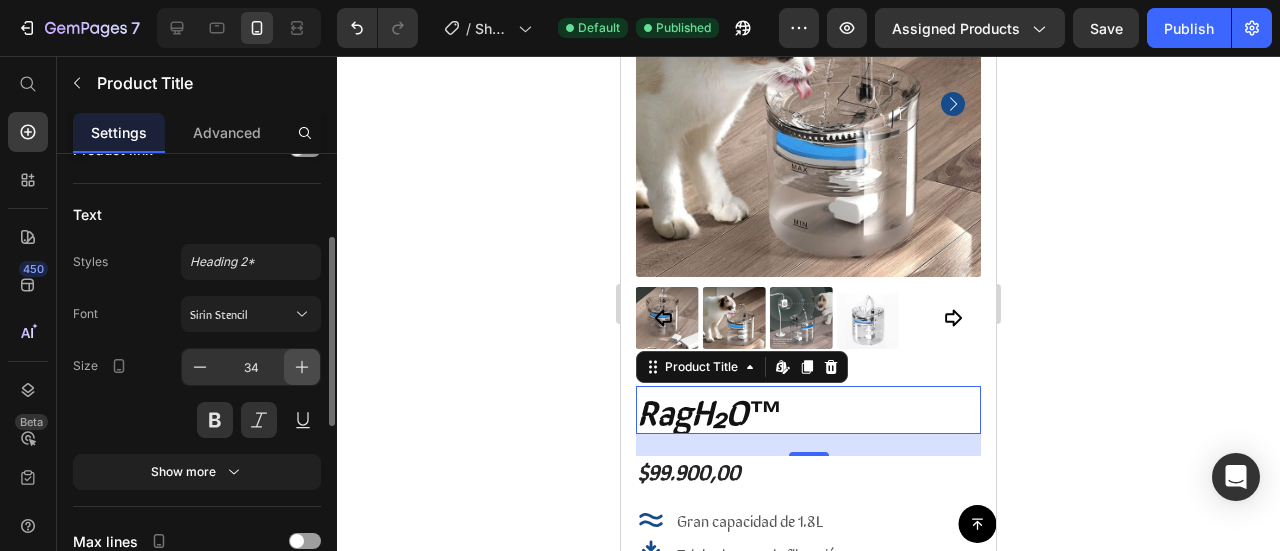 click 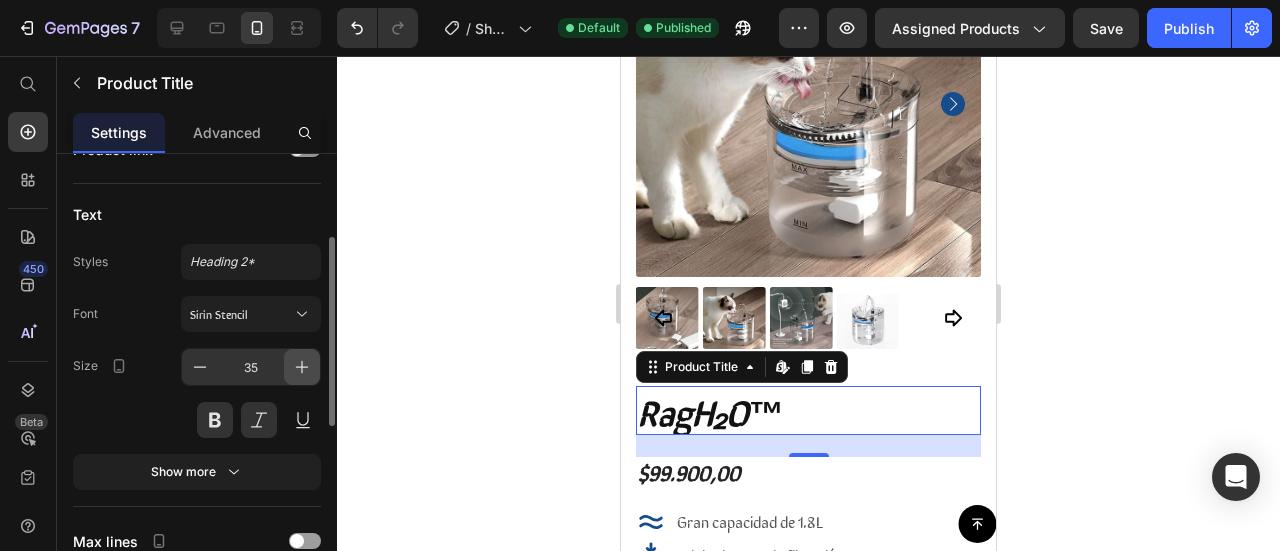 click 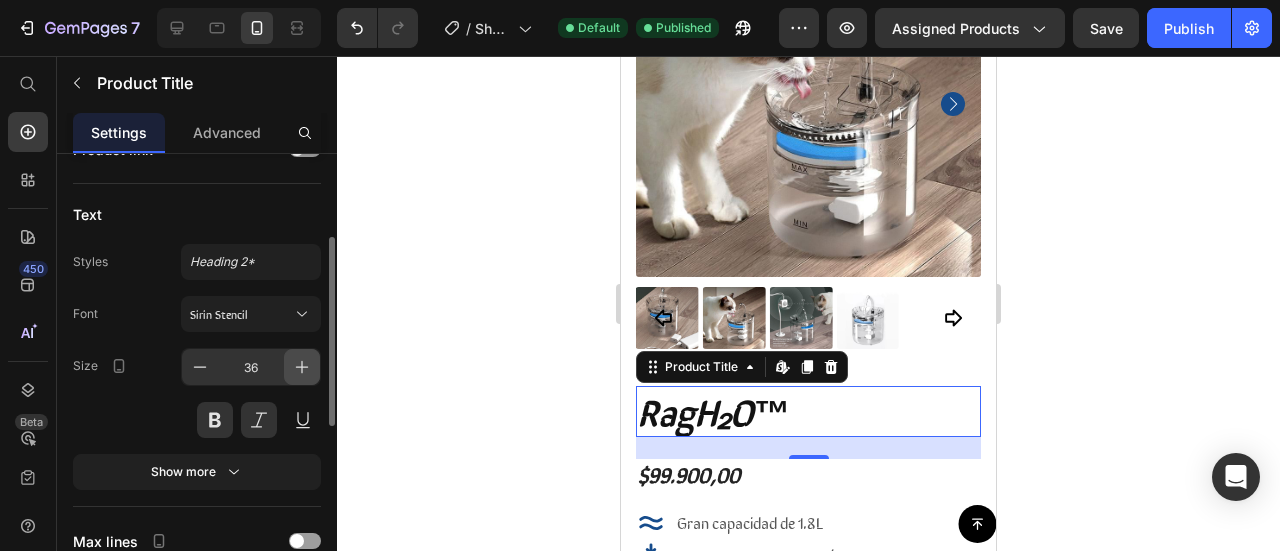 click 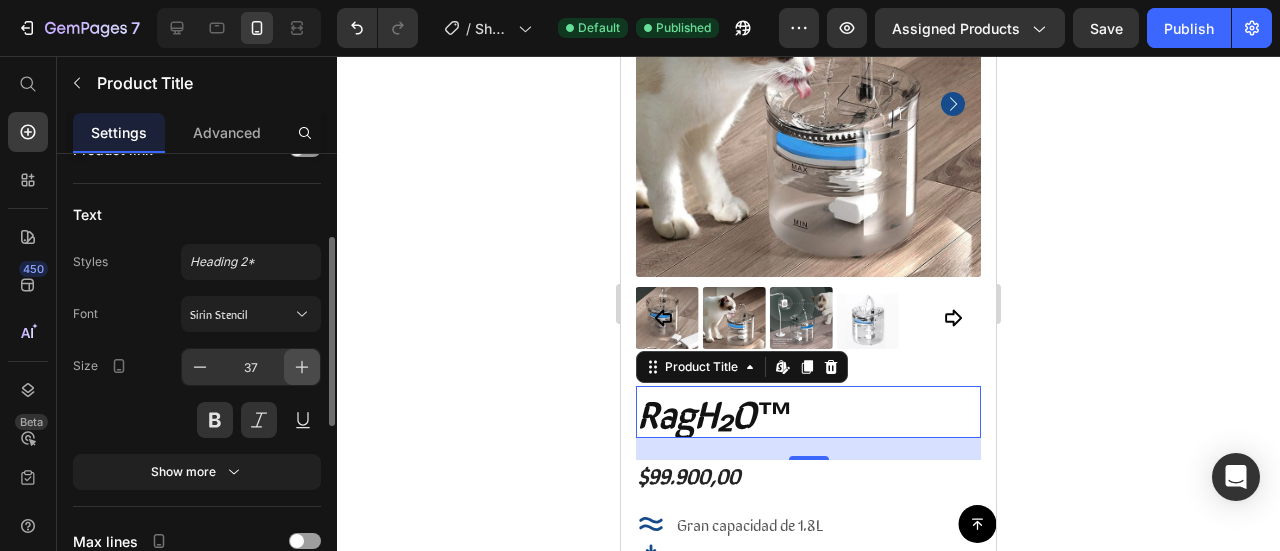 click 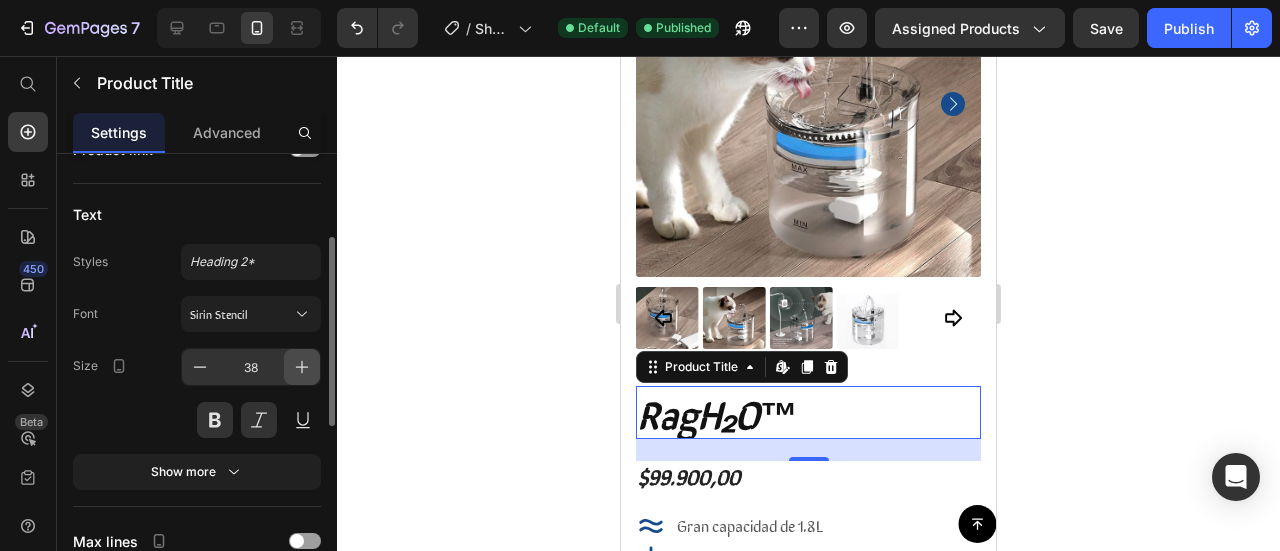 click 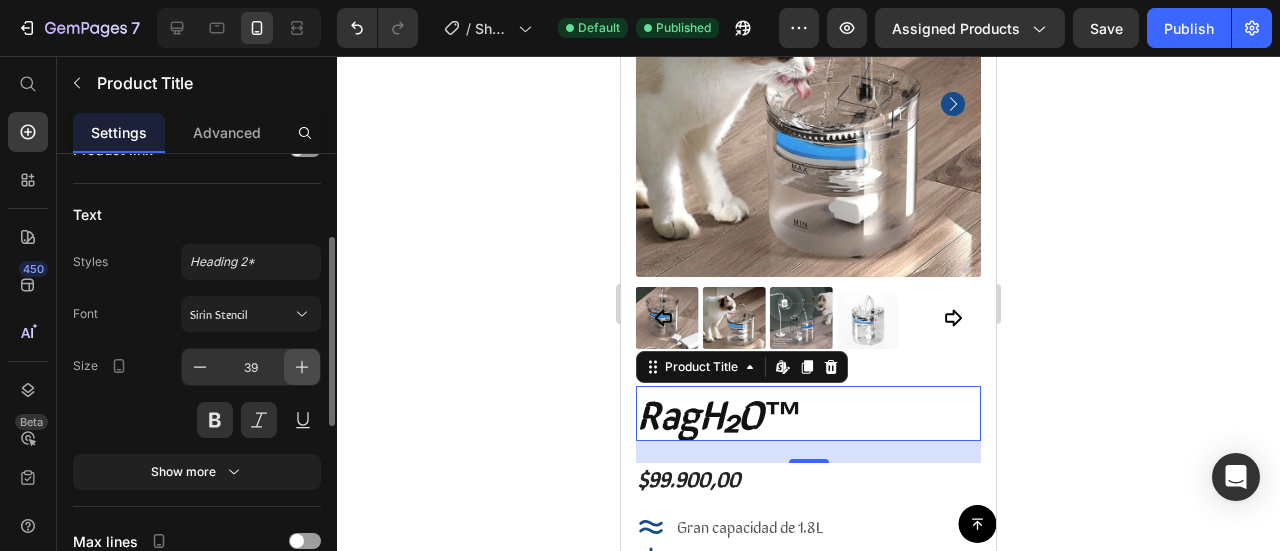 click 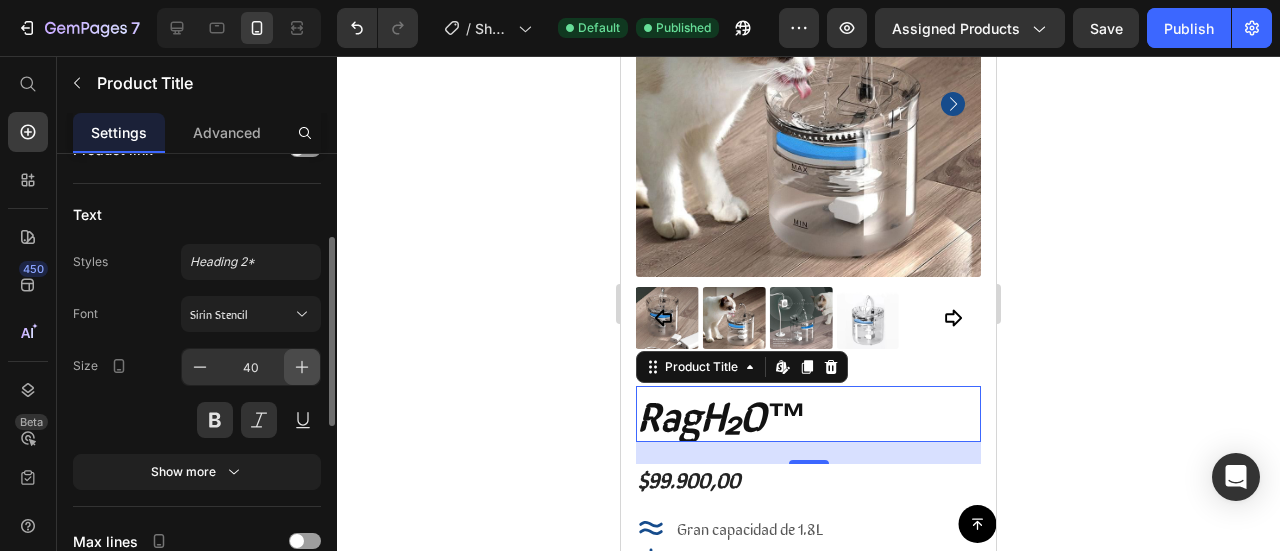 click 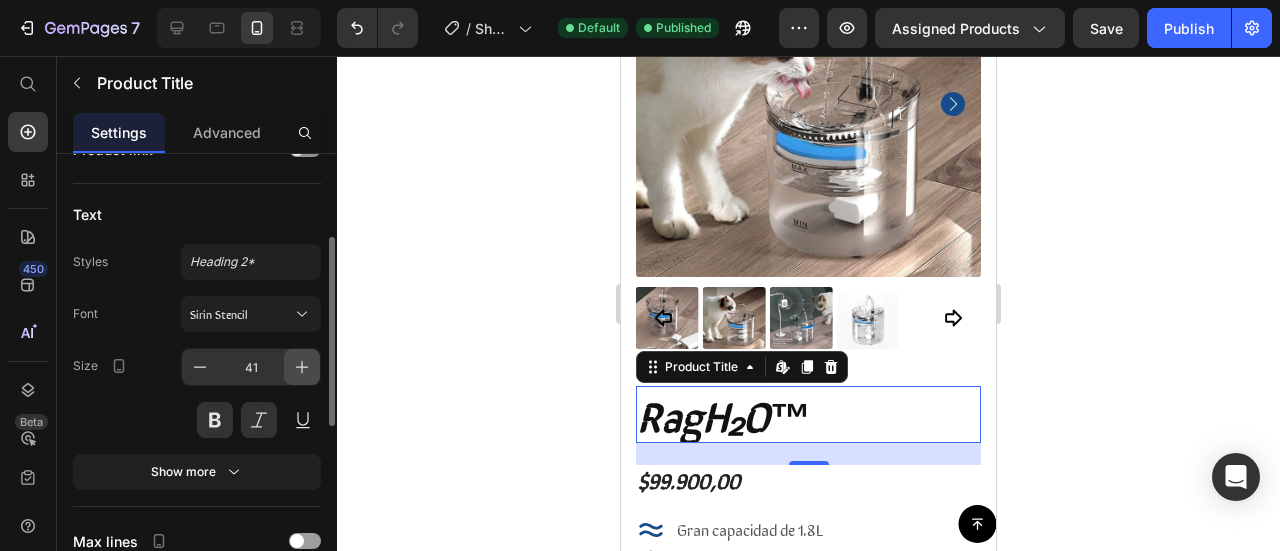 click 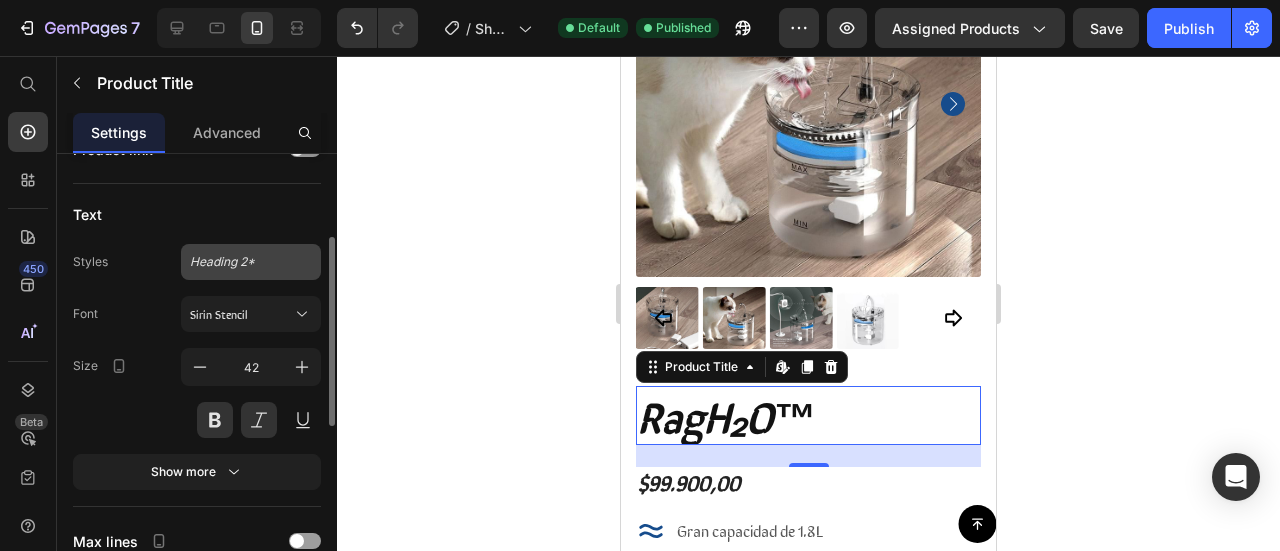 click on "Heading 2*" at bounding box center (239, 262) 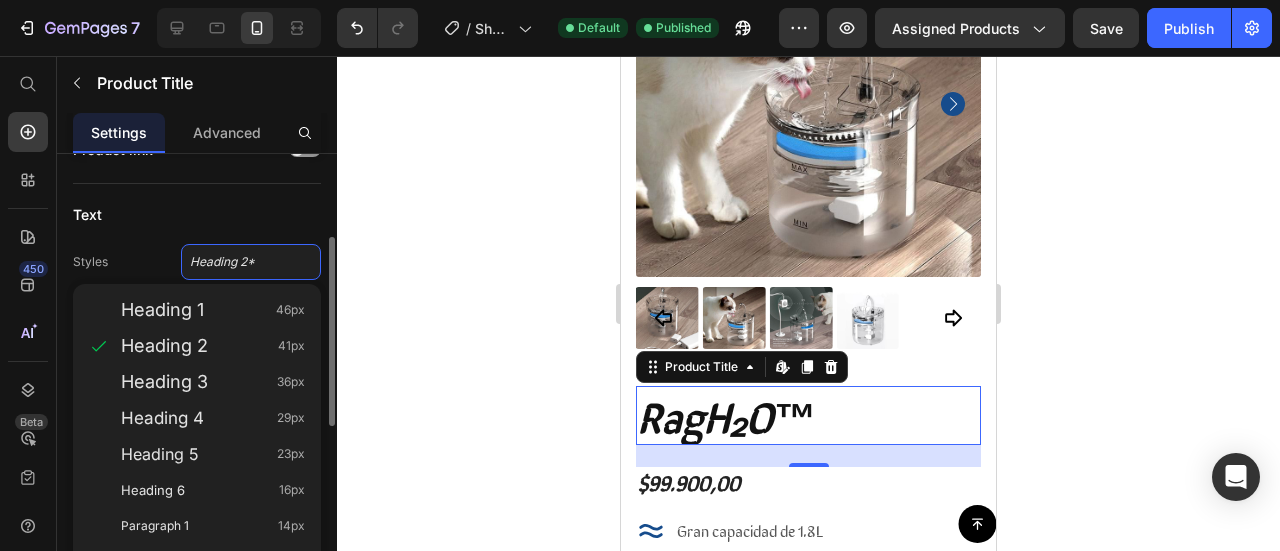click on "Heading 1 46px" at bounding box center (213, 310) 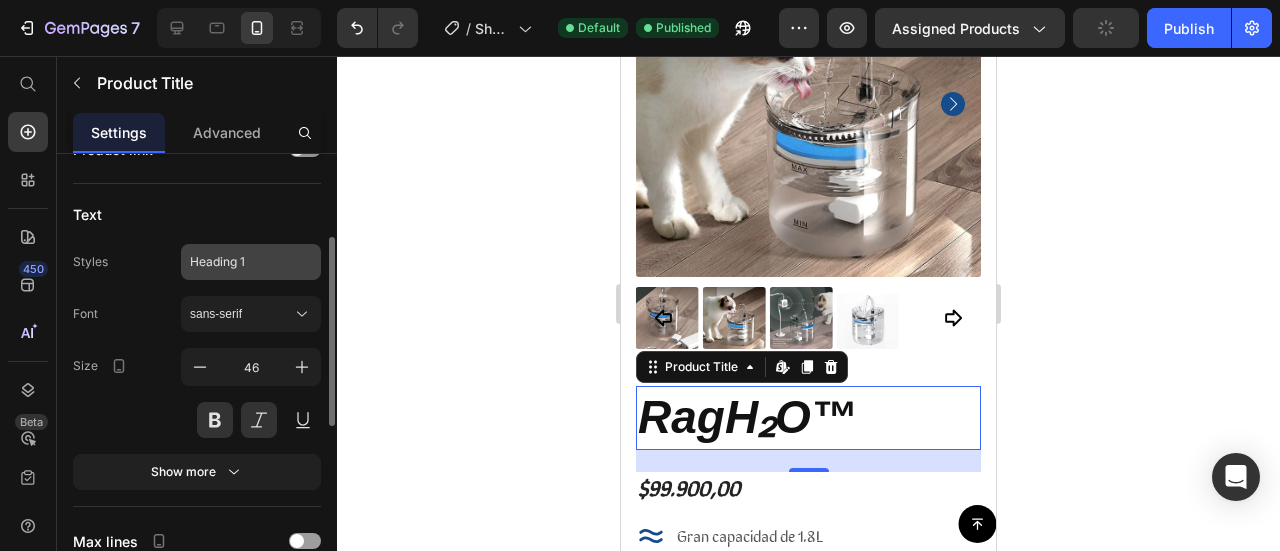 click on "Heading 1" 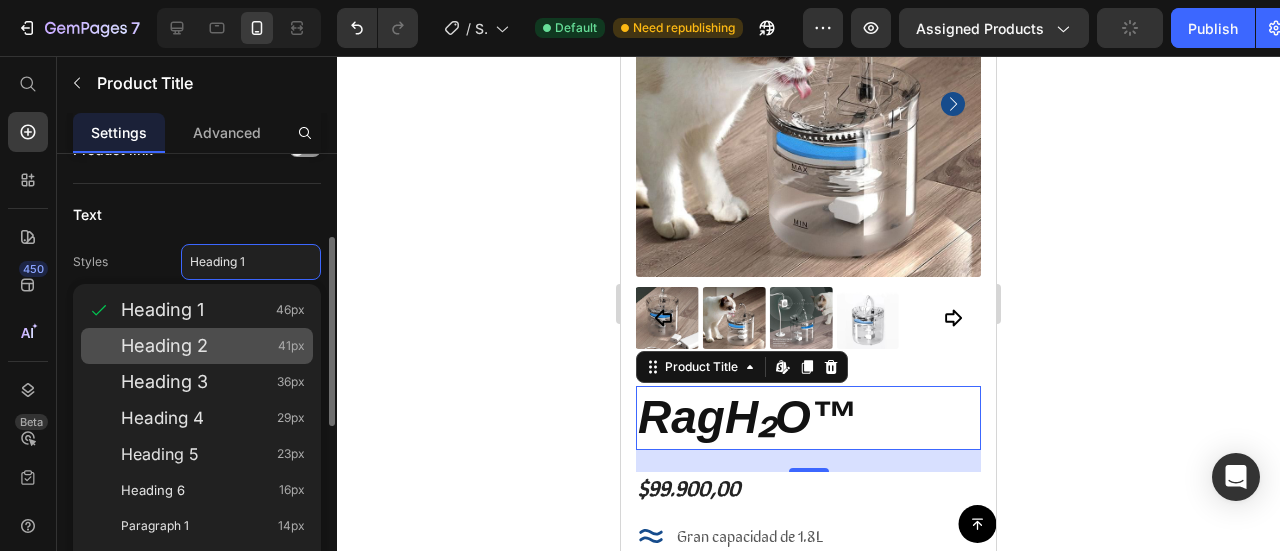 click on "Heading 2 41px" 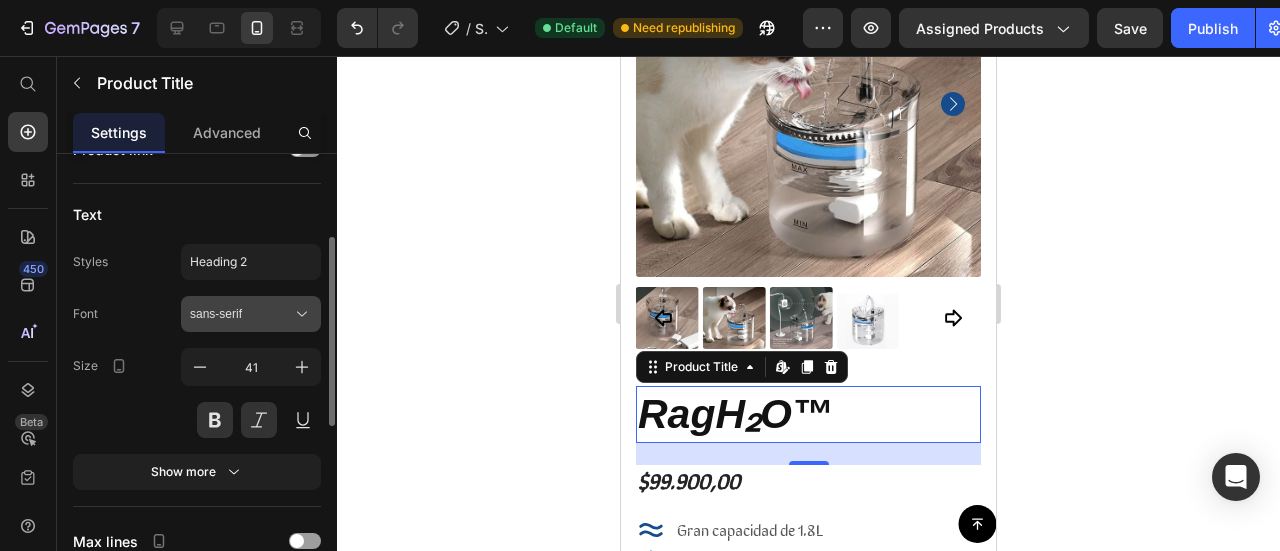 click on "sans-serif" at bounding box center [241, 314] 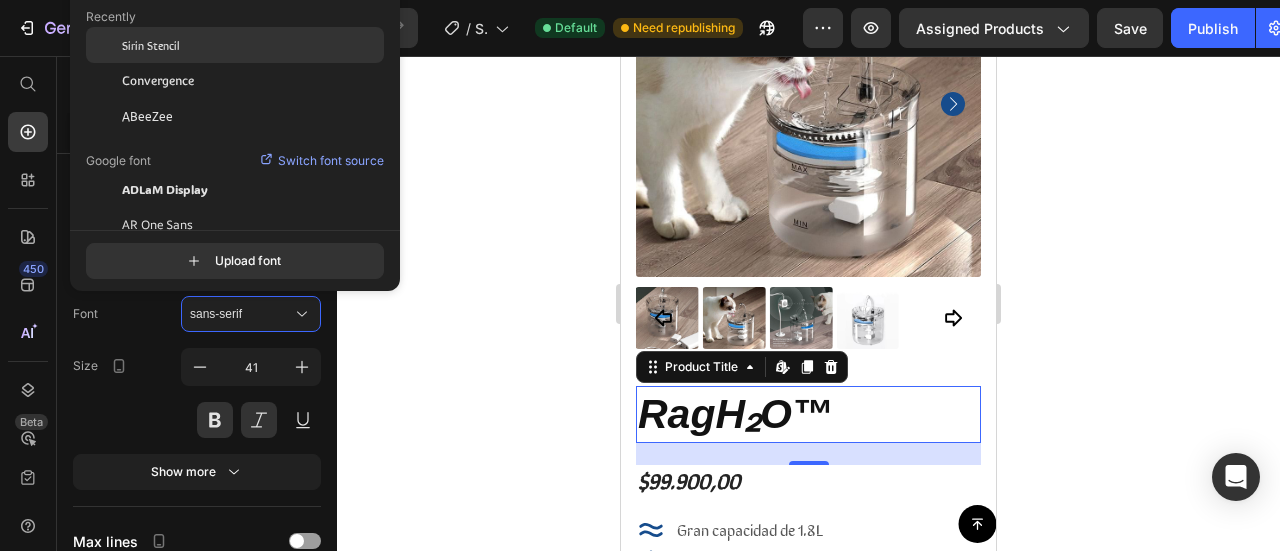 click on "Sirin Stencil" at bounding box center [151, 45] 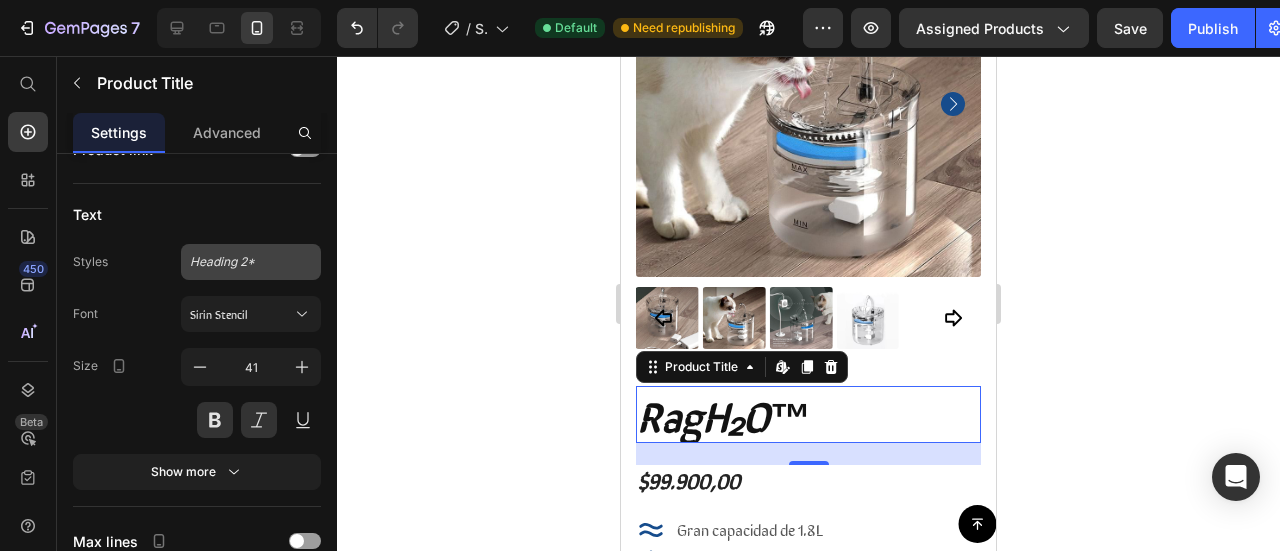 click on "Heading 2*" at bounding box center [239, 262] 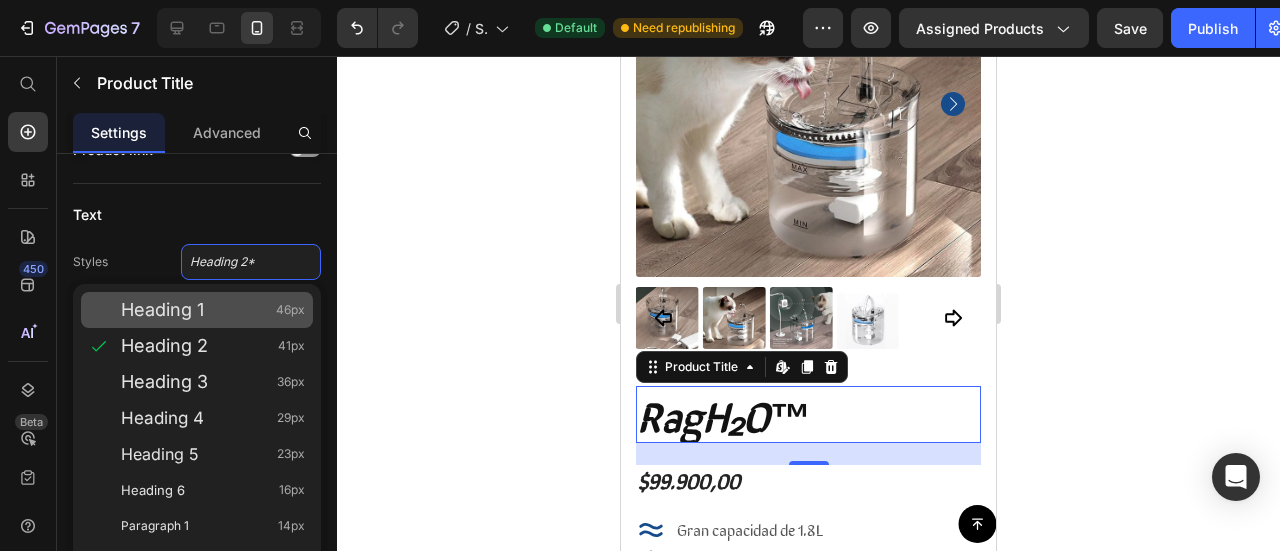 click on "Heading 1 46px" at bounding box center (213, 310) 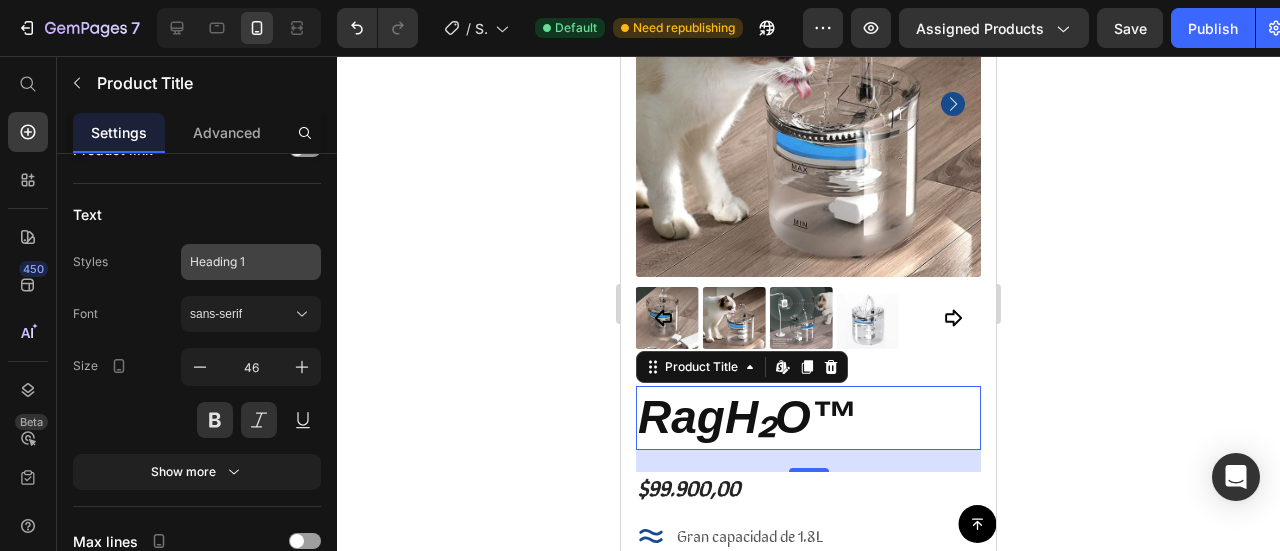 click on "Heading 1" at bounding box center (239, 262) 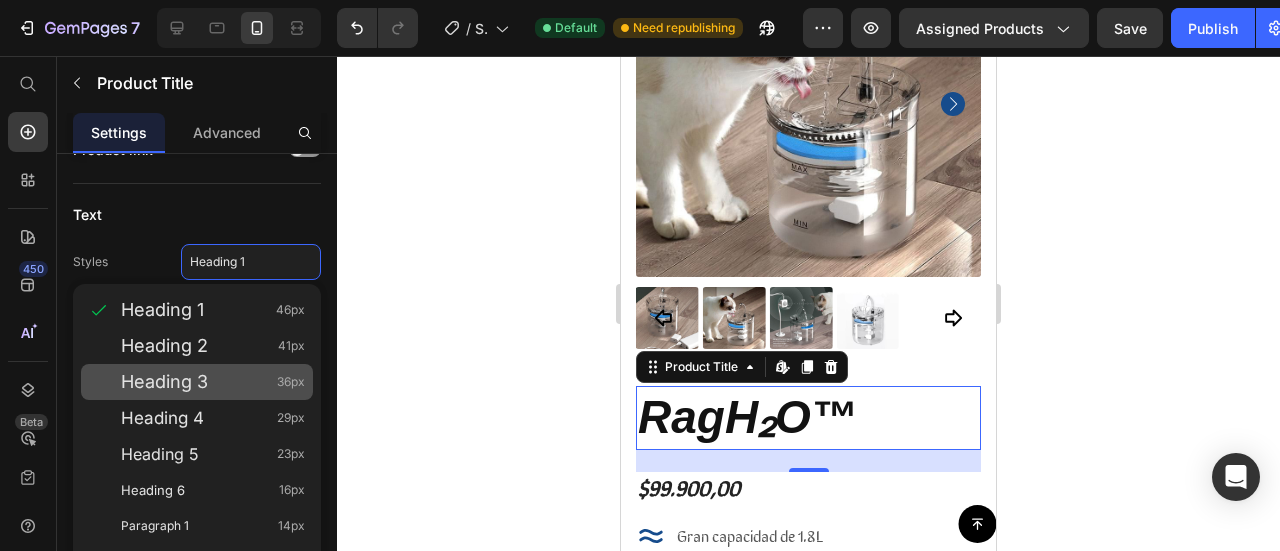 click on "Heading 3 36px" 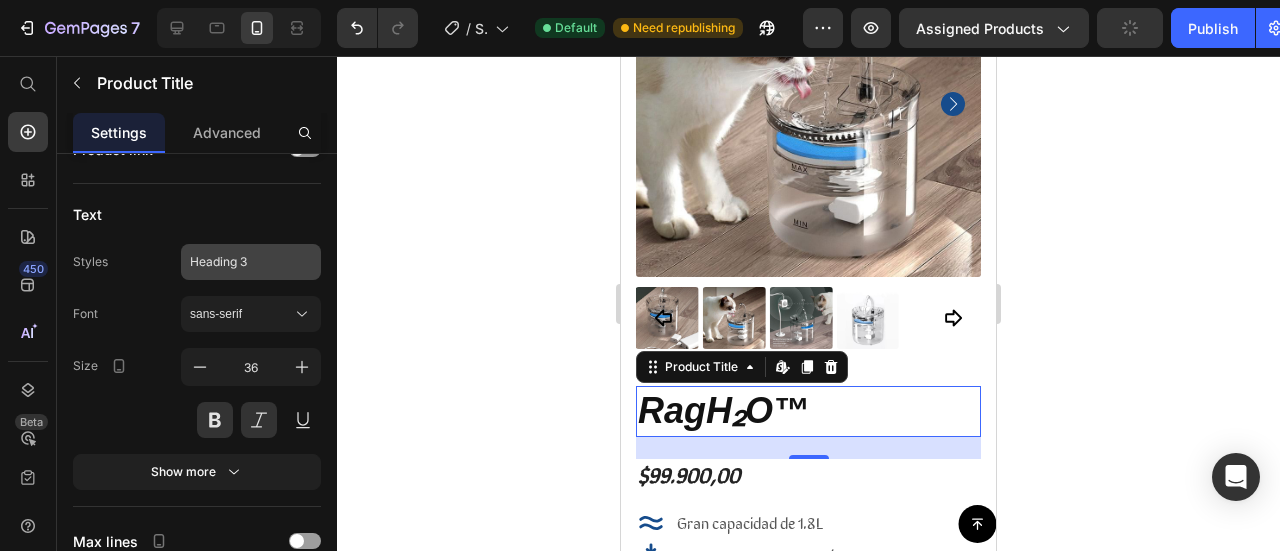 click on "Heading 3" 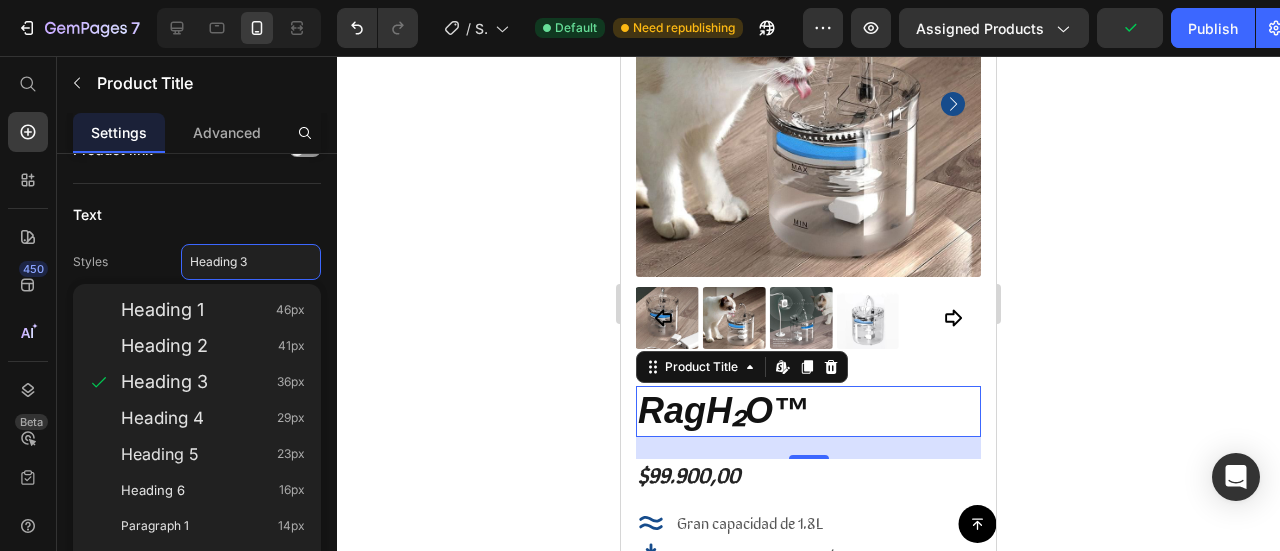 click on "Text" at bounding box center [197, 214] 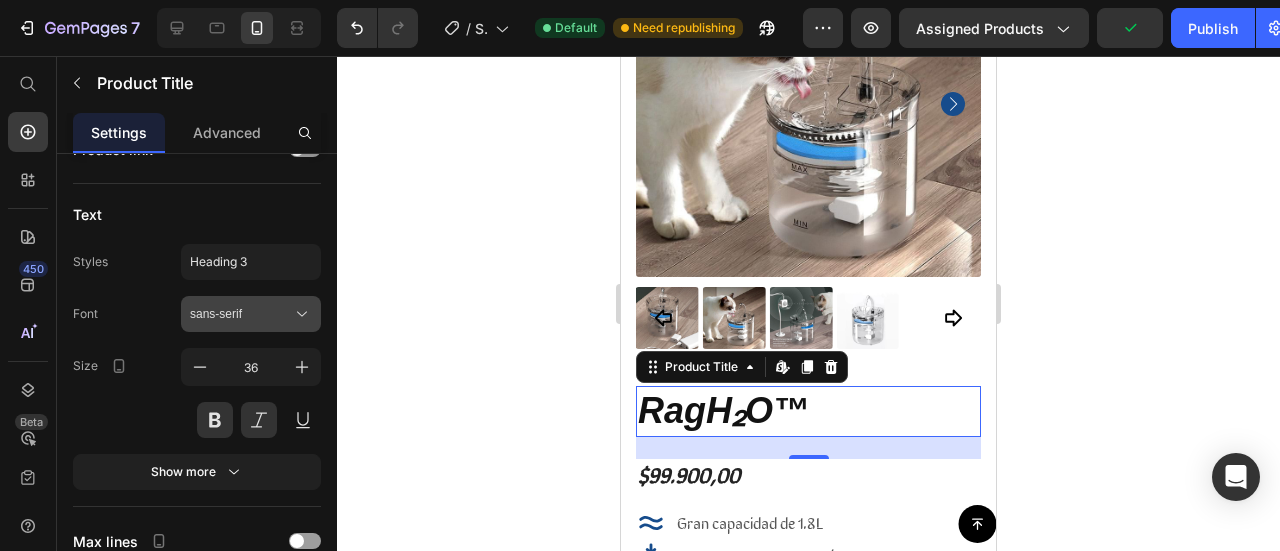click on "sans-serif" at bounding box center [241, 314] 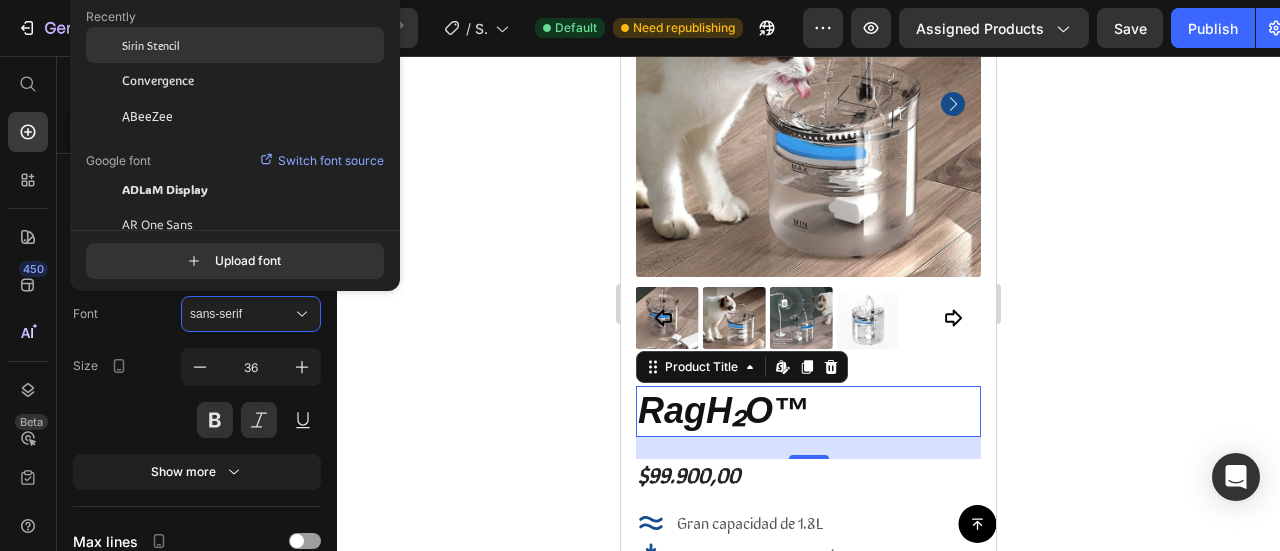 click on "Sirin Stencil" 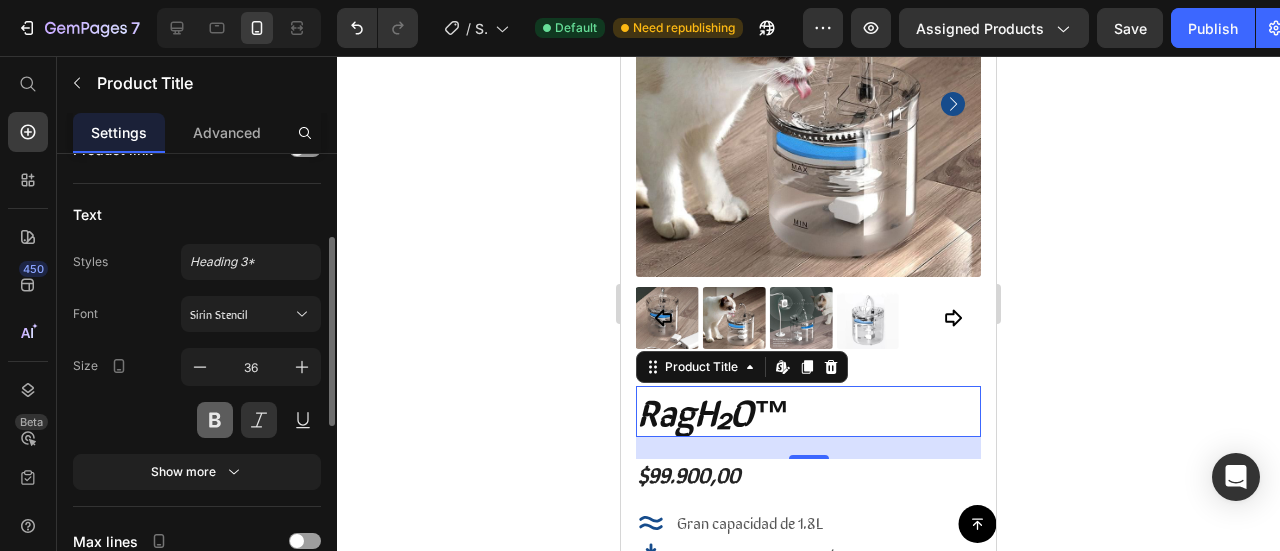 click at bounding box center (215, 420) 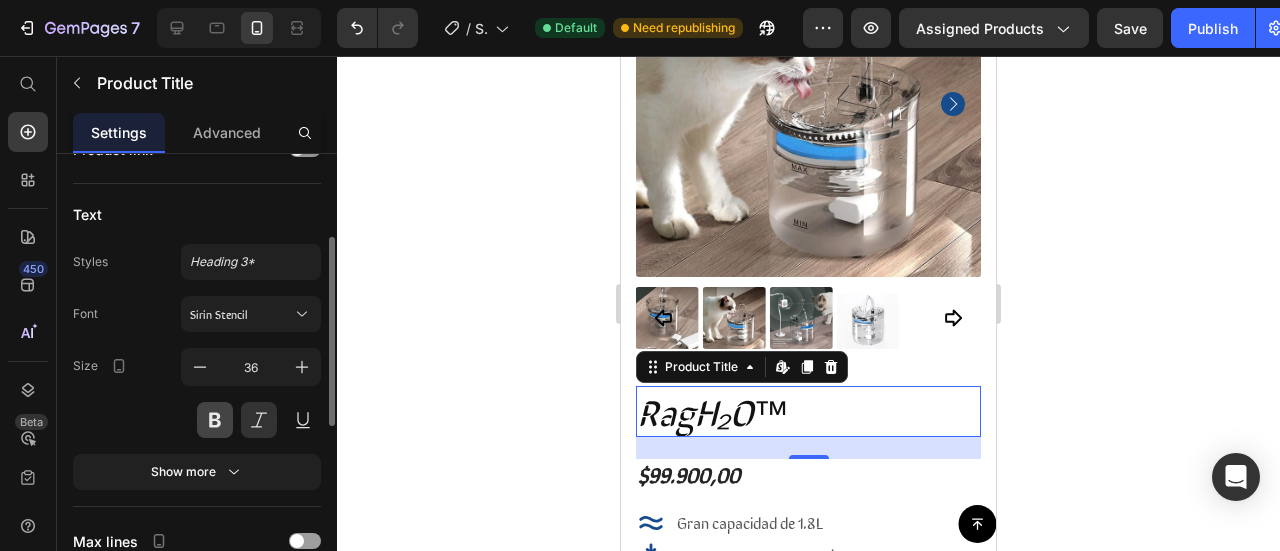 click at bounding box center (215, 420) 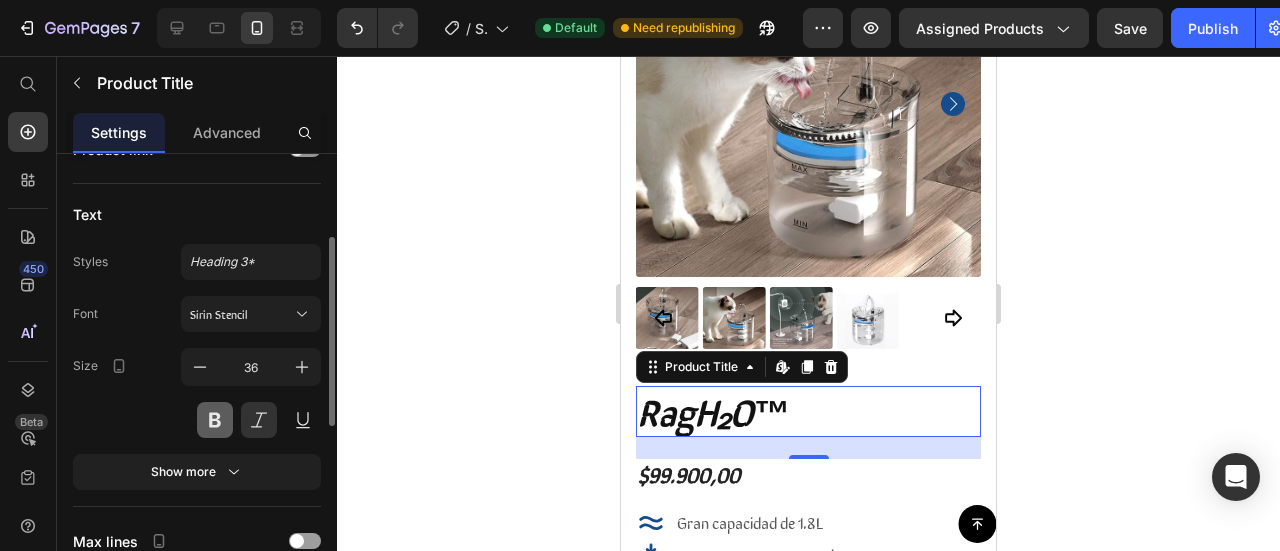 click at bounding box center [215, 420] 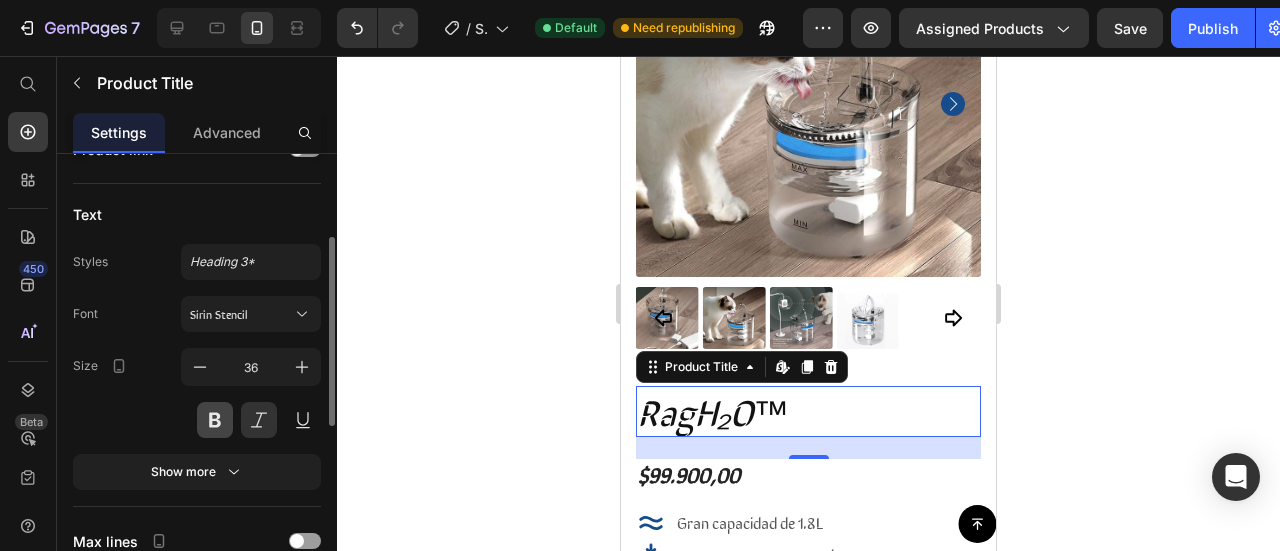 click at bounding box center [215, 420] 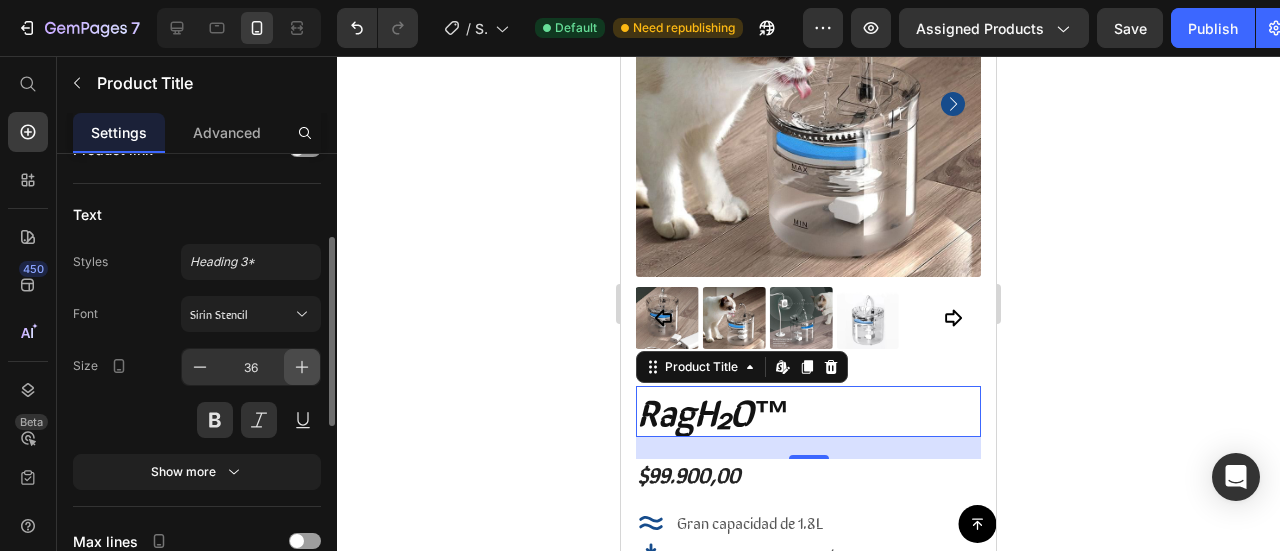 click at bounding box center [302, 367] 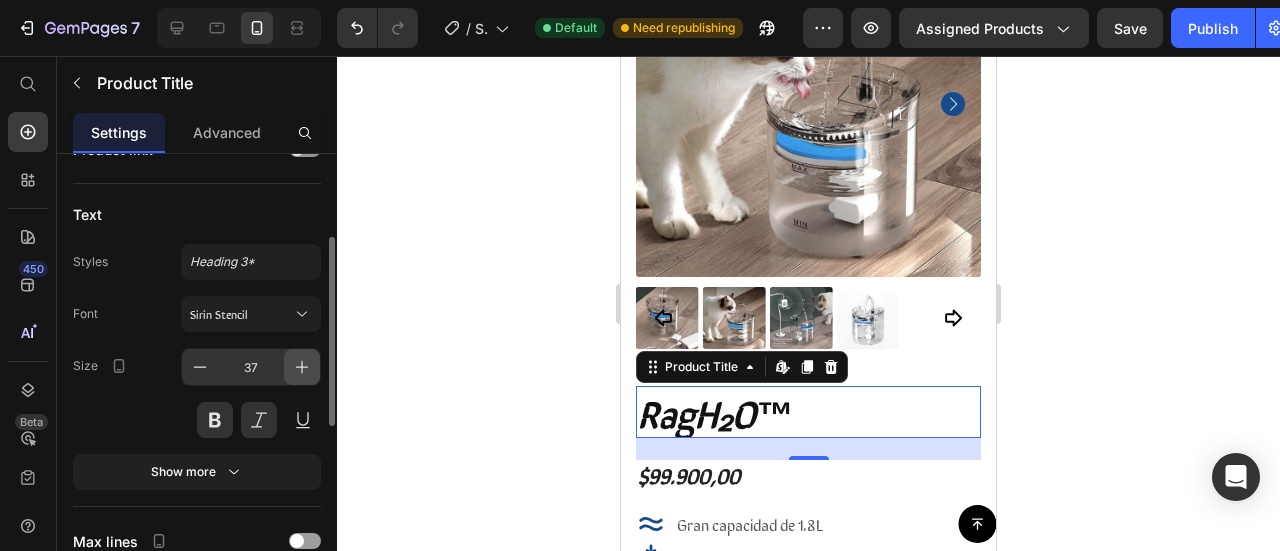 click at bounding box center (302, 367) 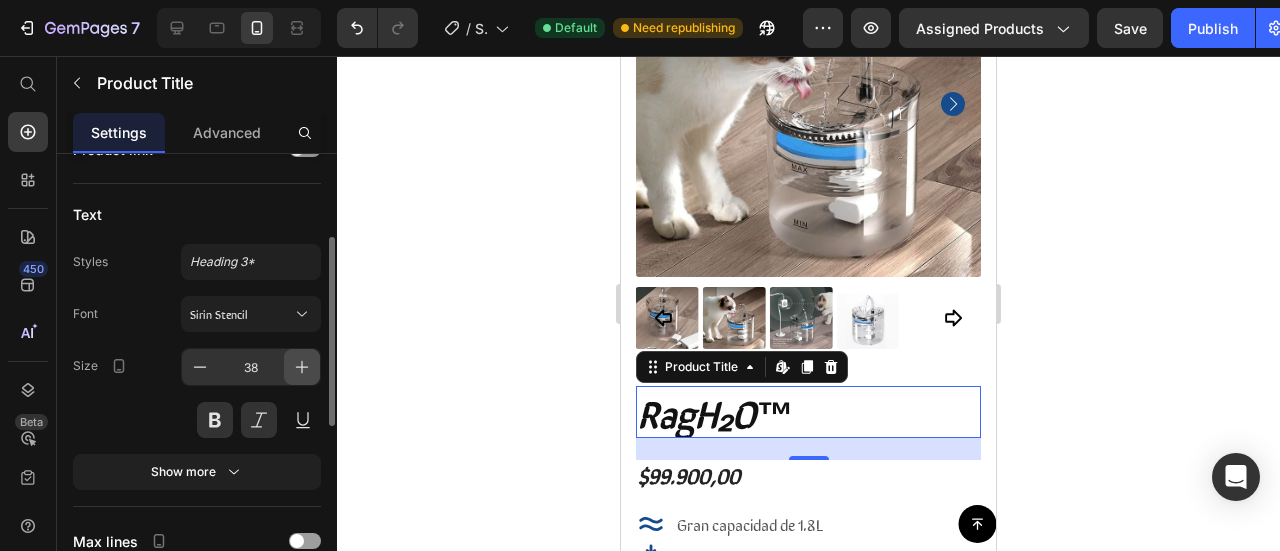 click at bounding box center [302, 367] 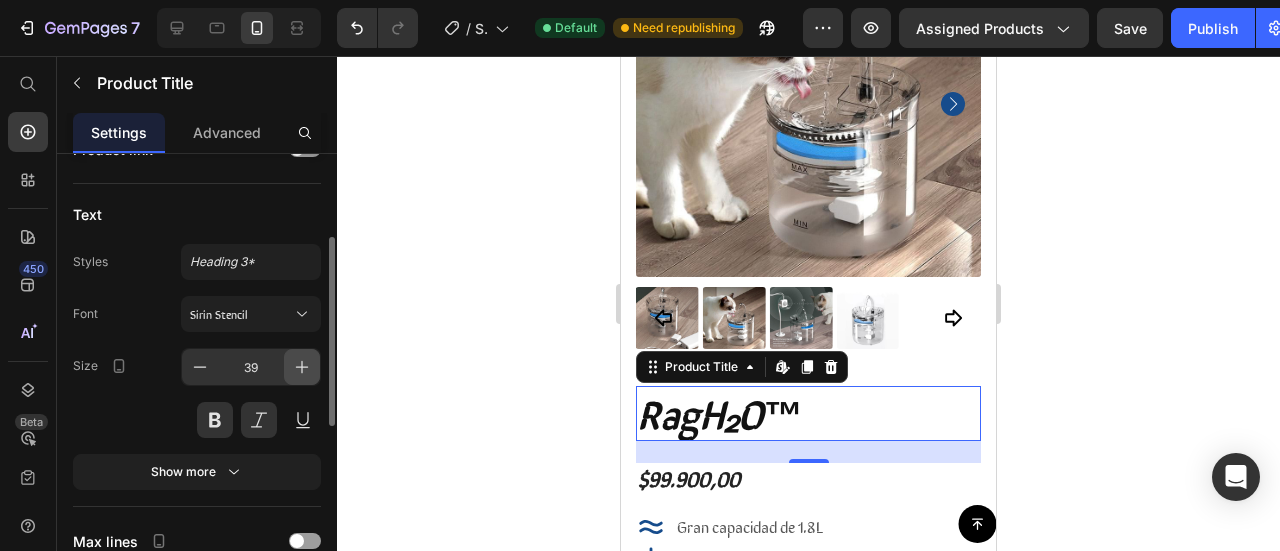 click at bounding box center (302, 367) 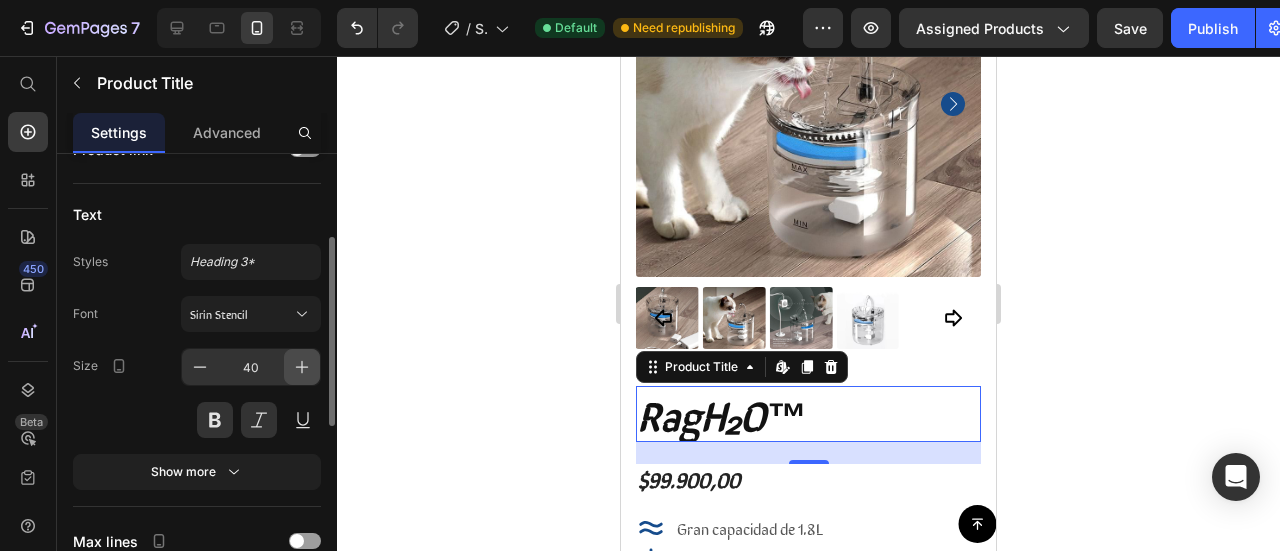 click at bounding box center [302, 367] 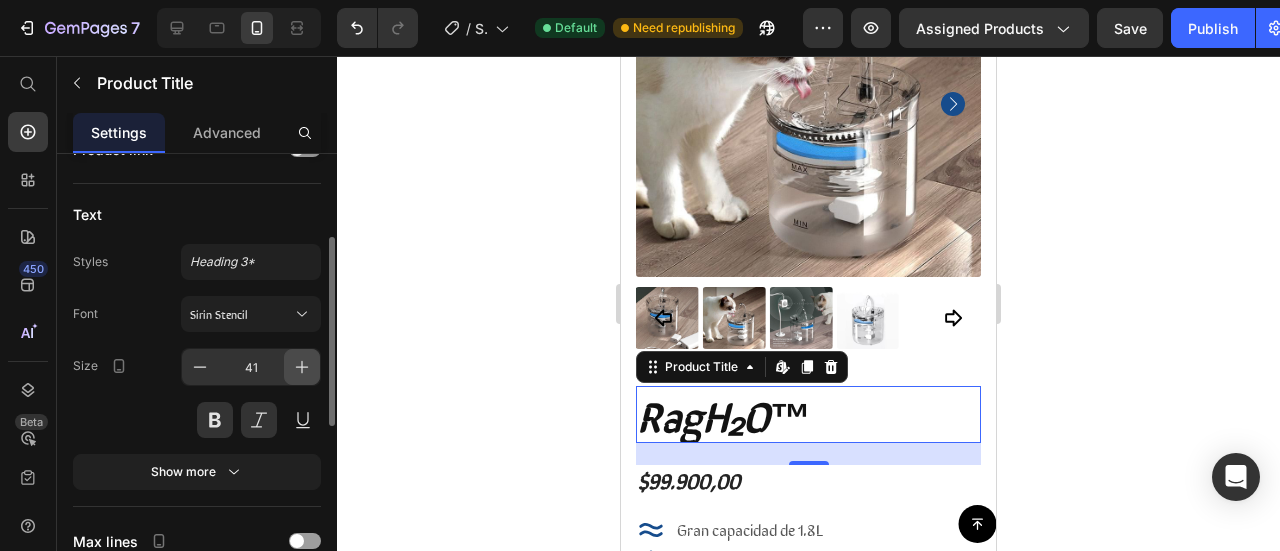 click at bounding box center [302, 367] 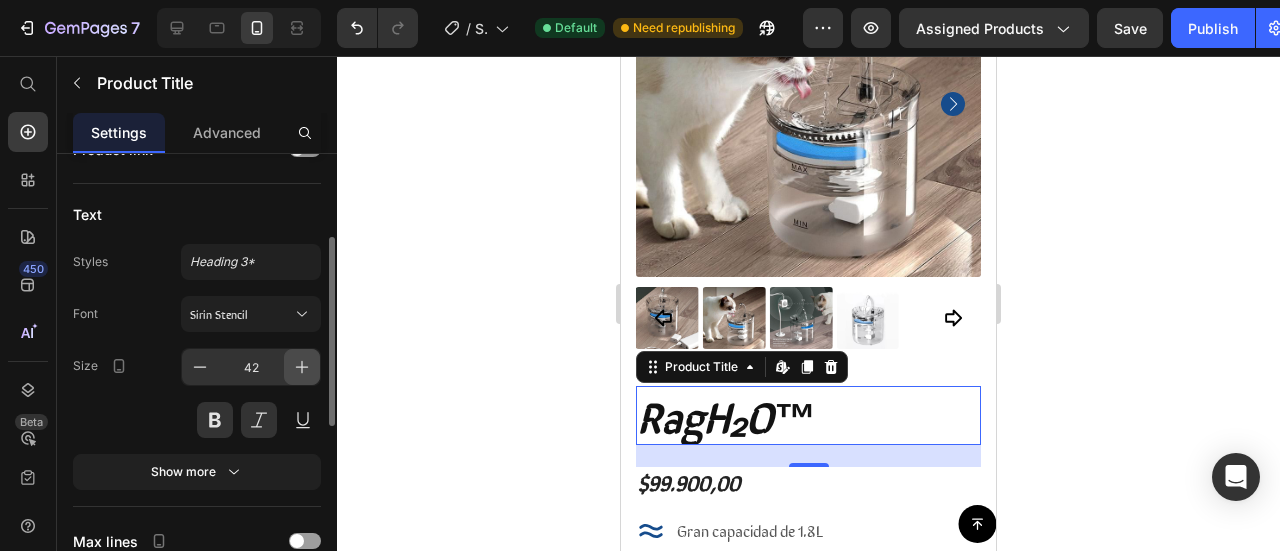 click at bounding box center (302, 367) 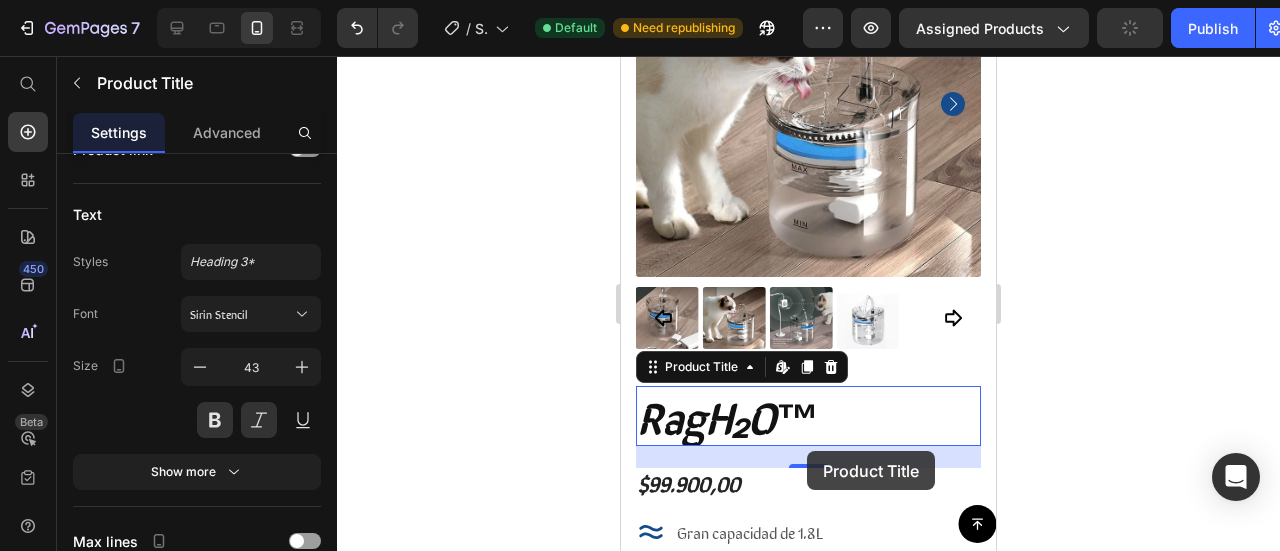 drag, startPoint x: 803, startPoint y: 427, endPoint x: 806, endPoint y: 451, distance: 24.186773 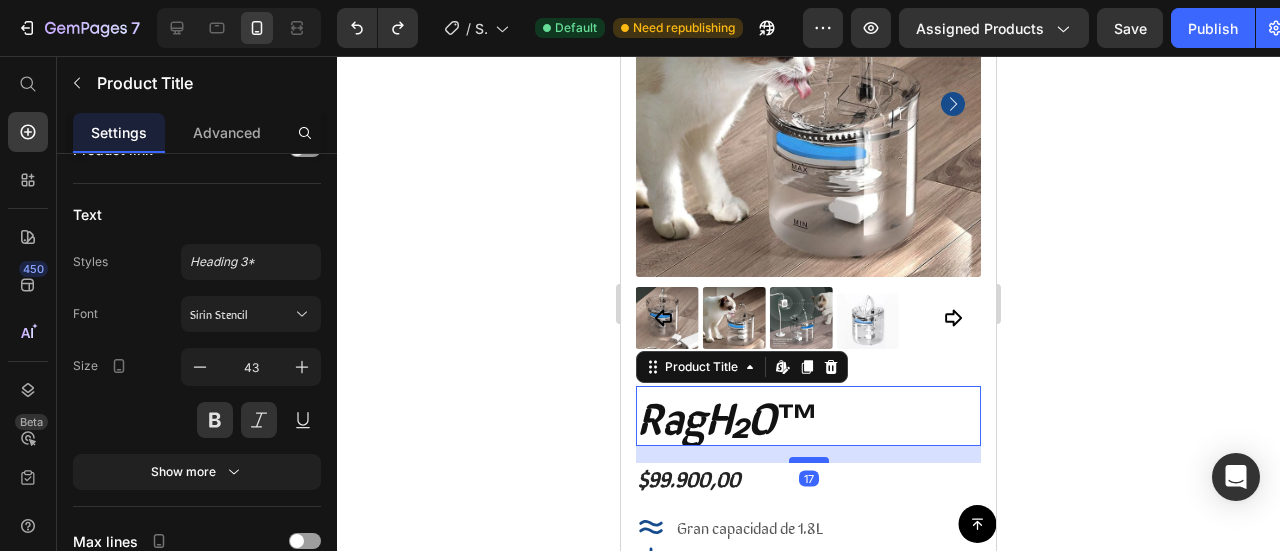 drag, startPoint x: 801, startPoint y: 448, endPoint x: 818, endPoint y: 443, distance: 17.720045 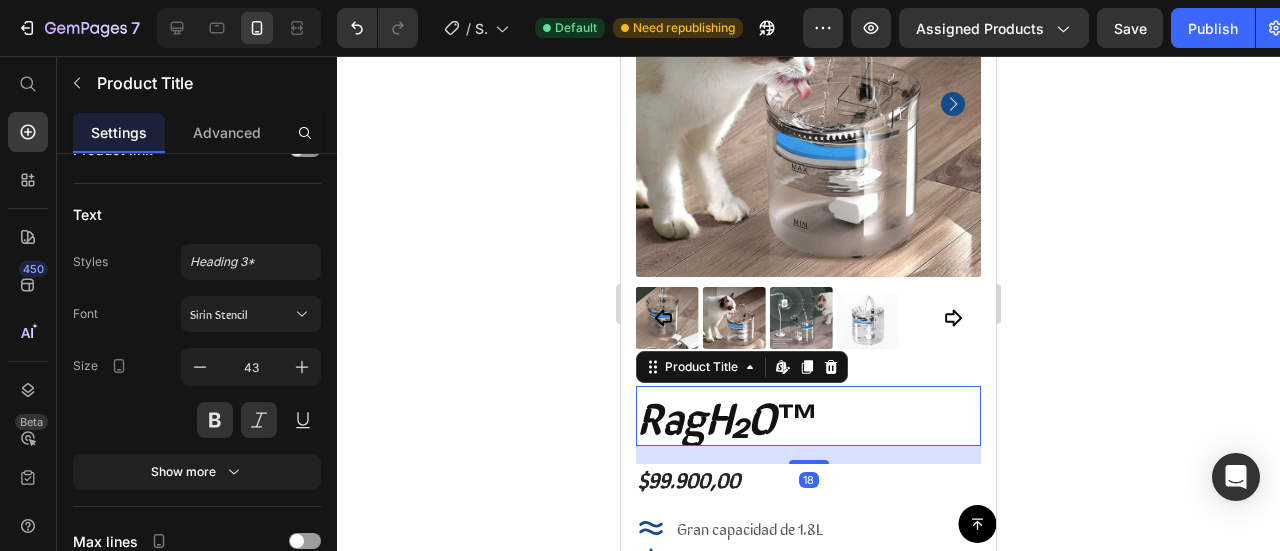 click 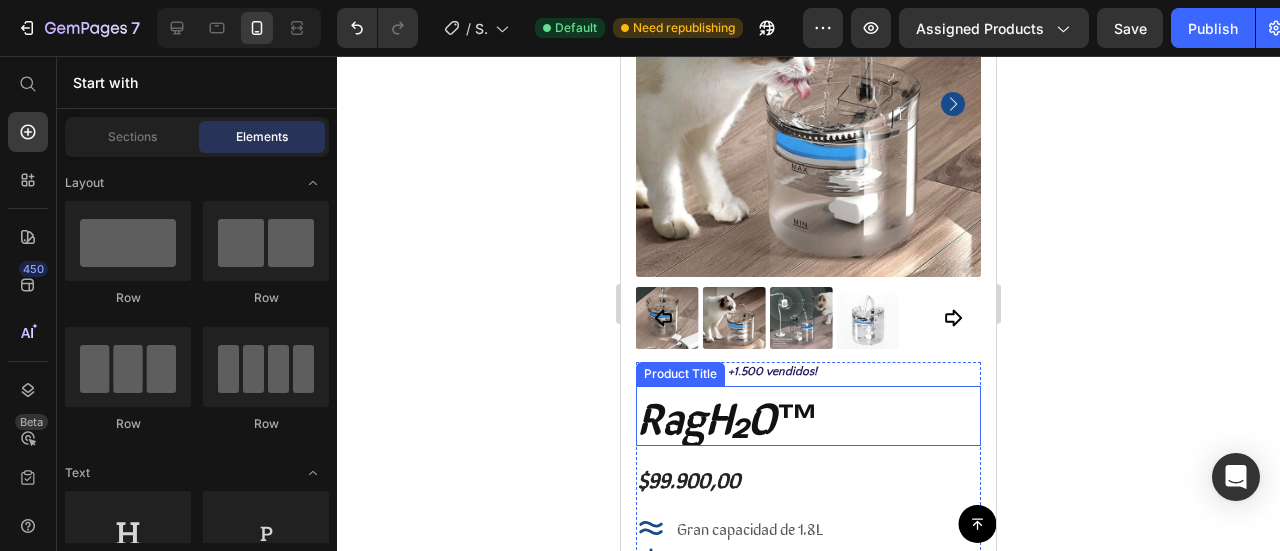 click on "RagH₂O™" at bounding box center (808, 416) 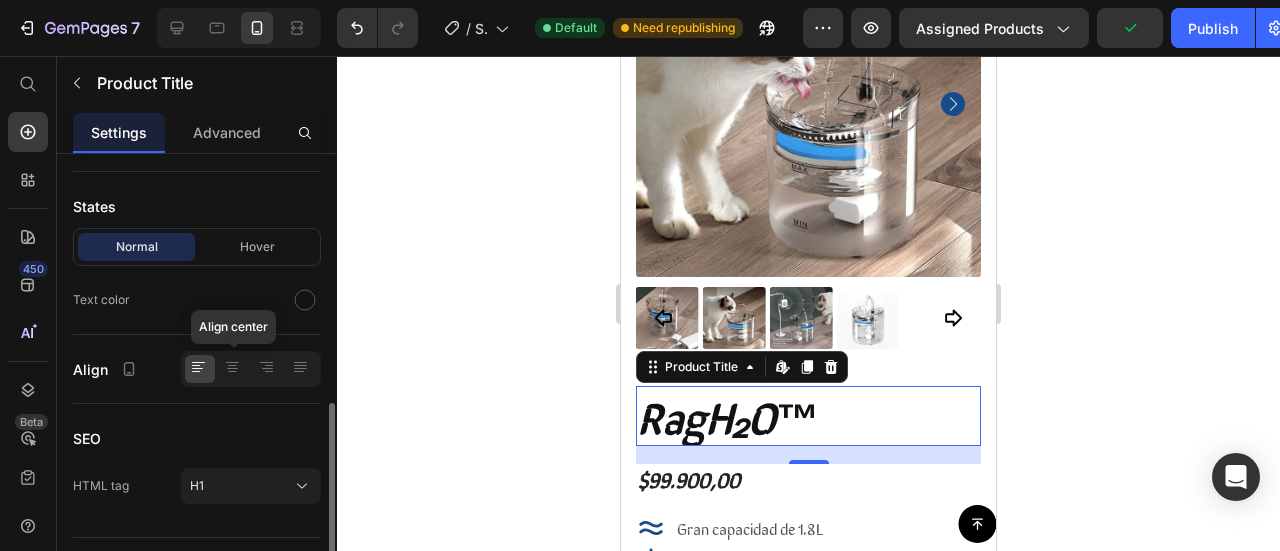 scroll, scrollTop: 500, scrollLeft: 0, axis: vertical 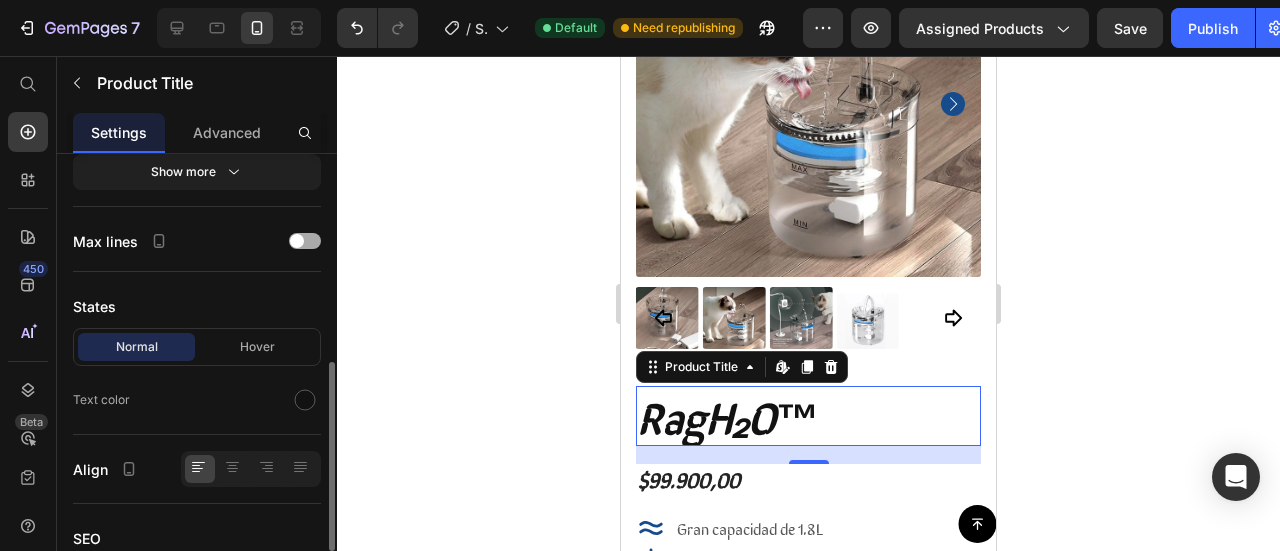 click on "Max lines" 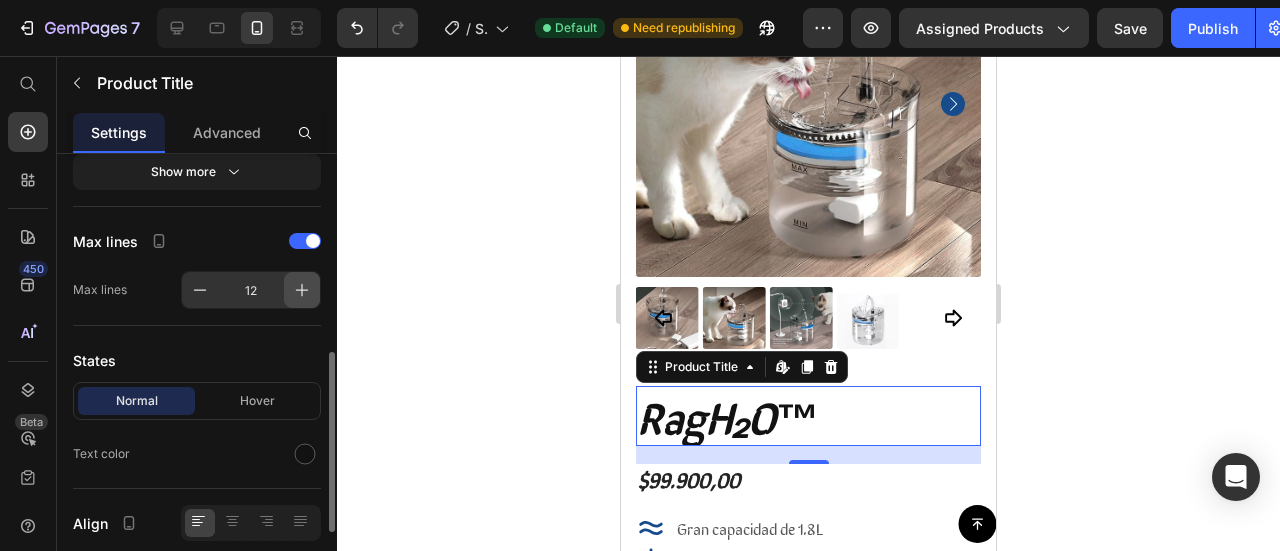 click 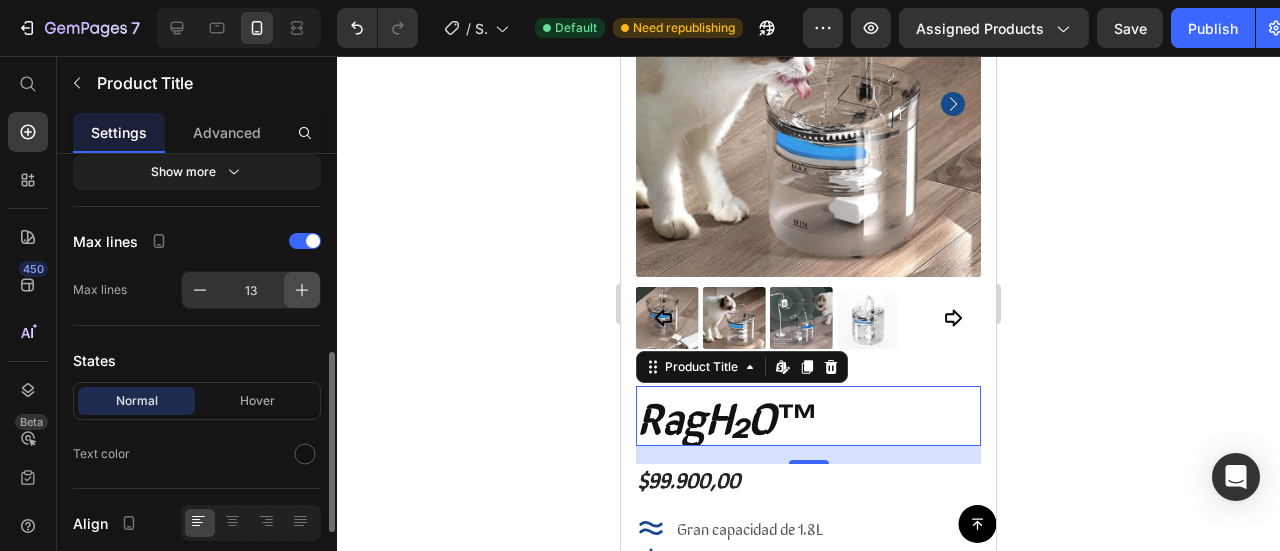 click 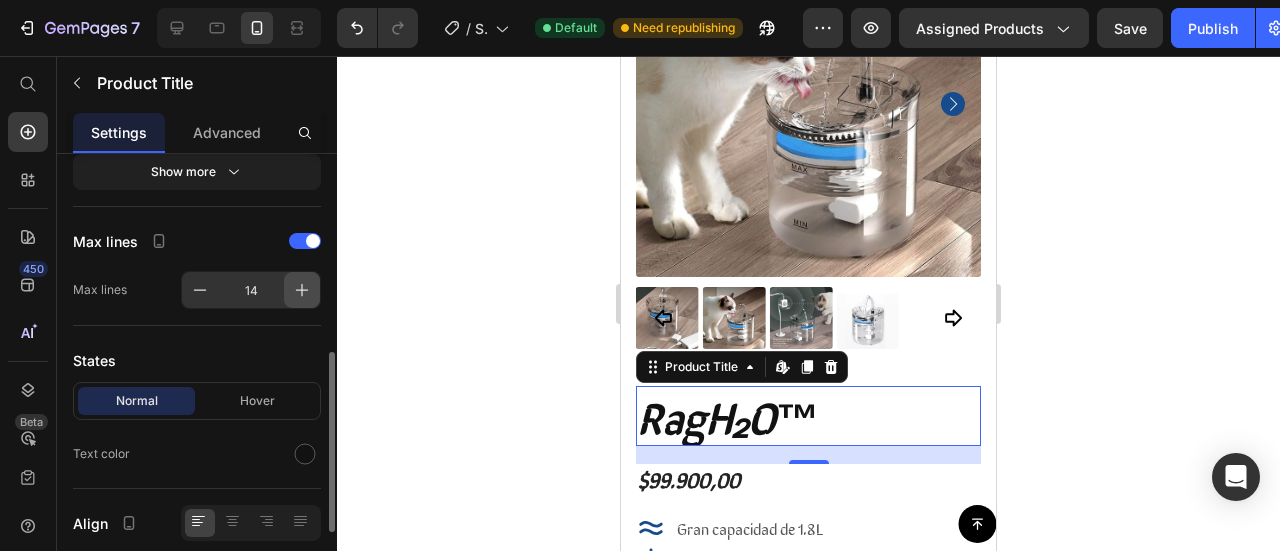 click 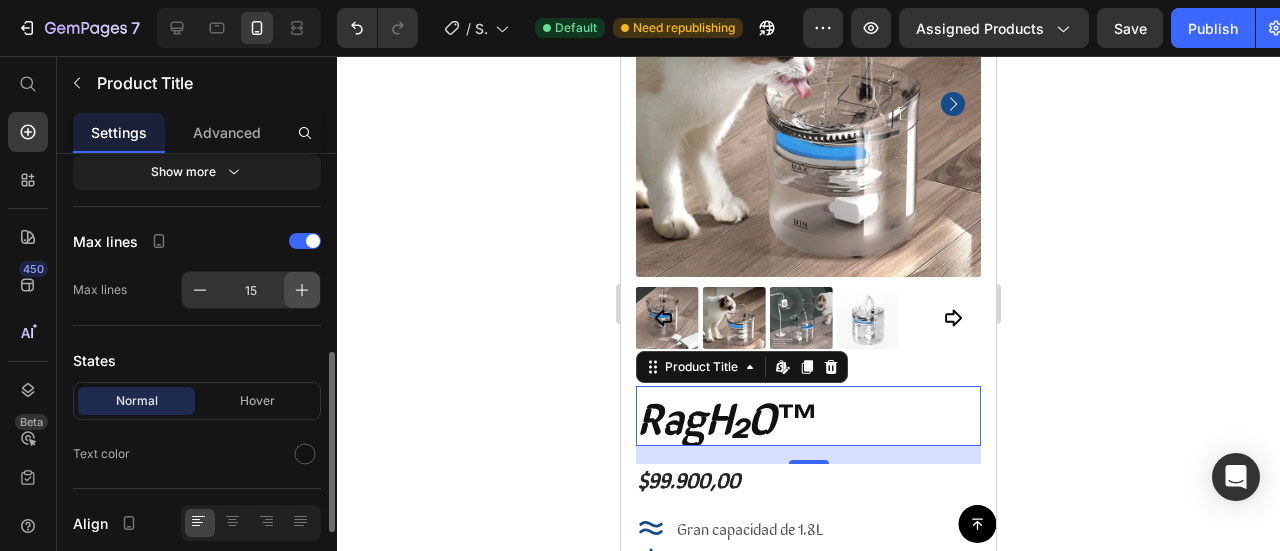 click 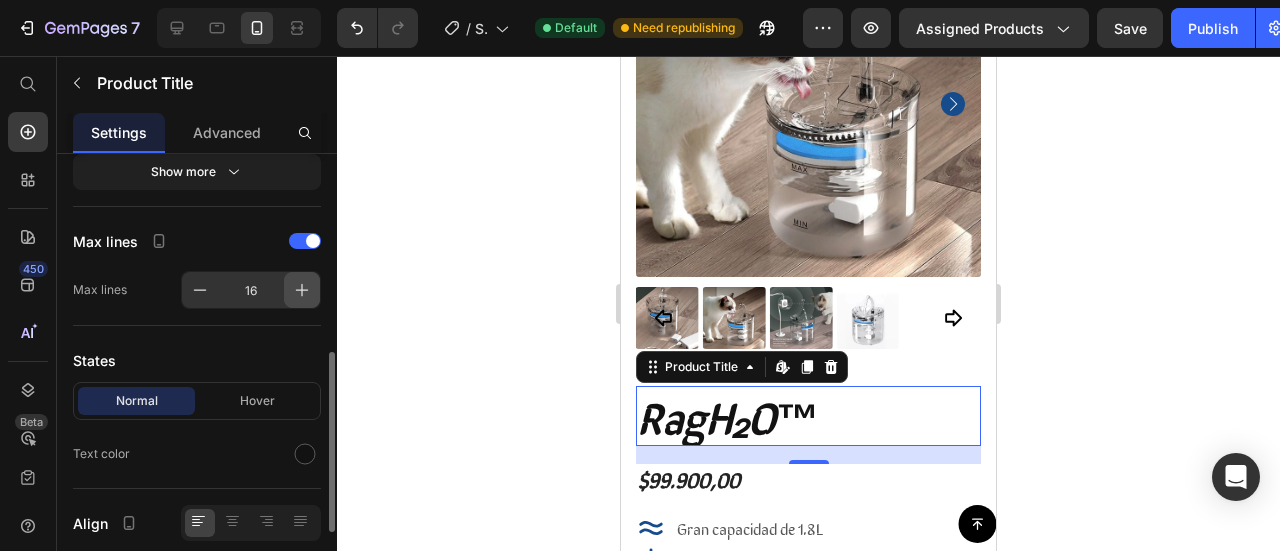 click 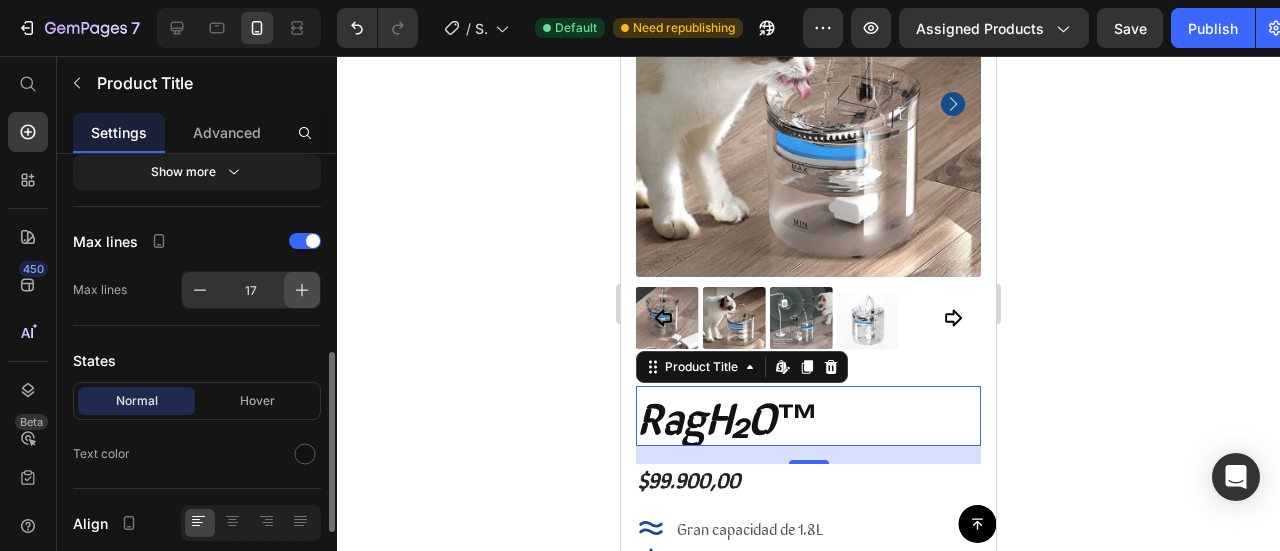 click 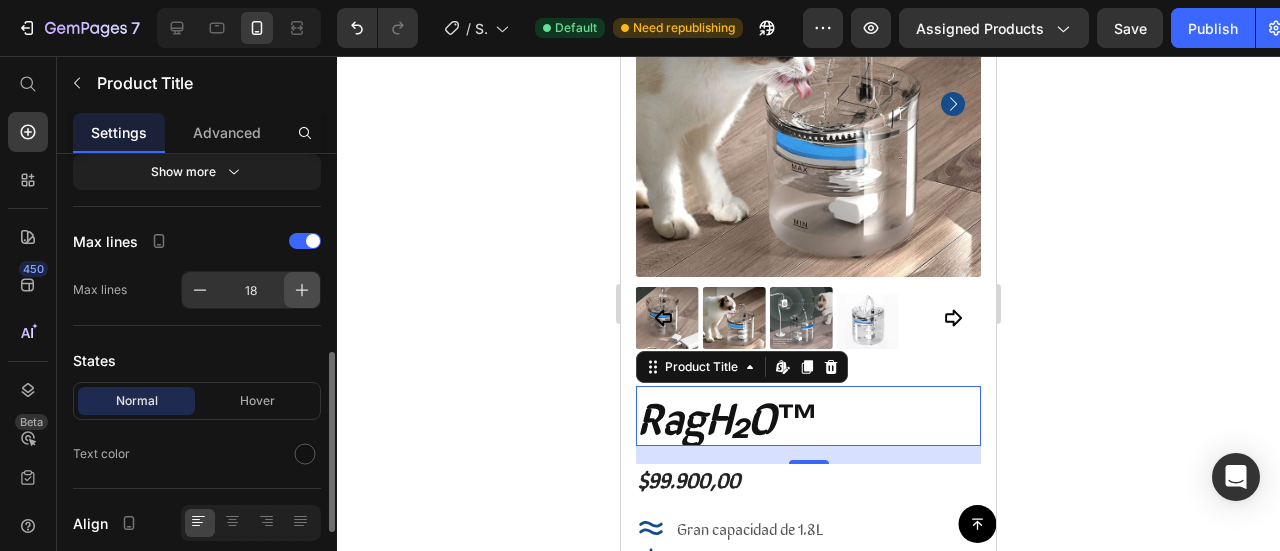 click 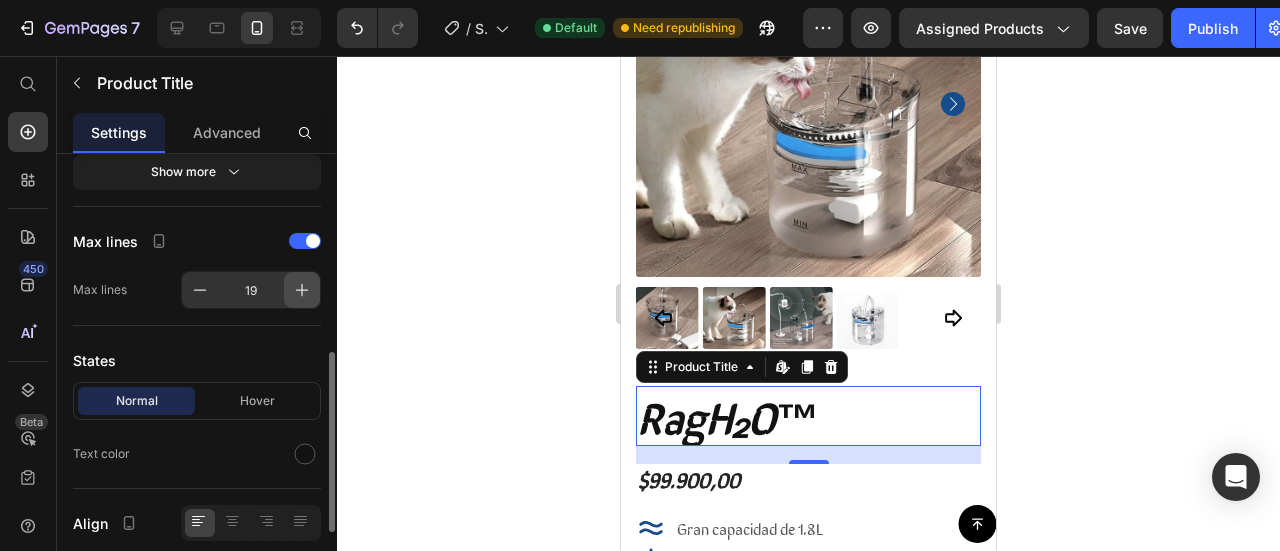 click 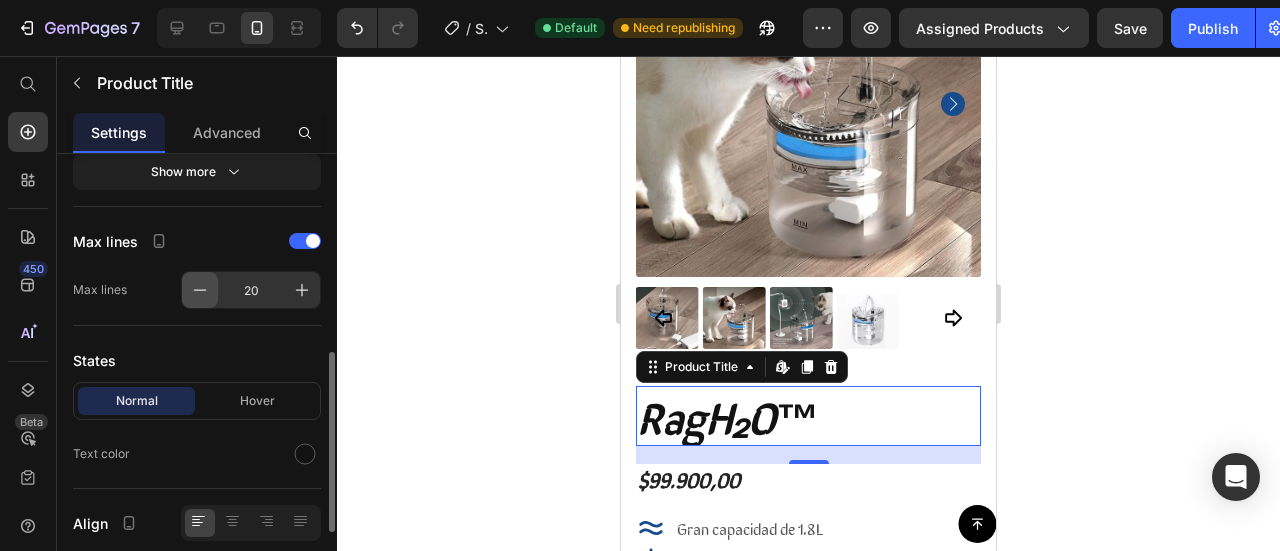 click 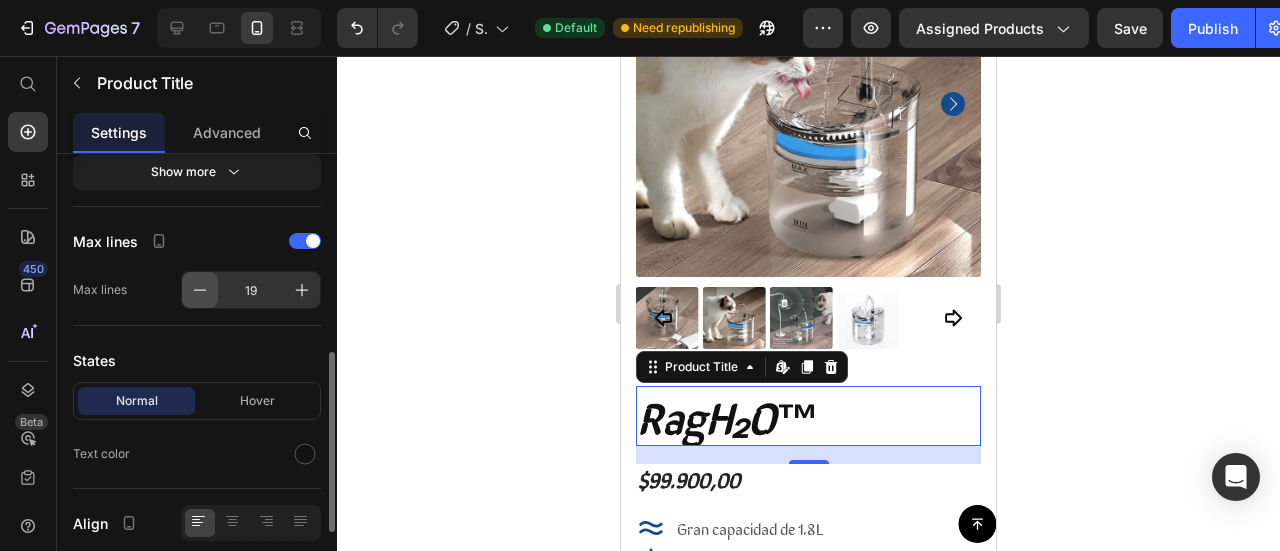 click 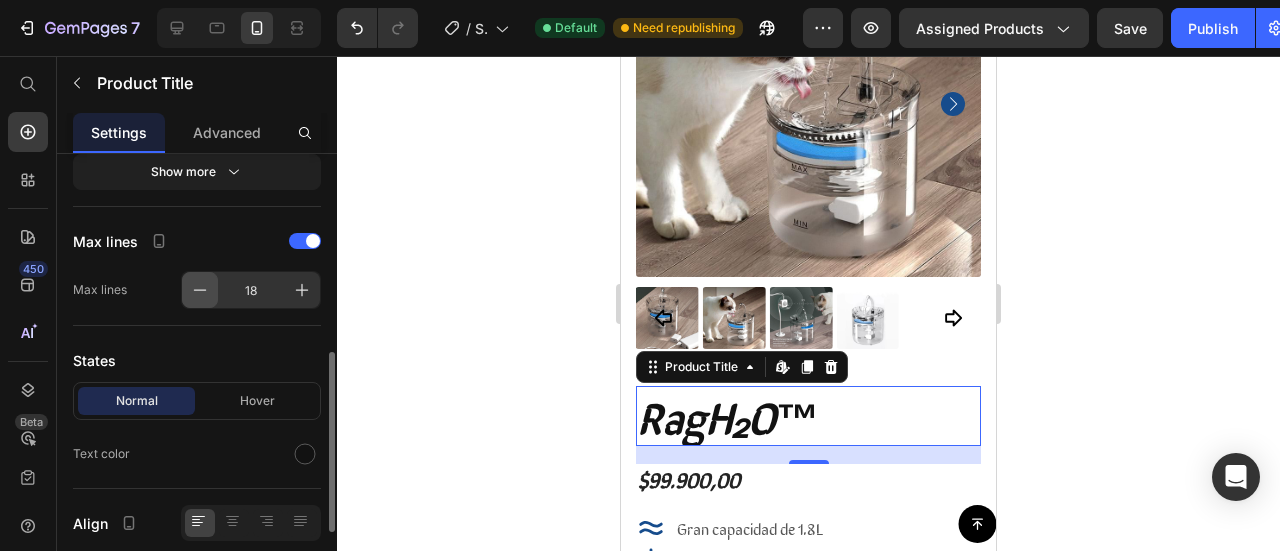click 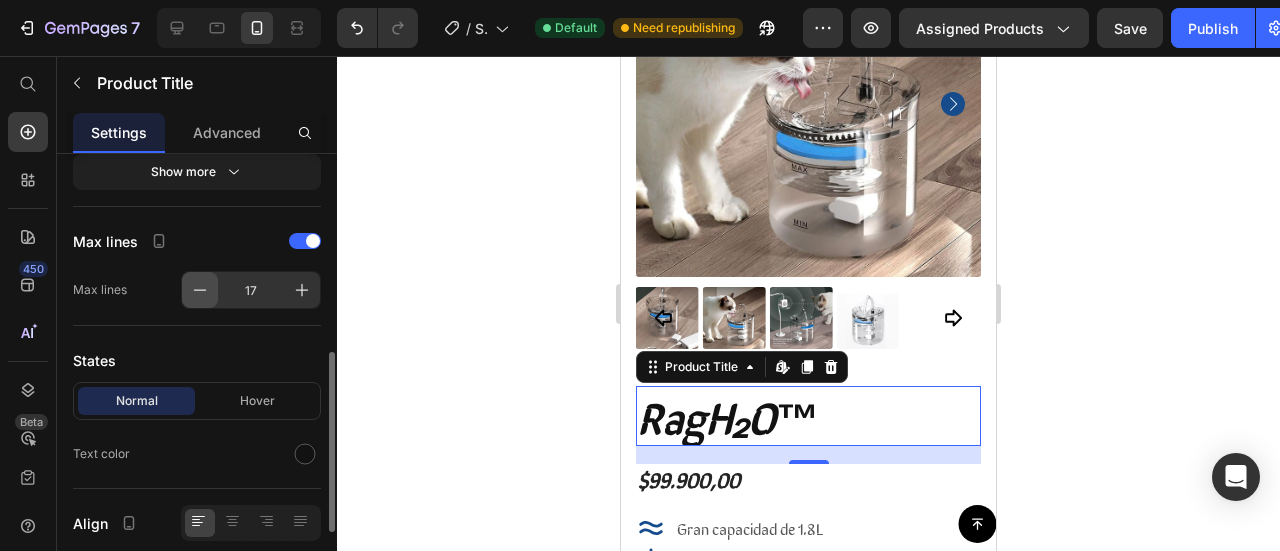 click 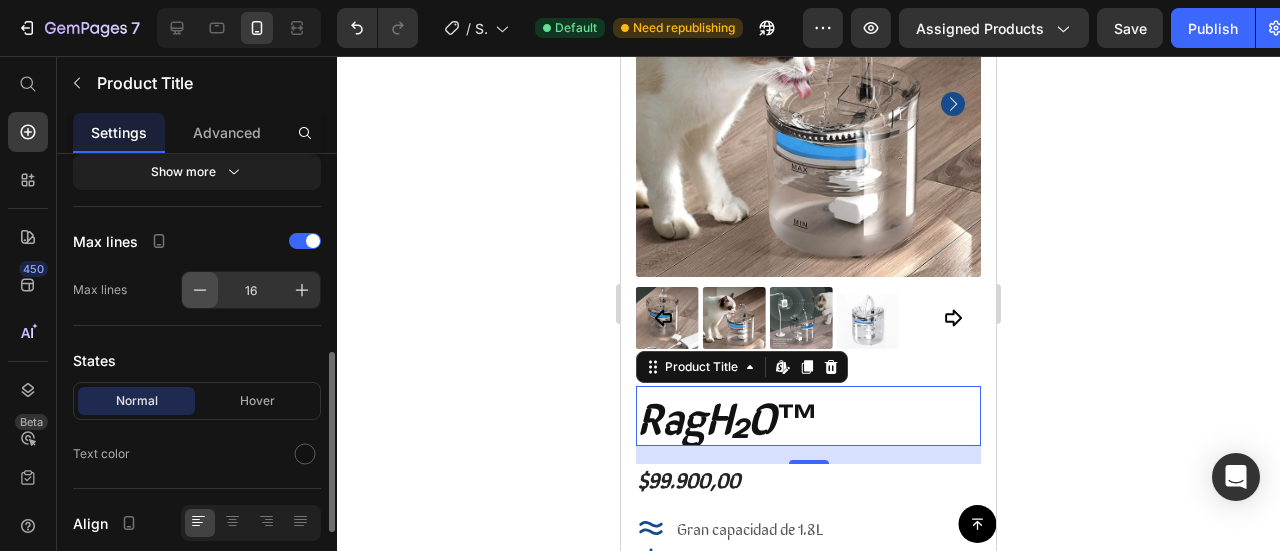 click 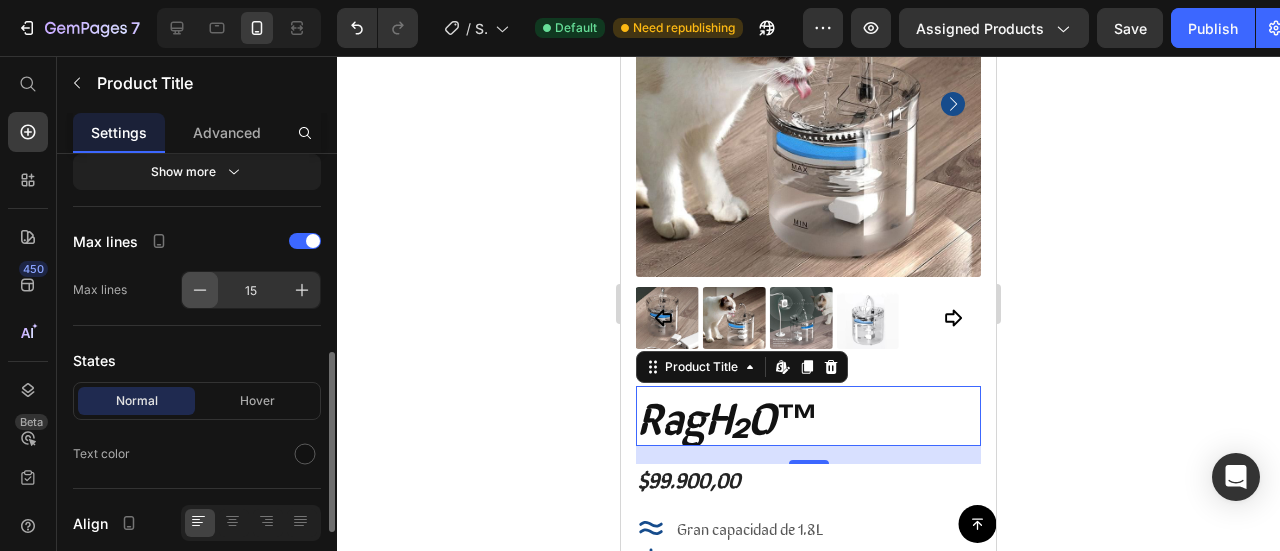 click 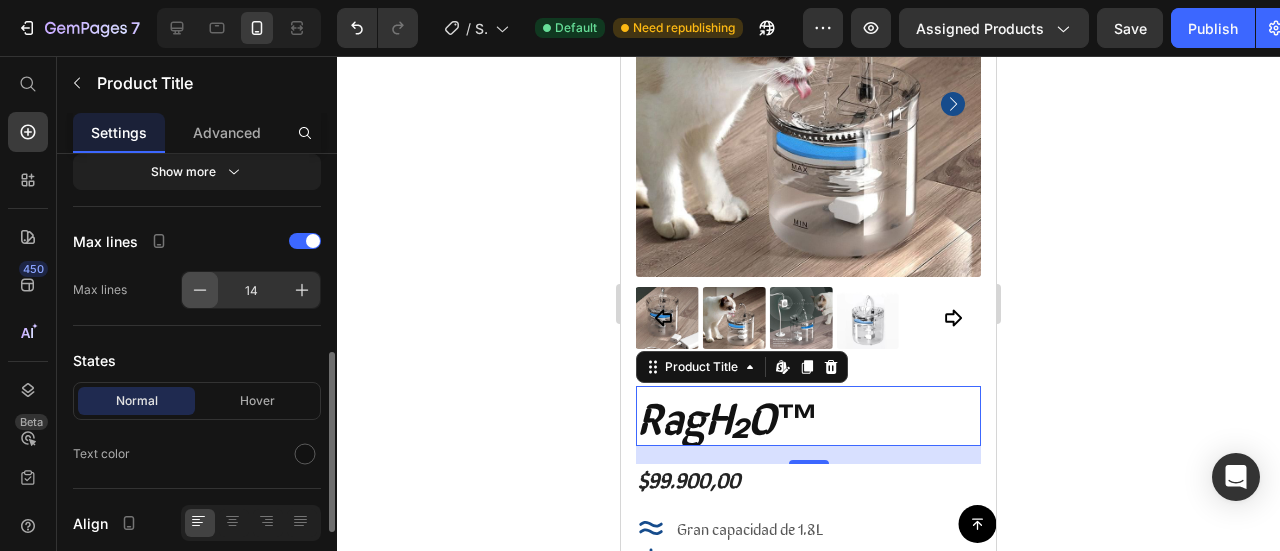 click 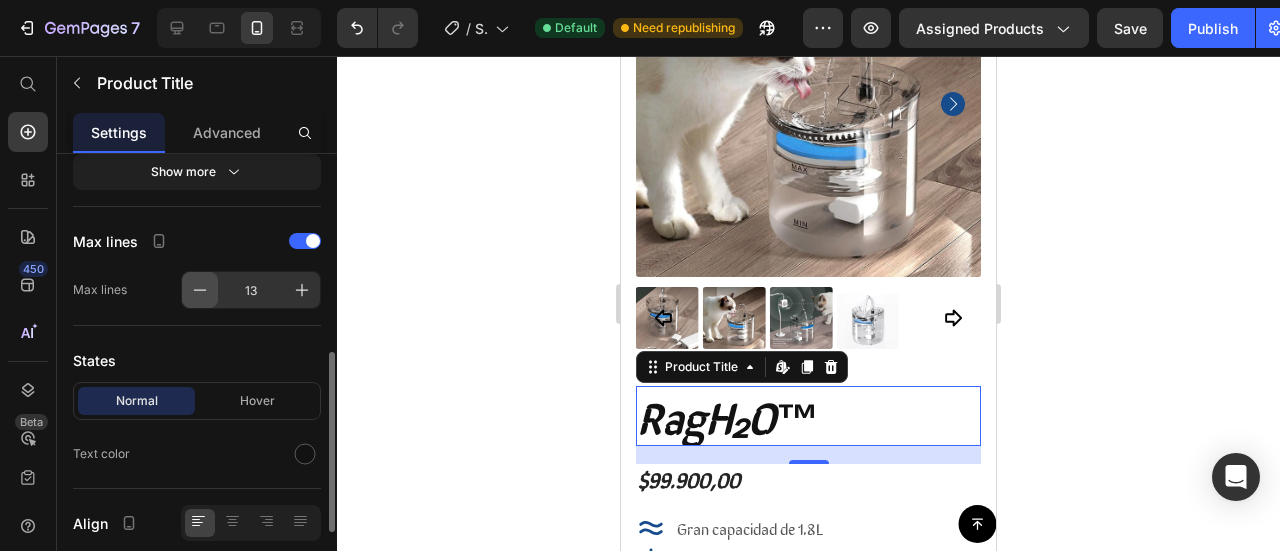 click 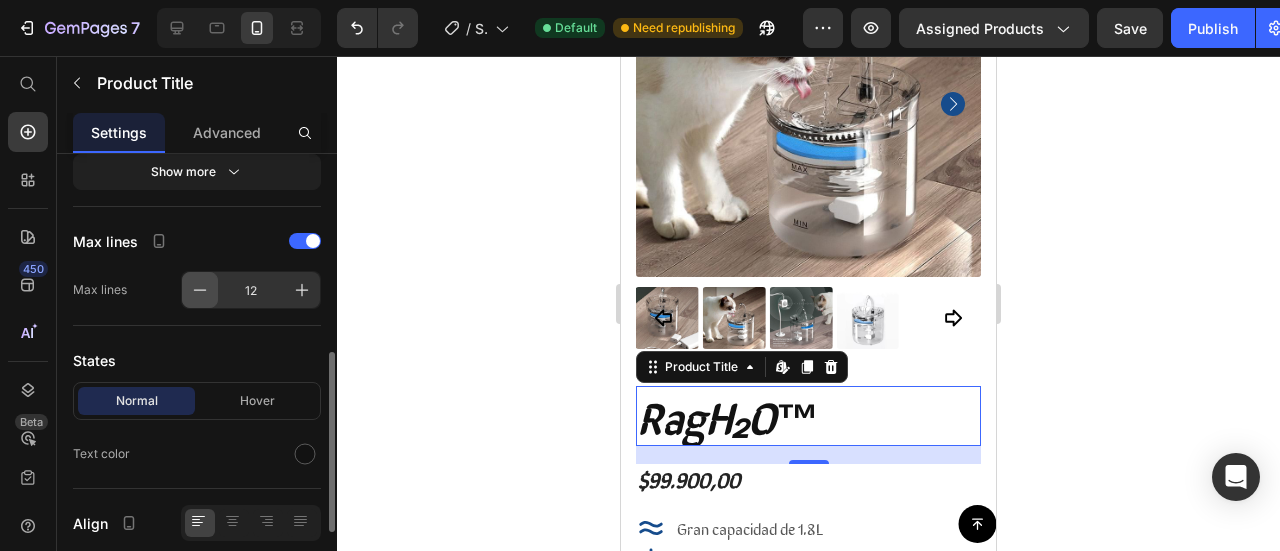 click 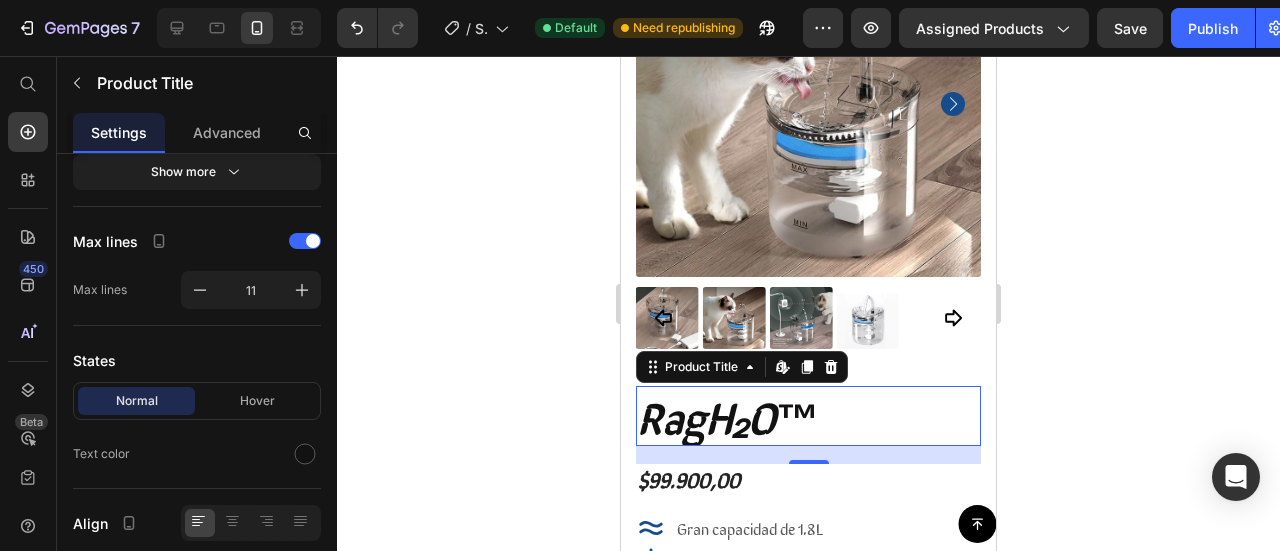 drag, startPoint x: 322, startPoint y: 283, endPoint x: 298, endPoint y: 286, distance: 24.186773 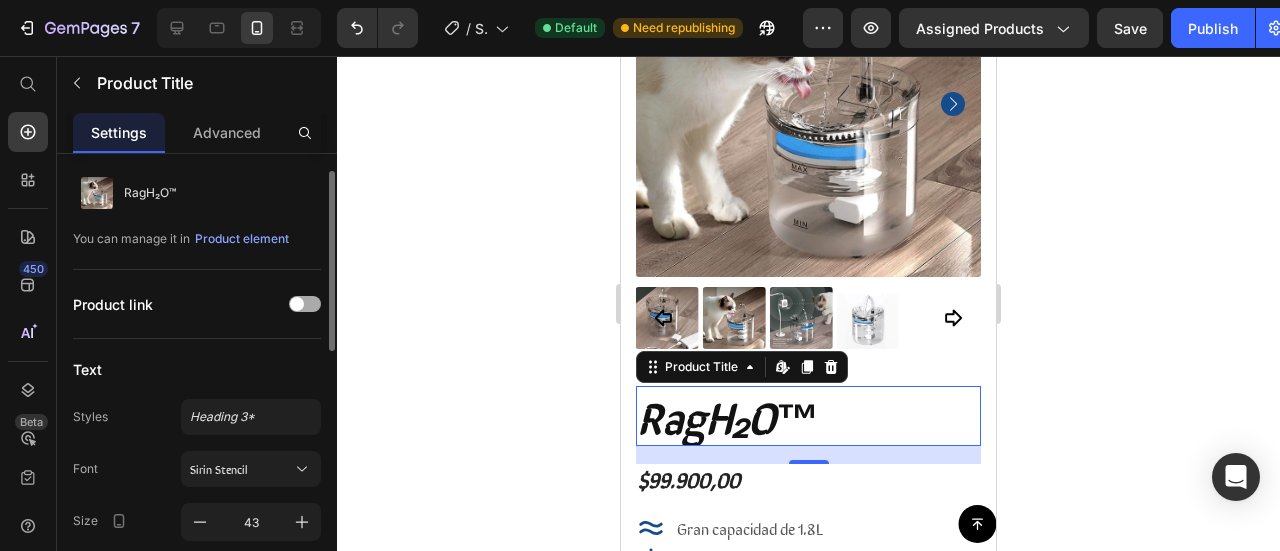 click on "Product link" 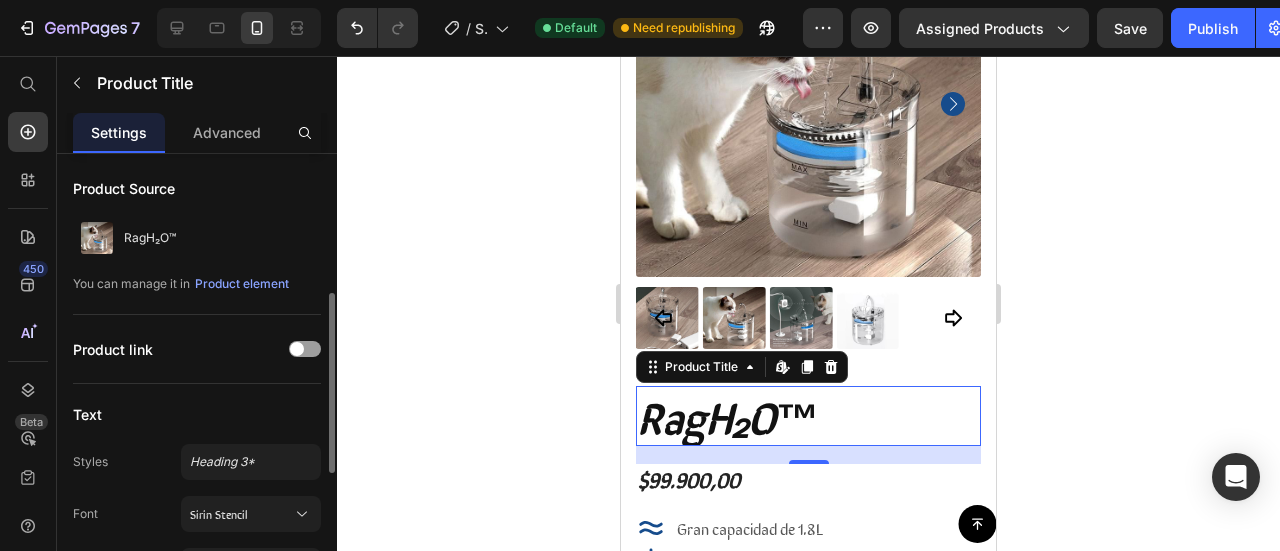 scroll, scrollTop: 100, scrollLeft: 0, axis: vertical 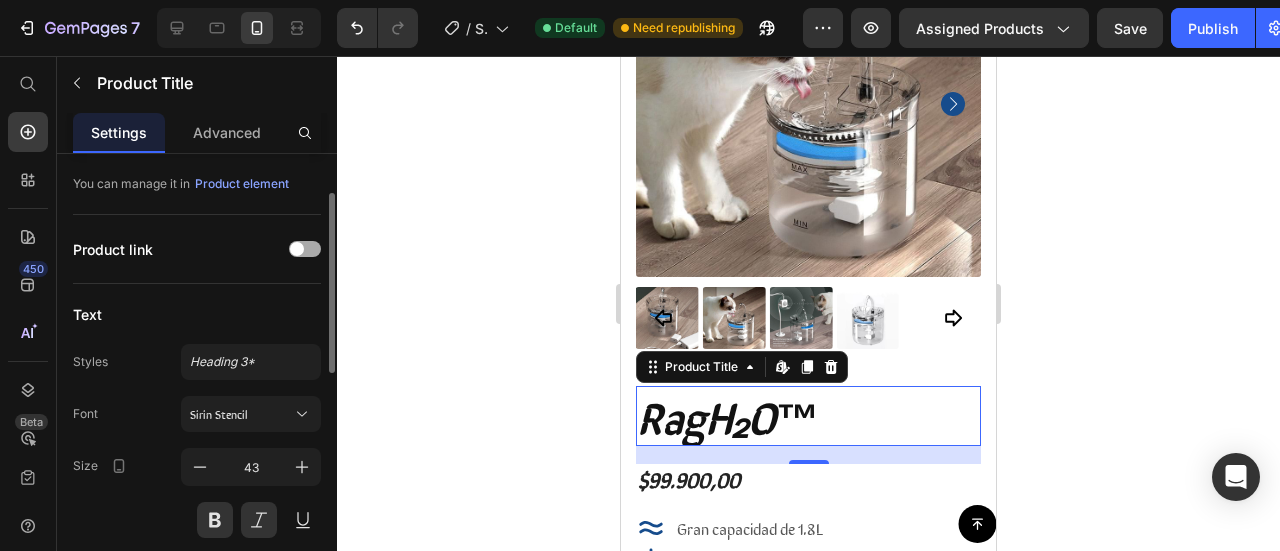 click at bounding box center (305, 249) 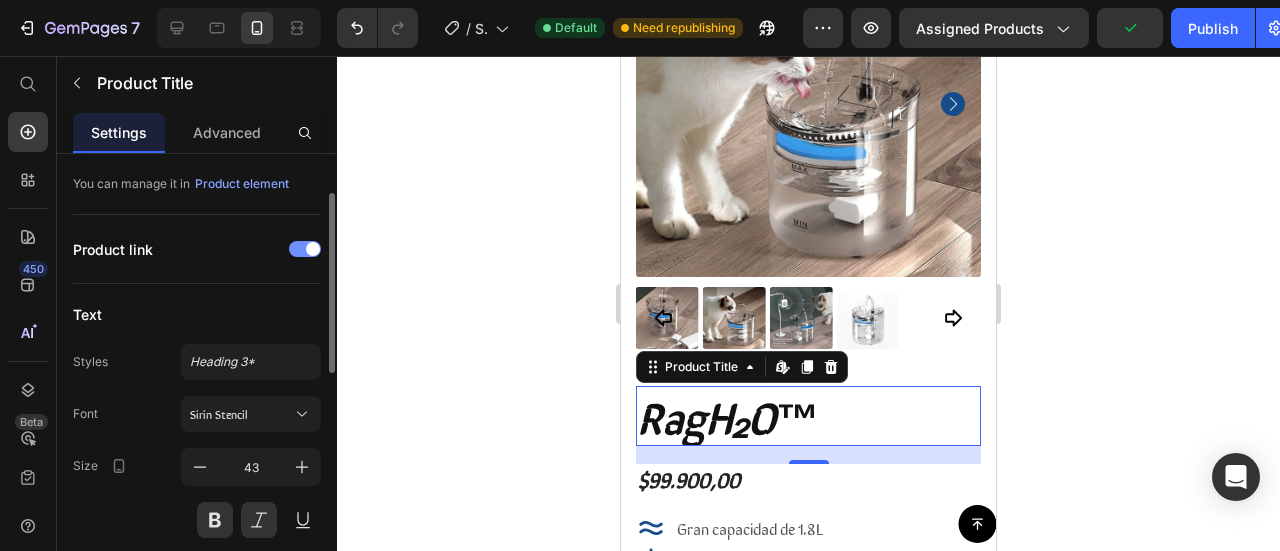click at bounding box center [313, 249] 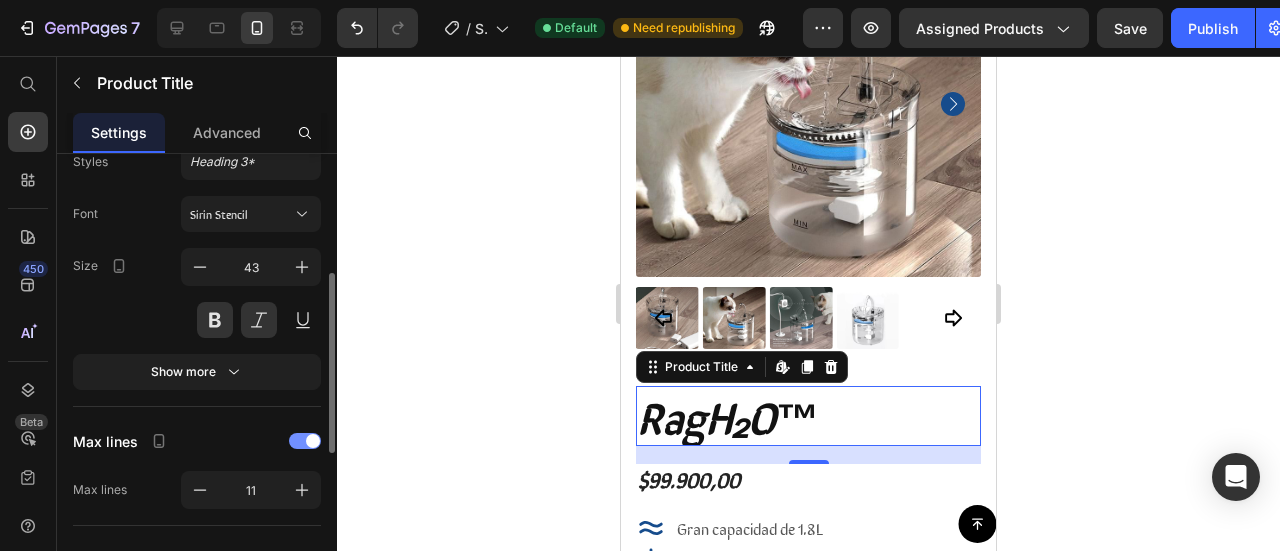 scroll, scrollTop: 400, scrollLeft: 0, axis: vertical 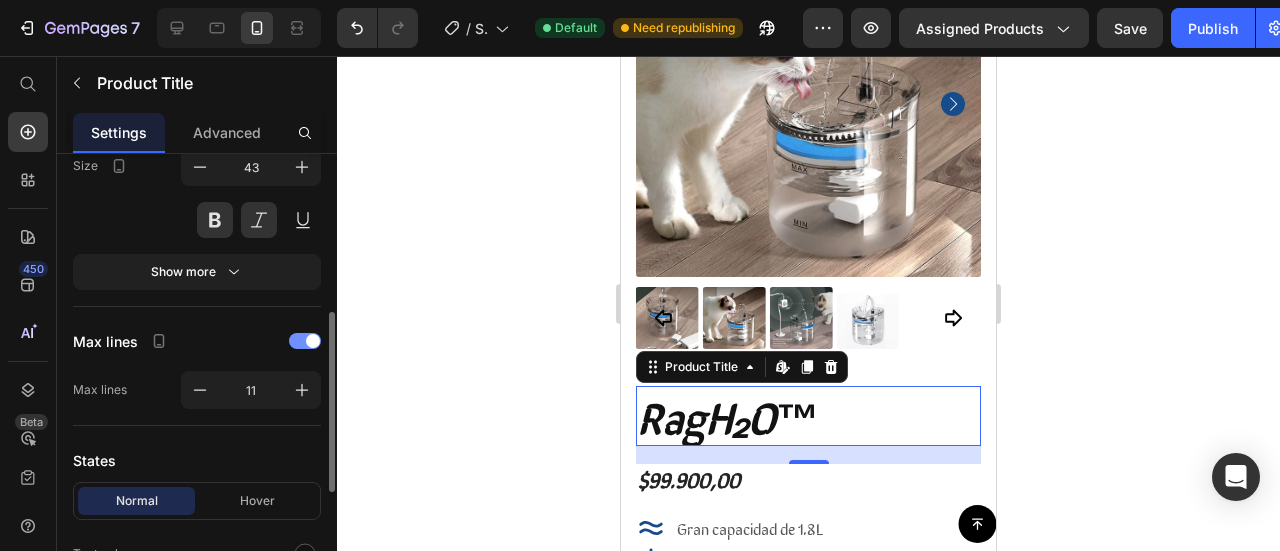 click at bounding box center [305, 341] 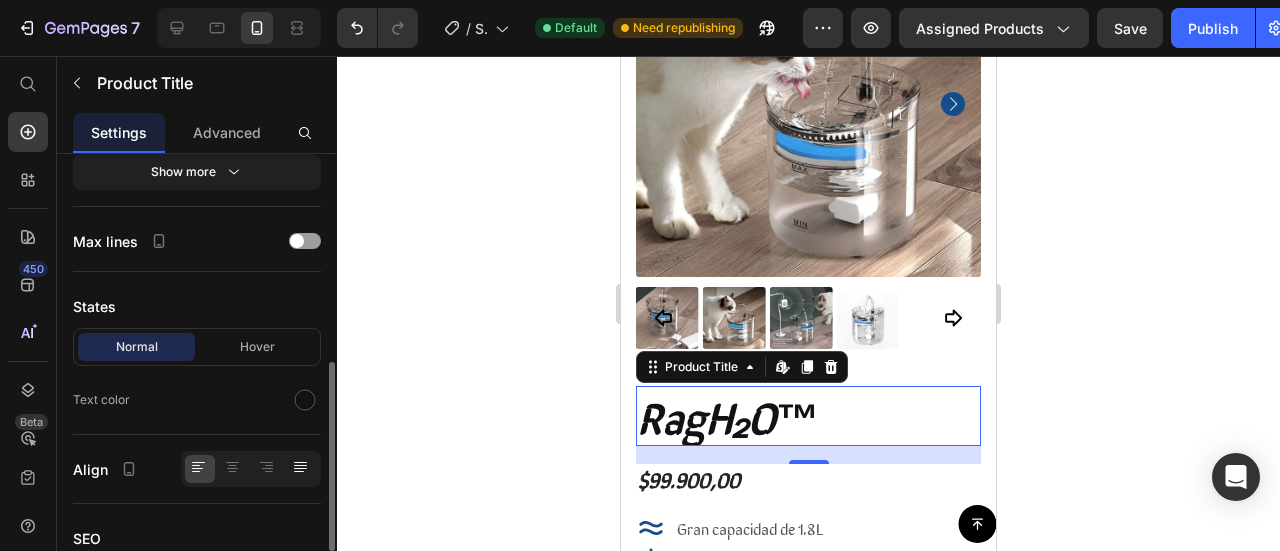 scroll, scrollTop: 600, scrollLeft: 0, axis: vertical 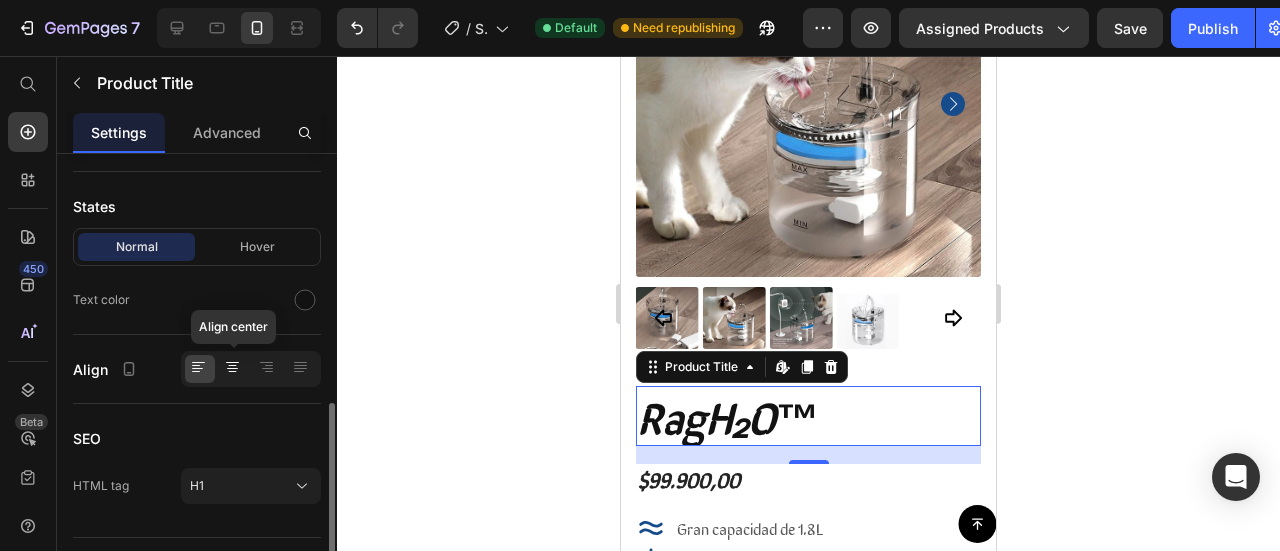 click 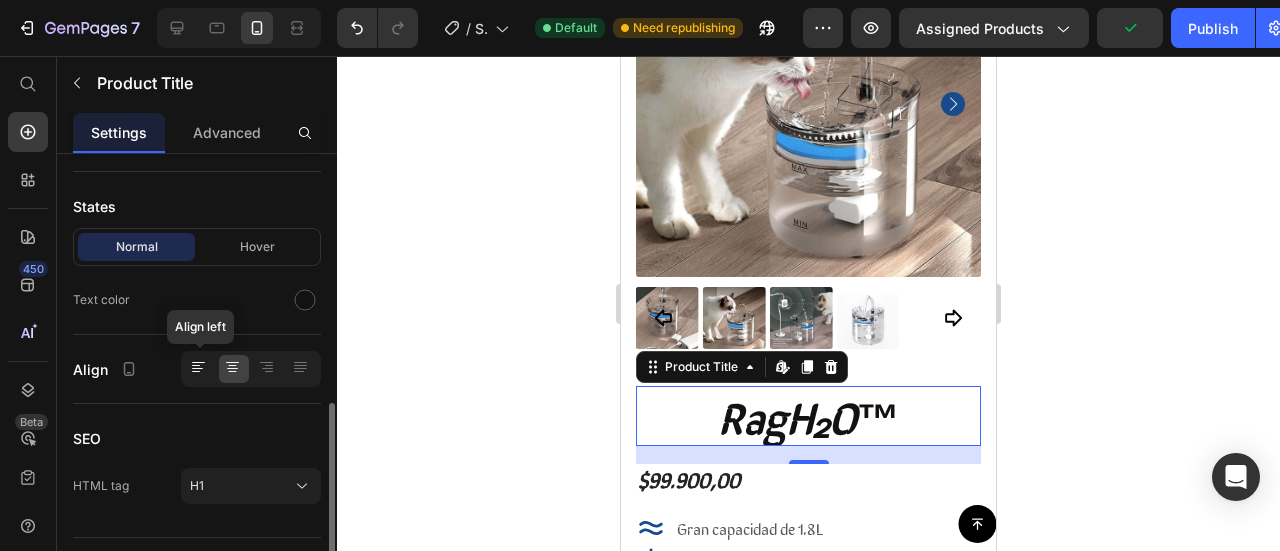 click 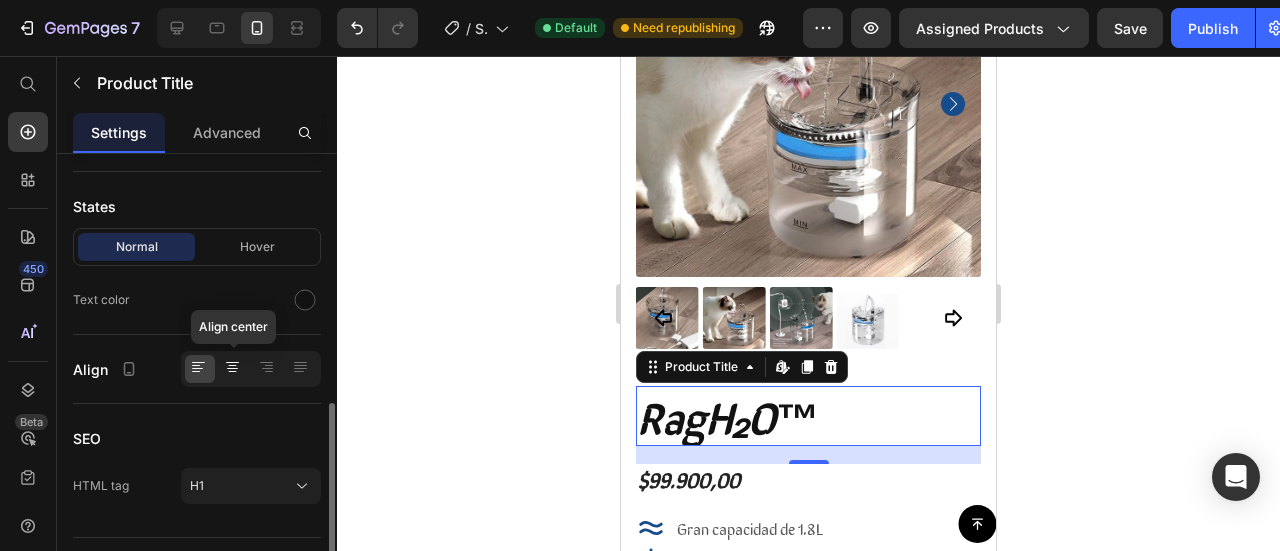 click 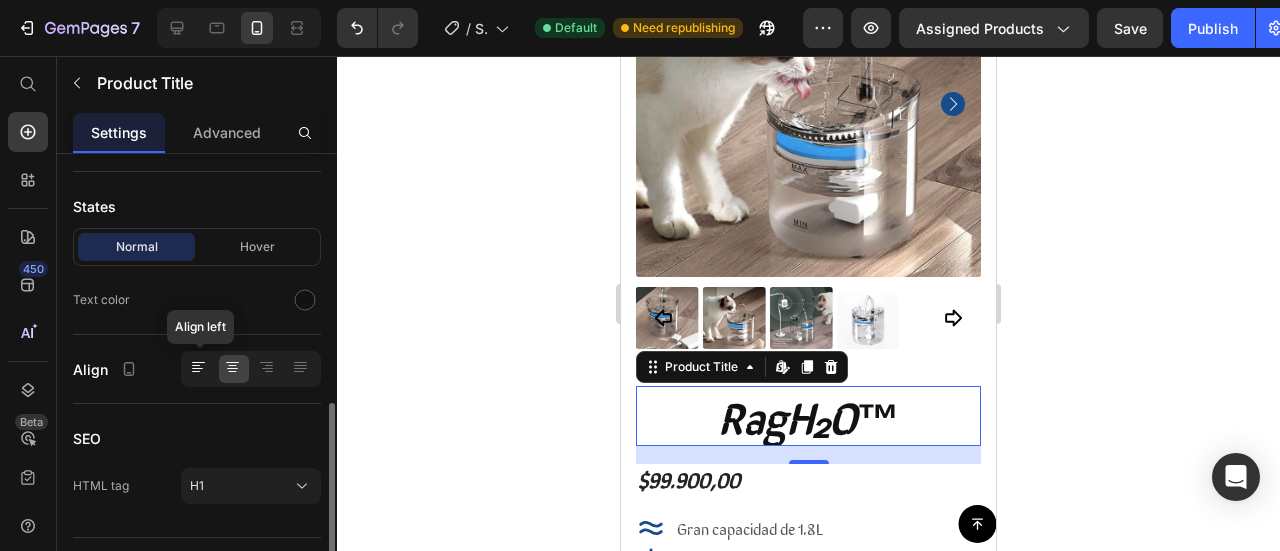 click 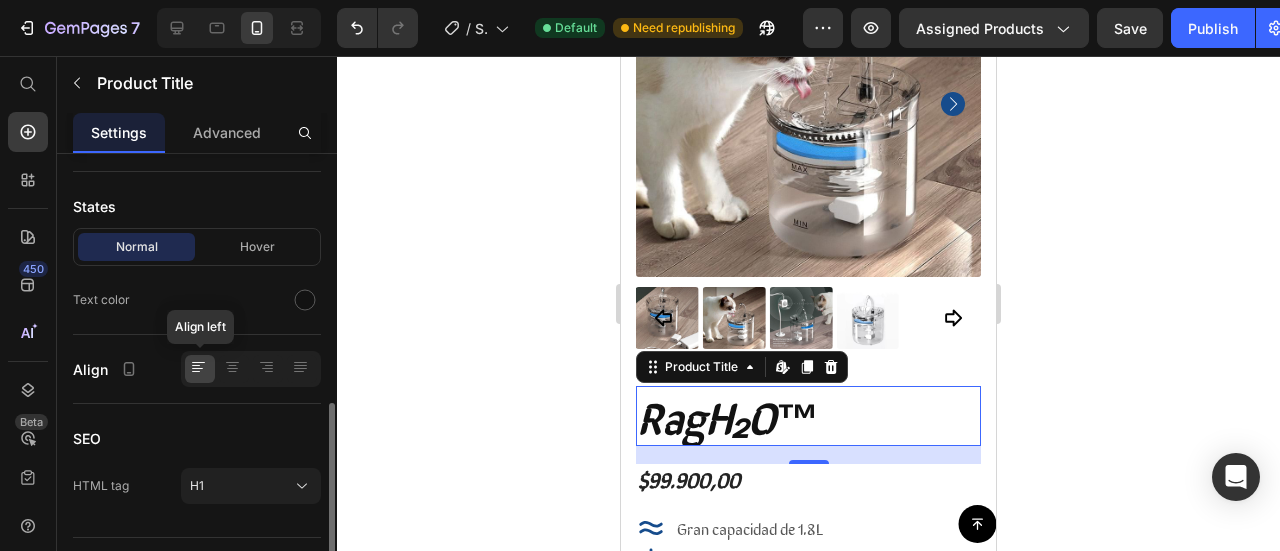 scroll, scrollTop: 640, scrollLeft: 0, axis: vertical 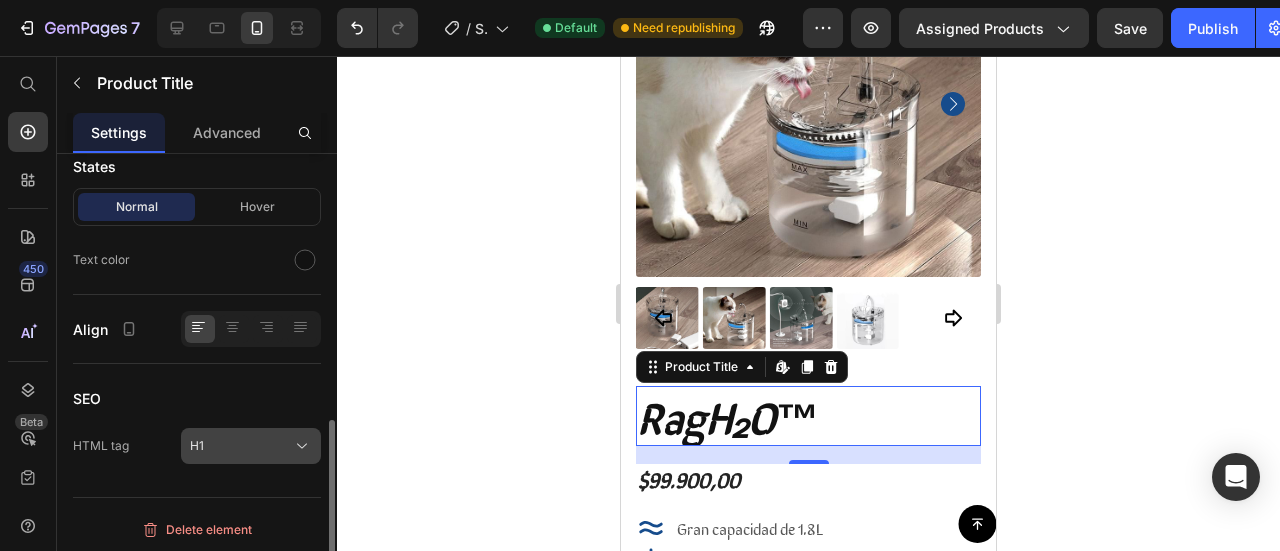 click on "H1" 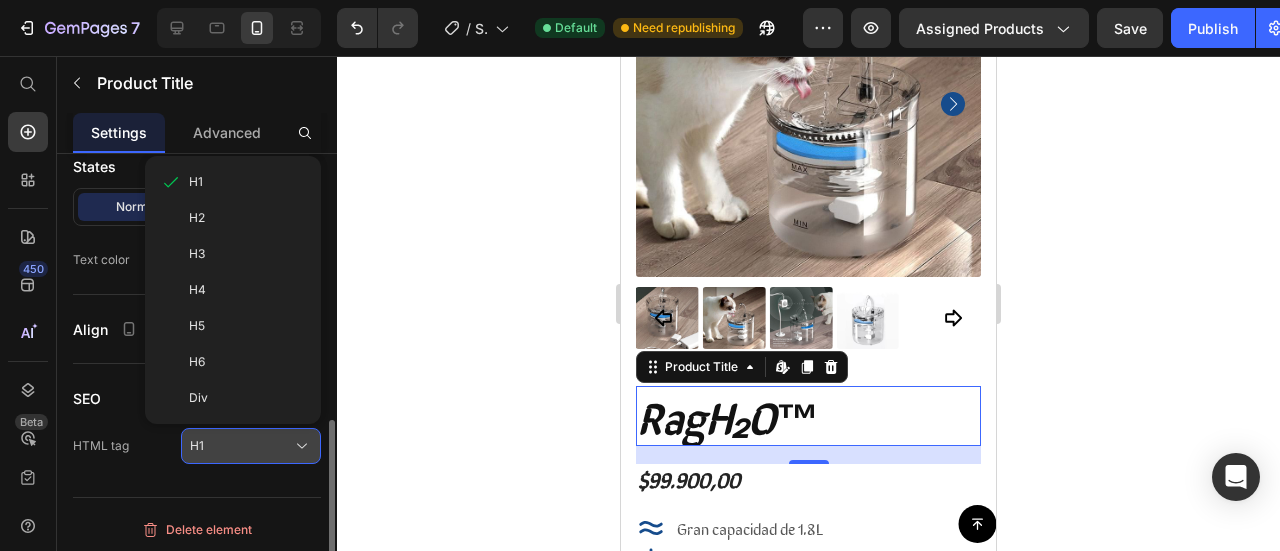 click on "H1" 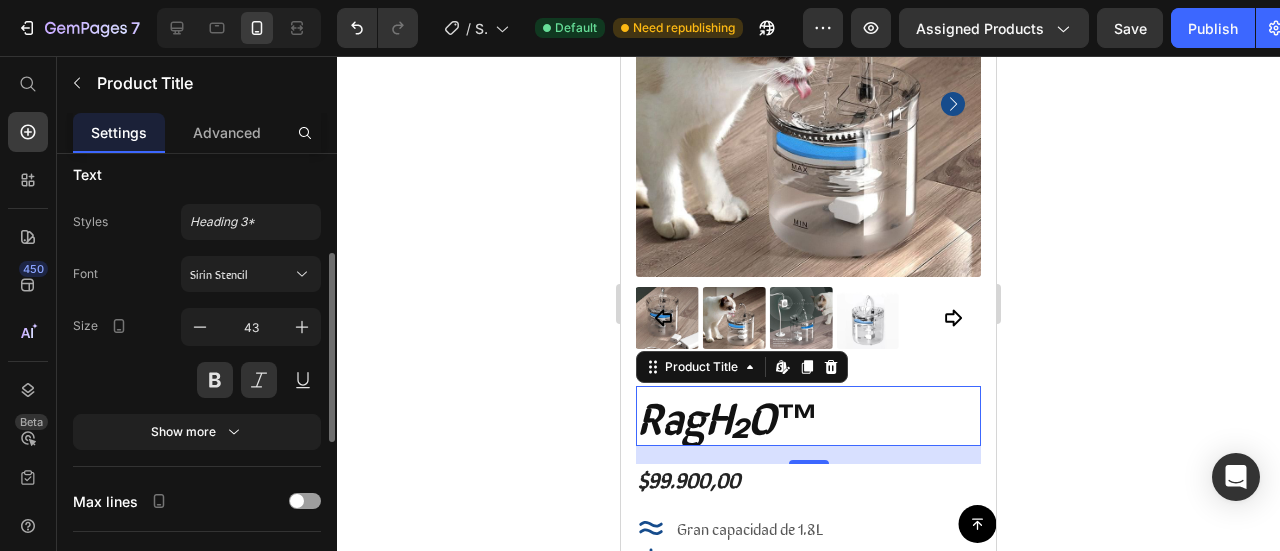 scroll, scrollTop: 140, scrollLeft: 0, axis: vertical 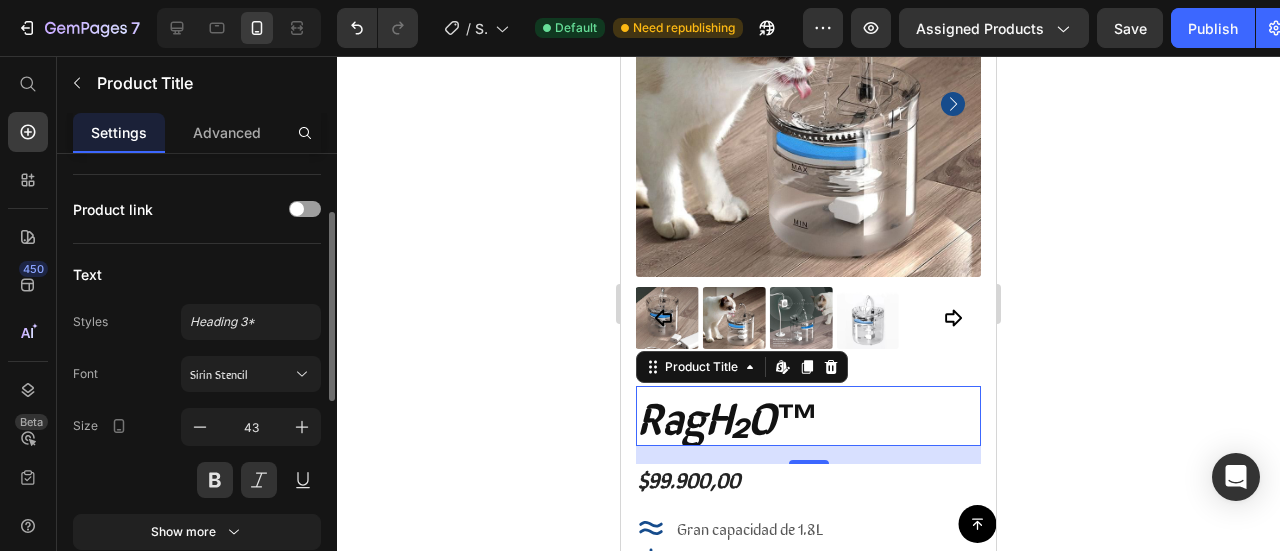 click on "Text" at bounding box center (197, 274) 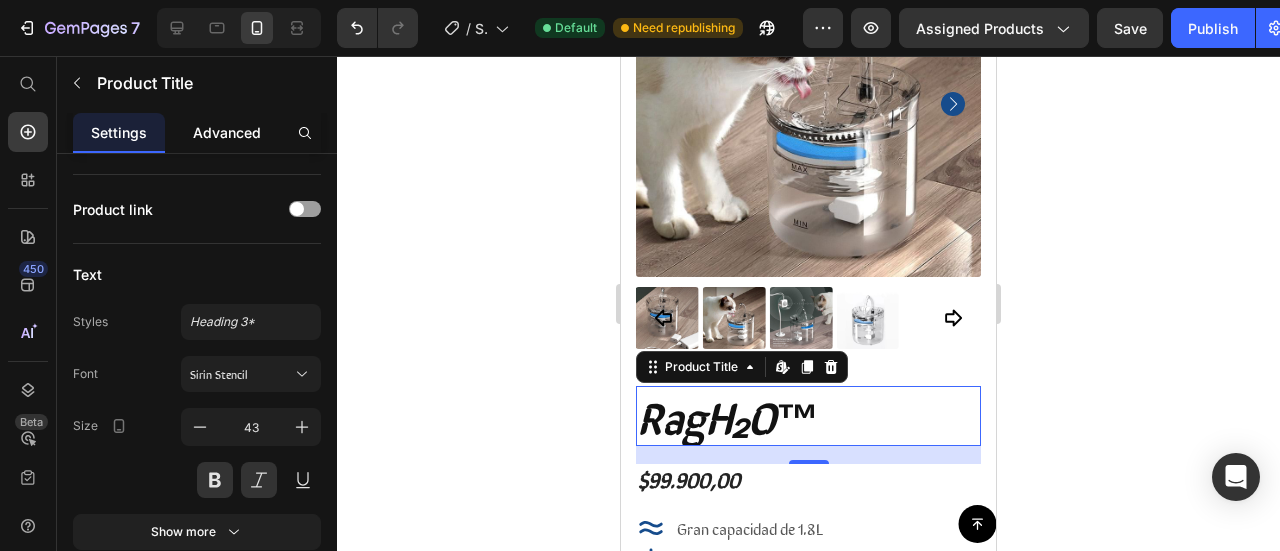 click on "Advanced" at bounding box center (227, 132) 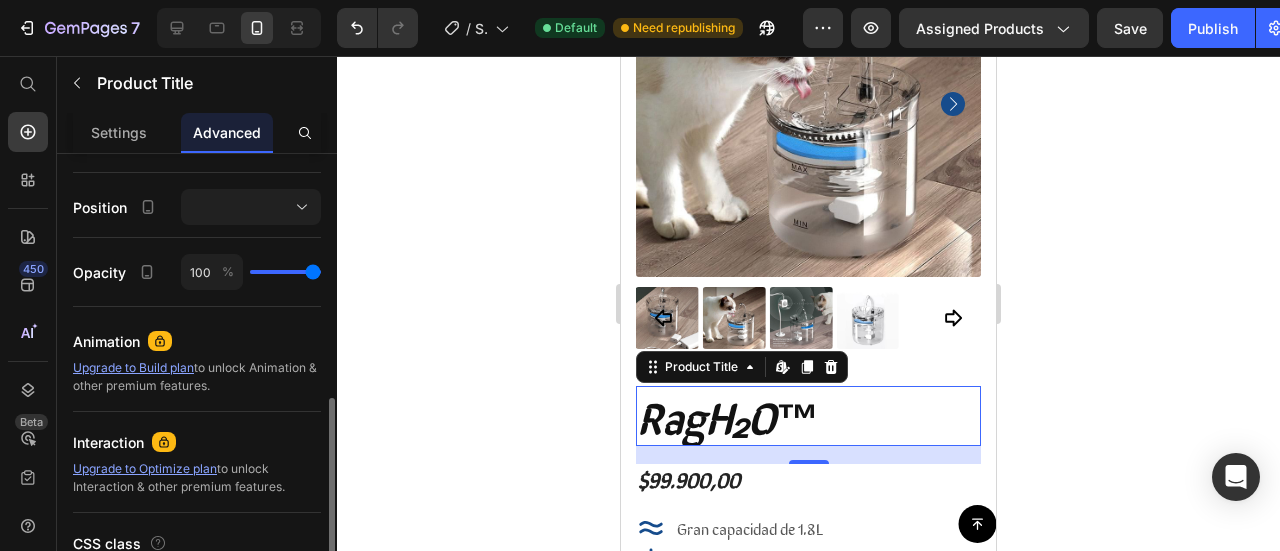 scroll, scrollTop: 847, scrollLeft: 0, axis: vertical 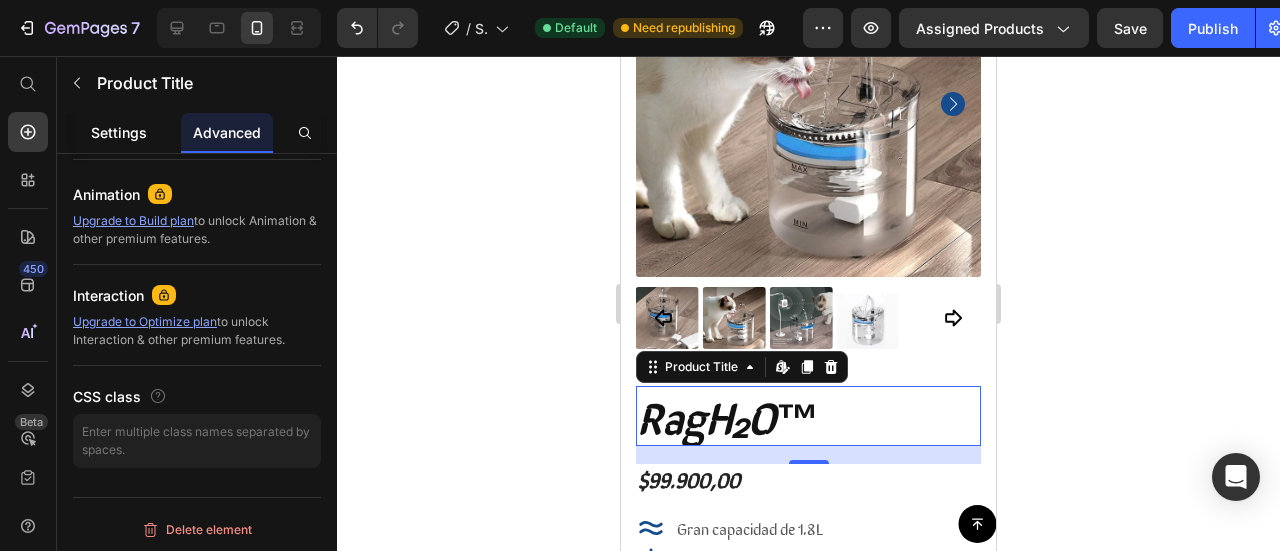 click on "Settings" at bounding box center (119, 132) 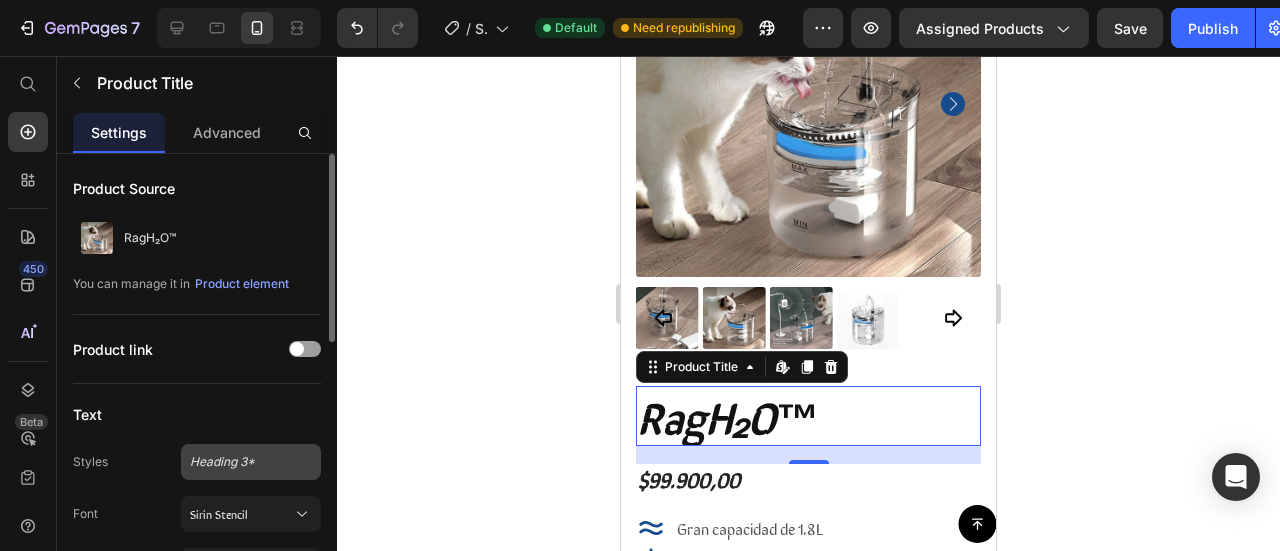 scroll, scrollTop: 100, scrollLeft: 0, axis: vertical 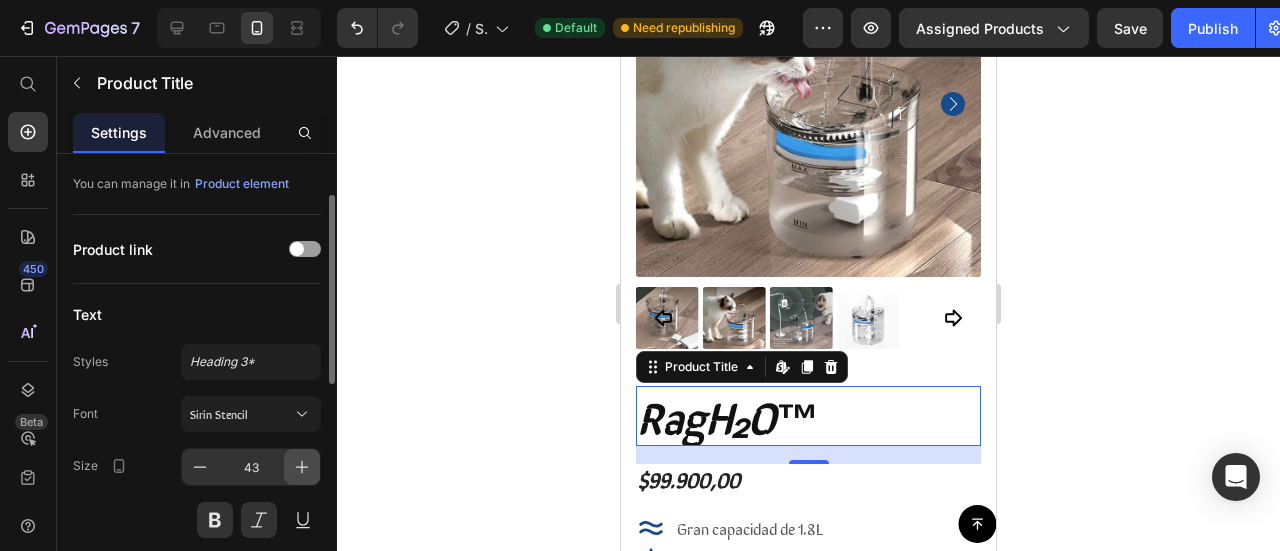 click 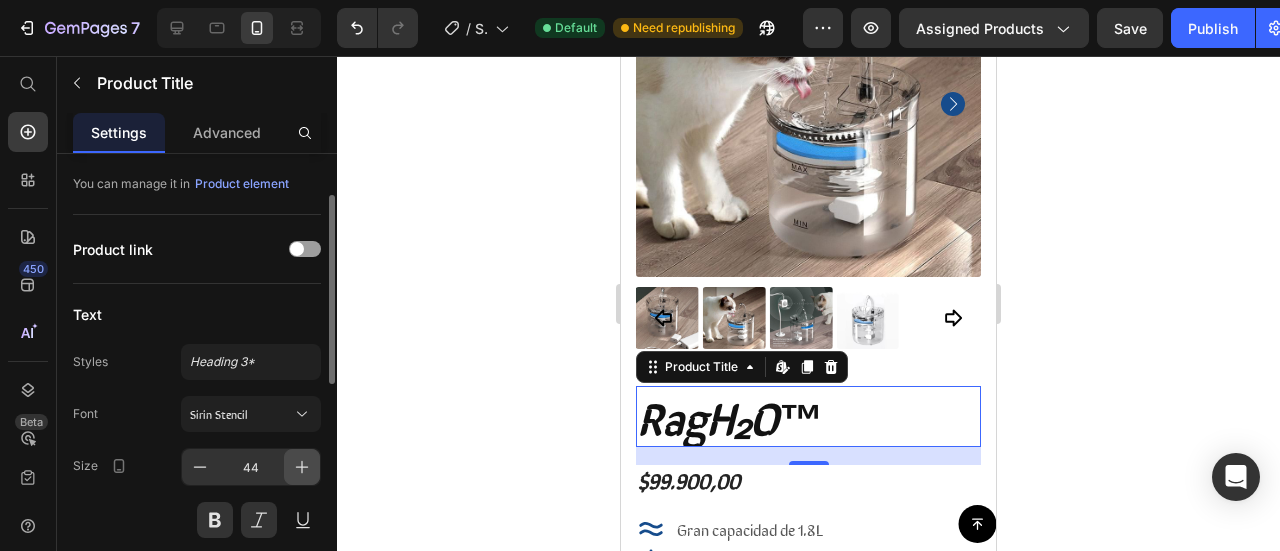 click 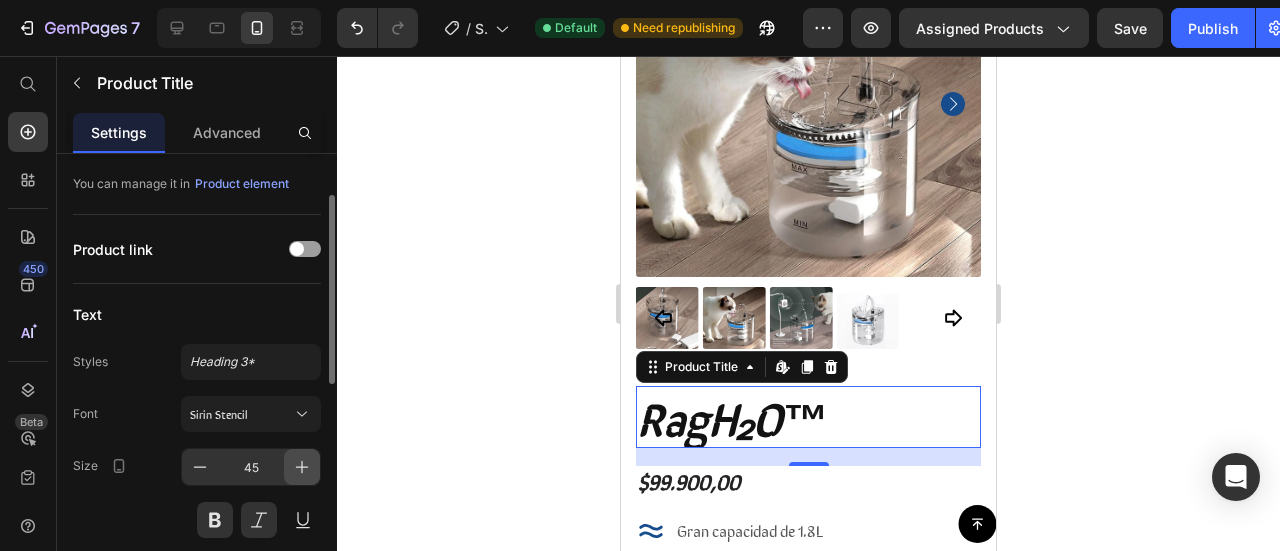 click 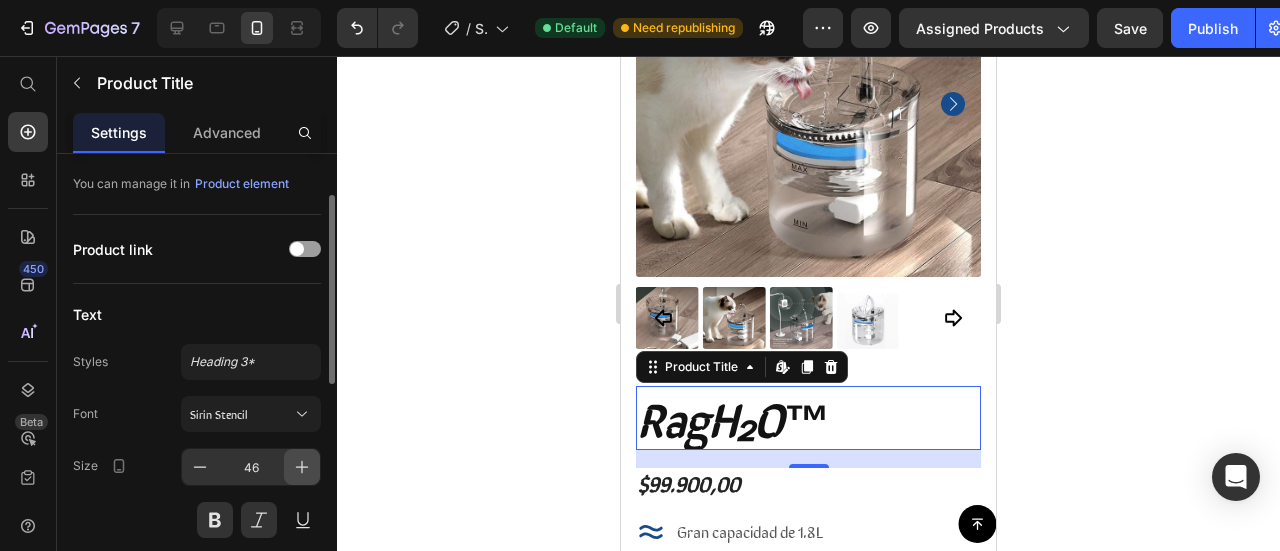 click at bounding box center (302, 467) 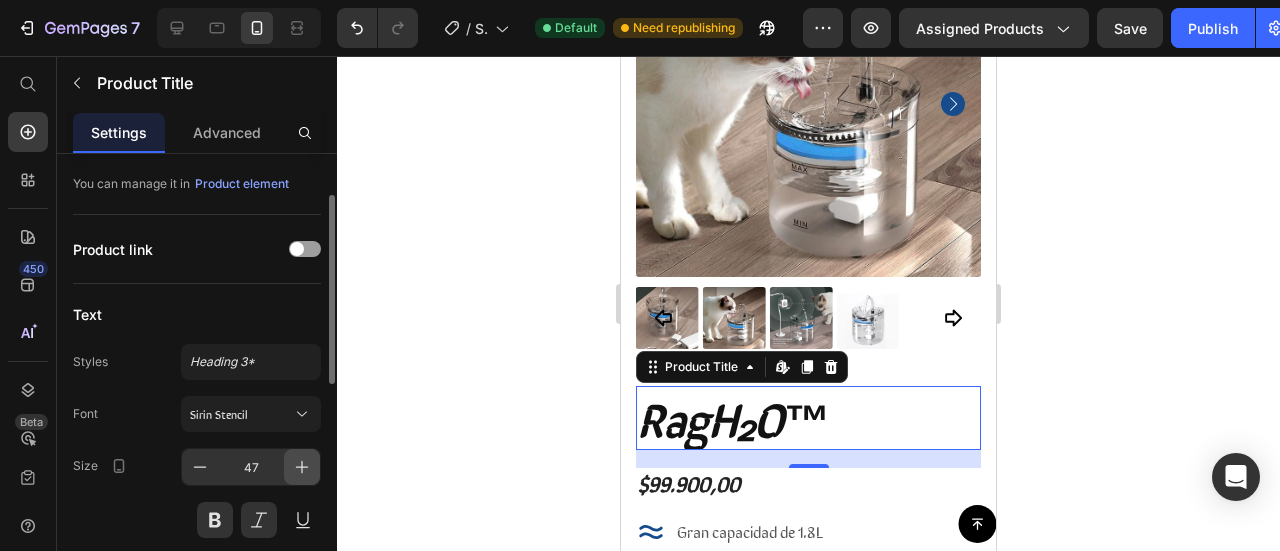 click at bounding box center [302, 467] 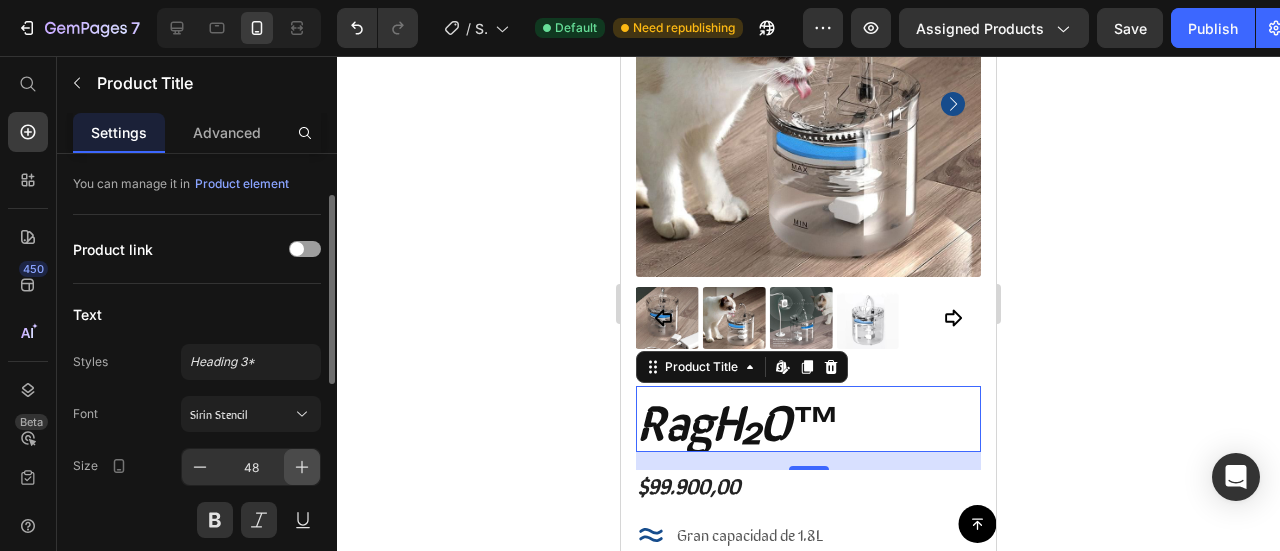click at bounding box center [302, 467] 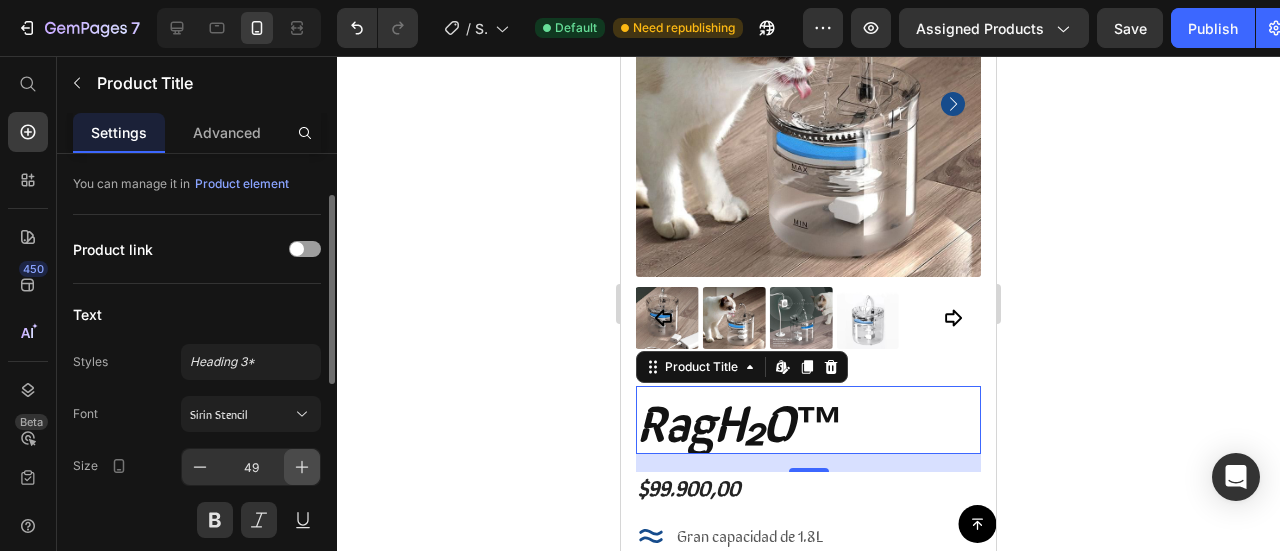 click at bounding box center [302, 467] 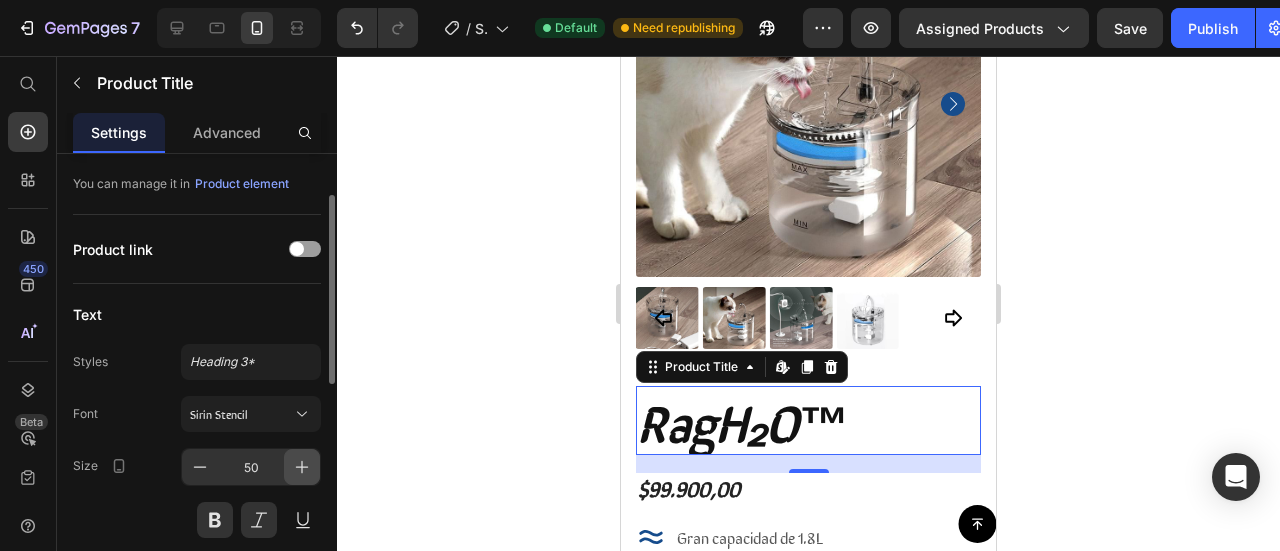 click at bounding box center [302, 467] 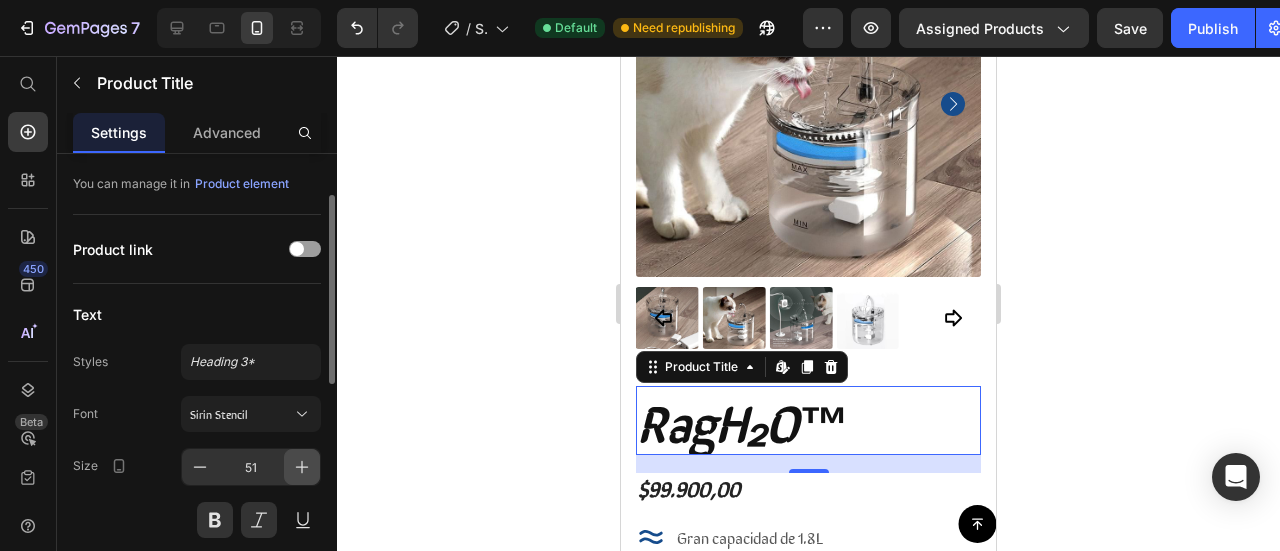 click at bounding box center (302, 467) 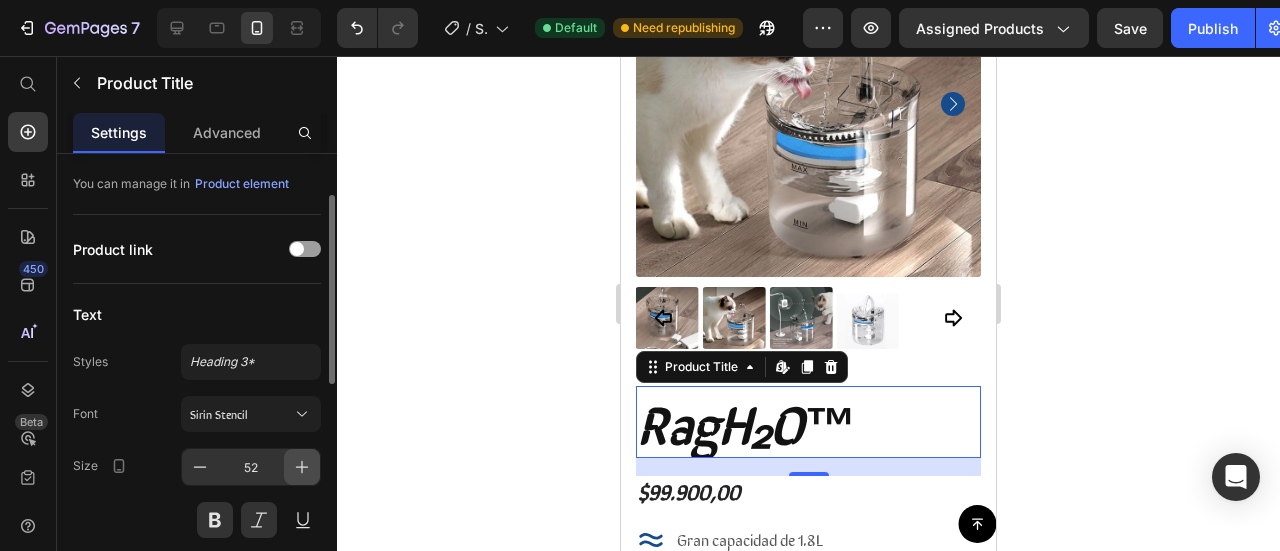 click at bounding box center (302, 467) 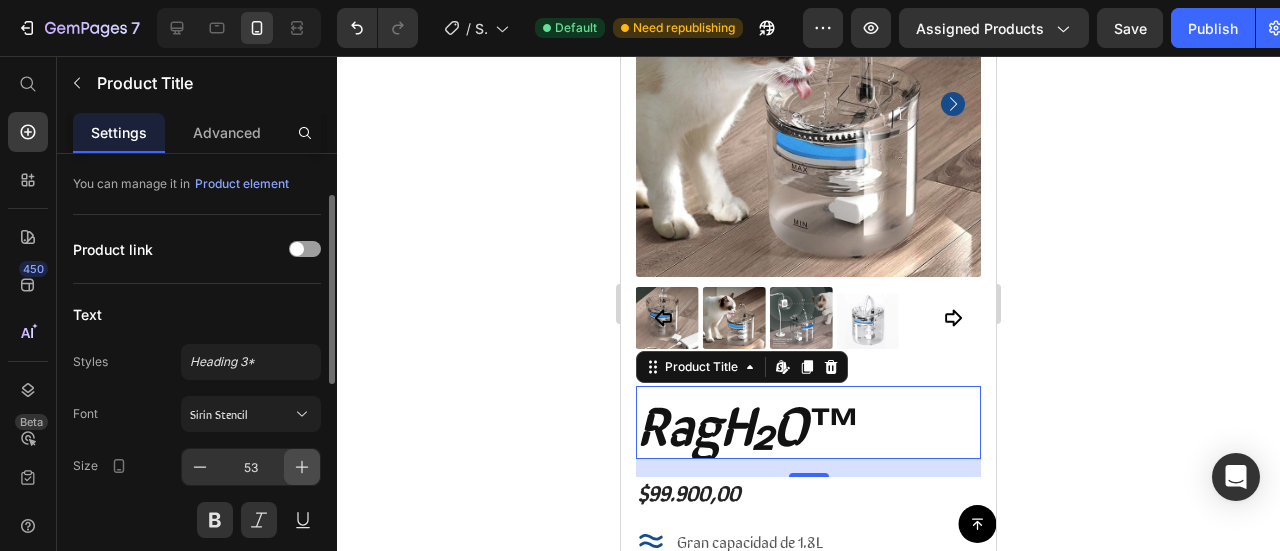 click at bounding box center [302, 467] 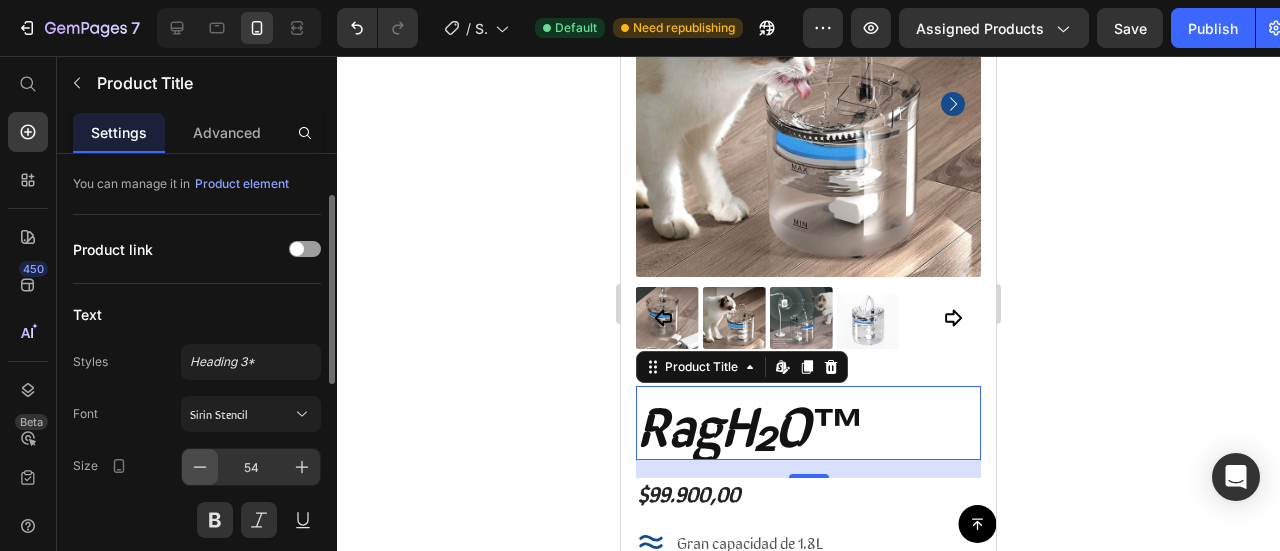 click 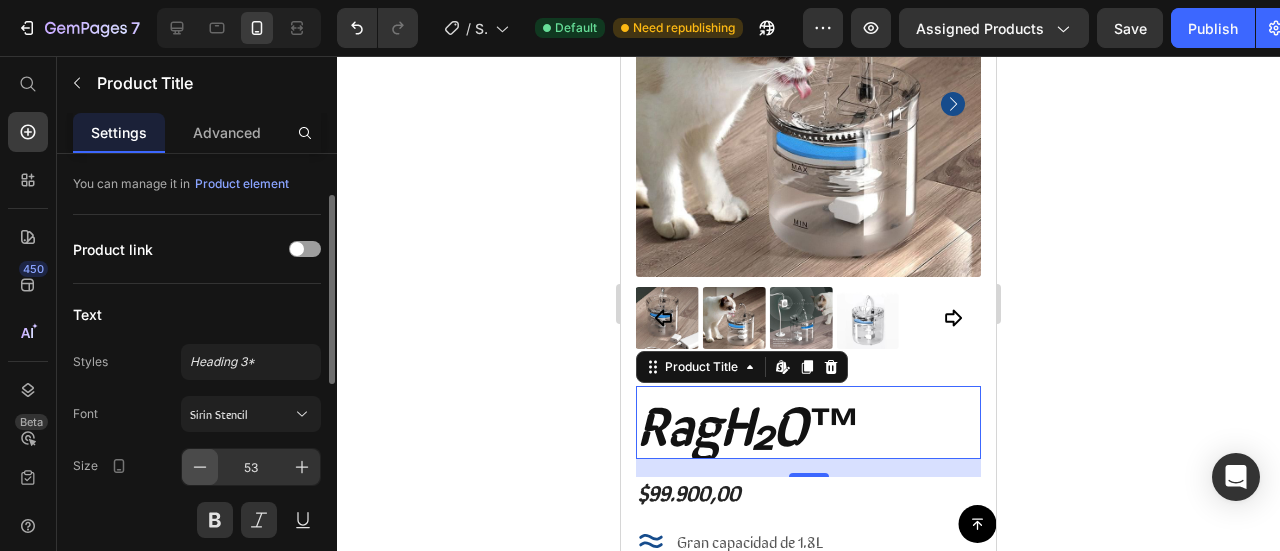 click 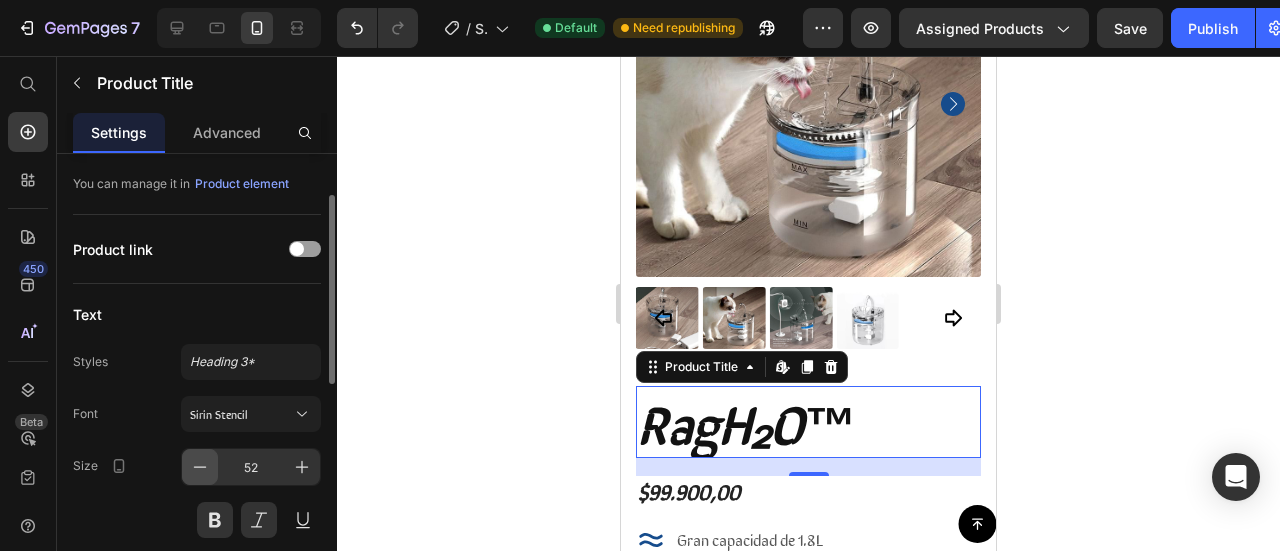 click 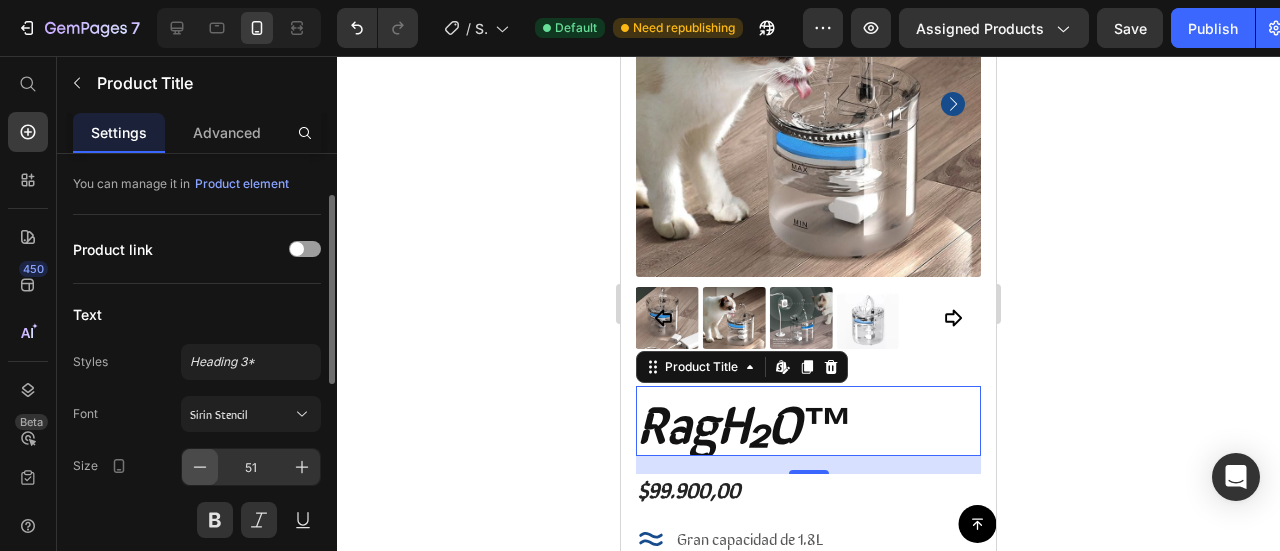 click 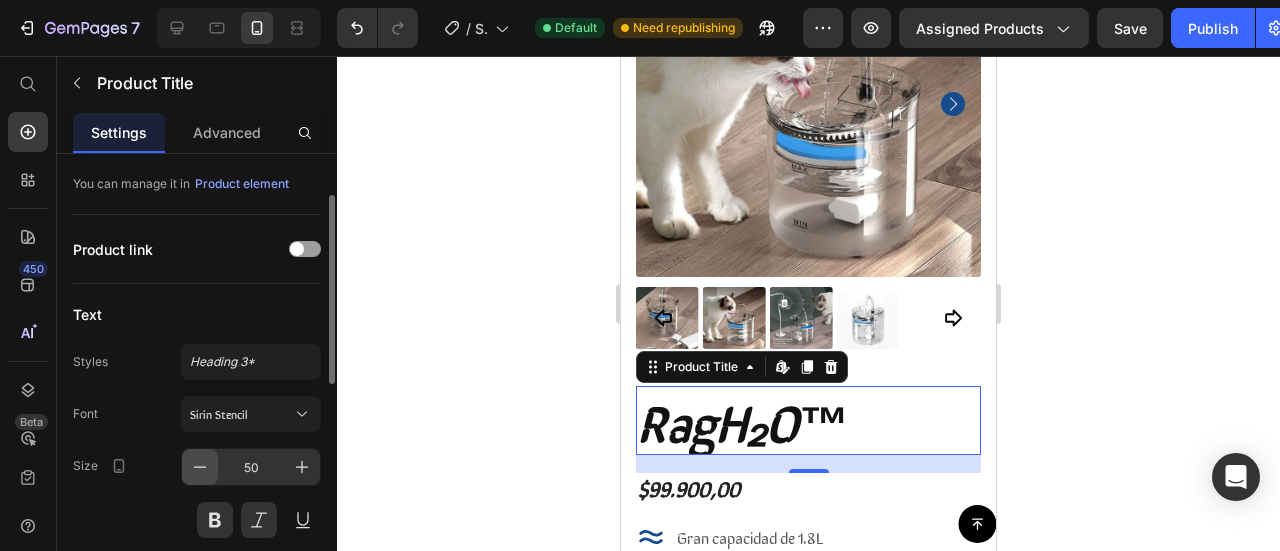 click 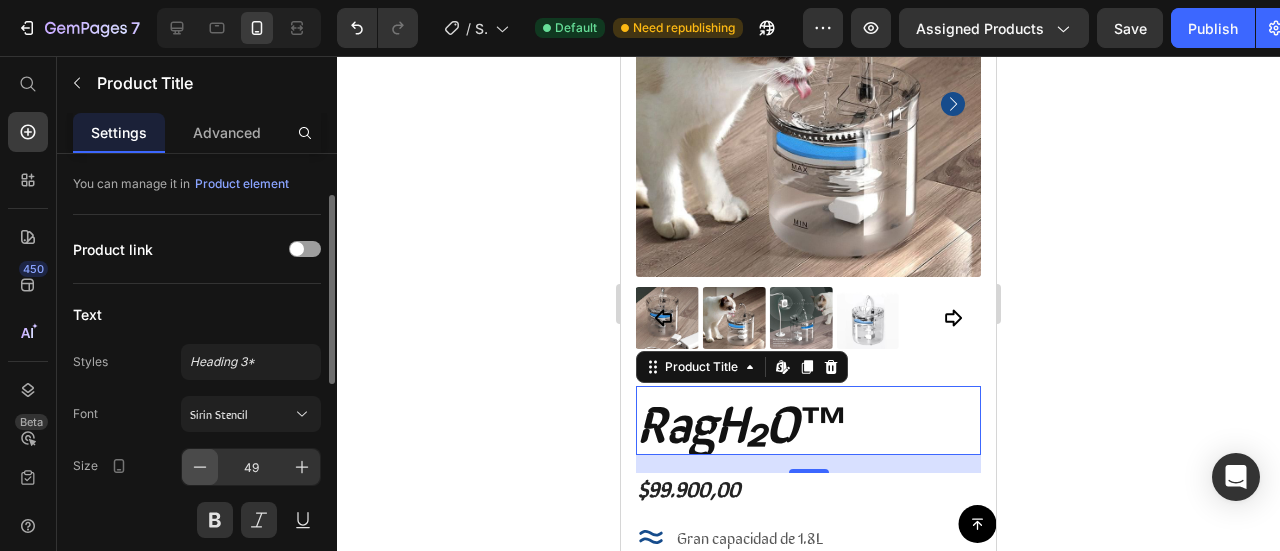 click 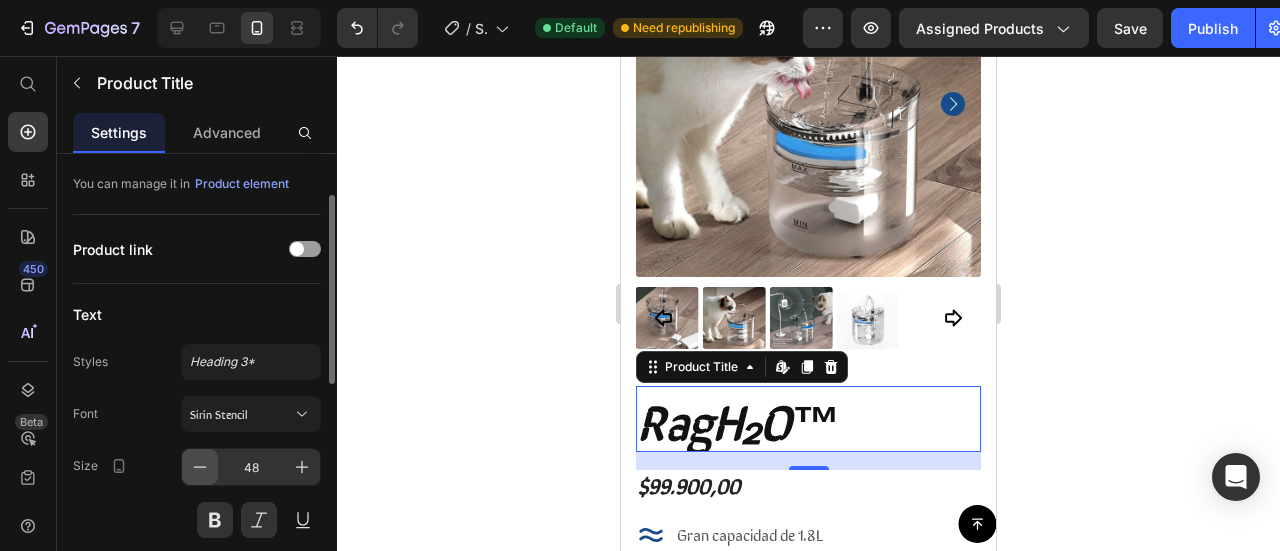 click 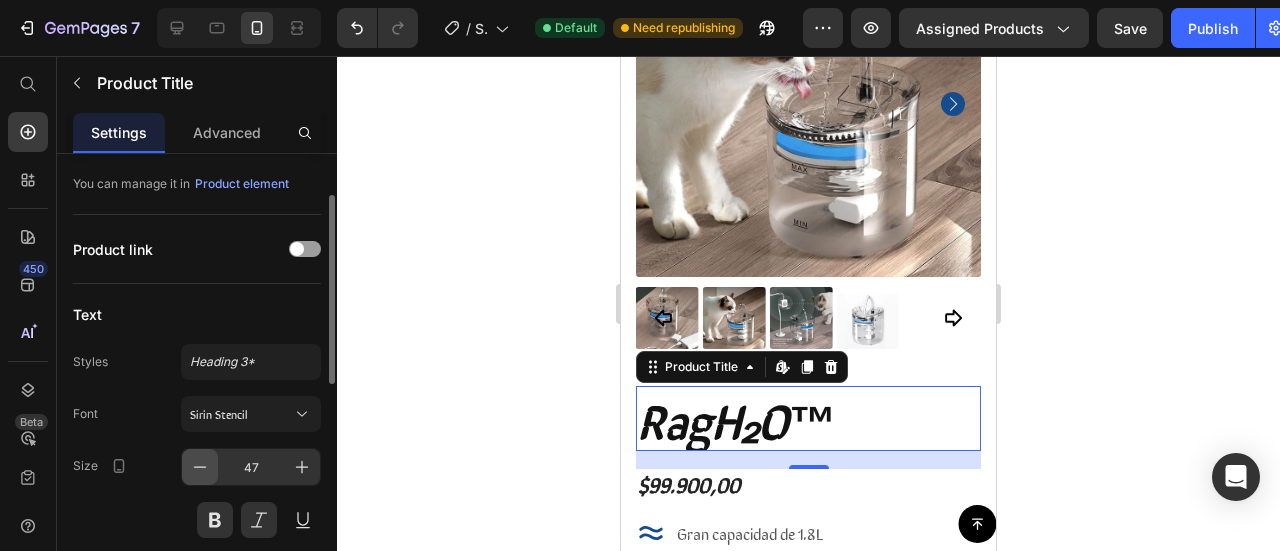 click 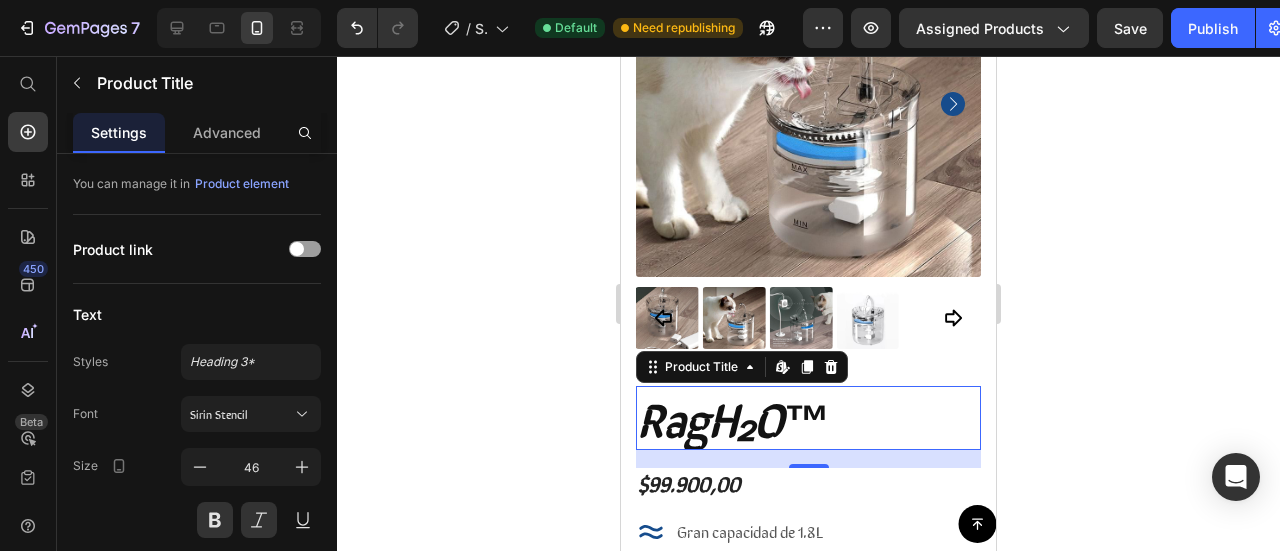 click 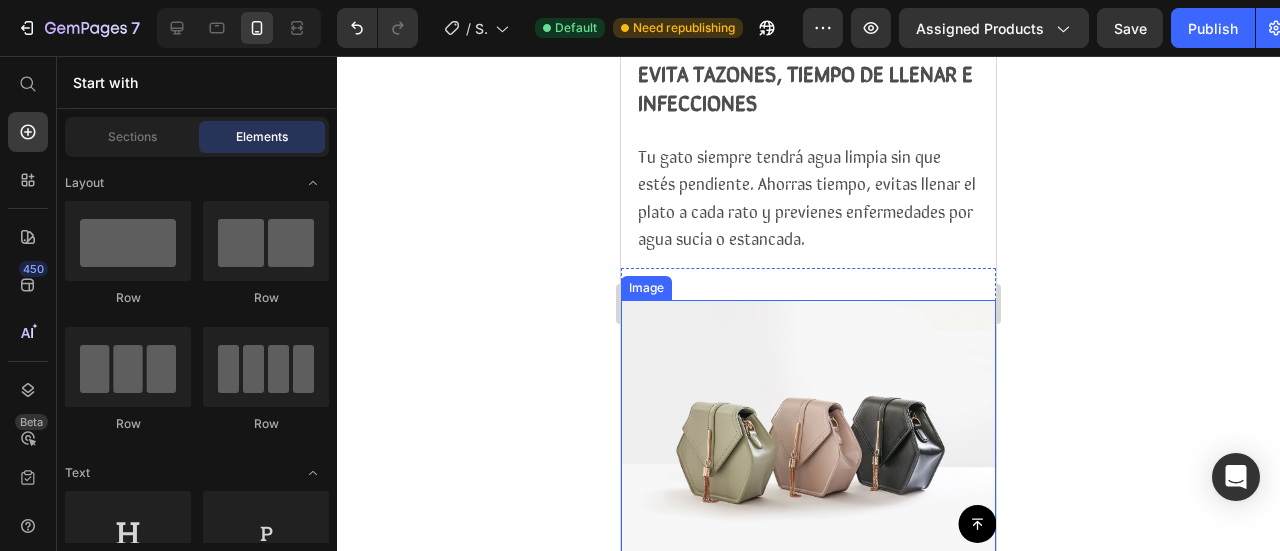 scroll, scrollTop: 1702, scrollLeft: 0, axis: vertical 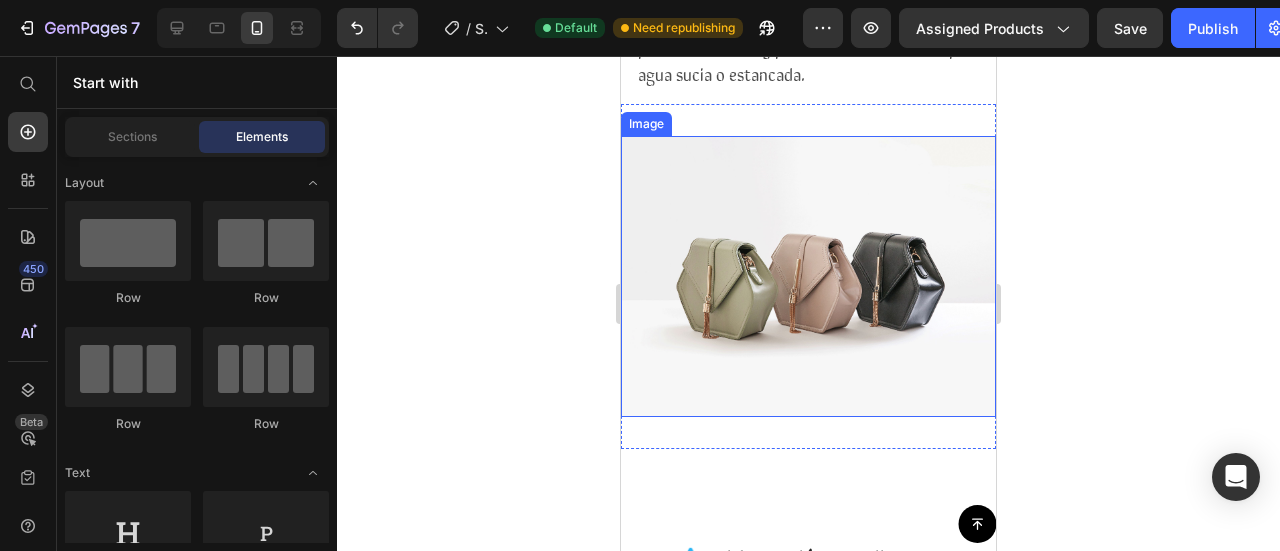 click at bounding box center [808, 276] 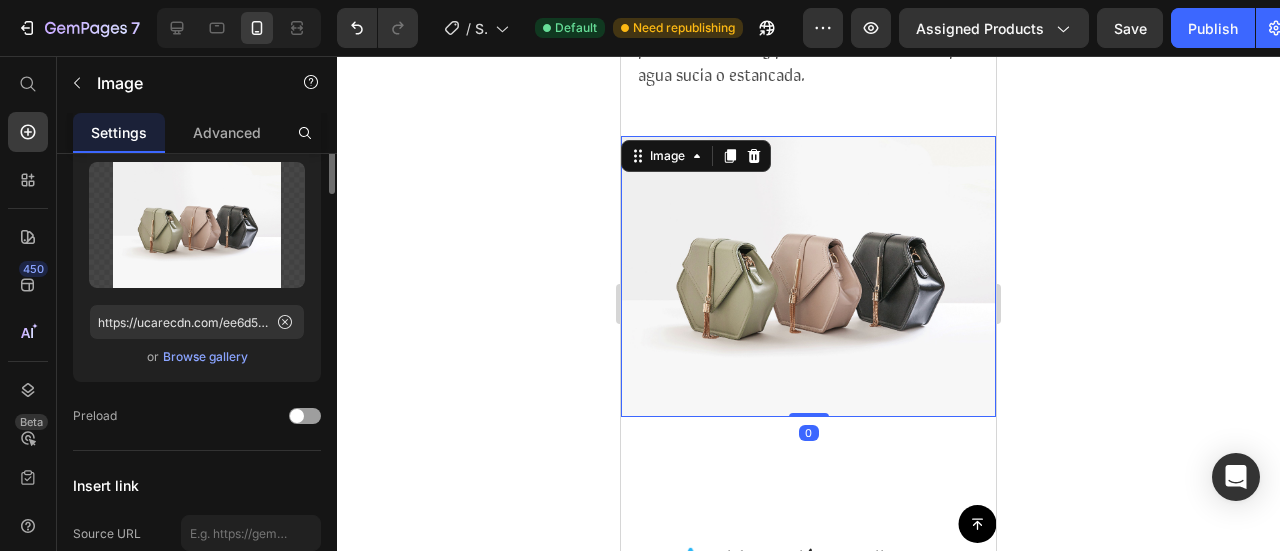 scroll, scrollTop: 0, scrollLeft: 0, axis: both 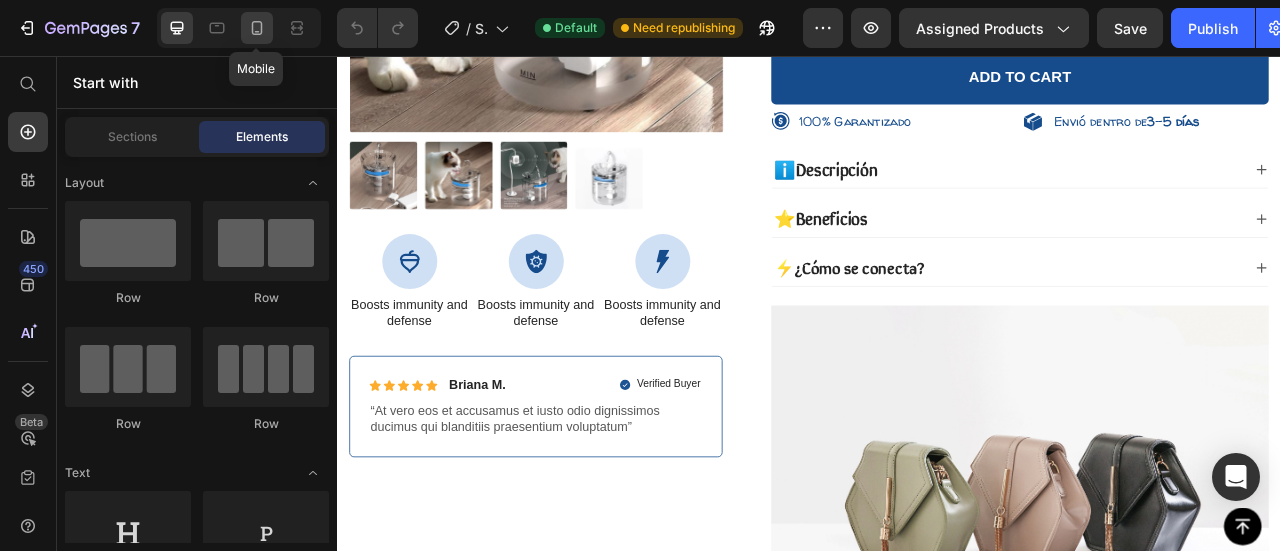 click 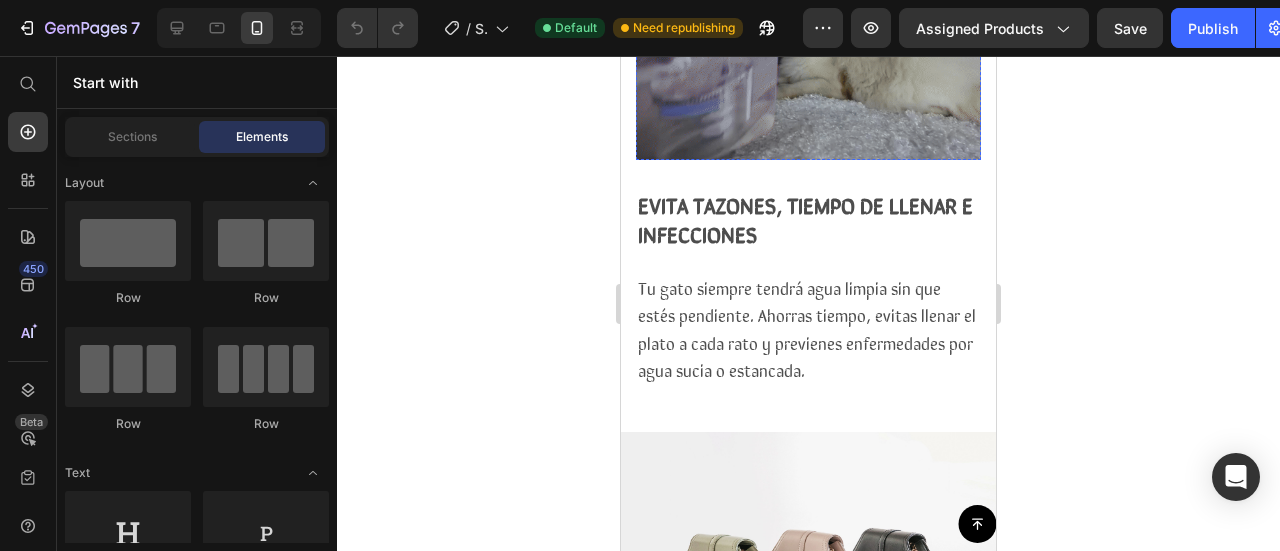 scroll, scrollTop: 1467, scrollLeft: 0, axis: vertical 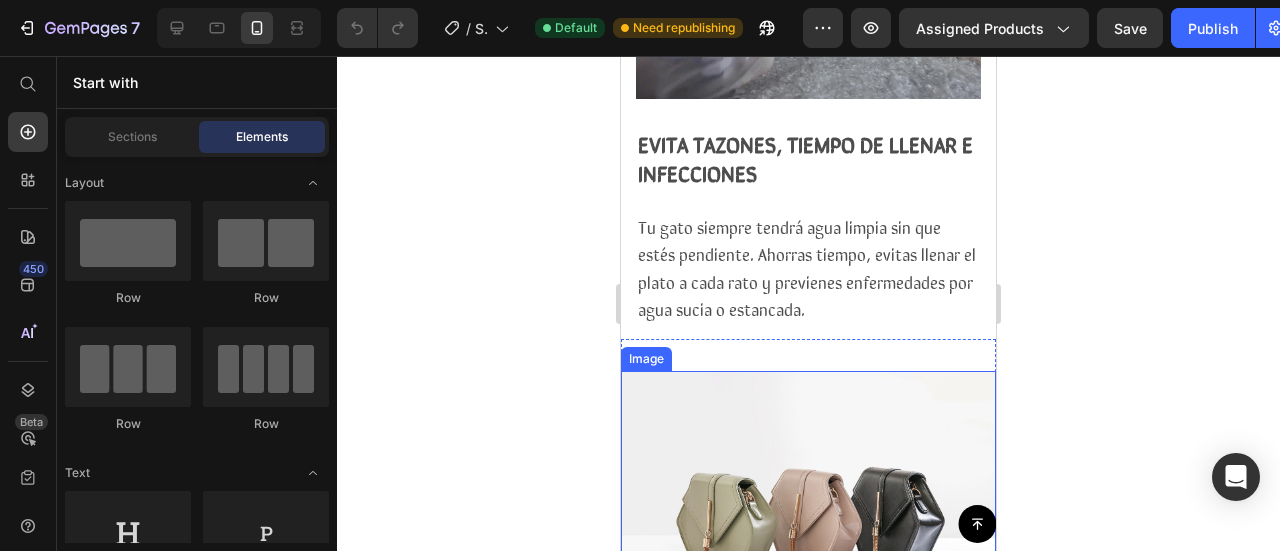 click at bounding box center (808, 511) 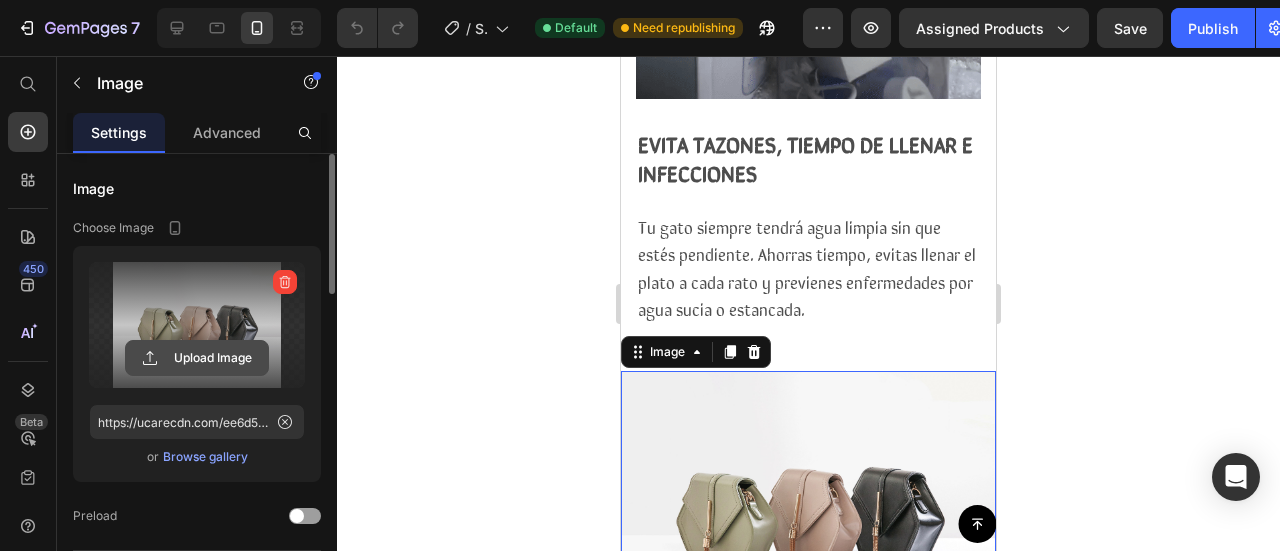 click 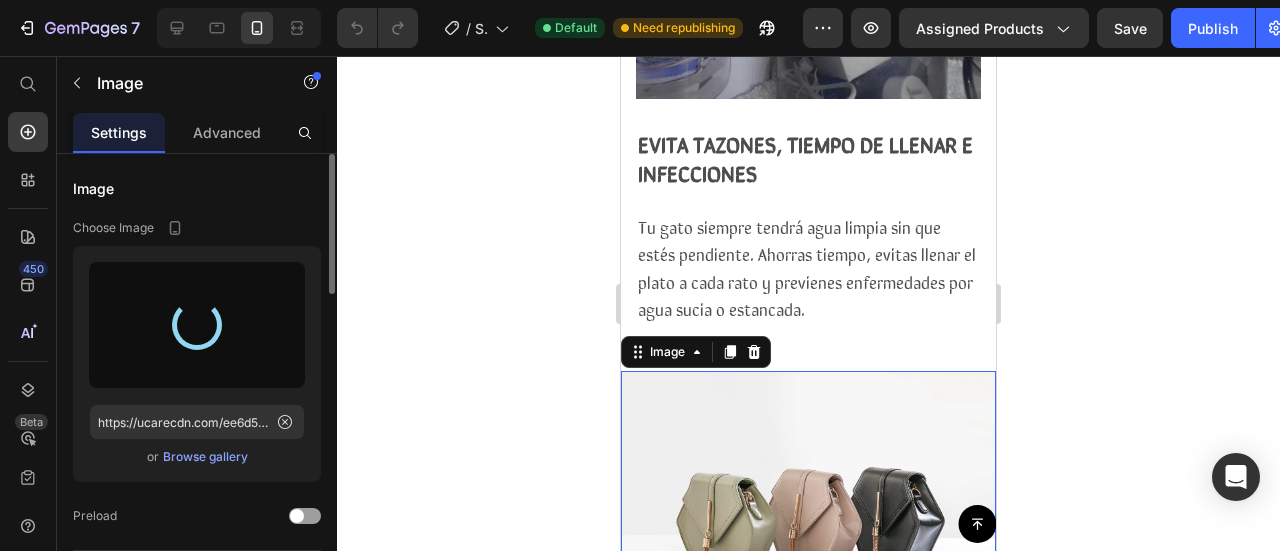 type on "https://cdn.shopify.com/s/files/1/0942/6590/1335/files/gempages_574596721380688671-bb592104-0c41-4ea4-91ab-885cad8cfb02.gif" 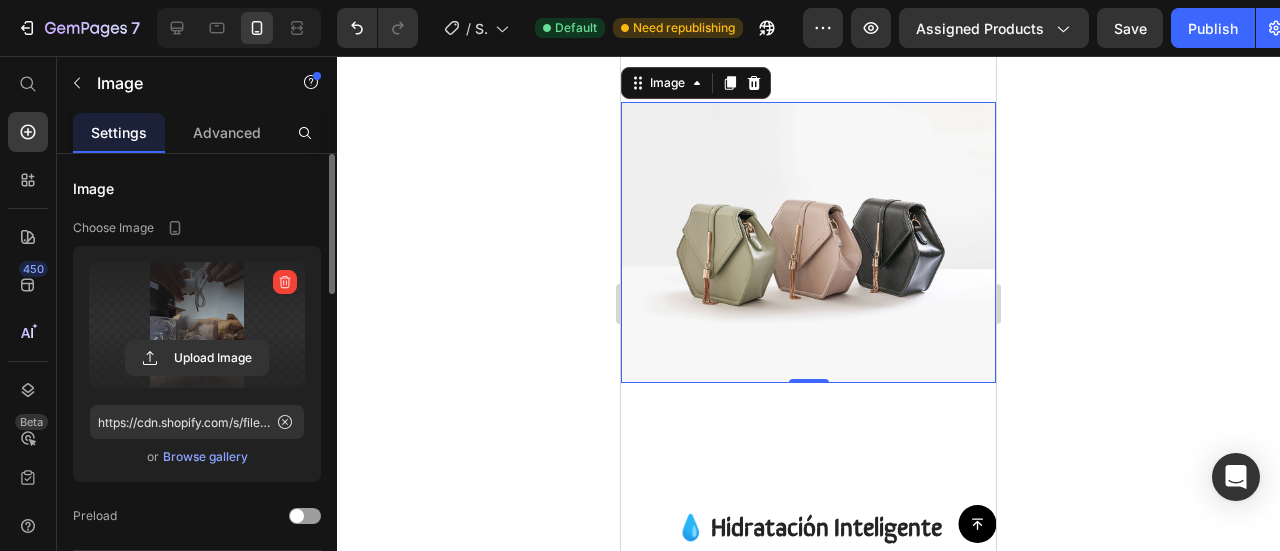 scroll, scrollTop: 1767, scrollLeft: 0, axis: vertical 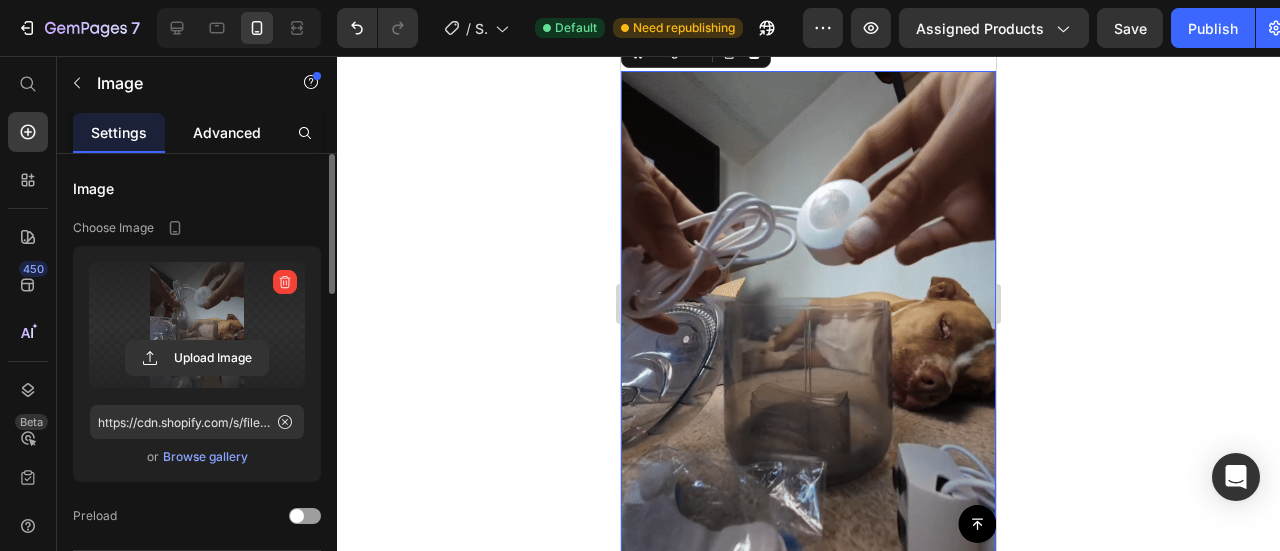 click on "Advanced" at bounding box center [227, 132] 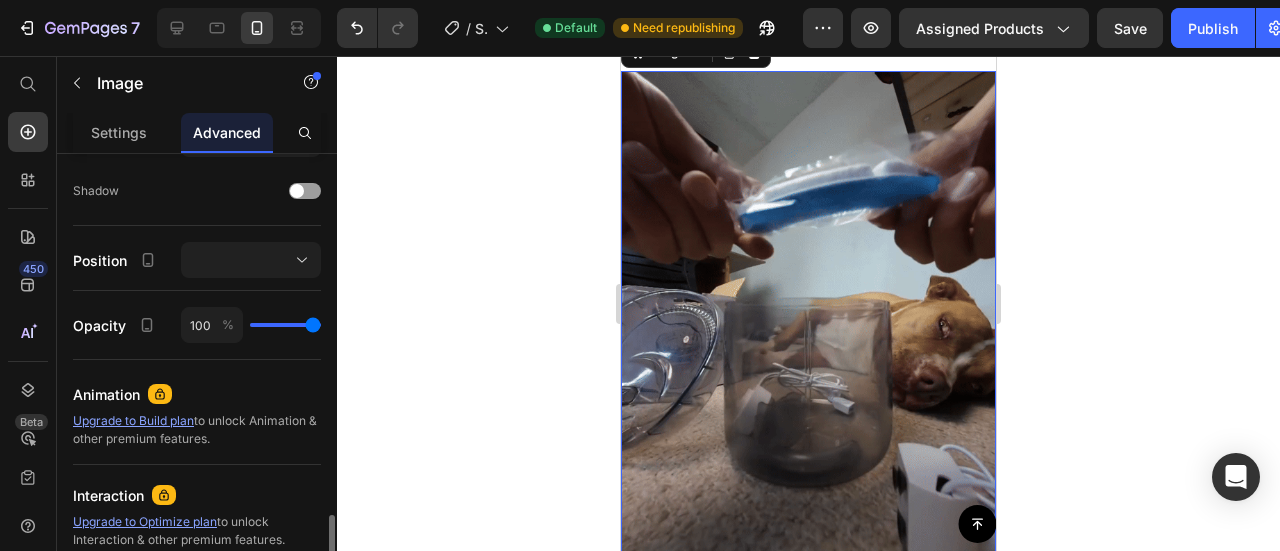 scroll, scrollTop: 547, scrollLeft: 0, axis: vertical 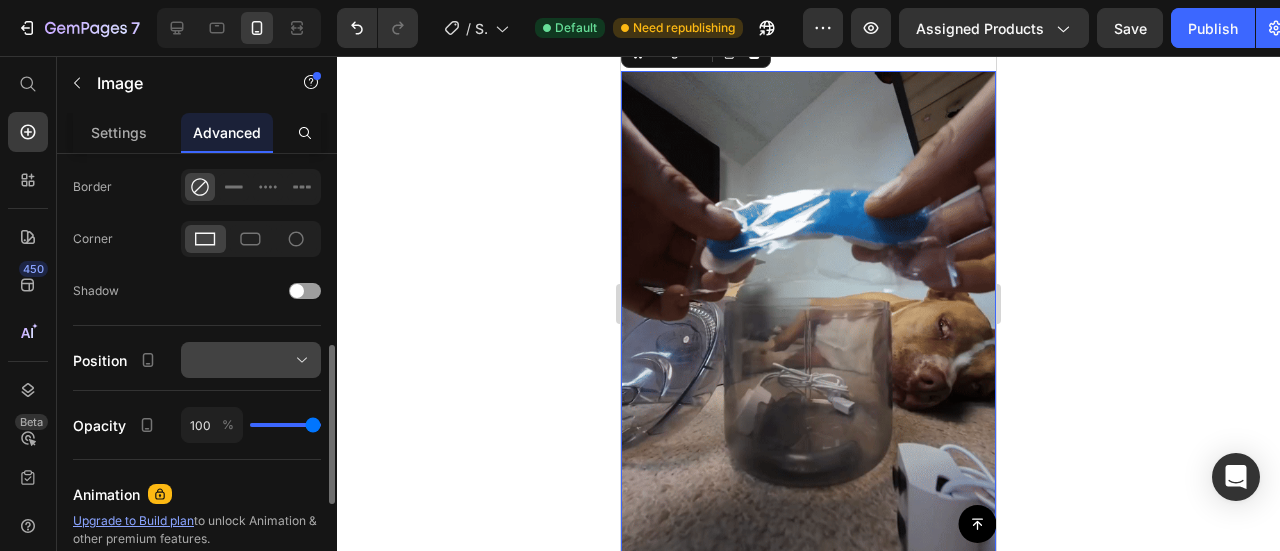 click 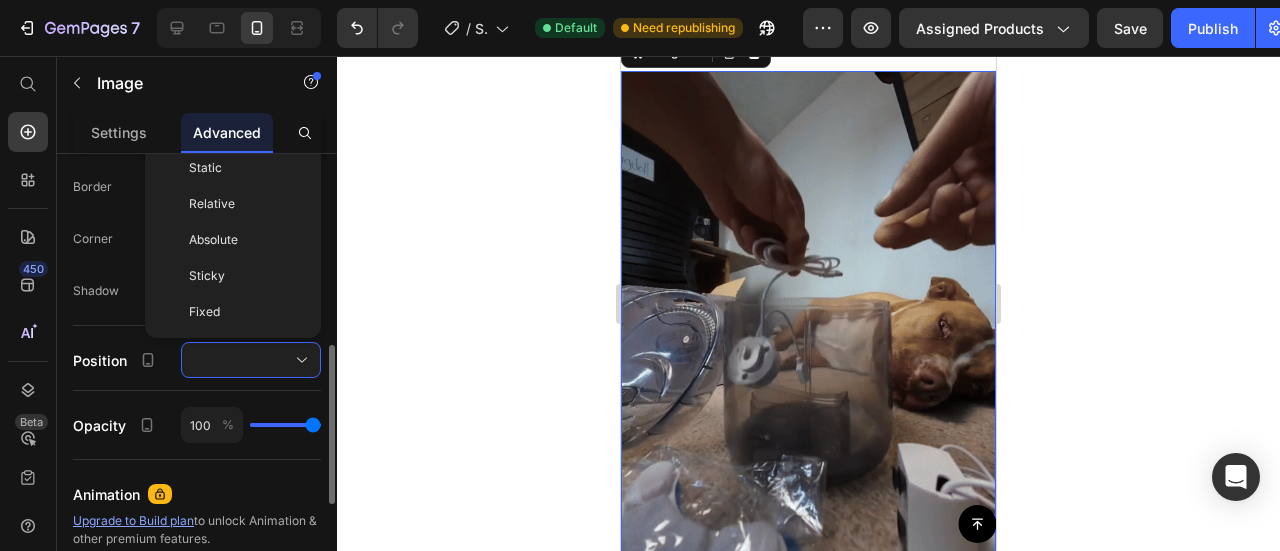scroll, scrollTop: 447, scrollLeft: 0, axis: vertical 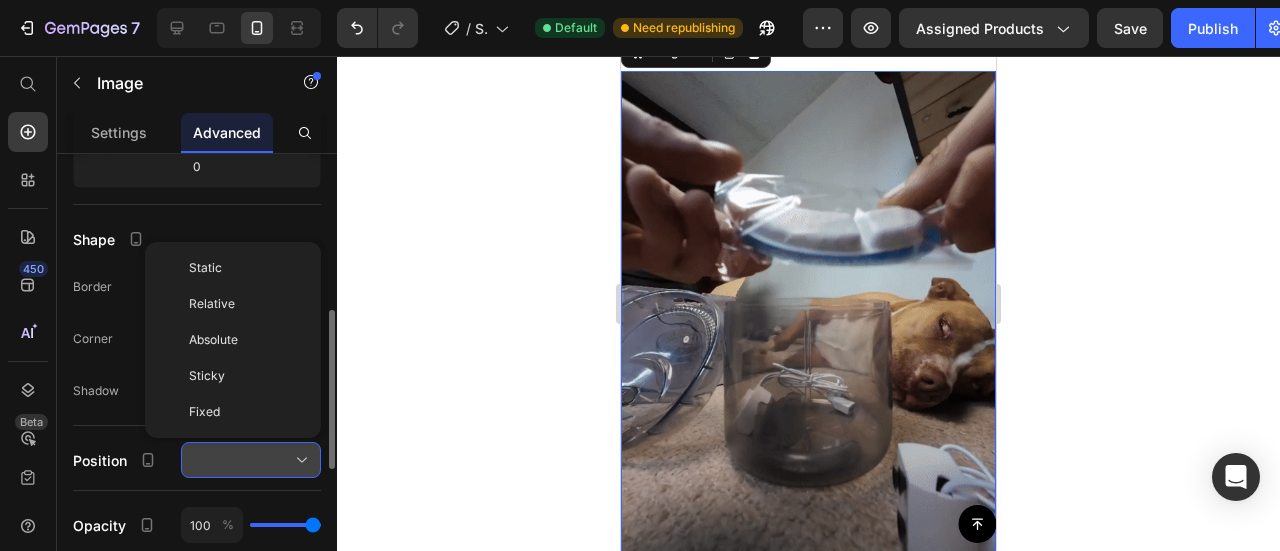 click at bounding box center (251, 460) 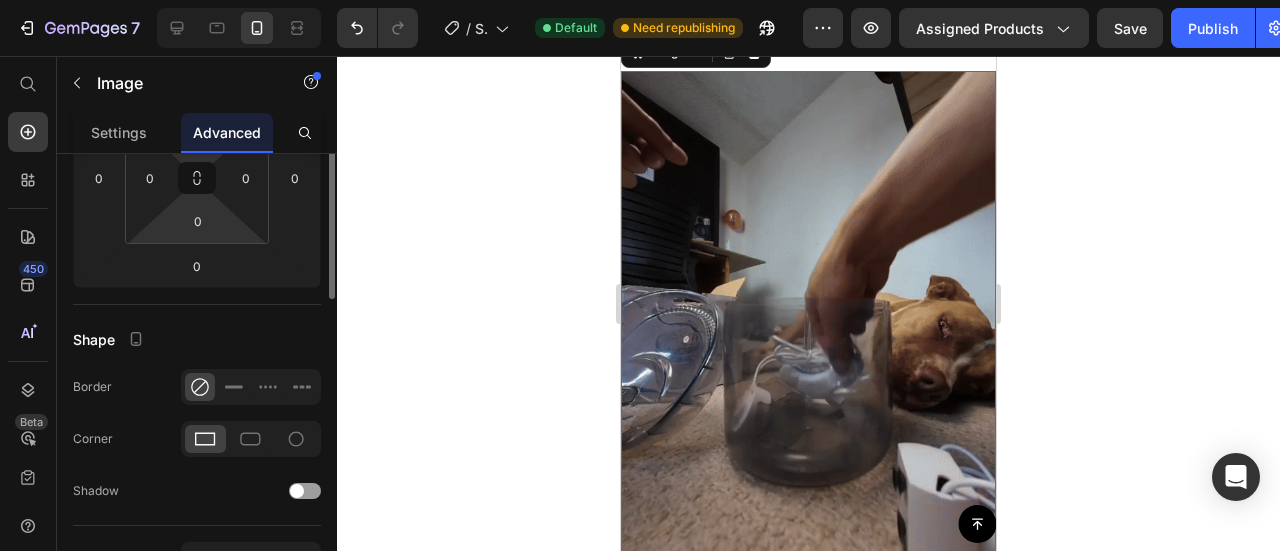scroll, scrollTop: 147, scrollLeft: 0, axis: vertical 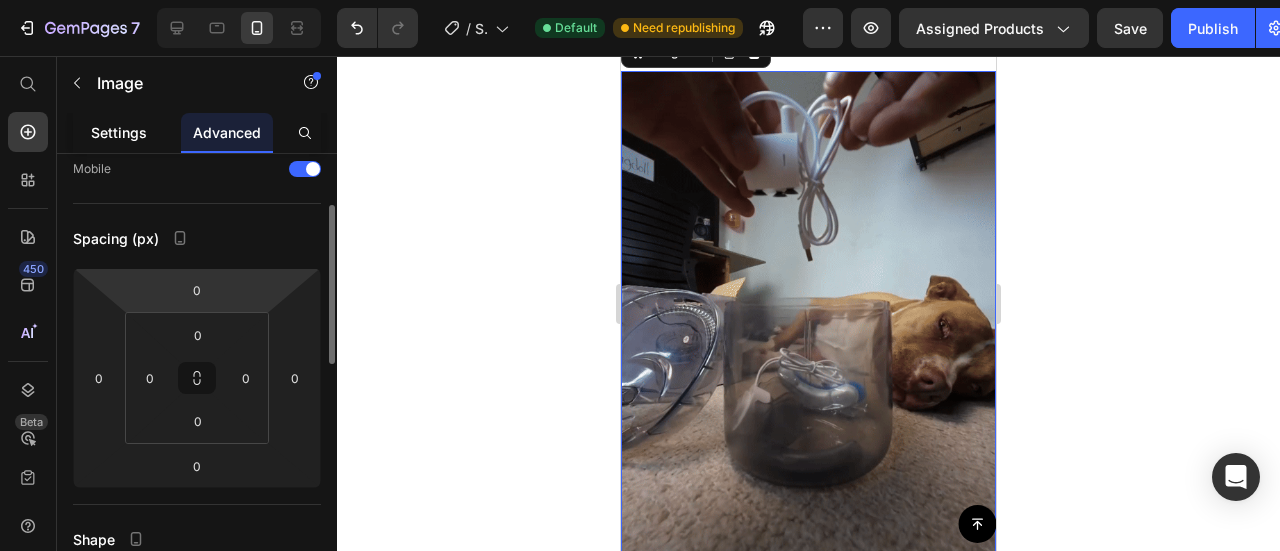 click on "Settings" at bounding box center [119, 132] 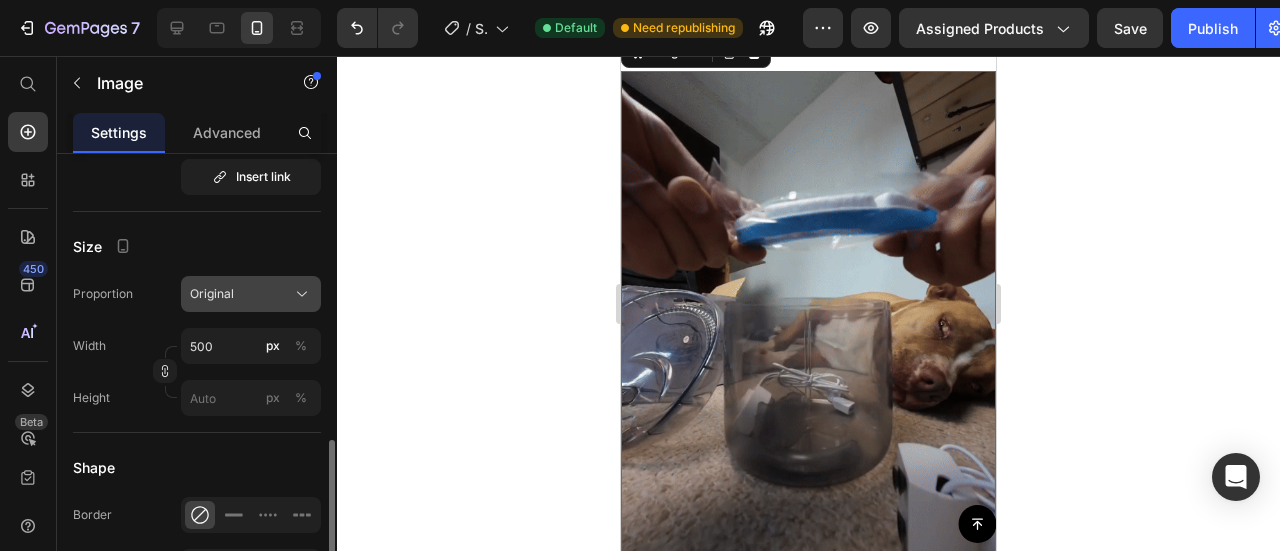 scroll, scrollTop: 600, scrollLeft: 0, axis: vertical 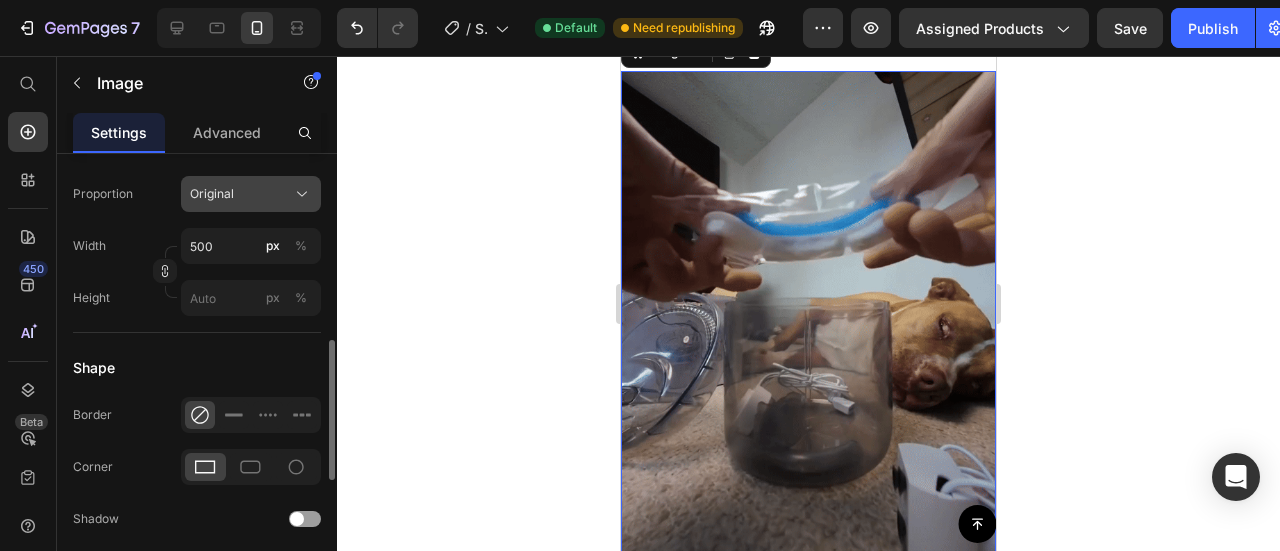 click on "Original" 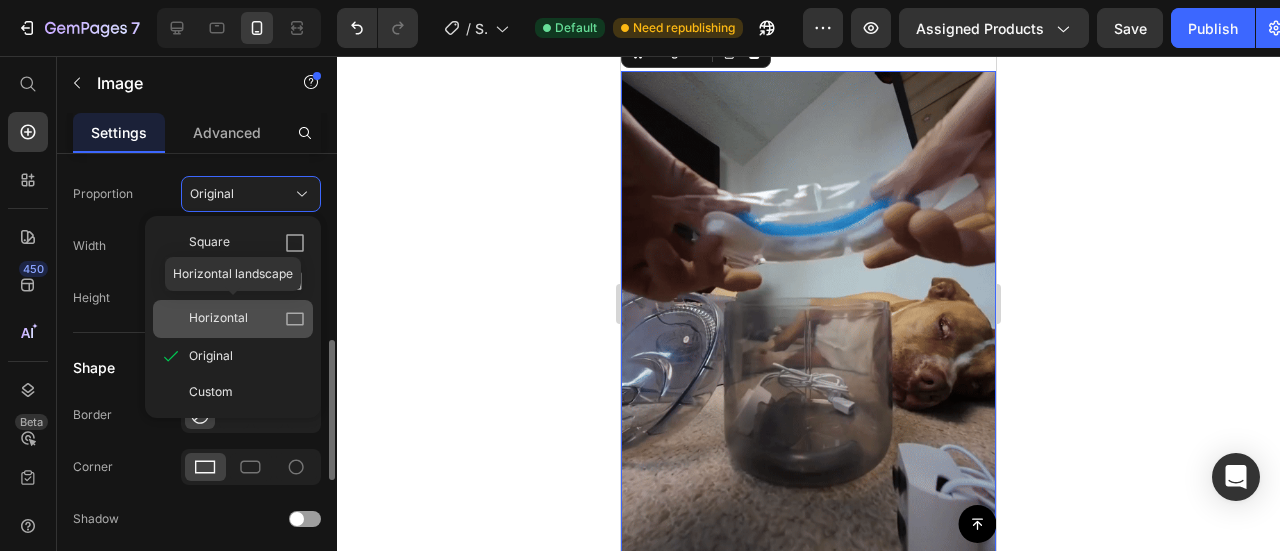 click on "Horizontal" at bounding box center (247, 319) 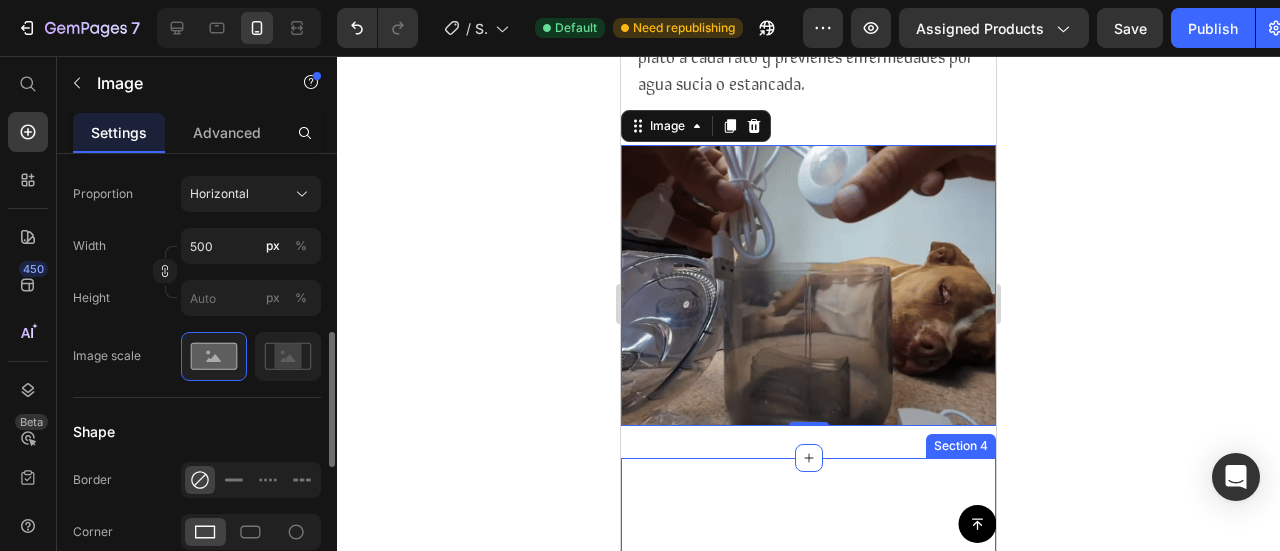 scroll, scrollTop: 1567, scrollLeft: 0, axis: vertical 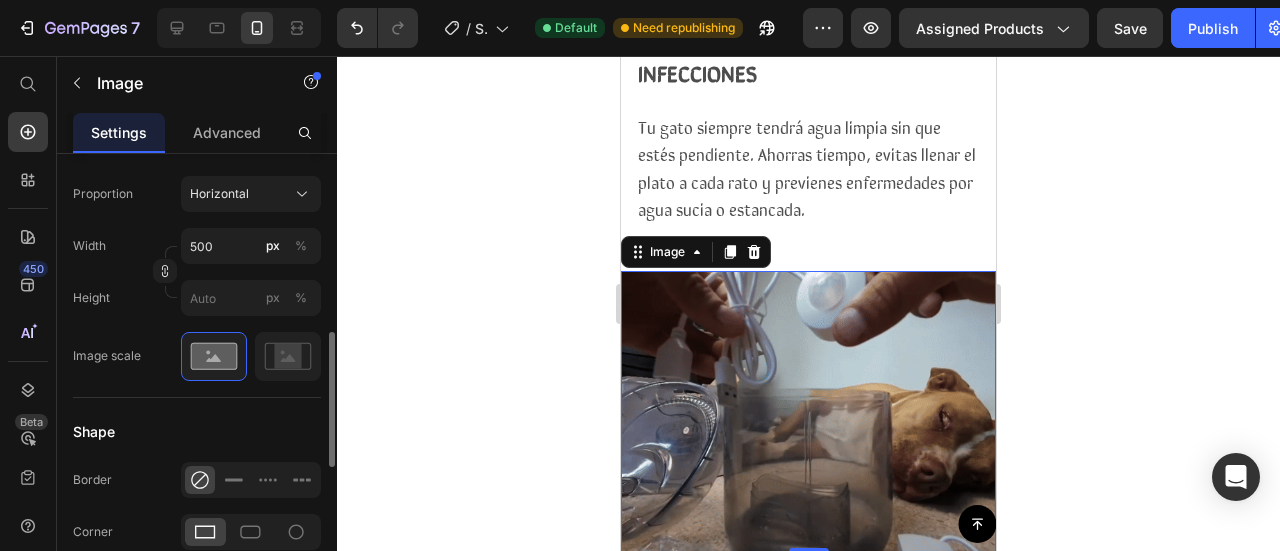 click 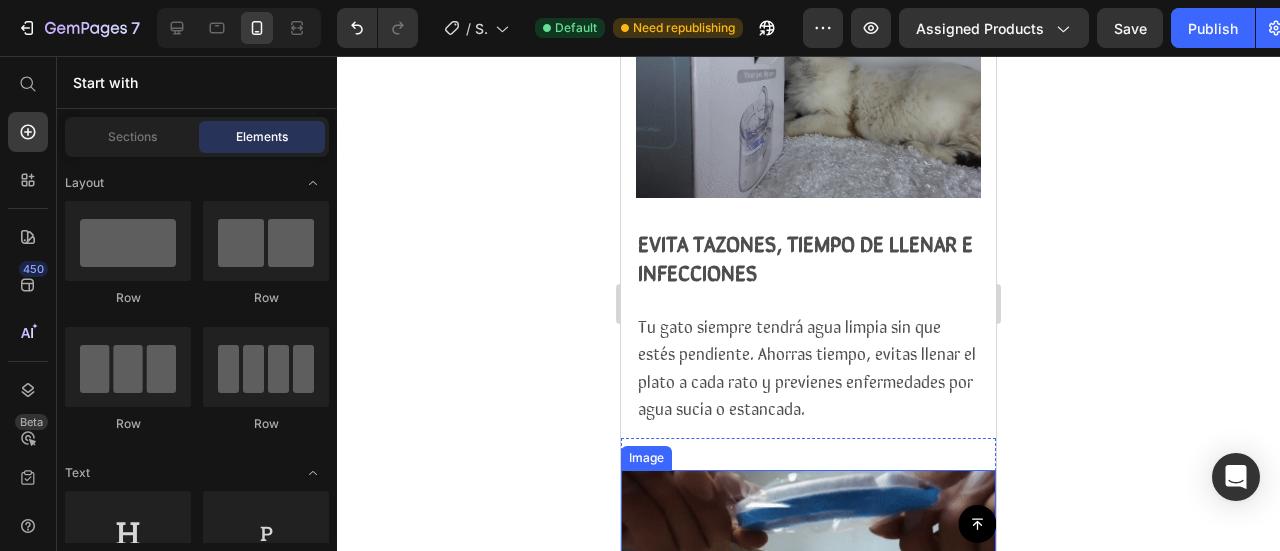 scroll, scrollTop: 1367, scrollLeft: 0, axis: vertical 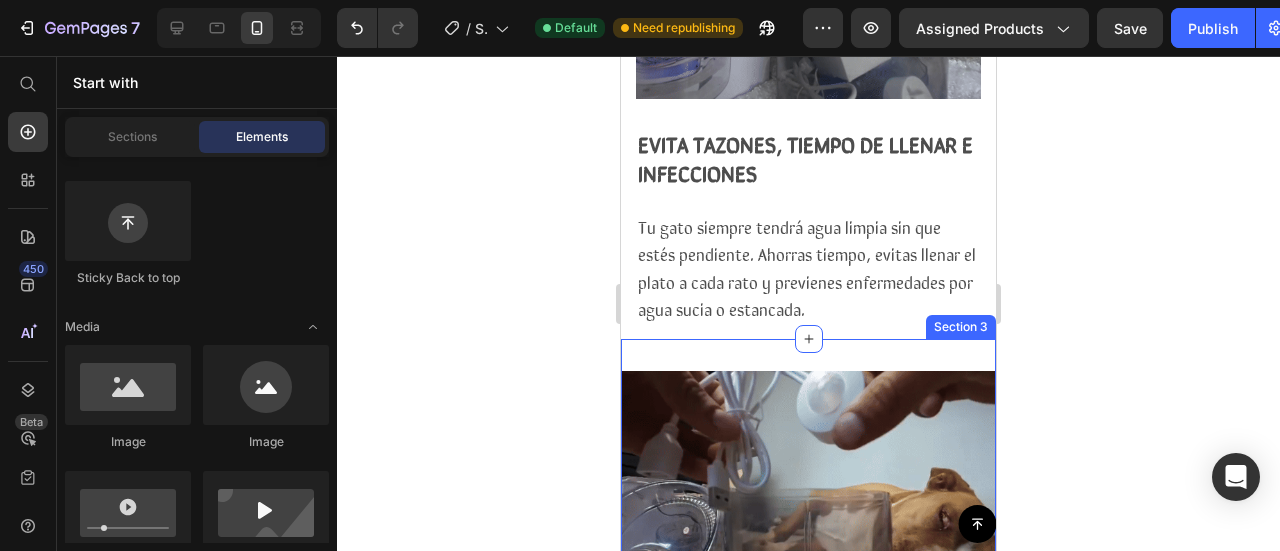 click on "Tu gato siempre tendrá agua limpia sin que estés pendiente. Ahorras tiempo, evitas llenar el plato a cada rato y previenes enfermedades por agua sucia o estancada." at bounding box center [807, 267] 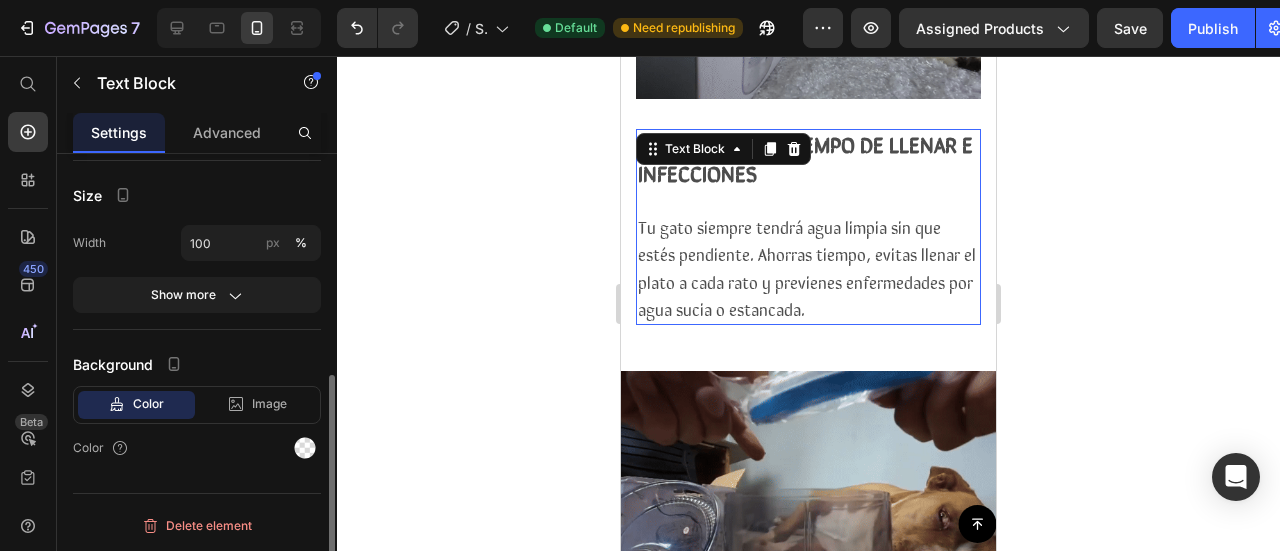 scroll, scrollTop: 0, scrollLeft: 0, axis: both 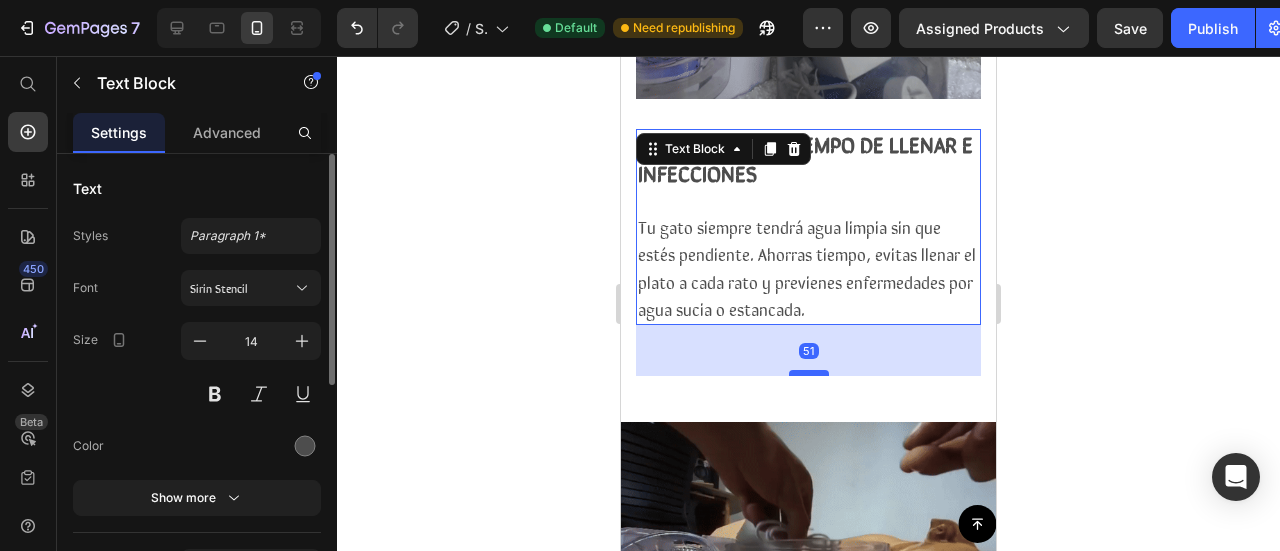 drag, startPoint x: 800, startPoint y: 225, endPoint x: 791, endPoint y: 275, distance: 50.803543 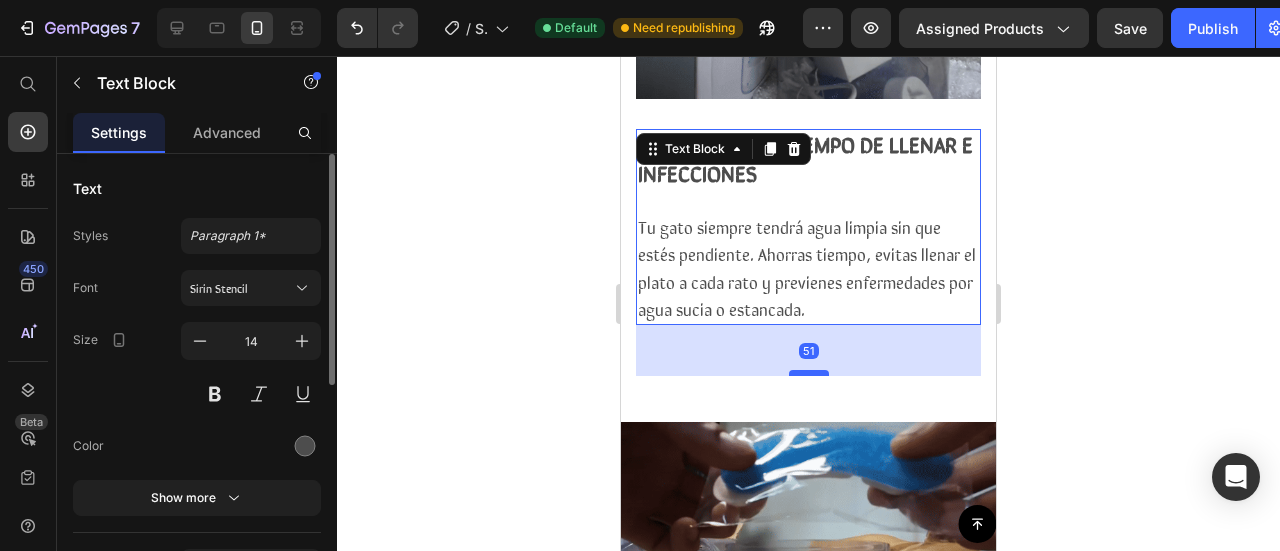 click at bounding box center (809, 373) 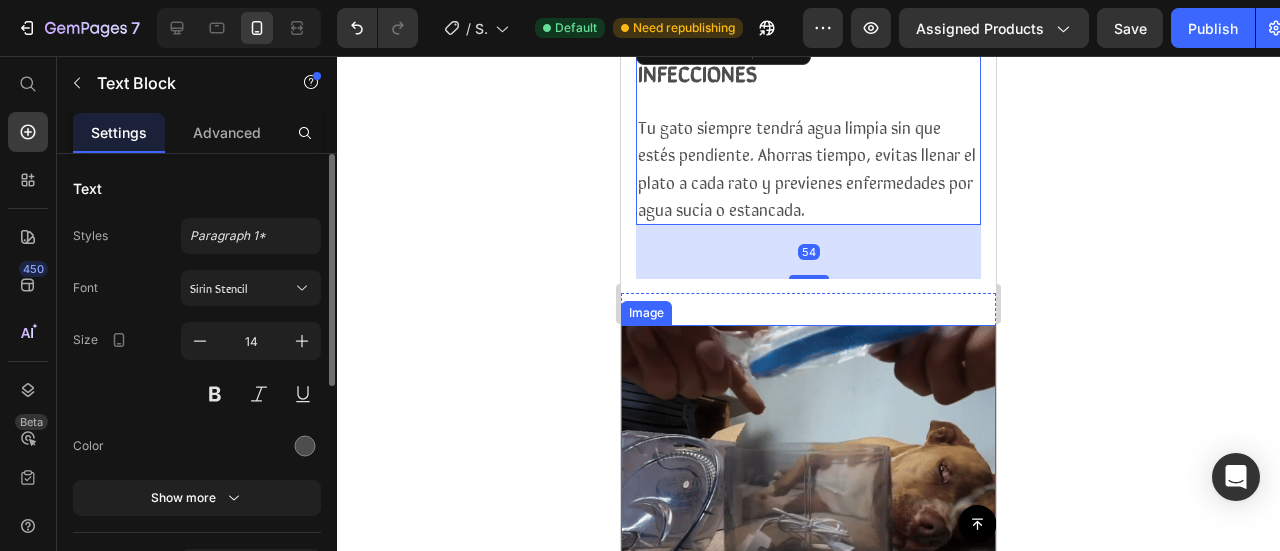 click at bounding box center (808, 465) 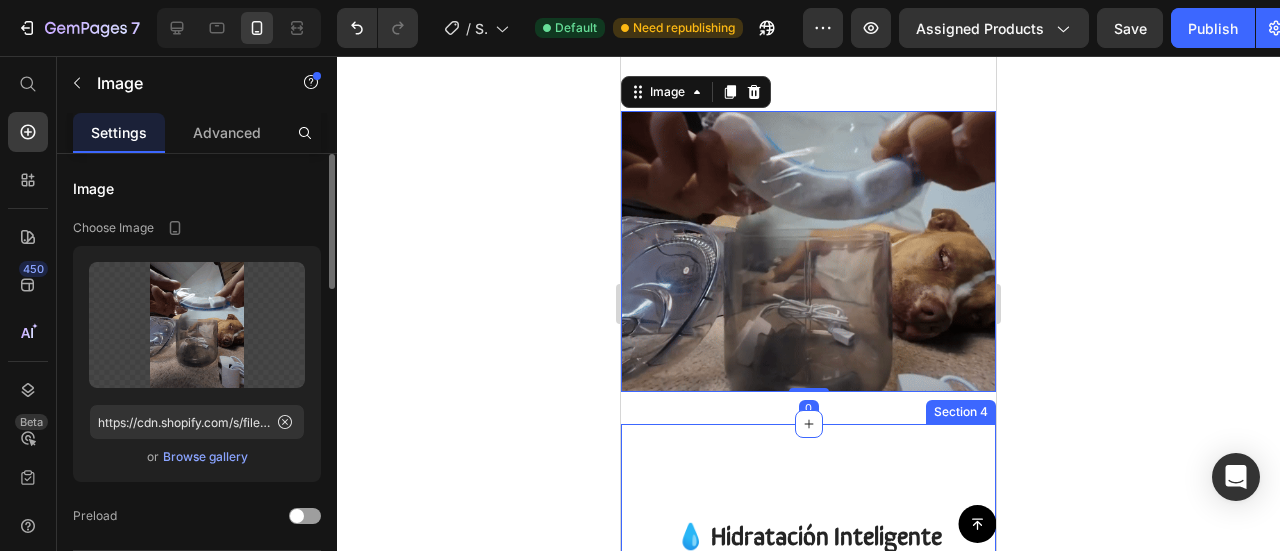 scroll, scrollTop: 1867, scrollLeft: 0, axis: vertical 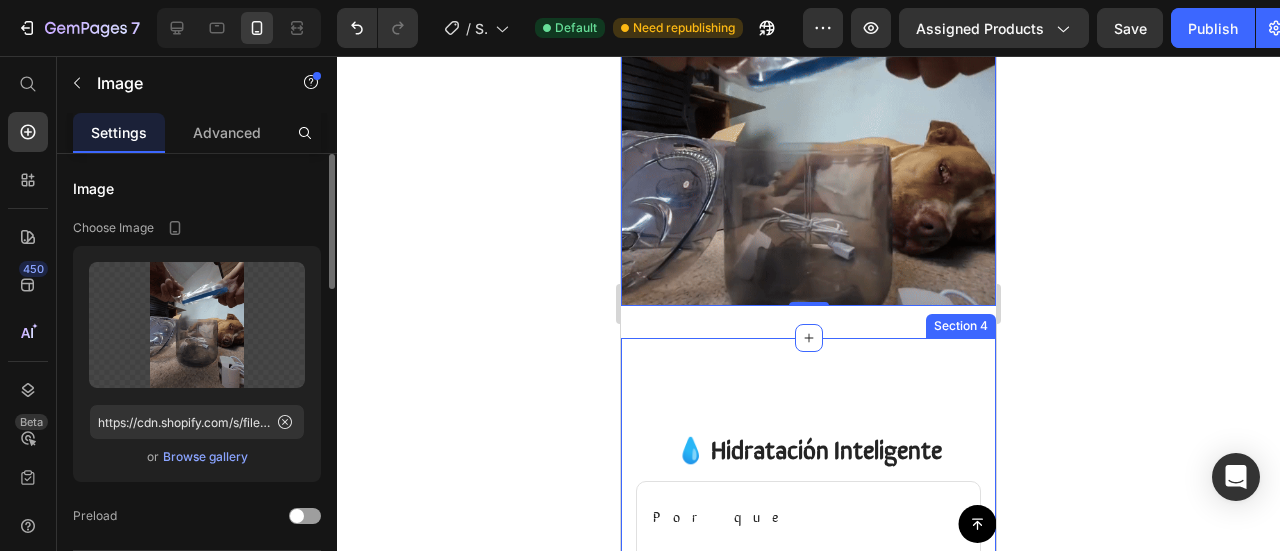 click at bounding box center (808, 165) 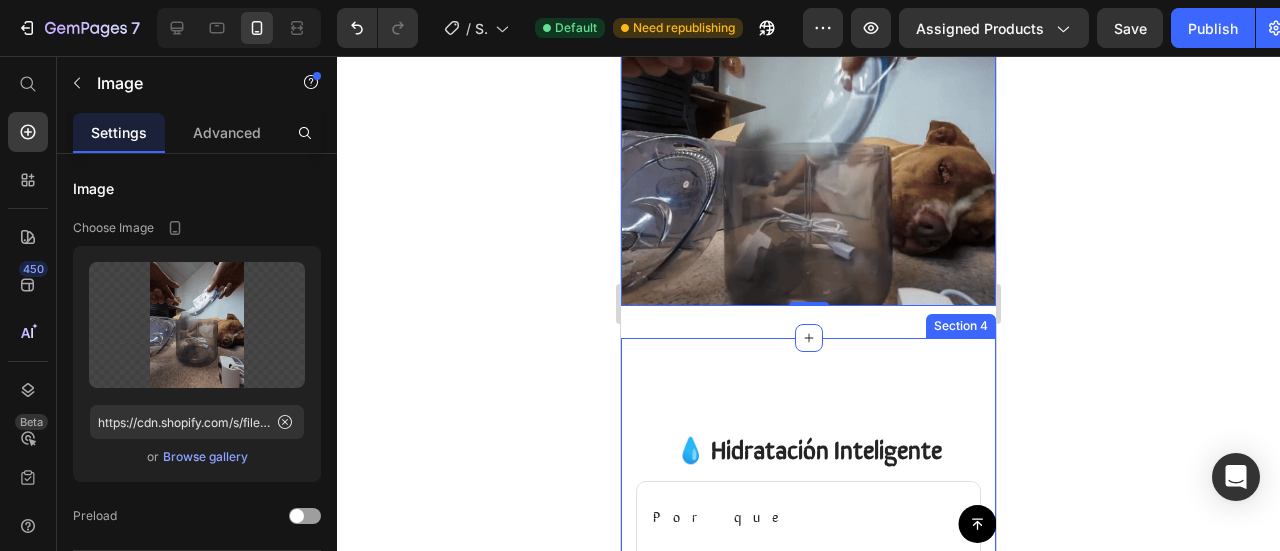 click on "💧 Hidratación Inteligente Heading Por que elegir el  RagH₂O ™ Text Block Image Row Otros Text Block Row
Icon Integra un  sensor  IR con alcance hasta  3 m Text Block Row
Icon Row
Icon Row
Icon Accesorio  para chorro  elevado,  tipo fuente  Text Block Row
Icon Row
Icon Row
Icon Triple filtración  (iónico + carbón + mecánico) Text Block Row
Icon Row
Icon Row
Icon Muy  silencioso  (≈25–30 dB) Text Block Row
Icon Row
Icon Row
Icon Capacidad de  1.8L Text Block Row
Icon Row
Icon Row Section 4" at bounding box center (808, 789) 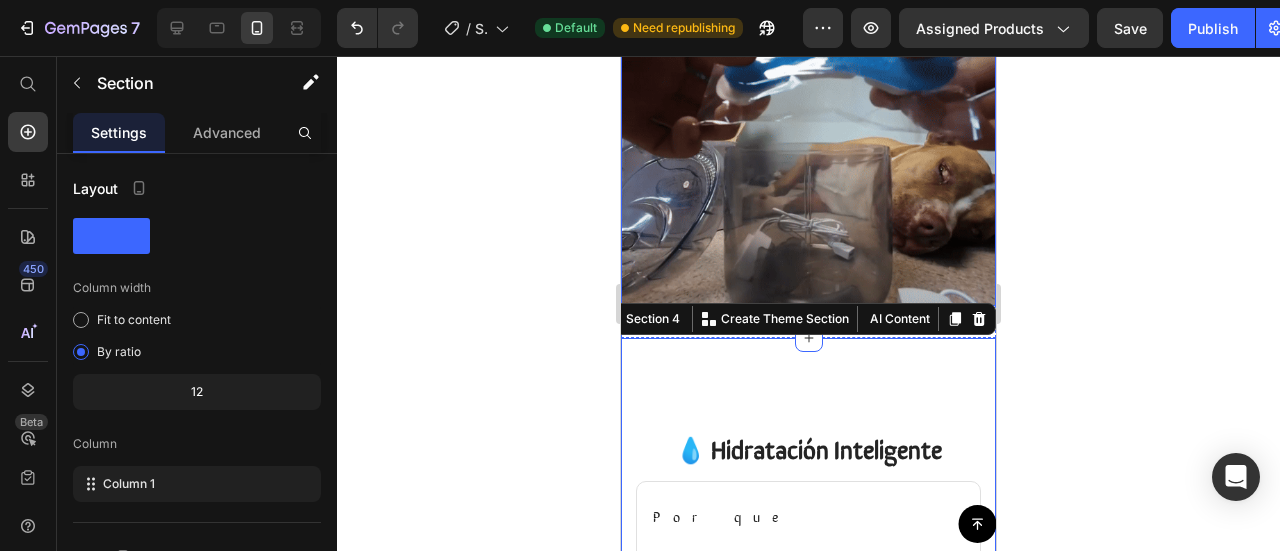 click at bounding box center [808, 165] 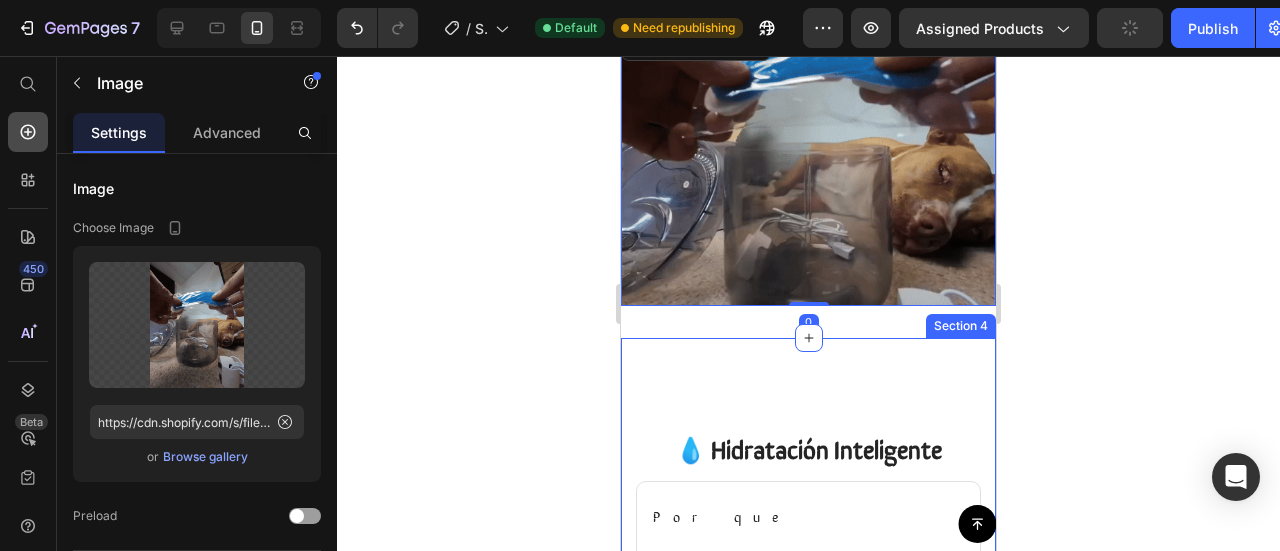 click 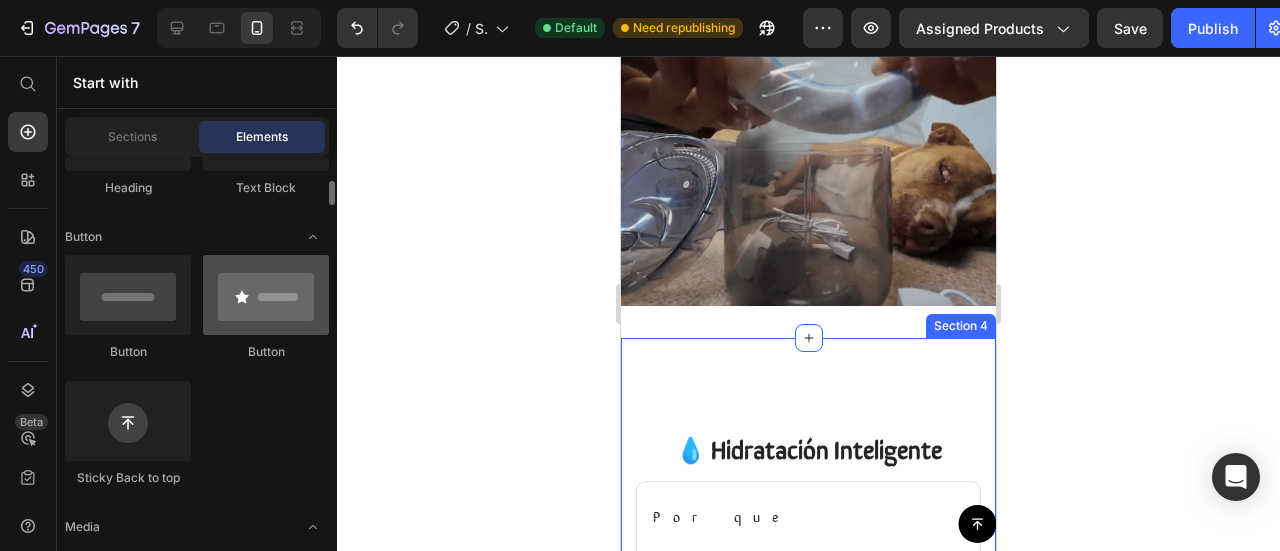 scroll, scrollTop: 300, scrollLeft: 0, axis: vertical 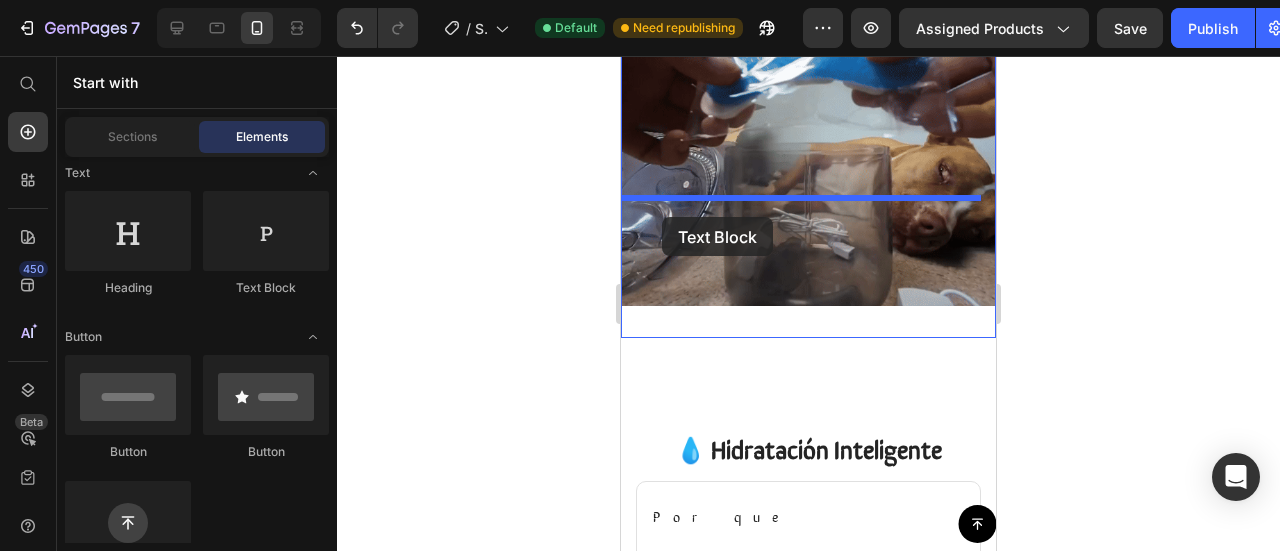 drag, startPoint x: 632, startPoint y: 325, endPoint x: 662, endPoint y: 217, distance: 112.08925 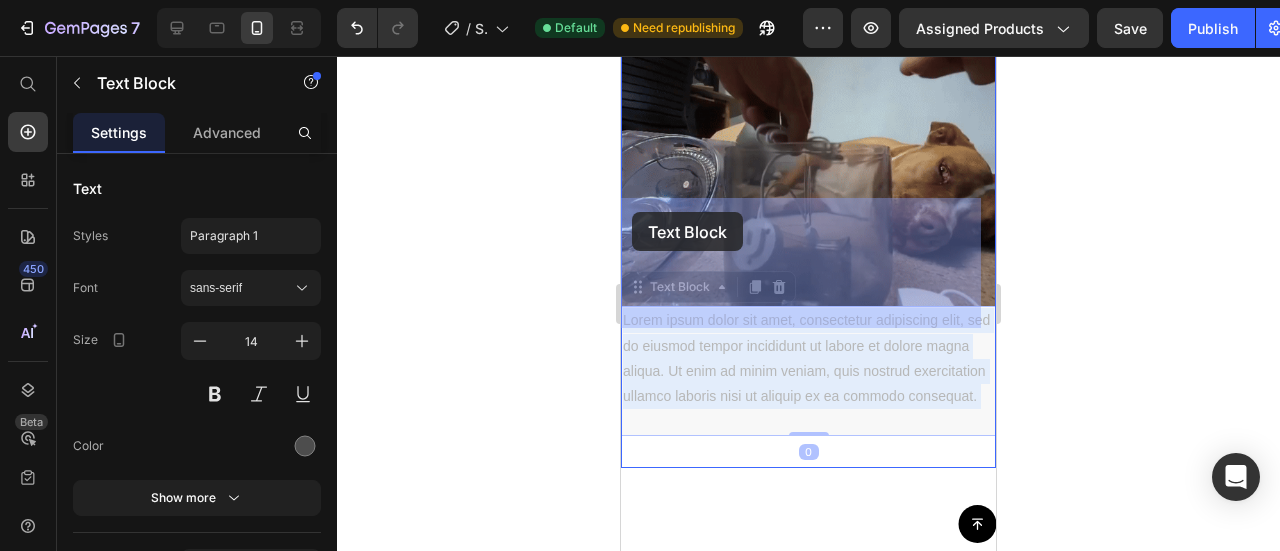 drag, startPoint x: 765, startPoint y: 305, endPoint x: 712, endPoint y: 271, distance: 62.968246 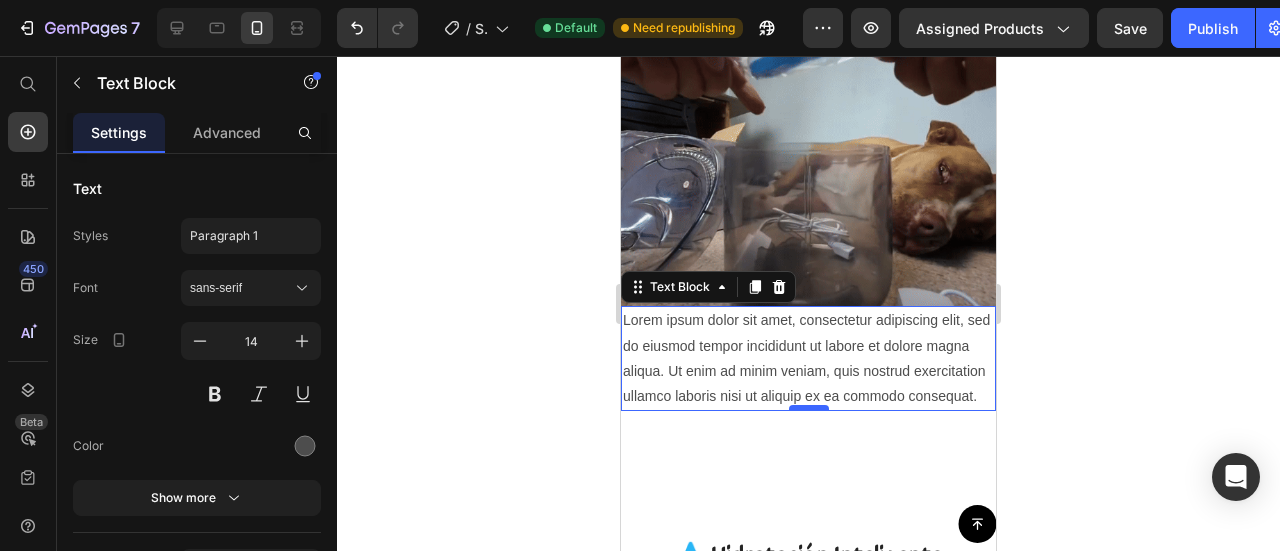 click at bounding box center (809, 408) 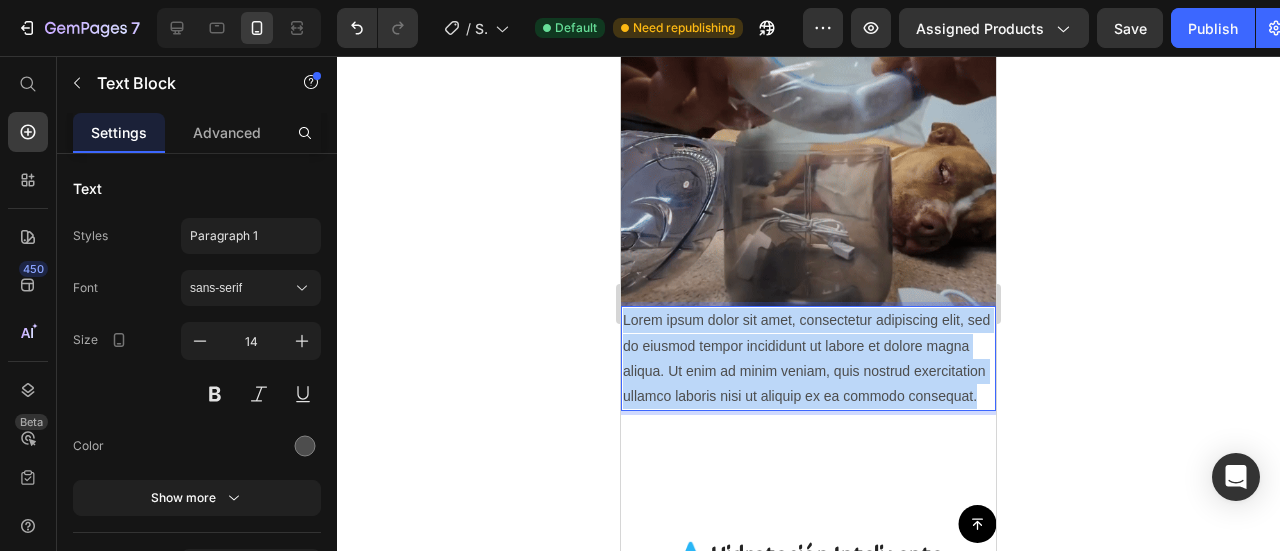 drag, startPoint x: 772, startPoint y: 313, endPoint x: 620, endPoint y: 219, distance: 178.71765 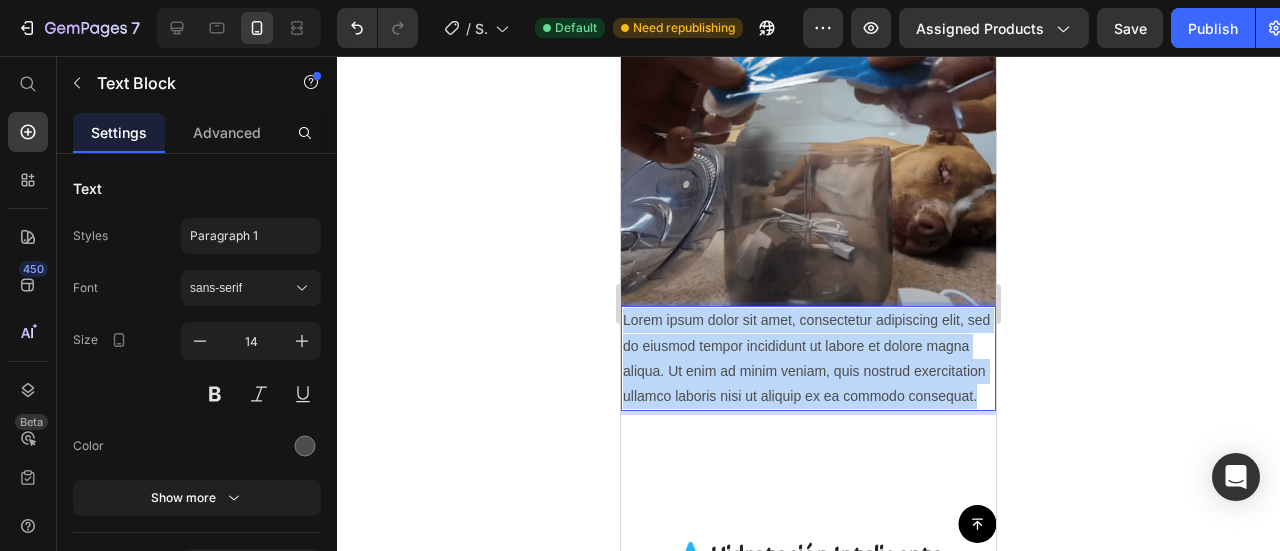 click on "iPhone 13 Mini  ( 375 px) iPhone 13 Mini iPhone 13 Pro iPhone 11 Pro Max iPhone 15 Pro Max Pixel 7 Galaxy S8+ Galaxy S20 Ultra iPad Mini iPad Air iPad Pro
Button Sticky
RagH₂O Item List
Entrega   3 a 5 dias  Item List Row
Product Images
Icon Boosts immunity and defense Text Block
Icon Boosts immunity and defense Text Block
Icon Boosts immunity and defense Text Block Row Icon Icon Icon Icon Icon Icon List [FIRST] [LAST] Text Block Row Verified Buyer Item List Row “At vero eos et iusto odio dignissimos ducimus qui blanditiis praesentium voluptatum” Text Block Row Icon Icon Icon Icon Icon Icon List +1.500 vendidos! Text Block Row Ragdoll Drink™ Product Title $99.900,00 Product Price
Gran capacidad de 1.8L
Triple sistema de filtración
Detecta a tu mascota
Item List" at bounding box center [808, 543] 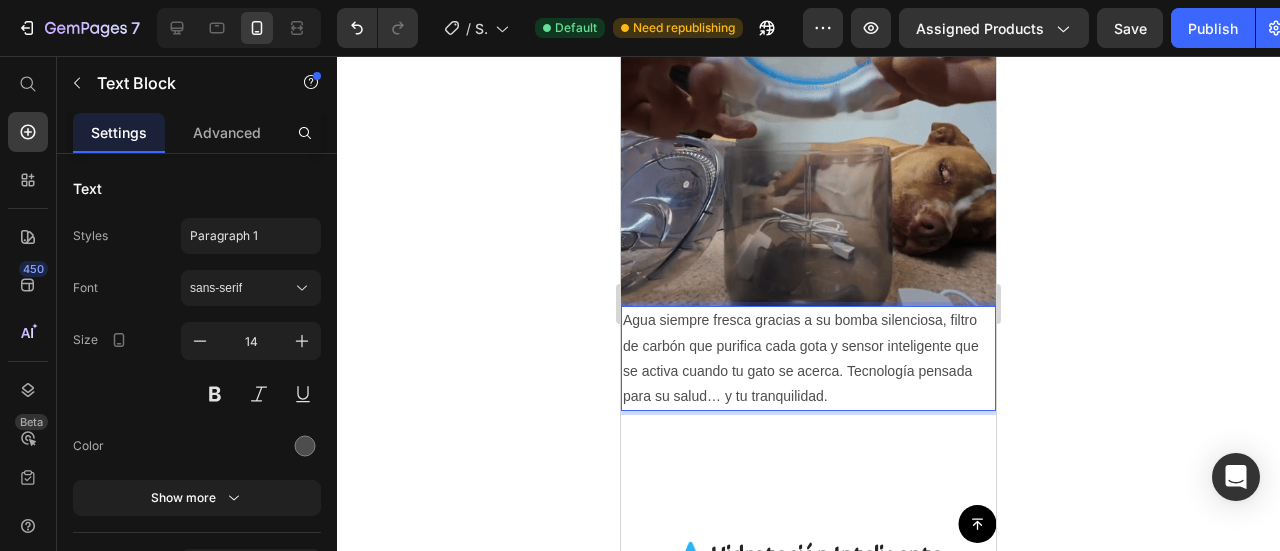 click on "Agua siempre fresca gracias a su bomba silenciosa, filtro de carbón que purifica cada gota y sensor inteligente que se activa cuando tu gato se acerca. Tecnología pensada para su salud… y tu tranquilidad." at bounding box center [808, 358] 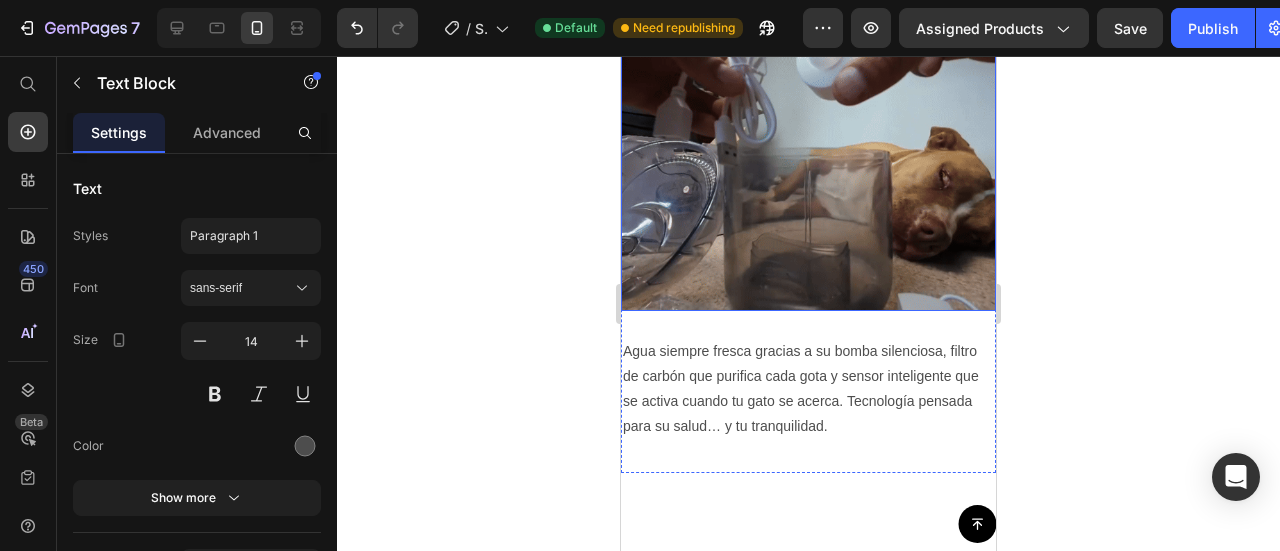 scroll, scrollTop: 1864, scrollLeft: 0, axis: vertical 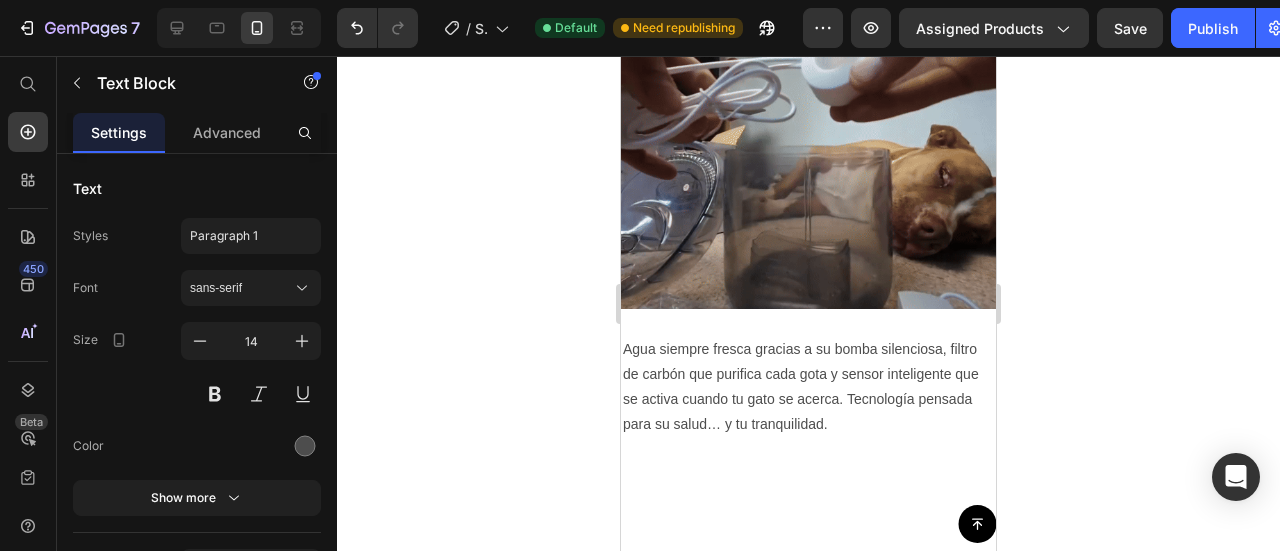 drag, startPoint x: 664, startPoint y: 235, endPoint x: 624, endPoint y: 233, distance: 40.04997 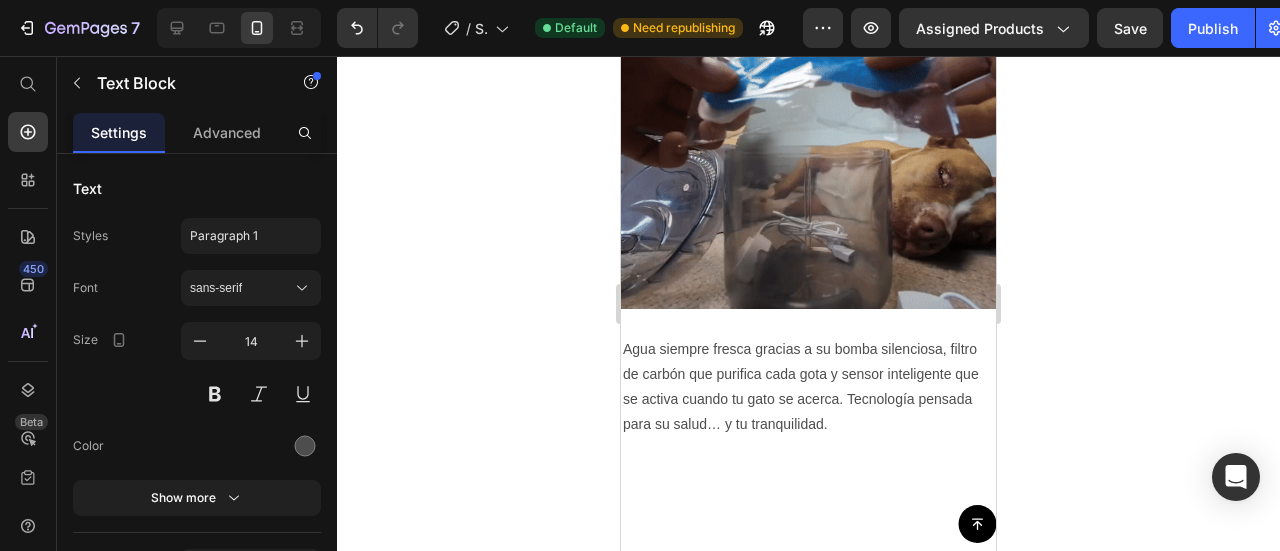 click on "Agua siempre fresca gracias a su bomba silenciosa, filtro de carbón que purifica cada gota y sensor inteligente que se activa cuando tu gato se acerca. Tecnología pensada para su salud… y tu tranquilidad." at bounding box center [808, 387] 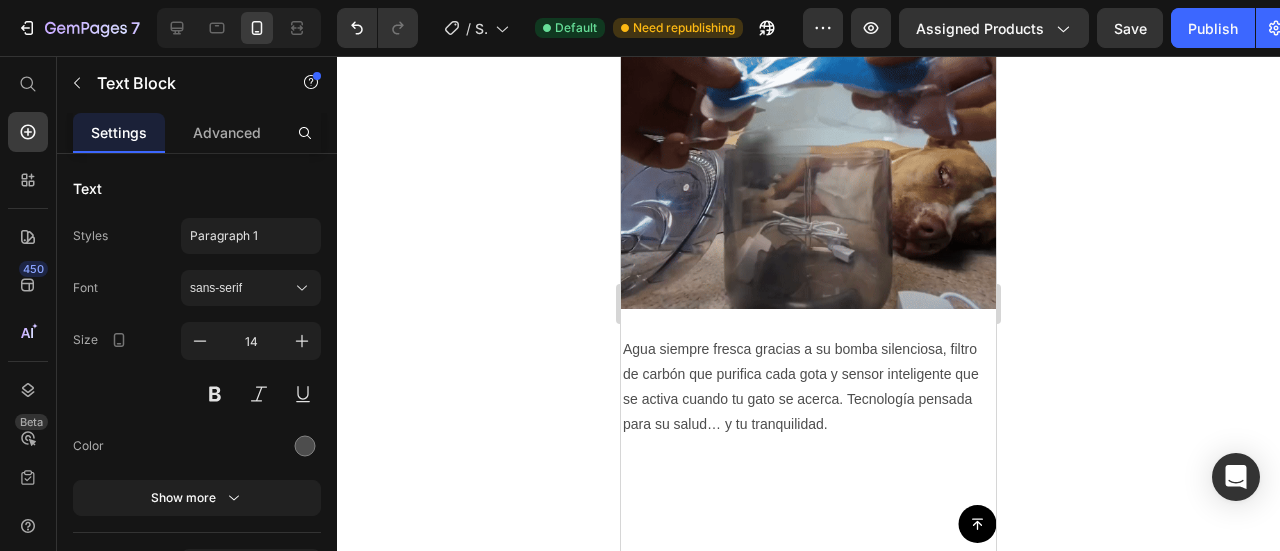 click on "Agua siempre fresca gracias a su bomba silenciosa, filtro de carbón que purifica cada gota y sensor inteligente que se activa cuando tu gato se acerca. Tecnología pensada para su salud… y tu tranquilidad." at bounding box center [808, 387] 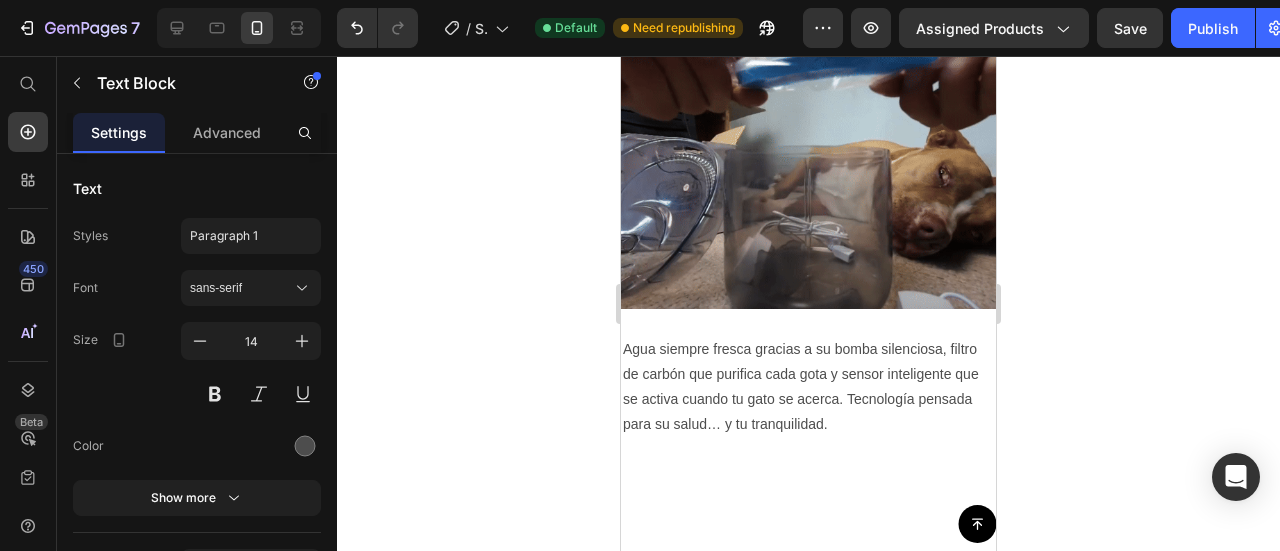 click on "Agua siempre fresca gracias a su bomba silenciosa, filtro de carbón que purifica cada gota y sensor inteligente que se activa cuando tu gato se acerca. Tecnología pensada para su salud… y tu tranquilidad." at bounding box center (808, 387) 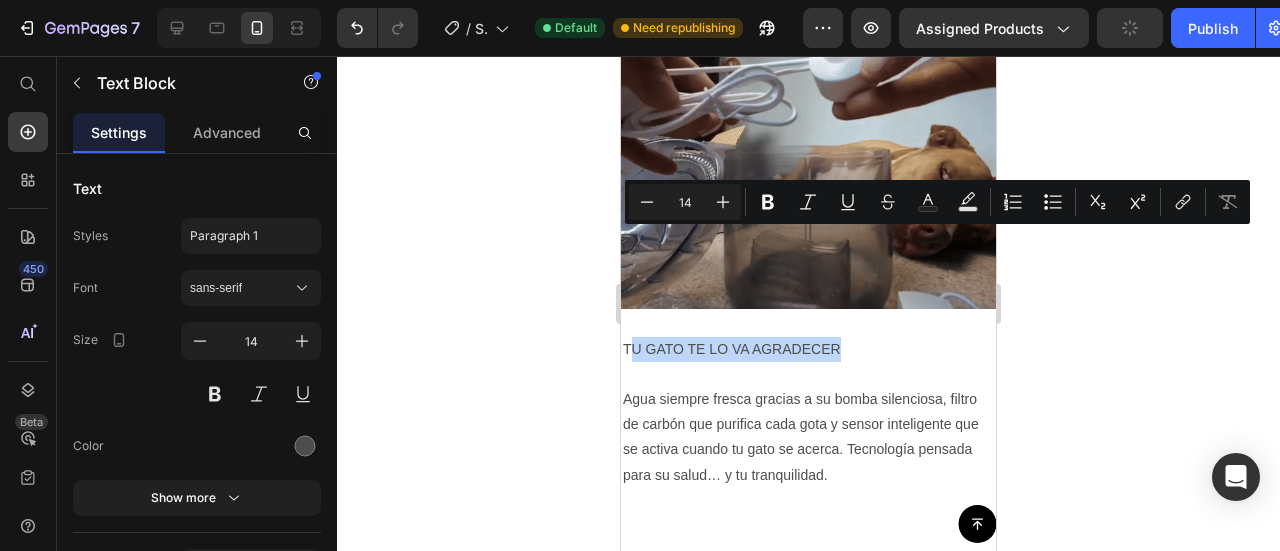 drag, startPoint x: 875, startPoint y: 247, endPoint x: 624, endPoint y: 244, distance: 251.01793 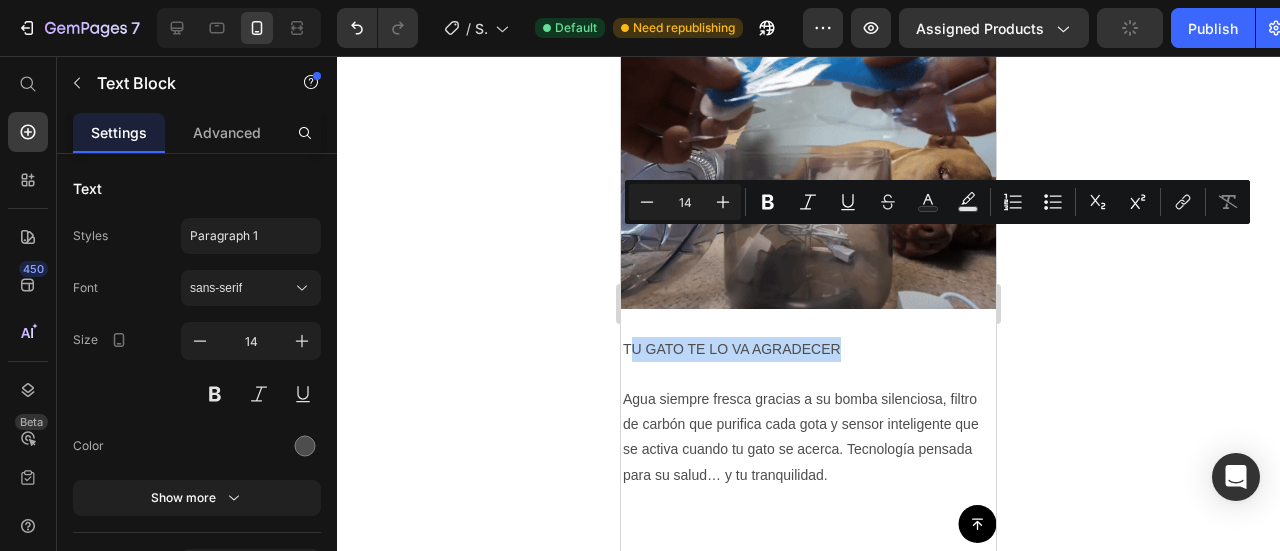 click on "TU GATO TE LO VA AGRADECER" at bounding box center [808, 349] 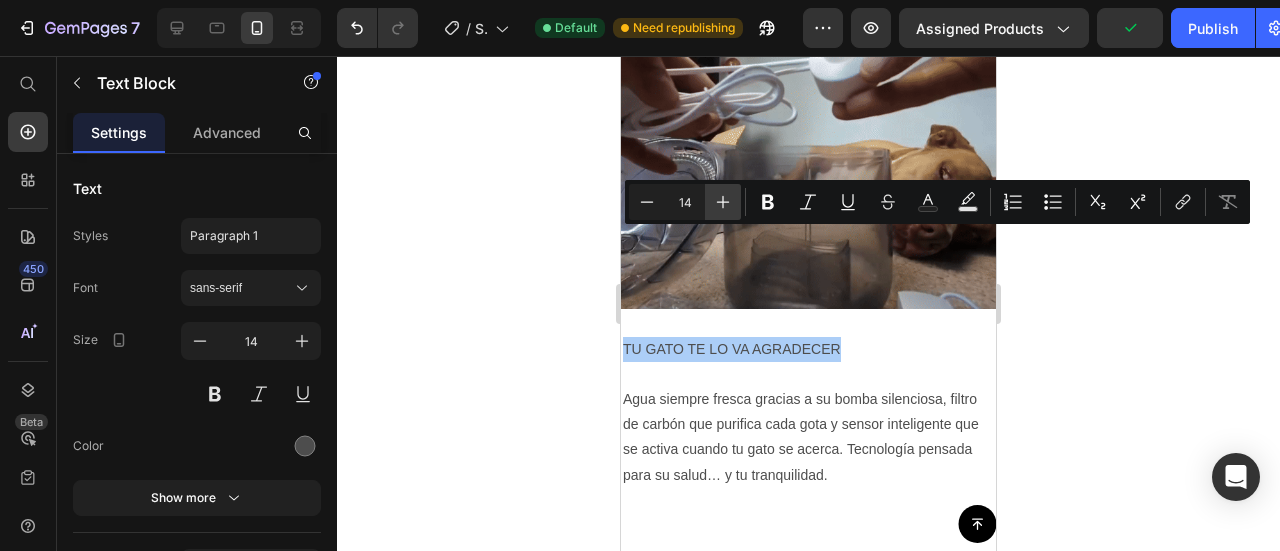 click 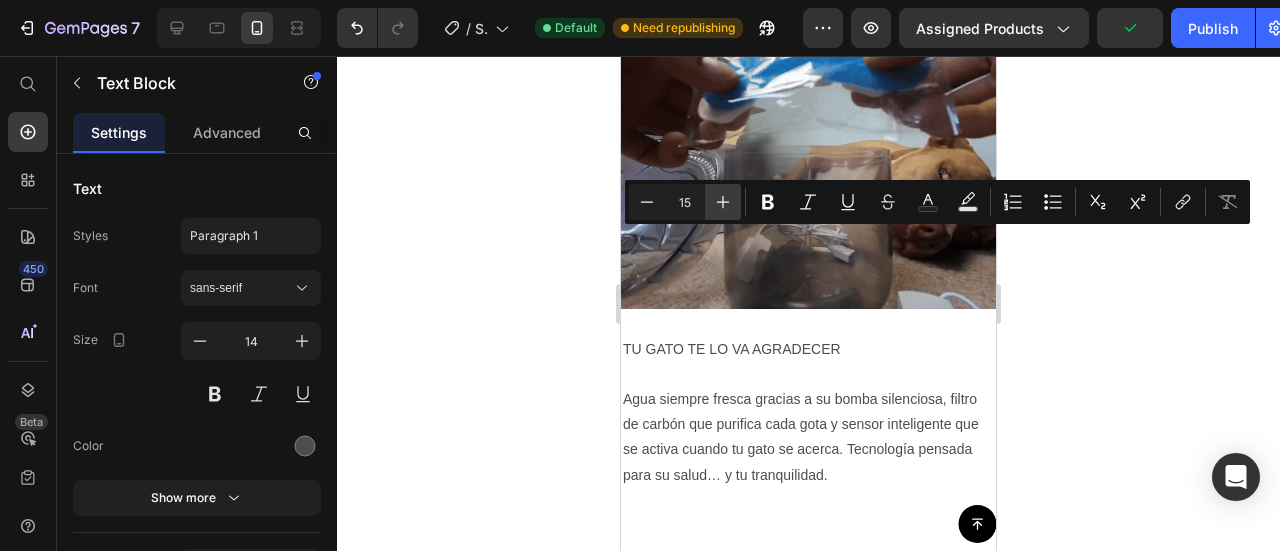 click 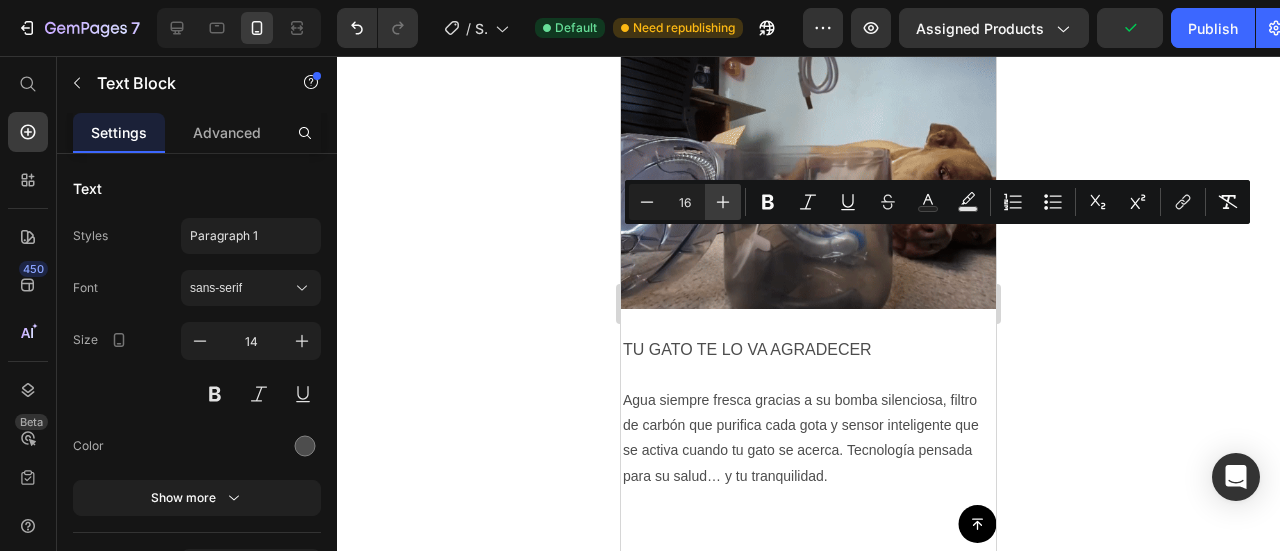click 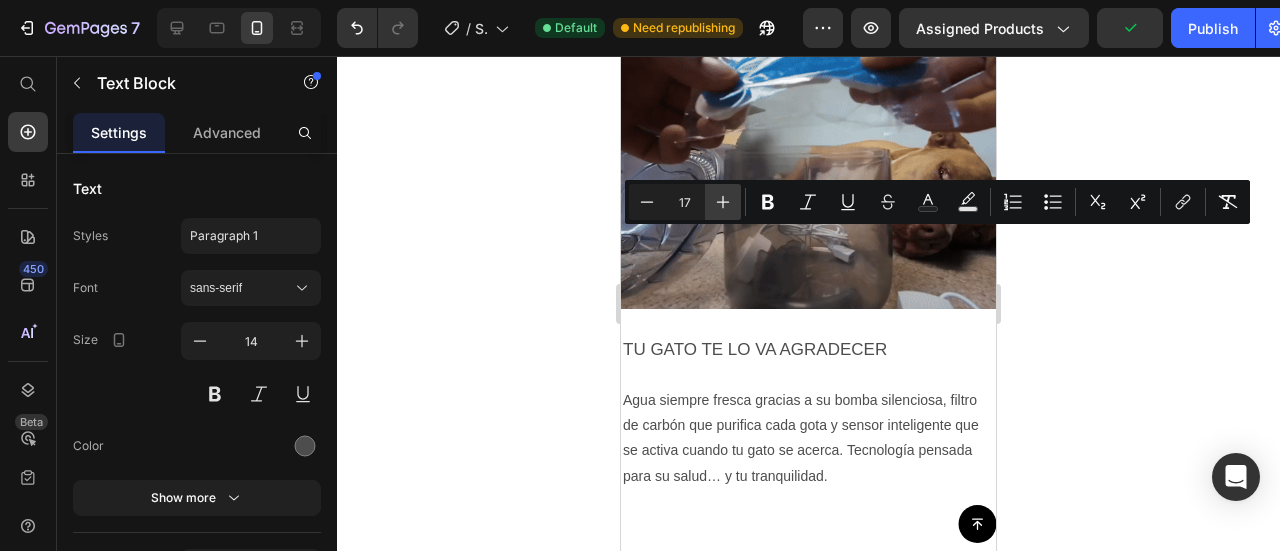 click 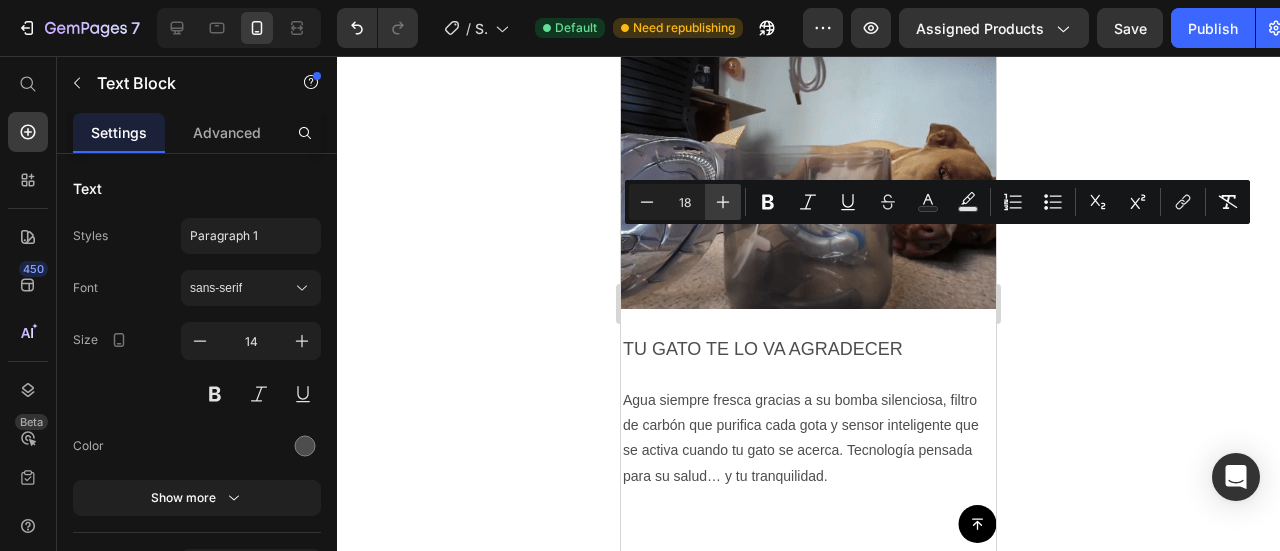 click 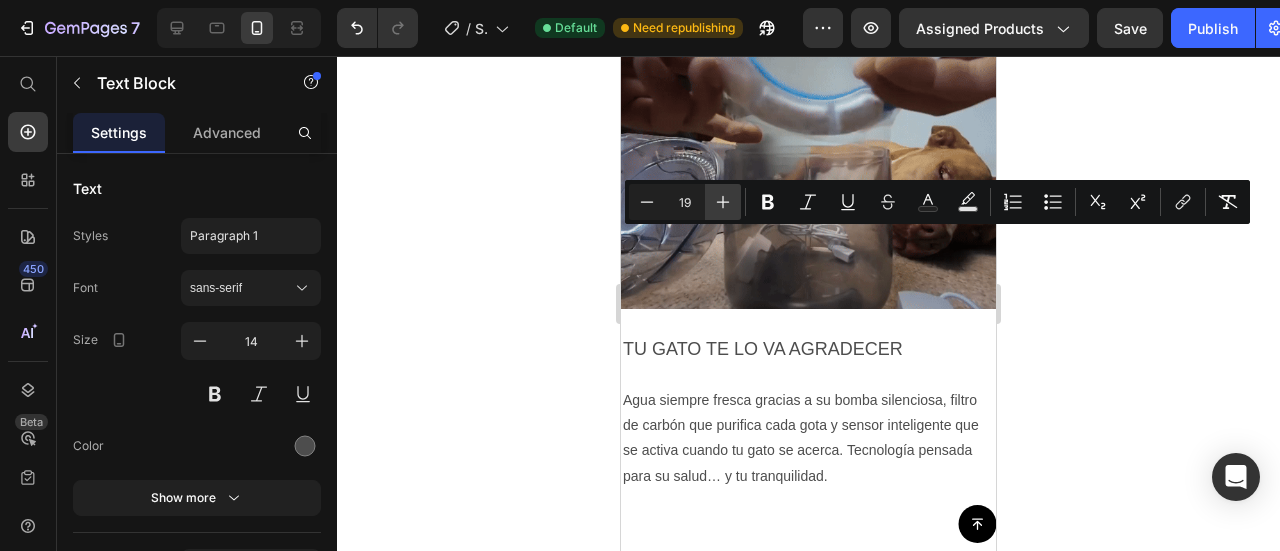 click 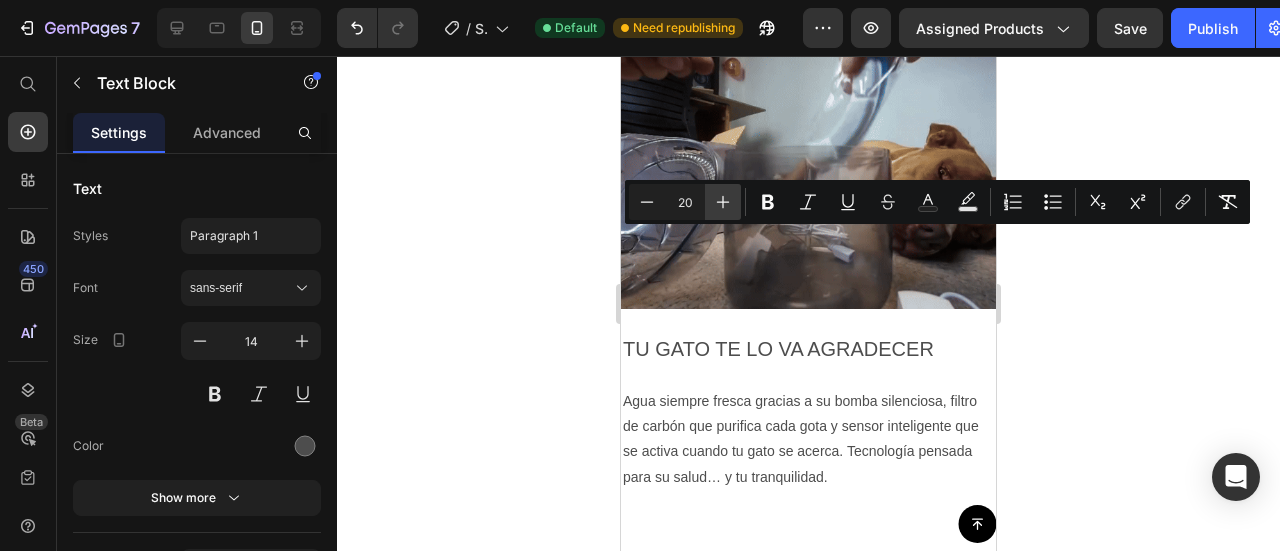 click 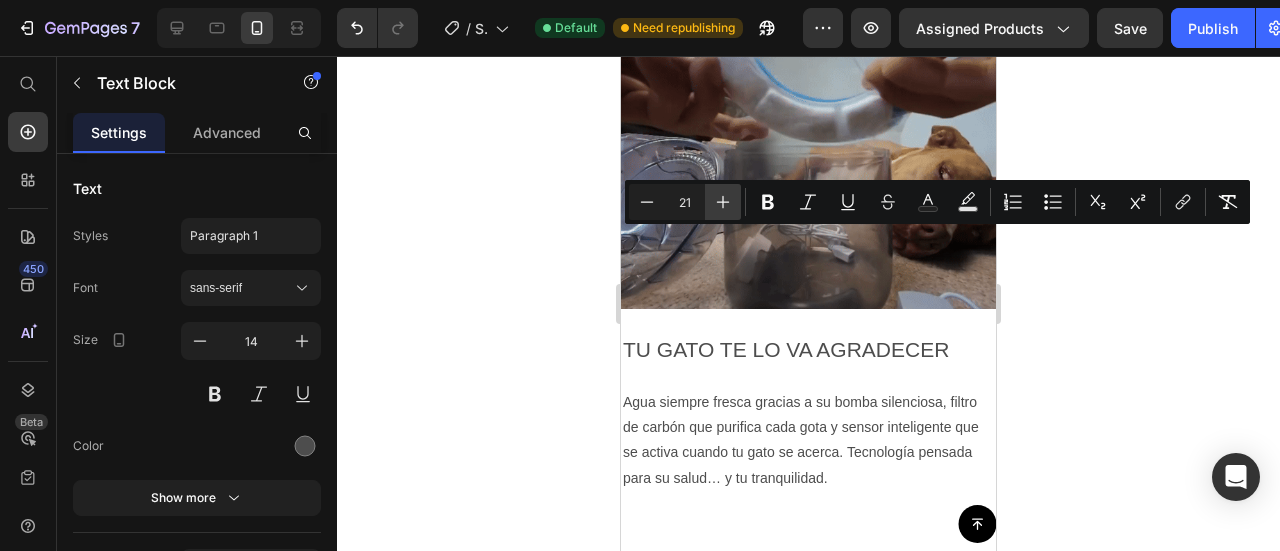 click 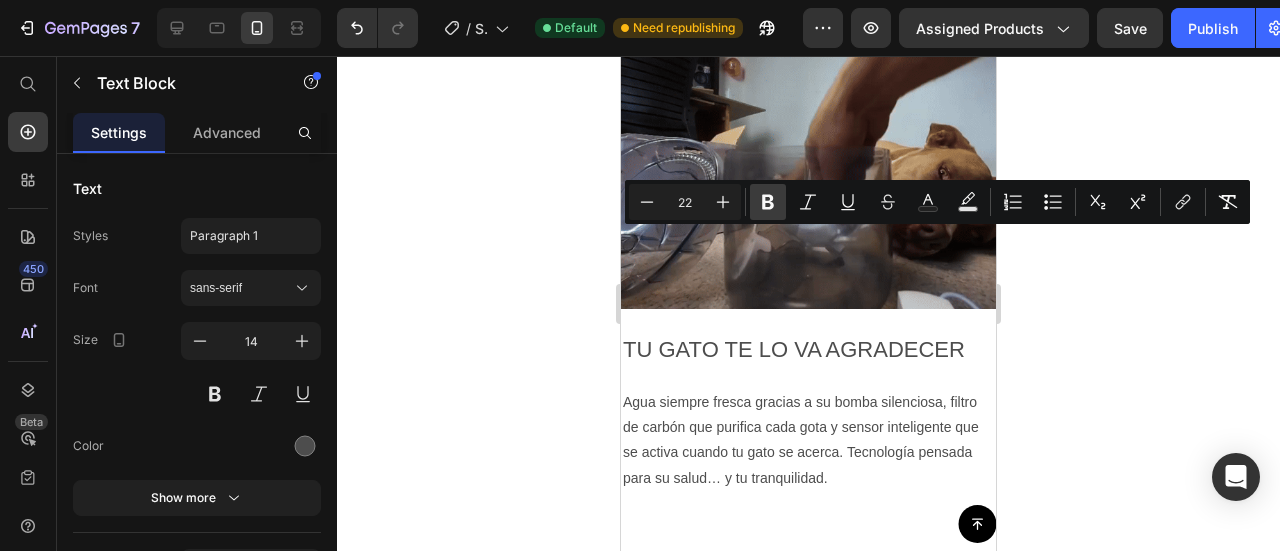 click 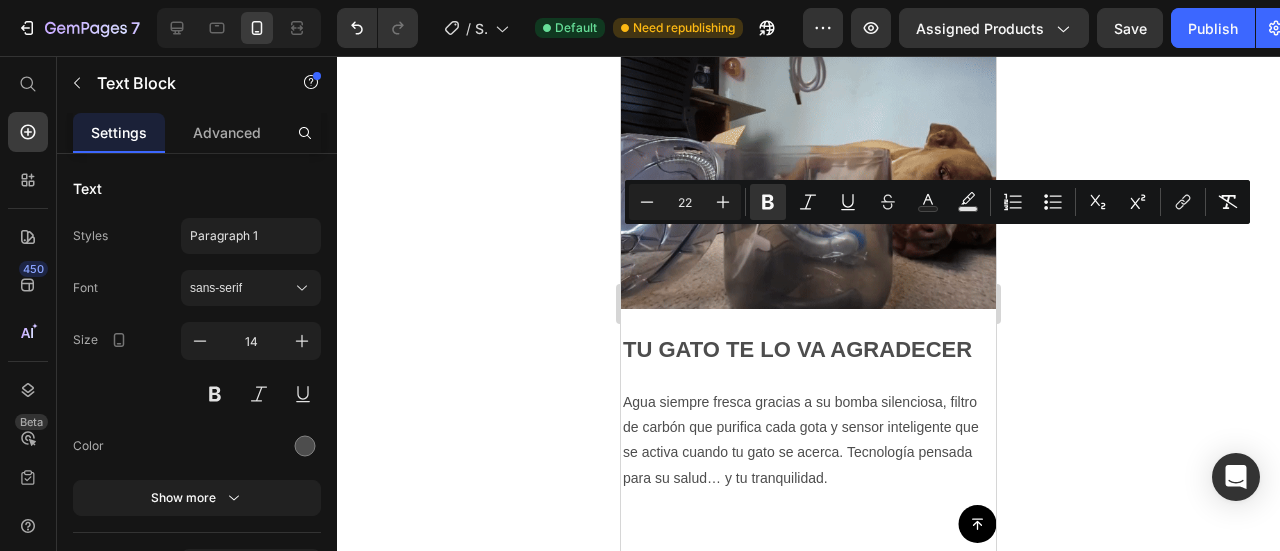 type on "14" 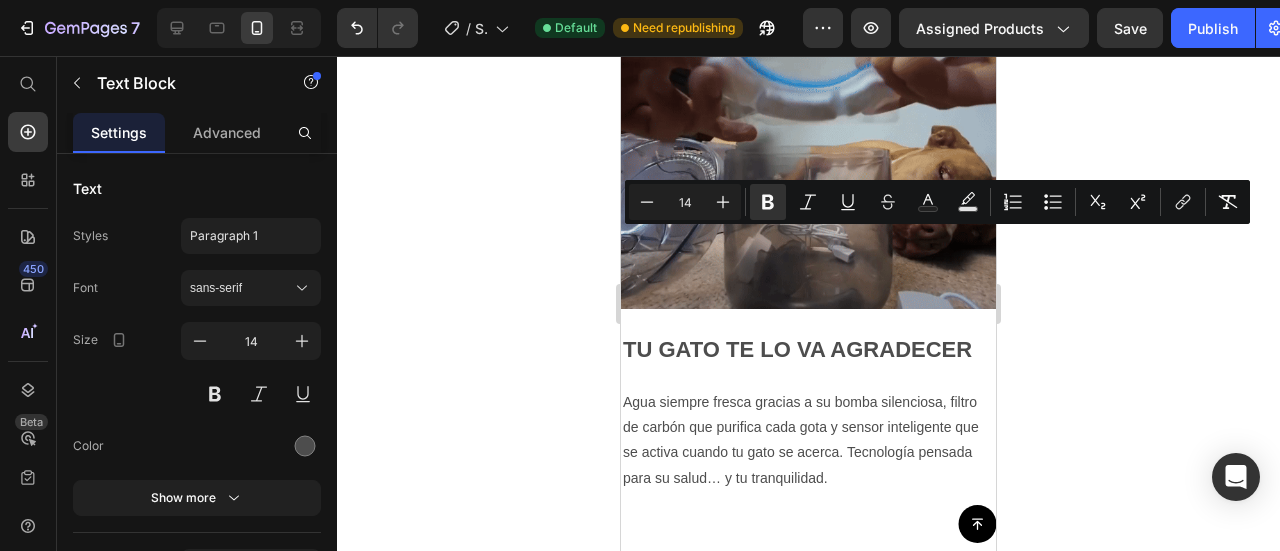 click on "Agua siempre fresca gracias a su bomba silenciosa, filtro de carbón que purifica cada gota y sensor inteligente que se activa cuando tu gato se acerca. Tecnología pensada para su salud… y tu tranquilidad." at bounding box center (808, 440) 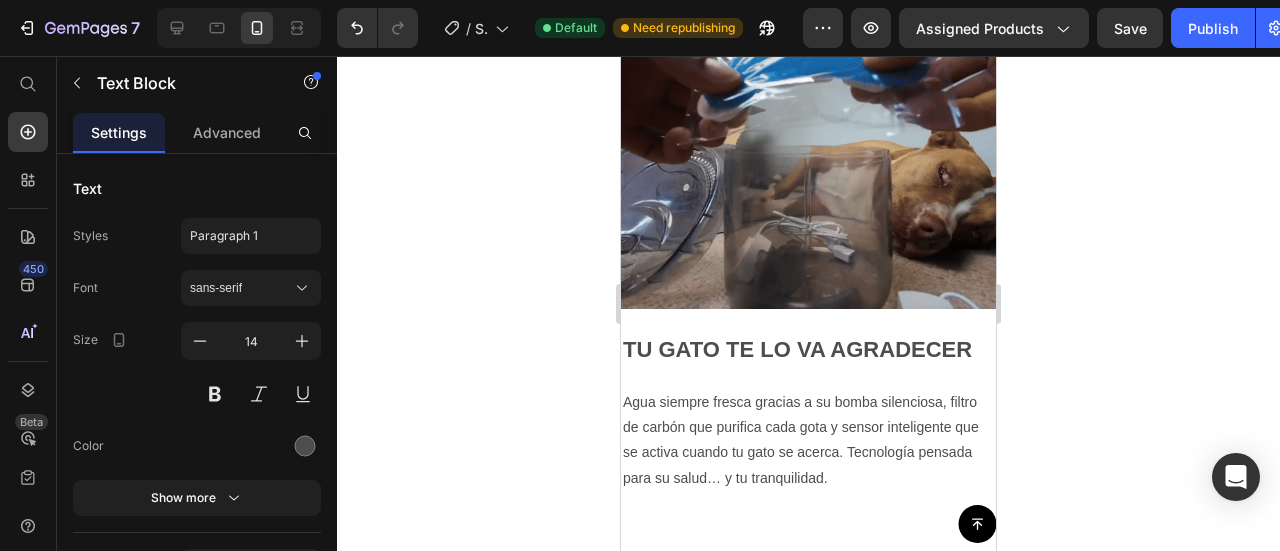 click on "Agua siempre fresca gracias a su bomba silenciosa, filtro de carbón que purifica cada gota y sensor inteligente que se activa cuando tu gato se acerca. Tecnología pensada para su salud… y tu tranquilidad." at bounding box center (808, 440) 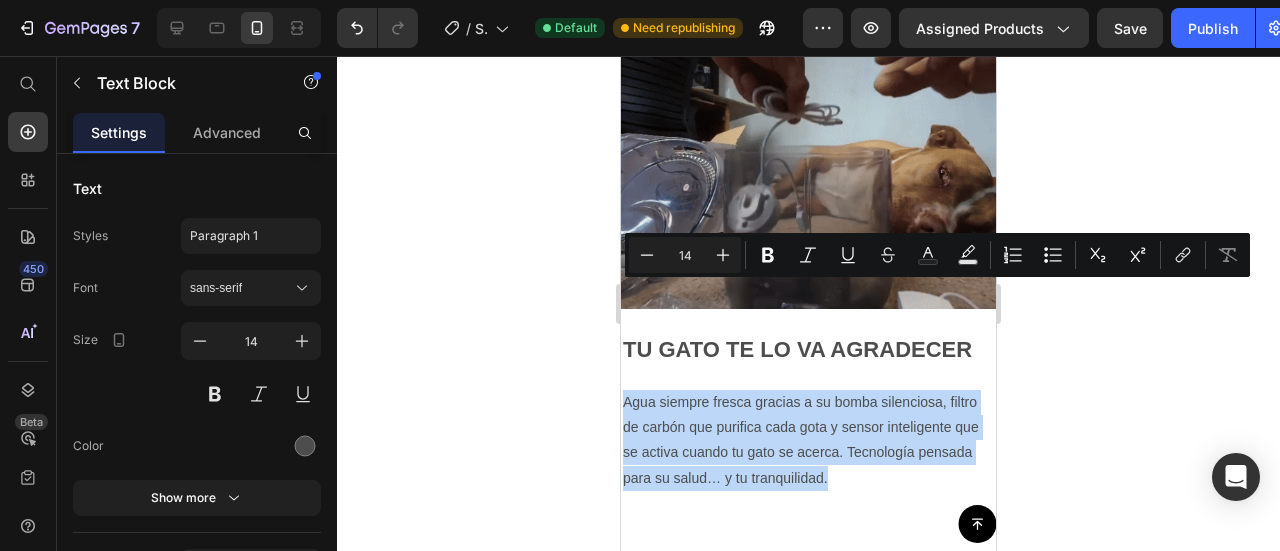 drag, startPoint x: 828, startPoint y: 371, endPoint x: 624, endPoint y: 290, distance: 219.4926 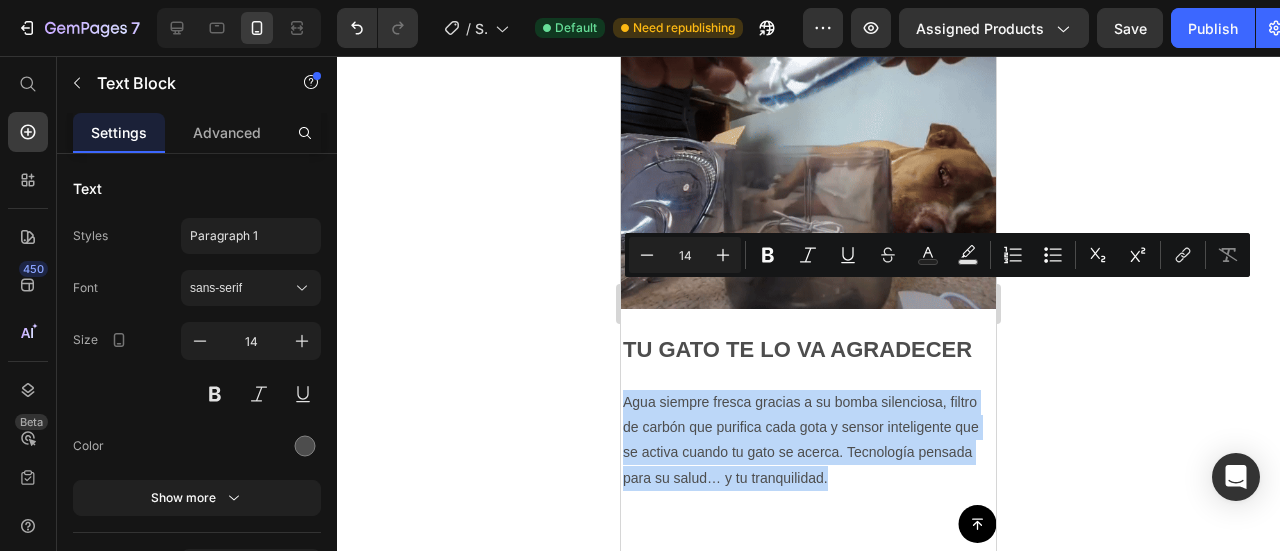 click on "Agua siempre fresca gracias a su bomba silenciosa, filtro de carbón que purifica cada gota y sensor inteligente que se activa cuando tu gato se acerca. Tecnología pensada para su salud… y tu tranquilidad." at bounding box center [808, 440] 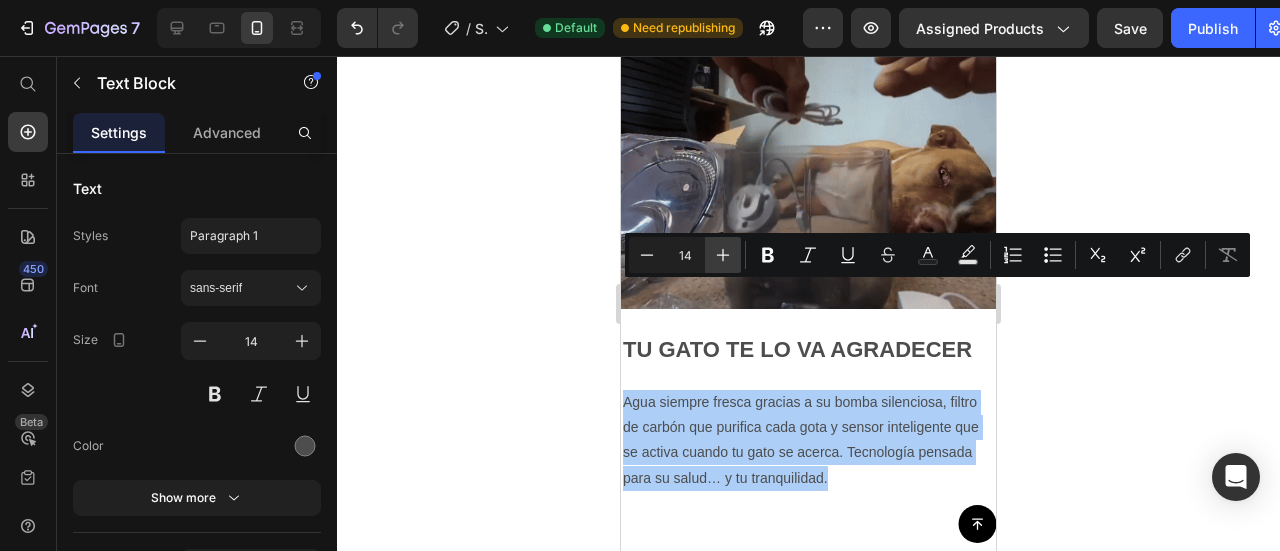 click on "Plus" at bounding box center [723, 255] 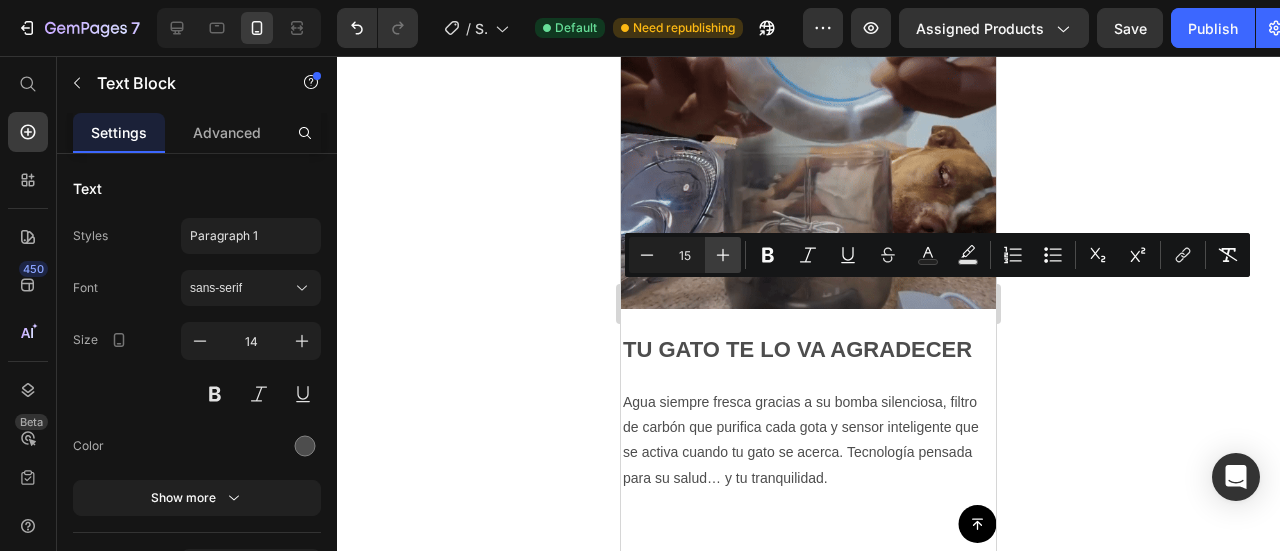 click on "Plus" at bounding box center [723, 255] 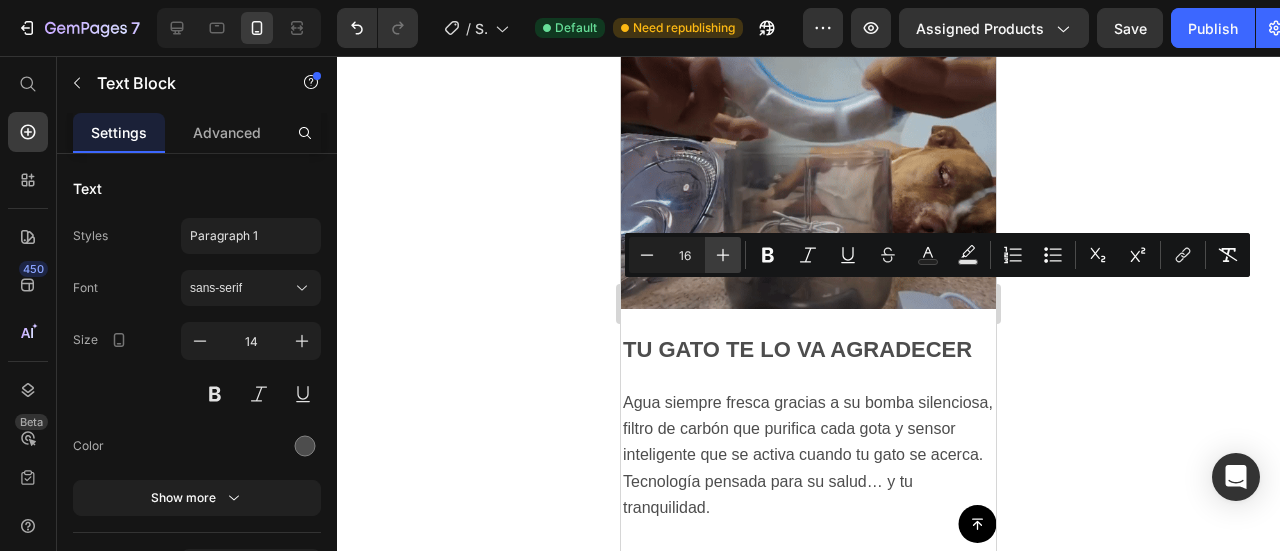click on "Plus" at bounding box center (723, 255) 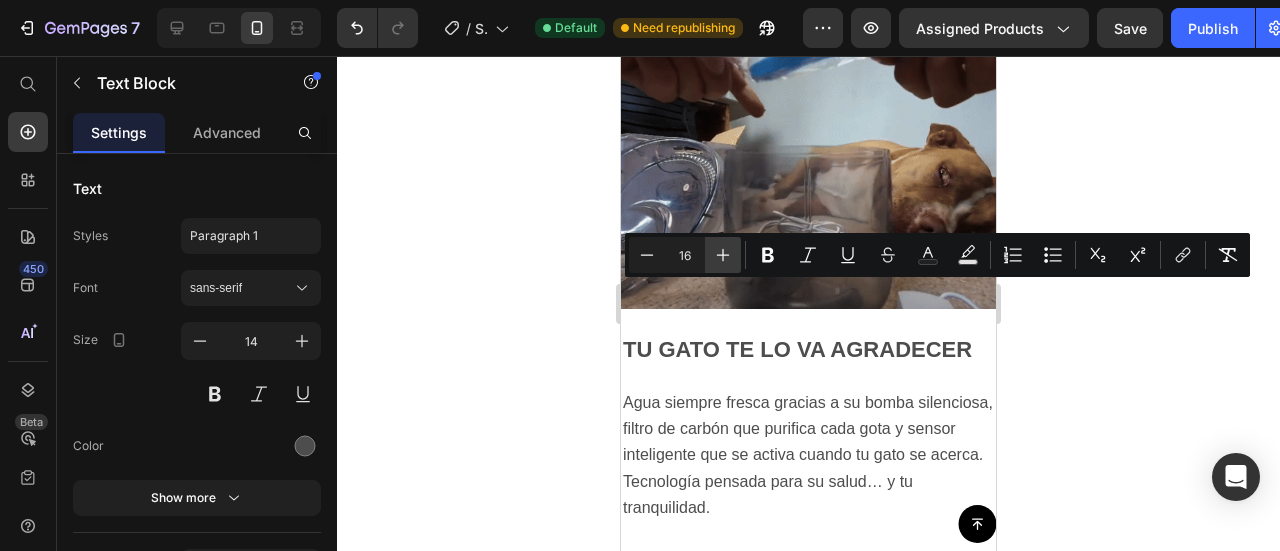 type on "17" 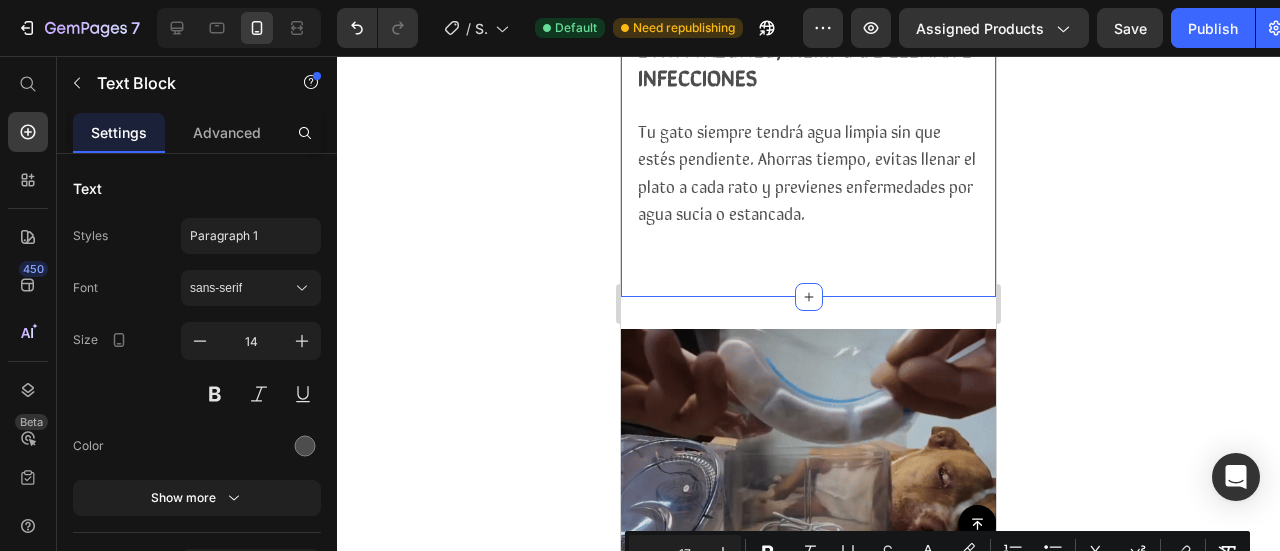 scroll, scrollTop: 1364, scrollLeft: 0, axis: vertical 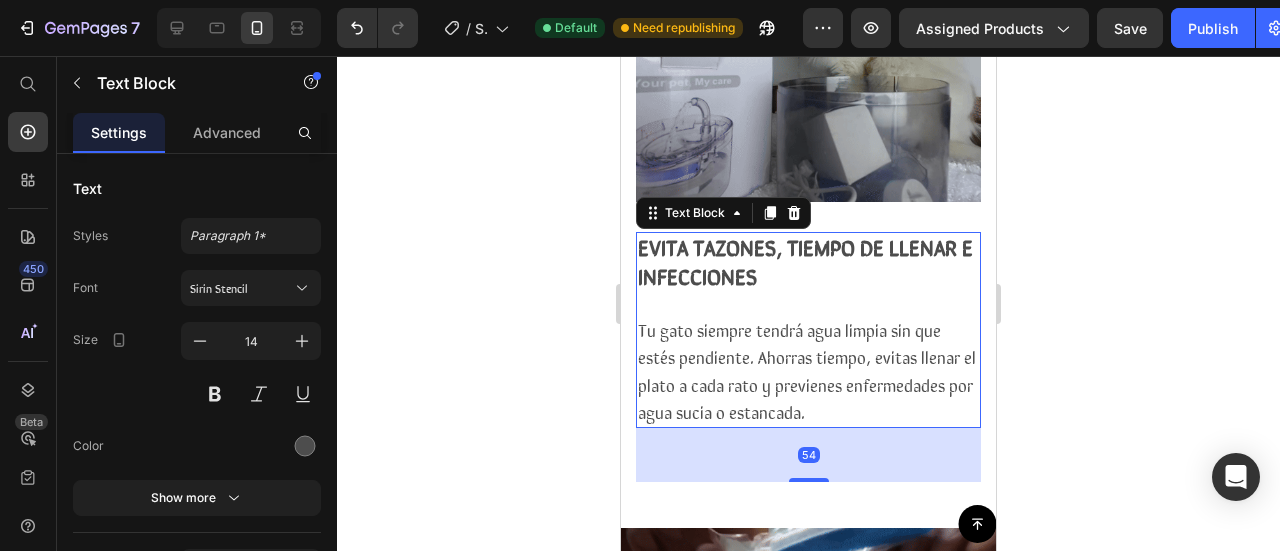 drag, startPoint x: 701, startPoint y: 255, endPoint x: 770, endPoint y: 265, distance: 69.72087 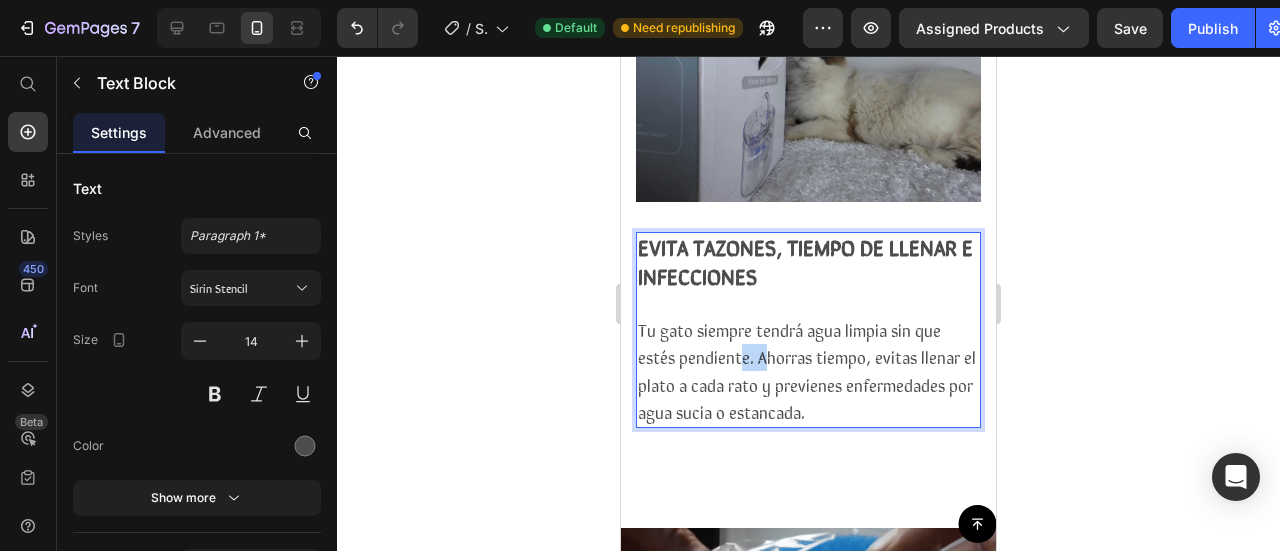 drag, startPoint x: 766, startPoint y: 269, endPoint x: 735, endPoint y: 269, distance: 31 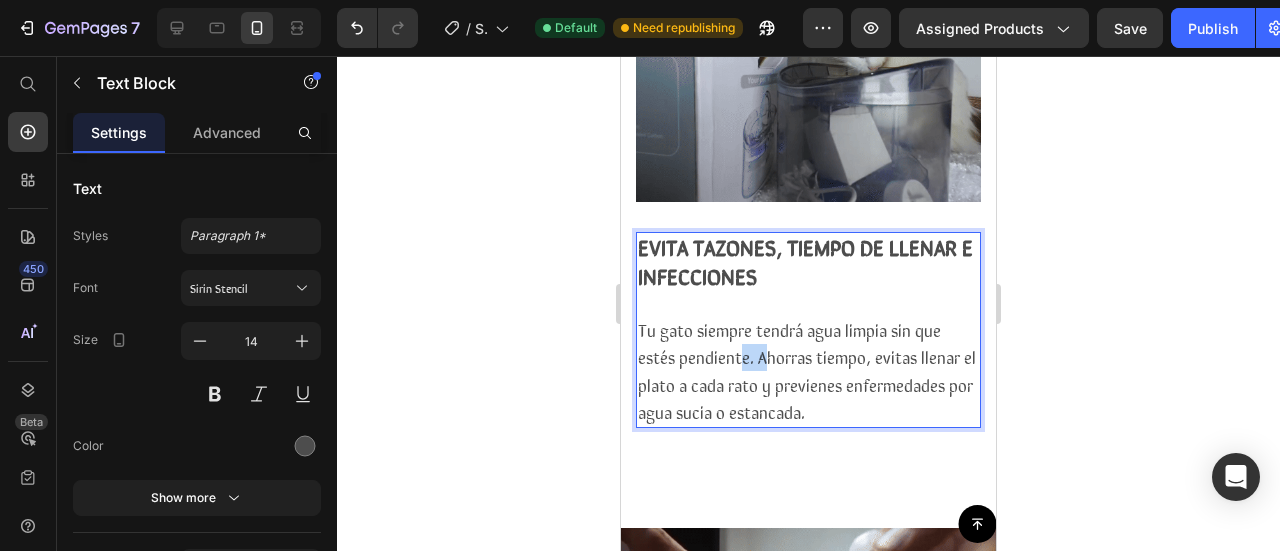click on "Tu gato siempre tendrá agua limpia sin que estés pendiente. Ahorras tiempo, evitas llenar el plato a cada rato y previenes enfermedades por agua sucia o estancada." at bounding box center (807, 370) 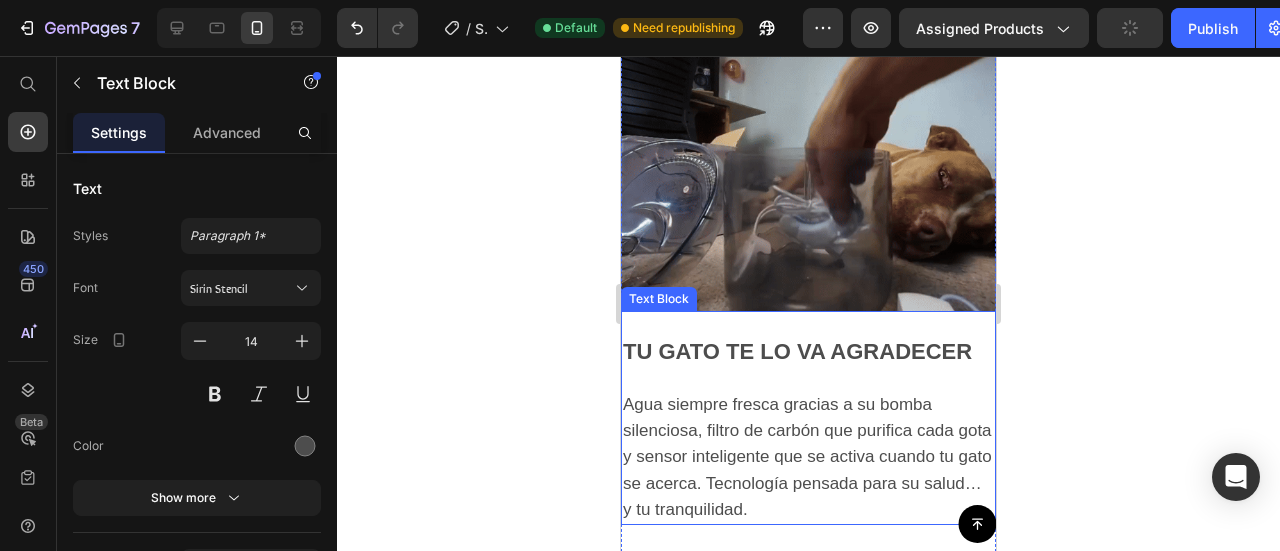 scroll, scrollTop: 1864, scrollLeft: 0, axis: vertical 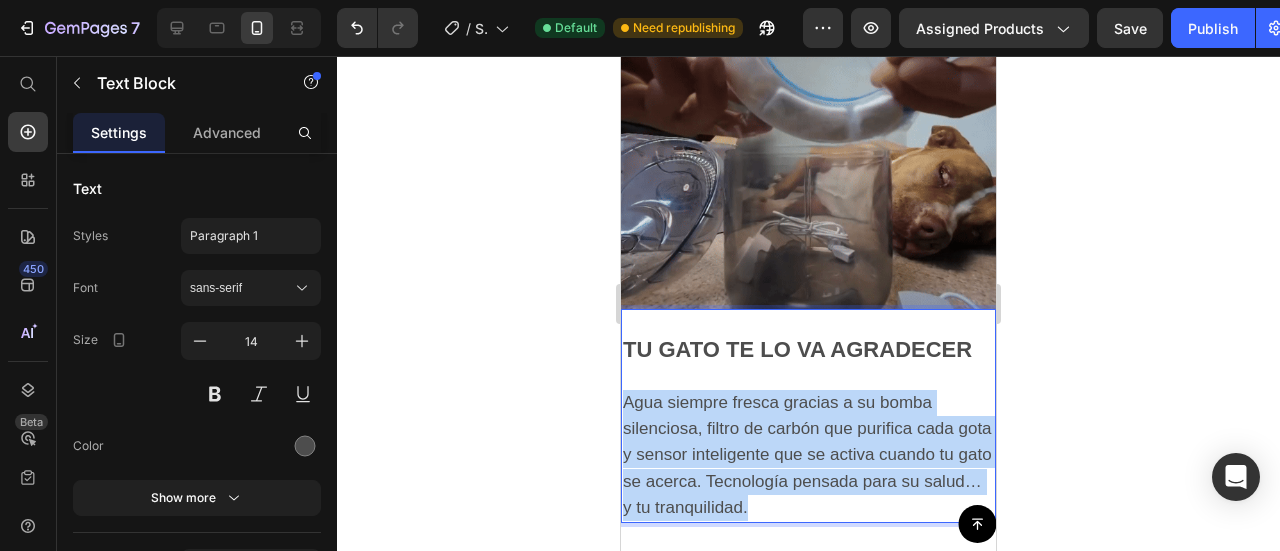 drag, startPoint x: 625, startPoint y: 290, endPoint x: 821, endPoint y: 397, distance: 223.30472 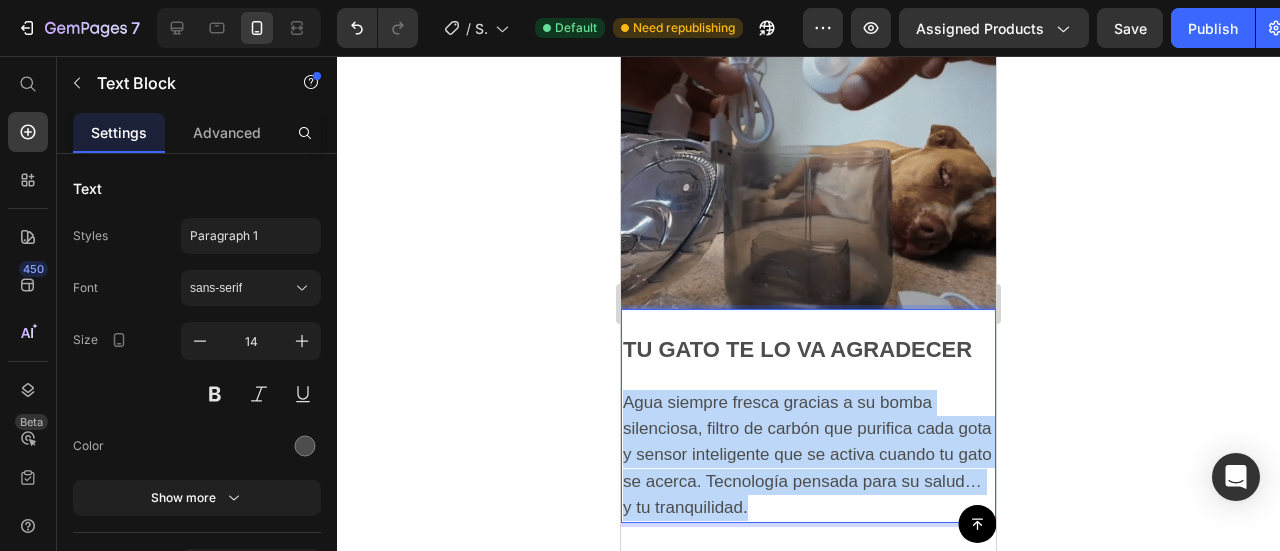 click on "Agua siempre fresca gracias a su bomba silenciosa, filtro de carbón que purifica cada gota y sensor inteligente que se activa cuando tu gato se acerca. Tecnología pensada para su salud… y tu tranquilidad." at bounding box center [808, 455] 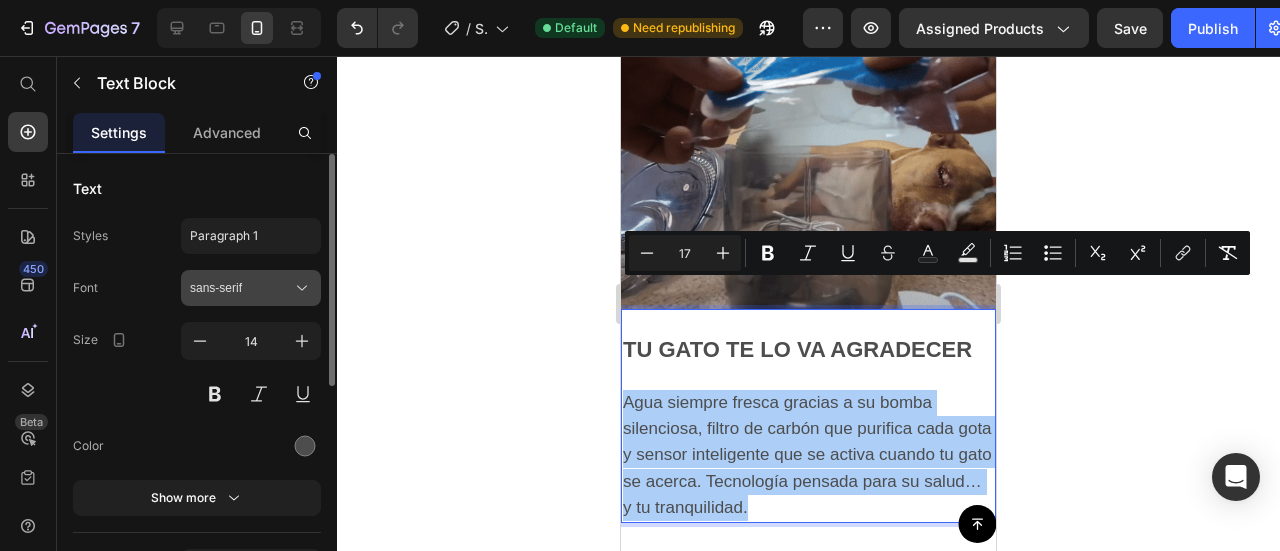 click on "sans-serif" at bounding box center (241, 288) 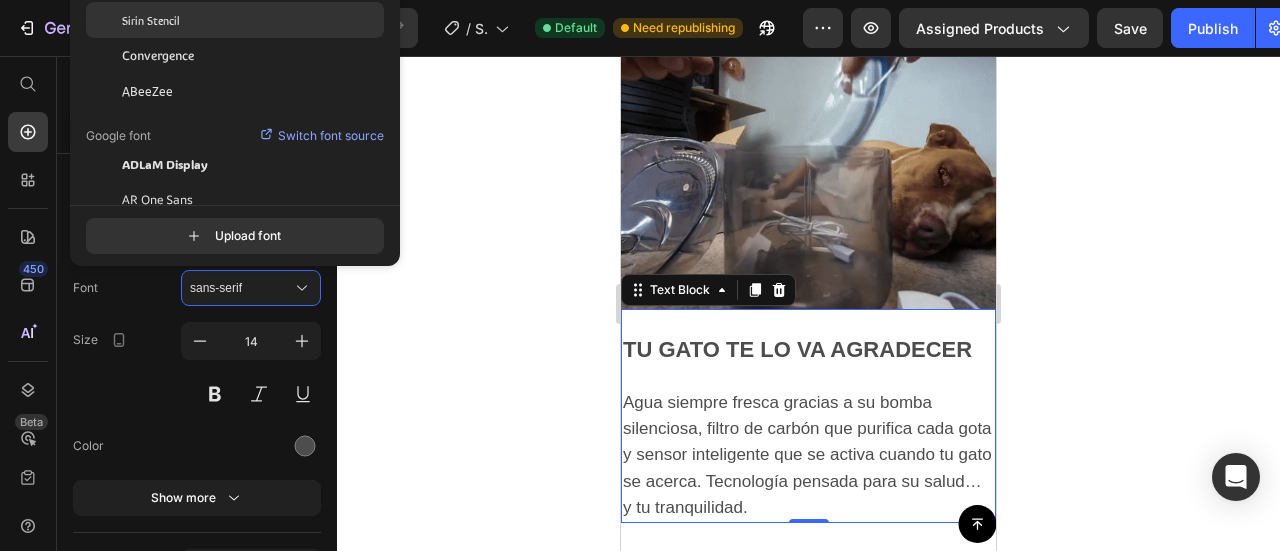 click on "Sirin Stencil" 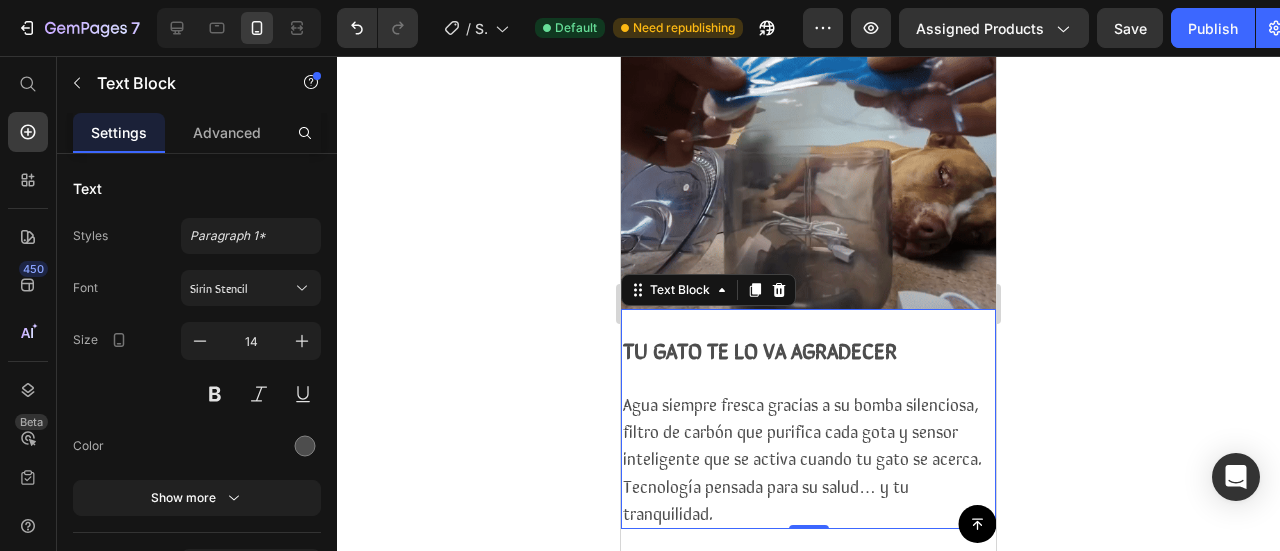 click 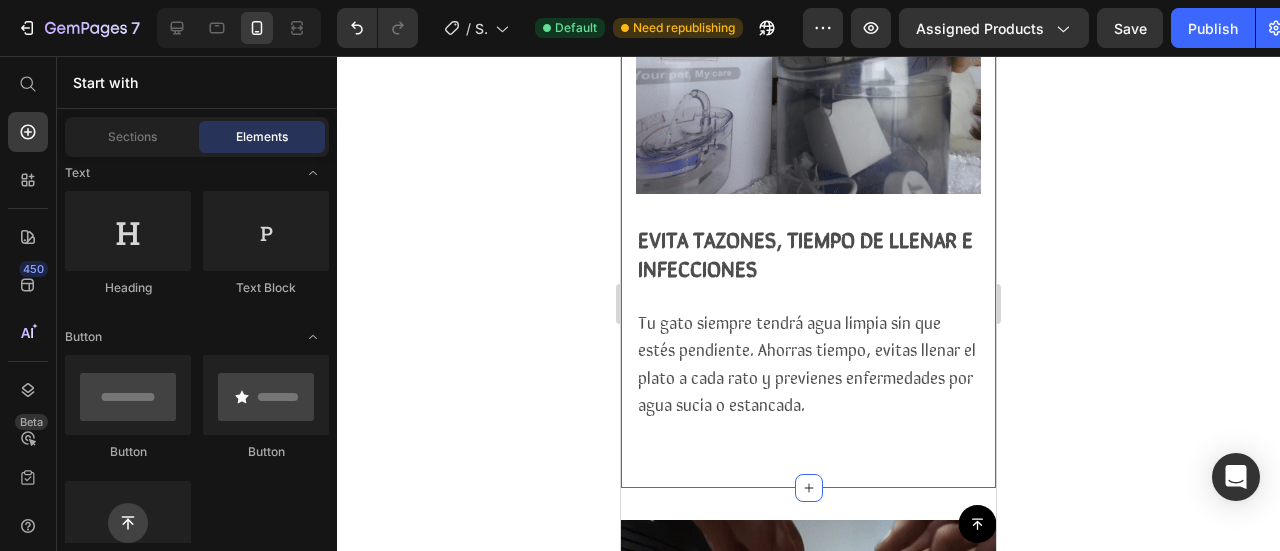 scroll, scrollTop: 1364, scrollLeft: 0, axis: vertical 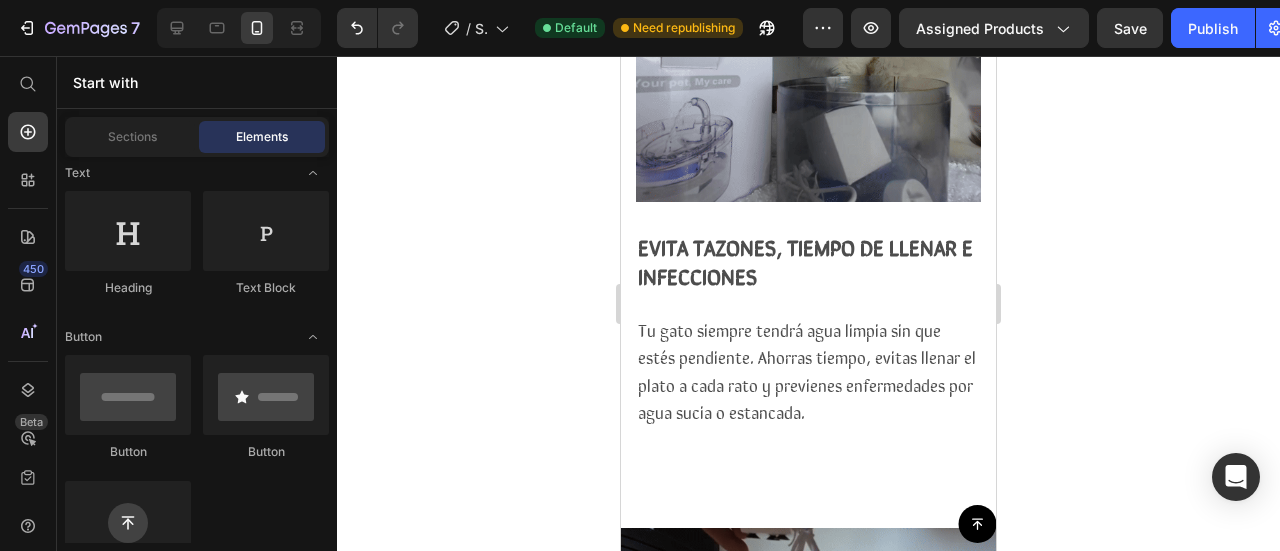 click 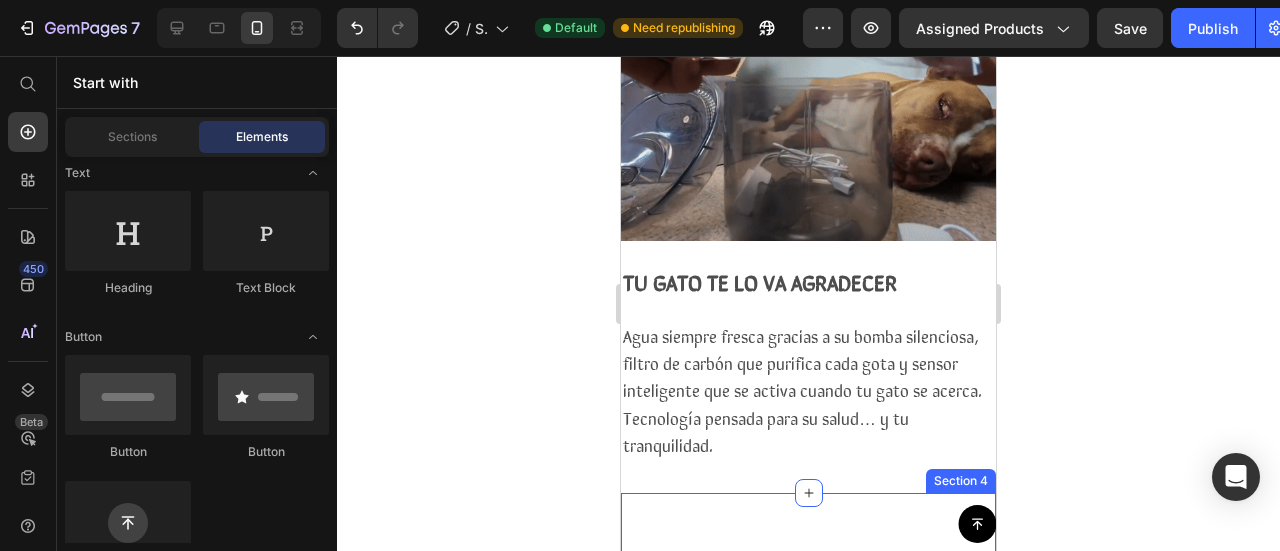 scroll, scrollTop: 1964, scrollLeft: 0, axis: vertical 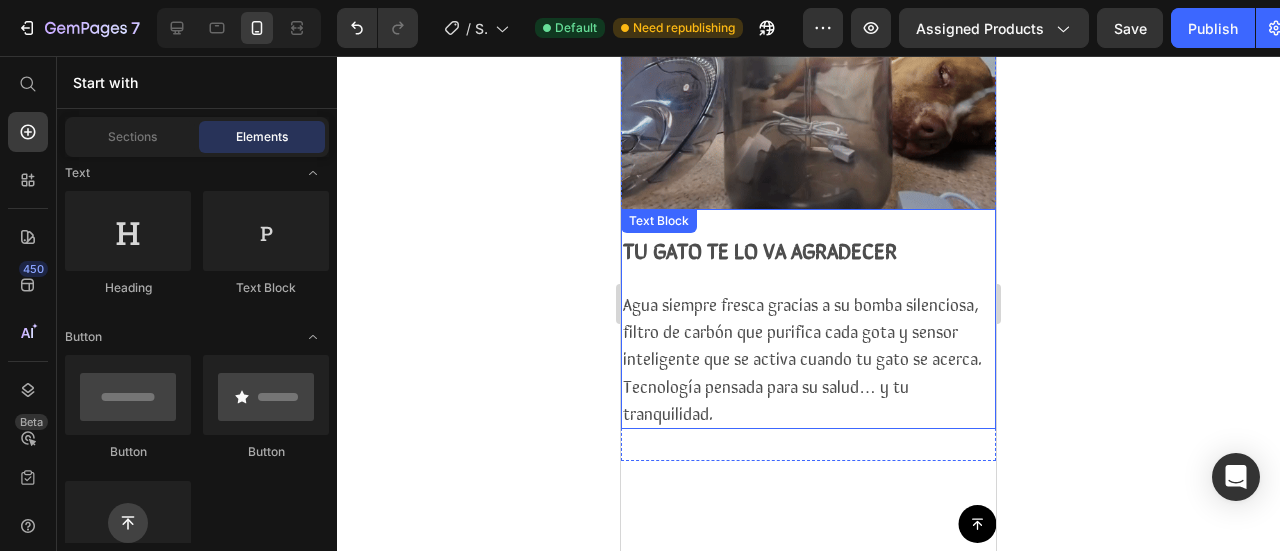 click on "TU GATO TE LO VA AGRADECER Agua siempre fresca gracias a su bomba silenciosa, filtro de carbón que purifica cada gota y sensor inteligente que se activa cuando tu gato se acerca. Tecnología pensada para su salud… y tu tranquilidad. Text Block" at bounding box center [808, 319] 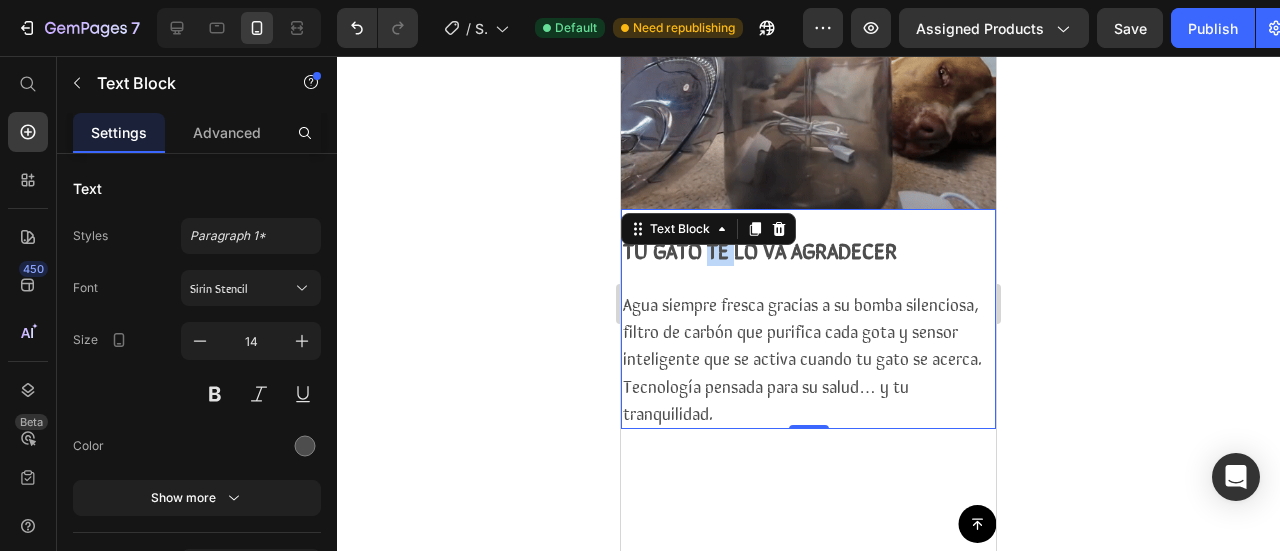 click on "TU GATO TE LO VA AGRADECER" at bounding box center (760, 249) 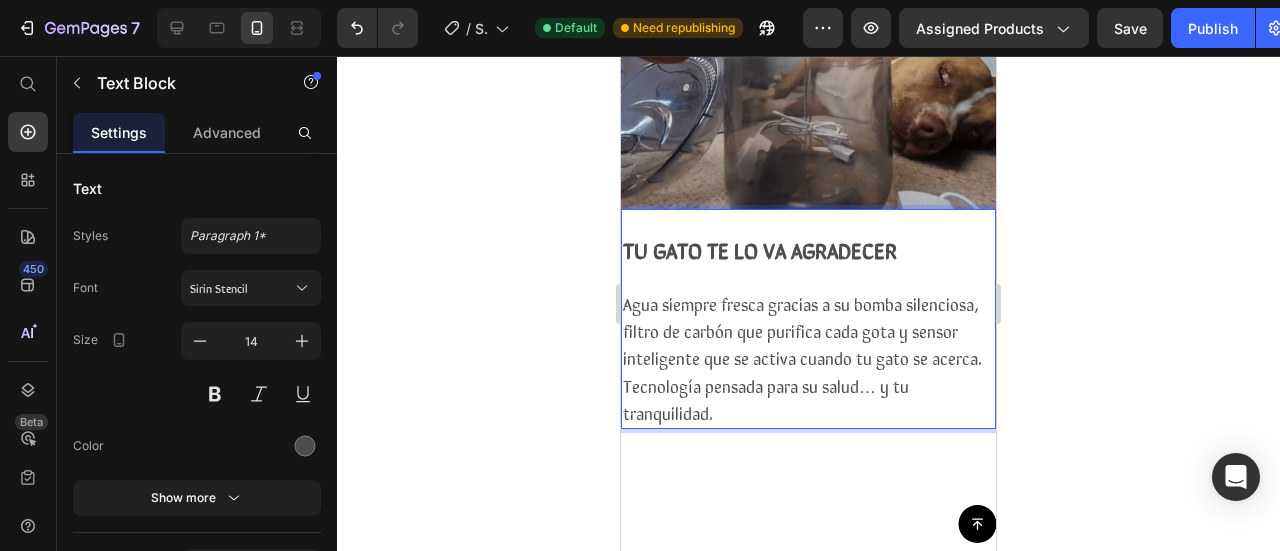 click on "TU GATO TE LO VA AGRADECER" at bounding box center (760, 249) 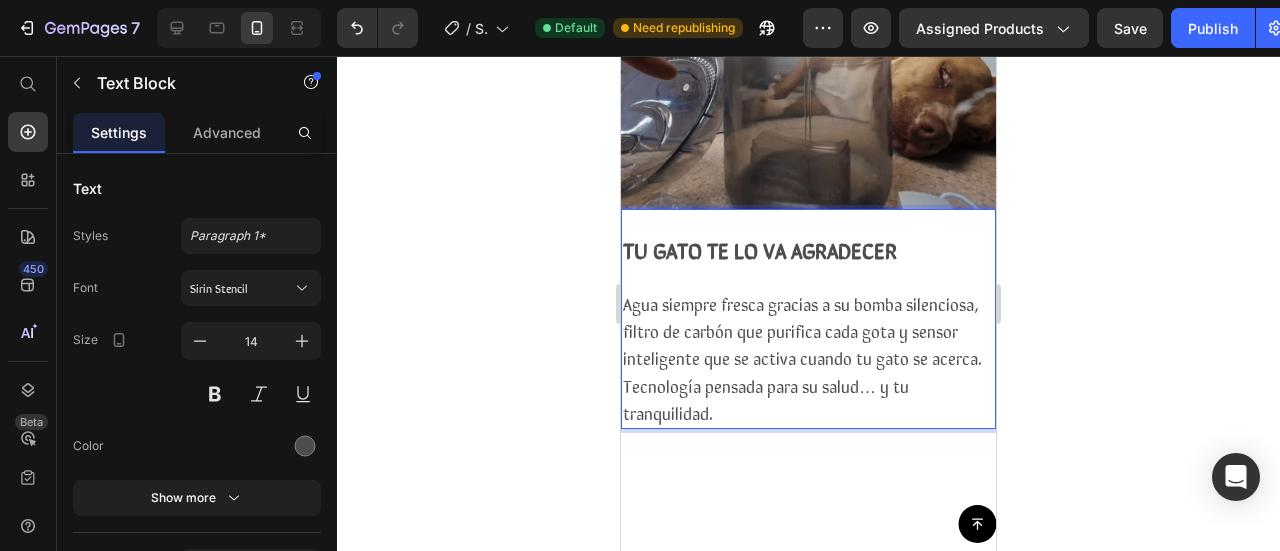 click on "TU GATO TE LO VA AGRADECER" at bounding box center [760, 249] 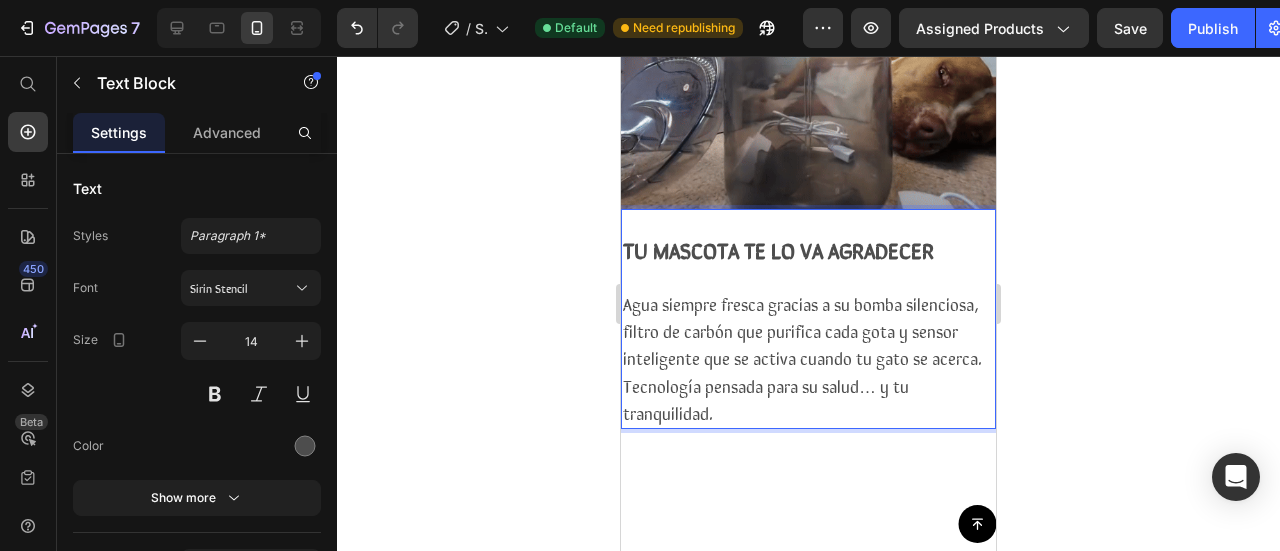 click 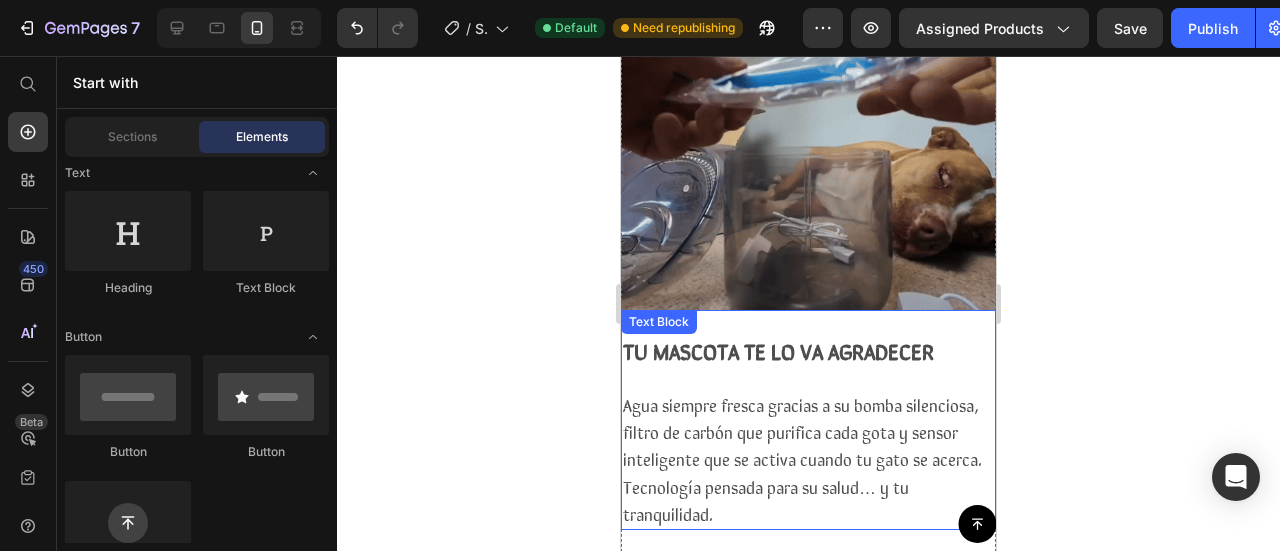 scroll, scrollTop: 1664, scrollLeft: 0, axis: vertical 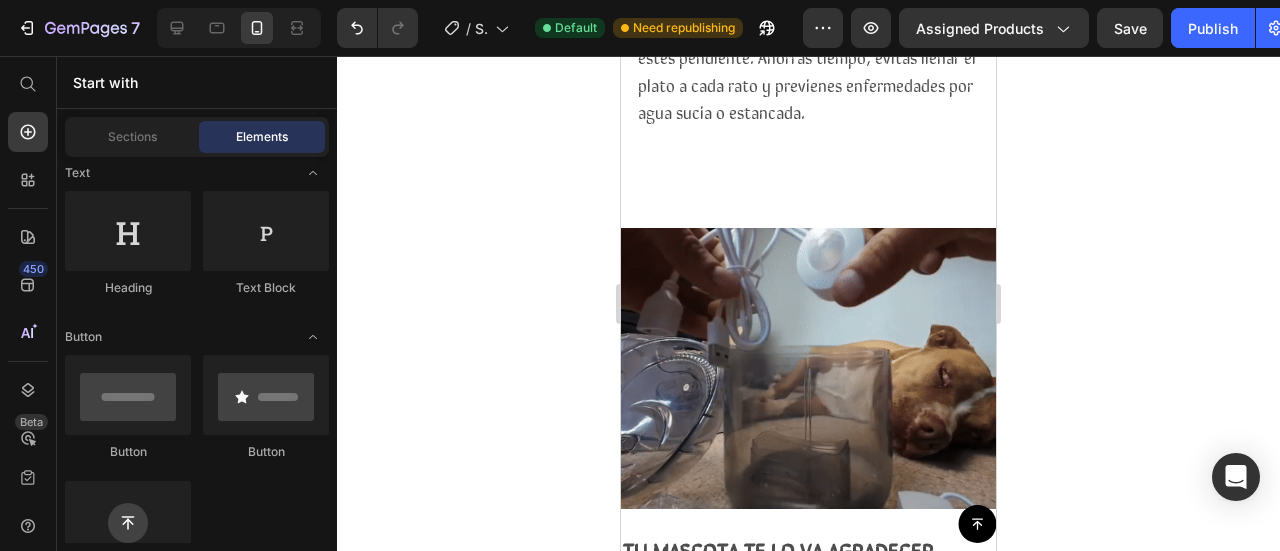 click 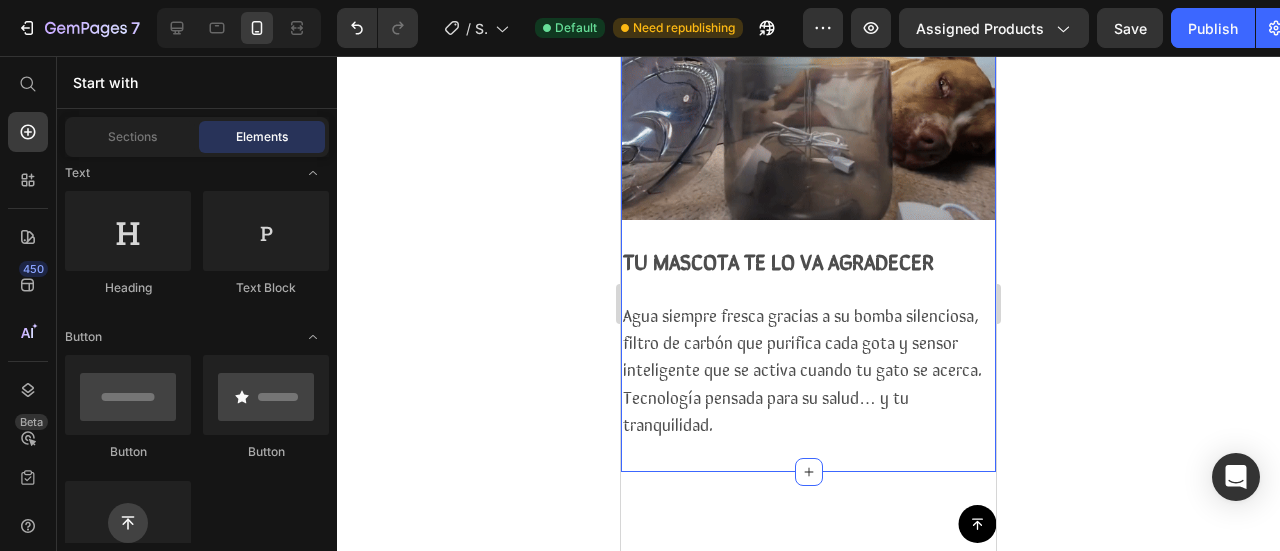 scroll, scrollTop: 1964, scrollLeft: 0, axis: vertical 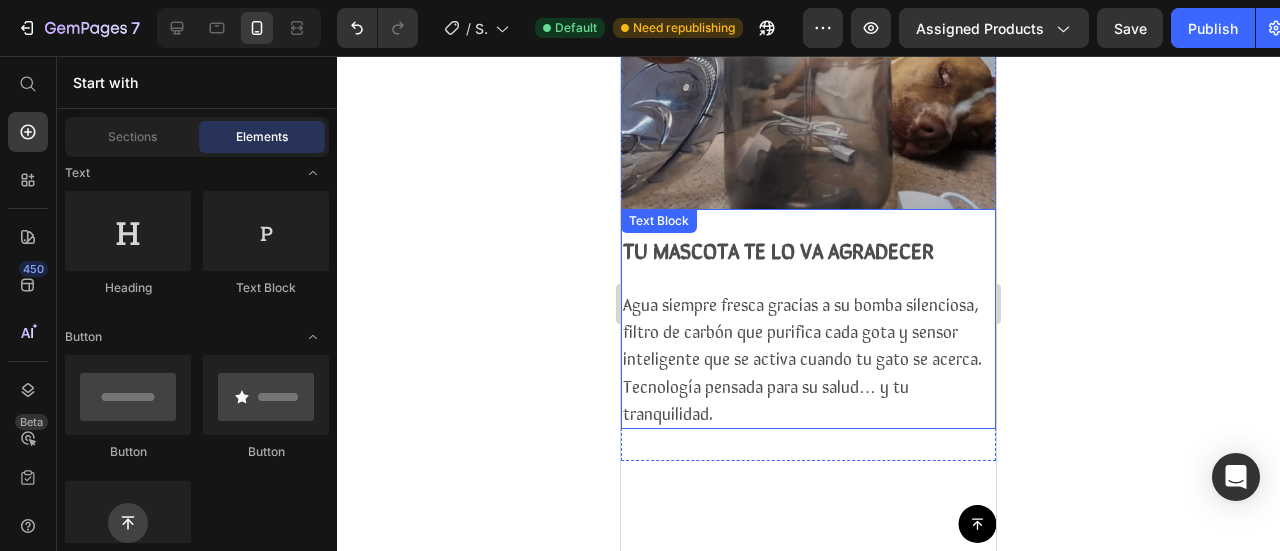 click on "Agua siempre fresca gracias a su bomba silenciosa, filtro de carbón que purifica cada gota y sensor inteligente que se activa cuando tu gato se acerca. Tecnología pensada para su salud… y tu tranquilidad." at bounding box center [808, 359] 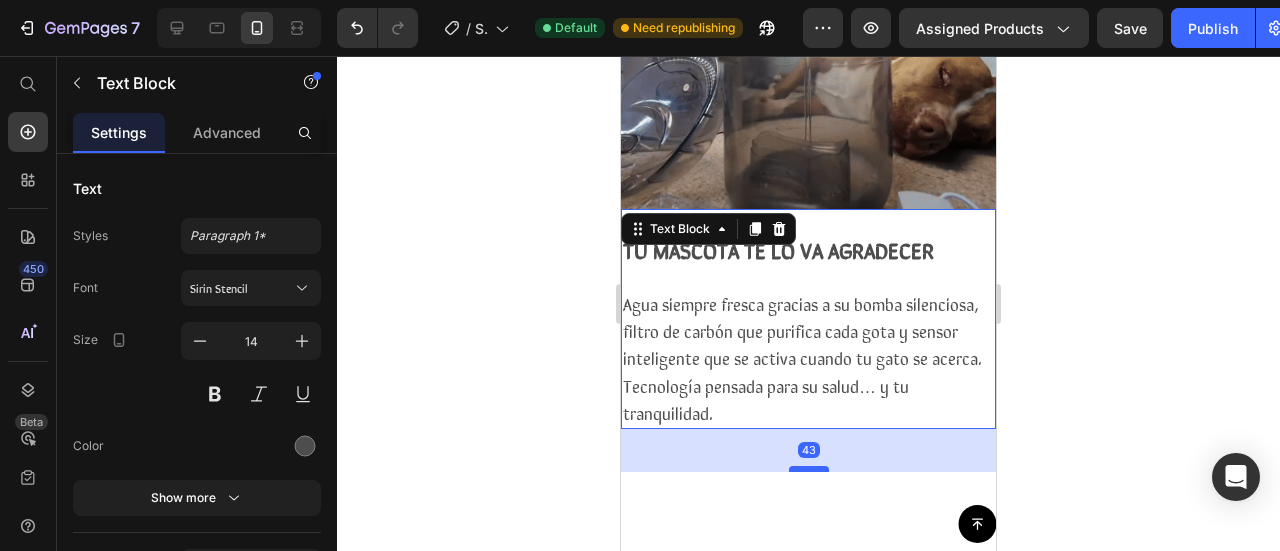 drag, startPoint x: 798, startPoint y: 312, endPoint x: 805, endPoint y: 355, distance: 43.56604 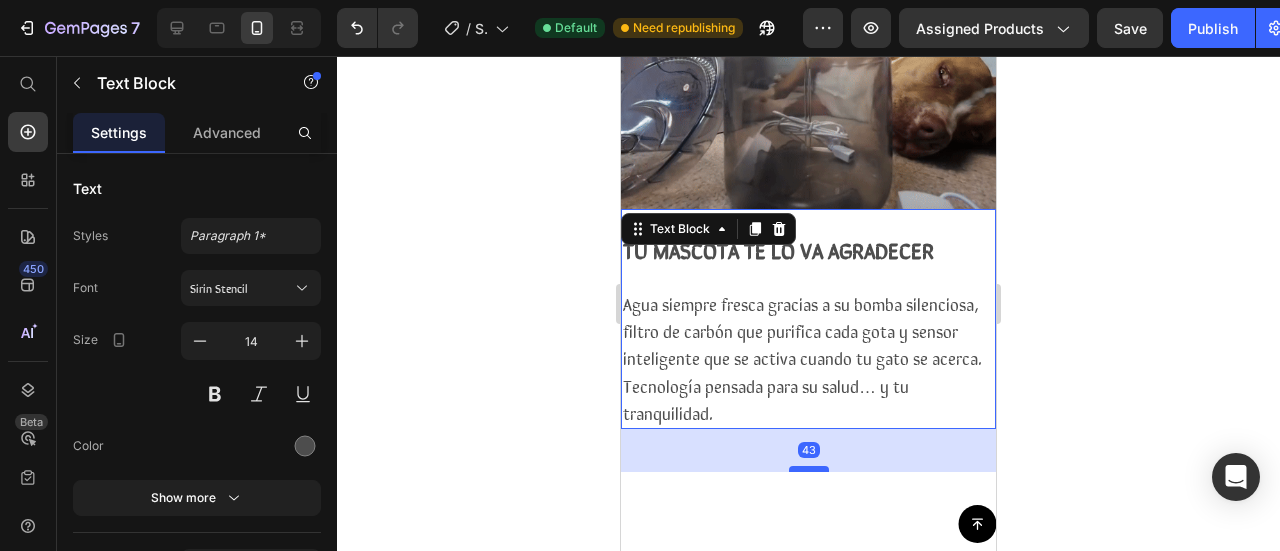 click at bounding box center [809, 469] 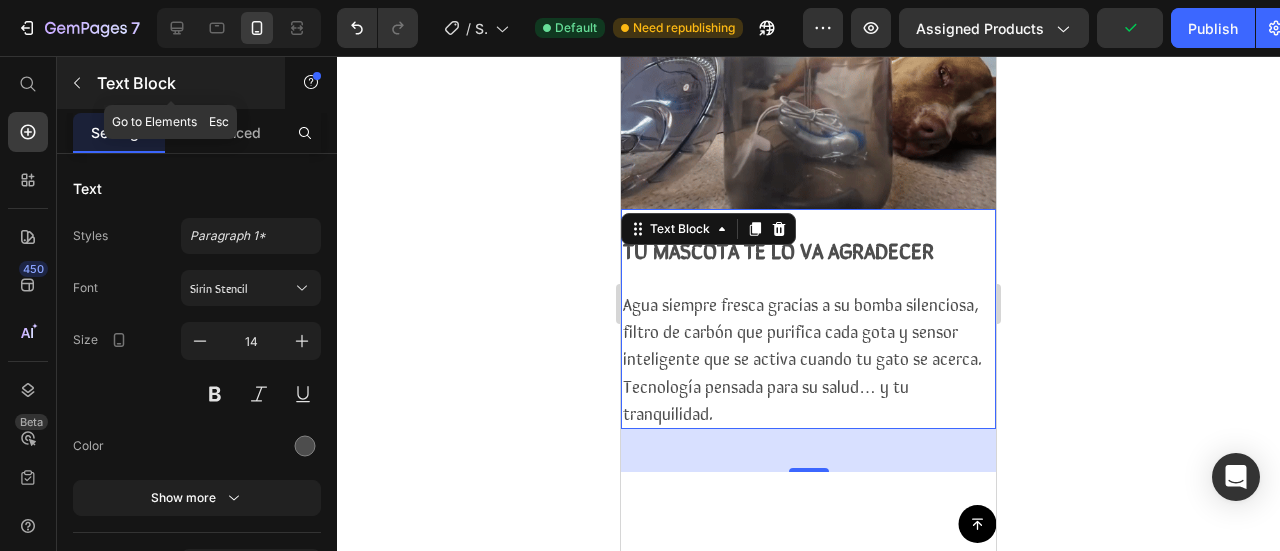 click 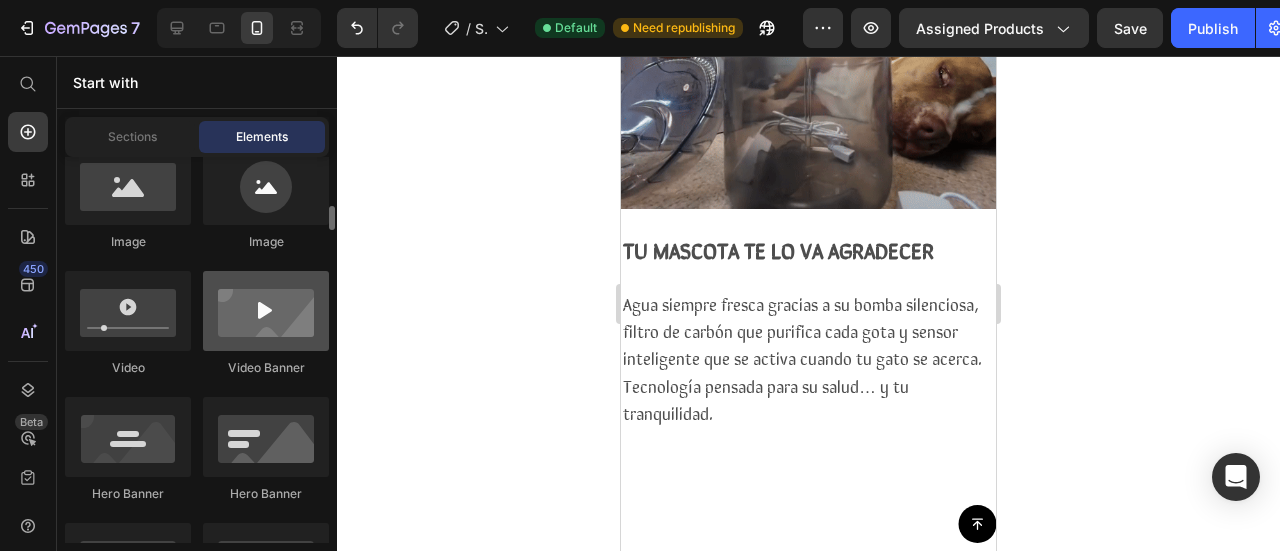 scroll, scrollTop: 700, scrollLeft: 0, axis: vertical 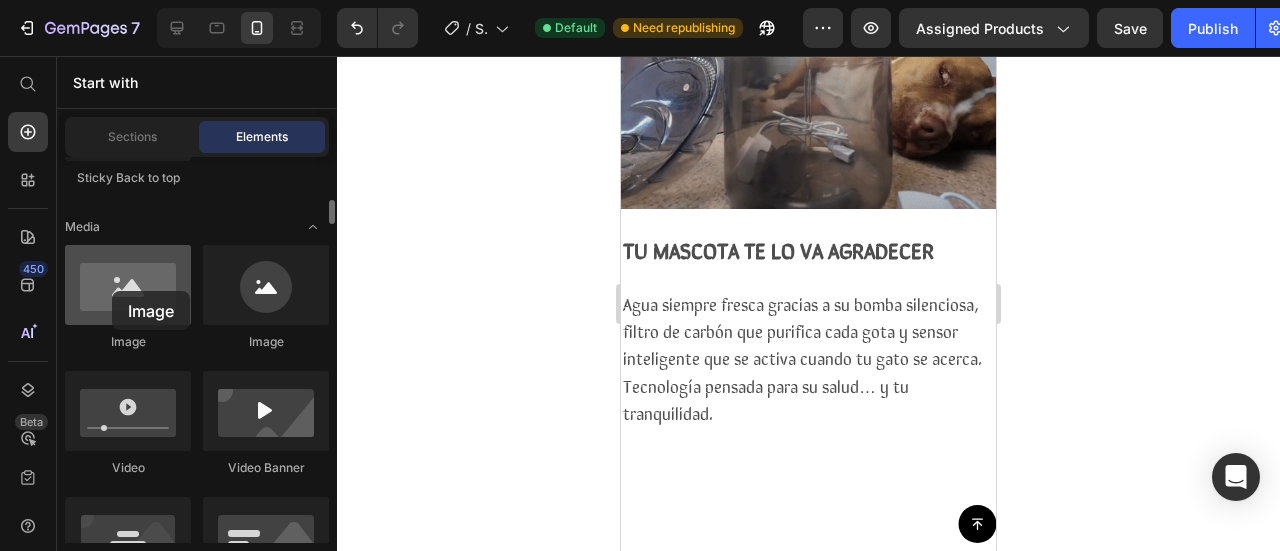 drag, startPoint x: 132, startPoint y: 296, endPoint x: 112, endPoint y: 291, distance: 20.615528 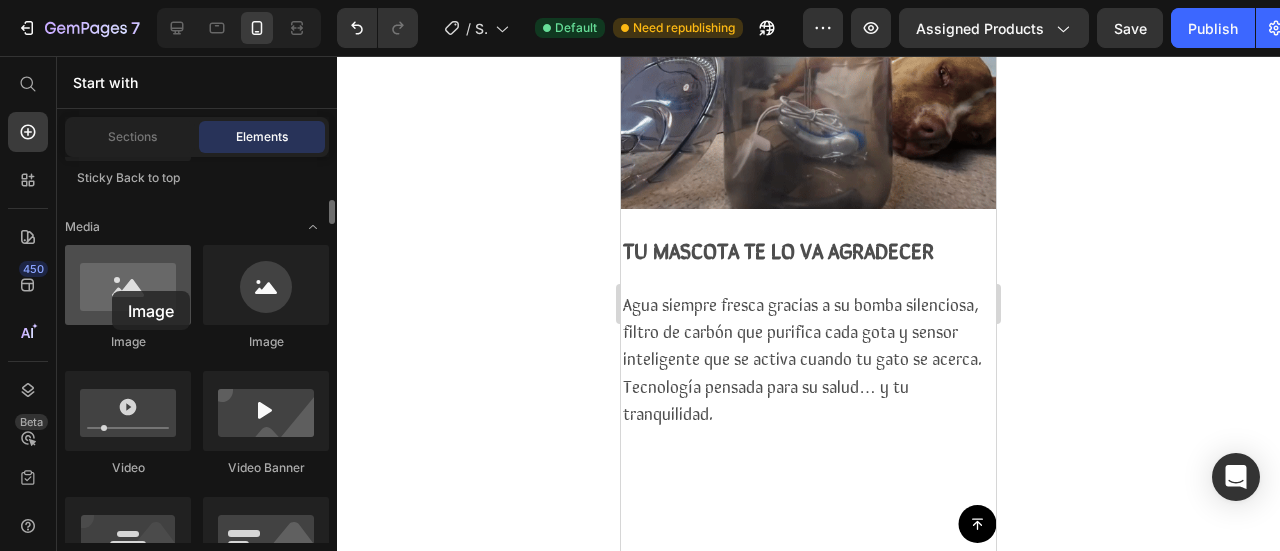 click at bounding box center (128, 285) 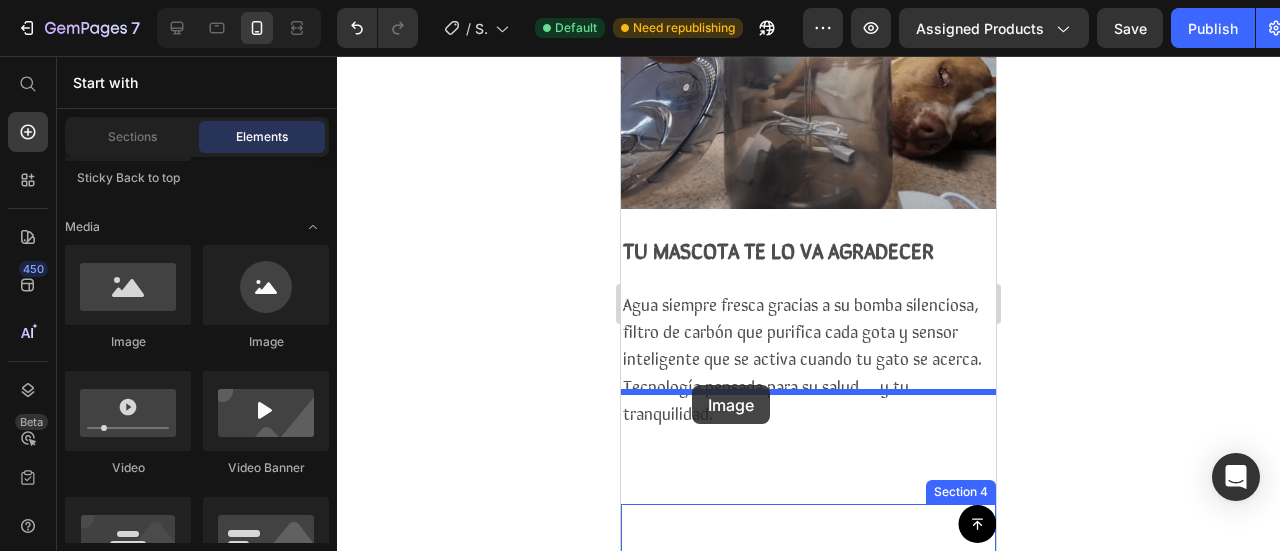drag, startPoint x: 758, startPoint y: 354, endPoint x: 692, endPoint y: 384, distance: 72.498276 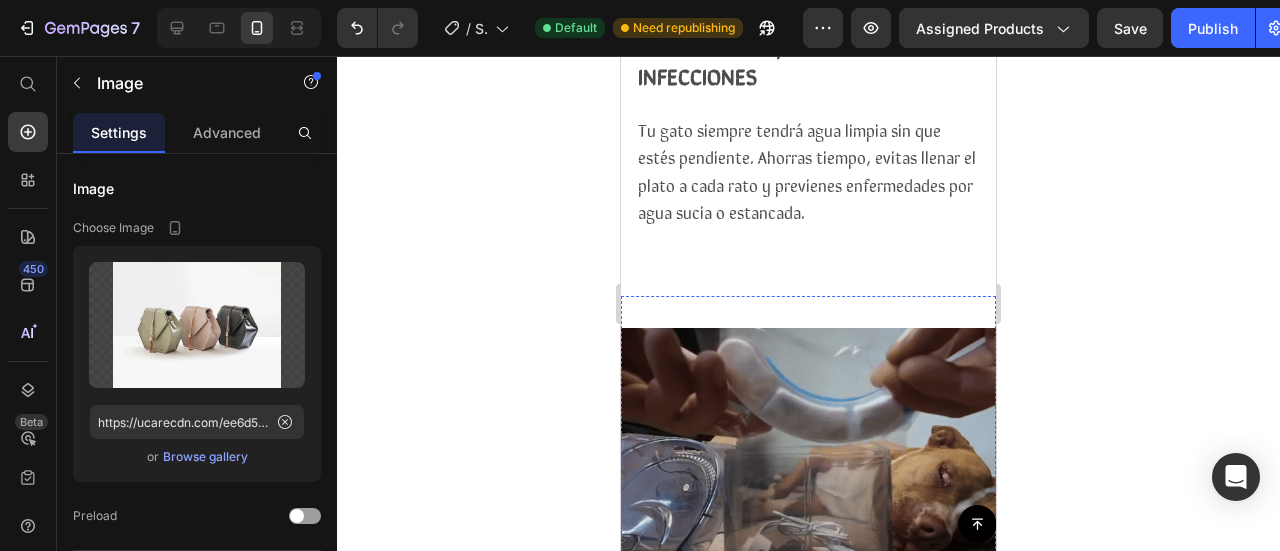 scroll, scrollTop: 2164, scrollLeft: 0, axis: vertical 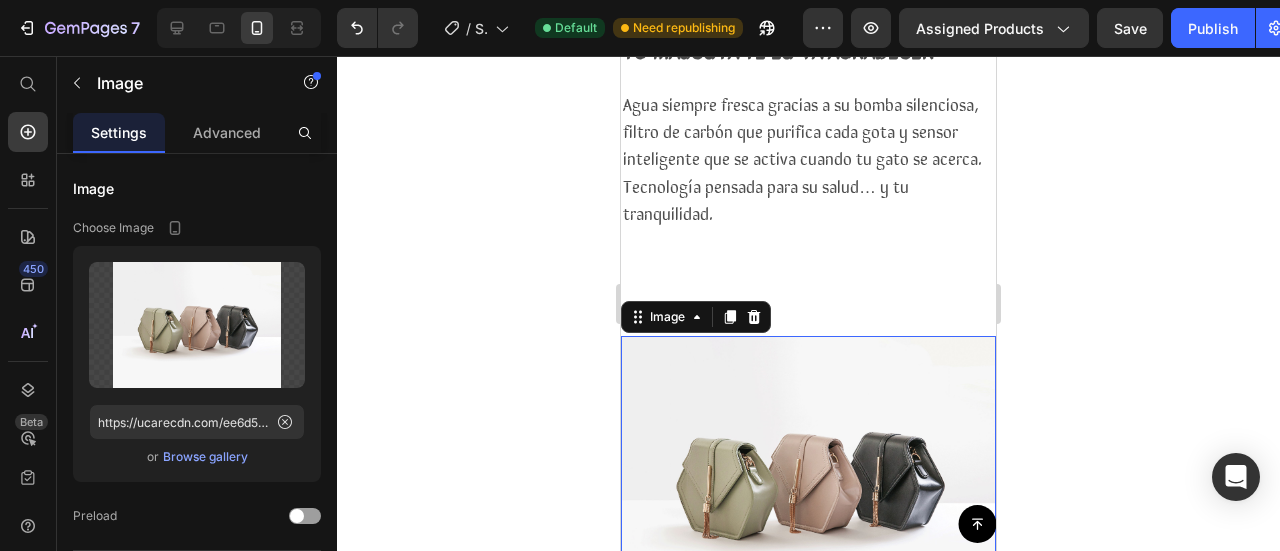 click at bounding box center (808, 476) 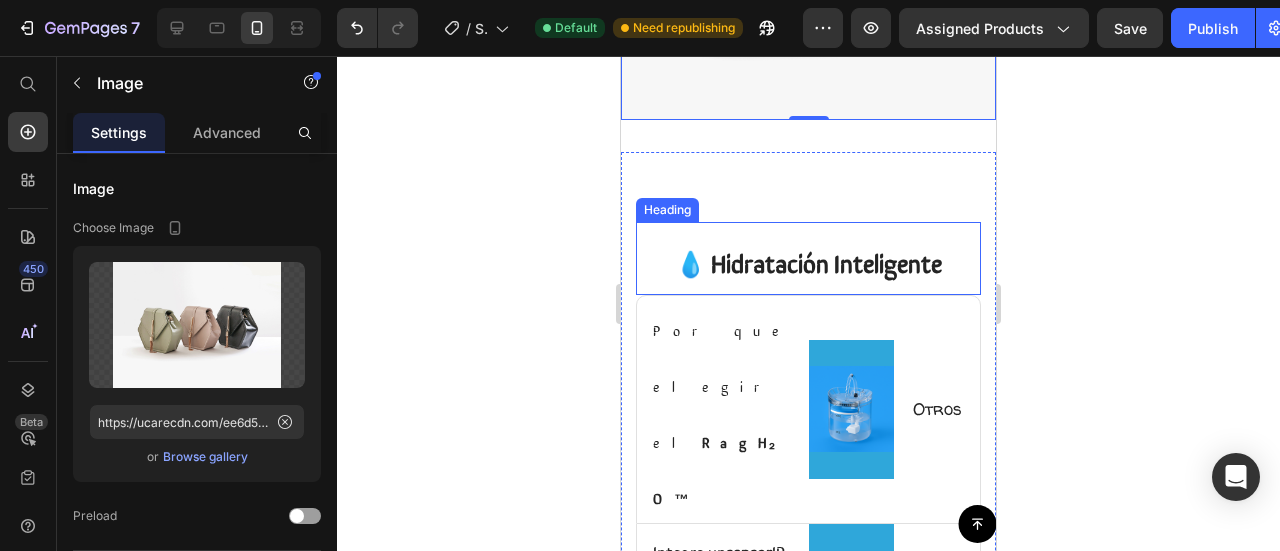 click on "💧 Hidratación Inteligente Heading Por que elegir el  RagH₂O ™ Text Block Image Row Otros Text Block Row
Icon Integra un  sensor  IR con alcance hasta  3 m Text Block Row
Icon Row
Icon Row
Icon Accesorio  para chorro  elevado,  tipo fuente  Text Block Row
Icon Row
Icon Row
Icon Triple filtración  (iónico + carbón + mecánico) Text Block Row
Icon Row
Icon Row
Icon Muy  silencioso  (≈25–30 dB) Text Block Row
Icon Row
Icon Row
Icon Capacidad de  1.8L Text Block Row
Icon Row
Icon Row Section 5" at bounding box center [808, 603] 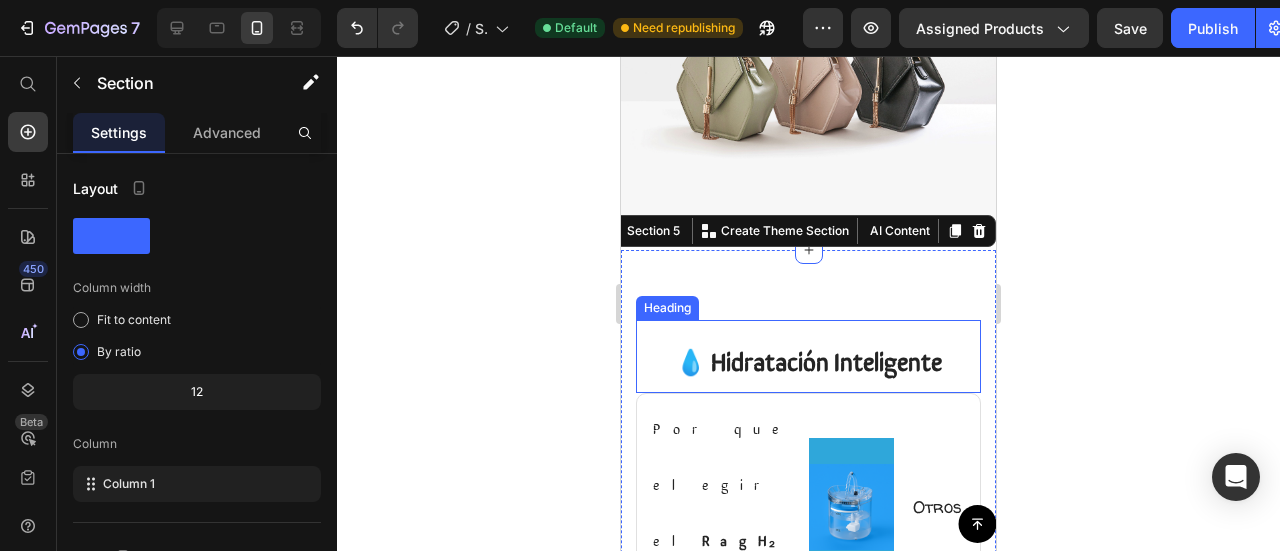 scroll, scrollTop: 2364, scrollLeft: 0, axis: vertical 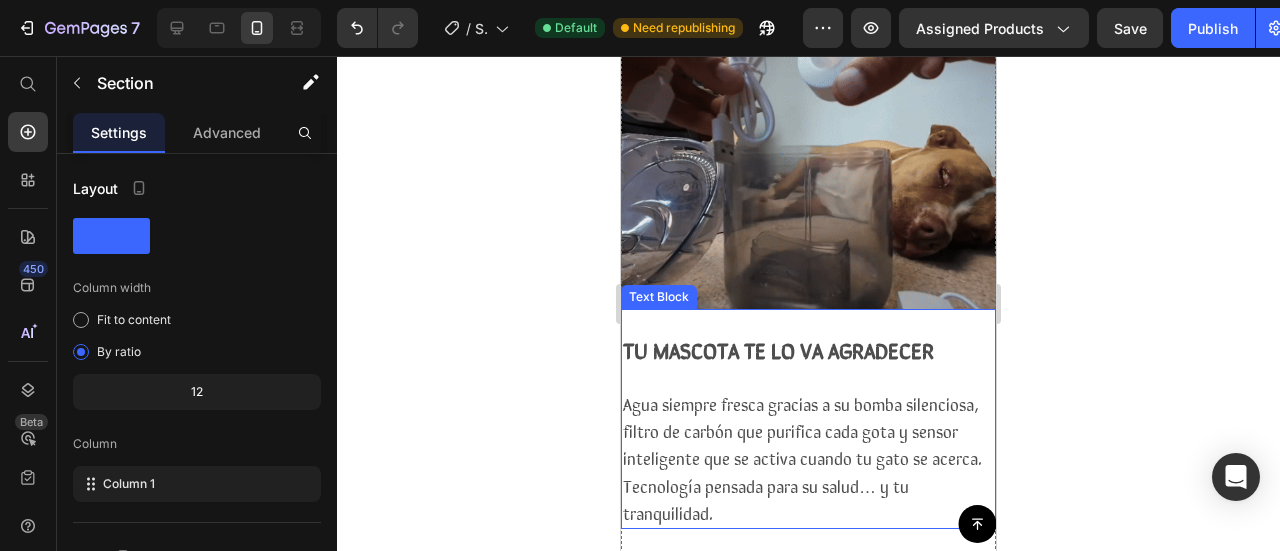 click on "Agua siempre fresca gracias a su bomba silenciosa, filtro de carbón que purifica cada gota y sensor inteligente que se activa cuando tu gato se acerca. Tecnología pensada para su salud… y tu tranquilidad." at bounding box center [802, 458] 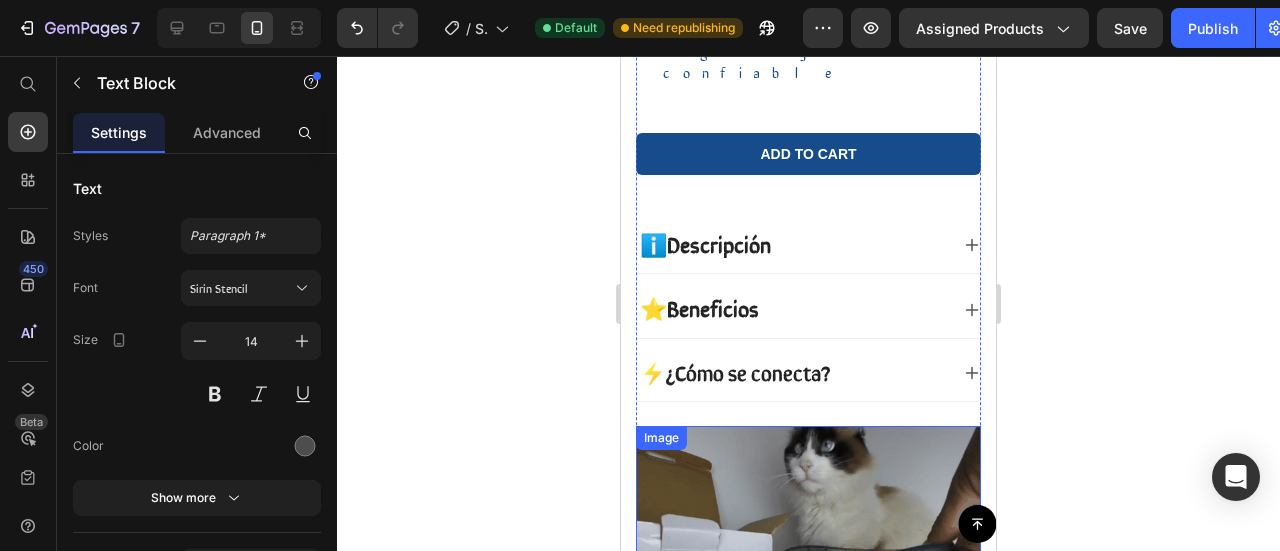 scroll, scrollTop: 864, scrollLeft: 0, axis: vertical 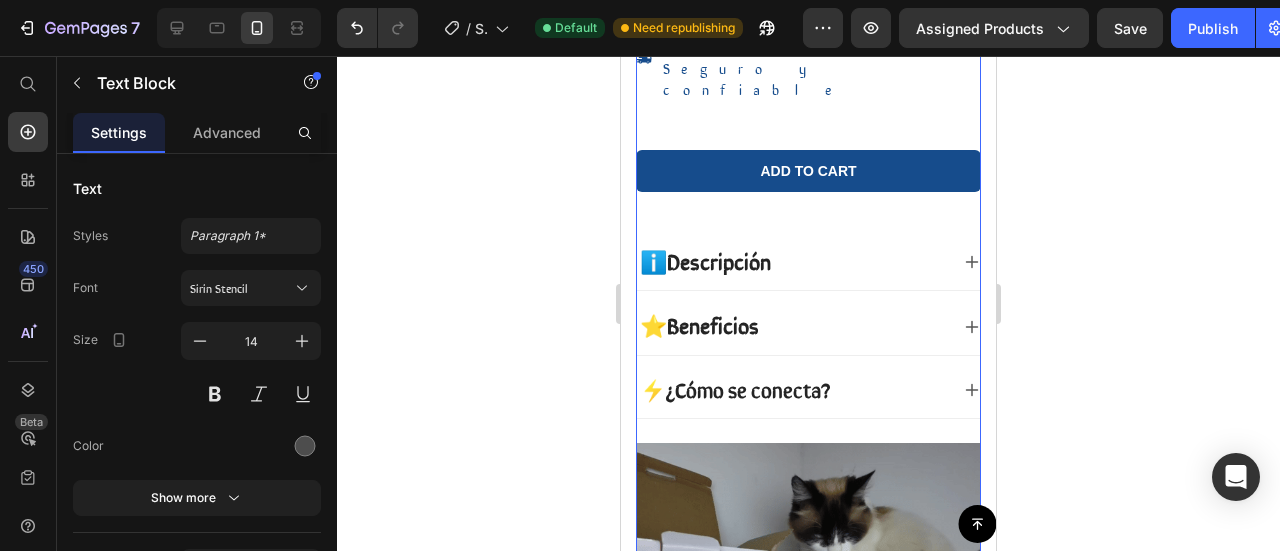 click on "Icon Icon Icon Icon Icon Icon List +1.500 vendidos! Text Block Row Ragdoll Drink™ Product Title $99.900,00 Product Price
Gran capacidad de 1.8L
Triple sistema de filtración
Detecta a tu mascota
Flujo continuo o en modos ajustables Item List
Envió dentro de 3 a 5 días.🔒Seguro y confiable Item List Add to cart Add to Cart
100% Garantizado Item List
Envió dentro de  3  -  5   días Item List Row
ℹ️Descripción
⭐Beneficios
⚡  ¿Cómo se conecta? Accordion Image" at bounding box center (808, 200) 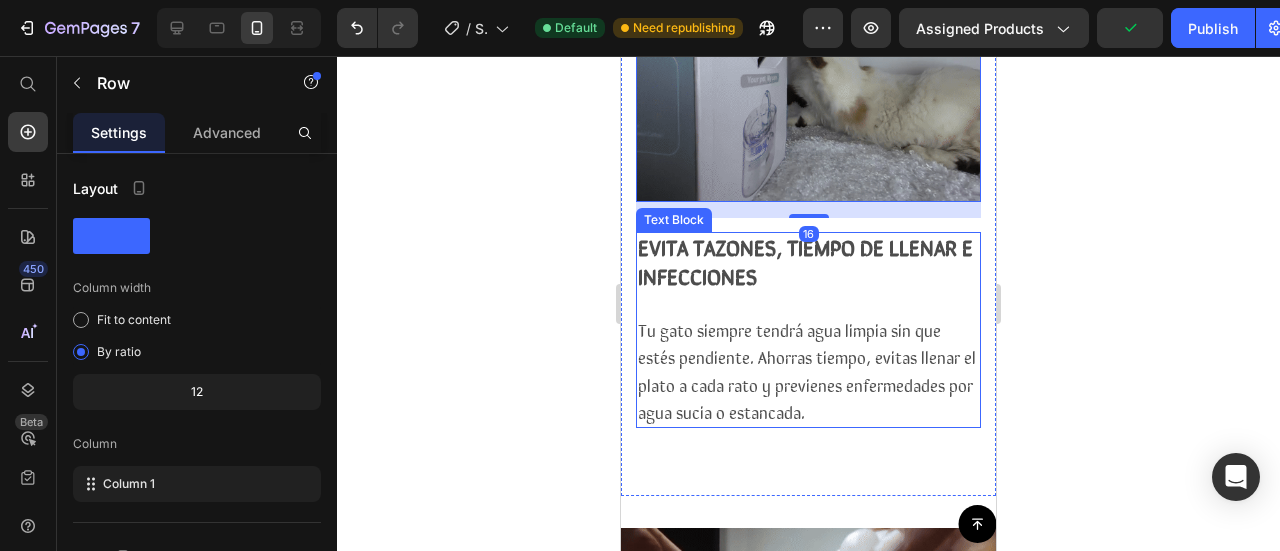 click on "RagH₂O Item List
Entrega   3 a 5 dias  Item List Row
Product Images
Icon Boosts immunity and defense Text Block
Icon Boosts immunity and defense Text Block
Icon Boosts immunity and defense Text Block Row Icon Icon Icon Icon Icon Icon List [FIRST] [LAST]. Text Block Row Verified Buyer Item List Row “At vero eos et accusamus et iusto odio dignissimos ducimus qui blanditiis praesentium voluptatum” Text Block Row Icon Icon Icon Icon Icon Icon List +1.500 vendidos! Text Block Row Ragdoll Drink™ Product Title $99.900,00 Product Price
Gran capacidad de 1.8L
Triple sistema de filtración
Detecta a tu mascota
Flujo continuo o en modos ajustables Item List
Envió dentro de 3 a 5 días.🔒Seguro y confiable Item List Add to cart Add to Cart
100% Garantizado Item List" at bounding box center (808, -389) 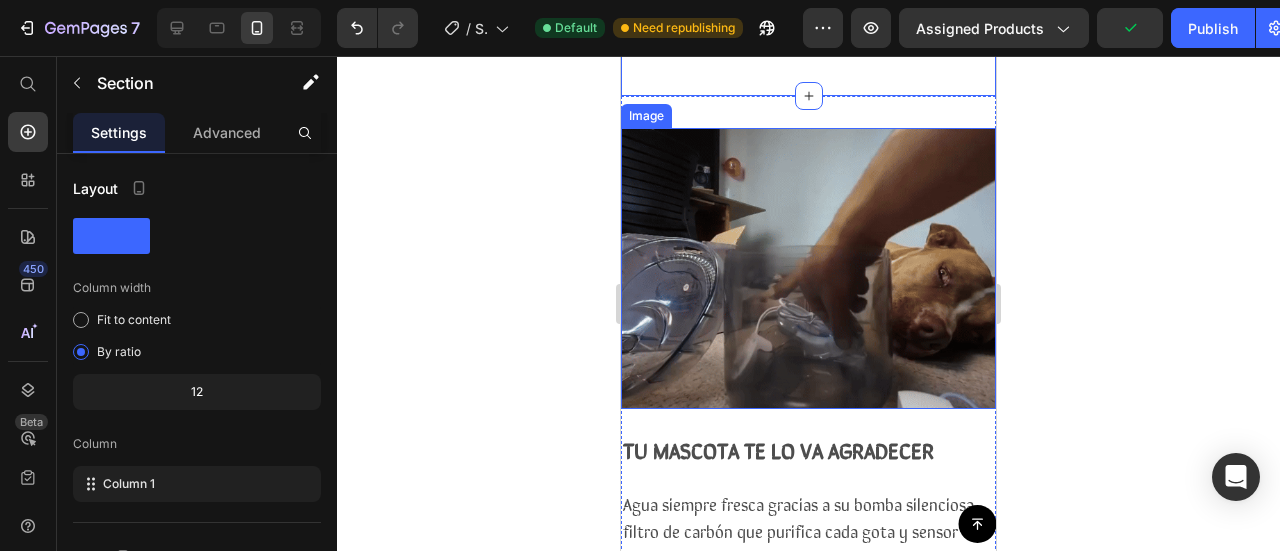 click at bounding box center [808, 478] 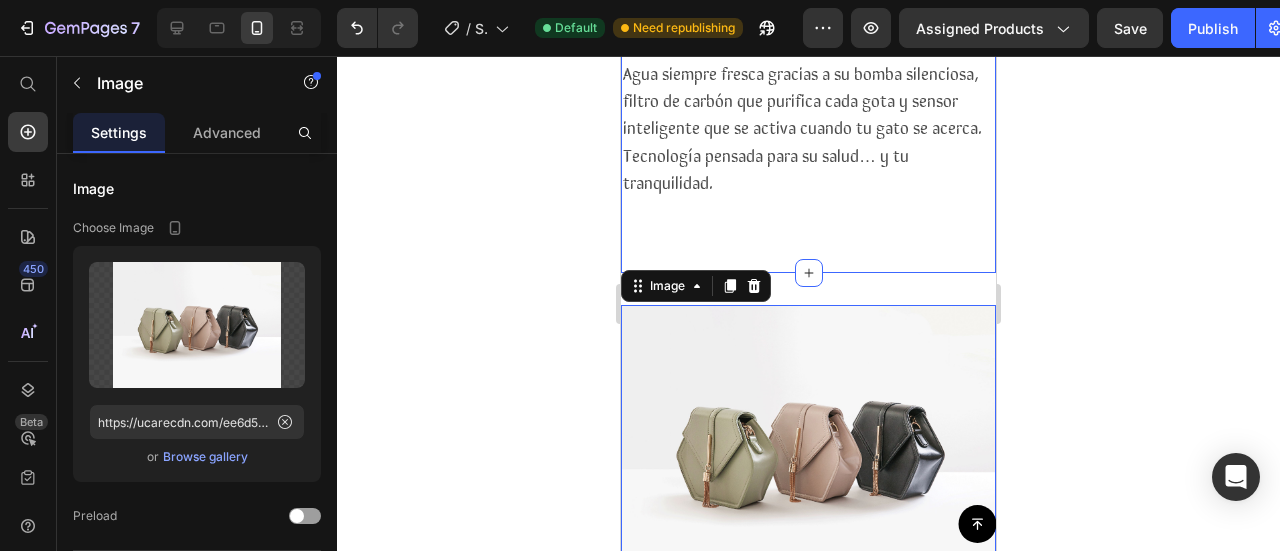 scroll, scrollTop: 2064, scrollLeft: 0, axis: vertical 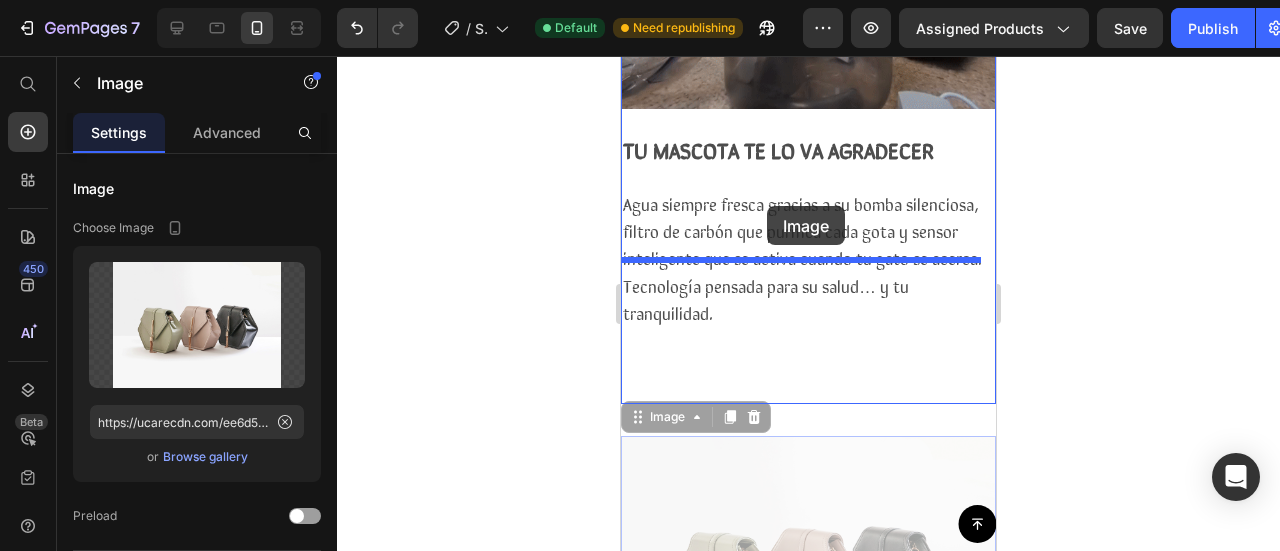 drag, startPoint x: 773, startPoint y: 277, endPoint x: 767, endPoint y: 206, distance: 71.25307 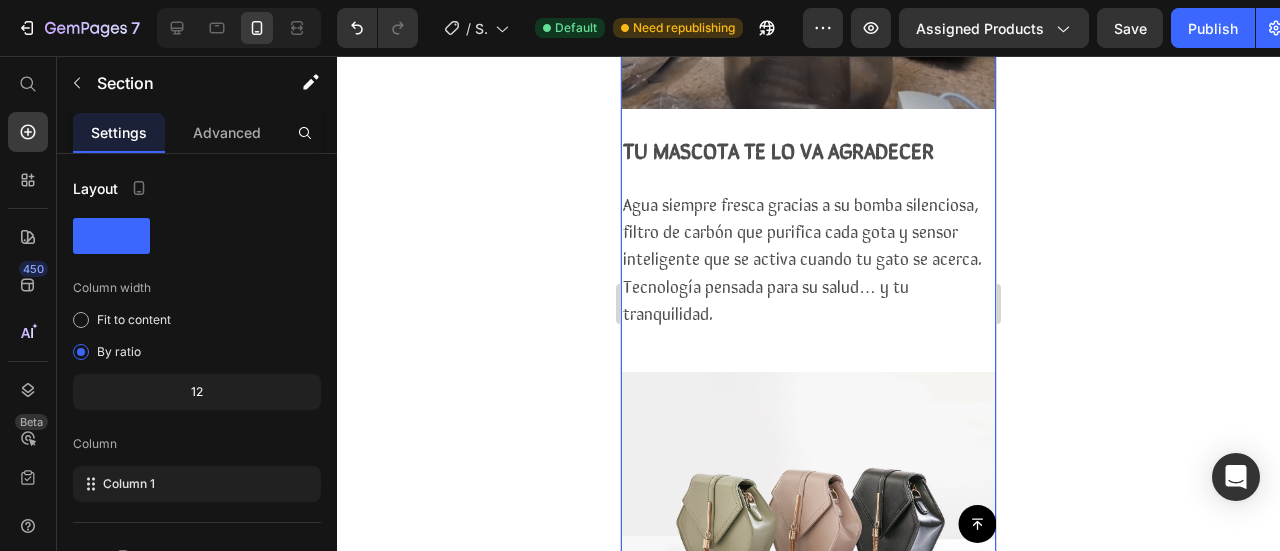 click on "Image TU MASCOTA TE LO VA AGRADECER Agua siempre fresca gracias a su bomba silenciosa, filtro de carbón que purifica cada gota y sensor inteligente que se activa cuando tu gato se acerca. Tecnología pensada para su salud… y tu tranquilidad. Text Block Image" at bounding box center (808, 240) 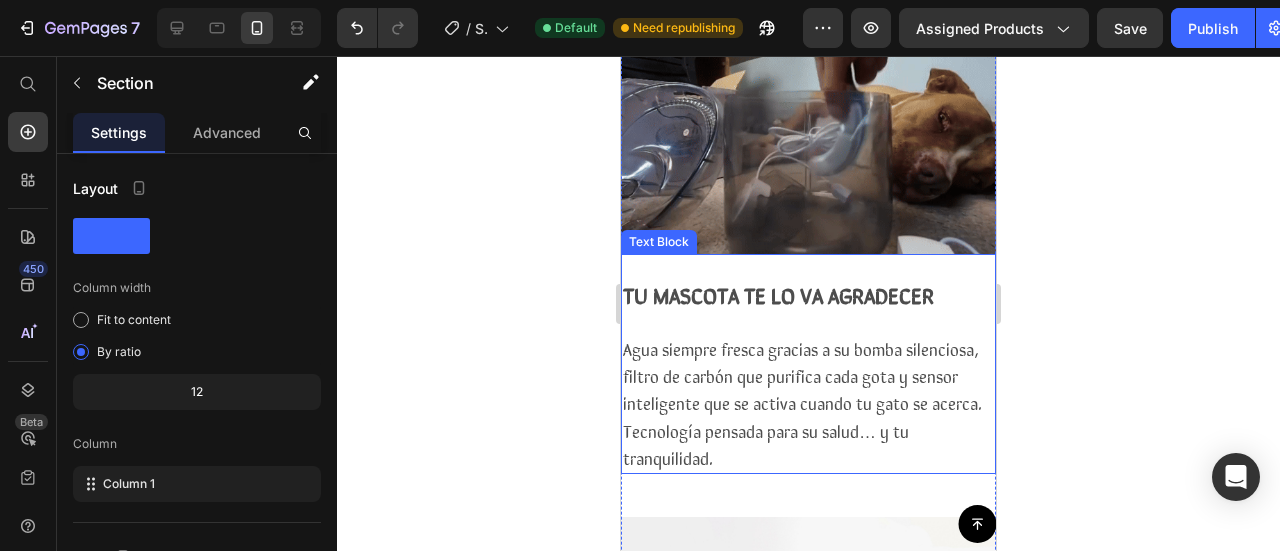 scroll, scrollTop: 2064, scrollLeft: 0, axis: vertical 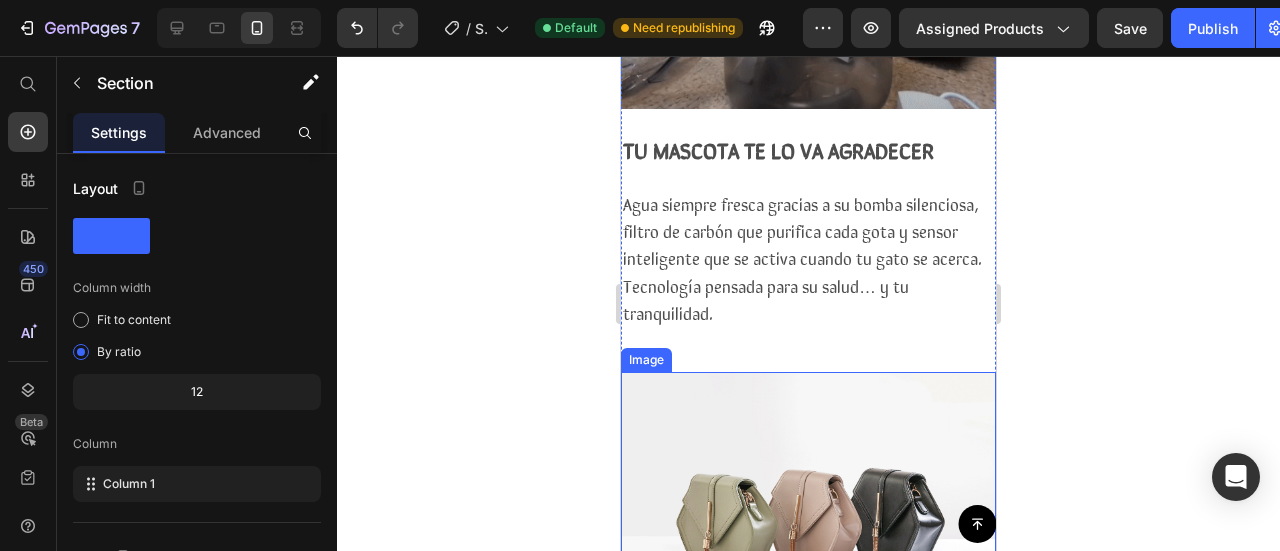 click at bounding box center [808, 512] 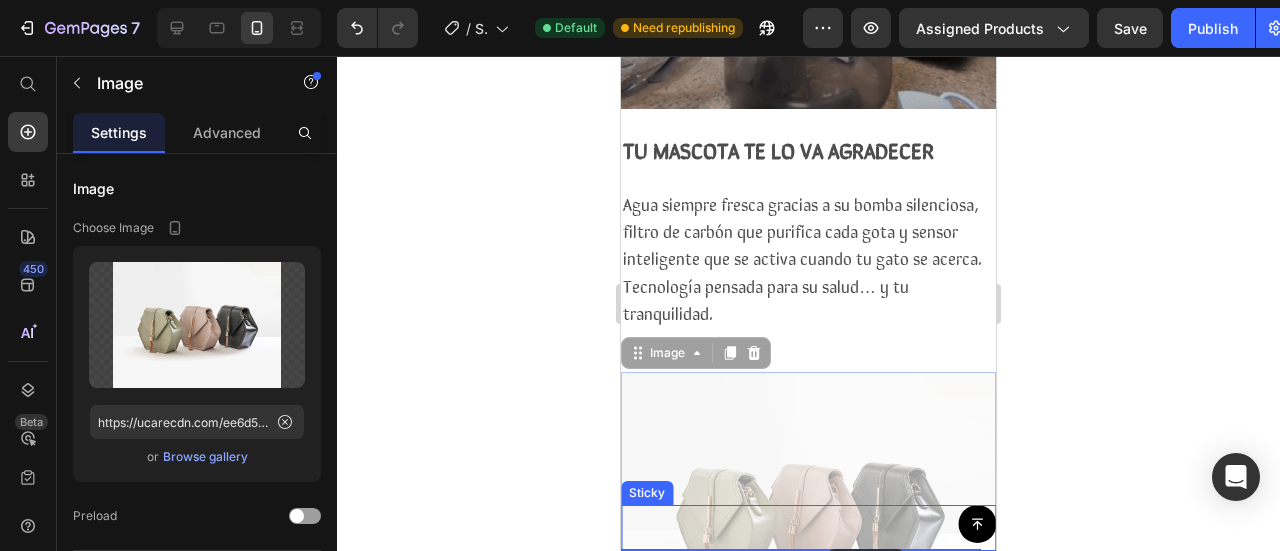 drag, startPoint x: 816, startPoint y: 337, endPoint x: 828, endPoint y: 550, distance: 213.33775 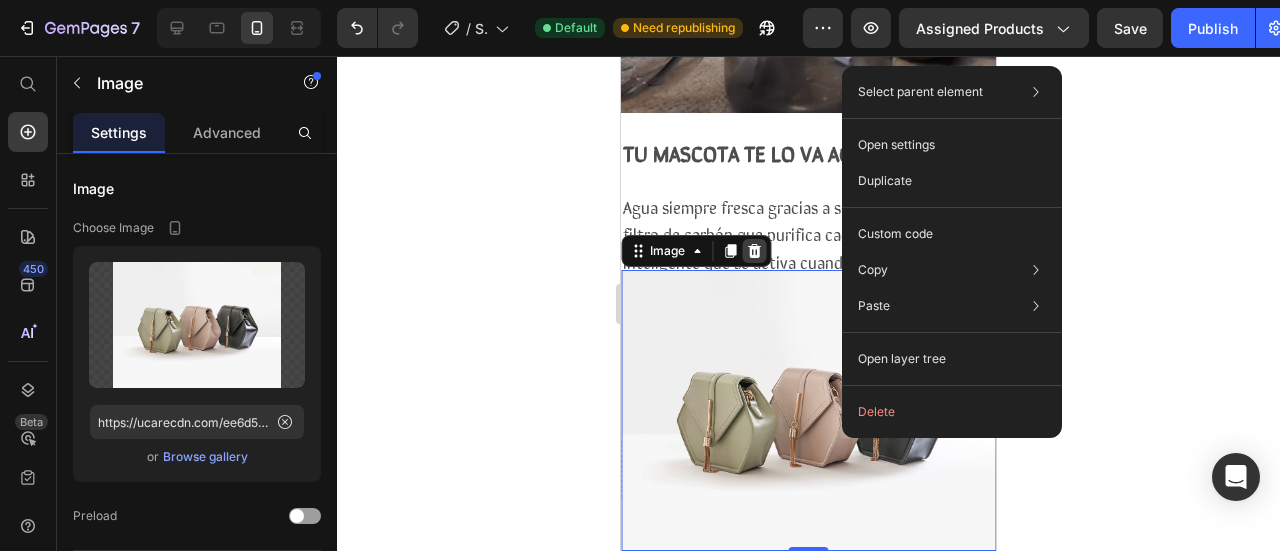 scroll, scrollTop: 2464, scrollLeft: 0, axis: vertical 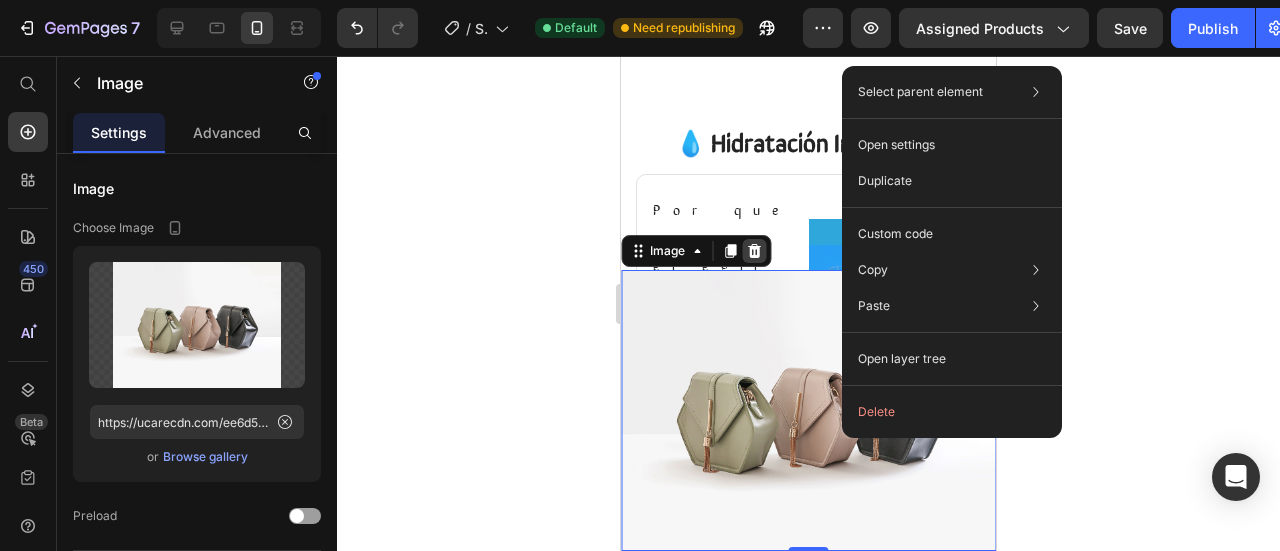 click 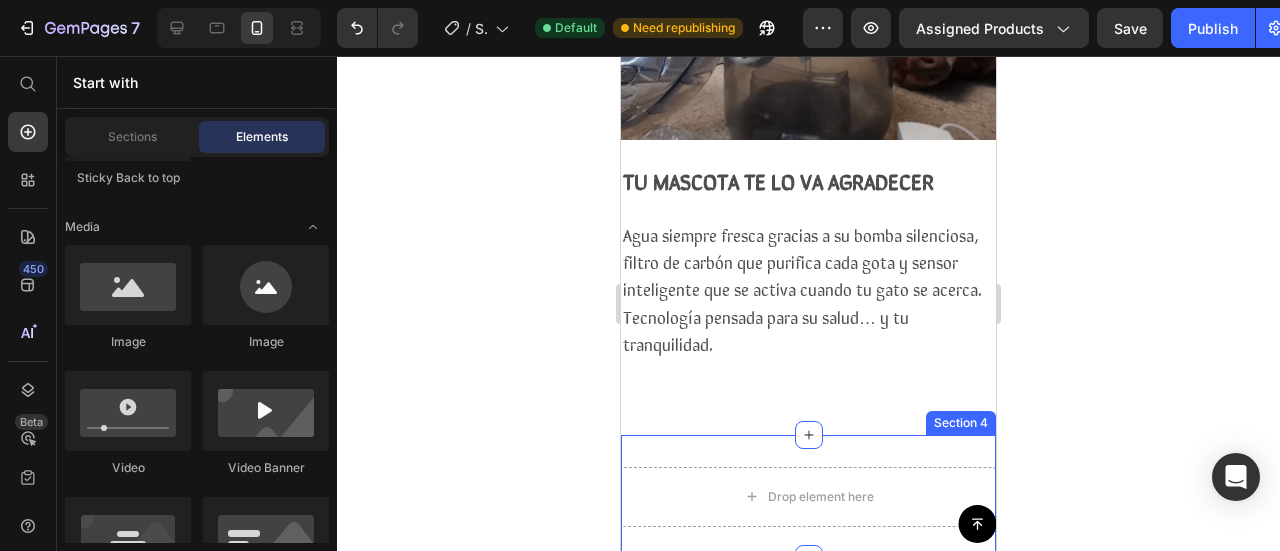 scroll, scrollTop: 2064, scrollLeft: 0, axis: vertical 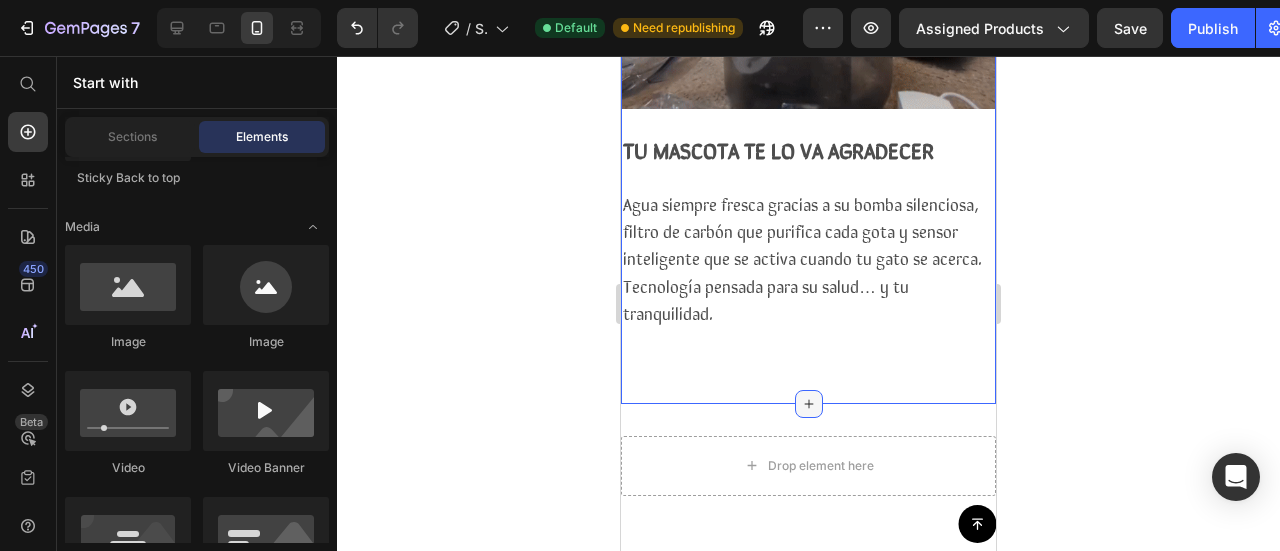 click 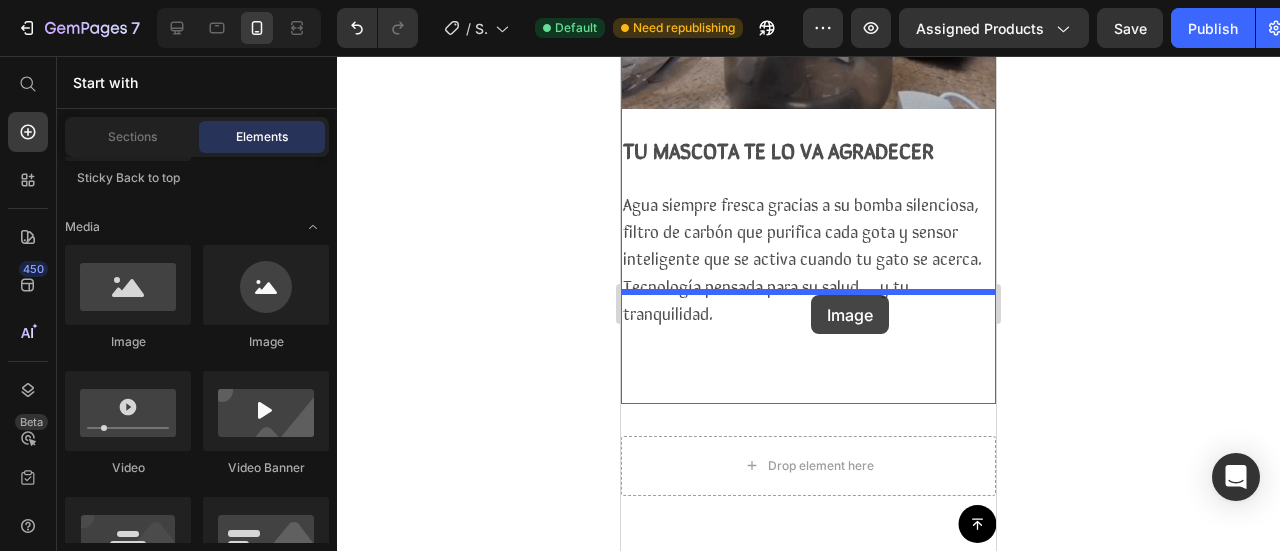 drag, startPoint x: 744, startPoint y: 355, endPoint x: 811, endPoint y: 295, distance: 89.938866 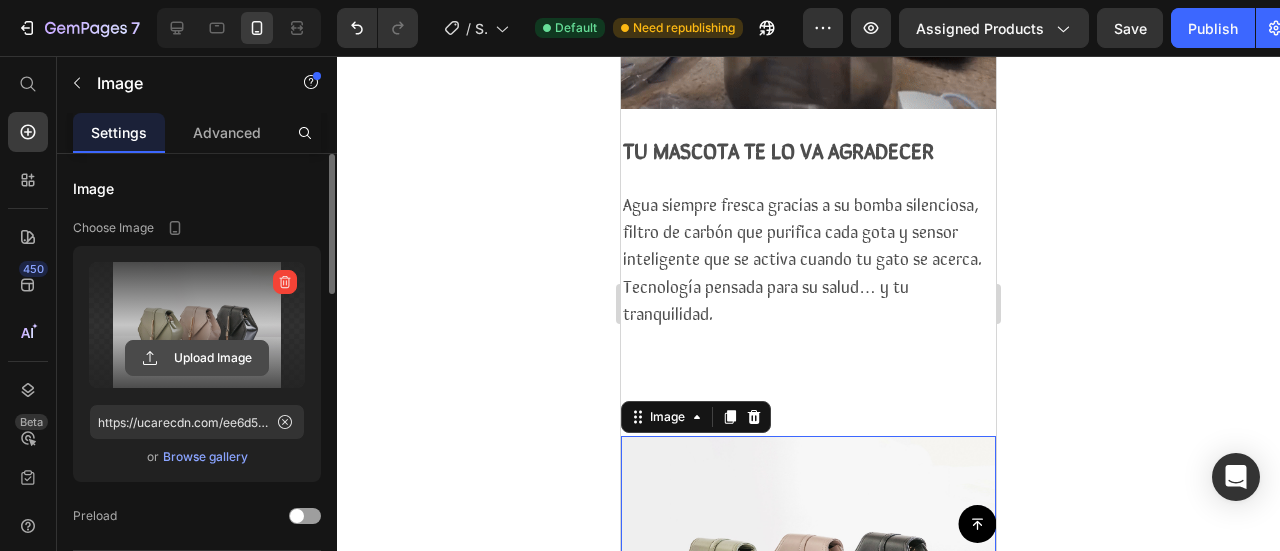 click 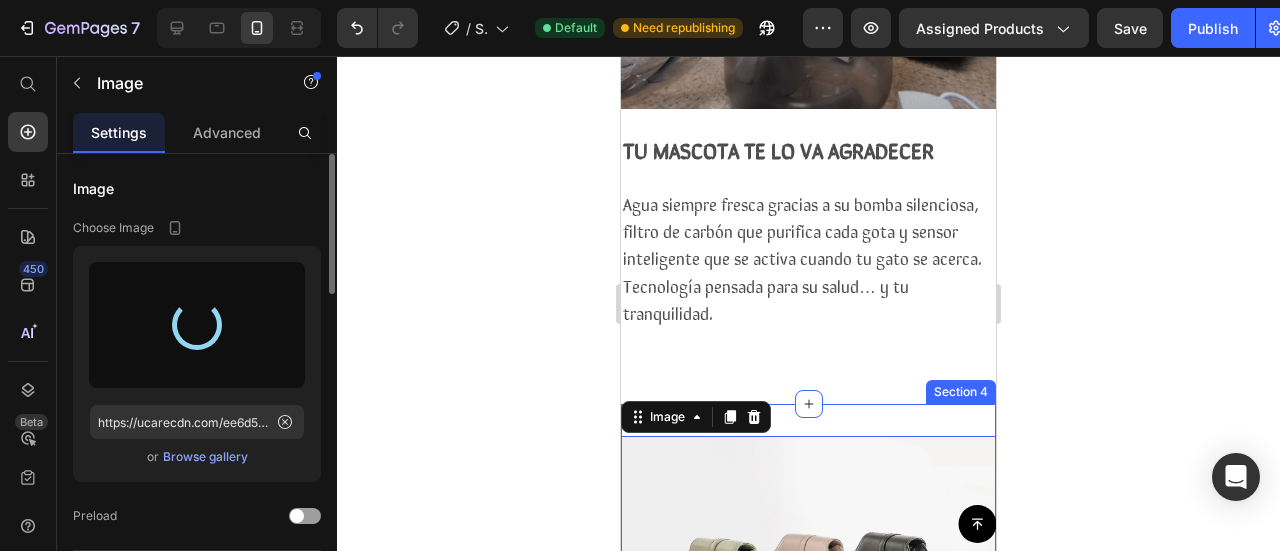 type on "https://cdn.shopify.com/s/files/1/0942/6590/1335/files/gempages_574596721380688671-3ab91907-00b4-4345-93f9-f8e116887a9c.gif" 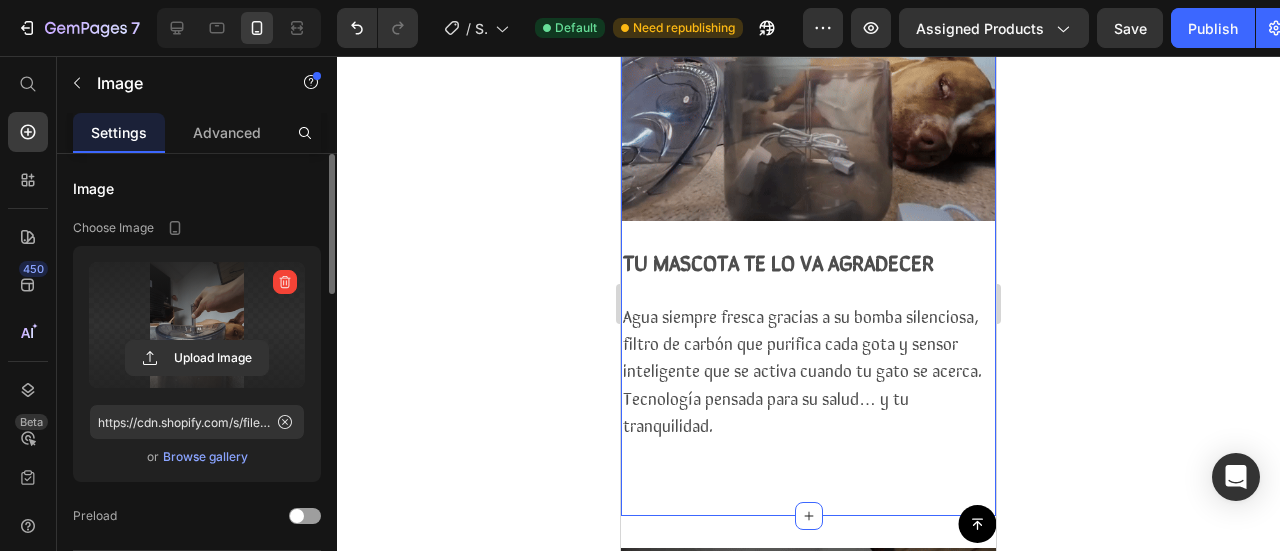 scroll, scrollTop: 2164, scrollLeft: 0, axis: vertical 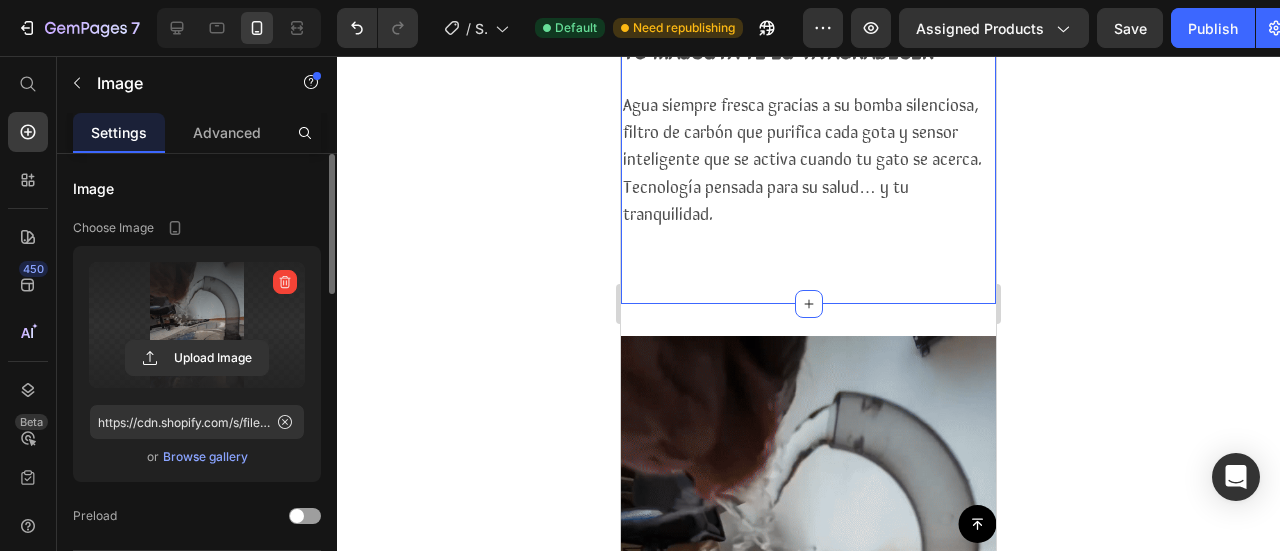 click on "Image   TU MASCOTA TE LO VA AGRADECER   Agua siempre fresca gracias a su bomba silenciosa, filtro de carbón que purifica cada gota y sensor inteligente que se activa cuando tu gato se acerca. Tecnología pensada para su salud… y tu tranquilidad. Text Block" at bounding box center [808, 0] 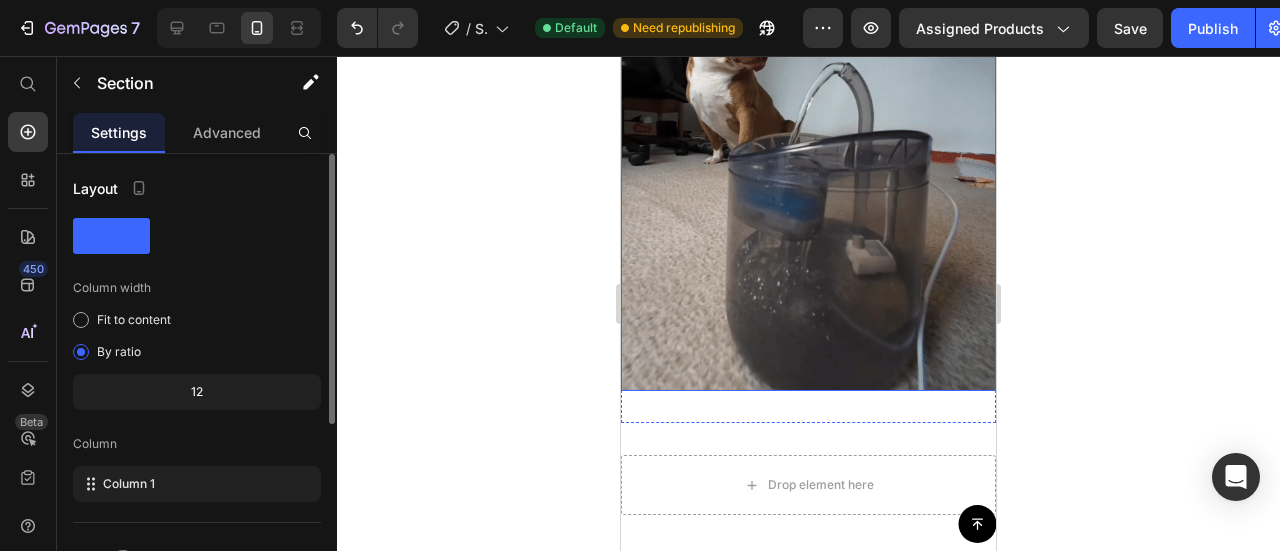scroll, scrollTop: 2464, scrollLeft: 0, axis: vertical 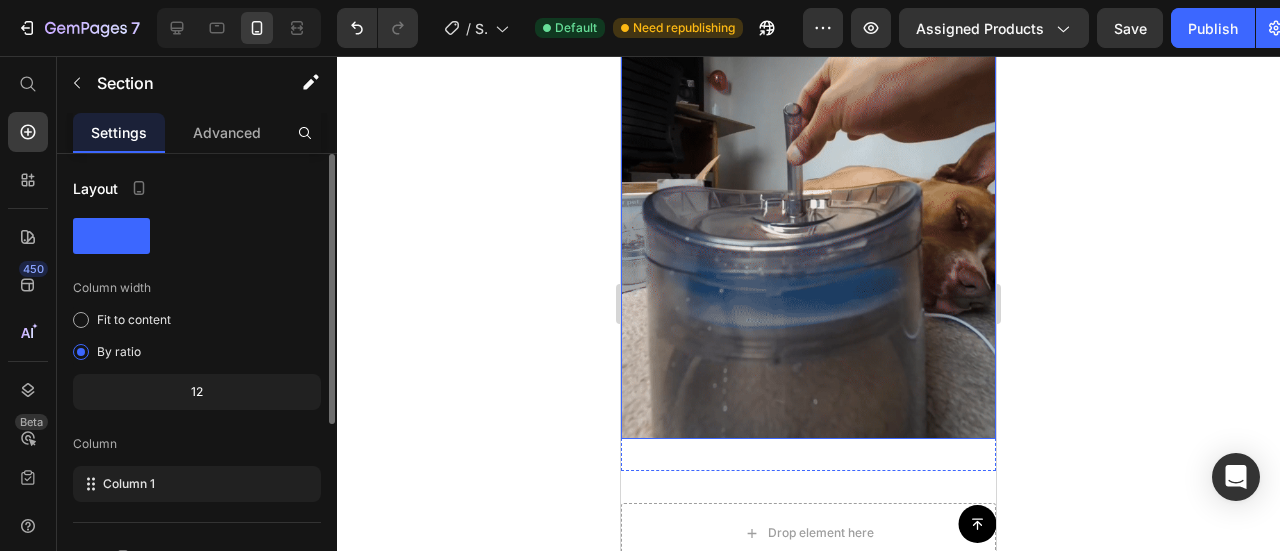 click at bounding box center [808, 189] 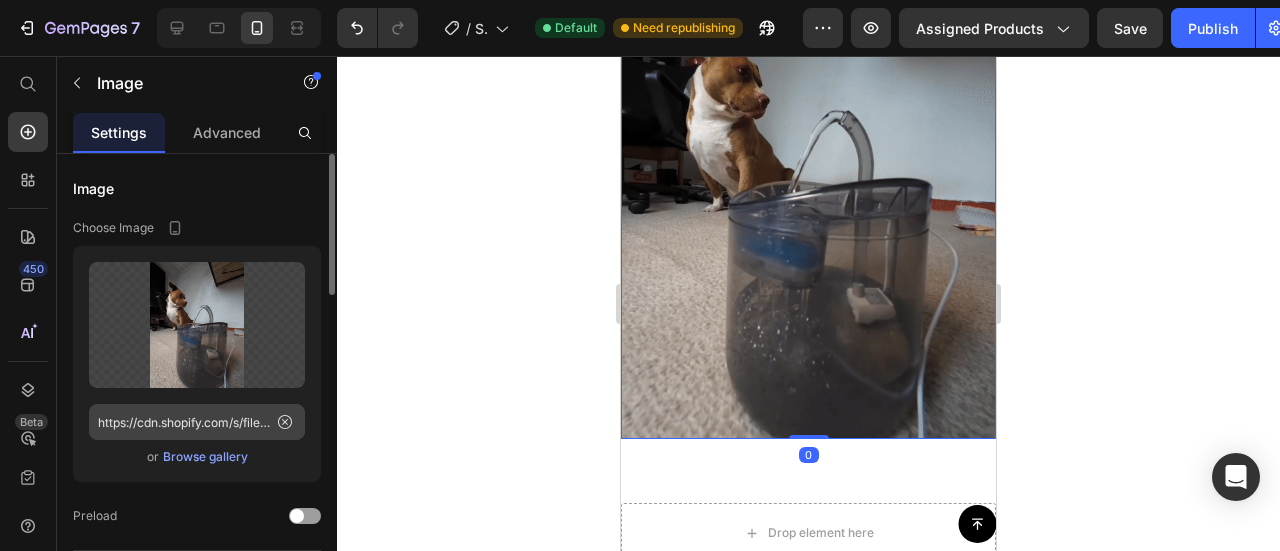 scroll, scrollTop: 400, scrollLeft: 0, axis: vertical 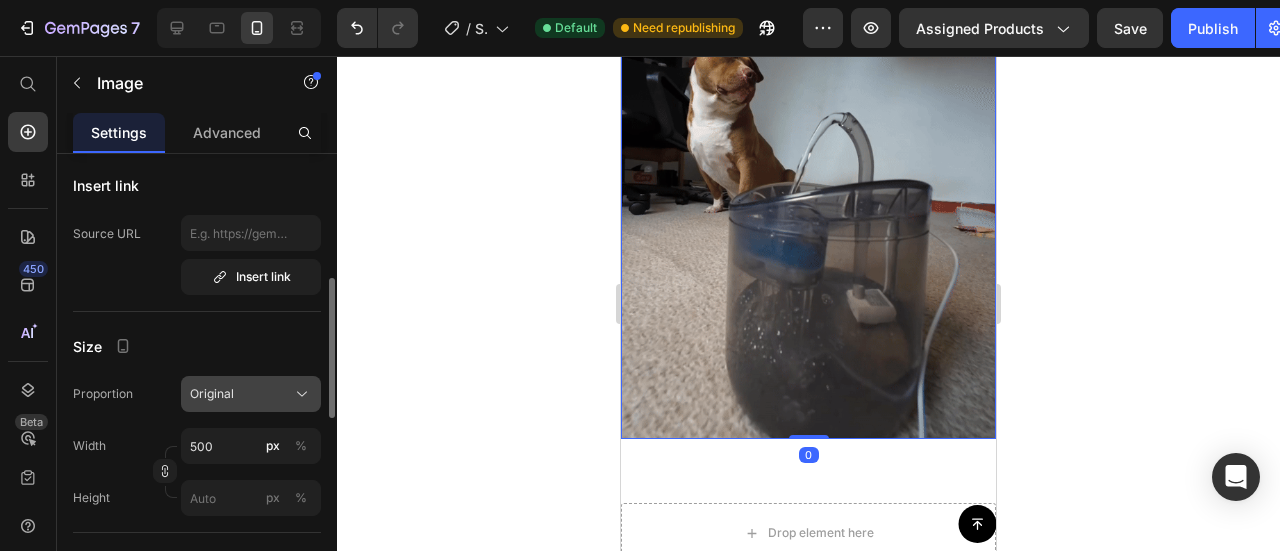 click on "Original" at bounding box center (212, 394) 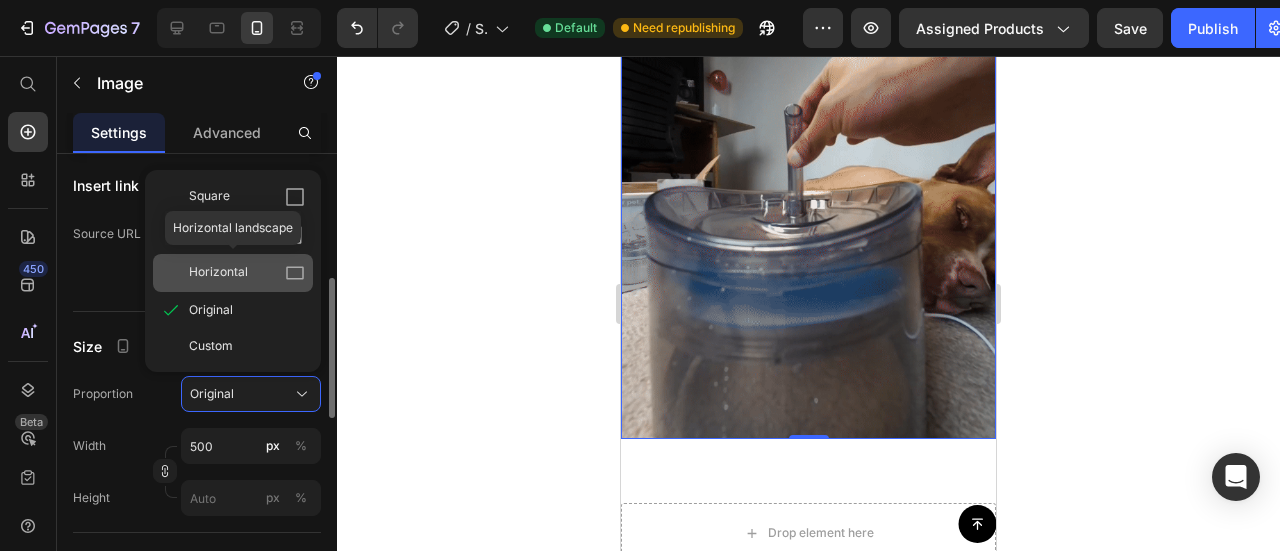 drag, startPoint x: 264, startPoint y: 265, endPoint x: 278, endPoint y: 268, distance: 14.3178215 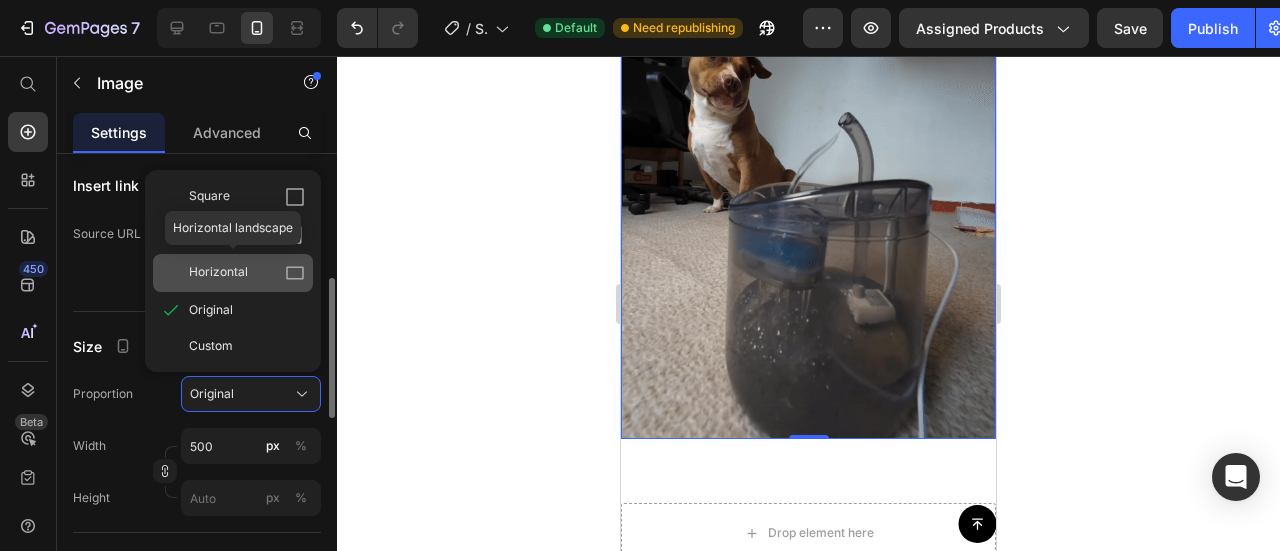 click on "Horizontal" at bounding box center [247, 273] 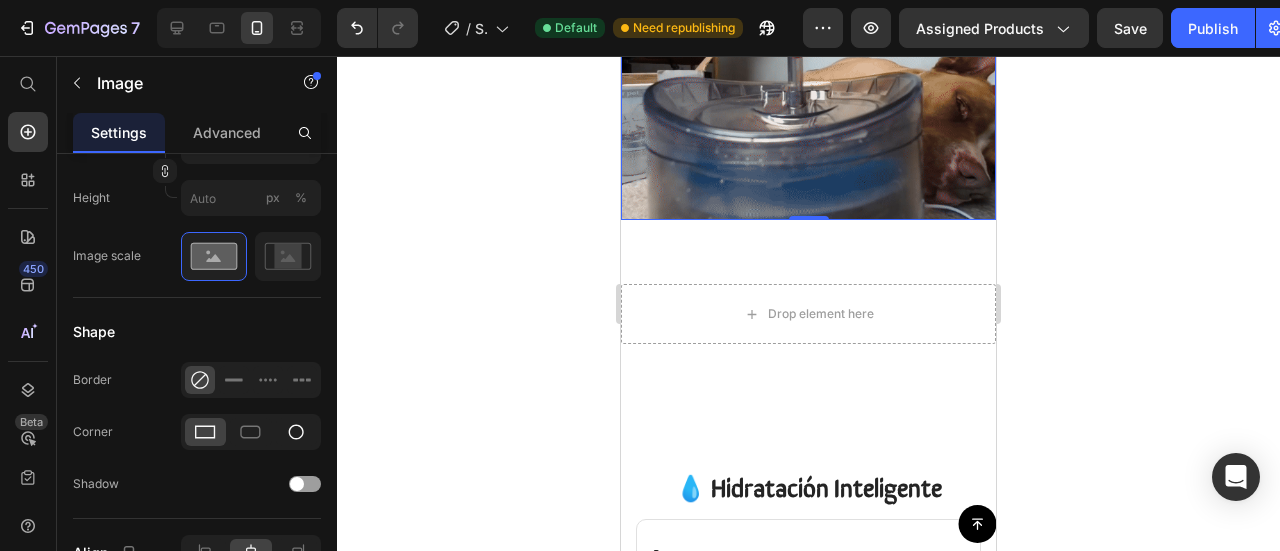 scroll, scrollTop: 800, scrollLeft: 0, axis: vertical 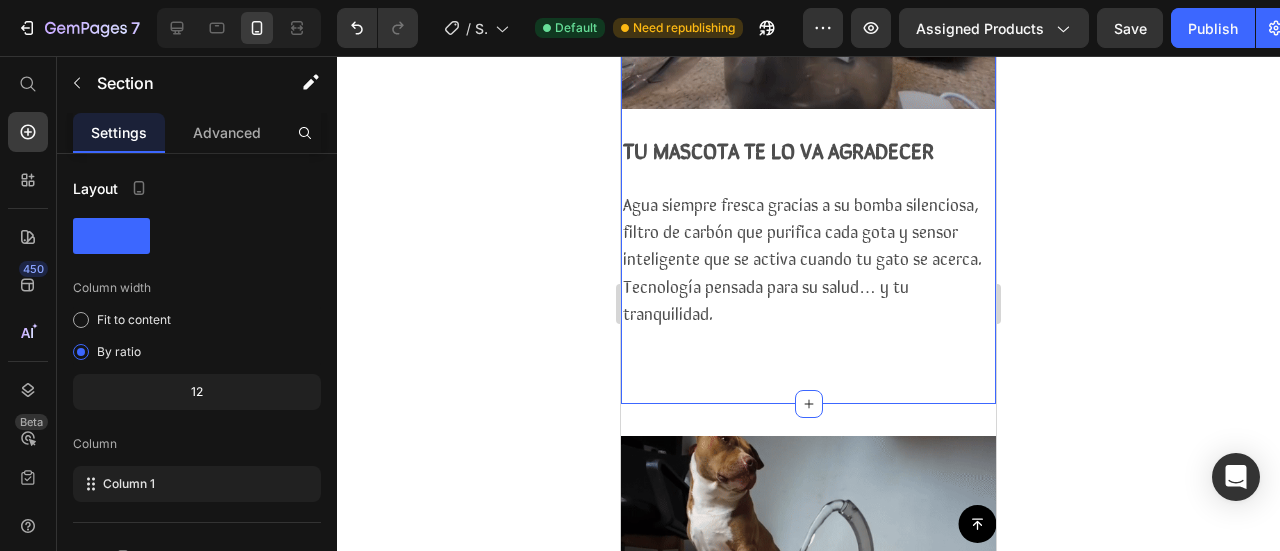 click on "Image   TU MASCOTA TE LO VA AGRADECER   Agua siempre fresca gracias a su bomba silenciosa, filtro de carbón que purifica cada gota y sensor inteligente que se activa cuando tu gato se acerca. Tecnología pensada para su salud… y tu tranquilidad. Text Block" at bounding box center (808, 100) 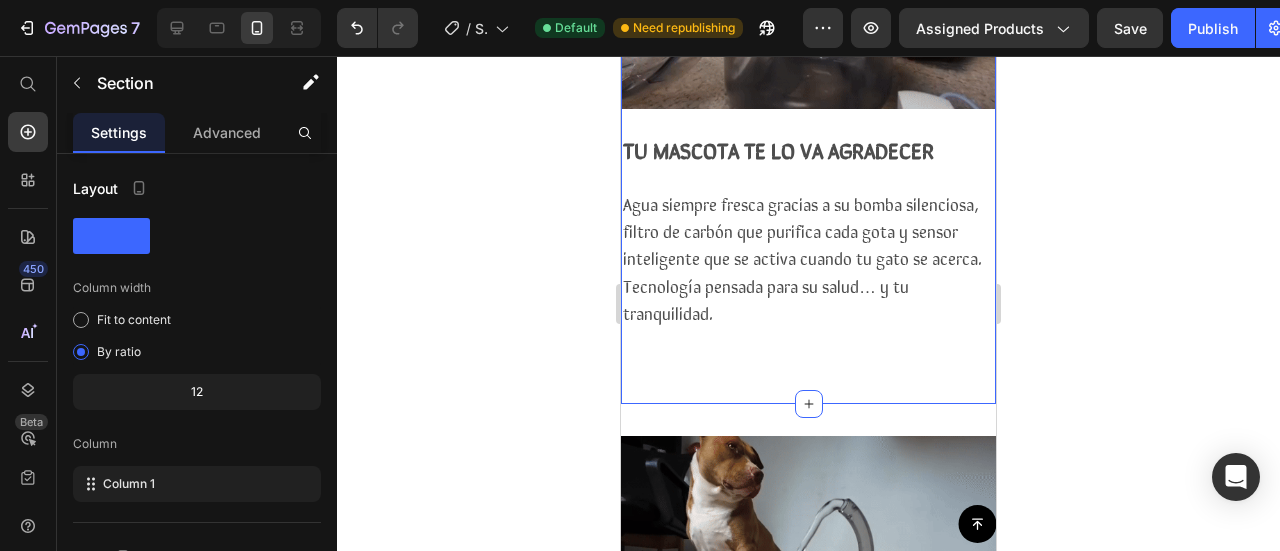 click on "Image   TU MASCOTA TE LO VA AGRADECER   Agua siempre fresca gracias a su bomba silenciosa, filtro de carbón que purifica cada gota y sensor inteligente que se activa cuando tu gato se acerca. Tecnología pensada para su salud… y tu tranquilidad. Text Block" at bounding box center (808, 100) 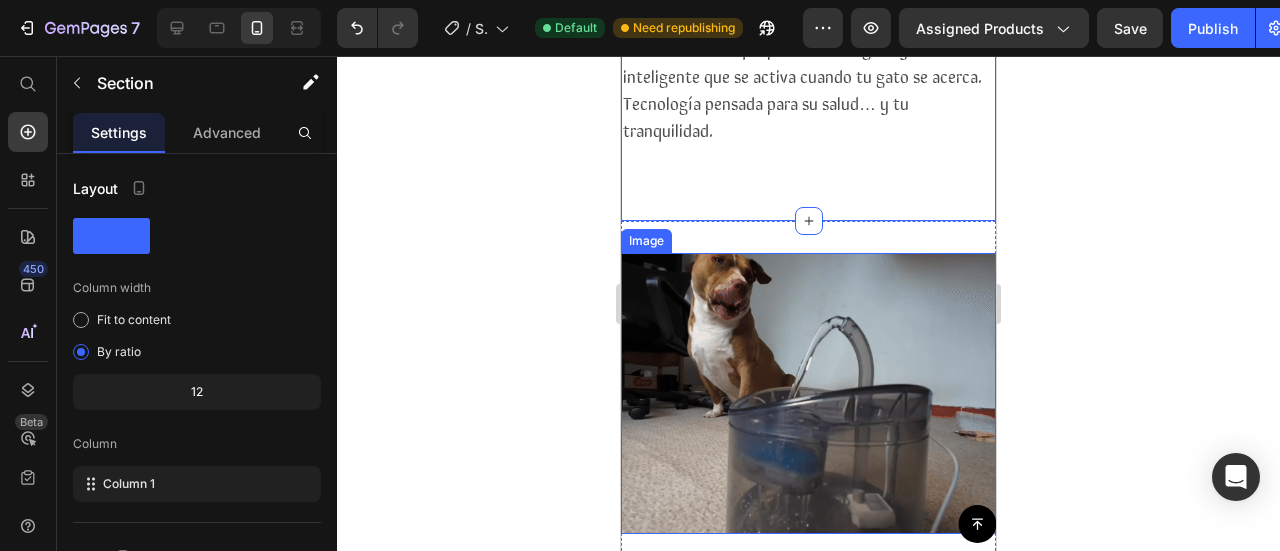 scroll, scrollTop: 2264, scrollLeft: 0, axis: vertical 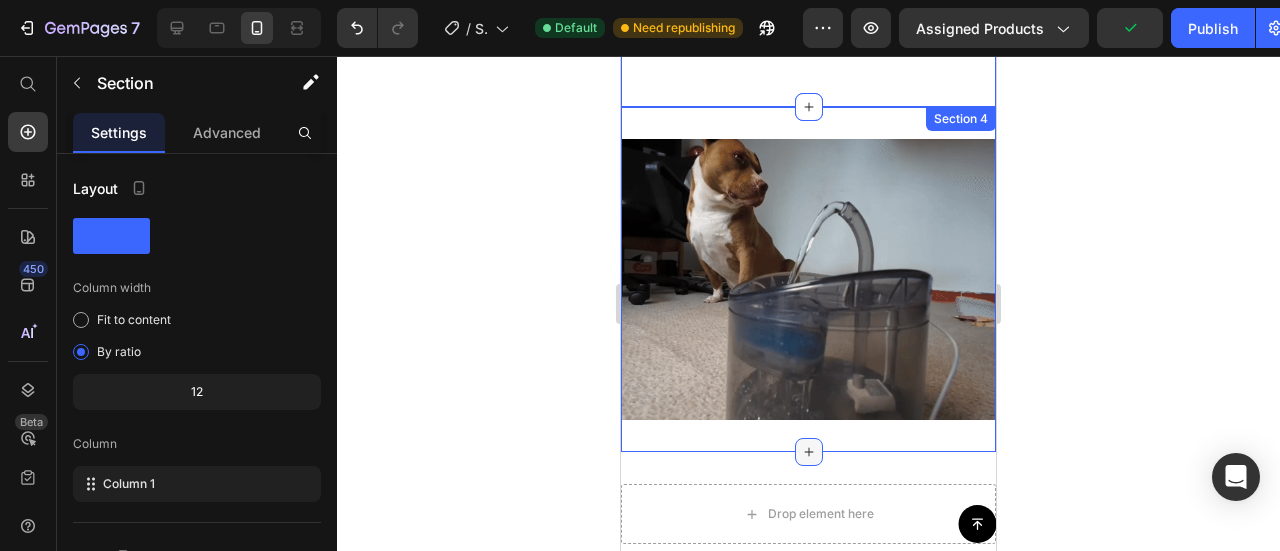 click 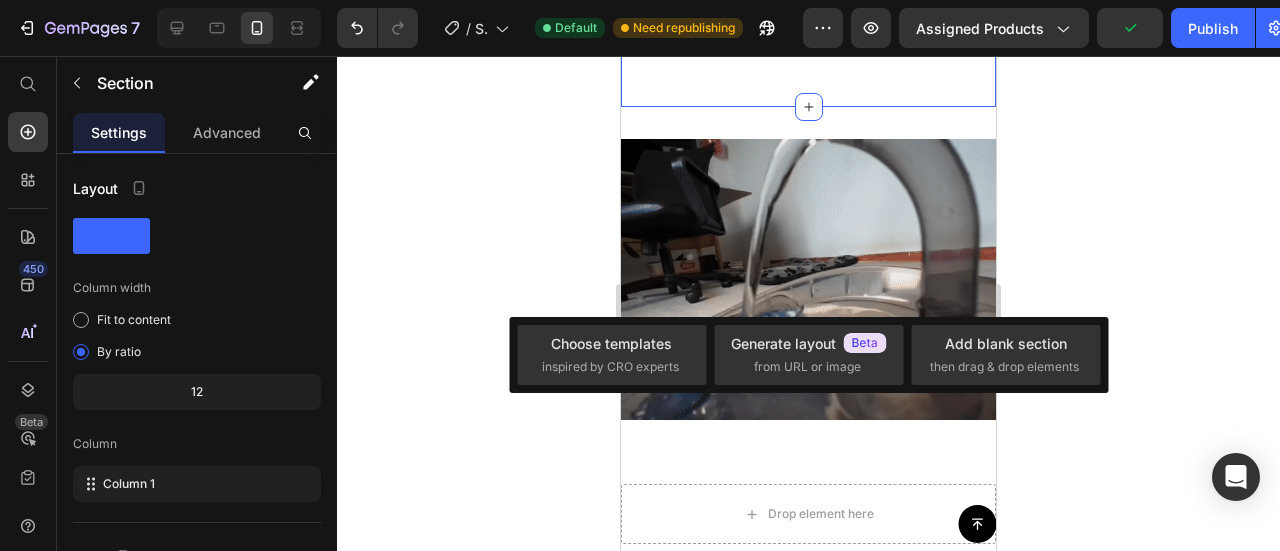 drag, startPoint x: 430, startPoint y: 346, endPoint x: 398, endPoint y: 344, distance: 32.06244 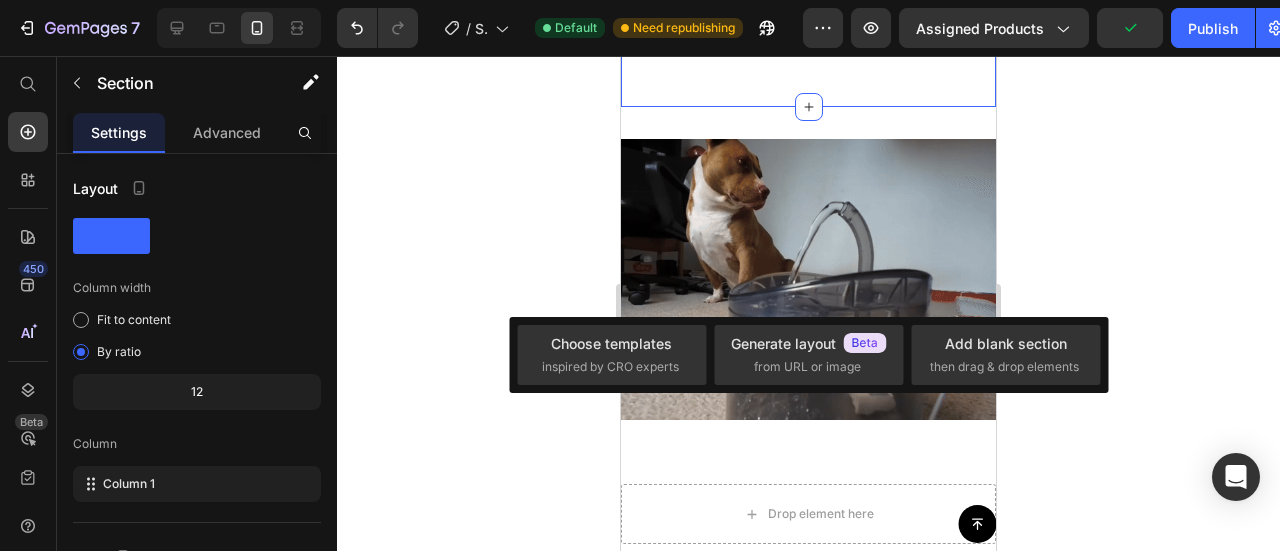 click 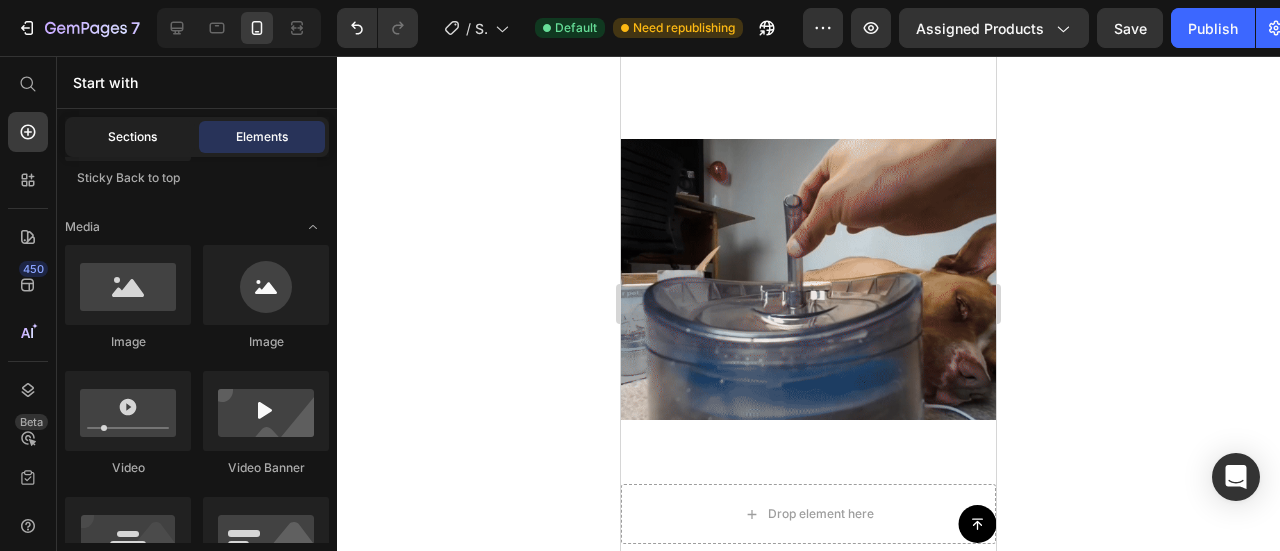 click on "Sections" at bounding box center [132, 137] 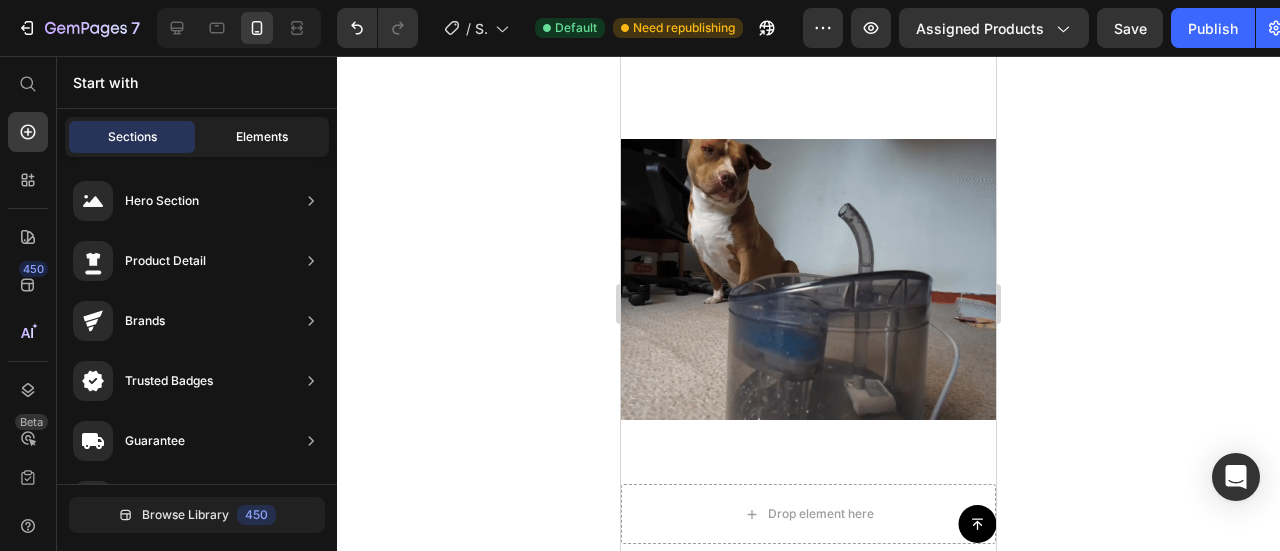 click on "Elements" 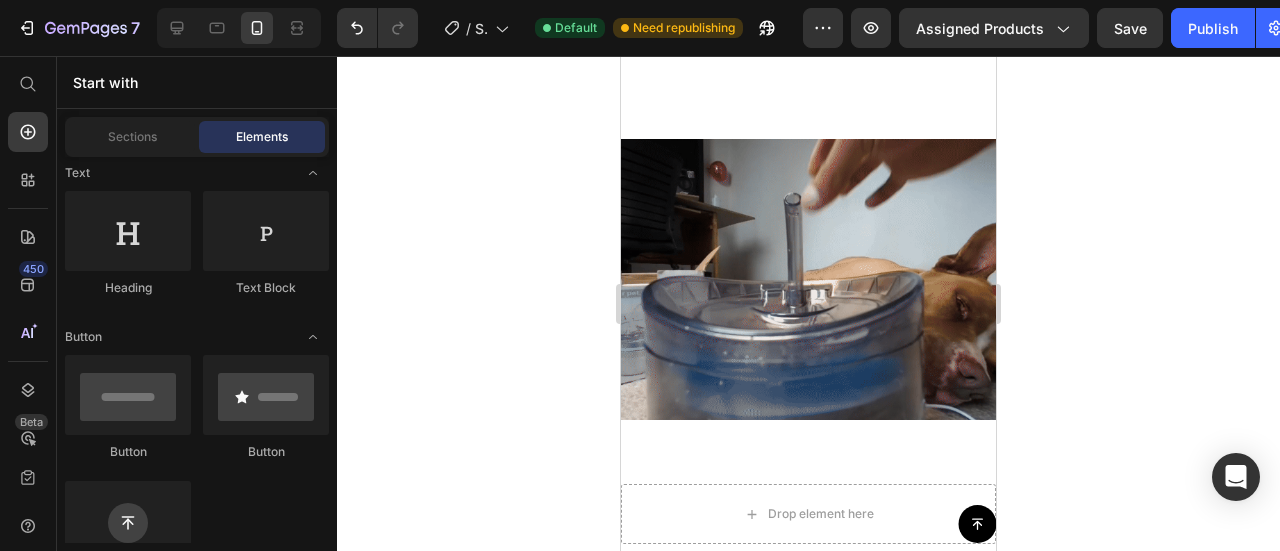 scroll, scrollTop: 200, scrollLeft: 0, axis: vertical 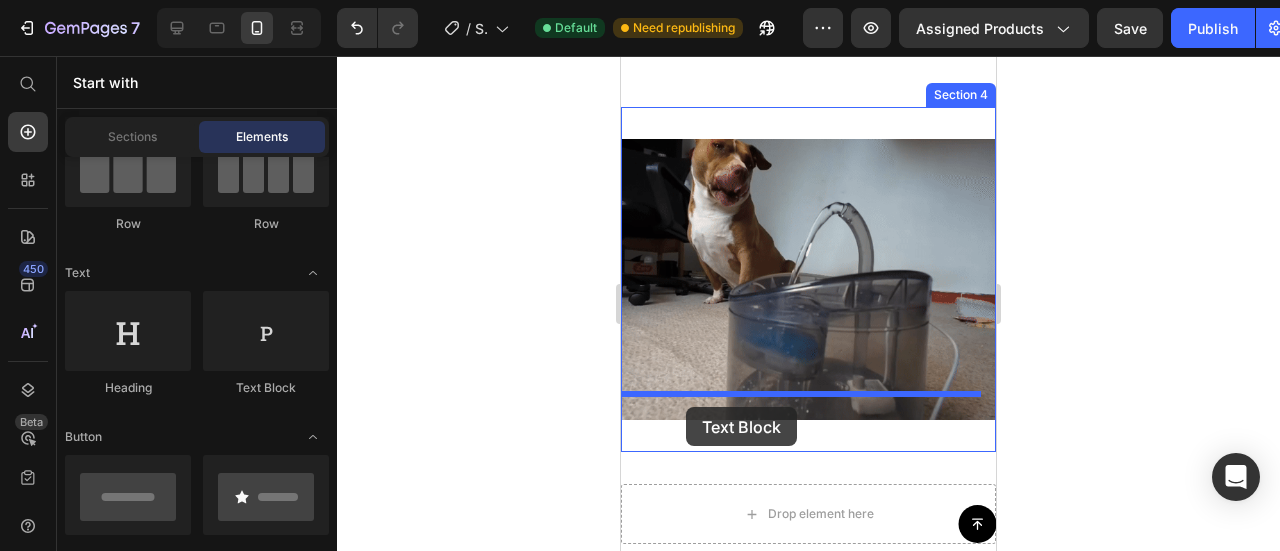 drag, startPoint x: 928, startPoint y: 394, endPoint x: 686, endPoint y: 405, distance: 242.24988 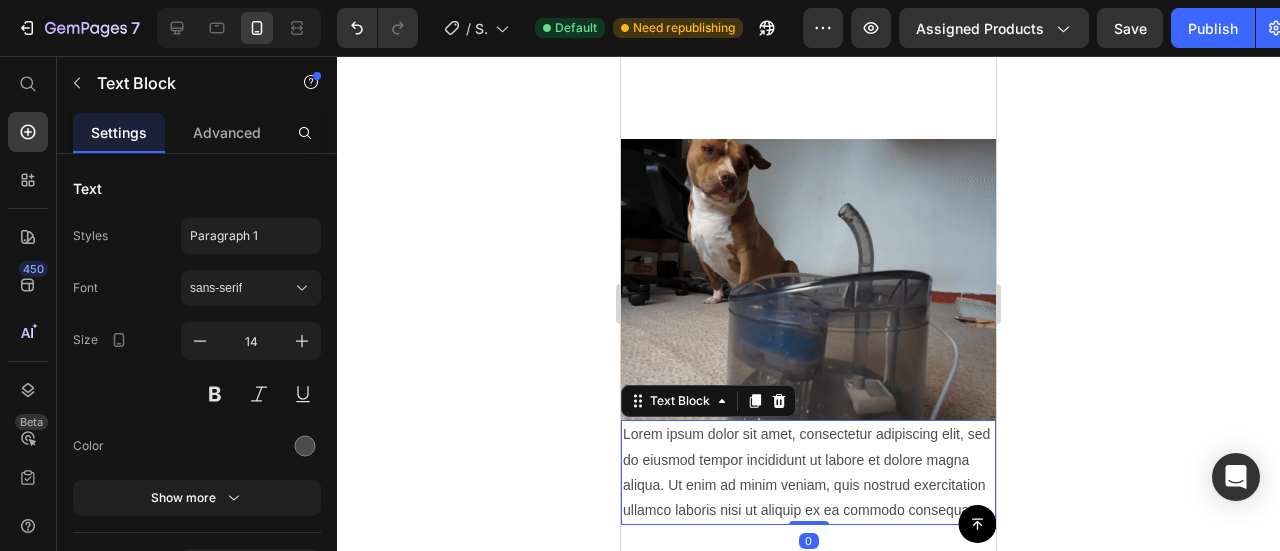 click on "Lorem ipsum dolor sit amet, consectetur adipiscing elit, sed do eiusmod tempor incididunt ut labore et dolore magna aliqua. Ut enim ad minim veniam, quis nostrud exercitation ullamco laboris nisi ut aliquip ex ea commodo consequat." at bounding box center [808, 472] 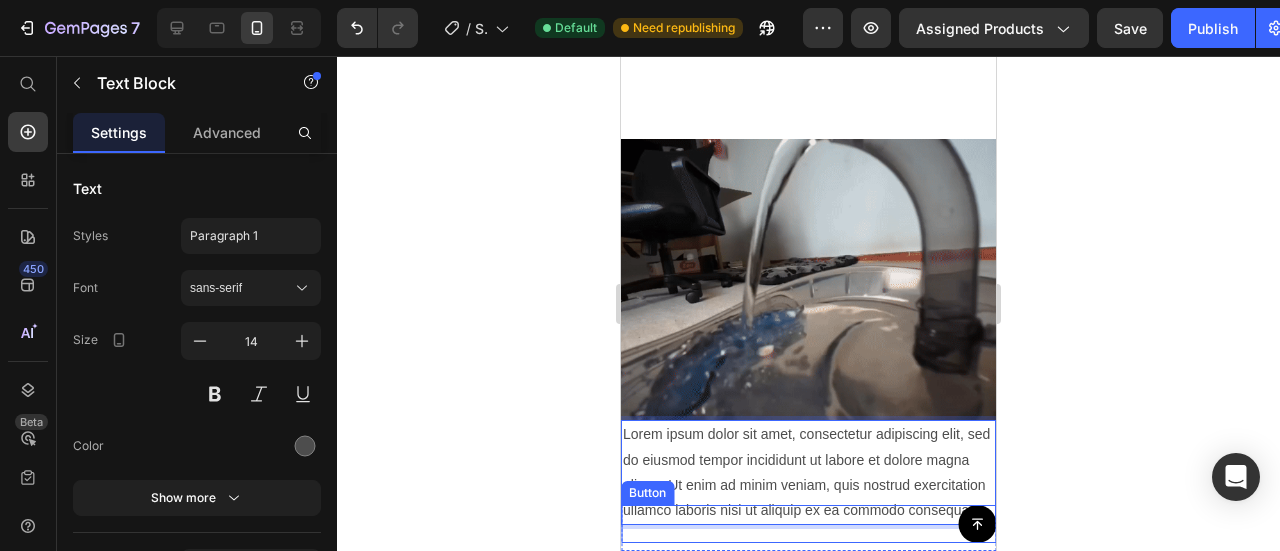 click on "Button" at bounding box center [808, 524] 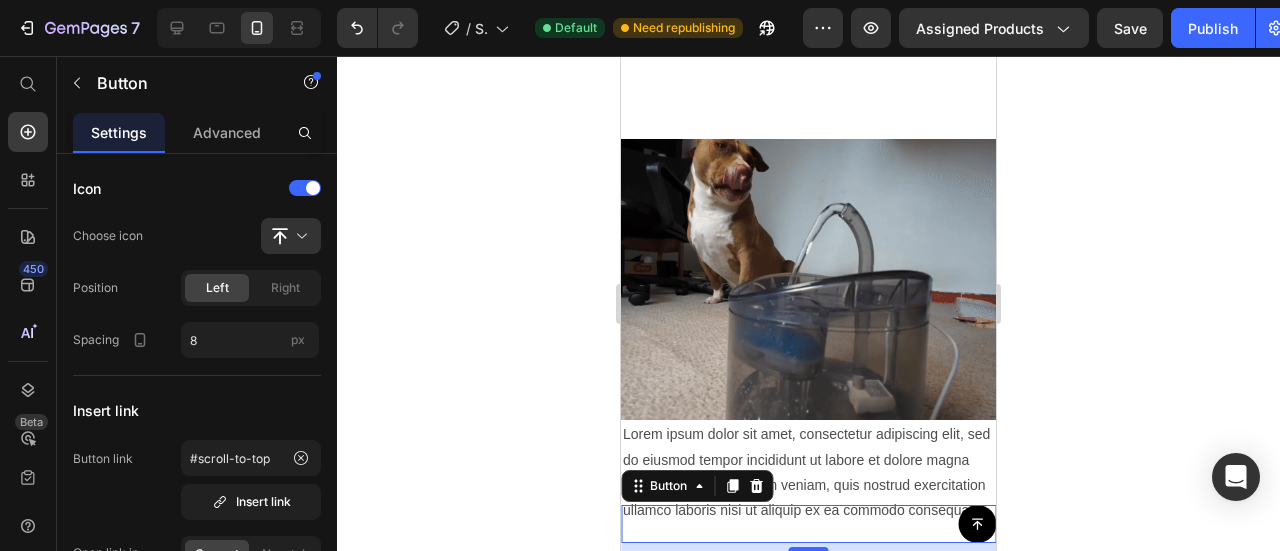 click on "Button" at bounding box center (697, 486) 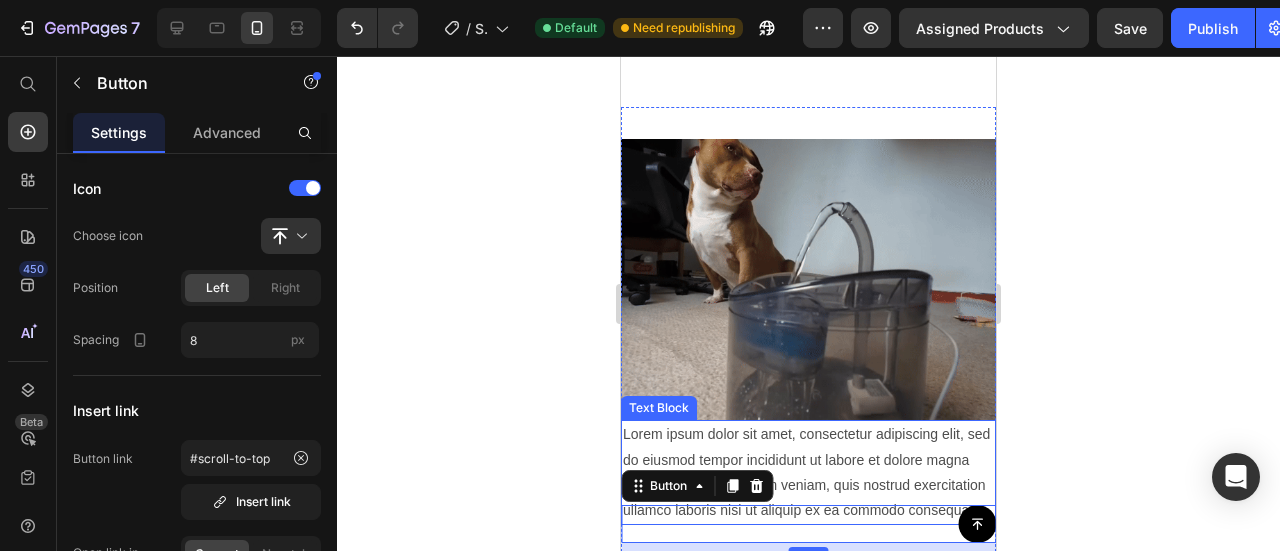 click on "Lorem ipsum dolor sit amet, consectetur adipiscing elit, sed do eiusmod tempor incididunt ut labore et dolore magna aliqua. Ut enim ad minim veniam, quis nostrud exercitation ullamco laboris nisi ut aliquip ex ea commodo consequat." at bounding box center [808, 472] 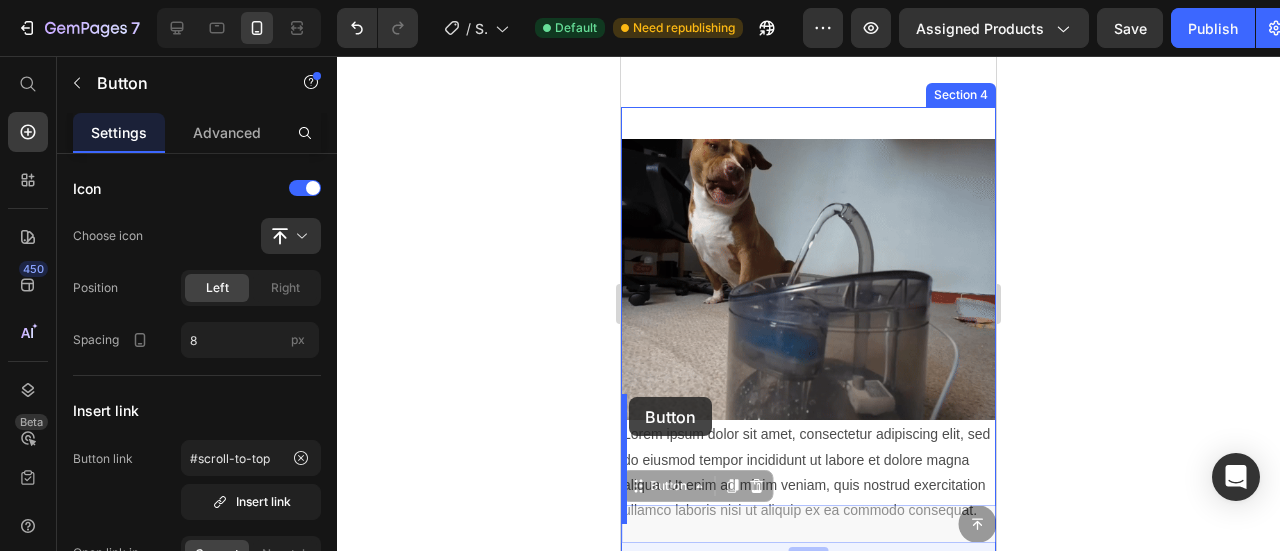 drag, startPoint x: 768, startPoint y: 507, endPoint x: 628, endPoint y: 397, distance: 178.04494 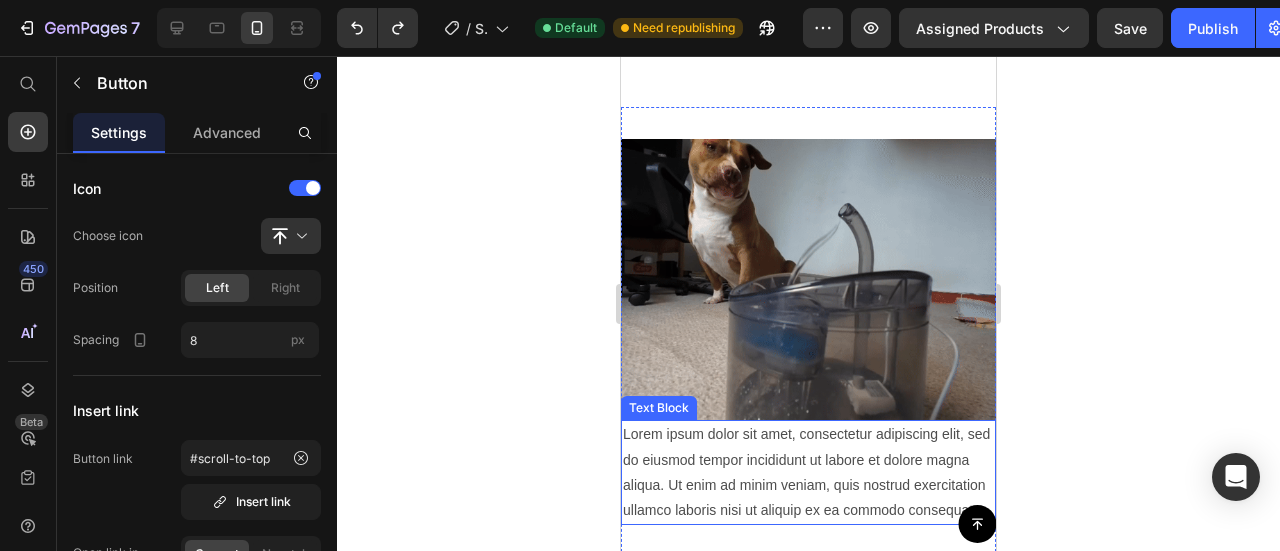 click on "Lorem ipsum dolor sit amet, consectetur adipiscing elit, sed do eiusmod tempor incididunt ut labore et dolore magna aliqua. Ut enim ad minim veniam, quis nostrud exercitation ullamco laboris nisi ut aliquip ex ea commodo consequat." at bounding box center (808, 472) 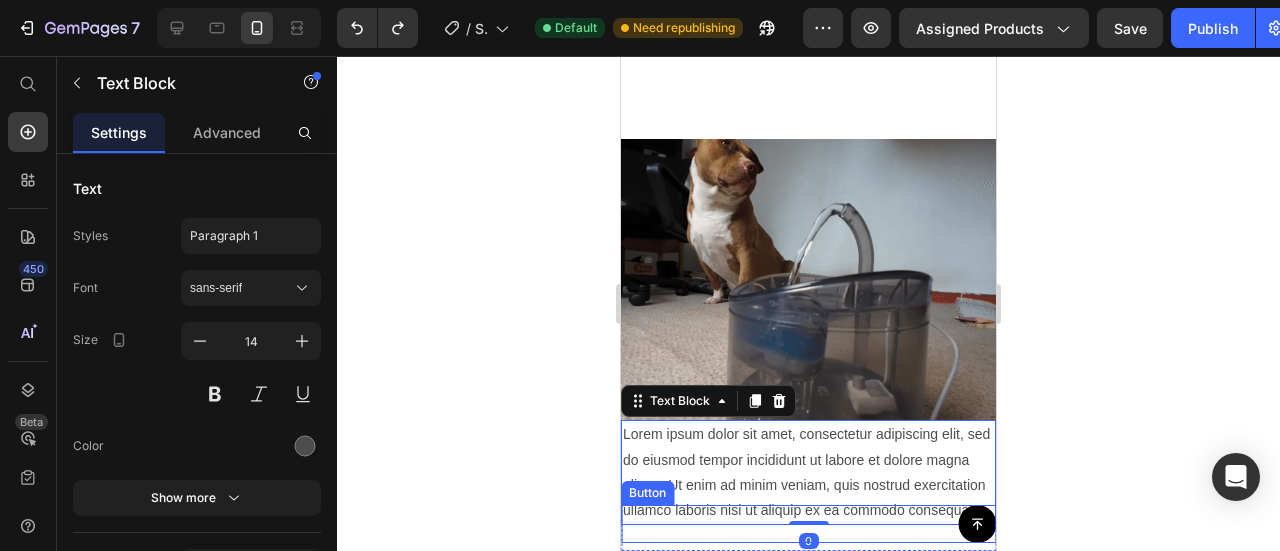 click on "Button" at bounding box center (808, 524) 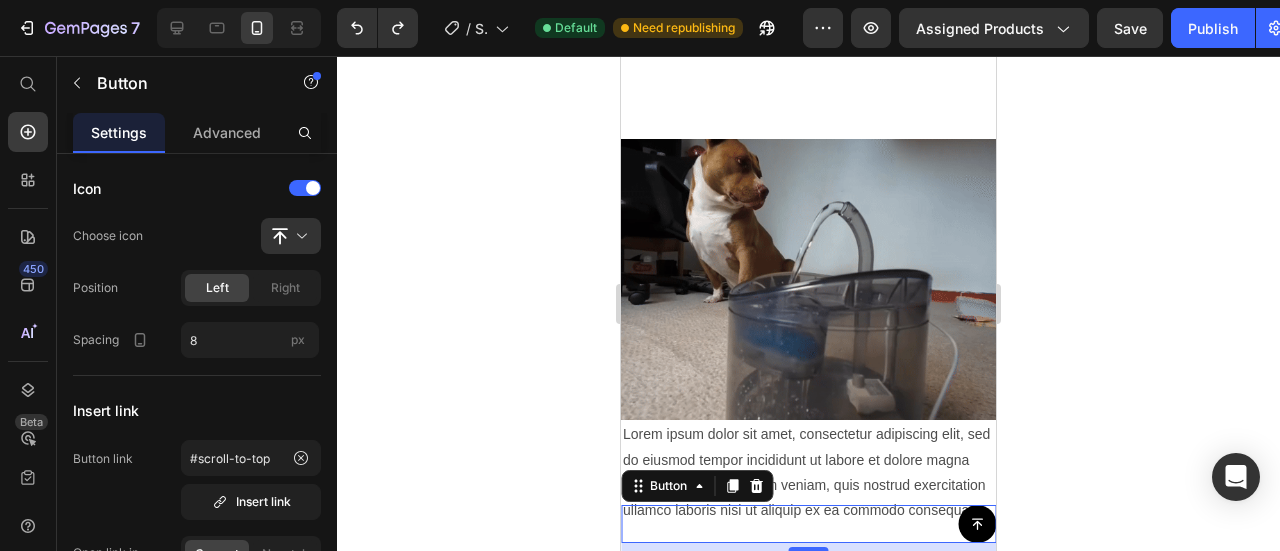 click on "Button   8" at bounding box center (808, 524) 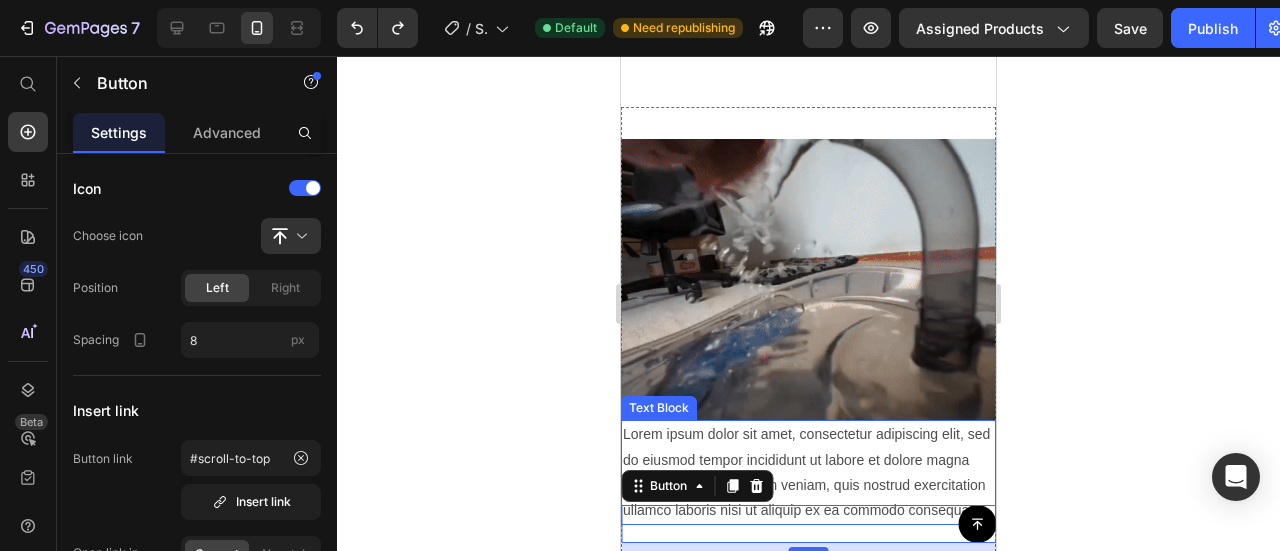 click on "Lorem ipsum dolor sit amet, consectetur adipiscing elit, sed do eiusmod tempor incididunt ut labore et dolore magna aliqua. Ut enim ad minim veniam, quis nostrud exercitation ullamco laboris nisi ut aliquip ex ea commodo consequat." at bounding box center (808, 472) 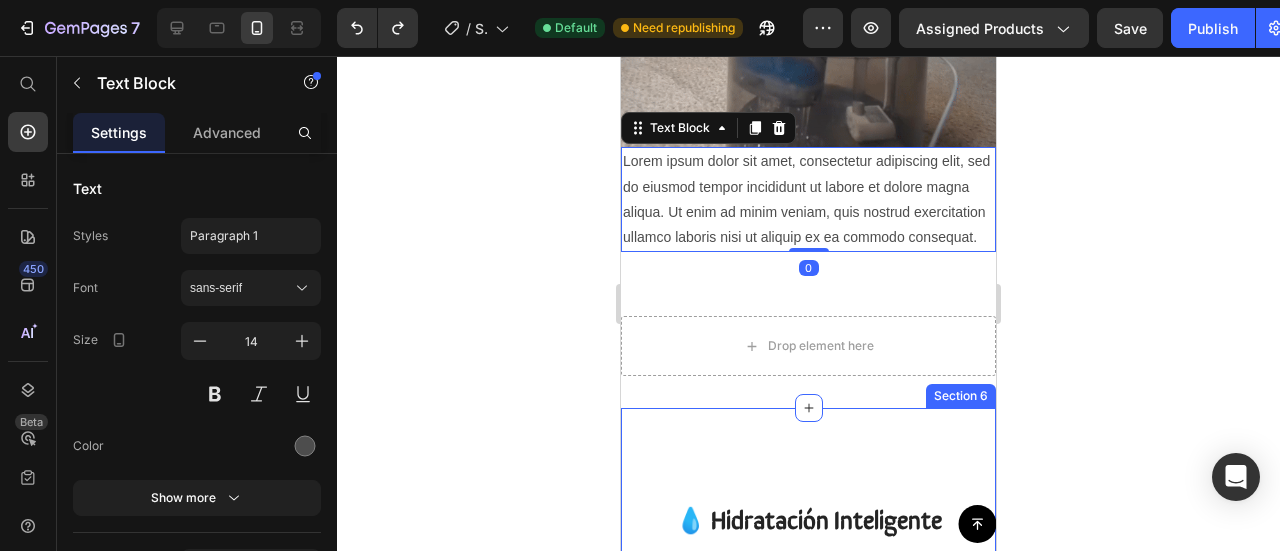 scroll, scrollTop: 2564, scrollLeft: 0, axis: vertical 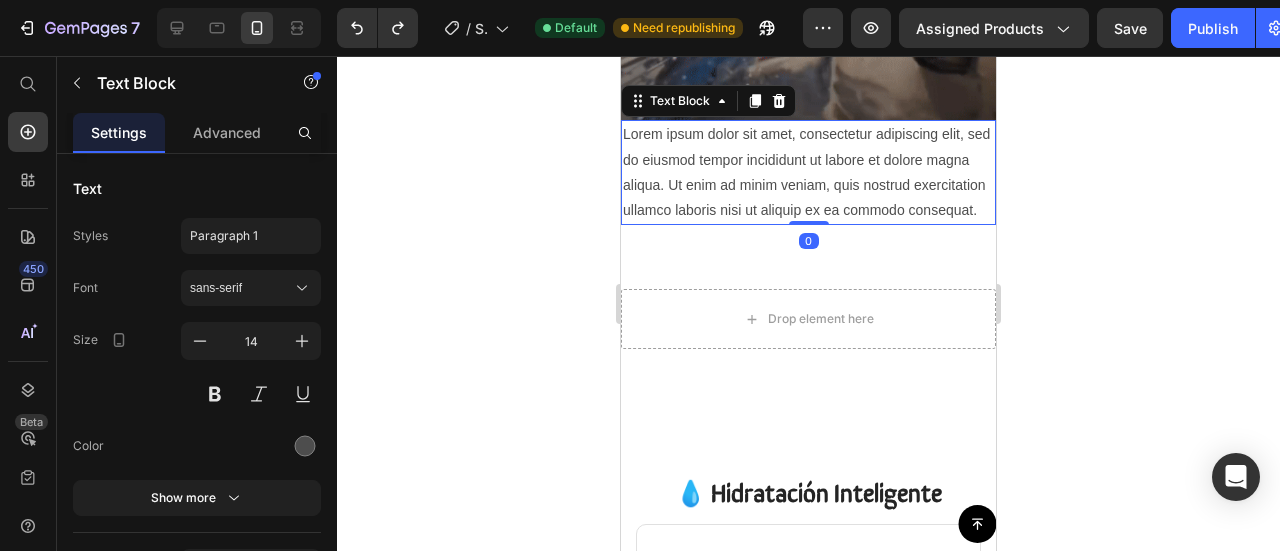 click on "Lorem ipsum dolor sit amet, consectetur adipiscing elit, sed do eiusmod tempor incididunt ut labore et dolore magna aliqua. Ut enim ad minim veniam, quis nostrud exercitation ullamco laboris nisi ut aliquip ex ea commodo consequat." at bounding box center (808, 172) 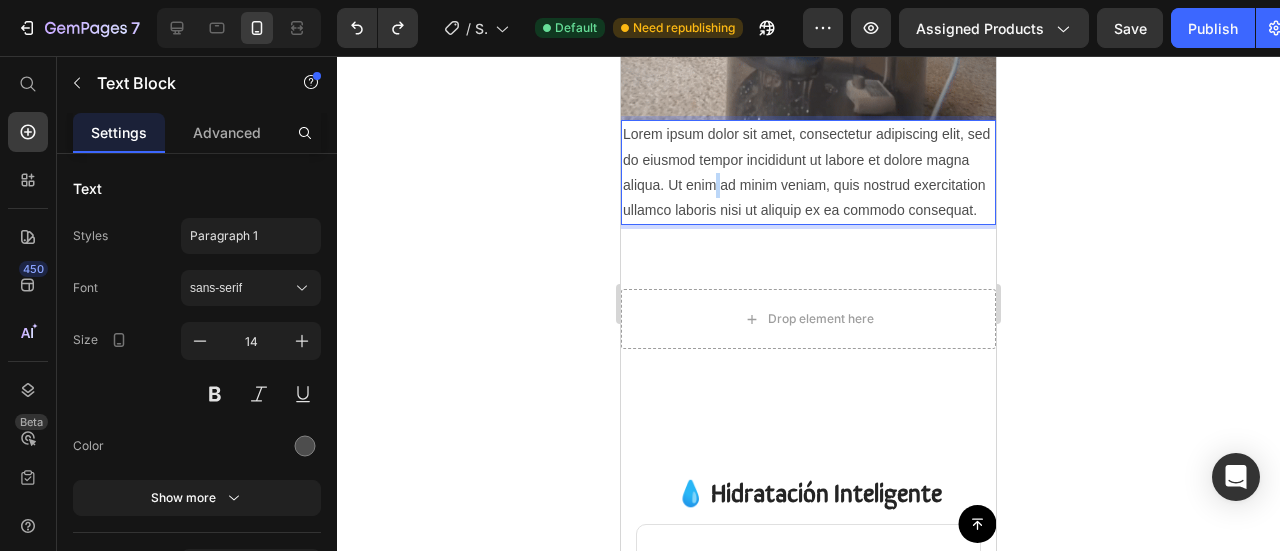 click on "Lorem ipsum dolor sit amet, consectetur adipiscing elit, sed do eiusmod tempor incididunt ut labore et dolore magna aliqua. Ut enim ad minim veniam, quis nostrud exercitation ullamco laboris nisi ut aliquip ex ea commodo consequat." at bounding box center [808, 172] 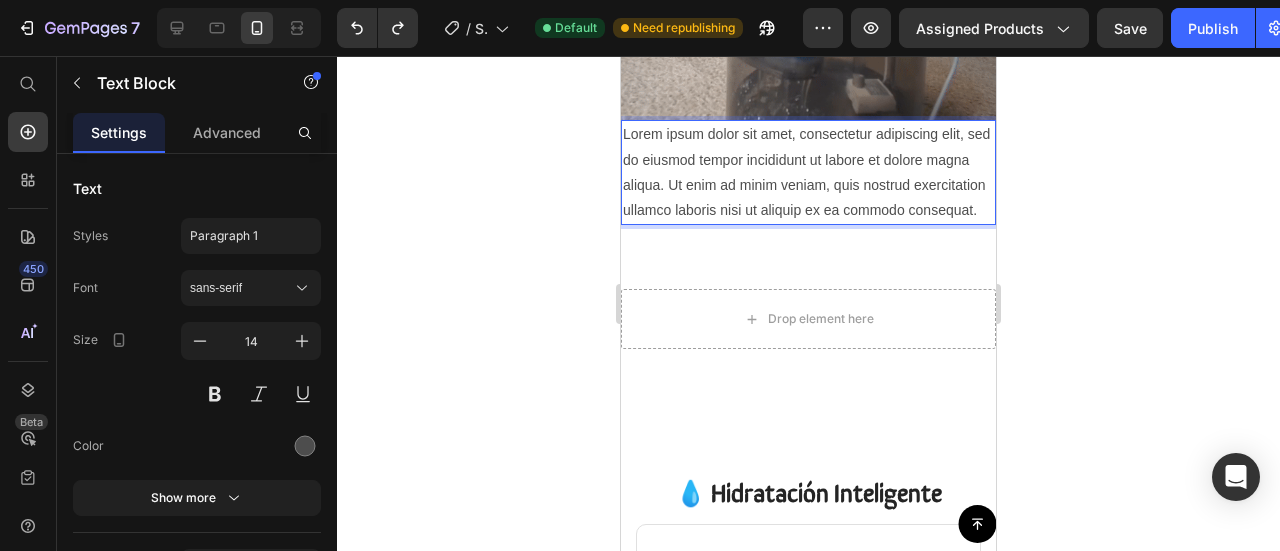 click on "Lorem ipsum dolor sit amet, consectetur adipiscing elit, sed do eiusmod tempor incididunt ut labore et dolore magna aliqua. Ut enim ad minim veniam, quis nostrud exercitation ullamco laboris nisi ut aliquip ex ea commodo consequat." at bounding box center [808, 172] 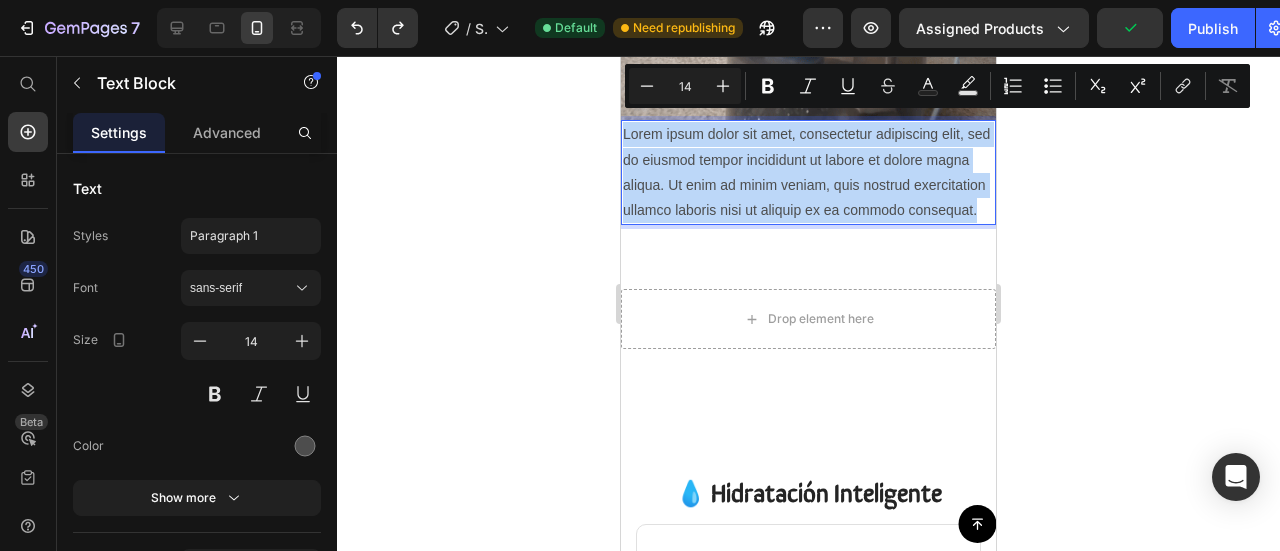 drag, startPoint x: 770, startPoint y: 208, endPoint x: 620, endPoint y: 98, distance: 186.01076 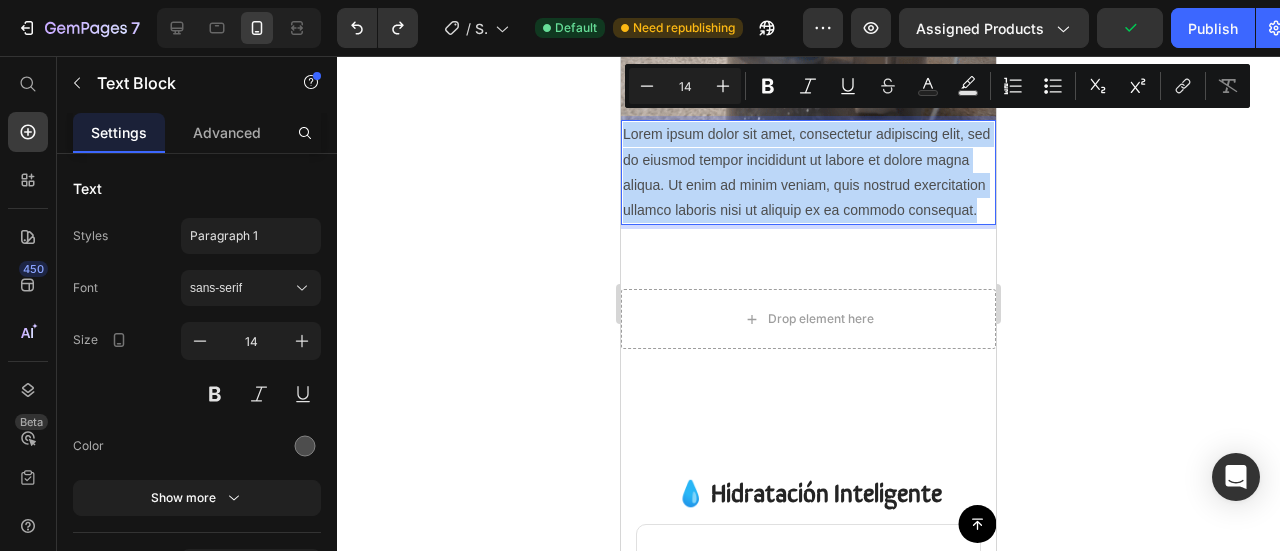 click on "Lorem ipsum dolor sit amet, consectetur adipiscing elit, sed do eiusmod tempor incididunt ut labore et dolore magna aliqua. Ut enim ad minim veniam, quis nostrud exercitation ullamco laboris nisi ut aliquip ex ea commodo consequat." at bounding box center [808, 172] 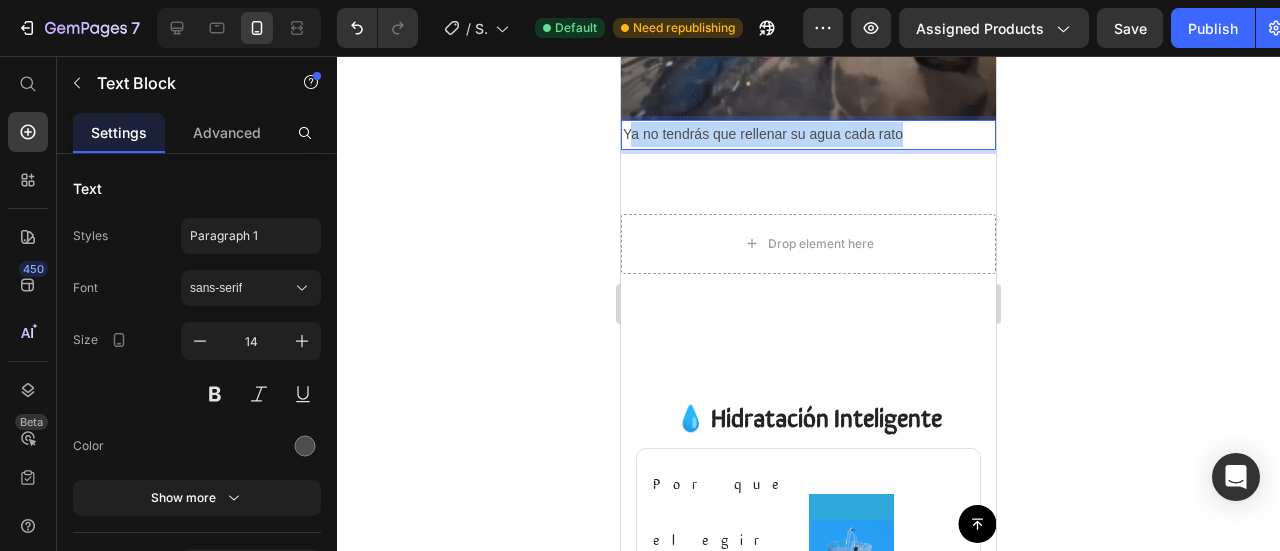 drag, startPoint x: 936, startPoint y: 108, endPoint x: 629, endPoint y: 107, distance: 307.00162 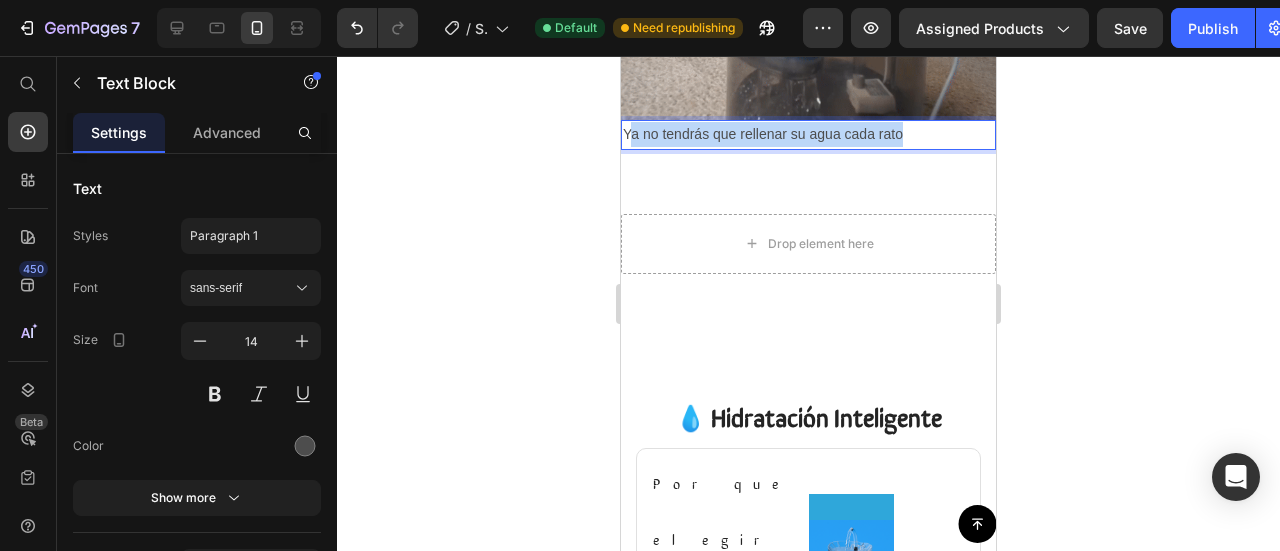 click on "Ya no tendrás que rellenar su agua cada rato" at bounding box center (808, 134) 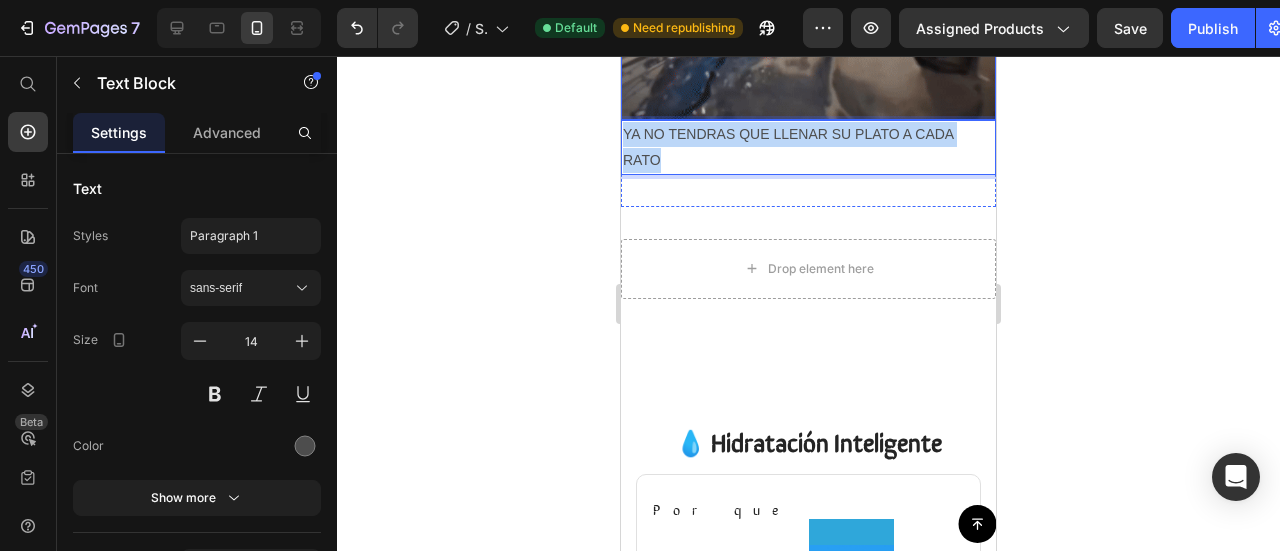 drag, startPoint x: 676, startPoint y: 131, endPoint x: 622, endPoint y: 83, distance: 72.249565 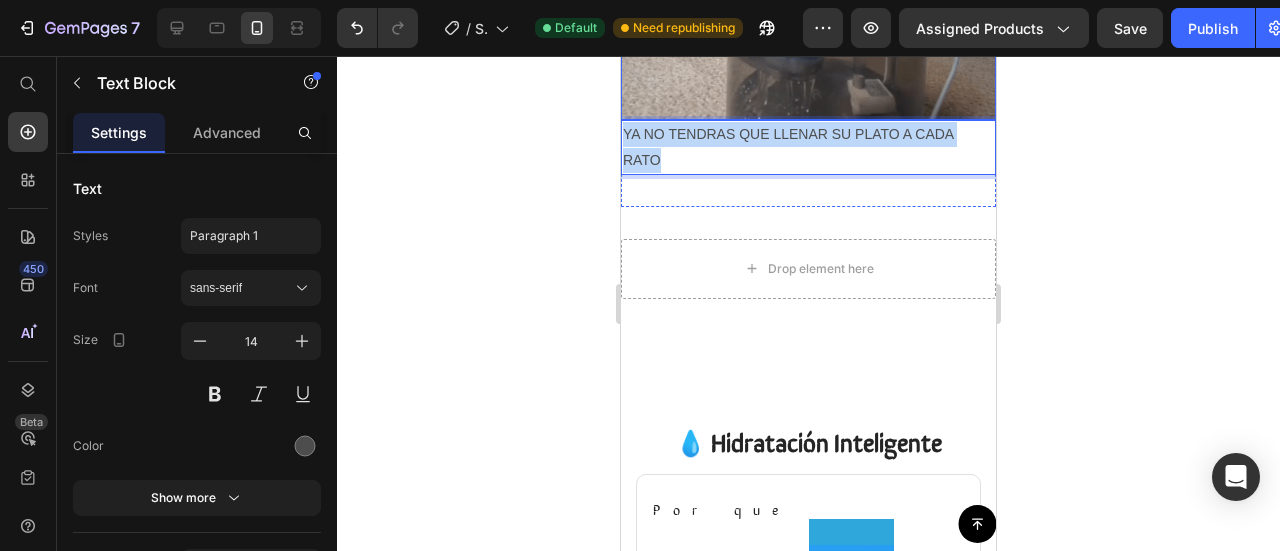click on "Image YA NO TENDRAS QUE LLENAR SU PLATO A CADA RATO Text Block   0" at bounding box center [808, 7] 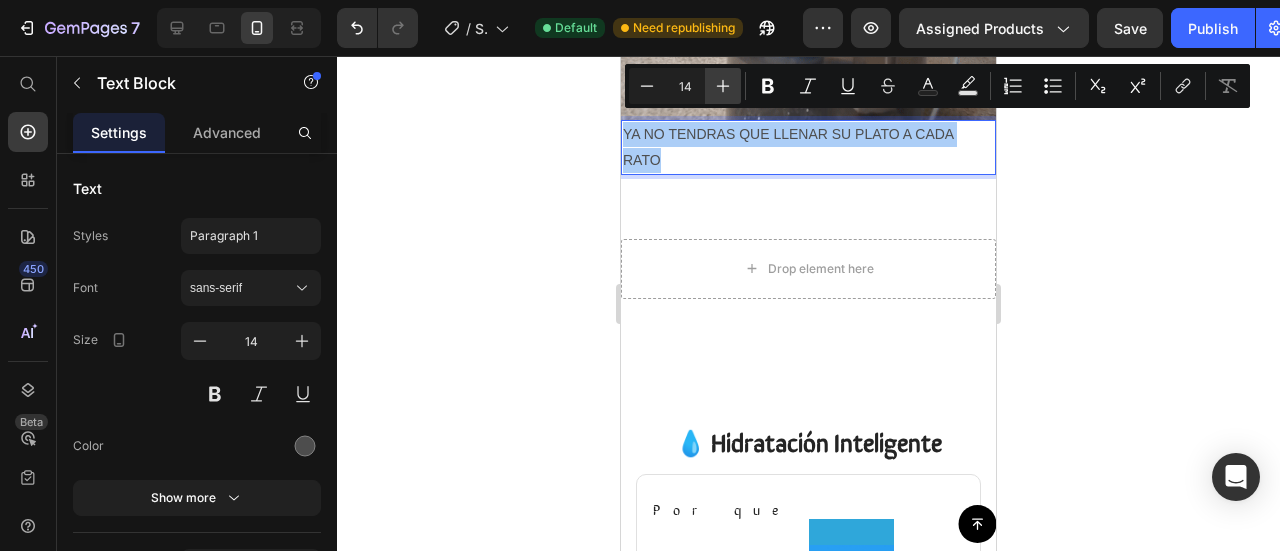 click on "Plus" at bounding box center (723, 86) 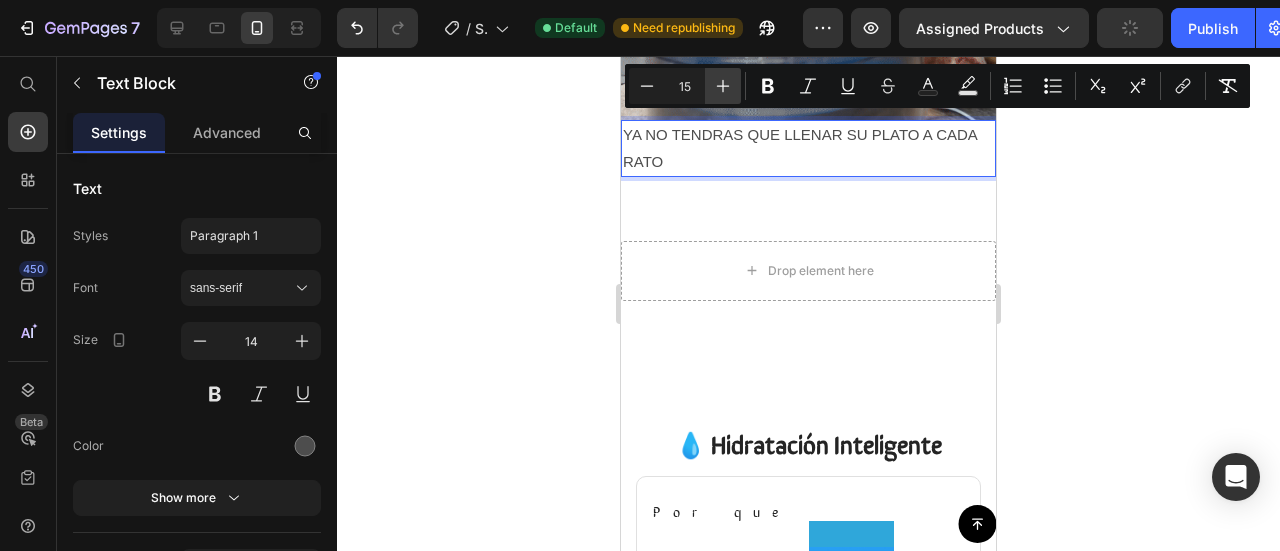 click on "Plus" at bounding box center [723, 86] 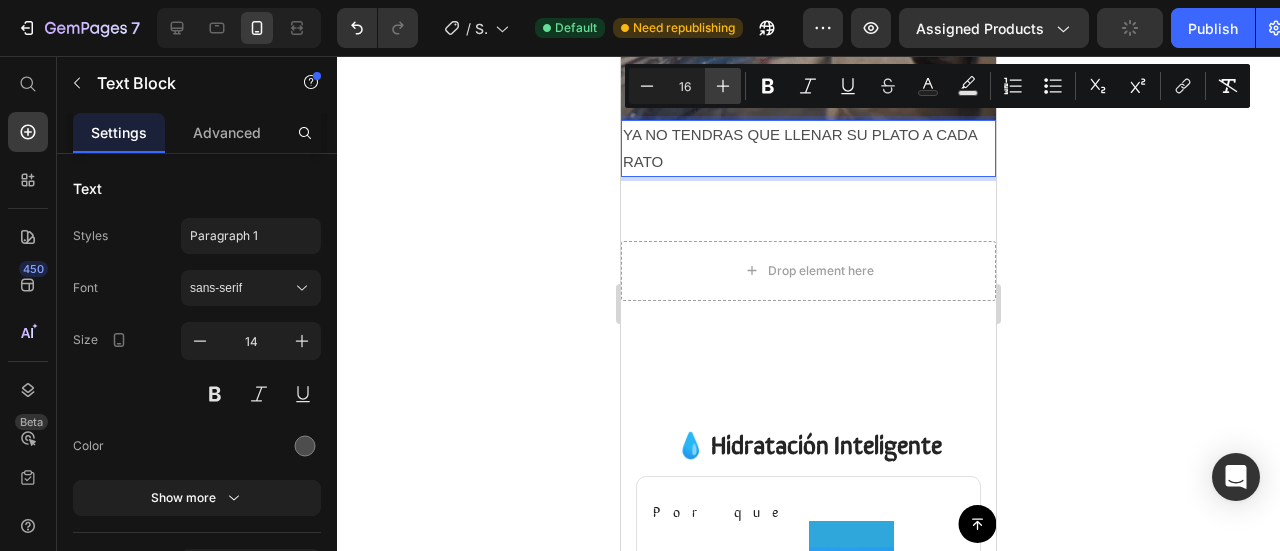 click on "Plus" at bounding box center (723, 86) 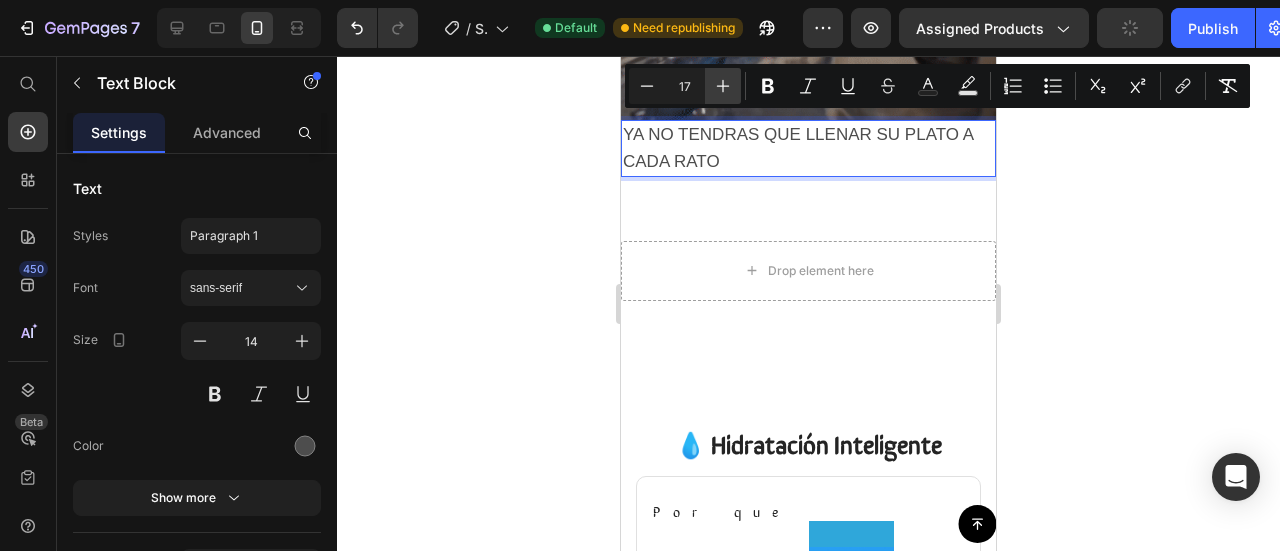 click on "Plus" at bounding box center [723, 86] 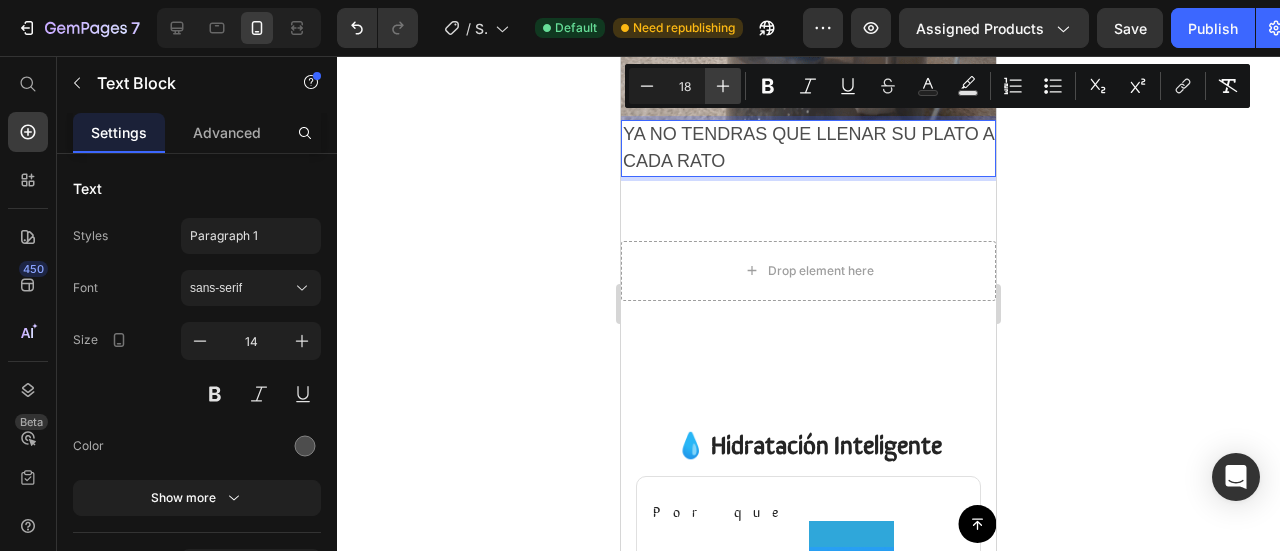 click on "Plus" at bounding box center (723, 86) 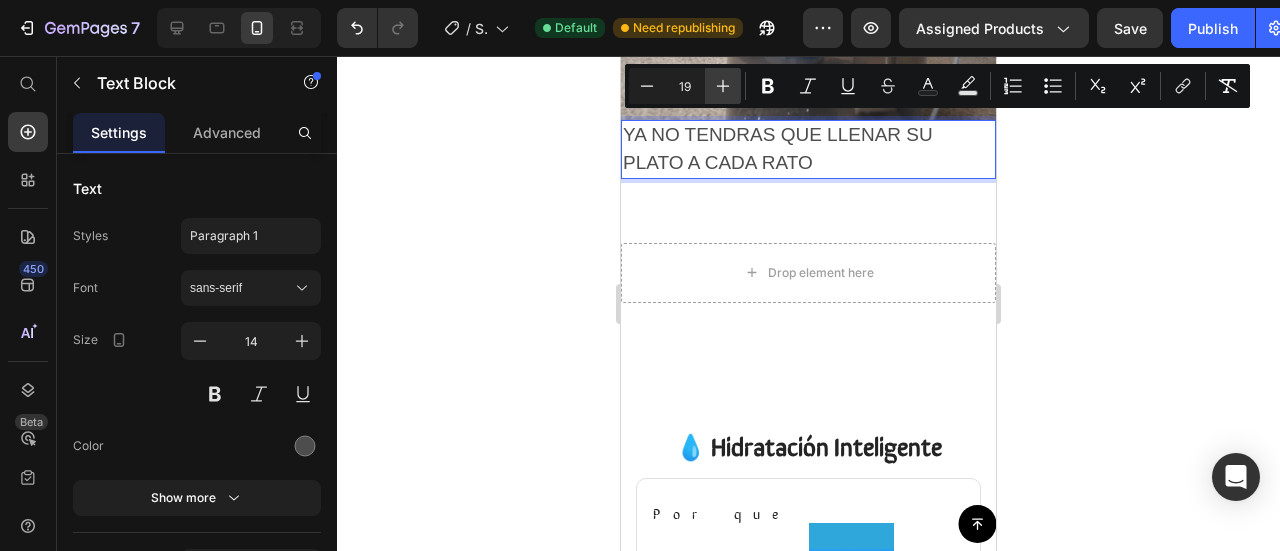 click on "Plus" at bounding box center [723, 86] 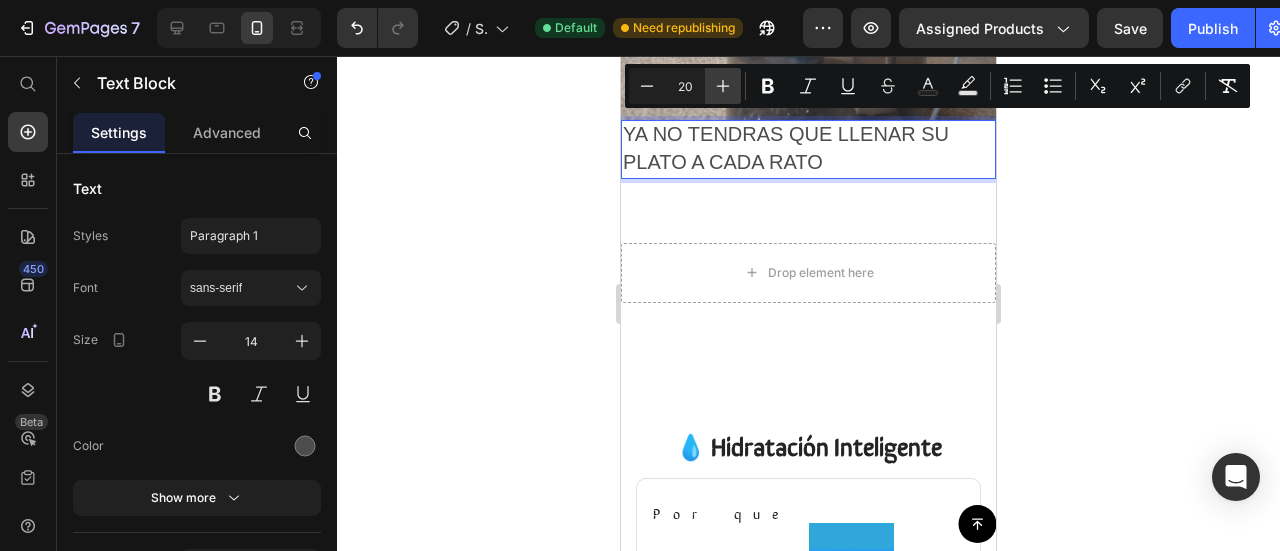 click on "Plus" at bounding box center (723, 86) 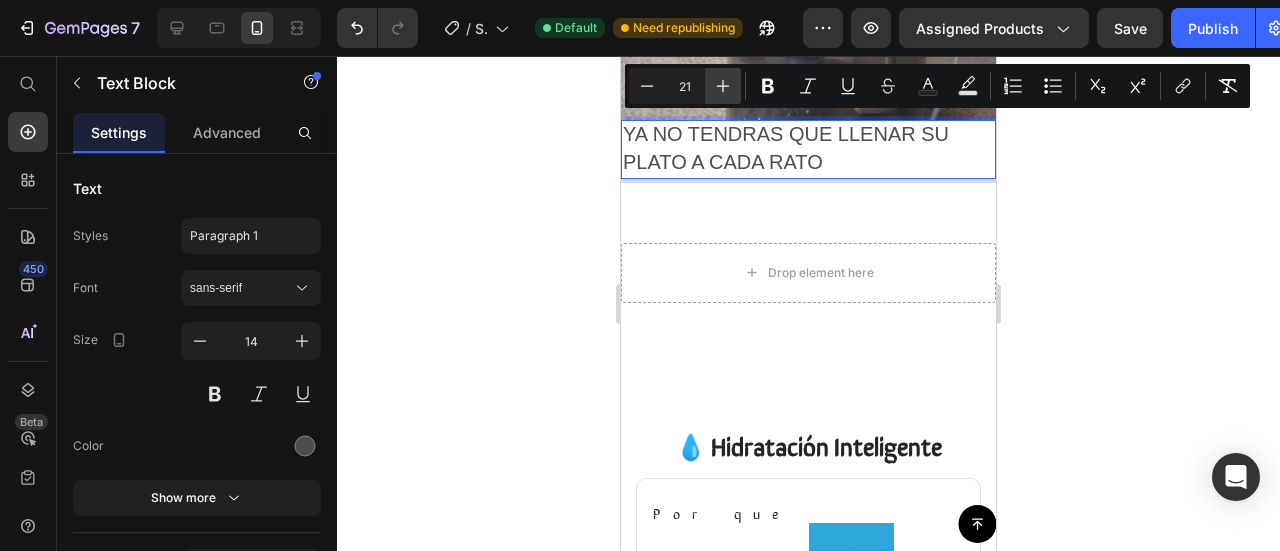 click on "Plus" at bounding box center (723, 86) 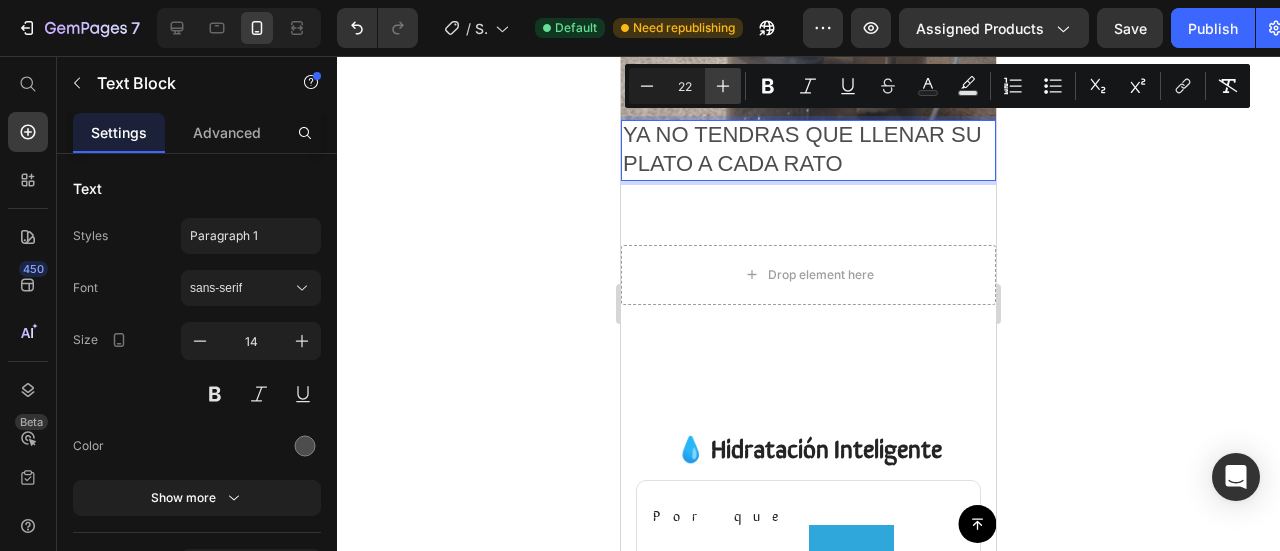 click on "Plus" at bounding box center [723, 86] 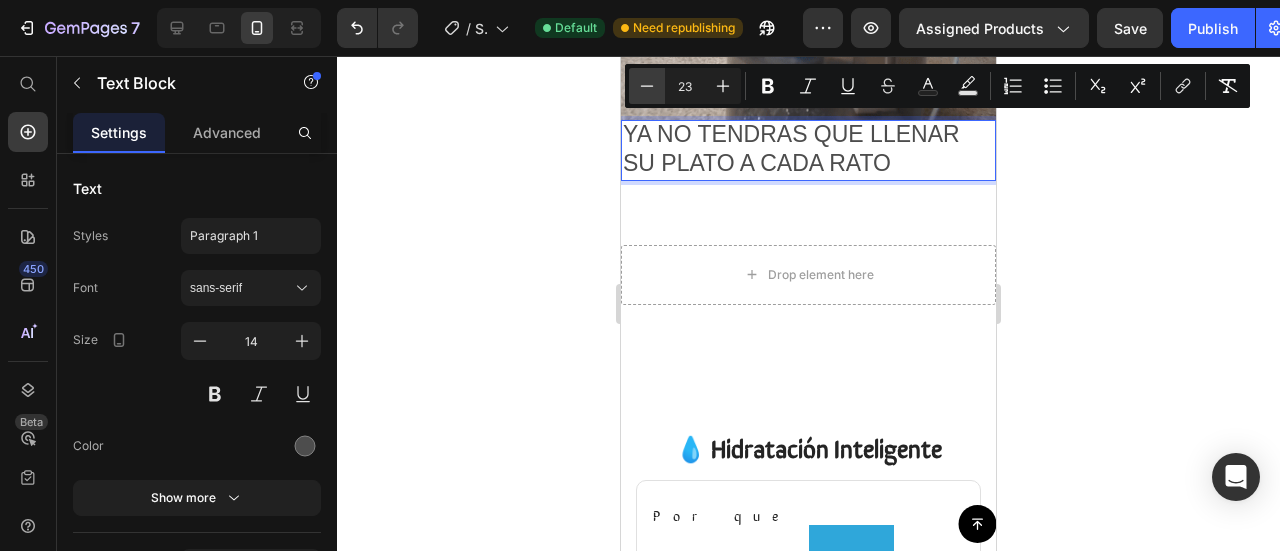 click 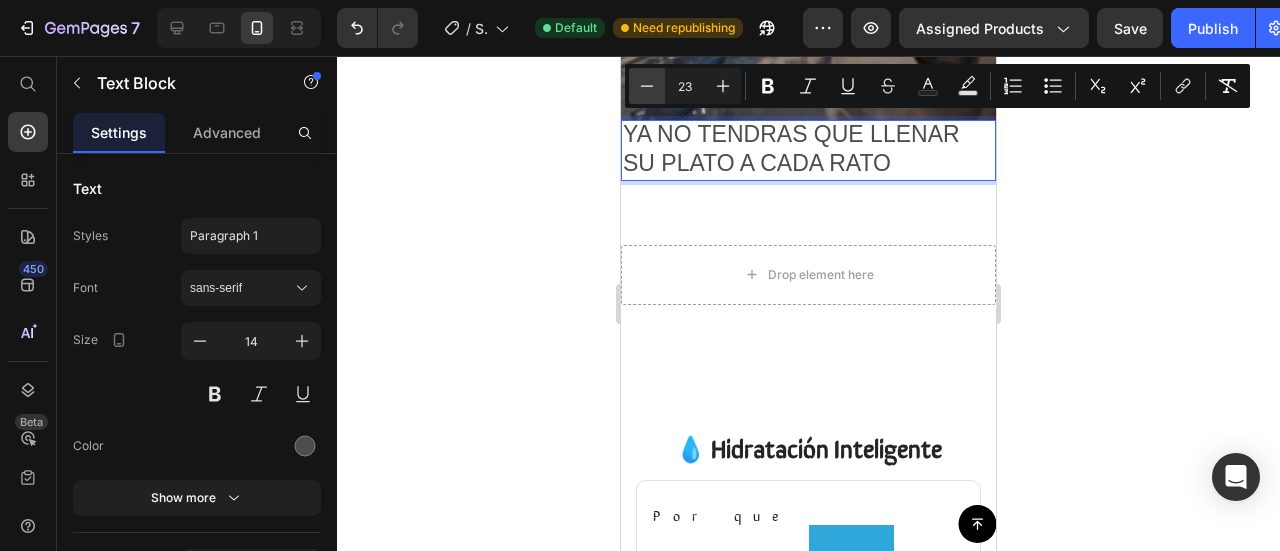 type on "22" 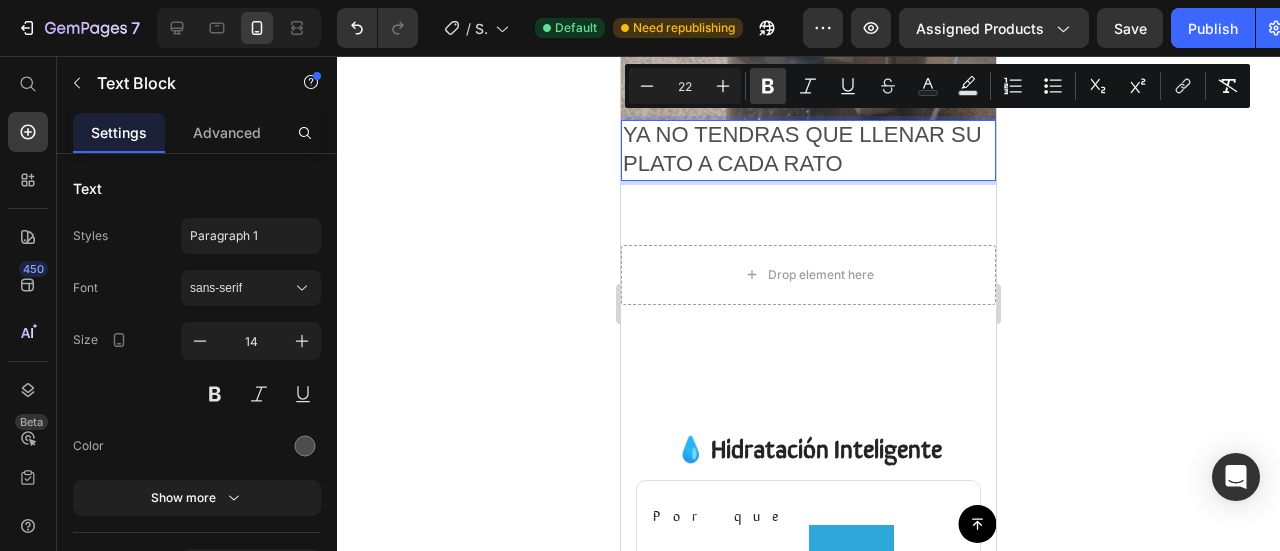 click 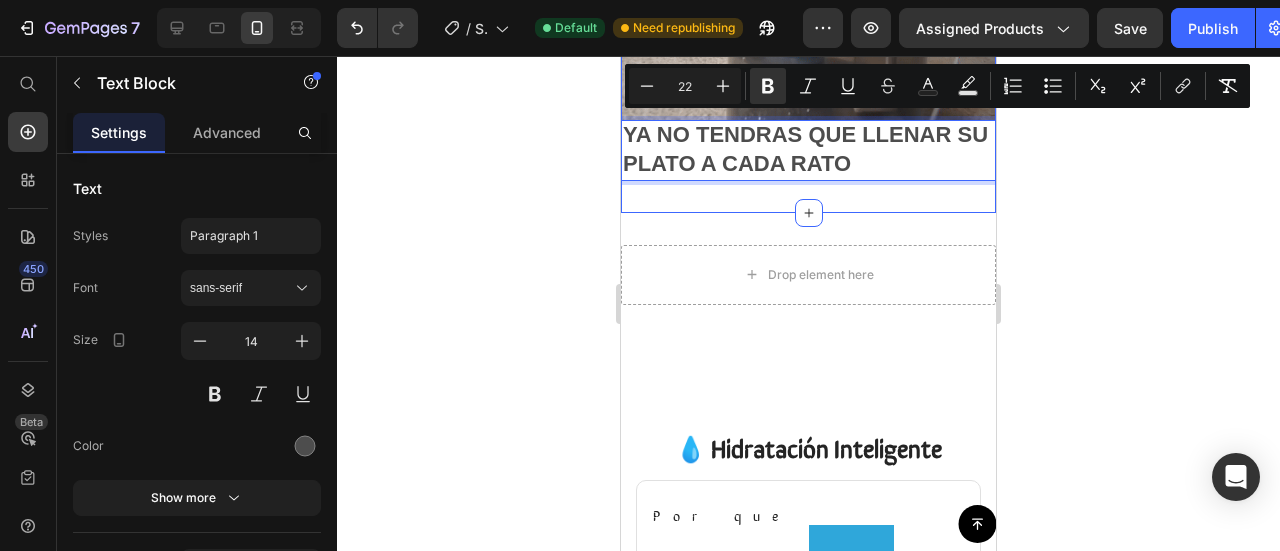 click on "Image YA NO TENDRAS QUE LLENAR SU PLATO A CADA RATO Text Block   0 Section 4" at bounding box center (808, 10) 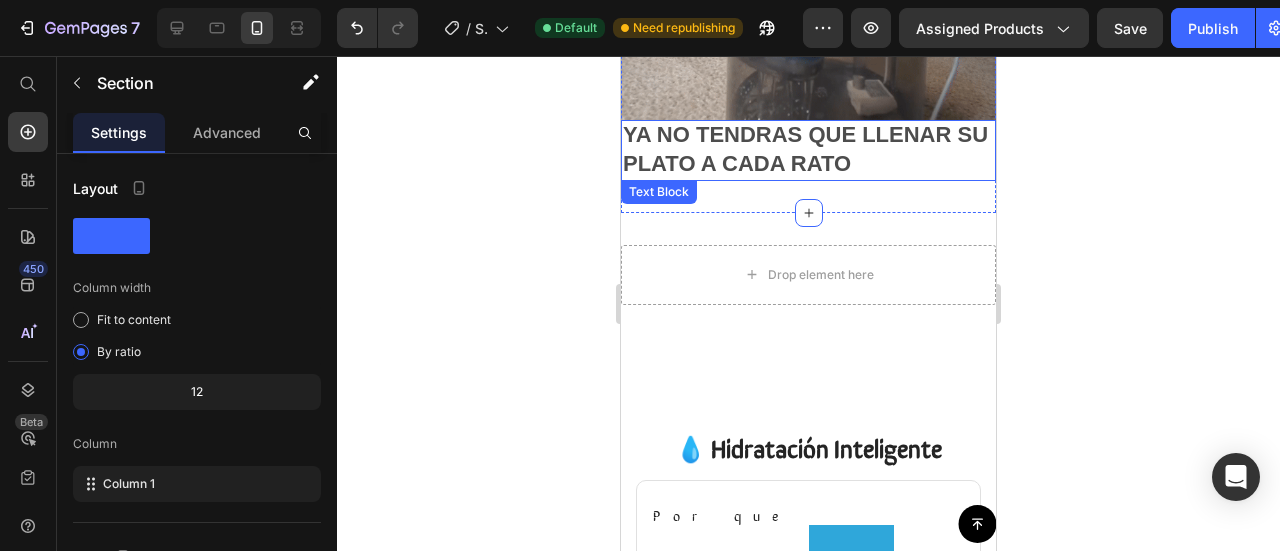 click on "YA NO TENDRAS QUE LLENAR SU PLATO A CADA RATO" at bounding box center [808, 150] 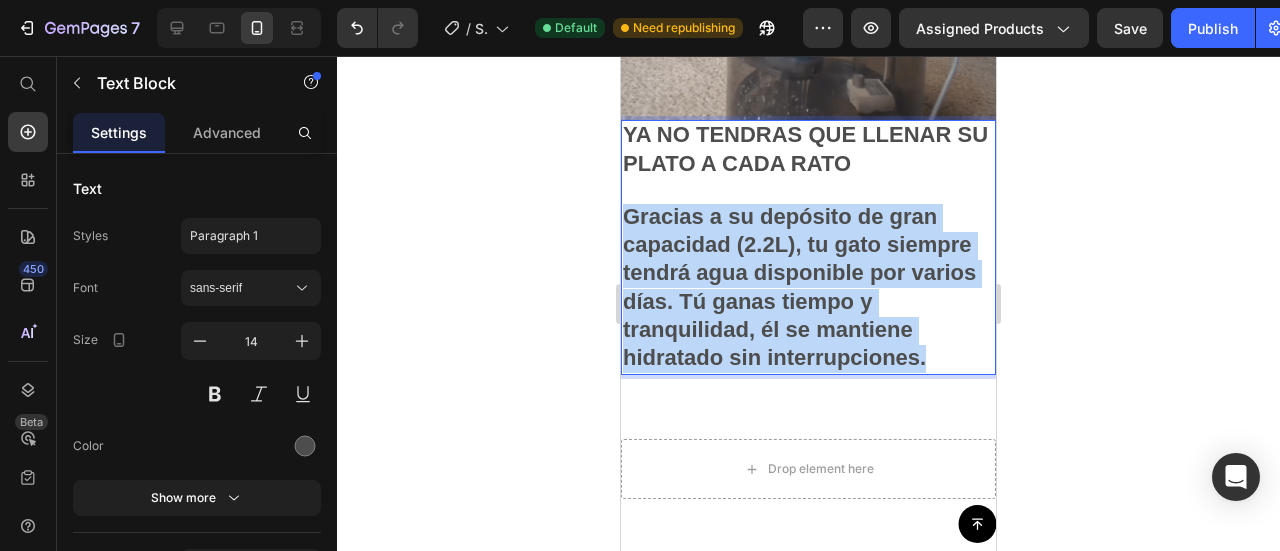 drag, startPoint x: 932, startPoint y: 339, endPoint x: 596, endPoint y: 178, distance: 372.58154 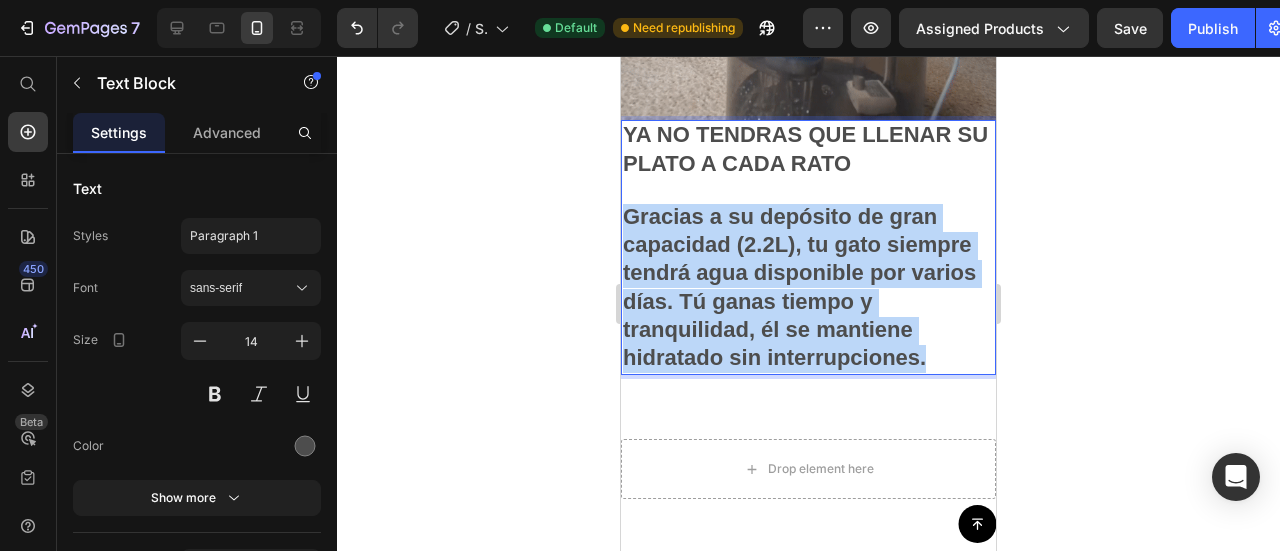 click on "iPhone 13 Mini  ( 375 px) iPhone 13 Mini iPhone 13 Pro iPhone 11 Pro Max iPhone 15 Pro Max Pixel 7 Galaxy S8+ Galaxy S20 Ultra iPad Mini iPad Air iPad Pro
Button Sticky Image   TU MASCOTA TE LO VA AGRADECER   Agua siempre fresca gracias a su bomba silenciosa, filtro de carbón que purifica cada gota y sensor inteligente que se activa cuando tu gato se acerca. Tecnología pensada para su salud… y tu tranquilidad. Text Block Section 3 Image YA NO TENDRAS QUE LLENAR SU PLATO A CADA RATO Gracias a su depósito de gran capacidad (2.2L), tu gato siempre tendrá agua disponible por varios días. Tú ganas tiempo y tranquilidad, él se mantiene hidratado sin interrupciones. Text Block   0 Section 4
Drop element here Section 5 💧 Hidratación Inteligente Heading Por que elegir el  RagH₂O ™ Text Block Image Row Otros Text Block Row
Icon Integra un  sensor  IR con alcance hasta  3 m Text Block Row
Icon Row
Icon Row
Icon Accesorio  para chorro" at bounding box center [808, 86] 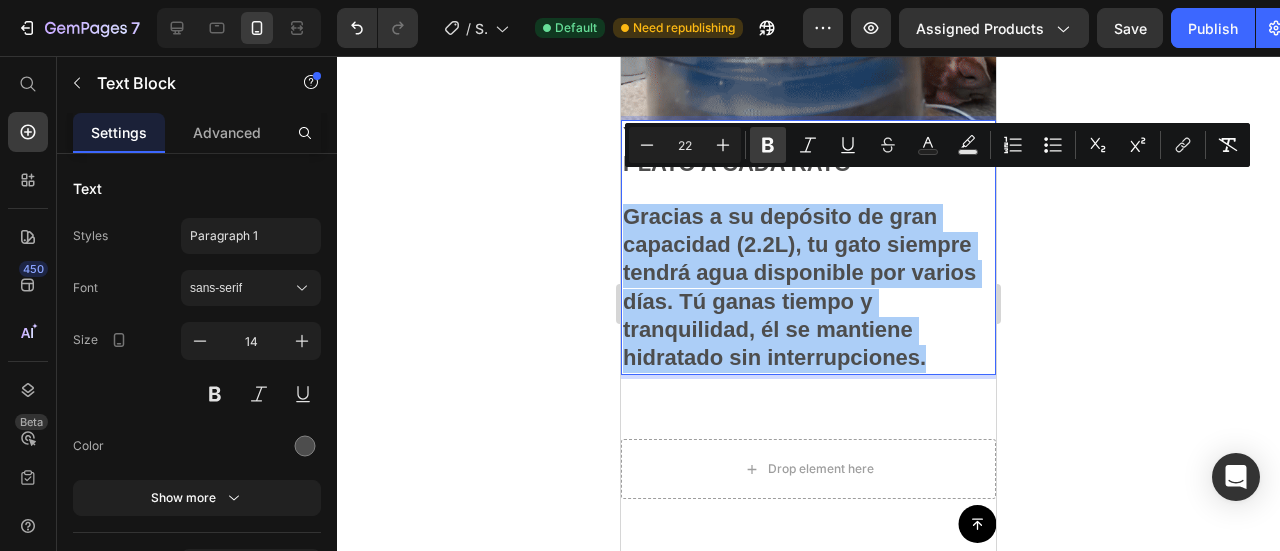 click on "Bold" at bounding box center [768, 145] 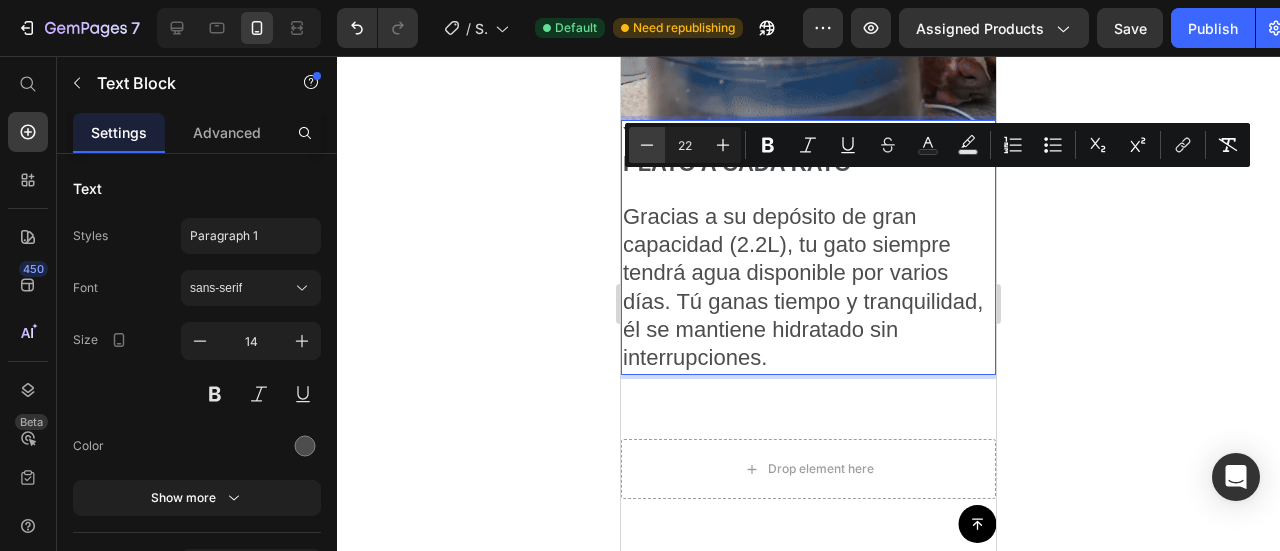 click 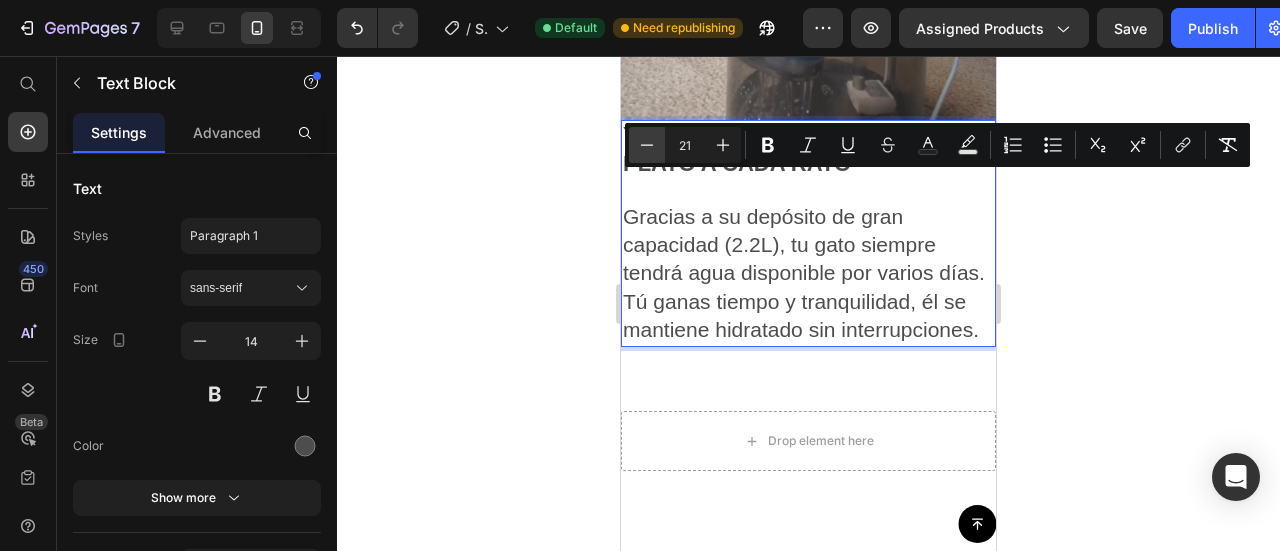 click 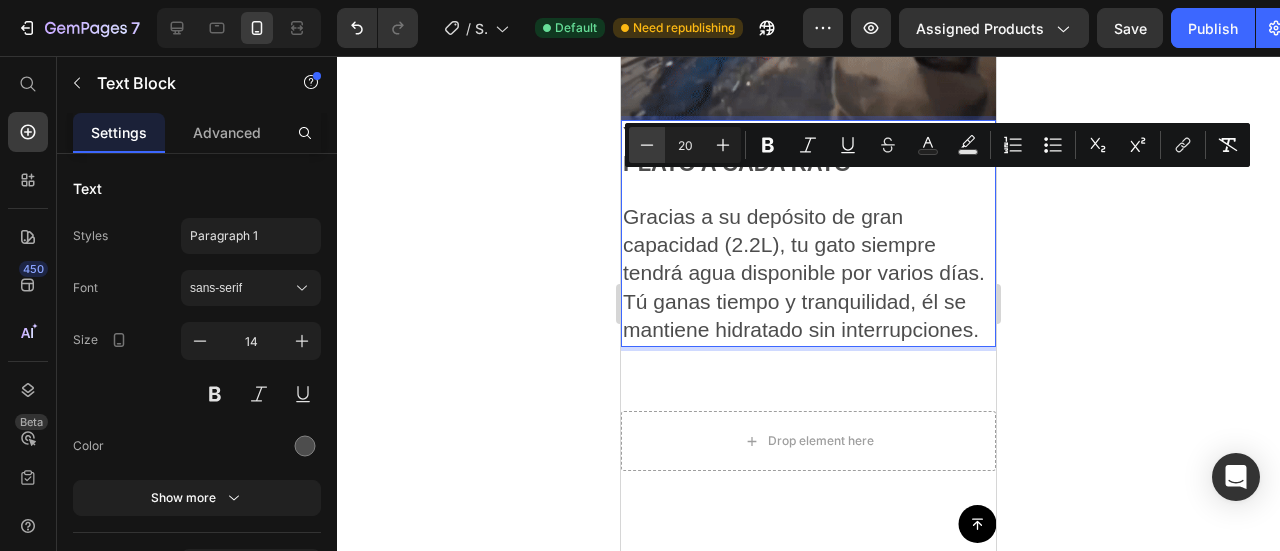 click 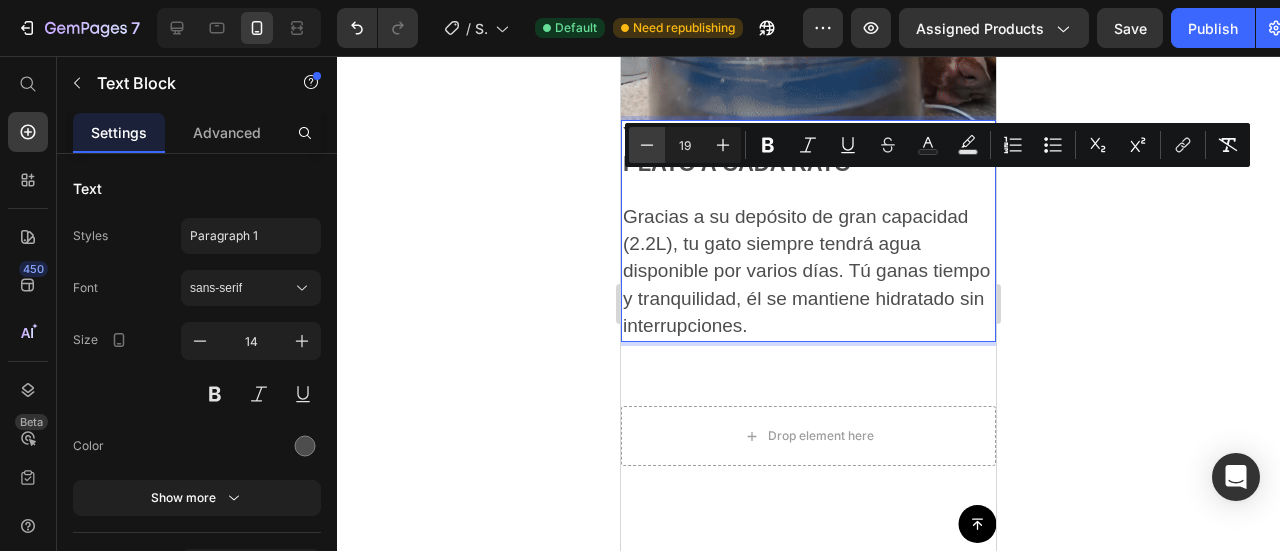 click 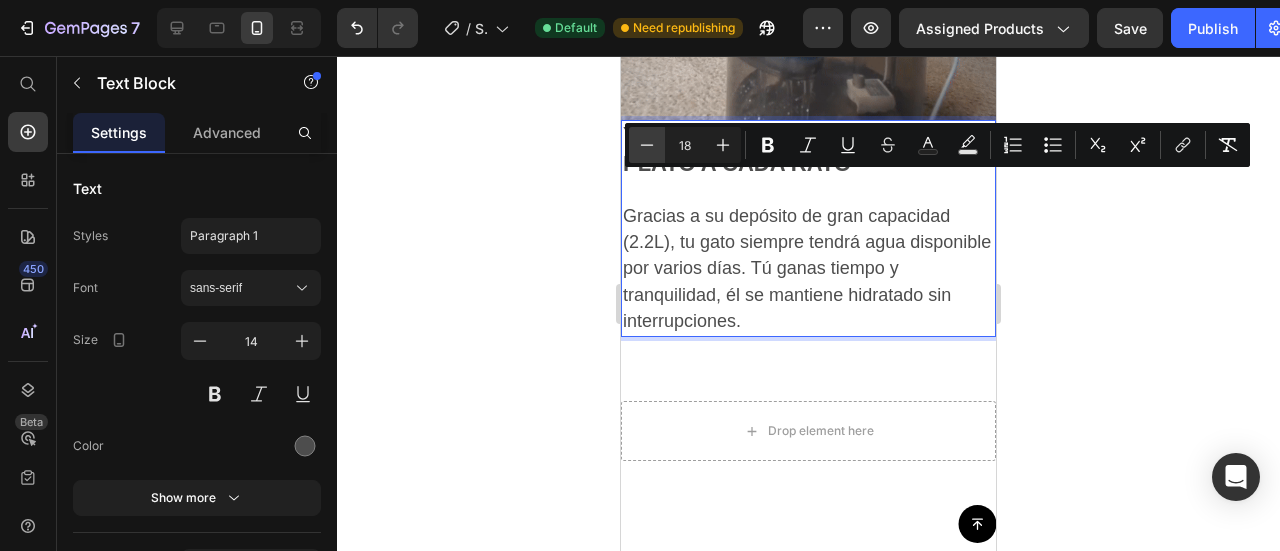 click 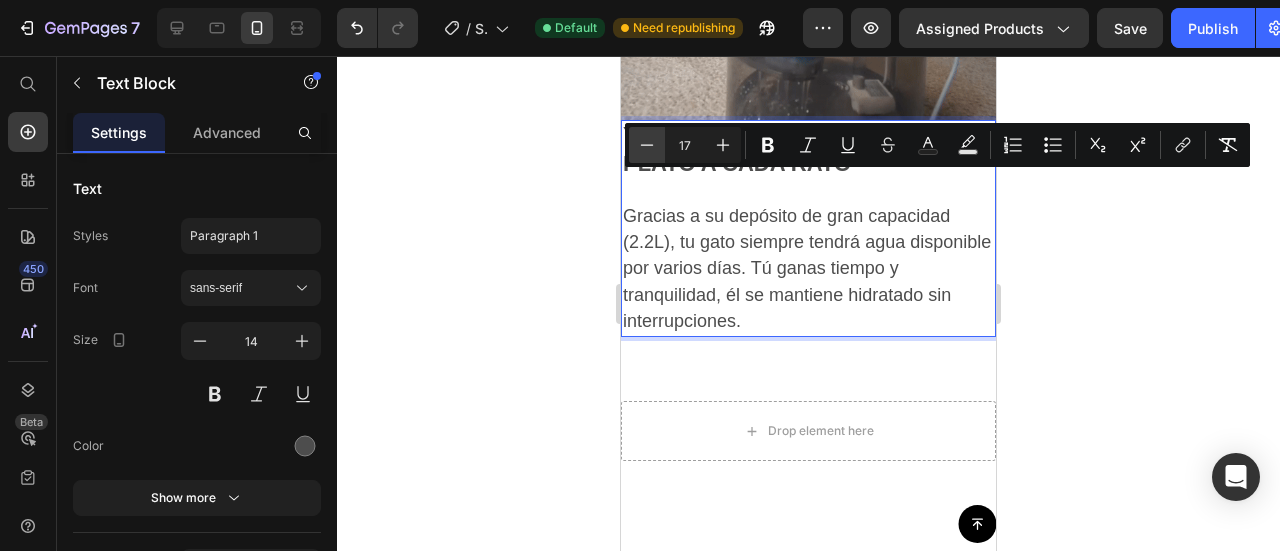 click 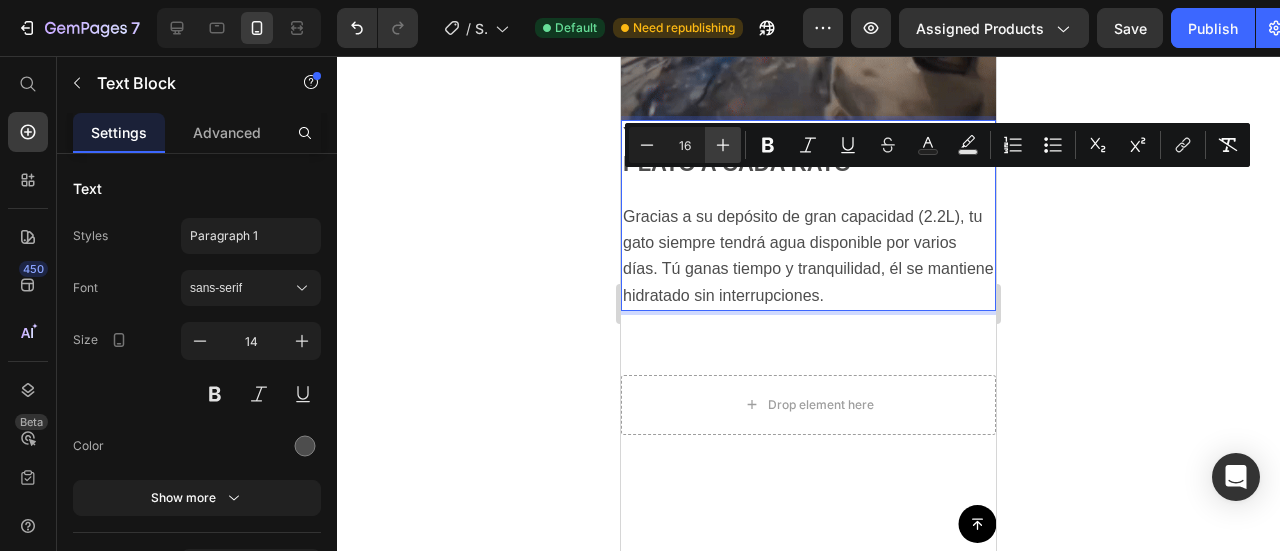 click 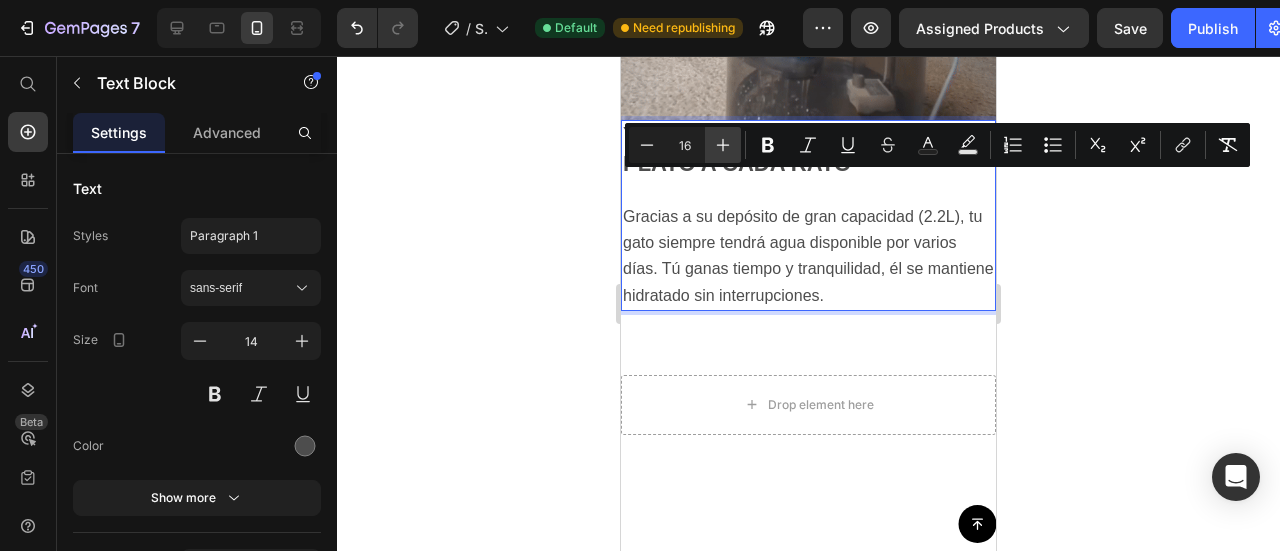 type on "17" 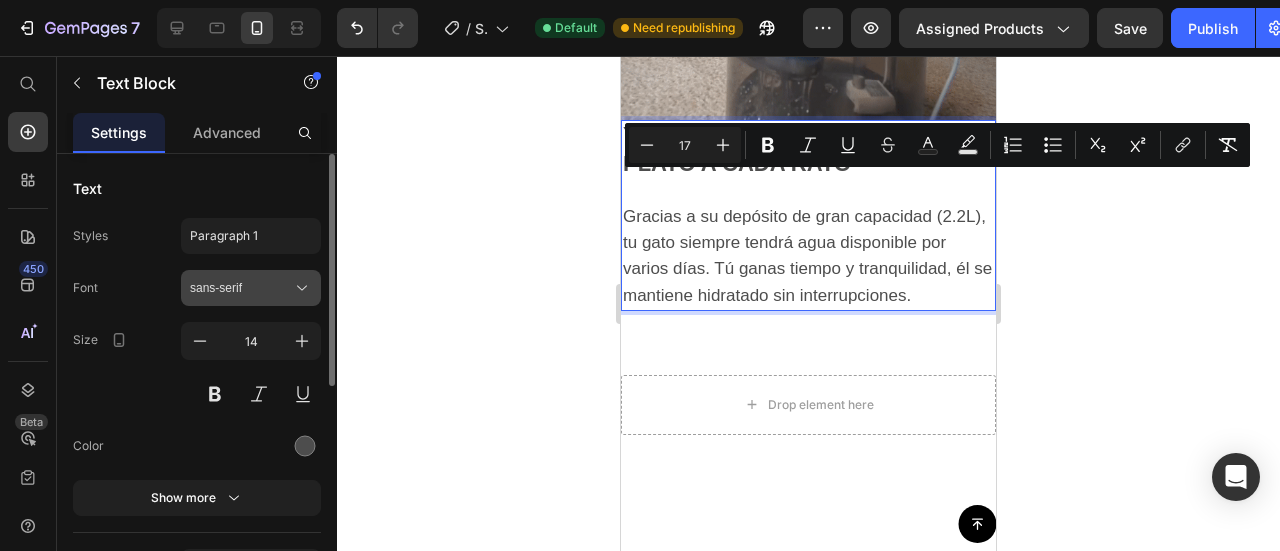 click on "sans-serif" at bounding box center [251, 288] 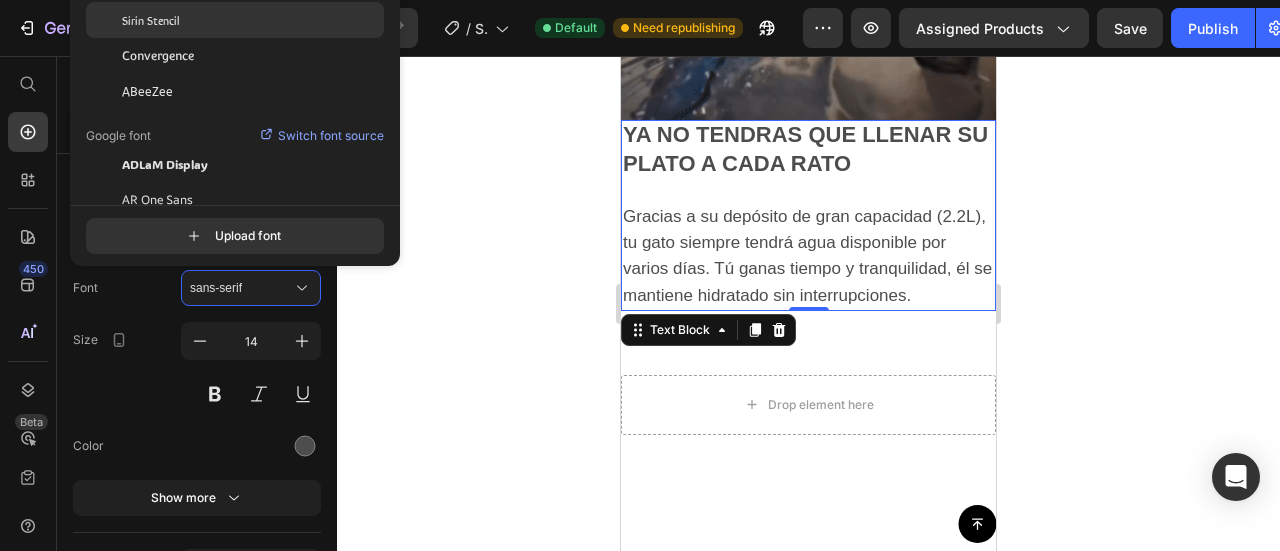 click on "Sirin Stencil" 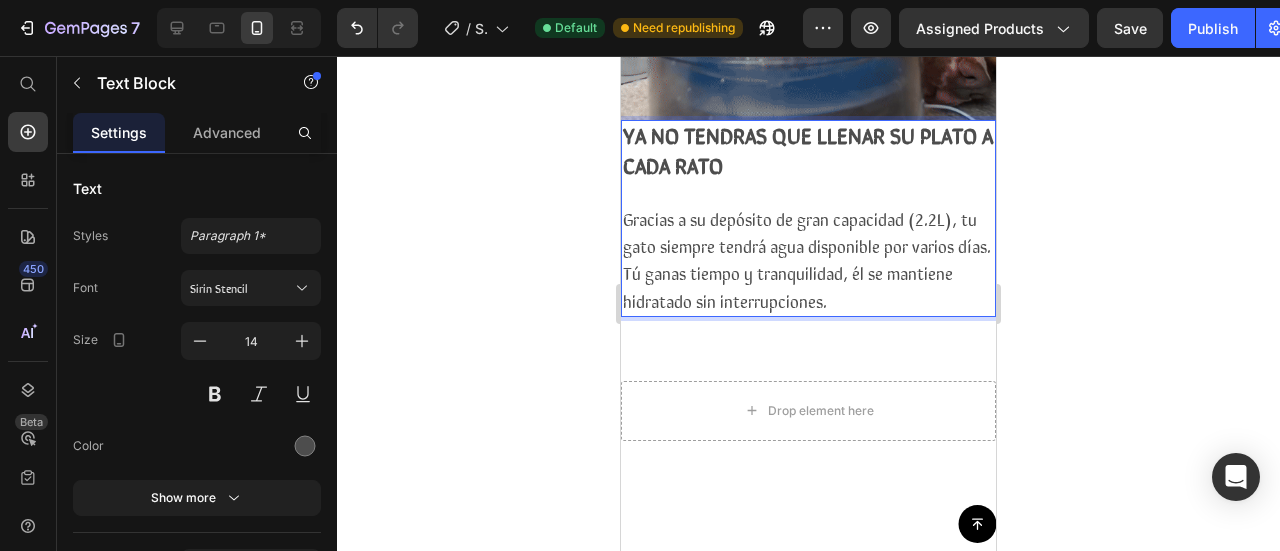 click on "YA NO TENDRAS QUE LLENAR SU PLATO A CADA RATO" at bounding box center [808, 151] 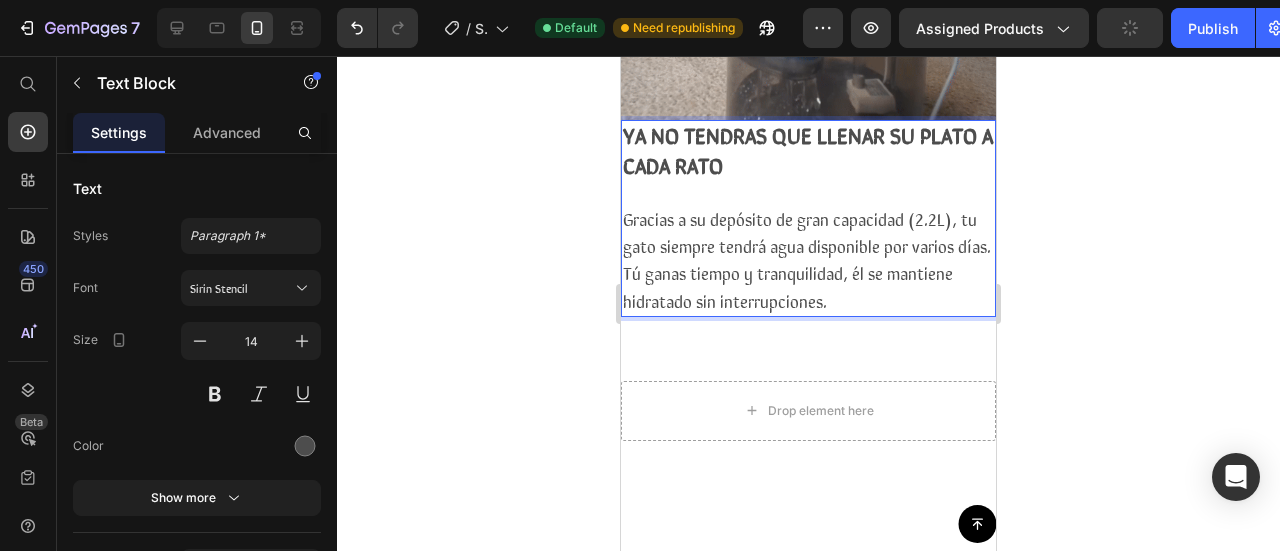 click on "Gracias a su depósito de gran capacidad (2.2L), tu gato siempre tendrá agua disponible por varios días. Tú ganas tiempo y tranquilidad, él se mantiene hidratado sin interrupciones." at bounding box center (808, 260) 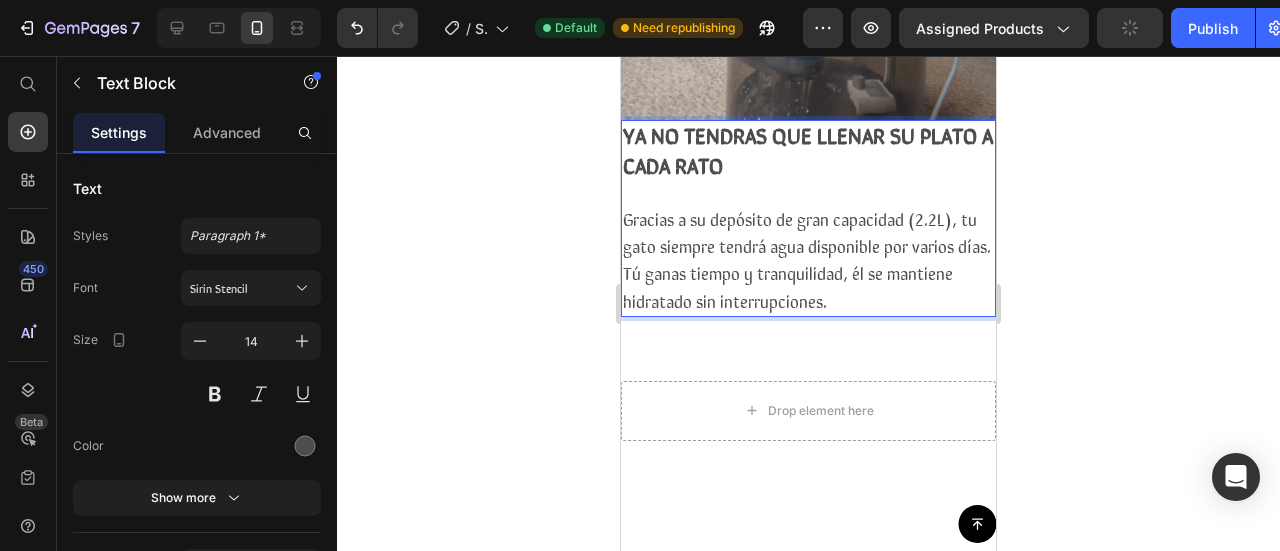 scroll, scrollTop: 2364, scrollLeft: 0, axis: vertical 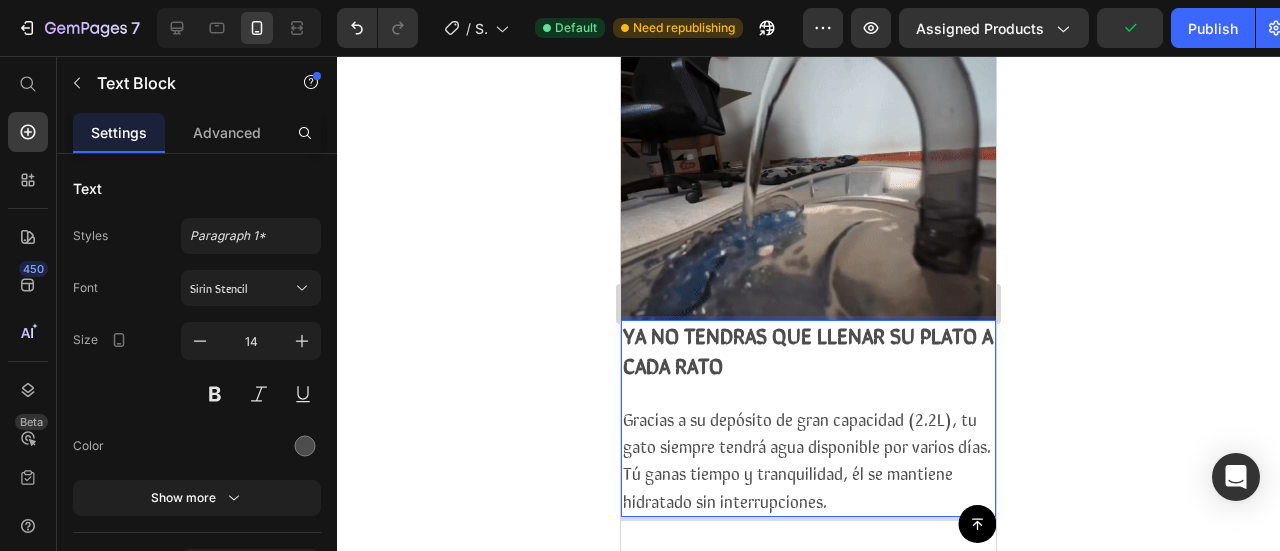 click on "Gracias a su depósito de gran capacidad (2.2L), tu gato siempre tendrá agua disponible por varios días. Tú ganas tiempo y tranquilidad, él se mantiene hidratado sin interrupciones." at bounding box center [807, 459] 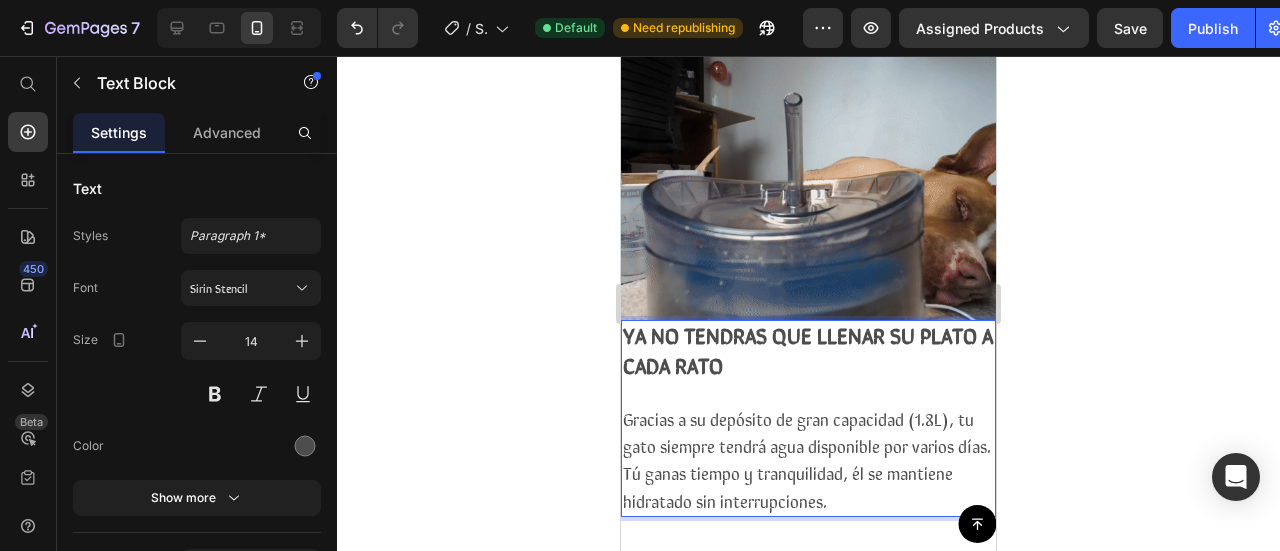 click on "Gracias a su depósito de gran capacidad (1.8L), tu gato siempre tendrá agua disponible por varios días. Tú ganas tiempo y tranquilidad, él se mantiene hidratado sin interrupciones." at bounding box center [807, 459] 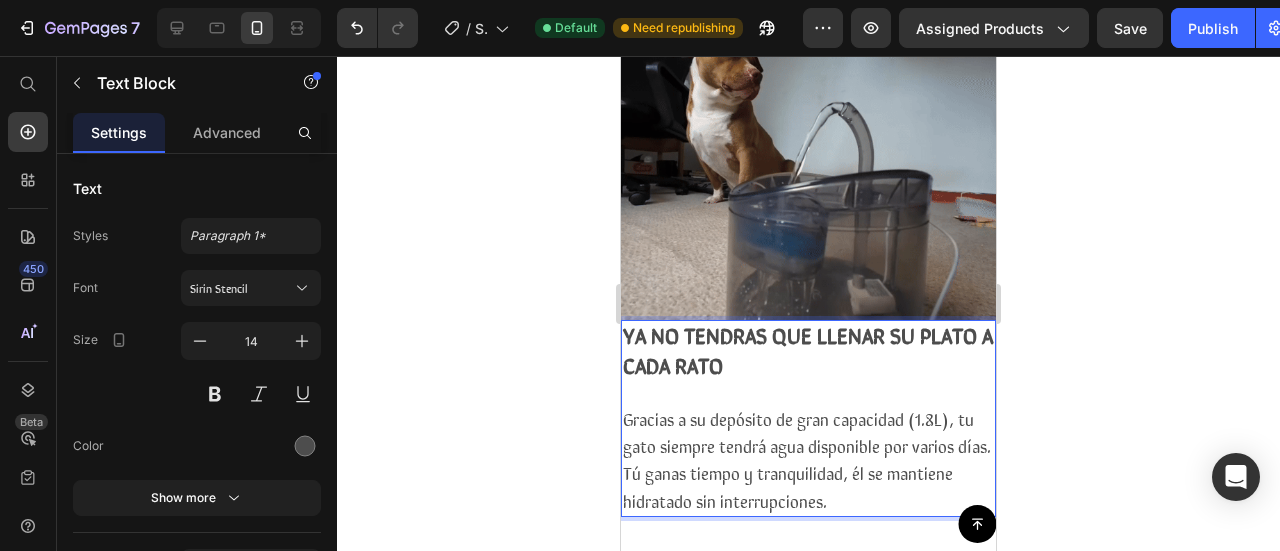 click on "Gracias a su depósito de gran capacidad (1.8L), tu gato siempre tendrá agua disponible por varios días. Tú ganas tiempo y tranquilidad, él se mantiene hidratado sin interrupciones." at bounding box center (808, 460) 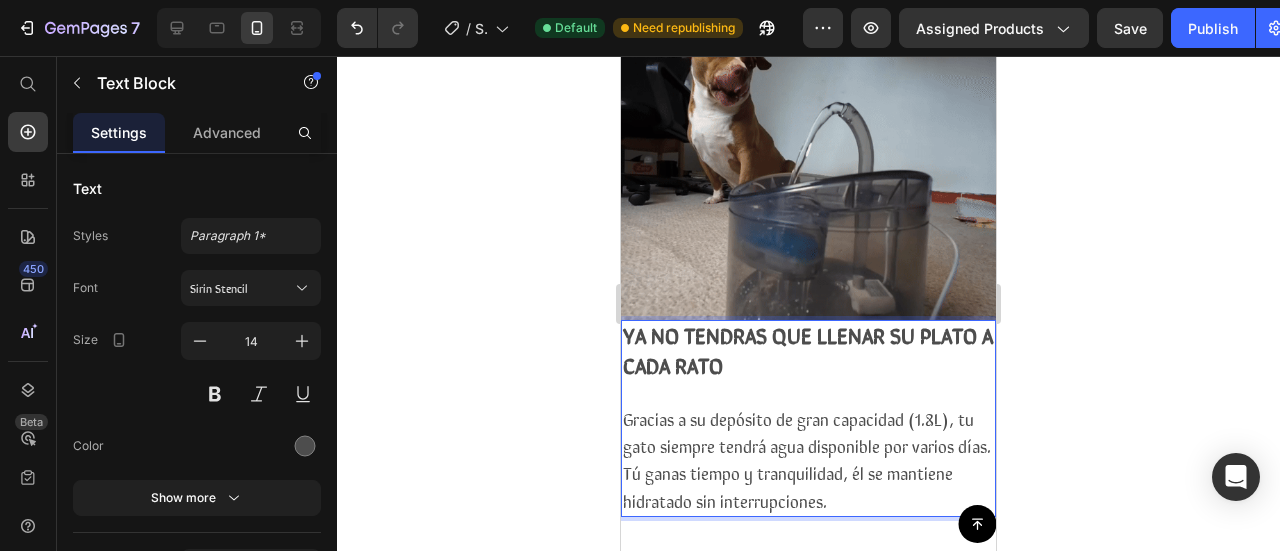 click on "Gracias a su depósito de gran capacidad (1.8L), tu gato siempre tendrá agua disponible por varios días. Tú ganas tiempo y tranquilidad, él se mantiene hidratado sin interrupciones." at bounding box center [808, 460] 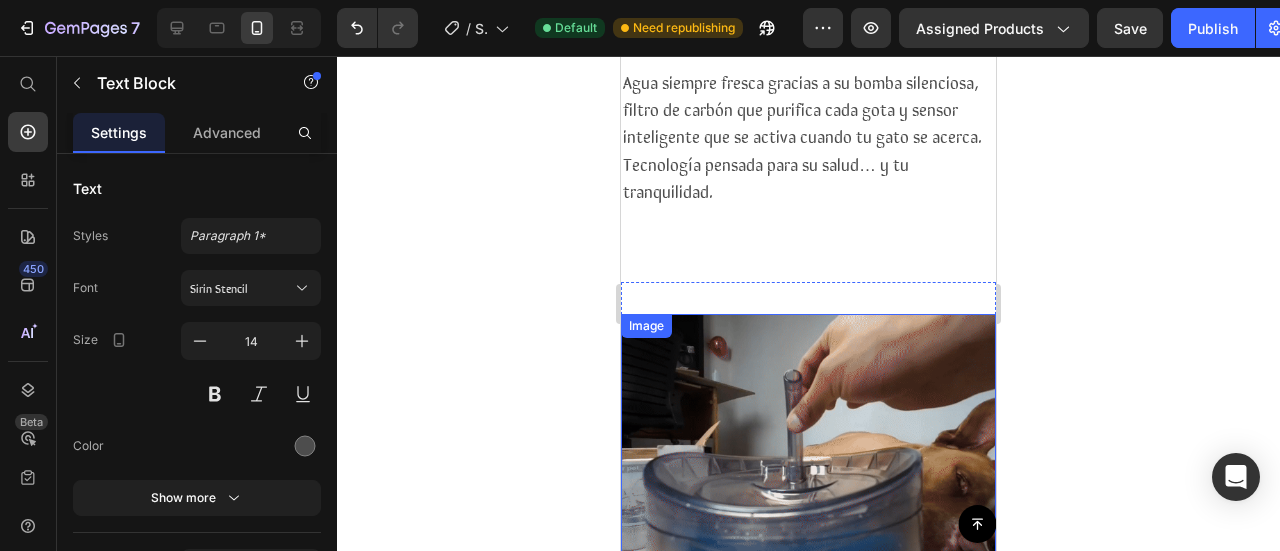 scroll, scrollTop: 1864, scrollLeft: 0, axis: vertical 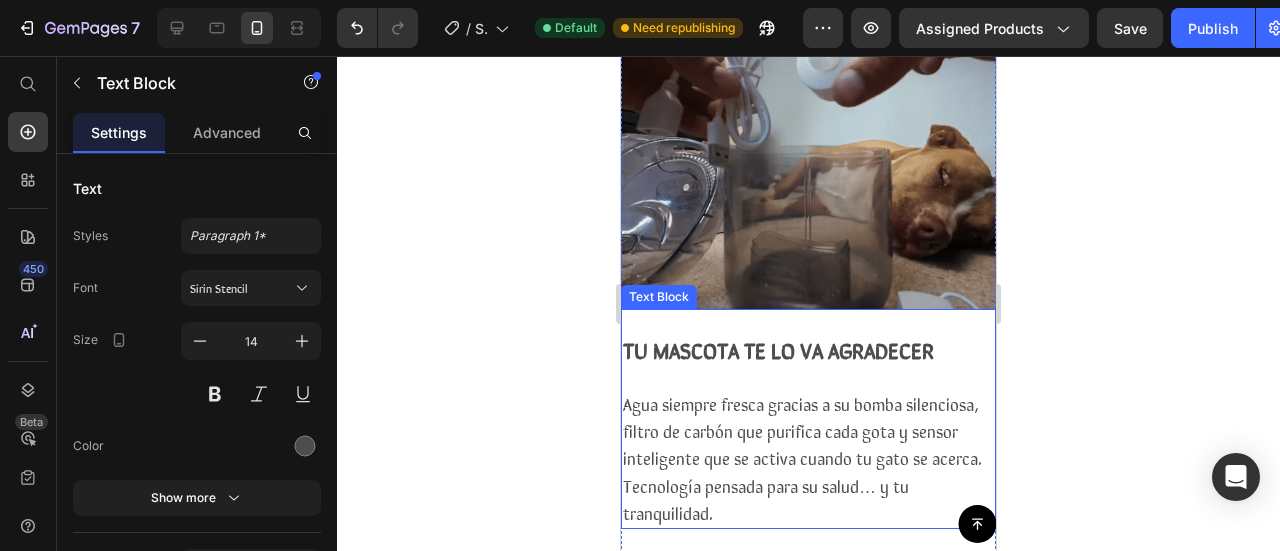 click on "Agua siempre fresca gracias a su bomba silenciosa, filtro de carbón que purifica cada gota y sensor inteligente que se activa cuando tu gato se acerca. Tecnología pensada para su salud… y tu tranquilidad." at bounding box center [802, 458] 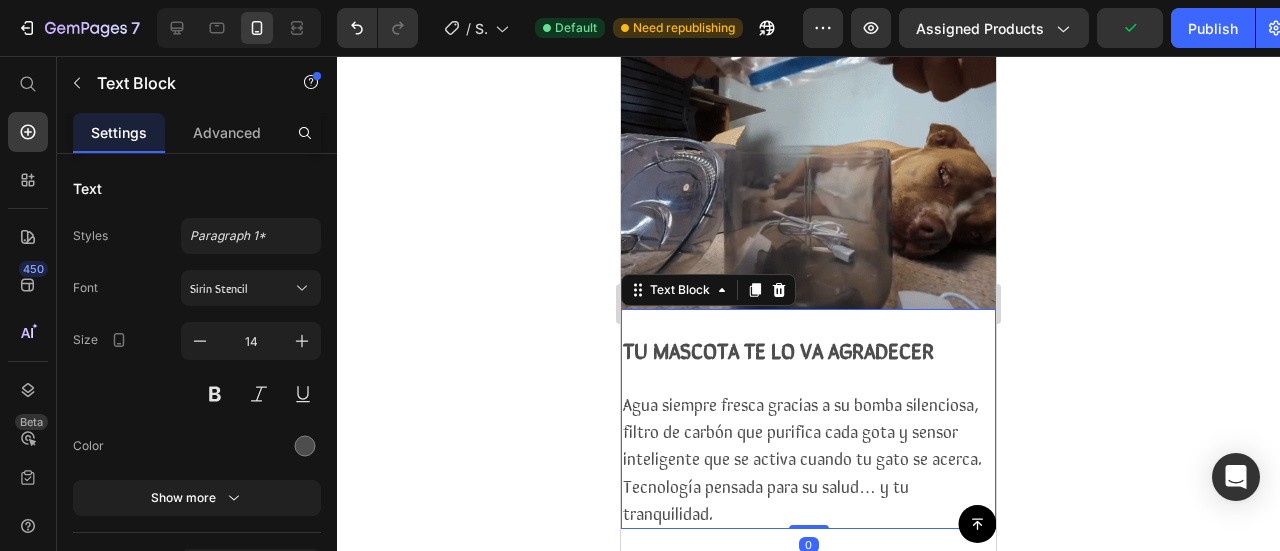 drag, startPoint x: 804, startPoint y: 454, endPoint x: 809, endPoint y: 399, distance: 55.226807 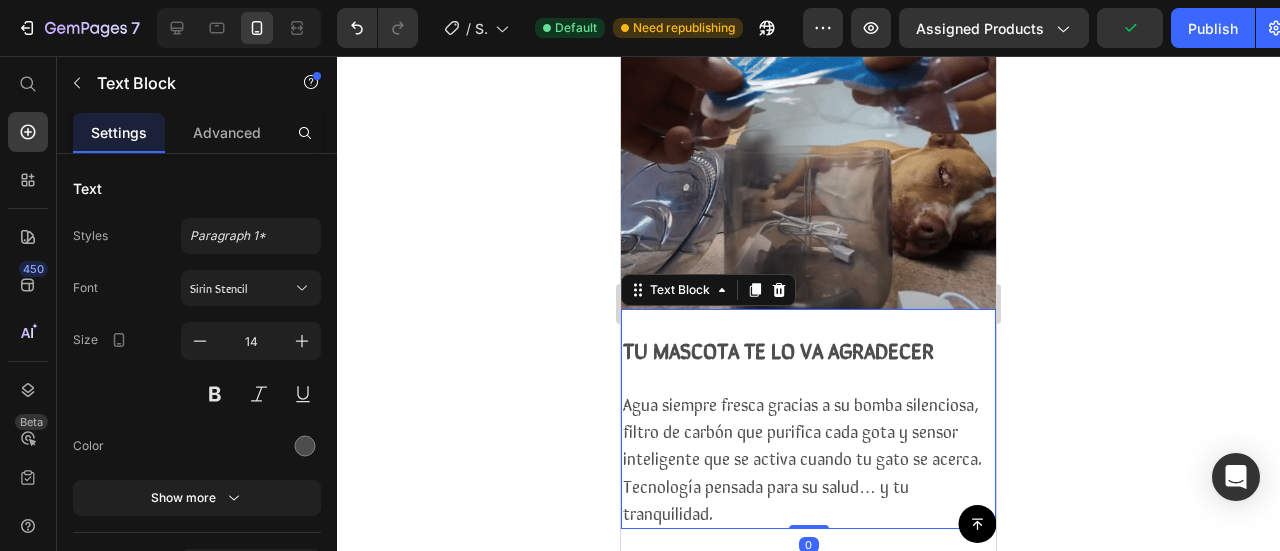 click on "TU MASCOTA TE LO VA AGRADECER   Agua siempre fresca gracias a su bomba silenciosa, filtro de carbón que purifica cada gota y sensor inteligente que se activa cuando tu gato se acerca. Tecnología pensada para su salud… y tu tranquilidad. Text Block   0" at bounding box center [808, 419] 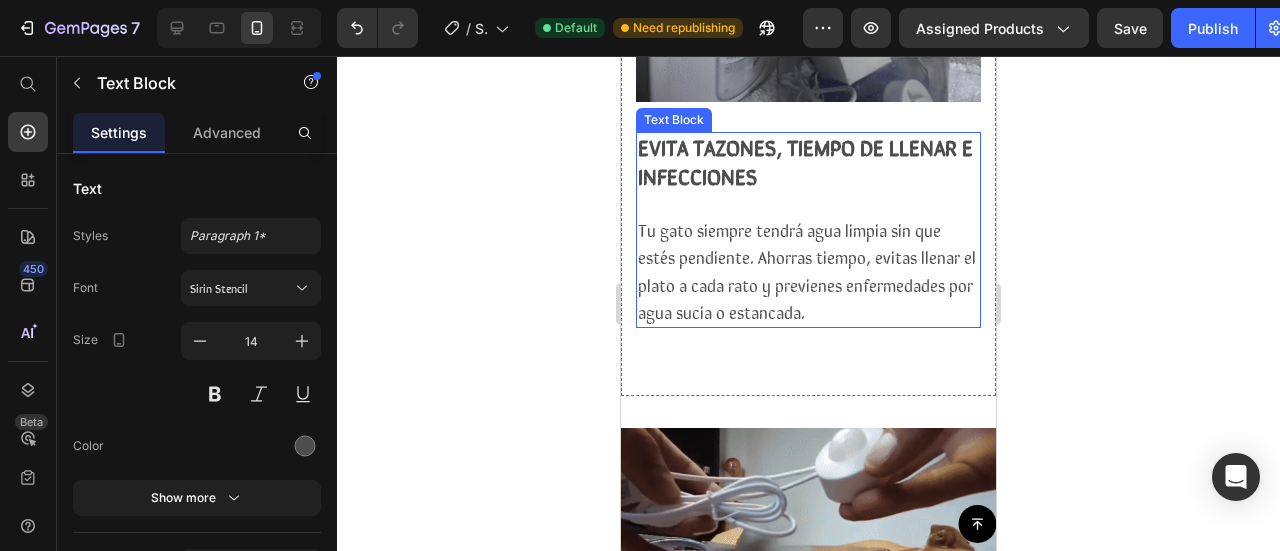 scroll, scrollTop: 1264, scrollLeft: 0, axis: vertical 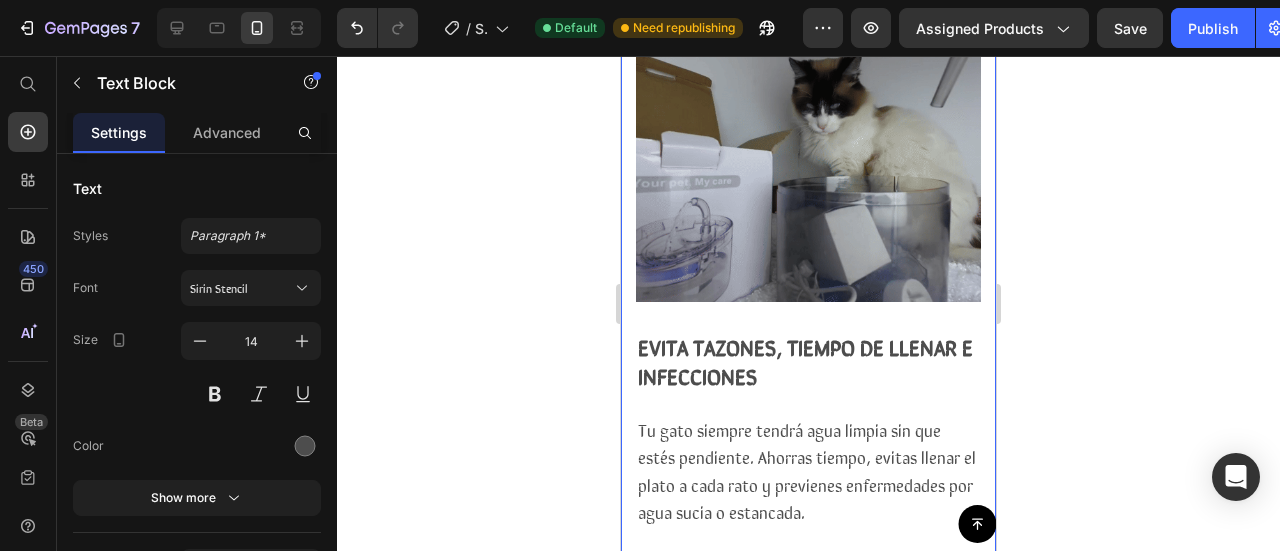 click on "RagH₂O Item List
Entrega   3 a 5 dias  Item List Row
Product Images
Icon Boosts immunity and defense Text Block
Icon Boosts immunity and defense Text Block
Icon Boosts immunity and defense Text Block Row Icon Icon Icon Icon Icon Icon List [FIRST] [LAST]. Text Block Row Verified Buyer Item List Row “At vero eos et accusamus et iusto odio dignissimos ducimus qui blanditiis praesentium voluptatum” Text Block Row Icon Icon Icon Icon Icon Icon List +1.500 vendidos! Text Block Row Ragdoll Drink™ Product Title $99.900,00 Product Price
Gran capacidad de 1.8L
Triple sistema de filtración
Detecta a tu mascota
Flujo continuo o en modos ajustables Item List
Envió dentro de 3 a 5 días.🔒Seguro y confiable Item List Add to cart Add to Cart
100% Garantizado Item List" at bounding box center [808, -289] 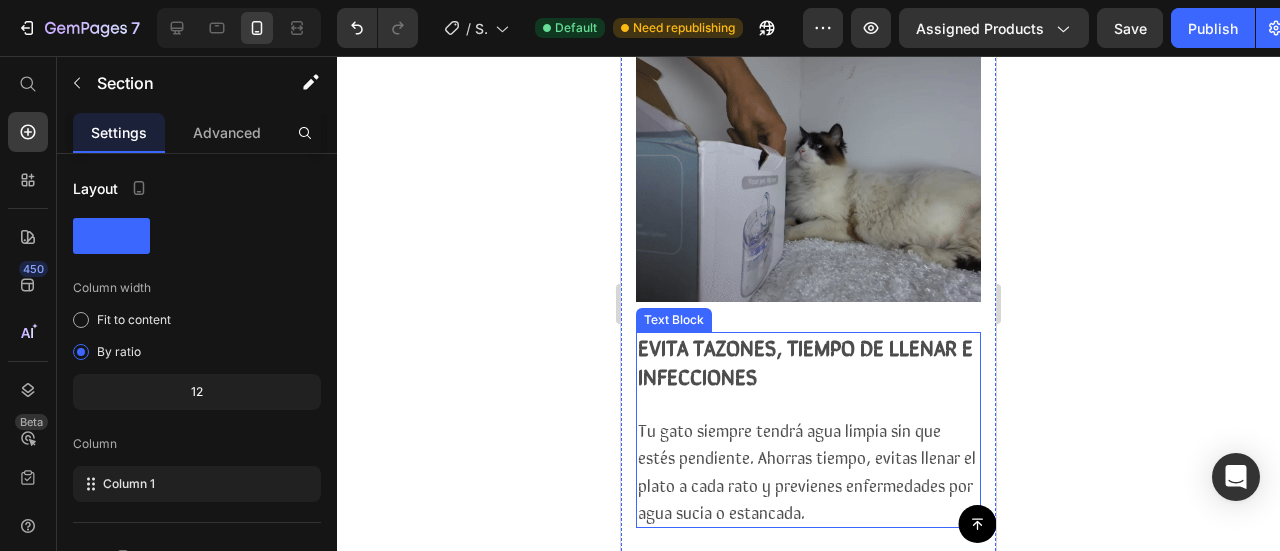 click on "Tu gato siempre tendrá agua limpia sin que estés pendiente. Ahorras tiempo, evitas llenar el plato a cada rato y previenes enfermedades por agua sucia o estancada." at bounding box center (807, 470) 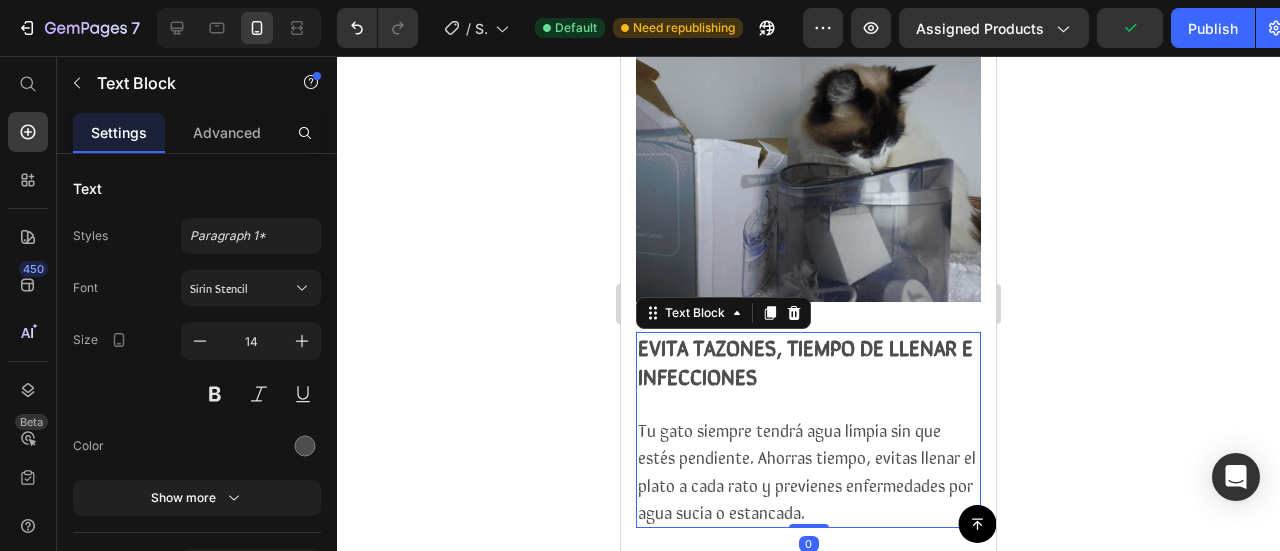 drag, startPoint x: 808, startPoint y: 481, endPoint x: 818, endPoint y: 418, distance: 63.788715 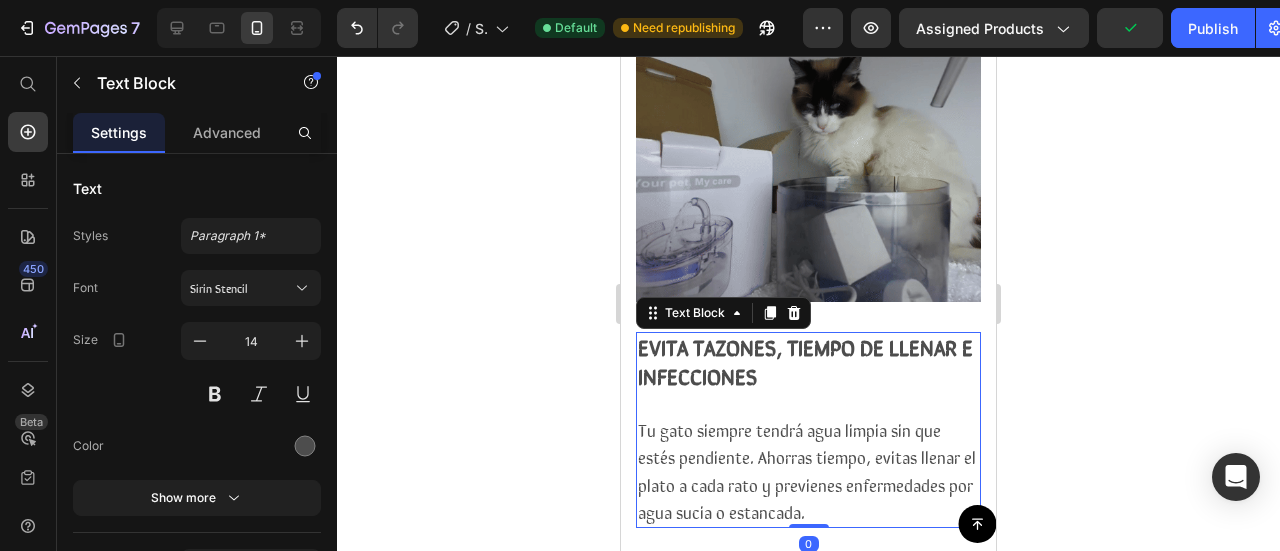 click on "EVITA TAZONES, TIEMPO DE LLENAR E INFECCIONES   Tu gato siempre tendrá agua limpia sin que estés pendiente. Ahorras tiempo, evitas llenar el plato a cada rato y previenes enfermedades por agua sucia o estancada. Text Block   0" at bounding box center (808, 430) 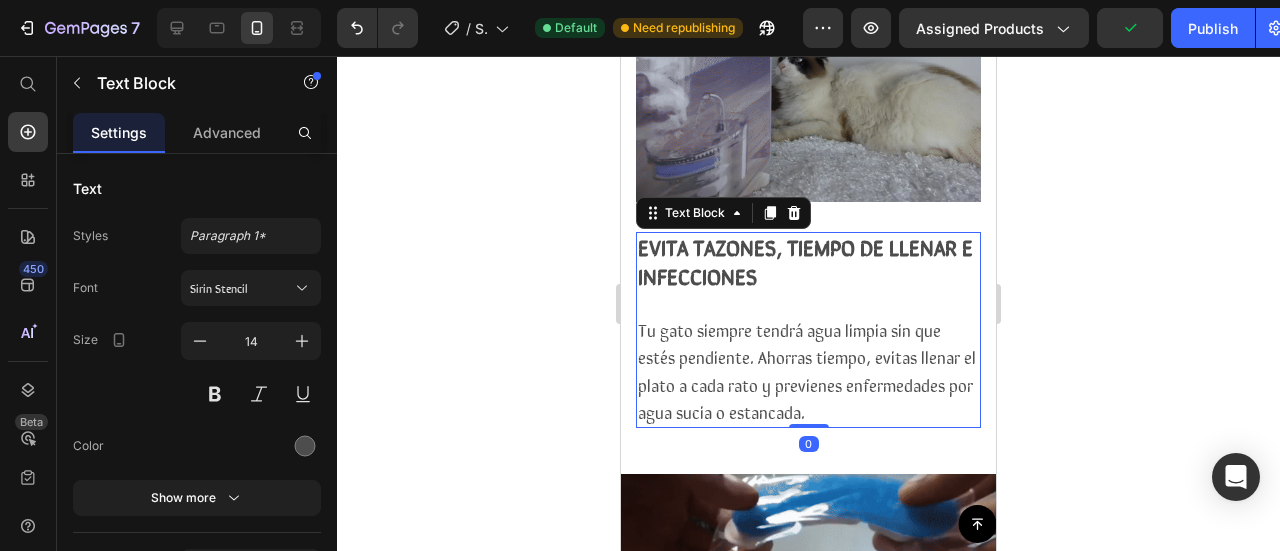 click 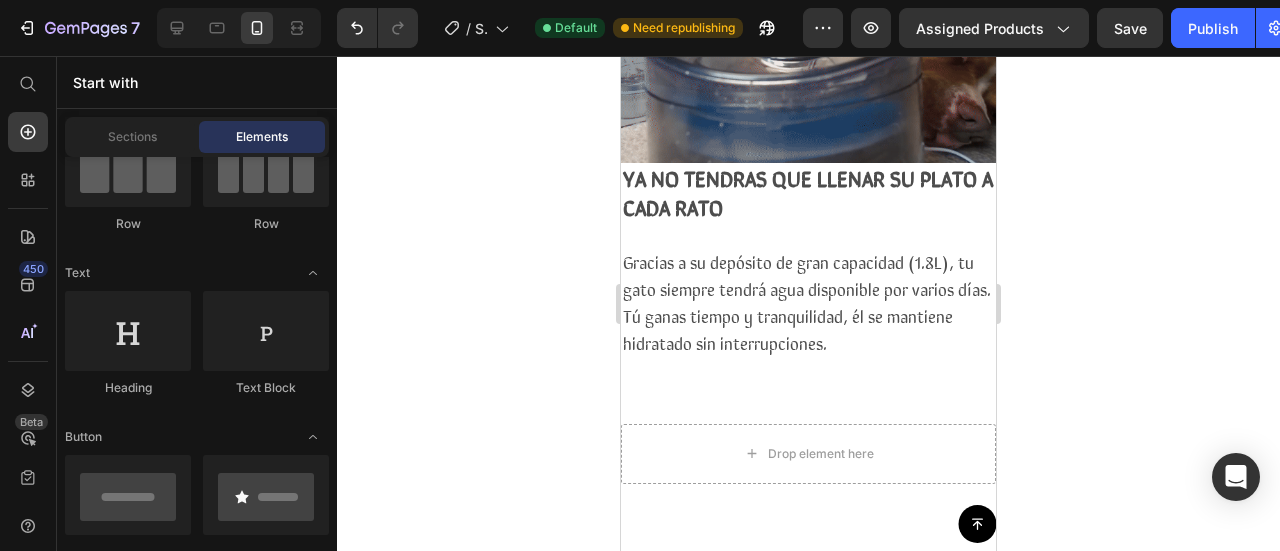 scroll, scrollTop: 1864, scrollLeft: 0, axis: vertical 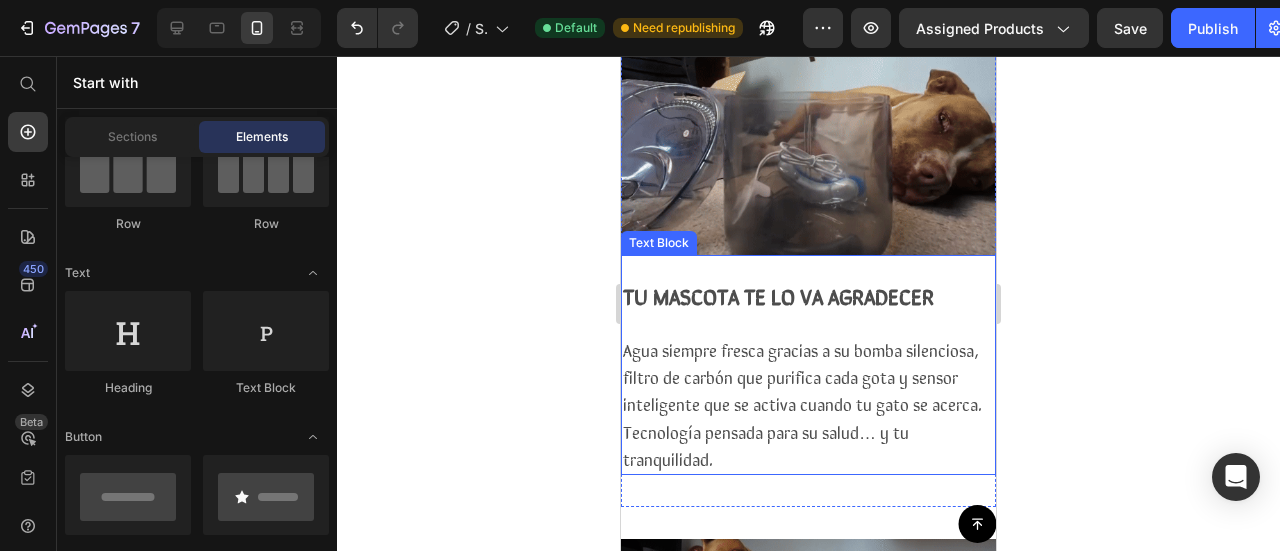 click on "Agua siempre fresca gracias a su bomba silenciosa, filtro de carbón que purifica cada gota y sensor inteligente que se activa cuando tu gato se acerca. Tecnología pensada para su salud… y tu tranquilidad." at bounding box center [802, 404] 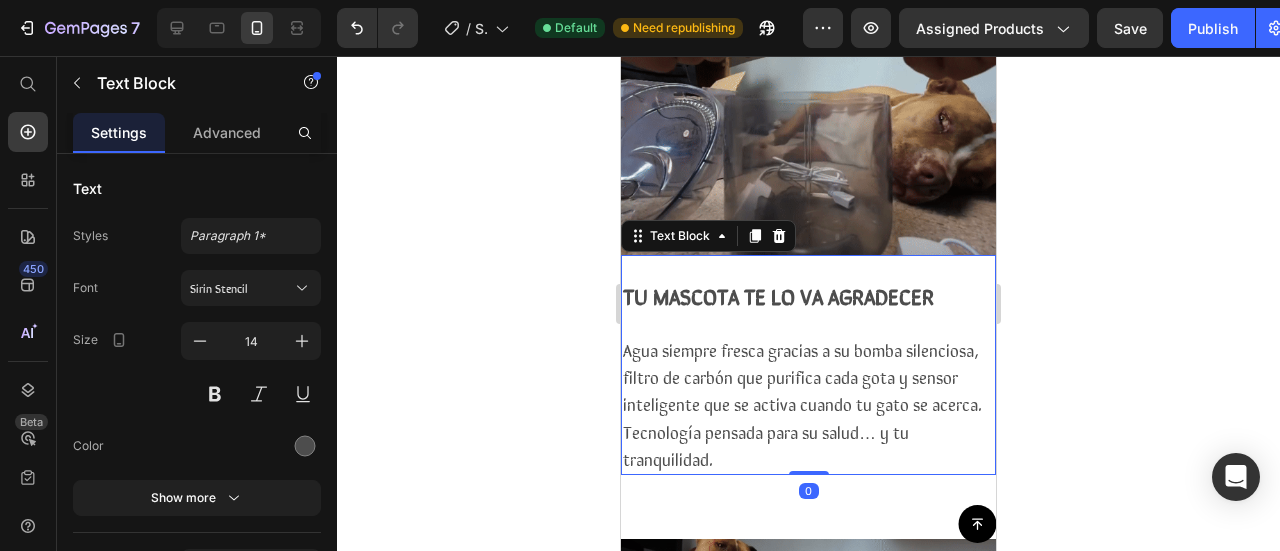 click 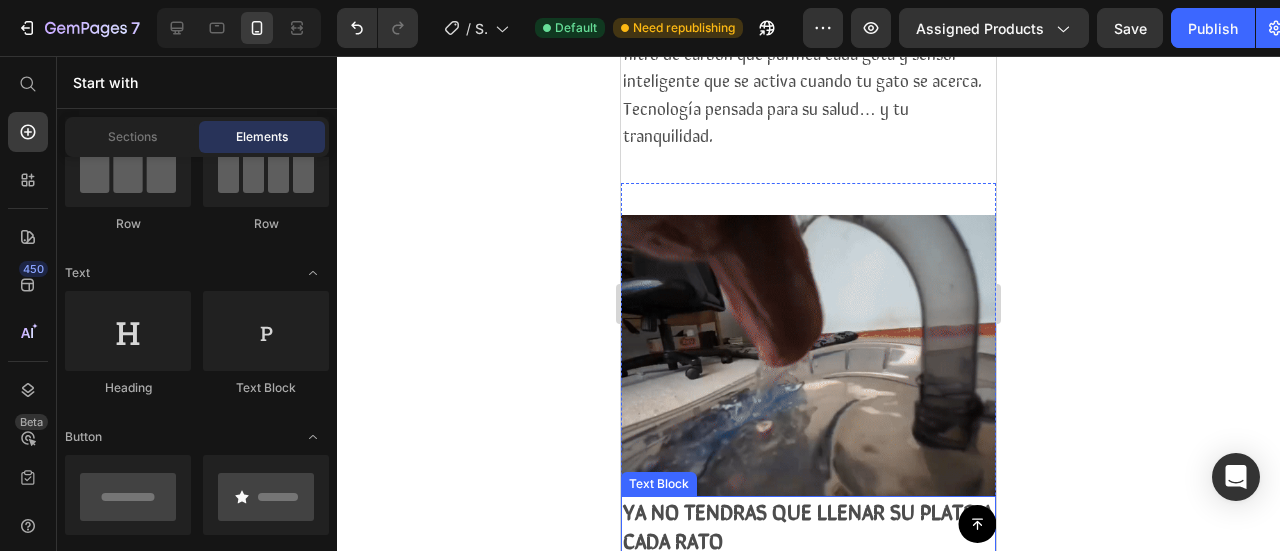 scroll, scrollTop: 2064, scrollLeft: 0, axis: vertical 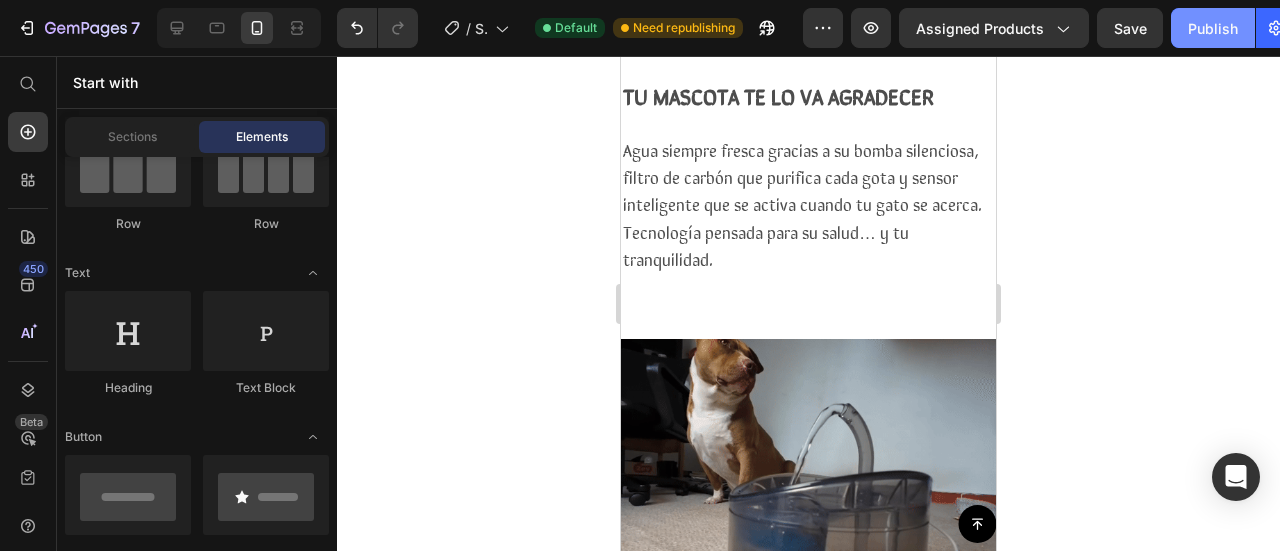 click on "Publish" at bounding box center [1213, 28] 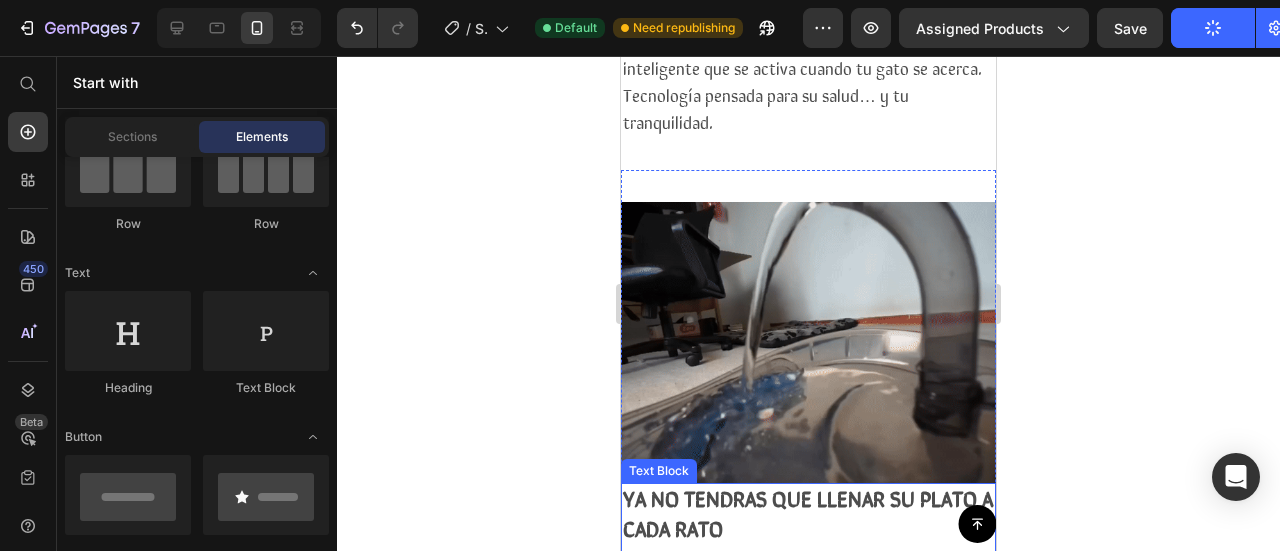 scroll, scrollTop: 2264, scrollLeft: 0, axis: vertical 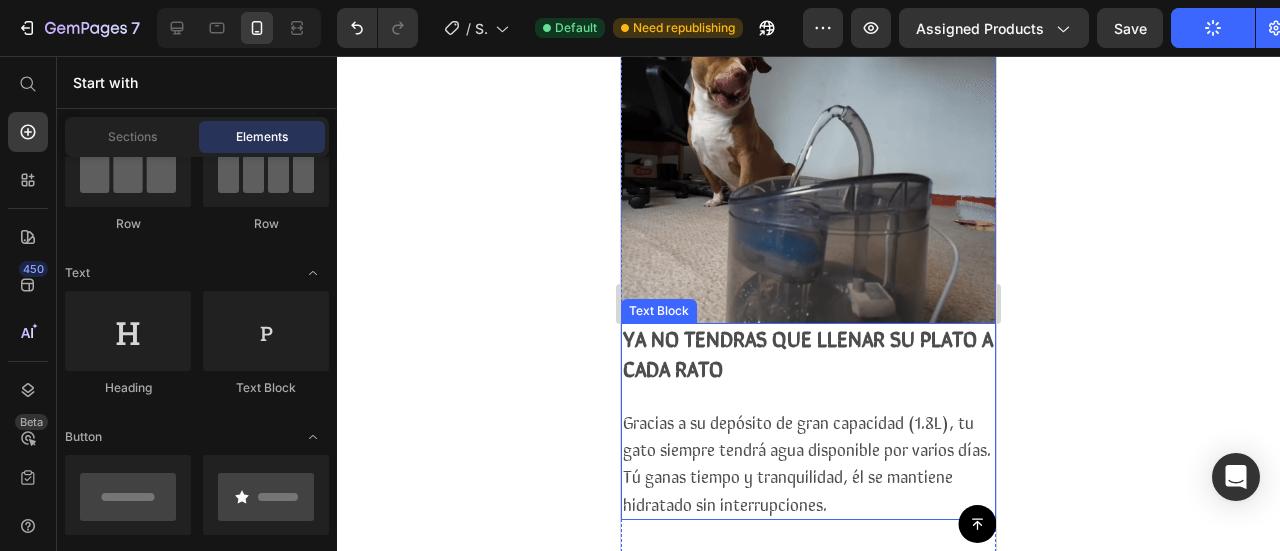 click on "YA NO TENDRAS QUE LLENAR SU PLATO A CADA RATO" at bounding box center (808, 351) 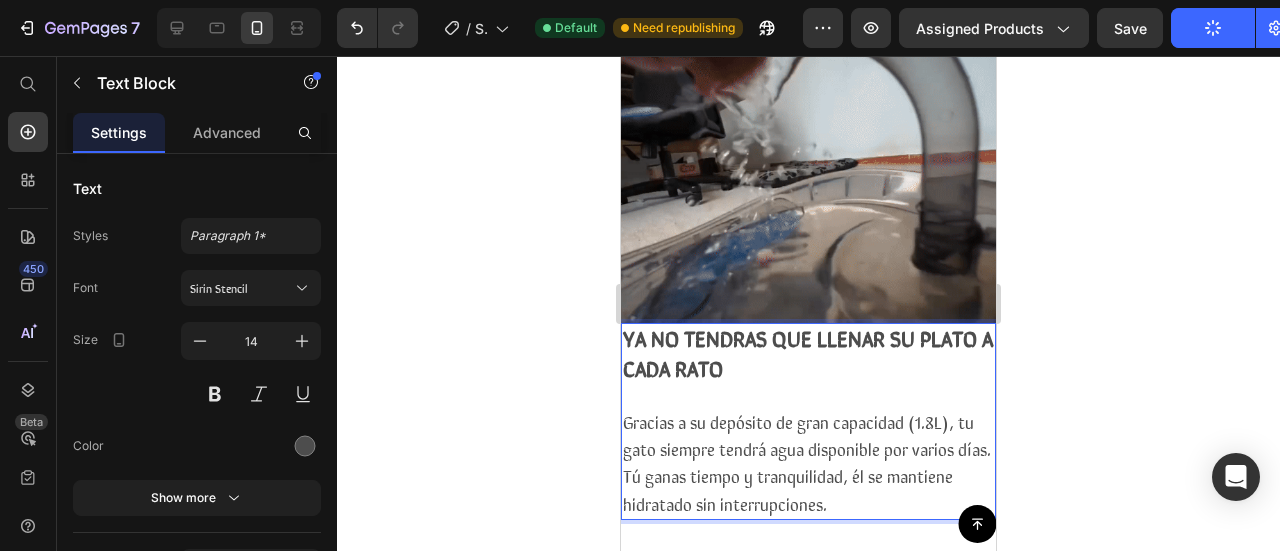 click on "YA NO TENDRAS QUE LLENAR SU PLATO A CADA RATO" at bounding box center [808, 351] 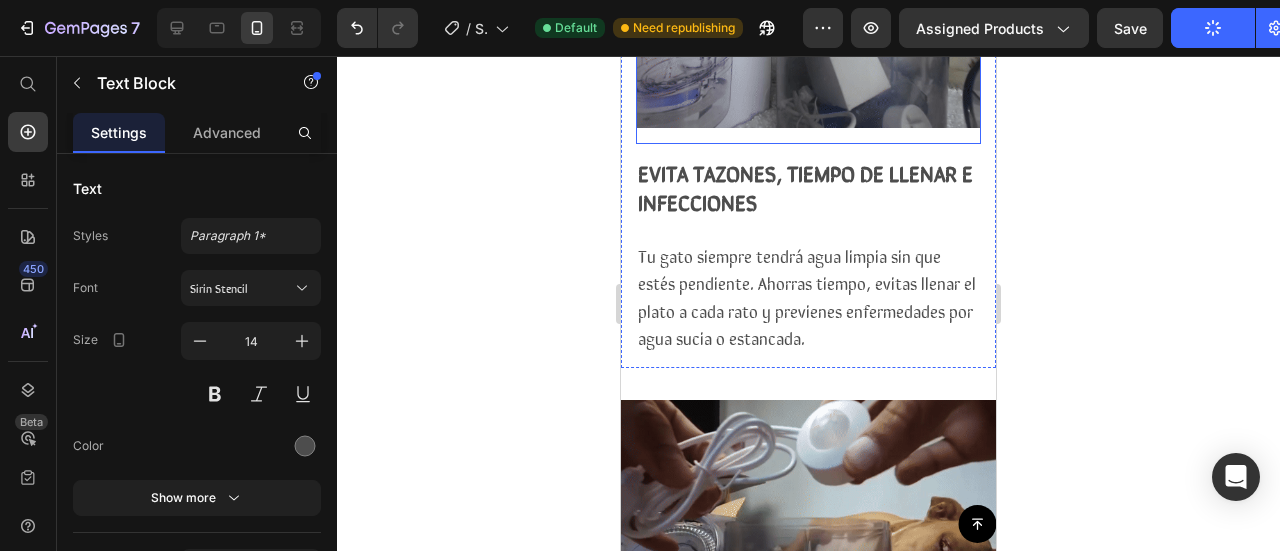 scroll, scrollTop: 1164, scrollLeft: 0, axis: vertical 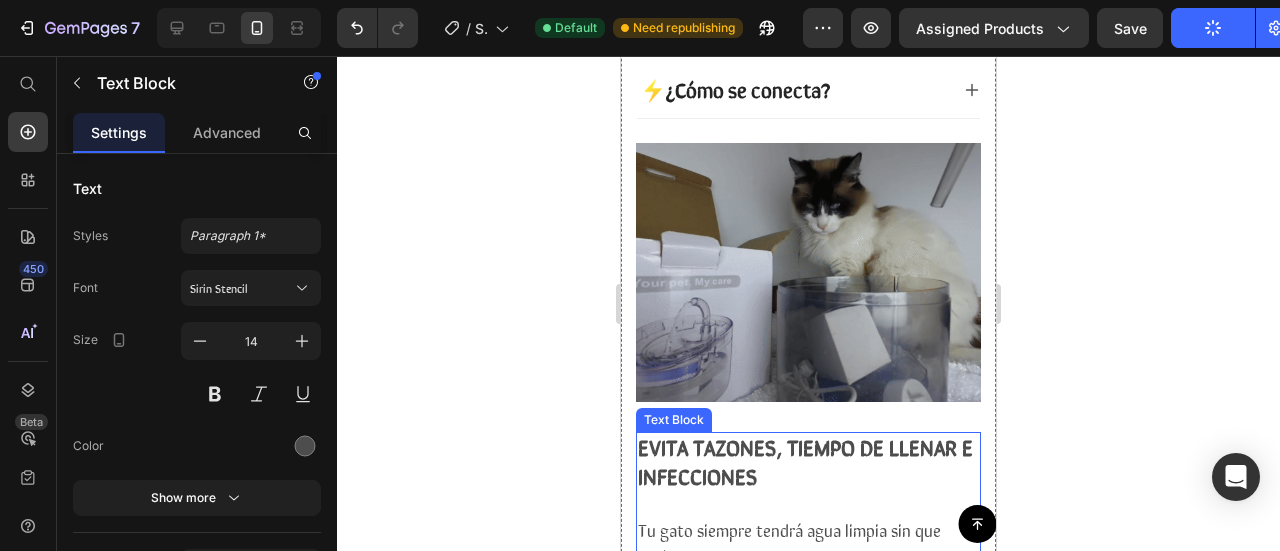 click on "EVITA TAZONES, TIEMPO DE LLENAR E INFECCIONES" at bounding box center (805, 460) 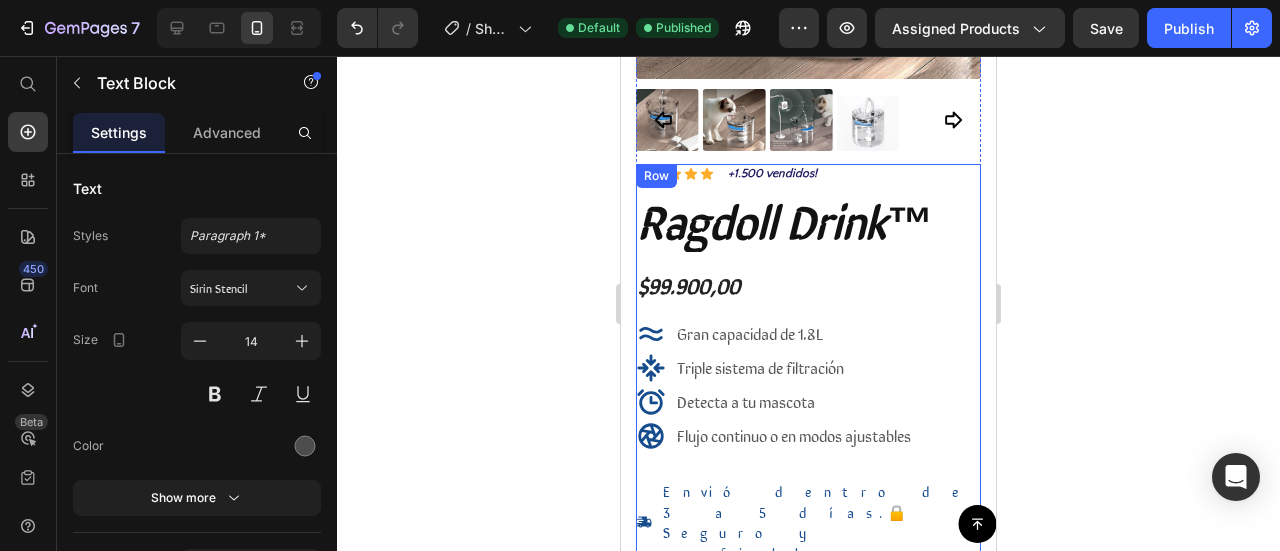 scroll, scrollTop: 600, scrollLeft: 0, axis: vertical 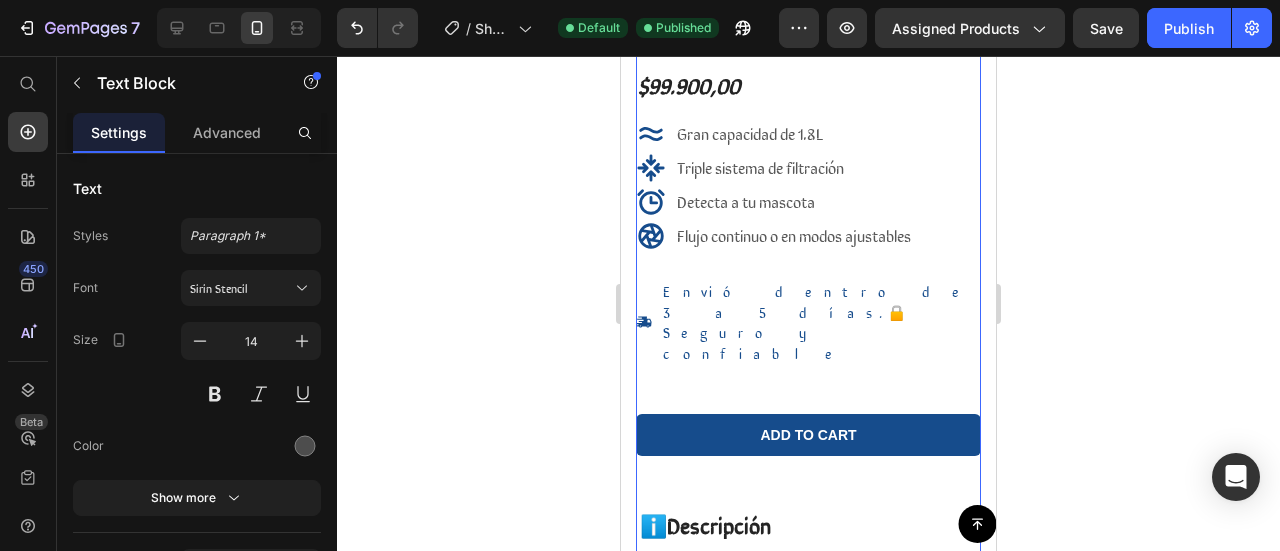 click on "Flujo continuo o en modos ajustables" at bounding box center (794, 235) 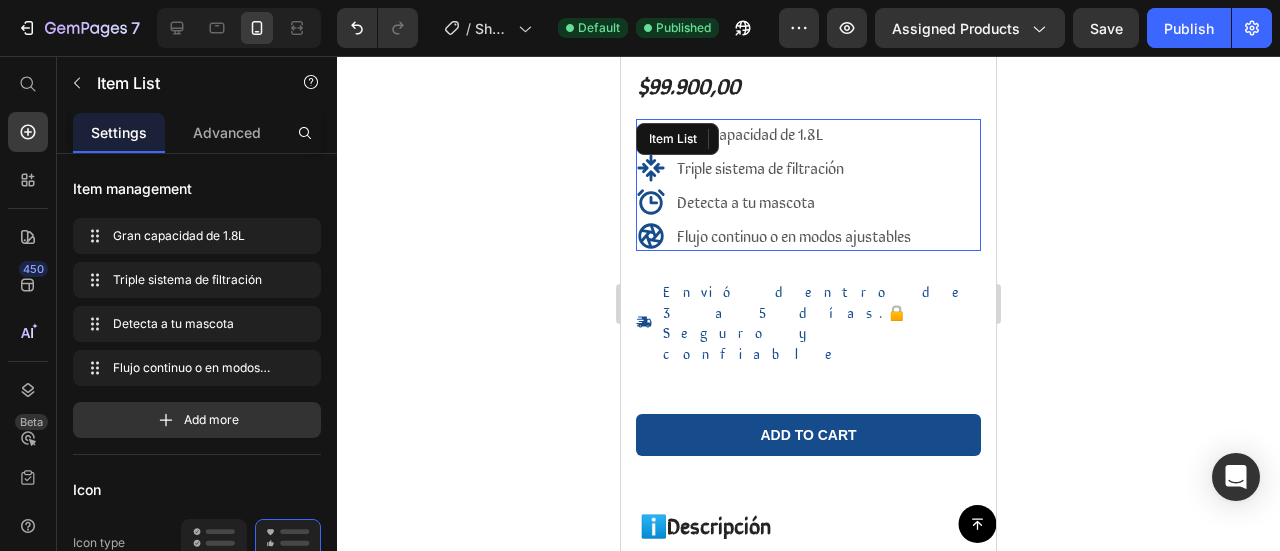 drag, startPoint x: 692, startPoint y: 229, endPoint x: 813, endPoint y: 217, distance: 121.59358 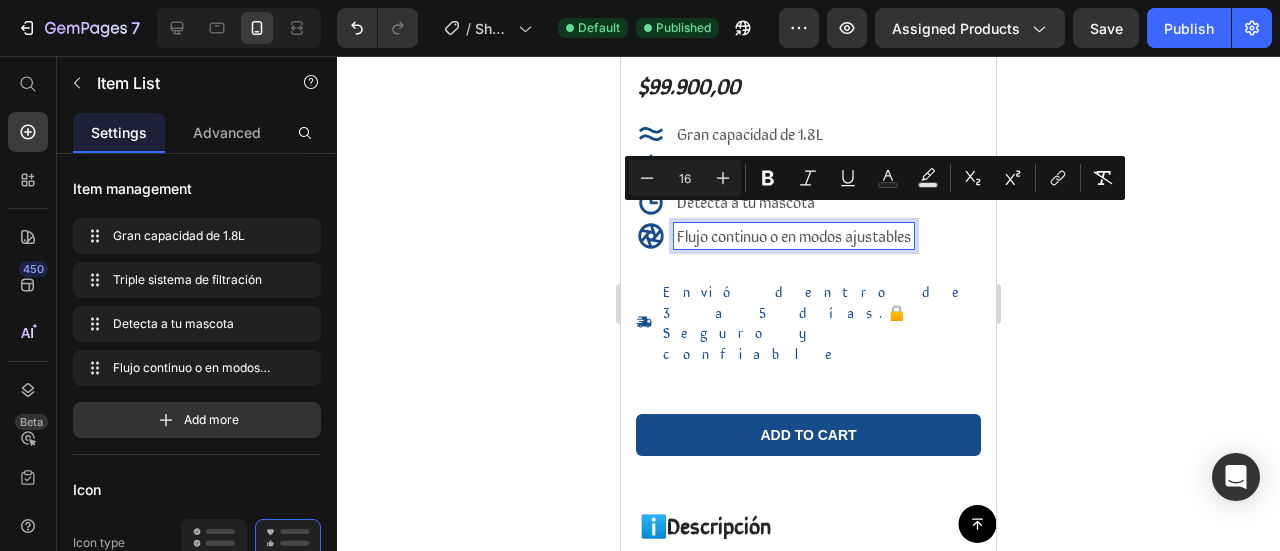 drag, startPoint x: 738, startPoint y: 215, endPoint x: 725, endPoint y: 212, distance: 13.341664 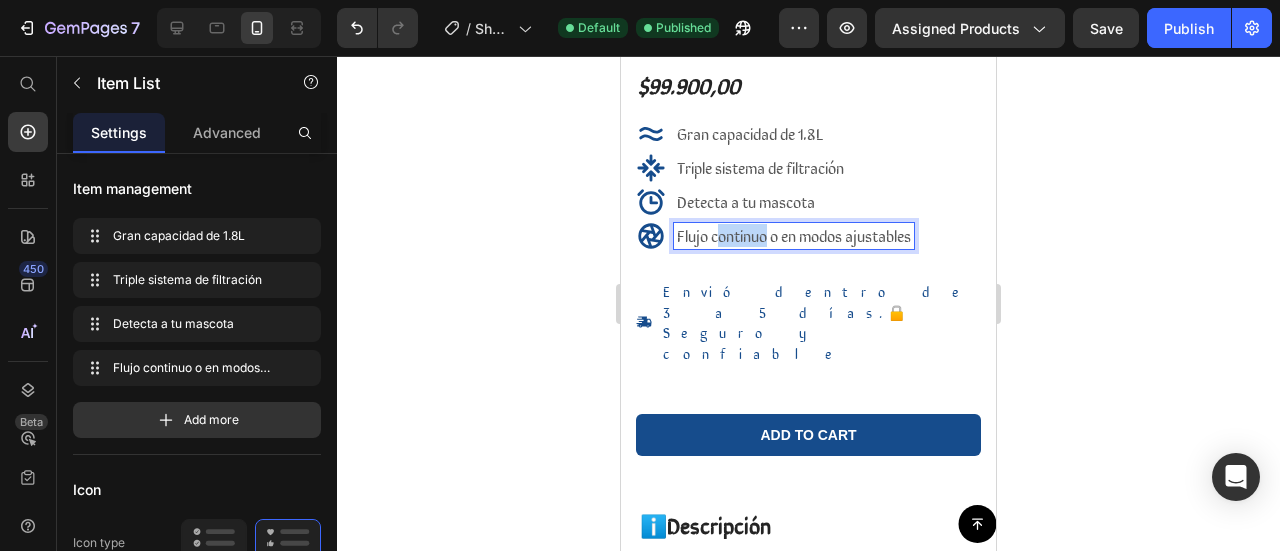 drag, startPoint x: 716, startPoint y: 211, endPoint x: 764, endPoint y: 211, distance: 48 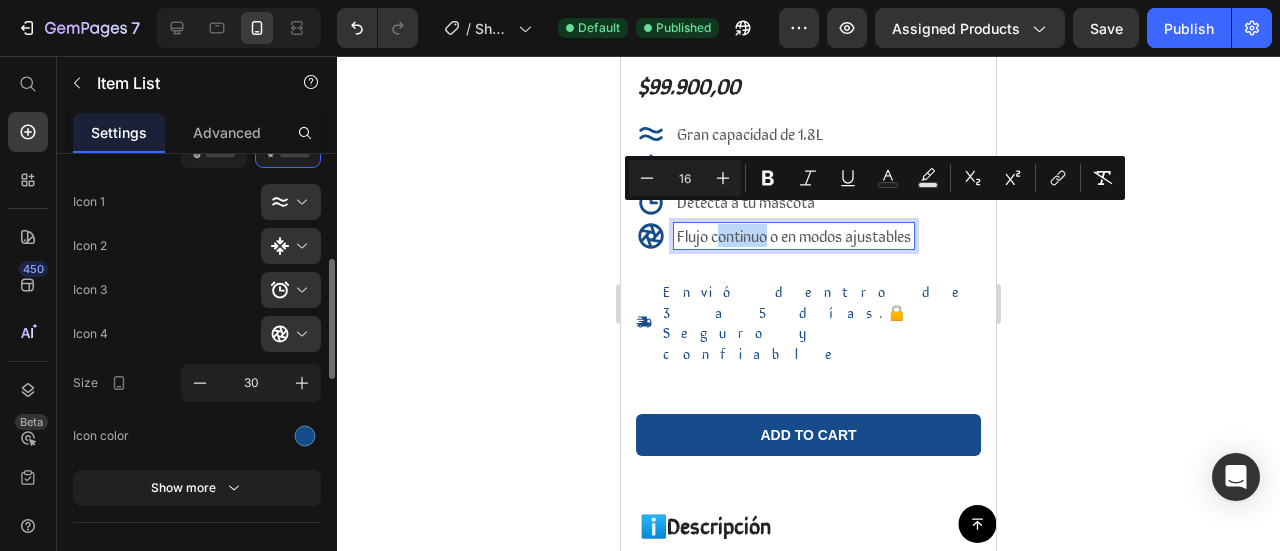 scroll, scrollTop: 700, scrollLeft: 0, axis: vertical 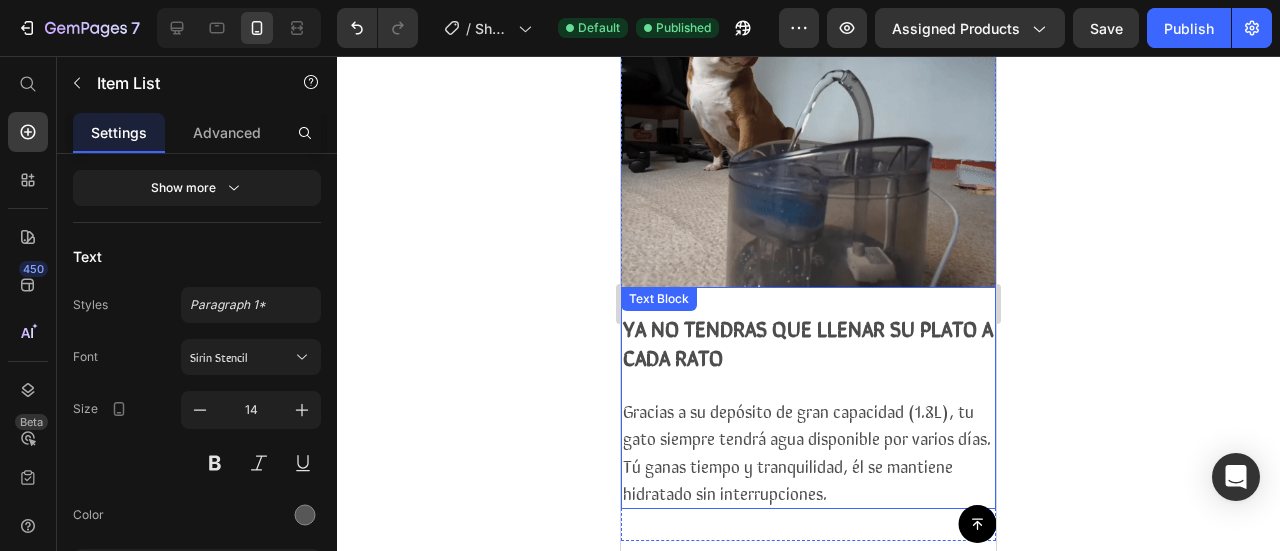 click on "Gracias a su depósito de gran capacidad (1.8L), tu gato siempre tendrá agua disponible por varios días. Tú ganas tiempo y tranquilidad, él se mantiene hidratado sin interrupciones." at bounding box center [807, 451] 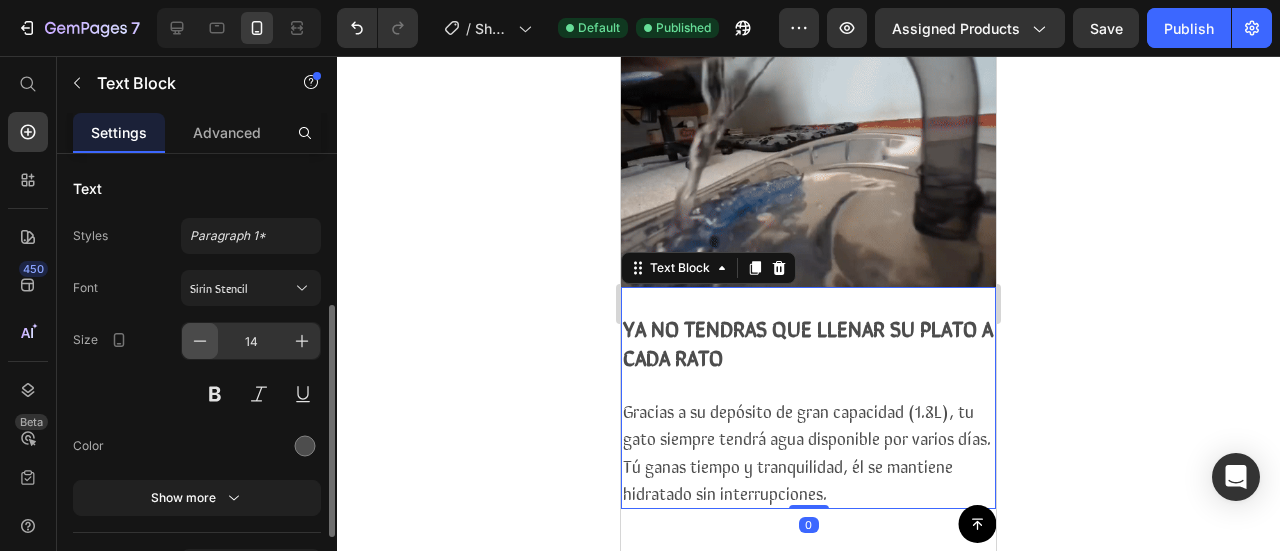 scroll, scrollTop: 200, scrollLeft: 0, axis: vertical 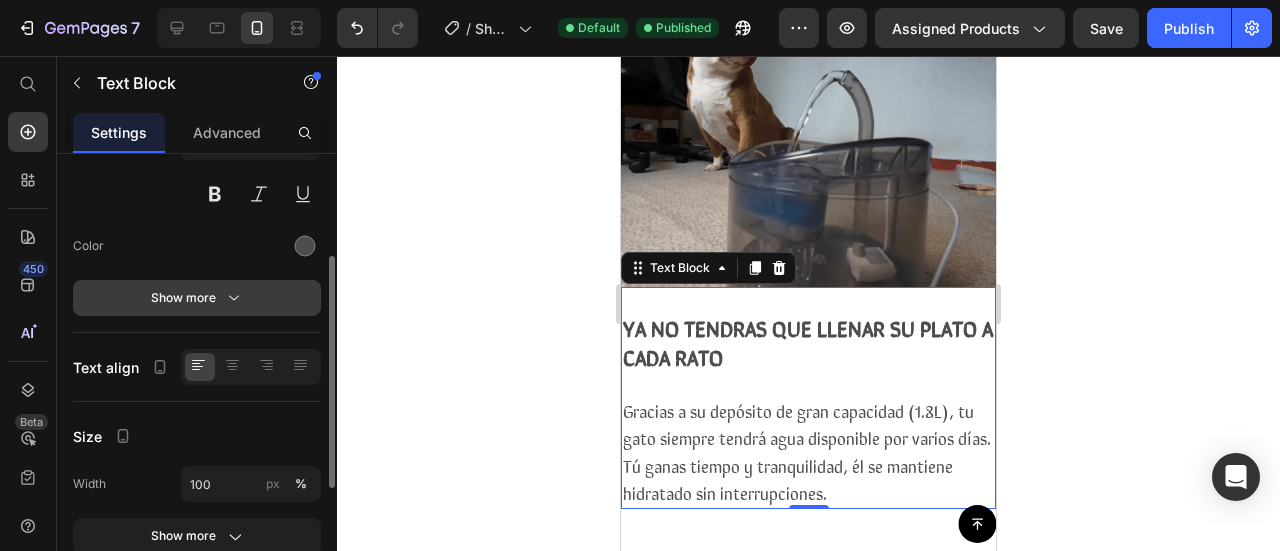 click 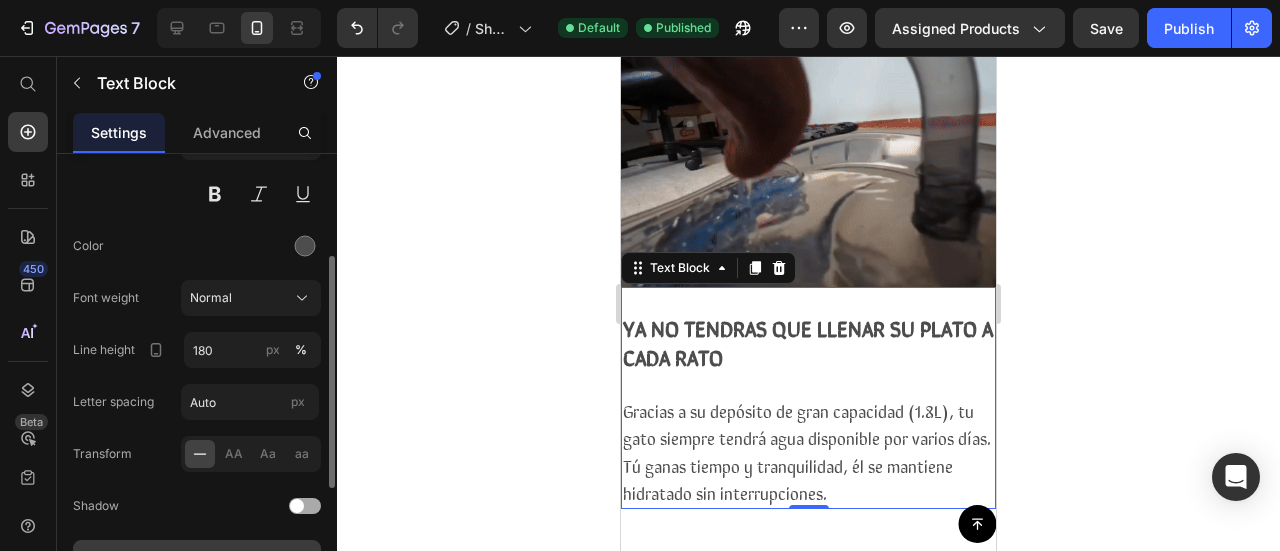 click on "Normal" 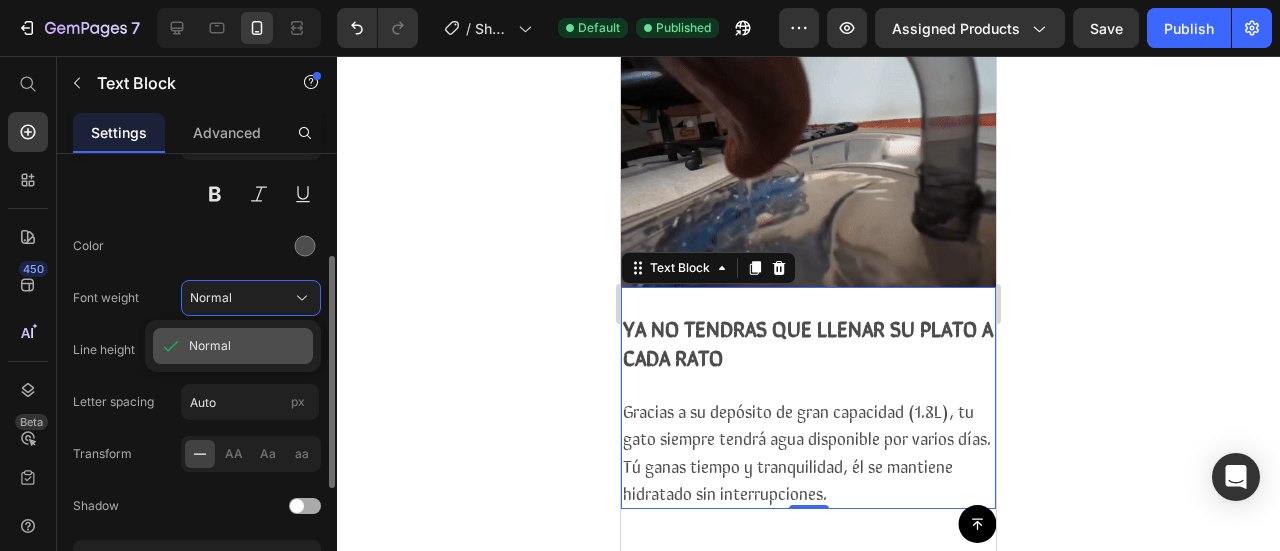 click on "Normal" at bounding box center (247, 346) 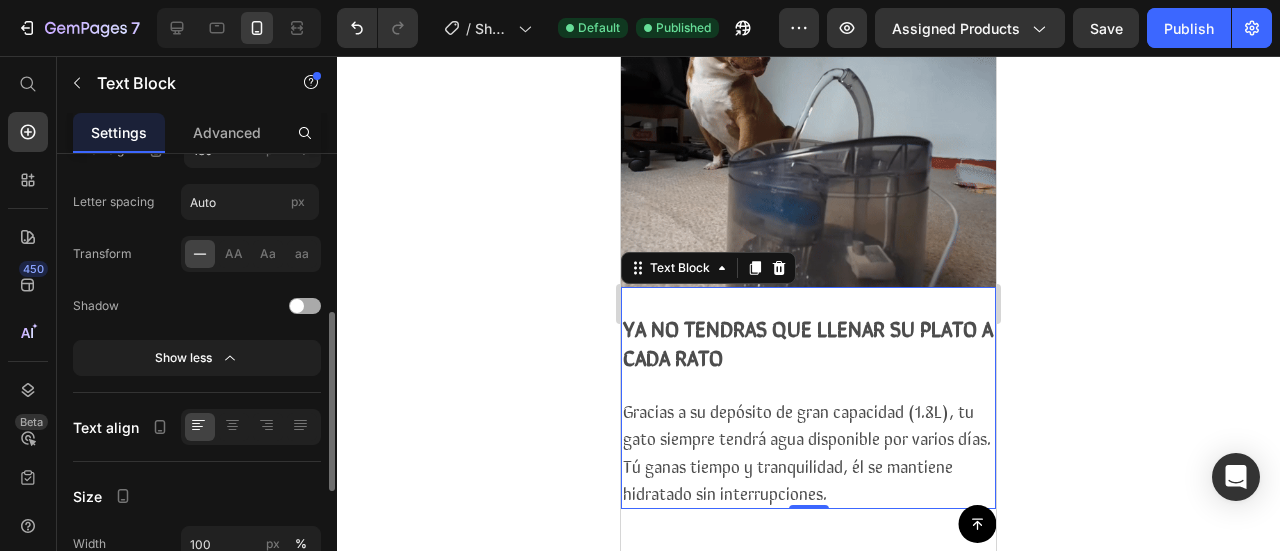 scroll, scrollTop: 500, scrollLeft: 0, axis: vertical 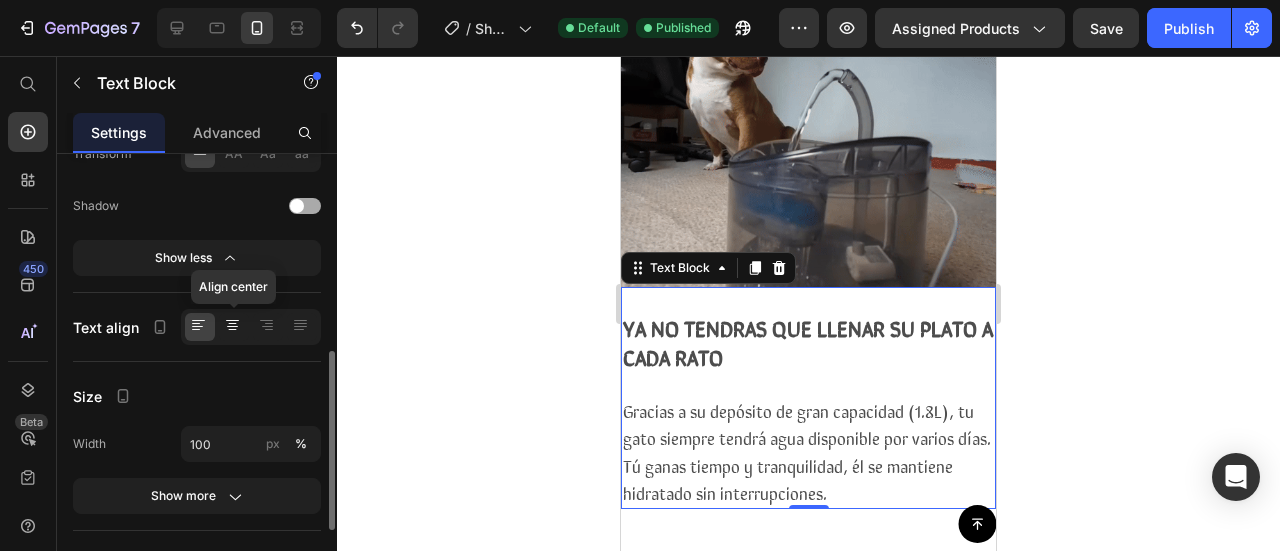 click 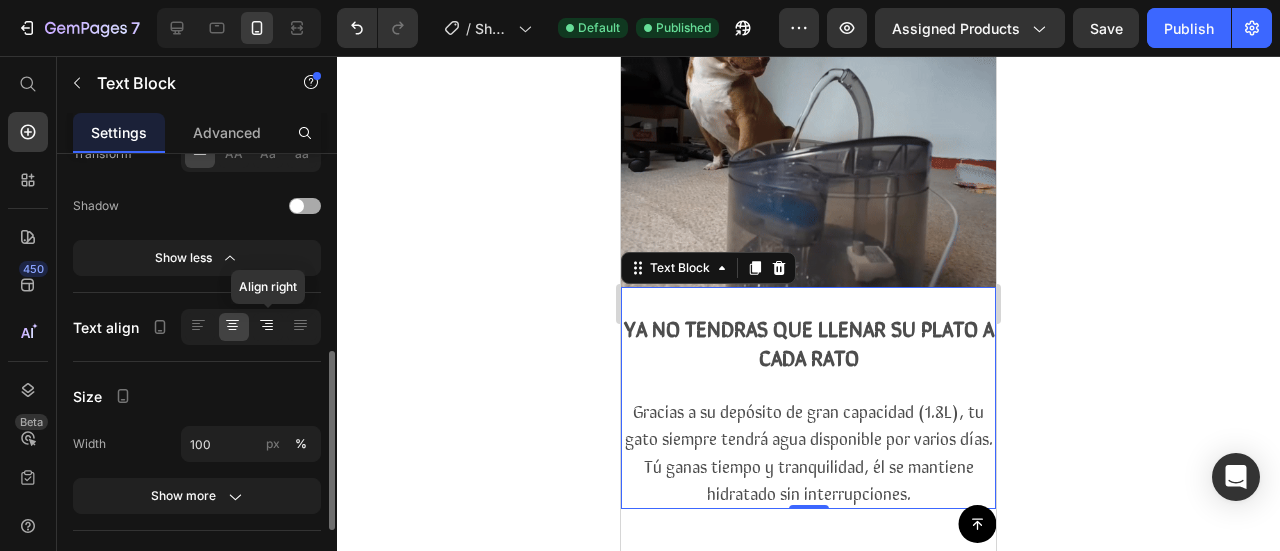 click 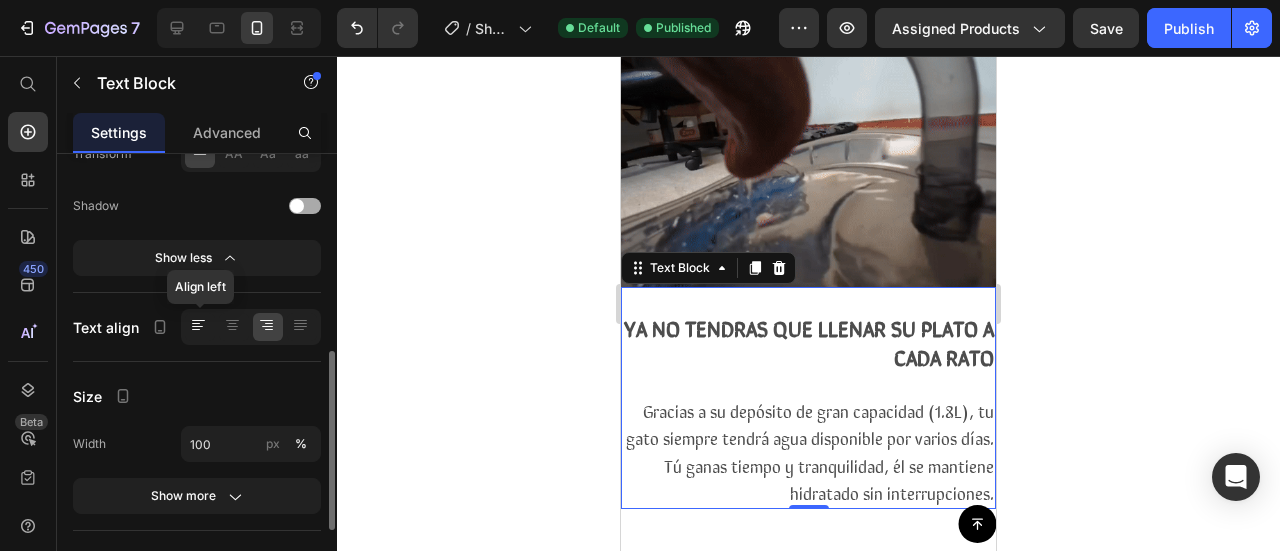 drag, startPoint x: 194, startPoint y: 321, endPoint x: 153, endPoint y: 318, distance: 41.109608 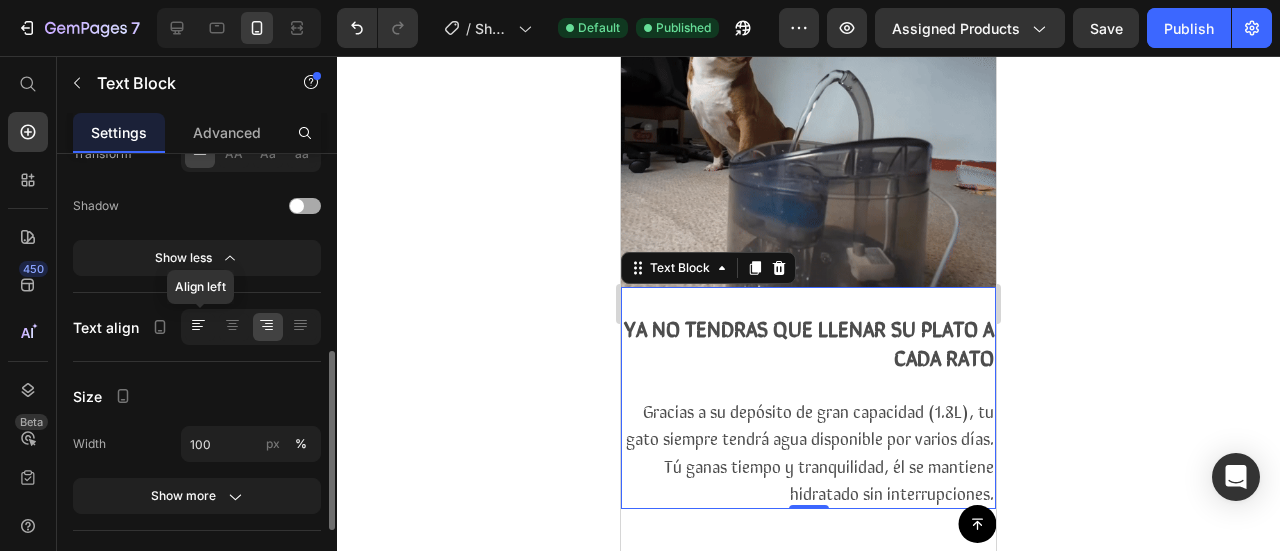 click 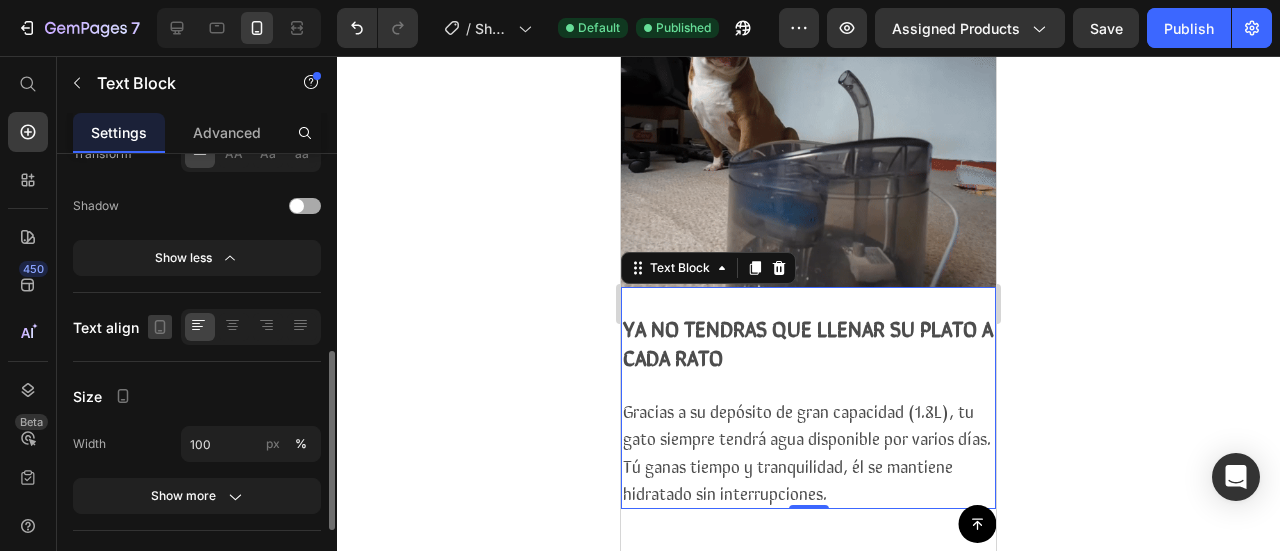 click 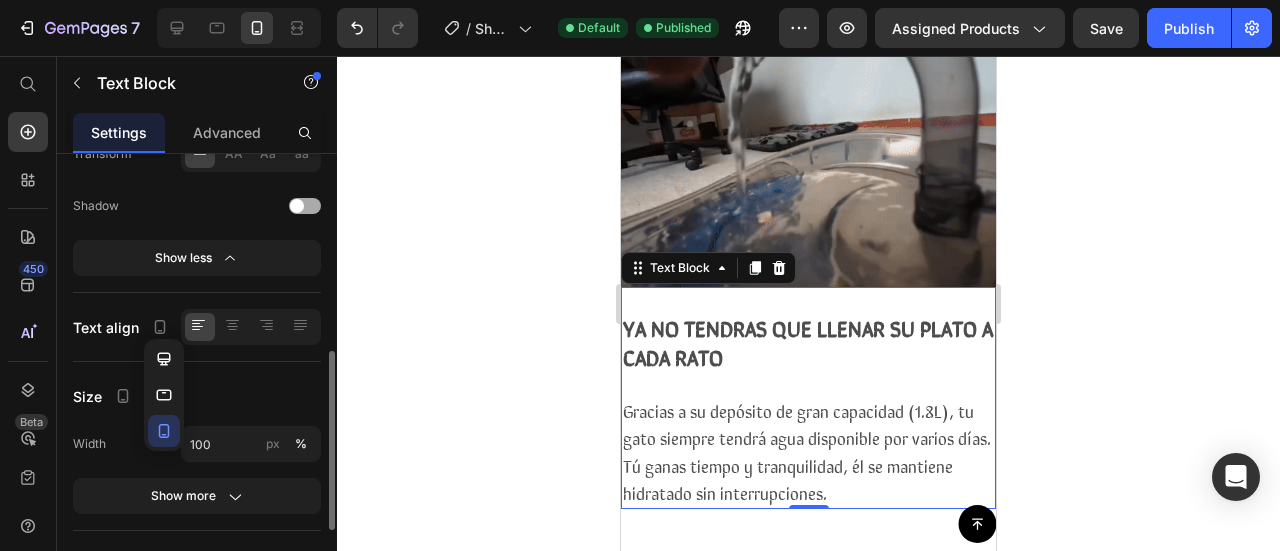 click 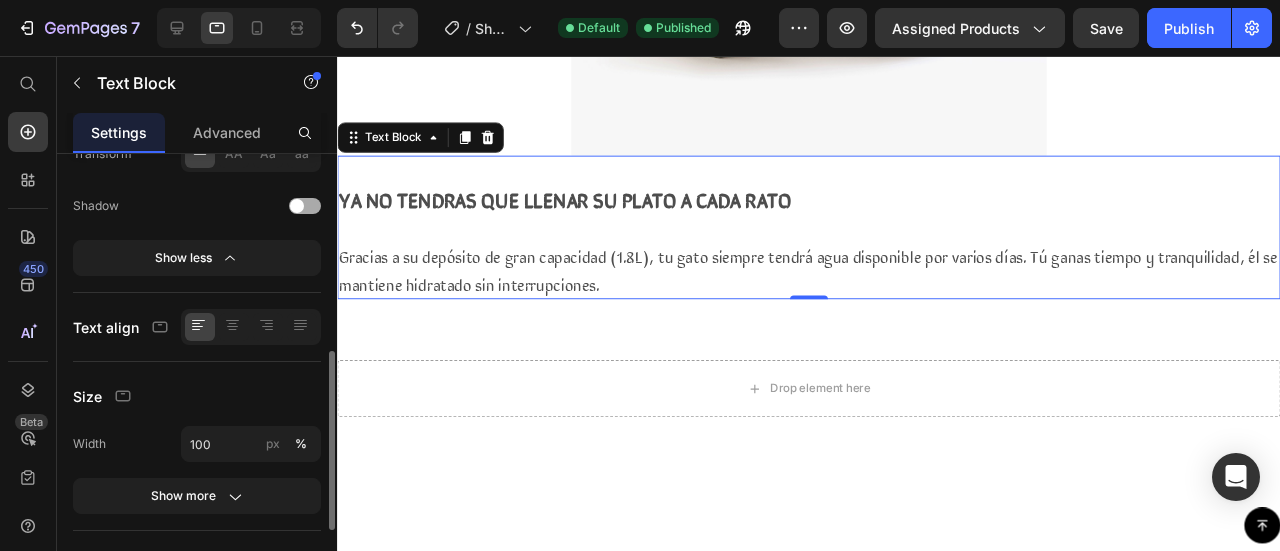 scroll, scrollTop: 2686, scrollLeft: 0, axis: vertical 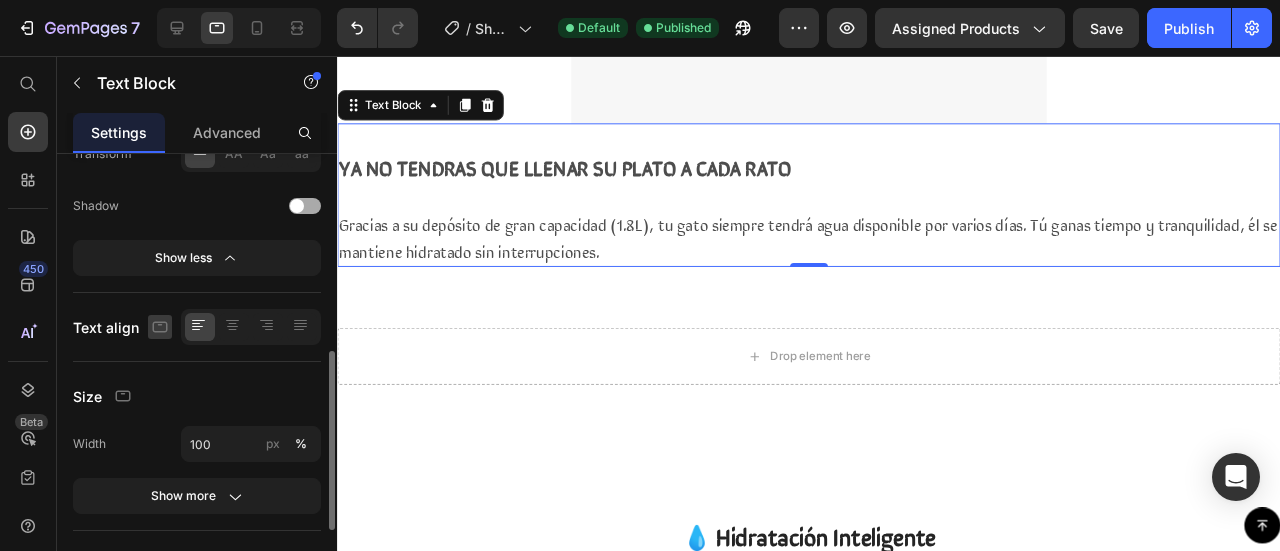 click 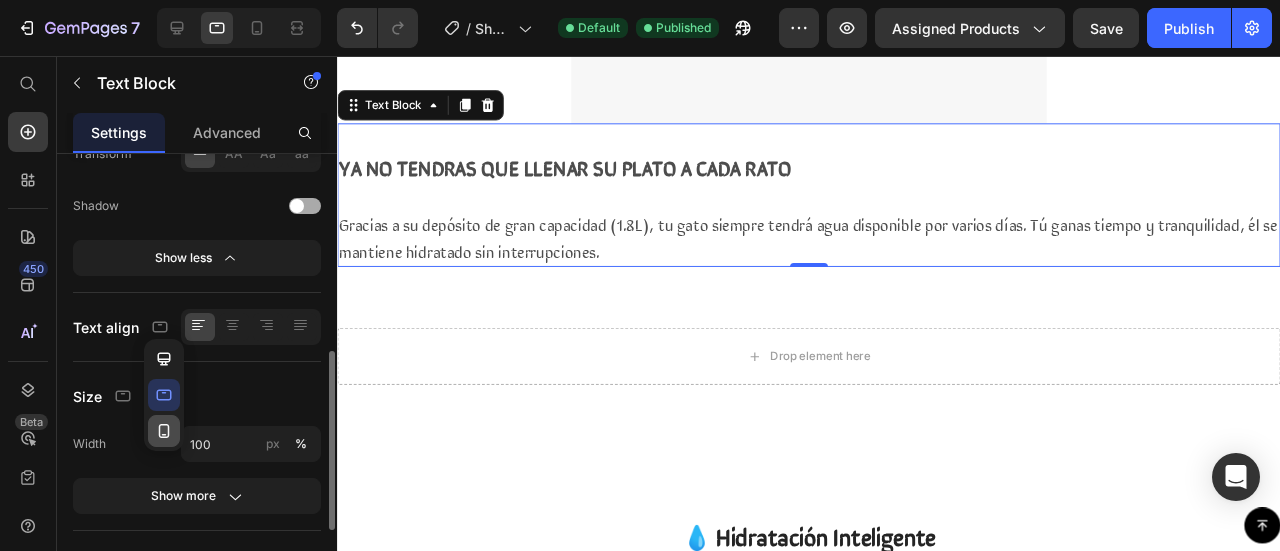 click 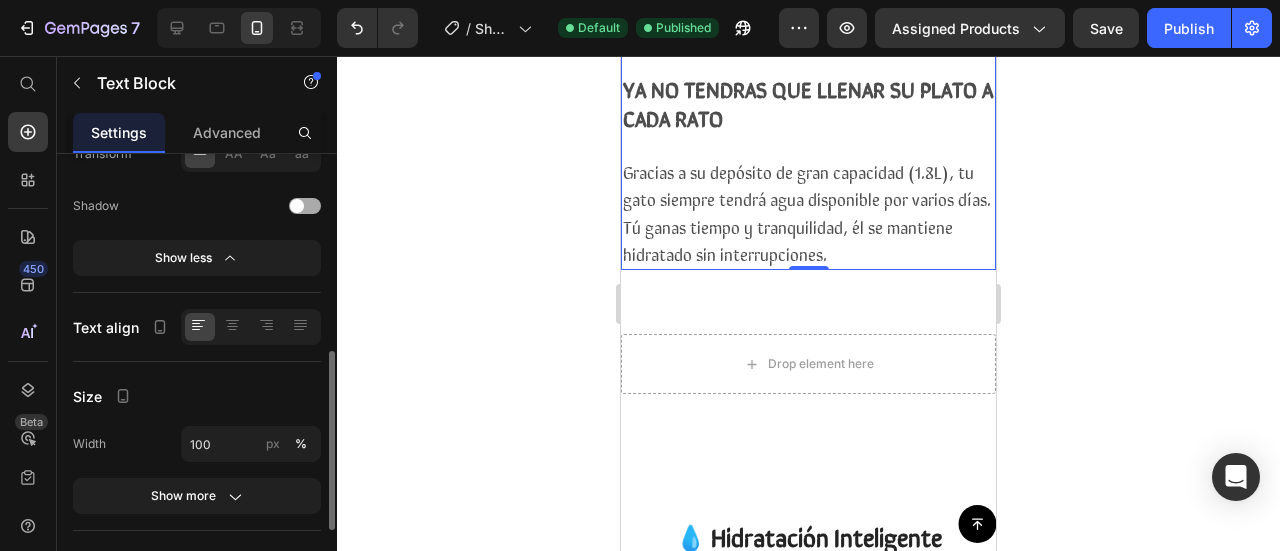 scroll, scrollTop: 2434, scrollLeft: 0, axis: vertical 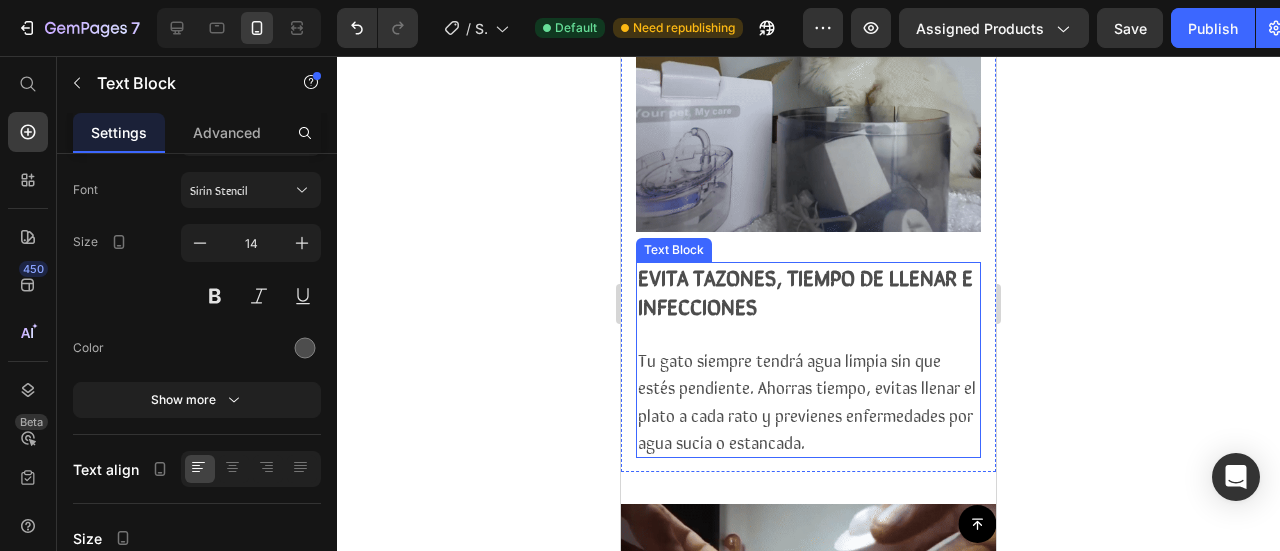 click on "Tu gato siempre tendrá agua limpia sin que estés pendiente. Ahorras tiempo, evitas llenar el plato a cada rato y previenes enfermedades por agua sucia o estancada." at bounding box center [807, 400] 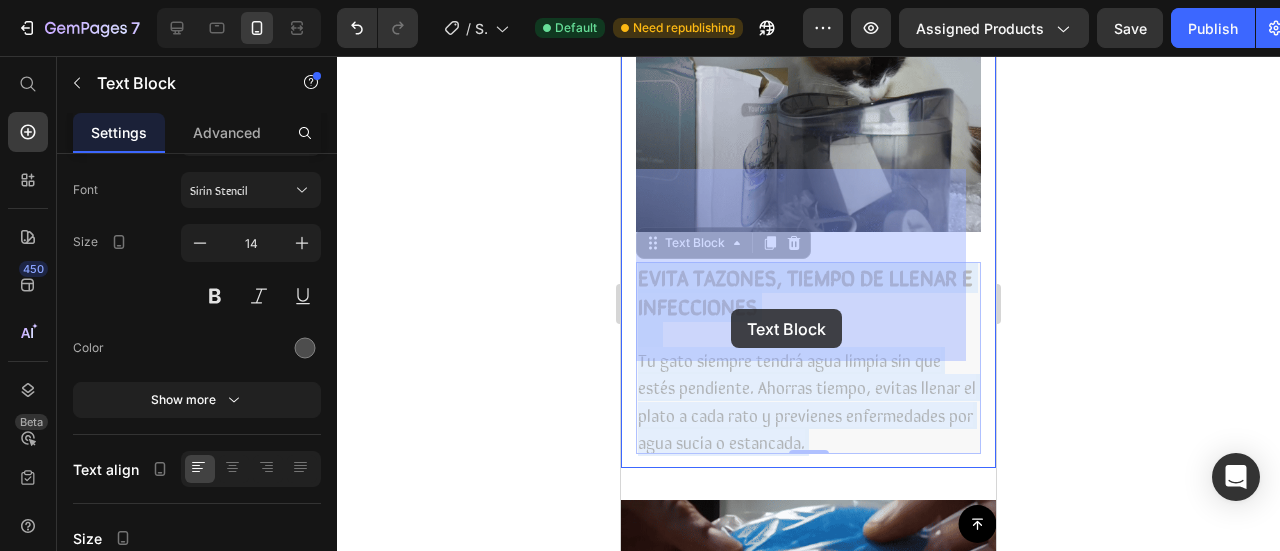 drag, startPoint x: 721, startPoint y: 265, endPoint x: 728, endPoint y: 293, distance: 28.86174 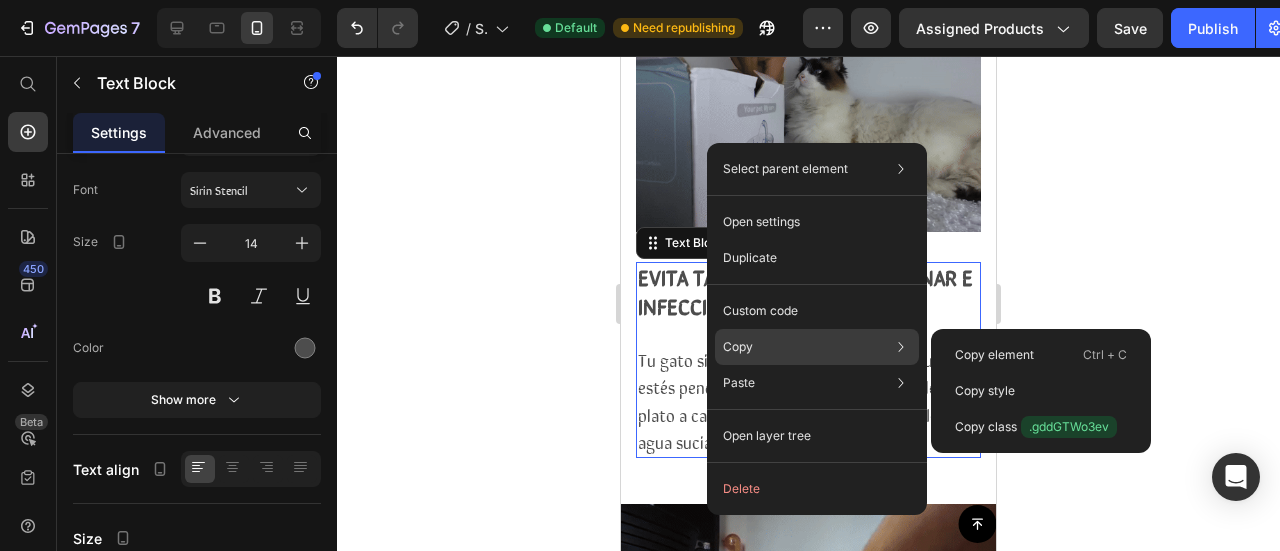 click on "Copy Copy element  Ctrl + C Copy style  Copy class  .gddGTWo3ev" 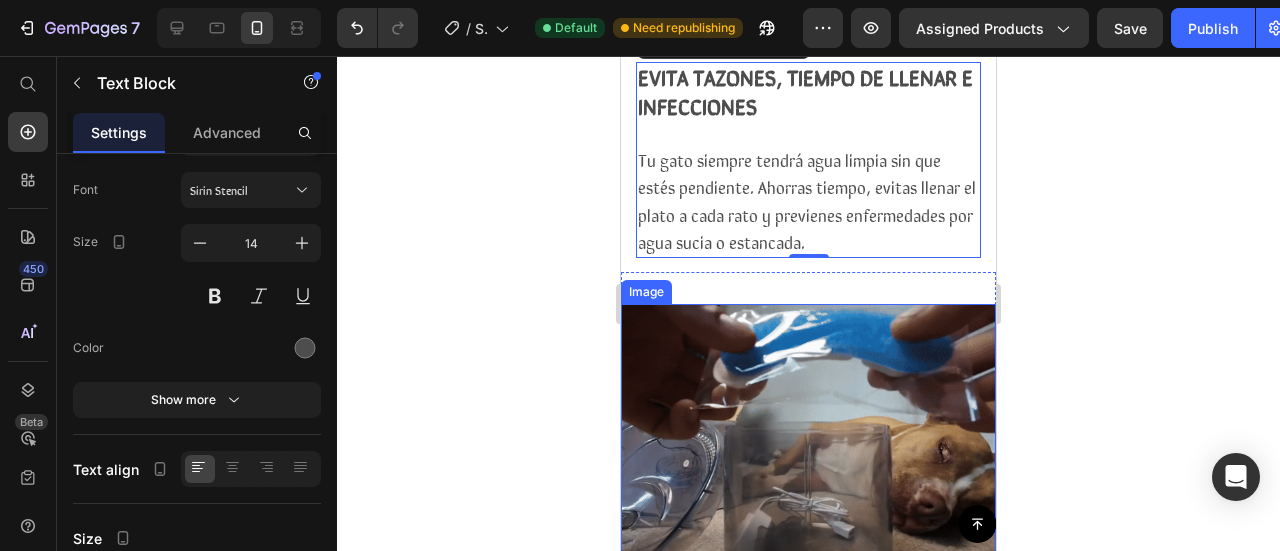 scroll, scrollTop: 1834, scrollLeft: 0, axis: vertical 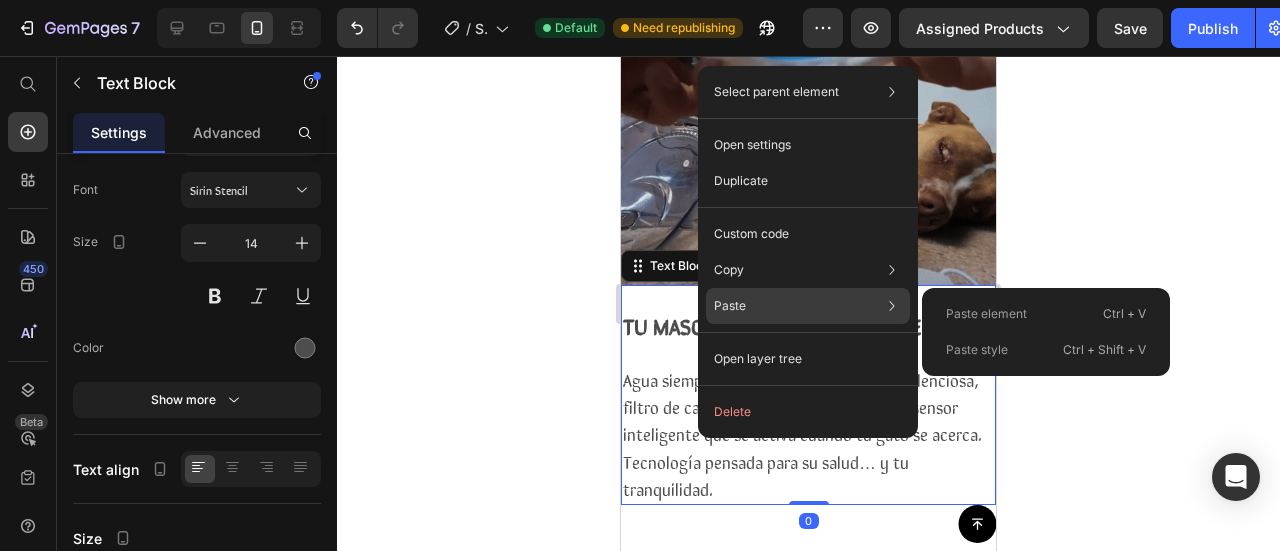 click on "Paste" at bounding box center [730, 306] 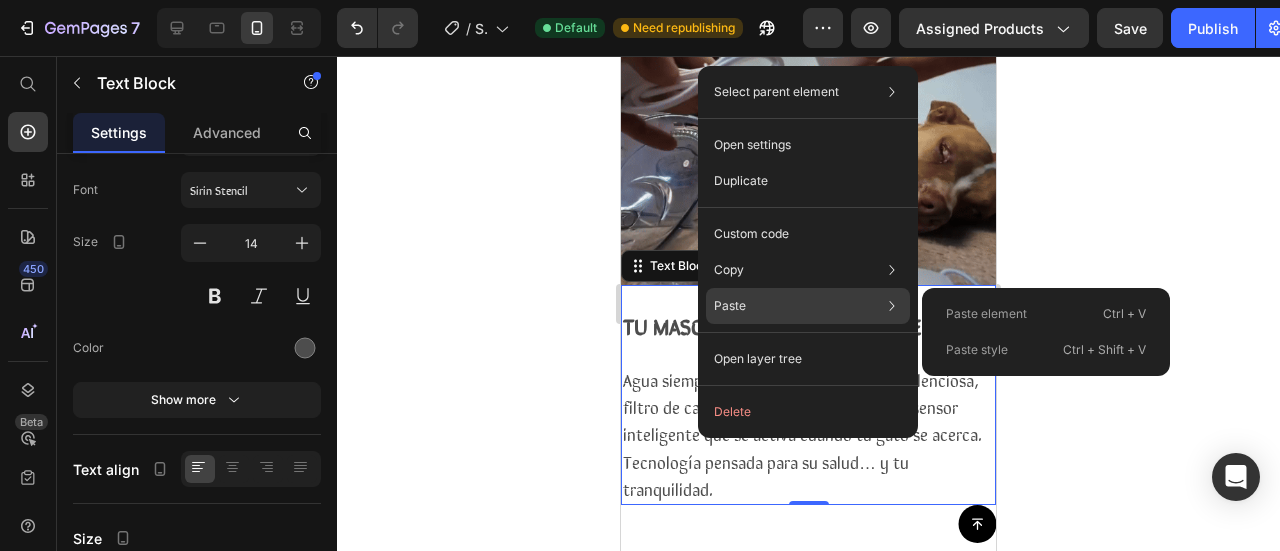 click on "Paste style  Ctrl + Shift + V" 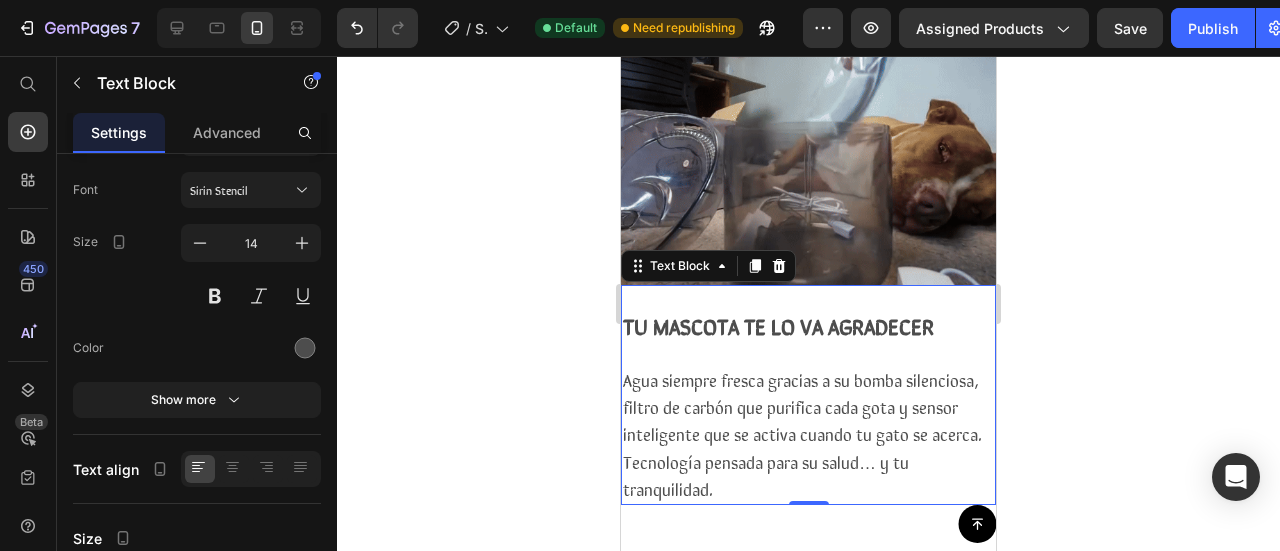 drag, startPoint x: 752, startPoint y: 293, endPoint x: 760, endPoint y: 336, distance: 43.737854 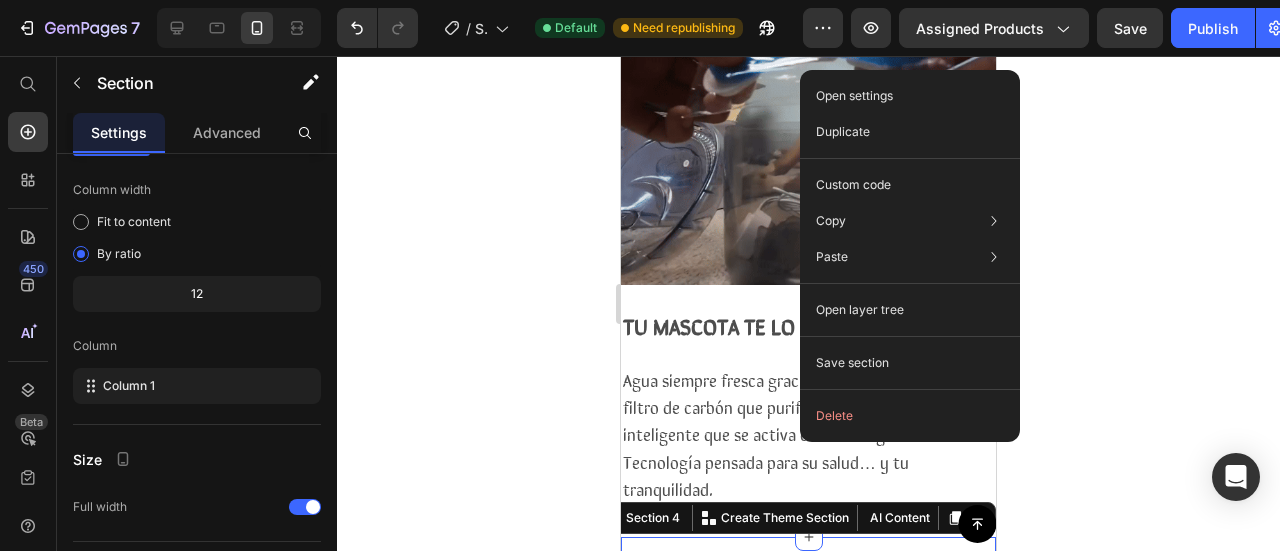 scroll, scrollTop: 0, scrollLeft: 0, axis: both 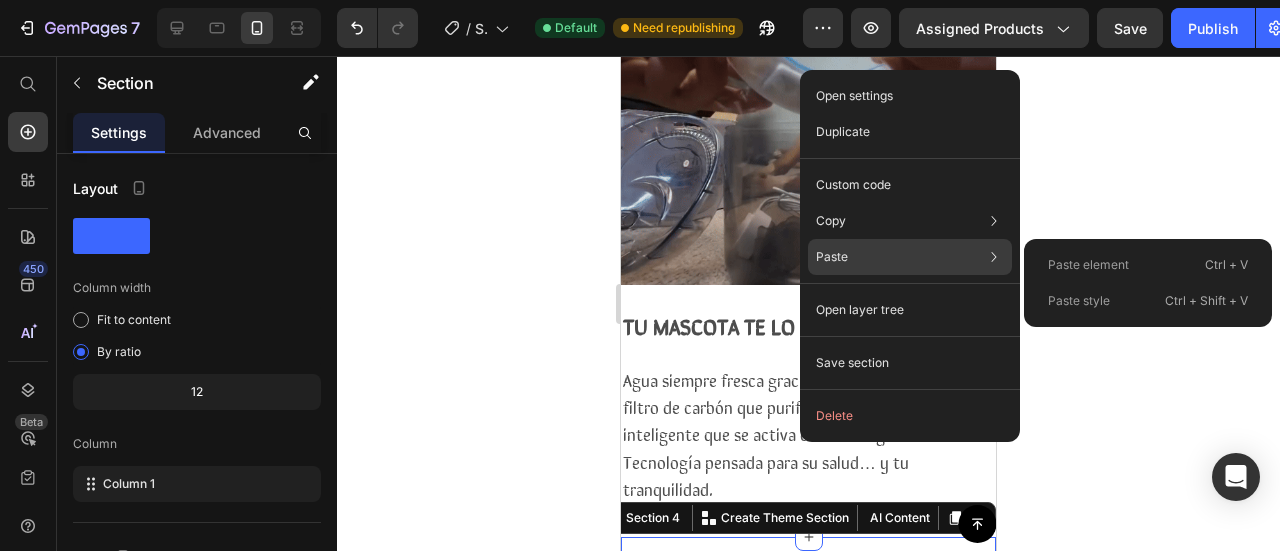 click on "Paste Paste element  Ctrl + V Paste style  Ctrl + Shift + V" 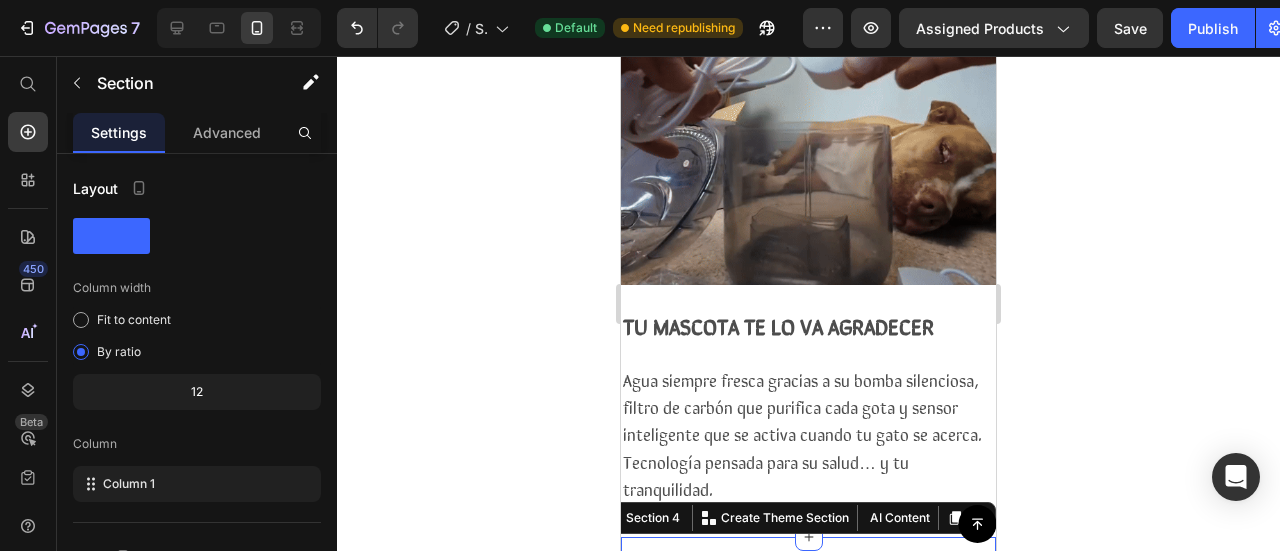 click on "Create Theme Section" at bounding box center (775, 518) 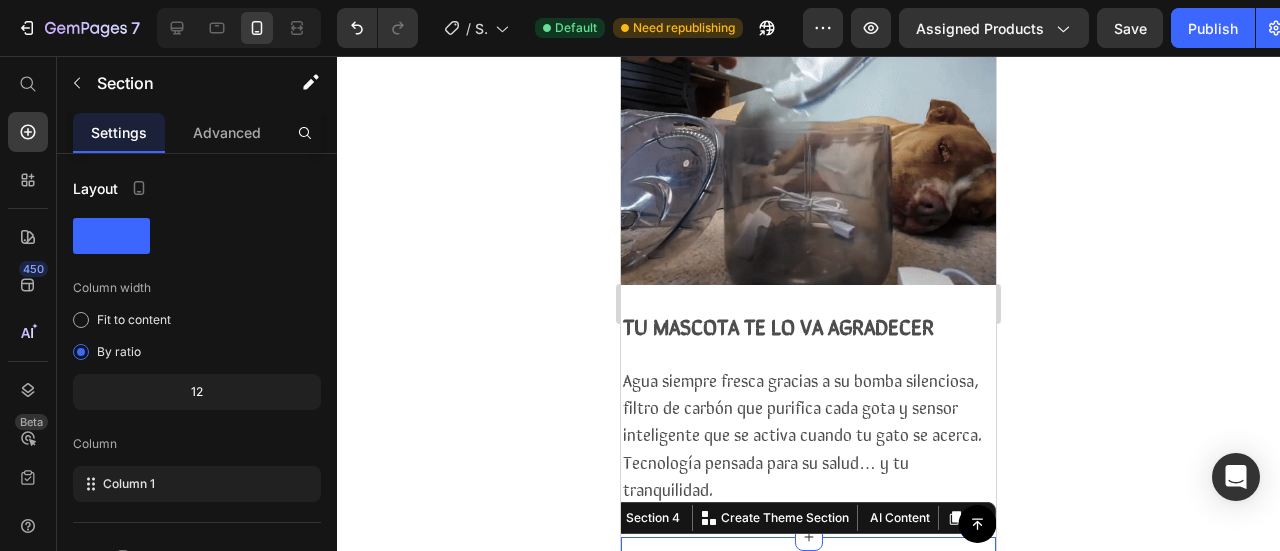 click 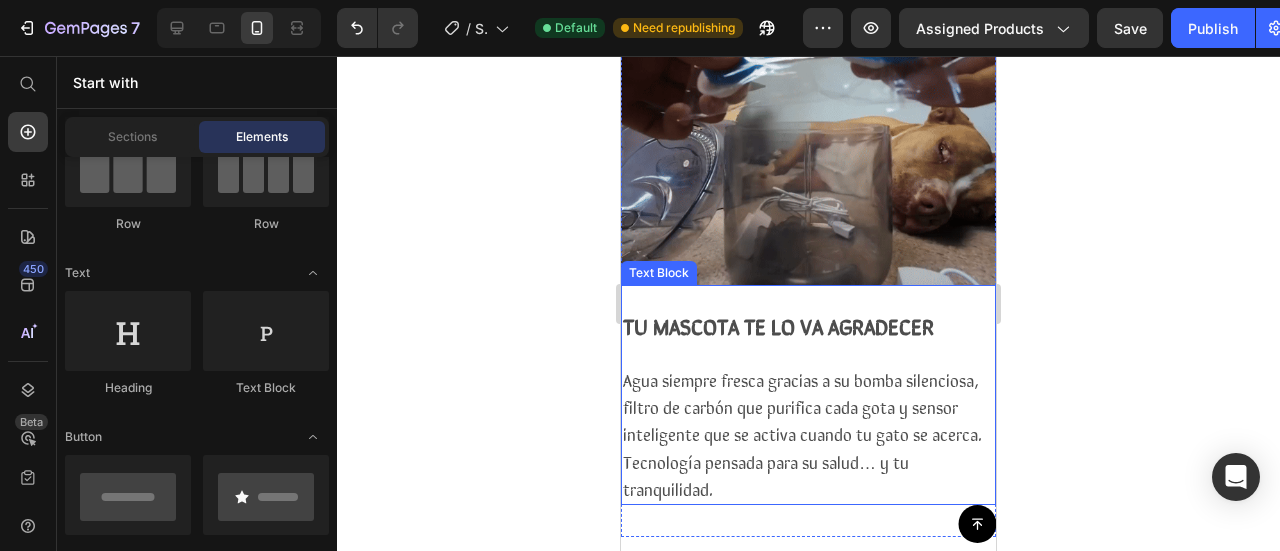 click on "Agua siempre fresca gracias a su bomba silenciosa, filtro de carbón que purifica cada gota y sensor inteligente que se activa cuando tu gato se acerca. Tecnología pensada para su salud… y tu tranquilidad." at bounding box center [802, 434] 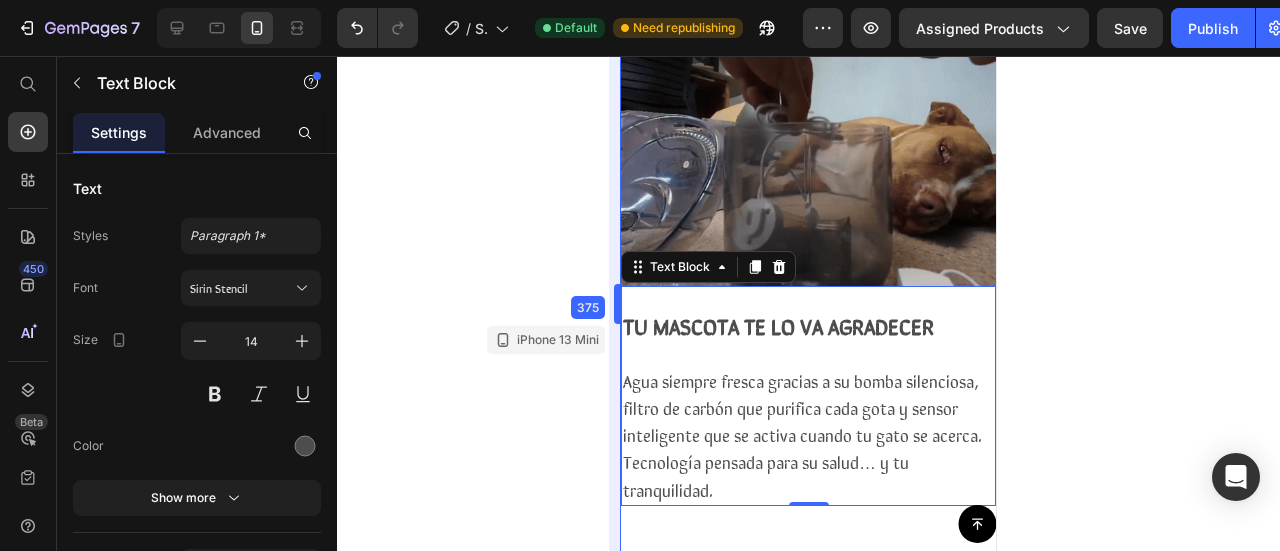 scroll, scrollTop: 1834, scrollLeft: 0, axis: vertical 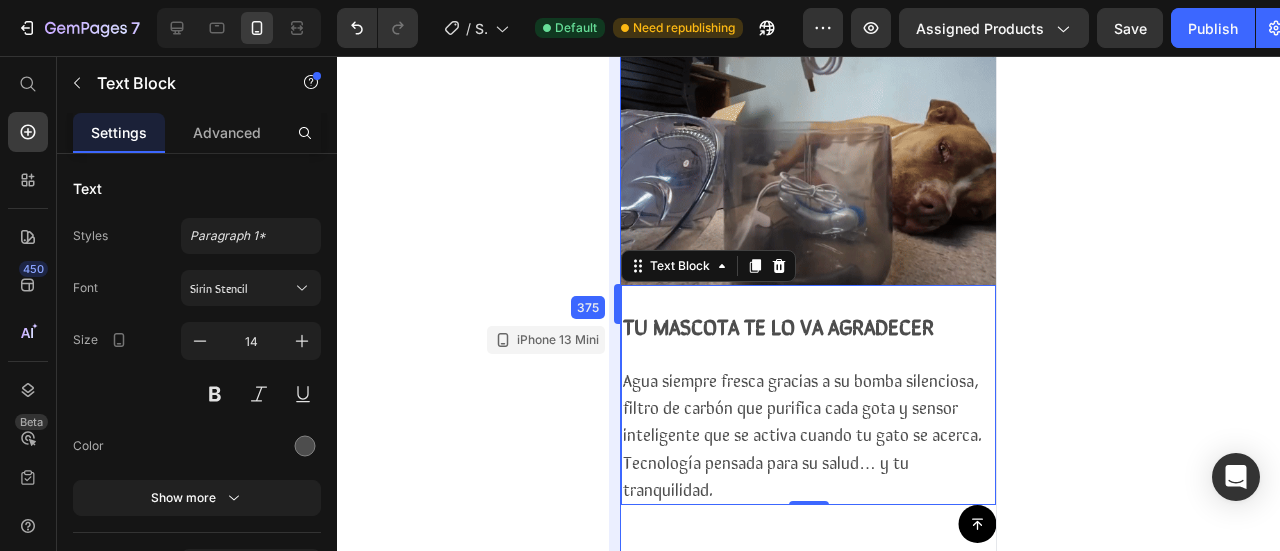 drag, startPoint x: 618, startPoint y: 301, endPoint x: 618, endPoint y: 288, distance: 13 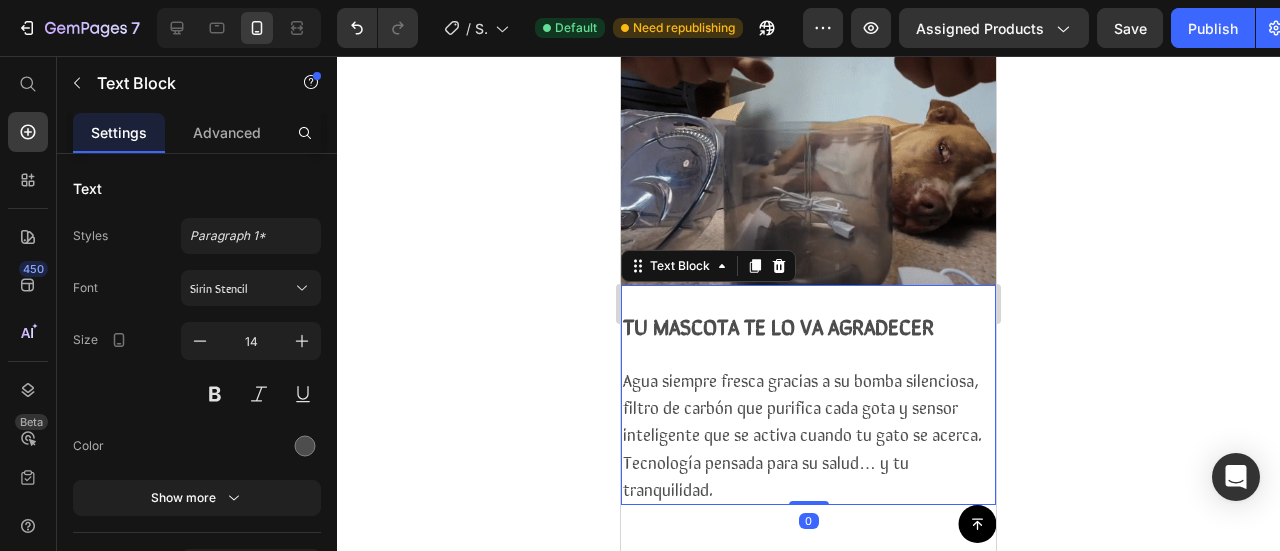 drag, startPoint x: 808, startPoint y: 389, endPoint x: 811, endPoint y: 373, distance: 16.27882 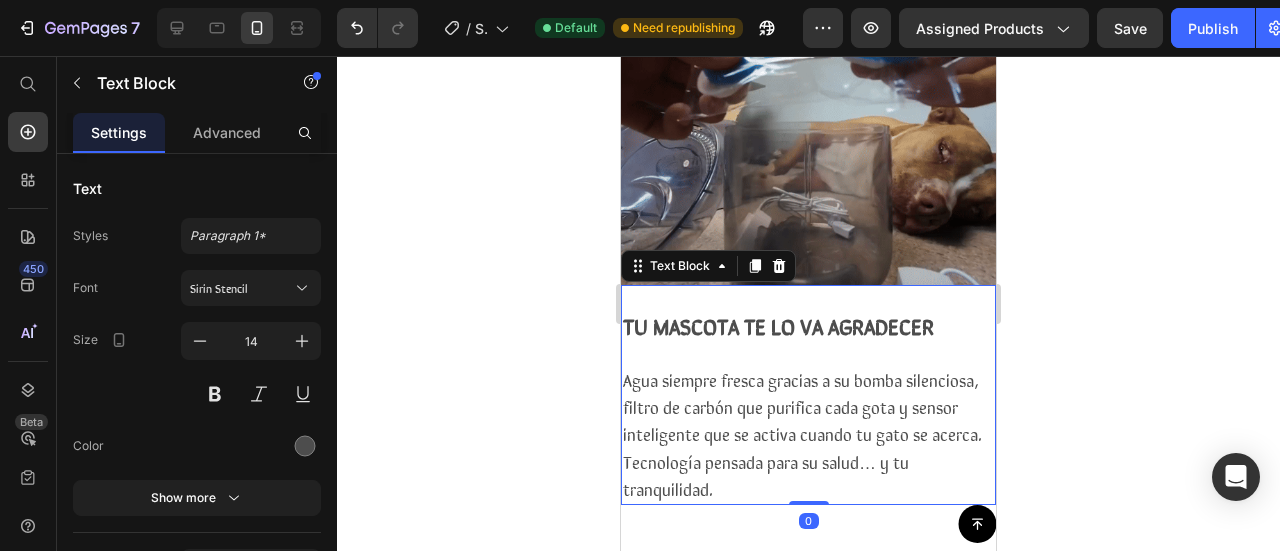 click on "TU MASCOTA TE LO VA AGRADECER   Agua siempre fresca gracias a su bomba silenciosa, filtro de carbón que purifica cada gota y sensor inteligente que se activa cuando tu gato se acerca. Tecnología pensada para su salud… y tu tranquilidad. Text Block   0" at bounding box center [808, 395] 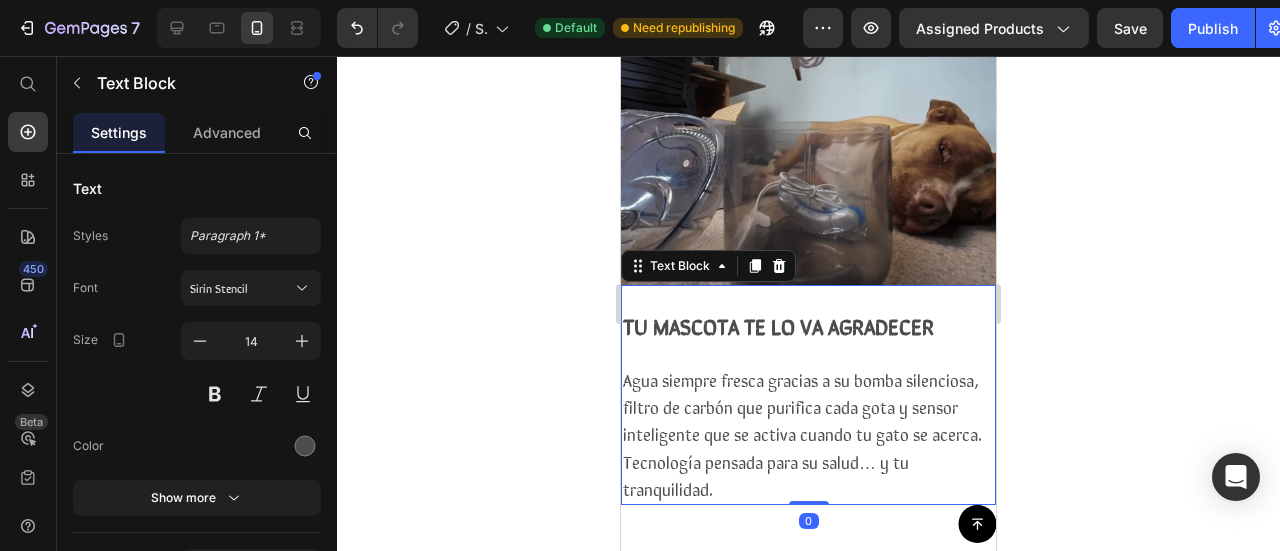 click on "Agua siempre fresca gracias a su bomba silenciosa, filtro de carbón que purifica cada gota y sensor inteligente que se activa cuando tu gato se acerca. Tecnología pensada para su salud… y tu tranquilidad." at bounding box center (808, 435) 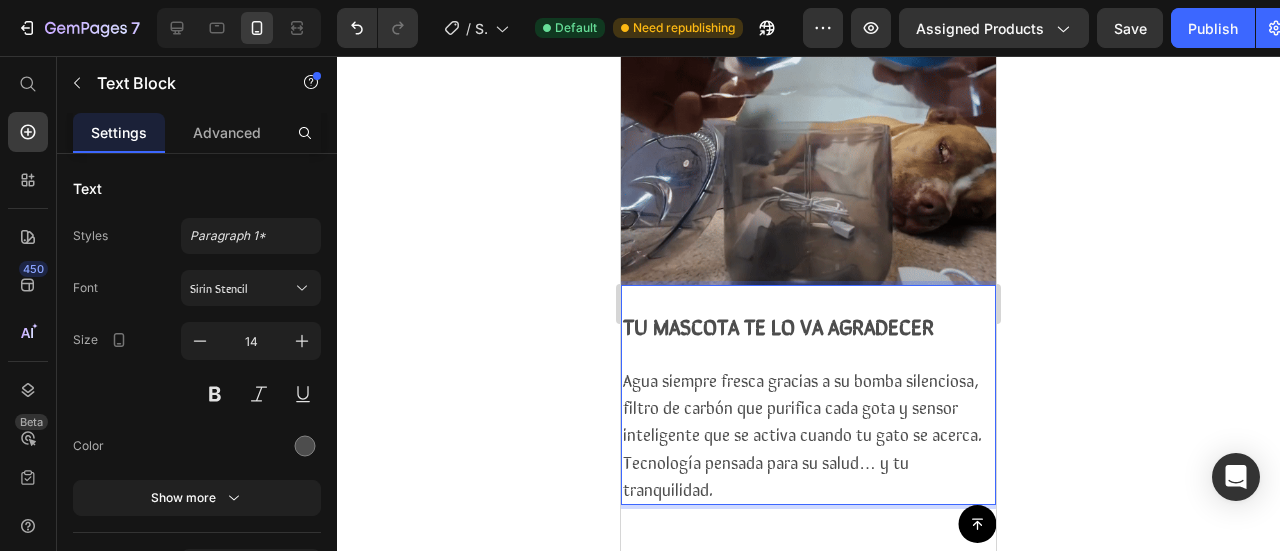 click on "Agua siempre fresca gracias a su bomba silenciosa, filtro de carbón que purifica cada gota y sensor inteligente que se activa cuando tu gato se acerca. Tecnología pensada para su salud… y tu tranquilidad." at bounding box center [808, 435] 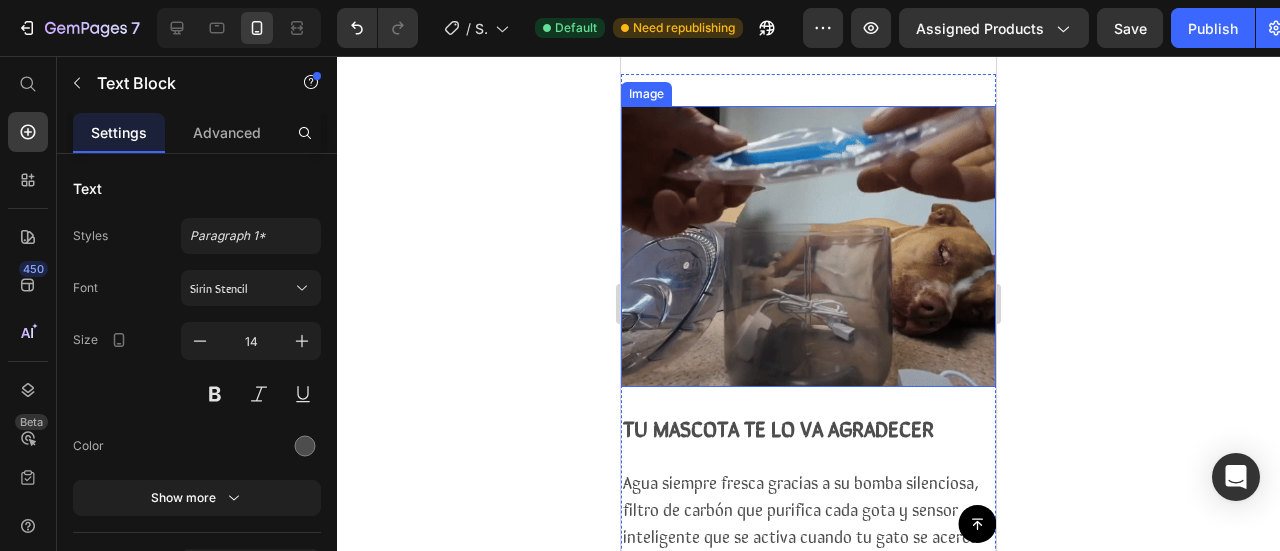 scroll, scrollTop: 1734, scrollLeft: 0, axis: vertical 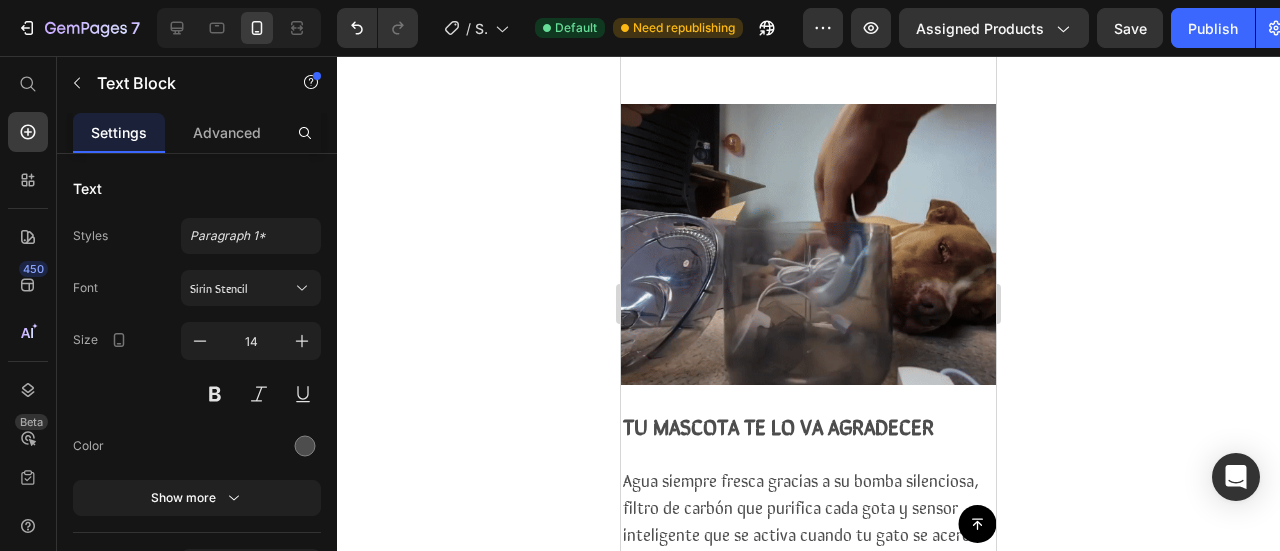 click on "TU MASCOTA TE LO VA AGRADECER" at bounding box center (778, 425) 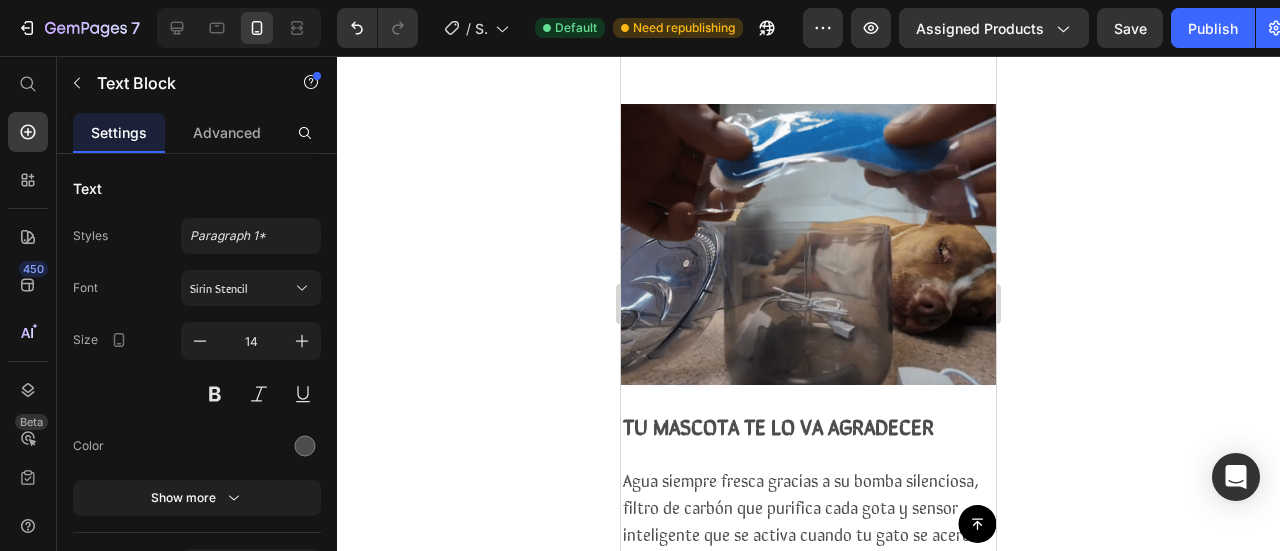 click on "TU MASCOTA TE LO VA AGRADECER" at bounding box center (778, 425) 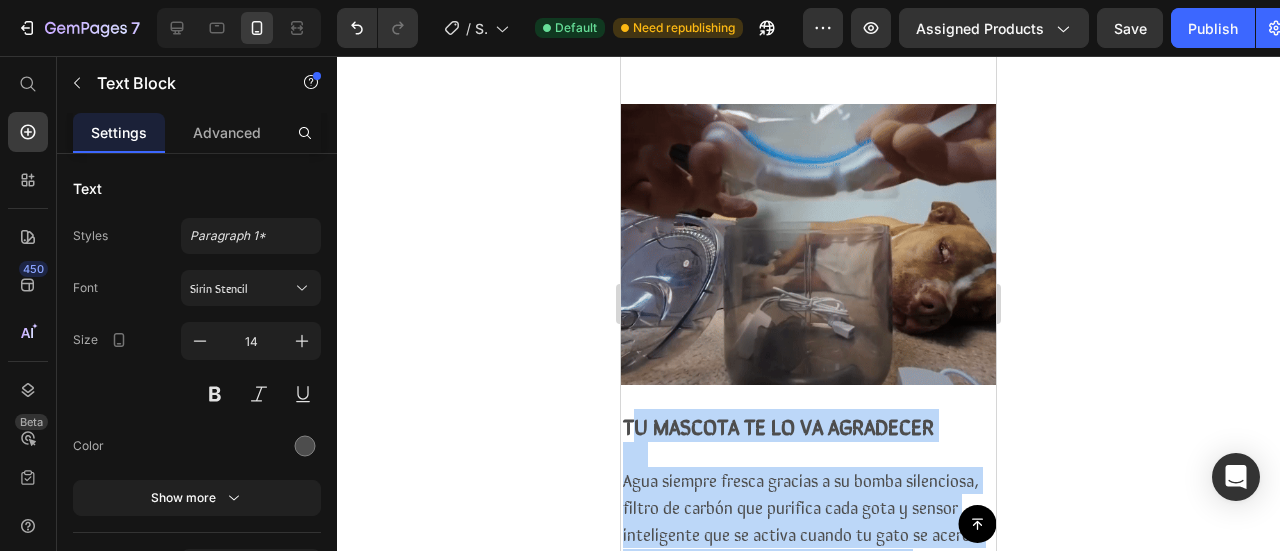 drag, startPoint x: 816, startPoint y: 491, endPoint x: 629, endPoint y: 315, distance: 256.79758 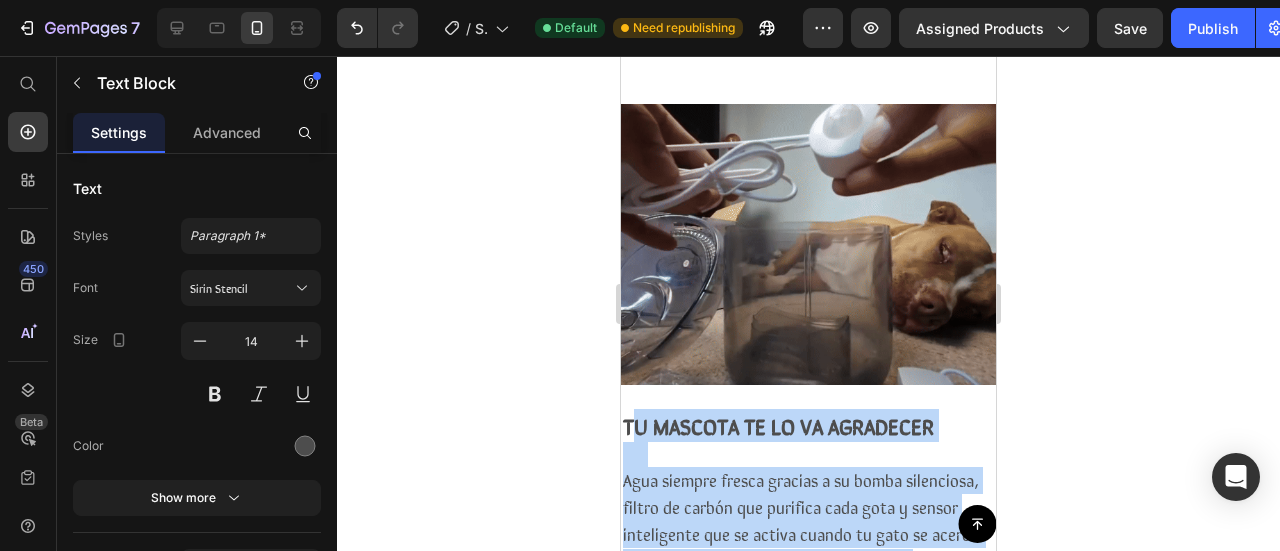 click on "TU MASCOTA TE LO VA AGRADECER Agua siempre fresca gracias a su bomba silenciosa, filtro de carbón que purifica cada gota y sensor inteligente que se activa cuando tu gato se acerca. Tecnología pensada para su salud… y tu tranquilidad." at bounding box center [808, 495] 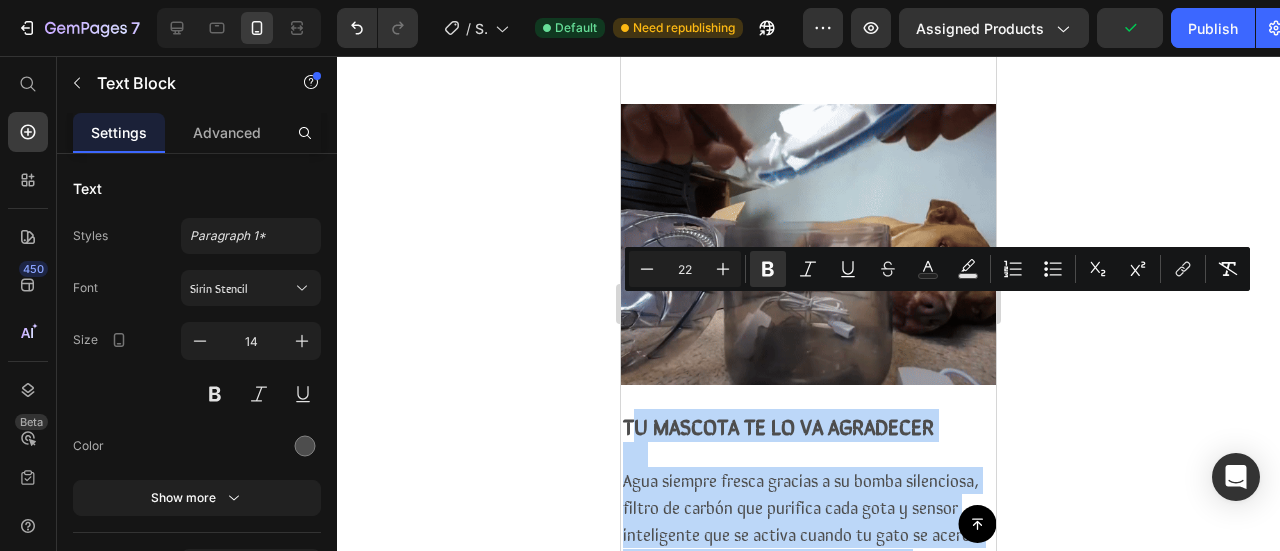 click on "Agua siempre fresca gracias a su bomba silenciosa, filtro de carbón que purifica cada gota y sensor inteligente que se activa cuando tu gato se acerca. Tecnología pensada para su salud… y tu tranquilidad." at bounding box center (802, 534) 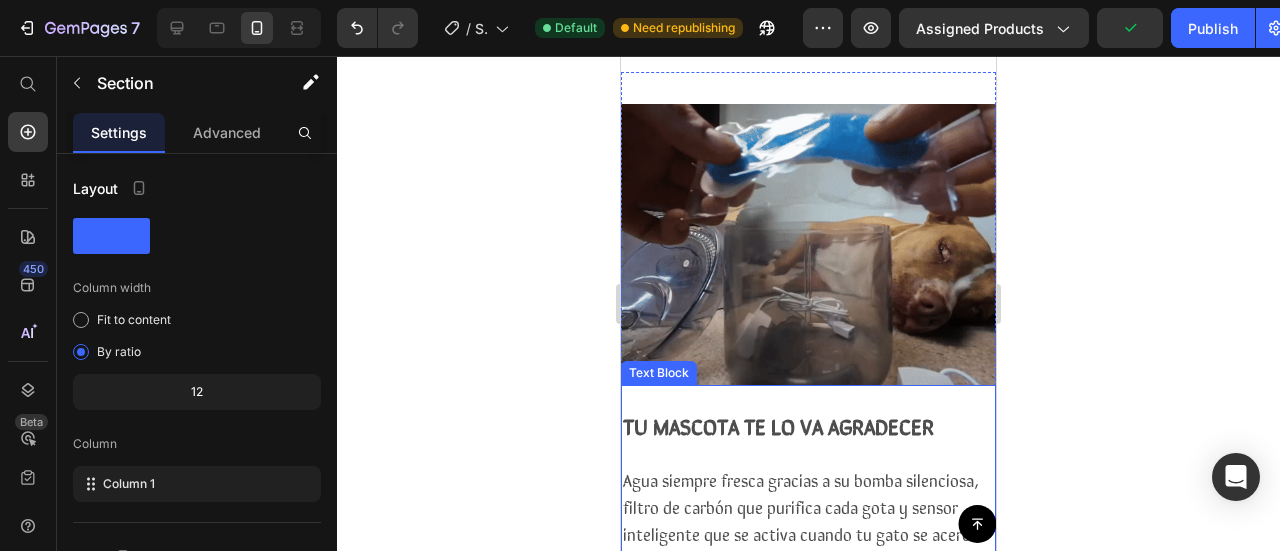 click on "Agua siempre fresca gracias a su bomba silenciosa, filtro de carbón que purifica cada gota y sensor inteligente que se activa cuando tu gato se acerca. Tecnología pensada para su salud… y tu tranquilidad." at bounding box center [802, 534] 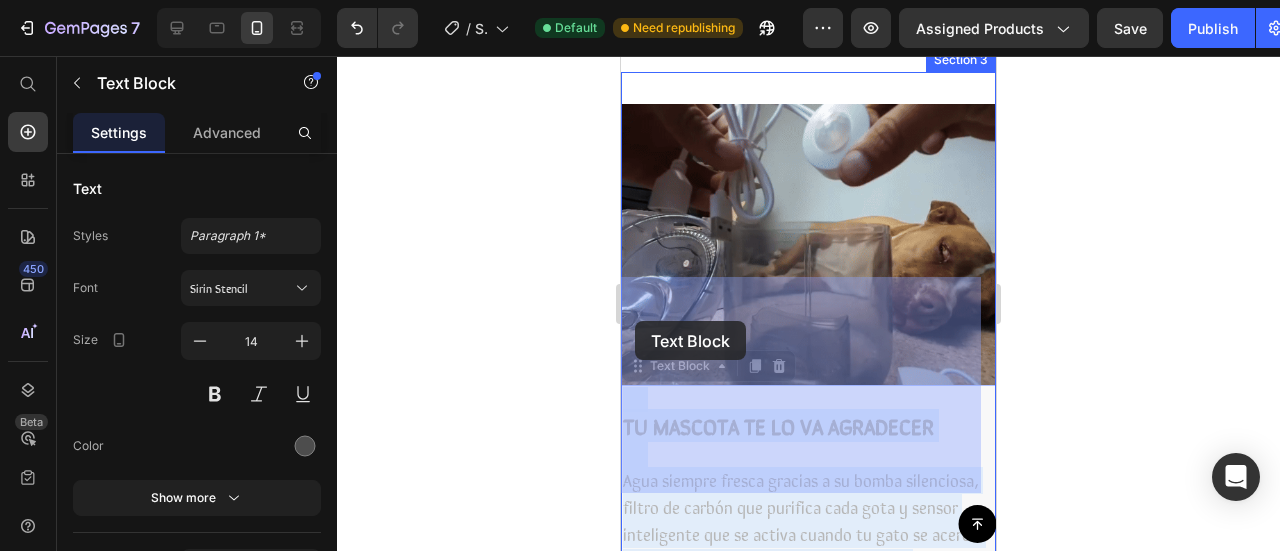 drag, startPoint x: 752, startPoint y: 463, endPoint x: 635, endPoint y: 321, distance: 183.99185 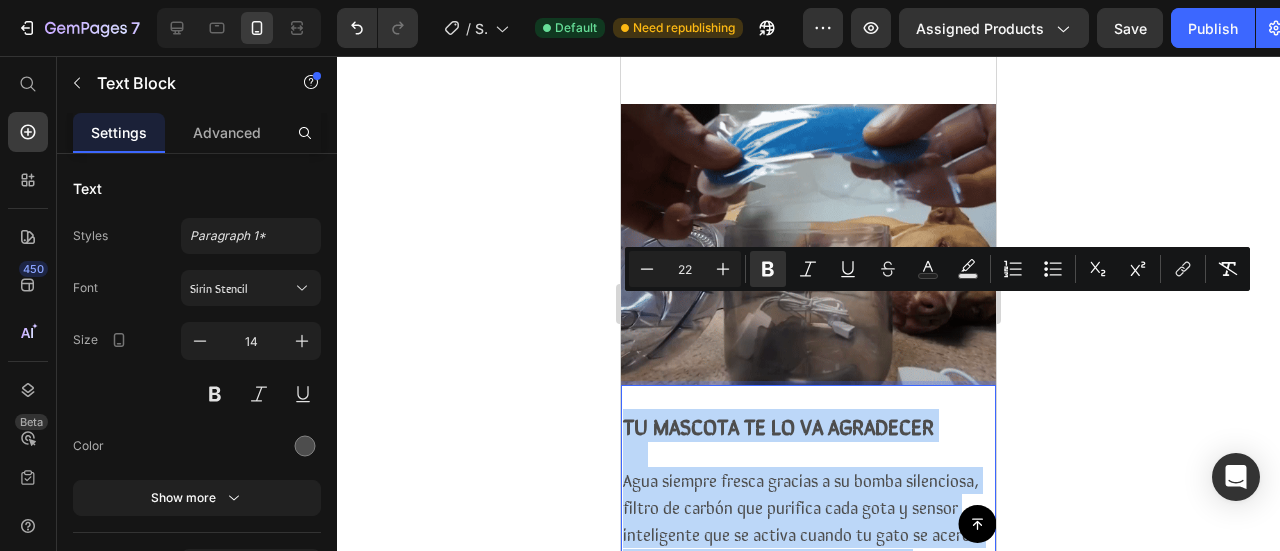 drag, startPoint x: 736, startPoint y: 473, endPoint x: 626, endPoint y: 319, distance: 189.25116 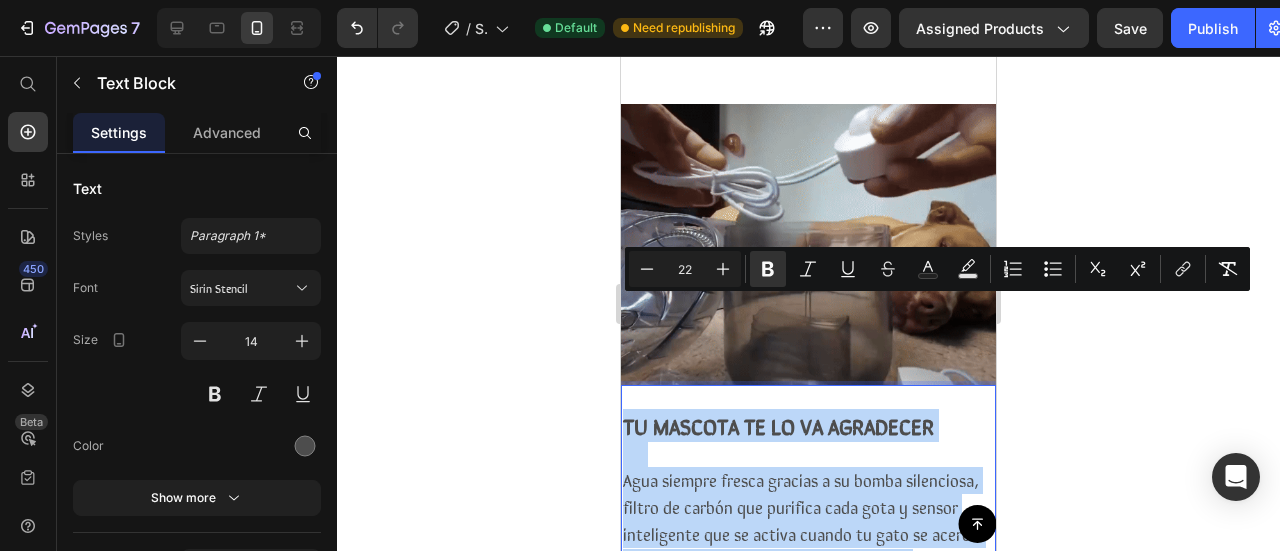 copy on "TU MASCOTA TE LO VA AGRADECER Agua siempre fresca gracias a su bomba silenciosa, filtro de carbón que purifica cada gota y sensor inteligente que se activa cuando tu gato se acerca. Tecnología pensada para su salud… y tu tranquilidad." 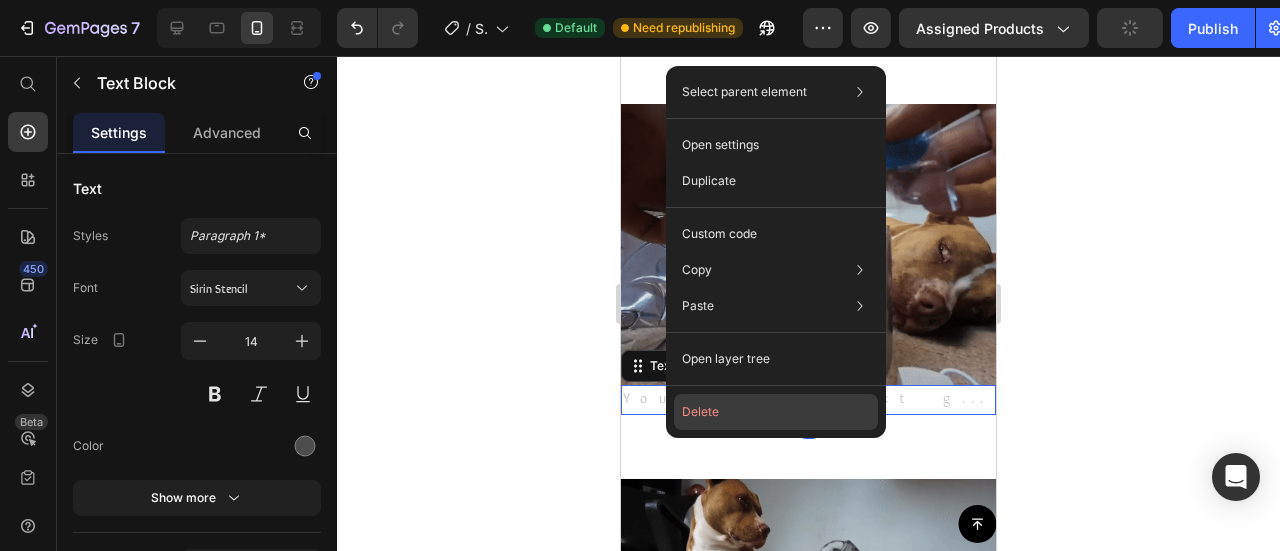click on "Delete" 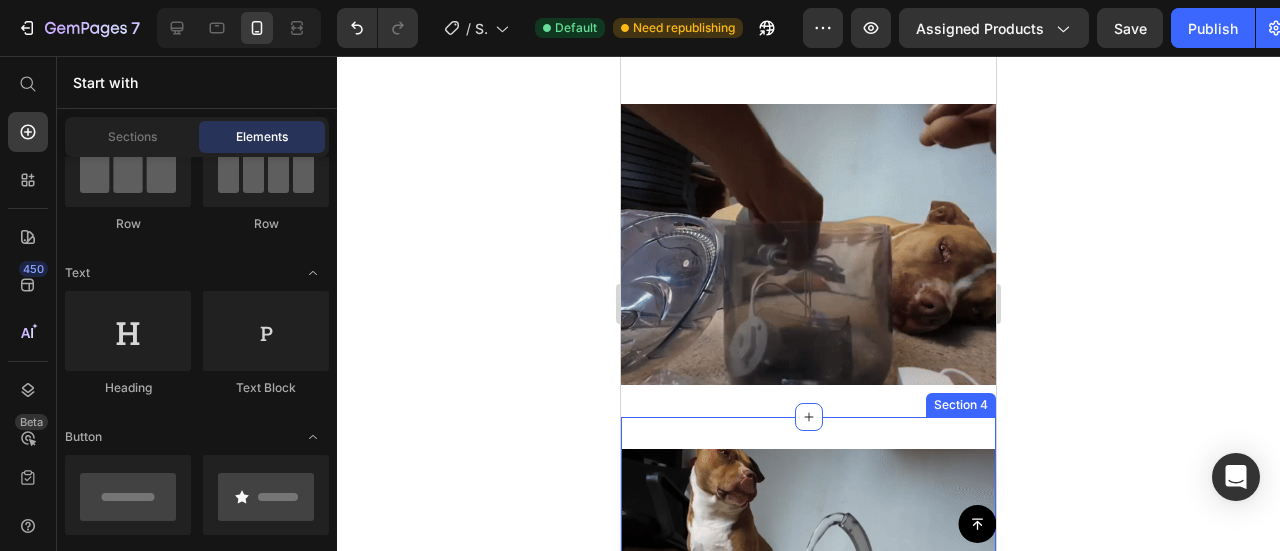 scroll, scrollTop: 0, scrollLeft: 0, axis: both 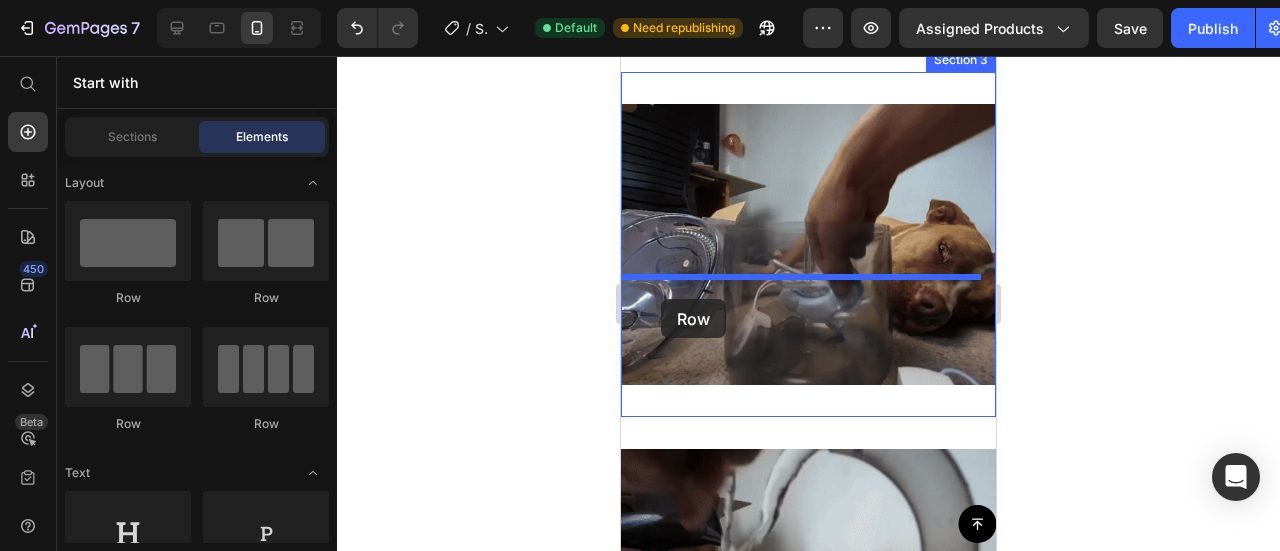 drag, startPoint x: 785, startPoint y: 307, endPoint x: 668, endPoint y: 305, distance: 117.01709 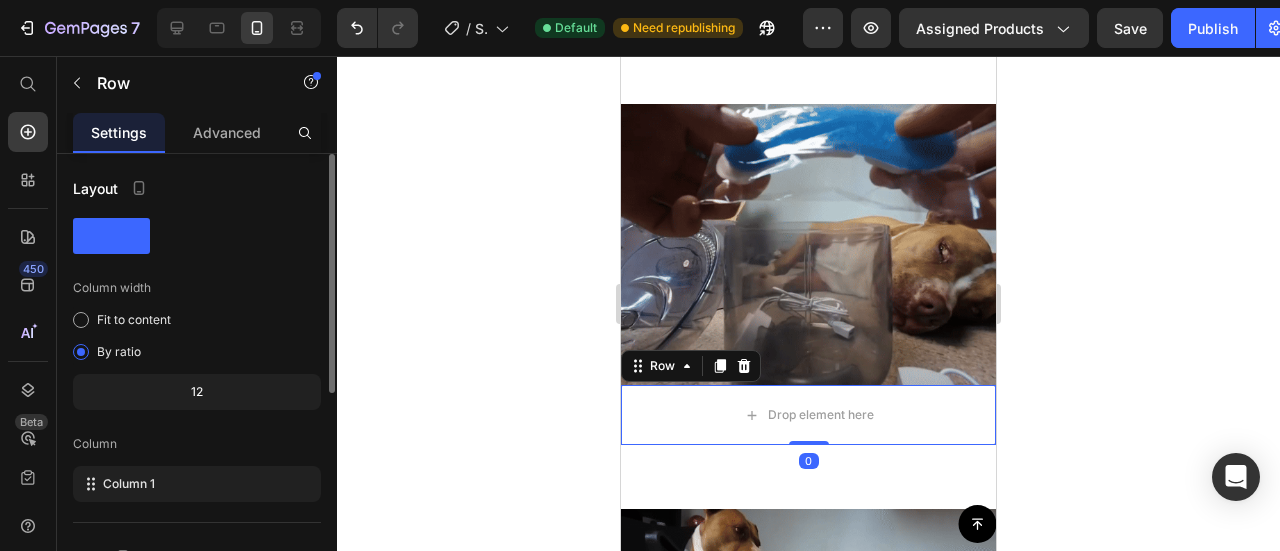 scroll, scrollTop: 300, scrollLeft: 0, axis: vertical 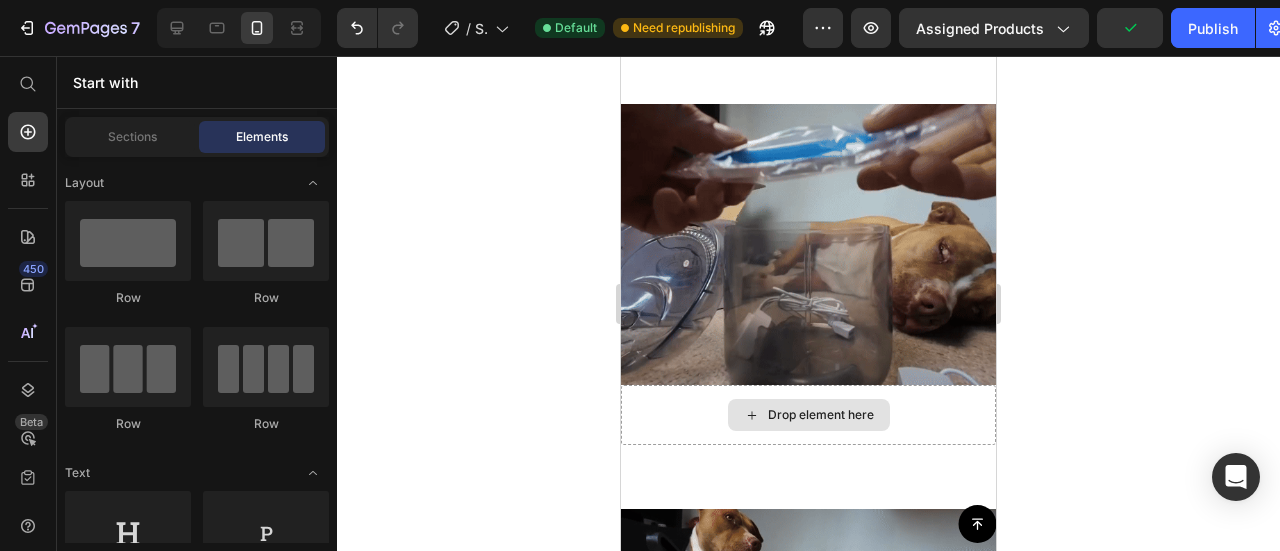 click 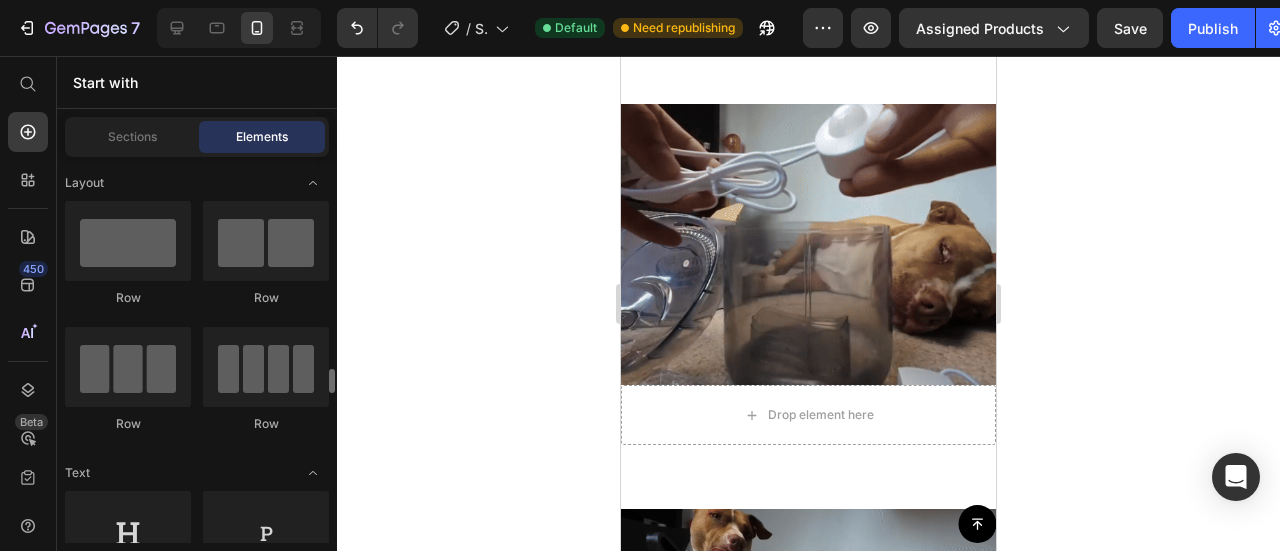 scroll, scrollTop: 200, scrollLeft: 0, axis: vertical 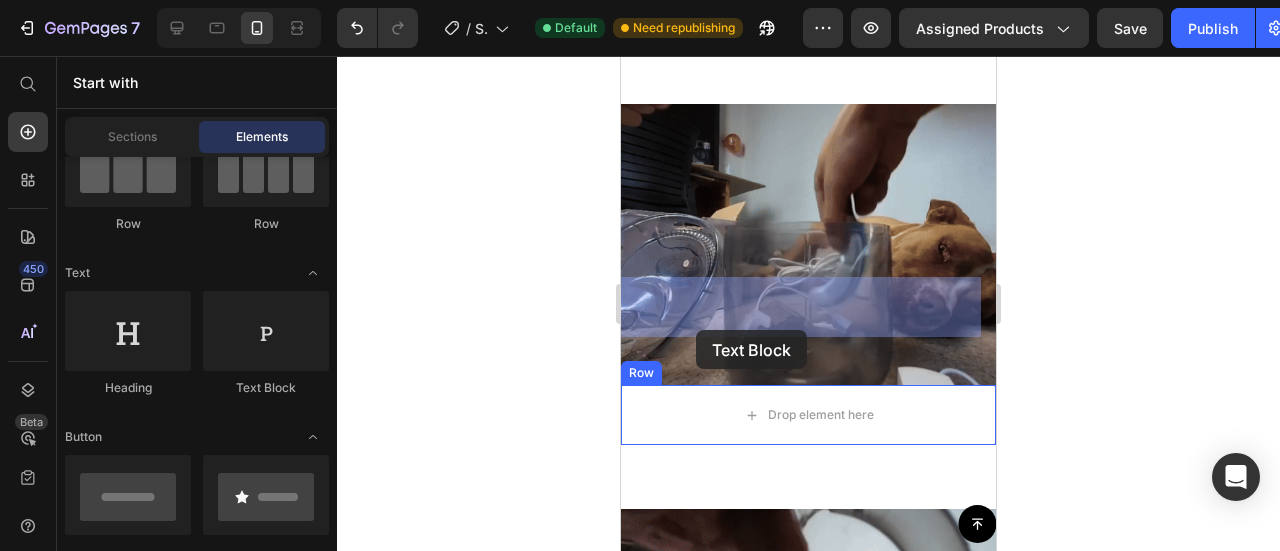 drag, startPoint x: 904, startPoint y: 423, endPoint x: 722, endPoint y: 317, distance: 210.61813 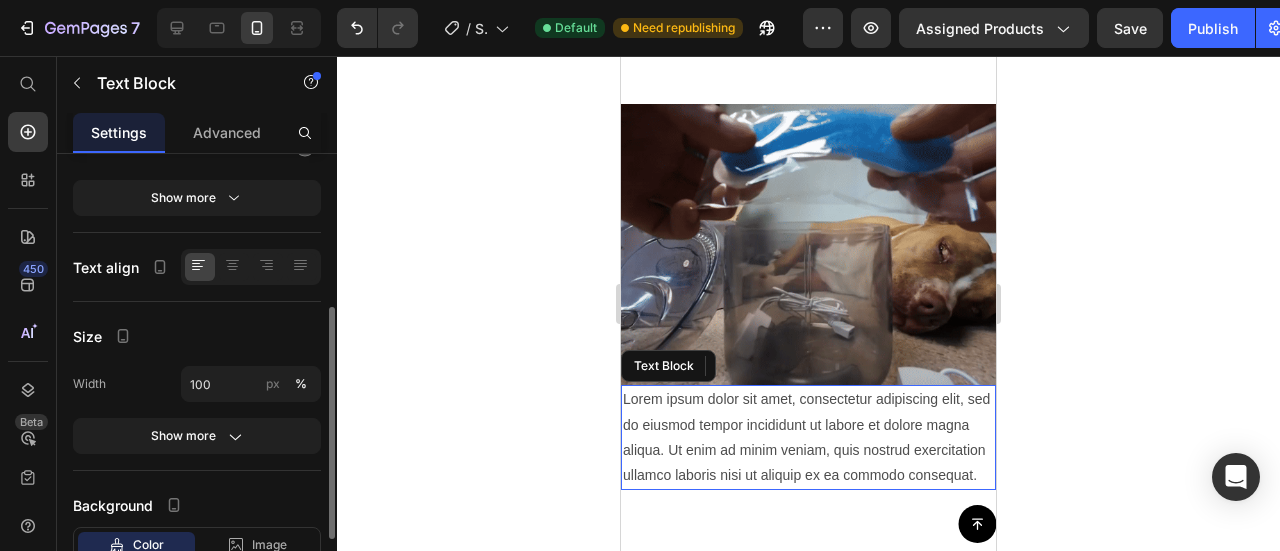 scroll, scrollTop: 0, scrollLeft: 0, axis: both 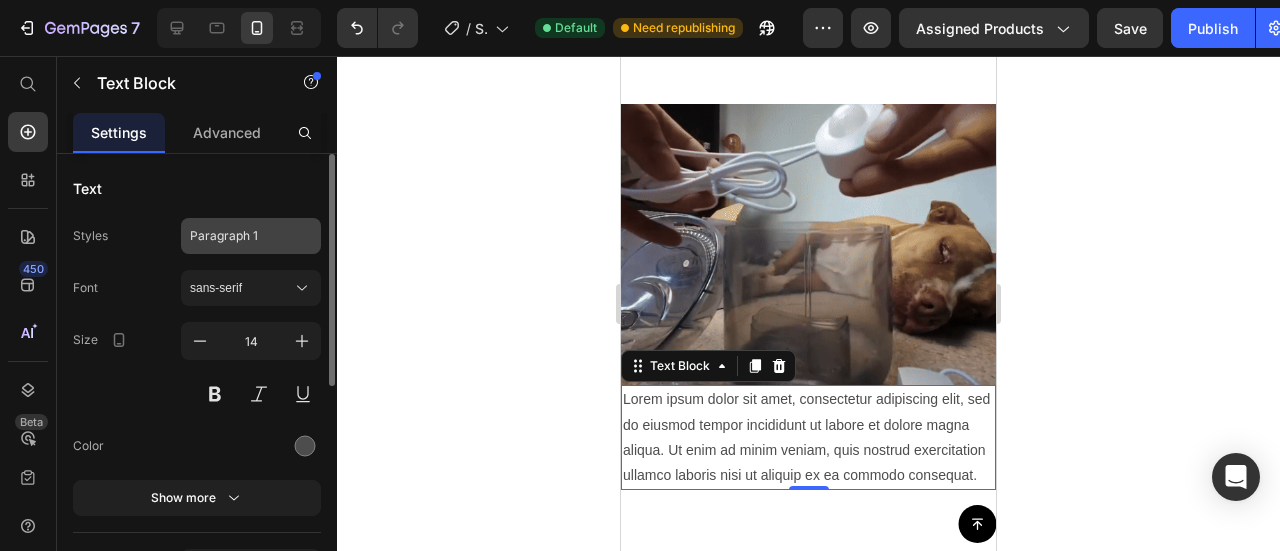 click on "Paragraph 1" 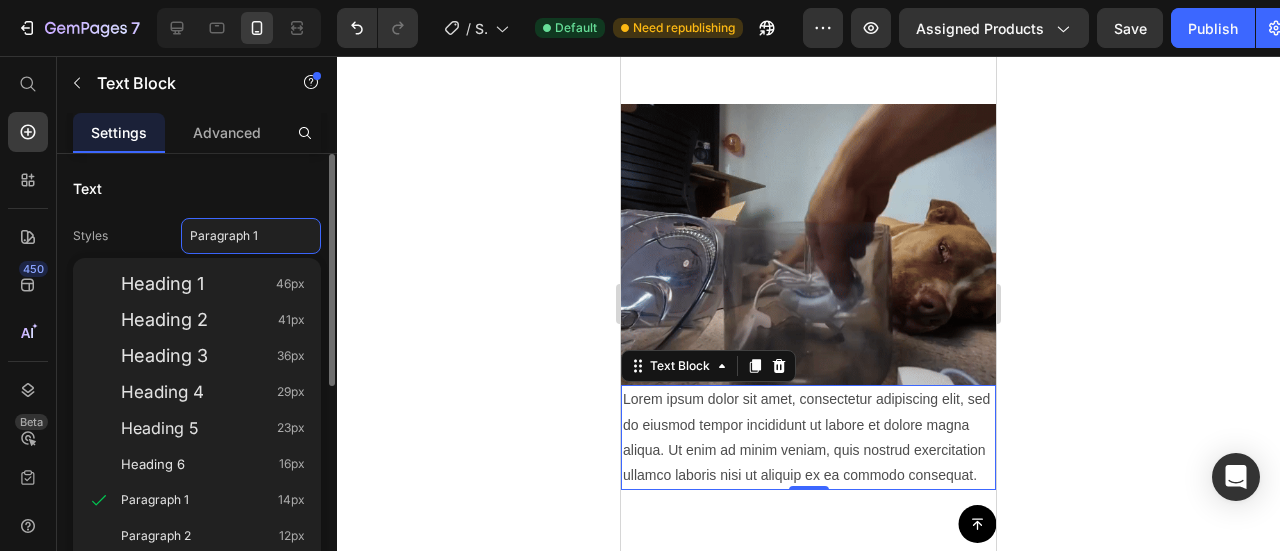 click on "Heading 2 41px" 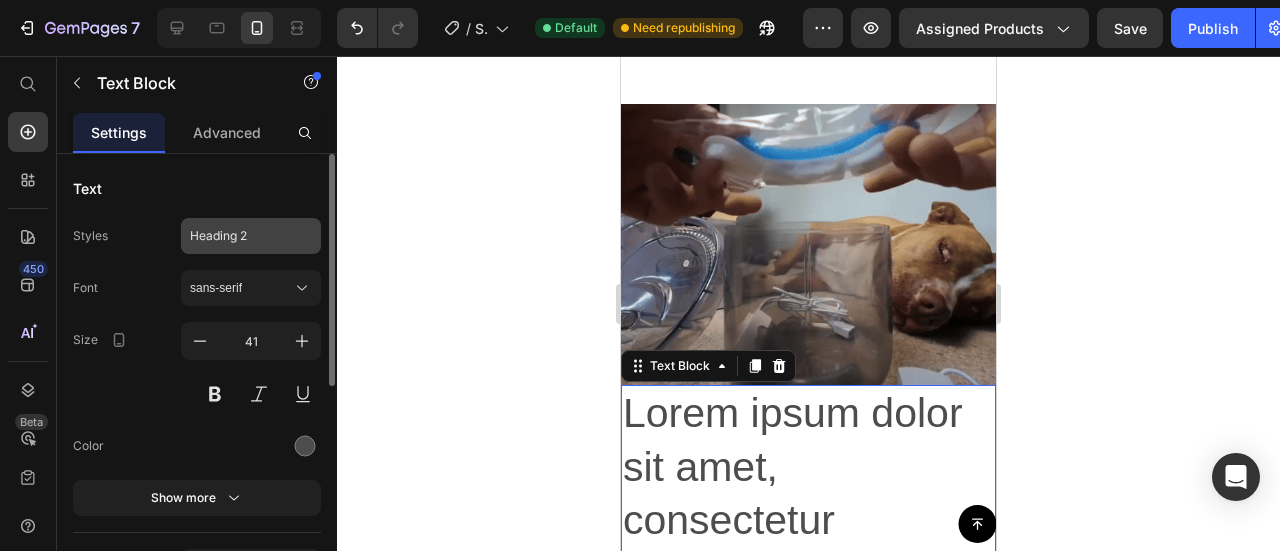 click on "Heading 2" 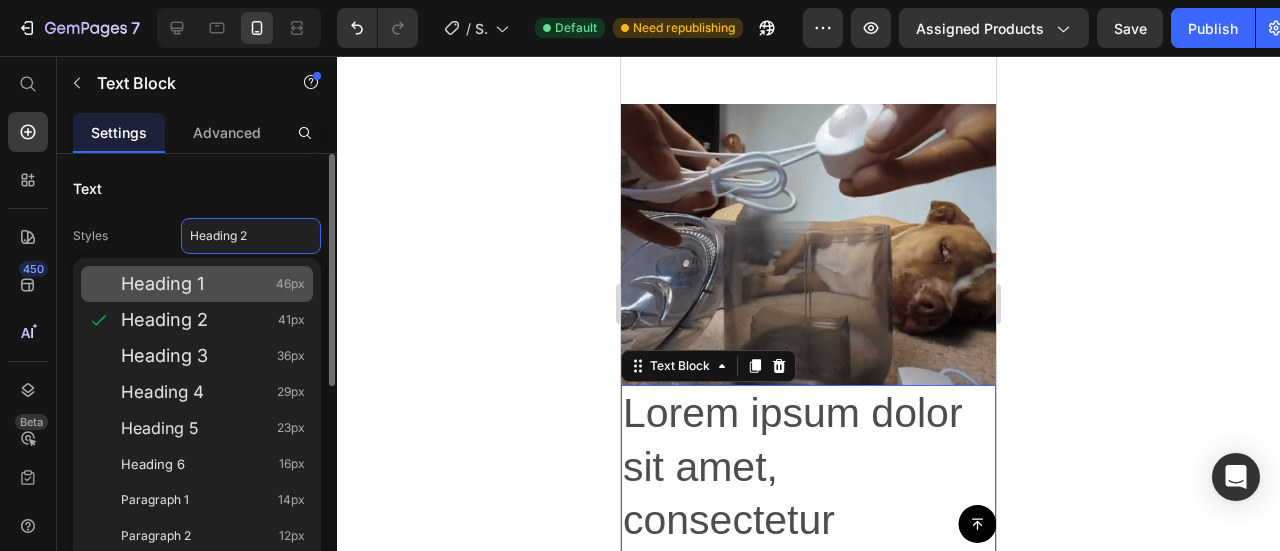 click on "Heading 1 46px" at bounding box center (213, 284) 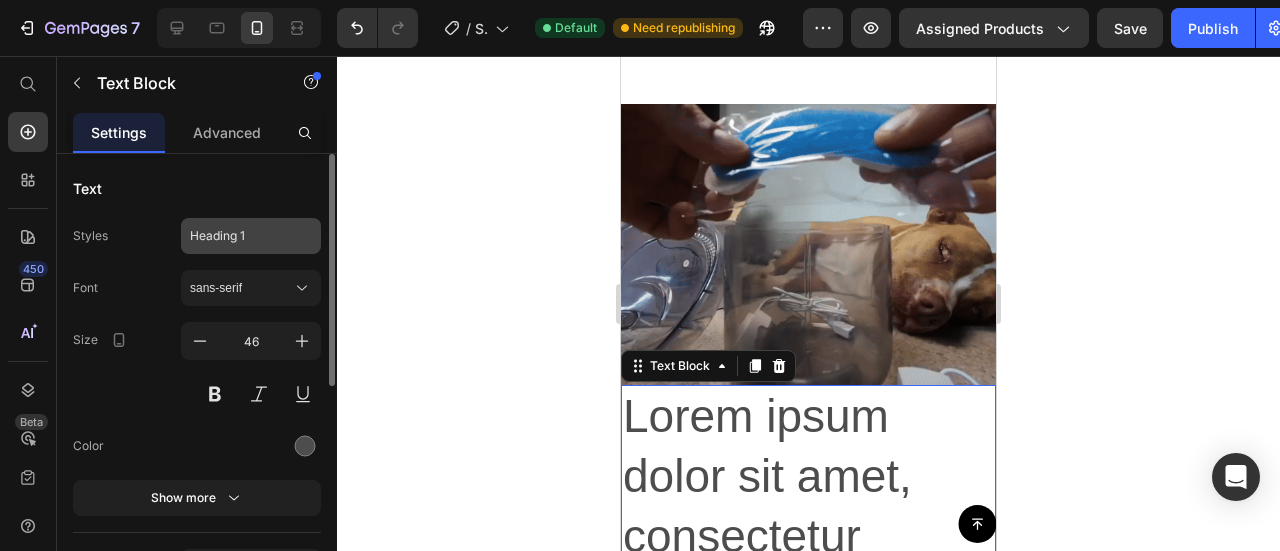 click on "Heading 1" at bounding box center [239, 236] 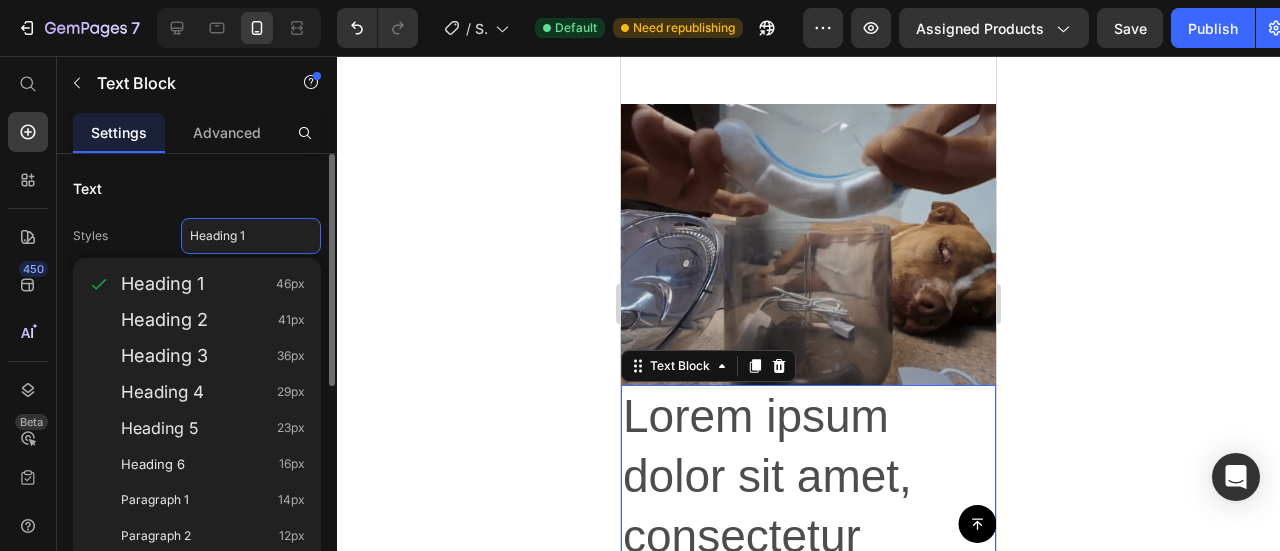 drag, startPoint x: 226, startPoint y: 452, endPoint x: 223, endPoint y: 466, distance: 14.3178215 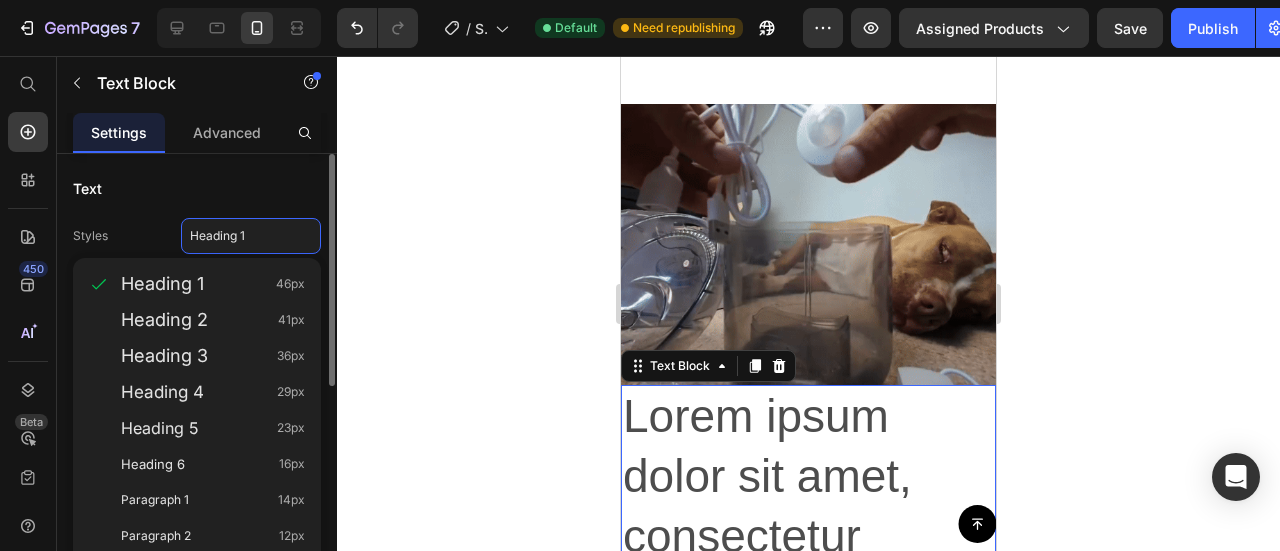 click on "Heading 6 16px" 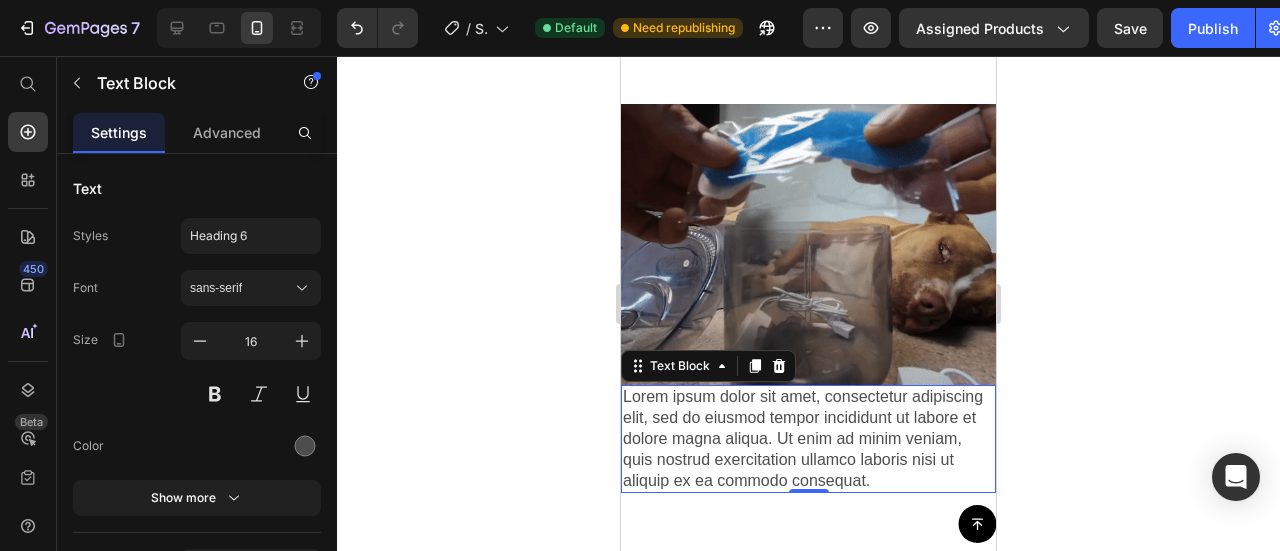 click on "Lorem ipsum dolor sit amet, consectetur adipiscing elit, sed do eiusmod tempor incididunt ut labore et dolore magna aliqua. Ut enim ad minim veniam, quis nostrud exercitation ullamco laboris nisi ut aliquip ex ea commodo consequat." at bounding box center (808, 439) 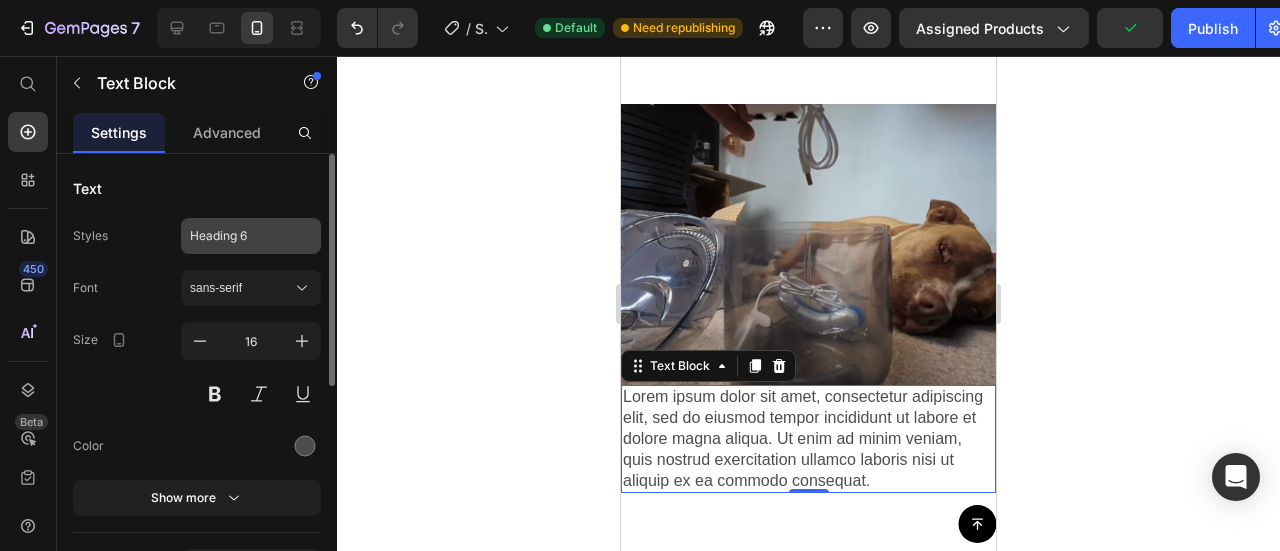 drag, startPoint x: 261, startPoint y: 232, endPoint x: 260, endPoint y: 249, distance: 17.029387 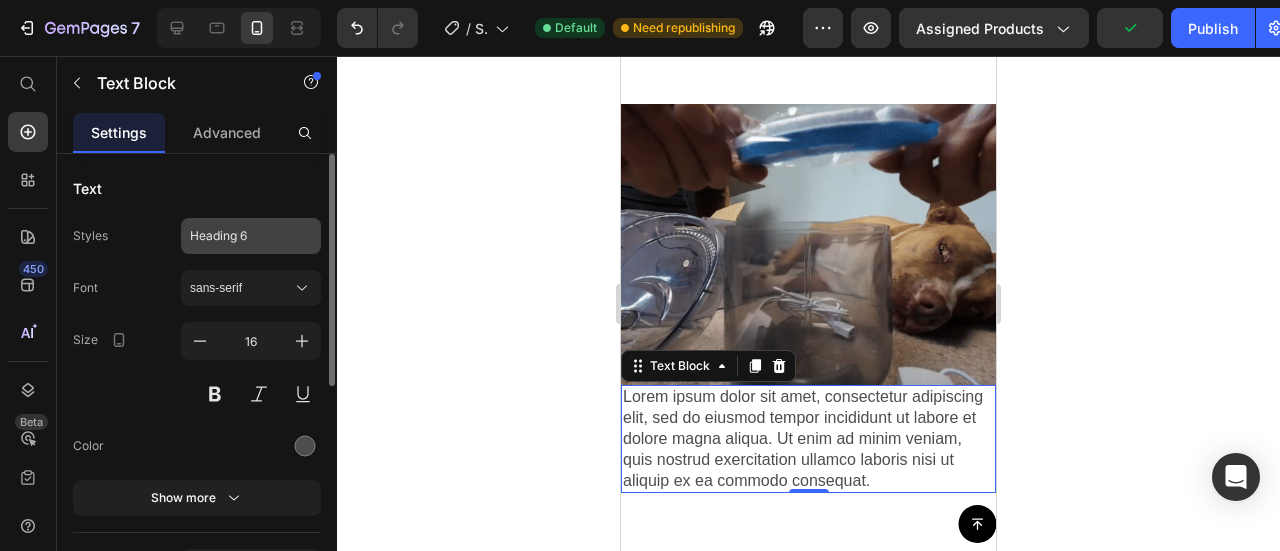 click on "Heading 6" at bounding box center [239, 236] 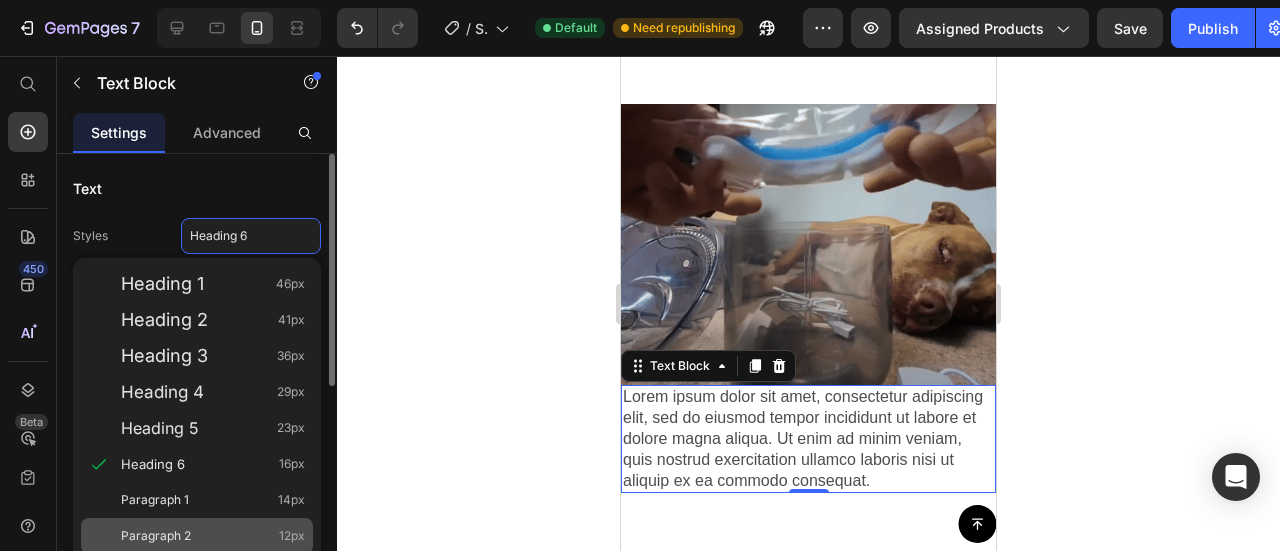 click on "Paragraph 2 12px" at bounding box center [213, 536] 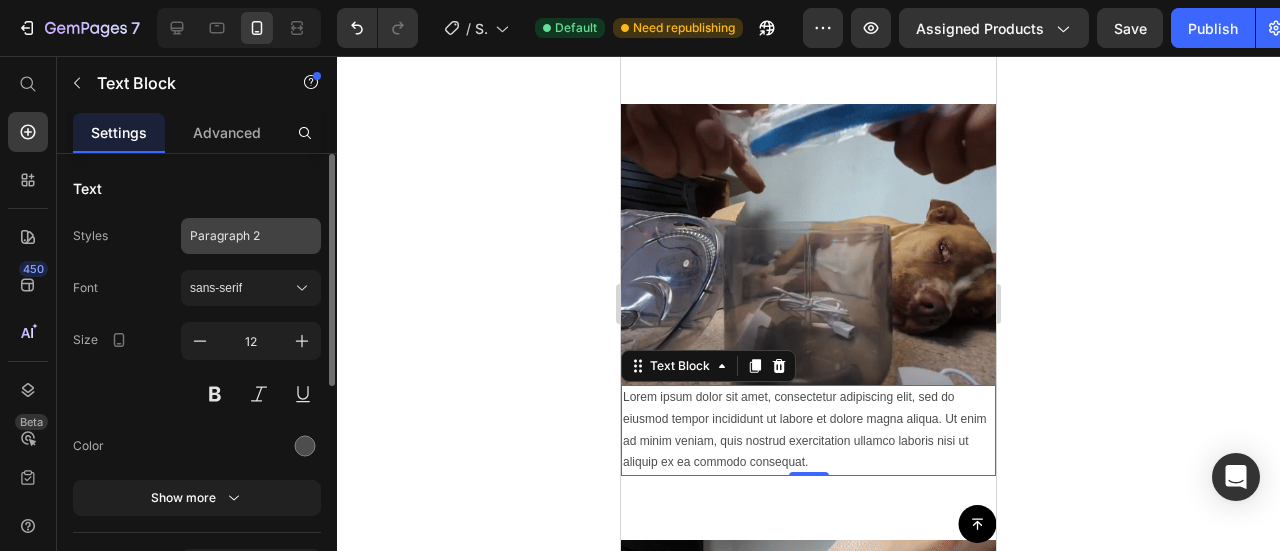 click on "Paragraph 2" at bounding box center [251, 236] 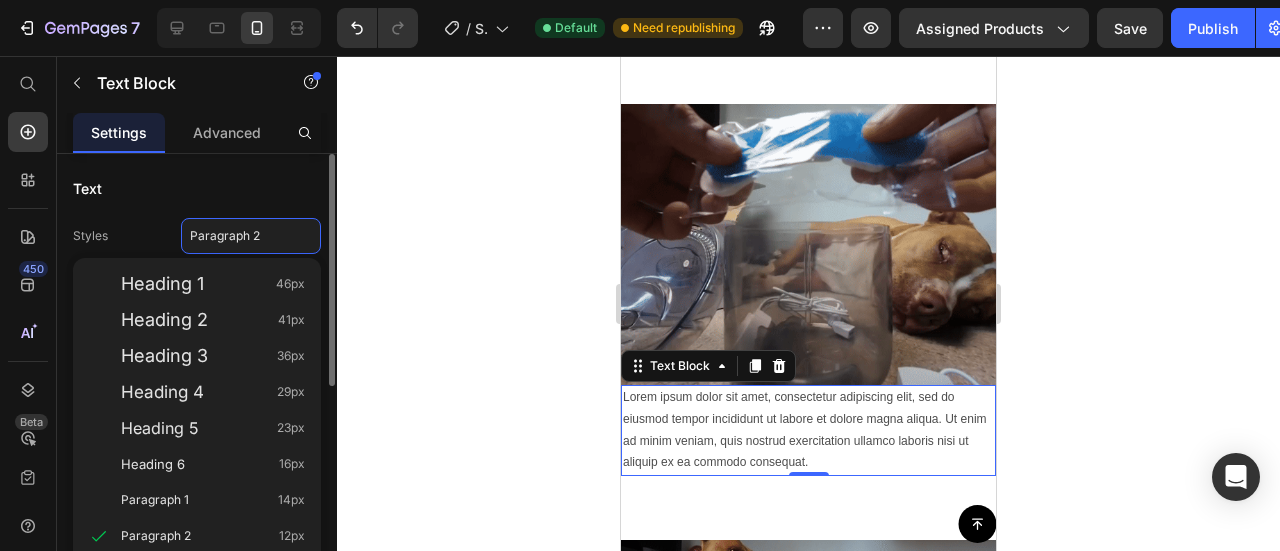 click on "Heading 6 16px" at bounding box center [213, 464] 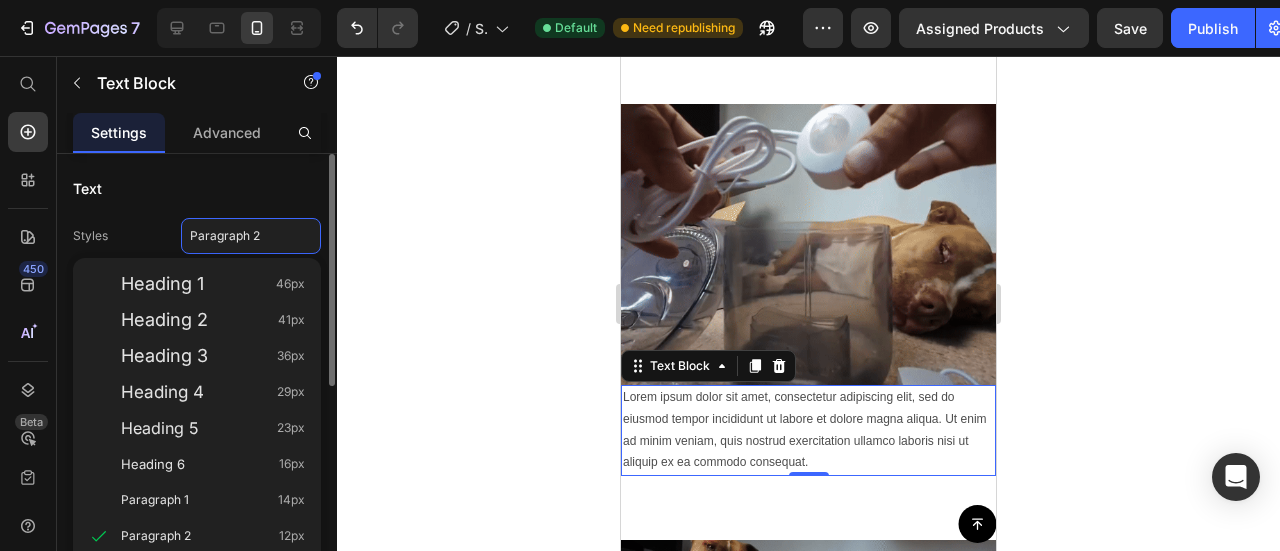 type on "16" 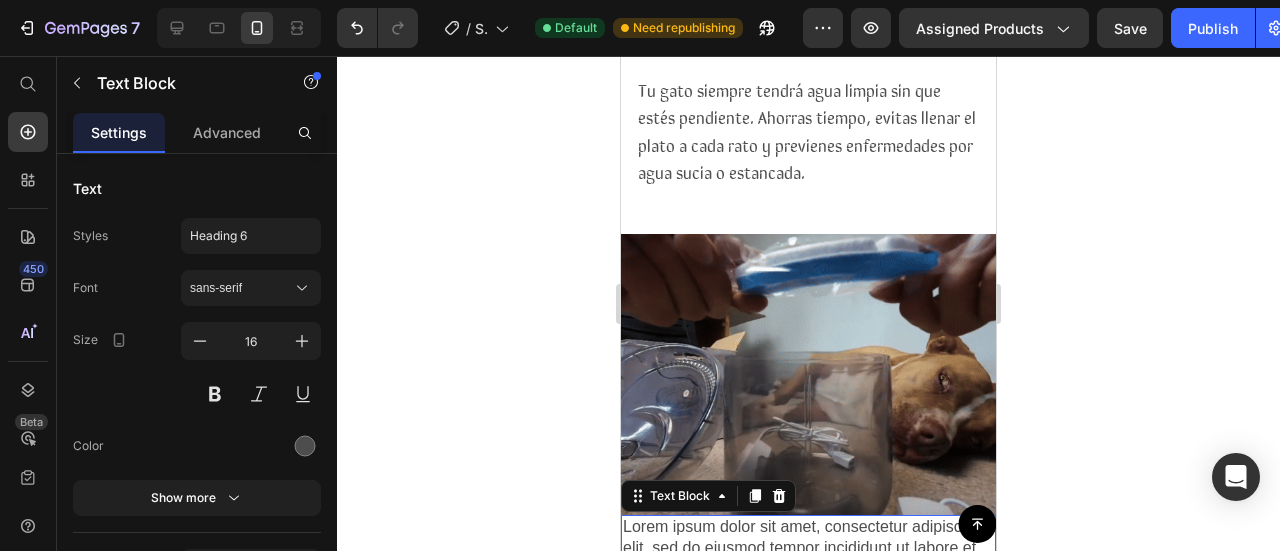 scroll, scrollTop: 1734, scrollLeft: 0, axis: vertical 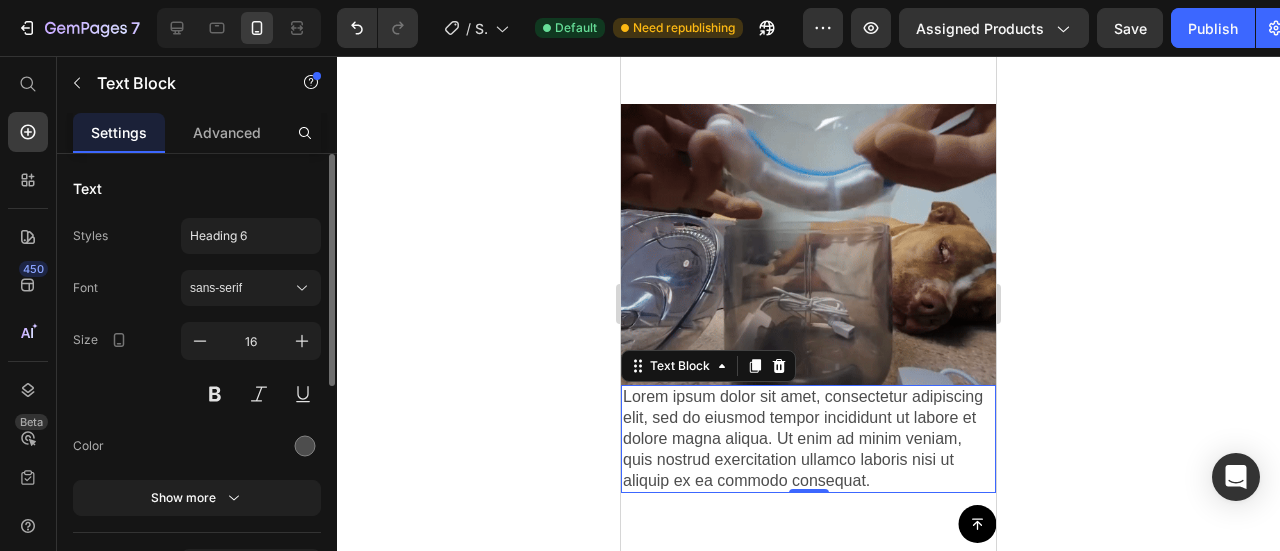 click on "Text Styles Heading 6 Font sans-serif Size 16 Color Show more Text align Size Width 100 px % Show more Background Color Image Video  Color   Delete element" at bounding box center [197, 601] 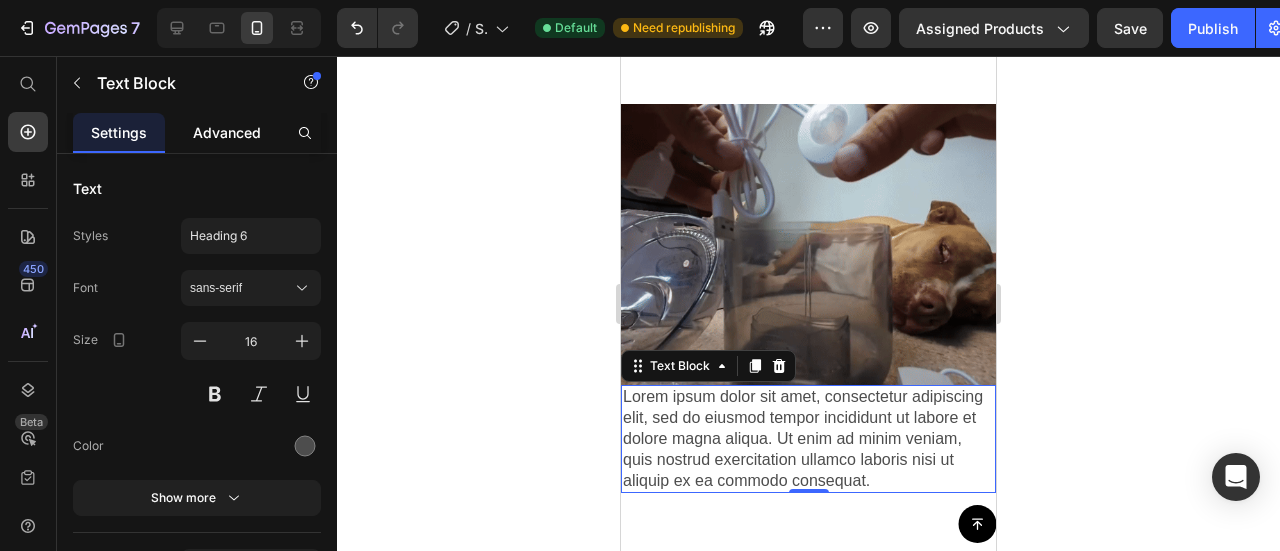 click on "Advanced" at bounding box center (227, 132) 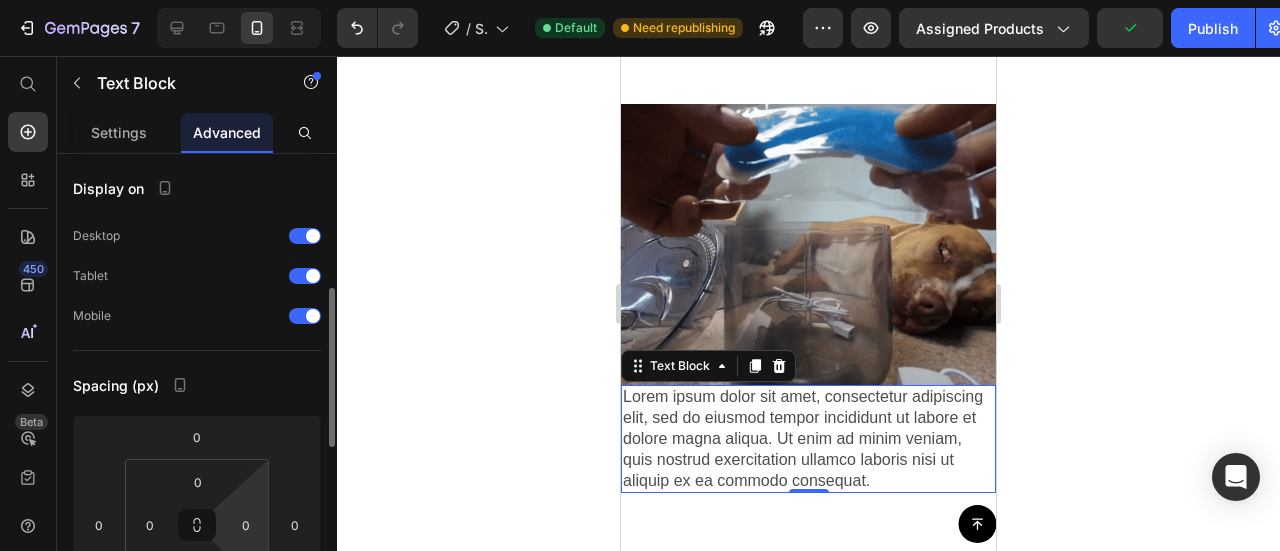scroll, scrollTop: 100, scrollLeft: 0, axis: vertical 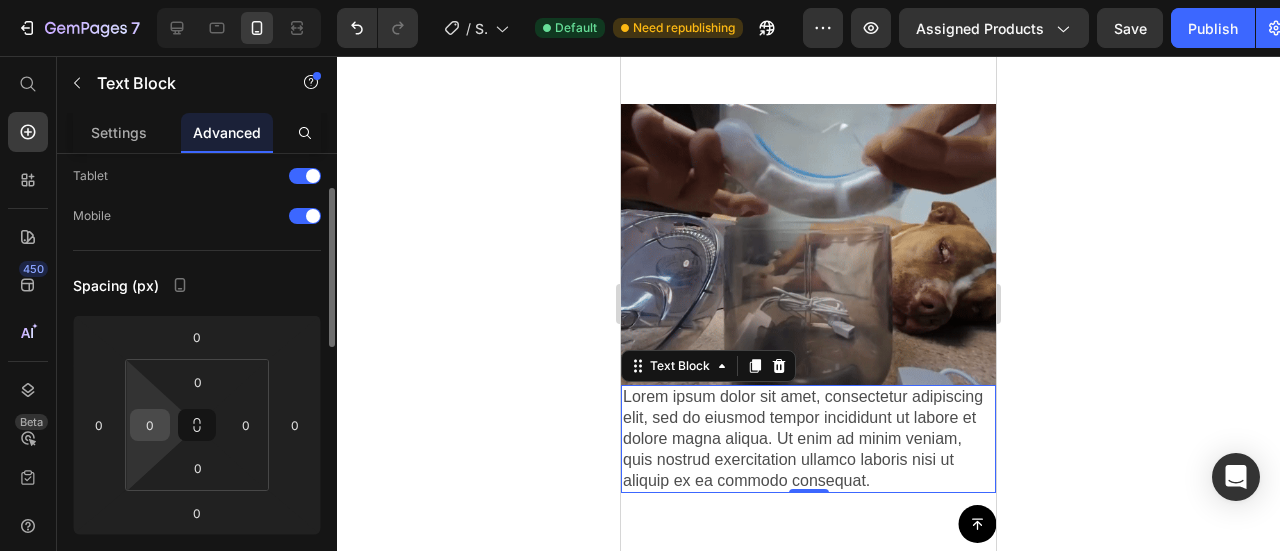 drag, startPoint x: 114, startPoint y: 418, endPoint x: 154, endPoint y: 421, distance: 40.112343 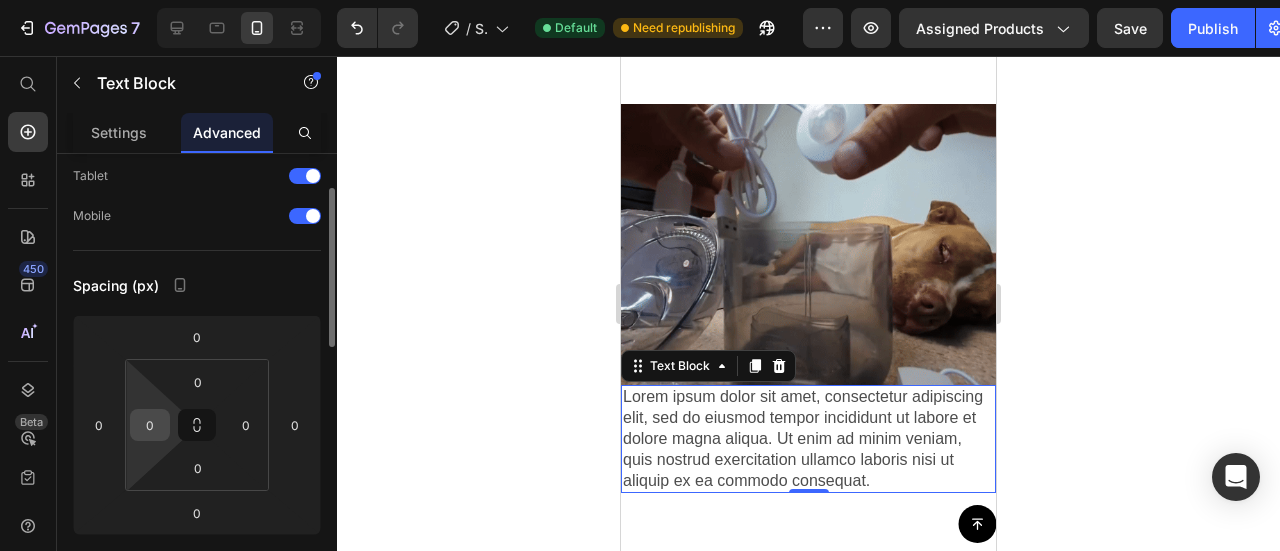 click on "0 0 0 0 0 0 0 0" 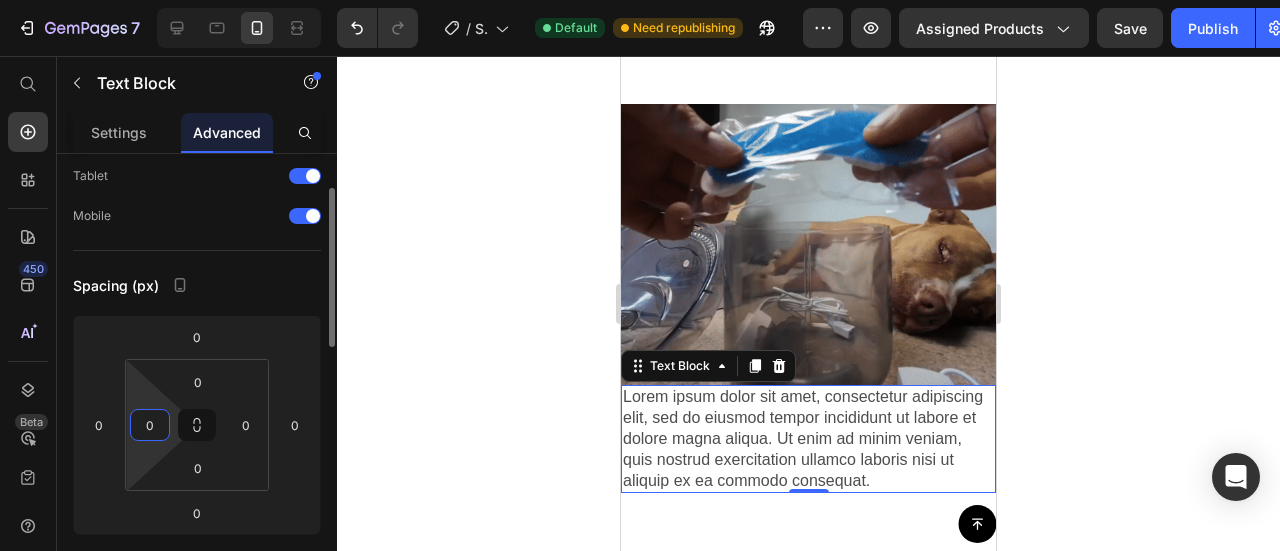 click on "7   /  Shopify Original Product Template Default Need republishing Preview Assigned Products  Save   Publish  450 Beta Start with Sections Elements Hero Section Product Detail Brands Trusted Badges Guarantee Product Breakdown How to use Testimonials Compare Bundle FAQs Social Proof Brand Story Product List Collection Blog List Contact Sticky Add to Cart Custom Footer Browse Library 450 Layout
Row
Row
Row
Row Text
Heading
Text Block Button
Button
Button
Sticky Back to top Media" at bounding box center [640, 0] 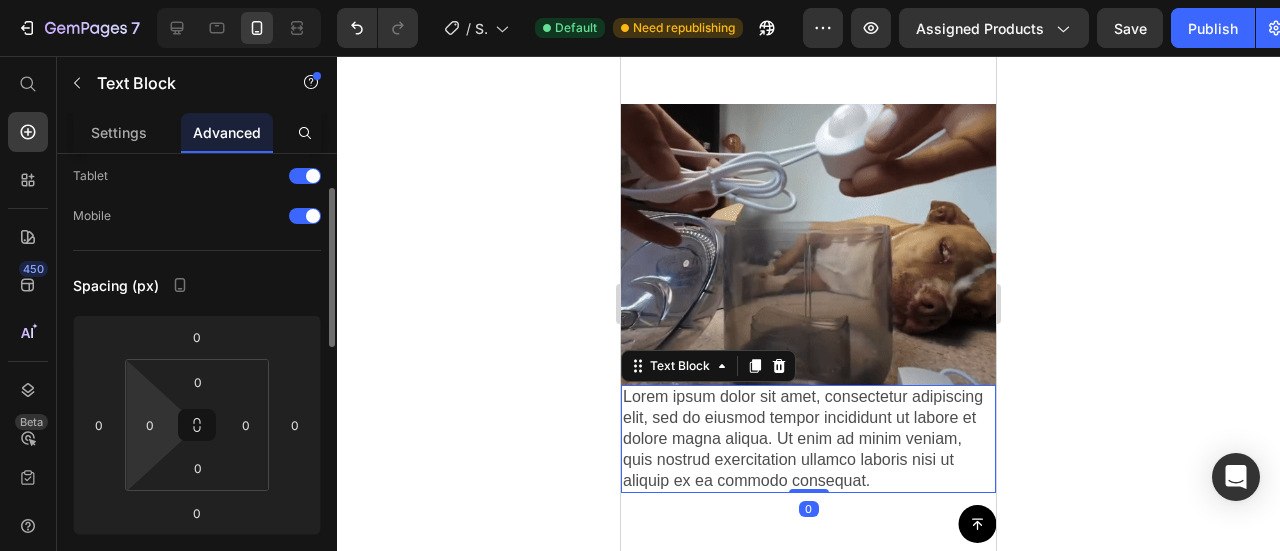 click on "7   /  Shopify Original Product Template Default Need republishing Preview Assigned Products  Save   Publish  450 Beta Start with Sections Elements Hero Section Product Detail Brands Trusted Badges Guarantee Product Breakdown How to use Testimonials Compare Bundle FAQs Social Proof Brand Story Product List Collection Blog List Contact Sticky Add to Cart Custom Footer Browse Library 450 Layout
Row
Row
Row
Row Text
Heading
Text Block Button
Button
Button
Sticky Back to top Media" at bounding box center (640, 0) 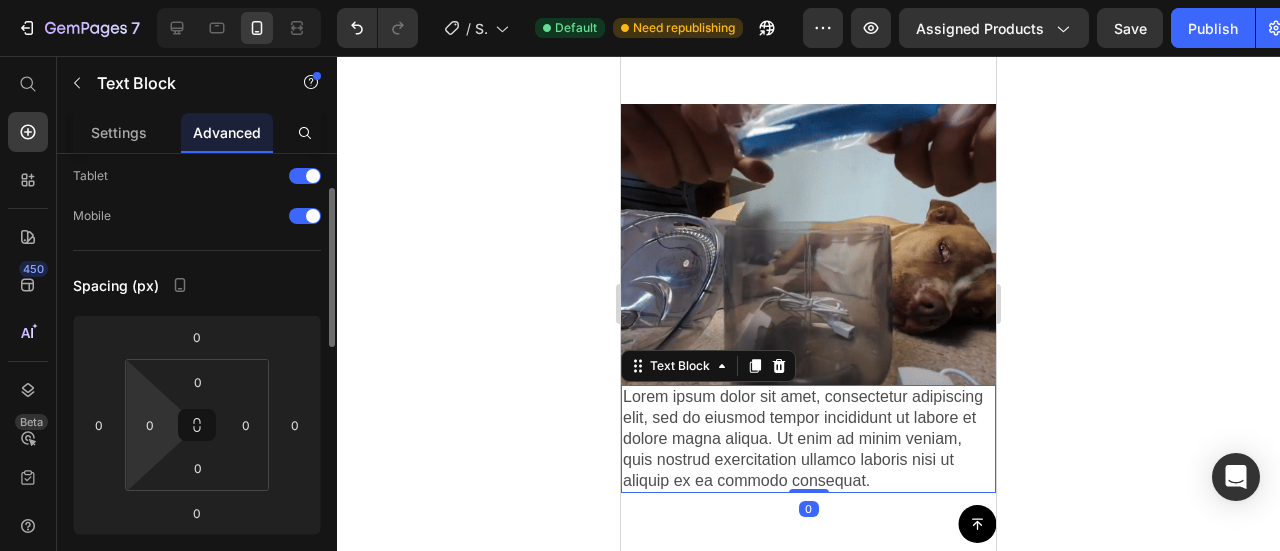 click on "7   /  Shopify Original Product Template Default Need republishing Preview Assigned Products  Save   Publish  450 Beta Start with Sections Elements Hero Section Product Detail Brands Trusted Badges Guarantee Product Breakdown How to use Testimonials Compare Bundle FAQs Social Proof Brand Story Product List Collection Blog List Contact Sticky Add to Cart Custom Footer Browse Library 450 Layout
Row
Row
Row
Row Text
Heading
Text Block Button
Button
Button
Sticky Back to top Media" at bounding box center [640, 0] 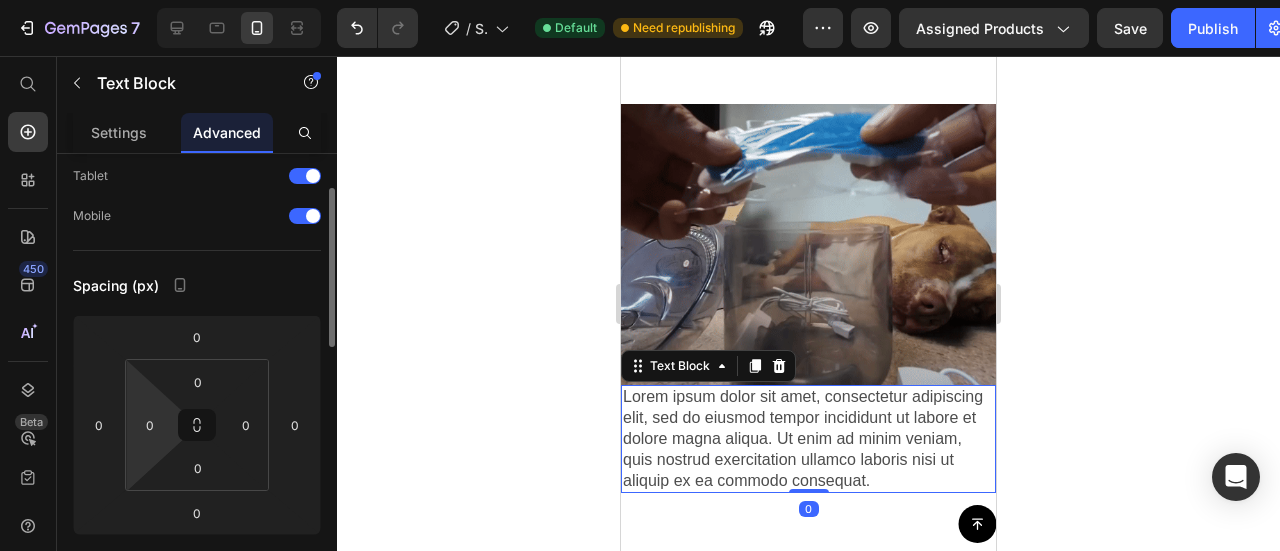 click on "7   /  Shopify Original Product Template Default Need republishing Preview Assigned Products  Save   Publish  450 Beta Start with Sections Elements Hero Section Product Detail Brands Trusted Badges Guarantee Product Breakdown How to use Testimonials Compare Bundle FAQs Social Proof Brand Story Product List Collection Blog List Contact Sticky Add to Cart Custom Footer Browse Library 450 Layout
Row
Row
Row
Row Text
Heading
Text Block Button
Button
Button
Sticky Back to top Media" at bounding box center (640, 0) 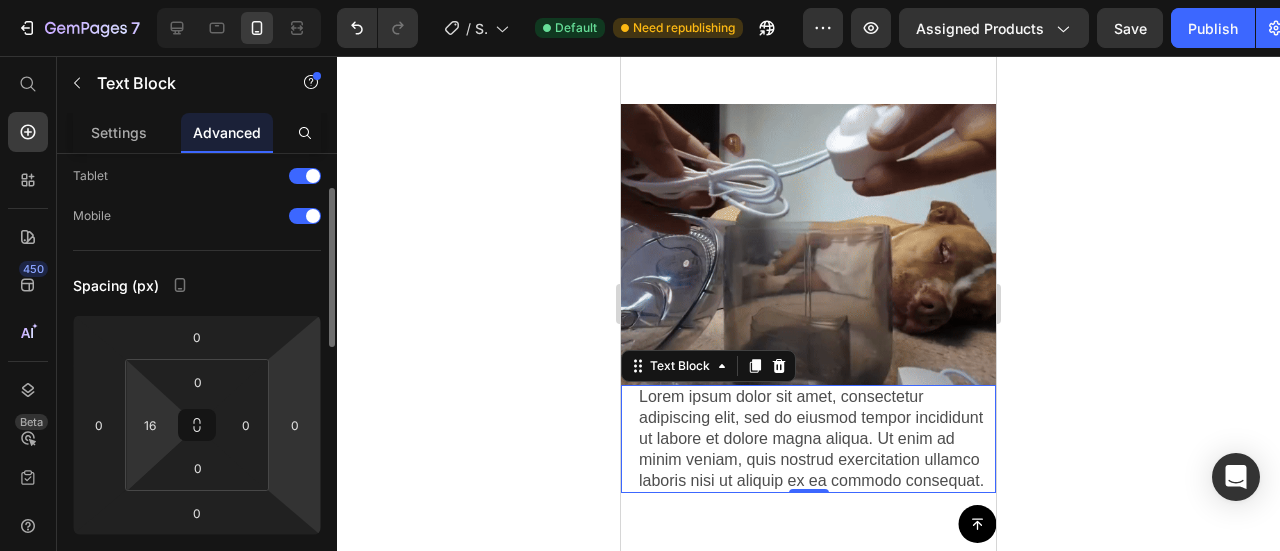 drag, startPoint x: 142, startPoint y: 397, endPoint x: 272, endPoint y: 403, distance: 130.13838 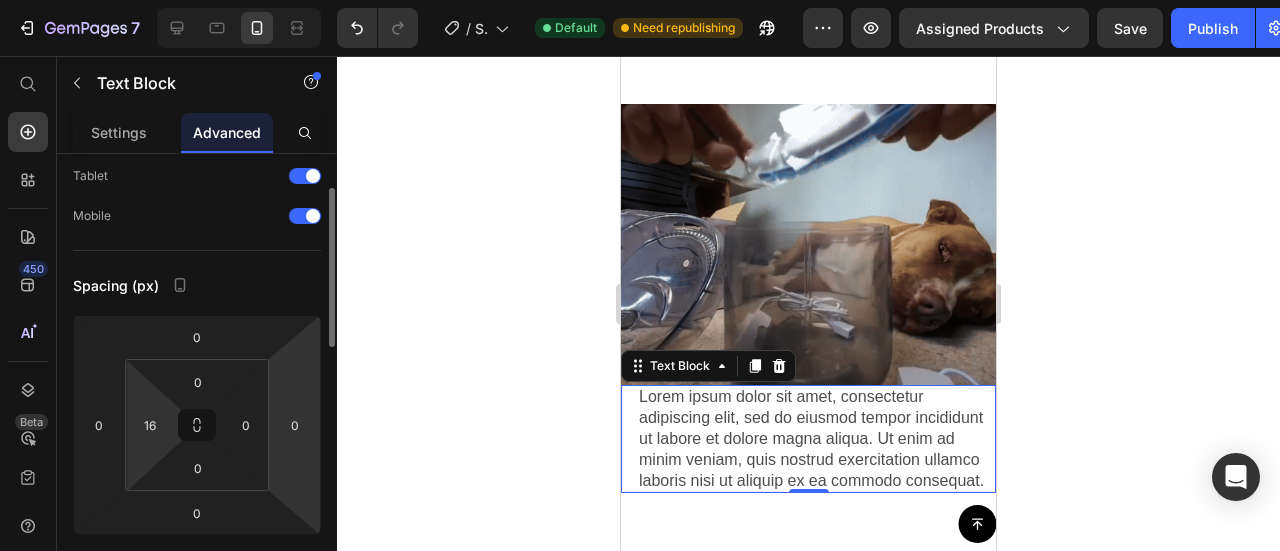 click on "7   /  Shopify Original Product Template Default Need republishing Preview Assigned Products  Save   Publish  450 Beta Start with Sections Elements Hero Section Product Detail Brands Trusted Badges Guarantee Product Breakdown How to use Testimonials Compare Bundle FAQs Social Proof Brand Story Product List Collection Blog List Contact Sticky Add to Cart Custom Footer Browse Library 450 Layout
Row
Row
Row
Row Text
Heading
Text Block Button
Button
Button
Sticky Back to top Media" at bounding box center (640, 0) 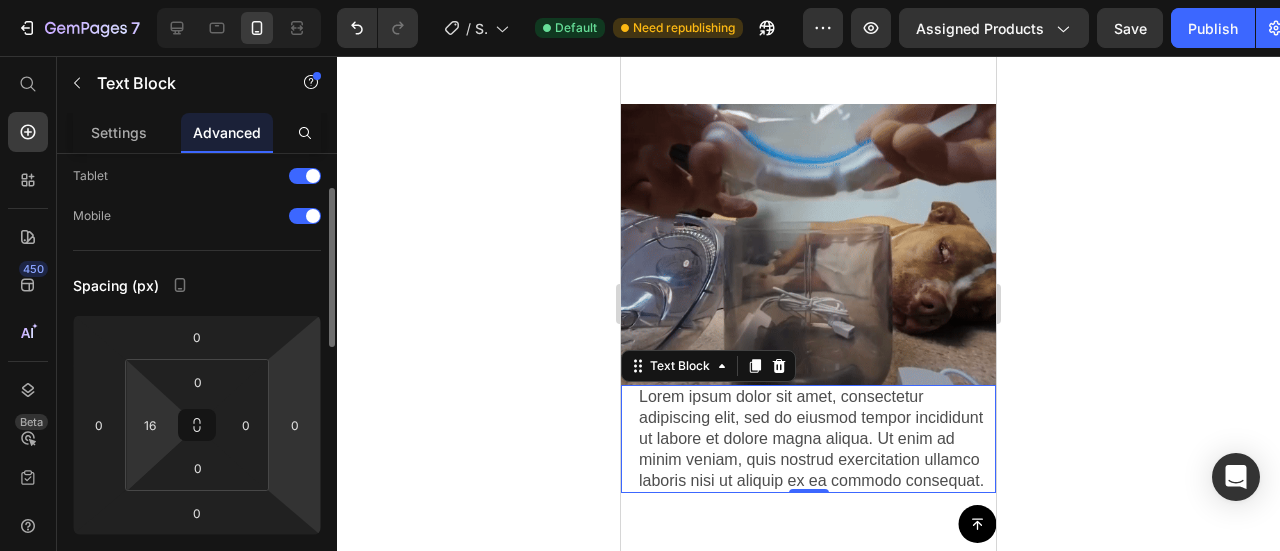 type on "12" 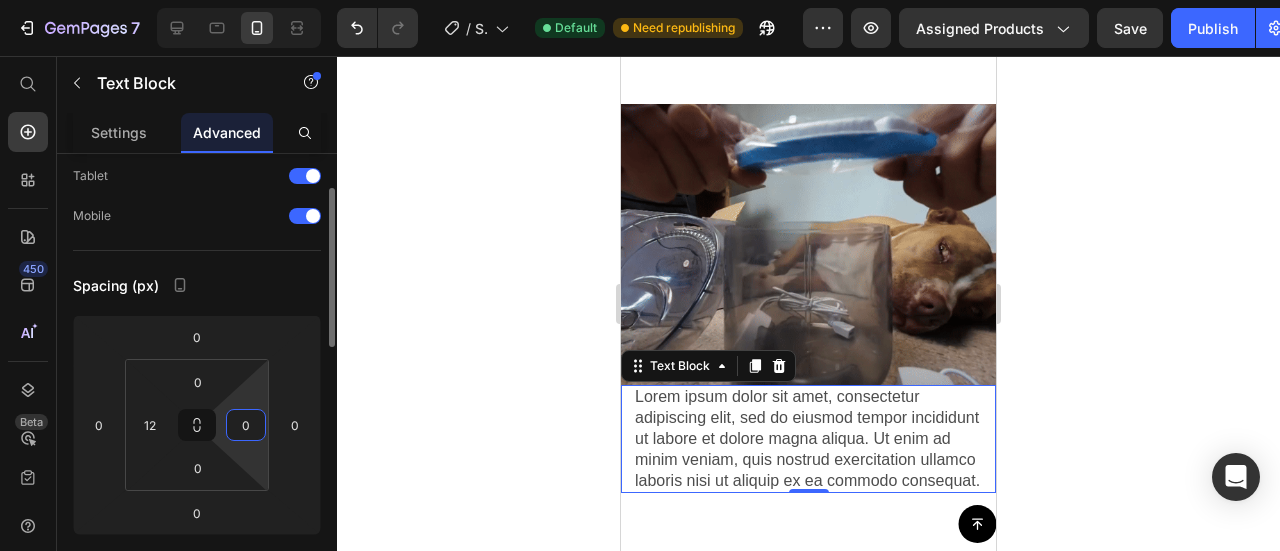 type 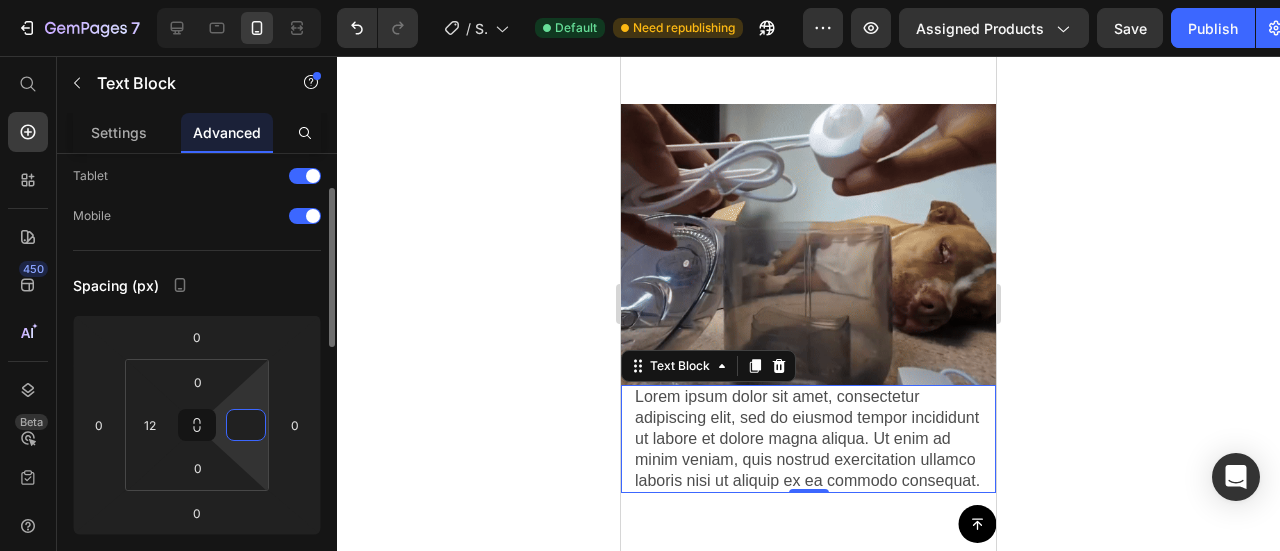 type on "012" 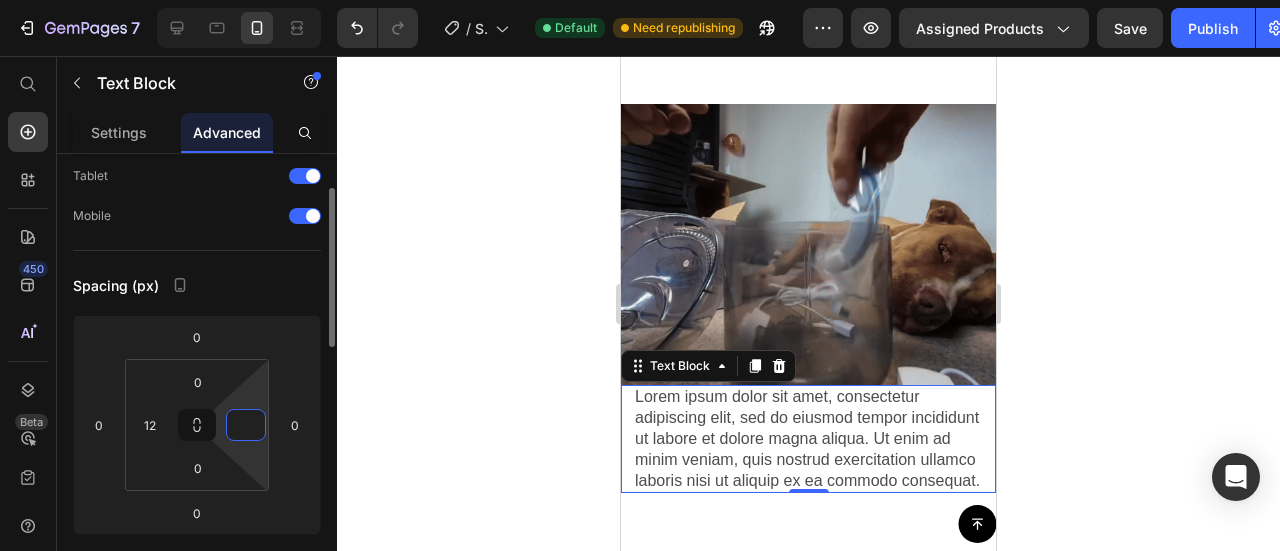 type on "0" 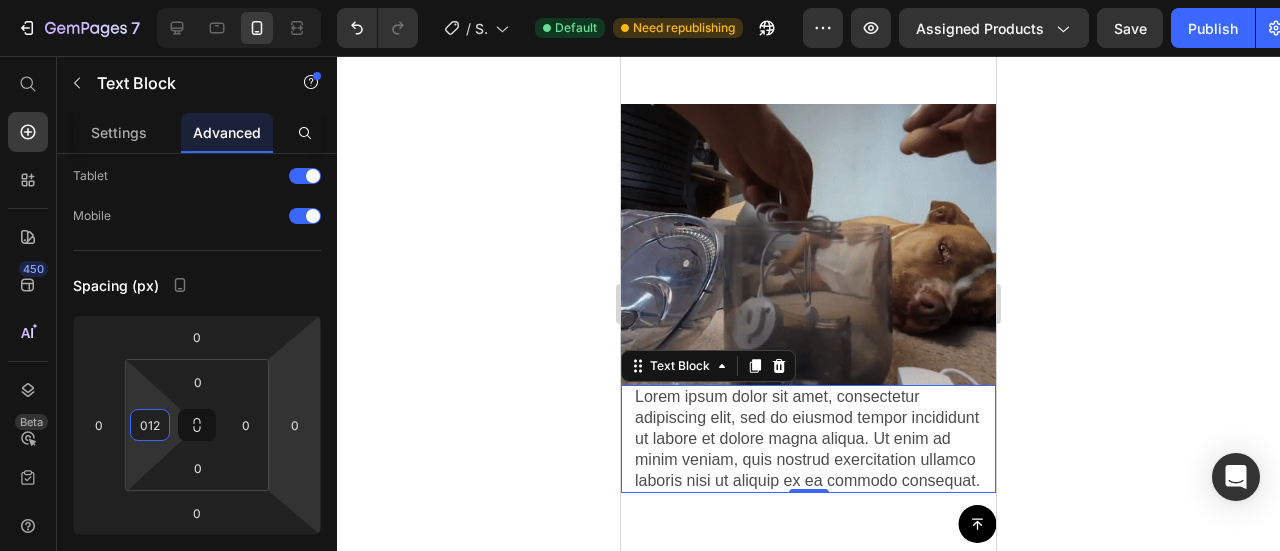 type on "12" 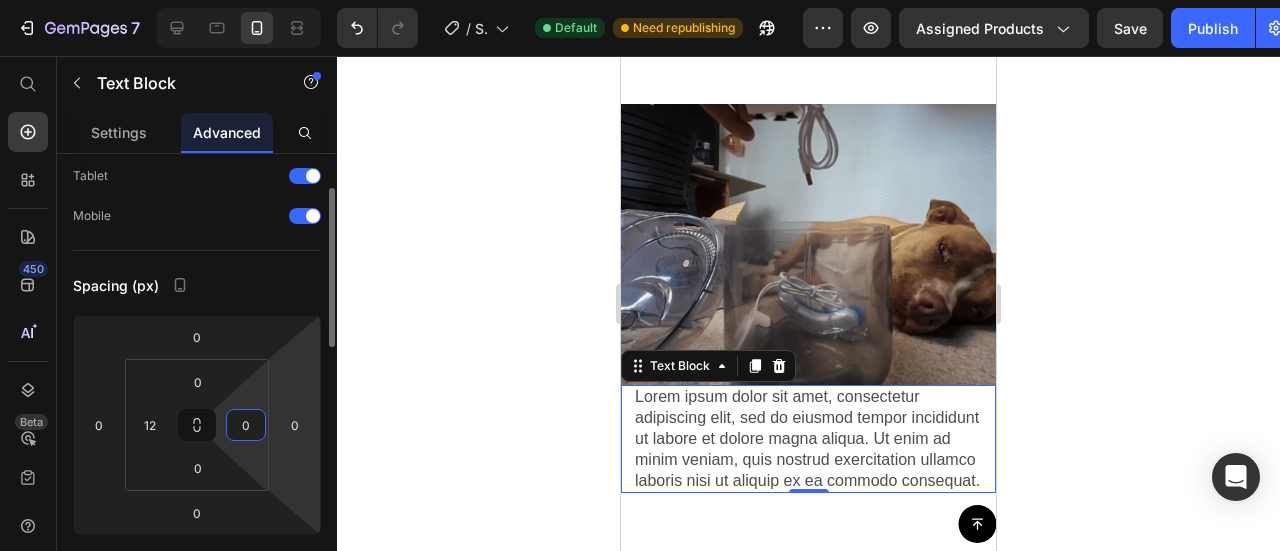 drag, startPoint x: 340, startPoint y: 423, endPoint x: 248, endPoint y: 421, distance: 92.021736 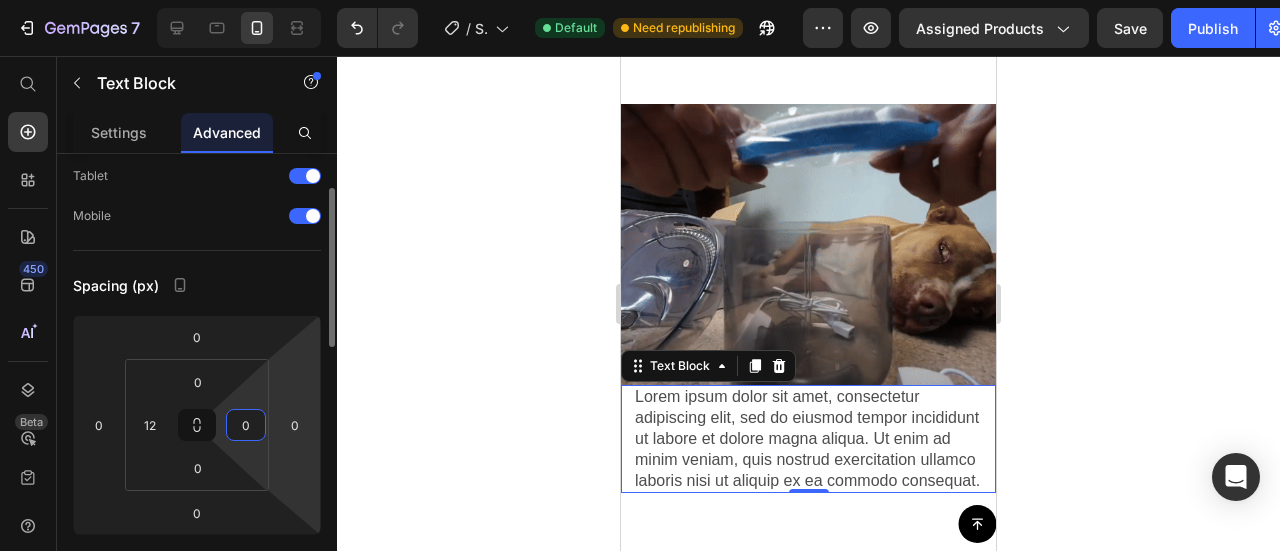 click on "0 0 0 0 0 12 0 0" 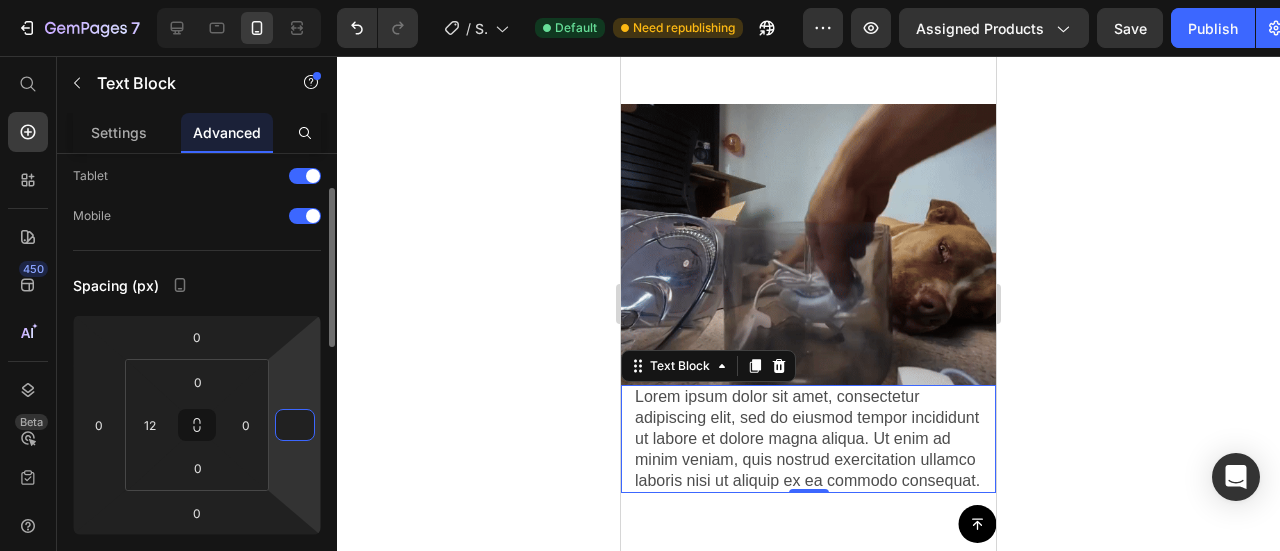 type on "0" 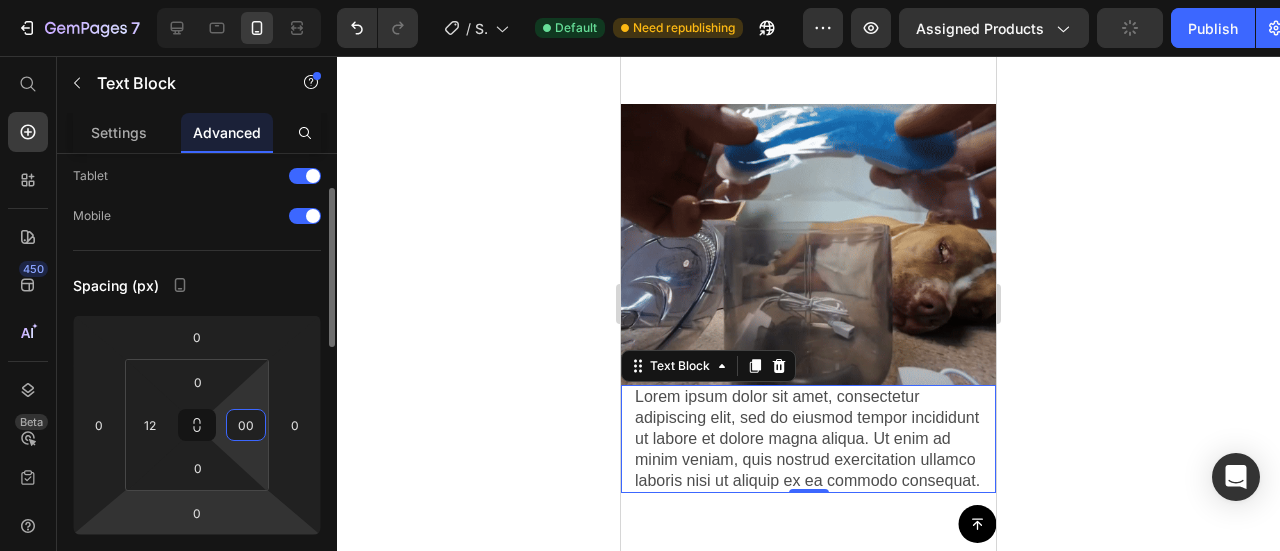 click on "7   /  Shopify Original Product Template Default Need republishing Preview Assigned Products  Publish  450 Beta Start with Sections Elements Hero Section Product Detail Brands Trusted Badges Guarantee Product Breakdown How to use Testimonials Compare Bundle FAQs Social Proof Brand Story Product List Collection Blog List Contact Sticky Add to Cart Custom Footer Browse Library 450 Layout
Row
Row
Row
Row Text
Heading
Text Block Button
Button
Button
Sticky Back to top Media" at bounding box center (640, 0) 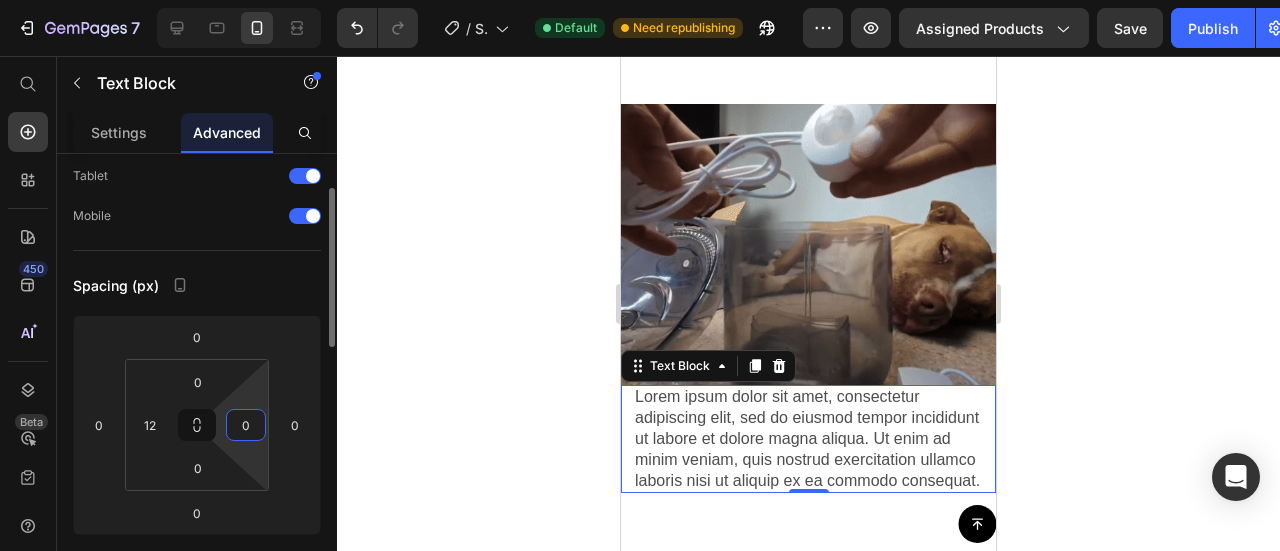 drag, startPoint x: 255, startPoint y: 414, endPoint x: 255, endPoint y: 425, distance: 11 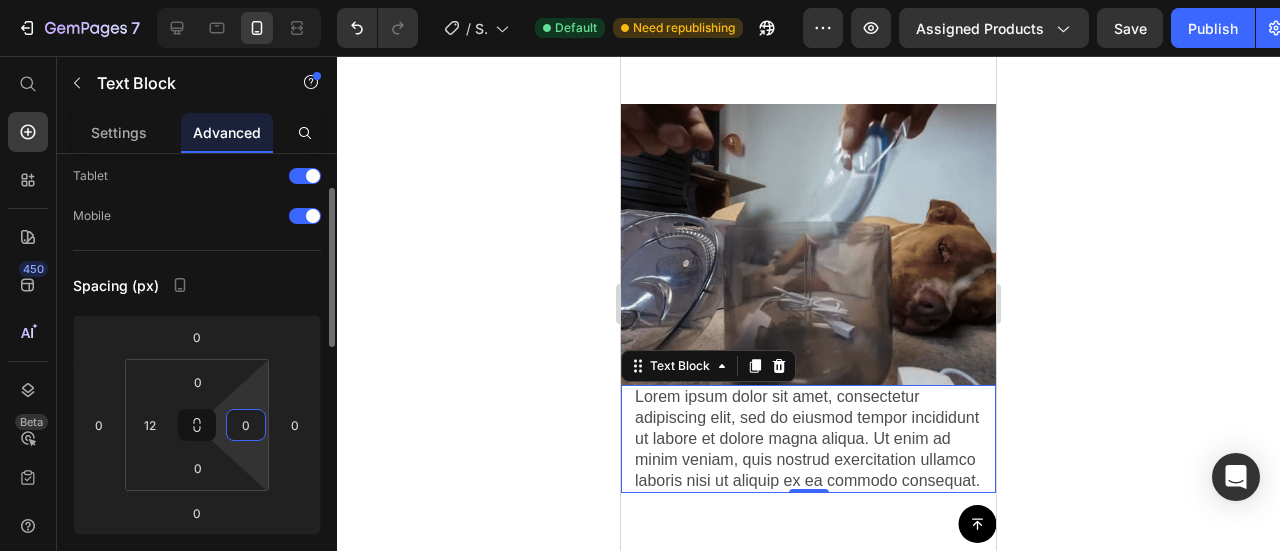 click on "0 12 0 0" at bounding box center [197, 425] 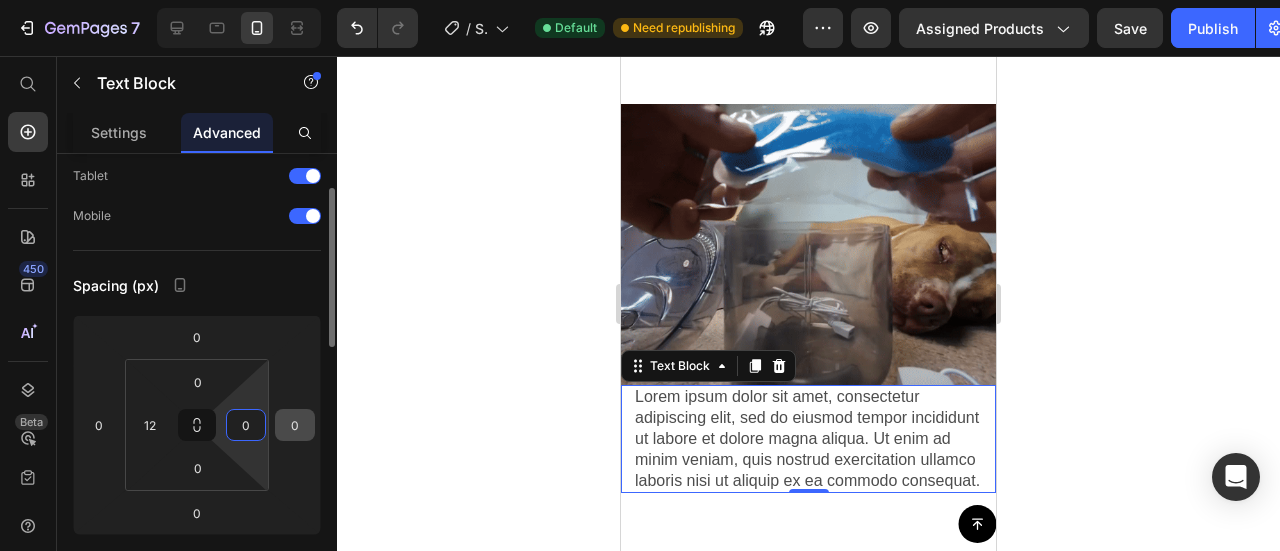 drag, startPoint x: 266, startPoint y: 430, endPoint x: 278, endPoint y: 430, distance: 12 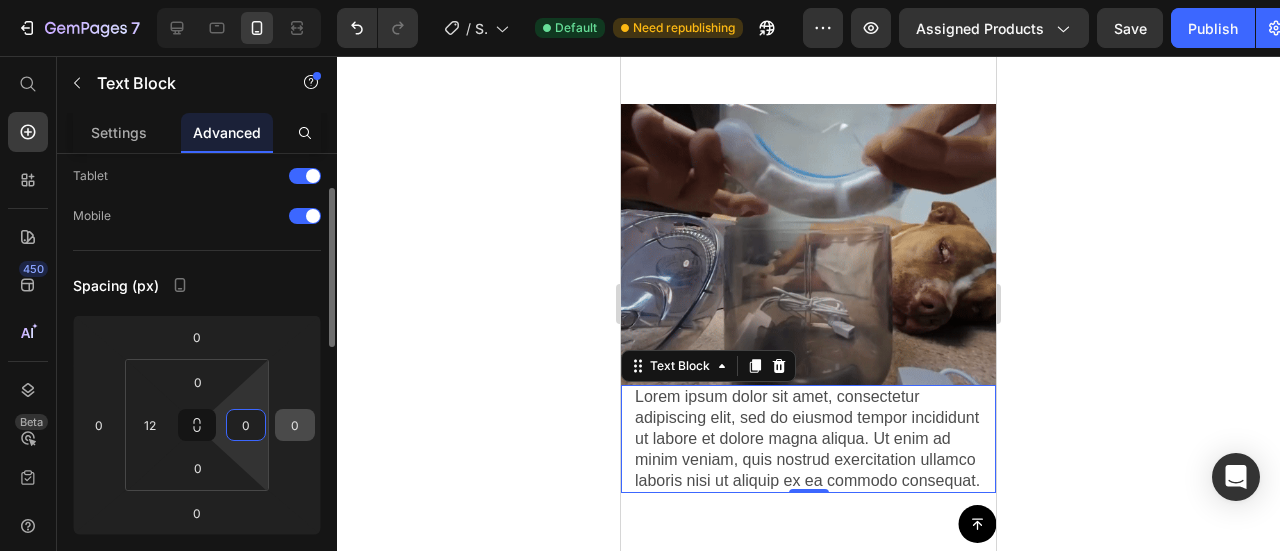 click on "0 0 0 0 0 12 0 0" 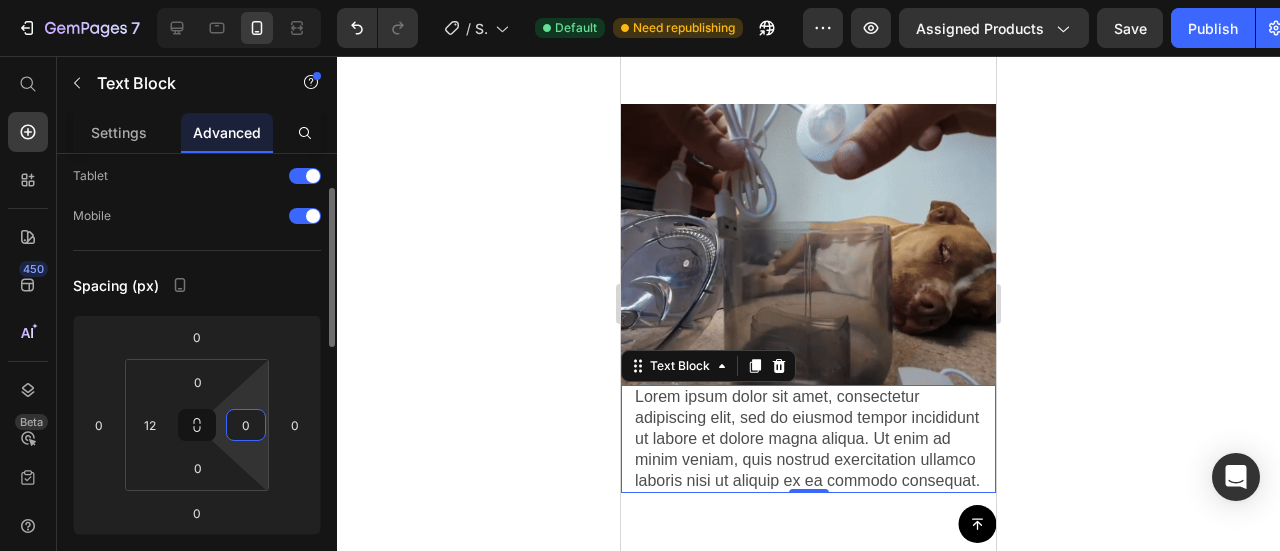 click on "0" at bounding box center [246, 425] 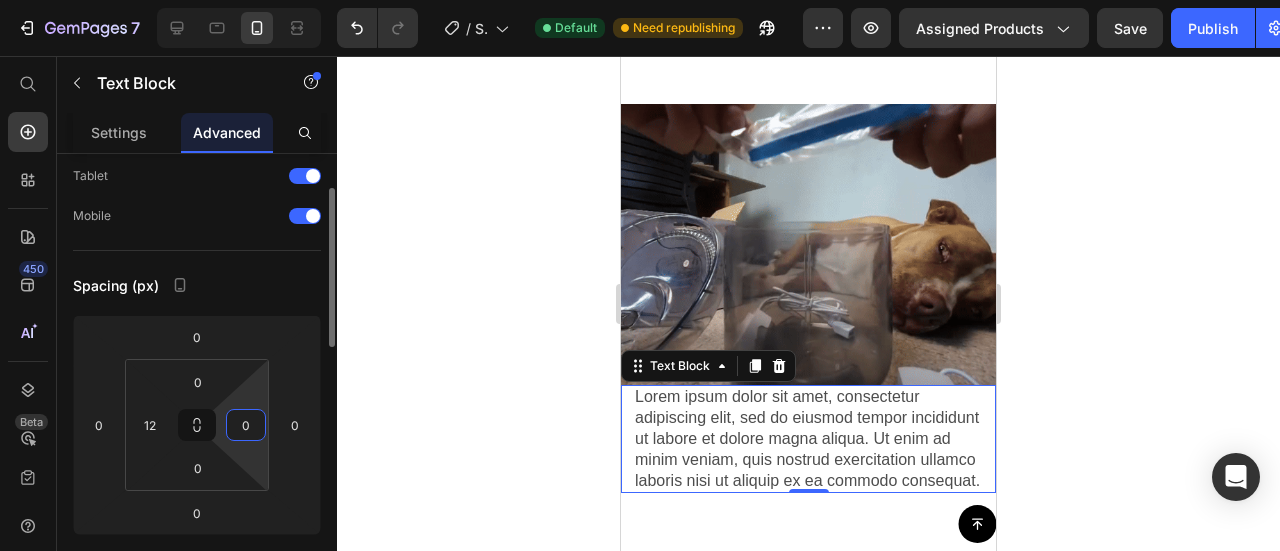 drag, startPoint x: 238, startPoint y: 424, endPoint x: 216, endPoint y: 418, distance: 22.803509 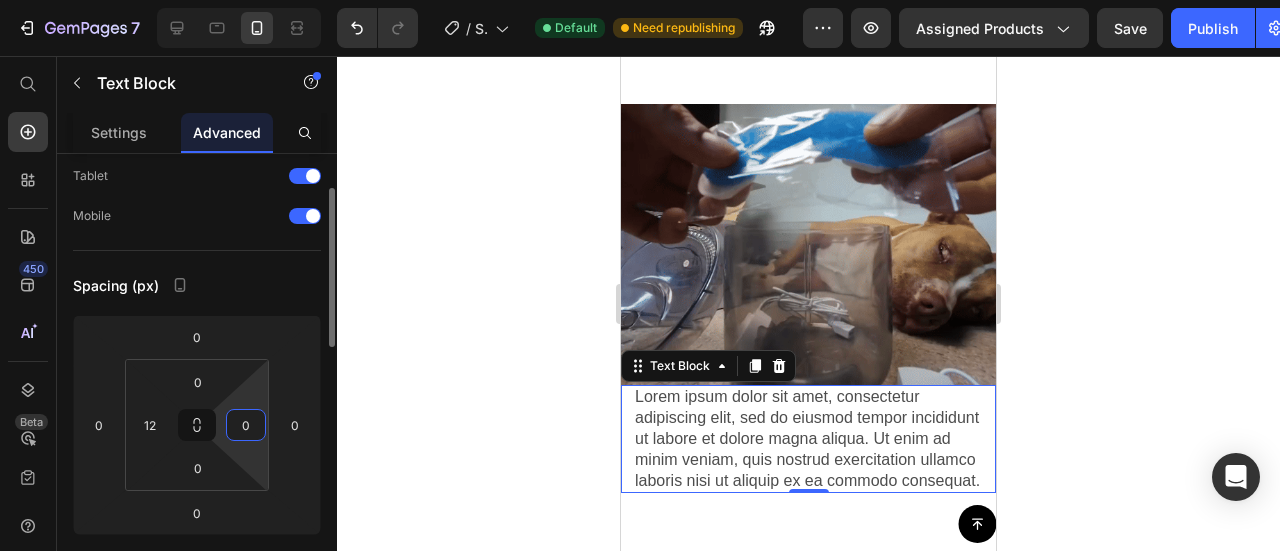 click on "0 12 0 0" at bounding box center [197, 425] 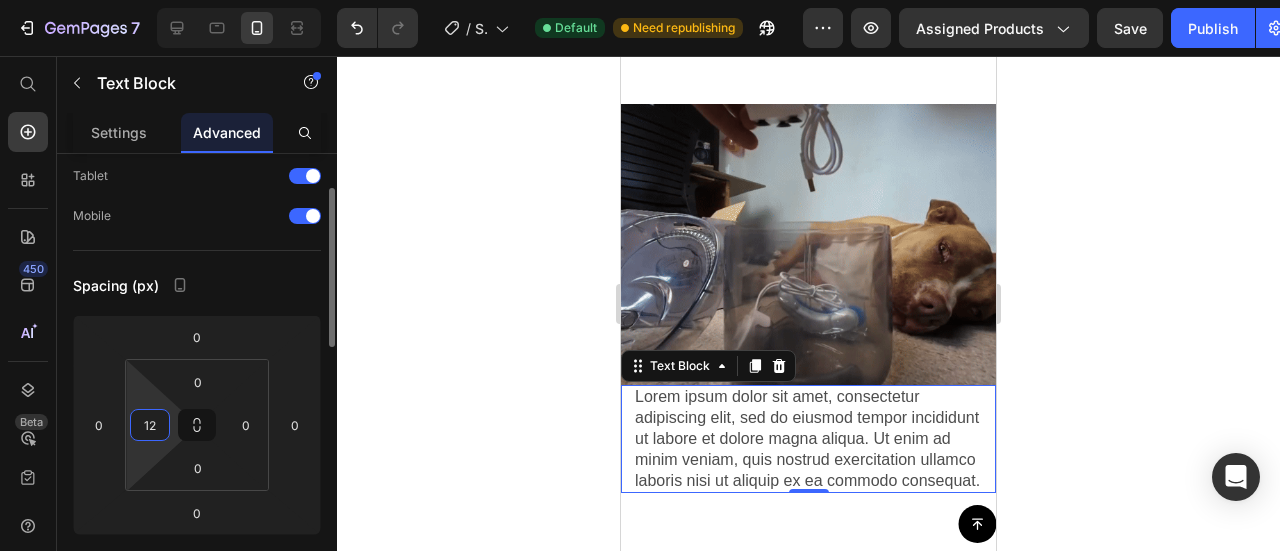 click on "0 12 0 0" at bounding box center [197, 425] 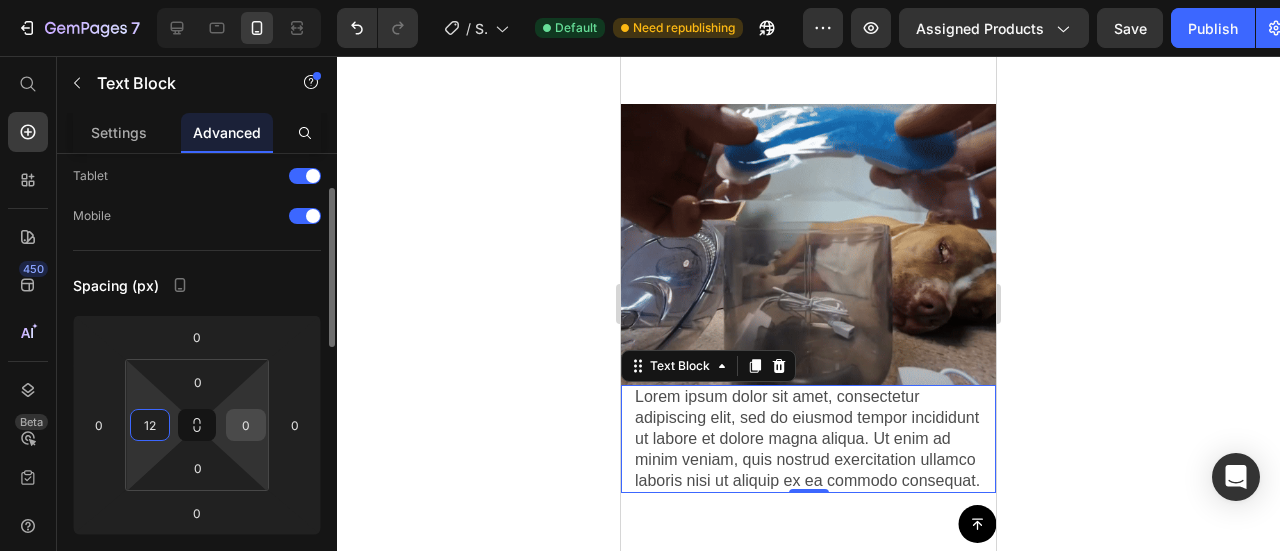click on "0" at bounding box center [246, 425] 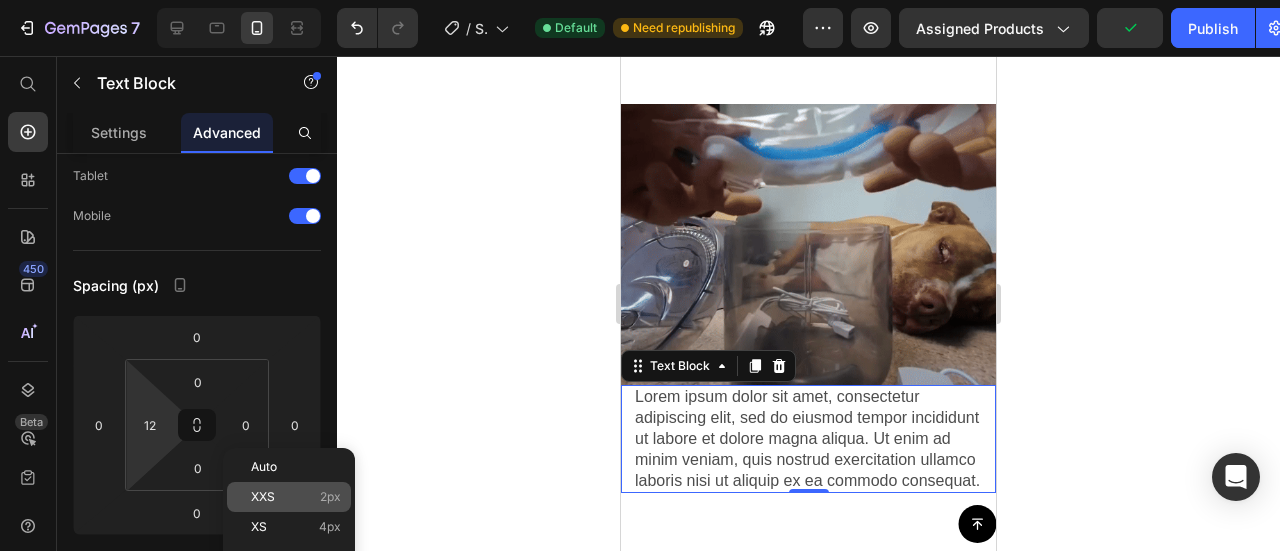 click on "XXS 2px" at bounding box center [296, 497] 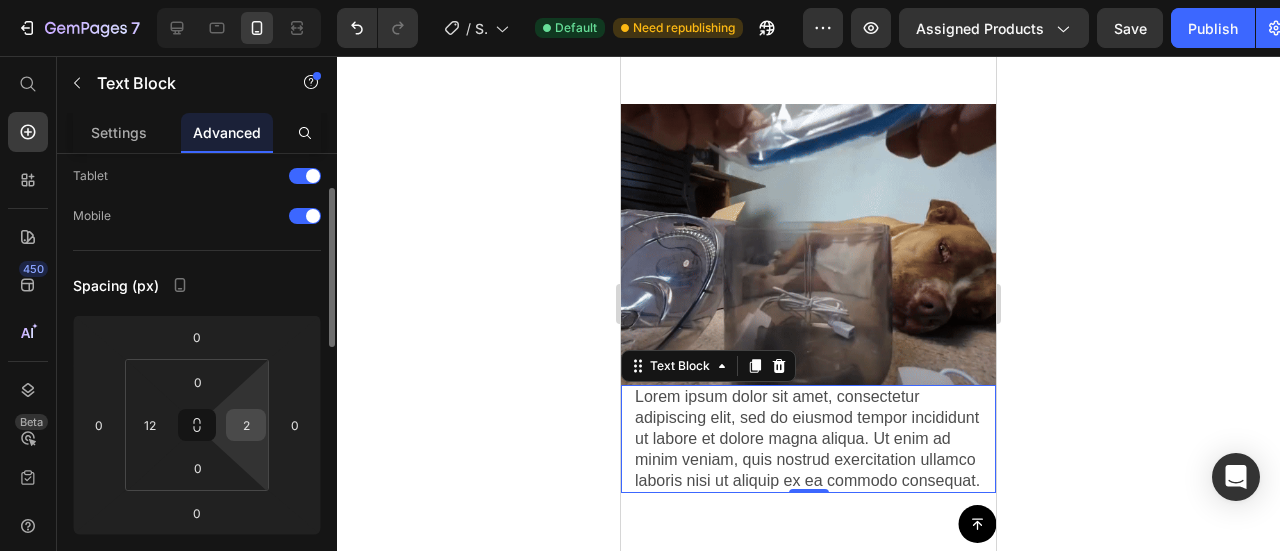 click on "2" at bounding box center (246, 425) 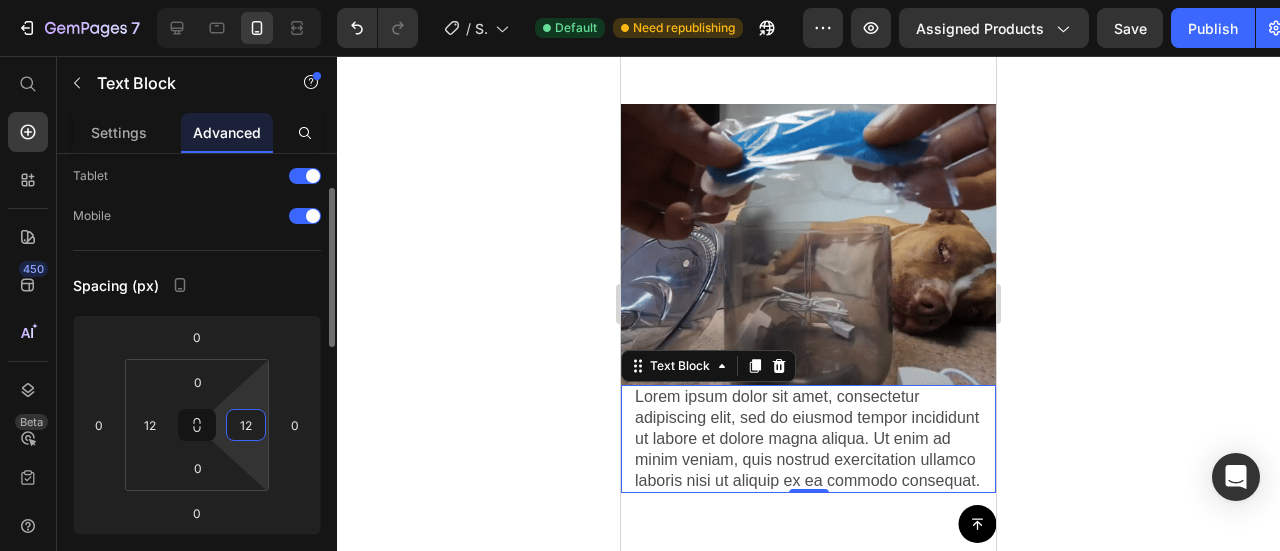 type on "12" 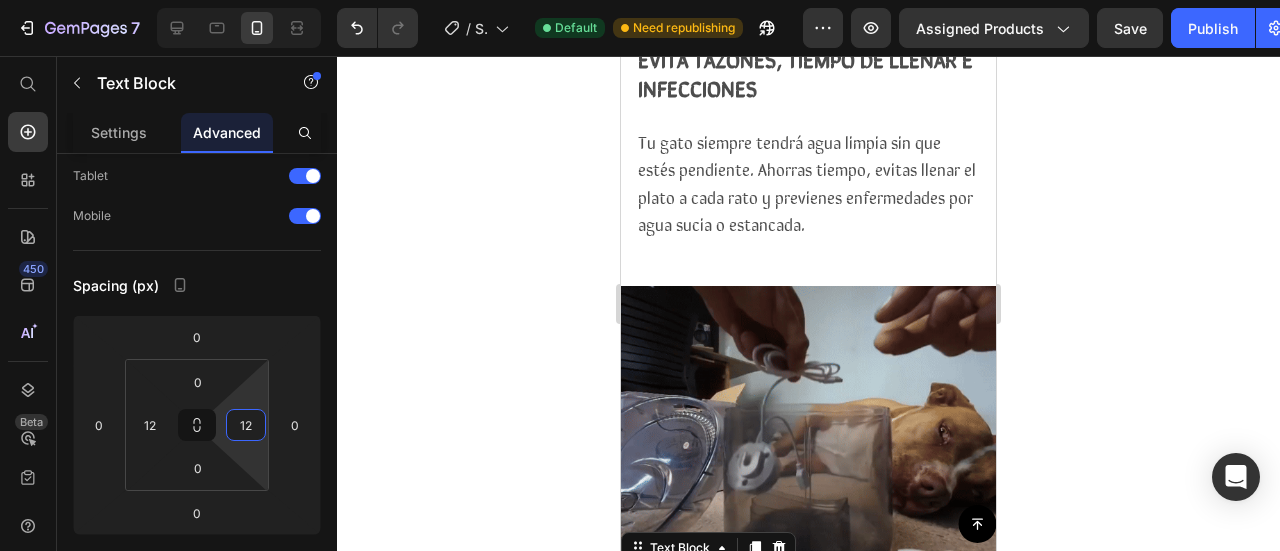 scroll, scrollTop: 1734, scrollLeft: 0, axis: vertical 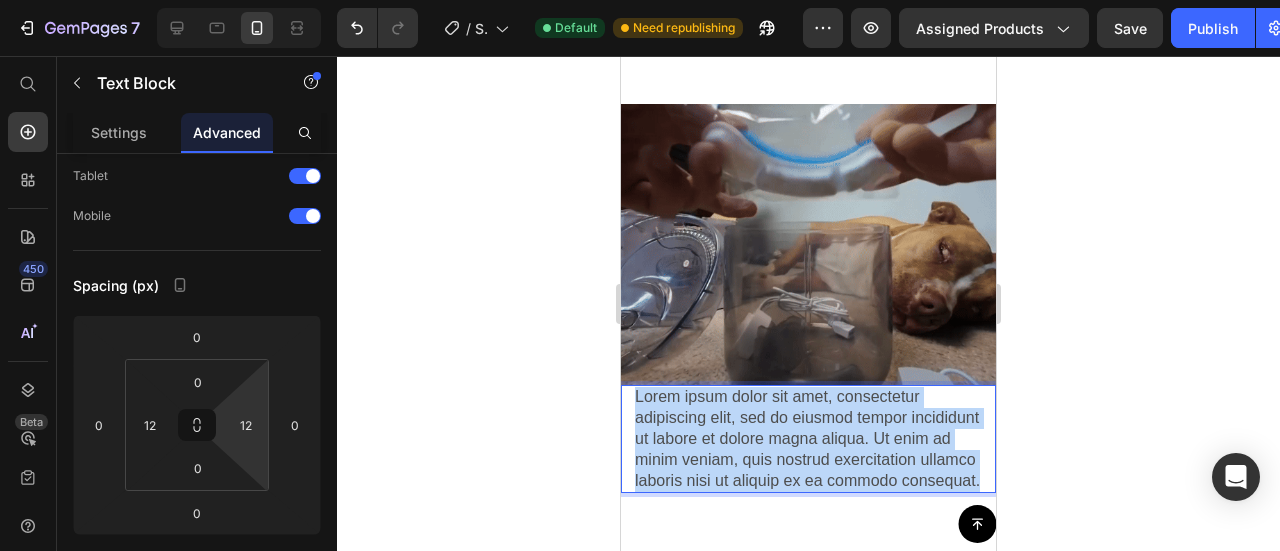 drag, startPoint x: 802, startPoint y: 387, endPoint x: 578, endPoint y: 287, distance: 245.30797 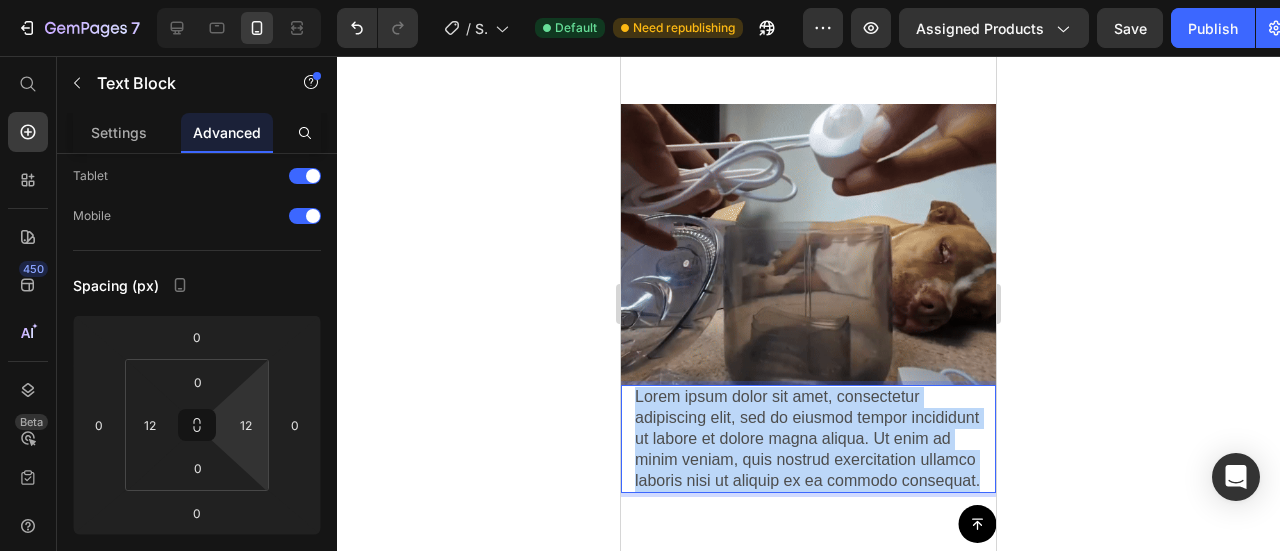 click on "iPhone 13 Mini  ( 375 px) iPhone 13 Mini iPhone 13 Pro iPhone 11 Pro Max iPhone 15 Pro Max Pixel 7 Galaxy S8+ Galaxy S20 Ultra iPad Mini iPad Air iPad Pro
Button Sticky
RagH₂O Item List
Entrega   3 a 5 dias  Item List Row
Product Images
Icon Boosts immunity and defense Text Block
Icon Boosts immunity and defense Text Block
Icon Boosts immunity and defense Text Block Row Icon Icon Icon Icon Icon Icon List Briana M. Text Block Row Verified Buyer Item List Row “At vero eos et accusamus et iusto odio dignissimos ducimus qui blanditiis praesentium voluptatum” Text Block Row Icon Icon Icon Icon Icon Icon List +1.500 vendidos! Text Block Row Ragdoll Drink™ Product Title $99.900,00 Product Price
Gran capacidad de 1.8L
Triple sistema de filtración
Detecta a tu mascota
Item List" at bounding box center (808, 800) 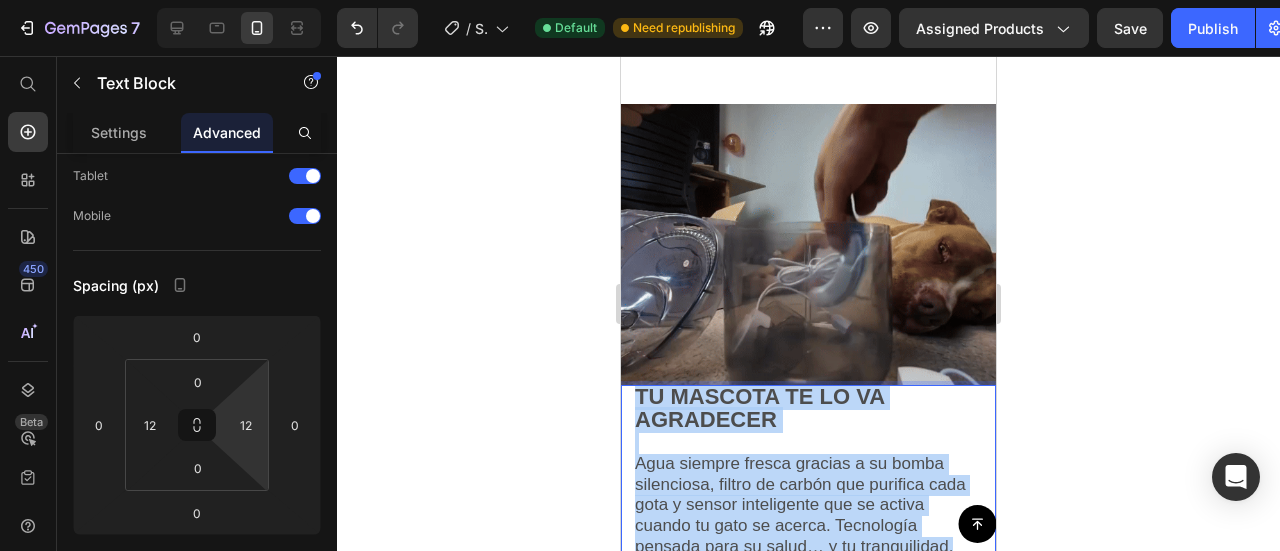 drag, startPoint x: 964, startPoint y: 437, endPoint x: 627, endPoint y: 267, distance: 377.45065 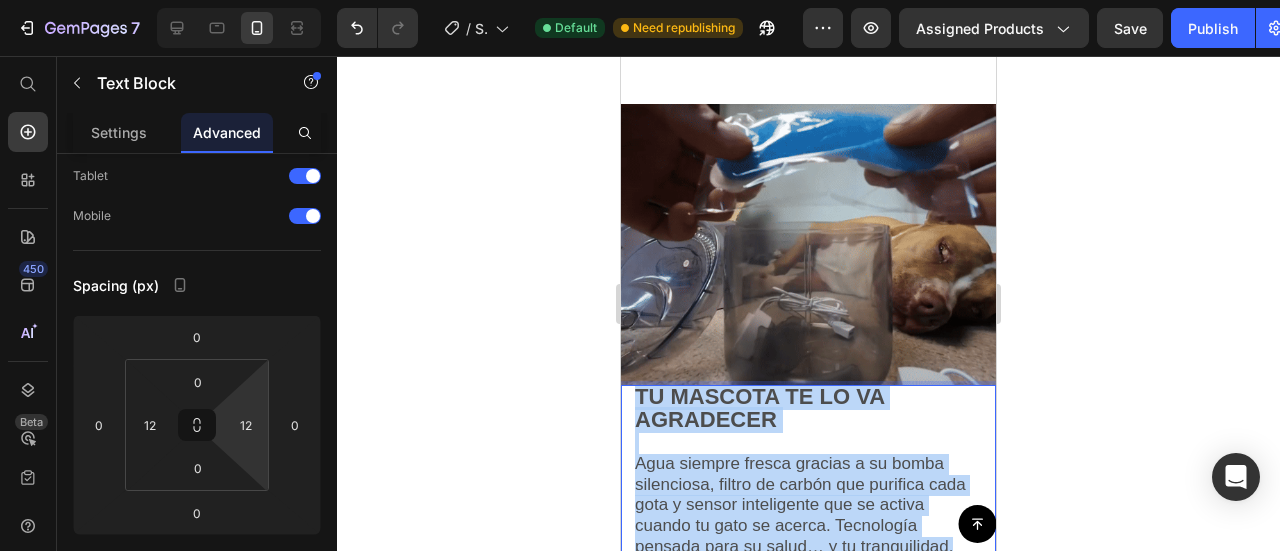 click on "Image TU MASCOTA TE LO VA AGRADECER Agua siempre fresca gracias a su bomba silenciosa, filtro de carbón que purifica cada gota y sensor inteligente que se activa cuando tu gato se acerca. Tecnología pensada para su salud… y tu tranquilidad. Text Block   0 Row" at bounding box center (808, 332) 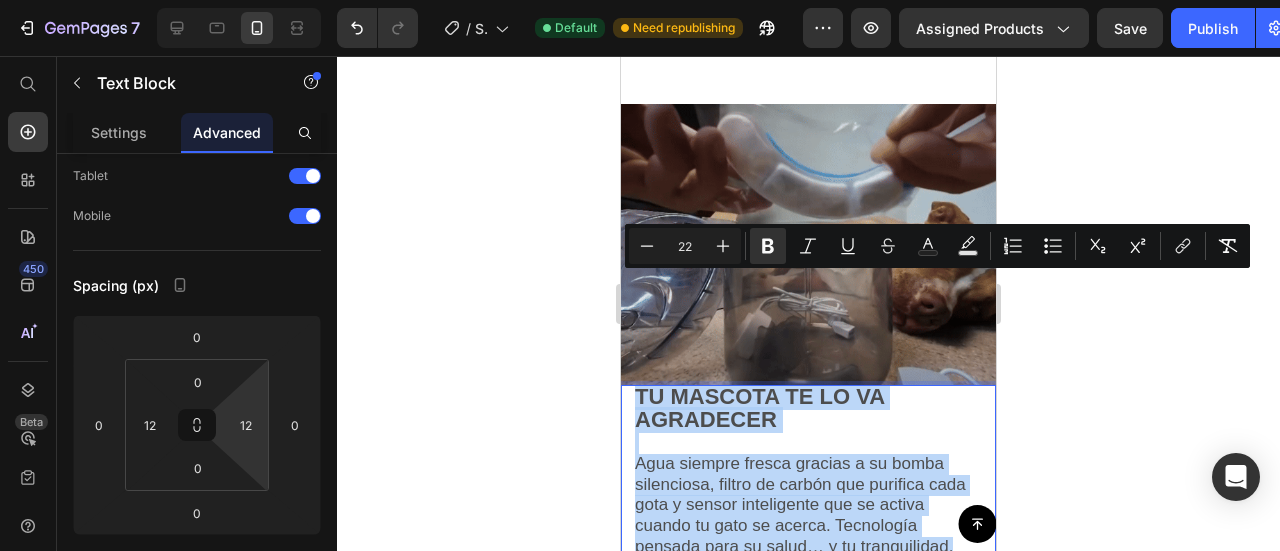click on "Agua siempre fresca gracias a su bomba silenciosa, filtro de carbón que purifica cada gota y sensor inteligente que se activa cuando tu gato se acerca. Tecnología pensada para su salud… y tu tranquilidad." at bounding box center (800, 505) 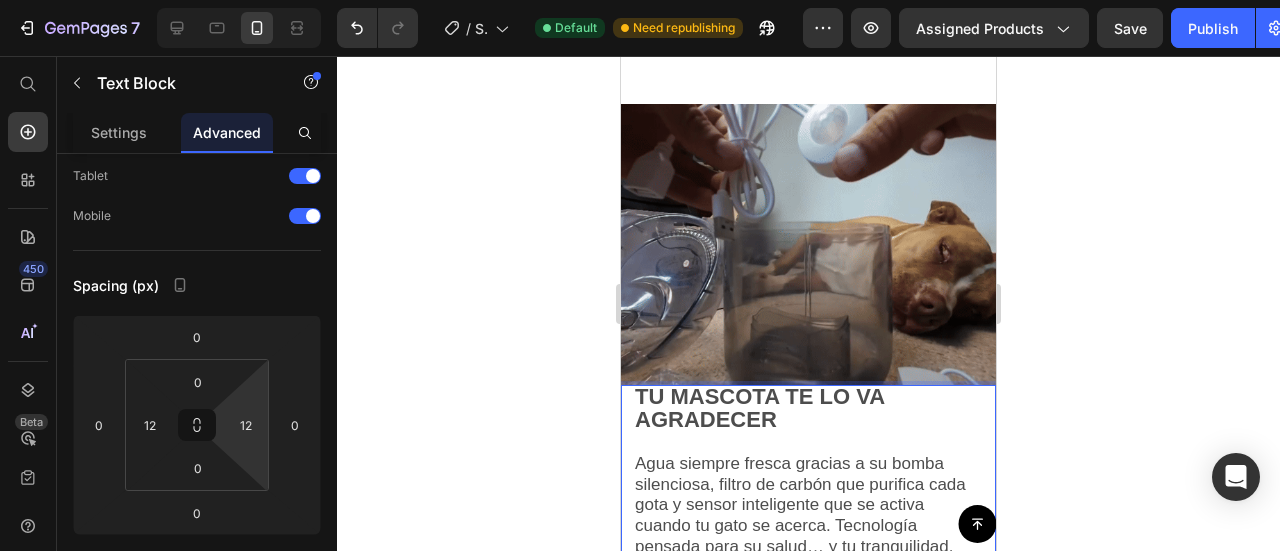 click on "Agua siempre fresca gracias a su bomba silenciosa, filtro de carbón que purifica cada gota y sensor inteligente que se activa cuando tu gato se acerca. Tecnología pensada para su salud… y tu tranquilidad." at bounding box center [800, 505] 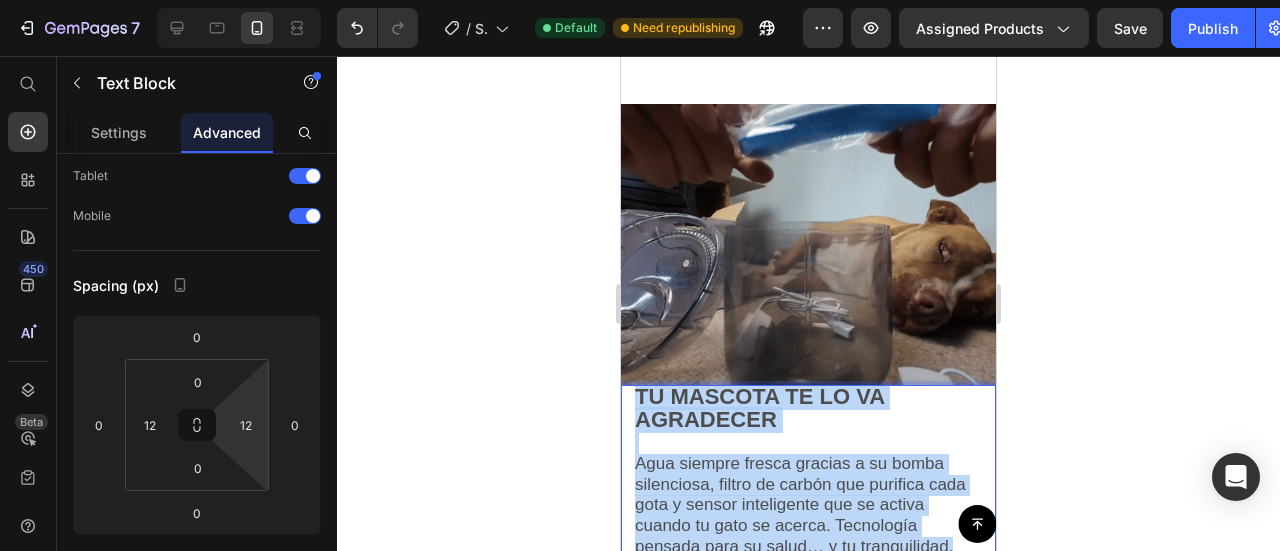 drag, startPoint x: 952, startPoint y: 434, endPoint x: 624, endPoint y: 249, distance: 376.57535 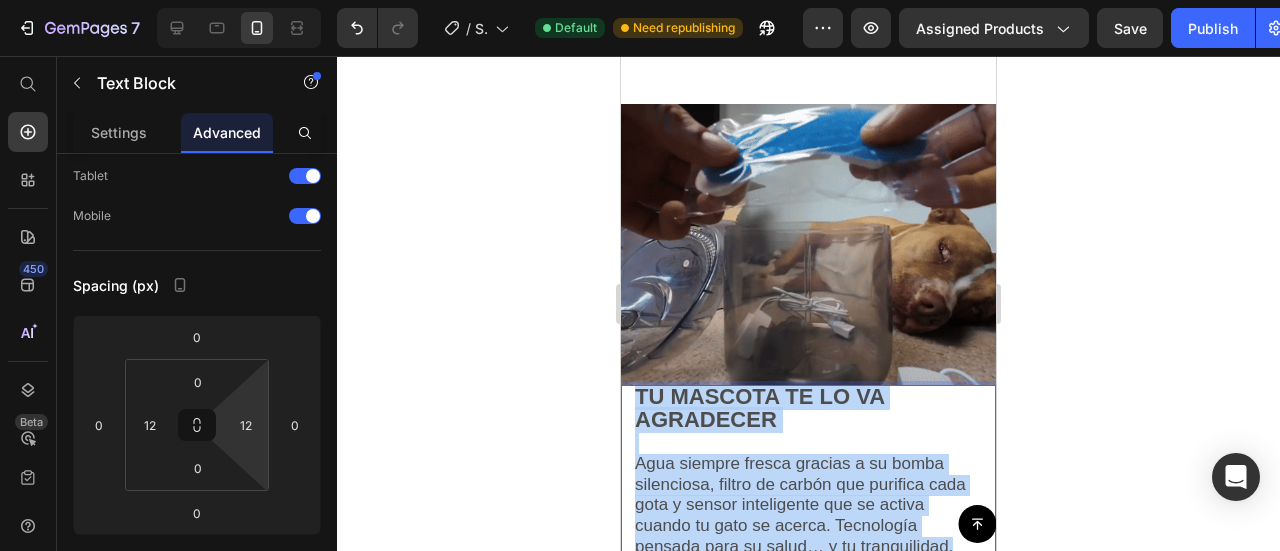 click on "Image TU MASCOTA TE LO VA AGRADECER Agua siempre fresca gracias a su bomba silenciosa, filtro de carbón que purifica cada gota y sensor inteligente que se activa cuando tu gato se acerca. Tecnología pensada para su salud… y tu tranquilidad. Text Block   0 Row" at bounding box center (808, 332) 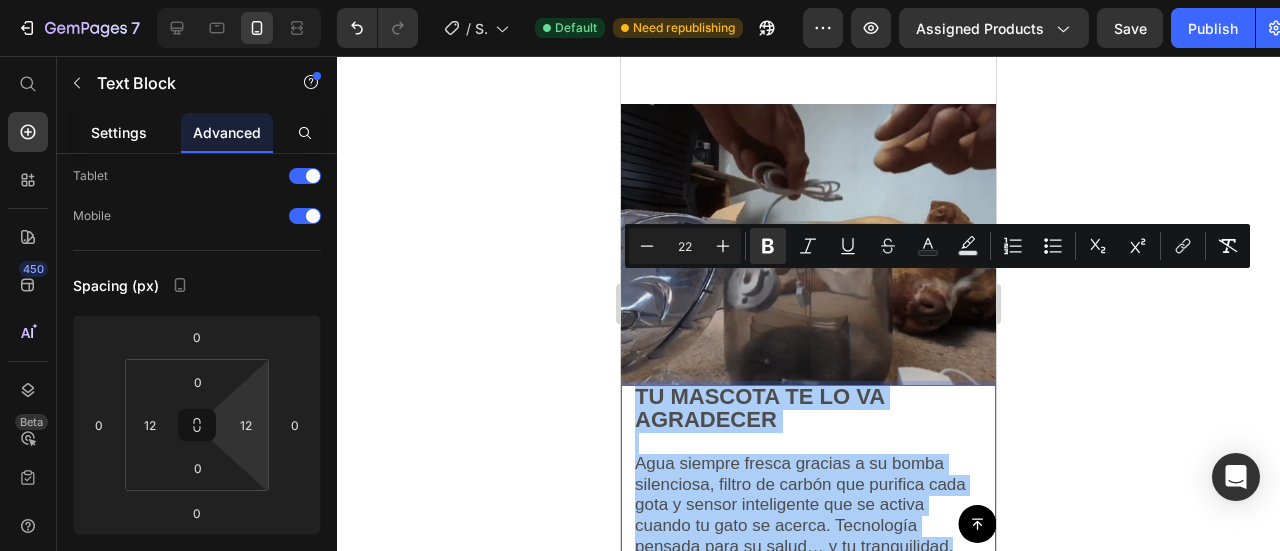 click on "Settings" at bounding box center [119, 132] 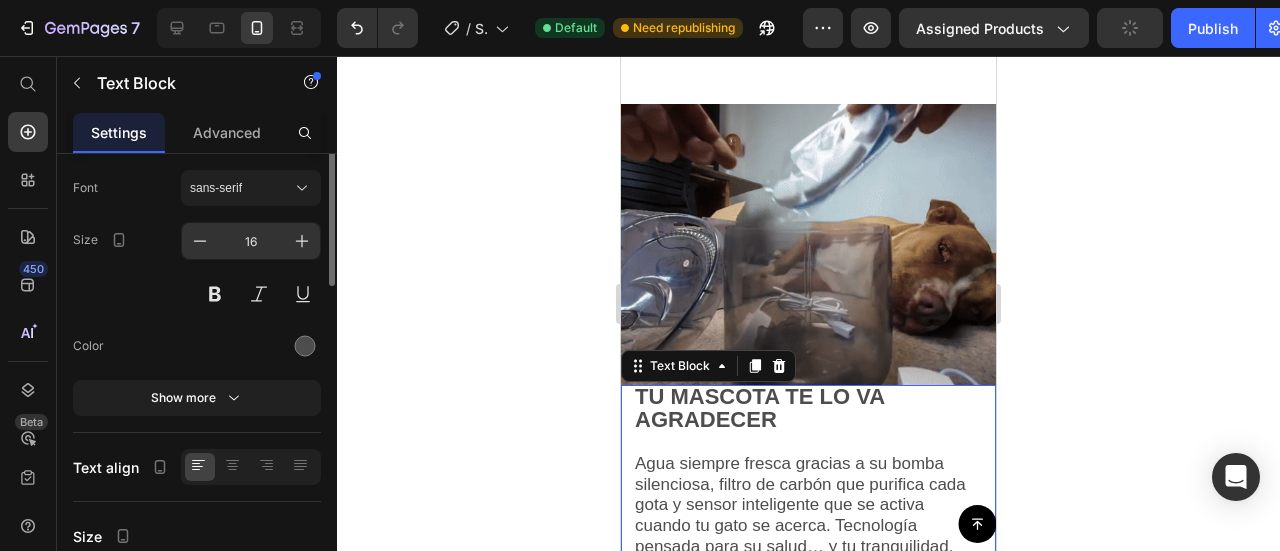 scroll, scrollTop: 0, scrollLeft: 0, axis: both 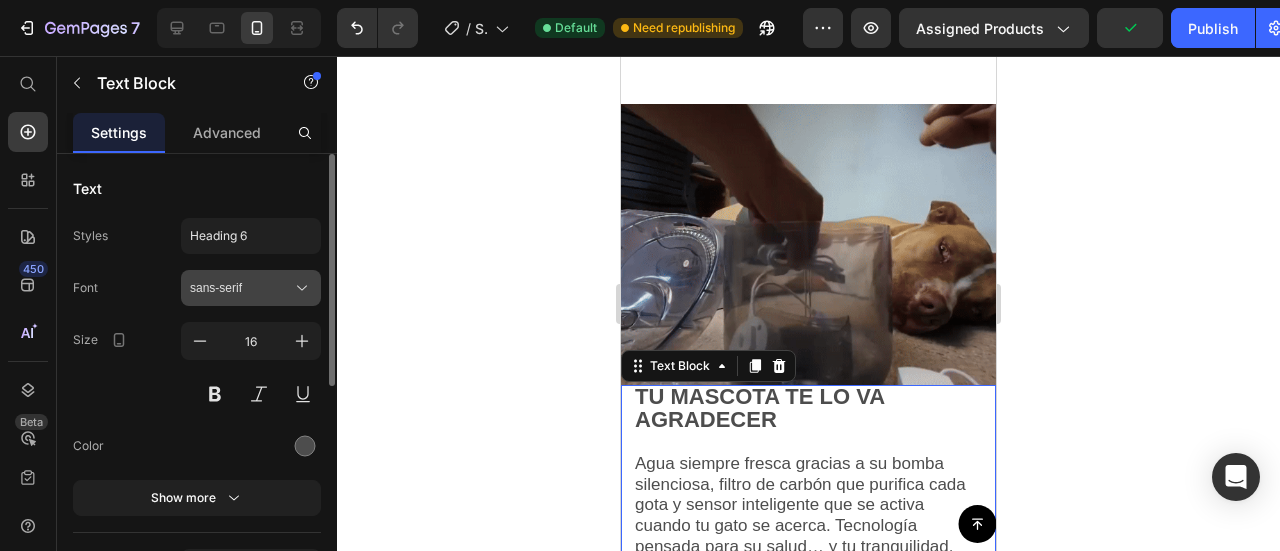 drag, startPoint x: 236, startPoint y: 295, endPoint x: 236, endPoint y: 279, distance: 16 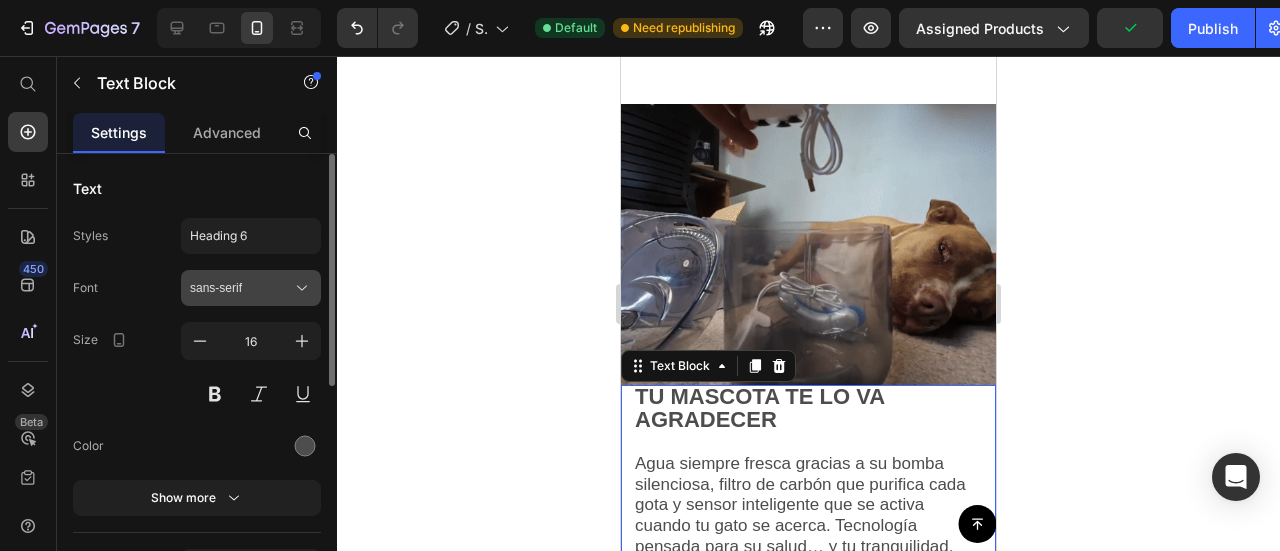 click on "sans-serif" at bounding box center [241, 288] 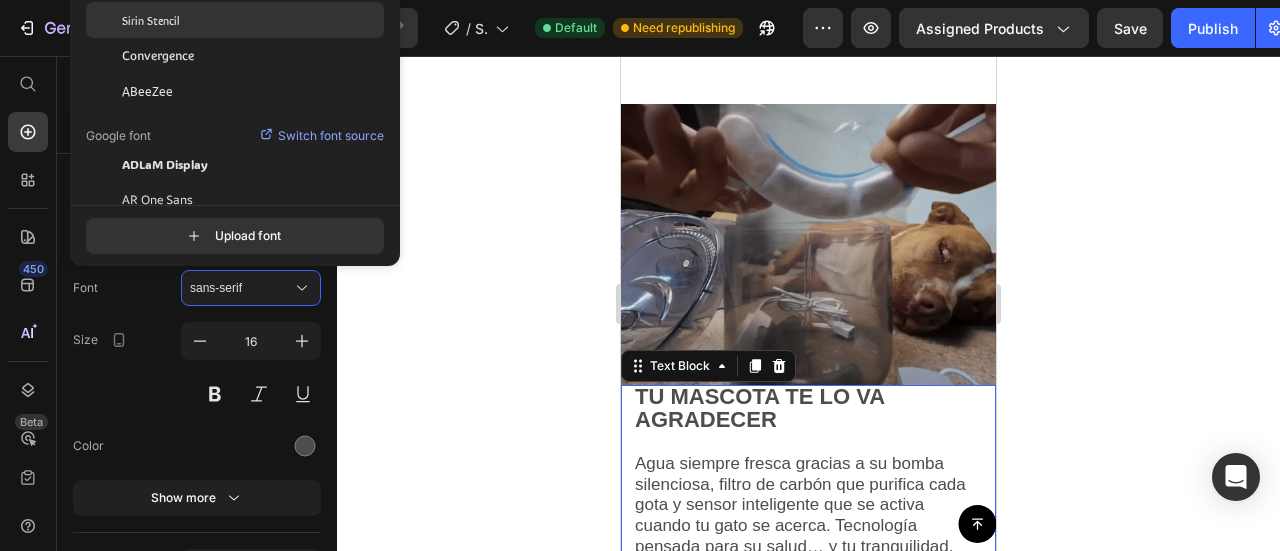 click on "Sirin Stencil" 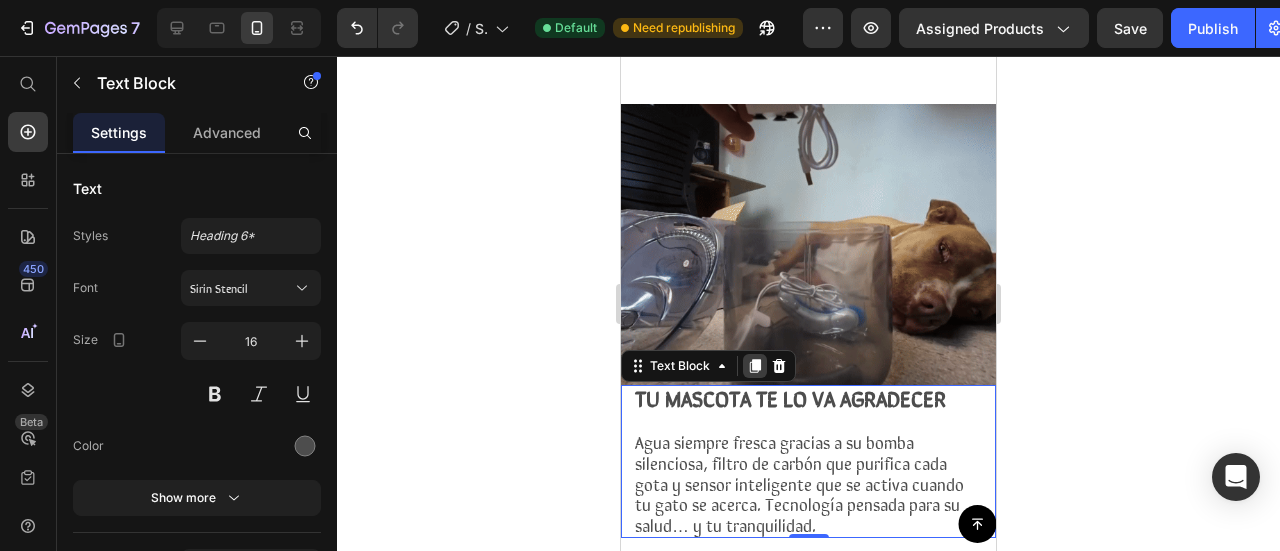 scroll, scrollTop: 1434, scrollLeft: 0, axis: vertical 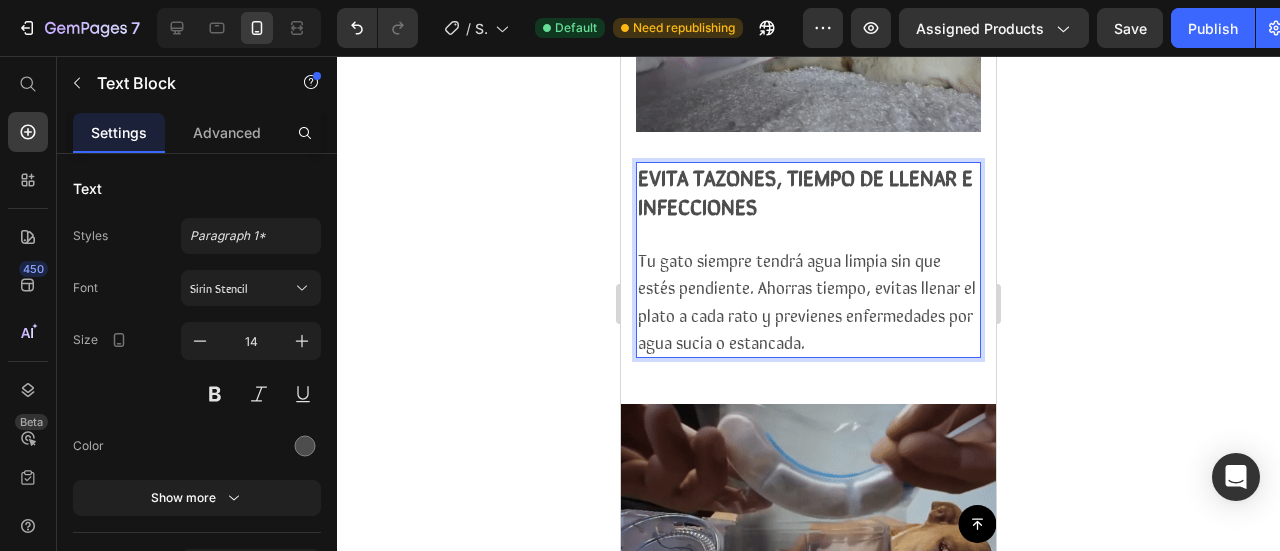 drag, startPoint x: 690, startPoint y: 181, endPoint x: 792, endPoint y: 198, distance: 103.40696 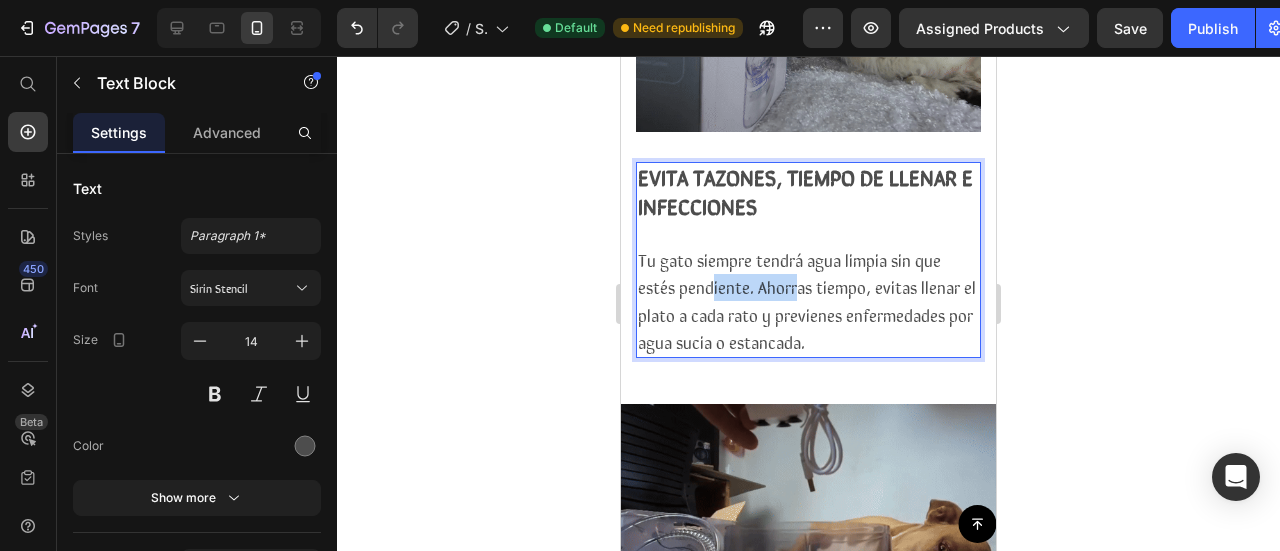 drag, startPoint x: 792, startPoint y: 198, endPoint x: 712, endPoint y: 199, distance: 80.00625 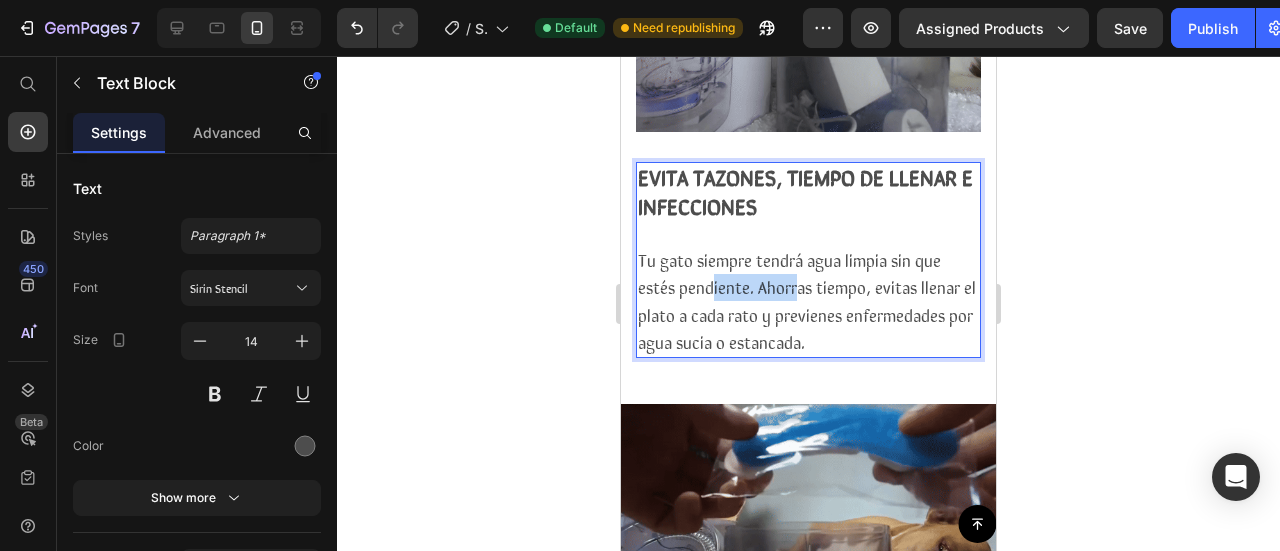 click on "Tu gato siempre tendrá agua limpia sin que estés pendiente. Ahorras tiempo, evitas llenar el plato a cada rato y previenes enfermedades por agua sucia o estancada." at bounding box center [807, 300] 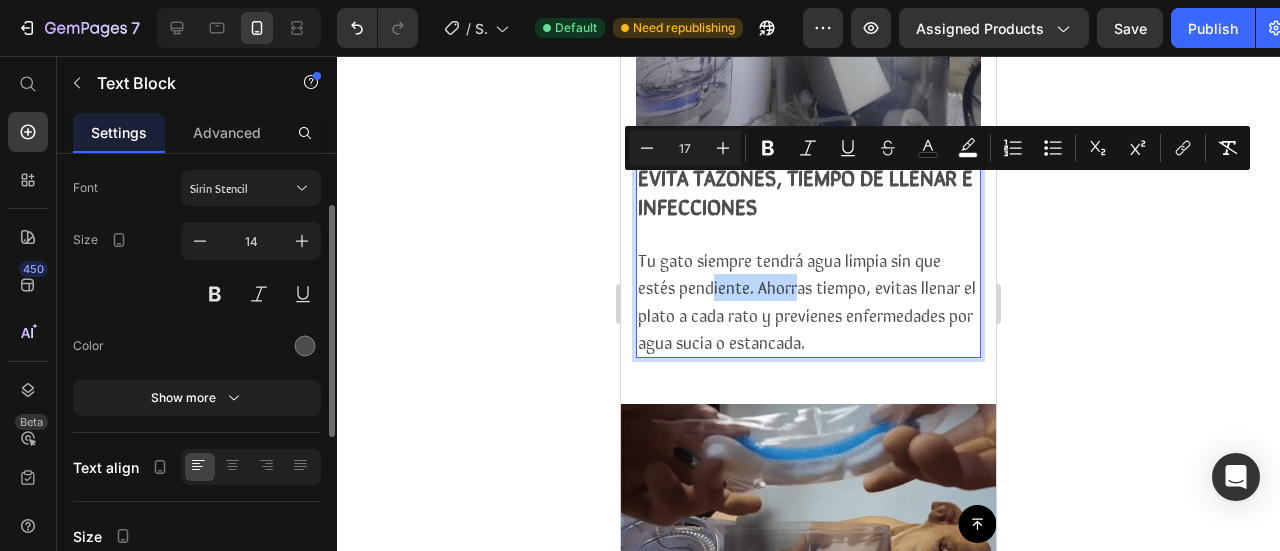 scroll, scrollTop: 300, scrollLeft: 0, axis: vertical 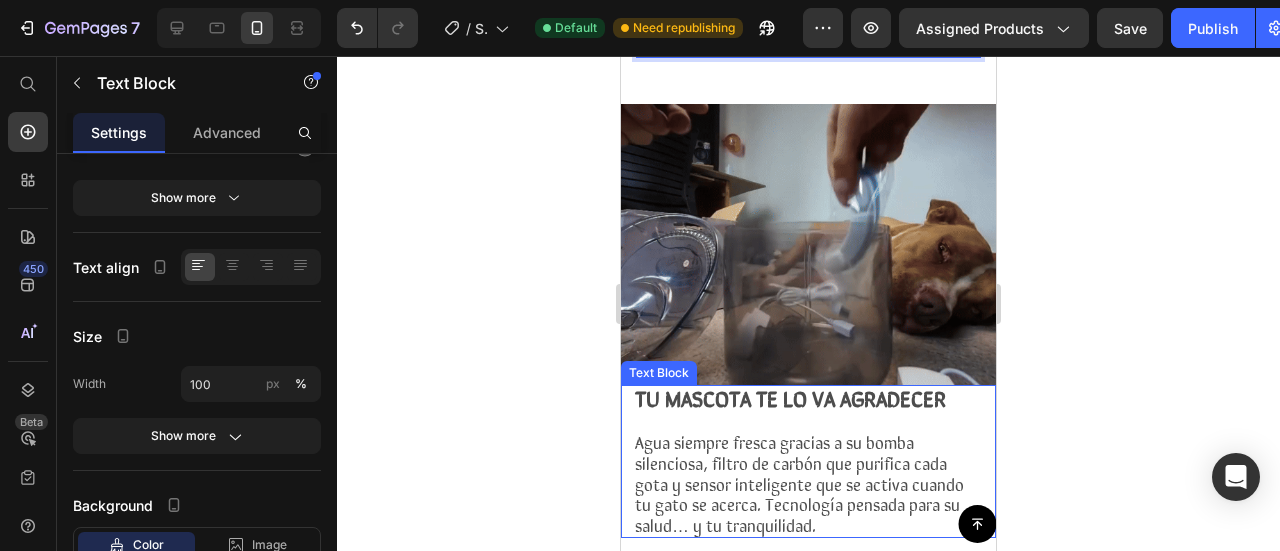 click on "Agua siempre fresca gracias a su bomba silenciosa, filtro de carbón que purifica cada gota y sensor inteligente que se activa cuando tu gato se acerca. Tecnología pensada para su salud… y tu tranquilidad." at bounding box center [799, 483] 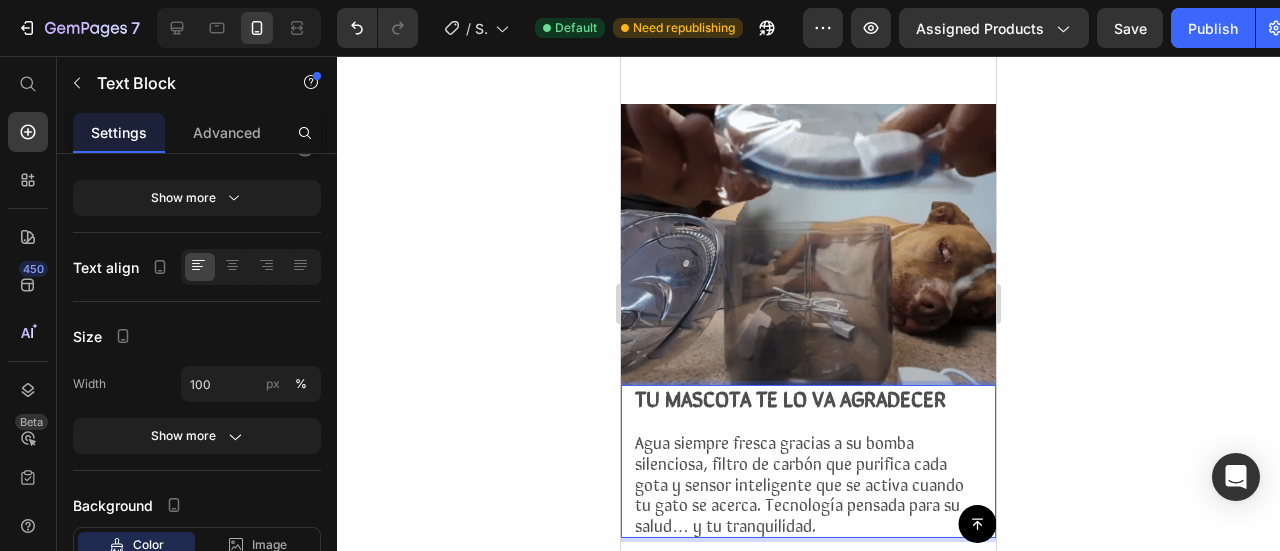 drag, startPoint x: 824, startPoint y: 399, endPoint x: 732, endPoint y: 353, distance: 102.85912 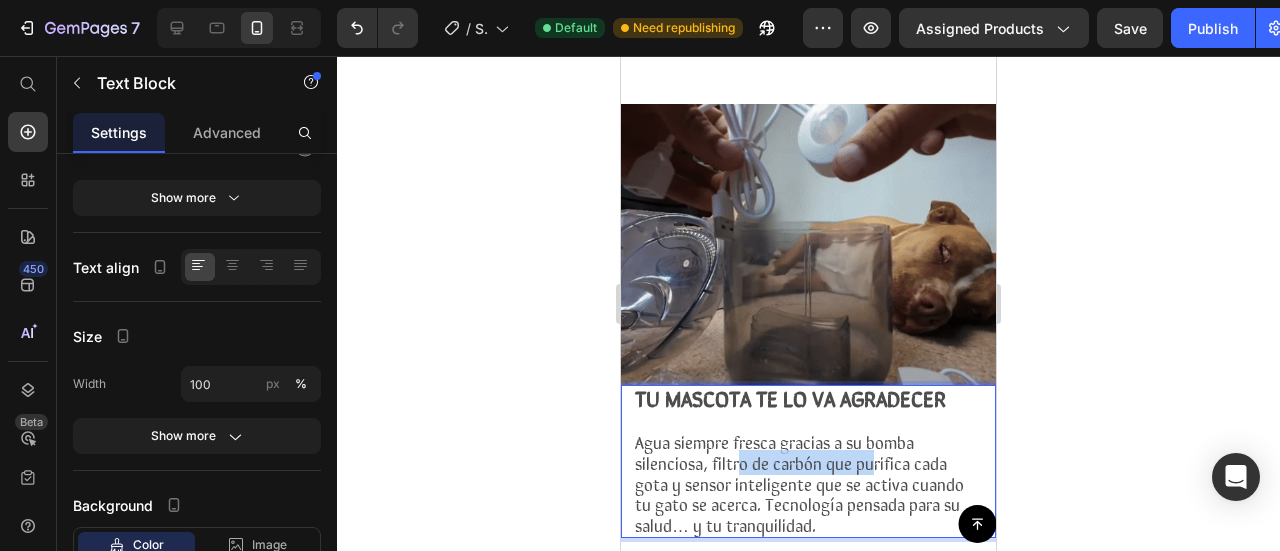 drag, startPoint x: 750, startPoint y: 348, endPoint x: 910, endPoint y: 369, distance: 161.37224 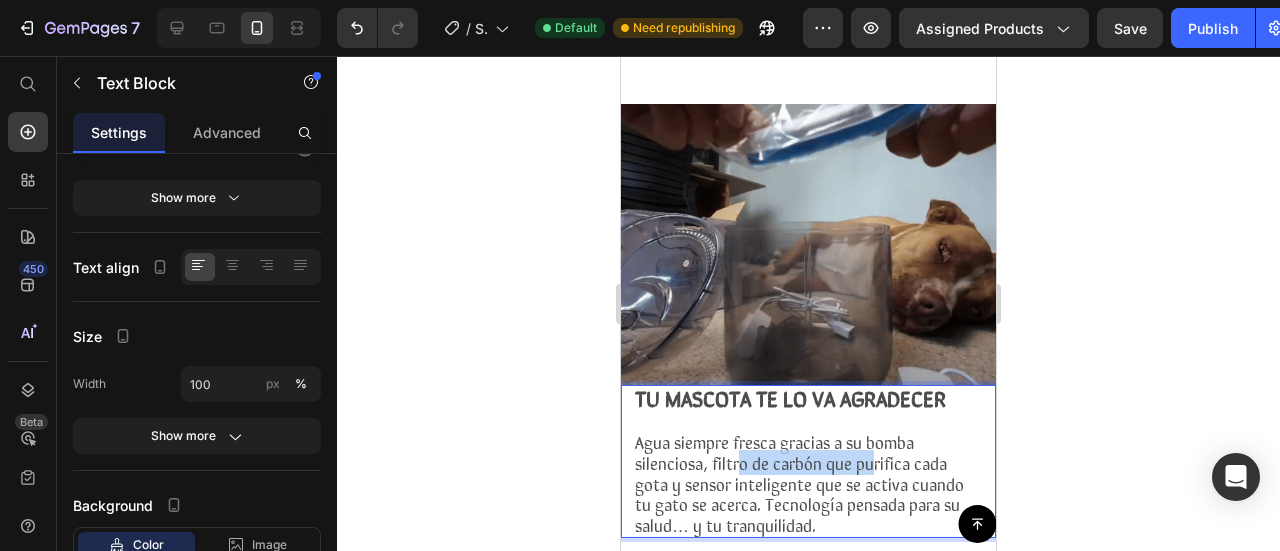 click on "Agua siempre fresca gracias a su bomba silenciosa, filtro de carbón que purifica cada gota y sensor inteligente que se activa cuando tu gato se acerca. Tecnología pensada para su salud… y tu tranquilidad." at bounding box center [799, 483] 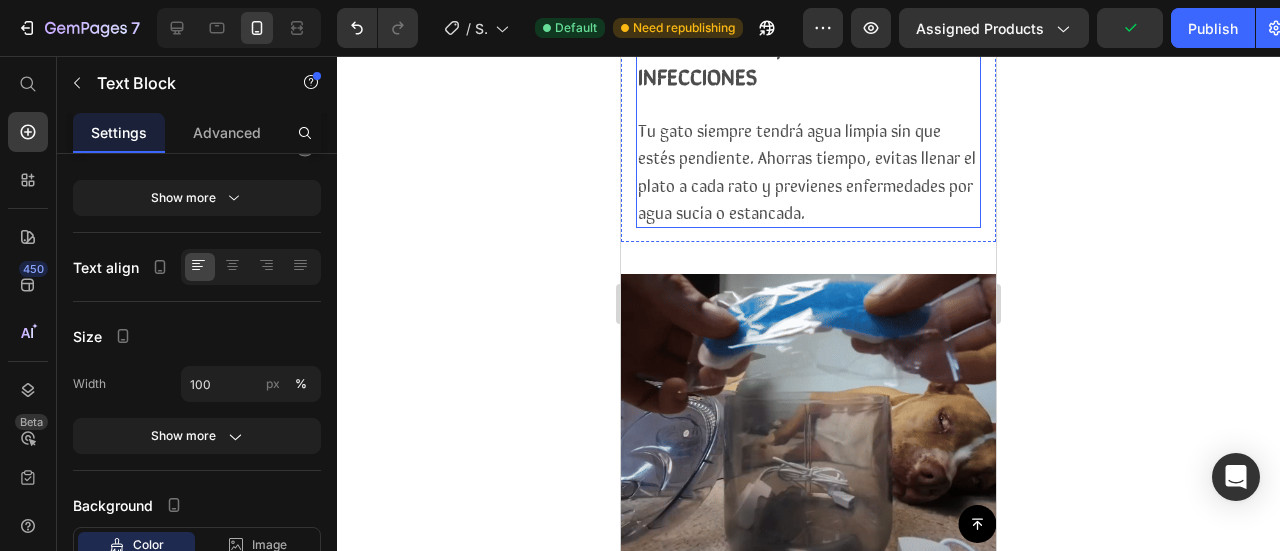 scroll, scrollTop: 1234, scrollLeft: 0, axis: vertical 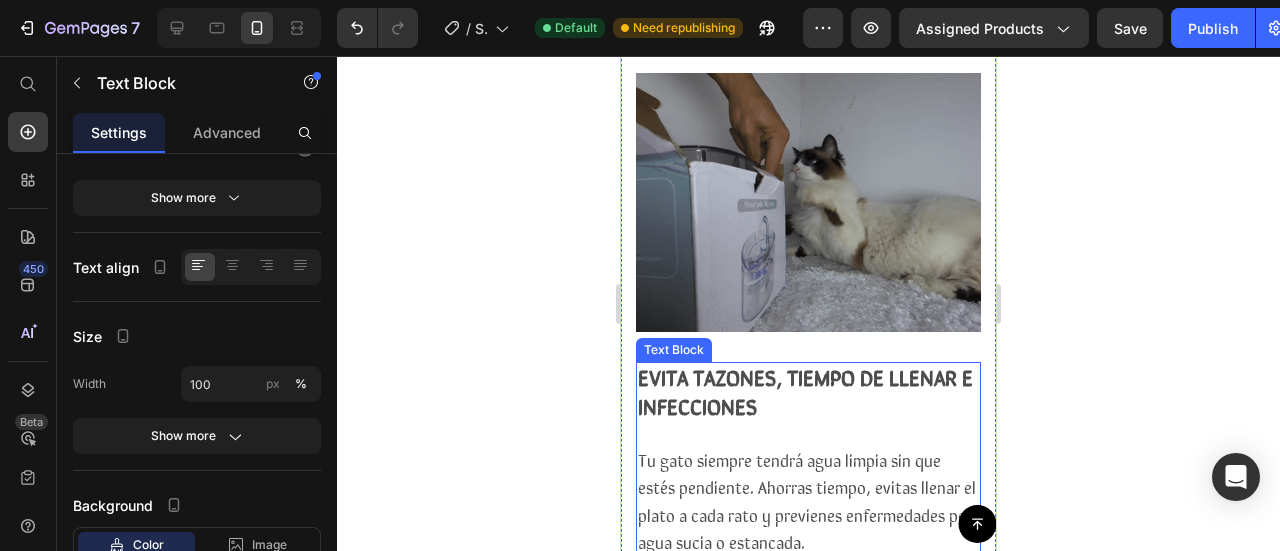 click at bounding box center (808, 434) 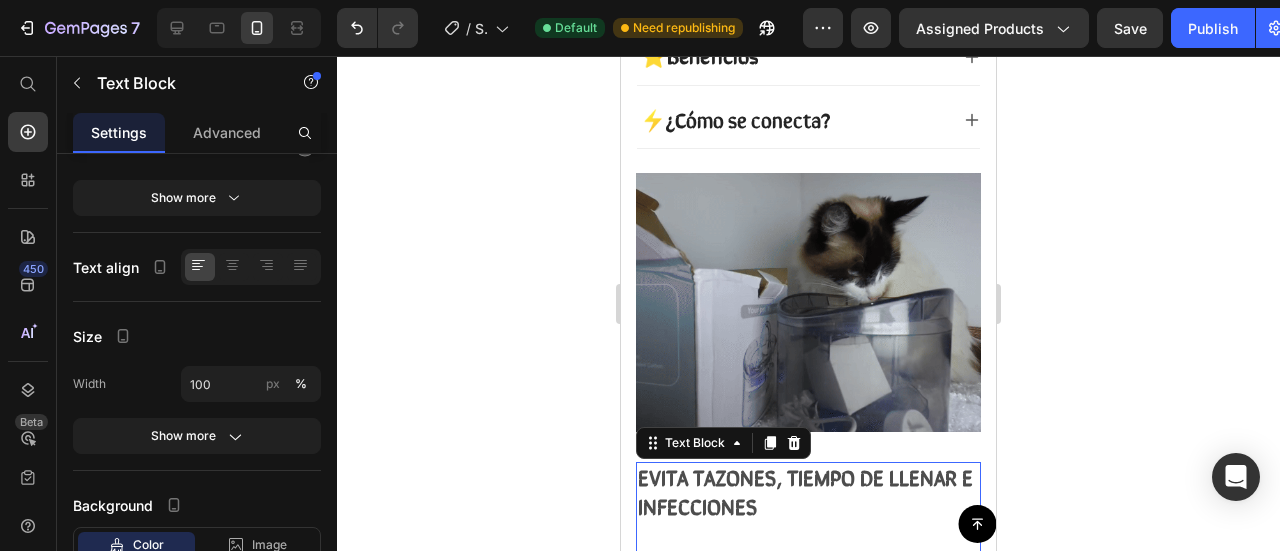 scroll, scrollTop: 1334, scrollLeft: 0, axis: vertical 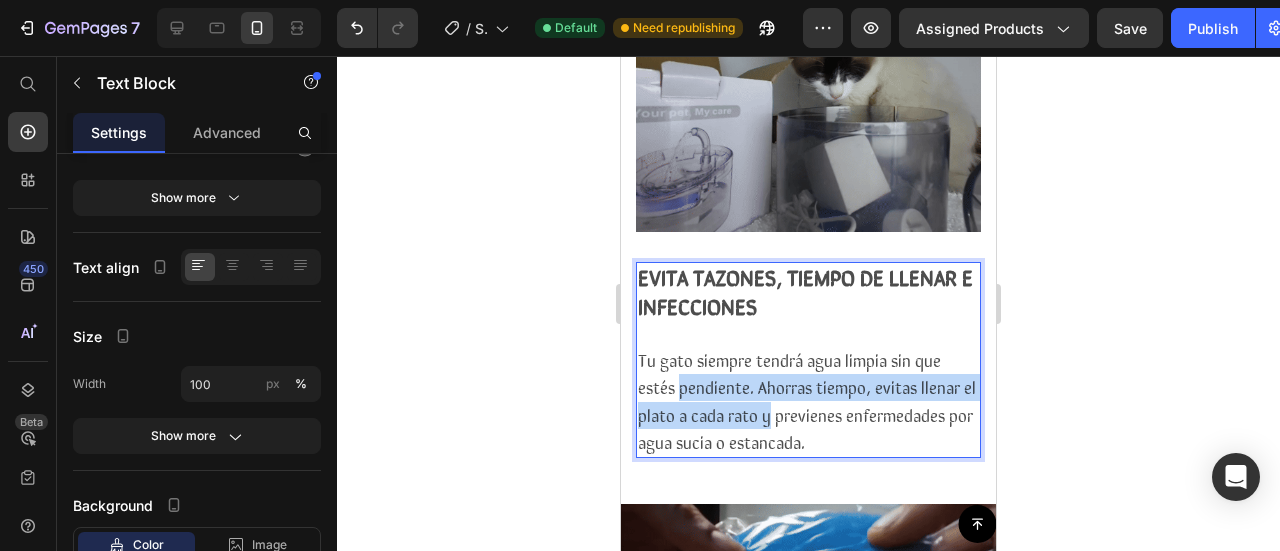 drag, startPoint x: 682, startPoint y: 278, endPoint x: 784, endPoint y: 320, distance: 110.308655 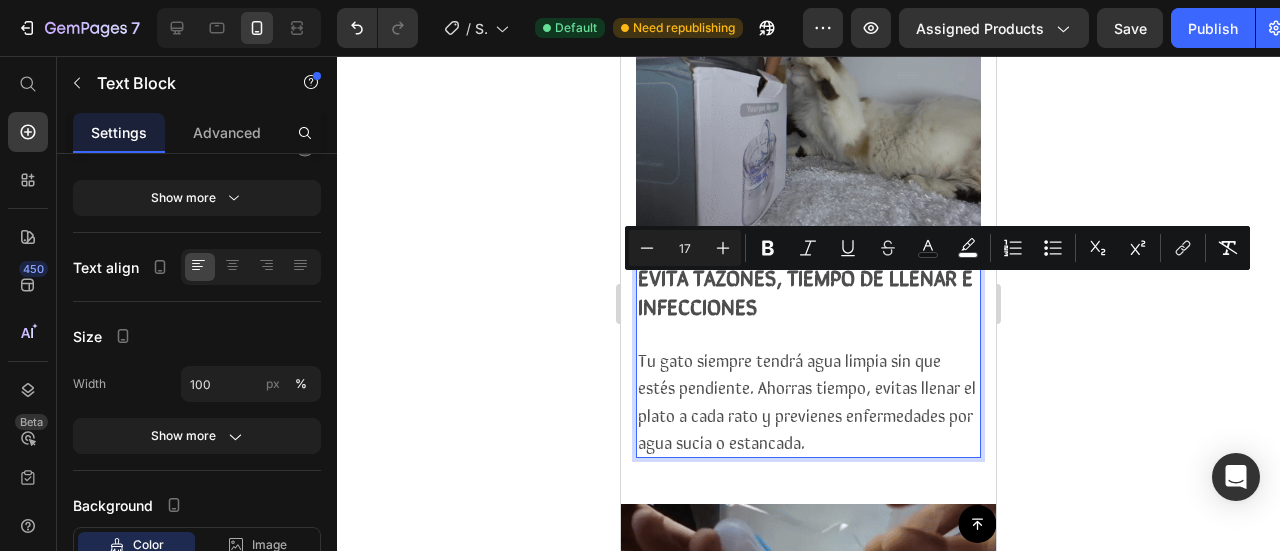click on "Tu gato siempre tendrá agua limpia sin que estés pendiente. Ahorras tiempo, evitas llenar el plato a cada rato y previenes enfermedades por agua sucia o estancada." at bounding box center (807, 400) 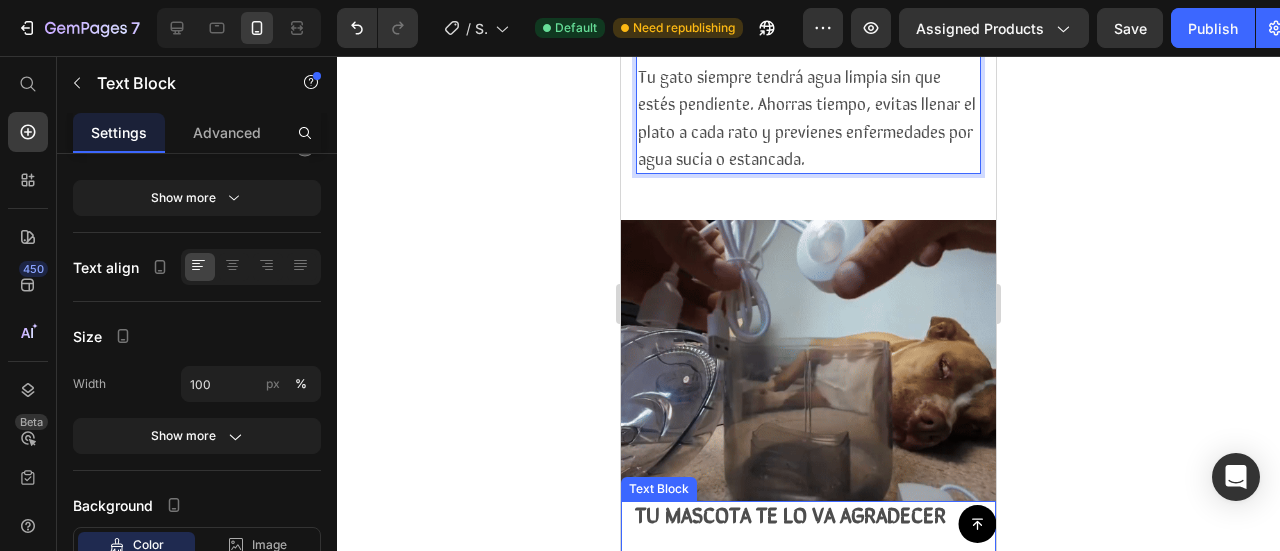 scroll, scrollTop: 1734, scrollLeft: 0, axis: vertical 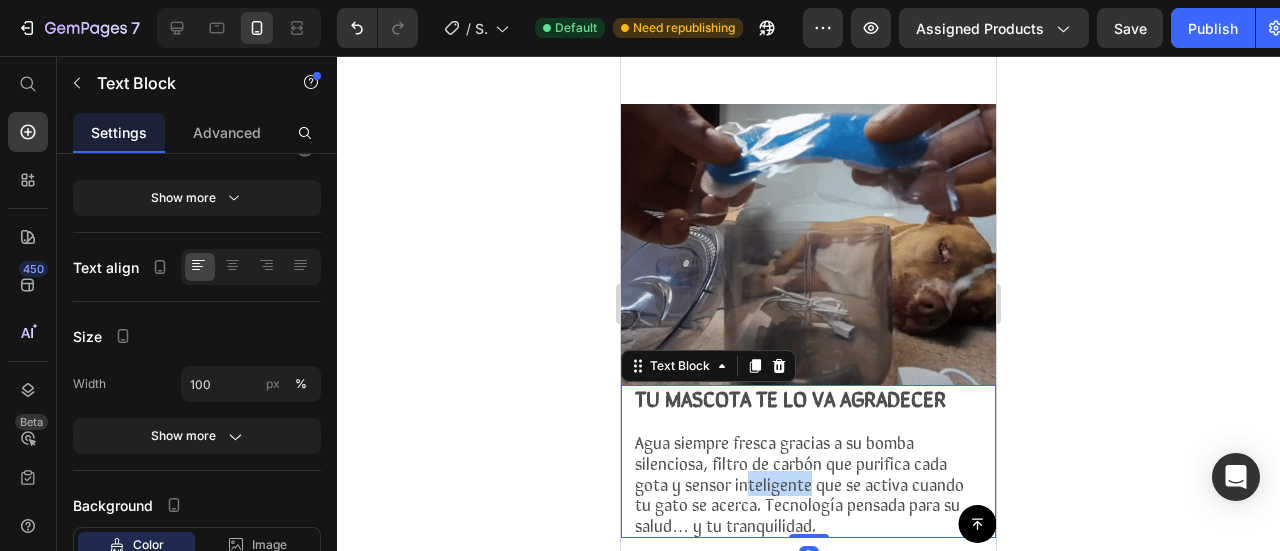 drag, startPoint x: 744, startPoint y: 373, endPoint x: 808, endPoint y: 385, distance: 65.11528 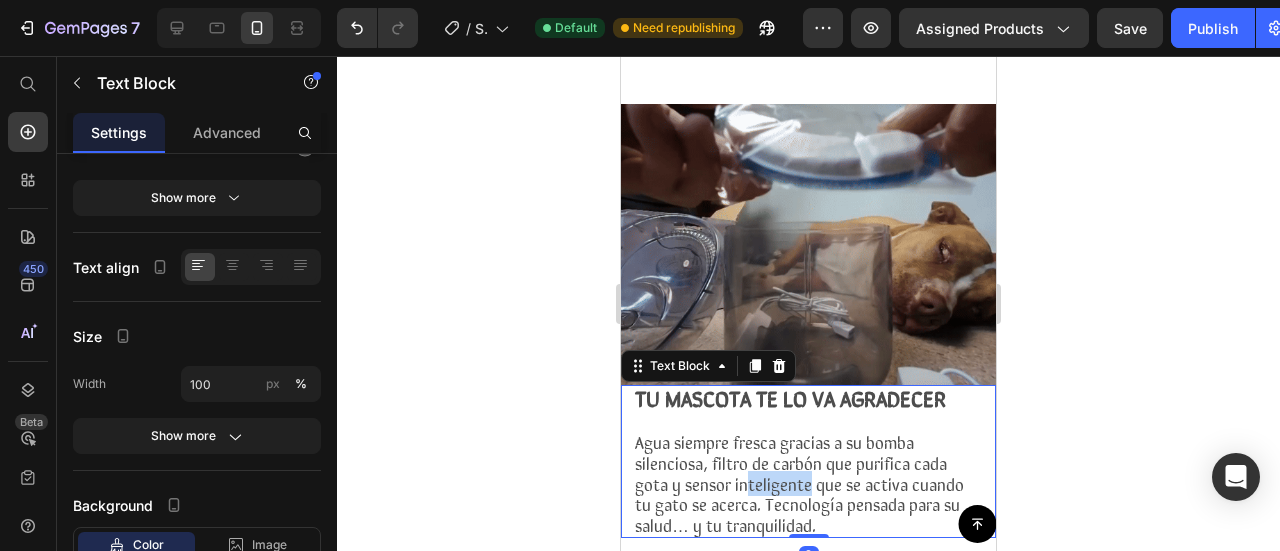 click on "Agua siempre fresca gracias a su bomba silenciosa, filtro de carbón que purifica cada gota y sensor inteligente que se activa cuando tu gato se acerca. Tecnología pensada para su salud… y tu tranquilidad." at bounding box center (799, 483) 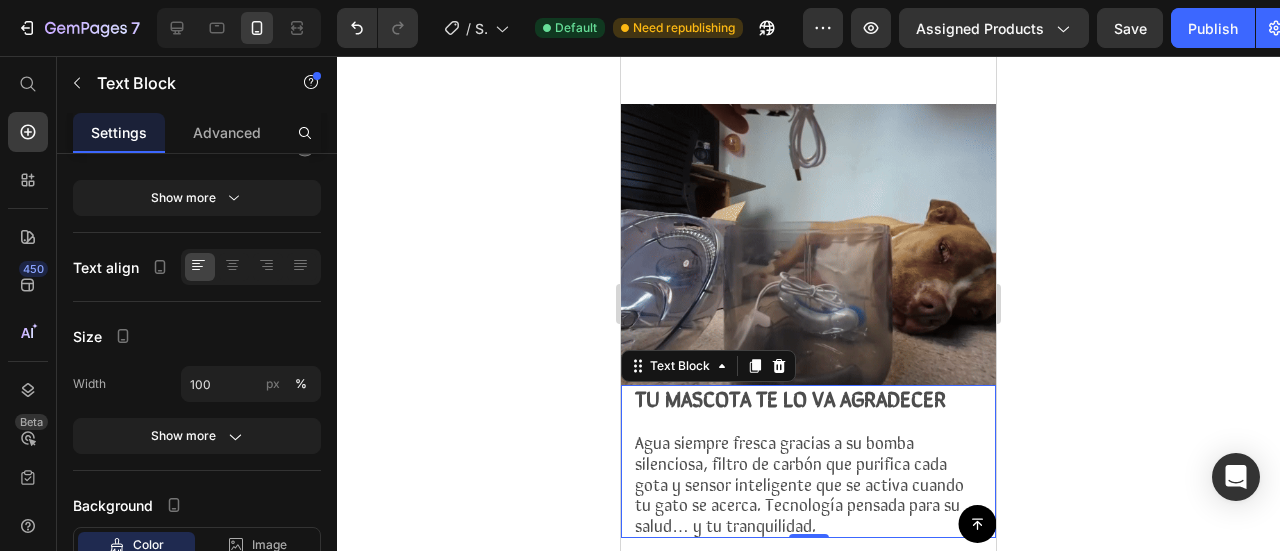 drag, startPoint x: 815, startPoint y: 399, endPoint x: 800, endPoint y: 394, distance: 15.811388 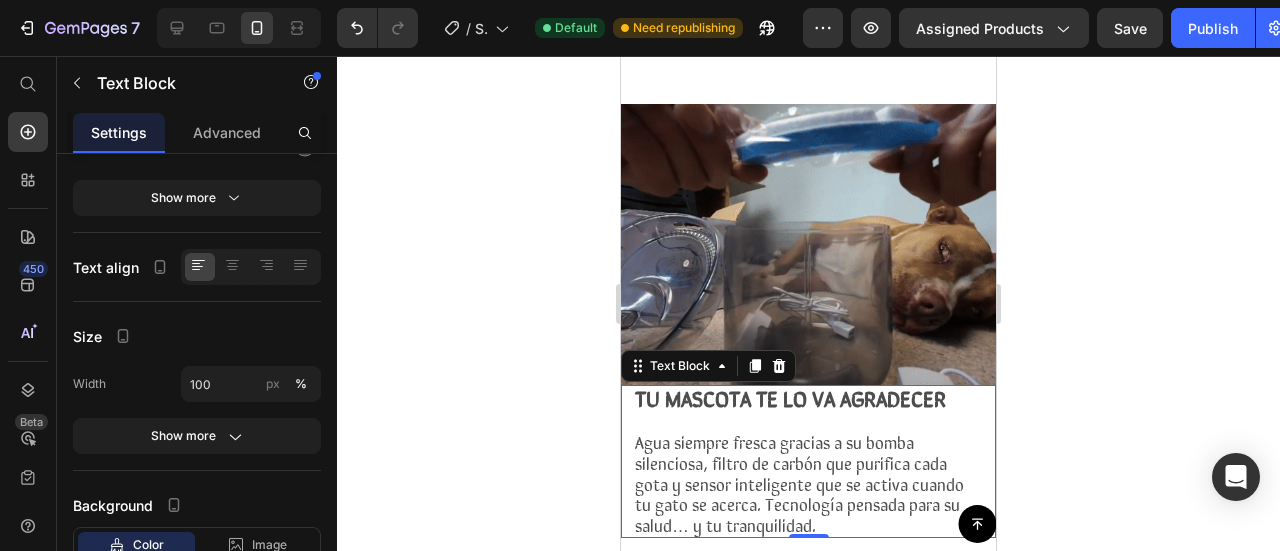 click on "Agua siempre fresca gracias a su bomba silenciosa, filtro de carbón que purifica cada gota y sensor inteligente que se activa cuando tu gato se acerca. Tecnología pensada para su salud… y tu tranquilidad." at bounding box center (799, 483) 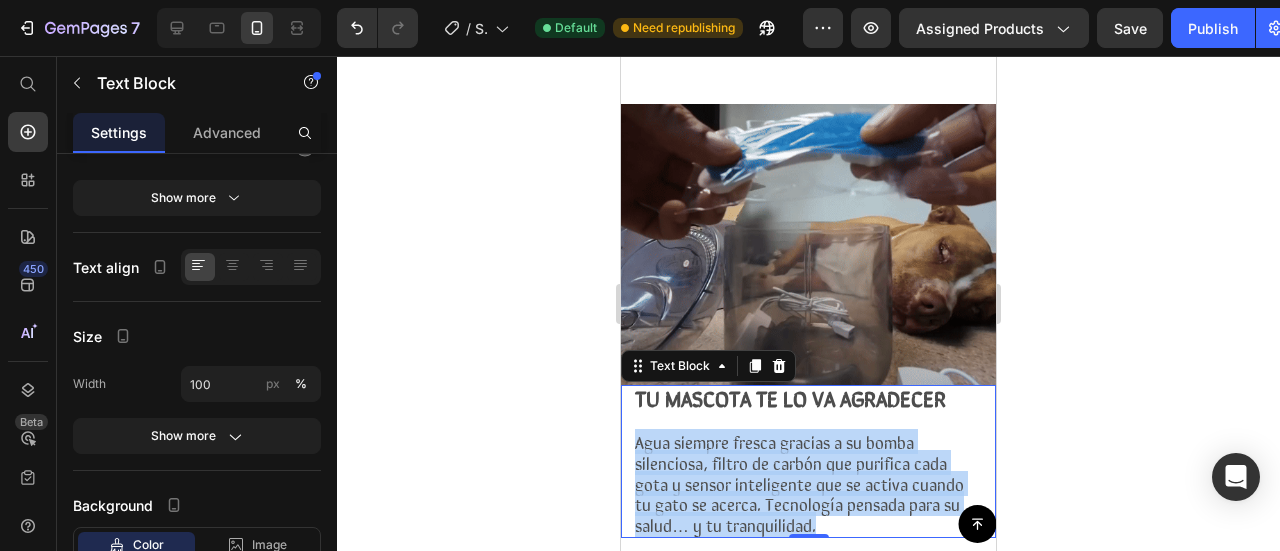 drag, startPoint x: 796, startPoint y: 409, endPoint x: 634, endPoint y: 324, distance: 182.94534 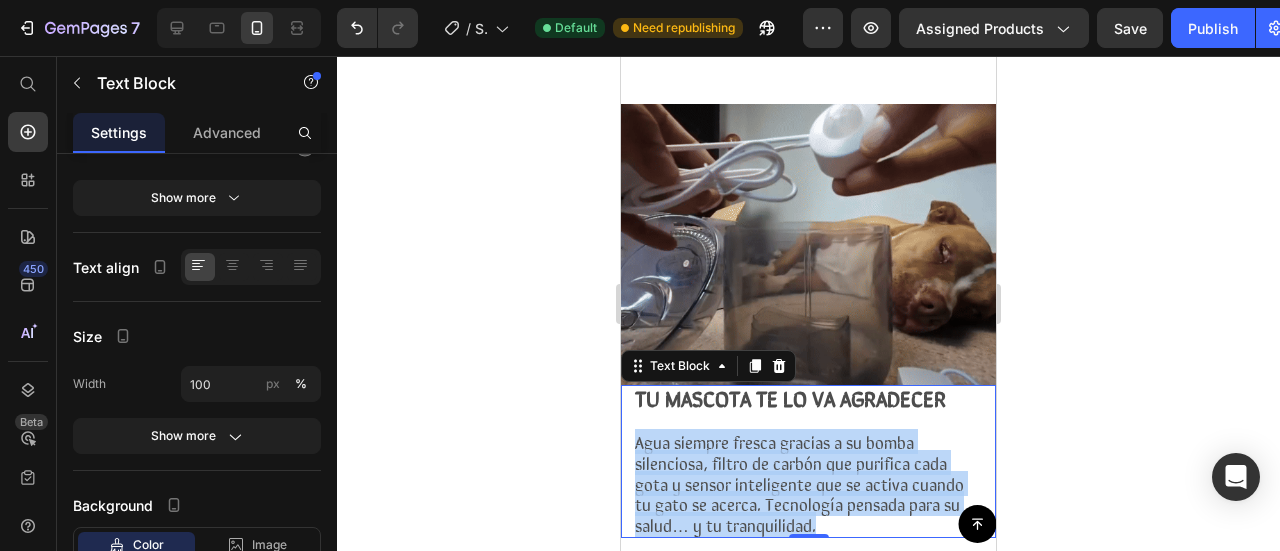 click on "TU MASCOTA TE LO VA AGRADECER Agua siempre fresca gracias a su bomba silenciosa, filtro de carbón que purifica cada gota y sensor inteligente que se activa cuando tu gato se acerca. Tecnología pensada para su salud… y tu tranquilidad." at bounding box center (808, 461) 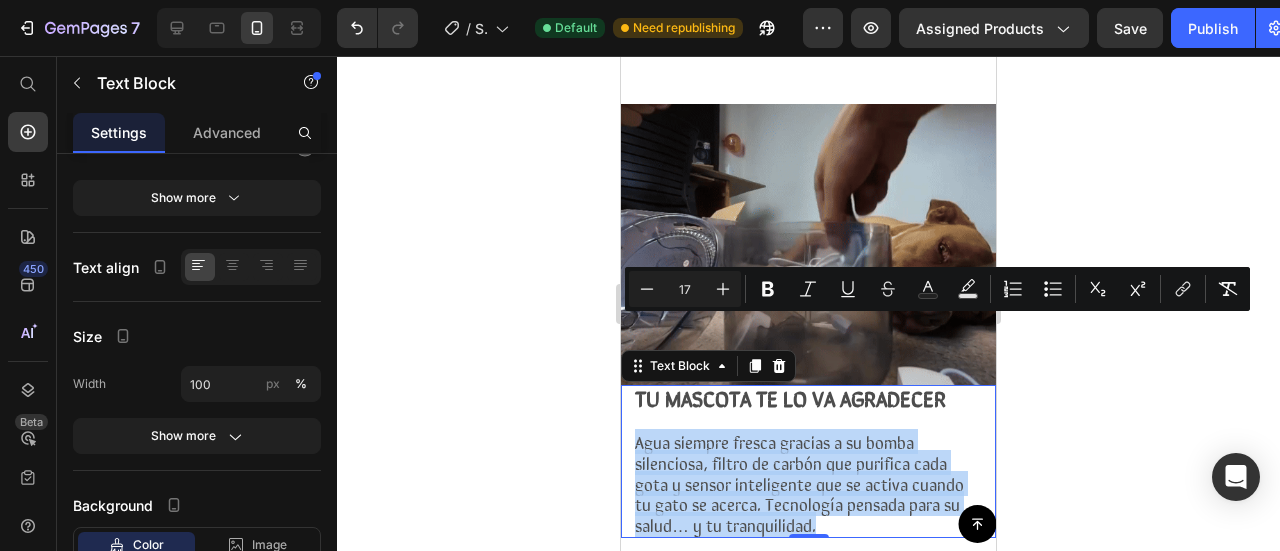 click on "Agua siempre fresca gracias a su bomba silenciosa, filtro de carbón que purifica cada gota y sensor inteligente que se activa cuando tu gato se acerca. Tecnología pensada para su salud… y tu tranquilidad." at bounding box center [799, 483] 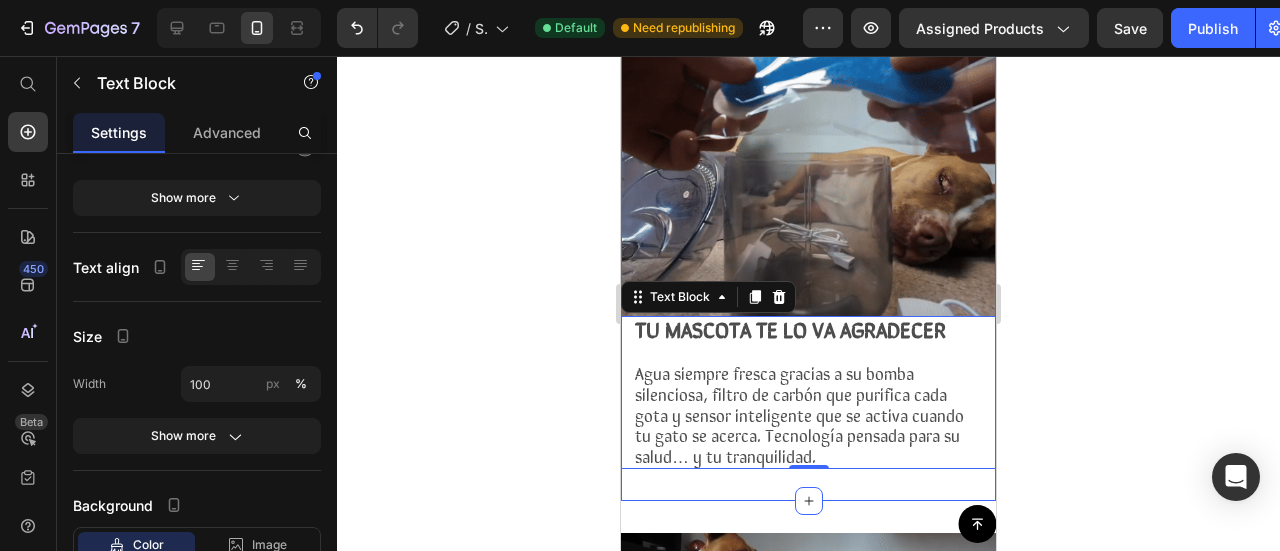 scroll, scrollTop: 1834, scrollLeft: 0, axis: vertical 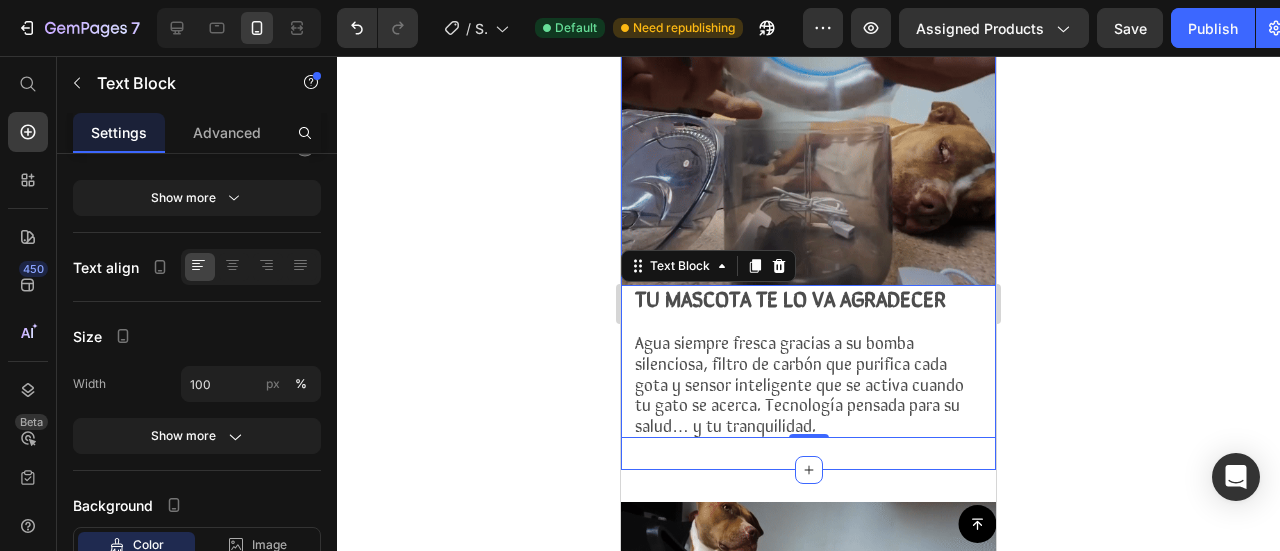 click on "Image   YA NO TENDRAS QUE LLENAR SU PLATO A CADA RATO   Gracias a su depósito de gran capacidad (1.8L), tu gato siempre tendrá agua disponible por varios días. Tú ganas tiempo y tranquilidad, él se mantiene hidratado sin interrupciones. Text Block Section 4" at bounding box center [808, 753] 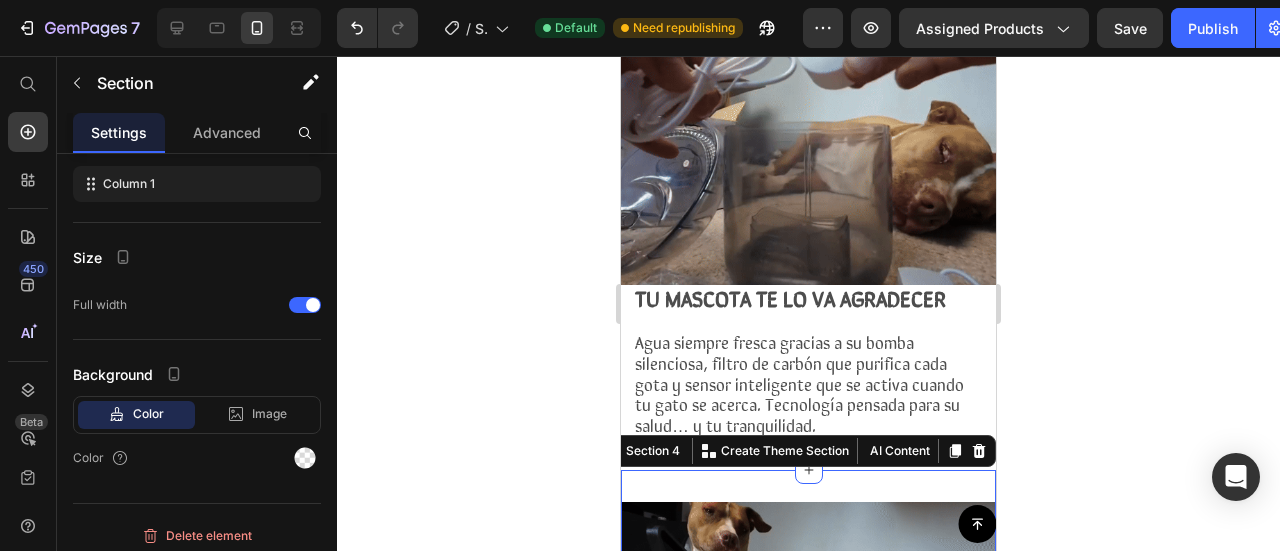 scroll, scrollTop: 0, scrollLeft: 0, axis: both 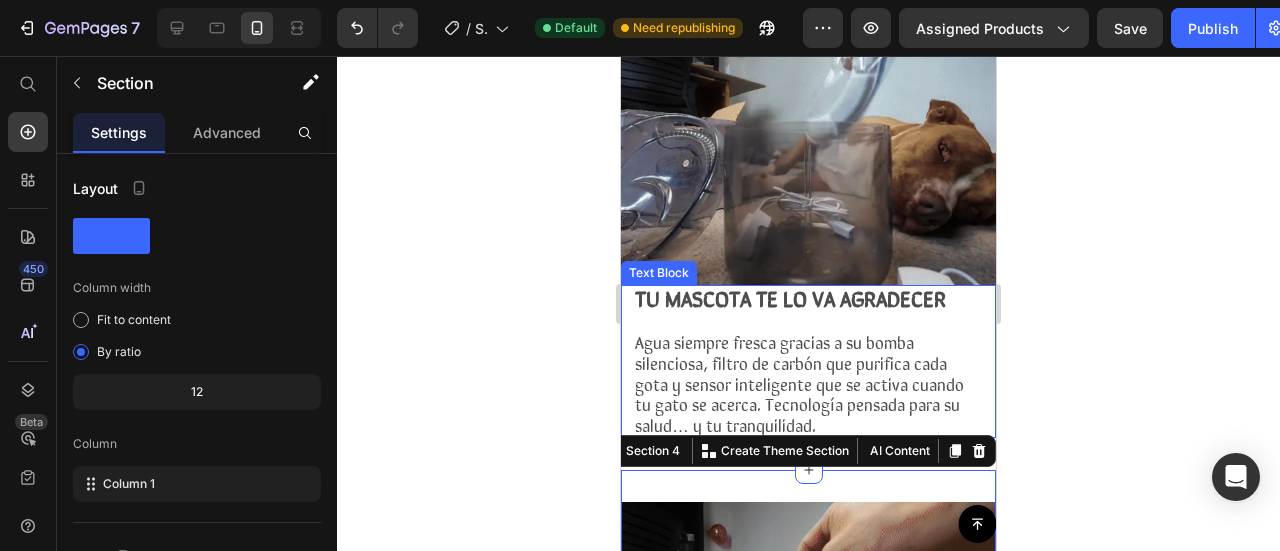 click on "Agua siempre fresca gracias a su bomba silenciosa, filtro de carbón que purifica cada gota y sensor inteligente que se activa cuando tu gato se acerca. Tecnología pensada para su salud… y tu tranquilidad." at bounding box center [799, 383] 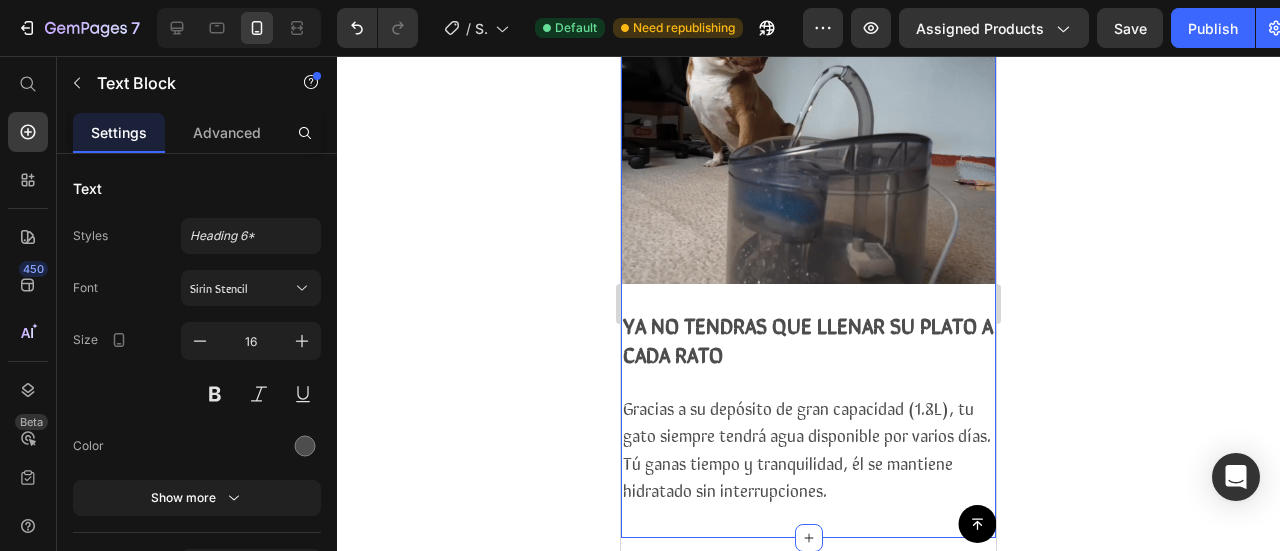 scroll, scrollTop: 2234, scrollLeft: 0, axis: vertical 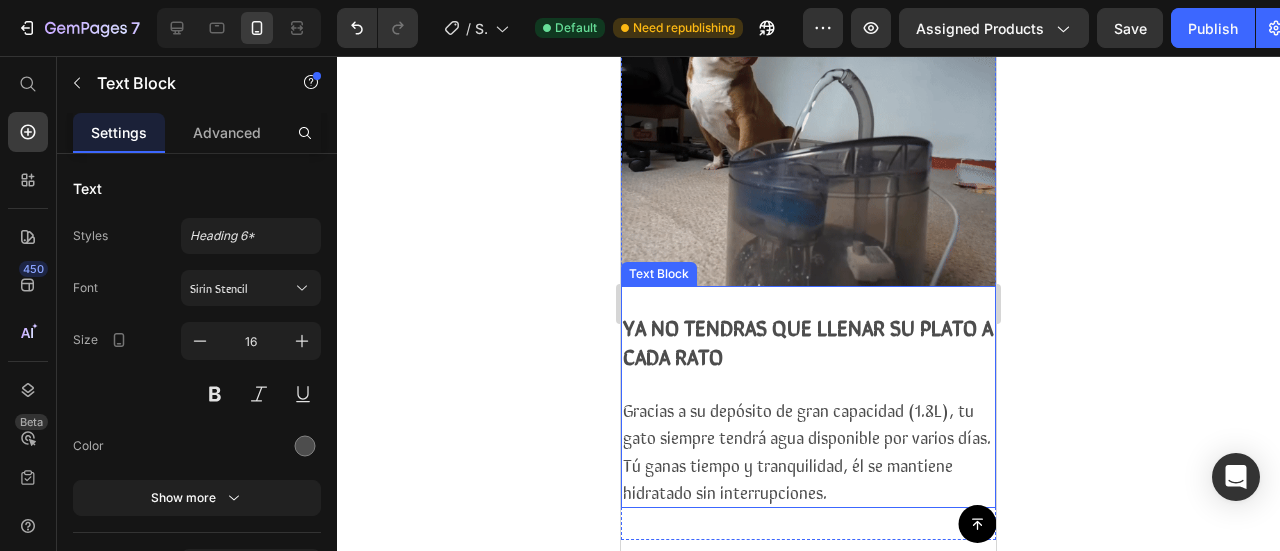 click on "Gracias a su depósito de gran capacidad (1.8L), tu gato siempre tendrá agua disponible por varios días. Tú ganas tiempo y tranquilidad, él se mantiene hidratado sin interrupciones." at bounding box center [807, 450] 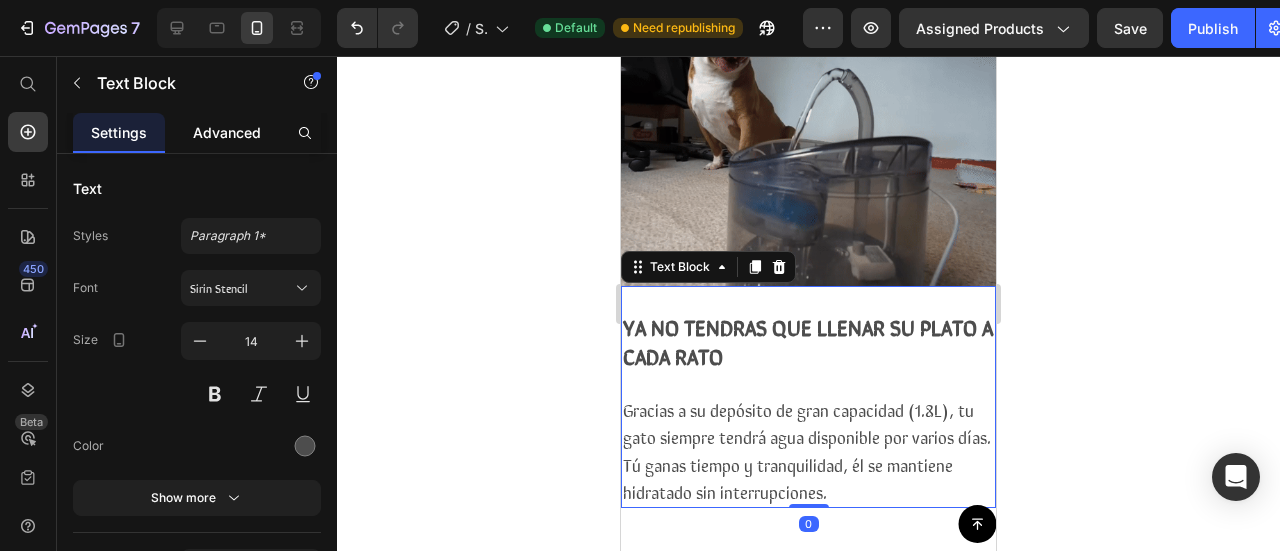 click on "Advanced" 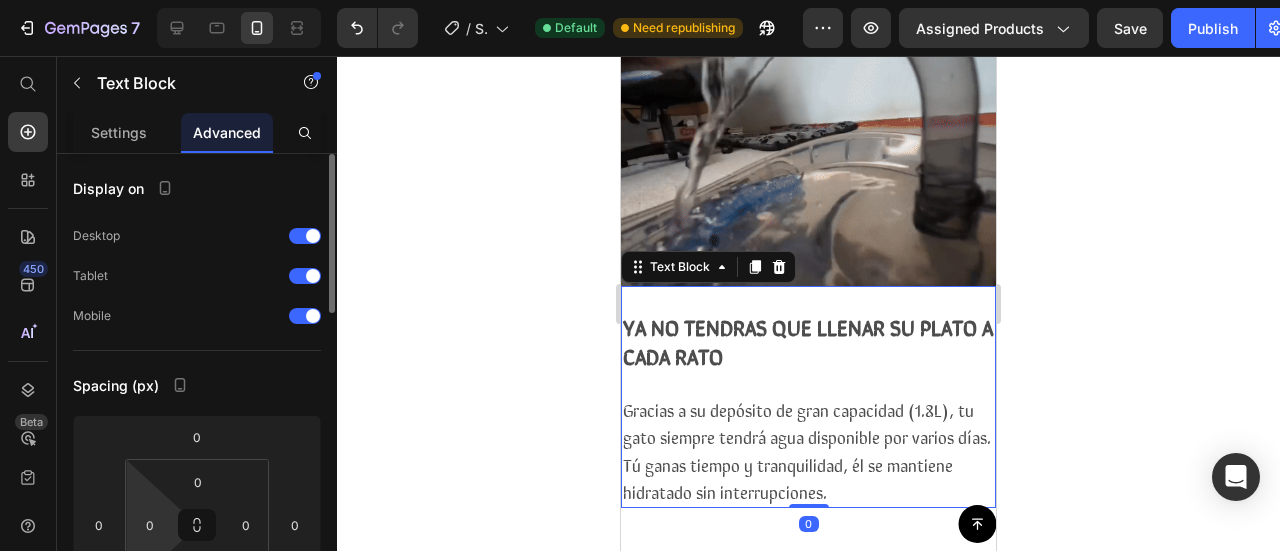 scroll, scrollTop: 300, scrollLeft: 0, axis: vertical 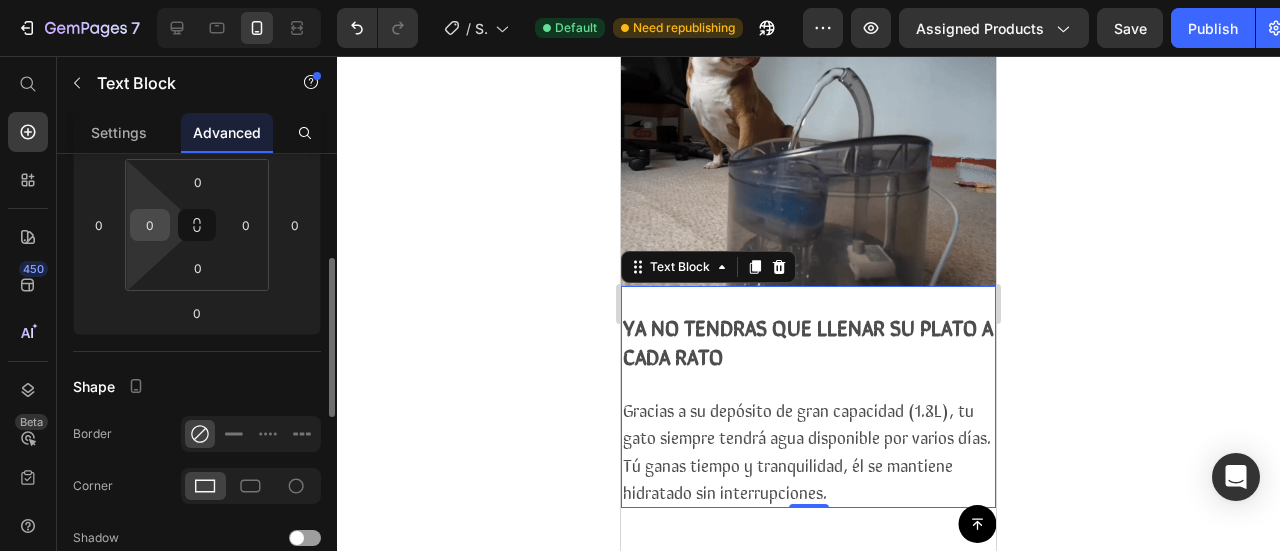 click on "0" at bounding box center [150, 225] 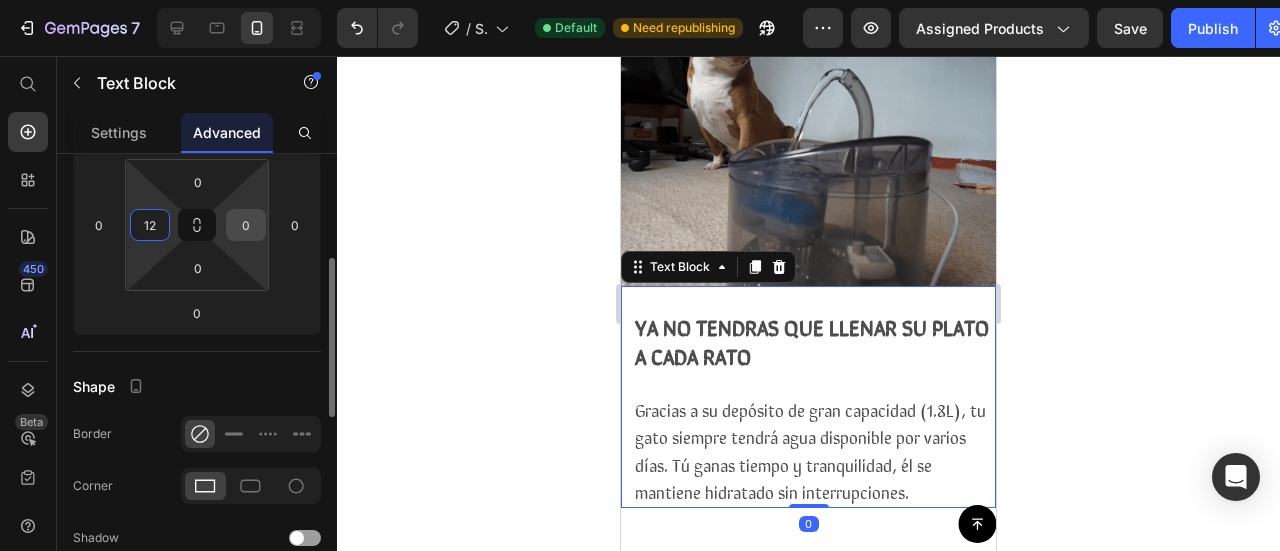 type on "12" 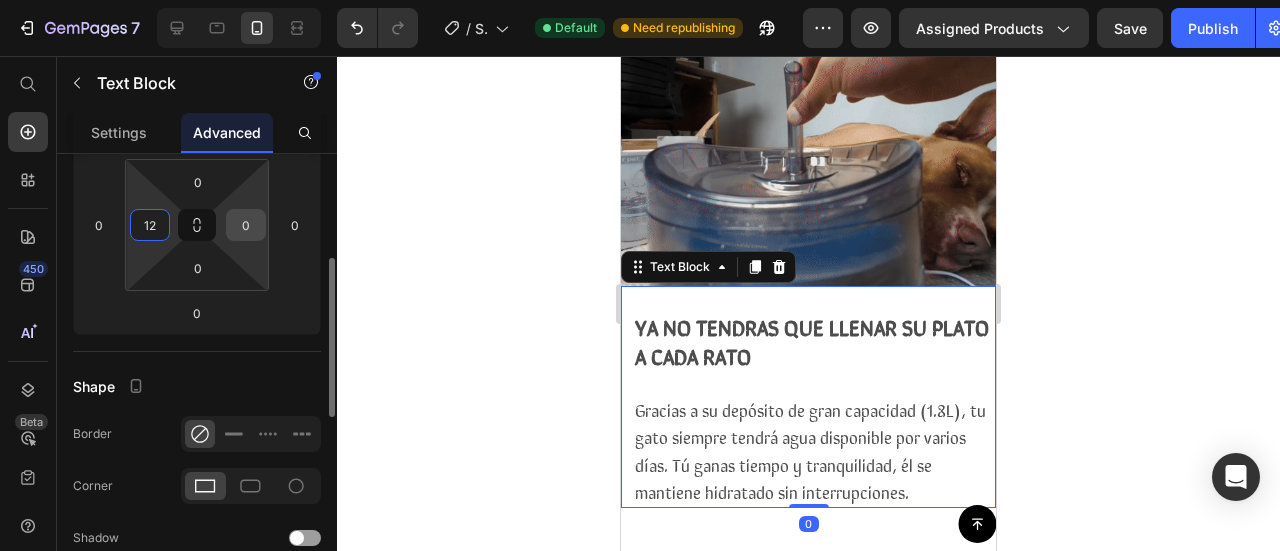 click on "0" at bounding box center [246, 225] 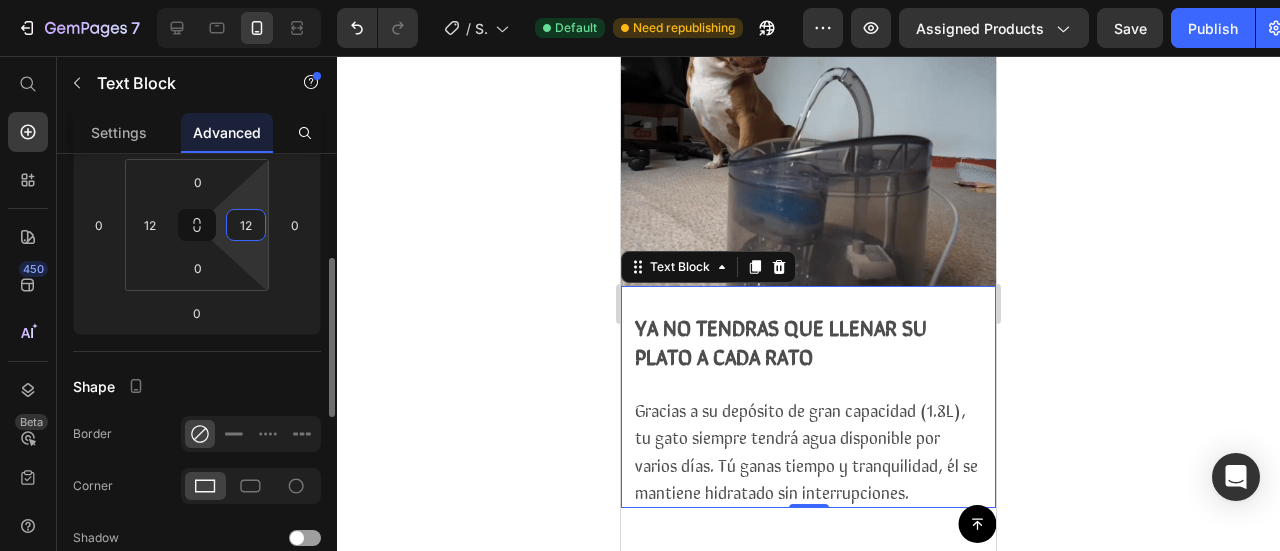 type on "12" 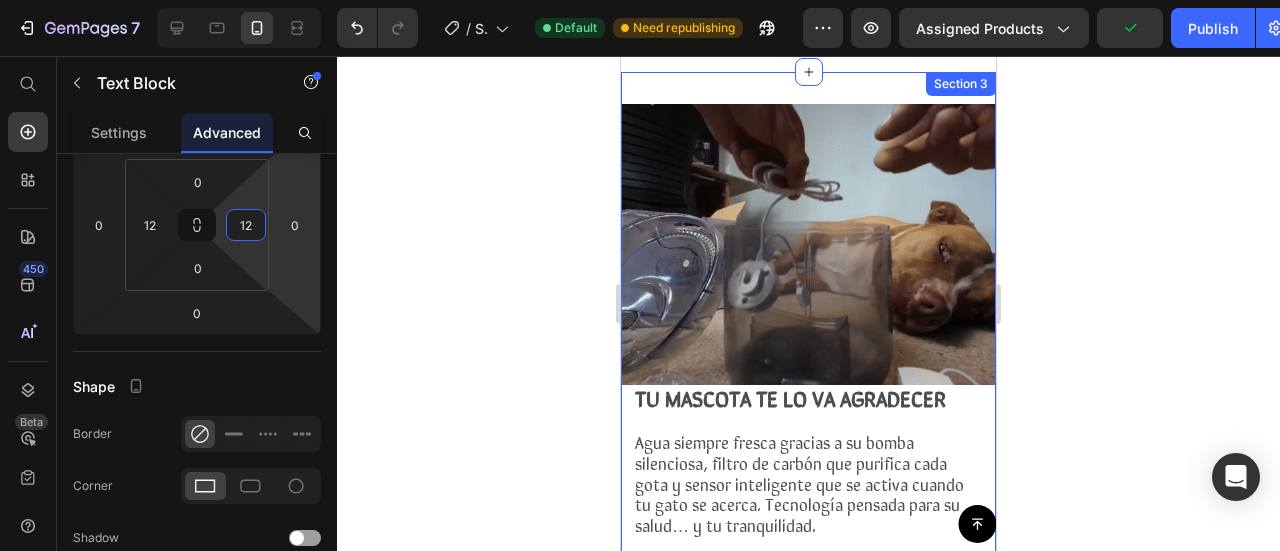 scroll, scrollTop: 1834, scrollLeft: 0, axis: vertical 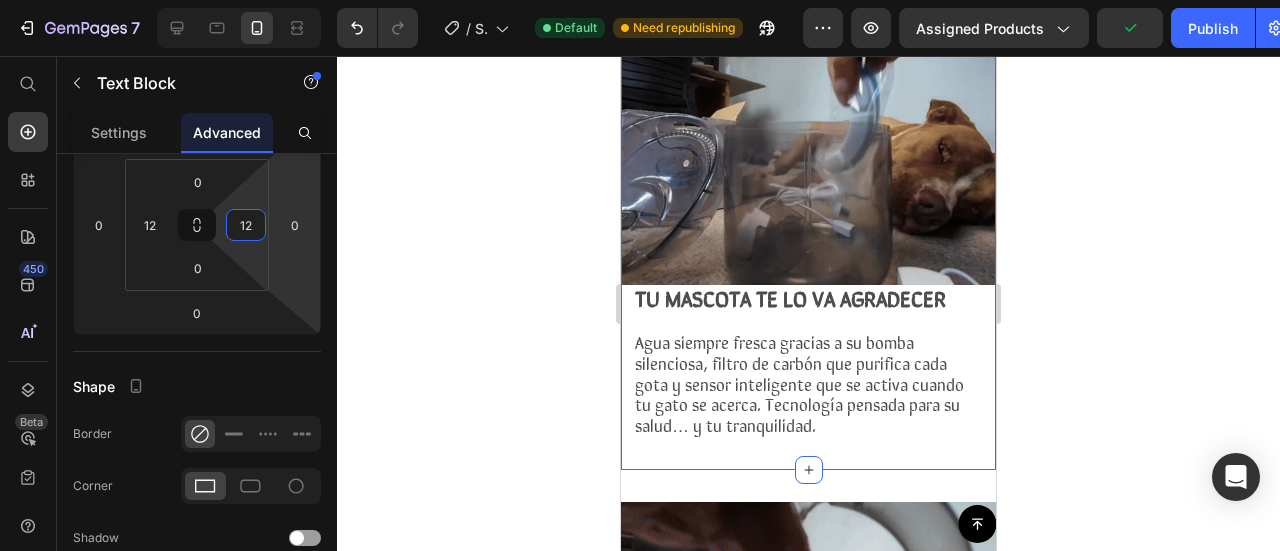 drag, startPoint x: 777, startPoint y: 261, endPoint x: 792, endPoint y: 305, distance: 46.486557 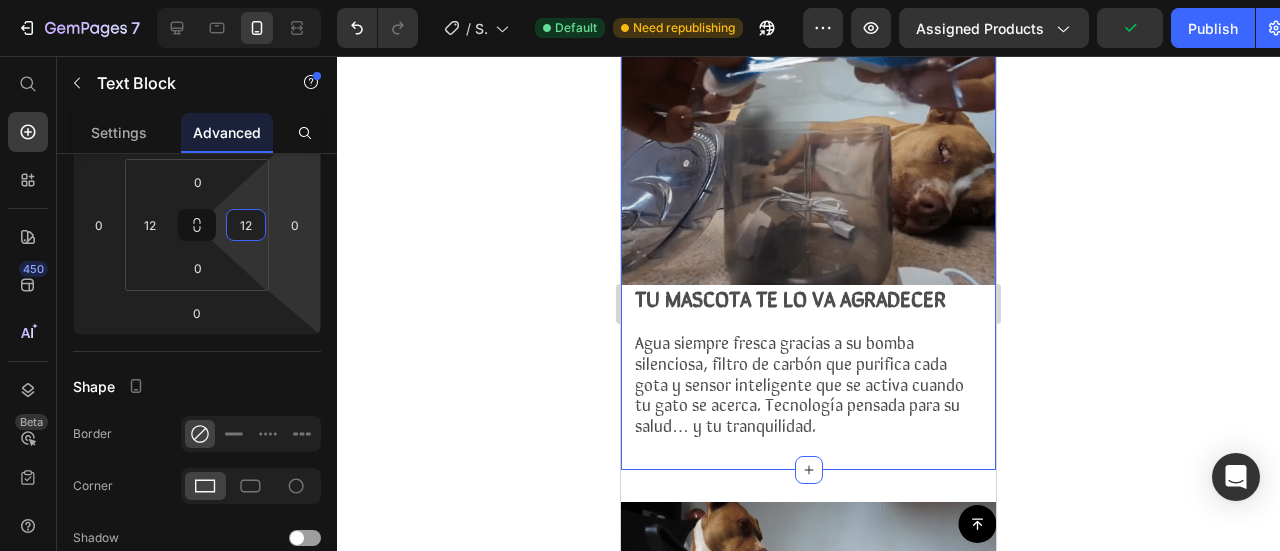 click on "Agua siempre fresca gracias a su bomba silenciosa, filtro de carbón que purifica cada gota y sensor inteligente que se activa cuando tu gato se acerca. Tecnología pensada para su salud… y tu tranquilidad." at bounding box center (799, 383) 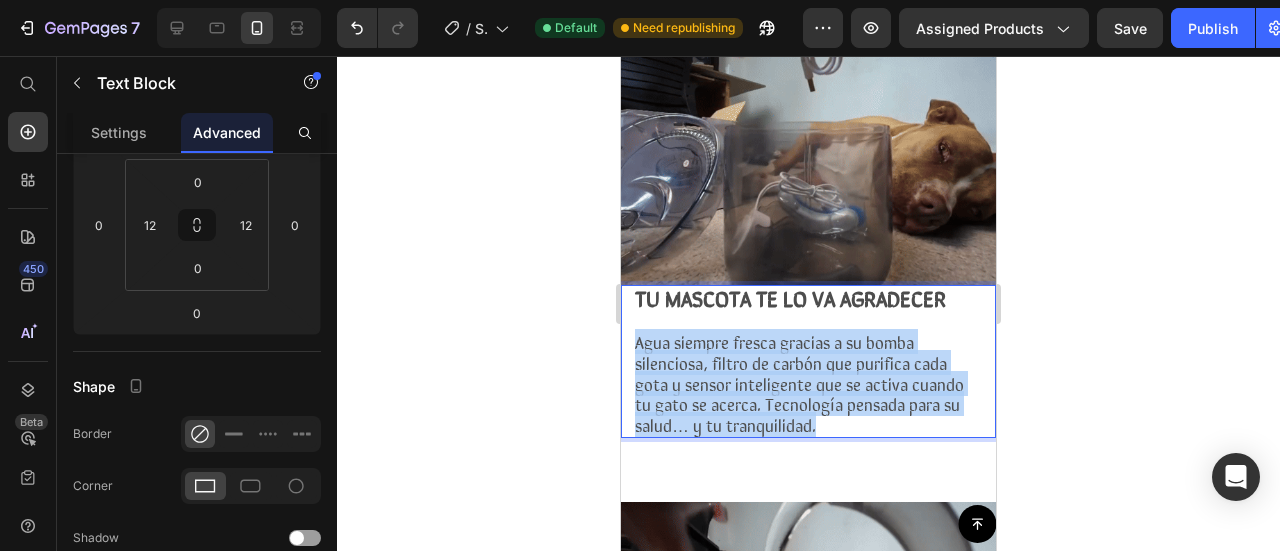 drag, startPoint x: 824, startPoint y: 315, endPoint x: 629, endPoint y: 227, distance: 213.9369 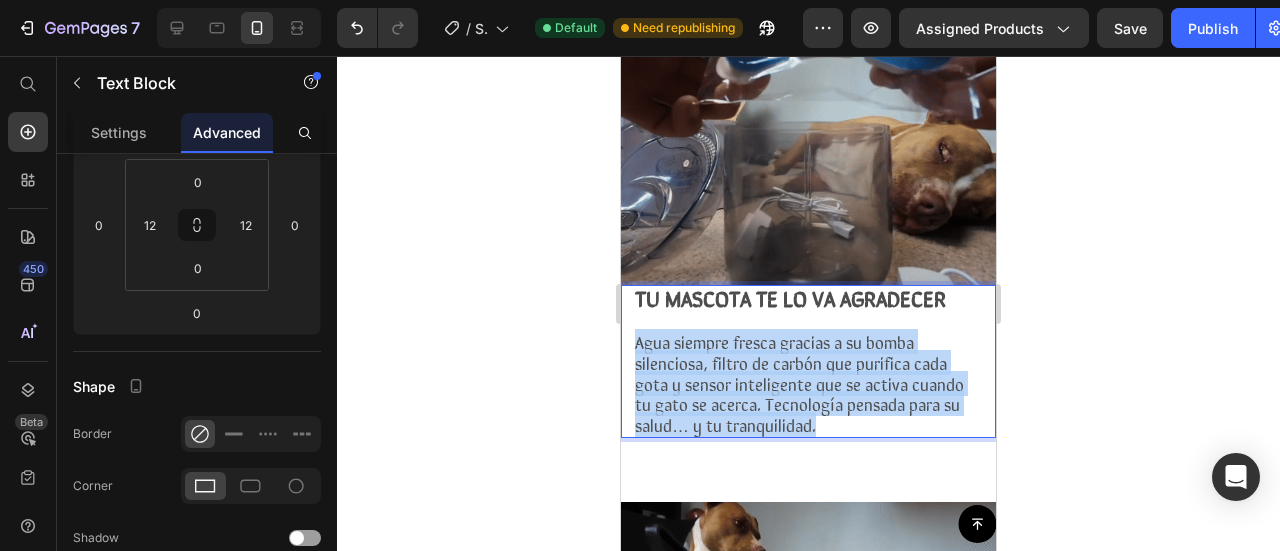 click on "TU MASCOTA TE LO VA AGRADECER Agua siempre fresca gracias a su bomba silenciosa, filtro de carbón que purifica cada gota y sensor inteligente que se activa cuando tu gato se acerca. Tecnología pensada para su salud… y tu tranquilidad. Text Block   0" at bounding box center [808, 361] 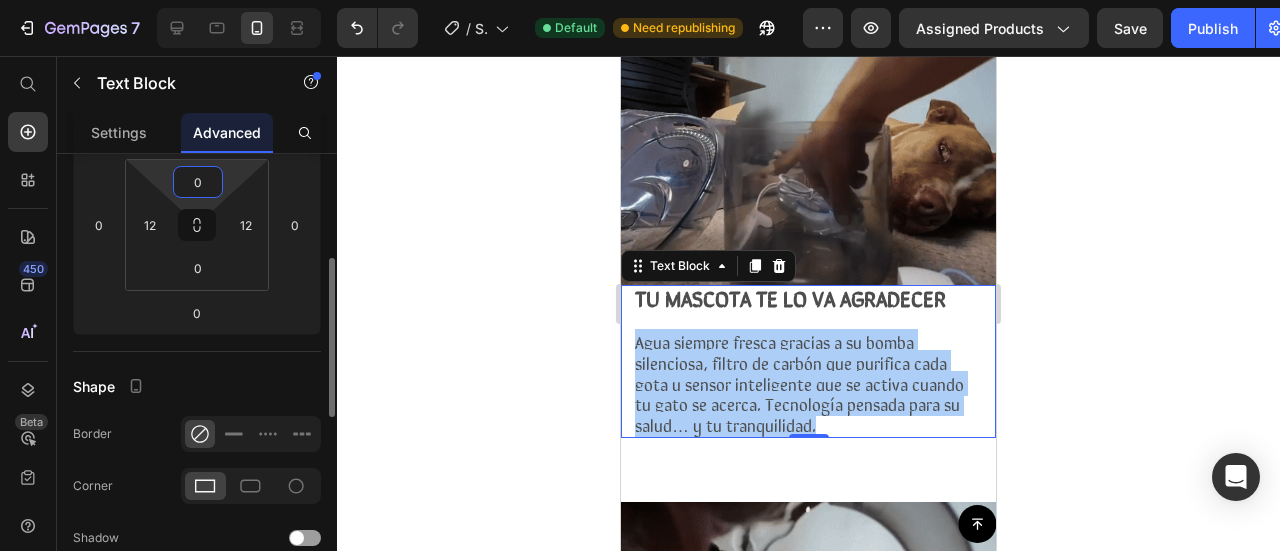 click on "0" at bounding box center (198, 182) 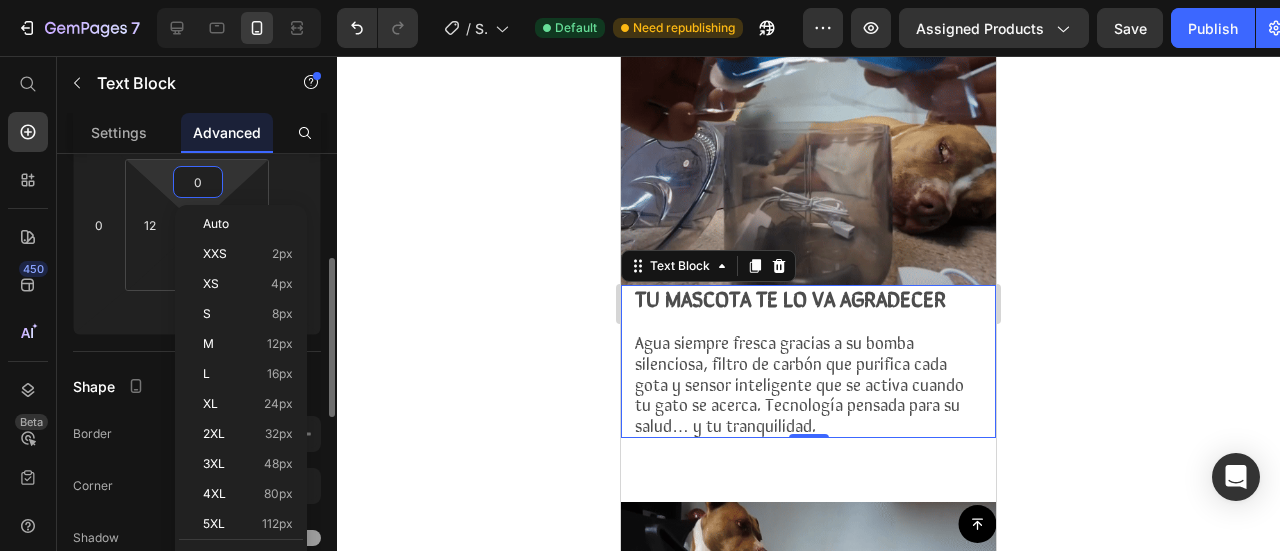 click on "0" at bounding box center [198, 182] 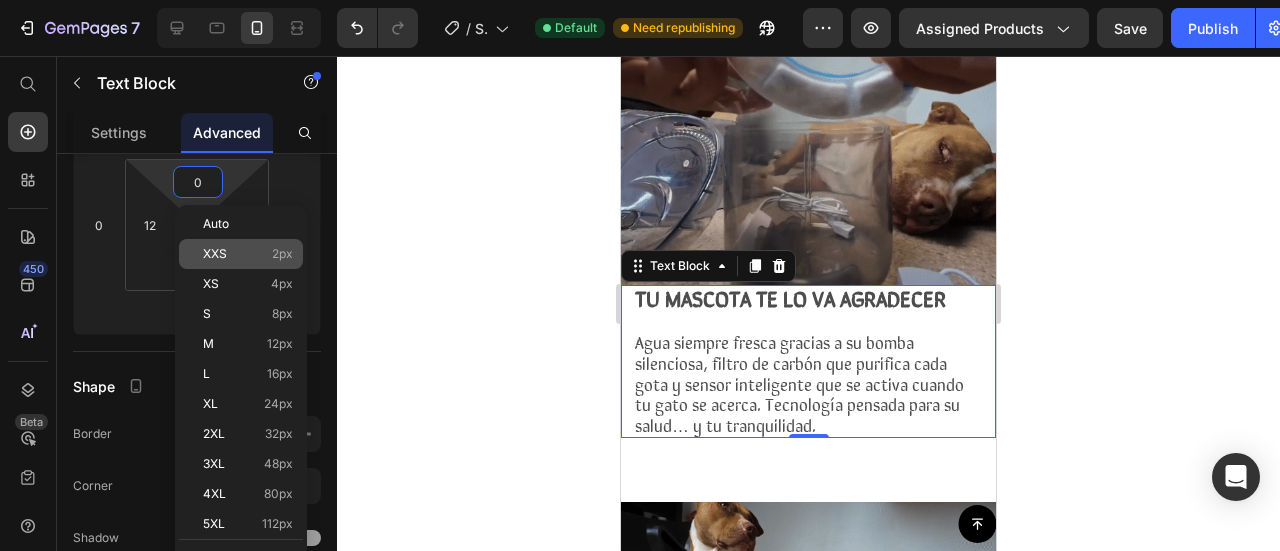 click on "XXS" at bounding box center [215, 254] 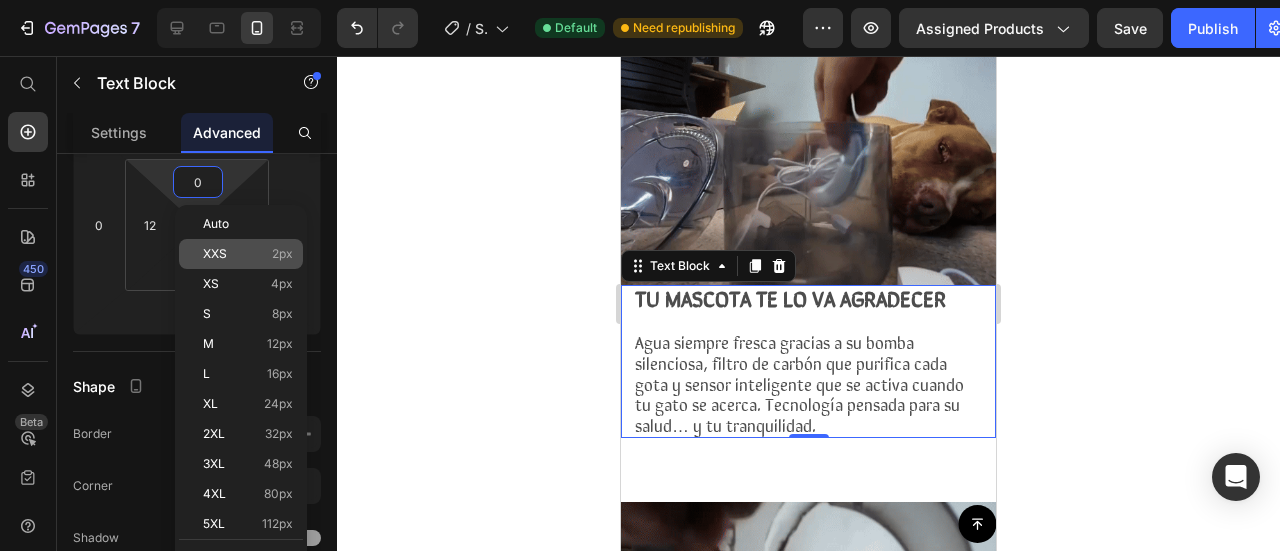 type on "2" 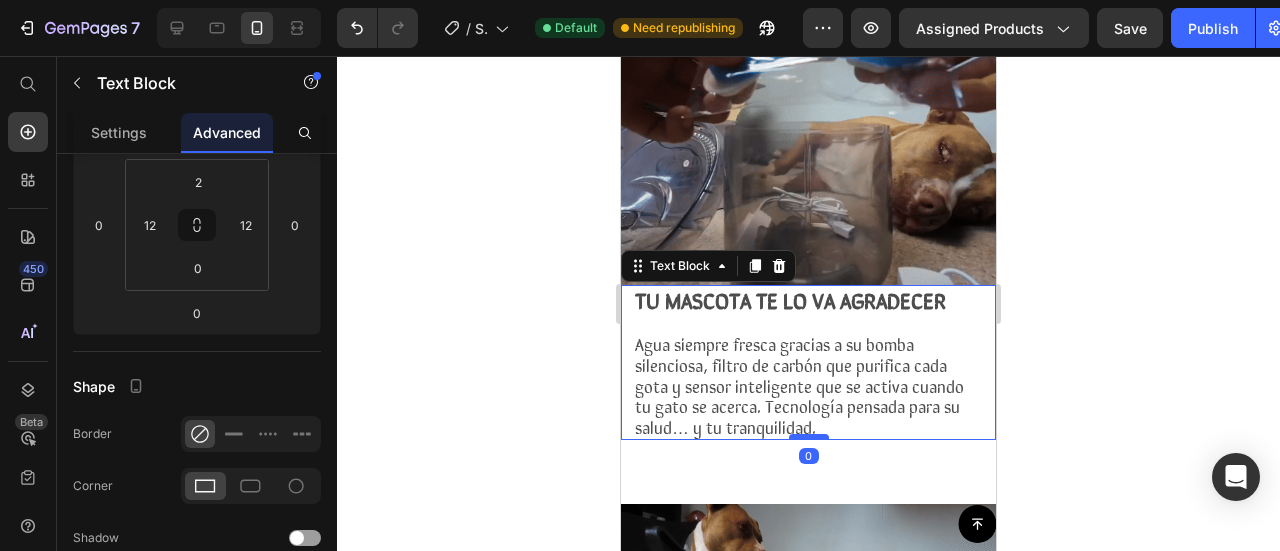 click at bounding box center [809, 437] 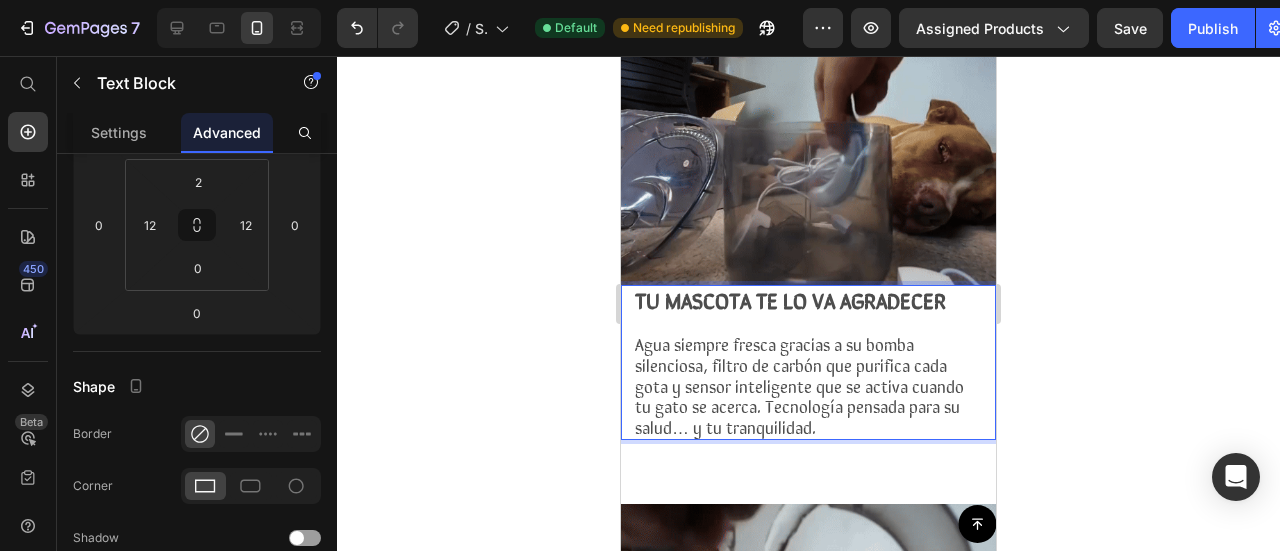click at bounding box center (808, 323) 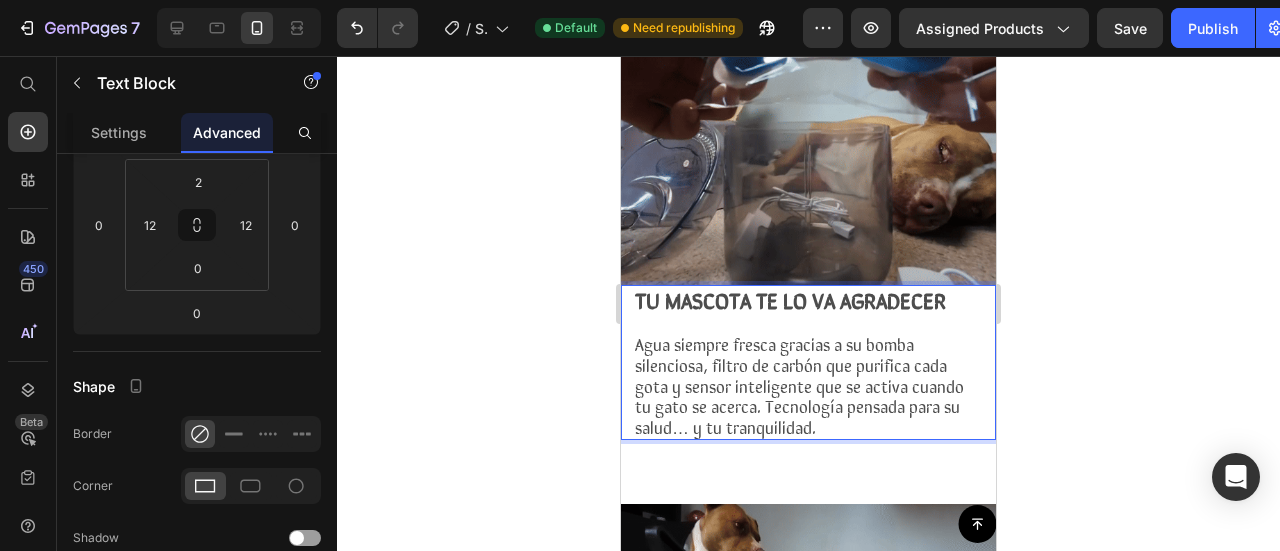 click on "Agua siempre fresca gracias a su bomba silenciosa, filtro de carbón que purifica cada gota y sensor inteligente que se activa cuando tu gato se acerca. Tecnología pensada para su salud… y tu tranquilidad." at bounding box center [799, 385] 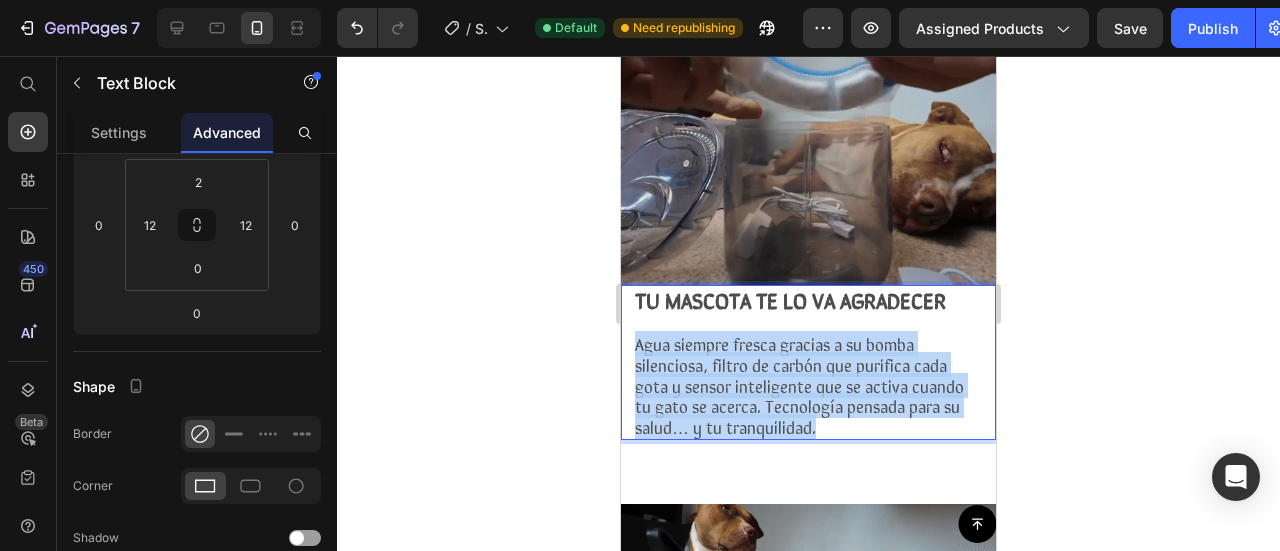 drag, startPoint x: 842, startPoint y: 319, endPoint x: 1226, endPoint y: 283, distance: 385.6838 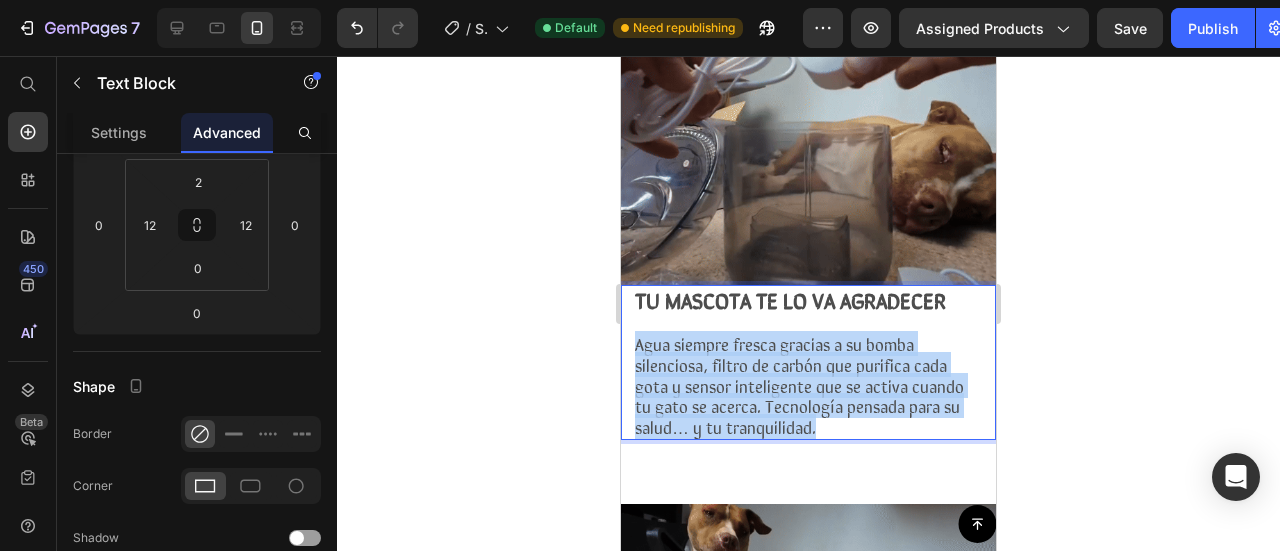 click on "TU MASCOTA TE LO VA AGRADECER Agua siempre fresca gracias a su bomba silenciosa, filtro de carbón que purifica cada gota y sensor inteligente que se activa cuando tu gato se acerca. Tecnología pensada para su salud… y tu tranquilidad. Text Block   0" at bounding box center (808, 362) 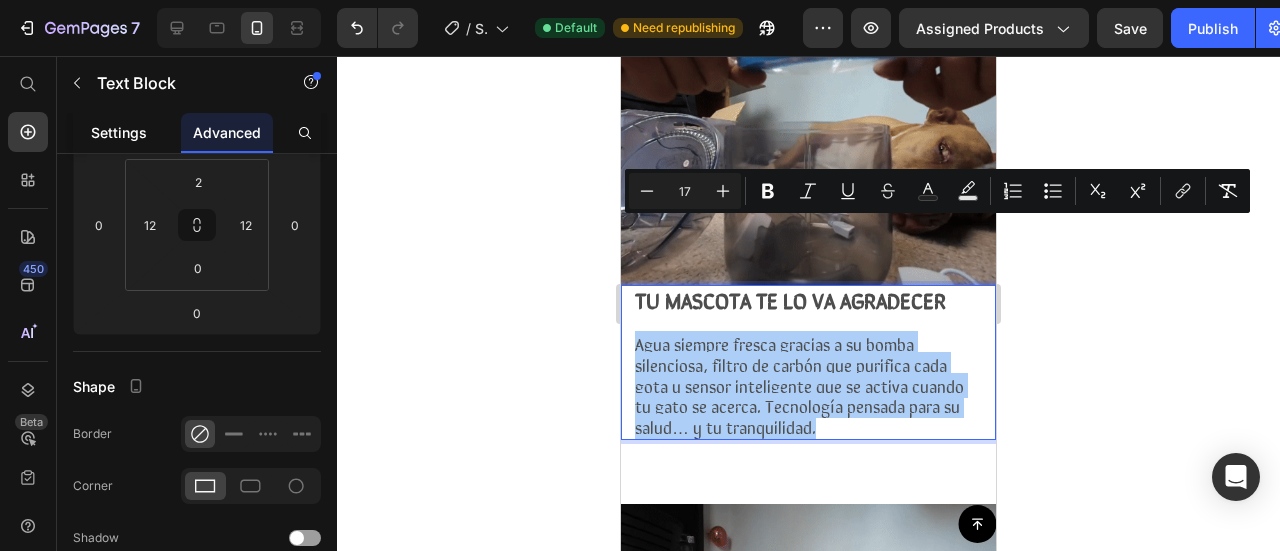 click on "Settings" at bounding box center [119, 132] 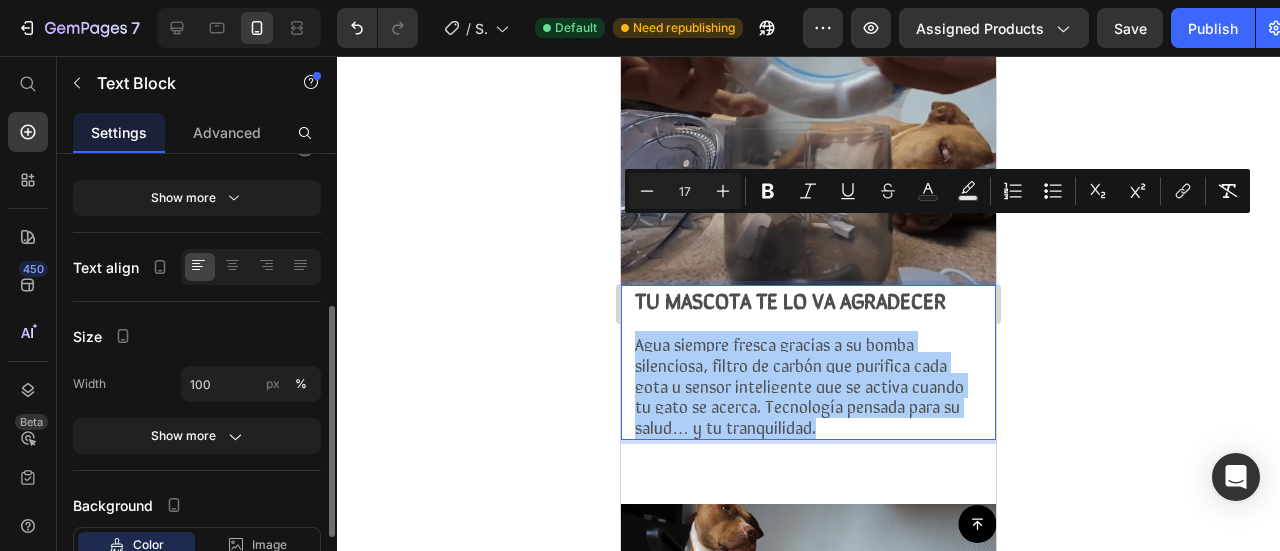 scroll, scrollTop: 0, scrollLeft: 0, axis: both 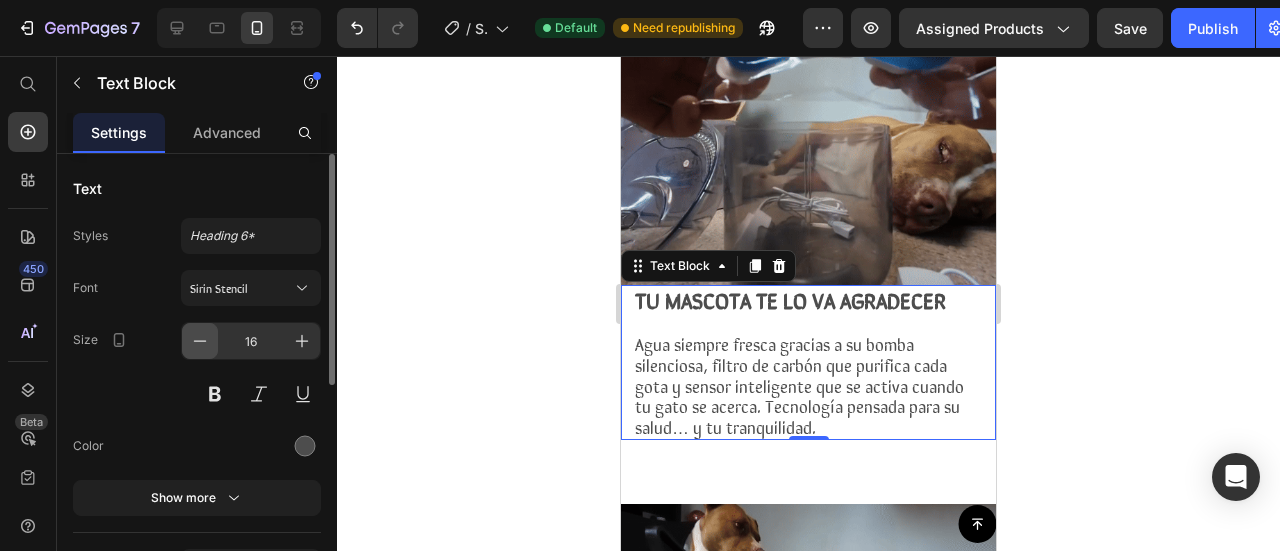 click 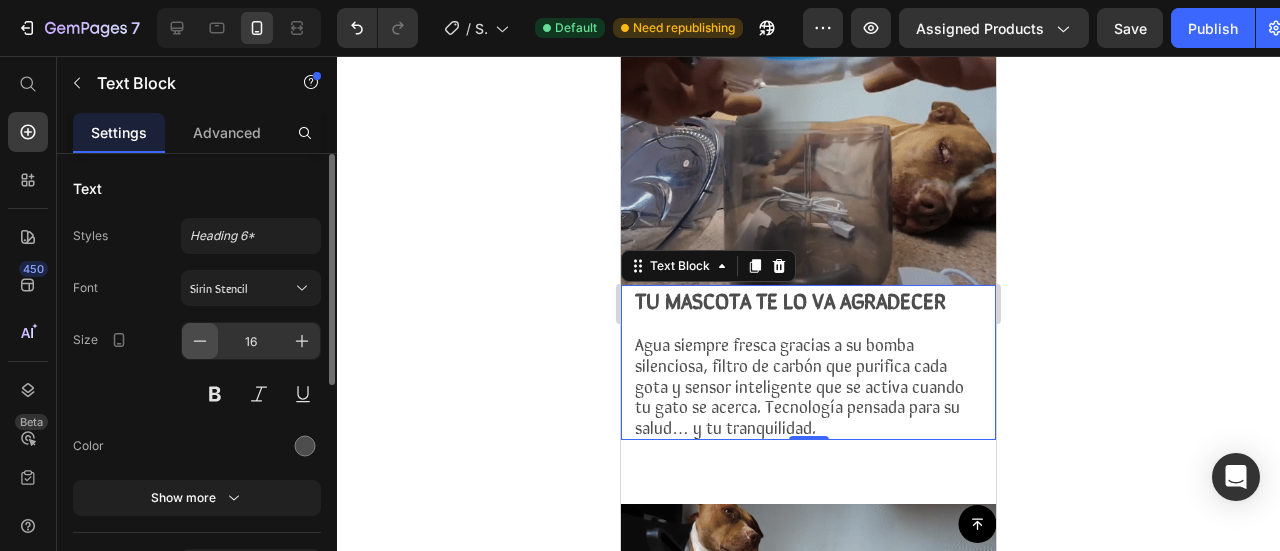 type on "15" 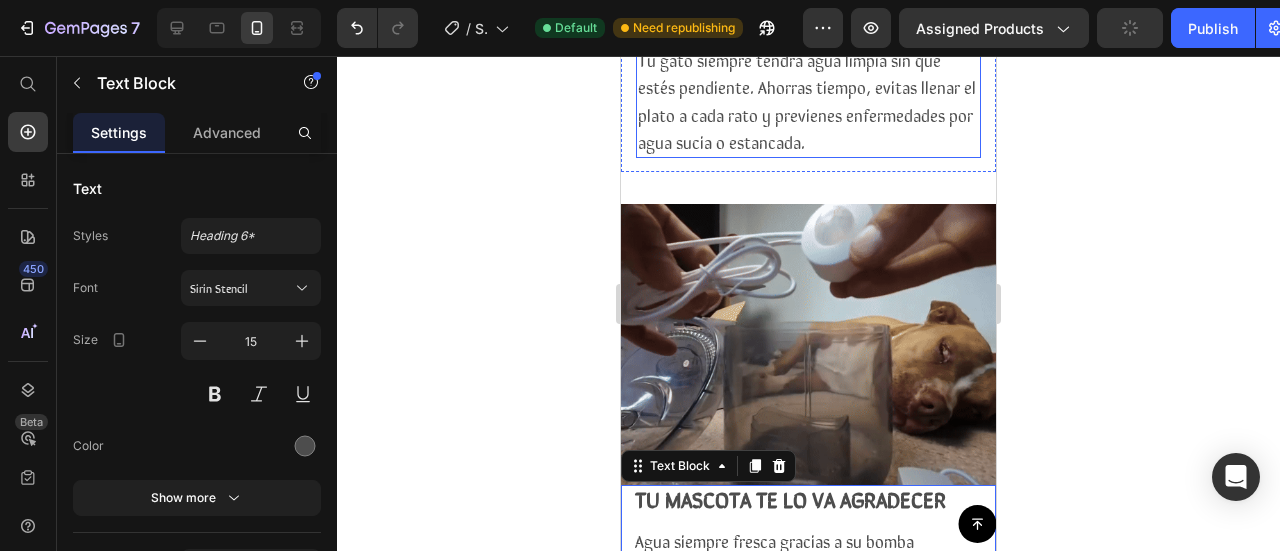 scroll, scrollTop: 1234, scrollLeft: 0, axis: vertical 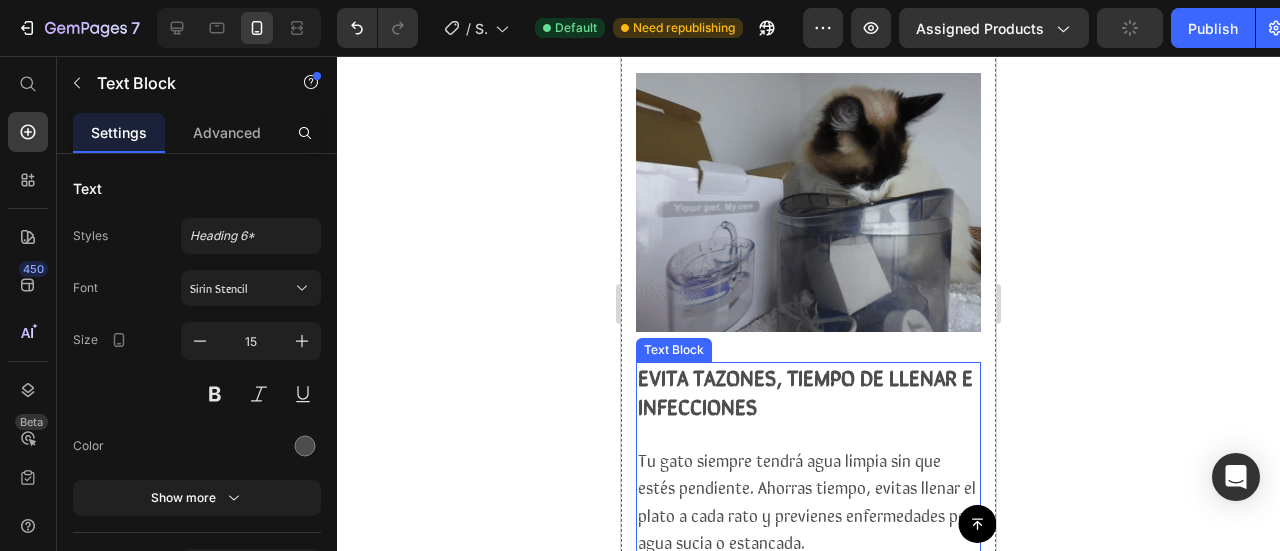 click on "Tu gato siempre tendrá agua limpia sin que estés pendiente. Ahorras tiempo, evitas llenar el plato a cada rato y previenes enfermedades por agua sucia o estancada." at bounding box center (807, 500) 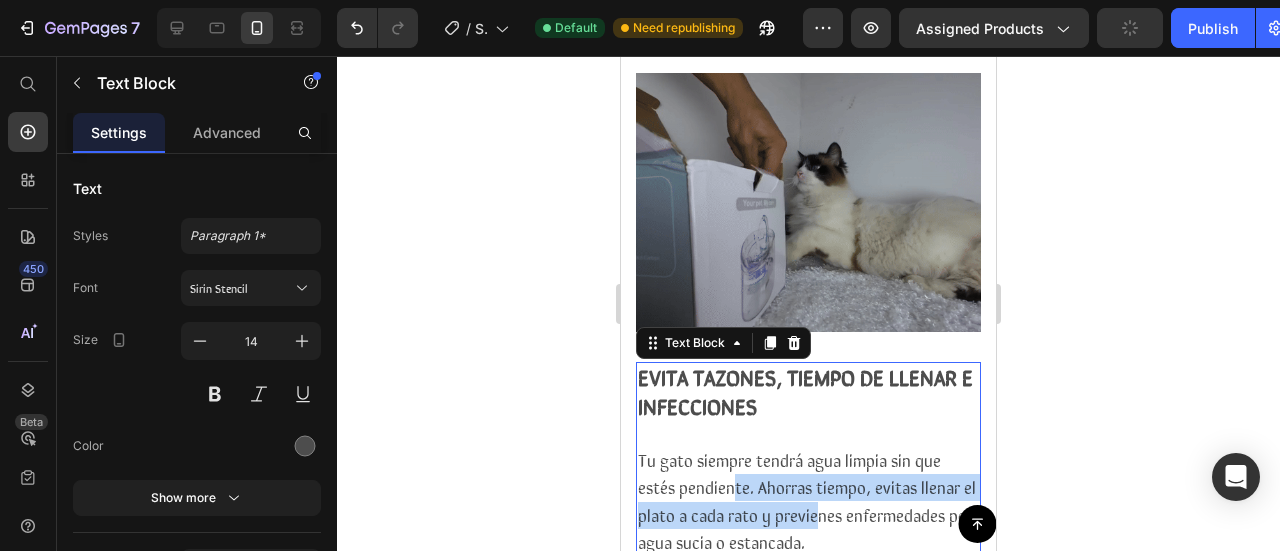 drag, startPoint x: 743, startPoint y: 387, endPoint x: 712, endPoint y: 382, distance: 31.400637 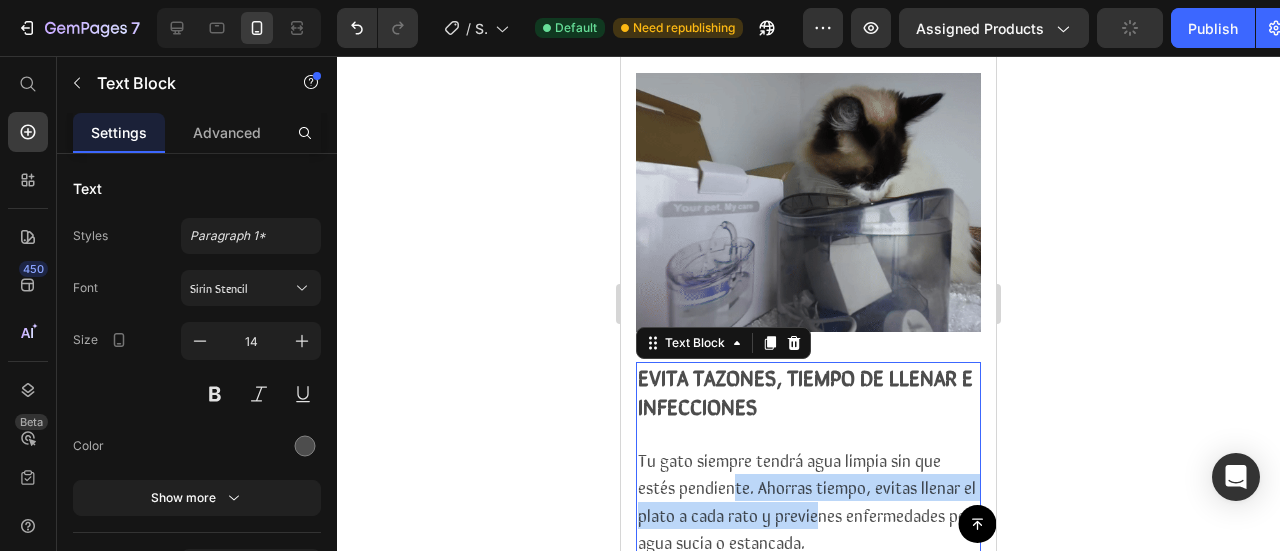 click on "Tu gato siempre tendrá agua limpia sin que estés pendiente. Ahorras tiempo, evitas llenar el plato a cada rato y previenes enfermedades por agua sucia o estancada." at bounding box center [807, 500] 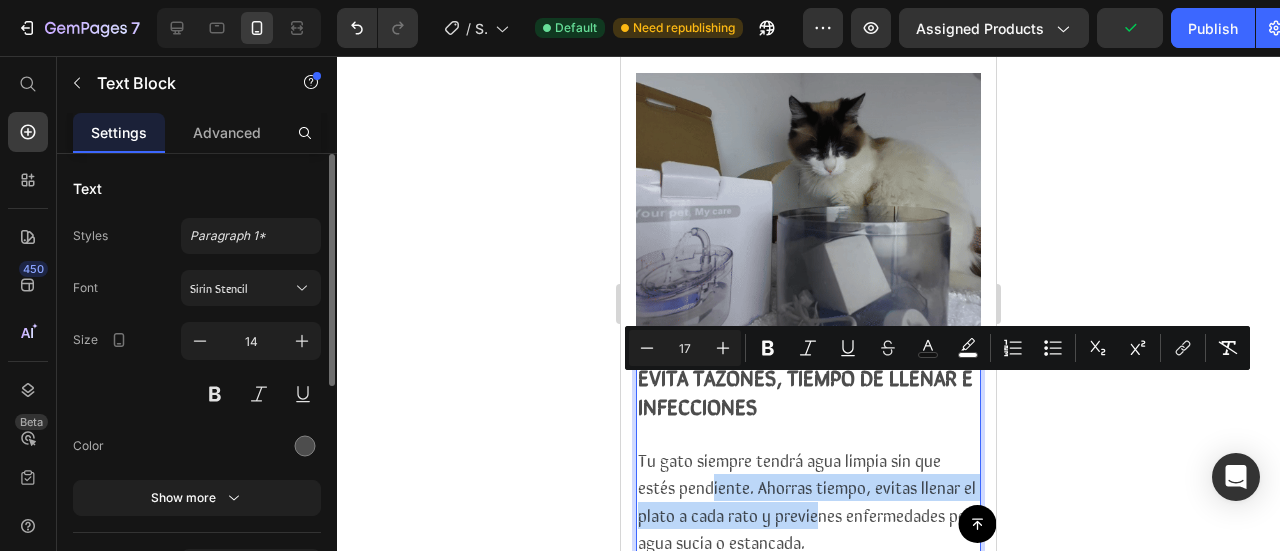 scroll, scrollTop: 200, scrollLeft: 0, axis: vertical 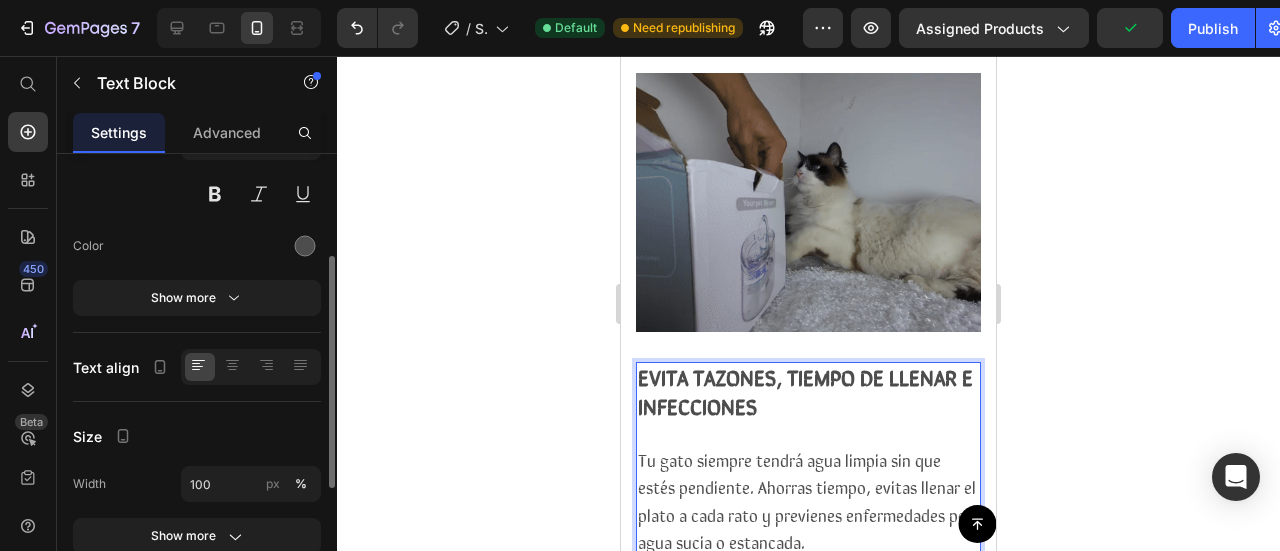 click on "Tu gato siempre tendrá agua limpia sin que estés pendiente. Ahorras tiempo, evitas llenar el plato a cada rato y previenes enfermedades por agua sucia o estancada." at bounding box center (807, 500) 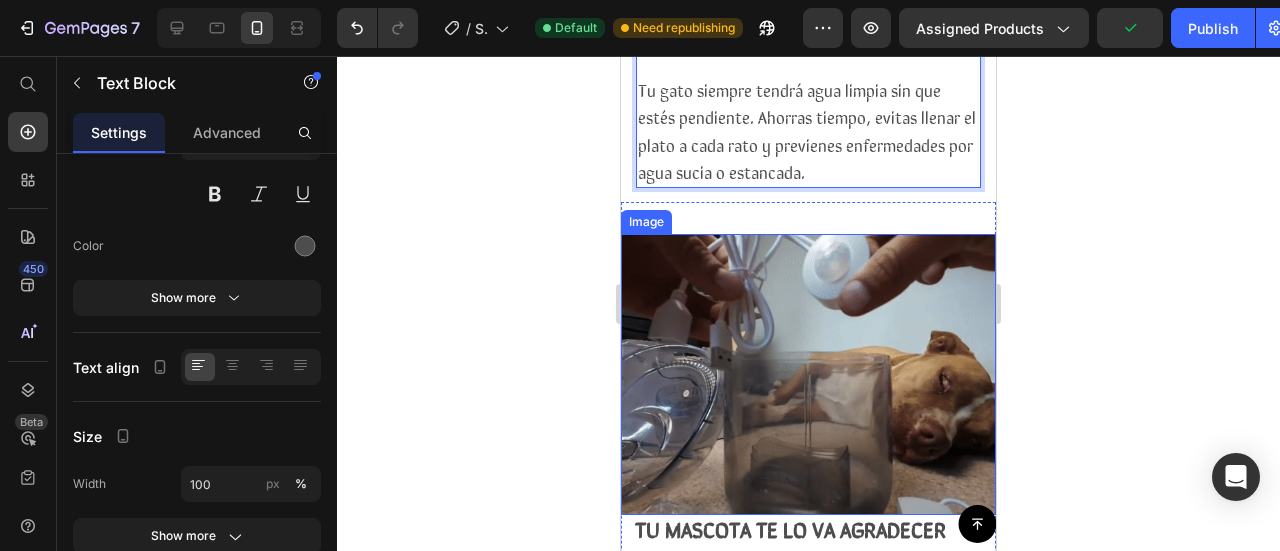 scroll, scrollTop: 1634, scrollLeft: 0, axis: vertical 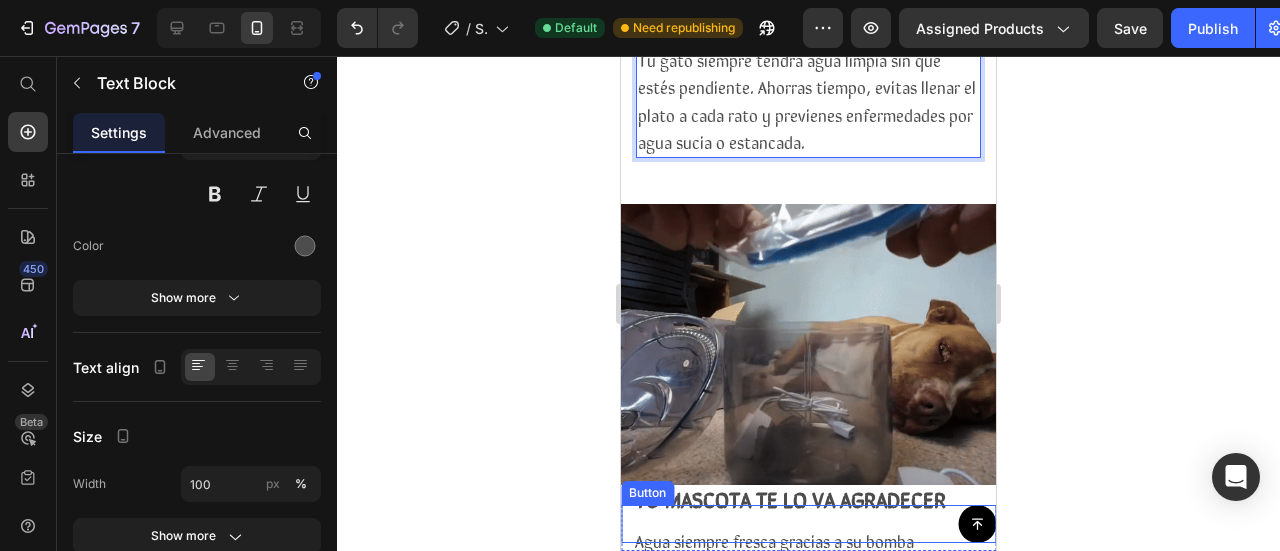 click on "Button" at bounding box center [808, 524] 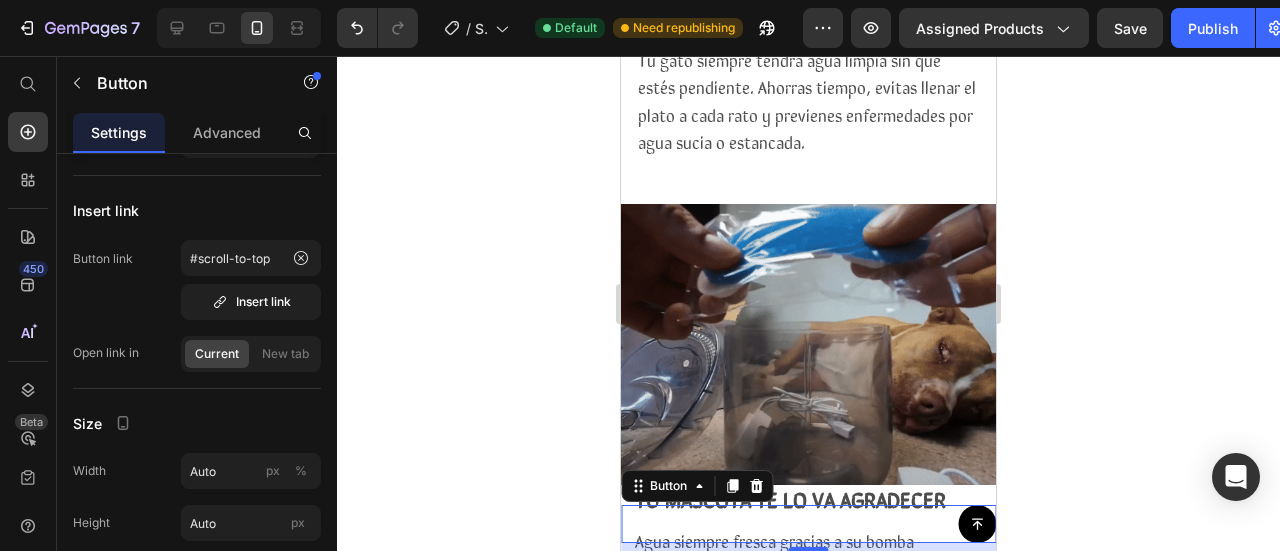 scroll, scrollTop: 0, scrollLeft: 0, axis: both 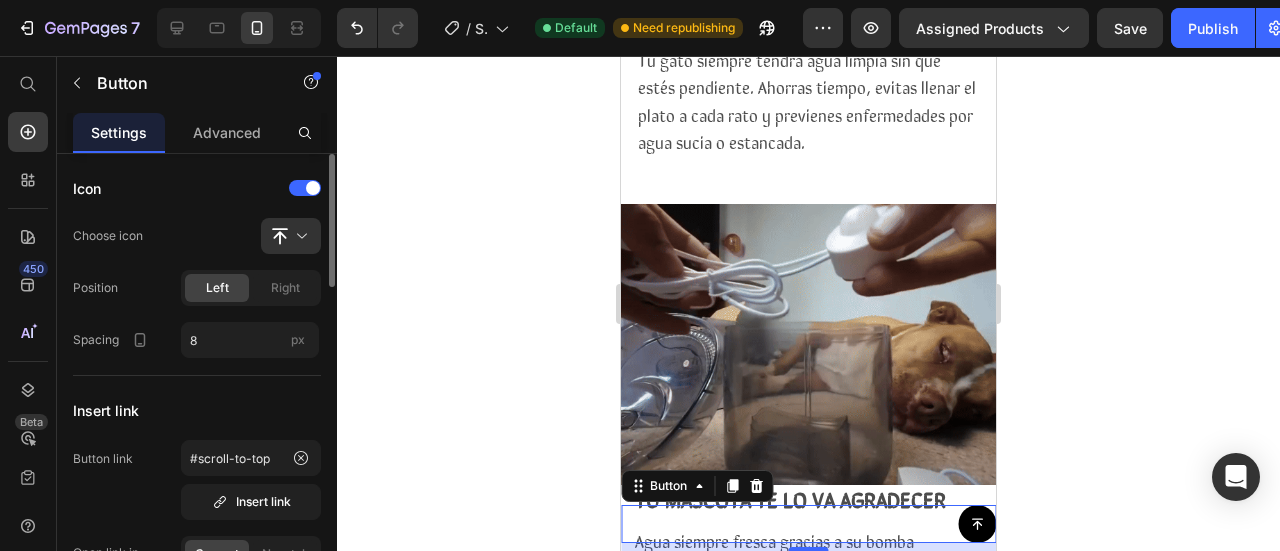 drag, startPoint x: 808, startPoint y: 507, endPoint x: 797, endPoint y: 502, distance: 12.083046 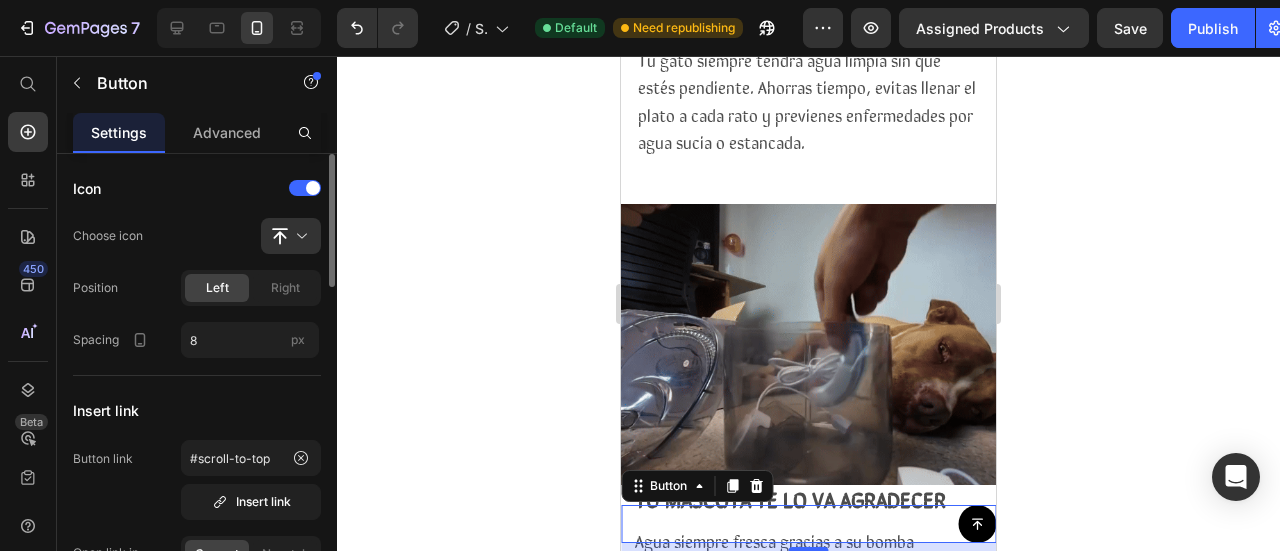 click on "Button   8" at bounding box center [808, 524] 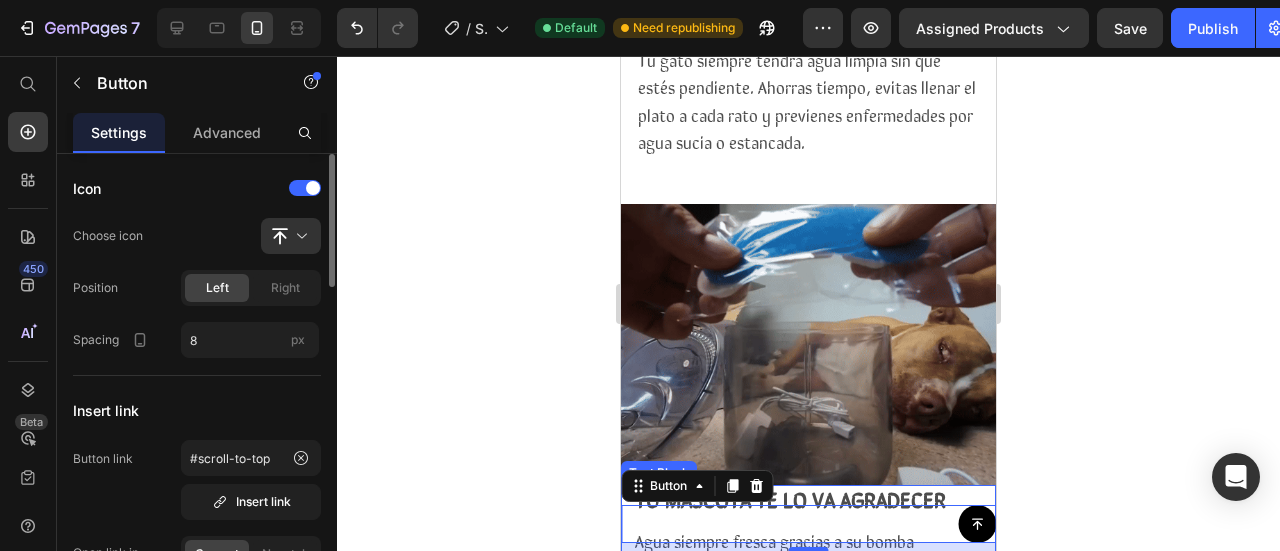 click on "Agua siempre fresca gracias a su bomba silenciosa, filtro de carbón que purifica cada gota y sensor inteligente que se activa cuando tu gato se acerca. Tecnología pensada para su salud… y tu tranquilidad." at bounding box center [799, 581] 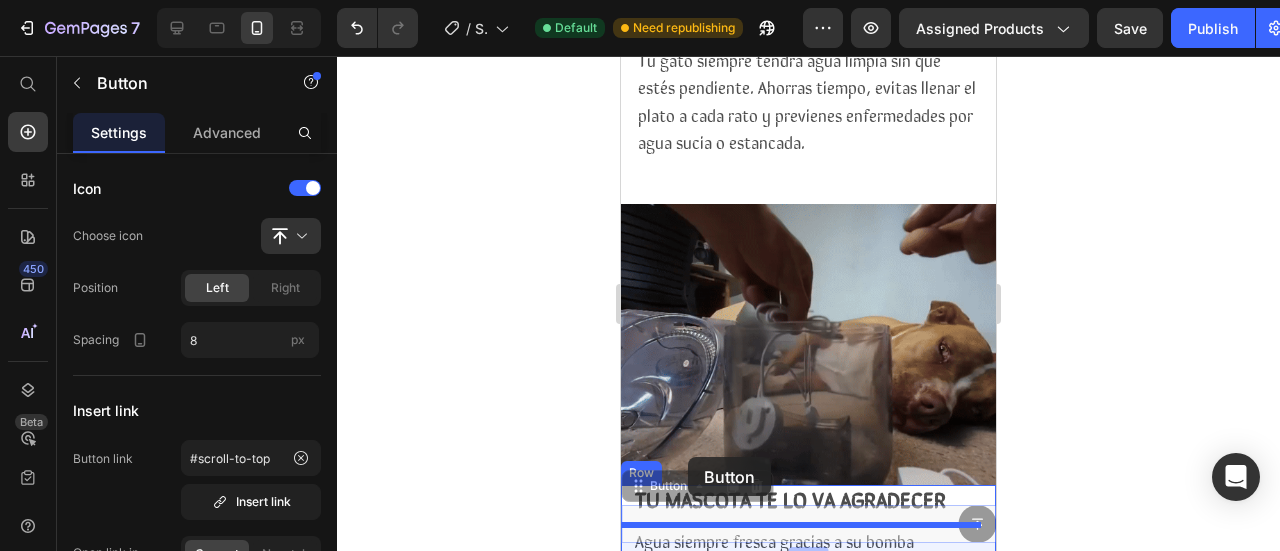 drag, startPoint x: 820, startPoint y: 509, endPoint x: 683, endPoint y: 455, distance: 147.25827 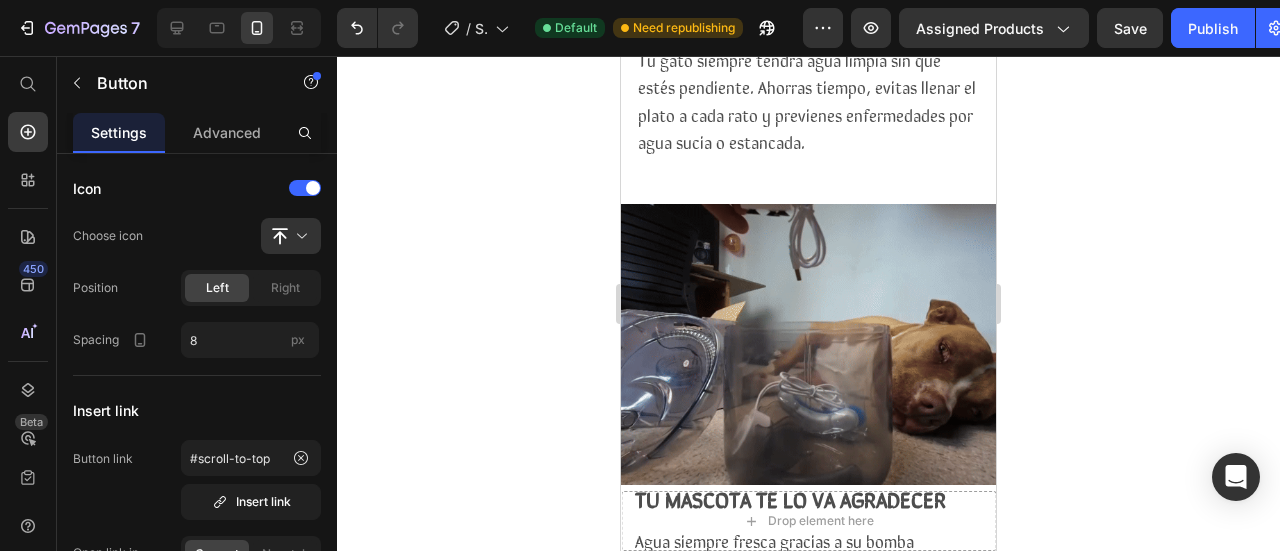 scroll, scrollTop: 1934, scrollLeft: 0, axis: vertical 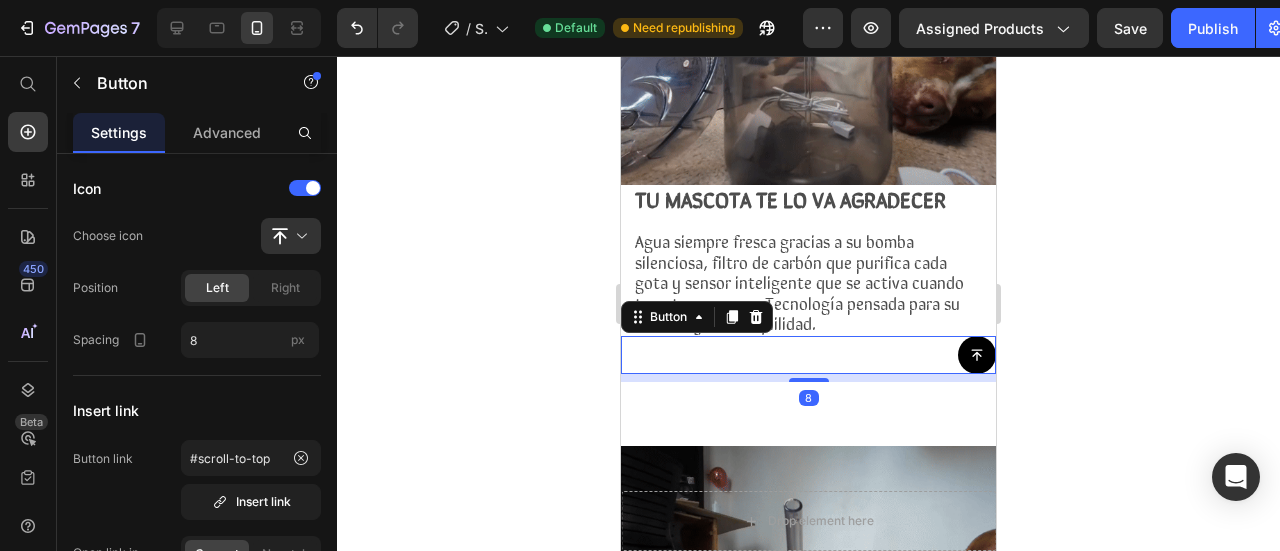 click on "Agua siempre fresca gracias a su bomba silenciosa, filtro de carbón que purifica cada gota y sensor inteligente que se activa cuando tu gato se acerca. Tecnología pensada para su salud… y tu tranquilidad." at bounding box center [808, 282] 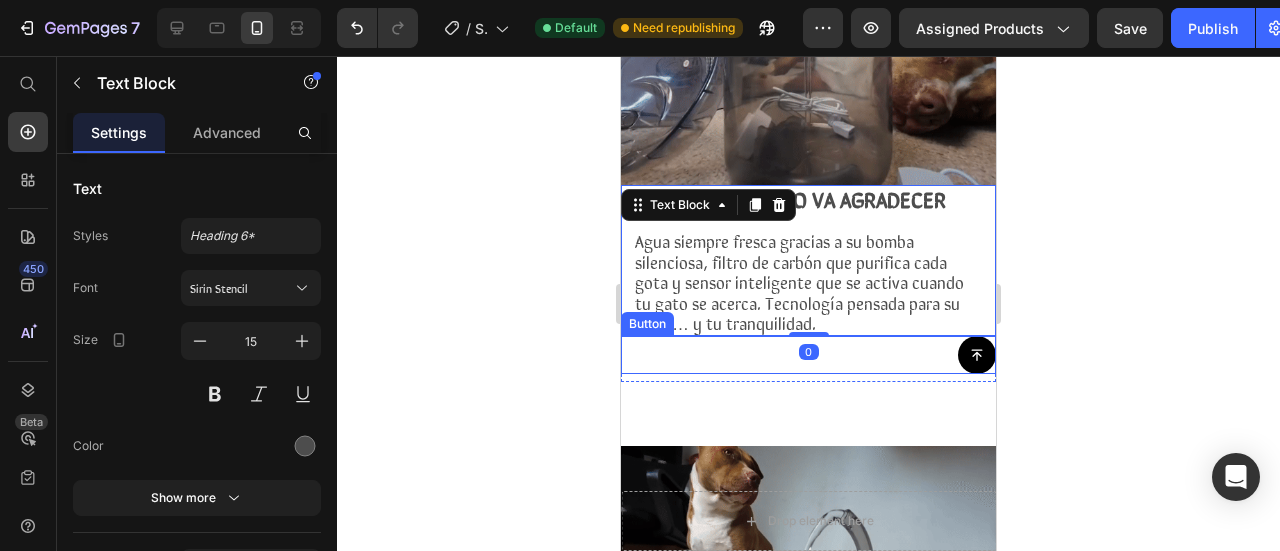 click on "Button" at bounding box center (808, 355) 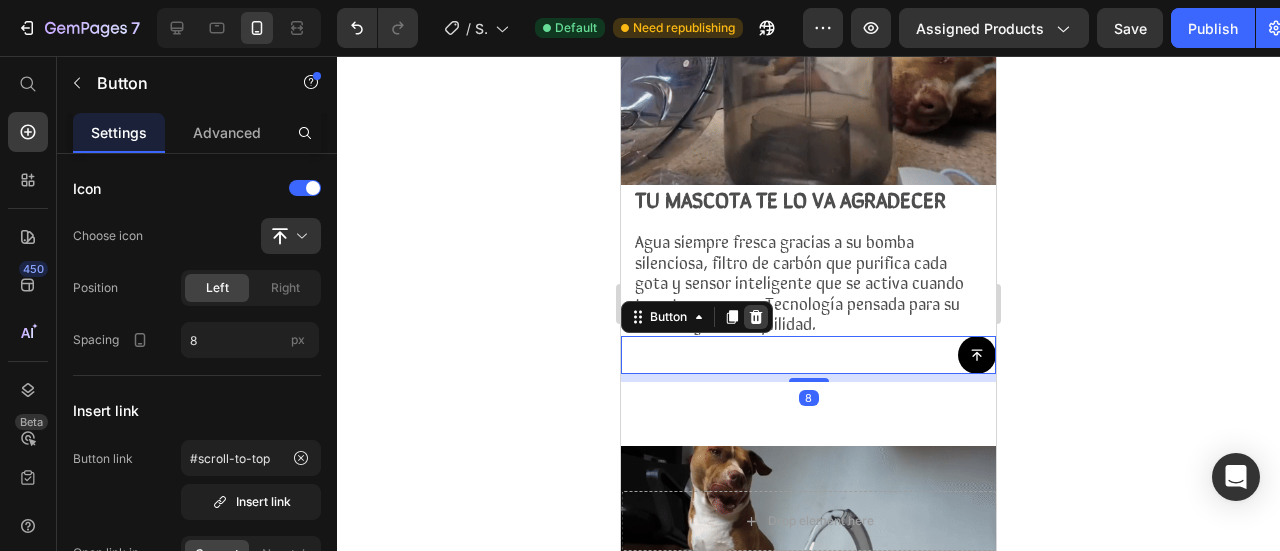 click 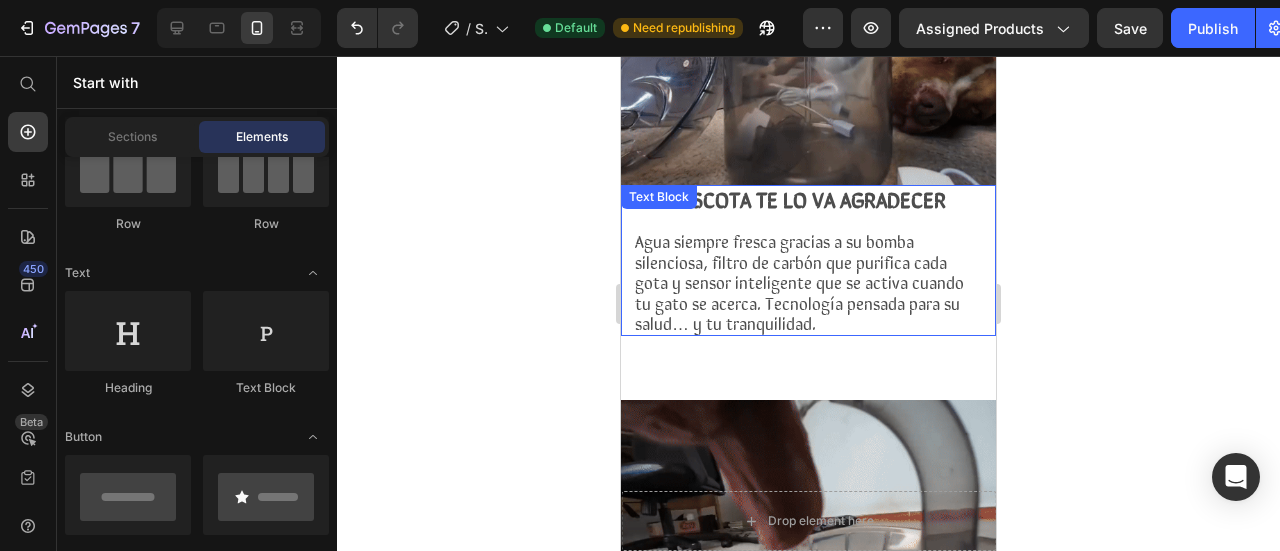 click on "Agua siempre fresca gracias a su bomba silenciosa, filtro de carbón que purifica cada gota y sensor inteligente que se activa cuando tu gato se acerca. Tecnología pensada para su salud… y tu tranquilidad." at bounding box center [808, 282] 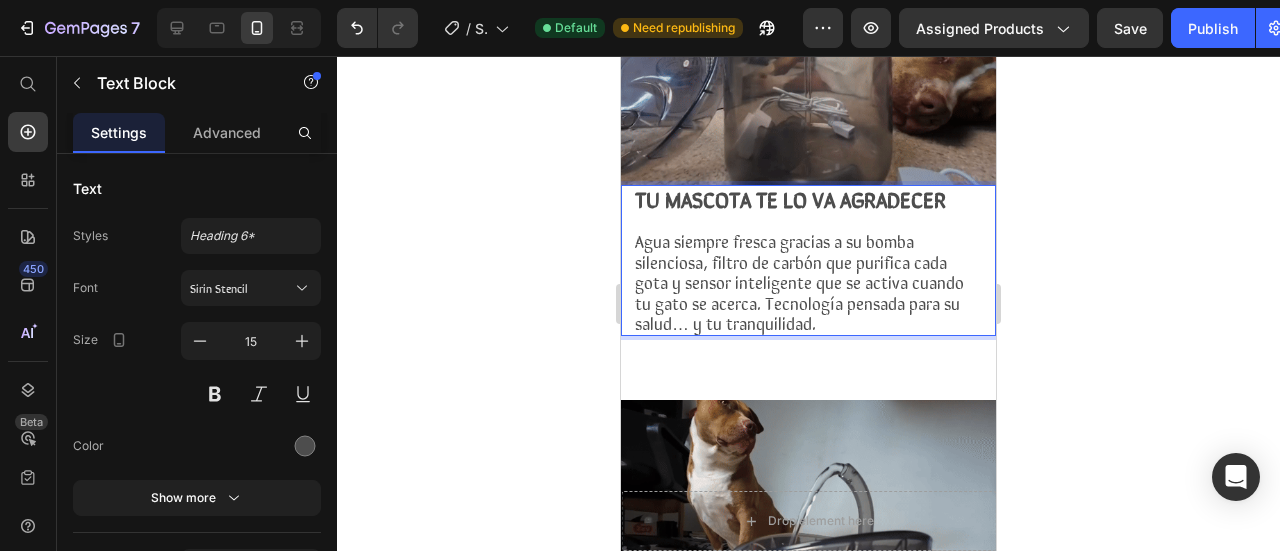 drag, startPoint x: 816, startPoint y: 213, endPoint x: 784, endPoint y: 203, distance: 33.526108 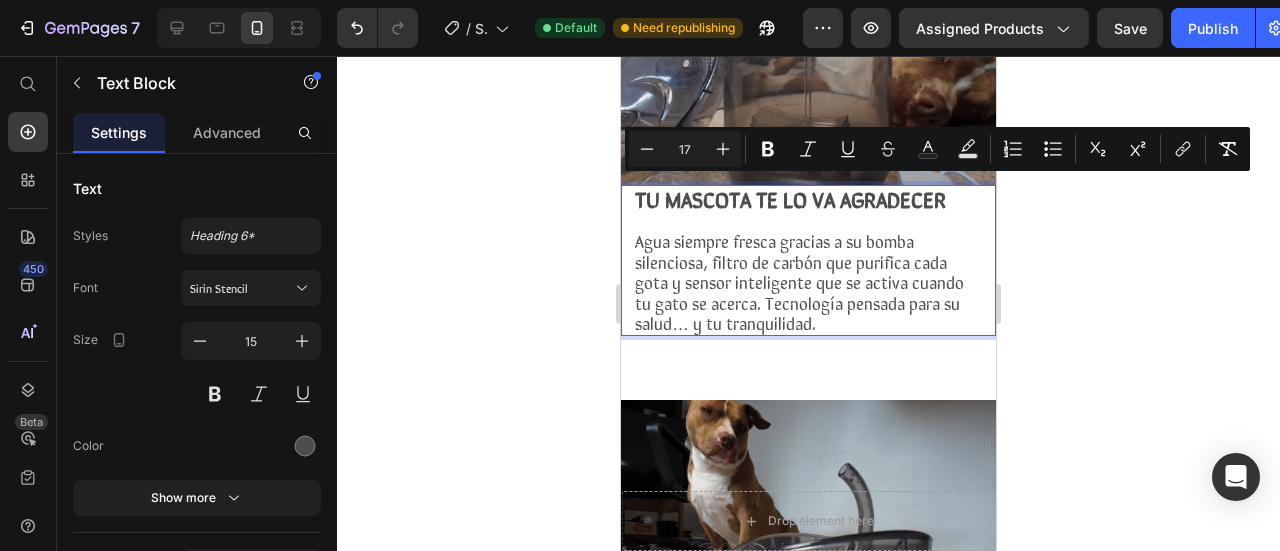 click on "Agua siempre fresca gracias a su bomba silenciosa, filtro de carbón que purifica cada gota y sensor inteligente que se activa cuando tu gato se acerca. Tecnología pensada para su salud… y tu tranquilidad." at bounding box center (808, 282) 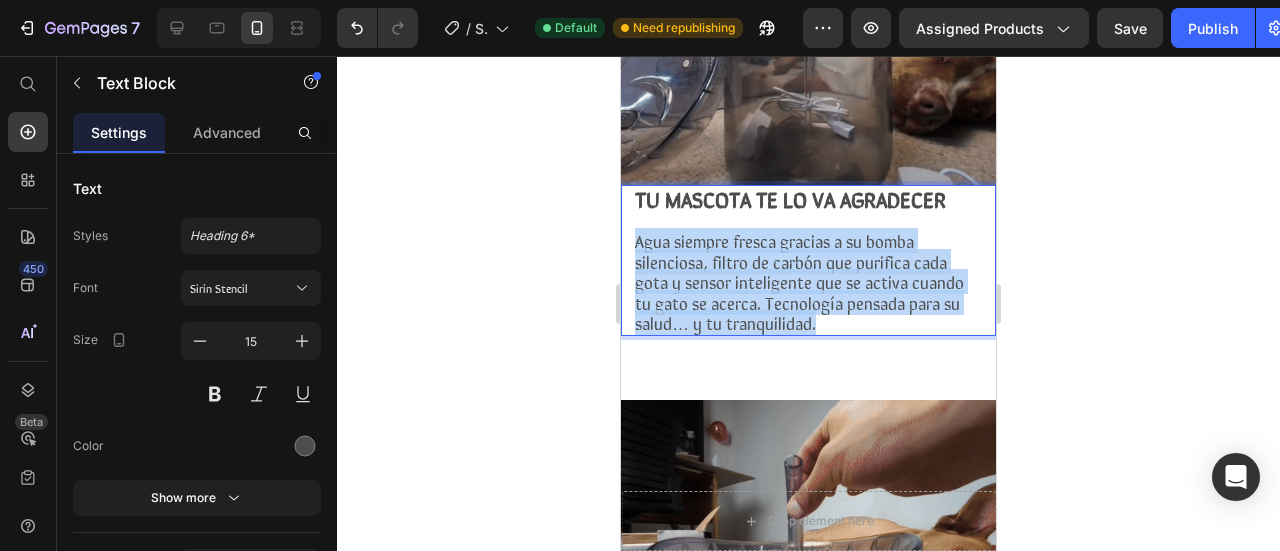 drag, startPoint x: 780, startPoint y: 209, endPoint x: 636, endPoint y: 123, distance: 167.72597 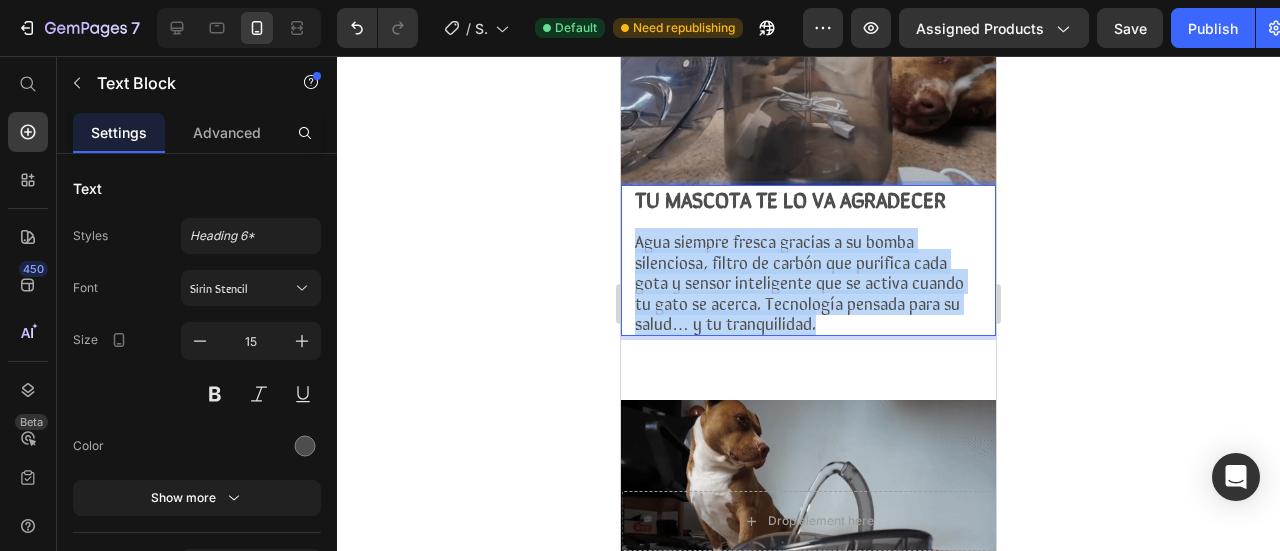 click on "Agua siempre fresca gracias a su bomba silenciosa, filtro de carbón que purifica cada gota y sensor inteligente que se activa cuando tu gato se acerca. Tecnología pensada para su salud… y tu tranquilidad." at bounding box center [808, 282] 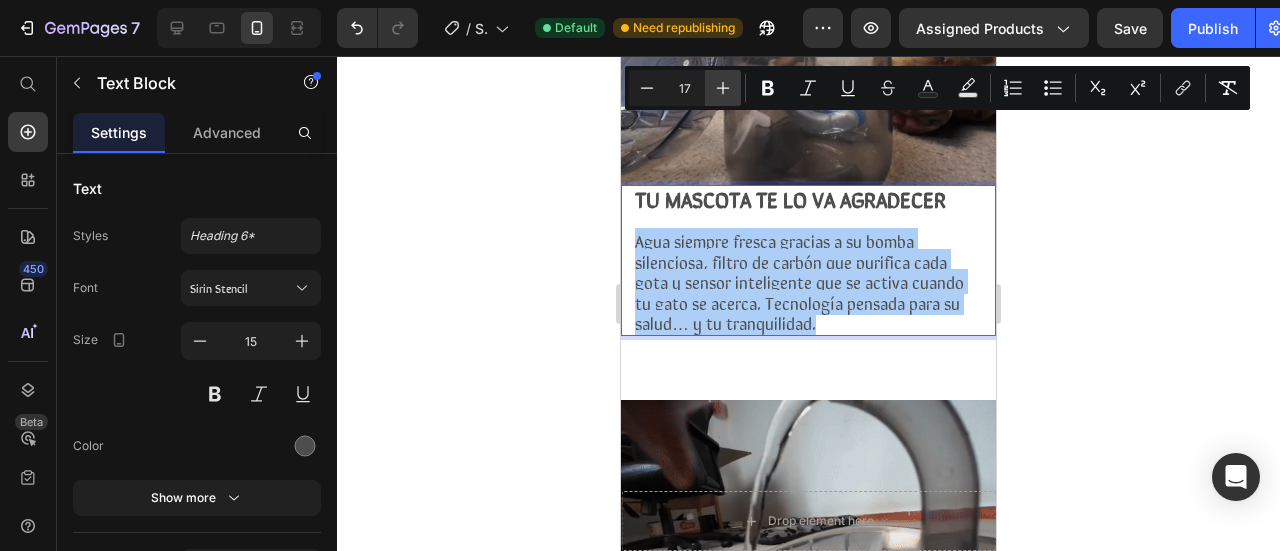 click 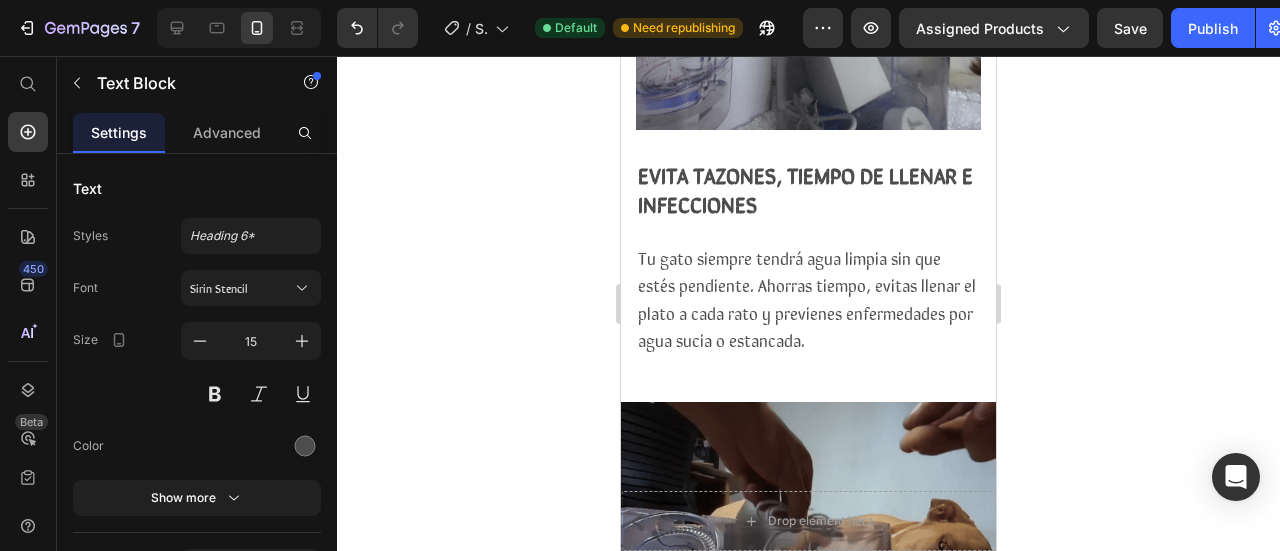 scroll, scrollTop: 1734, scrollLeft: 0, axis: vertical 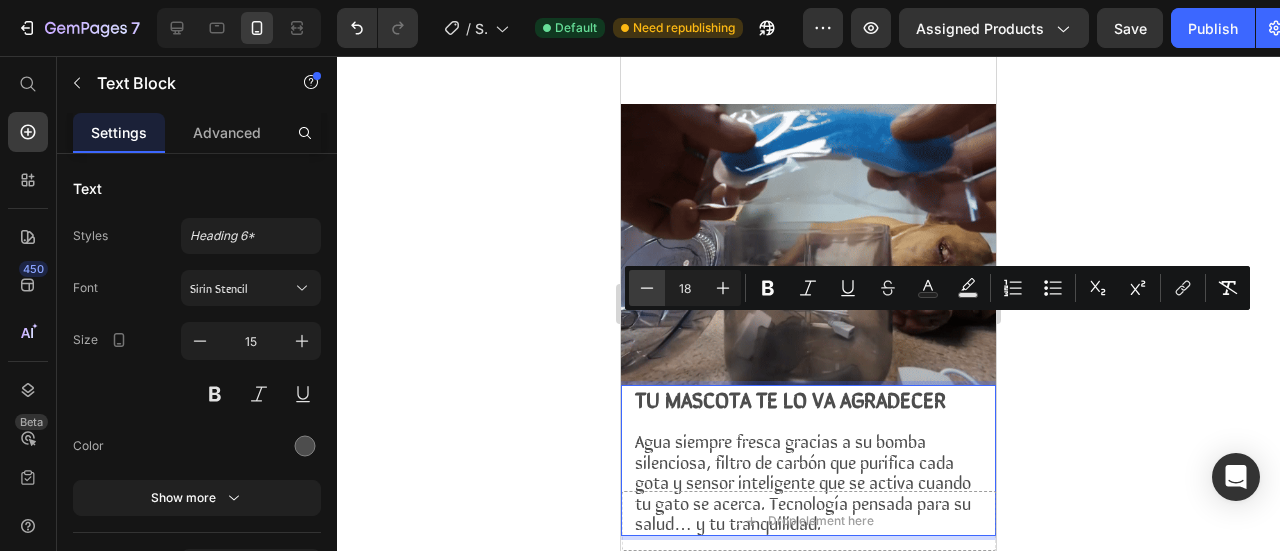 click on "Minus" at bounding box center [647, 288] 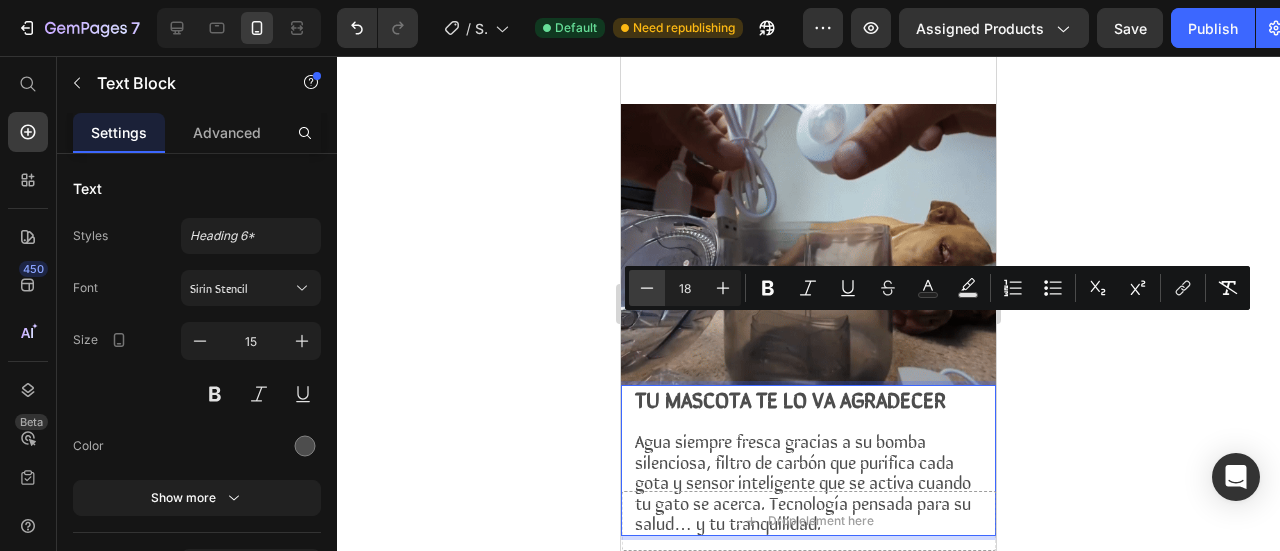 type on "17" 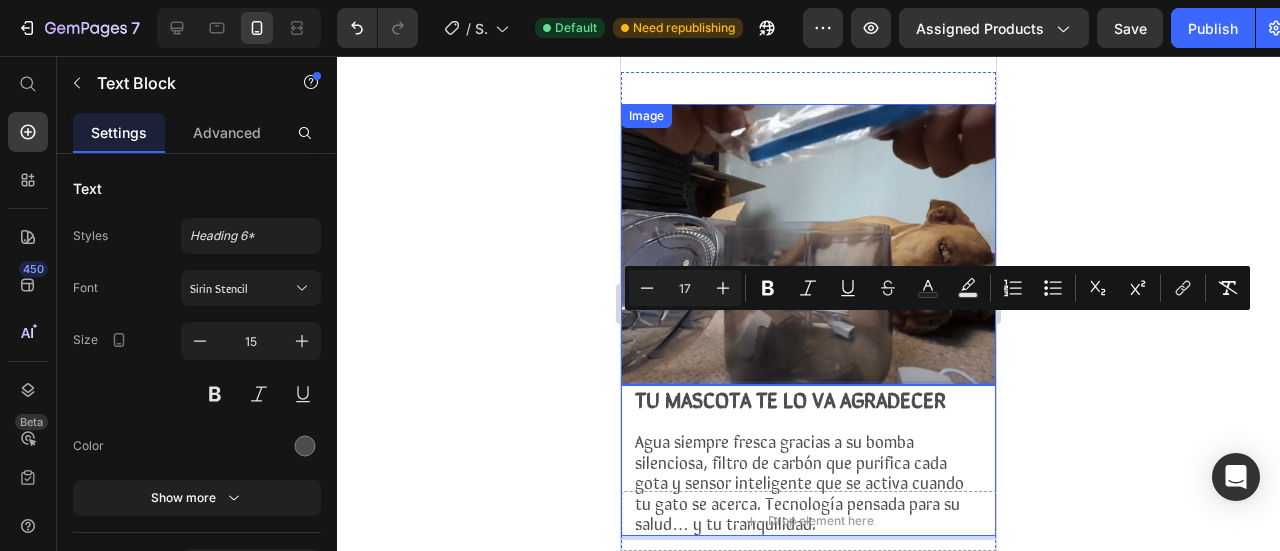 click 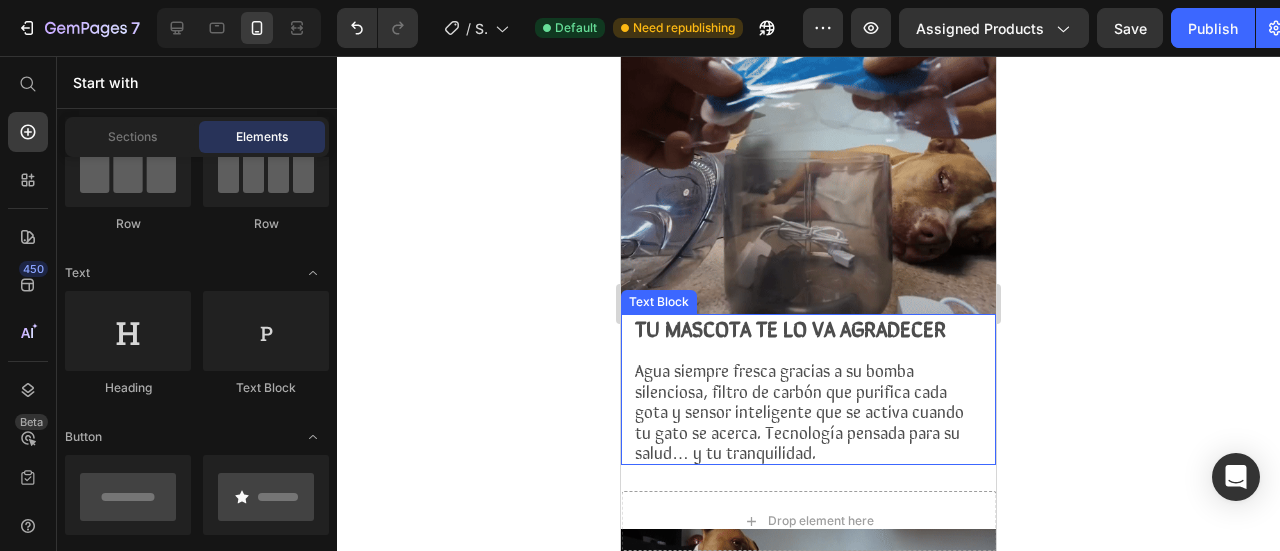 scroll, scrollTop: 1834, scrollLeft: 0, axis: vertical 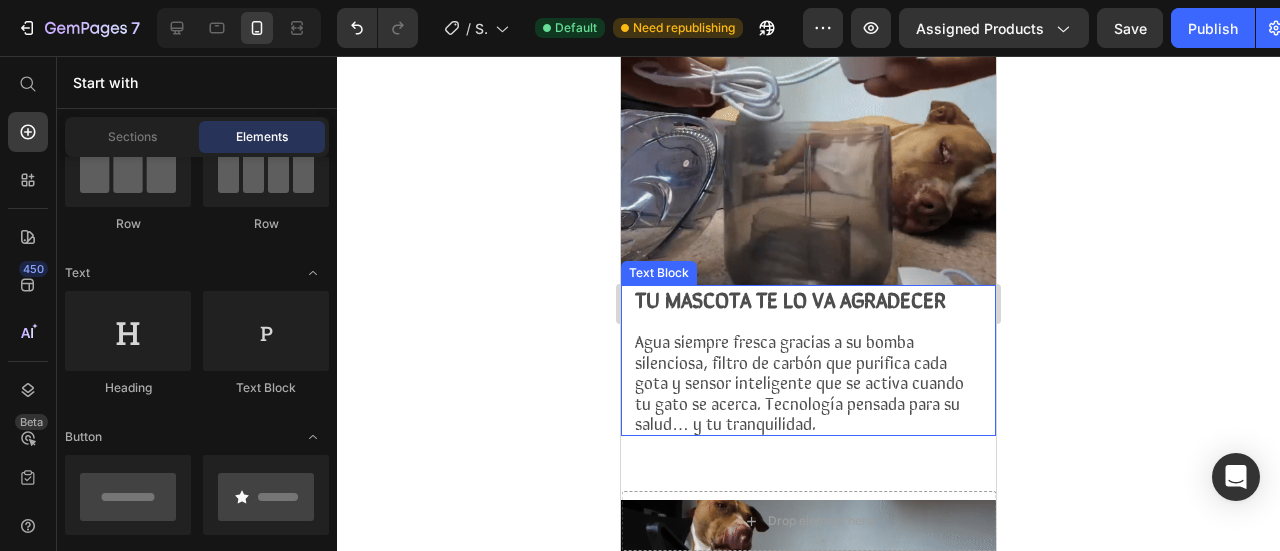 click on "Agua siempre fresca gracias a su bomba silenciosa, filtro de carbón que purifica cada gota y sensor inteligente que se activa cuando tu gato se acerca. Tecnología pensada para su salud… y tu tranquilidad." at bounding box center [799, 381] 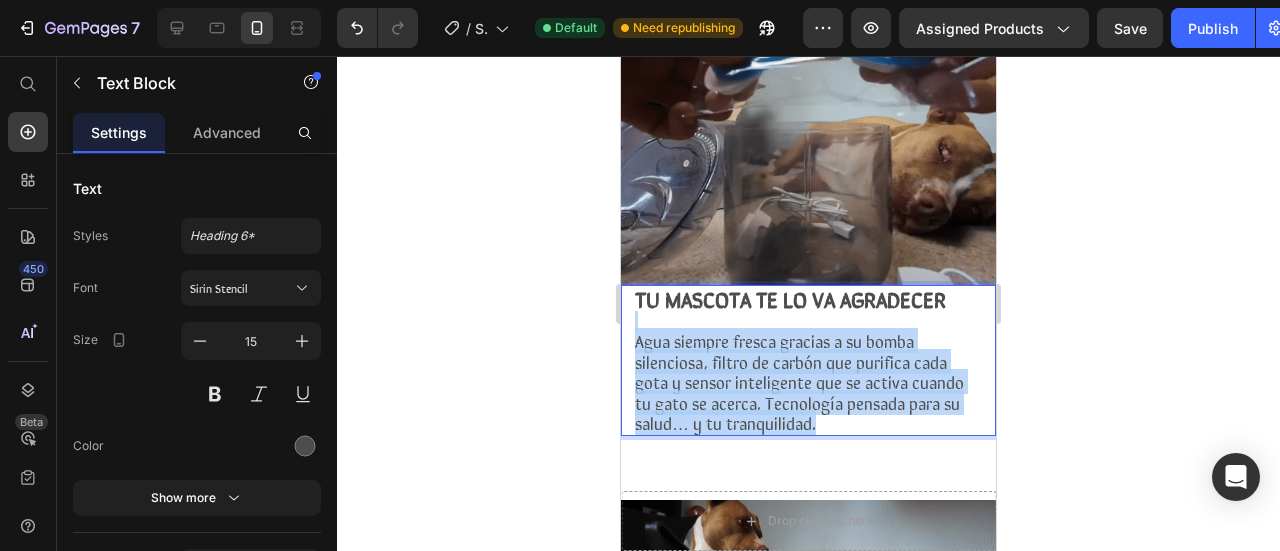 drag, startPoint x: 824, startPoint y: 318, endPoint x: 618, endPoint y: 206, distance: 234.47815 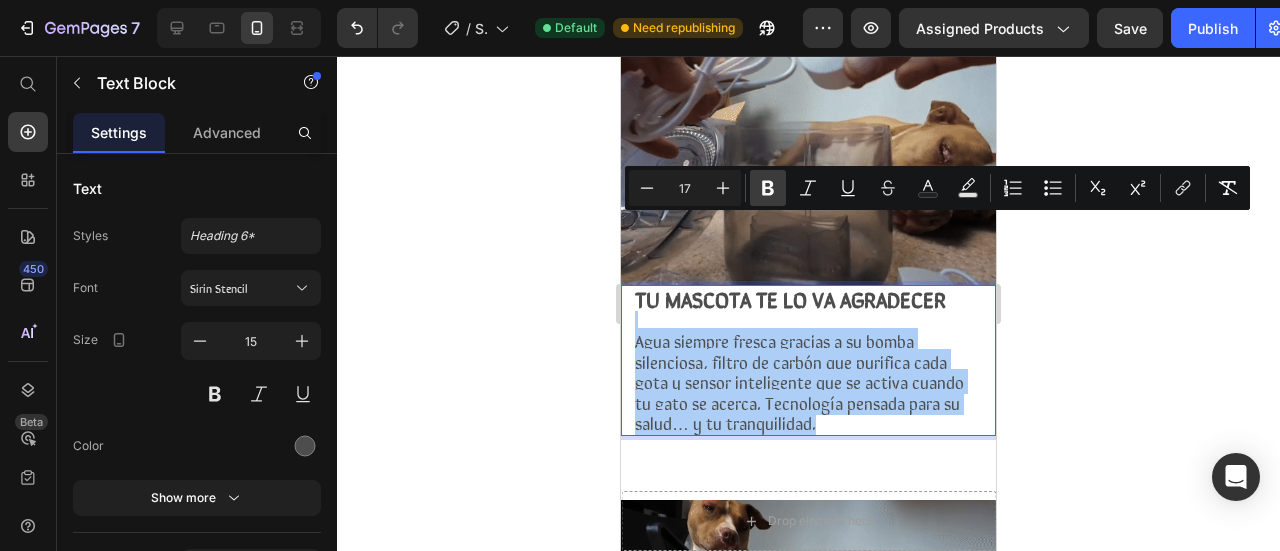 click 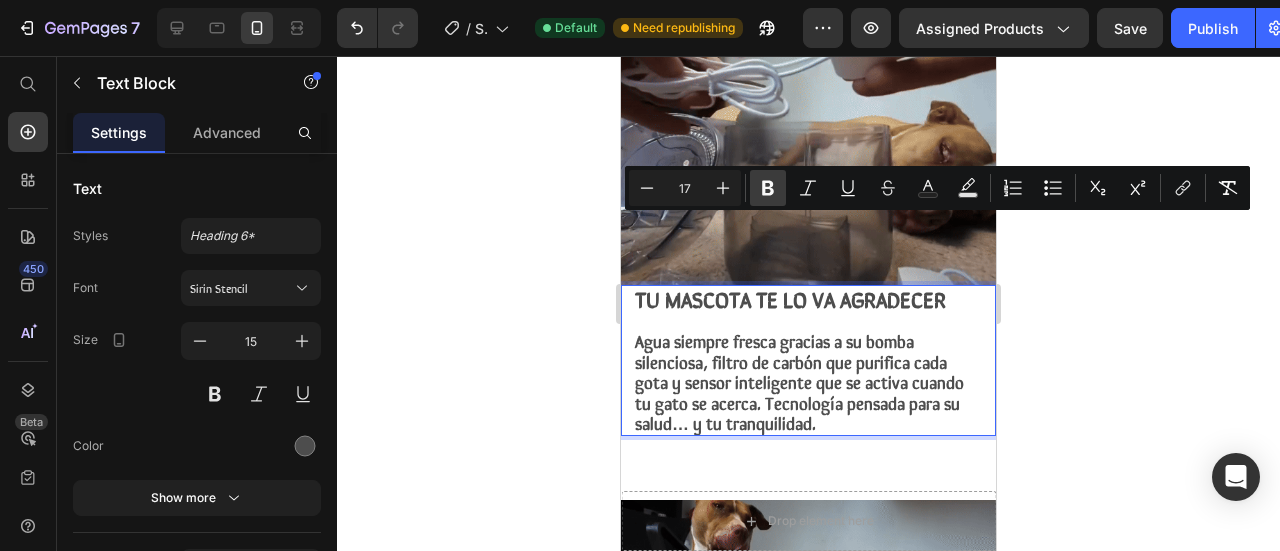 click 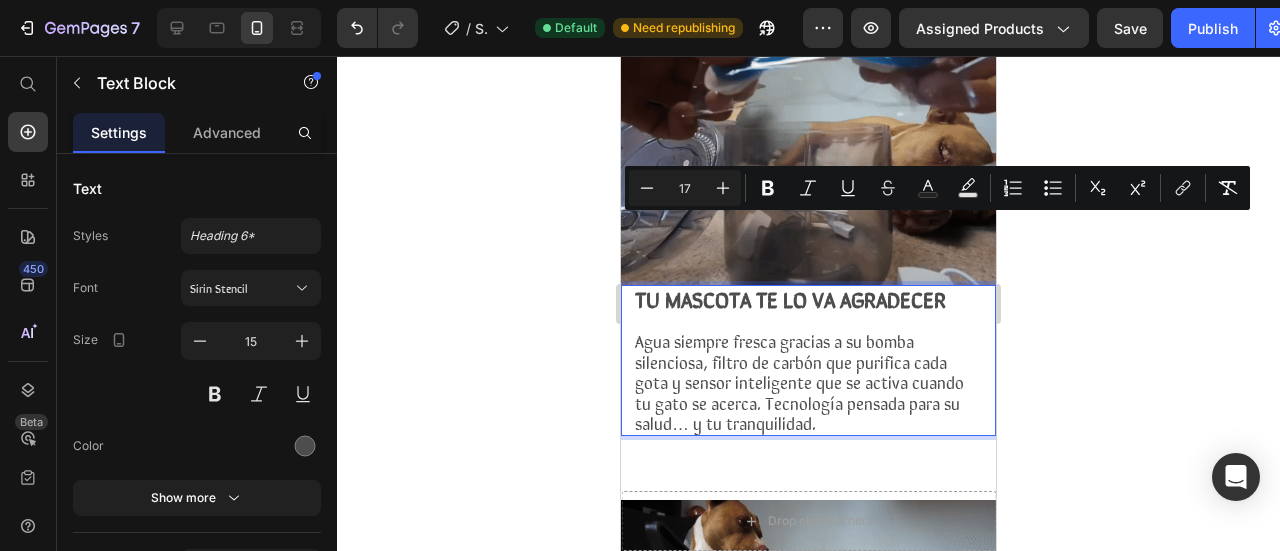 click 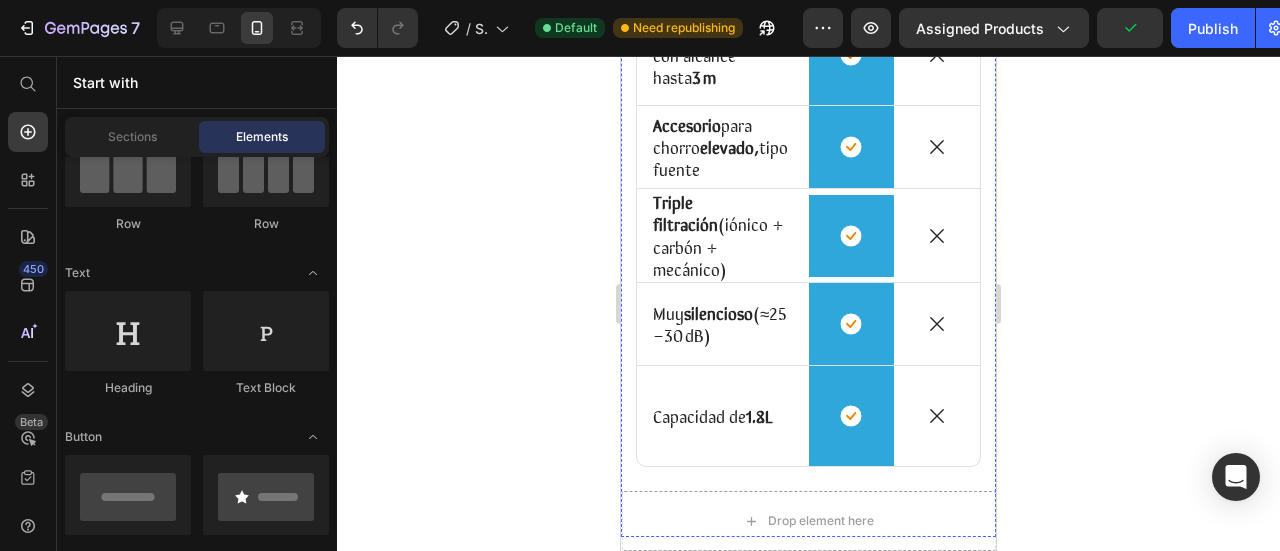 scroll, scrollTop: 3634, scrollLeft: 0, axis: vertical 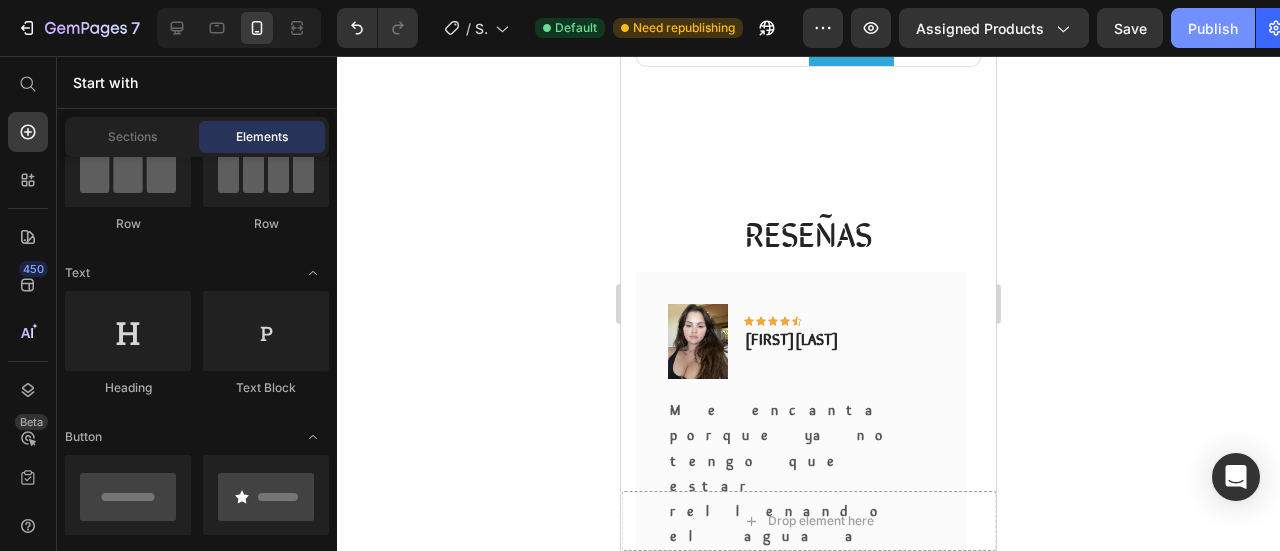 click on "Publish" at bounding box center (1213, 28) 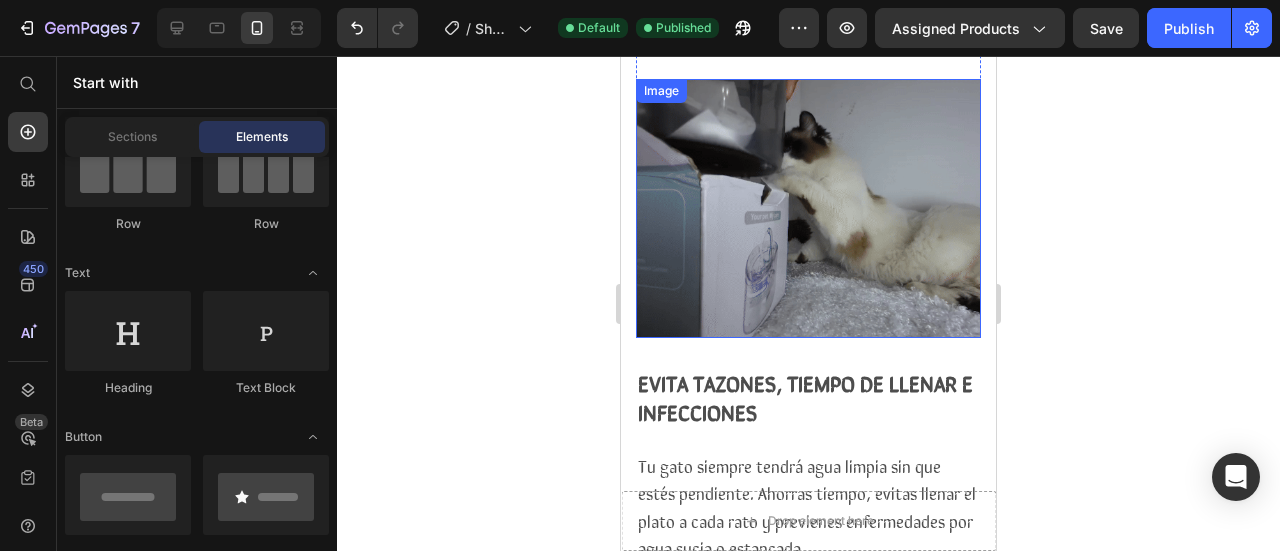 scroll, scrollTop: 1034, scrollLeft: 0, axis: vertical 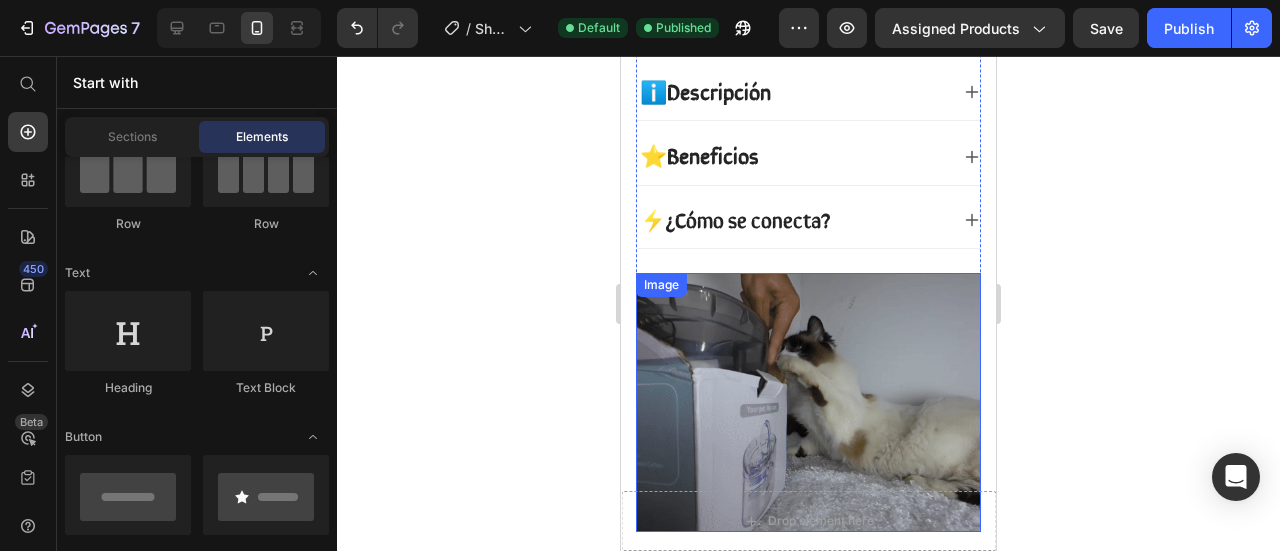 click at bounding box center [808, 402] 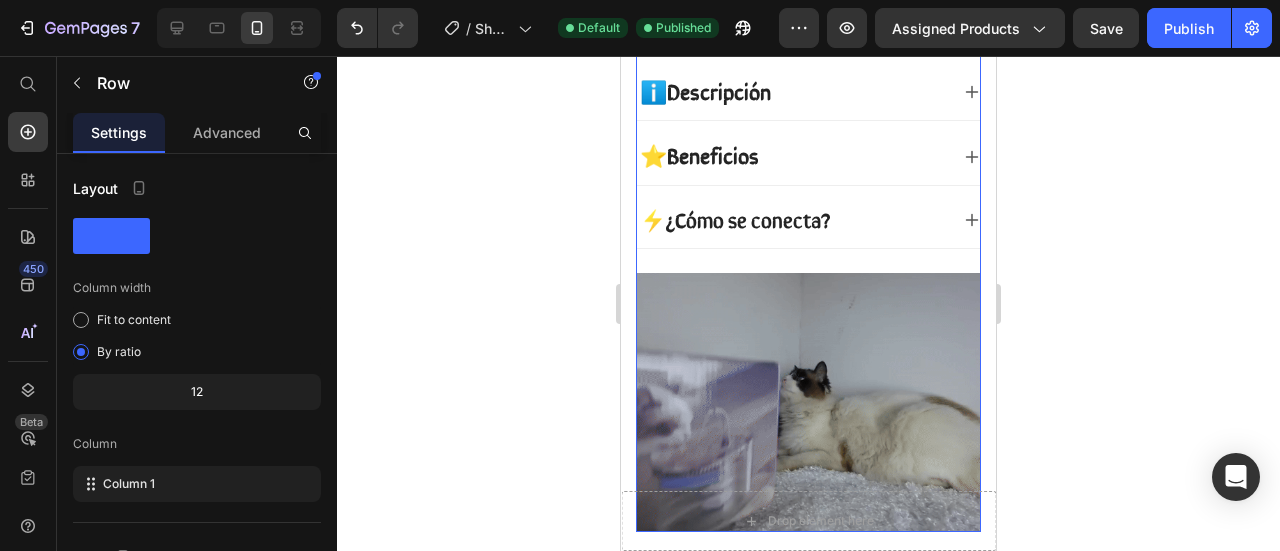 click on "Icon Icon Icon Icon Icon Icon List +1.500 vendidos! Text Block Row Ragdoll Drink™ Product Title $99.900,00 Product Price
Gran capacidad de 1.8L
Triple sistema de filtración
Detecta a tu mascota
Flujo continuo o en modos ajustables Item List
Envió dentro de 3 a 5 días.🔒Seguro y confiable Item List Add to cart Add to Cart
100% Garantizado Item List
Envió dentro de  3  -  5   días Item List Row
ℹ️Descripción
⭐Beneficios
⚡  ¿Cómo se conecta? Accordion Image" at bounding box center (808, 30) 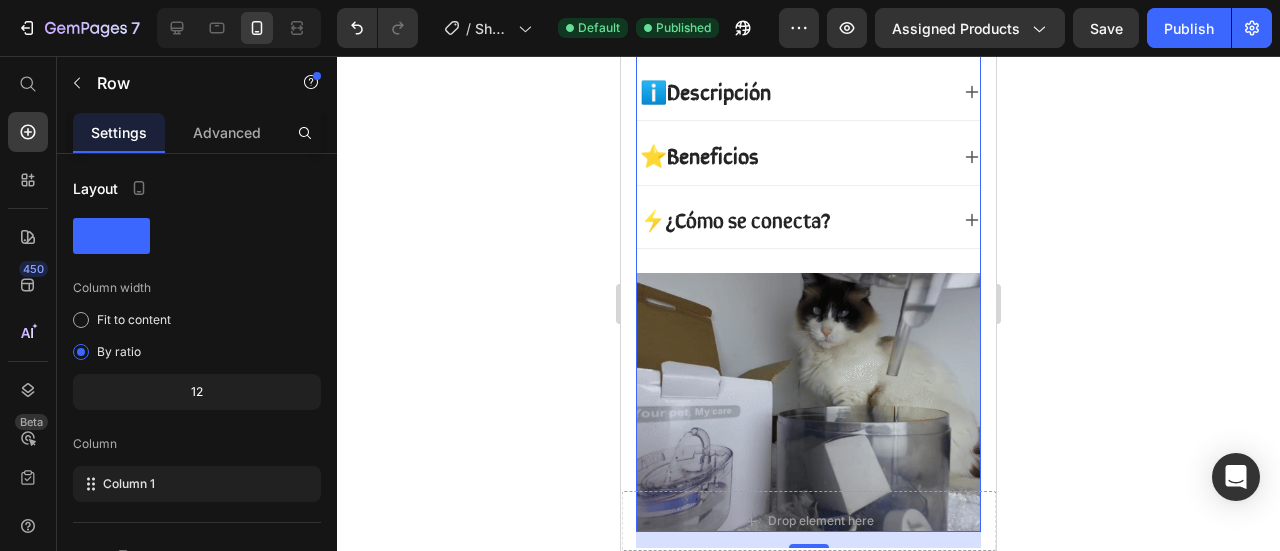 click at bounding box center [808, 402] 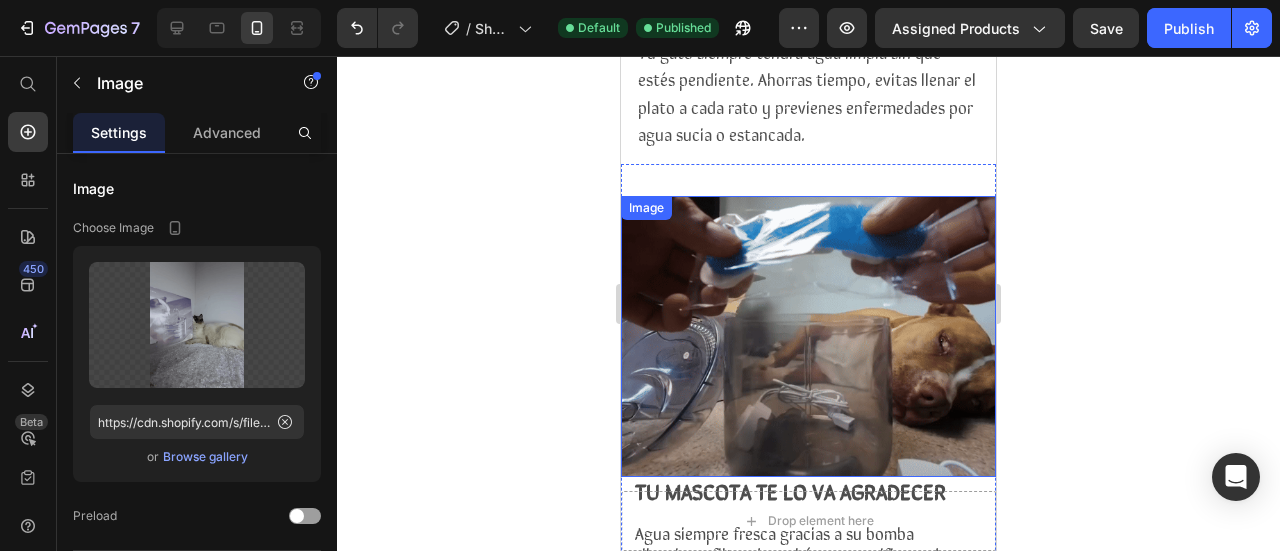 scroll, scrollTop: 1634, scrollLeft: 0, axis: vertical 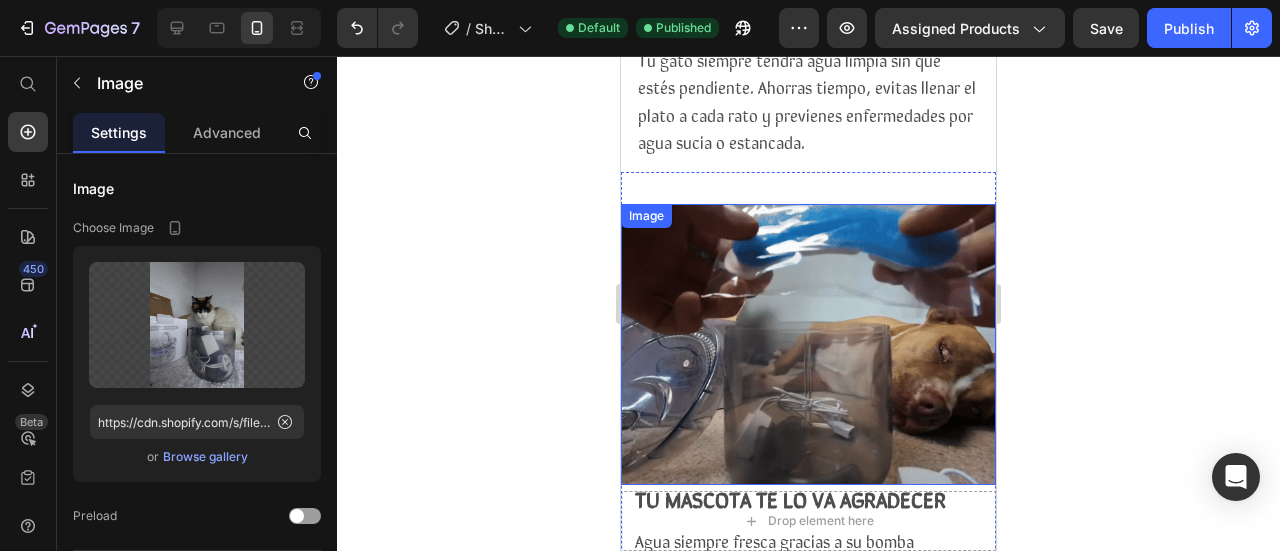 click at bounding box center [808, 344] 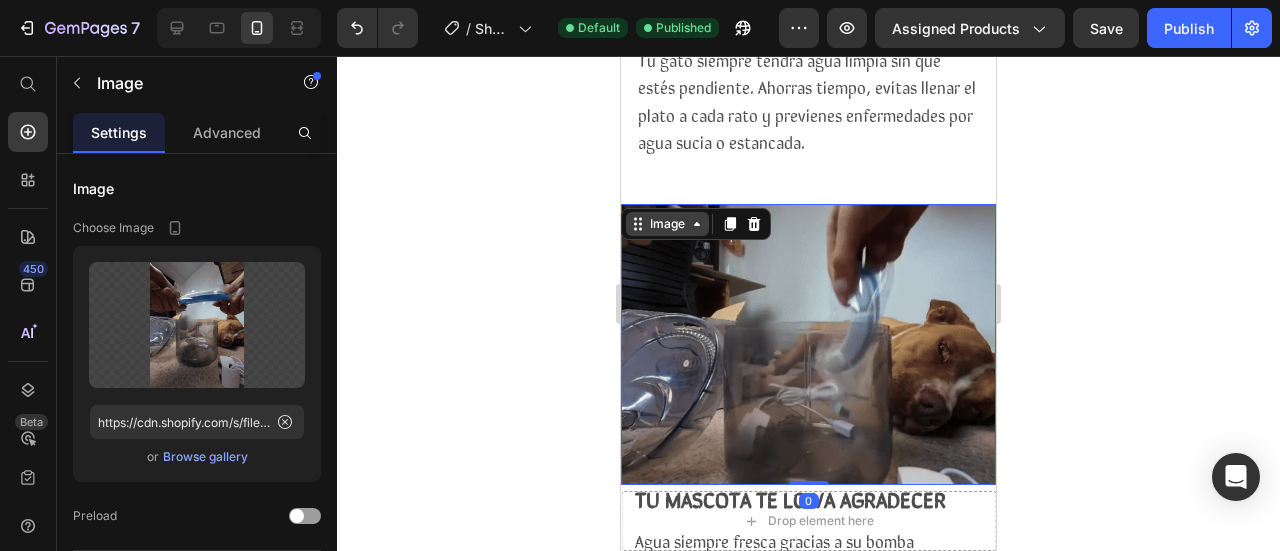 click on "Image" at bounding box center (667, 224) 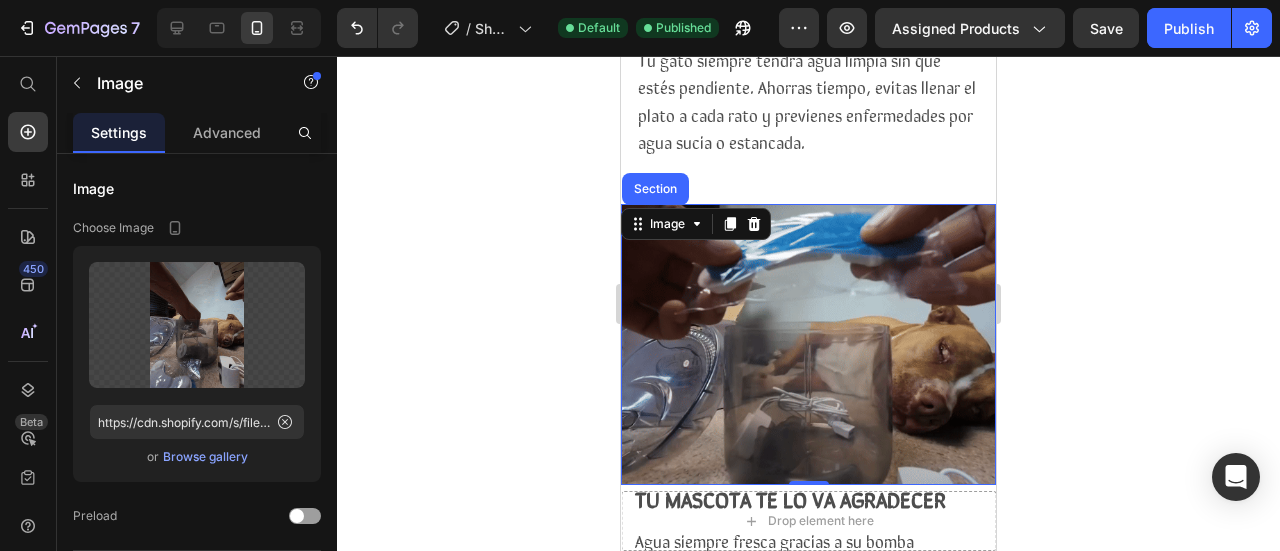 drag, startPoint x: 534, startPoint y: 157, endPoint x: 4, endPoint y: 119, distance: 531.36053 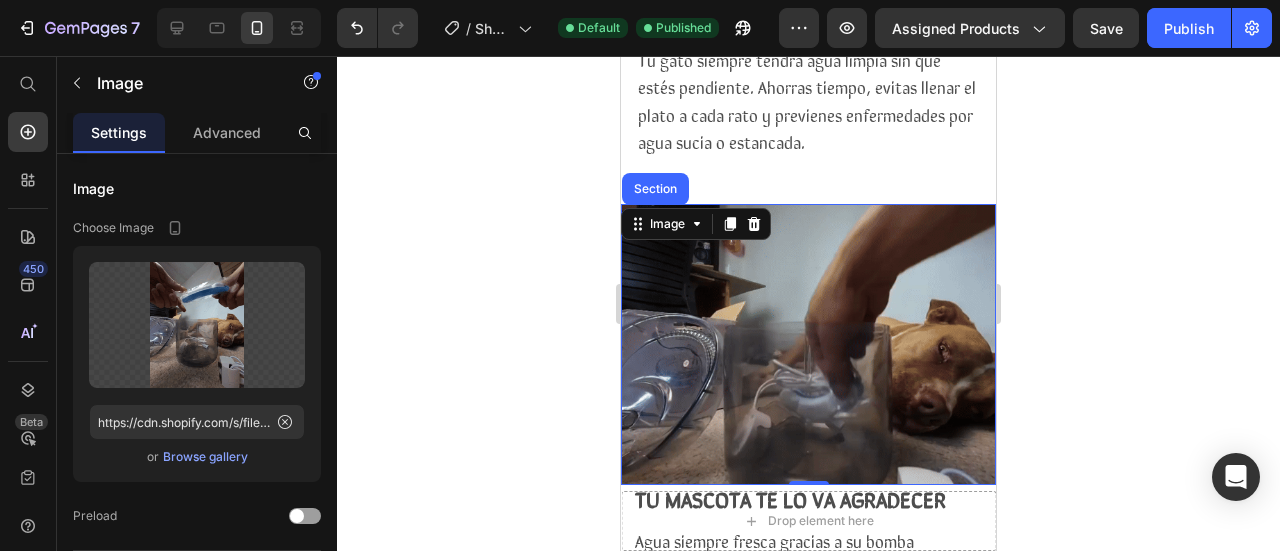 click 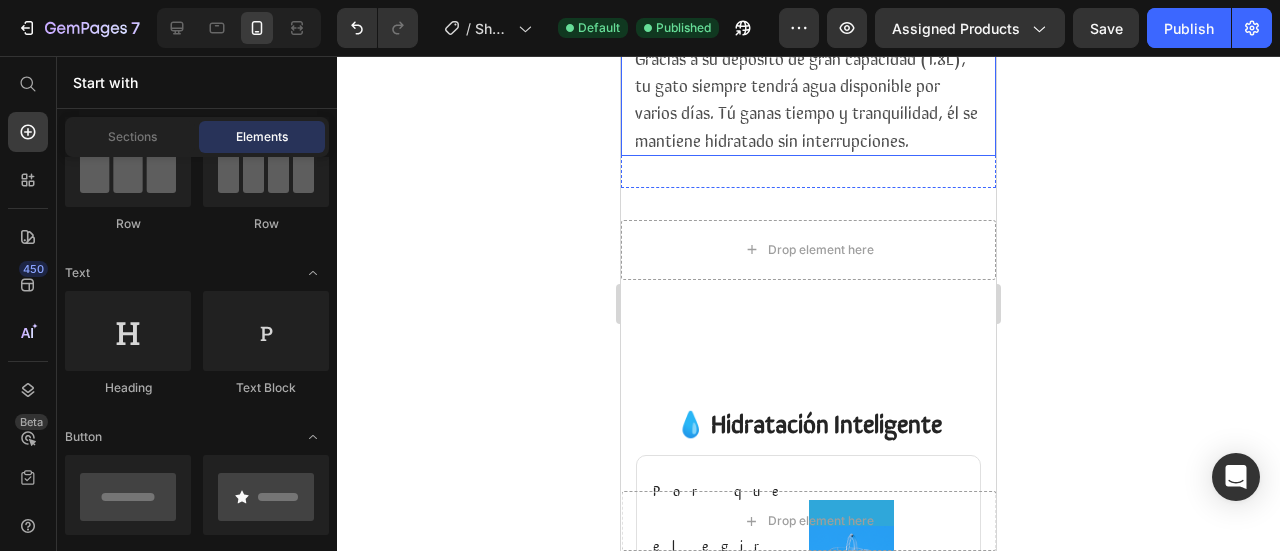 scroll, scrollTop: 2634, scrollLeft: 0, axis: vertical 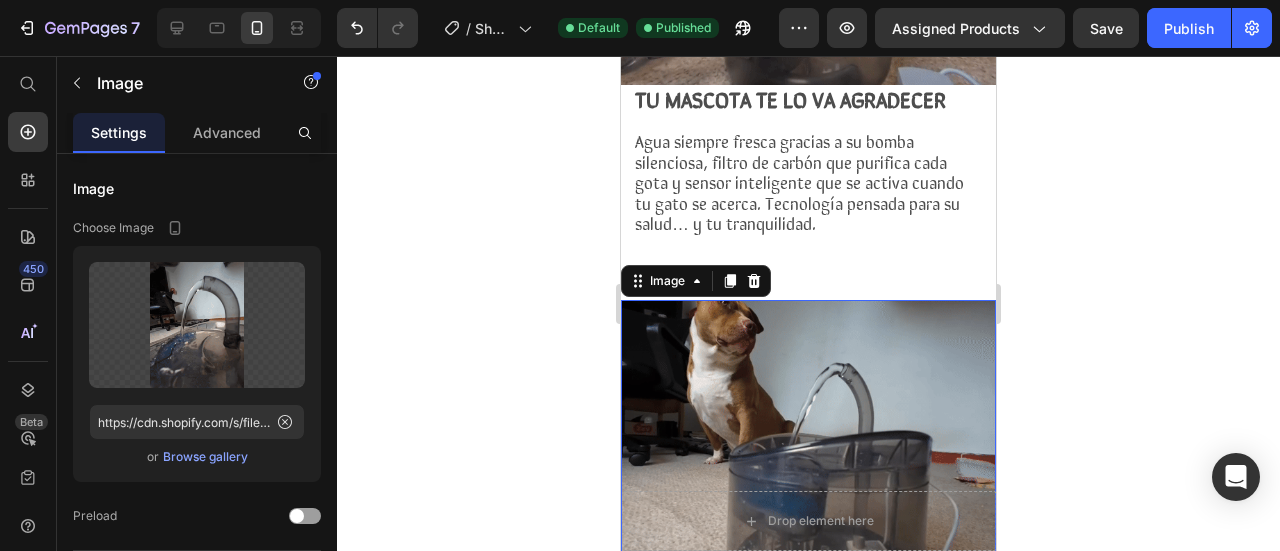 click at bounding box center (808, 440) 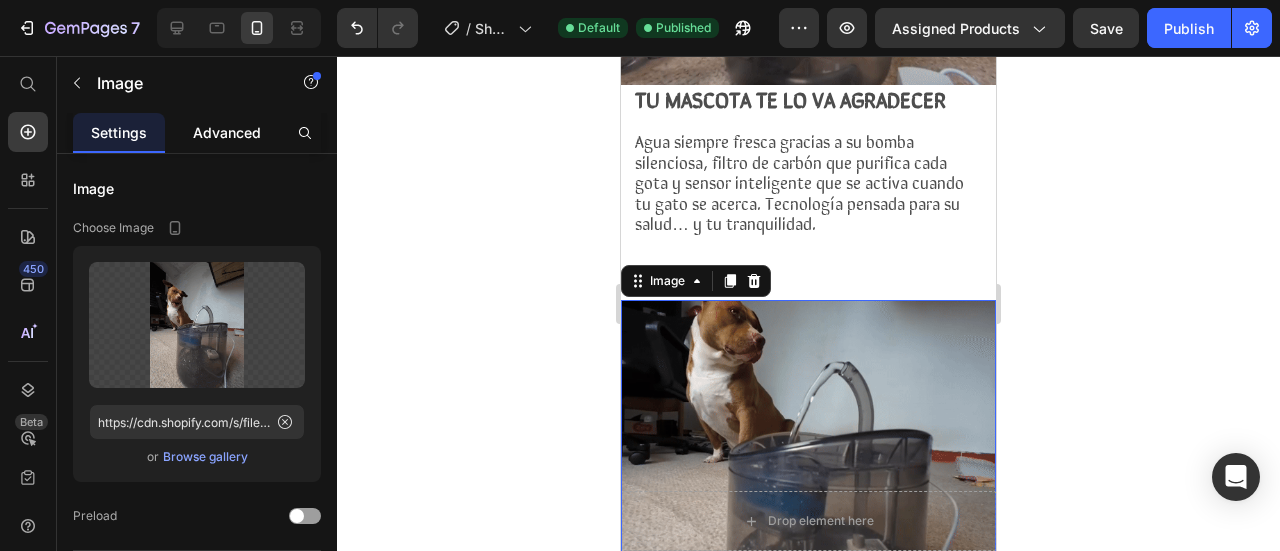 click on "Advanced" at bounding box center [227, 132] 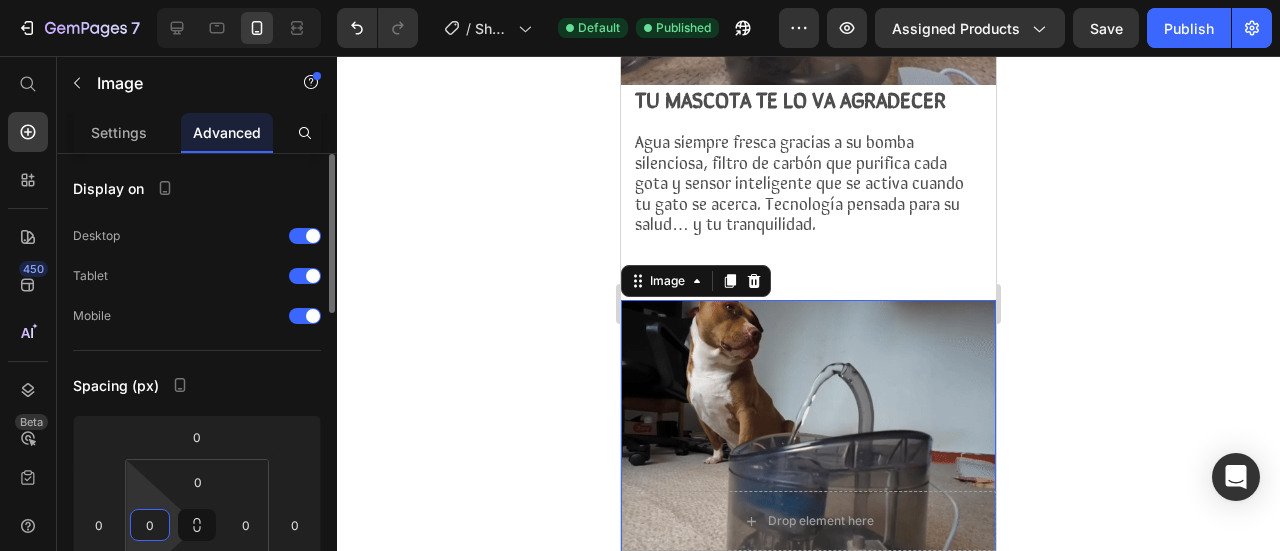 click on "0" at bounding box center (150, 525) 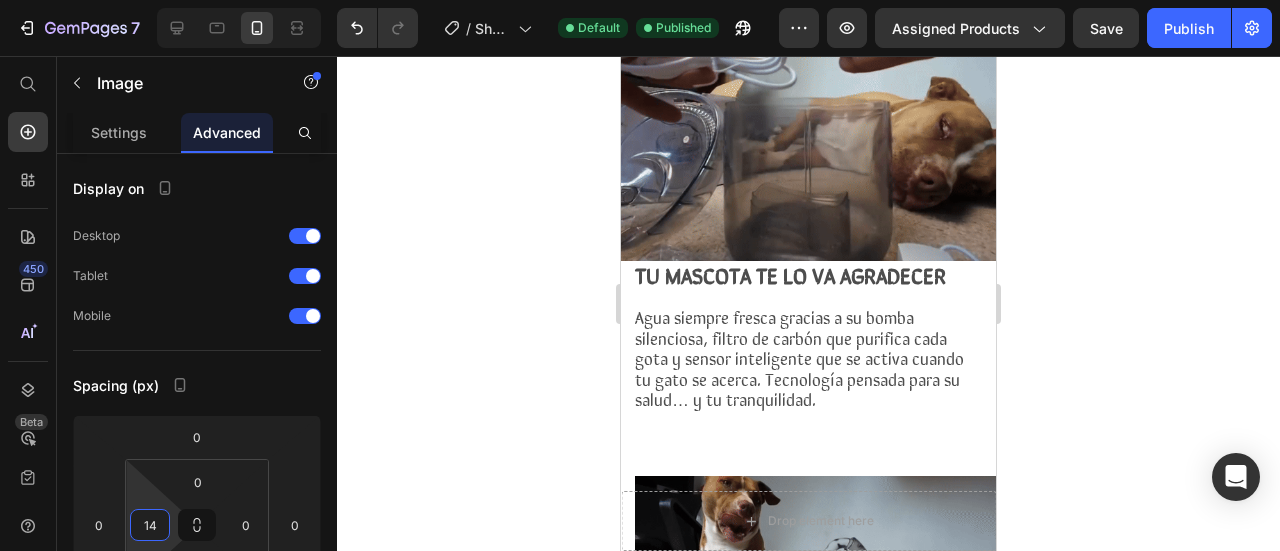 scroll, scrollTop: 2134, scrollLeft: 0, axis: vertical 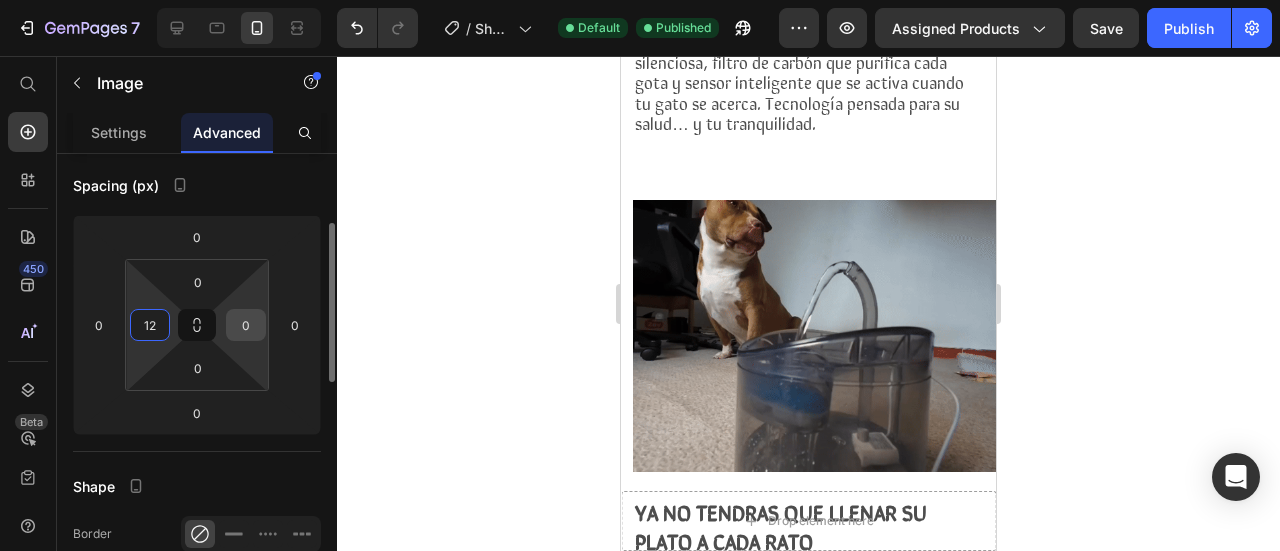 type on "12" 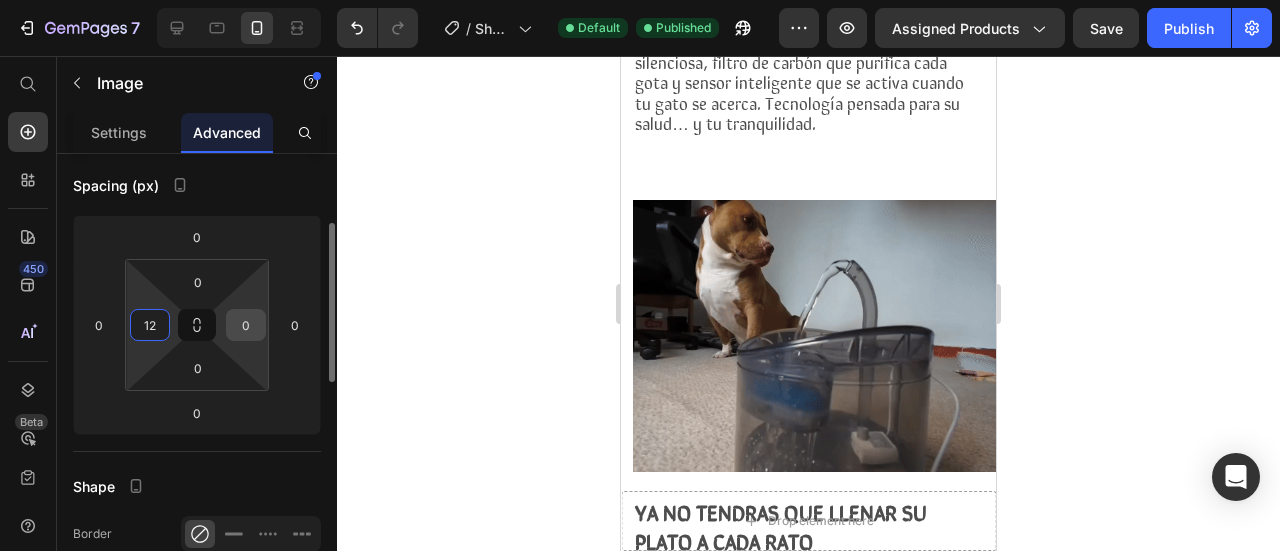 click on "0" at bounding box center [246, 325] 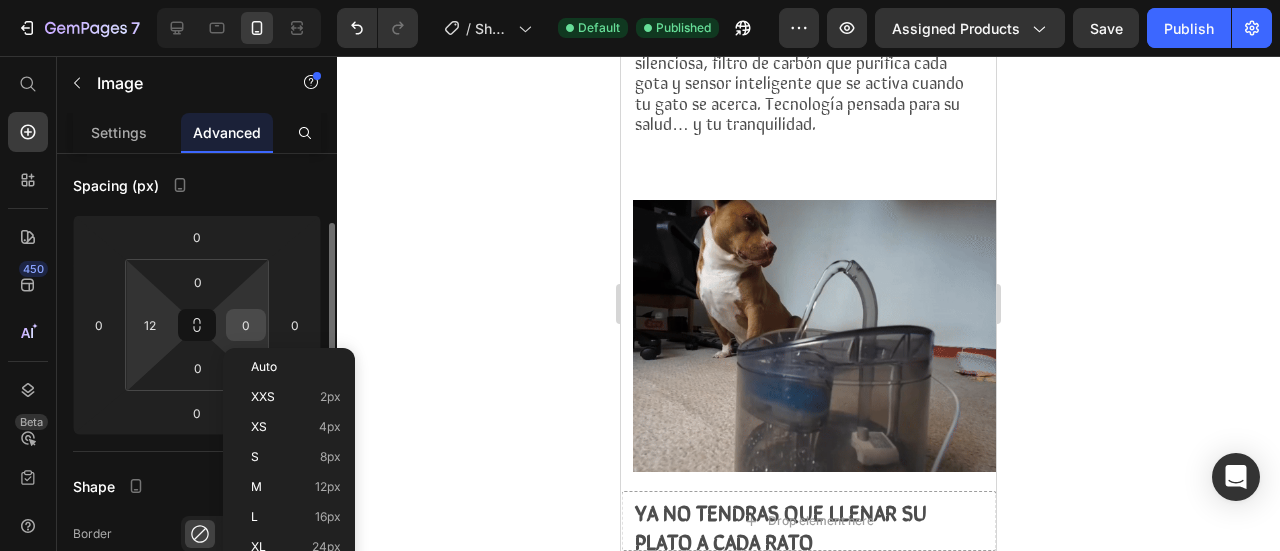 click on "0" at bounding box center [246, 325] 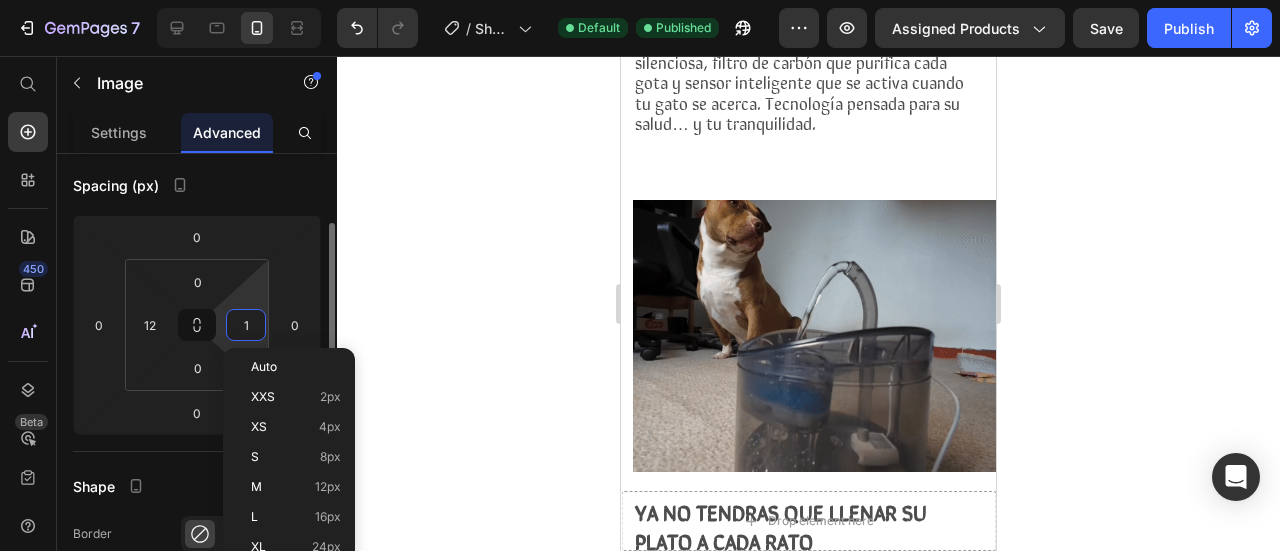 type on "12" 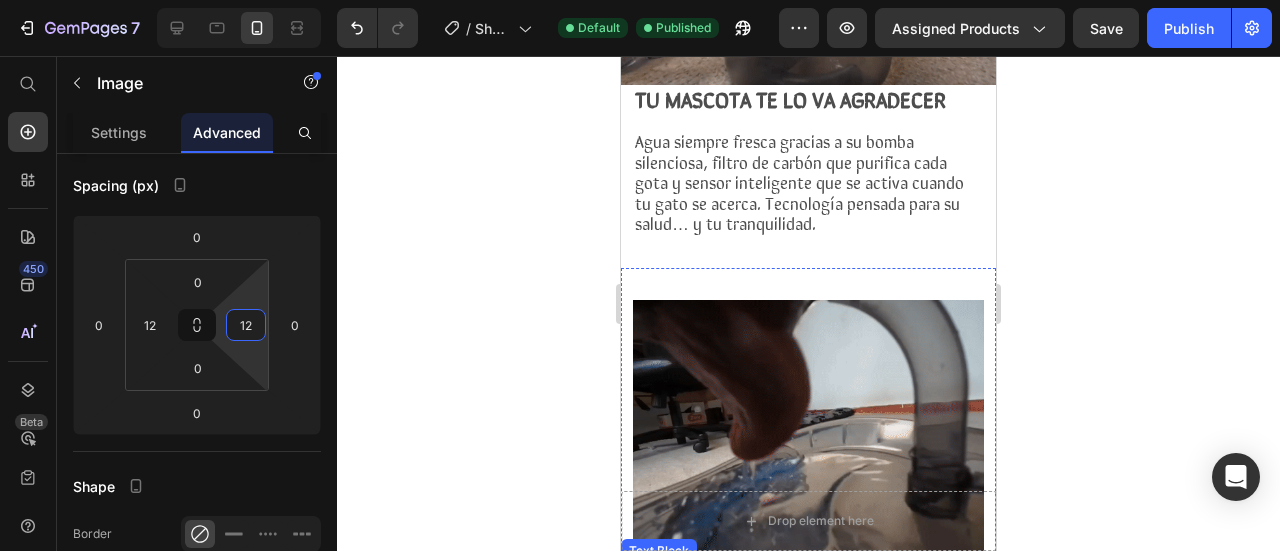 scroll, scrollTop: 2434, scrollLeft: 0, axis: vertical 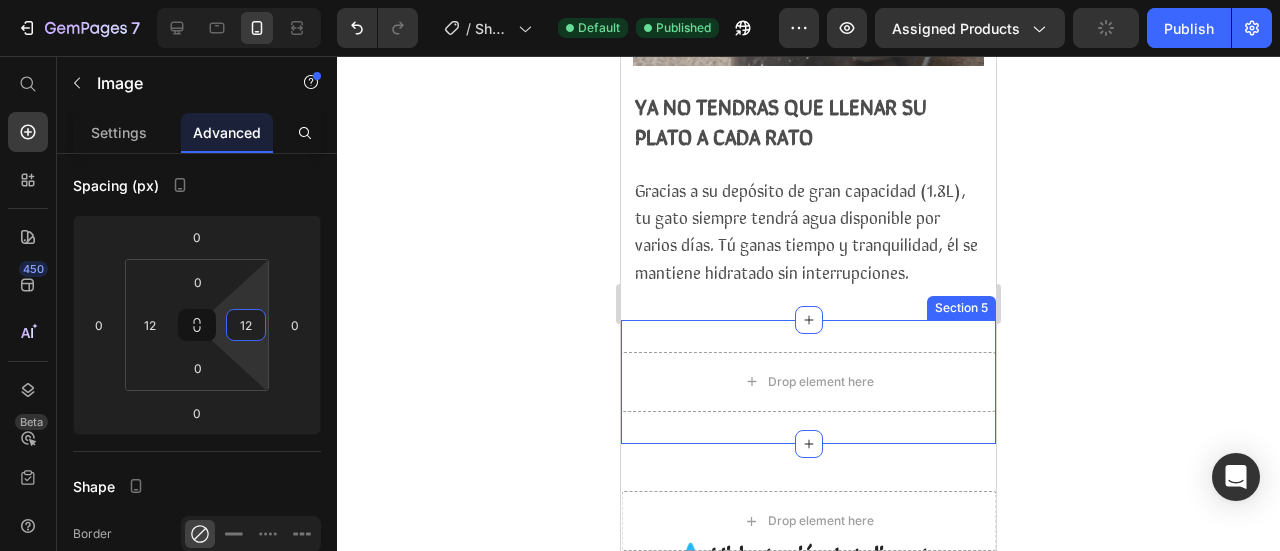 click on "Drop element here" at bounding box center [808, 382] 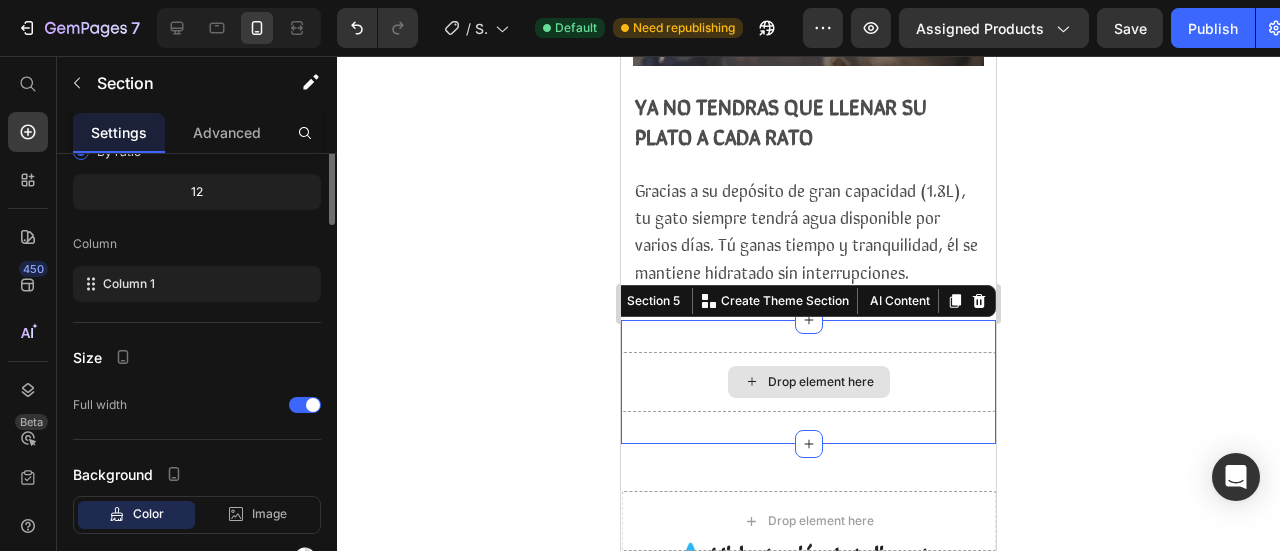 scroll, scrollTop: 0, scrollLeft: 0, axis: both 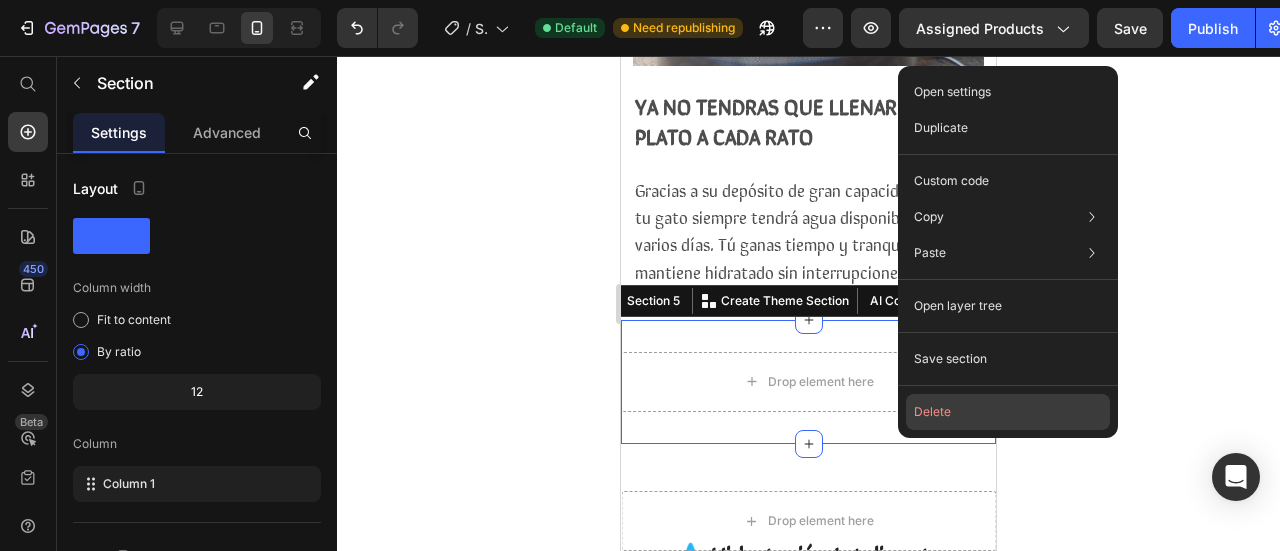 drag, startPoint x: 946, startPoint y: 415, endPoint x: 306, endPoint y: 330, distance: 645.6199 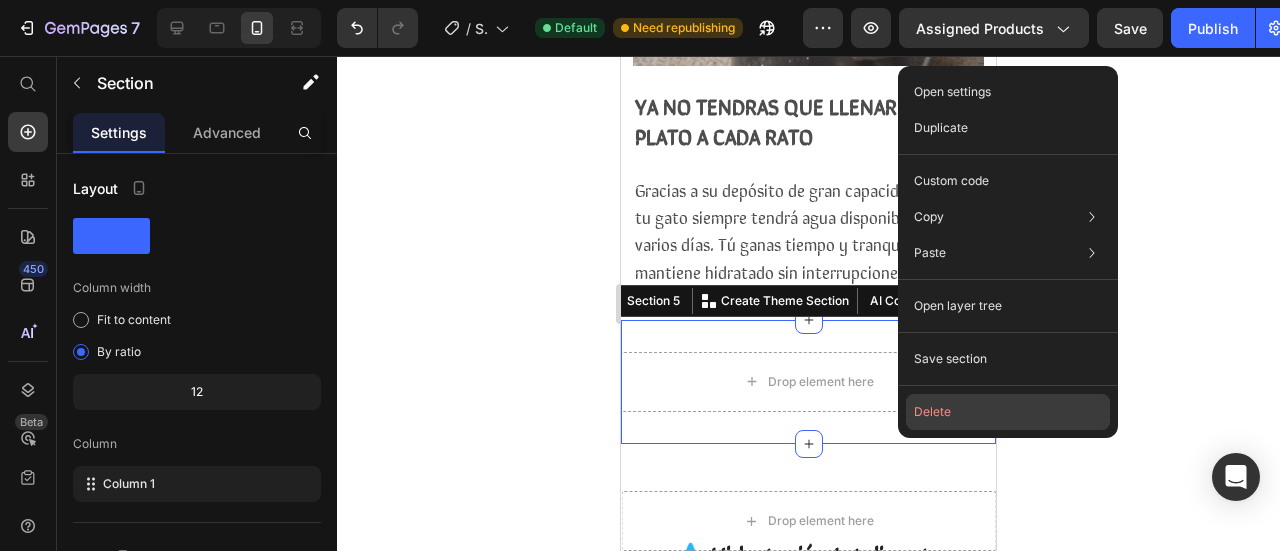 click on "Delete" 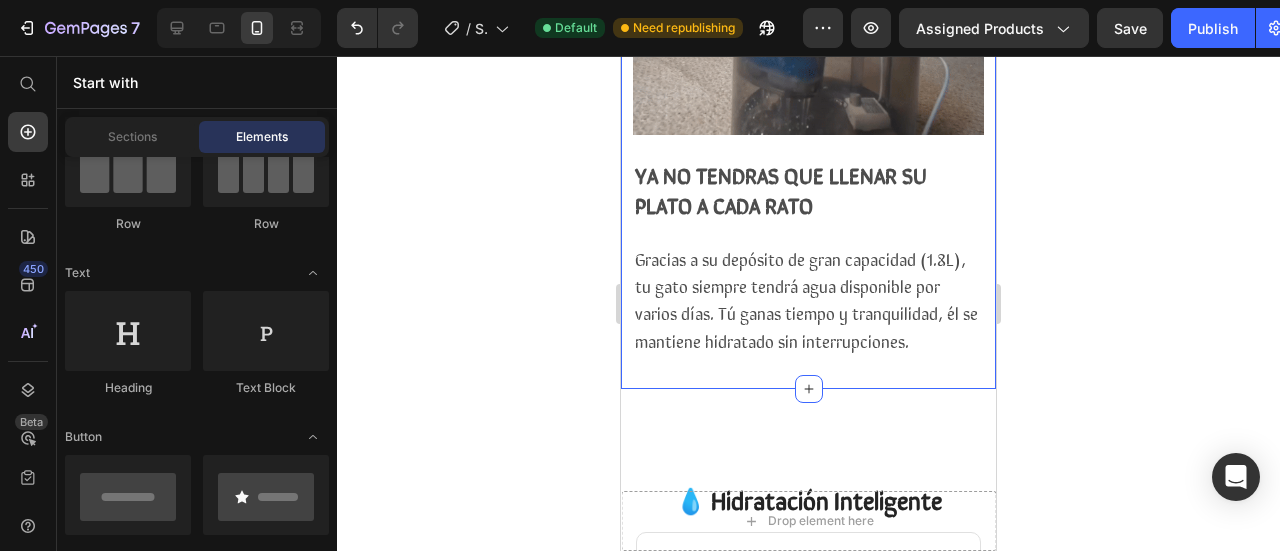 scroll, scrollTop: 2334, scrollLeft: 0, axis: vertical 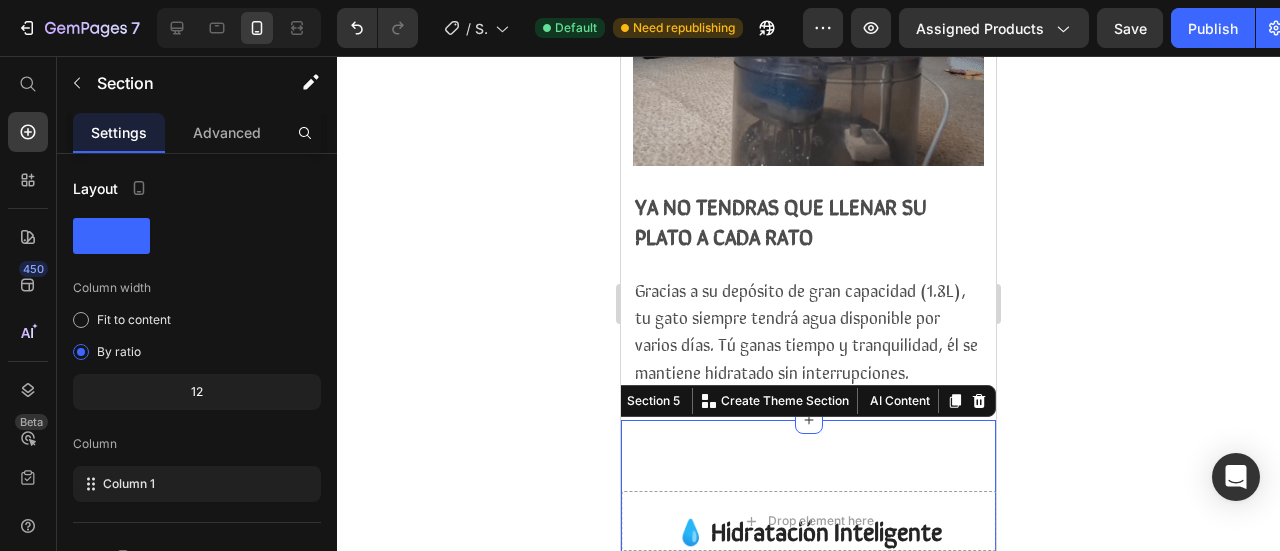 click on "💧 Hidratación Inteligente Heading Por que elegir el  RagH₂O ™ Text Block Image Row Otros Text Block Row
Icon Integra un  sensor  IR con alcance hasta  3 m Text Block Row
Icon Row
Icon Row
Icon Accesorio  para chorro  elevado,  tipo fuente  Text Block Row
Icon Row
Icon Row
Icon Triple filtración  (iónico + carbón + mecánico) Text Block Row
Icon Row
Icon Row
Icon Muy  silencioso  (≈25–30 dB) Text Block Row
Icon Row
Icon Row
Icon Capacidad de  1.8L Text Block Row
Icon Row
Icon Row Section 5   You can create reusable sections Create Theme Section AI Content Write with GemAI What would you like to describe here? Tone and Voice Persuasive Product Ragdoll Drink™ Show more Generate" at bounding box center (808, 871) 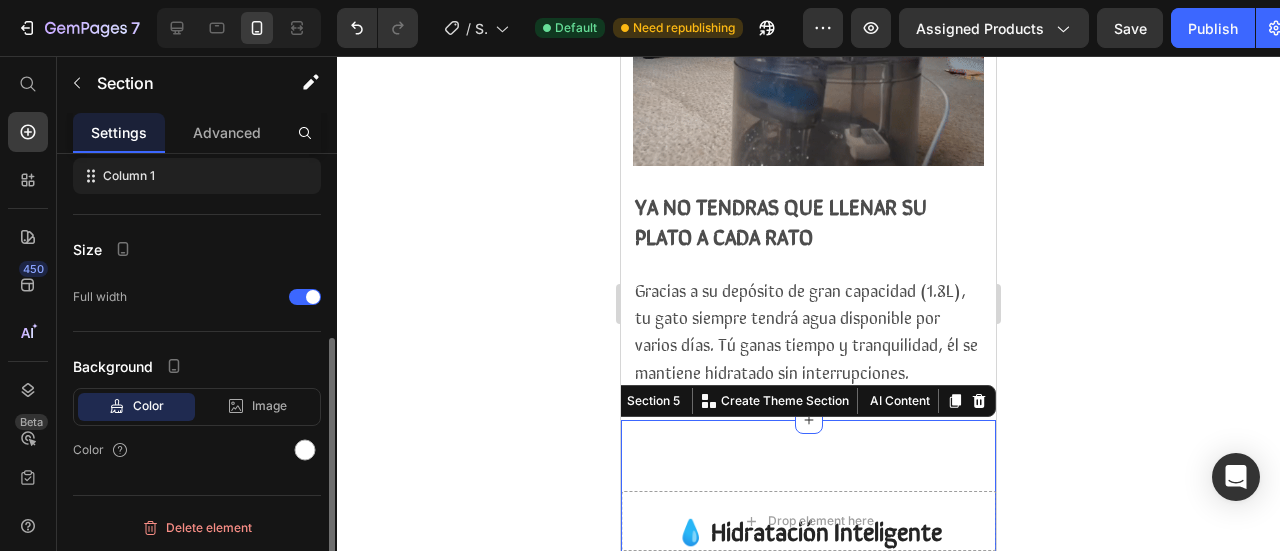 scroll, scrollTop: 0, scrollLeft: 0, axis: both 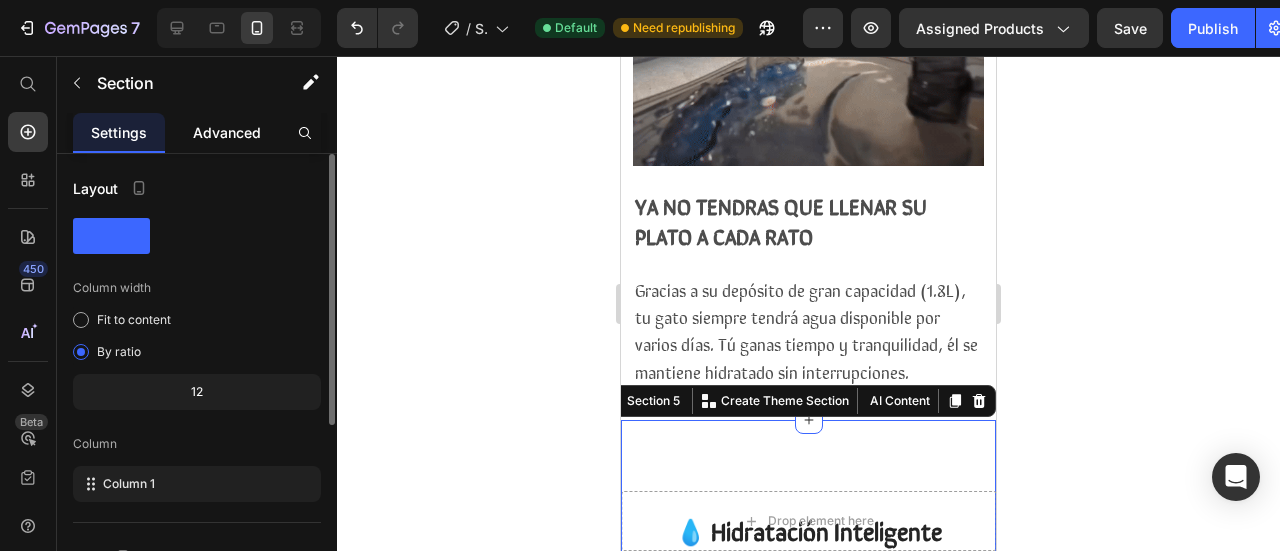 click on "Advanced" at bounding box center [227, 132] 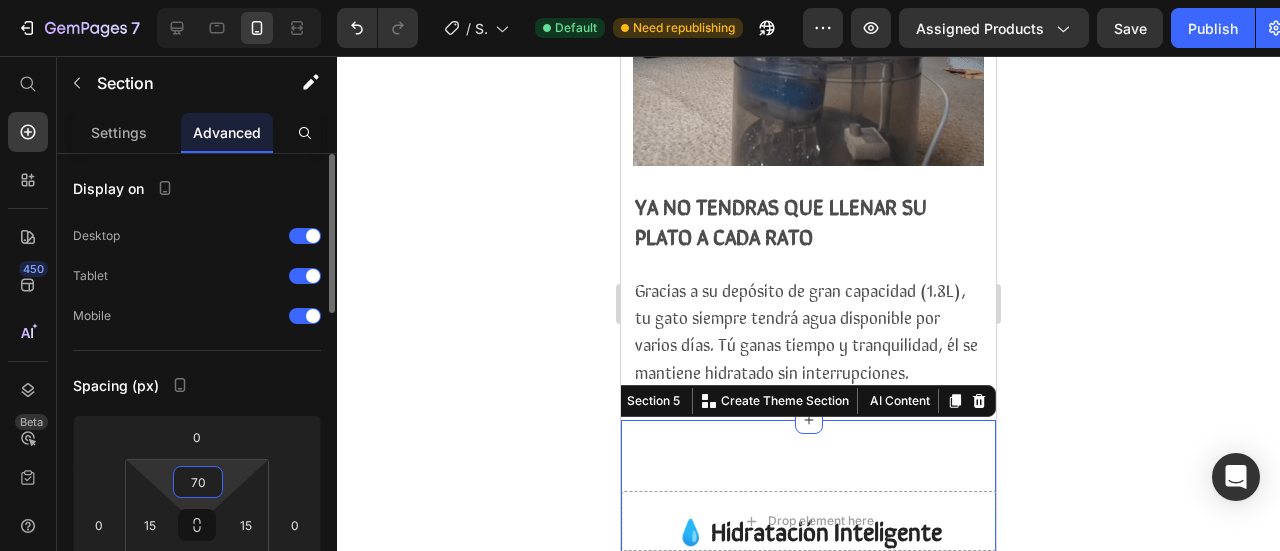 click on "70" at bounding box center (198, 482) 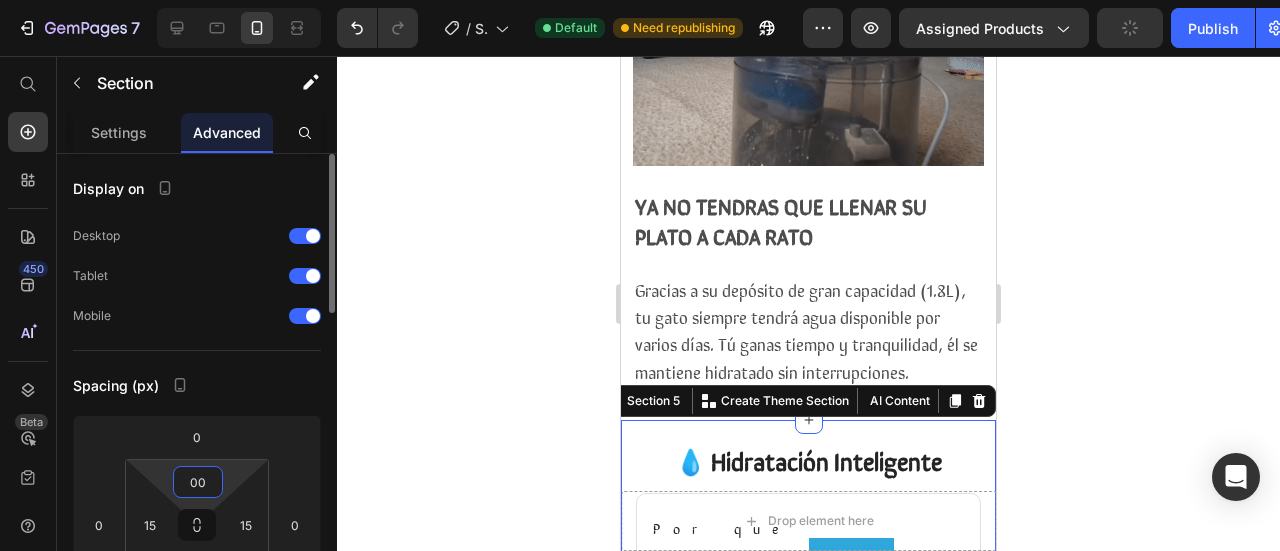 type on "00" 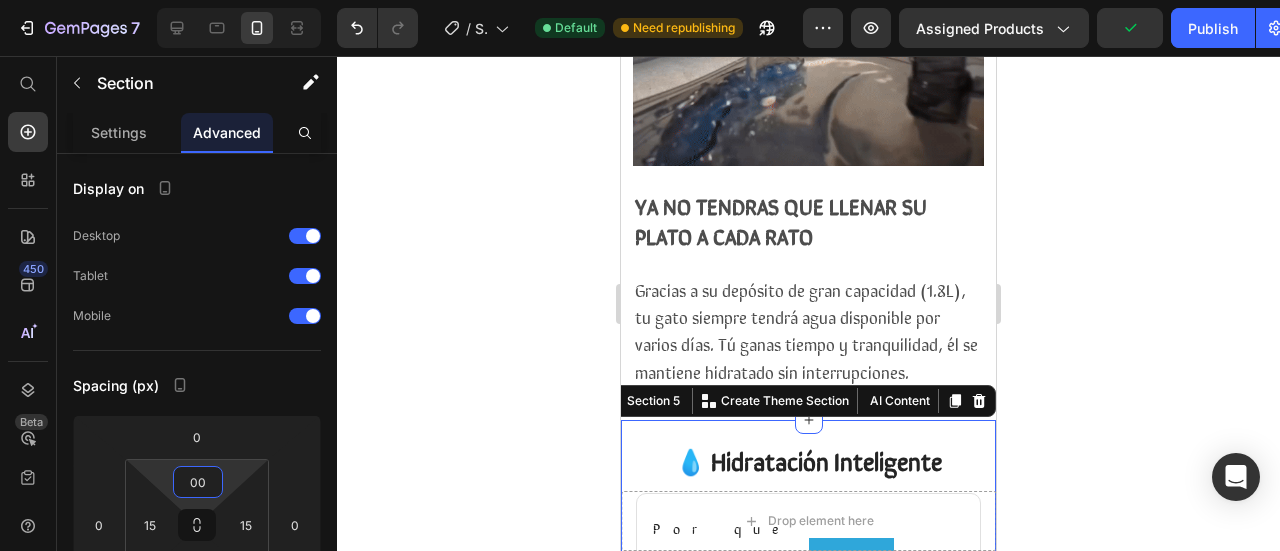 click 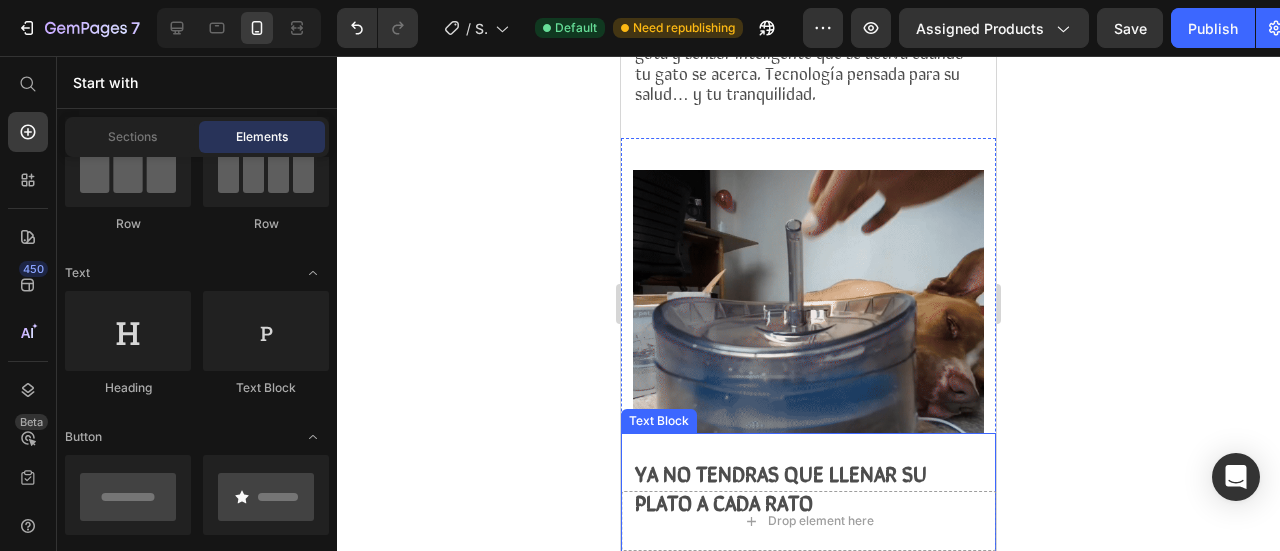 scroll, scrollTop: 2134, scrollLeft: 0, axis: vertical 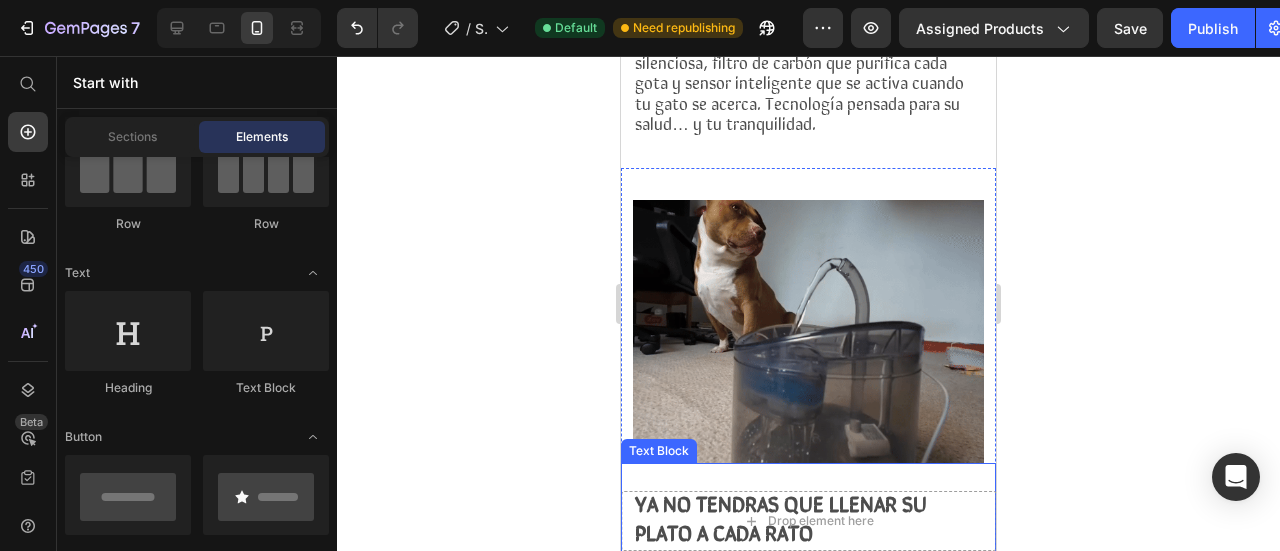 click on "Gracias a su depósito de gran capacidad (1.8L), tu gato siempre tendrá agua disponible por varios días. Tú ganas tiempo y tranquilidad, él se mantiene hidratado sin interrupciones." at bounding box center (806, 627) 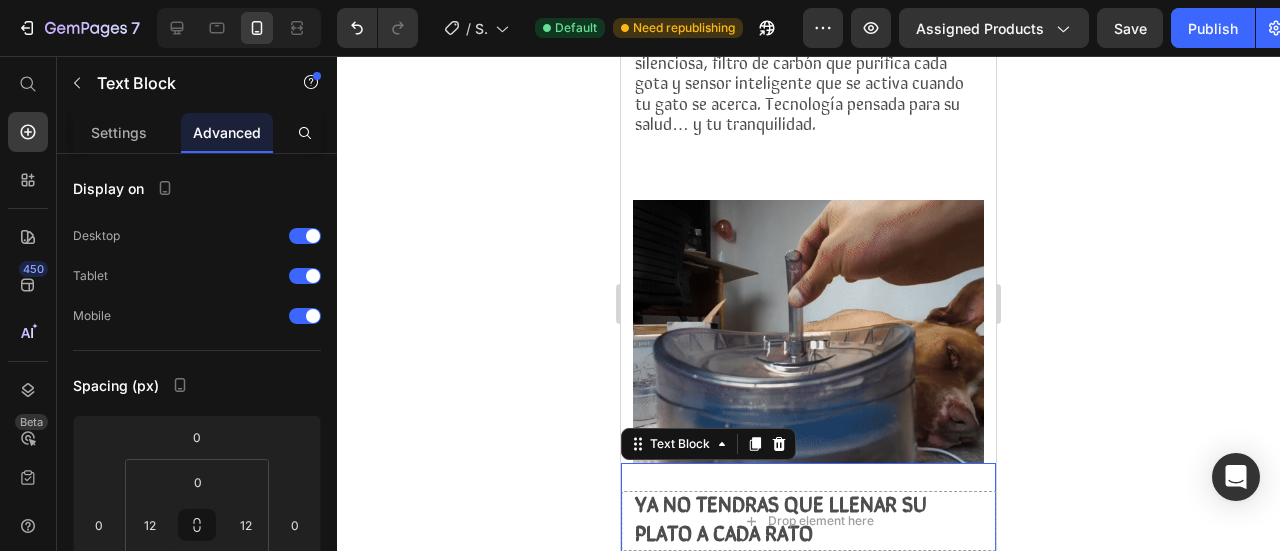 click at bounding box center (808, 561) 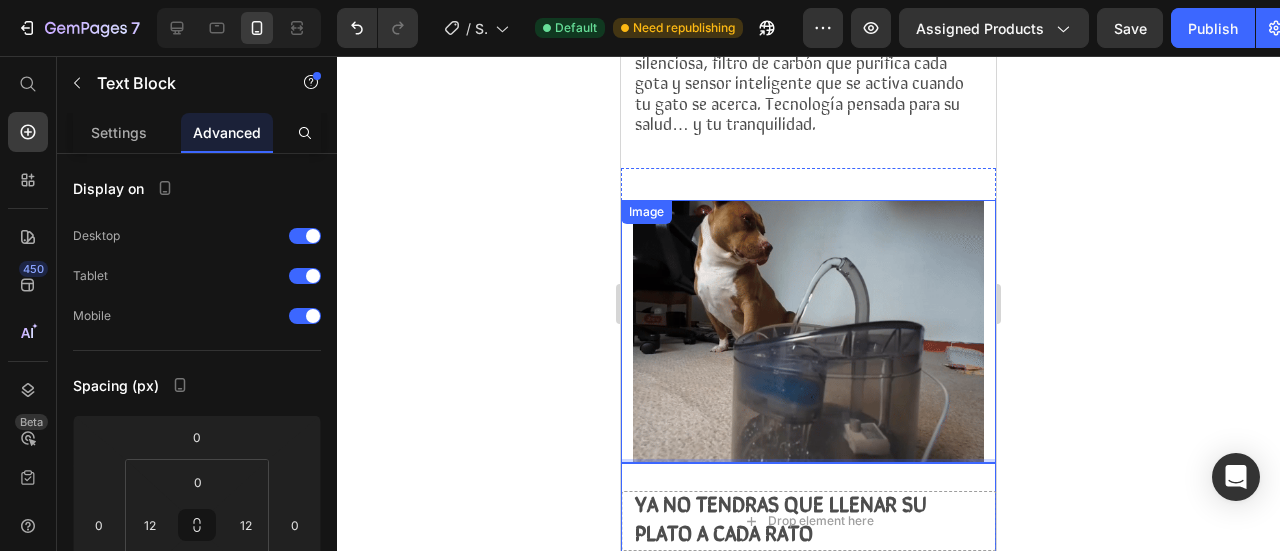 click at bounding box center [808, 331] 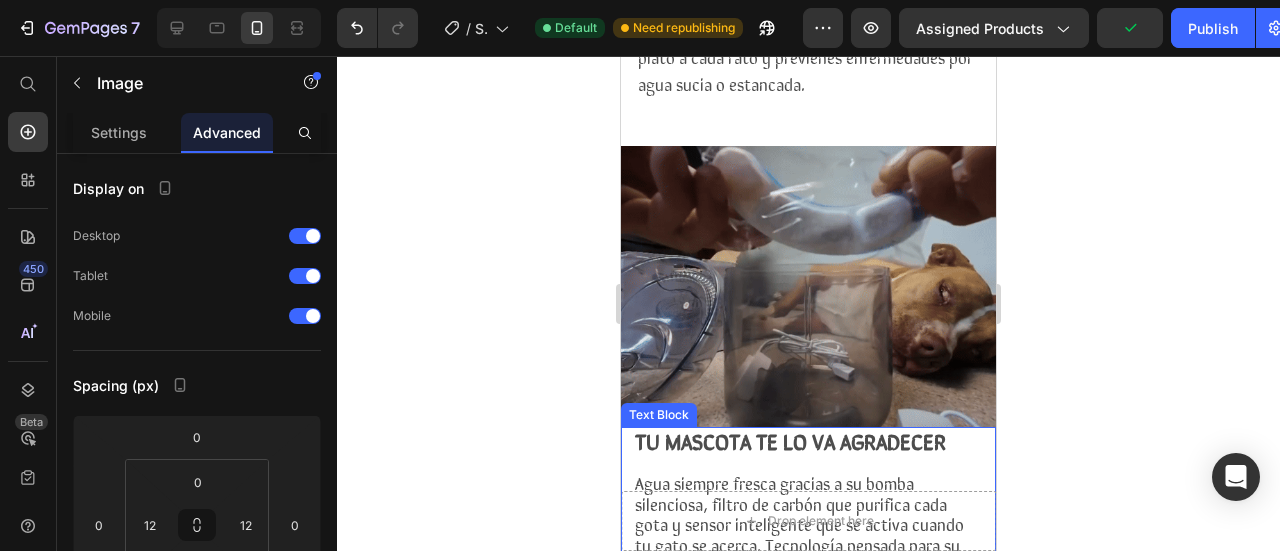 scroll, scrollTop: 1534, scrollLeft: 0, axis: vertical 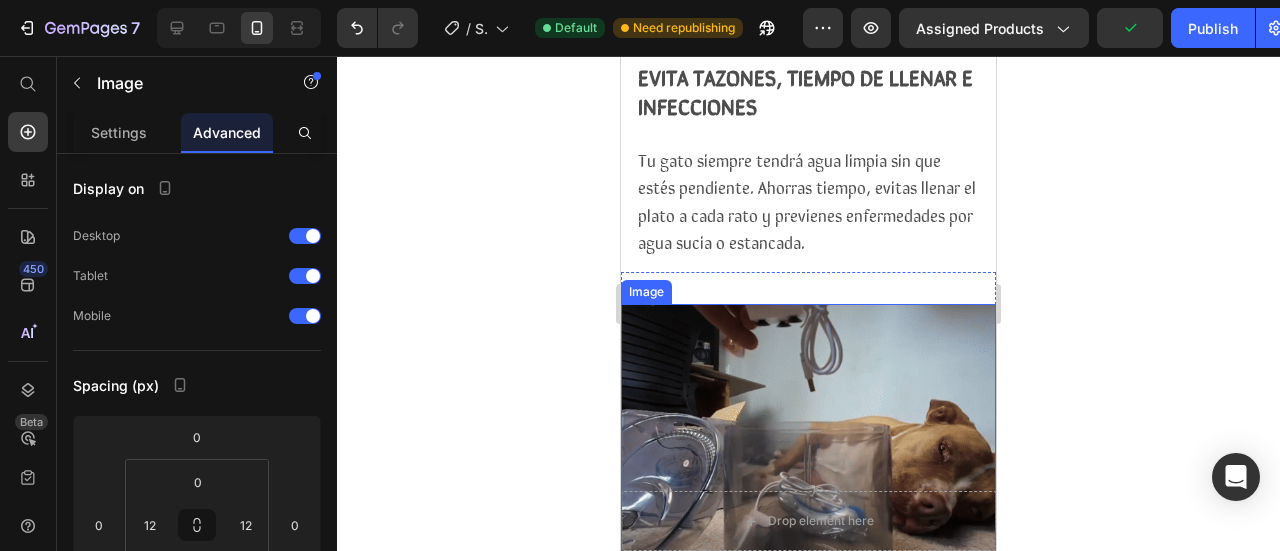 click at bounding box center [808, 444] 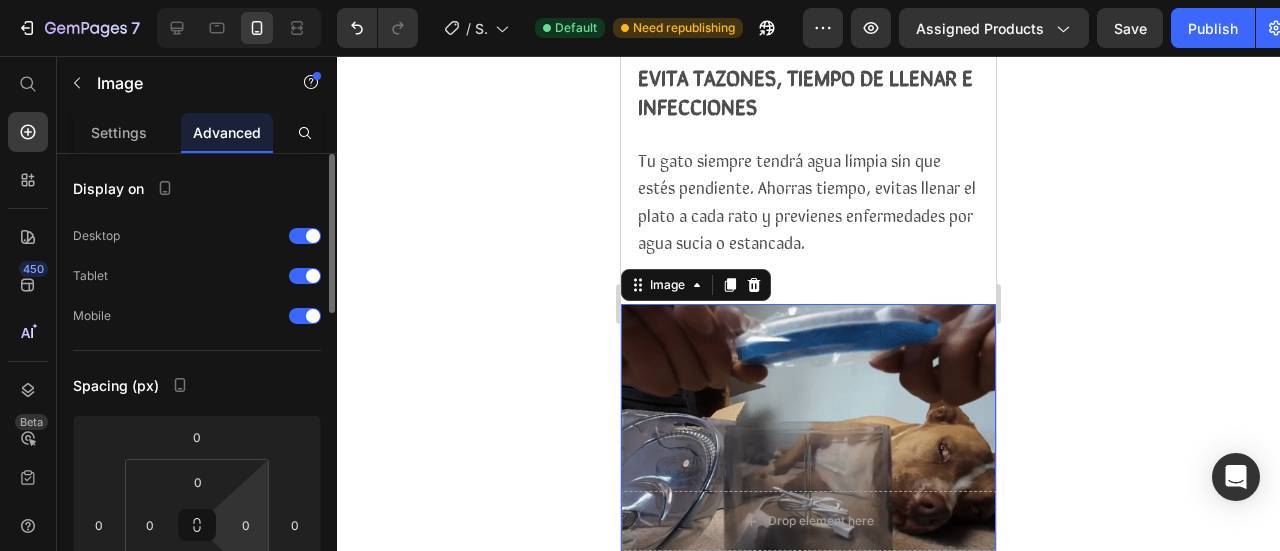 scroll, scrollTop: 100, scrollLeft: 0, axis: vertical 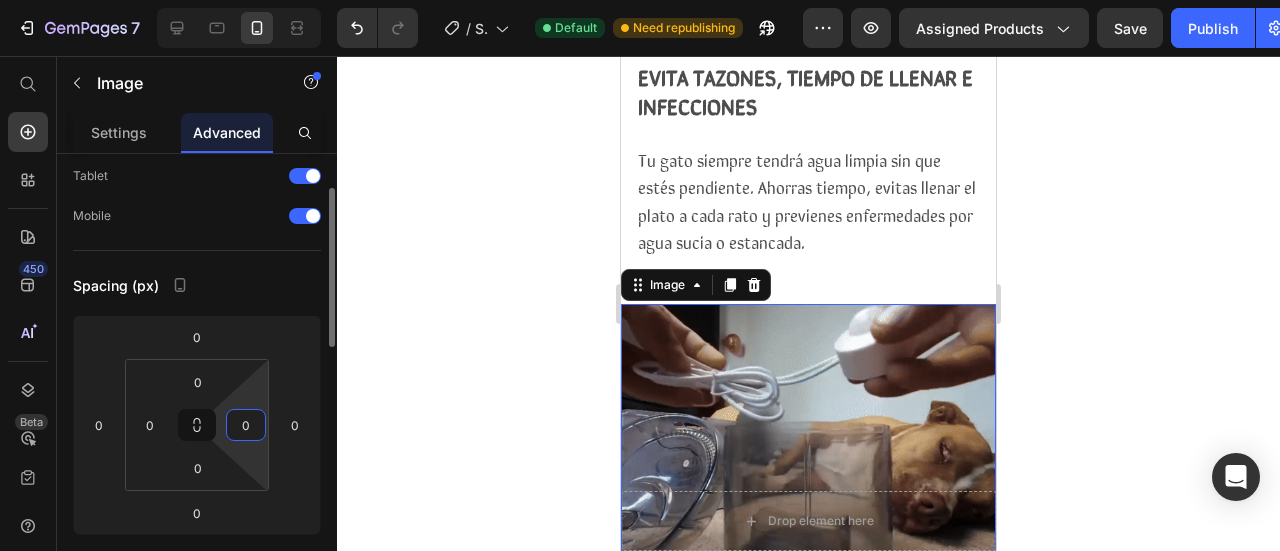 click on "0" at bounding box center (246, 425) 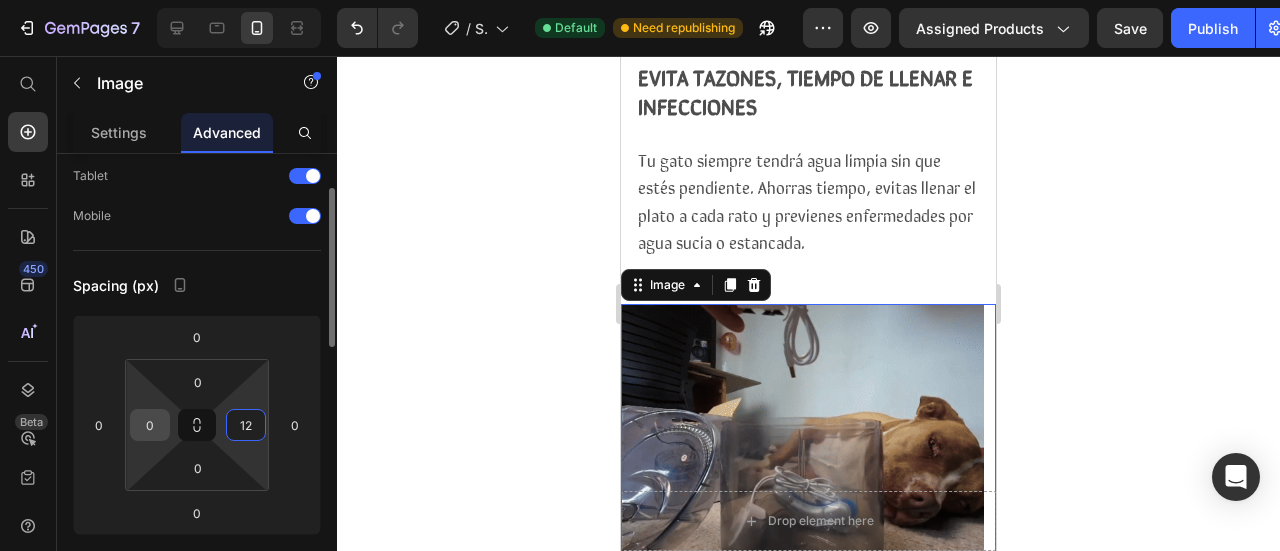 type on "12" 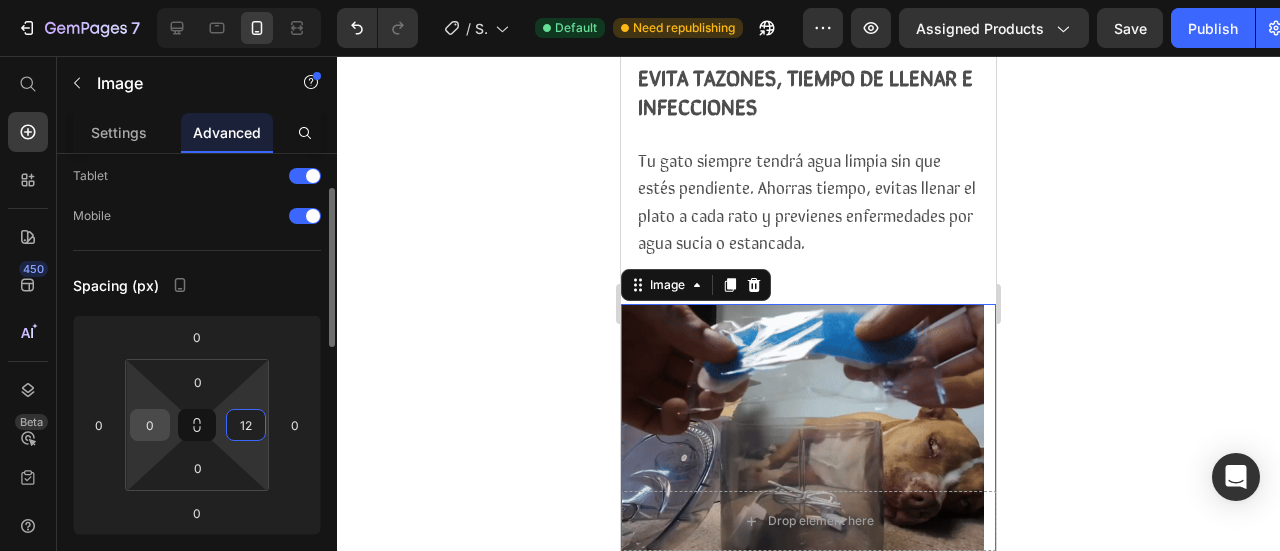 click on "0" at bounding box center [150, 425] 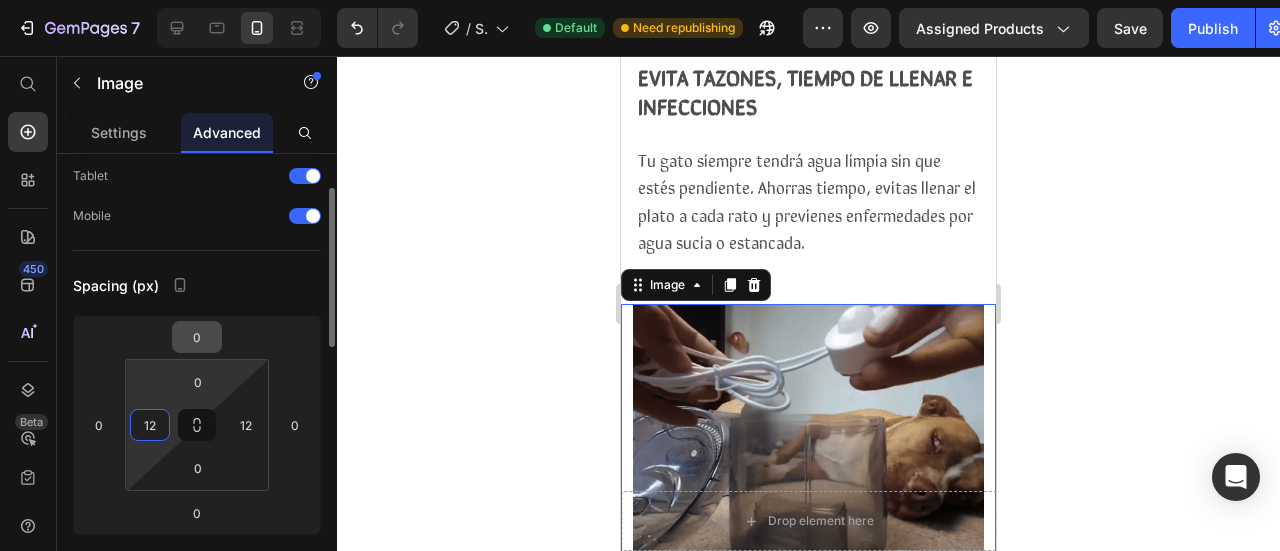 type on "12" 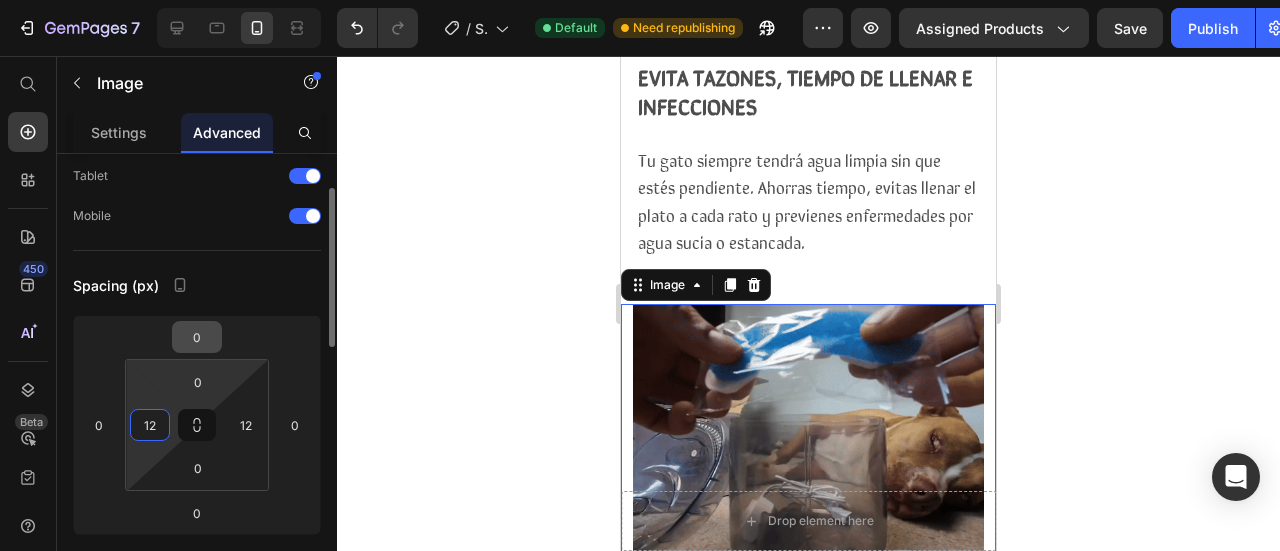 click on "0" at bounding box center [197, 337] 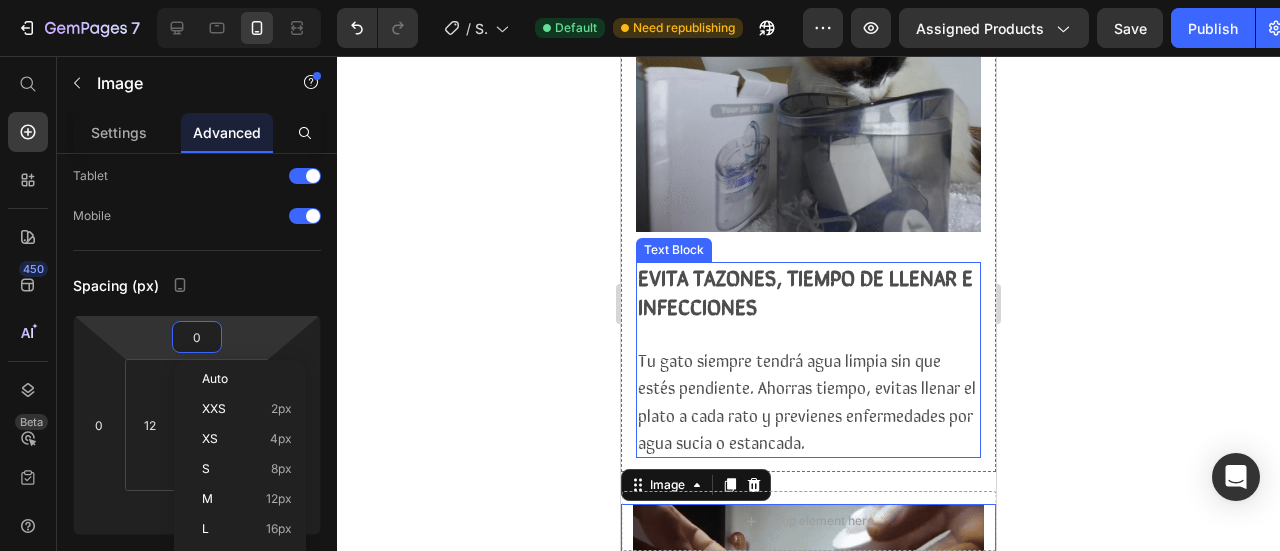 scroll, scrollTop: 1634, scrollLeft: 0, axis: vertical 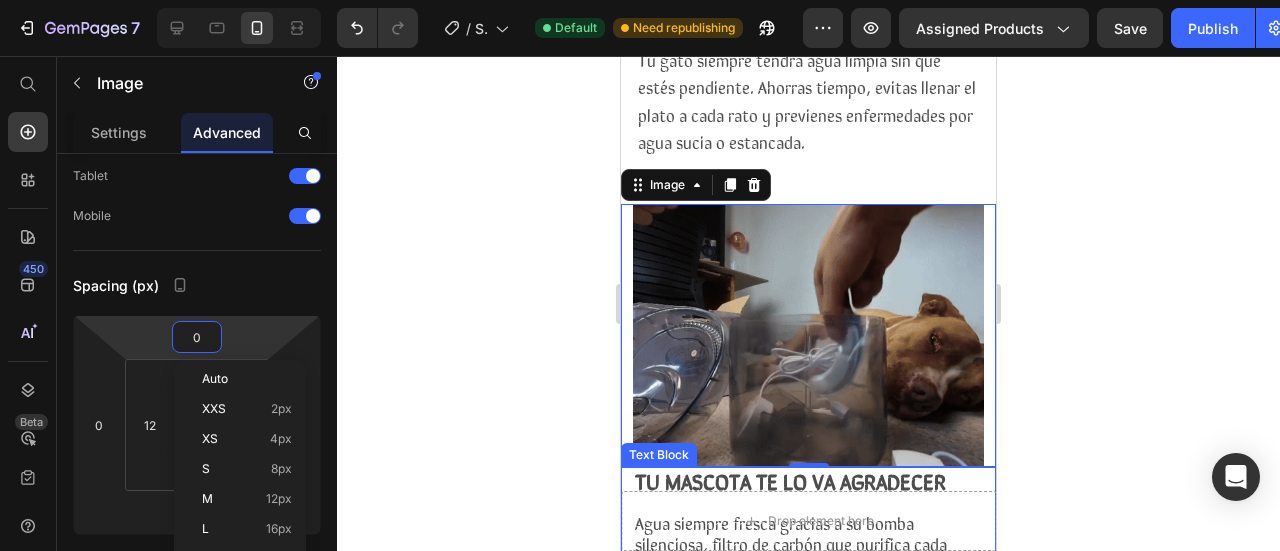 click on "TU MASCOTA TE LO VA AGRADECER" at bounding box center (790, 480) 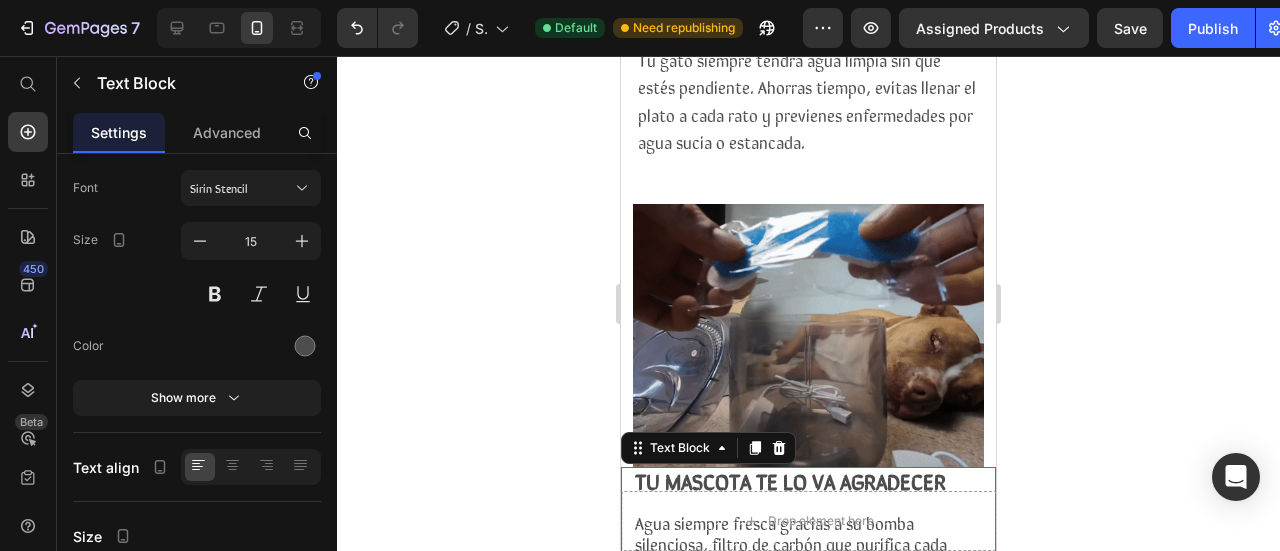 scroll, scrollTop: 0, scrollLeft: 0, axis: both 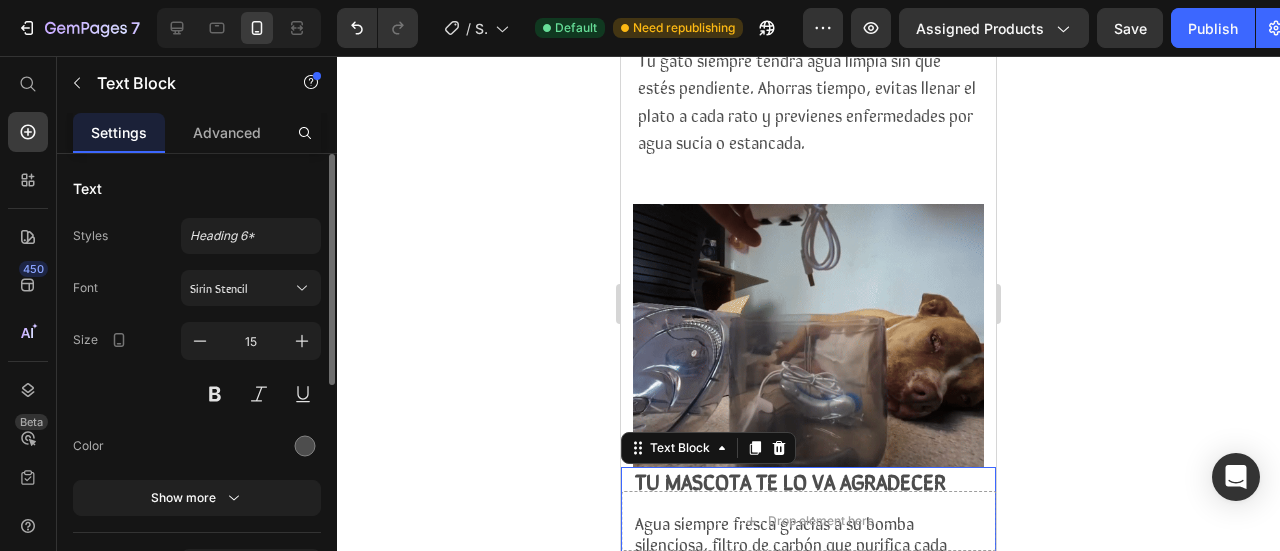 click on "TU MASCOTA TE LO VA AGRADECER" at bounding box center (790, 480) 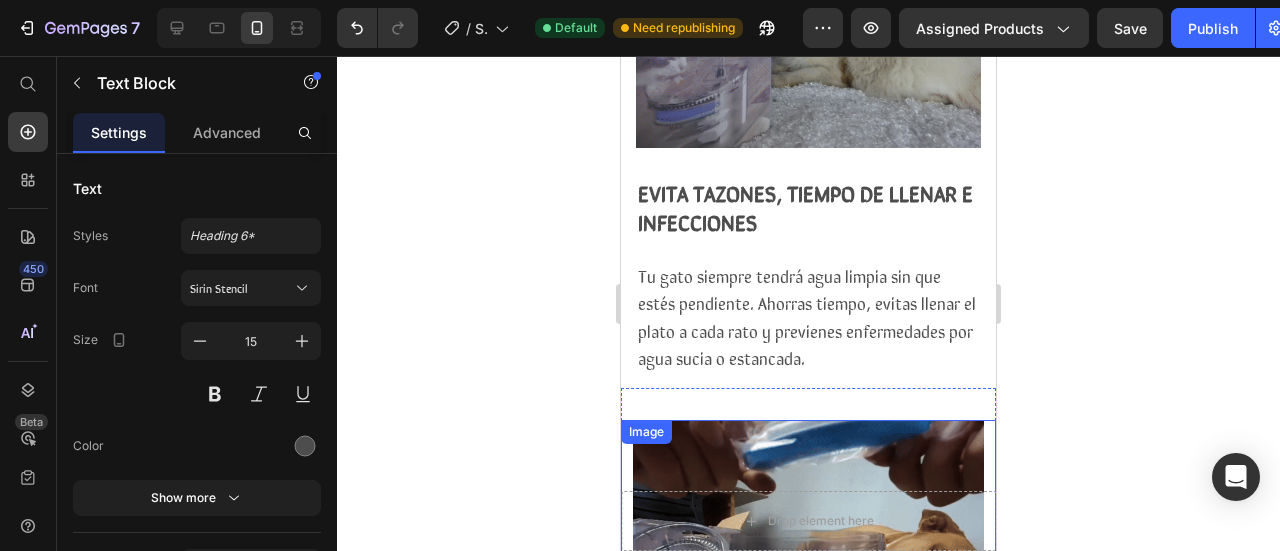 scroll, scrollTop: 1334, scrollLeft: 0, axis: vertical 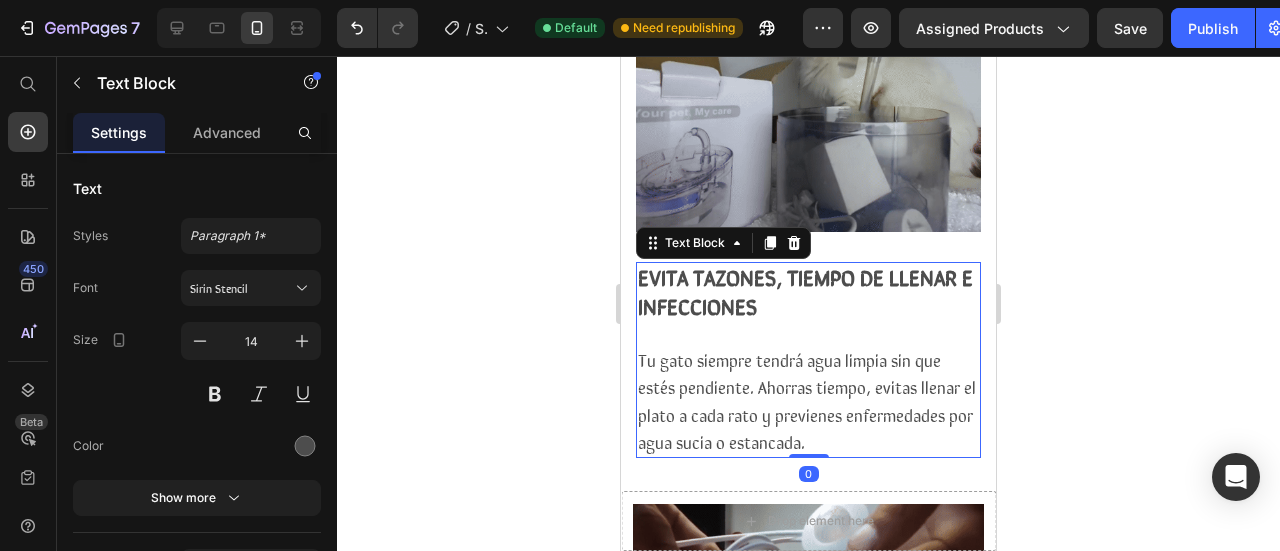 click on "Tu gato siempre tendrá agua limpia sin que estés pendiente. Ahorras tiempo, evitas llenar el plato a cada rato y previenes enfermedades por agua sucia o estancada." at bounding box center [807, 400] 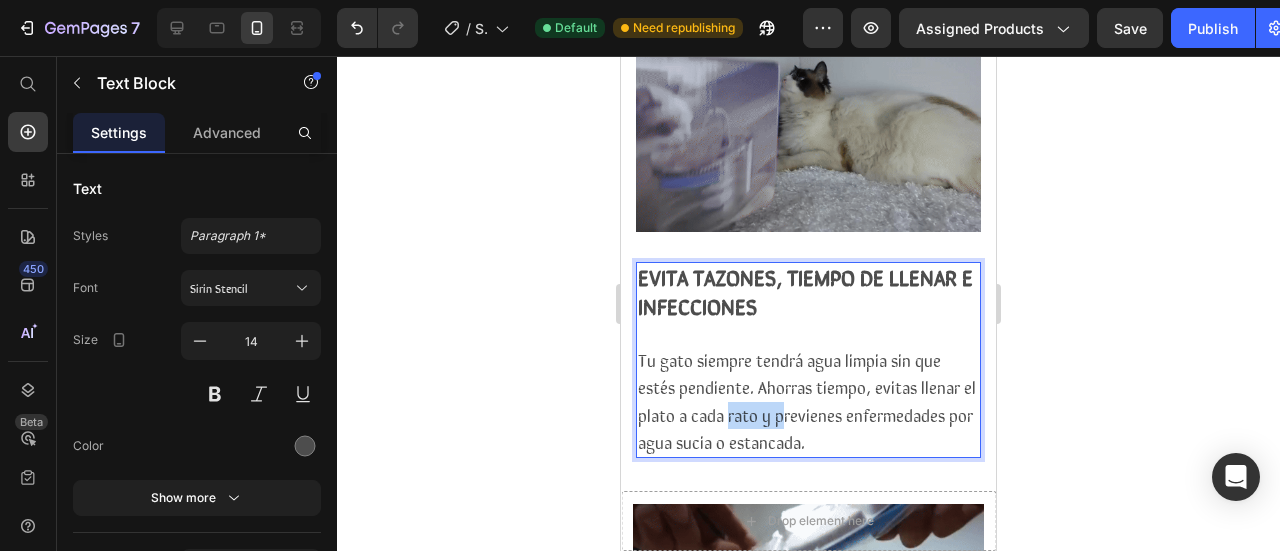 drag, startPoint x: 740, startPoint y: 311, endPoint x: 798, endPoint y: 311, distance: 58 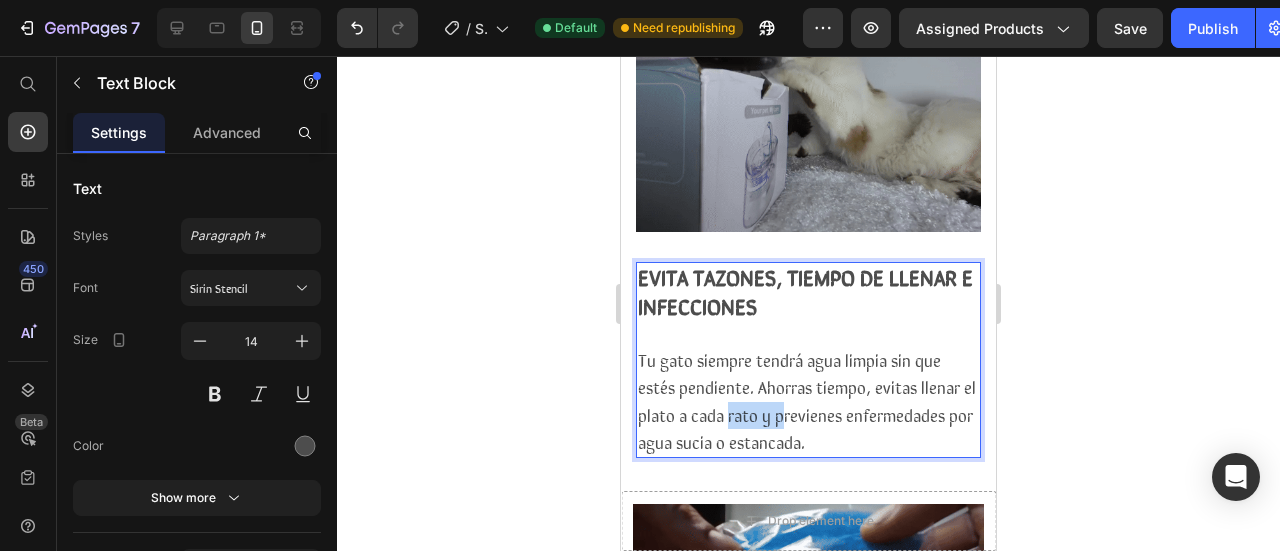 click on "Tu gato siempre tendrá agua limpia sin que estés pendiente. Ahorras tiempo, evitas llenar el plato a cada rato y previenes enfermedades por agua sucia o estancada." at bounding box center [807, 400] 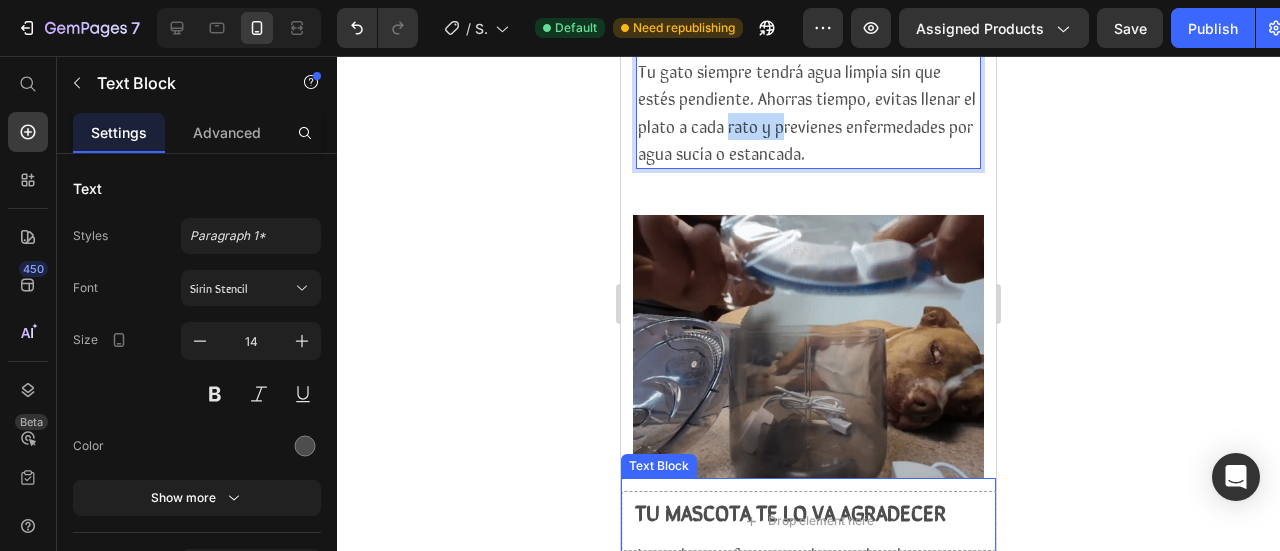 scroll, scrollTop: 1834, scrollLeft: 0, axis: vertical 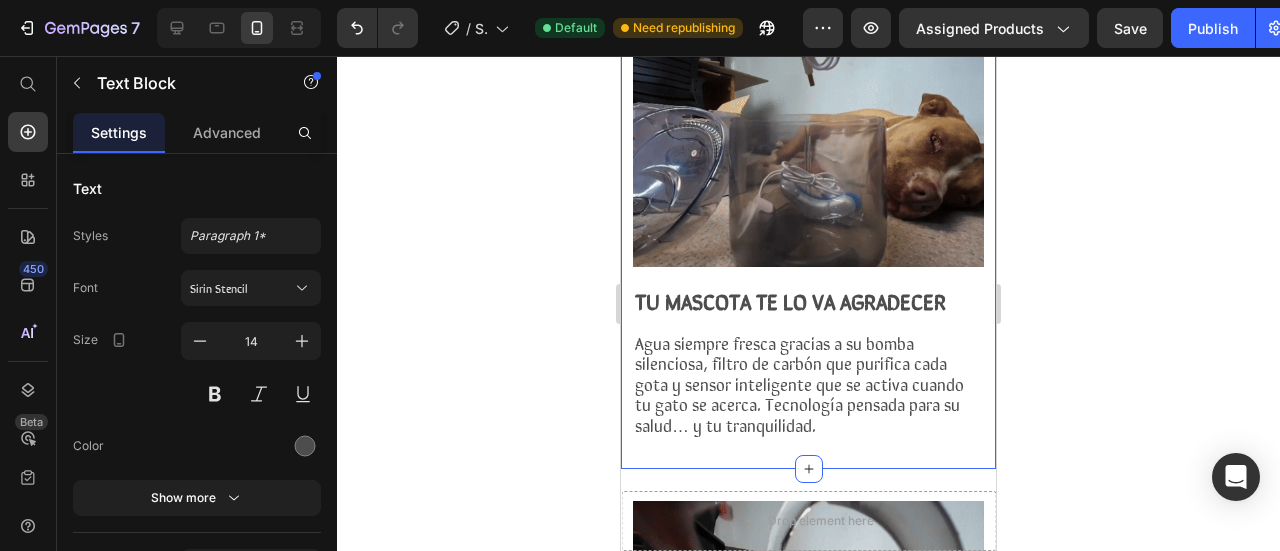 click on "Agua siempre fresca gracias a su bomba silenciosa, filtro de carbón que purifica cada gota y sensor inteligente que se activa cuando tu gato se acerca. Tecnología pensada para su salud… y tu tranquilidad." at bounding box center [799, 383] 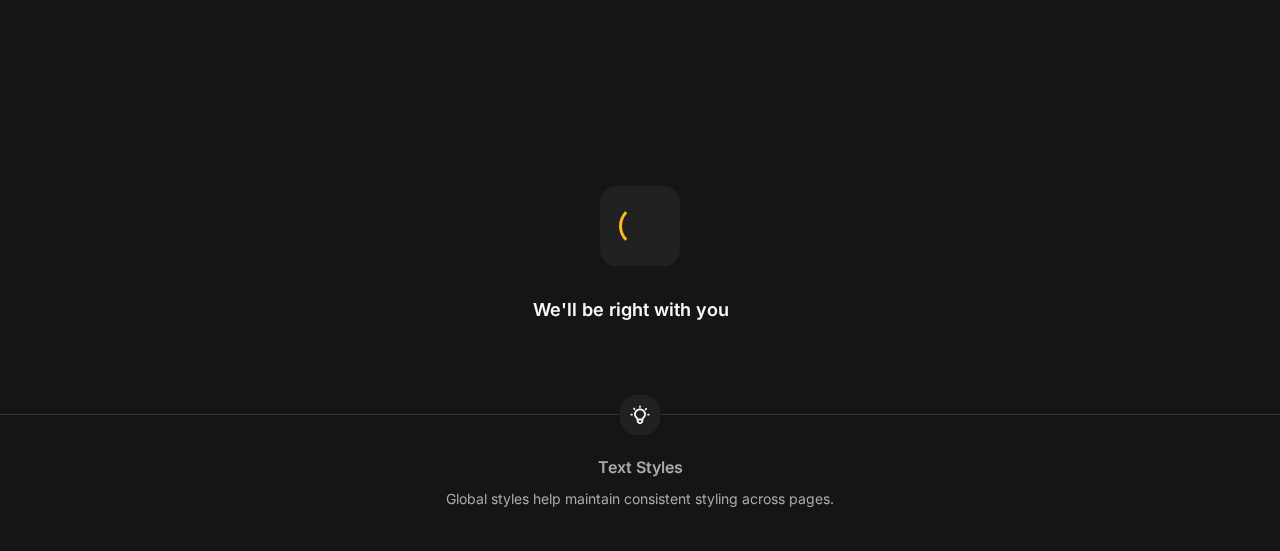 scroll, scrollTop: 0, scrollLeft: 0, axis: both 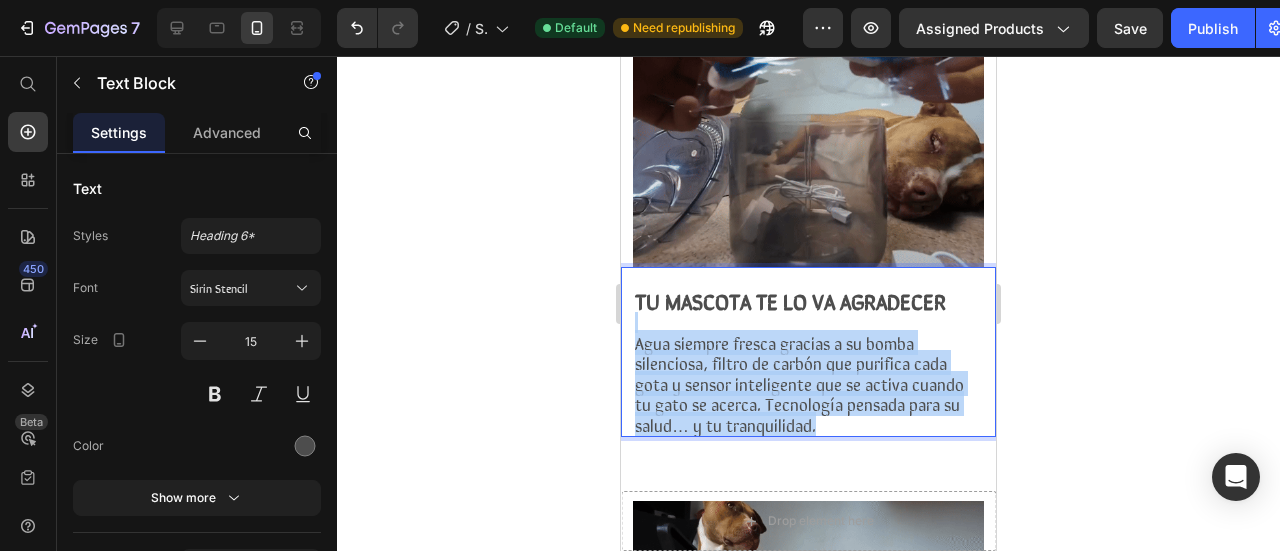 click on "iPhone 13 Mini  ( 375 px) iPhone 13 Mini iPhone 13 Pro iPhone 11 Pro Max iPhone 15 Pro Max Pixel 7 Galaxy S8+ Galaxy S20 Ultra iPad Mini iPad Air iPad Pro
Drop element here Sticky
RagH₂O Item List
Entrega   3 a 5 dias  Item List Row
Product Images
Icon Boosts immunity and defense Text Block
Icon Boosts immunity and defense Text Block
Icon Boosts immunity and defense Text Block Row Icon Icon Icon Icon Icon Icon List [FIRST] [LAST]. Text Block Row Verified Buyer Item List Row “At vero eos et accusamus et iusto odio dignissimos ducimus qui blanditiis praesentium voluptatum” Text Block Row Icon Icon Icon Icon Icon Icon List +1.500 vendidos! Text Block Row Ragdoll Drink™ Product Title $99.900,00 Product Price
Gran capacidad de 1.8L
Triple sistema de filtración
Detecta a tu mascota" at bounding box center [808, 668] 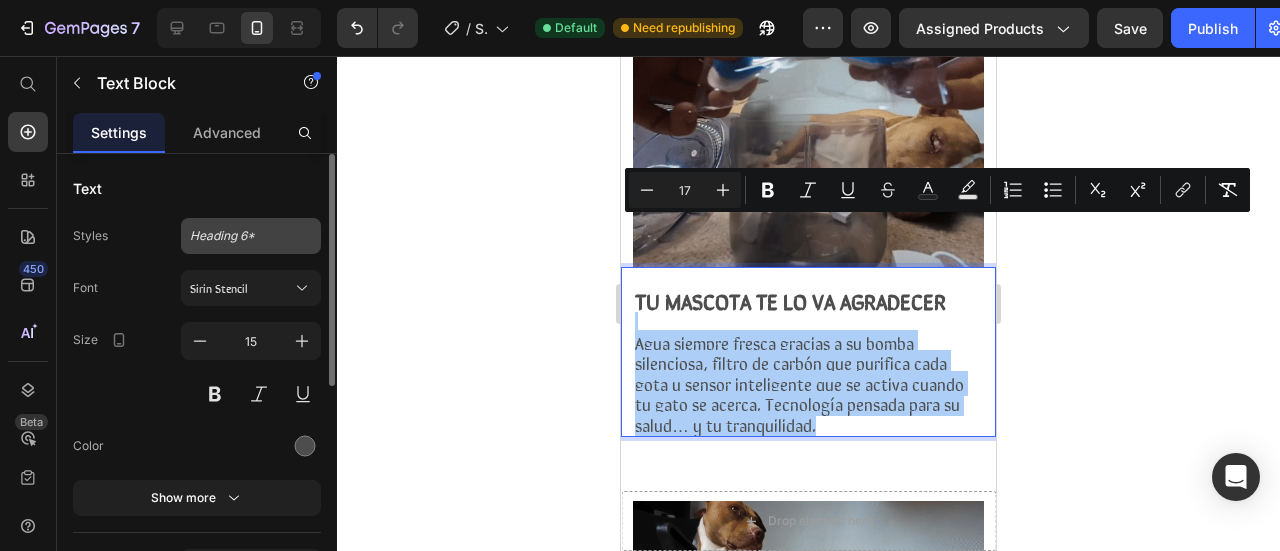 click on "Heading 6*" 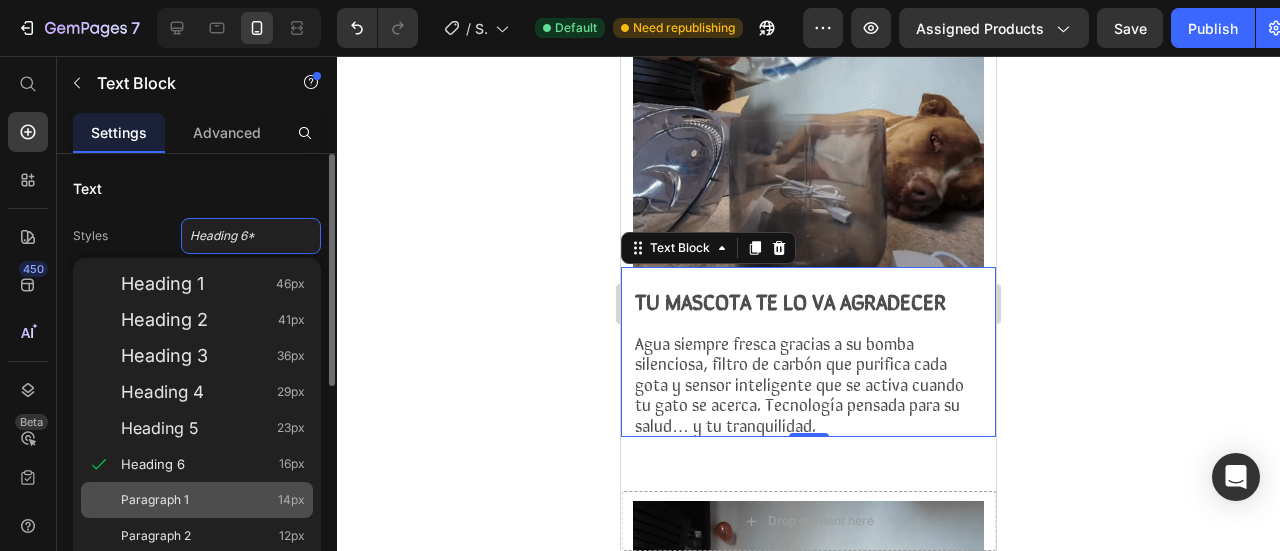 click on "Paragraph 1 14px" at bounding box center [213, 500] 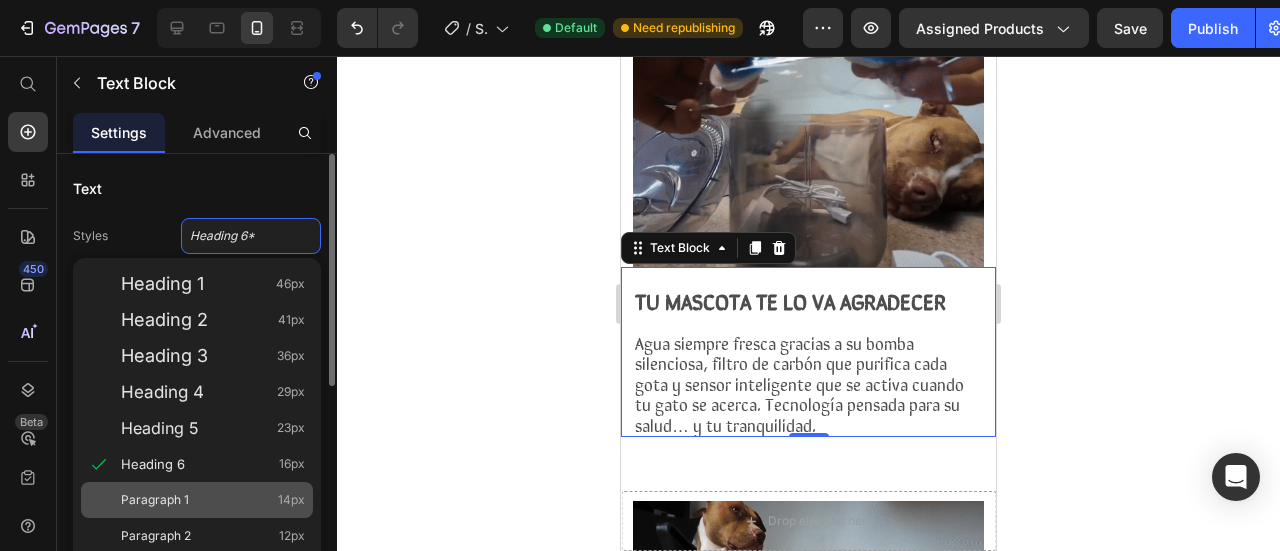 type on "14" 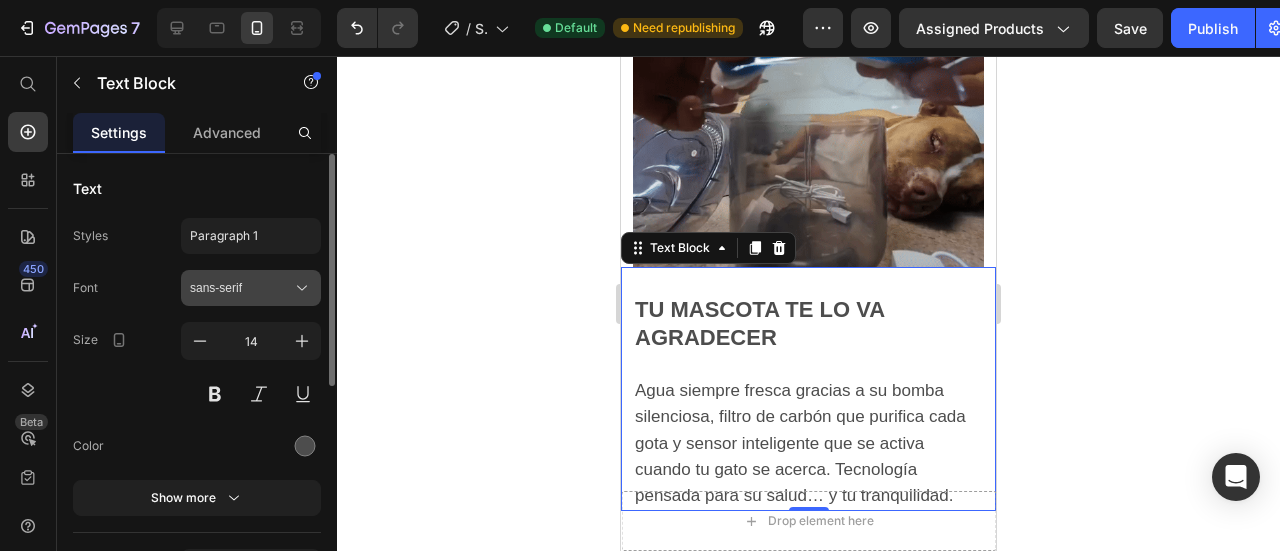 click on "sans-serif" at bounding box center [241, 288] 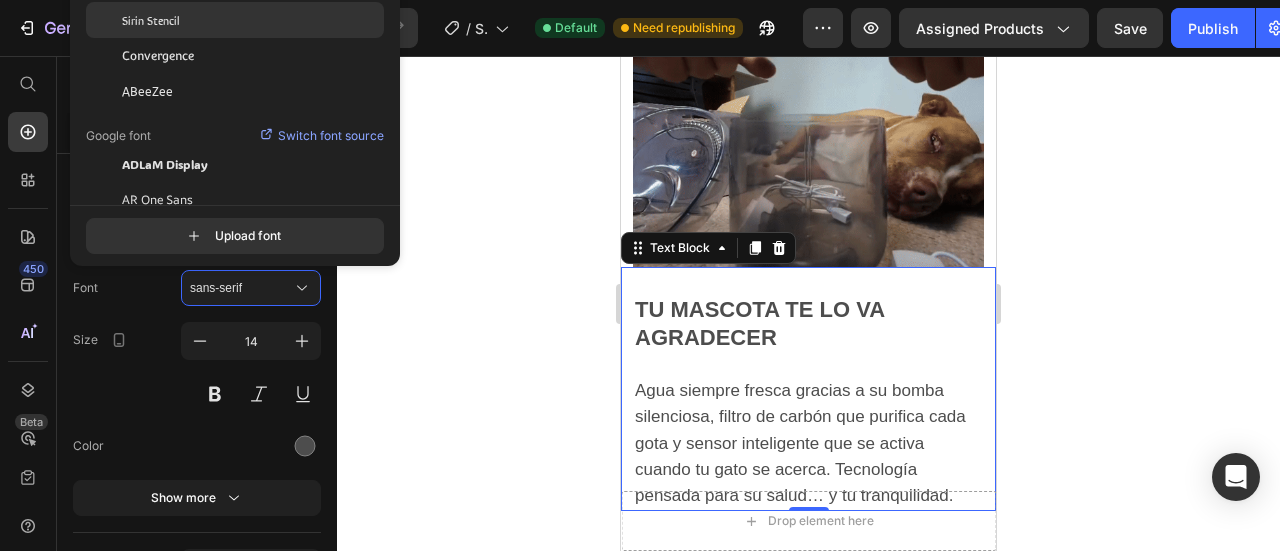 click on "Sirin Stencil" 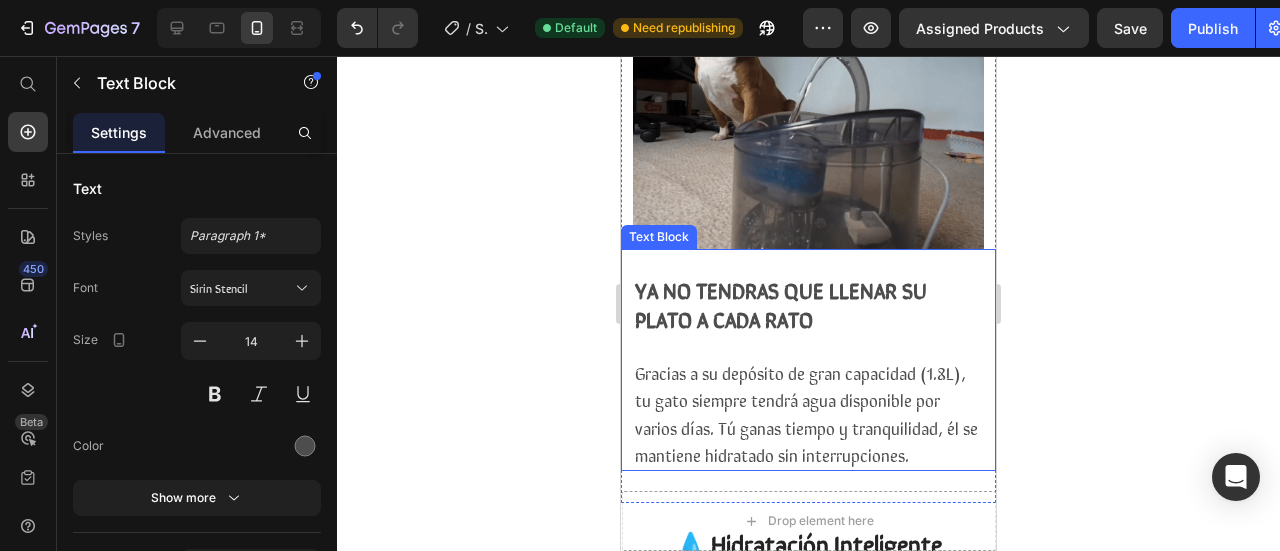 scroll, scrollTop: 2334, scrollLeft: 0, axis: vertical 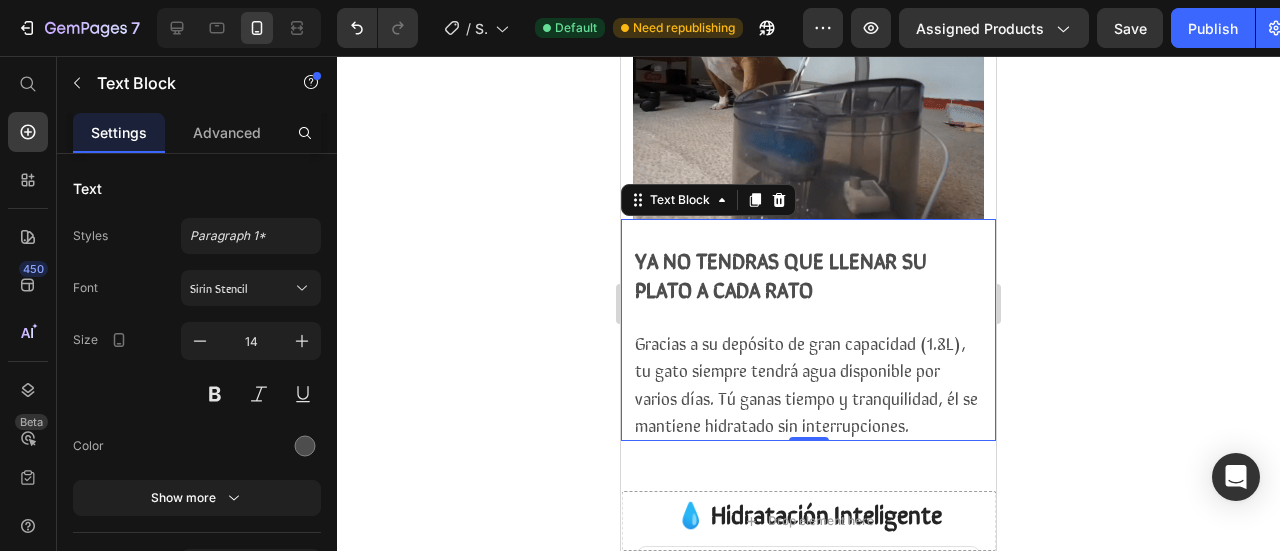 click on "Gracias a su depósito de gran capacidad (1.8L), tu gato siempre tendrá agua disponible por varios días. Tú ganas tiempo y tranquilidad, él se mantiene hidratado sin interrupciones." at bounding box center [806, 383] 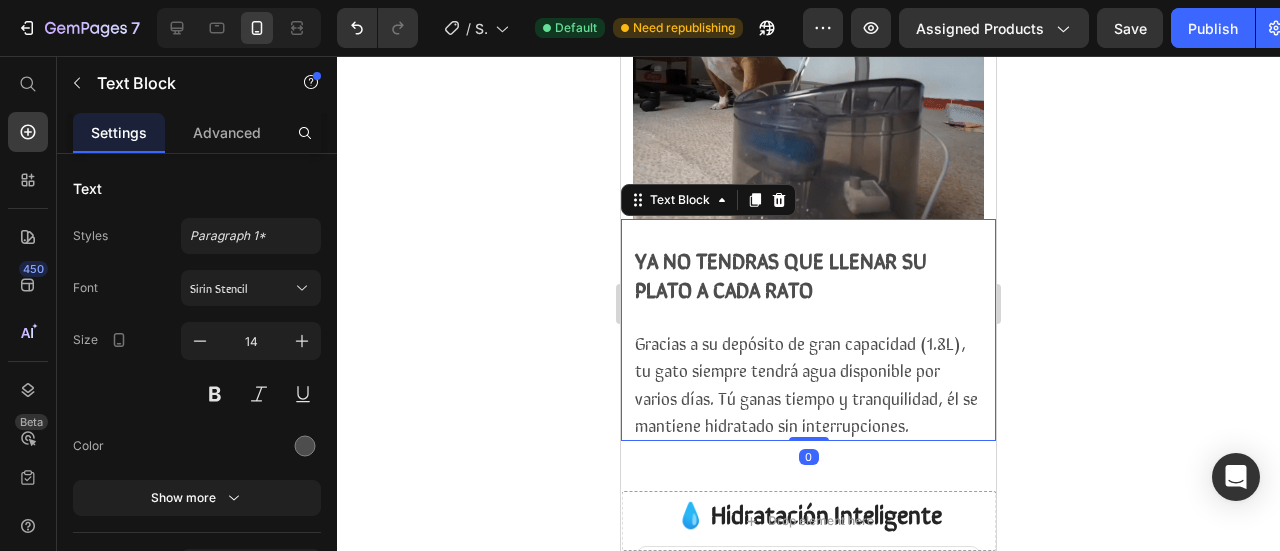 drag, startPoint x: 725, startPoint y: 325, endPoint x: 794, endPoint y: 333, distance: 69.46222 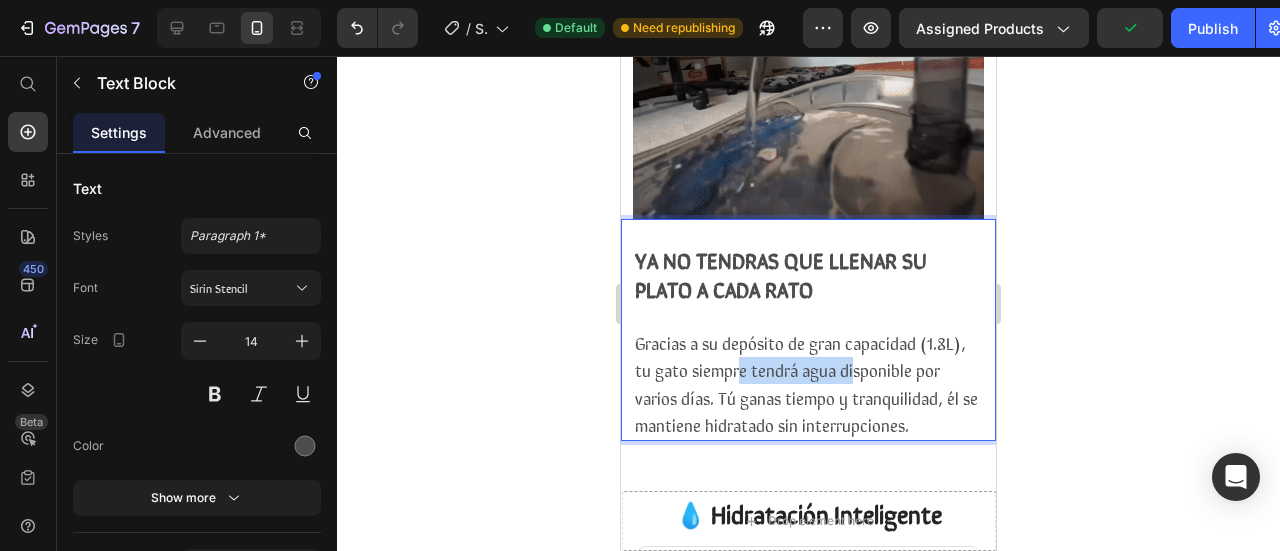 drag, startPoint x: 734, startPoint y: 331, endPoint x: 847, endPoint y: 336, distance: 113.110565 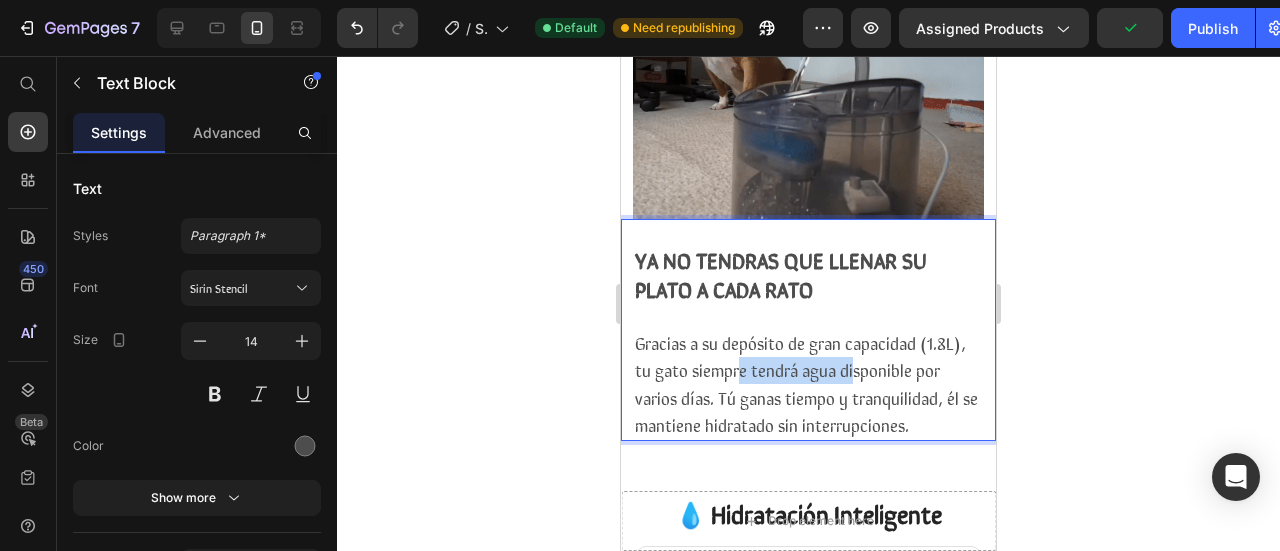 click on "Gracias a su depósito de gran capacidad (1.8L), tu gato siempre tendrá agua disponible por varios días. Tú ganas tiempo y tranquilidad, él se mantiene hidratado sin interrupciones." at bounding box center [806, 383] 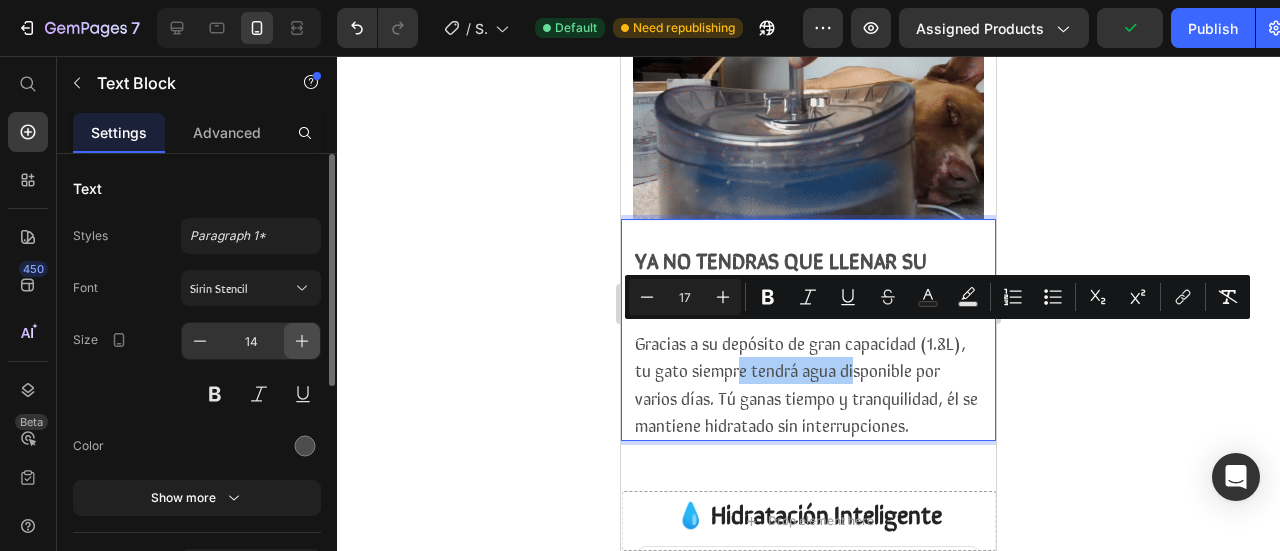 click 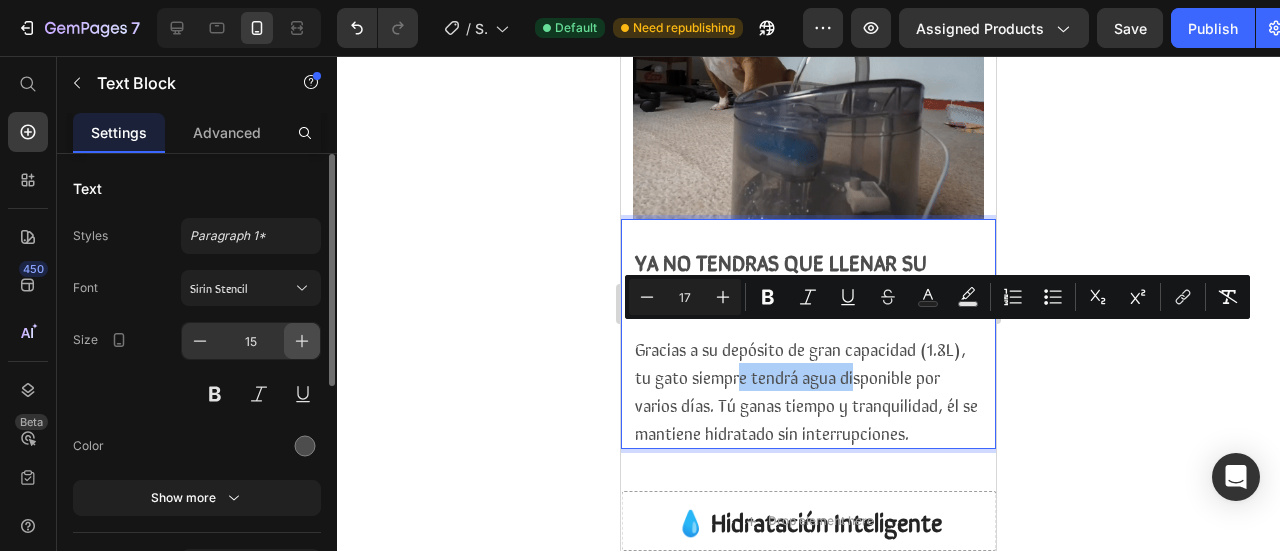 click 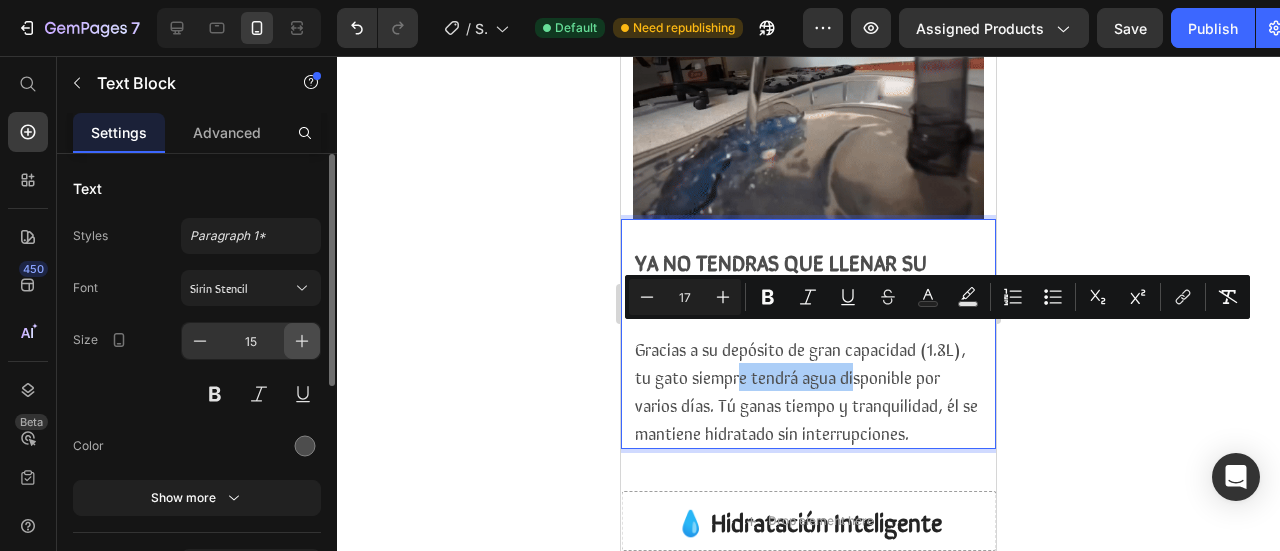 type on "16" 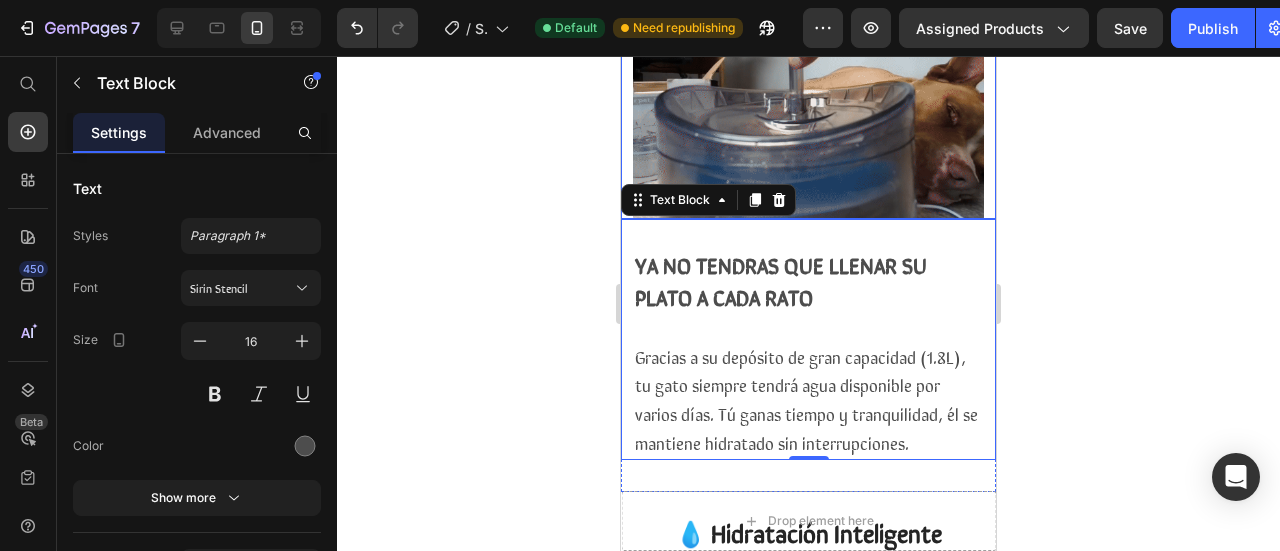 scroll, scrollTop: 2121, scrollLeft: 0, axis: vertical 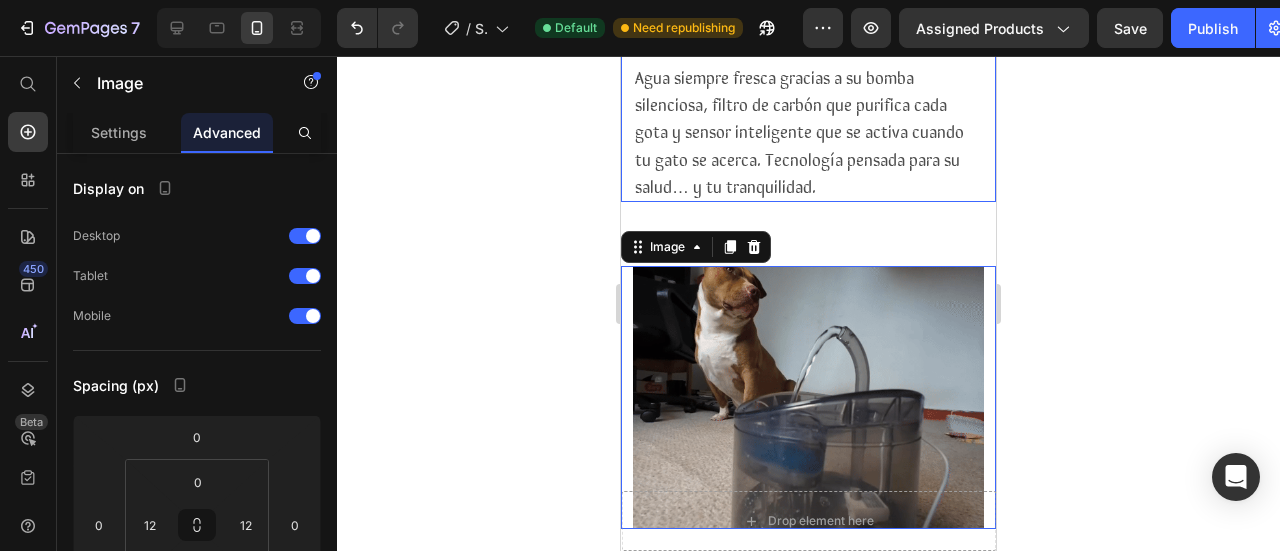 drag, startPoint x: 736, startPoint y: 231, endPoint x: 805, endPoint y: 237, distance: 69.260376 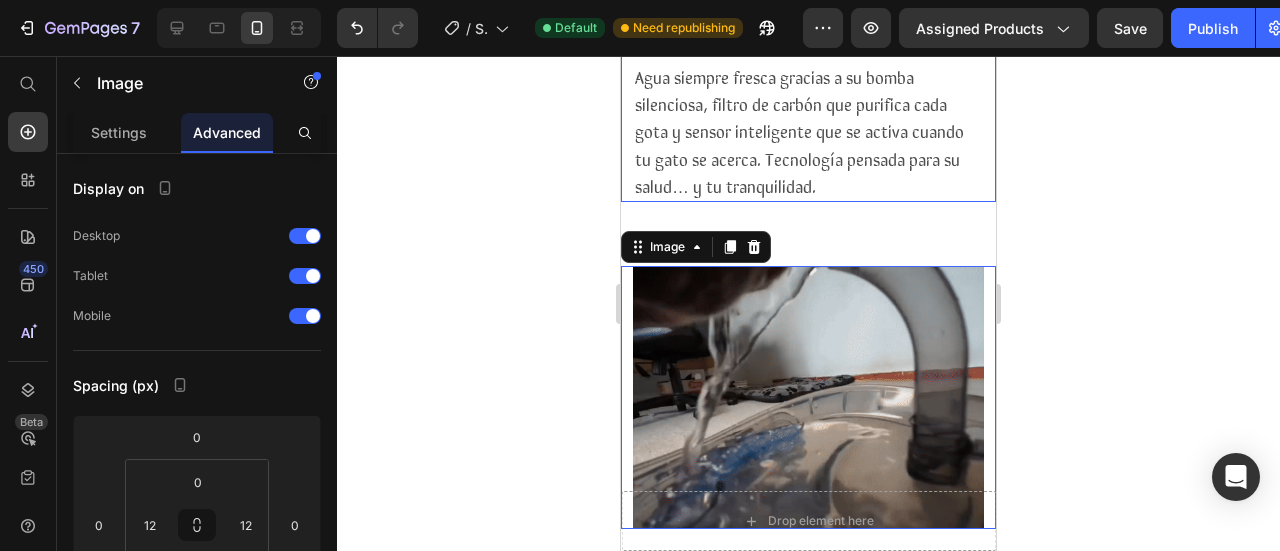 click on "Drop element here Sticky
RagH₂O Item List
Entrega   3 a 5 dias  Item List Row
Product Images
Icon Boosts immunity and defense Text Block
Icon Boosts immunity and defense Text Block
Icon Boosts immunity and defense Text Block Row Icon Icon Icon Icon Icon Icon List [FIRST] [LAST]. Text Block Row Verified Buyer Item List Row “At vero eos et accusamus et iusto odio dignissimos ducimus qui blanditiis praesentium voluptatum” Text Block Row Icon Icon Icon Icon Icon Icon List +1.500 vendidos! Text Block Row Ragdoll Drink™ Product Title $99.900,00 Product Price
Gran capacidad de 1.8L
Triple sistema de filtración
Detecta a tu mascota
Flujo continuo o en modos ajustables Item List
Envió dentro de 3 a 5 días.🔒Seguro y confiable Item List Add to cart Add to Cart" at bounding box center (808, 249) 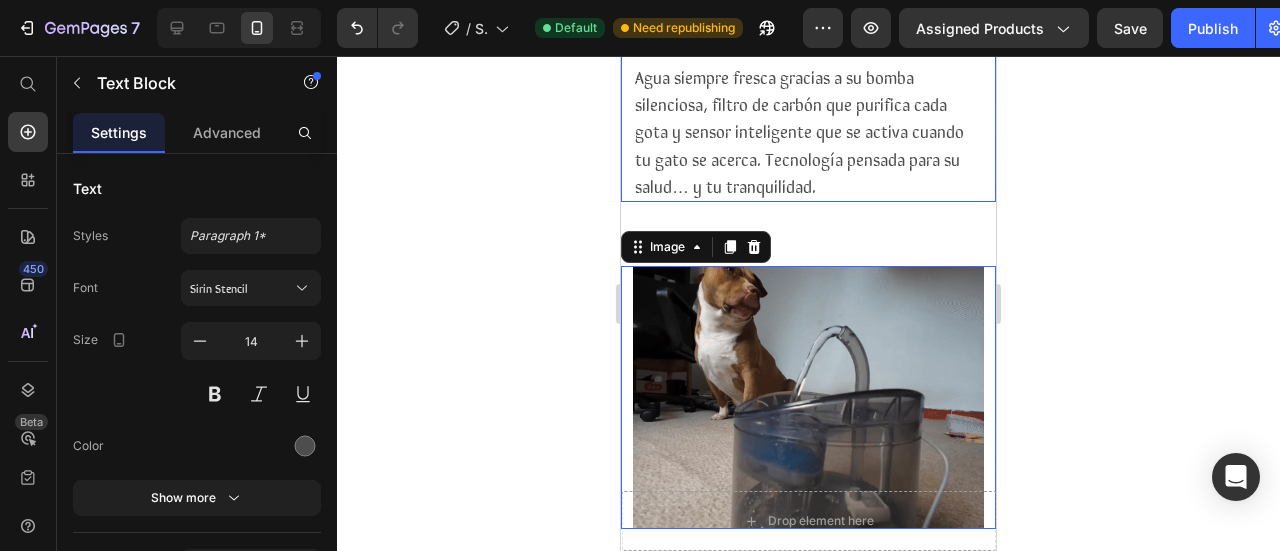 click on "Agua siempre fresca gracias a su bomba silenciosa, filtro de carbón que purifica cada gota y sensor inteligente que se activa cuando tu gato se acerca. Tecnología pensada para su salud… y tu tranquilidad." at bounding box center (799, 131) 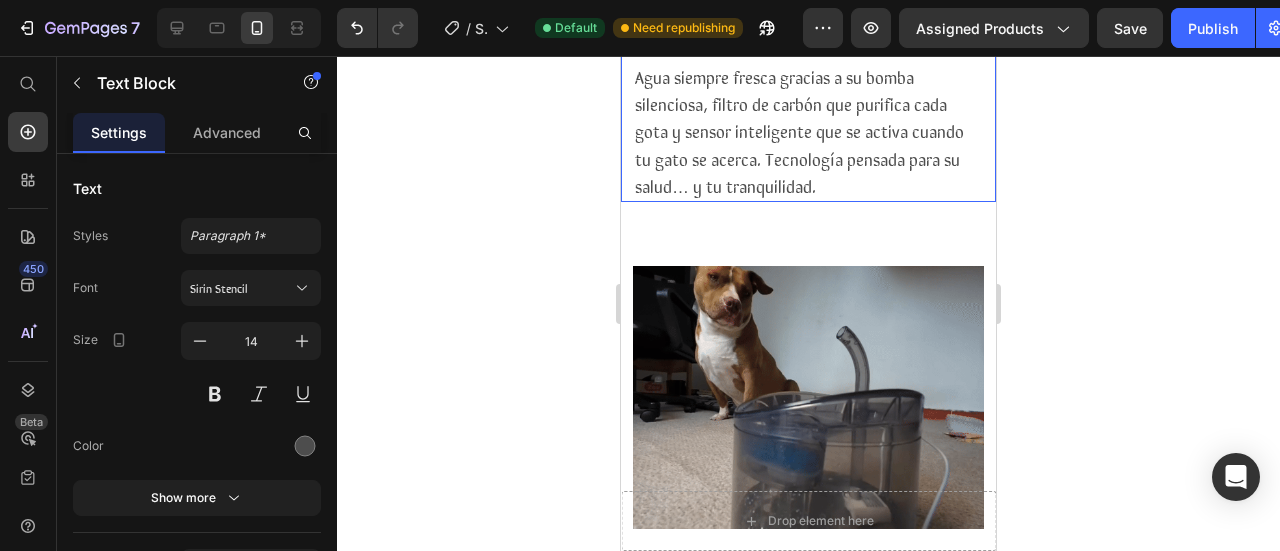 scroll, scrollTop: 1934, scrollLeft: 0, axis: vertical 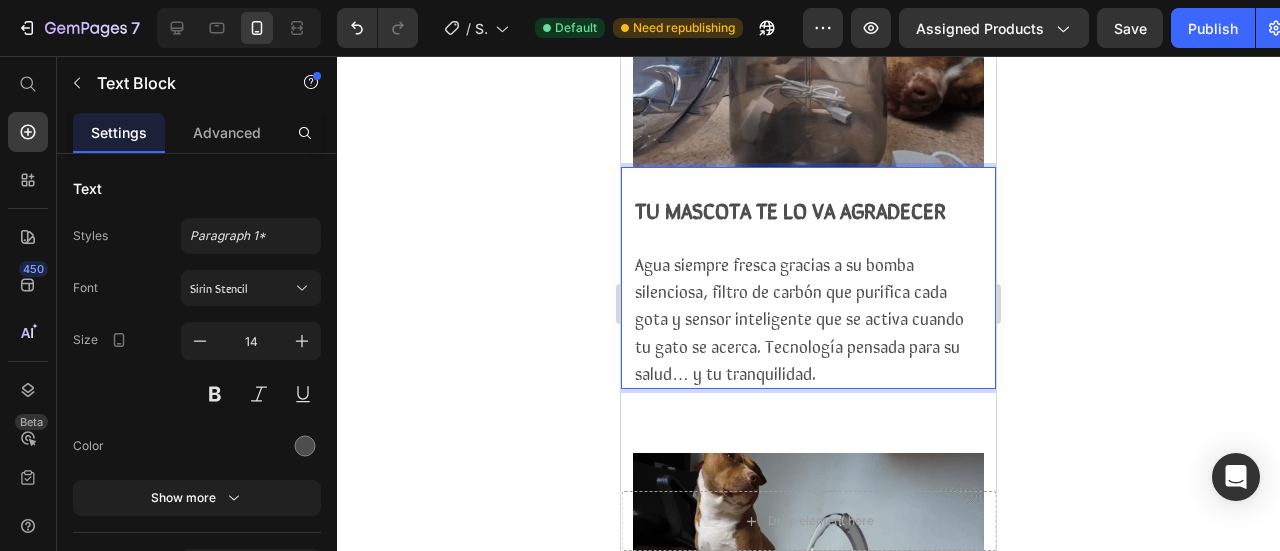 drag, startPoint x: 793, startPoint y: 237, endPoint x: 698, endPoint y: 237, distance: 95 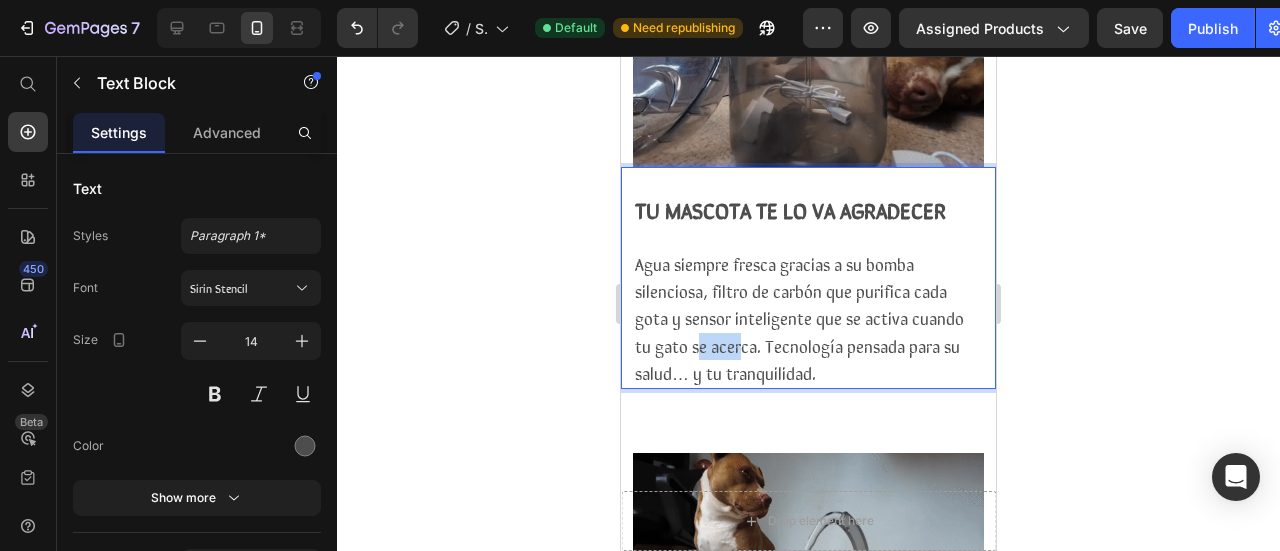 drag, startPoint x: 698, startPoint y: 237, endPoint x: 738, endPoint y: 239, distance: 40.04997 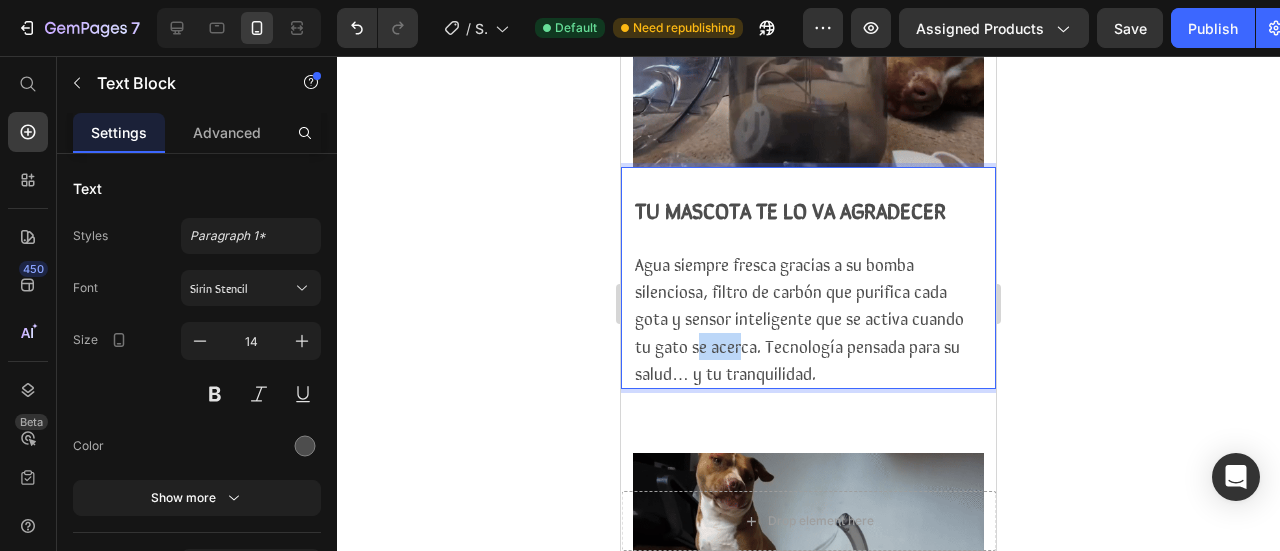 click on "Agua siempre fresca gracias a su bomba silenciosa, filtro de carbón que purifica cada gota y sensor inteligente que se activa cuando tu gato se acerca. Tecnología pensada para su salud… y tu tranquilidad." at bounding box center (799, 318) 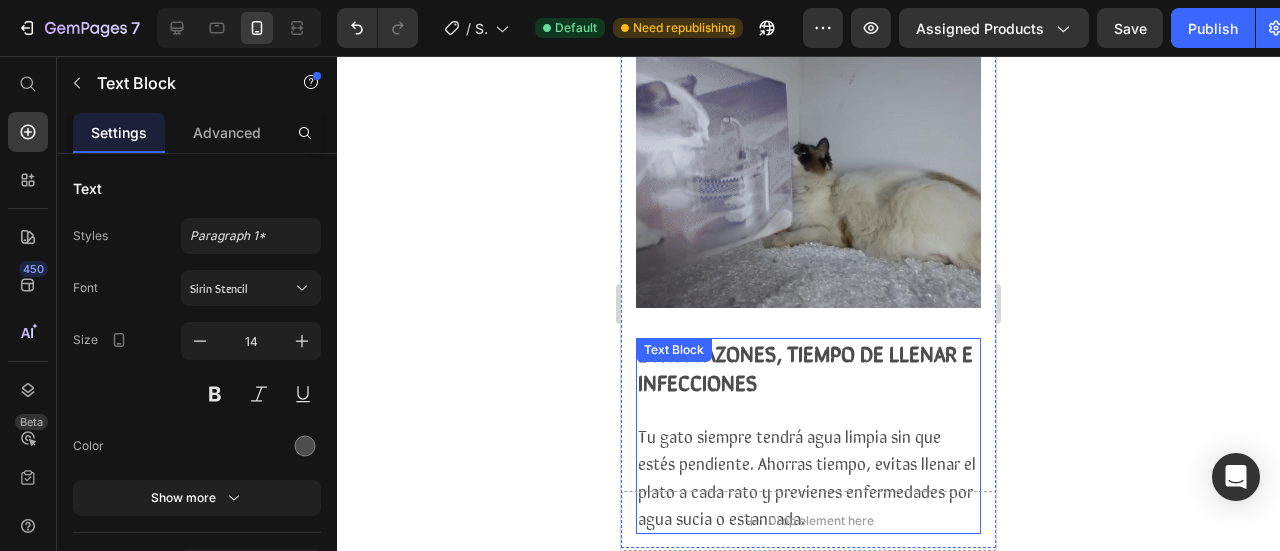 scroll, scrollTop: 1234, scrollLeft: 0, axis: vertical 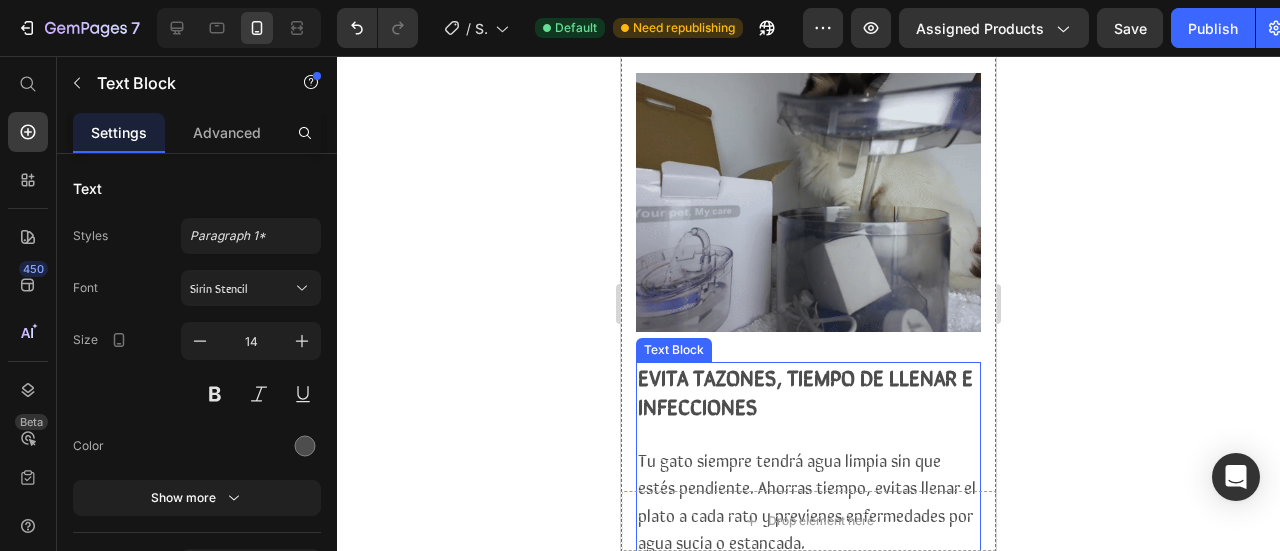 click at bounding box center [808, 434] 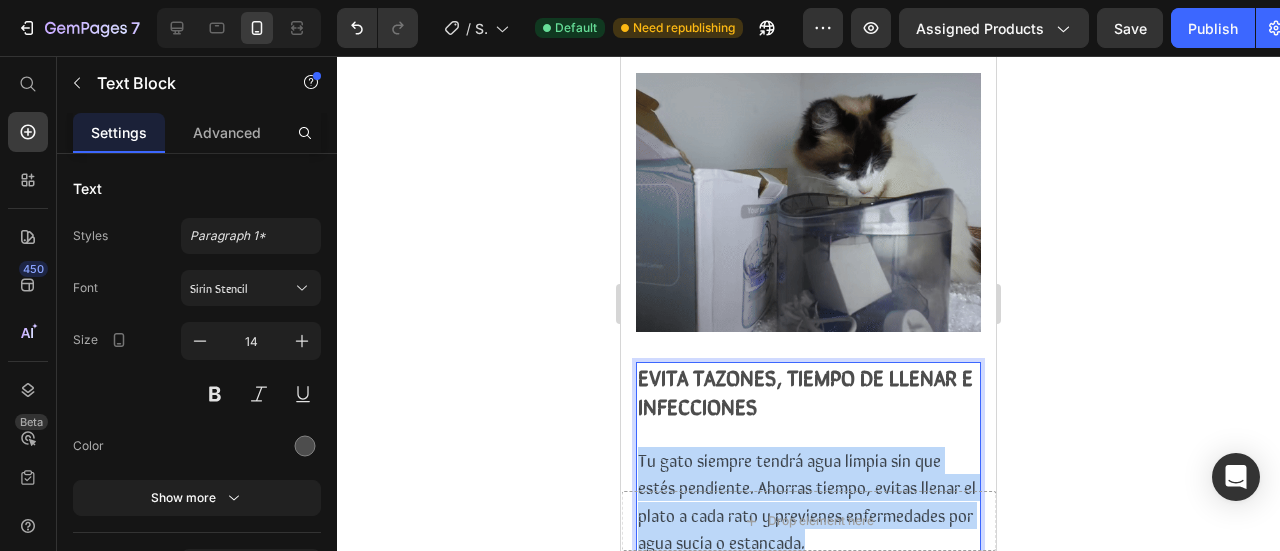 drag, startPoint x: 832, startPoint y: 452, endPoint x: 634, endPoint y: 363, distance: 217.08293 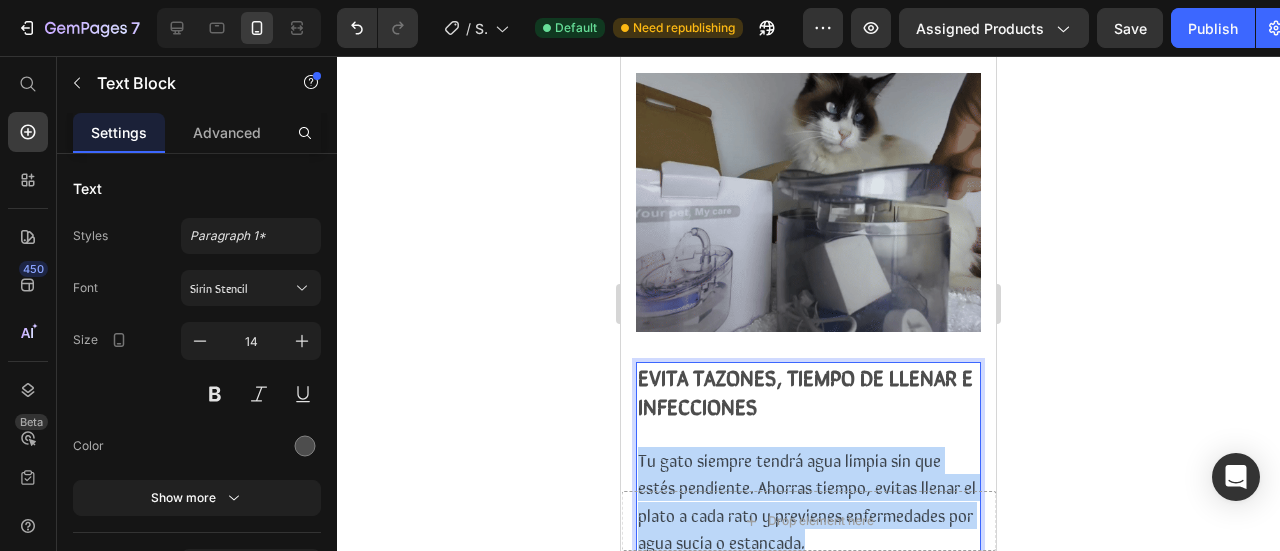 click on "RagH₂O Item List
Entrega   3 a 5 dias  Item List Row
Product Images
Icon Boosts immunity and defense Text Block
Icon Boosts immunity and defense Text Block
Icon Boosts immunity and defense Text Block Row Icon Icon Icon Icon Icon Icon List [FIRST] [LAST]. Text Block Row Verified Buyer Item List Row “At vero eos et accusamus et iusto odio dignissimos ducimus qui blanditiis praesentium voluptatum” Text Block Row Icon Icon Icon Icon Icon Icon List +1.500 vendidos! Text Block Row Ragdoll Drink™ Product Title $99.900,00 Product Price
Gran capacidad de 1.8L
Triple sistema de filtración
Detecta a tu mascota
Flujo continuo o en modos ajustables Item List
Envió dentro de 3 a 5 días.🔒Seguro y confiable Item List Add to cart Add to Cart
100% Garantizado Item List" at bounding box center [808, -283] 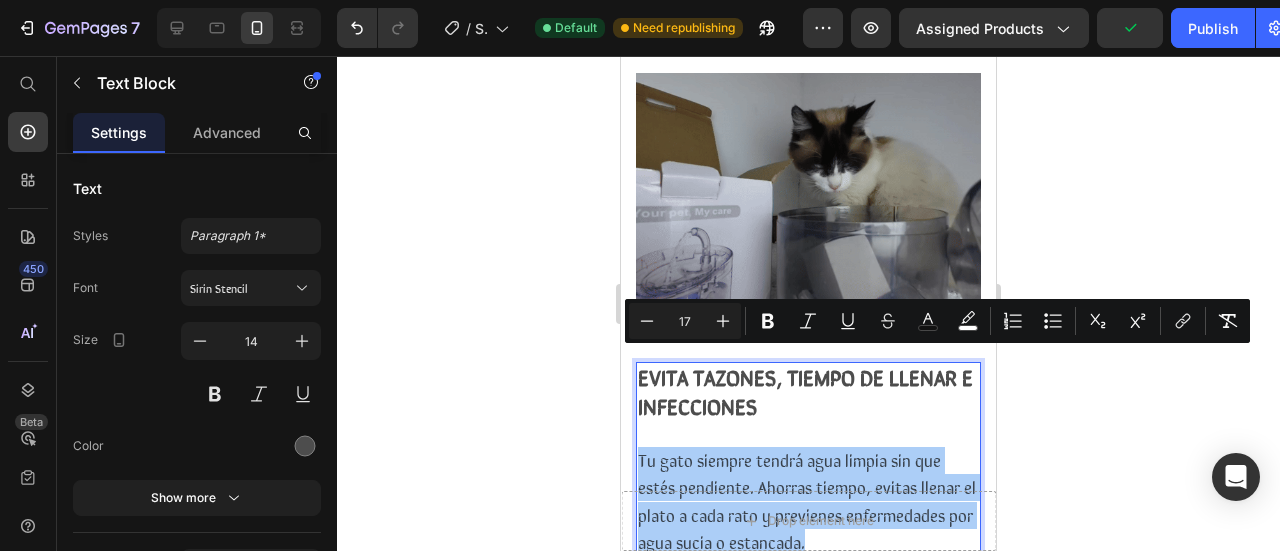 click 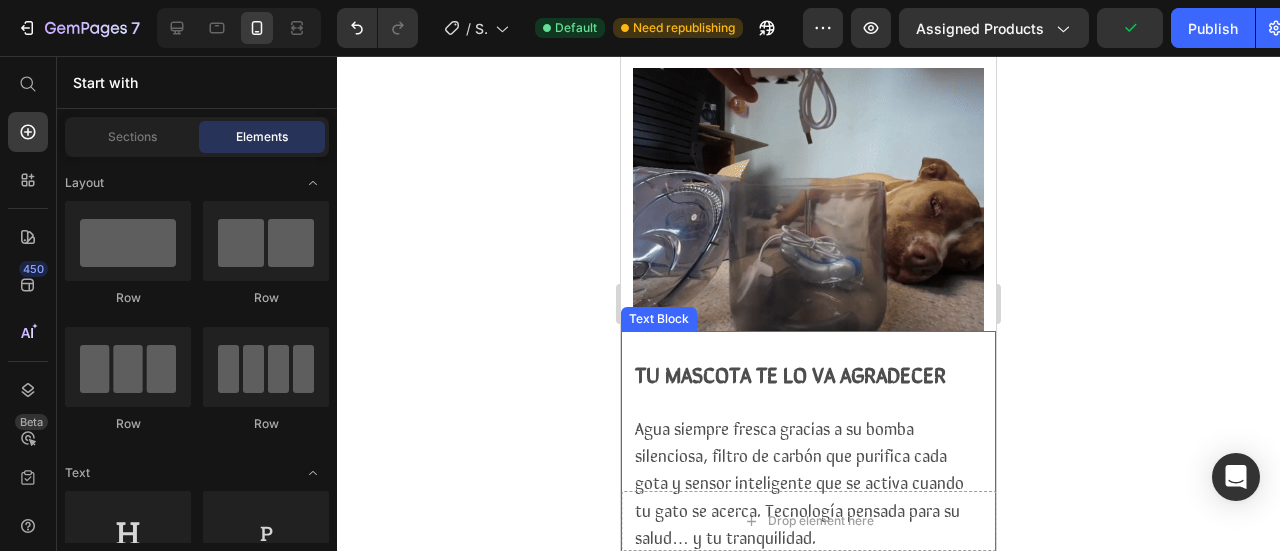 scroll, scrollTop: 1834, scrollLeft: 0, axis: vertical 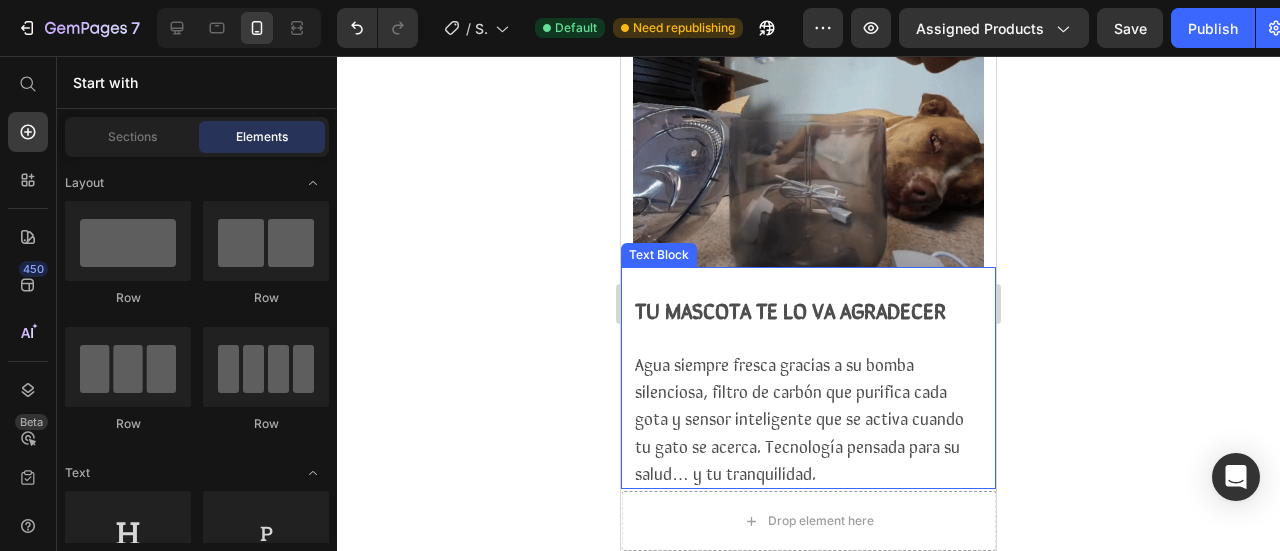 click on "Agua siempre fresca gracias a su bomba silenciosa, filtro de carbón que purifica cada gota y sensor inteligente que se activa cuando tu gato se acerca. Tecnología pensada para su salud… y tu tranquilidad." at bounding box center (799, 418) 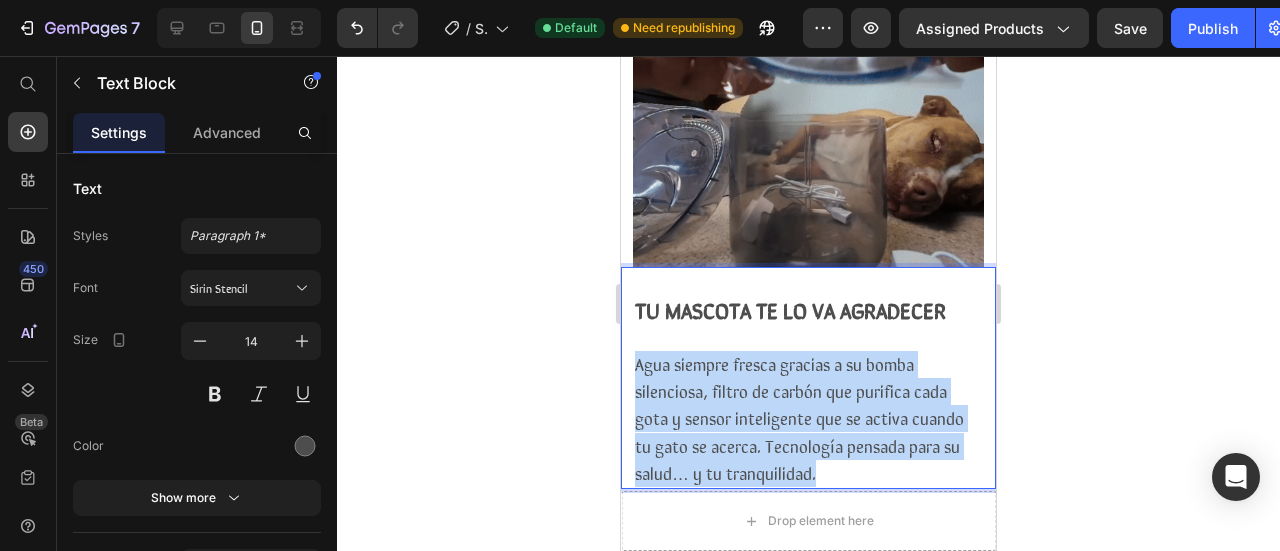 drag, startPoint x: 827, startPoint y: 359, endPoint x: 610, endPoint y: 252, distance: 241.94627 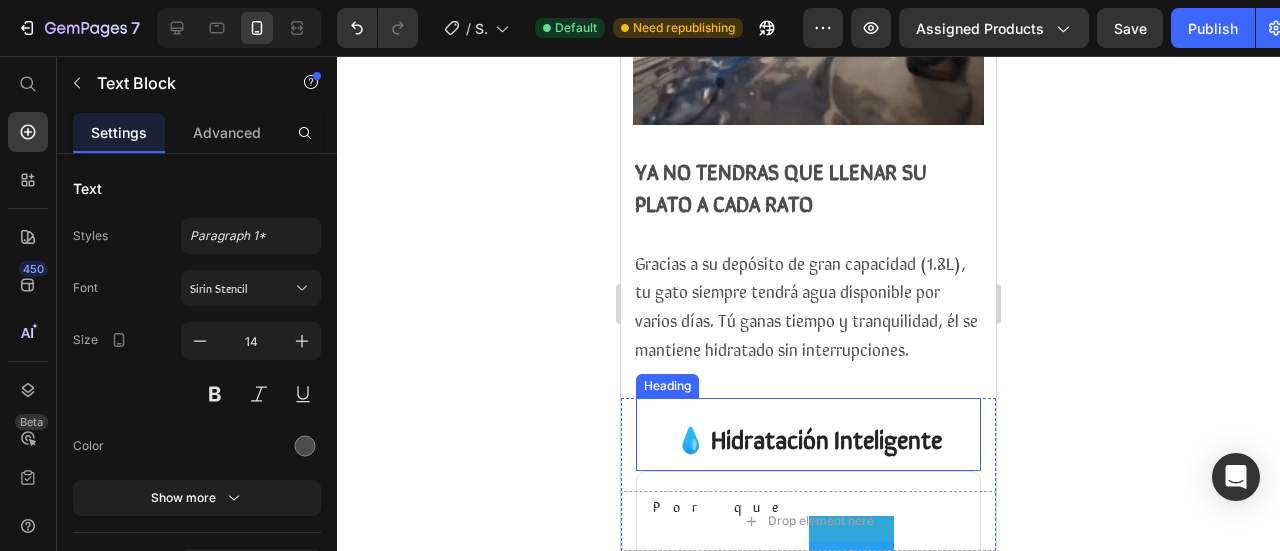 scroll, scrollTop: 2434, scrollLeft: 0, axis: vertical 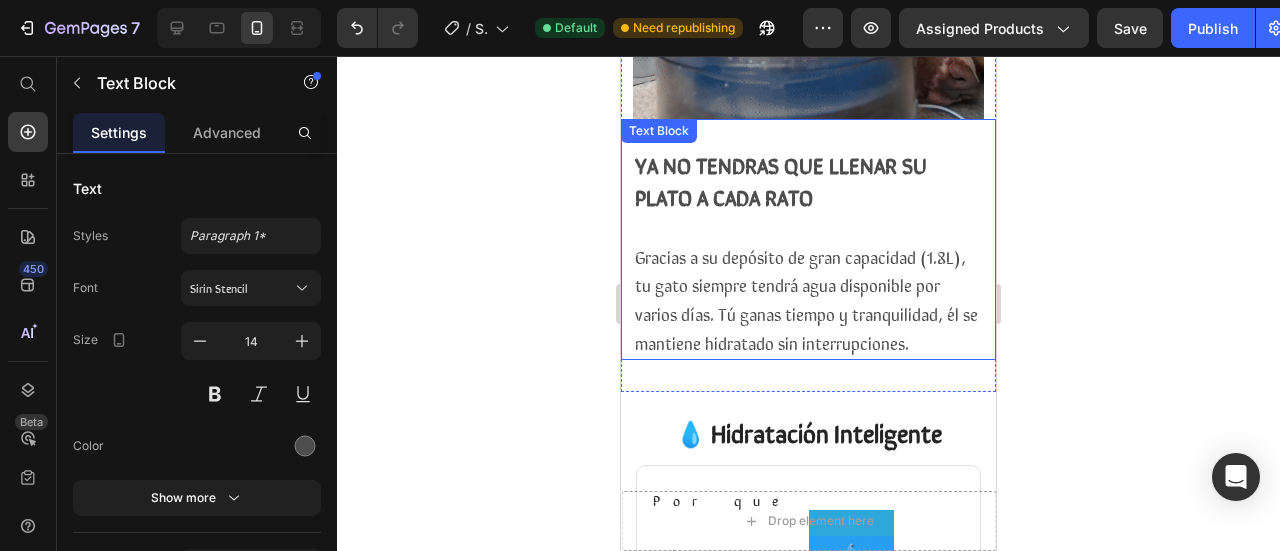 click on "Gracias a su depósito de gran capacidad (1.8L), tu gato siempre tendrá agua disponible por varios días. Tú ganas tiempo y tranquilidad, él se mantiene hidratado sin interrupciones." at bounding box center [806, 299] 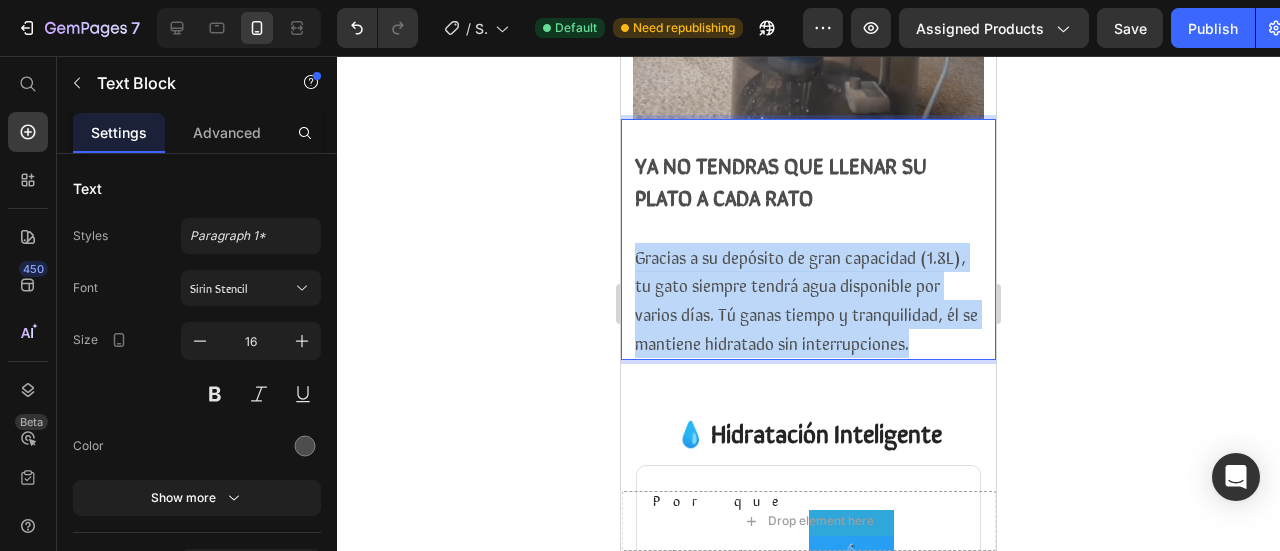 drag, startPoint x: 928, startPoint y: 314, endPoint x: 598, endPoint y: 215, distance: 344.53012 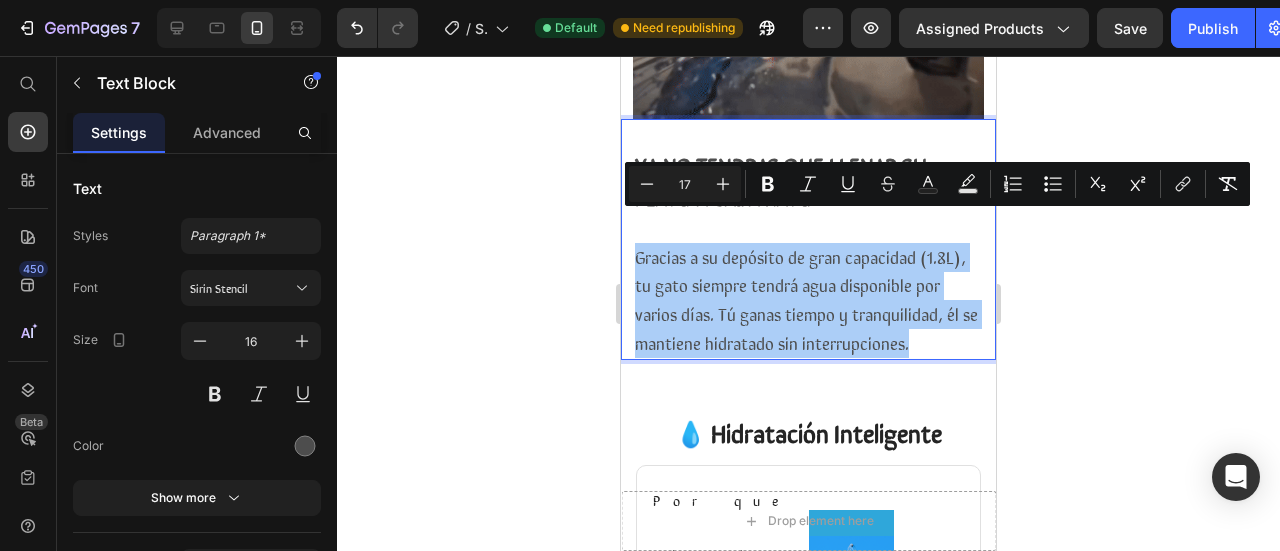 click 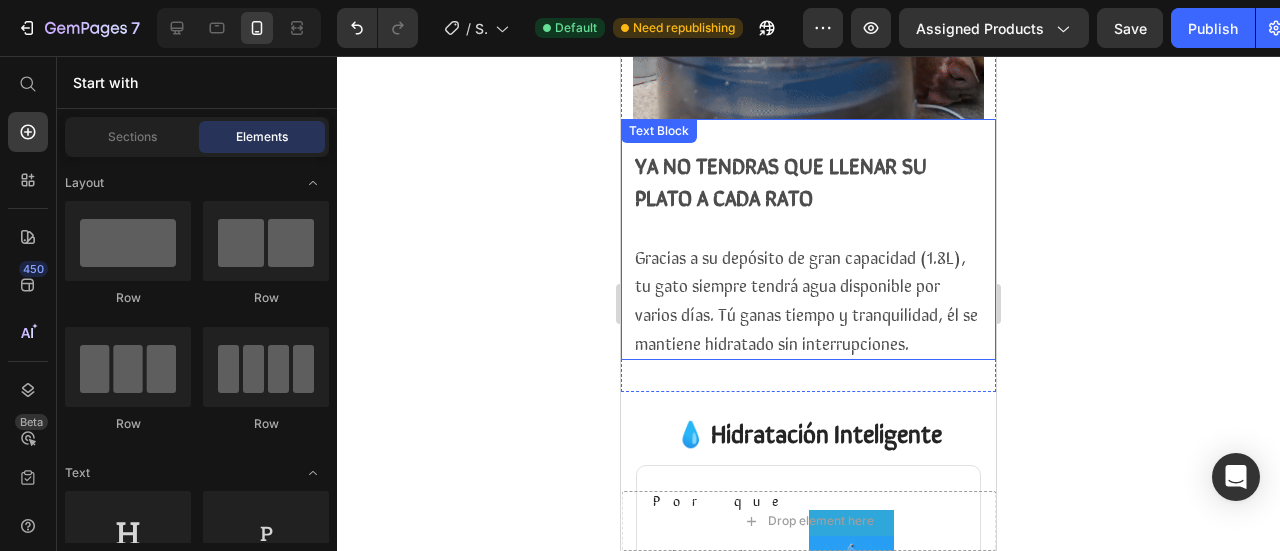 click on "YA NO TENDRAS QUE LLENAR SU PLATO A CADA RATO" at bounding box center (781, 180) 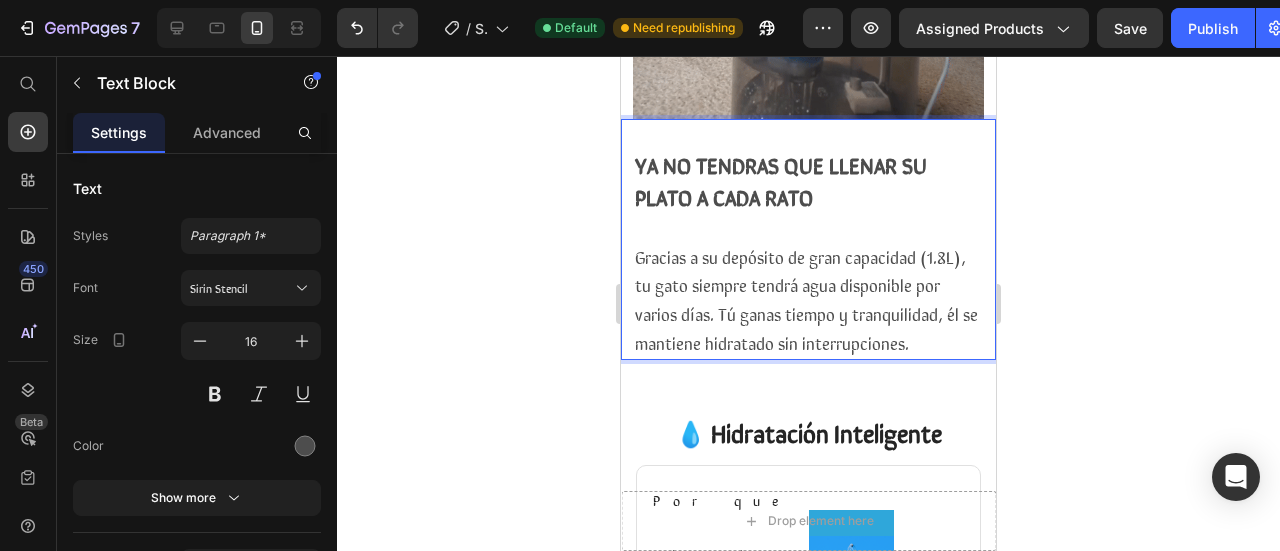 drag, startPoint x: 810, startPoint y: 167, endPoint x: 702, endPoint y: 148, distance: 109.65856 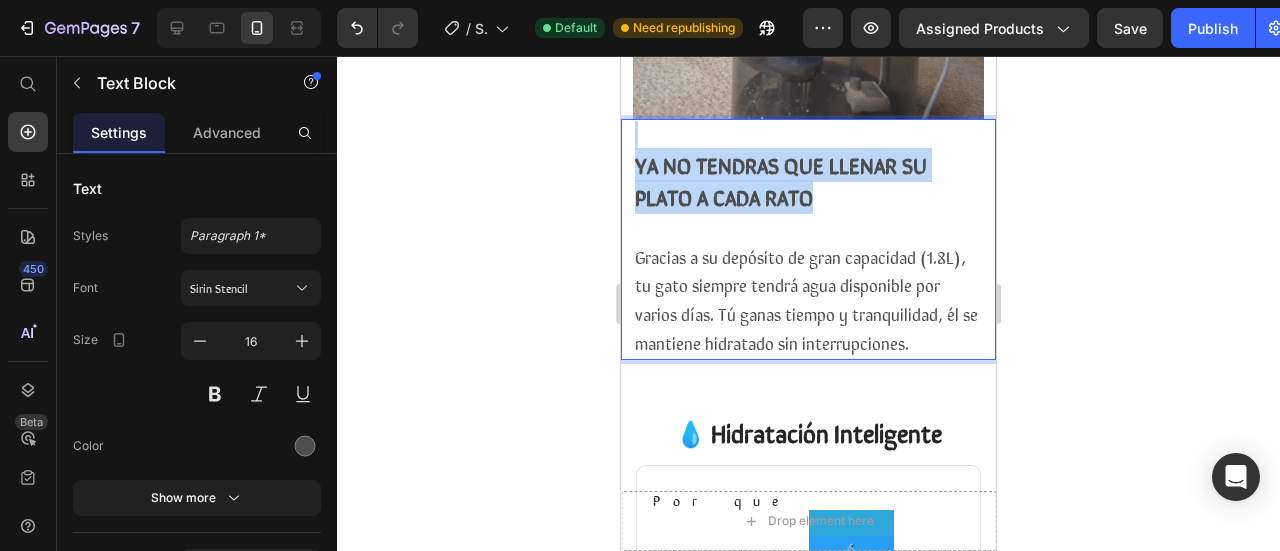 drag, startPoint x: 825, startPoint y: 165, endPoint x: 615, endPoint y: 106, distance: 218.13069 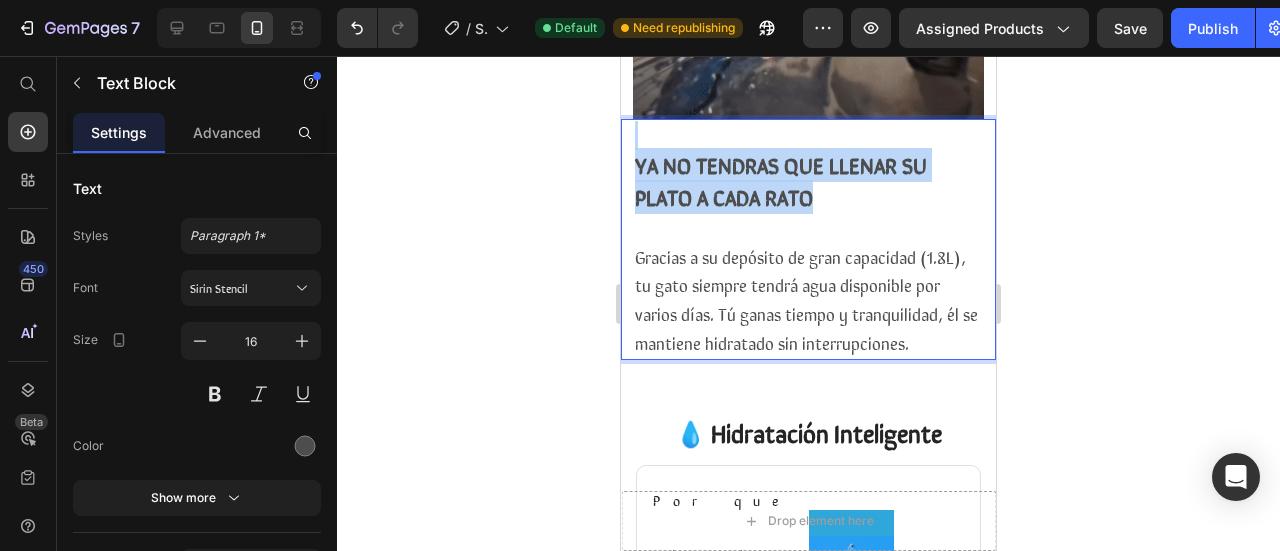 click on "iPhone 13 Mini  ( 375 px) iPhone 13 Mini iPhone 13 Pro iPhone 11 Pro Max iPhone 15 Pro Max Pixel 7 Galaxy S8+ Galaxy S20 Ultra iPad Mini iPad Air iPad Pro
Drop element here Sticky Image TU MASCOTA TE LO VA AGRADECER Agua siempre fresca gracias a su bomba silenciosa, filtro de carbón que purifica cada gota y sensor inteligente que se activa cuando tu gato se acerca. Tecnología pensada para su salud… y tu tranquilidad. Text Block Row Section 3 Image YA NO TENDRAS QUE LLENAR SU PLATO A CADA RATO Gracias a su depósito de gran capacidad (1.8L), tu gato siempre tendrá agua disponible por varios días. Tú ganas tiempo y tranquilidad, él se mantiene hidratado sin interrupciones. Text Block   0 Section 4 💧 Hidratación Inteligente Heading Por que elegir el  RagH₂O ™ Text Block Image Row Otros Text Block Row
Icon Integra un  sensor  IR con alcance hasta  3 m Text Block Row
Icon Row
Icon Row
Icon Accesorio  para chorro  elevado,  tipo fuente  Text Block" at bounding box center (808, 55) 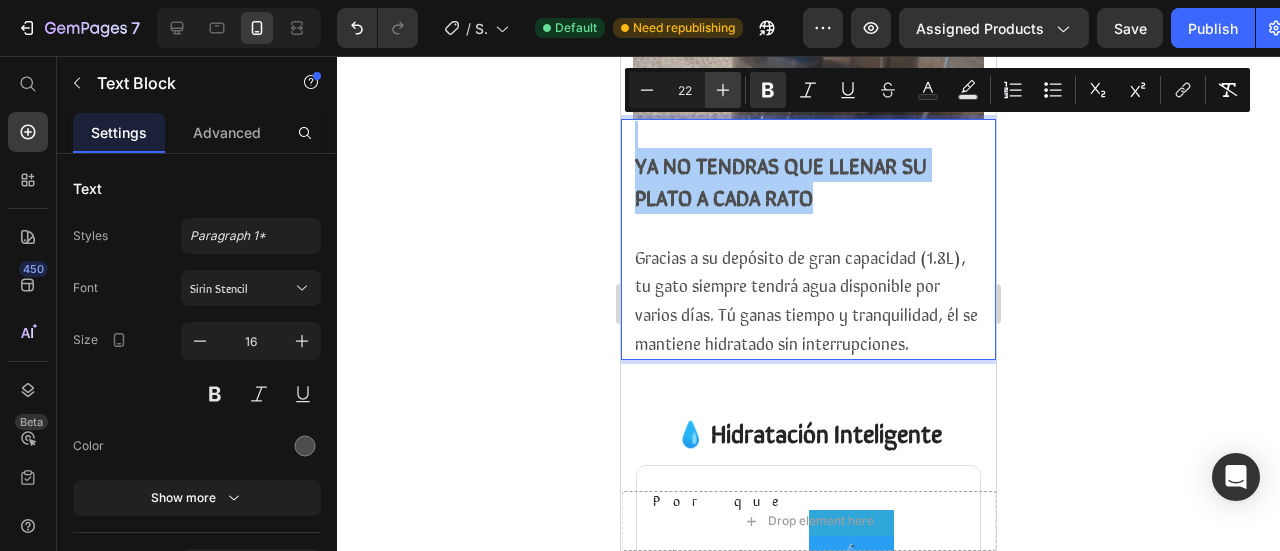click 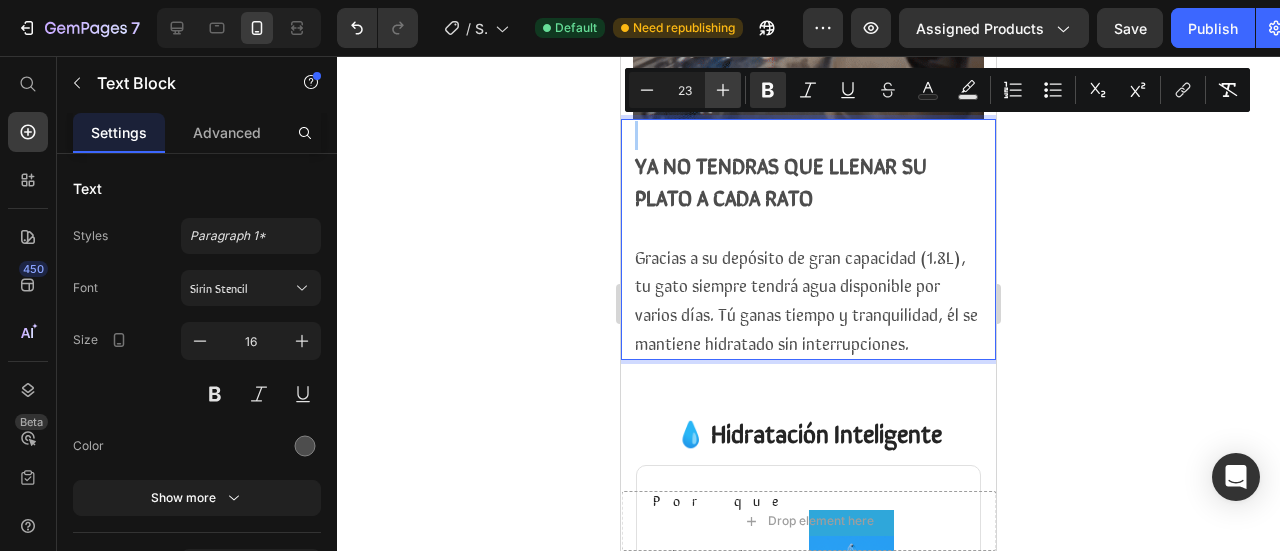 click 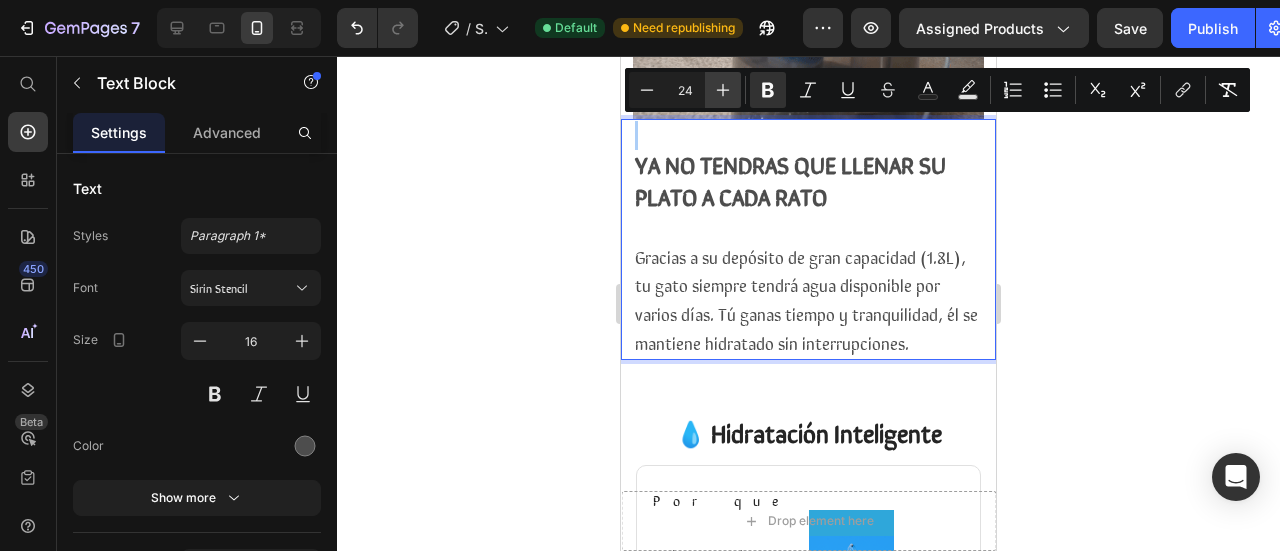 click 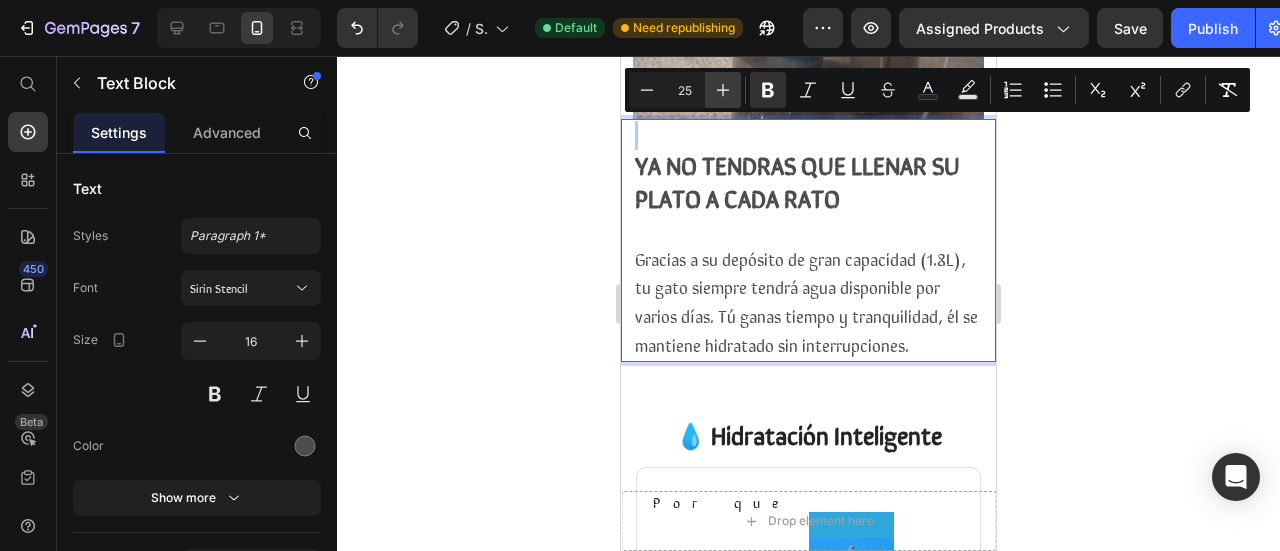 click 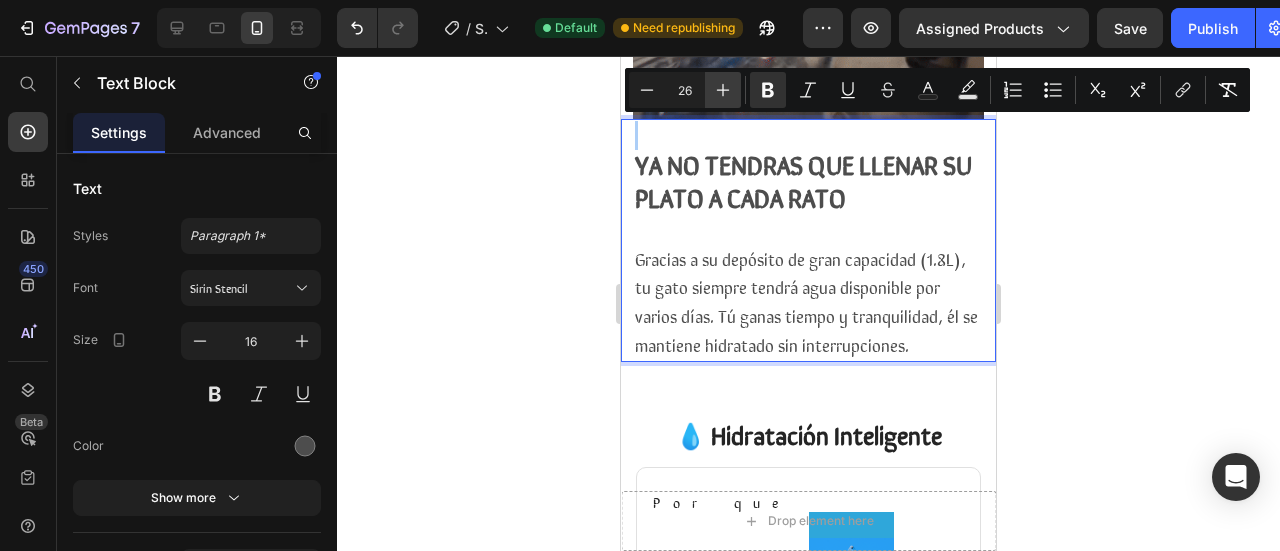 click 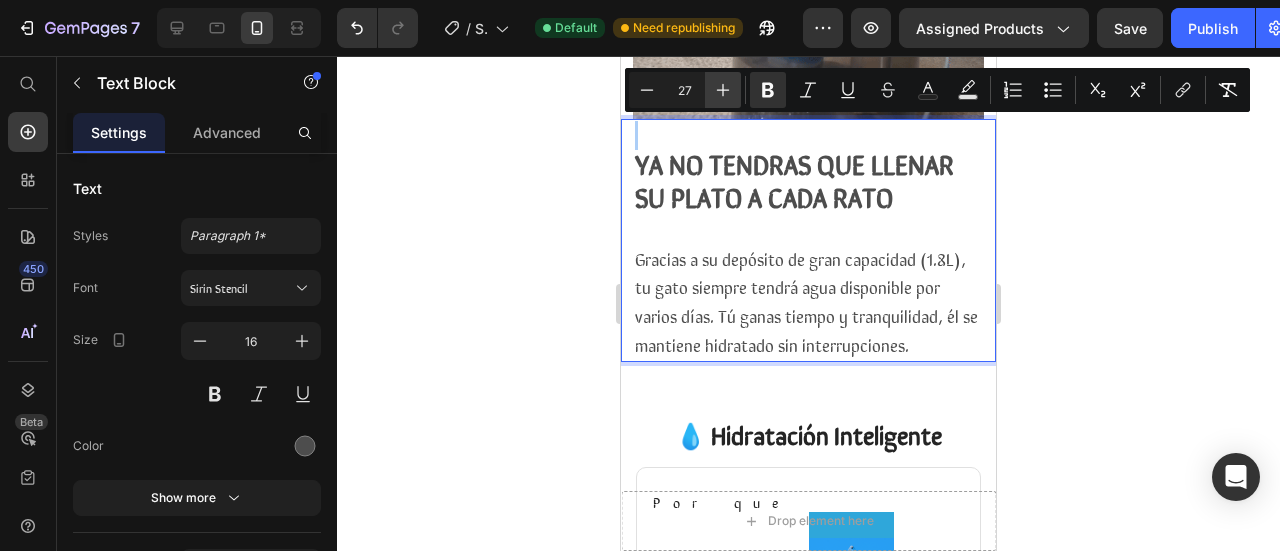 click 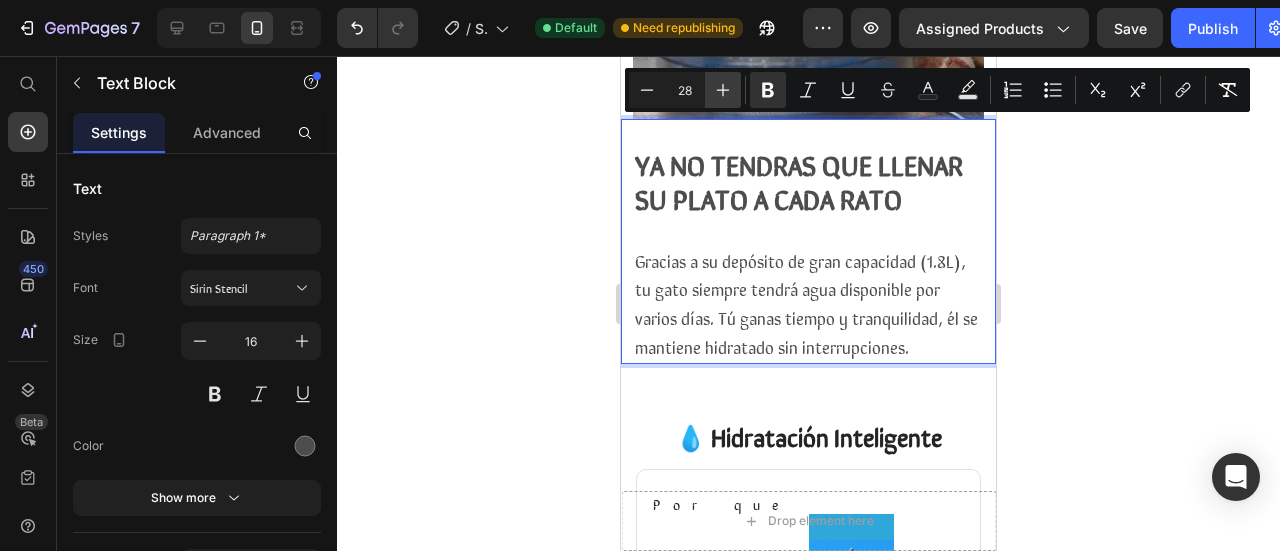click 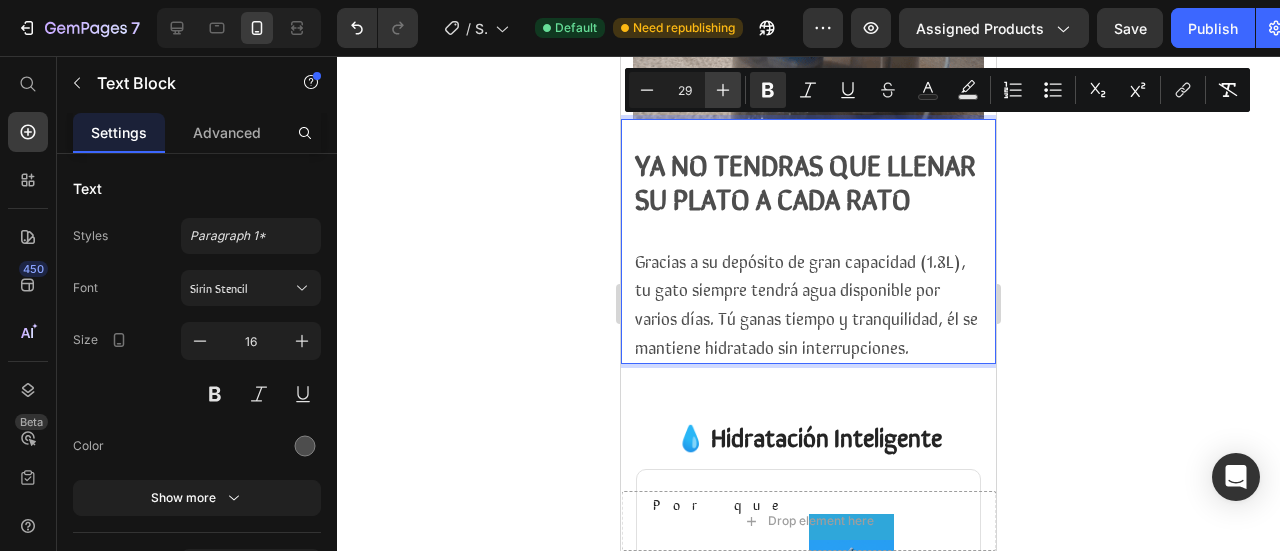 click 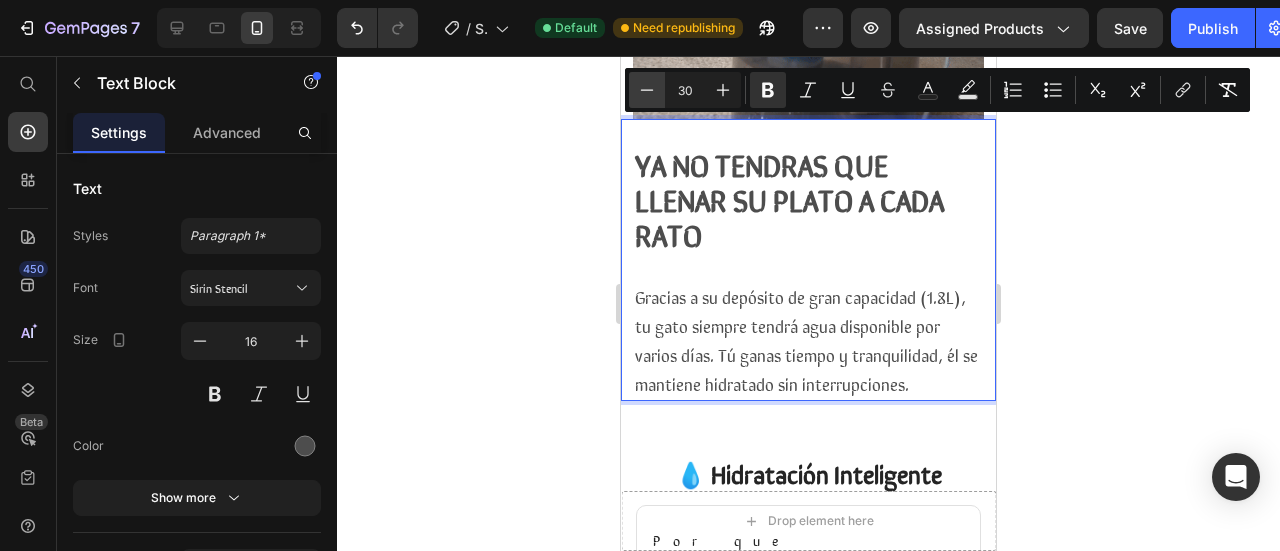 click 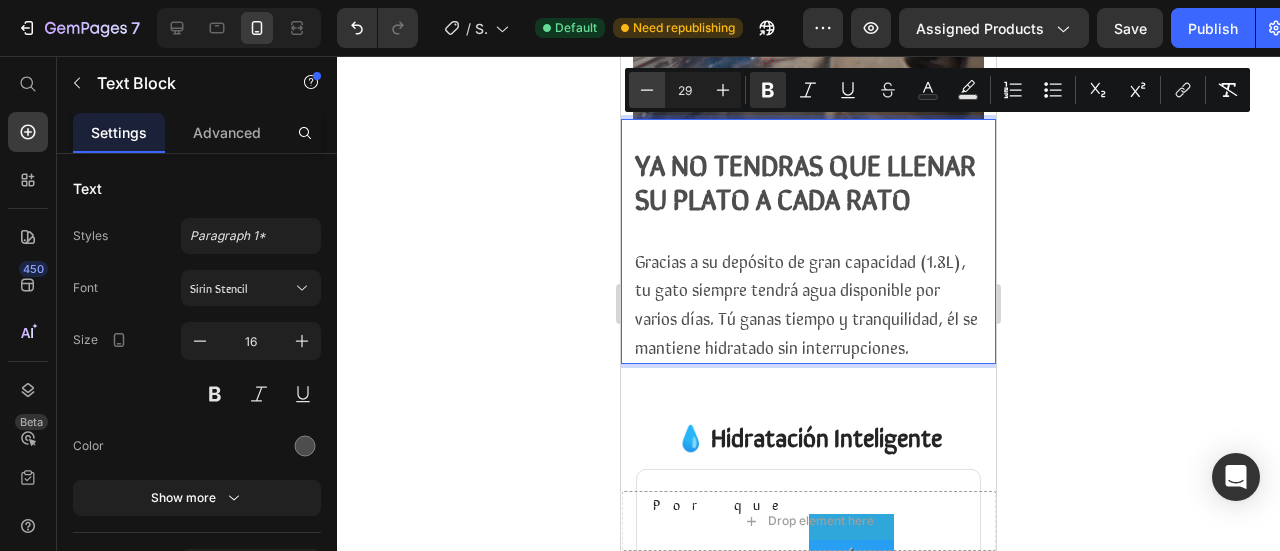 click 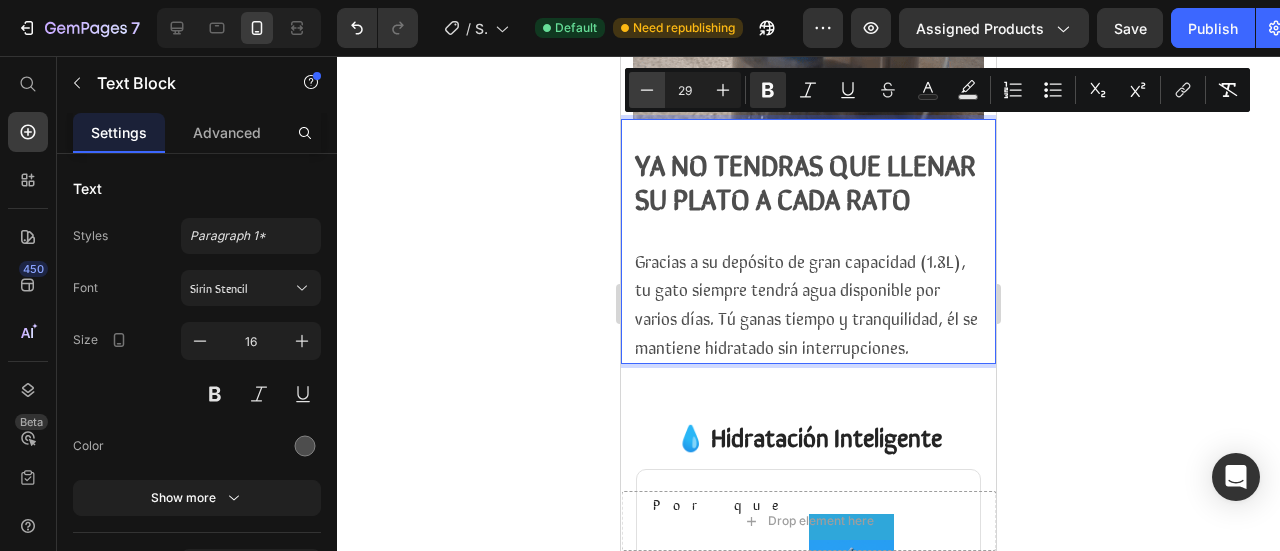type on "28" 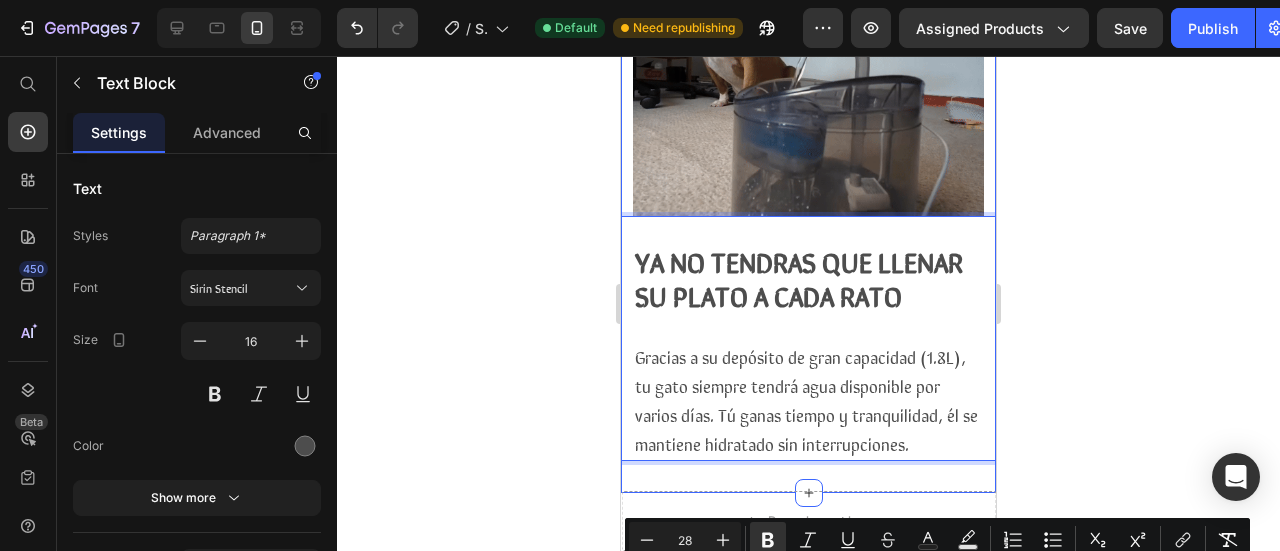 scroll, scrollTop: 1734, scrollLeft: 0, axis: vertical 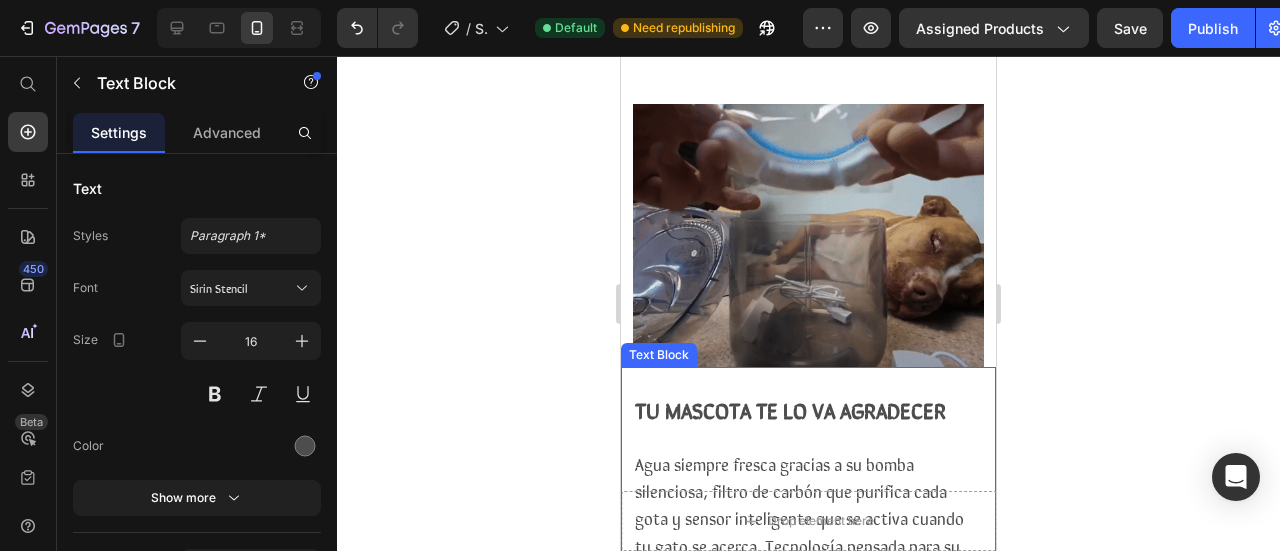 click on "TU MASCOTA TE LO VA AGRADECER" at bounding box center (790, 409) 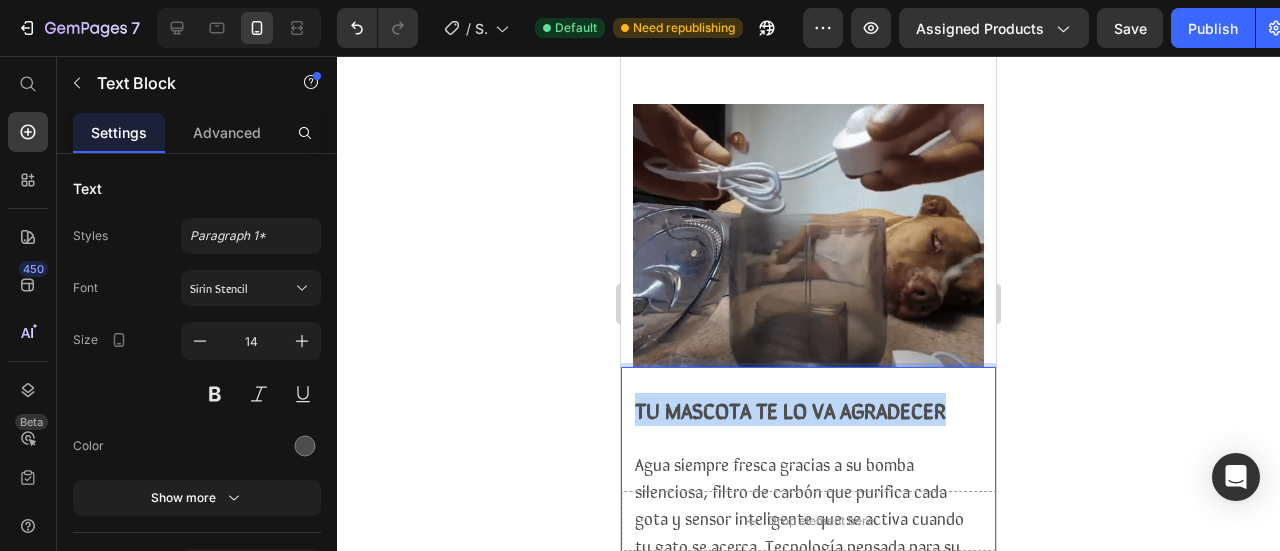 drag, startPoint x: 953, startPoint y: 303, endPoint x: 626, endPoint y: 291, distance: 327.22012 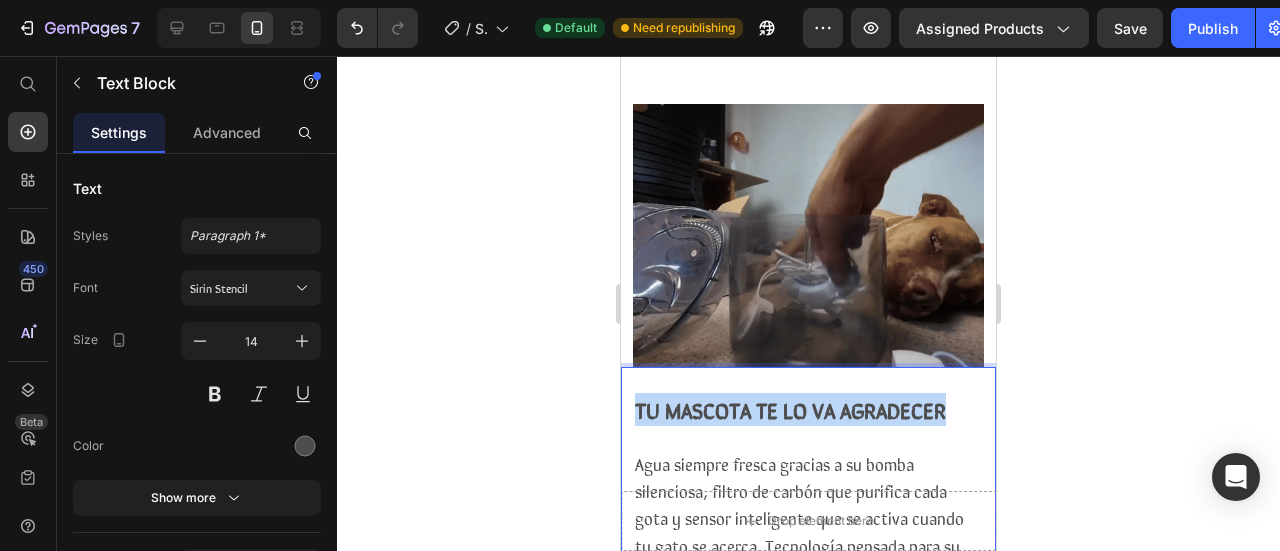click on "TU MASCOTA TE LO VA AGRADECER Agua siempre fresca gracias a su bomba silenciosa, filtro de carbón que purifica cada gota y sensor inteligente que se activa cuando tu gato se acerca. Tecnología pensada para su salud… y tu tranquilidad. Text Block   0" at bounding box center (808, 478) 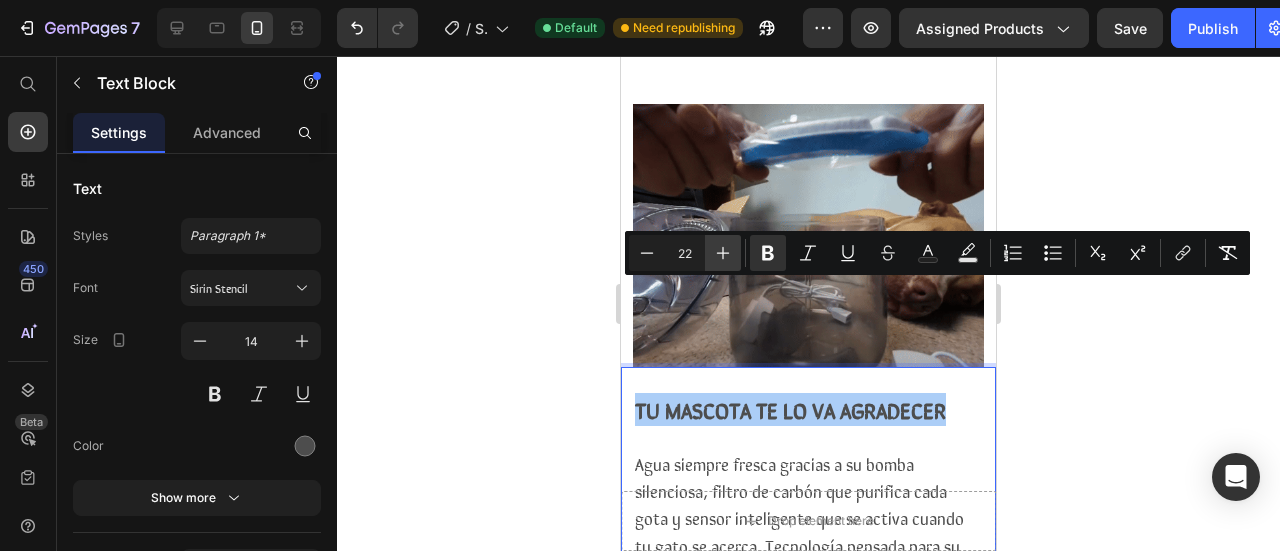 click 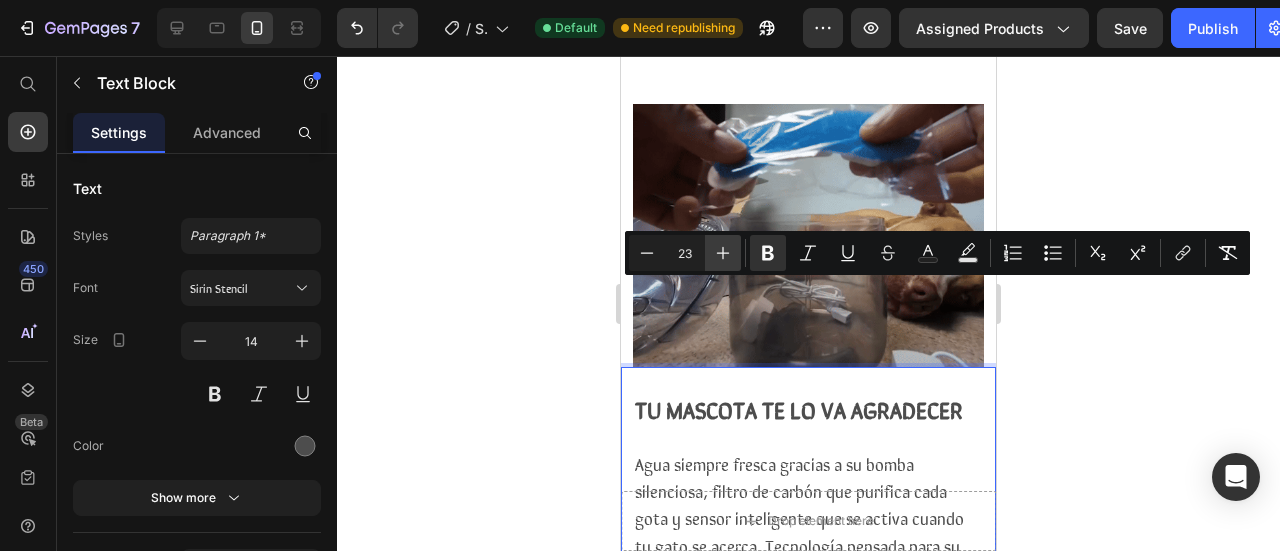 click 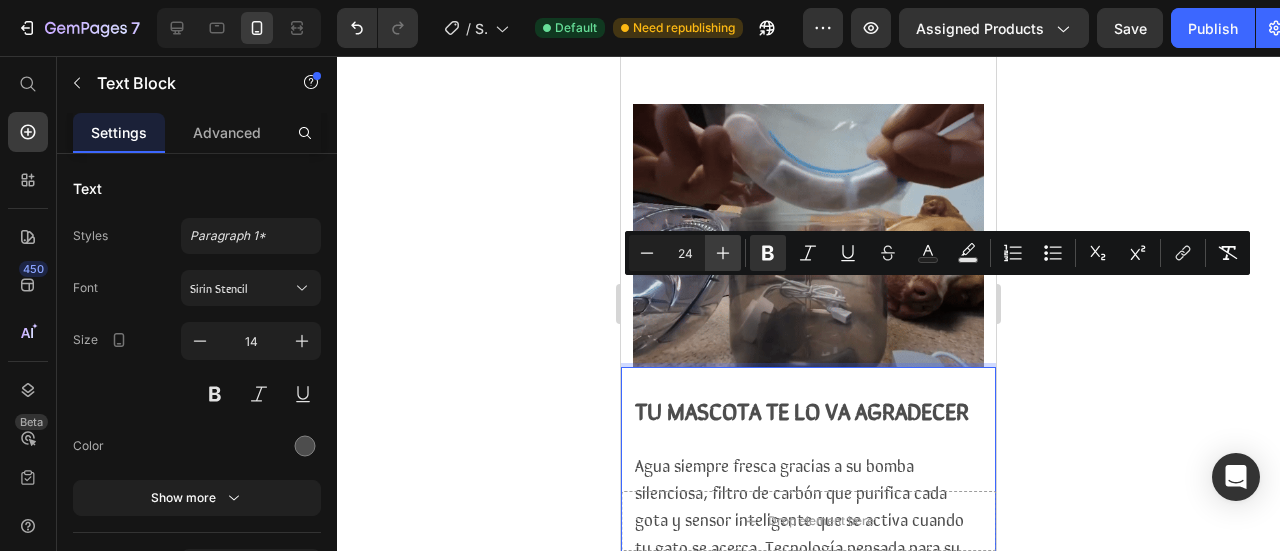 click 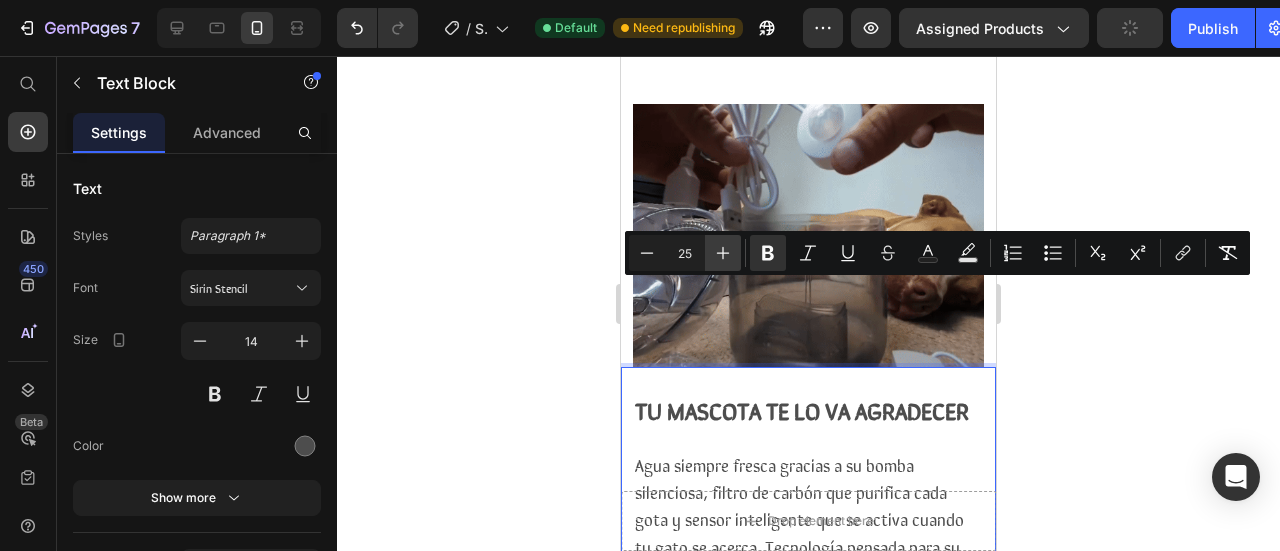 click 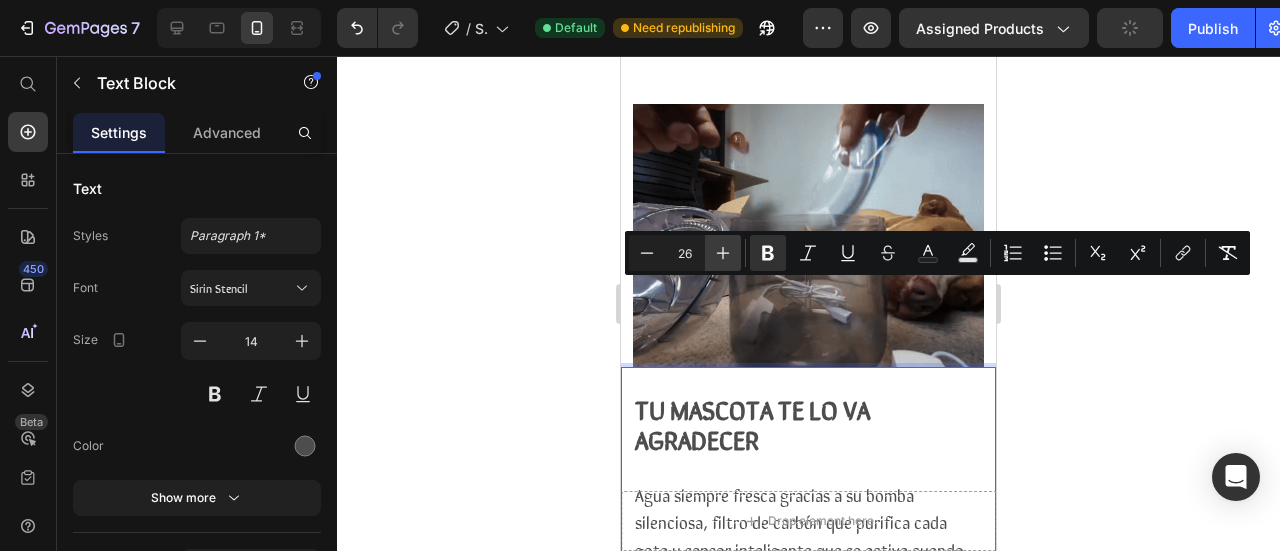 click 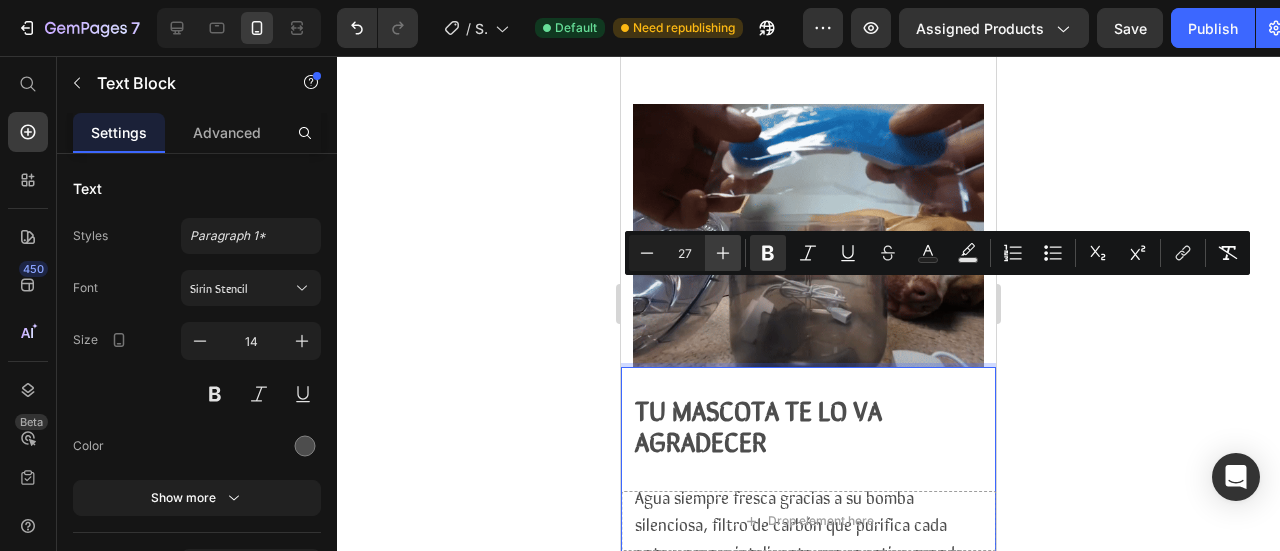 click 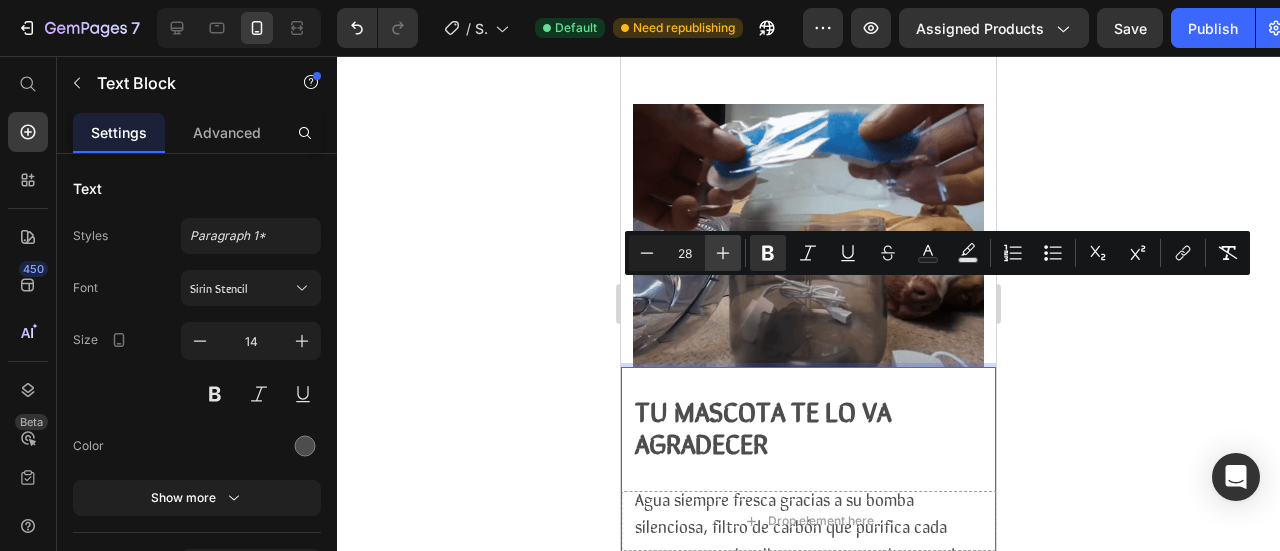 click 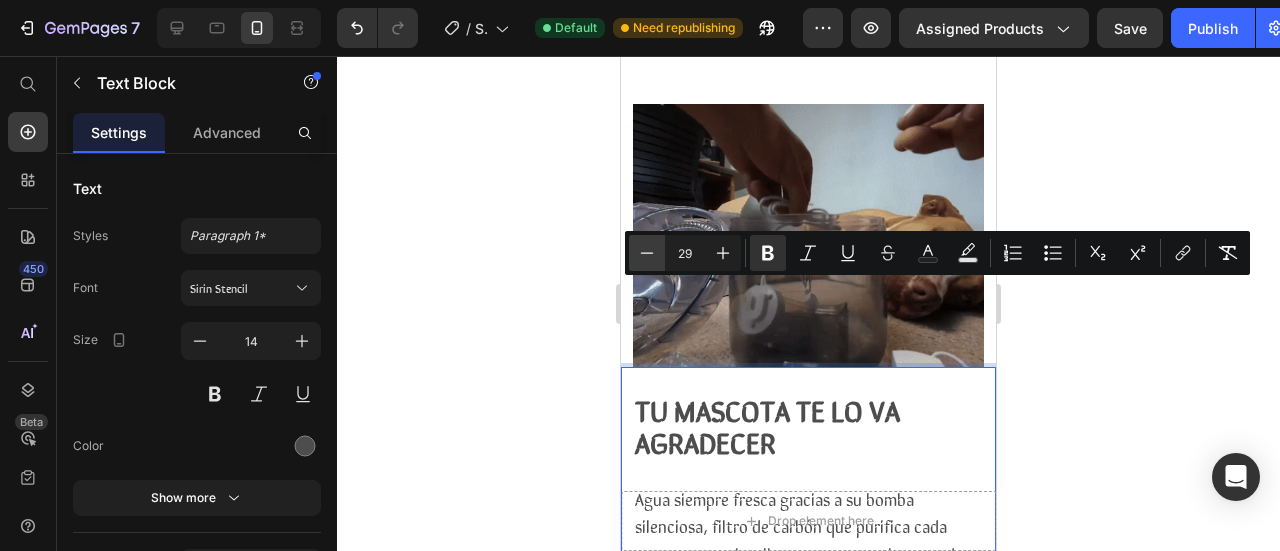 click 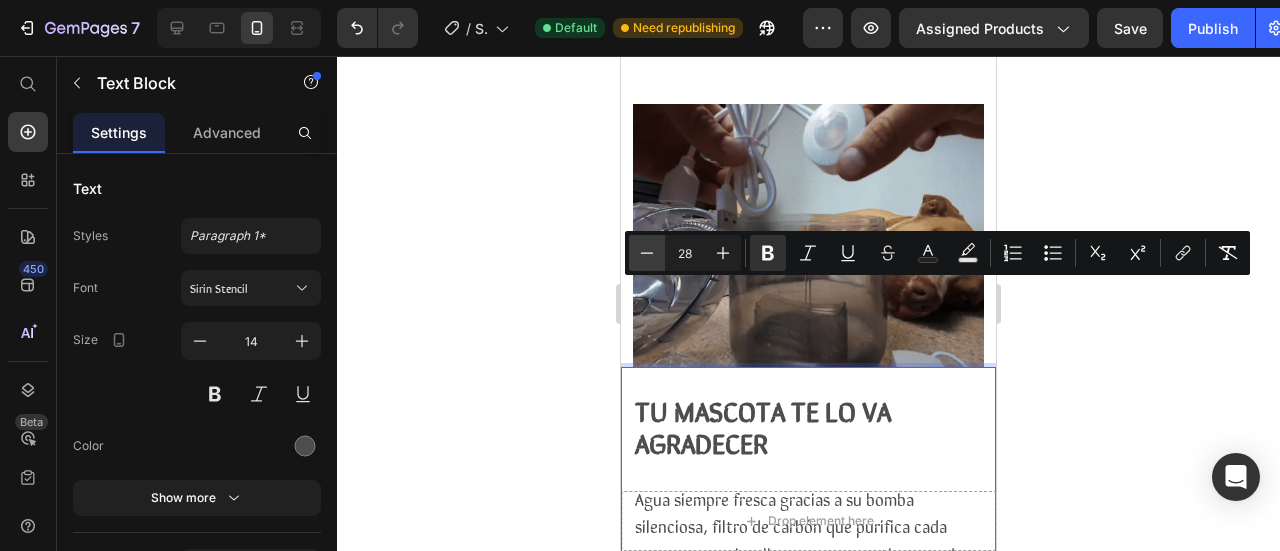 click 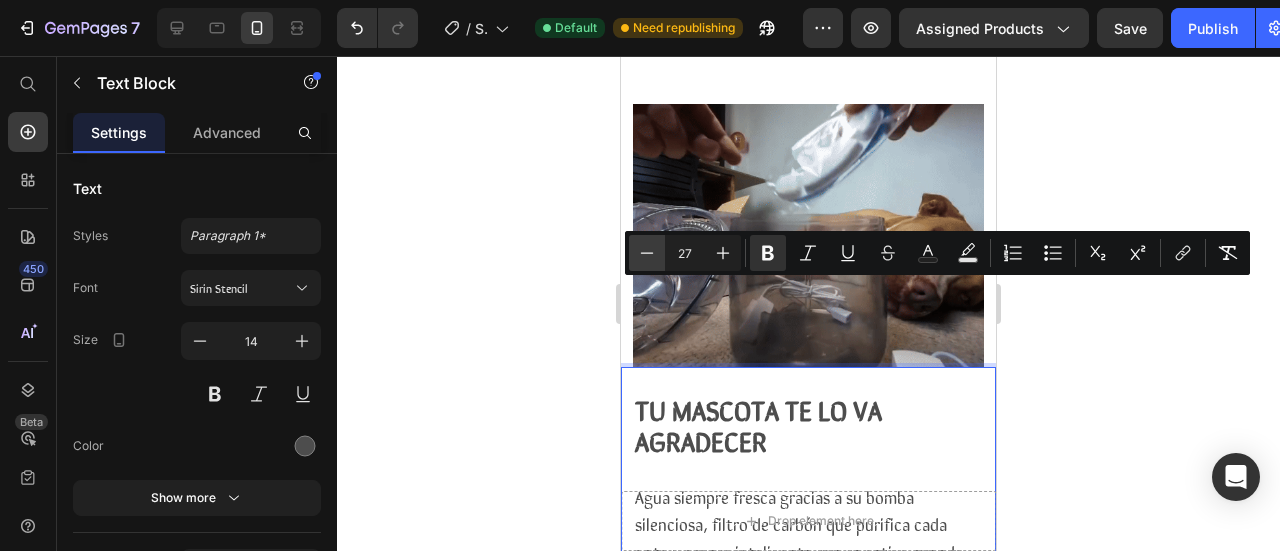 click 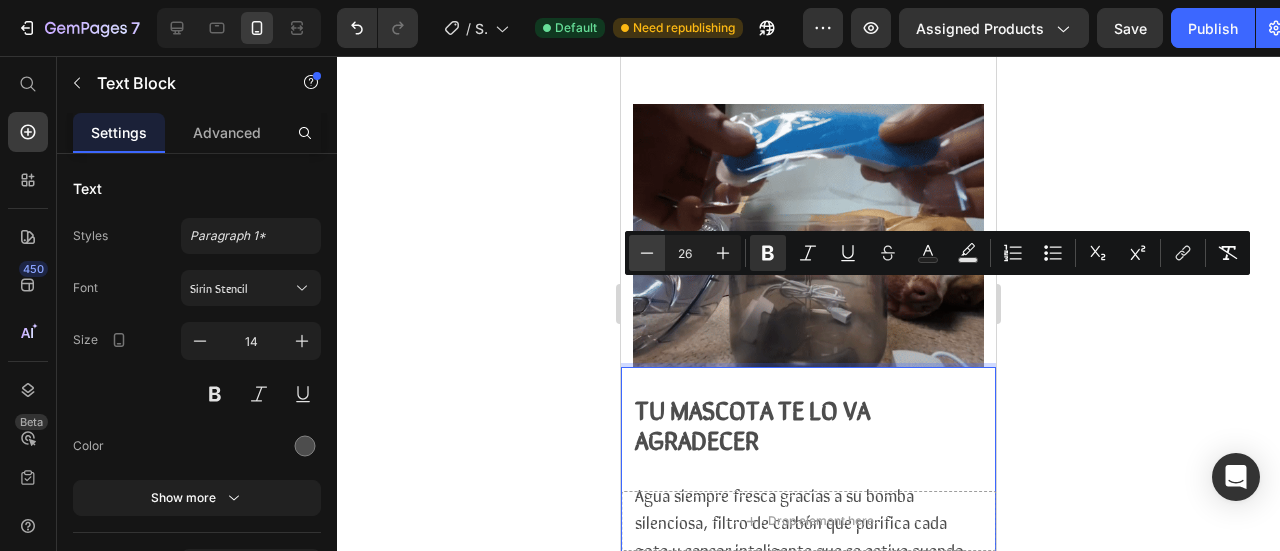 click 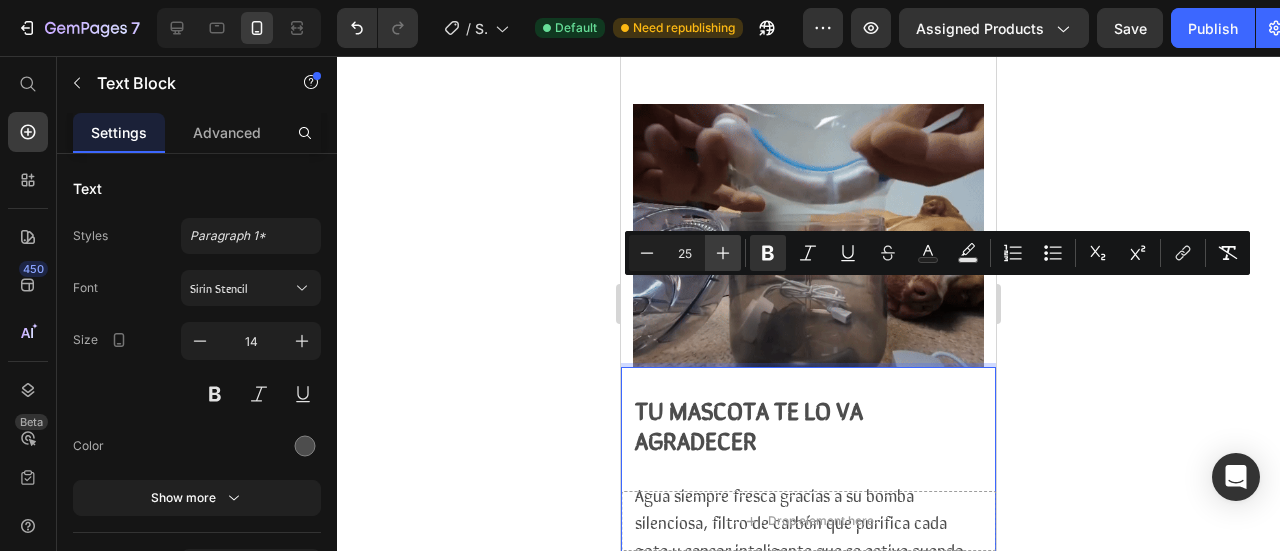 click 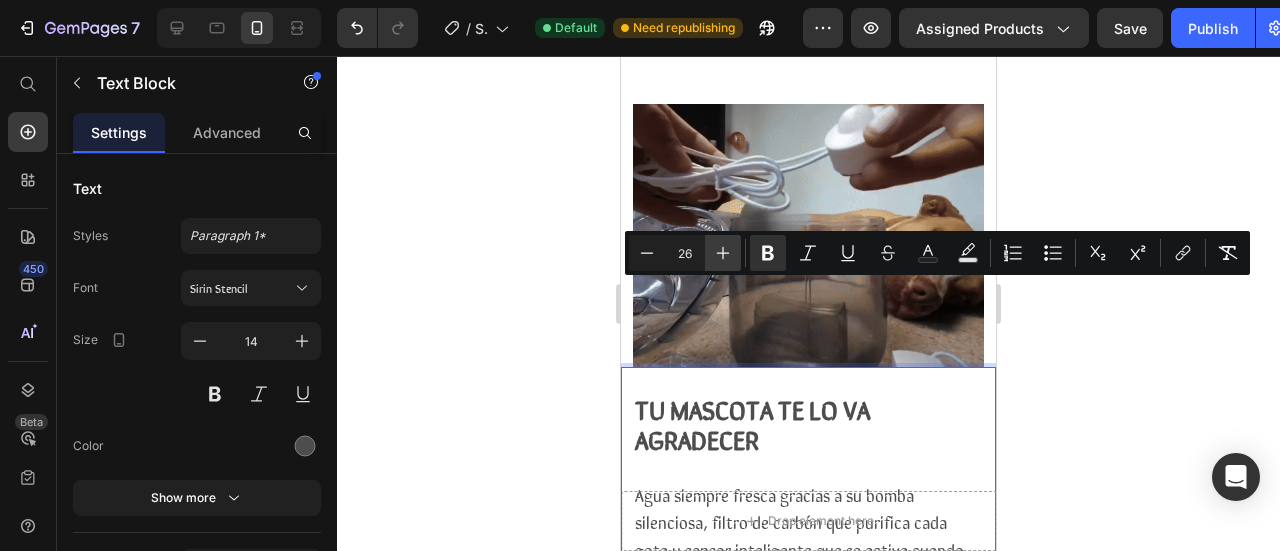 click 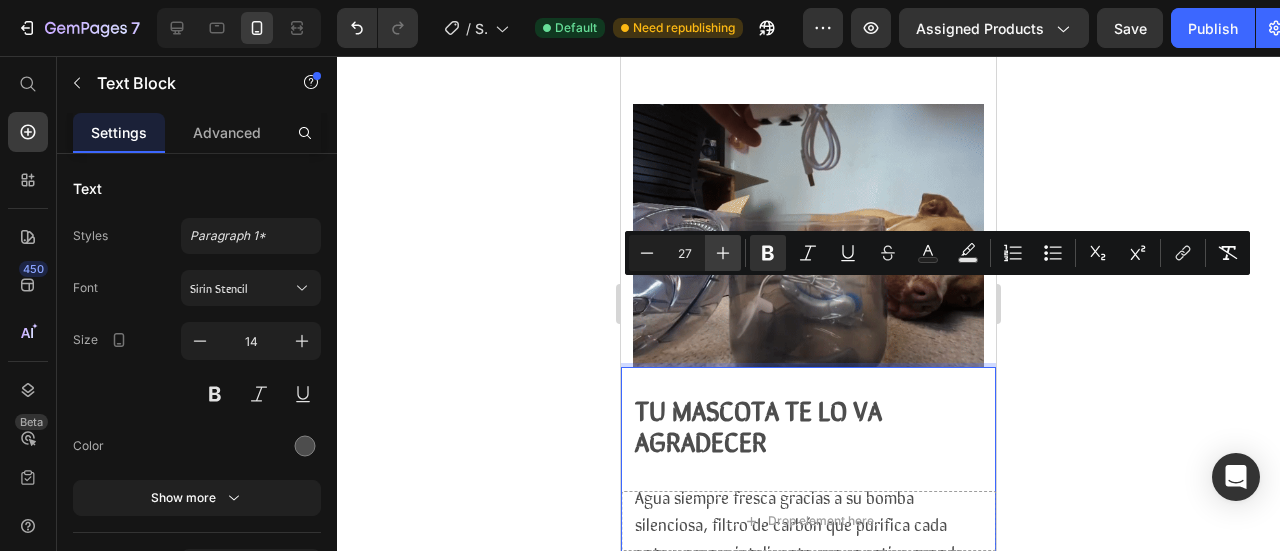 click 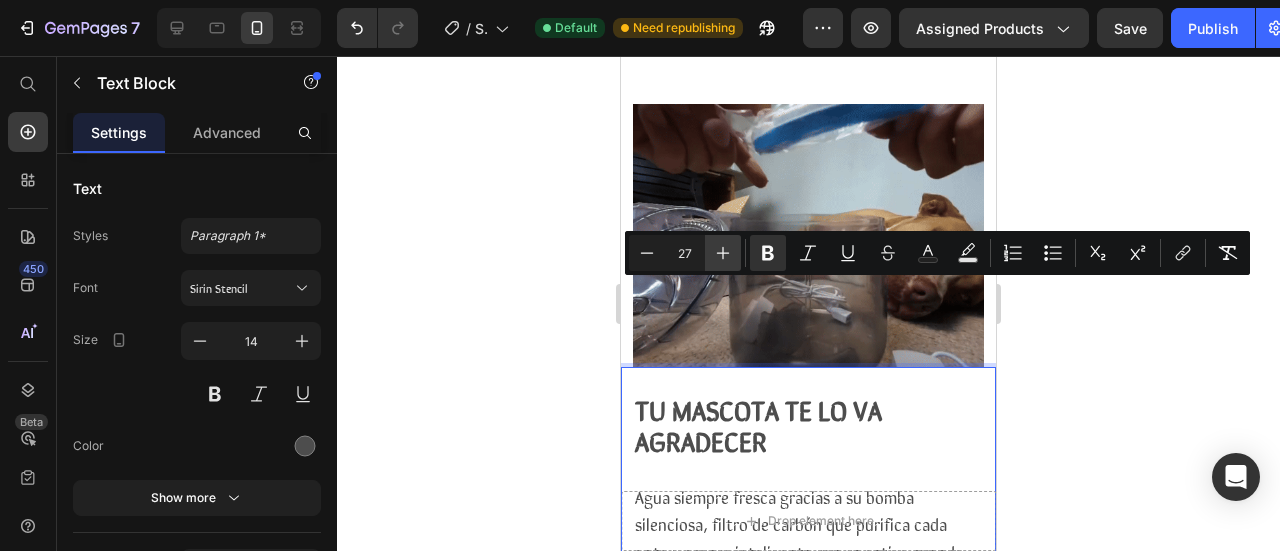 type on "28" 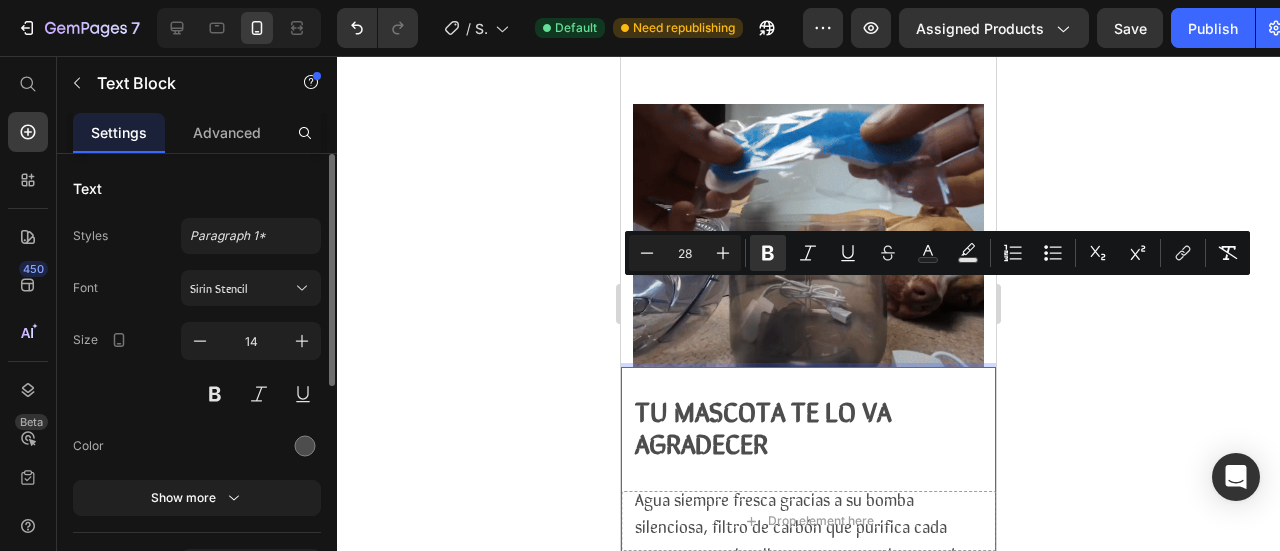 scroll, scrollTop: 200, scrollLeft: 0, axis: vertical 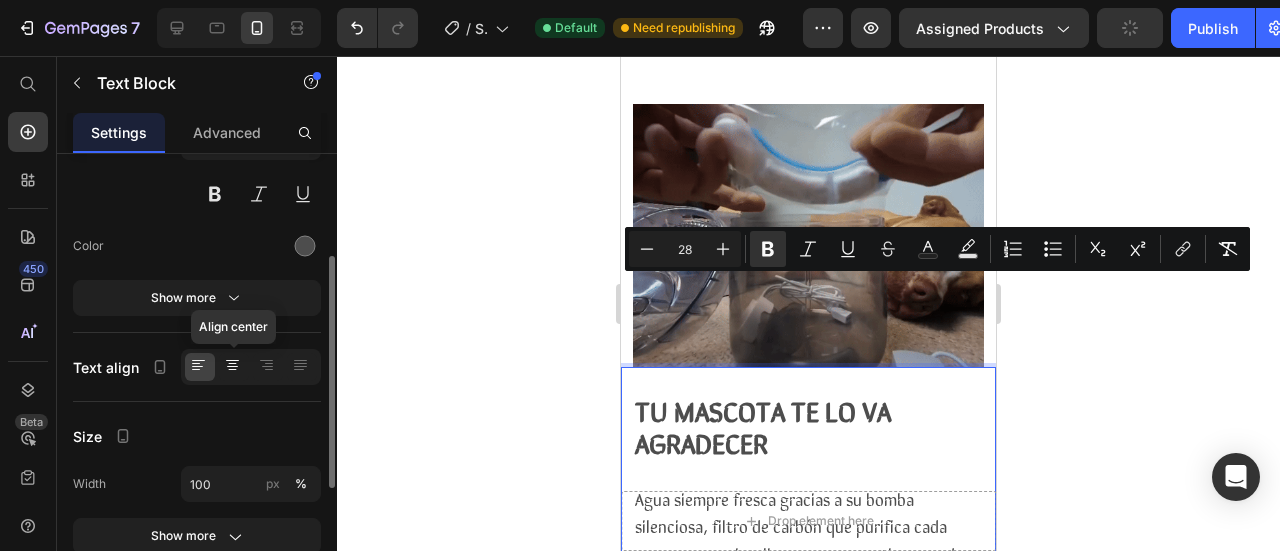 drag, startPoint x: 238, startPoint y: 367, endPoint x: 248, endPoint y: 364, distance: 10.440307 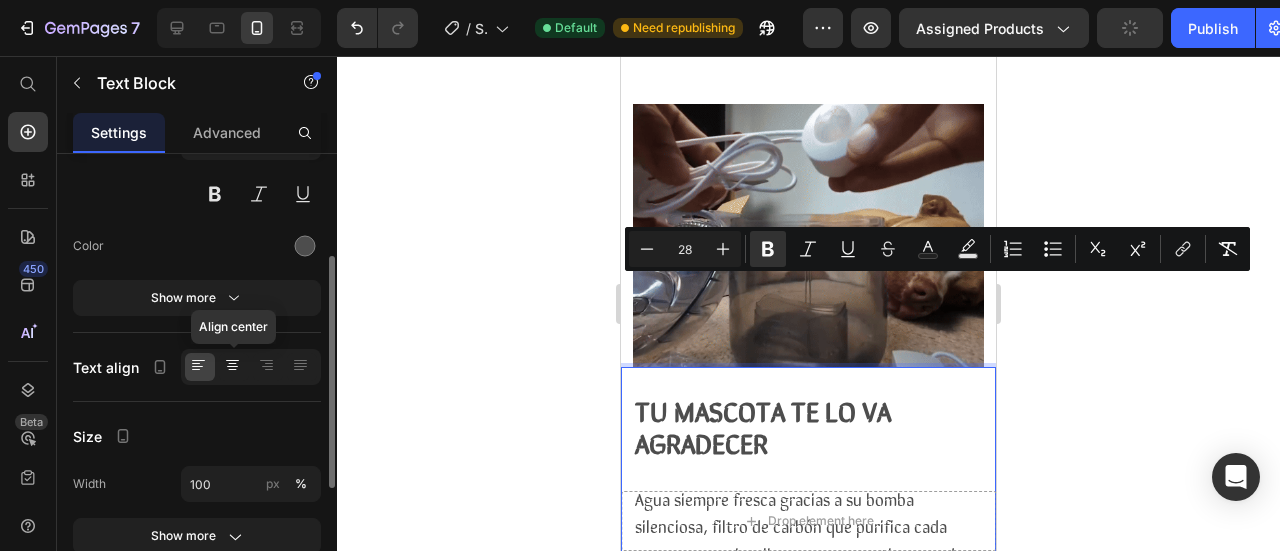 click 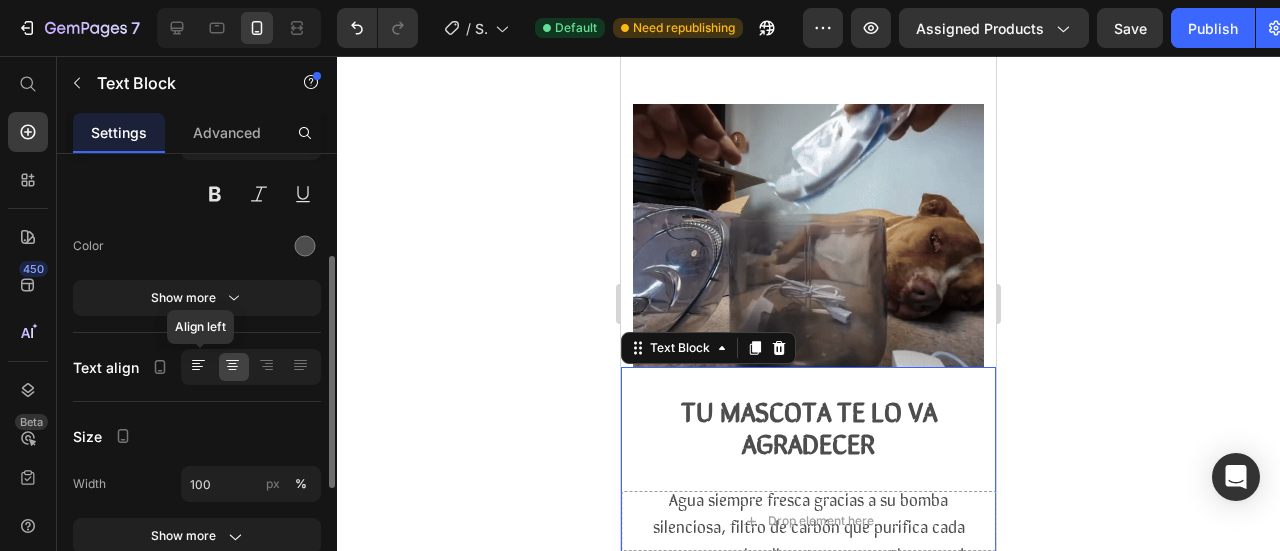 click 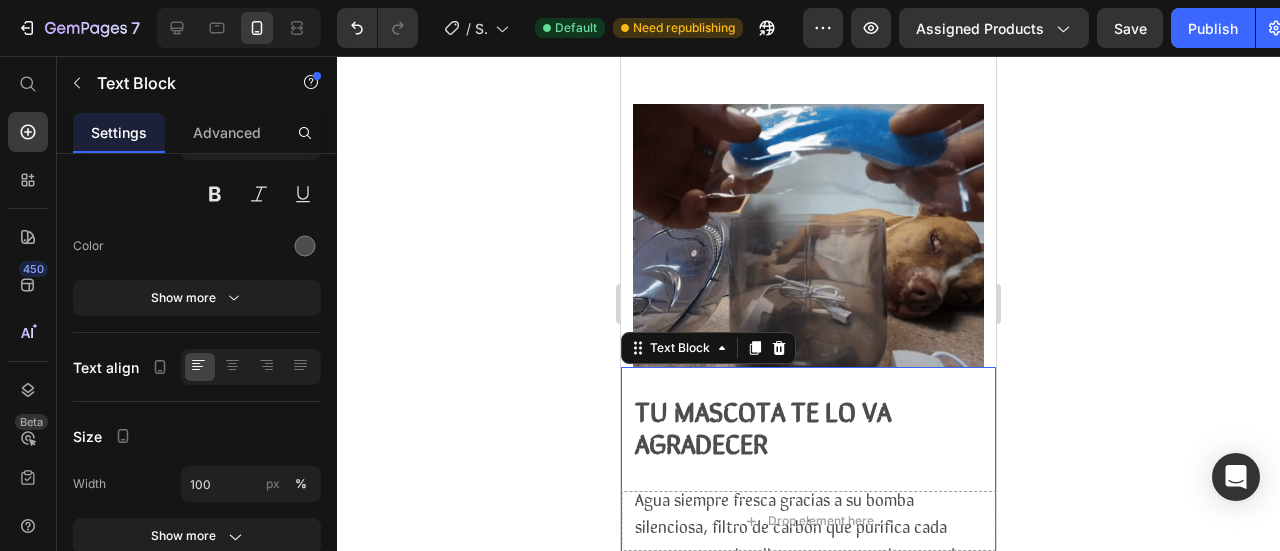 click on "TU MASCOTA TE LO VA AGRADECER" at bounding box center (763, 425) 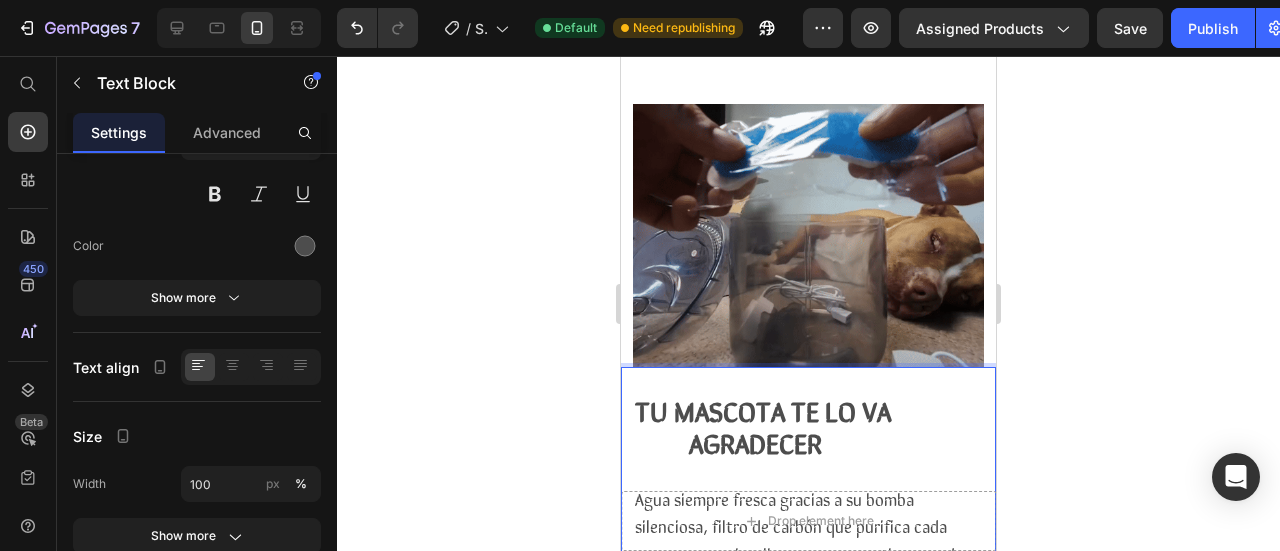 click on "TU MASCOTA TE LO VA                        AGRADECER" at bounding box center [805, 425] 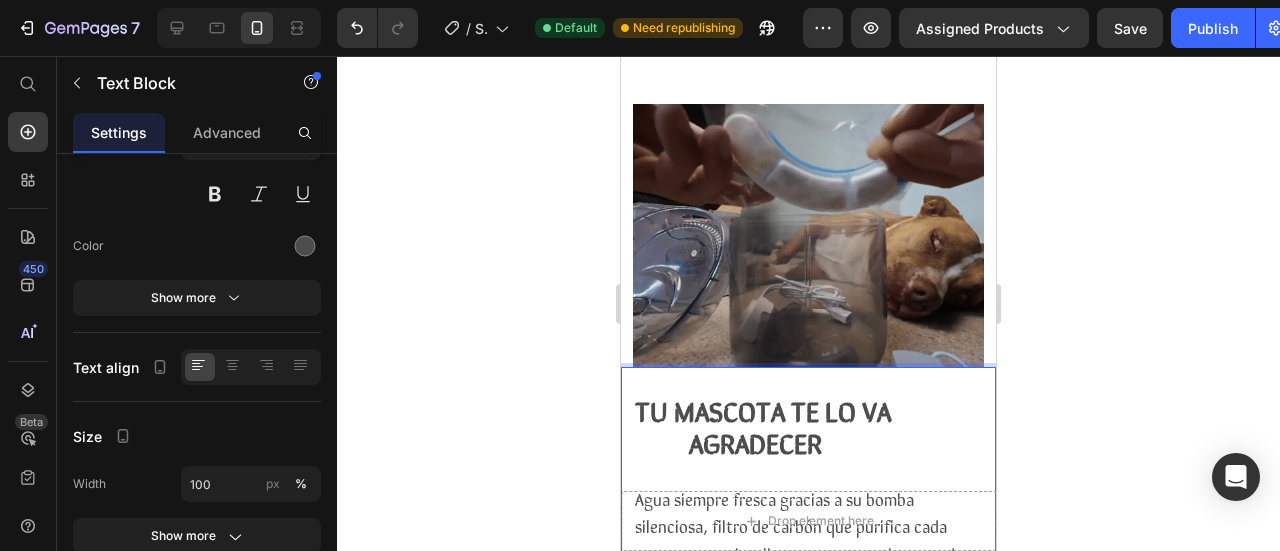 click on "TU MASCOTA TE LO VA                        AGRADECER" at bounding box center (805, 425) 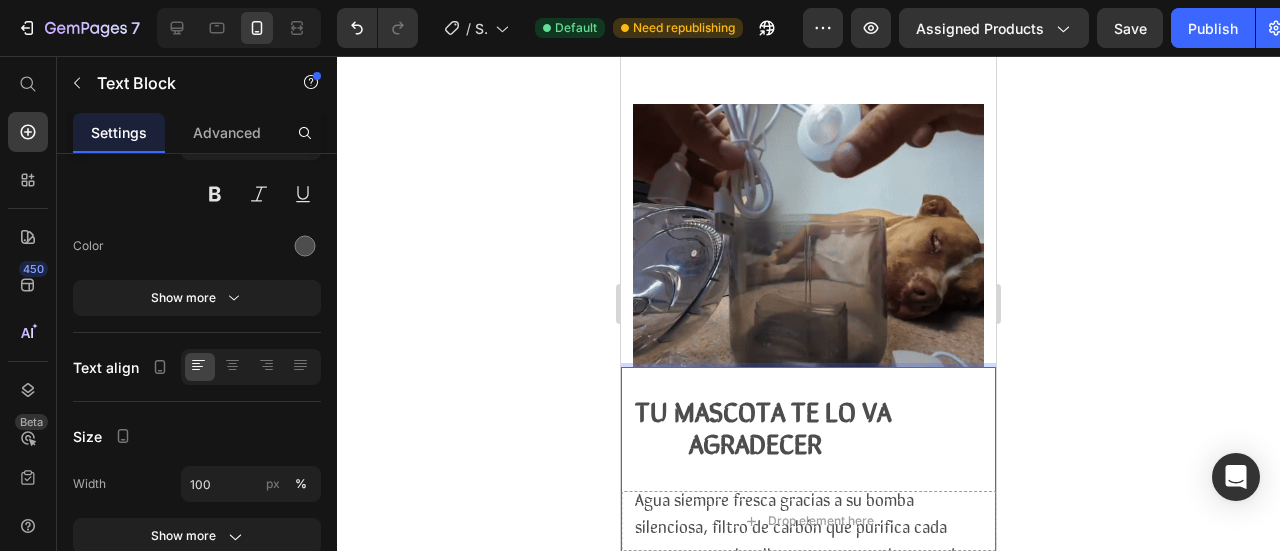 click on "TU MASCOTA TE LO VA                        AGRADECER" at bounding box center [805, 425] 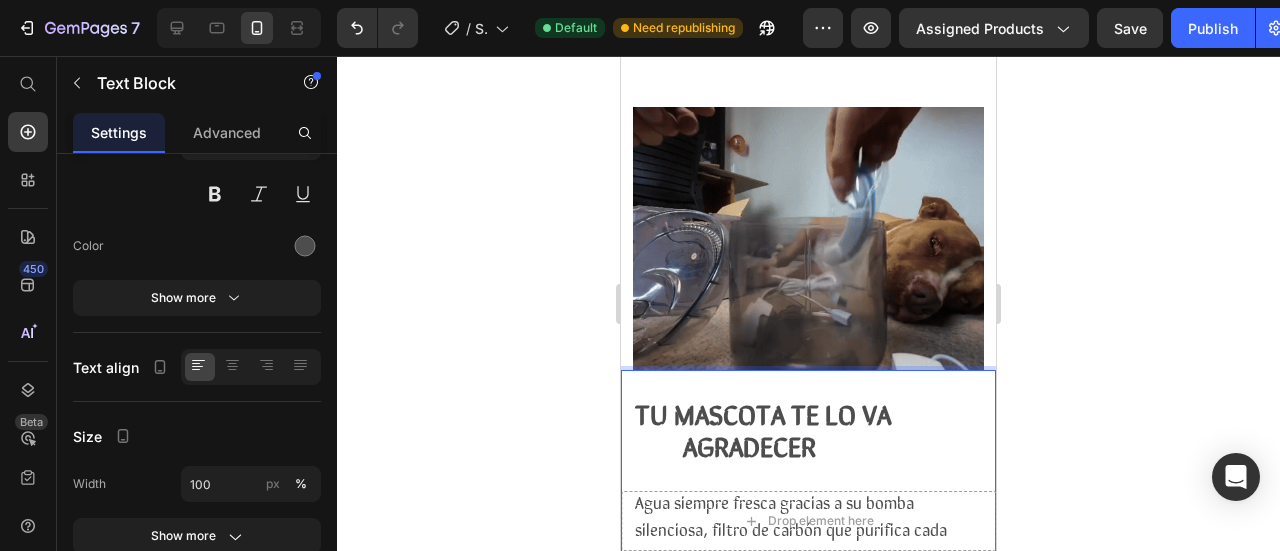 scroll, scrollTop: 1734, scrollLeft: 0, axis: vertical 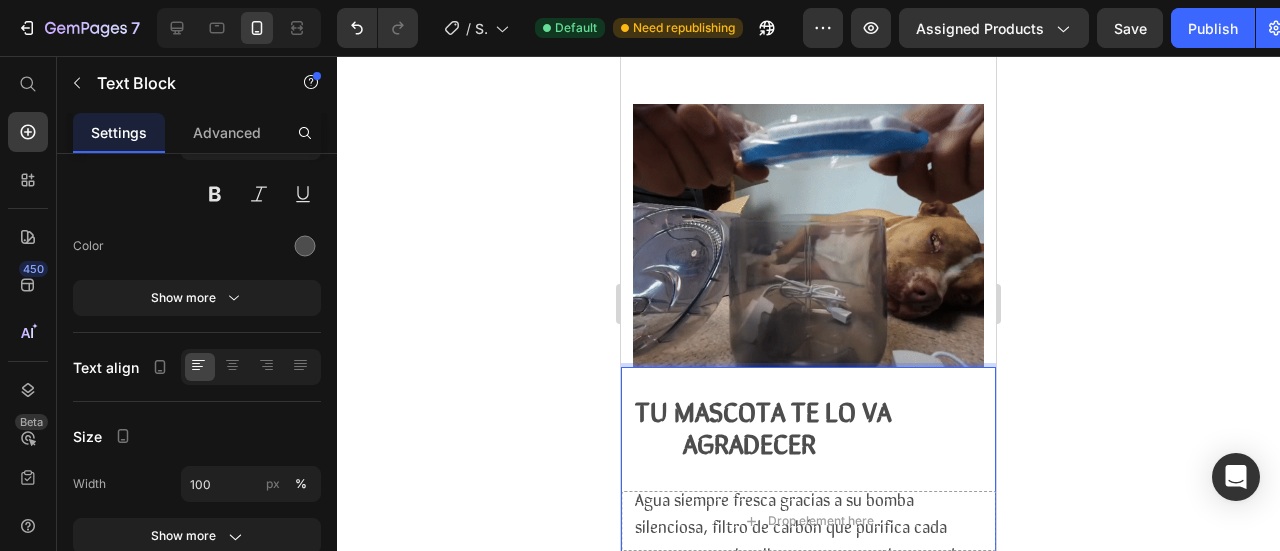 click on "TU MASCOTA TE LO VA                       AGRADECER" at bounding box center [805, 425] 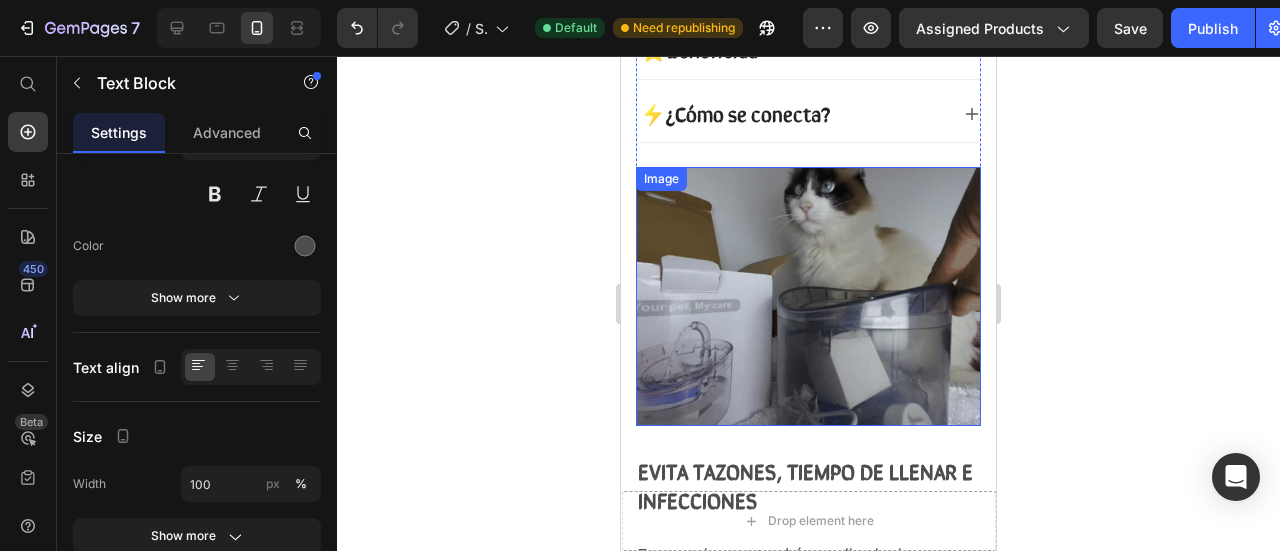 scroll, scrollTop: 1134, scrollLeft: 0, axis: vertical 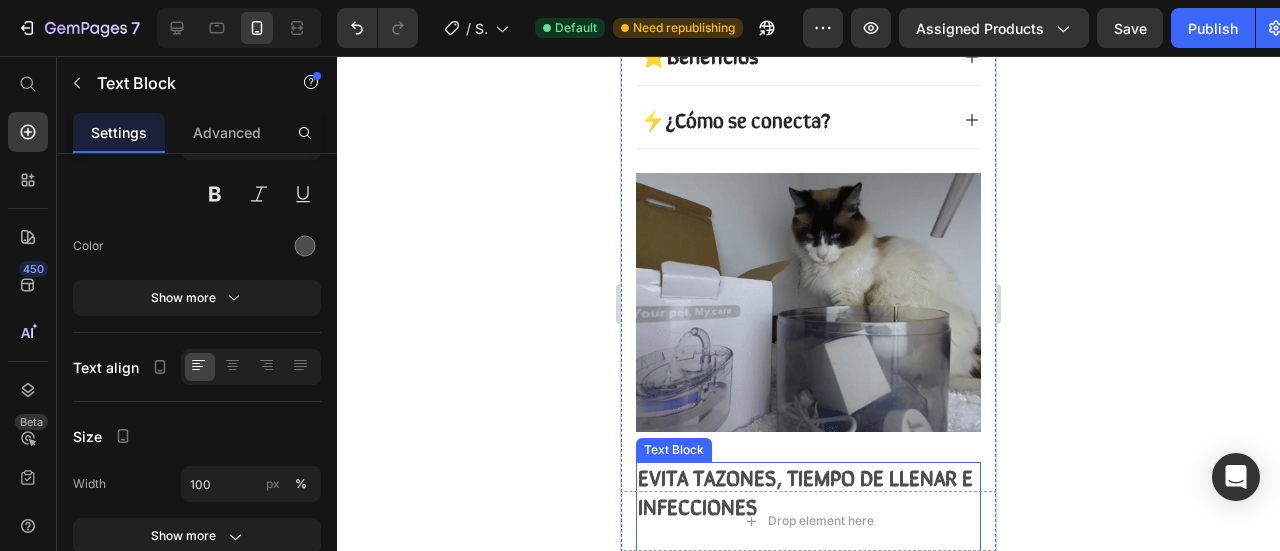 click on "EVITA TAZONES, TIEMPO DE LLENAR E INFECCIONES" at bounding box center [805, 490] 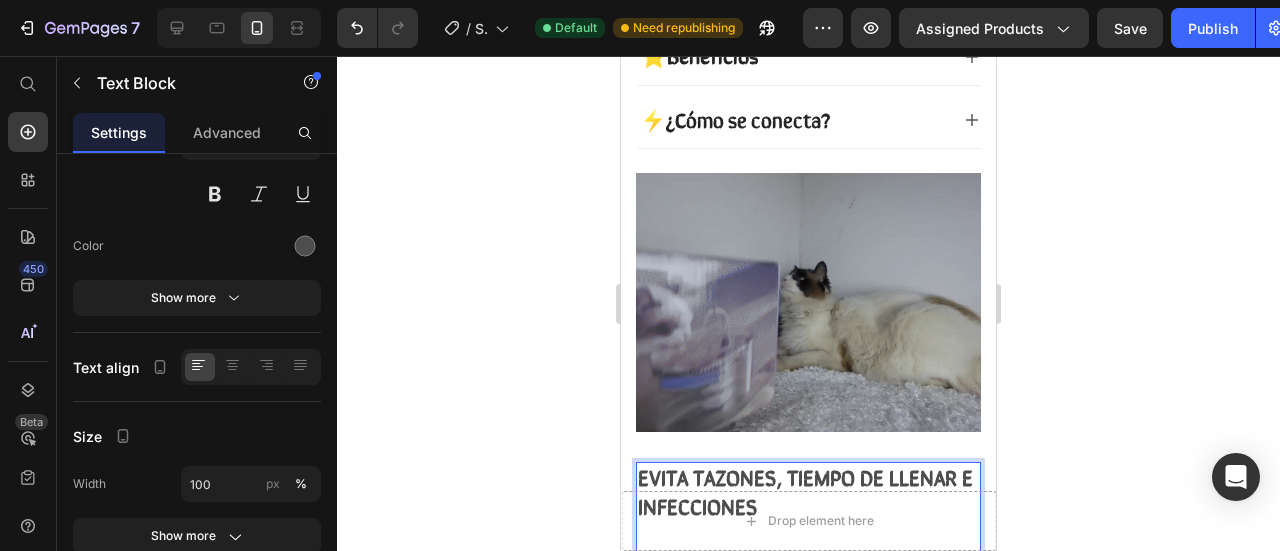 click on "EVITA TAZONES, TIEMPO DE LLENAR E INFECCIONES" at bounding box center [805, 490] 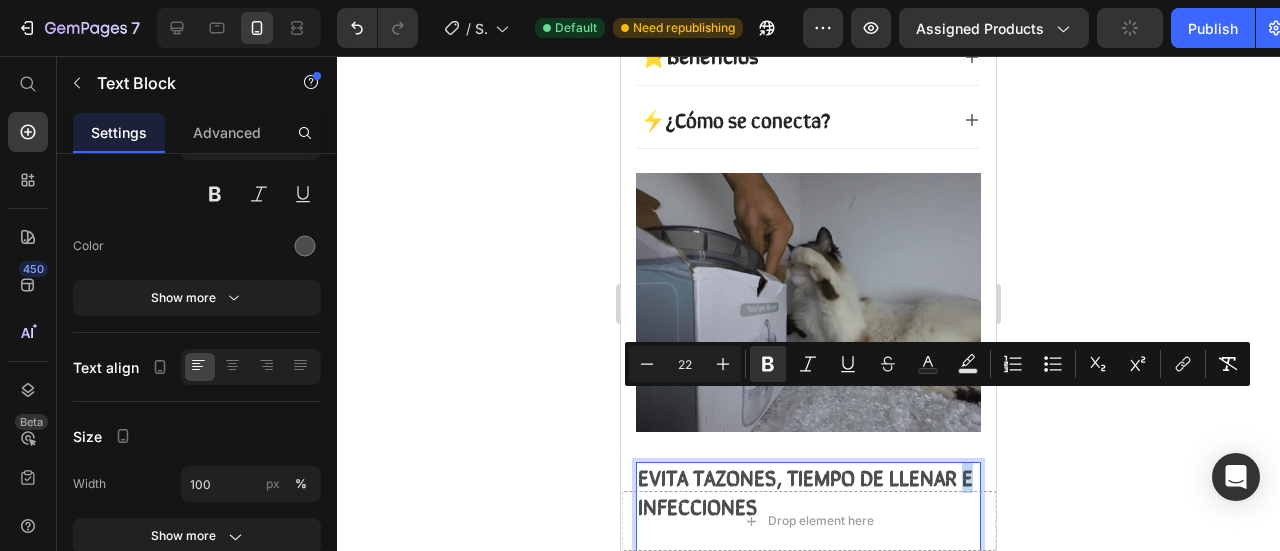 click on "EVITA TAZONES, TIEMPO DE LLENAR E INFECCIONES" at bounding box center (805, 490) 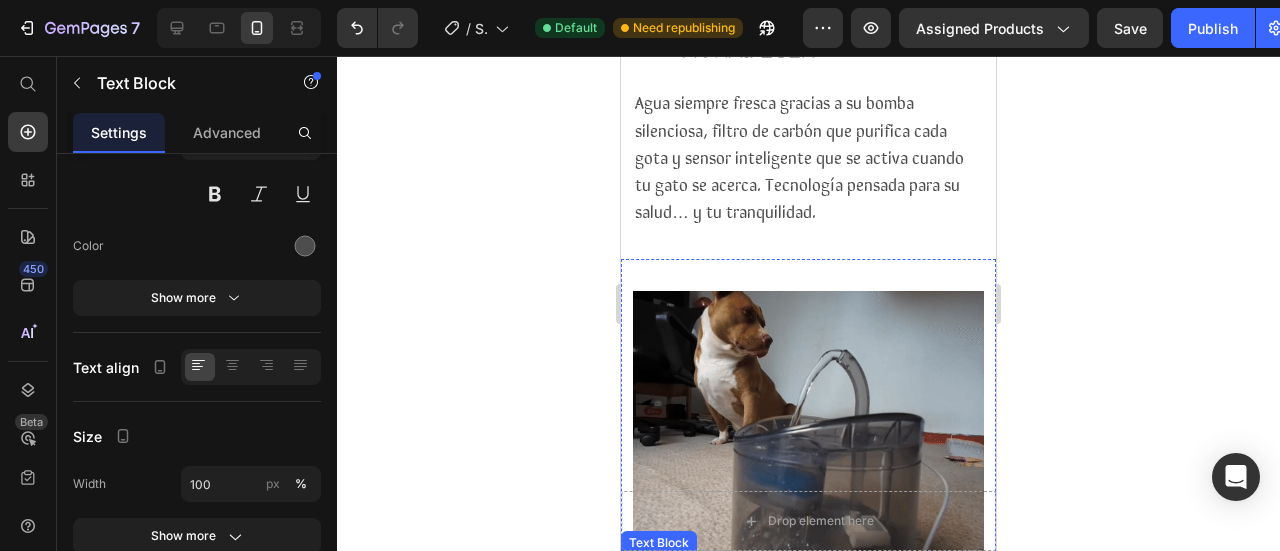 scroll, scrollTop: 2434, scrollLeft: 0, axis: vertical 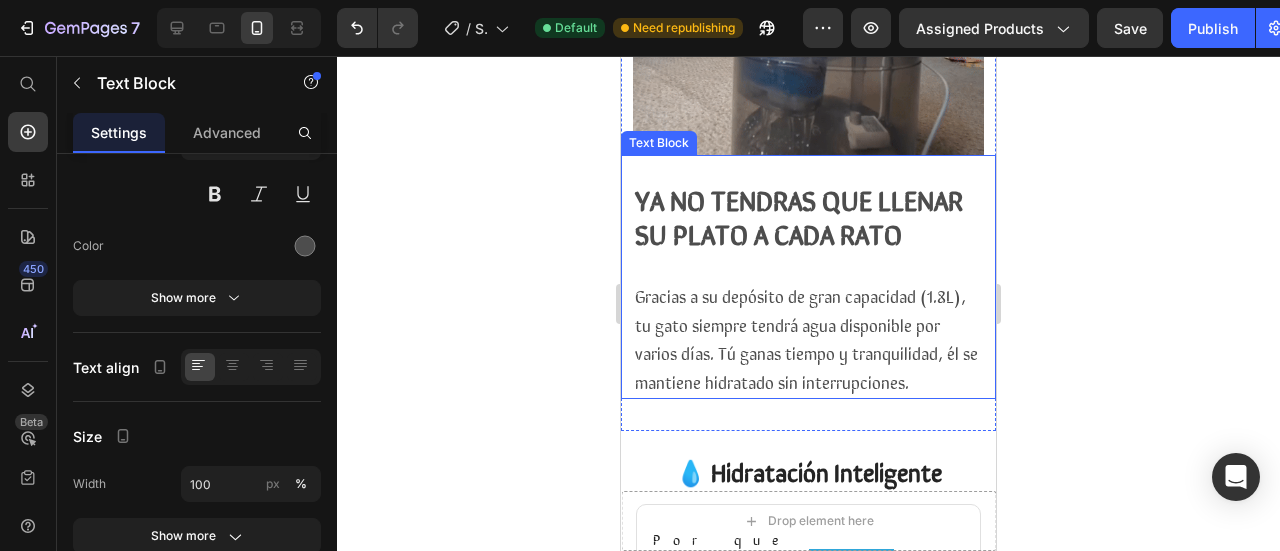click on "YA NO TENDRAS QUE LLENAR SU PLATO A CADA RATO" at bounding box center (799, 215) 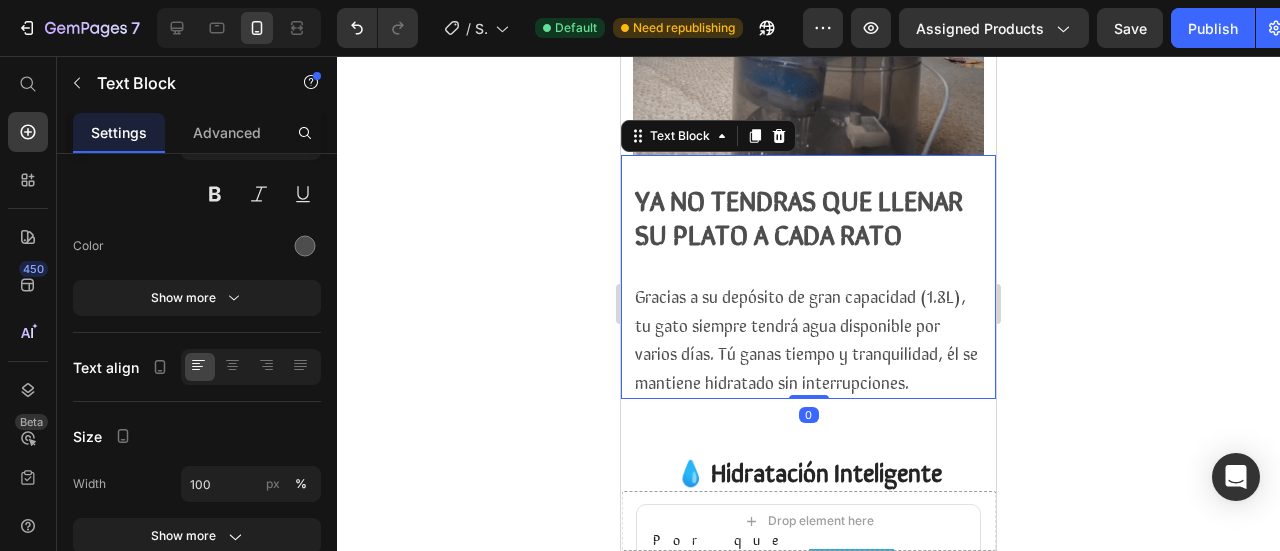 click on "YA NO TENDRAS QUE LLENAR SU PLATO A CADA RATO   Gracias a su depósito de gran capacidad (1.8L), tu gato siempre tendrá agua disponible por varios días. Tú ganas tiempo y tranquilidad, él se mantiene hidratado sin interrupciones." at bounding box center (808, 277) 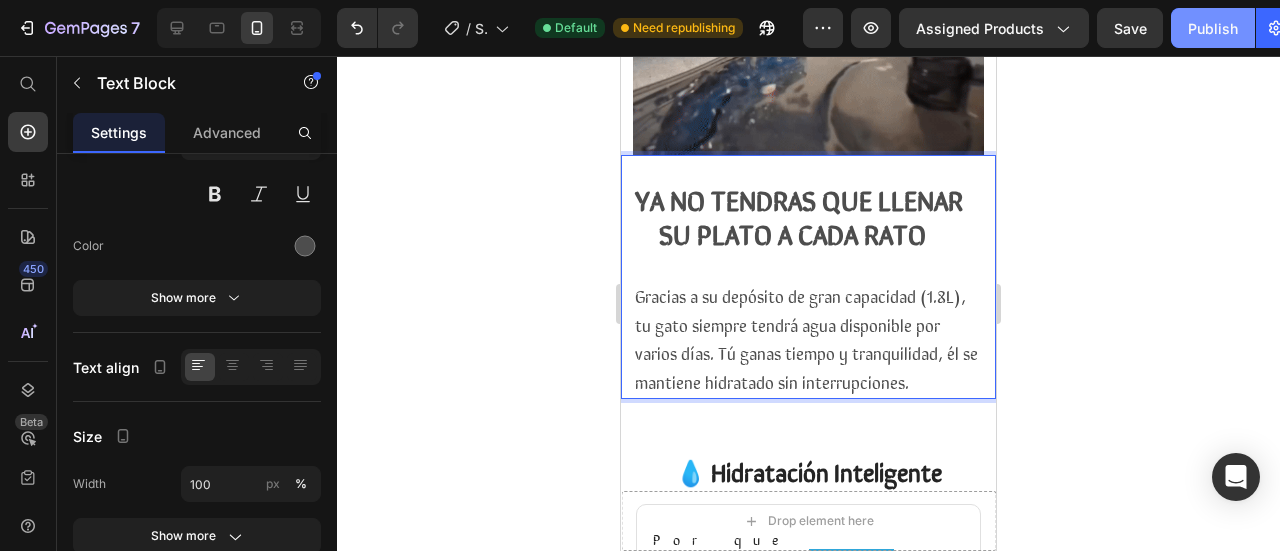 click on "Publish" 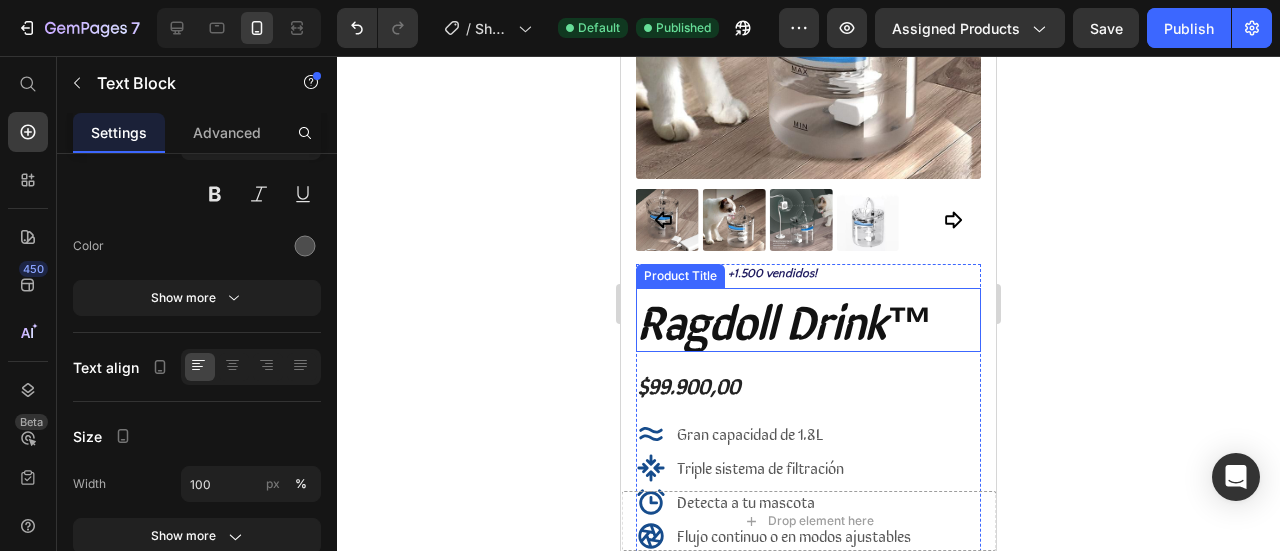 scroll, scrollTop: 0, scrollLeft: 0, axis: both 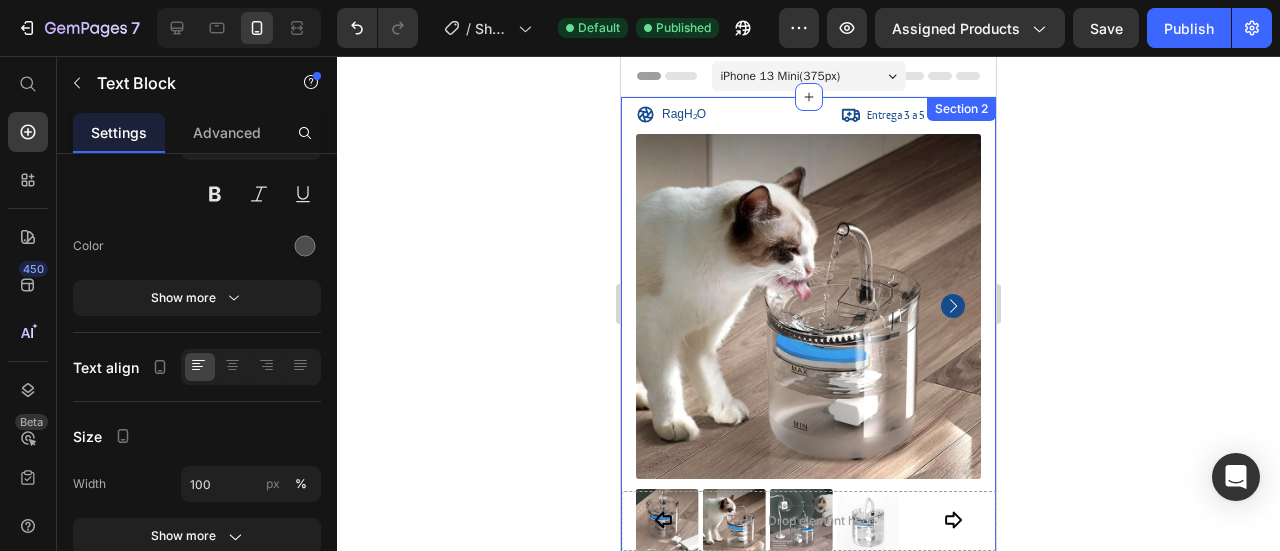 click on "RagH₂O Item List
Entrega   3 a 5 dias  Item List Row" at bounding box center (808, 115) 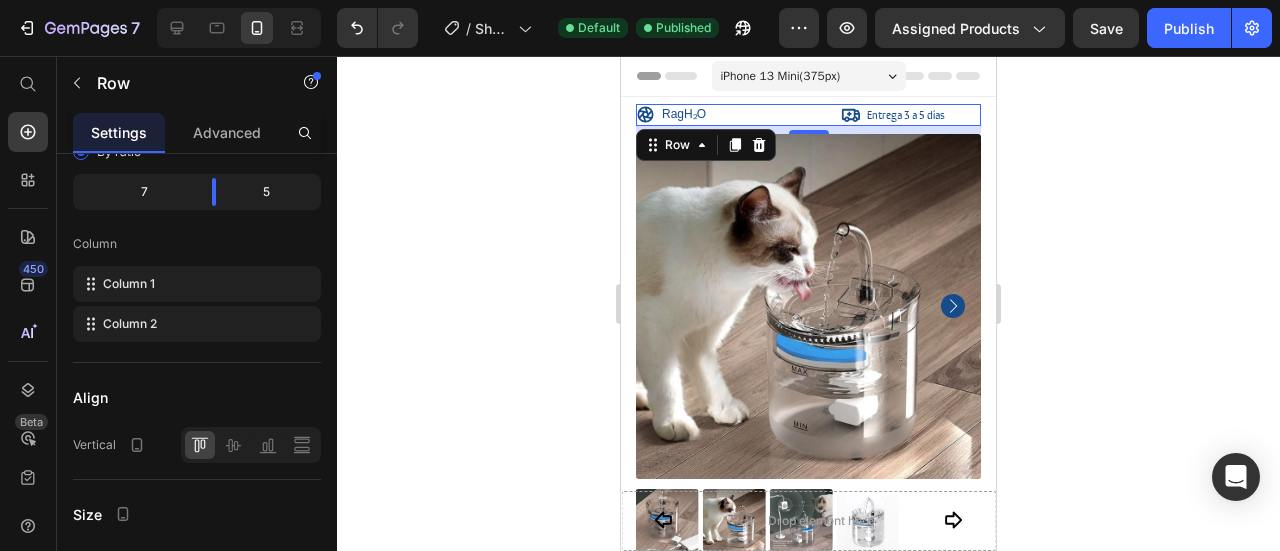 scroll, scrollTop: 0, scrollLeft: 0, axis: both 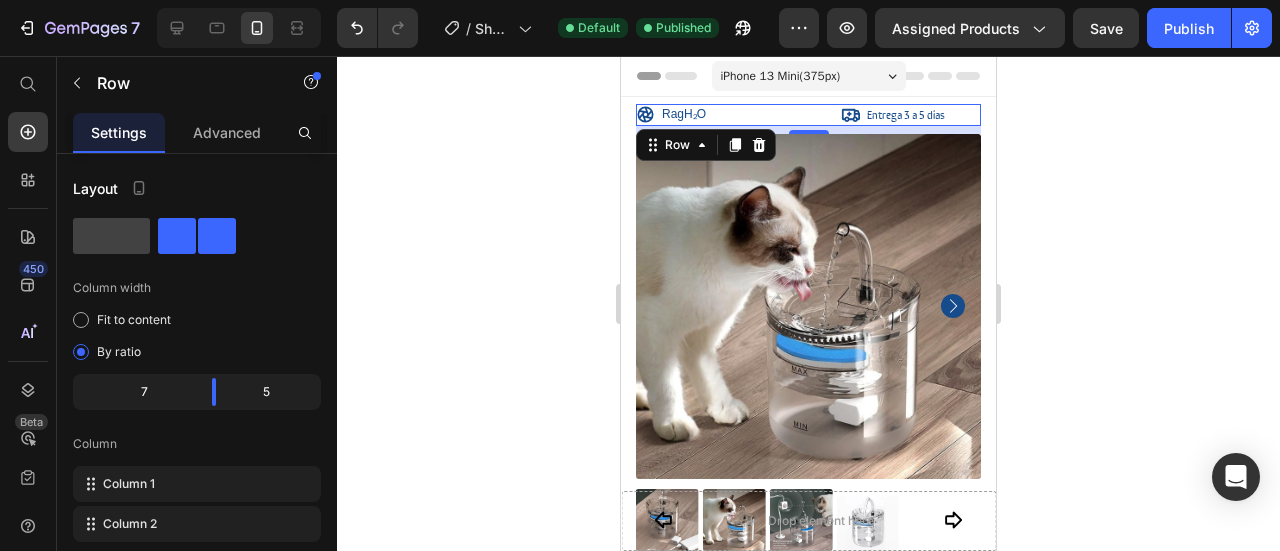 click on "RagH₂O Item List
Entrega   3 a 5 dias  Item List Row   8" at bounding box center (808, 115) 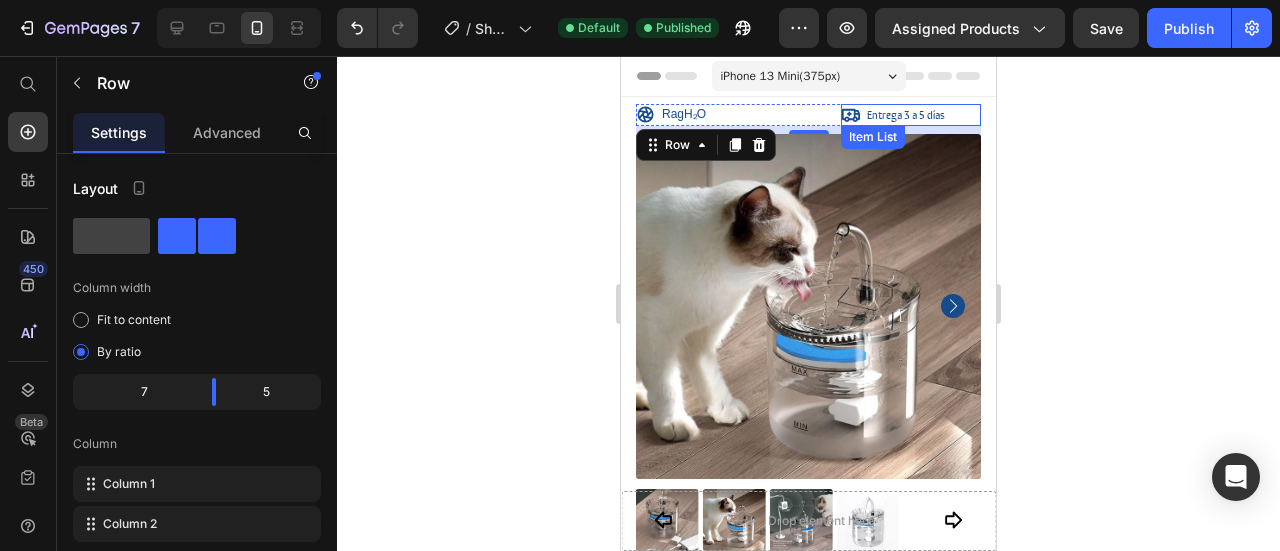 click 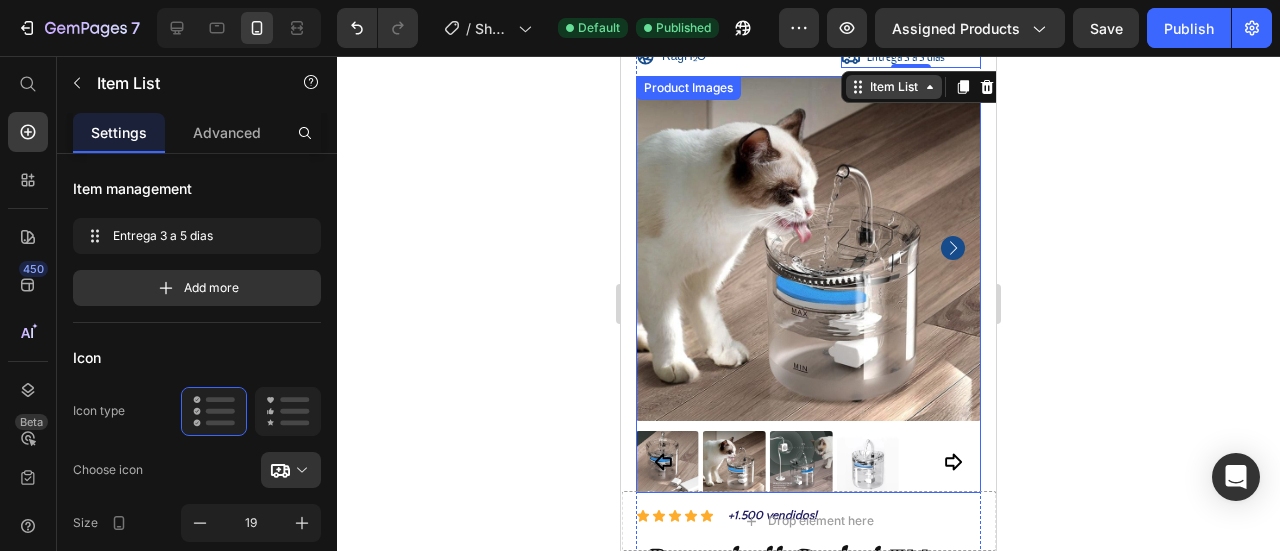 scroll, scrollTop: 0, scrollLeft: 0, axis: both 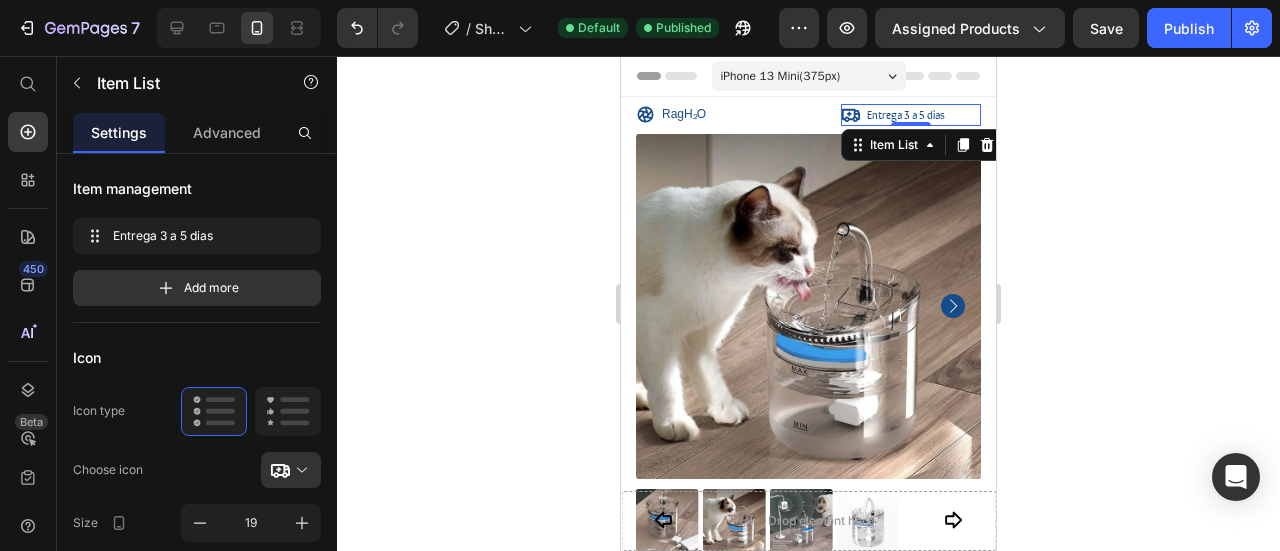 click on "Entrega   3 a 5 dias" at bounding box center [911, 115] 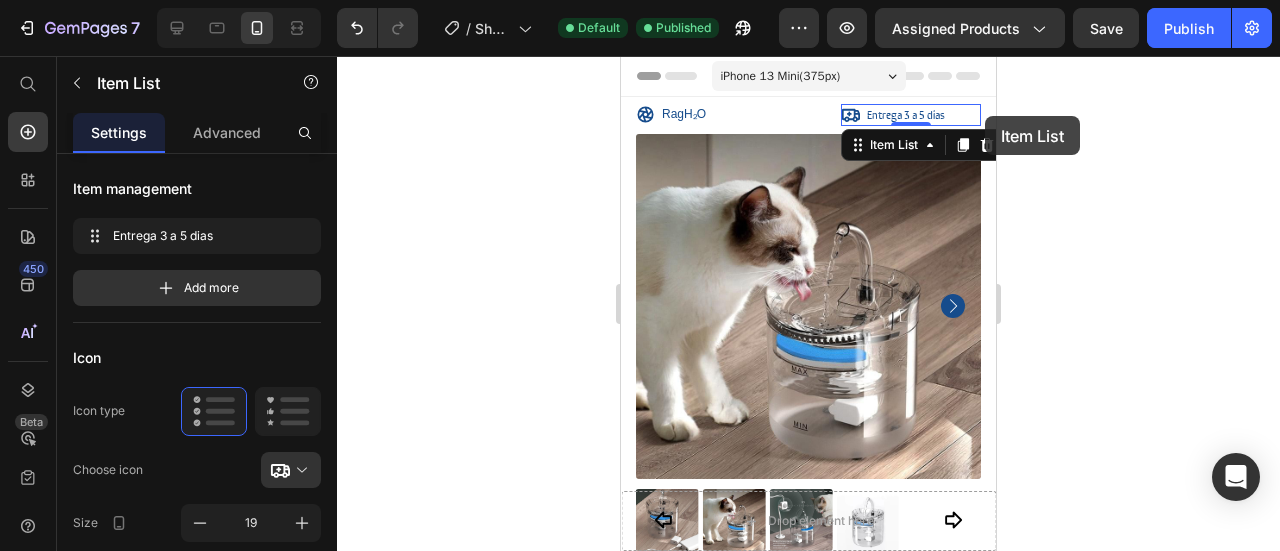 drag, startPoint x: 959, startPoint y: 113, endPoint x: 985, endPoint y: 116, distance: 26.172504 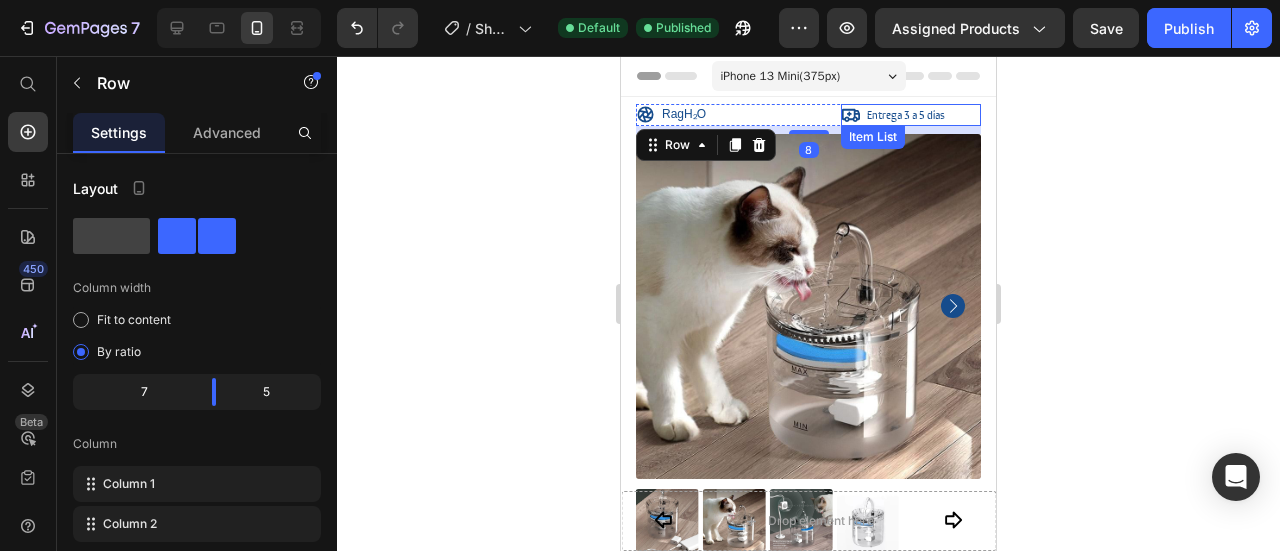 click on "Entrega   3 a 5 dias" at bounding box center [906, 115] 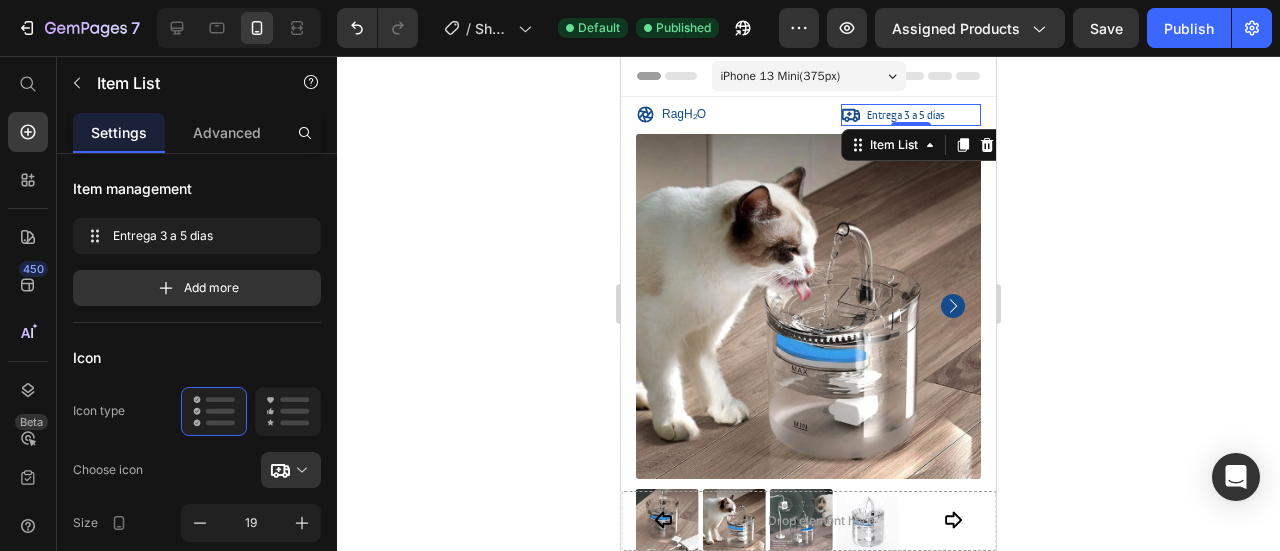 drag, startPoint x: 958, startPoint y: 113, endPoint x: 935, endPoint y: 119, distance: 23.769728 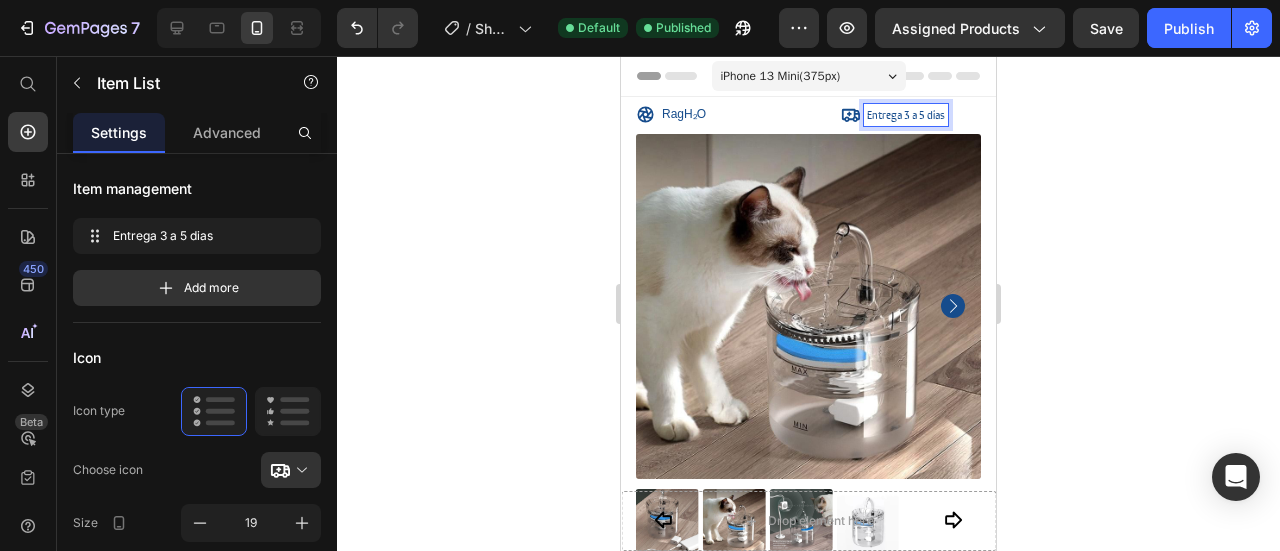 drag, startPoint x: 896, startPoint y: 116, endPoint x: 947, endPoint y: 116, distance: 51 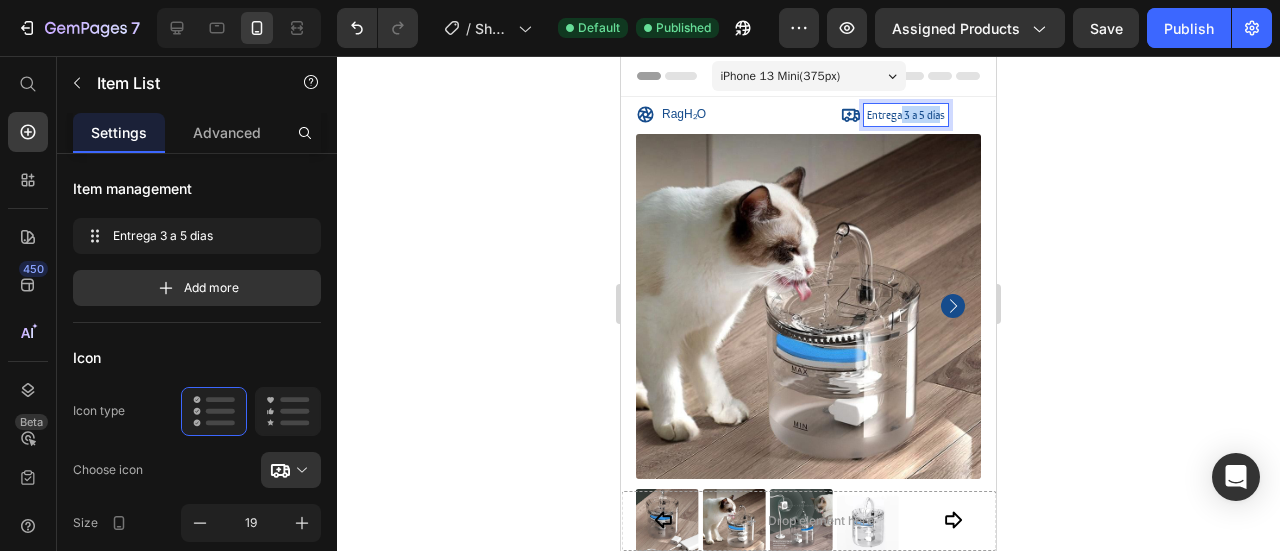 drag, startPoint x: 892, startPoint y: 114, endPoint x: 930, endPoint y: 118, distance: 38.209946 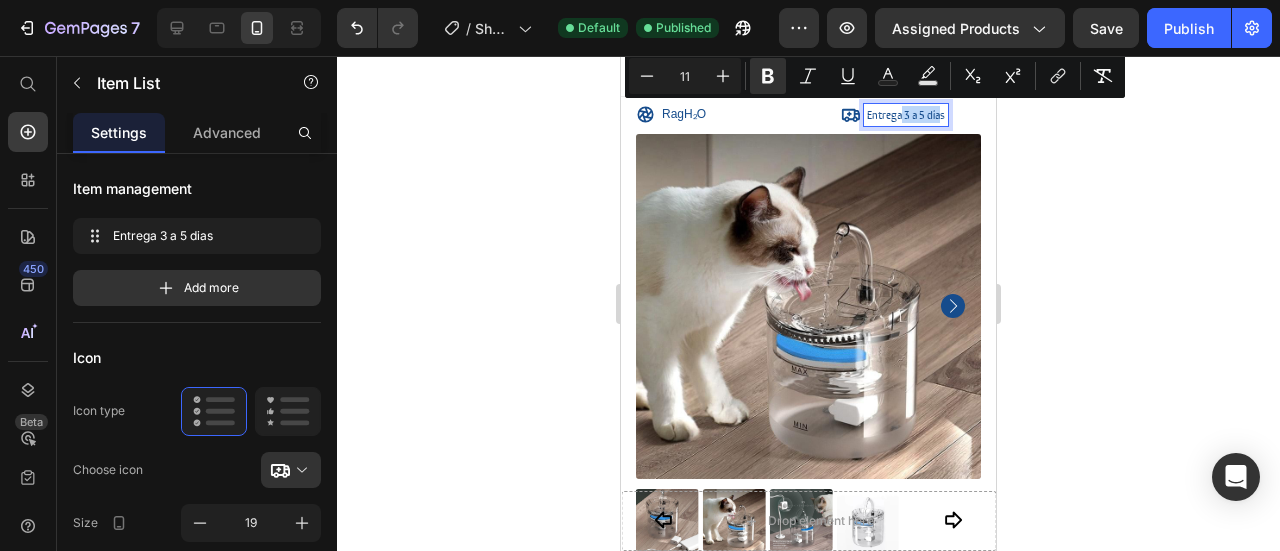 click 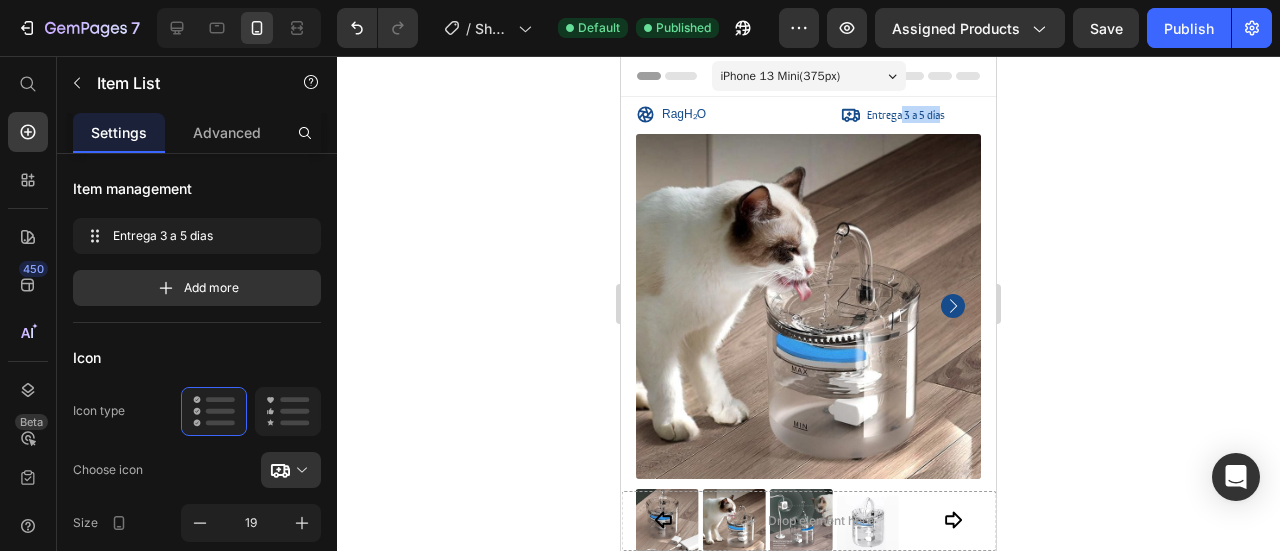click 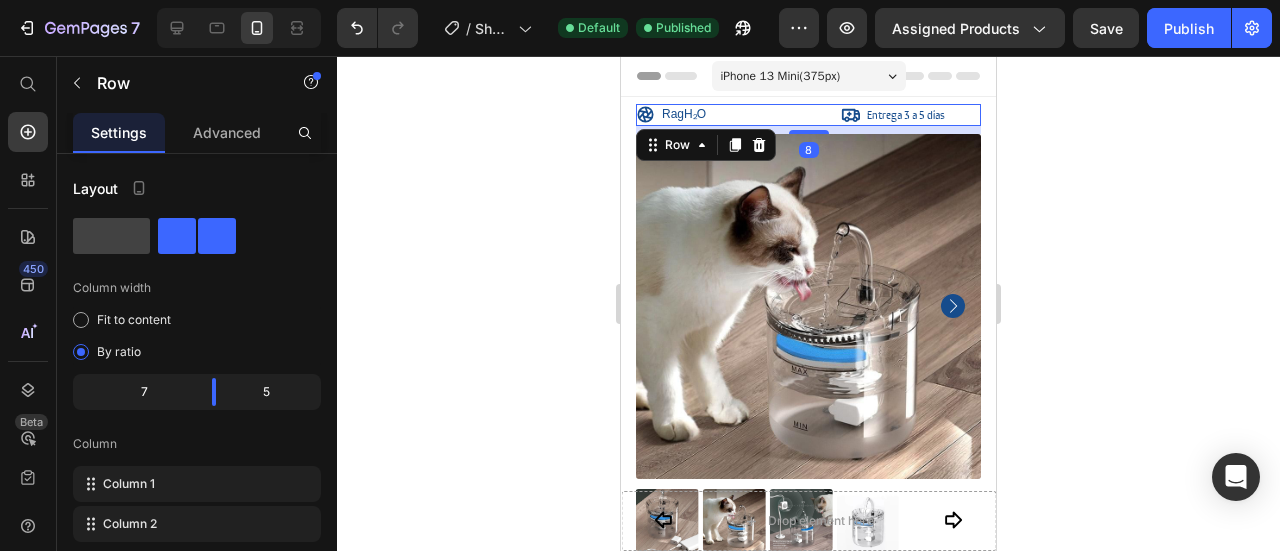 click 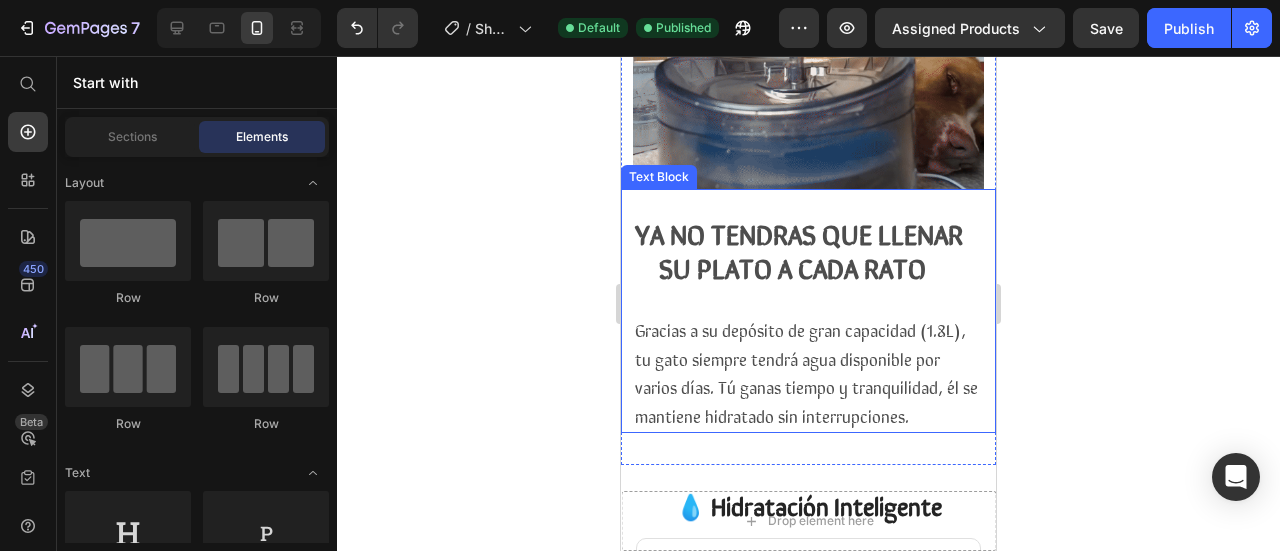 scroll, scrollTop: 2508, scrollLeft: 0, axis: vertical 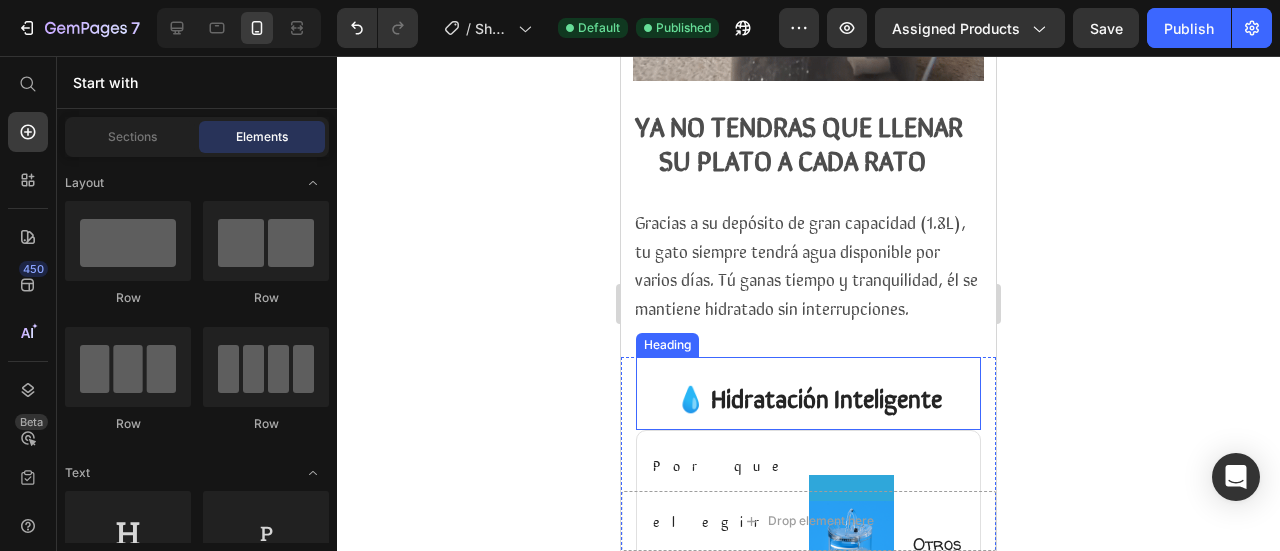 click on "Image   YA NO TENDRAS QUE LLENAR       SU PLATO A CADA RATO   Gracias a su depósito de gran capacidad (1.8L), tu gato siempre tendrá agua disponible por varios días. Tú ganas tiempo y tranquilidad, él se mantiene hidratado sin interrupciones. Text Block Section 4" at bounding box center (808, 71) 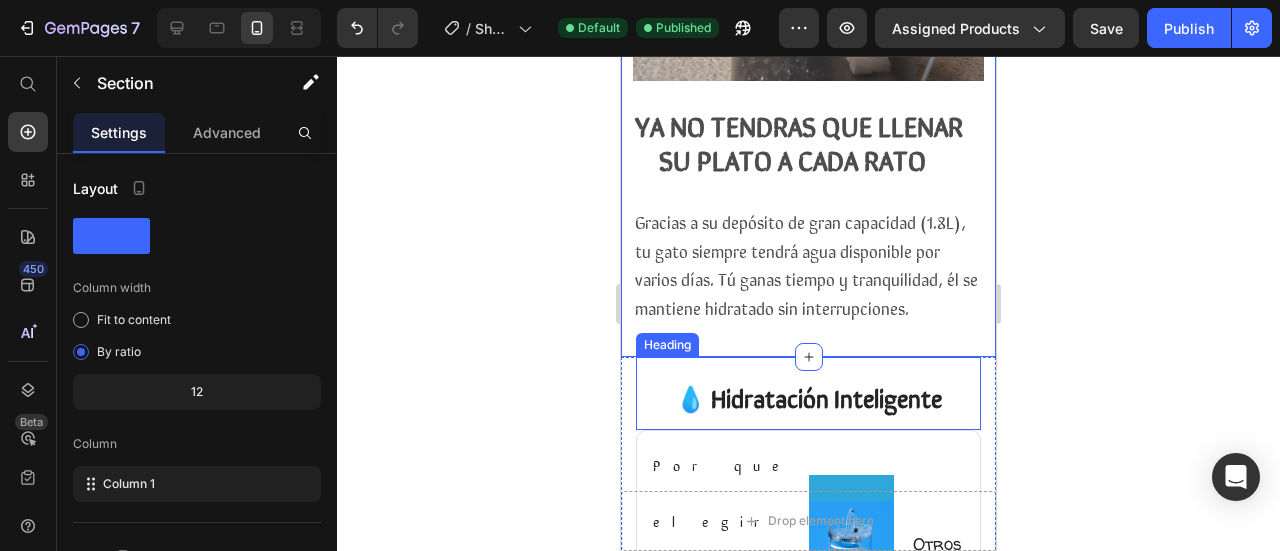 click on "💧 Hidratación Inteligente" at bounding box center [808, 393] 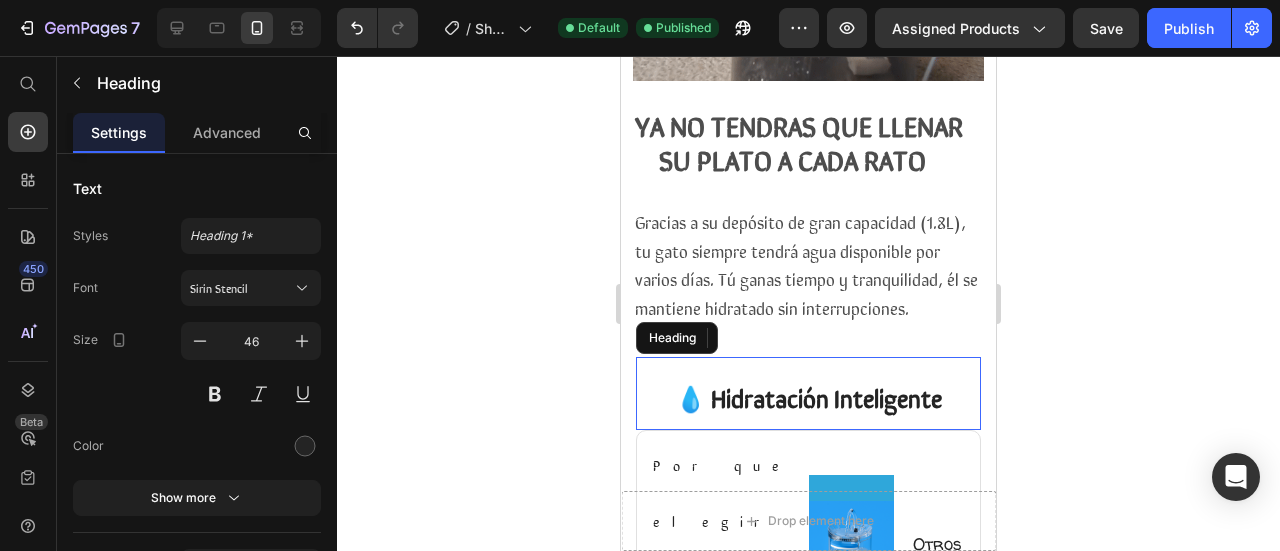 scroll, scrollTop: 2600, scrollLeft: 0, axis: vertical 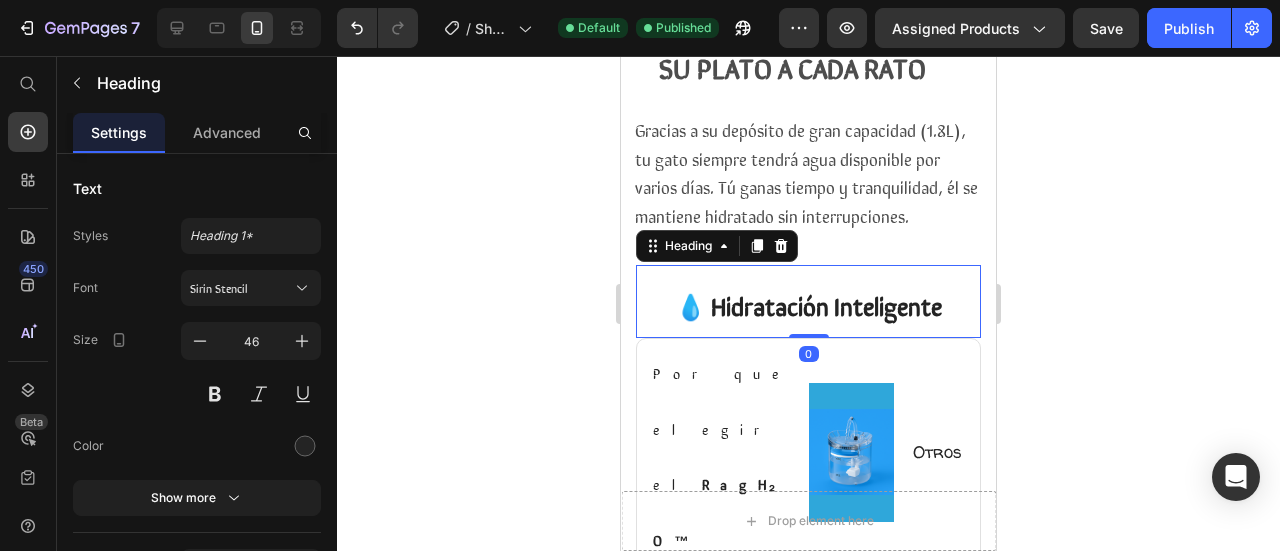 click on "💧 Hidratación Inteligente" at bounding box center [808, 301] 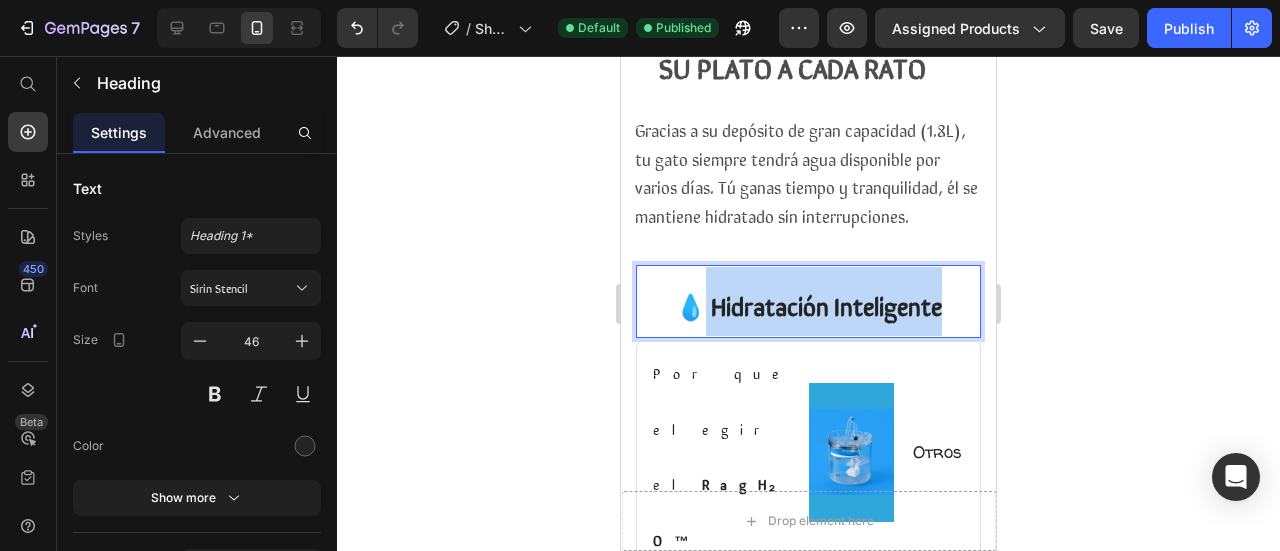 drag, startPoint x: 940, startPoint y: 284, endPoint x: 639, endPoint y: 271, distance: 301.2806 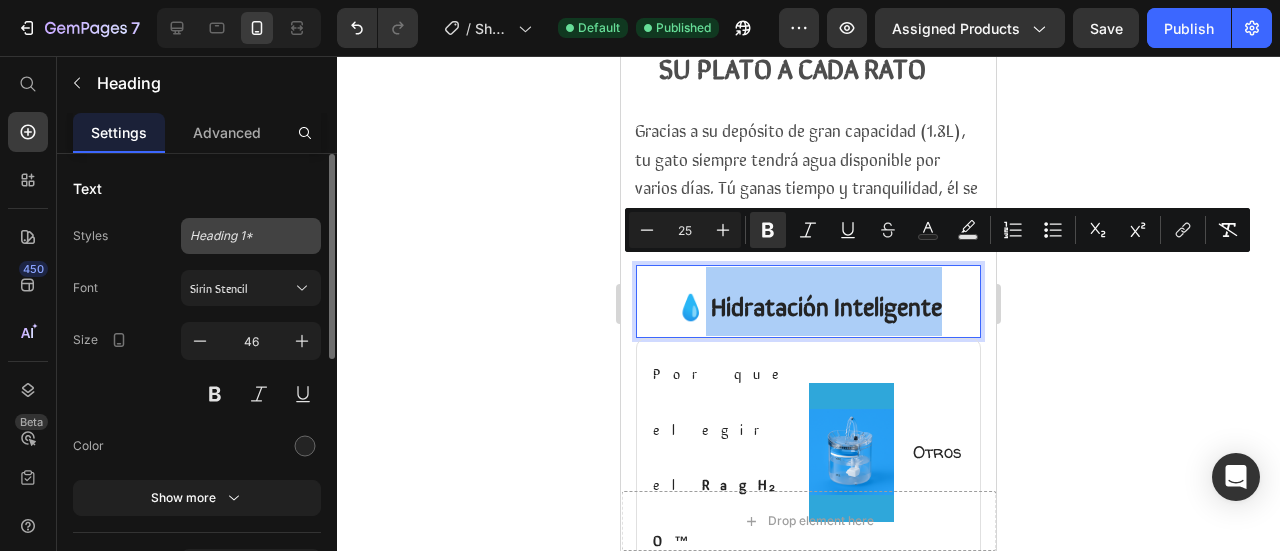 click on "Heading 1*" at bounding box center [239, 236] 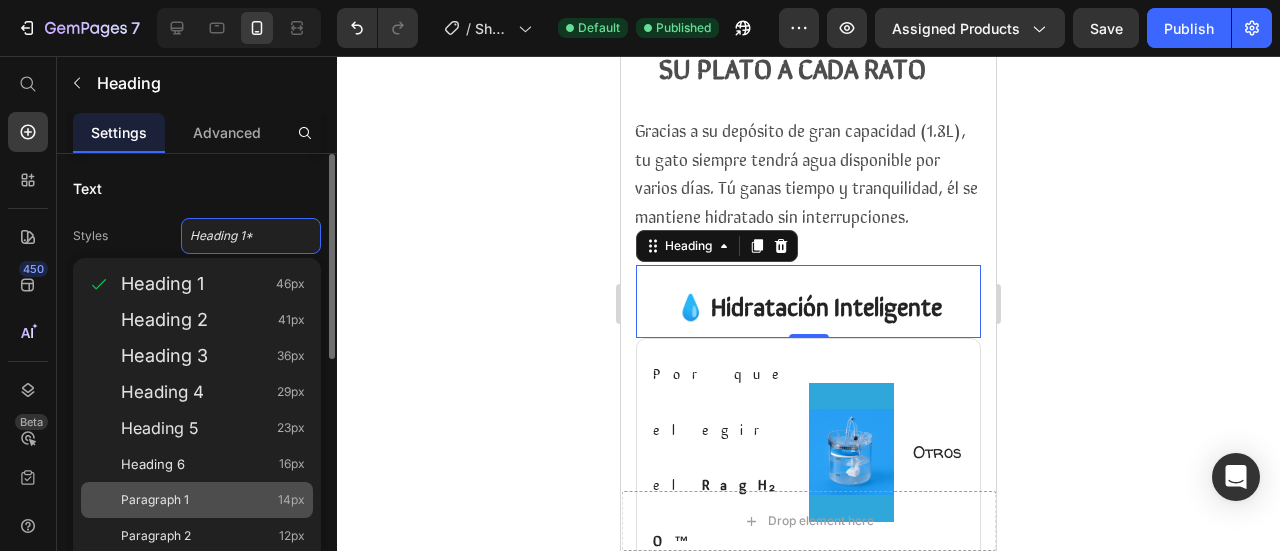 click on "Paragraph 1 14px" at bounding box center (213, 500) 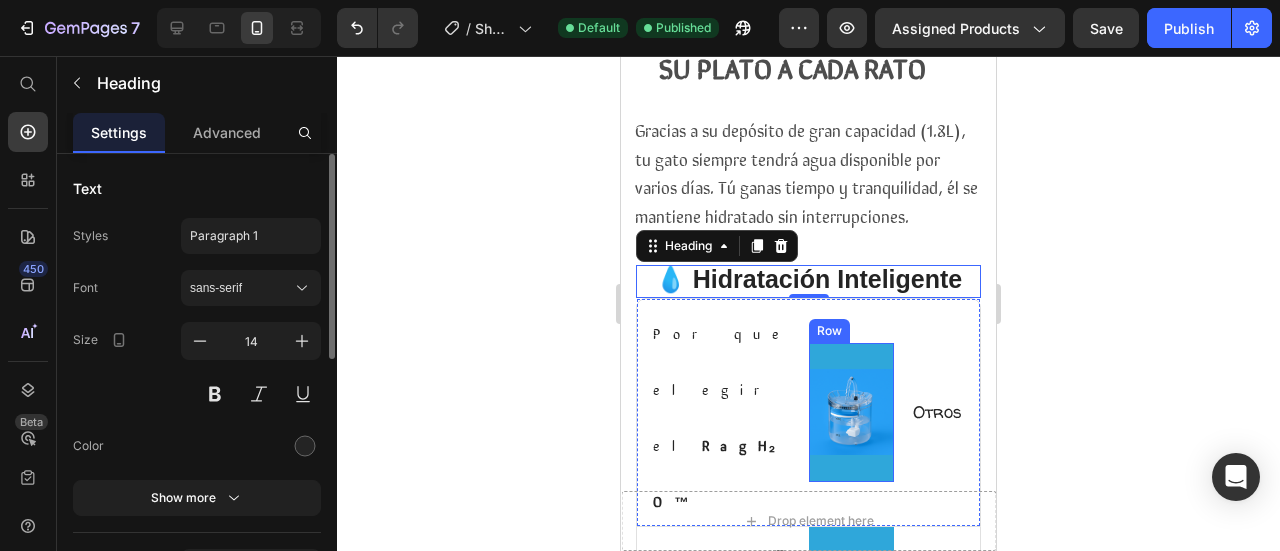 click on "Row" at bounding box center [829, 331] 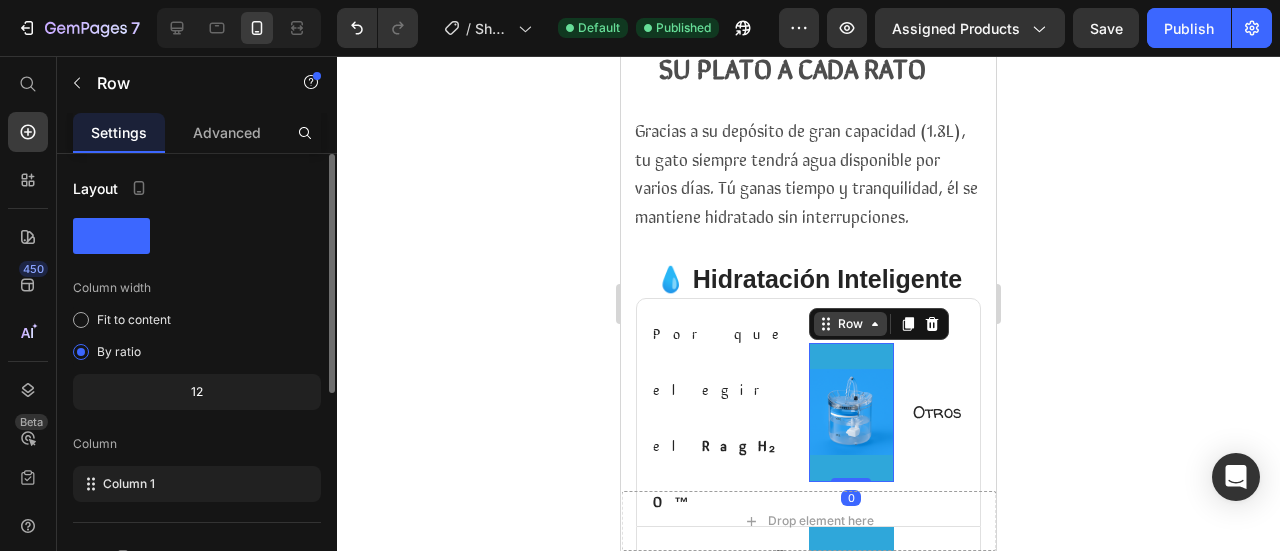 click on "Row" at bounding box center (850, 324) 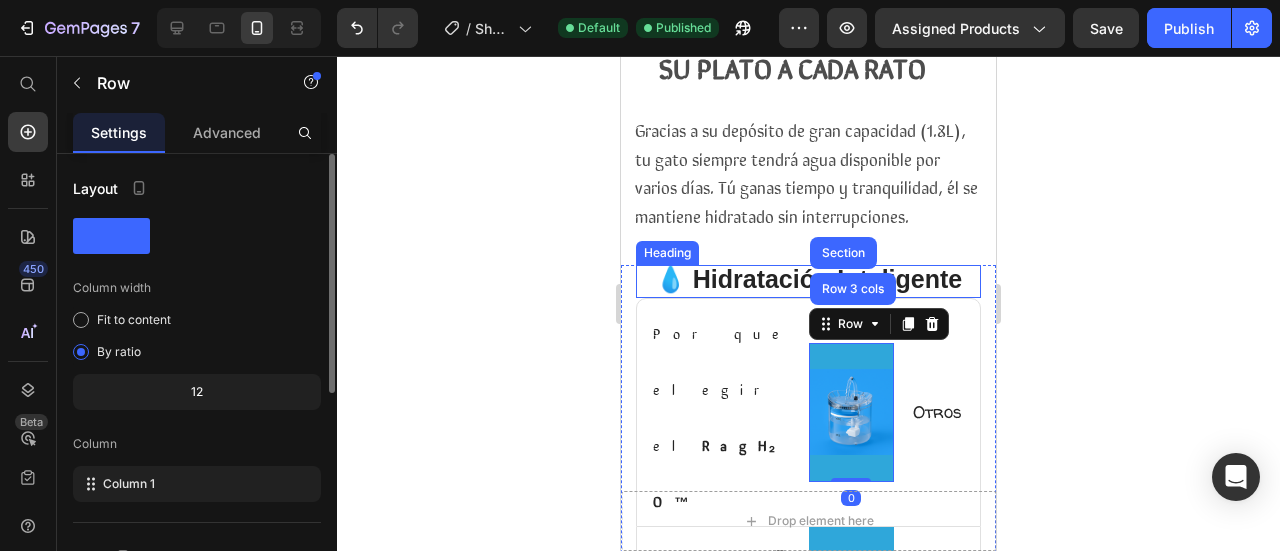 click on "💧 Hidratación Inteligente" at bounding box center [808, 279] 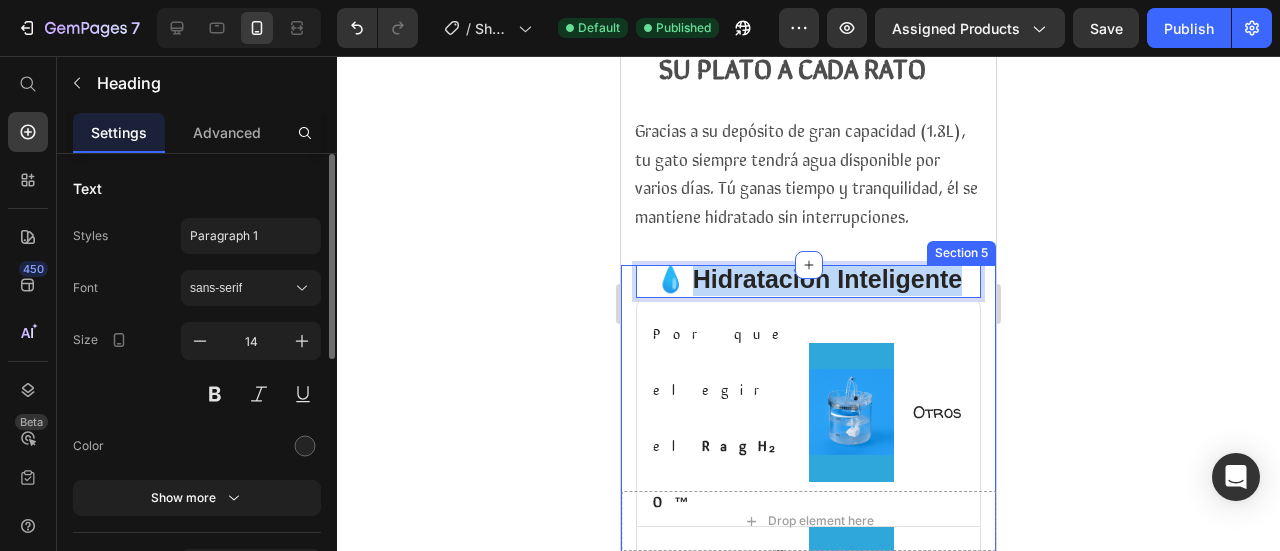 drag, startPoint x: 686, startPoint y: 256, endPoint x: 834, endPoint y: 256, distance: 148 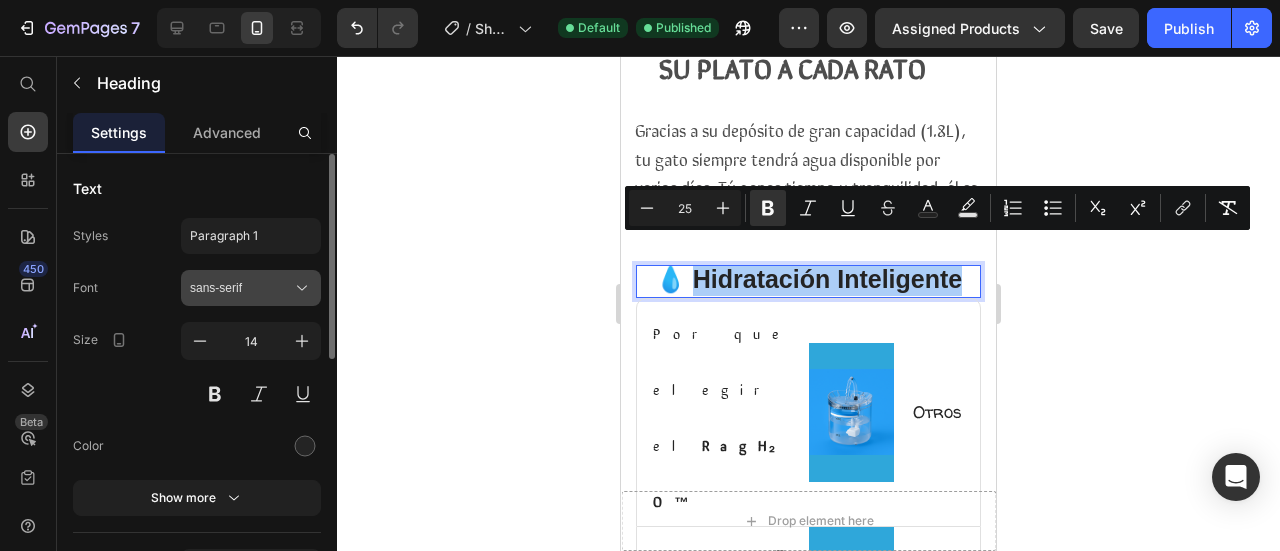 click on "sans-serif" at bounding box center (241, 288) 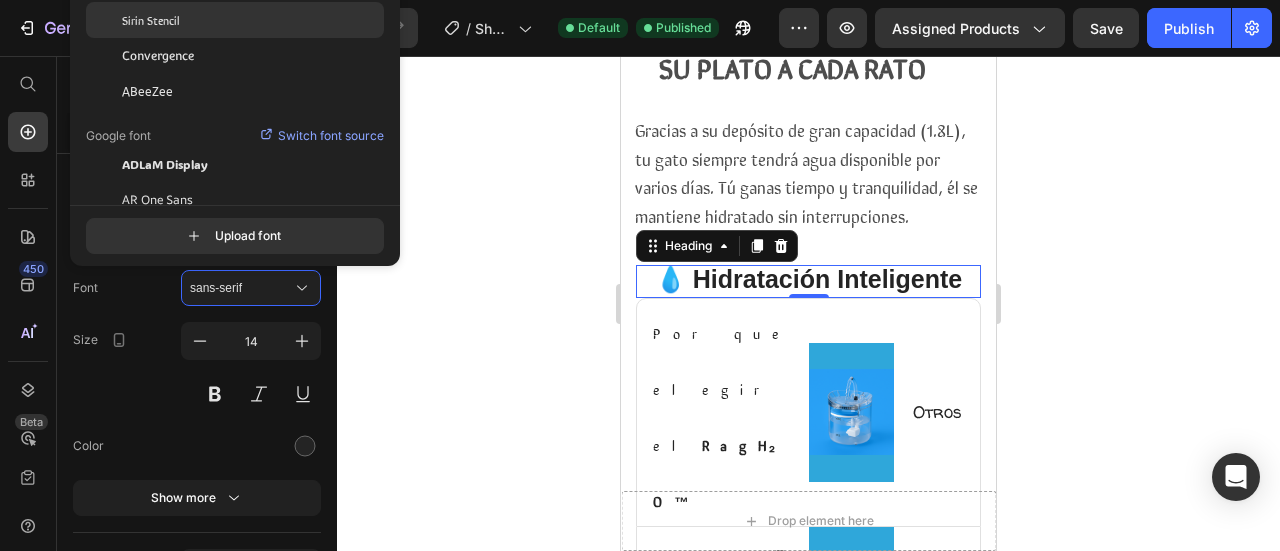 click on "Sirin Stencil" 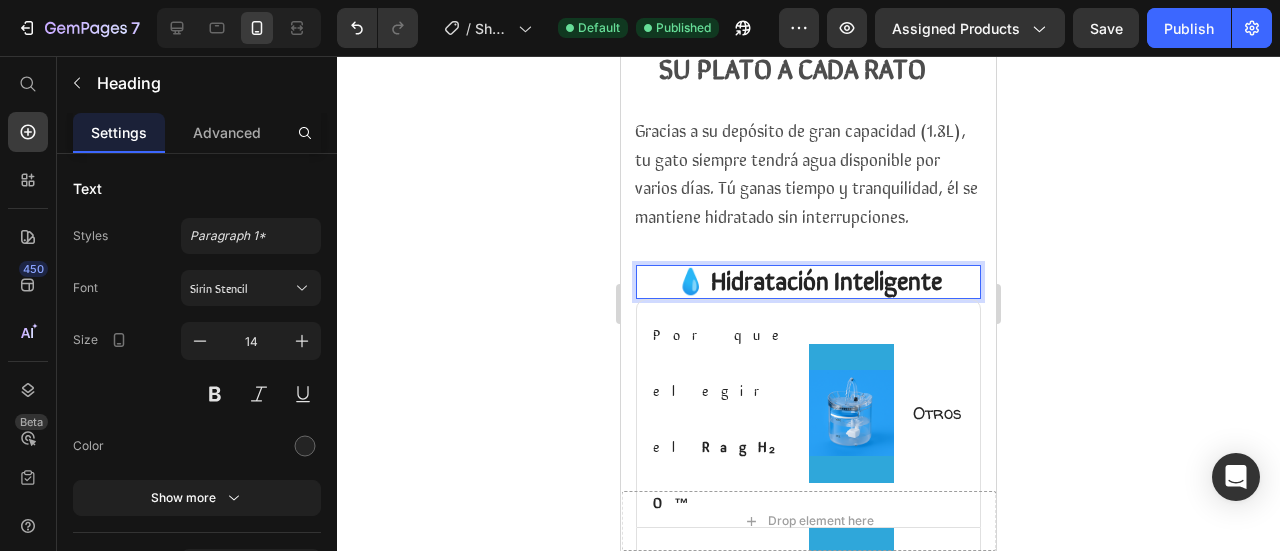 click on "💧 Hidratación Inteligente" at bounding box center (808, 279) 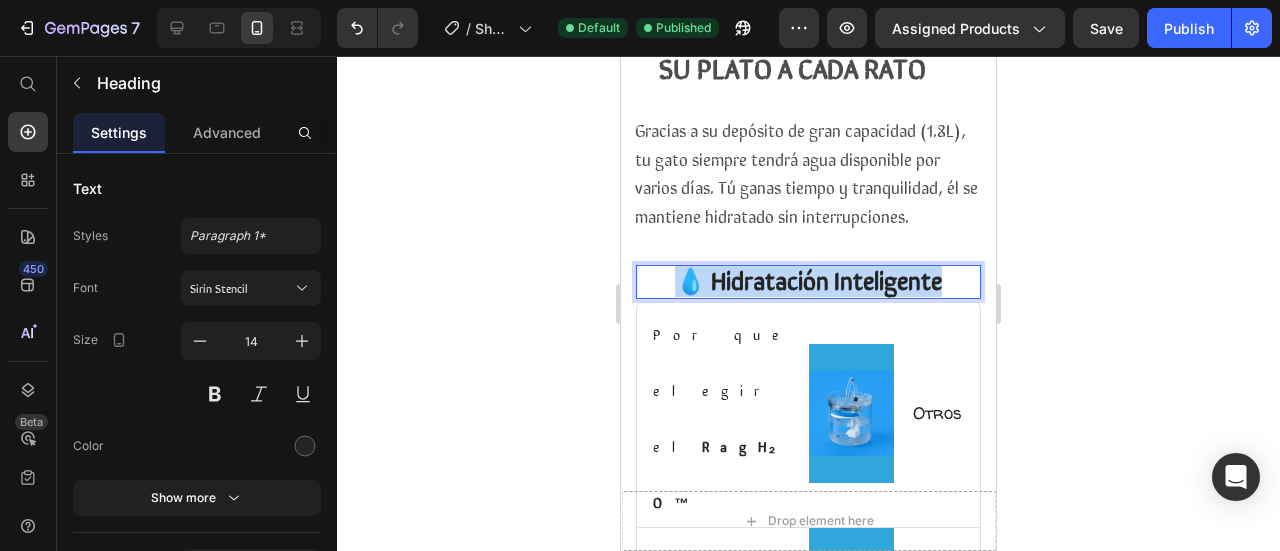 drag, startPoint x: 934, startPoint y: 258, endPoint x: 652, endPoint y: 258, distance: 282 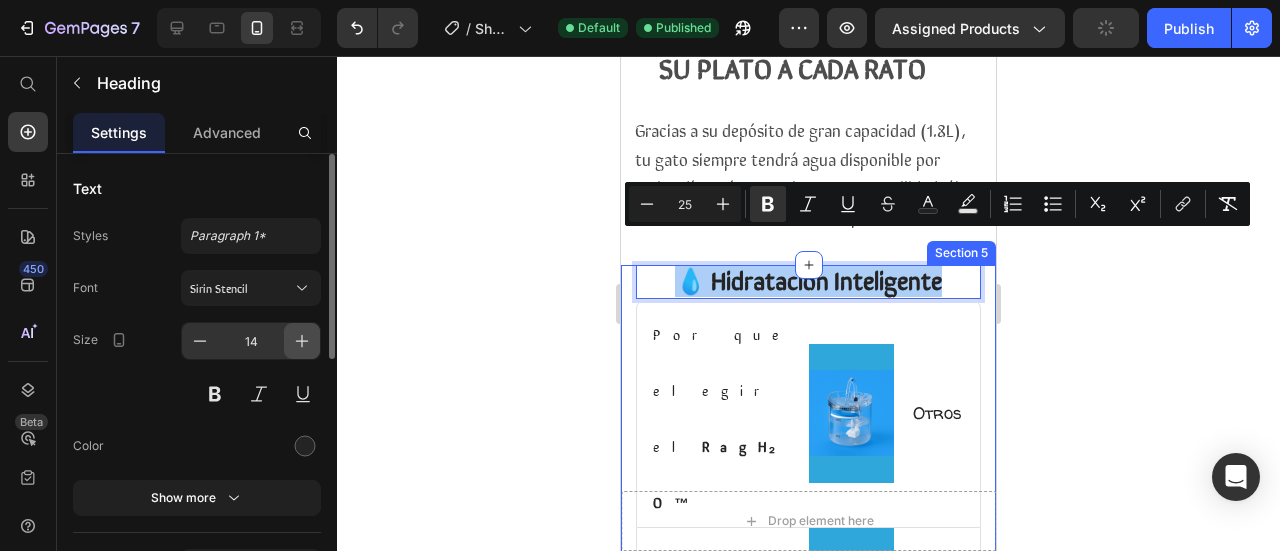 click 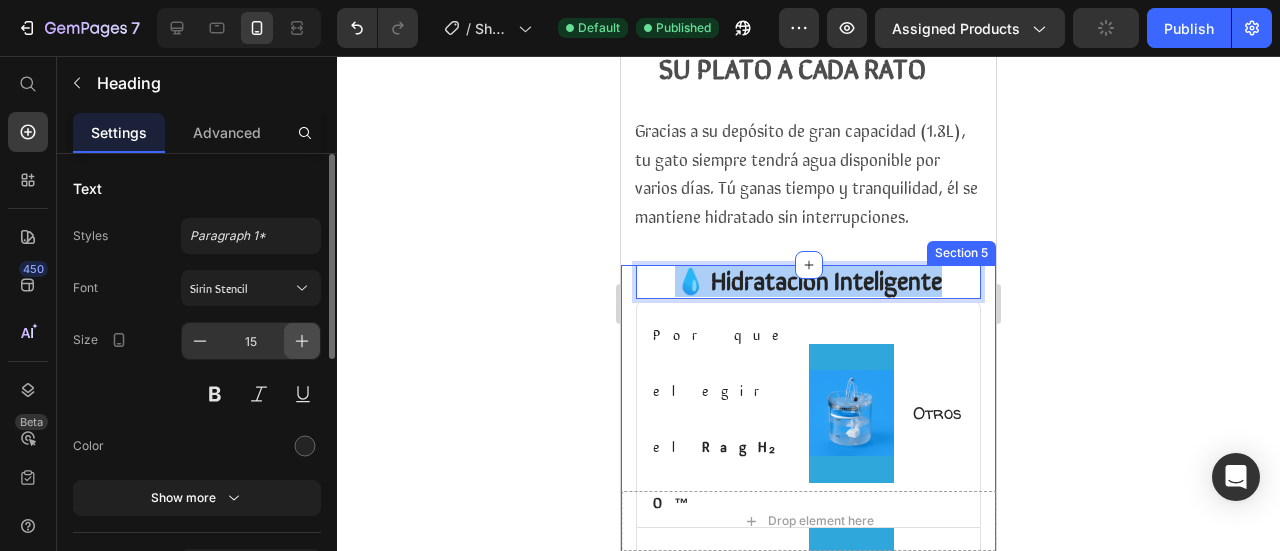 click 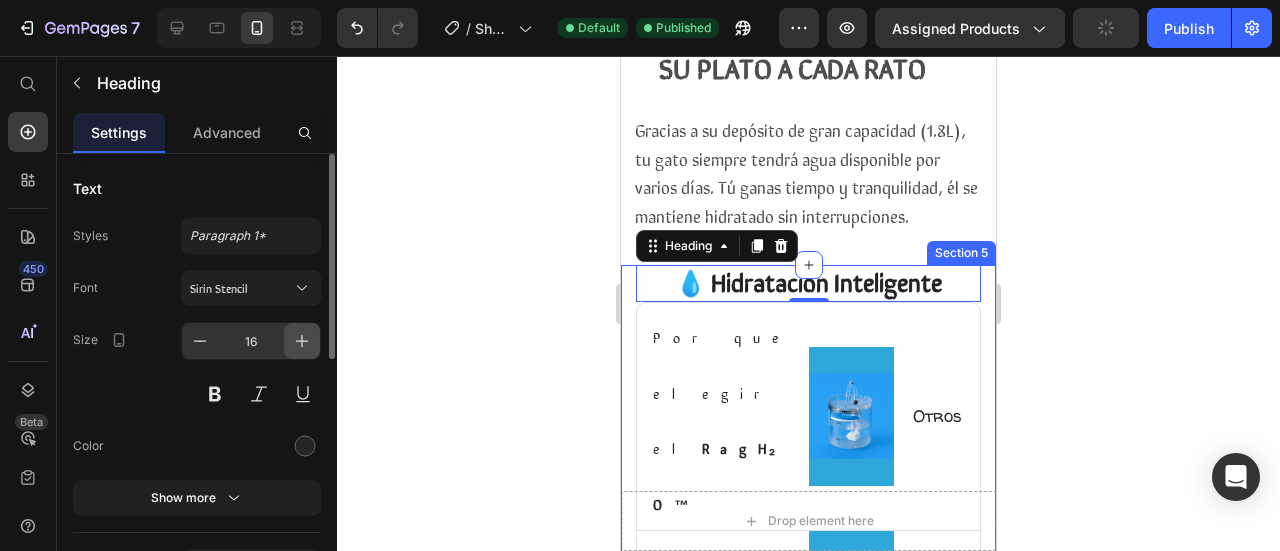 click 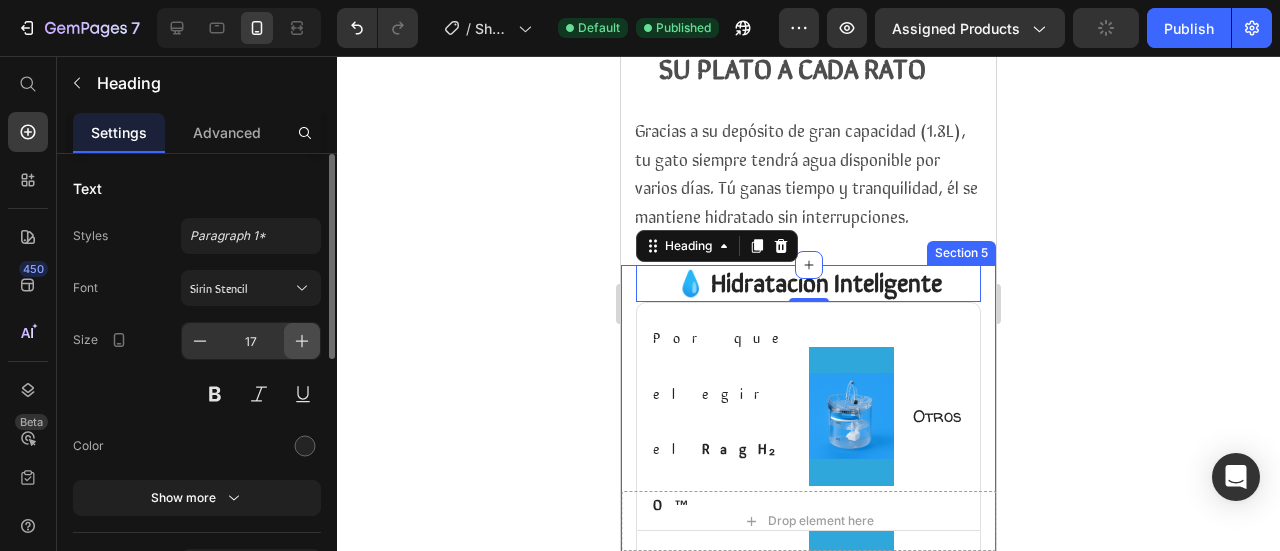 click 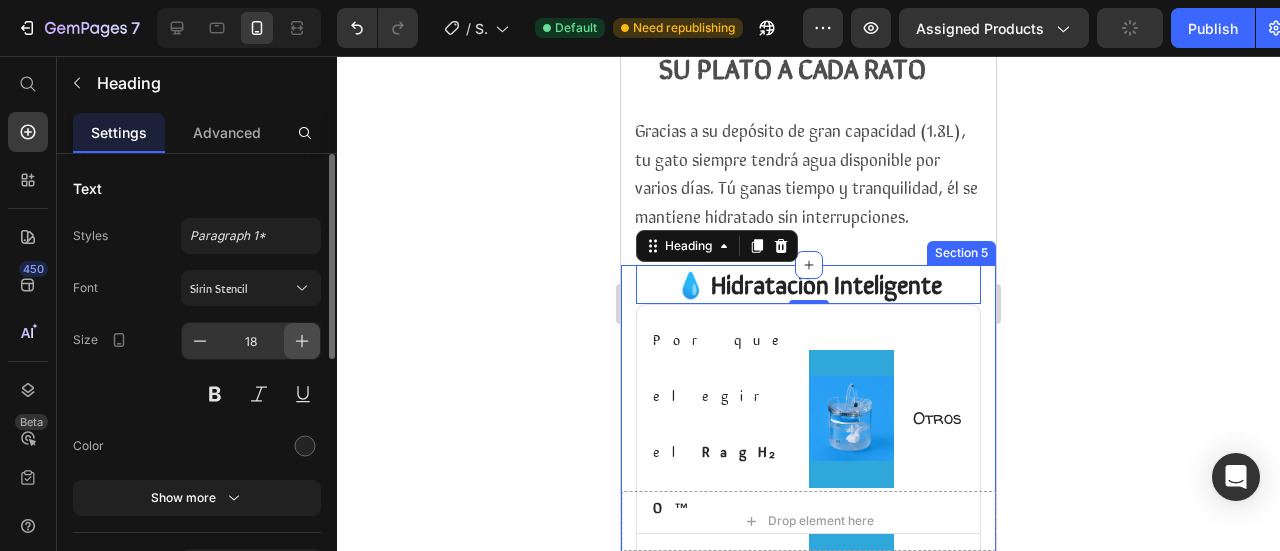 click 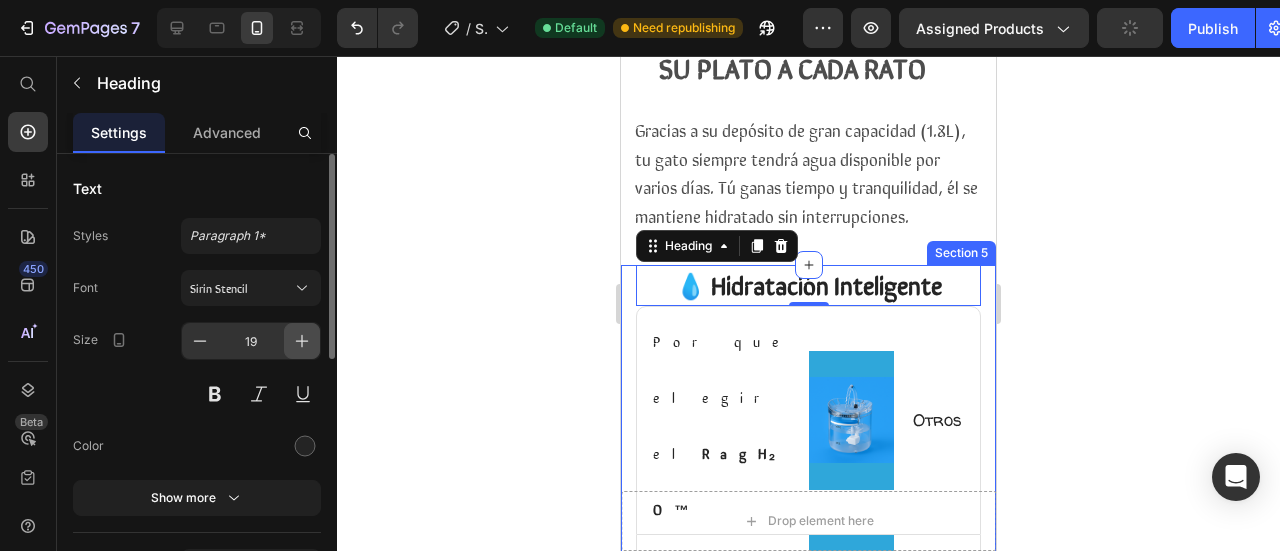 click 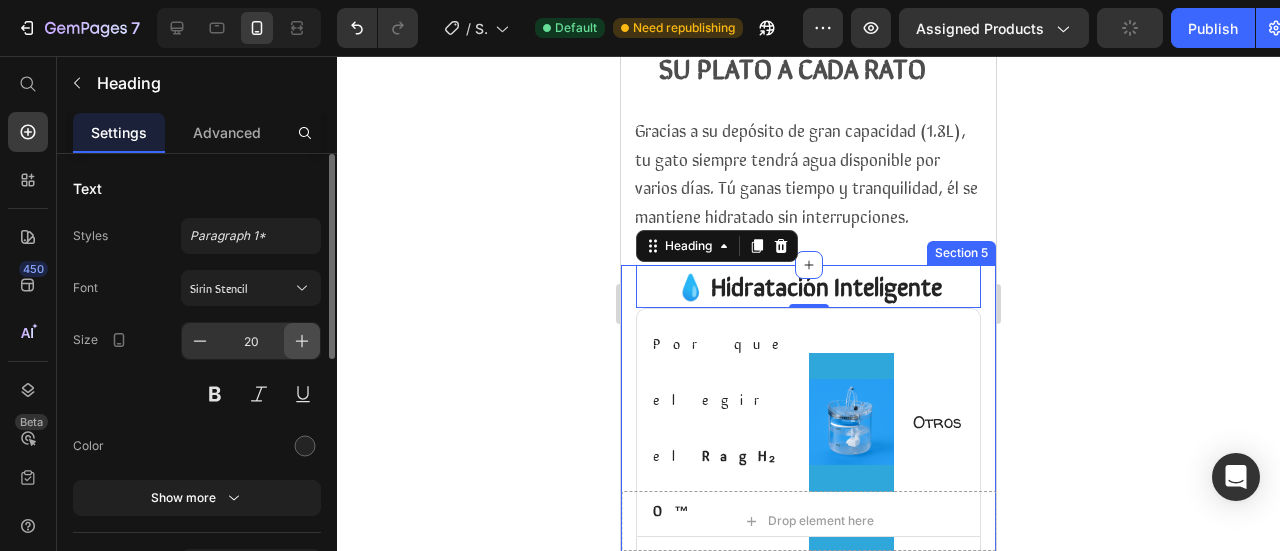 click 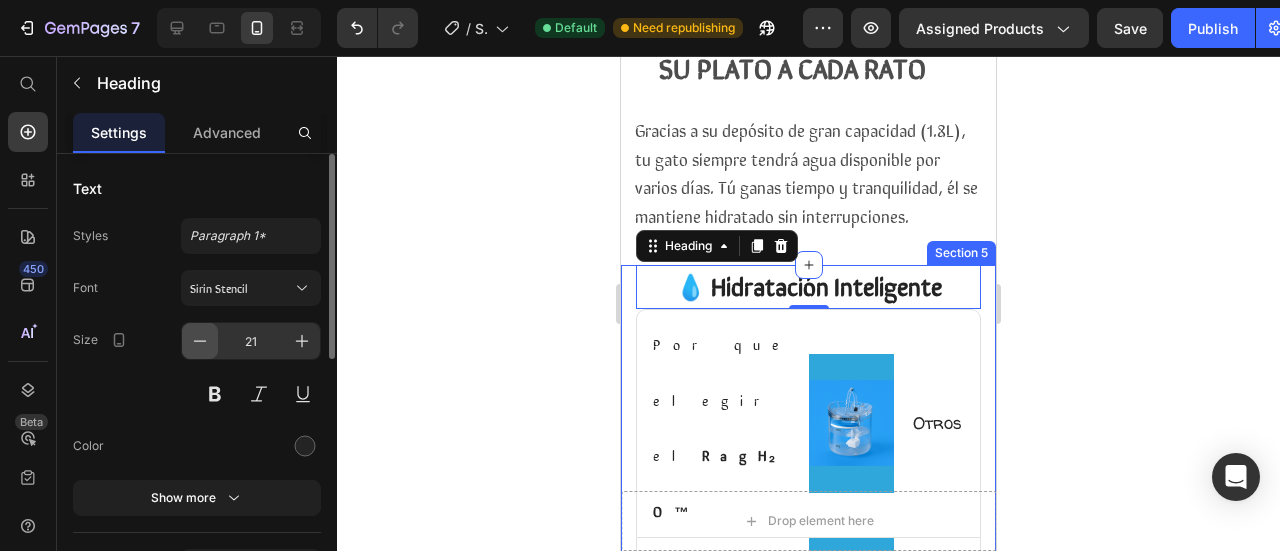 click 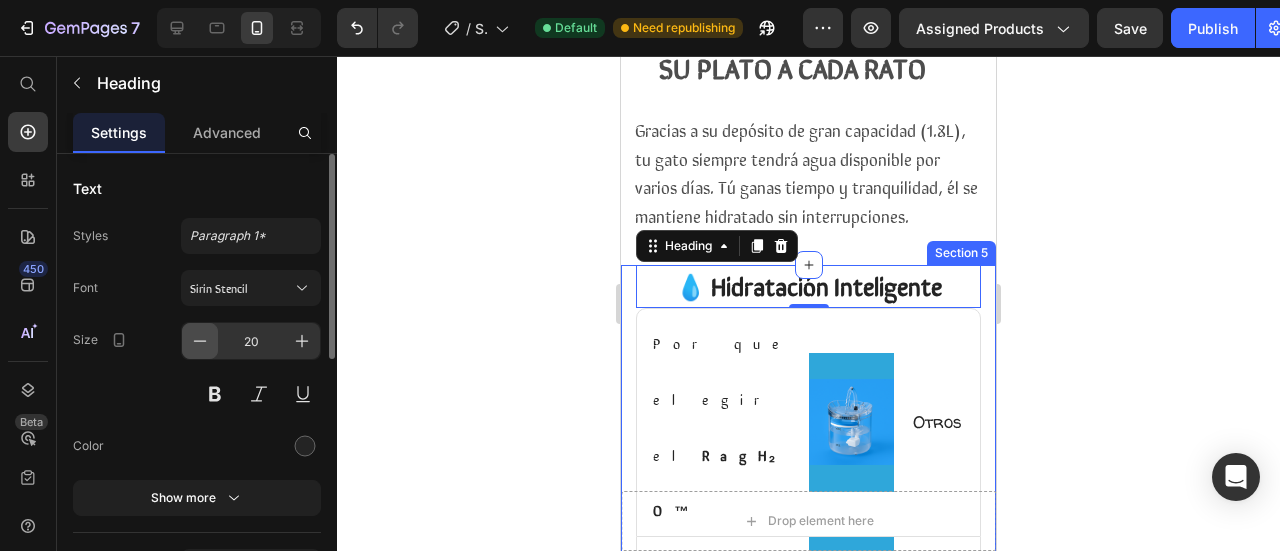 click 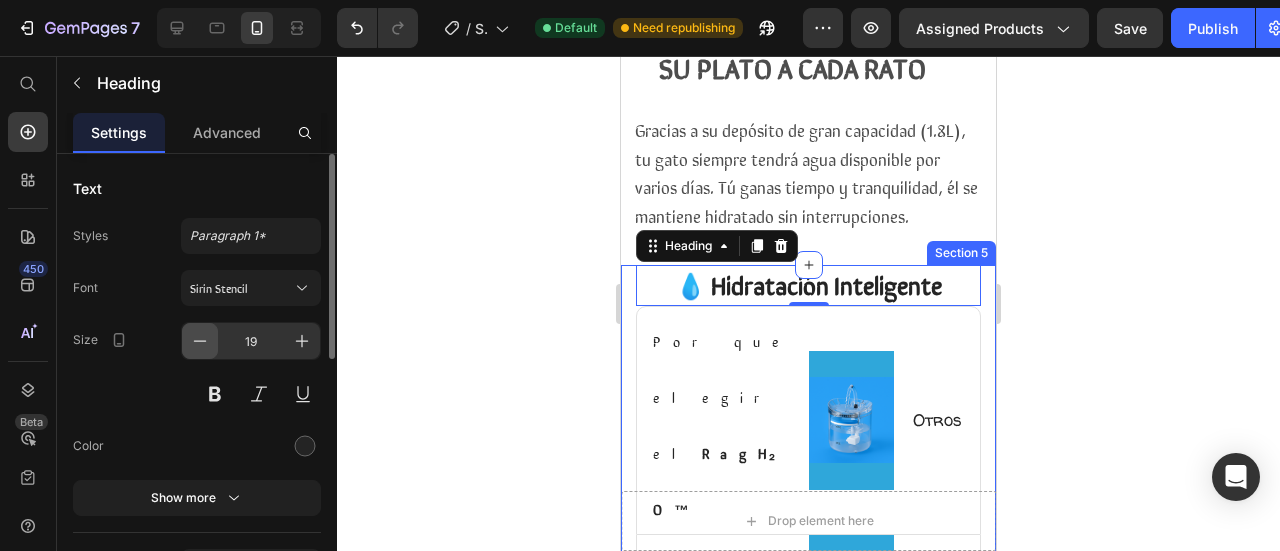 click 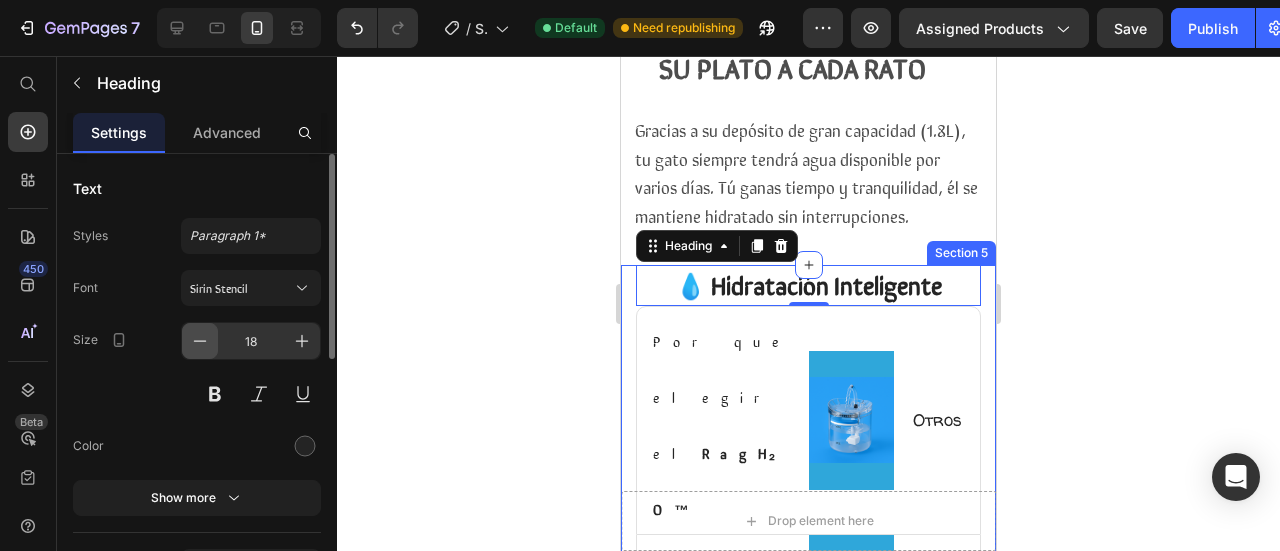 click 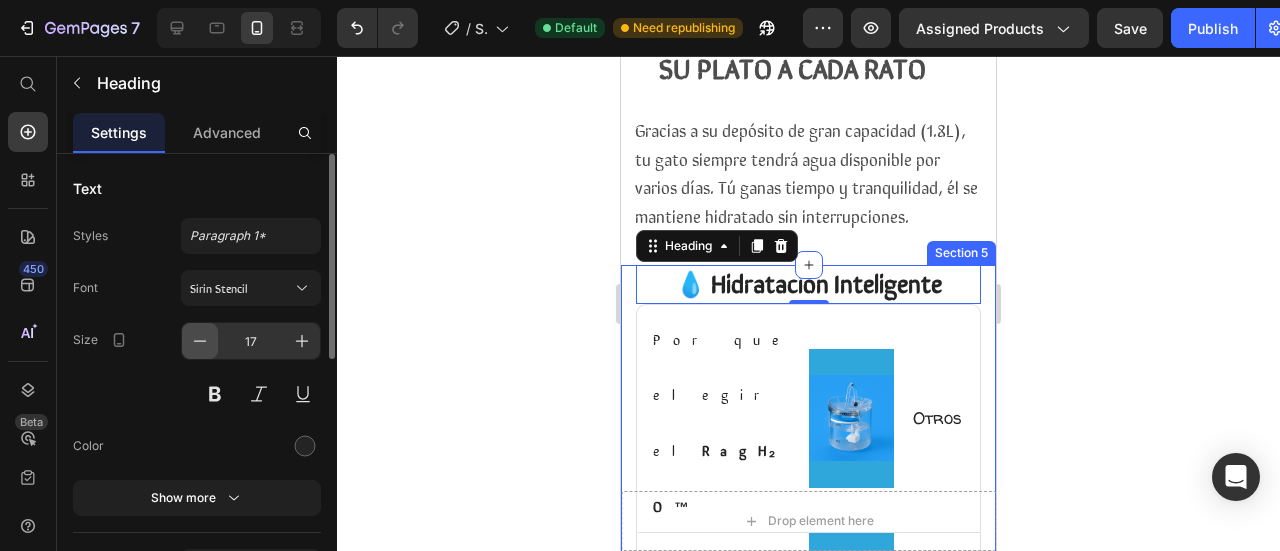 click 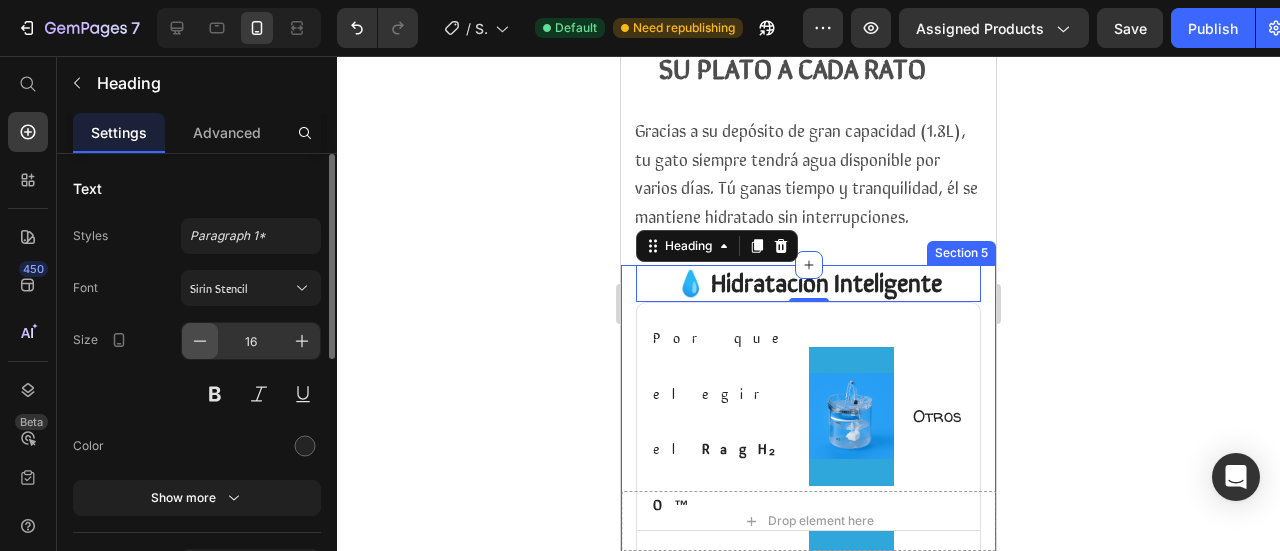 click 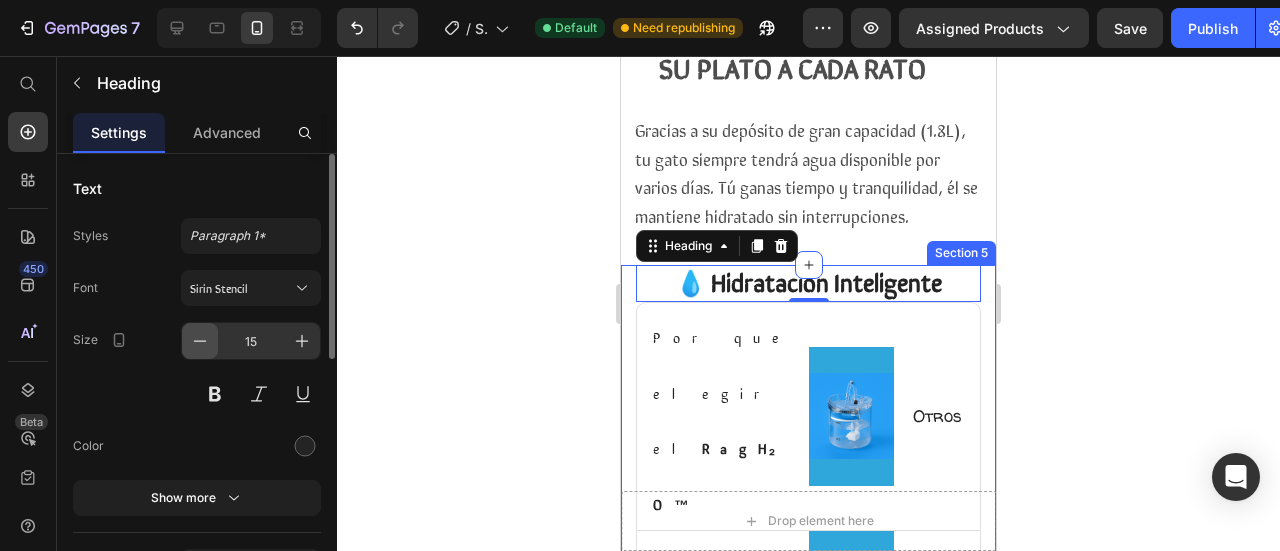 click 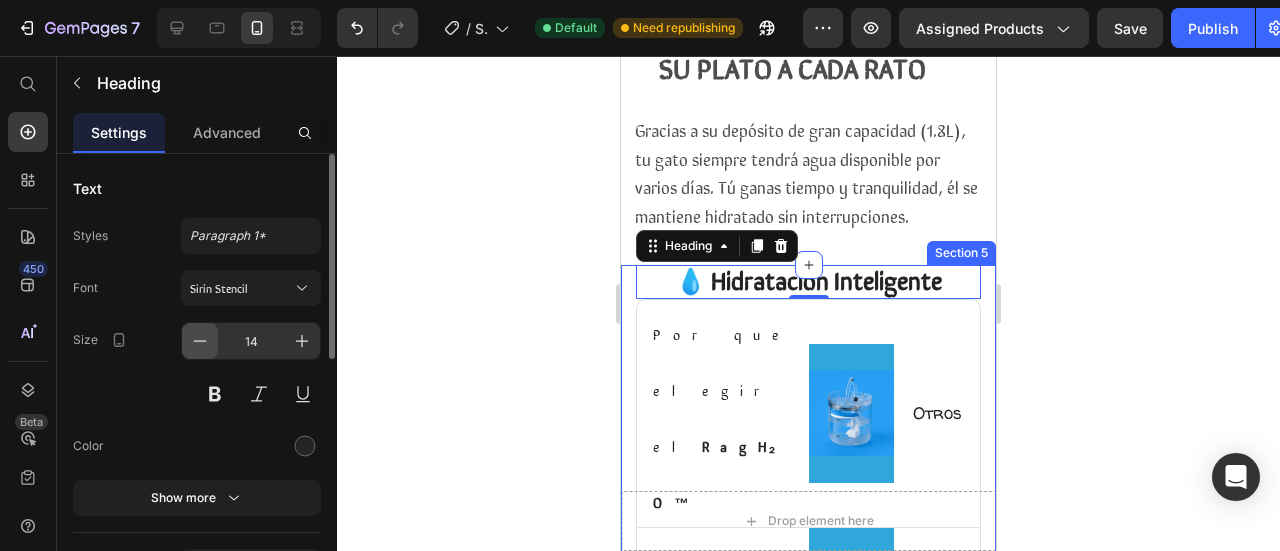 click 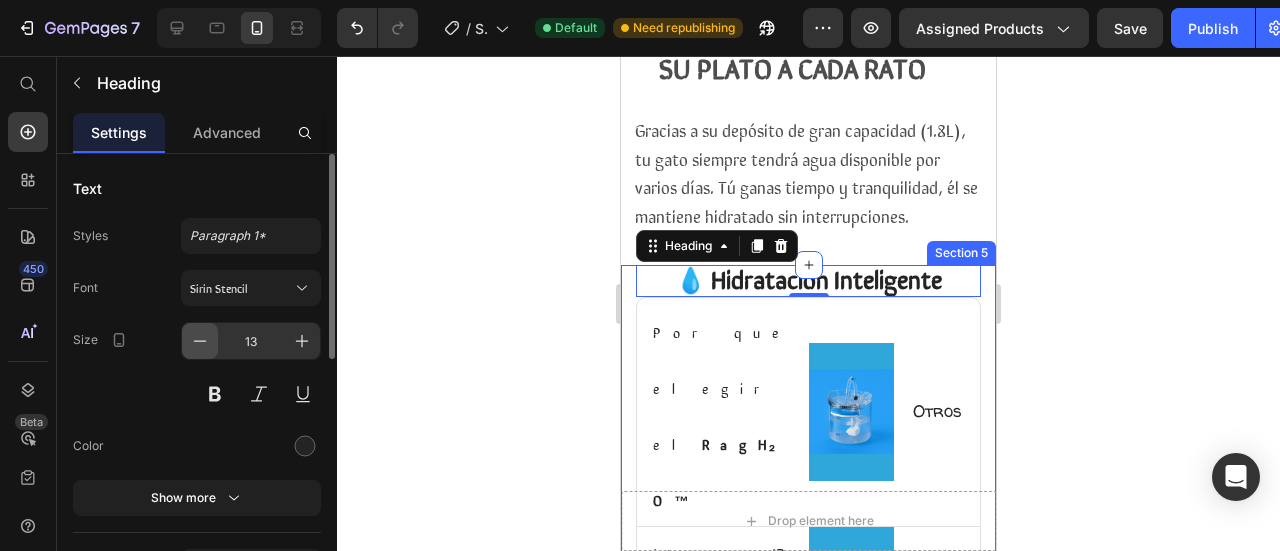 click 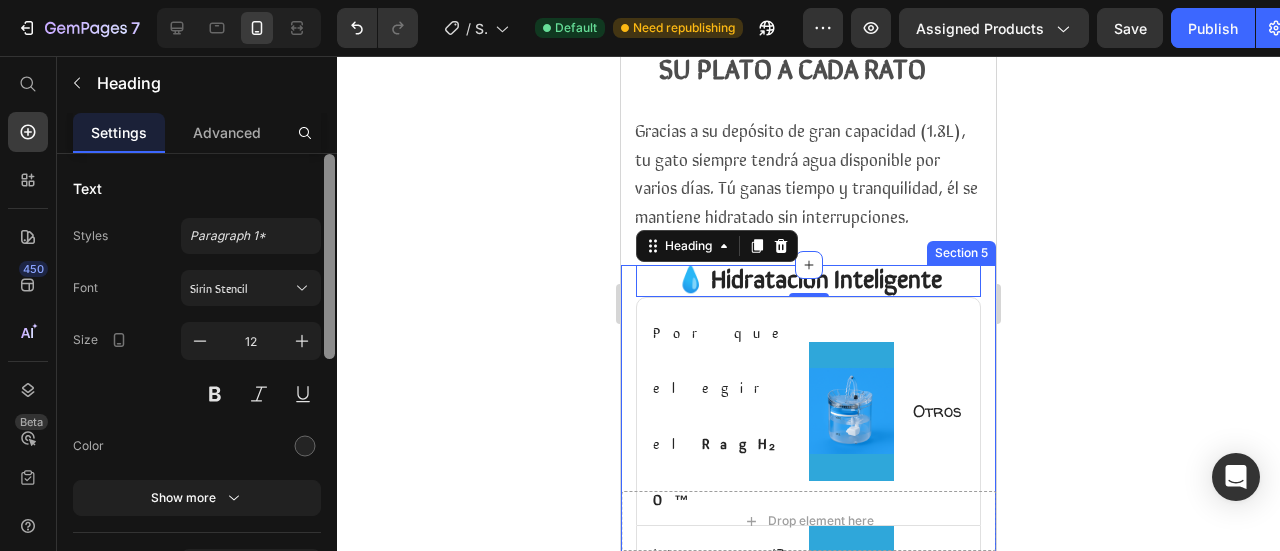 click at bounding box center [329, 381] 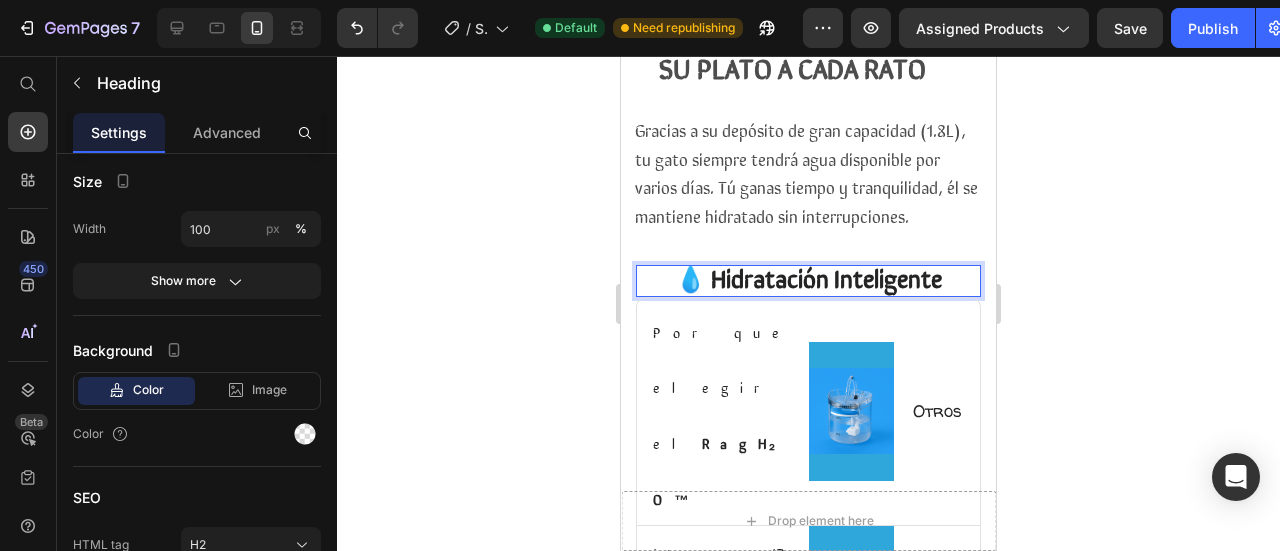 click on "💧 Hidratación Inteligente" at bounding box center (808, 281) 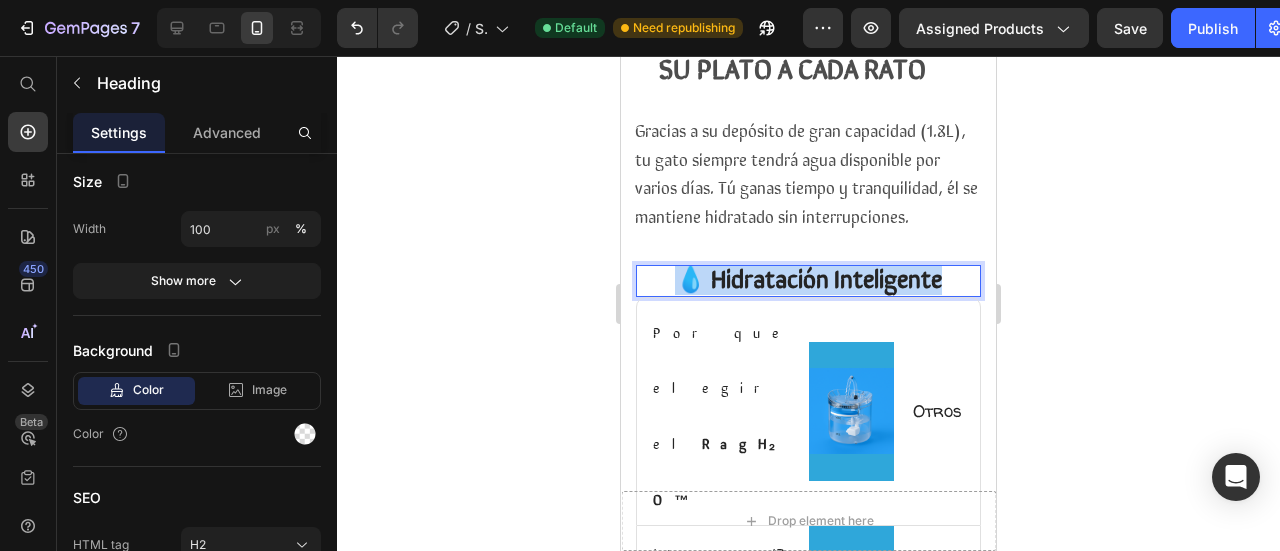 drag, startPoint x: 953, startPoint y: 255, endPoint x: 672, endPoint y: 259, distance: 281.02847 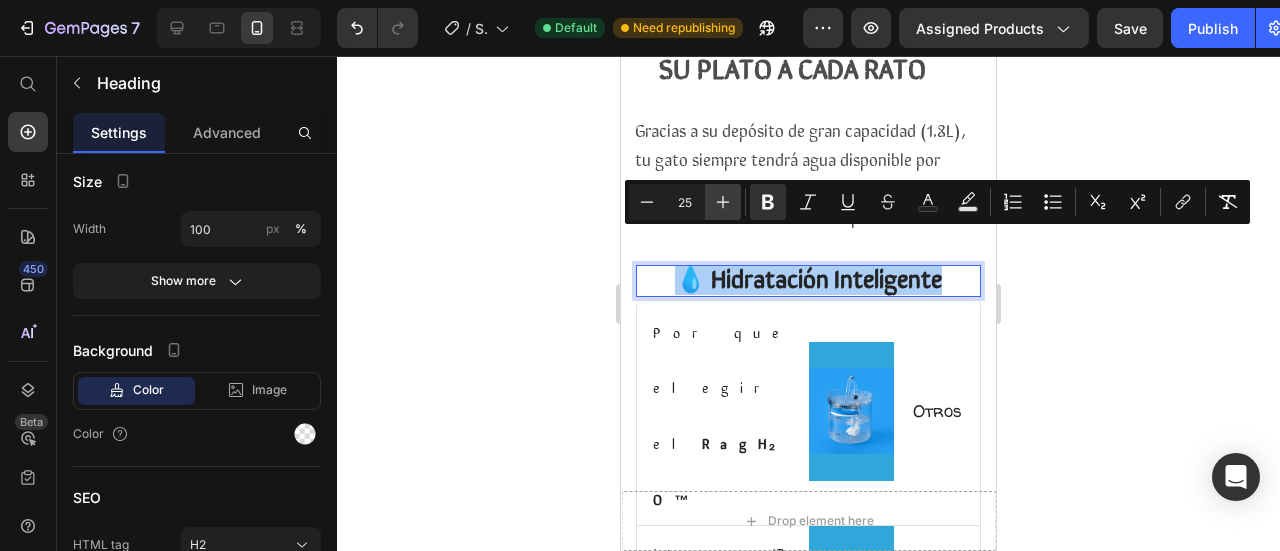 click 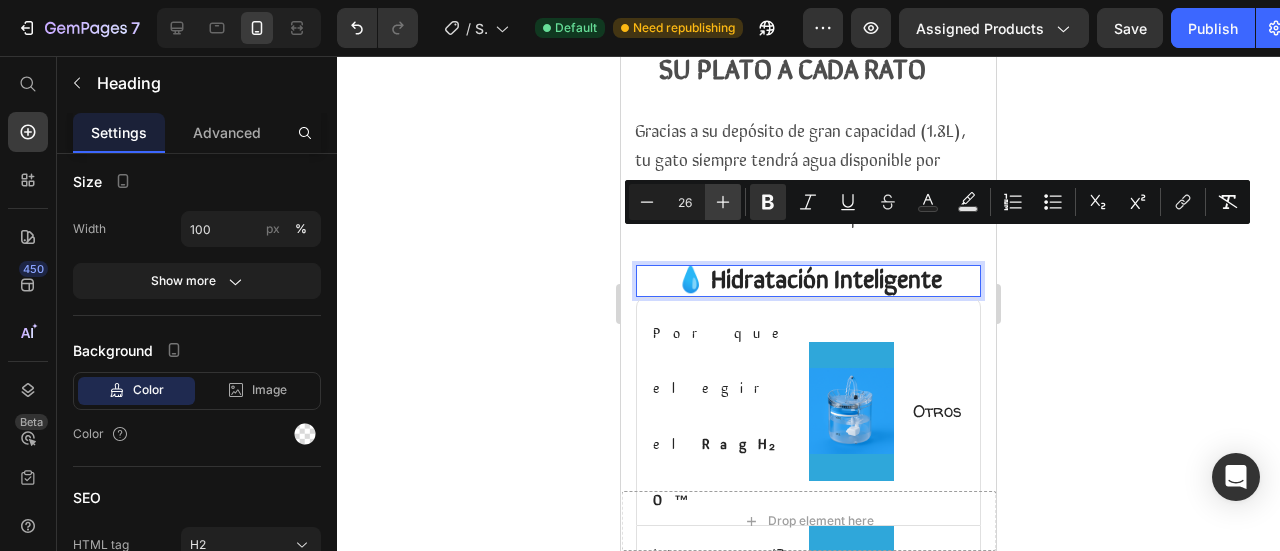 click 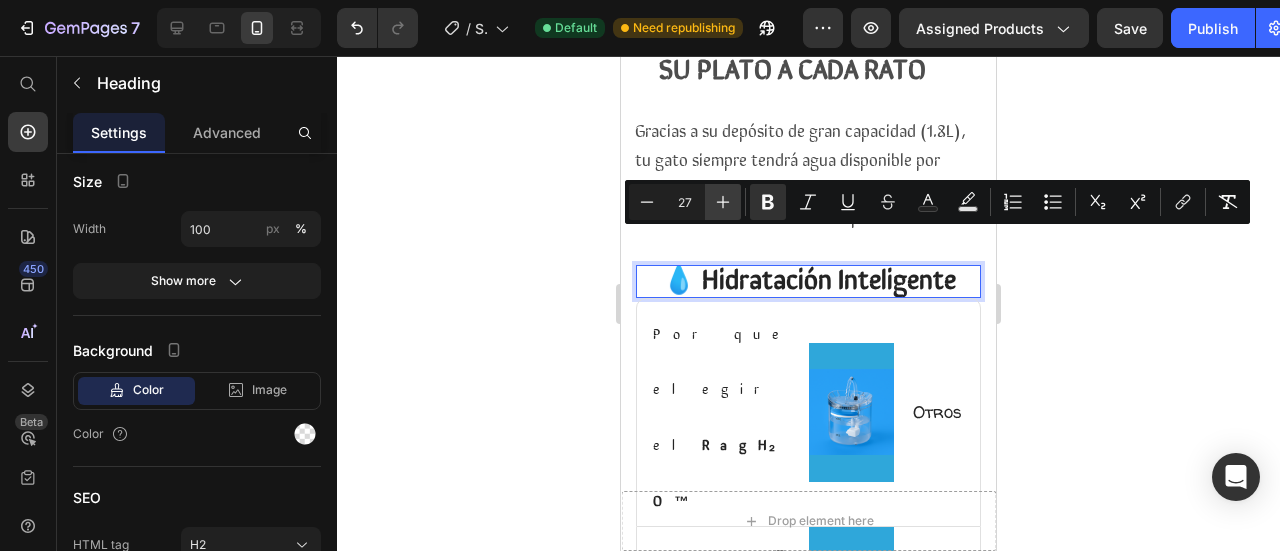 click 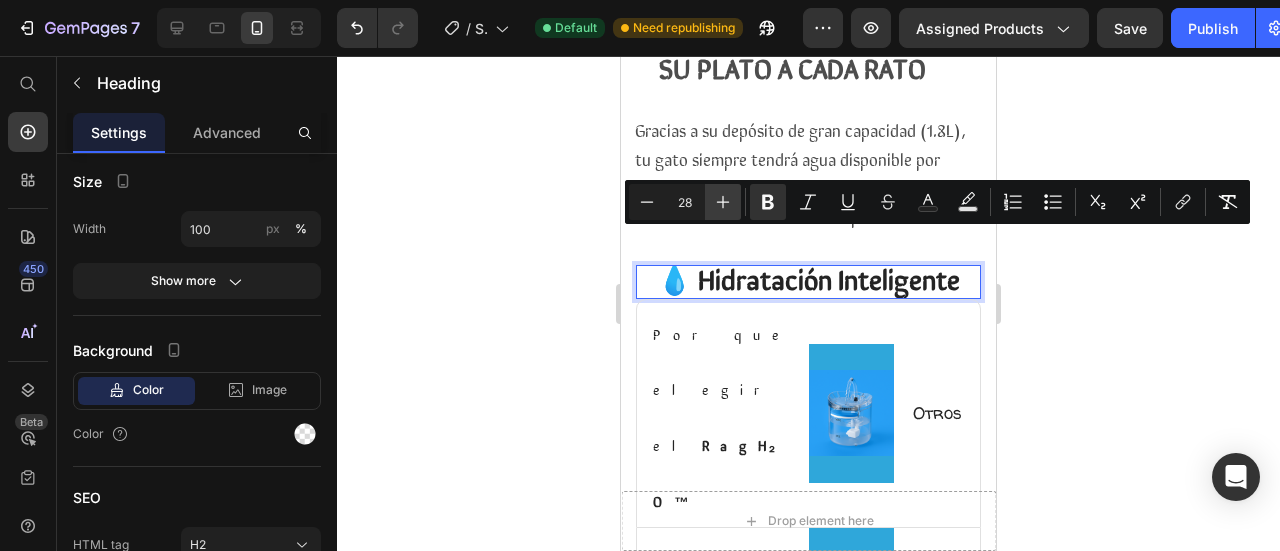 click 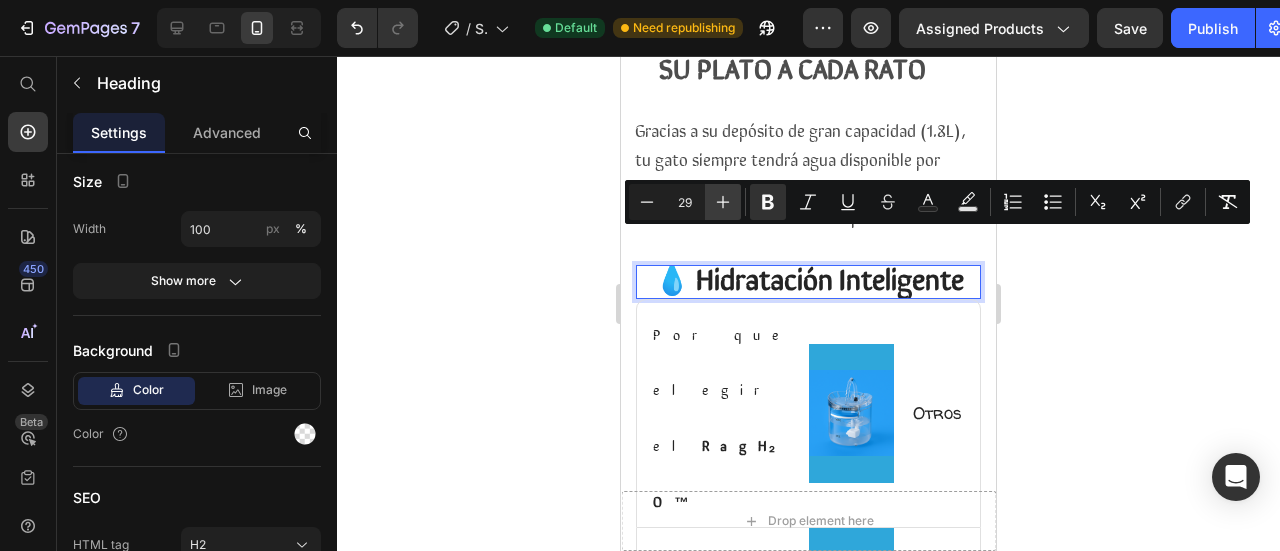 click 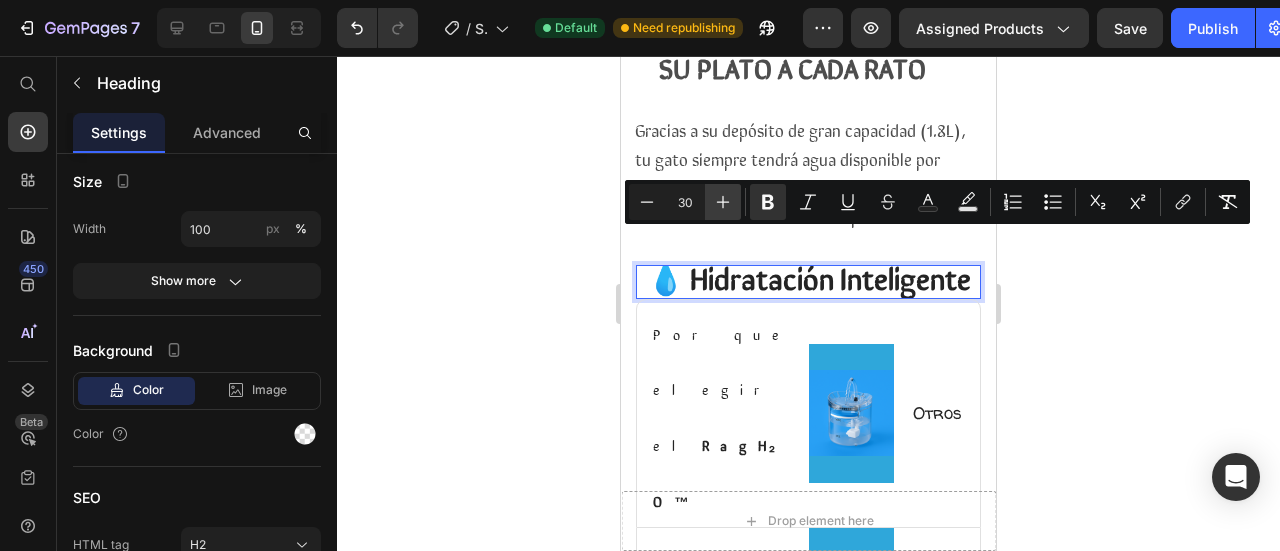 click 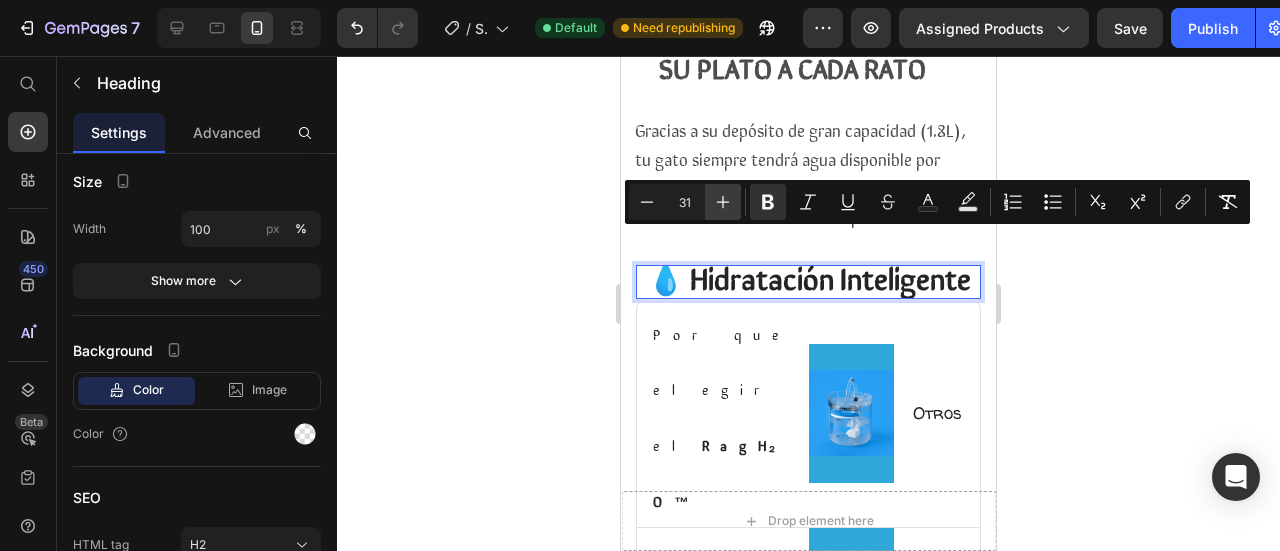 click 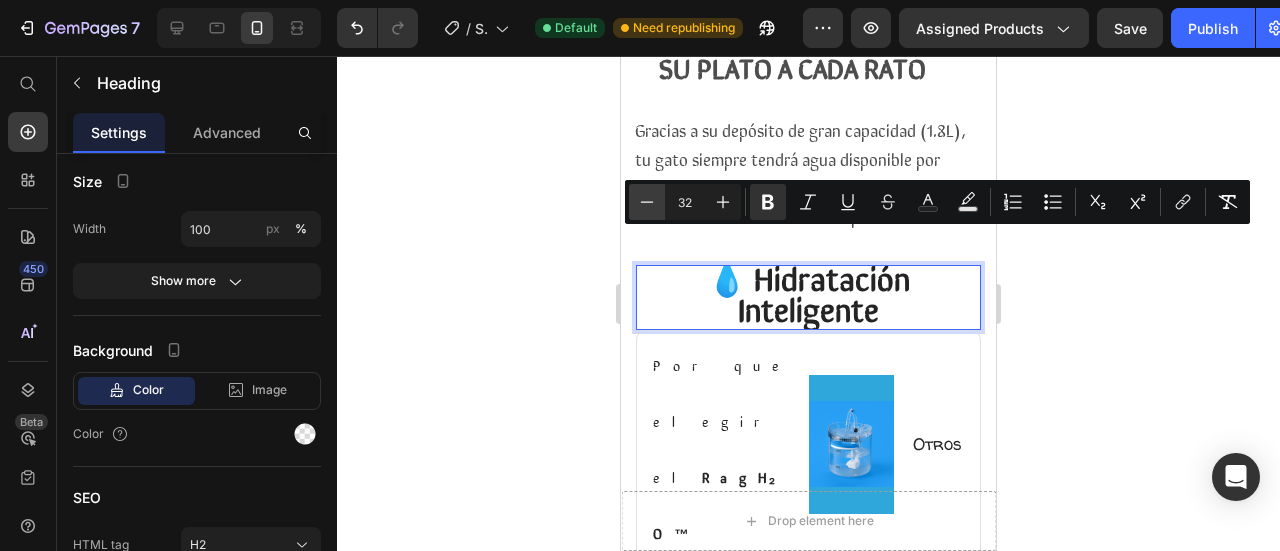 click 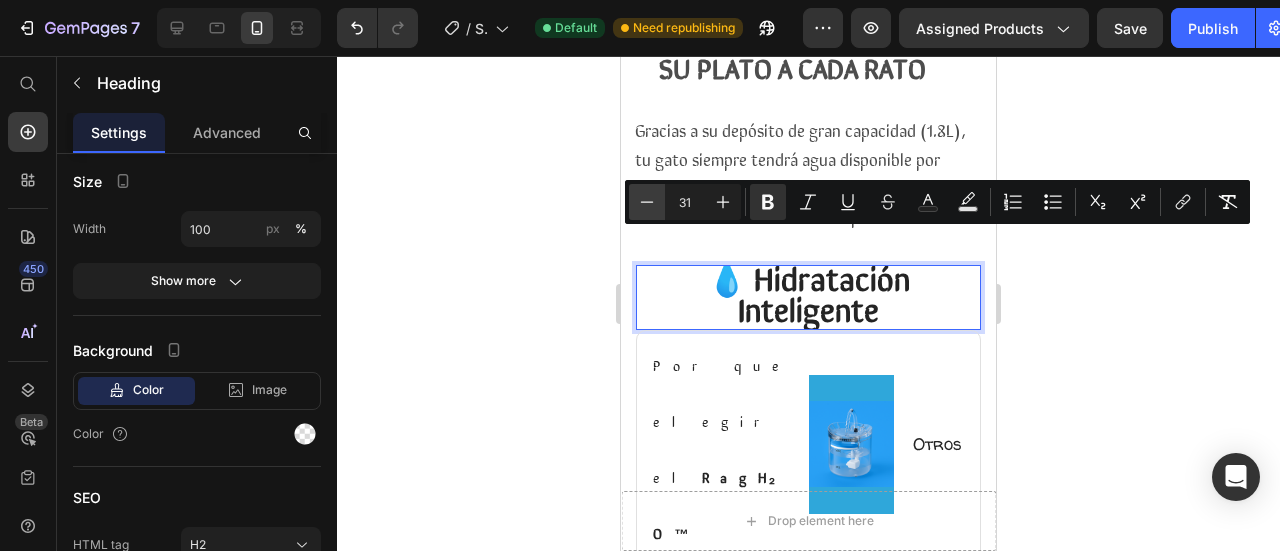 click 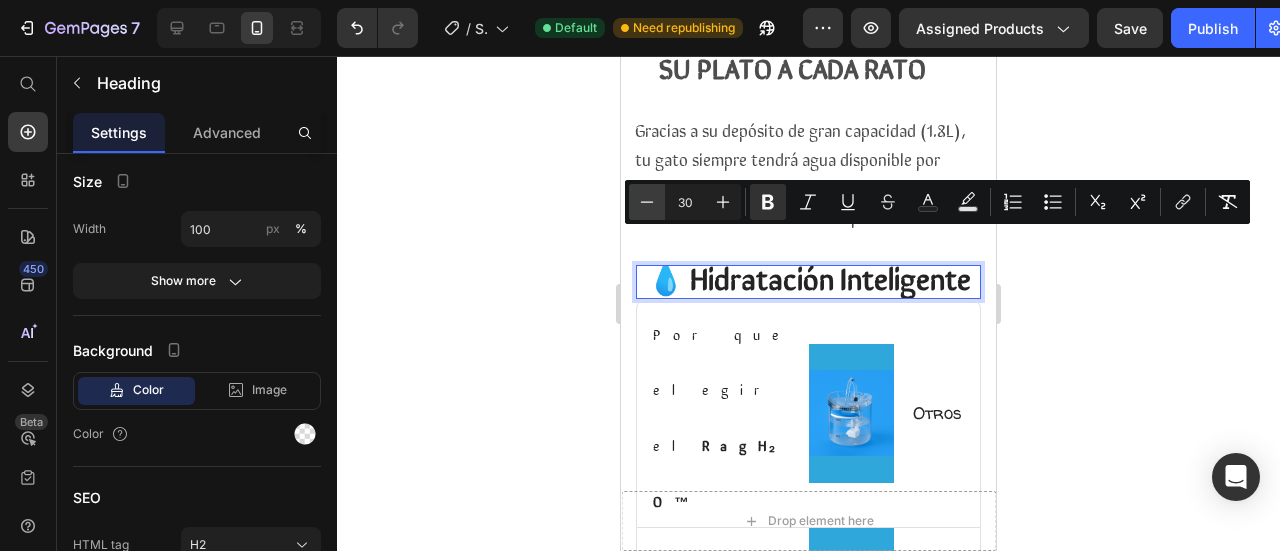 click 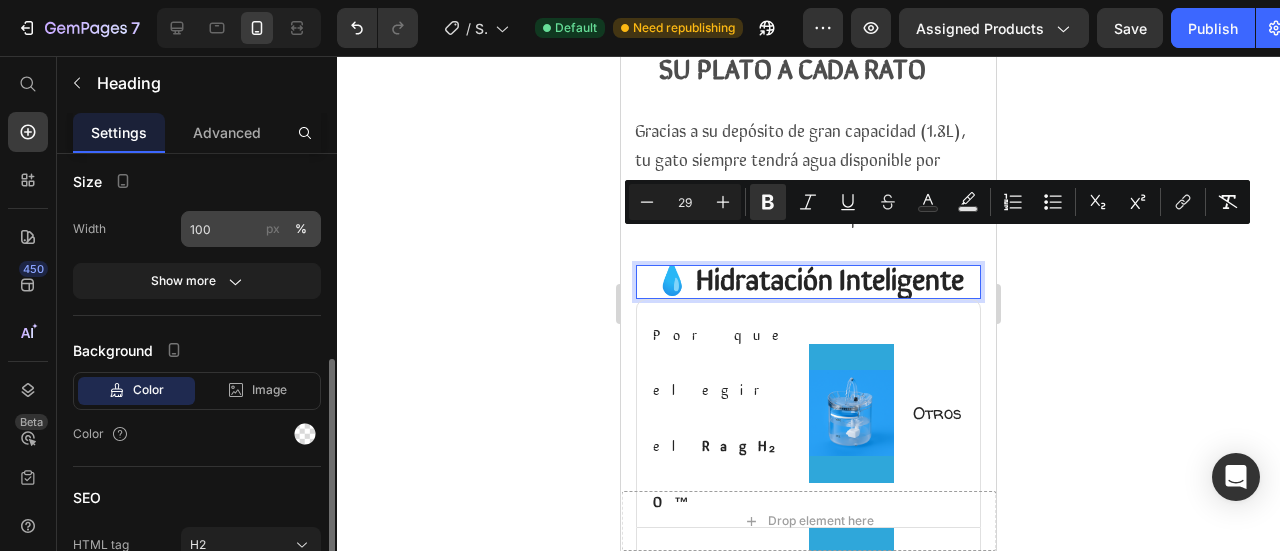 scroll, scrollTop: 155, scrollLeft: 0, axis: vertical 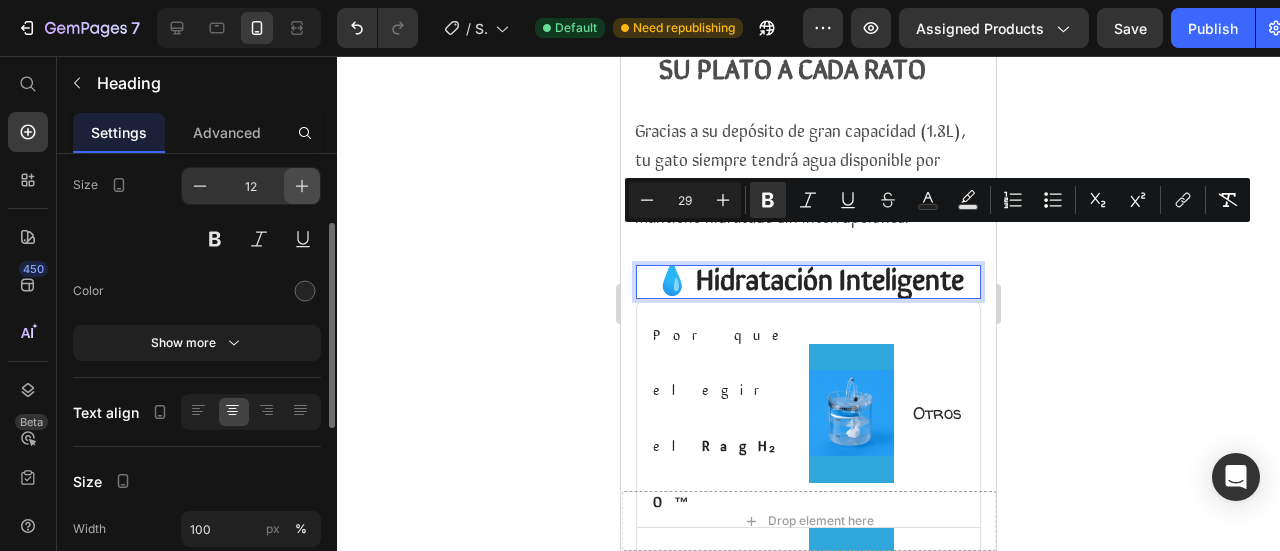 click 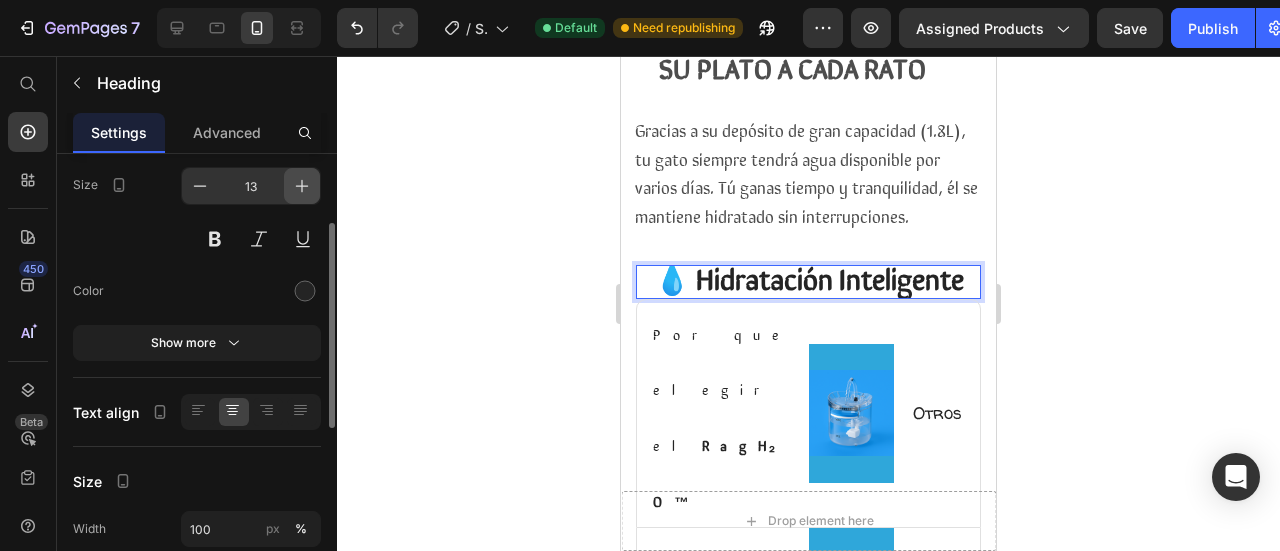 click 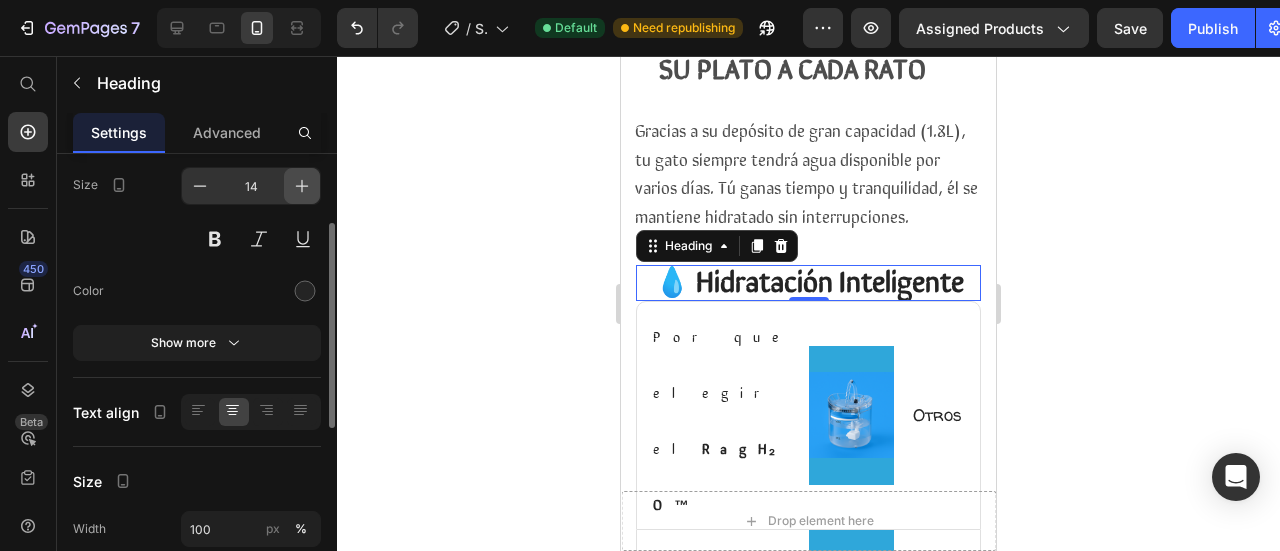 click 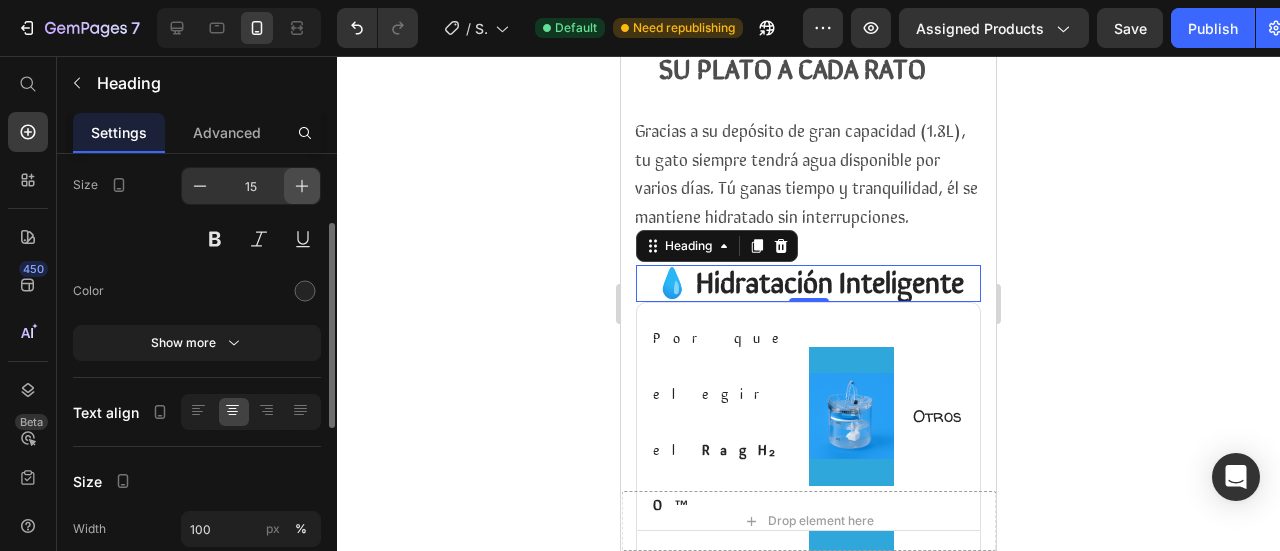 click 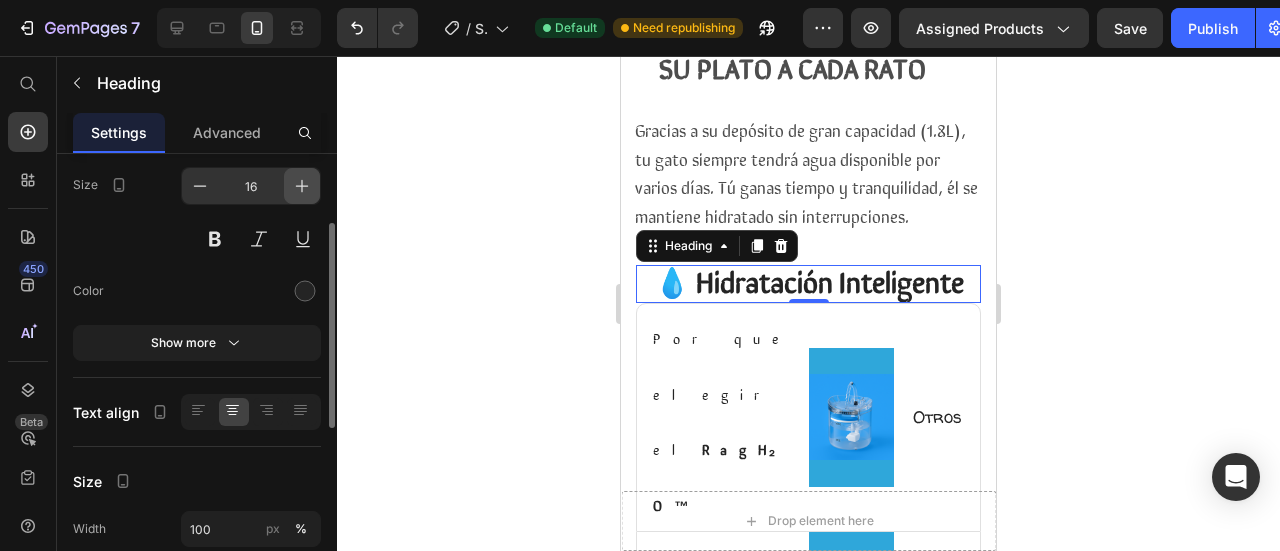 click 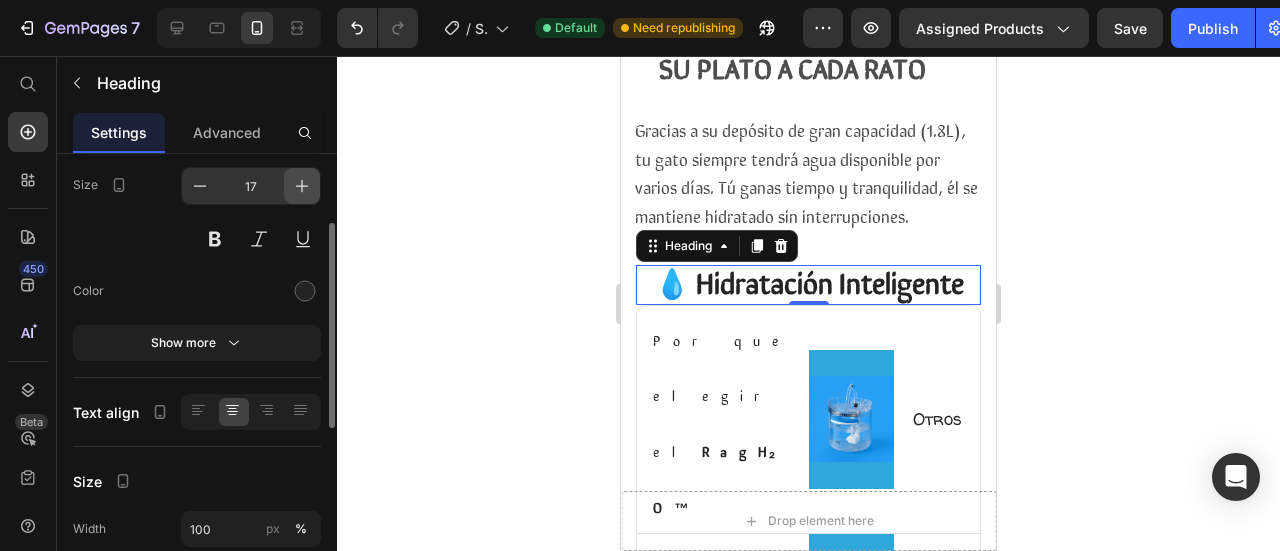 click 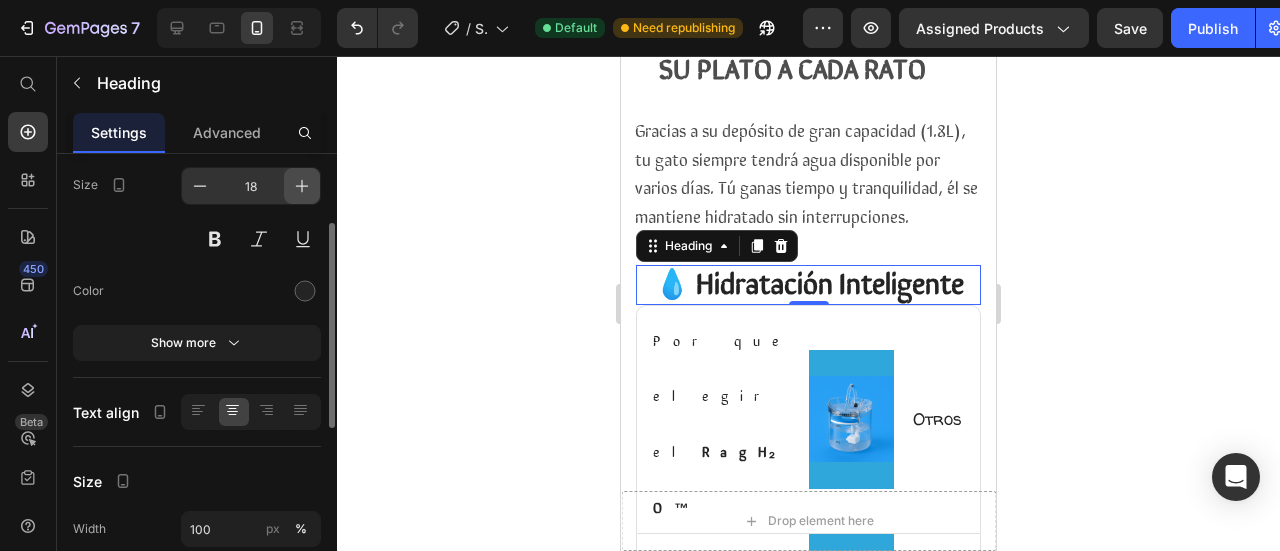 click 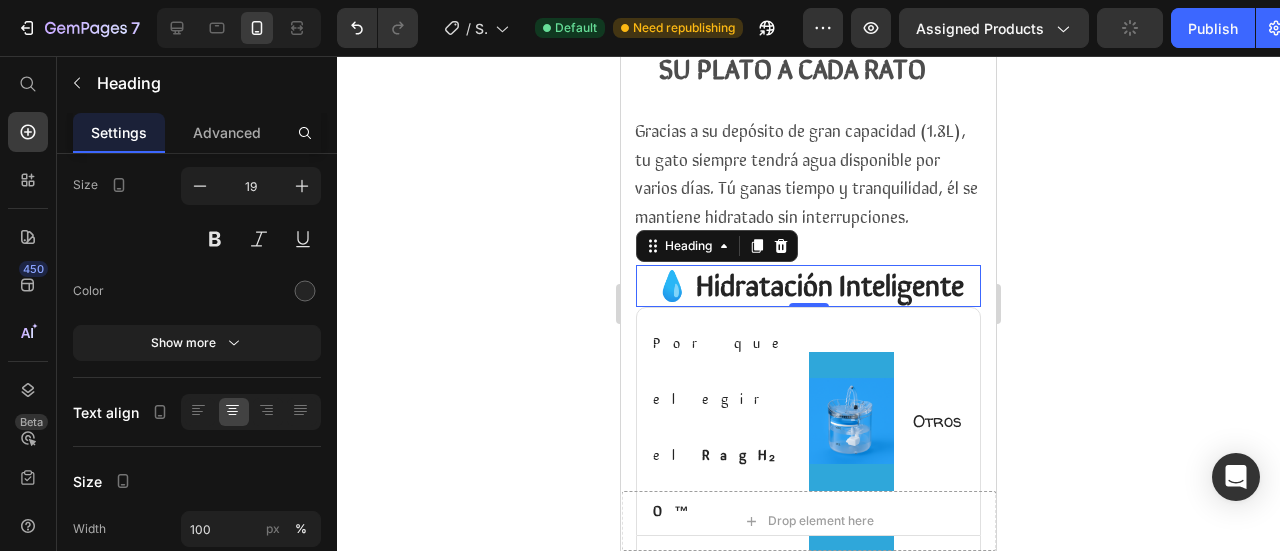 click 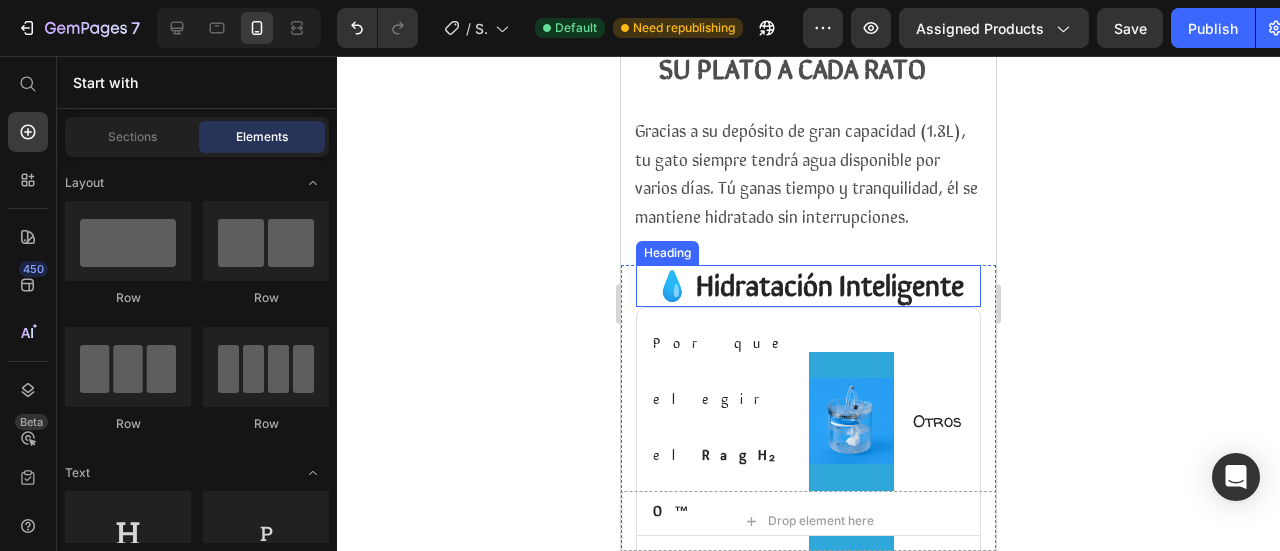 click on "💧 Hidratación Inteligente" at bounding box center [809, 283] 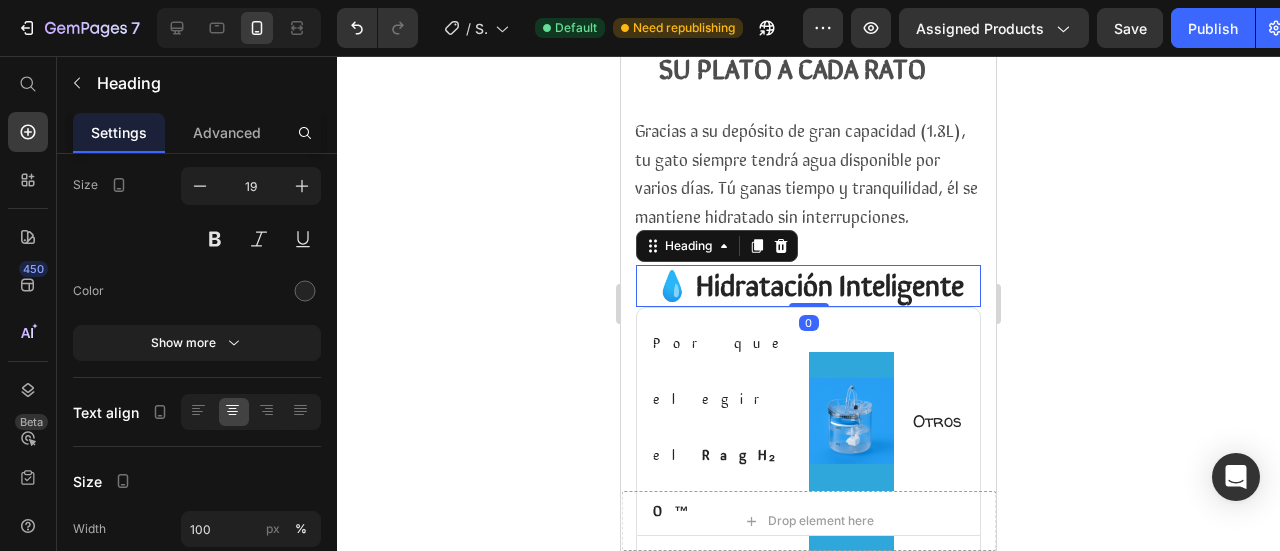 click on "Gracias a su depósito de gran capacidad (1.8L), tu gato siempre tendrá agua disponible por varios días. Tú ganas tiempo y tranquilidad, él se mantiene hidratado sin interrupciones." at bounding box center [806, 172] 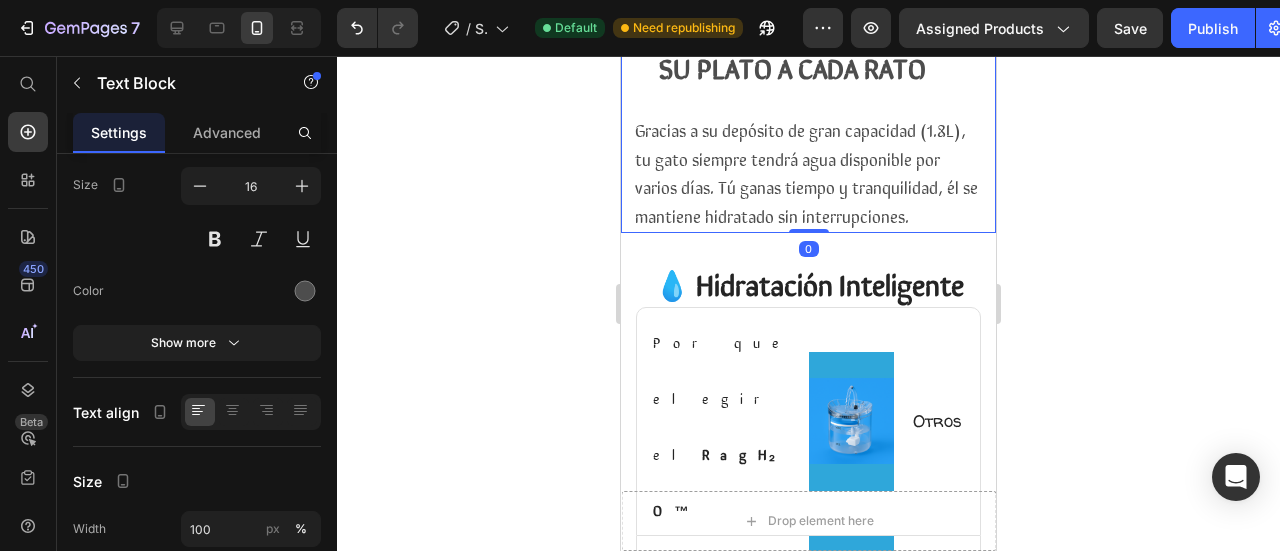 scroll, scrollTop: 0, scrollLeft: 0, axis: both 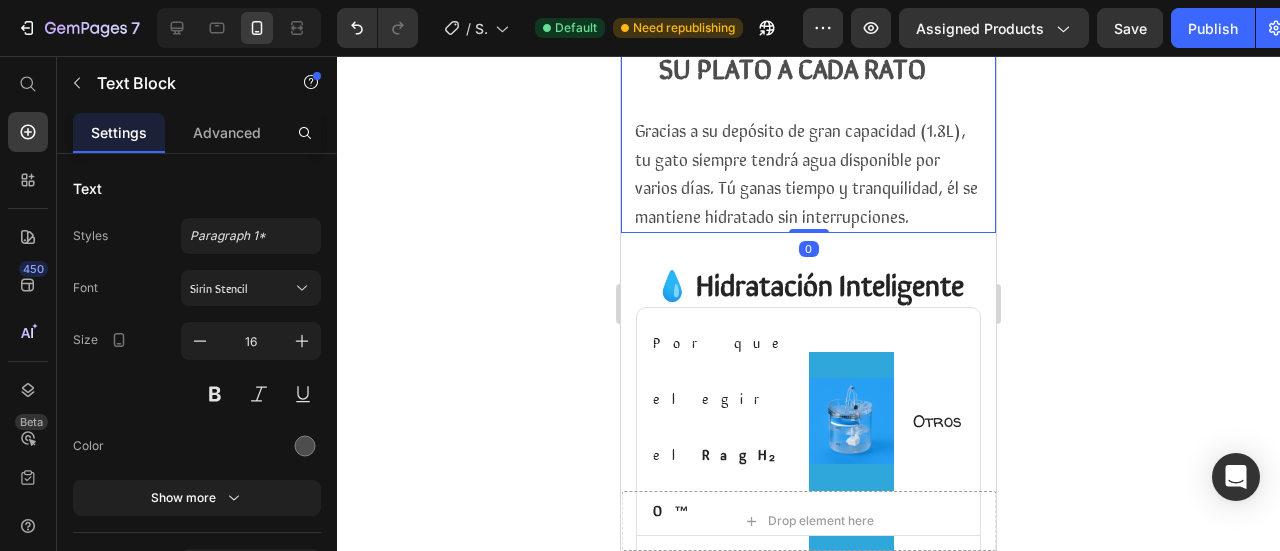 click 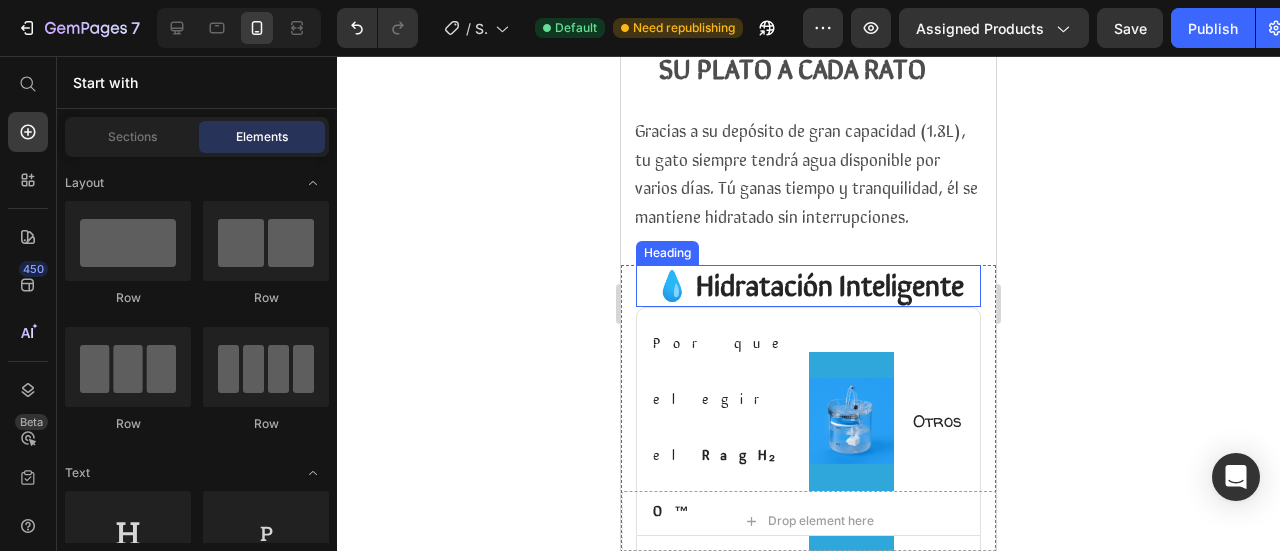 click on "💧 Hidratación Inteligente" at bounding box center (809, 283) 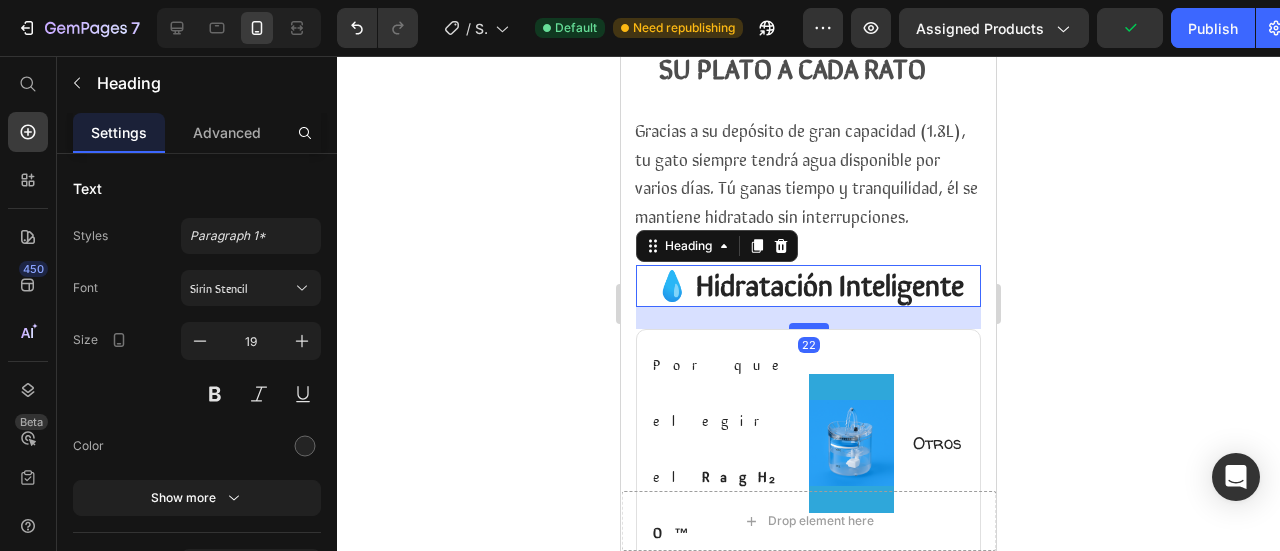 drag, startPoint x: 806, startPoint y: 277, endPoint x: 805, endPoint y: 299, distance: 22.022715 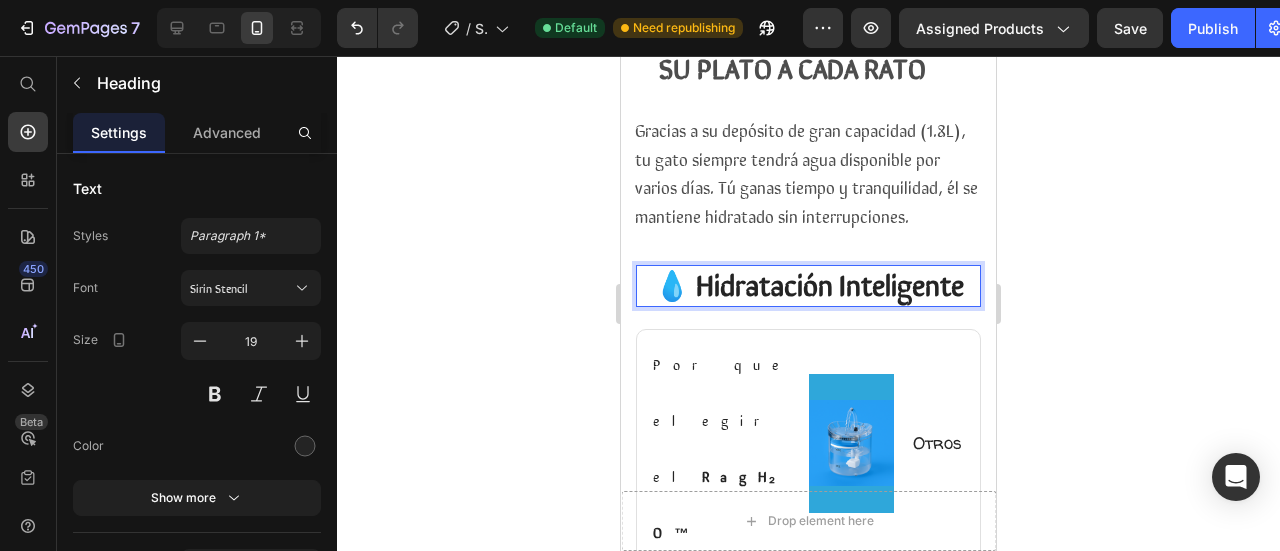 click 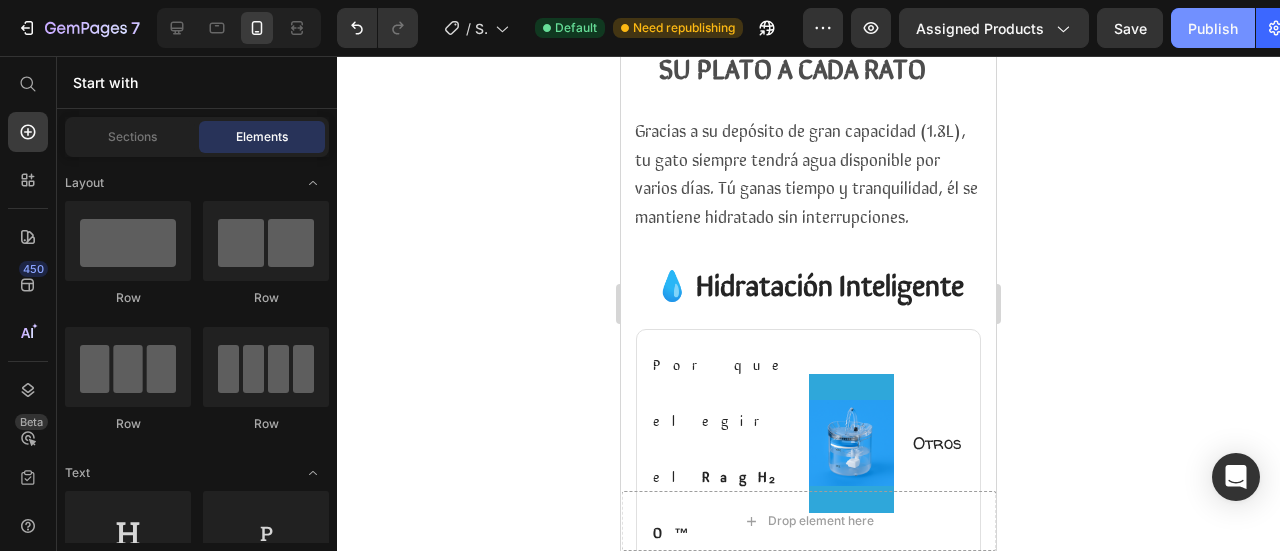 click on "Publish" at bounding box center [1213, 28] 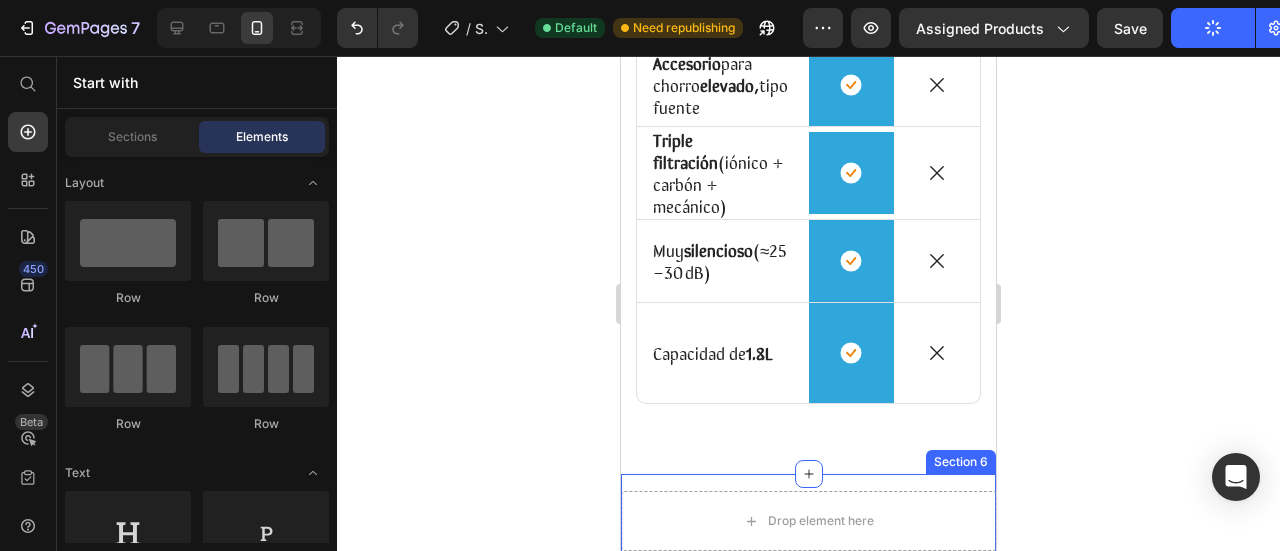 scroll, scrollTop: 3300, scrollLeft: 0, axis: vertical 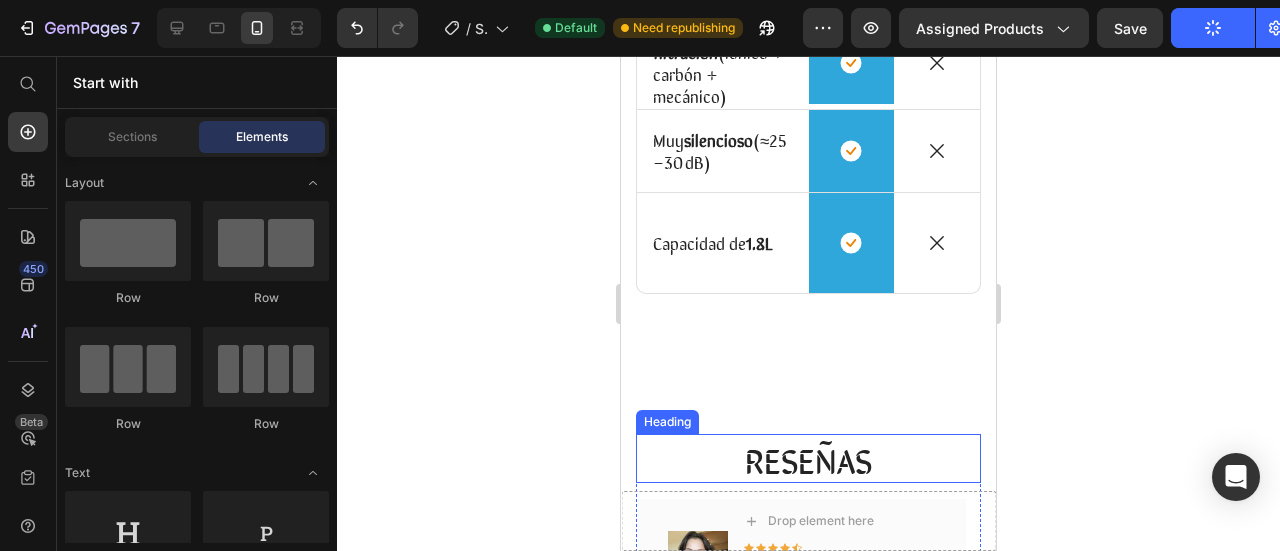 click on "RESEÑAS" at bounding box center [808, 459] 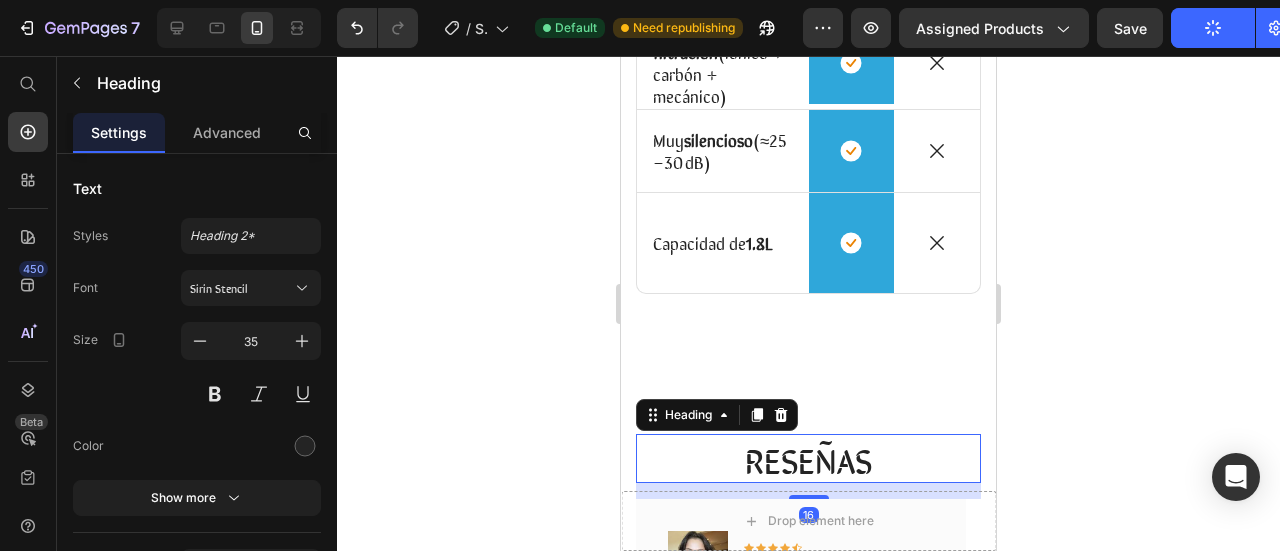 click on "RESEÑAS" at bounding box center [808, 459] 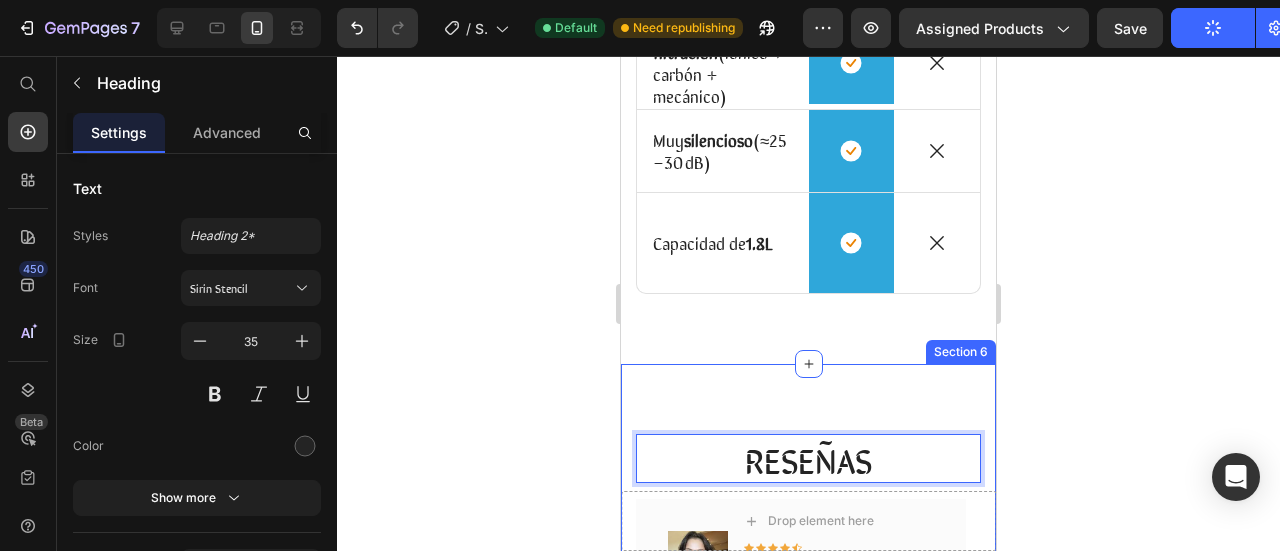 click on "RESEÑAS Heading   16 Image
Icon
Icon
Icon
Icon
Icon Row [FIRST] [LAST] Text block Row Me encanta porque ya no tengo que estar rellenando el agua a cada rato. Ahorro tiempo, y sé que mi gato siempre tiene agua fresca incluso si salgo todo el día. 10/10.". Text block                Title Line (P) Images & Gallery Ragdoll Drink™ (P) Title $99.900,00 (P) Price $120.000,00 (P) Price Row COMPRA AHORA (P) Cart Button Product Row Image
Icon
Icon
Icon
Icon
Icon Row [FIRST] [LAST]. – [CITY] Text block Row Mi veterinario me dijo que los gatos deben tomar más agua para evitar problemas renales, y con este bebedero literal es una fuente, saber que le estoy ayudando a prevenir enfermedades me deja muy tranquila. Text block (P) Images & Gallery Ragdoll Drink™ (P) Title $99.900,00 (P) Price $120.000,00 (P) Price Row COMPRA AHORA (P) Cart Button Product Row Image" at bounding box center [808, 845] 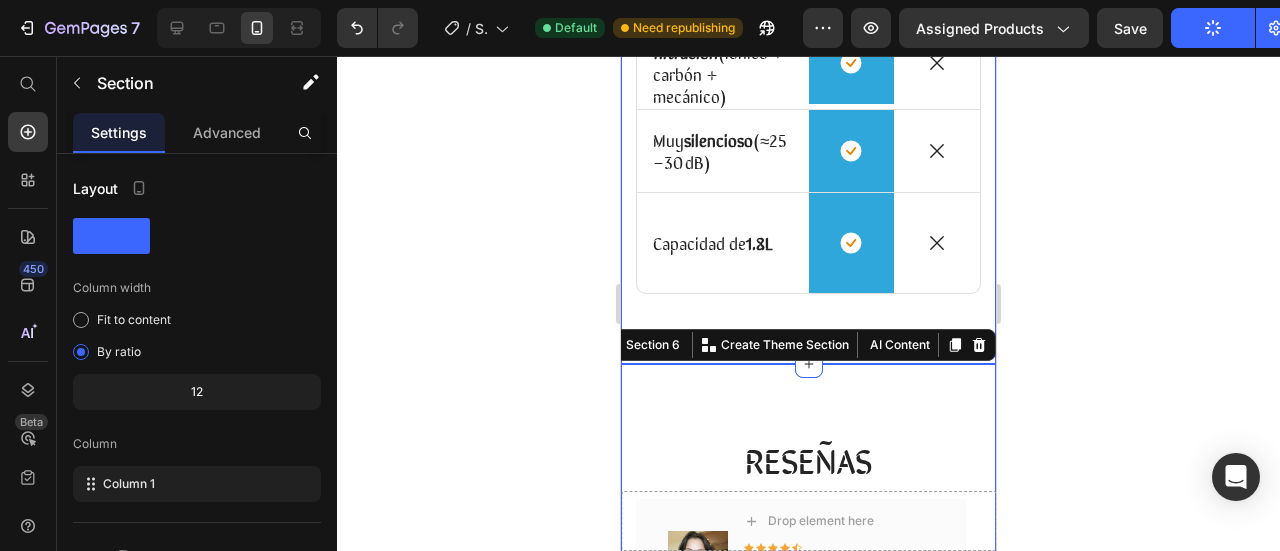 click on "⁠⁠⁠⁠⁠⁠⁠ 💧 Hidratación Inteligente Heading Por que elegir el  RagH₂O ™ Text Block Image Row Otros Text Block Row
Icon Integra un  sensor  IR con alcance hasta  3 m Text Block Row
Icon Row
Icon Row
Icon Accesorio  para chorro  elevado,  tipo fuente  Text Block Row
Icon Row
Icon Row
Icon Triple filtración  (iónico + carbón + mecánico) Text Block Row
Icon Row
Icon Row
Icon Muy  silencioso  (≈25–30 dB) Text Block Row
Icon Row
Icon Row
Icon Capacidad de  1.8L Text Block Row
Icon Row
Icon Row" at bounding box center (808, -70) 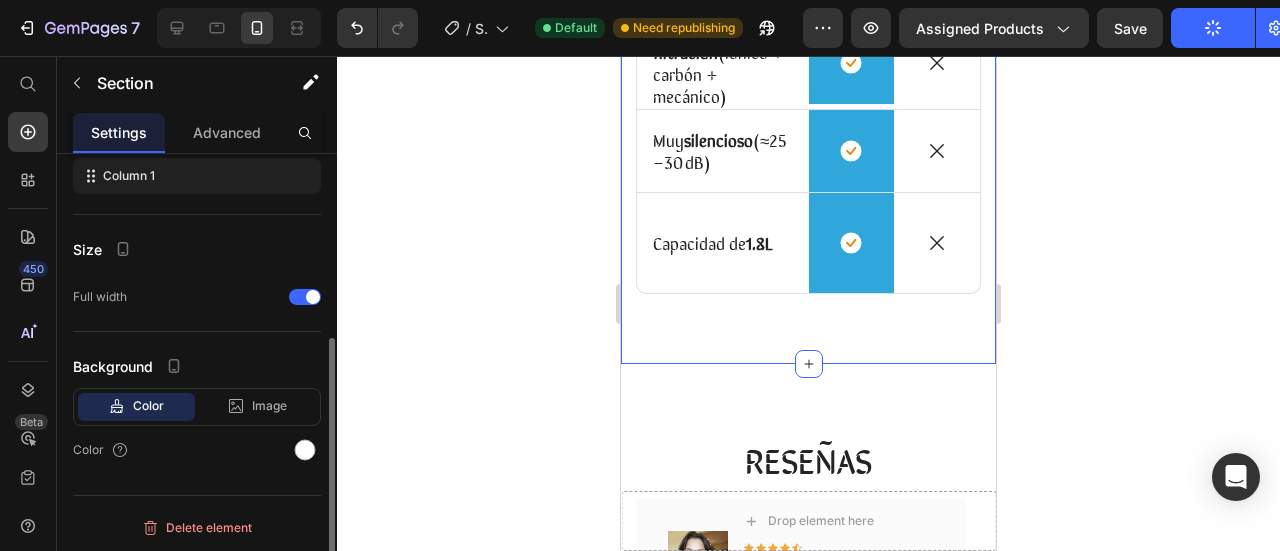 scroll, scrollTop: 0, scrollLeft: 0, axis: both 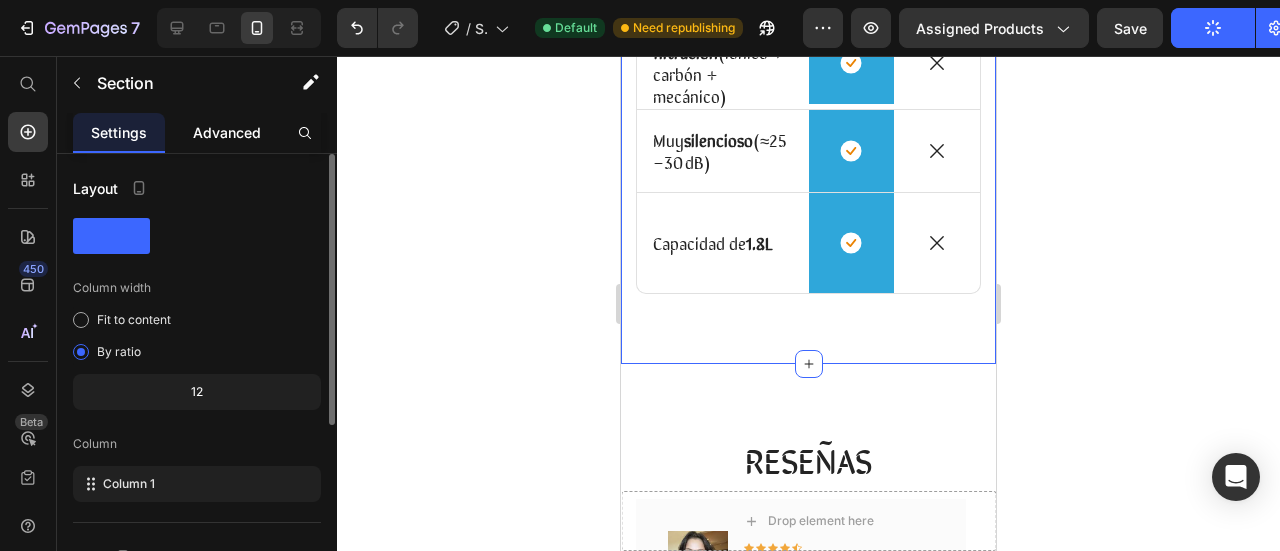 click on "Advanced" at bounding box center [227, 132] 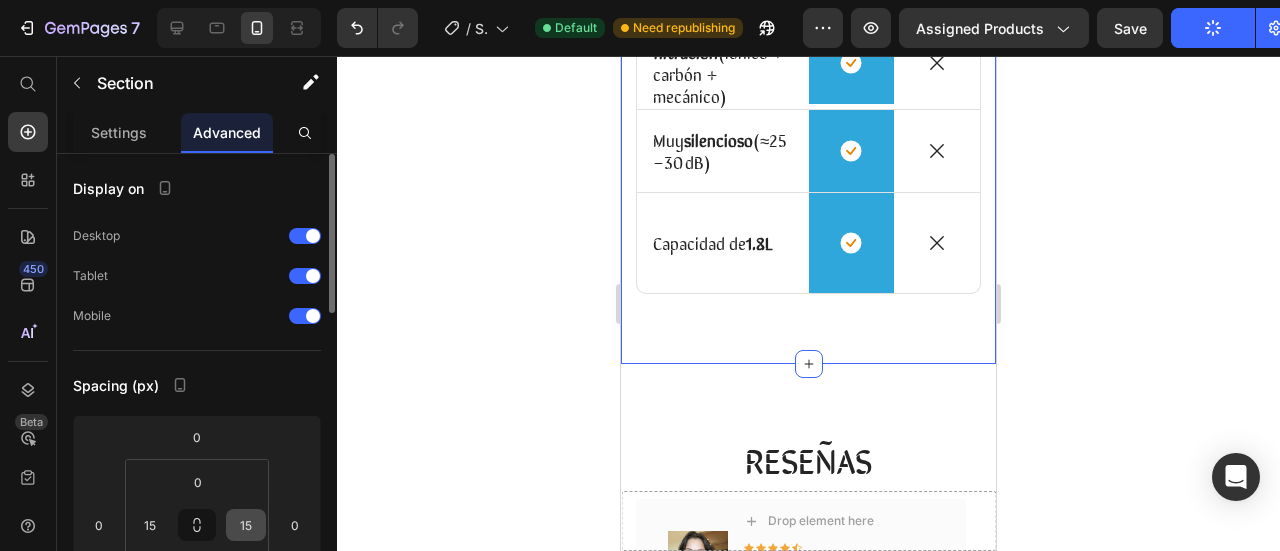 scroll, scrollTop: 200, scrollLeft: 0, axis: vertical 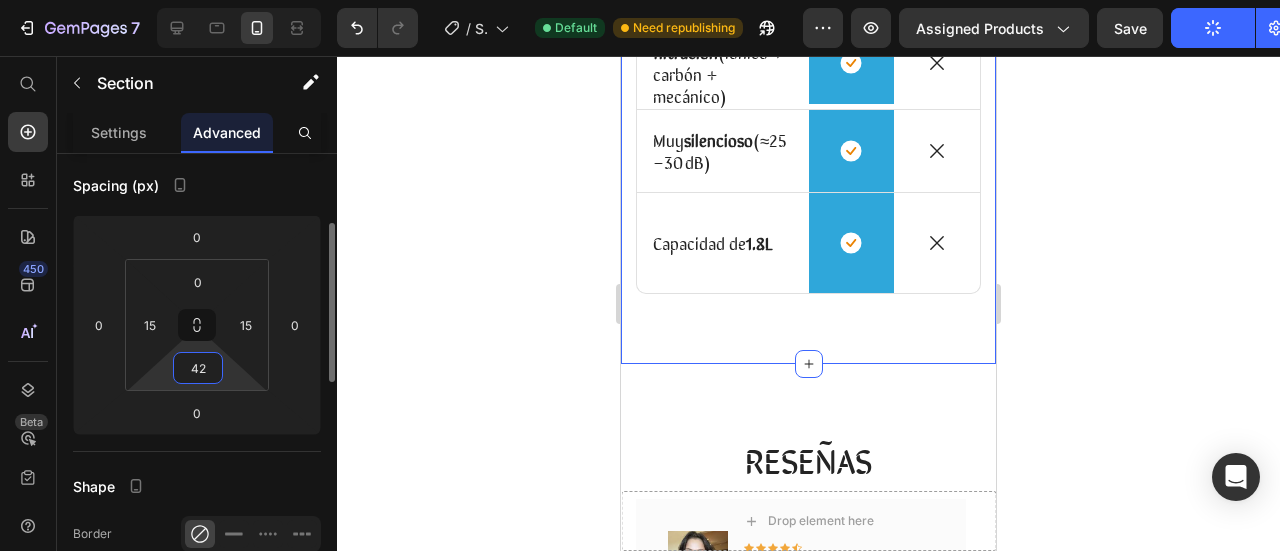 click on "42" at bounding box center (198, 368) 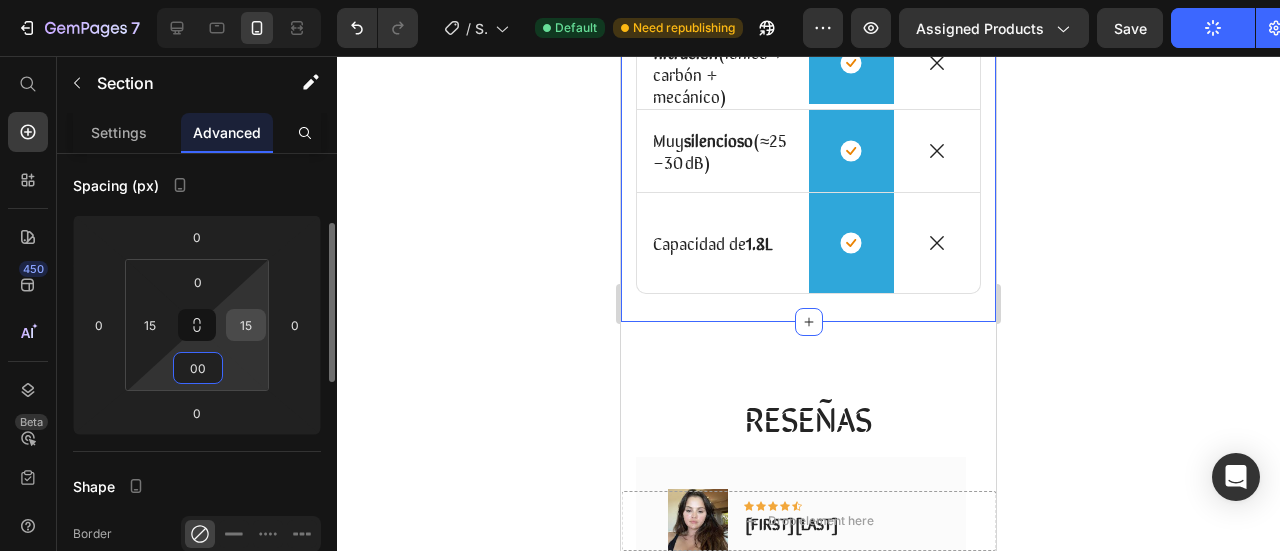 type on "0" 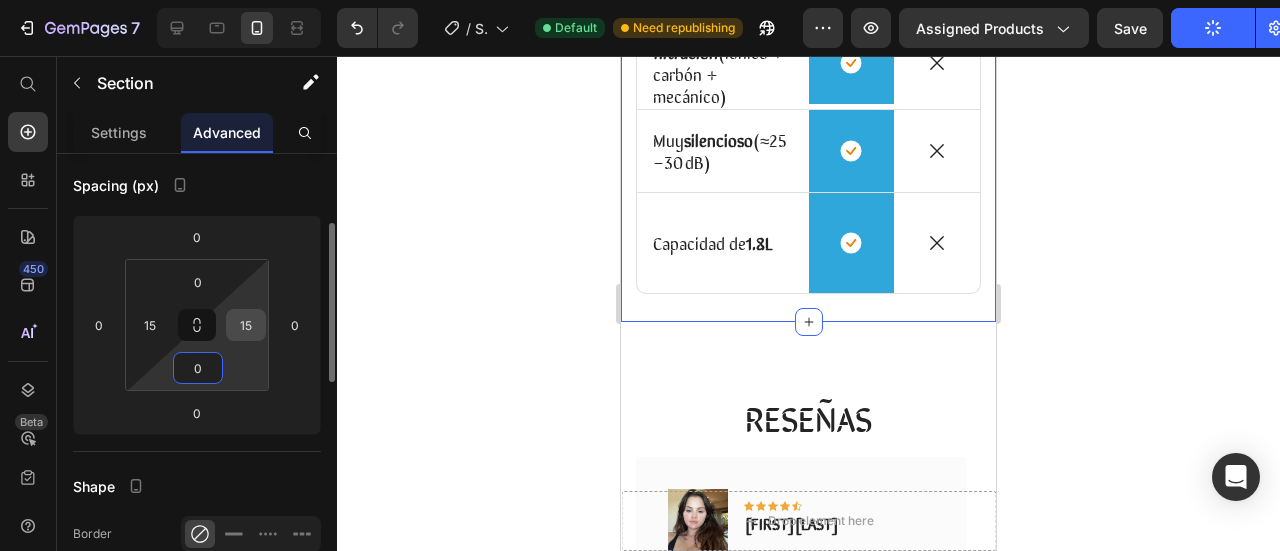 click on "15" at bounding box center (246, 325) 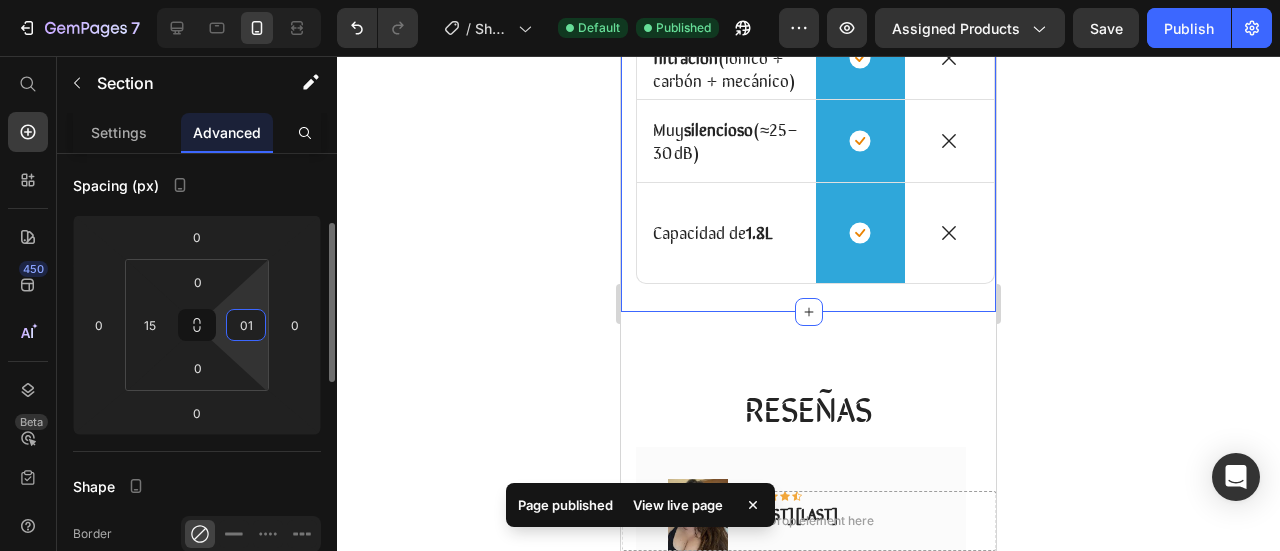 click on "01" at bounding box center (246, 325) 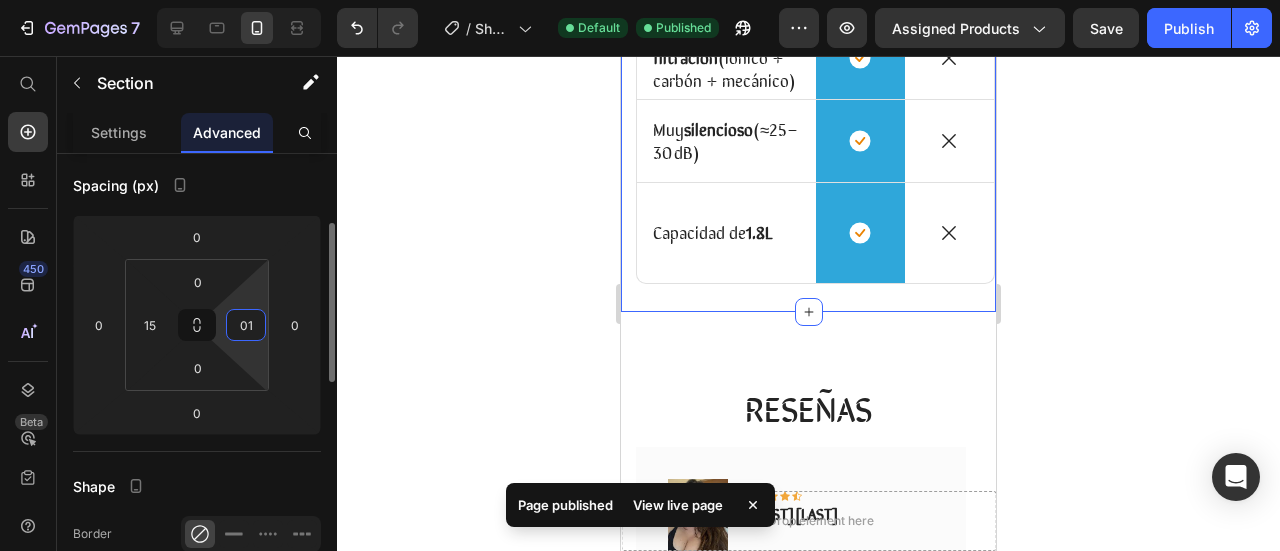 type on "1" 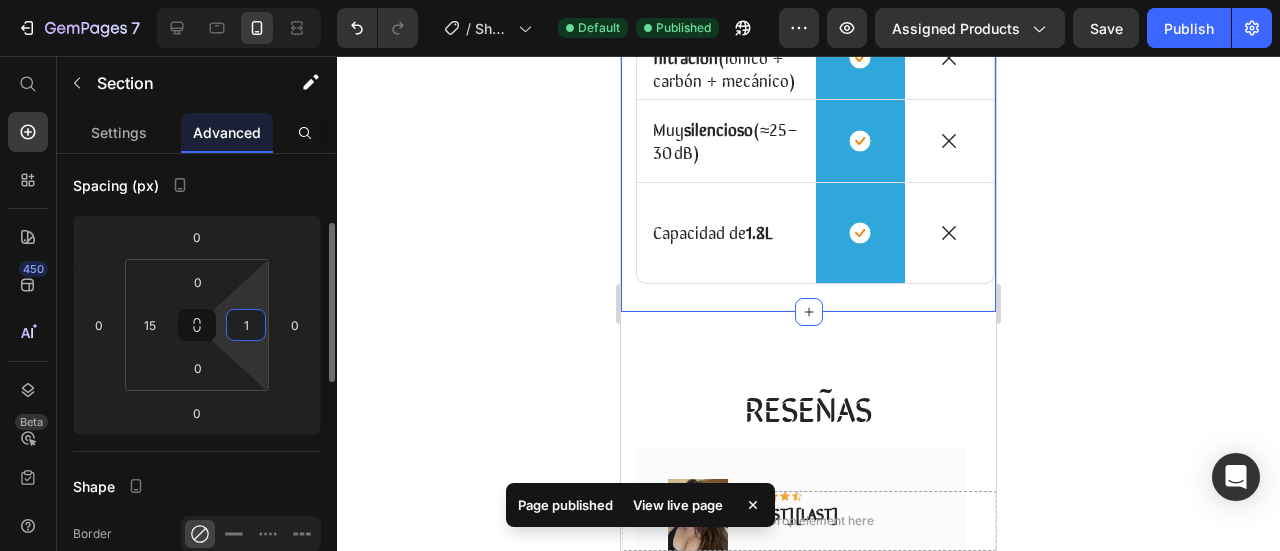 click on "1" at bounding box center (246, 325) 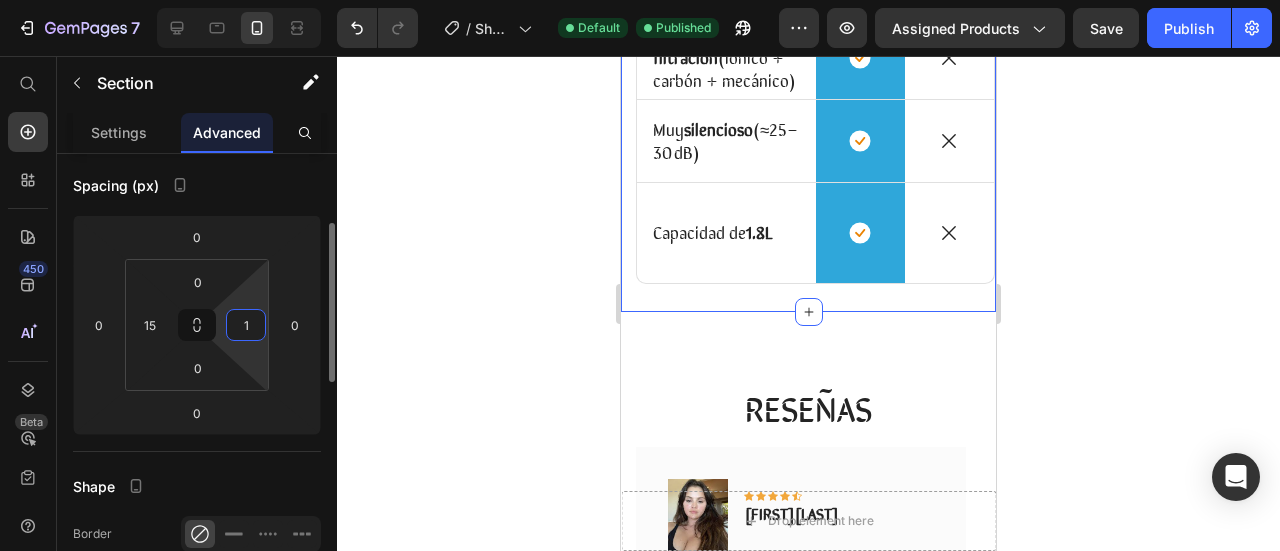 type on "15" 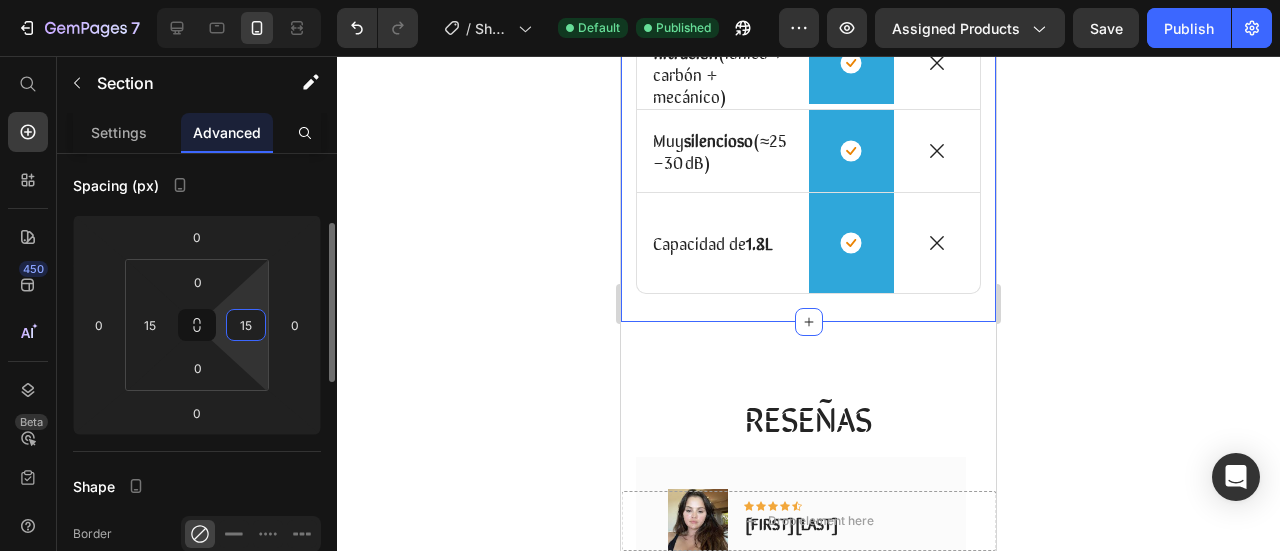 scroll, scrollTop: 0, scrollLeft: 0, axis: both 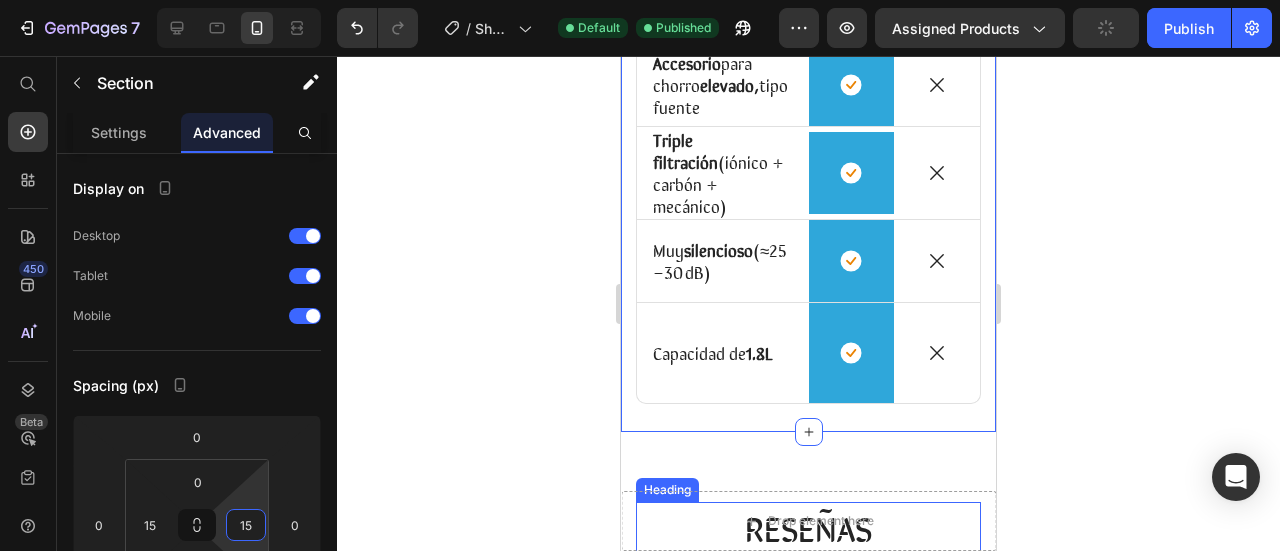 click on "RESEÑAS" at bounding box center [808, 527] 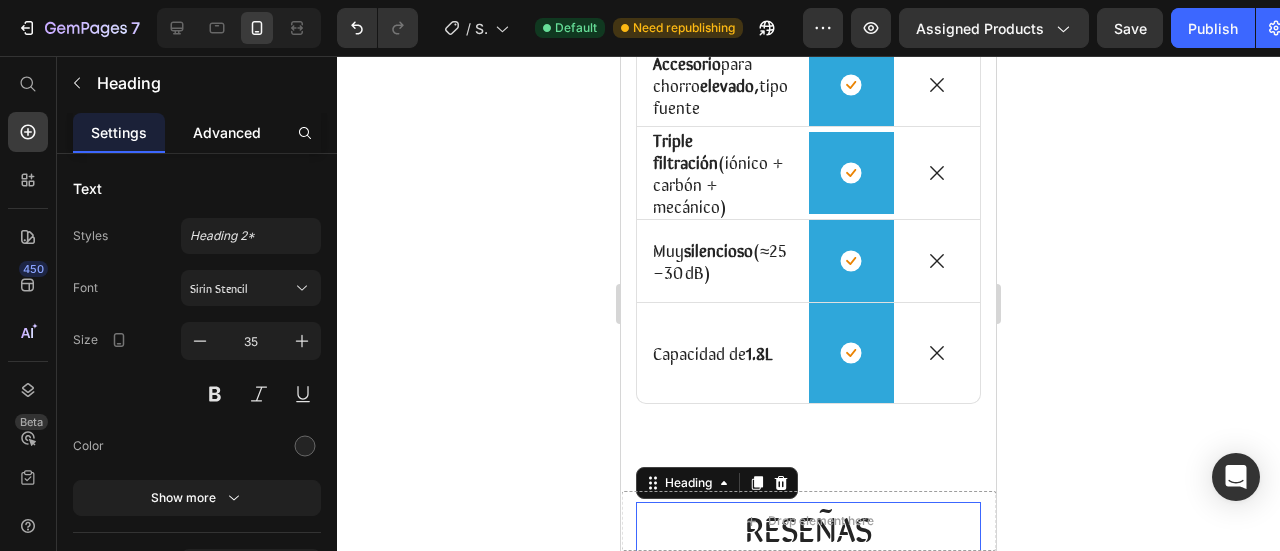 click on "Advanced" 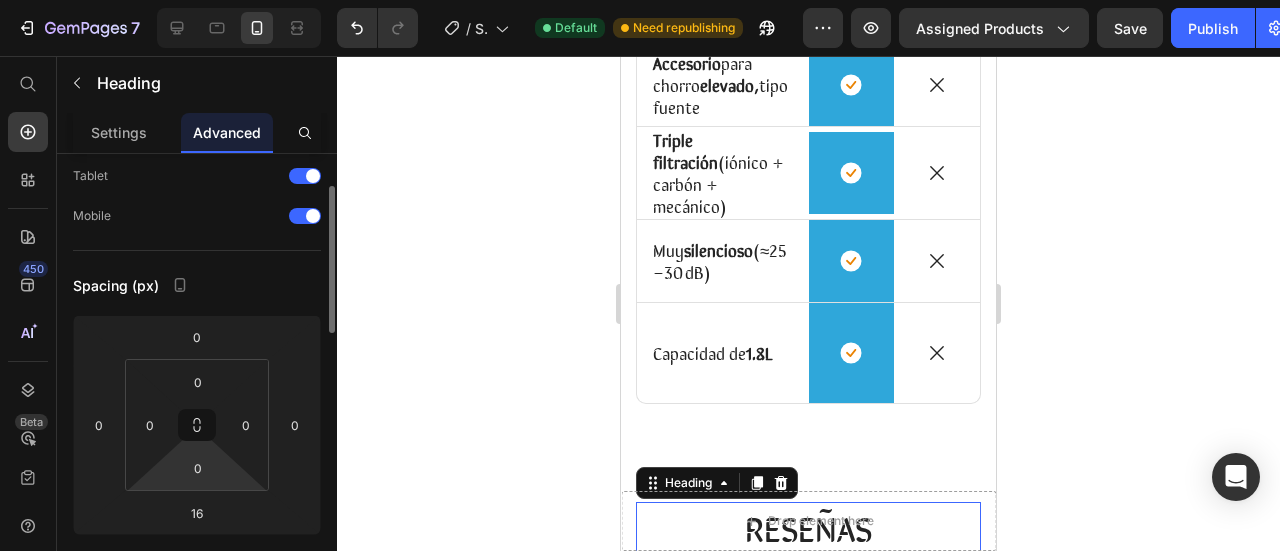 scroll, scrollTop: 200, scrollLeft: 0, axis: vertical 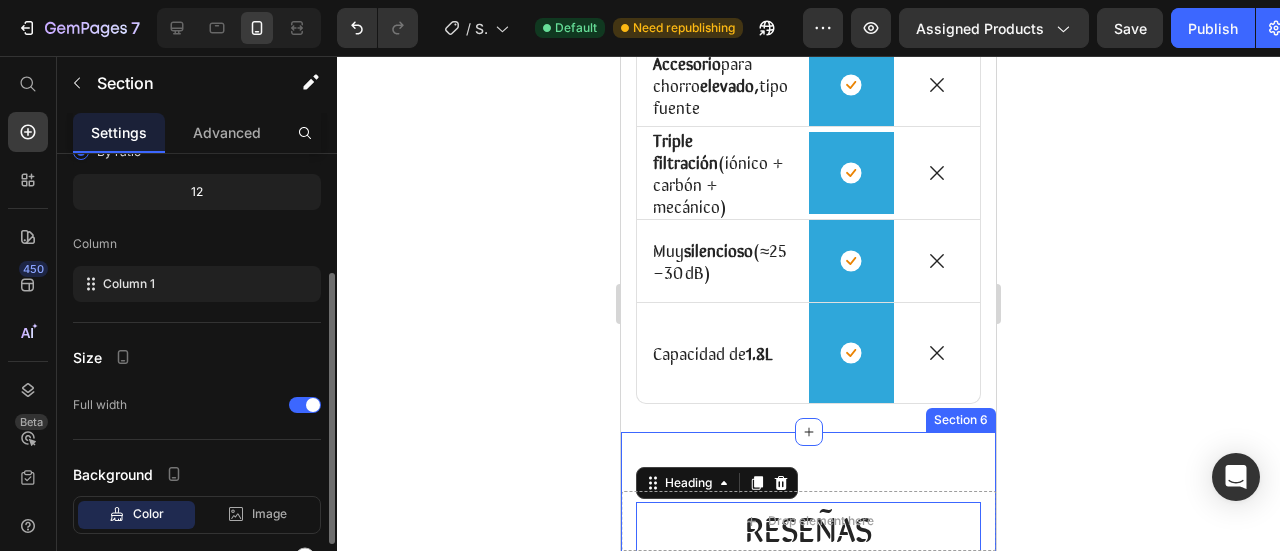 click on "RESEÑAS Heading   16 Image
Icon
Icon
Icon
Icon
Icon Row [FIRST] [LAST] Text block Row Me encanta porque ya no tengo que estar rellenando el agua a cada rato. Ahorro tiempo, y sé que mi gato siempre tiene agua fresca incluso si salgo todo el día. 10/10.". Text block                Title Line (P) Images & Gallery Ragdoll Drink™ (P) Title $99.900,00 (P) Price $120.000,00 (P) Price Row COMPRA AHORA (P) Cart Button Product Row Image
Icon
Icon
Icon
Icon
Icon Row [FIRST] [LAST]. – [CITY] Text block Row Mi veterinario me dijo que los gatos deben tomar más agua para evitar problemas renales, y con este bebedero literal es una fuente, saber que le estoy ayudando a prevenir enfermedades me deja muy tranquila. Text block (P) Images & Gallery Ragdoll Drink™ (P) Title $99.900,00 (P) Price $120.000,00 (P) Price Row COMPRA AHORA (P) Cart Button Product Row Image" at bounding box center (808, 913) 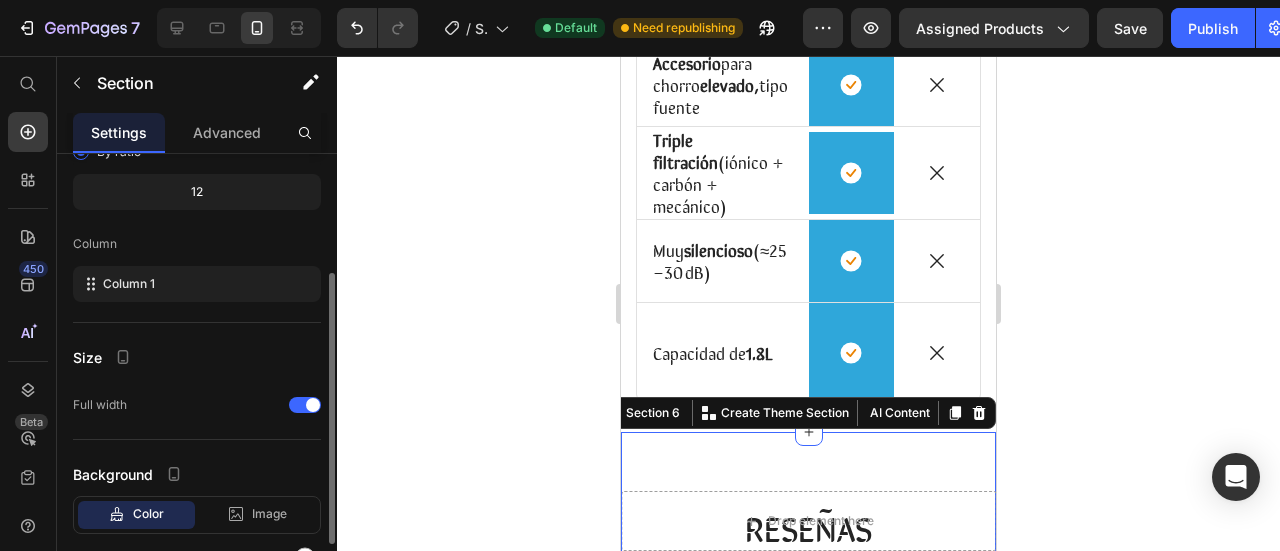 scroll, scrollTop: 0, scrollLeft: 0, axis: both 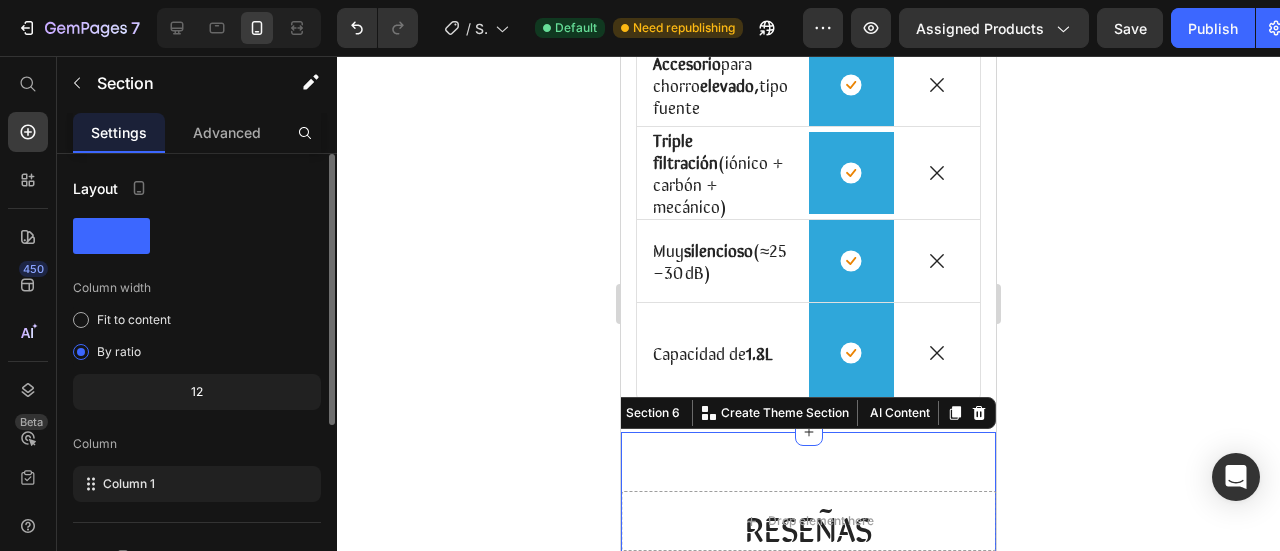 click 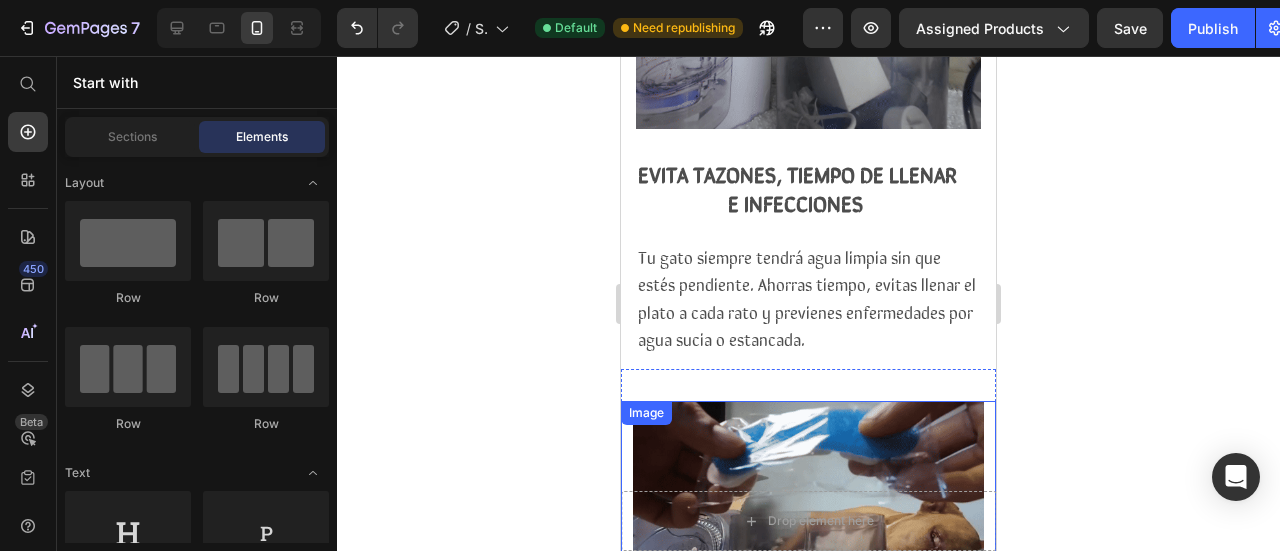 scroll, scrollTop: 1300, scrollLeft: 0, axis: vertical 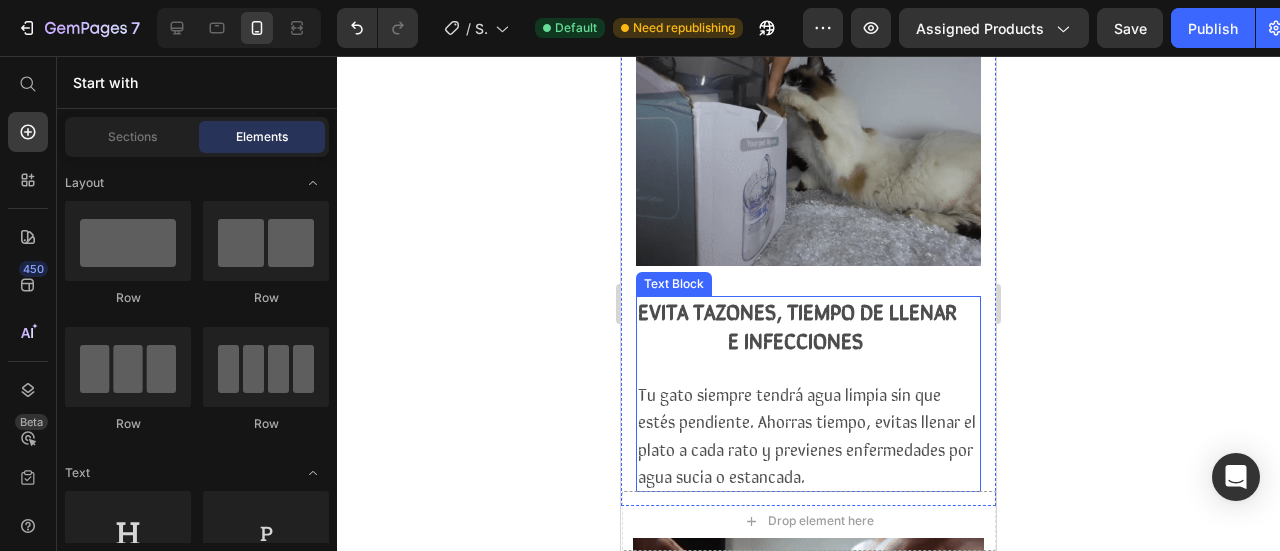 click on "EVITA TAZONES, TIEMPO DE LLENAR                       E INFECCIONES" at bounding box center [807, 324] 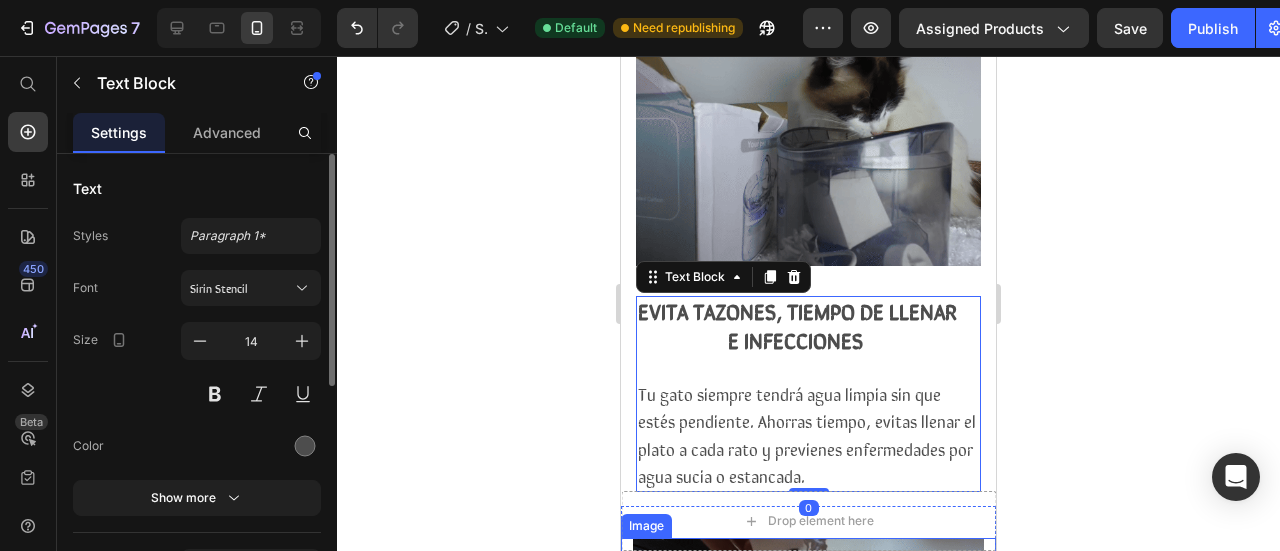 scroll, scrollTop: 1700, scrollLeft: 0, axis: vertical 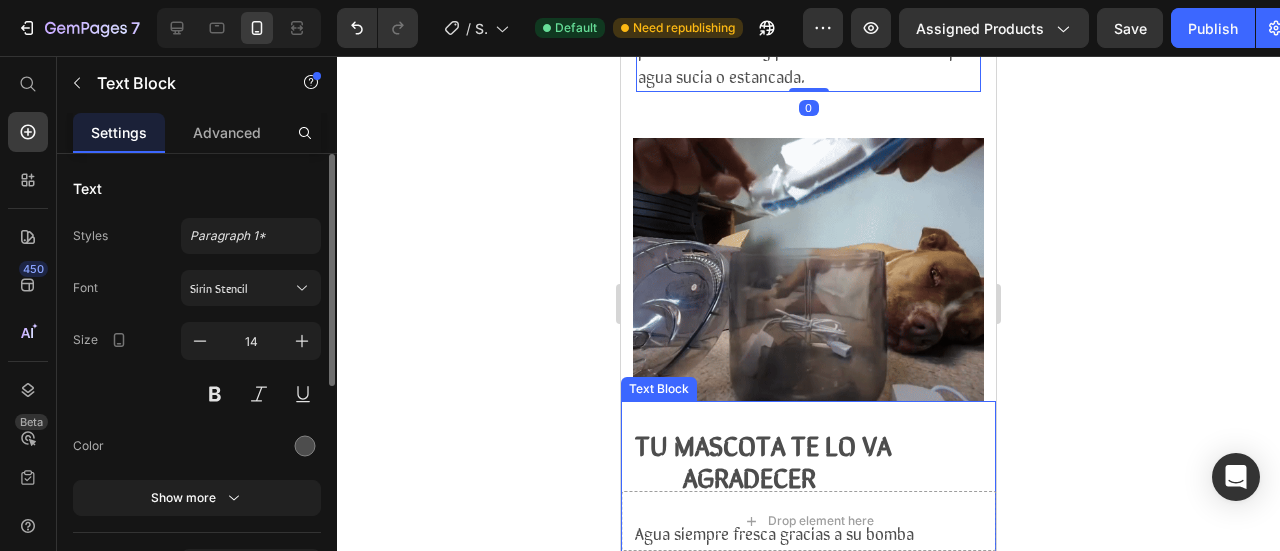 click on "TU MASCOTA TE LO VA                       AGRADECER" at bounding box center (805, 459) 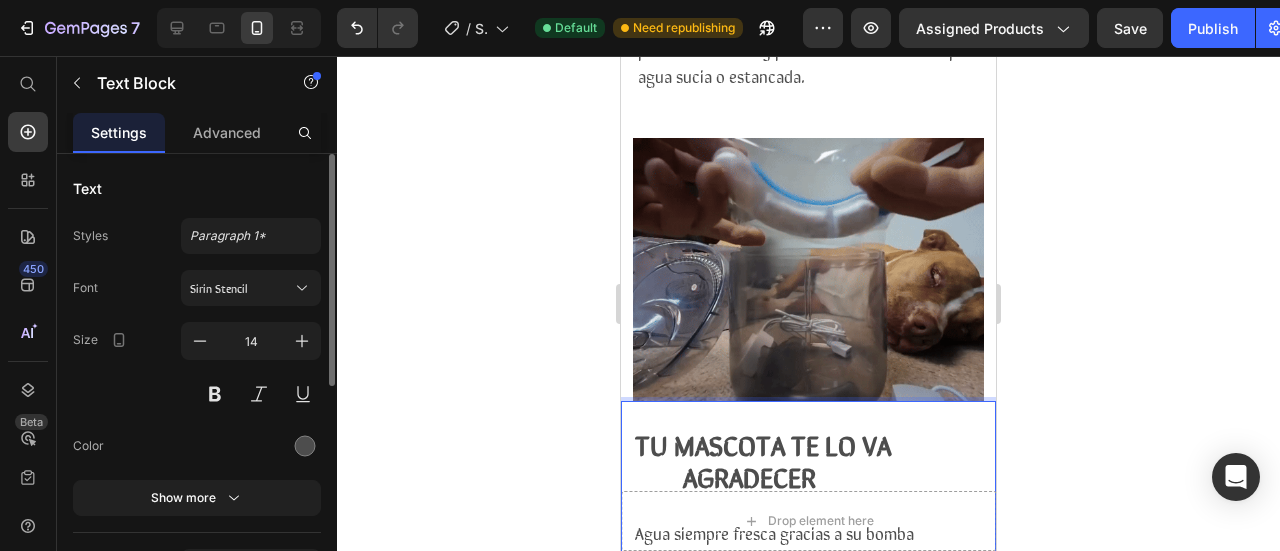 click on "TU MASCOTA TE LO VA                       AGRADECER" at bounding box center [805, 459] 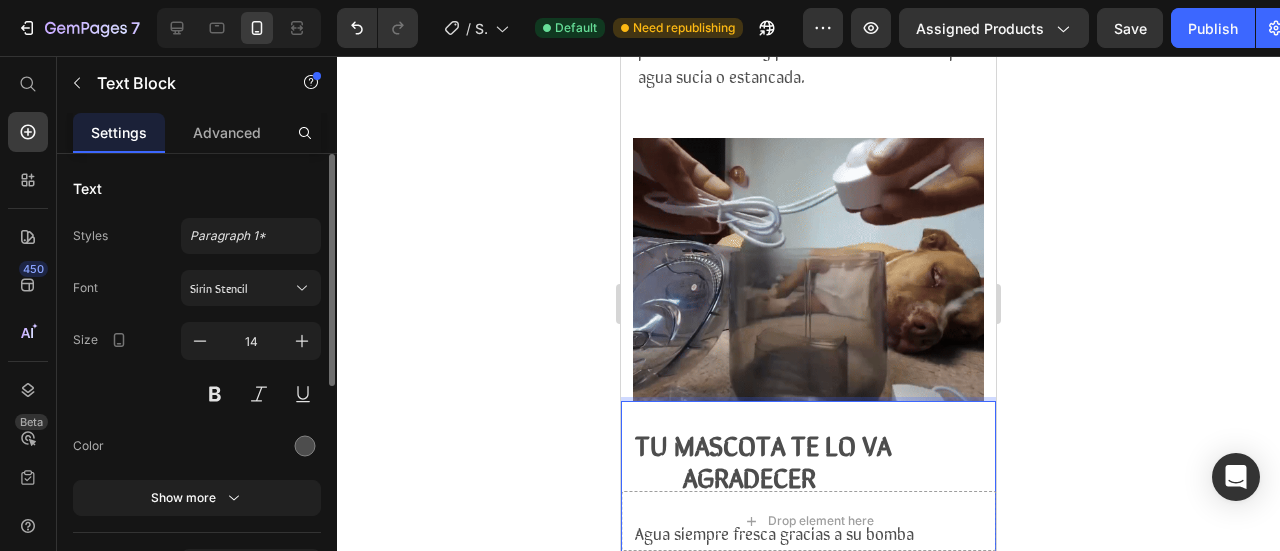 drag, startPoint x: 838, startPoint y: 367, endPoint x: 753, endPoint y: 355, distance: 85.84288 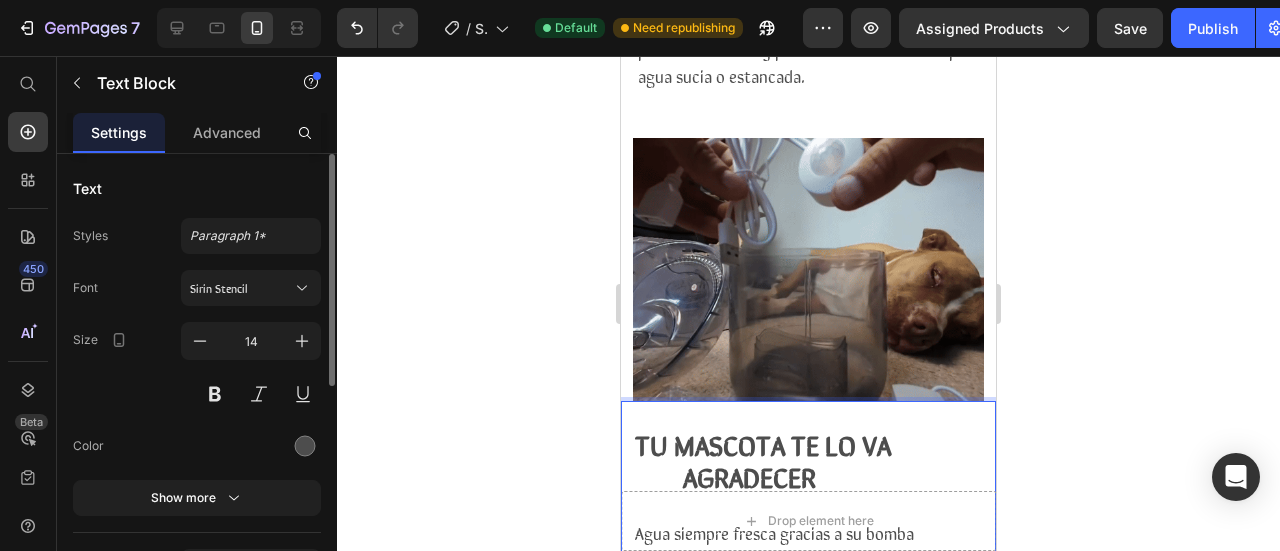 click on "TU MASCOTA TE LO VA                       AGRADECER" at bounding box center [805, 459] 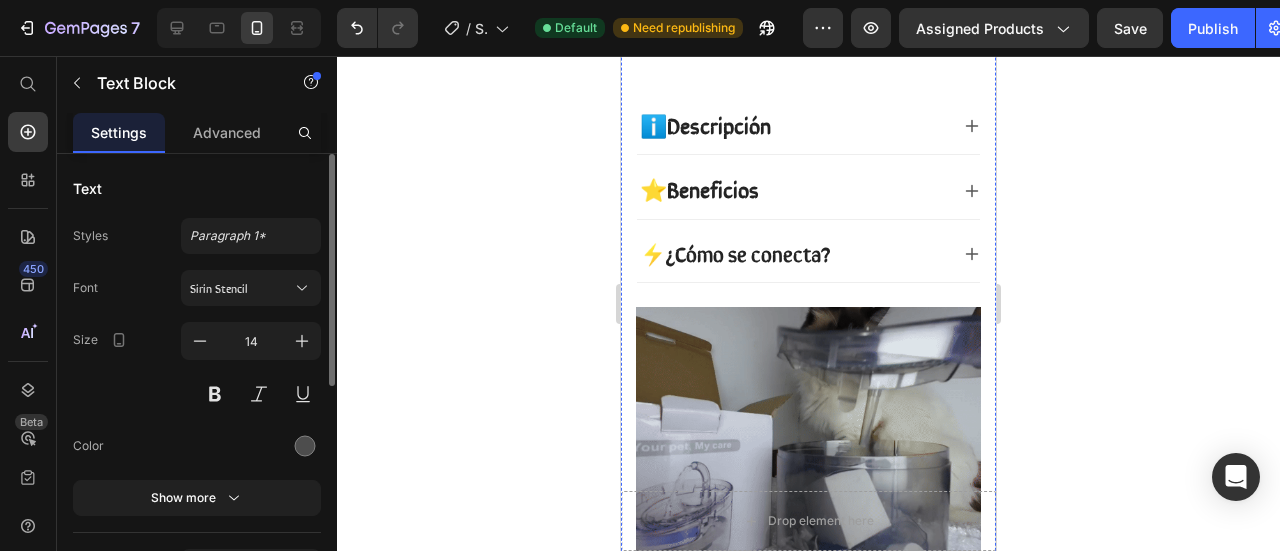 scroll, scrollTop: 1300, scrollLeft: 0, axis: vertical 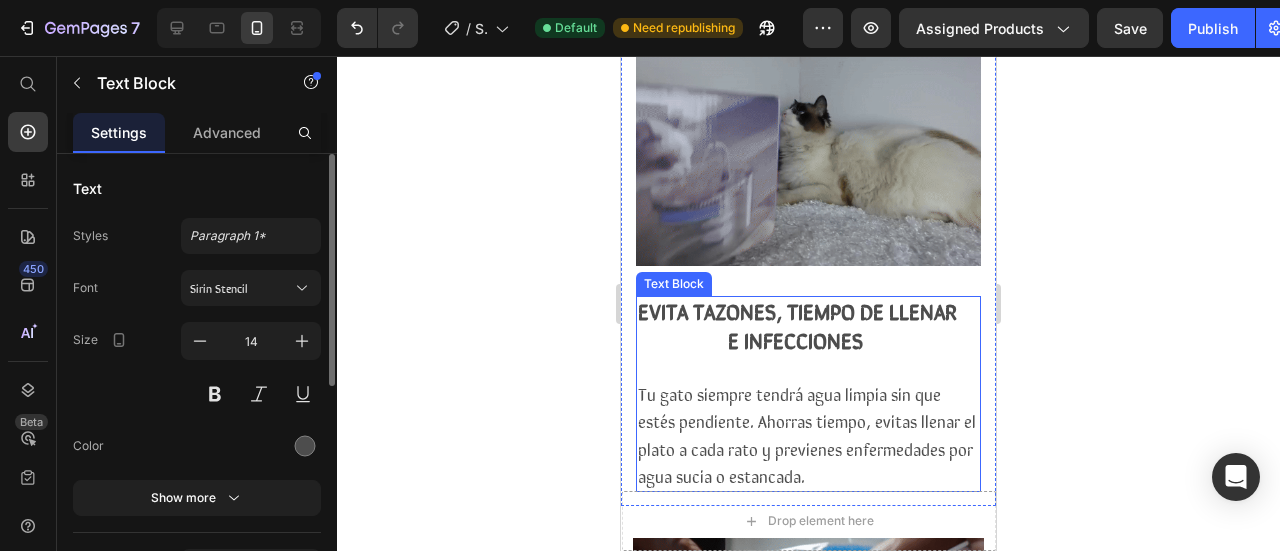 click on "EVITA TAZONES, TIEMPO DE LLENAR                       E INFECCIONES" at bounding box center [807, 324] 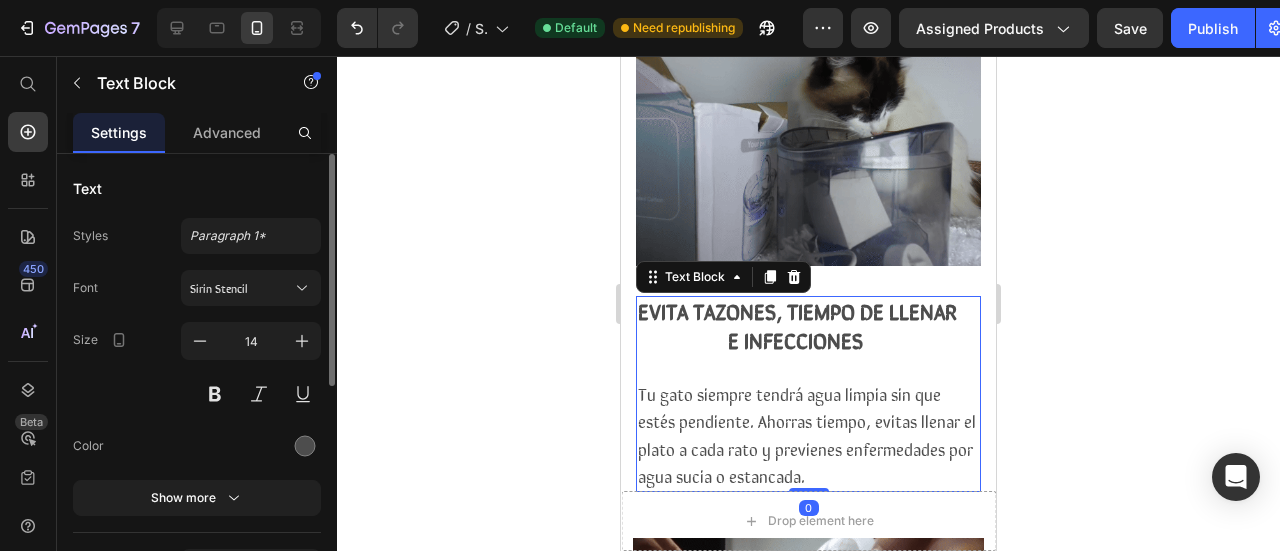 click on "EVITA TAZONES, TIEMPO DE LLENAR                       E INFECCIONES" at bounding box center [807, 324] 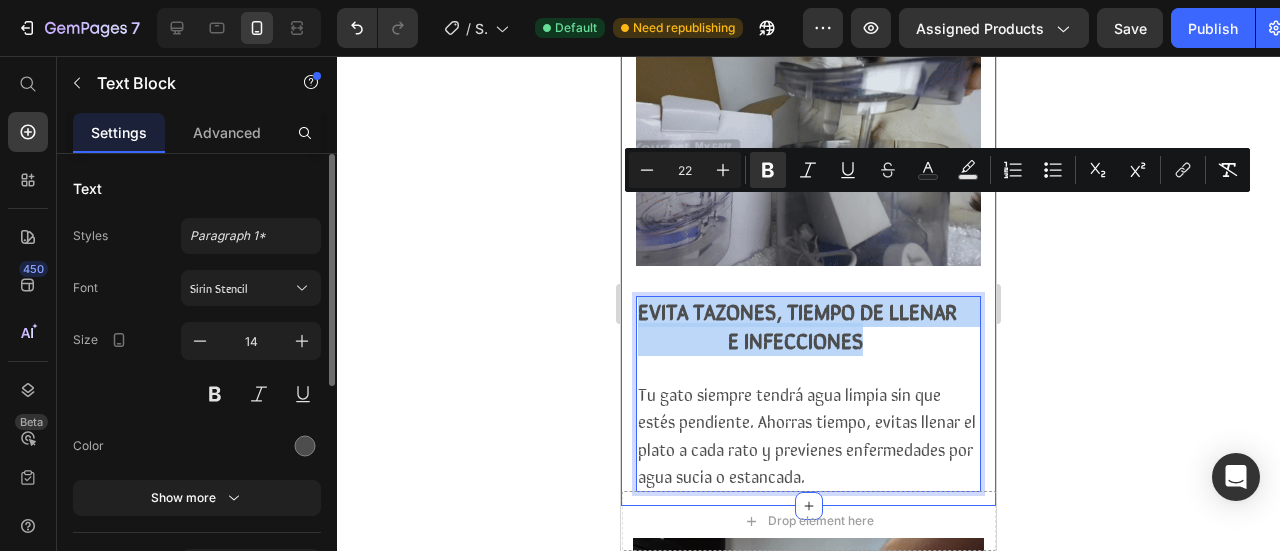 drag, startPoint x: 873, startPoint y: 249, endPoint x: 618, endPoint y: 215, distance: 257.25668 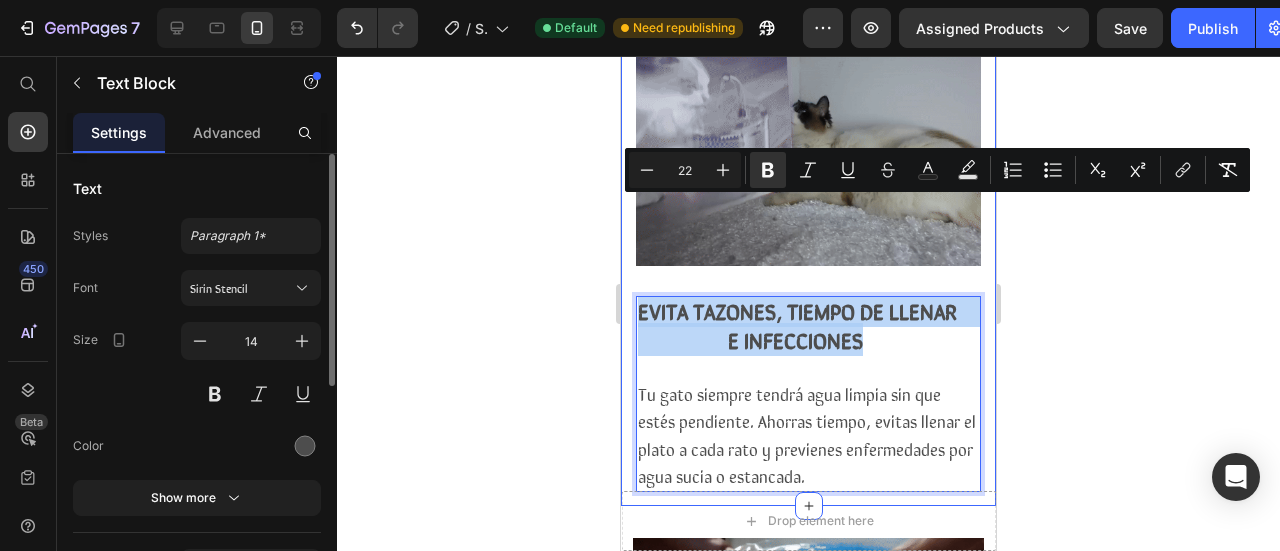 click on "iPhone 13 Mini  ( 375 px) iPhone 13 Mini iPhone 13 Pro iPhone 11 Pro Max iPhone 15 Pro Max Pixel 7 Galaxy S8+ Galaxy S20 Ultra iPad Mini iPad Air iPad Pro
Drop element here Sticky
RagH₂O Item List
Entrega   3 a 5 dias  Item List Row
Product Images
Icon Boosts immunity and defense Text Block
Icon Boosts immunity and defense Text Block
Icon Boosts immunity and defense Text Block Row Icon Icon Icon Icon Icon Icon List [FIRST] [LAST]. Text Block Row Verified Buyer Item List Row “At vero eos et accusamus et iusto odio dignissimos ducimus qui blanditiis praesentium voluptatum” Text Block Row Icon Icon Icon Icon Icon Icon List +1.500 vendidos! Text Block Row Ragdoll Drink™ Product Title $99.900,00 Product Price
Gran capacidad de 1.8L
Triple sistema de filtración
Detecta a tu mascota" at bounding box center [808, 1180] 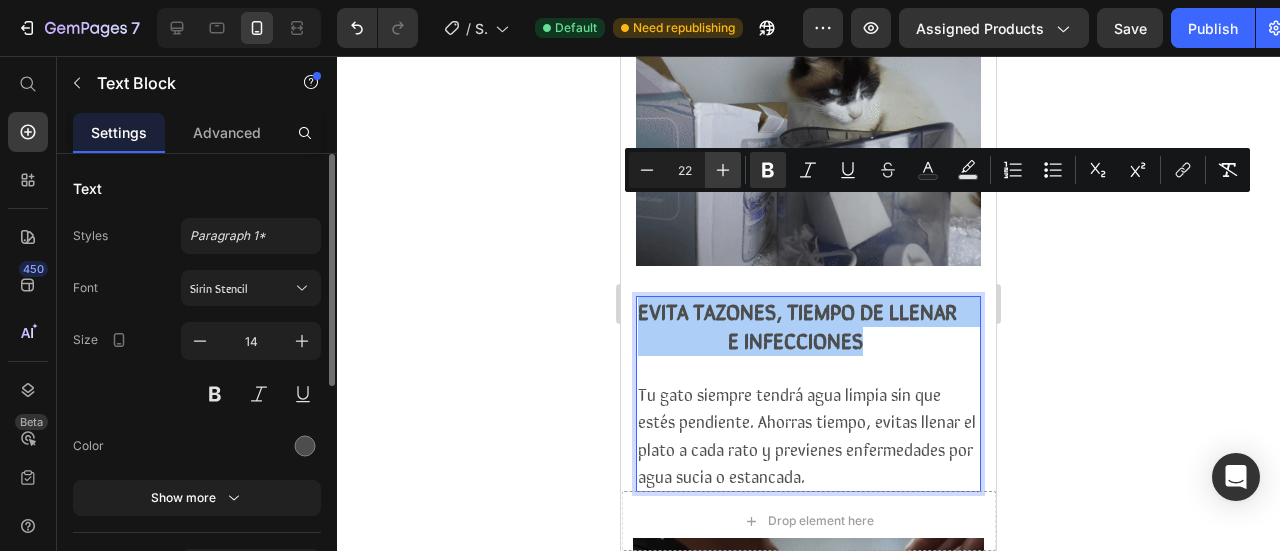 click 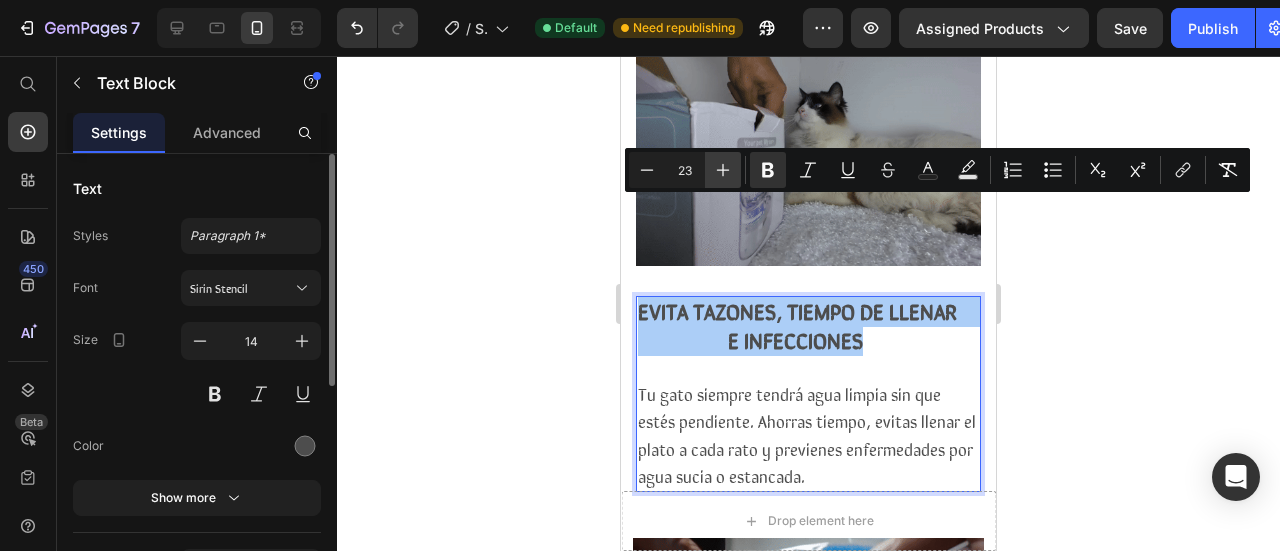click 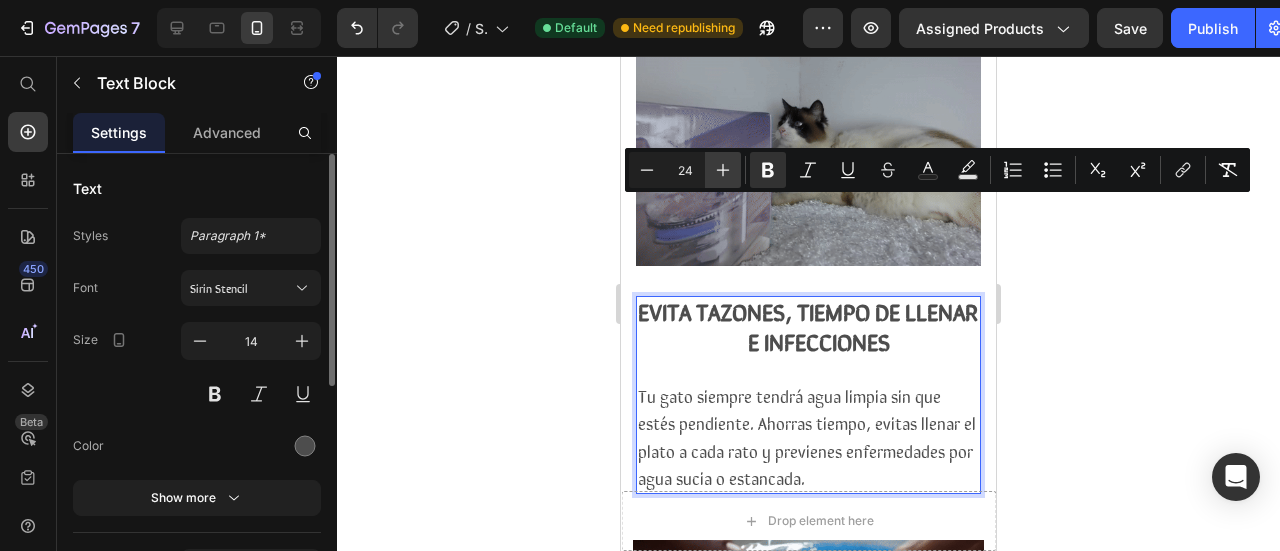 click 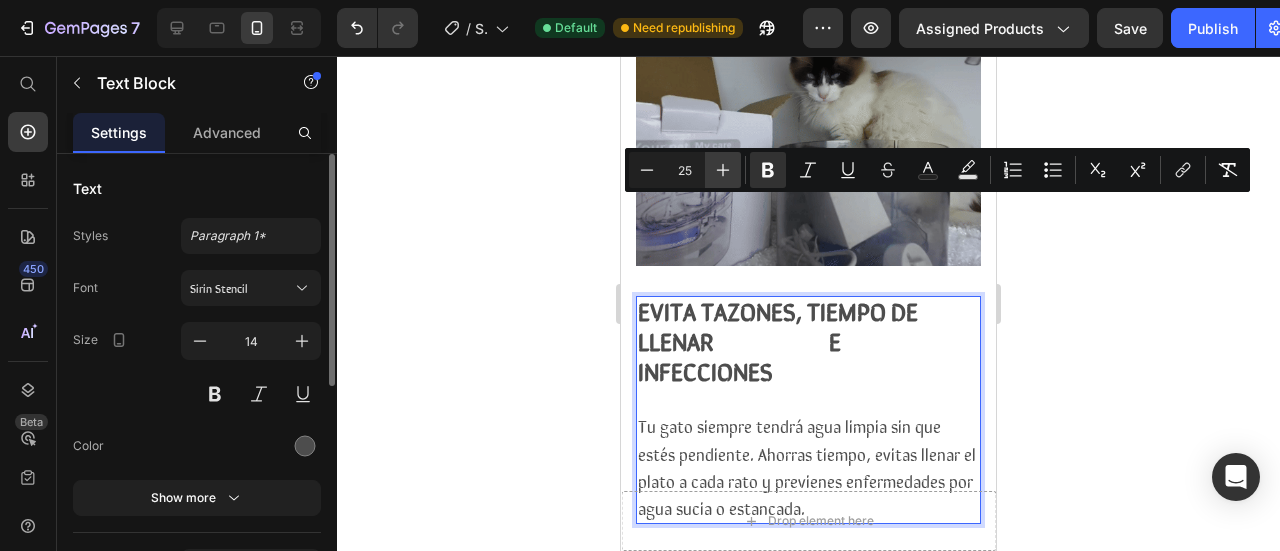 click 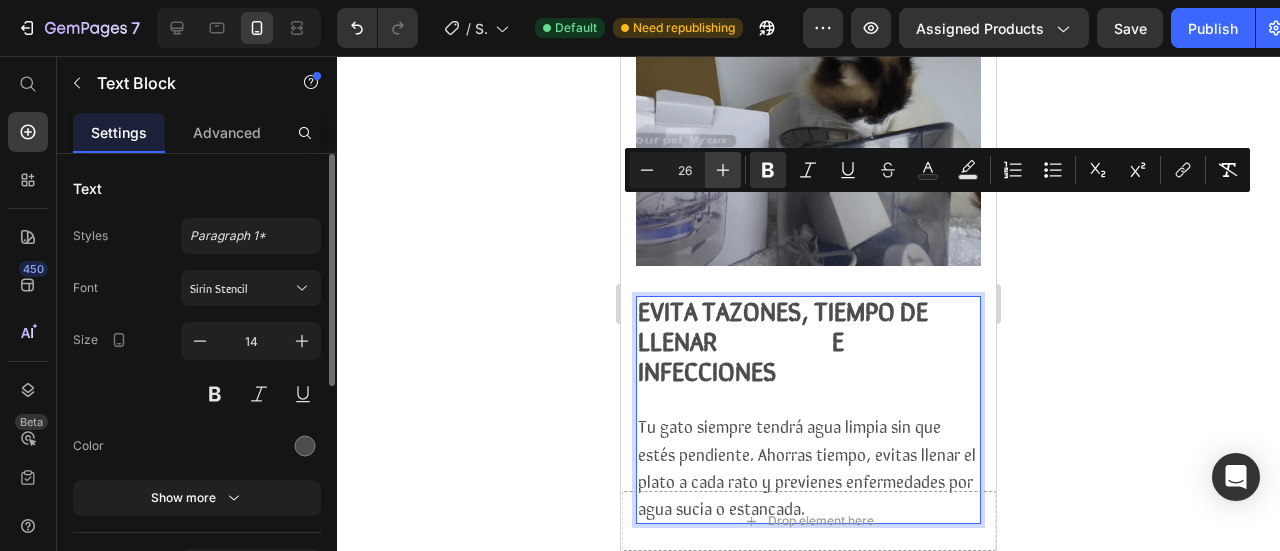 click 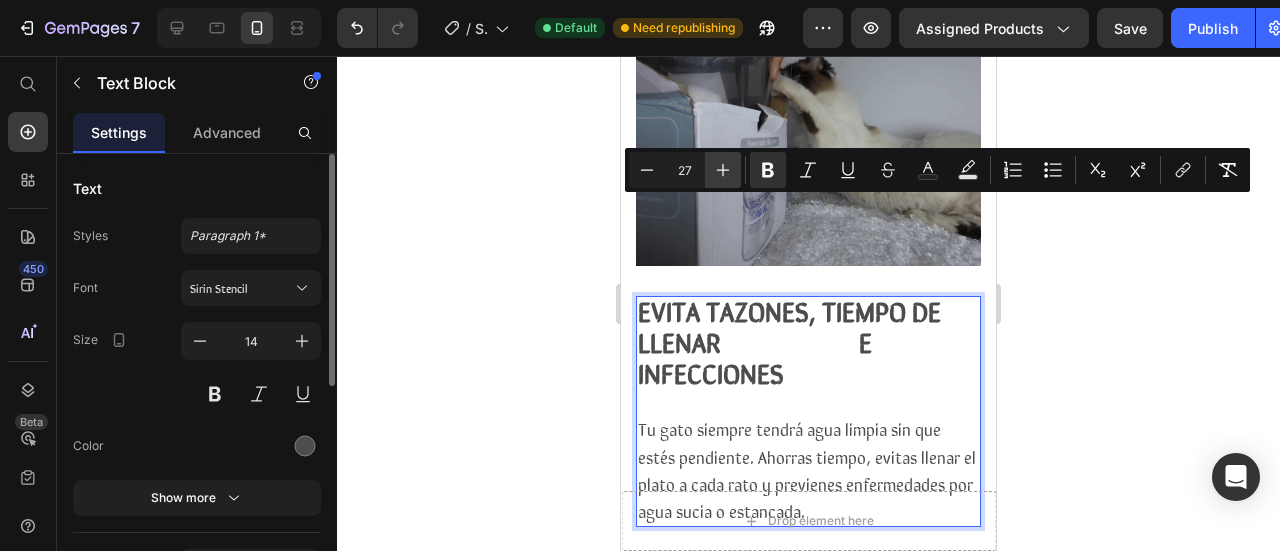 click 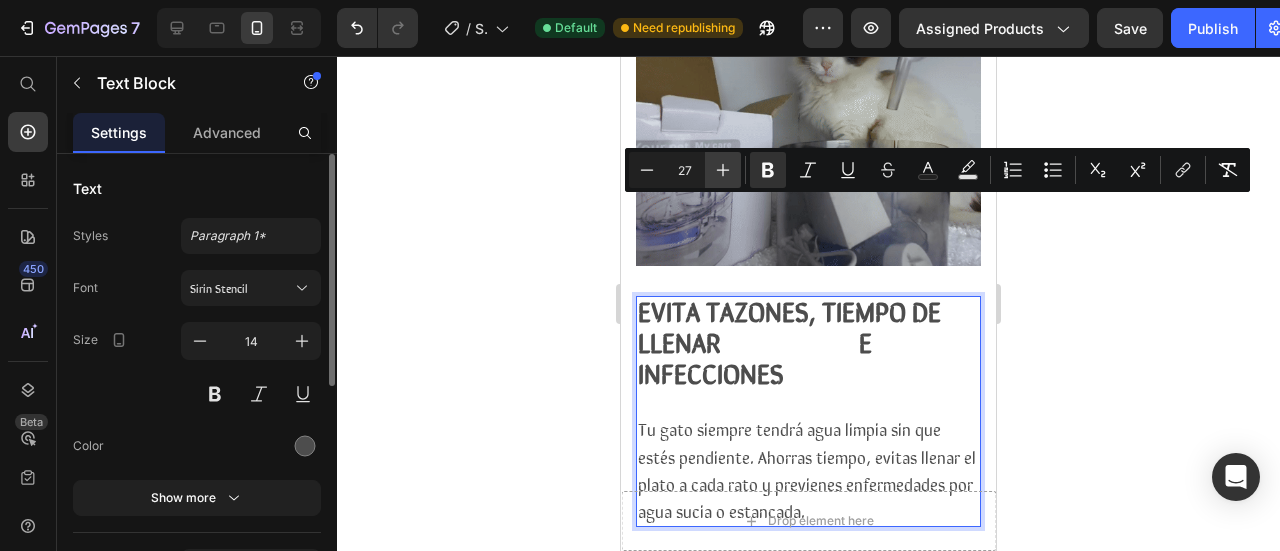 type on "28" 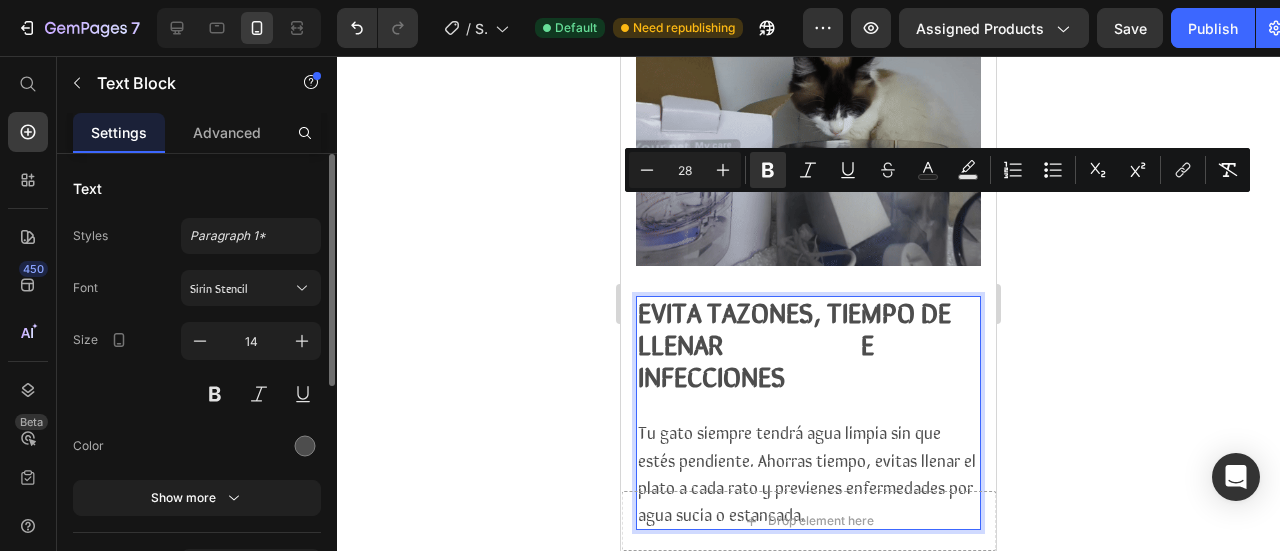 click on "EVITA TAZONES, TIEMPO DE LLENAR                       E INFECCIONES" at bounding box center [808, 346] 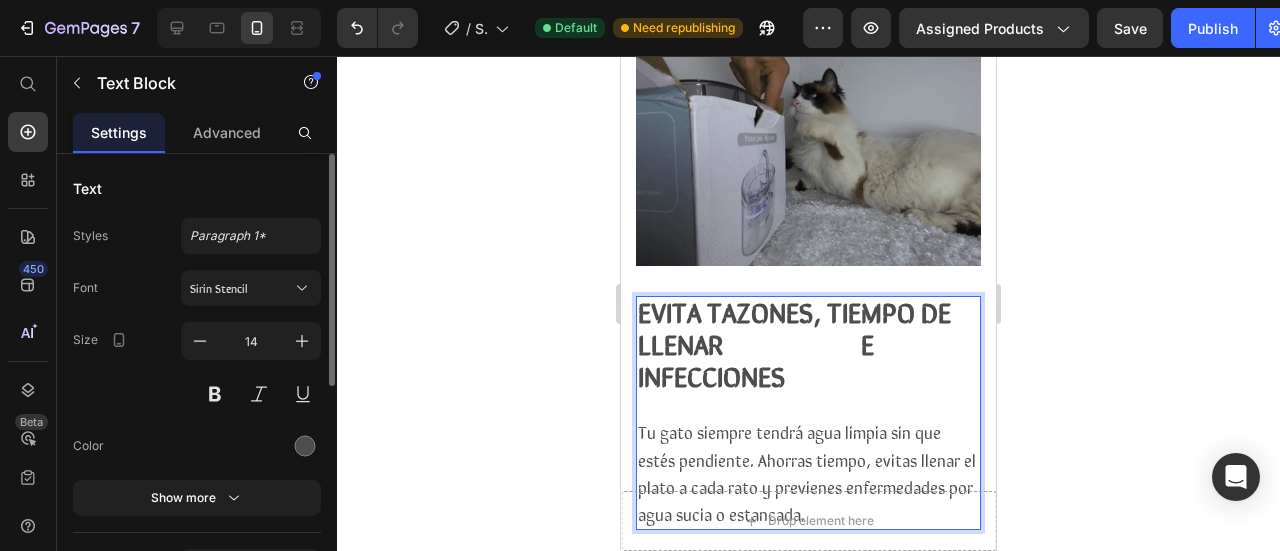 click on "EVITA TAZONES, TIEMPO DE LLENAR                       E INFECCIONES" at bounding box center (794, 342) 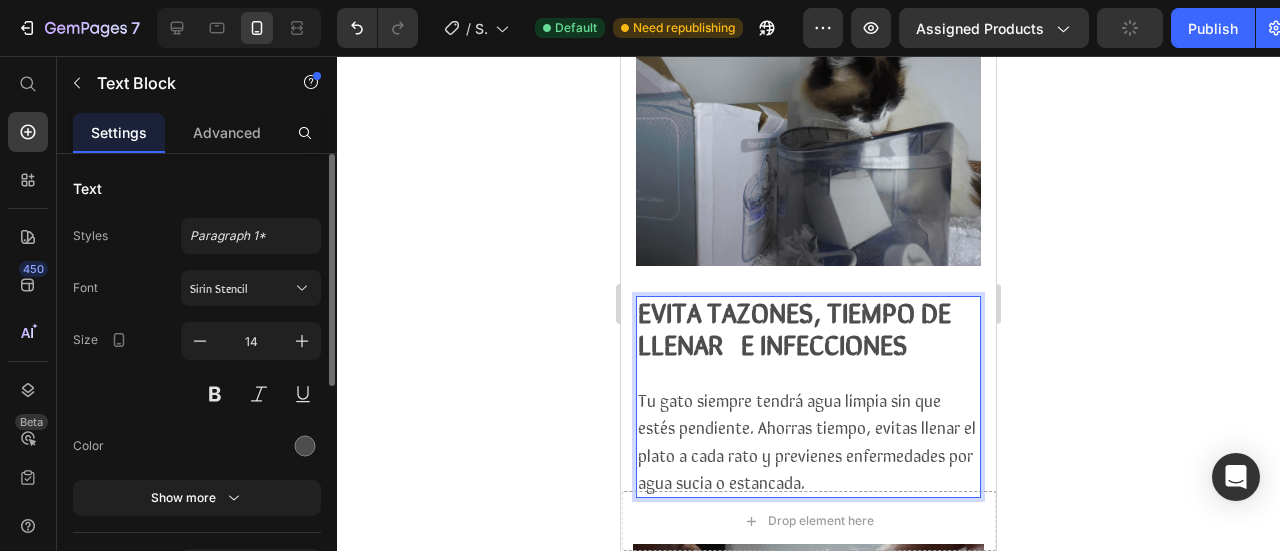 click on "EVITA TAZONES, TIEMPO DE LLENAR   E INFECCIONES" at bounding box center [794, 326] 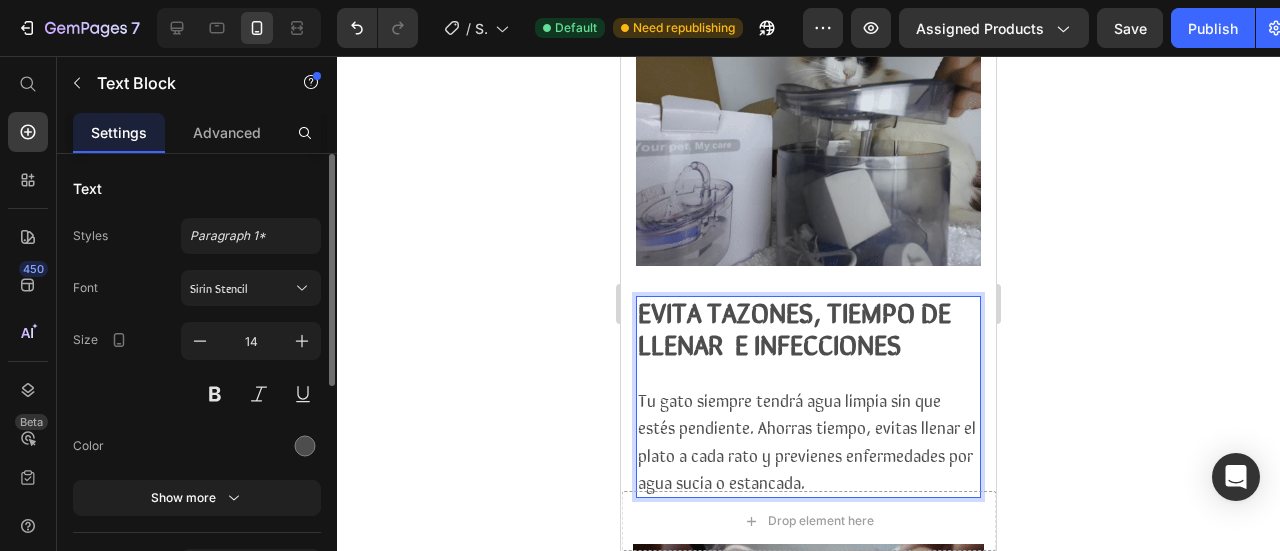 click on "EVITA TAZONES, TIEMPO DE LLENAR  E INFECCIONES" at bounding box center [794, 326] 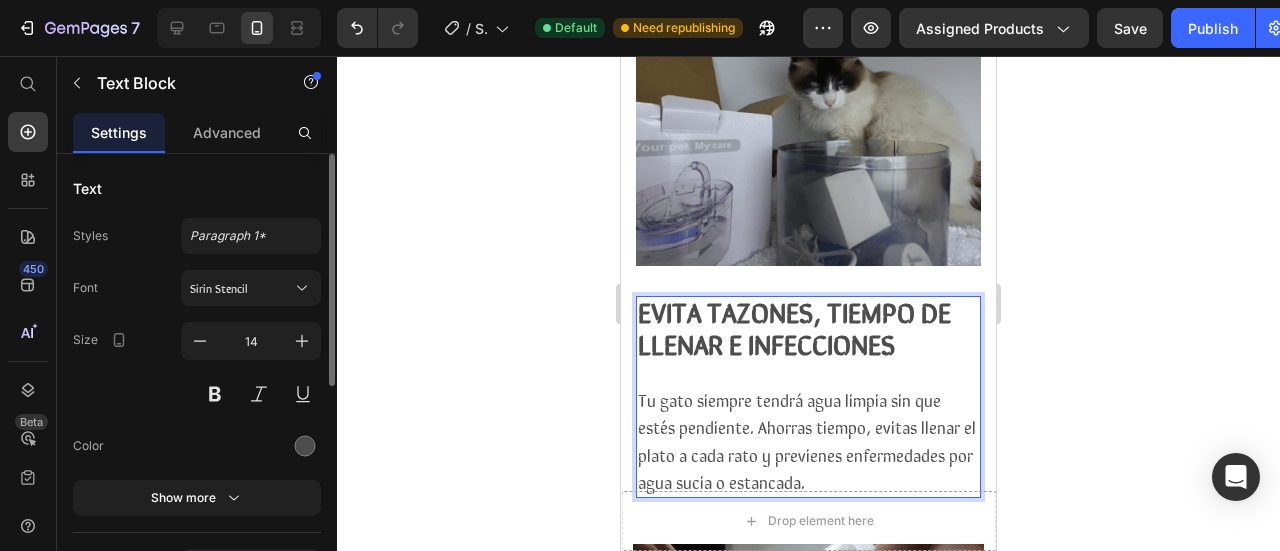 click on "EVITA TAZONES, TIEMPO DE LLENAR E INFECCIONES" at bounding box center (794, 326) 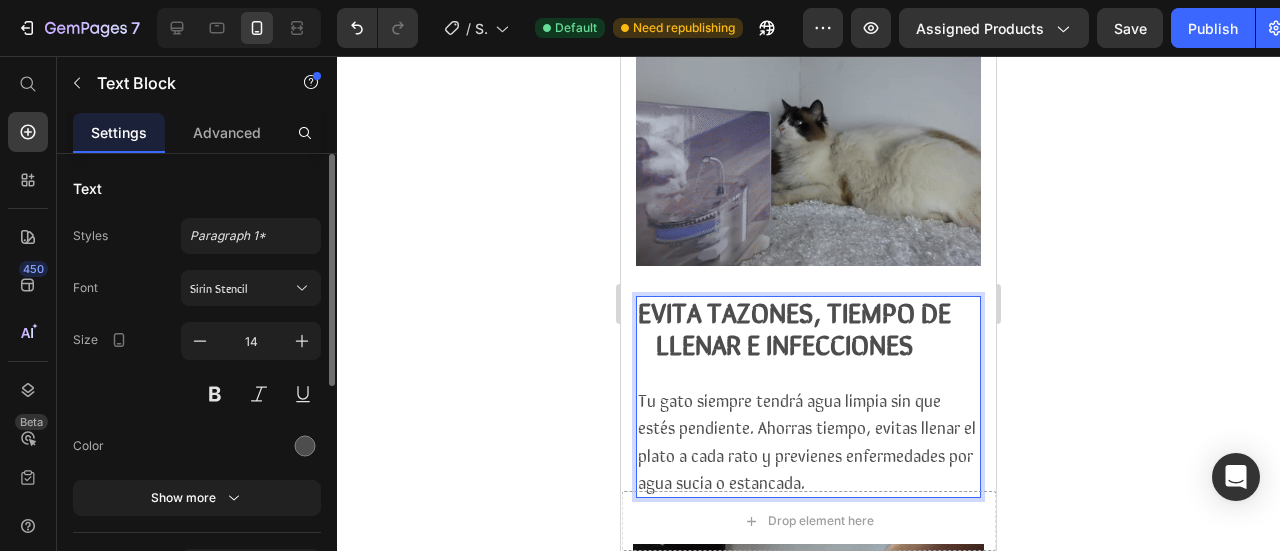 drag, startPoint x: 601, startPoint y: 313, endPoint x: 594, endPoint y: 305, distance: 10.630146 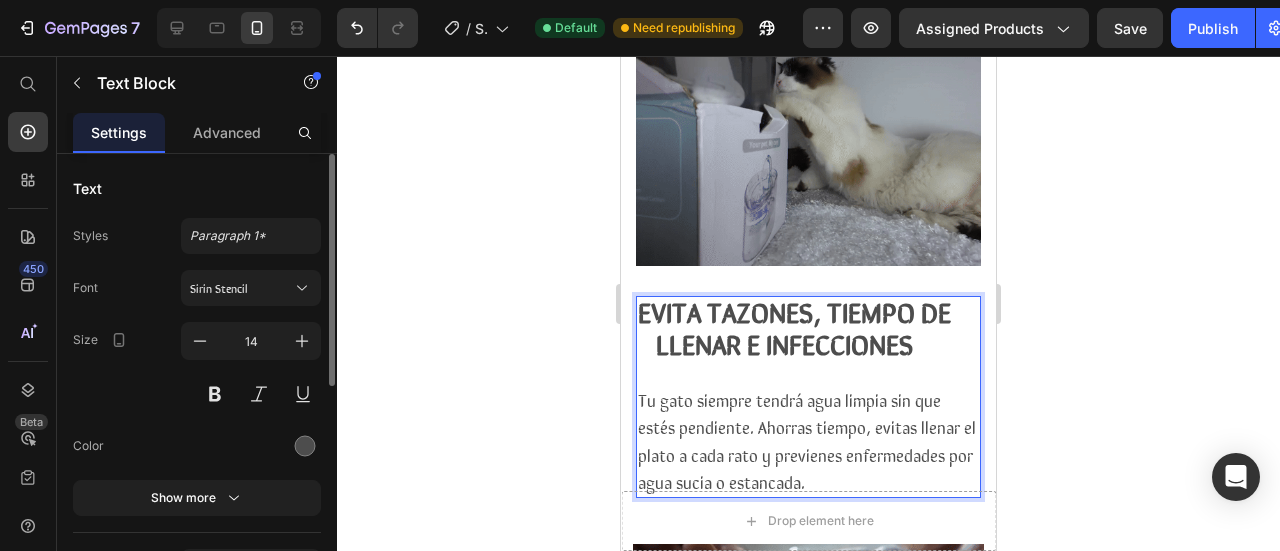 click 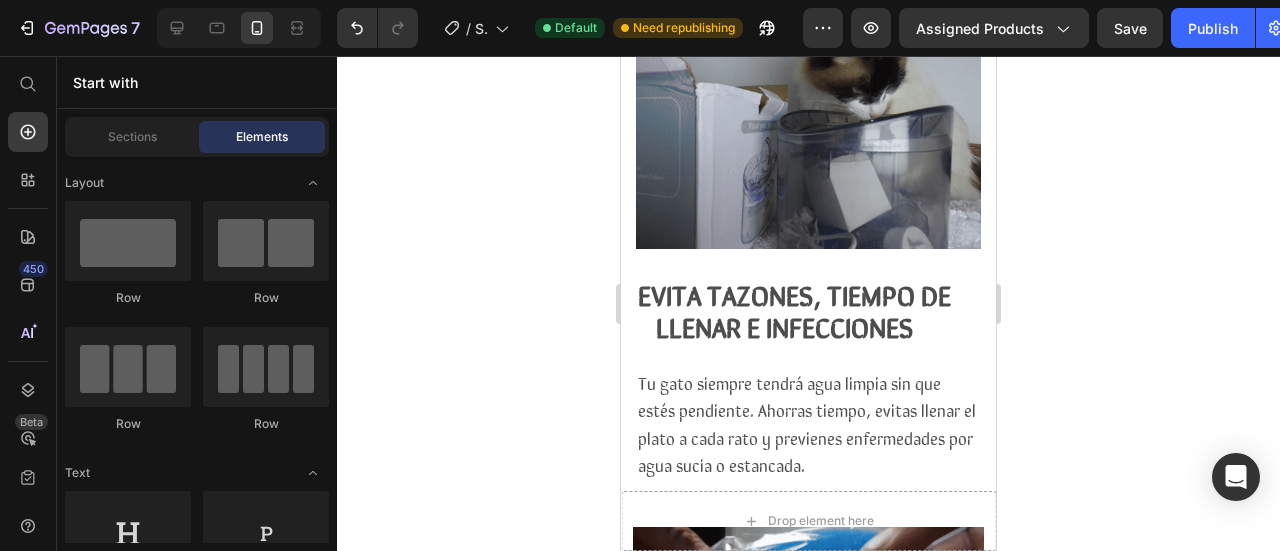 scroll, scrollTop: 1300, scrollLeft: 0, axis: vertical 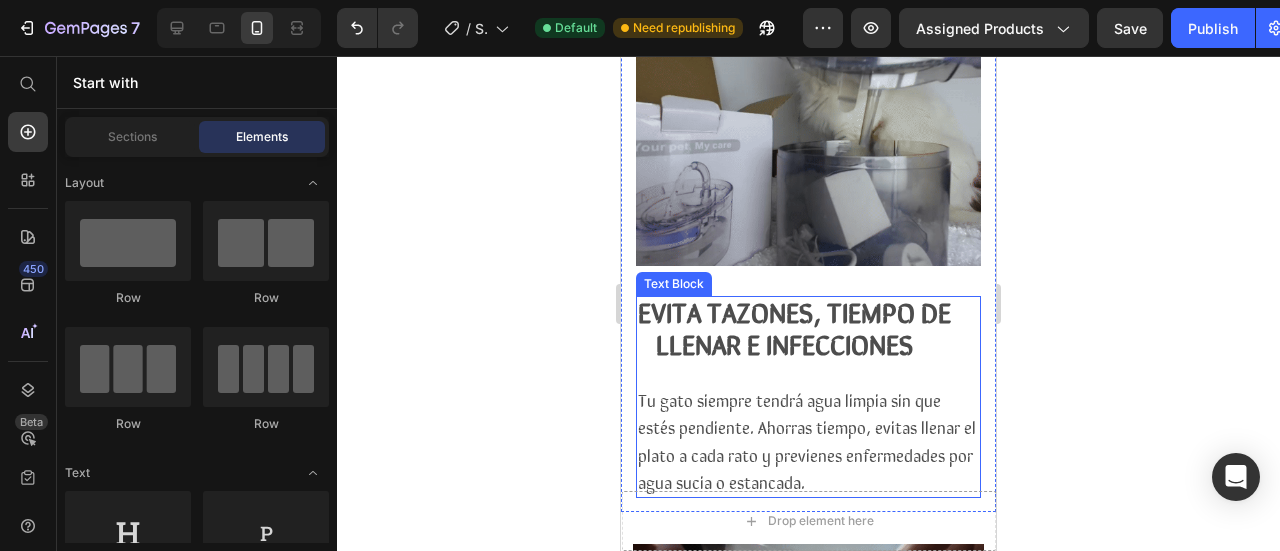 click on "Tu gato siempre tendrá agua limpia sin que estés pendiente. Ahorras tiempo, evitas llenar el plato a cada rato y previenes enfermedades por agua sucia o estancada." at bounding box center [807, 440] 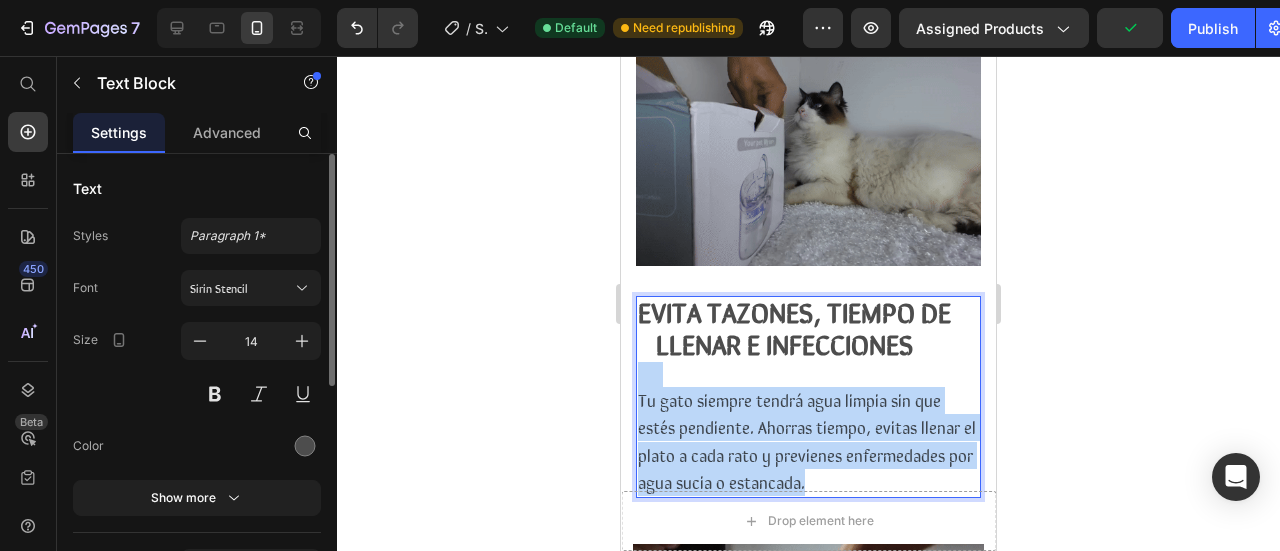 drag, startPoint x: 836, startPoint y: 389, endPoint x: 628, endPoint y: 291, distance: 229.93042 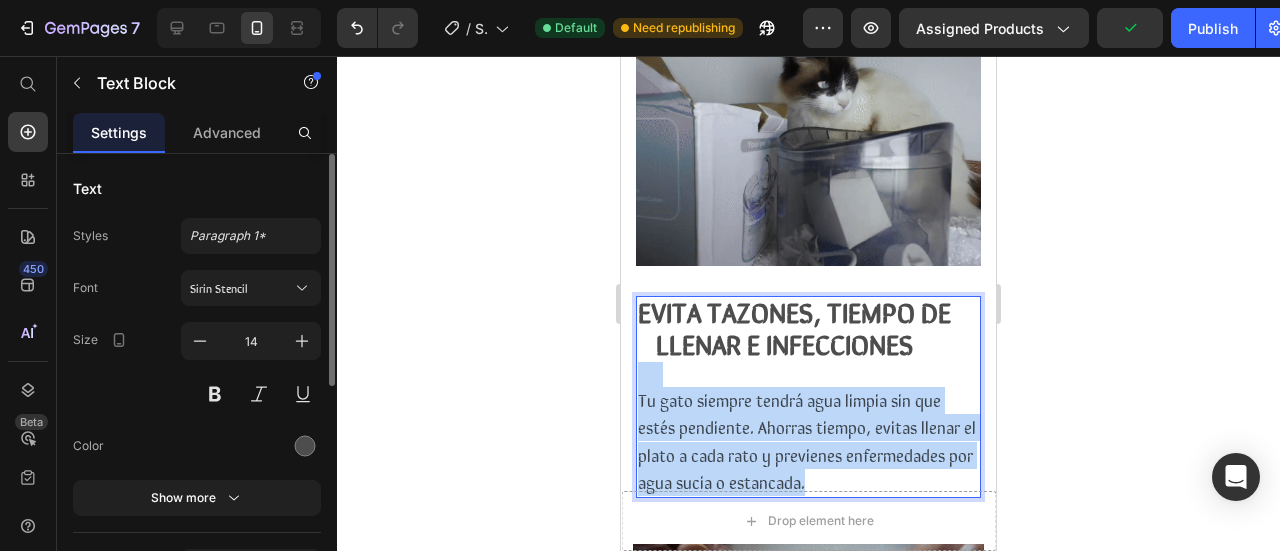click on "RagH₂O Item List
Entrega   3 a 5 dias  Item List Row
Product Images
Icon Boosts immunity and defense Text Block
Icon Boosts immunity and defense Text Block
Icon Boosts immunity and defense Text Block Row Icon Icon Icon Icon Icon Icon List [FIRST] [LAST]. Text Block Row Verified Buyer Item List Row “At vero eos et accusamus et iusto odio dignissimos ducimus qui blanditiis praesentium voluptatum” Text Block Row Icon Icon Icon Icon Icon Icon List +1.500 vendidos! Text Block Row Ragdoll Drink™ Product Title $99.900,00 Product Price
Gran capacidad de 1.8L
Triple sistema de filtración
Detecta a tu mascota
Flujo continuo o en modos ajustables Item List
Envió dentro de 3 a 5 días.🔒Seguro y confiable Item List Add to cart Add to Cart
100% Garantizado Item List" at bounding box center [808, -346] 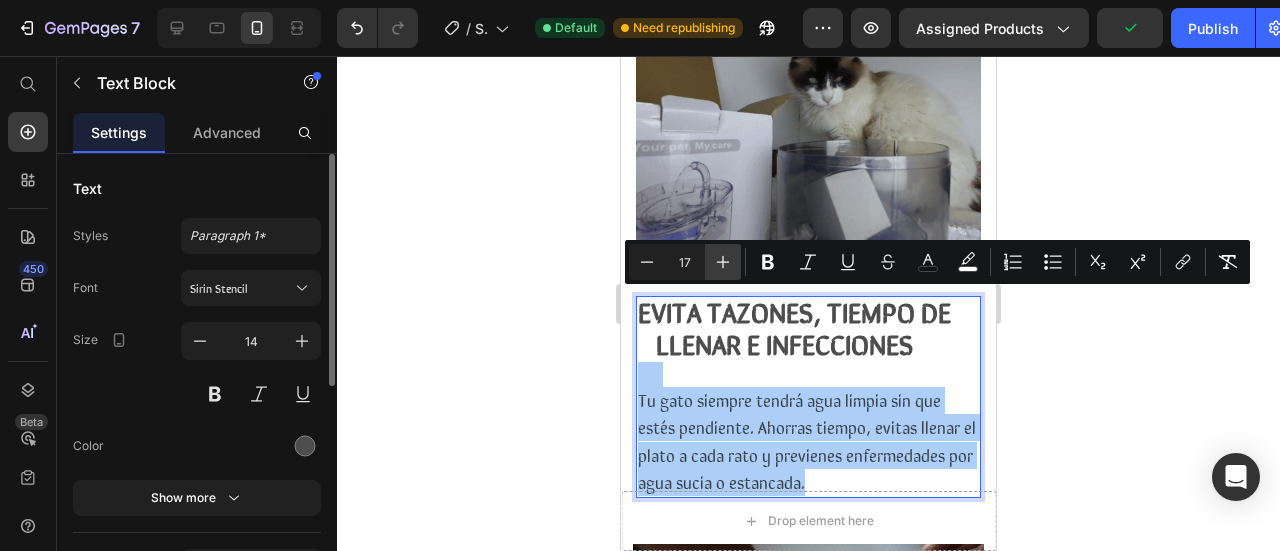 click on "Plus" at bounding box center [723, 262] 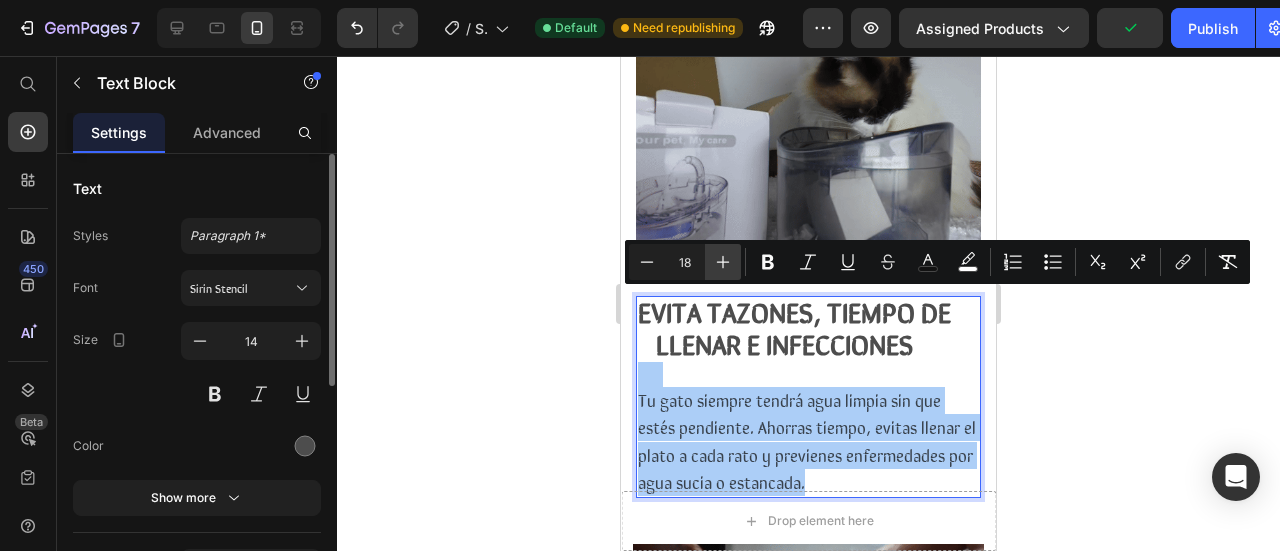 click on "Plus" at bounding box center [723, 262] 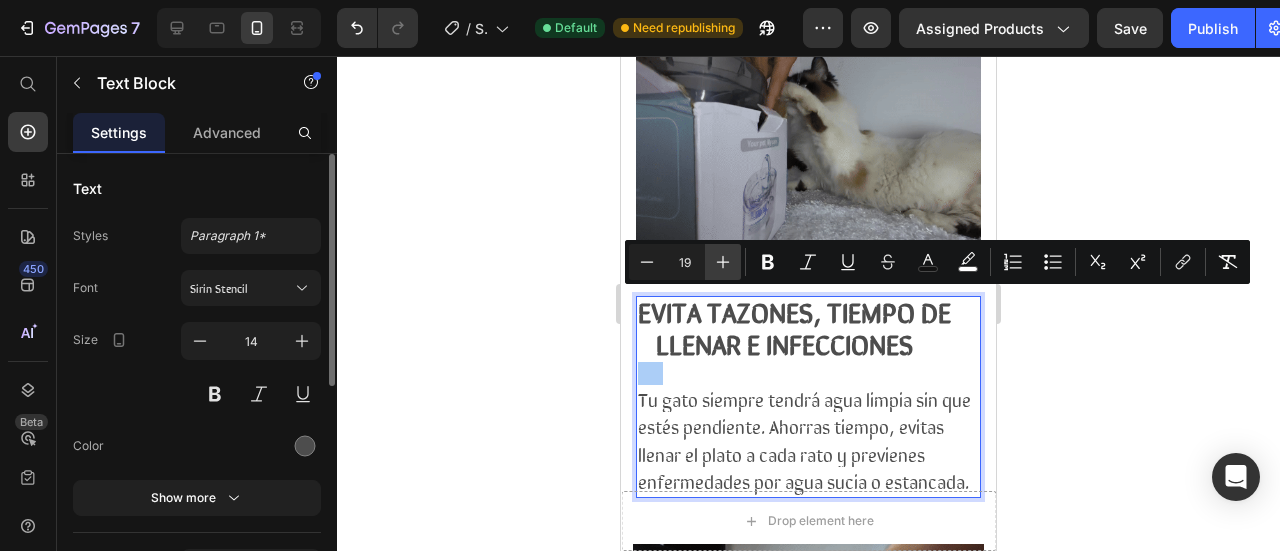 click on "Plus" at bounding box center (723, 262) 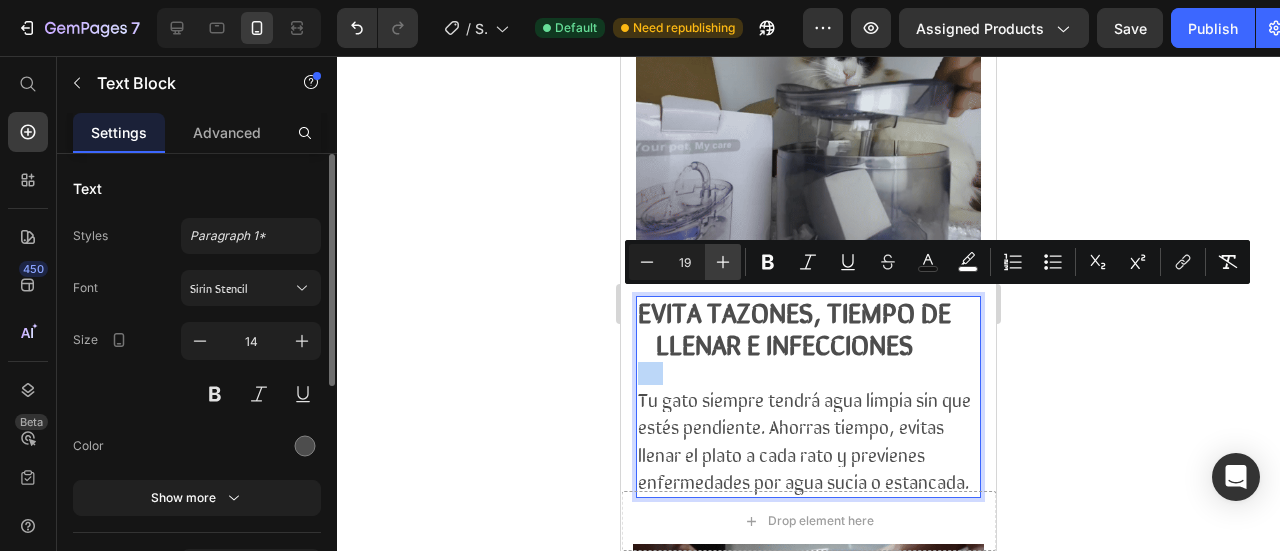 type on "20" 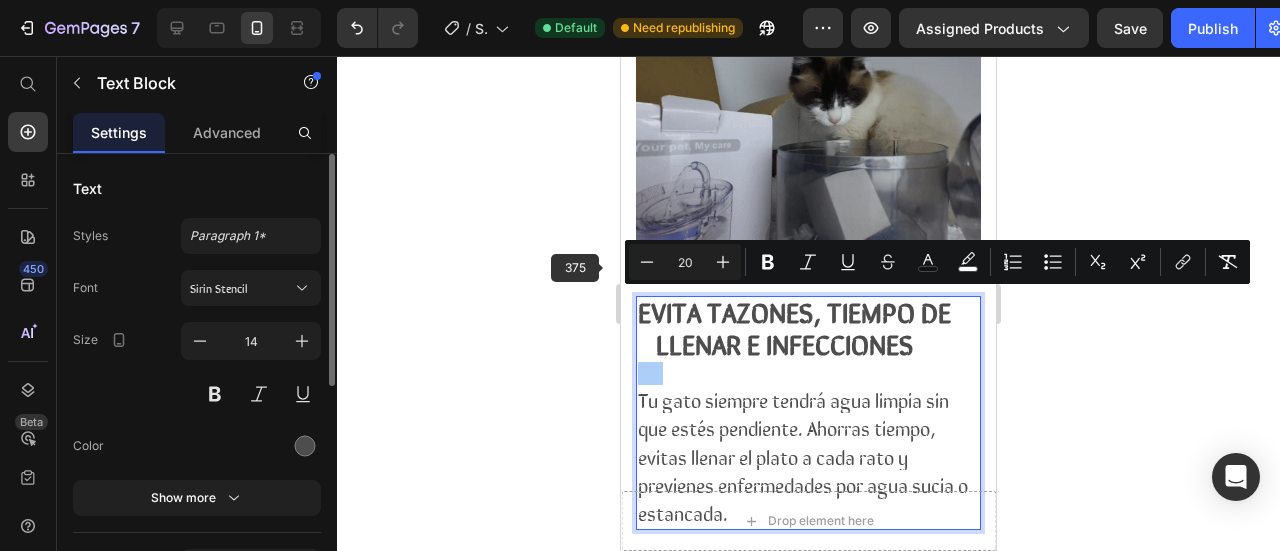 click 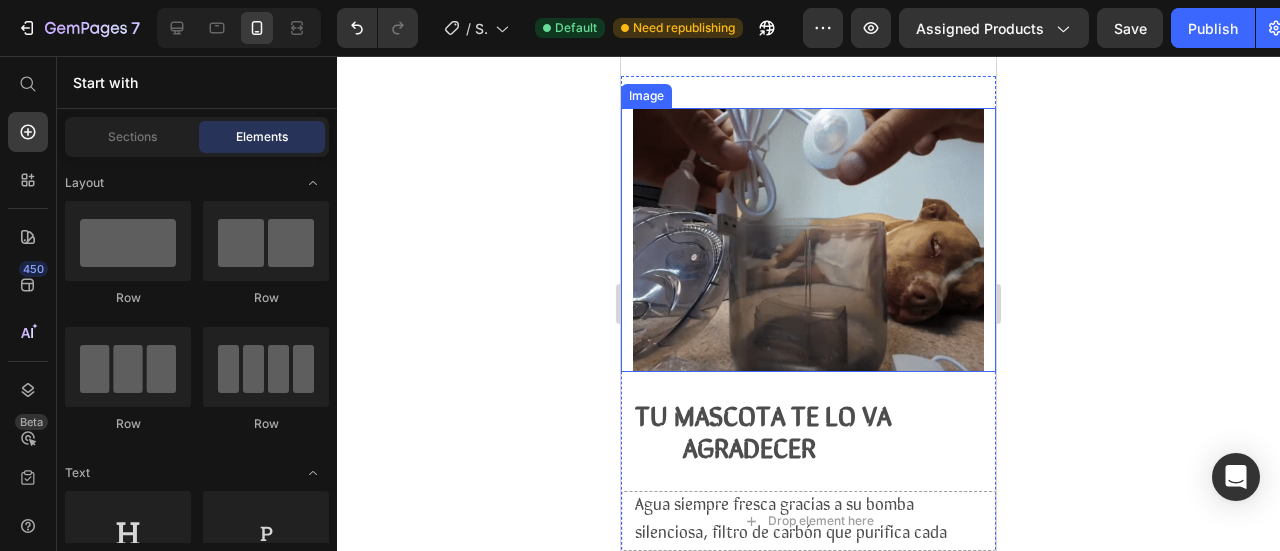 scroll, scrollTop: 1800, scrollLeft: 0, axis: vertical 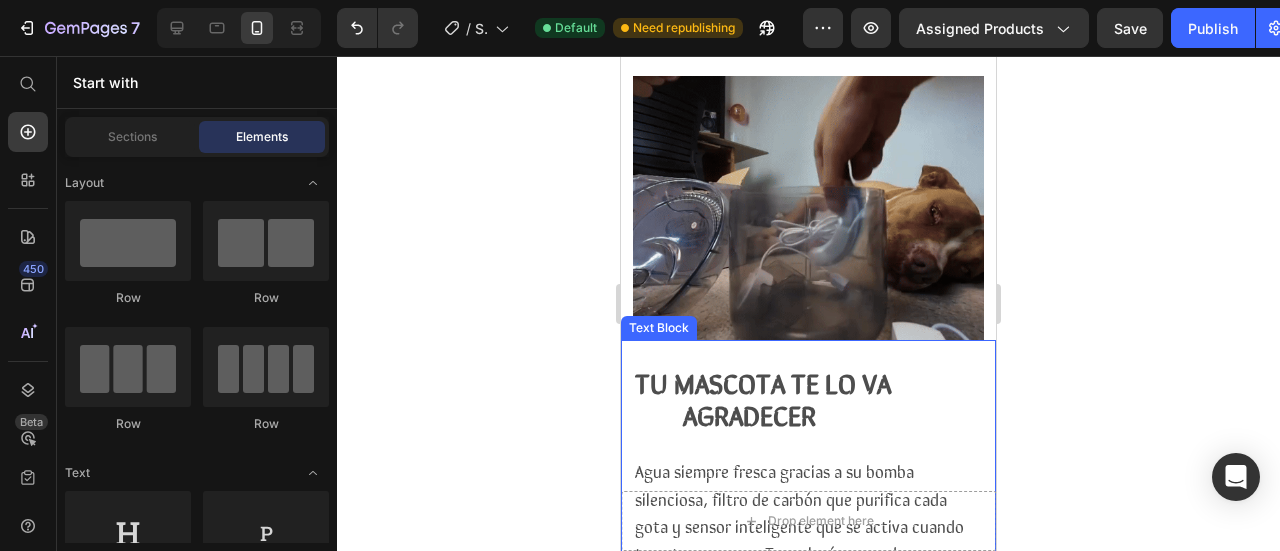 click on "Agua siempre fresca gracias a su bomba silenciosa, filtro de carbón que purifica cada gota y sensor inteligente que se activa cuando tu gato se acerca. Tecnología pensada para su salud… y tu tranquilidad." at bounding box center [799, 525] 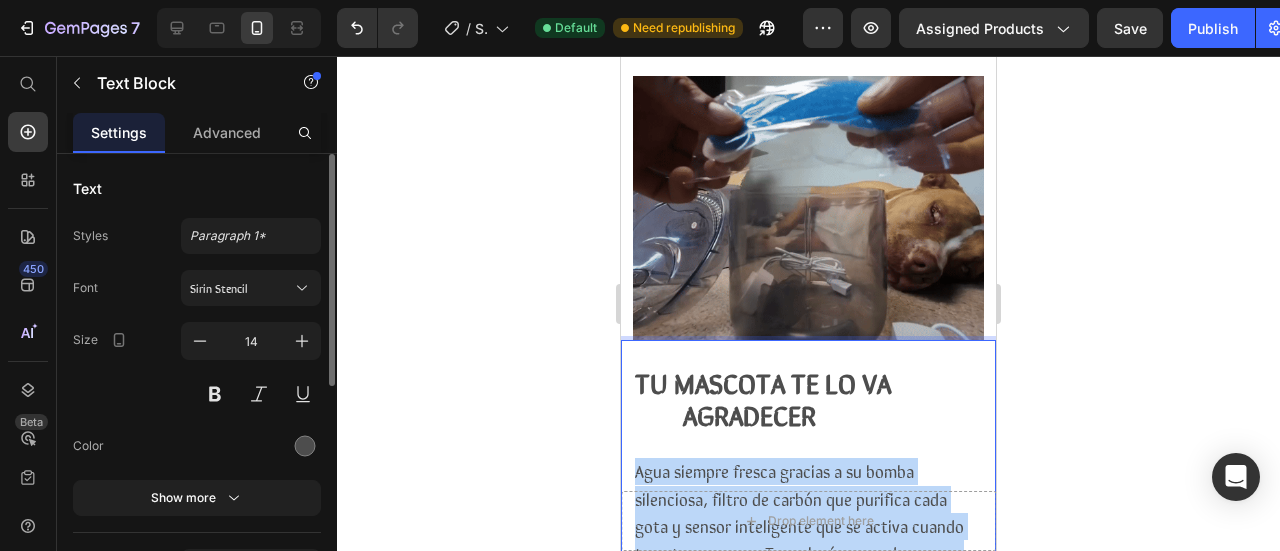 drag, startPoint x: 814, startPoint y: 472, endPoint x: 617, endPoint y: 351, distance: 231.19257 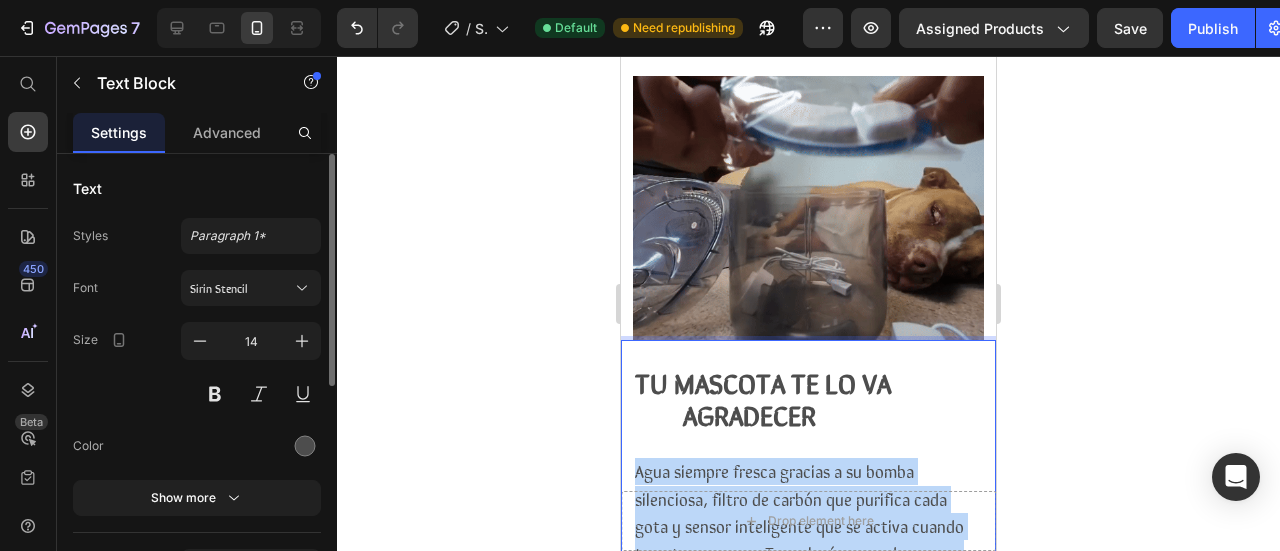 click on "iPhone 13 Mini  ( 375 px) iPhone 13 Mini iPhone 13 Pro iPhone 11 Pro Max iPhone 15 Pro Max Pixel 7 Galaxy S8+ Galaxy S20 Ultra iPad Mini iPad Air iPad Pro
Drop element here Sticky
RagH₂O Item List
Entrega   3 a 5 dias  Item List Row
Product Images
Icon Boosts immunity and defense Text Block
Icon Boosts immunity and defense Text Block
Icon Boosts immunity and defense Text Block Row Icon Icon Icon Icon Icon Icon List [FIRST] [LAST]. Text Block Row Verified Buyer Item List Row “At vero eos et accusamus et iusto odio dignissimos ducimus qui blanditiis praesentium voluptatum” Text Block Row Icon Icon Icon Icon Icon Icon List +1.500 vendidos! Text Block Row Ragdoll Drink™ Product Title $99.900,00 Product Price
Gran capacidad de 1.8L
Triple sistema de filtración
Detecta a tu mascota" at bounding box center [808, 699] 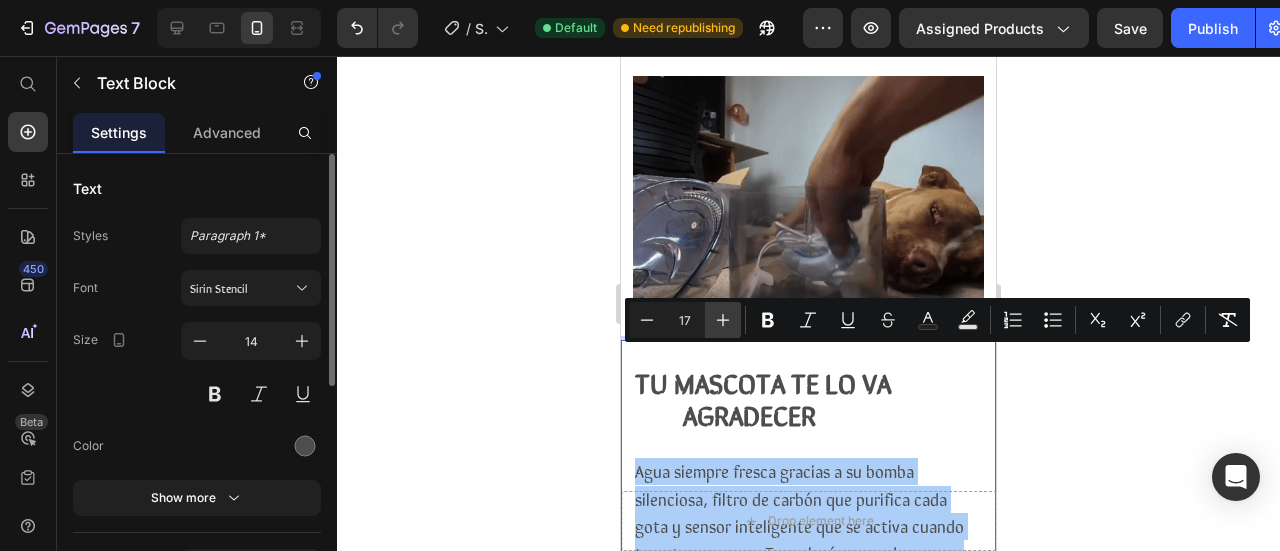 click 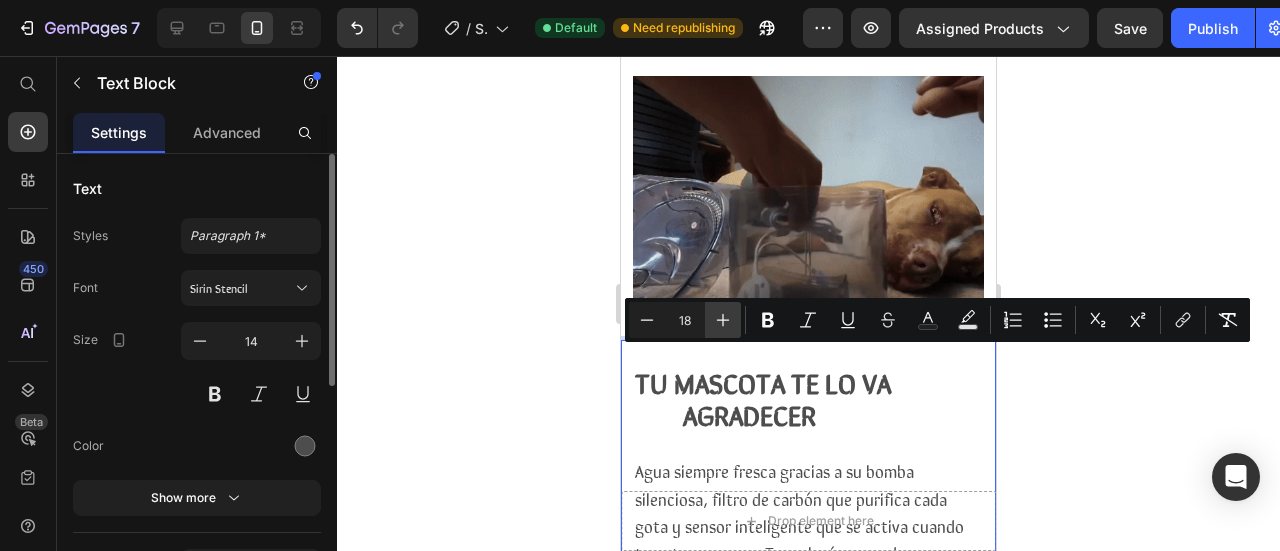 click 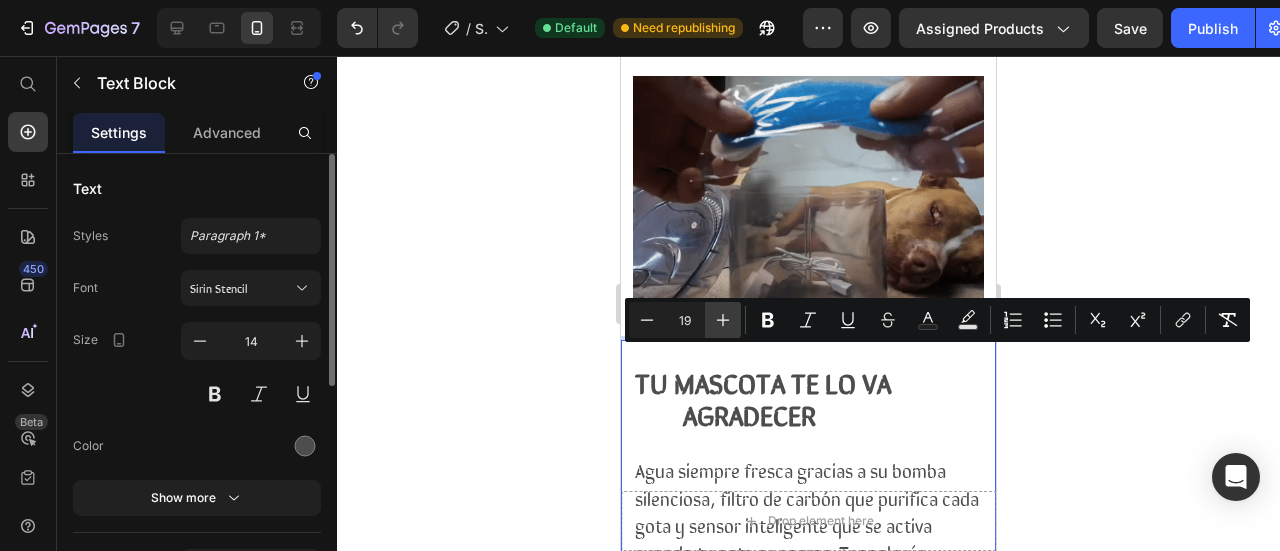 click 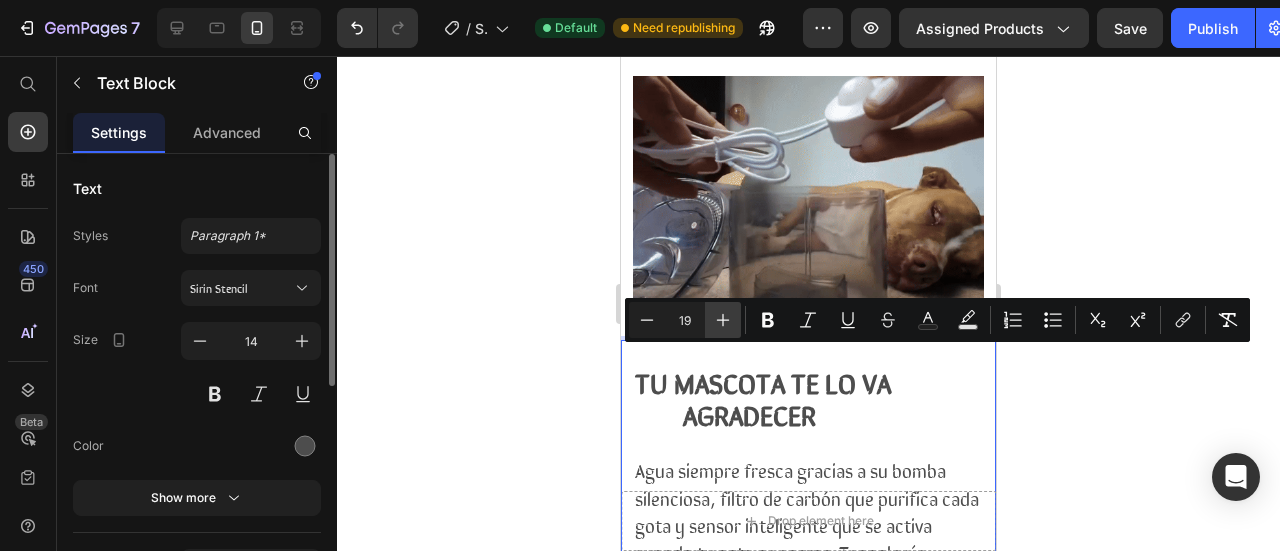 type on "20" 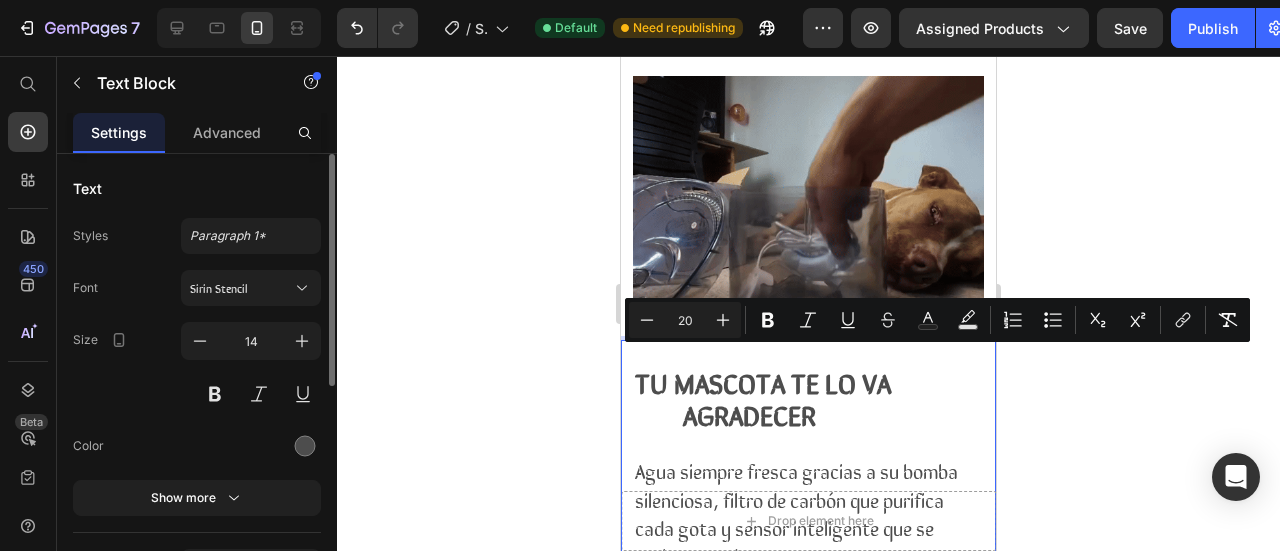 click 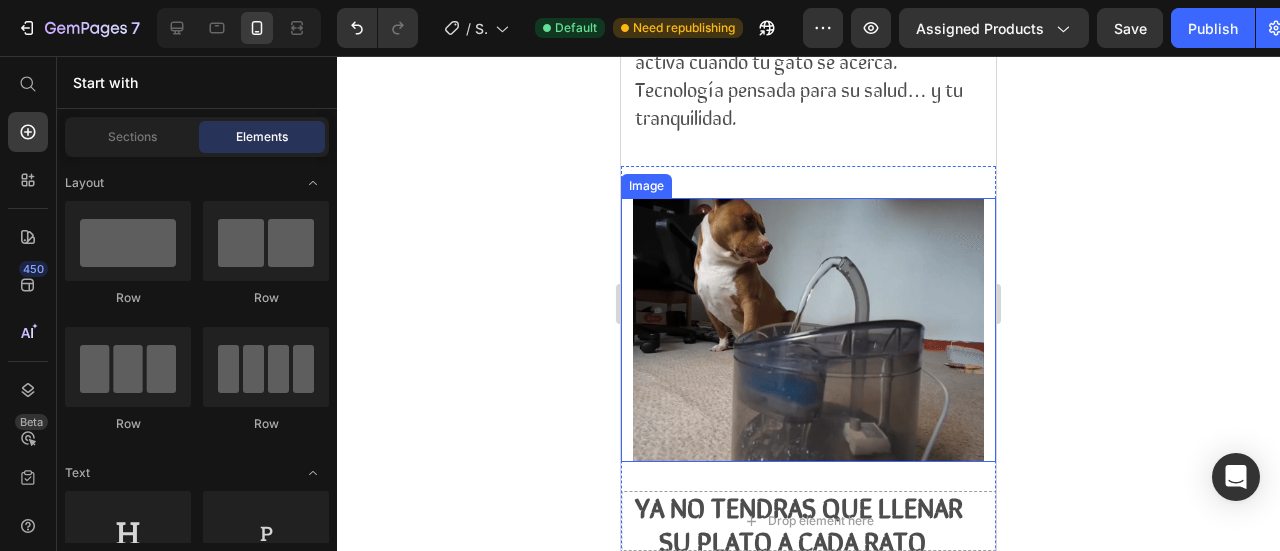 scroll, scrollTop: 2500, scrollLeft: 0, axis: vertical 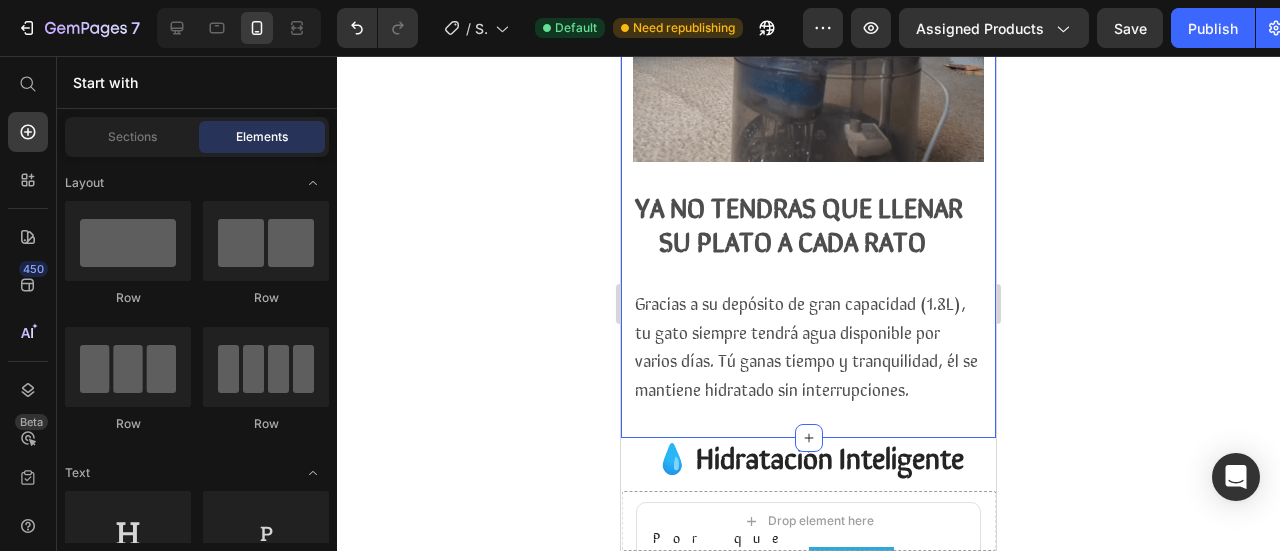 click on "Gracias a su depósito de gran capacidad (1.8L), tu gato siempre tendrá agua disponible por varios días. Tú ganas tiempo y tranquilidad, él se mantiene hidratado sin interrupciones." at bounding box center (806, 345) 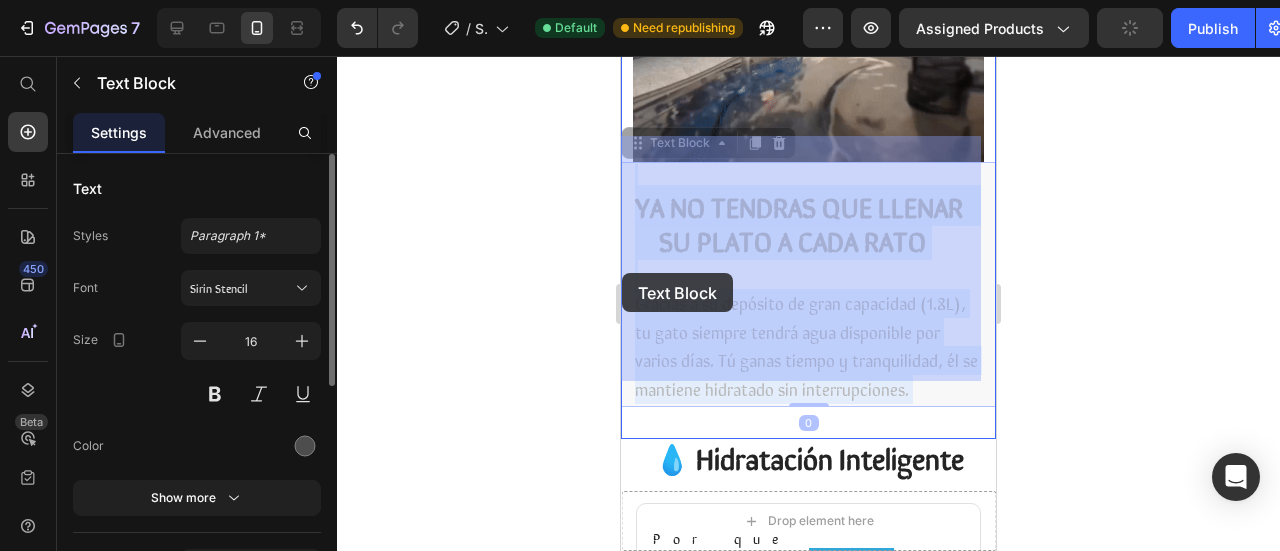 drag, startPoint x: 922, startPoint y: 367, endPoint x: 622, endPoint y: 273, distance: 314.38193 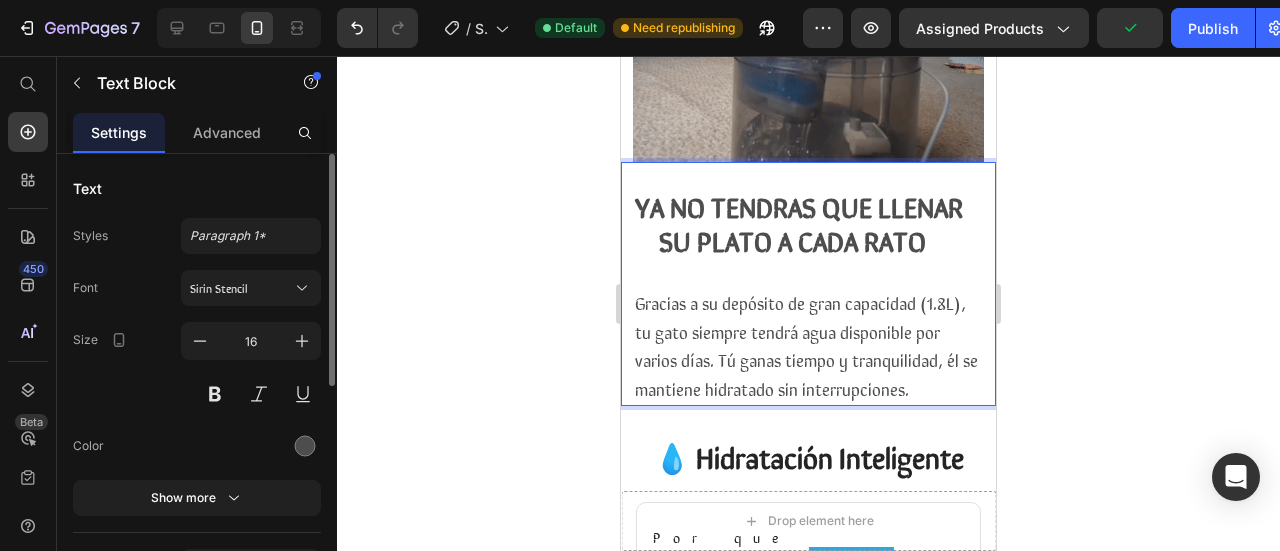 click on "Gracias a su depósito de gran capacidad (1.8L), tu gato siempre tendrá agua disponible por varios días. Tú ganas tiempo y tranquilidad, él se mantiene hidratado sin interrupciones." at bounding box center (806, 345) 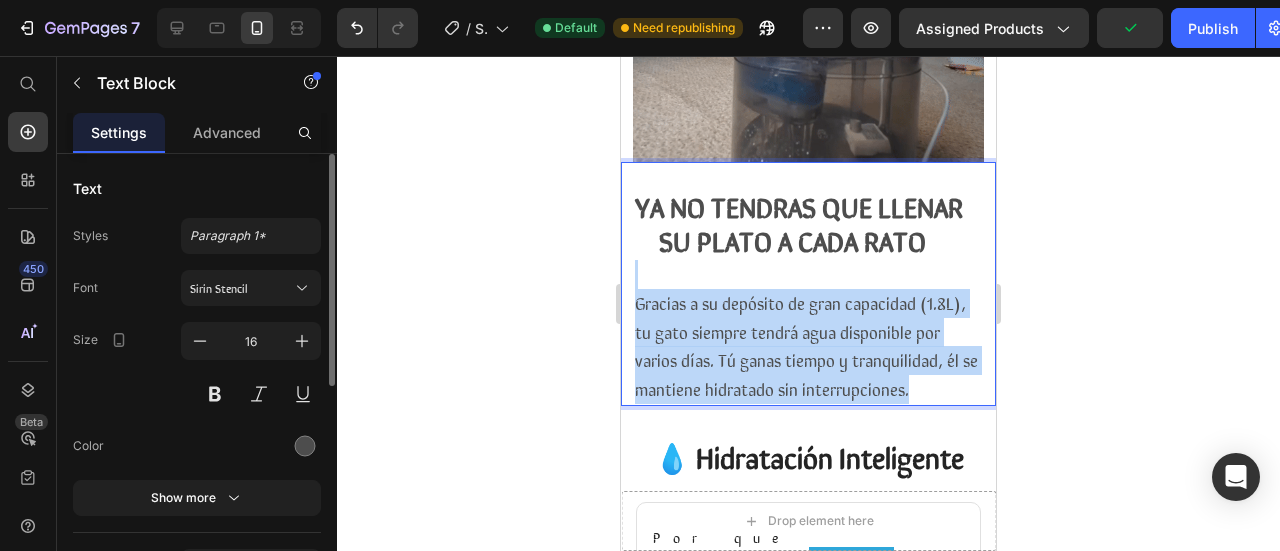 drag, startPoint x: 928, startPoint y: 366, endPoint x: 1235, endPoint y: 317, distance: 310.88583 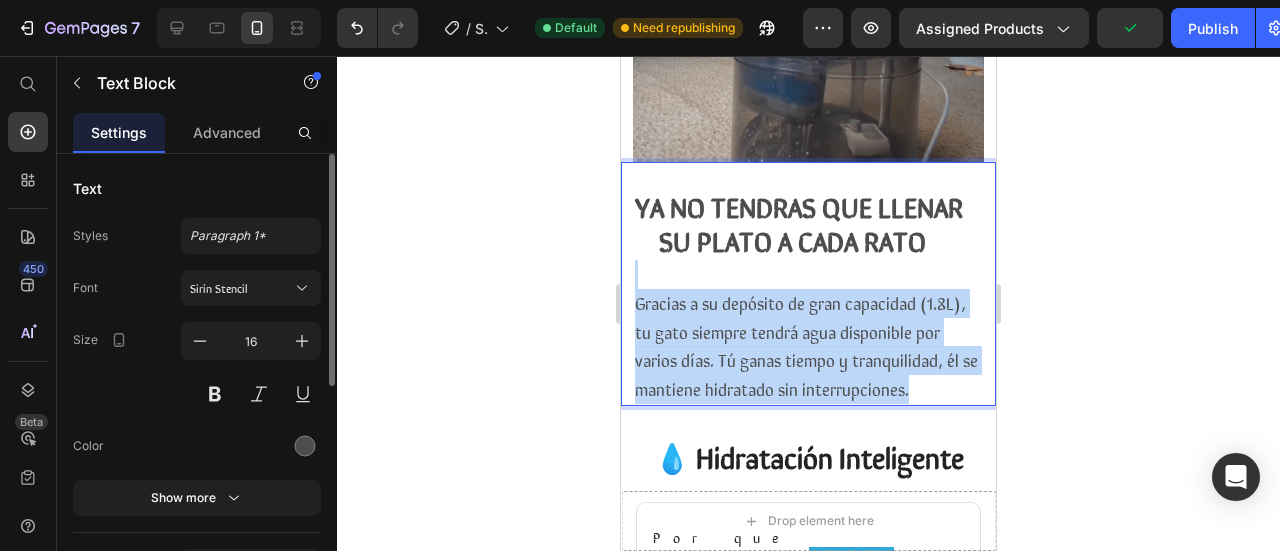 click on "iPhone 13 Mini  ( 375 px) iPhone 13 Mini iPhone 13 Pro iPhone 11 Pro Max iPhone 15 Pro Max Pixel 7 Galaxy S8+ Galaxy S20 Ultra iPad Mini iPad Air iPad Pro
Drop element here Sticky Image       TU MASCOTA TE LO VA                       AGRADECER Agua siempre fresca gracias a su bomba silenciosa, filtro de carbón que purifica cada gota y sensor inteligente que se activa cuando tu gato se acerca. Tecnología pensada para su salud… y tu tranquilidad. Text Block Row Section 3 Image YA NO TENDRAS QUE LLENAR       SU PLATO A CADA RATO Gracias a su depósito de gran capacidad (1.8L), tu gato siempre tendrá agua disponible por varios días. Tú ganas tiempo y tranquilidad, él se mantiene hidratado sin interrupciones. Text Block   0 Section 4 💧 Hidratación Inteligente Heading Por que elegir el  RagH₂O ™ Text Block Image Row Otros Text Block Row
Icon Integra un  sensor  IR con alcance hasta  3 m Text Block Row
Icon Row
Icon Row
Icon Accesorio" at bounding box center (808, 20) 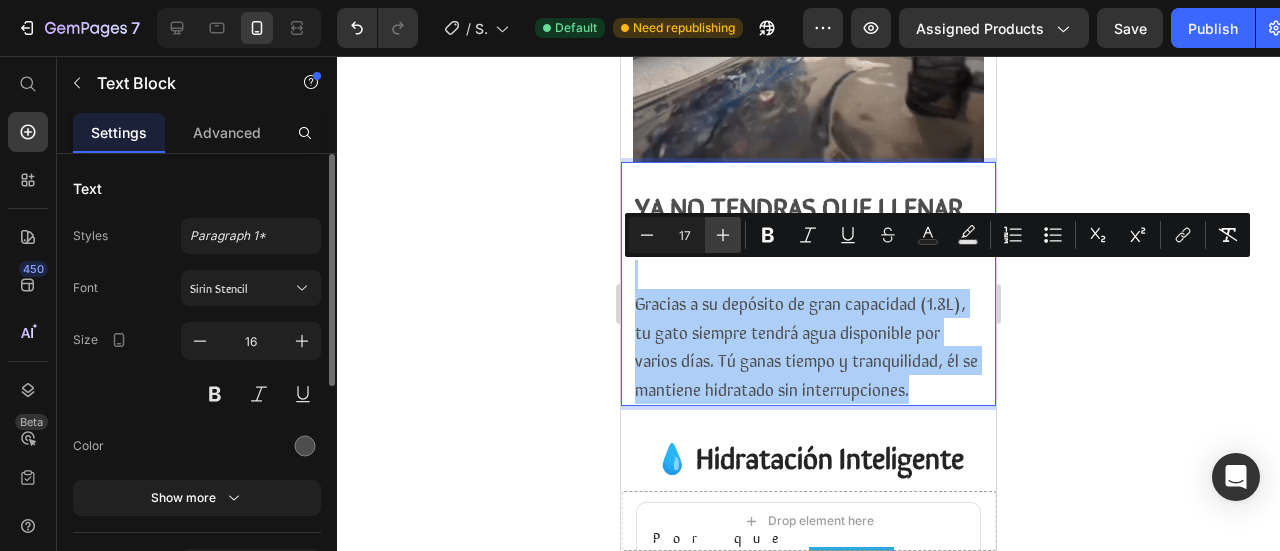 click on "Plus" at bounding box center (723, 235) 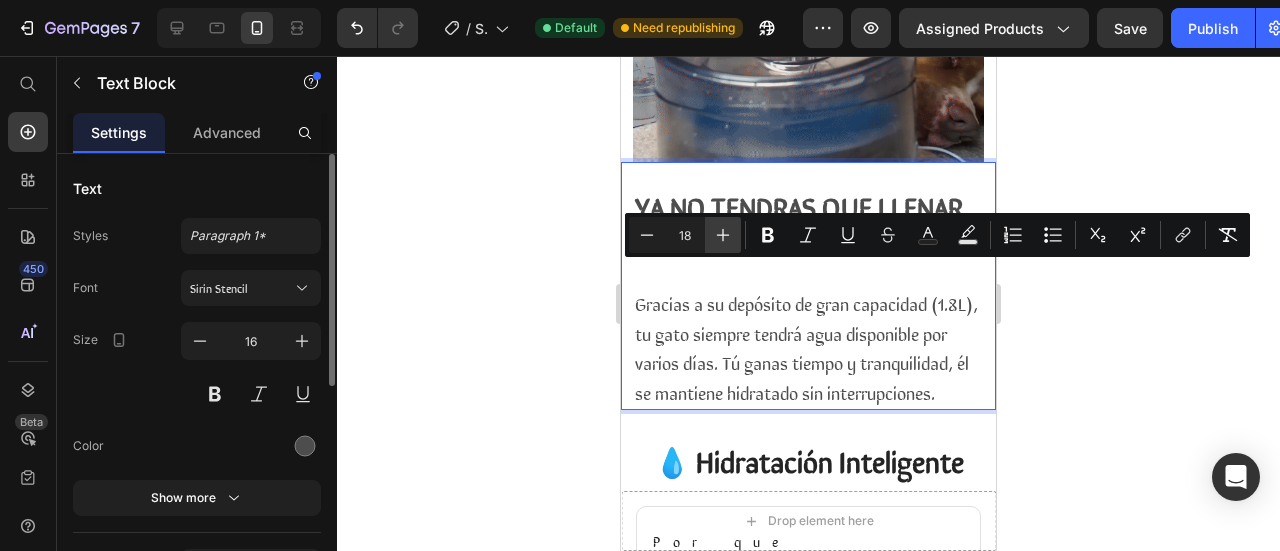 click on "Plus" at bounding box center (723, 235) 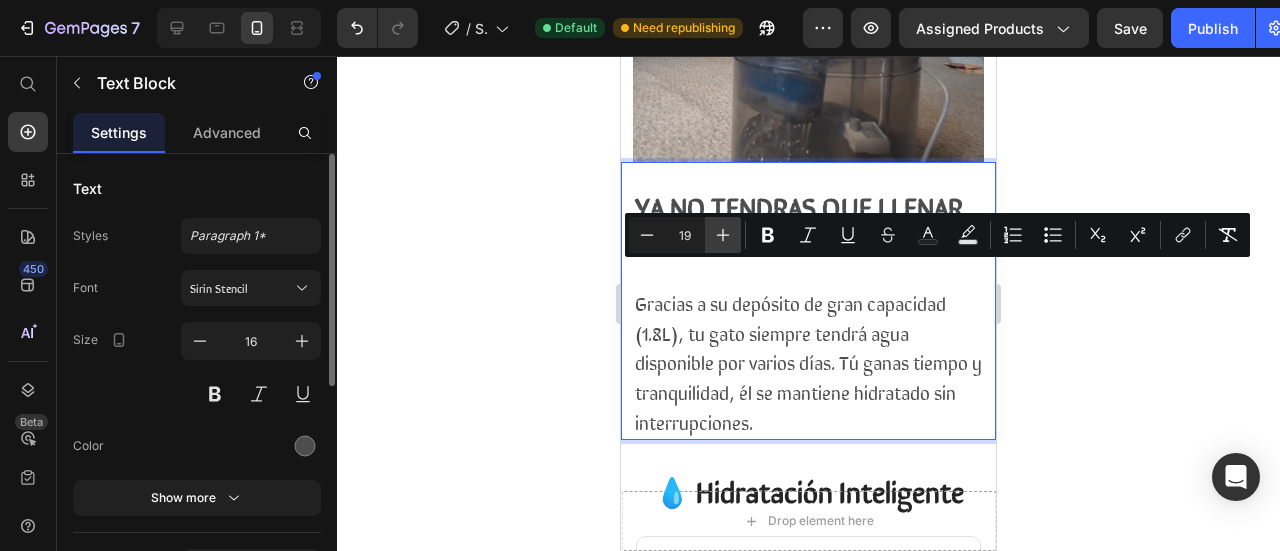 click 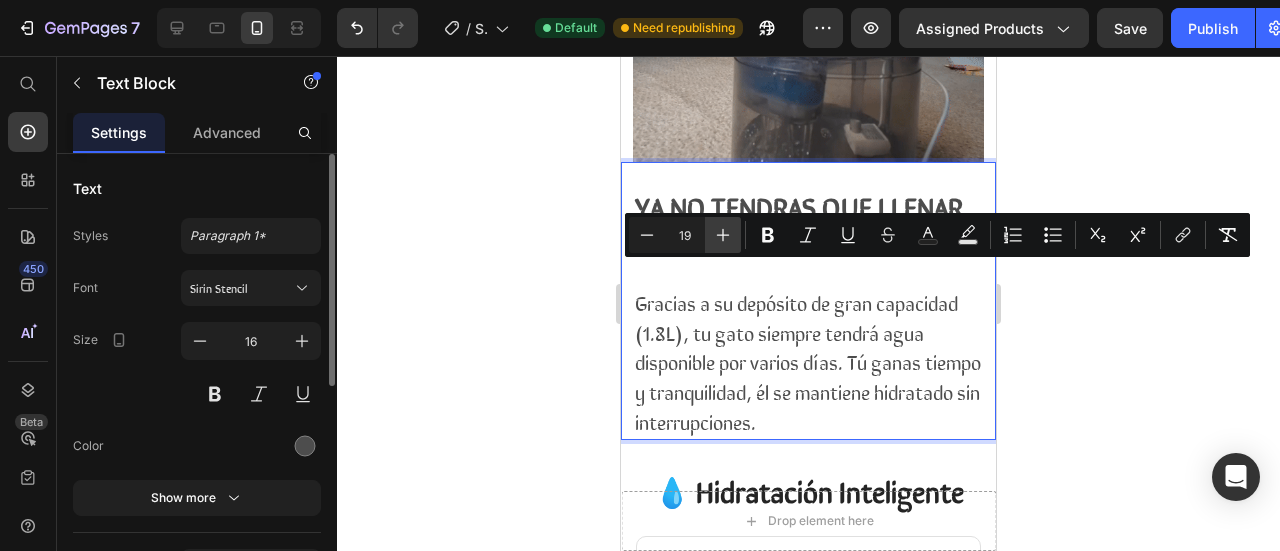 type on "20" 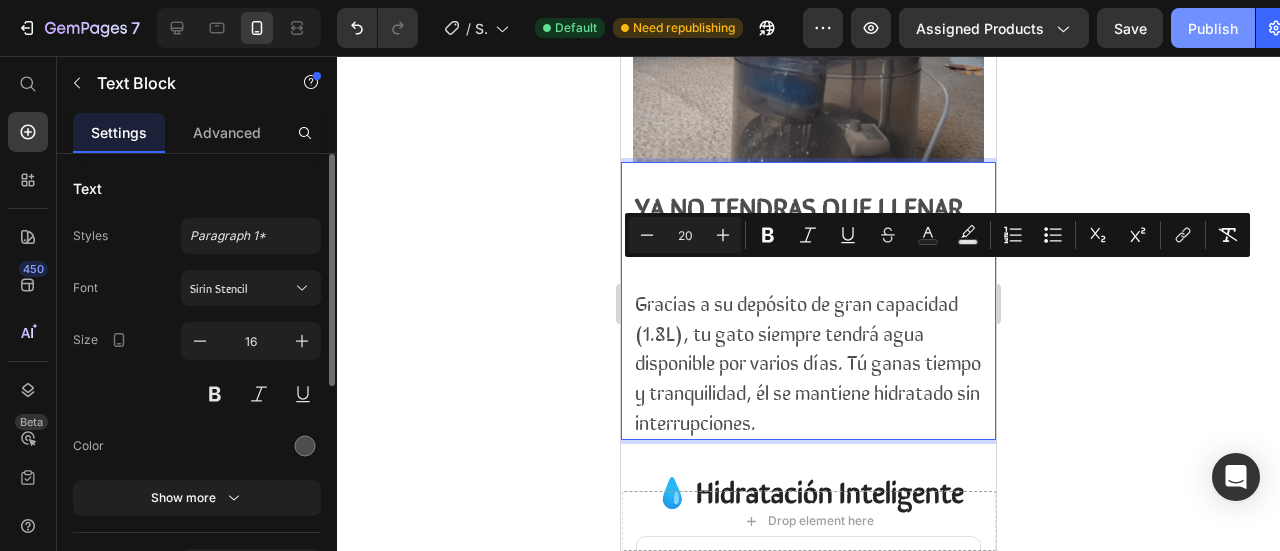 click on "Publish" 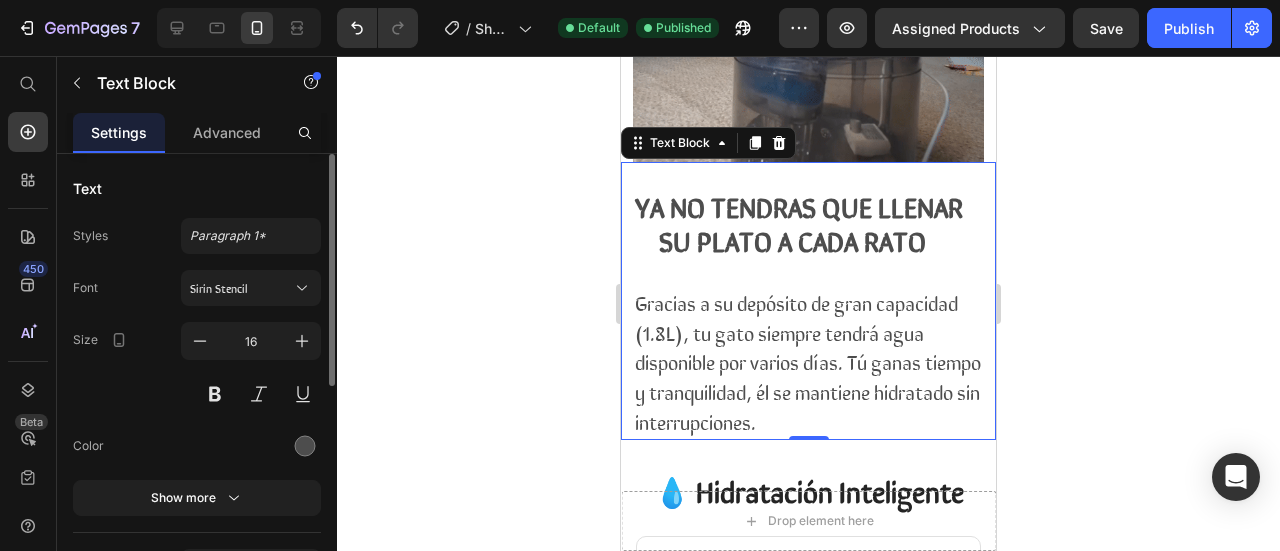 click 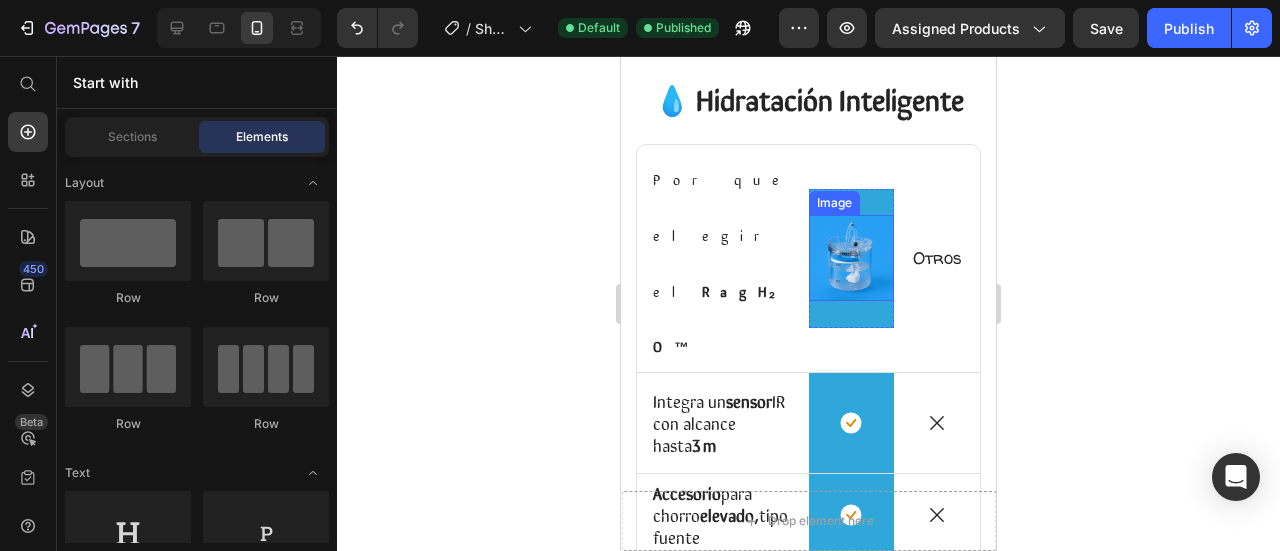 scroll, scrollTop: 2700, scrollLeft: 0, axis: vertical 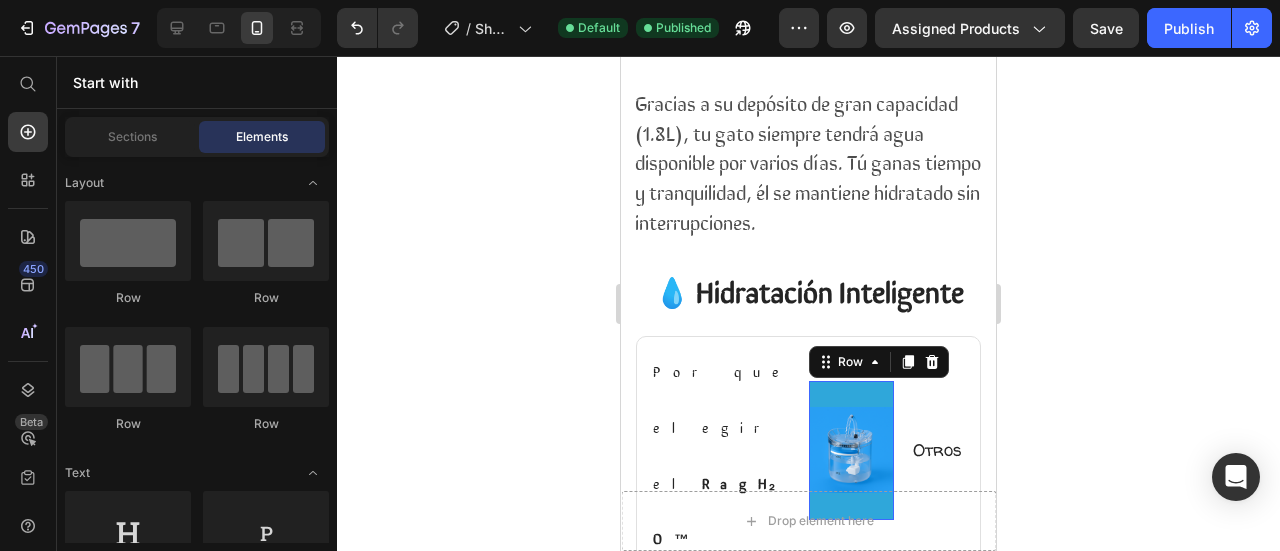 click on "Image Row   0" at bounding box center (852, 450) 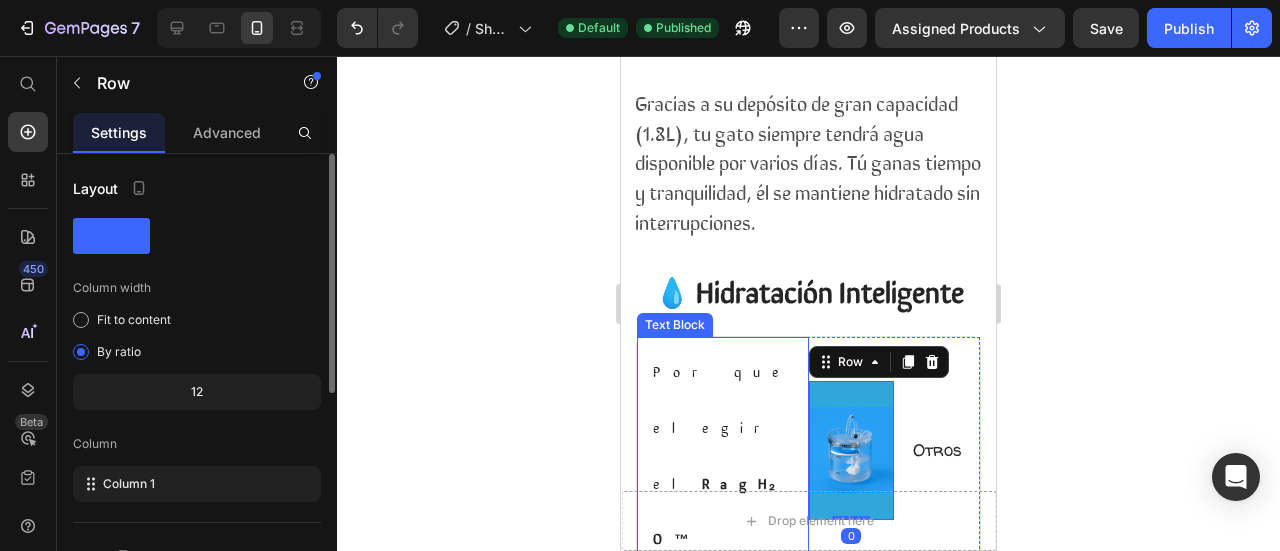 click on "Por que elegir el  RagH₂O ™" at bounding box center (723, 450) 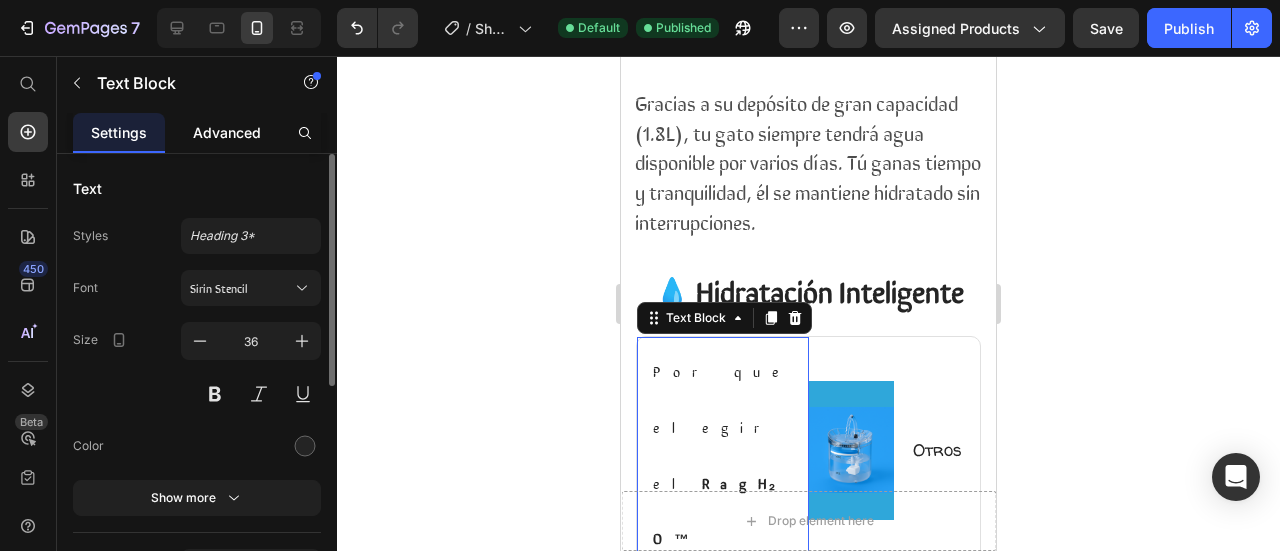 click on "Advanced" 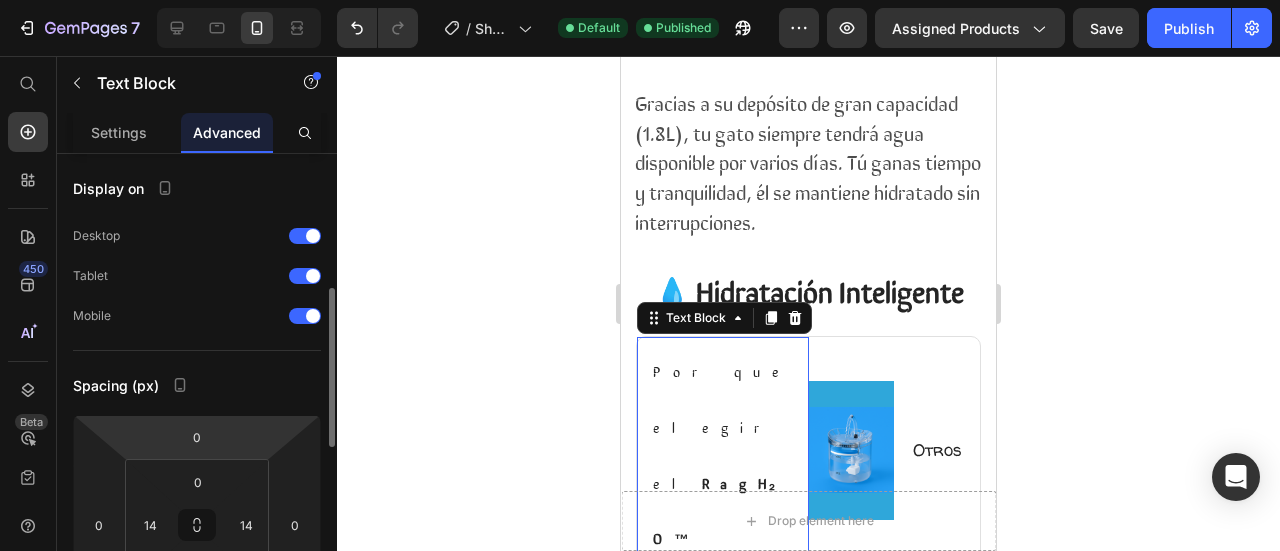 scroll, scrollTop: 100, scrollLeft: 0, axis: vertical 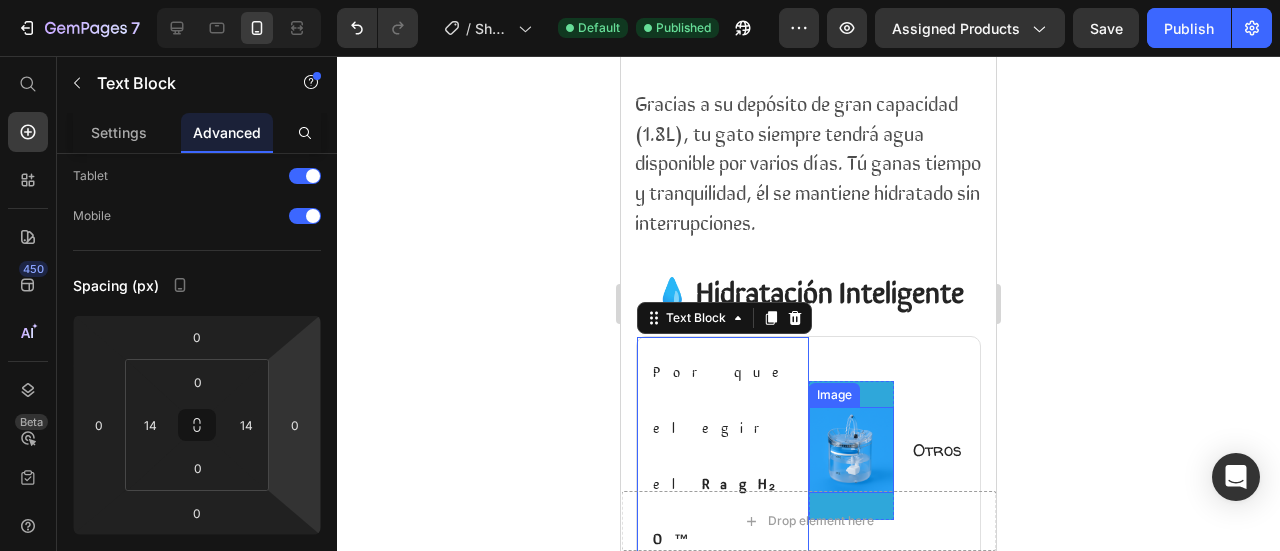 click at bounding box center (852, 450) 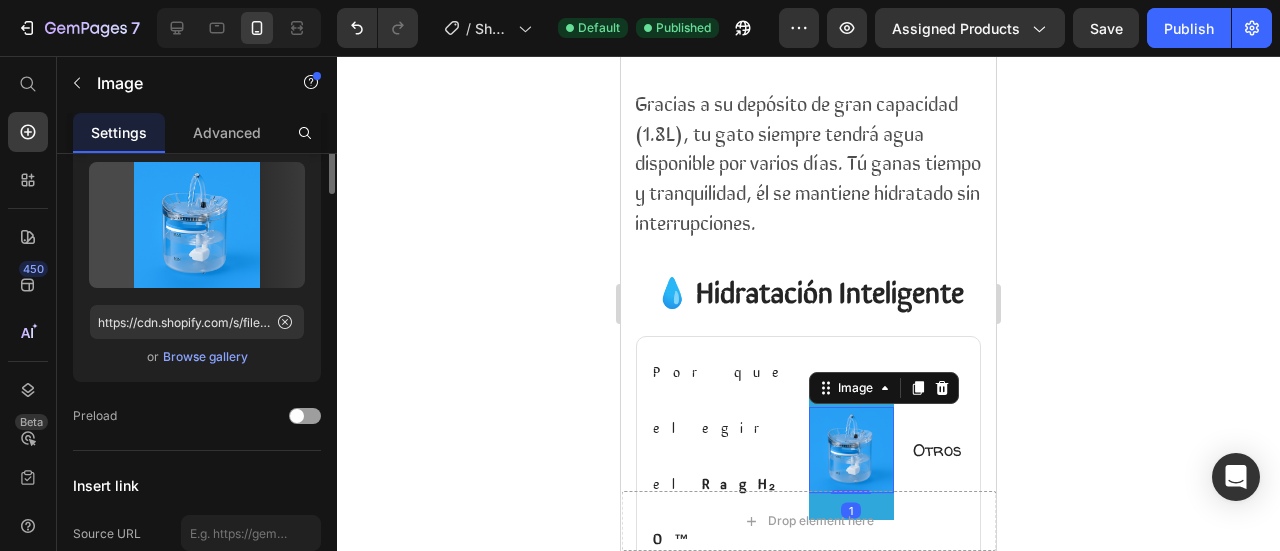 scroll, scrollTop: 0, scrollLeft: 0, axis: both 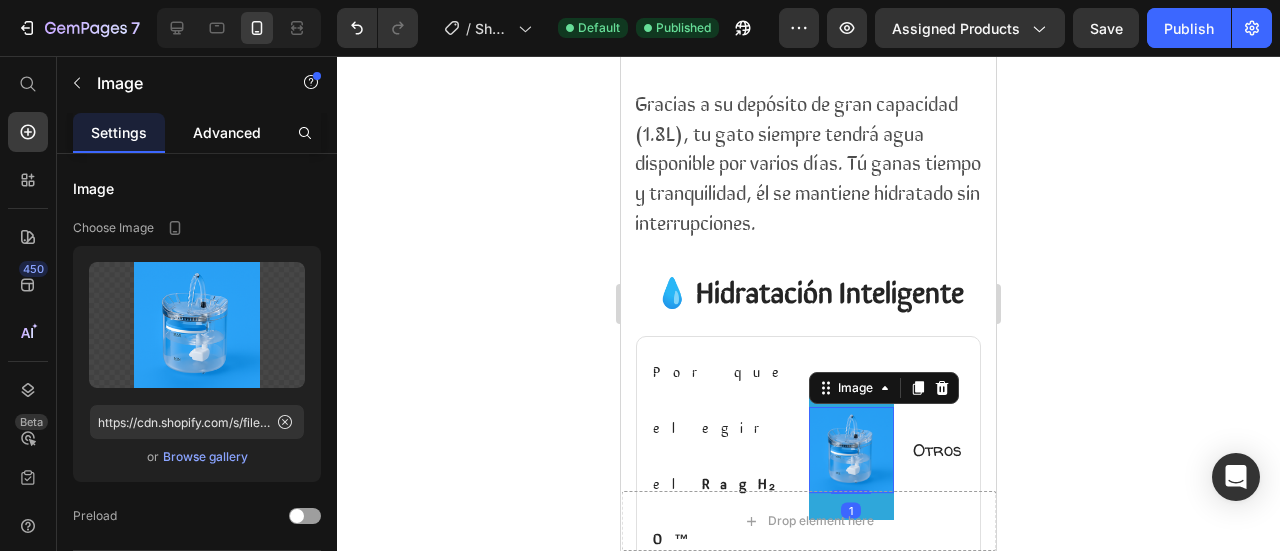 click on "Advanced" at bounding box center [227, 132] 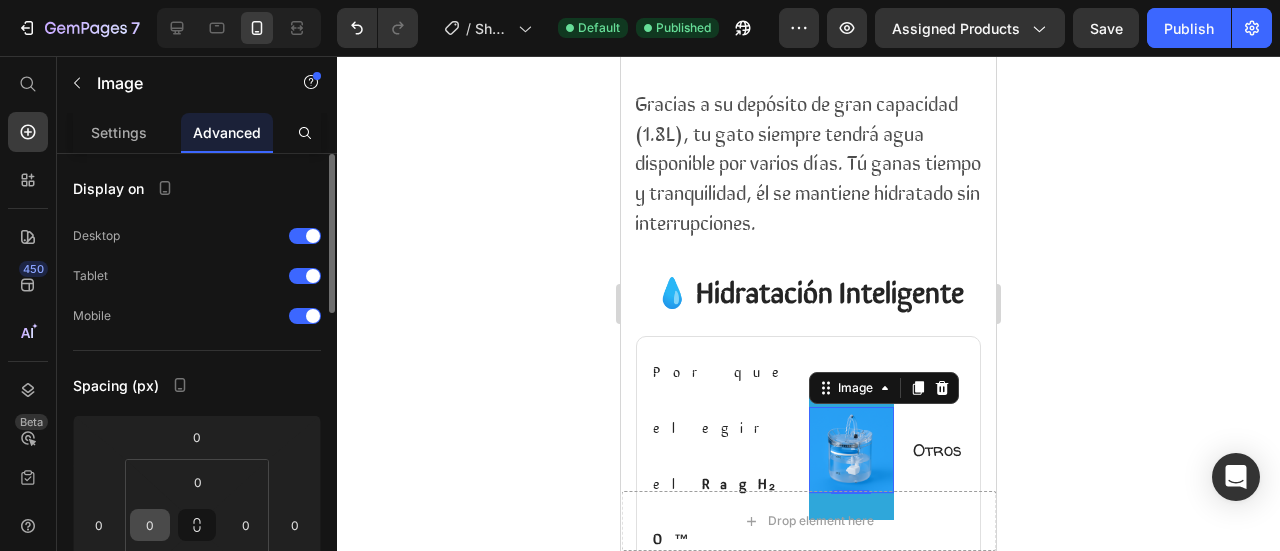 scroll, scrollTop: 200, scrollLeft: 0, axis: vertical 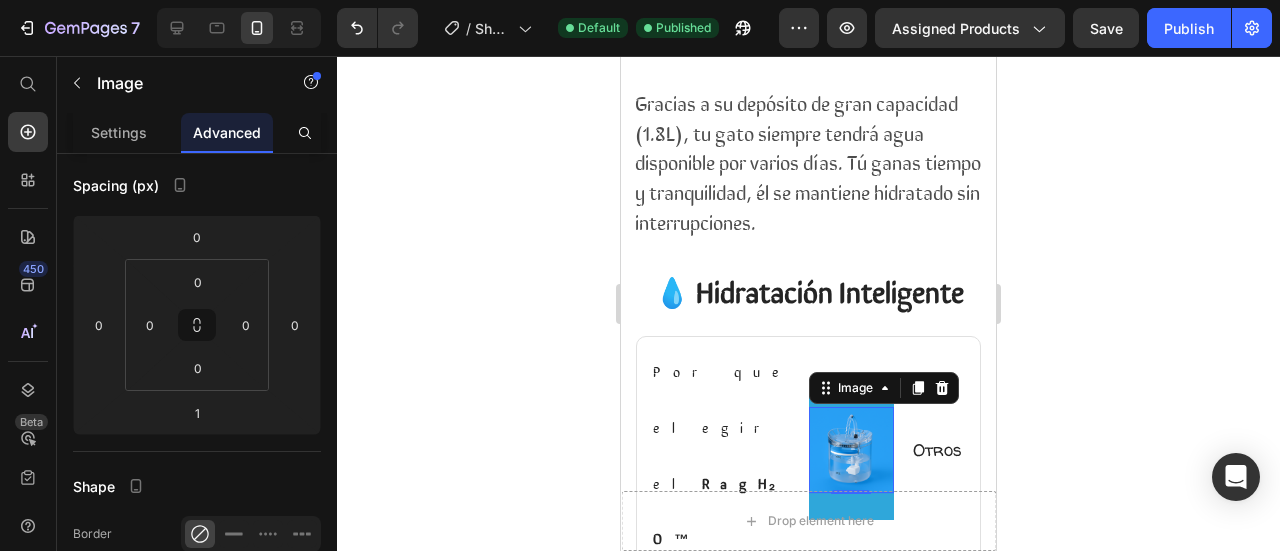 click 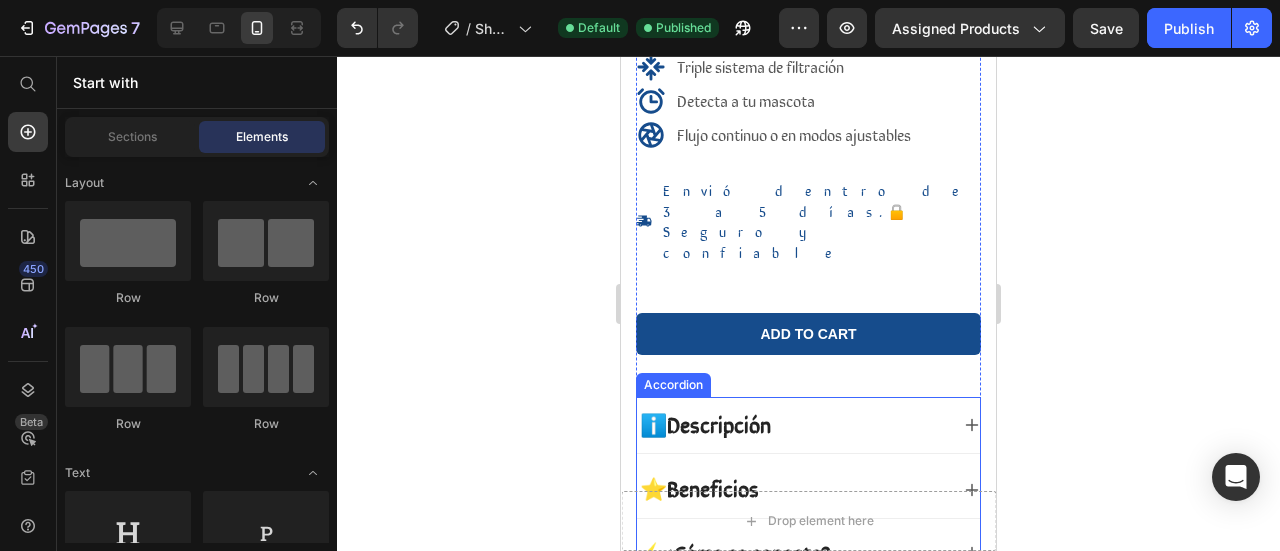 scroll, scrollTop: 700, scrollLeft: 0, axis: vertical 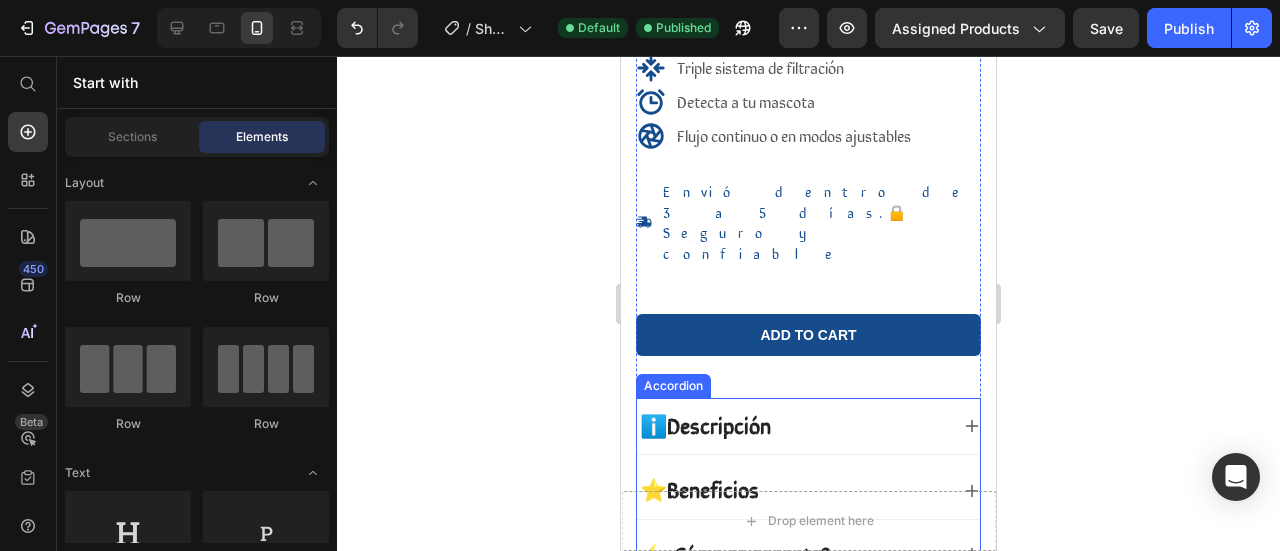 click on "ℹ️Descripción" at bounding box center [705, 424] 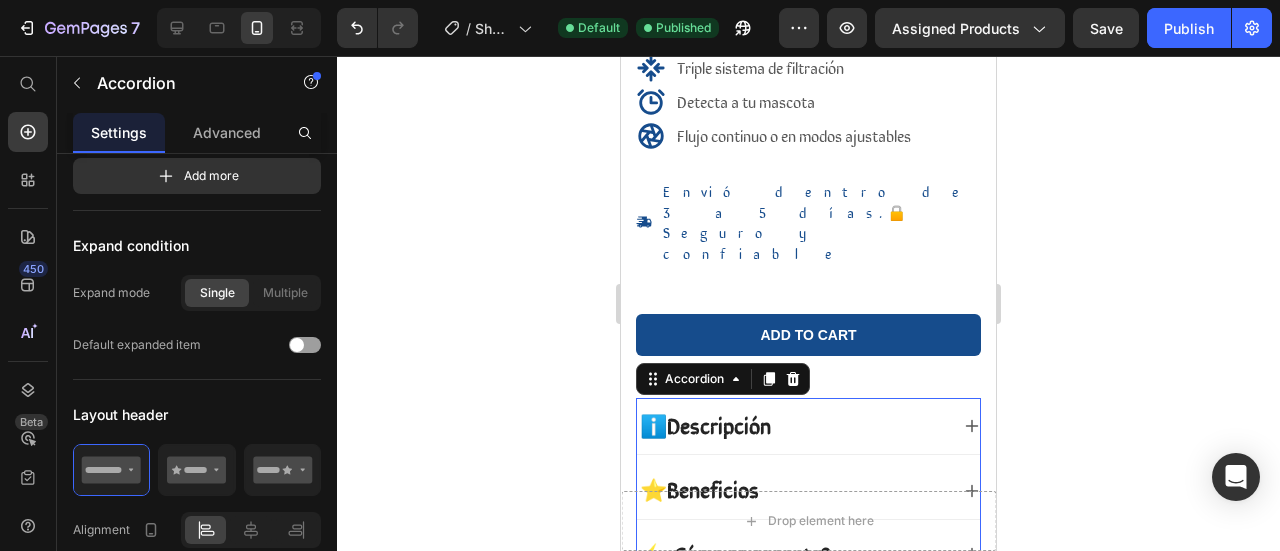 scroll, scrollTop: 0, scrollLeft: 0, axis: both 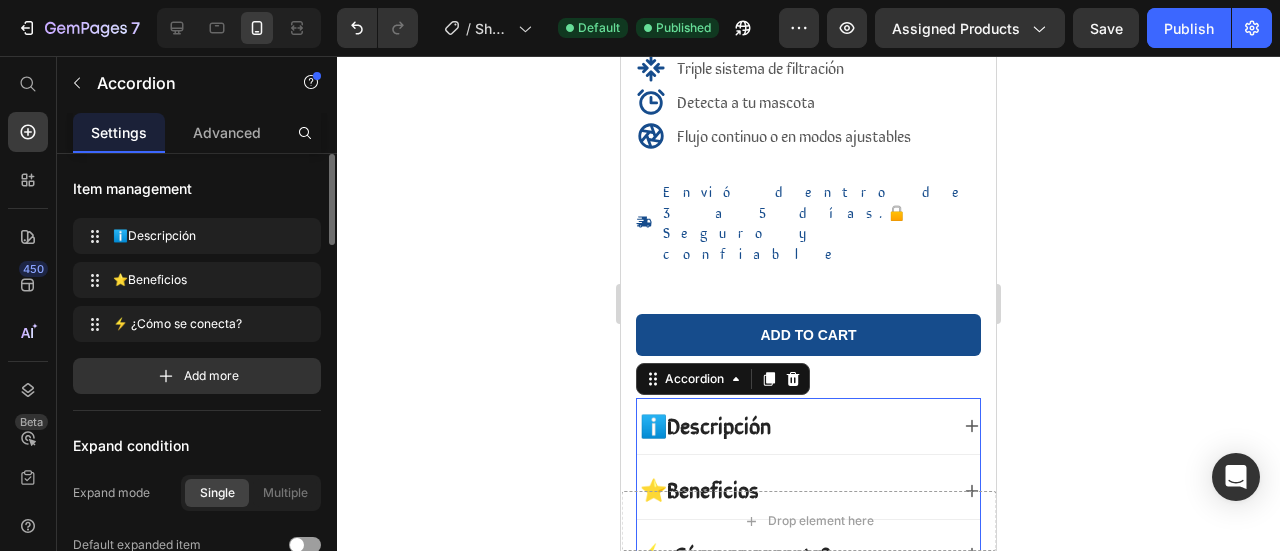 click on "ℹ️Descripción" at bounding box center (705, 424) 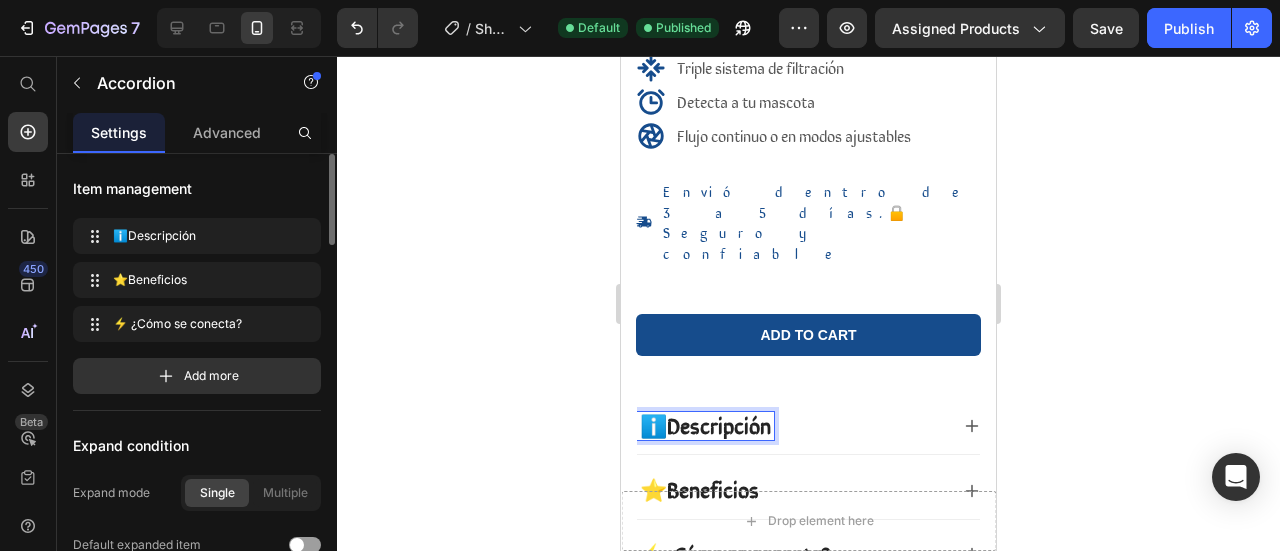 click on "ℹ️Descripción" at bounding box center [705, 424] 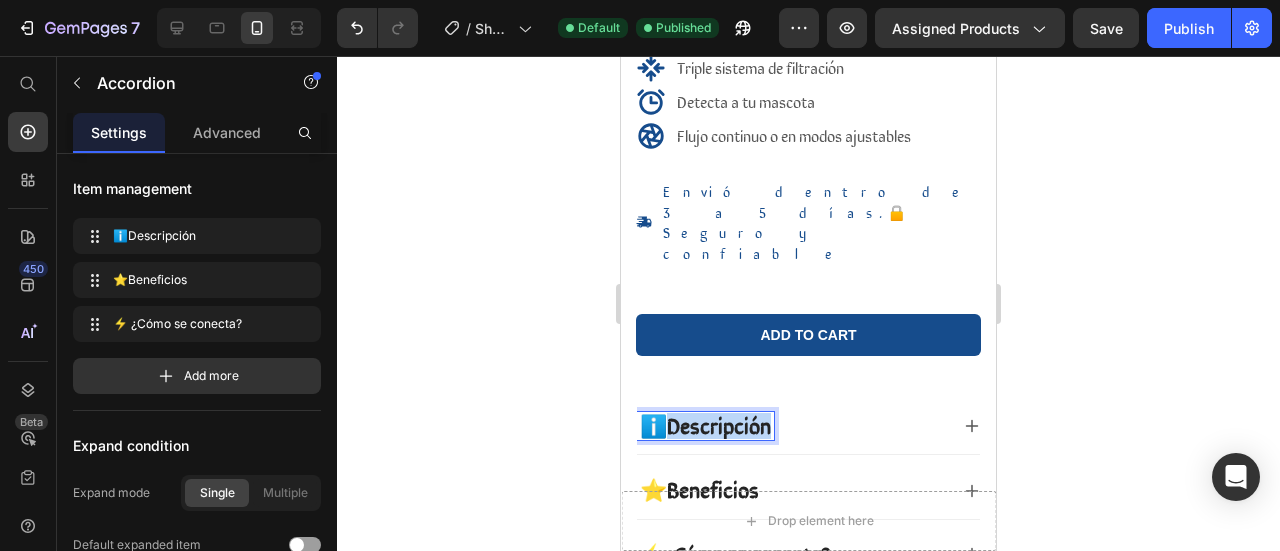 drag, startPoint x: 669, startPoint y: 346, endPoint x: 769, endPoint y: 354, distance: 100.31949 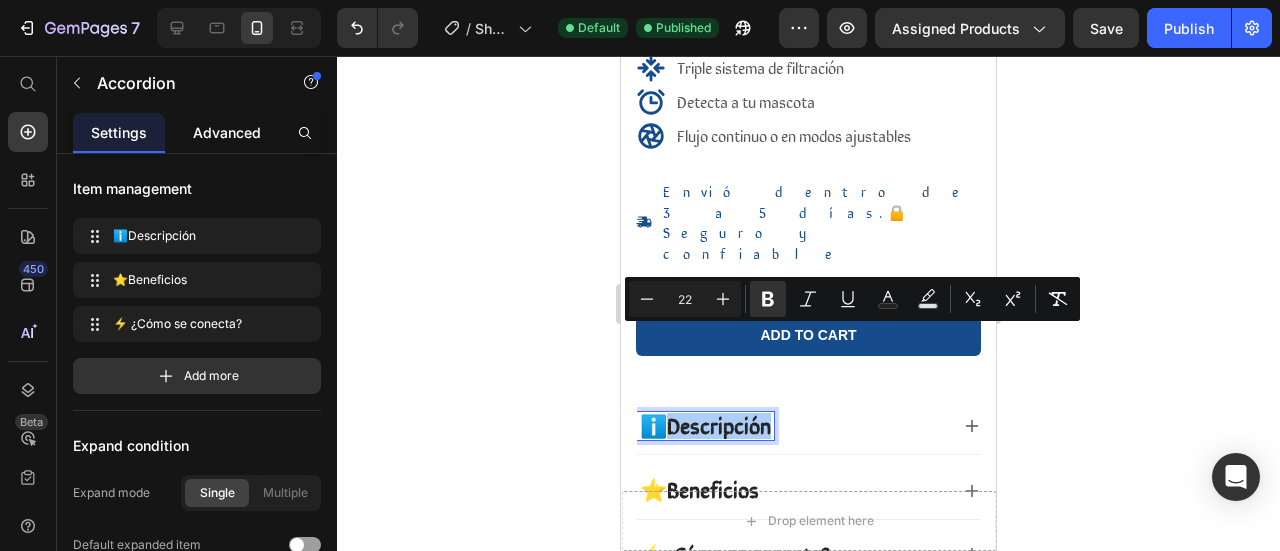 click on "Advanced" at bounding box center (227, 132) 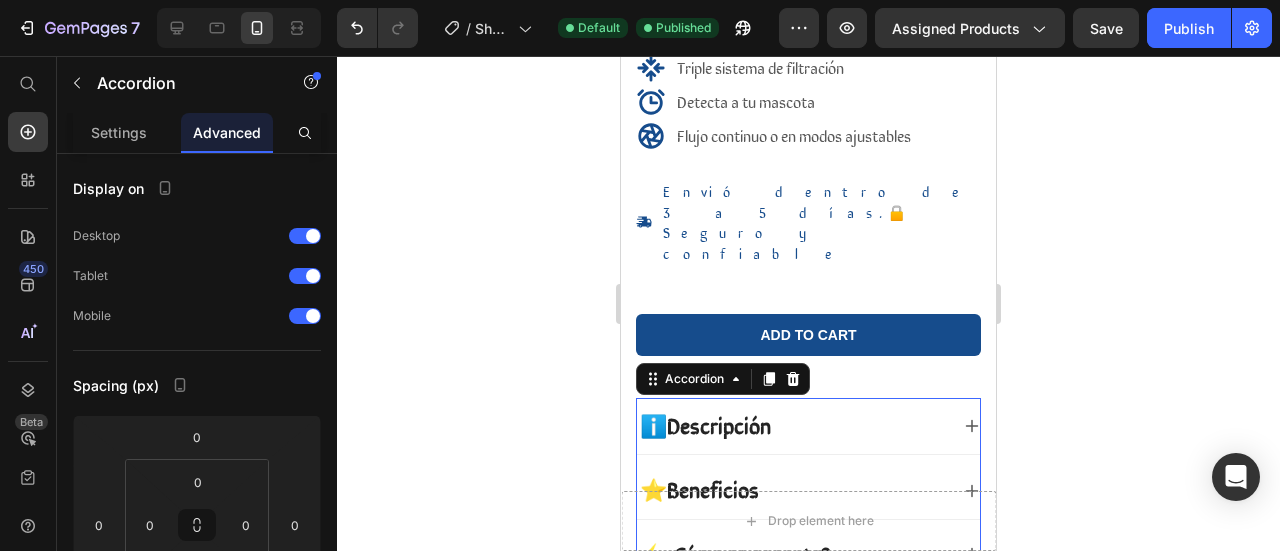 click on "ℹ️Descripción" at bounding box center [705, 426] 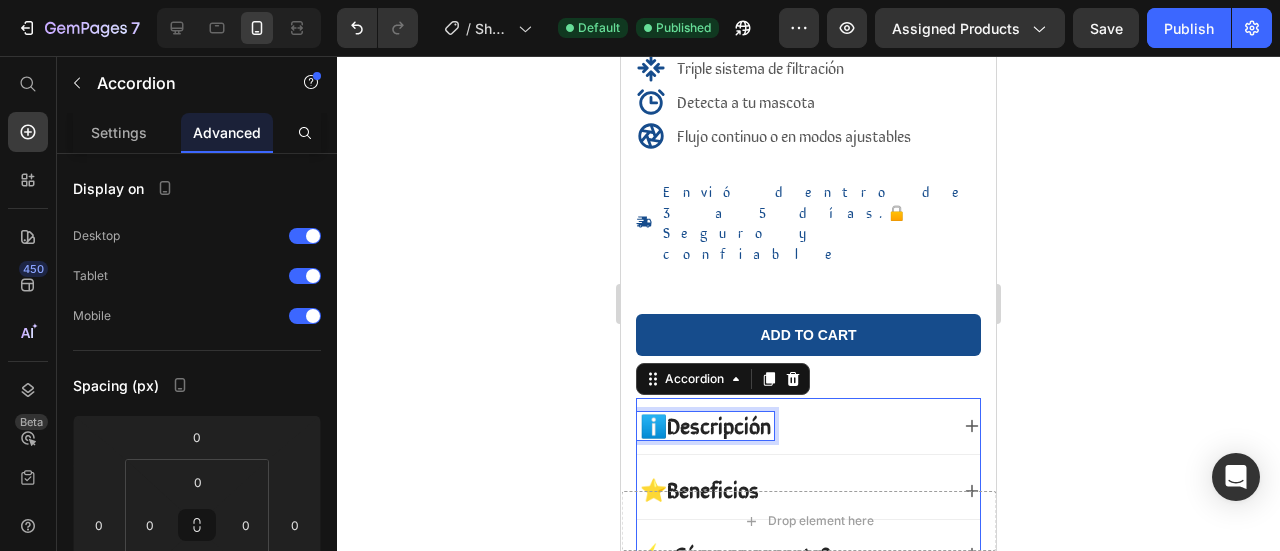 click on "ℹ️Descripción" at bounding box center [705, 424] 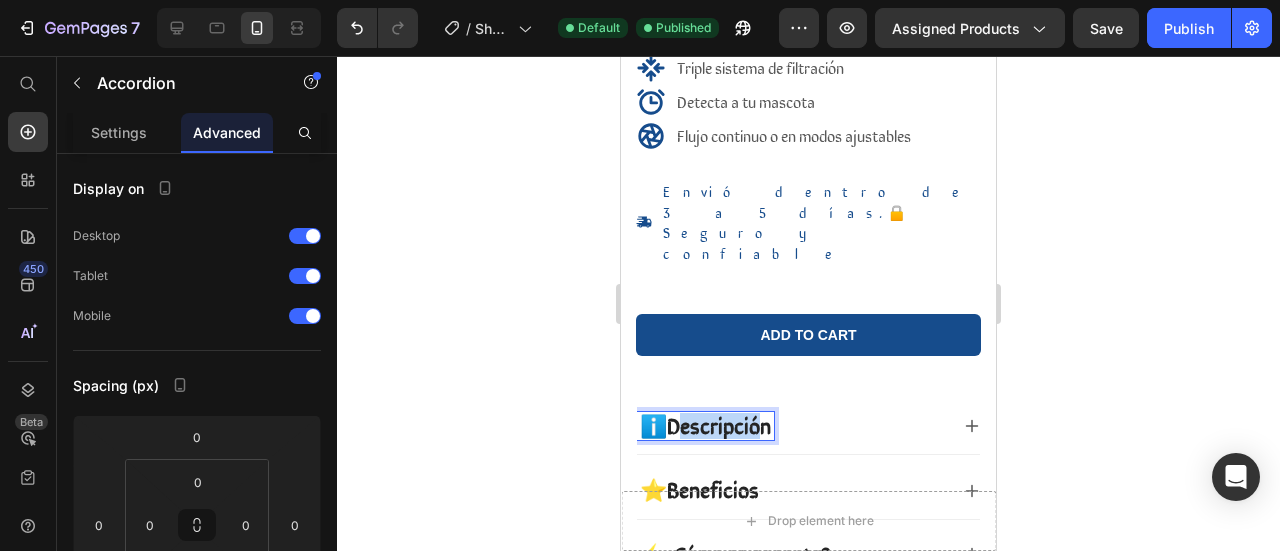 drag, startPoint x: 757, startPoint y: 351, endPoint x: 685, endPoint y: 350, distance: 72.00694 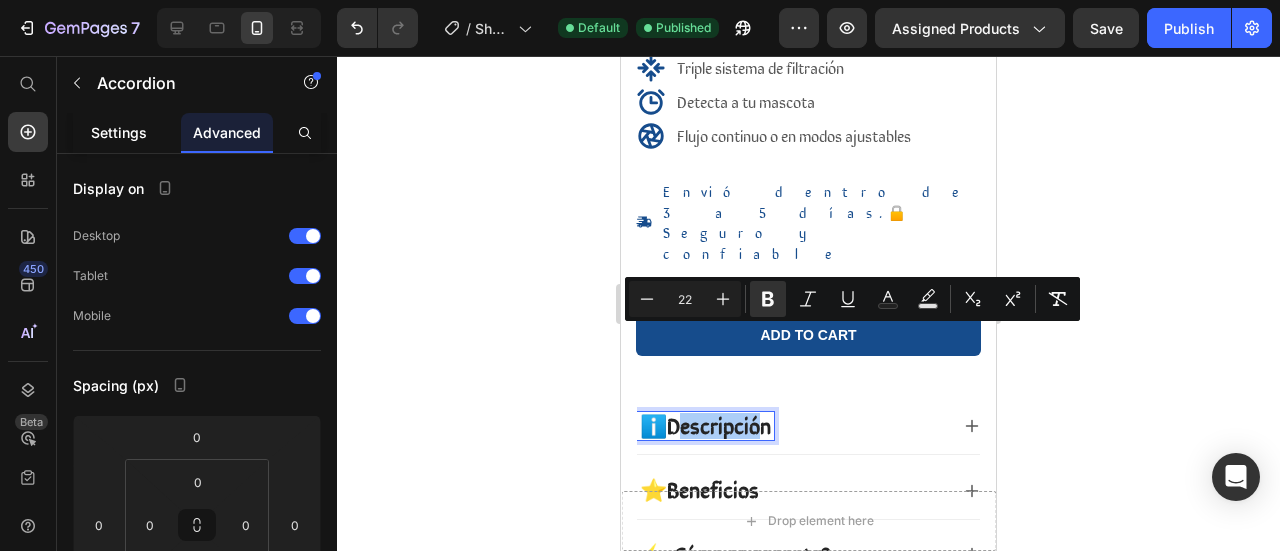 click on "Settings" at bounding box center [119, 132] 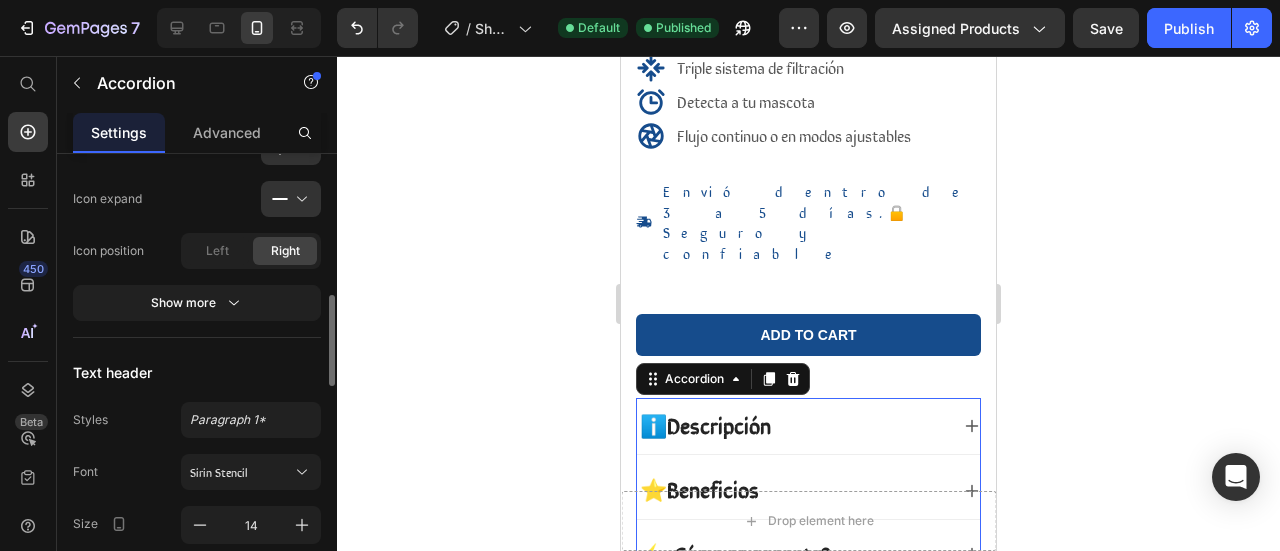 scroll, scrollTop: 800, scrollLeft: 0, axis: vertical 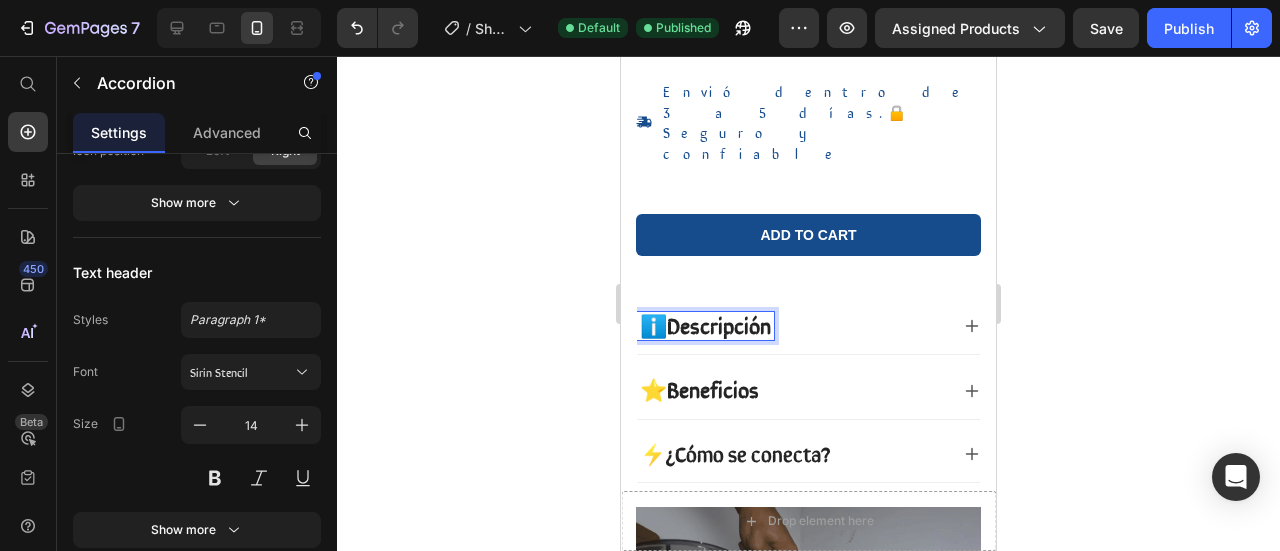 click on "ℹ️Descripción" at bounding box center (705, 324) 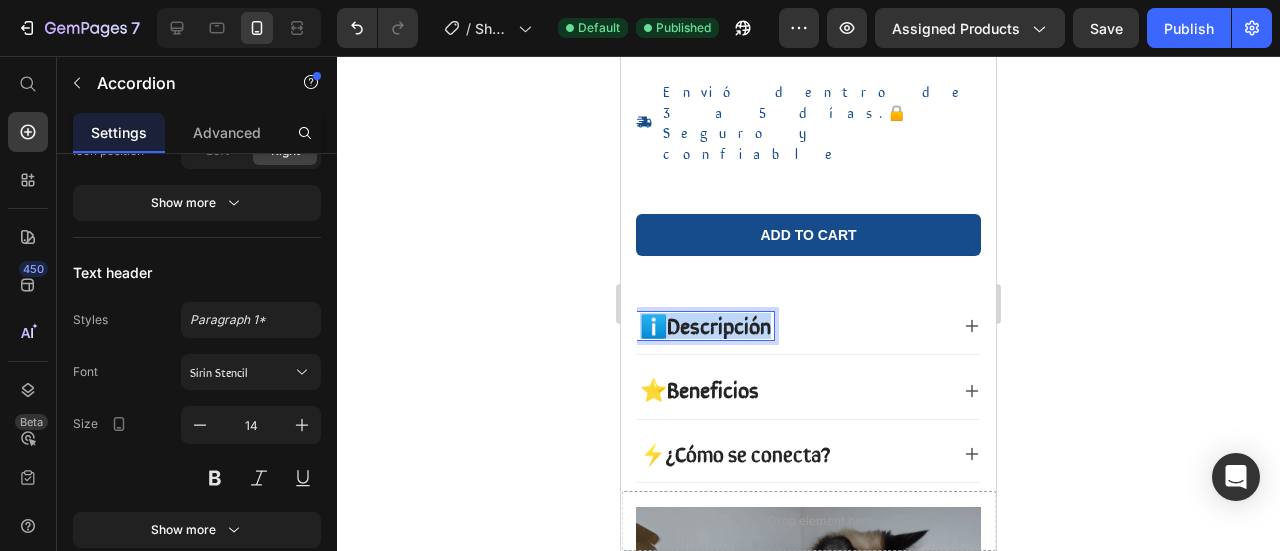 click on "ℹ️Descripción" at bounding box center (705, 324) 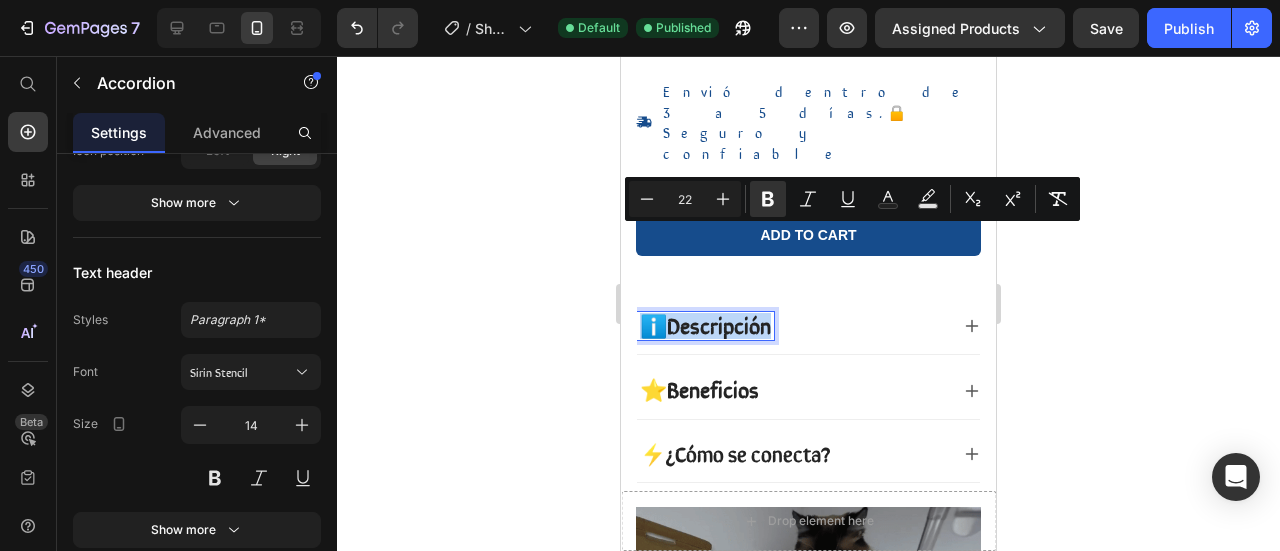 click on "ℹ️Descripción" at bounding box center [705, 324] 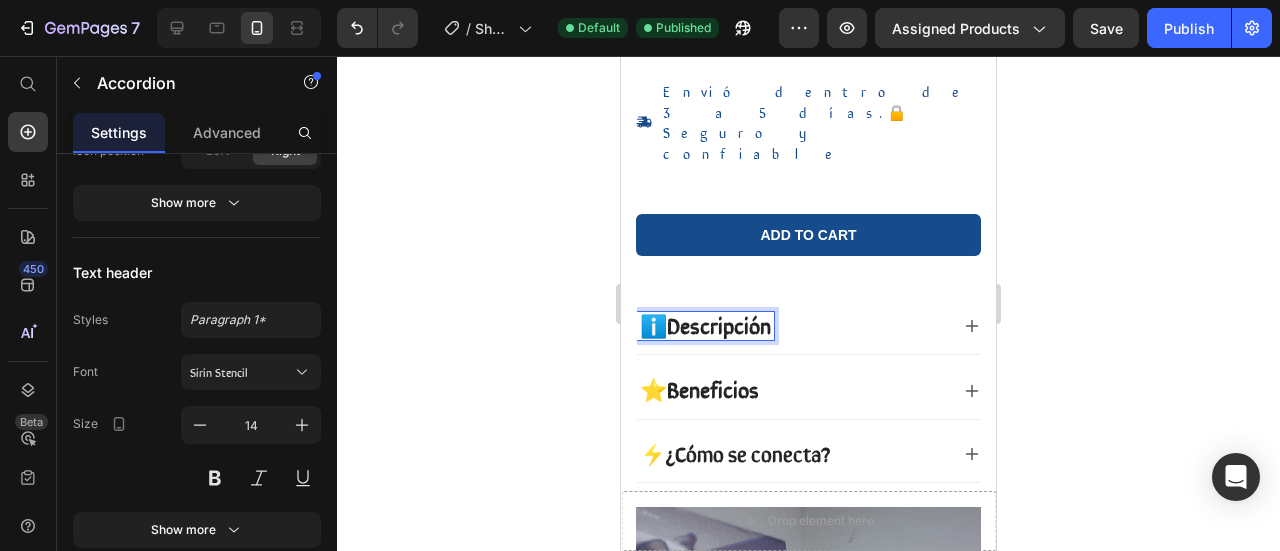 click on "ℹ️Descripción" at bounding box center (705, 324) 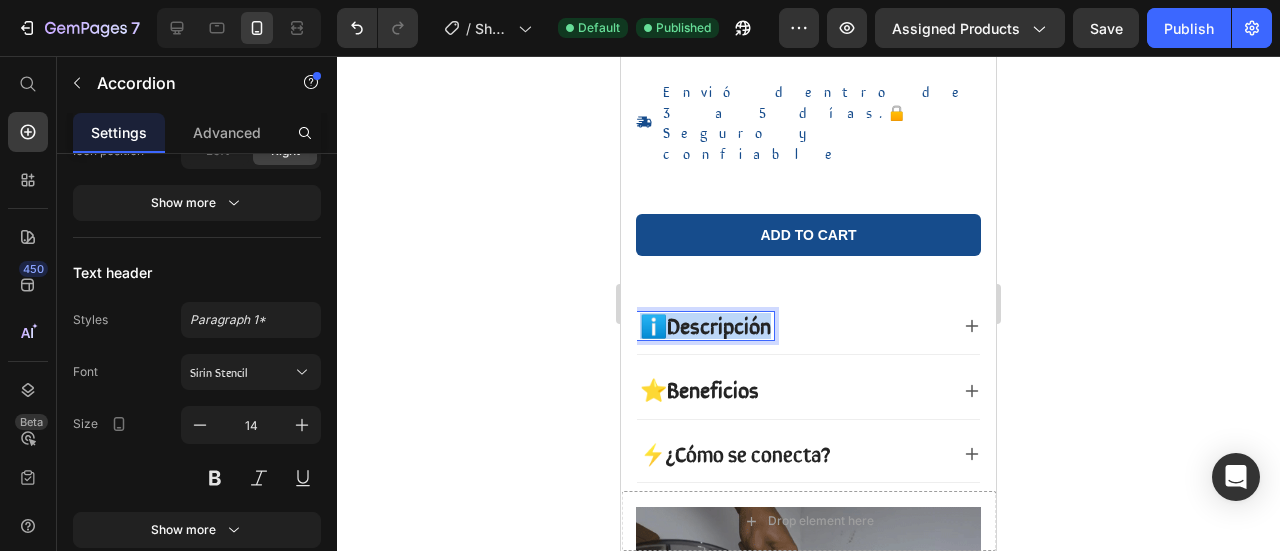 click on "ℹ️Descripción" at bounding box center [705, 324] 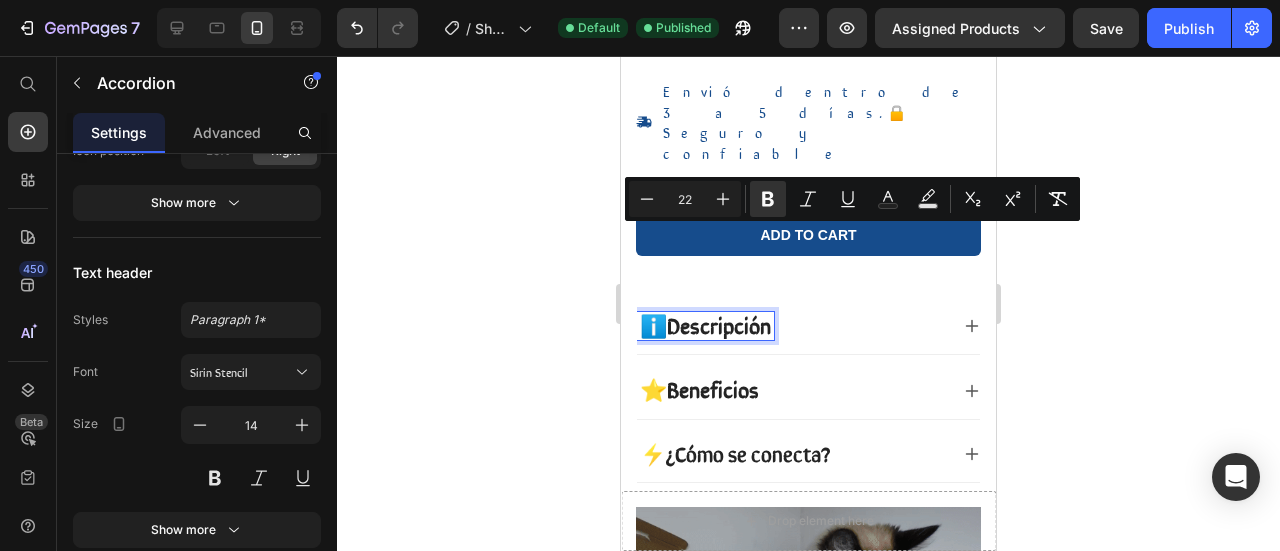 click on "ℹ️Descripción" at bounding box center (705, 324) 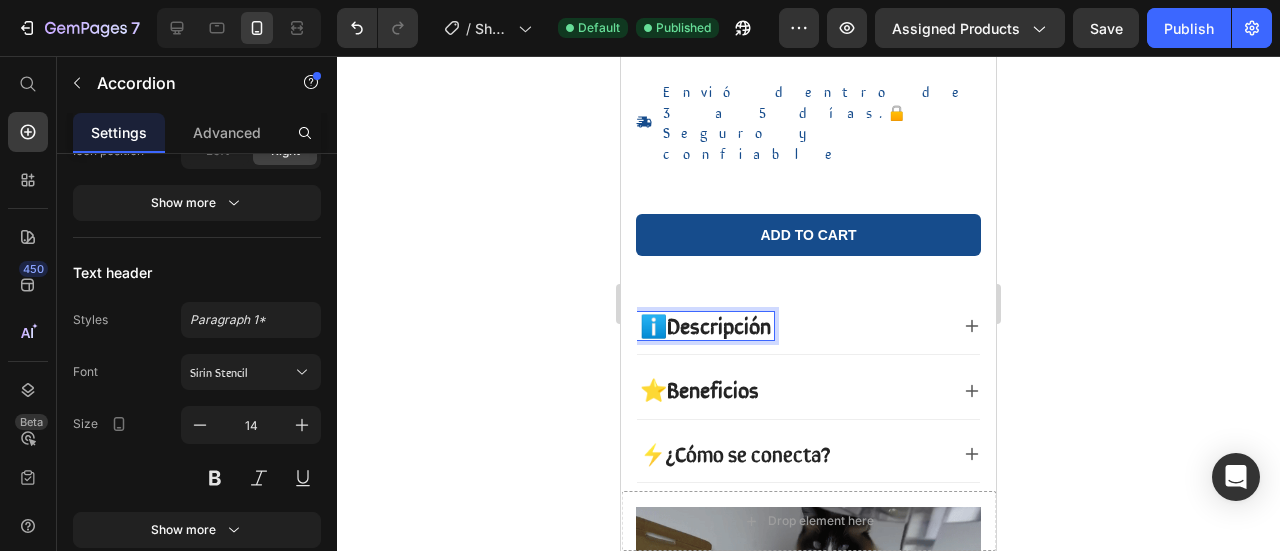 click on "ℹ️Descripción" at bounding box center [705, 324] 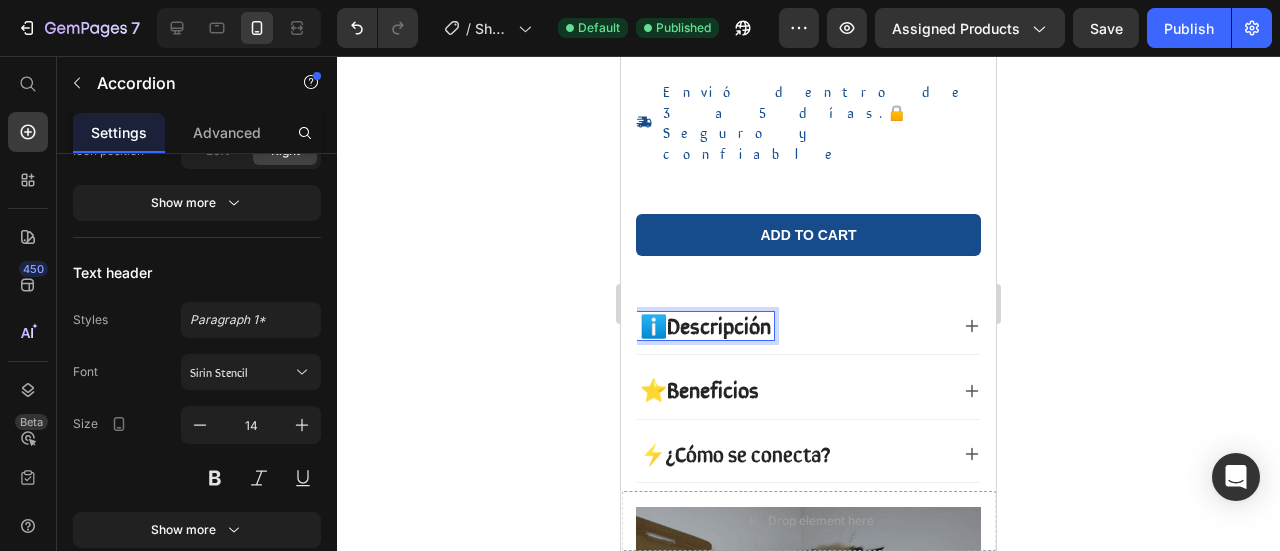 click on "ℹ️Descripción" at bounding box center (705, 324) 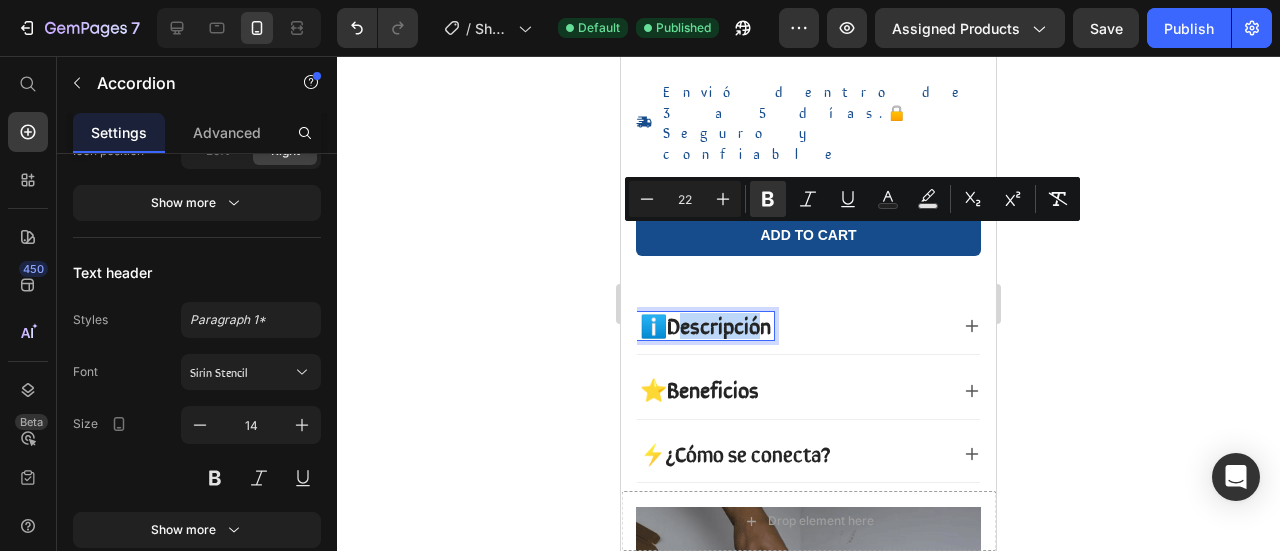 drag, startPoint x: 686, startPoint y: 251, endPoint x: 768, endPoint y: 257, distance: 82.219215 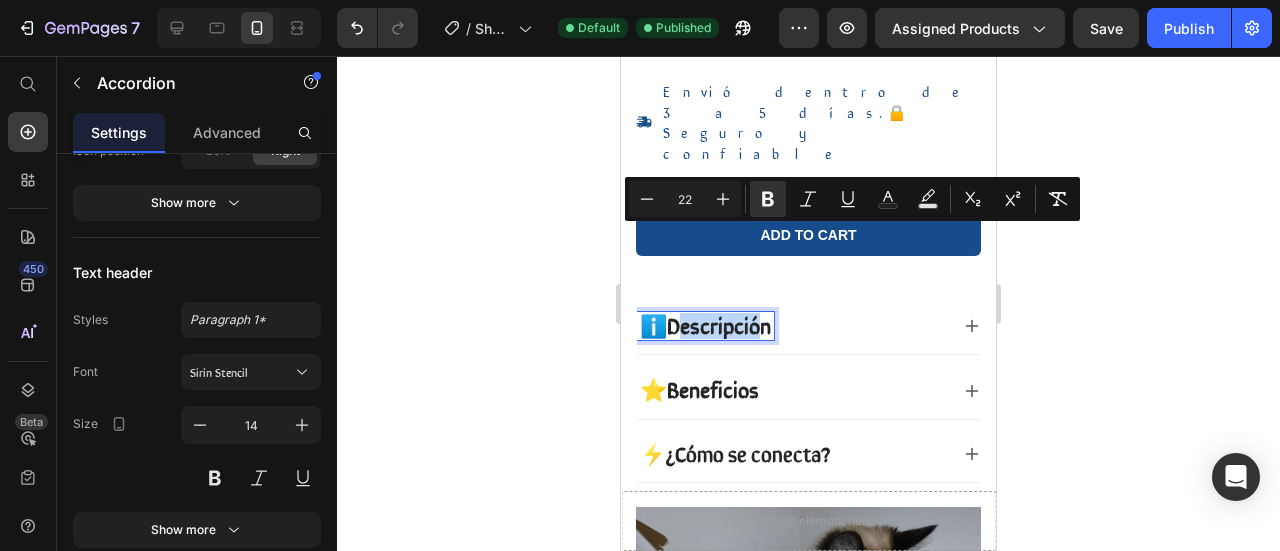 click on "ℹ️Descripción" at bounding box center [705, 324] 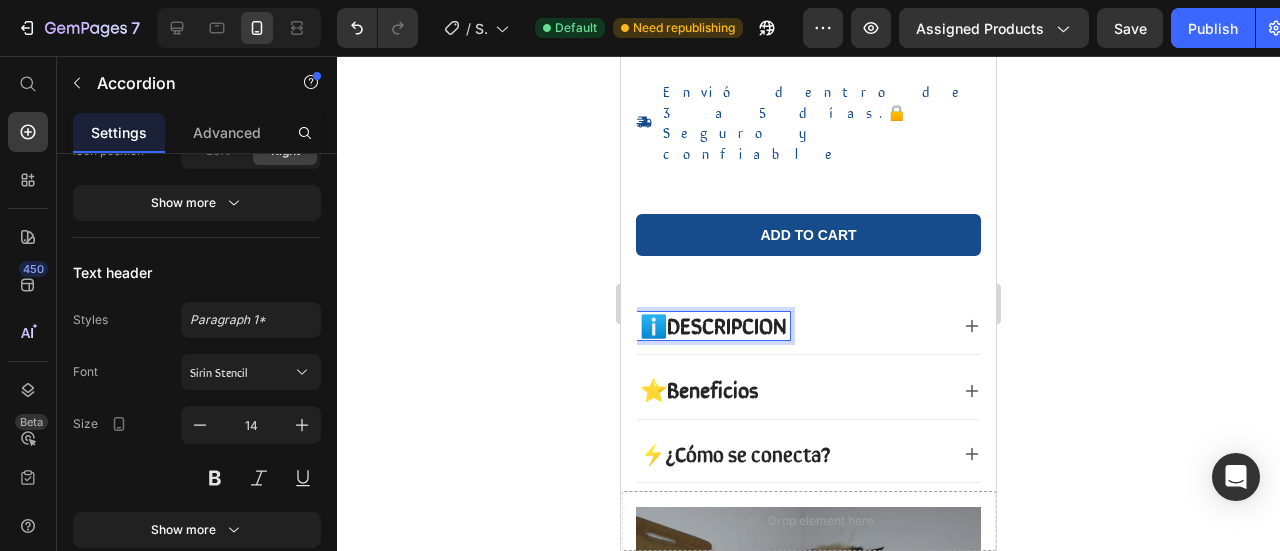 click on "⭐Beneficios" at bounding box center (699, 388) 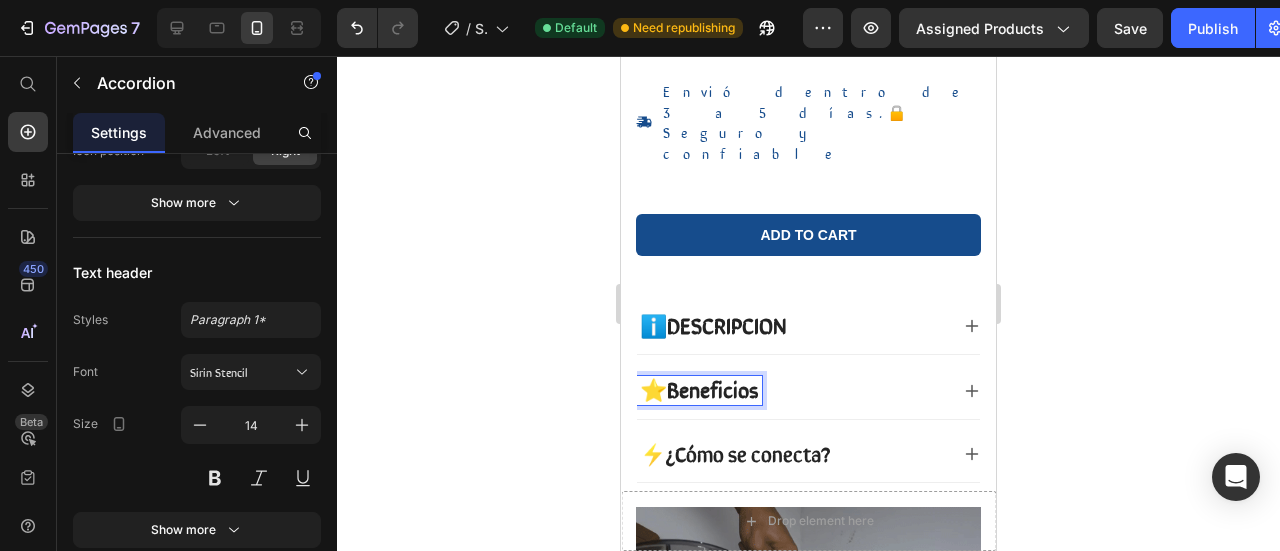 click on "⭐Beneficios" at bounding box center [699, 388] 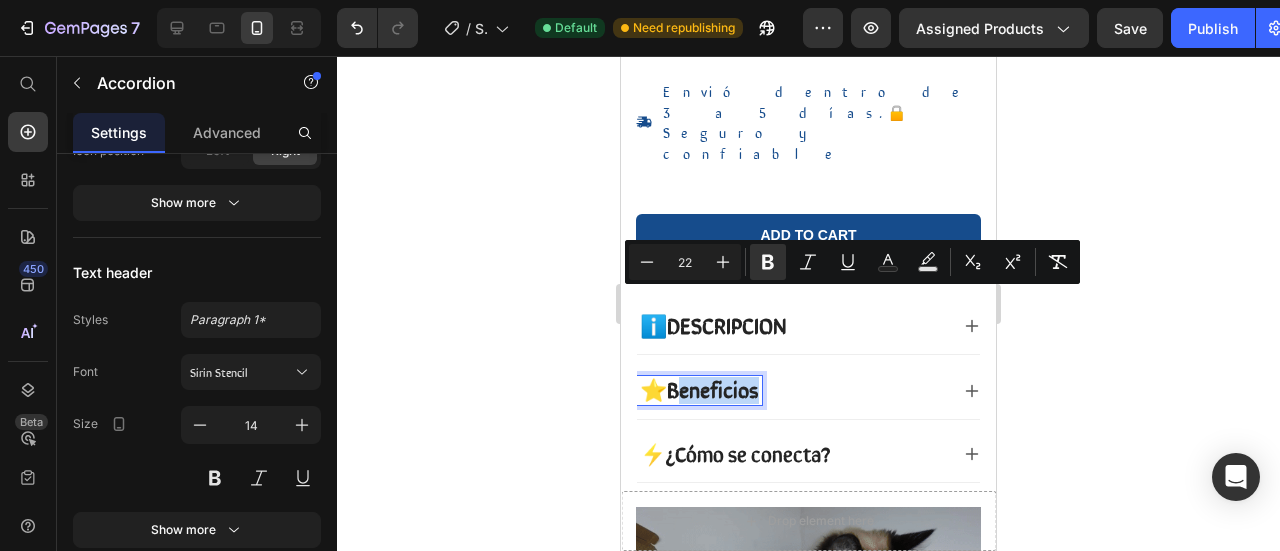 drag, startPoint x: 761, startPoint y: 312, endPoint x: 687, endPoint y: 307, distance: 74.168724 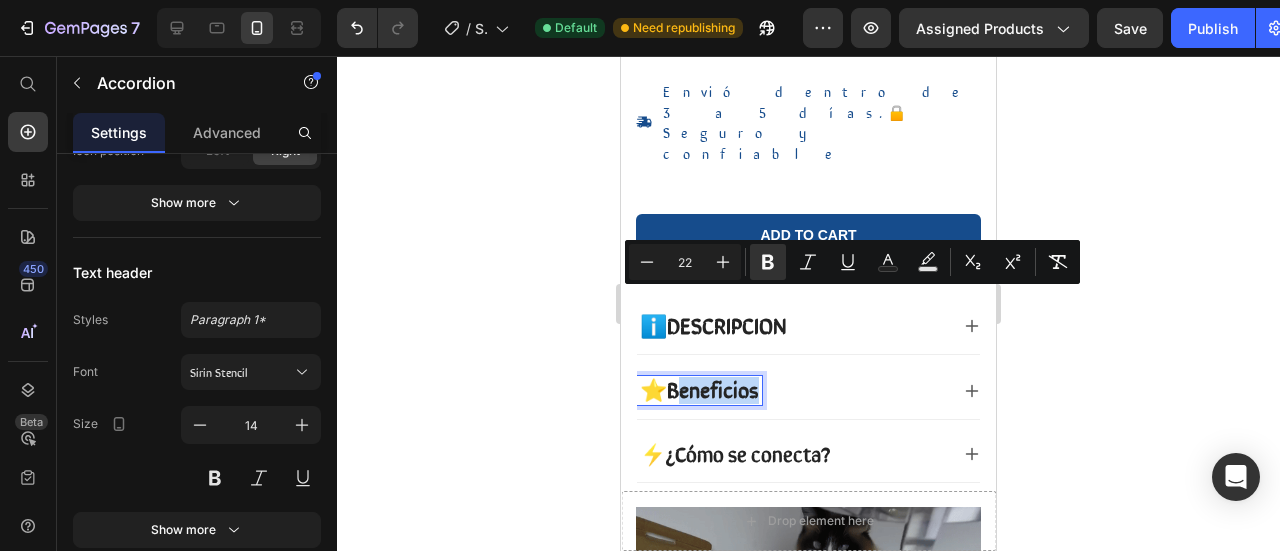 click on "⭐Beneficios" at bounding box center [699, 390] 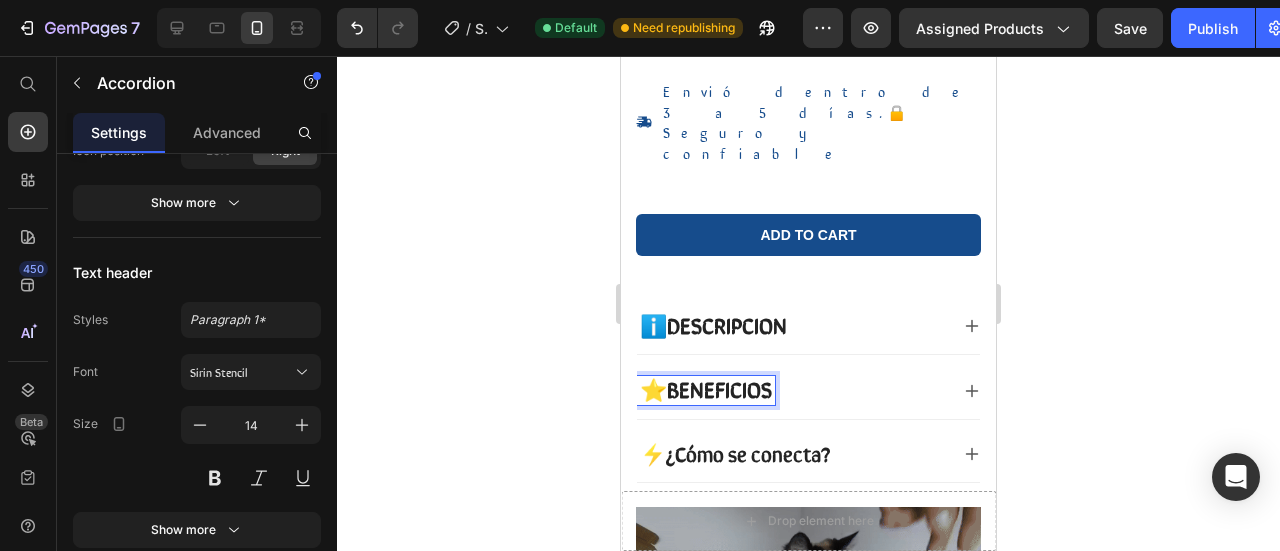 click on "¿Cómo se conecta?" at bounding box center (748, 453) 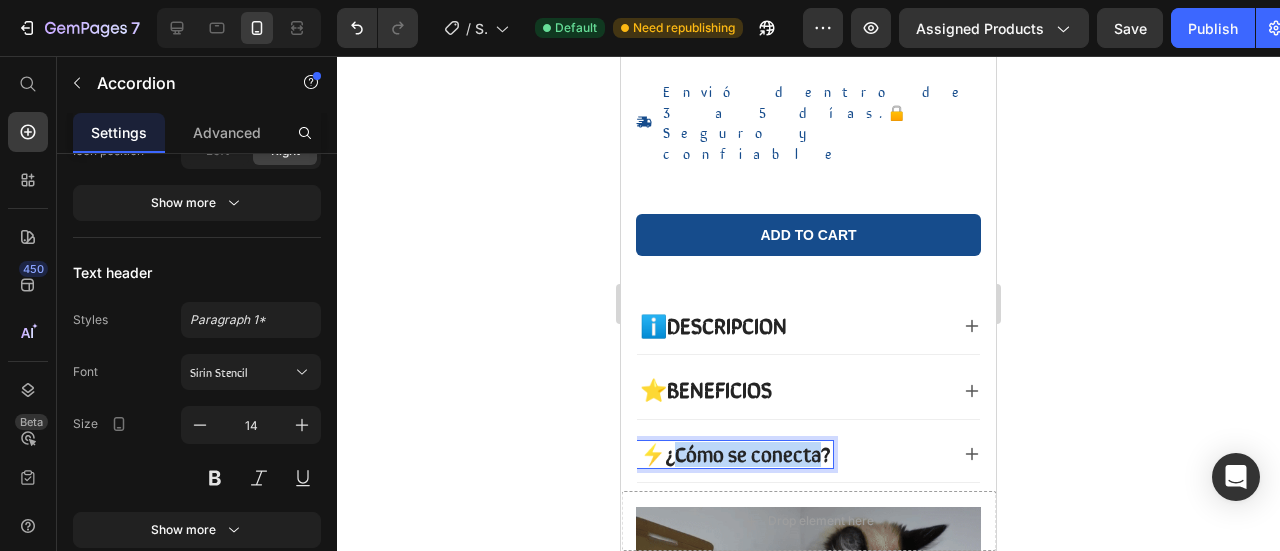 drag, startPoint x: 828, startPoint y: 375, endPoint x: 686, endPoint y: 374, distance: 142.00352 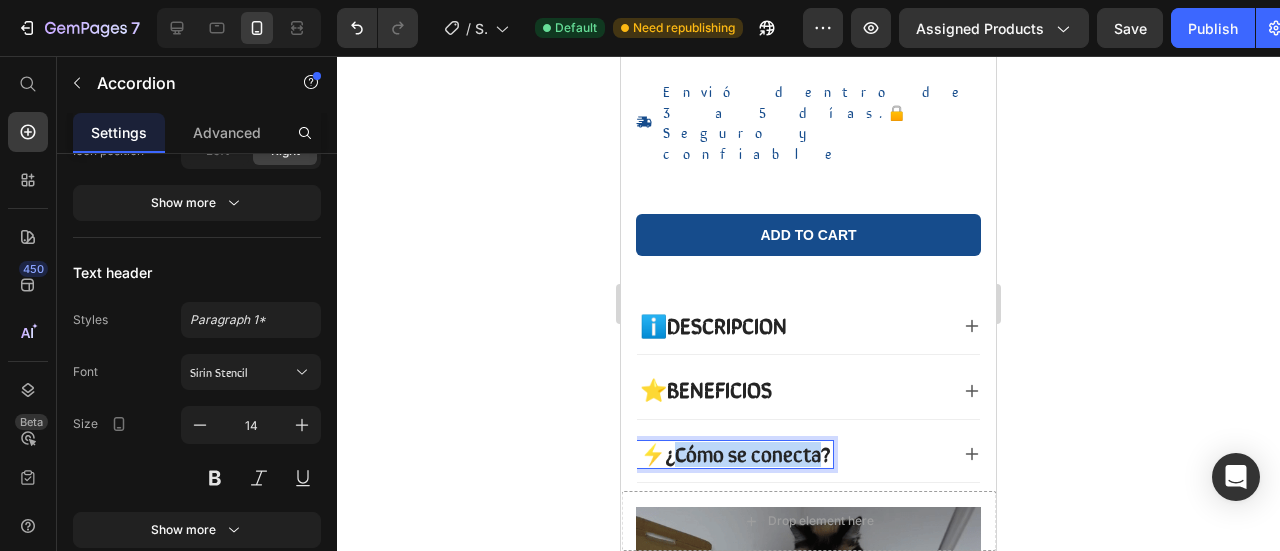 click on "¿Cómo se conecta?" at bounding box center [748, 453] 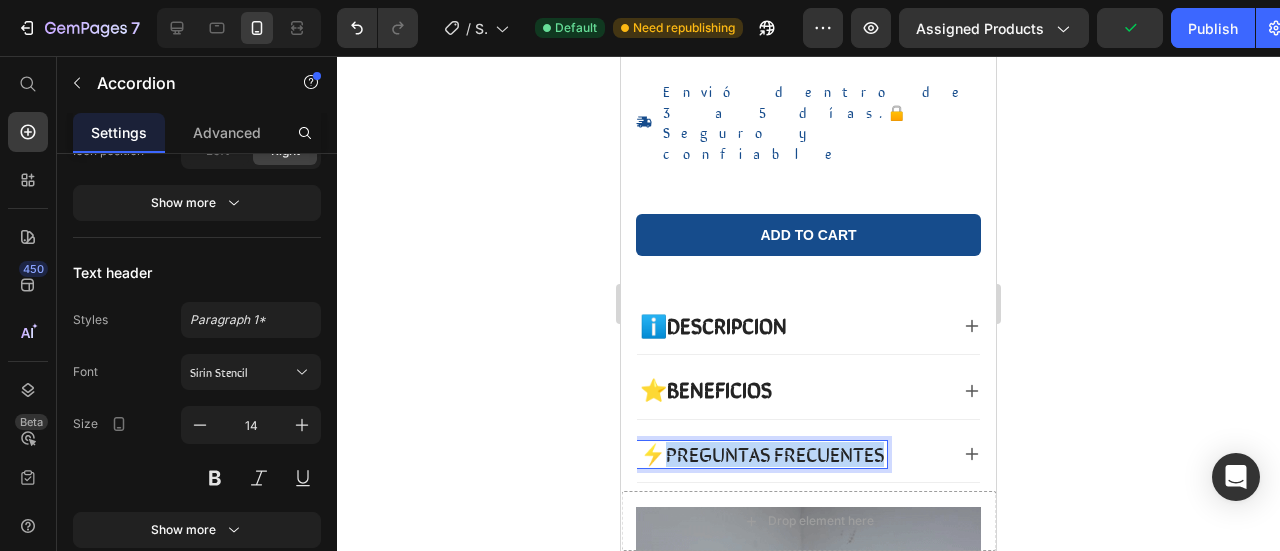 drag, startPoint x: 888, startPoint y: 369, endPoint x: 670, endPoint y: 368, distance: 218.00229 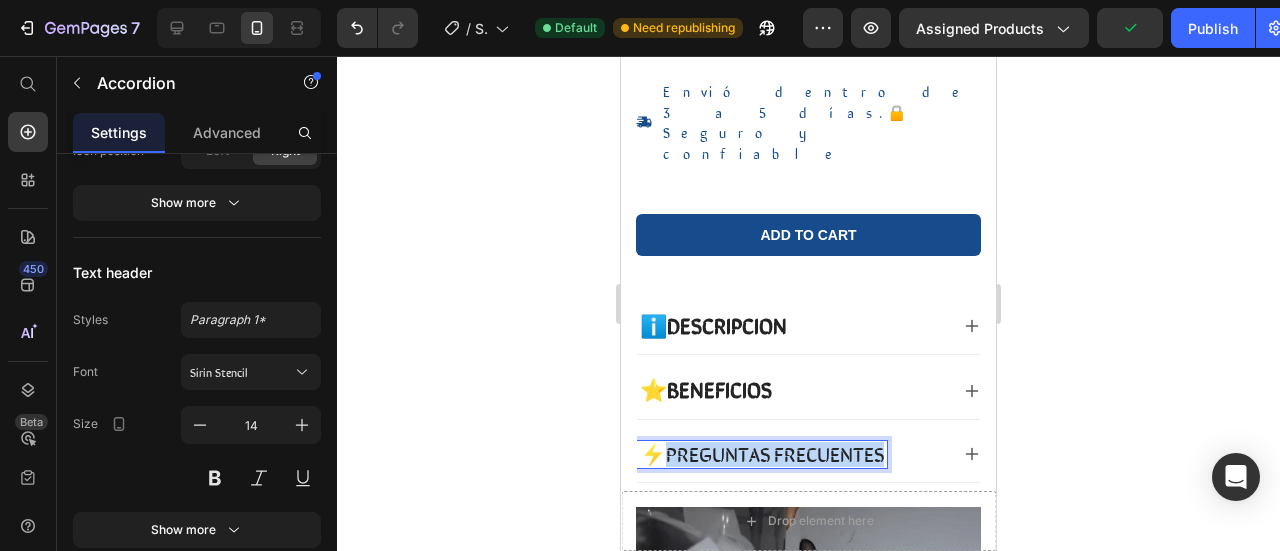 click on "⚡PREGUNTAS FRECUENTES" at bounding box center (762, 454) 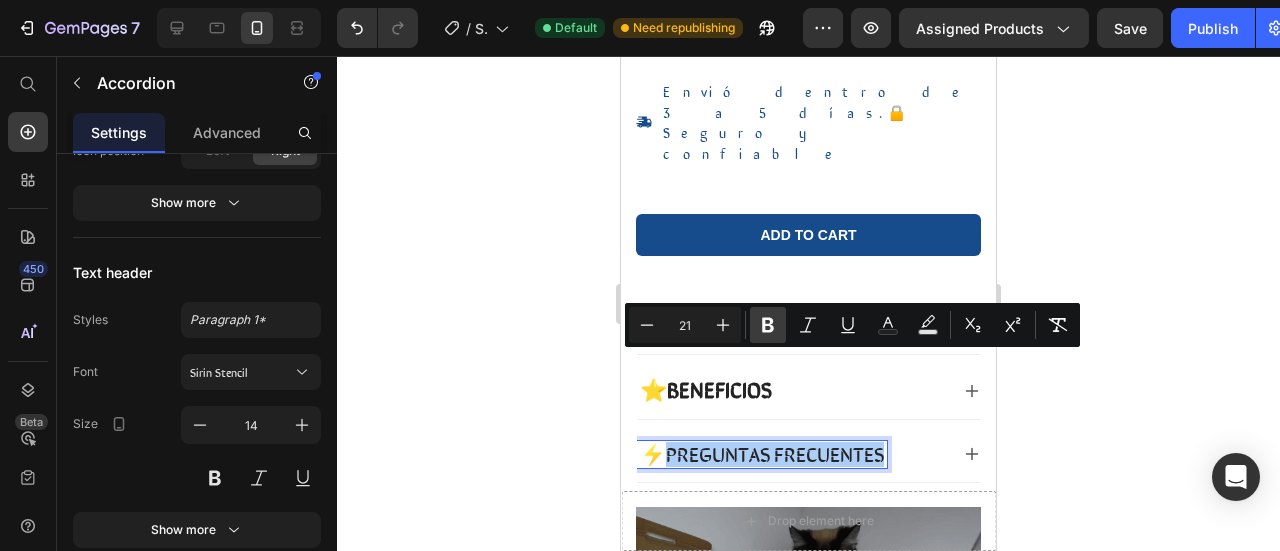 click 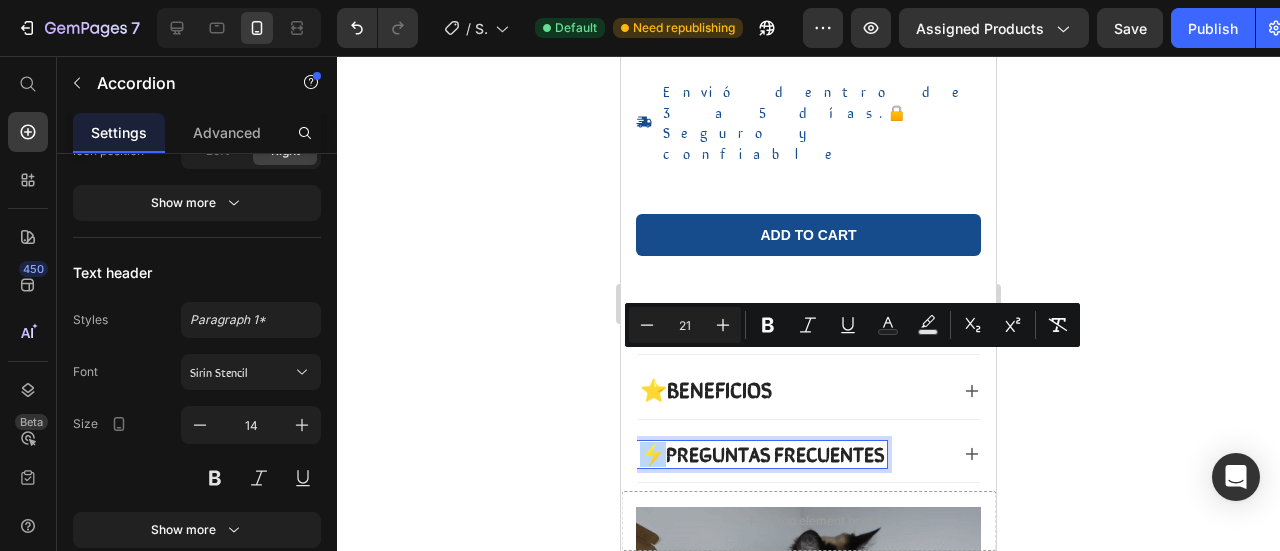 click on "PREGUNTAS FRECUENTES" at bounding box center (775, 453) 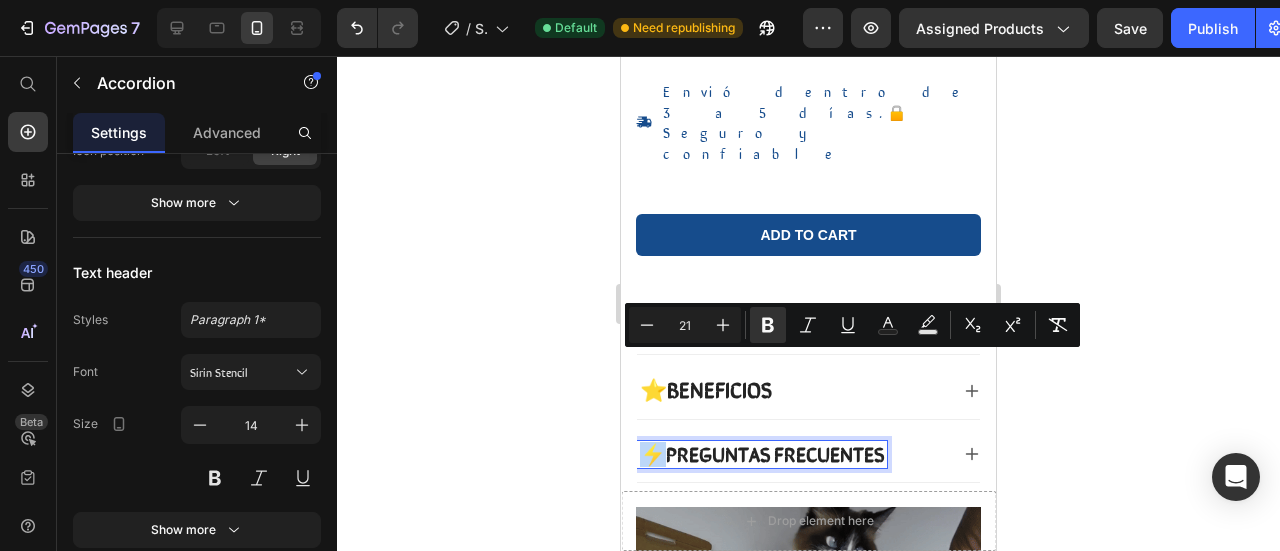drag, startPoint x: 918, startPoint y: 389, endPoint x: 936, endPoint y: 392, distance: 18.248287 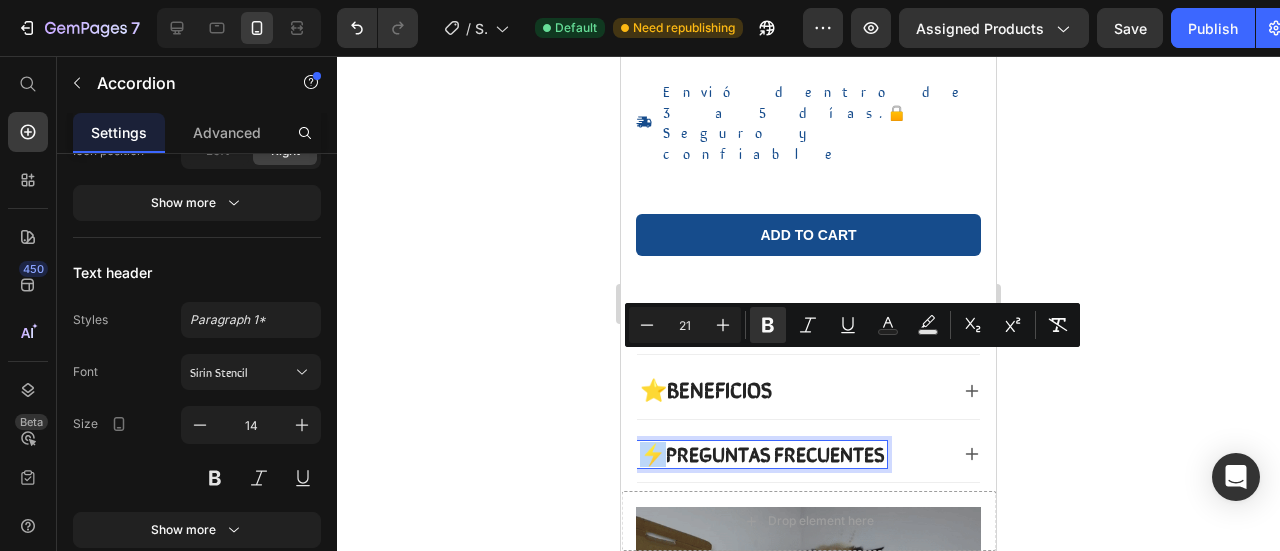 click on "⚡ PREGUNTAS FRECUENTES" at bounding box center (808, 454) 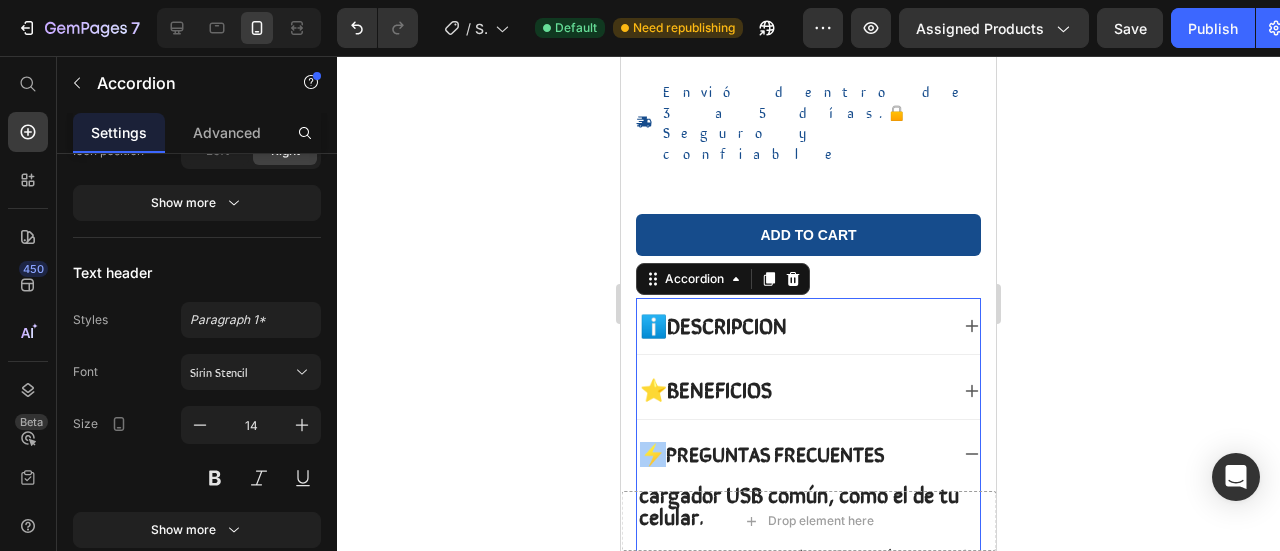 click 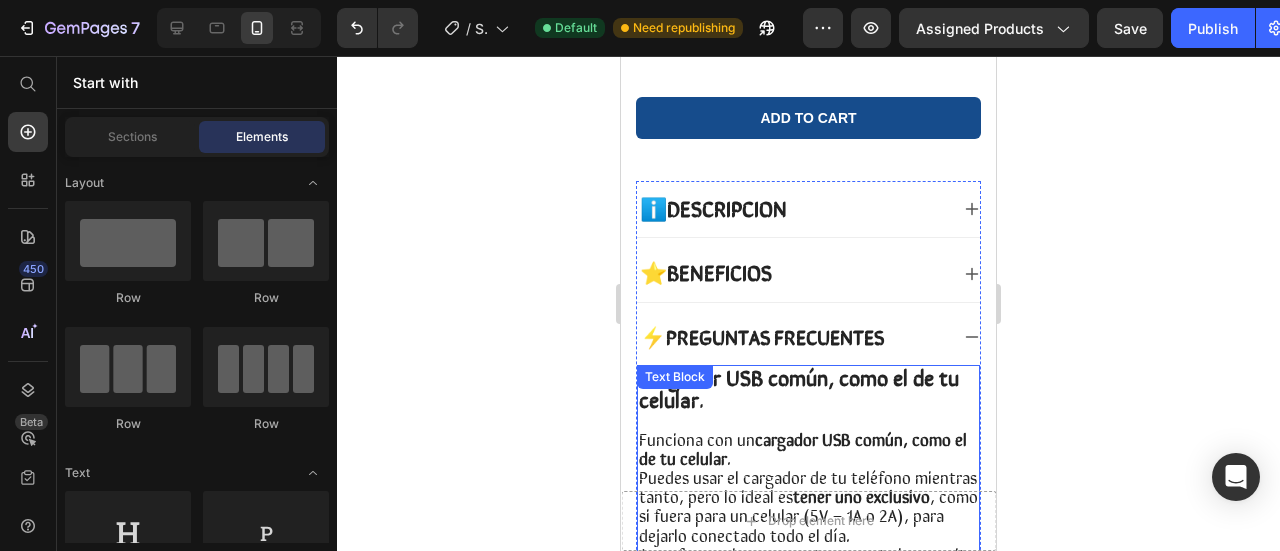 scroll, scrollTop: 800, scrollLeft: 0, axis: vertical 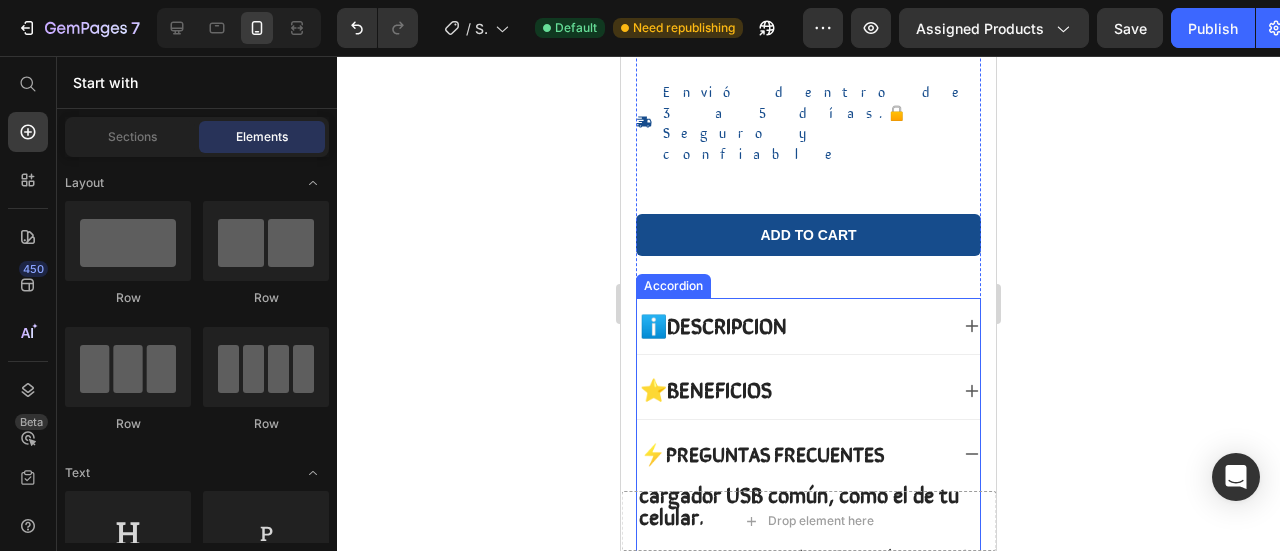 click on "⚡ PREGUNTAS FRECUENTES" at bounding box center (792, 454) 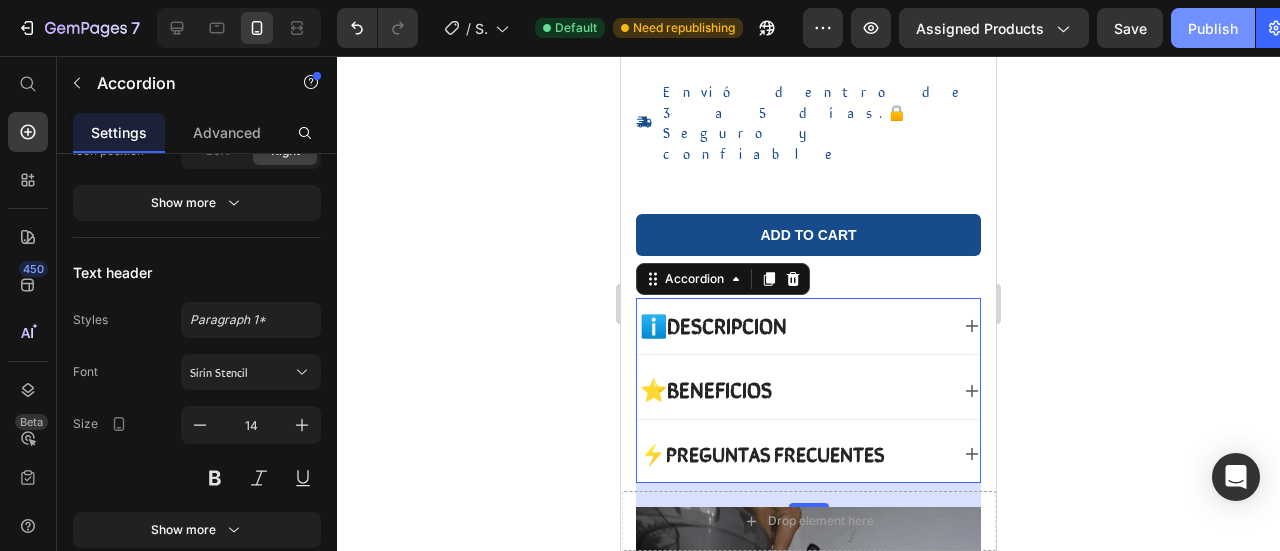 click on "Publish" at bounding box center (1213, 28) 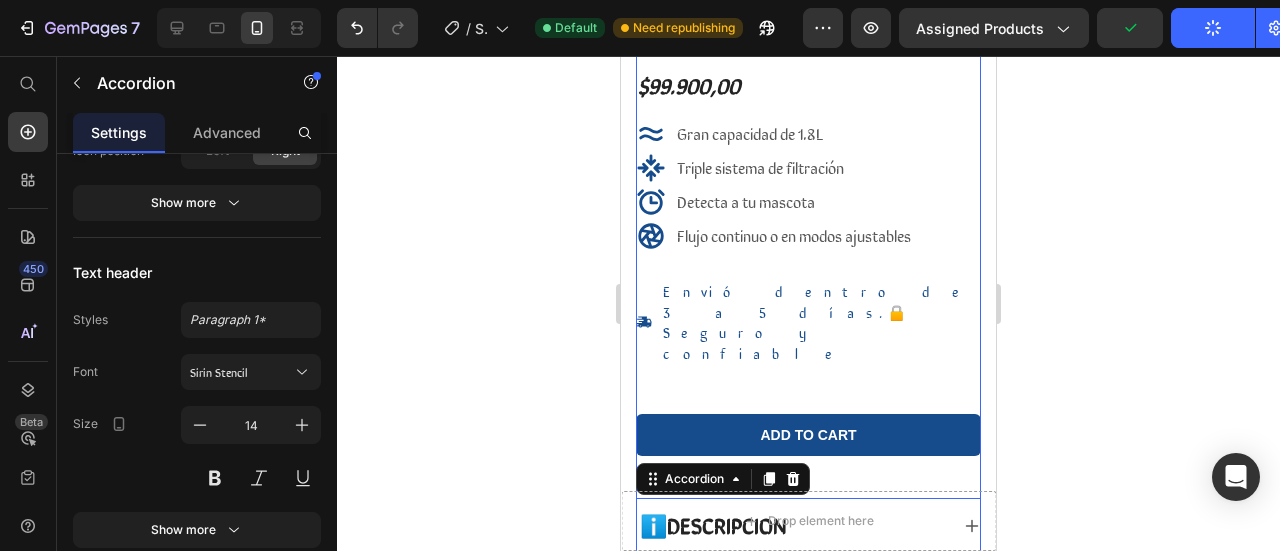 scroll, scrollTop: 500, scrollLeft: 0, axis: vertical 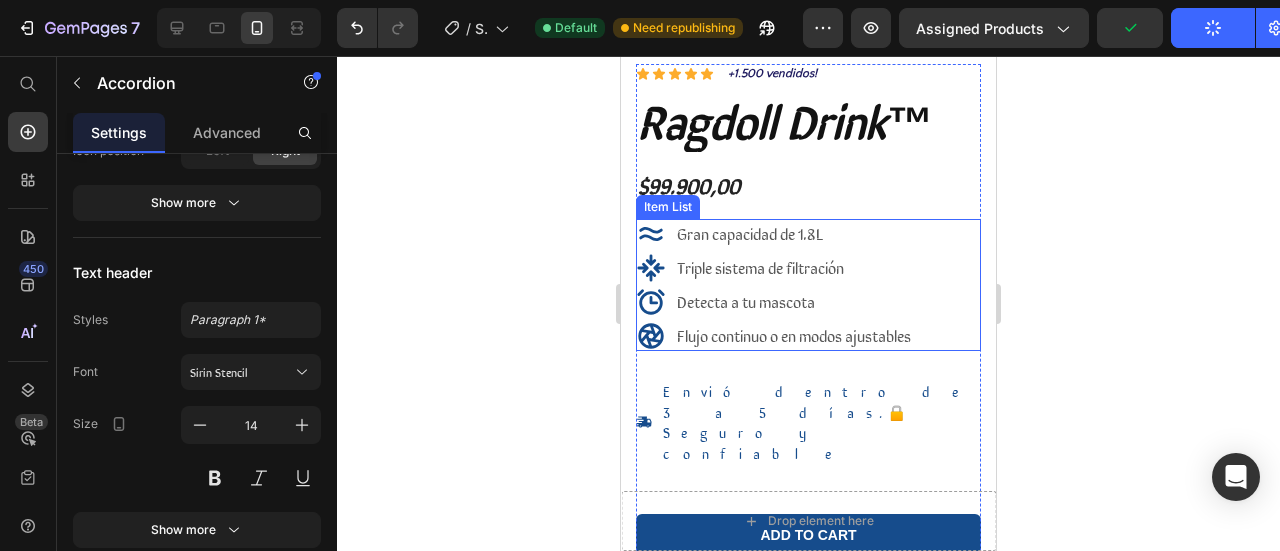 drag, startPoint x: 717, startPoint y: 246, endPoint x: 721, endPoint y: 229, distance: 17.464249 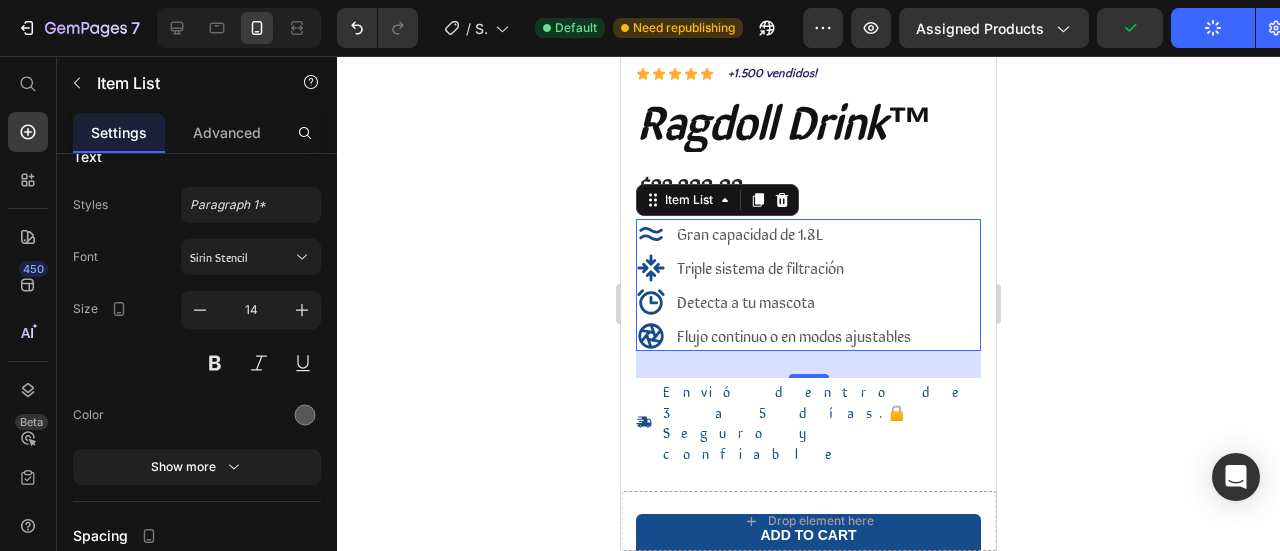 click on "Gran capacidad de 1.8L" at bounding box center [750, 233] 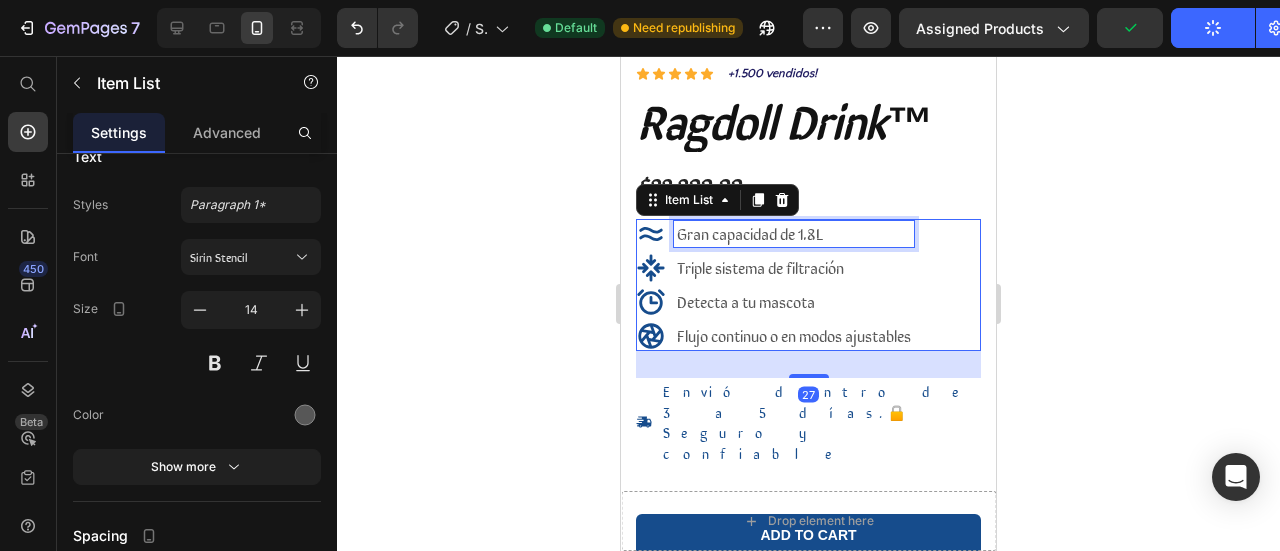 scroll, scrollTop: 0, scrollLeft: 0, axis: both 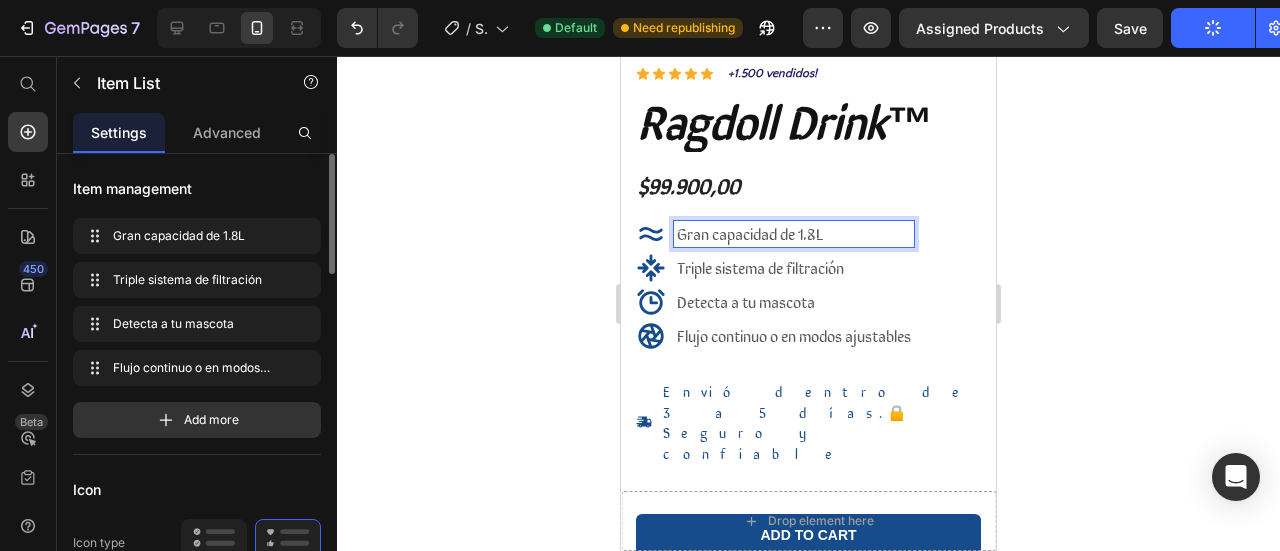click on "Gran capacidad de 1.8L" at bounding box center (750, 233) 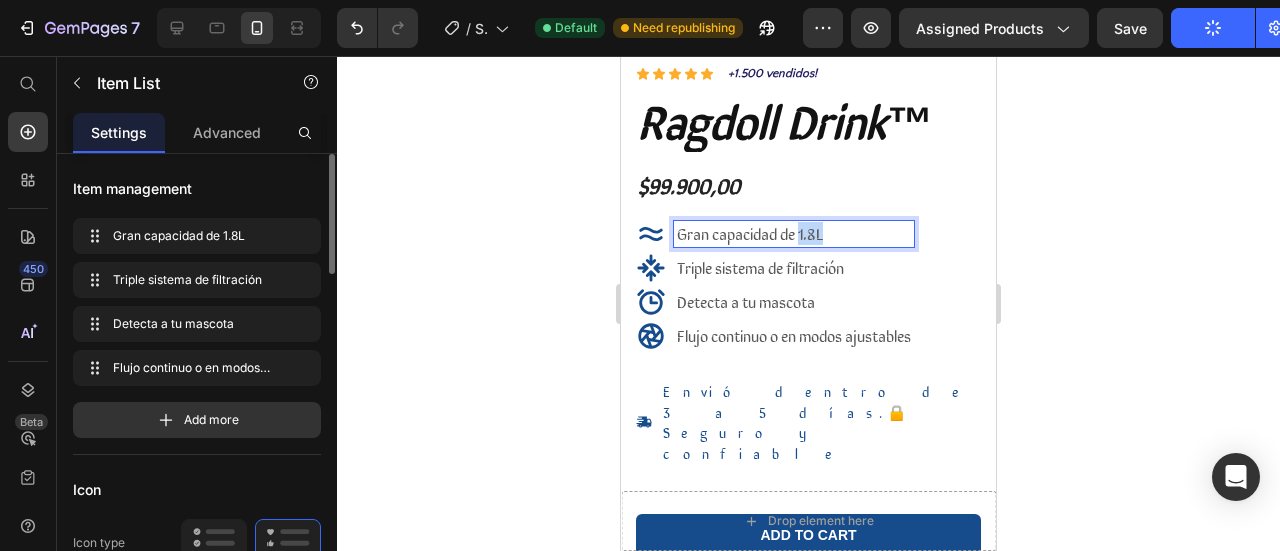 click on "Gran capacidad de 1.8L" at bounding box center (750, 233) 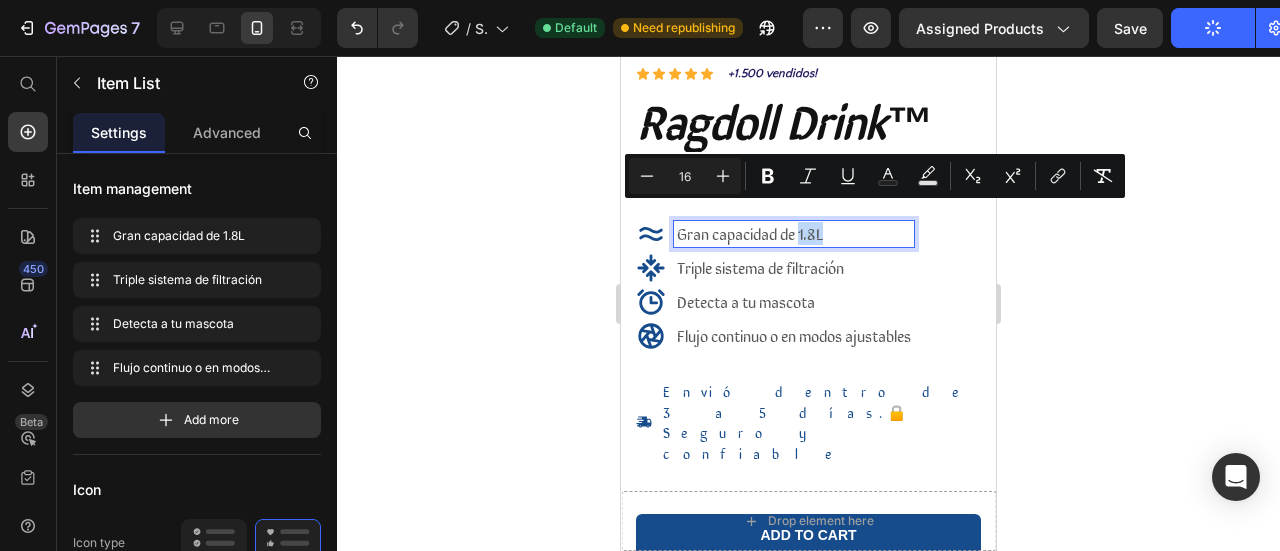 click on "Gran capacidad de 1.8L" at bounding box center (794, 233) 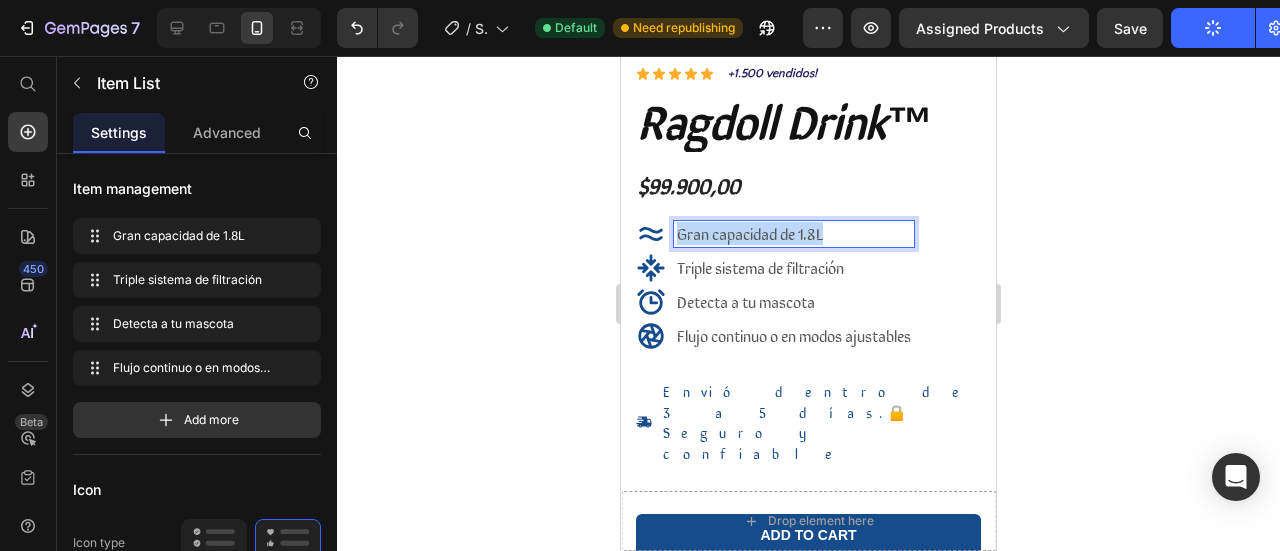 drag, startPoint x: 834, startPoint y: 223, endPoint x: 676, endPoint y: 221, distance: 158.01266 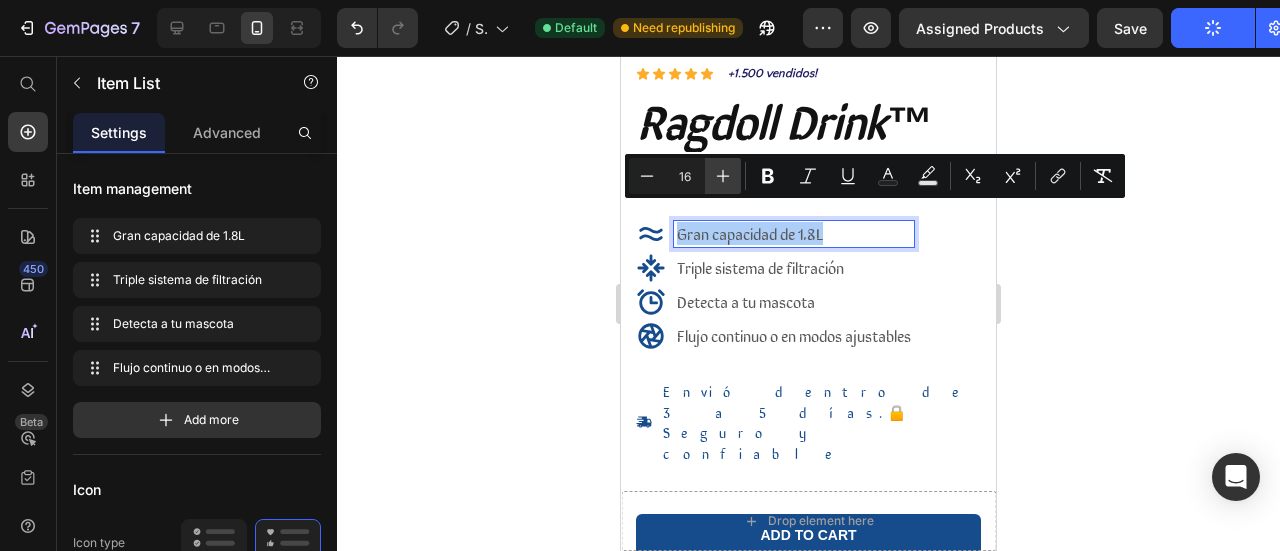 click 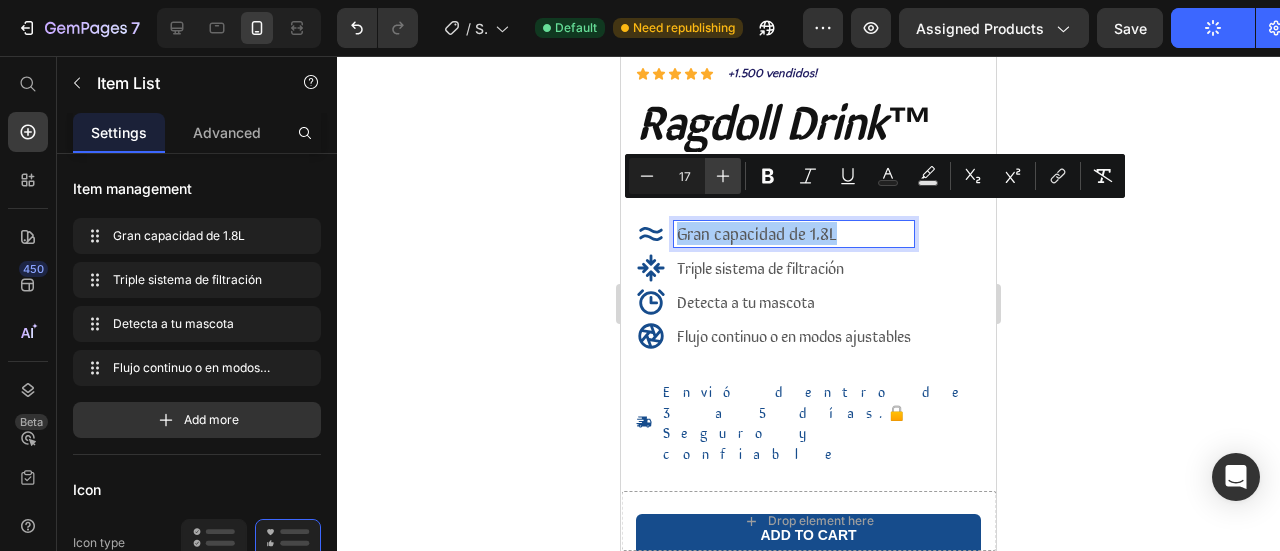 click 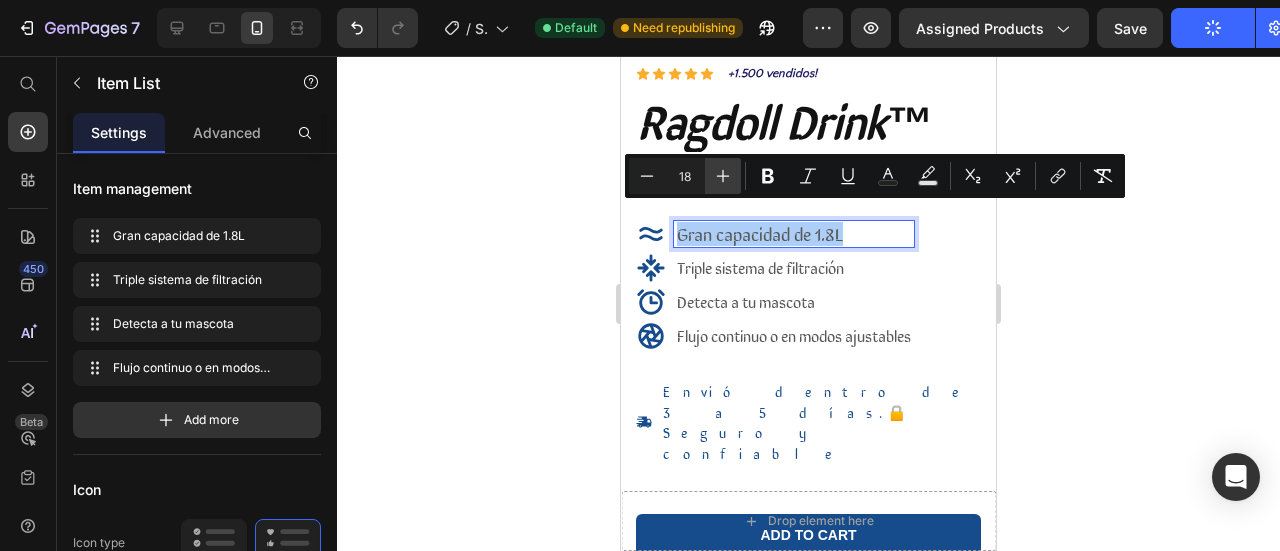 click 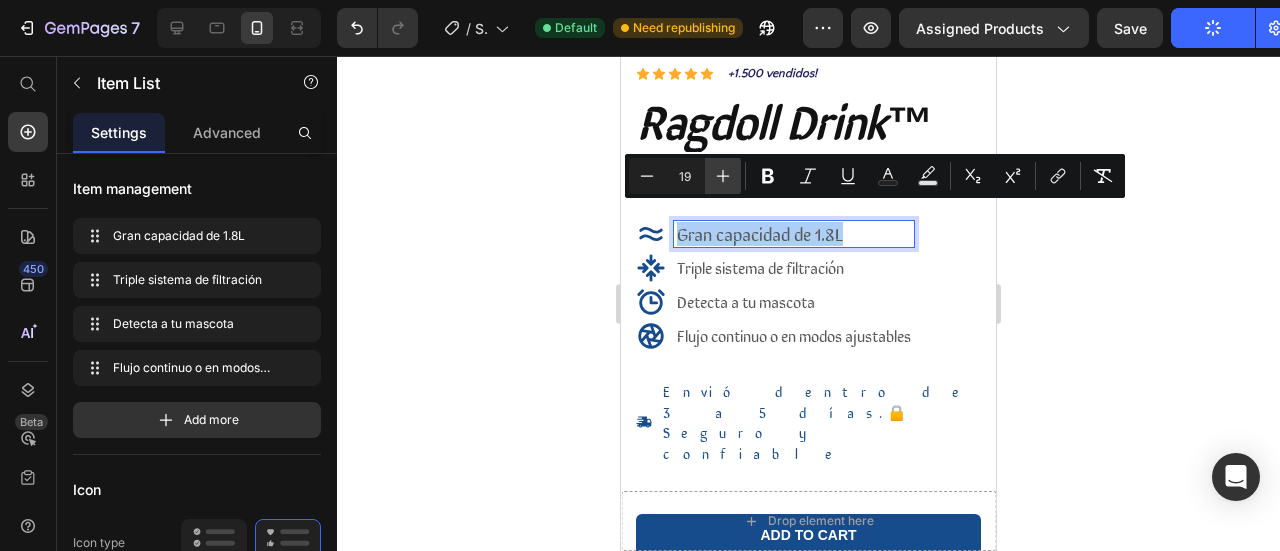 click 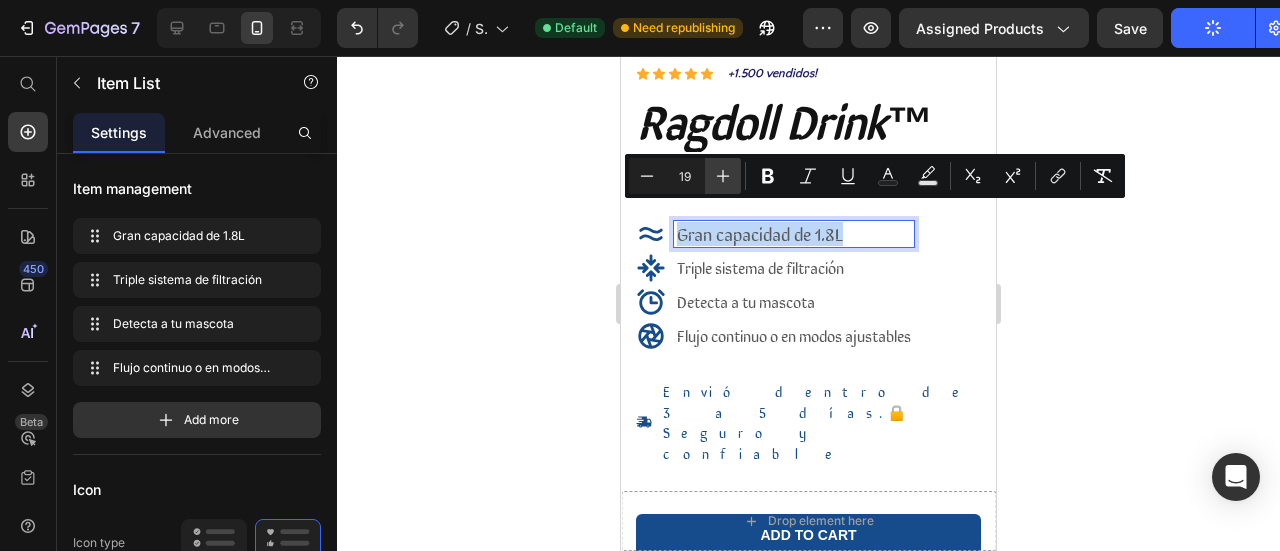 type on "20" 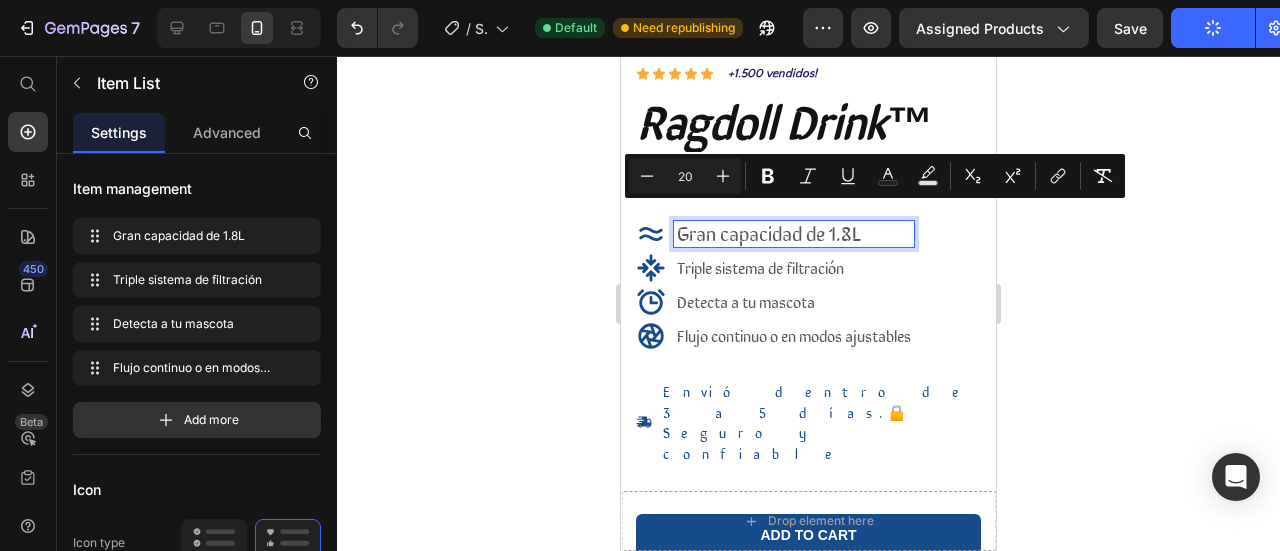drag, startPoint x: 781, startPoint y: 217, endPoint x: 809, endPoint y: 250, distance: 43.27817 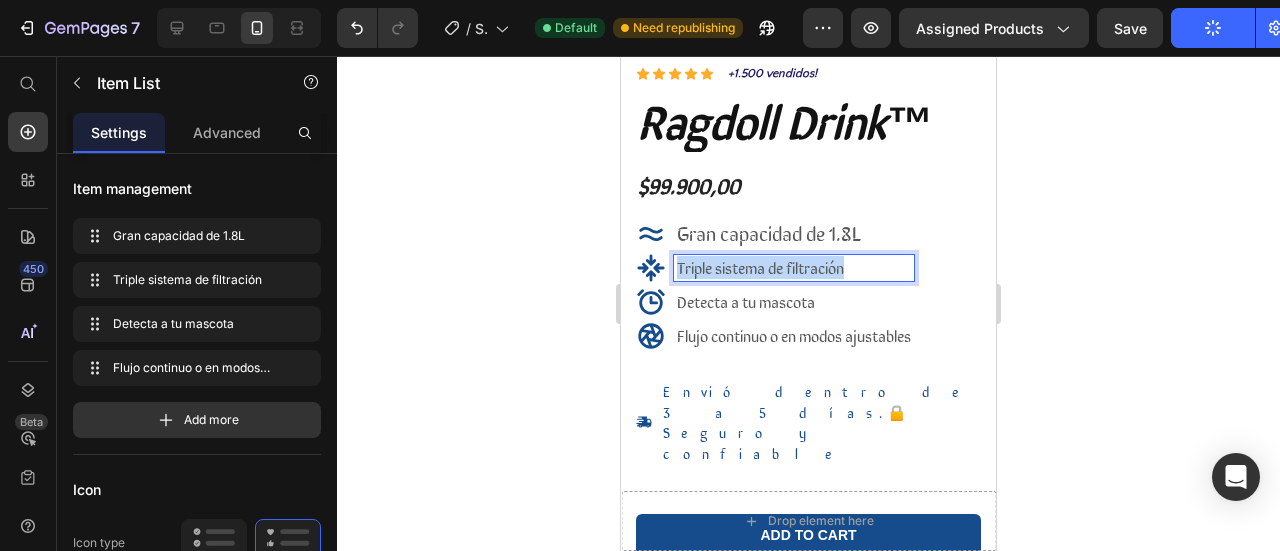 drag, startPoint x: 858, startPoint y: 257, endPoint x: 673, endPoint y: 255, distance: 185.0108 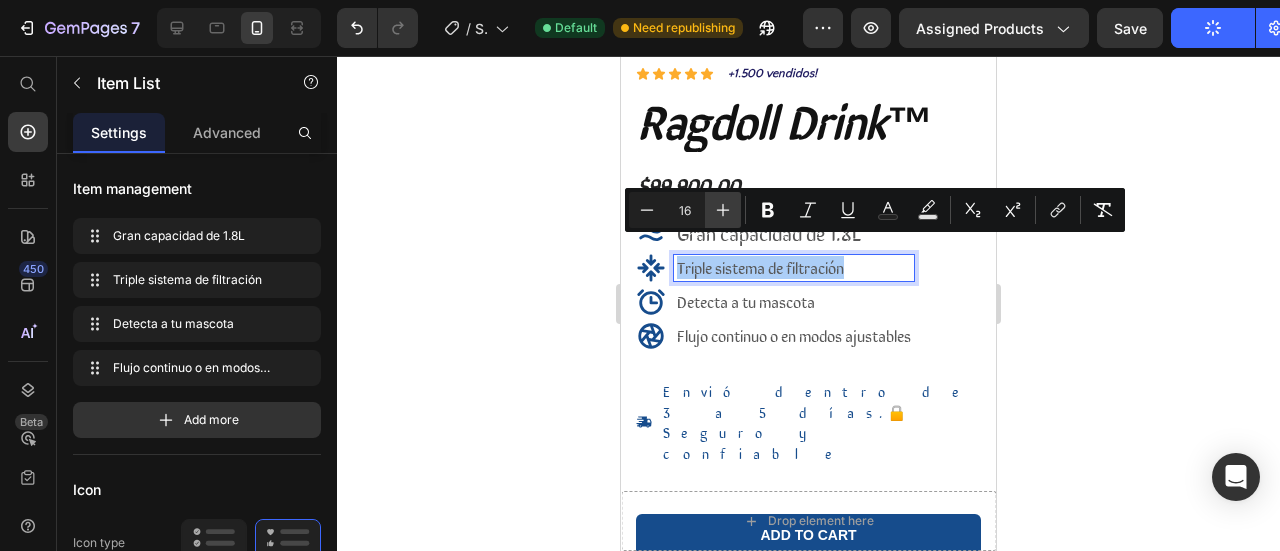 click 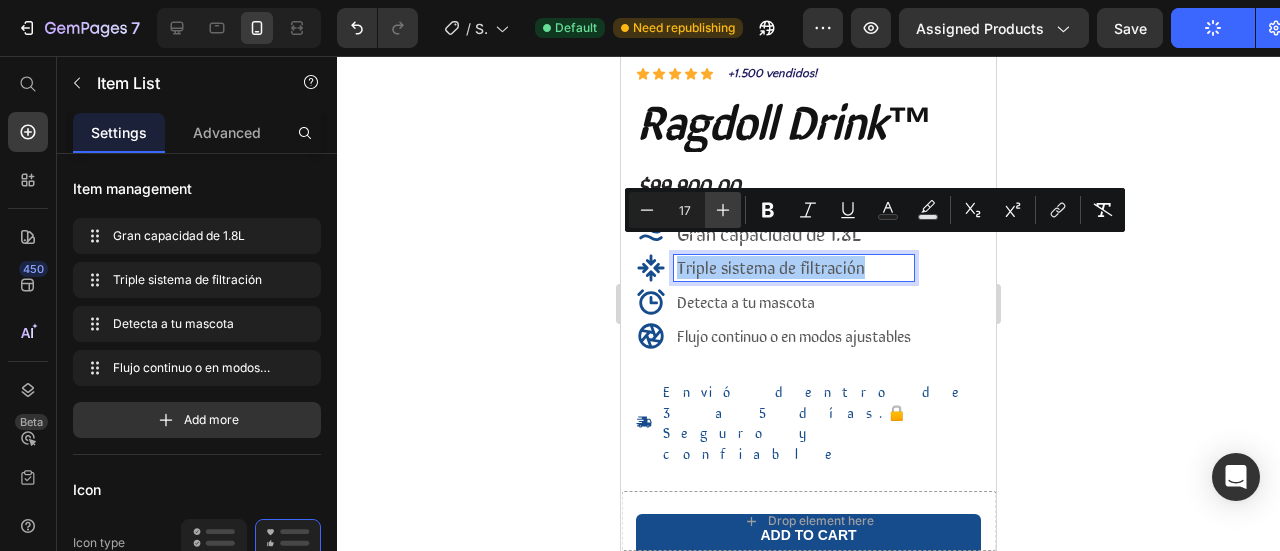 click 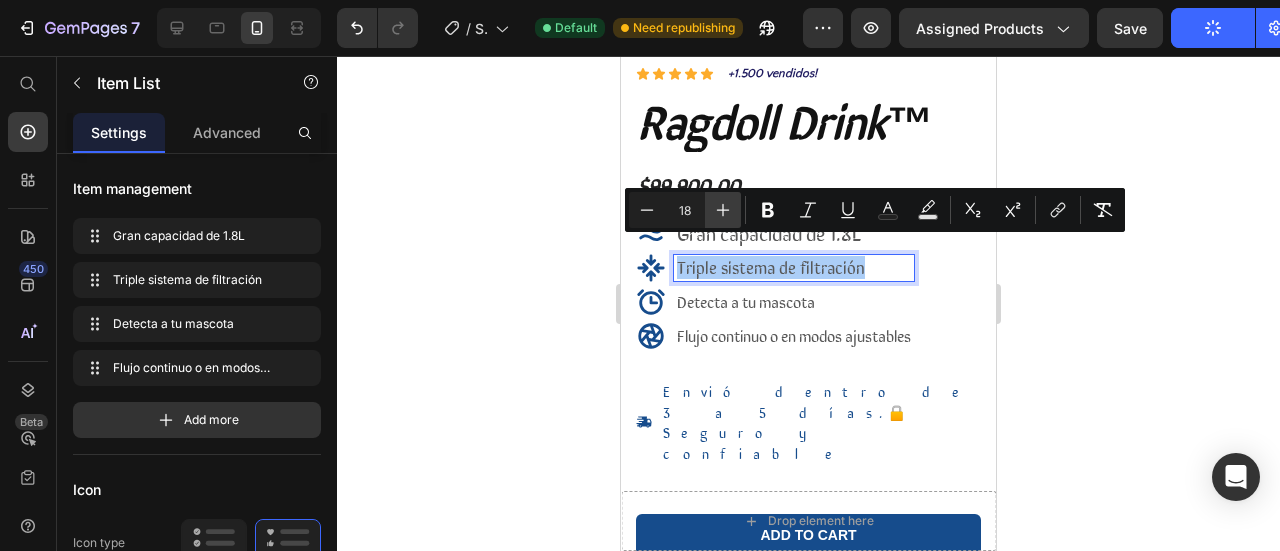 click 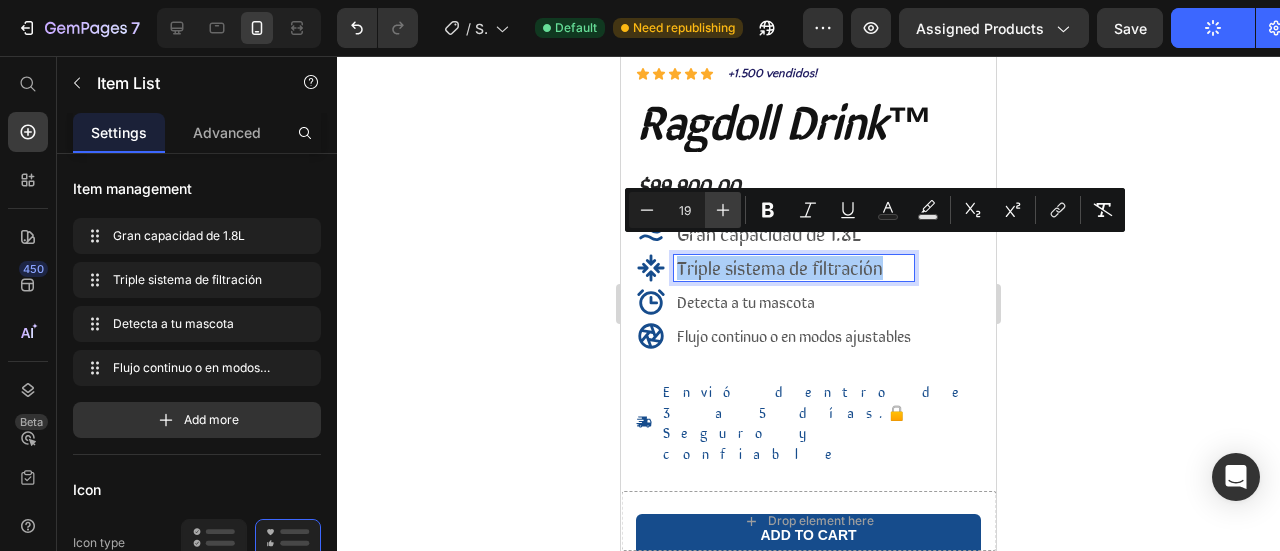 click 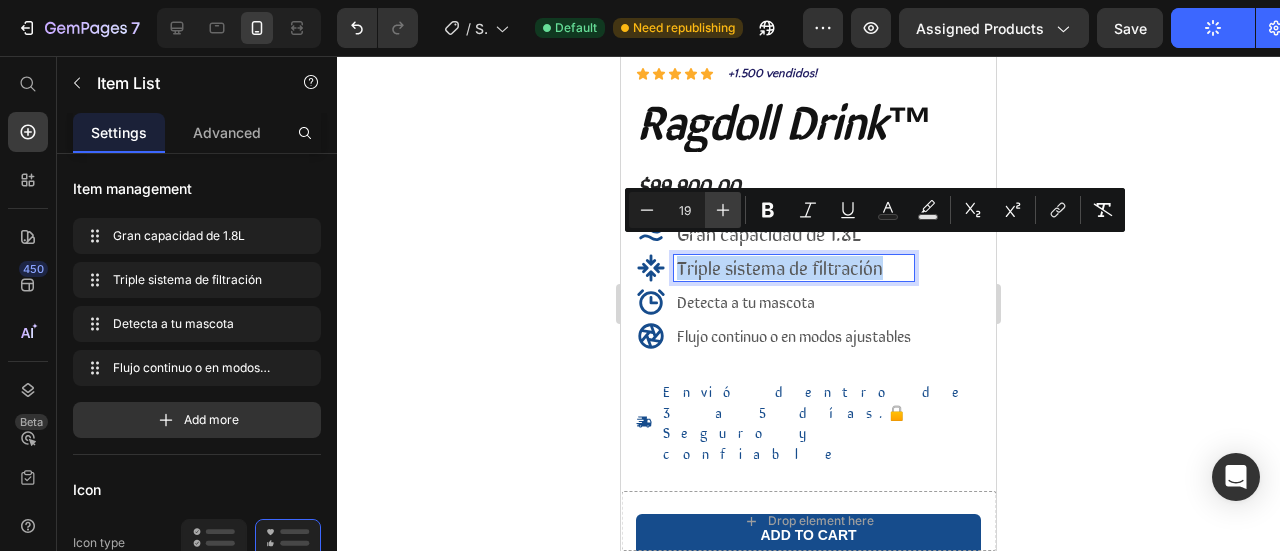 type on "20" 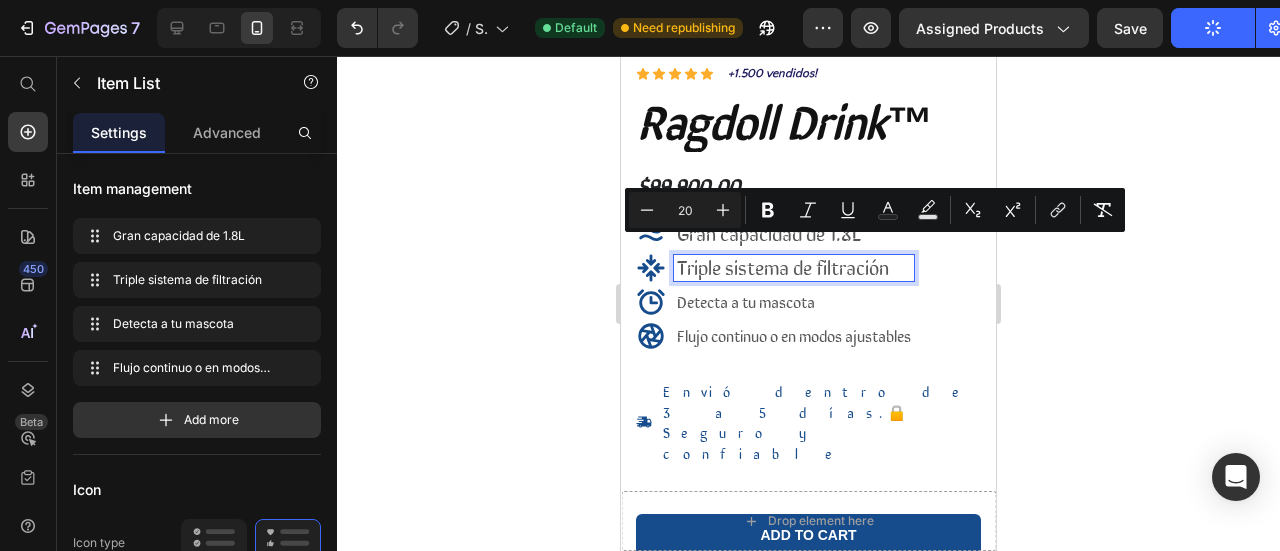 drag, startPoint x: 860, startPoint y: 288, endPoint x: 833, endPoint y: 289, distance: 27.018513 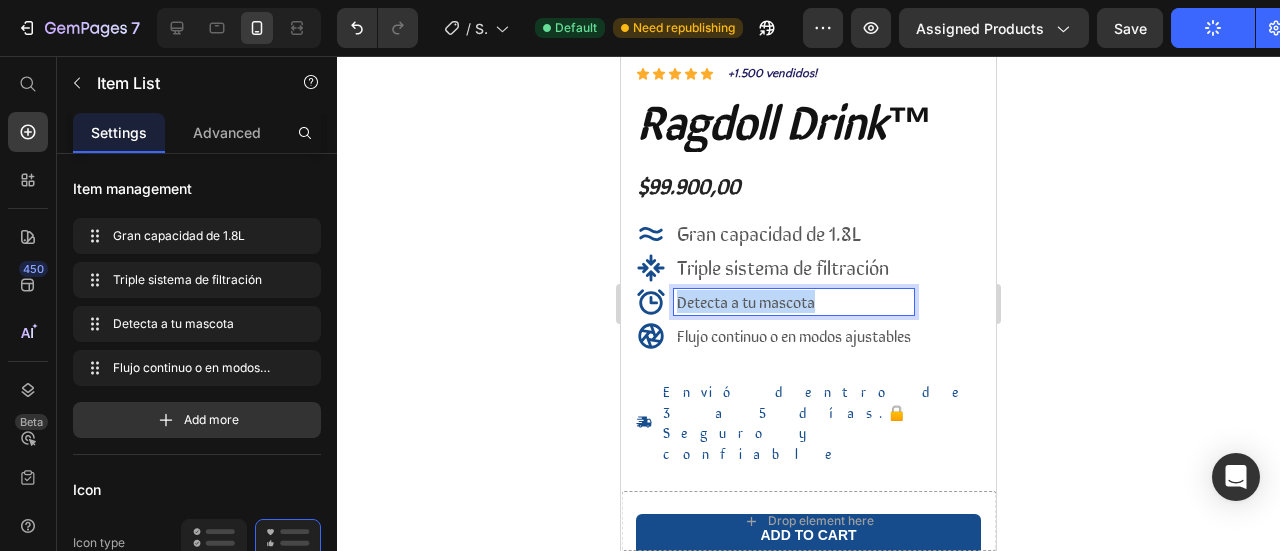 drag, startPoint x: 831, startPoint y: 288, endPoint x: 662, endPoint y: 276, distance: 169.4255 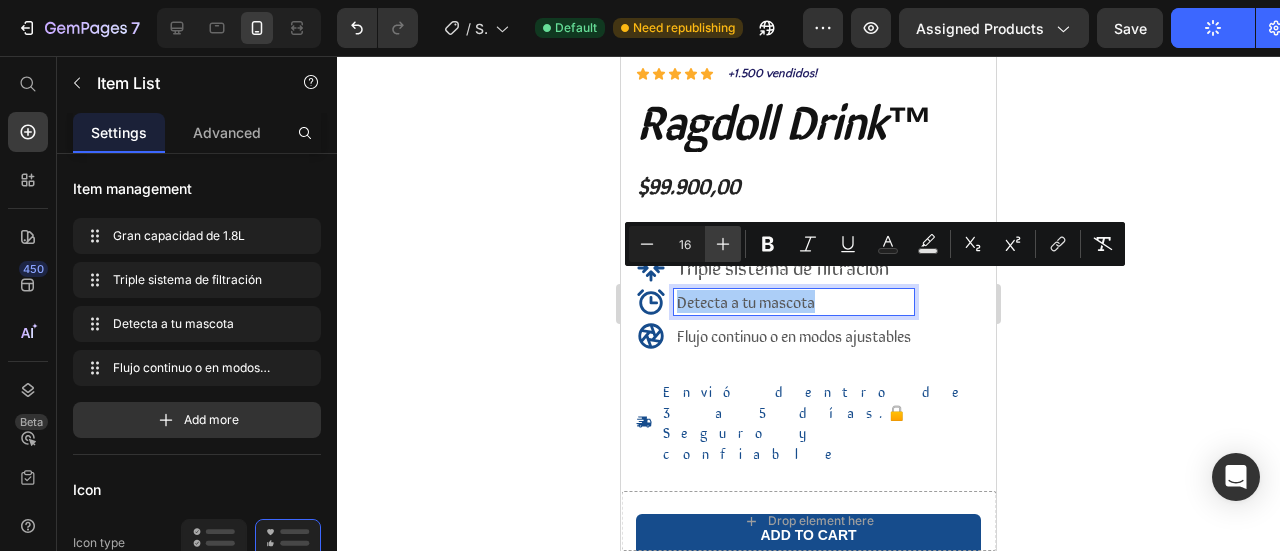 click 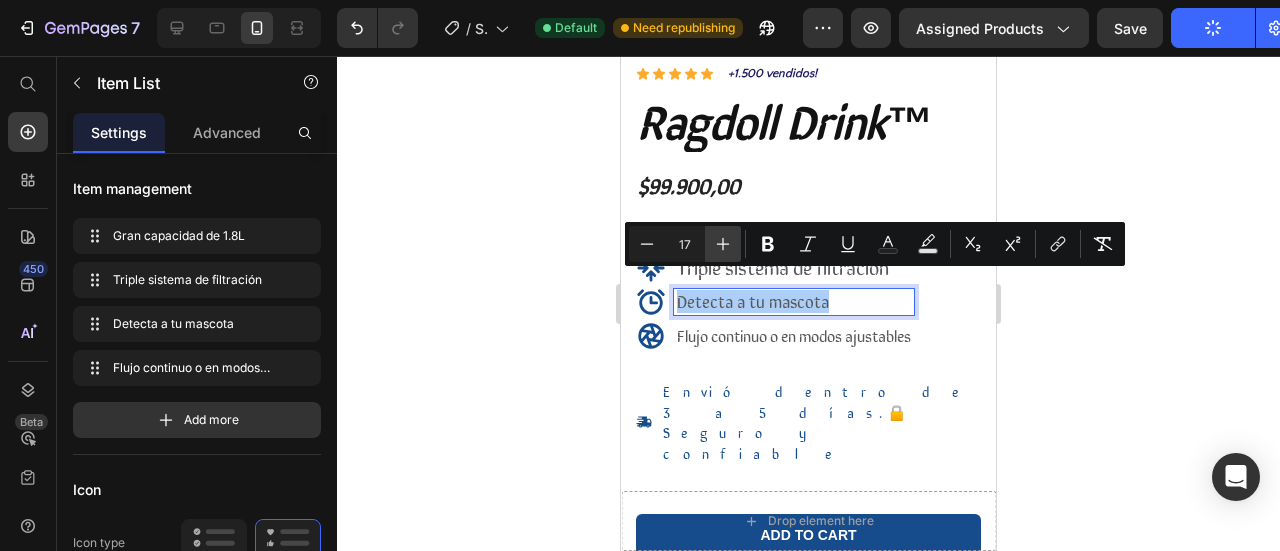 click 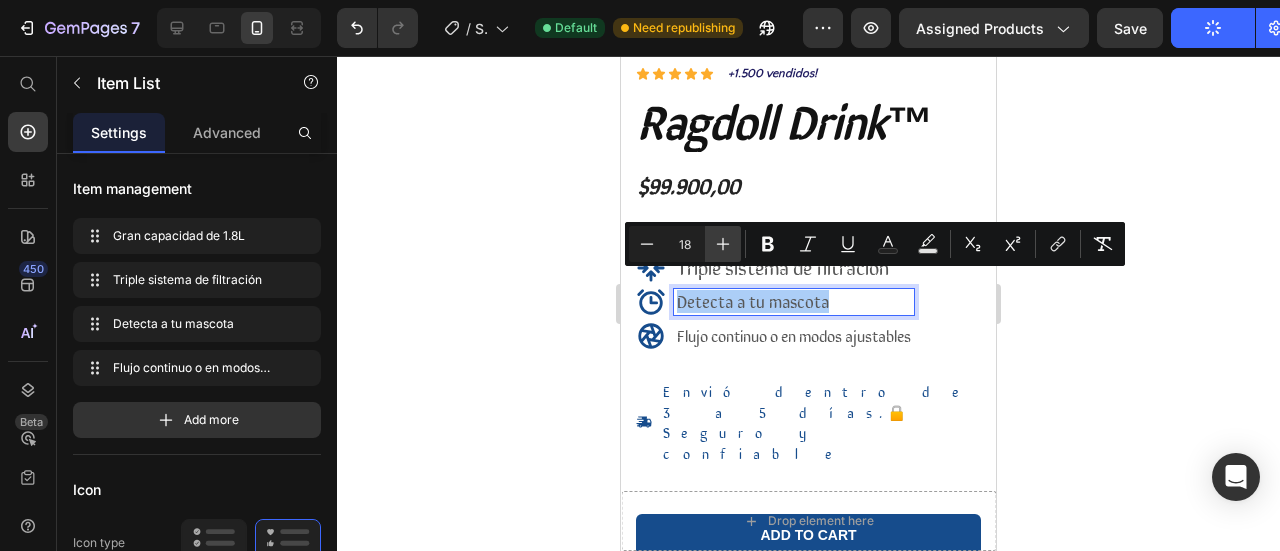 click 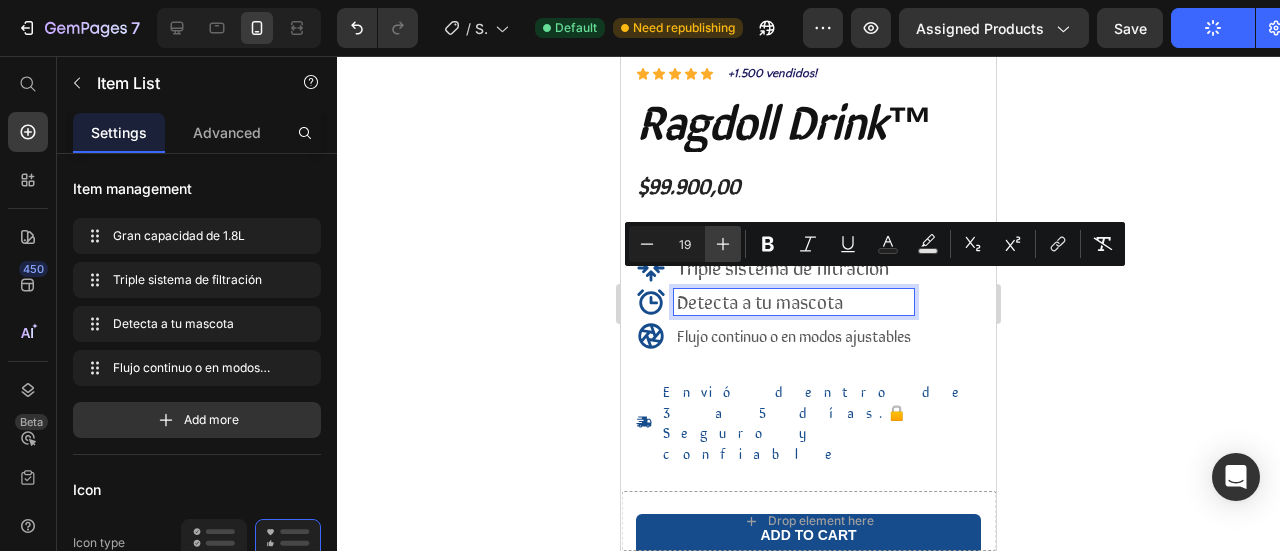 click 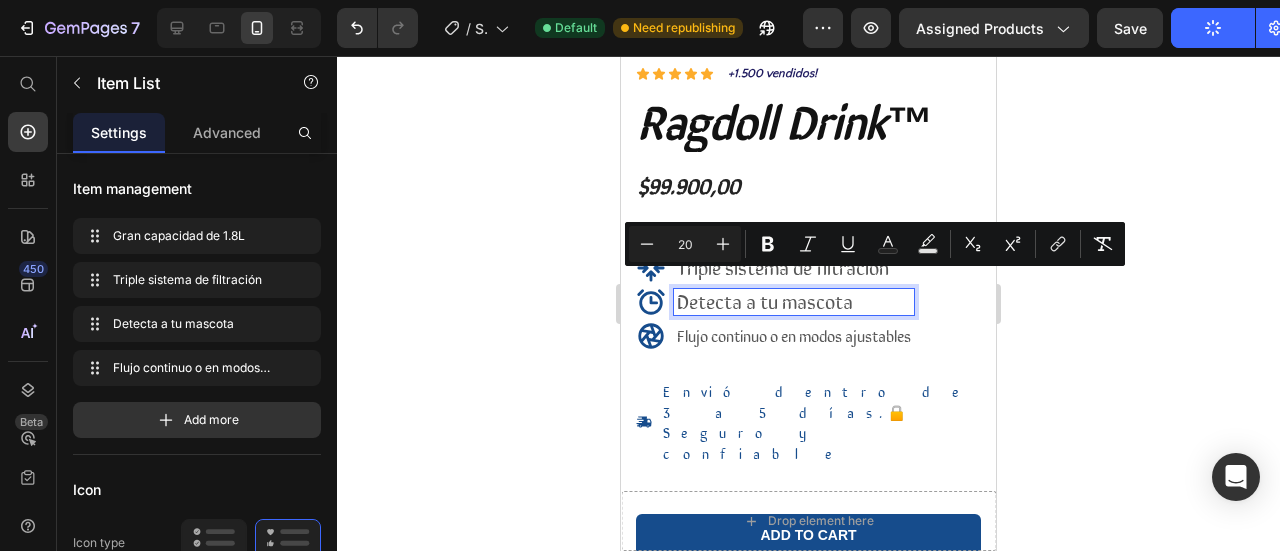 click on "Flujo continuo o en modos ajustables" at bounding box center [794, 335] 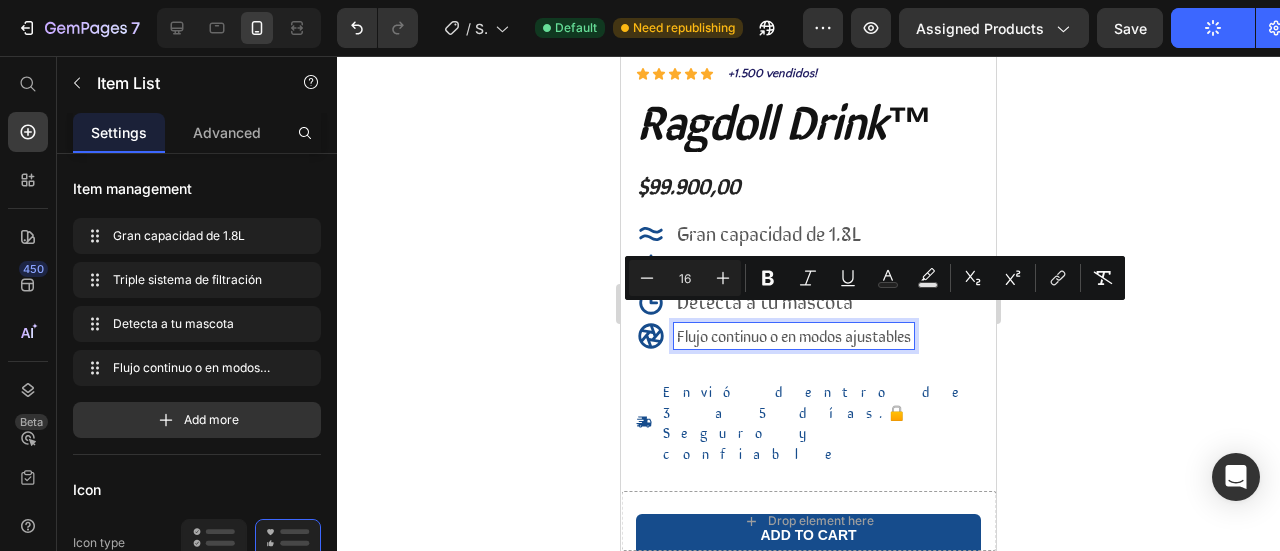 click on "Flujo continuo o en modos ajustables" at bounding box center [794, 335] 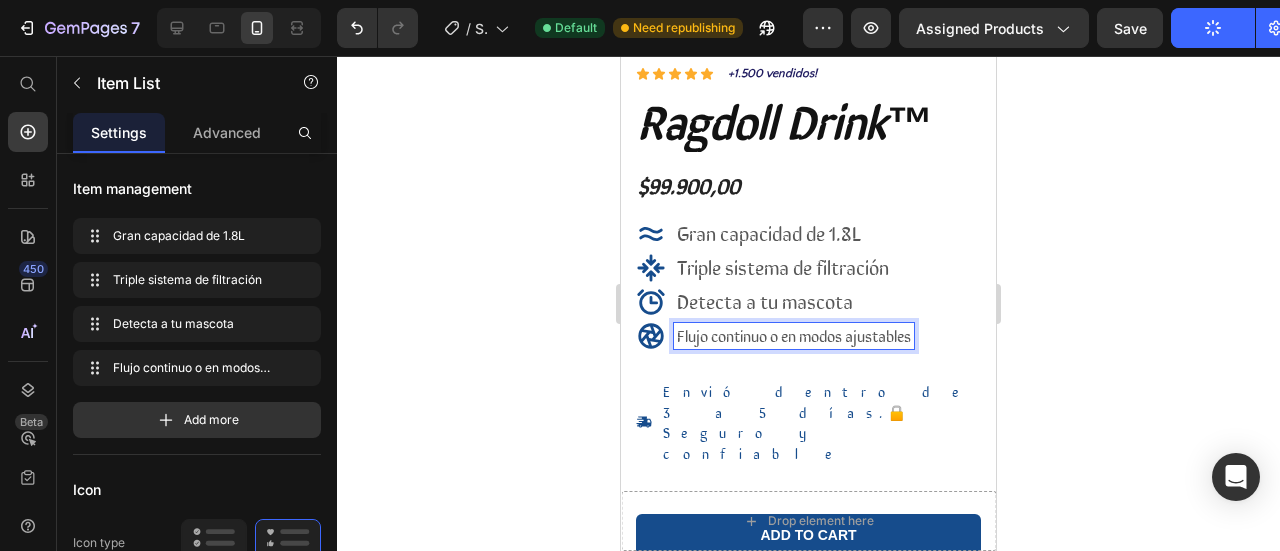 click on "Flujo continuo o en modos ajustables" at bounding box center (794, 335) 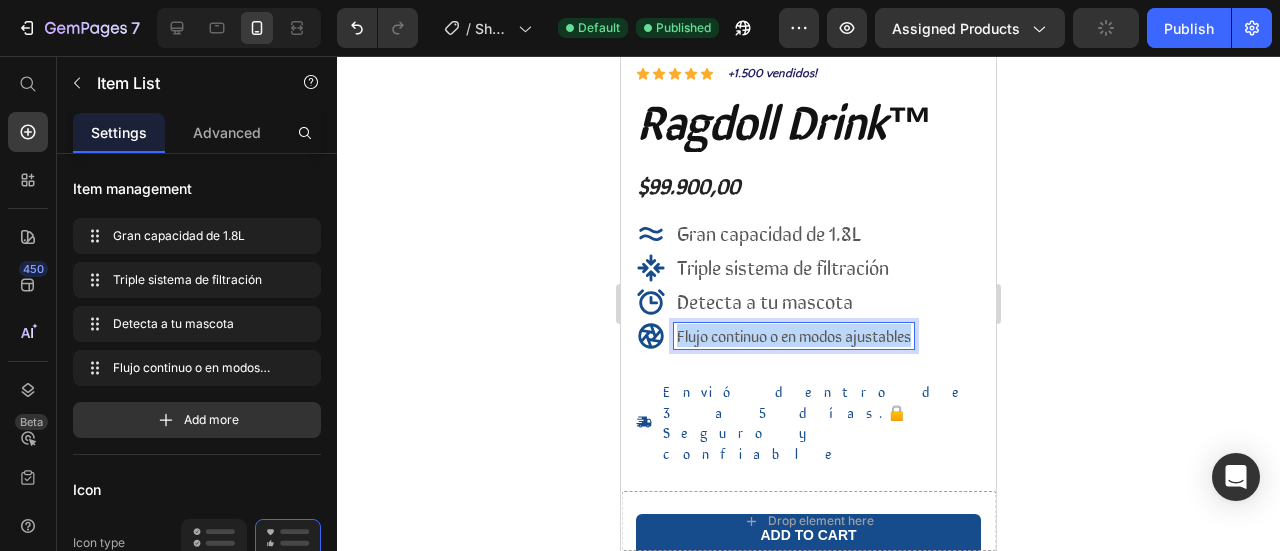 drag, startPoint x: 916, startPoint y: 320, endPoint x: 648, endPoint y: 304, distance: 268.47717 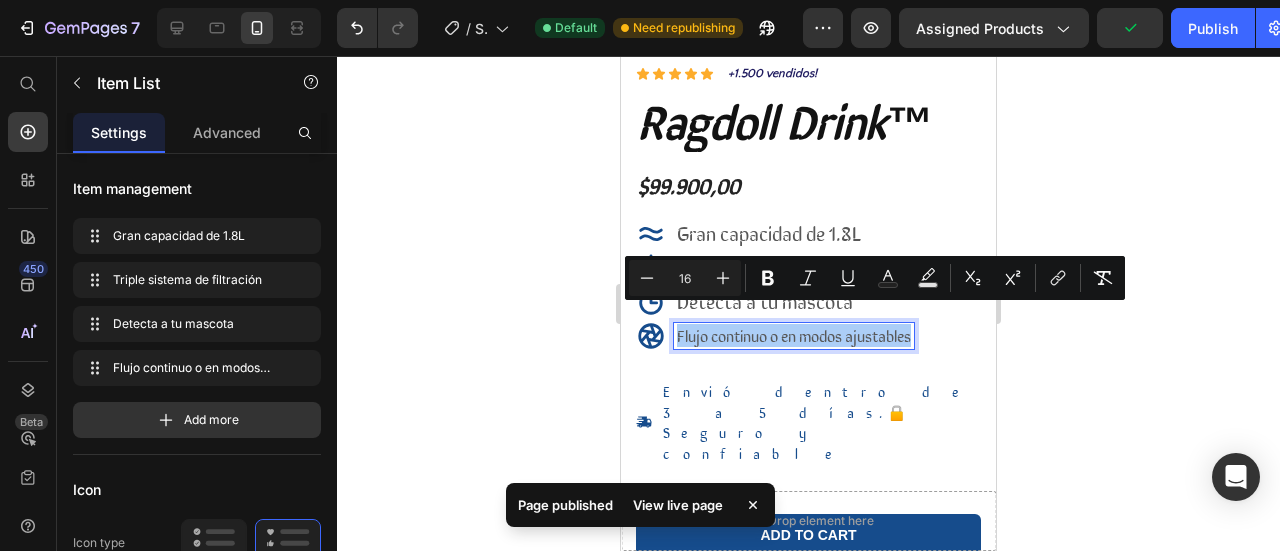 click on "Minus 16 Plus Bold Italic Underline
Text Color
Text Background Color Subscript Superscript       link Remove Format" at bounding box center (875, 278) 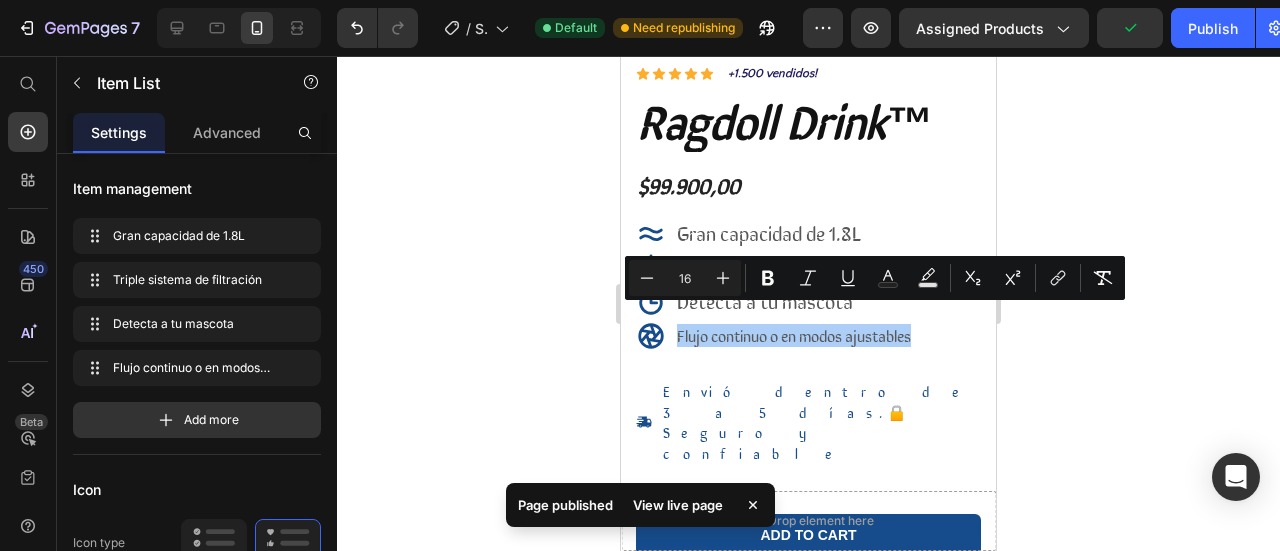 click on "Minus 16 Plus Bold Italic Underline
Text Color
Text Background Color Subscript Superscript       link Remove Format" at bounding box center (875, 278) 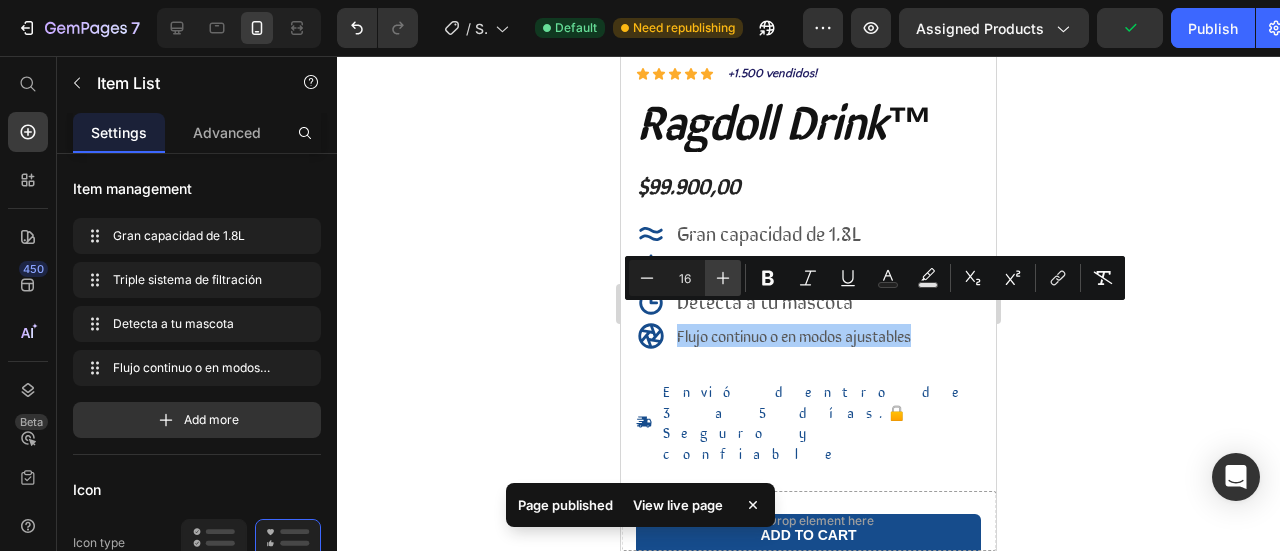 click on "Plus" at bounding box center [723, 278] 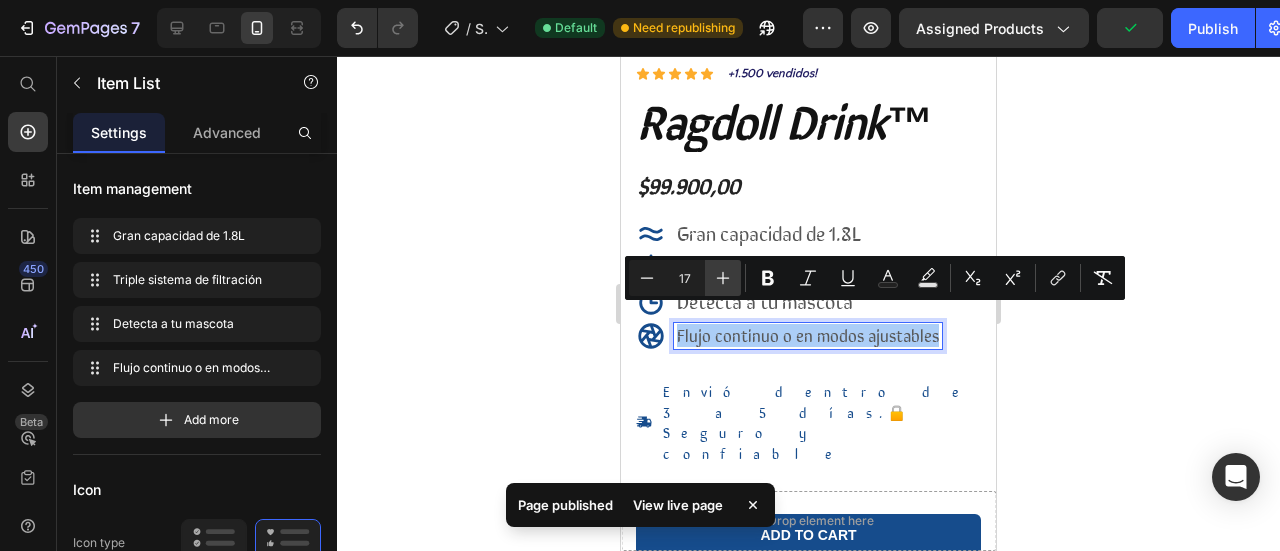 click on "Plus" at bounding box center (723, 278) 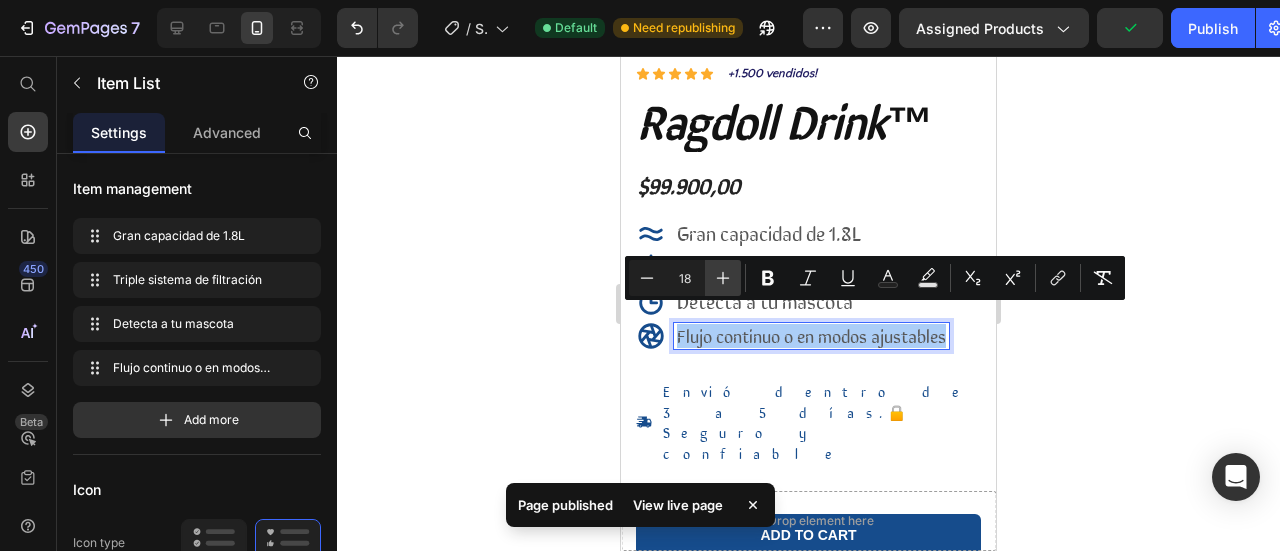 click on "Plus" at bounding box center (723, 278) 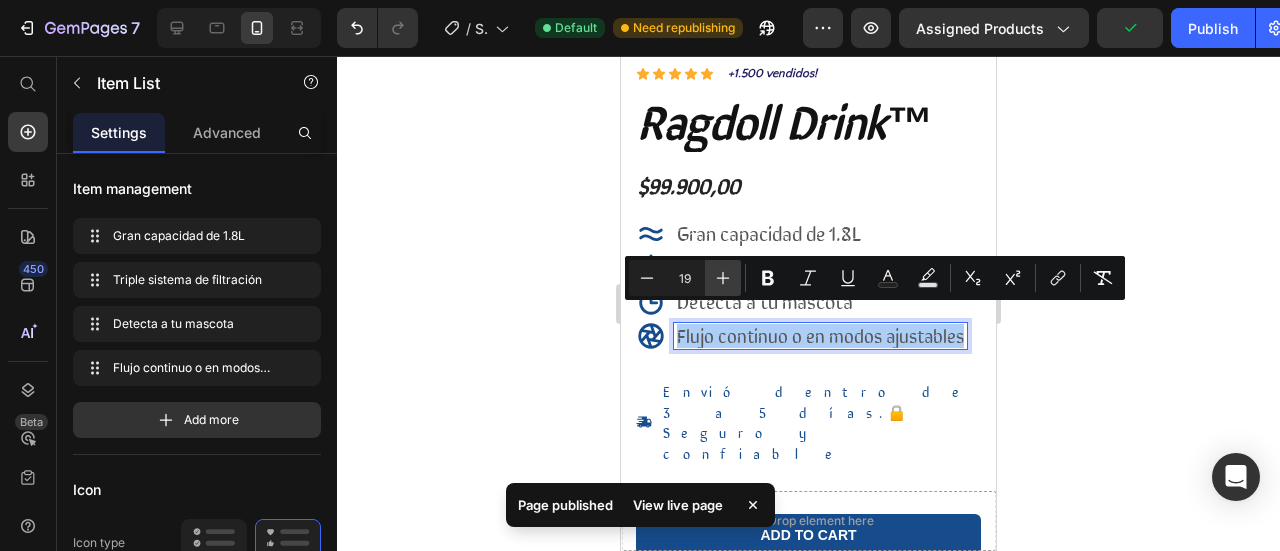 click on "Plus" at bounding box center (723, 278) 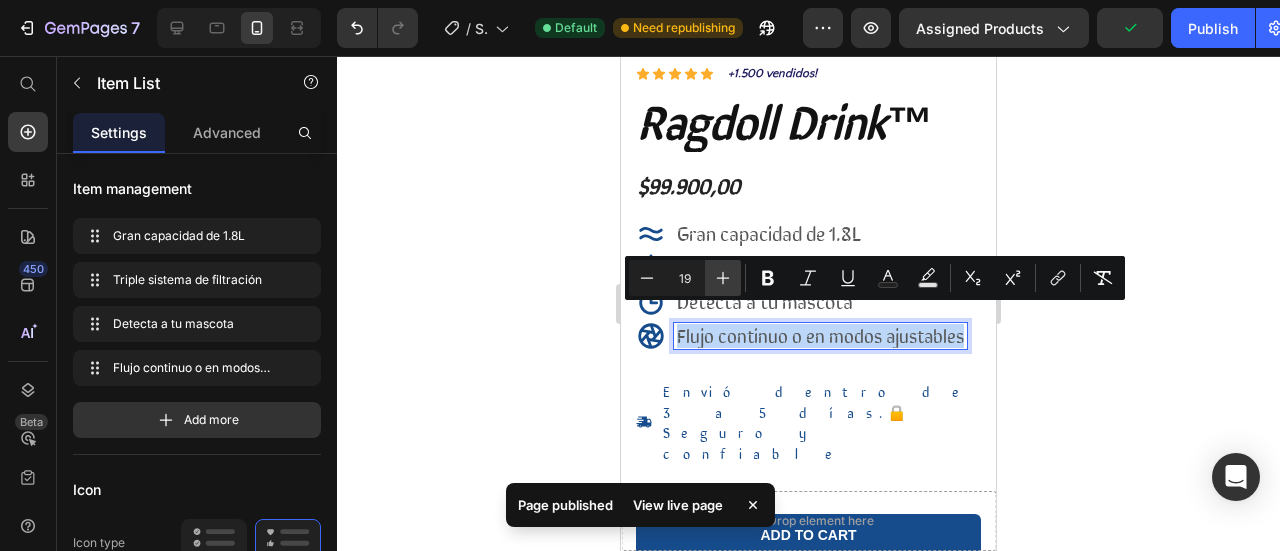 type on "20" 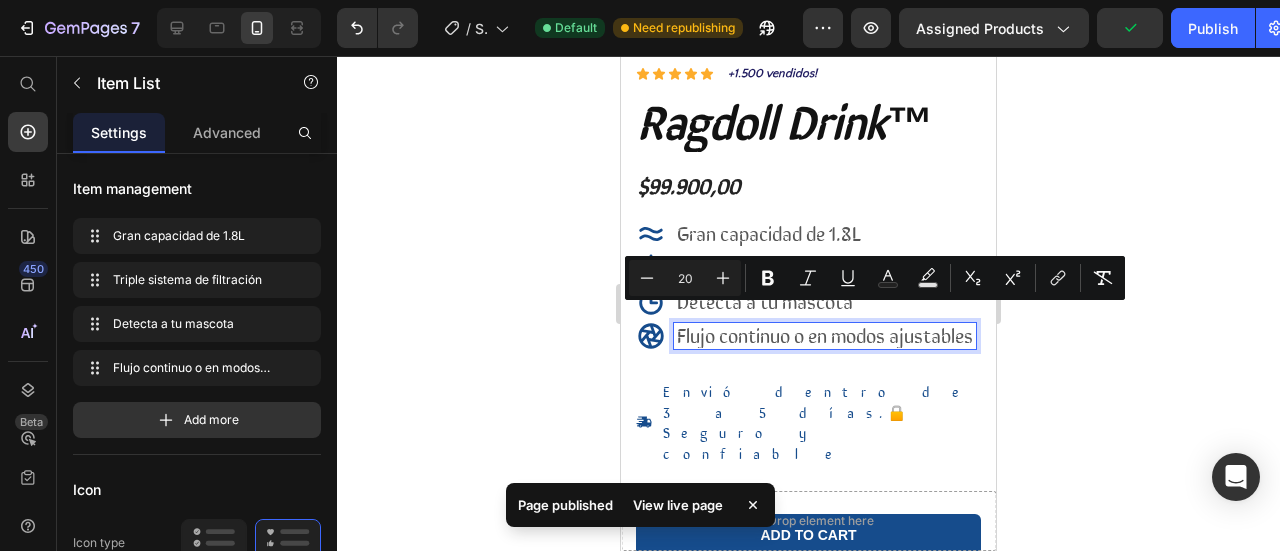 click 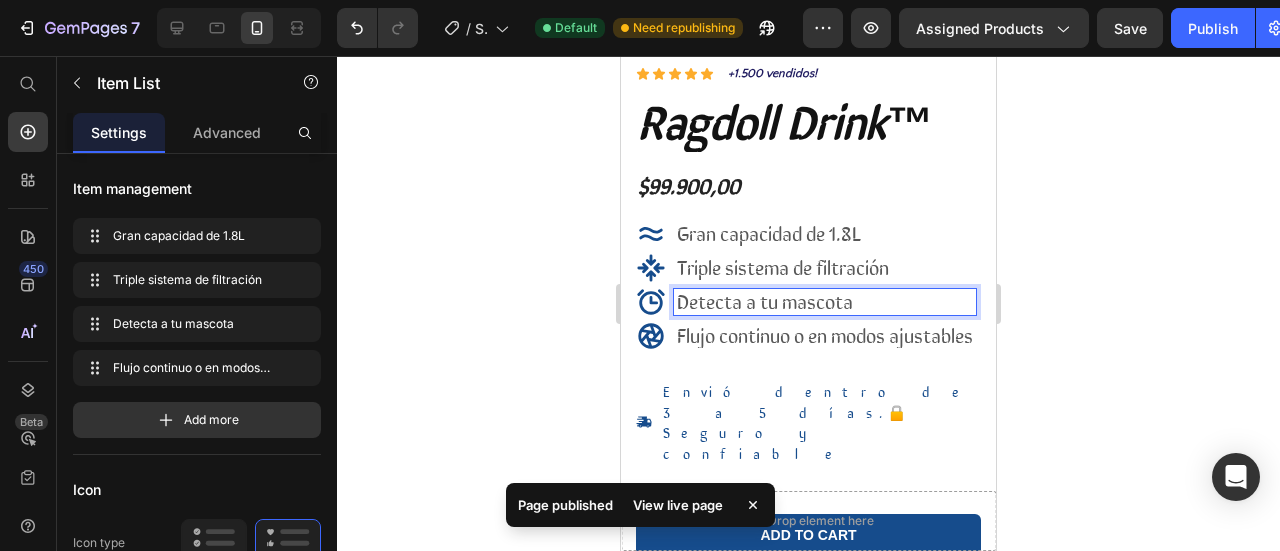 click on "Detecta a tu mascota" at bounding box center (765, 300) 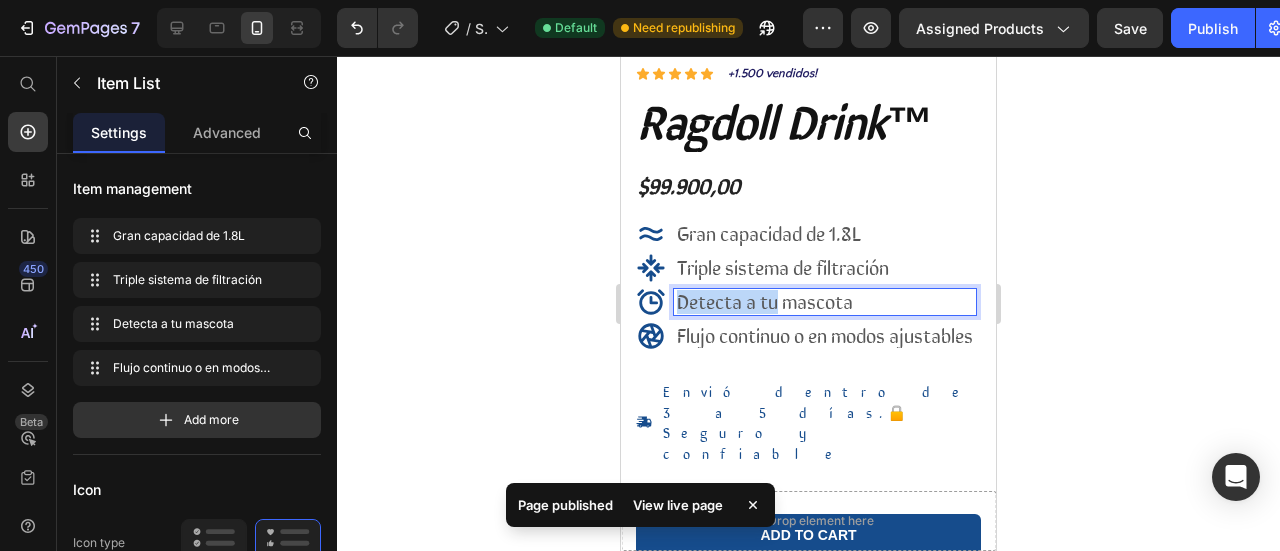 drag, startPoint x: 722, startPoint y: 290, endPoint x: 770, endPoint y: 295, distance: 48.259712 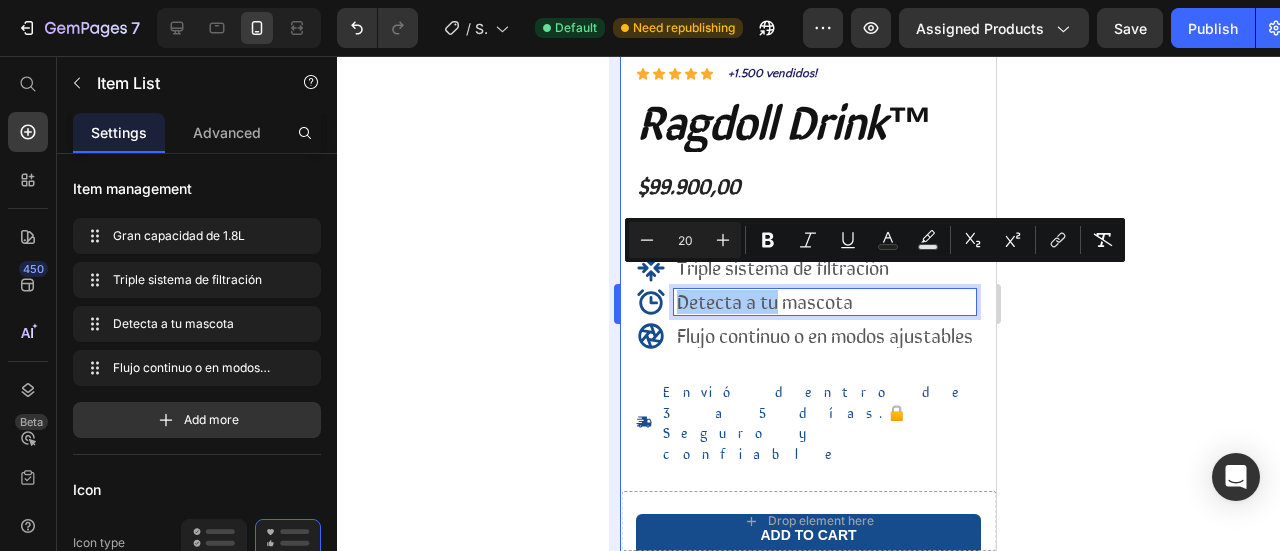 drag, startPoint x: 518, startPoint y: 289, endPoint x: 614, endPoint y: 289, distance: 96 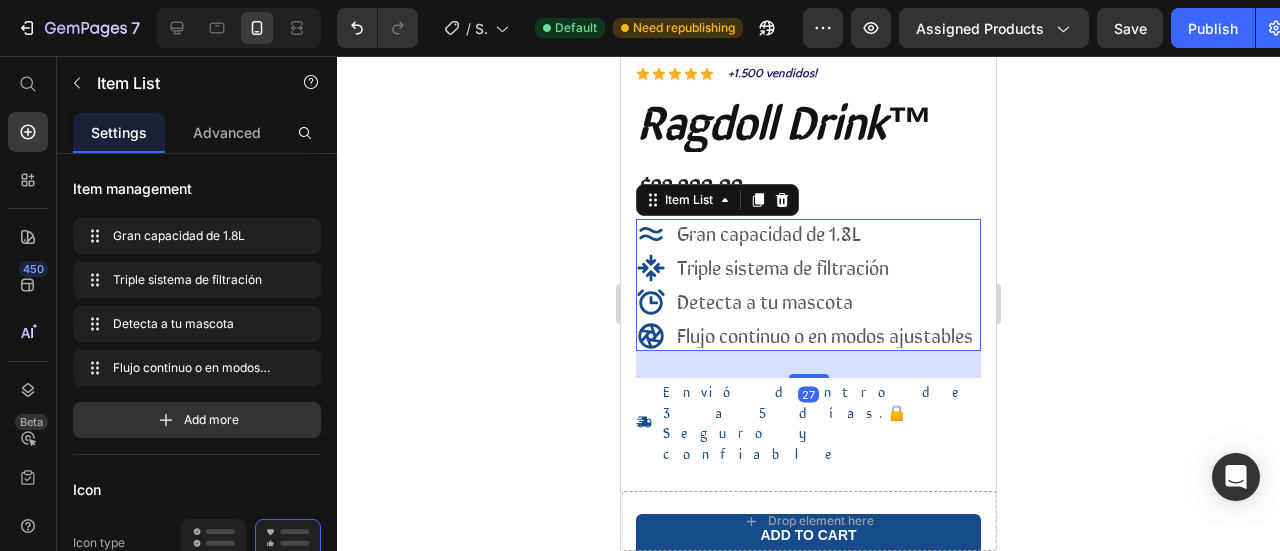 drag, startPoint x: 772, startPoint y: 261, endPoint x: 710, endPoint y: 261, distance: 62 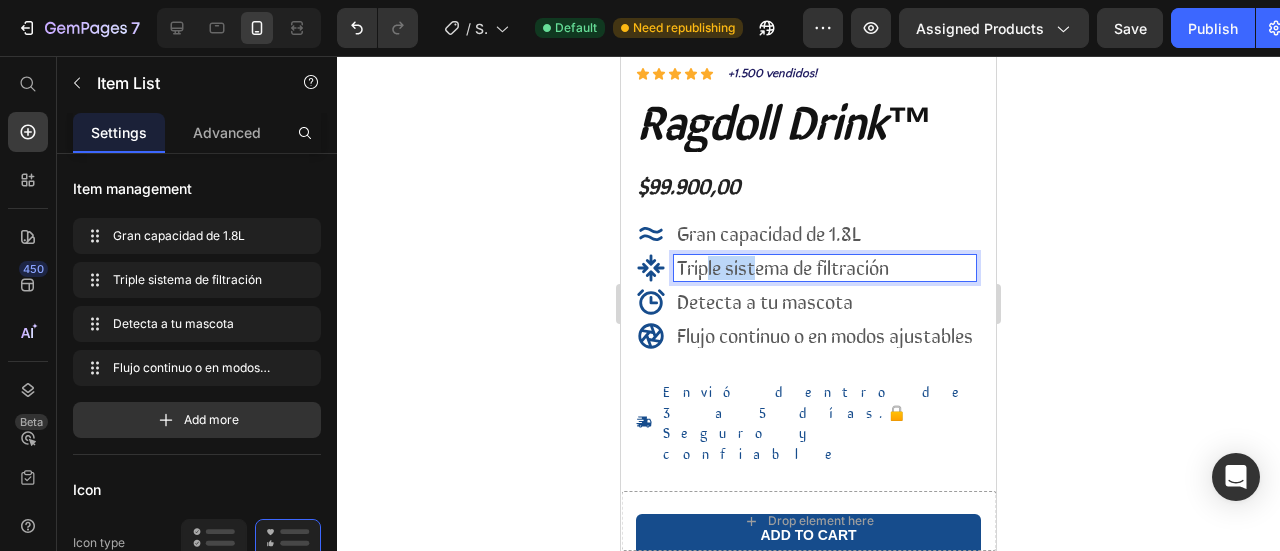 drag, startPoint x: 710, startPoint y: 259, endPoint x: 760, endPoint y: 261, distance: 50.039986 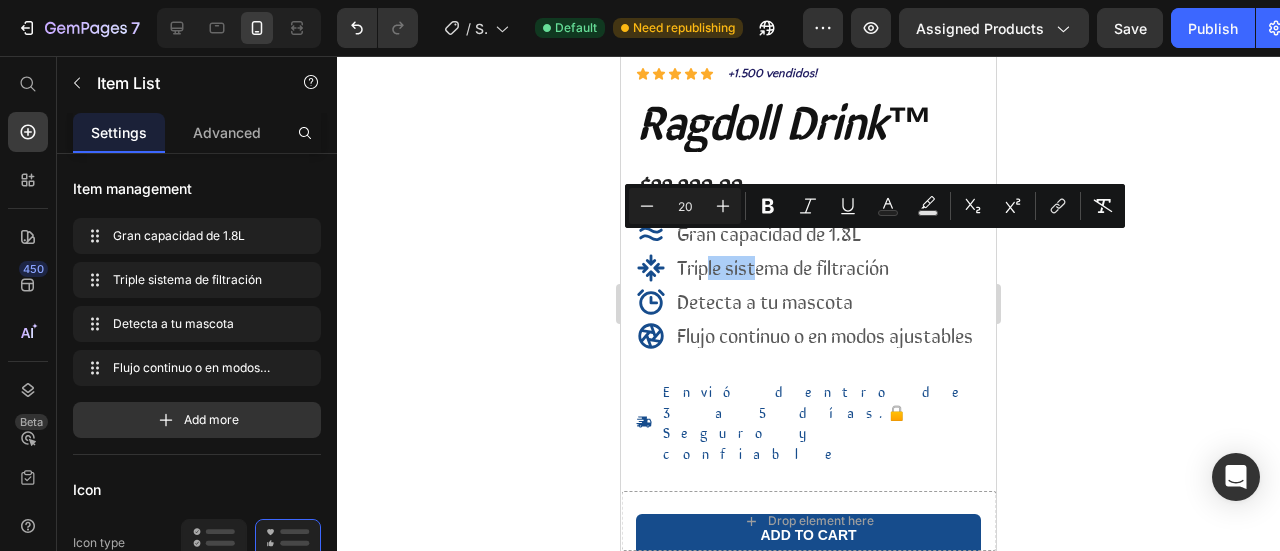 drag, startPoint x: 504, startPoint y: 261, endPoint x: 554, endPoint y: 269, distance: 50.635956 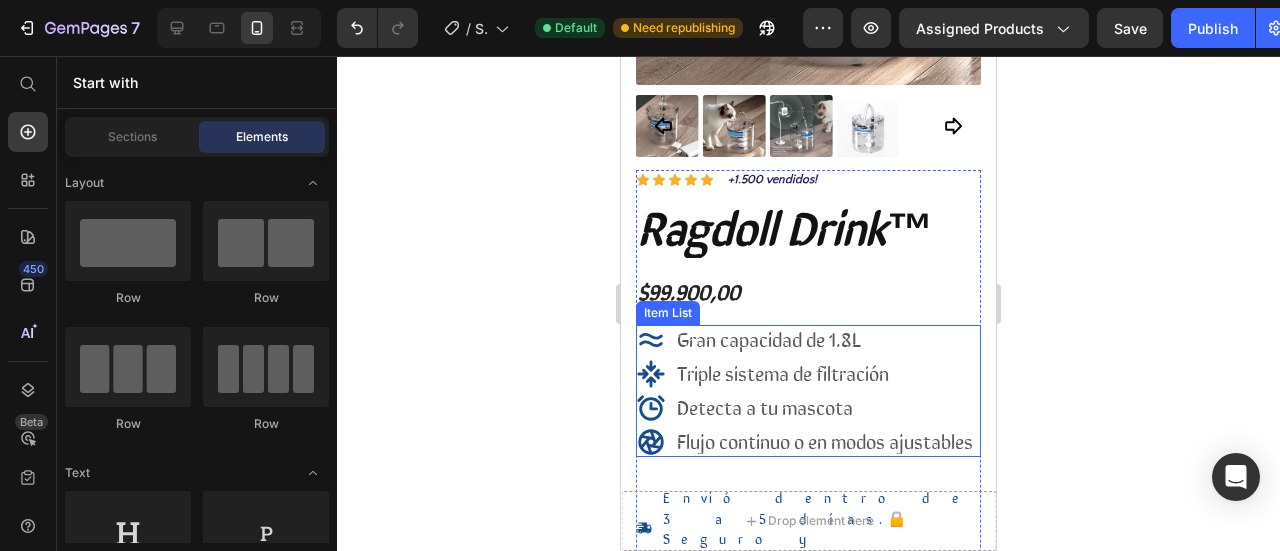 scroll, scrollTop: 500, scrollLeft: 0, axis: vertical 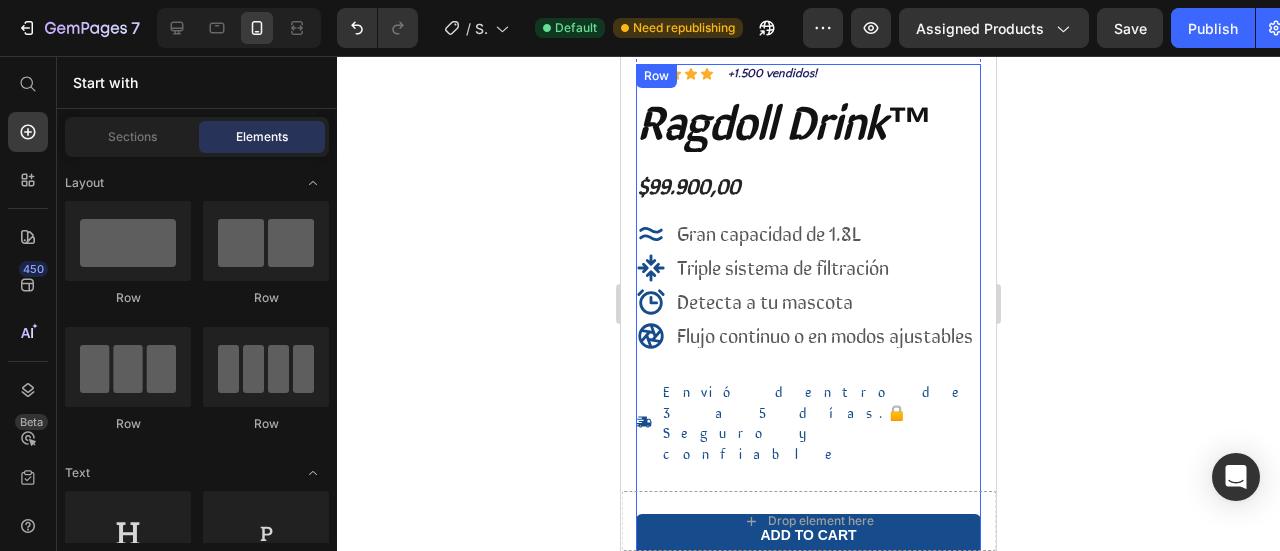 click on "Envió dentro de 3 a 5 días.🔒Seguro y confiable" at bounding box center (817, 422) 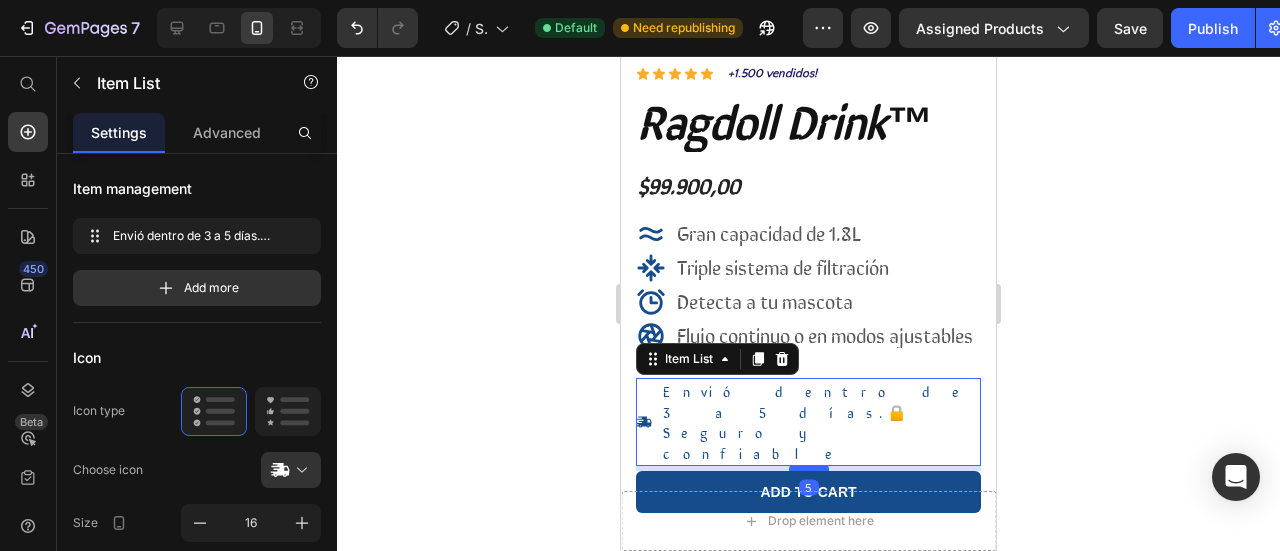 drag, startPoint x: 804, startPoint y: 449, endPoint x: 803, endPoint y: 406, distance: 43.011627 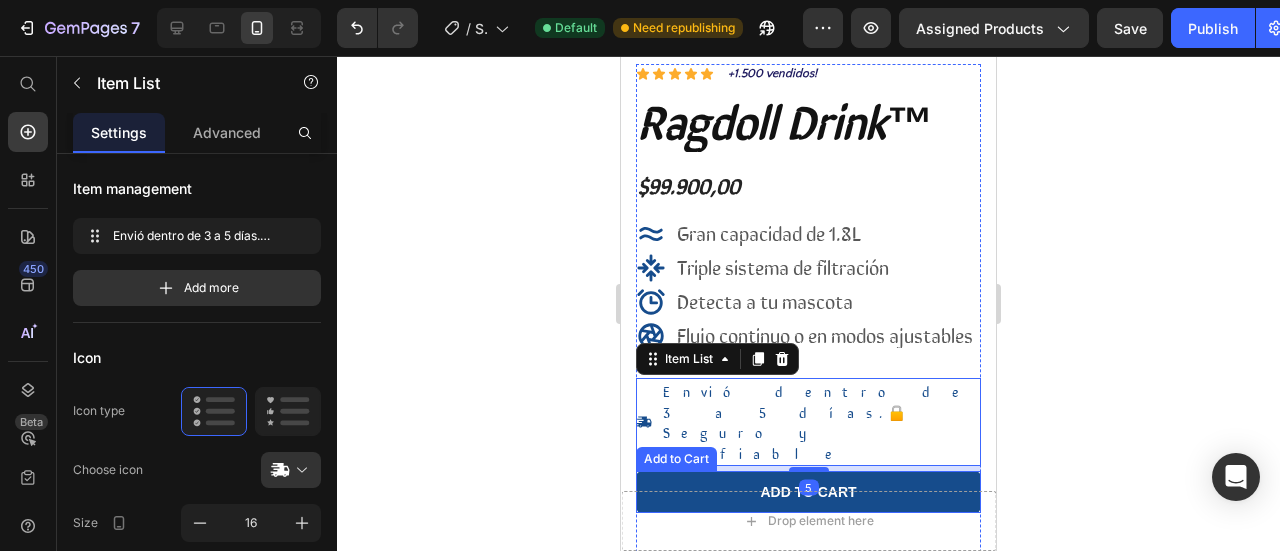 click 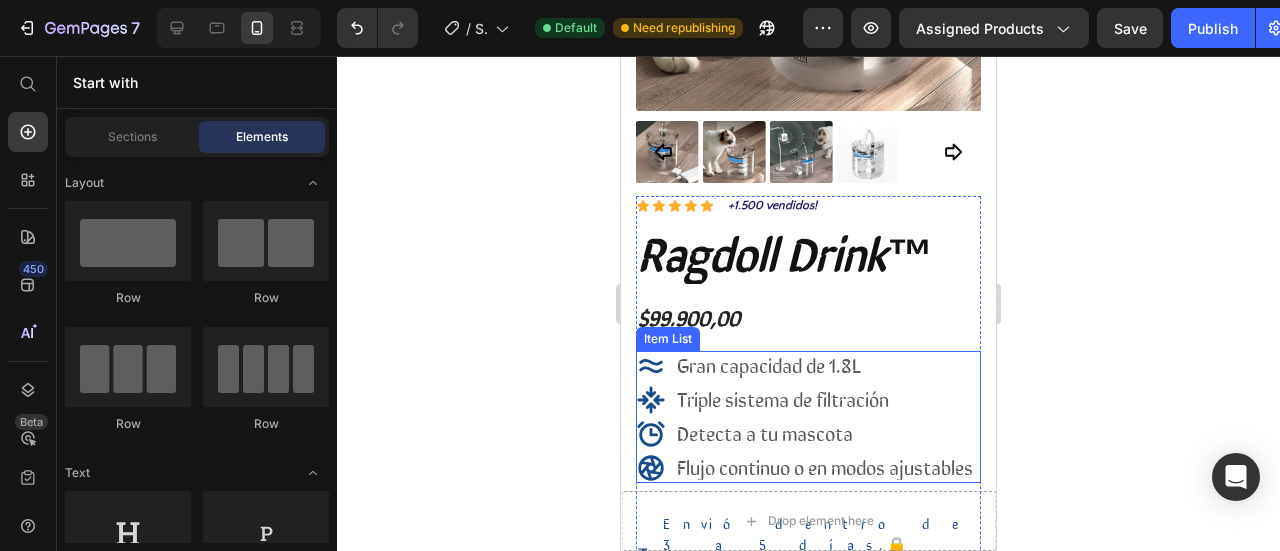 scroll, scrollTop: 400, scrollLeft: 0, axis: vertical 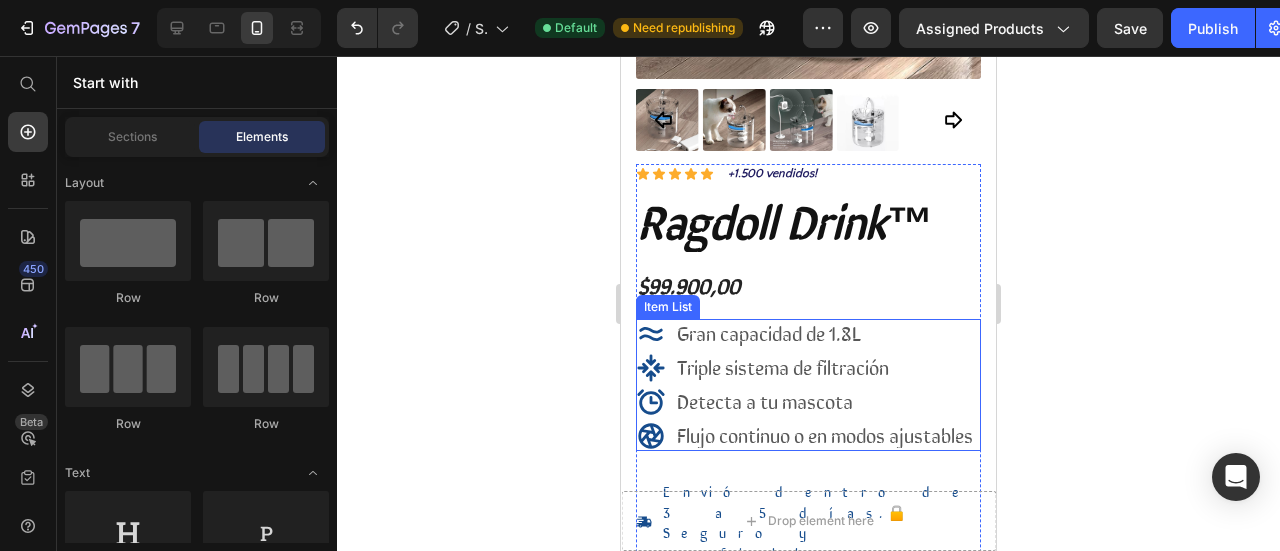 click on "$99.900,00" at bounding box center (808, 285) 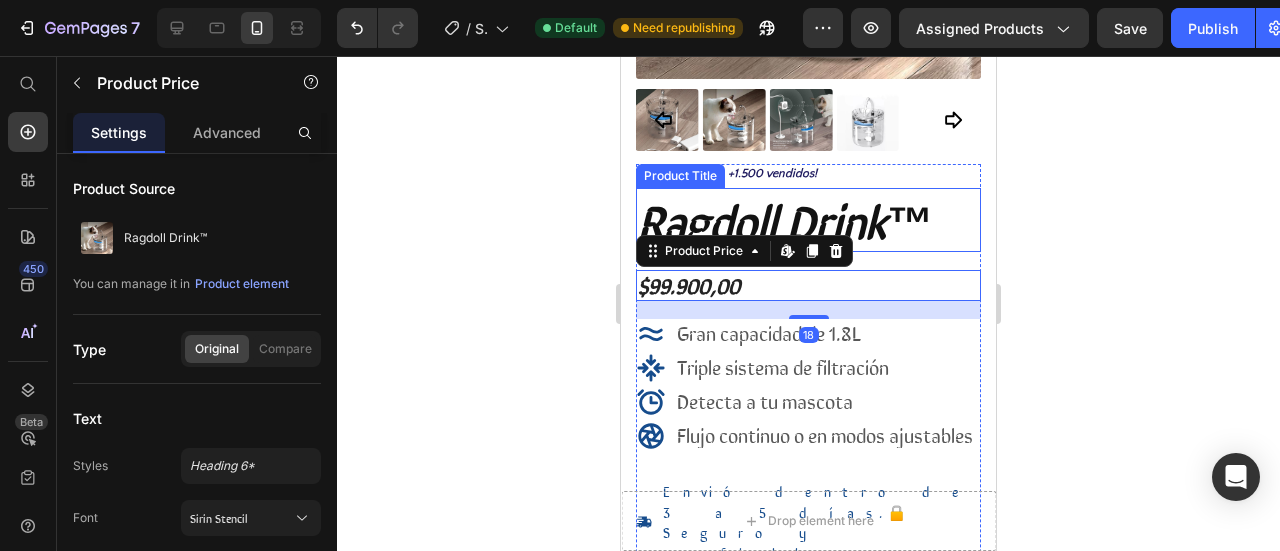 click on "Ragdoll Drink™" at bounding box center [808, 220] 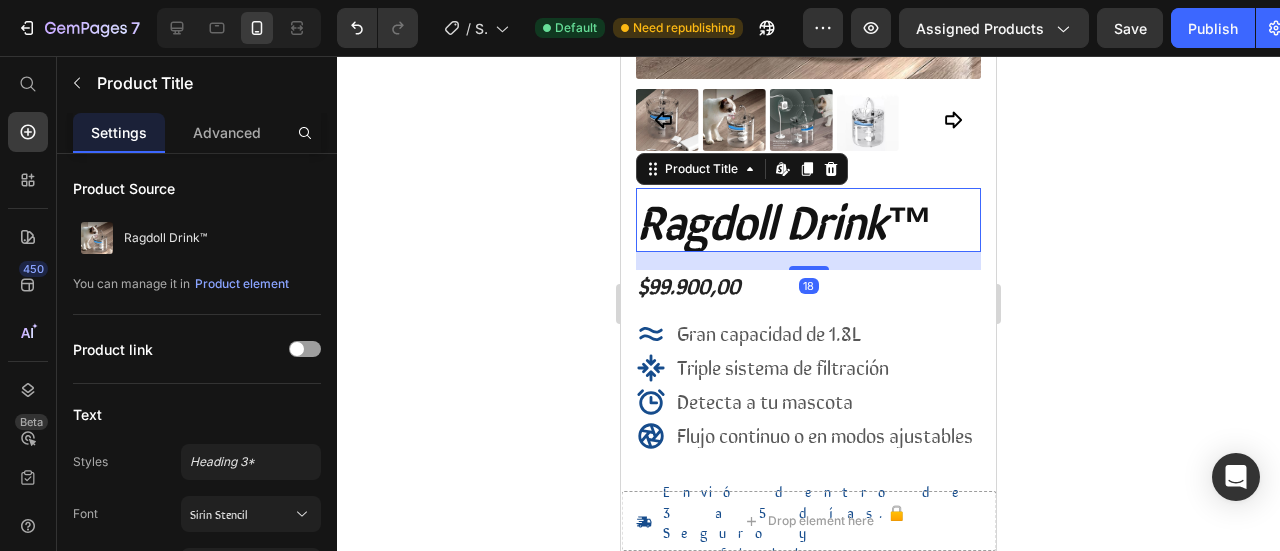 click 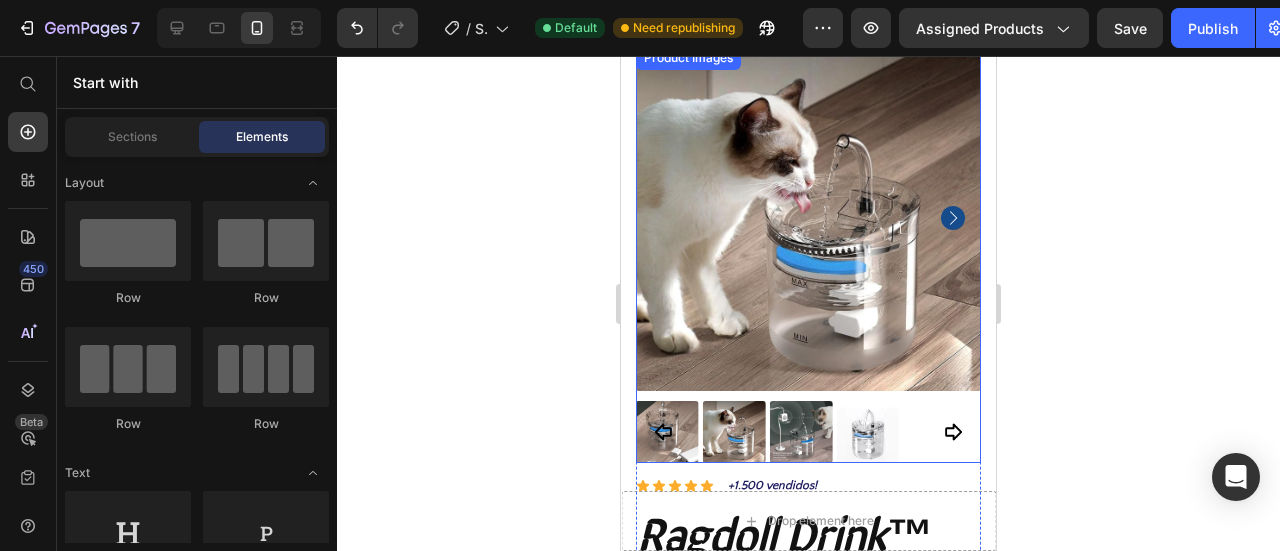 scroll, scrollTop: 0, scrollLeft: 0, axis: both 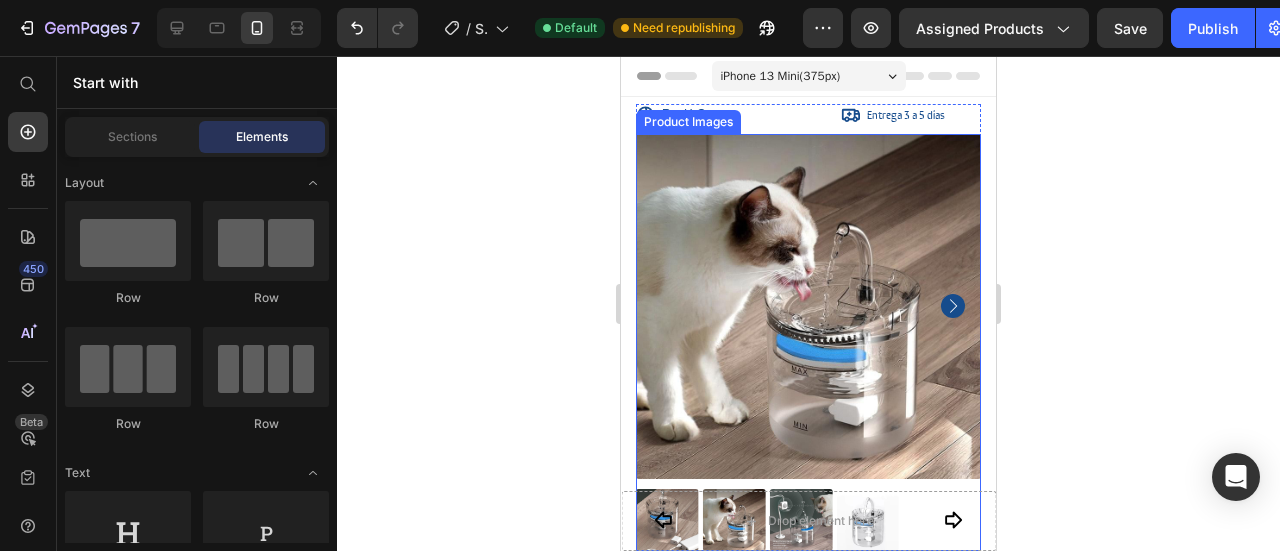 click at bounding box center [808, 306] 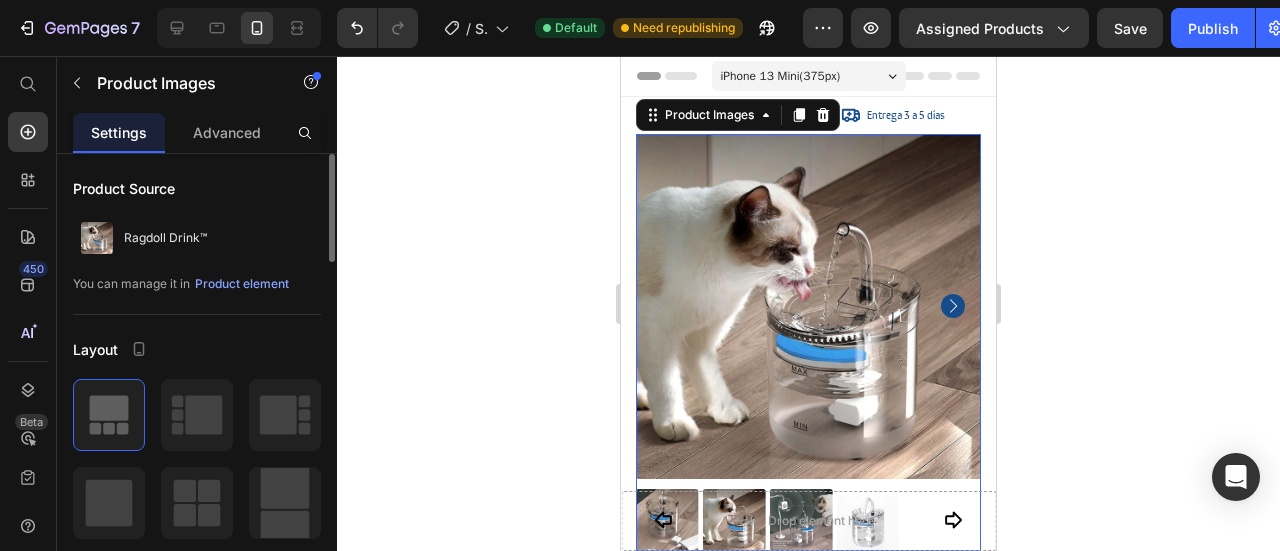 scroll, scrollTop: 200, scrollLeft: 0, axis: vertical 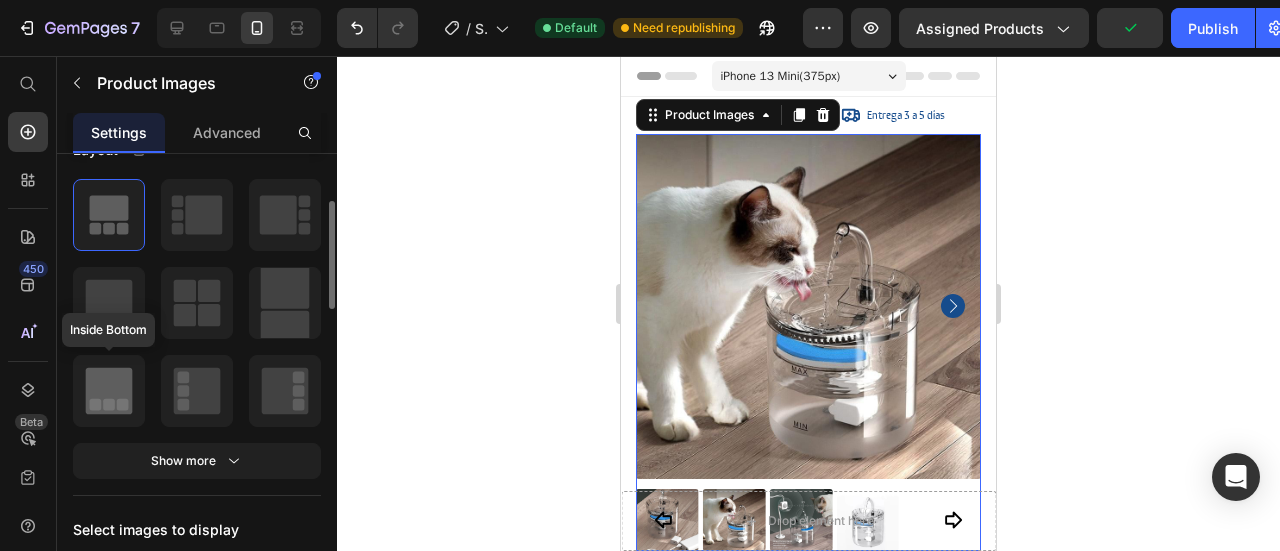 click 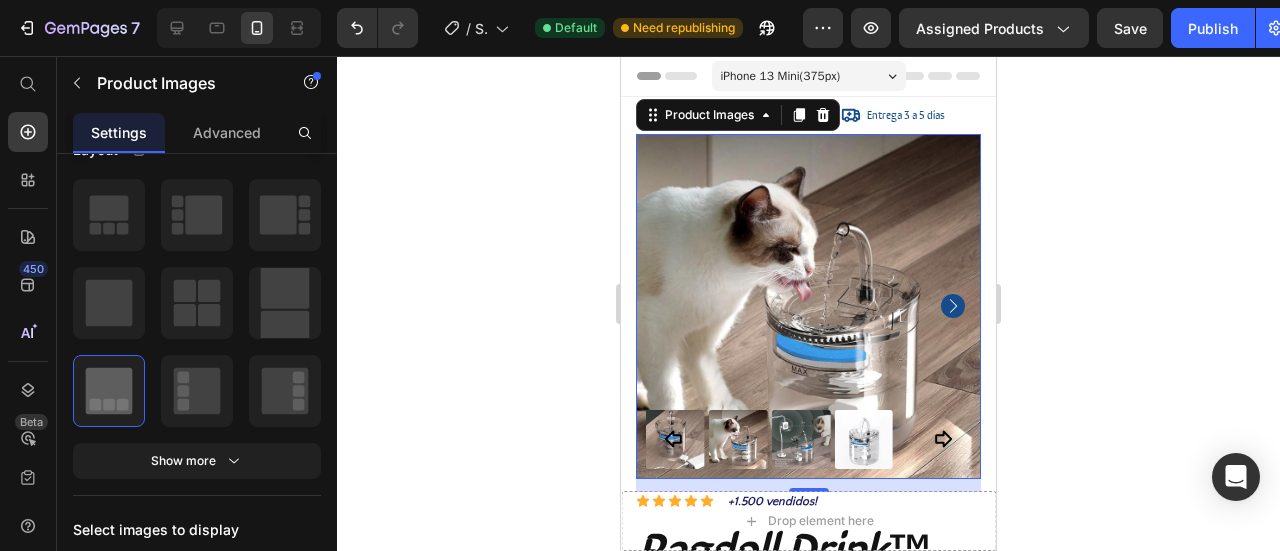 click 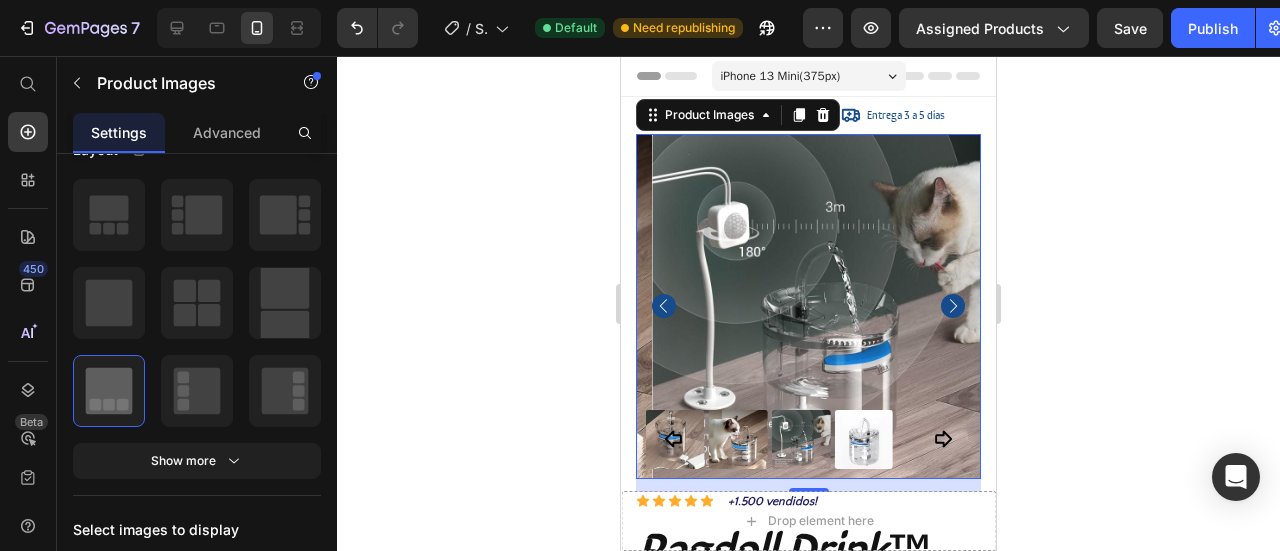click 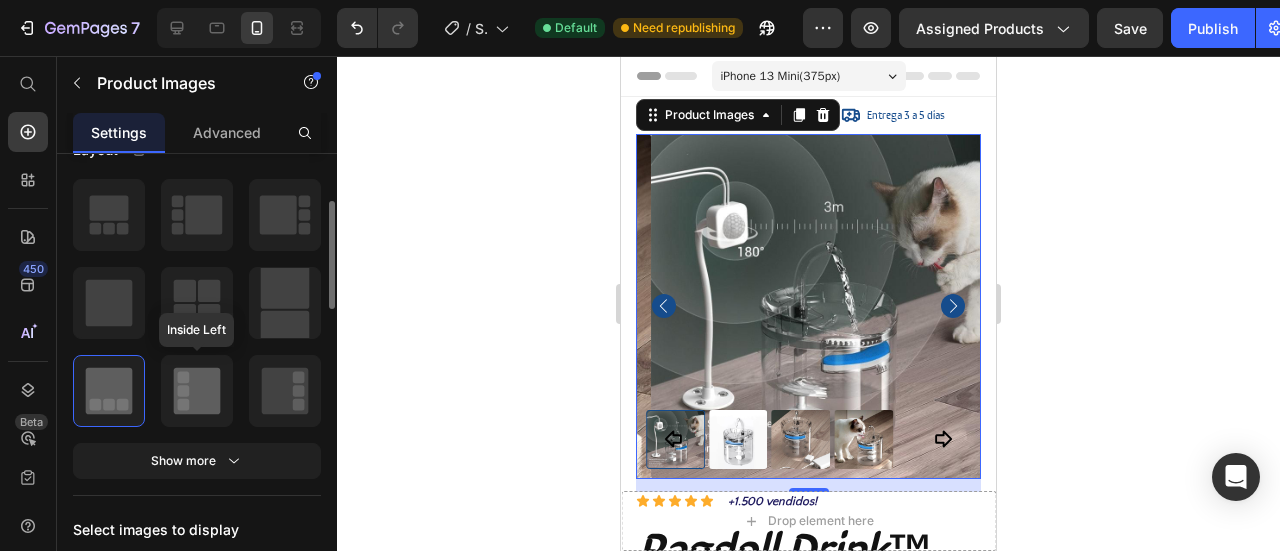 click 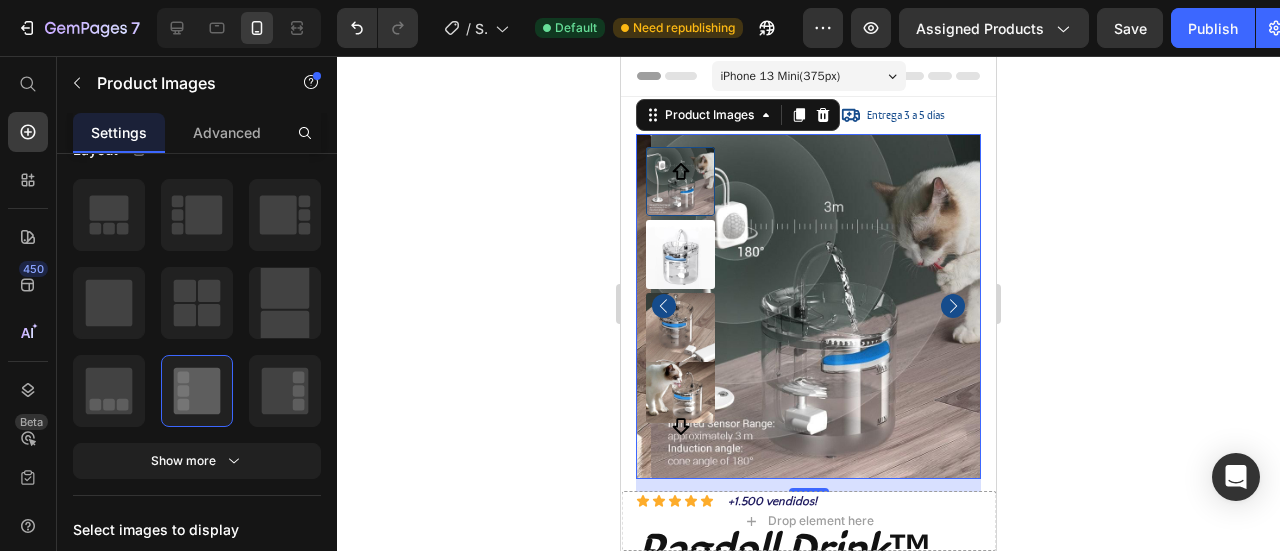 click at bounding box center [953, 306] 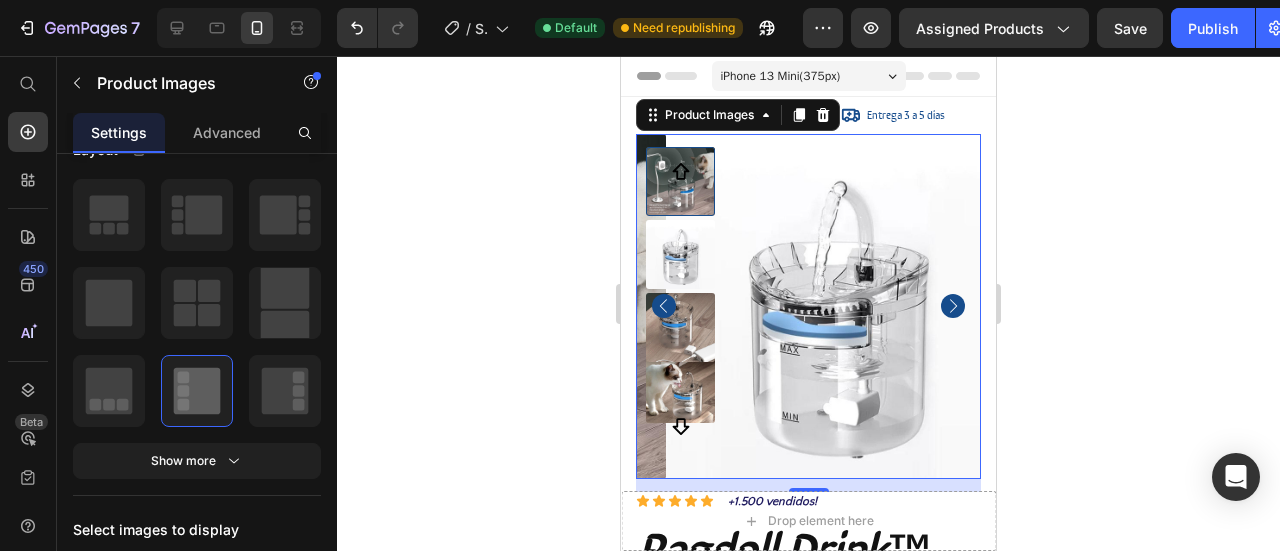 click 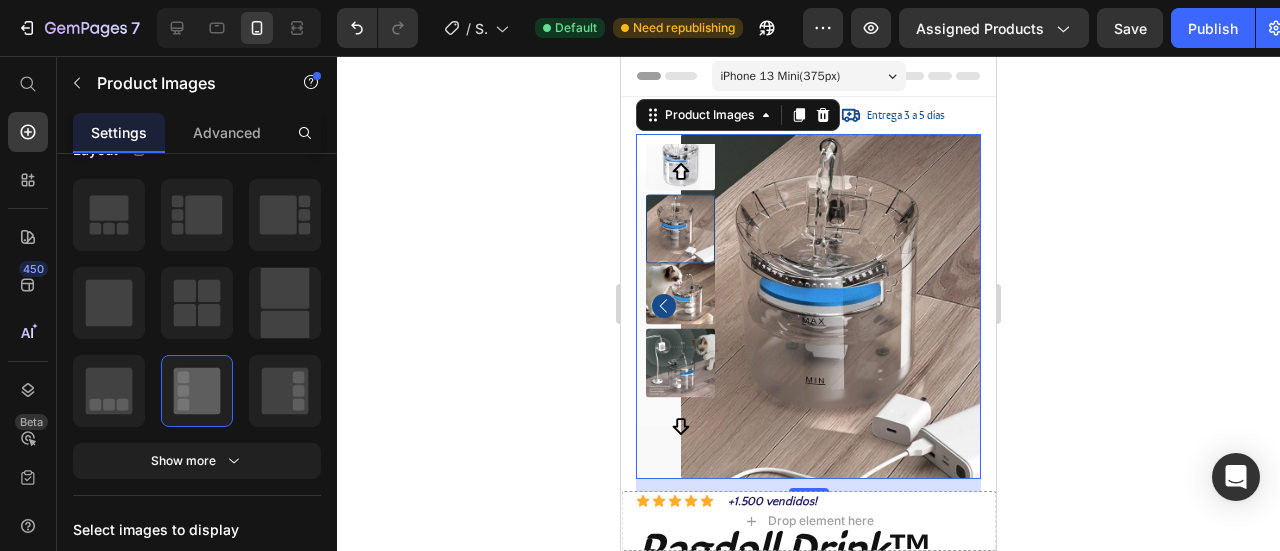 click at bounding box center [853, 306] 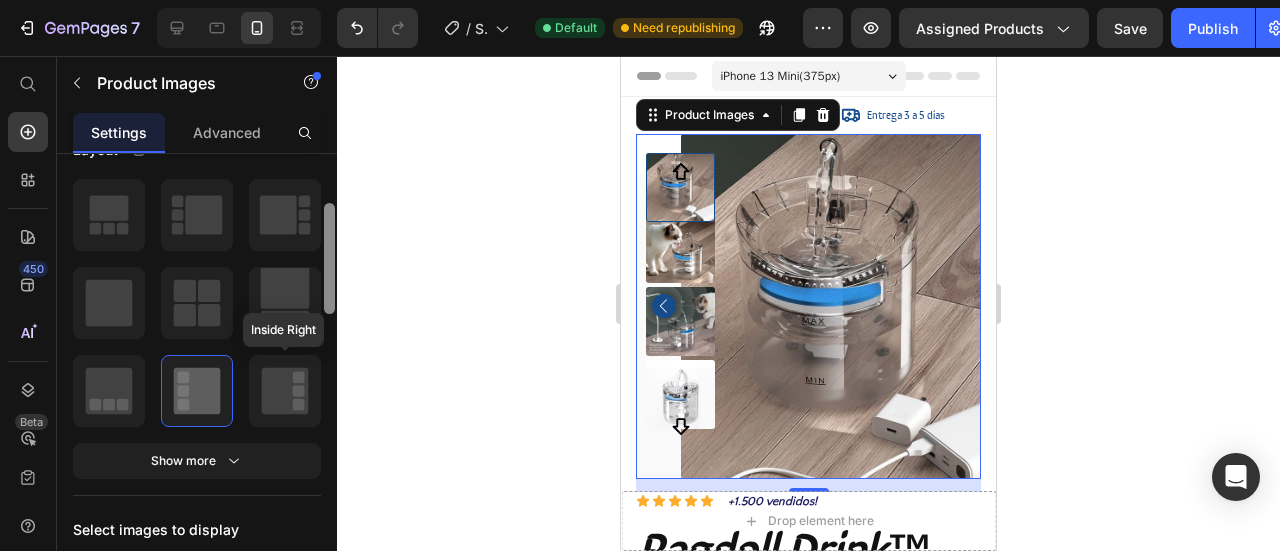 drag, startPoint x: 290, startPoint y: 389, endPoint x: 323, endPoint y: 375, distance: 35.846897 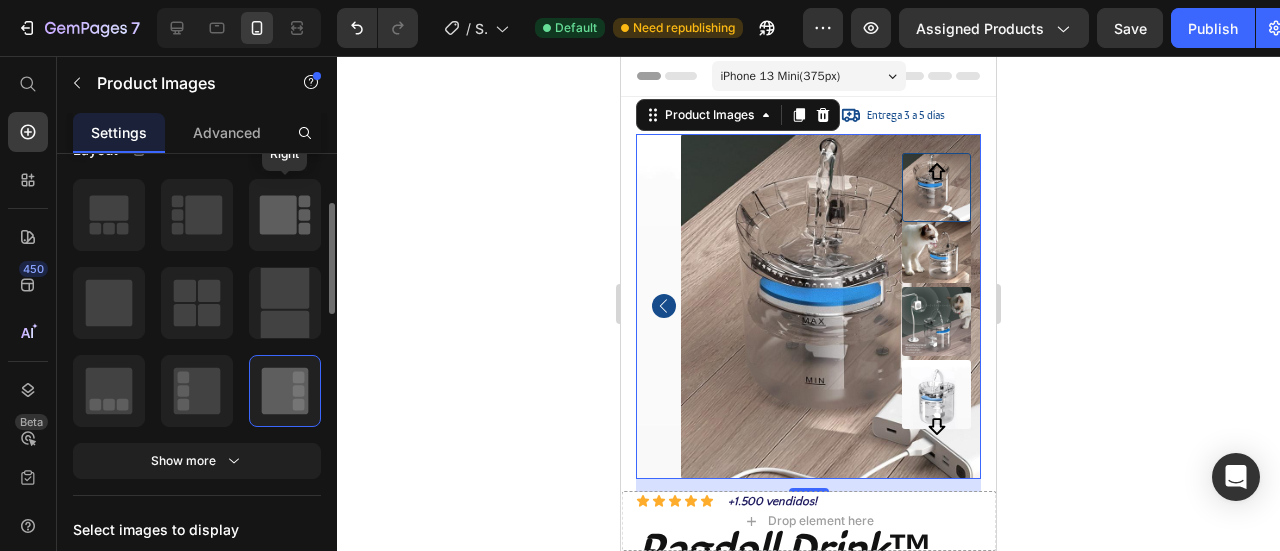 click 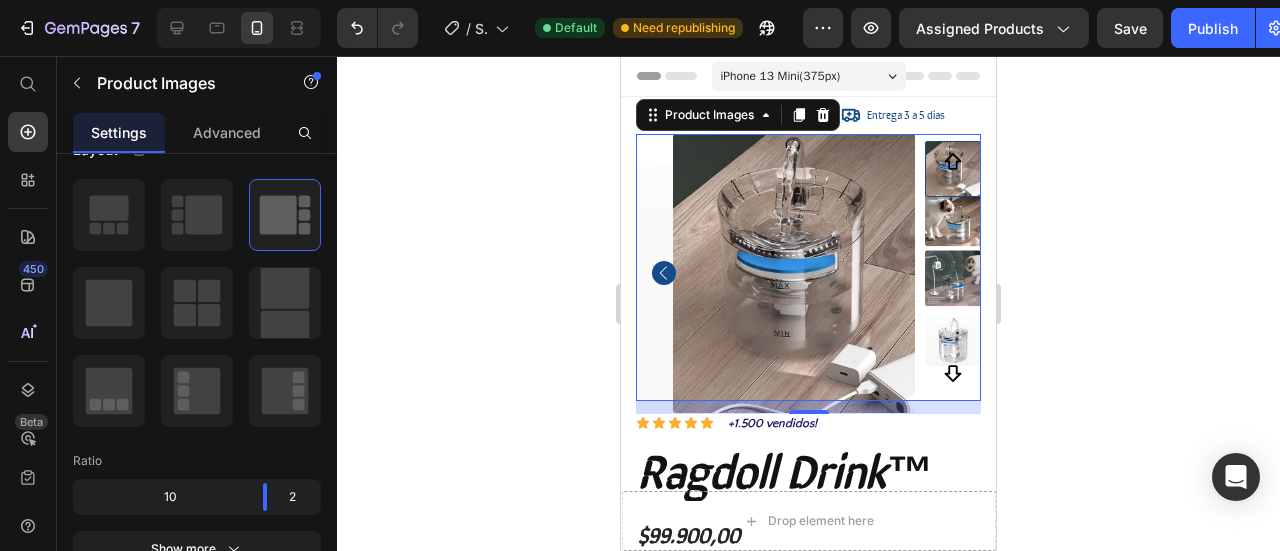 click at bounding box center [812, 273] 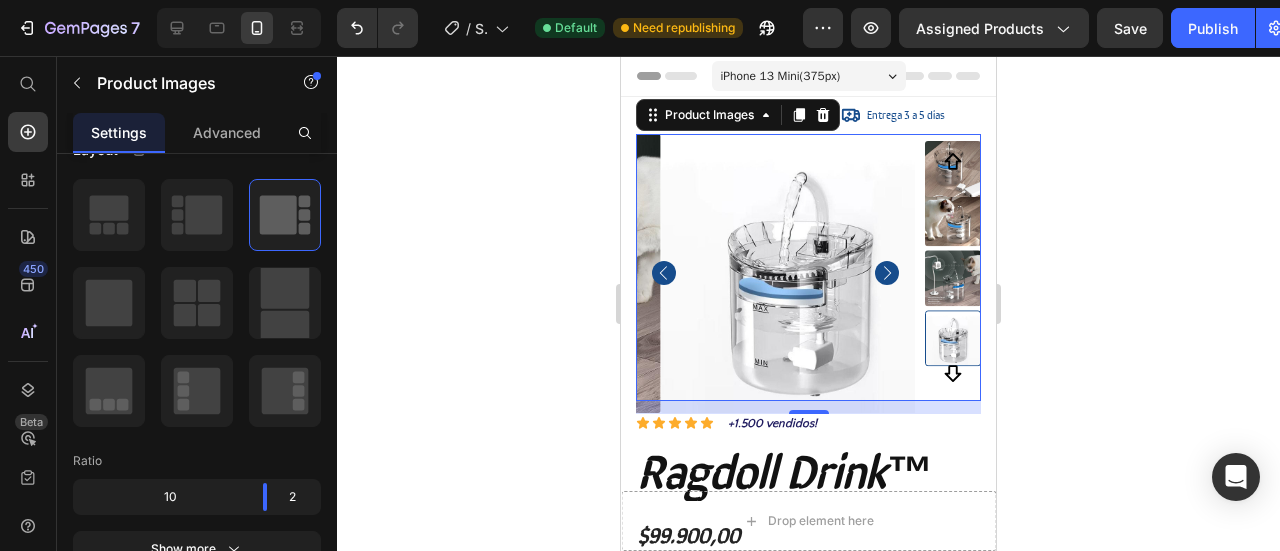 click at bounding box center [953, 219] 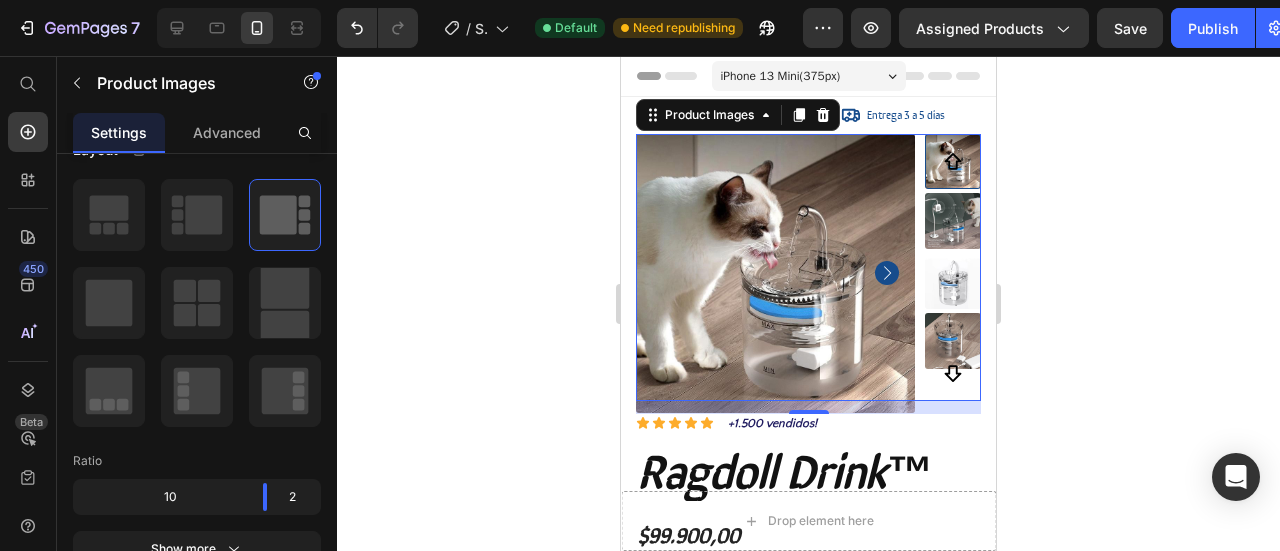 click at bounding box center (887, 273) 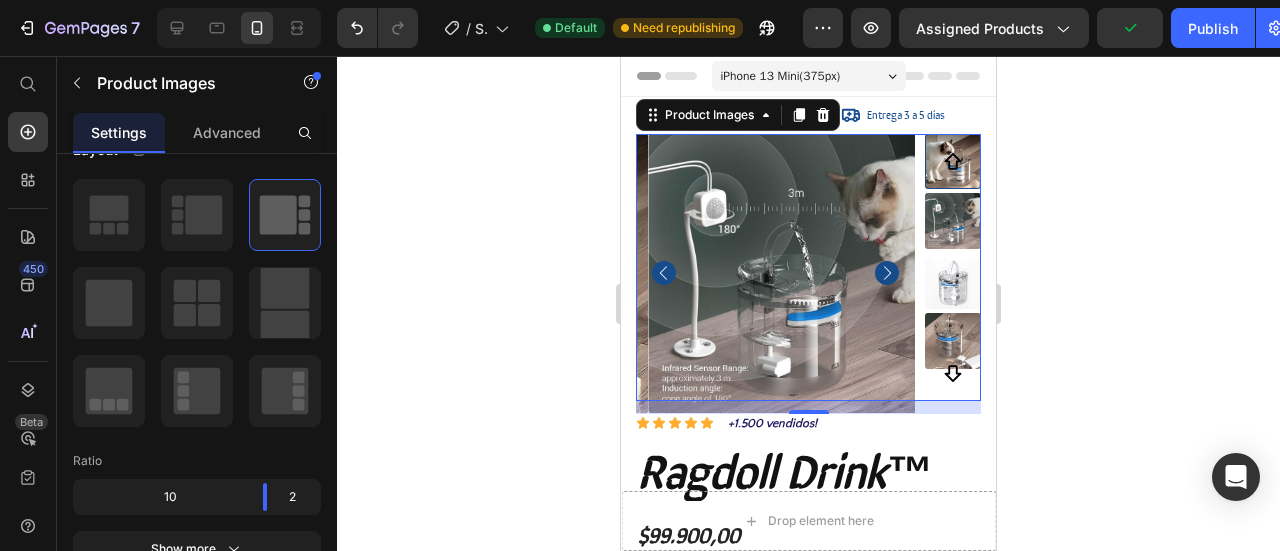 click 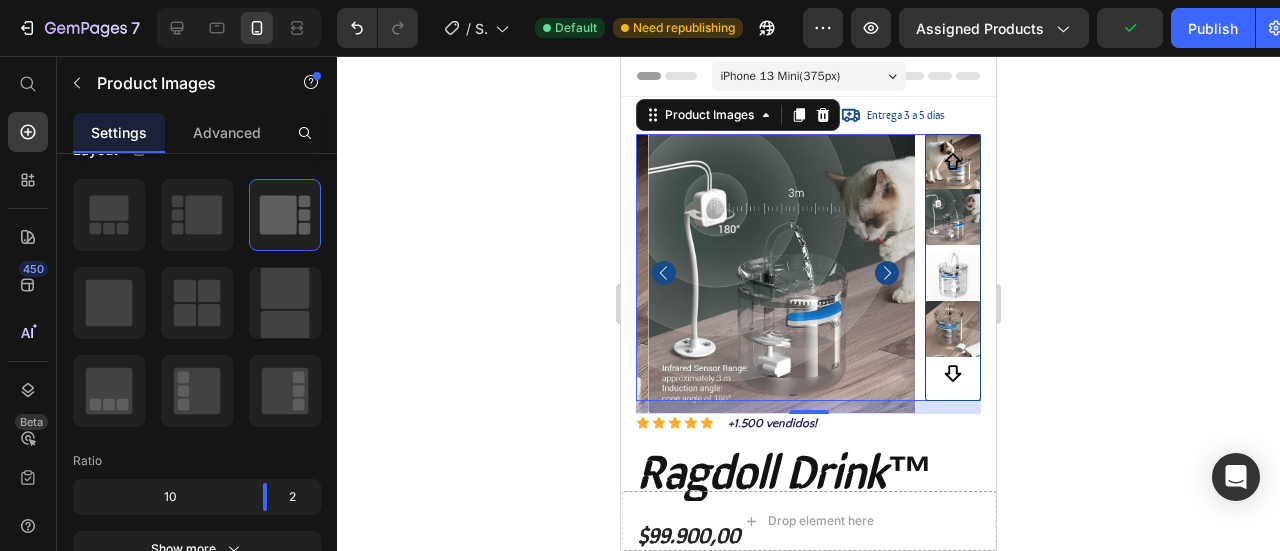 click 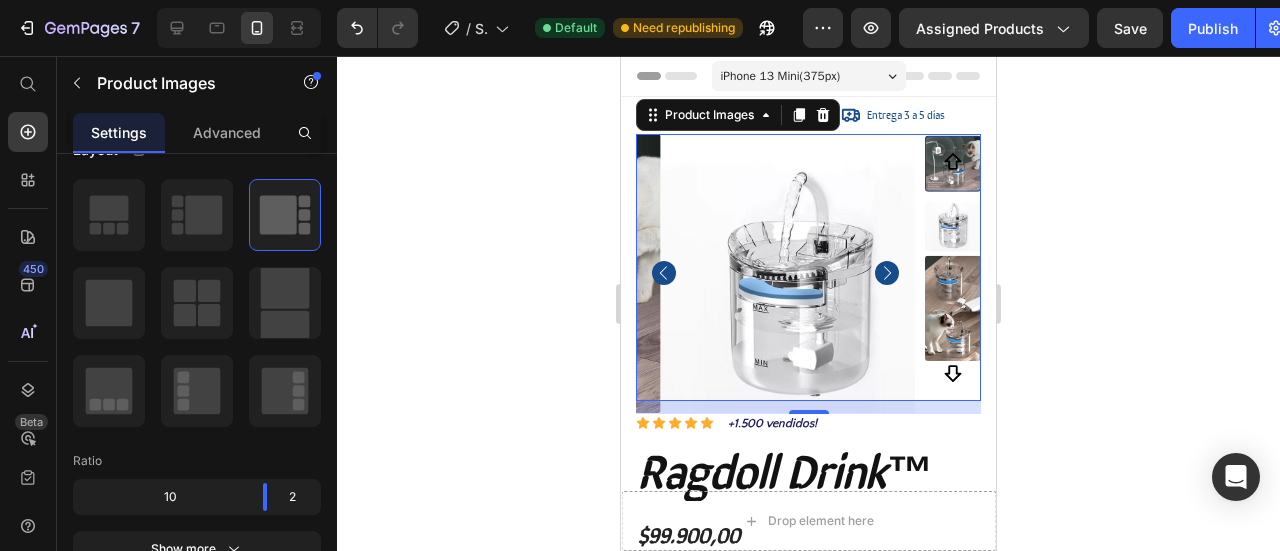 click 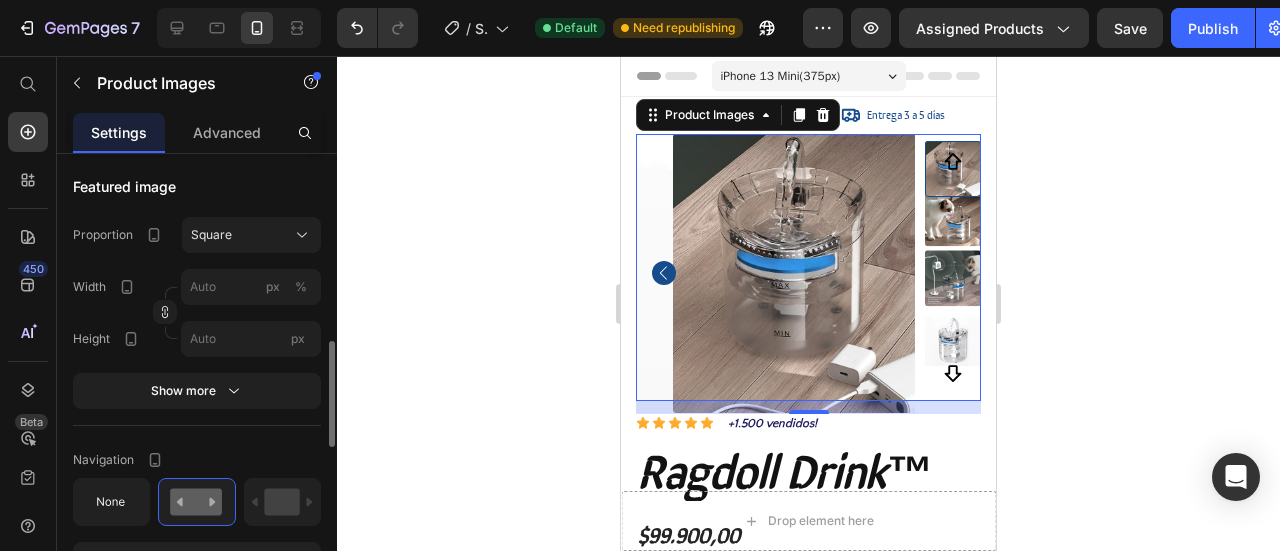 scroll, scrollTop: 900, scrollLeft: 0, axis: vertical 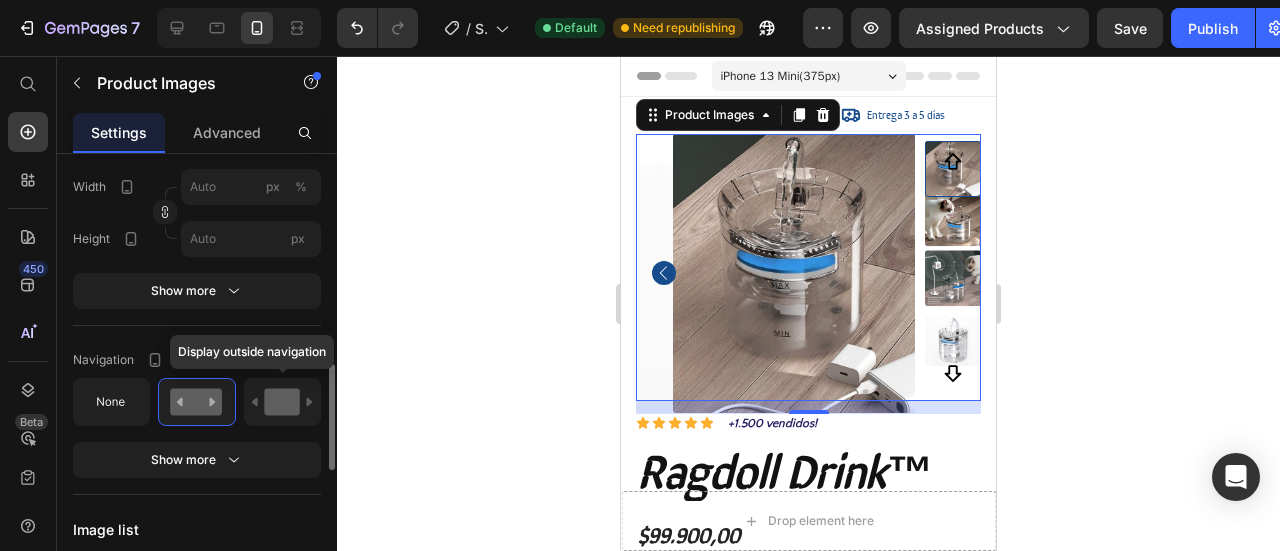 click 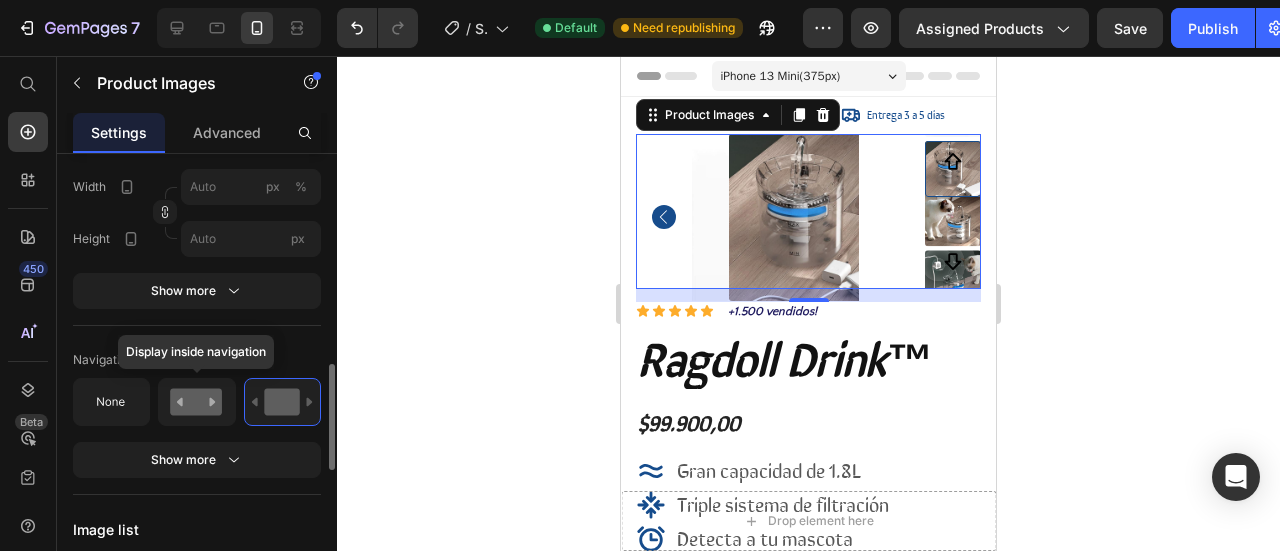 click 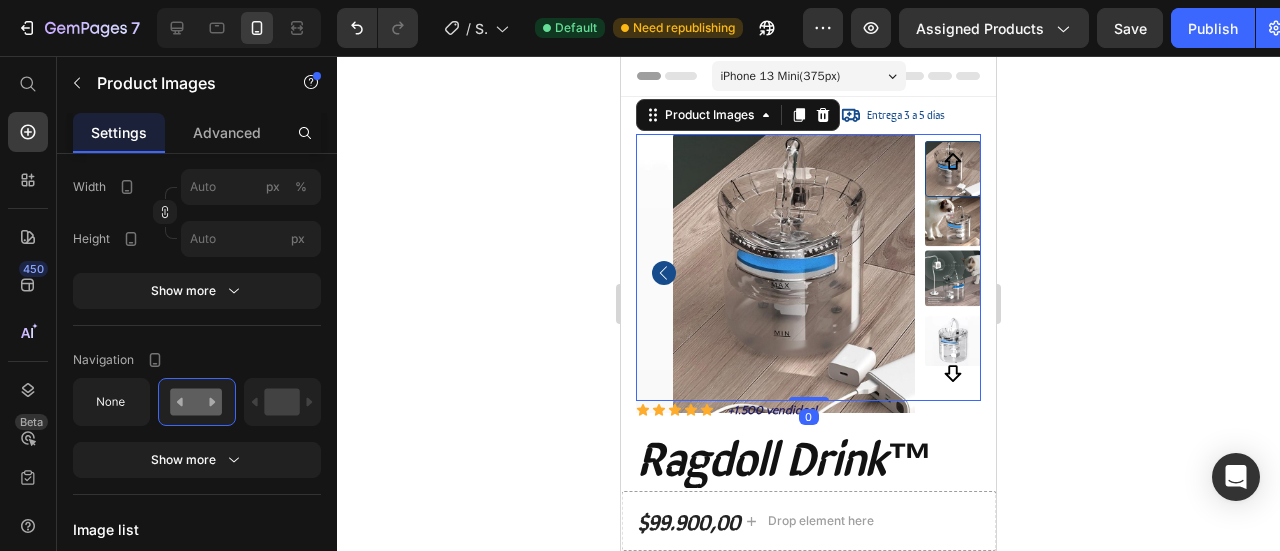 drag, startPoint x: 811, startPoint y: 413, endPoint x: 811, endPoint y: 455, distance: 42 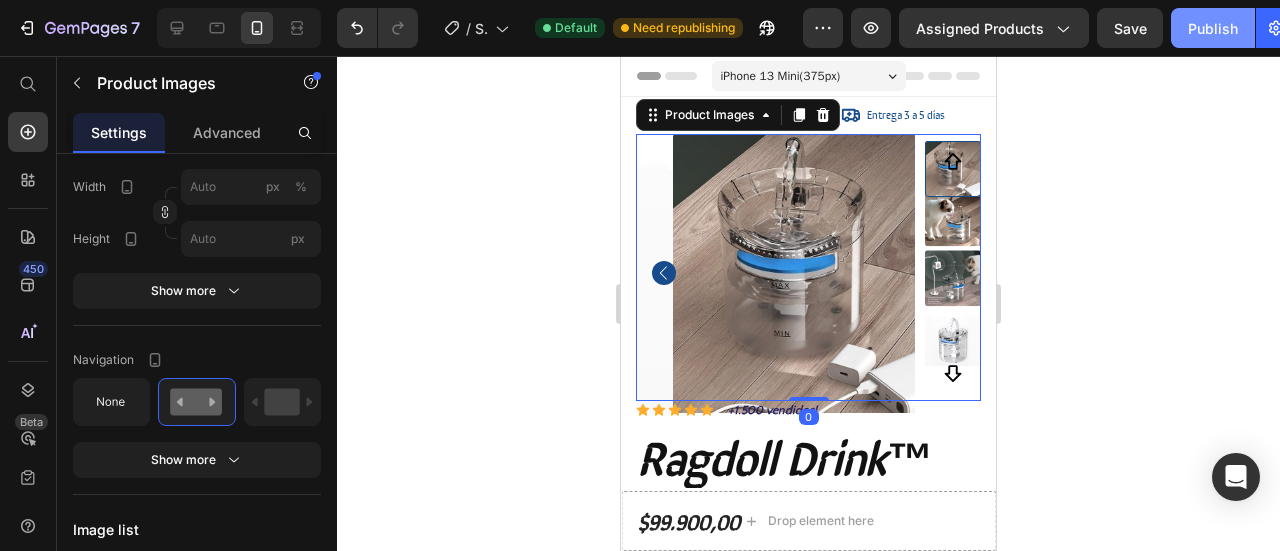 click on "Publish" at bounding box center (1213, 28) 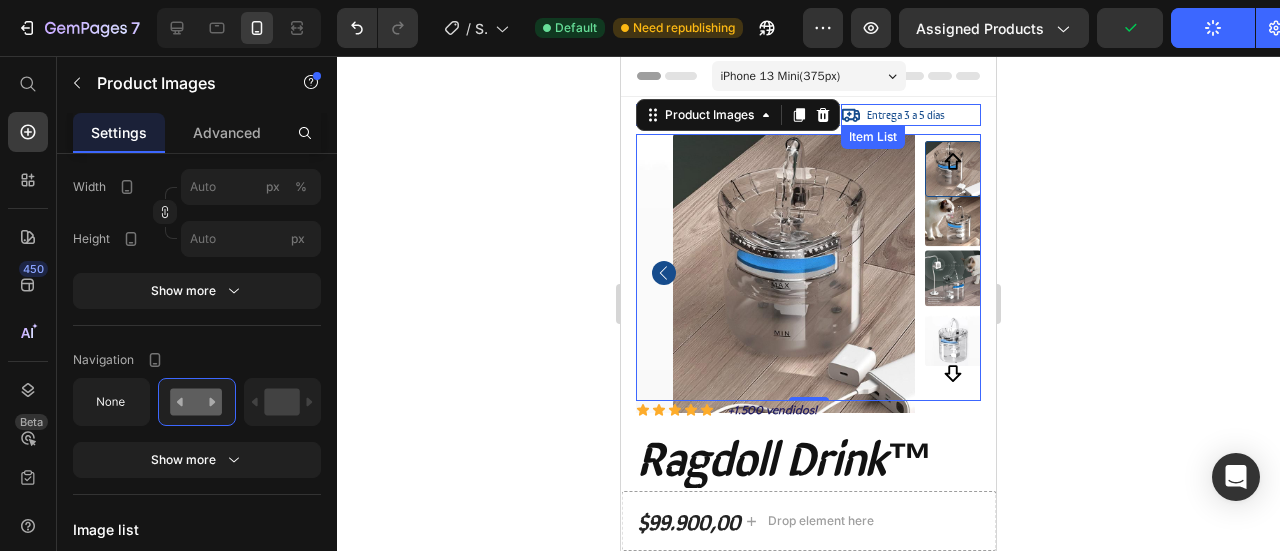 click on "Entrega   3 a 5 dias" at bounding box center (906, 114) 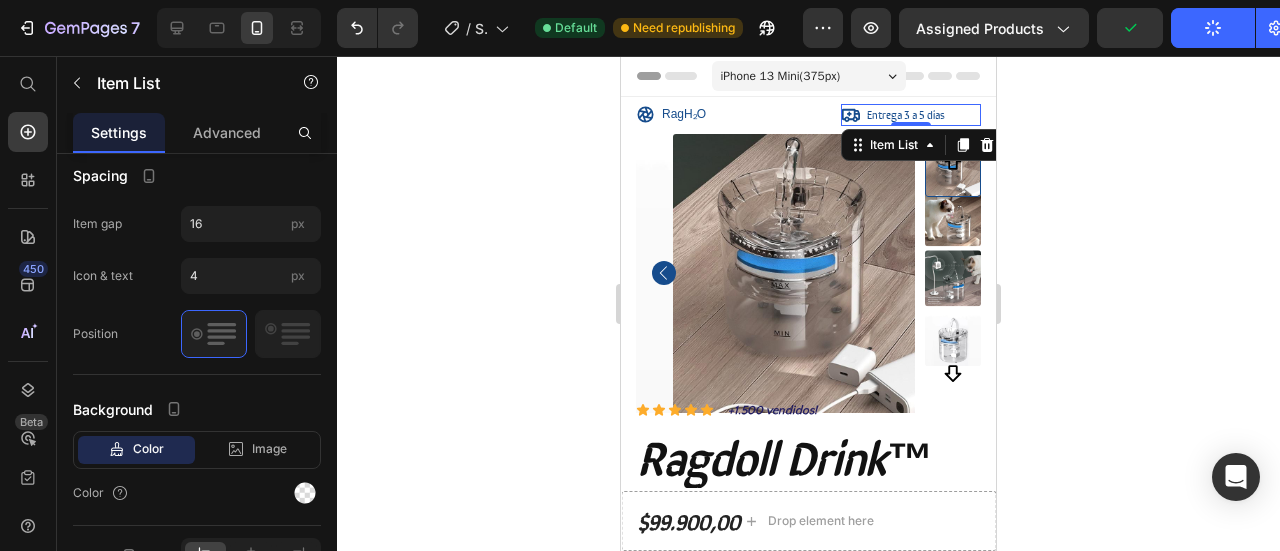 scroll, scrollTop: 0, scrollLeft: 0, axis: both 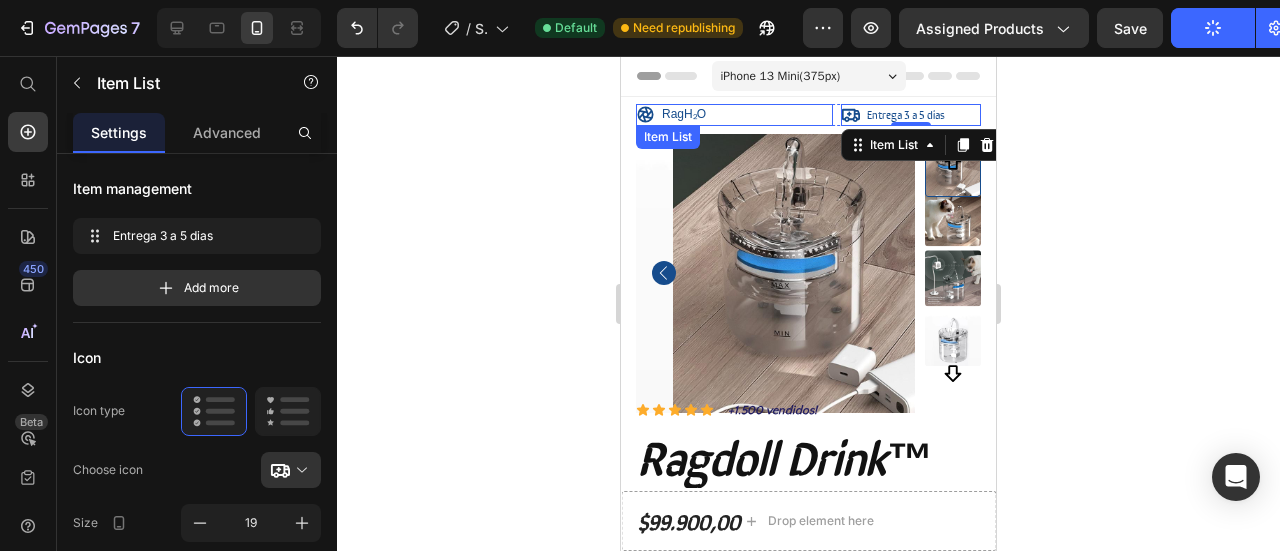 click on "RagH₂O" at bounding box center [734, 115] 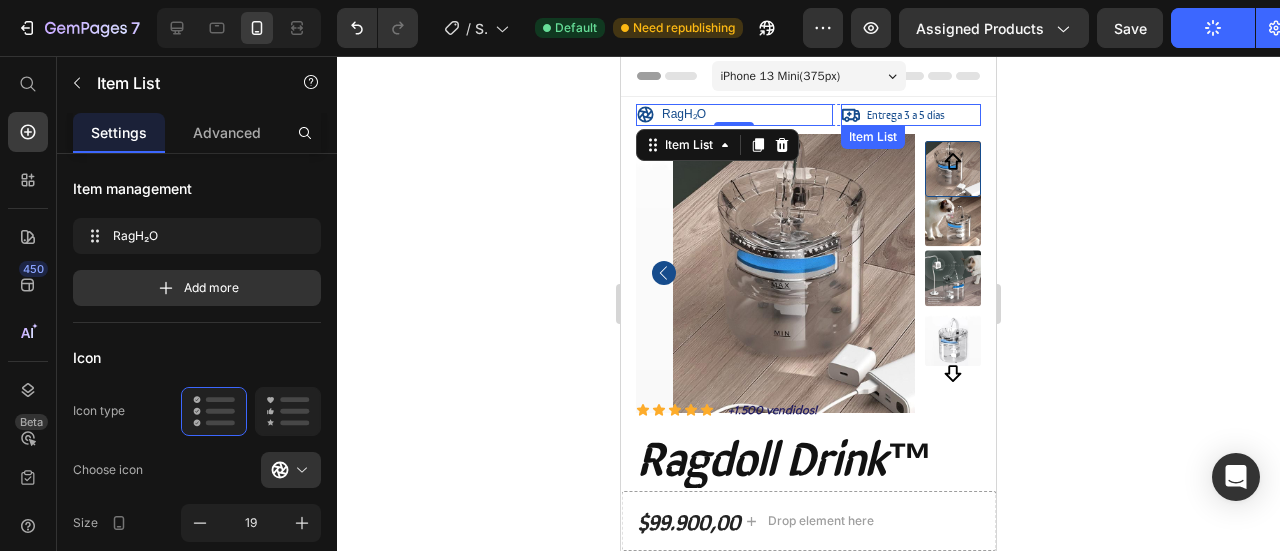 click on "Entrega   3 a 5 dias" at bounding box center [906, 114] 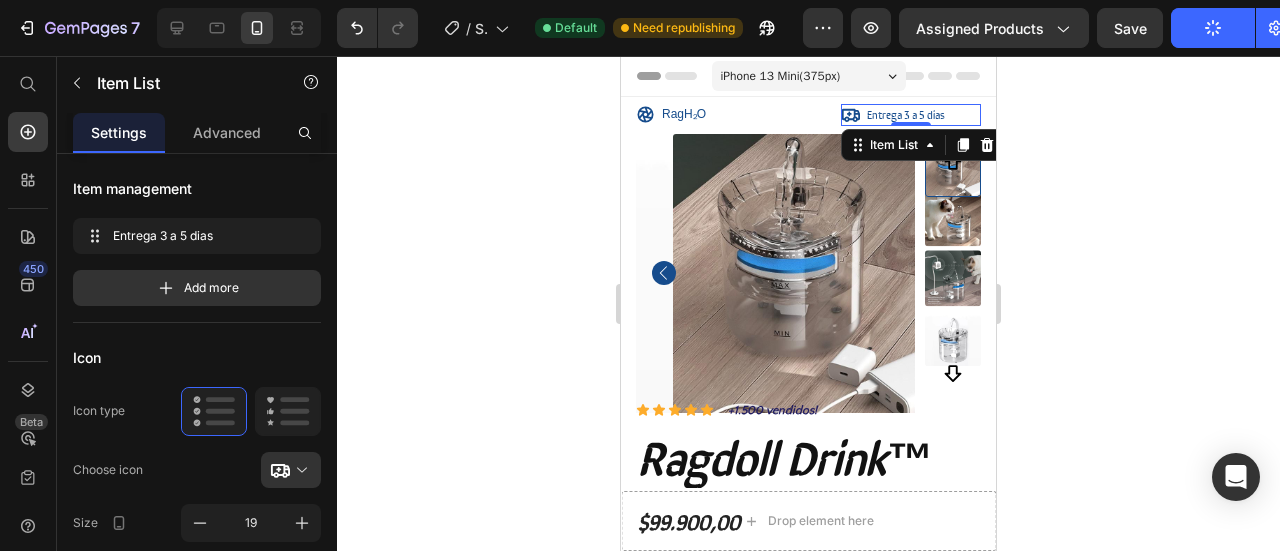 click on "Entrega   3 a 5 dias" at bounding box center (906, 114) 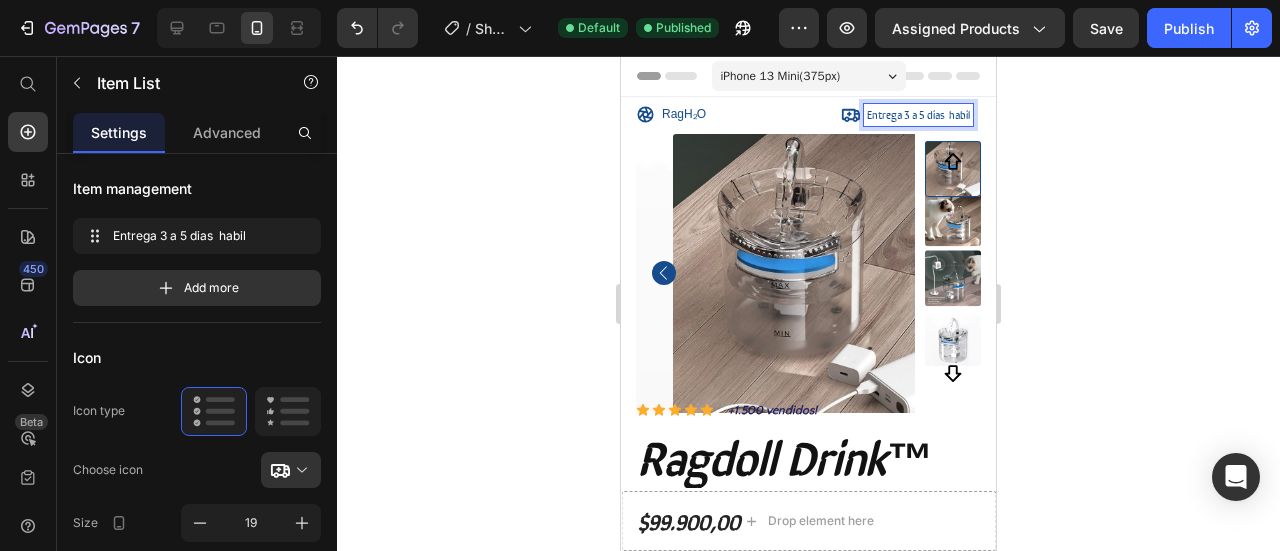 click on "Entrega   3 a 5 dias  habil" at bounding box center [918, 114] 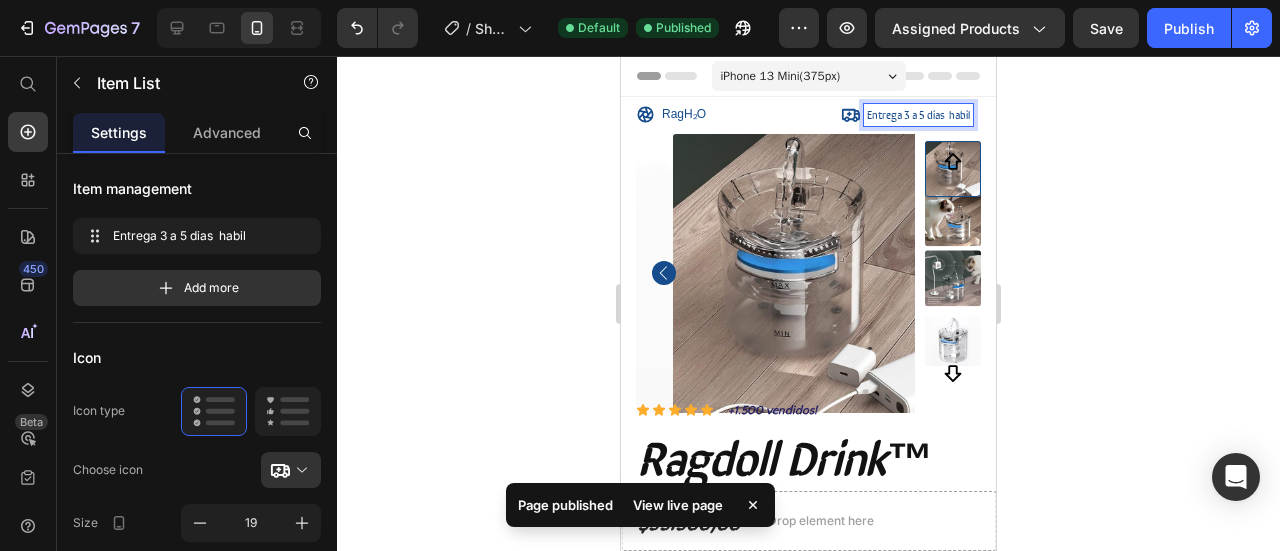 click on "Entrega   3 a 5 dias  habil" at bounding box center (918, 115) 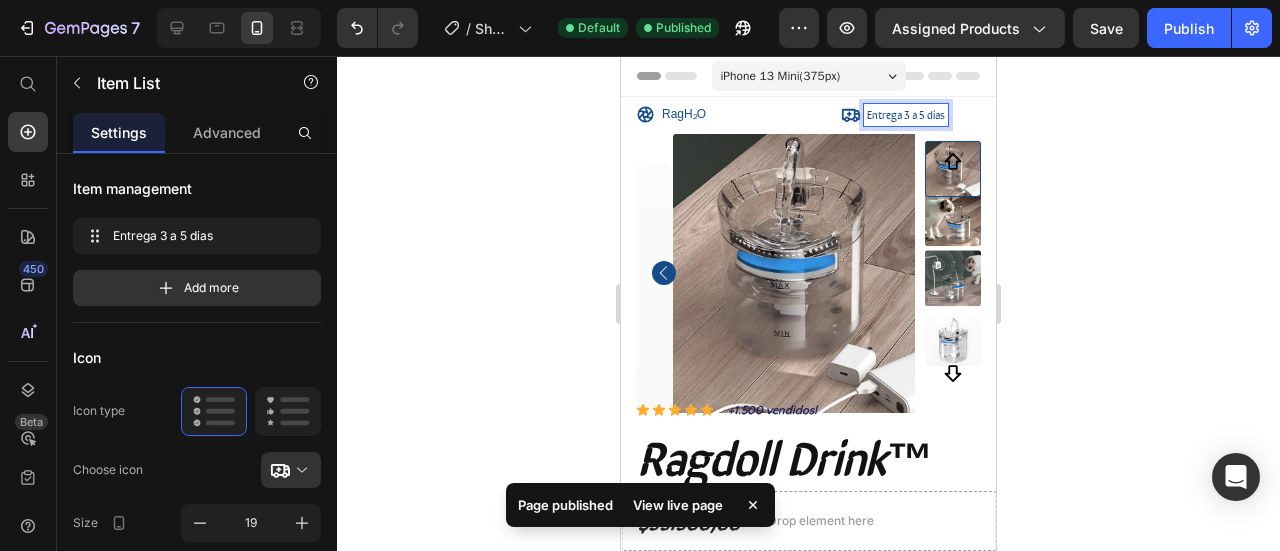 click on "Entrega   3 a 5 dias" at bounding box center [906, 114] 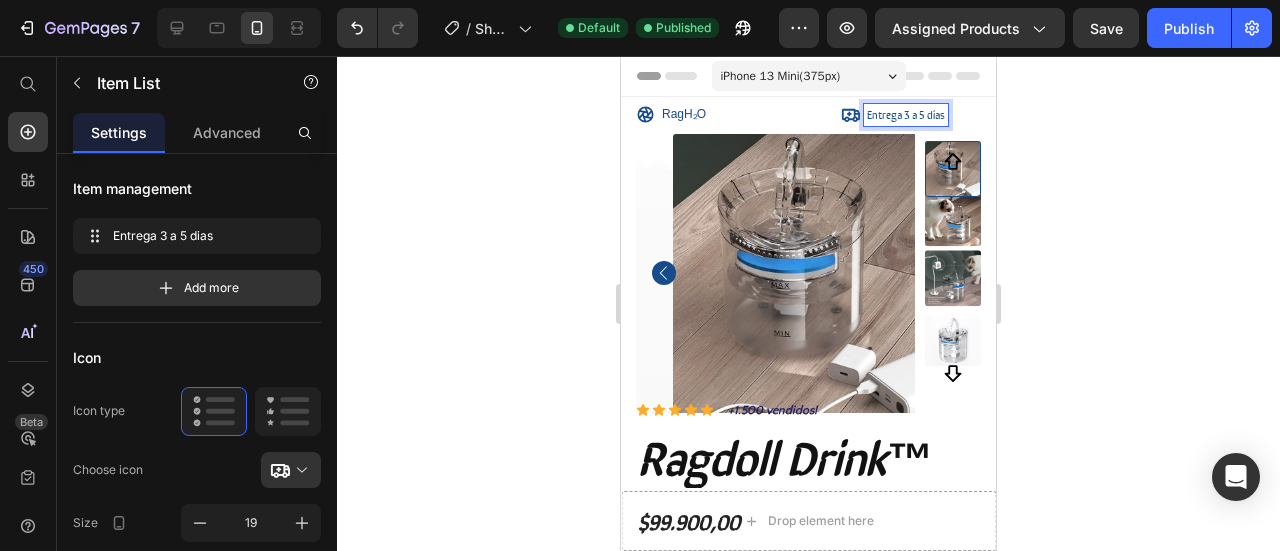 click on "RagH₂O Item List
Entrega   3 a 5 dias  Item List   0 Row" at bounding box center (808, 115) 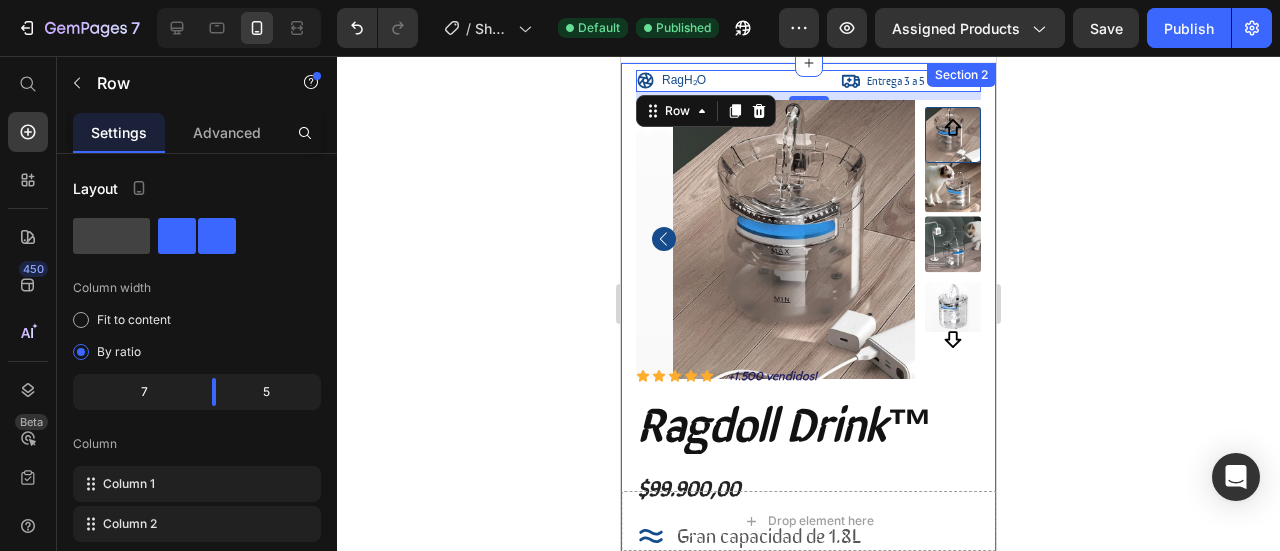 scroll, scrollTop: 0, scrollLeft: 0, axis: both 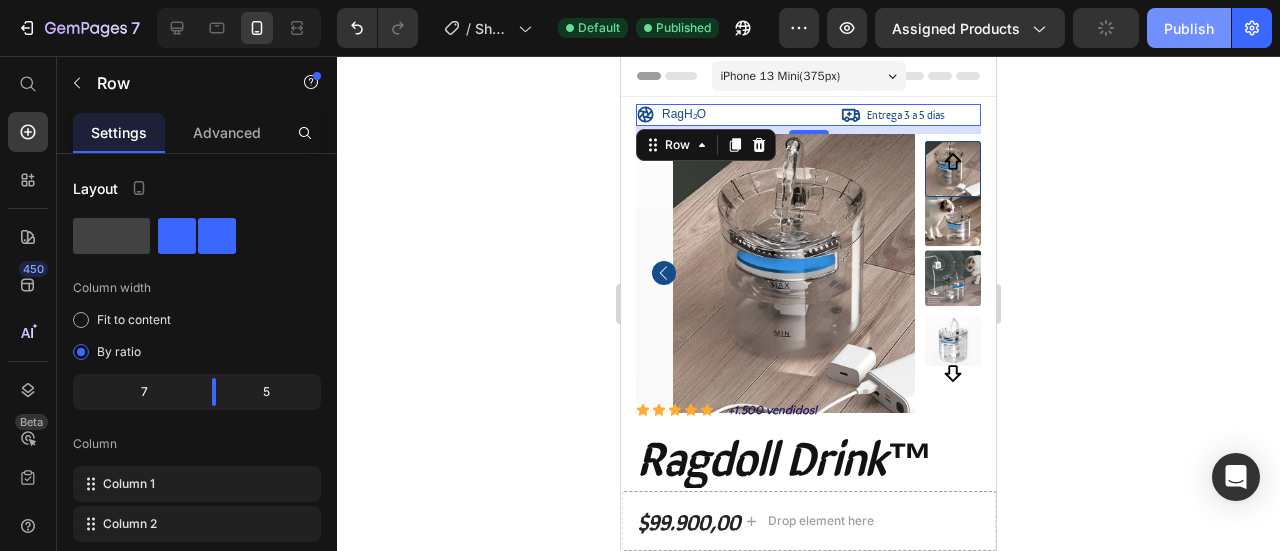 click on "Publish" 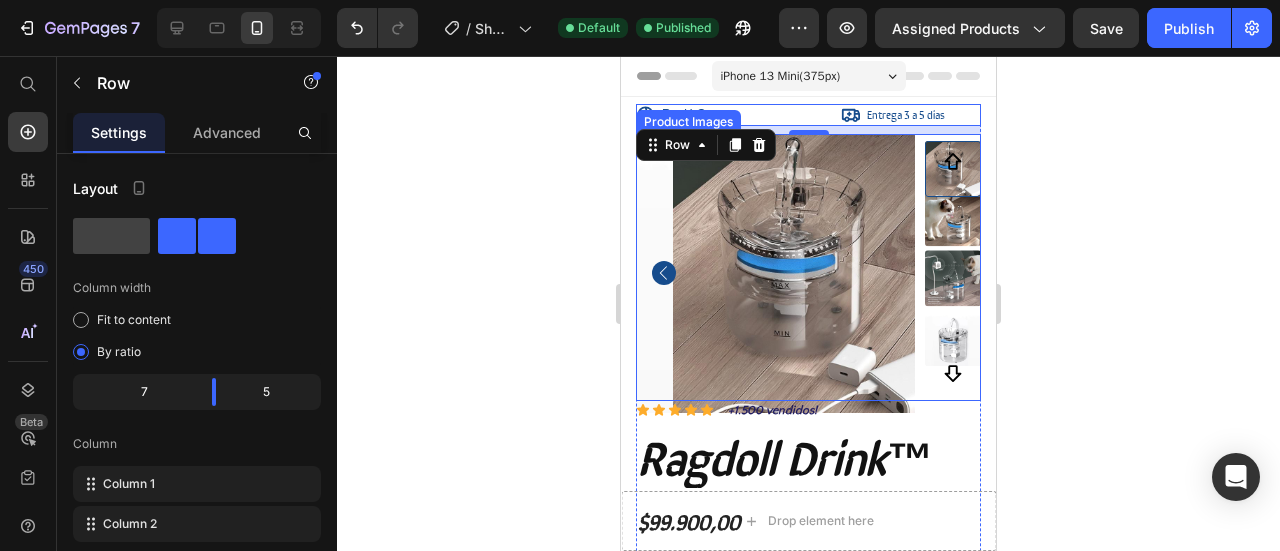 click at bounding box center (812, 273) 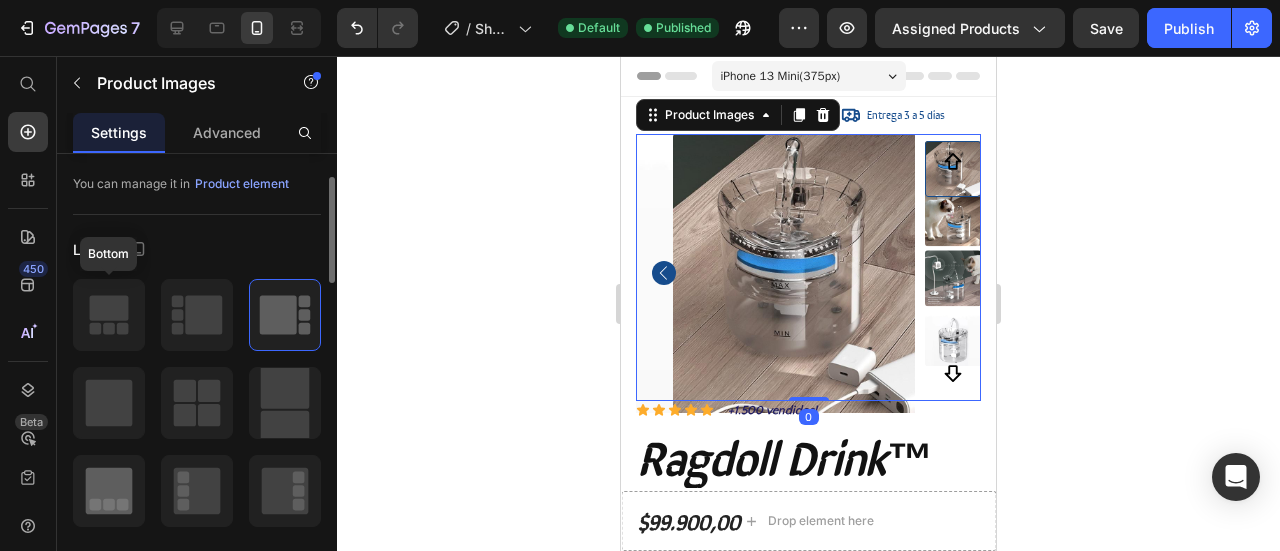 scroll, scrollTop: 200, scrollLeft: 0, axis: vertical 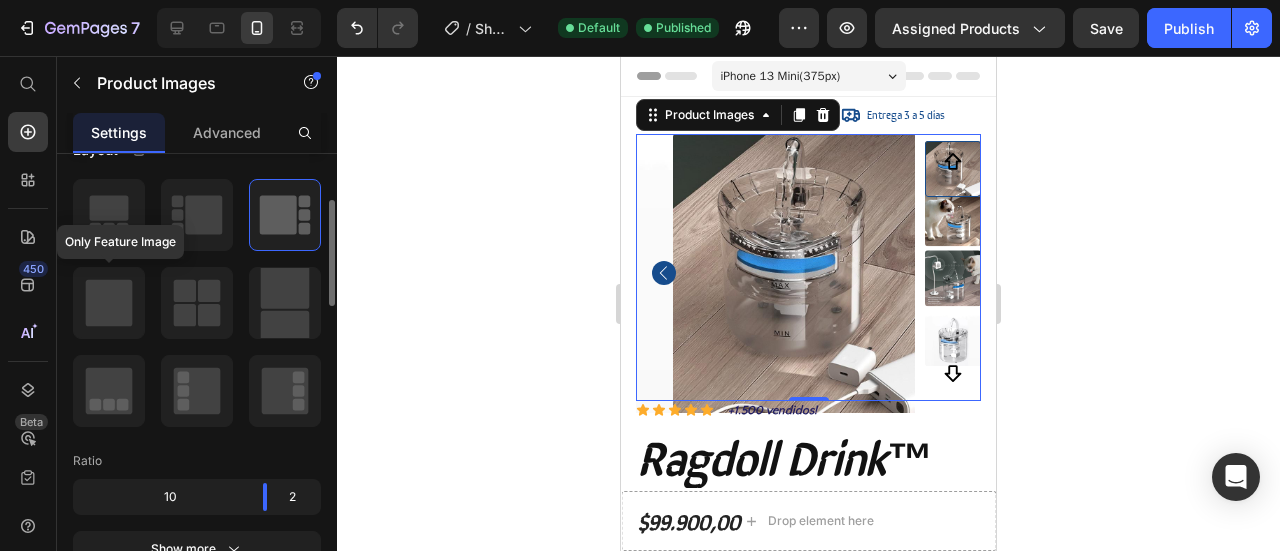 click 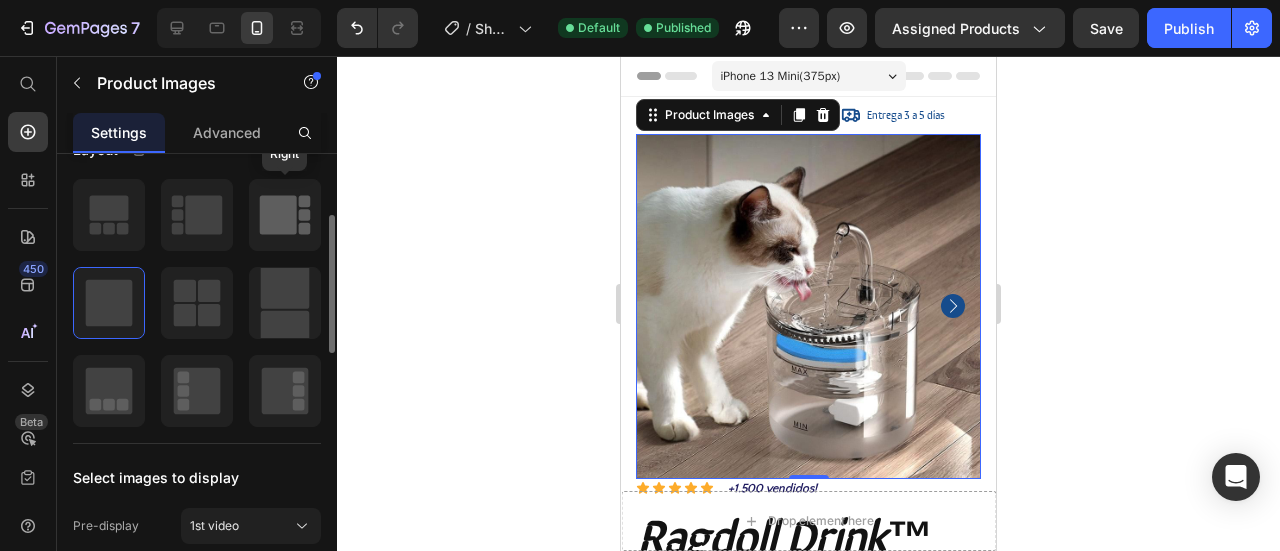 click 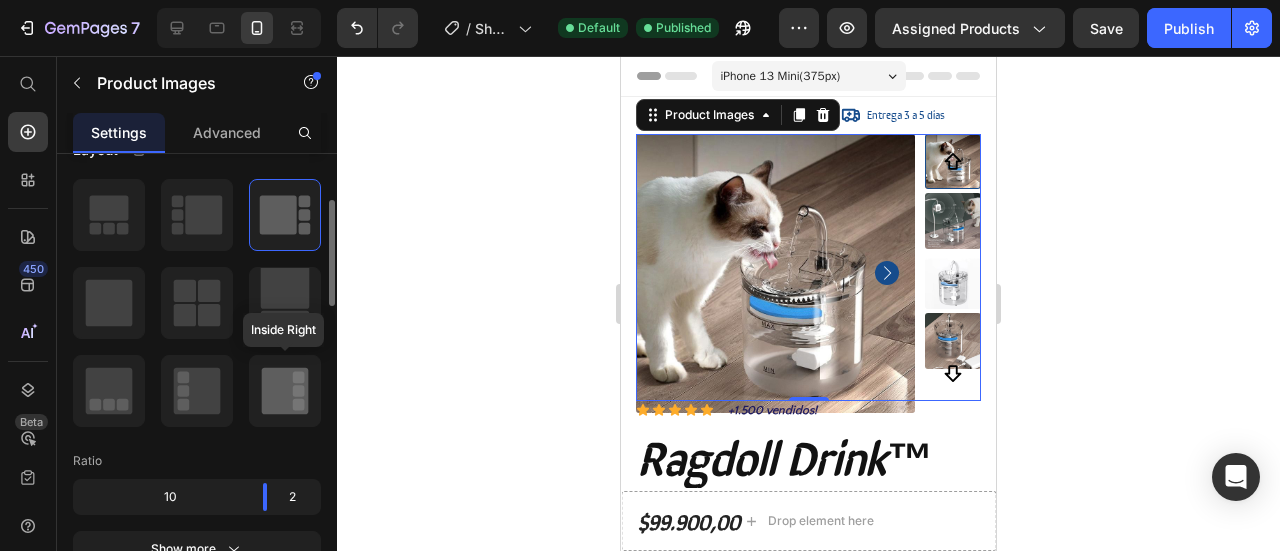 scroll, scrollTop: 300, scrollLeft: 0, axis: vertical 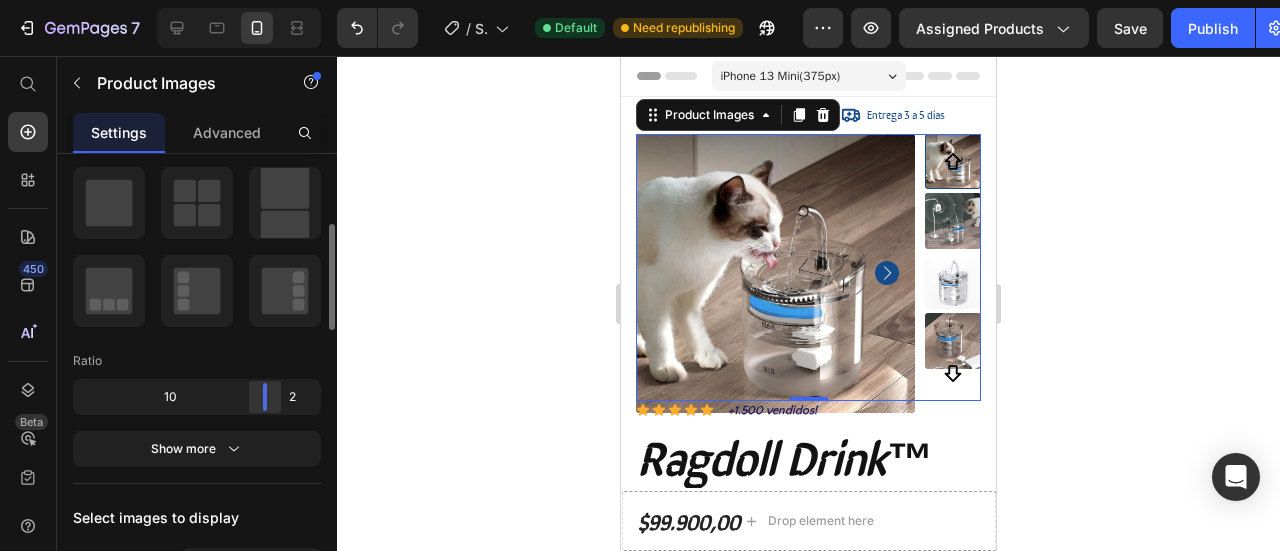 drag, startPoint x: 261, startPoint y: 404, endPoint x: 280, endPoint y: 383, distance: 28.319605 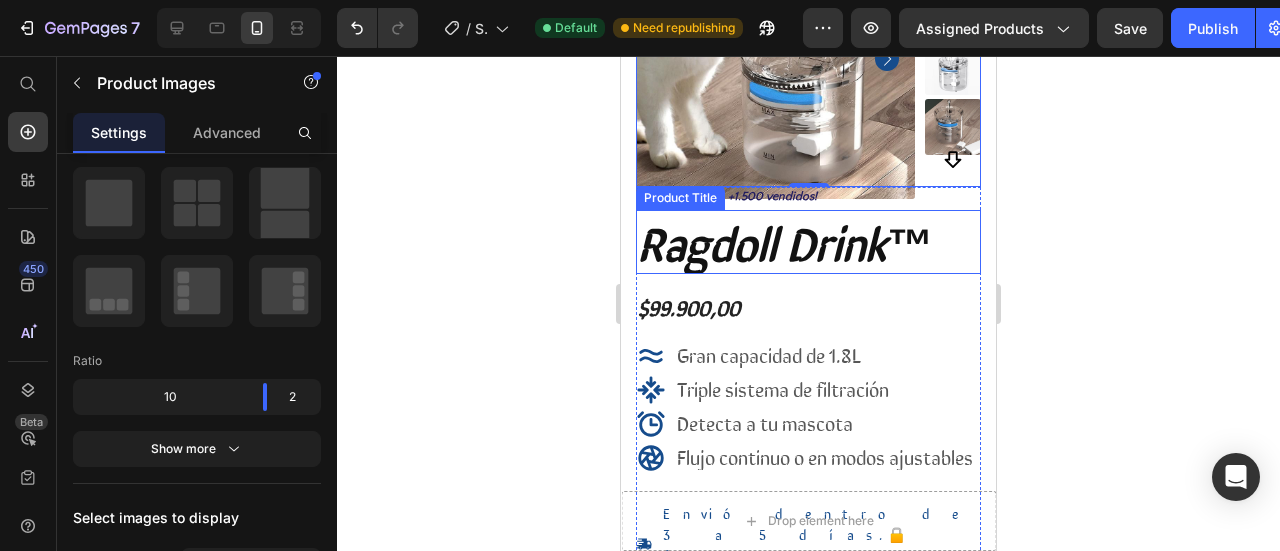 scroll, scrollTop: 500, scrollLeft: 0, axis: vertical 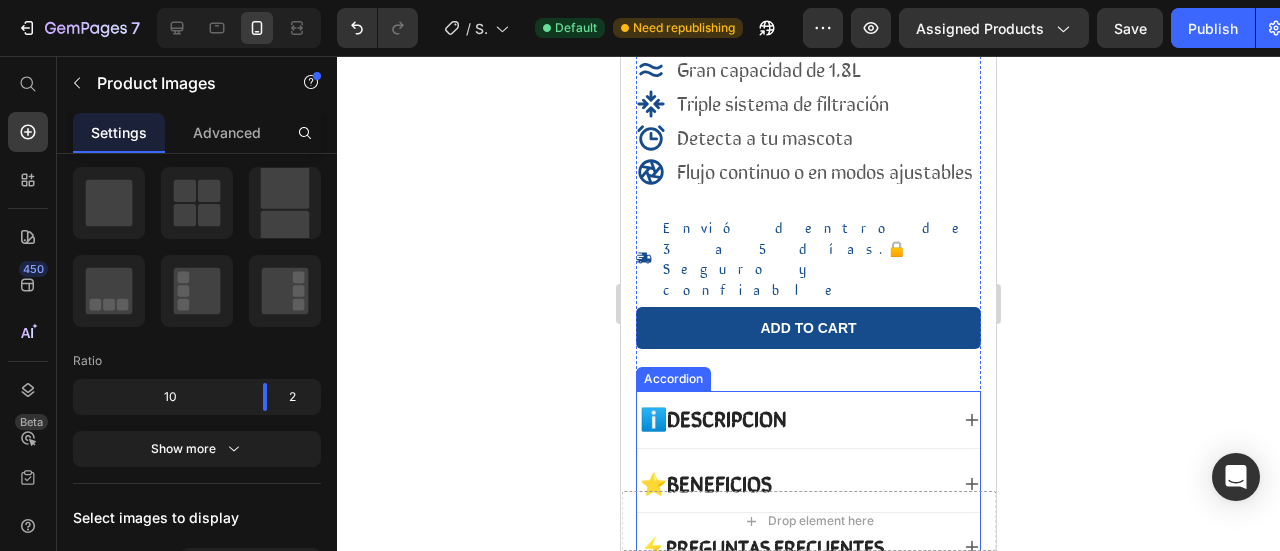 drag, startPoint x: 754, startPoint y: 398, endPoint x: 774, endPoint y: 369, distance: 35.22783 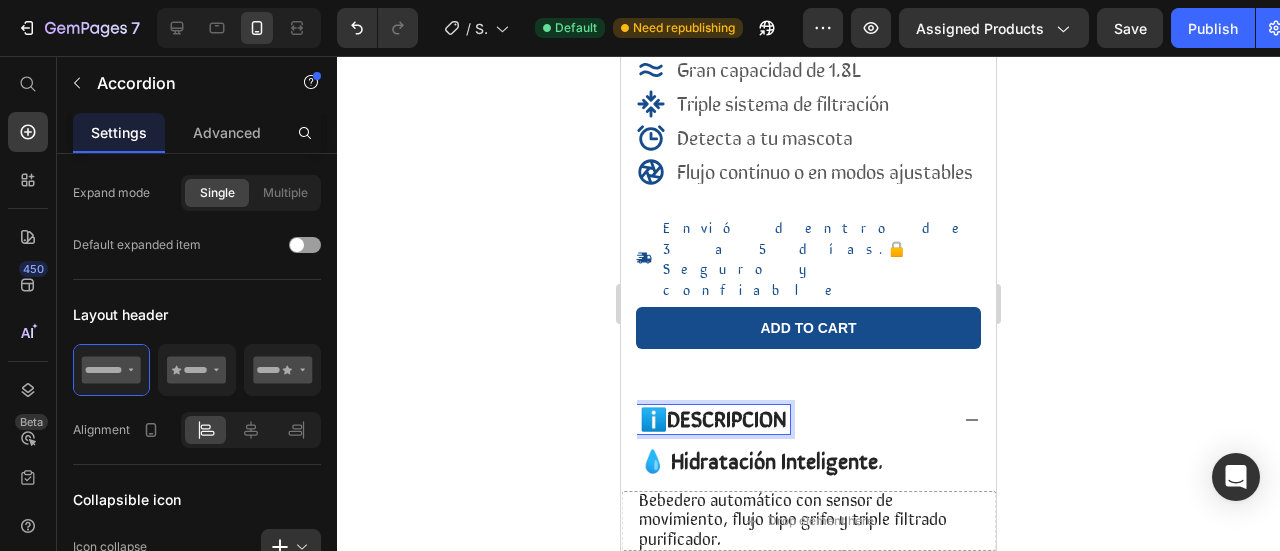scroll, scrollTop: 0, scrollLeft: 0, axis: both 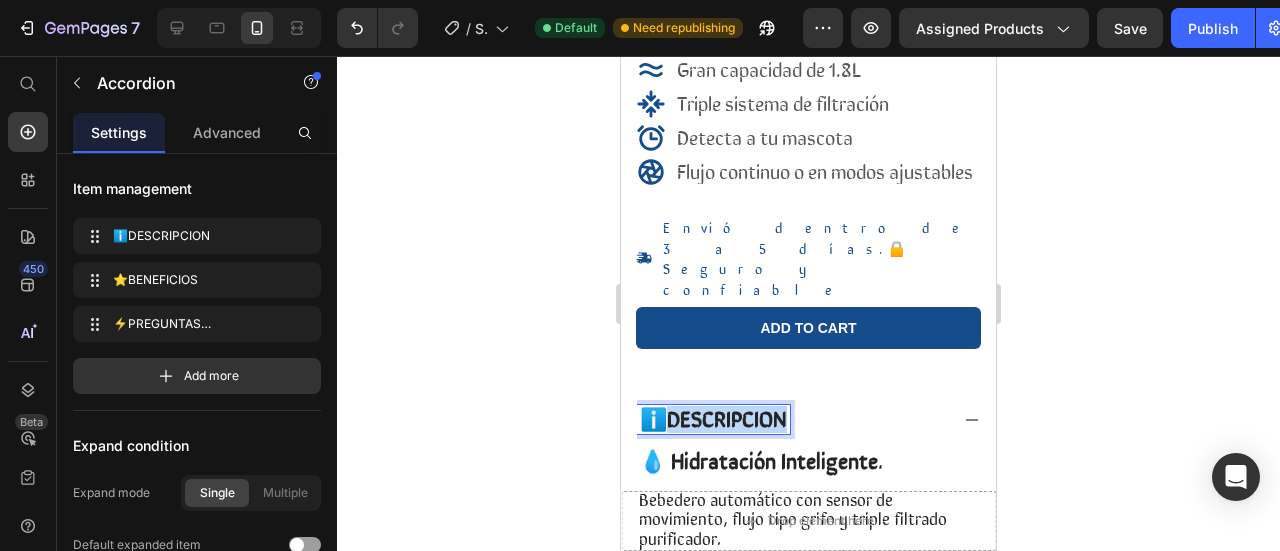 drag, startPoint x: 787, startPoint y: 369, endPoint x: 686, endPoint y: 349, distance: 102.96116 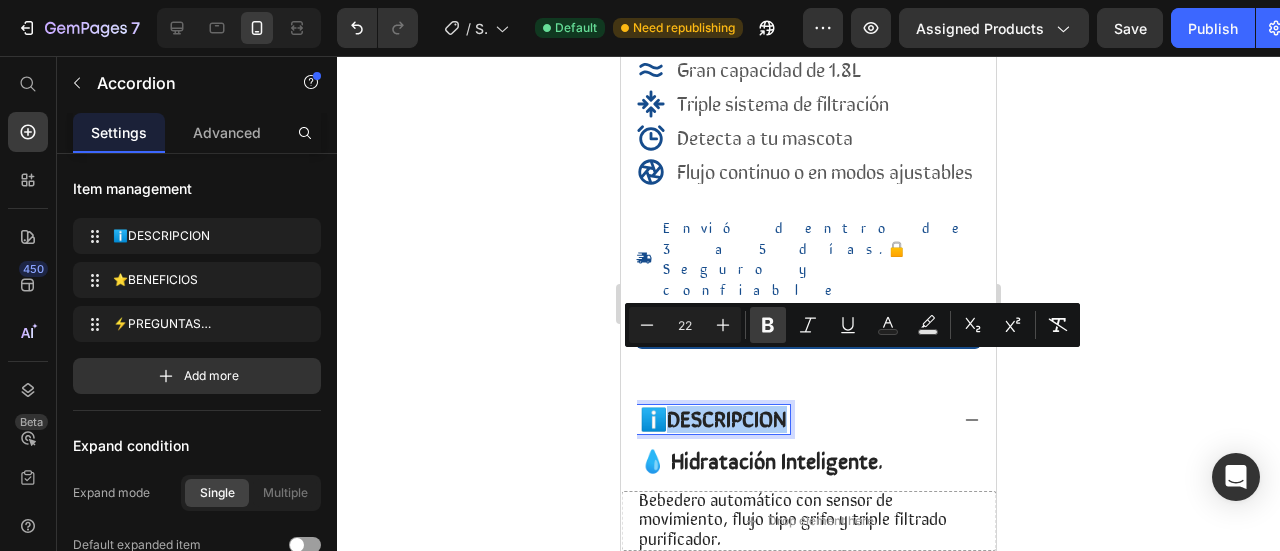 click 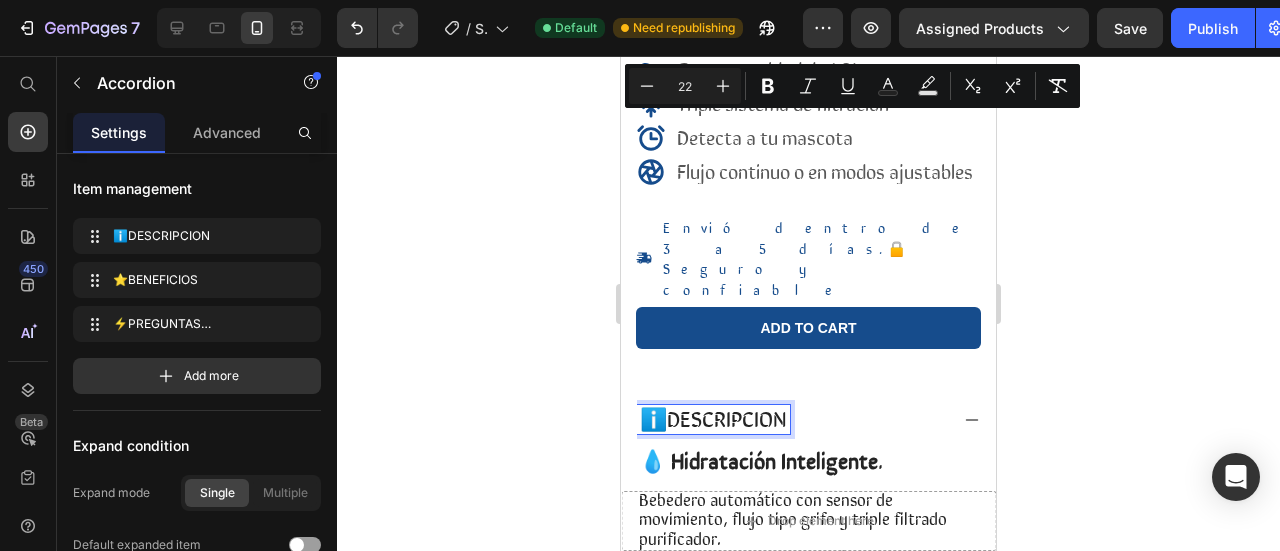 scroll, scrollTop: 800, scrollLeft: 0, axis: vertical 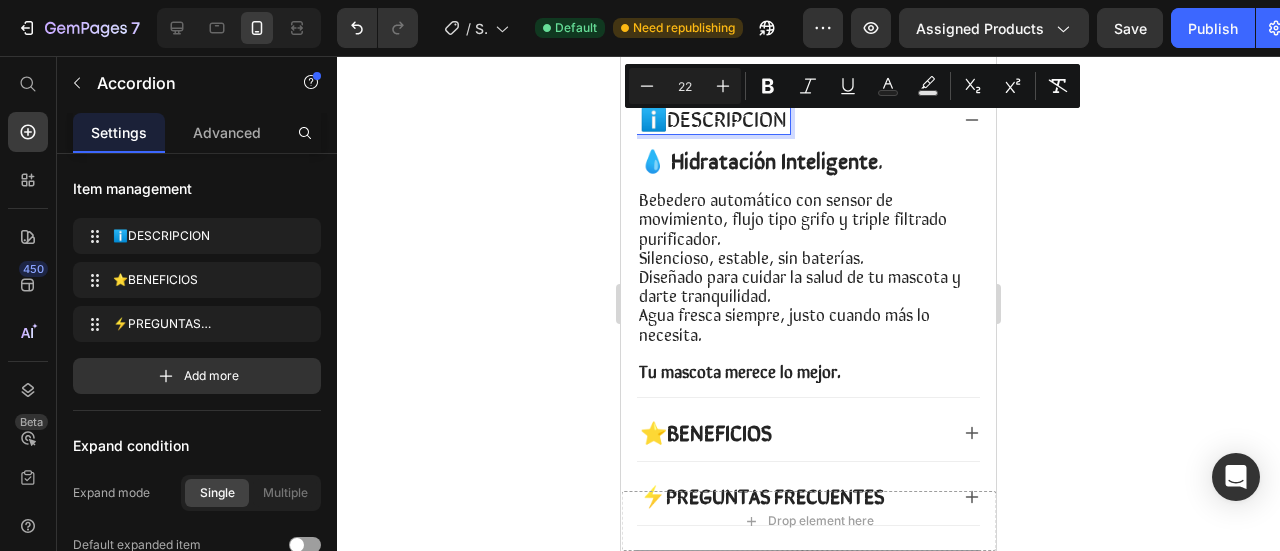 click on "⭐BENEFICIOS" at bounding box center (706, 431) 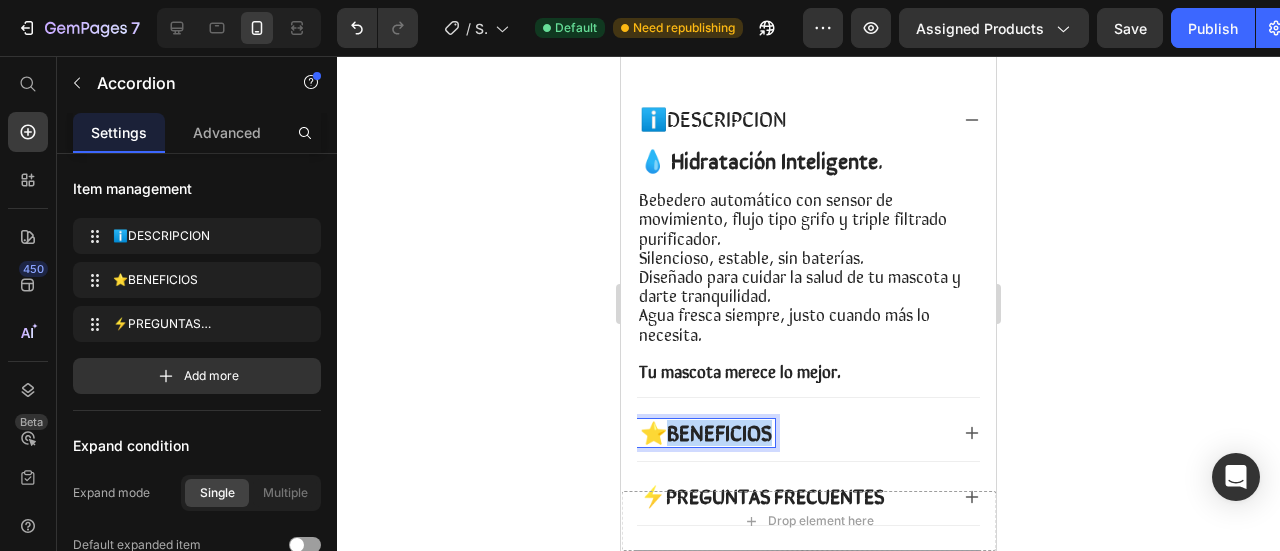 drag, startPoint x: 671, startPoint y: 387, endPoint x: 800, endPoint y: 387, distance: 129 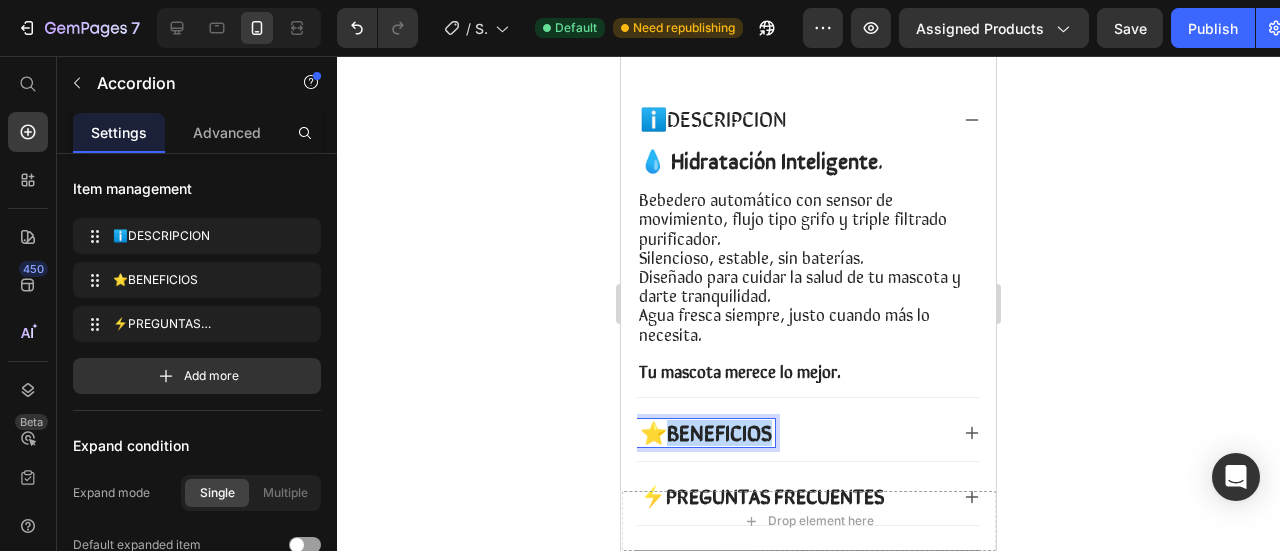 click on "⭐BENEFICIOS" at bounding box center [792, 433] 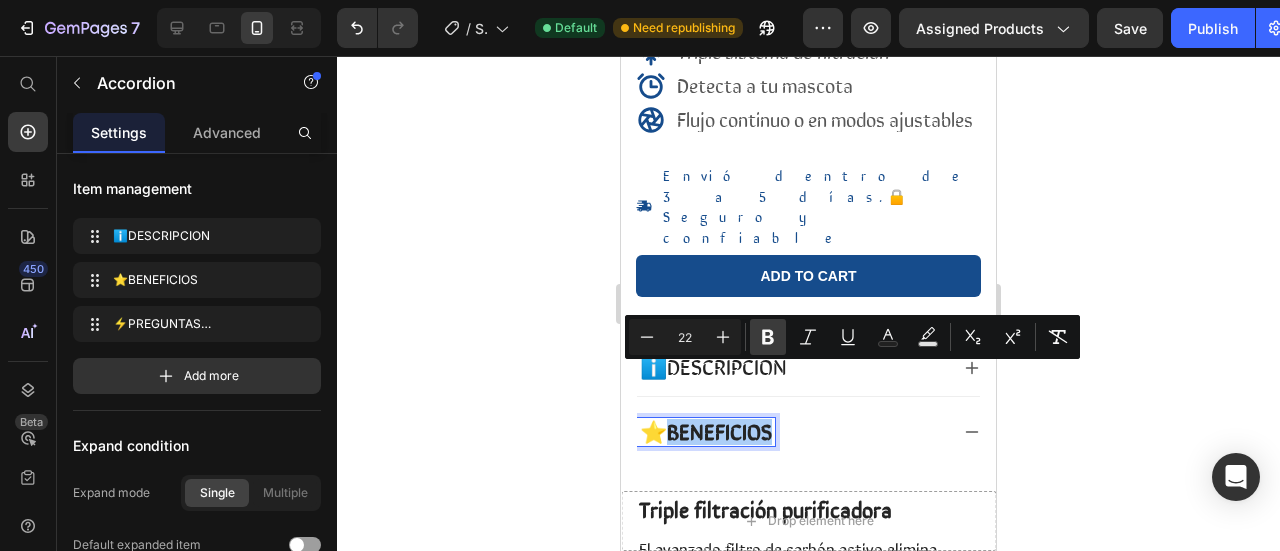 click 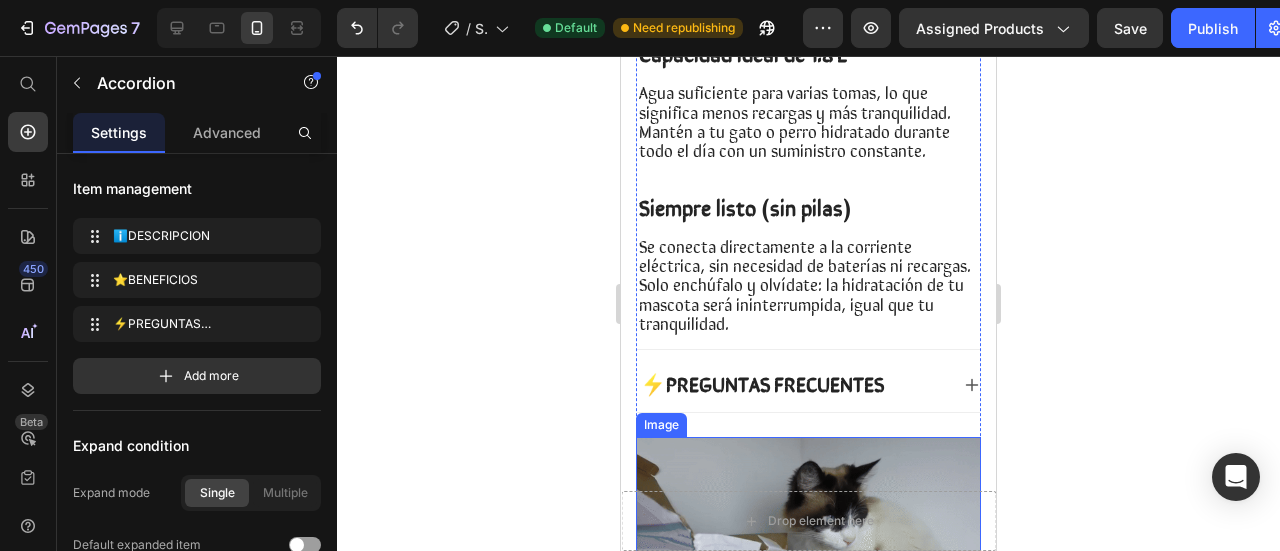 scroll, scrollTop: 1652, scrollLeft: 0, axis: vertical 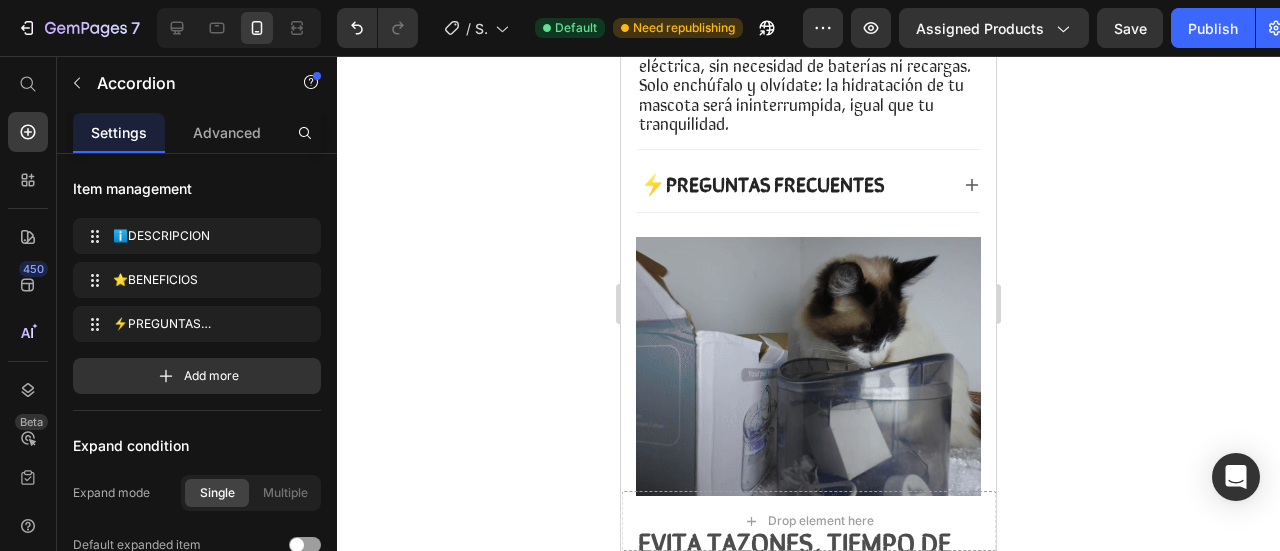 click on "PREGUNTAS FRECUENTES" at bounding box center (775, 183) 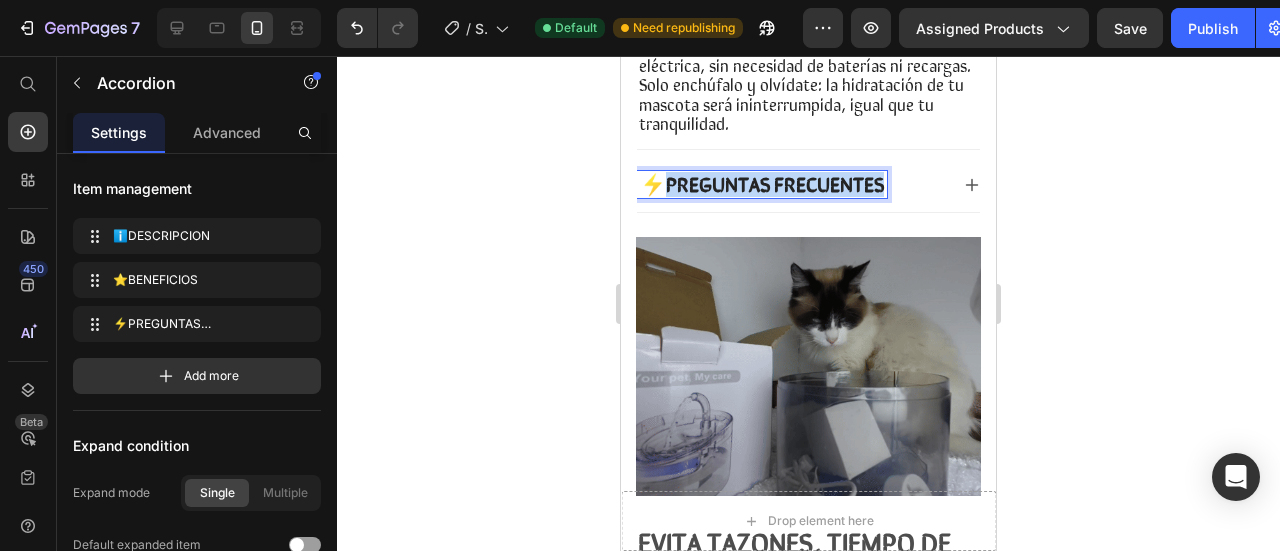 drag, startPoint x: 666, startPoint y: 139, endPoint x: 893, endPoint y: 136, distance: 227.01982 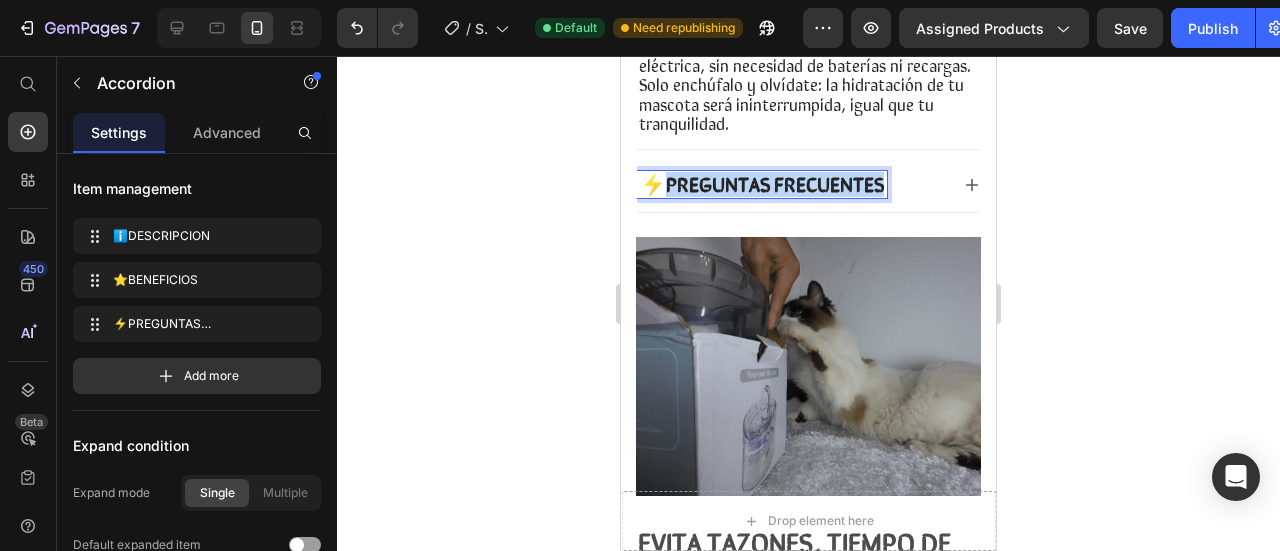 click on "⚡ PREGUNTAS FRECUENTES" at bounding box center [792, 184] 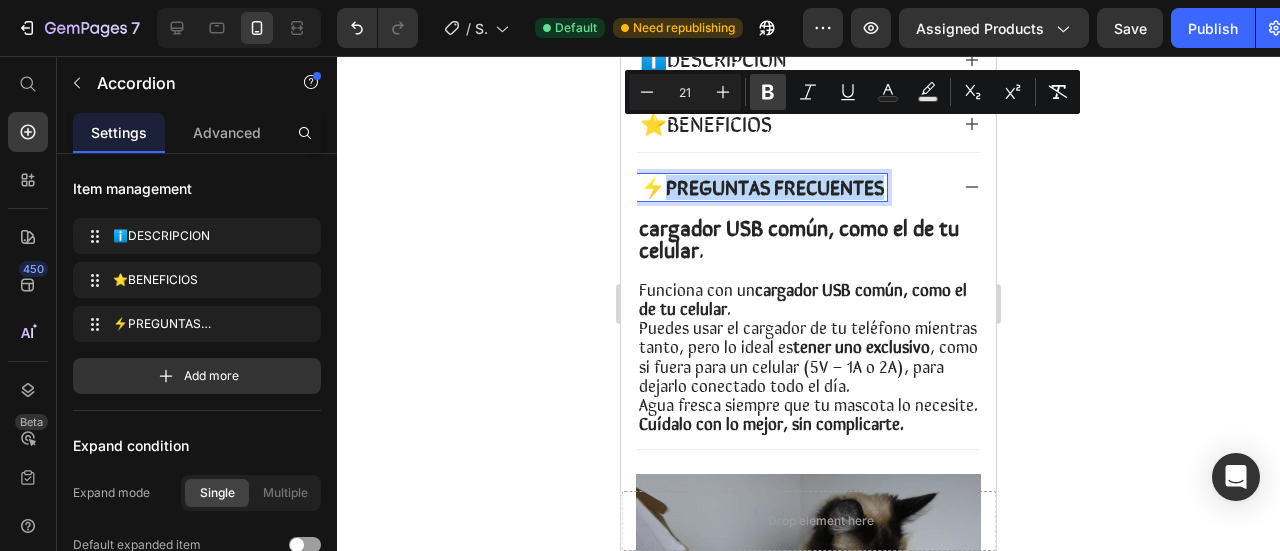 scroll, scrollTop: 858, scrollLeft: 0, axis: vertical 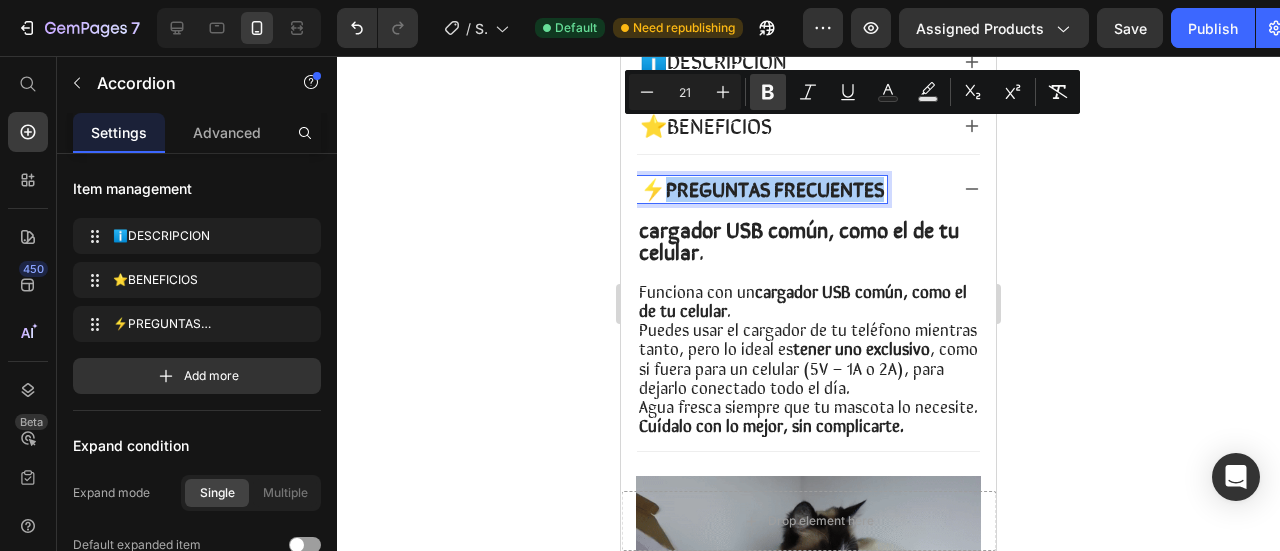 click 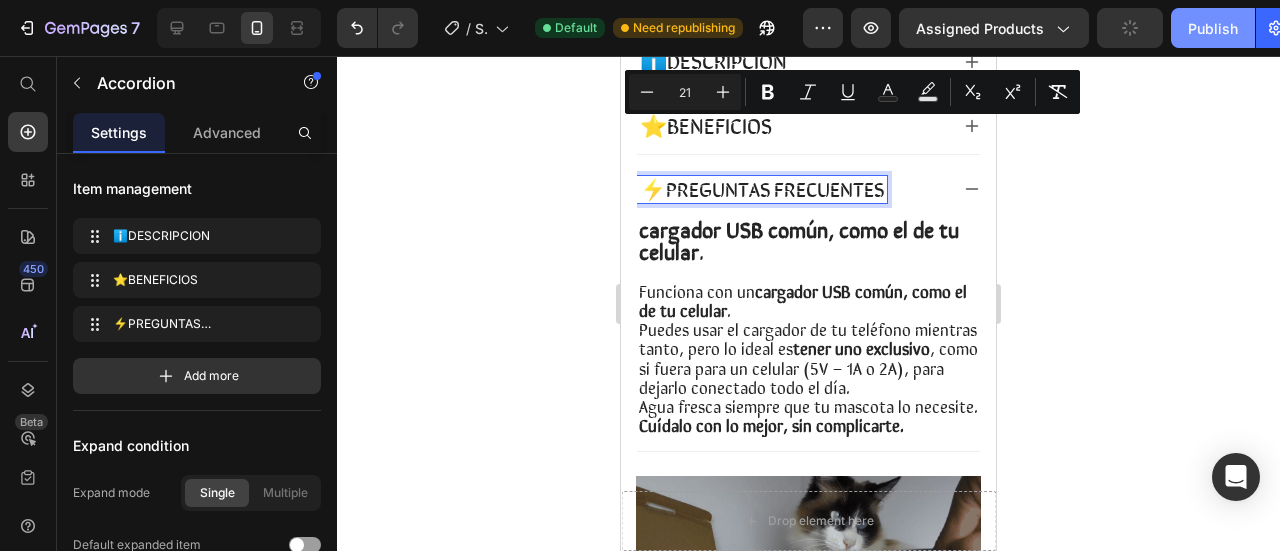 click on "Publish" 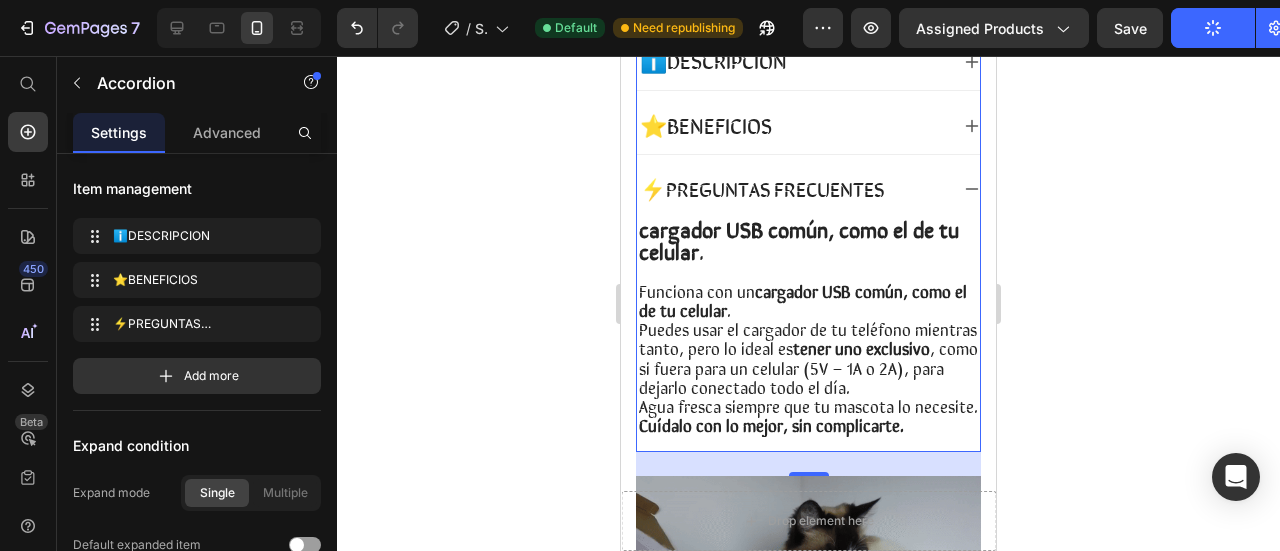 click 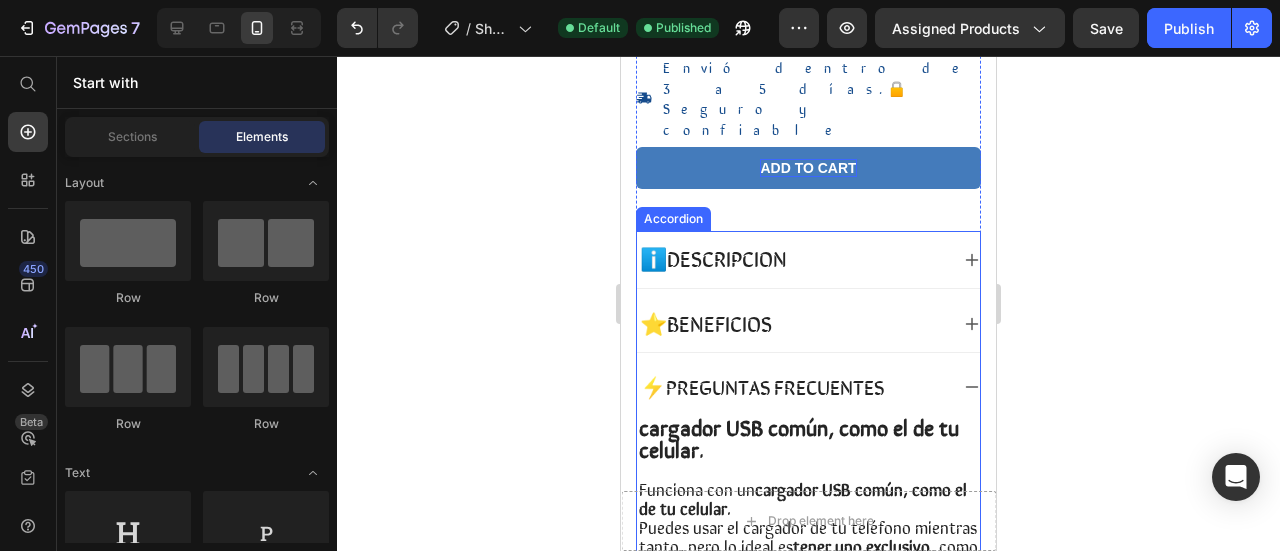 scroll, scrollTop: 600, scrollLeft: 0, axis: vertical 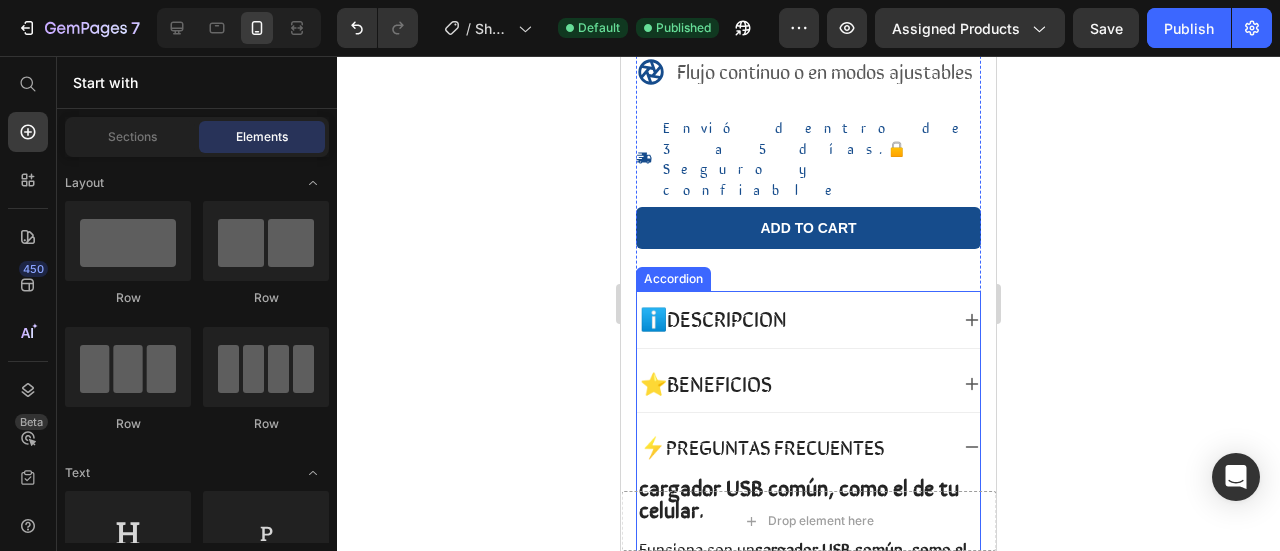 click on "ℹ️ DESCRIPCION" at bounding box center [792, 319] 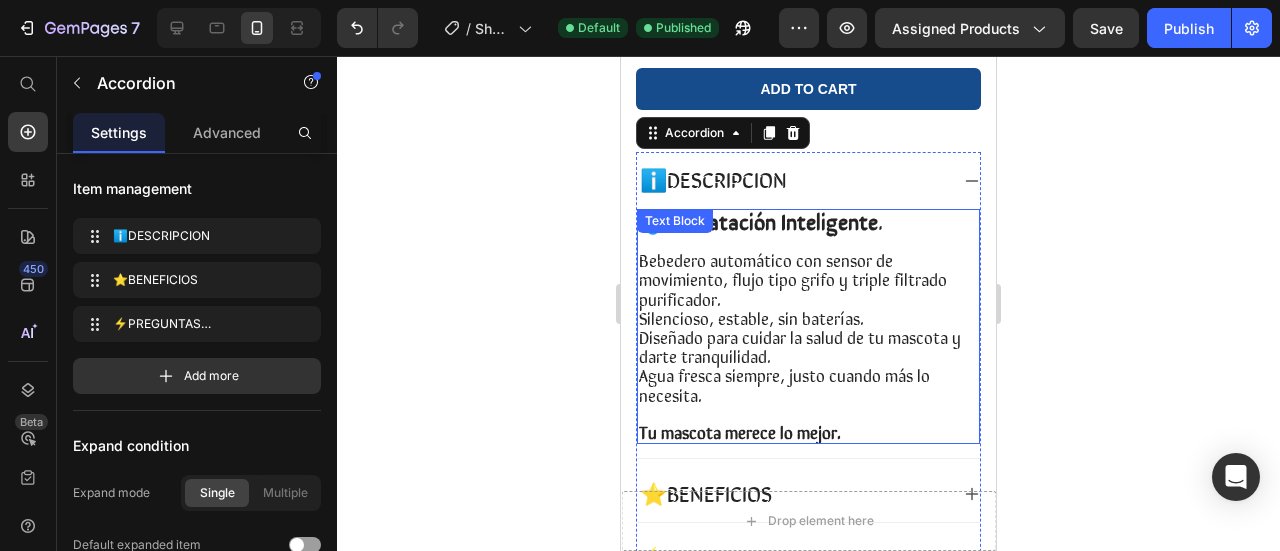 scroll, scrollTop: 800, scrollLeft: 0, axis: vertical 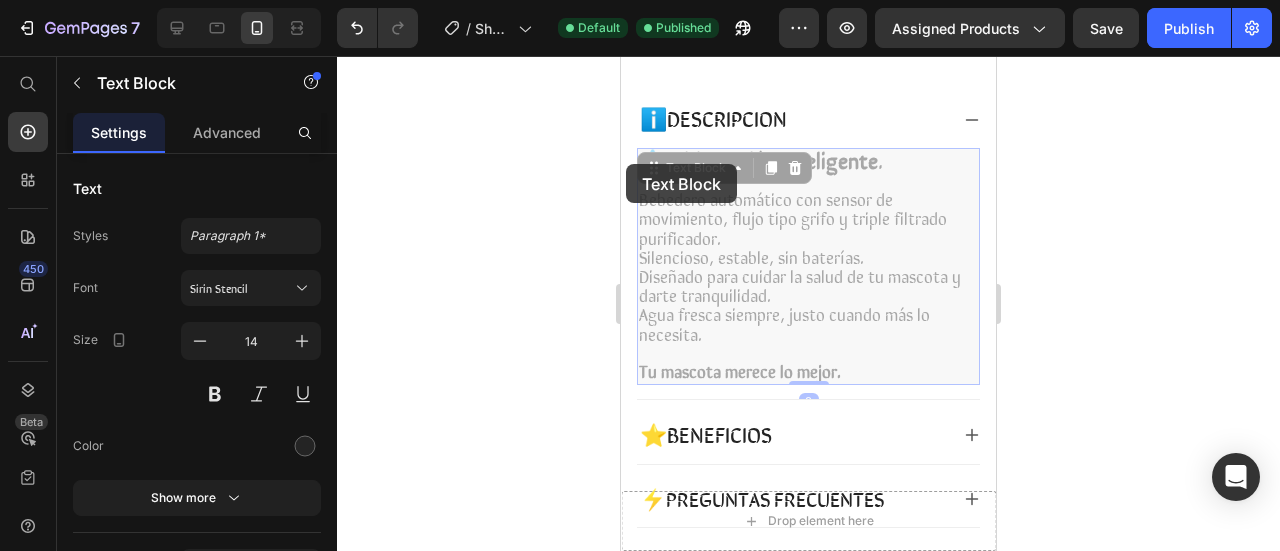 drag, startPoint x: 768, startPoint y: 305, endPoint x: 626, endPoint y: 164, distance: 200.11247 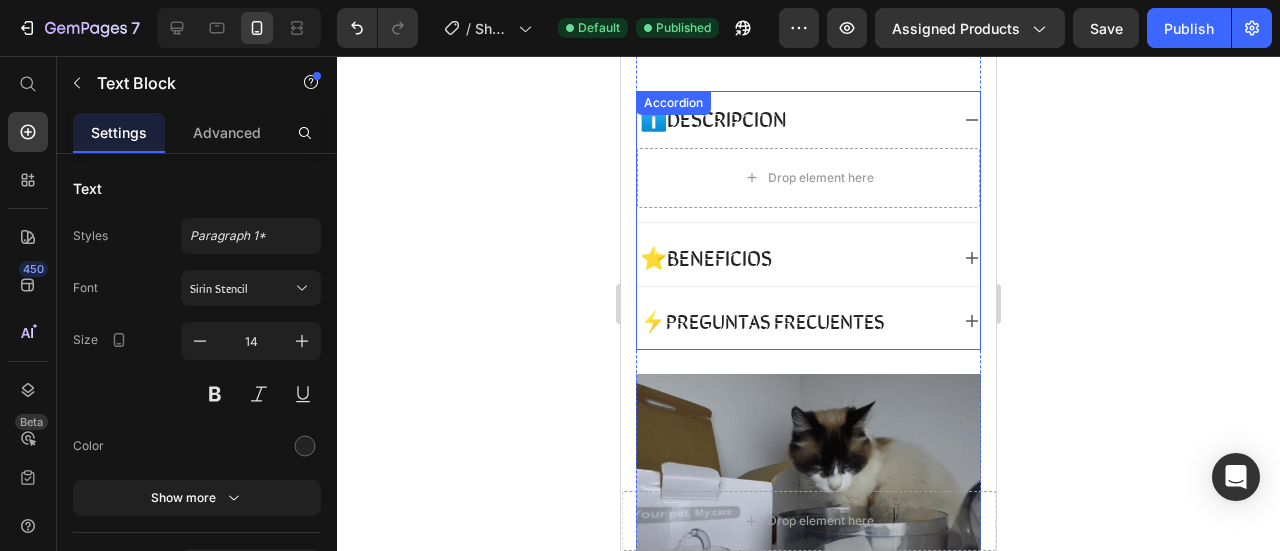 click on "Drop element here" at bounding box center [808, 185] 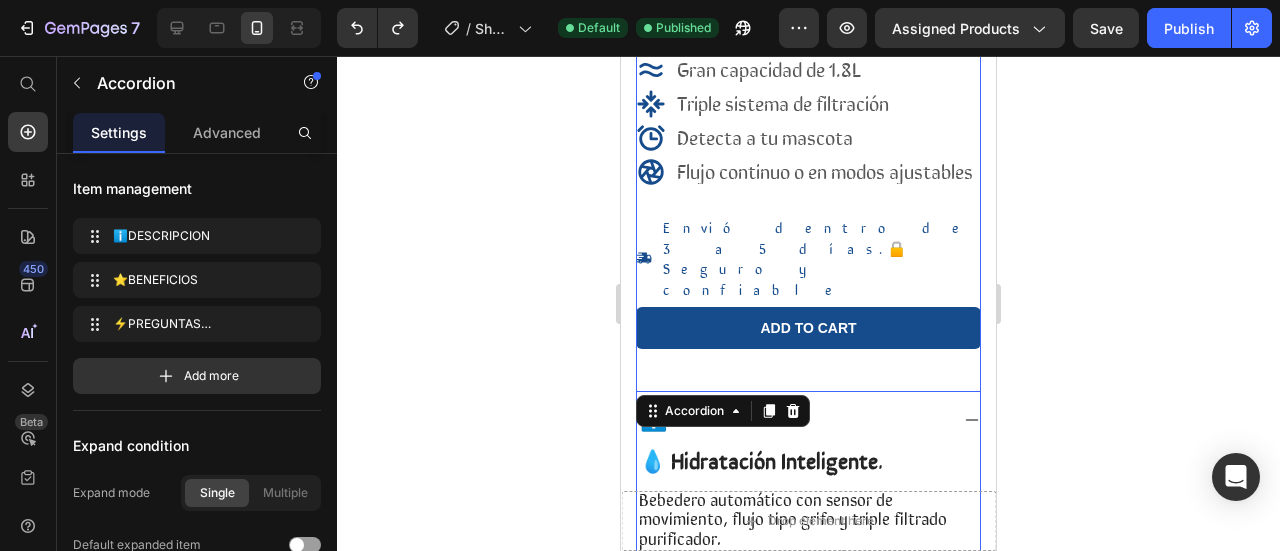 scroll, scrollTop: 600, scrollLeft: 0, axis: vertical 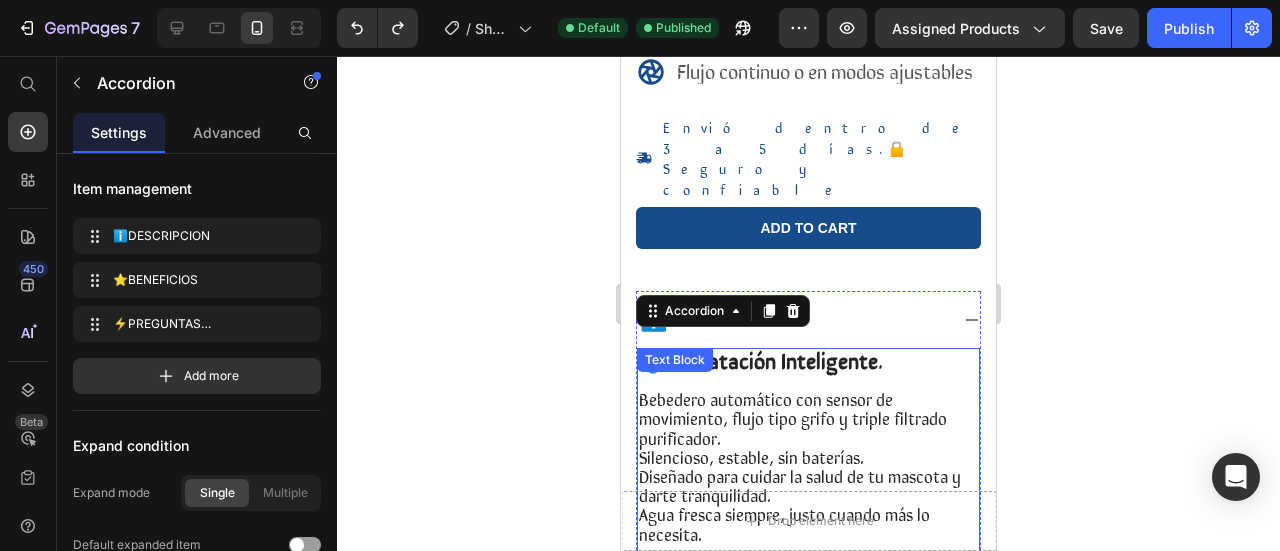 click on "Bebedero automático con sensor de movimiento, flujo tipo grifo y triple filtrado purificador." at bounding box center (793, 417) 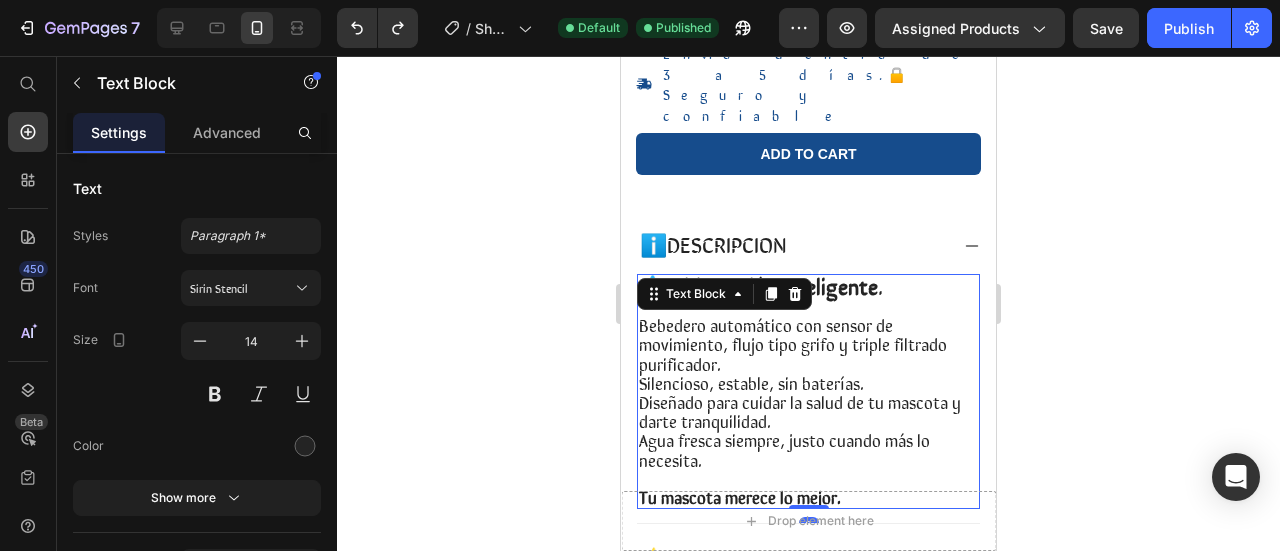 scroll, scrollTop: 800, scrollLeft: 0, axis: vertical 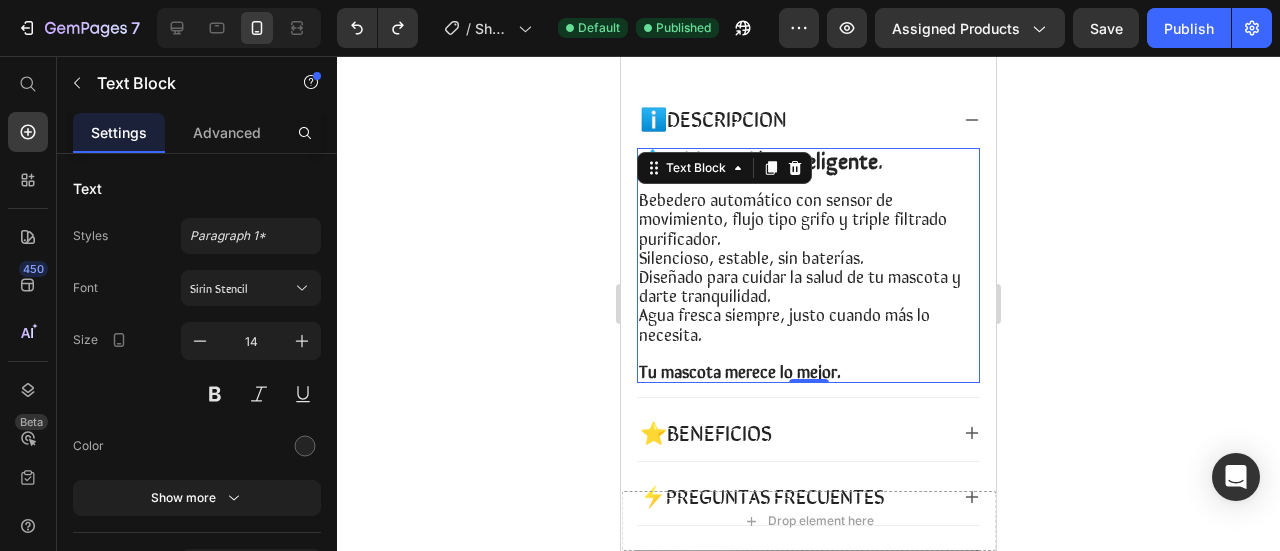click on "Tu mascota merece lo mejor." at bounding box center (808, 371) 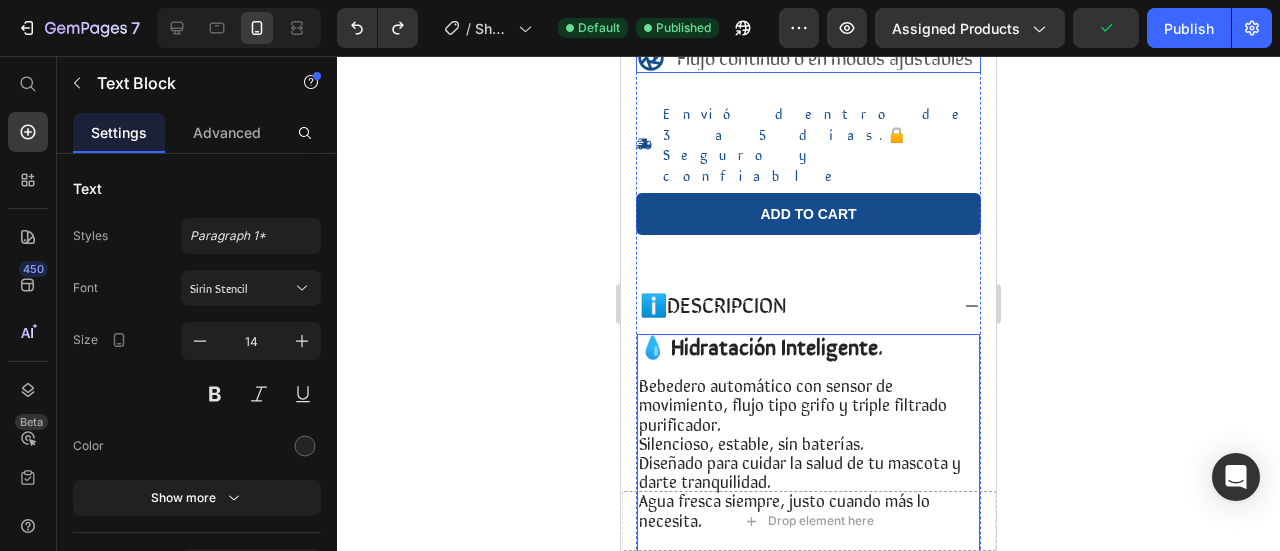scroll, scrollTop: 400, scrollLeft: 0, axis: vertical 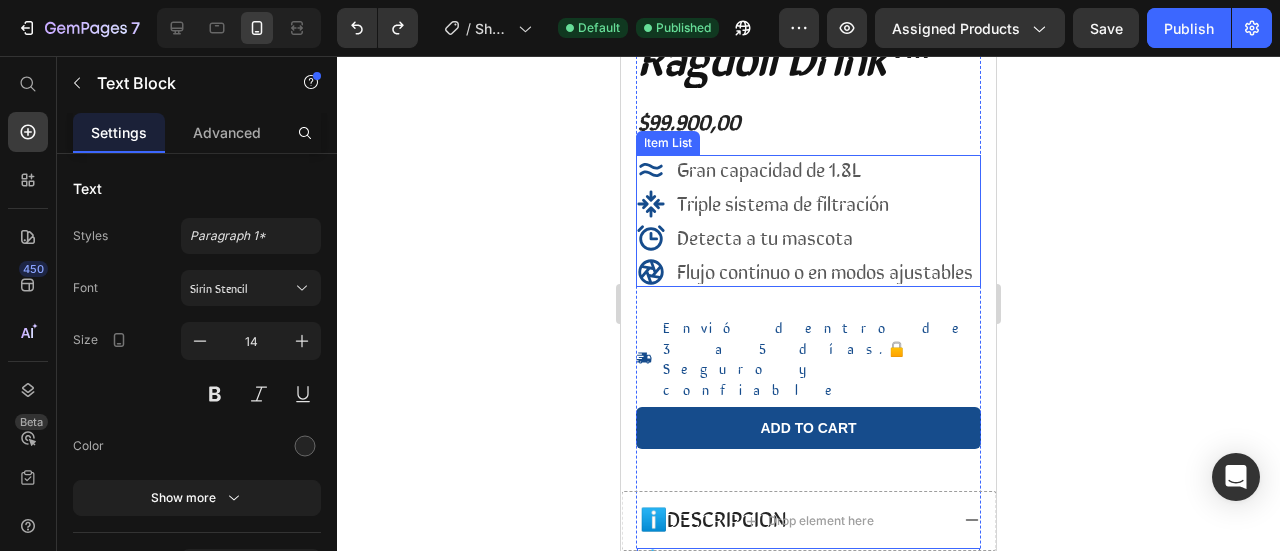 click on "Detecta a tu mascota" at bounding box center [765, 236] 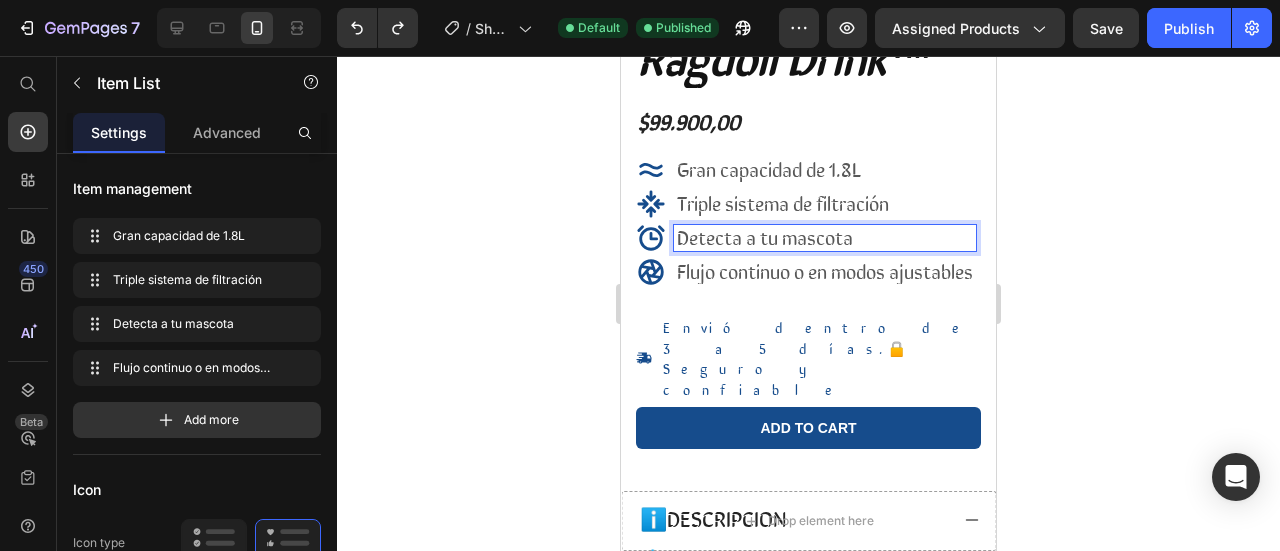 drag, startPoint x: 788, startPoint y: 239, endPoint x: 724, endPoint y: 241, distance: 64.03124 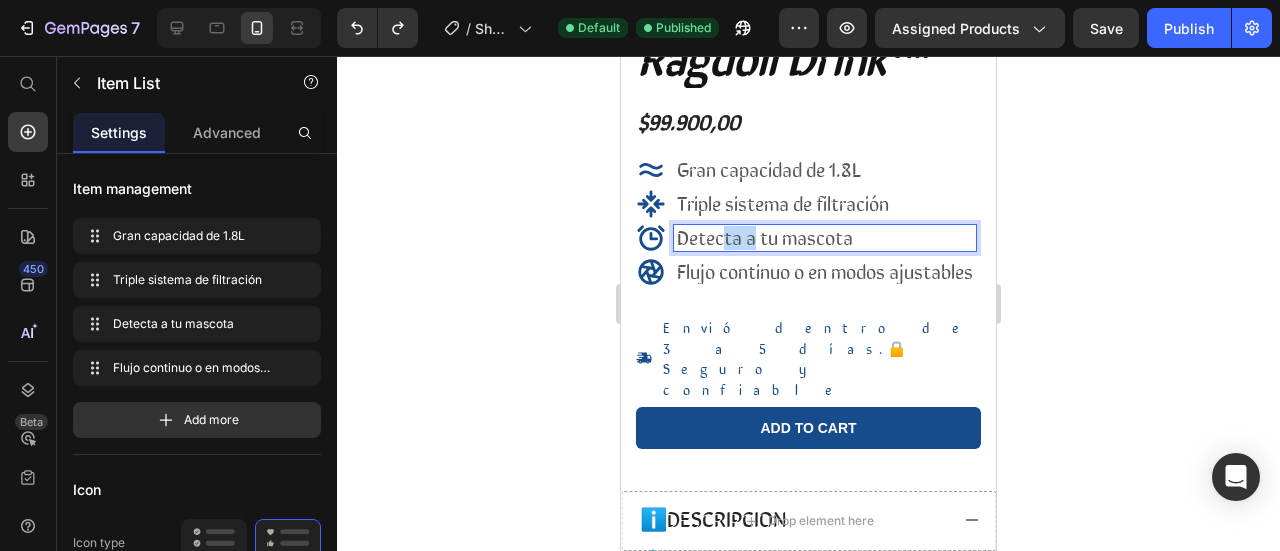 drag, startPoint x: 722, startPoint y: 241, endPoint x: 753, endPoint y: 239, distance: 31.06445 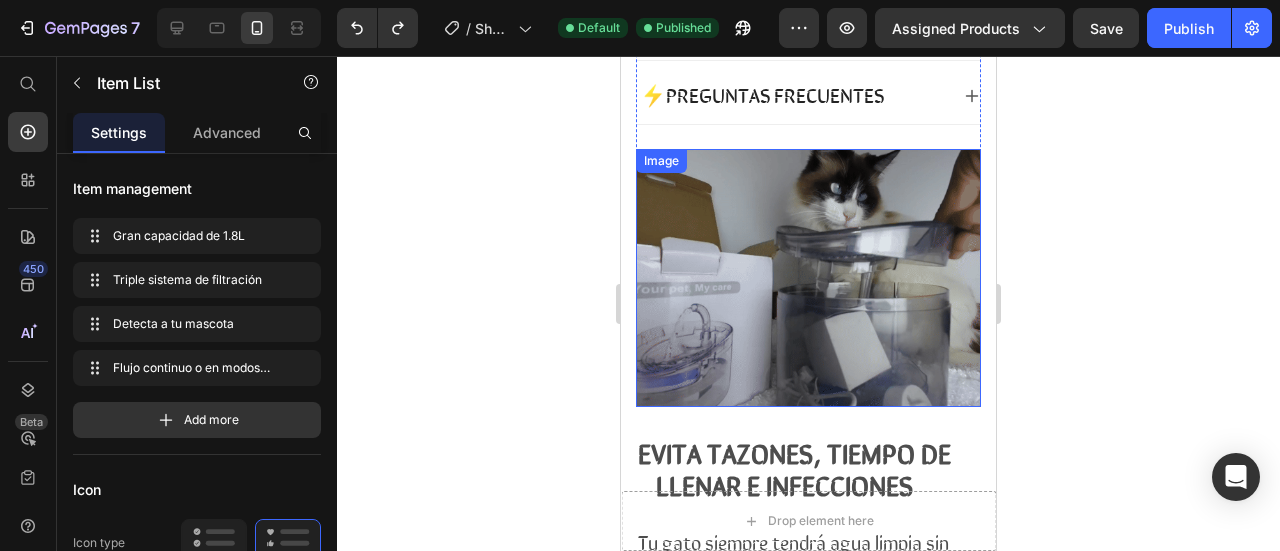 scroll, scrollTop: 1600, scrollLeft: 0, axis: vertical 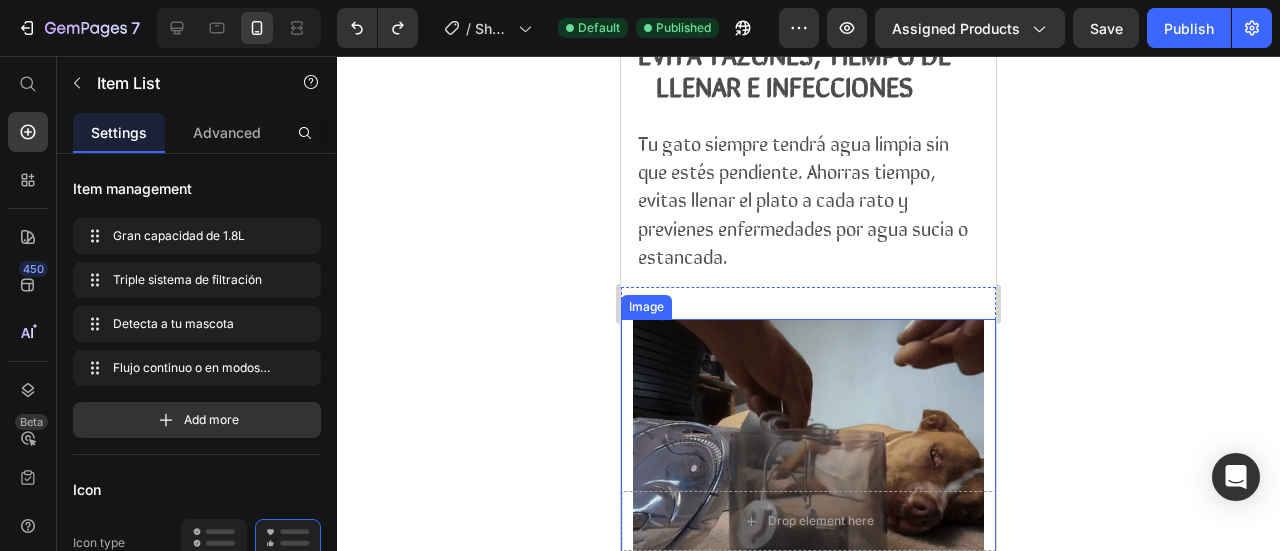 click on "Tu gato siempre tendrá agua limpia sin que estés pendiente. Ahorras tiempo, evitas llenar el plato a cada rato y previenes enfermedades por agua sucia o estancada." at bounding box center [803, 199] 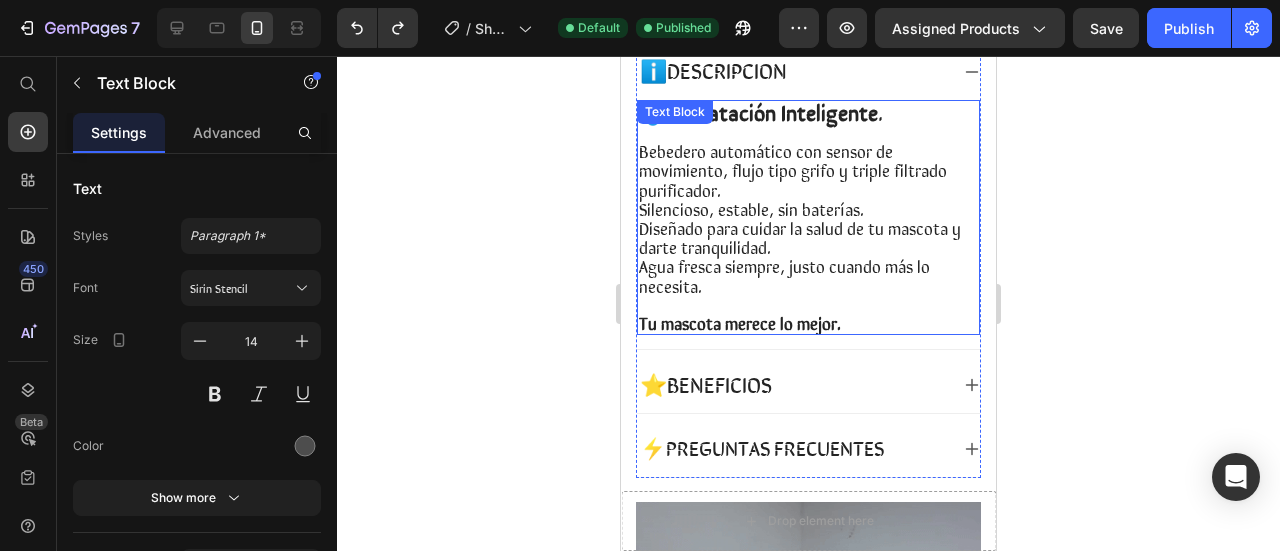 scroll, scrollTop: 800, scrollLeft: 0, axis: vertical 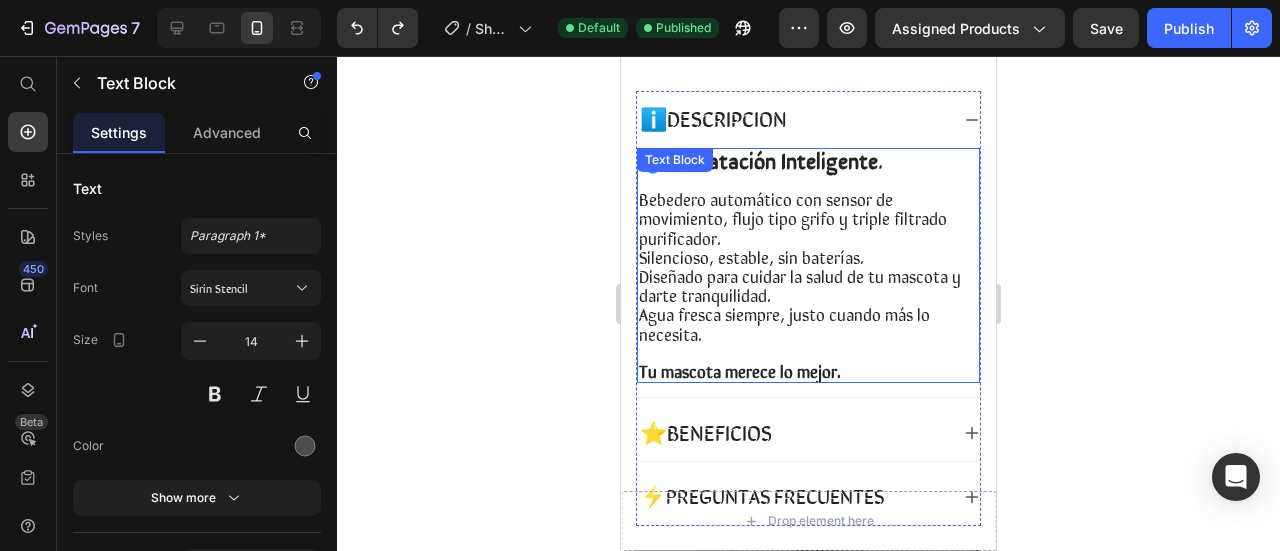click on "Bebedero automático con sensor de movimiento, flujo tipo grifo y triple filtrado purificador. Silencioso, estable, sin baterías. Diseñado para cuidar la salud de tu mascota y darte tranquilidad. Agua fresca siempre, justo cuando más lo necesita." at bounding box center [808, 267] 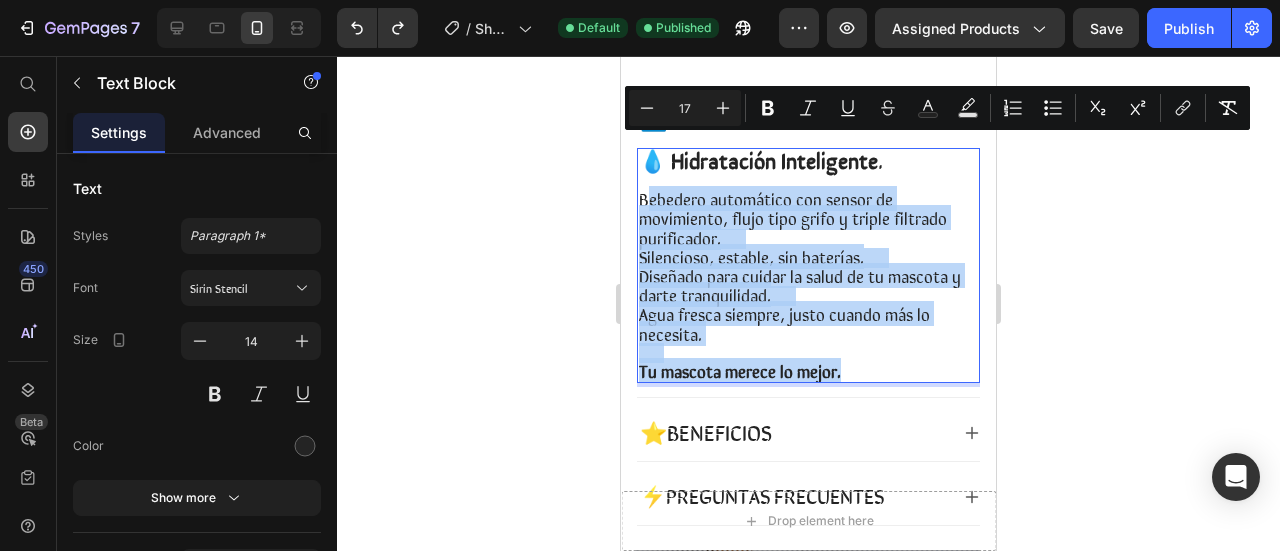 drag, startPoint x: 852, startPoint y: 321, endPoint x: 646, endPoint y: 150, distance: 267.72562 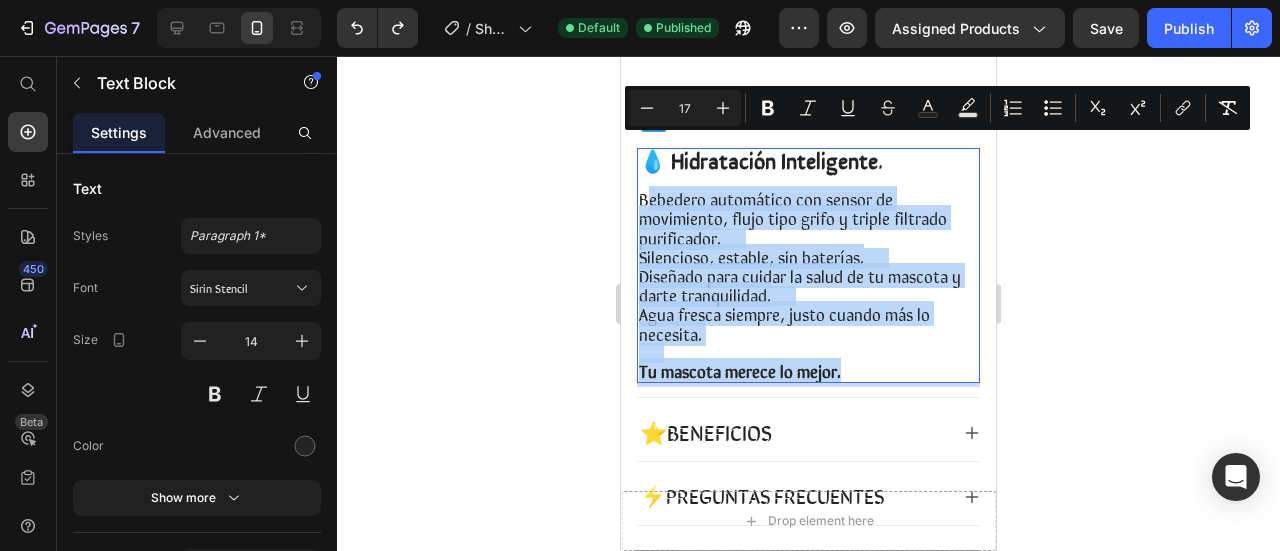 click on "Bebedero automático con sensor de movimiento, flujo tipo grifo y triple filtrado purificador." at bounding box center [793, 217] 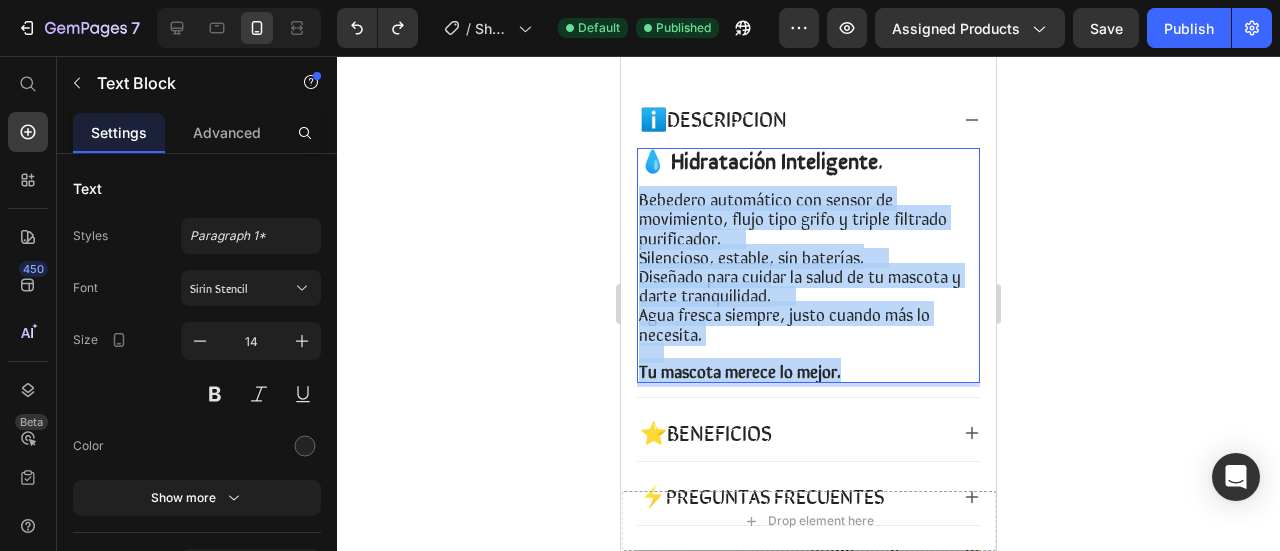drag, startPoint x: 856, startPoint y: 319, endPoint x: 636, endPoint y: 146, distance: 279.8732 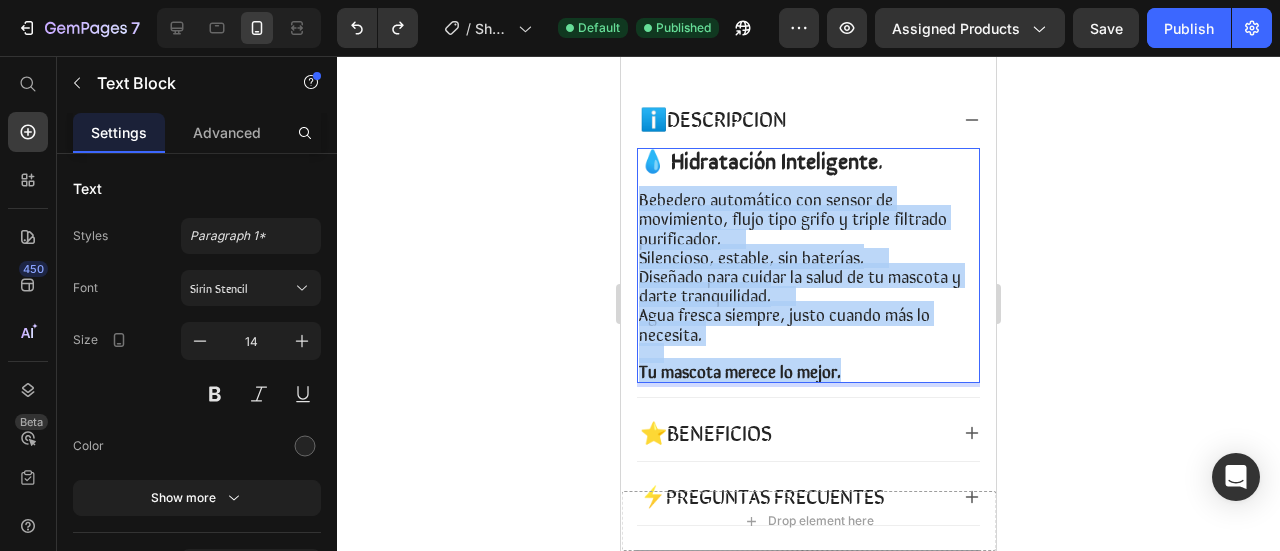 click on "💧 Hidratación Inteligente .   Bebedero automático con sensor de movimiento, flujo tipo grifo y triple filtrado purificador. Silencioso, estable, sin baterías. Diseñado para cuidar la salud de tu mascota y darte tranquilidad. Agua fresca siempre, justo cuando más lo necesita. Tu mascota merece lo mejor." at bounding box center (808, 265) 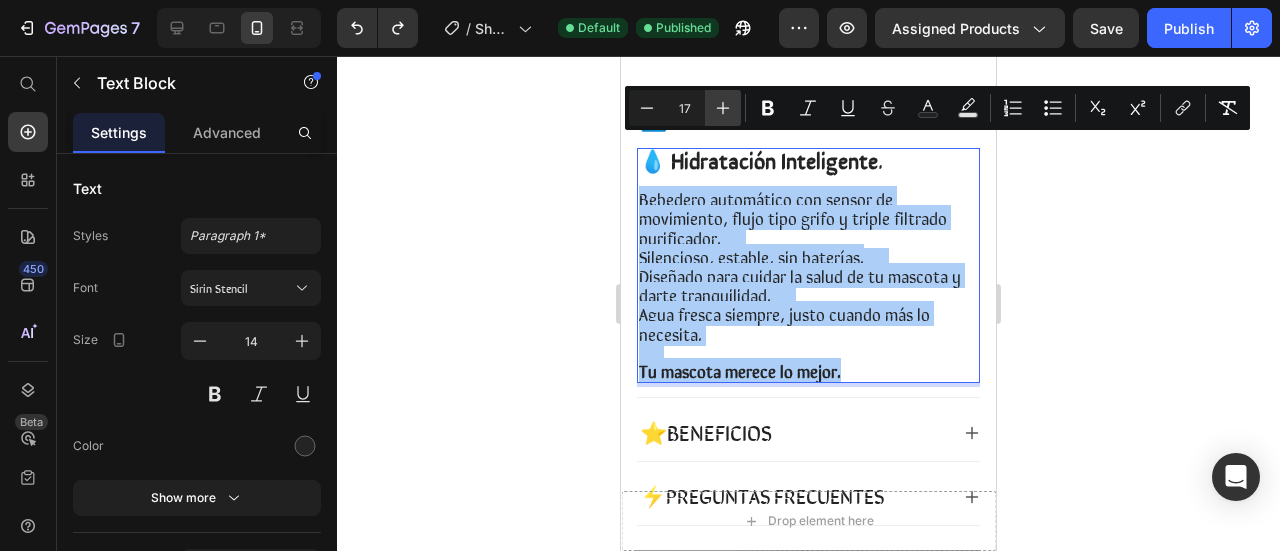 click 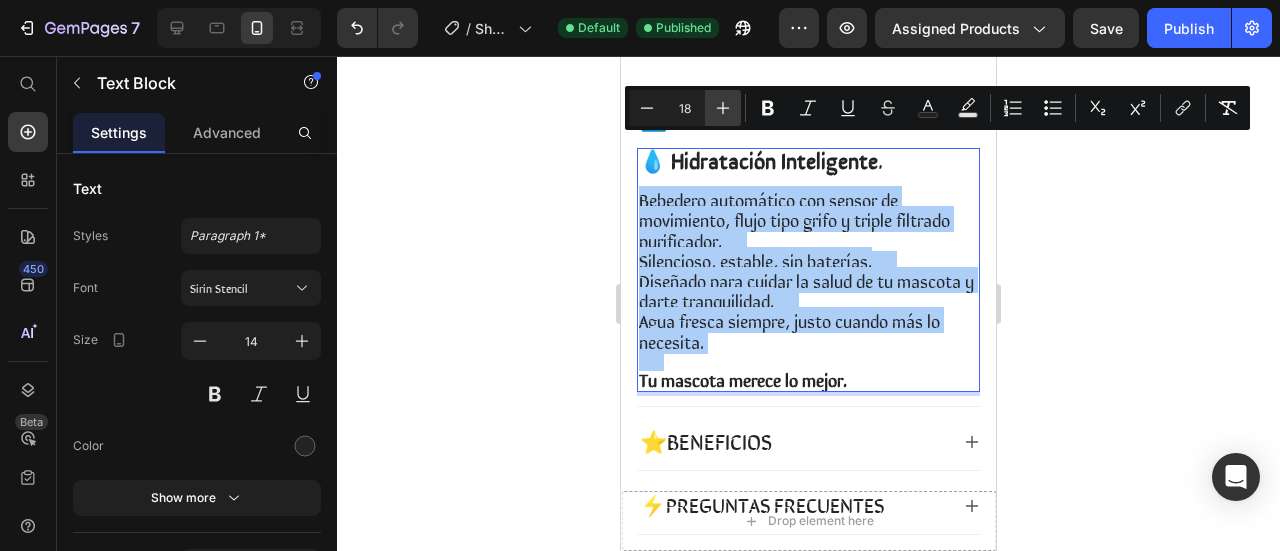 click 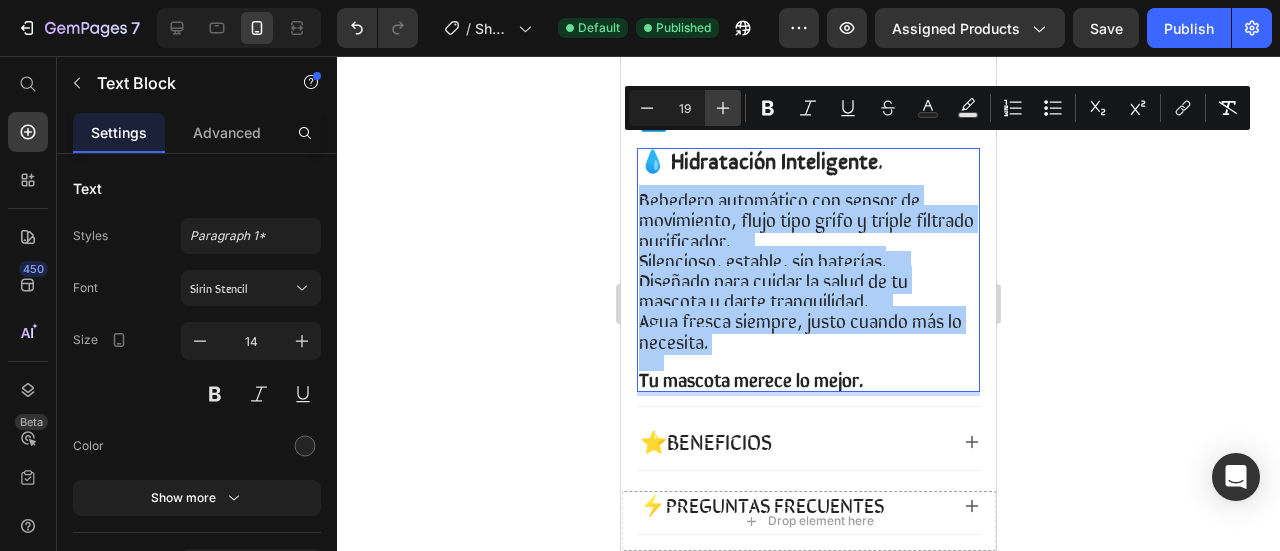 click 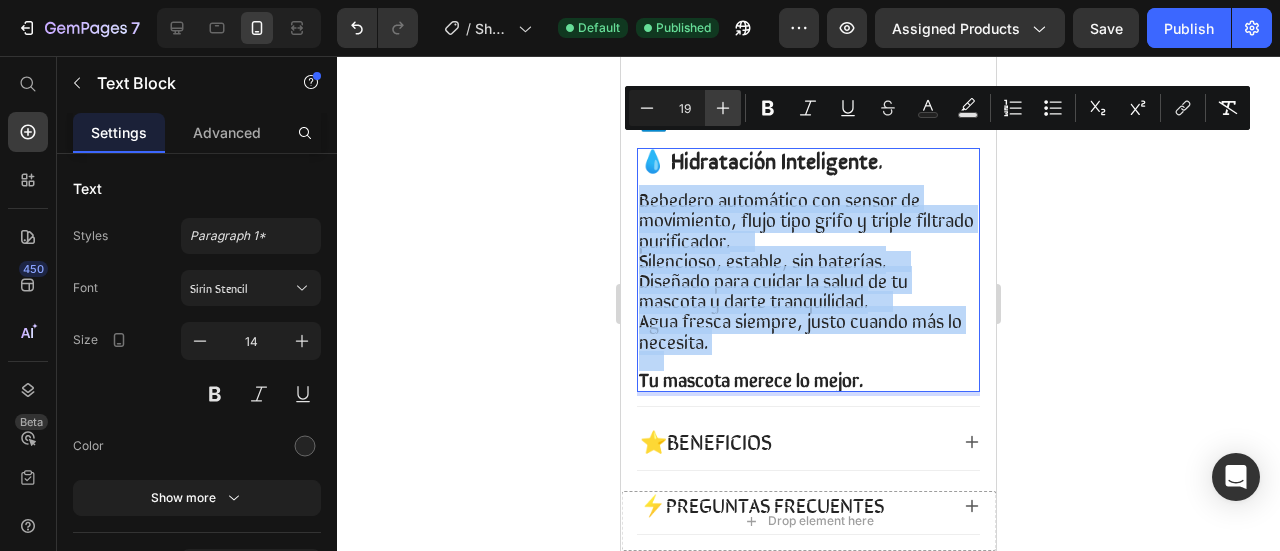 type on "20" 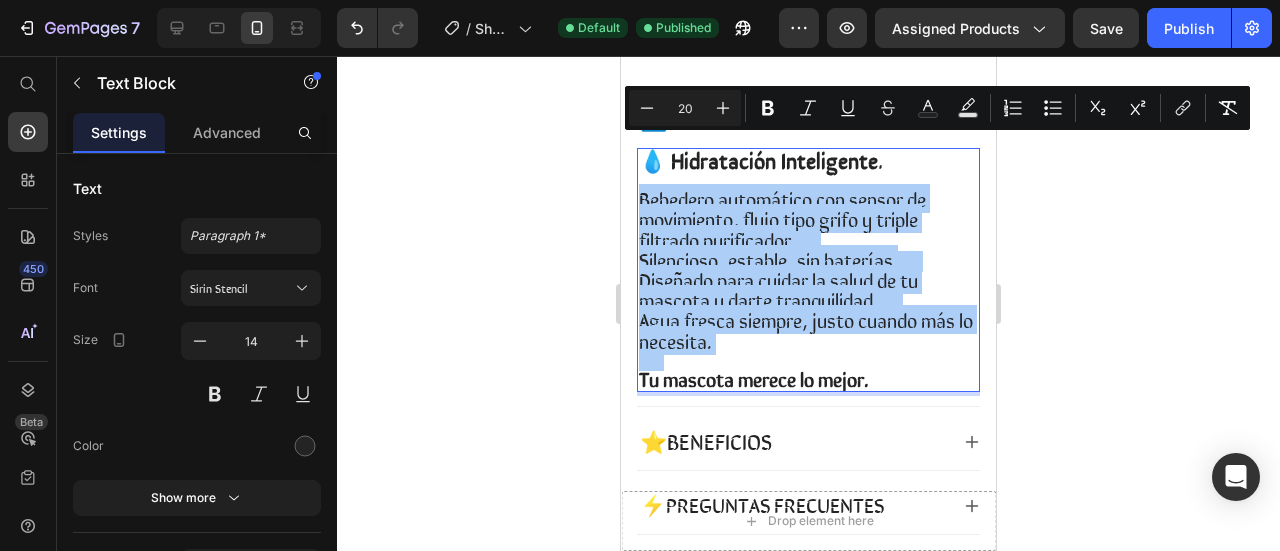 click 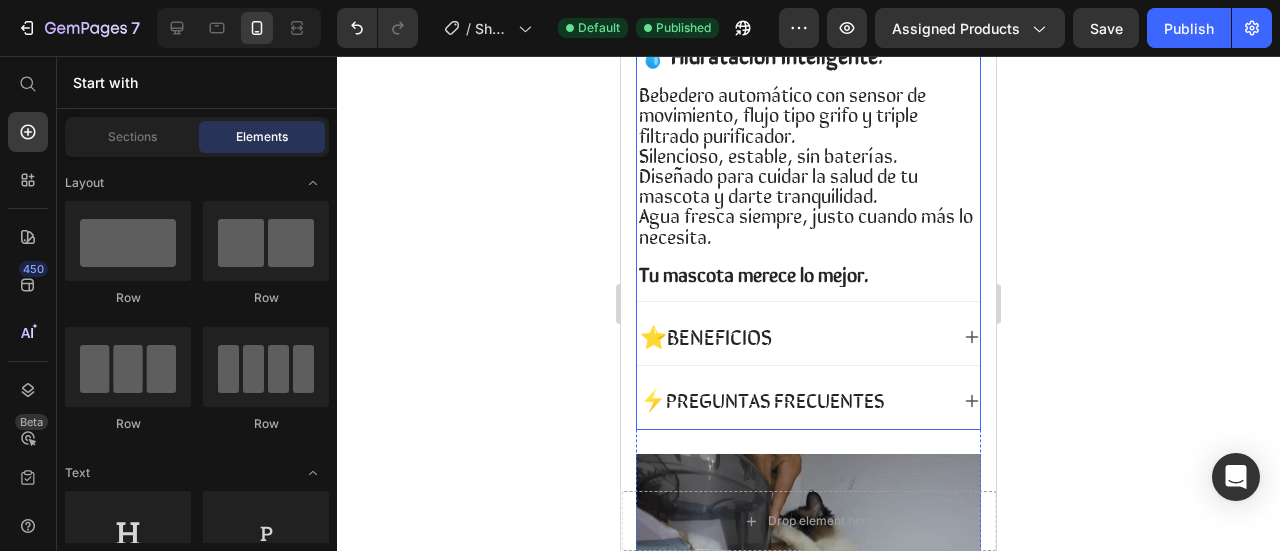 scroll, scrollTop: 1000, scrollLeft: 0, axis: vertical 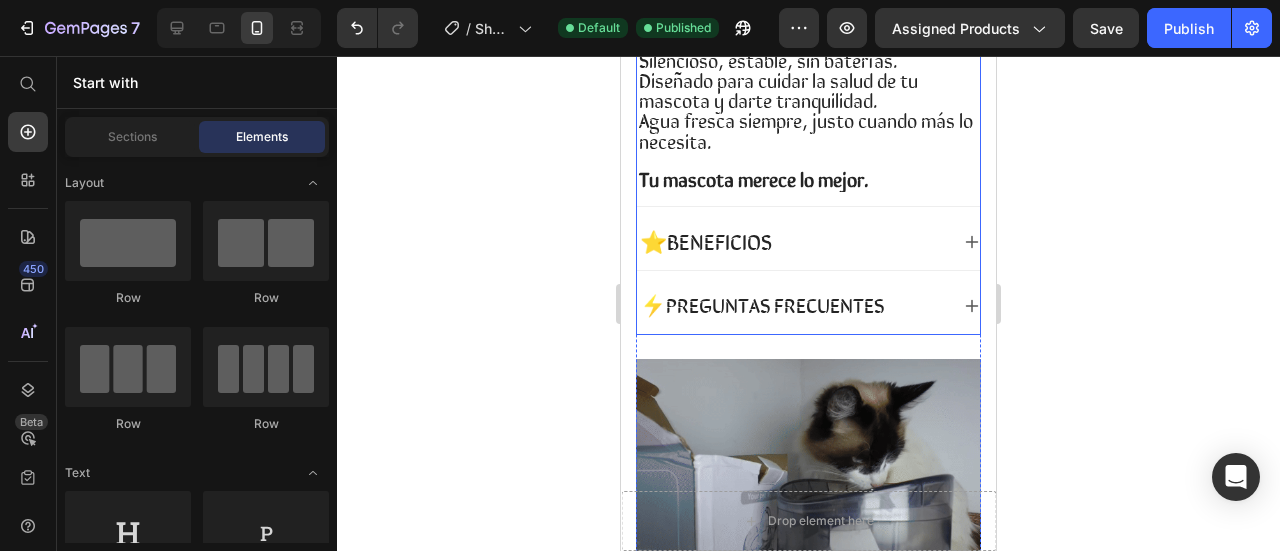 click on "⭐ BENEFICIOS" at bounding box center (706, 240) 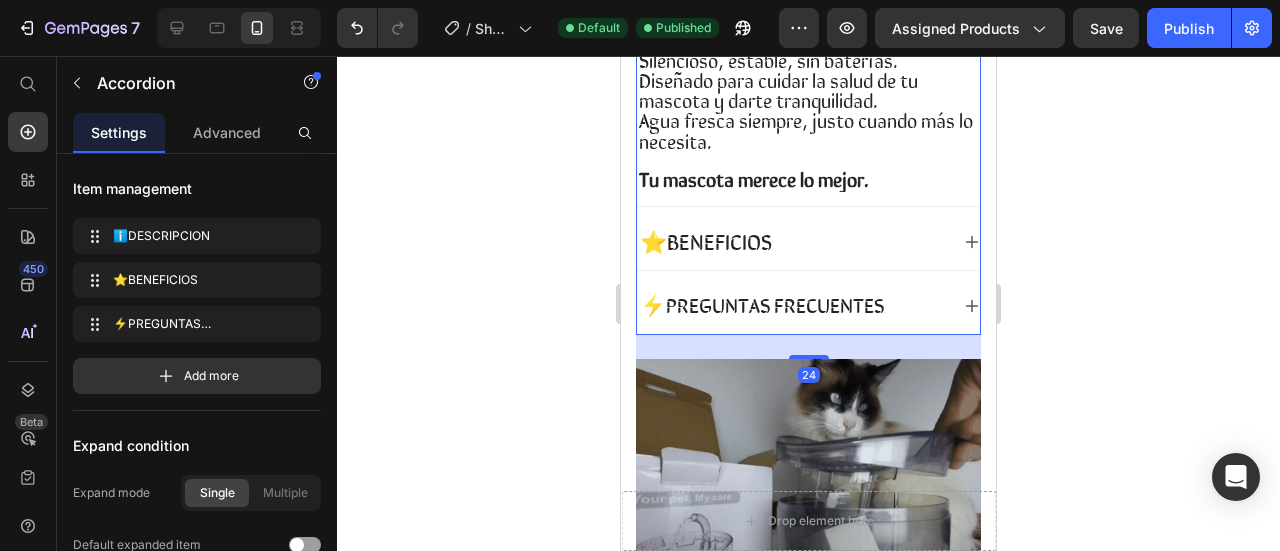 click on "⭐ BENEFICIOS" at bounding box center (808, 242) 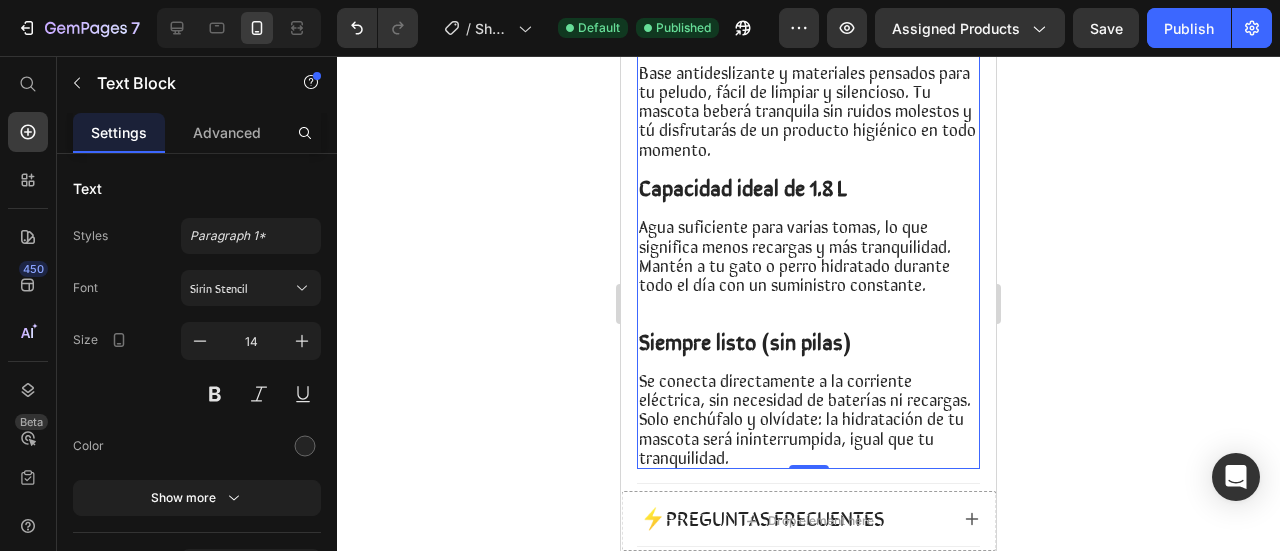 scroll, scrollTop: 1300, scrollLeft: 0, axis: vertical 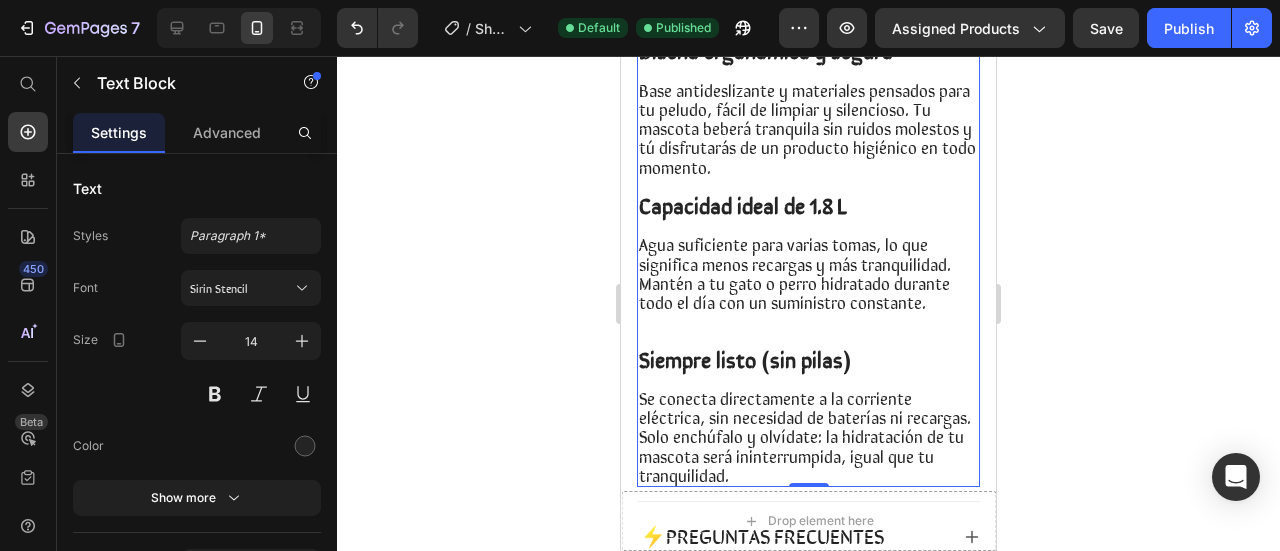 click on "Agua suficiente para varias tomas, lo que significa menos recargas y más tranquilidad. Mantén a tu gato o perro hidratado durante todo el día con un suministro constante." at bounding box center (795, 272) 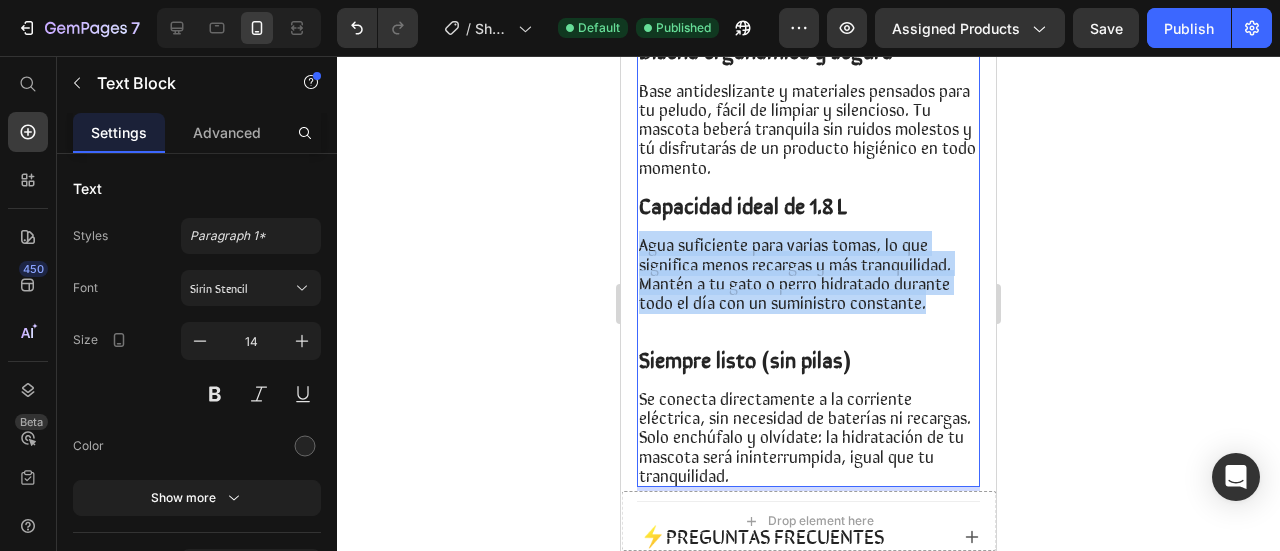 drag, startPoint x: 932, startPoint y: 259, endPoint x: 642, endPoint y: 198, distance: 296.34607 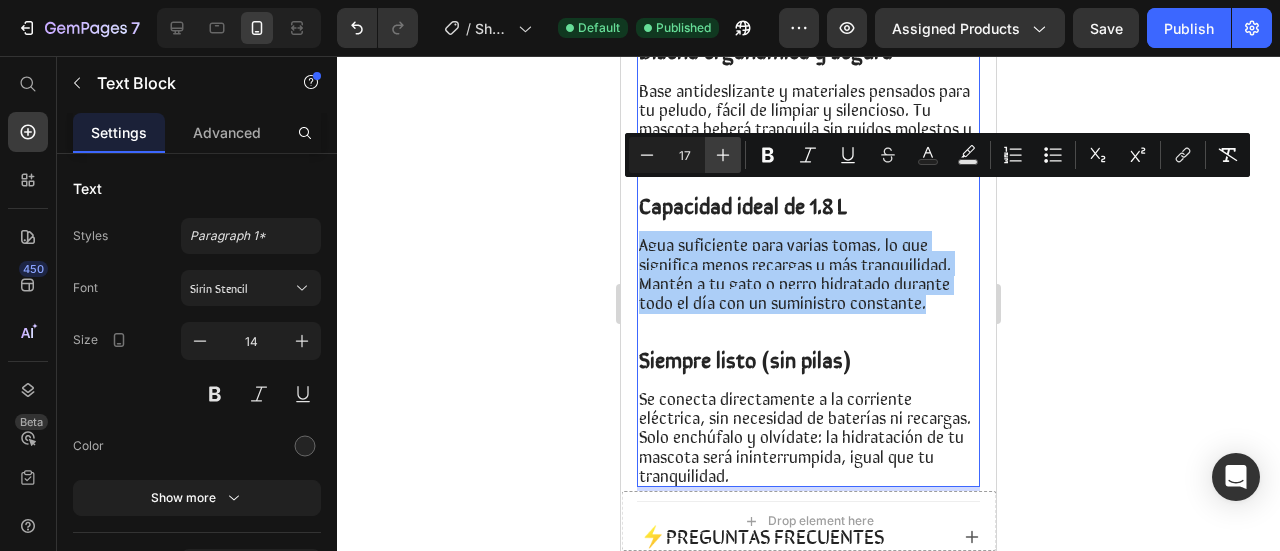 click 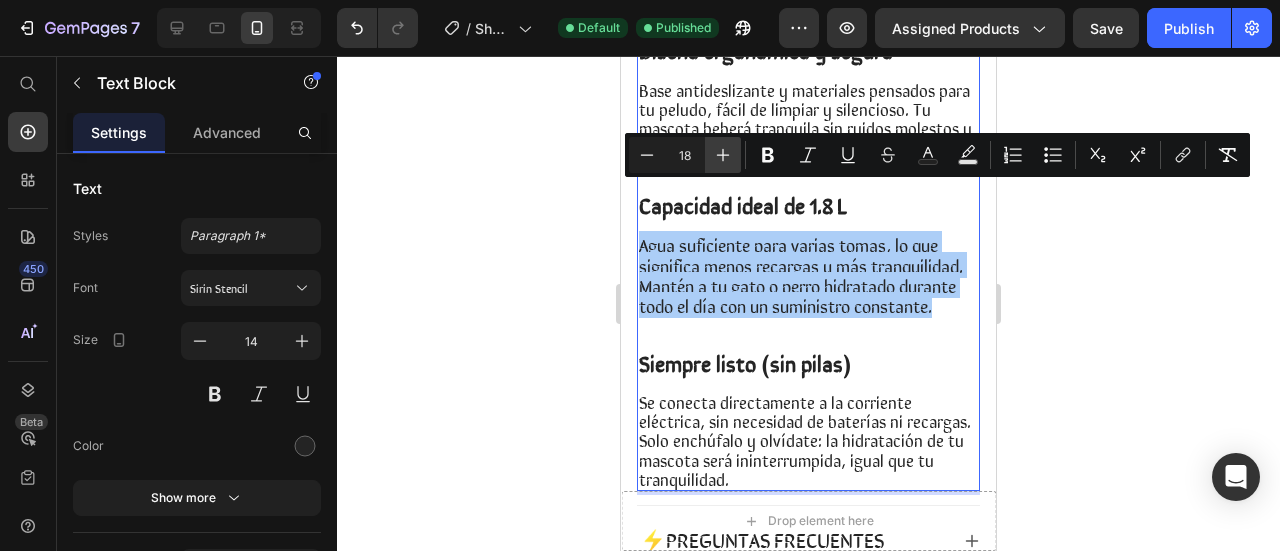click 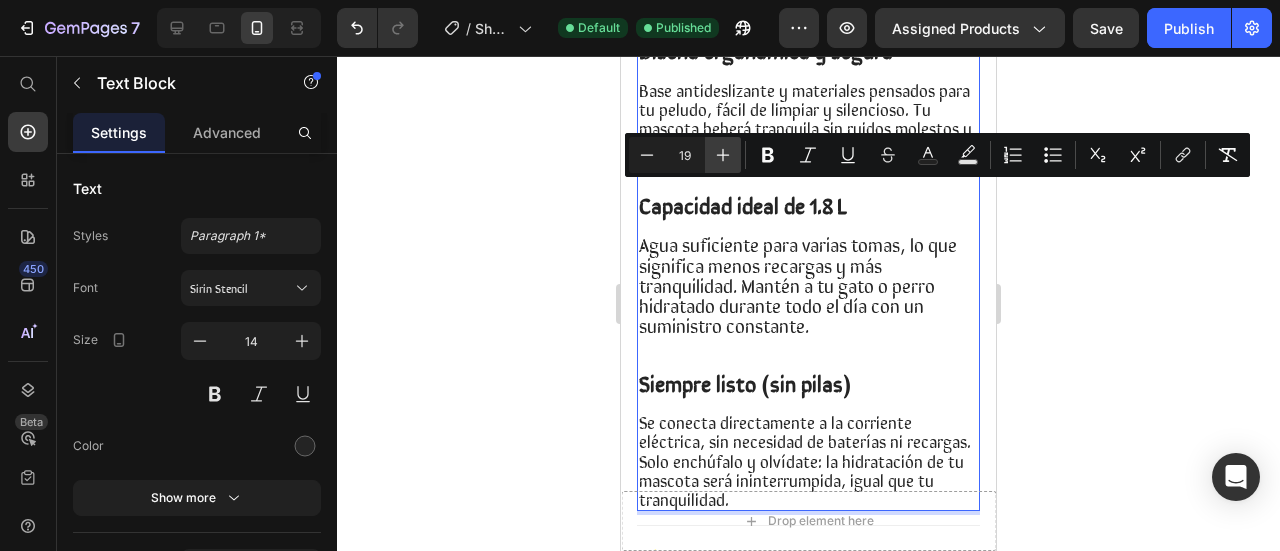 drag, startPoint x: 726, startPoint y: 163, endPoint x: 126, endPoint y: 203, distance: 601.33185 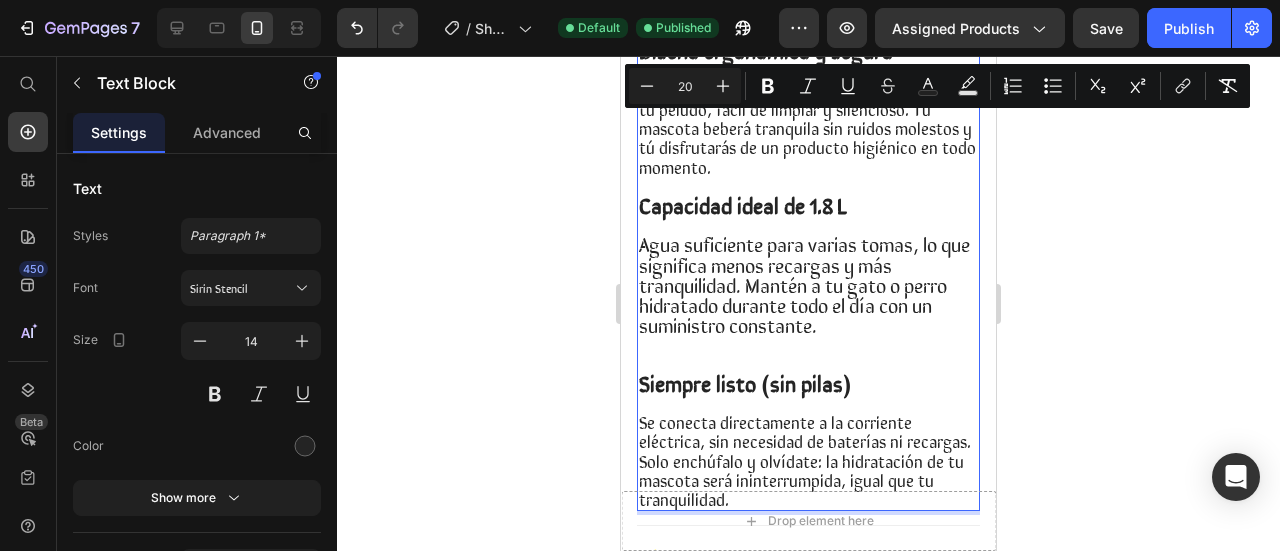 scroll, scrollTop: 1500, scrollLeft: 0, axis: vertical 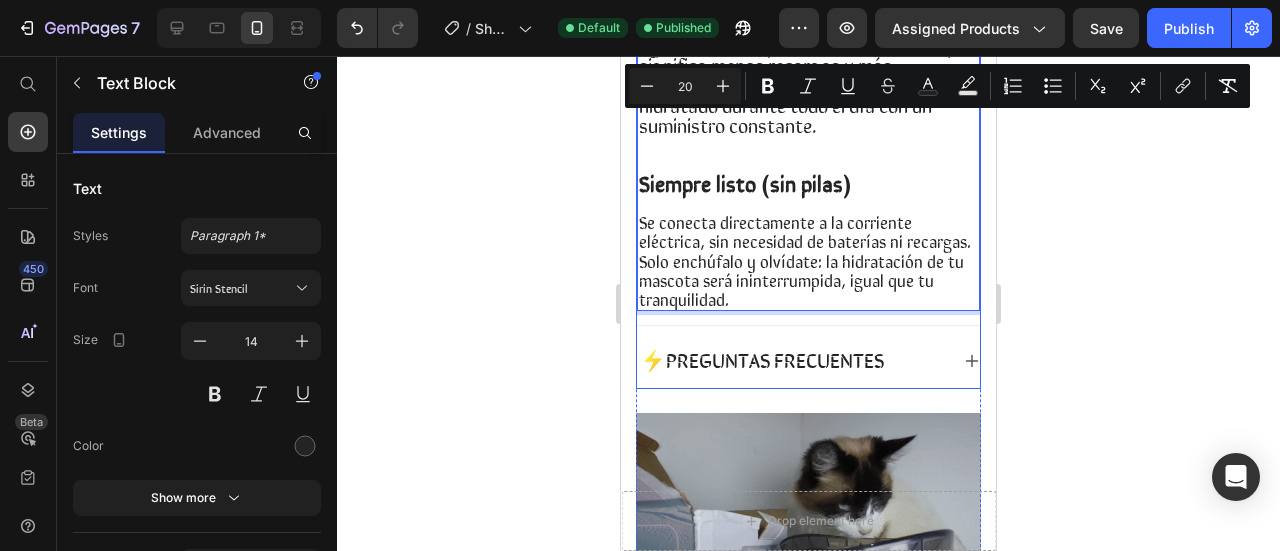 type on "17" 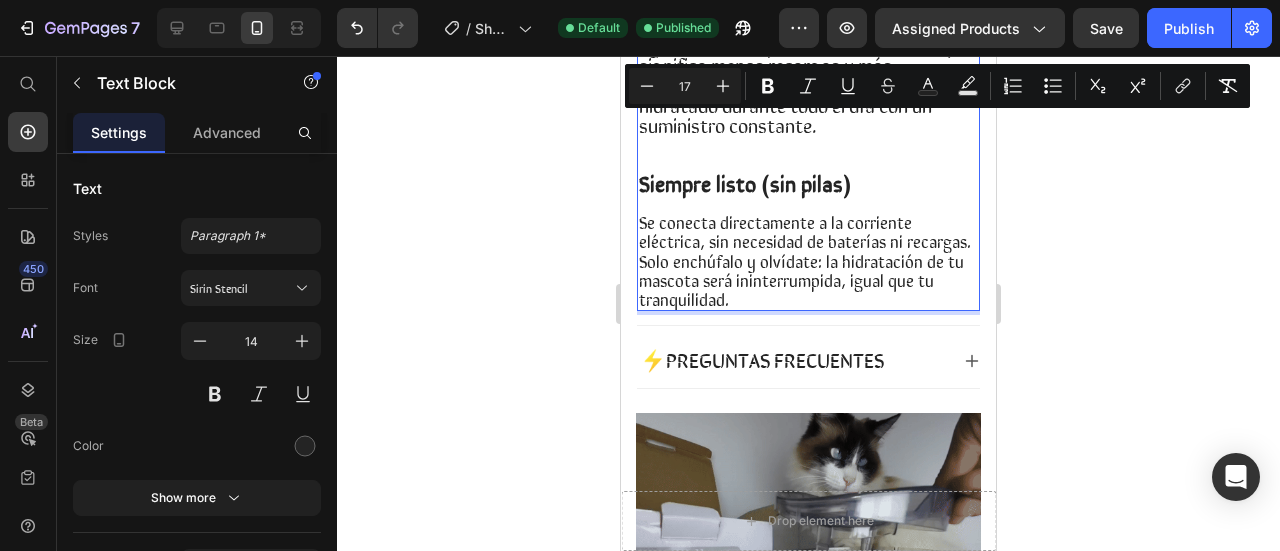 drag, startPoint x: 838, startPoint y: 241, endPoint x: 899, endPoint y: 253, distance: 62.169125 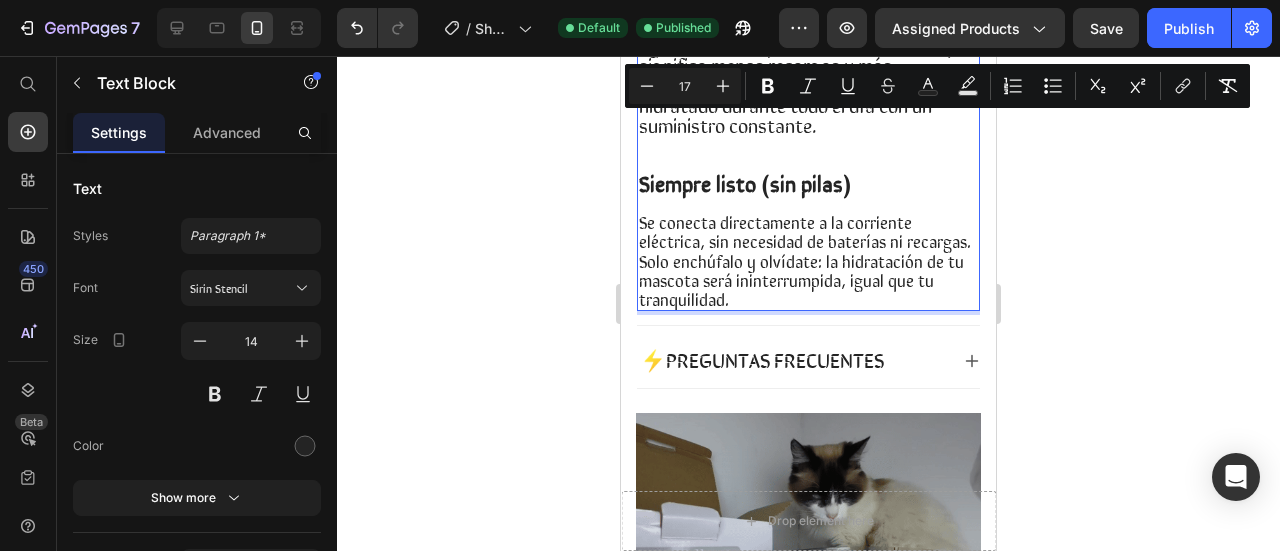 click on "Se conecta directamente a la corriente eléctrica, sin necesidad de baterías ni recargas. Solo enchúfalo y olvídate: la hidratación de tu mascota será ininterrumpida, igual que tu tranquilidad." at bounding box center (805, 260) 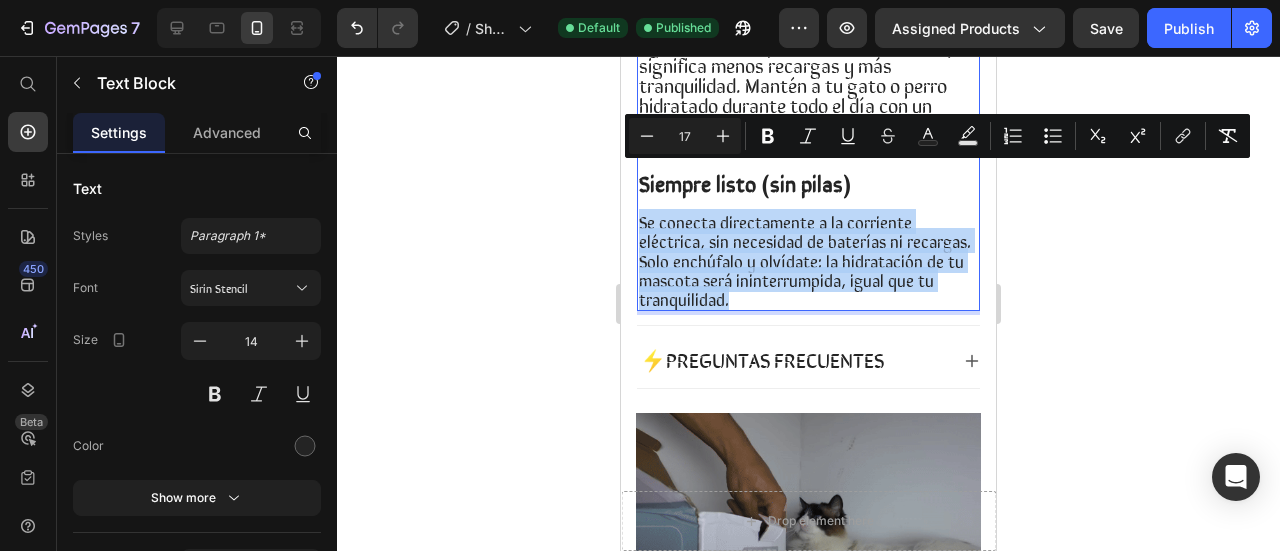 drag, startPoint x: 928, startPoint y: 255, endPoint x: 640, endPoint y: 178, distance: 298.11575 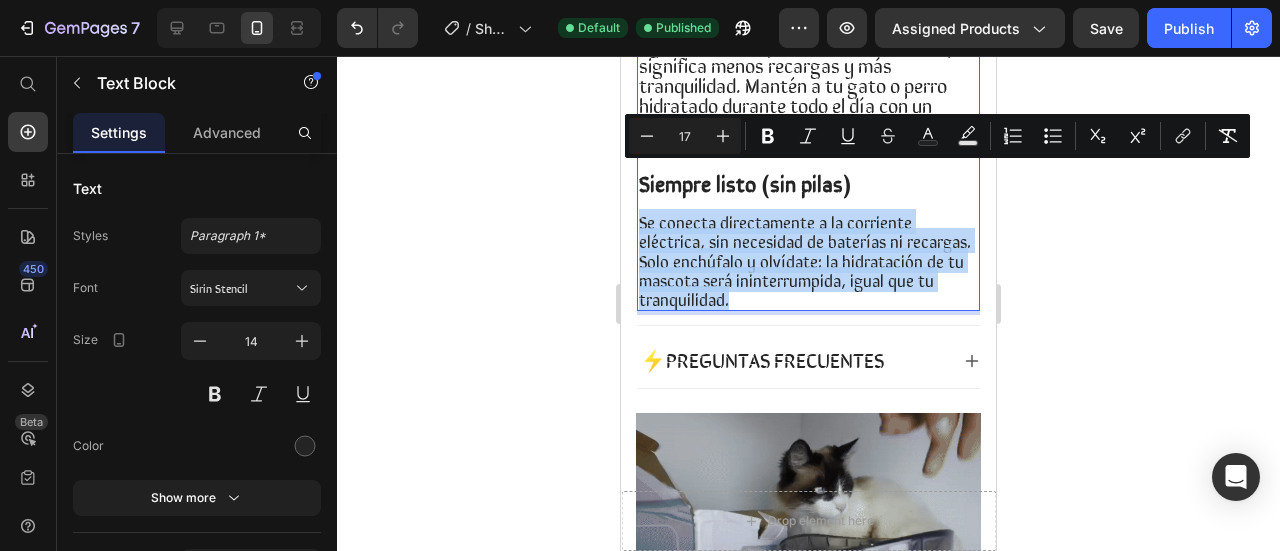 click on "Se conecta directamente a la corriente eléctrica, sin necesidad de baterías ni recargas. Solo enchúfalo y olvídate: la hidratación de tu mascota será ininterrumpida, igual que tu tranquilidad." at bounding box center [808, 261] 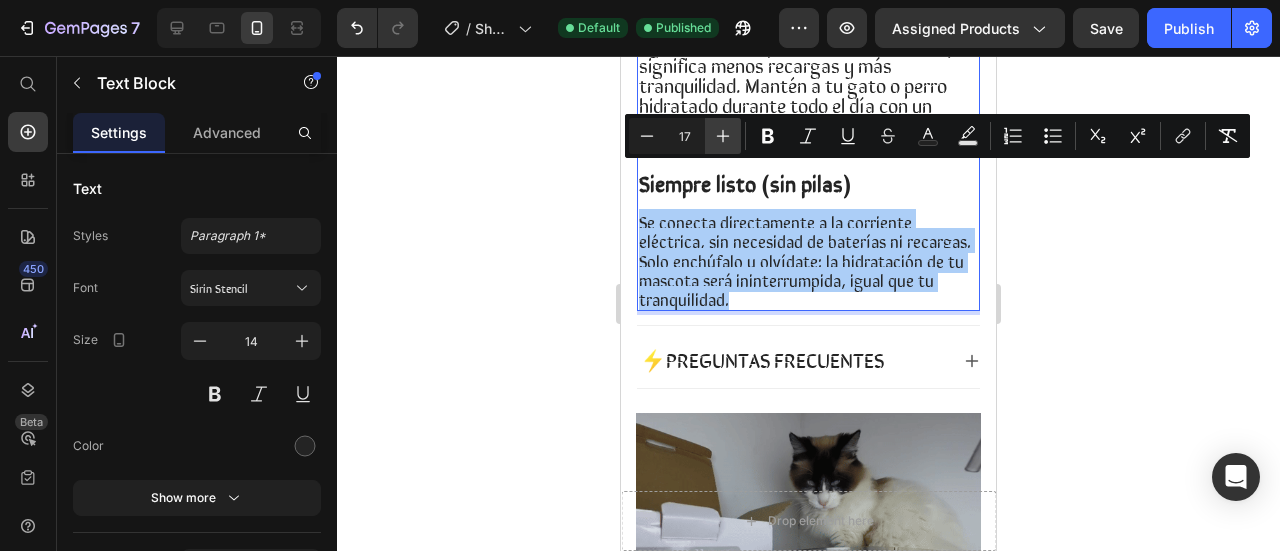 click on "Plus" at bounding box center (723, 136) 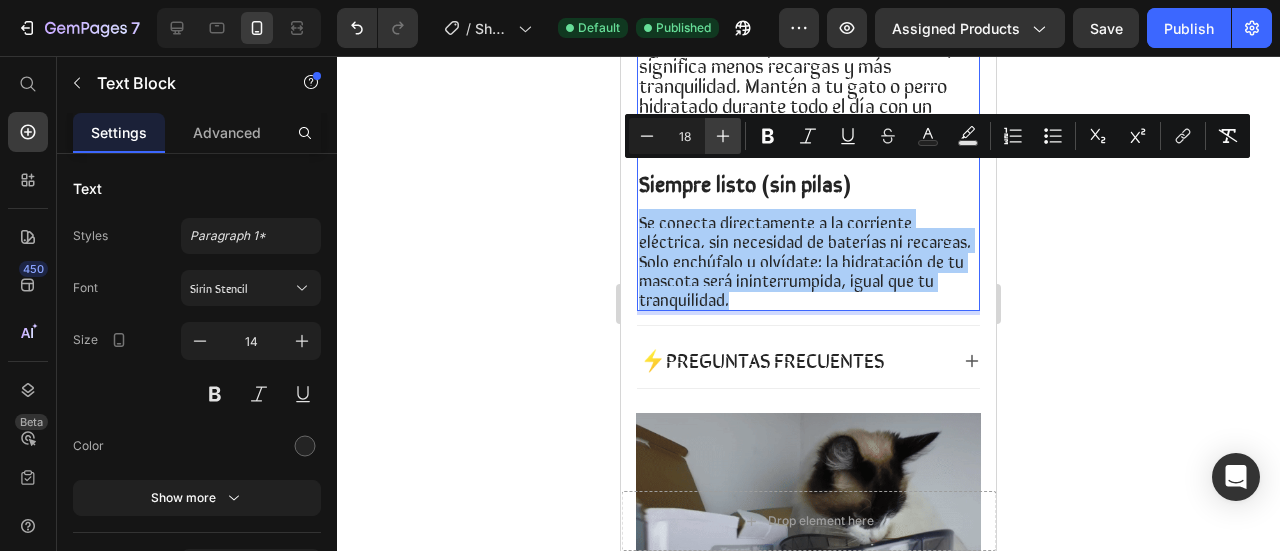 click on "Plus" at bounding box center (723, 136) 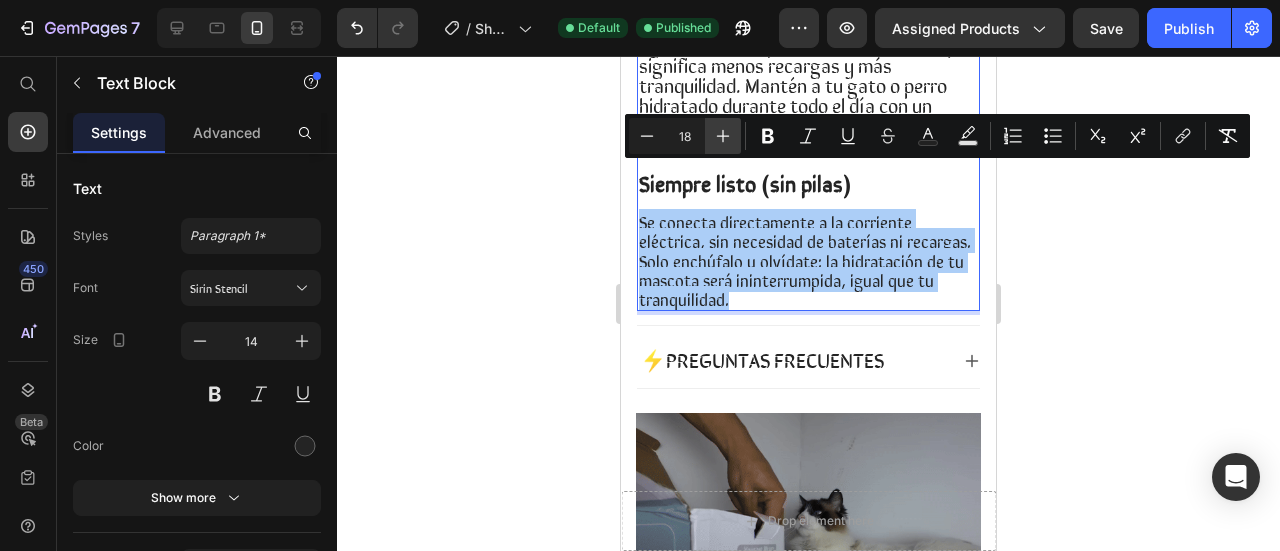click on "Plus" at bounding box center (723, 136) 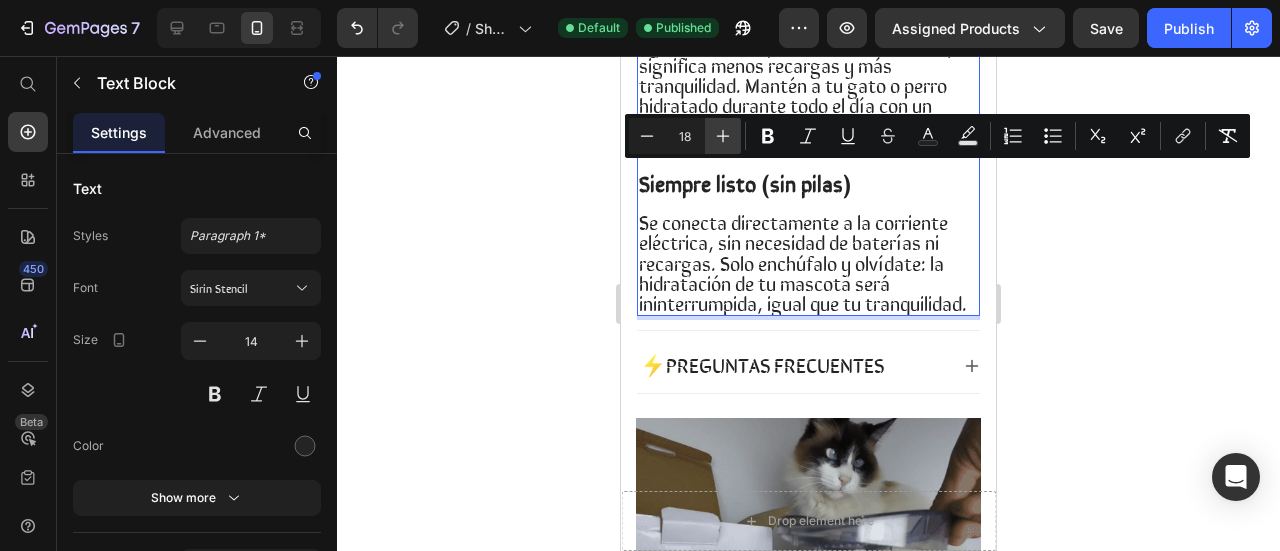 type on "20" 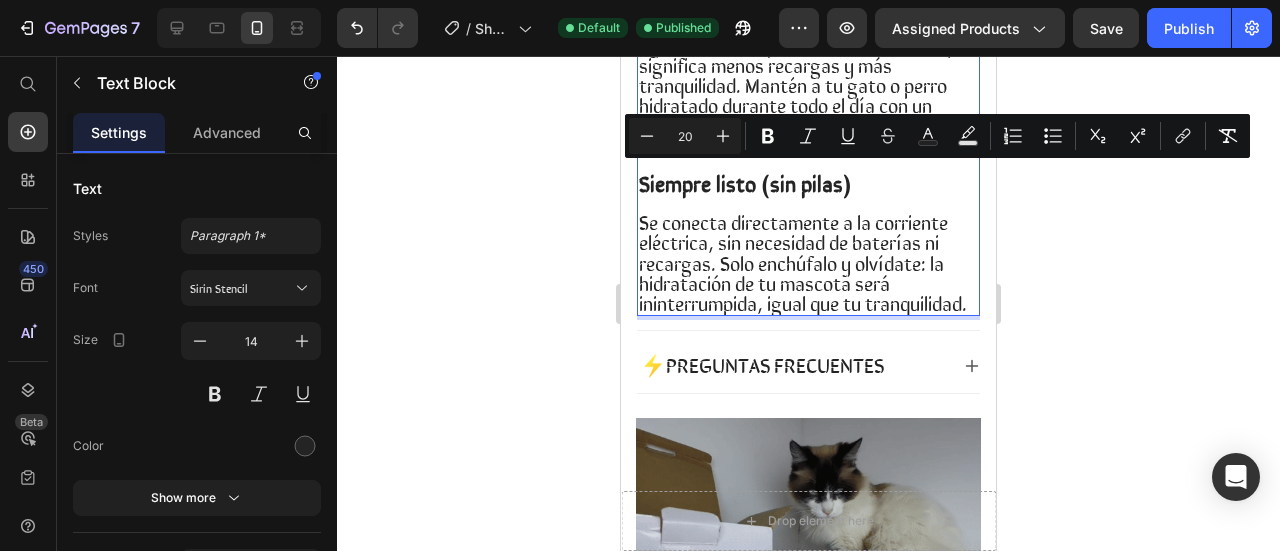 scroll, scrollTop: 1400, scrollLeft: 0, axis: vertical 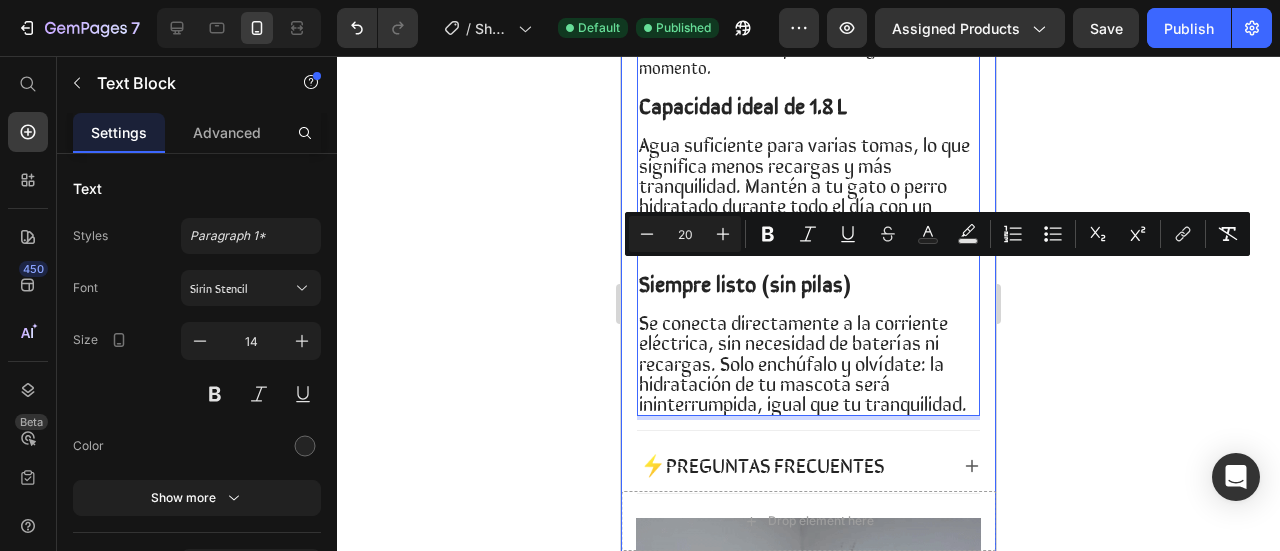 click 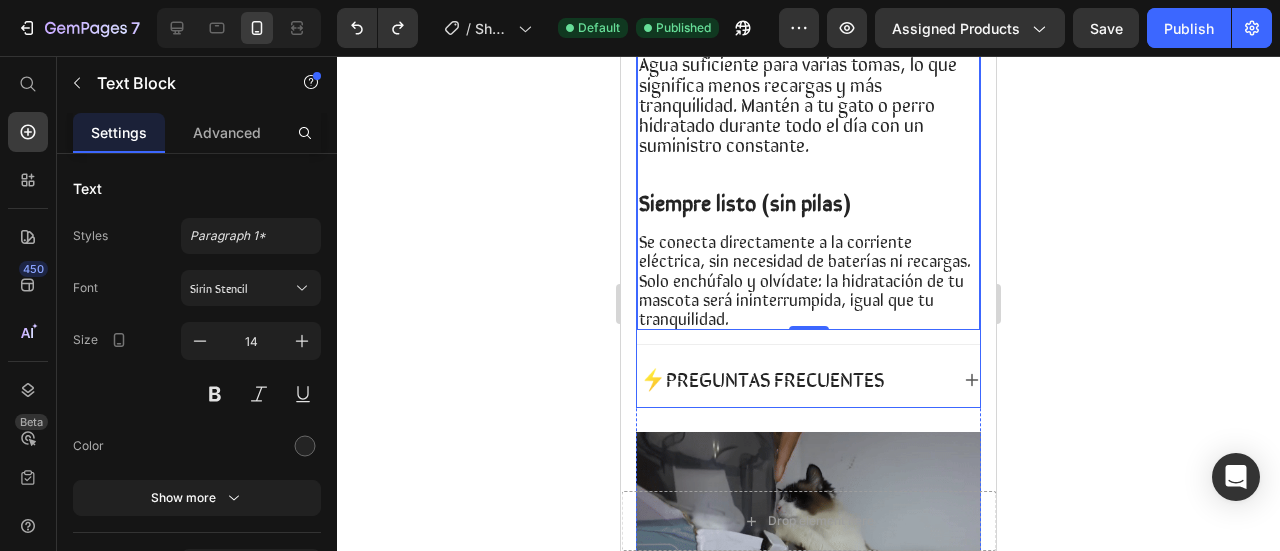 scroll, scrollTop: 1500, scrollLeft: 0, axis: vertical 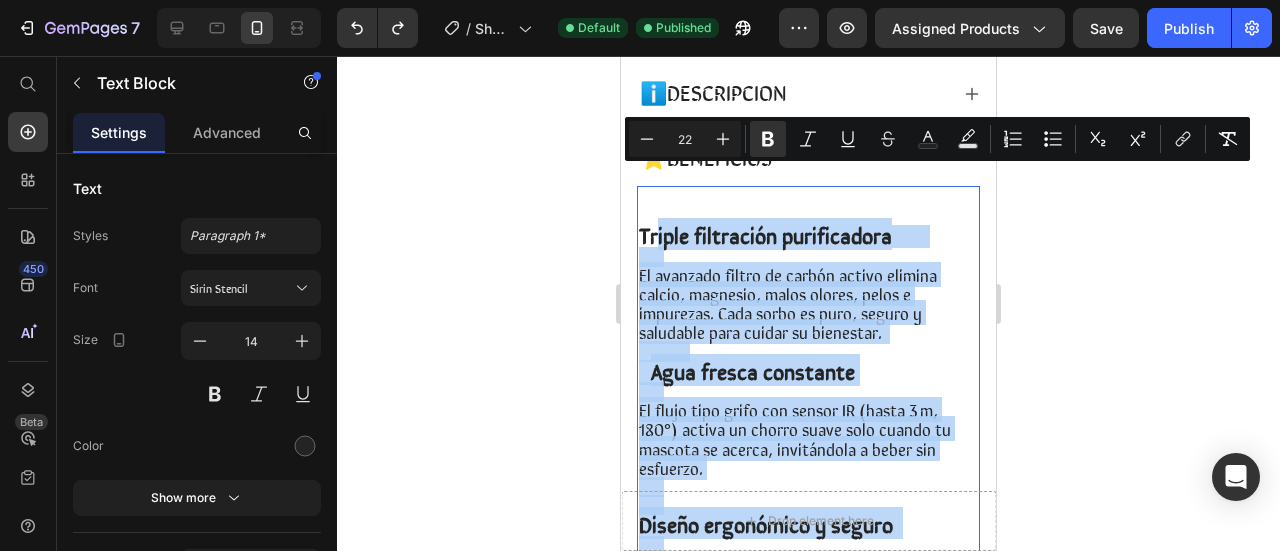 drag, startPoint x: 930, startPoint y: 260, endPoint x: 648, endPoint y: 177, distance: 293.96088 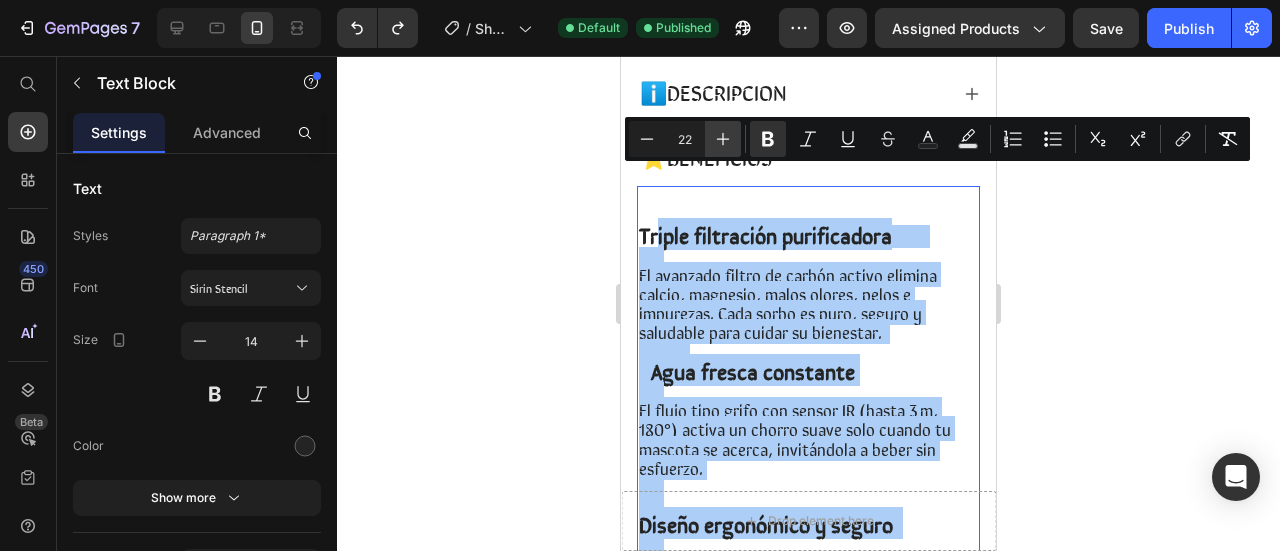 click 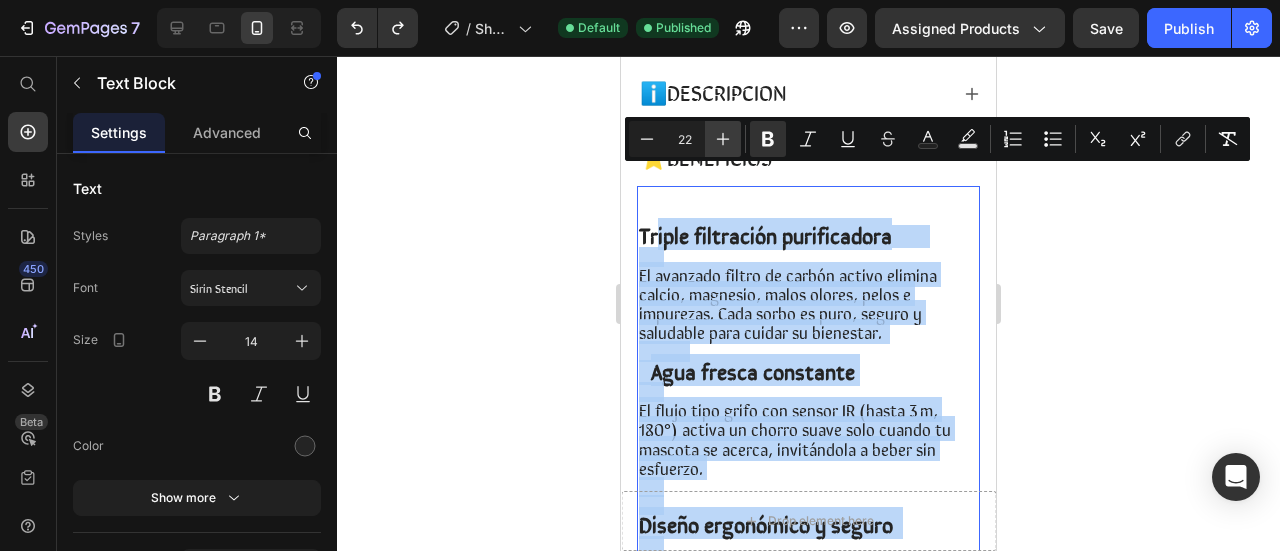 type on "23" 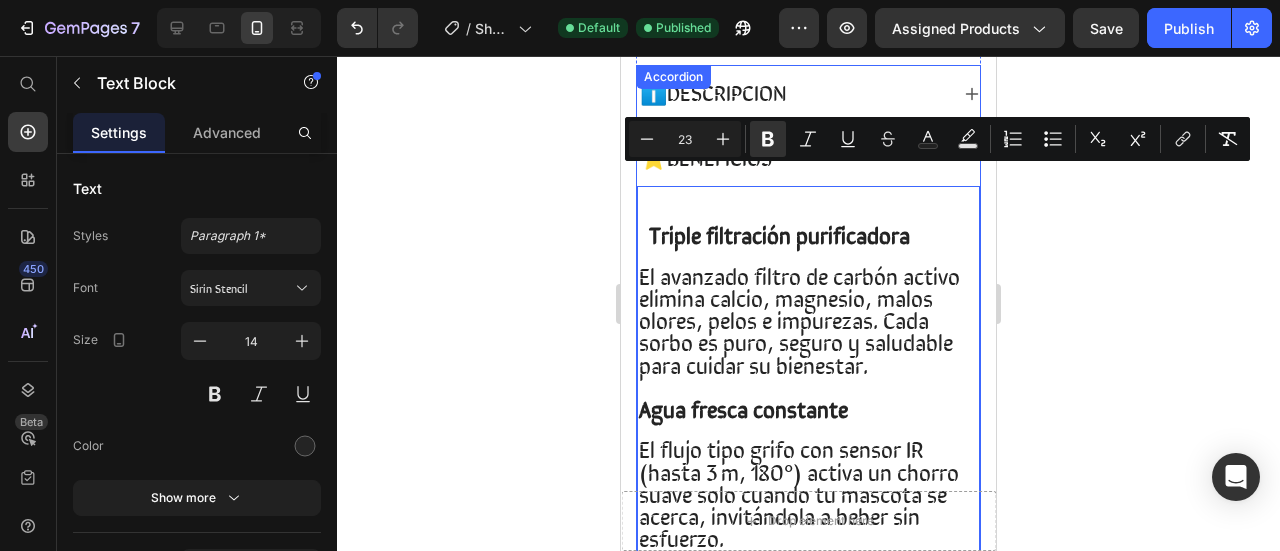 click 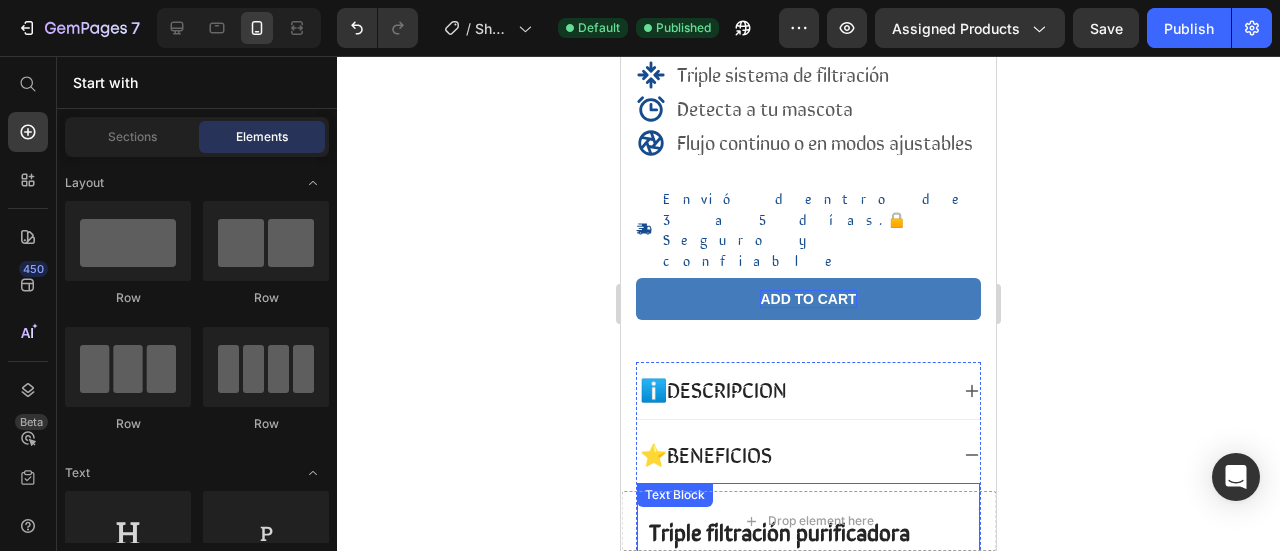 scroll, scrollTop: 526, scrollLeft: 0, axis: vertical 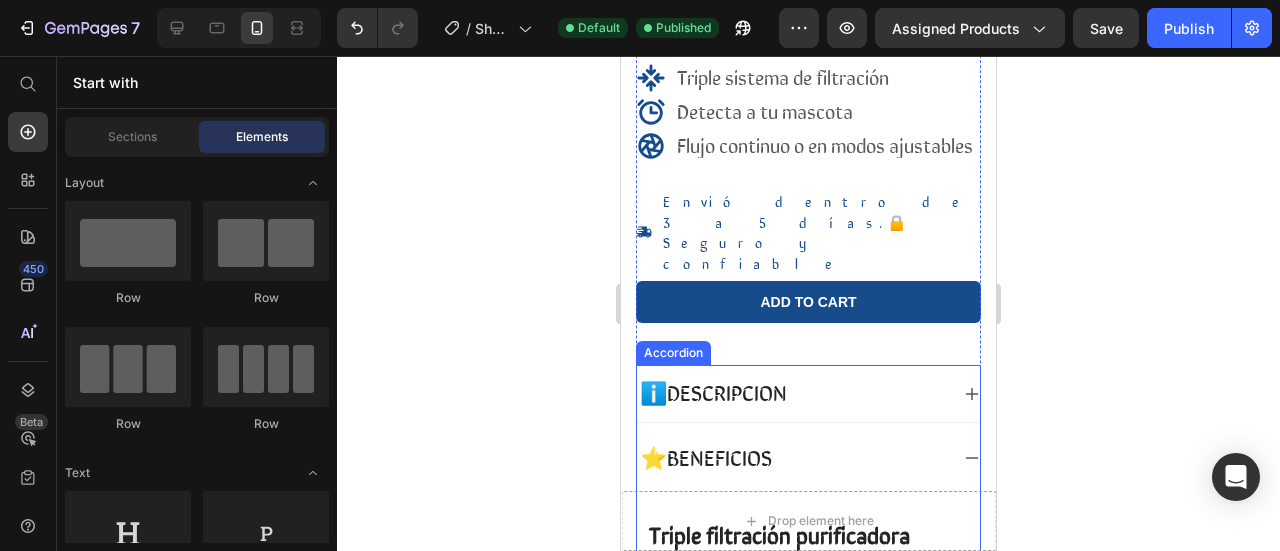click on "⭐ BENEFICIOS" at bounding box center [808, 458] 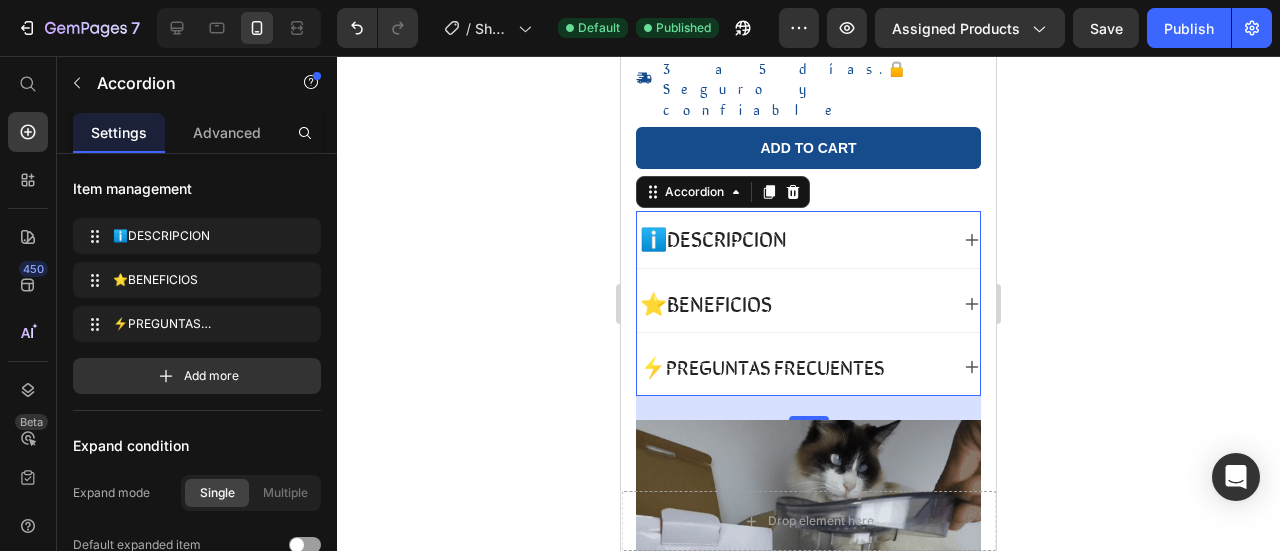 scroll, scrollTop: 726, scrollLeft: 0, axis: vertical 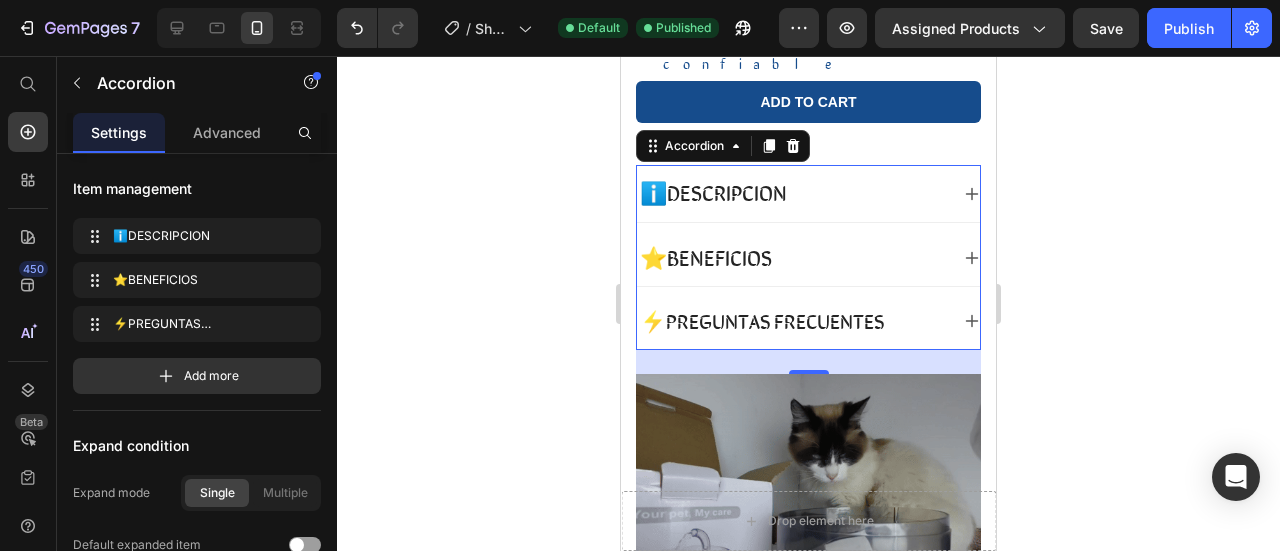 click on "⭐ BENEFICIOS" at bounding box center (792, 258) 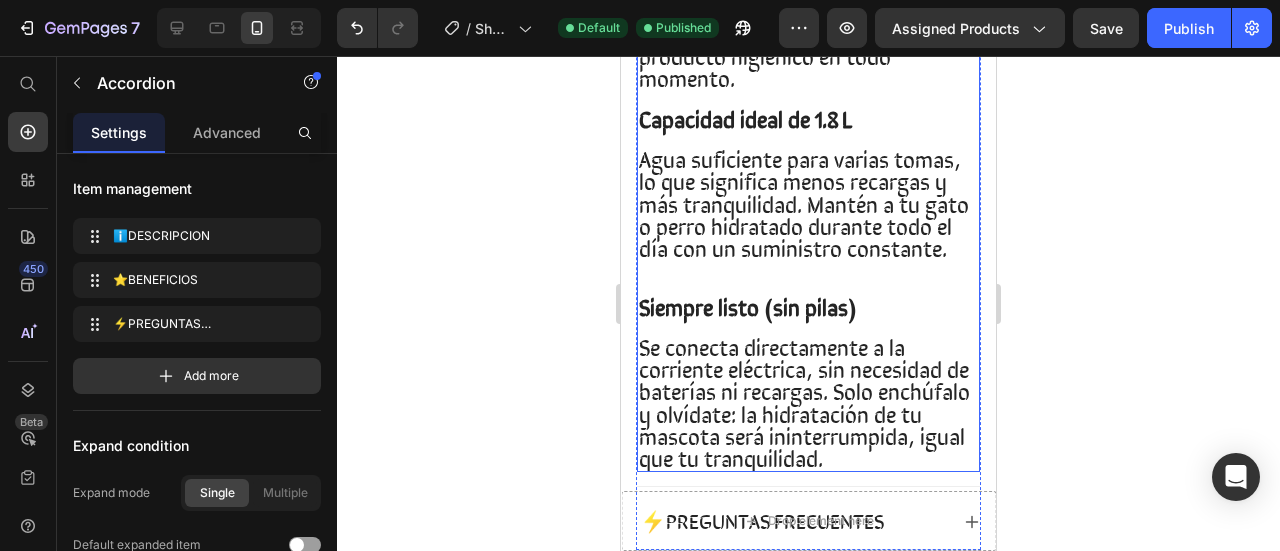 scroll, scrollTop: 1626, scrollLeft: 0, axis: vertical 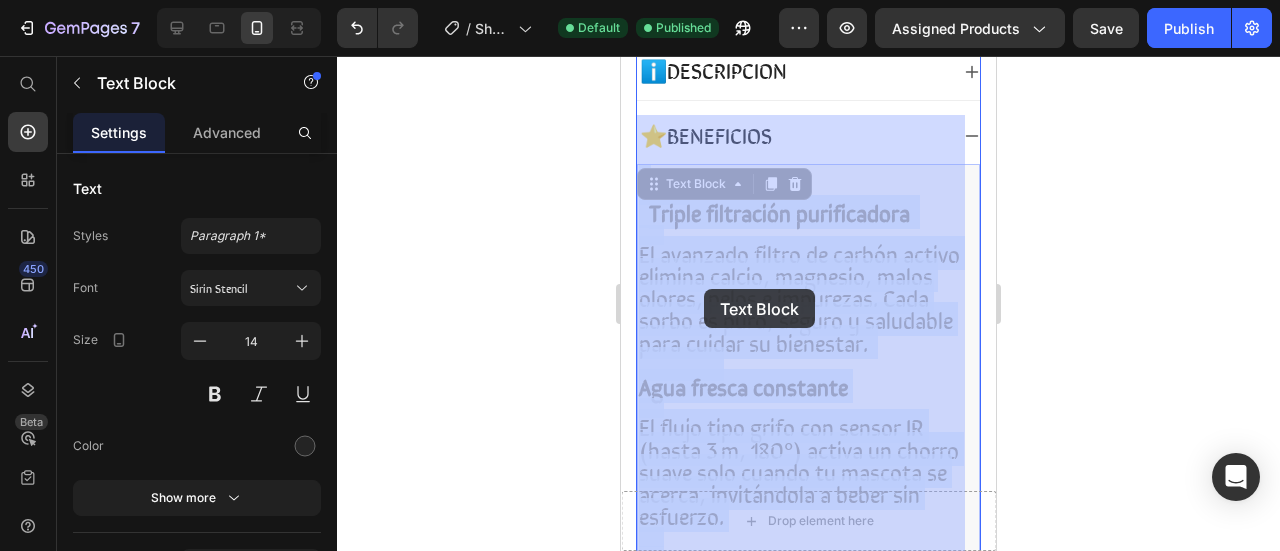 drag, startPoint x: 770, startPoint y: 342, endPoint x: 690, endPoint y: 153, distance: 205.23401 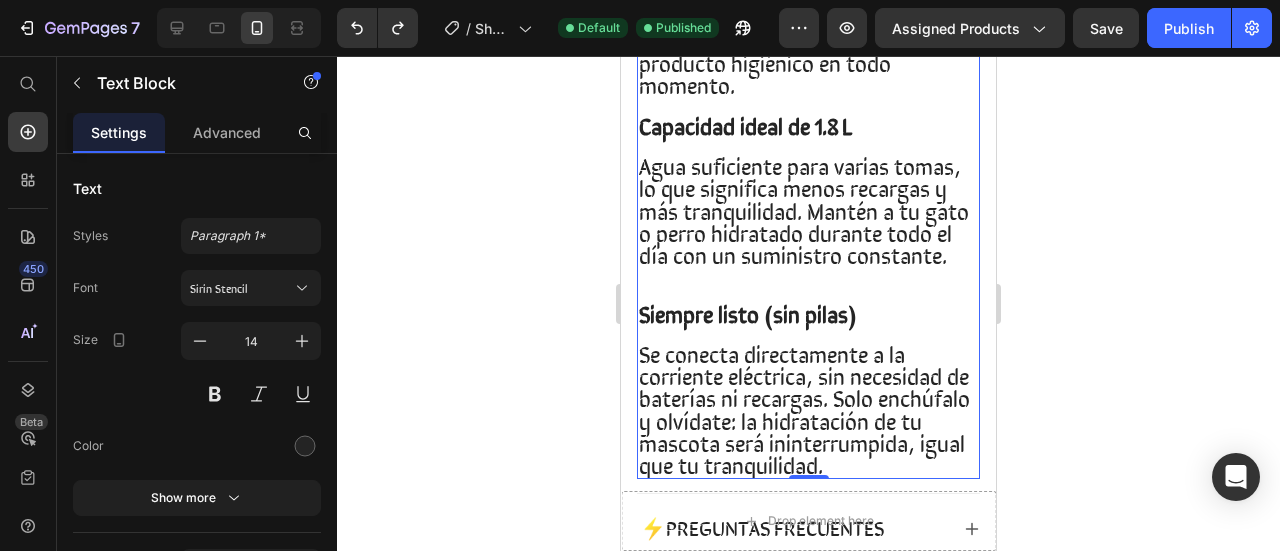 scroll, scrollTop: 1548, scrollLeft: 0, axis: vertical 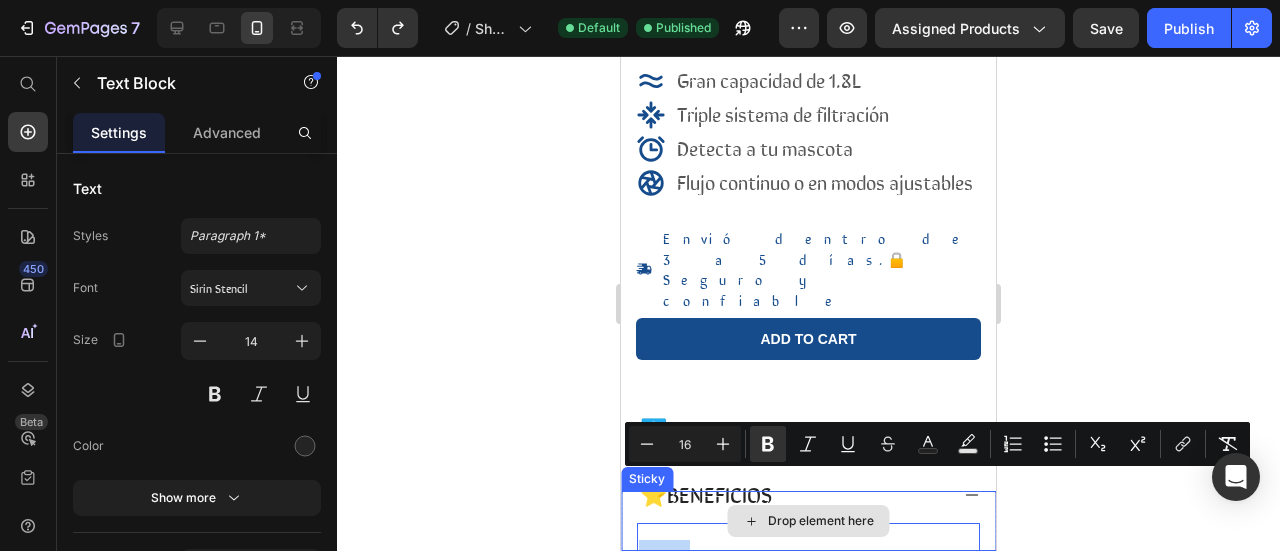 type on "22" 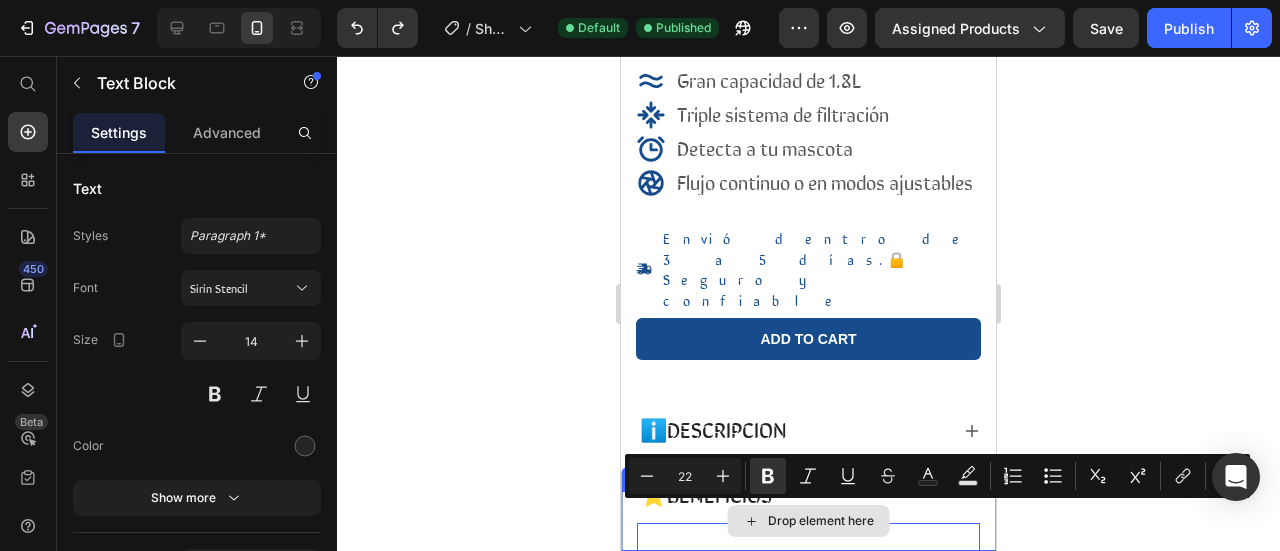 drag, startPoint x: 784, startPoint y: 421, endPoint x: 661, endPoint y: 513, distance: 153.60013 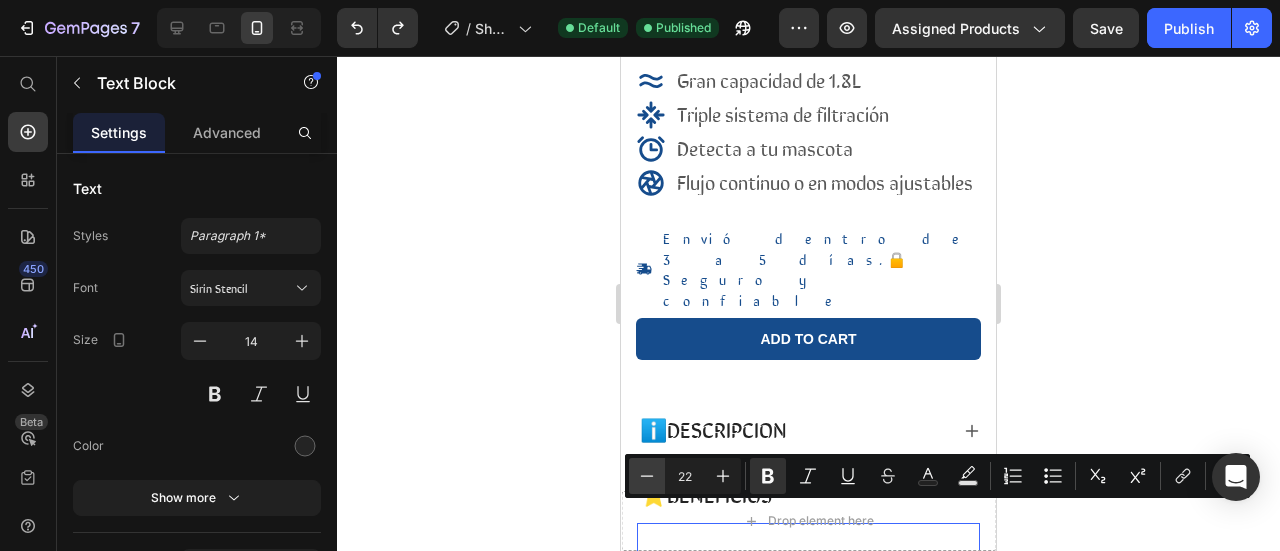 click 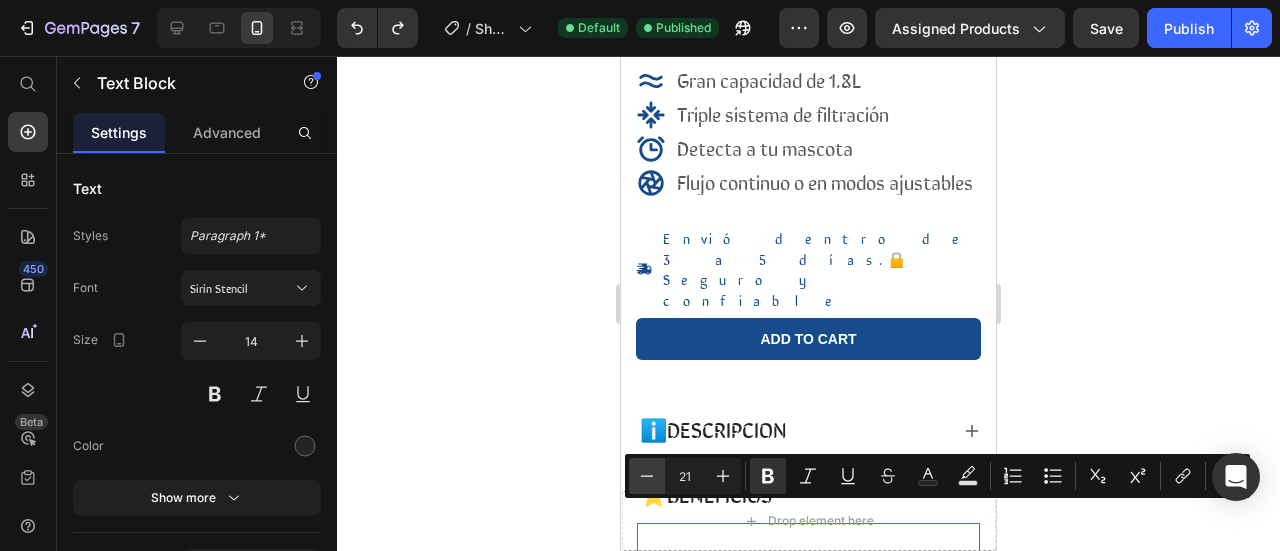 click 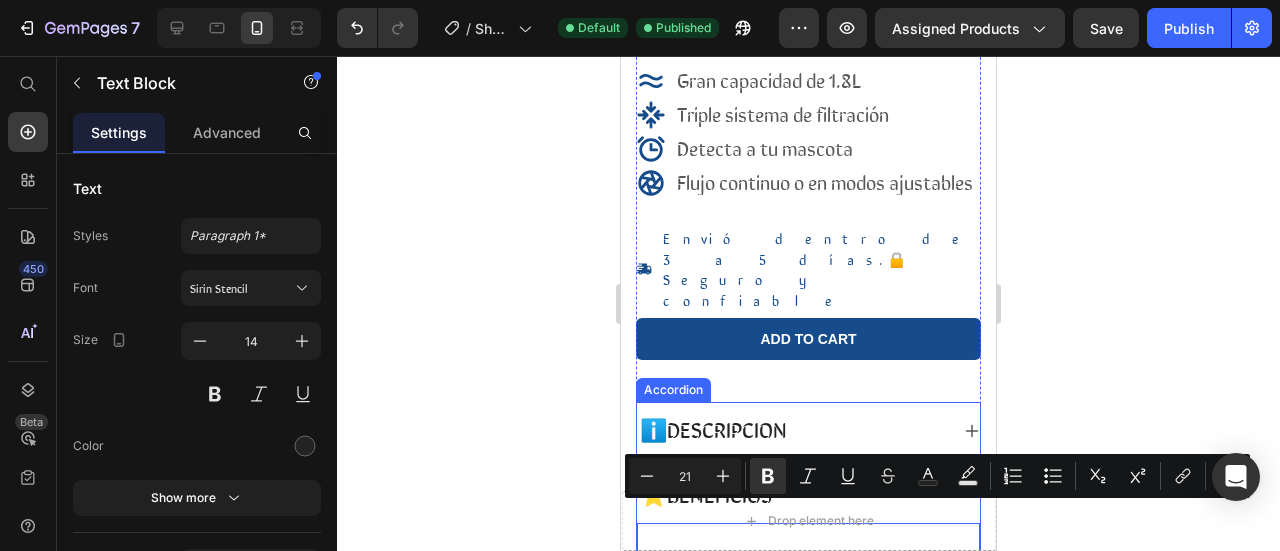 type on "20" 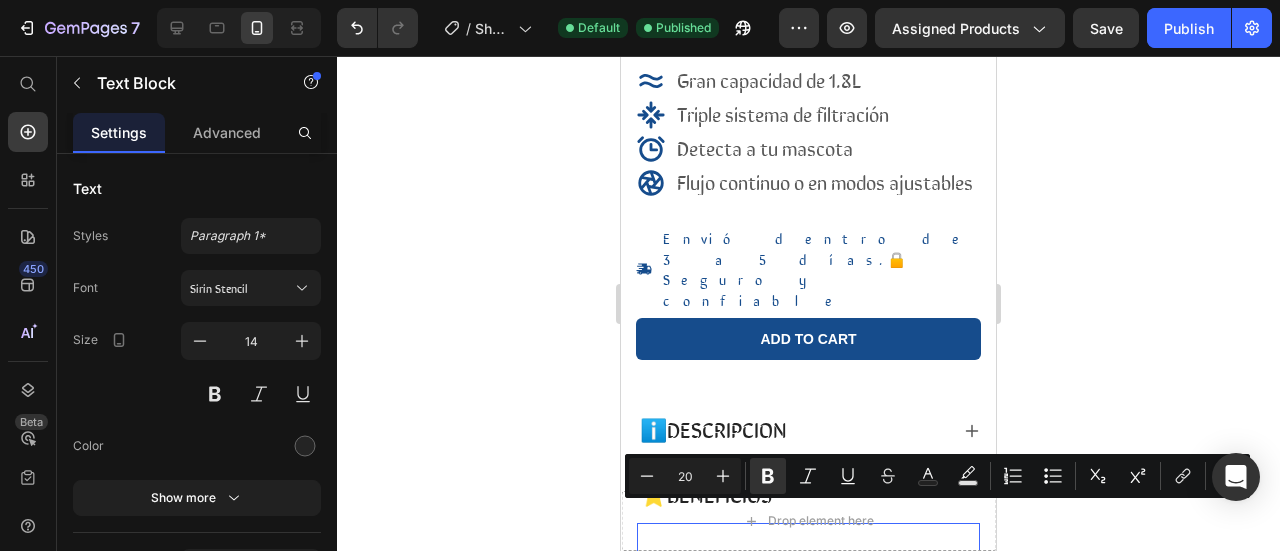 scroll, scrollTop: 289, scrollLeft: 0, axis: vertical 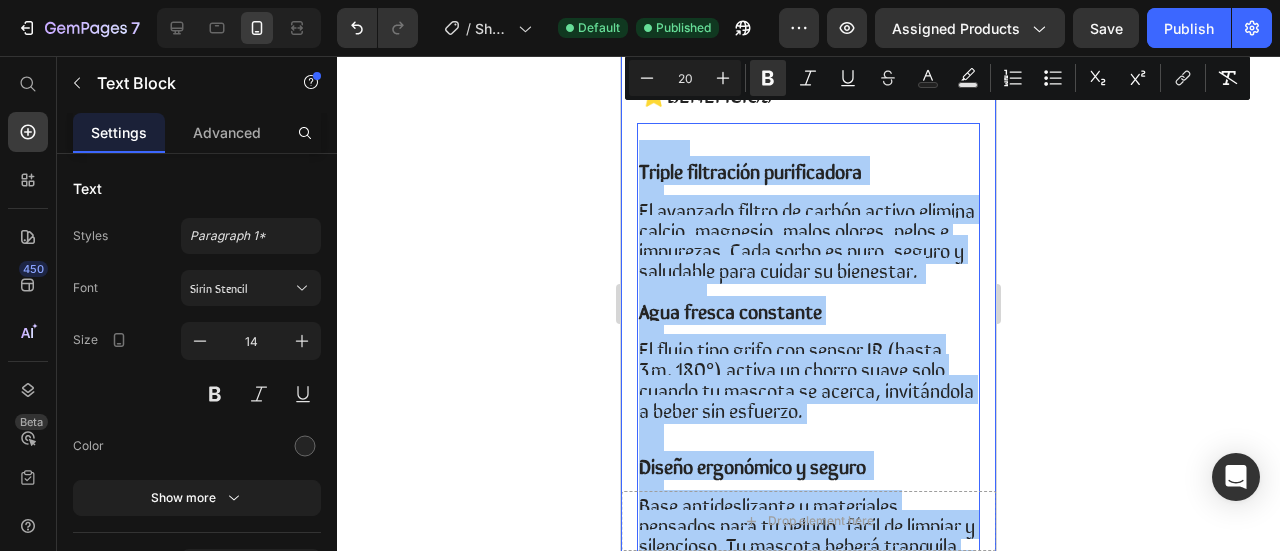 click 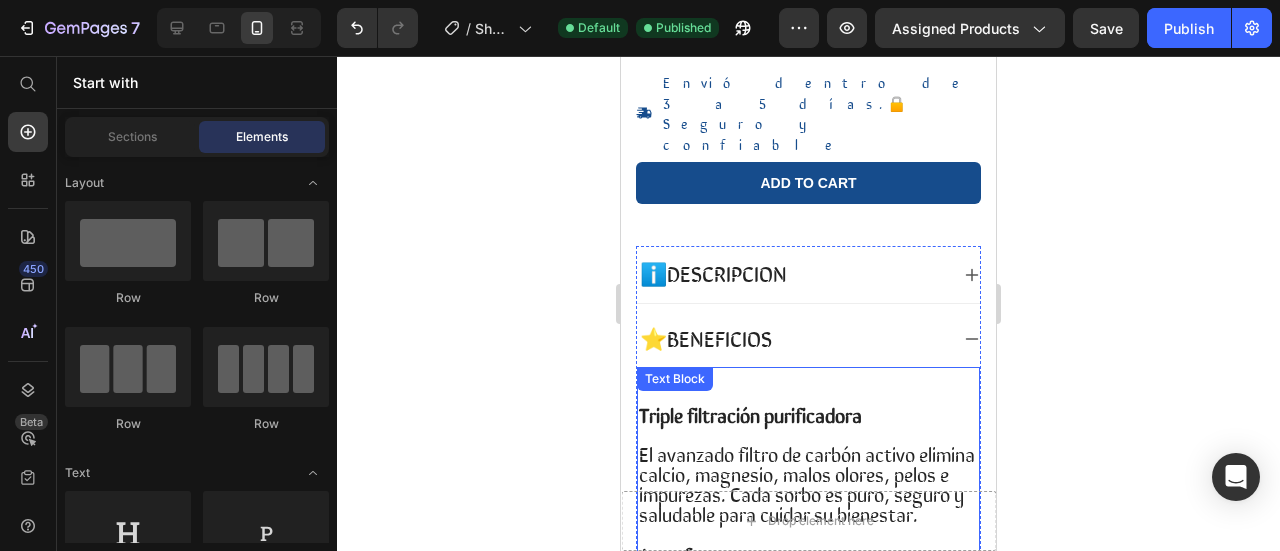 scroll, scrollTop: 689, scrollLeft: 0, axis: vertical 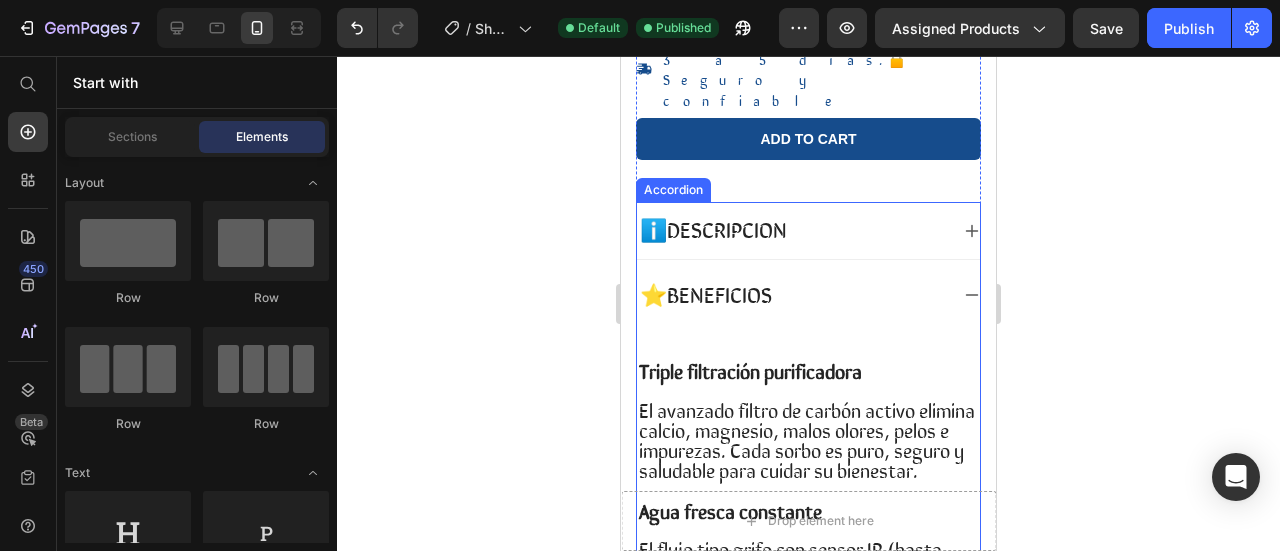 click on "⭐ BENEFICIOS" at bounding box center (808, 295) 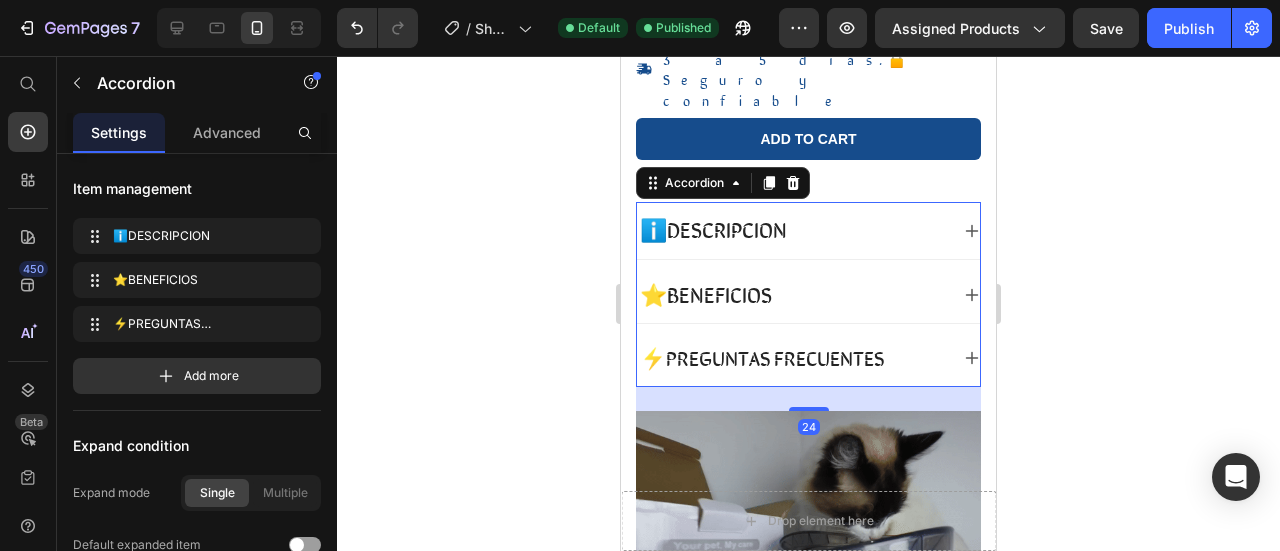 click on "ℹ️ DESCRIPCION" at bounding box center (792, 230) 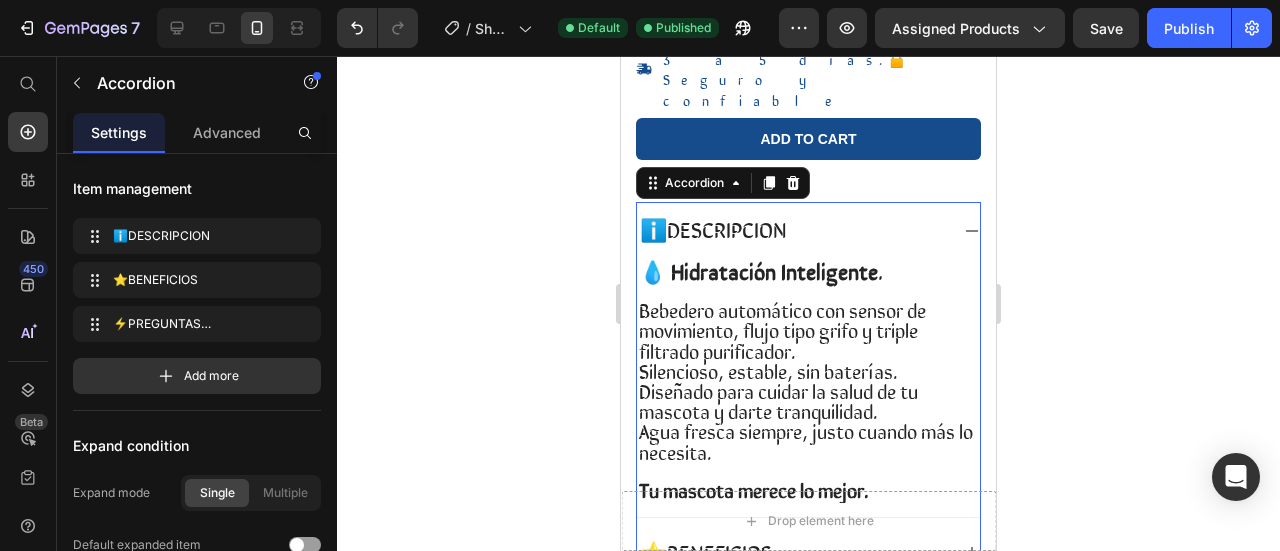 click on "ℹ️ DESCRIPCION" at bounding box center [792, 230] 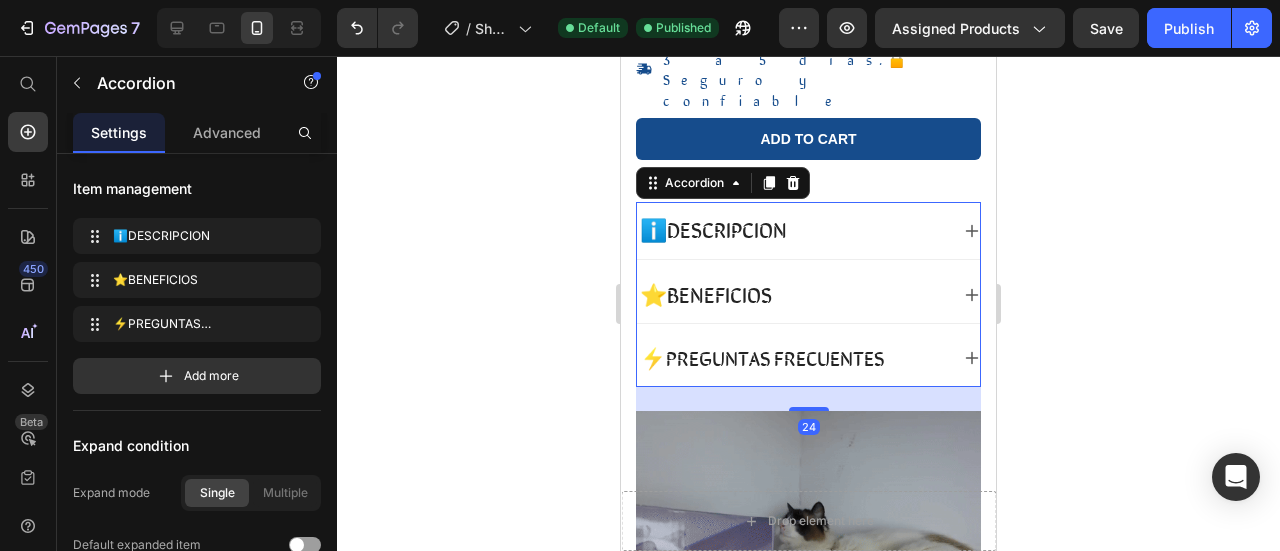 click on "⭐ BENEFICIOS" at bounding box center [808, 295] 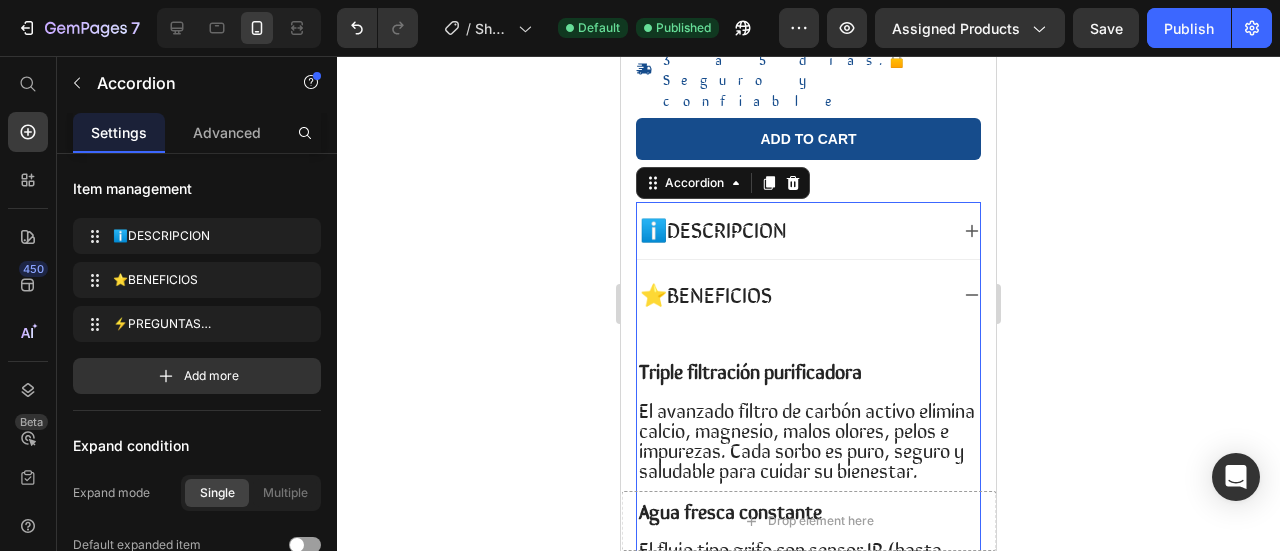 click on "⭐ BENEFICIOS" at bounding box center (808, 295) 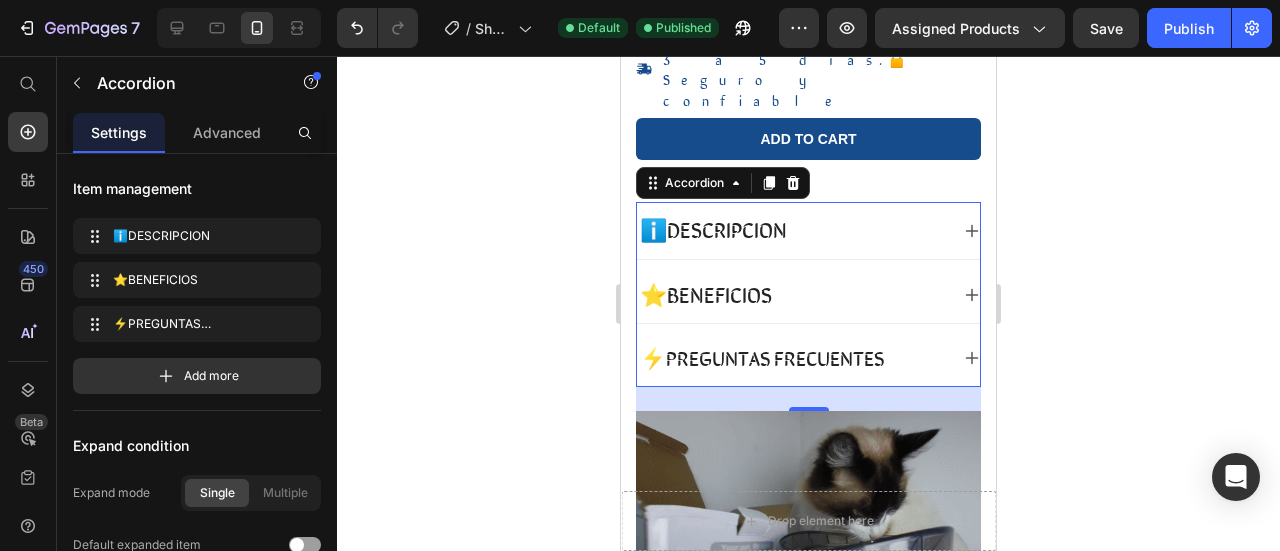 click on "⭐ BENEFICIOS" at bounding box center [808, 295] 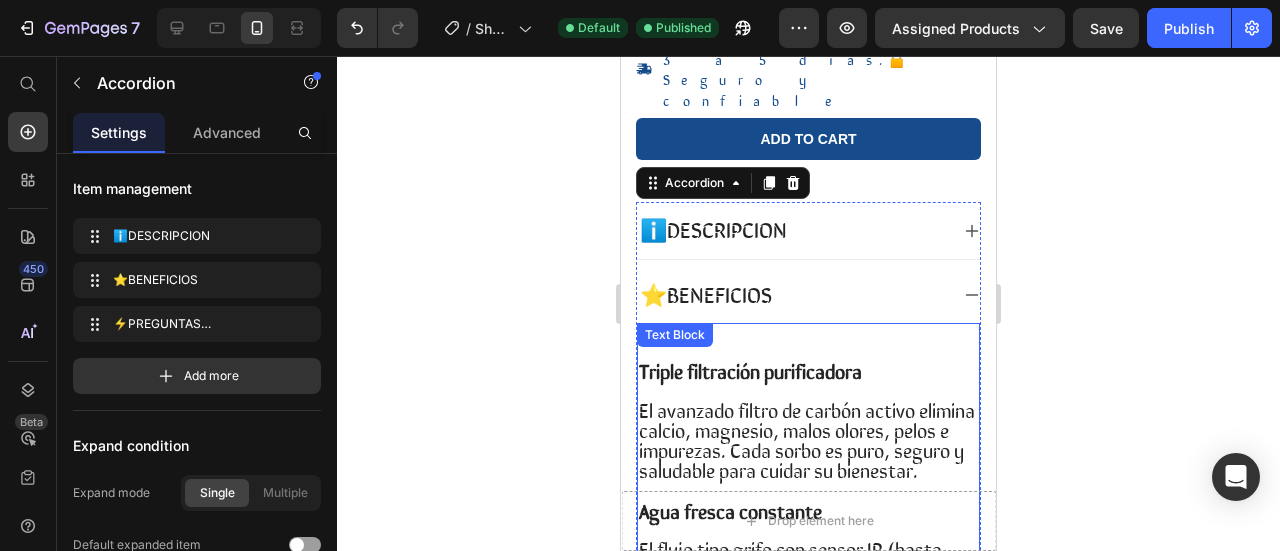 click at bounding box center [808, 352] 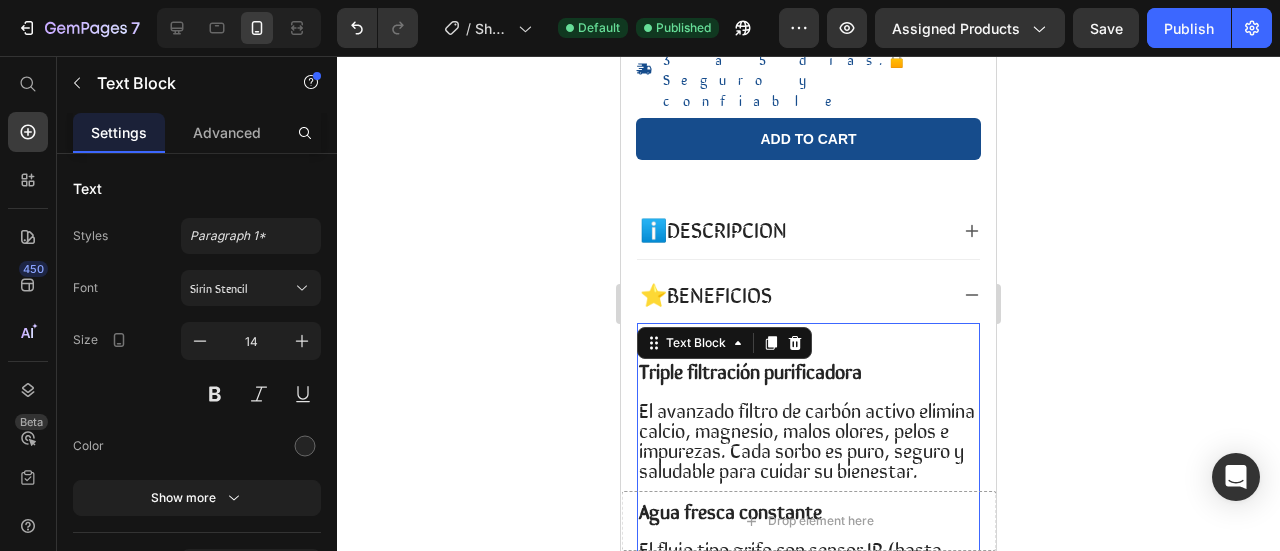 click on "Triple filtración purificadora" at bounding box center [750, 370] 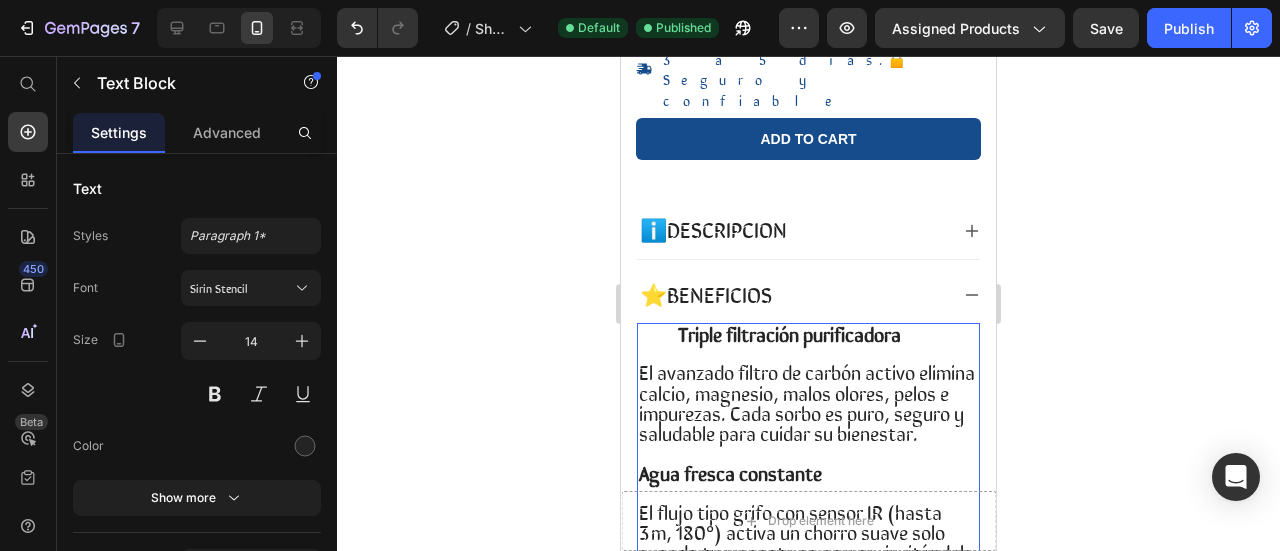 click on "El avanzado filtro de carbón activo elimina calcio, magnesio, malos olores, pelos e impurezas. Cada sorbo es puro, seguro y saludable para cuidar su bienestar." at bounding box center [807, 402] 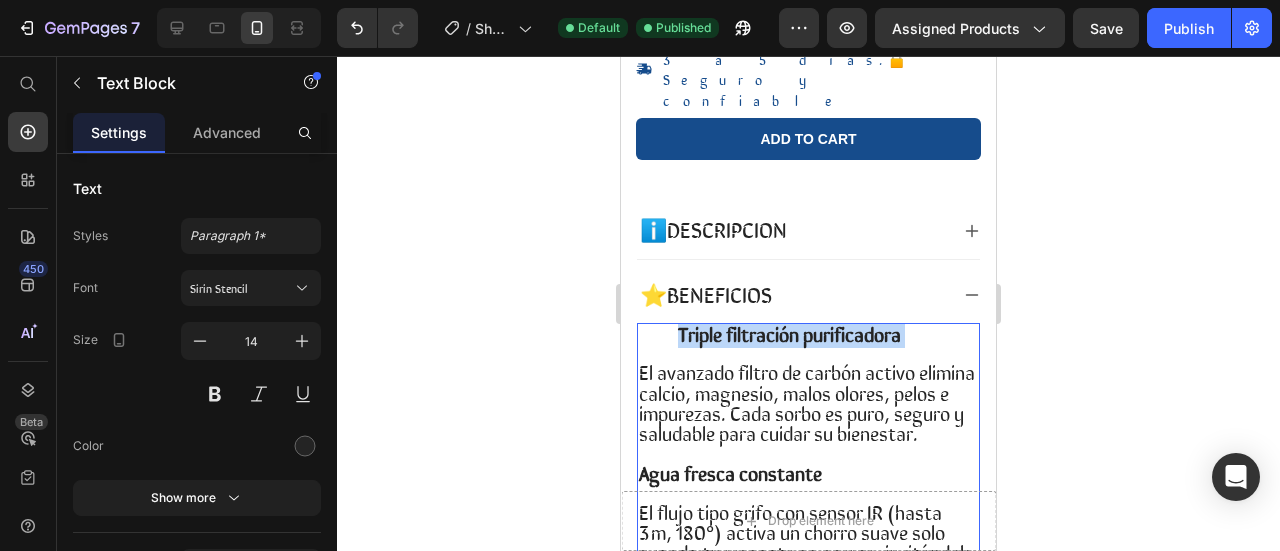 drag, startPoint x: 678, startPoint y: 286, endPoint x: 914, endPoint y: 283, distance: 236.01907 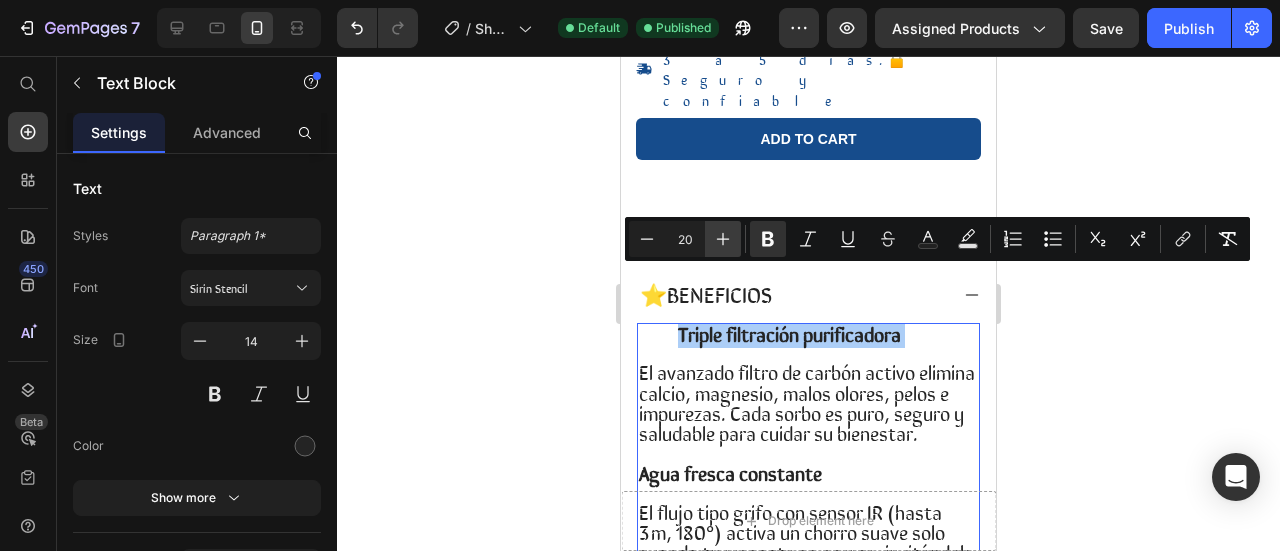 click 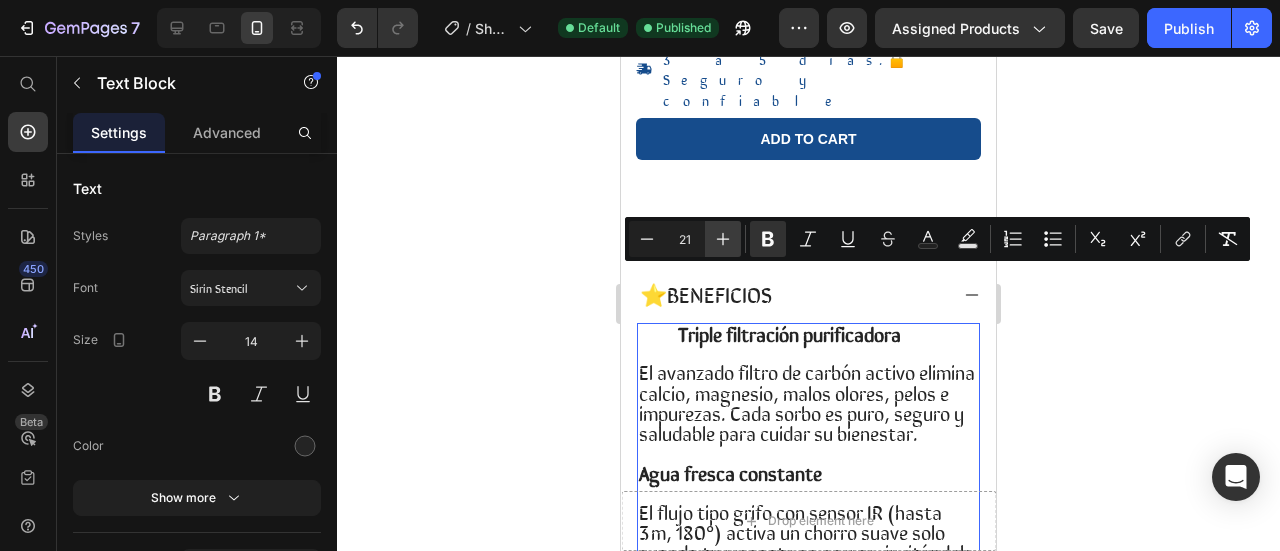 click 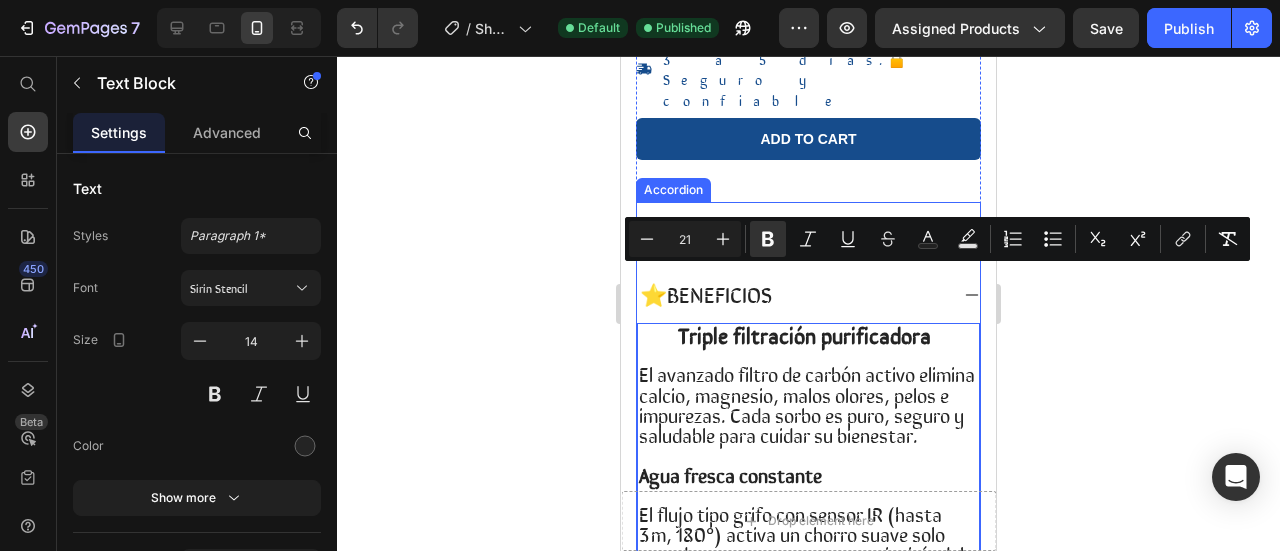 type on "22" 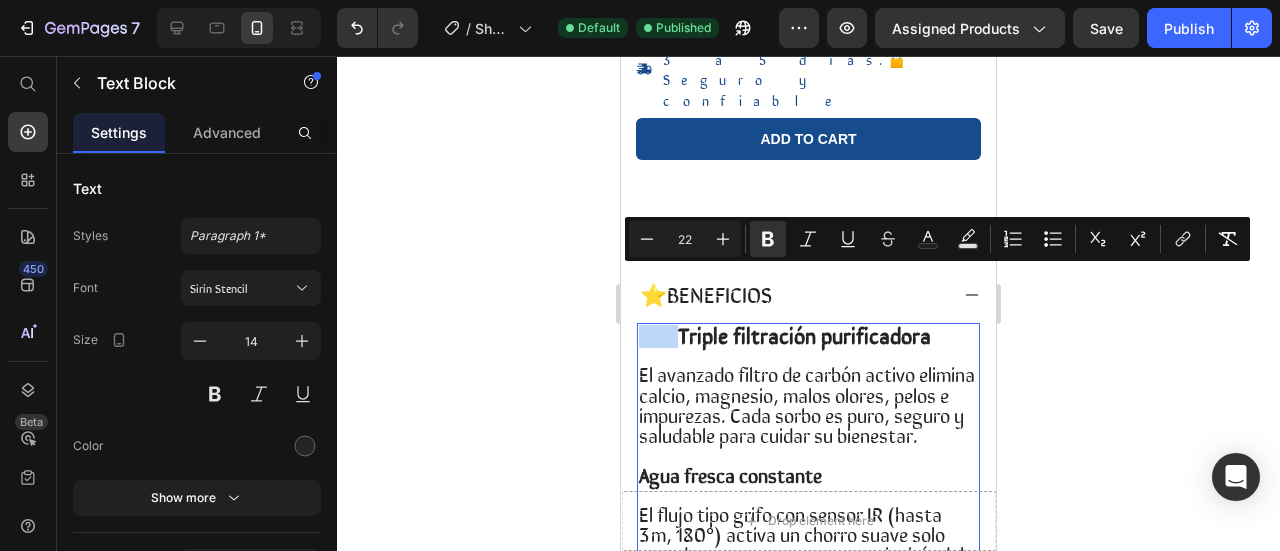 click on "El avanzado filtro de carbón activo elimina calcio, magnesio, malos olores, pelos e impurezas. Cada sorbo es puro, seguro y saludable para cuidar su bienestar." at bounding box center [808, 405] 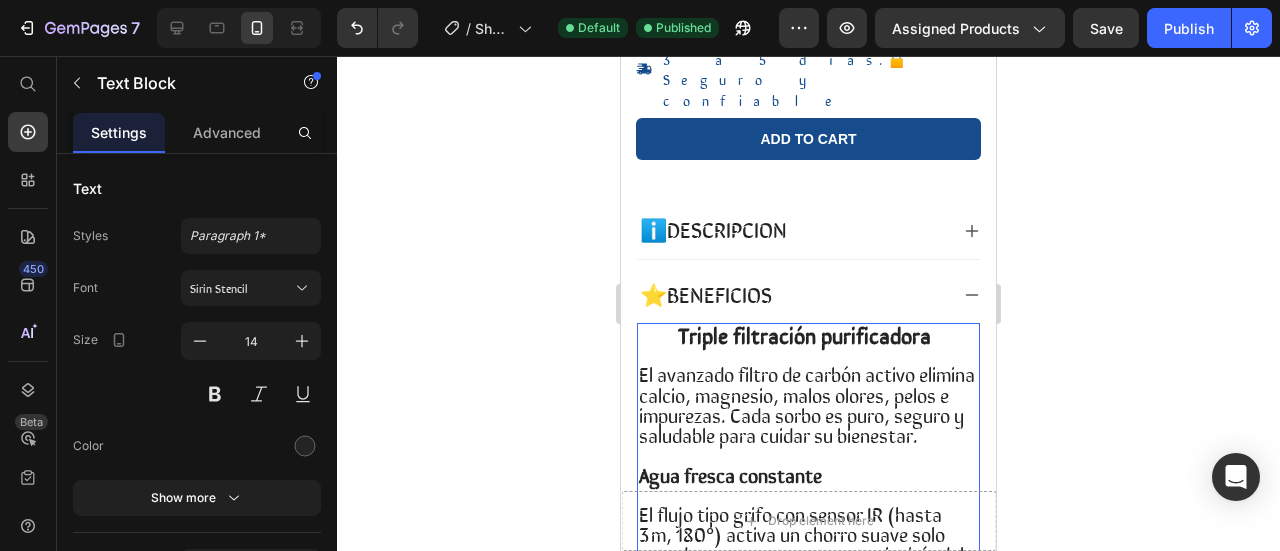 drag, startPoint x: 690, startPoint y: 455, endPoint x: 870, endPoint y: 449, distance: 180.09998 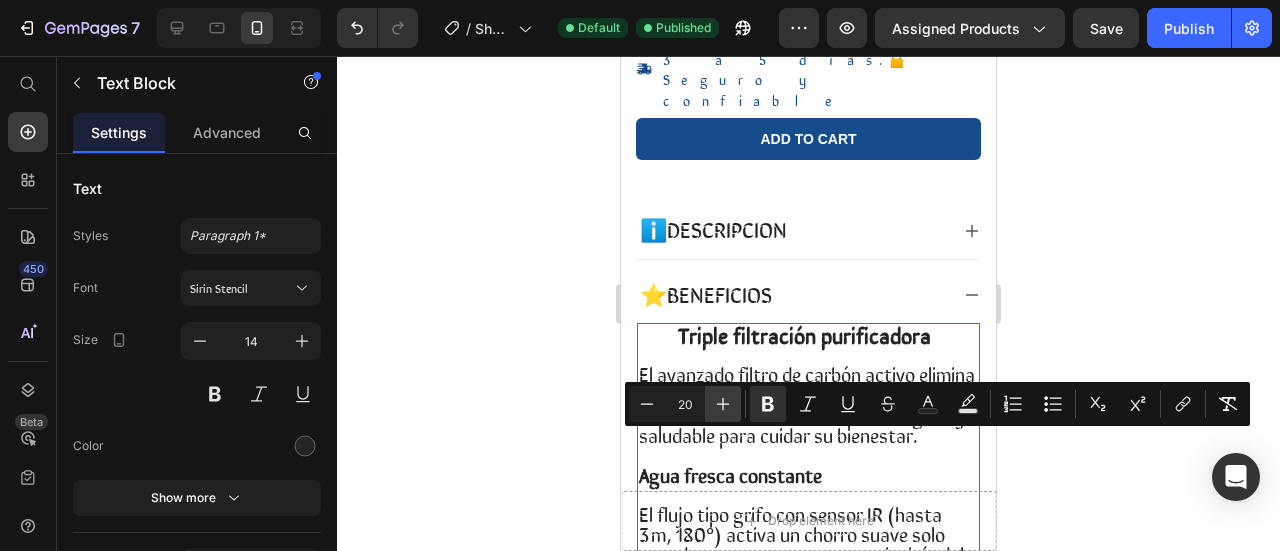 click on "Plus" at bounding box center [723, 404] 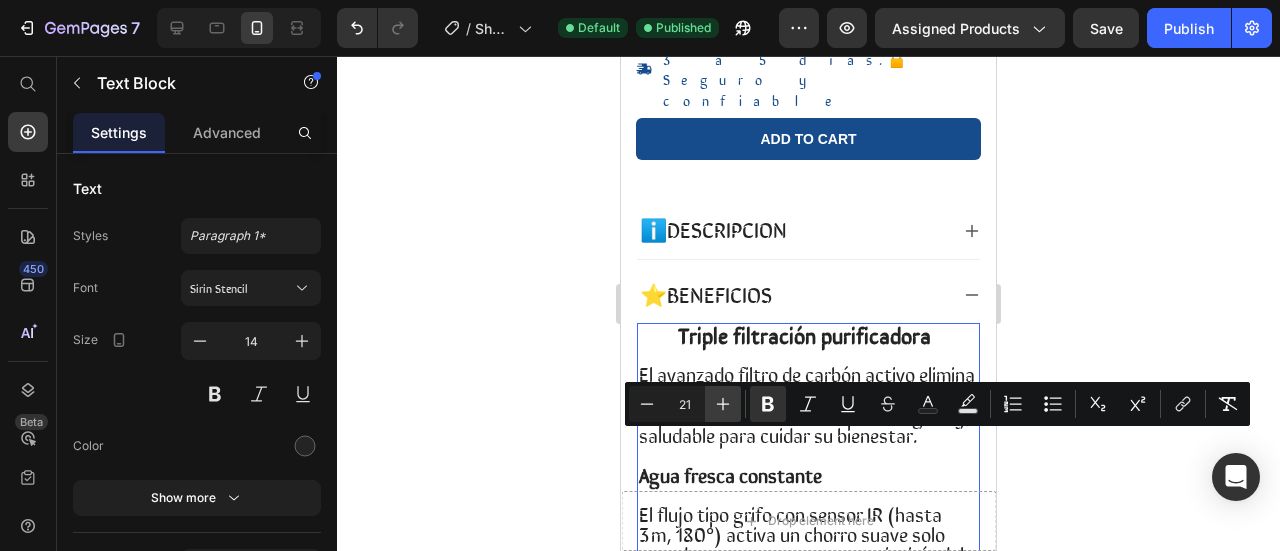drag, startPoint x: 713, startPoint y: 405, endPoint x: 117, endPoint y: 290, distance: 606.9934 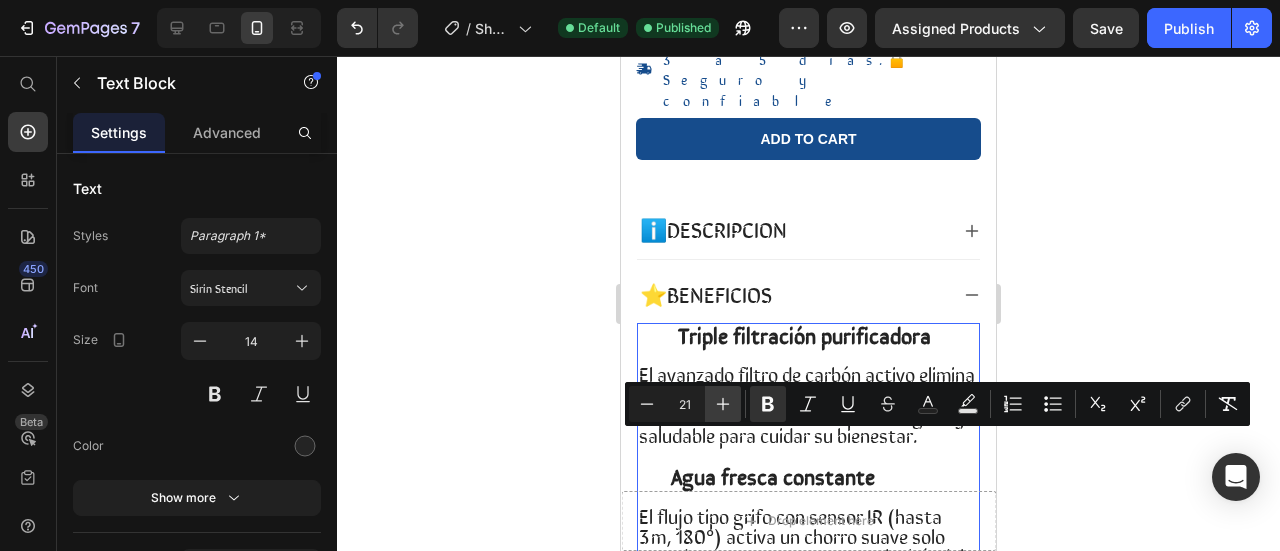type on "22" 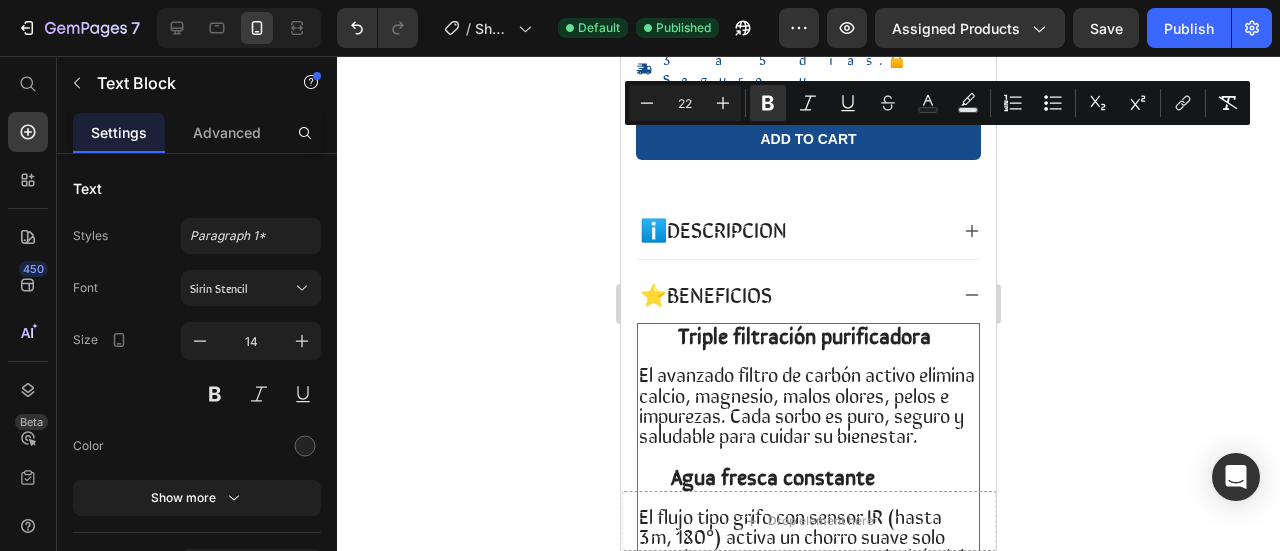 scroll, scrollTop: 989, scrollLeft: 0, axis: vertical 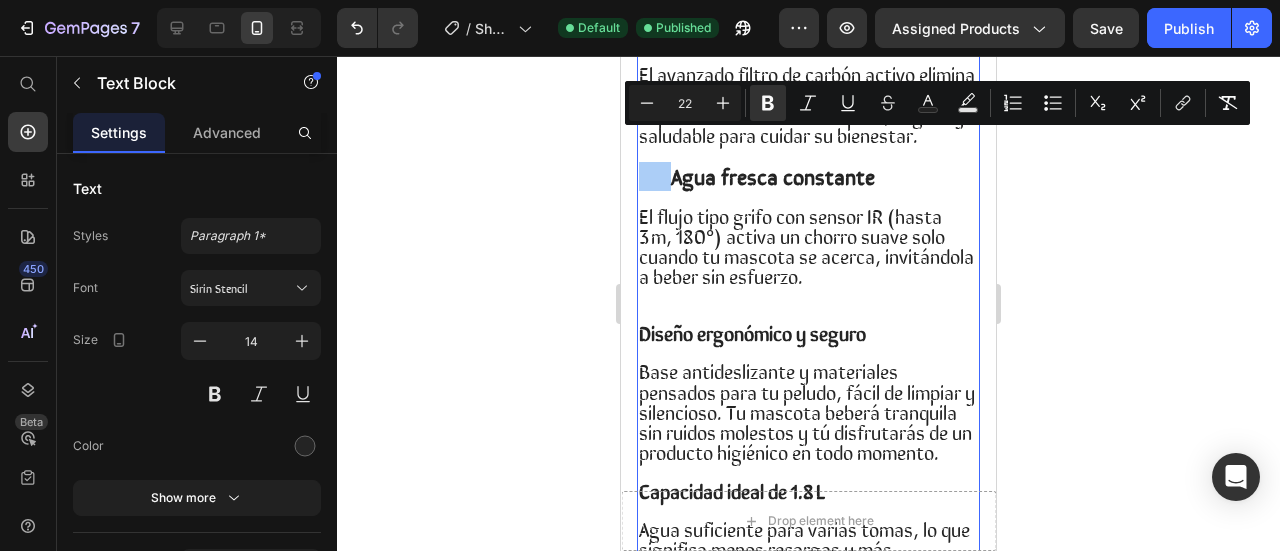 click 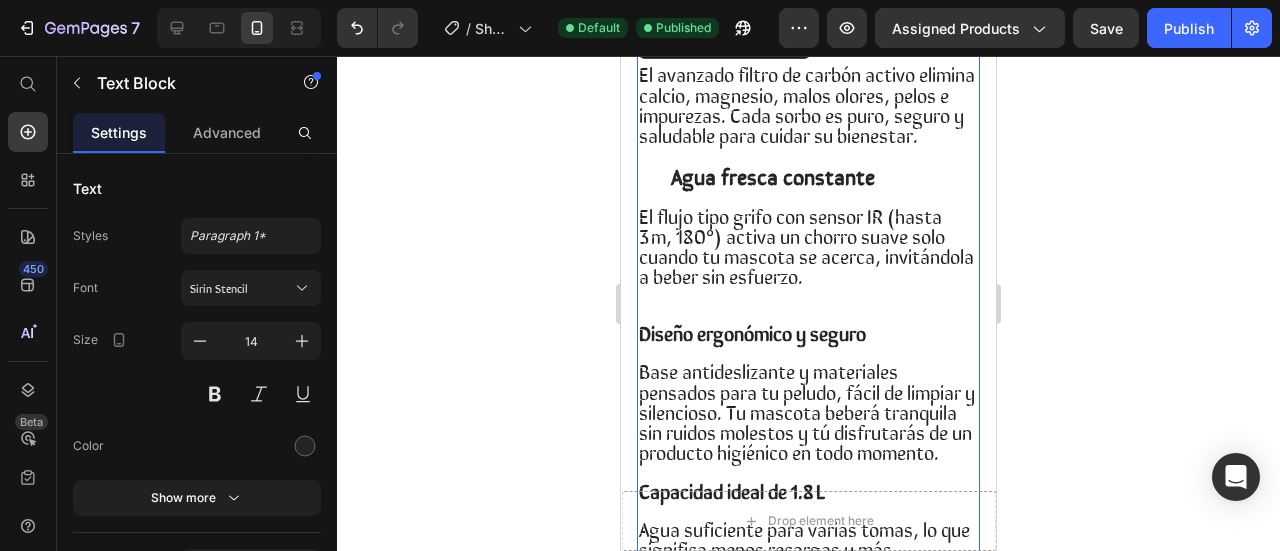 drag, startPoint x: 910, startPoint y: 309, endPoint x: 896, endPoint y: 315, distance: 15.231546 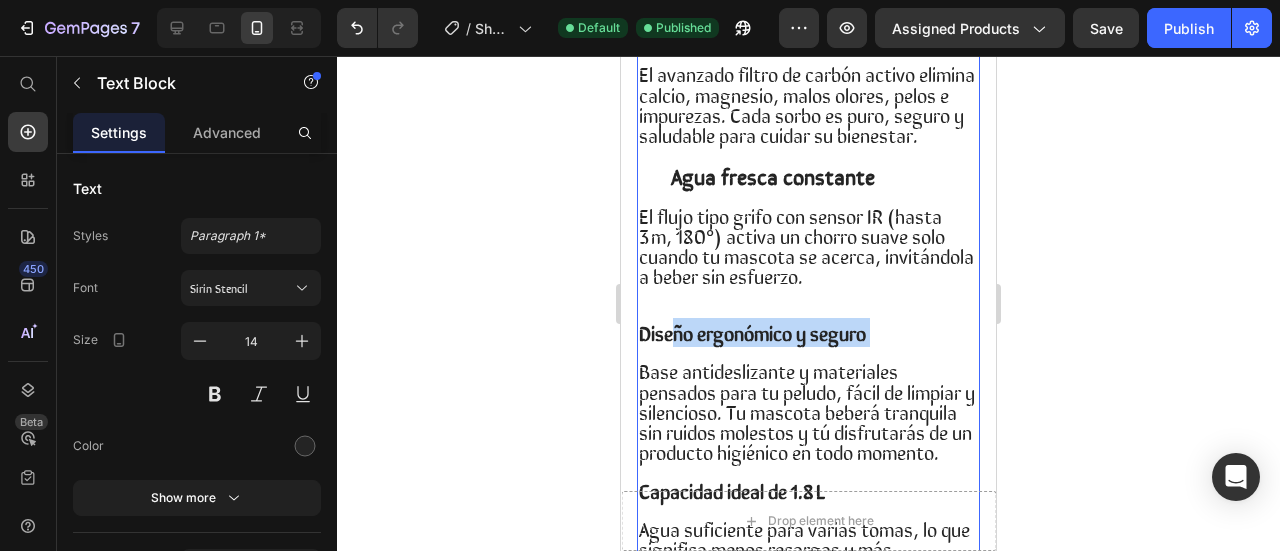 drag, startPoint x: 897, startPoint y: 312, endPoint x: 657, endPoint y: 319, distance: 240.10207 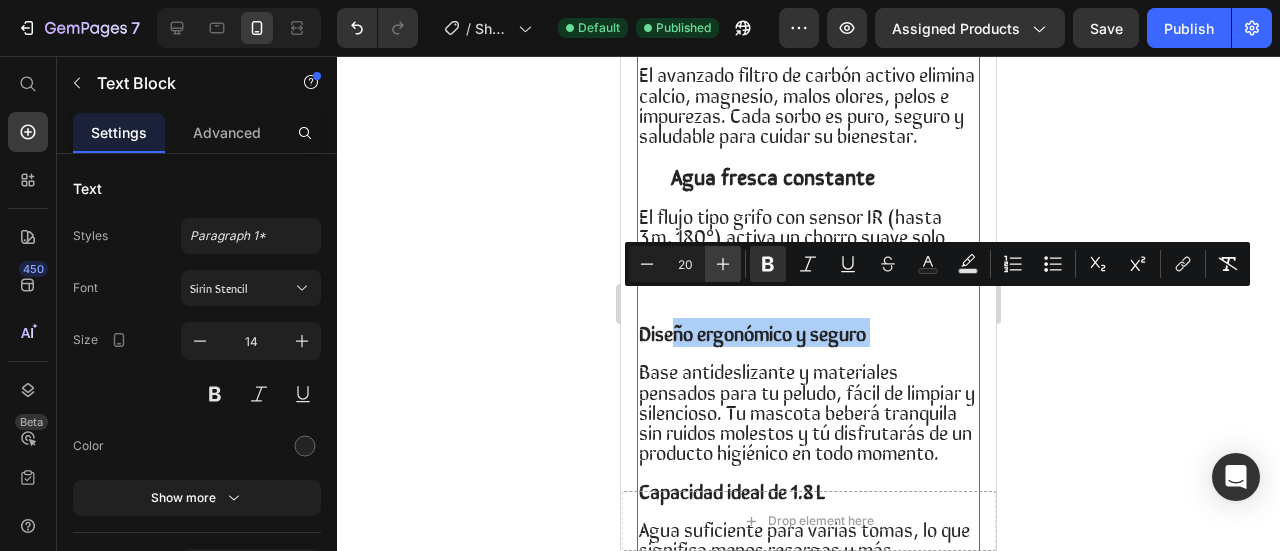 click 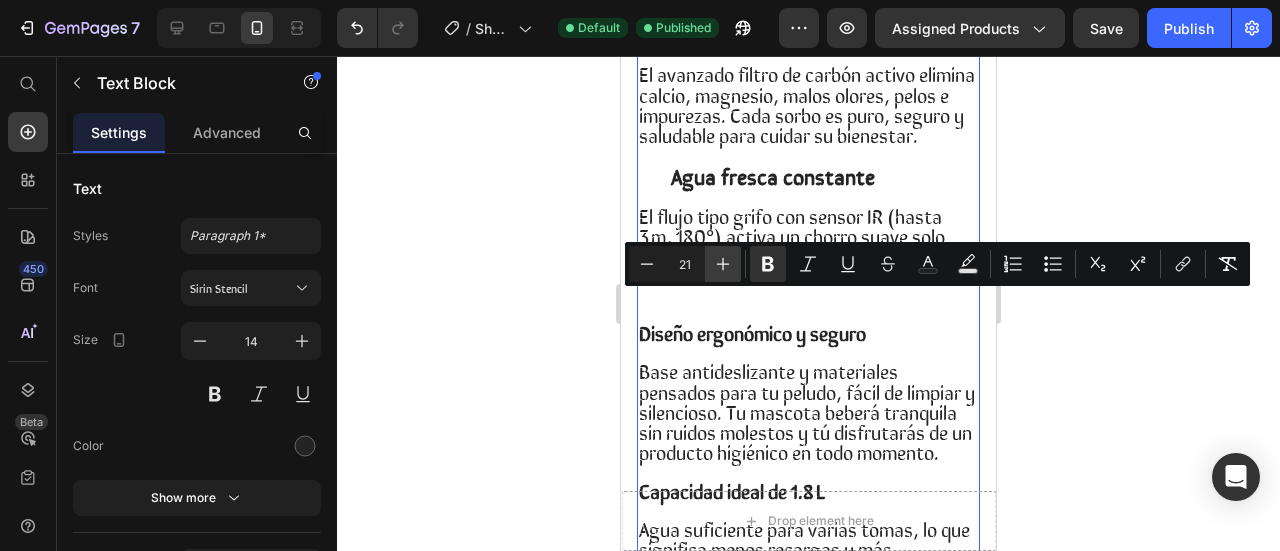 click 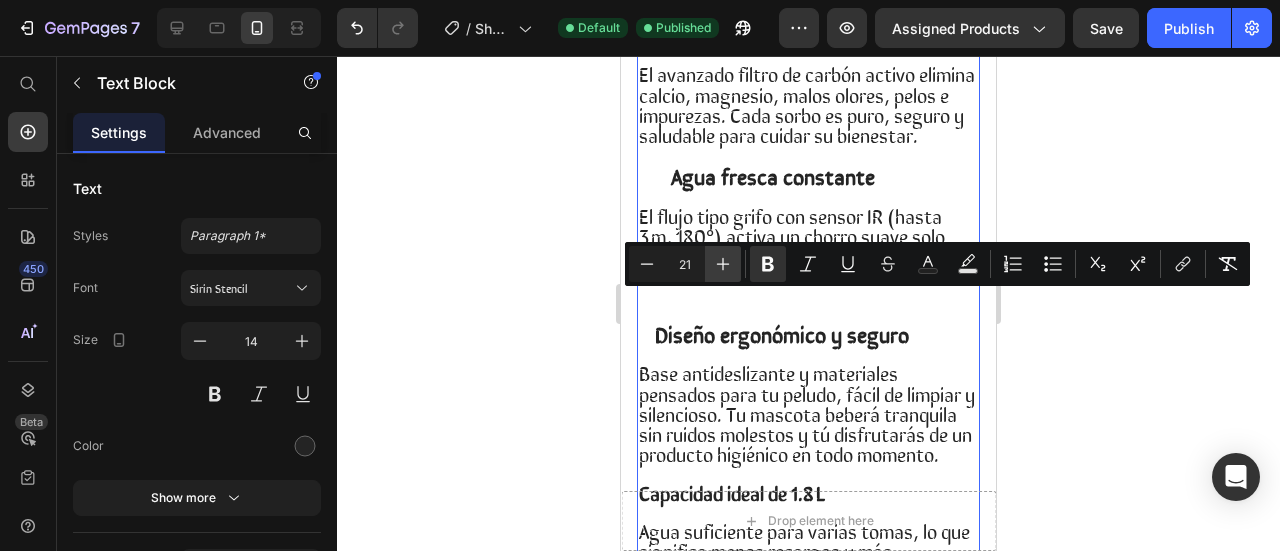 type on "22" 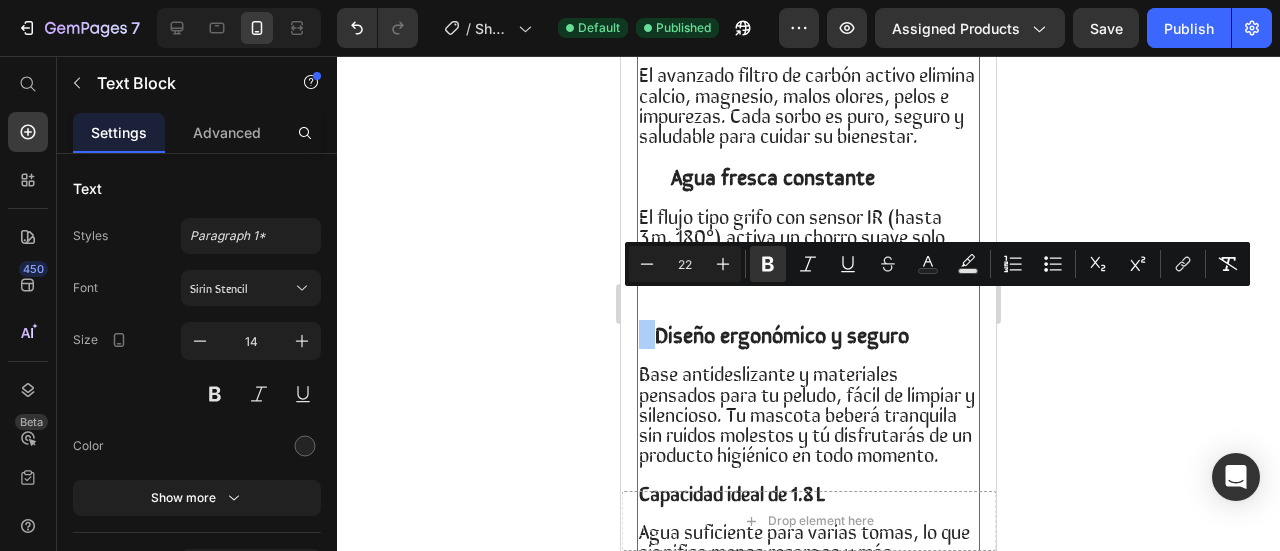 drag, startPoint x: 540, startPoint y: 372, endPoint x: 606, endPoint y: 362, distance: 66.75328 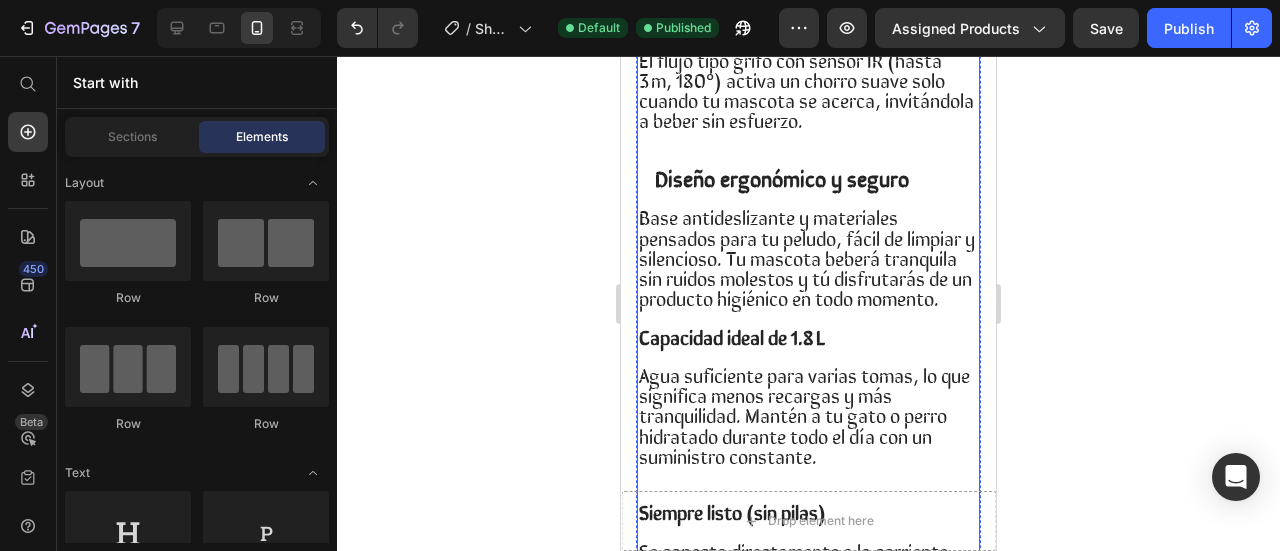 scroll, scrollTop: 1189, scrollLeft: 0, axis: vertical 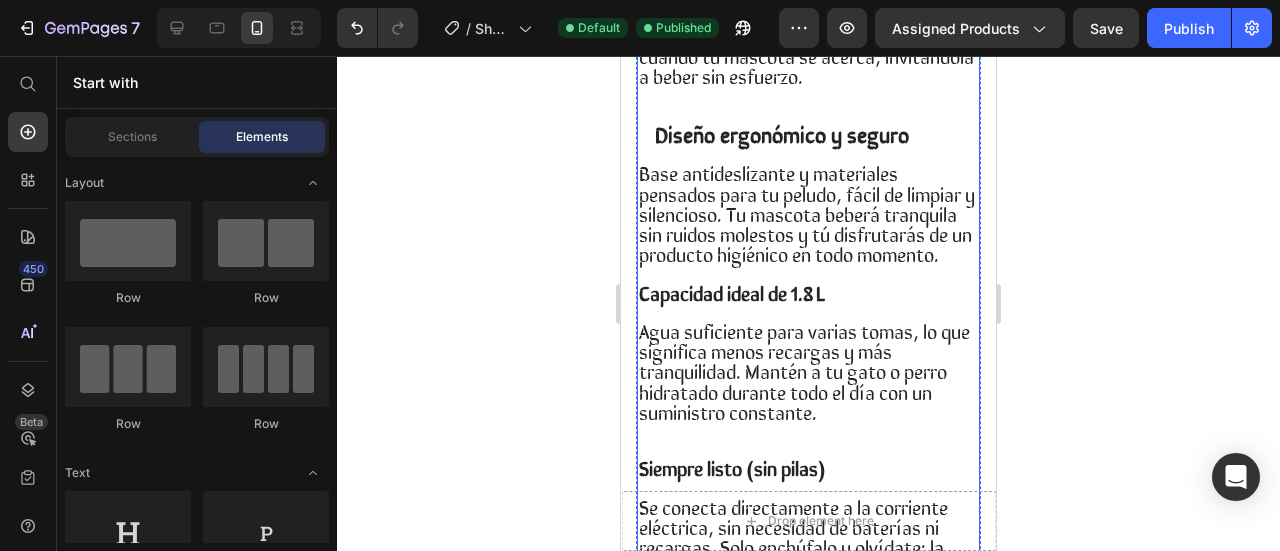 click on "Capacidad ideal de 1.8 L" at bounding box center (734, 292) 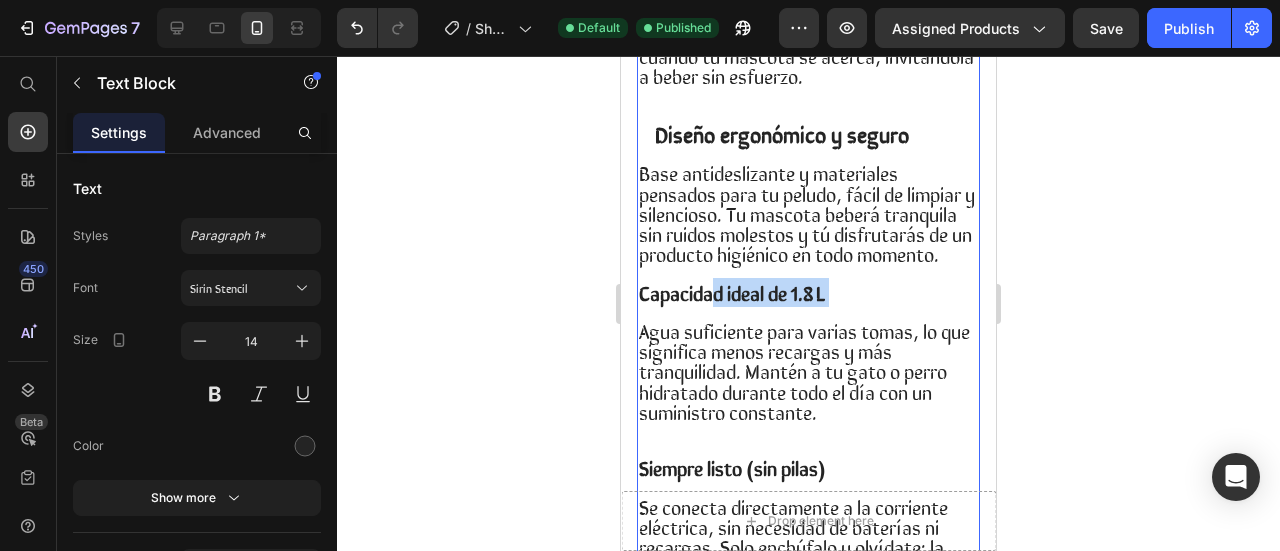 drag, startPoint x: 872, startPoint y: 292, endPoint x: 670, endPoint y: 292, distance: 202 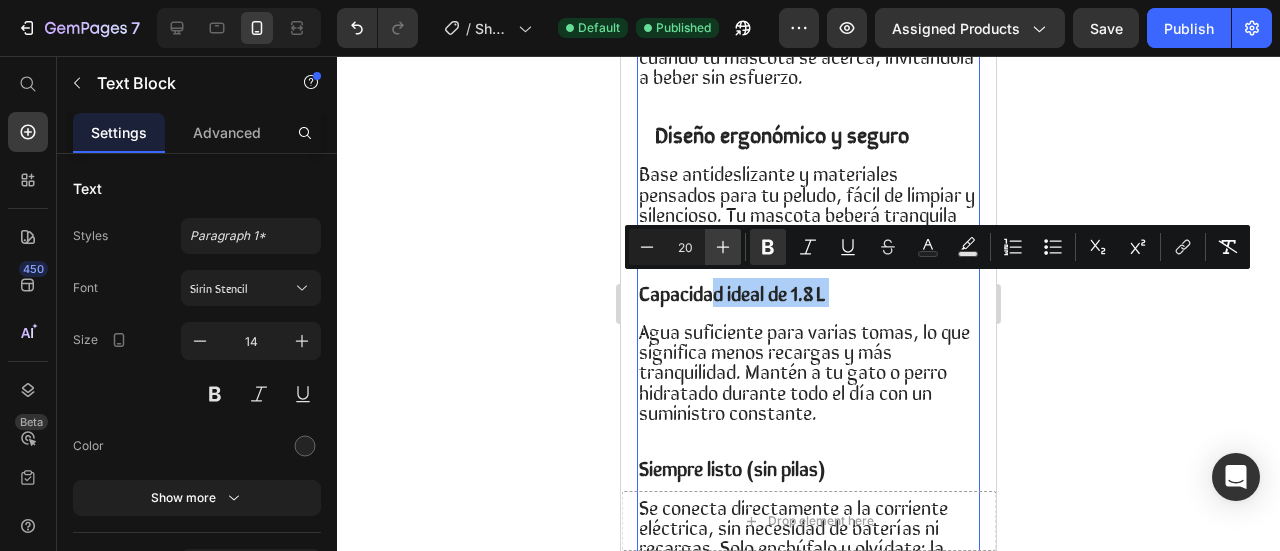 click 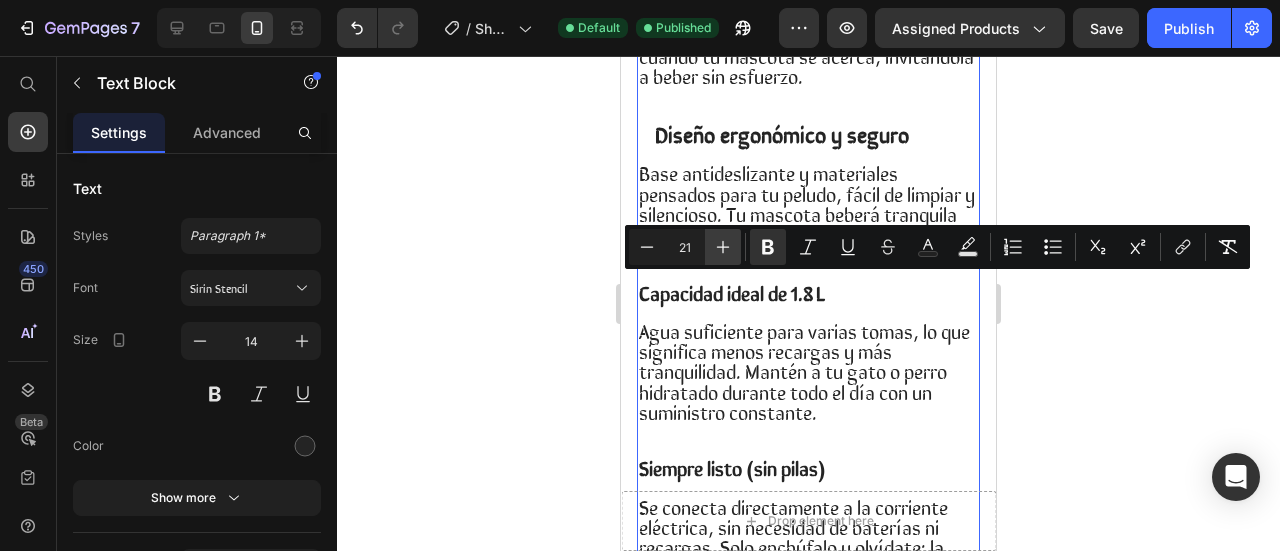click 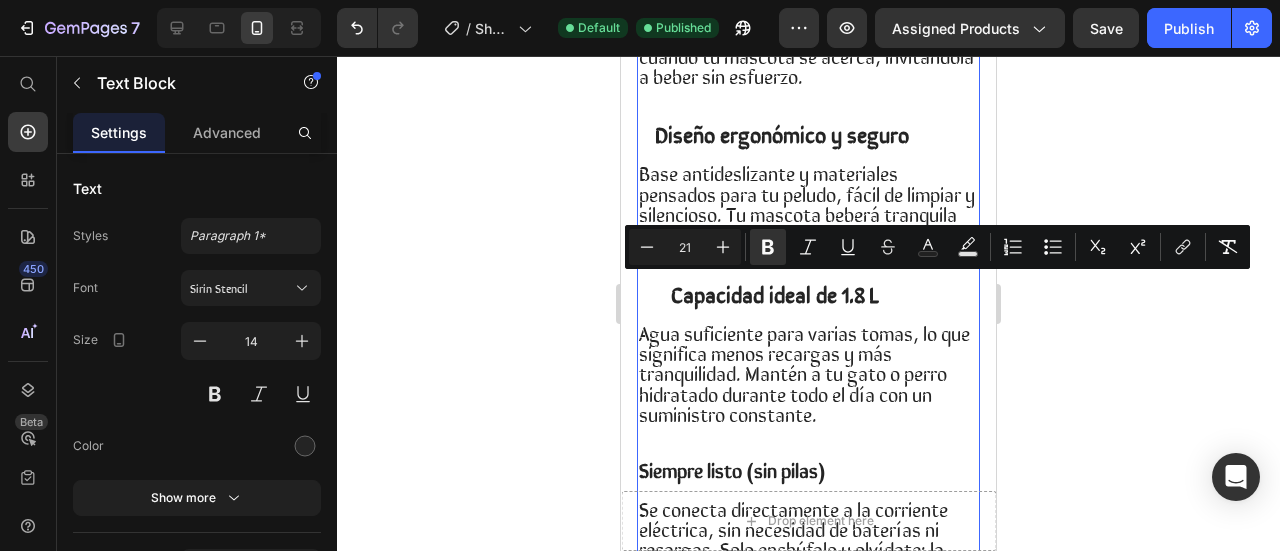 type on "22" 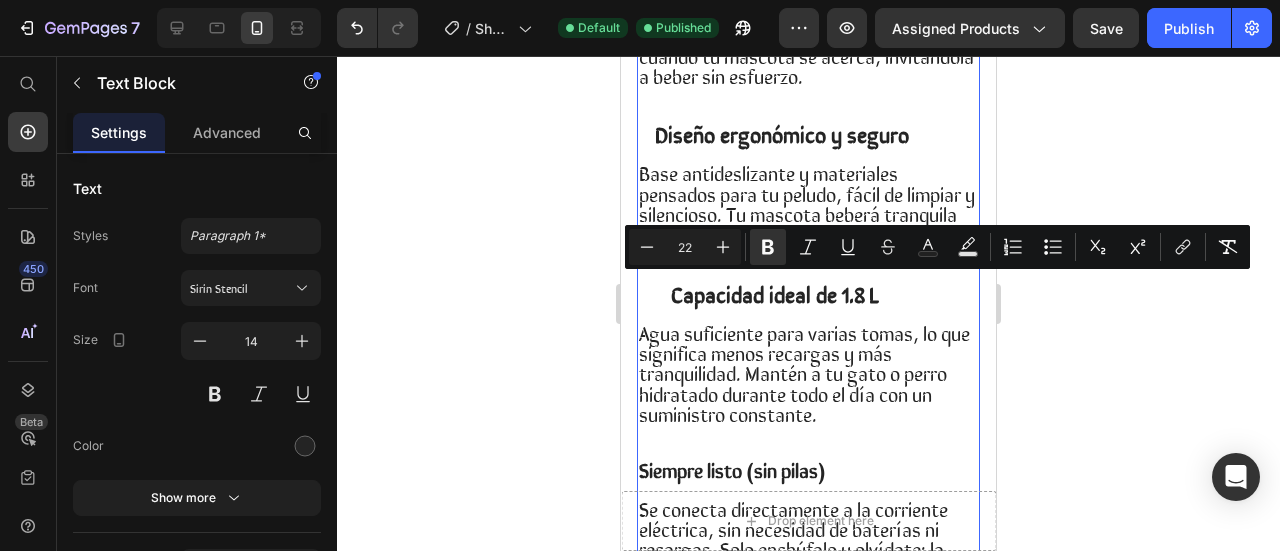 click 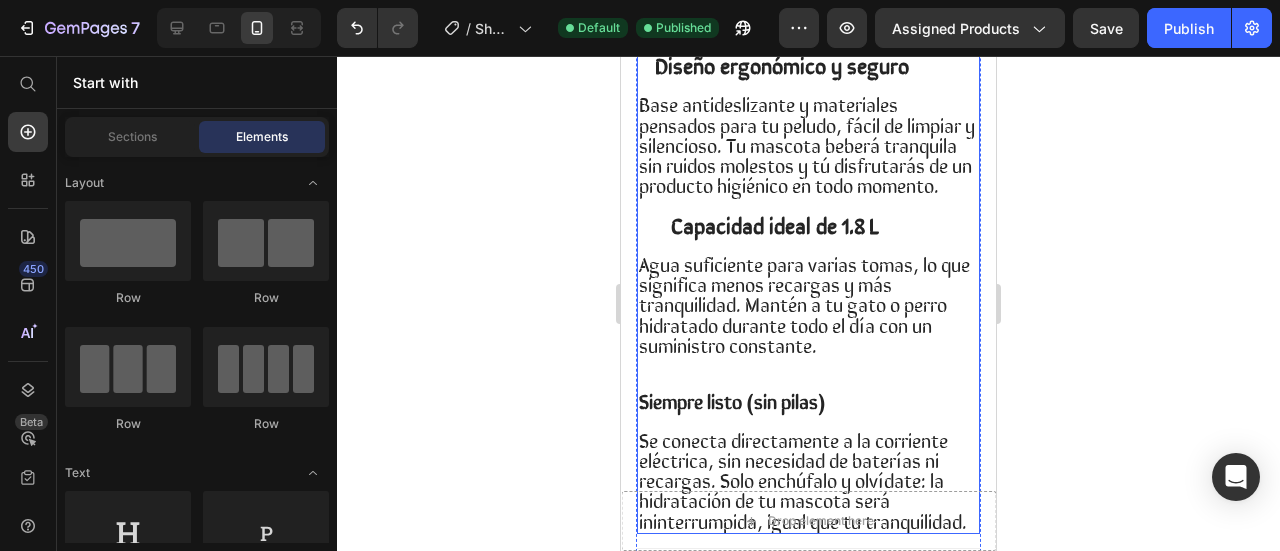 scroll, scrollTop: 1289, scrollLeft: 0, axis: vertical 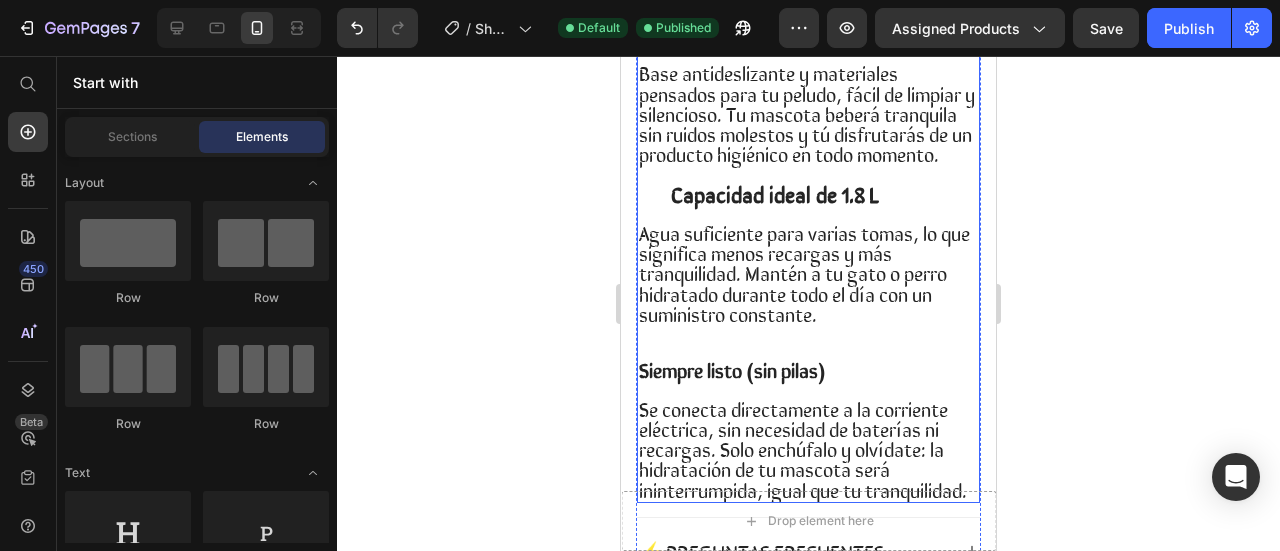 click on "Siempre listo (sin pilas)" at bounding box center [808, 371] 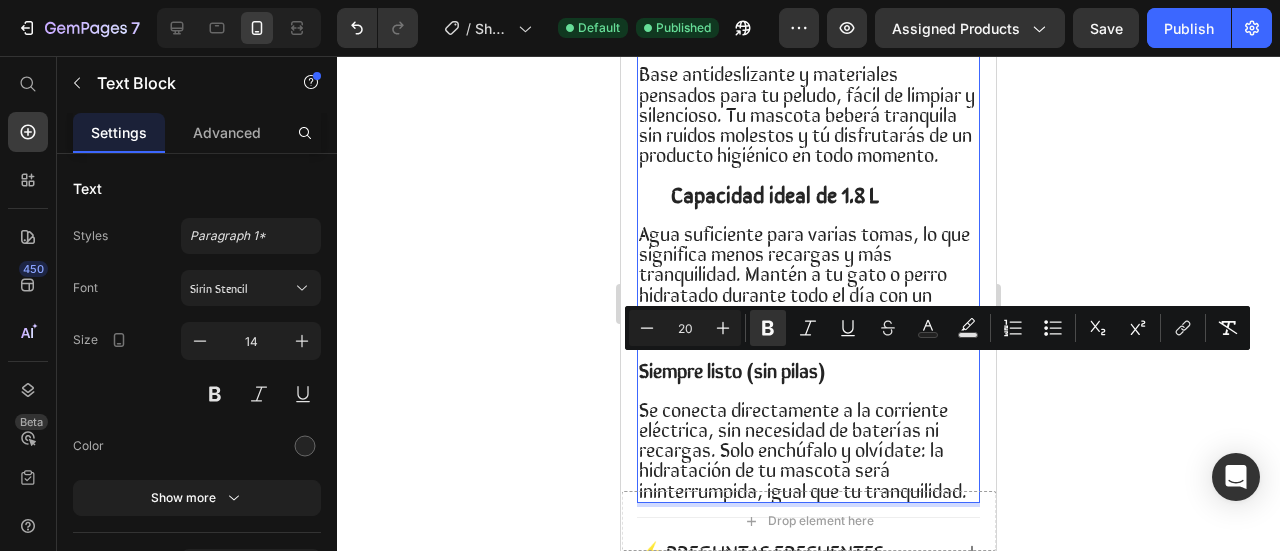 drag, startPoint x: 887, startPoint y: 370, endPoint x: 678, endPoint y: 373, distance: 209.02153 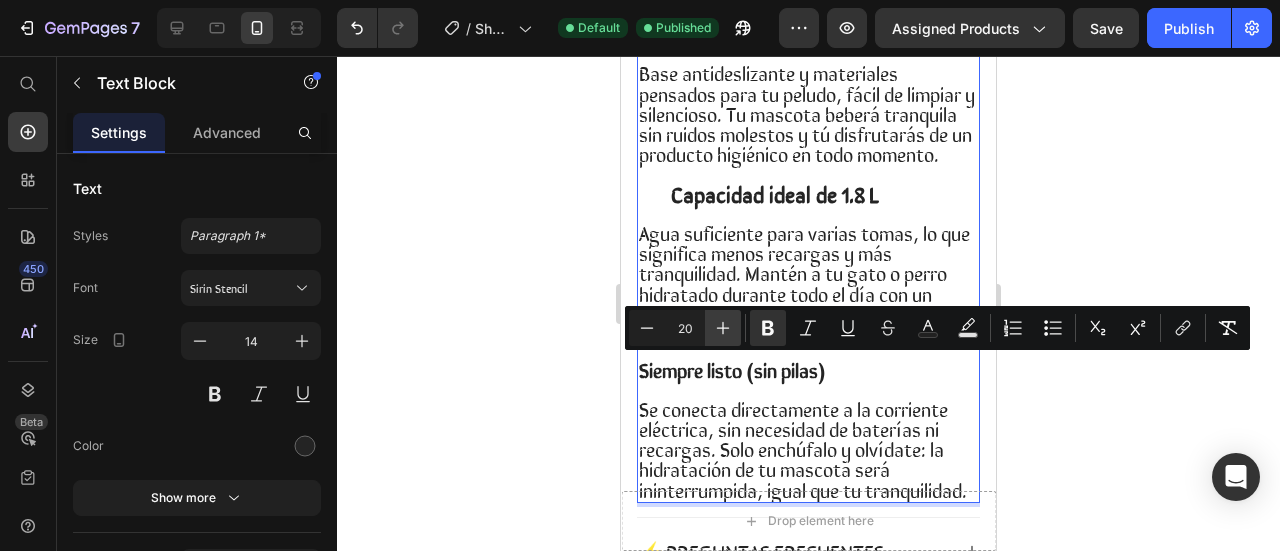 click 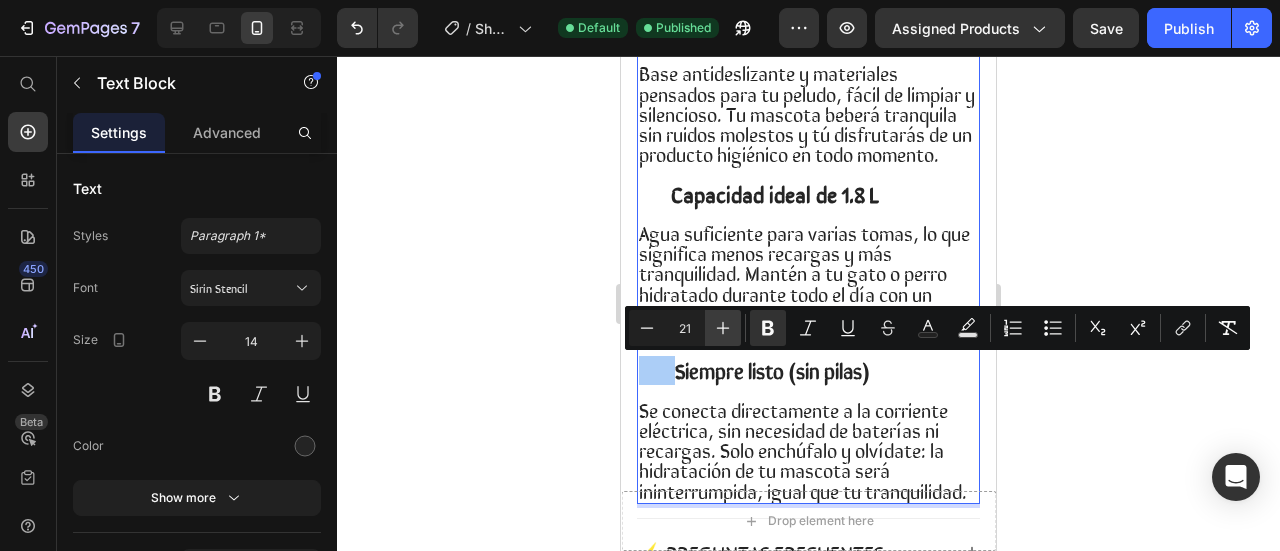 click 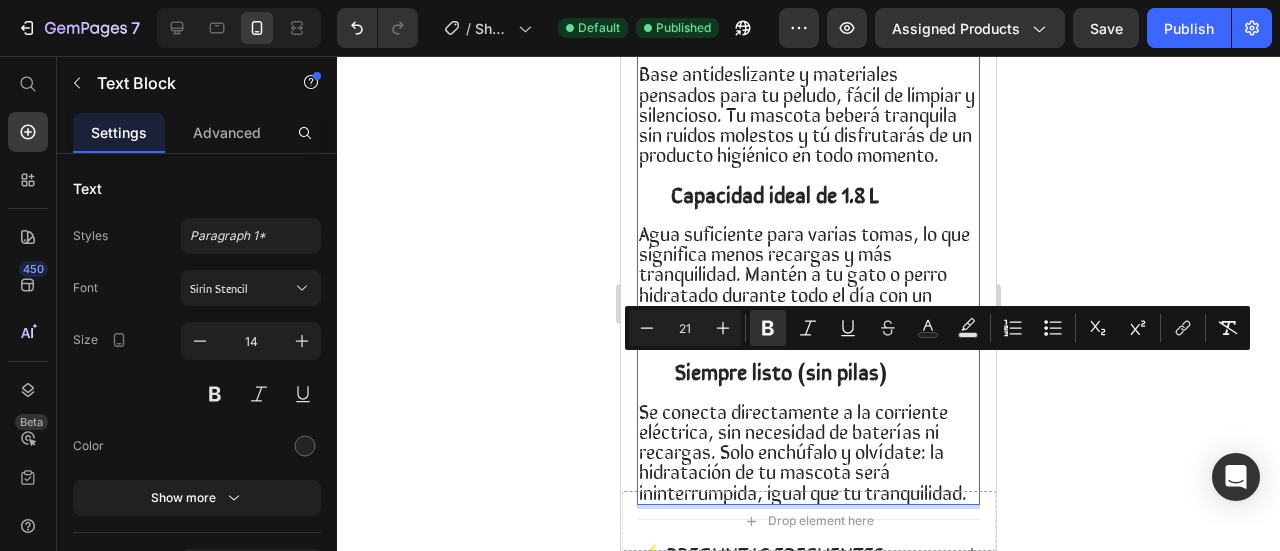 type on "22" 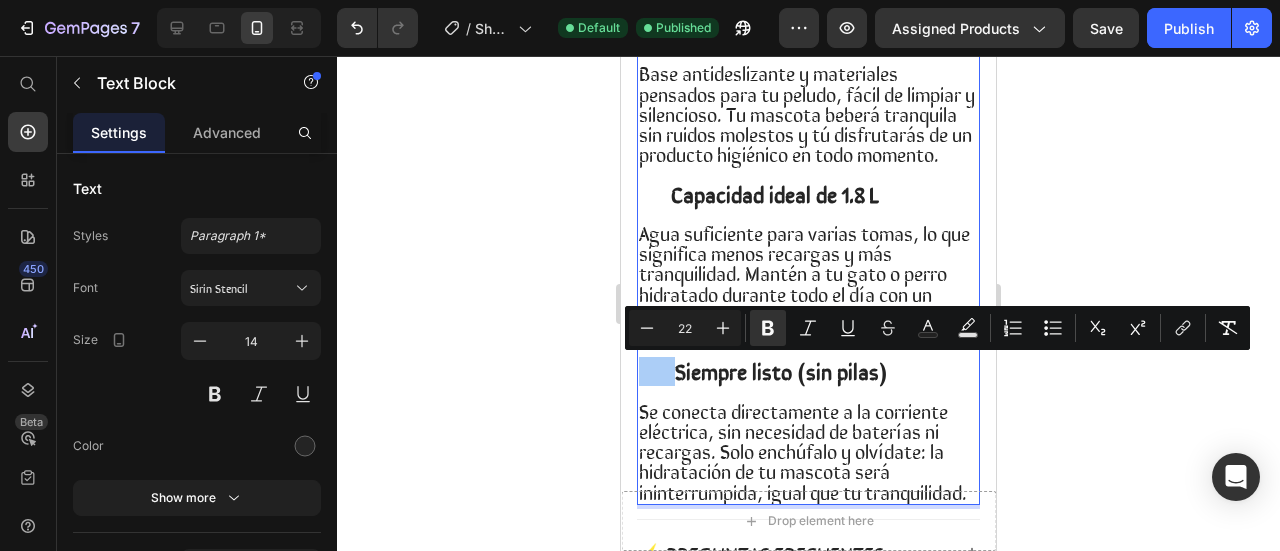 click 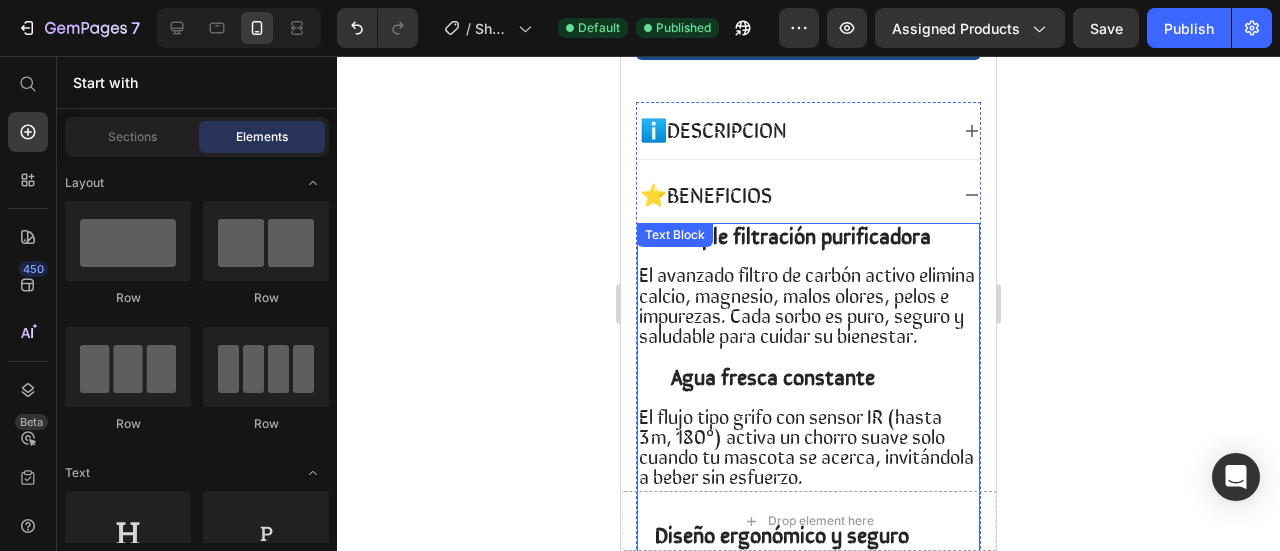 scroll, scrollTop: 889, scrollLeft: 0, axis: vertical 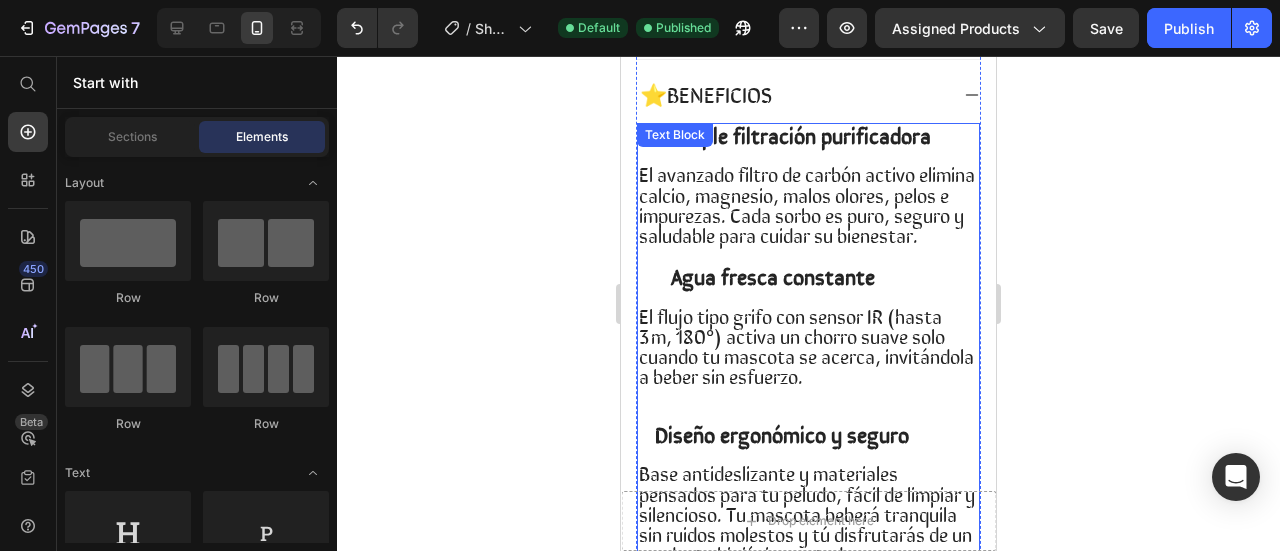 click on "Agua fresca constante" at bounding box center (773, 275) 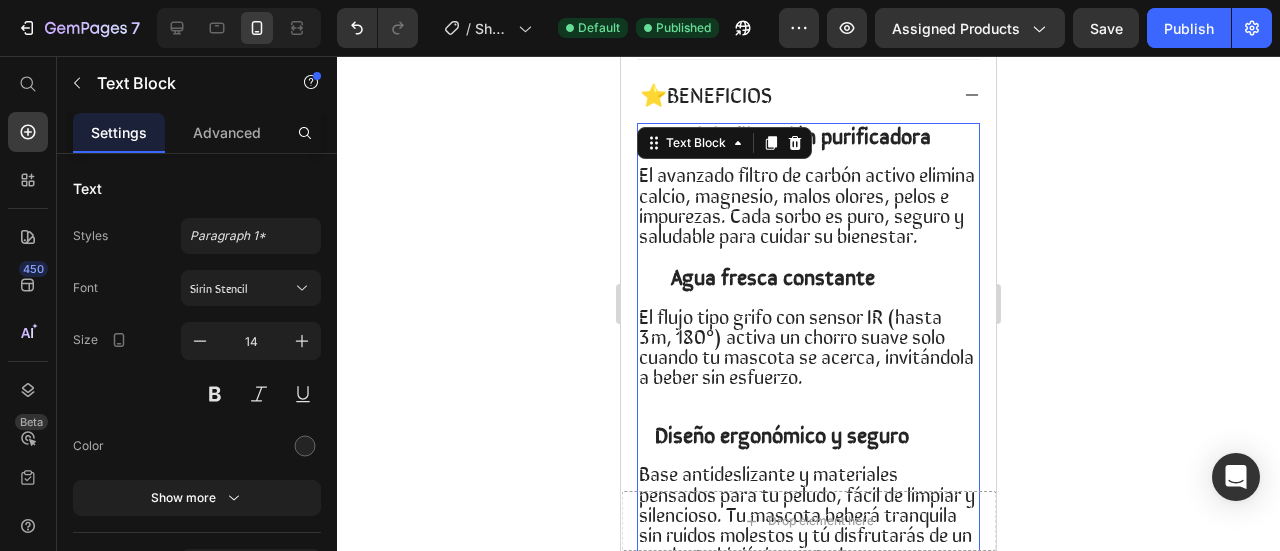 drag, startPoint x: 924, startPoint y: 243, endPoint x: 910, endPoint y: 254, distance: 17.804493 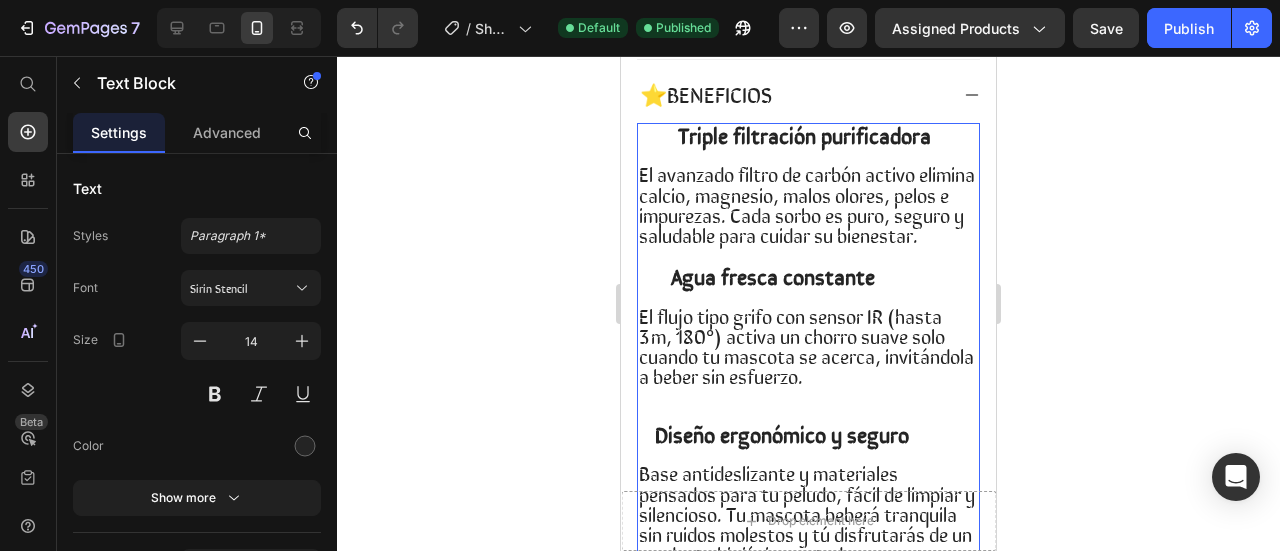 drag, startPoint x: 906, startPoint y: 255, endPoint x: 700, endPoint y: 263, distance: 206.15529 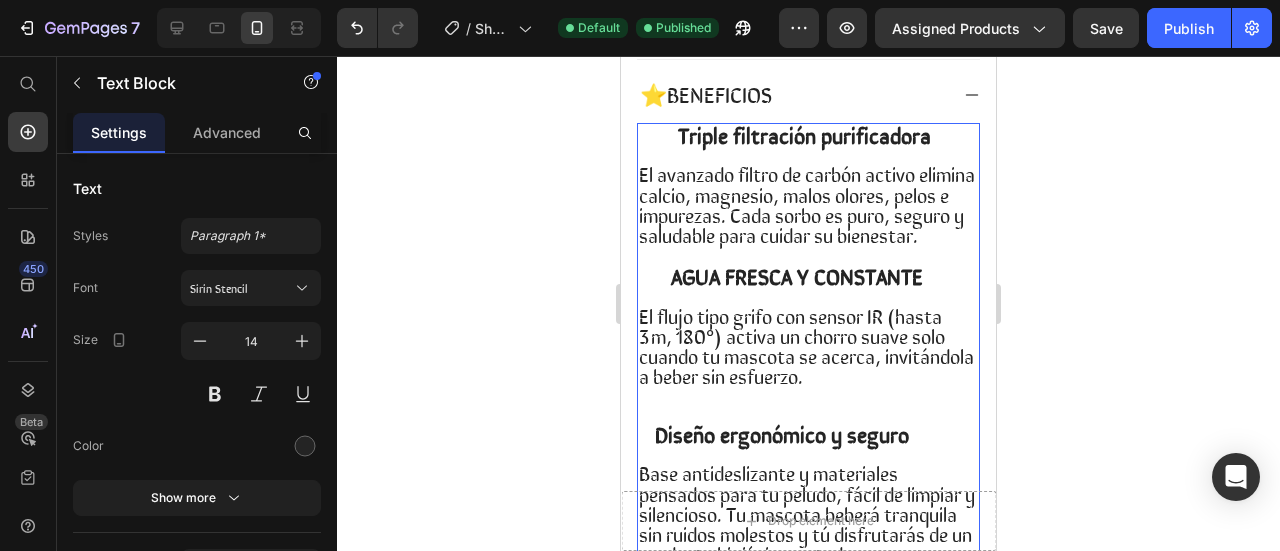 click on "AGUA FRESCA Y CONSTANTE" at bounding box center [797, 275] 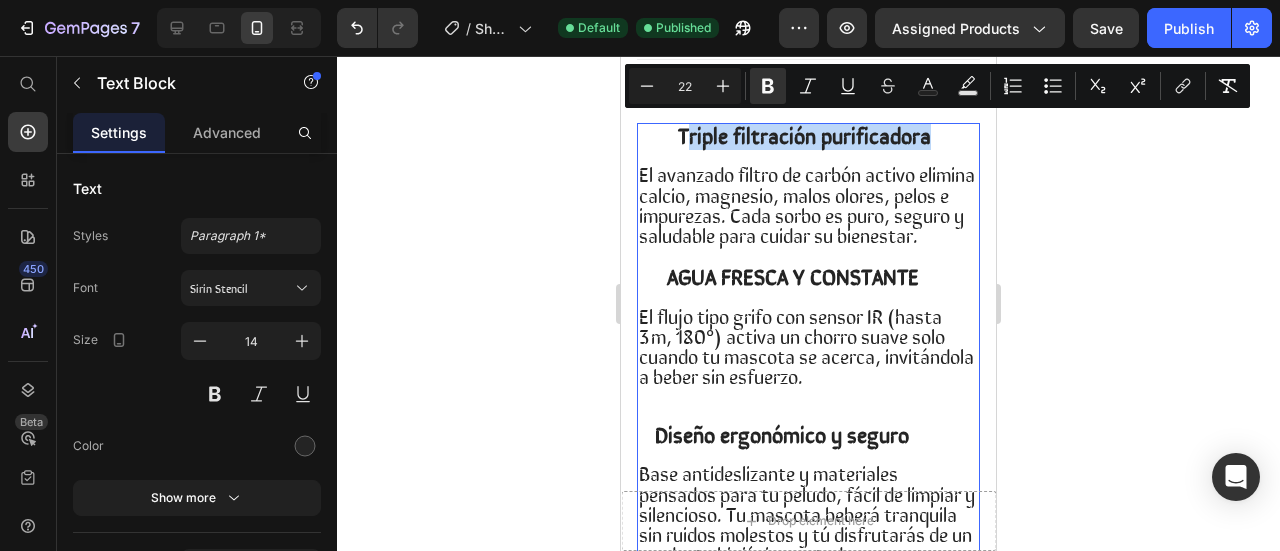 drag, startPoint x: 690, startPoint y: 90, endPoint x: 1548, endPoint y: 143, distance: 859.6354 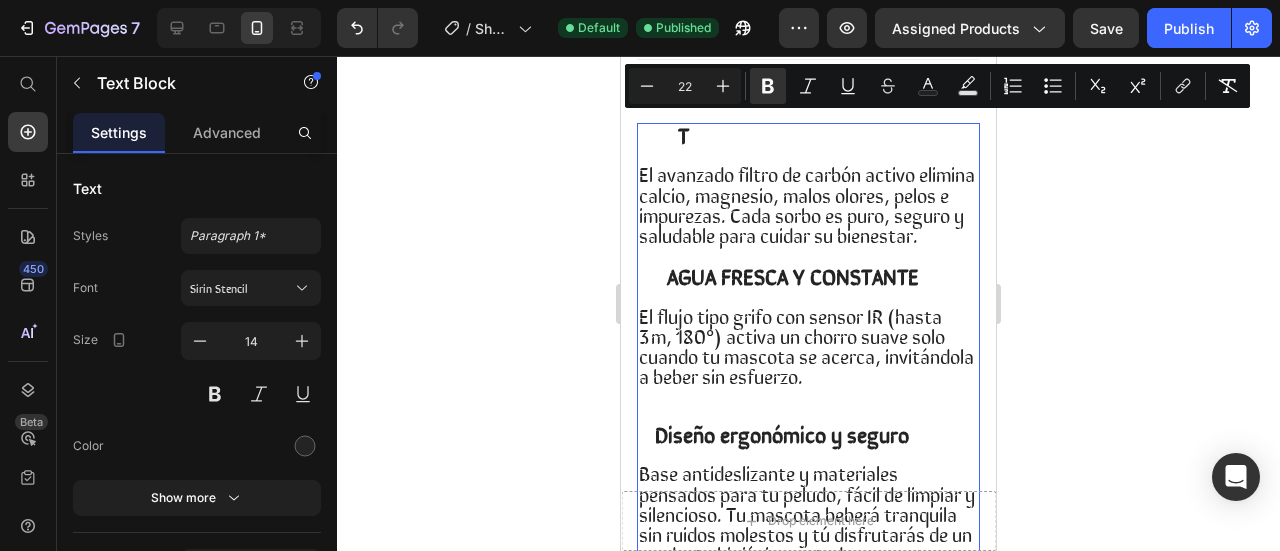 scroll, scrollTop: 882, scrollLeft: 0, axis: vertical 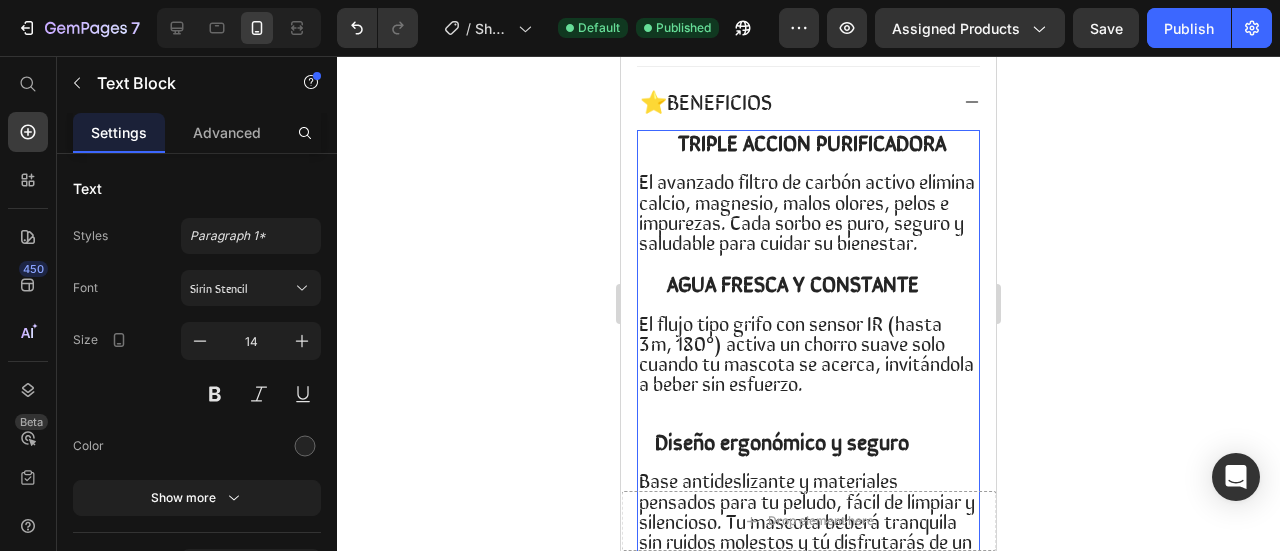 click on "TRIPLE ACCION PURIFICADORA" at bounding box center (812, 141) 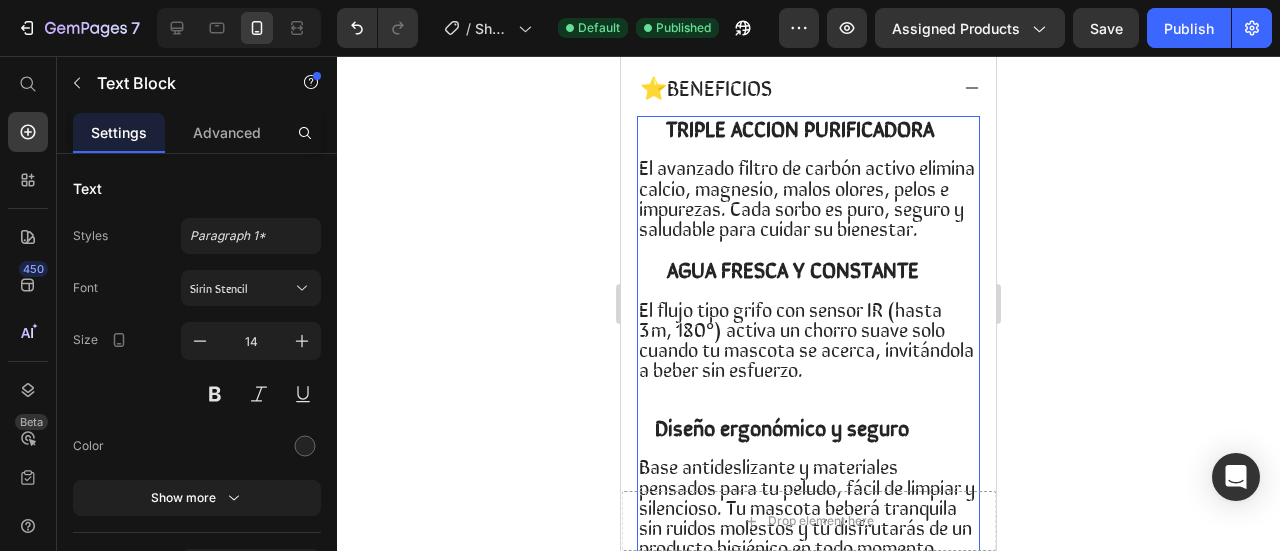 scroll, scrollTop: 982, scrollLeft: 0, axis: vertical 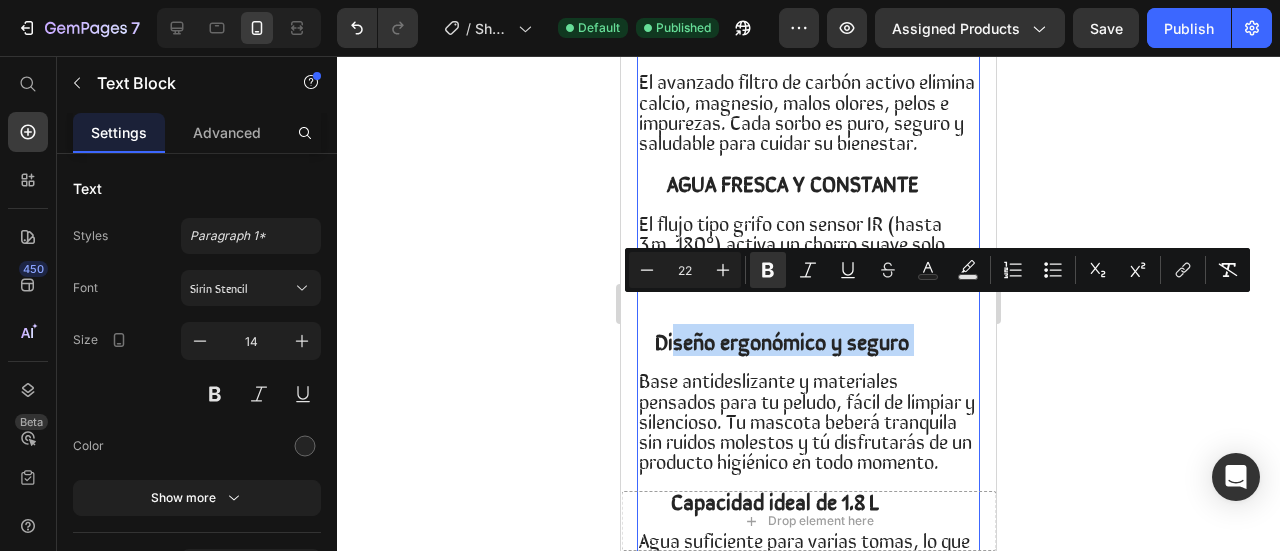 drag, startPoint x: 674, startPoint y: 319, endPoint x: 924, endPoint y: 325, distance: 250.07199 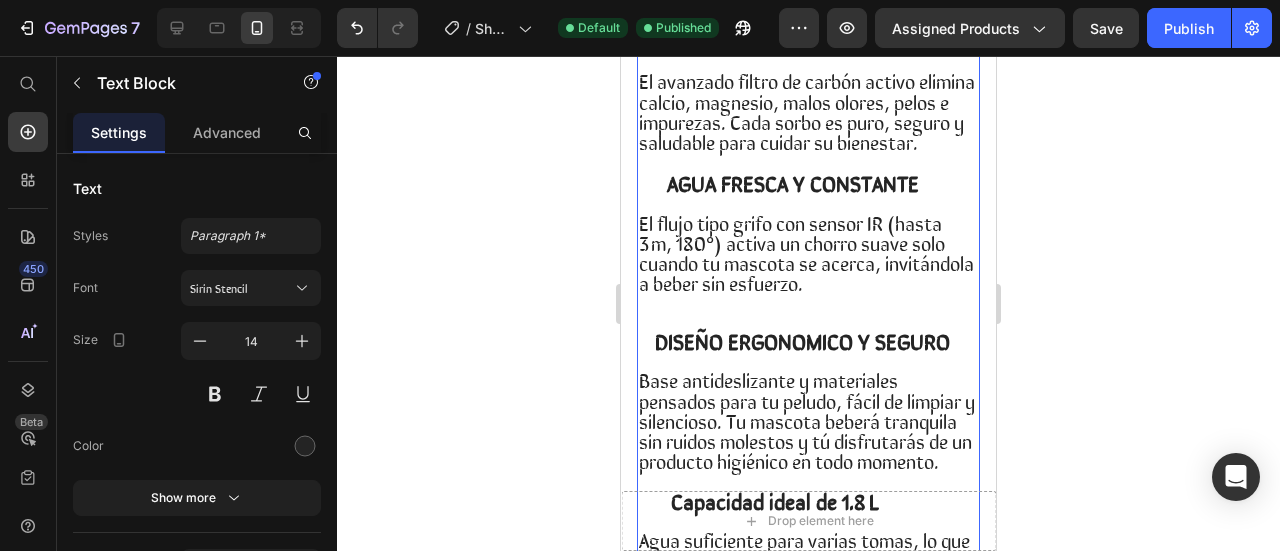 click on "DISEÑO ERGONOMICO Y SEGURO" at bounding box center [802, 340] 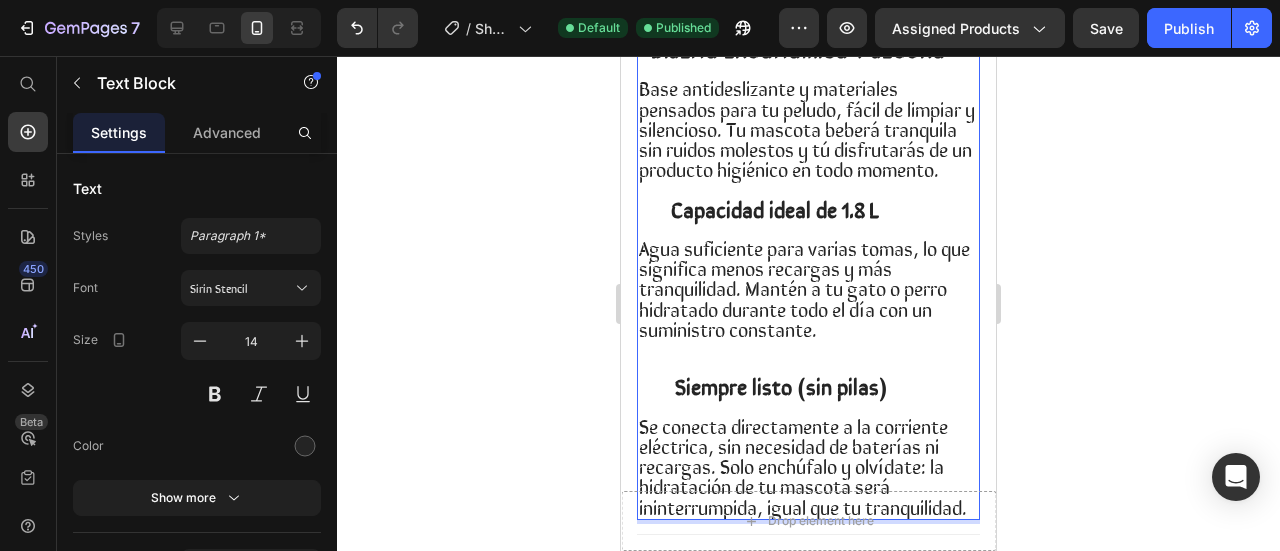 scroll, scrollTop: 1282, scrollLeft: 0, axis: vertical 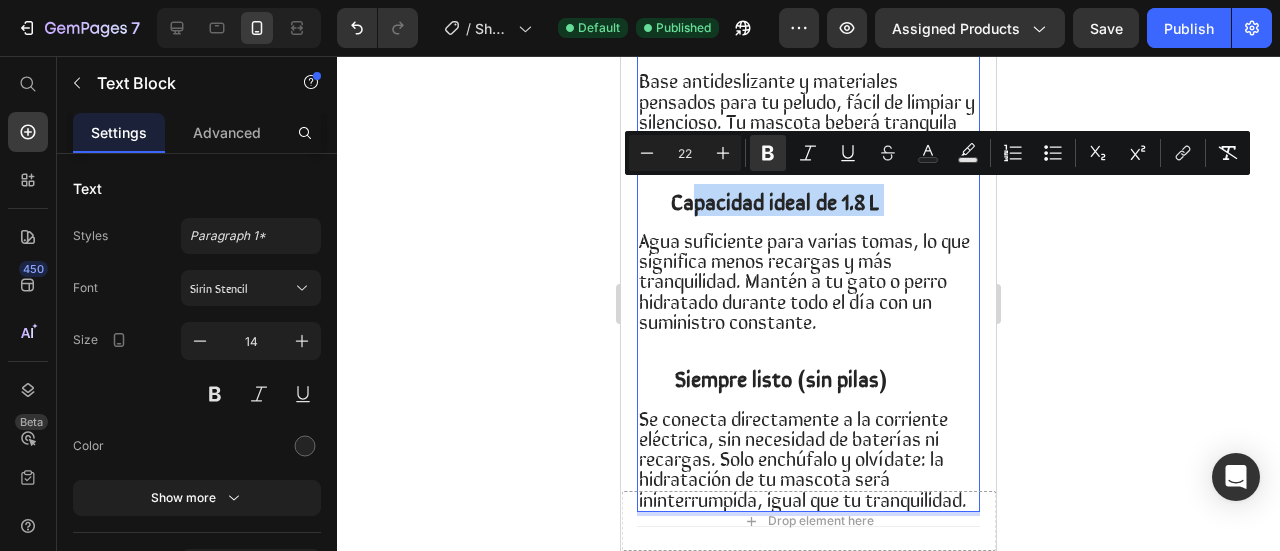 drag, startPoint x: 896, startPoint y: 201, endPoint x: 736, endPoint y: 201, distance: 160 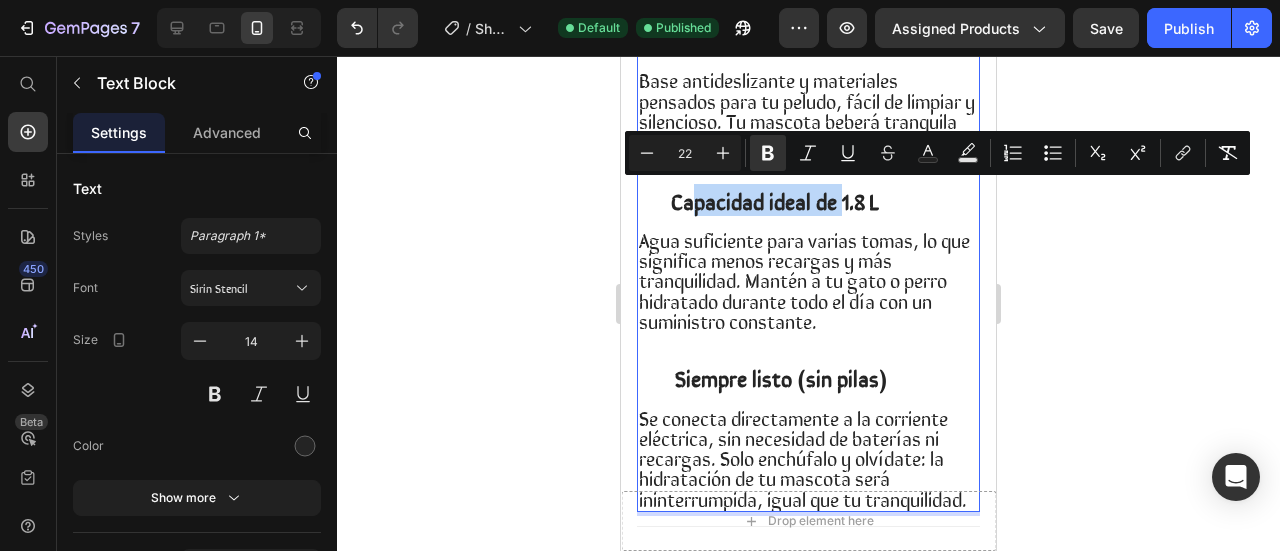 drag, startPoint x: 842, startPoint y: 211, endPoint x: 690, endPoint y: 210, distance: 152.0033 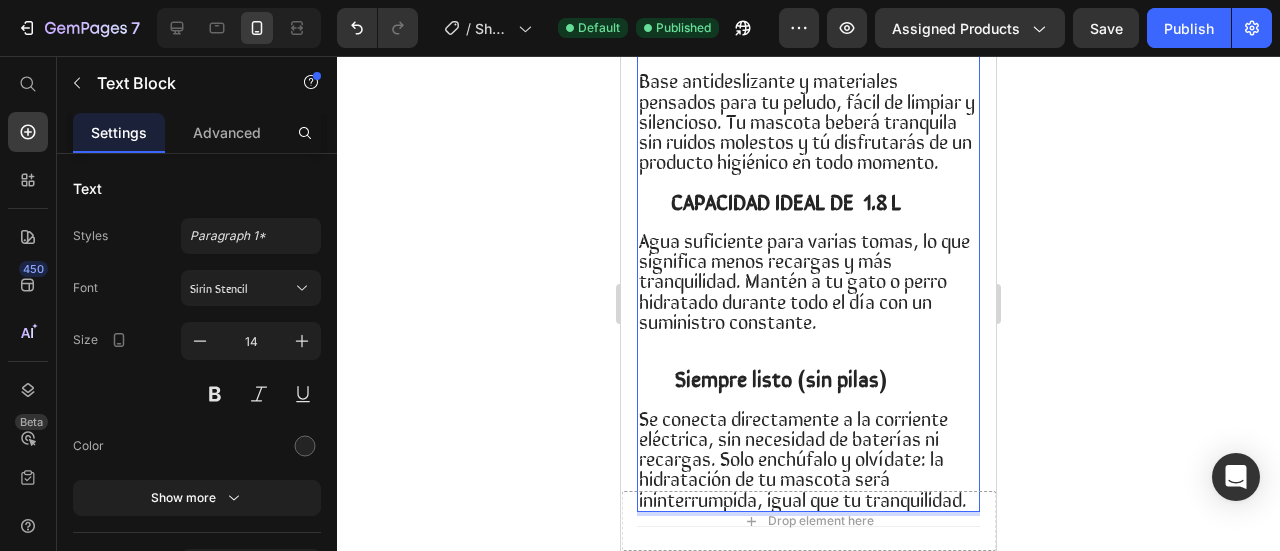 click on "Siempre listo (sin pilas)" at bounding box center [781, 377] 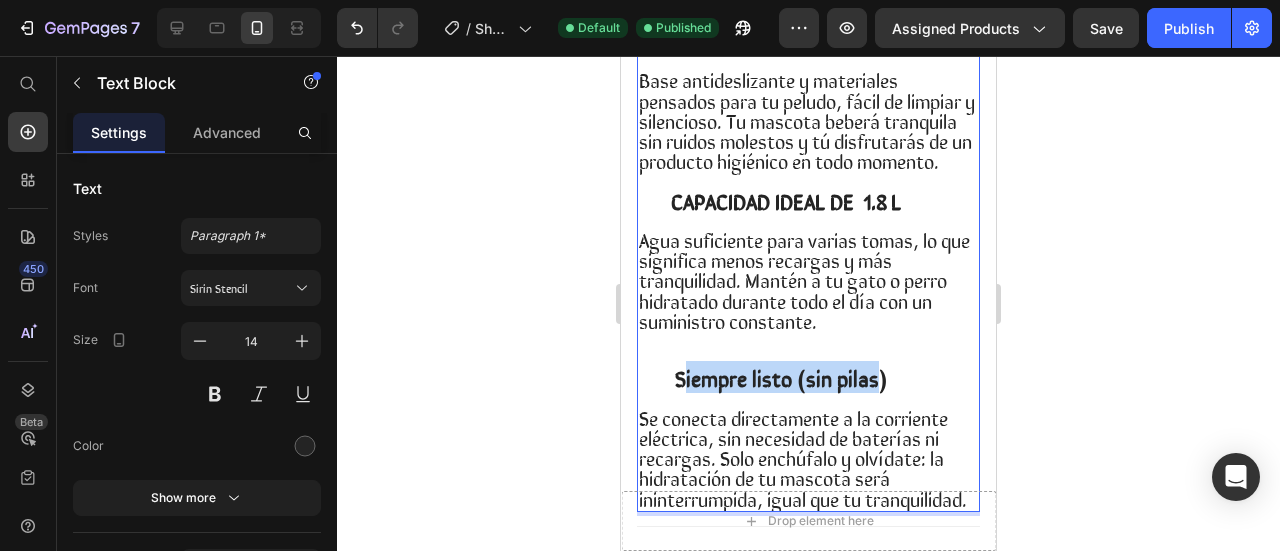 drag, startPoint x: 686, startPoint y: 387, endPoint x: 871, endPoint y: 387, distance: 185 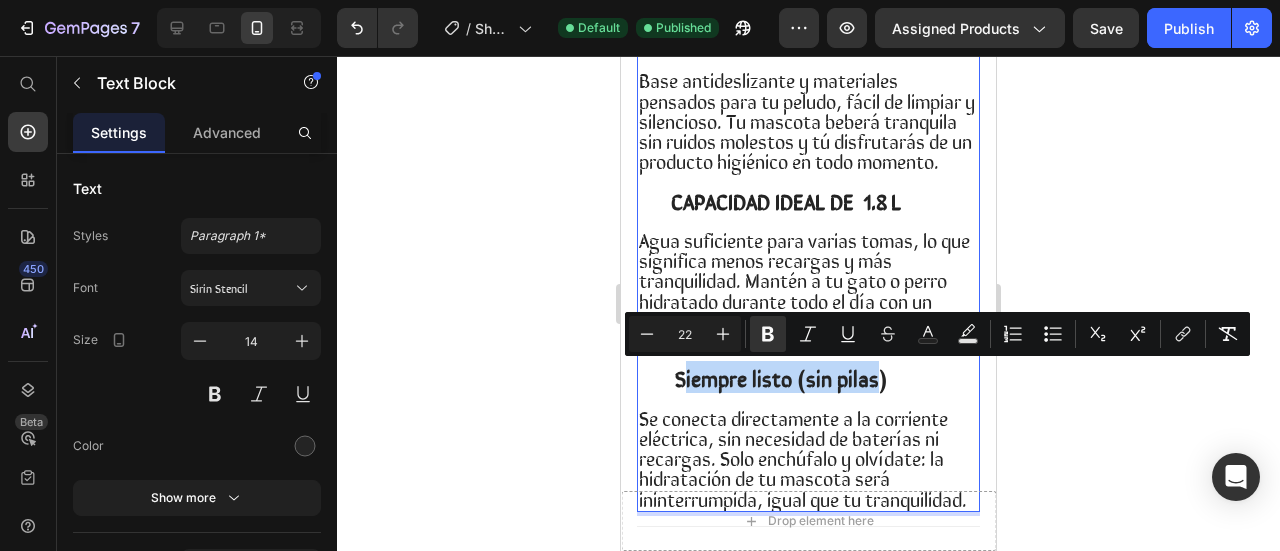 drag, startPoint x: 853, startPoint y: 391, endPoint x: 842, endPoint y: 391, distance: 11 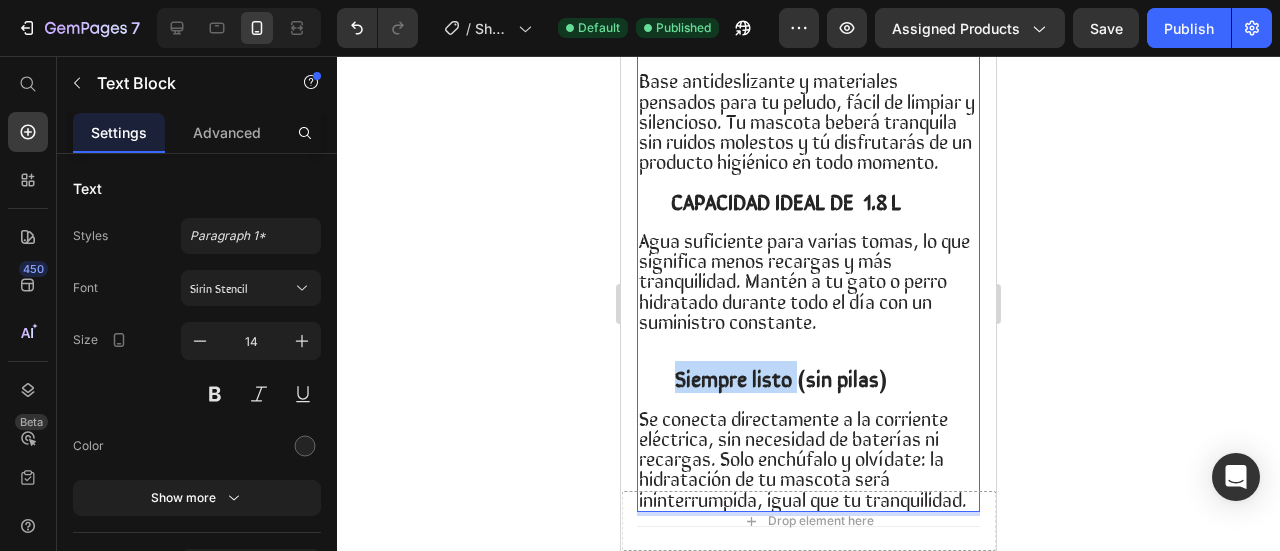drag, startPoint x: 798, startPoint y: 386, endPoint x: 680, endPoint y: 386, distance: 118 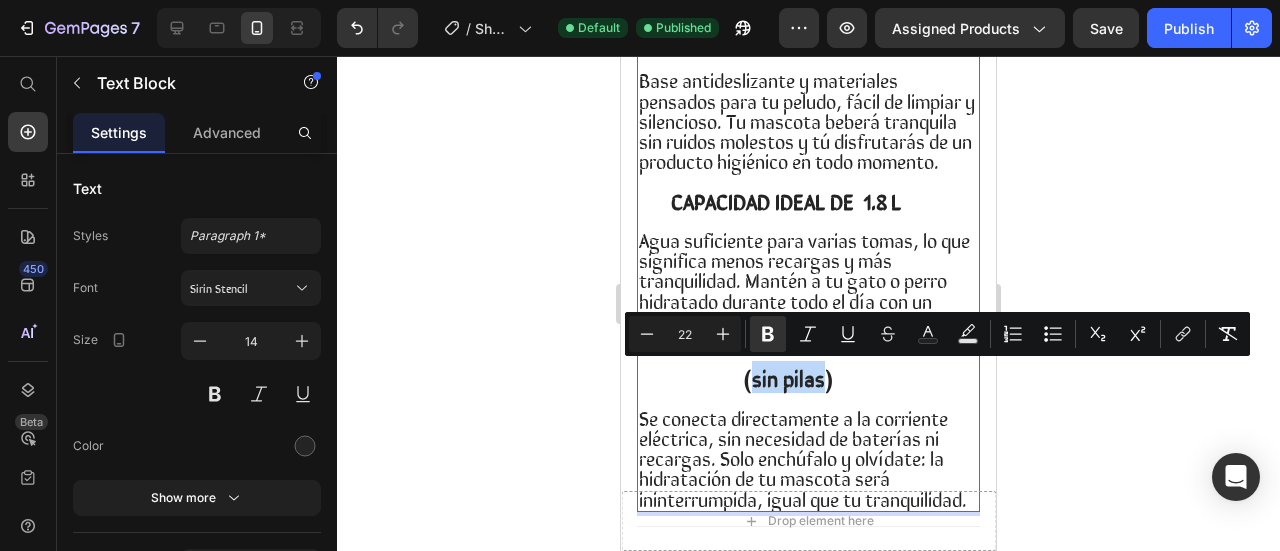 drag, startPoint x: 828, startPoint y: 380, endPoint x: 760, endPoint y: 381, distance: 68.007355 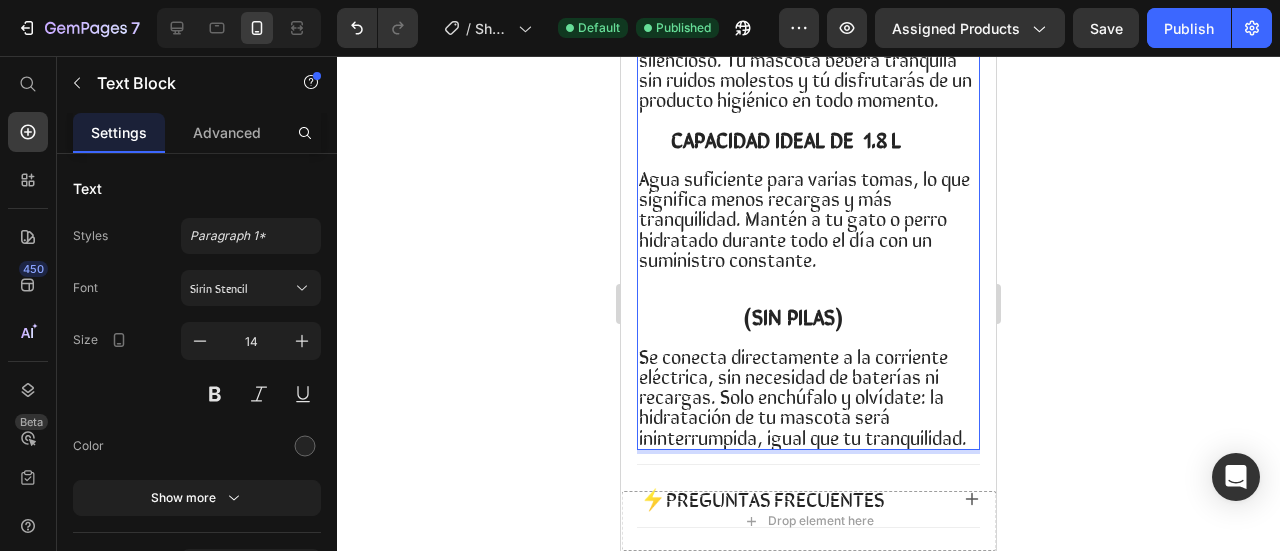 scroll, scrollTop: 1282, scrollLeft: 0, axis: vertical 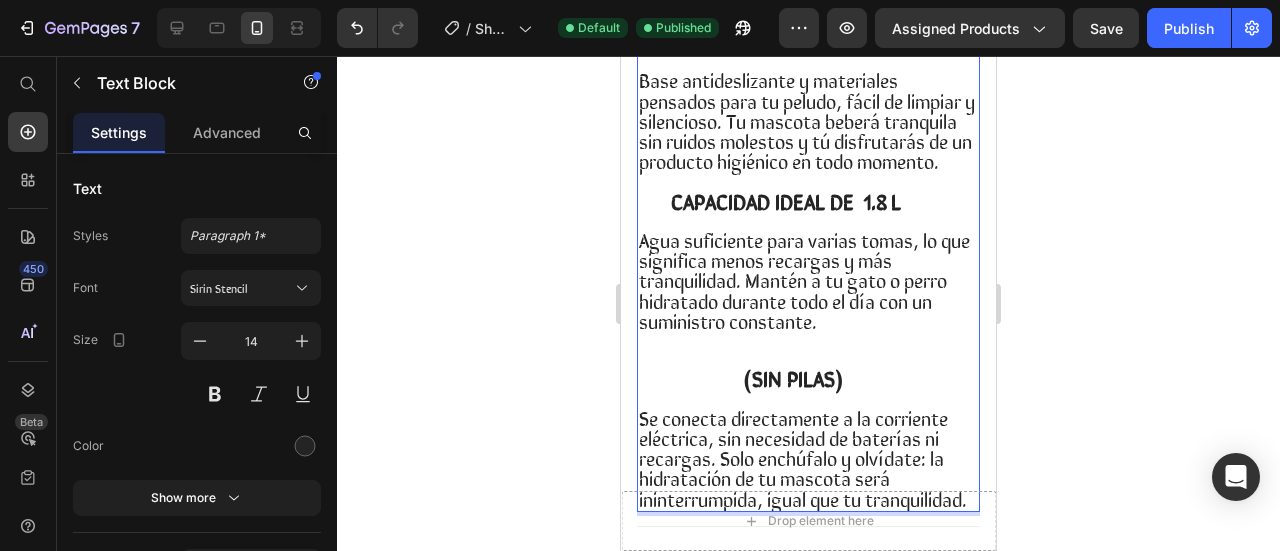 click at bounding box center [691, 378] 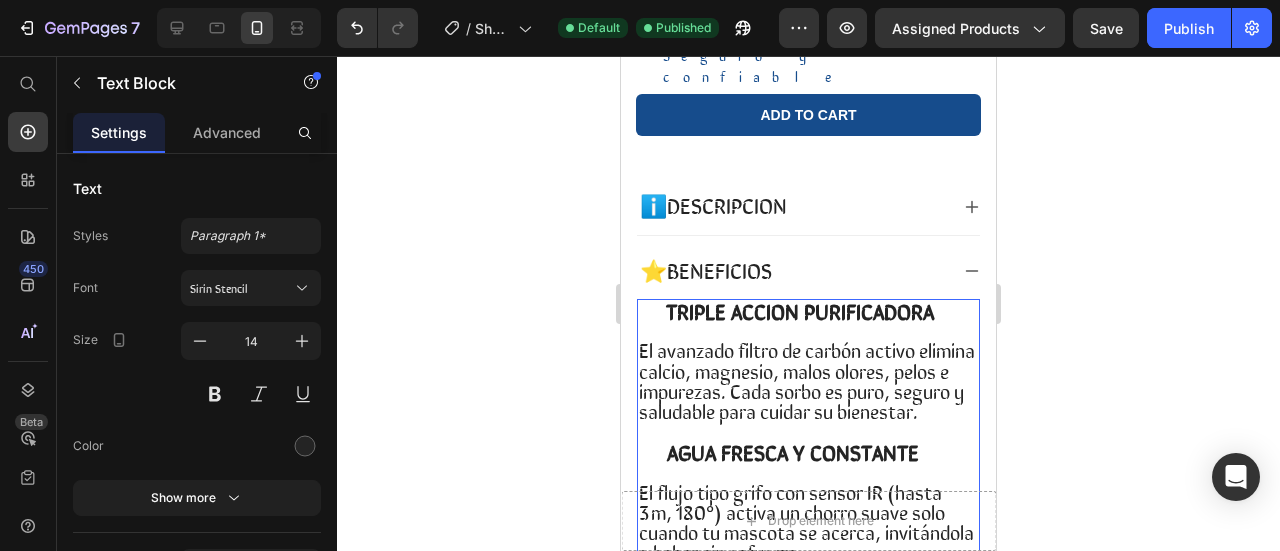 scroll, scrollTop: 582, scrollLeft: 0, axis: vertical 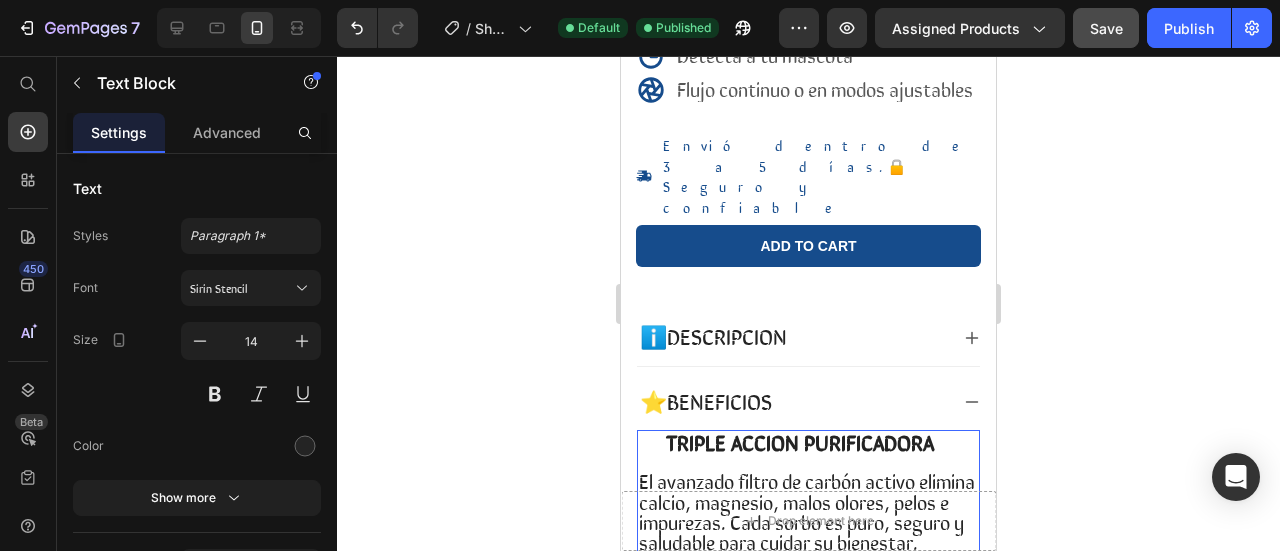 click on "Save" at bounding box center [1106, 28] 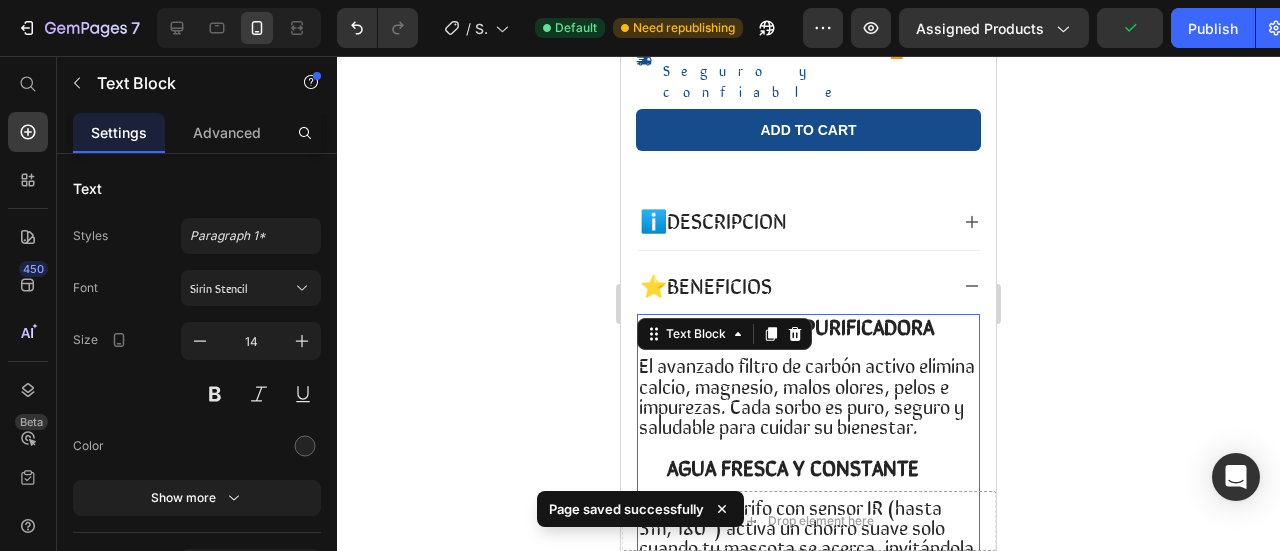 scroll, scrollTop: 582, scrollLeft: 0, axis: vertical 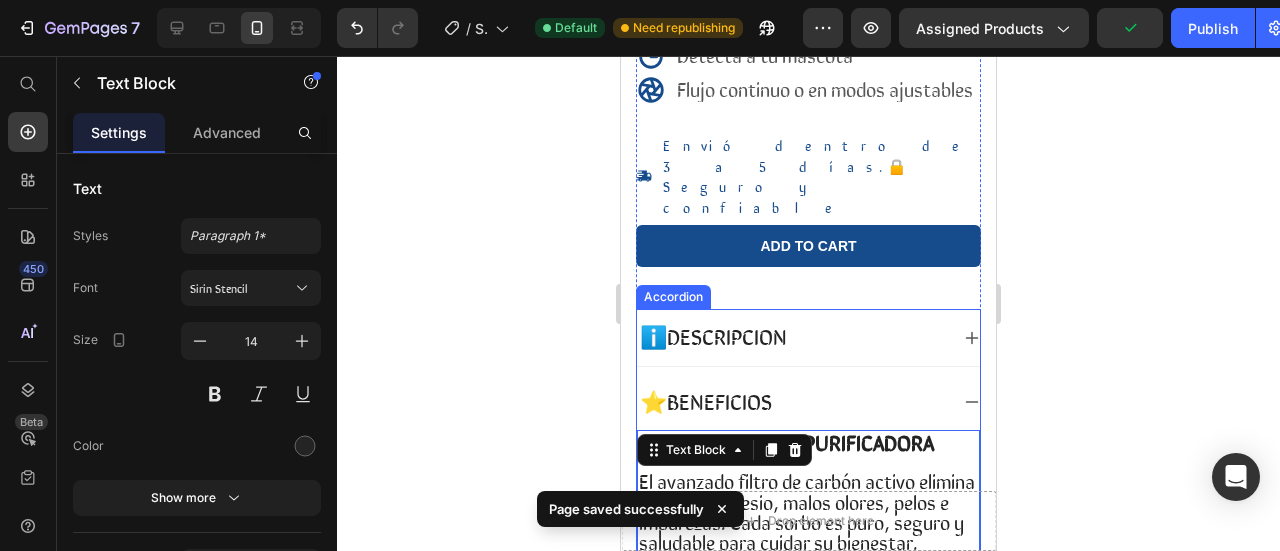 click on "⭐ BENEFICIOS" at bounding box center [792, 402] 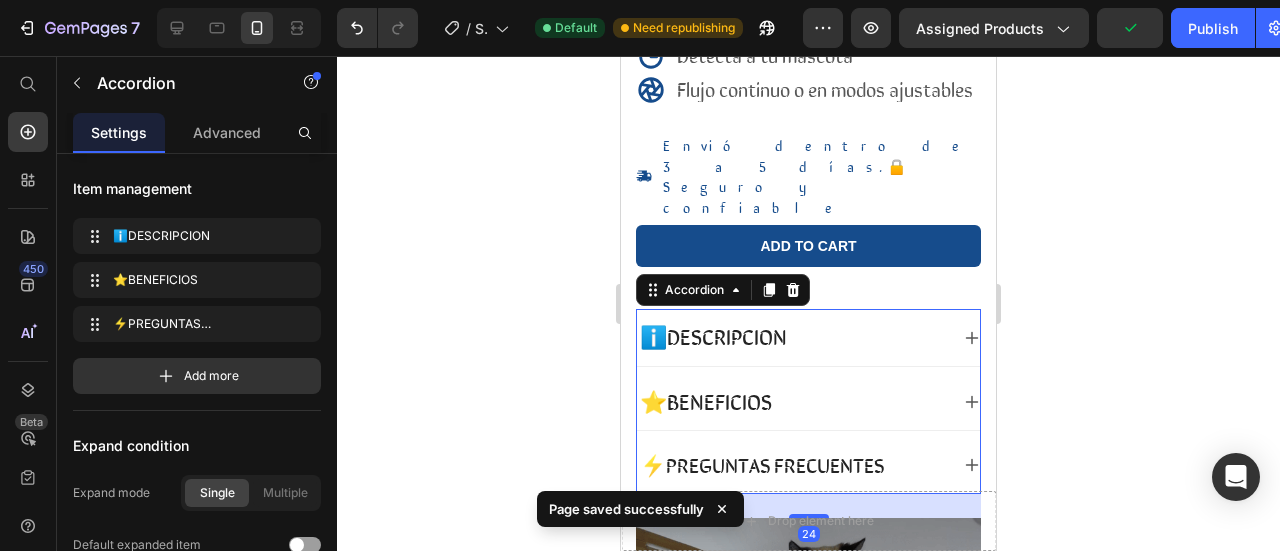 scroll, scrollTop: 682, scrollLeft: 0, axis: vertical 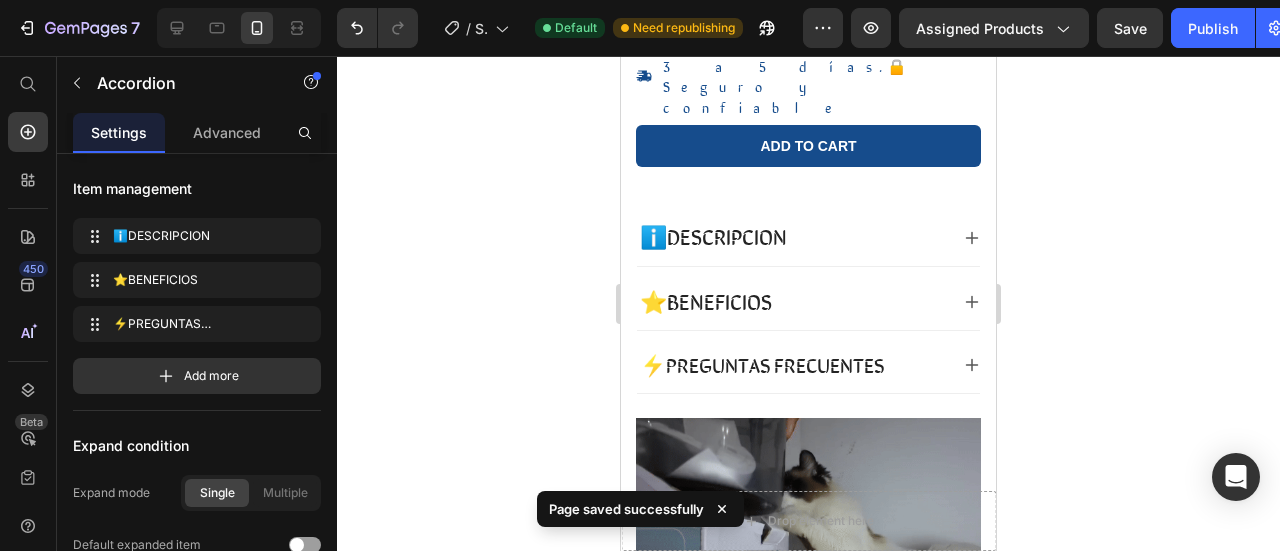 click on "⚡PREGUNTAS FRECUENTES" at bounding box center [792, 365] 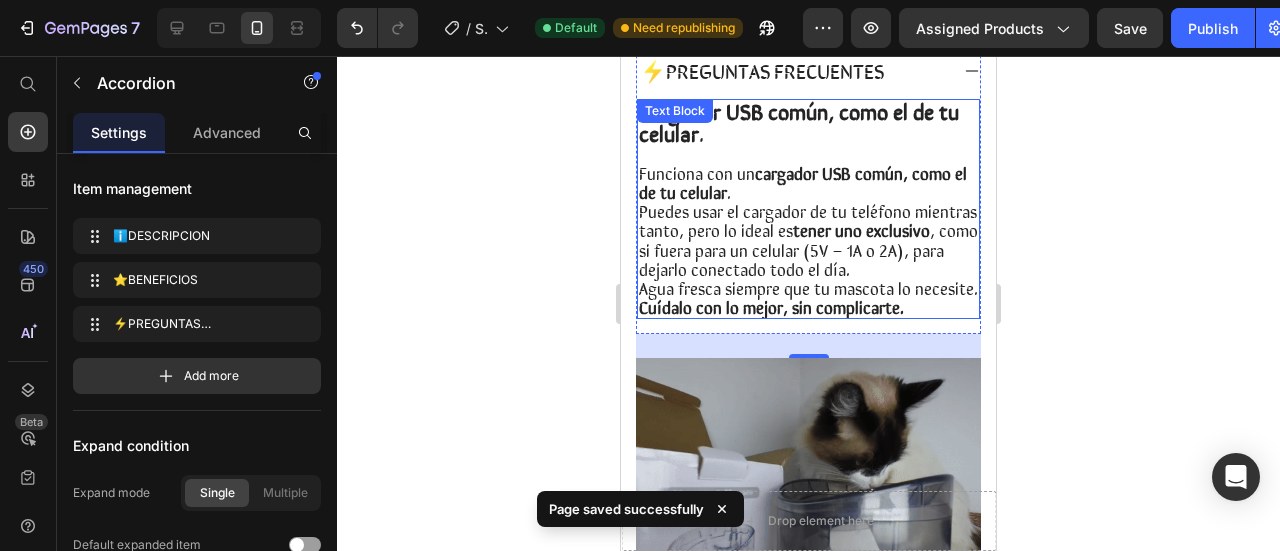 scroll, scrollTop: 982, scrollLeft: 0, axis: vertical 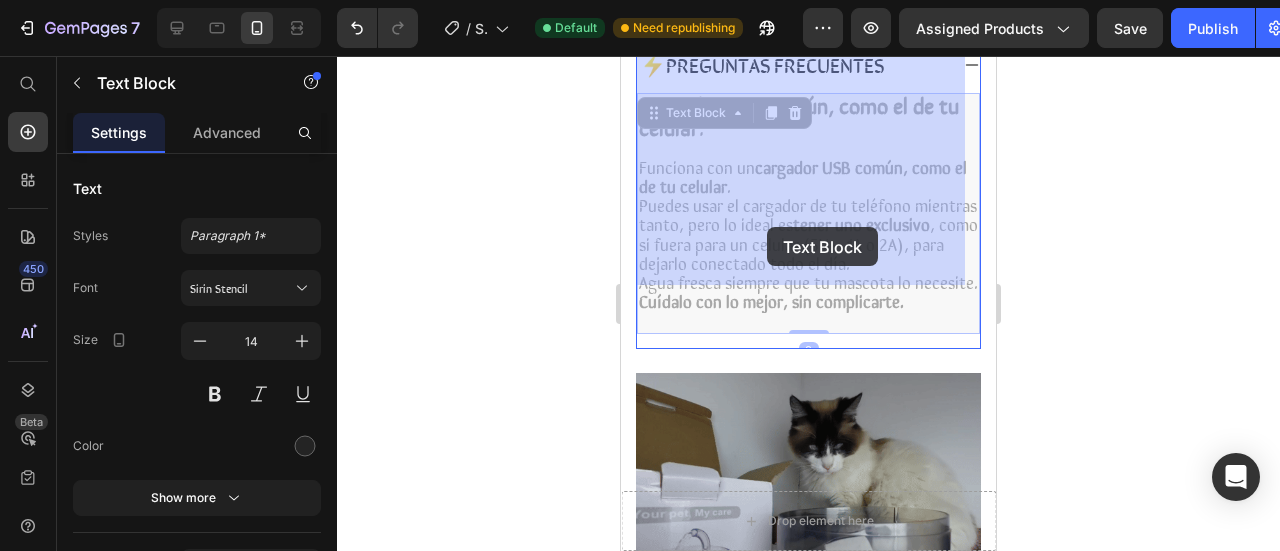 drag, startPoint x: 904, startPoint y: 259, endPoint x: 799, endPoint y: 239, distance: 106.887794 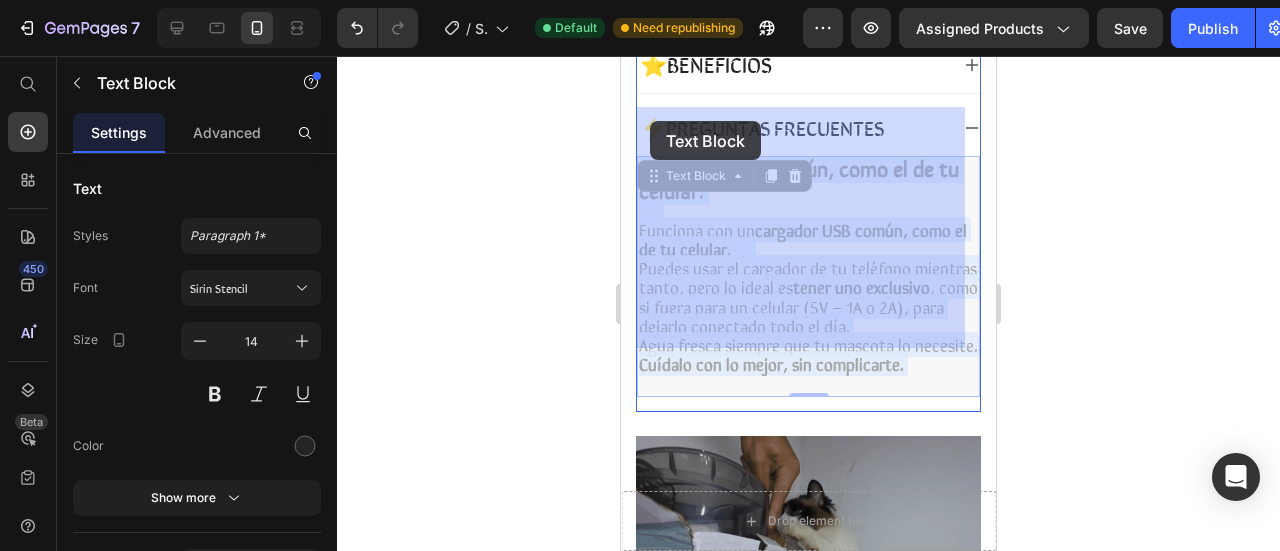 drag, startPoint x: 893, startPoint y: 265, endPoint x: 650, endPoint y: 121, distance: 282.46237 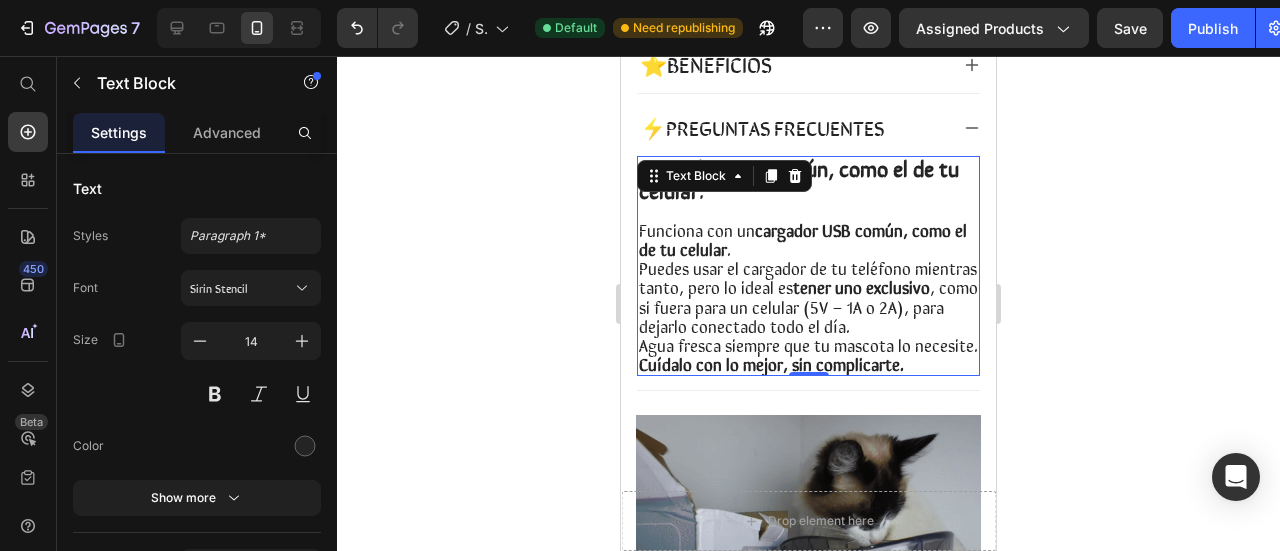 scroll, scrollTop: 914, scrollLeft: 0, axis: vertical 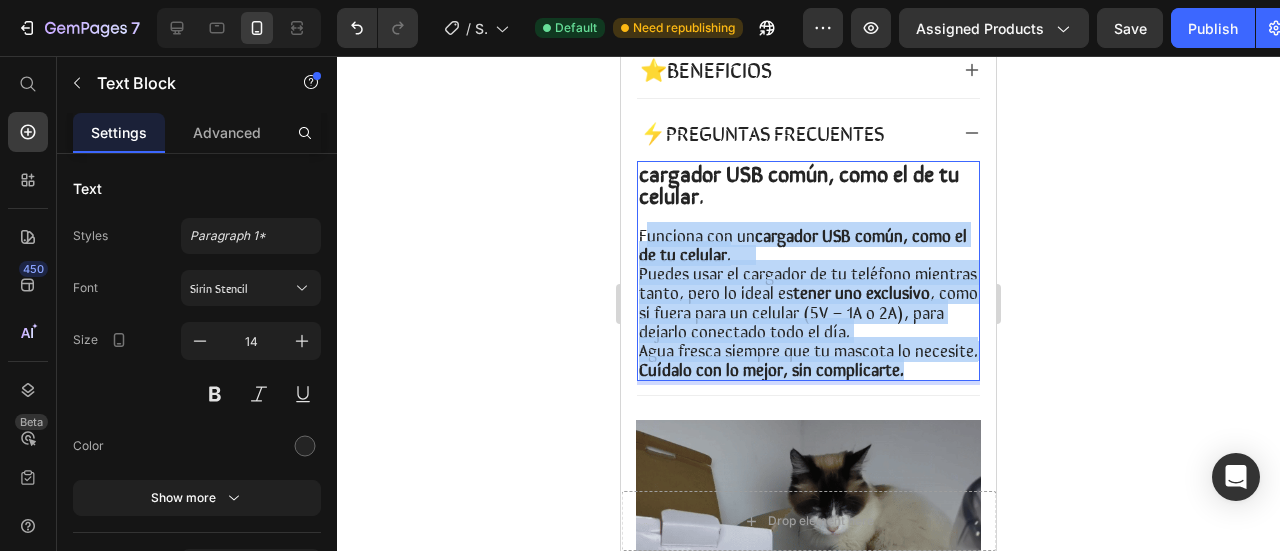 drag, startPoint x: 644, startPoint y: 183, endPoint x: 895, endPoint y: 335, distance: 293.43652 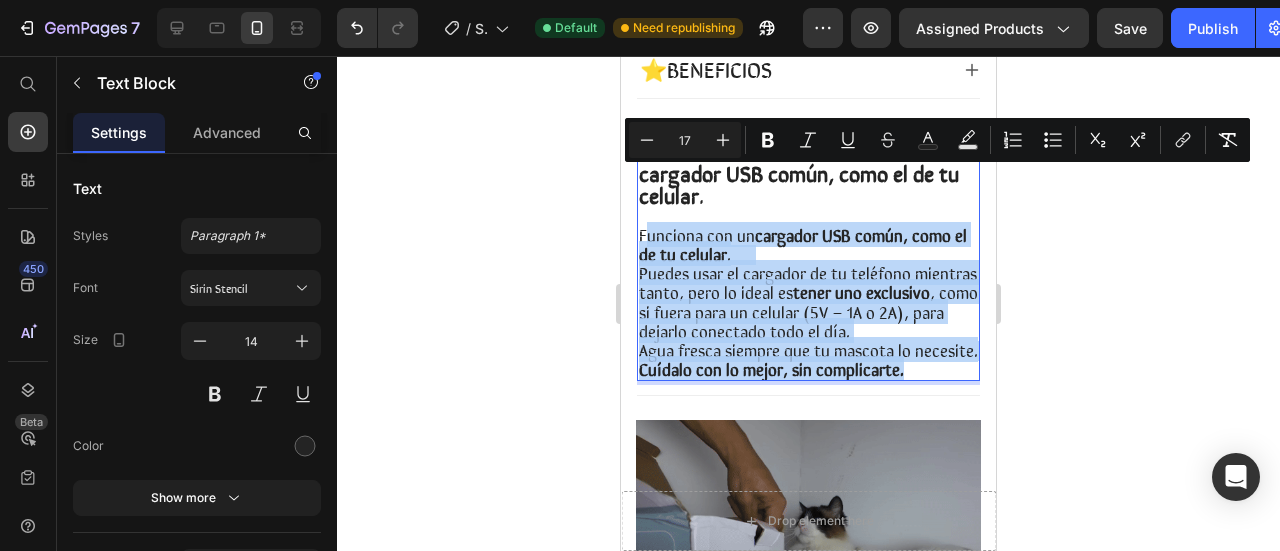 click on "Agua fresca siempre que tu mascota lo necesite. Cuídalo con lo mejor, sin complicarte." at bounding box center (808, 360) 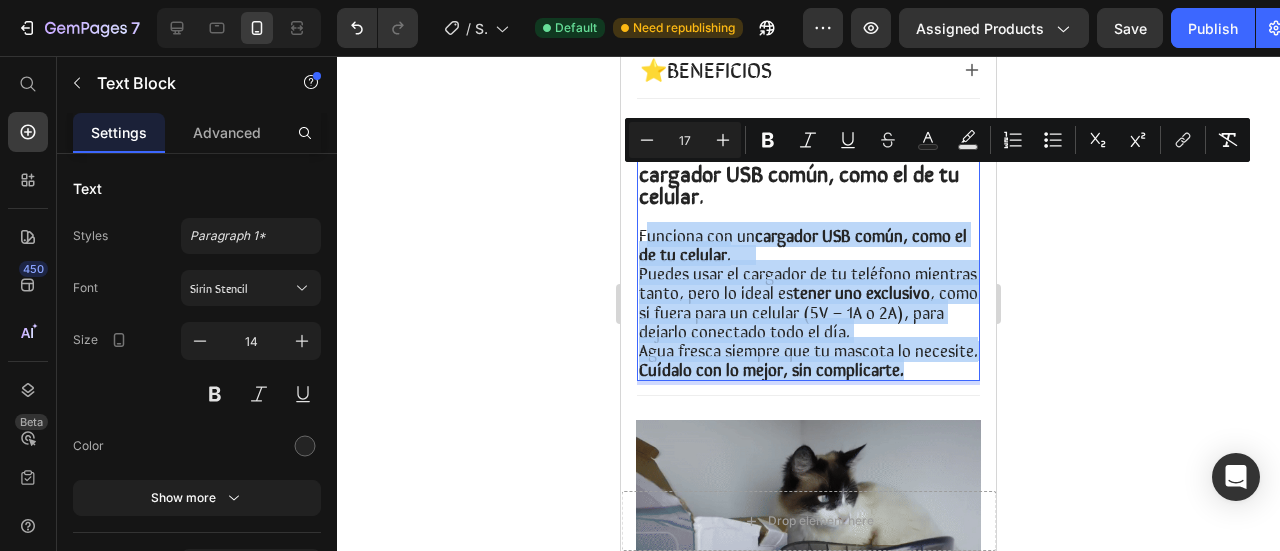 click on "Agua fresca siempre que tu mascota lo necesite. Cuídalo con lo mejor, sin complicarte." at bounding box center (808, 360) 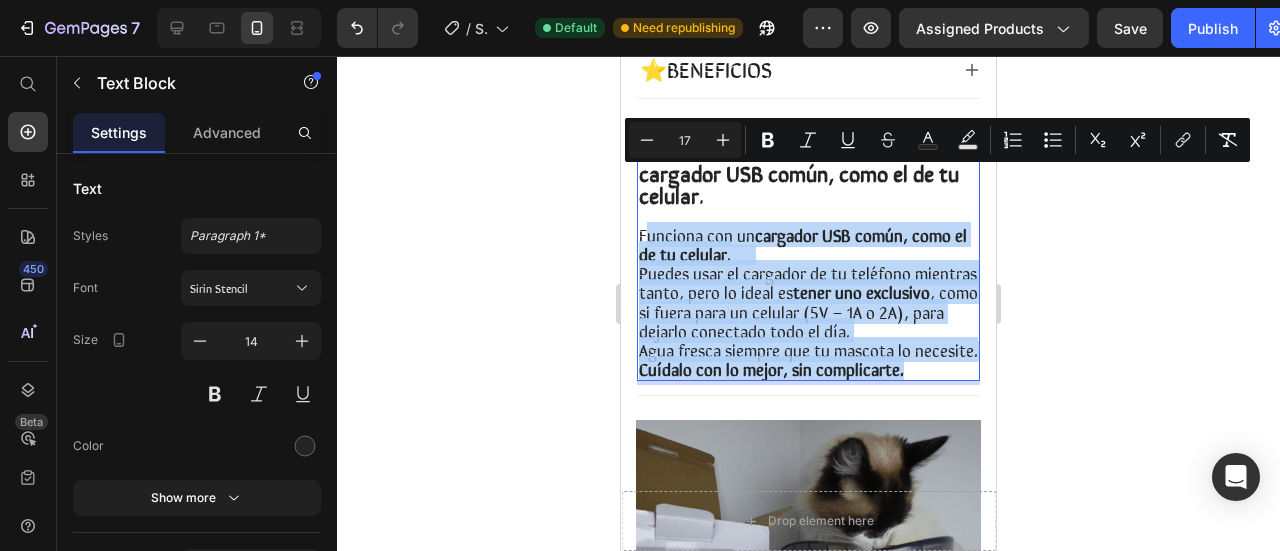 click on "Agua fresca siempre que tu mascota lo necesite. Cuídalo con lo mejor, sin complicarte." at bounding box center [808, 360] 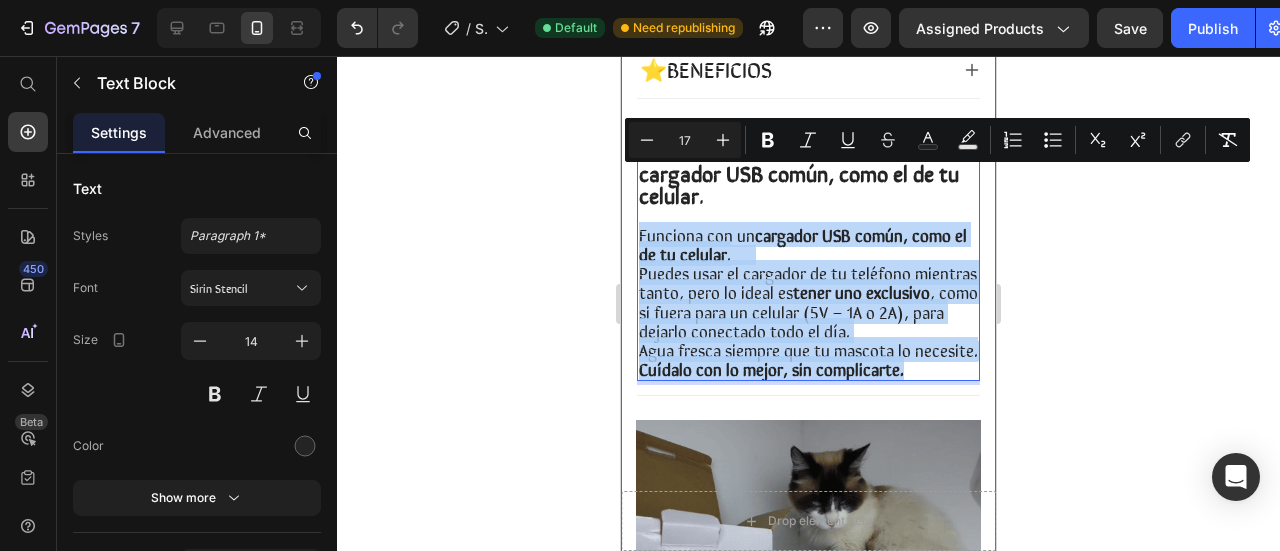 drag, startPoint x: 861, startPoint y: 335, endPoint x: 632, endPoint y: 185, distance: 273.75354 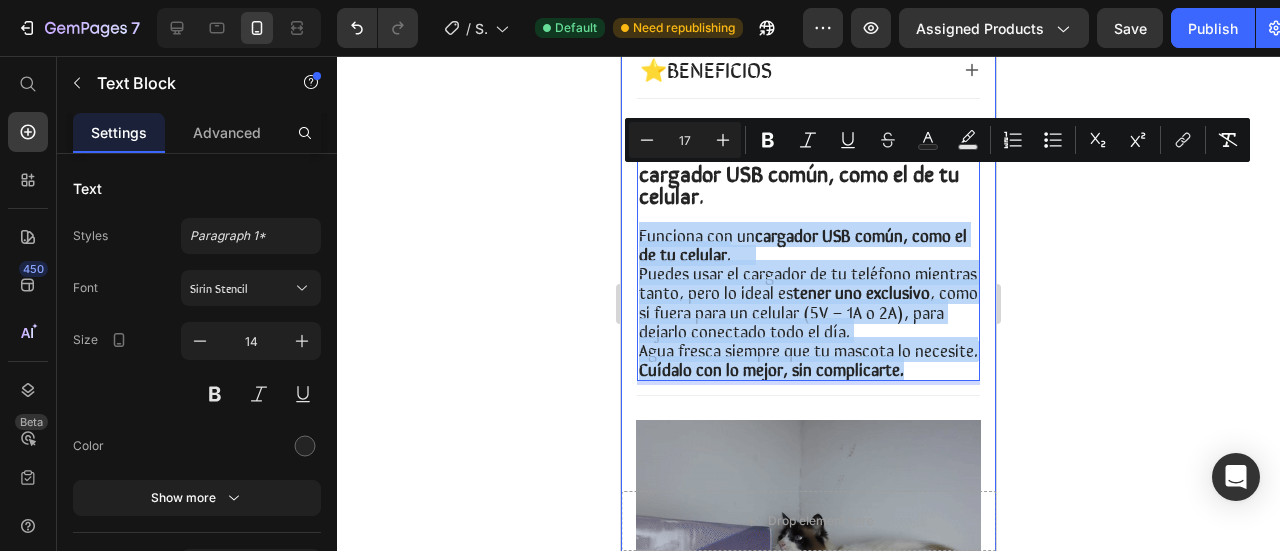 click on "RagH₂O Item List
Entrega   3 a 5 dias  Item List Row
Product Images
Icon Boosts immunity and defense Text Block
Icon Boosts immunity and defense Text Block
Icon Boosts immunity and defense Text Block Row Icon Icon Icon Icon Icon Icon List Briana M. Text Block Row Verified Buyer Item List Row “At vero eos et accusamus et iusto odio dignissimos ducimus qui blanditiis praesentium voluptatum” Text Block Row Icon Icon Icon Icon Icon Icon List +1.500 vendidos! Text Block Row Ragdoll Drink™ Product Title $99.900,00 Product Price
Gran capacidad de 1.8L
Triple sistema de filtración
Detecta a tu mascota
Flujo continuo o en modos ajustables Item List
Envió dentro de 3 a 5 días.🔒Seguro y confiable Item List Add to cart Add to Cart
100% Garantizado Item List" at bounding box center (808, 70) 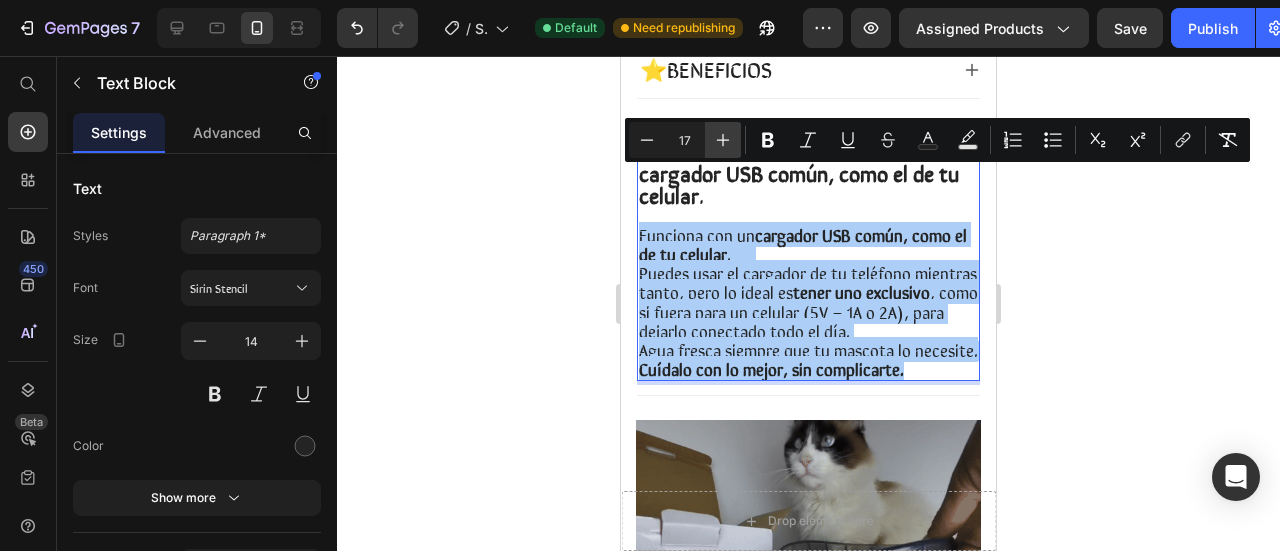 click 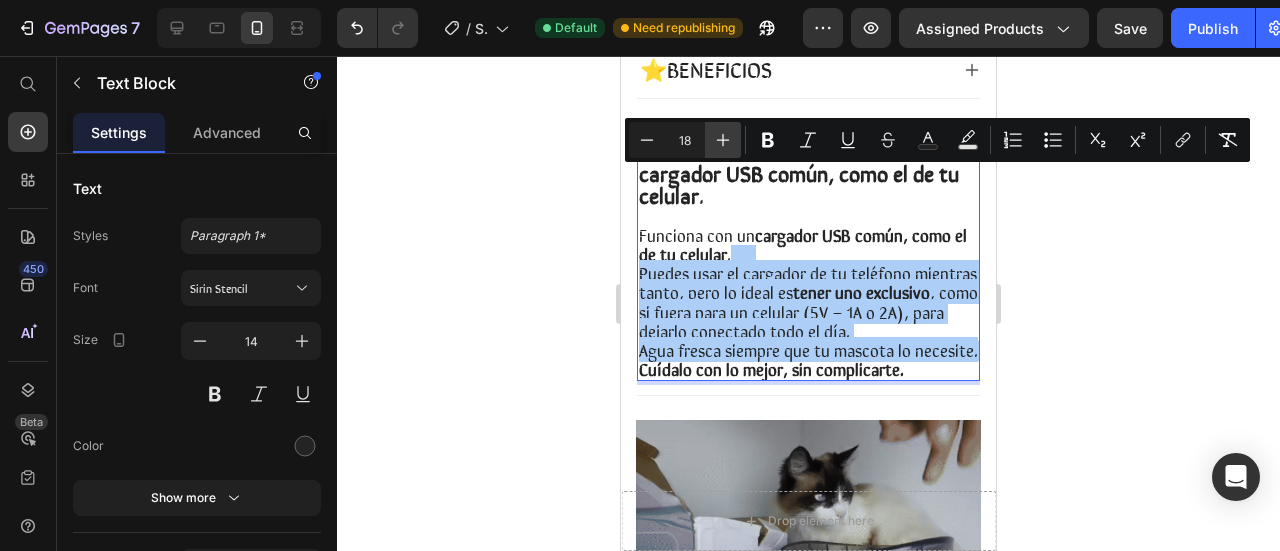 click 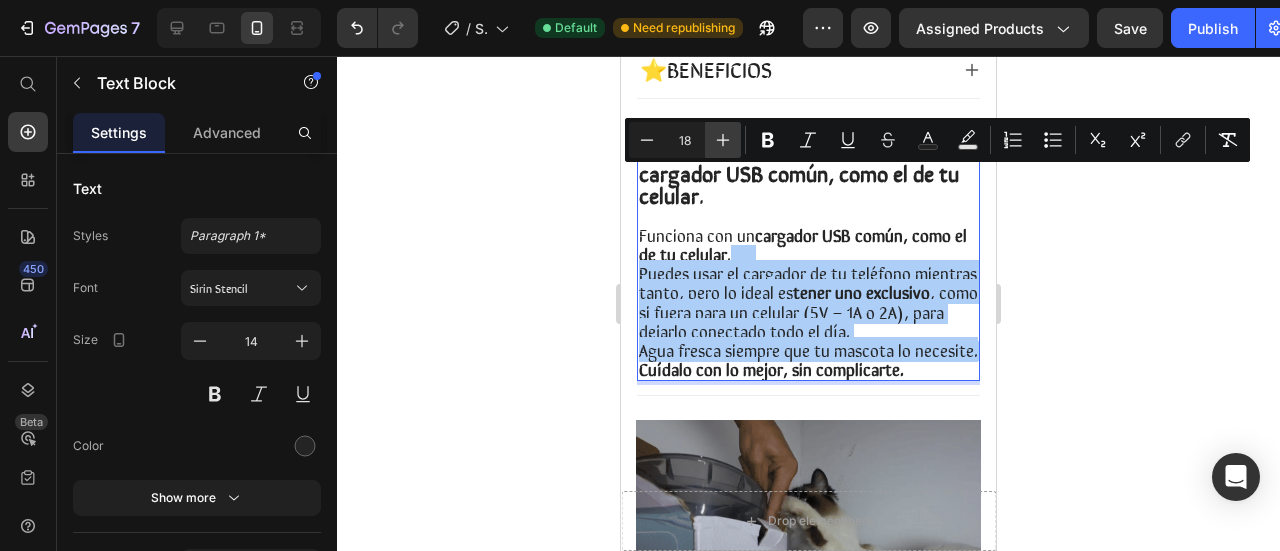 click 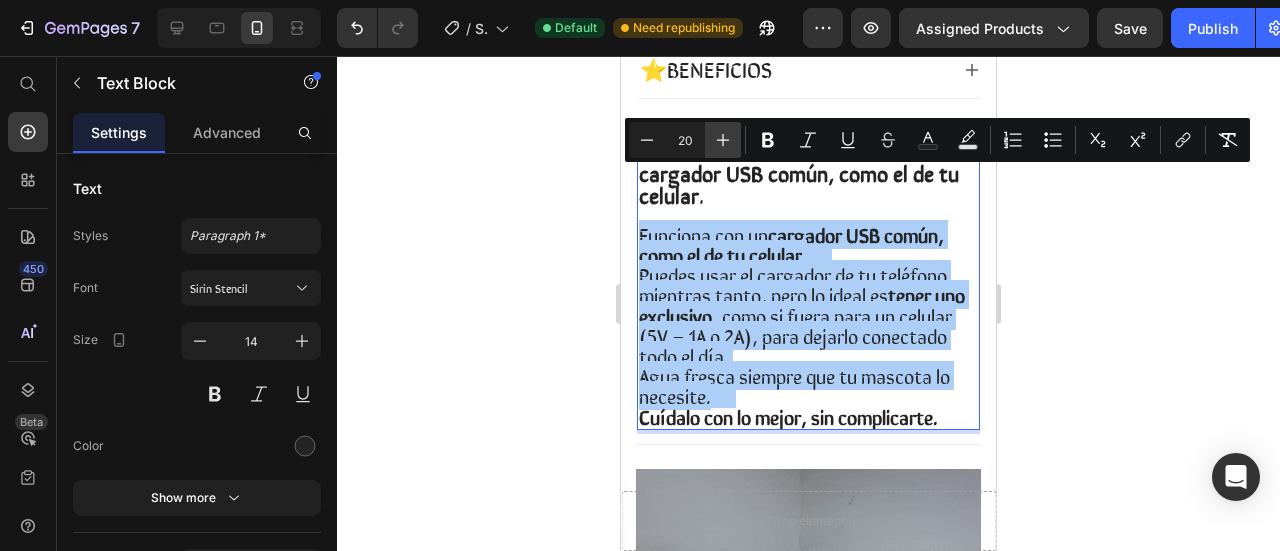 click 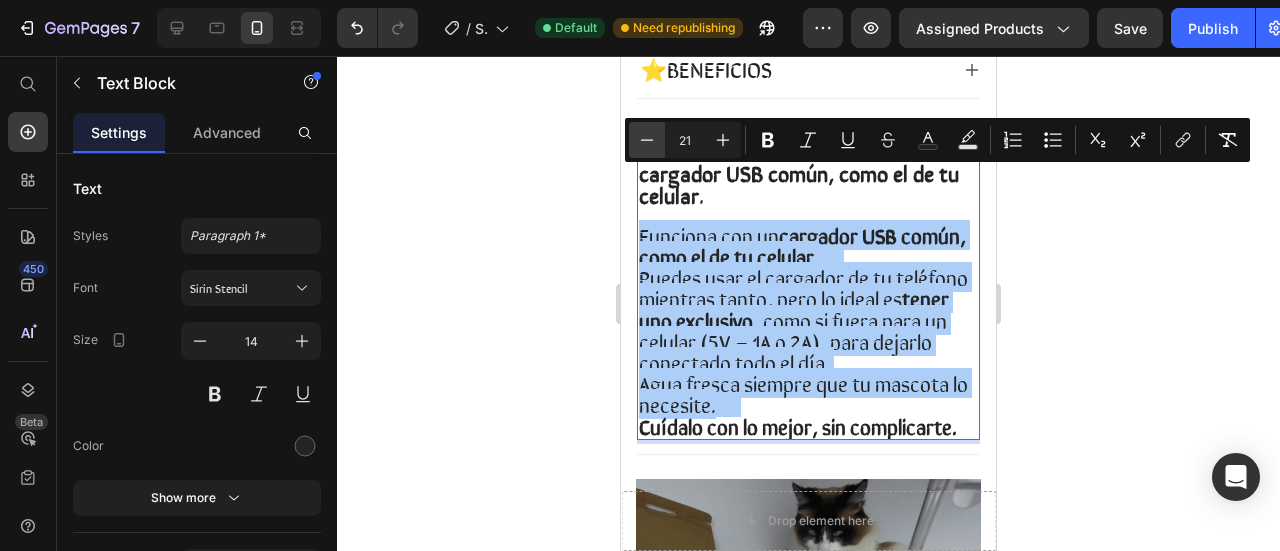 click 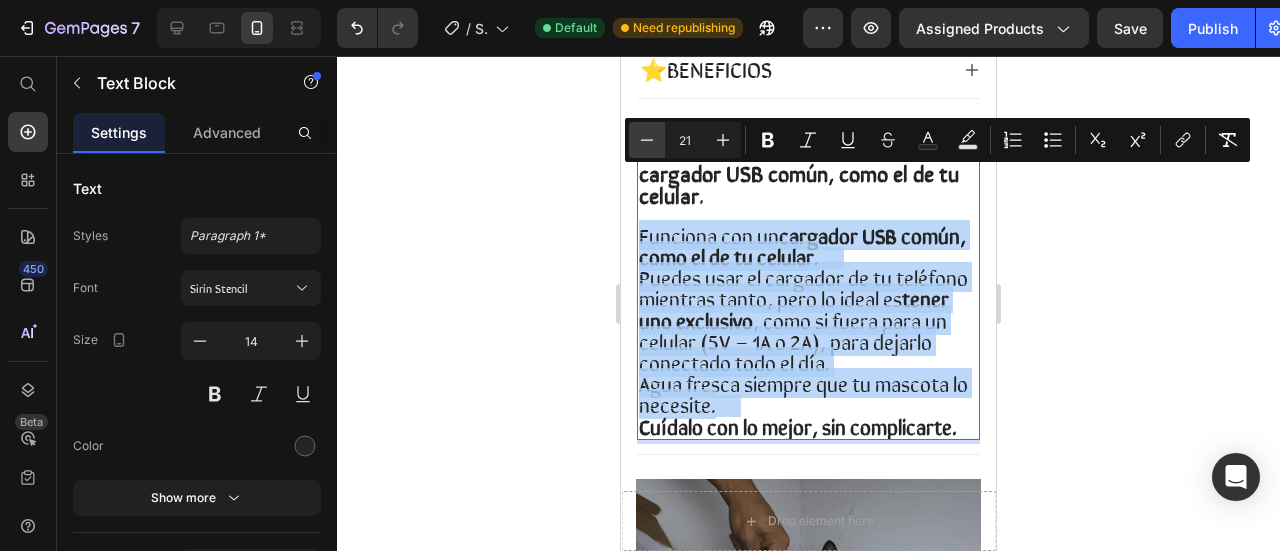 type on "20" 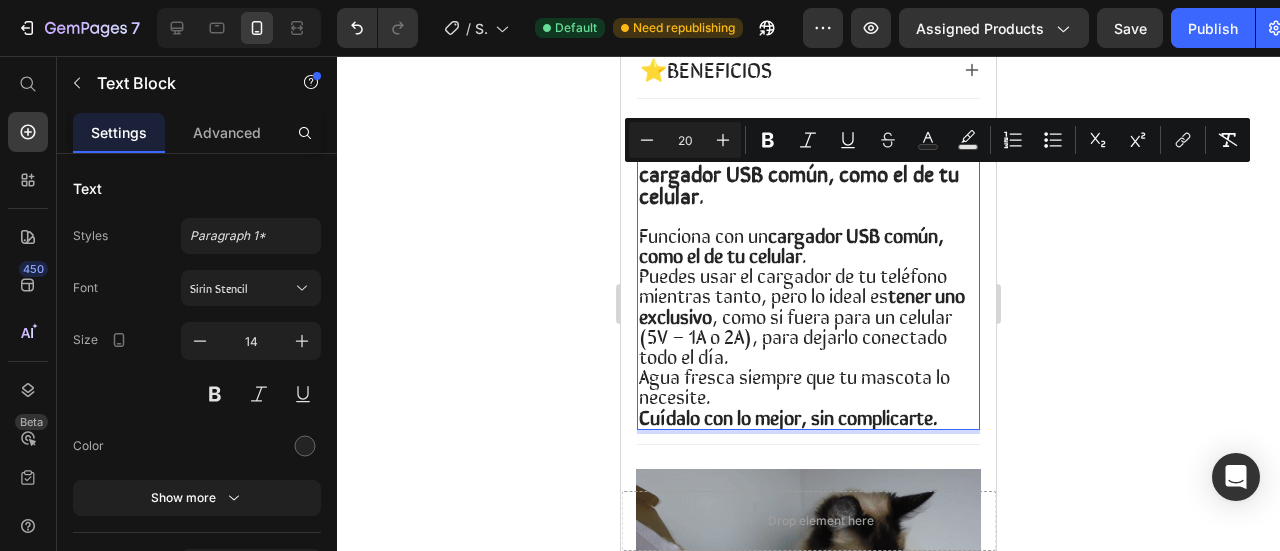 click 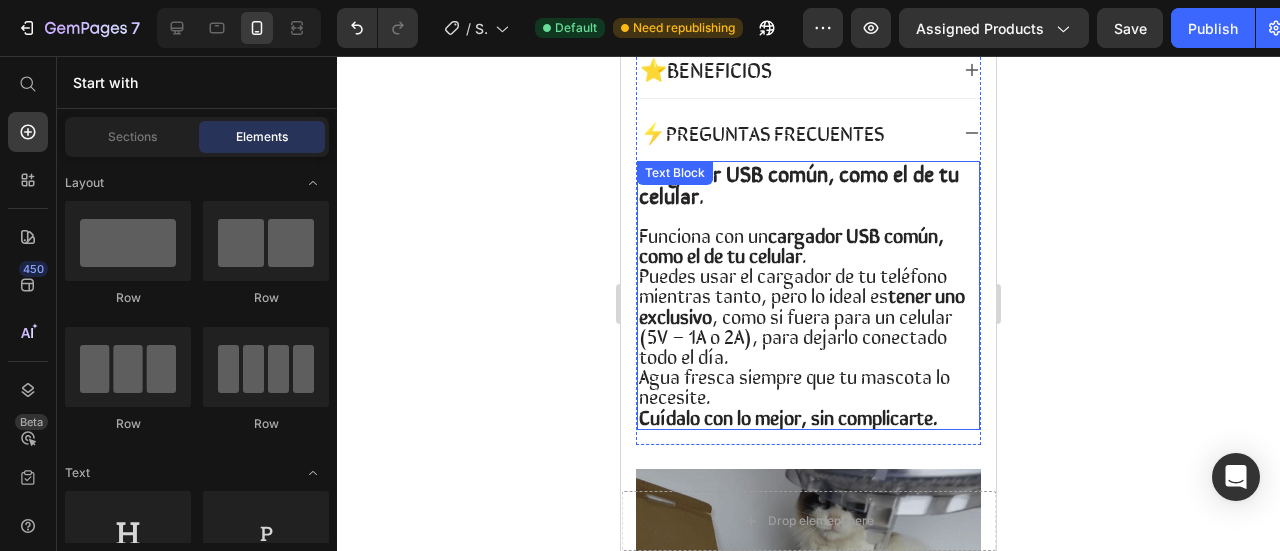 scroll, scrollTop: 714, scrollLeft: 0, axis: vertical 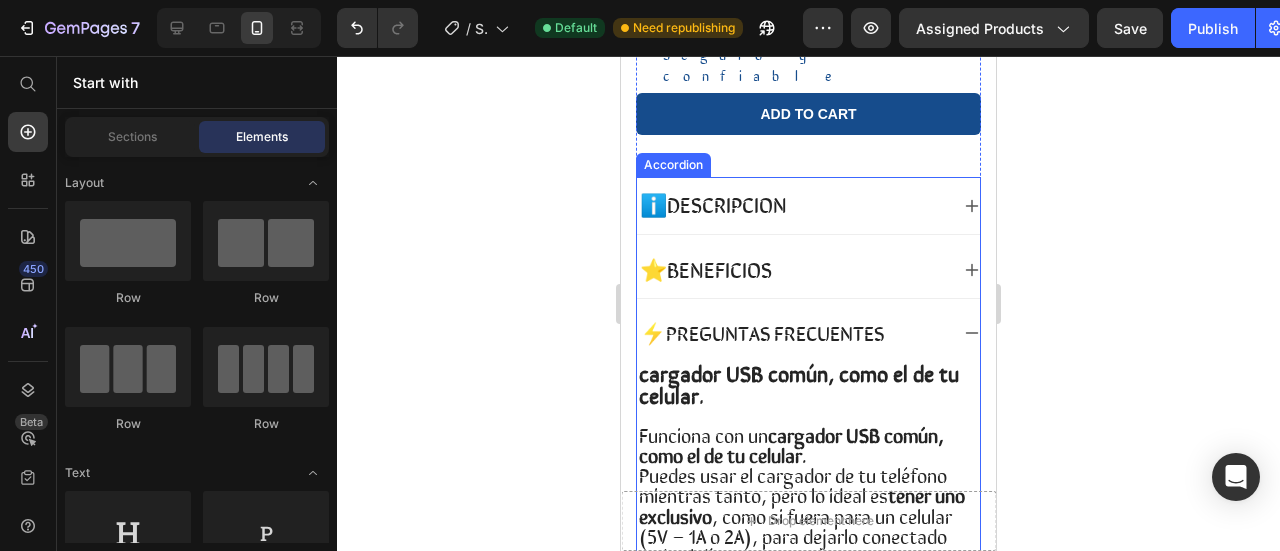 click on "⭐ BENEFICIOS" at bounding box center (792, 270) 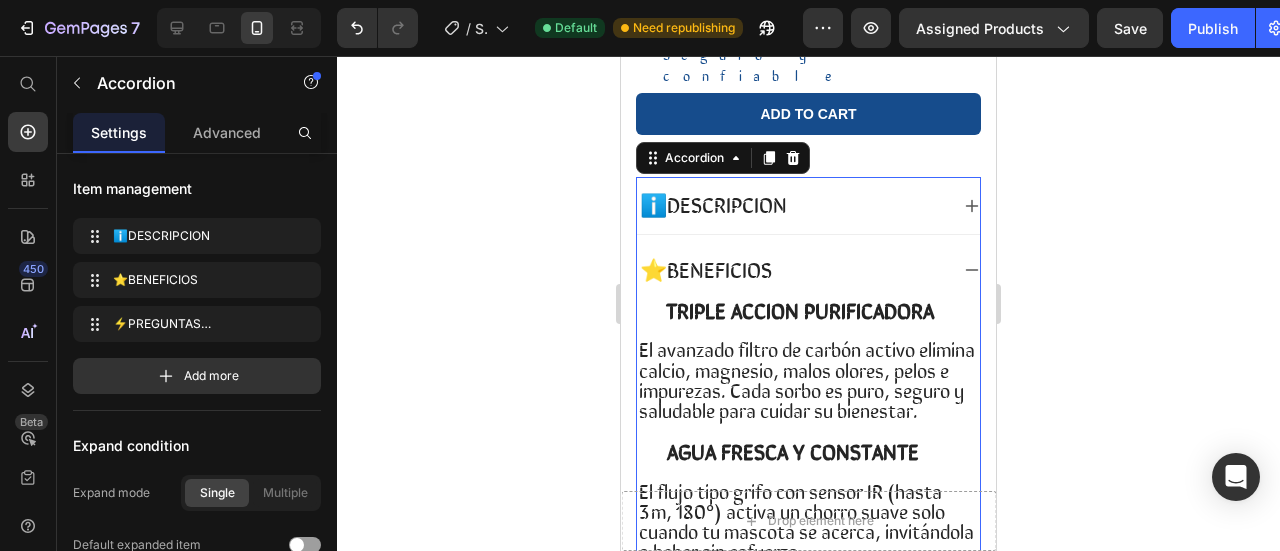 click on "⭐ BENEFICIOS" at bounding box center [808, 270] 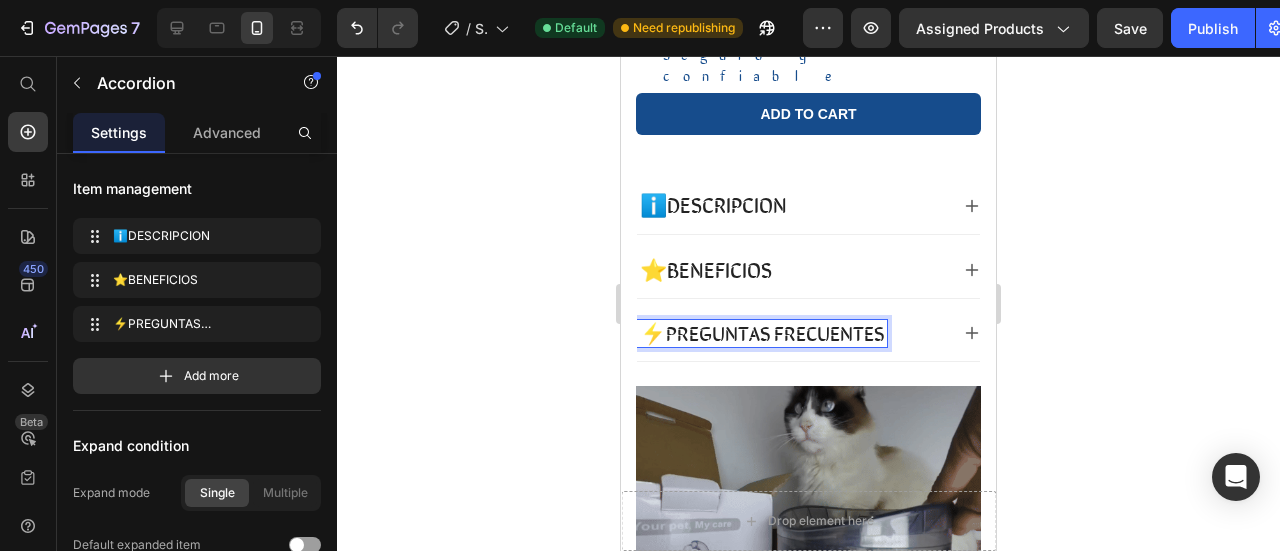 click on "⚡PREGUNTAS FRECUENTES" at bounding box center (792, 333) 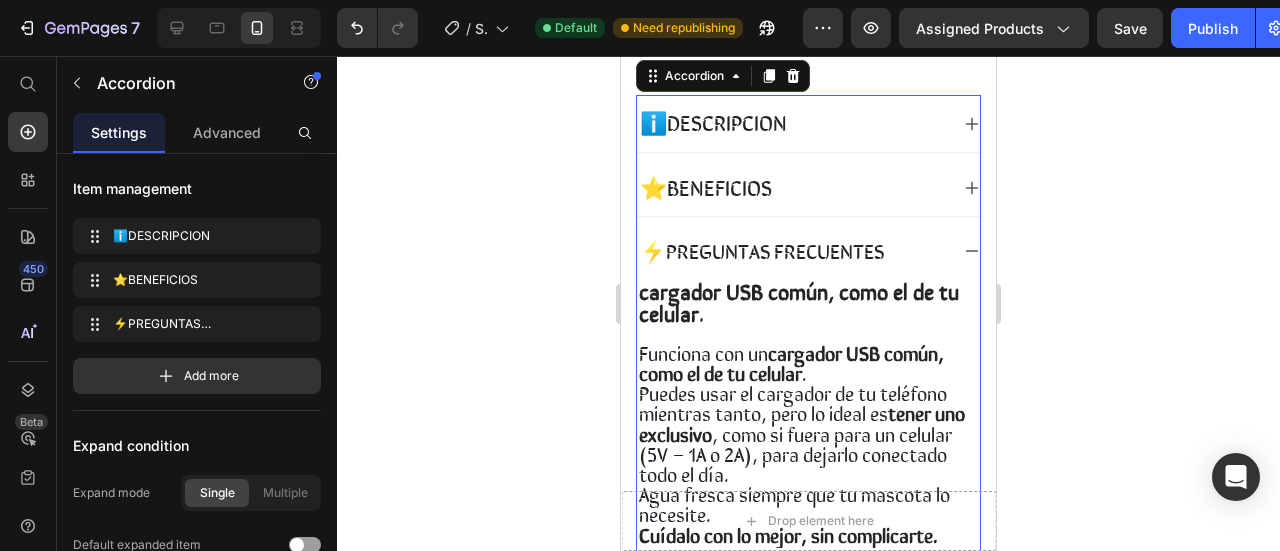 scroll, scrollTop: 814, scrollLeft: 0, axis: vertical 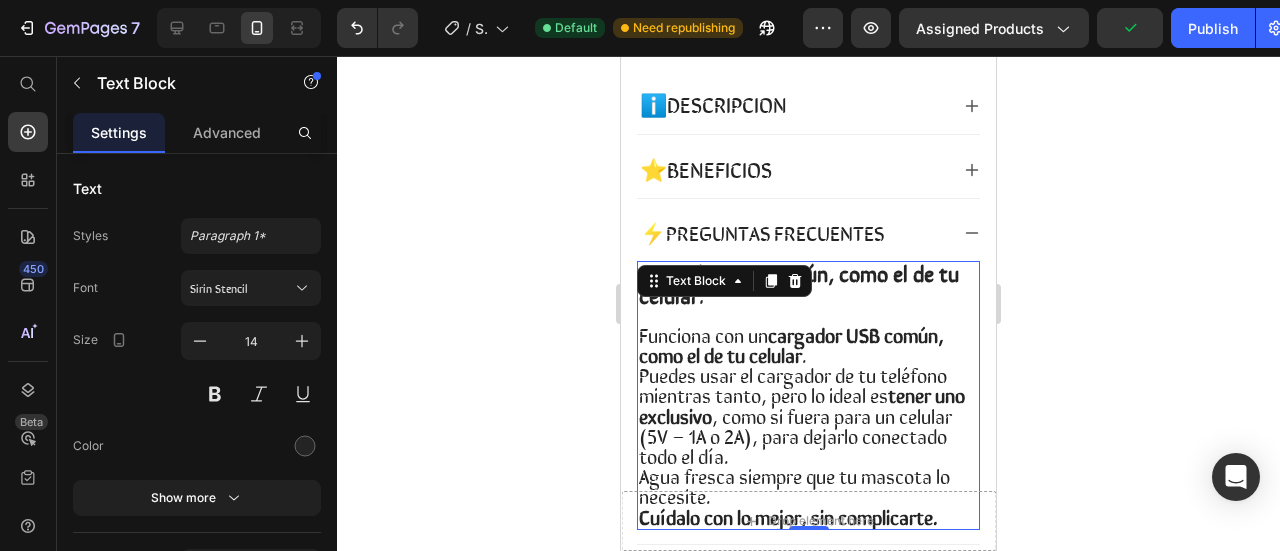 click on "cargador USB común, como el de tu celular ." at bounding box center (808, 285) 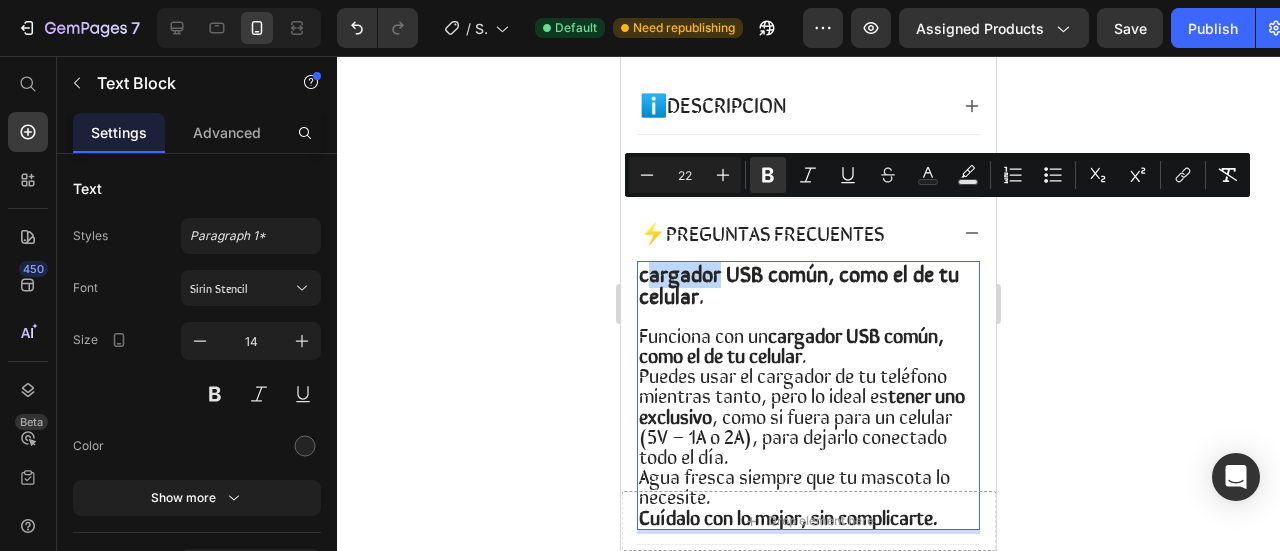 drag, startPoint x: 717, startPoint y: 227, endPoint x: 644, endPoint y: 225, distance: 73.02739 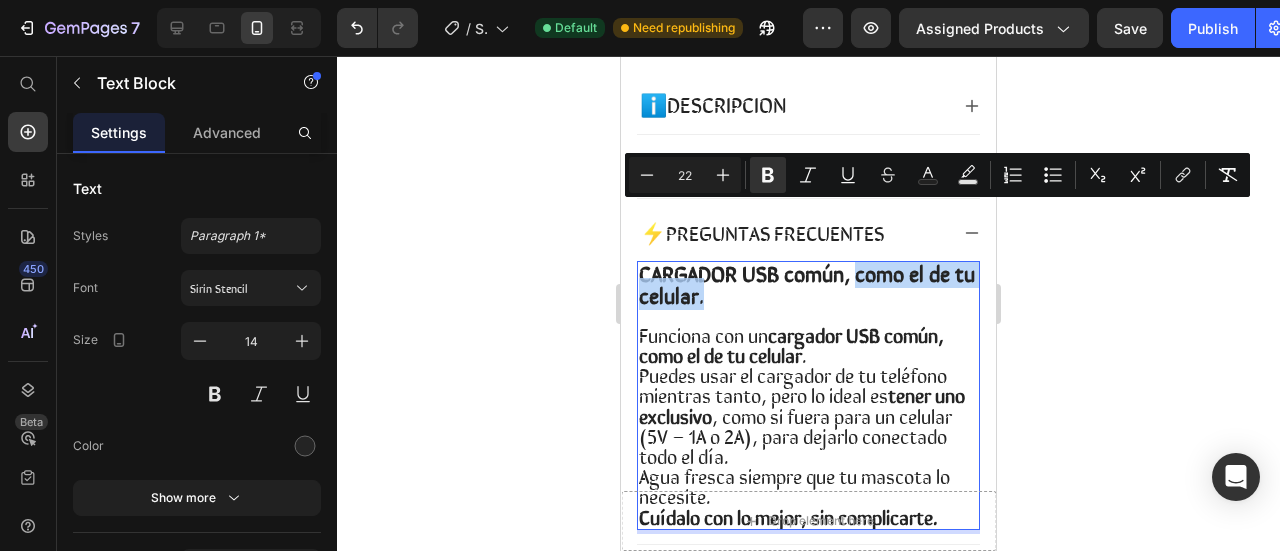 drag, startPoint x: 860, startPoint y: 227, endPoint x: 864, endPoint y: 251, distance: 24.33105 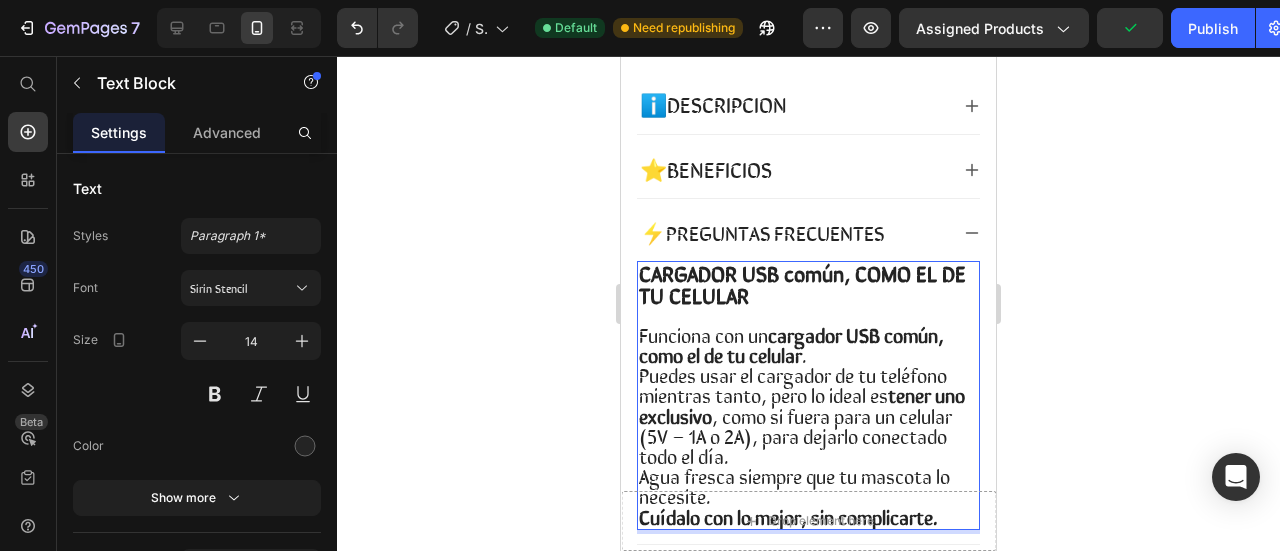 click on "CARGADOR USB común, COMO EL DE TU CELULAR" at bounding box center [802, 283] 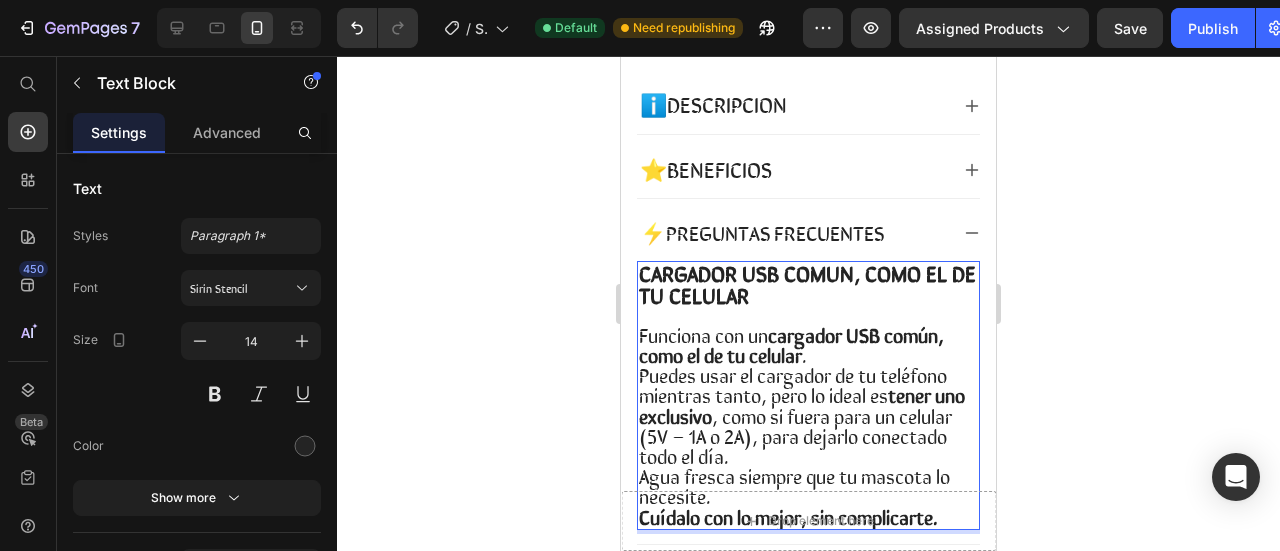 drag, startPoint x: 801, startPoint y: 279, endPoint x: 804, endPoint y: 265, distance: 14.3178215 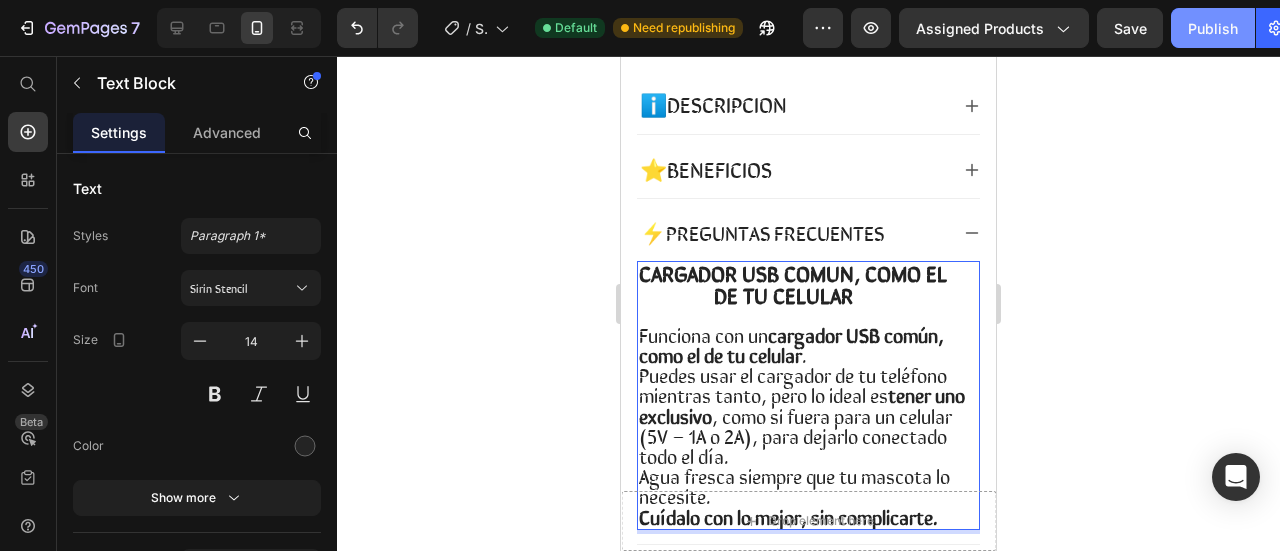 click on "Publish" at bounding box center [1213, 28] 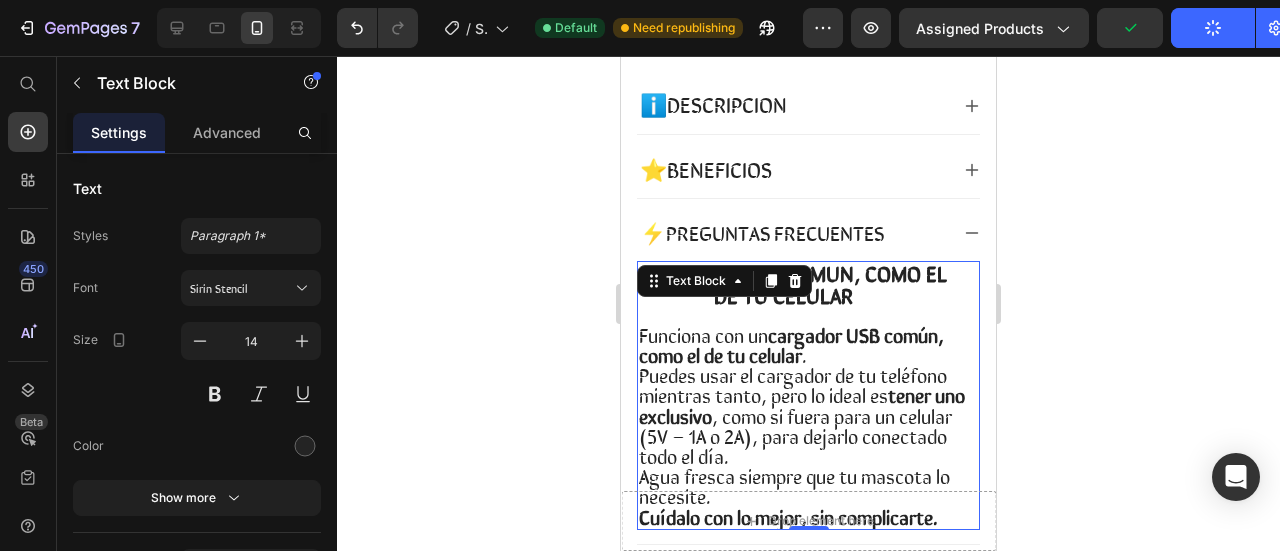 scroll, scrollTop: 1014, scrollLeft: 0, axis: vertical 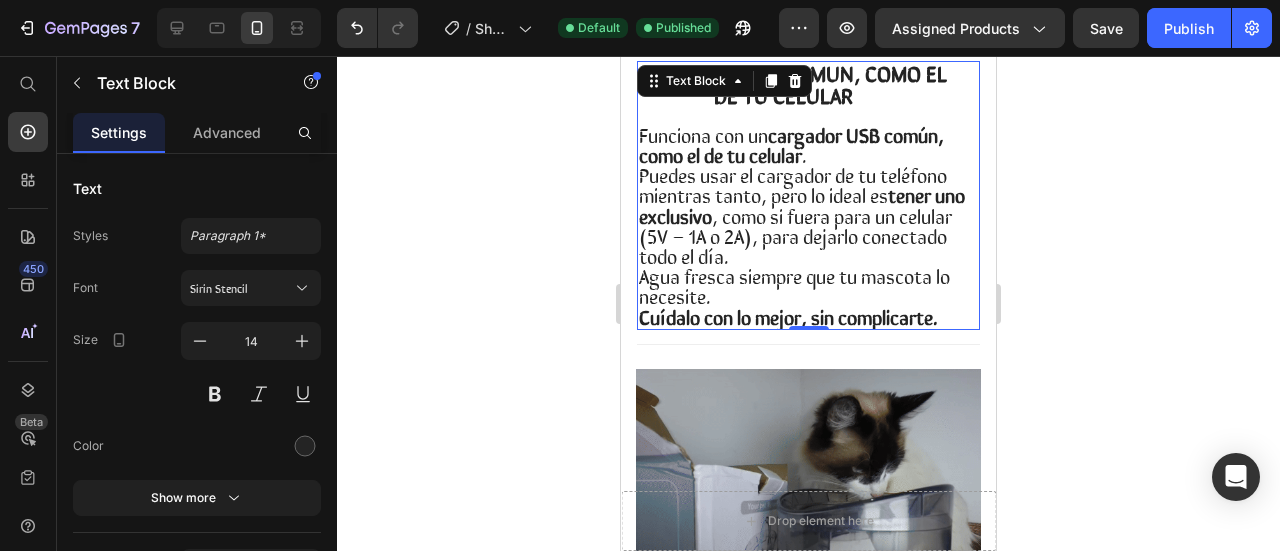 click 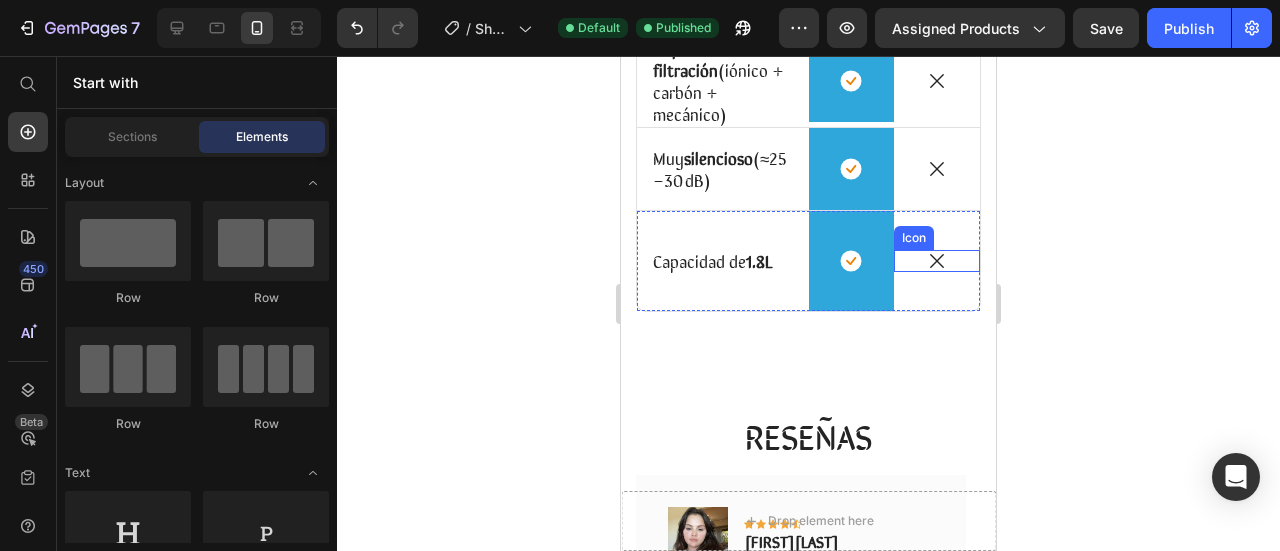 scroll, scrollTop: 3214, scrollLeft: 0, axis: vertical 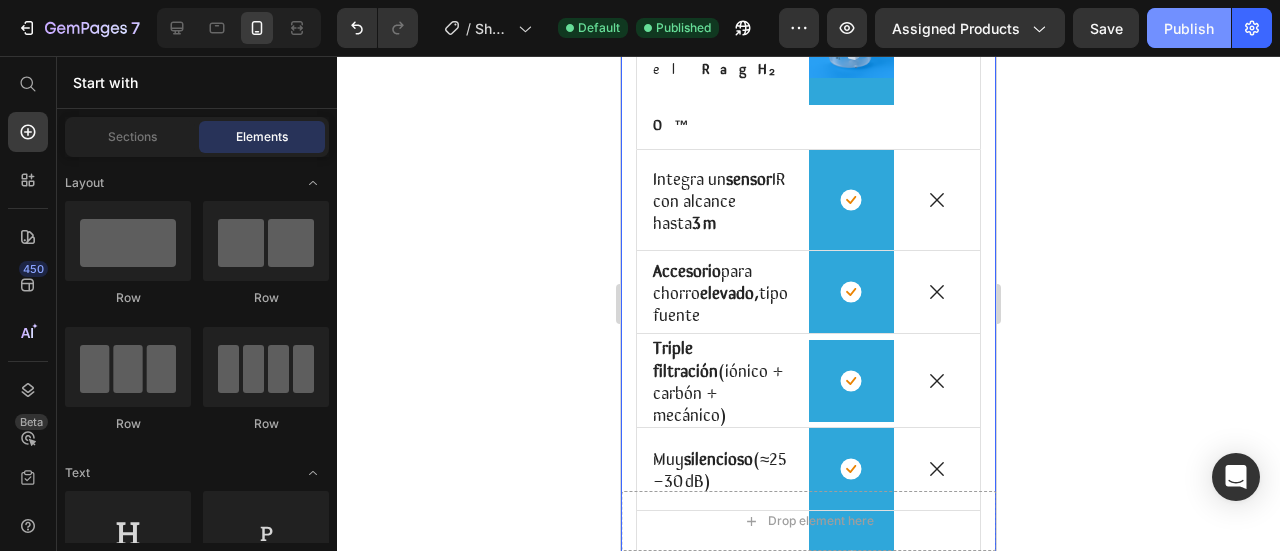 click on "Publish" at bounding box center [1189, 28] 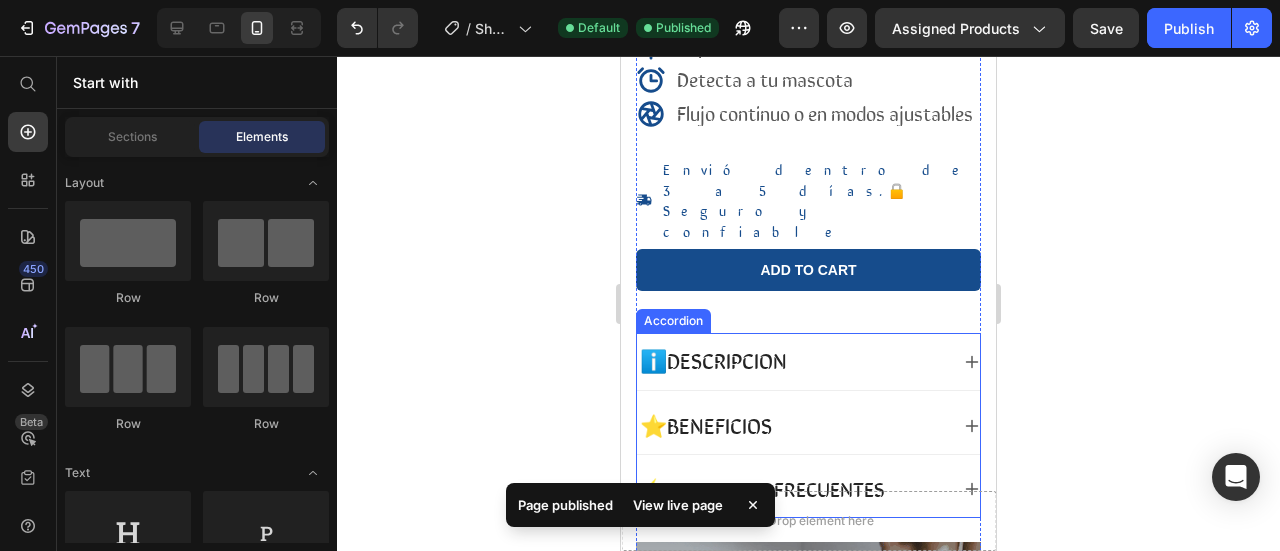 scroll, scrollTop: 527, scrollLeft: 0, axis: vertical 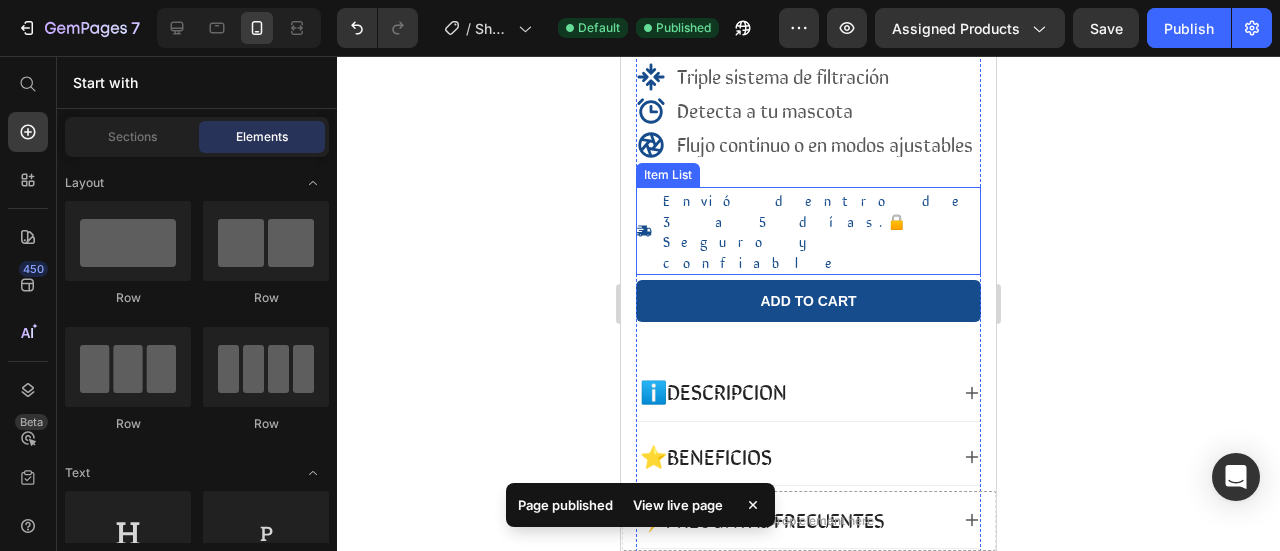 click on "Envió dentro de 3 a 5 días.🔒Seguro y confiable" at bounding box center [817, 231] 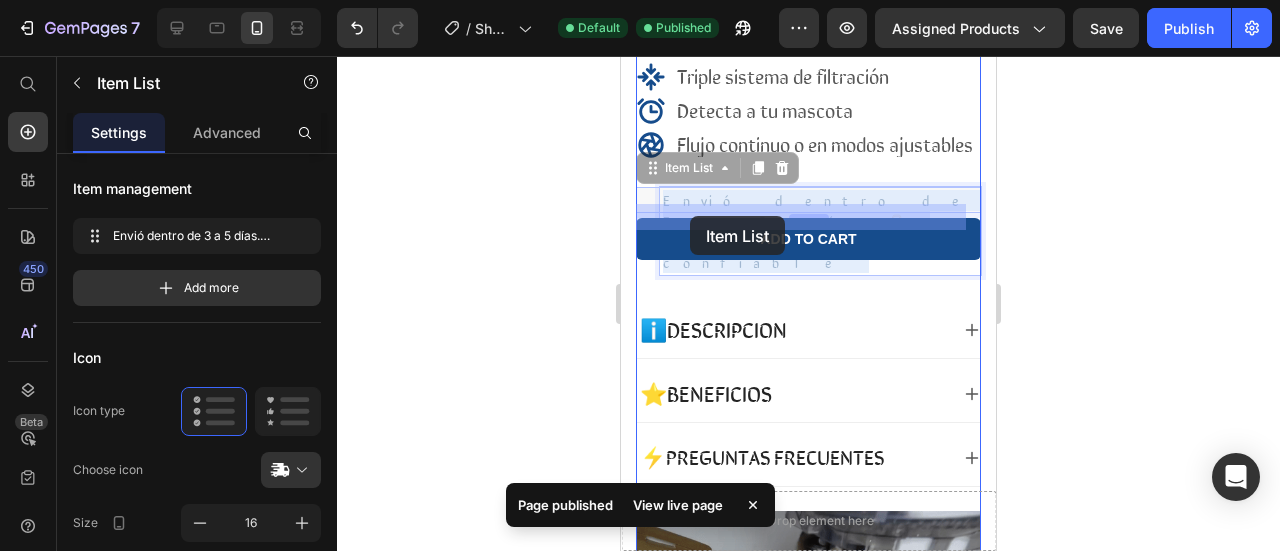 drag, startPoint x: 930, startPoint y: 217, endPoint x: 687, endPoint y: 215, distance: 243.00822 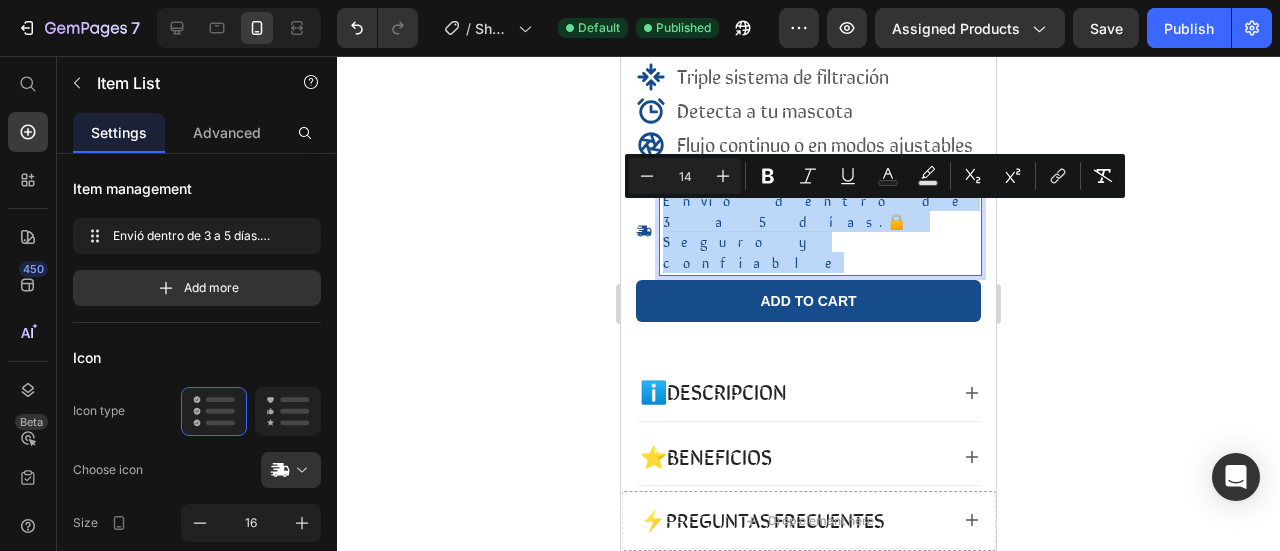 drag, startPoint x: 936, startPoint y: 217, endPoint x: 648, endPoint y: 219, distance: 288.00696 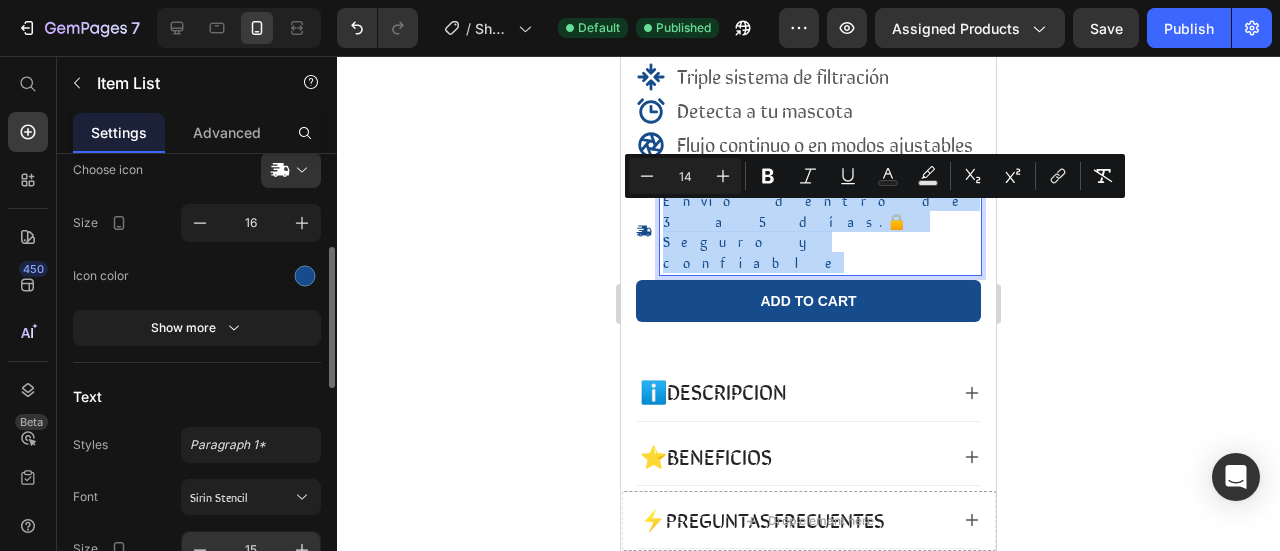 scroll, scrollTop: 400, scrollLeft: 0, axis: vertical 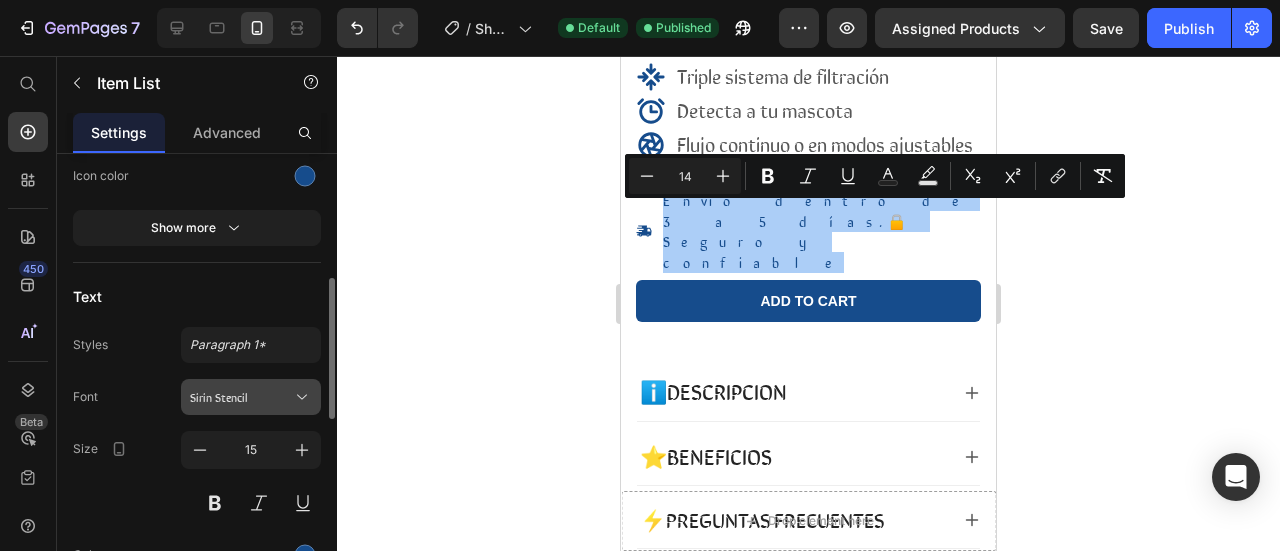click on "Sirin Stencil" at bounding box center [241, 397] 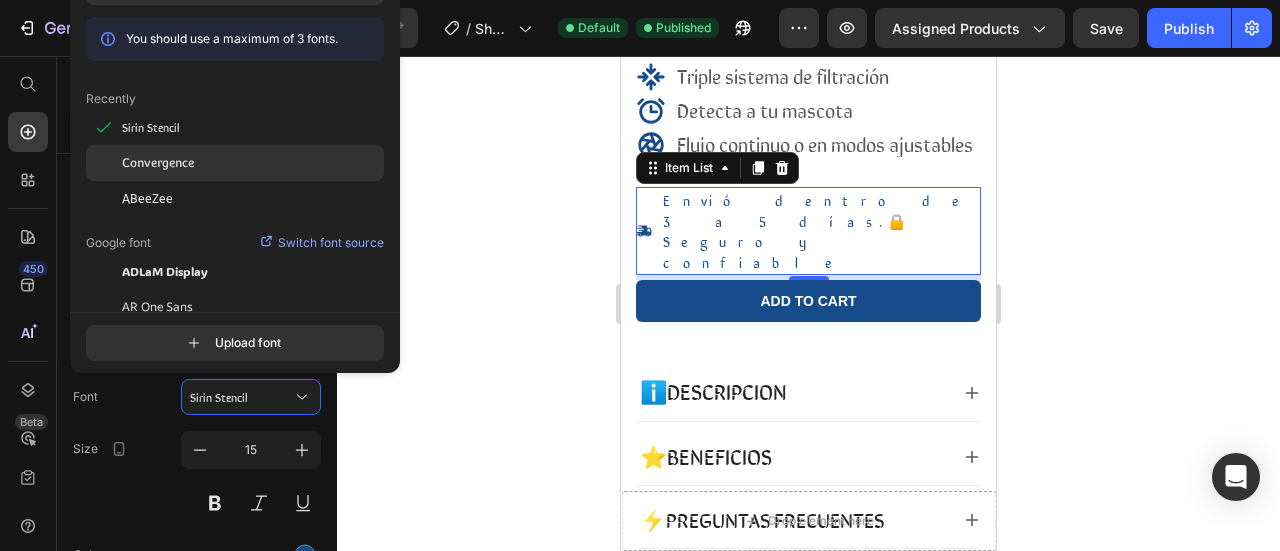 click on "Convergence" 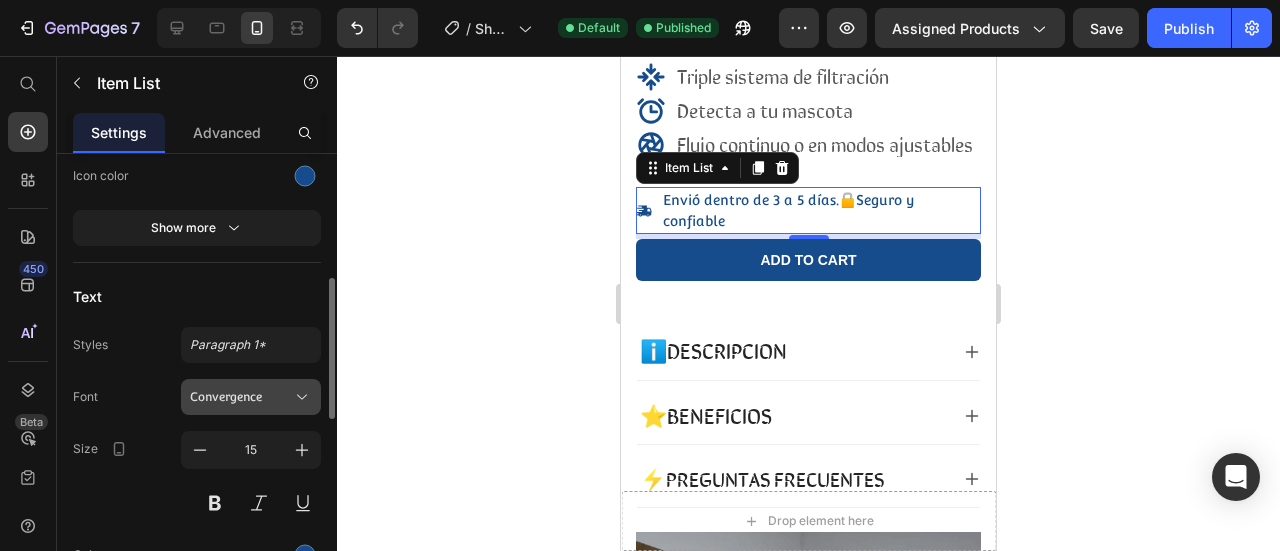 click on "Convergence" at bounding box center (241, 397) 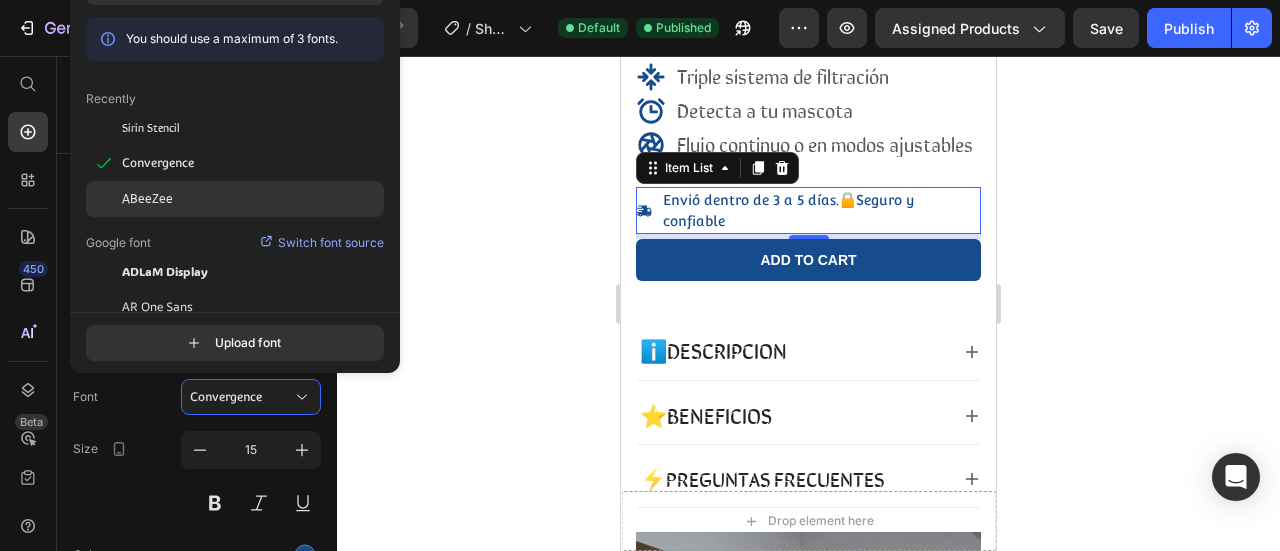 click on "ABeeZee" 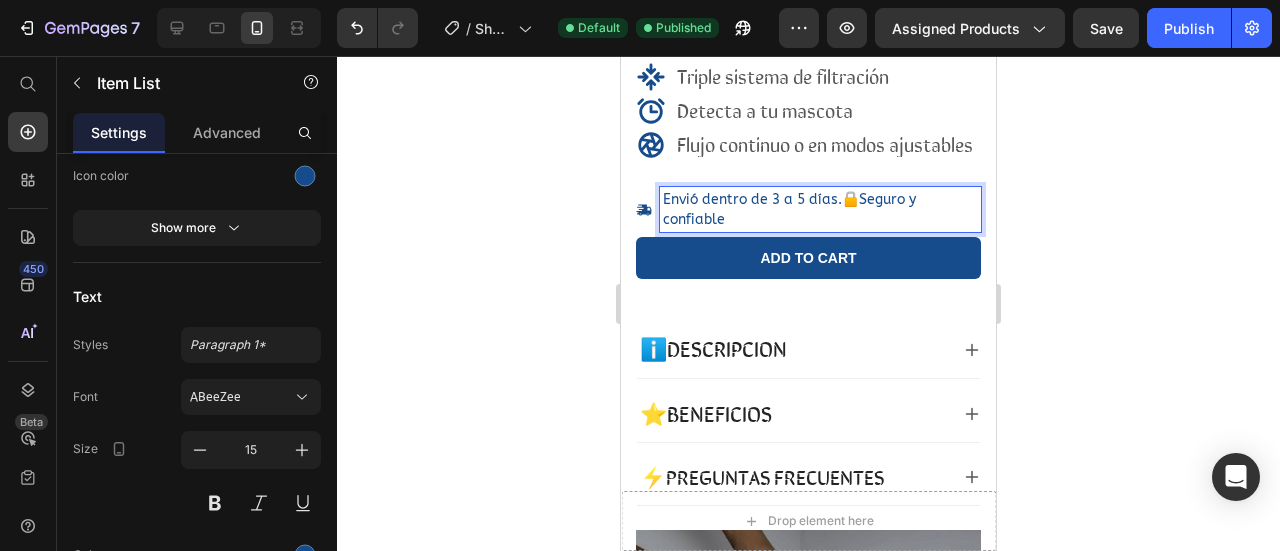 click on "Envió dentro de 3 a 5 días.🔒Seguro y confiable" at bounding box center [789, 209] 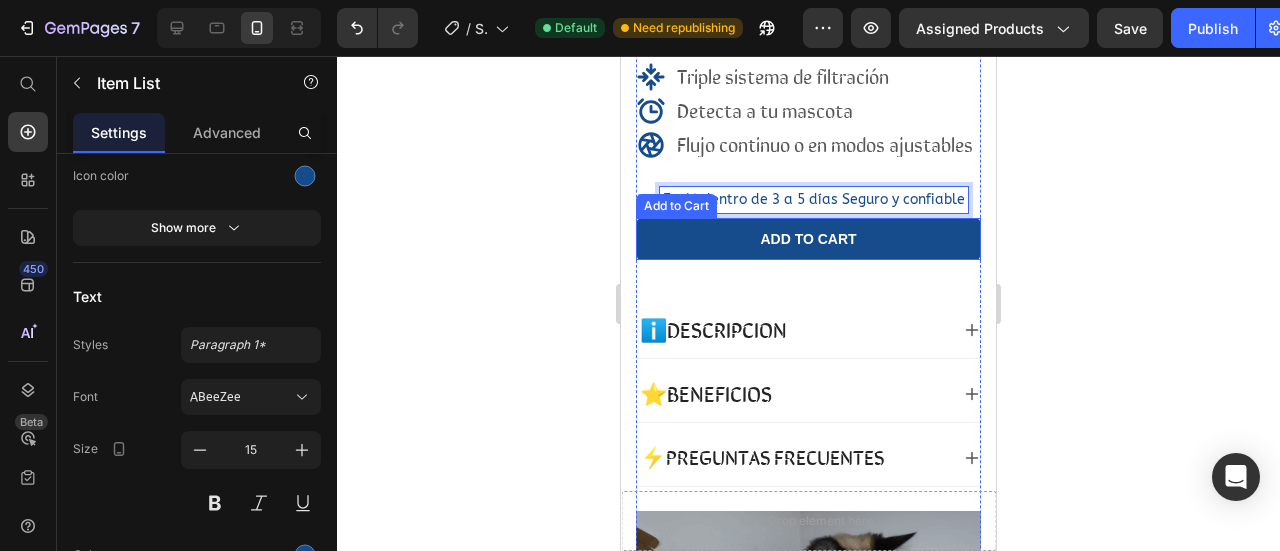 scroll, scrollTop: 427, scrollLeft: 0, axis: vertical 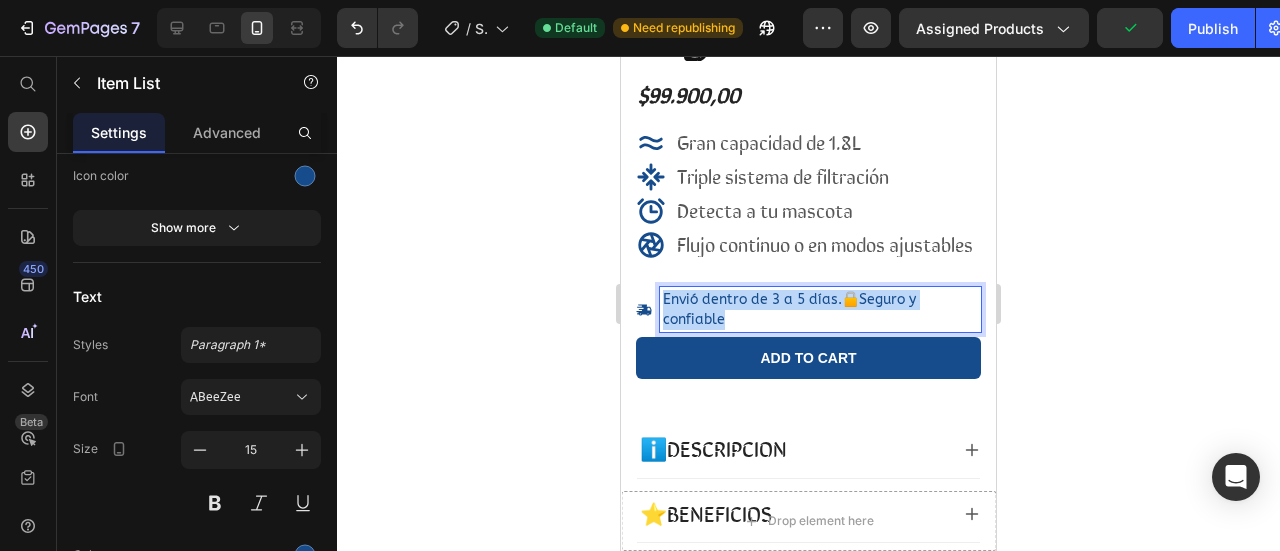 drag, startPoint x: 740, startPoint y: 333, endPoint x: 653, endPoint y: 309, distance: 90.24966 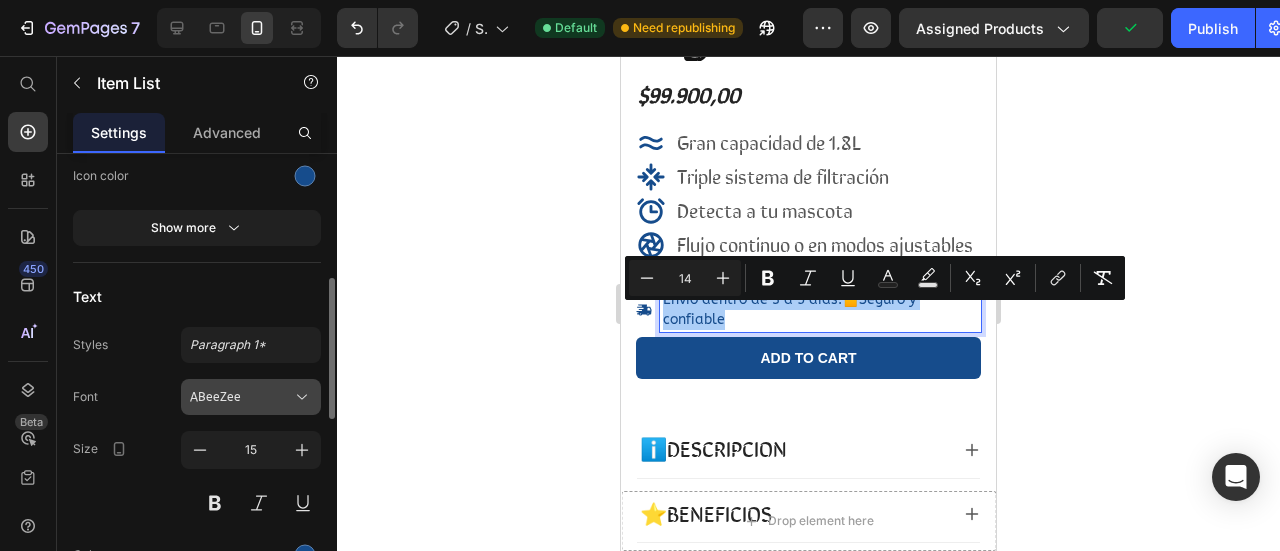 click on "ABeeZee" at bounding box center (251, 397) 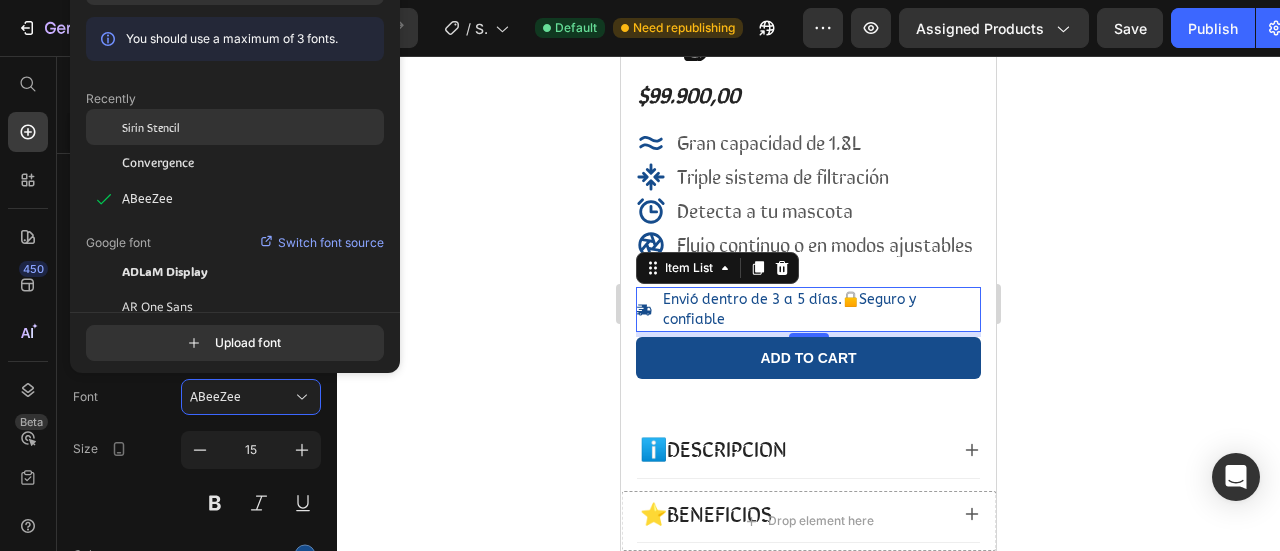 click on "Sirin Stencil" 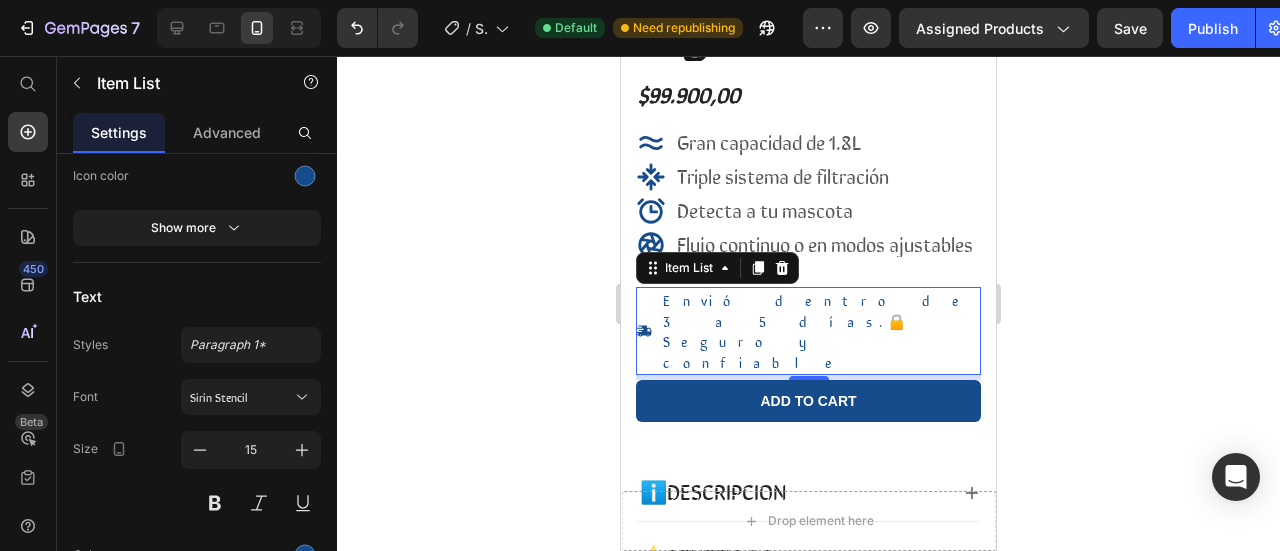 click 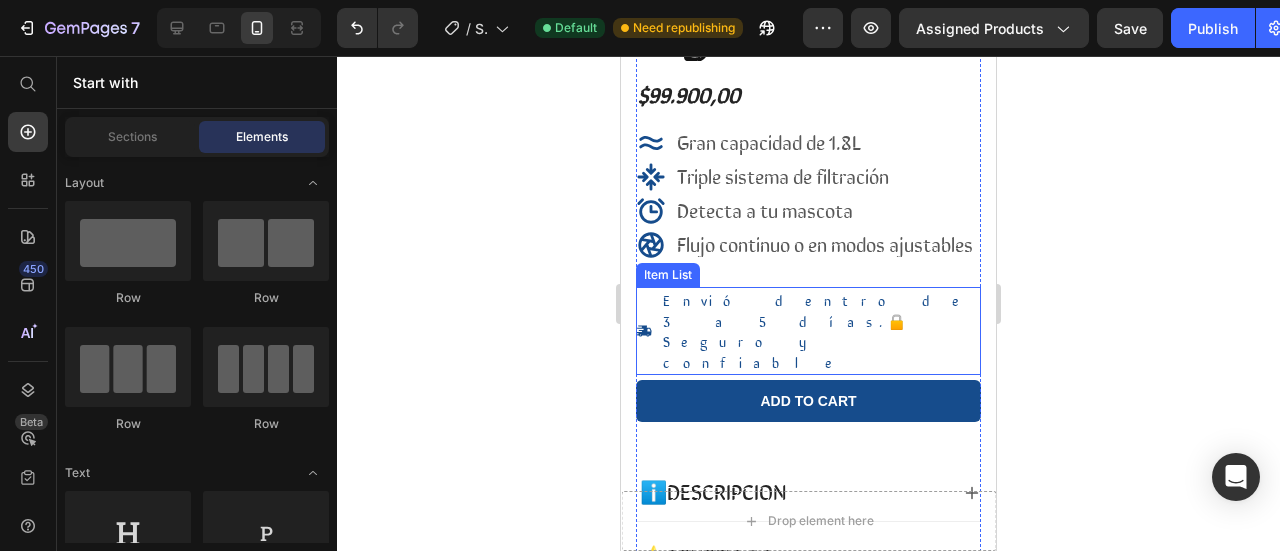 click on "Envió dentro de 3 a 5 días.🔒Seguro y confiable" at bounding box center [817, 331] 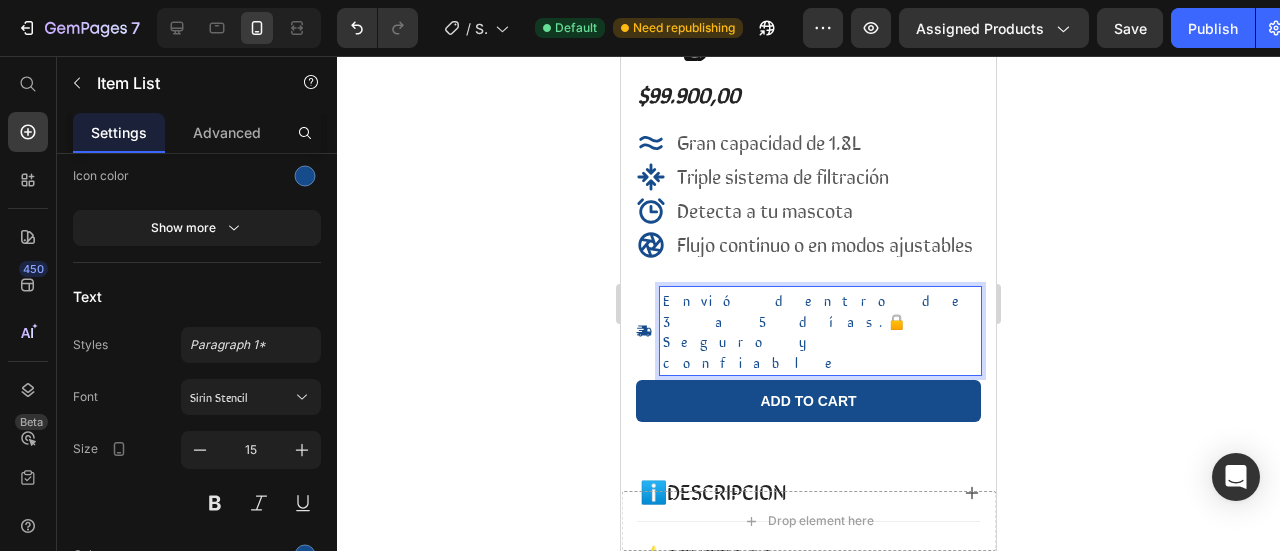 click on "Envió dentro de 3 a 5 días.🔒Seguro y confiable" at bounding box center (817, 331) 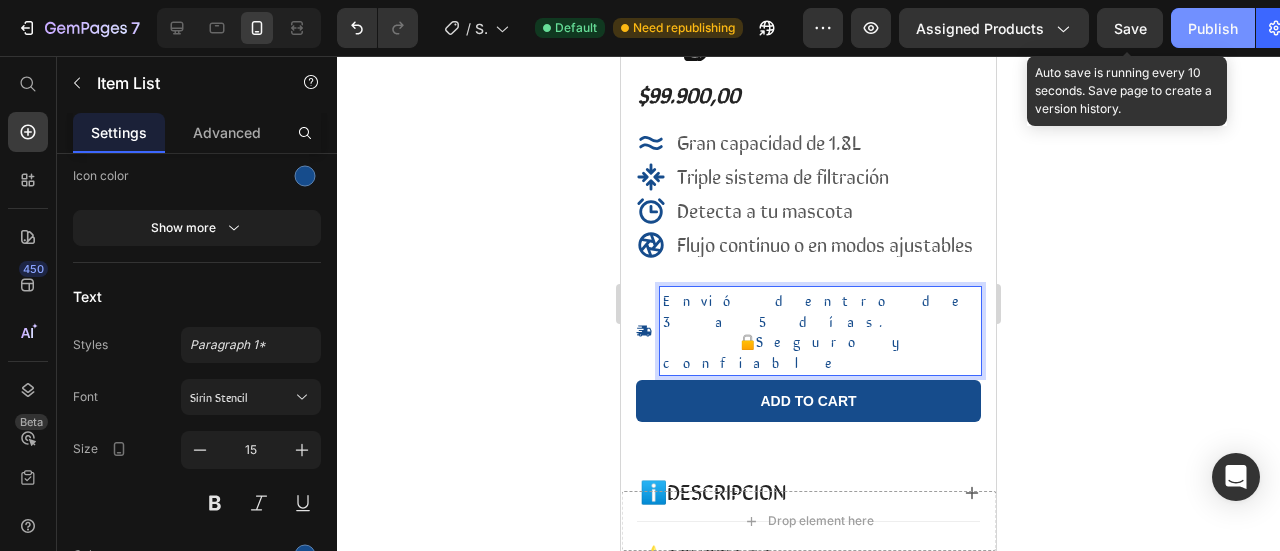 click on "Publish" at bounding box center (1213, 28) 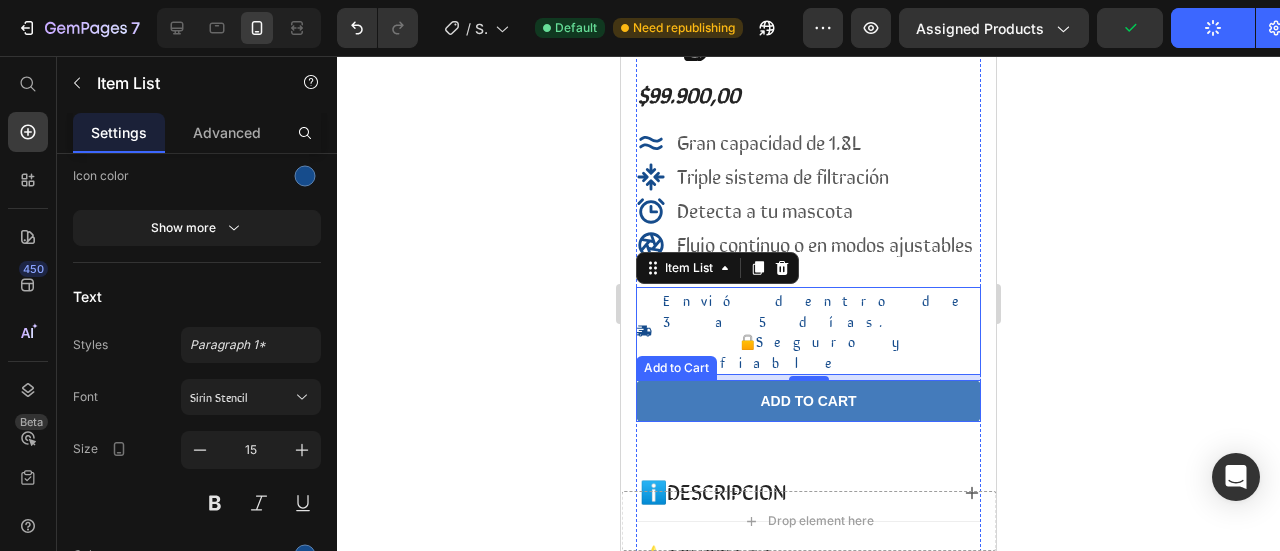 click on "Add to cart" at bounding box center [808, 401] 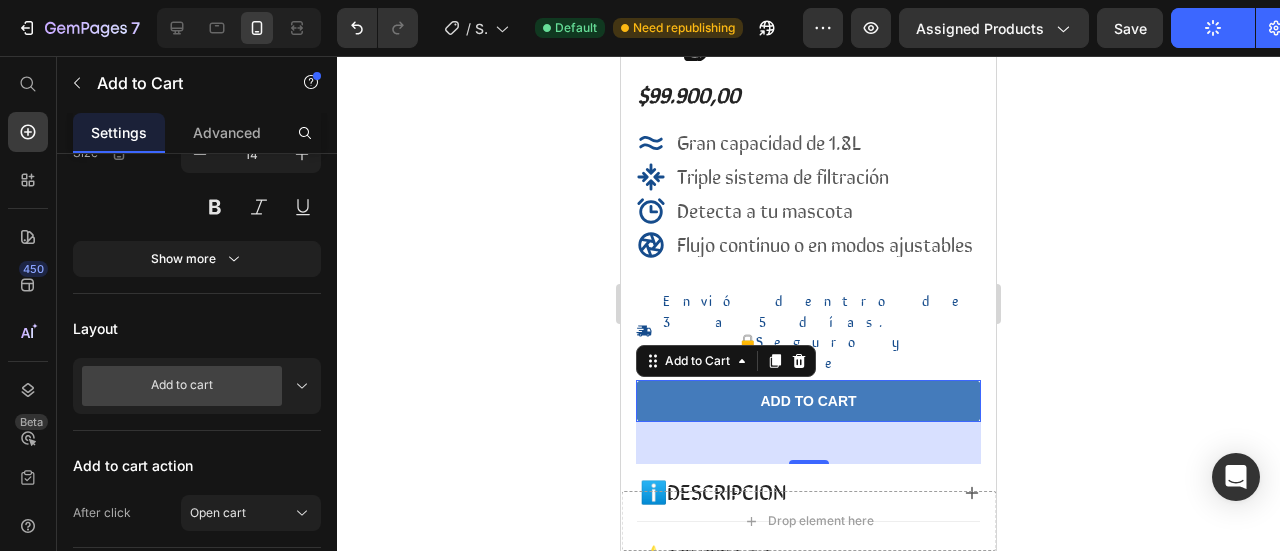 scroll, scrollTop: 0, scrollLeft: 0, axis: both 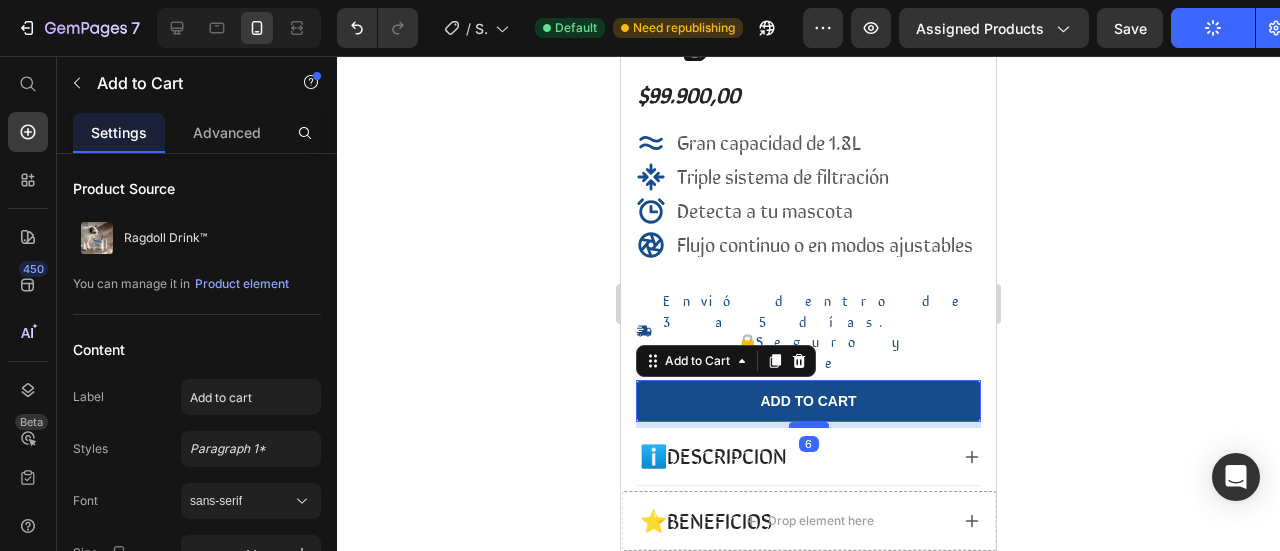 drag, startPoint x: 806, startPoint y: 415, endPoint x: 814, endPoint y: 379, distance: 36.878178 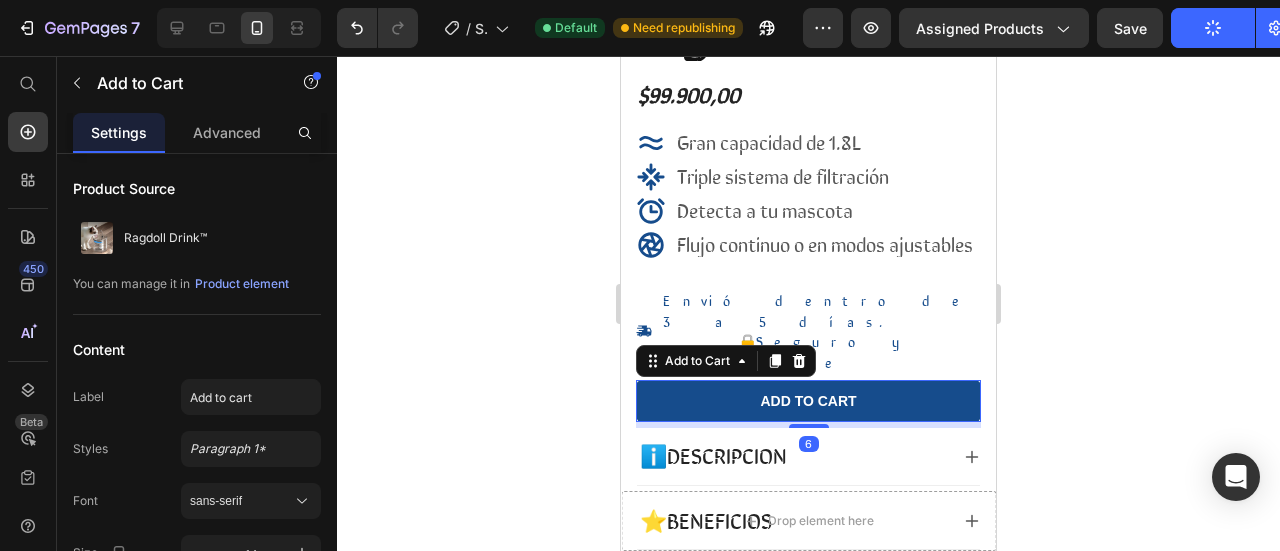click on "Publish" 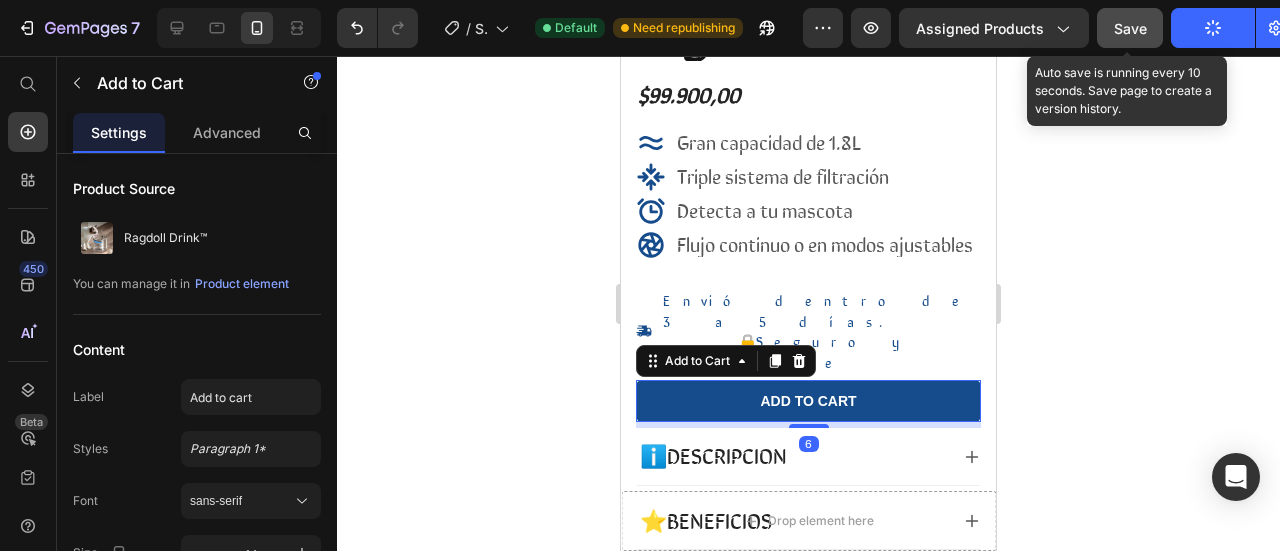 click on "Save" at bounding box center (1130, 28) 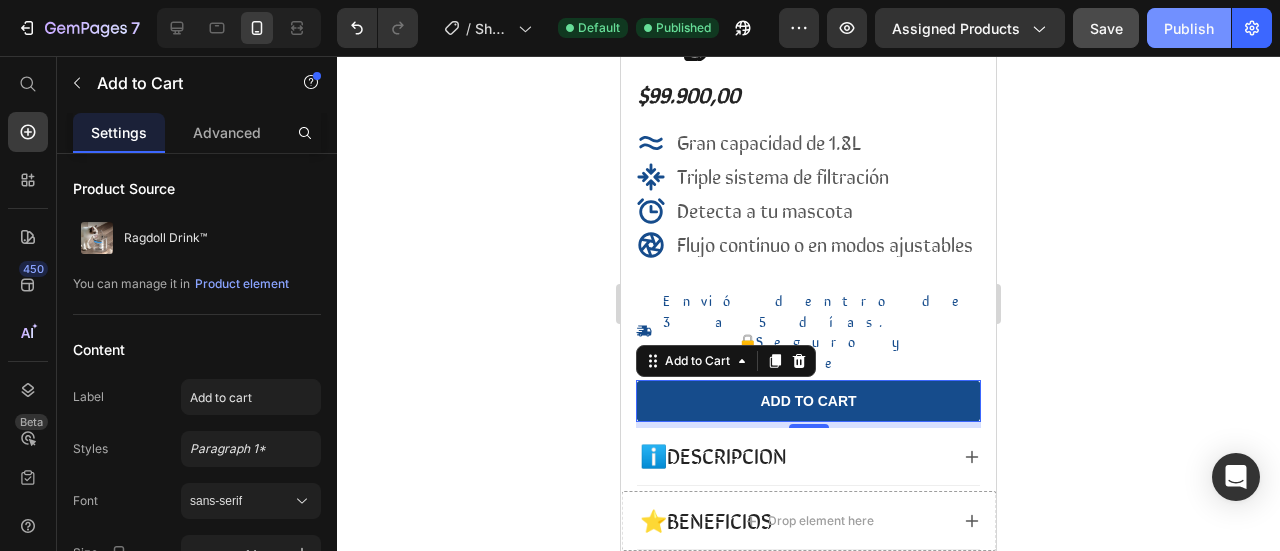 click on "Publish" at bounding box center [1189, 28] 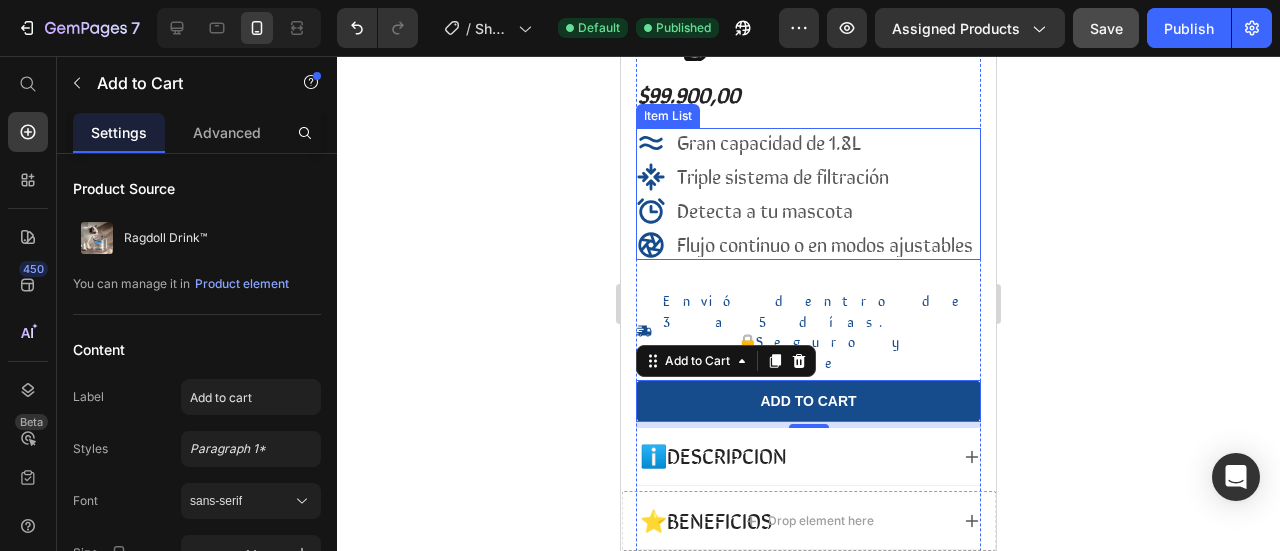 click 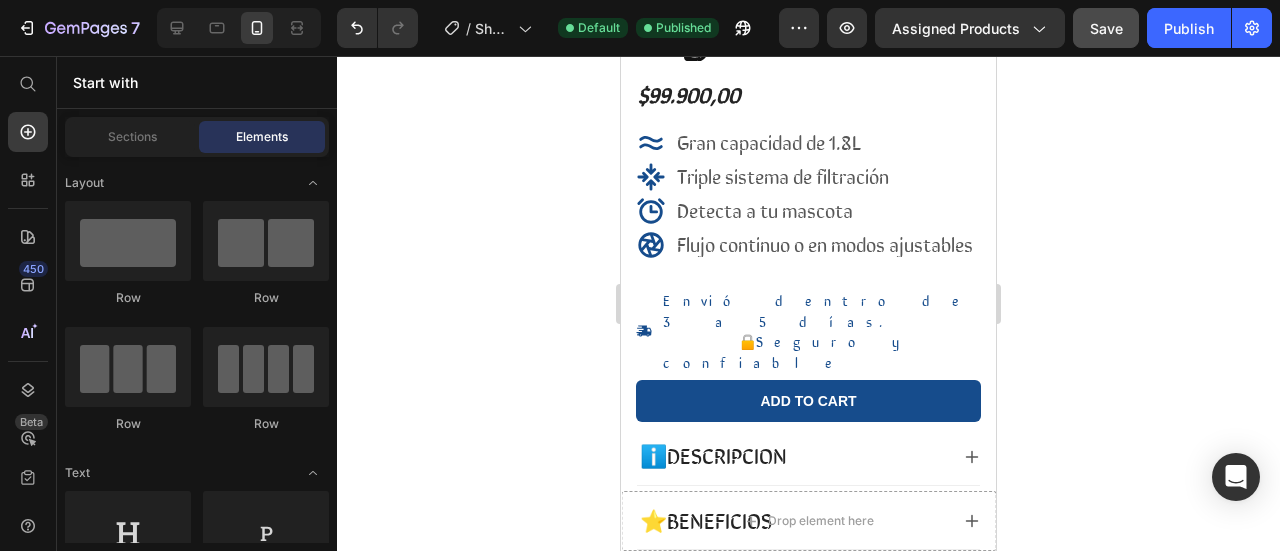 click 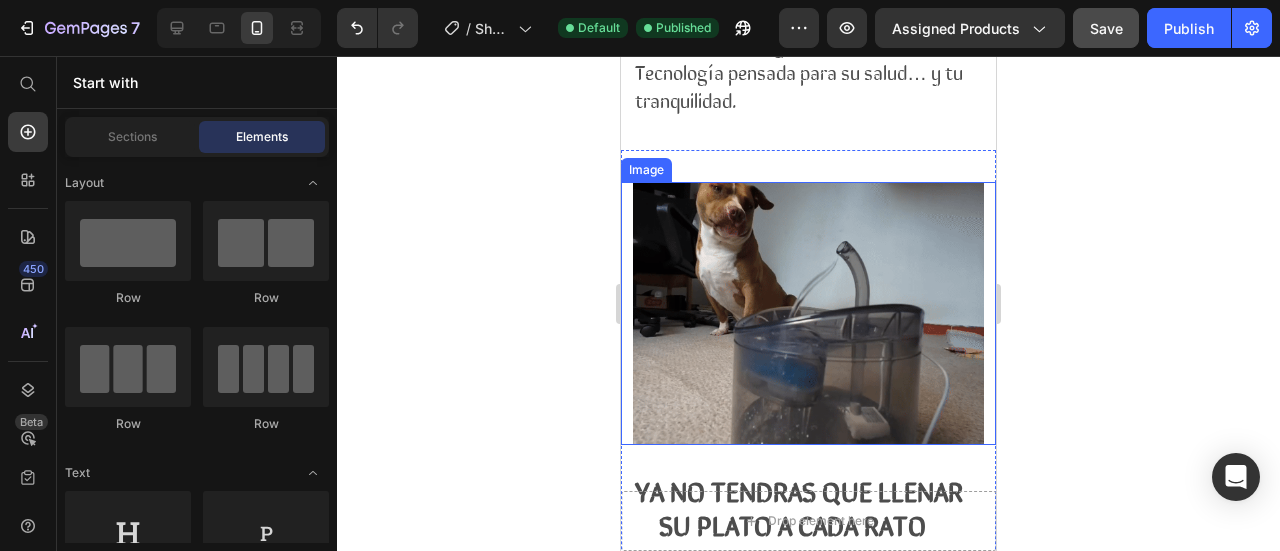 scroll, scrollTop: 2282, scrollLeft: 0, axis: vertical 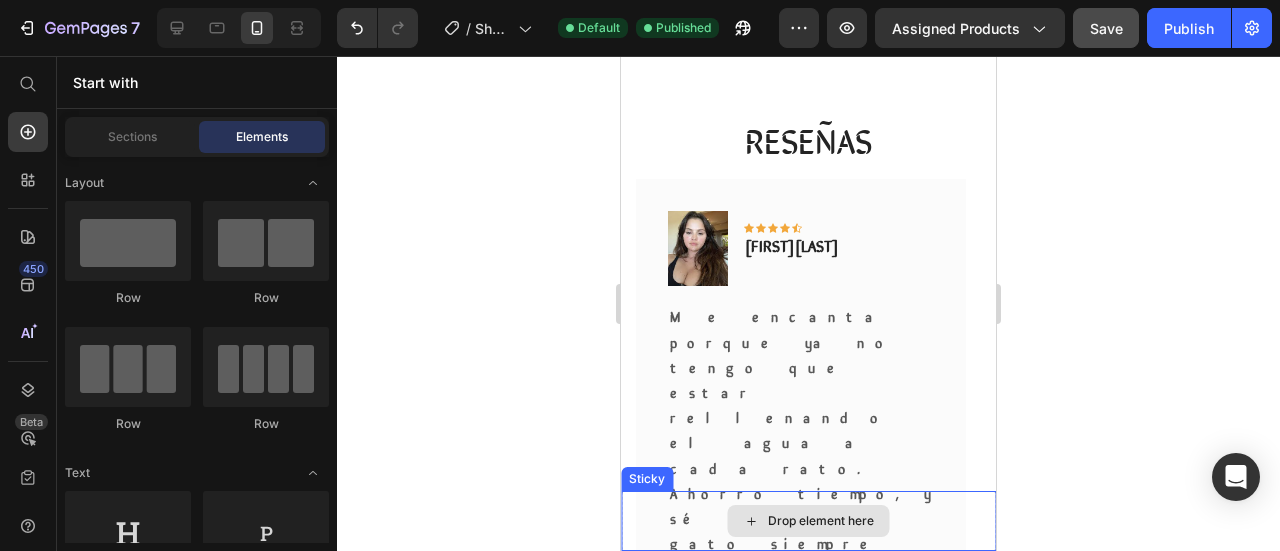click on "Drop element here" at bounding box center (821, 521) 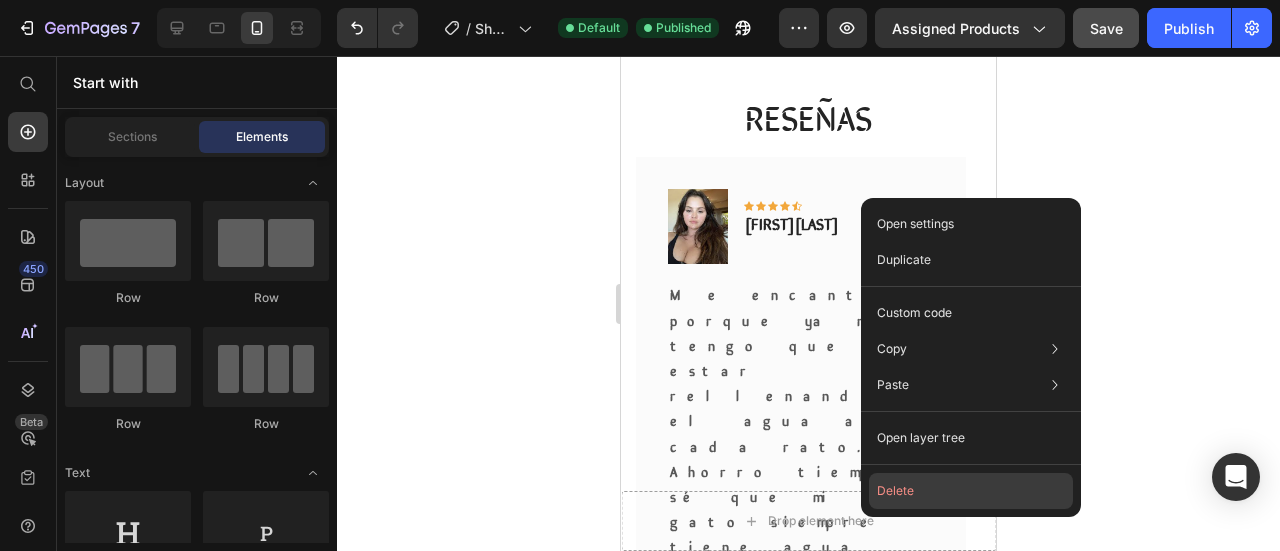 click on "Delete" 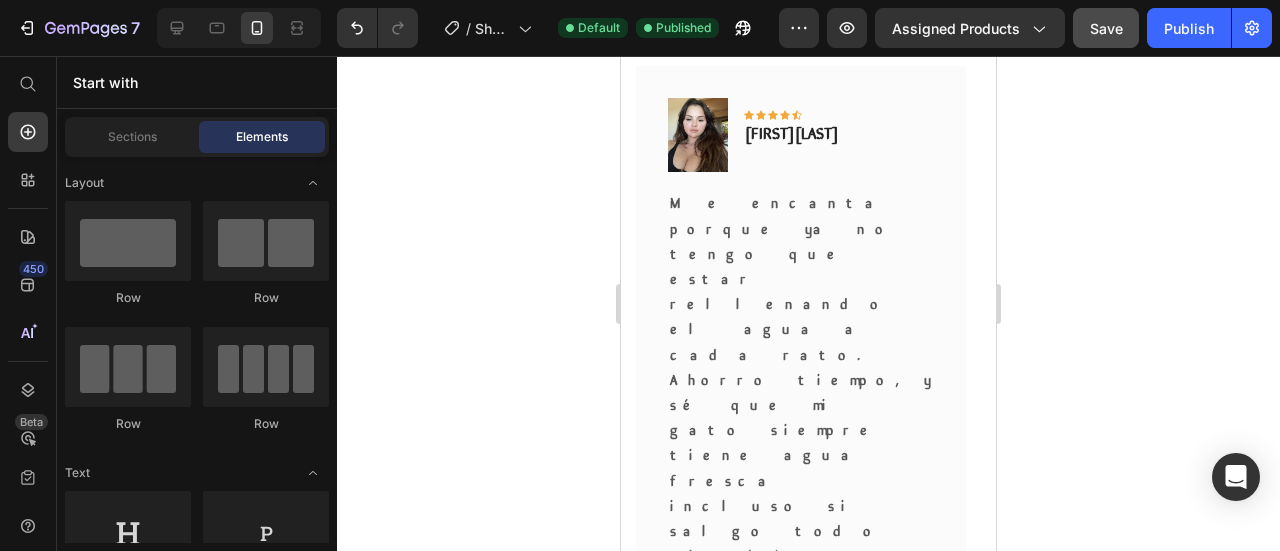 scroll, scrollTop: 3791, scrollLeft: 0, axis: vertical 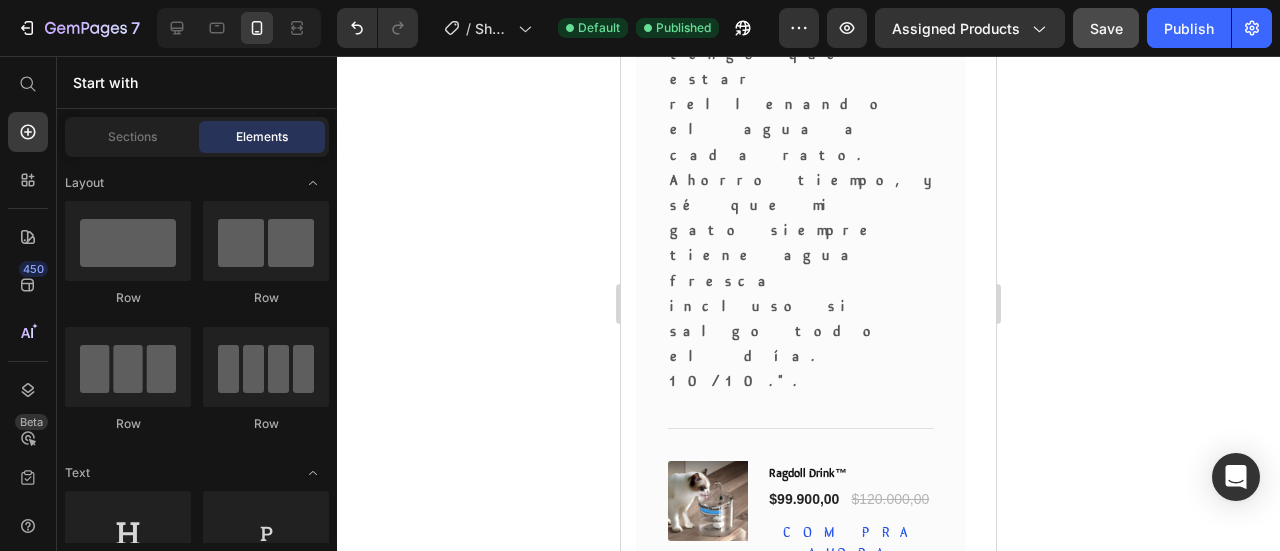 click on "Drop element here" at bounding box center (808, 797) 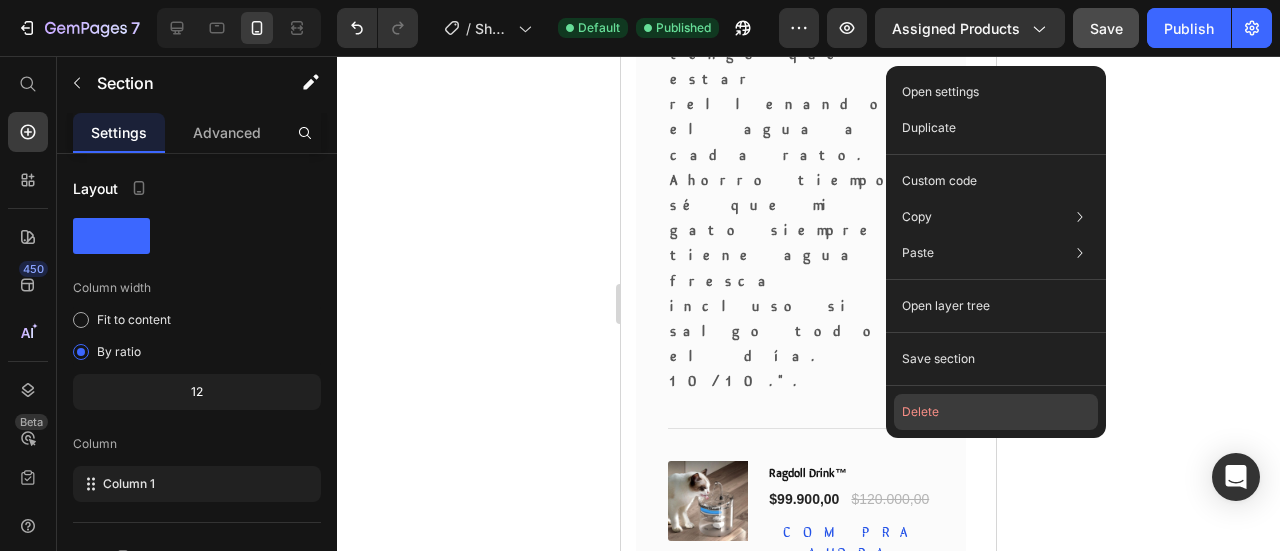 click on "Delete" 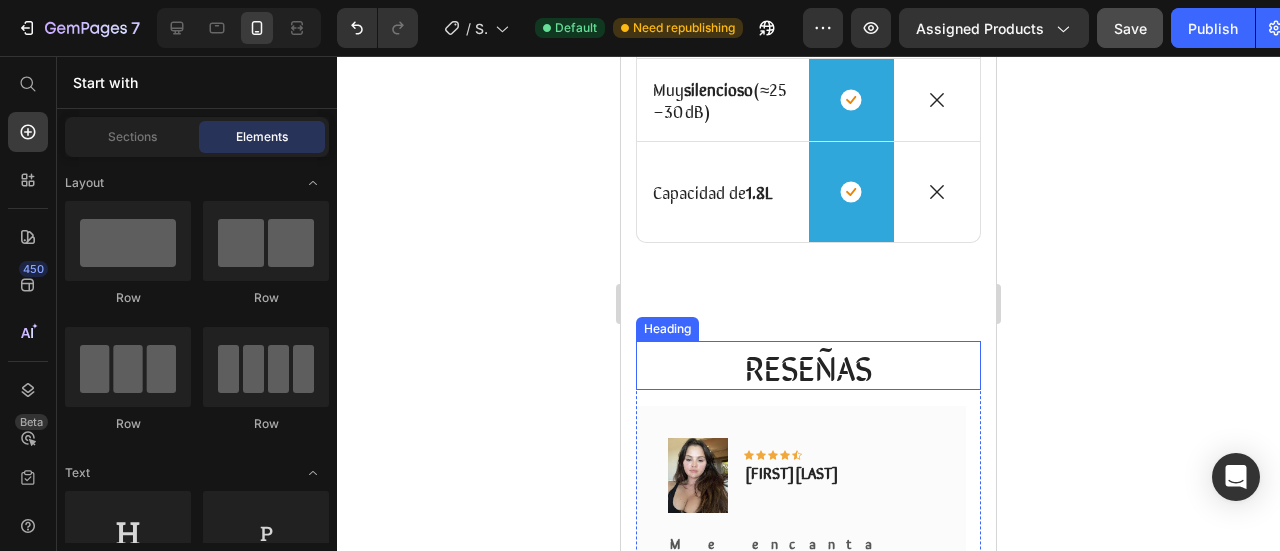 scroll, scrollTop: 3067, scrollLeft: 0, axis: vertical 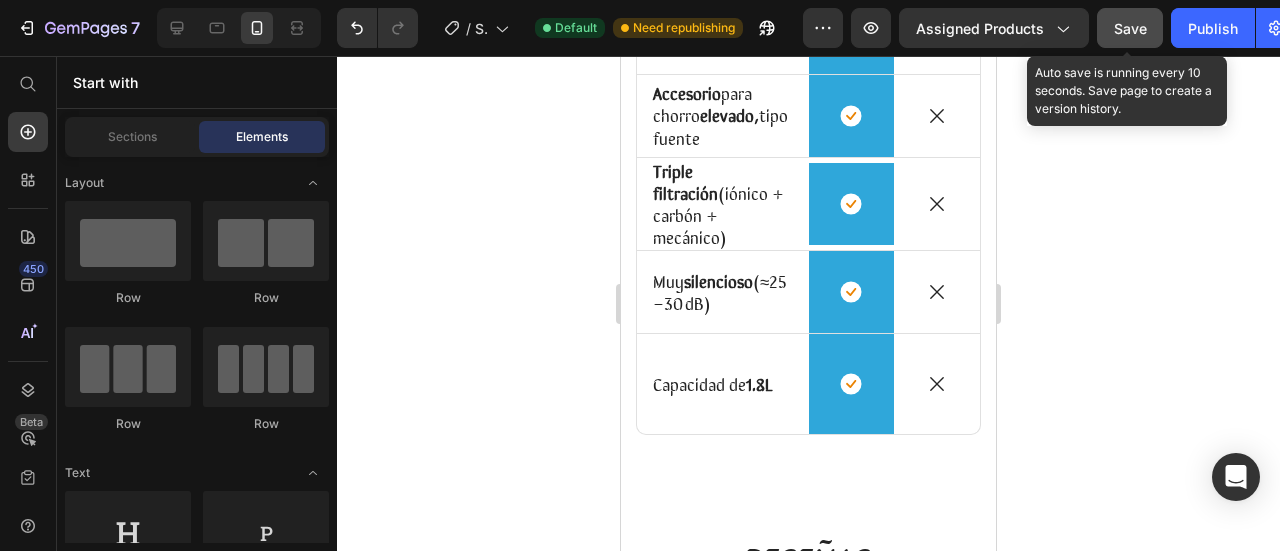 click on "Save" at bounding box center (1130, 28) 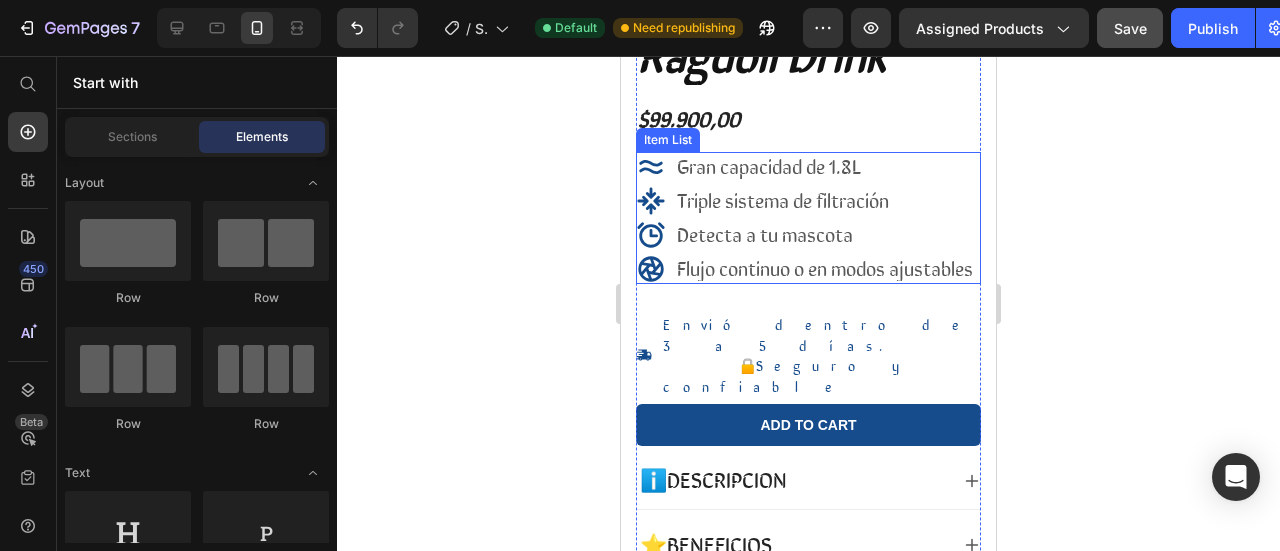 scroll, scrollTop: 400, scrollLeft: 0, axis: vertical 